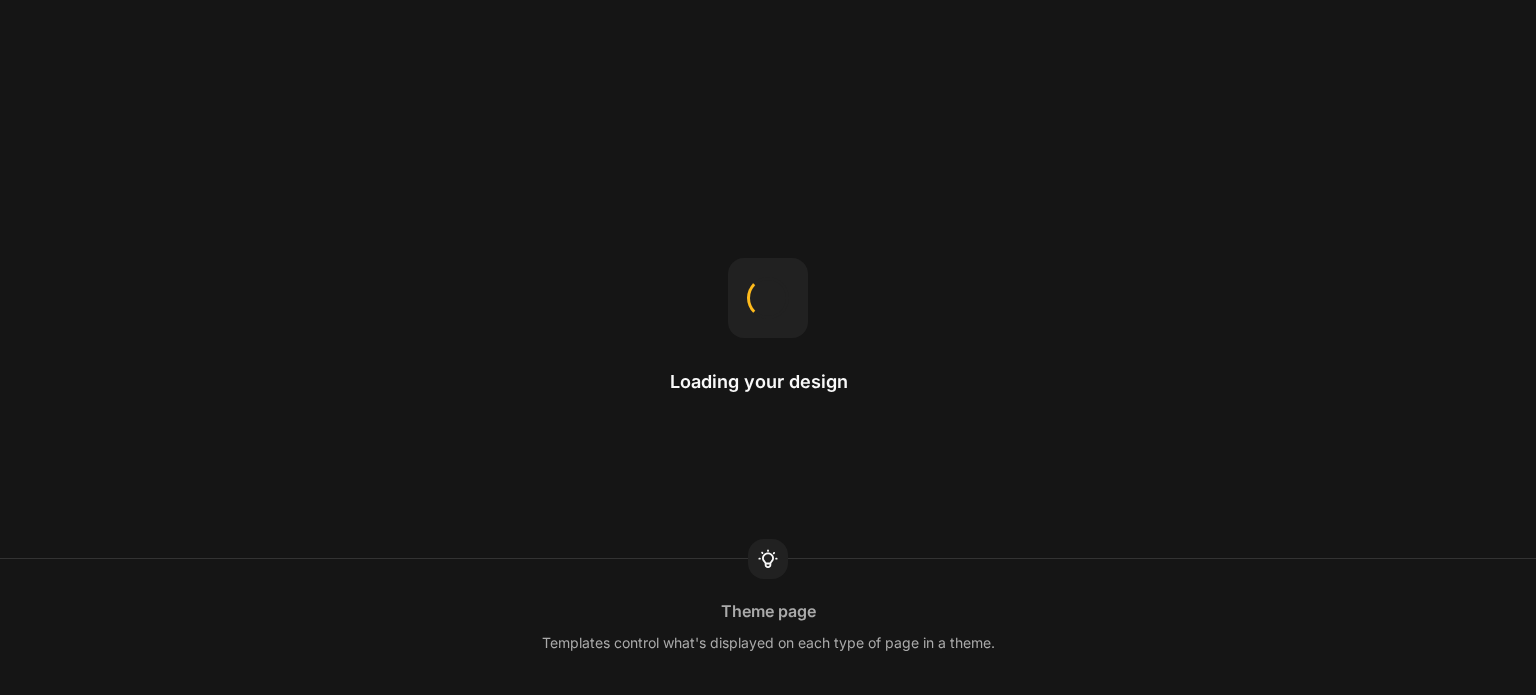 scroll, scrollTop: 0, scrollLeft: 0, axis: both 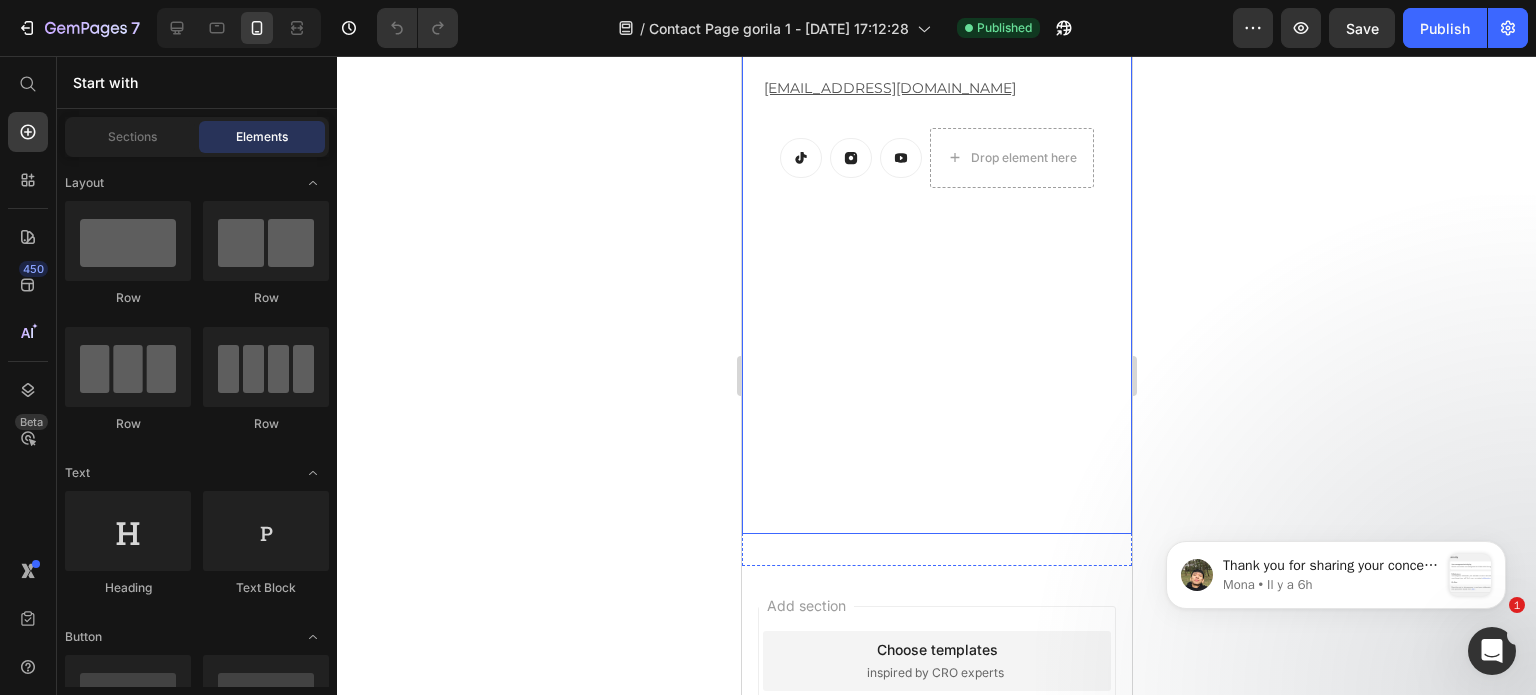 click on "Notre email Heading [EMAIL_ADDRESS][DOMAIN_NAME] Text block
Button     Button
Button
Drop element here Row Row" at bounding box center [936, 293] 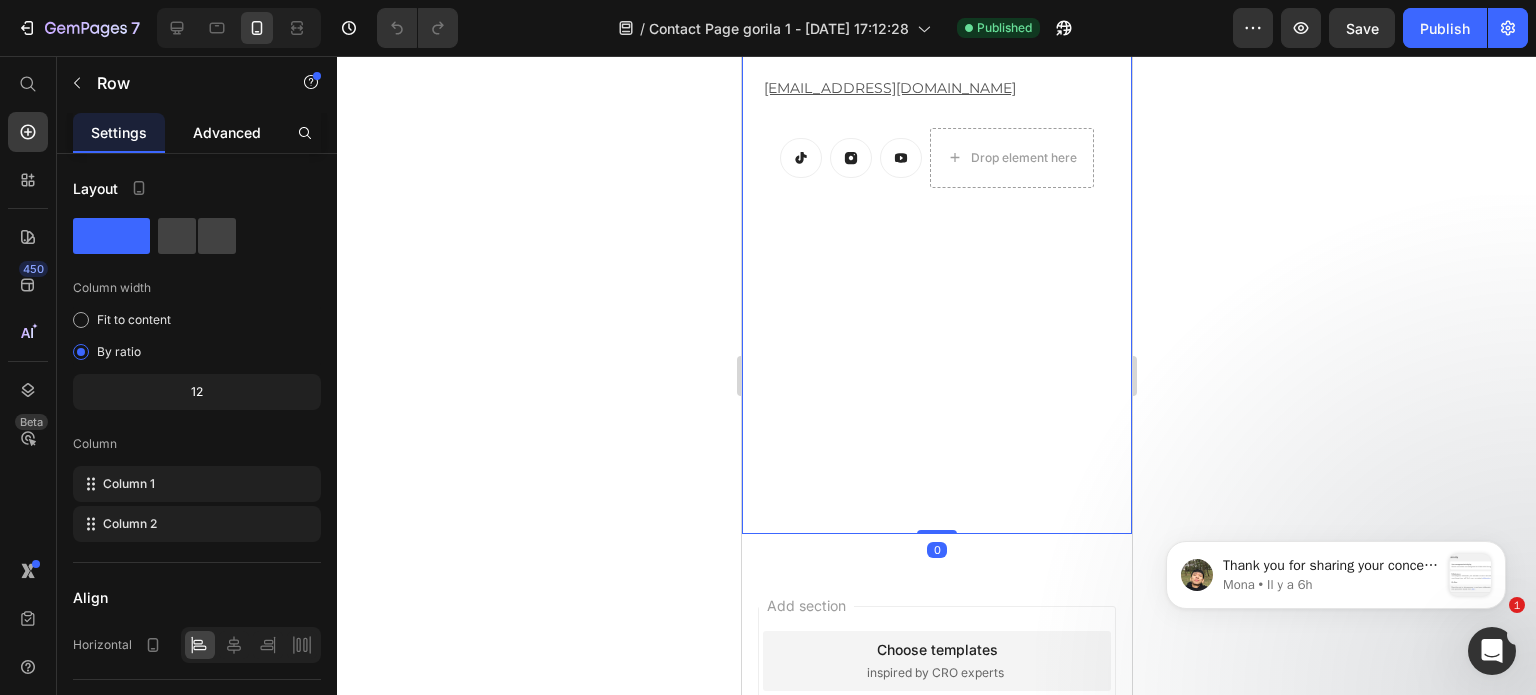 click on "Advanced" at bounding box center [227, 132] 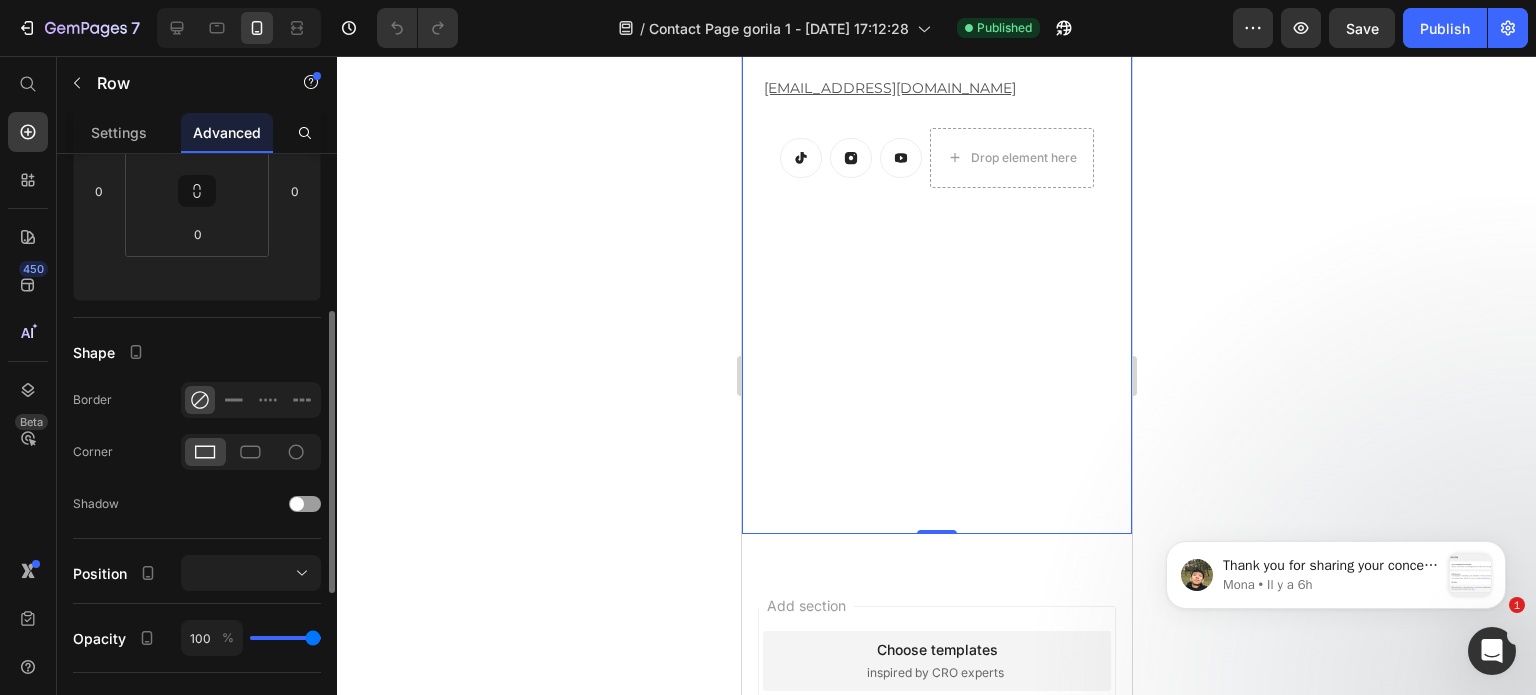 scroll, scrollTop: 167, scrollLeft: 0, axis: vertical 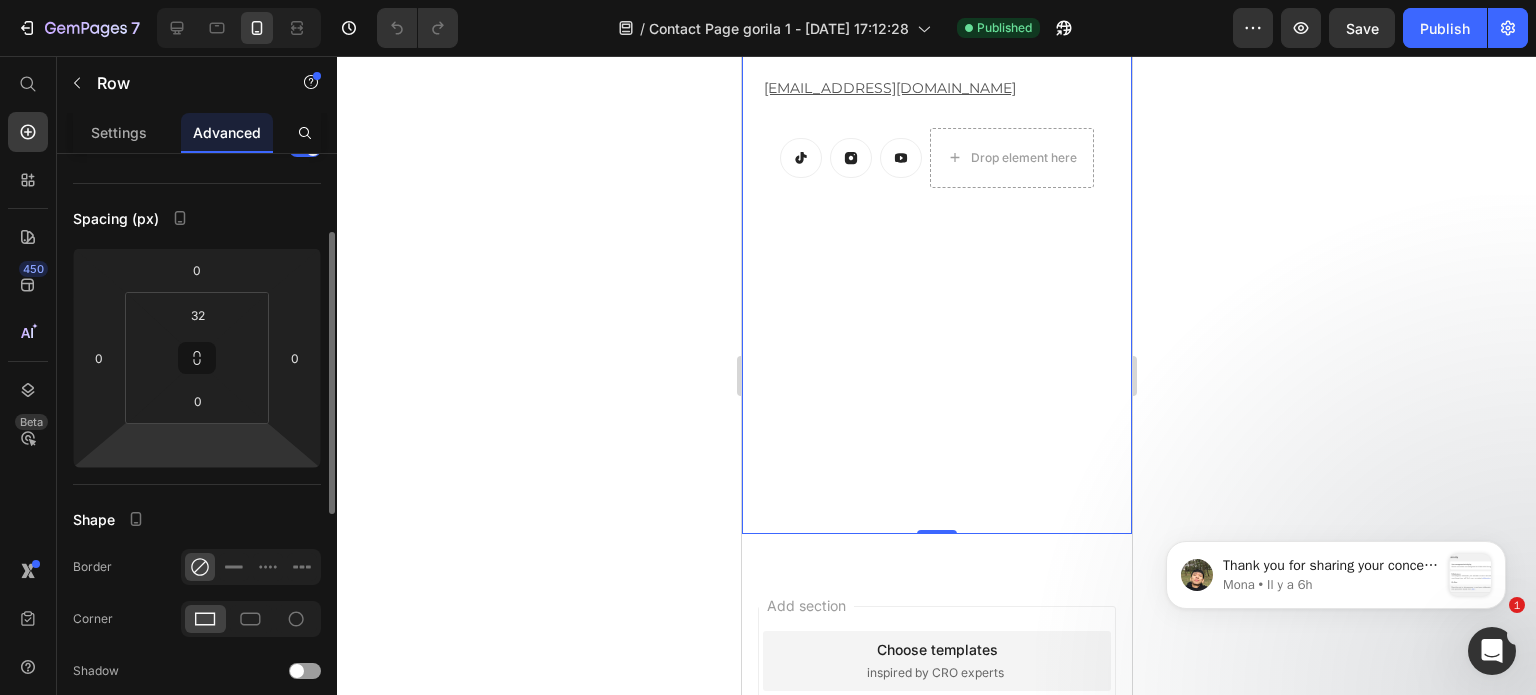 click on "7  Version history  /  Contact Page gorila 1 - [DATE] 17:12:28 Published Preview  Save   Publish  450 Beta Start with Sections Elements Hero Section Product Detail Brands Trusted Badges Guarantee Product Breakdown How to use Testimonials Compare Bundle FAQs Social Proof Brand Story Product List Collection Blog List Contact Sticky Add to Cart Custom Footer Browse Library 450 Layout
Row
Row
Row
Row Text
Heading
Text Block Button
Button
Button
Sticky Back to top Media" at bounding box center (768, 75) 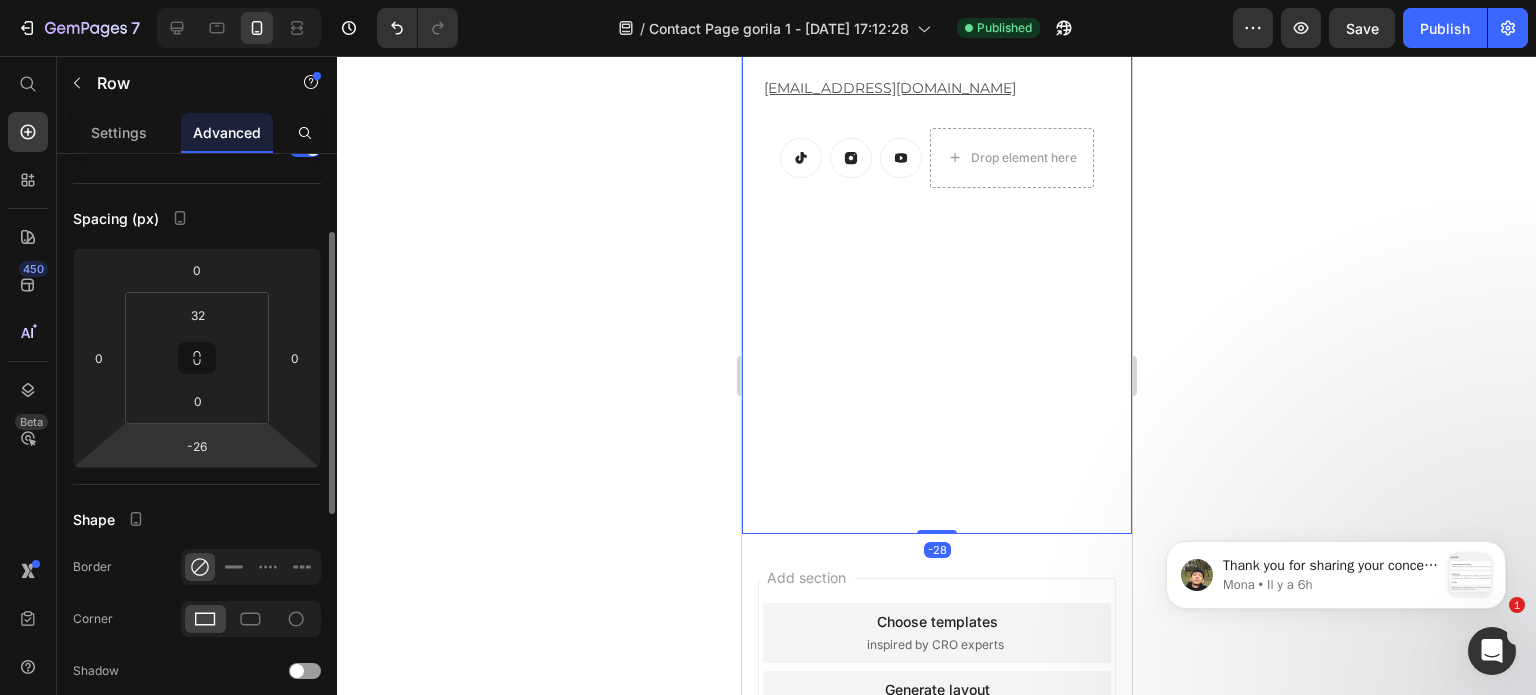 drag, startPoint x: 244, startPoint y: 455, endPoint x: 234, endPoint y: 424, distance: 32.572994 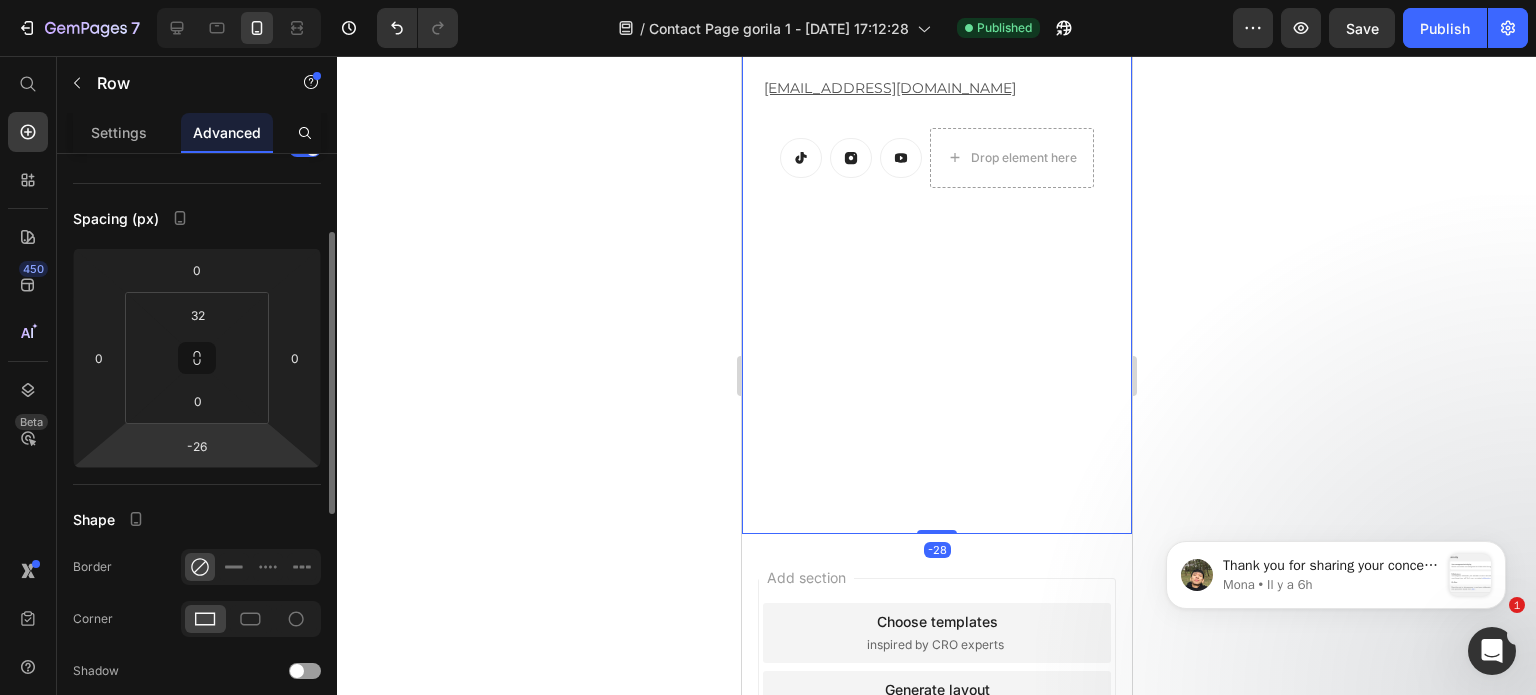 click on "7  Version history  /  Contact Page gorila 1 - [DATE] 17:12:28 Published Preview  Save   Publish  450 Beta Start with Sections Elements Hero Section Product Detail Brands Trusted Badges Guarantee Product Breakdown How to use Testimonials Compare Bundle FAQs Social Proof Brand Story Product List Collection Blog List Contact Sticky Add to Cart Custom Footer Browse Library 450 Layout
Row
Row
Row
Row Text
Heading
Text Block Button
Button
Button
Sticky Back to top Media" at bounding box center (768, 75) 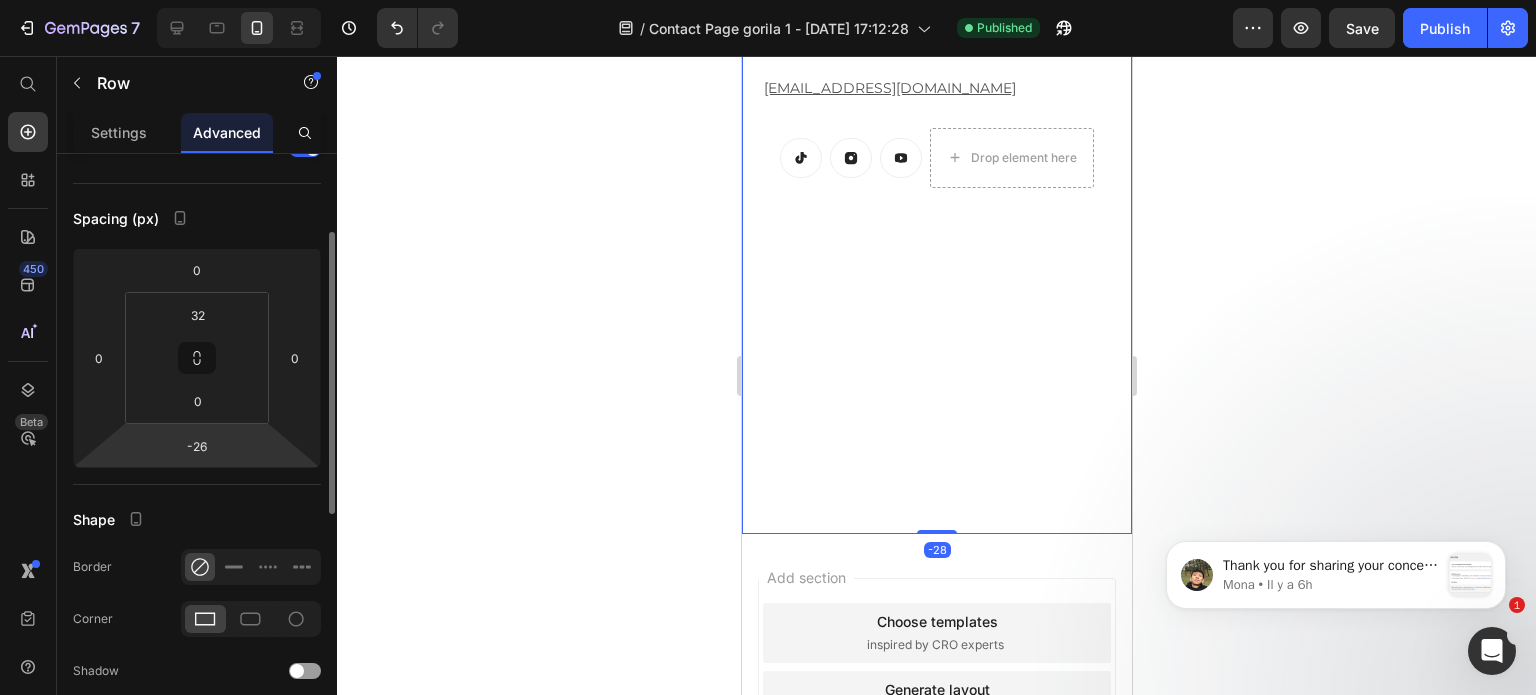 type on "-22" 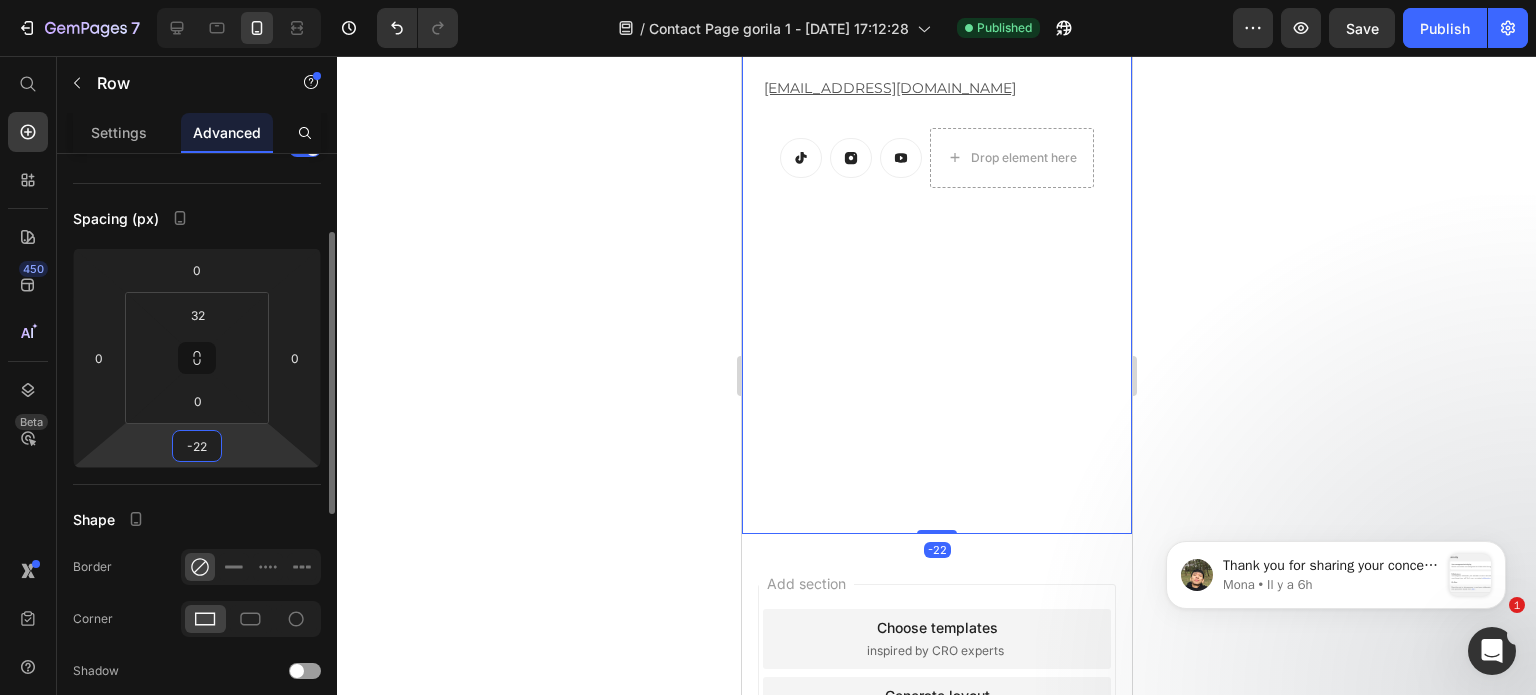 drag, startPoint x: 203, startPoint y: 443, endPoint x: 216, endPoint y: 447, distance: 13.601471 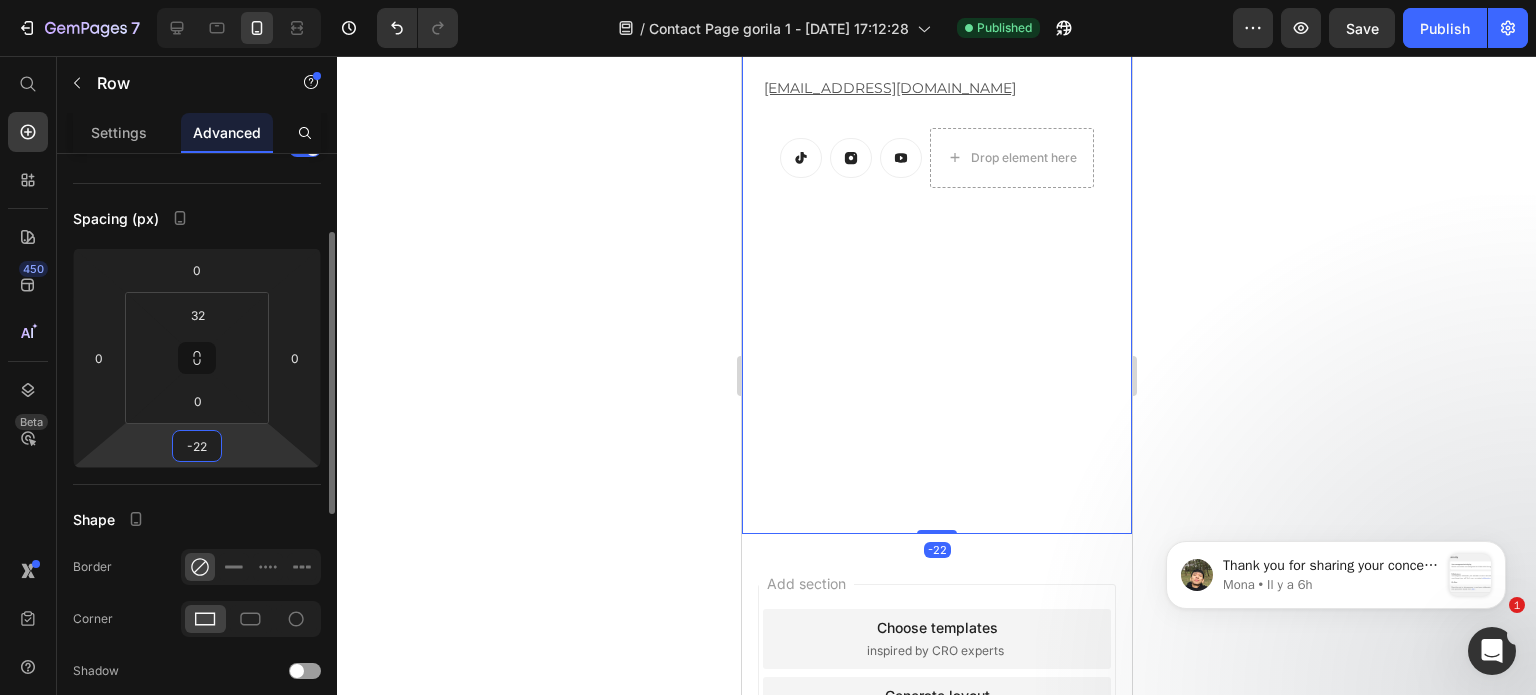 click on "-22" at bounding box center (197, 446) 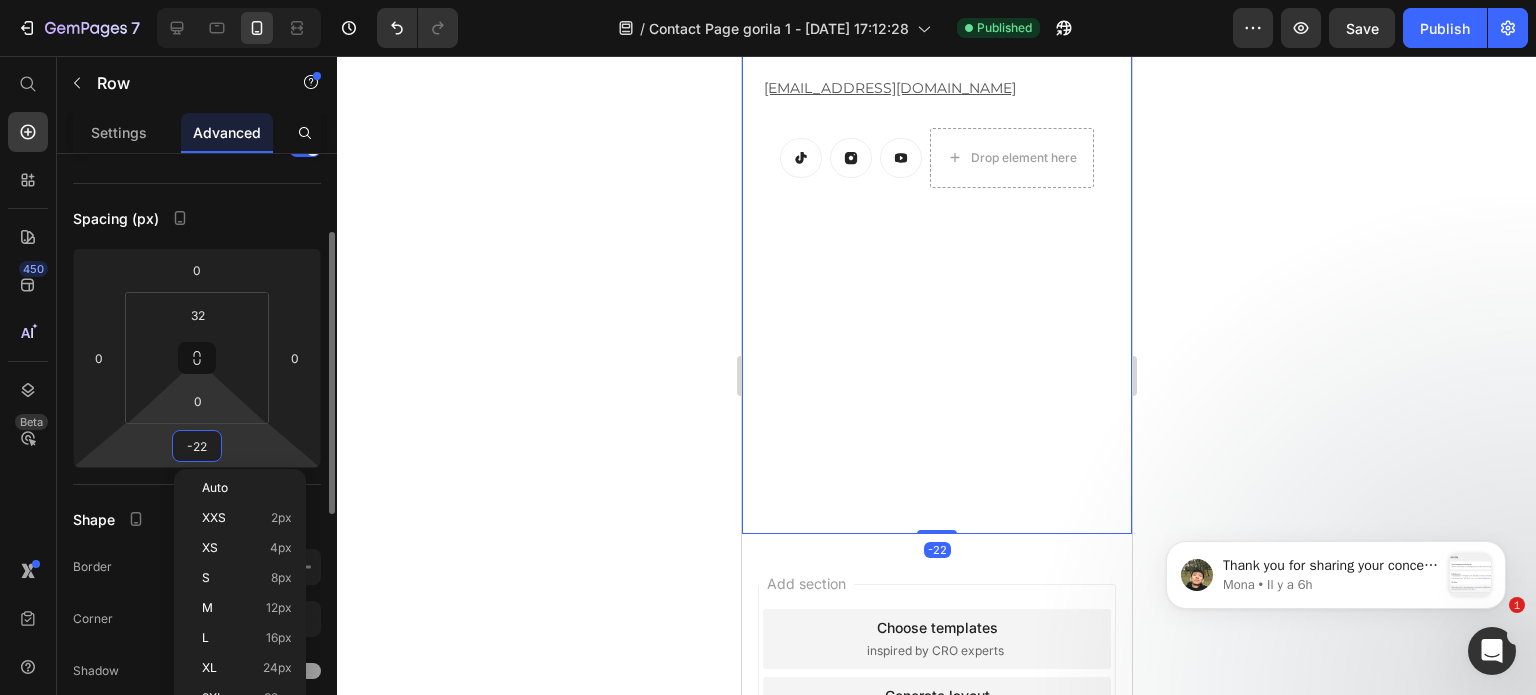 click on "Auto" 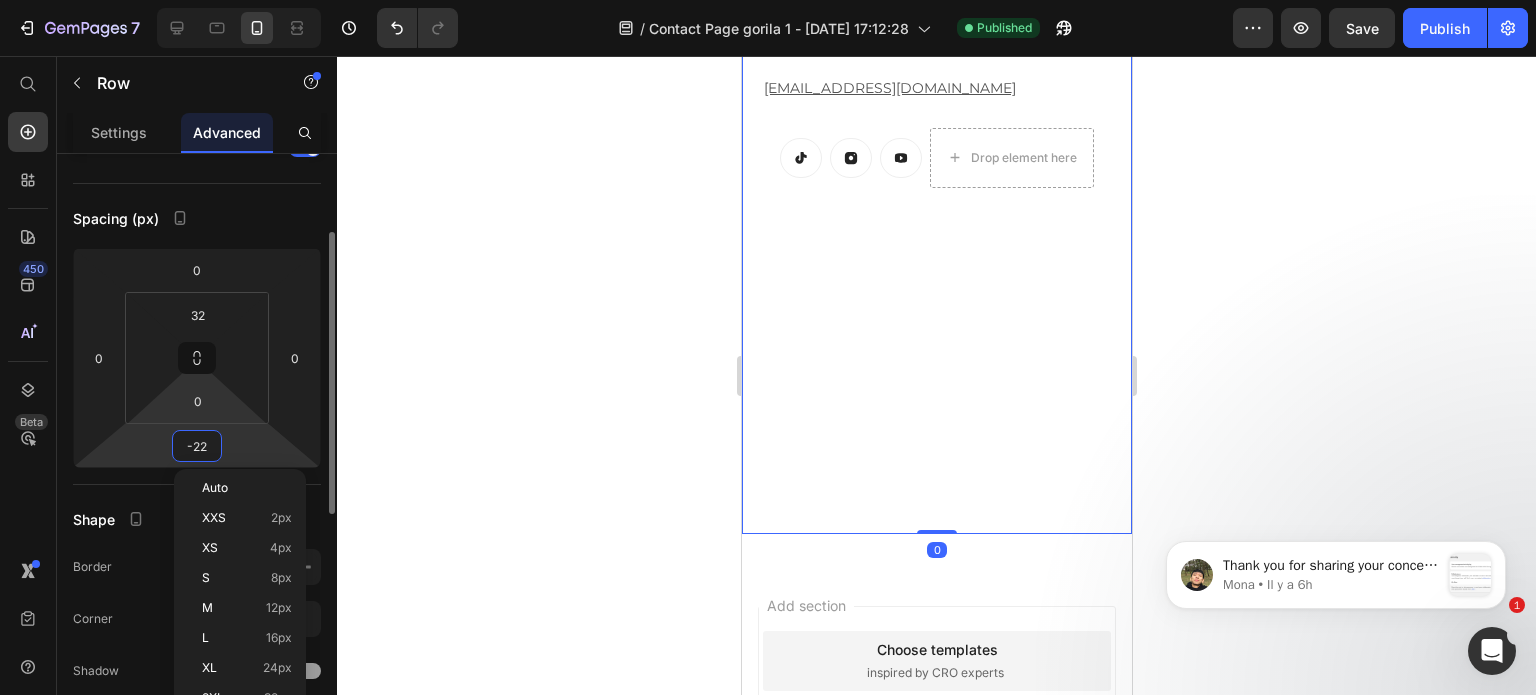 type 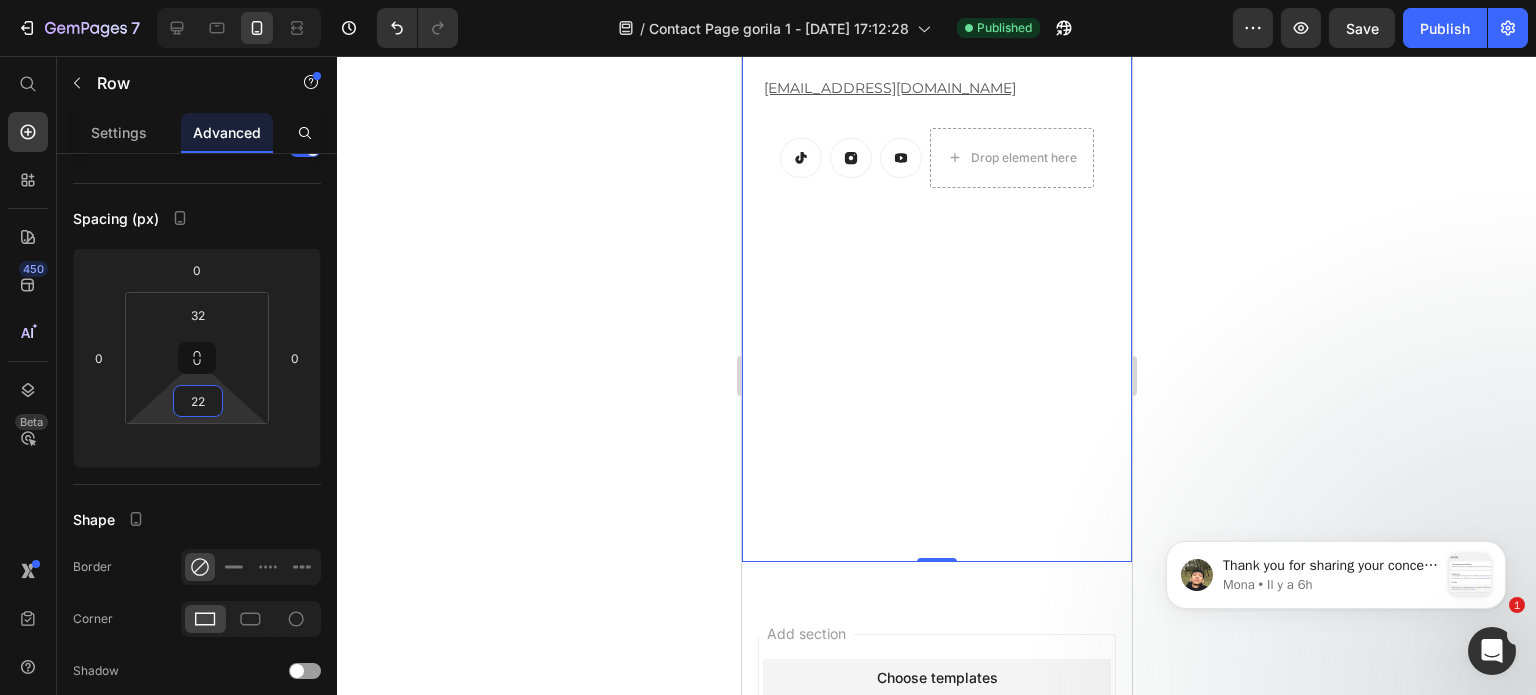 type on "0" 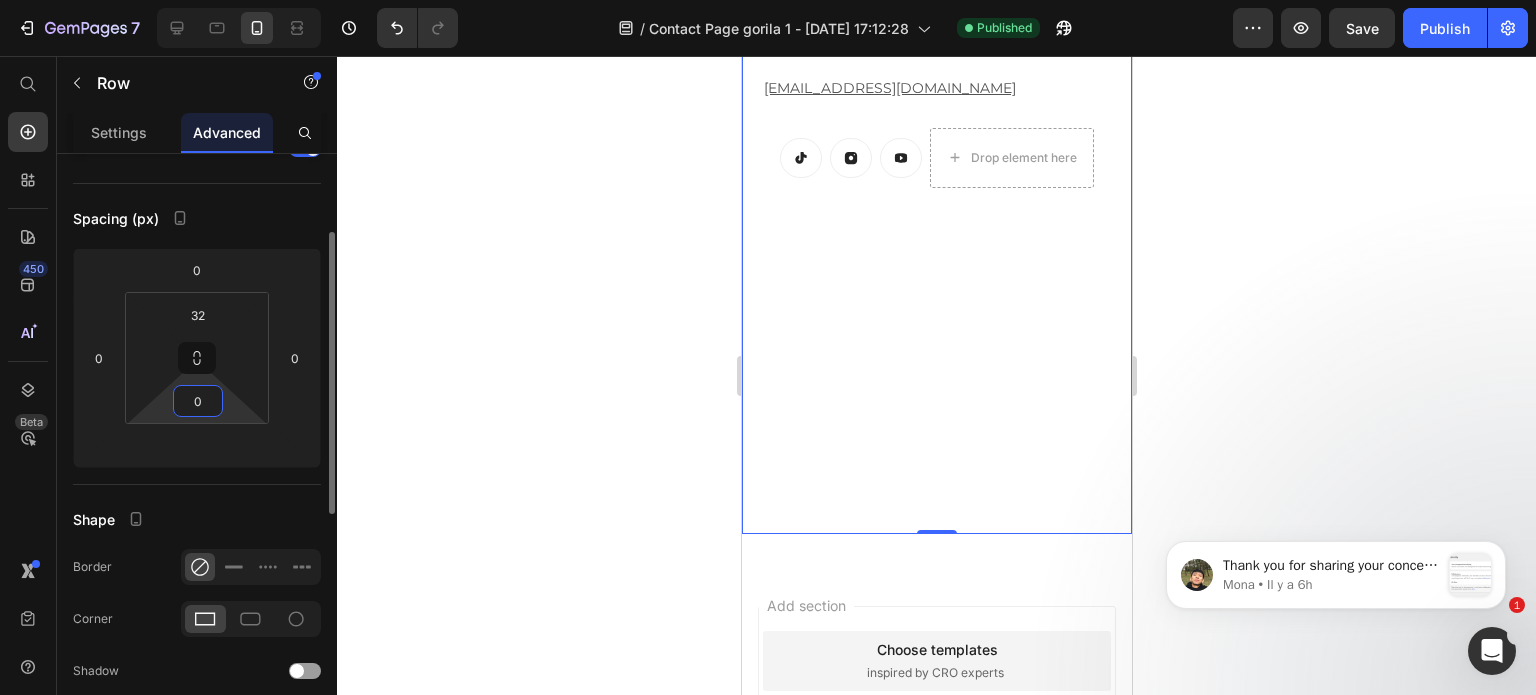 drag, startPoint x: 239, startPoint y: 403, endPoint x: 204, endPoint y: 467, distance: 72.94518 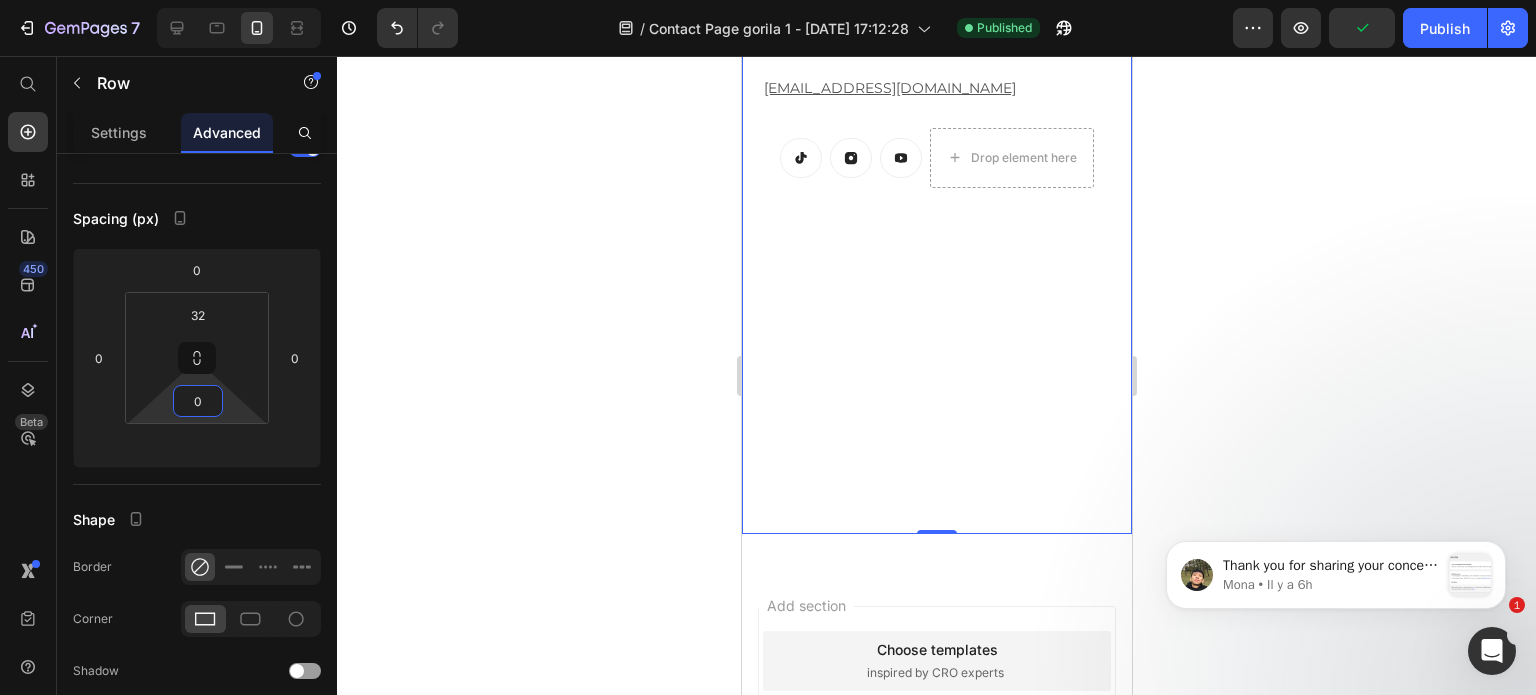 scroll, scrollTop: 1000, scrollLeft: 0, axis: vertical 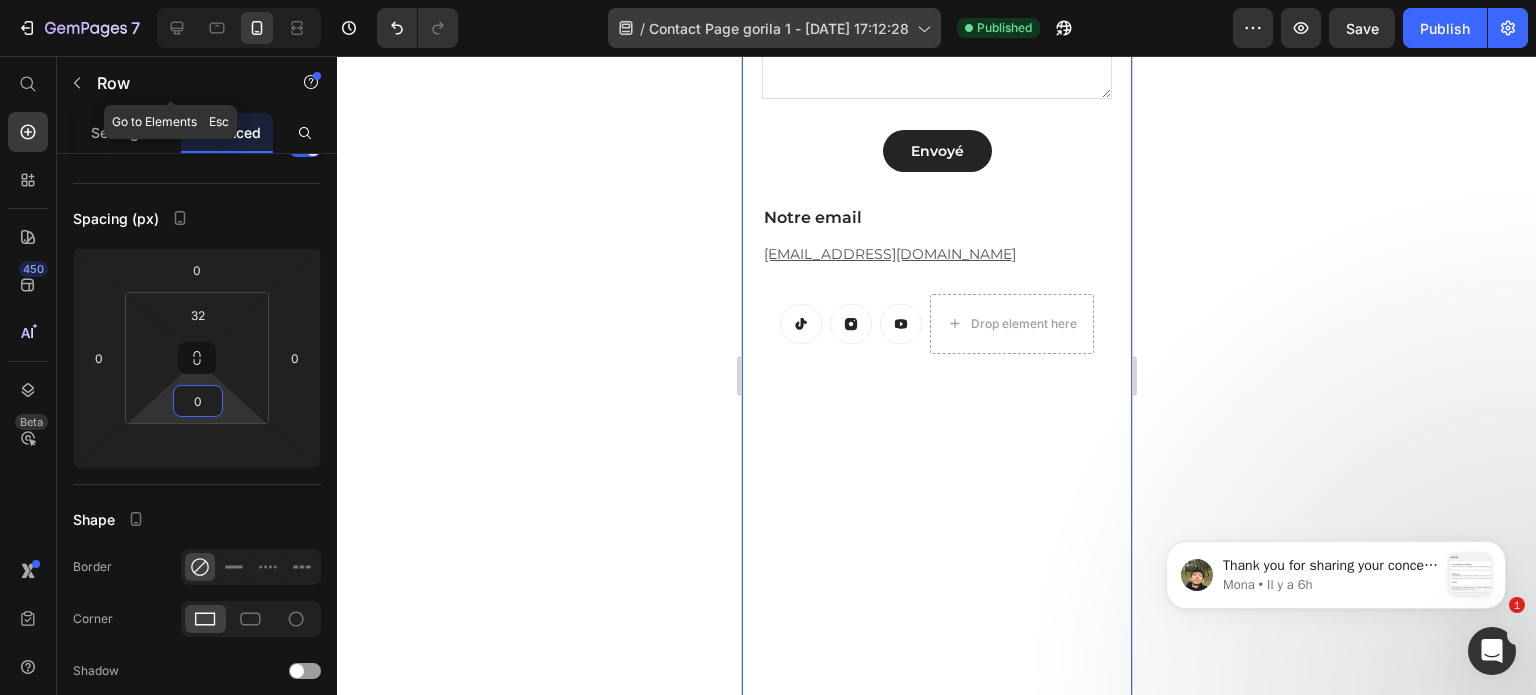 click on "Row" at bounding box center (182, 83) 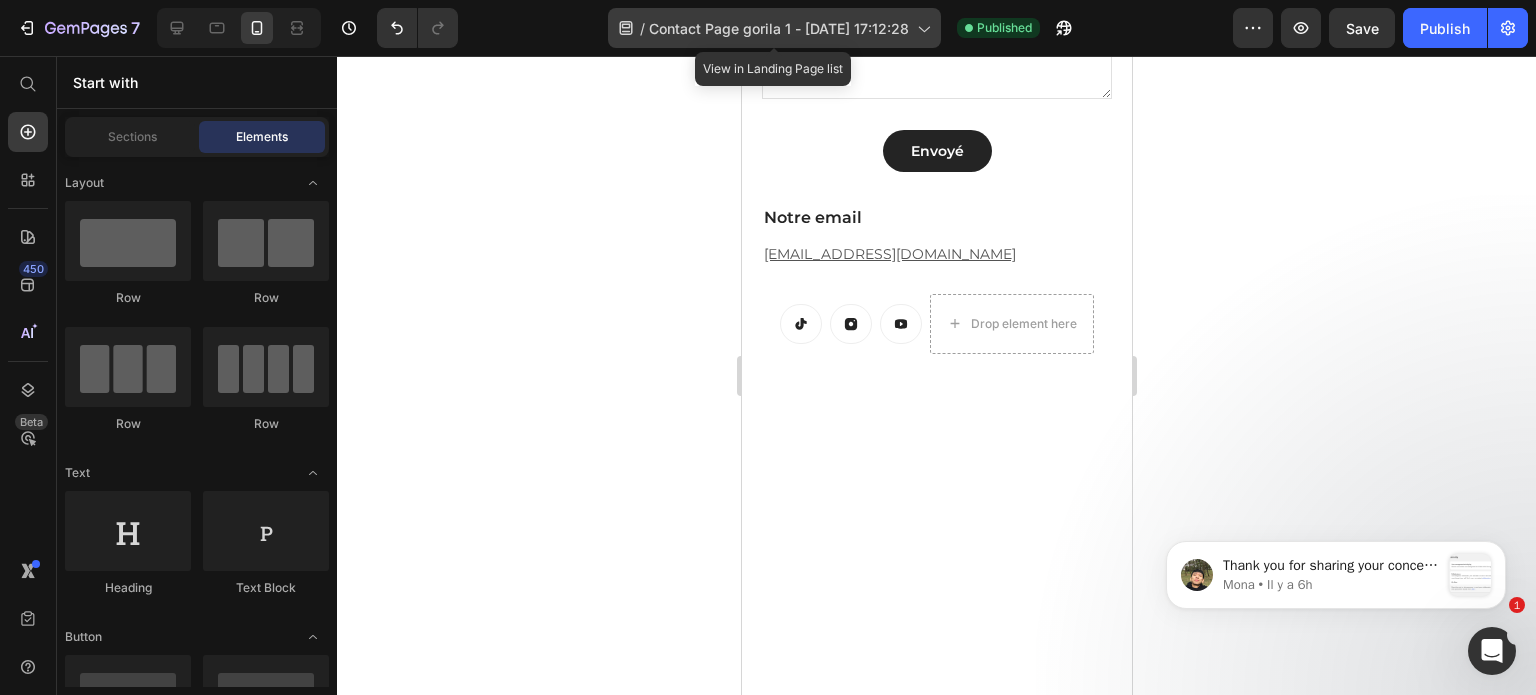 click on "Contact Page gorila 1 - [DATE] 17:12:28" at bounding box center (779, 28) 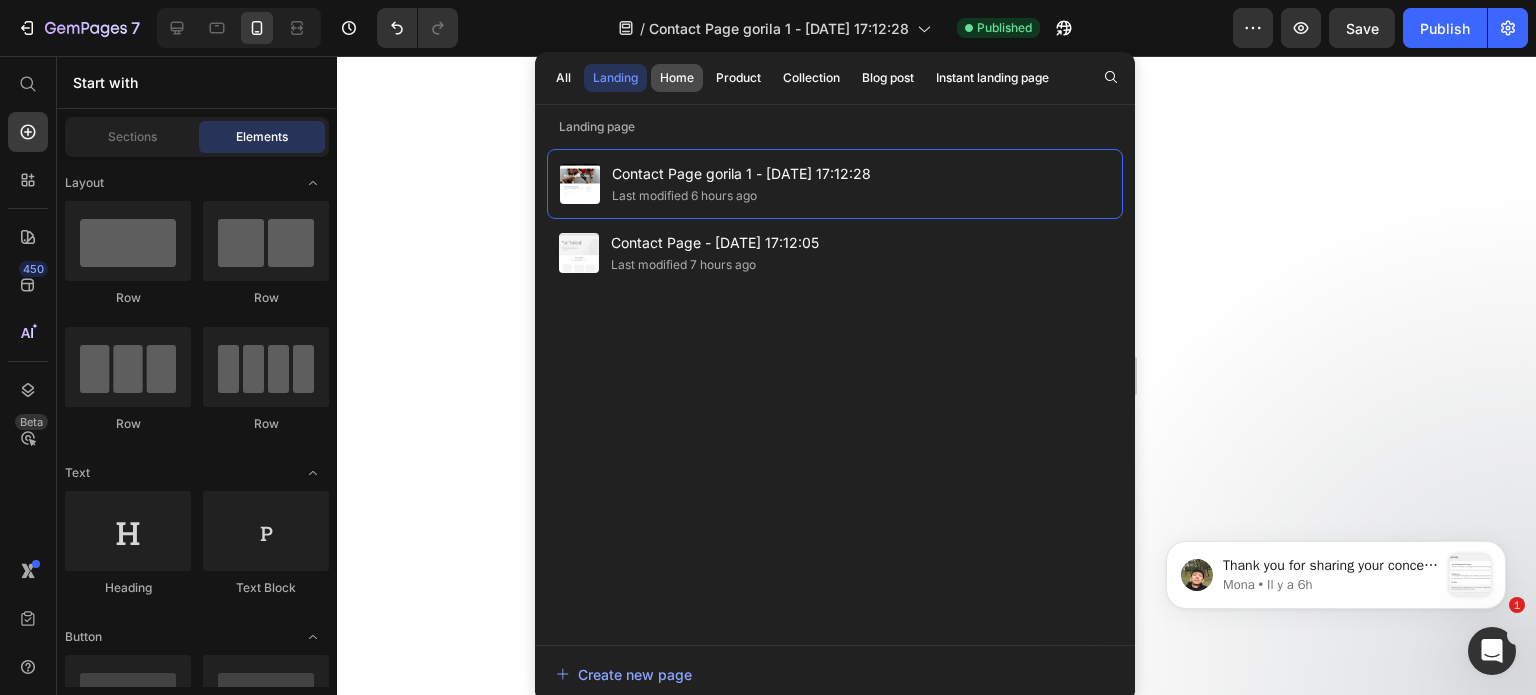 click on "Home" at bounding box center [677, 78] 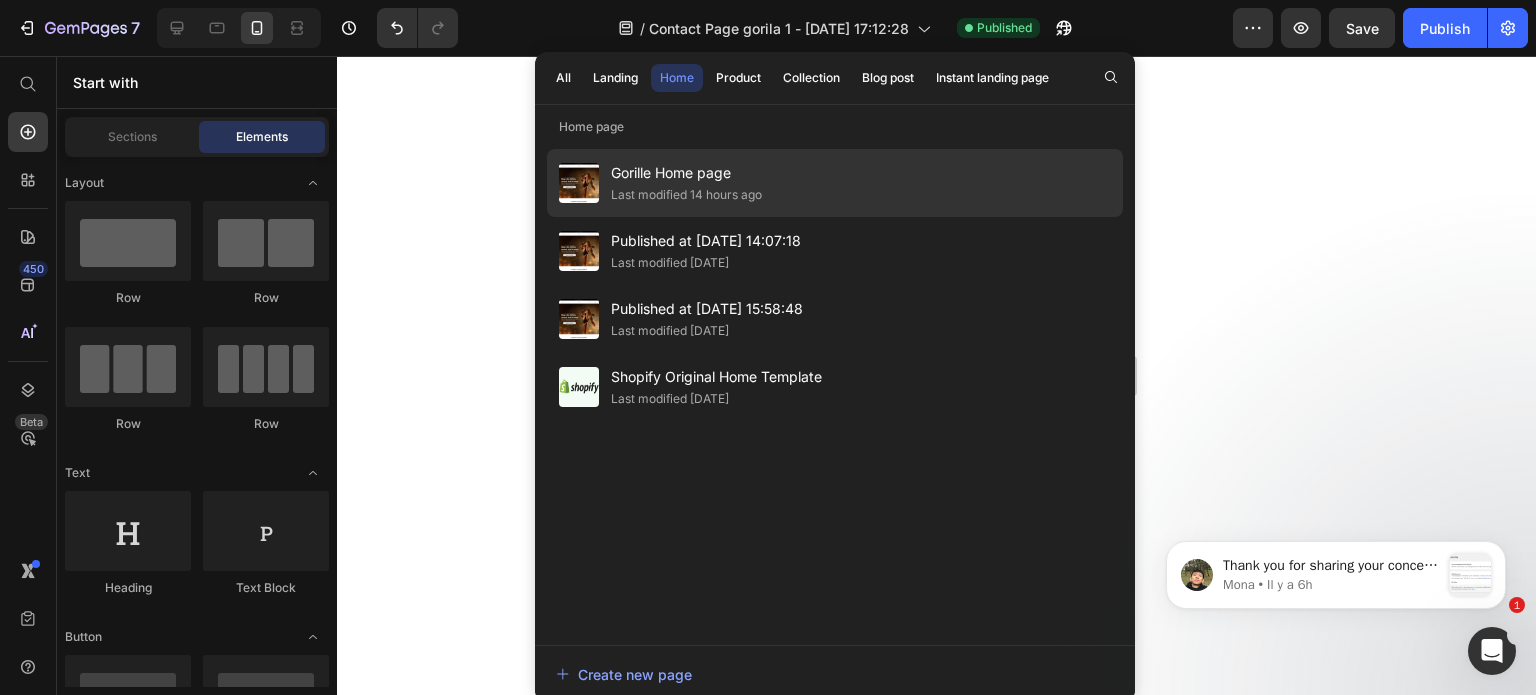 click on "Gorille Home page" at bounding box center (686, 173) 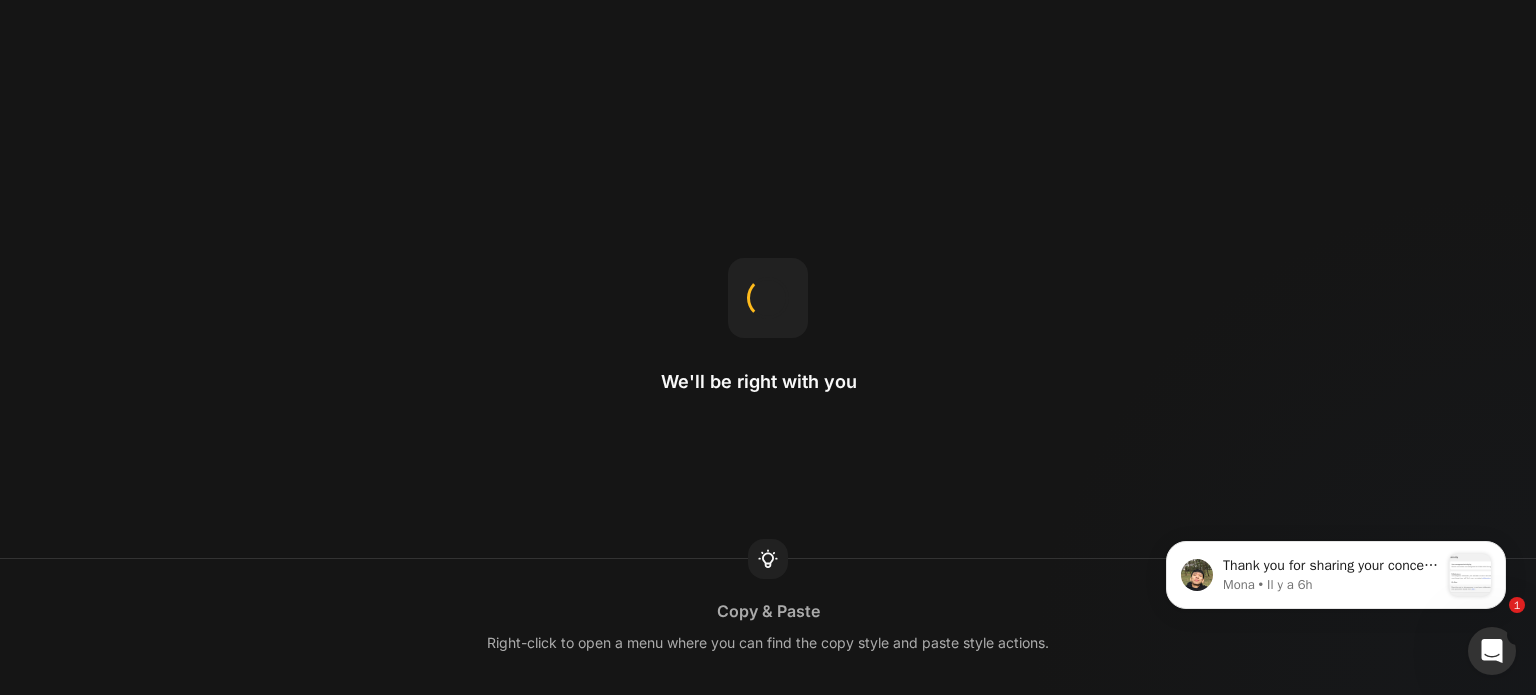 scroll, scrollTop: 0, scrollLeft: 0, axis: both 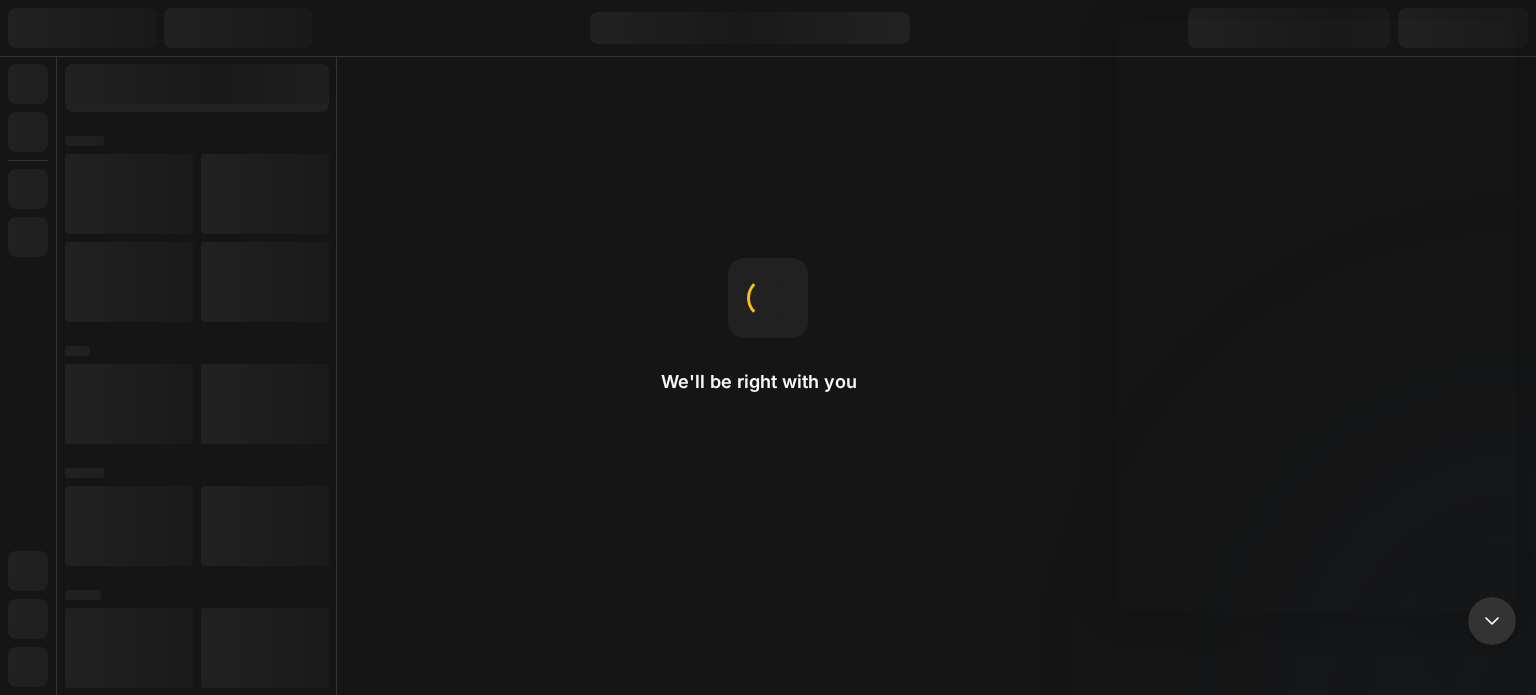 click 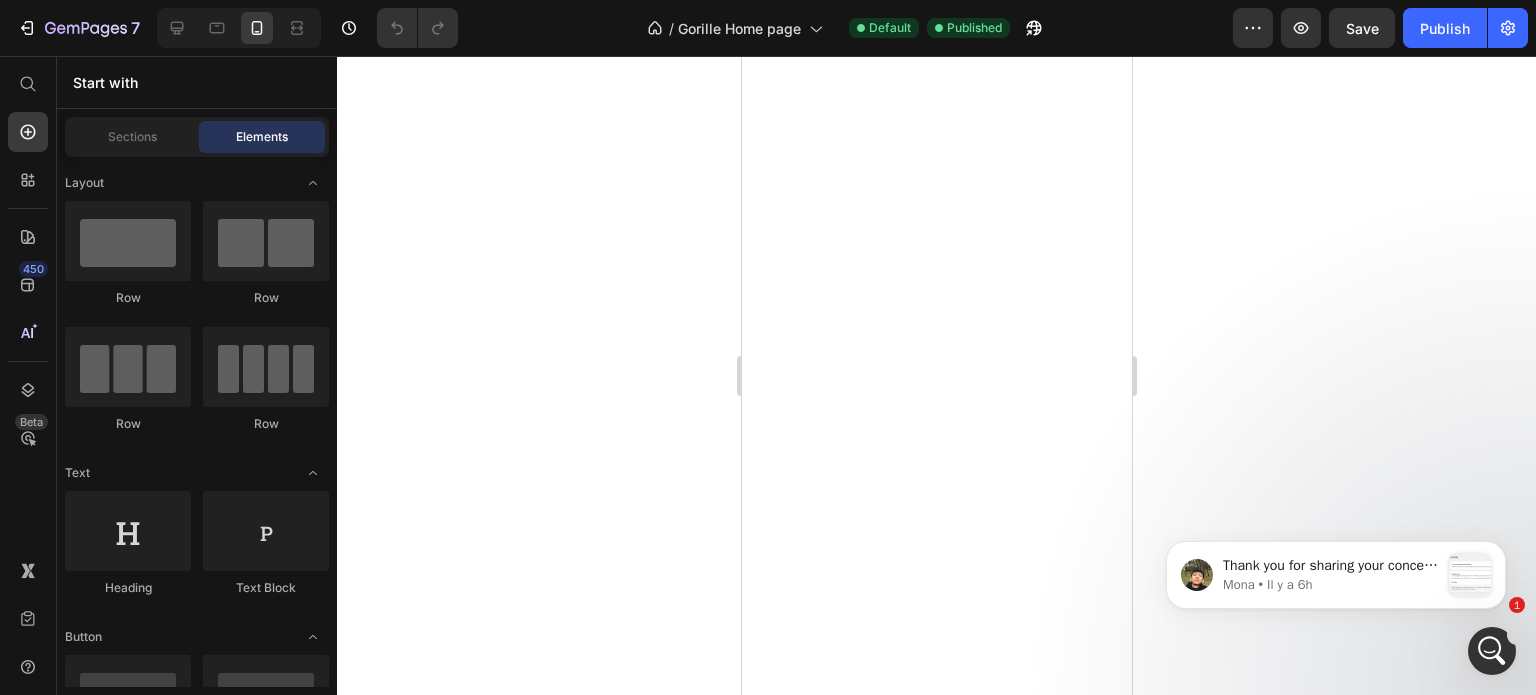 scroll, scrollTop: 0, scrollLeft: 0, axis: both 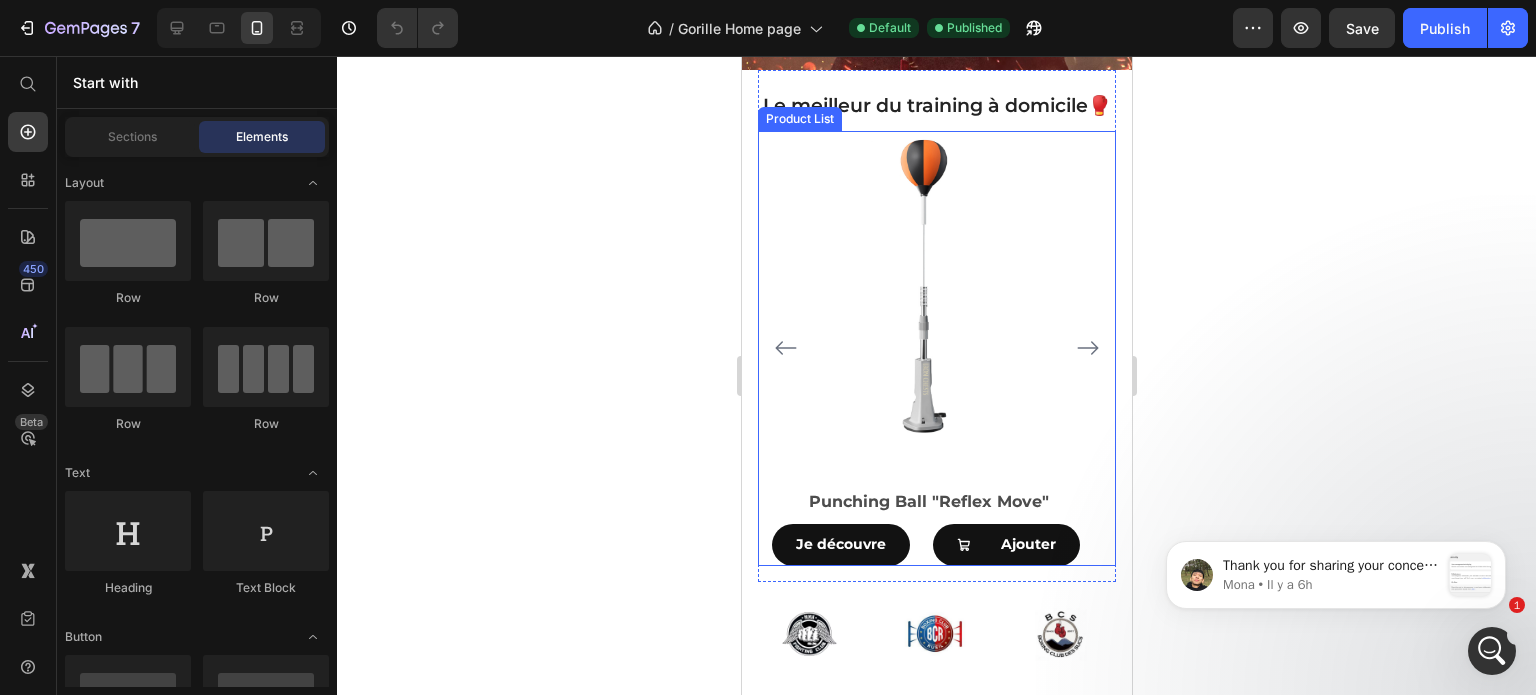 click 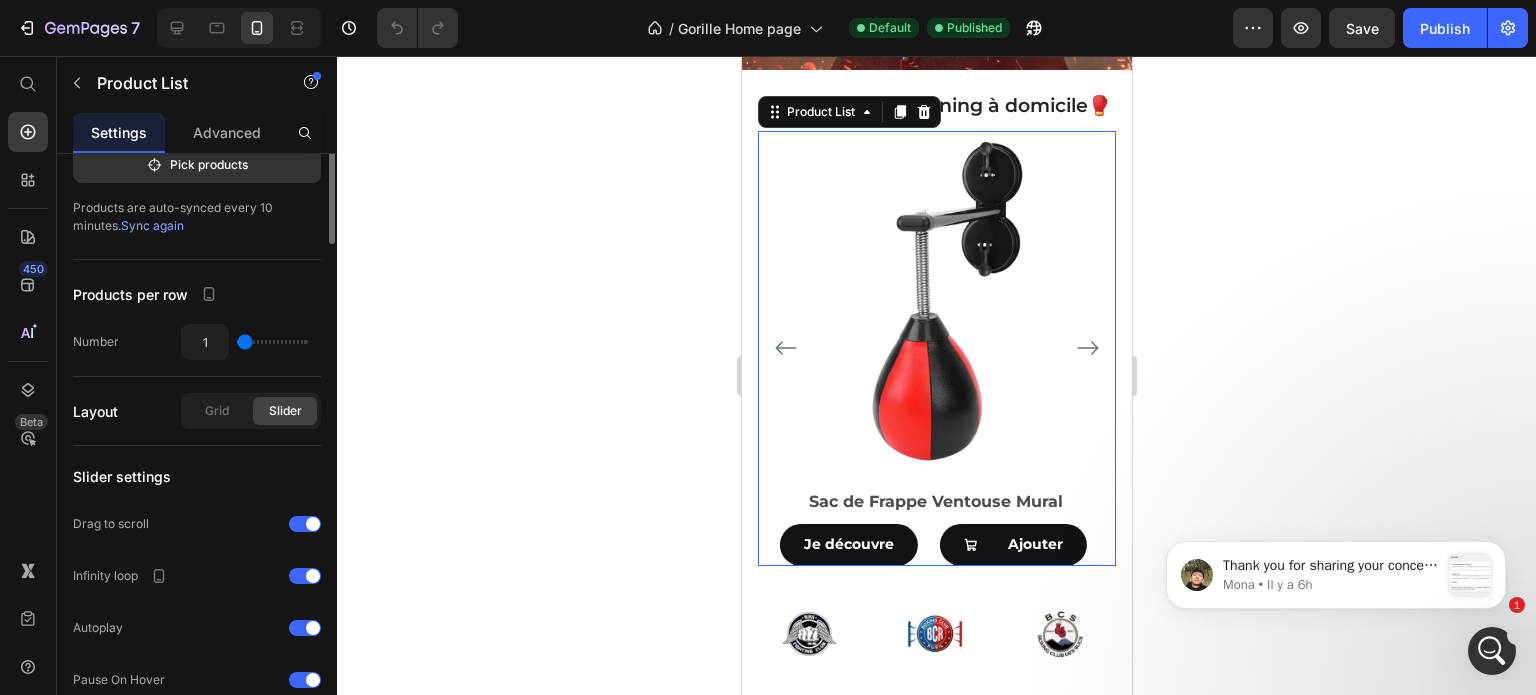 scroll, scrollTop: 0, scrollLeft: 0, axis: both 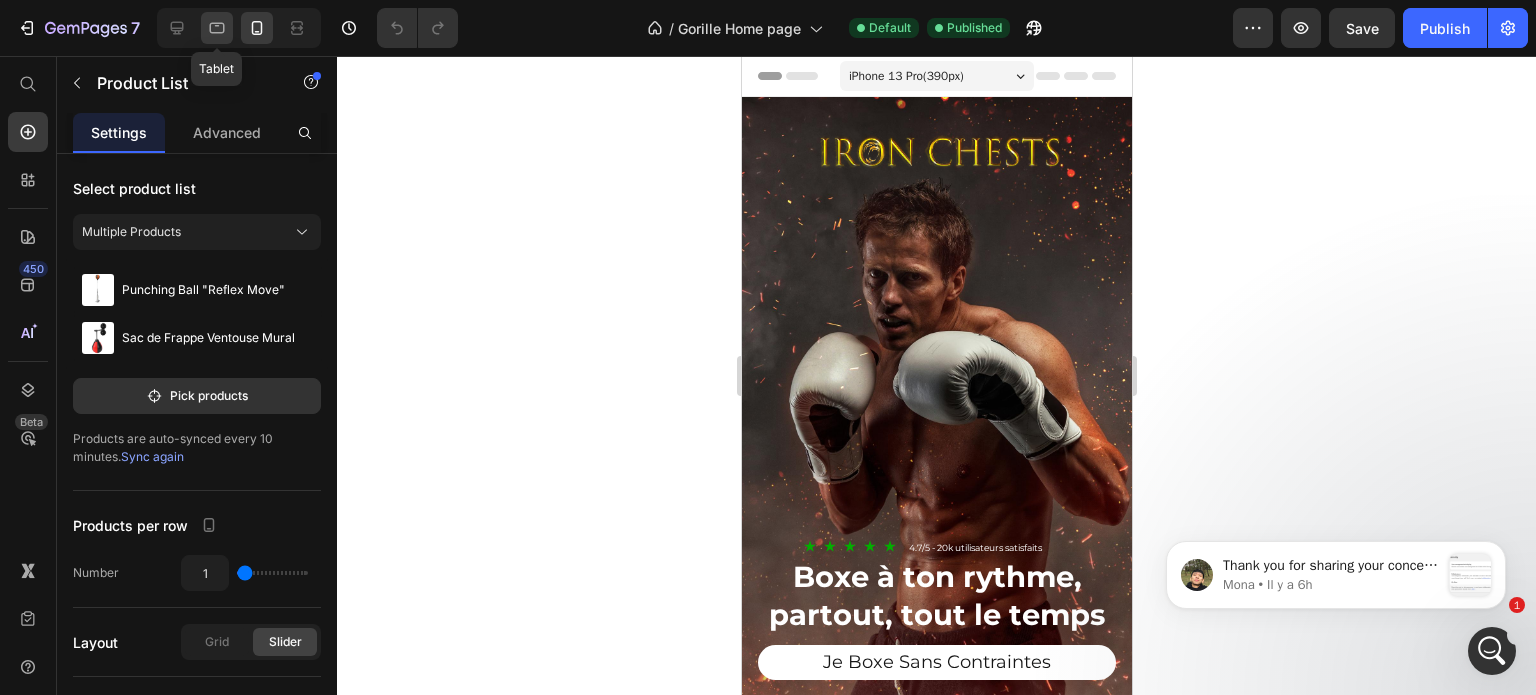 click 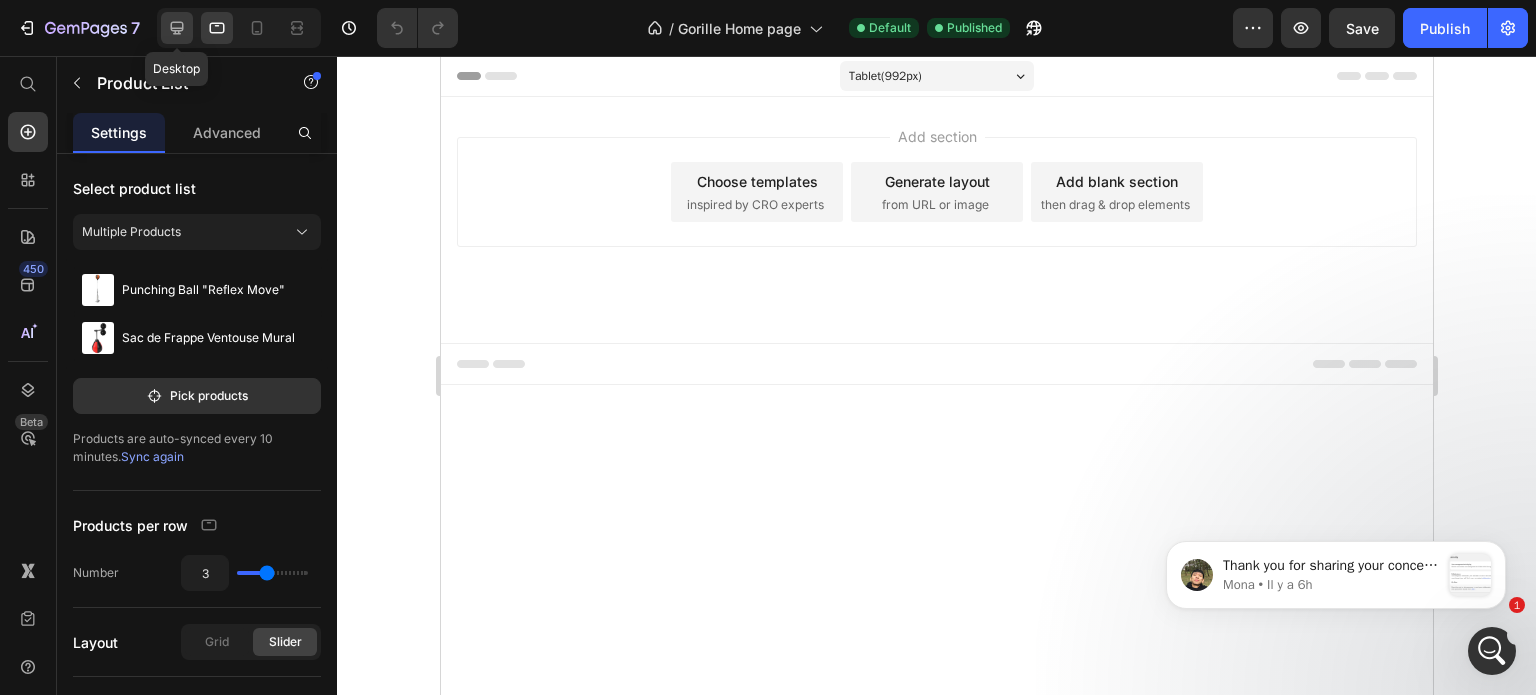 click 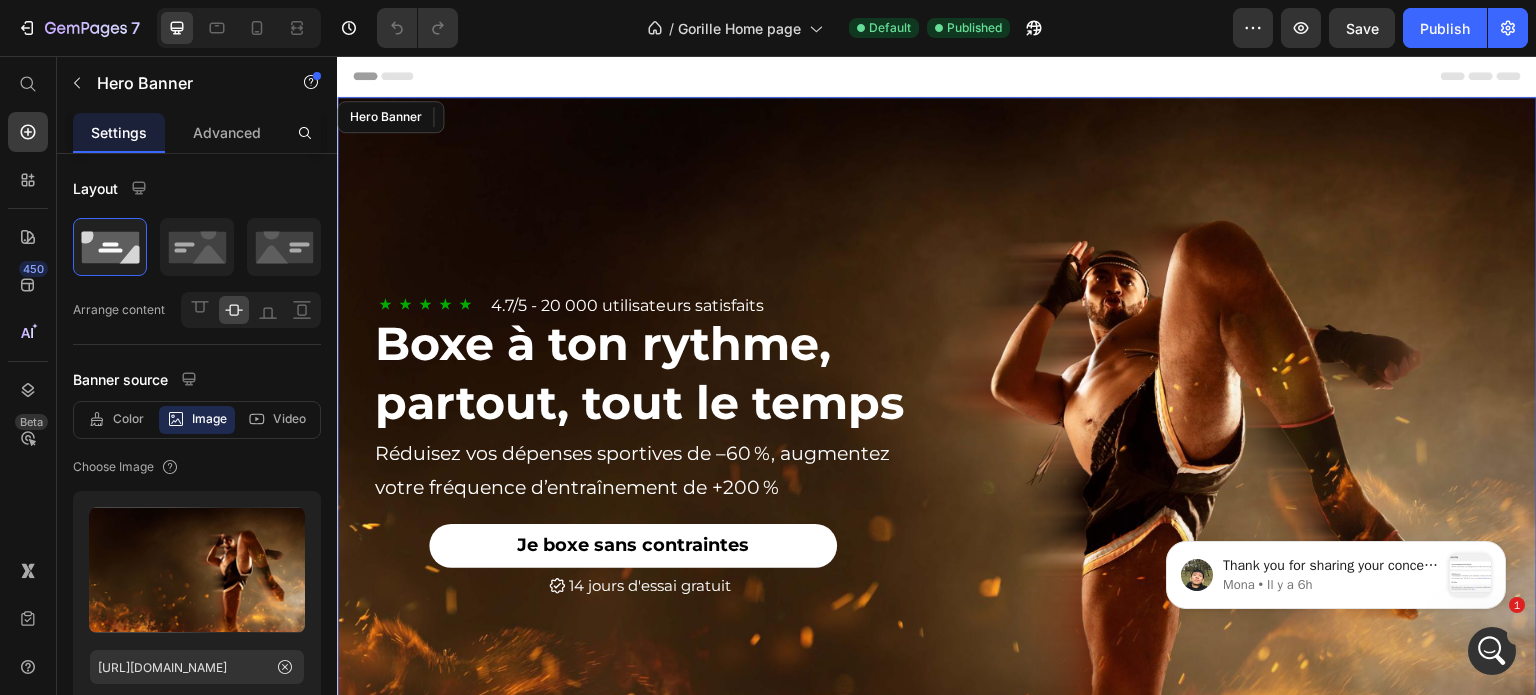 click at bounding box center (937, 443) 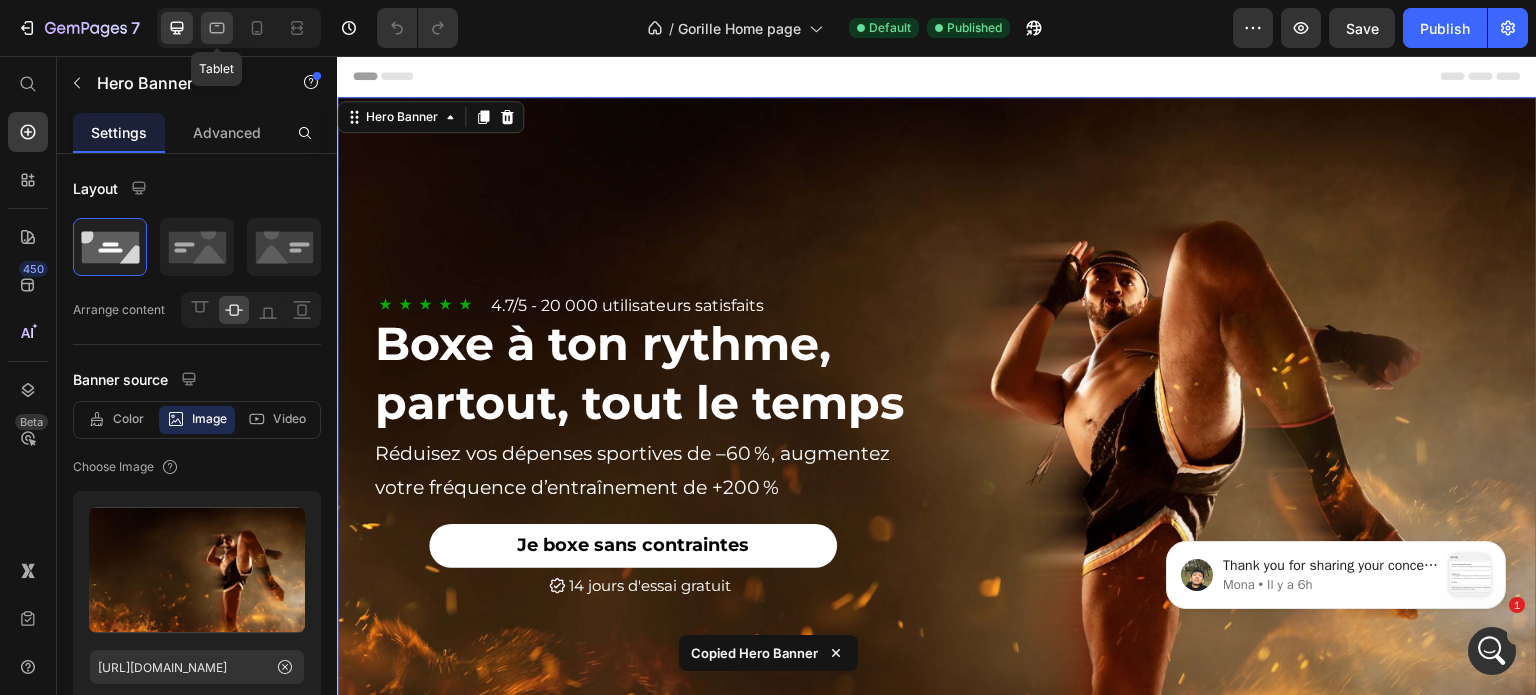 click 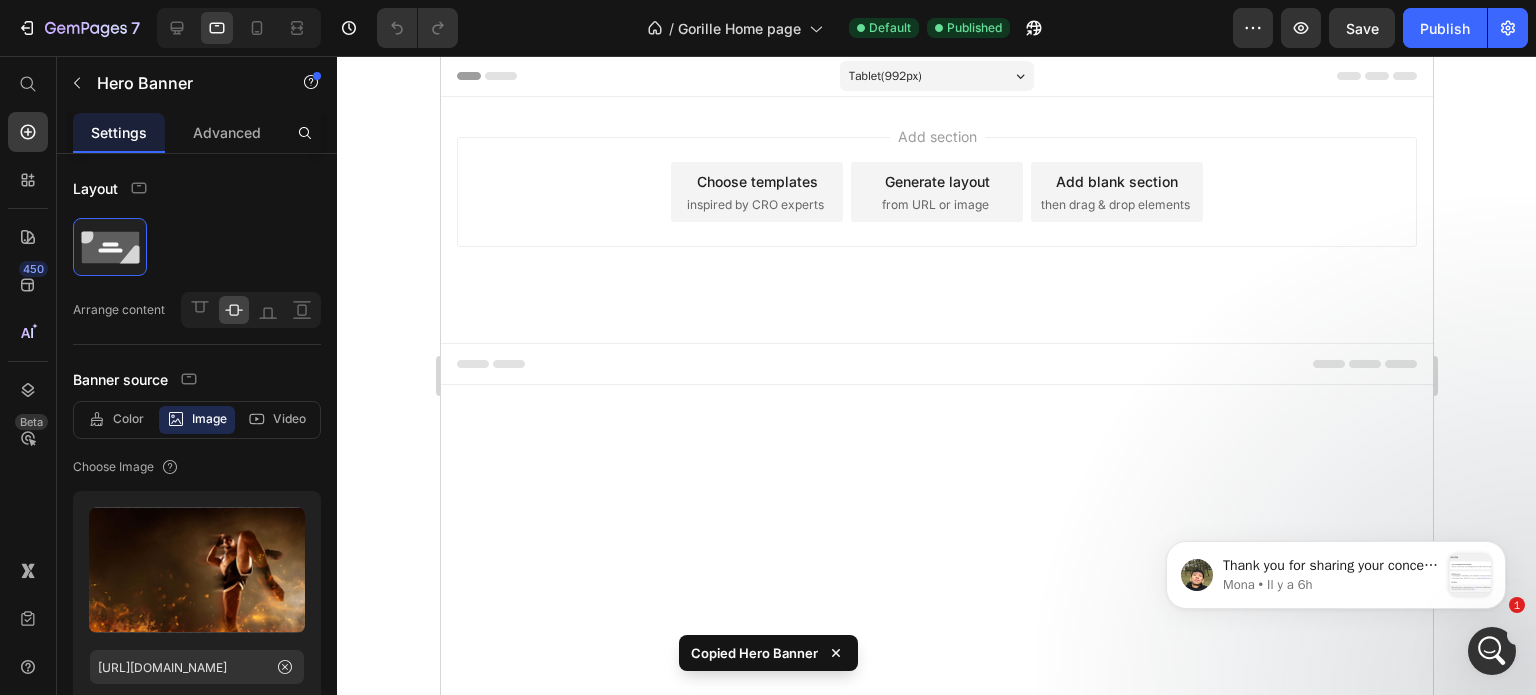 click on "Add section Choose templates inspired by CRO experts Generate layout from URL or image Add blank section then drag & drop elements" at bounding box center (936, 220) 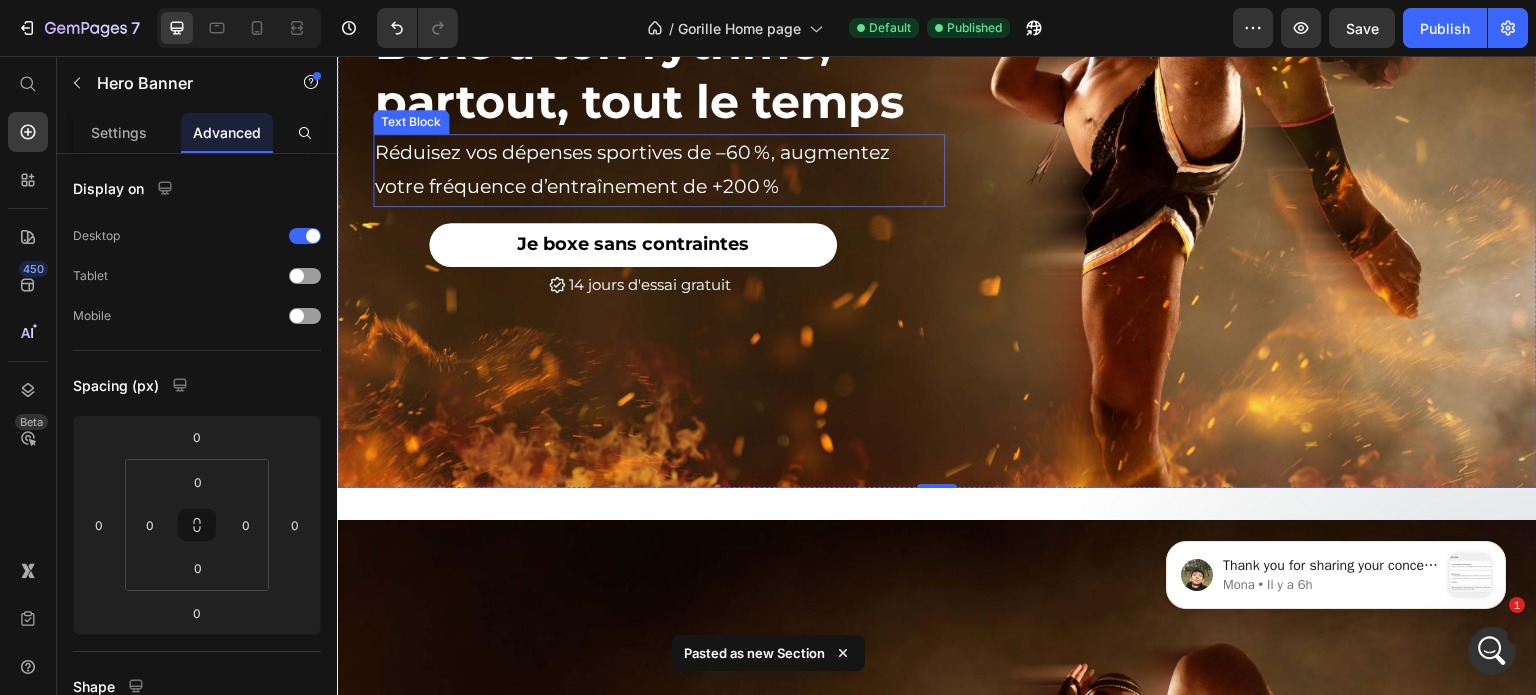 scroll, scrollTop: 833, scrollLeft: 0, axis: vertical 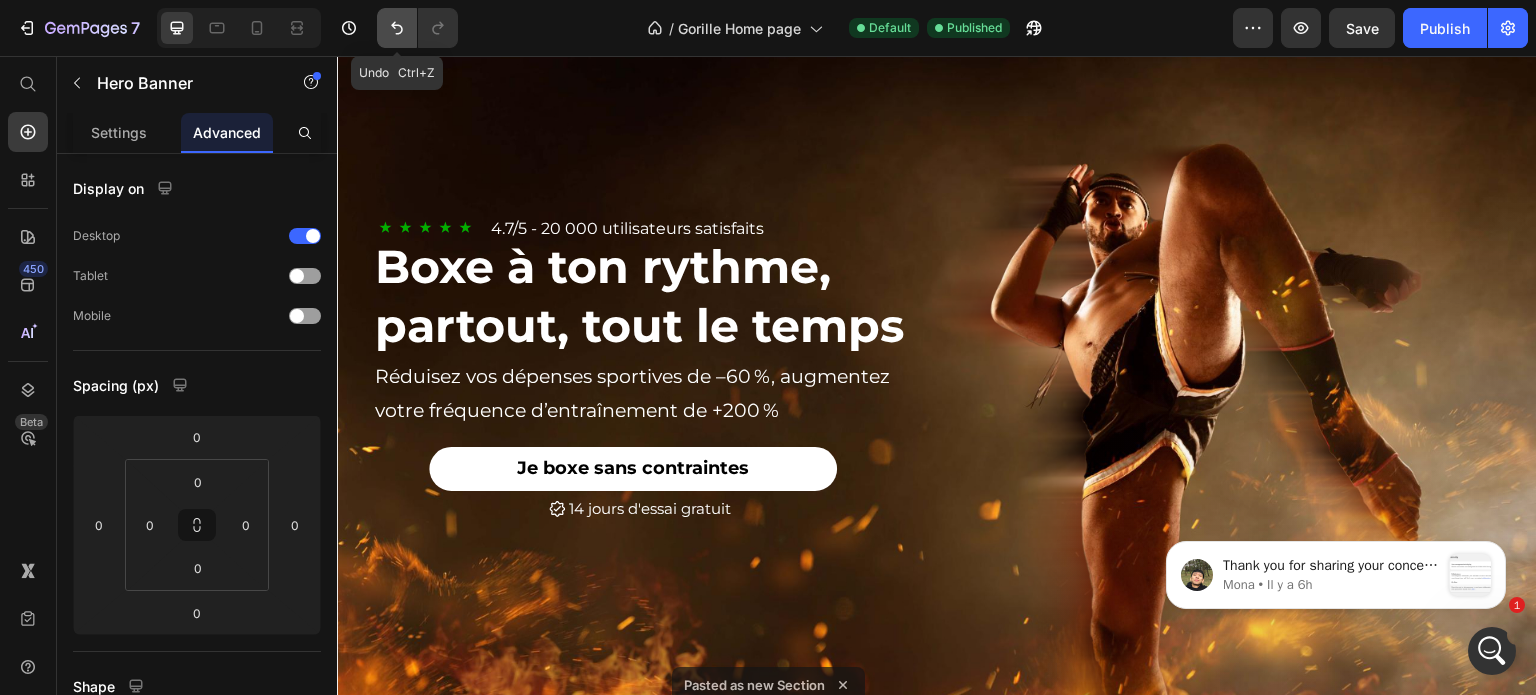 click 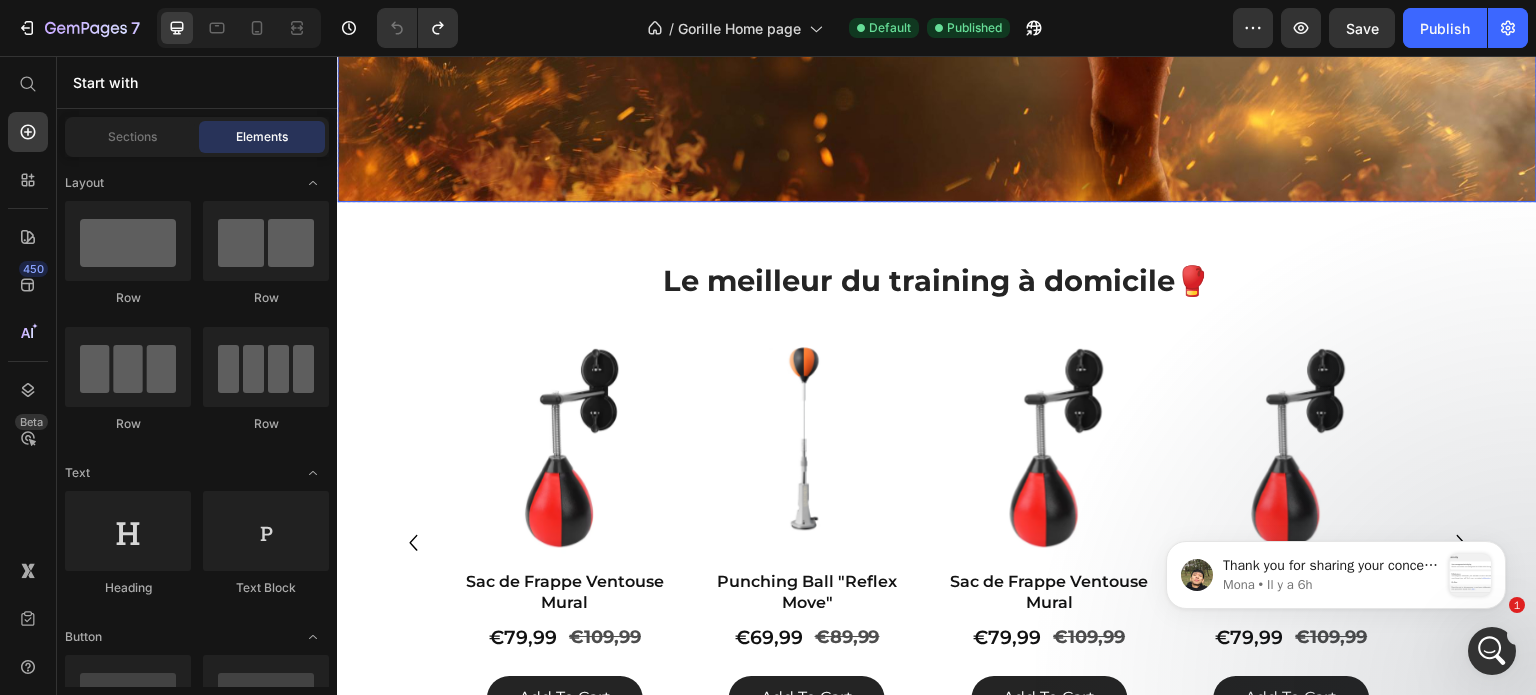 scroll, scrollTop: 0, scrollLeft: 0, axis: both 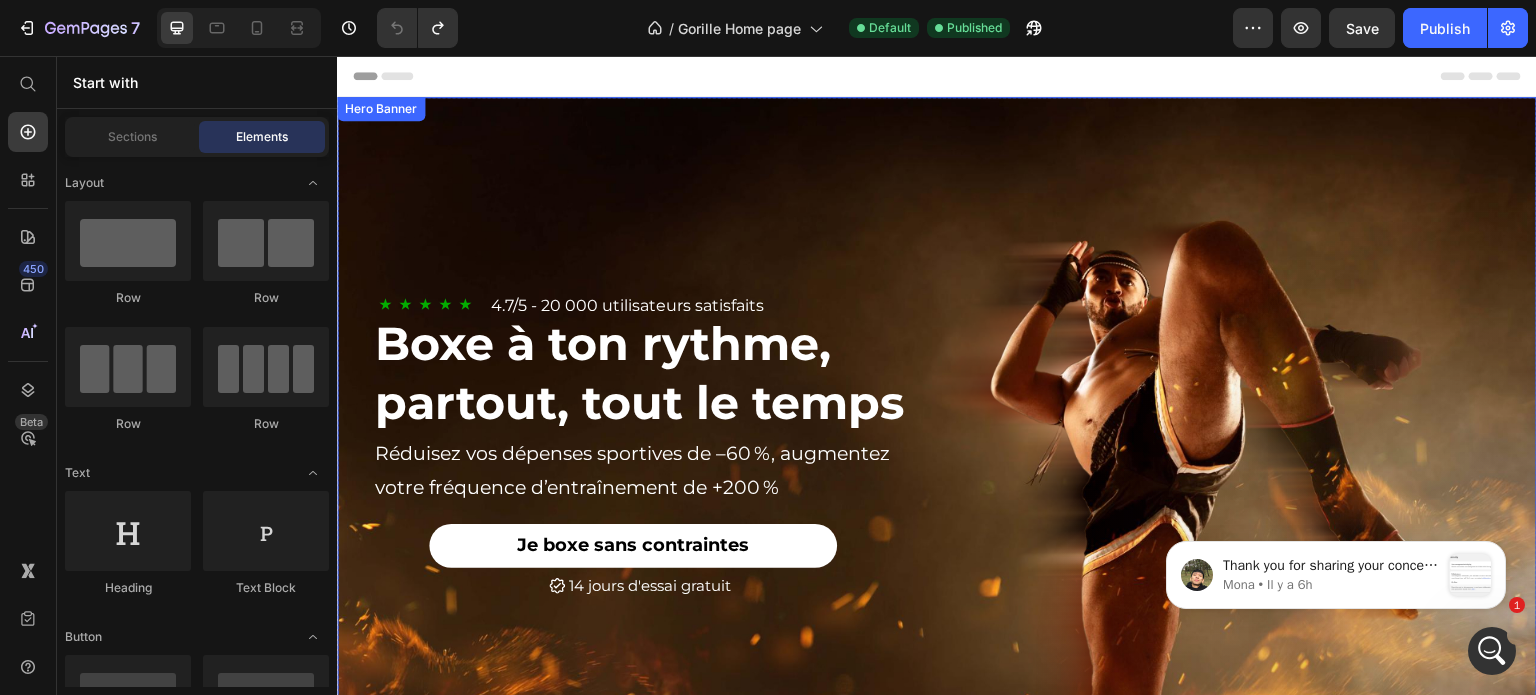 click at bounding box center [937, 443] 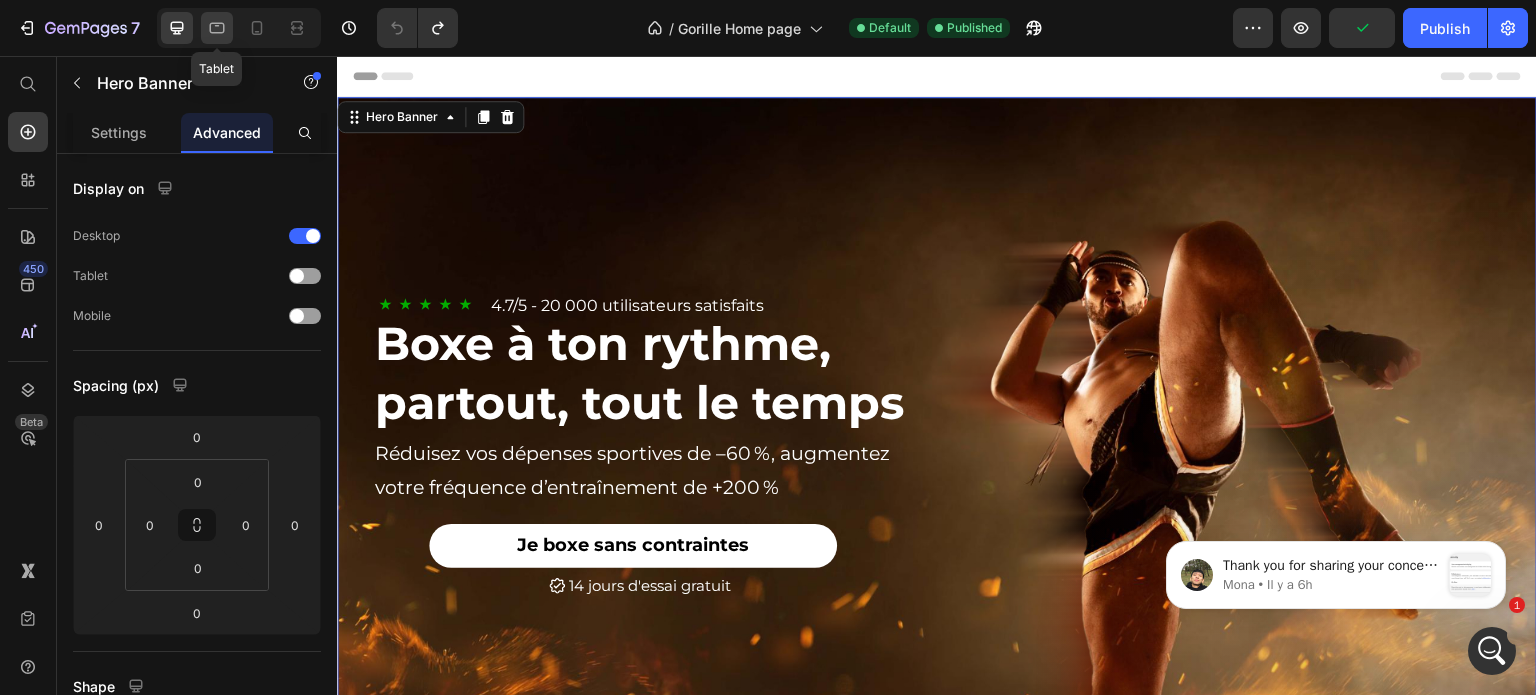 click 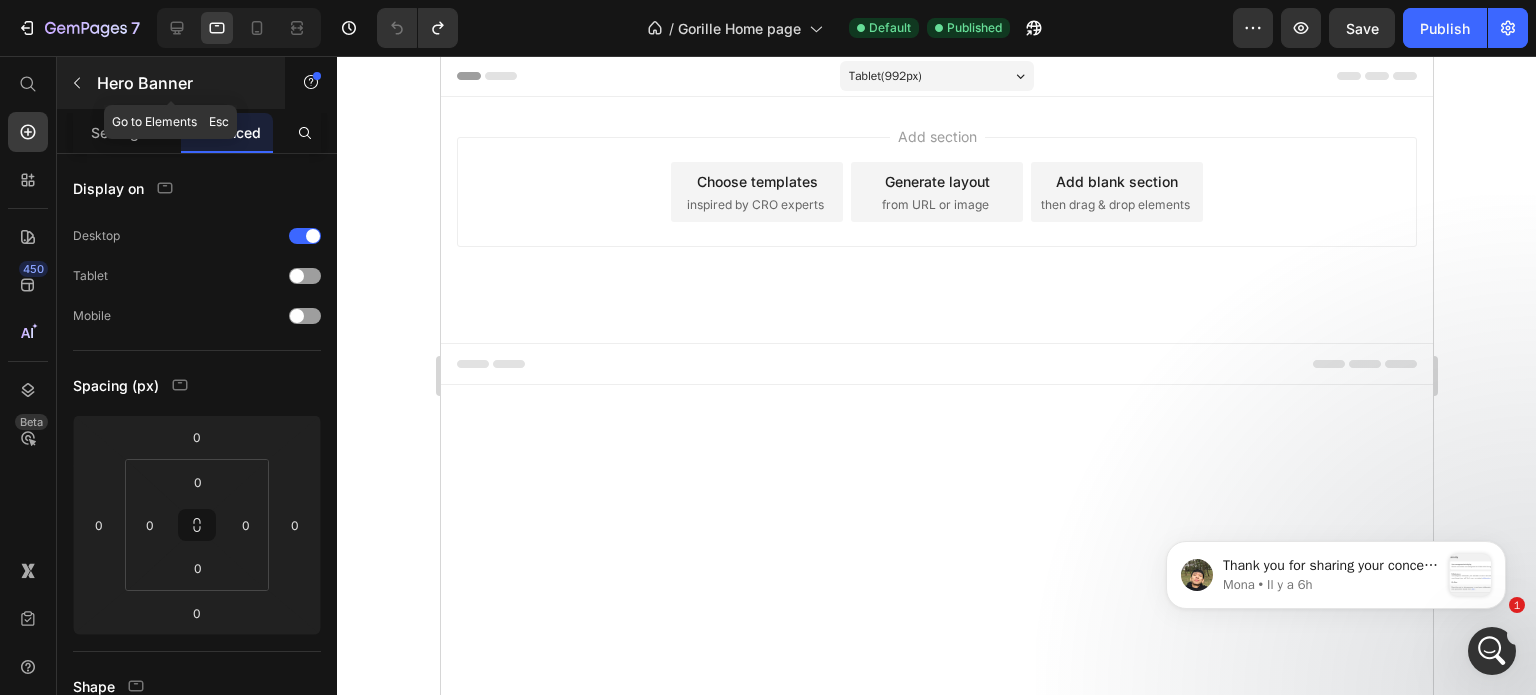 click on "Hero Banner" at bounding box center (182, 83) 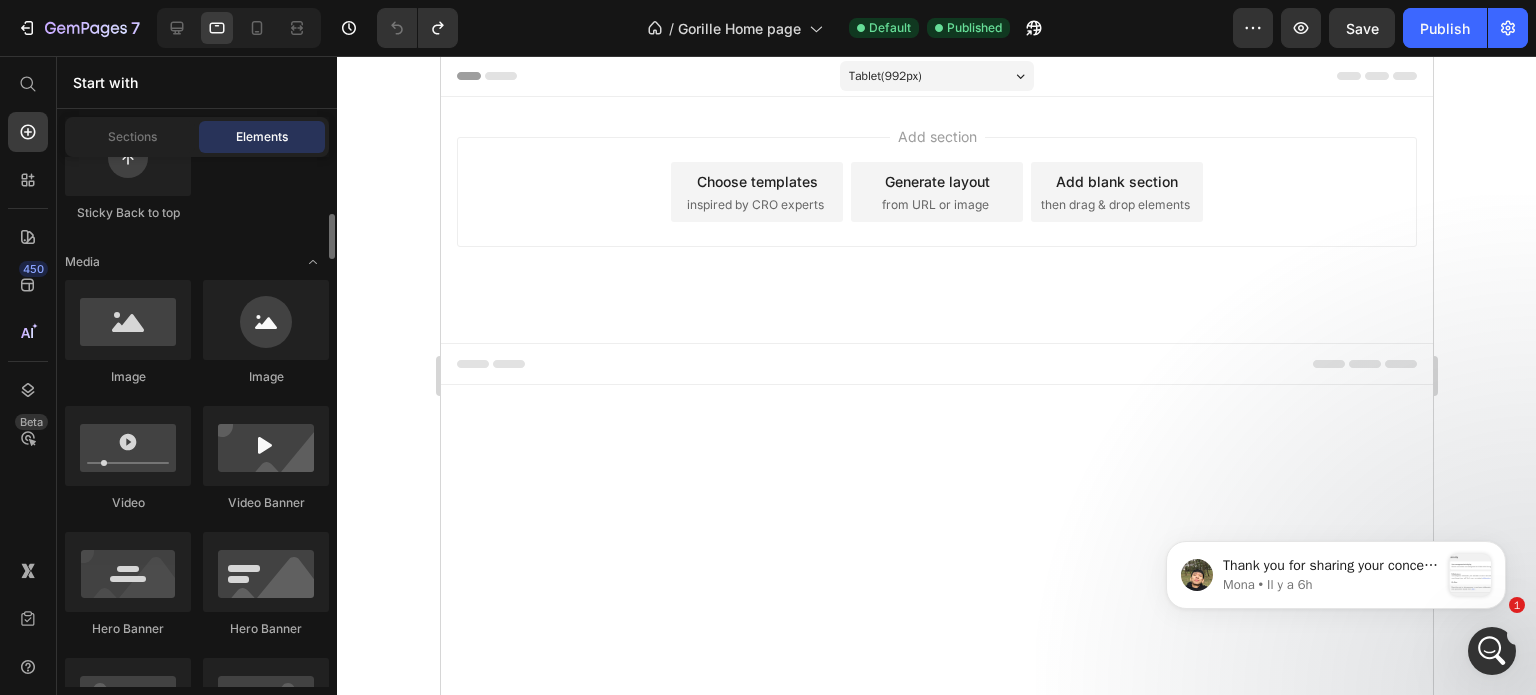 scroll, scrollTop: 832, scrollLeft: 0, axis: vertical 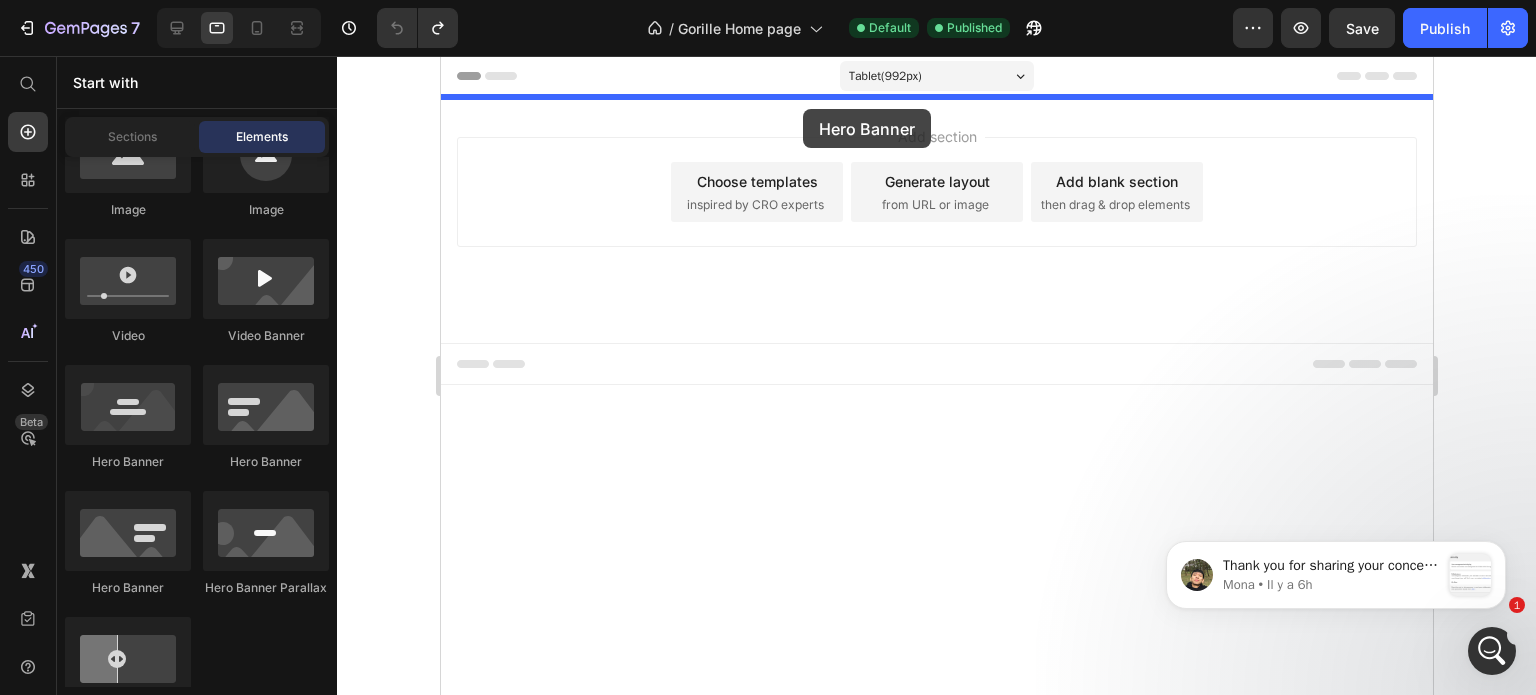 drag, startPoint x: 757, startPoint y: 447, endPoint x: 802, endPoint y: 109, distance: 340.9824 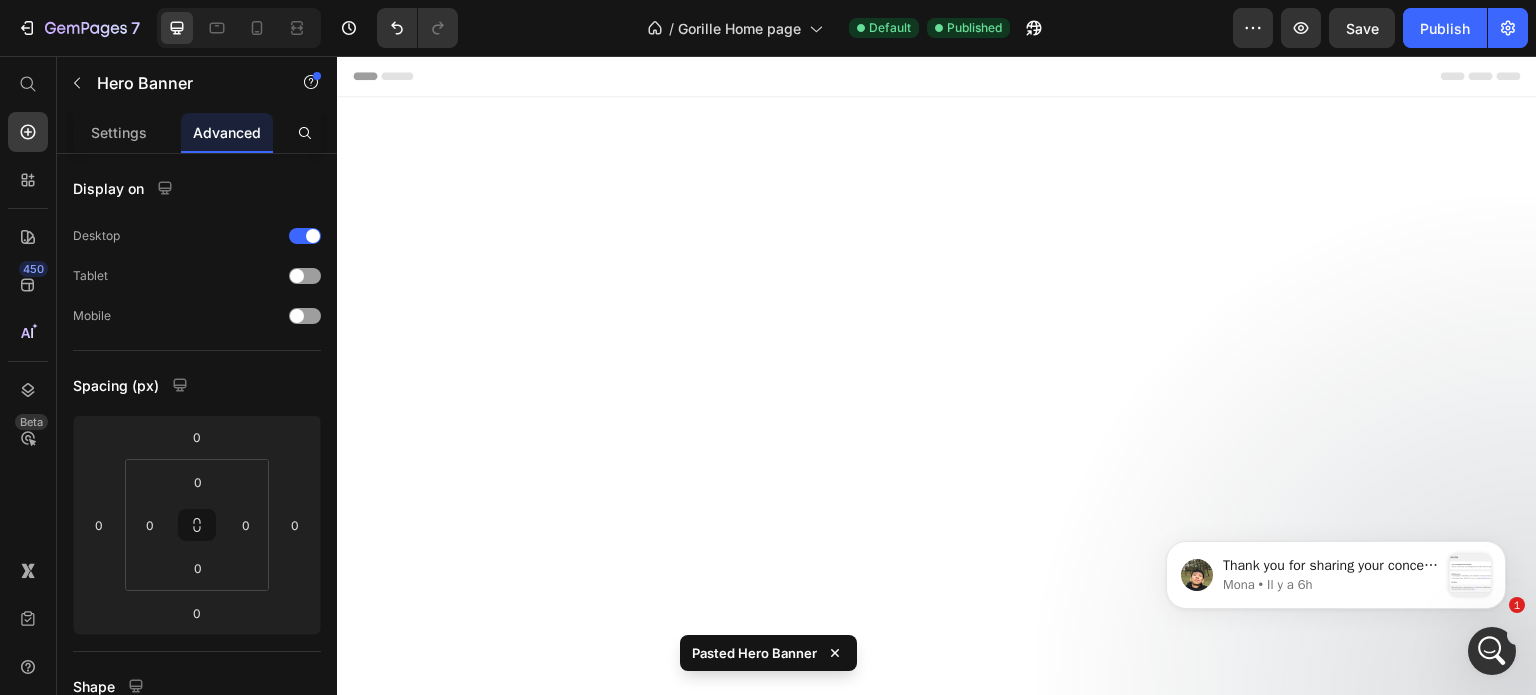 scroll, scrollTop: 3306, scrollLeft: 0, axis: vertical 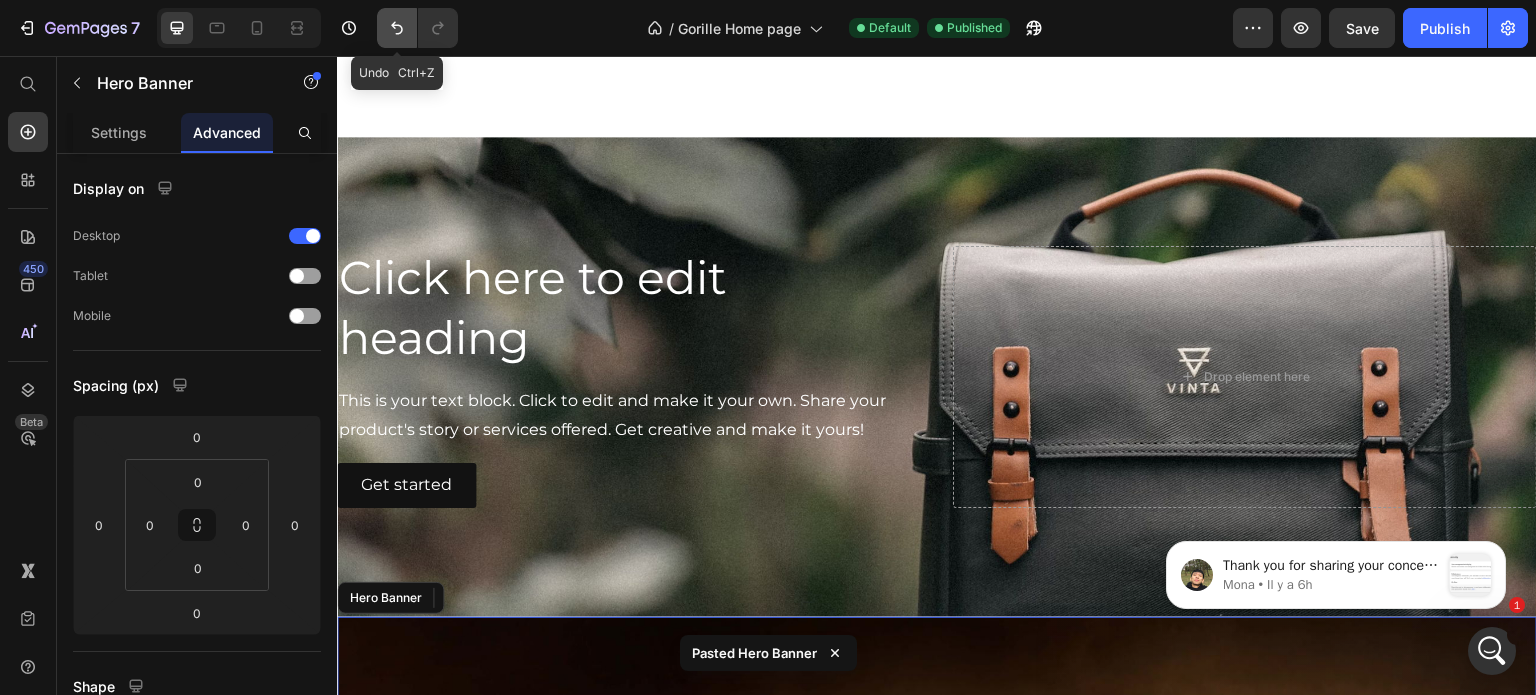 click 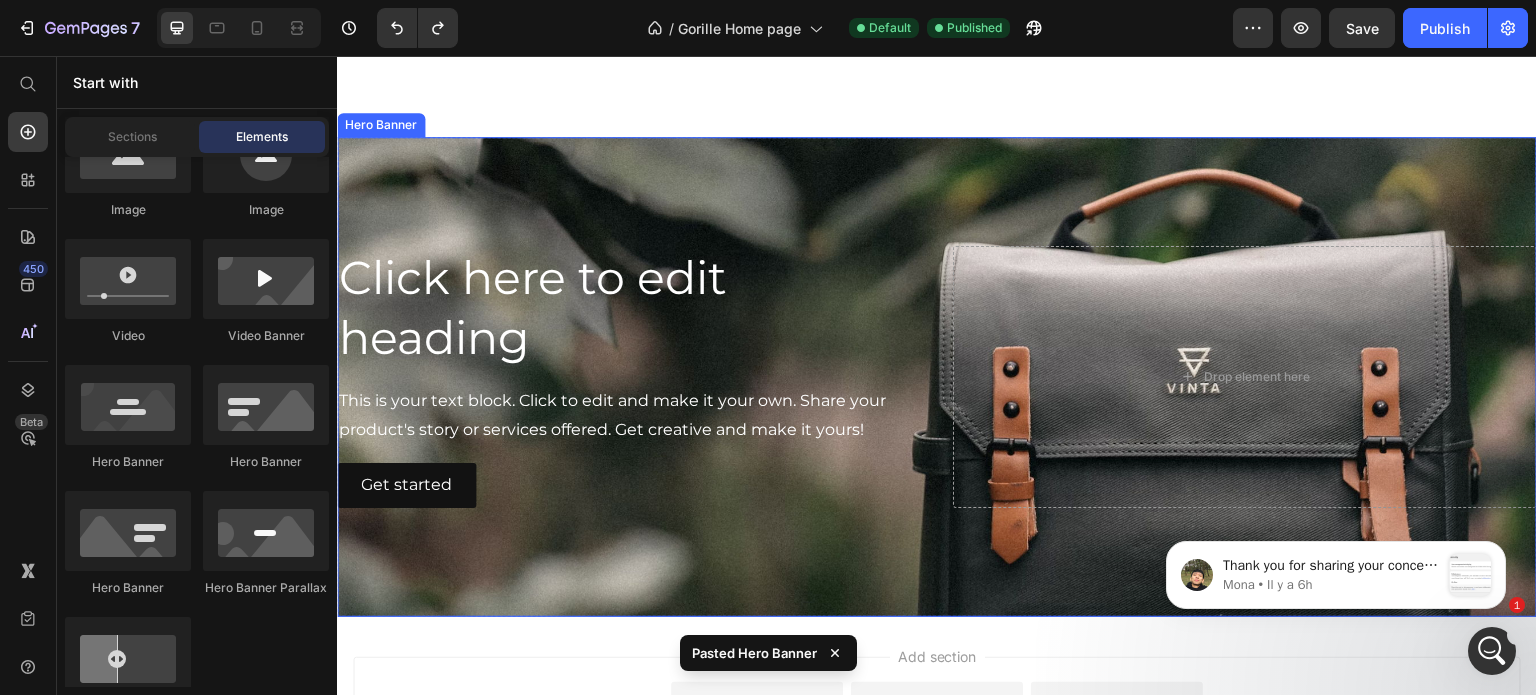 click at bounding box center (937, 377) 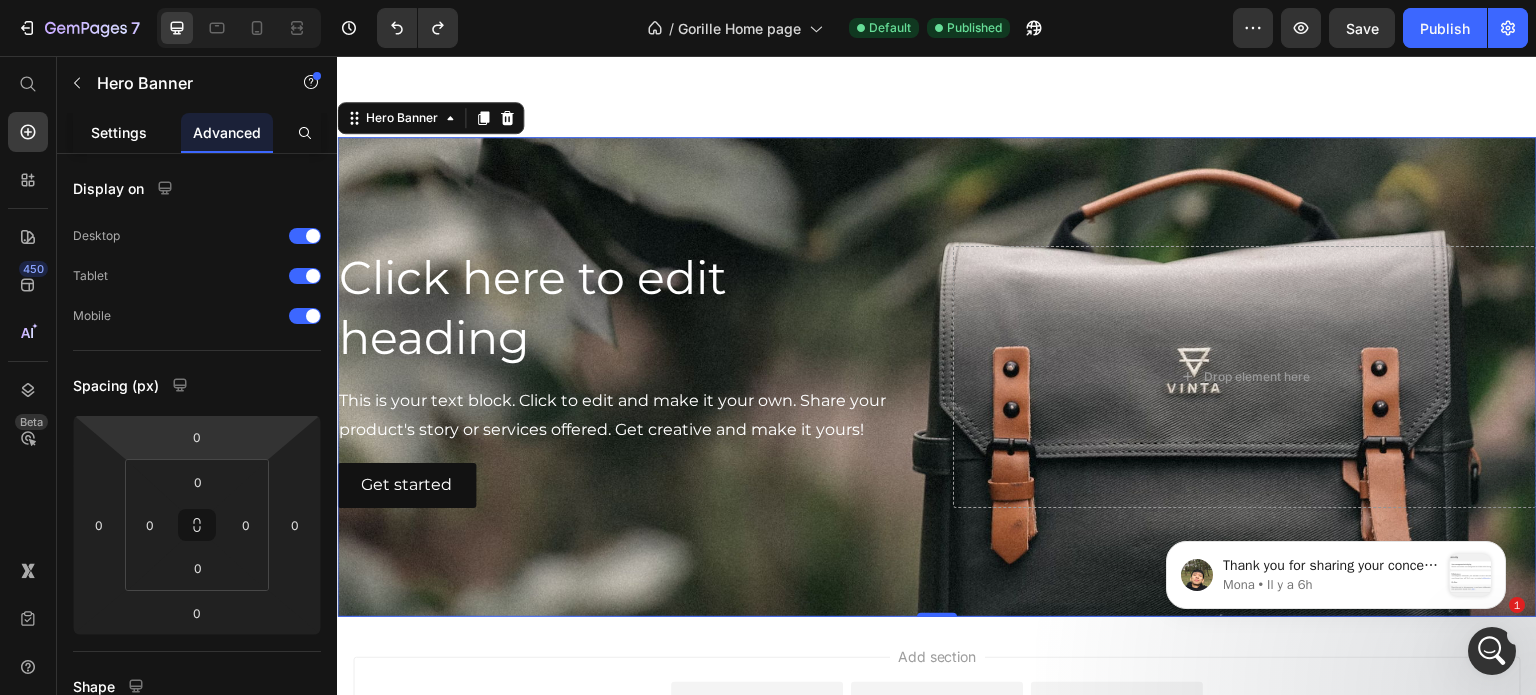 click on "Settings" at bounding box center (119, 132) 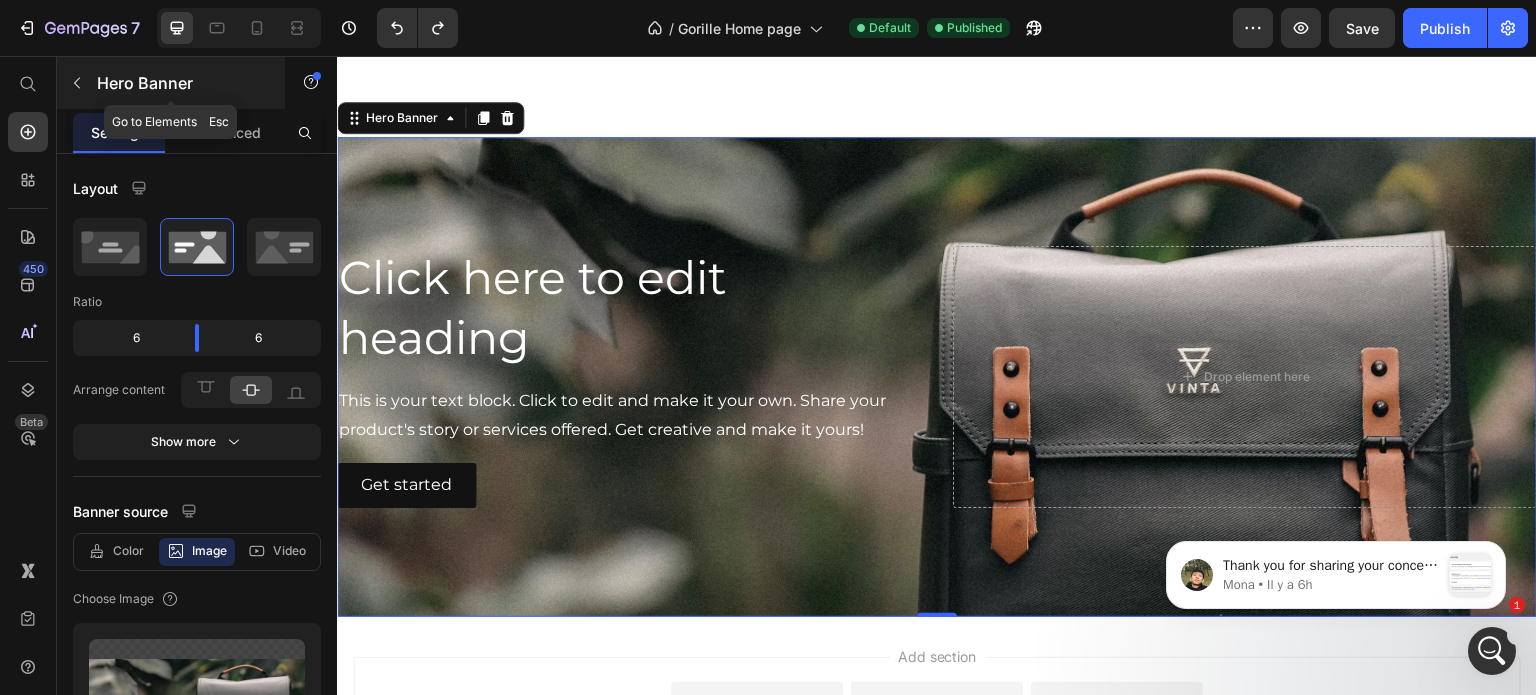 click 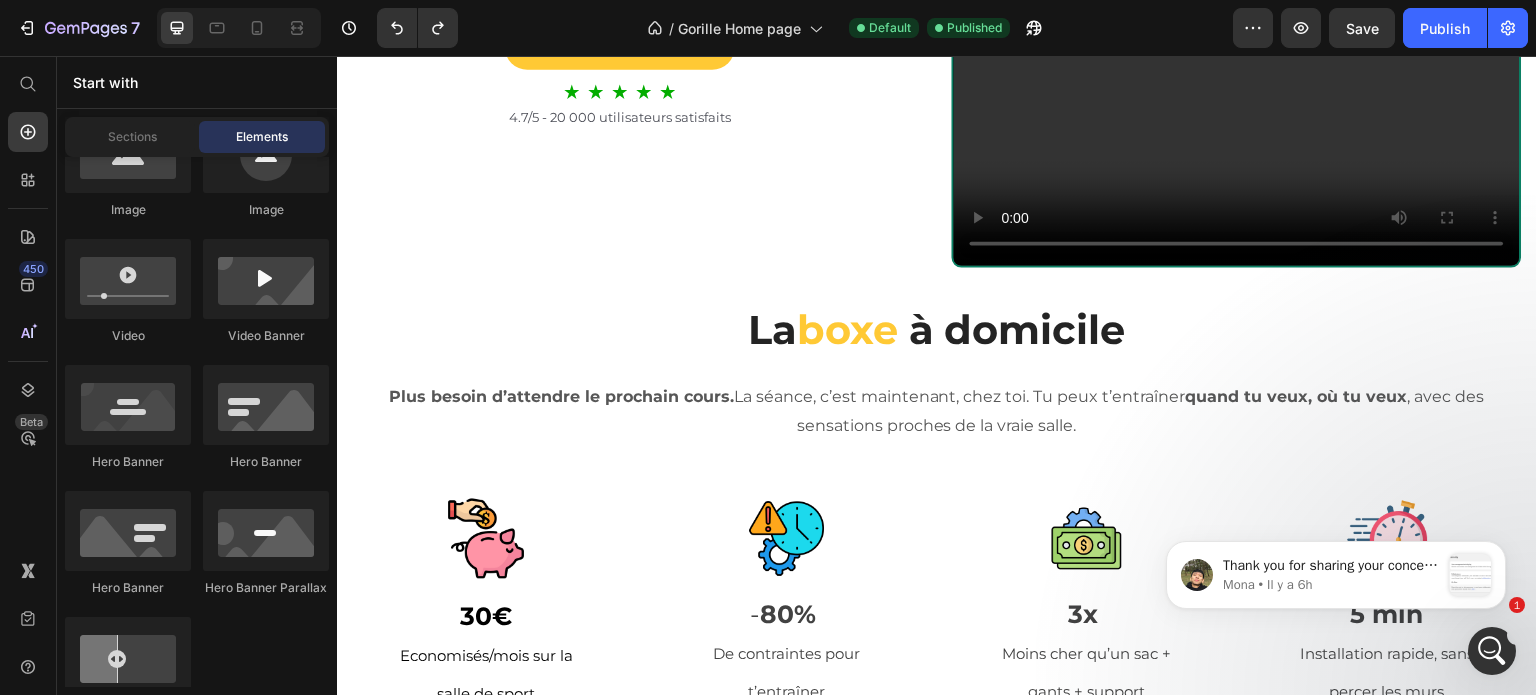 scroll, scrollTop: 1832, scrollLeft: 0, axis: vertical 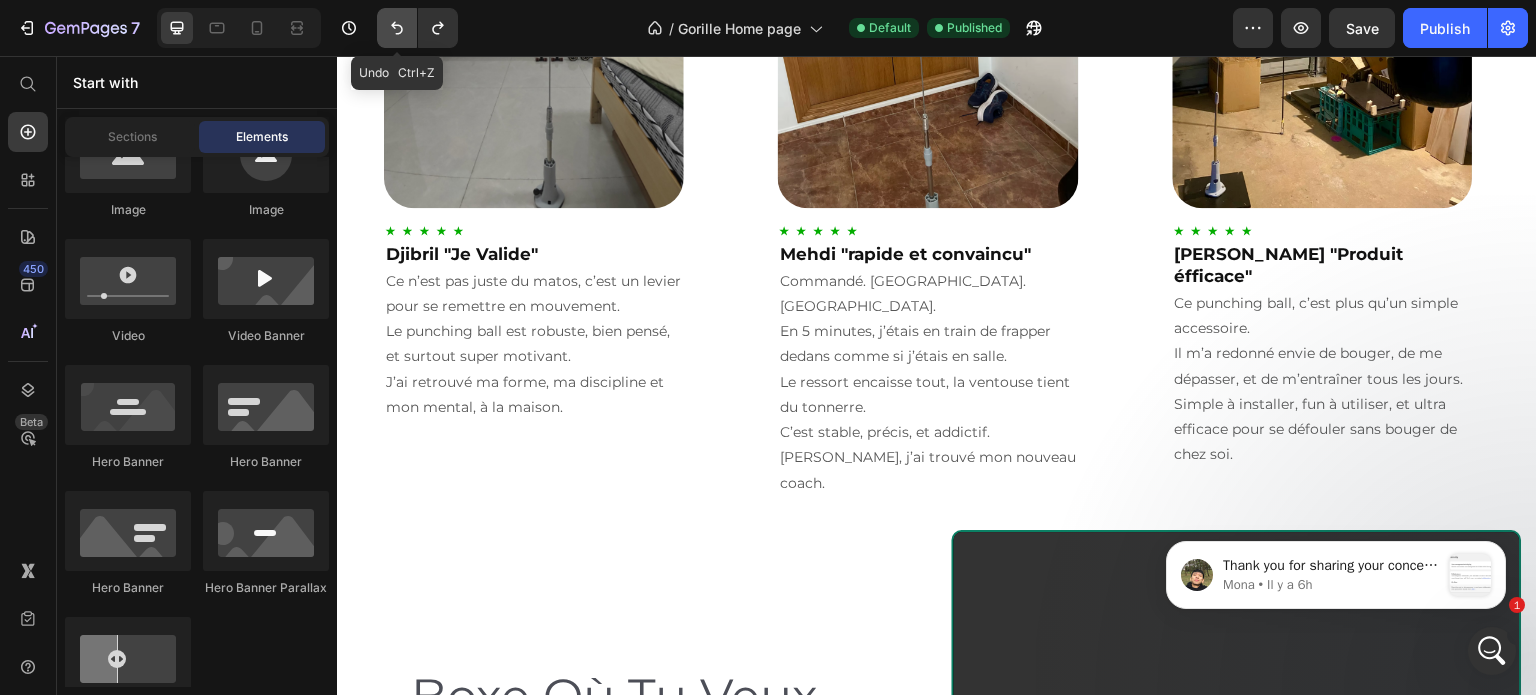 click 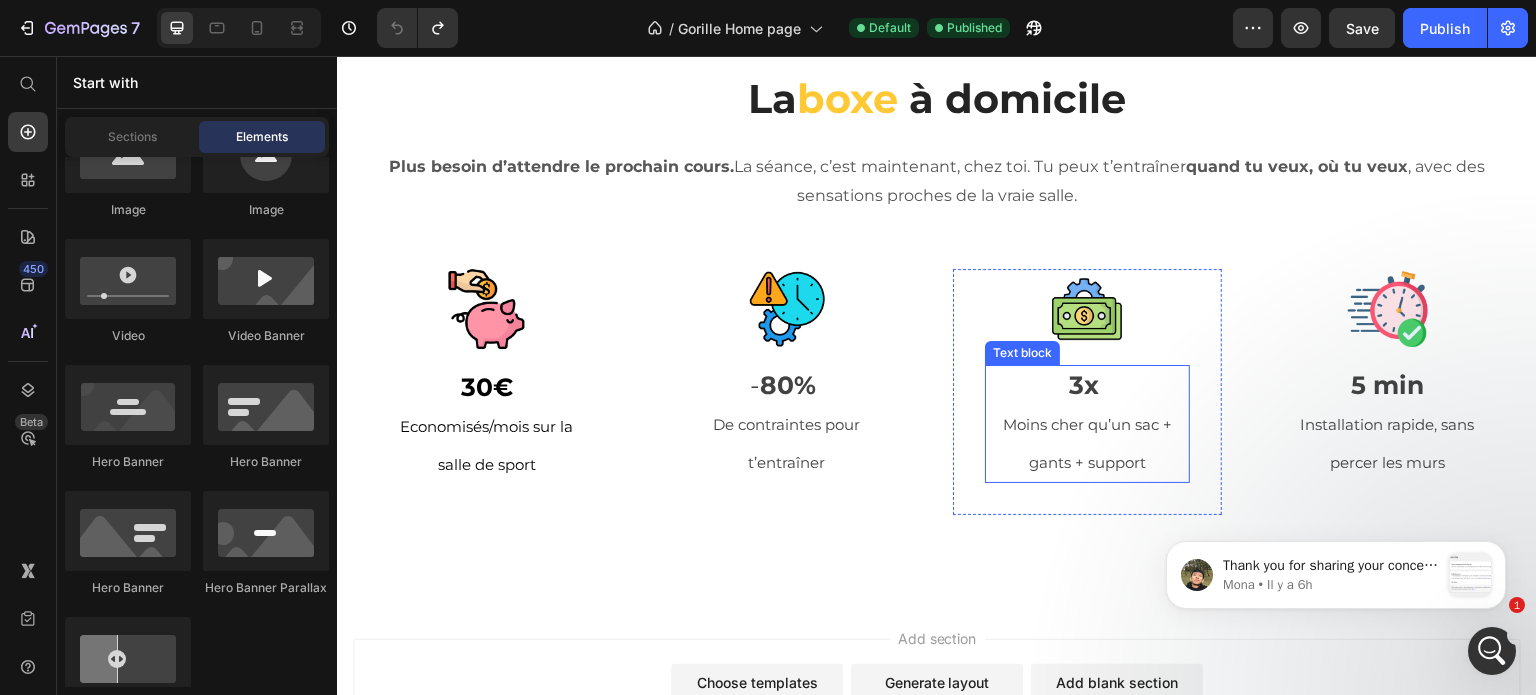 scroll, scrollTop: 3010, scrollLeft: 0, axis: vertical 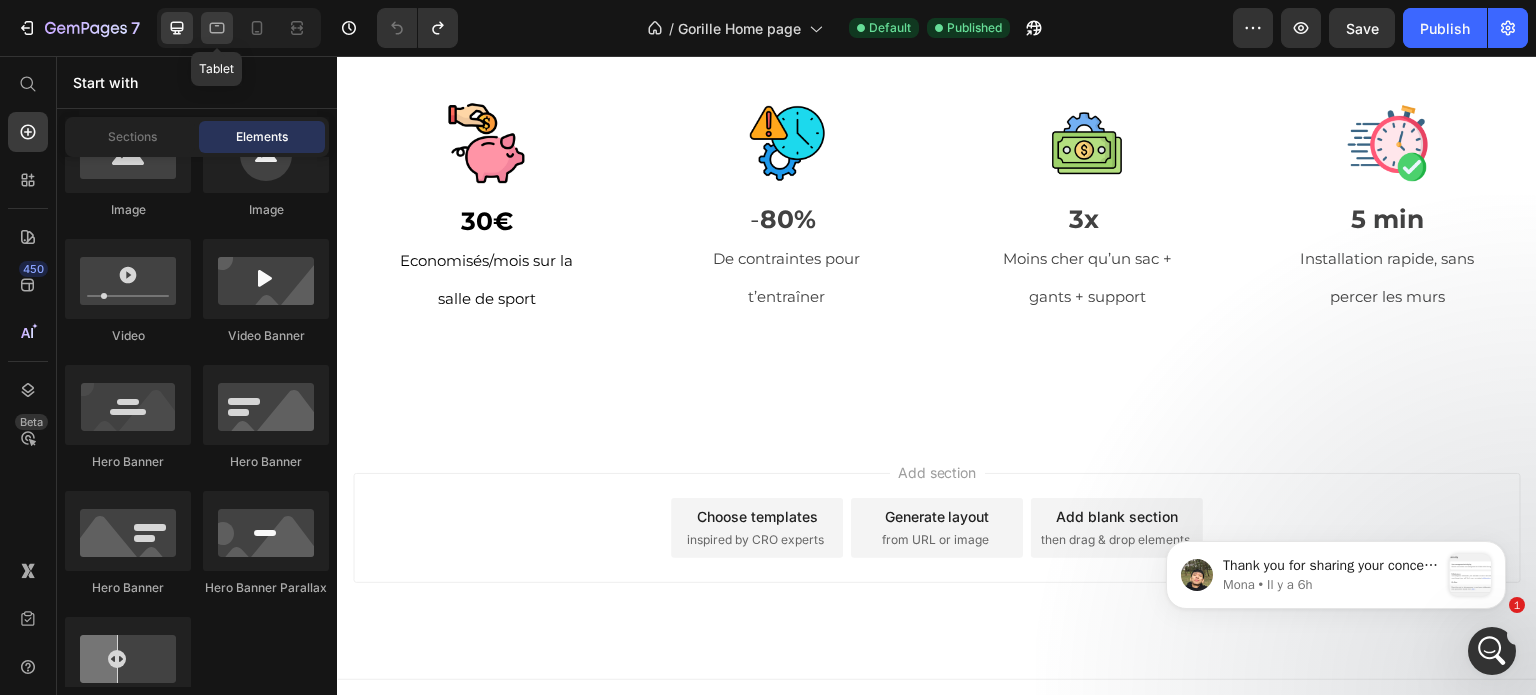 click 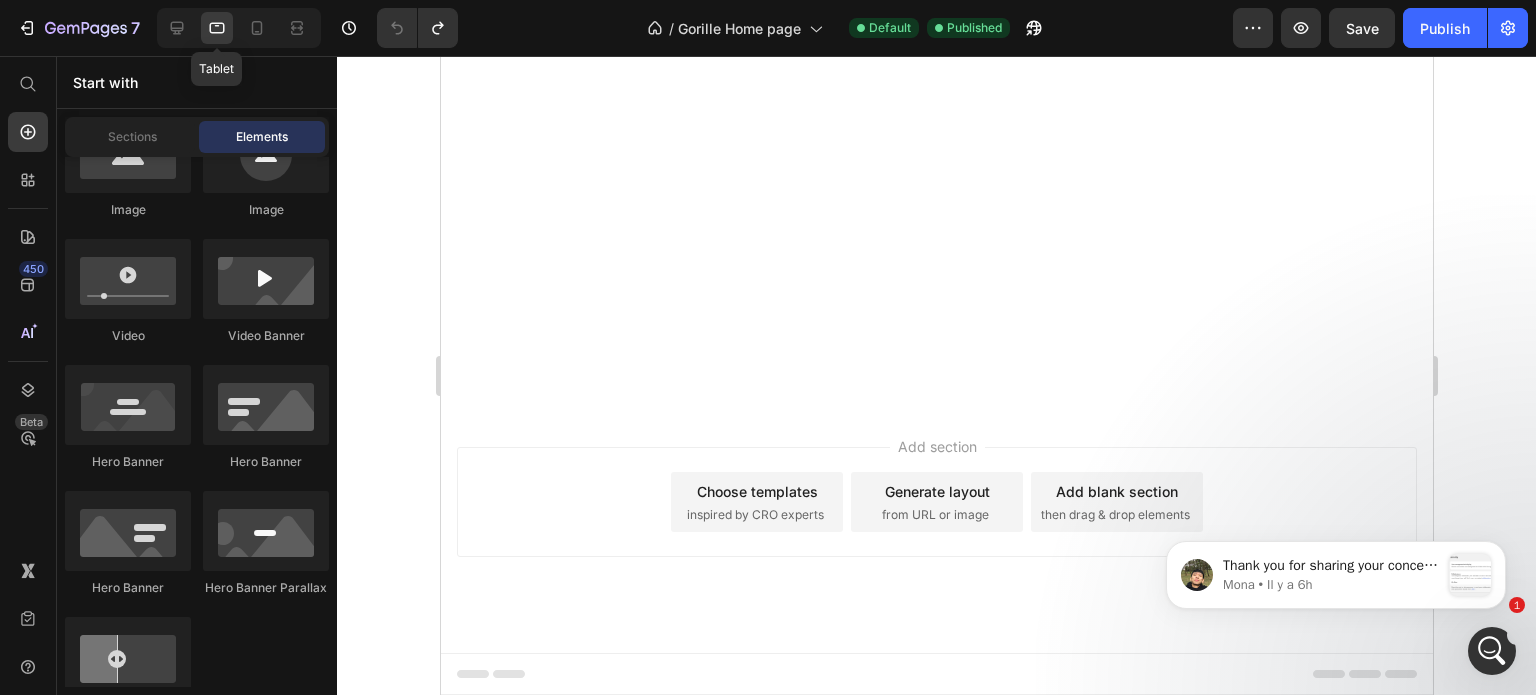 scroll, scrollTop: 0, scrollLeft: 0, axis: both 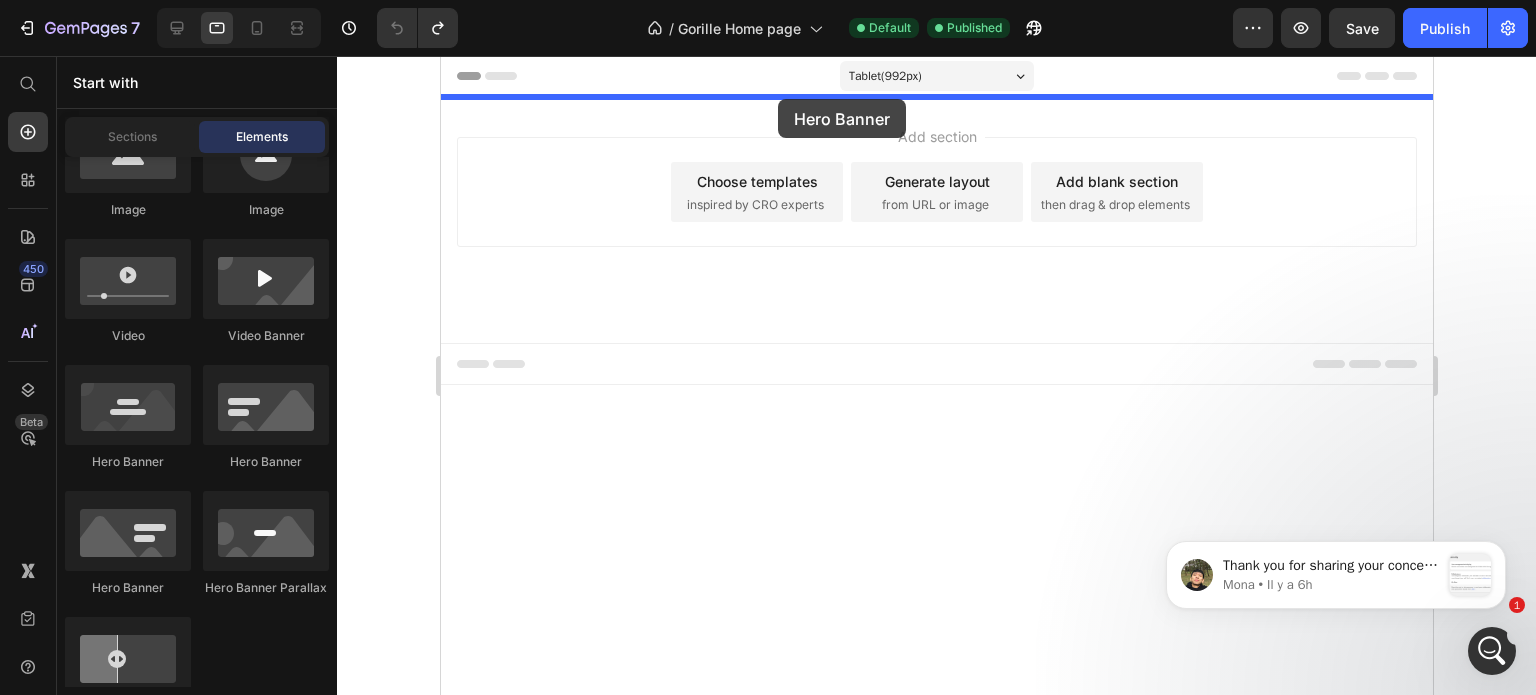 drag, startPoint x: 583, startPoint y: 480, endPoint x: 777, endPoint y: 99, distance: 427.54767 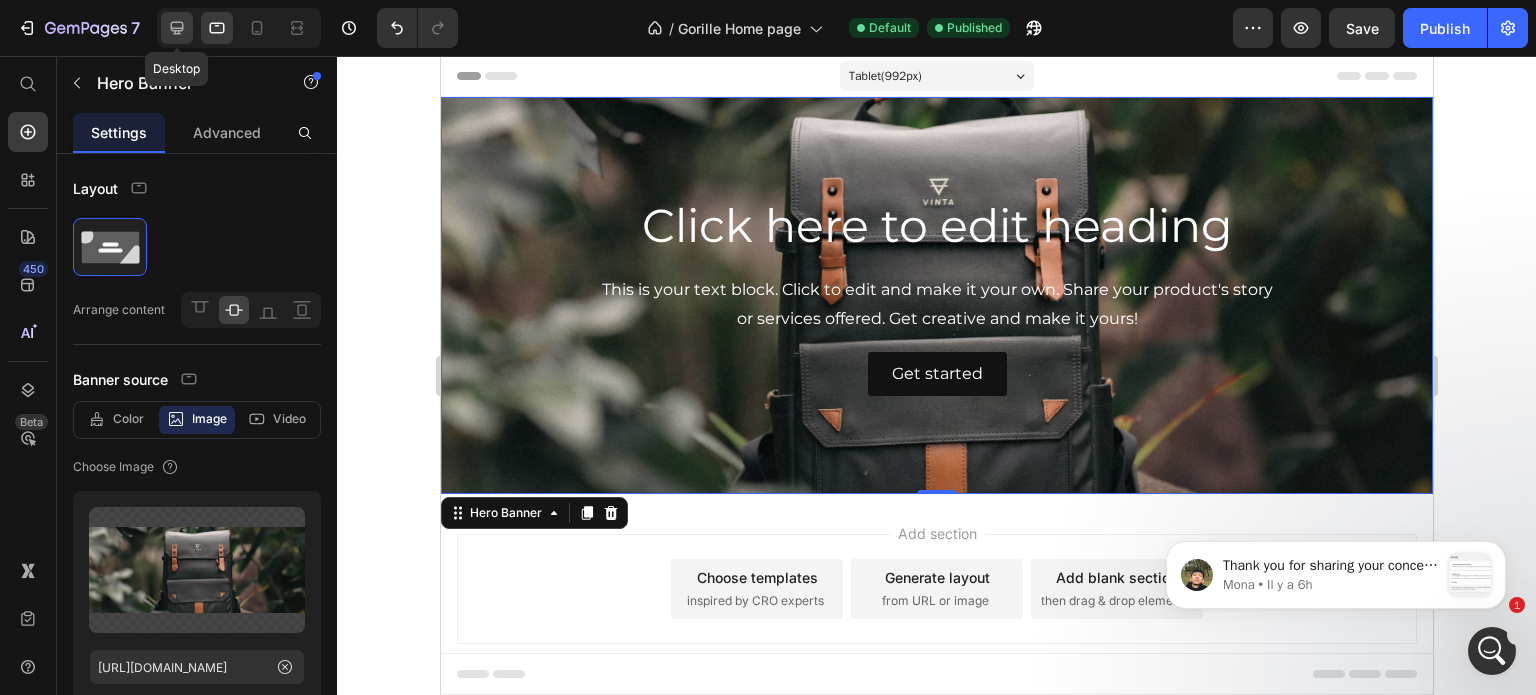 click 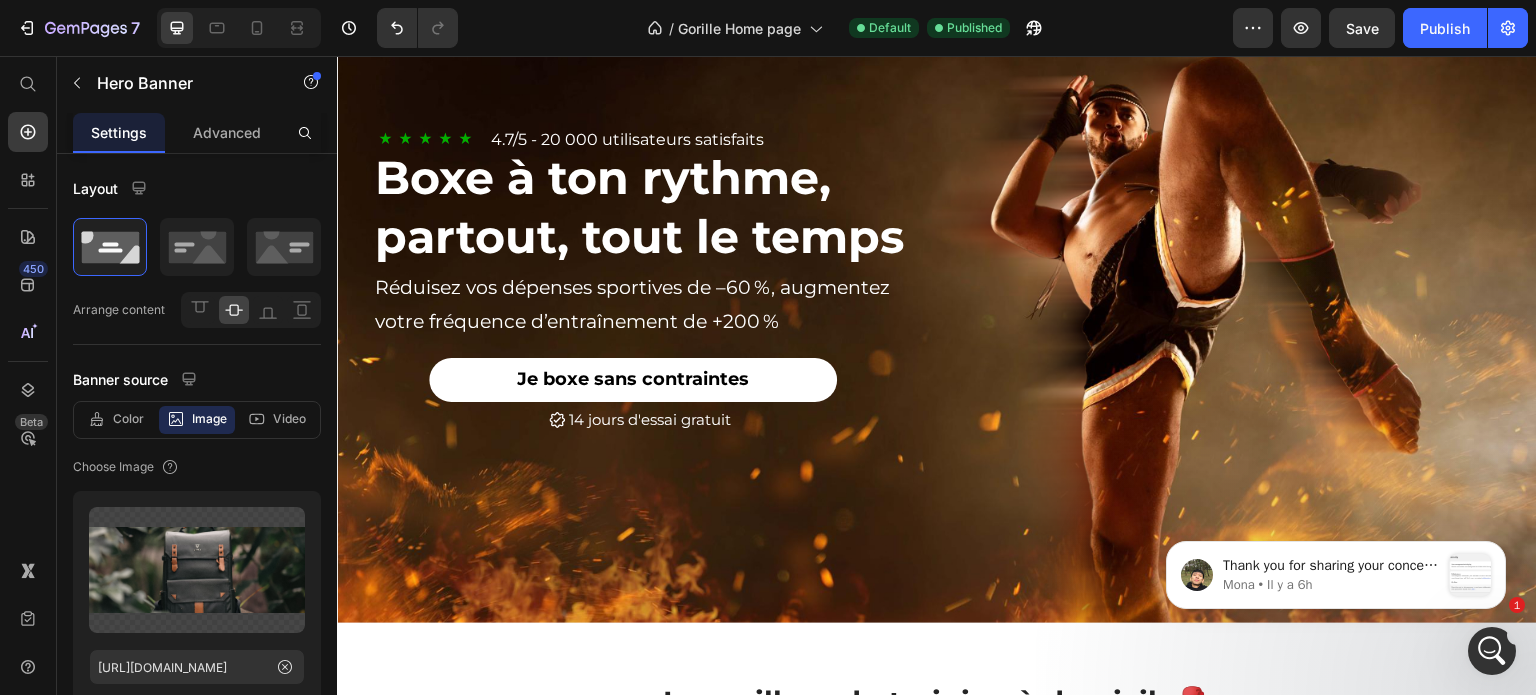 scroll, scrollTop: 666, scrollLeft: 0, axis: vertical 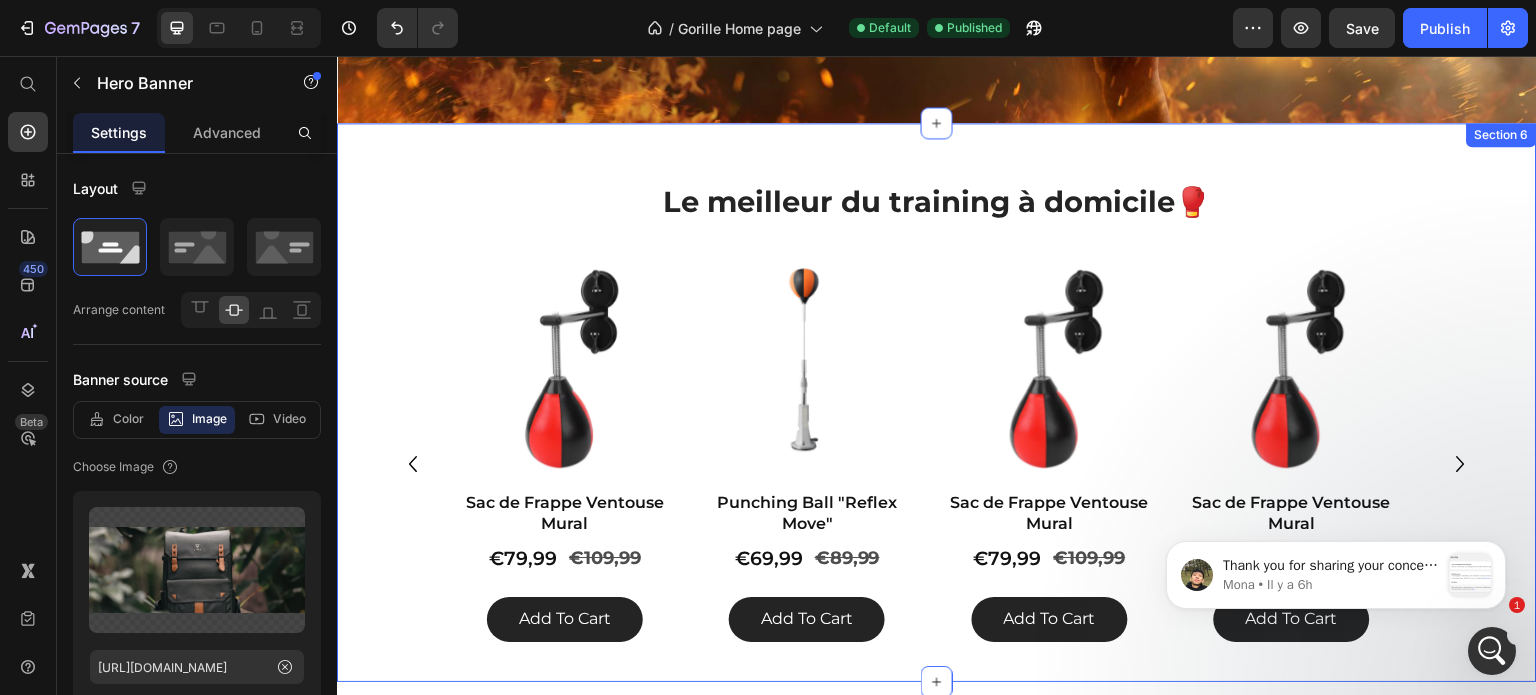 click on "Le meilleur du training à domicile🥊​ Heading Row
Product Images Sac de Frappe Ventouse Mural Product Title €79,99 Product Price €109,99 Product Price Row add to cart Add to Cart Product Product Images Punching Ball "Reflex Move" Product Title €69,99 Product Price €89,99 Product Price Row add to cart Add to Cart Product Product Images Sac de Frappe Ventouse Mural Product Title €79,99 Product Price €109,99 Product Price Row add to cart Add to Cart Product Product Images Sac de Frappe Ventouse Mural Product Title €79,99 Product Price €109,99 Product Price Row add to cart Add to Cart Product Product Images Sac de Frappe Ventouse Mural Product Title €79,99 Product Price €109,99 Product Price Row add to cart Add to Cart Product Product Images Sac de Frappe Ventouse Mural Product Title €79,99 Product Price €109,99 Product Price Row add to cart Add to Cart Product Product Images Sac de Frappe Ventouse Mural Product Title €79,99 €109,99" at bounding box center [937, 402] 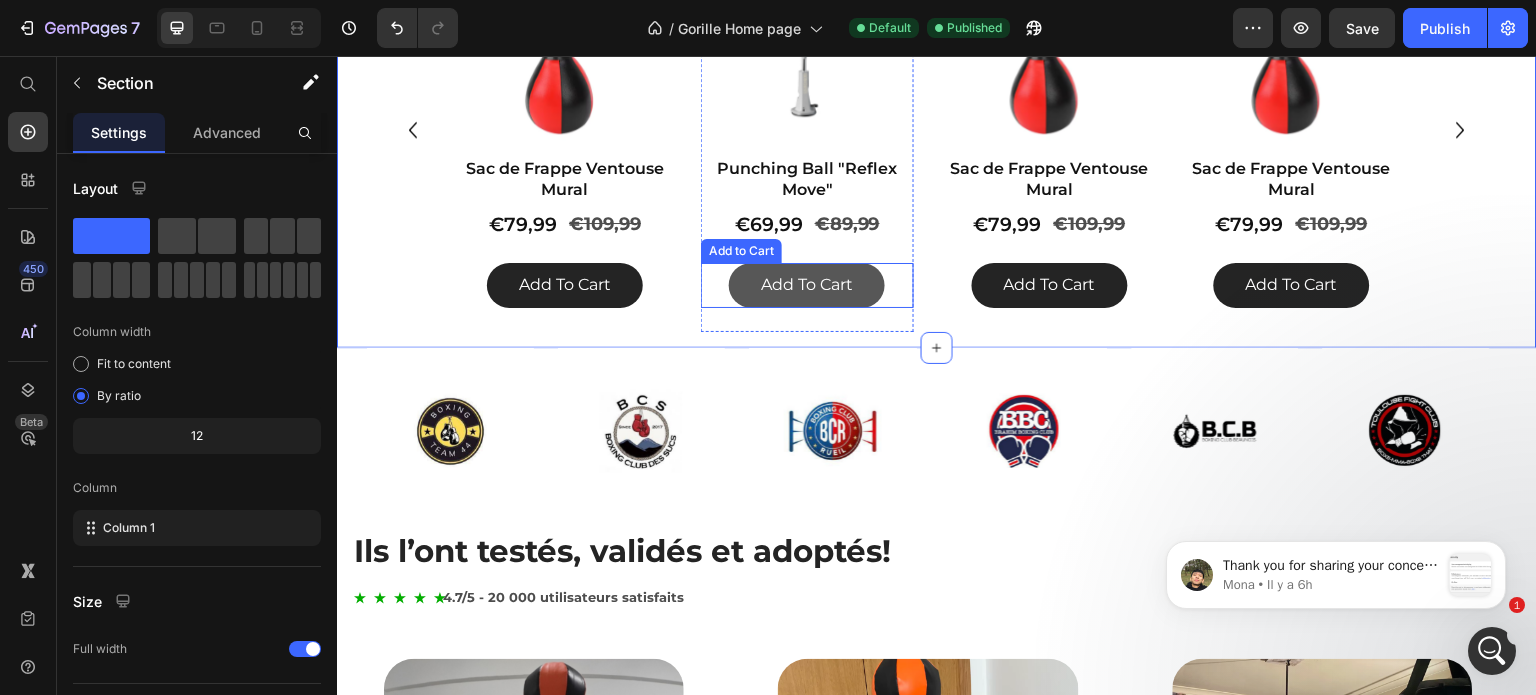 scroll, scrollTop: 666, scrollLeft: 0, axis: vertical 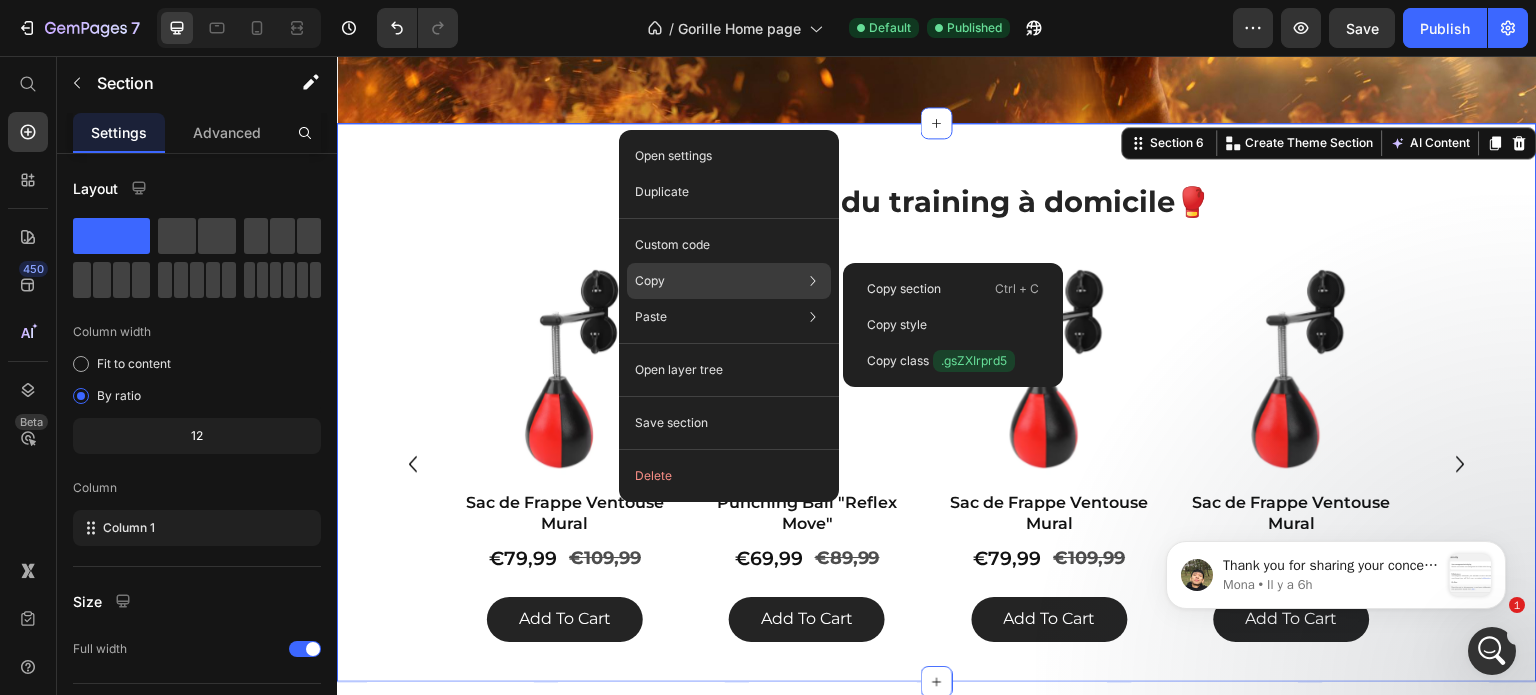 click on "Copy Copy section  Ctrl + C Copy style  Copy class  .gsZXIrprd5" 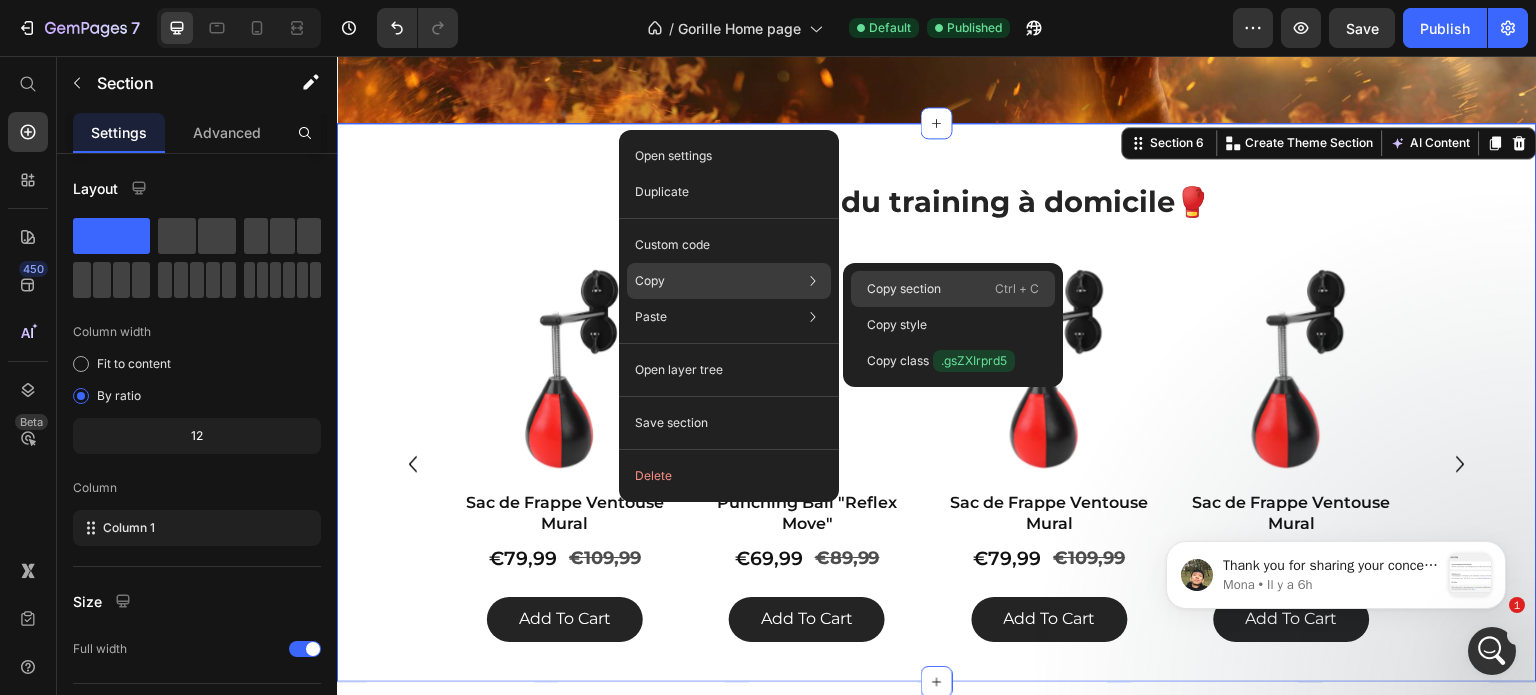 click on "Copy section" at bounding box center (904, 289) 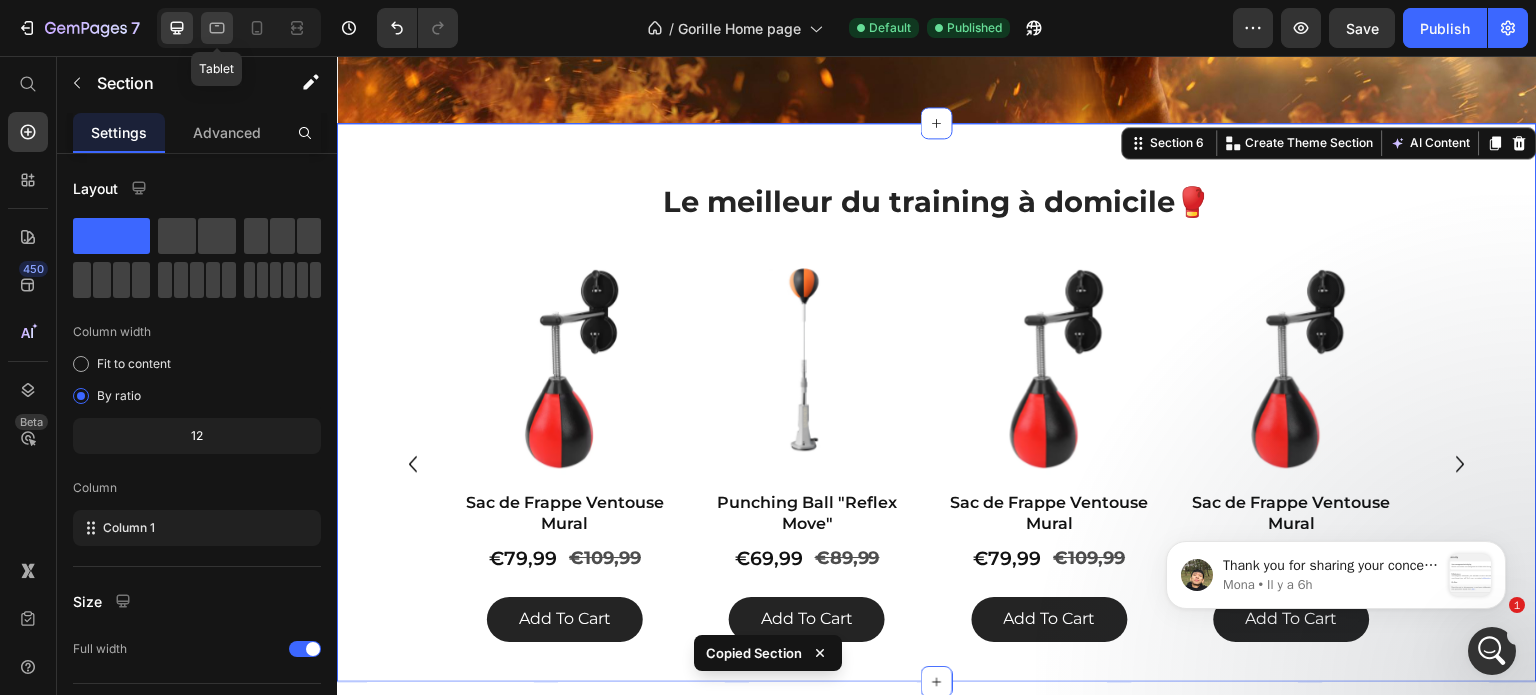 click 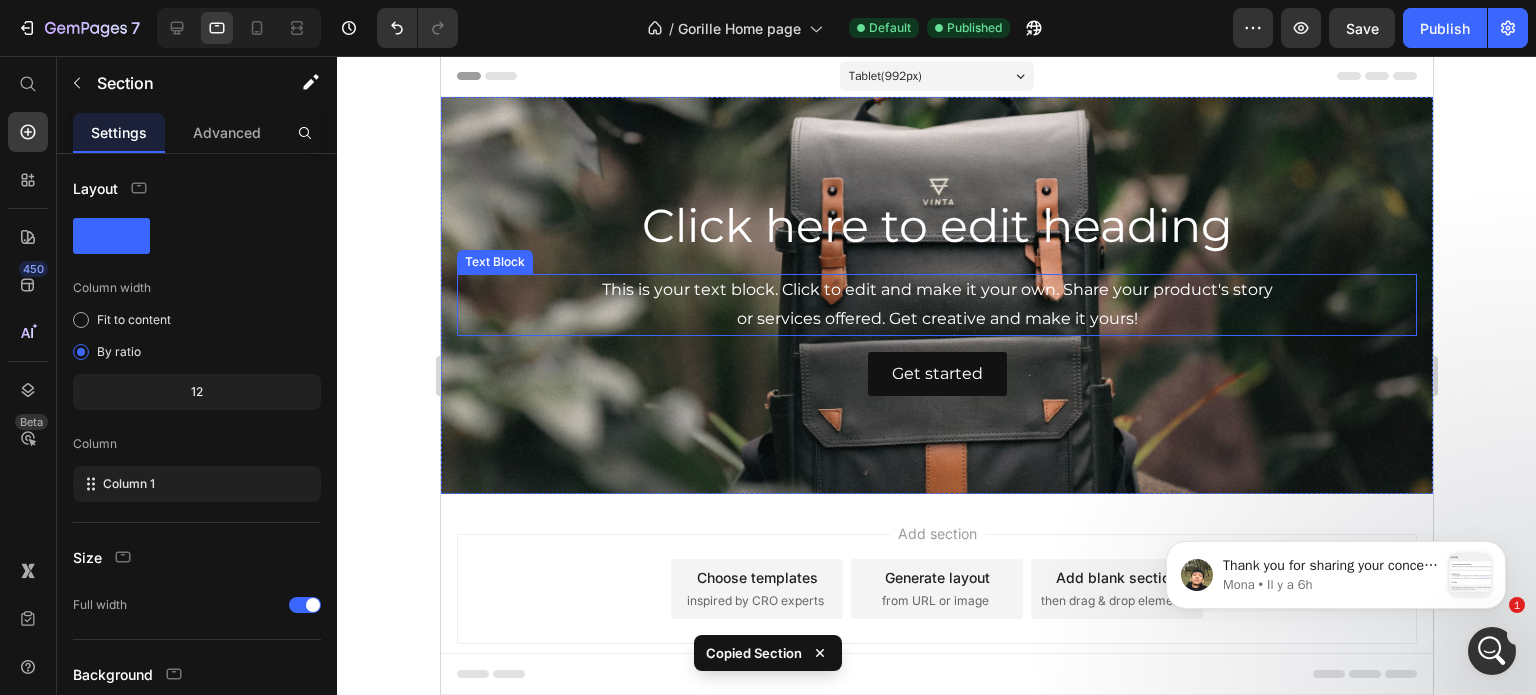 scroll, scrollTop: 37, scrollLeft: 0, axis: vertical 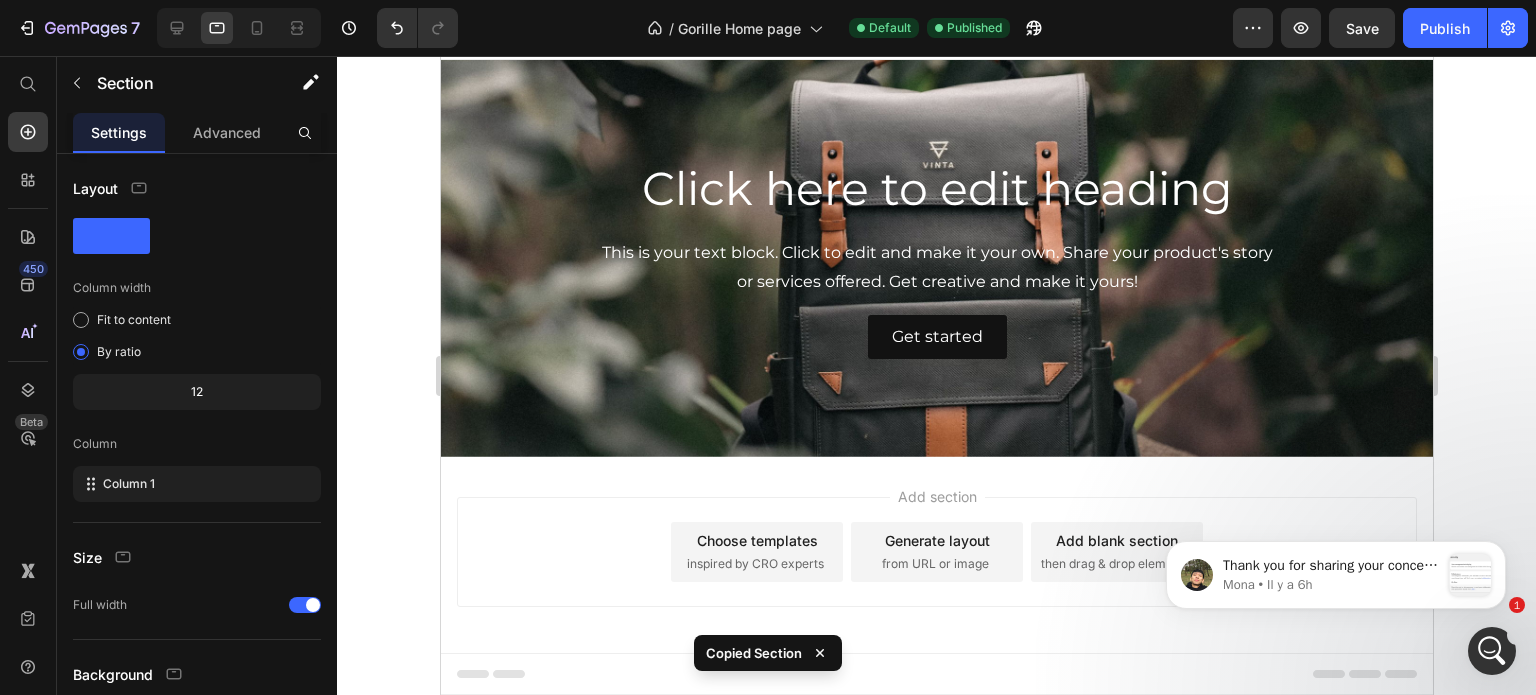 click on "Add section Choose templates inspired by CRO experts Generate layout from URL or image Add blank section then drag & drop elements" at bounding box center [936, 580] 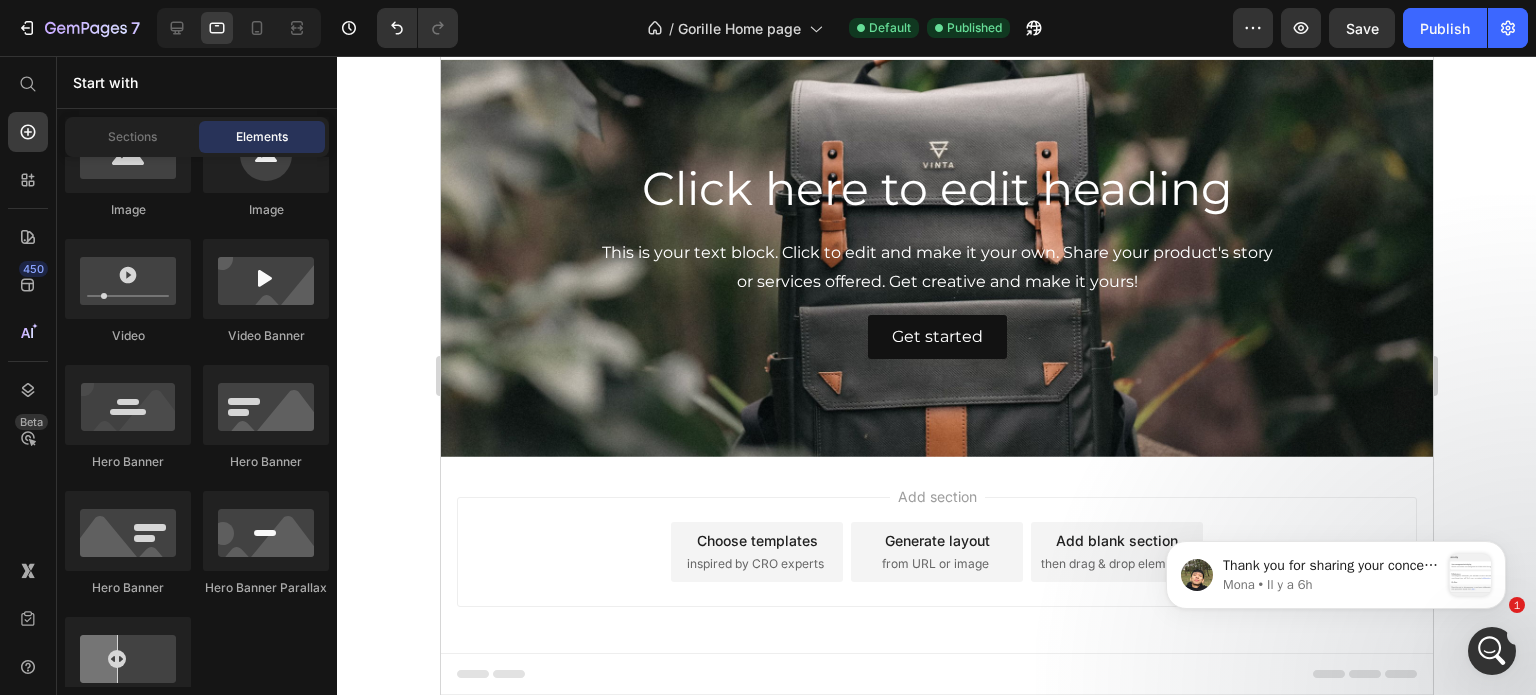 drag, startPoint x: 490, startPoint y: 469, endPoint x: 456, endPoint y: 479, distance: 35.44009 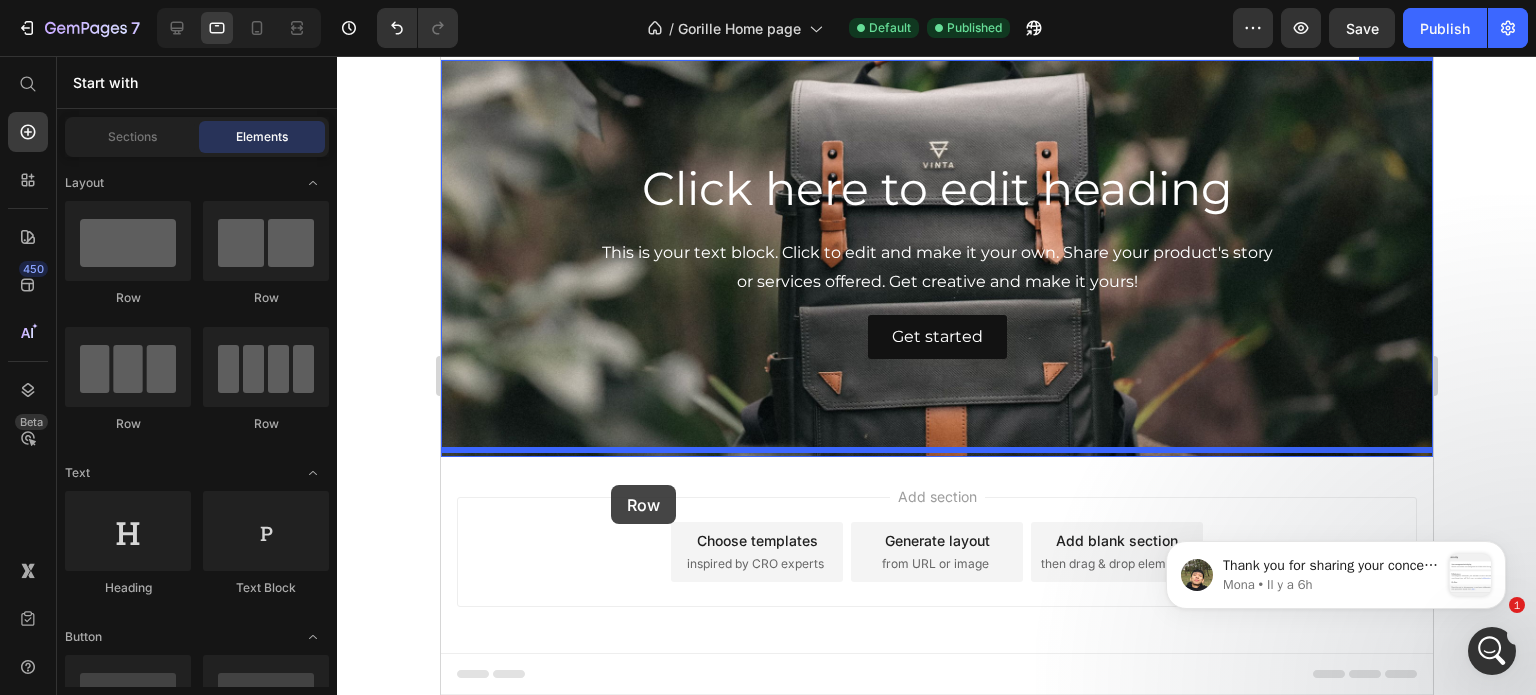 drag, startPoint x: 644, startPoint y: 338, endPoint x: 610, endPoint y: 485, distance: 150.88075 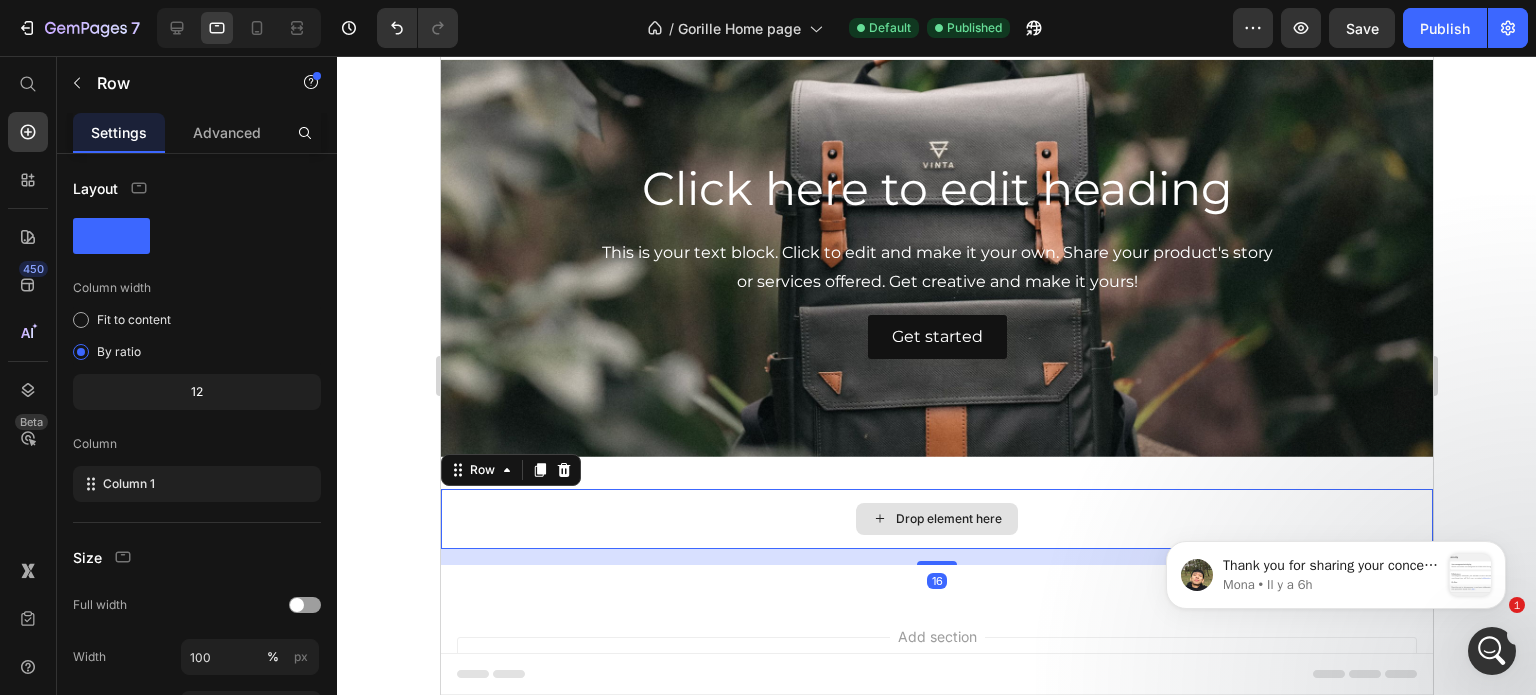 scroll, scrollTop: 177, scrollLeft: 0, axis: vertical 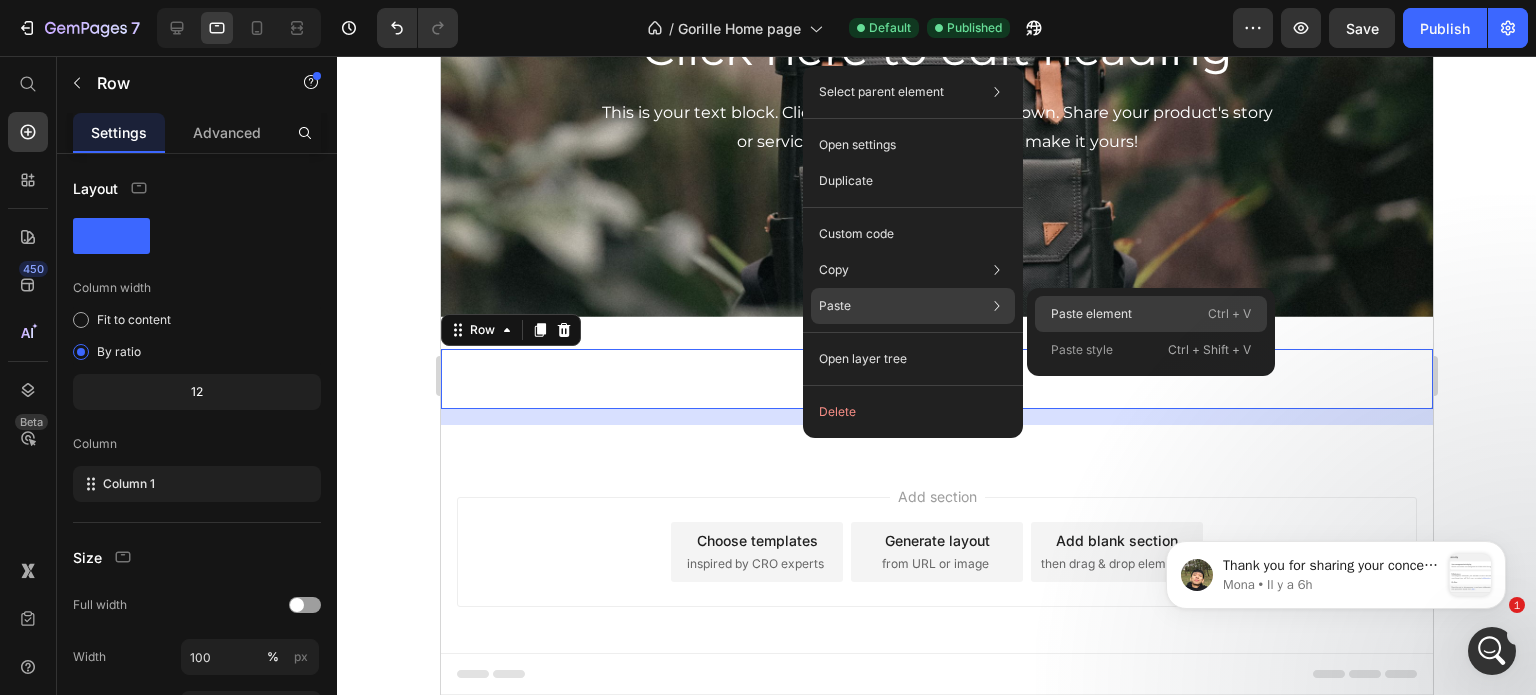 drag, startPoint x: 1108, startPoint y: 316, endPoint x: 664, endPoint y: 261, distance: 447.39355 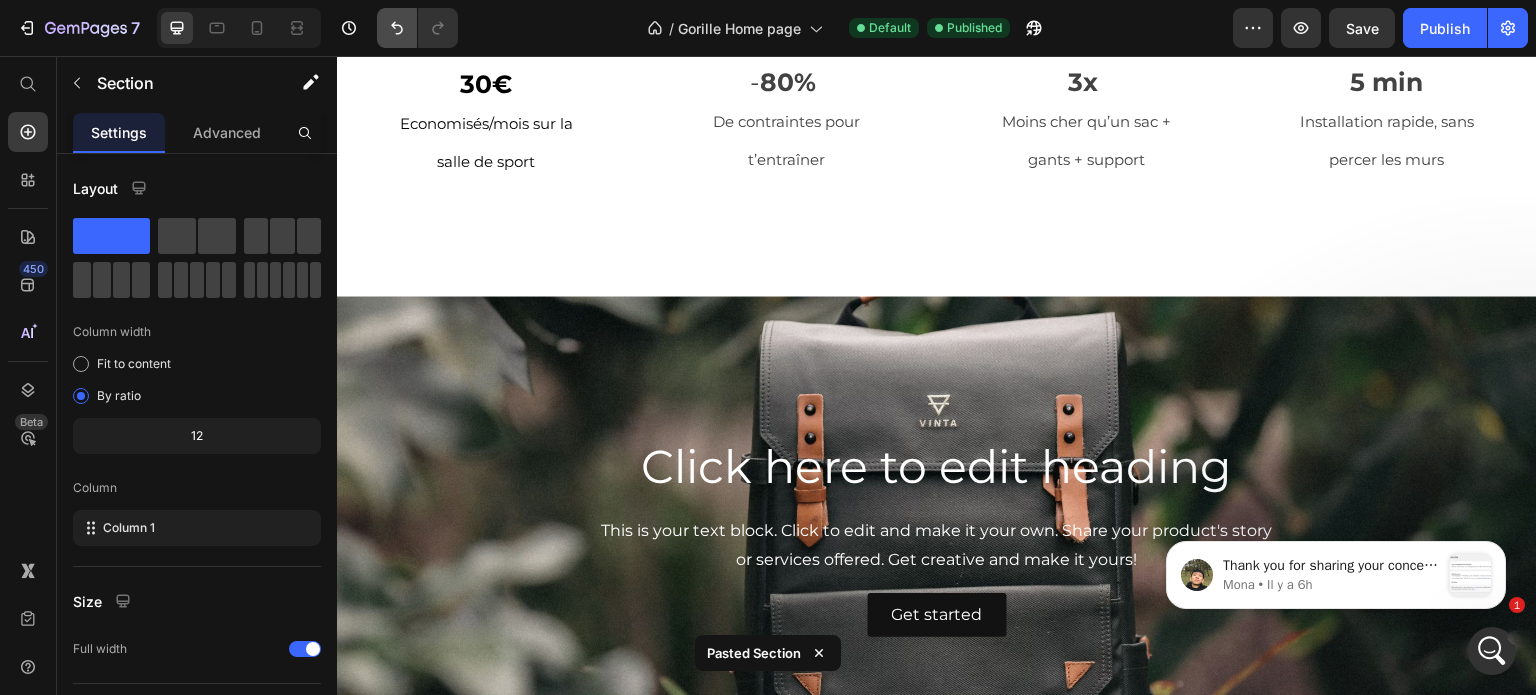 scroll, scrollTop: 2364, scrollLeft: 0, axis: vertical 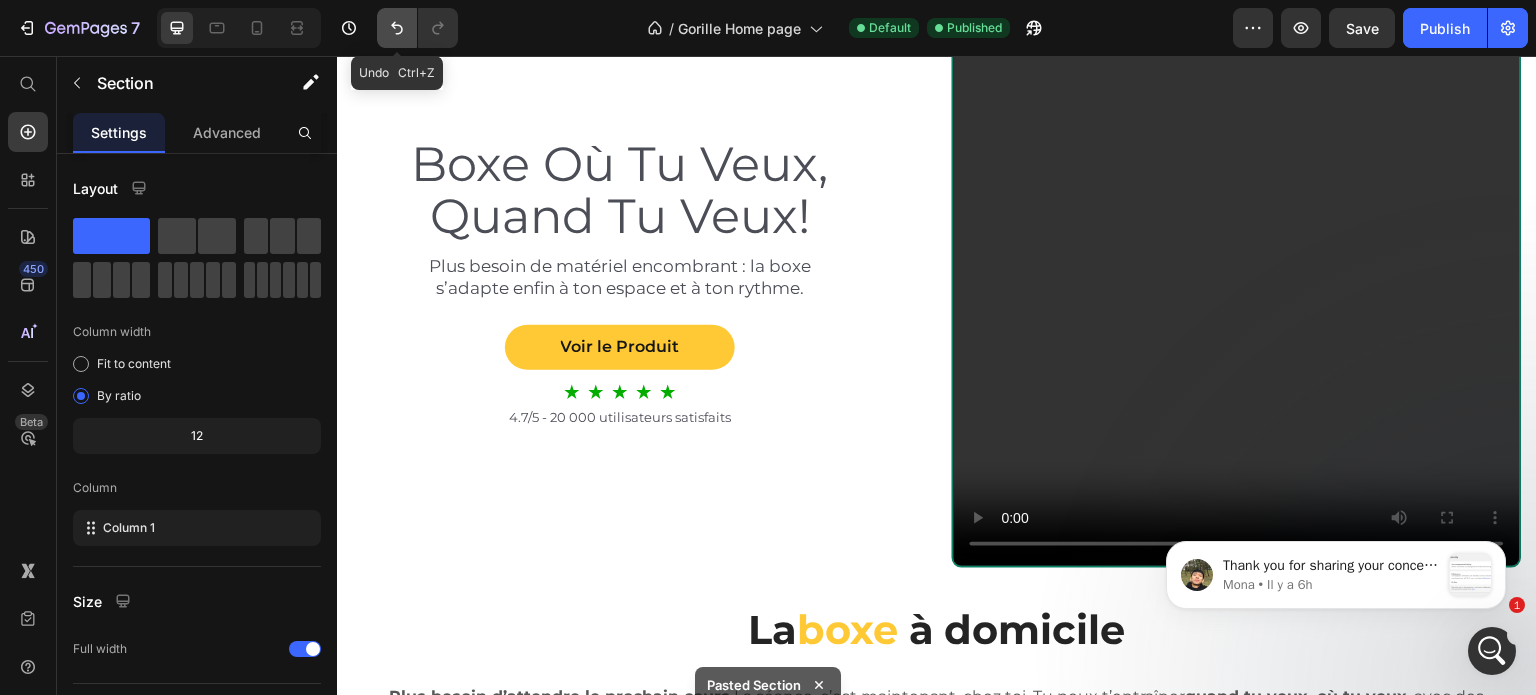 click 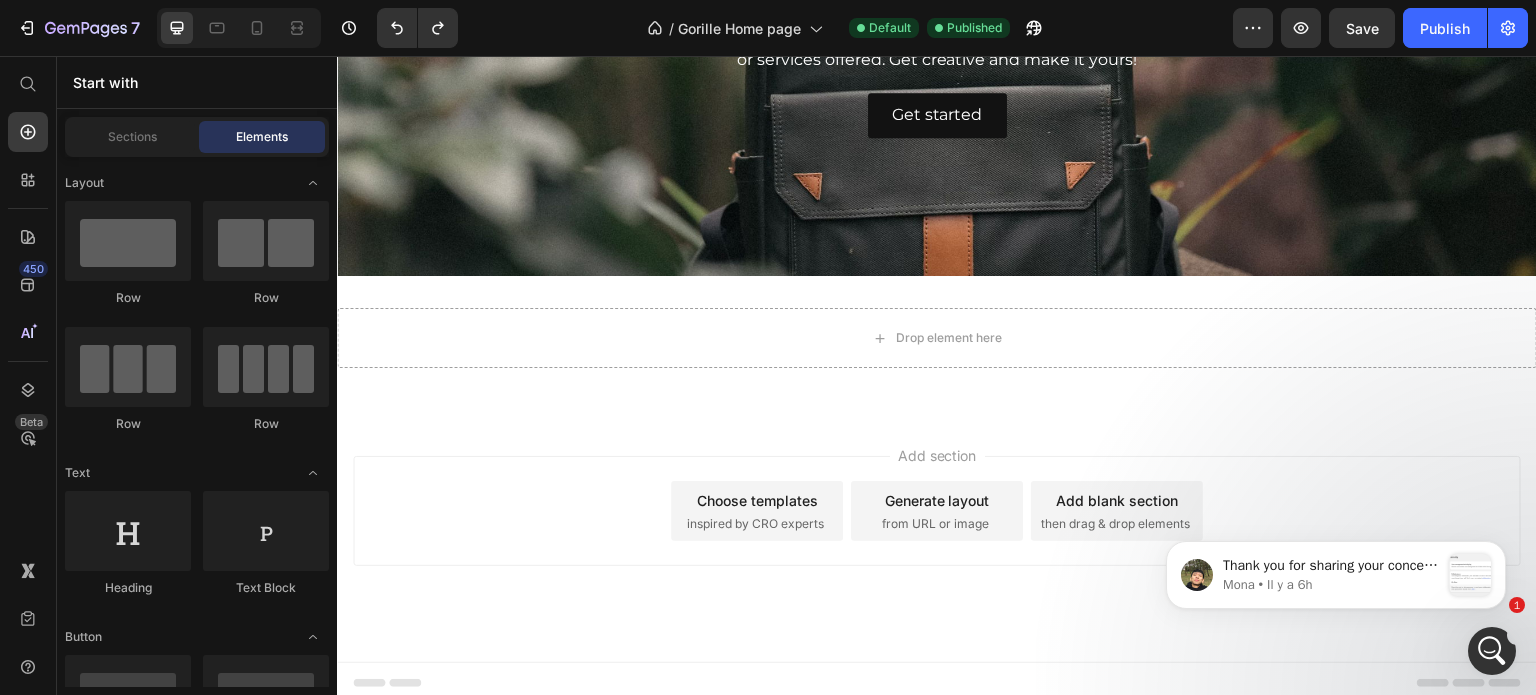 scroll, scrollTop: 3304, scrollLeft: 0, axis: vertical 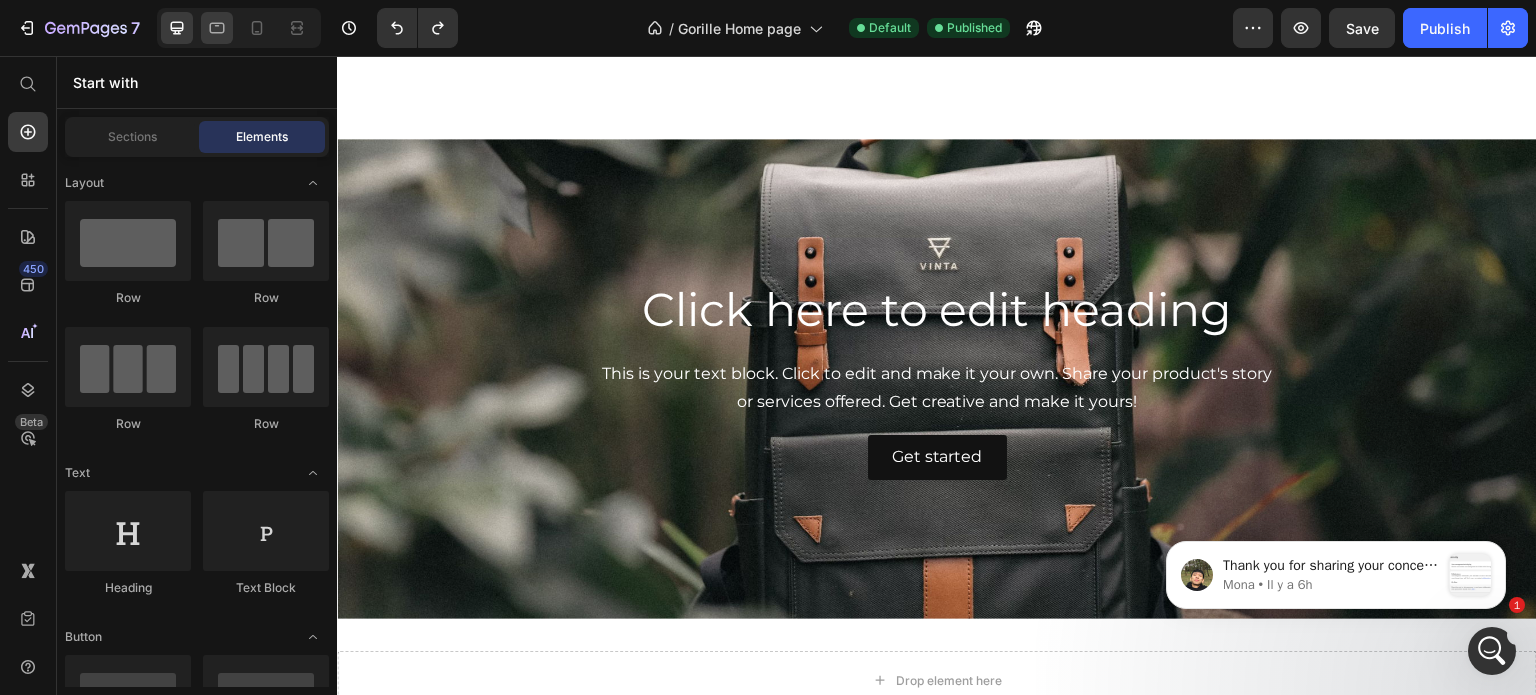 click 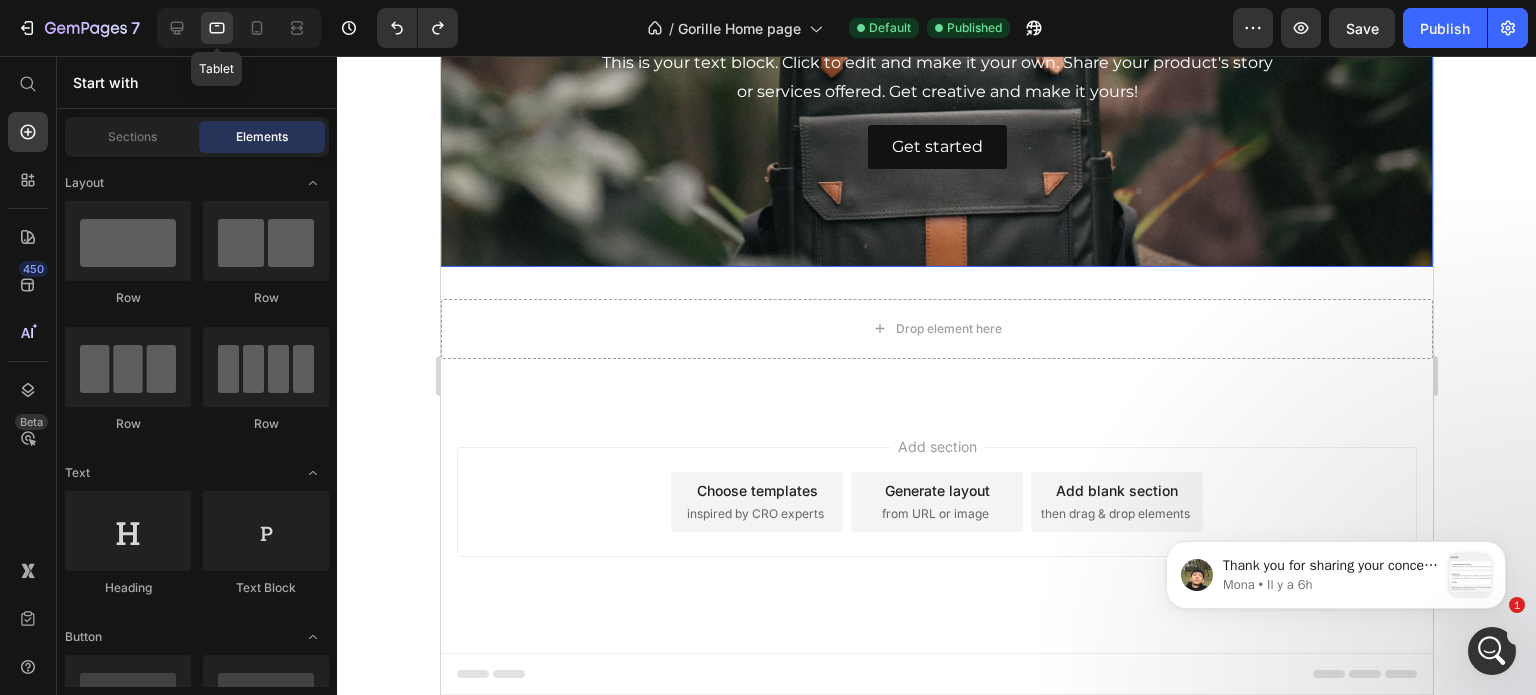 scroll, scrollTop: 0, scrollLeft: 0, axis: both 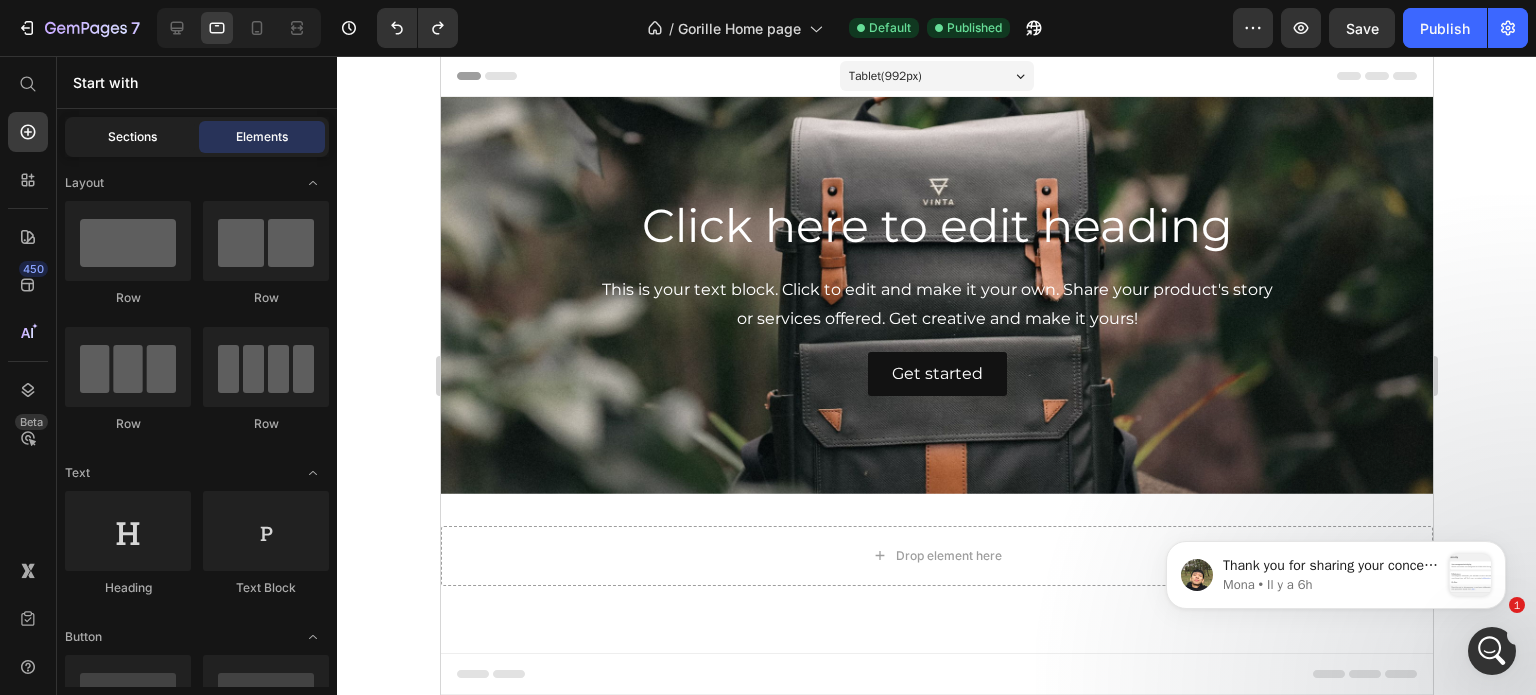 click on "Sections" 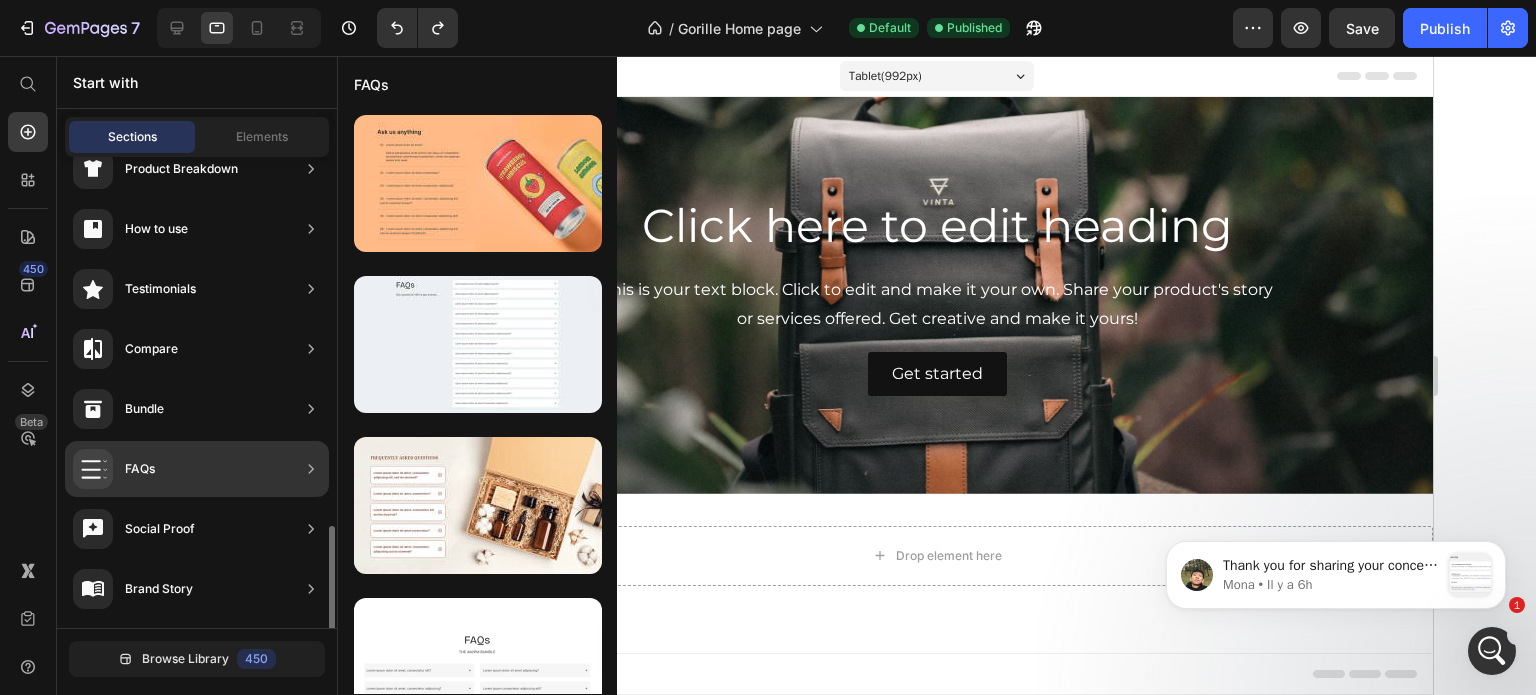 scroll, scrollTop: 499, scrollLeft: 0, axis: vertical 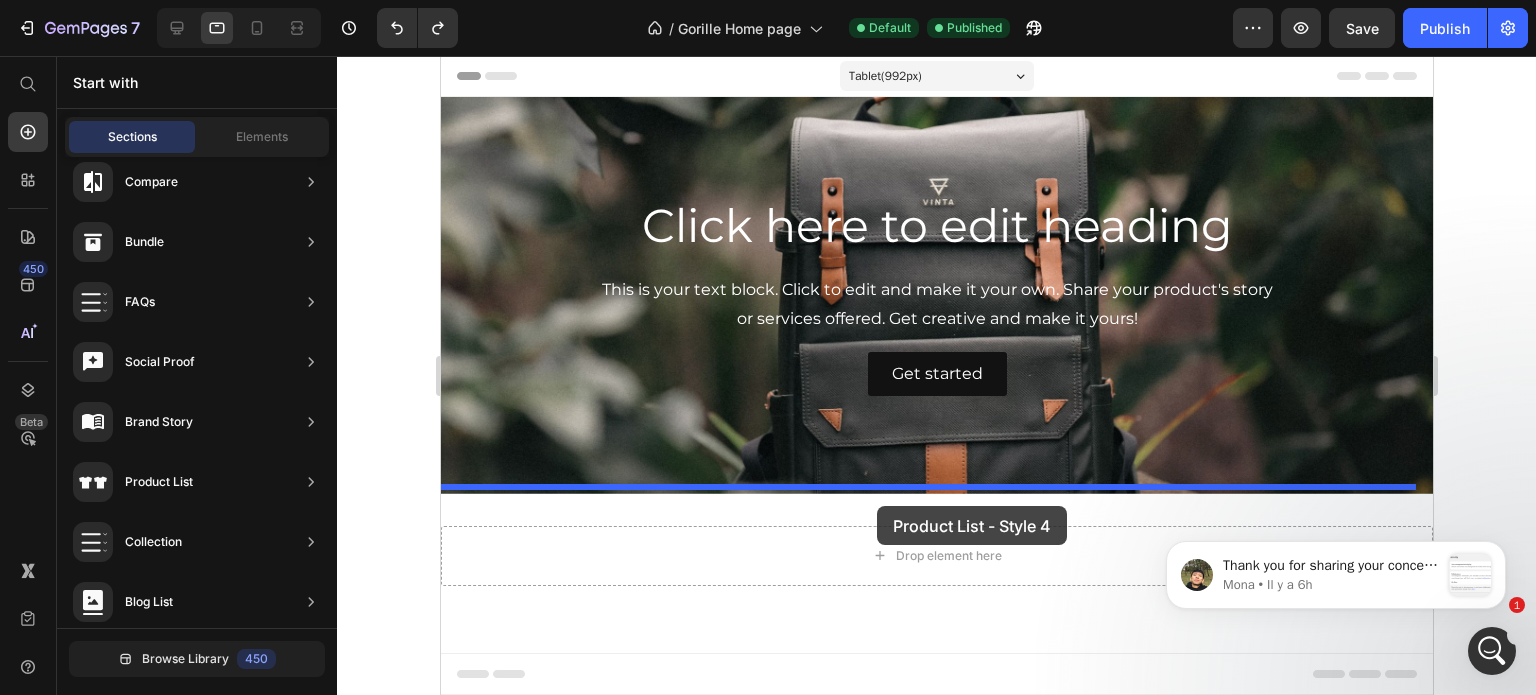 drag, startPoint x: 937, startPoint y: 536, endPoint x: 876, endPoint y: 506, distance: 67.977936 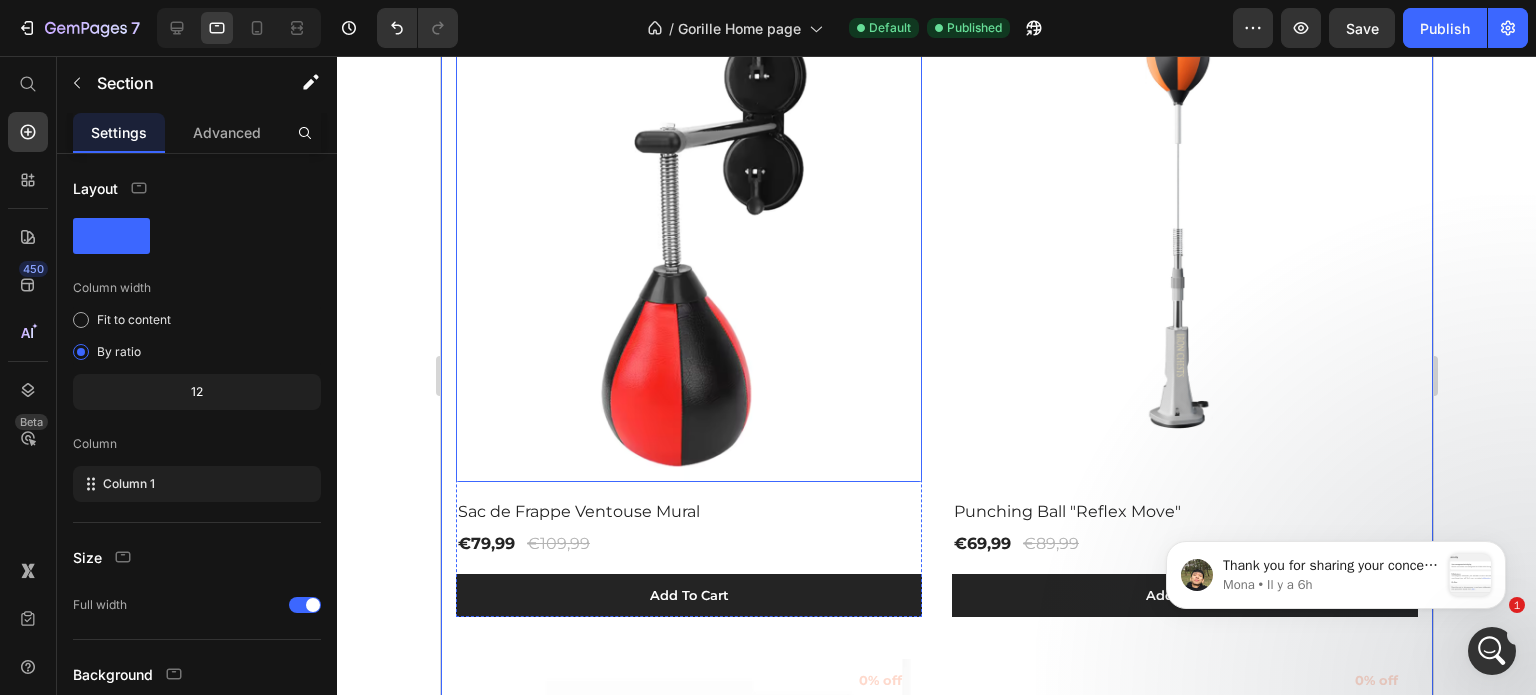 scroll, scrollTop: 360, scrollLeft: 0, axis: vertical 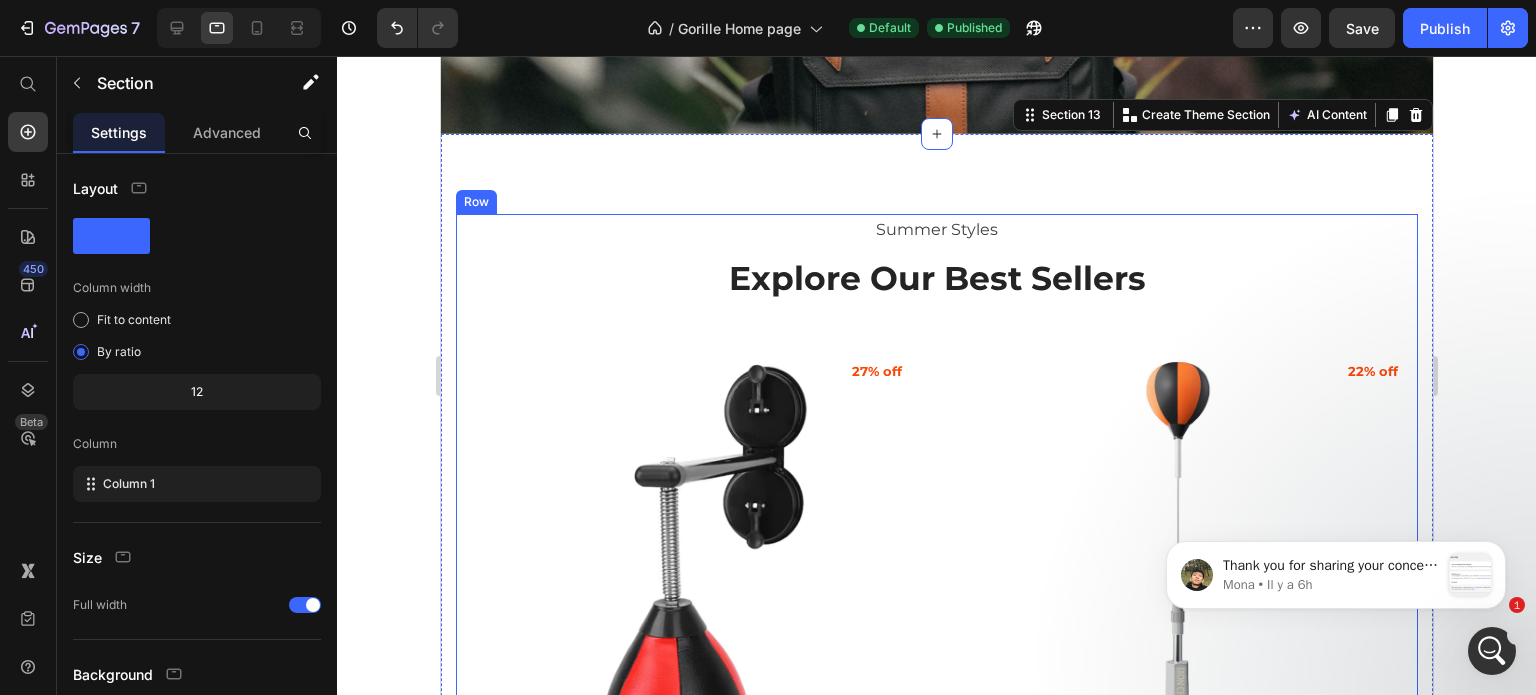 click on "Summer Styles Text block Explore Our Best Sellers Heading (P) Images 27% off Product Badge Sac de Frappe Ventouse Mural (P) Title €79,99 (P) Price €109,99 (P) Price Row Add To Cart (P) Cart Button Row (P) Images 22% off Product Badge Punching Ball "Reflex Move" (P) Title €69,99 (P) Price €89,99 (P) Price Row Add To Cart (P) Cart Button Row (P) Images 0% off Product Badge Protège-Dents "La Bête Intérieure" (P) Title €1,74 (P) Price €1,74 (P) Price Row Add To Cart (P) Cart Button Row (P) Images 0% off Product Badge Boxing Ball "Reflex Punch" (P) Title €5,48 (P) Price €5,48 (P) Price Row Add To Cart (P) Cart Button Row Product List" at bounding box center (936, 904) 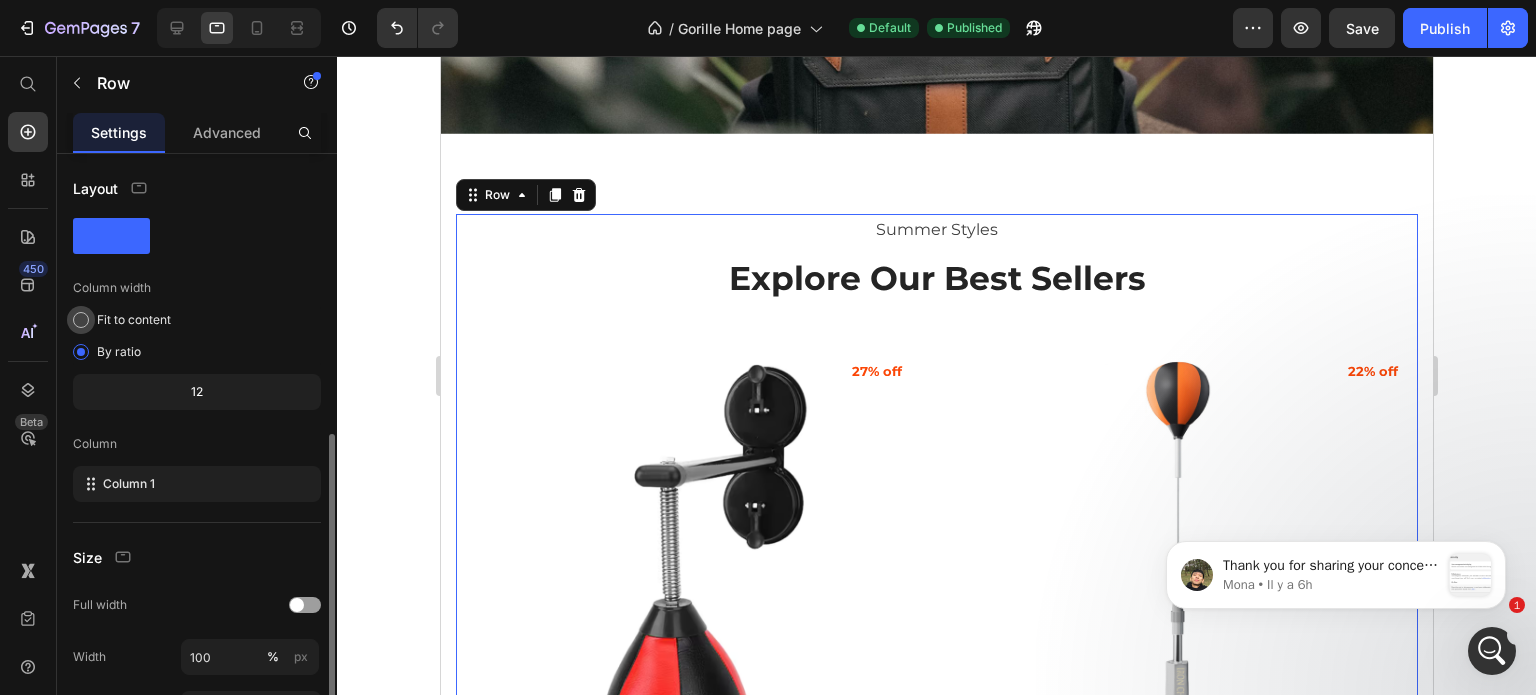 scroll, scrollTop: 166, scrollLeft: 0, axis: vertical 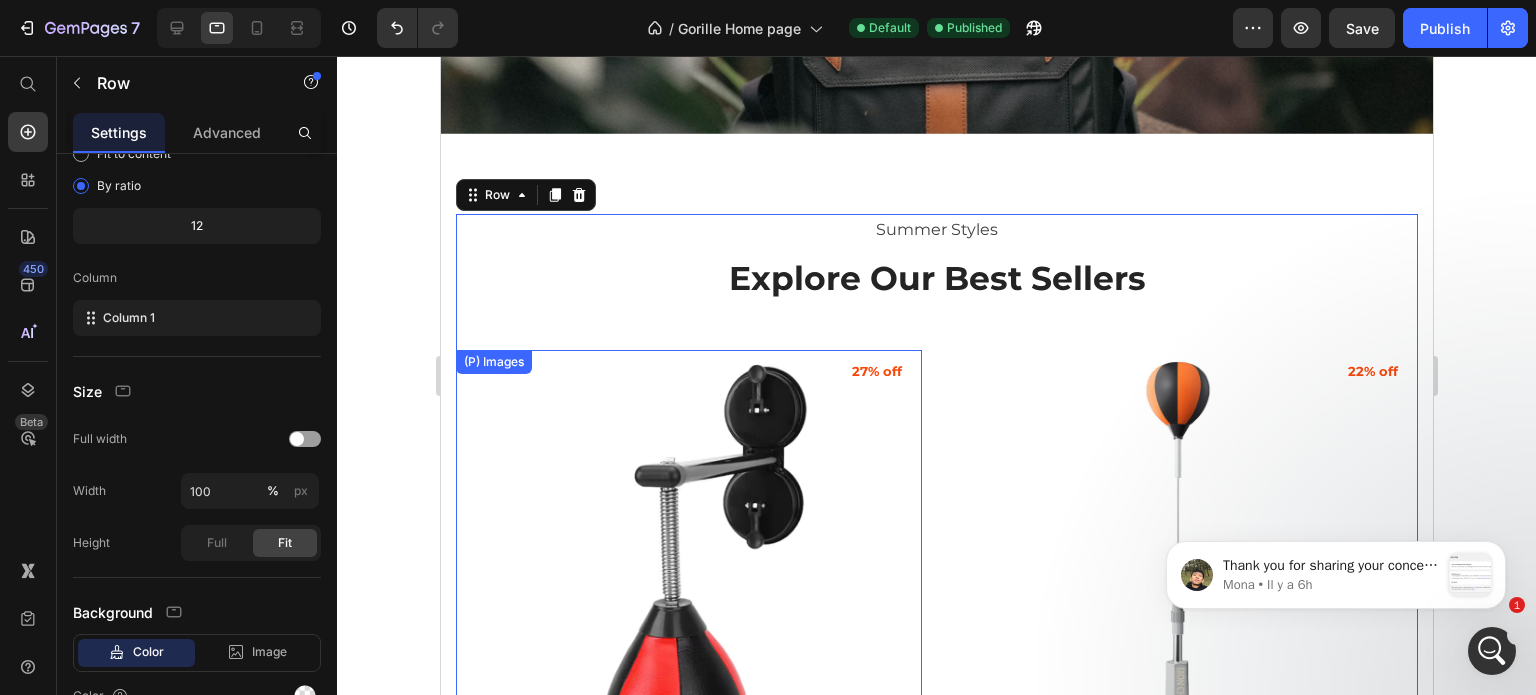 click at bounding box center [688, 583] 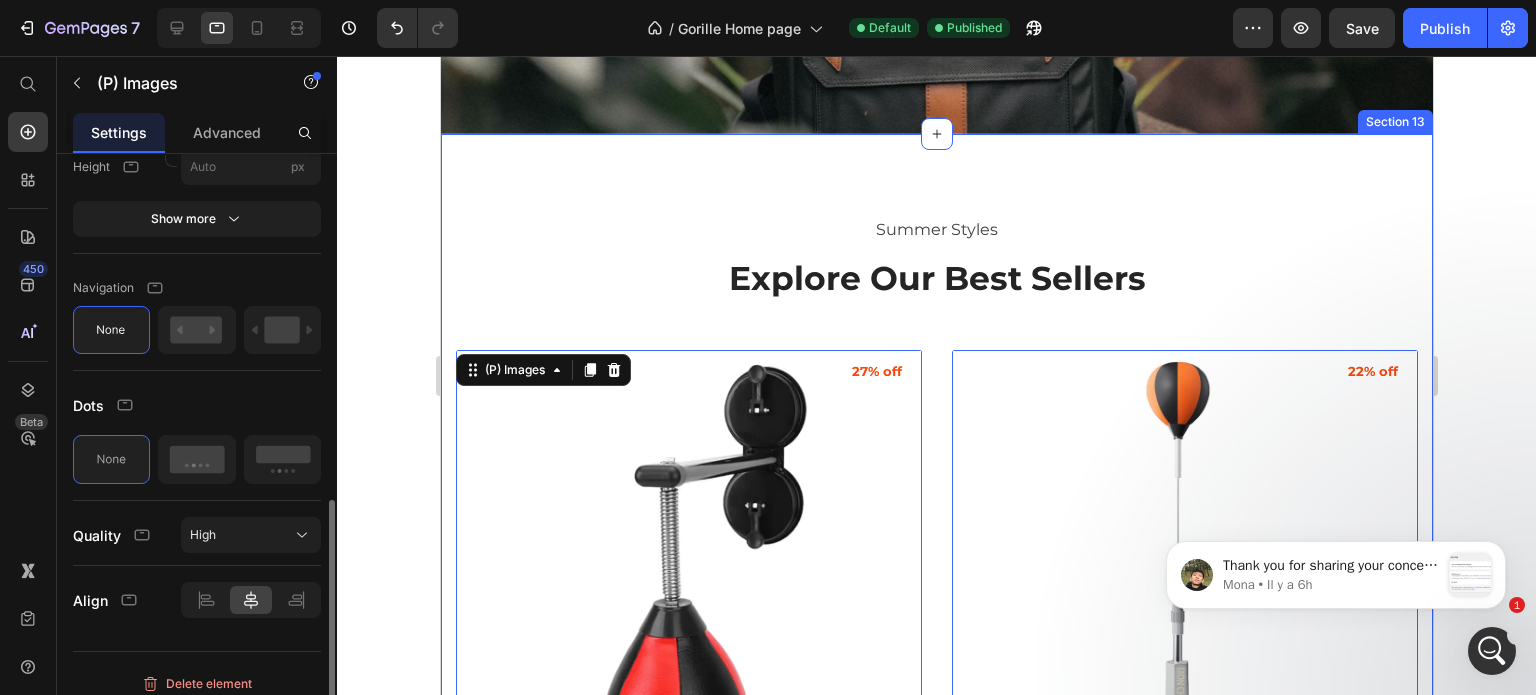 scroll, scrollTop: 844, scrollLeft: 0, axis: vertical 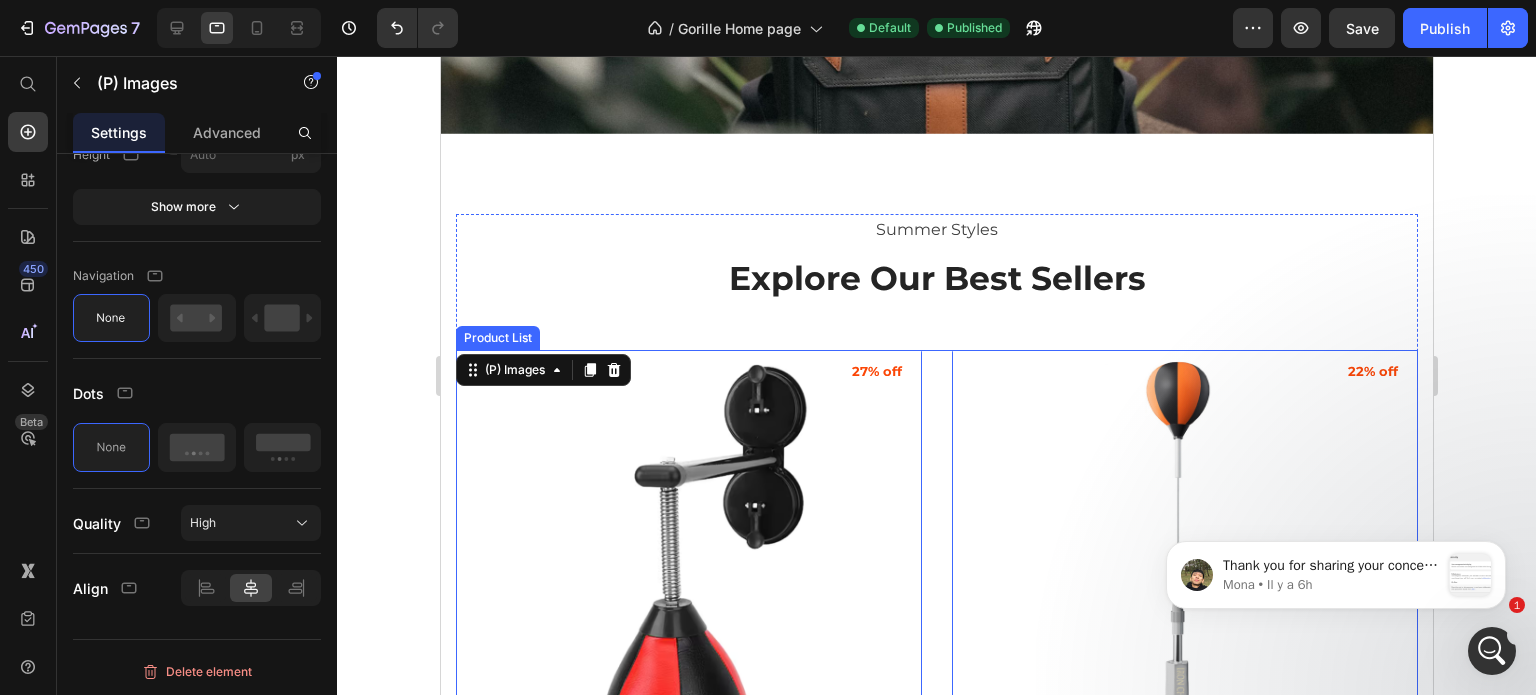 click on "(P) Images   0 27% off Product Badge Sac de Frappe Ventouse Mural (P) Title €79,99 (P) Price €109,99 (P) Price Row Add To Cart (P) Cart Button Row (P) Images   0 22% off Product Badge Punching Ball "Reflex Move" (P) Title €69,99 (P) Price €89,99 (P) Price Row Add To Cart (P) Cart Button Row (P) Images   0 0% off Product Badge Protège-Dents "La Bête Intérieure" (P) Title €1,74 (P) Price €1,74 (P) Price Row Add To Cart (P) Cart Button Row (P) Images   0 0% off Product Badge Boxing Ball "Reflex Punch" (P) Title €5,48 (P) Price €5,48 (P) Price Row Add To Cart (P) Cart Button Row" at bounding box center [936, 972] 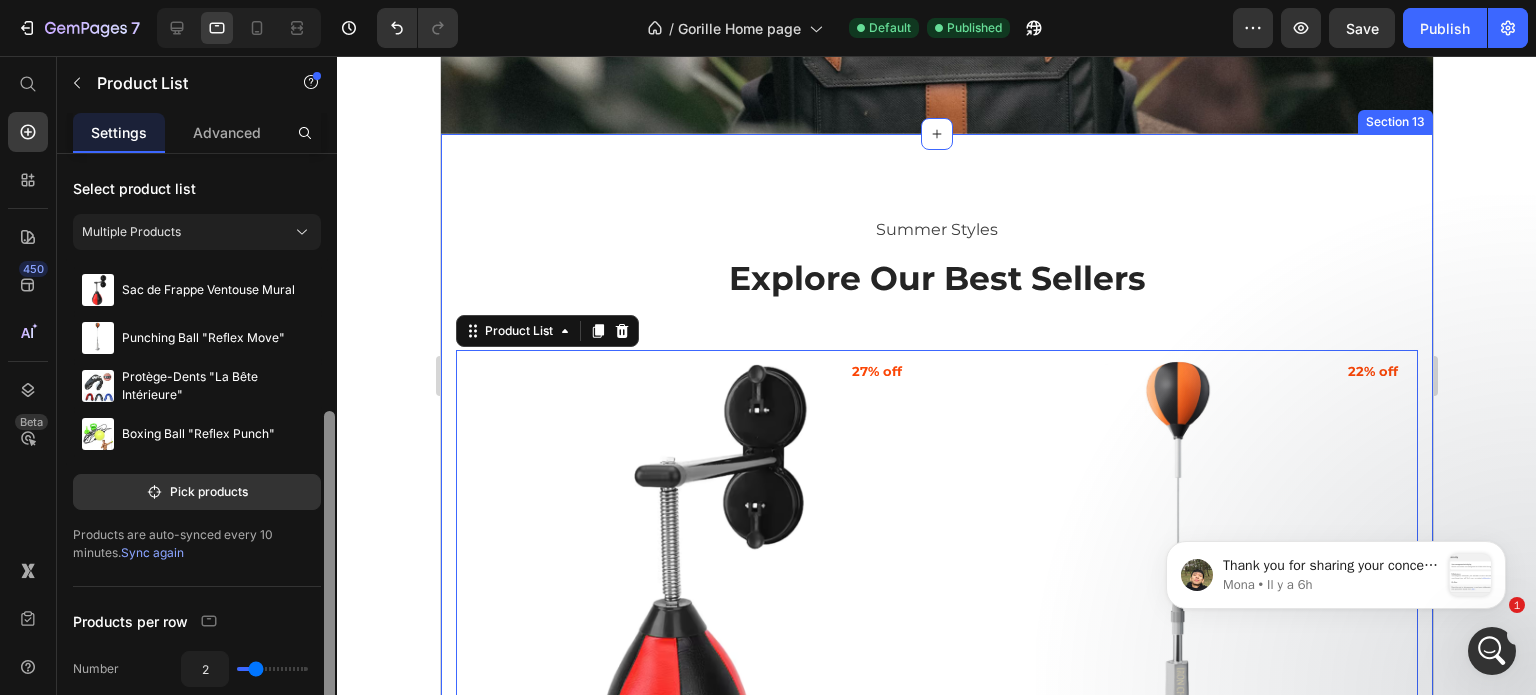 scroll, scrollTop: 166, scrollLeft: 0, axis: vertical 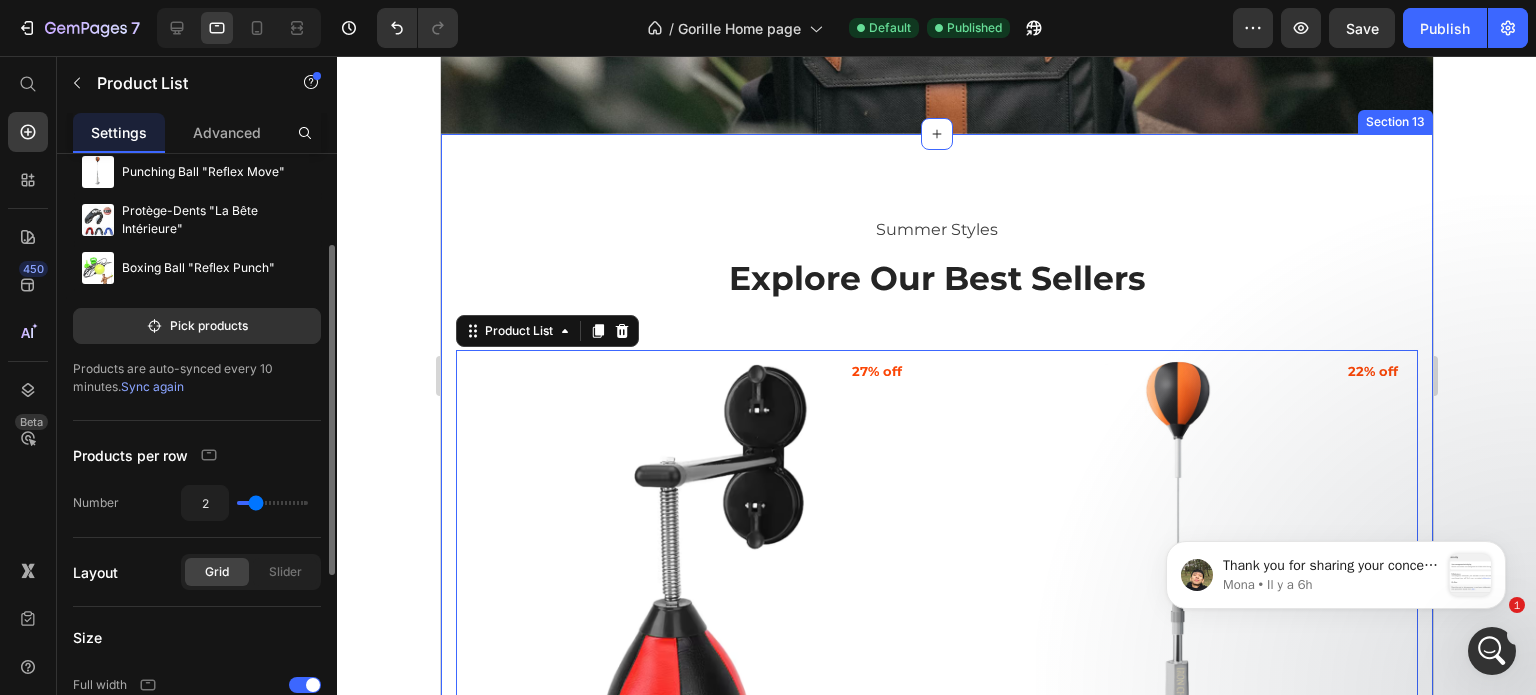 type on "3" 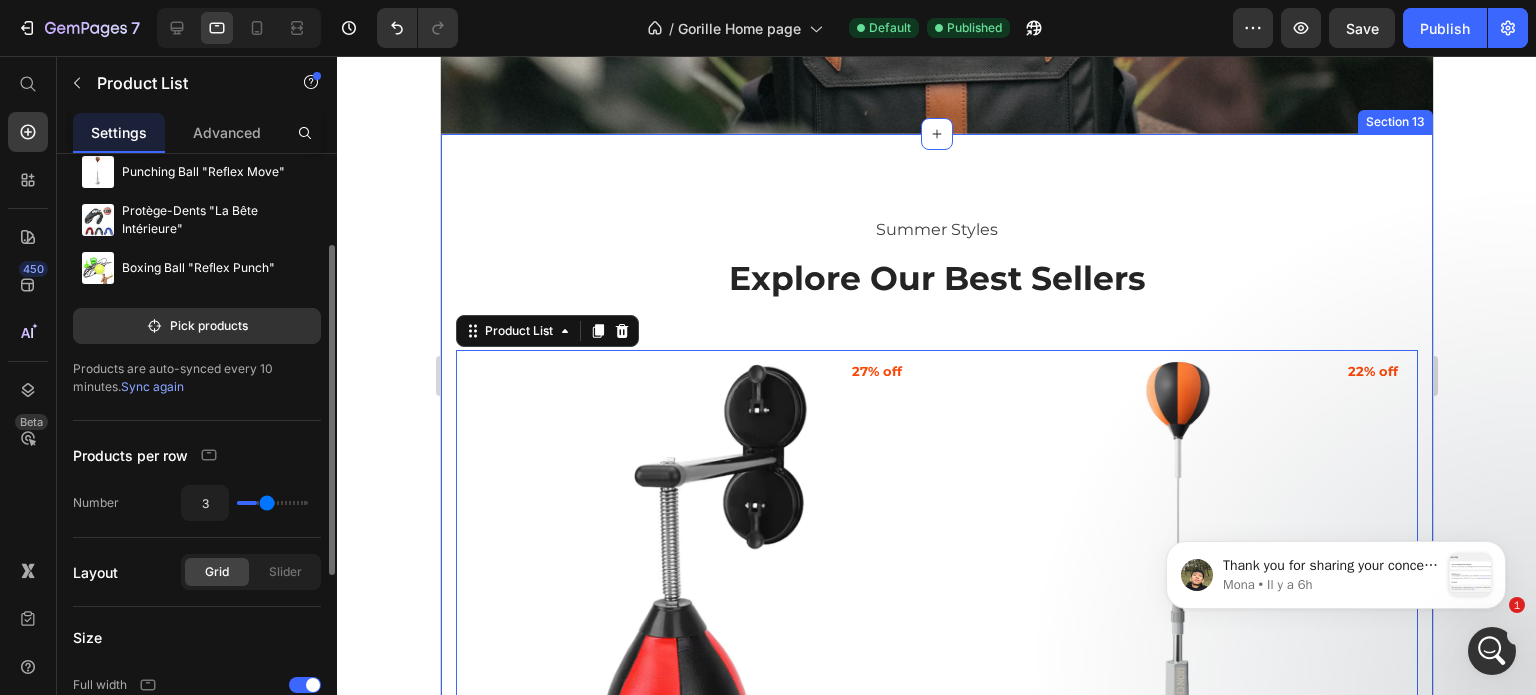 type on "4" 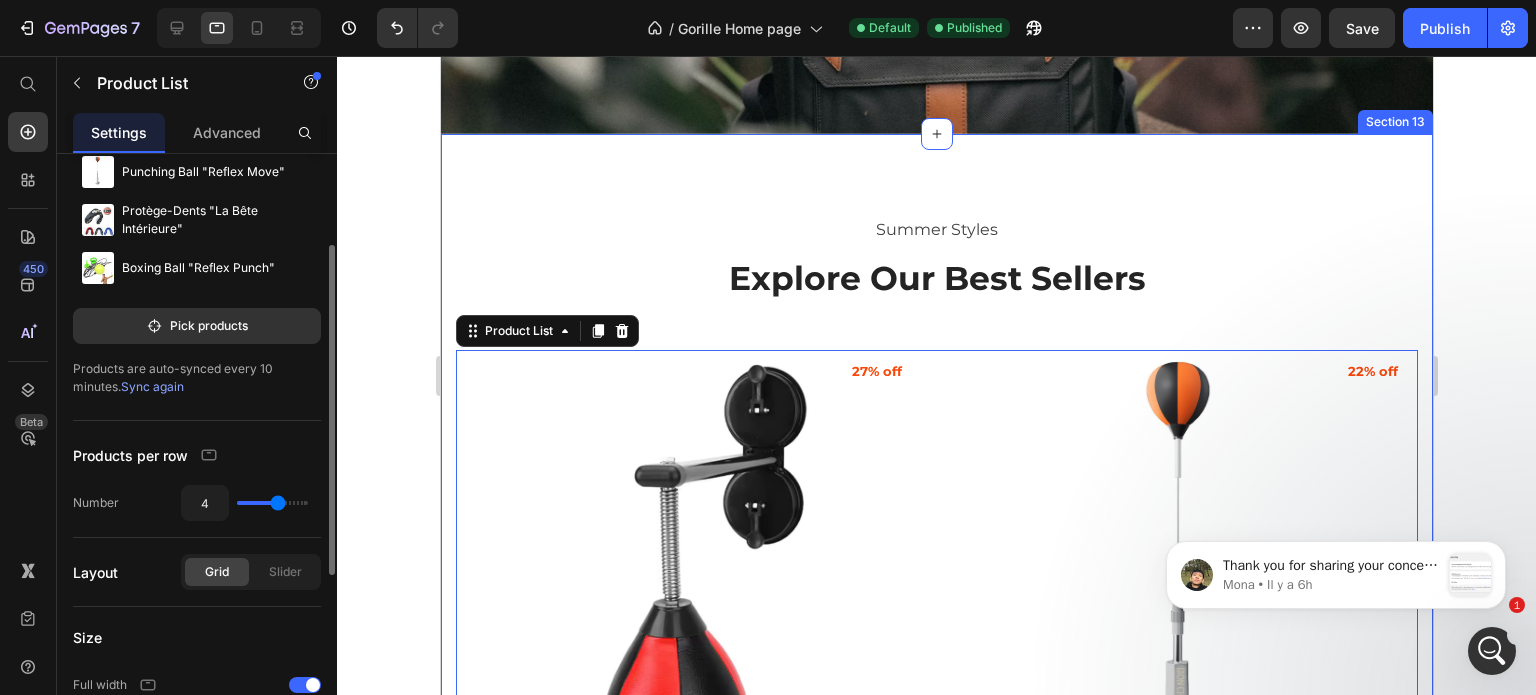 drag, startPoint x: 256, startPoint y: 502, endPoint x: 274, endPoint y: 499, distance: 18.248287 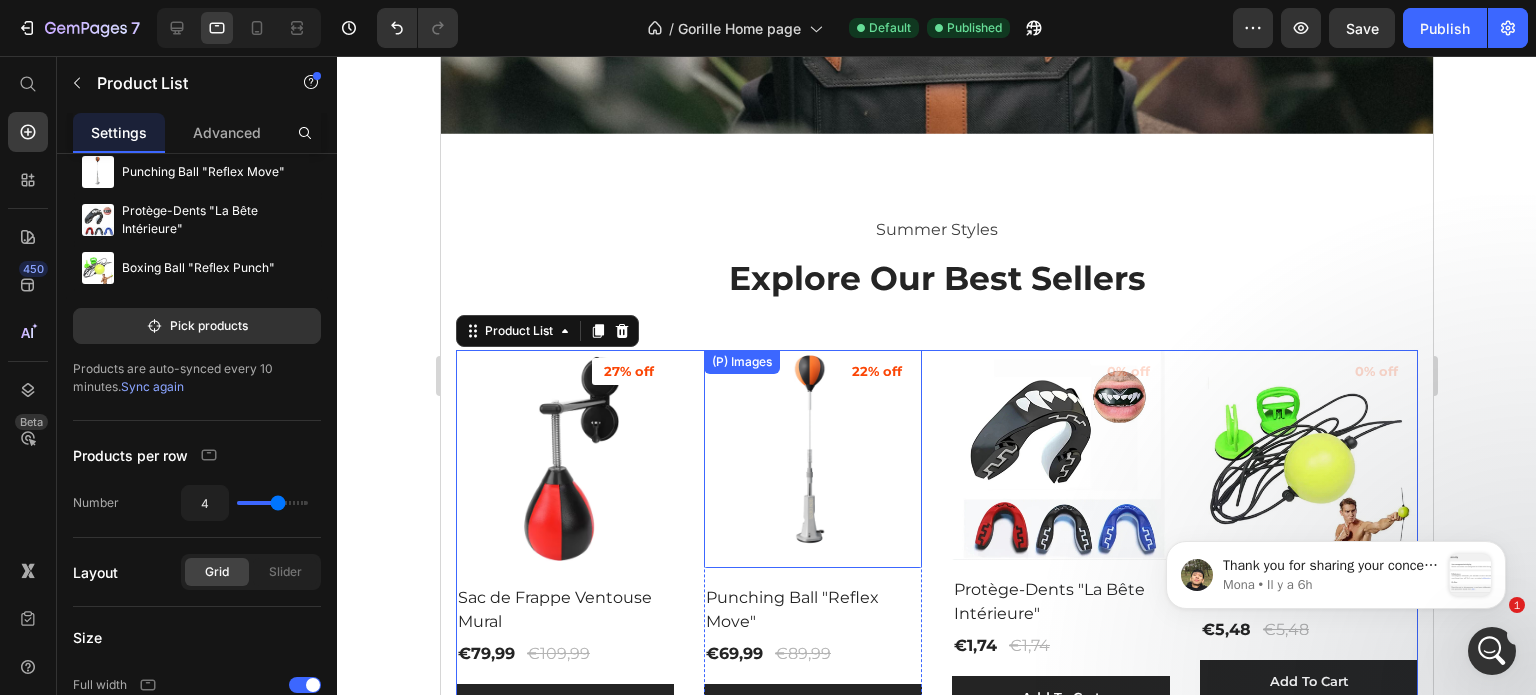 scroll, scrollTop: 527, scrollLeft: 0, axis: vertical 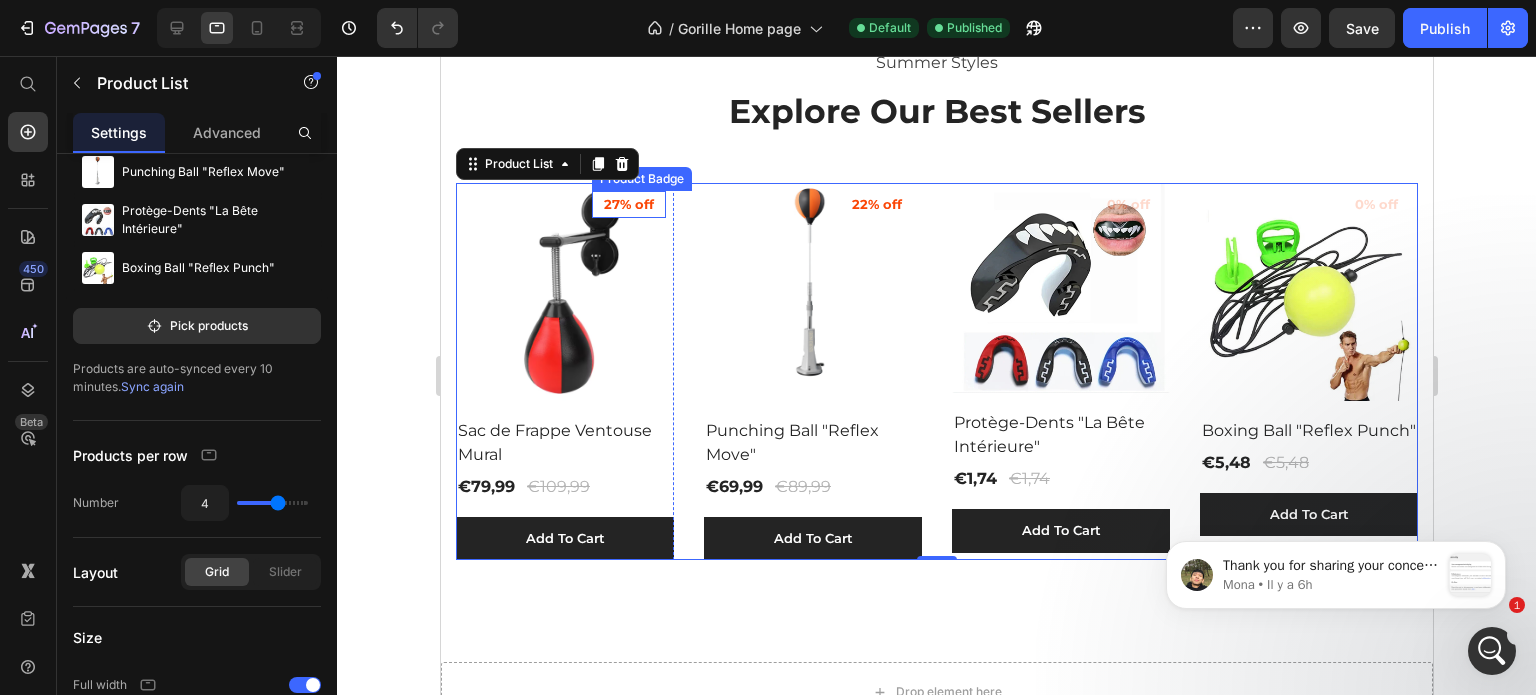 click on "27% off" at bounding box center [628, 205] 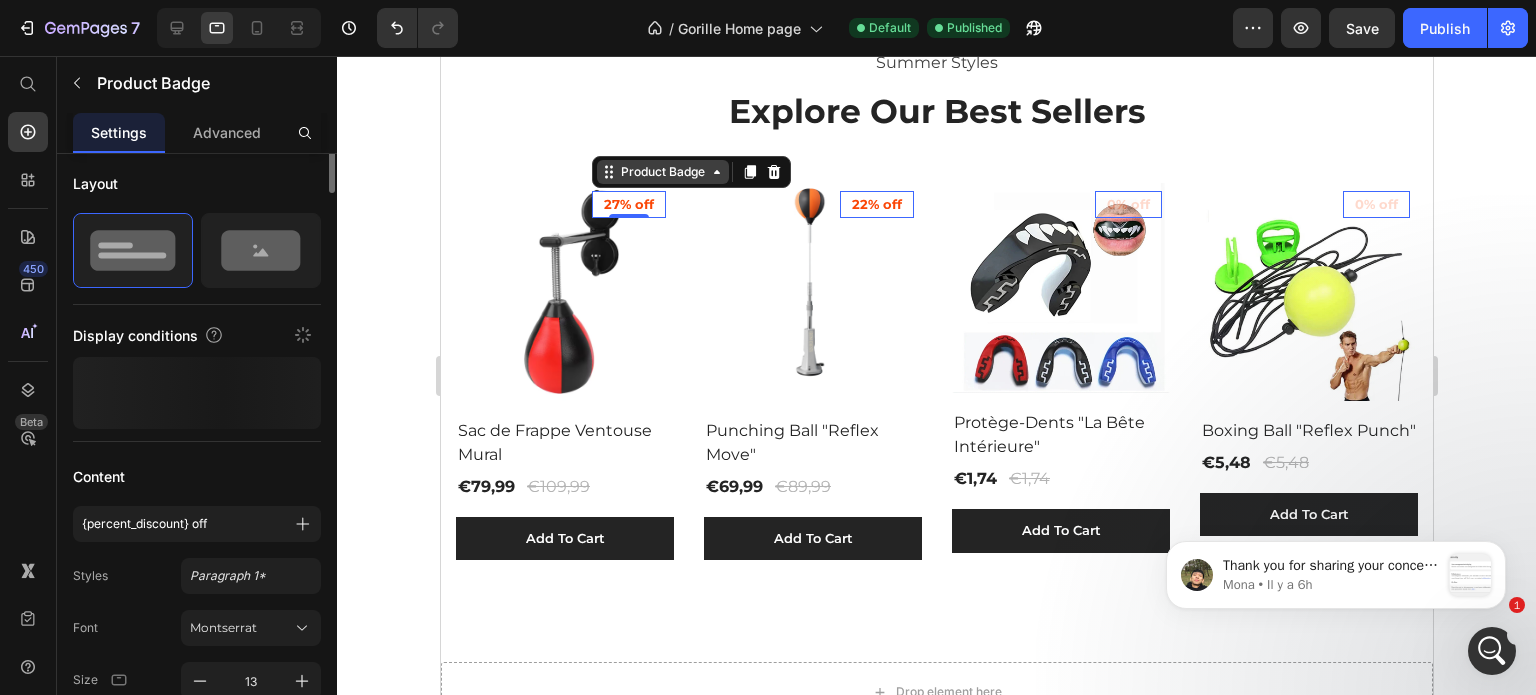 scroll, scrollTop: 0, scrollLeft: 0, axis: both 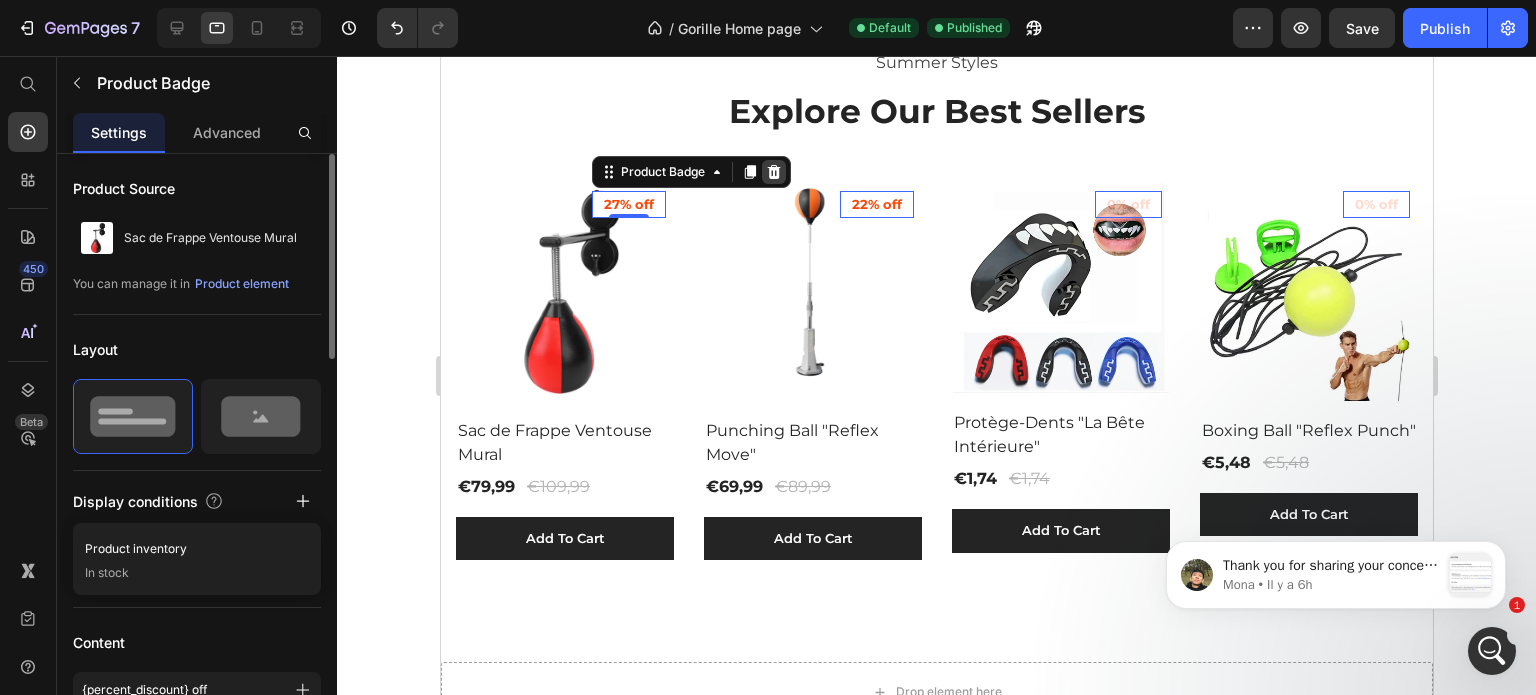 click 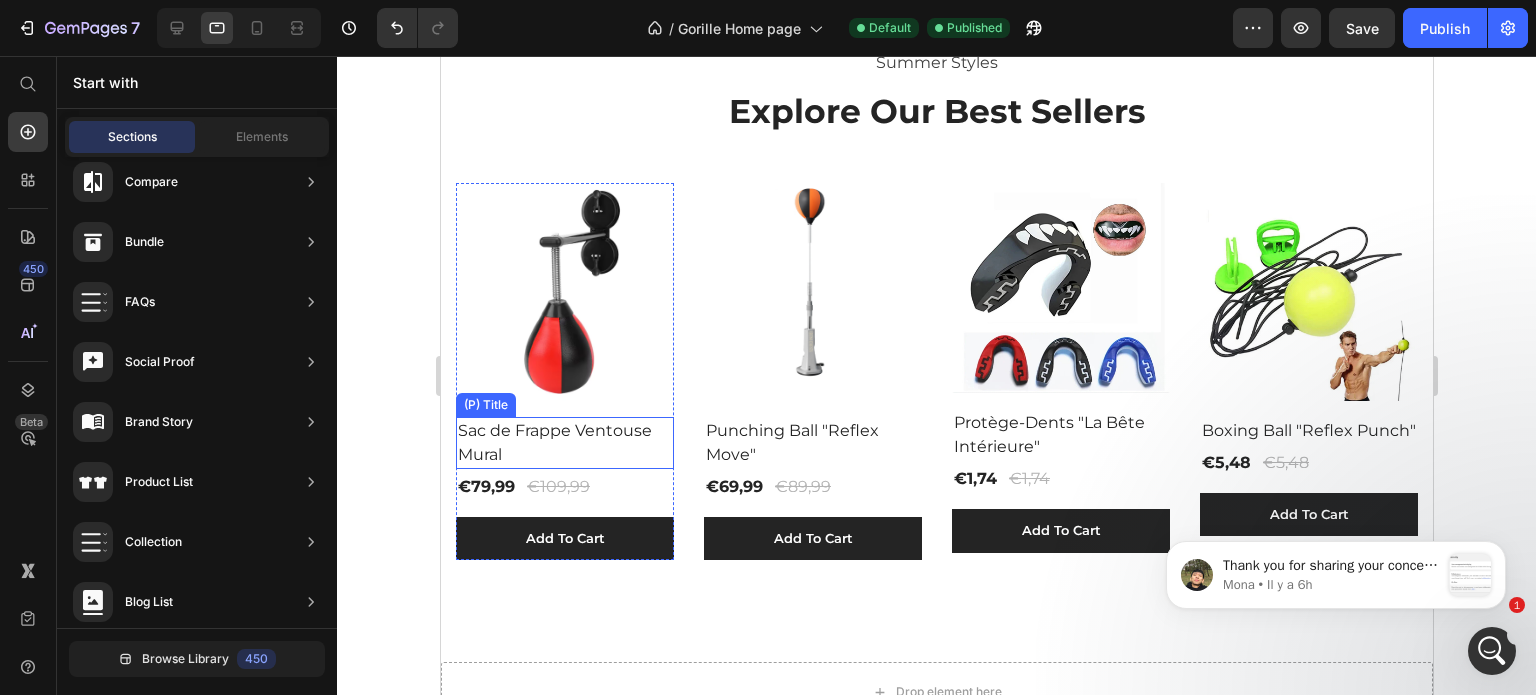 click on "Sac de Frappe Ventouse Mural" at bounding box center [564, 443] 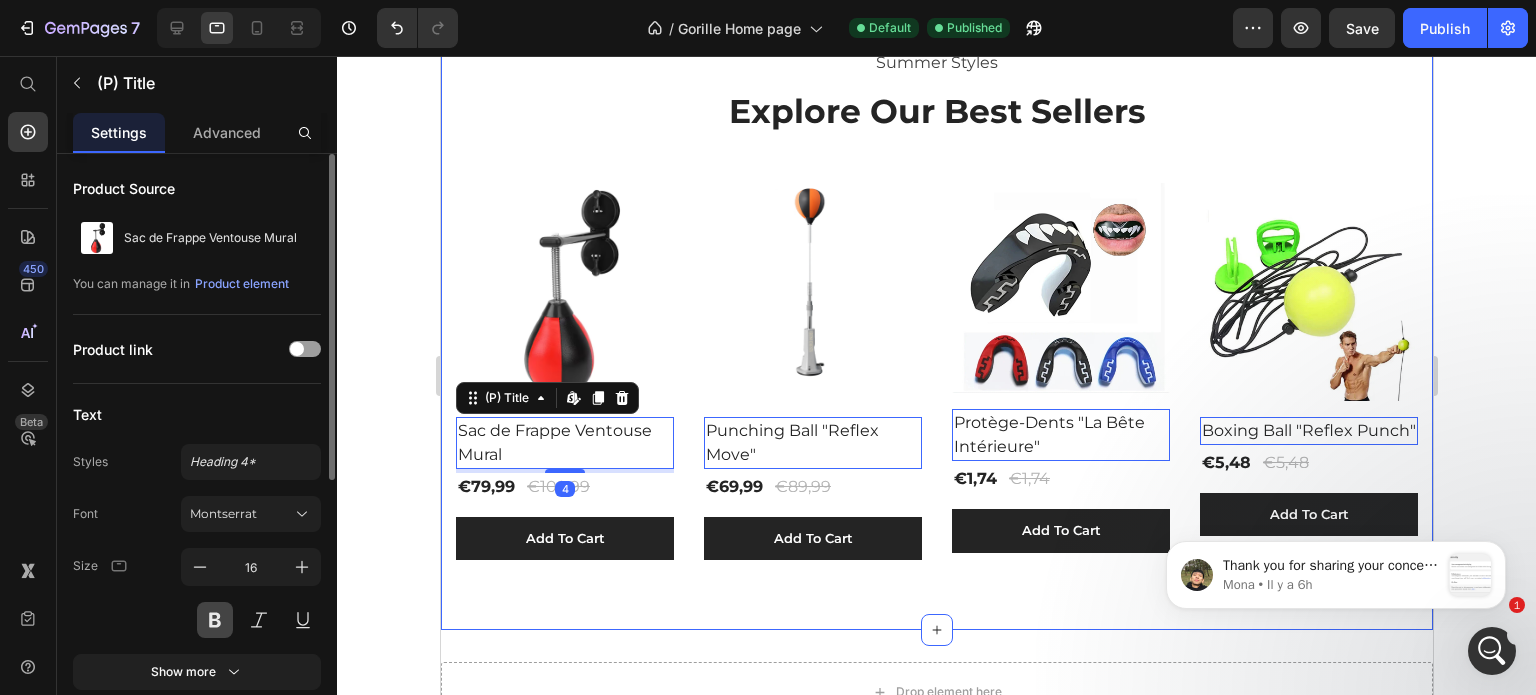 click at bounding box center [215, 620] 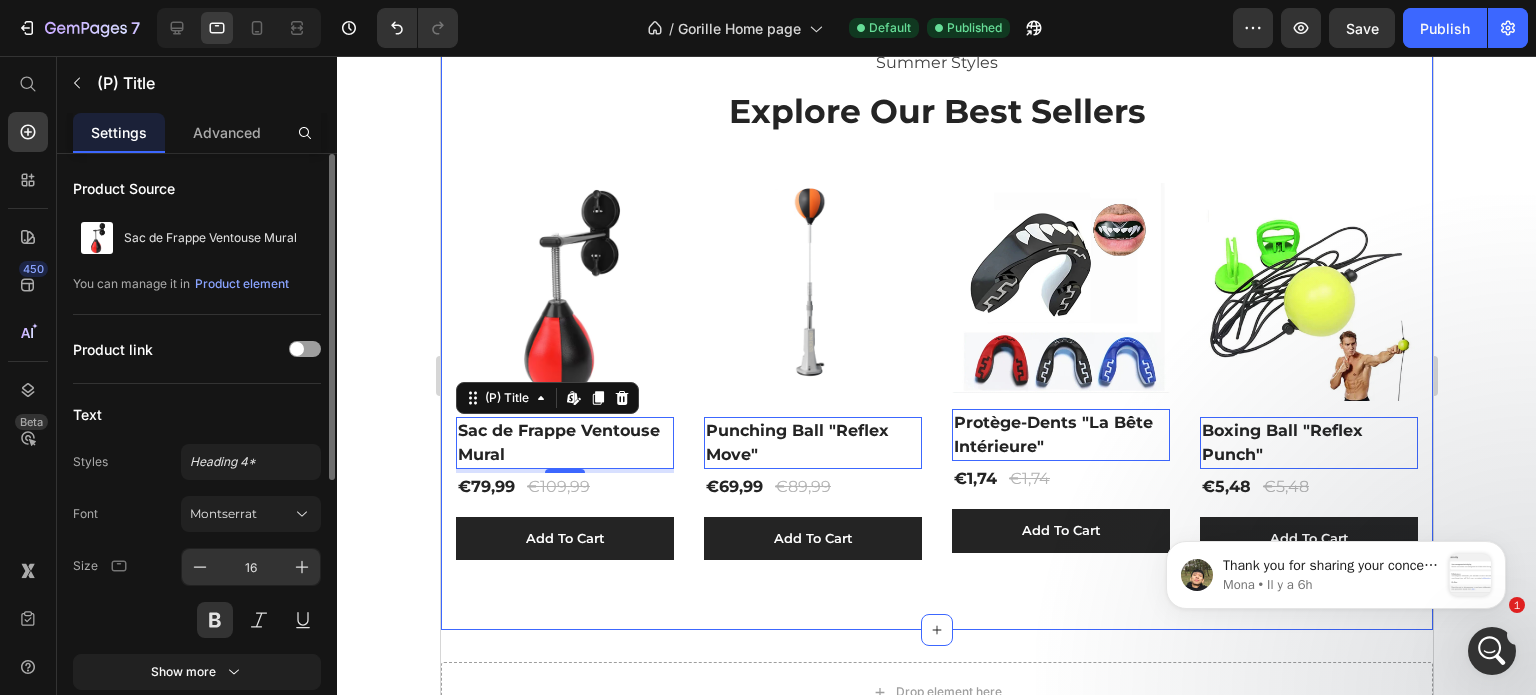 scroll, scrollTop: 166, scrollLeft: 0, axis: vertical 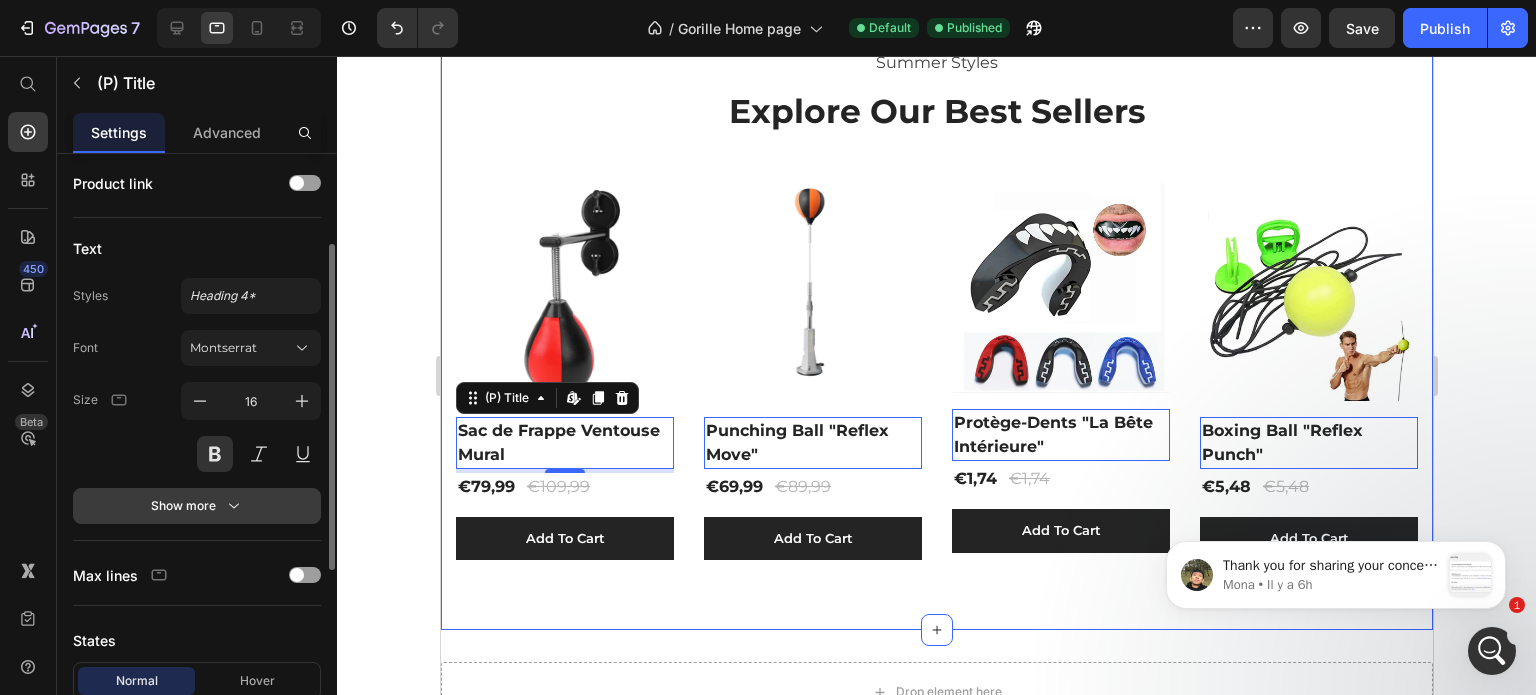click on "Show more" at bounding box center (197, 506) 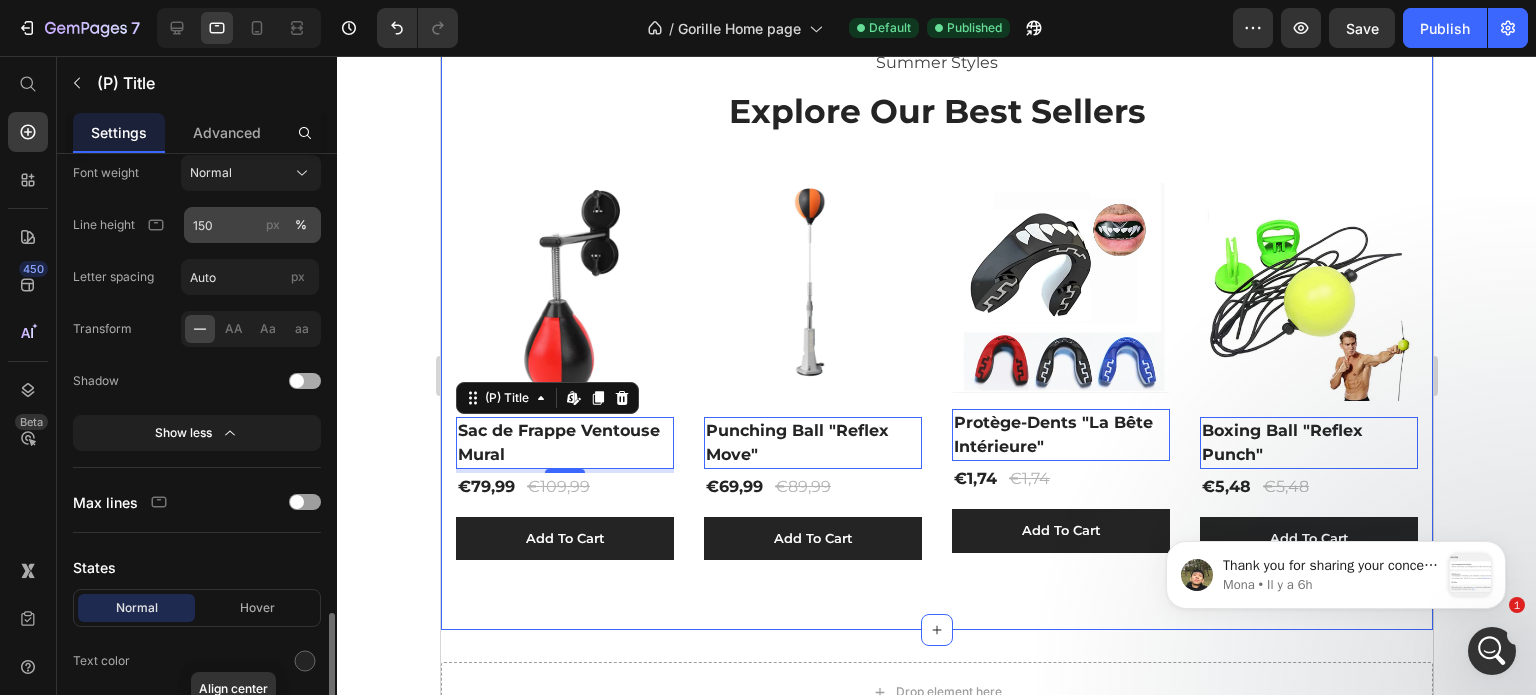 scroll, scrollTop: 665, scrollLeft: 0, axis: vertical 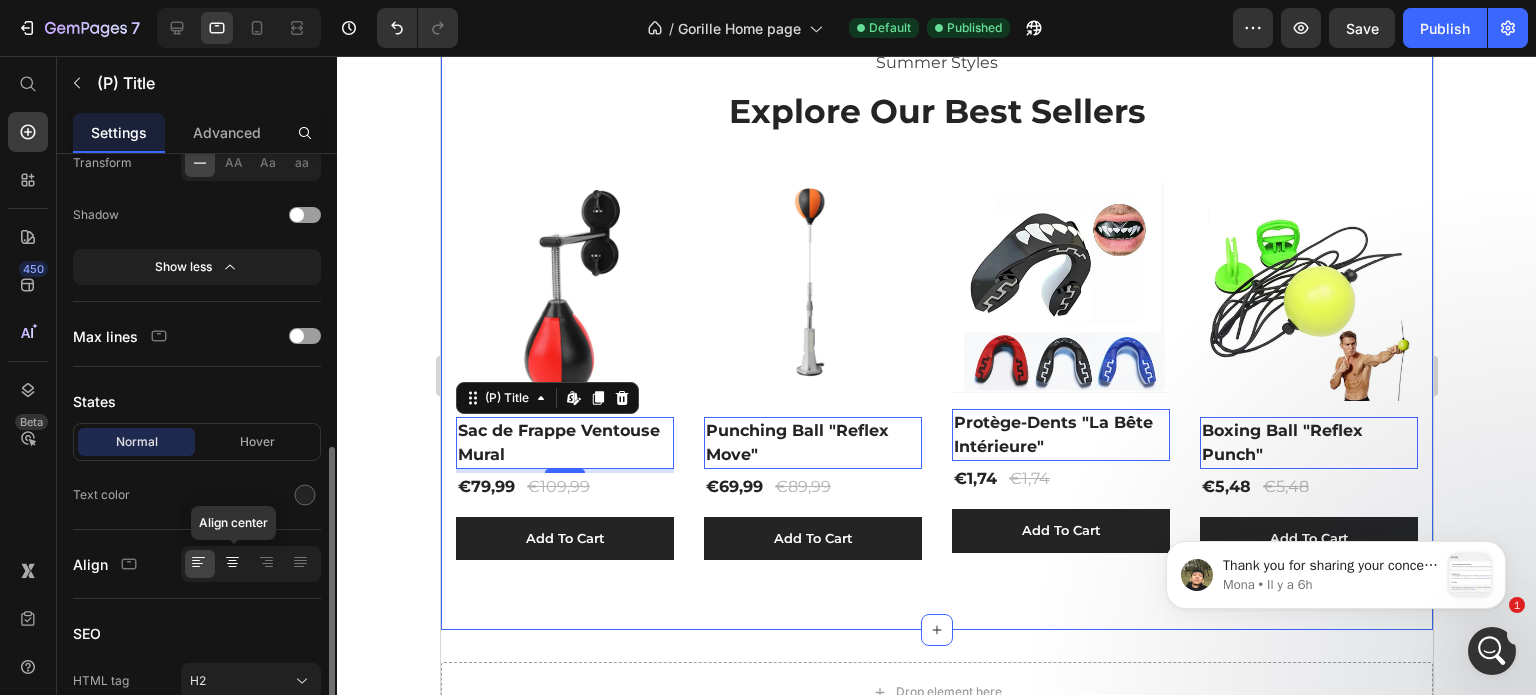 click 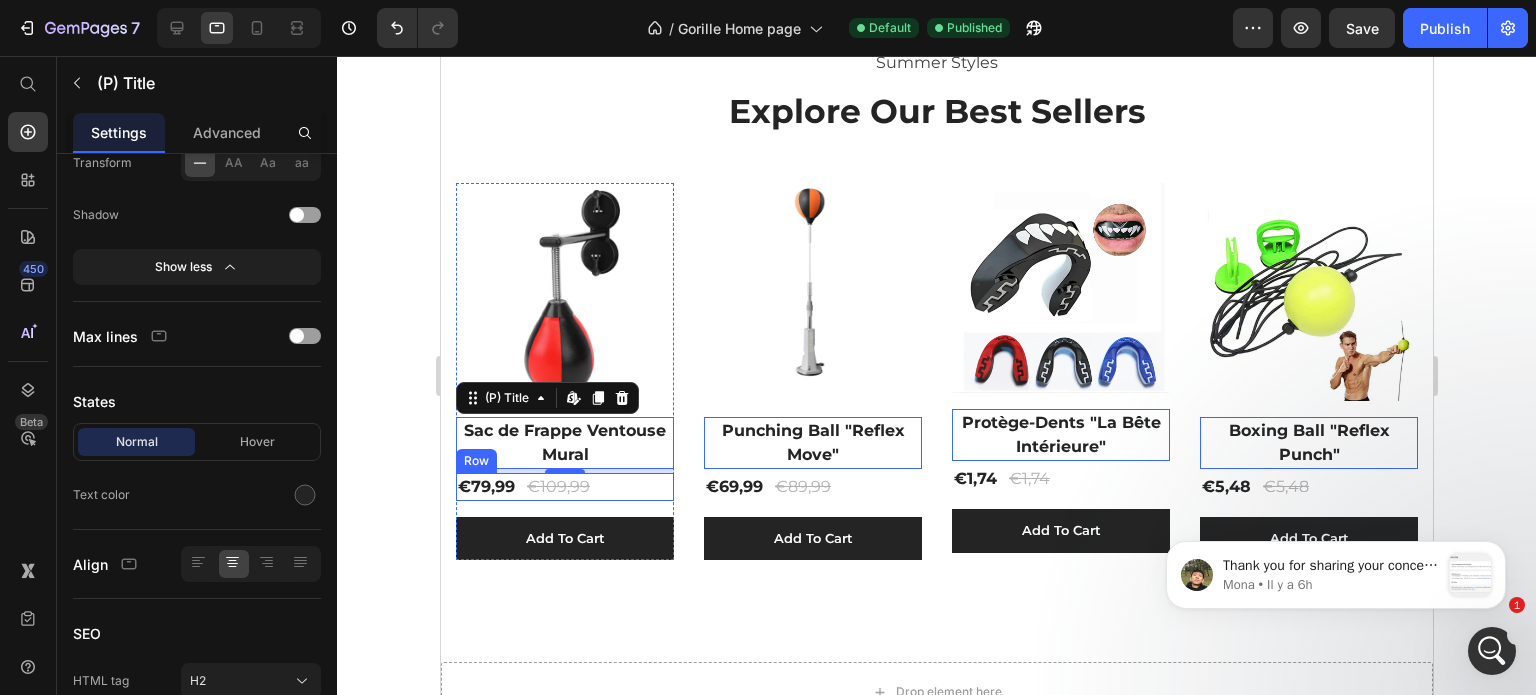 click on "€79,99 (P) Price €109,99 (P) Price Row" at bounding box center [564, 487] 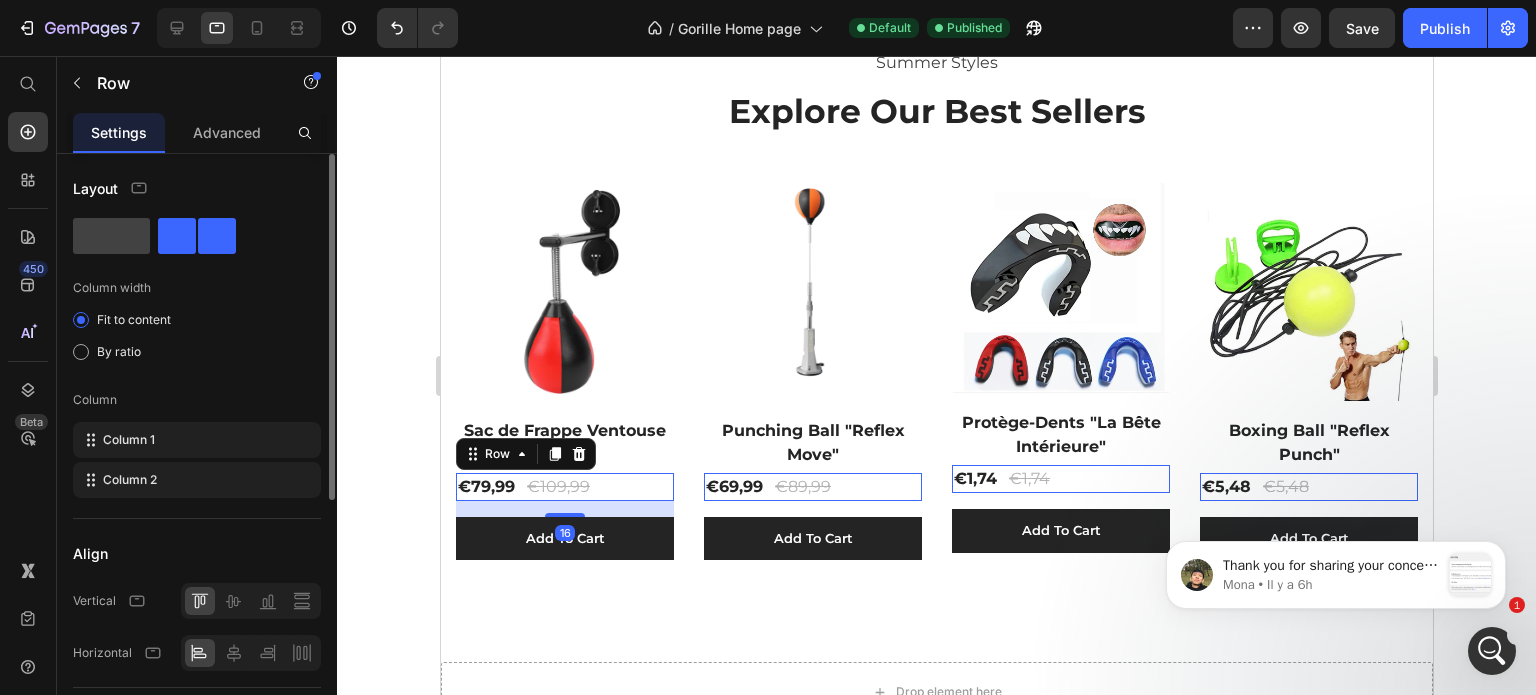 scroll, scrollTop: 166, scrollLeft: 0, axis: vertical 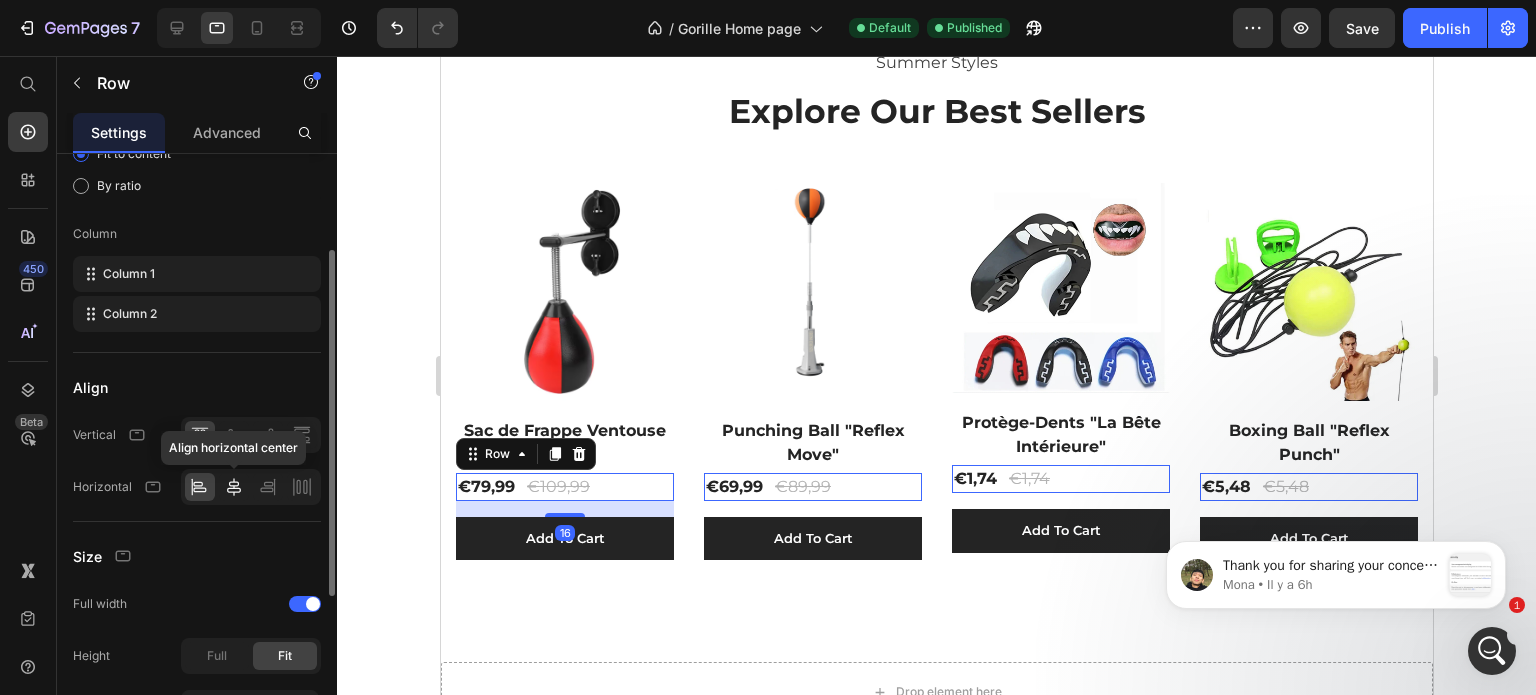 click 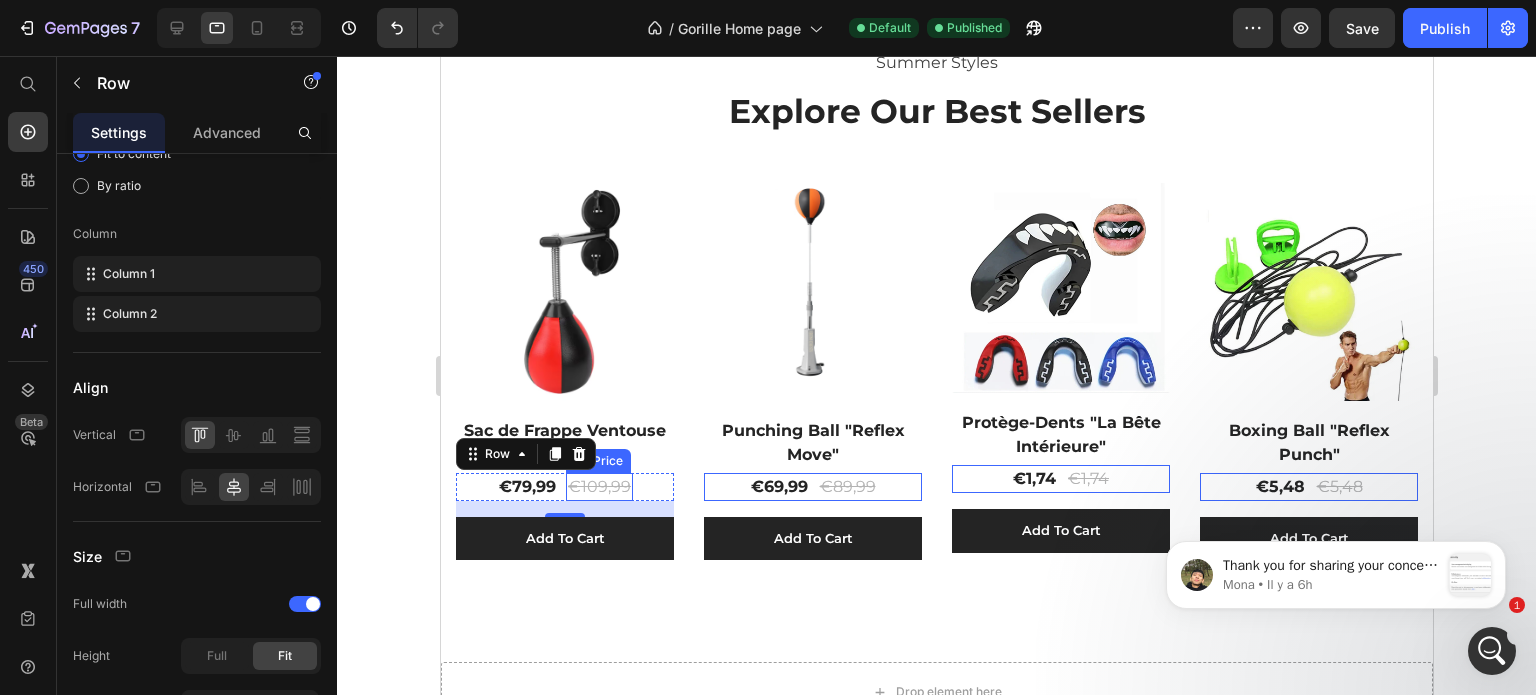 click on "€109,99" at bounding box center (598, 487) 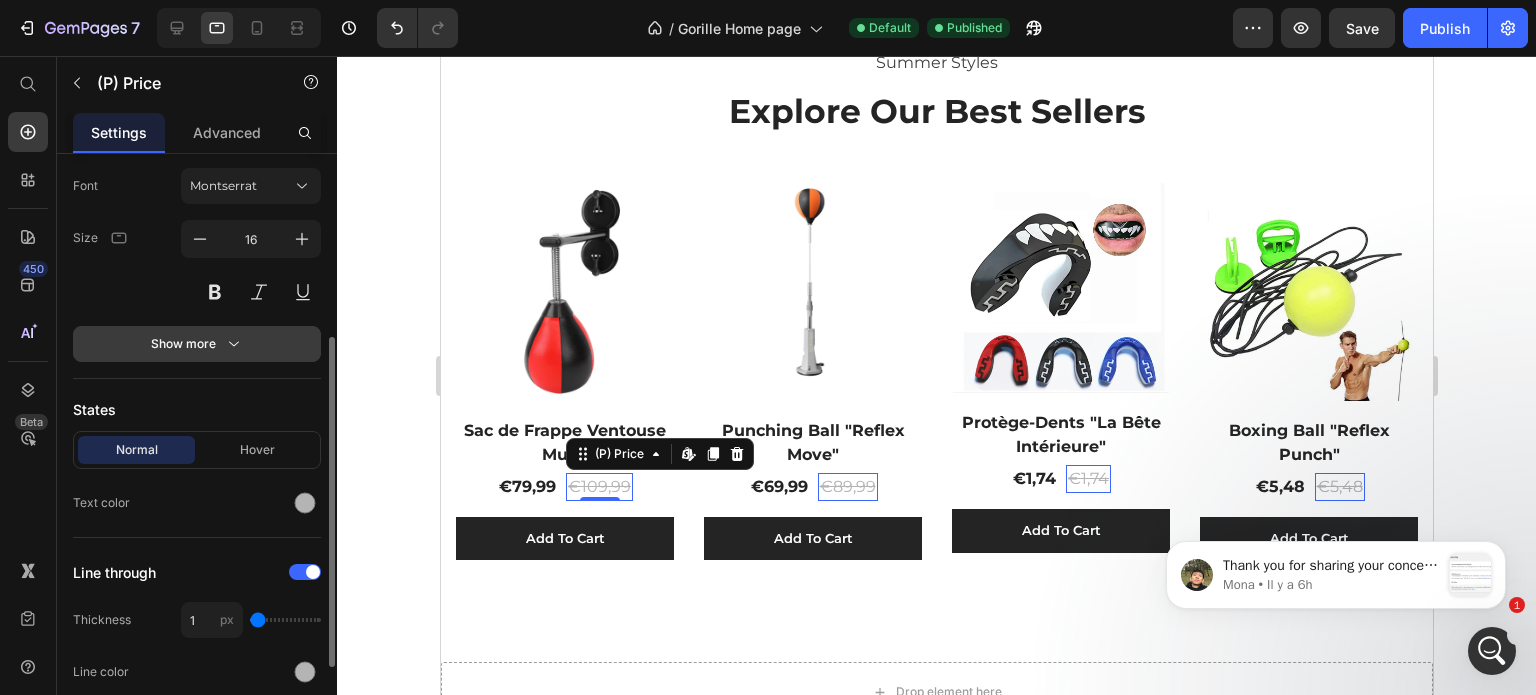 scroll, scrollTop: 484, scrollLeft: 0, axis: vertical 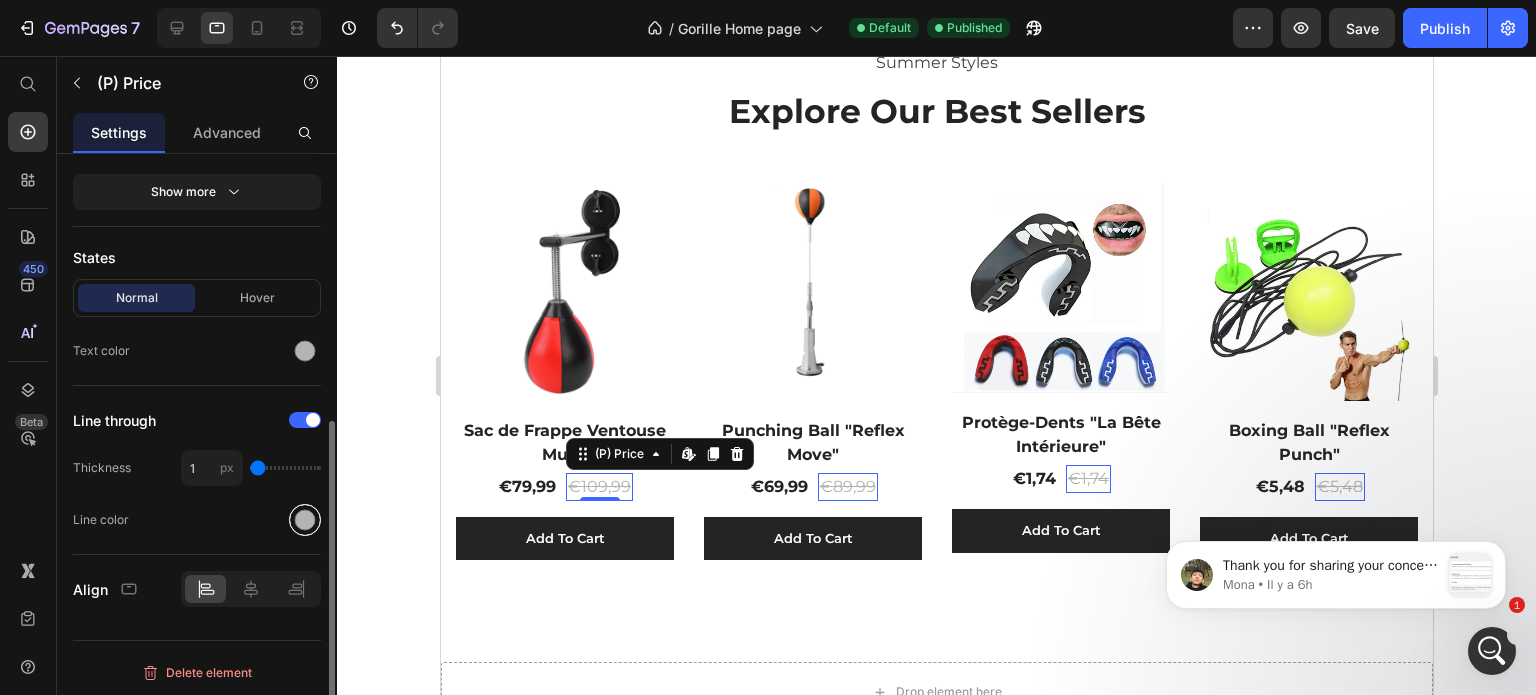 click at bounding box center [305, 520] 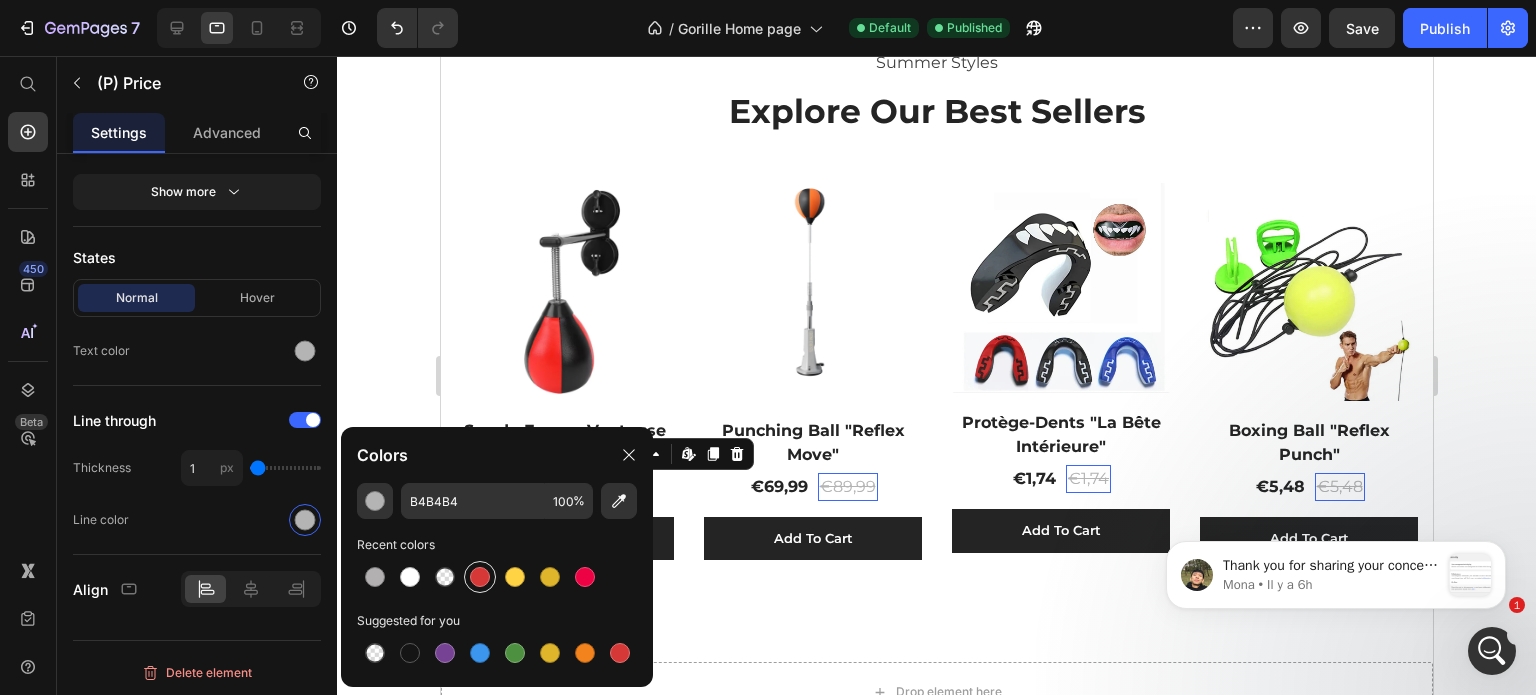 click at bounding box center [480, 577] 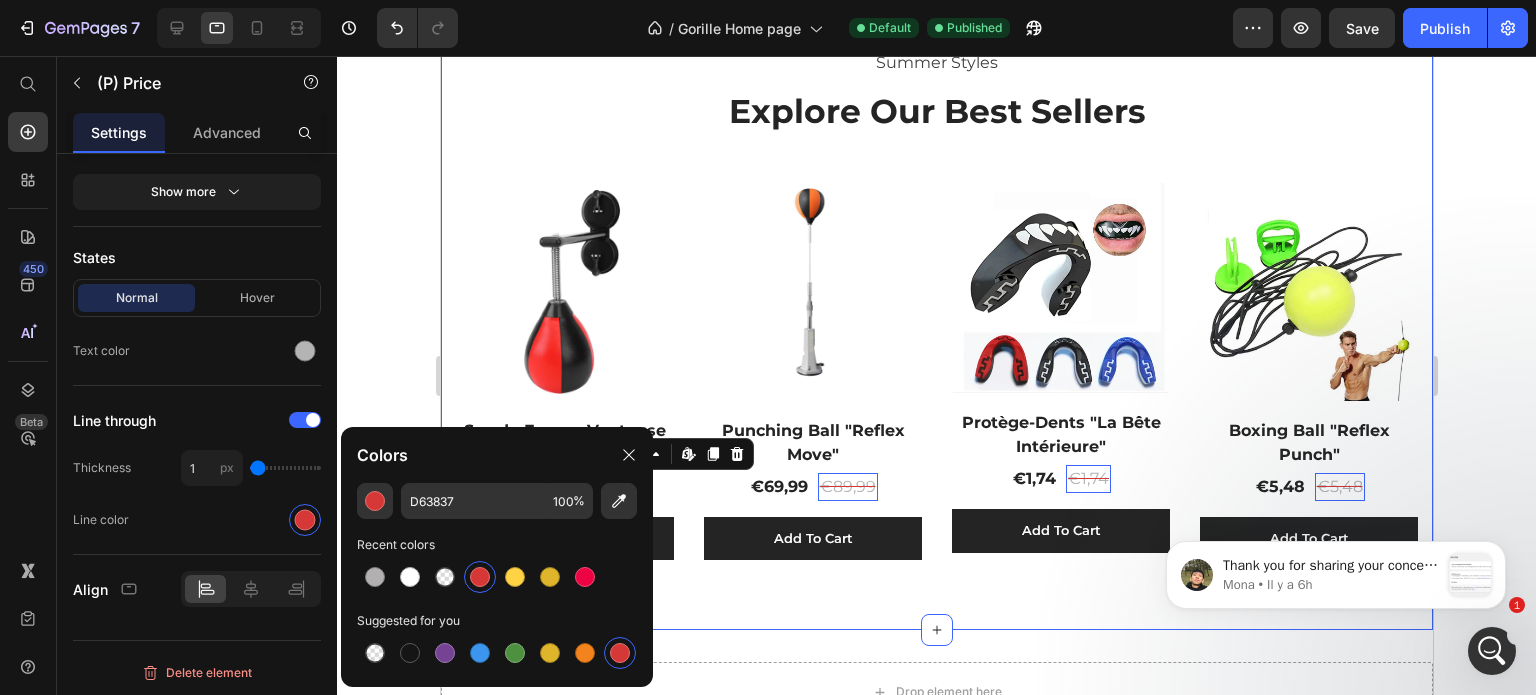 click on "Summer Styles Text block Explore Our Best Sellers Heading (P) Images Sac de Frappe Ventouse Mural (P) Title €79,99 (P) Price €109,99 (P) Price   Edit content in Shopify 0 Row Add To Cart (P) Cart Button Row (P) Images Punching Ball "Reflex Move" (P) Title €69,99 (P) Price €89,99 (P) Price   Edit content in Shopify 0 Row Add To Cart (P) Cart Button Row (P) Images Protège-Dents "La Bête Intérieure" (P) Title €1,74 (P) Price €1,74 (P) Price   Edit content in Shopify 0 Row Add To Cart (P) Cart Button Row (P) Images Boxing Ball "Reflex Punch" (P) Title €5,48 (P) Price €5,48 (P) Price   Edit content in Shopify 0 Row Add To Cart (P) Cart Button Row Product List Row Section 13" at bounding box center [936, 298] 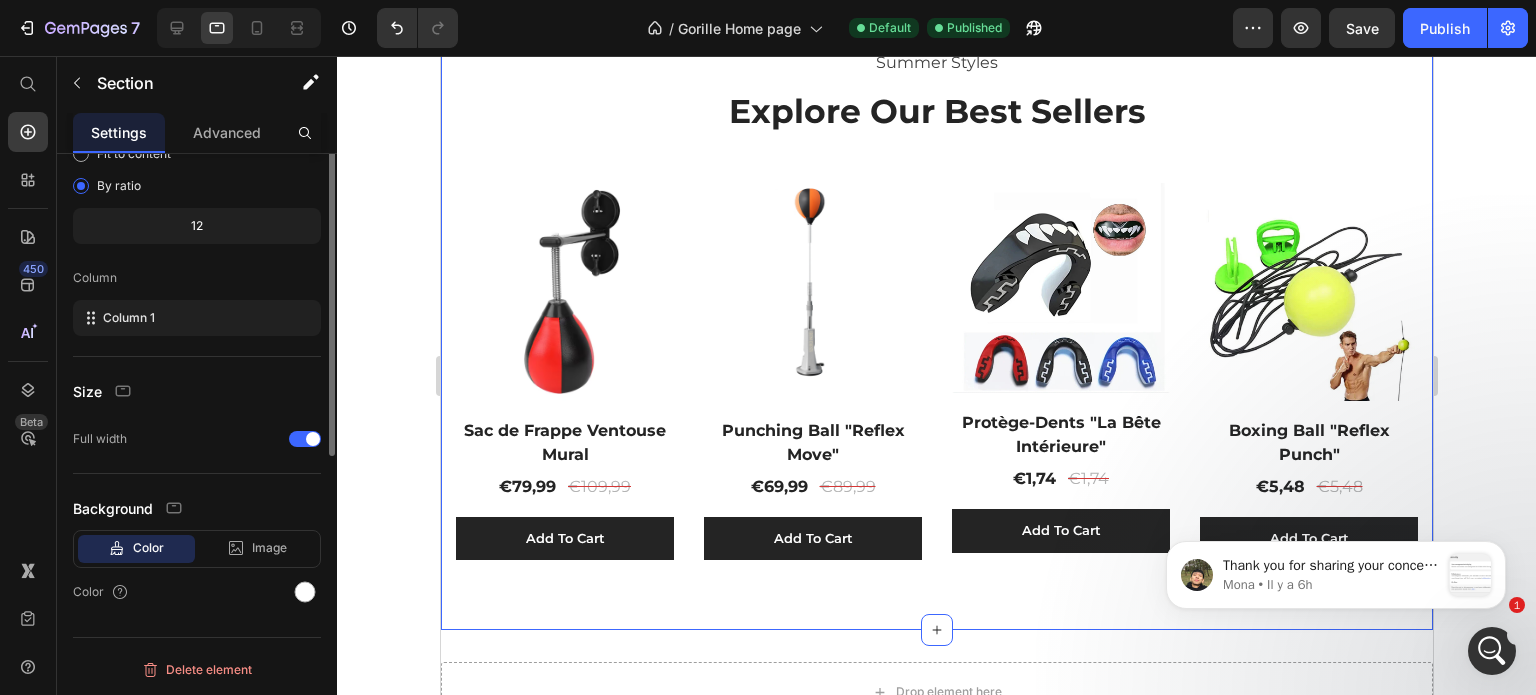 scroll, scrollTop: 0, scrollLeft: 0, axis: both 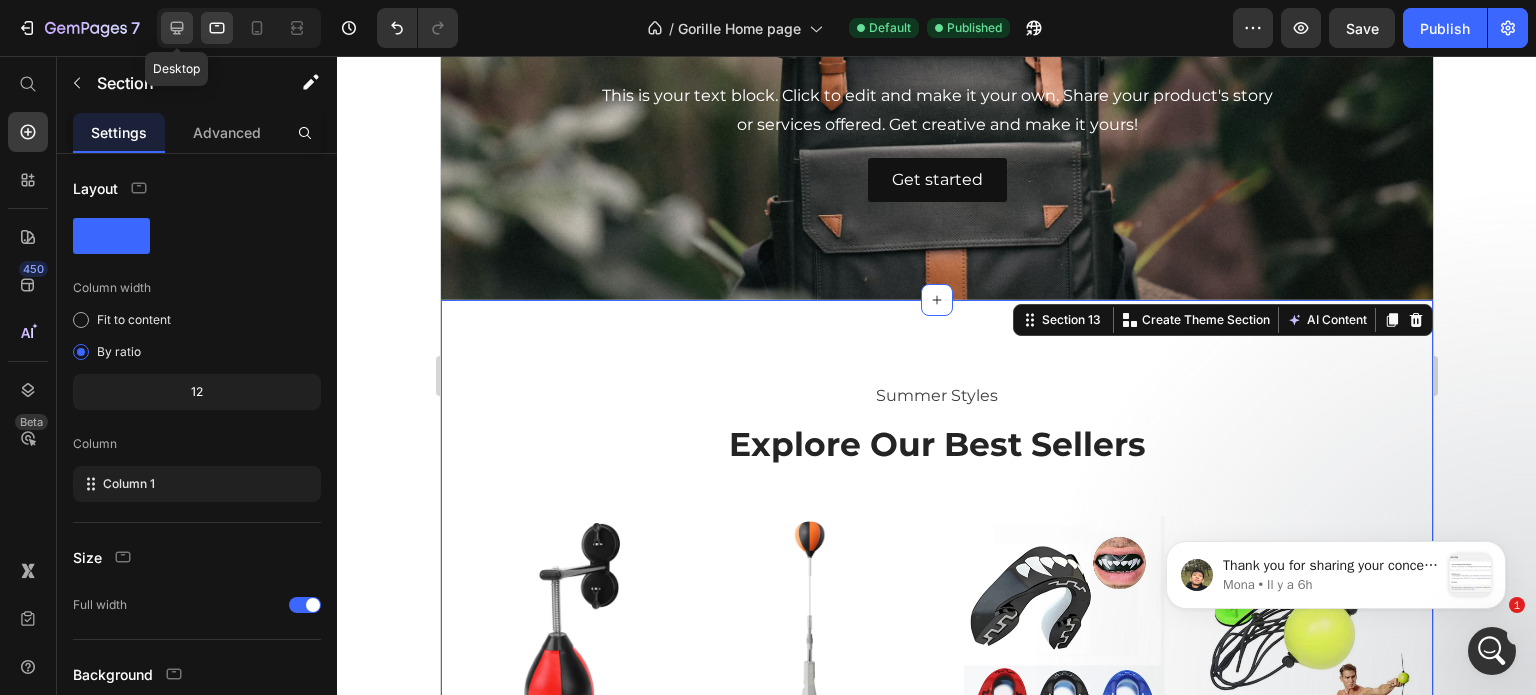 click 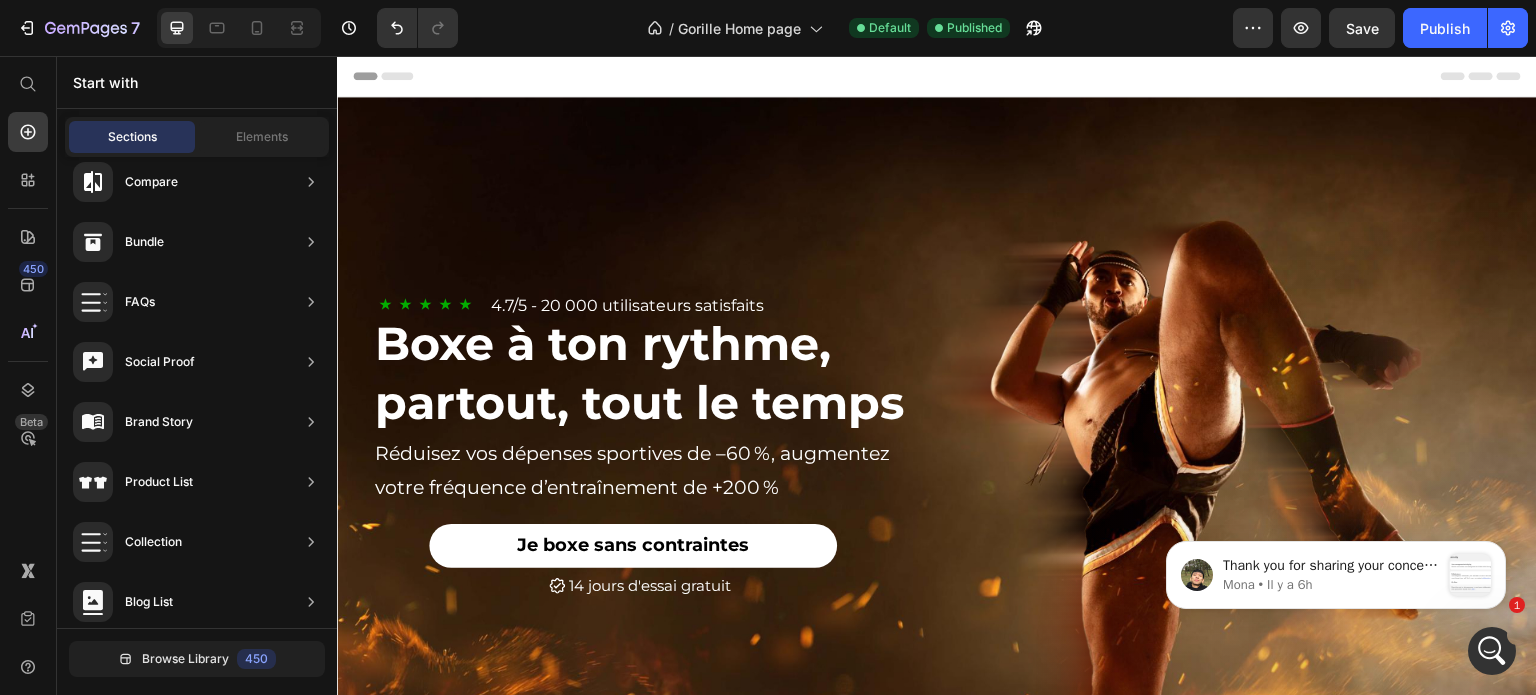 scroll, scrollTop: 612, scrollLeft: 0, axis: vertical 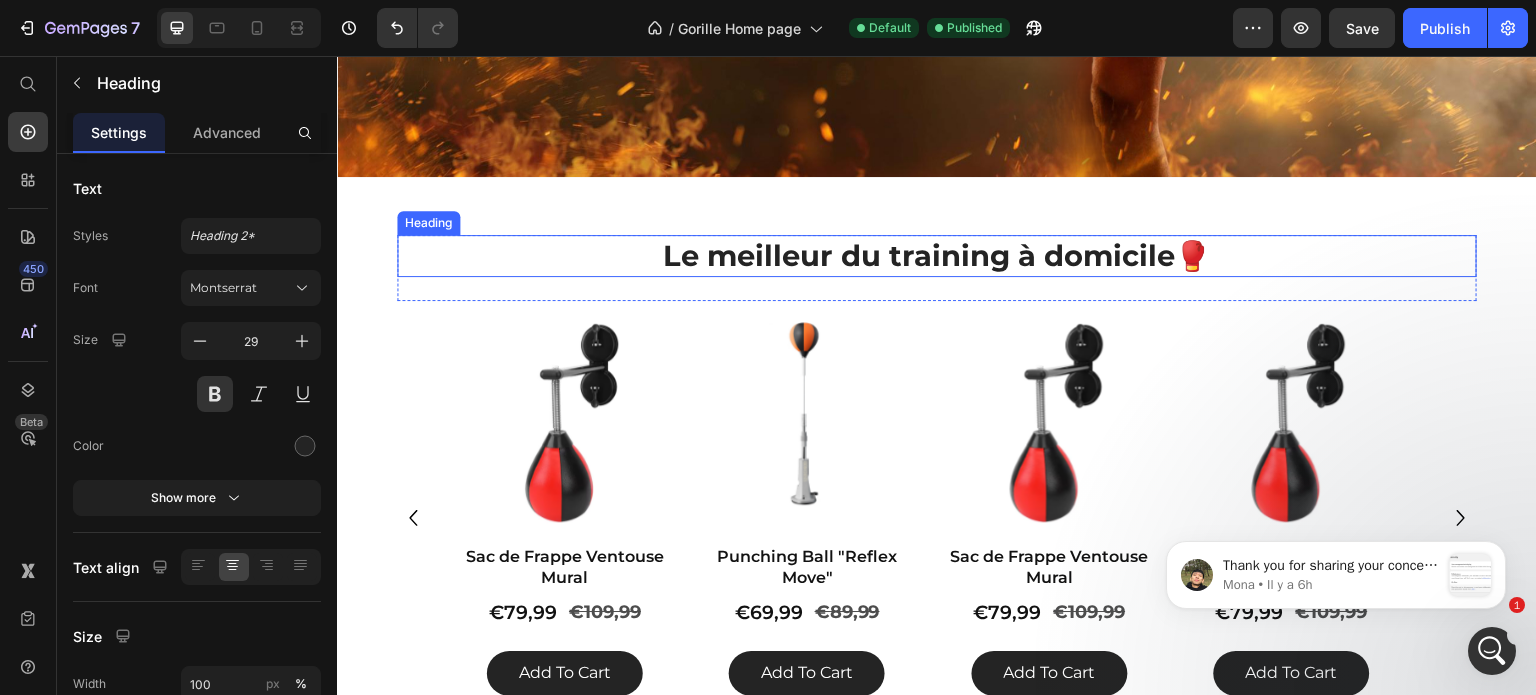 click on "Le meilleur du training à domicile🥊​" at bounding box center (937, 256) 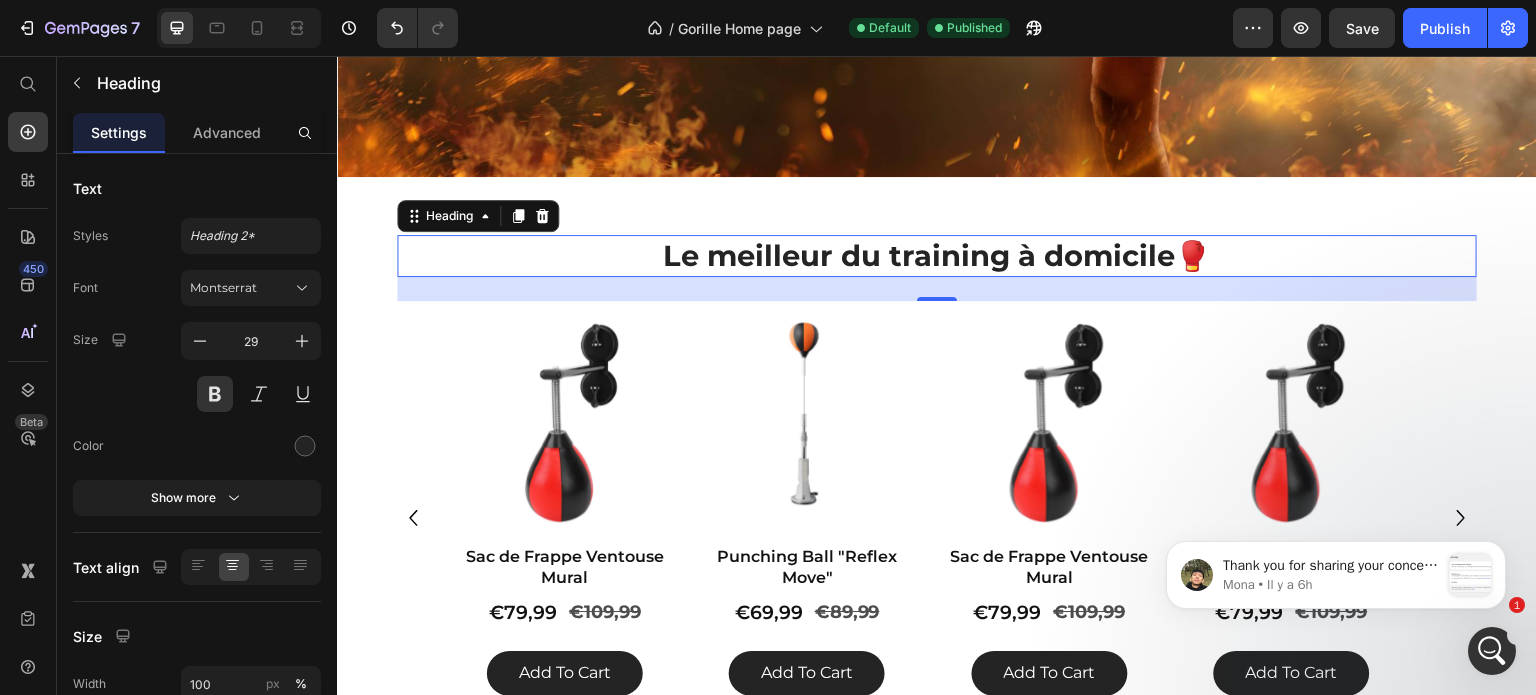 click on "Le meilleur du training à domicile🥊​" at bounding box center [937, 256] 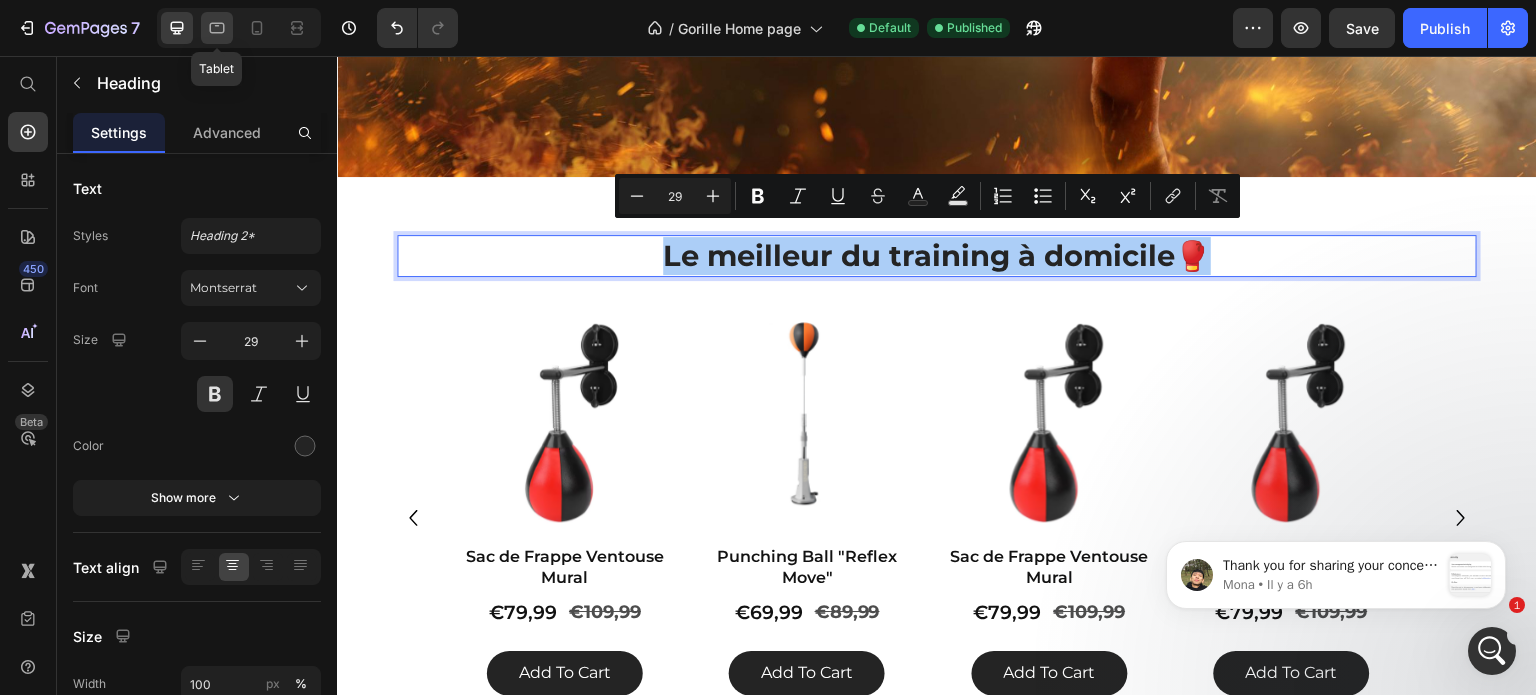 click 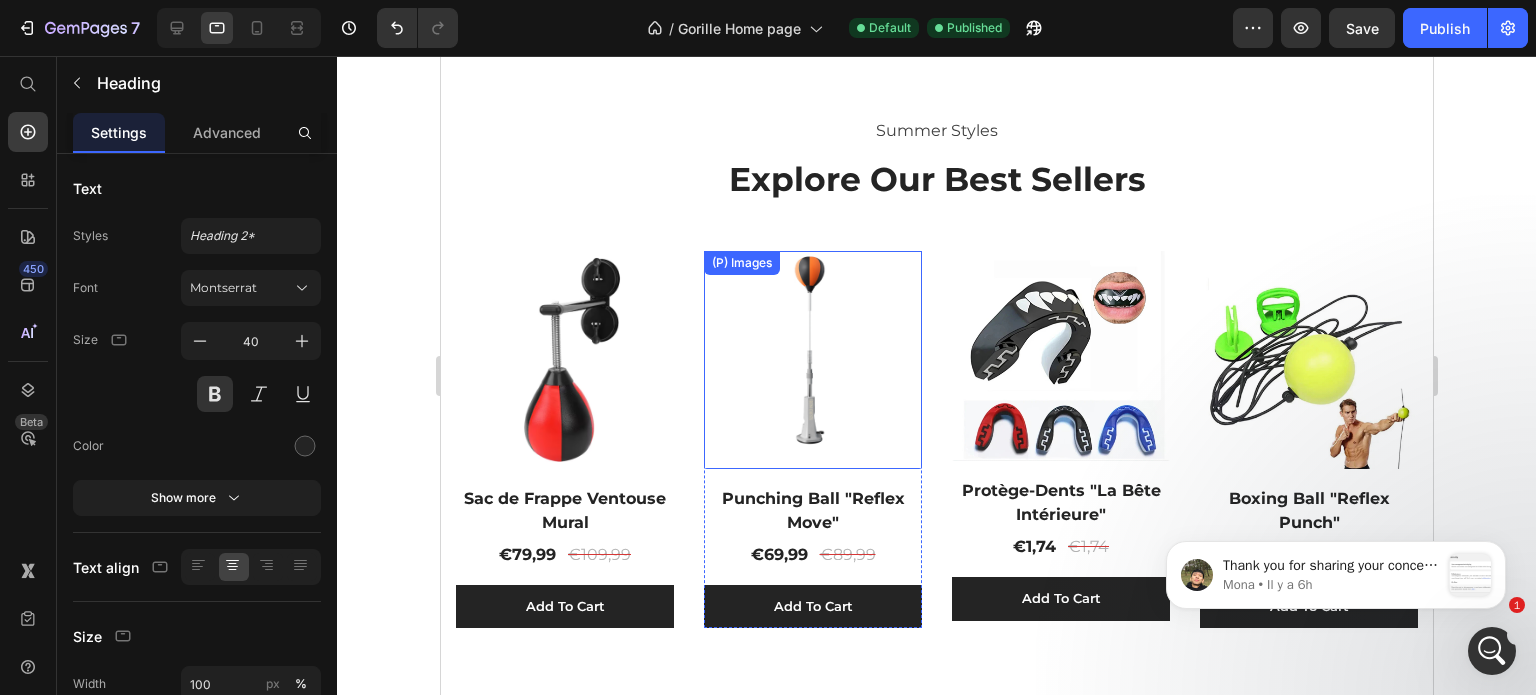 scroll, scrollTop: 292, scrollLeft: 0, axis: vertical 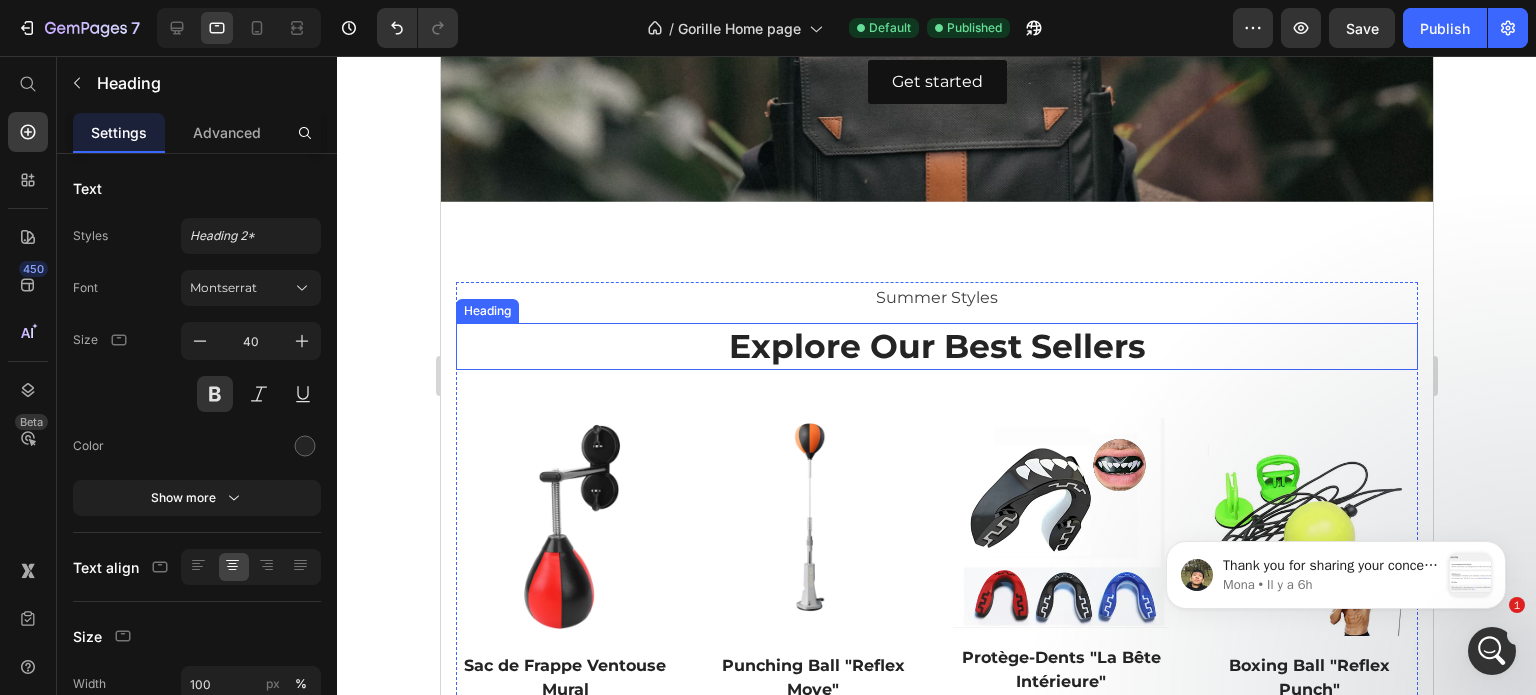 click on "Explore Our Best Sellers" at bounding box center (936, 346) 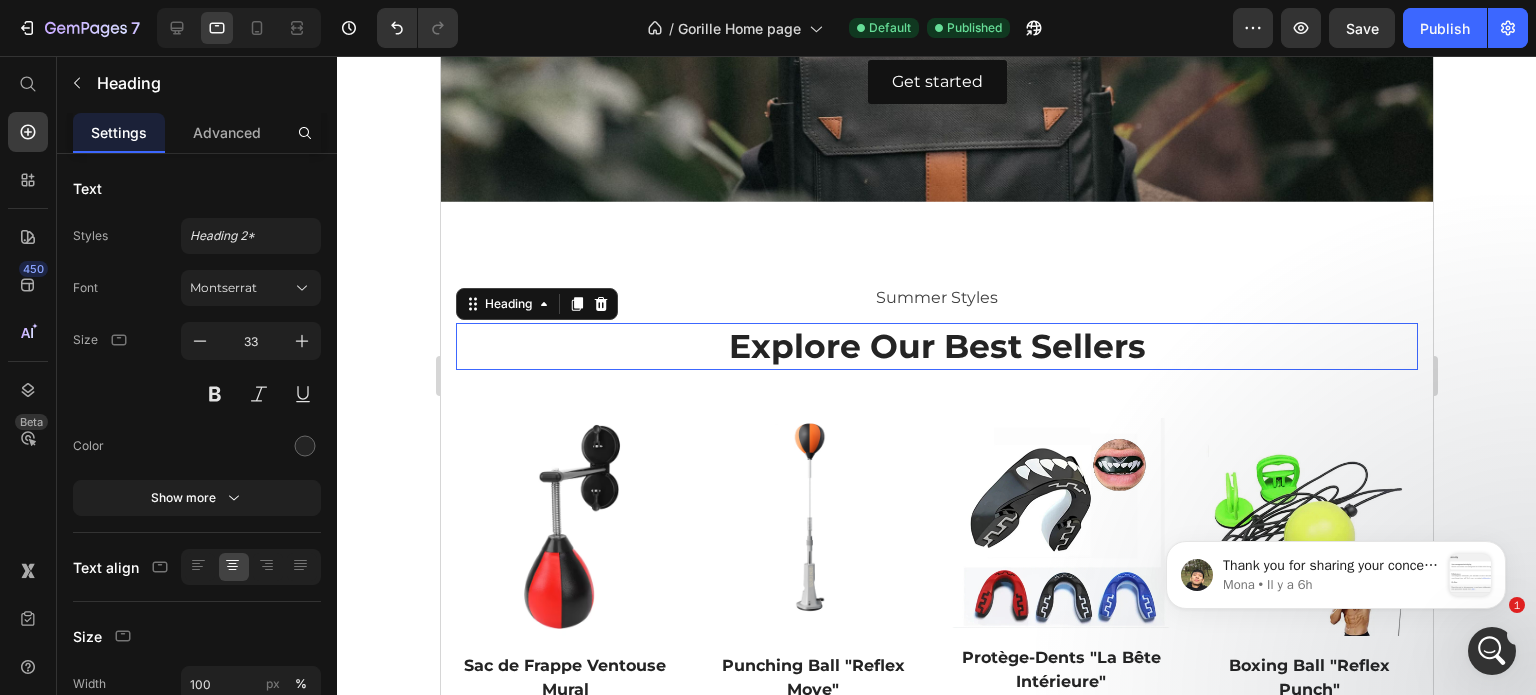 click on "Explore Our Best Sellers" at bounding box center (936, 346) 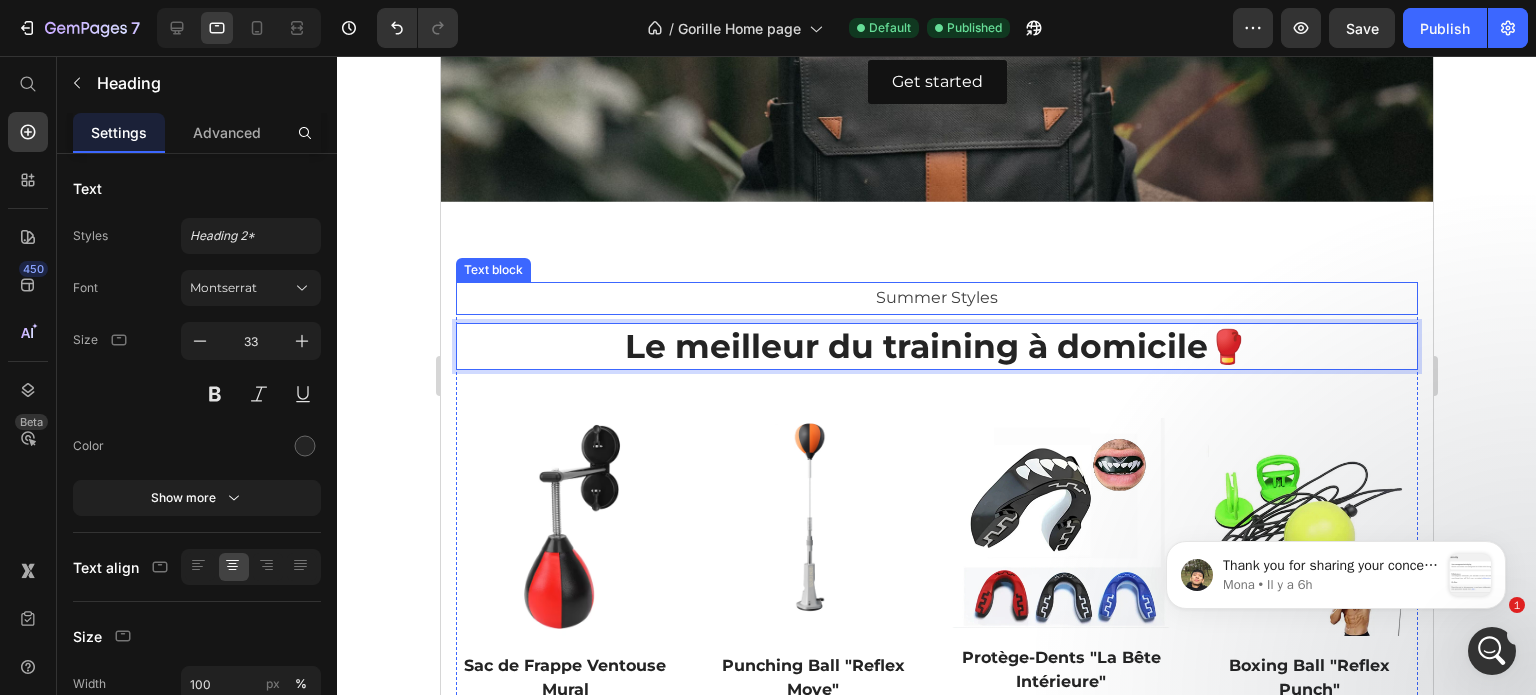 click on "Summer Styles" at bounding box center (936, 298) 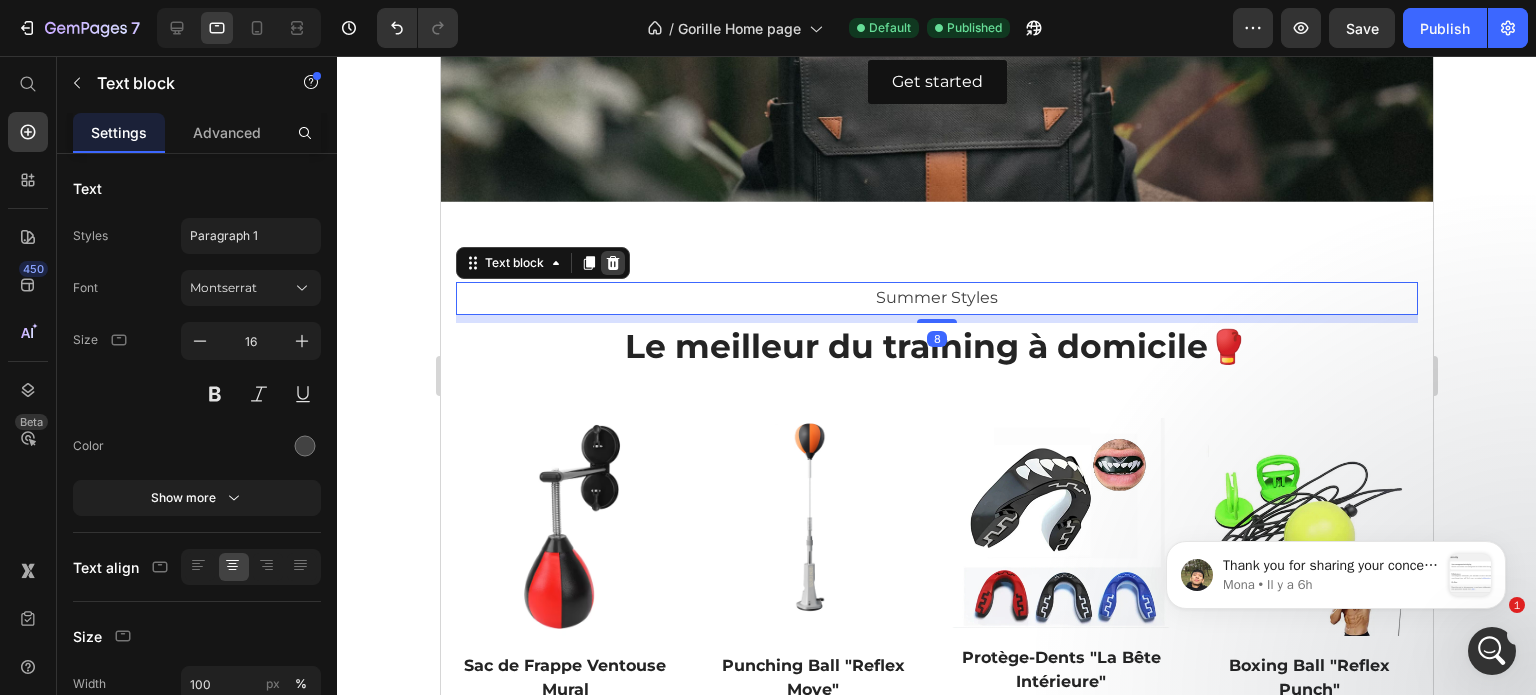 click 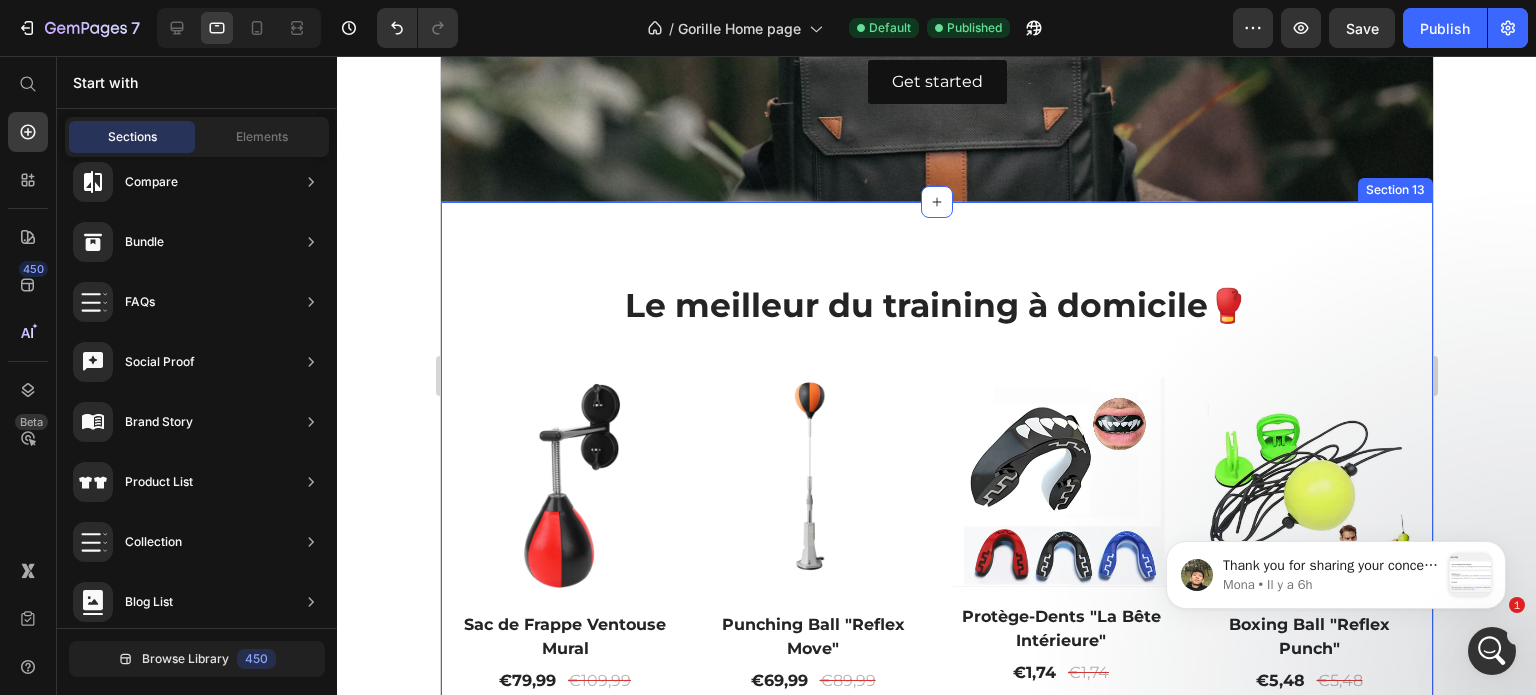 click on "Le meilleur du training à domicile🥊​ Heading (P) Images Sac de Frappe Ventouse Mural (P) Title €79,99 (P) Price €109,99 (P) Price Row Add To Cart (P) Cart Button Row (P) Images Punching Ball "Reflex Move" (P) Title €69,99 (P) Price €89,99 (P) Price Row Add To Cart (P) Cart Button Row (P) Images Protège-Dents "La Bête Intérieure" (P) Title €1,74 (P) Price €1,74 (P) Price Row Add To Cart (P) Cart Button Row (P) Images Boxing Ball "Reflex Punch" (P) Title €5,48 (P) Price €5,48 (P) Price Row Add To Cart (P) Cart Button Row Product List Row Section 13" at bounding box center (936, 513) 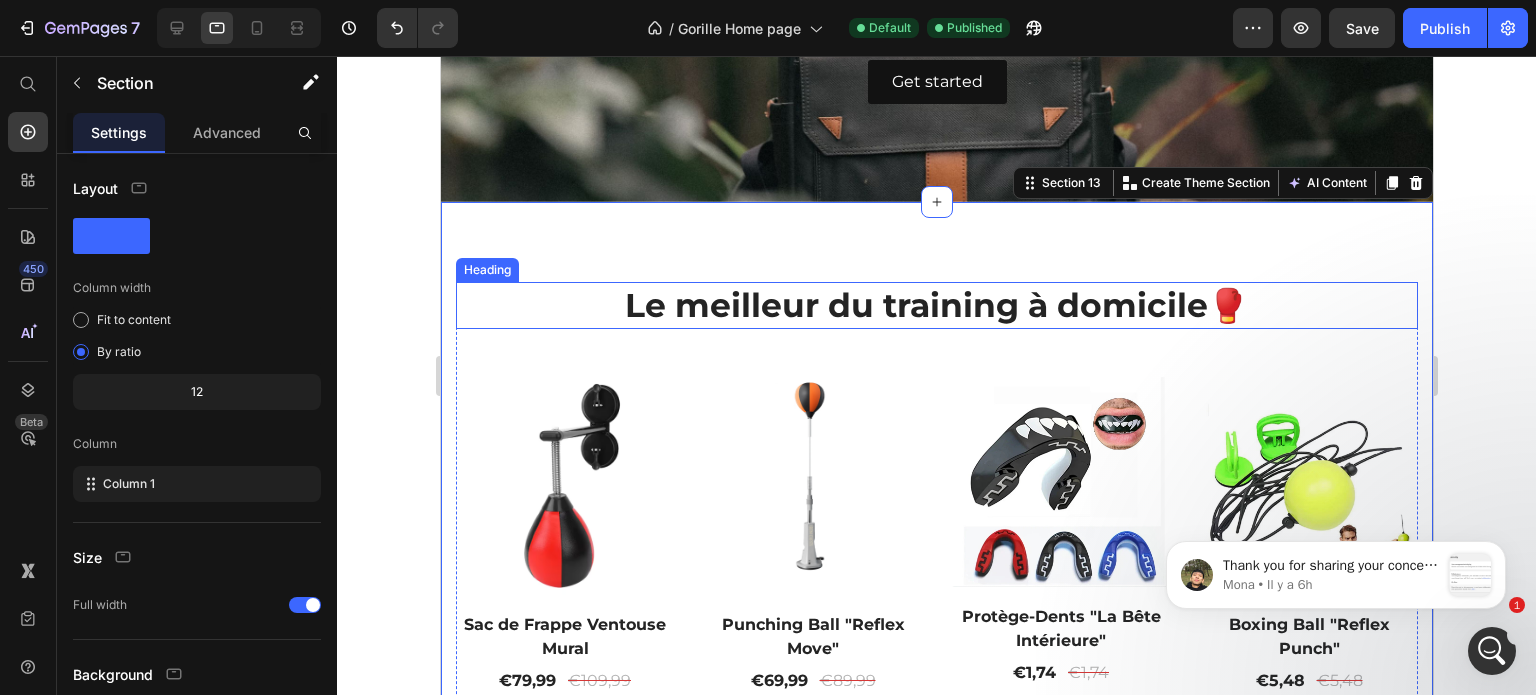 click on "Le meilleur du training à domicile🥊​" at bounding box center [936, 305] 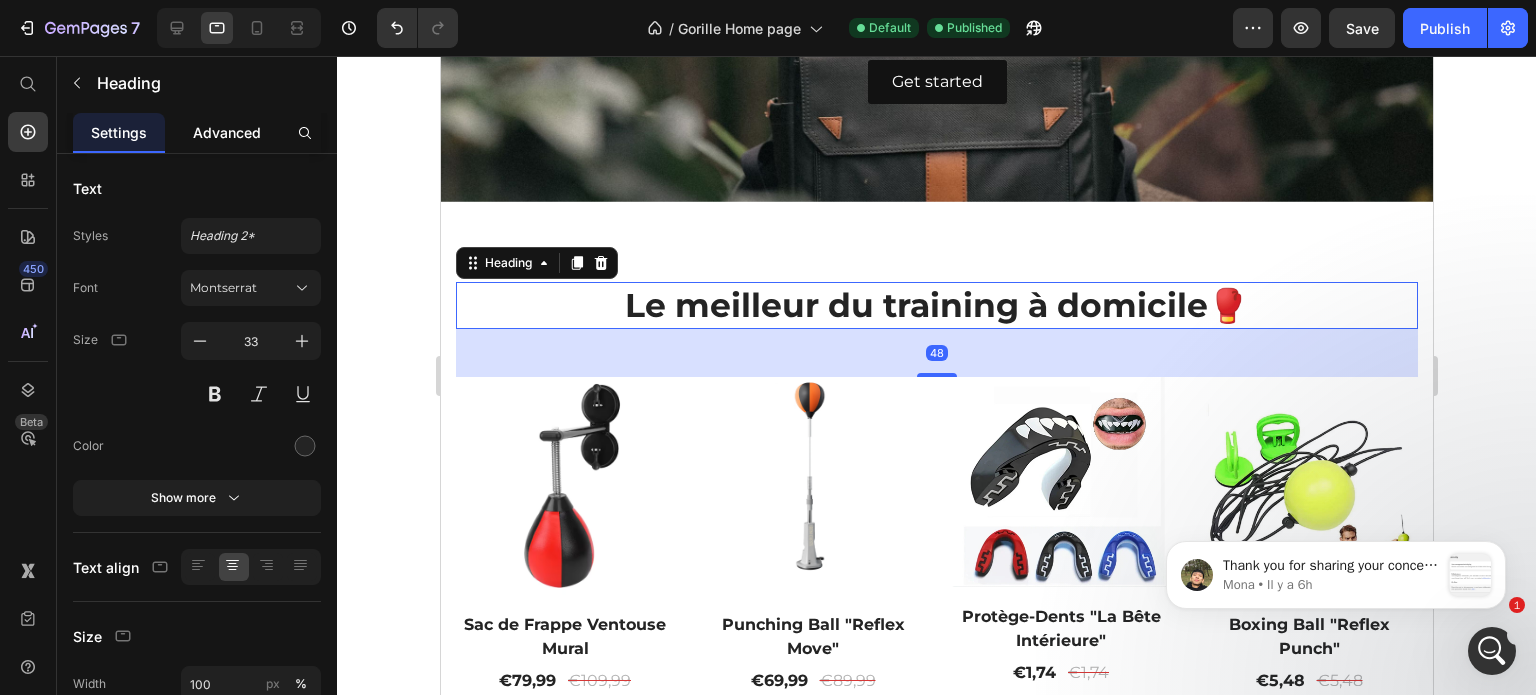click on "Advanced" at bounding box center [227, 132] 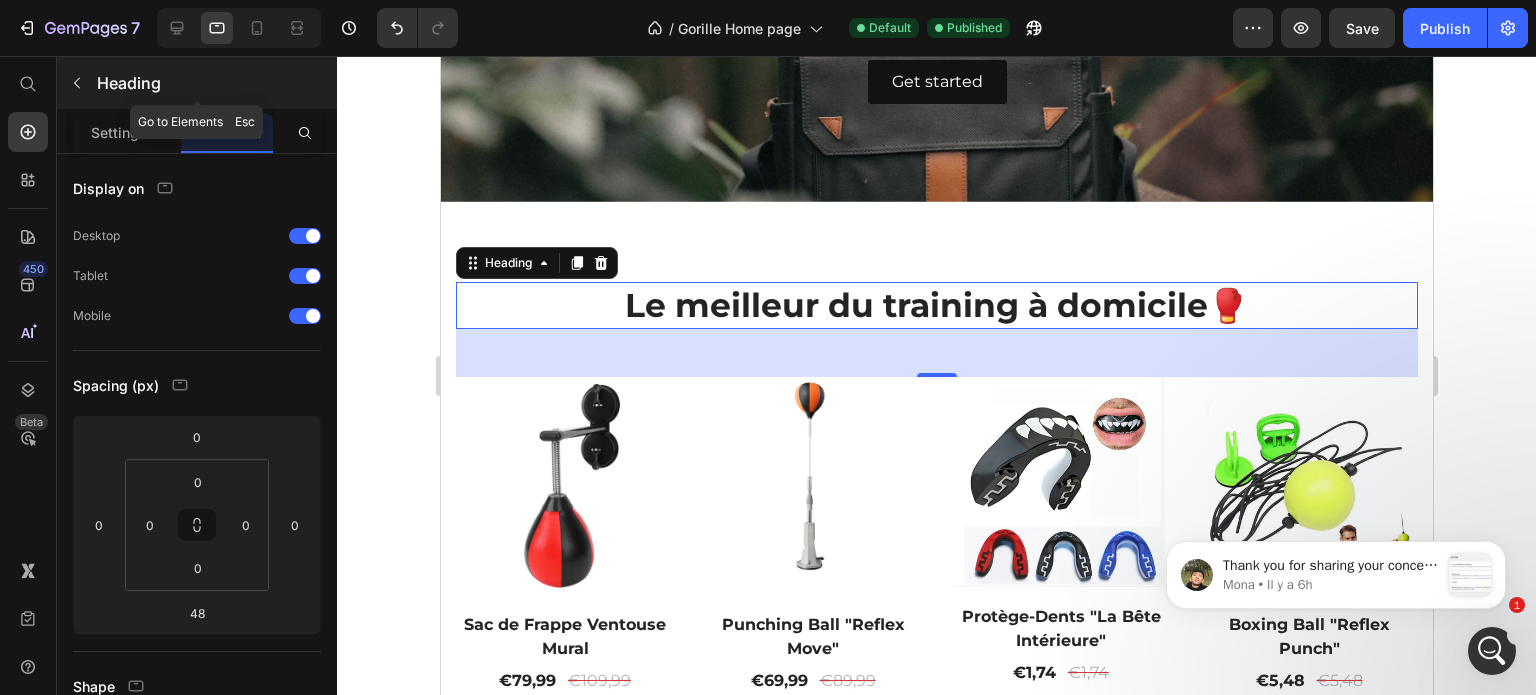 click on "Heading" at bounding box center [215, 83] 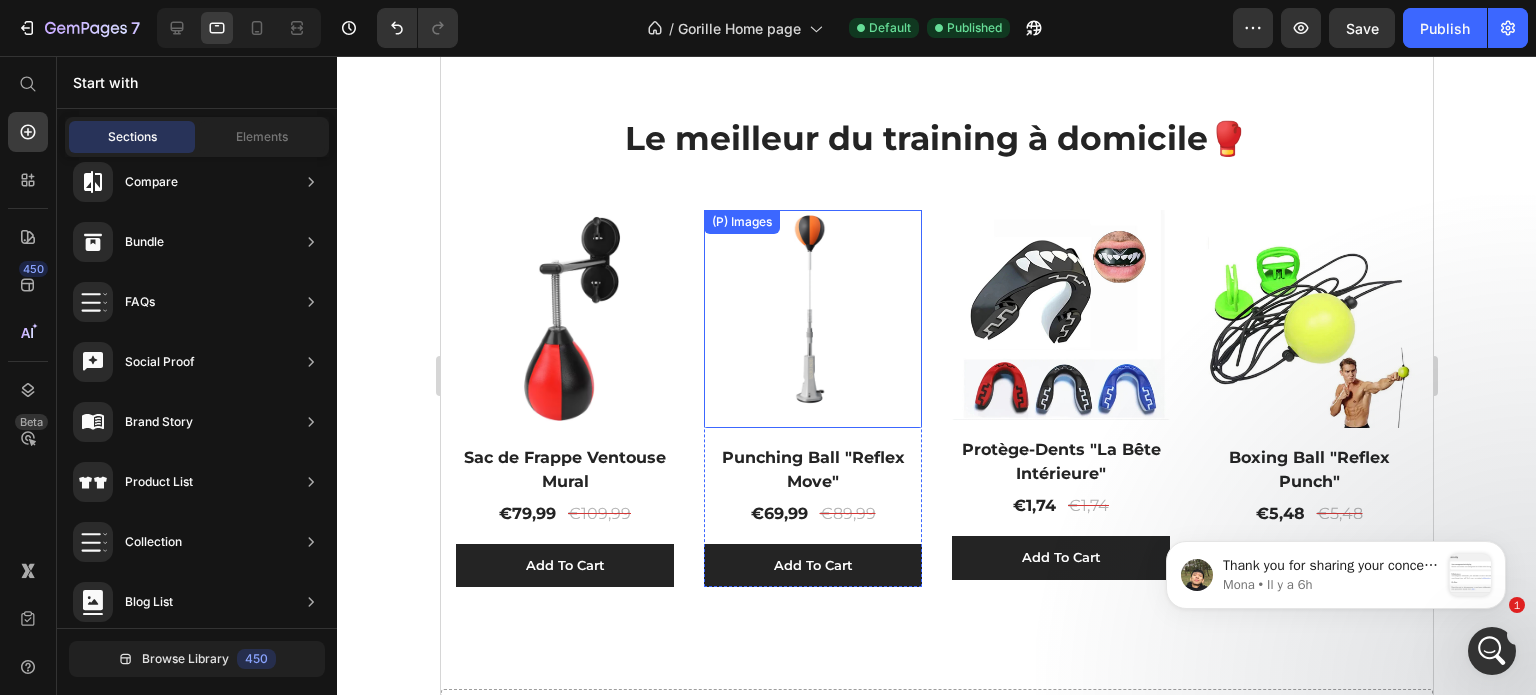 scroll, scrollTop: 0, scrollLeft: 0, axis: both 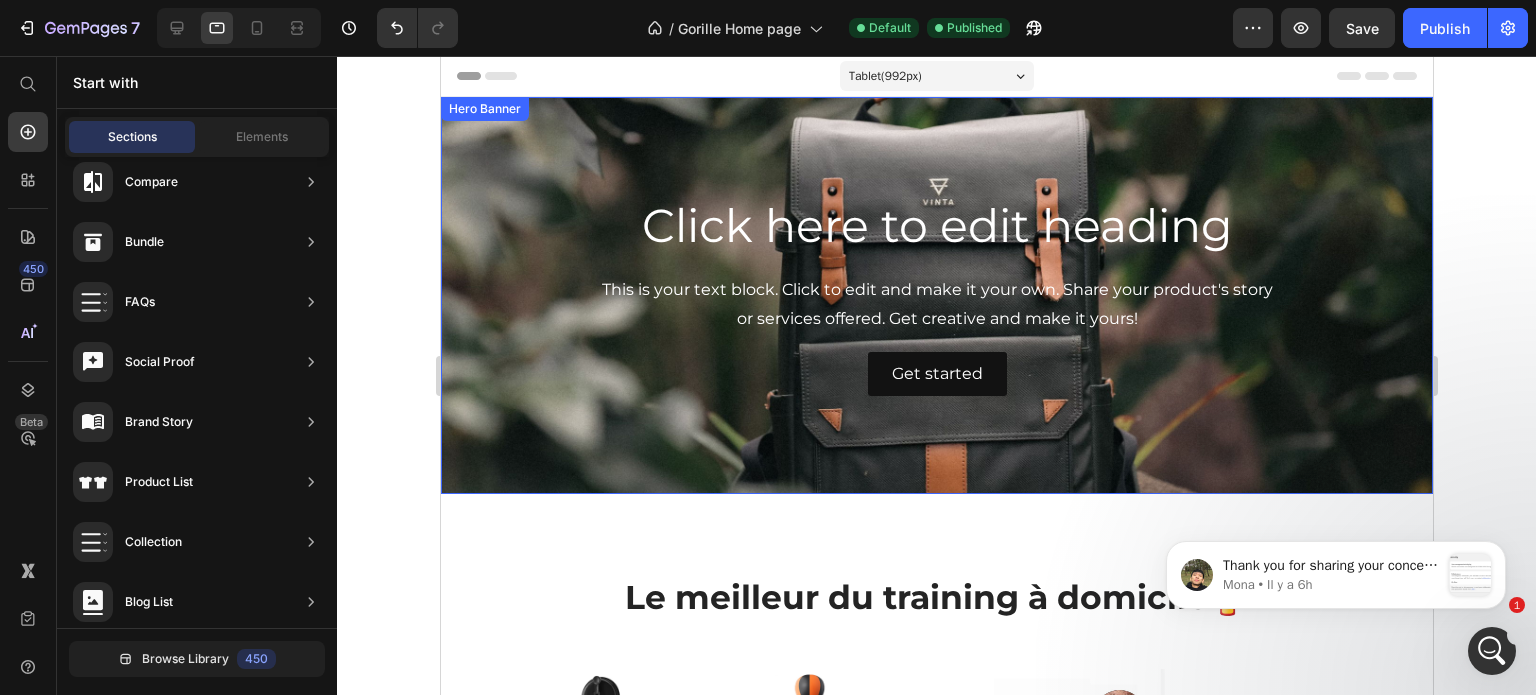 click at bounding box center [936, 295] 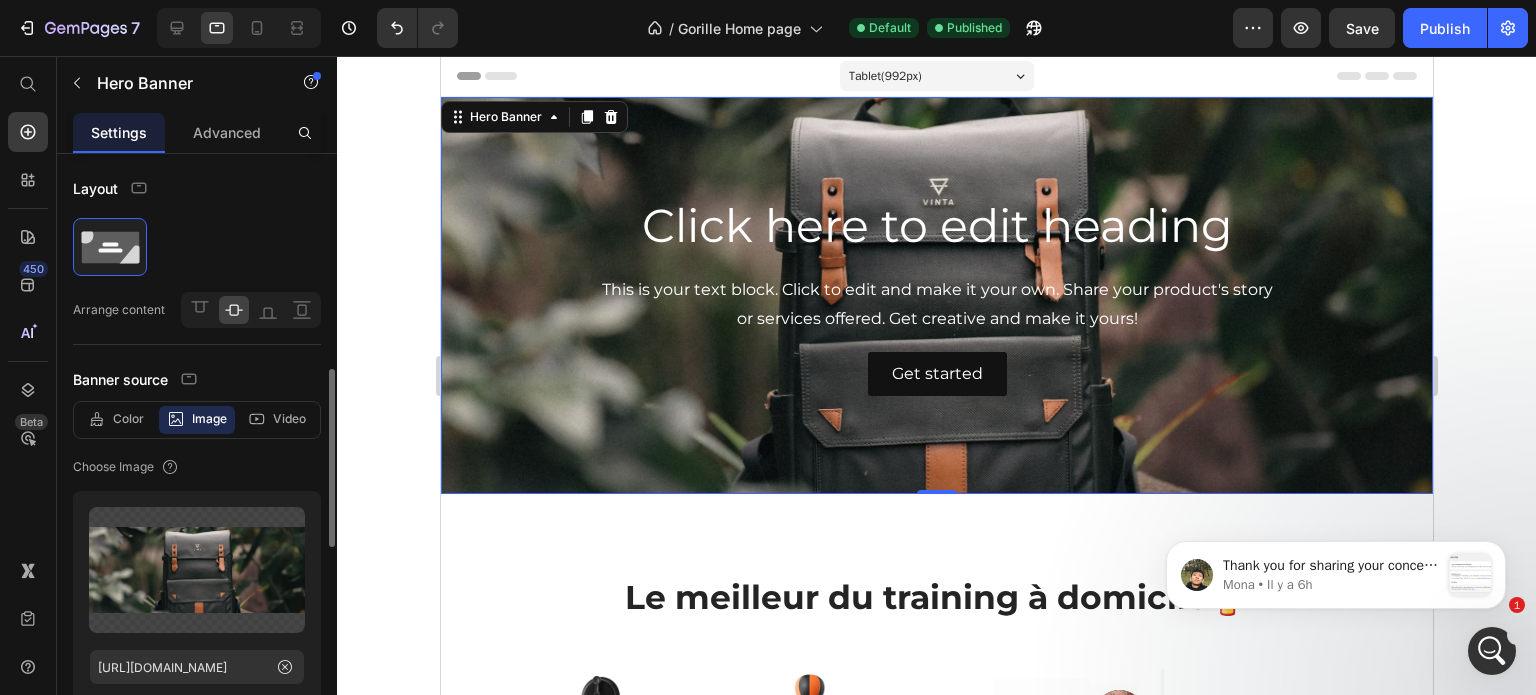 scroll, scrollTop: 166, scrollLeft: 0, axis: vertical 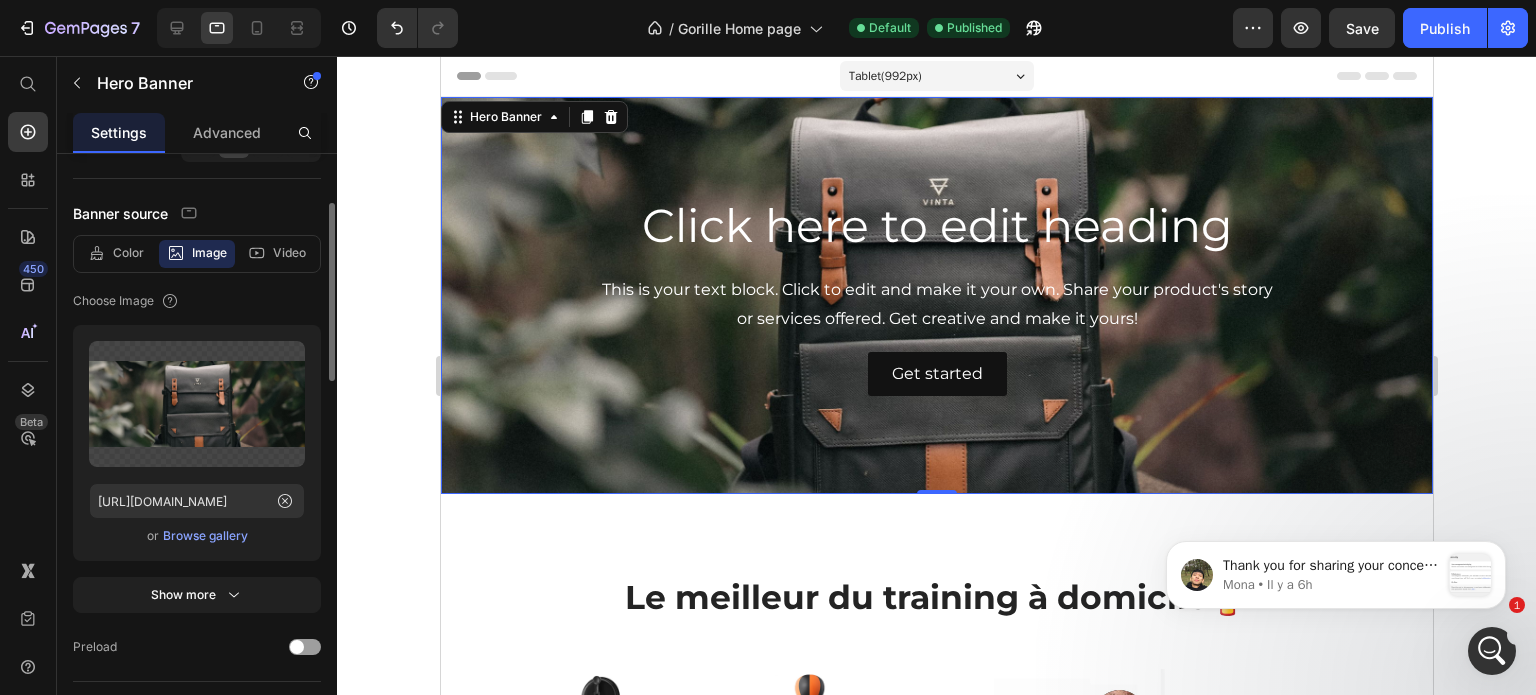 click on "Browse gallery" at bounding box center (205, 536) 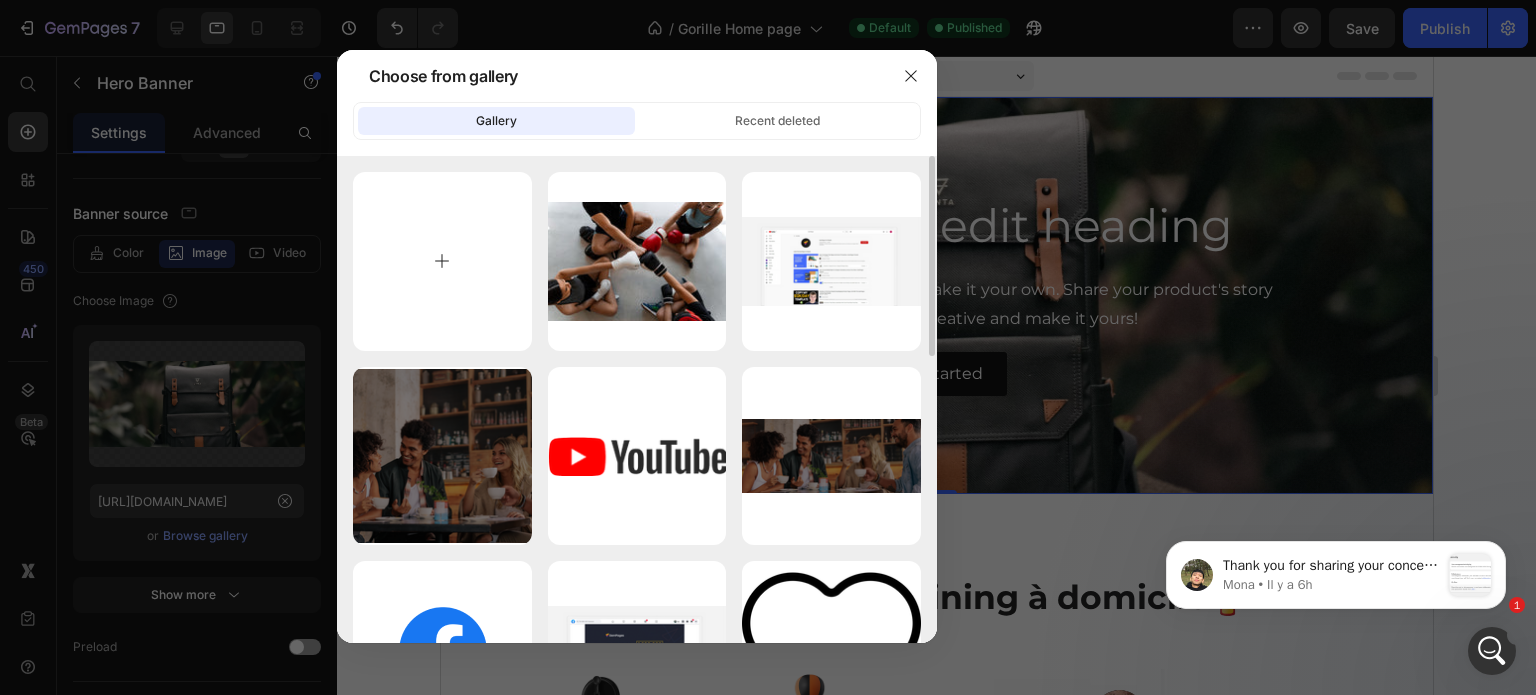 click at bounding box center [442, 261] 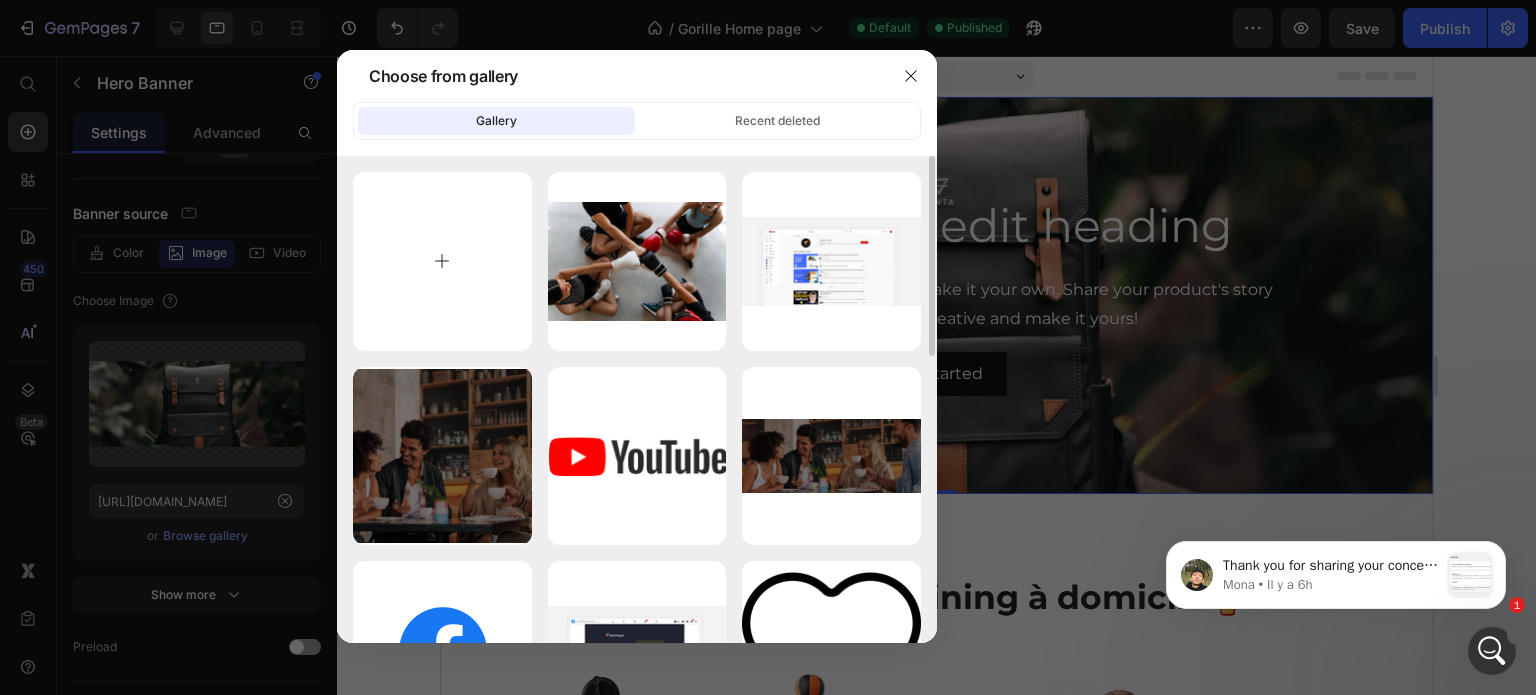 type on "C:\fakepath\765 (2).jpg" 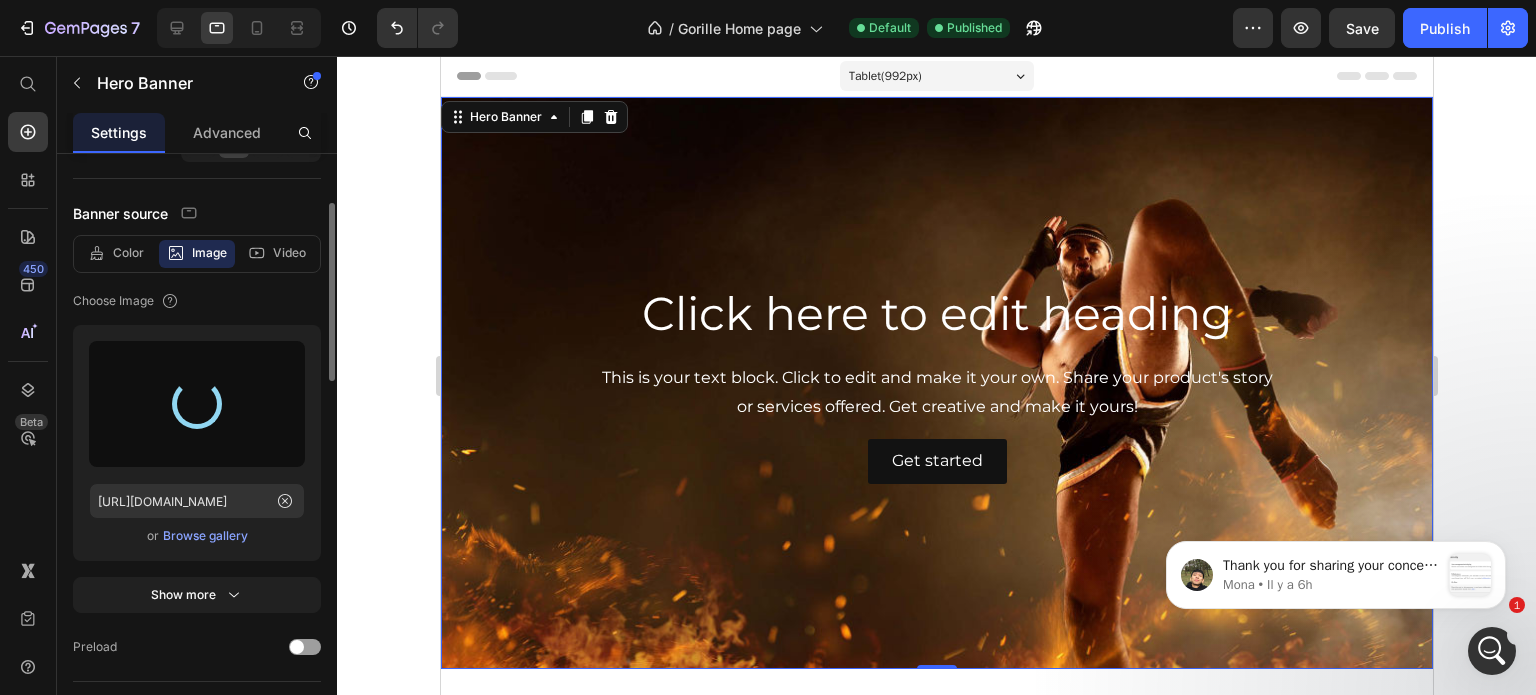 type on "[URL][DOMAIN_NAME]" 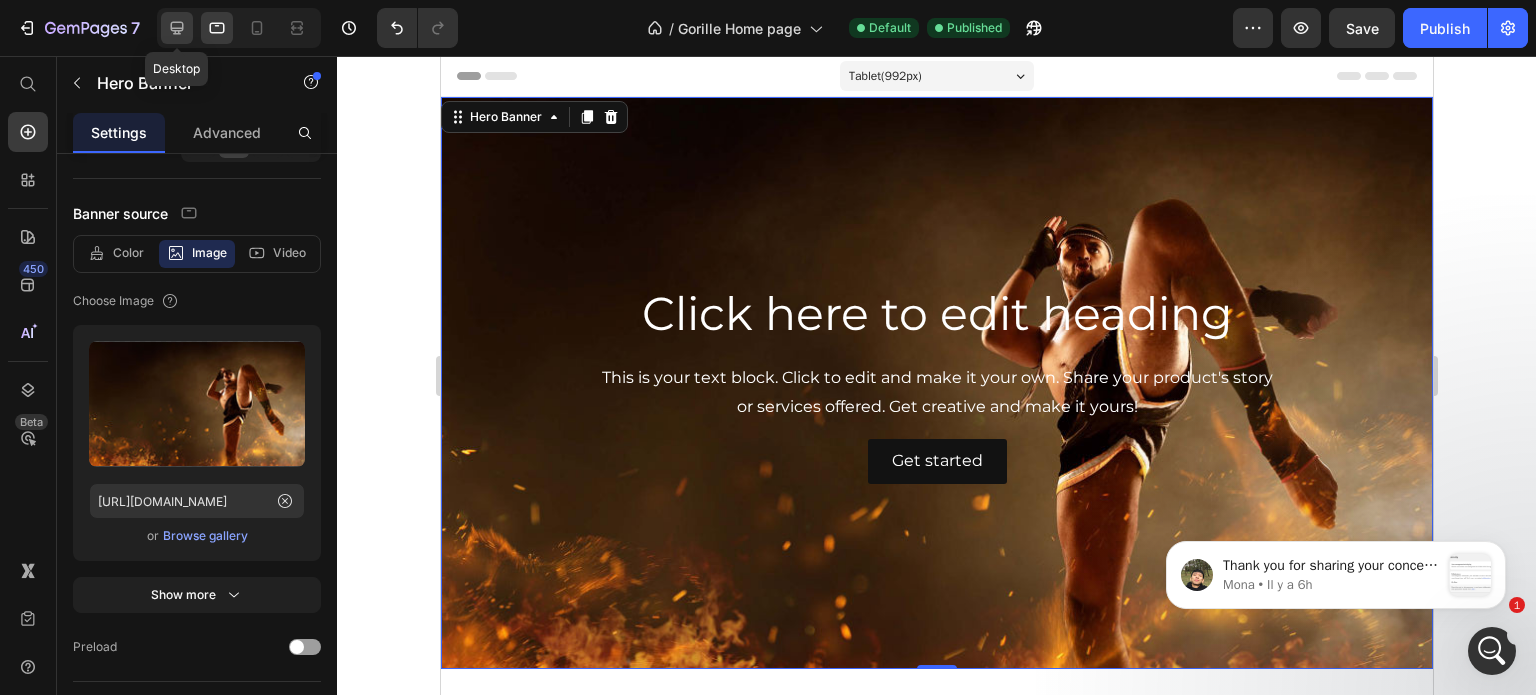 click 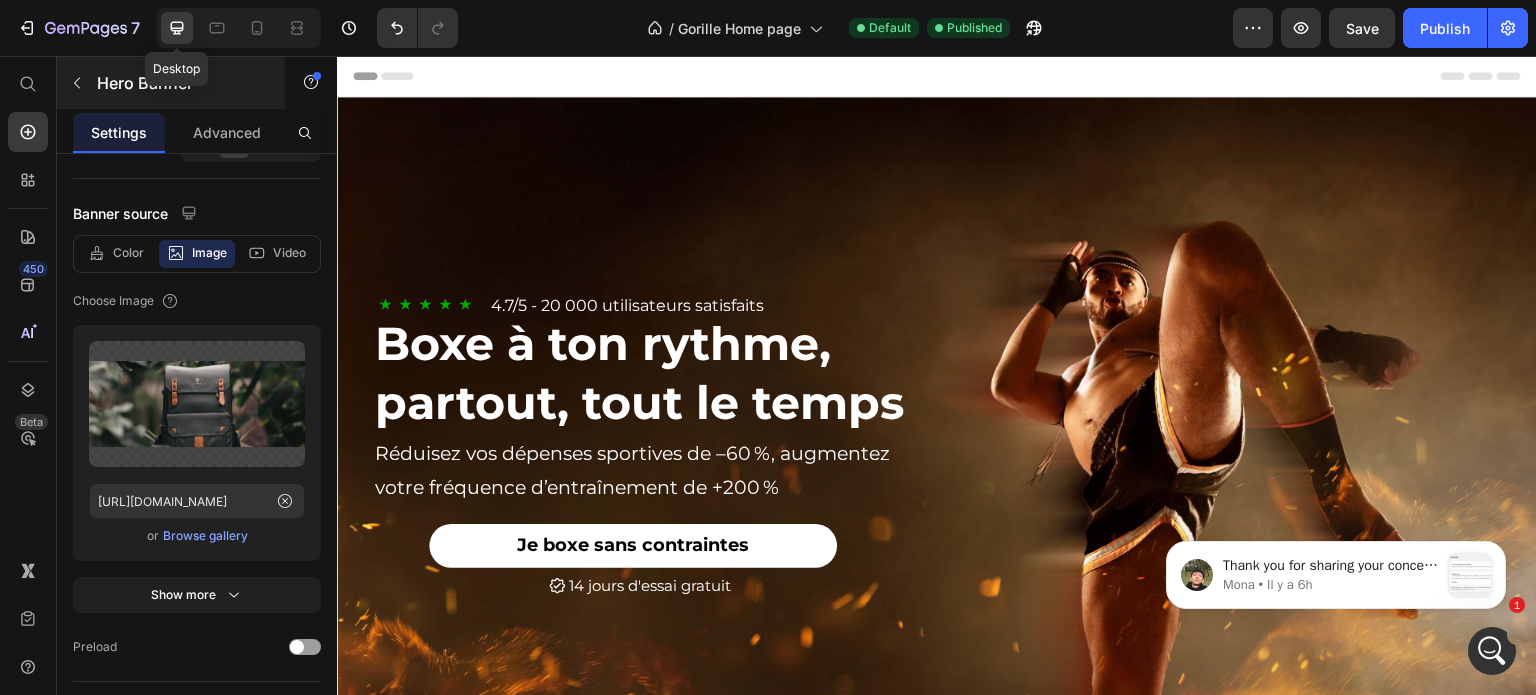 scroll, scrollTop: 3306, scrollLeft: 0, axis: vertical 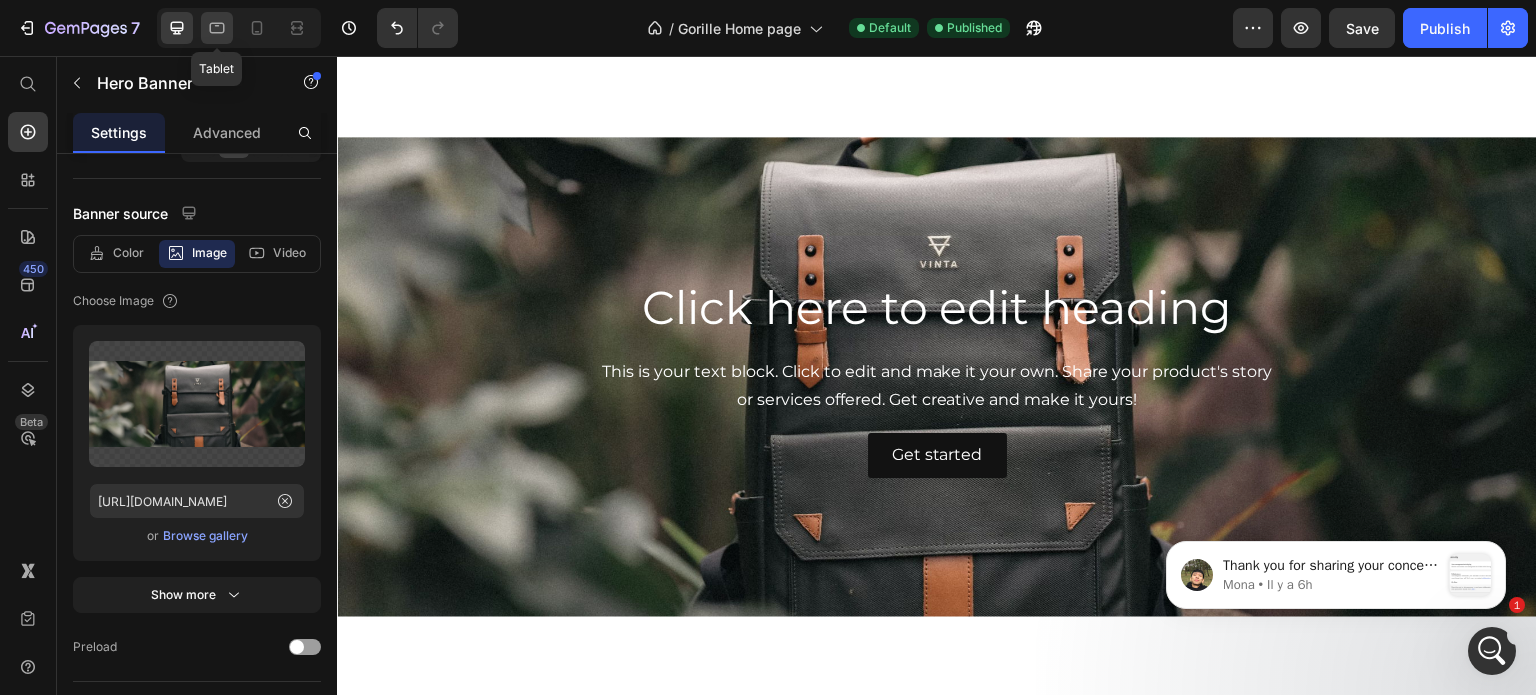 click 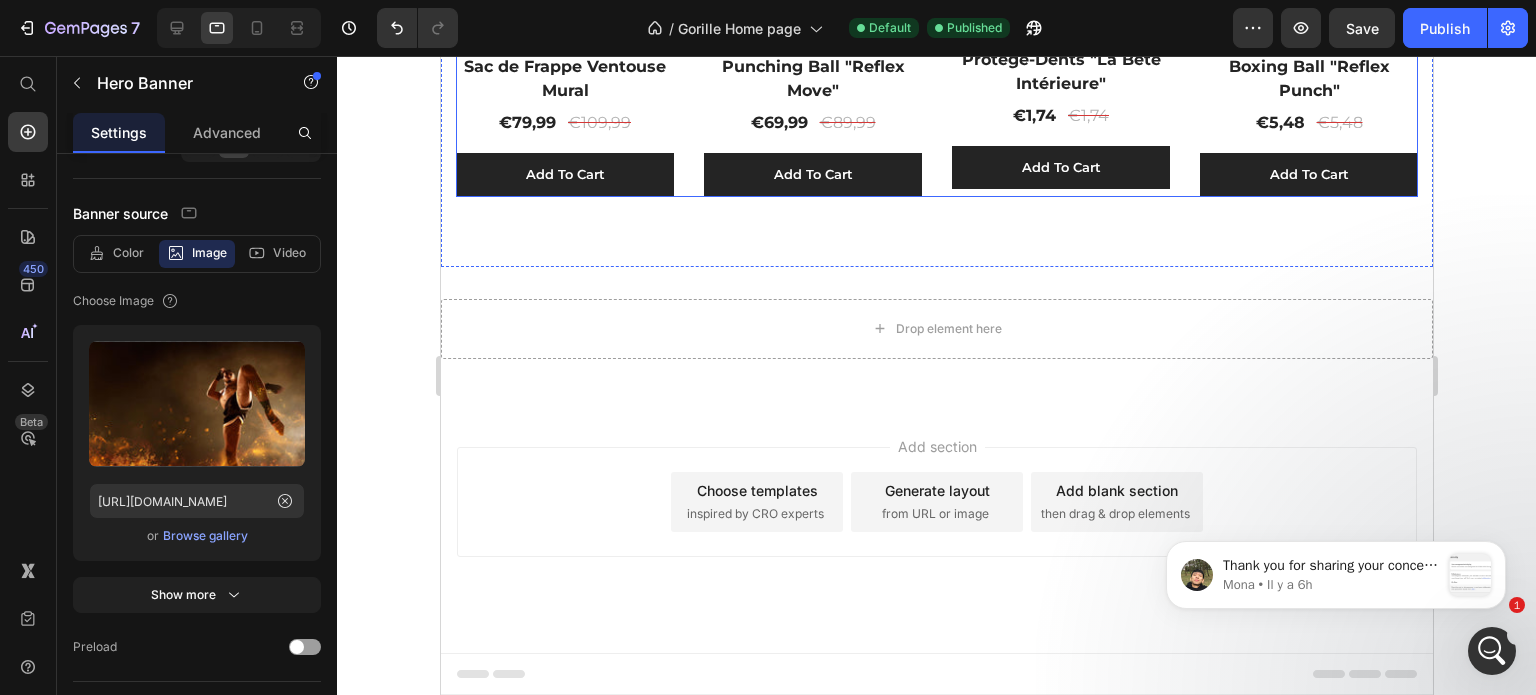 scroll, scrollTop: 0, scrollLeft: 0, axis: both 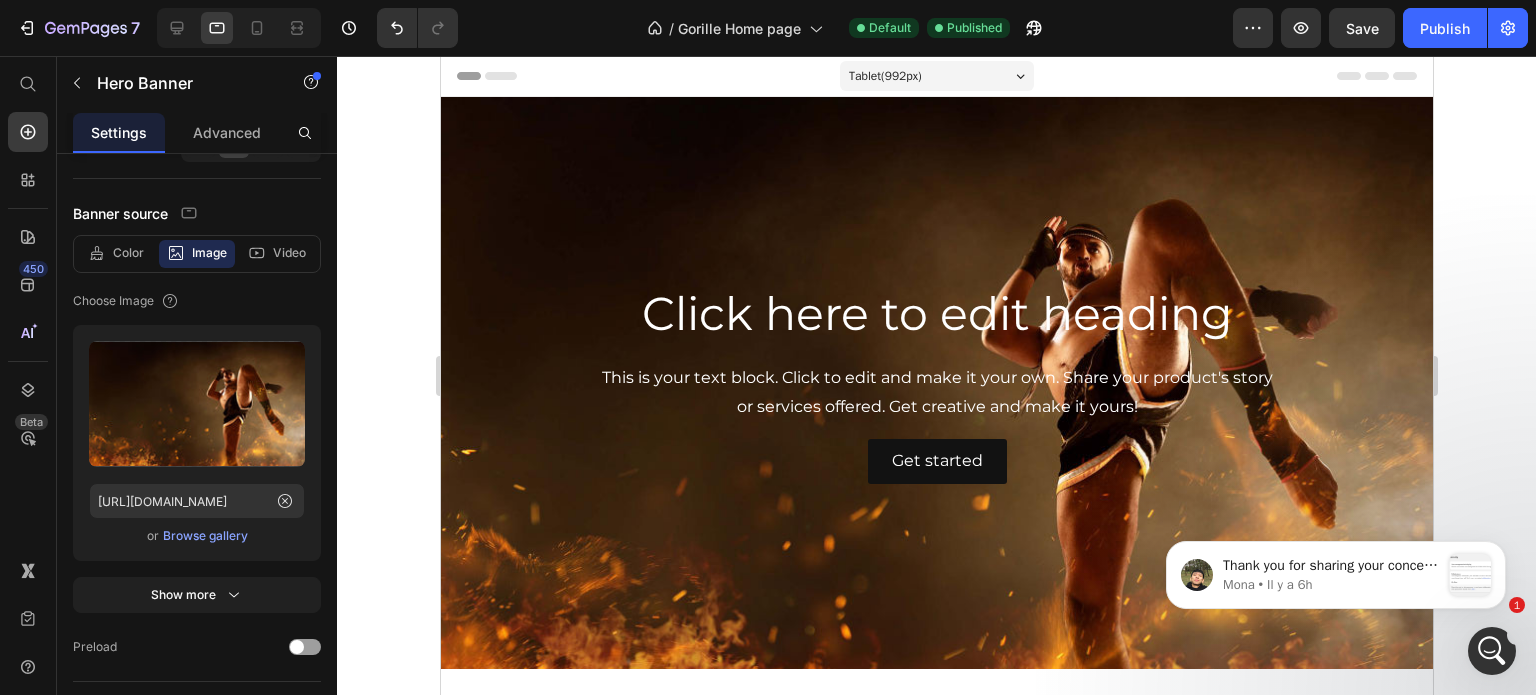 click at bounding box center (936, 383) 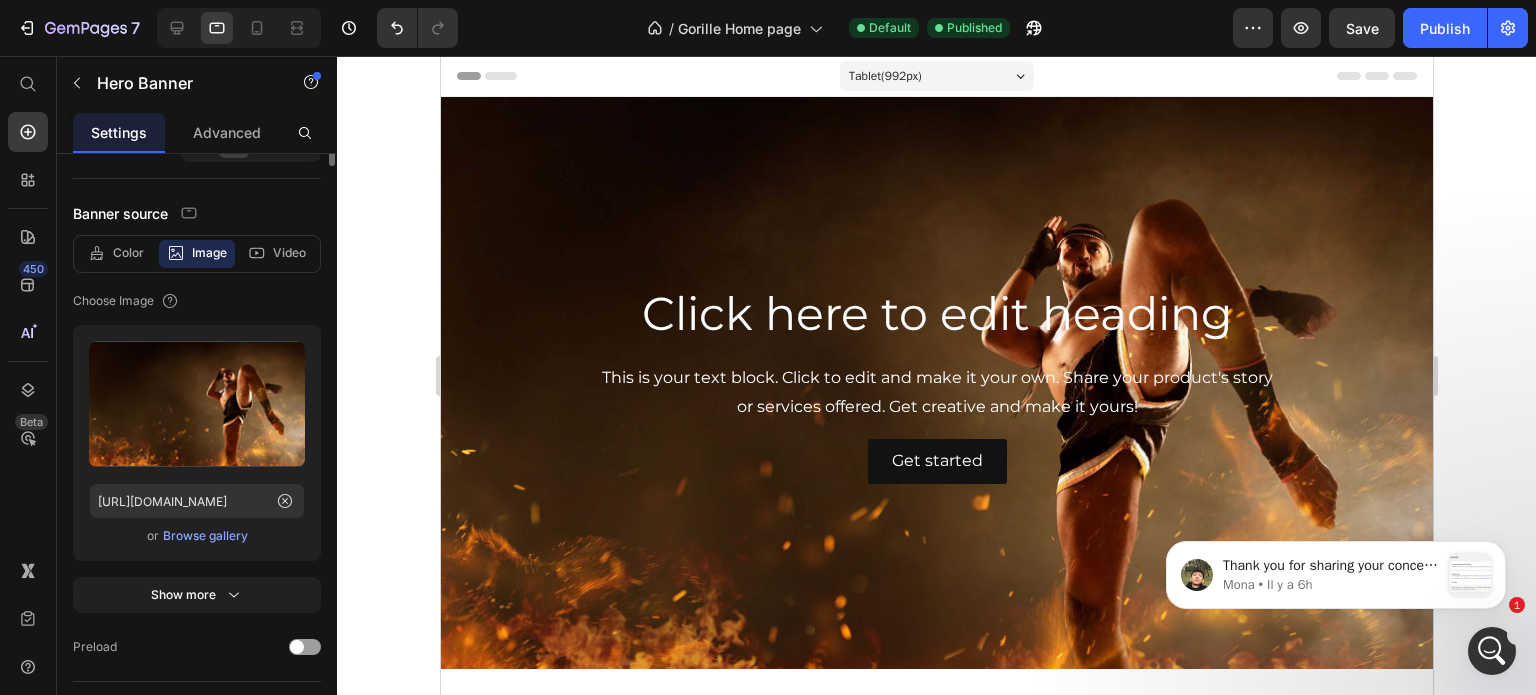 scroll, scrollTop: 0, scrollLeft: 0, axis: both 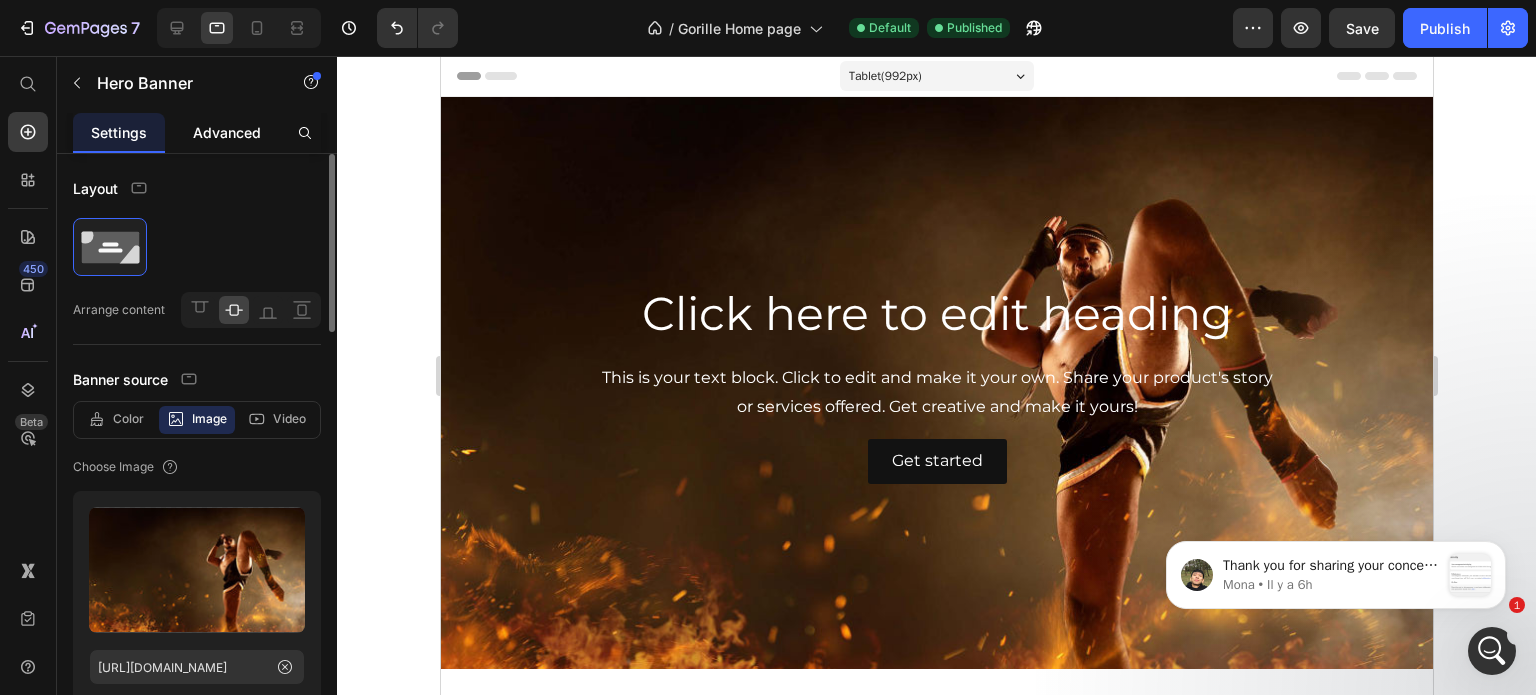 click on "Advanced" at bounding box center (227, 132) 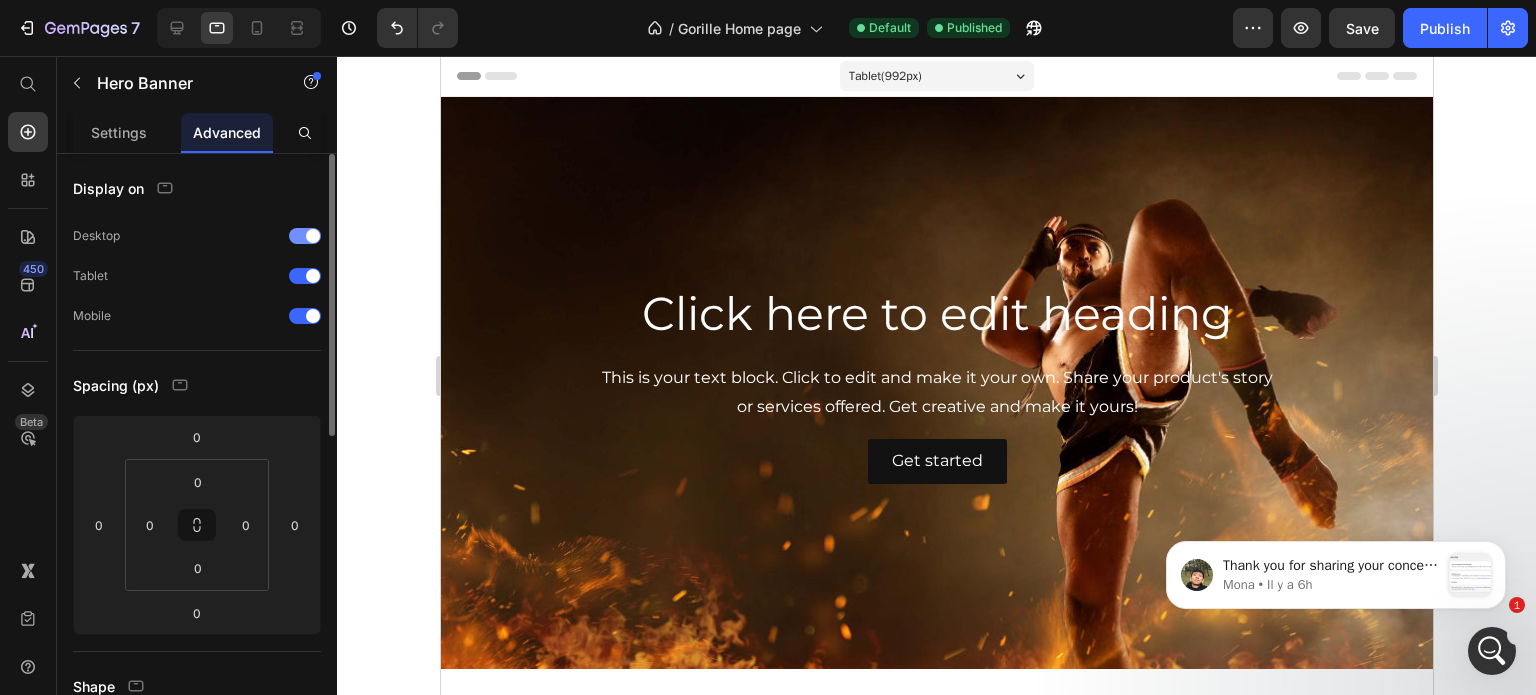 click at bounding box center (305, 236) 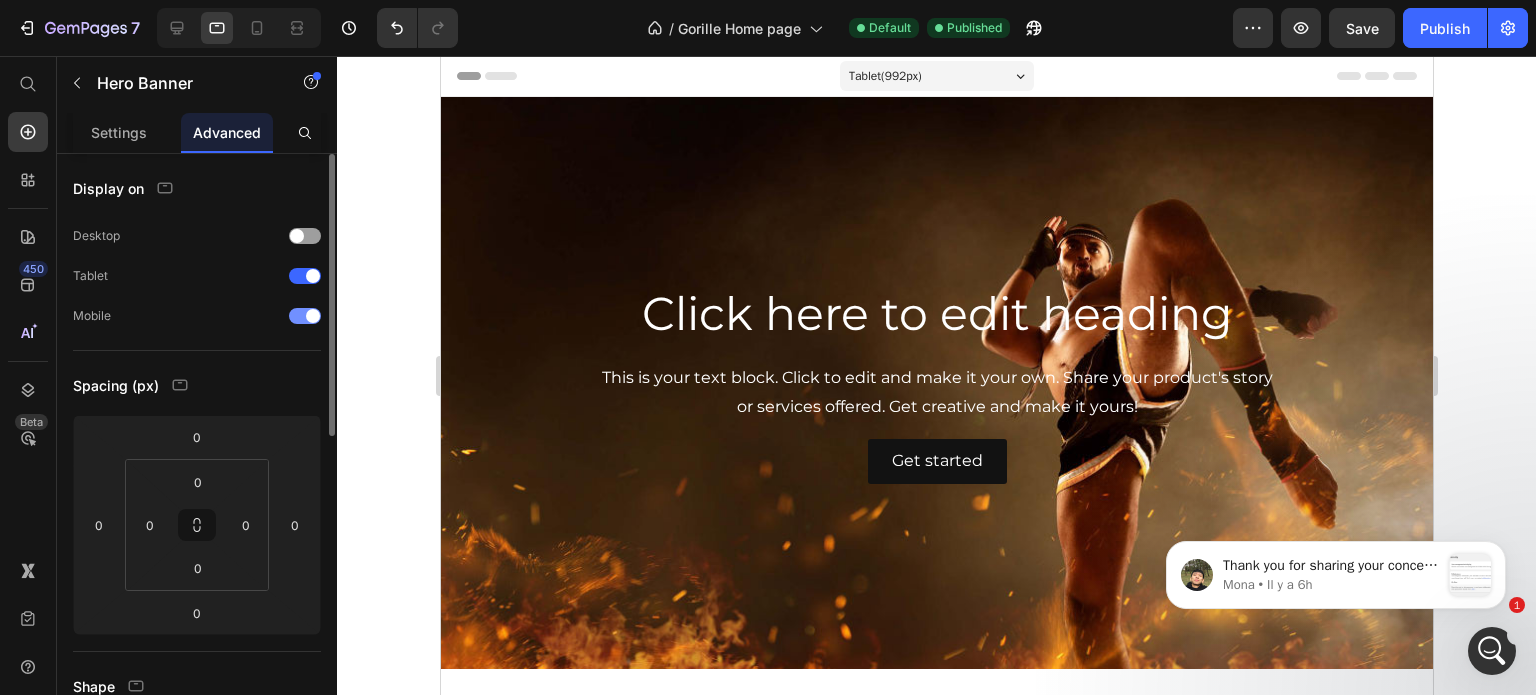 click at bounding box center (313, 316) 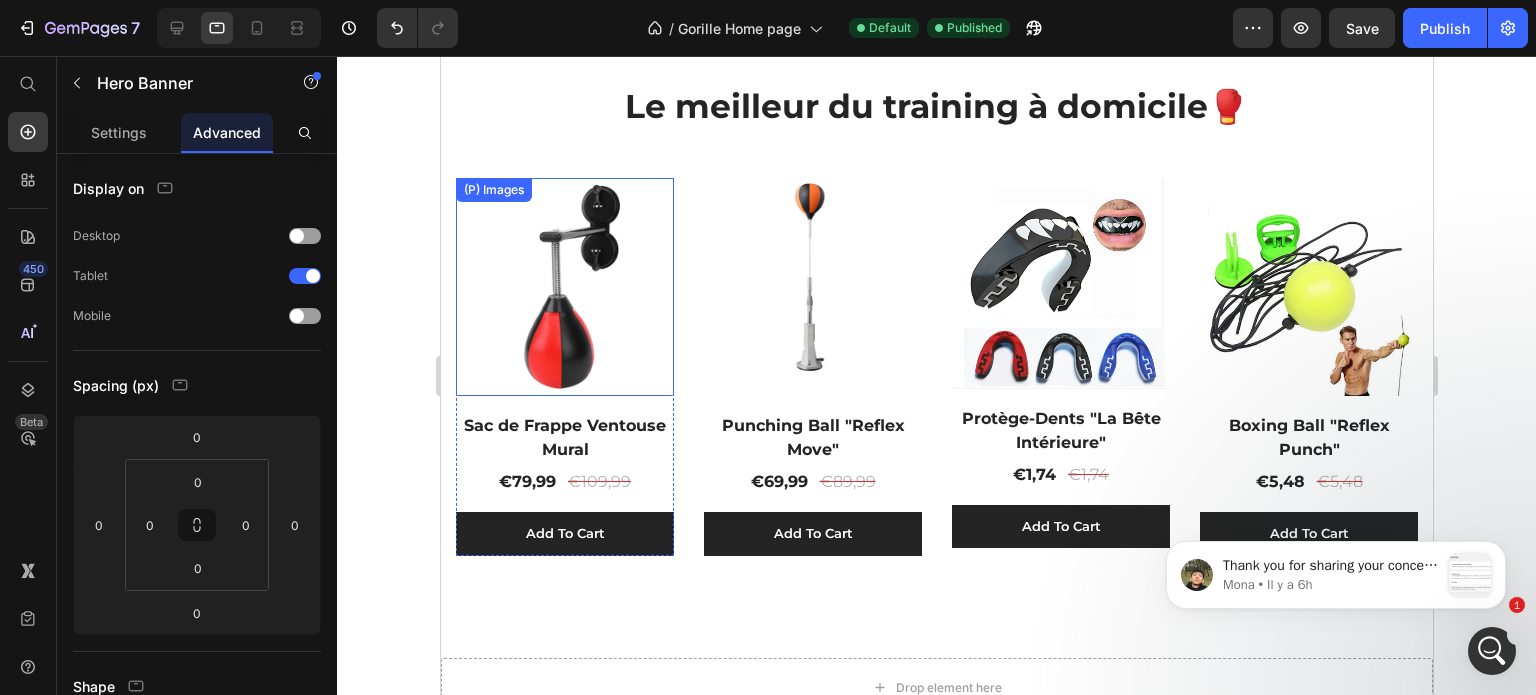 scroll, scrollTop: 500, scrollLeft: 0, axis: vertical 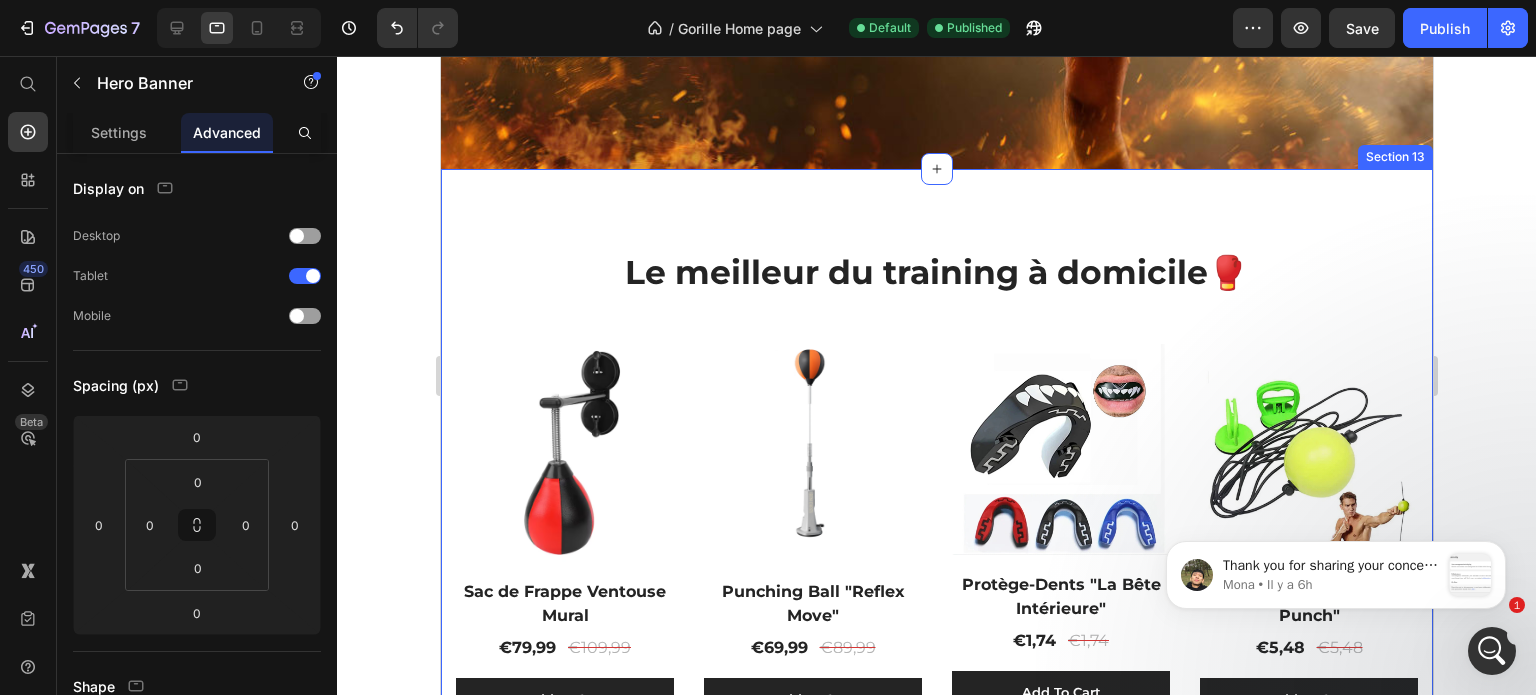 click on "Le meilleur du training à domicile🥊​ Heading (P) Images Sac de Frappe Ventouse Mural (P) Title €79,99 (P) Price €109,99 (P) Price Row Add To Cart (P) Cart Button Row (P) Images Punching Ball "Reflex Move" (P) Title €69,99 (P) Price €89,99 (P) Price Row Add To Cart (P) Cart Button Row (P) Images Protège-Dents "La Bête Intérieure" (P) Title €1,74 (P) Price €1,74 (P) Price Row Add To Cart (P) Cart Button Row (P) Images Boxing Ball "Reflex Punch" (P) Title €5,48 (P) Price €5,48 (P) Price Row Add To Cart (P) Cart Button Row Product List Row Section 13" at bounding box center [936, 480] 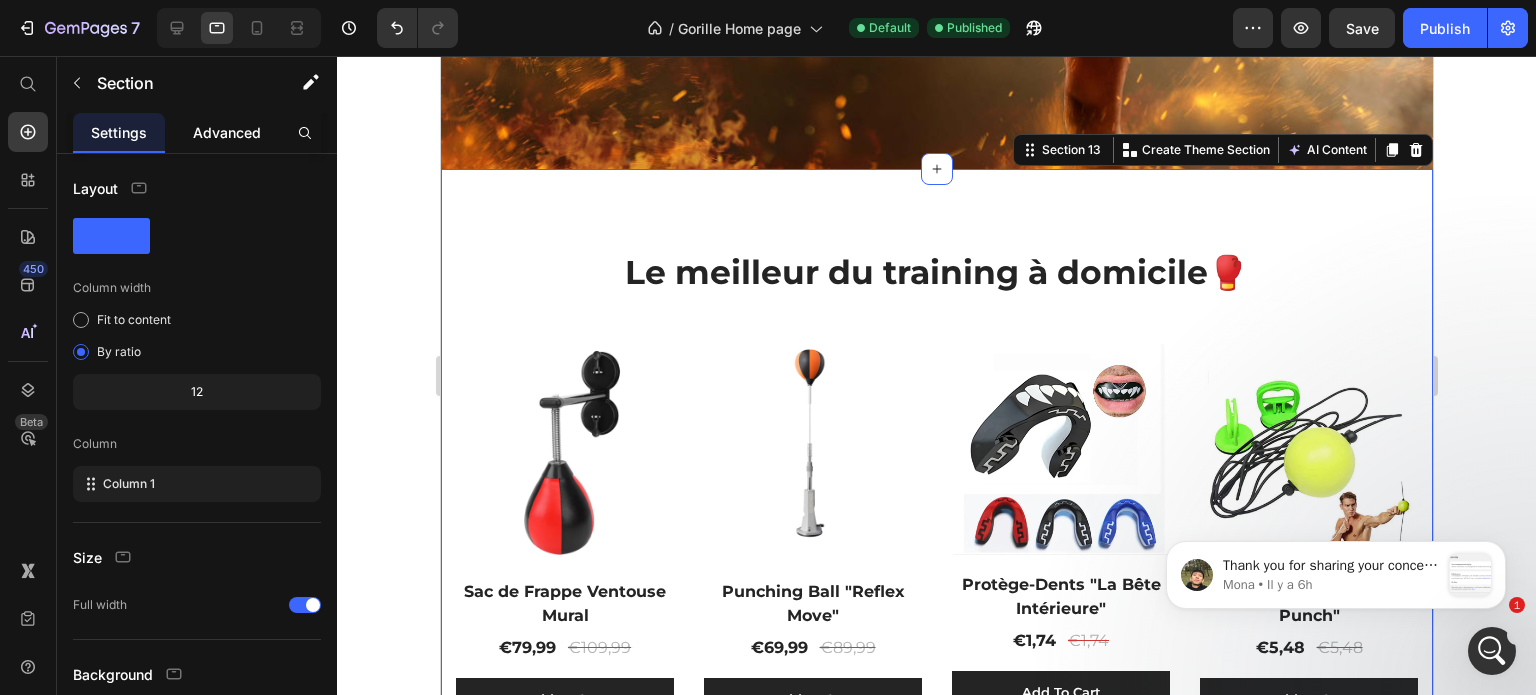 click on "Advanced" at bounding box center (227, 132) 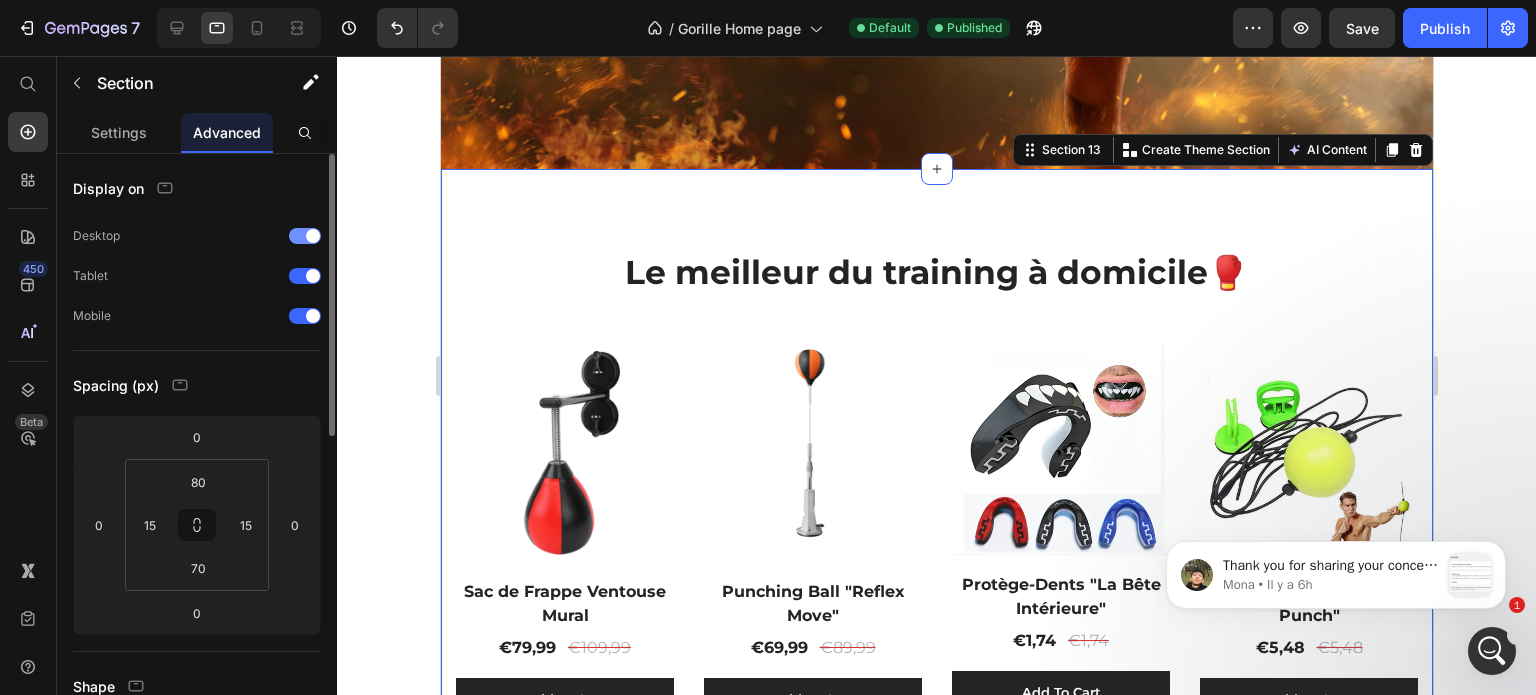 click at bounding box center (313, 236) 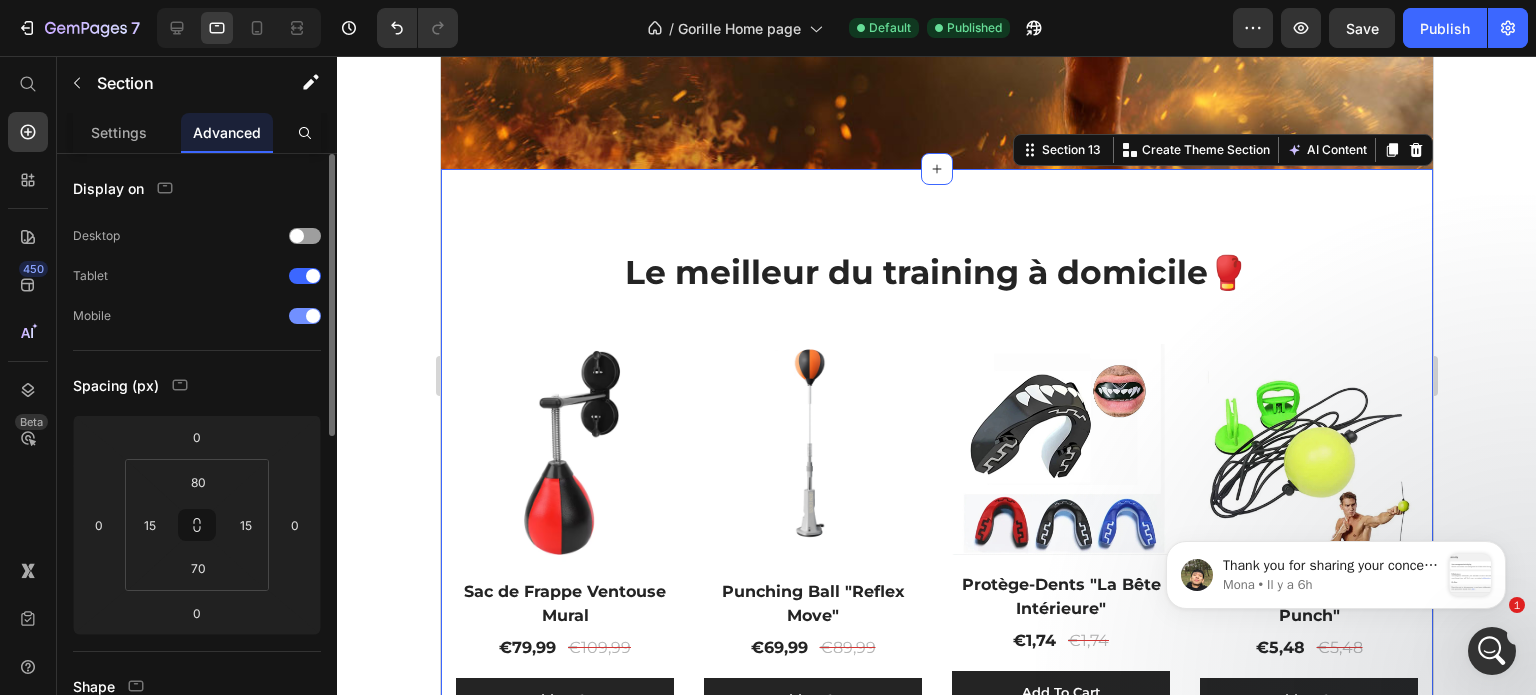 click on "Mobile" at bounding box center [197, 316] 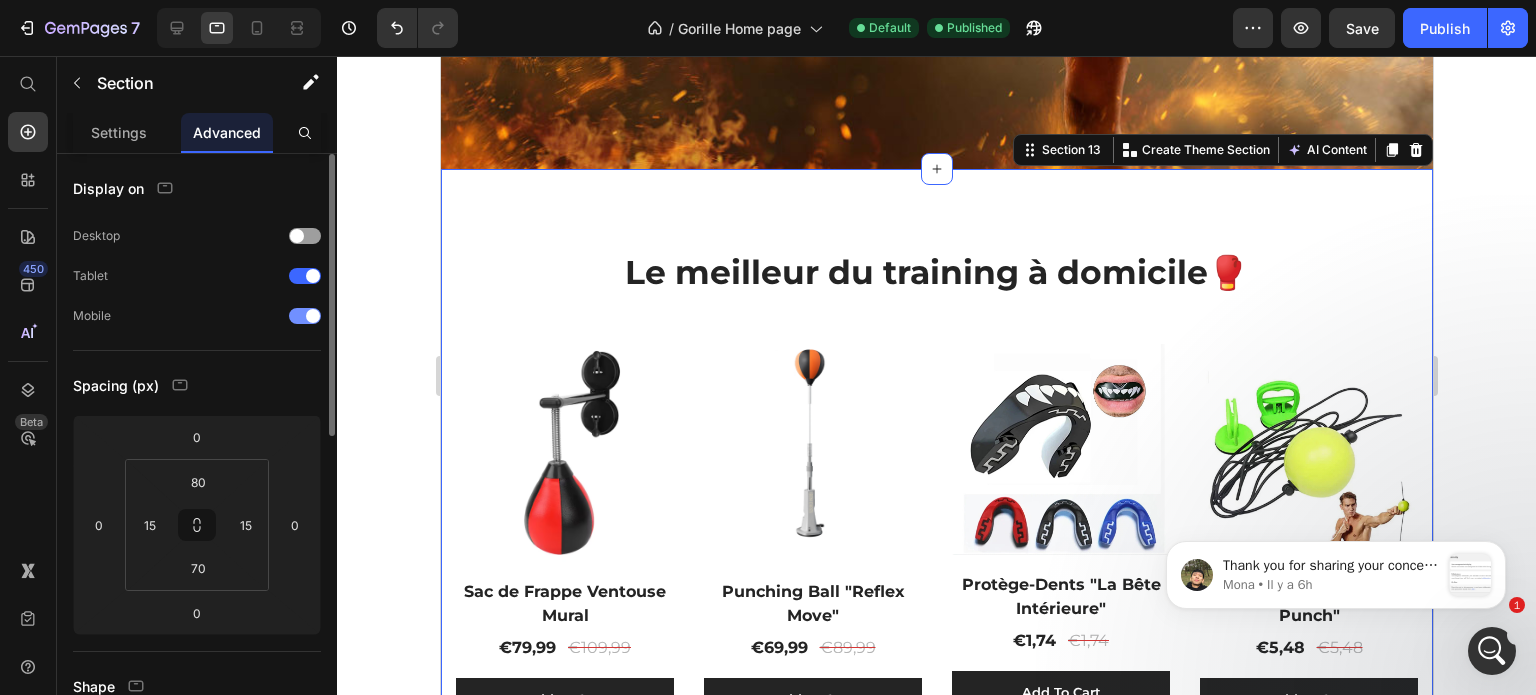 click at bounding box center [313, 316] 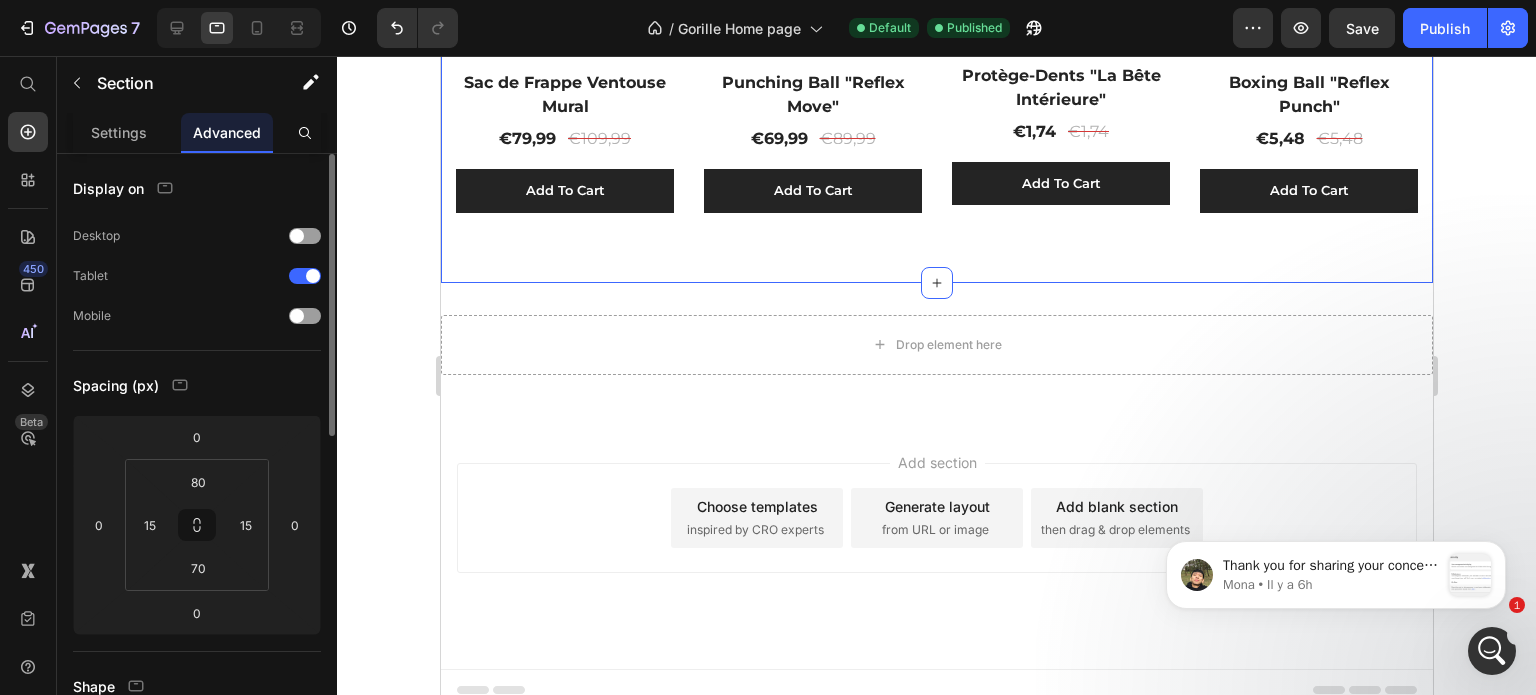 scroll, scrollTop: 176, scrollLeft: 0, axis: vertical 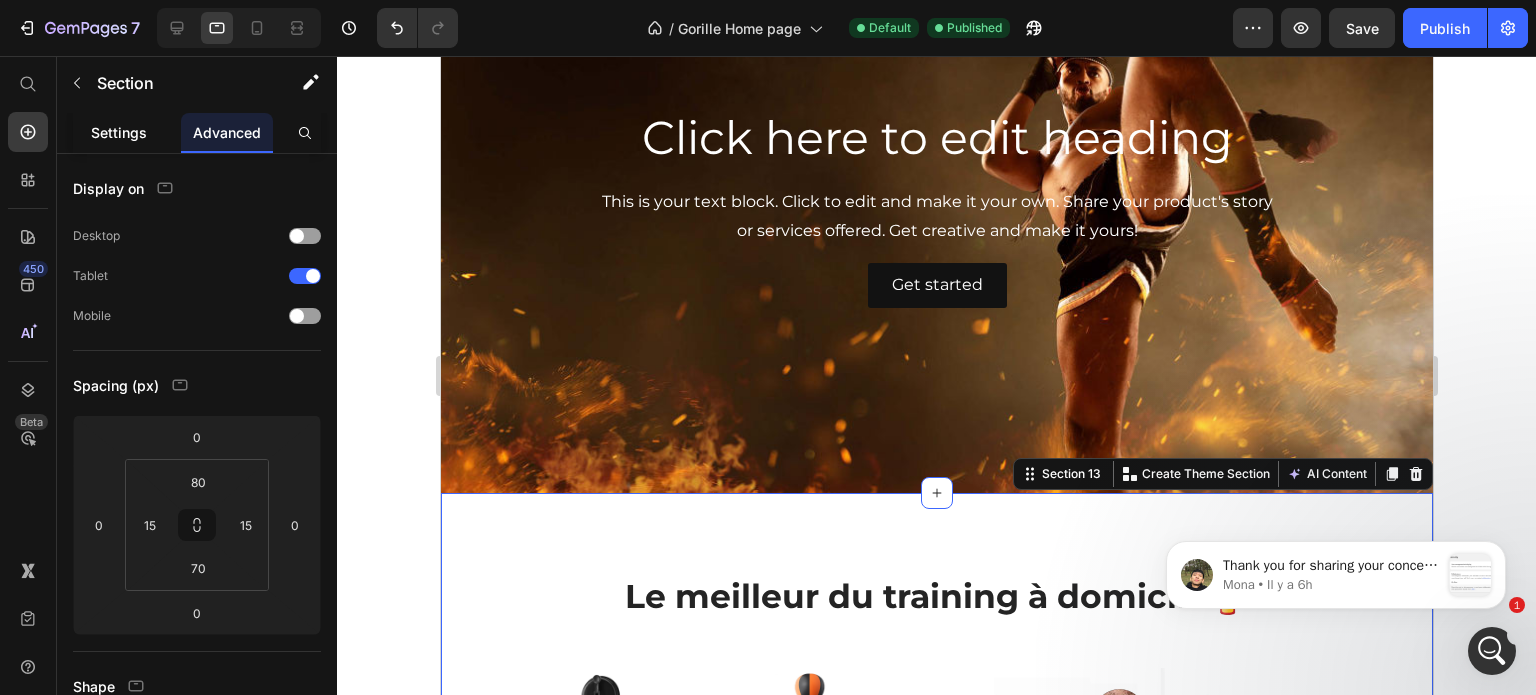 click on "Settings" at bounding box center (119, 132) 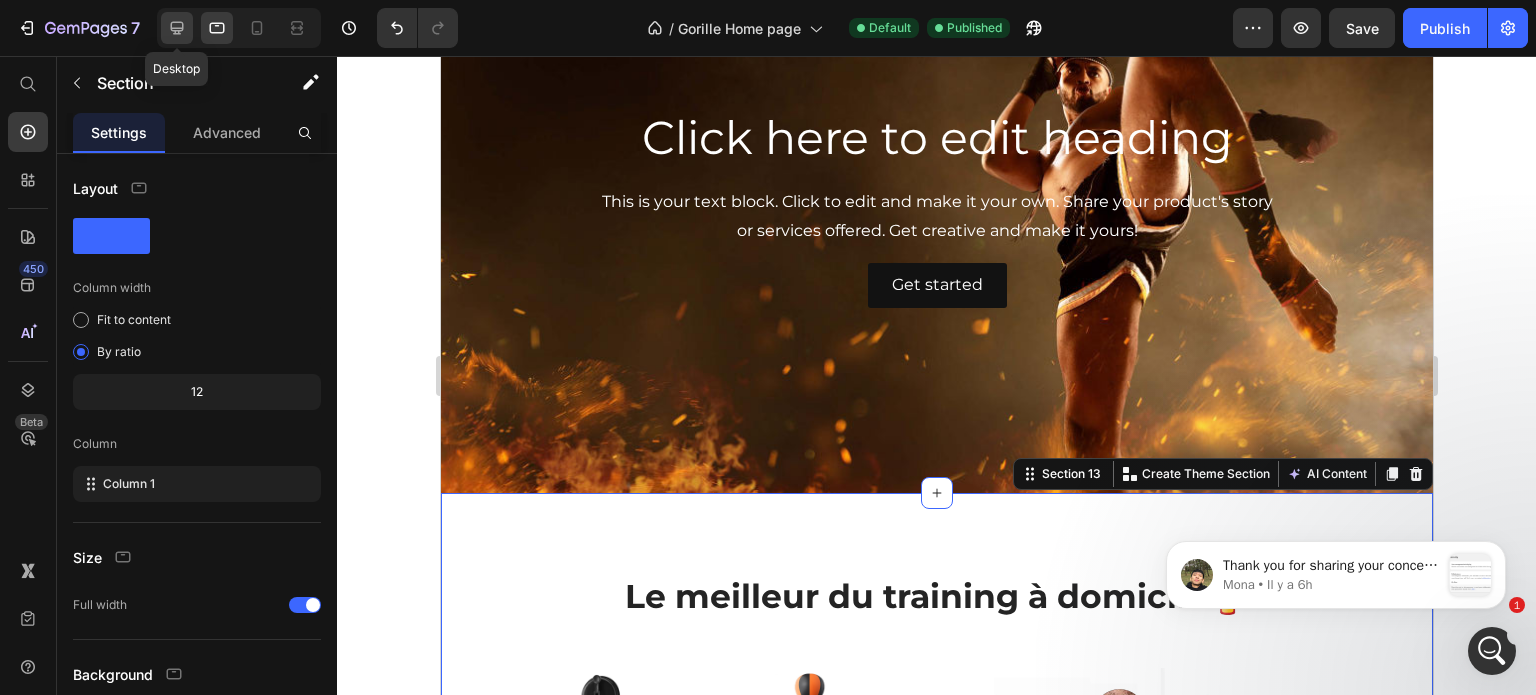 drag, startPoint x: 183, startPoint y: 28, endPoint x: 103, endPoint y: 67, distance: 89 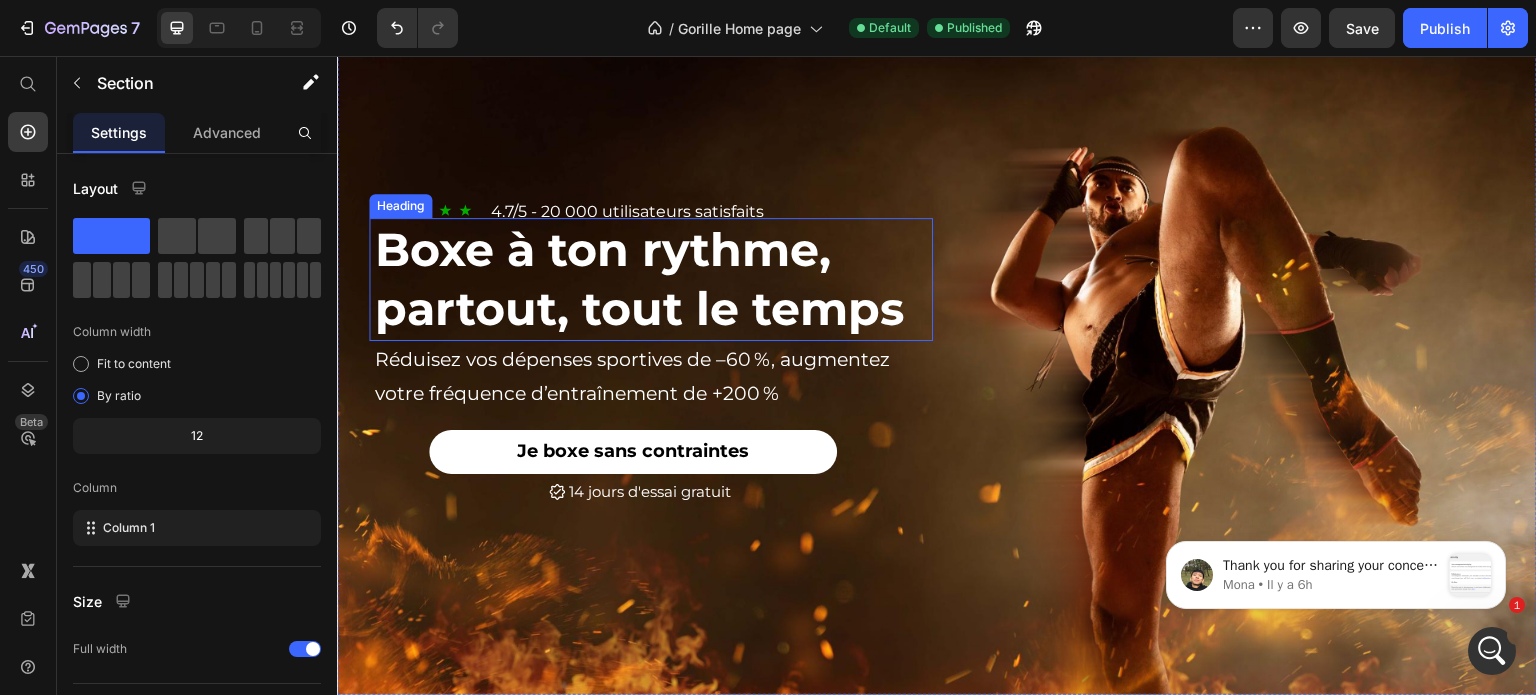 scroll, scrollTop: 0, scrollLeft: 0, axis: both 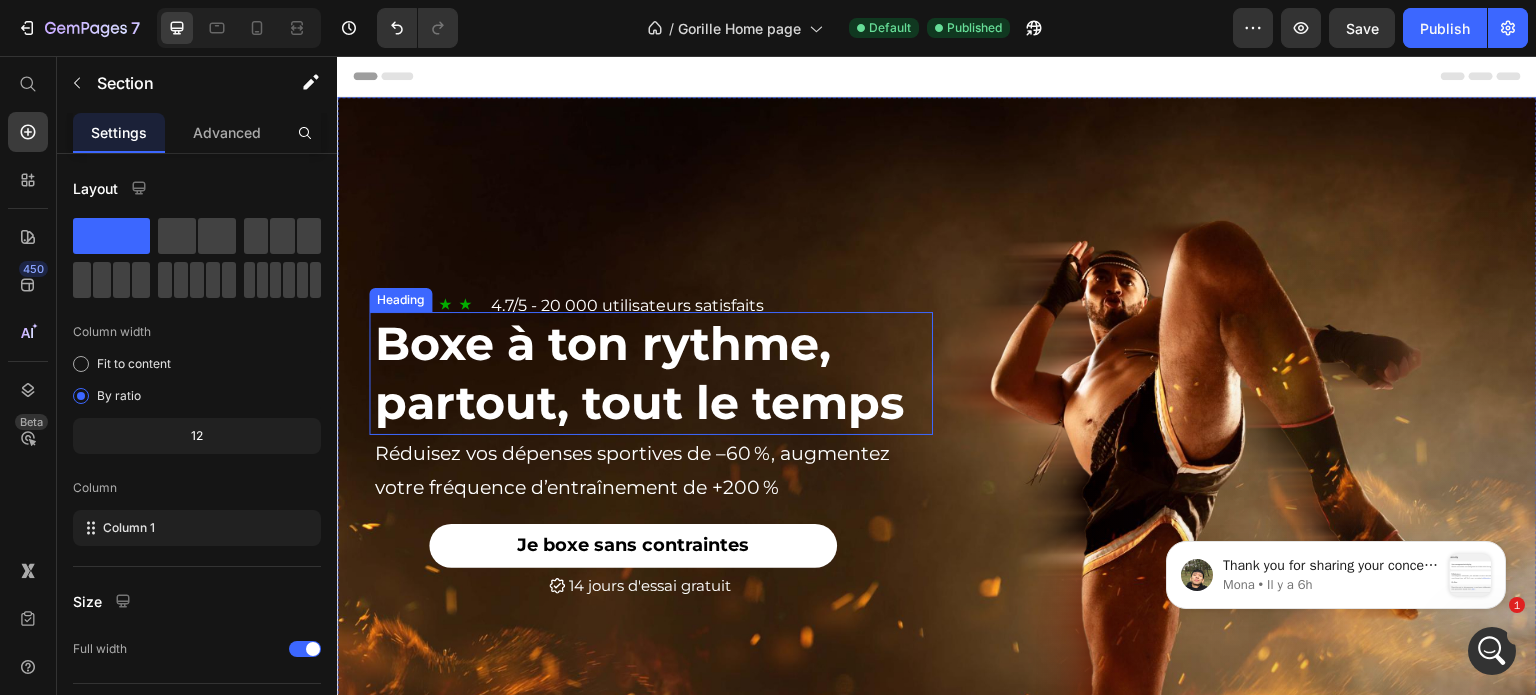 click on "Boxe à ton rythme, partout, tout le temps" at bounding box center [653, 374] 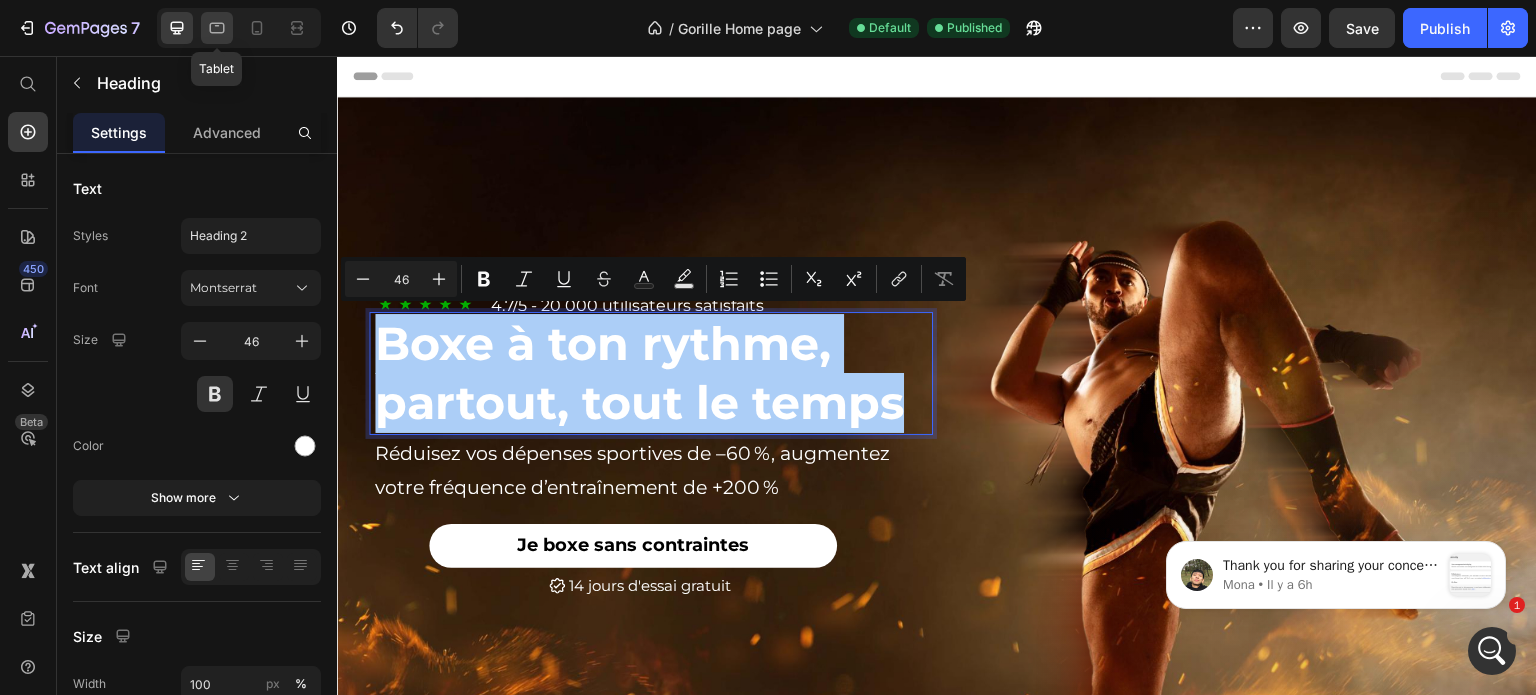 click 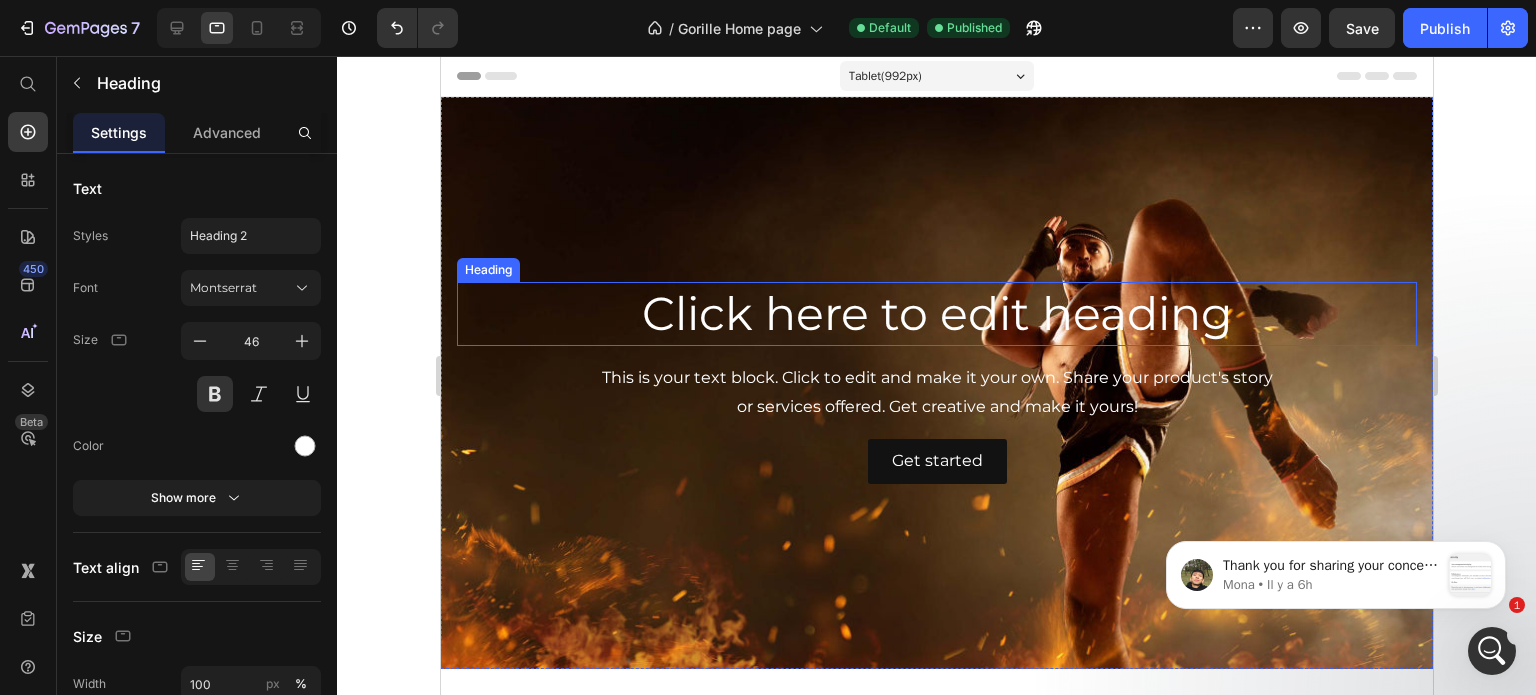 click on "Click here to edit heading" at bounding box center [936, 314] 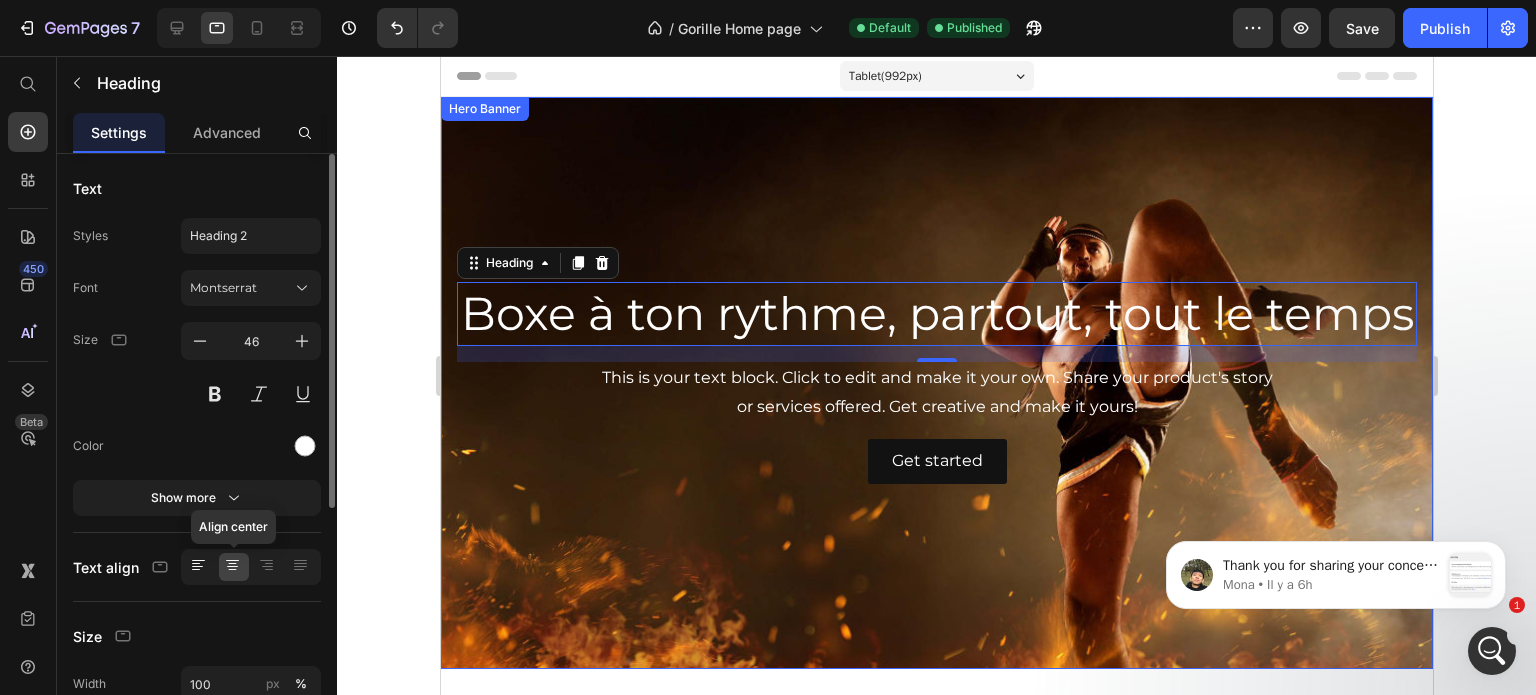 click 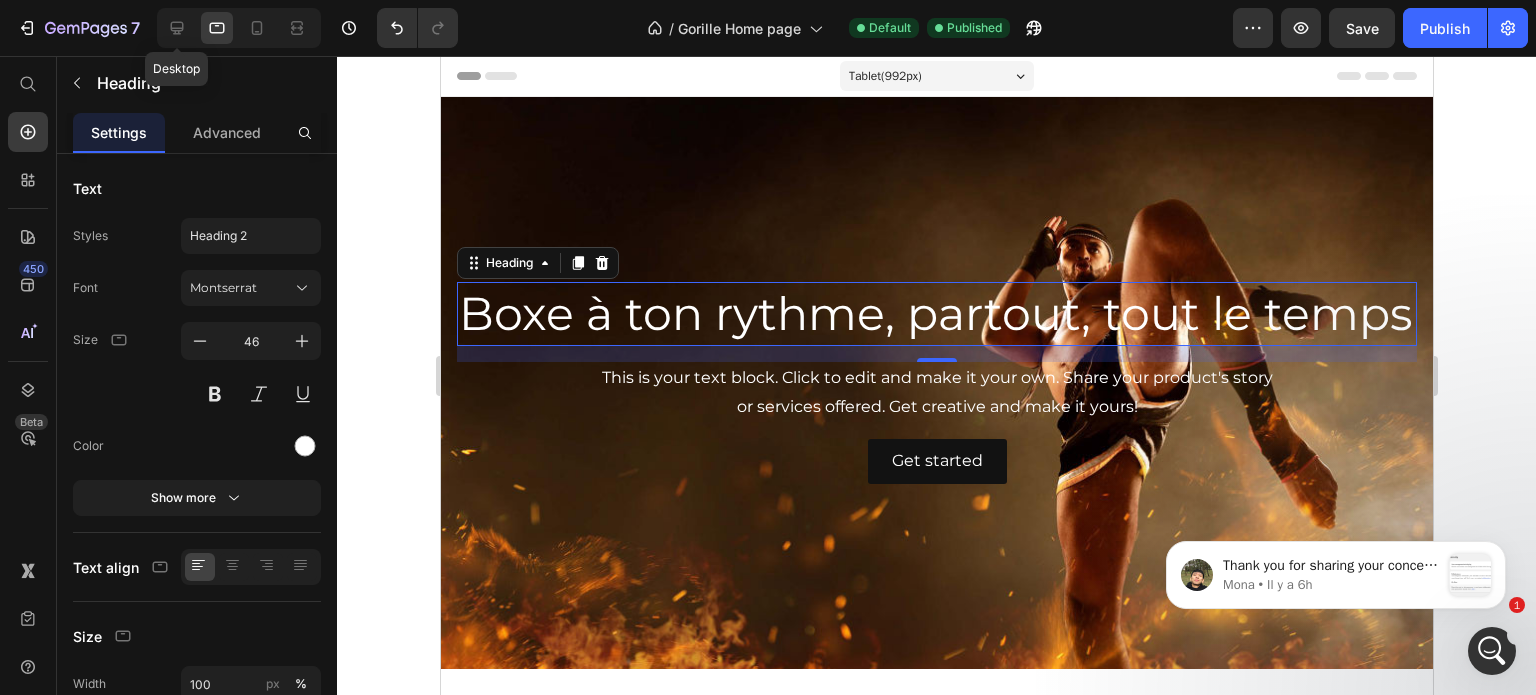 click on "Desktop" at bounding box center [239, 28] 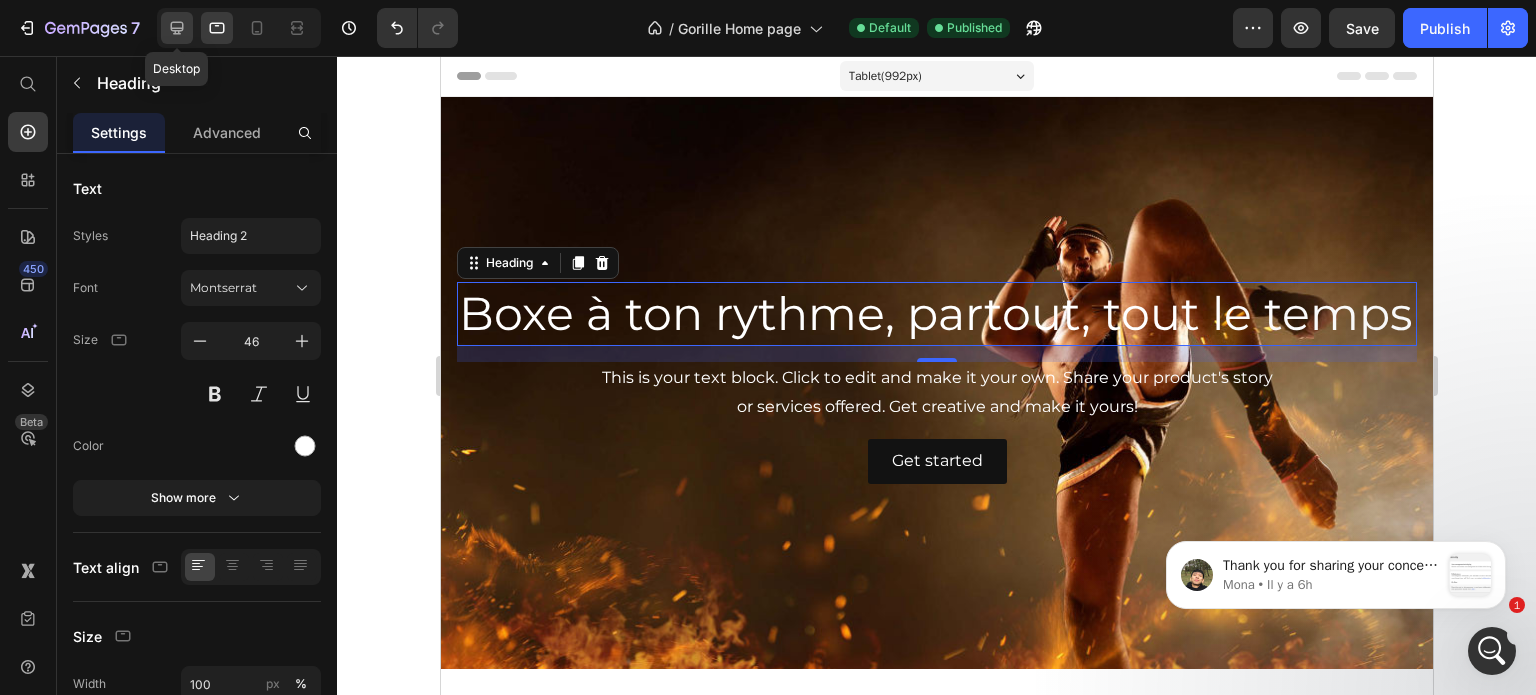 click 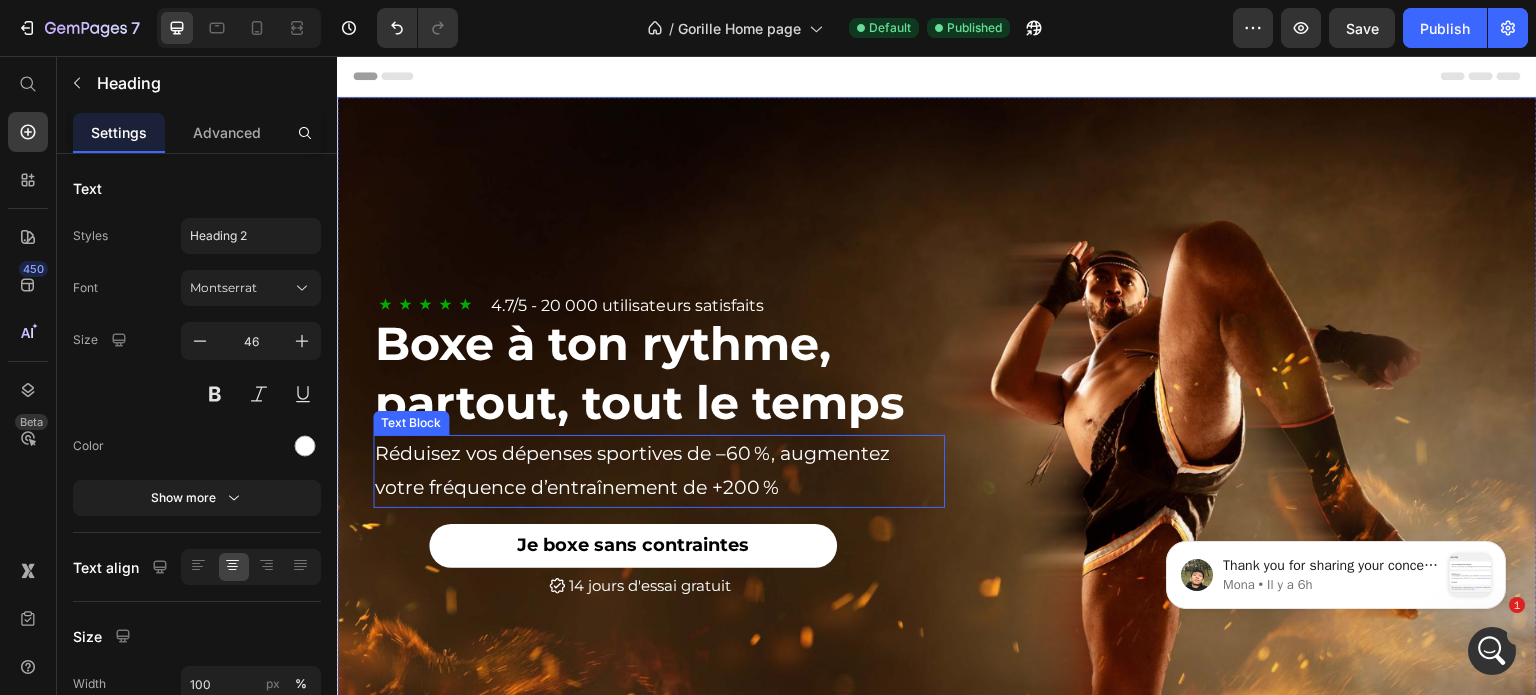 click on "Réduisez vos dépenses sportives de –60 %, augmentez votre fréquence d’entraînement de +200 %" at bounding box center [659, 471] 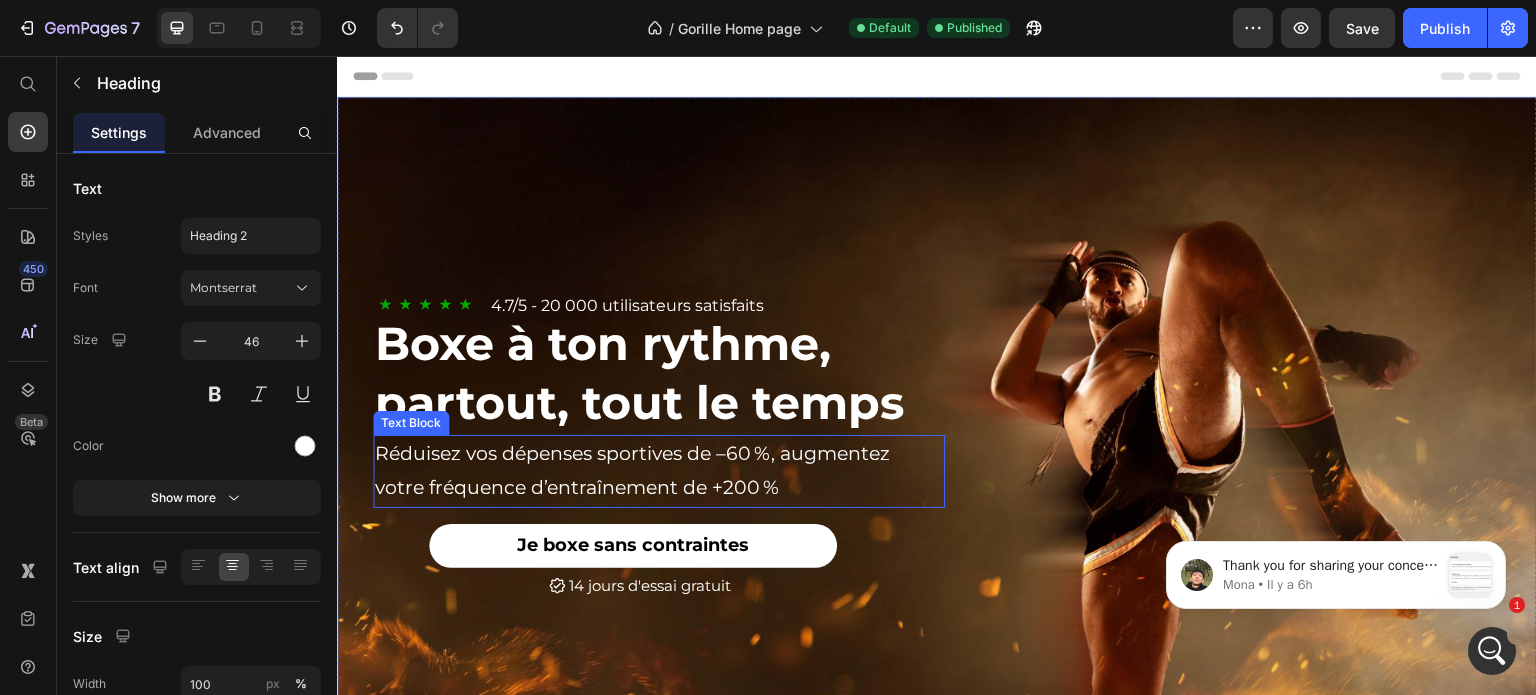 click on "Réduisez vos dépenses sportives de –60 %, augmentez votre fréquence d’entraînement de +200 %" at bounding box center (659, 471) 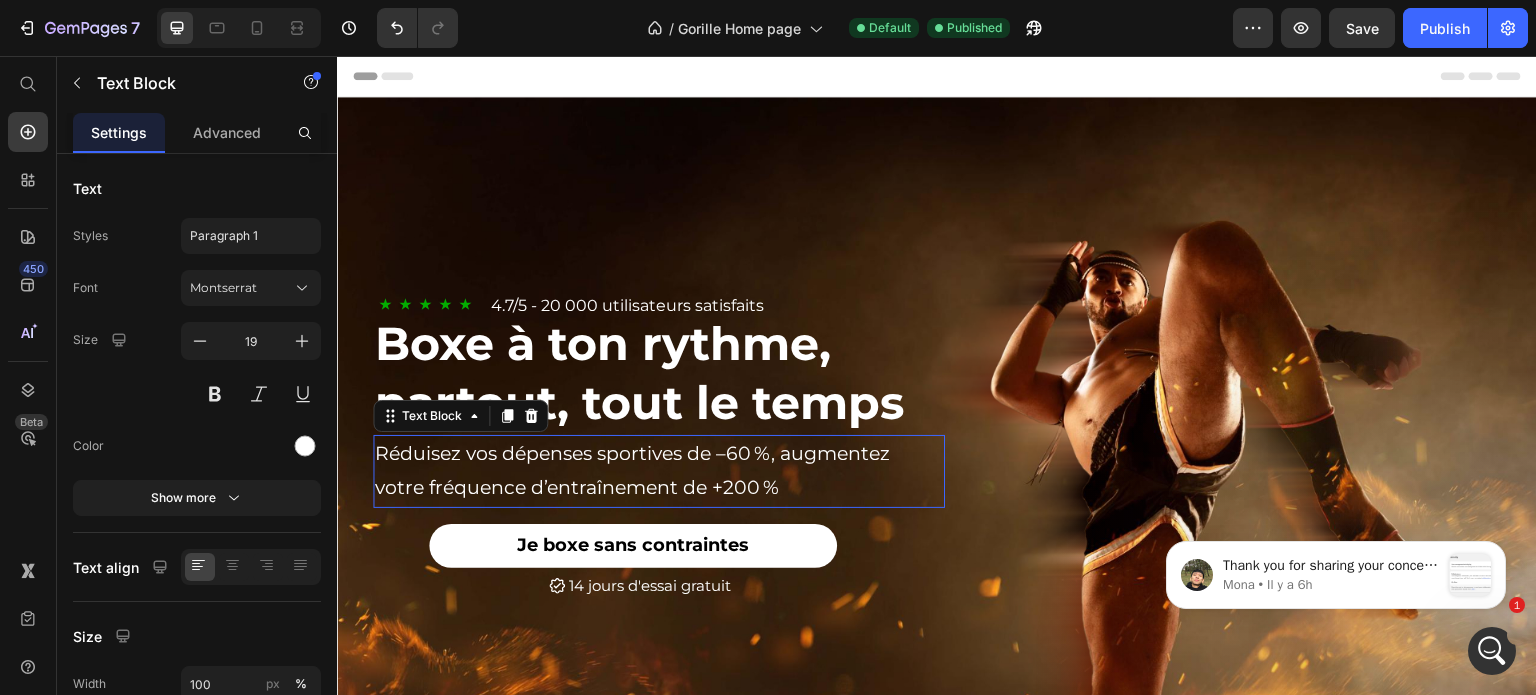 click on "Réduisez vos dépenses sportives de –60 %, augmentez votre fréquence d’entraînement de +200 %" at bounding box center [659, 471] 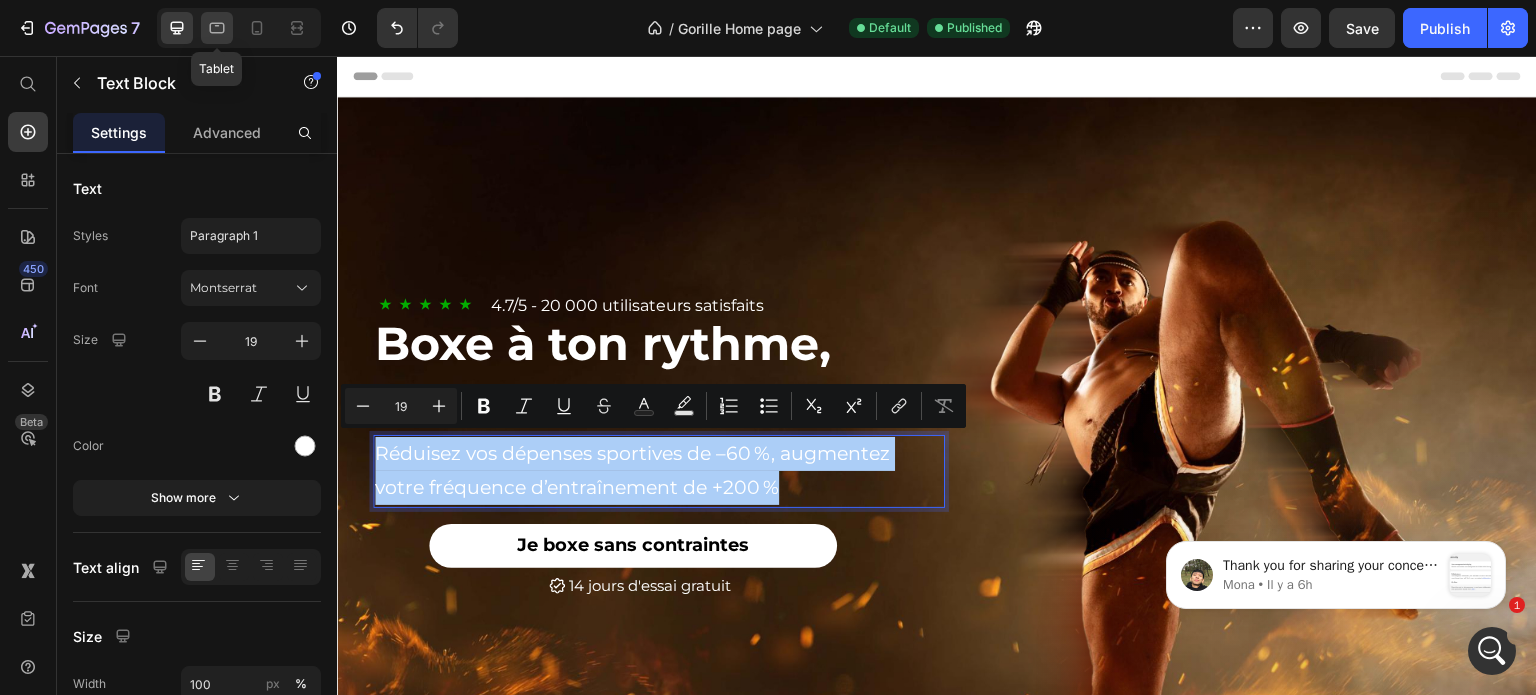 click 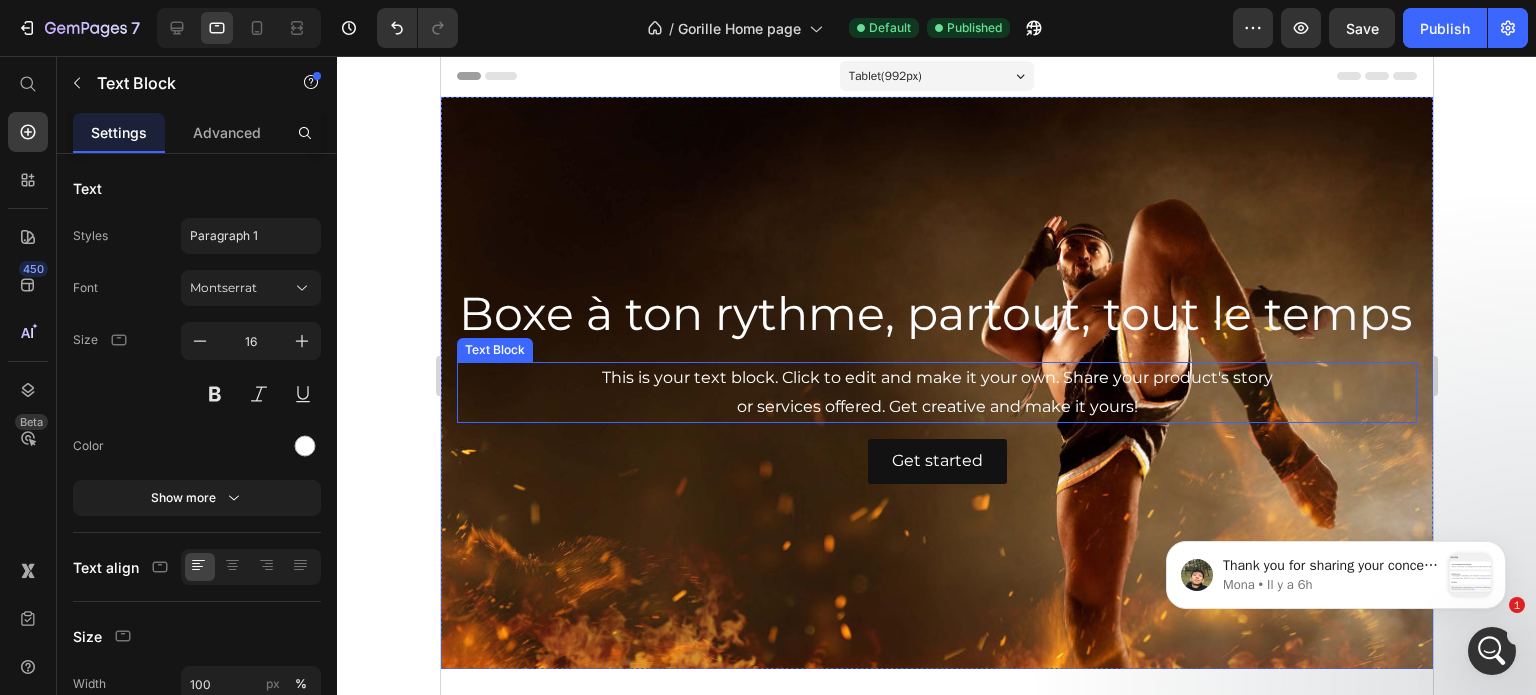 click on "This is your text block. Click to edit and make it your own. Share your product's story                   or services offered. Get creative and make it yours!" at bounding box center [936, 393] 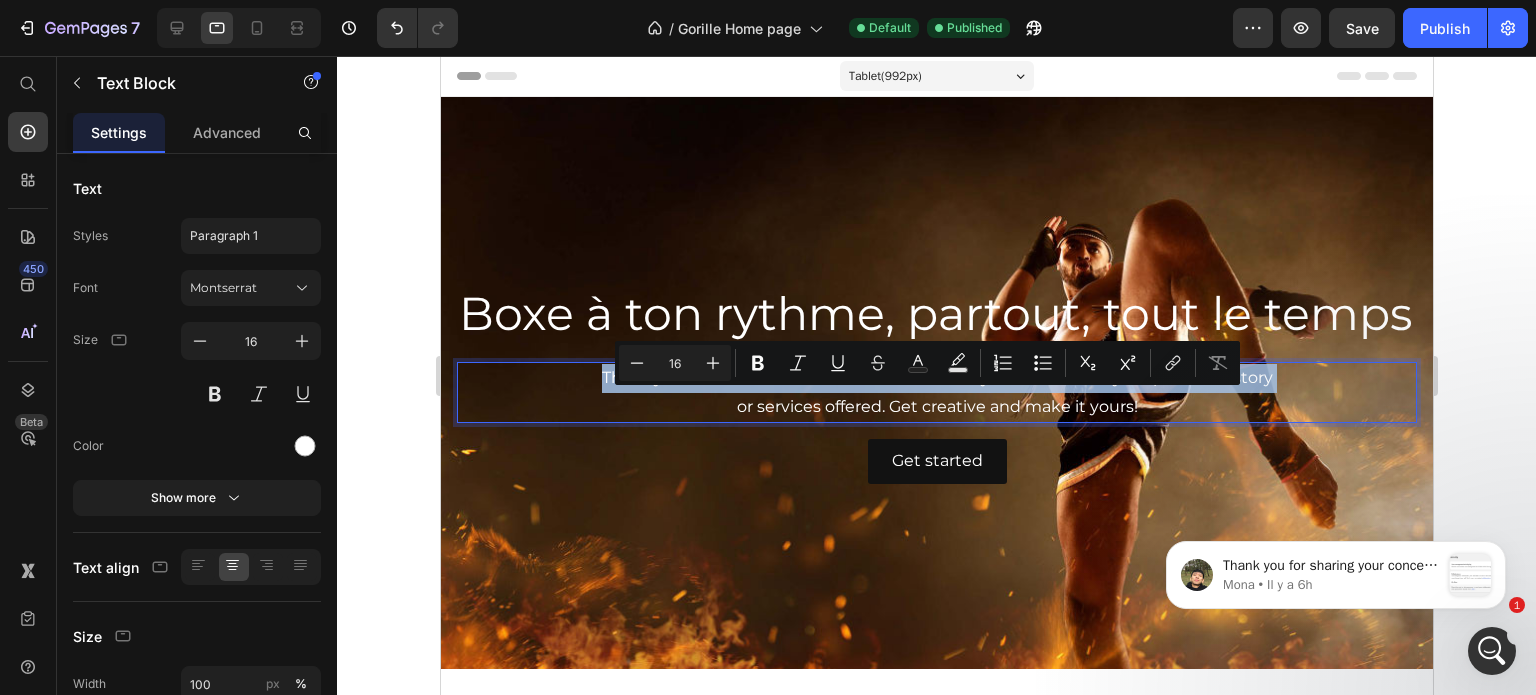 click on "This is your text block. Click to edit and make it your own. Share your product's story or services offered. Get creative and make it yours!" at bounding box center (936, 393) 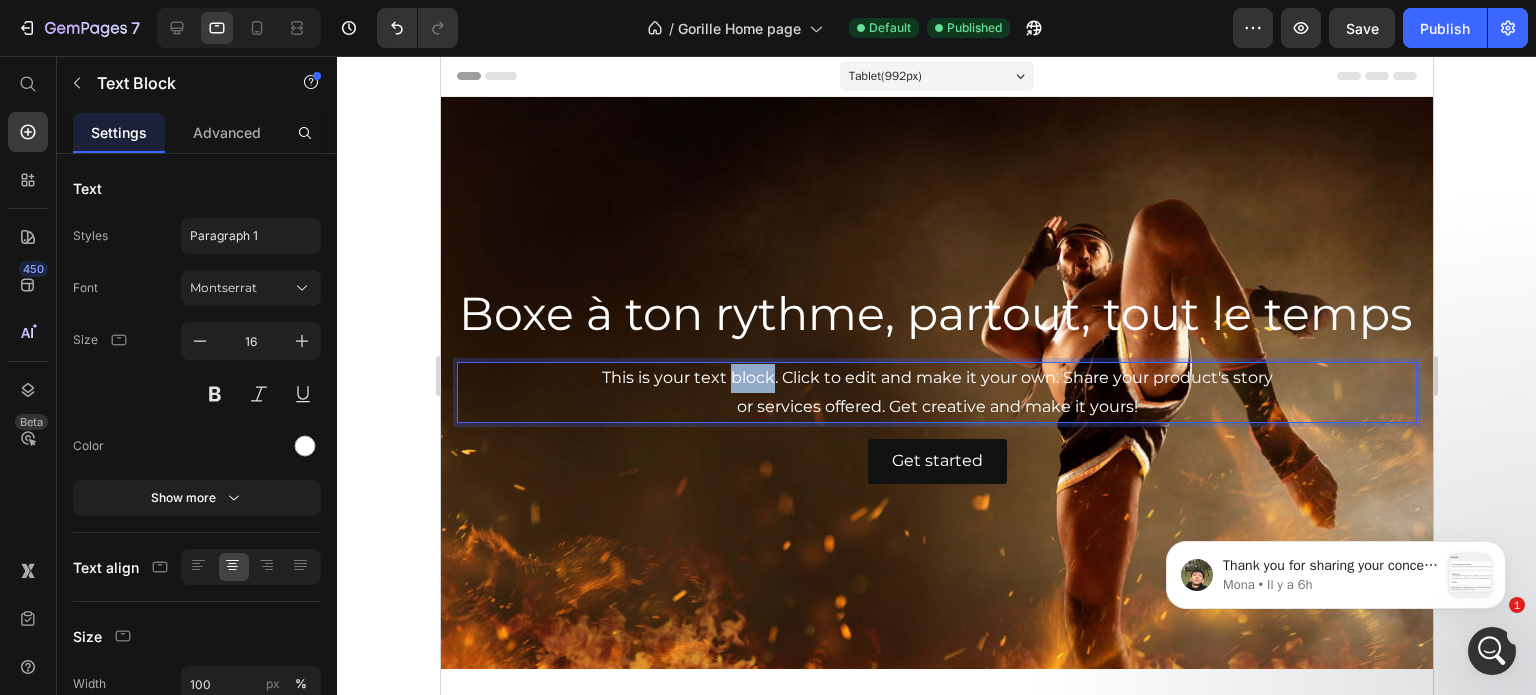 click on "This is your text block. Click to edit and make it your own. Share your product's story or services offered. Get creative and make it yours!" at bounding box center (936, 393) 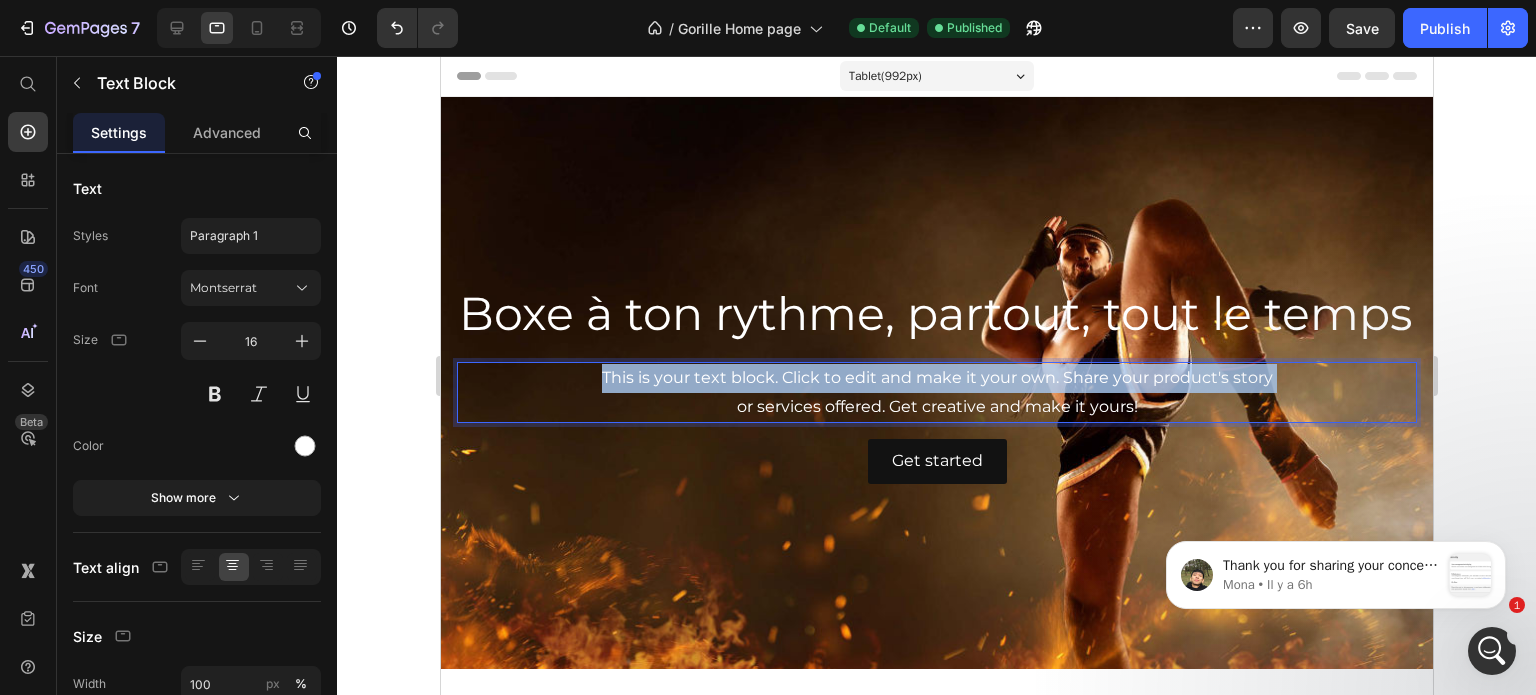 click on "This is your text block. Click to edit and make it your own. Share your product's story or services offered. Get creative and make it yours!" at bounding box center [936, 393] 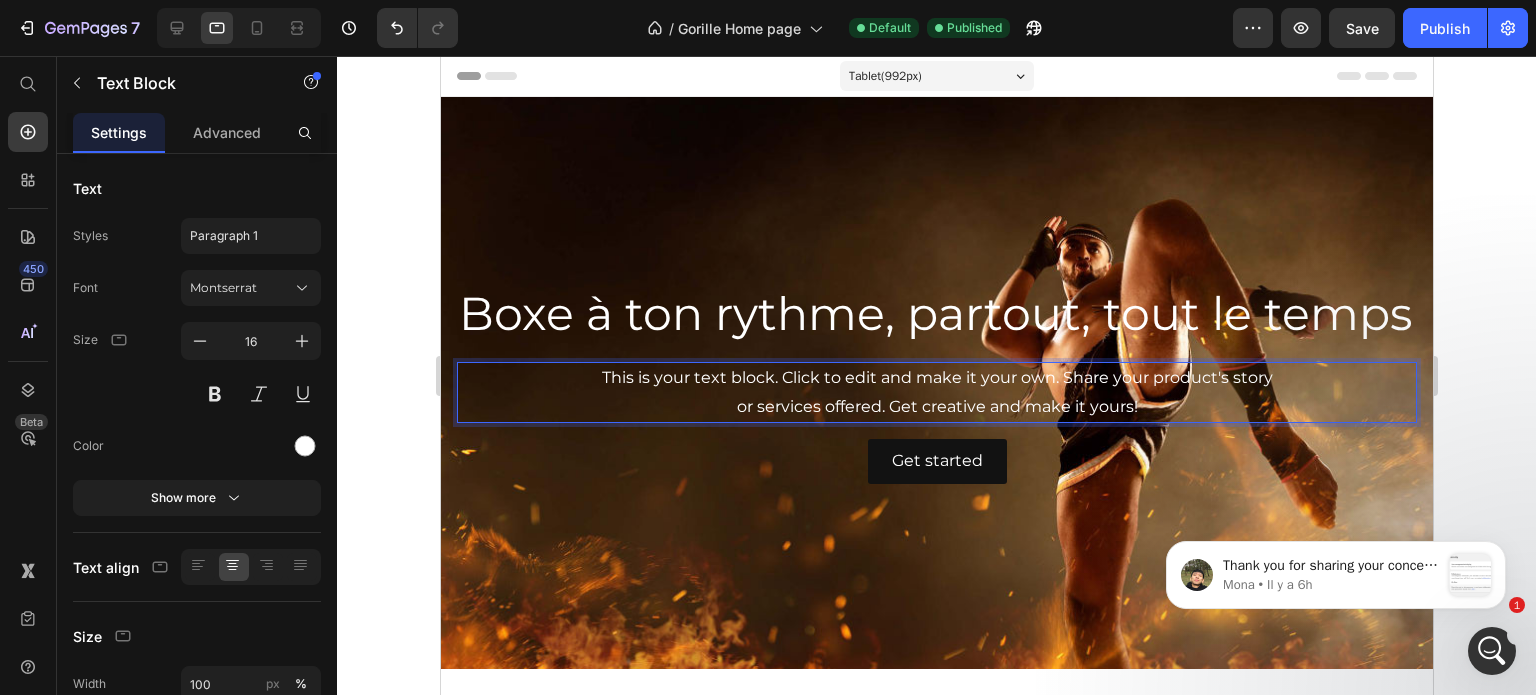 click on "This is your text block. Click to edit and make it your own. Share your product's story or services offered. Get creative and make it yours!" at bounding box center (936, 393) 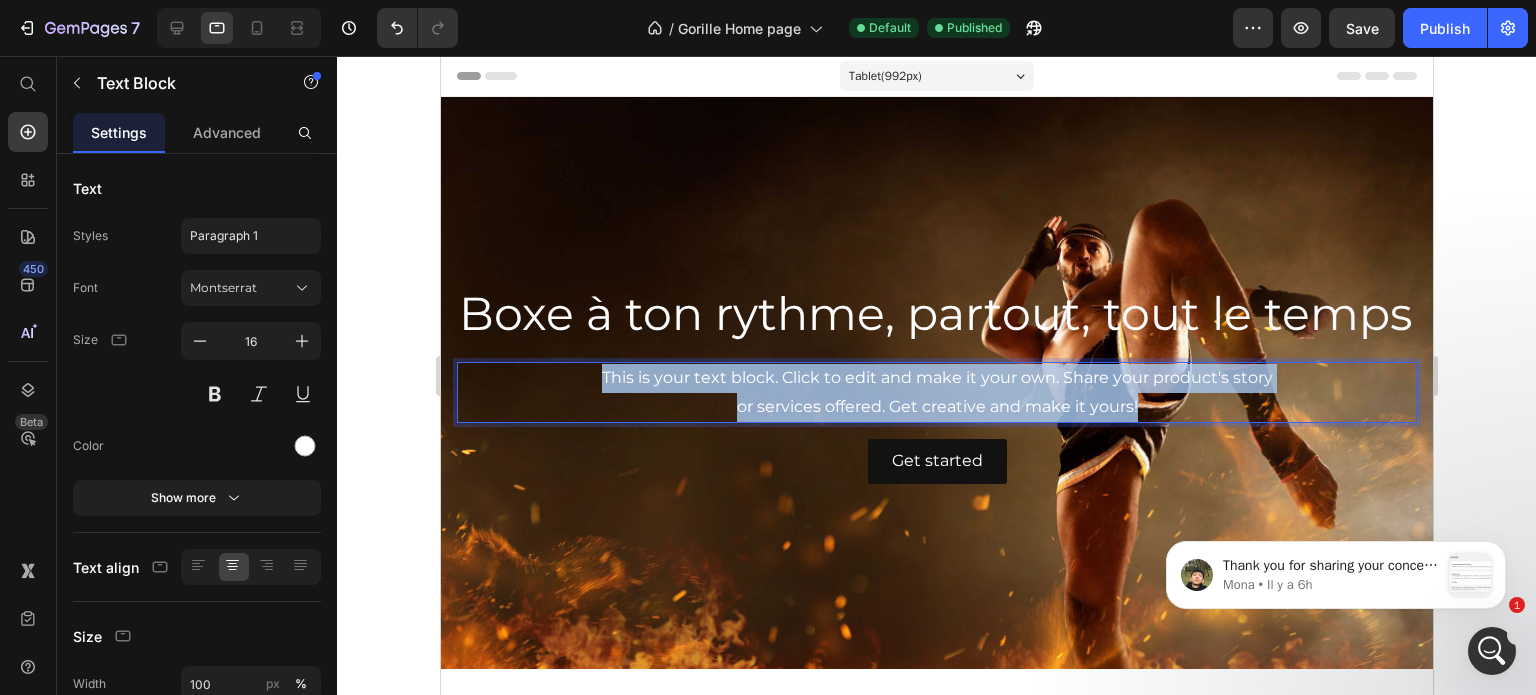 drag, startPoint x: 1169, startPoint y: 435, endPoint x: 569, endPoint y: 391, distance: 601.61115 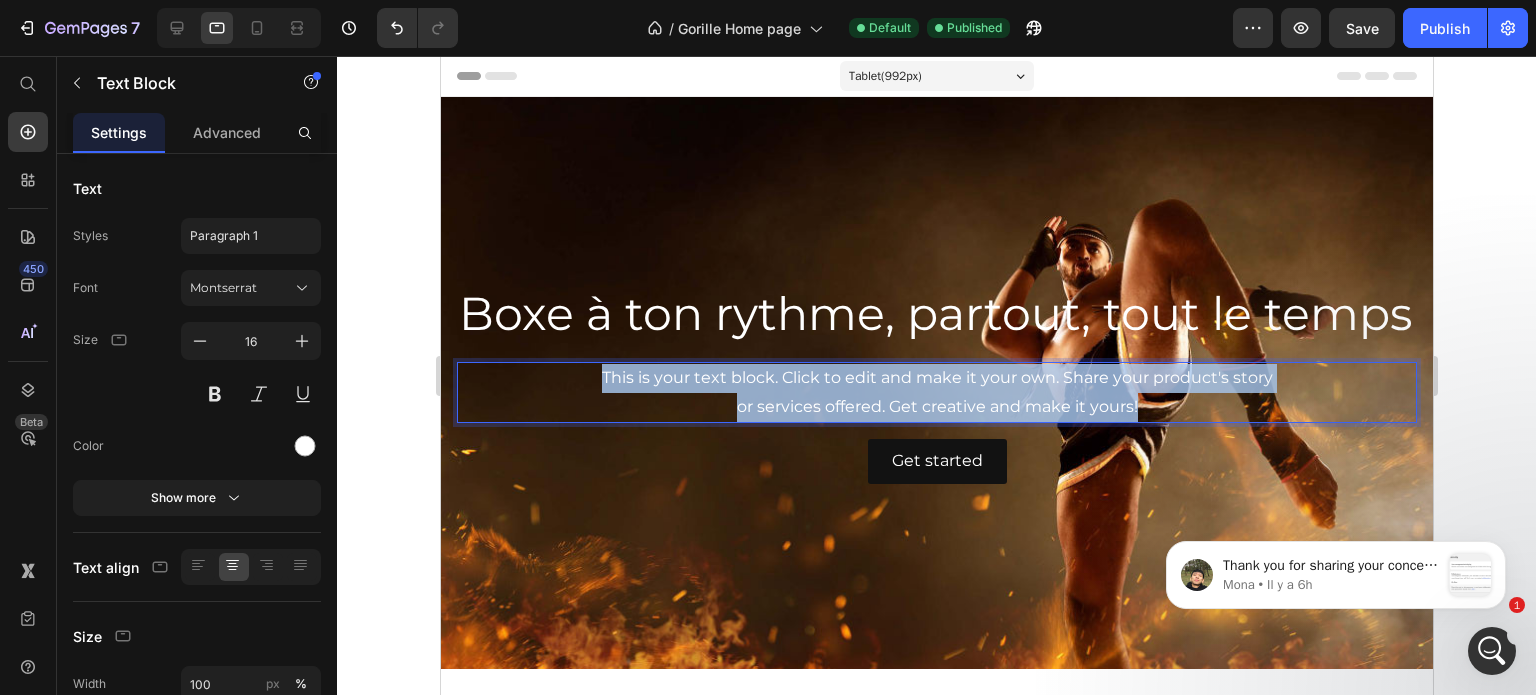 click on "This is your text block. Click to edit and make it your own. Share your product's story or services offered. Get creative and make it yours!" at bounding box center [936, 393] 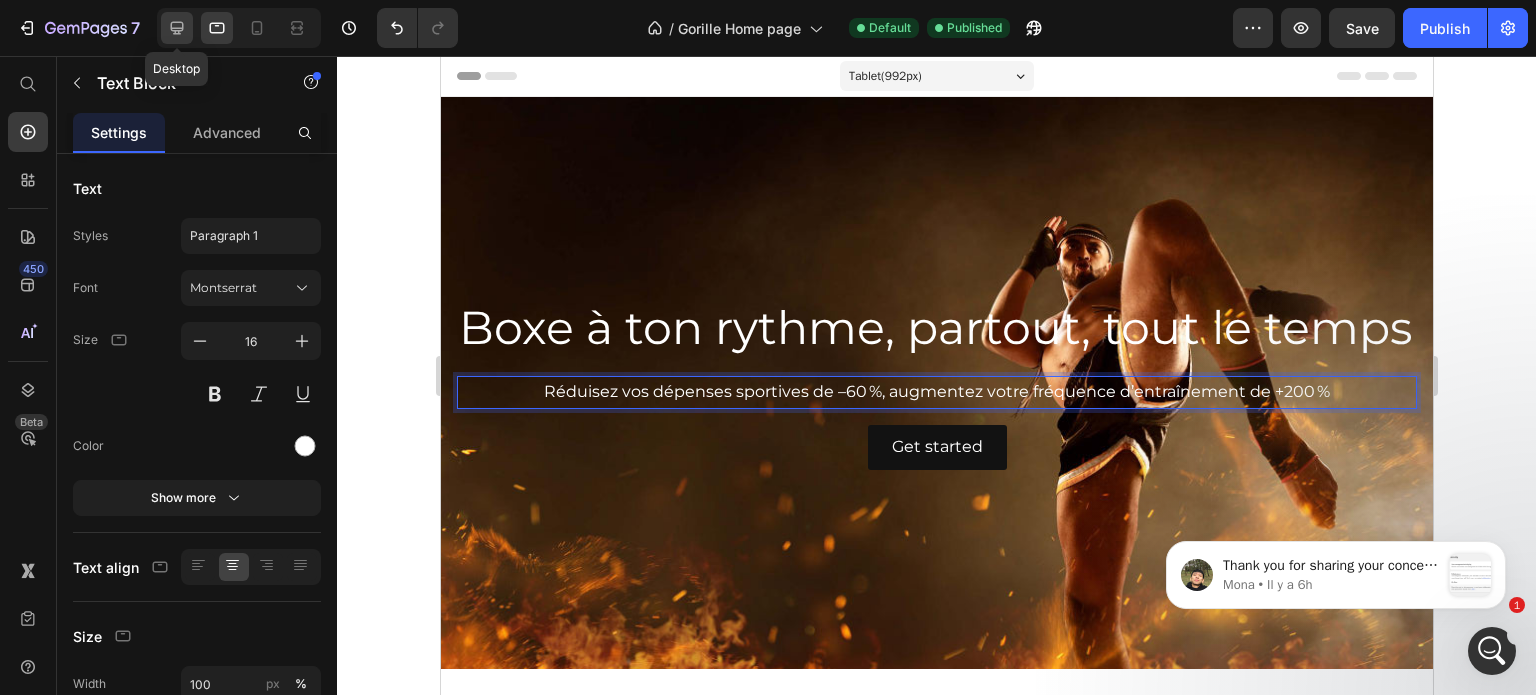 click 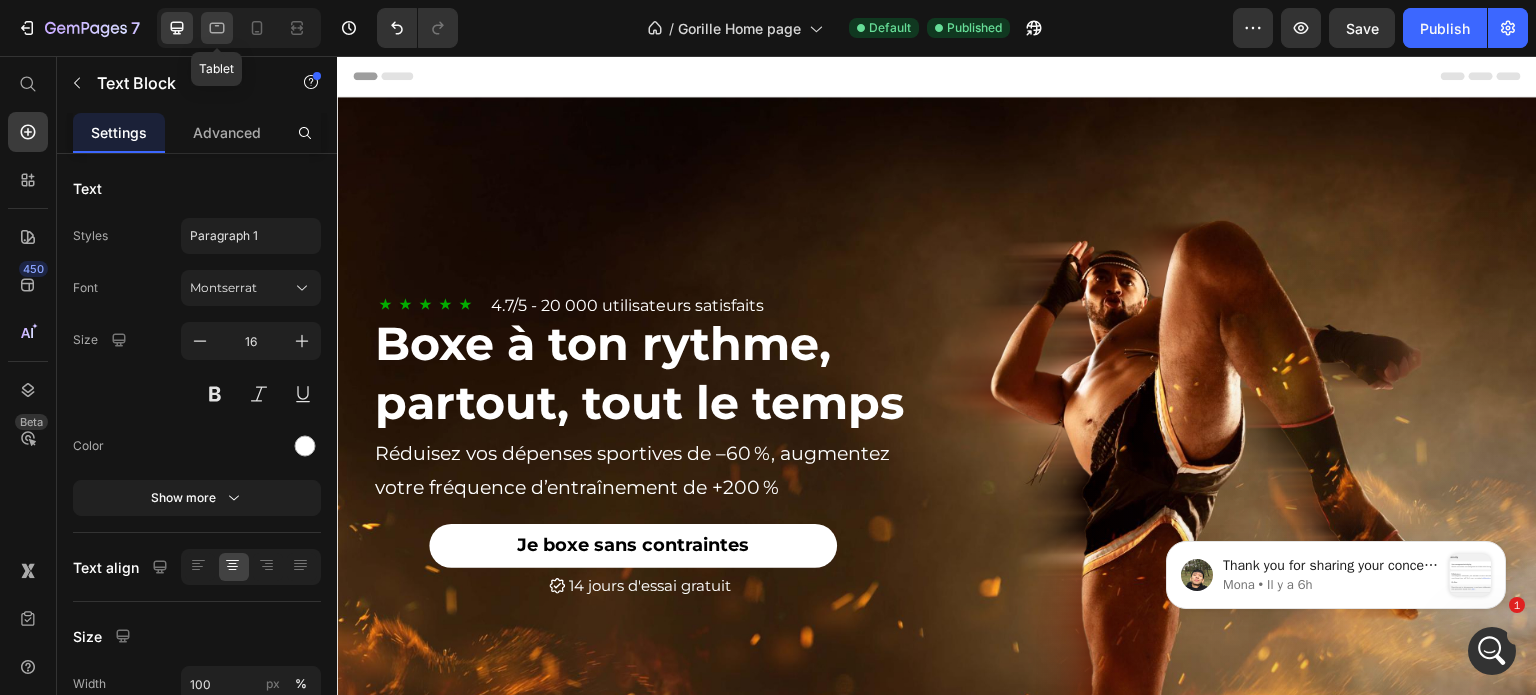 click 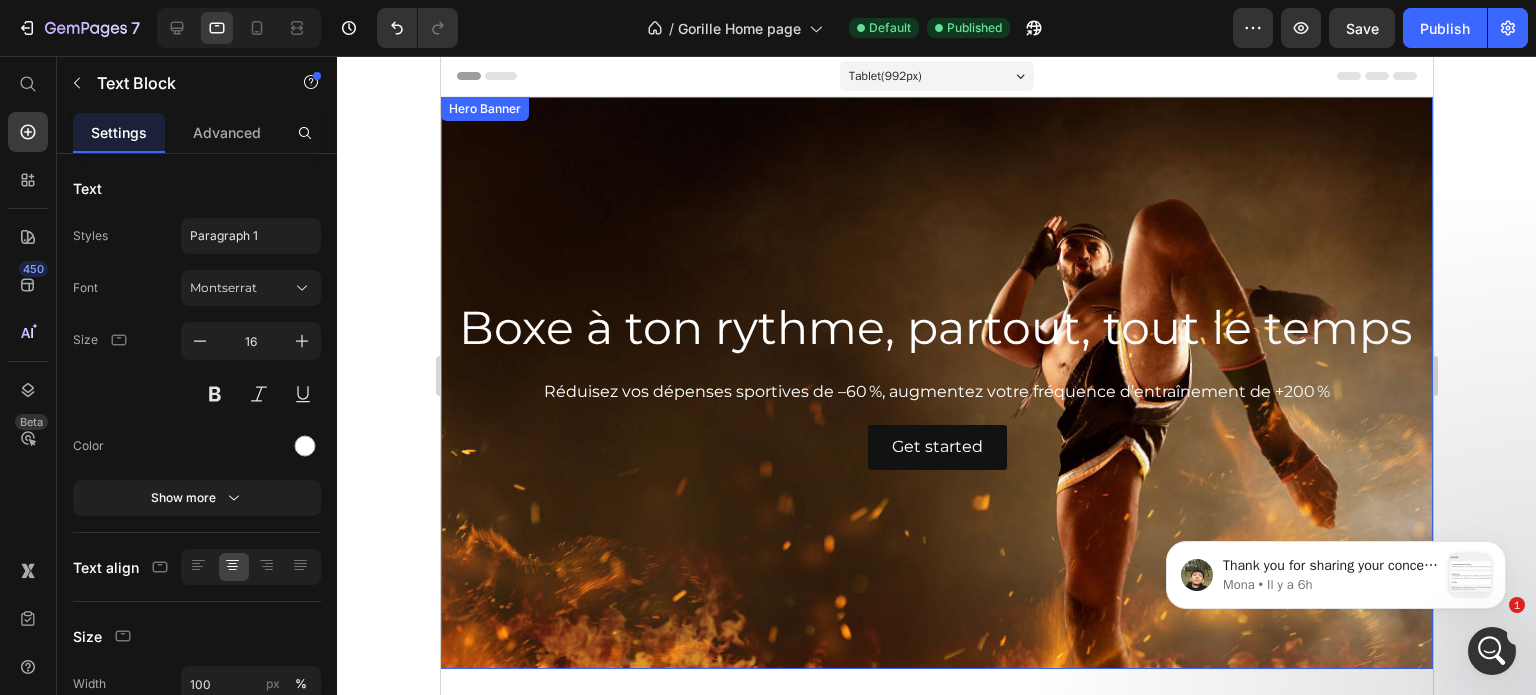scroll, scrollTop: 274, scrollLeft: 0, axis: vertical 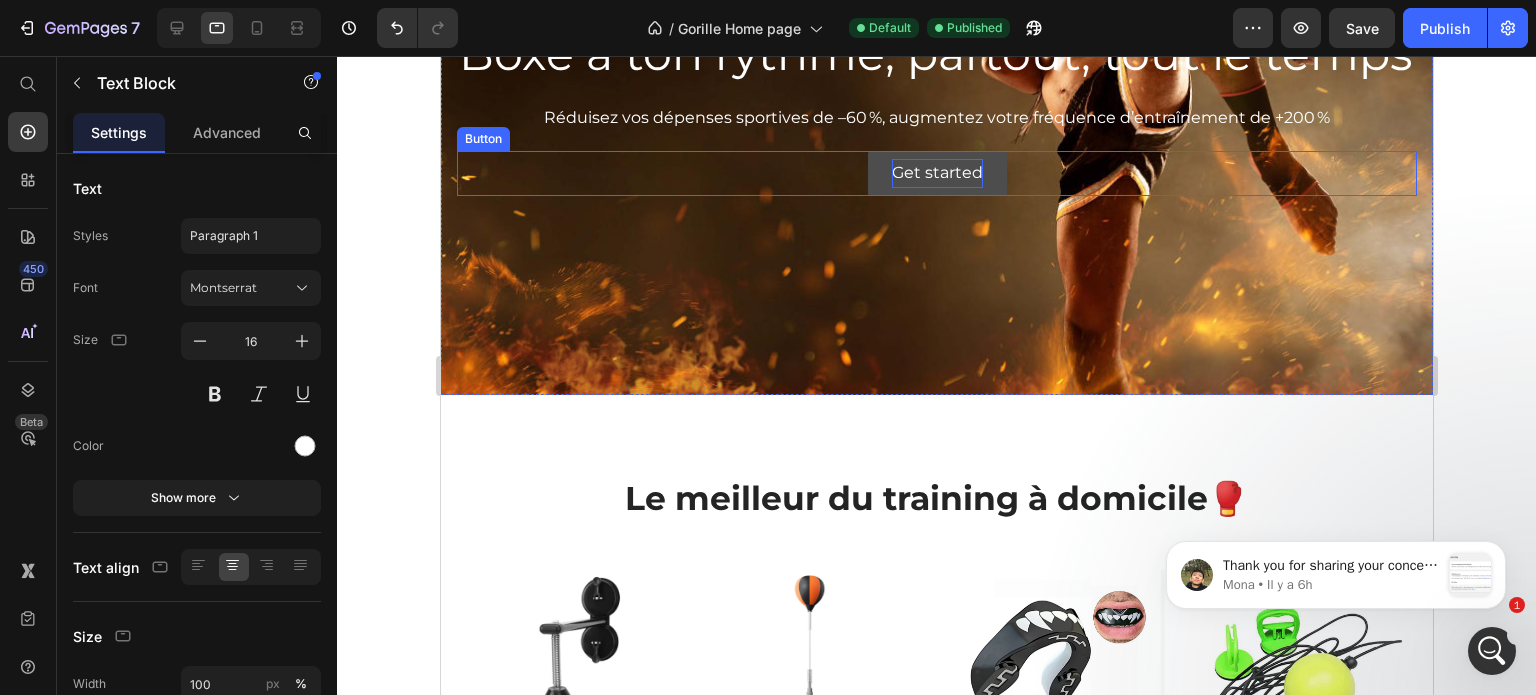 click on "Get started" at bounding box center (936, 173) 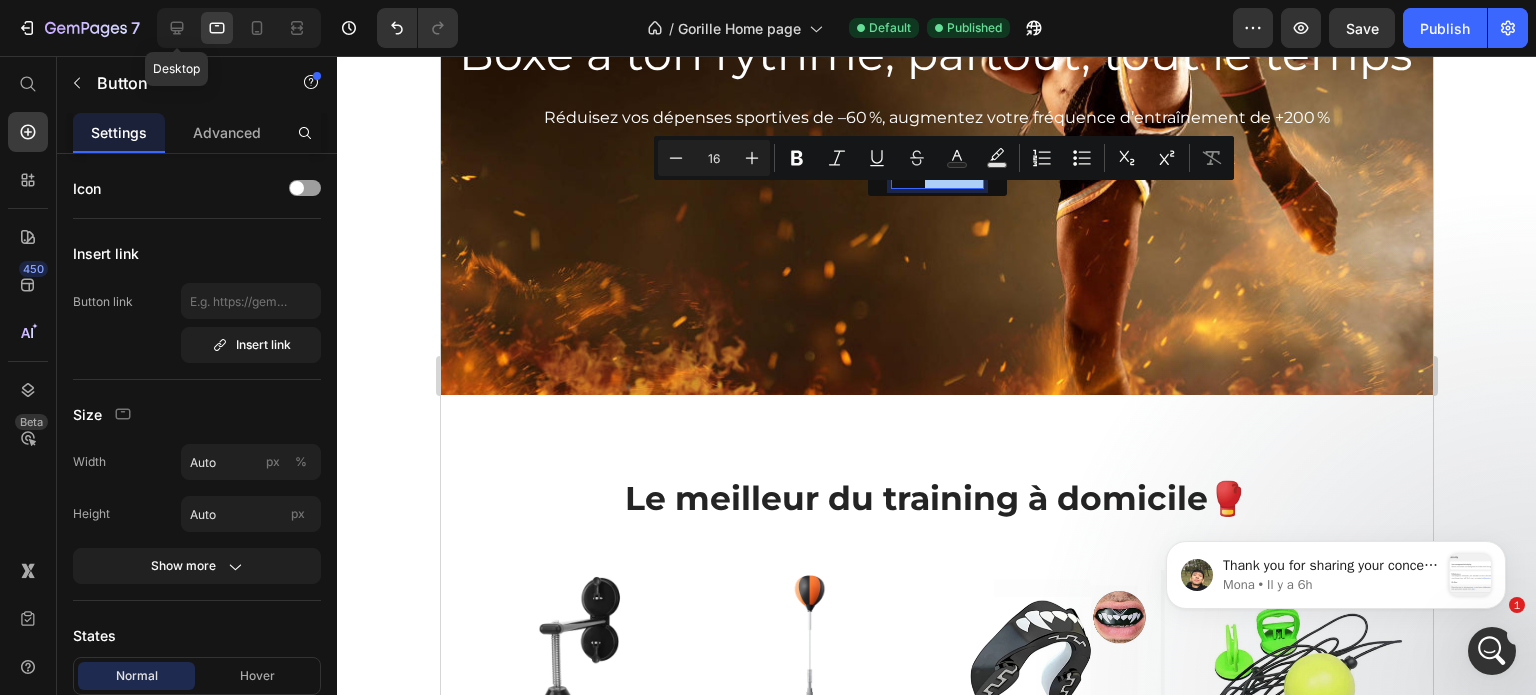click on "Desktop" at bounding box center [239, 28] 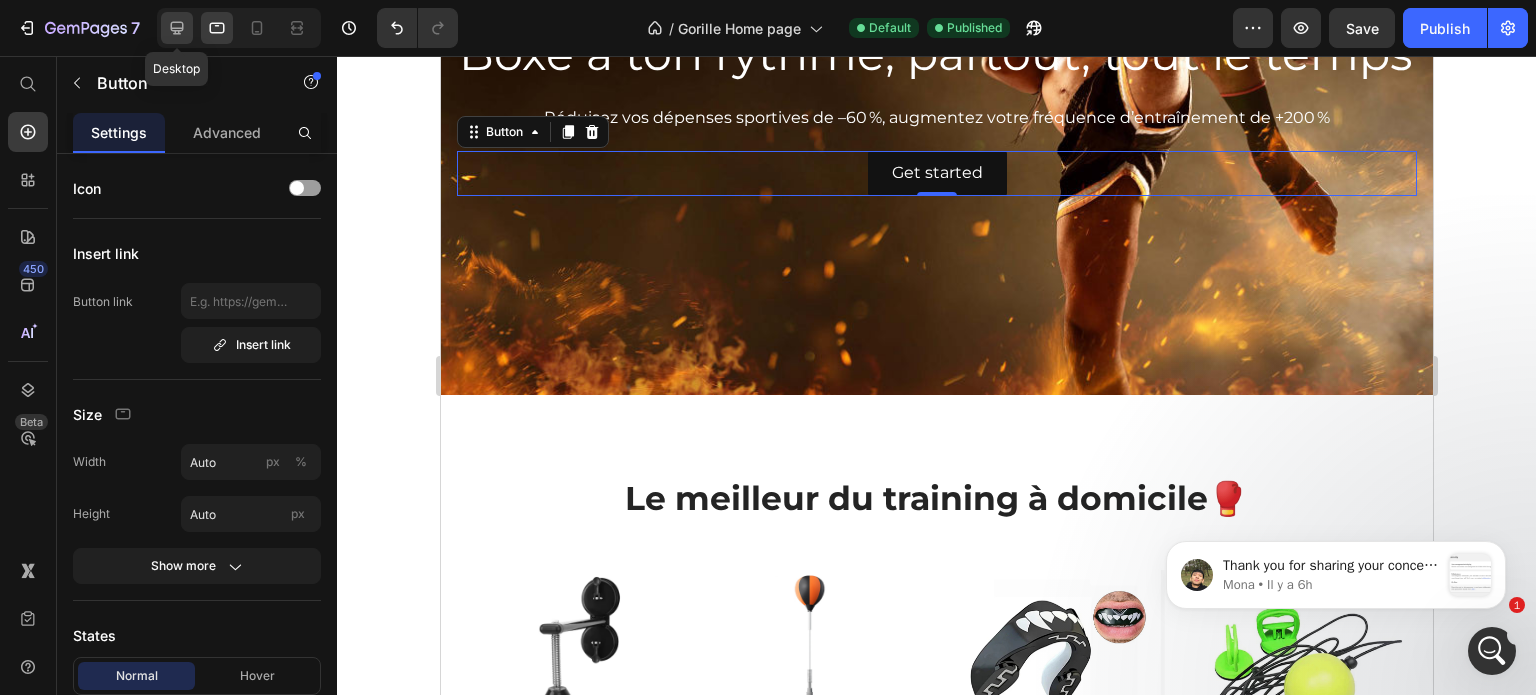 click 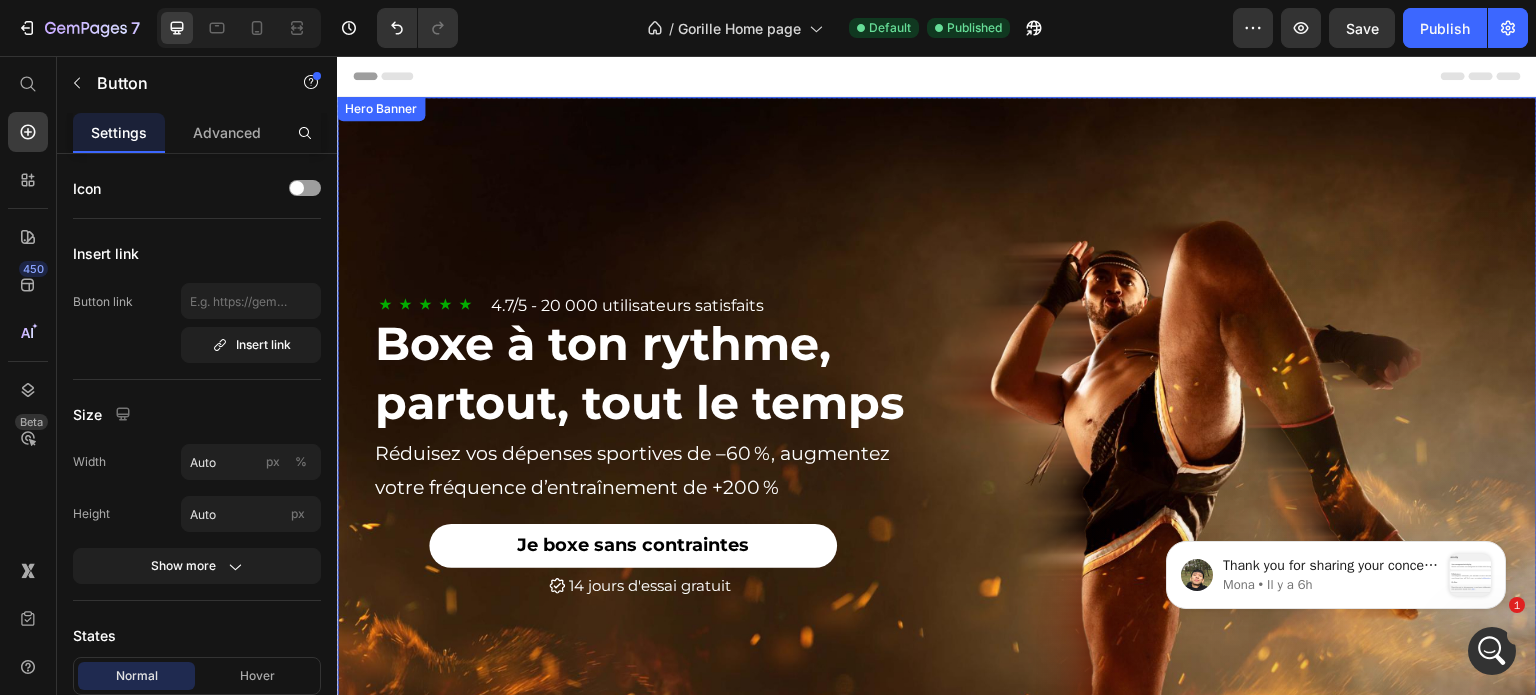 scroll, scrollTop: 333, scrollLeft: 0, axis: vertical 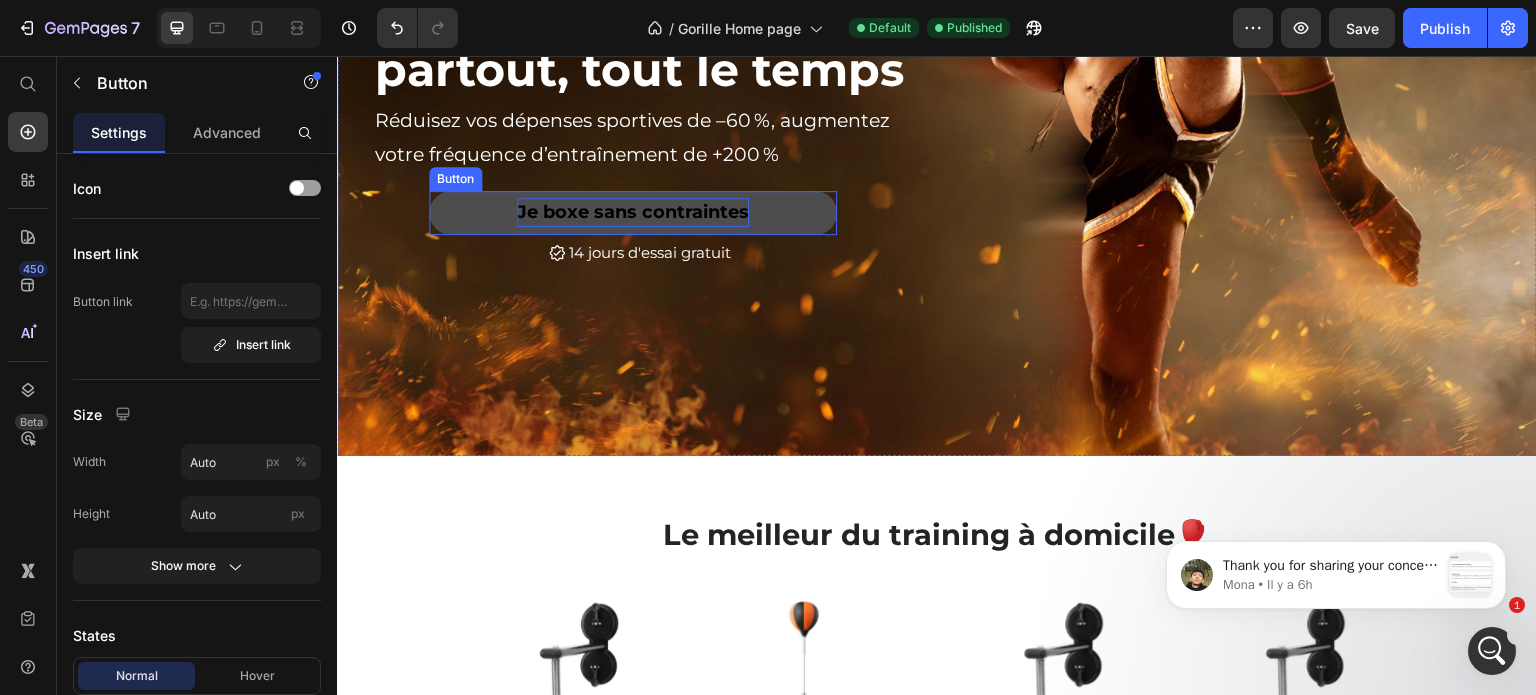 click on "Je boxe sans contraintes" at bounding box center (633, 212) 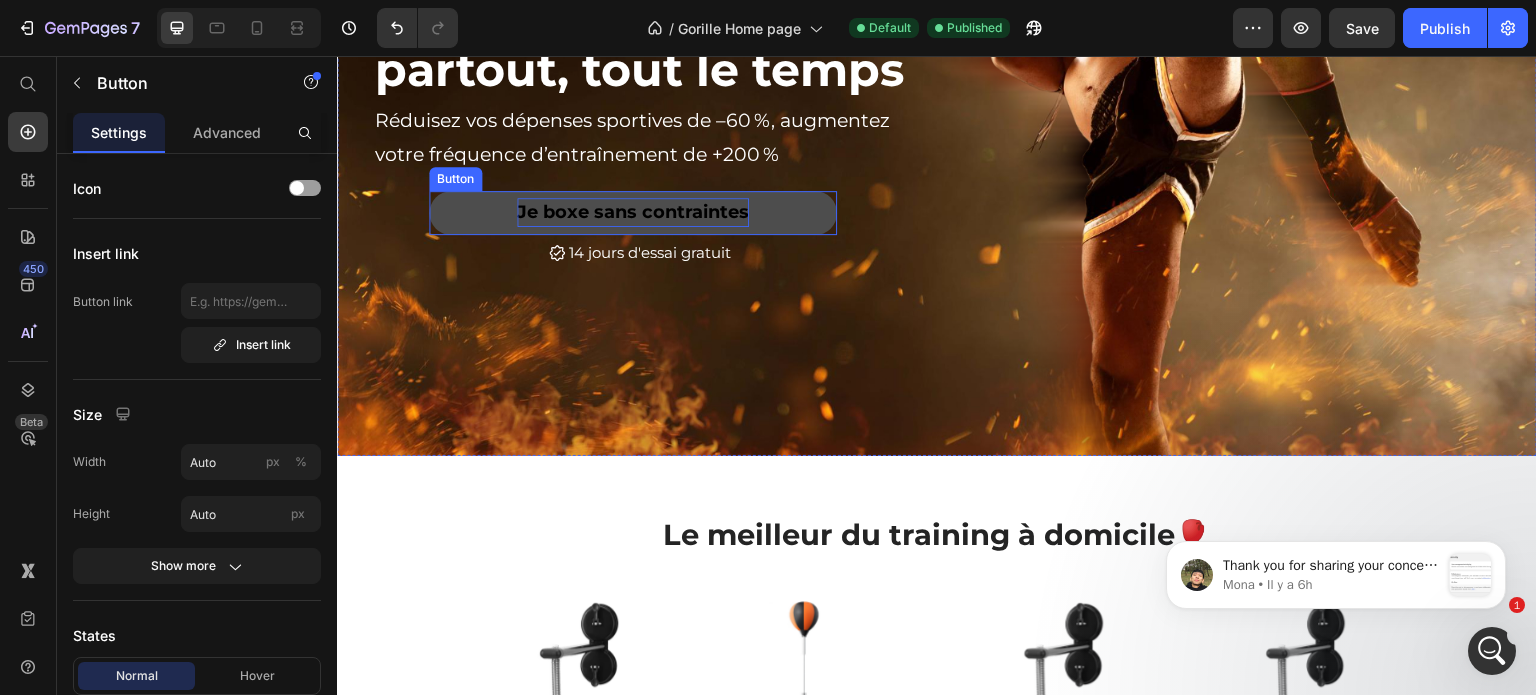 click on "Je boxe sans contraintes" at bounding box center [633, 212] 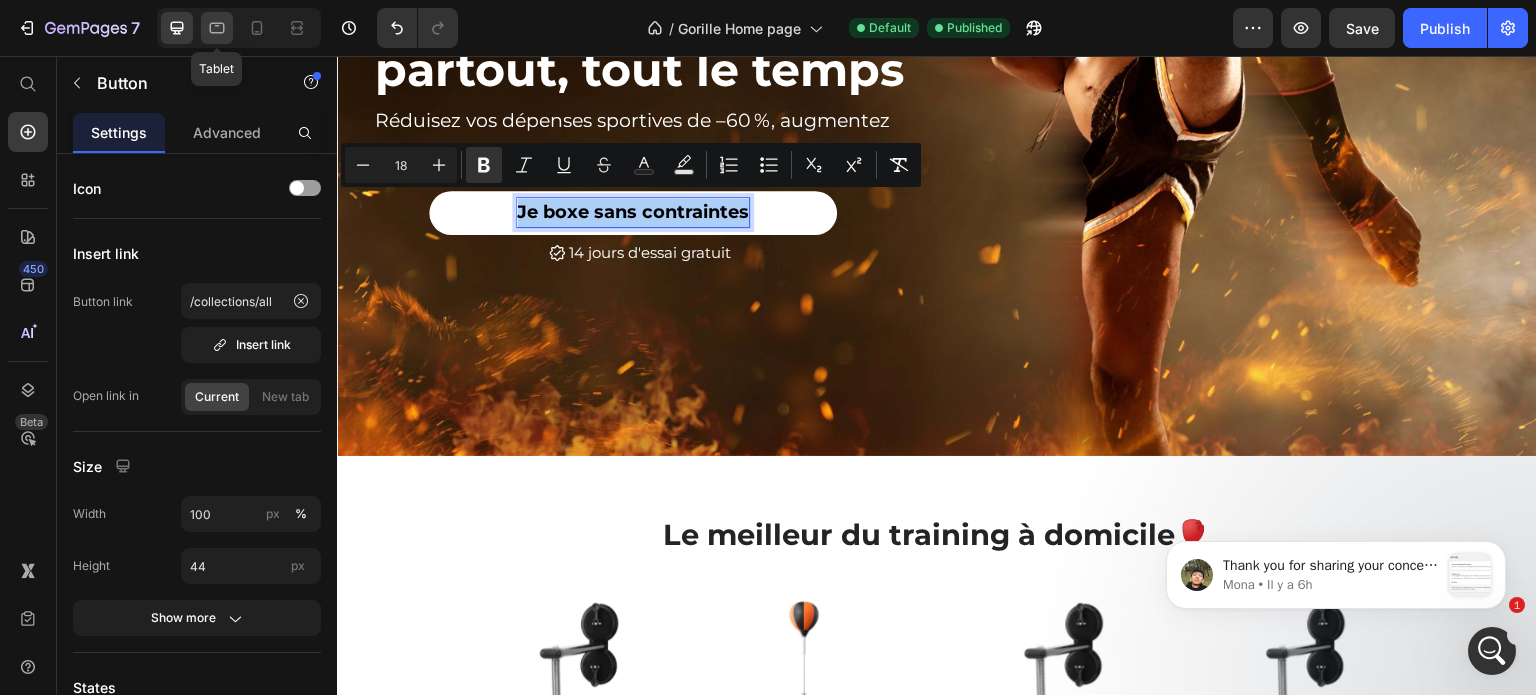 click 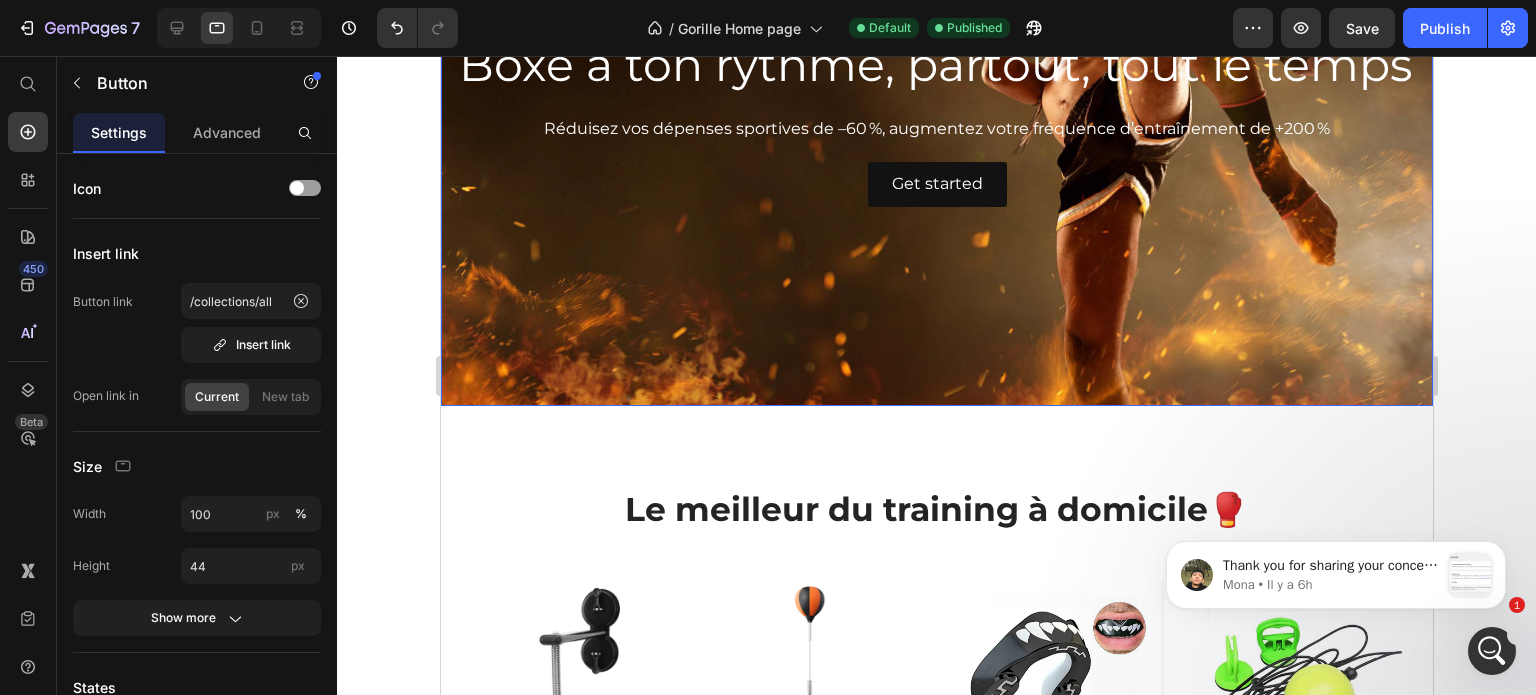 scroll, scrollTop: 0, scrollLeft: 0, axis: both 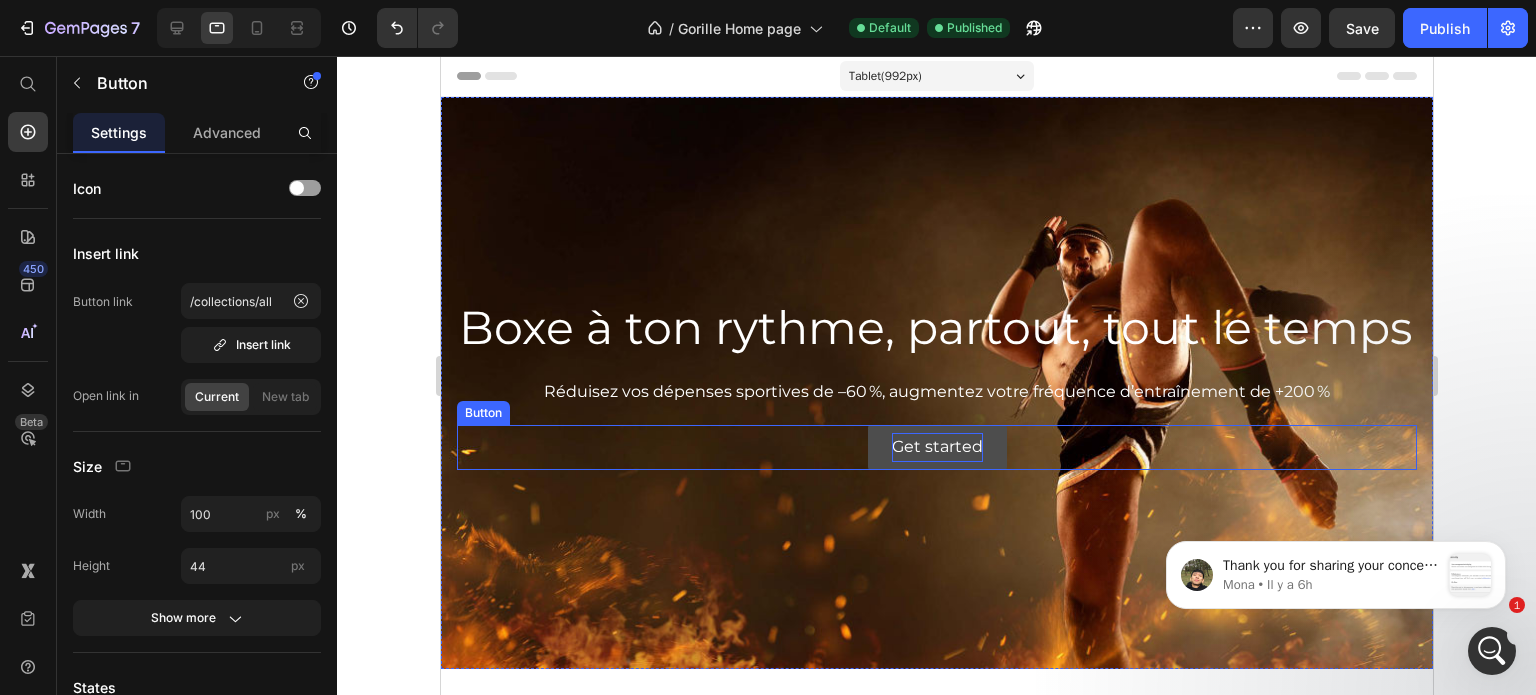 click on "Get started" at bounding box center [936, 447] 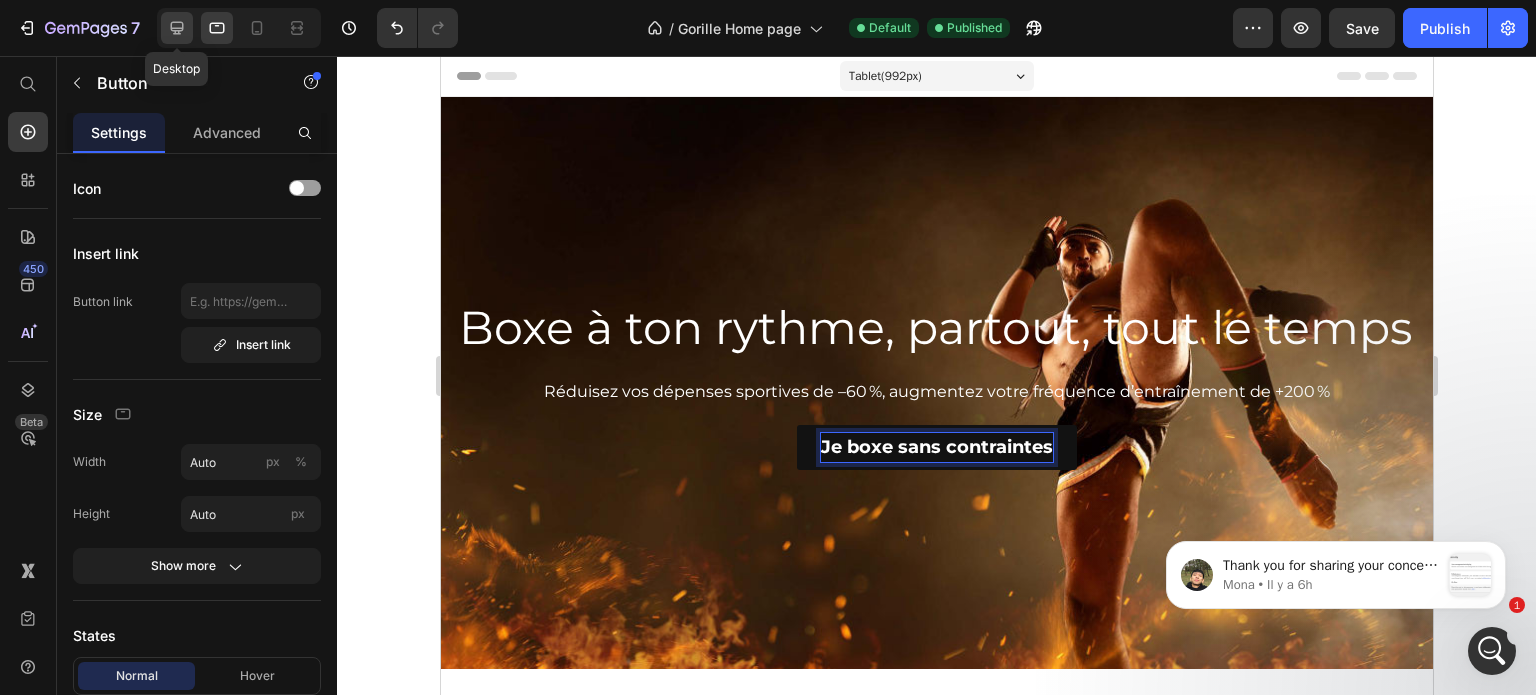 click 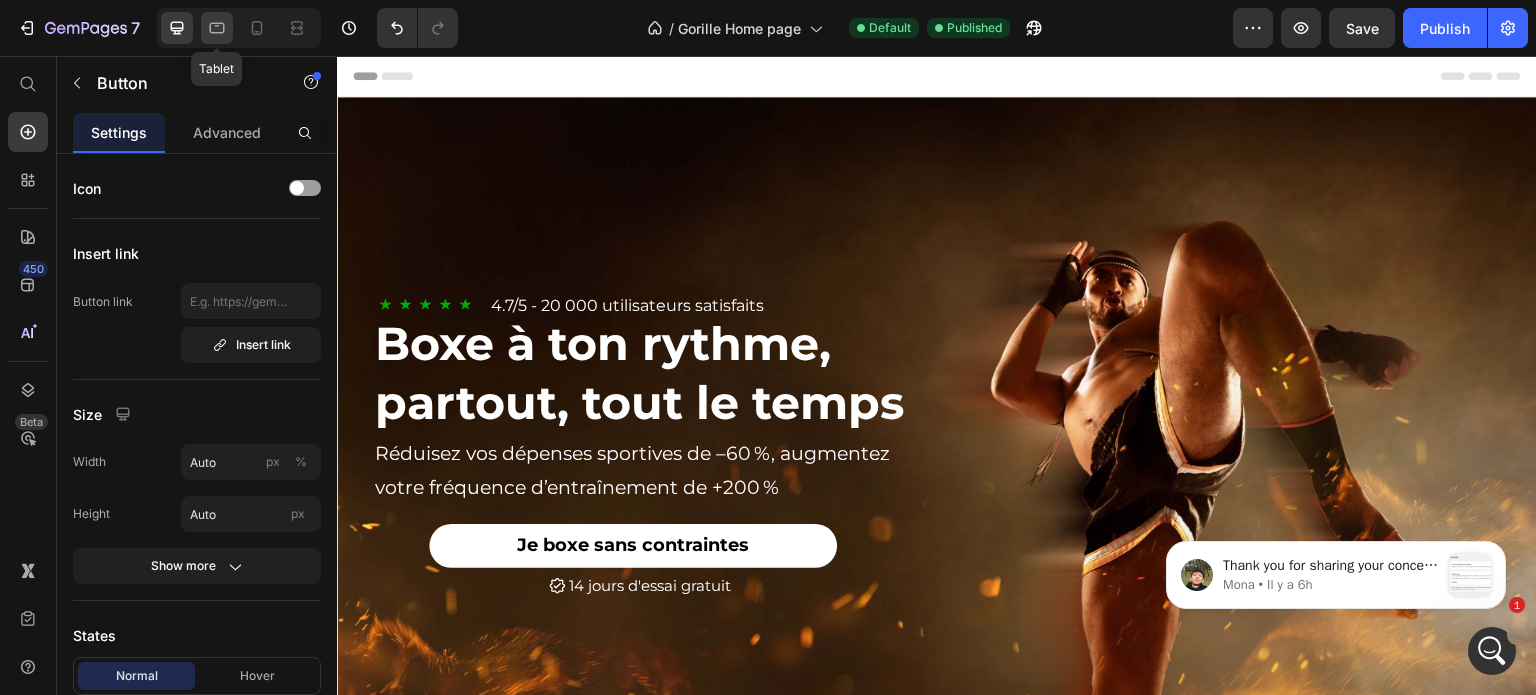 click 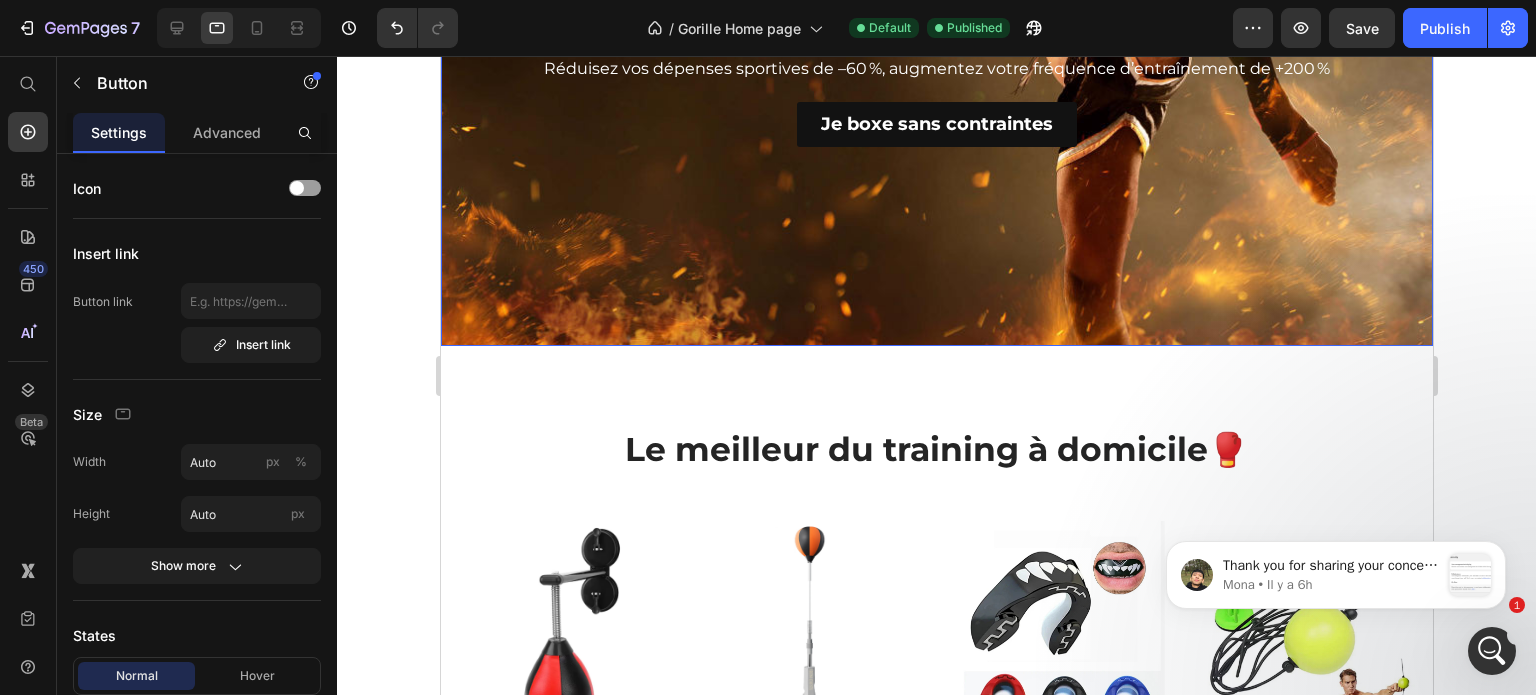 scroll, scrollTop: 0, scrollLeft: 0, axis: both 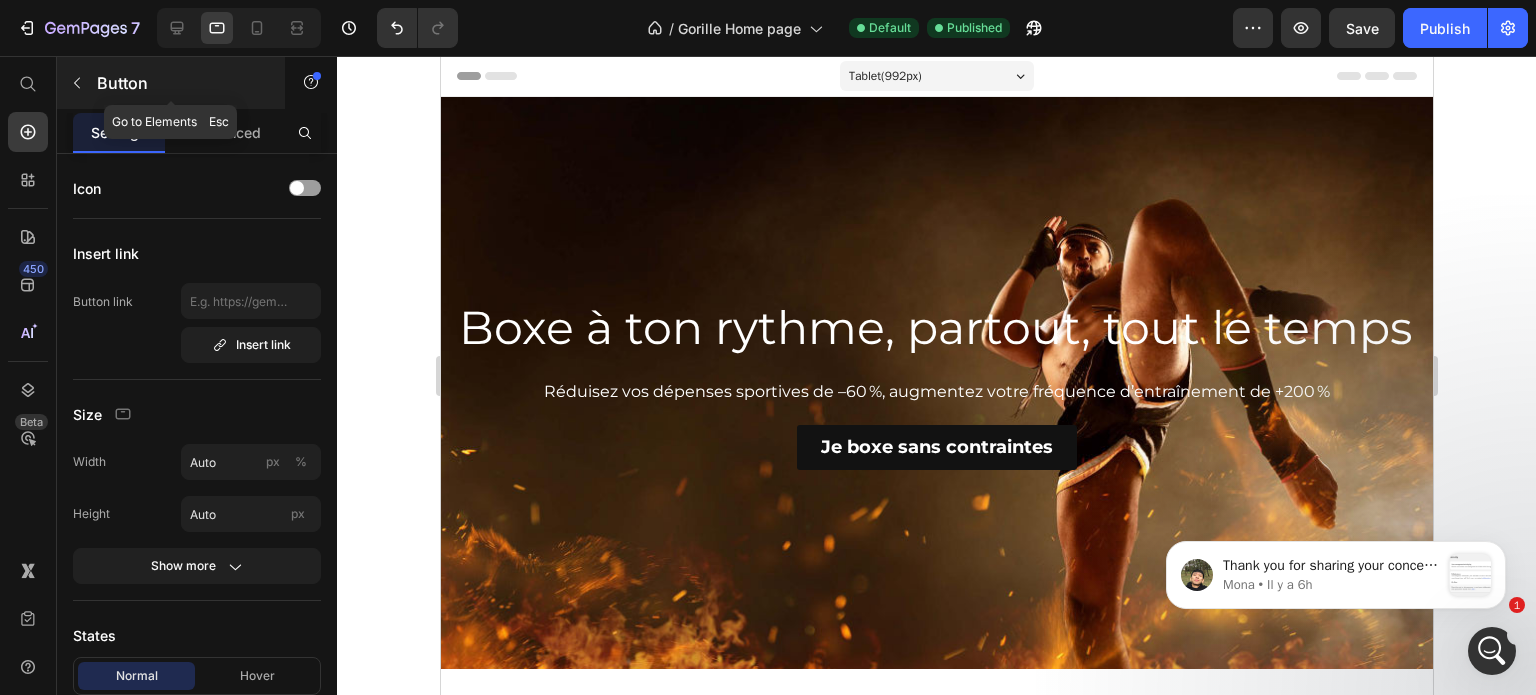 click on "Button" at bounding box center (182, 83) 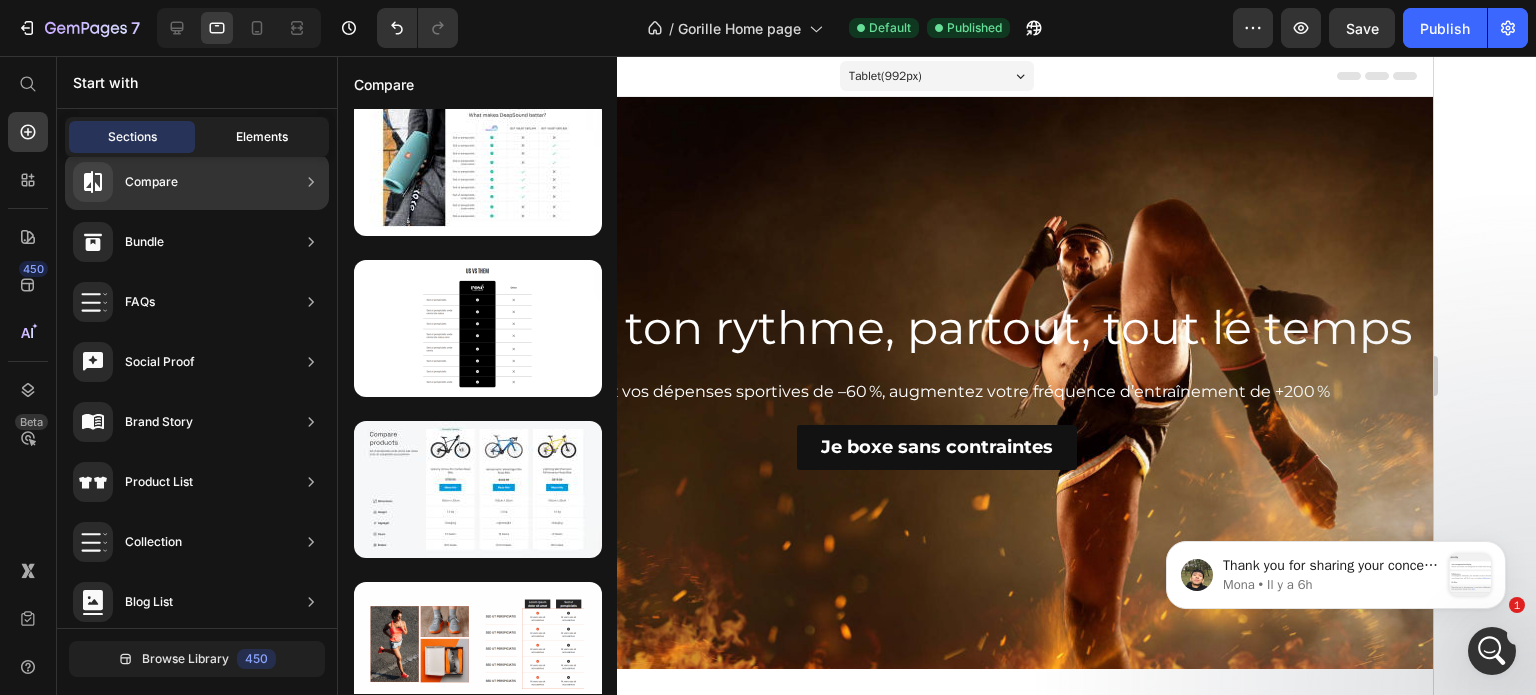 scroll, scrollTop: 164, scrollLeft: 0, axis: vertical 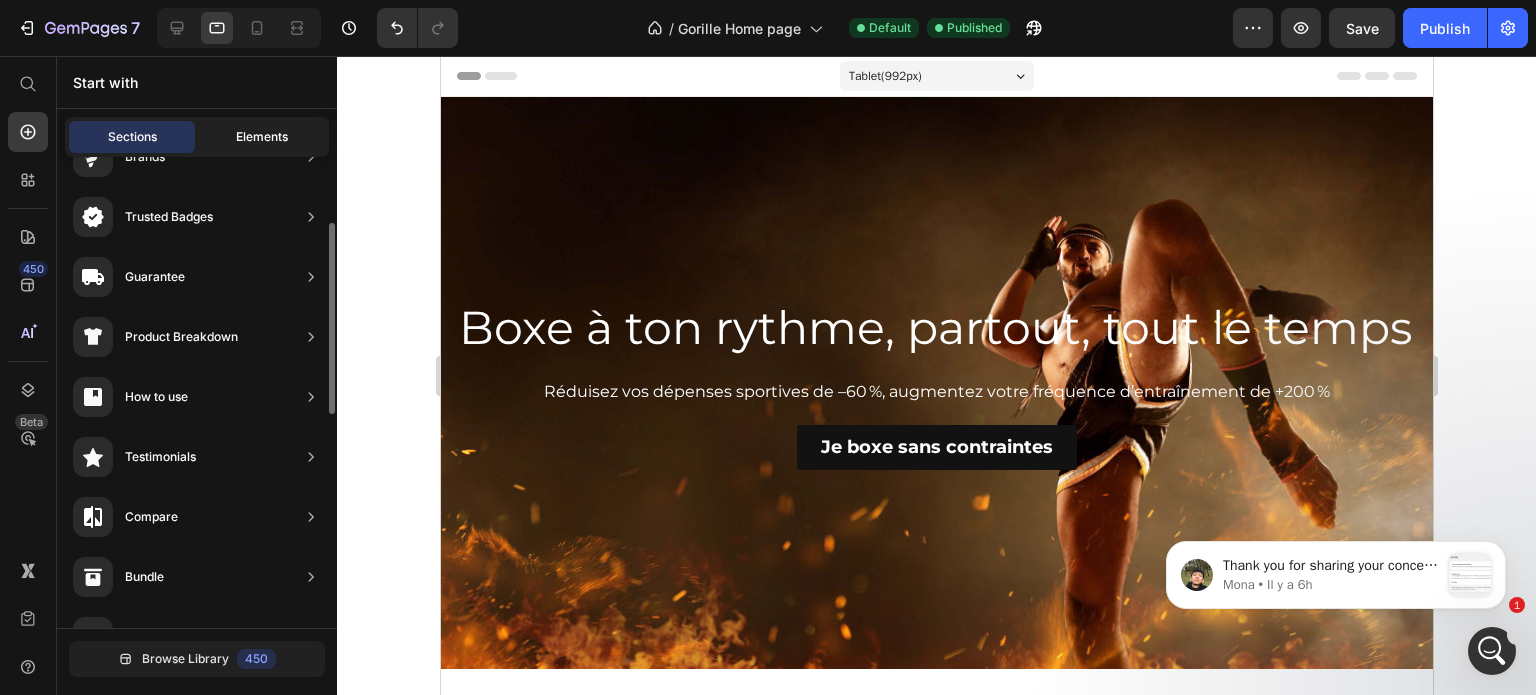 click on "Elements" 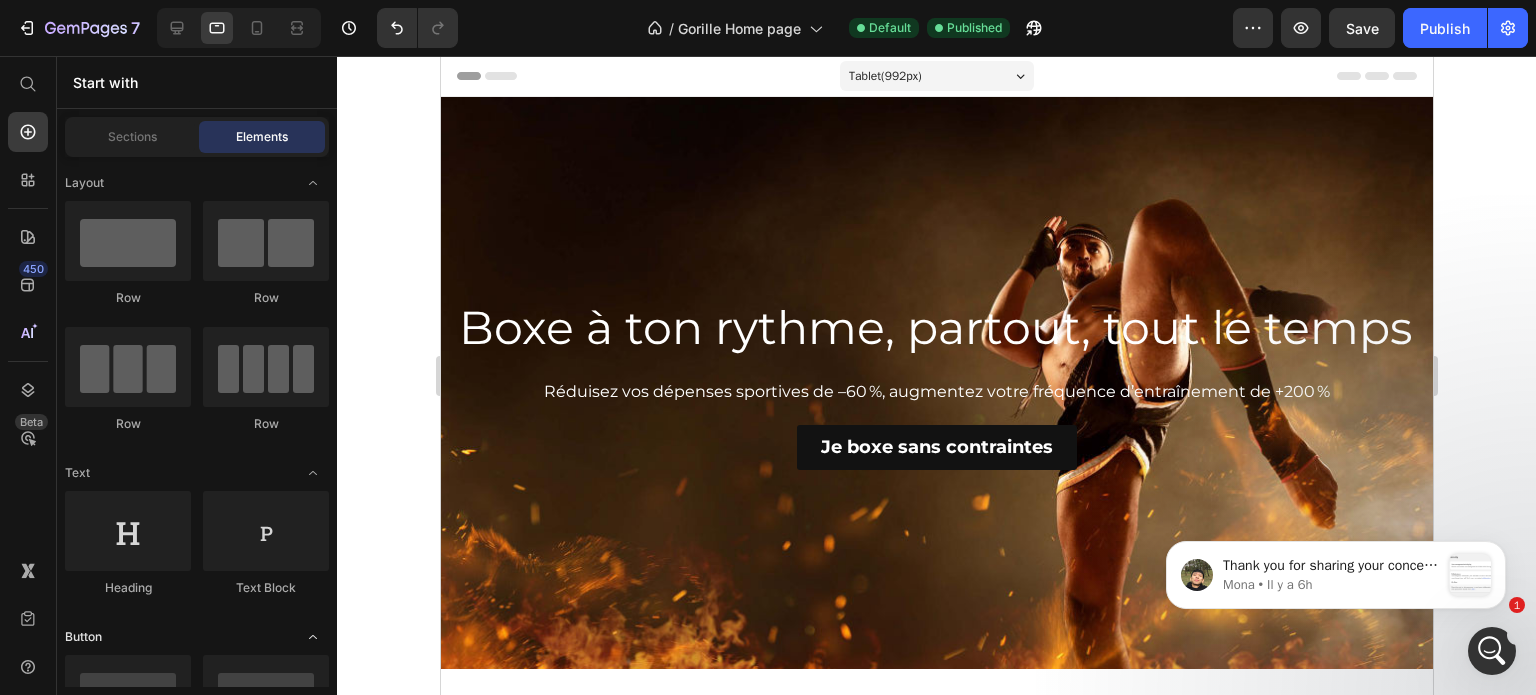 scroll, scrollTop: 166, scrollLeft: 0, axis: vertical 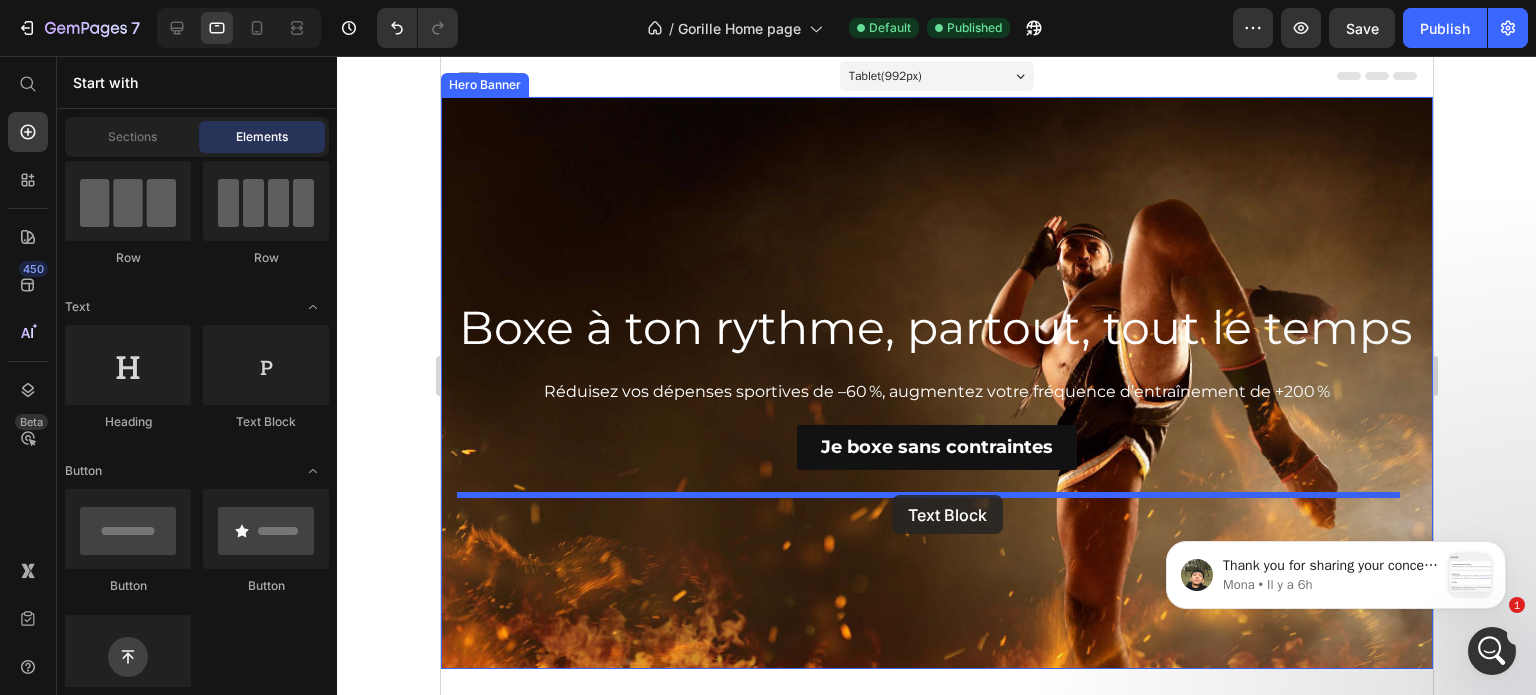 drag, startPoint x: 731, startPoint y: 421, endPoint x: 891, endPoint y: 495, distance: 176.28386 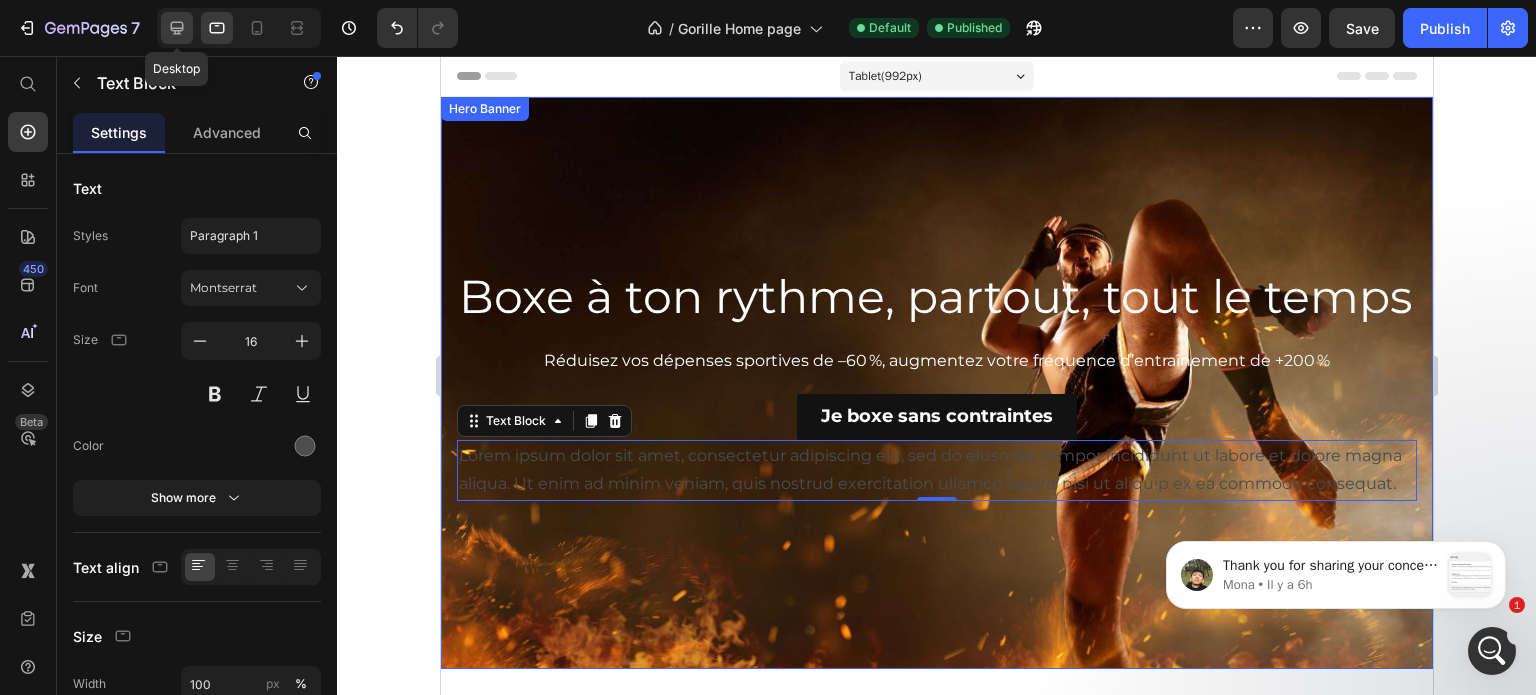 click 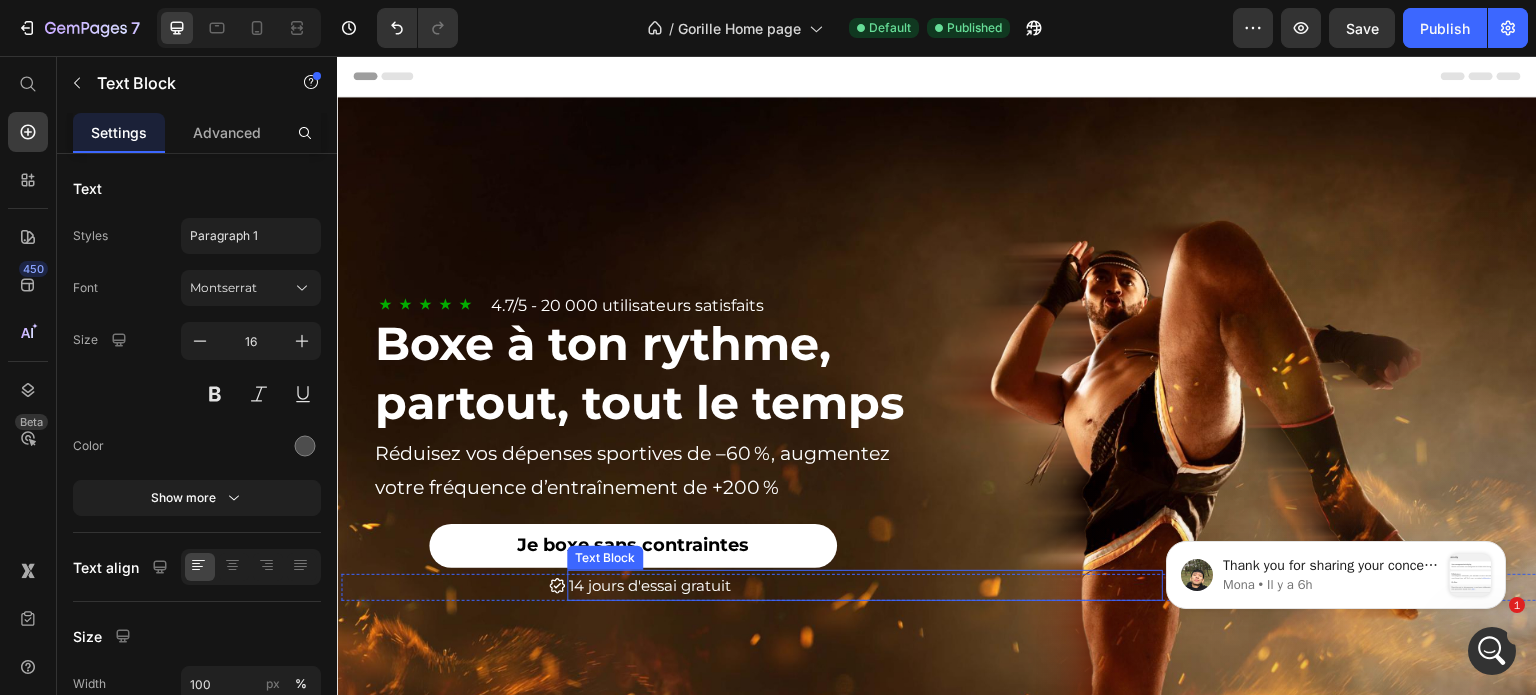 click on "14 jours d'essai gratuit" at bounding box center [865, 585] 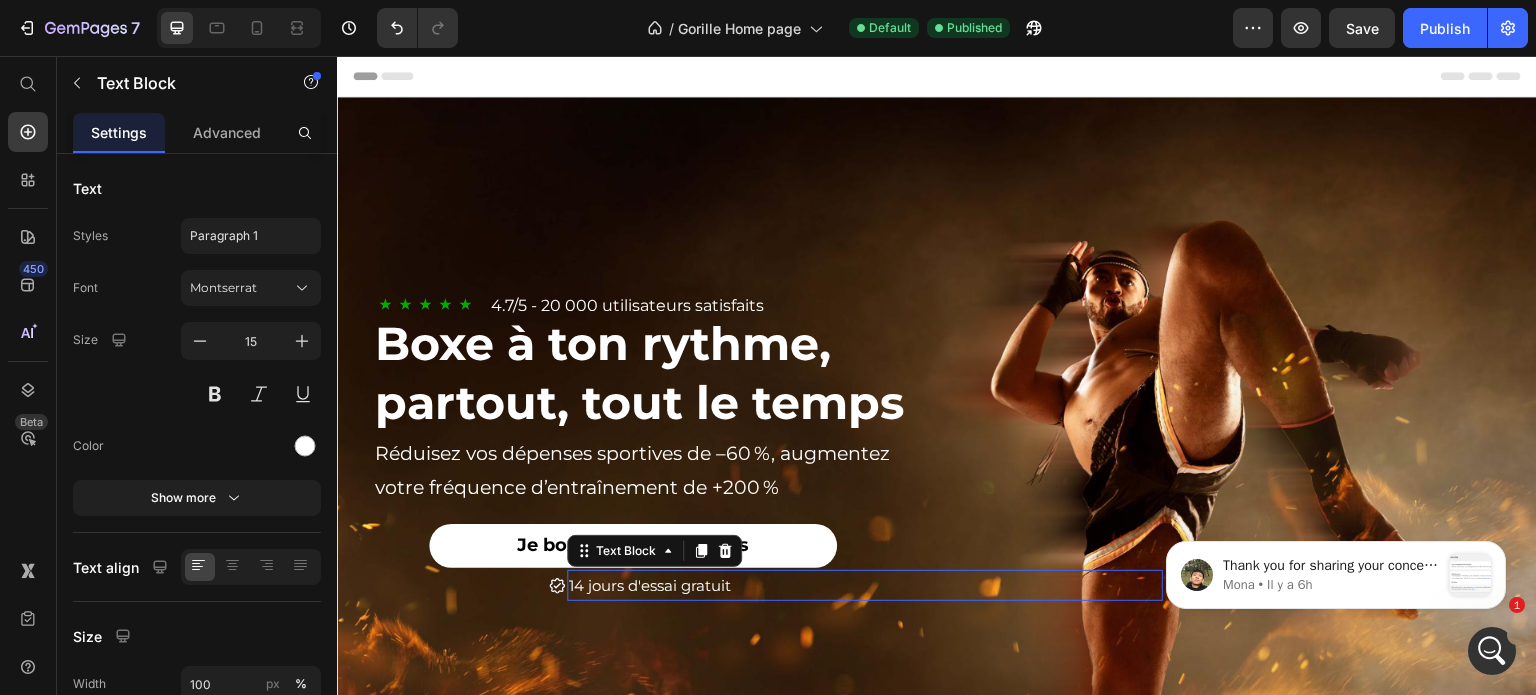 click on "14 jours d'essai gratuit" at bounding box center [865, 585] 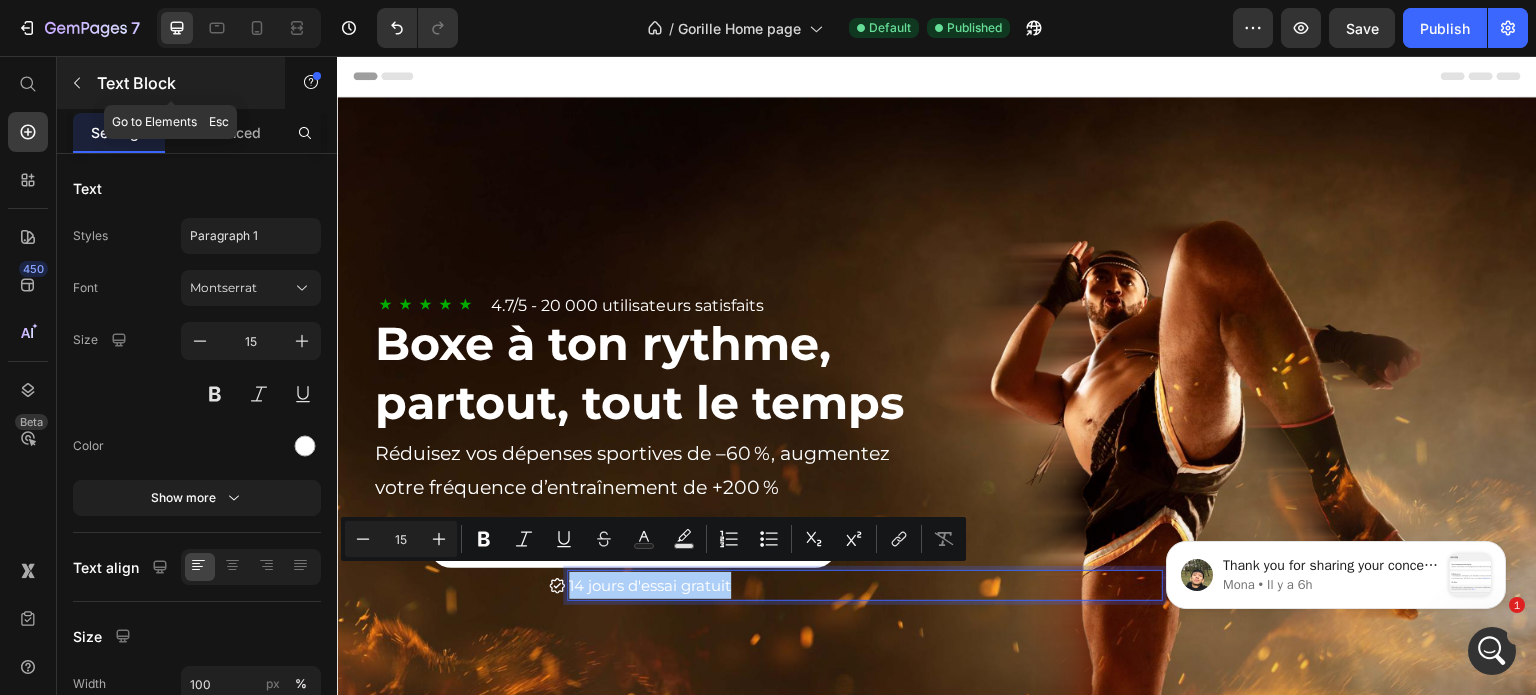 click at bounding box center (77, 83) 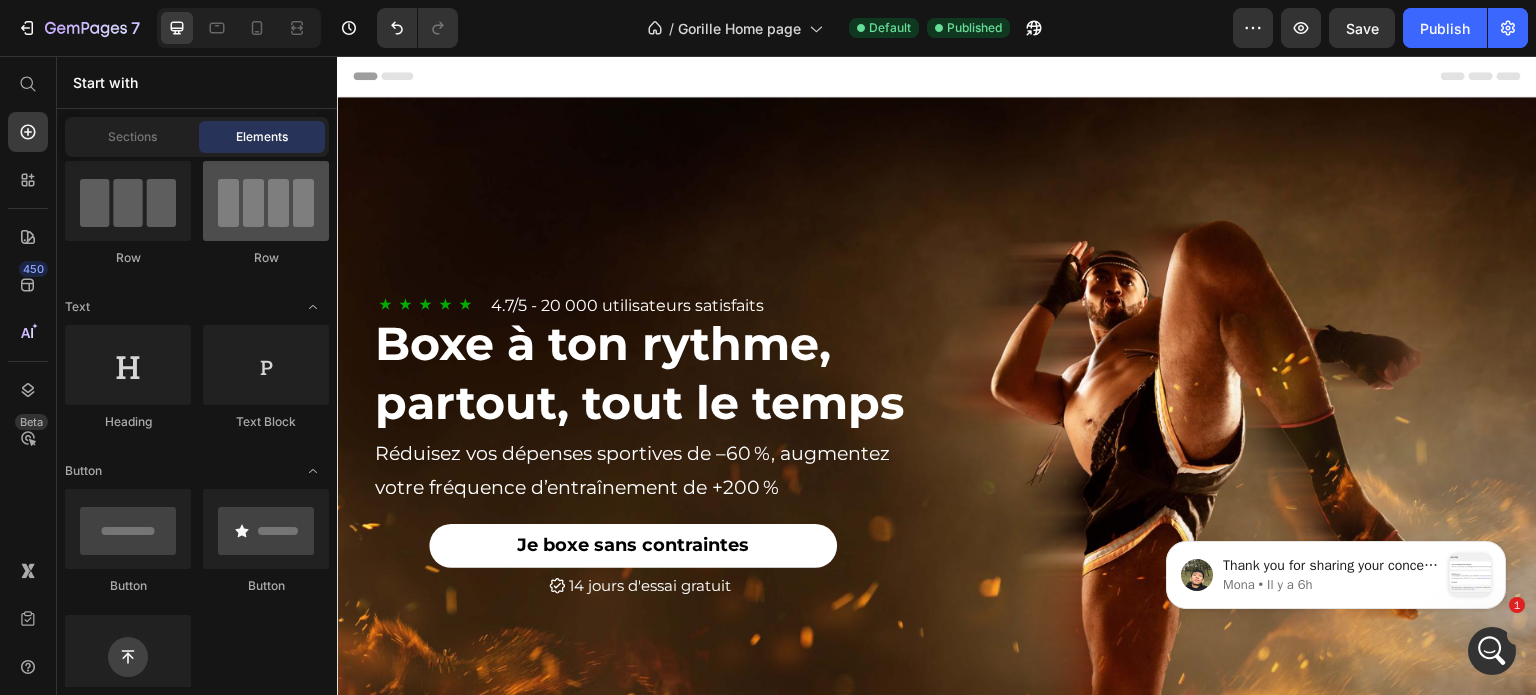 scroll, scrollTop: 0, scrollLeft: 0, axis: both 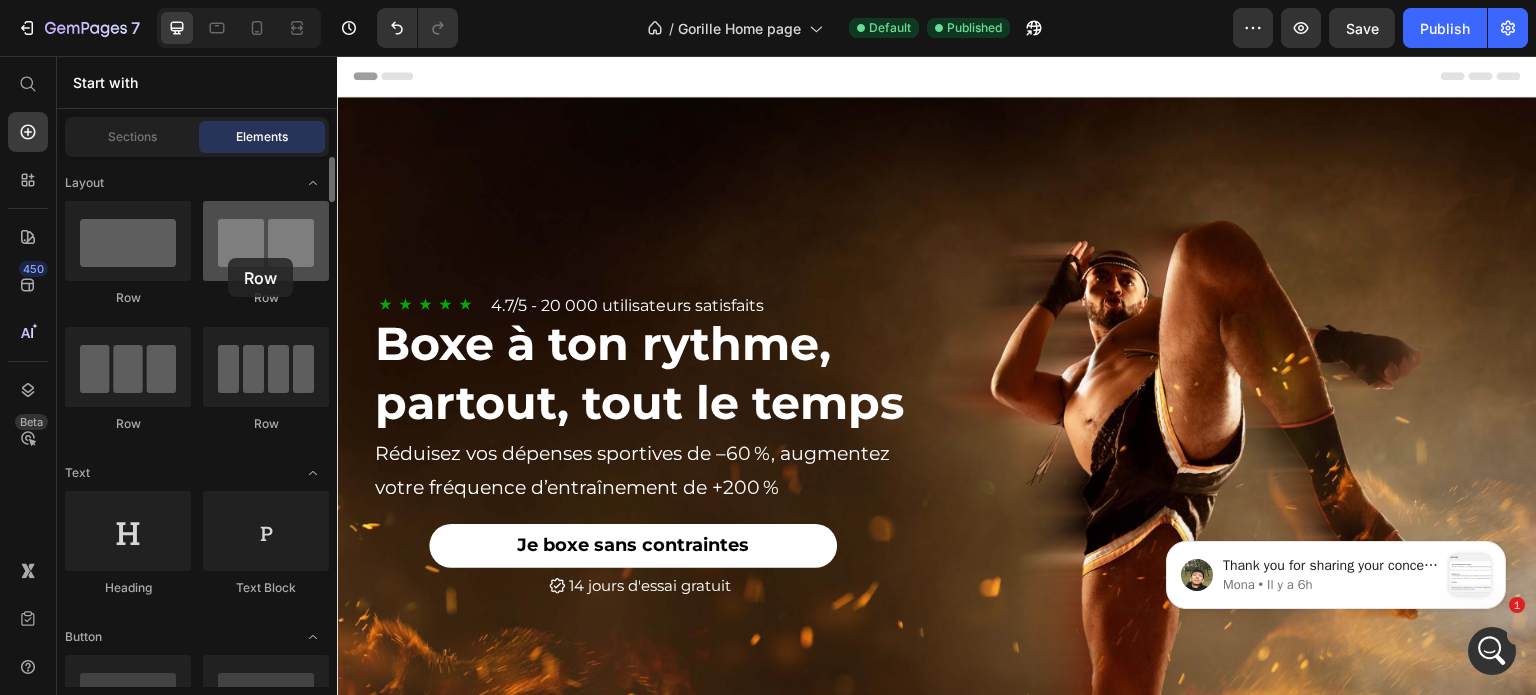 drag, startPoint x: 297, startPoint y: 287, endPoint x: 228, endPoint y: 258, distance: 74.84651 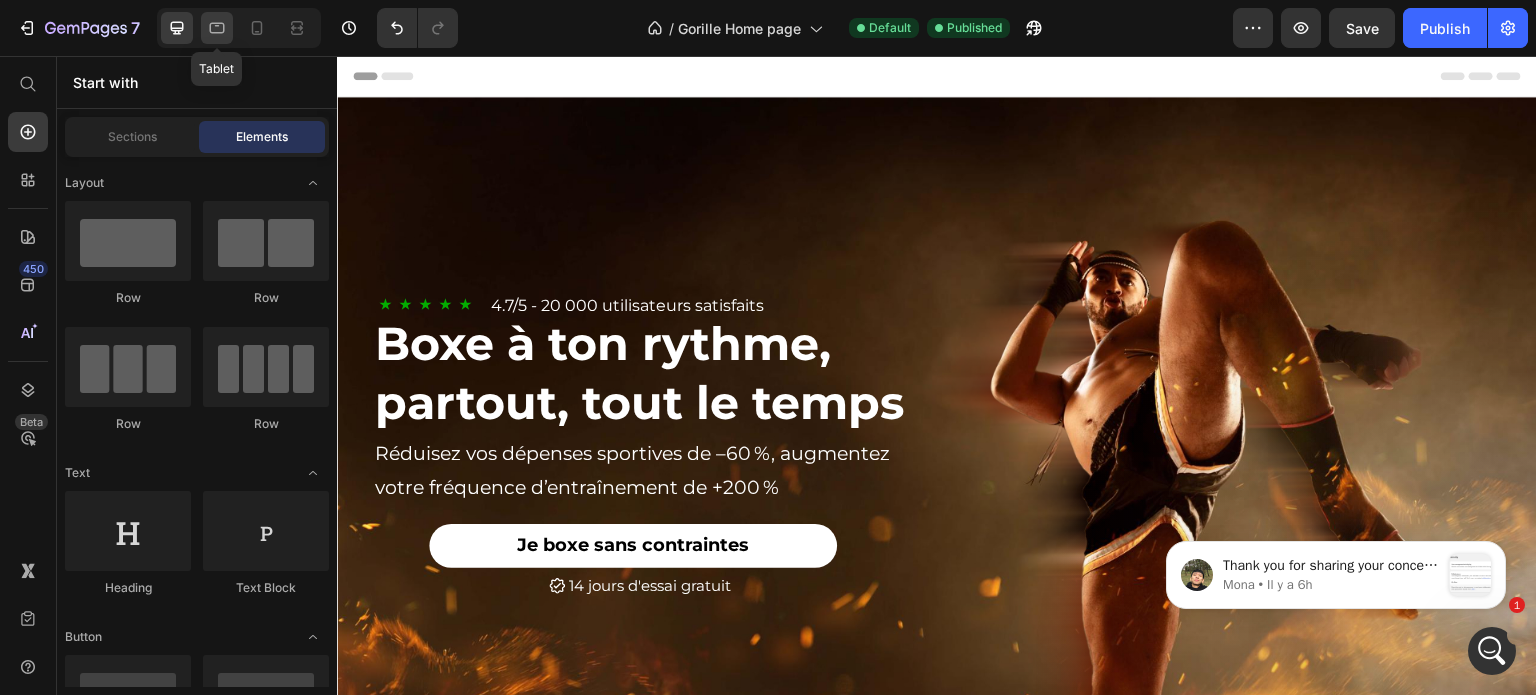 click 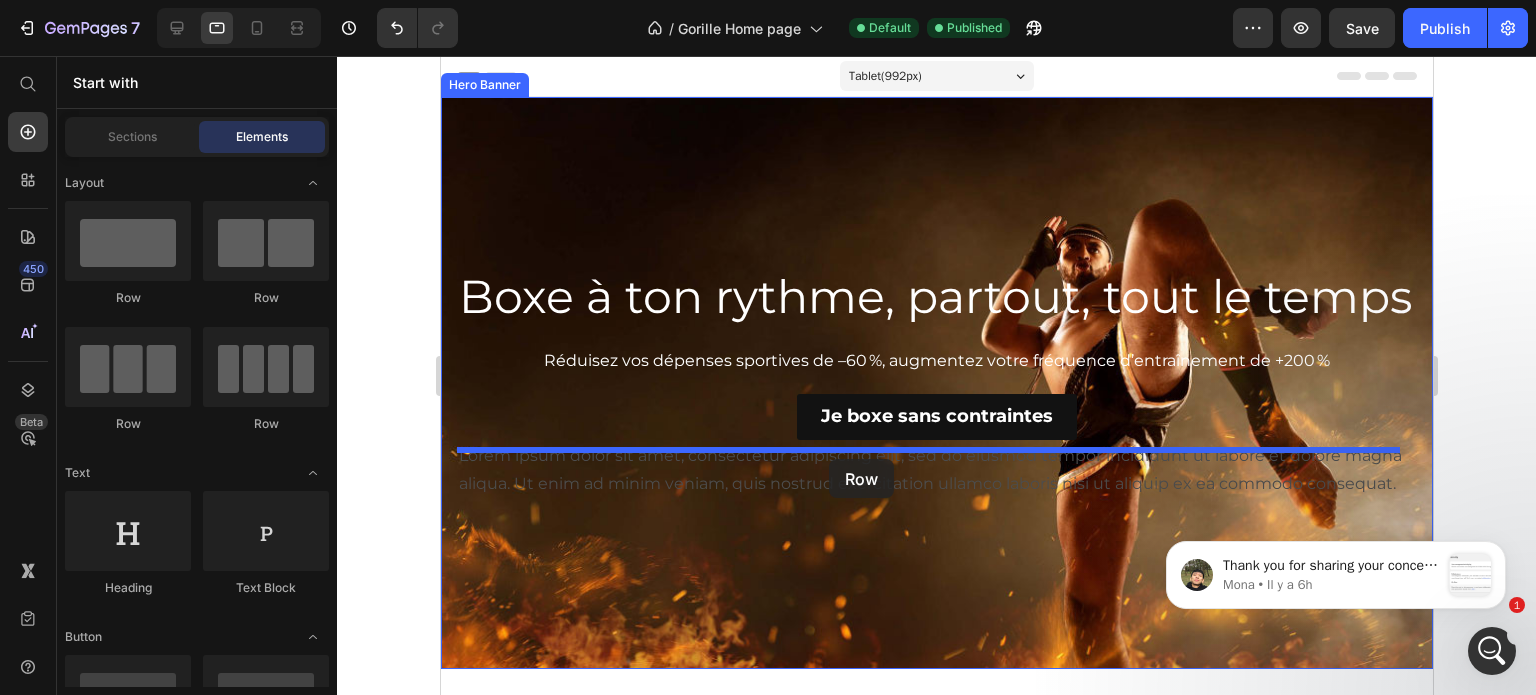 drag, startPoint x: 491, startPoint y: 344, endPoint x: 828, endPoint y: 459, distance: 356.08145 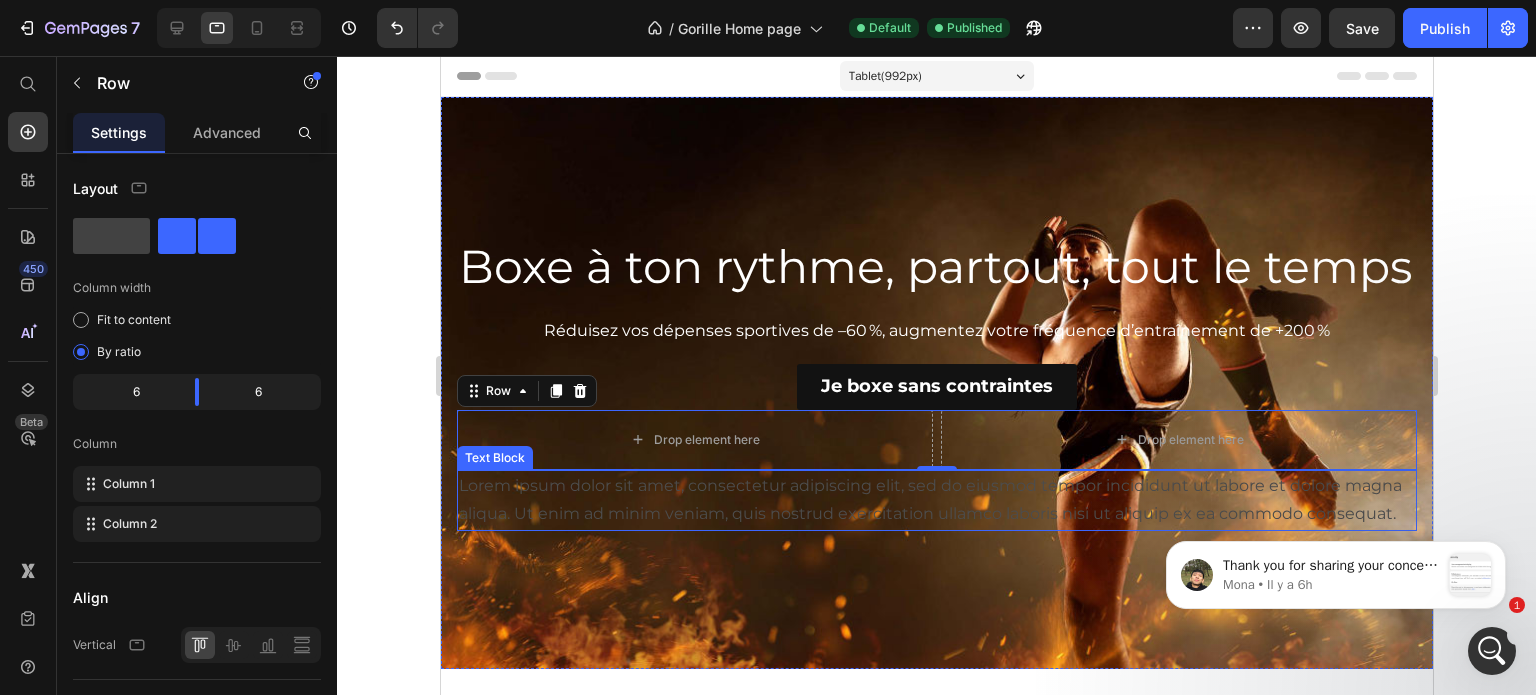 click on "Lorem ipsum dolor sit amet, consectetur adipiscing elit, sed do eiusmod tempor incididunt ut labore et dolore magna aliqua. Ut enim ad minim veniam, quis nostrud exercitation ullamco laboris nisi ut aliquip ex ea commodo consequat." at bounding box center (936, 501) 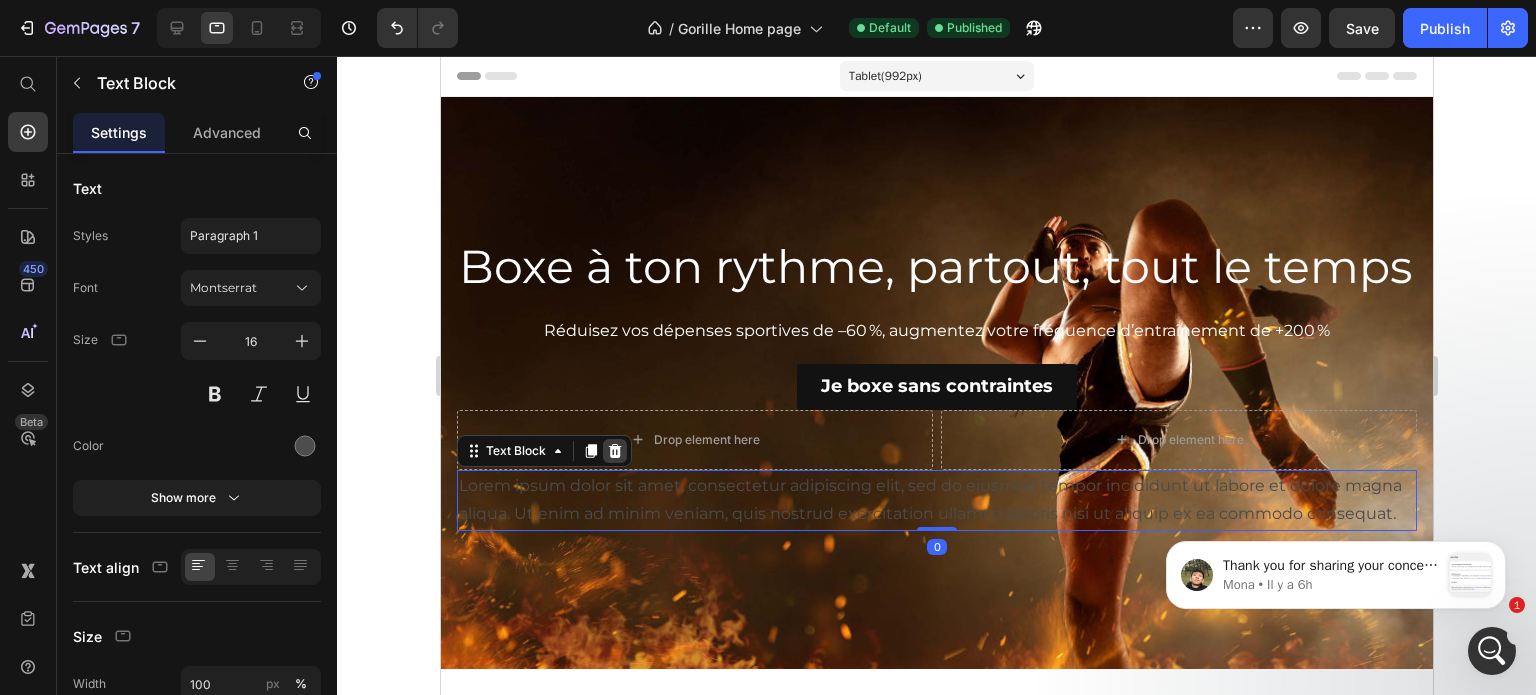 click 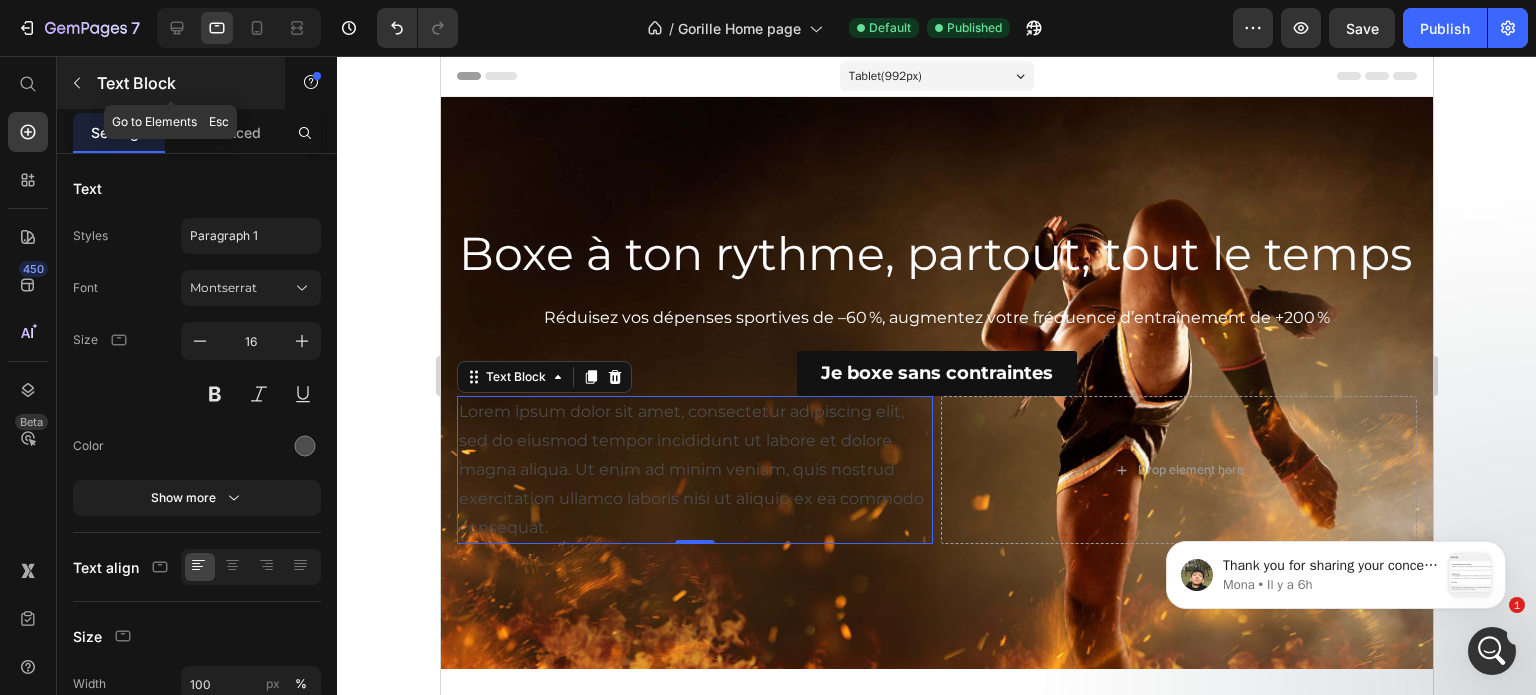 click on "Text Block" at bounding box center (182, 83) 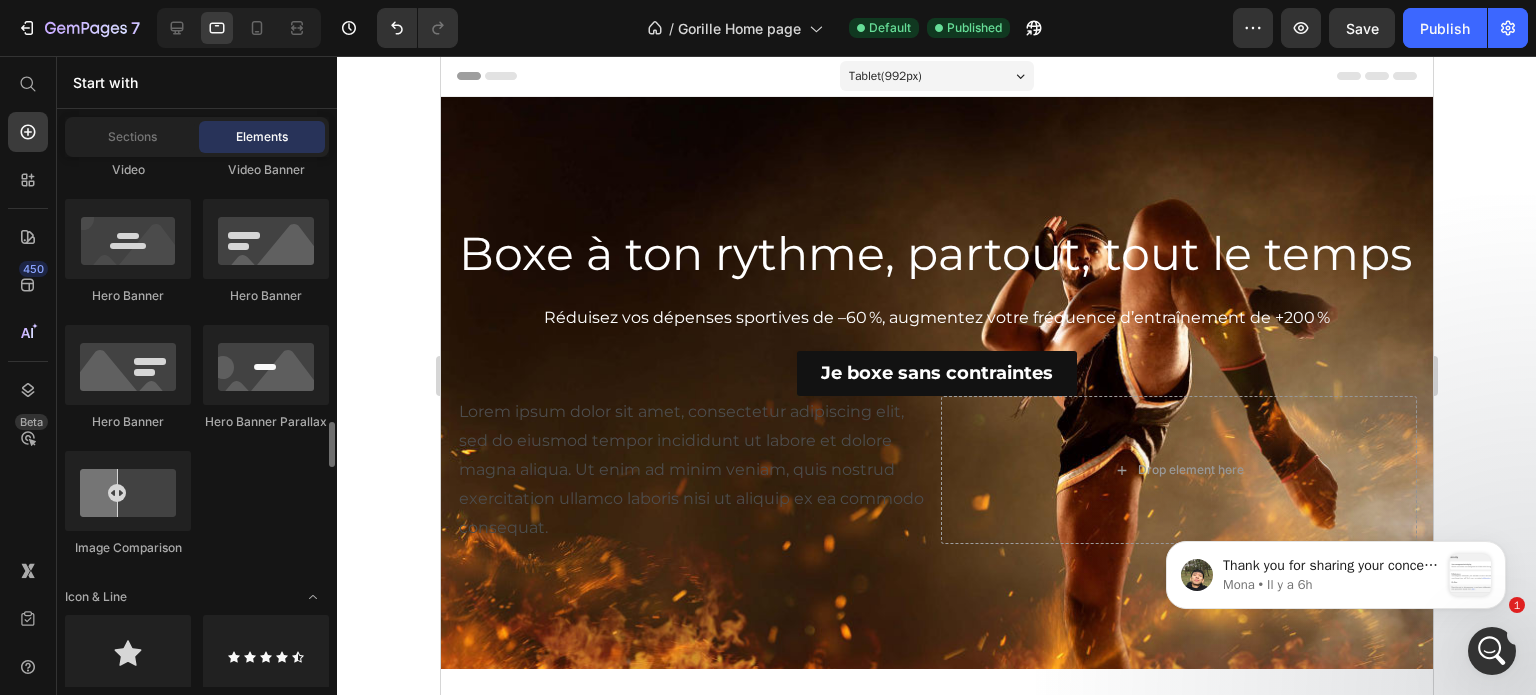 scroll, scrollTop: 1164, scrollLeft: 0, axis: vertical 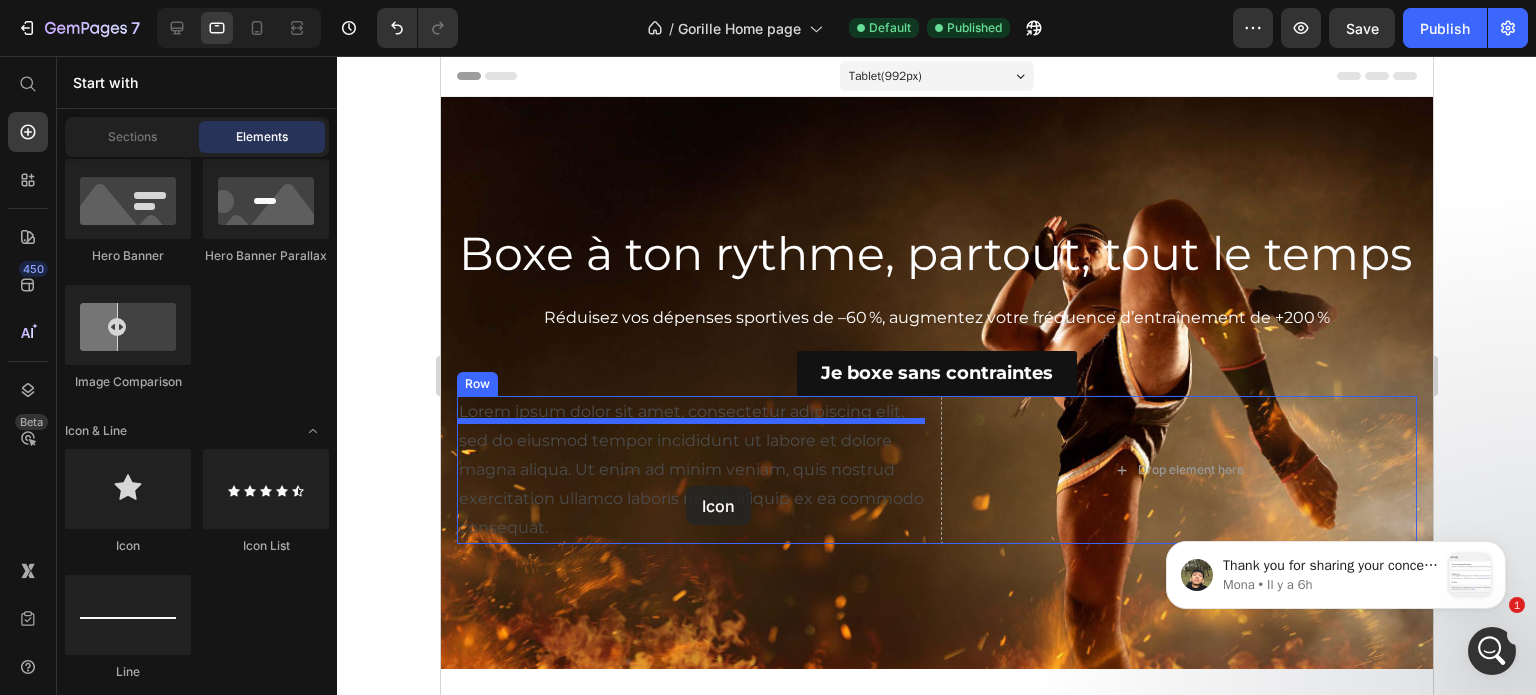 drag, startPoint x: 608, startPoint y: 543, endPoint x: 685, endPoint y: 486, distance: 95.80188 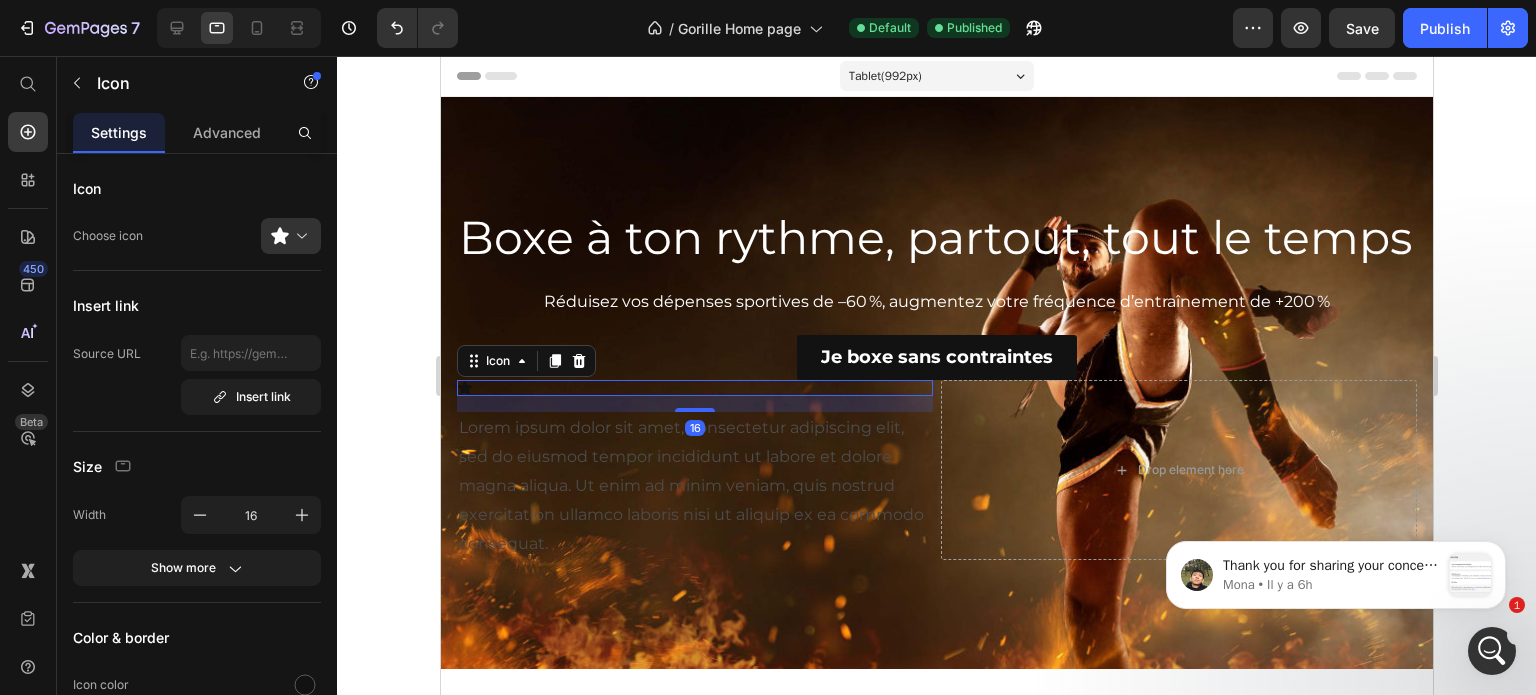 click at bounding box center [413, 28] 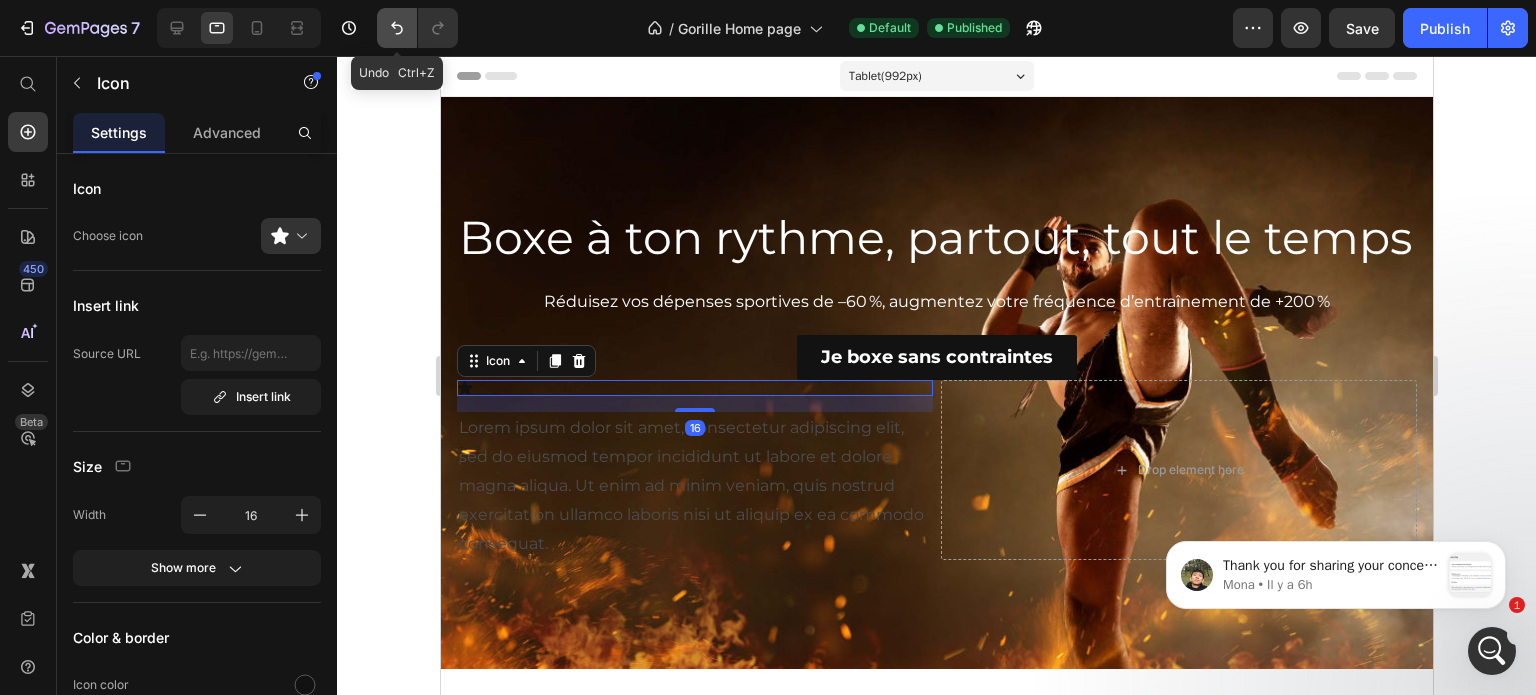 click 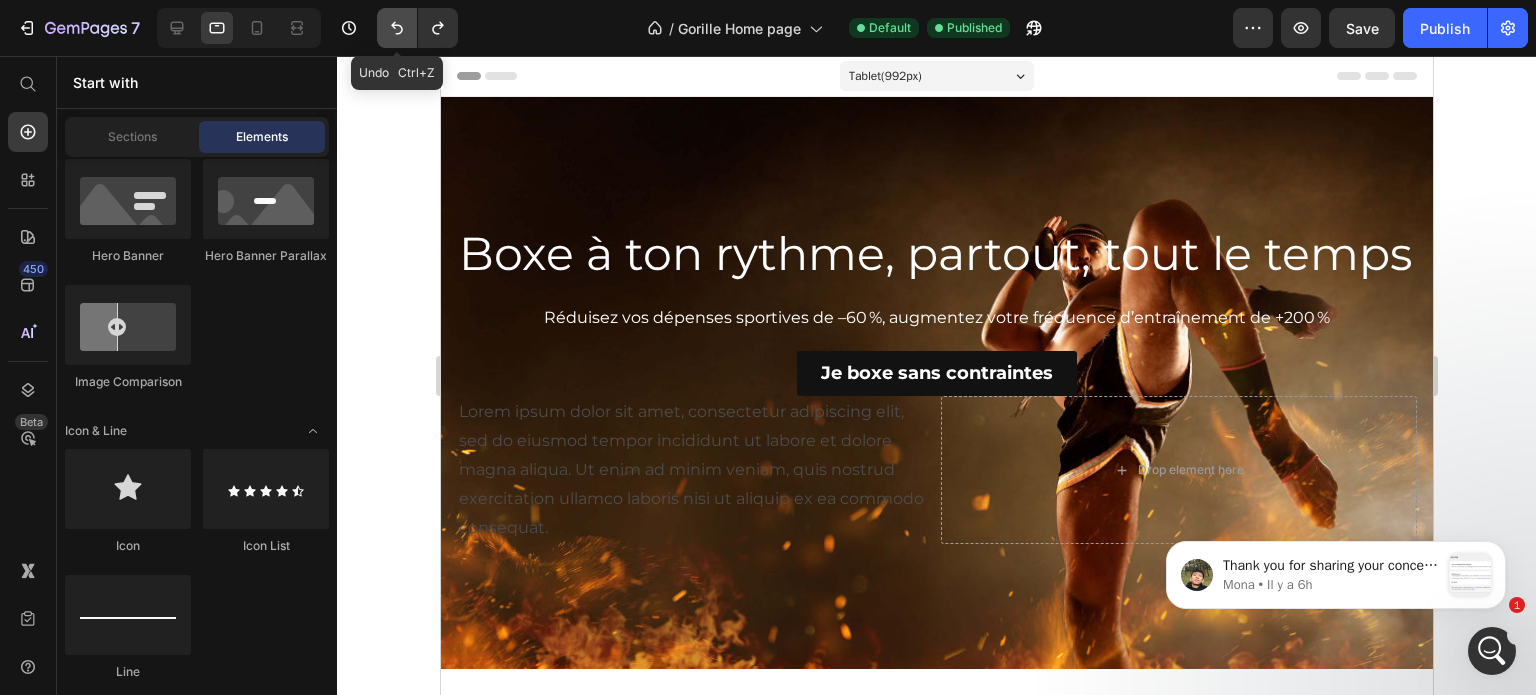 click 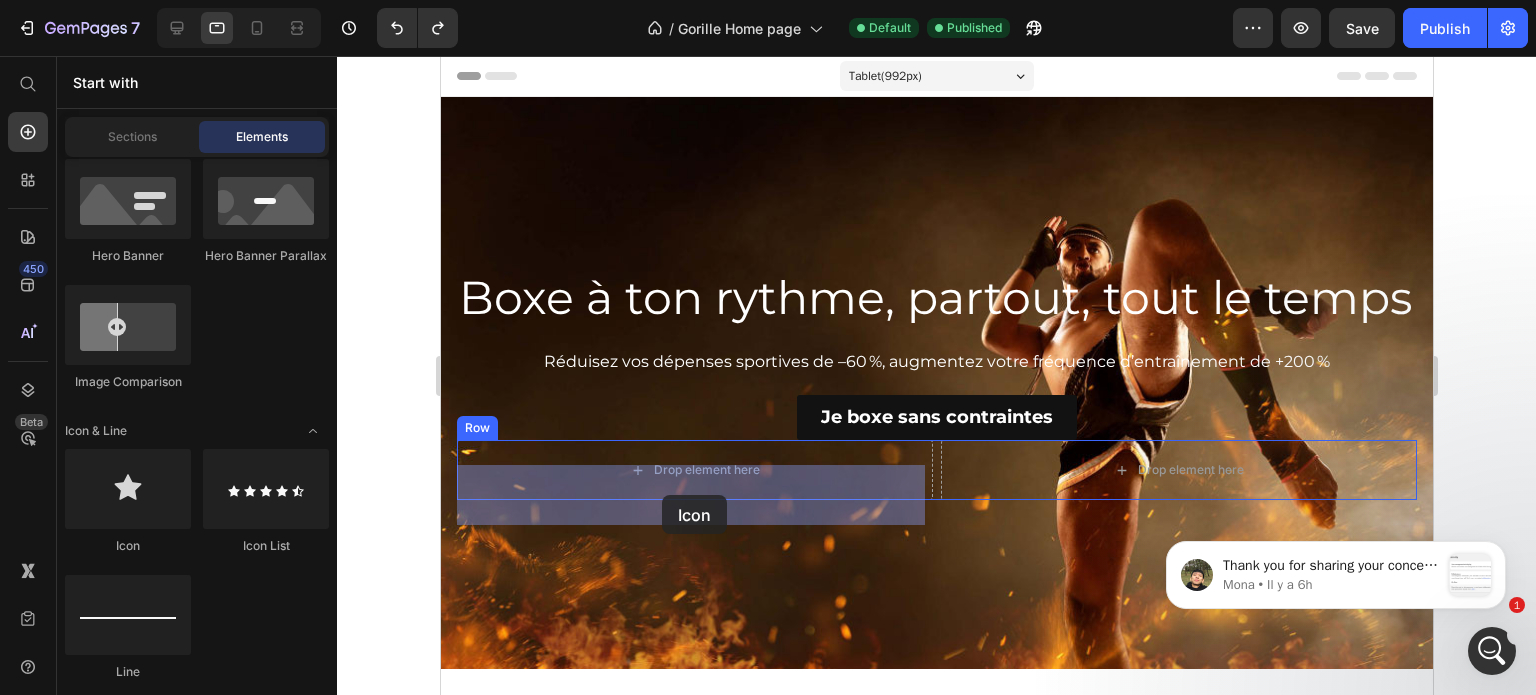 drag, startPoint x: 705, startPoint y: 541, endPoint x: 661, endPoint y: 495, distance: 63.655323 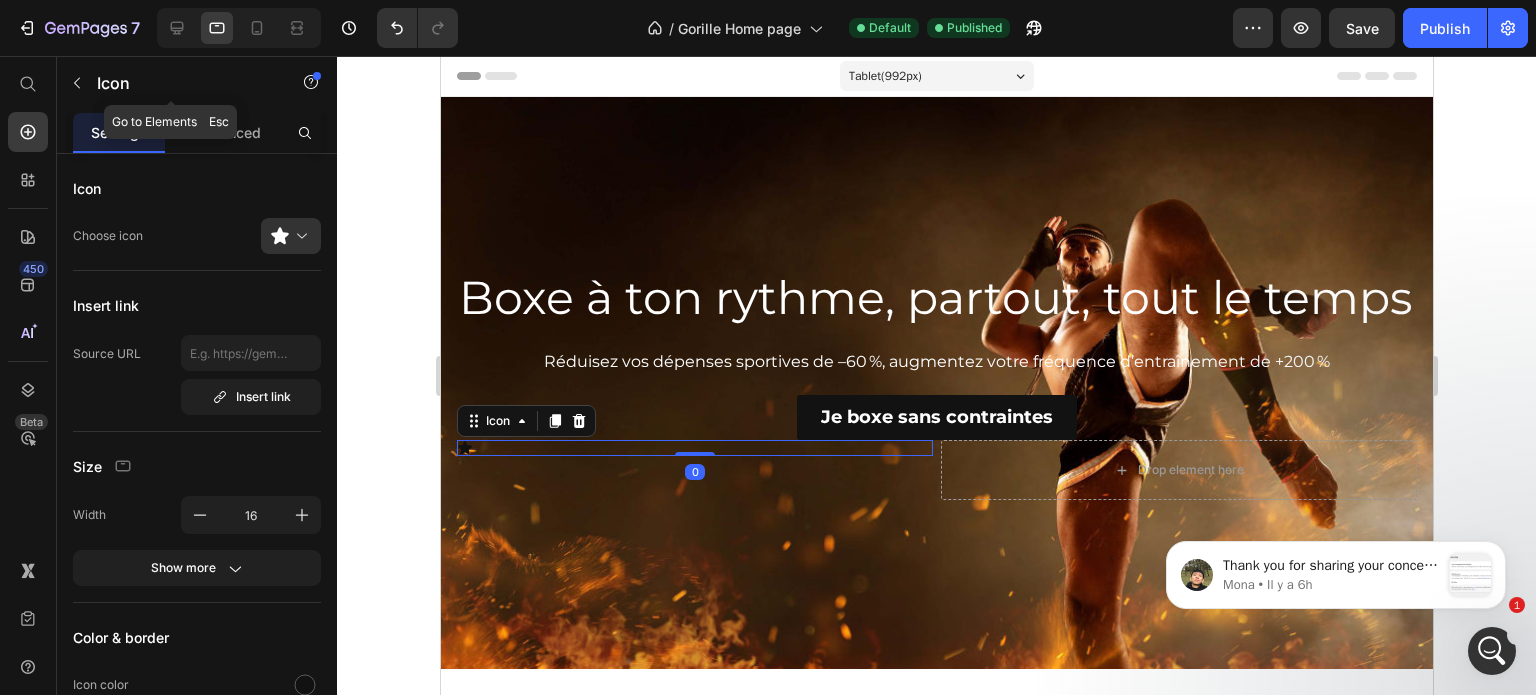 click on "Icon" at bounding box center (182, 83) 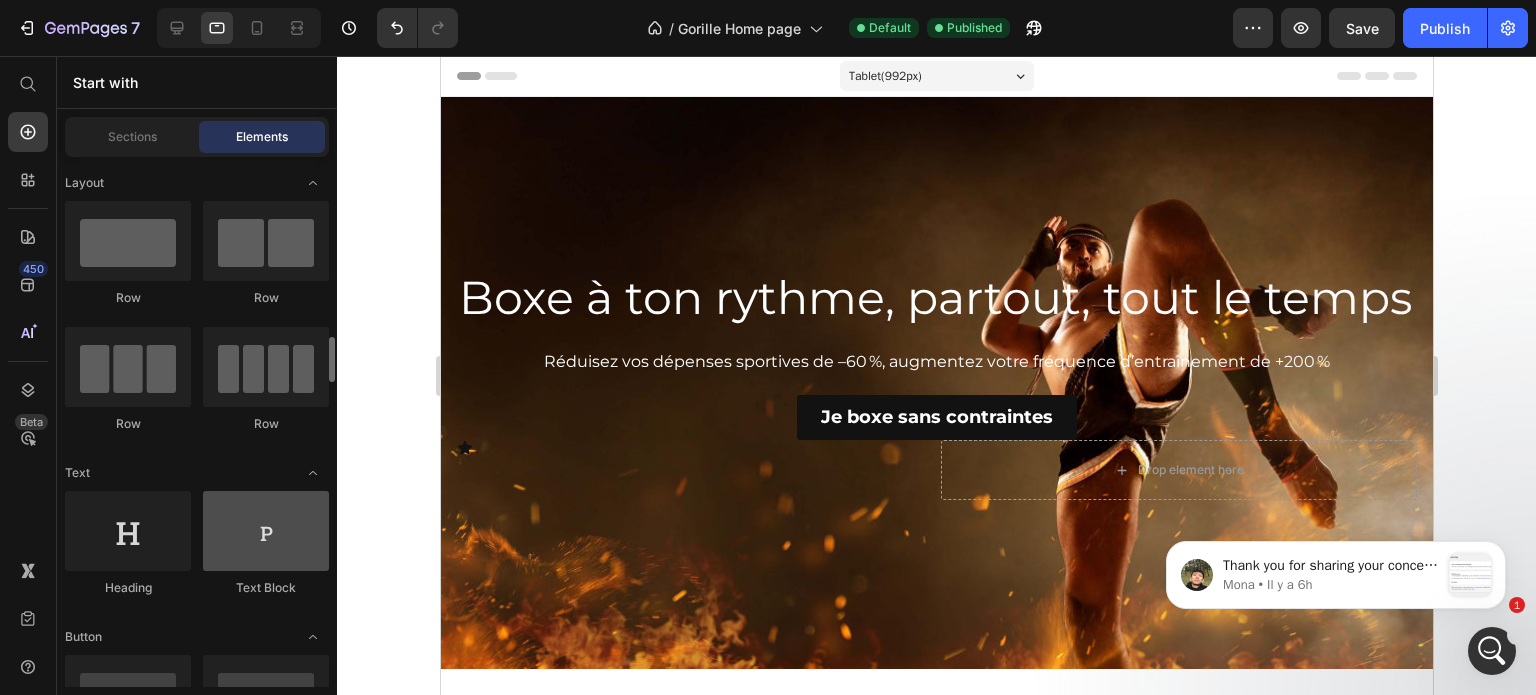 scroll, scrollTop: 166, scrollLeft: 0, axis: vertical 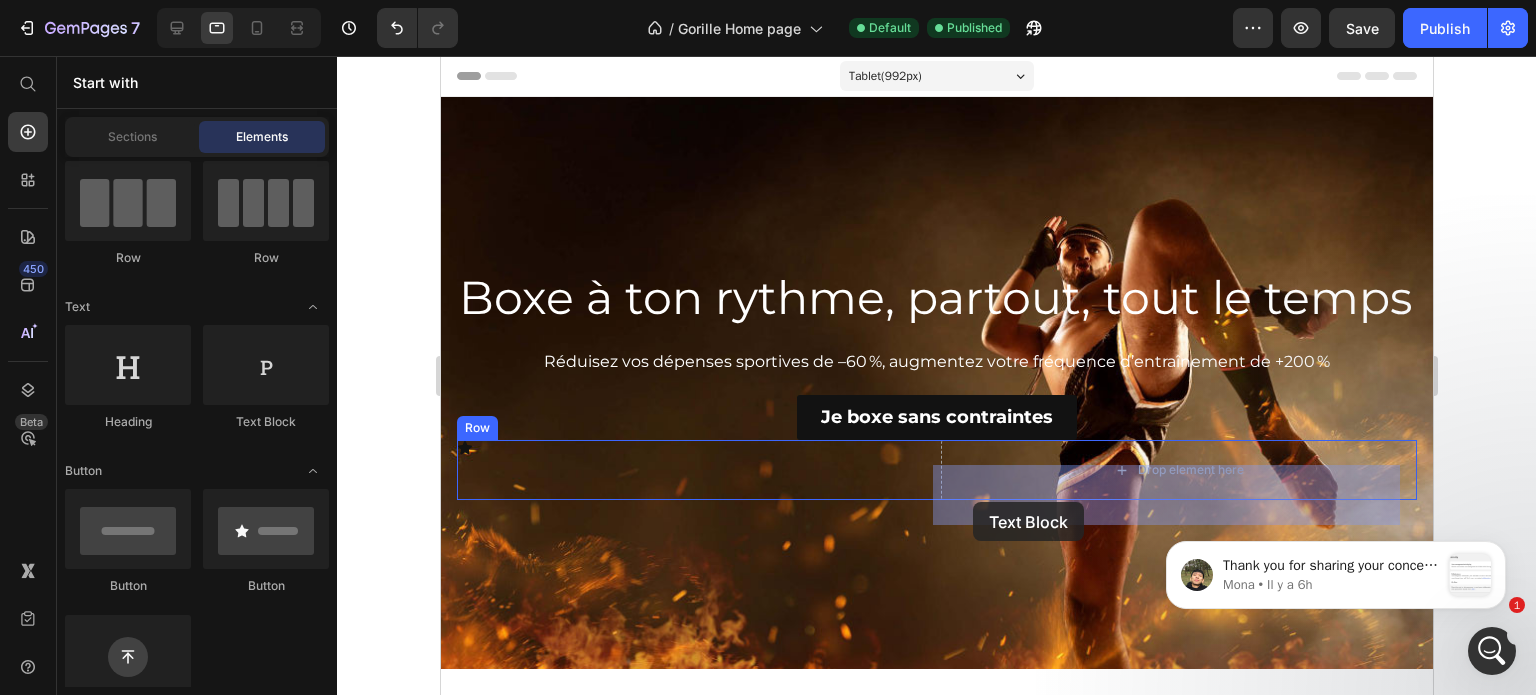 drag, startPoint x: 712, startPoint y: 448, endPoint x: 972, endPoint y: 502, distance: 265.5485 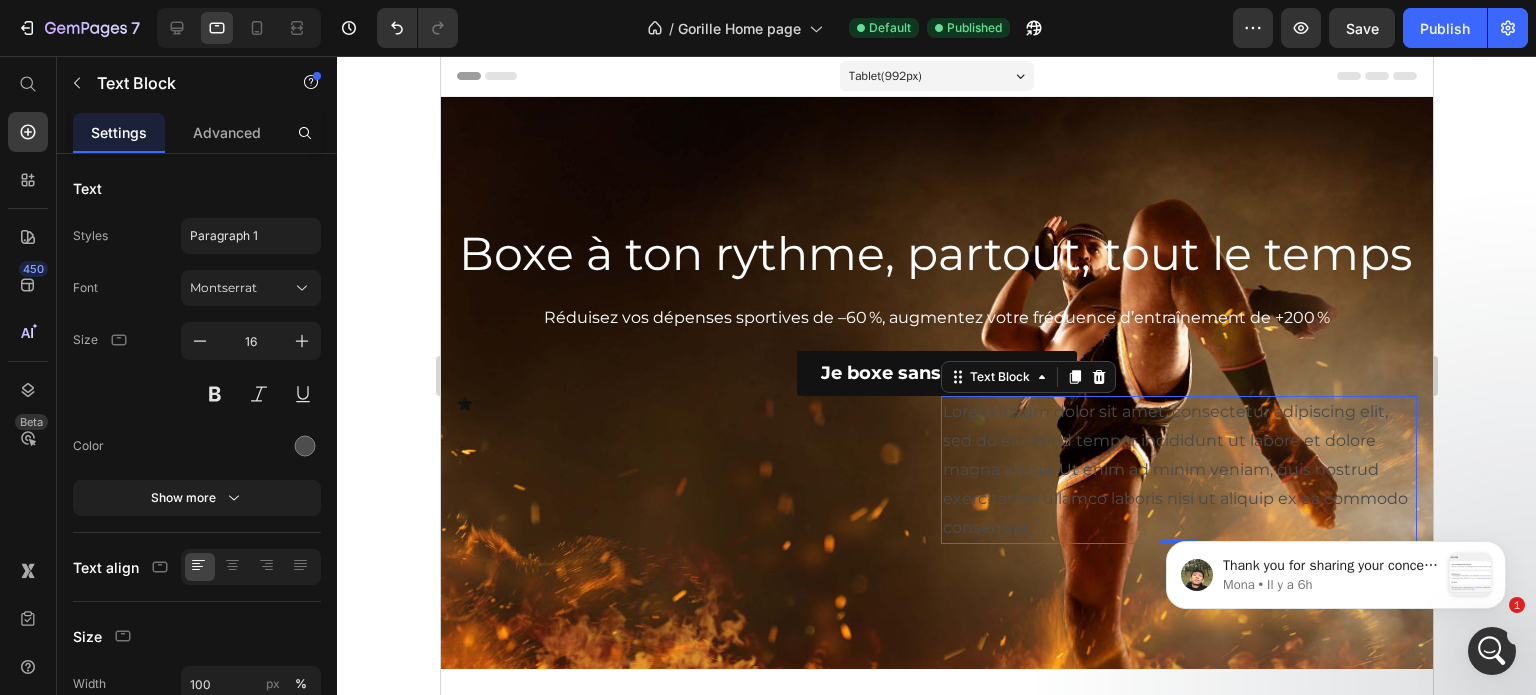 click on "Lorem ipsum dolor sit amet, consectetur adipiscing elit, sed do eiusmod tempor incididunt ut labore et dolore magna aliqua. Ut enim ad minim veniam, quis nostrud exercitation ullamco laboris nisi ut aliquip ex ea commodo consequat." at bounding box center [1178, 470] 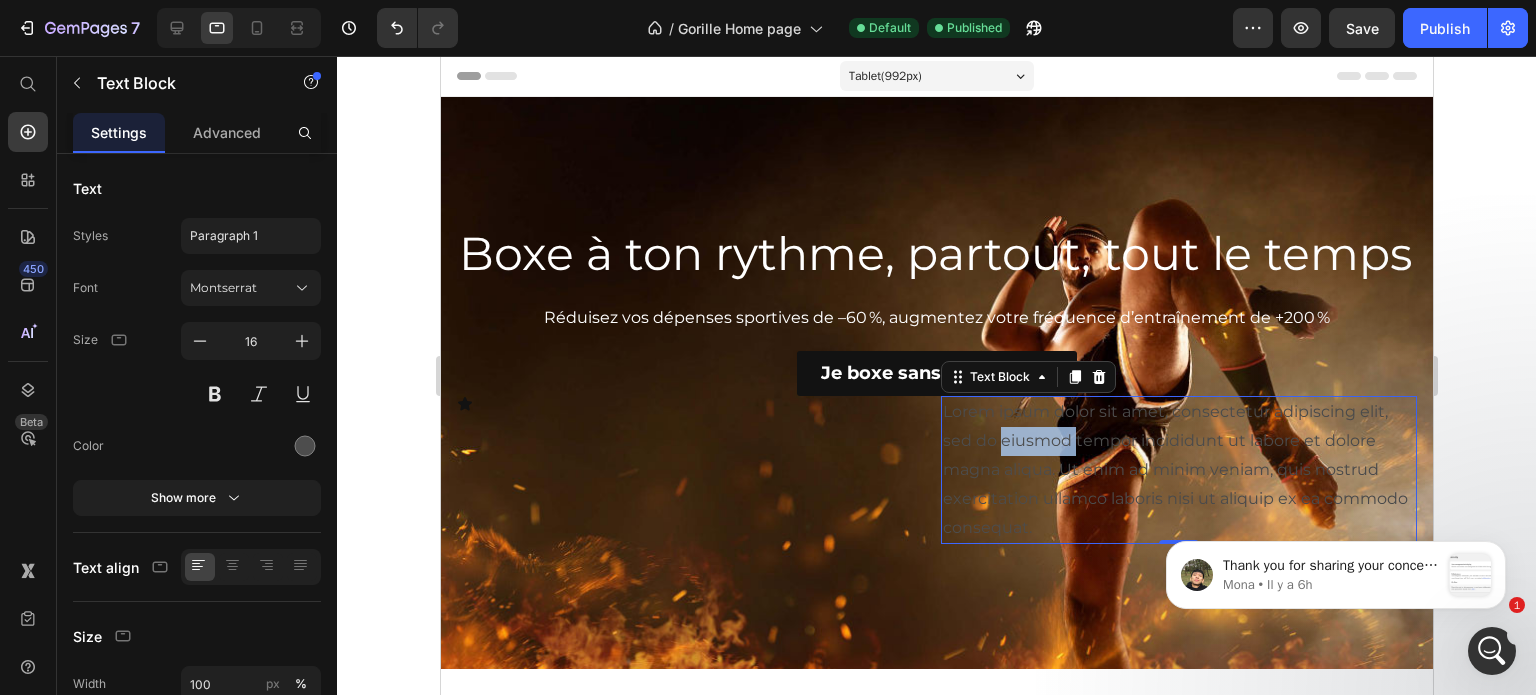 click on "Lorem ipsum dolor sit amet, consectetur adipiscing elit, sed do eiusmod tempor incididunt ut labore et dolore magna aliqua. Ut enim ad minim veniam, quis nostrud exercitation ullamco laboris nisi ut aliquip ex ea commodo consequat." at bounding box center (1178, 470) 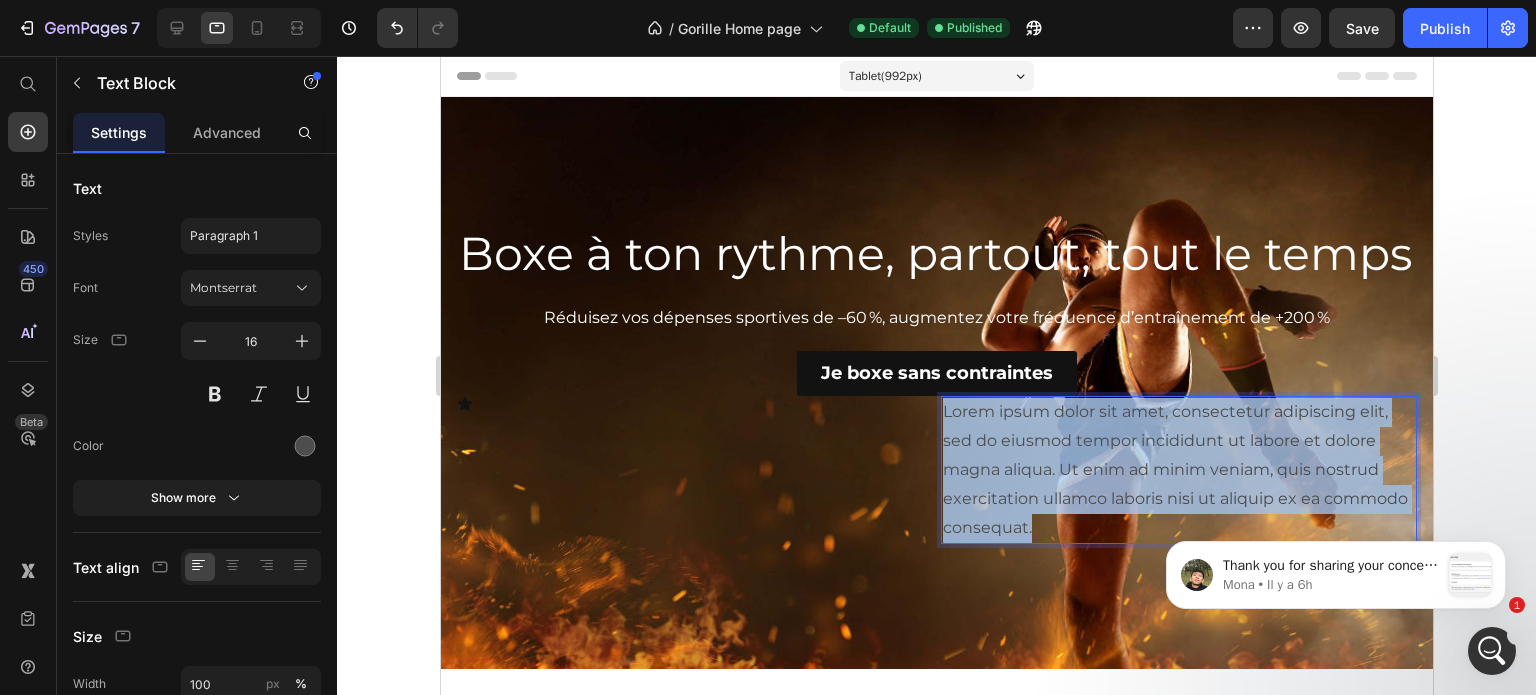 click on "Lorem ipsum dolor sit amet, consectetur adipiscing elit, sed do eiusmod tempor incididunt ut labore et dolore magna aliqua. Ut enim ad minim veniam, quis nostrud exercitation ullamco laboris nisi ut aliquip ex ea commodo consequat." at bounding box center [1178, 470] 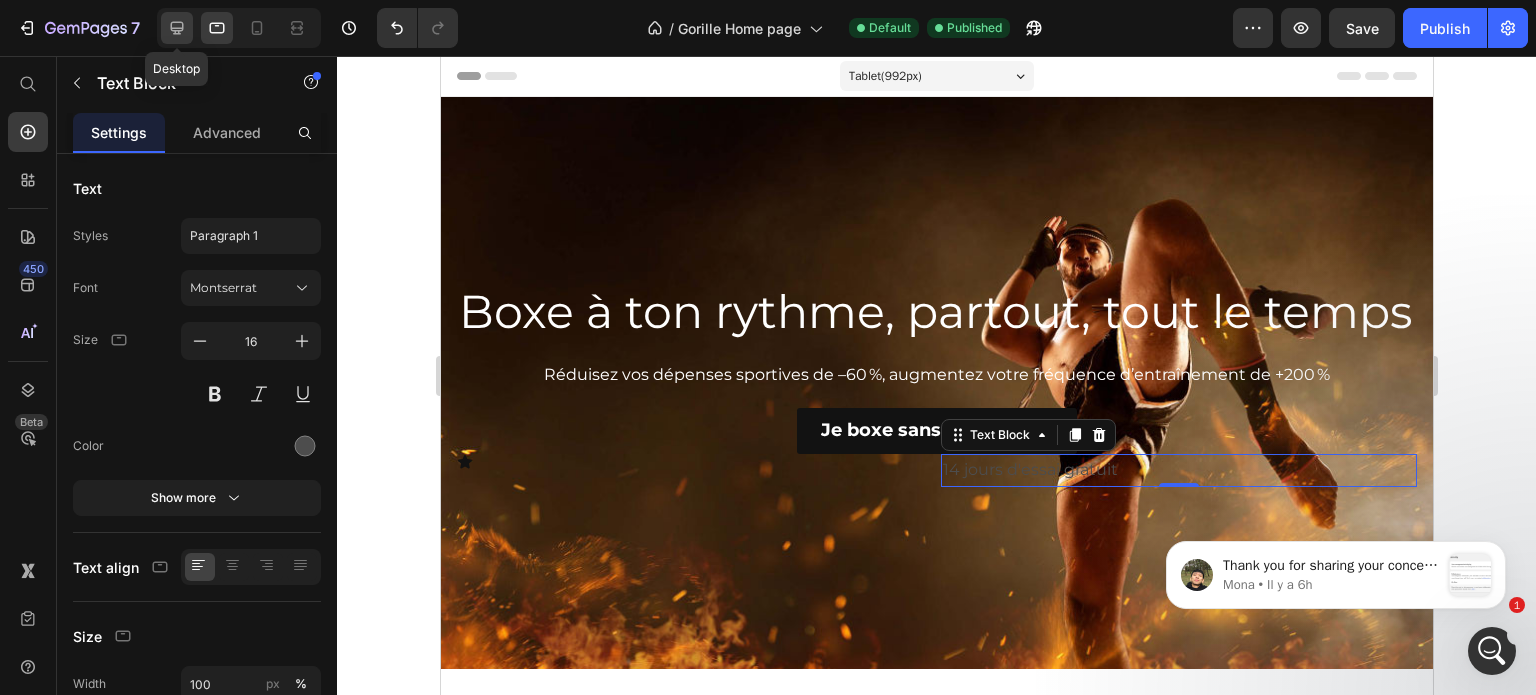 click 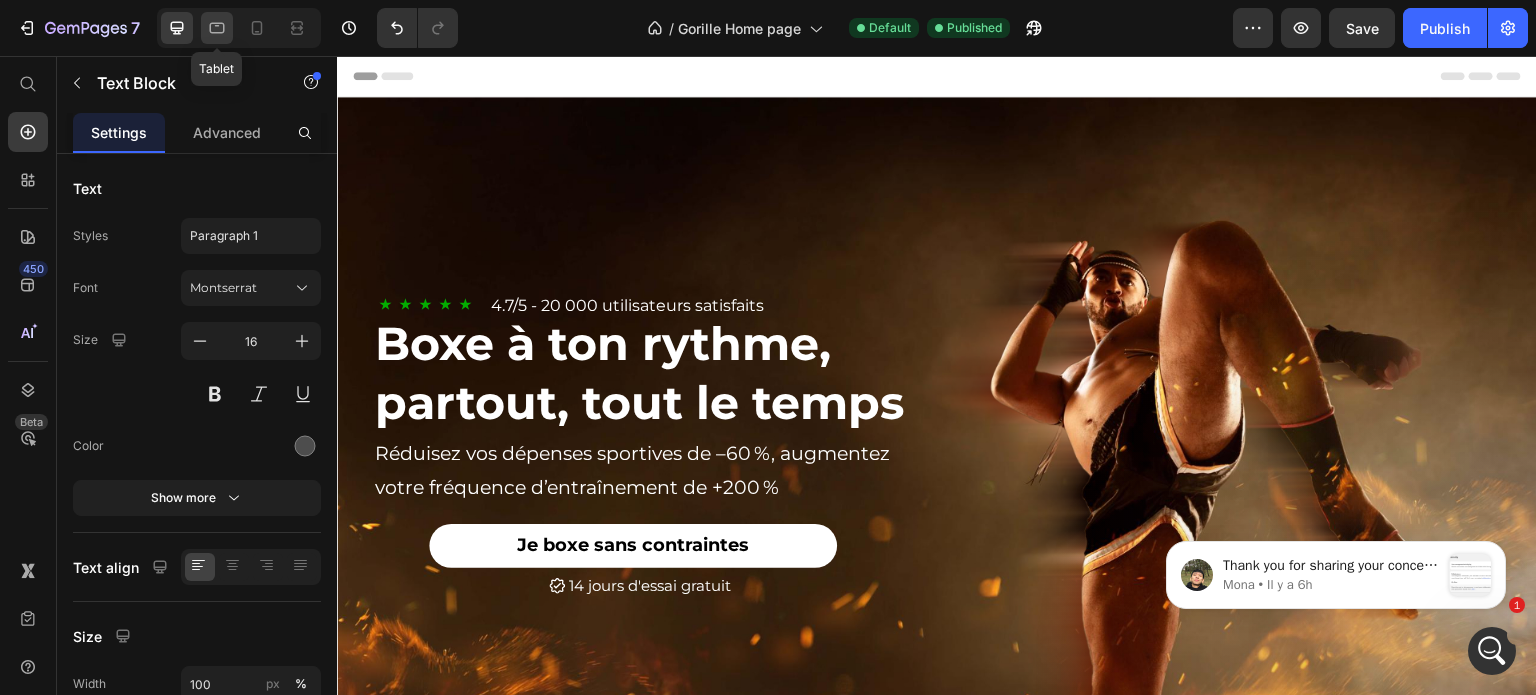 click 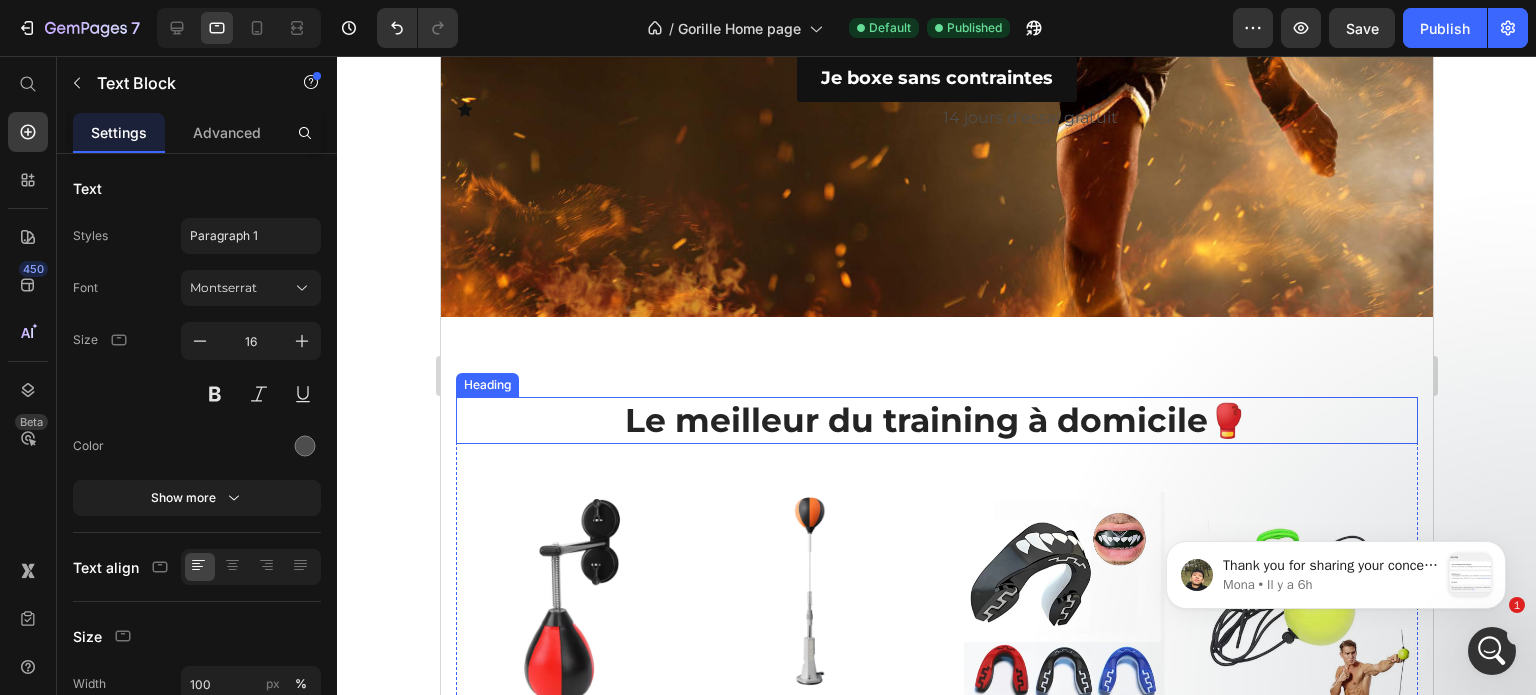 scroll, scrollTop: 185, scrollLeft: 0, axis: vertical 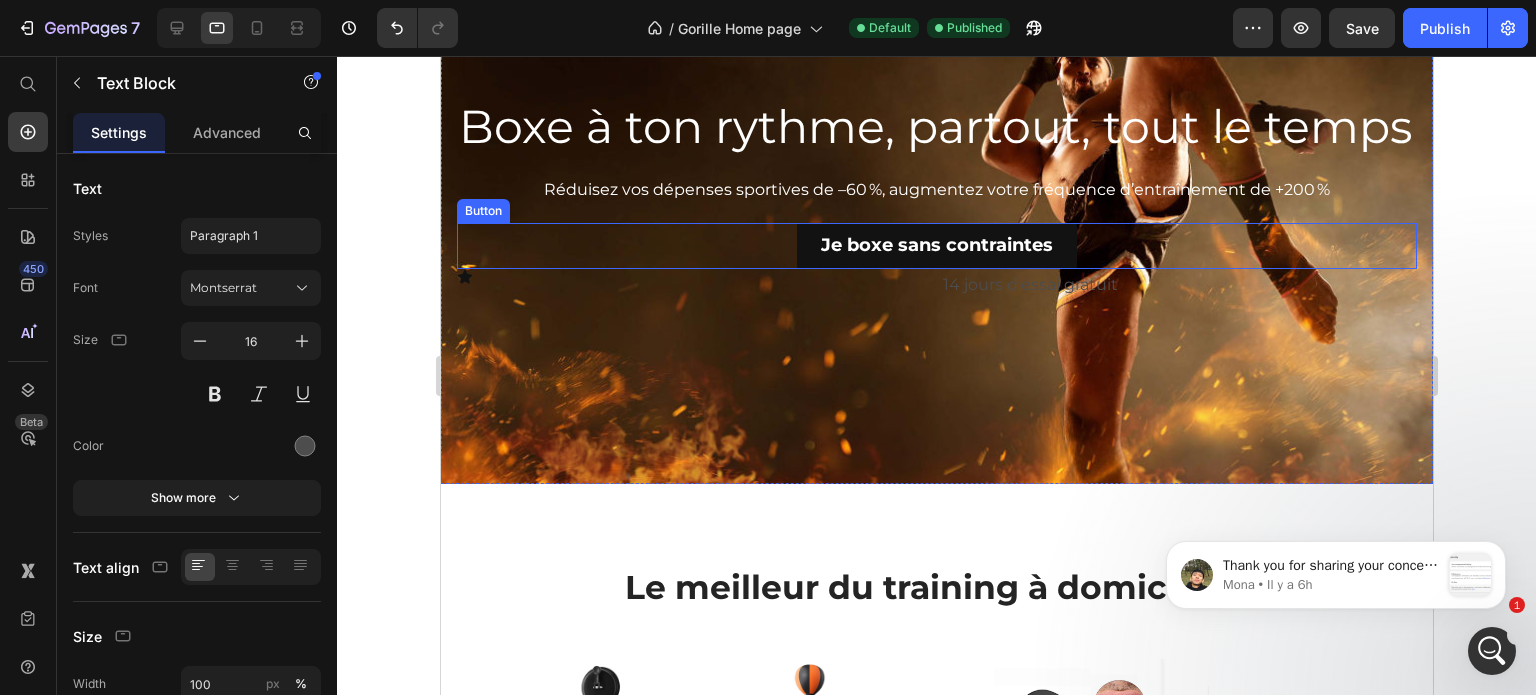 click on "Icon" at bounding box center [694, 277] 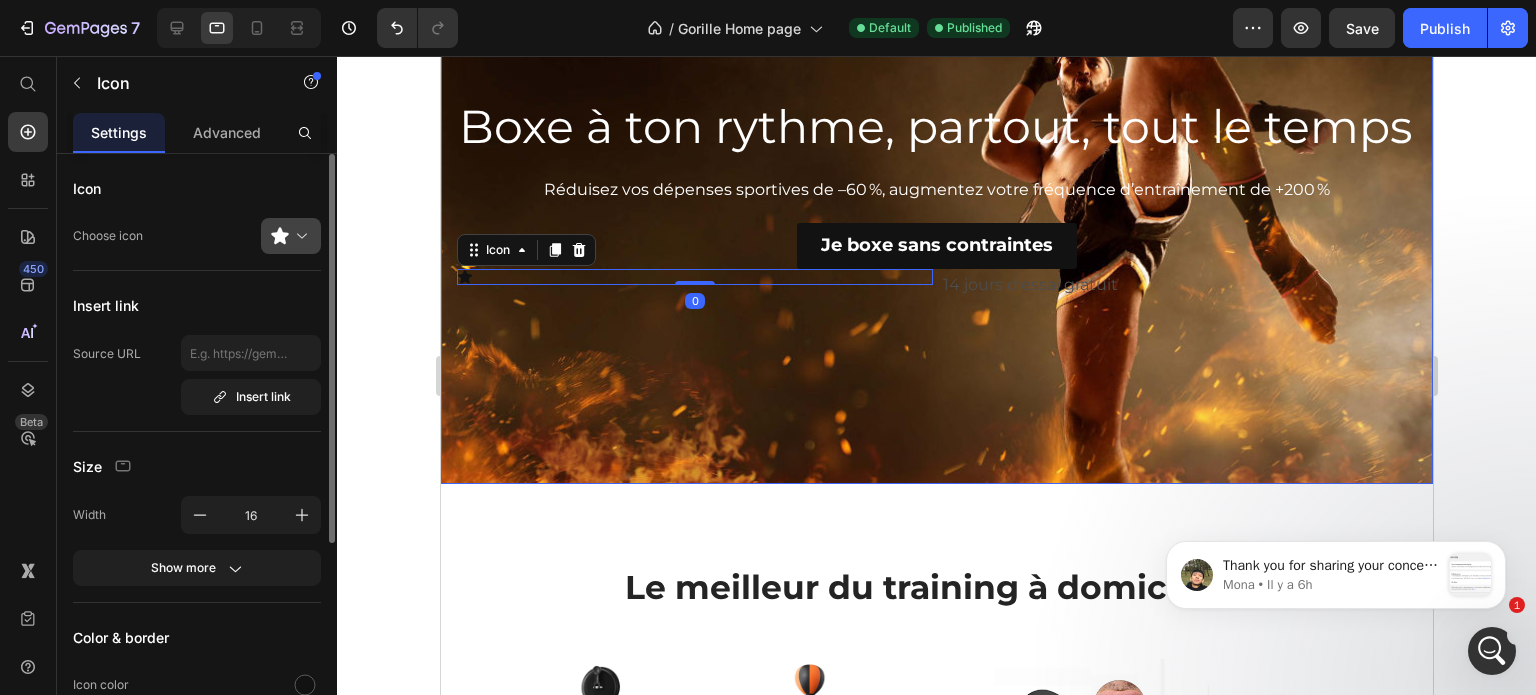 click at bounding box center [299, 236] 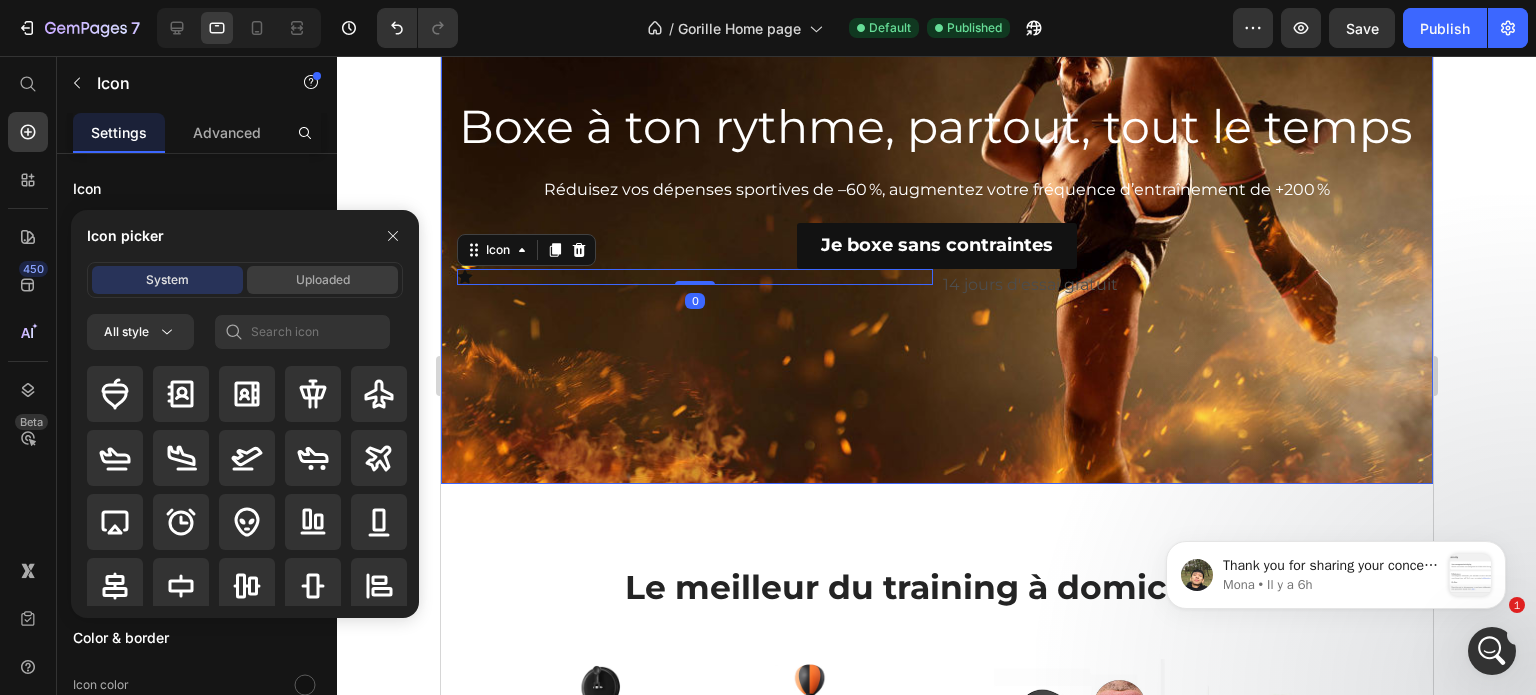 click on "Uploaded" at bounding box center (322, 280) 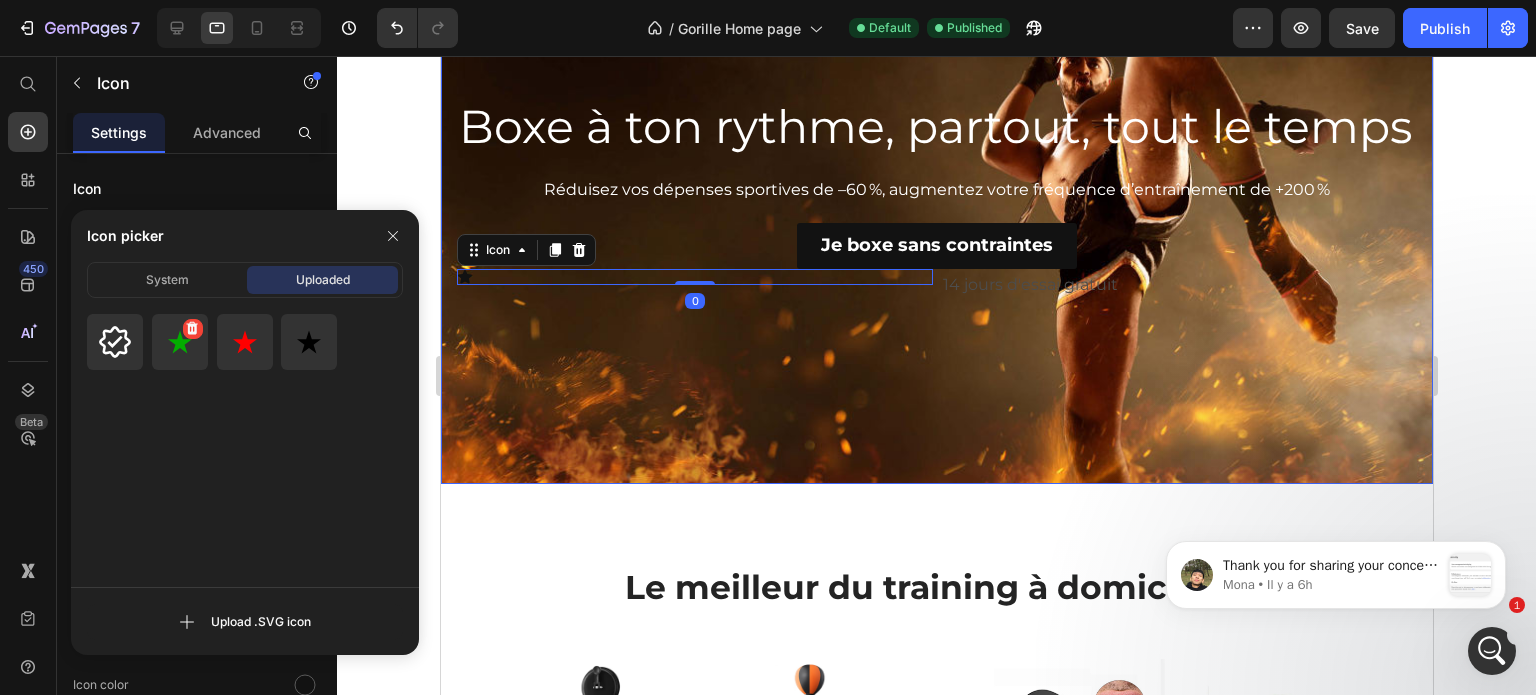 click 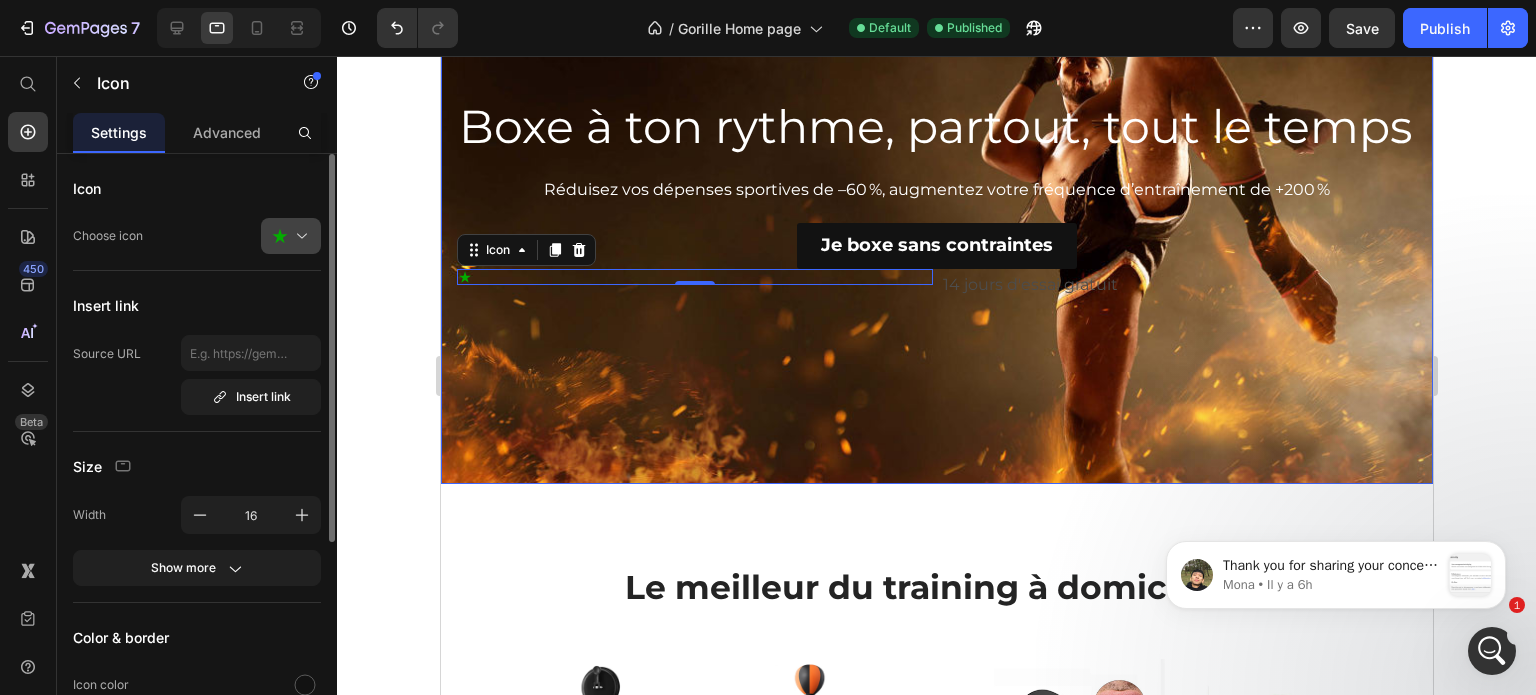 click at bounding box center (299, 236) 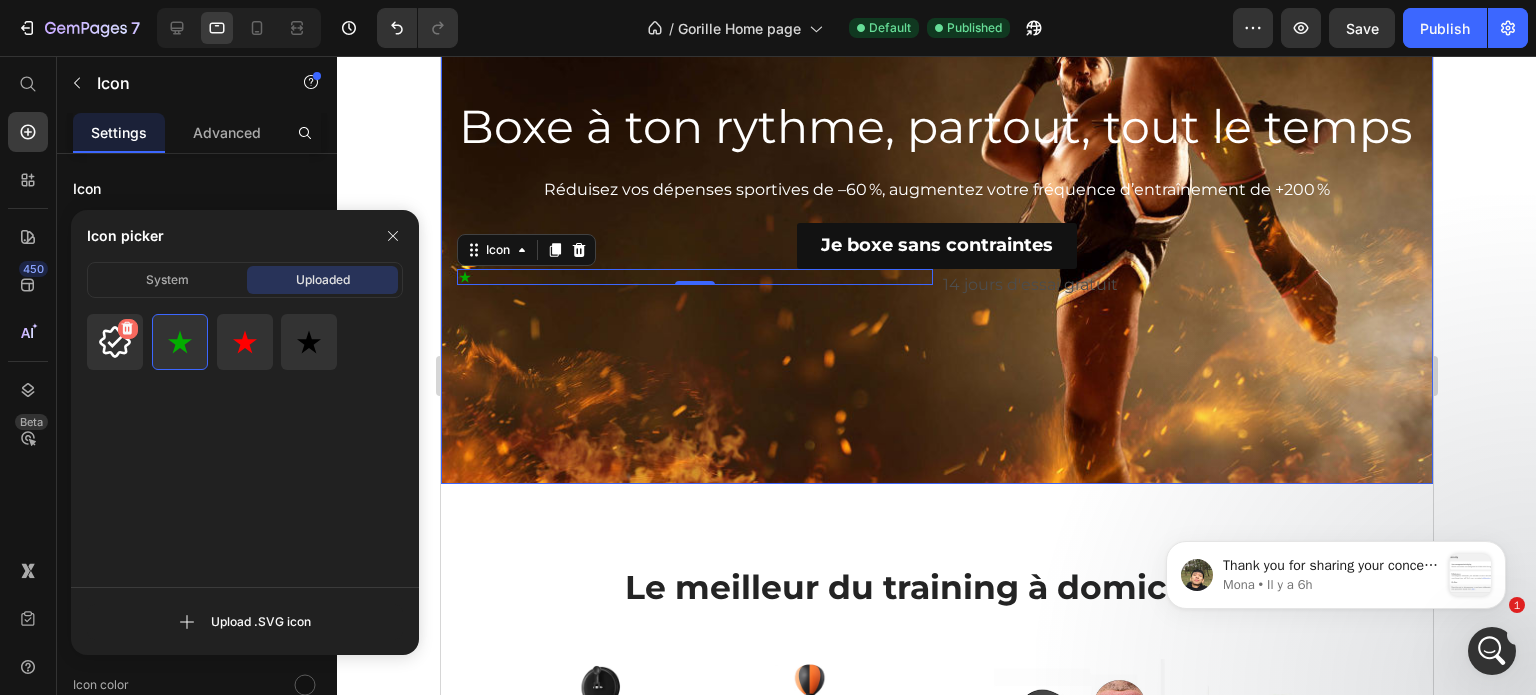 click at bounding box center [128, 329] 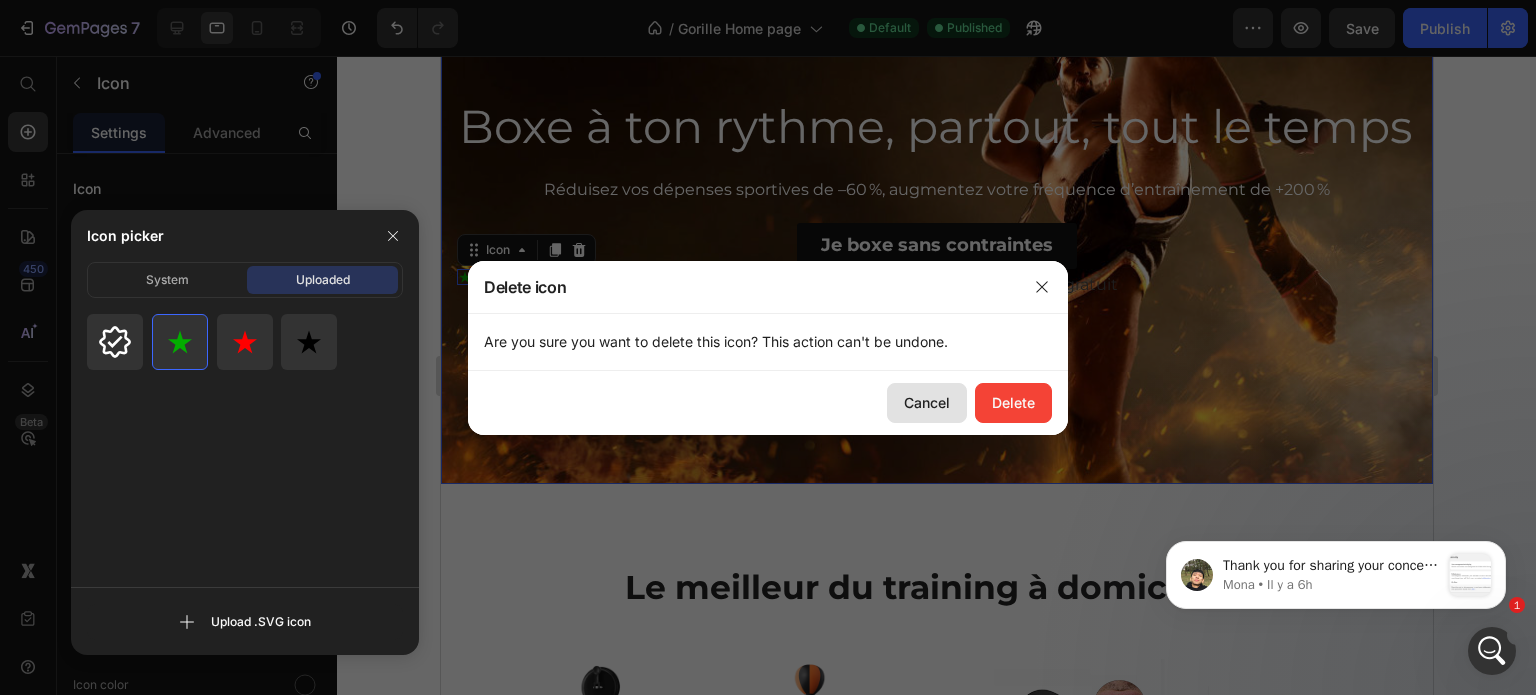 click on "Cancel" at bounding box center (927, 402) 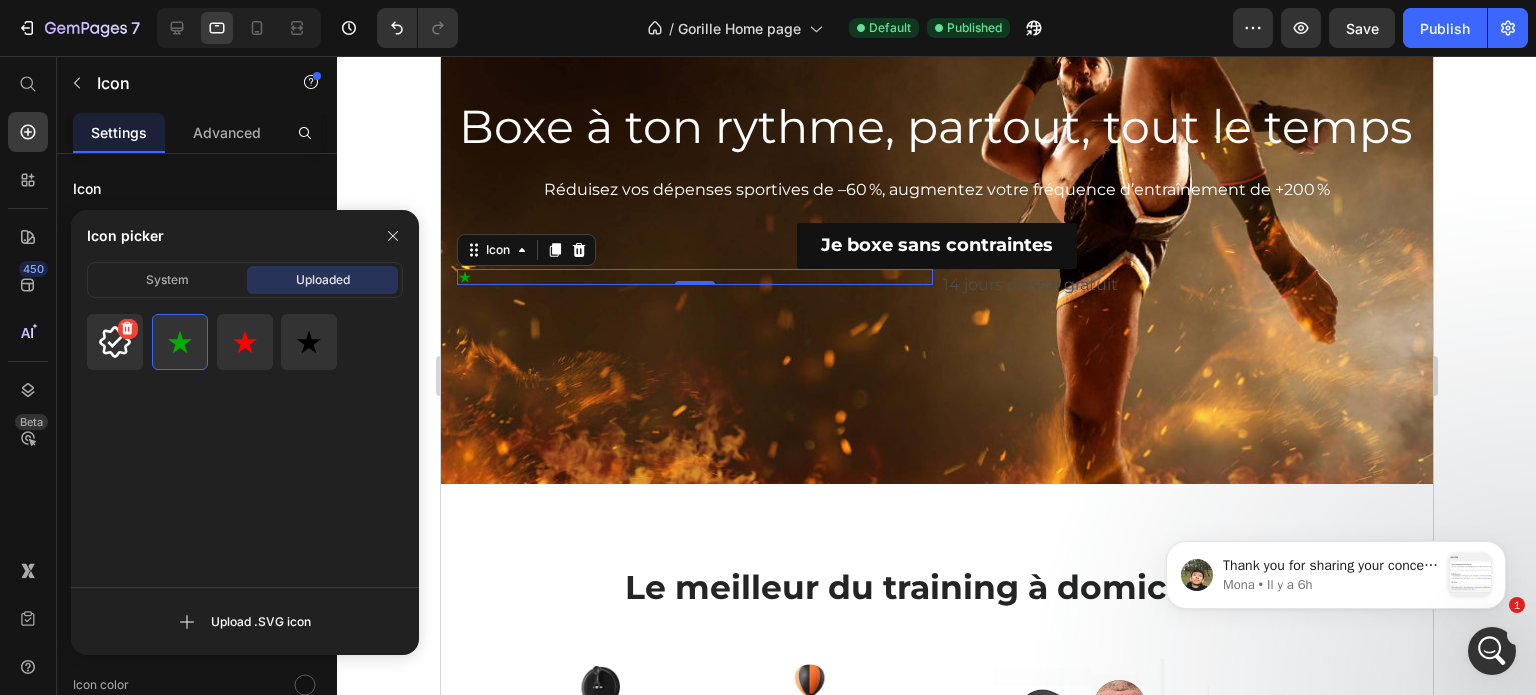 click at bounding box center (115, 342) 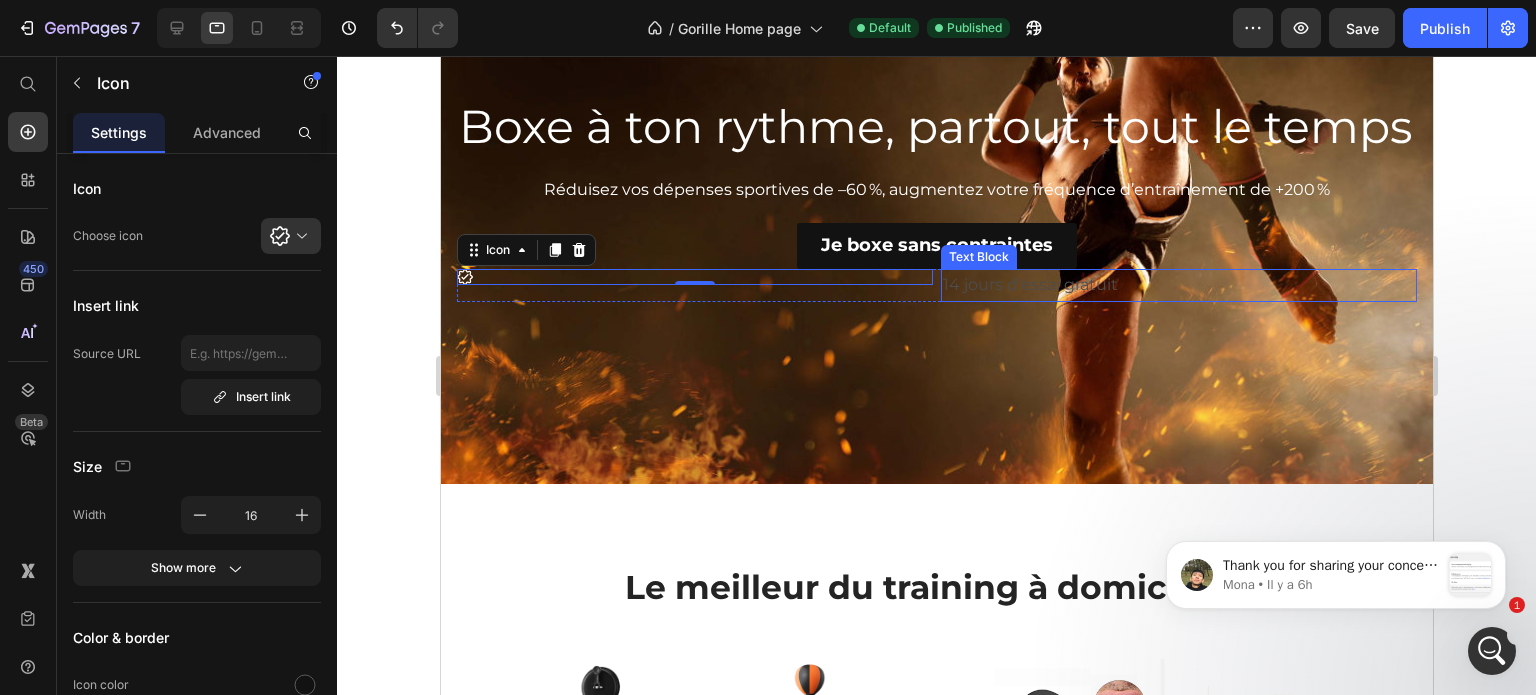 click on "14 jours d'essai gratuit" at bounding box center (1178, 285) 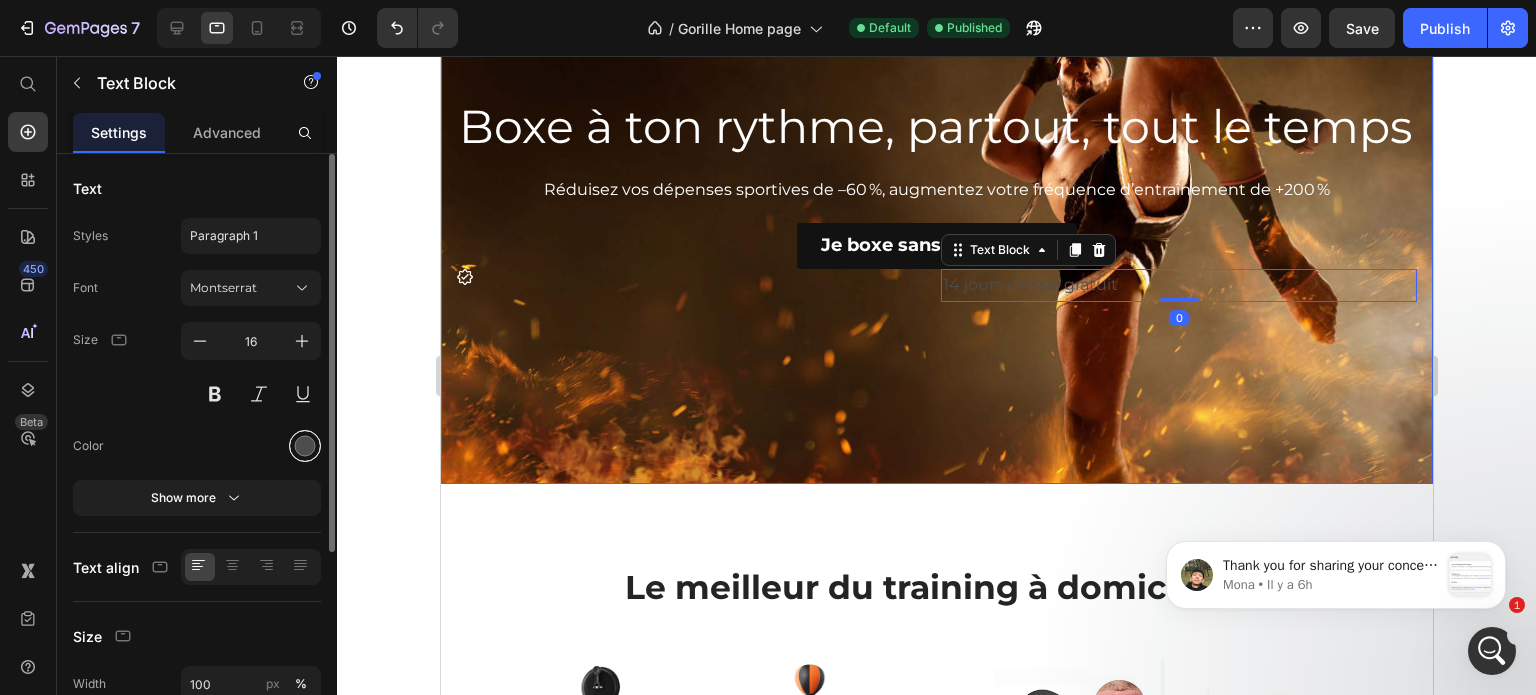 click at bounding box center [305, 446] 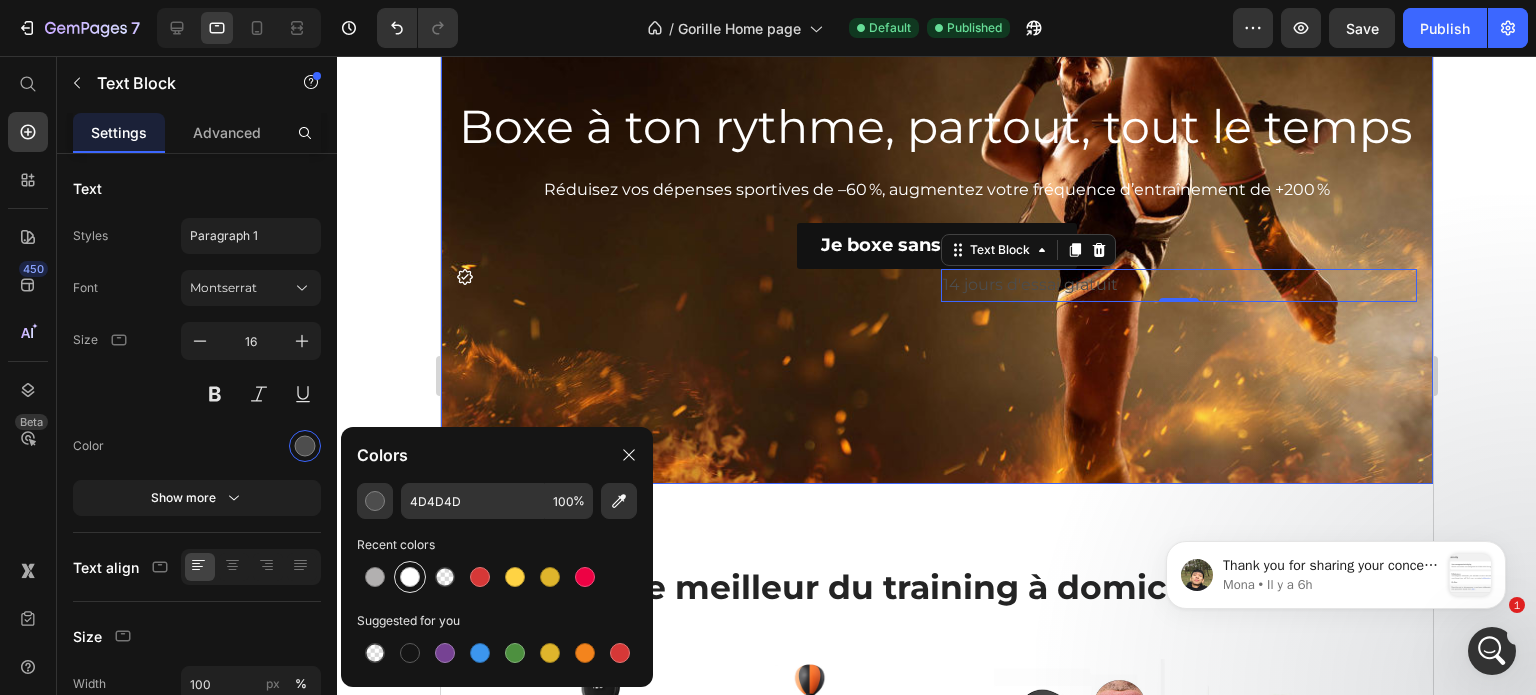 click at bounding box center (410, 577) 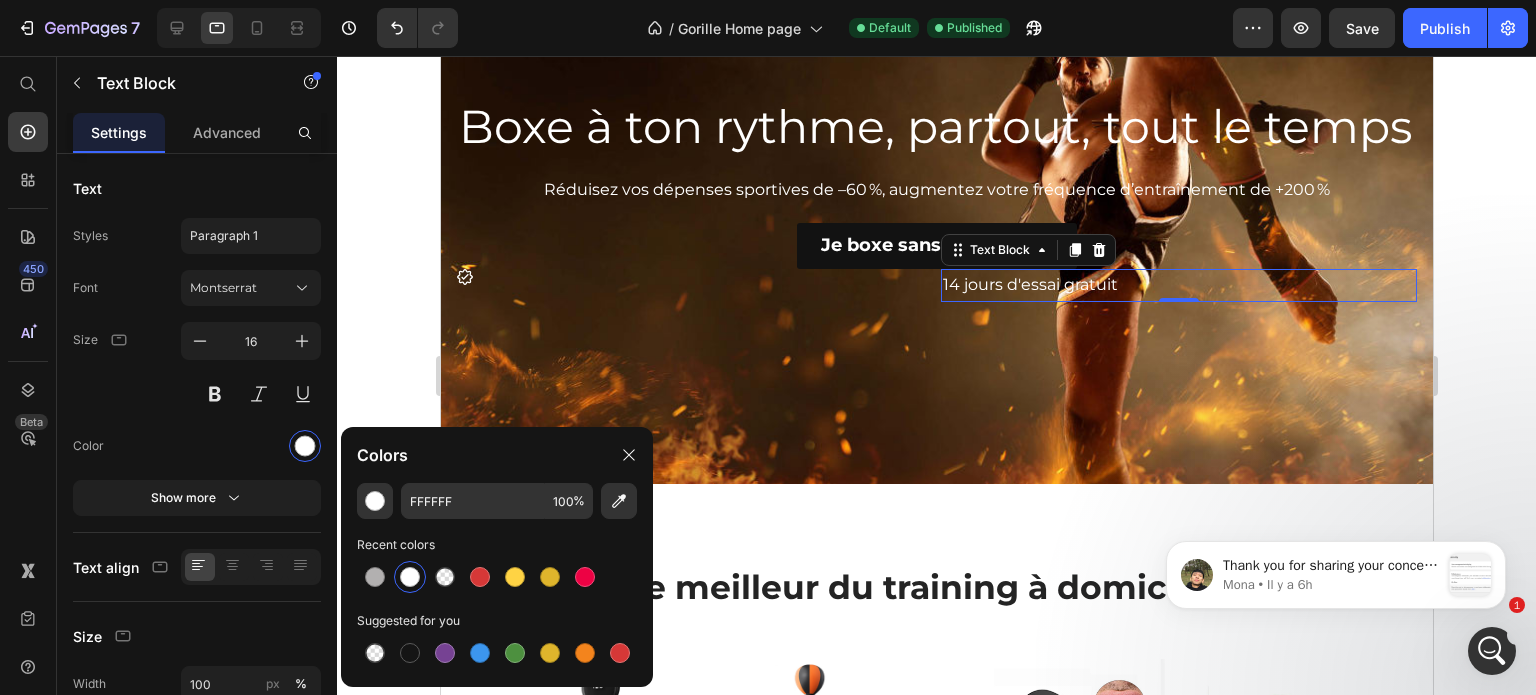 click at bounding box center (936, 198) 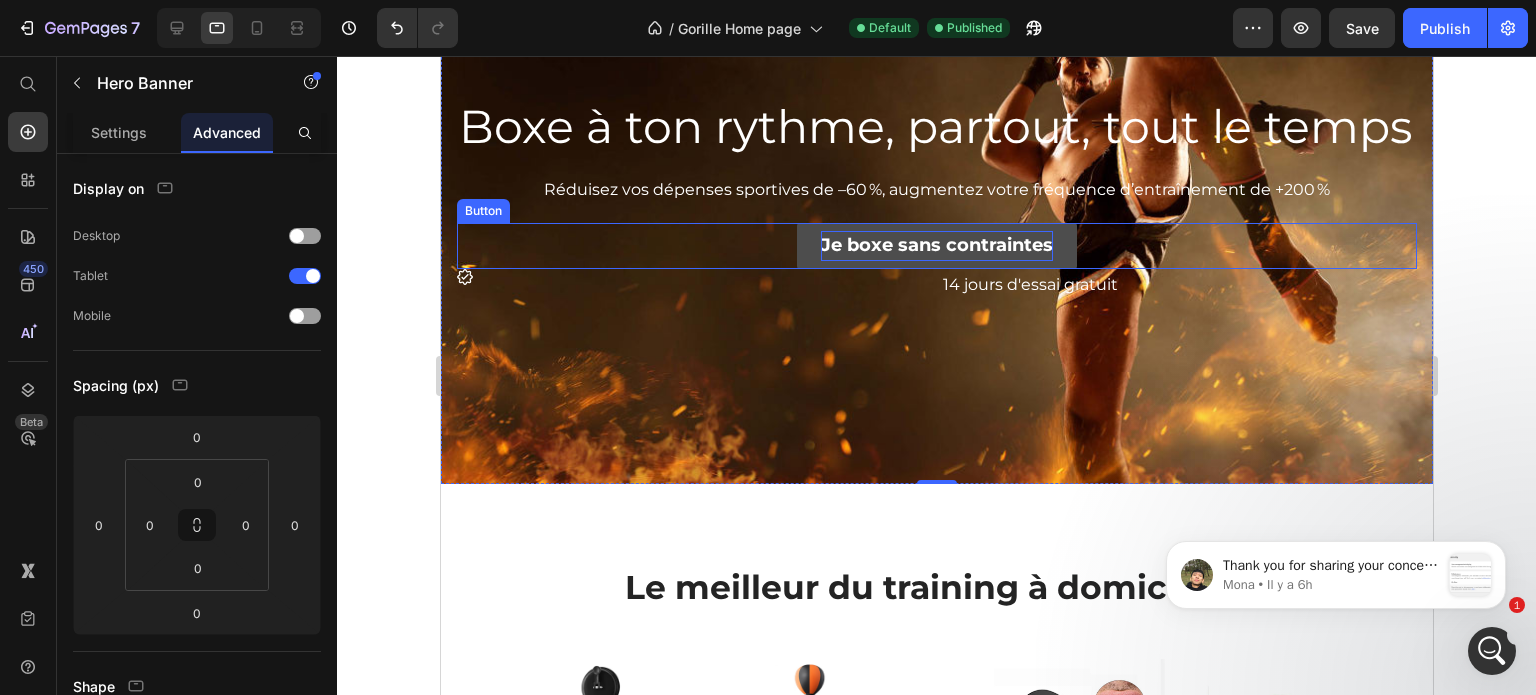 click on "Je boxe sans contraintes" at bounding box center (936, 246) 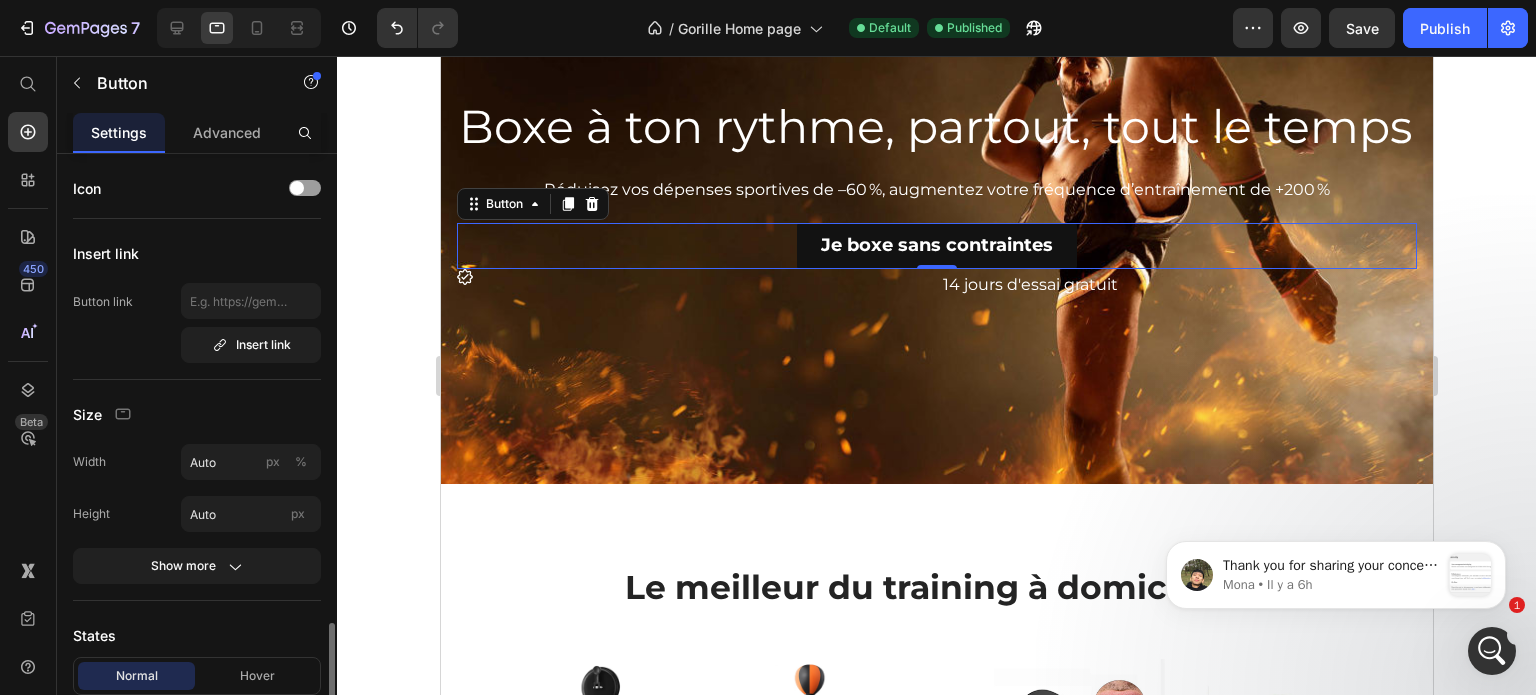 scroll, scrollTop: 499, scrollLeft: 0, axis: vertical 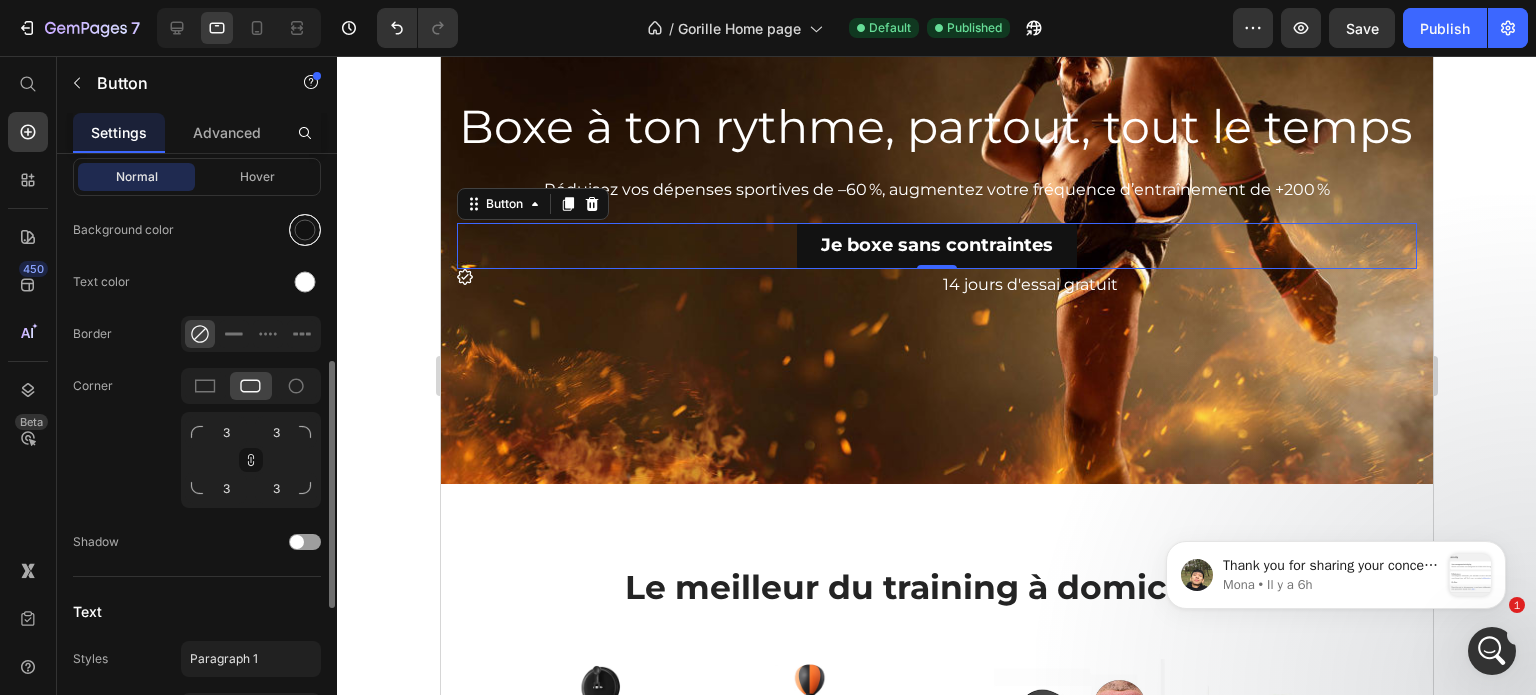 click at bounding box center [305, 230] 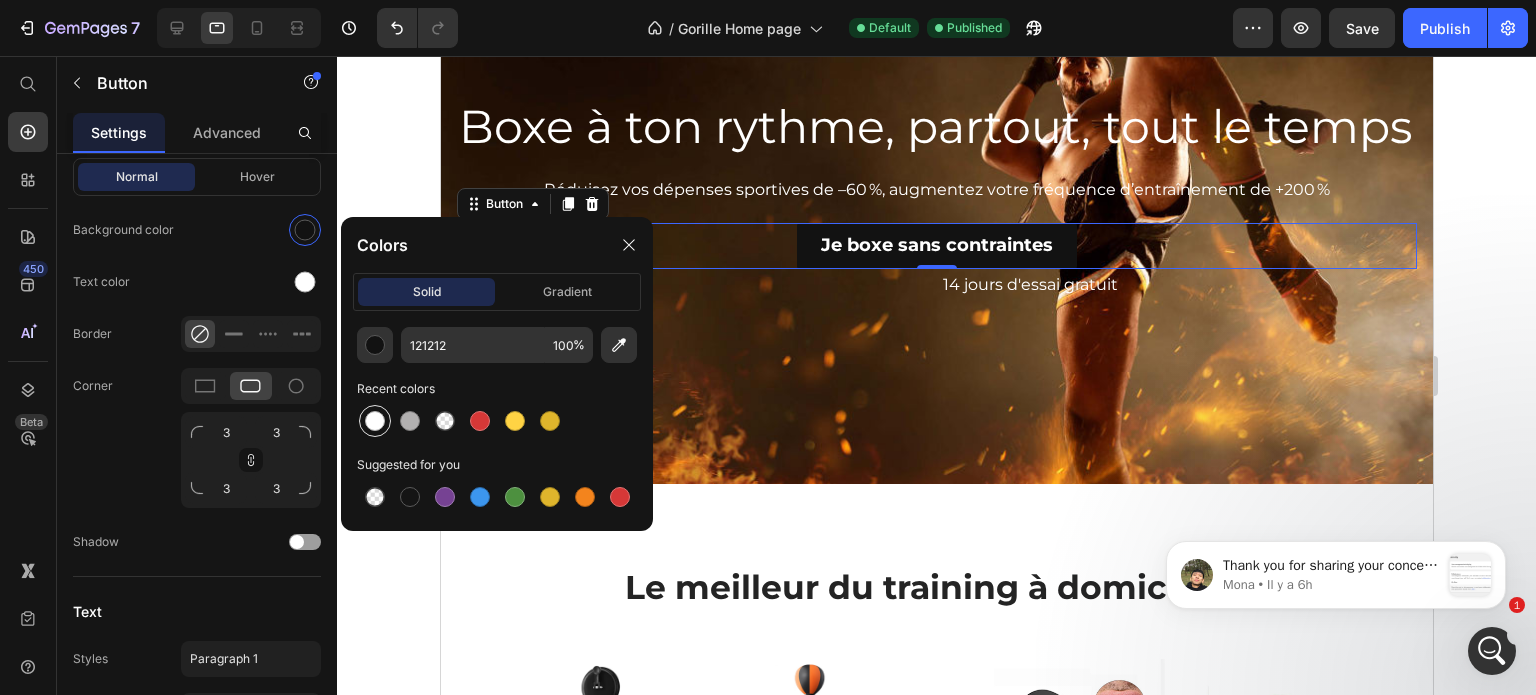click at bounding box center [375, 421] 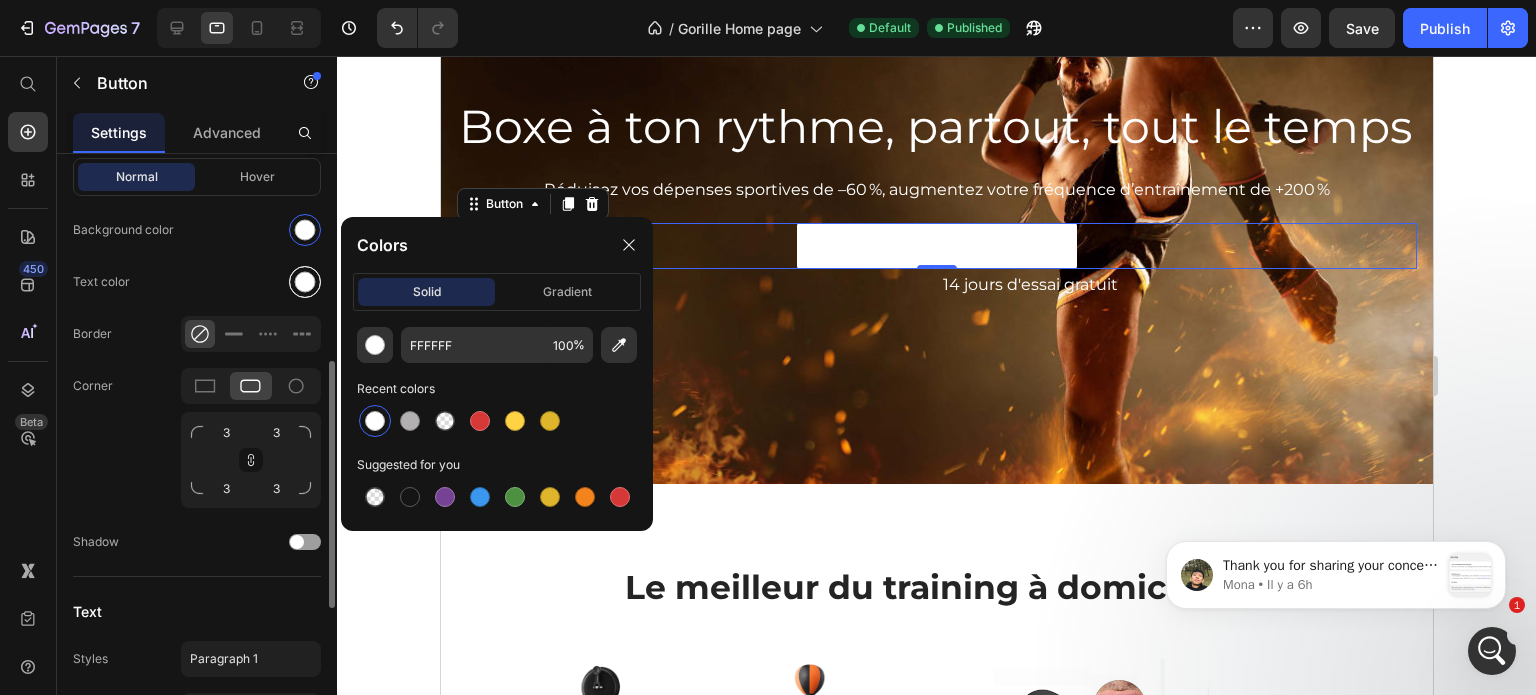 click at bounding box center (305, 282) 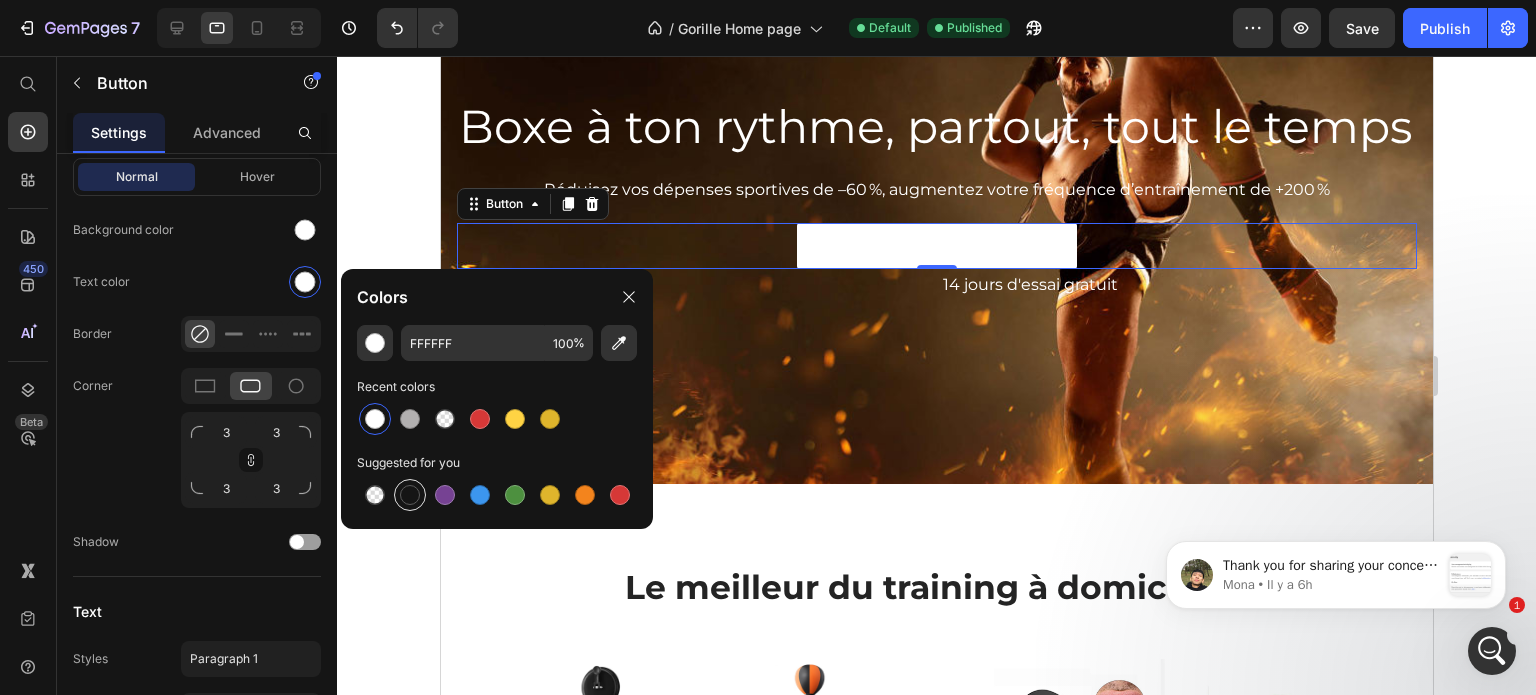 click at bounding box center [410, 495] 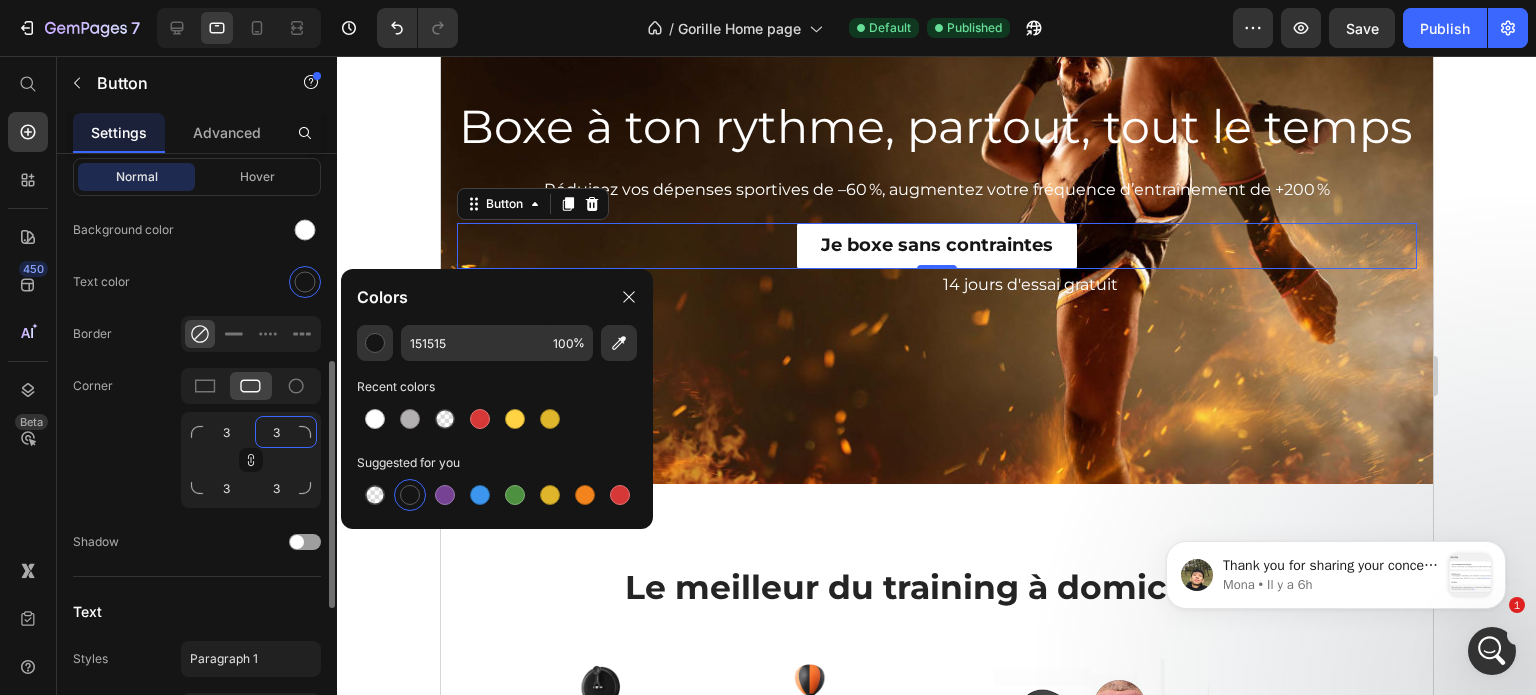 click on "3" 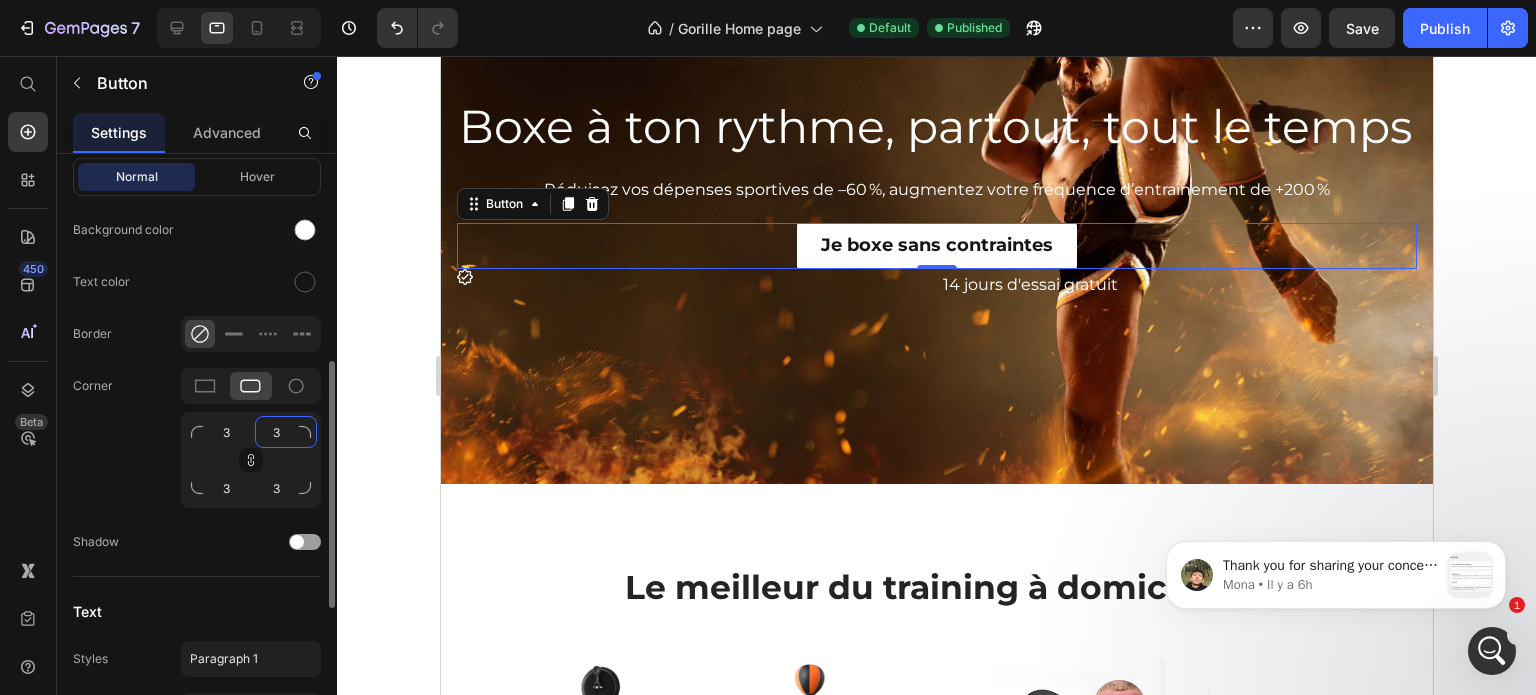 type on "30" 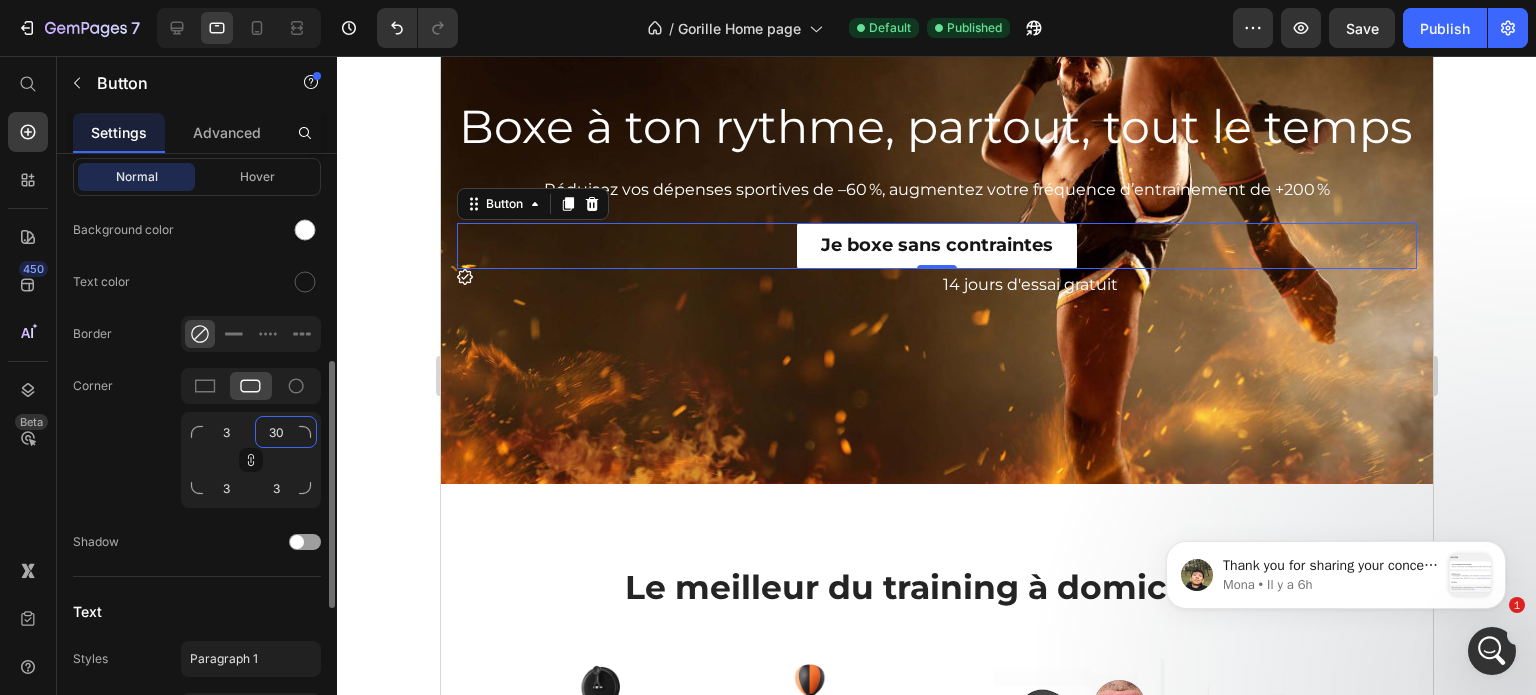 type on "30" 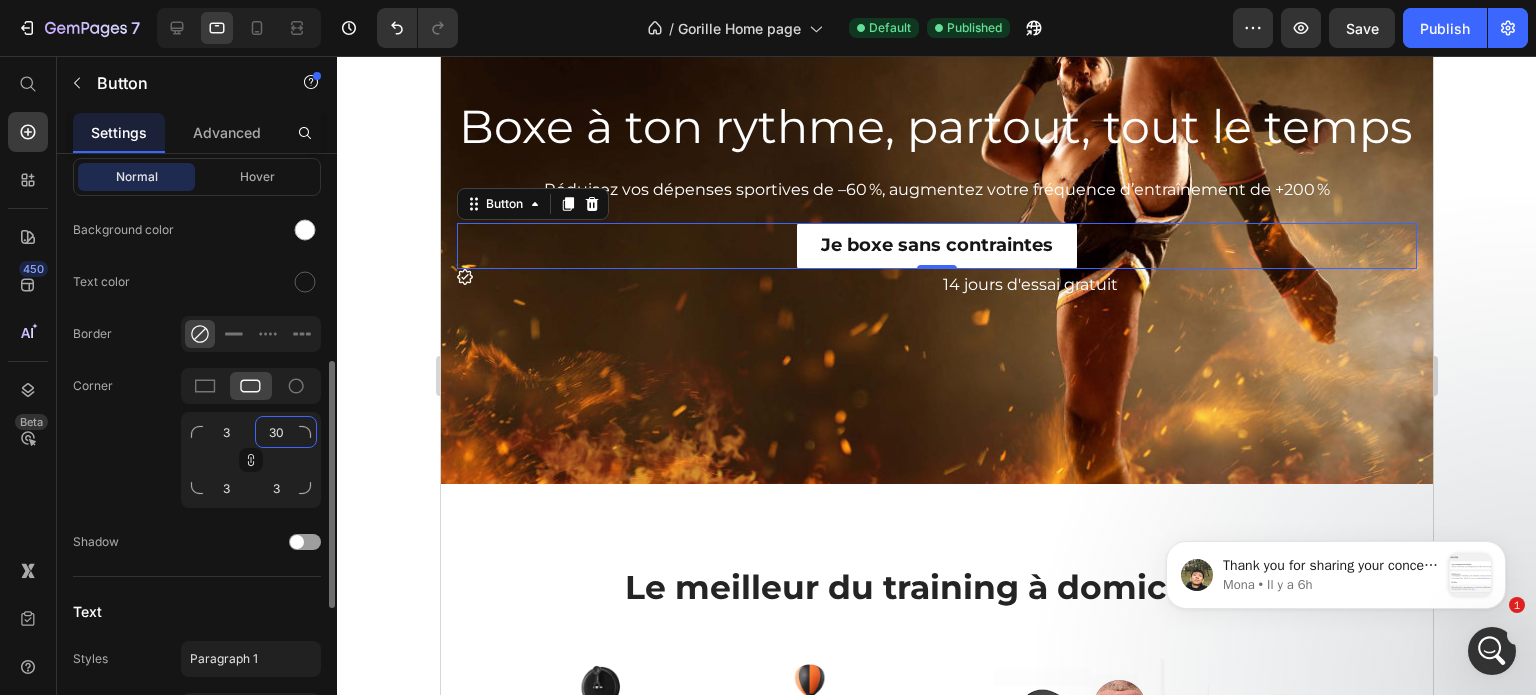type on "30" 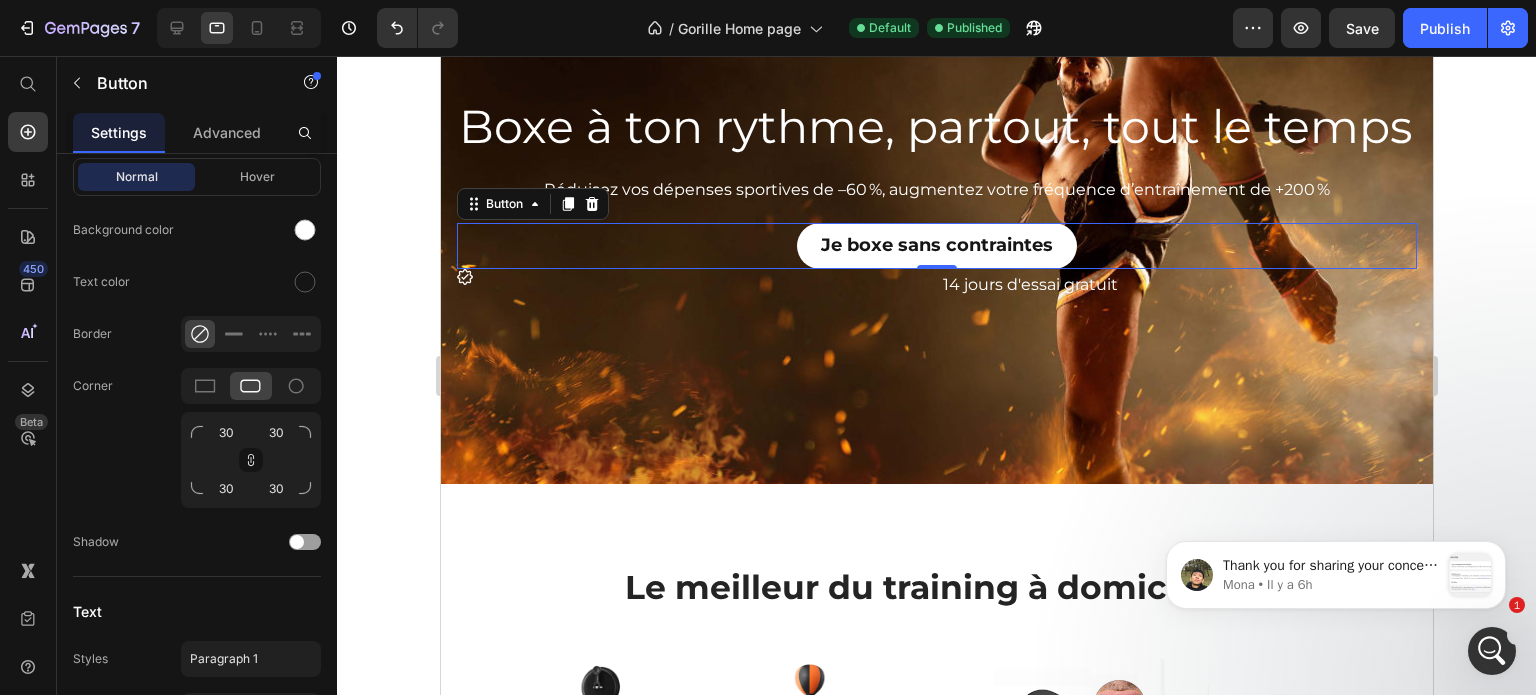 click 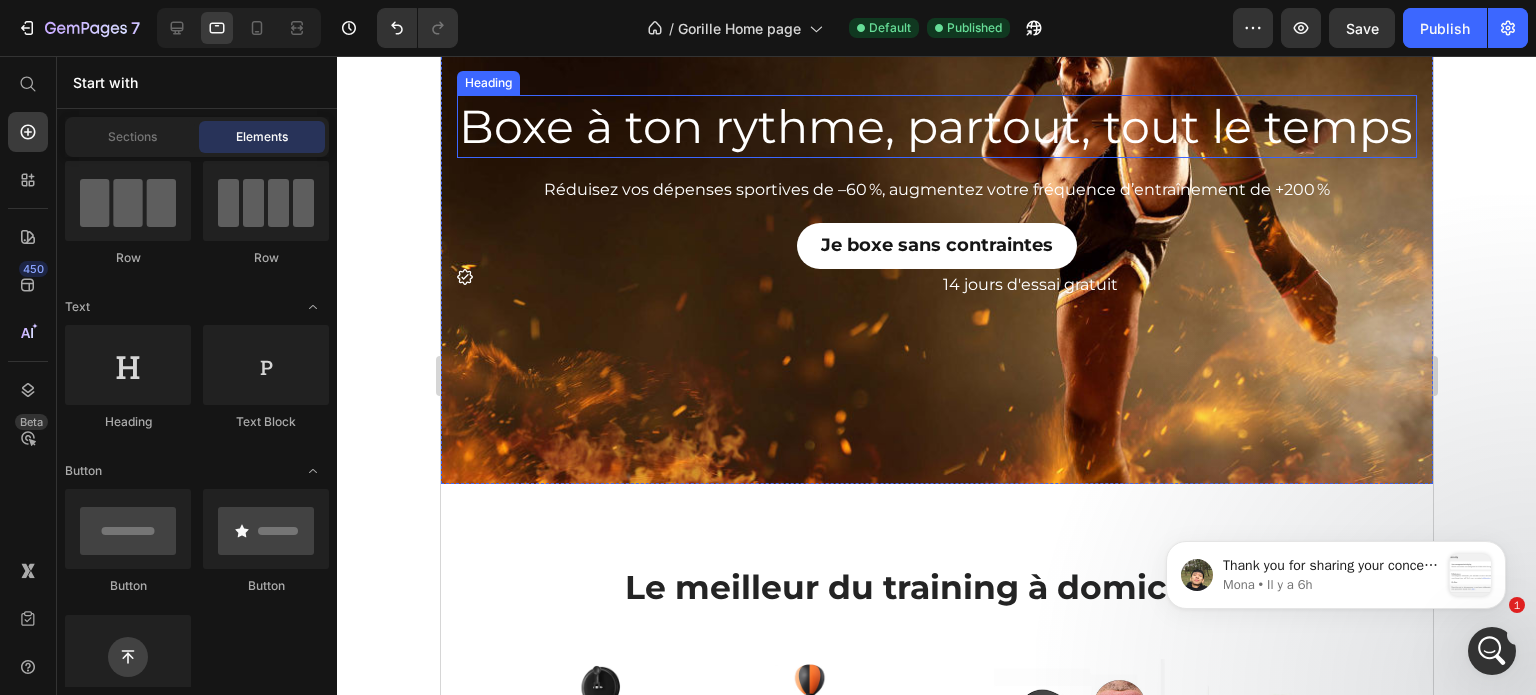 scroll, scrollTop: 0, scrollLeft: 0, axis: both 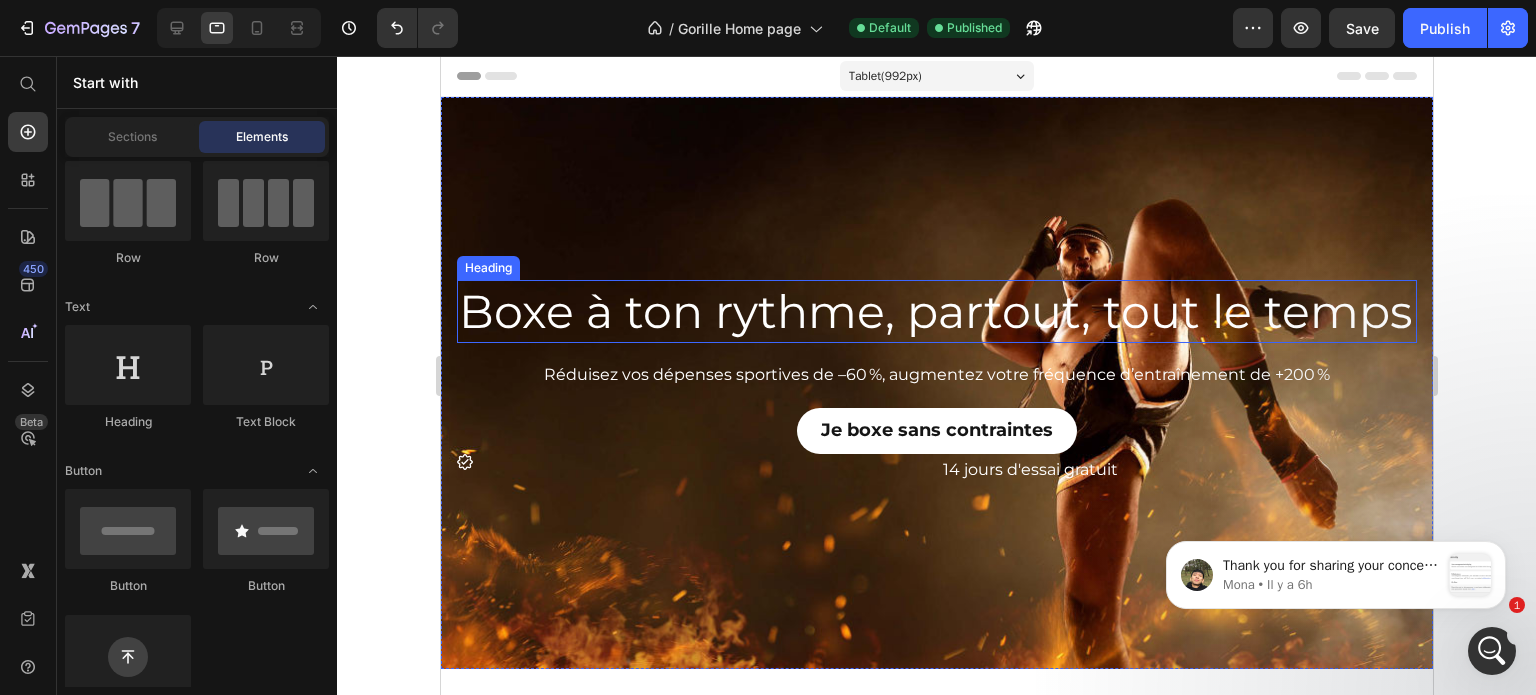 click on "Boxe à ton rythme, partout, tout le temps" at bounding box center [936, 312] 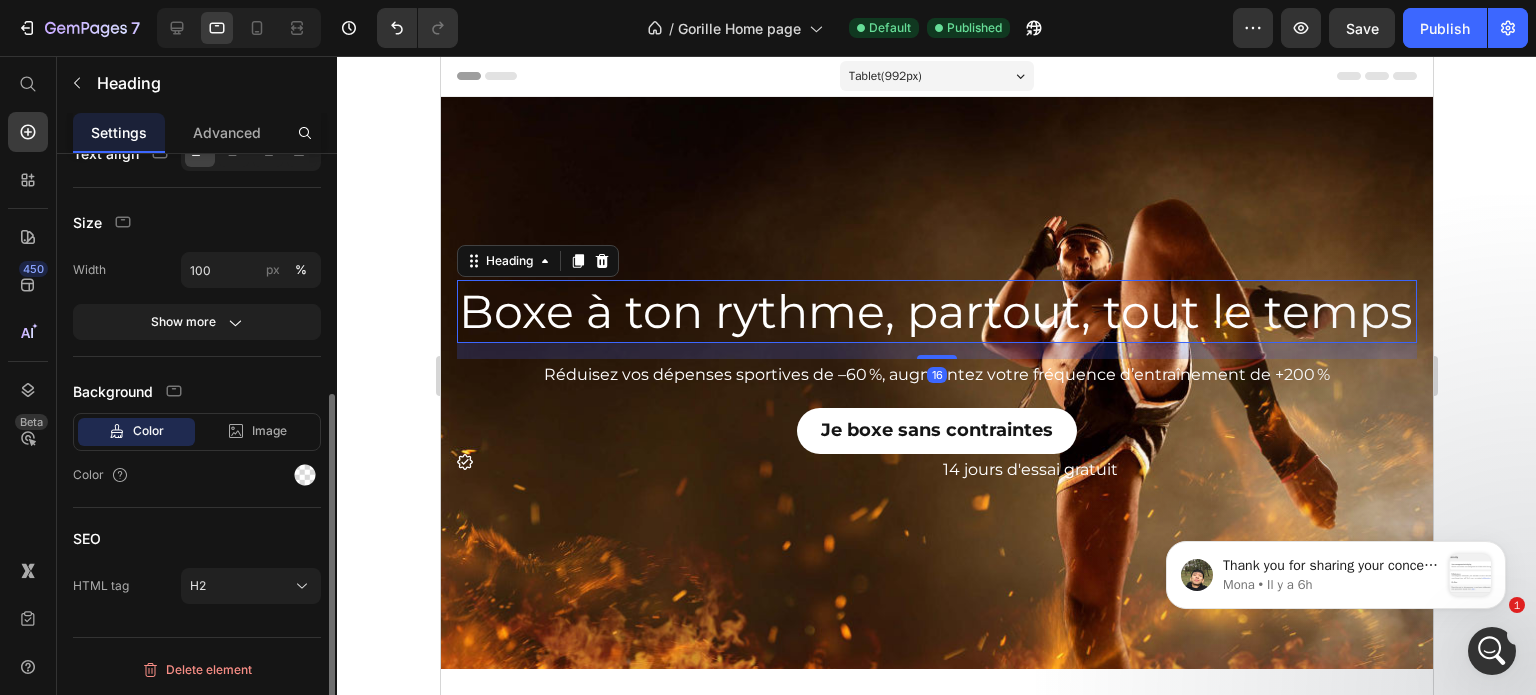 scroll, scrollTop: 0, scrollLeft: 0, axis: both 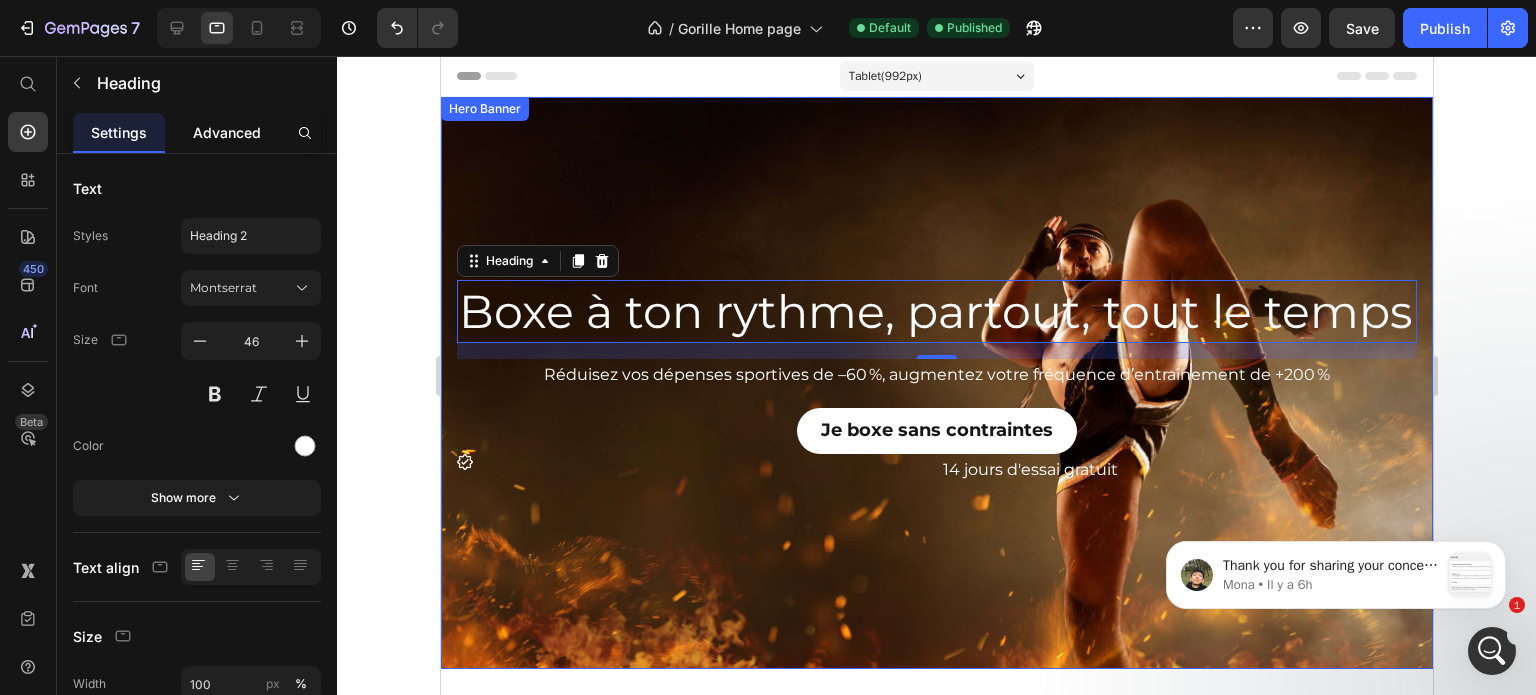 click on "Advanced" at bounding box center [227, 132] 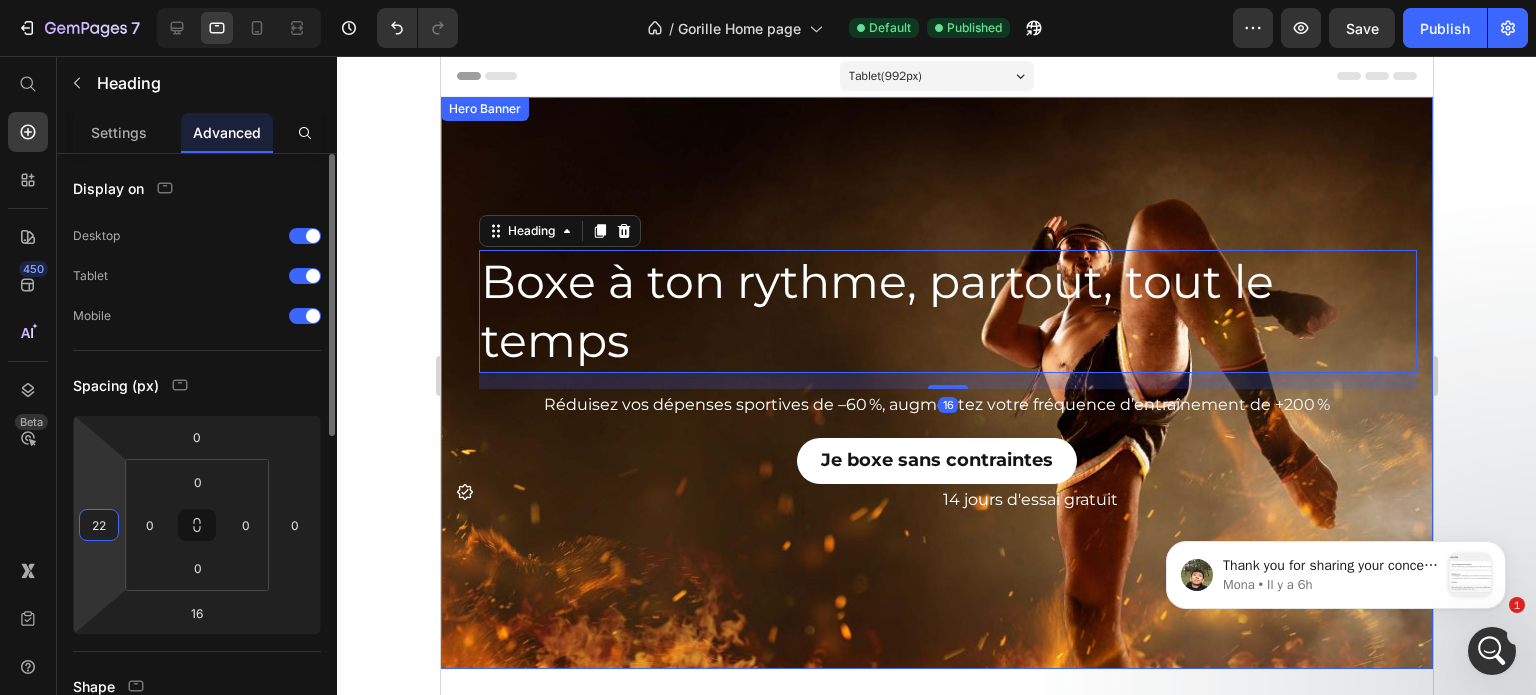 drag, startPoint x: 112, startPoint y: 476, endPoint x: 107, endPoint y: 518, distance: 42.296574 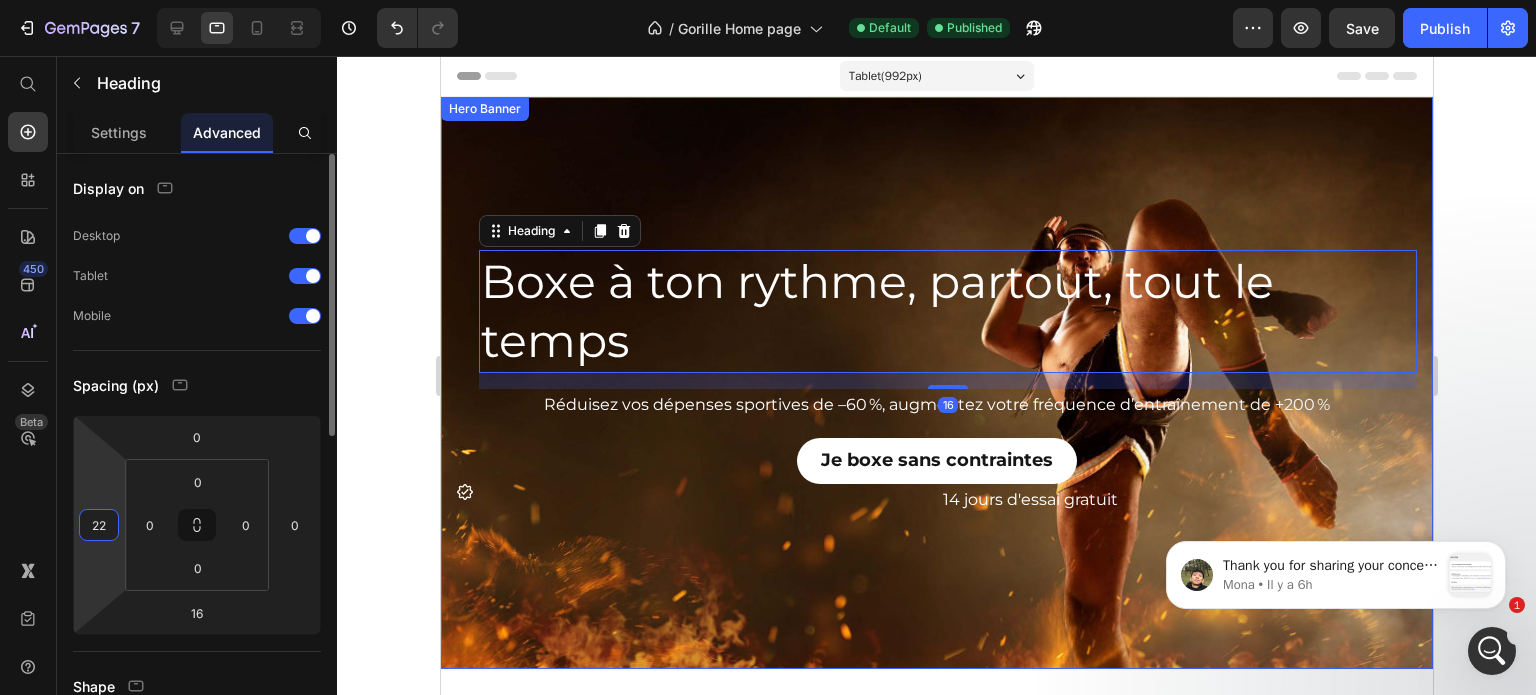 click on "7  Version history  /  Gorille Home page Default Published Preview  Save   Publish  450 Beta Start with Sections Elements Hero Section Product Detail Brands Trusted Badges Guarantee Product Breakdown How to use Testimonials Compare Bundle FAQs Social Proof Brand Story Product List Collection Blog List Contact Sticky Add to Cart Custom Footer Browse Library 450 Layout
Row
Row
Row
Row Text
Heading
Text Block Button
Button
Button
Sticky Back to top Media
Image Image" at bounding box center [768, 75] 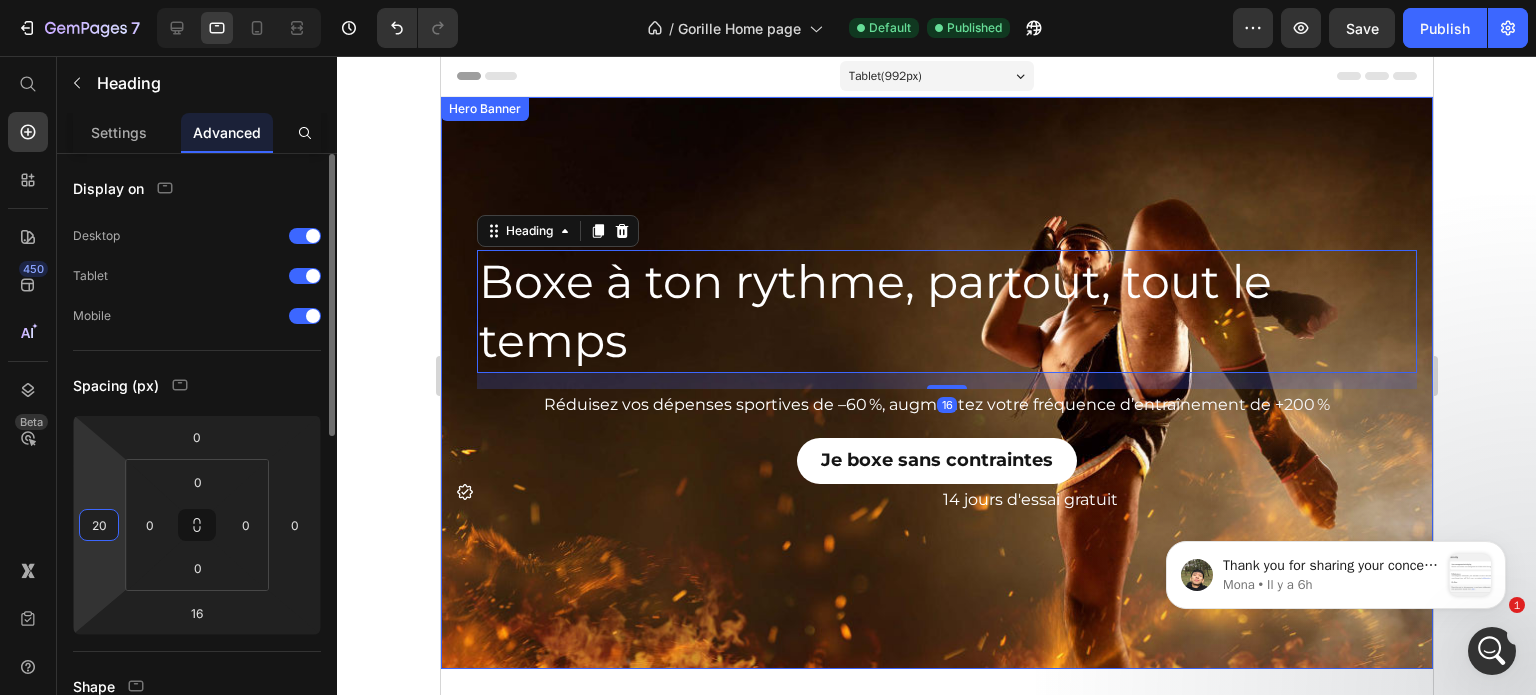 click on "20" at bounding box center (99, 525) 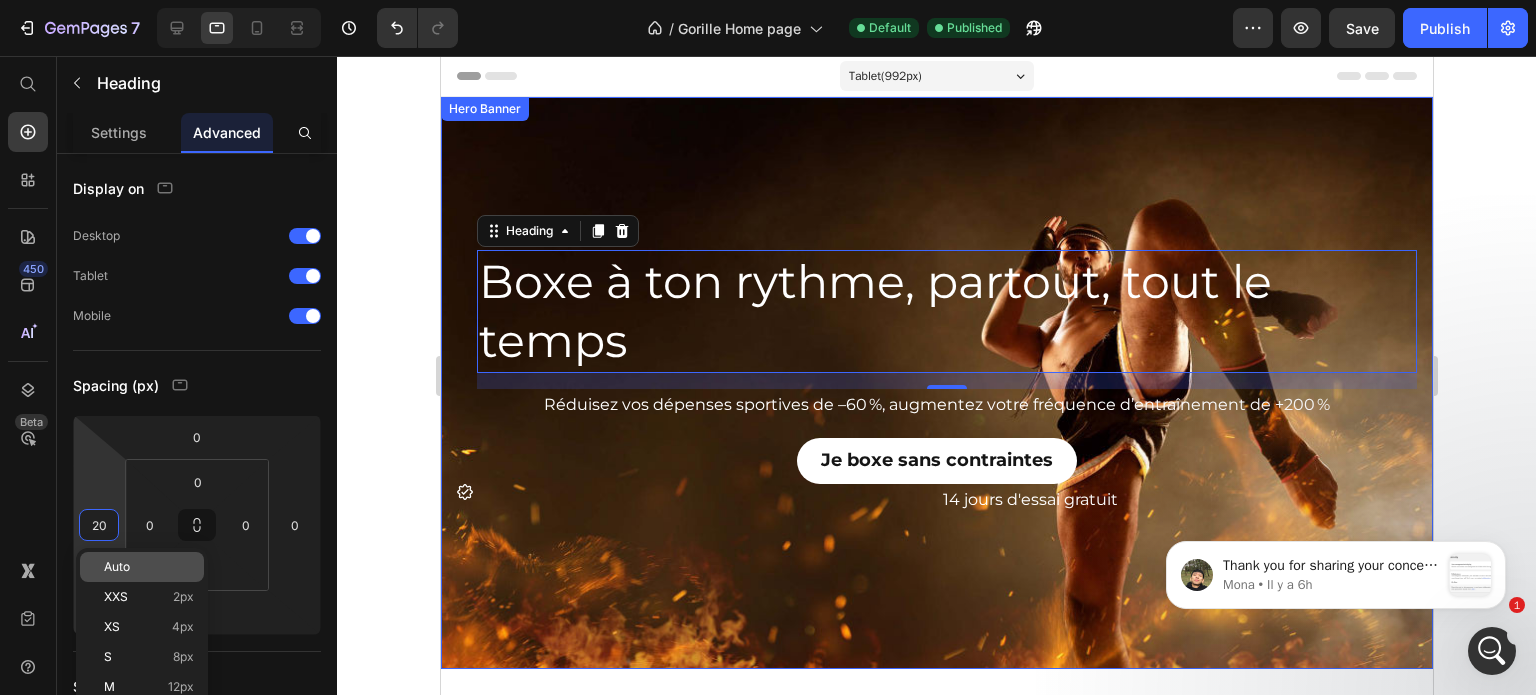 click on "Auto" at bounding box center [149, 567] 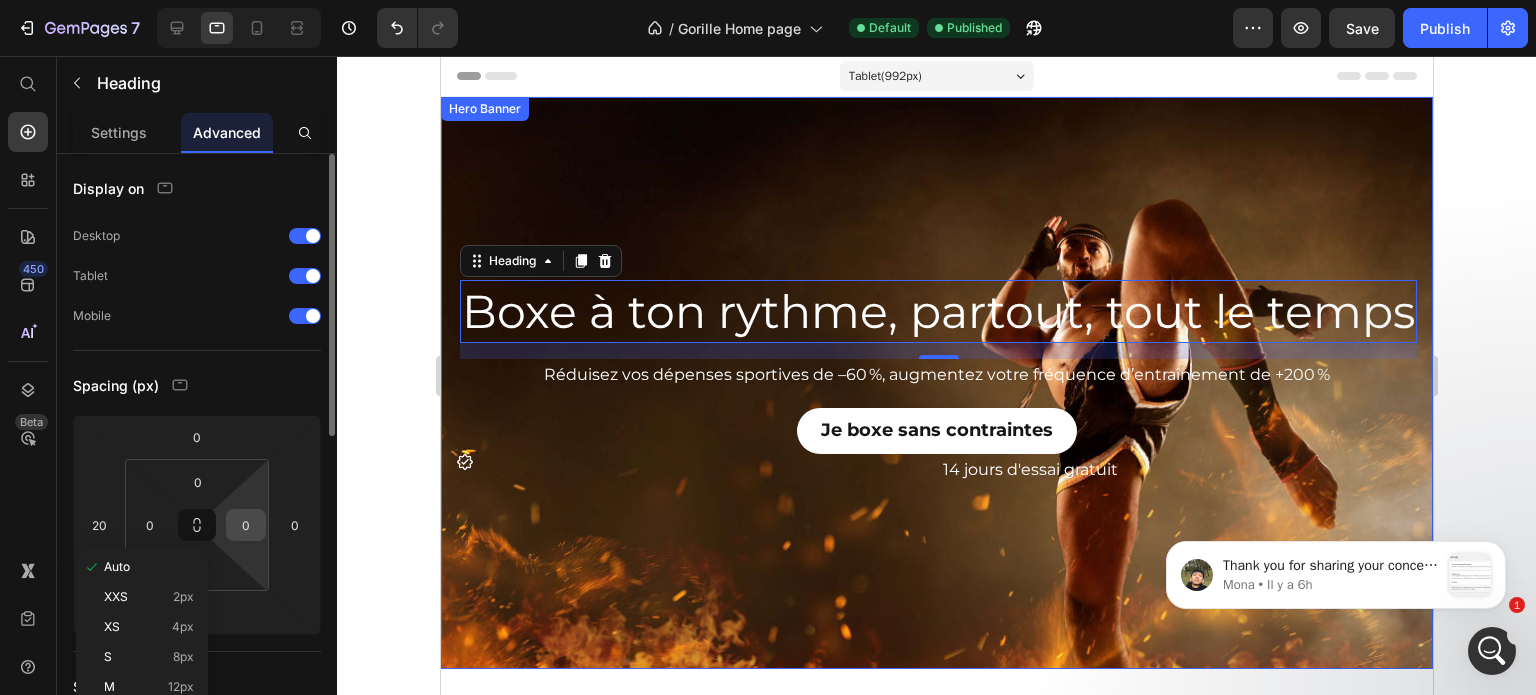 type 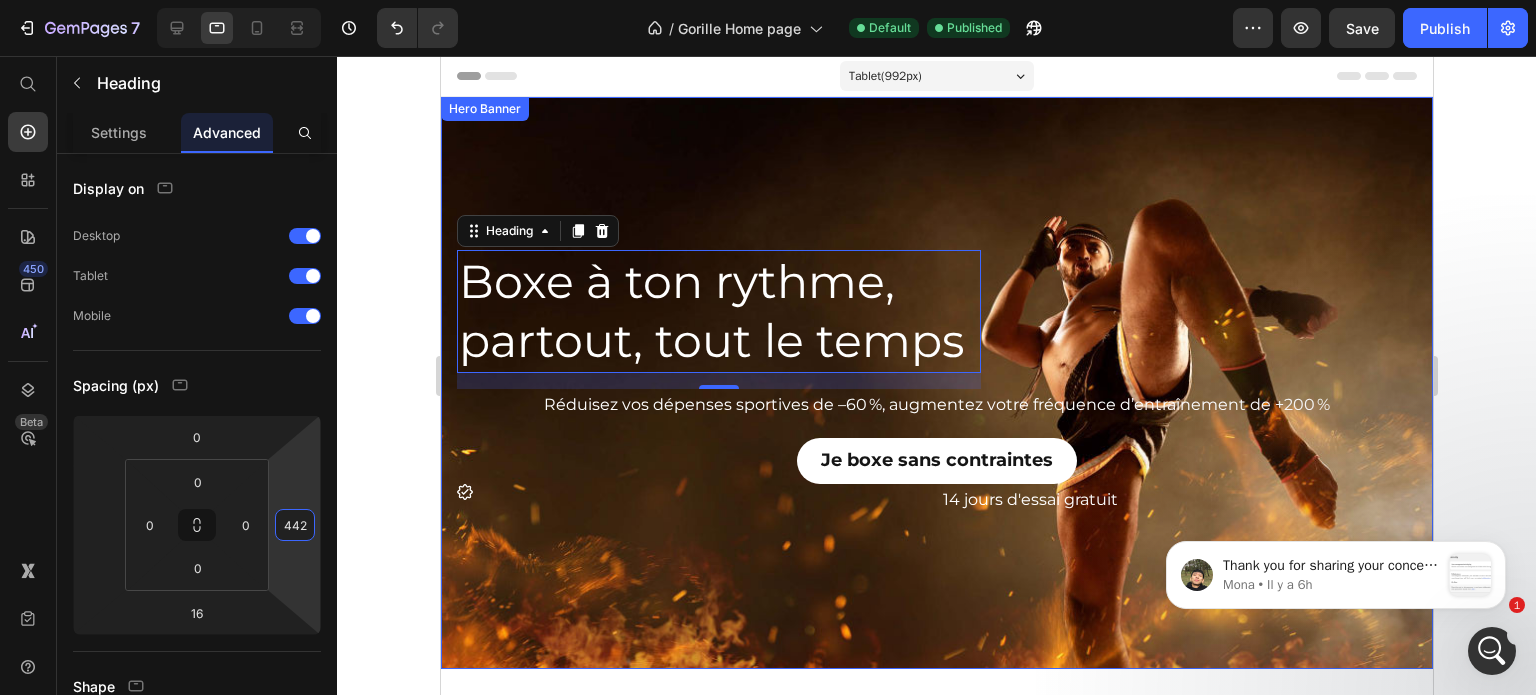 type on "444" 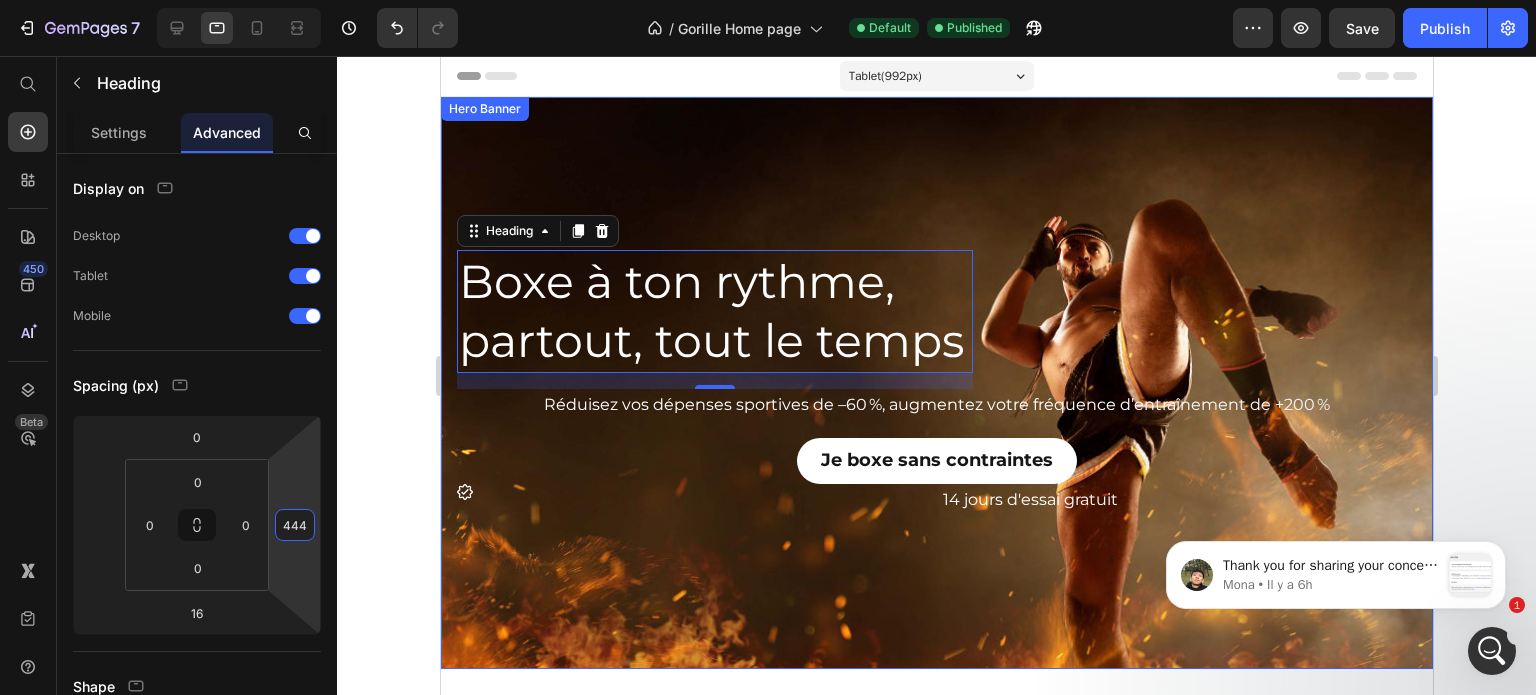 drag, startPoint x: 302, startPoint y: 565, endPoint x: 304, endPoint y: 343, distance: 222.009 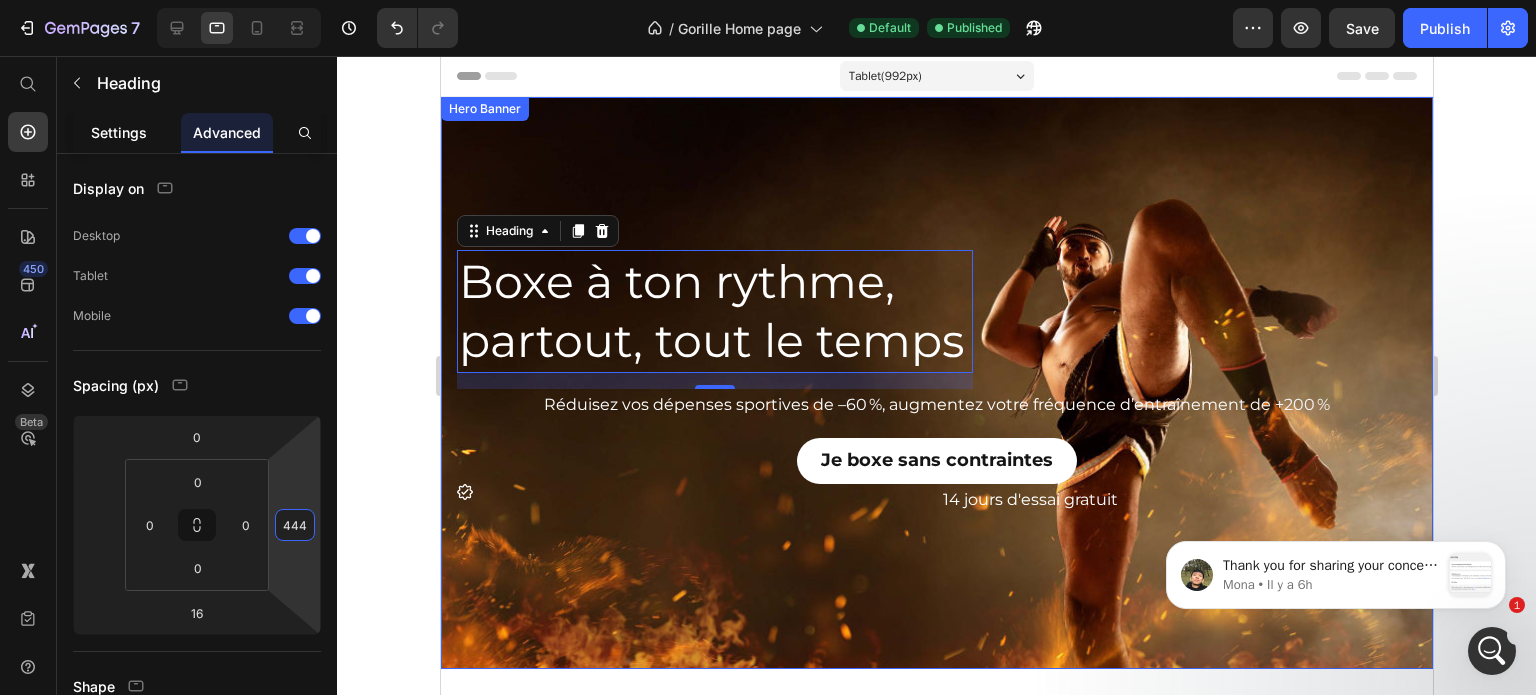 click on "Settings" at bounding box center (119, 132) 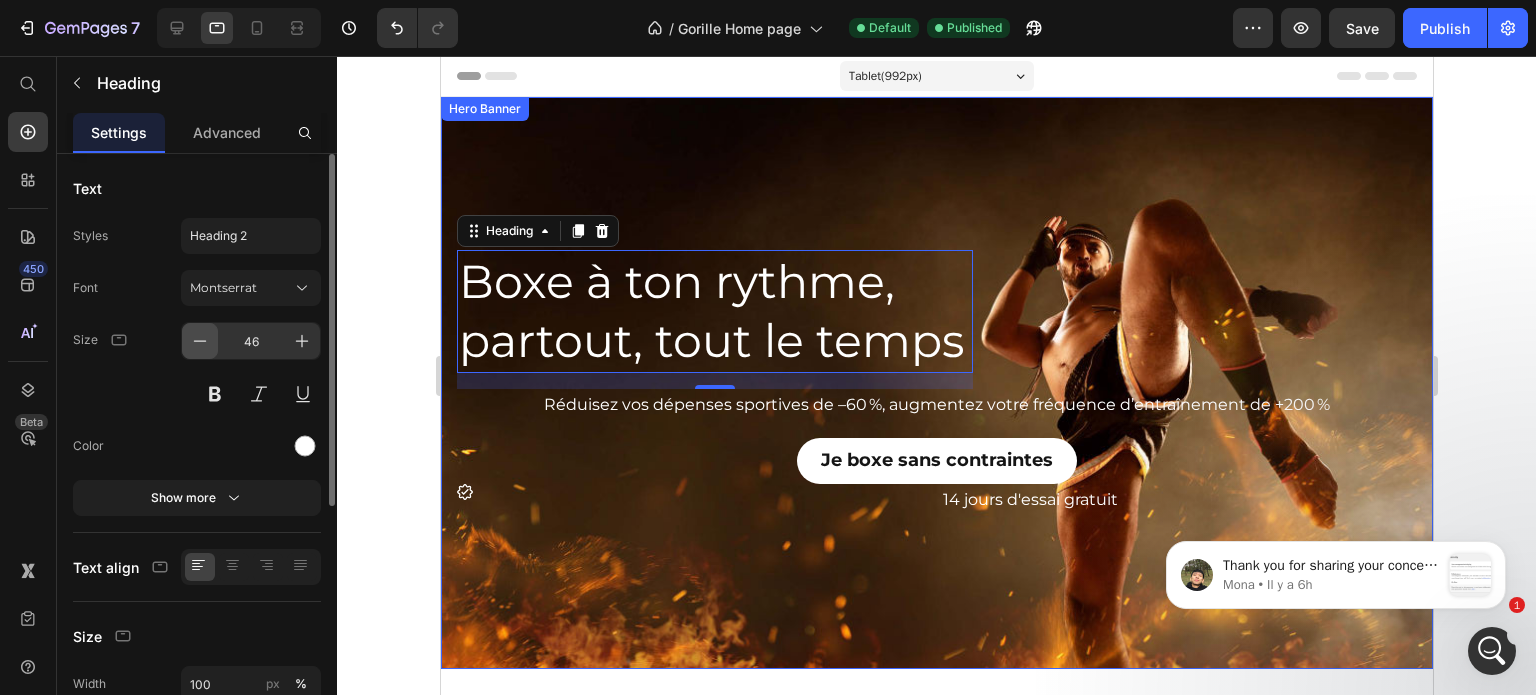 click at bounding box center (200, 341) 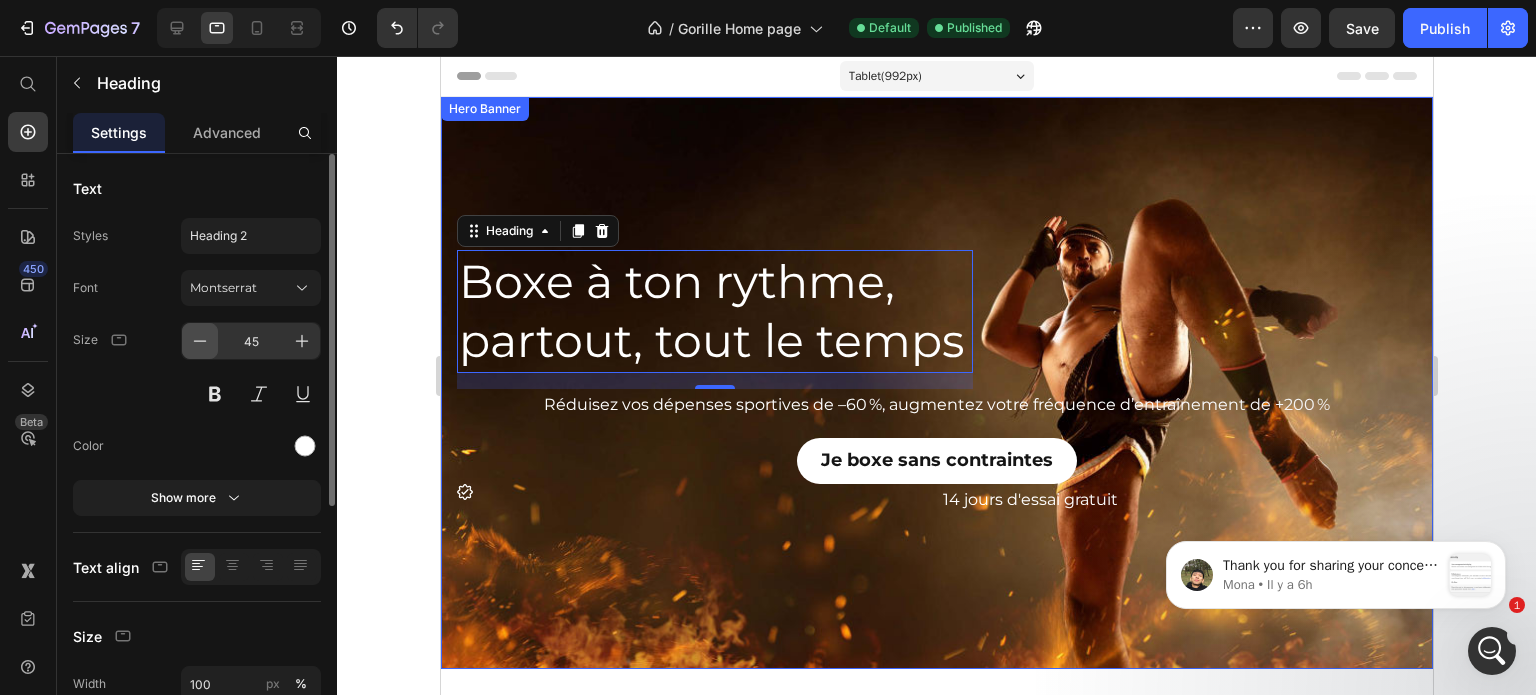 click at bounding box center [200, 341] 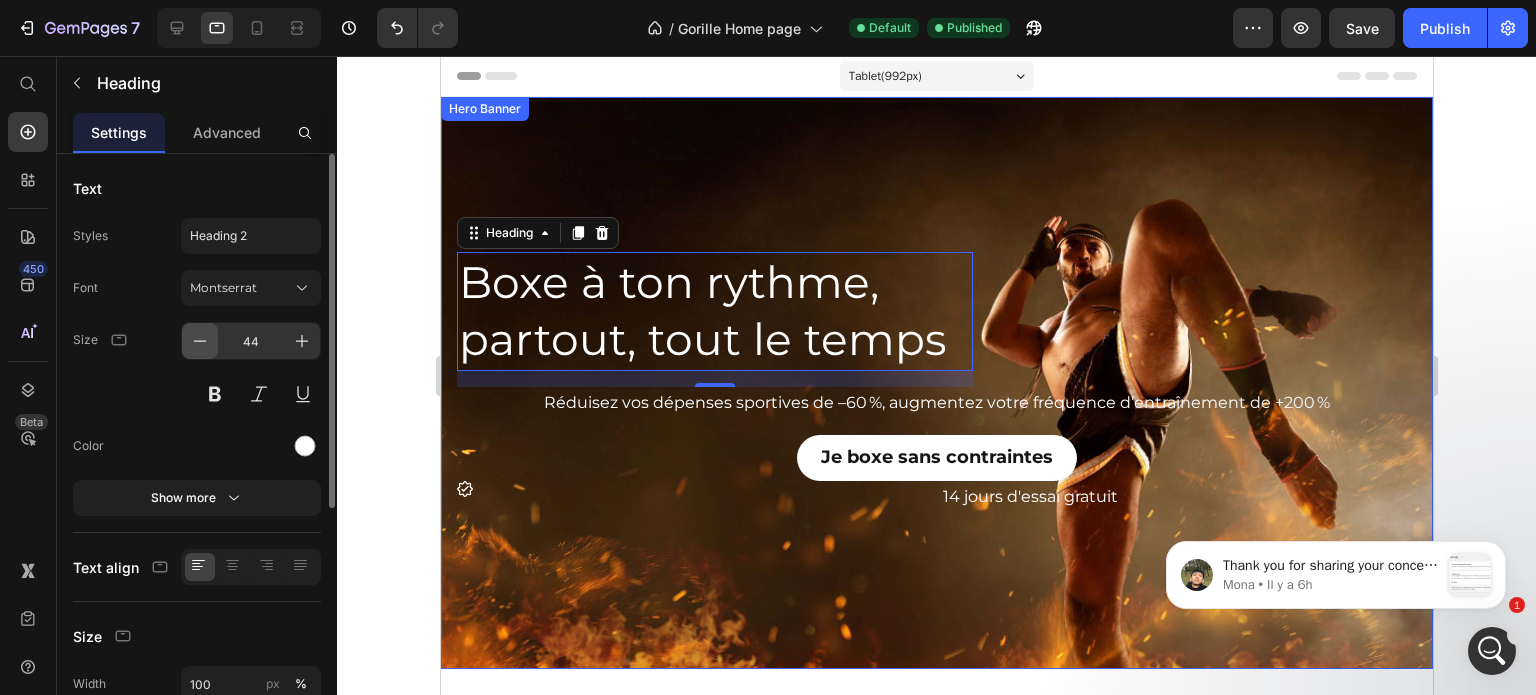 click at bounding box center [200, 341] 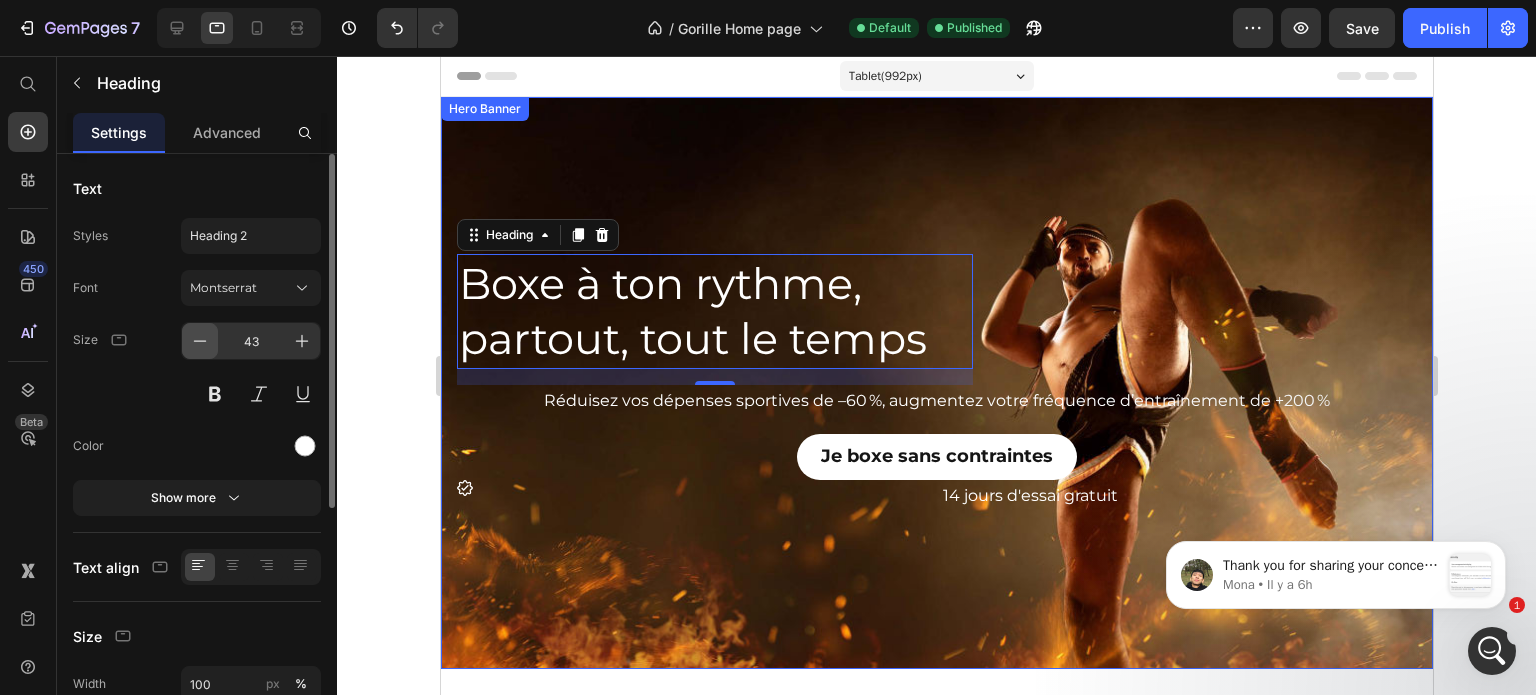 click at bounding box center [200, 341] 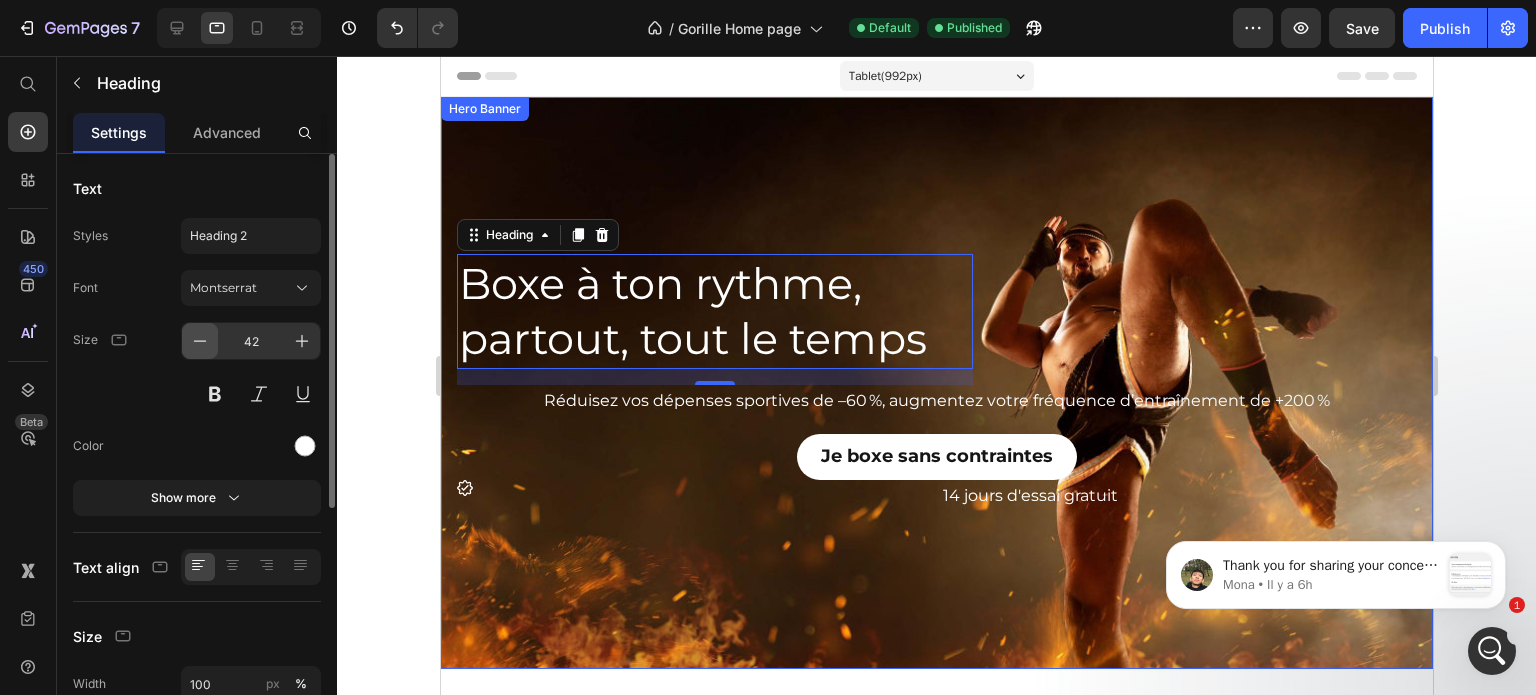 click at bounding box center [200, 341] 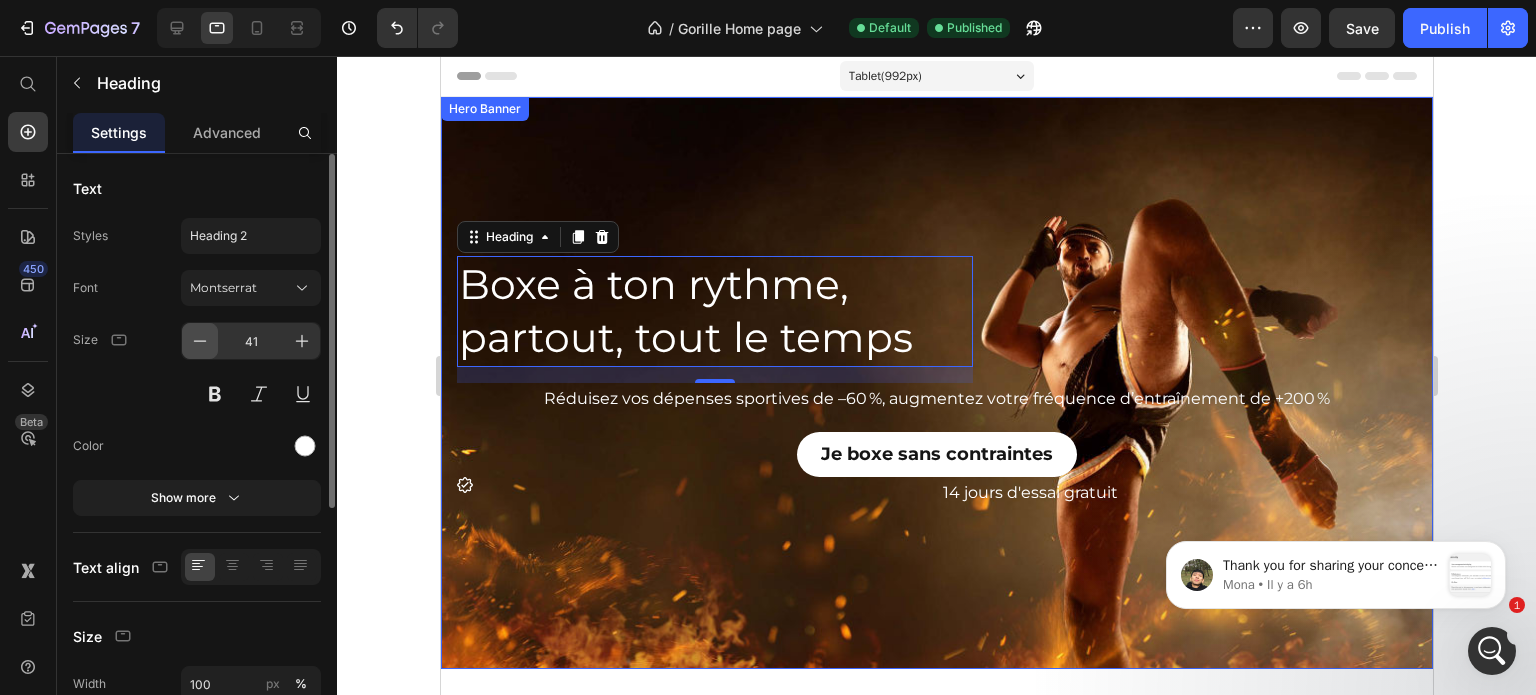 click at bounding box center [200, 341] 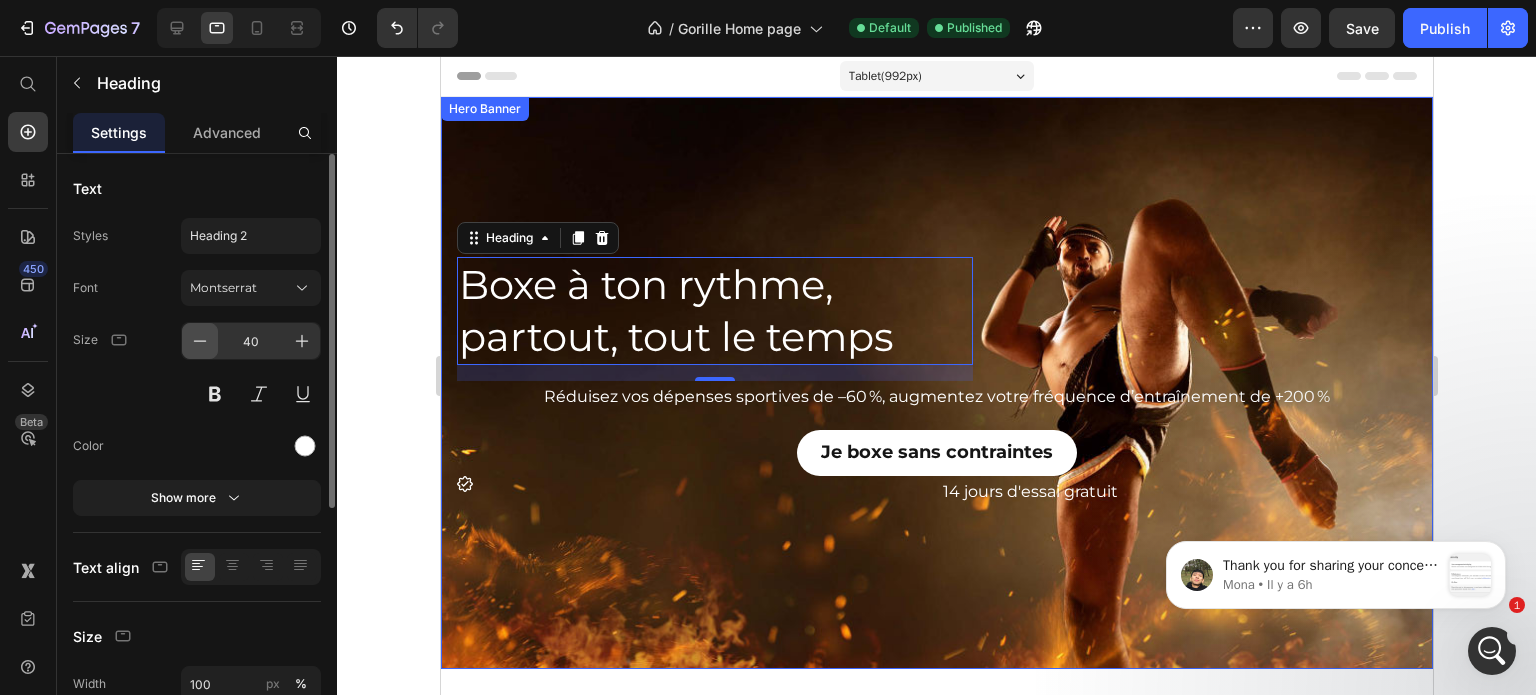 click at bounding box center [200, 341] 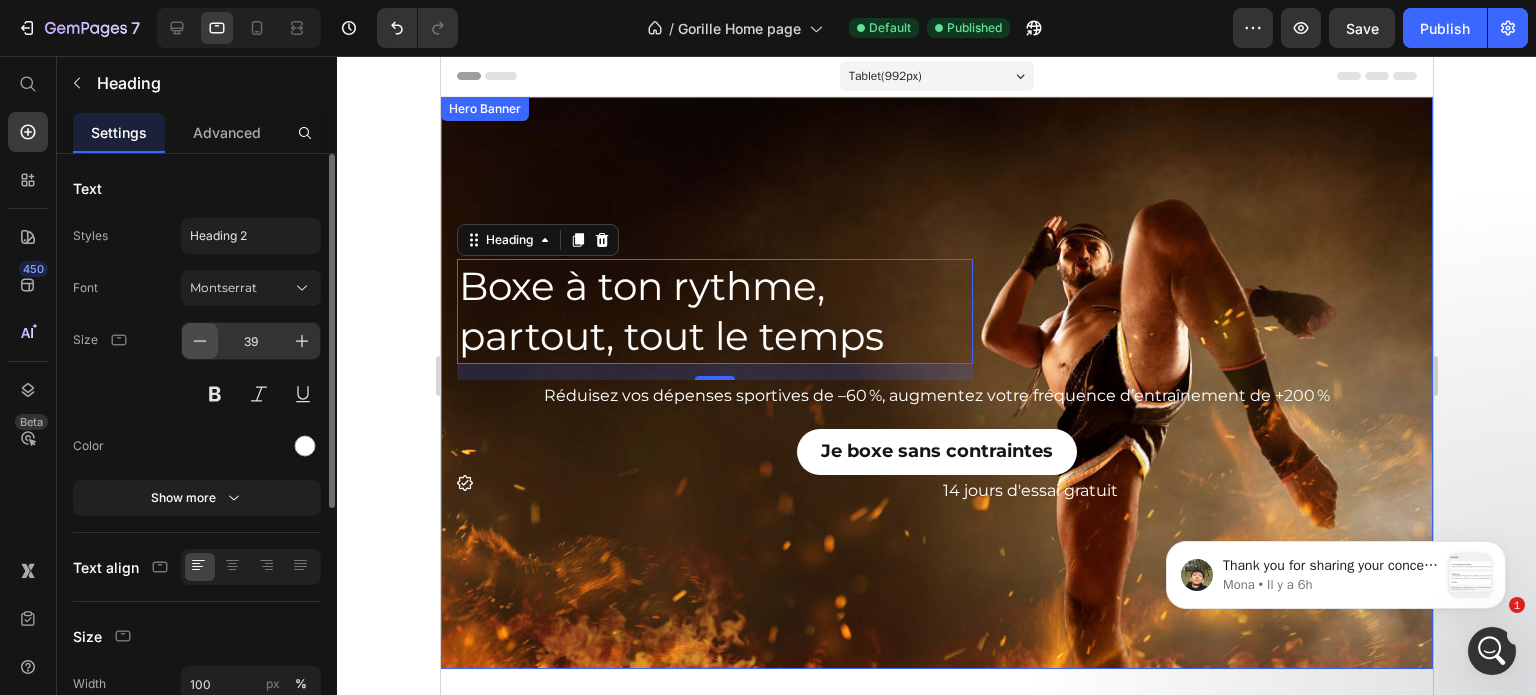 click at bounding box center (200, 341) 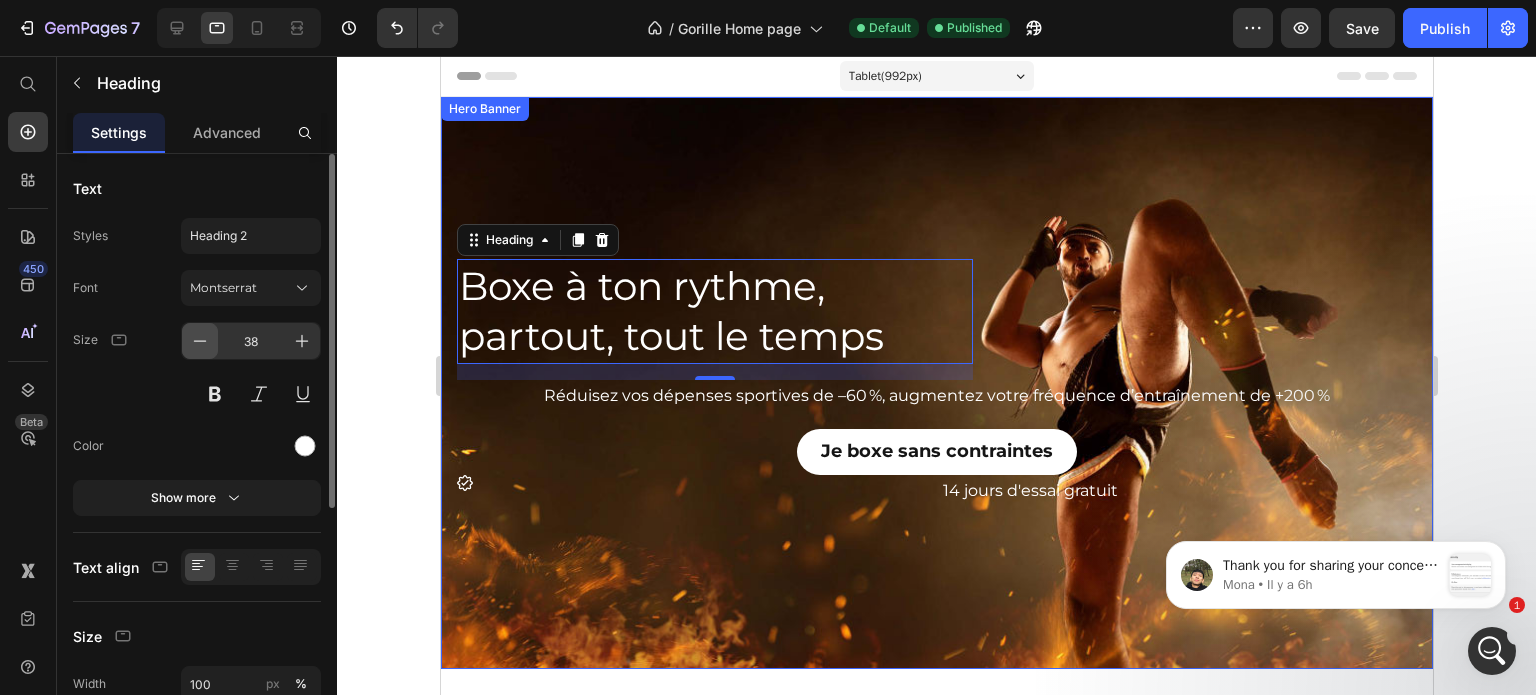 click at bounding box center [200, 341] 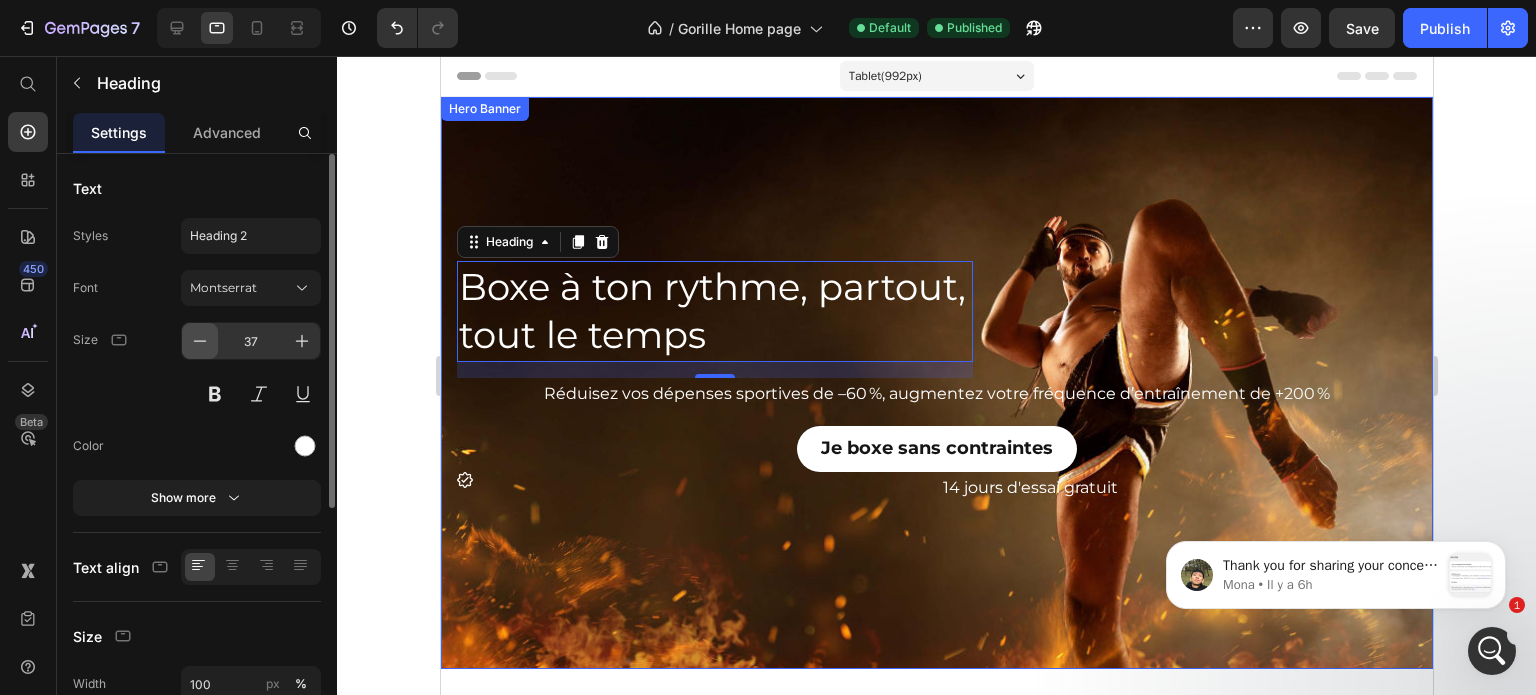 click at bounding box center [200, 341] 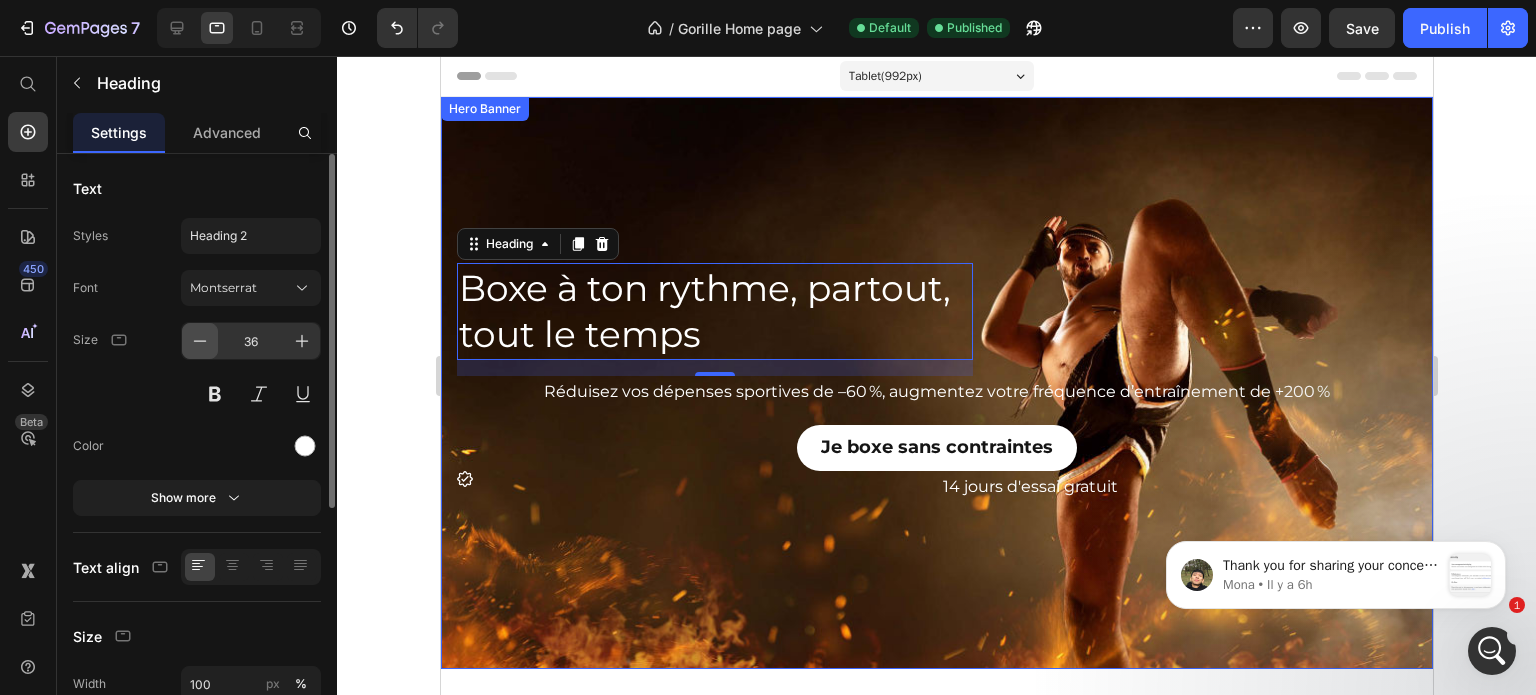 click at bounding box center (200, 341) 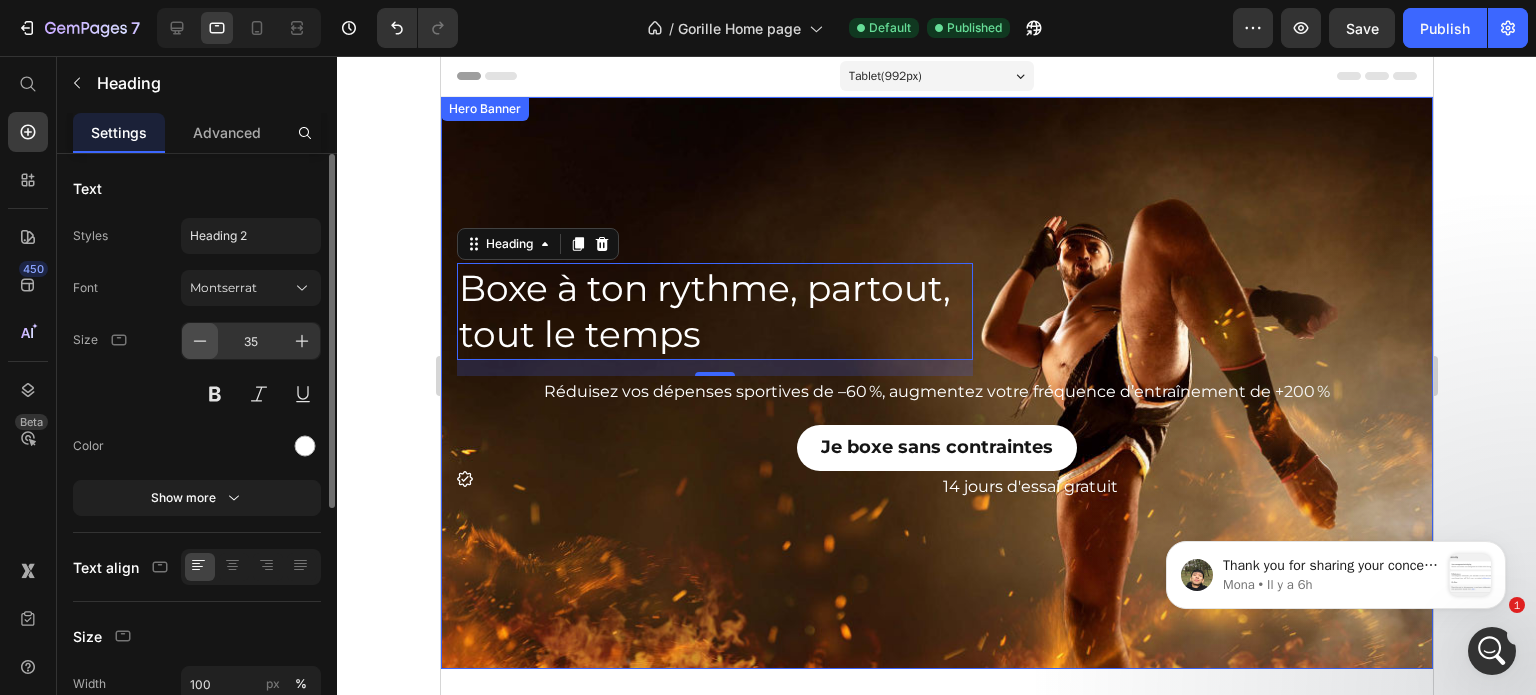 click at bounding box center [200, 341] 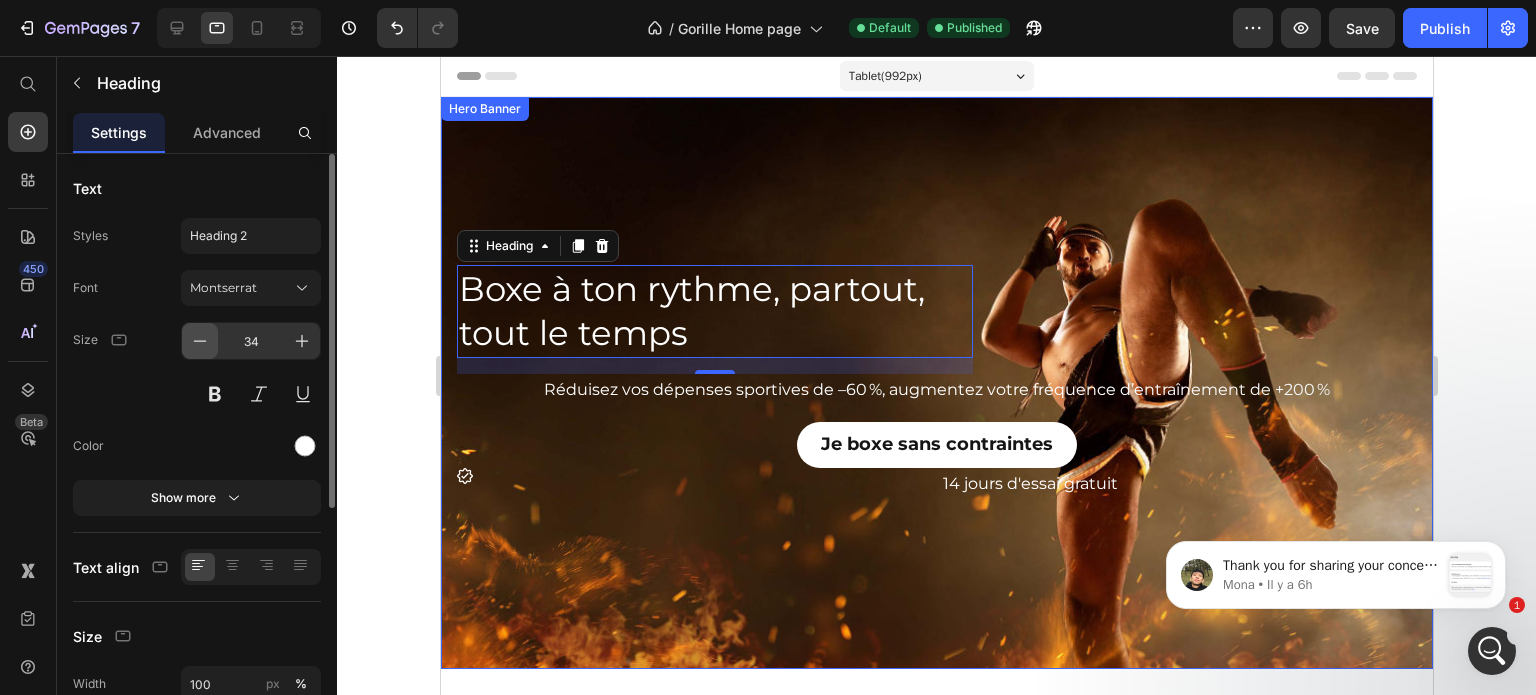 click at bounding box center [200, 341] 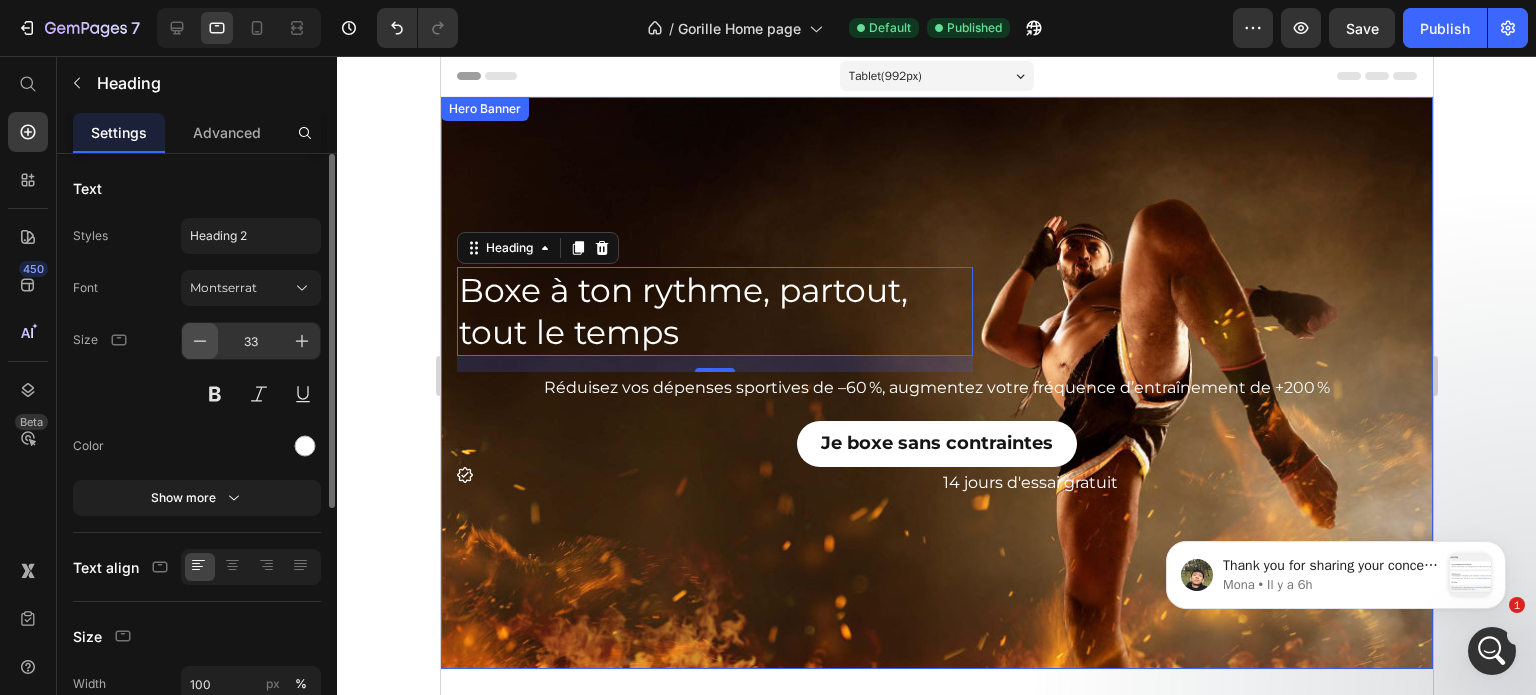 click at bounding box center [200, 341] 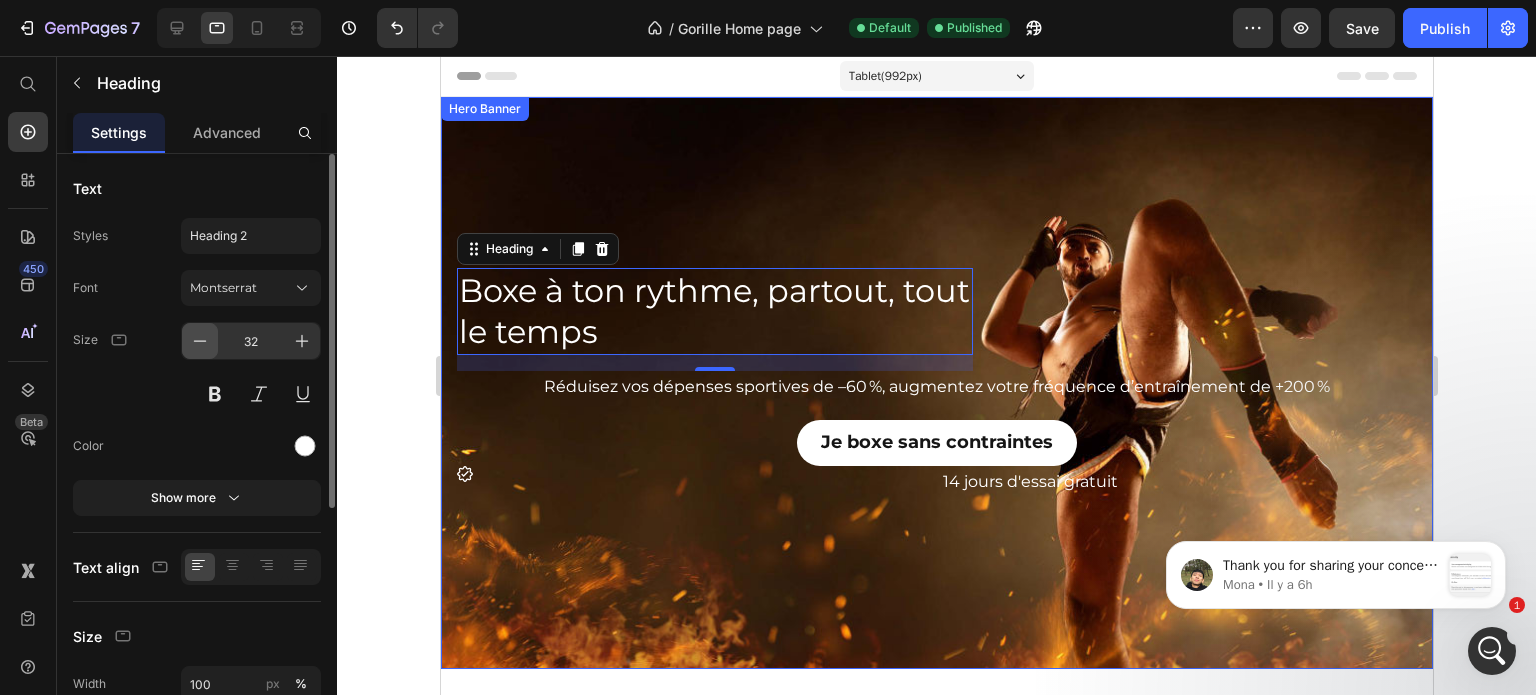 click at bounding box center [200, 341] 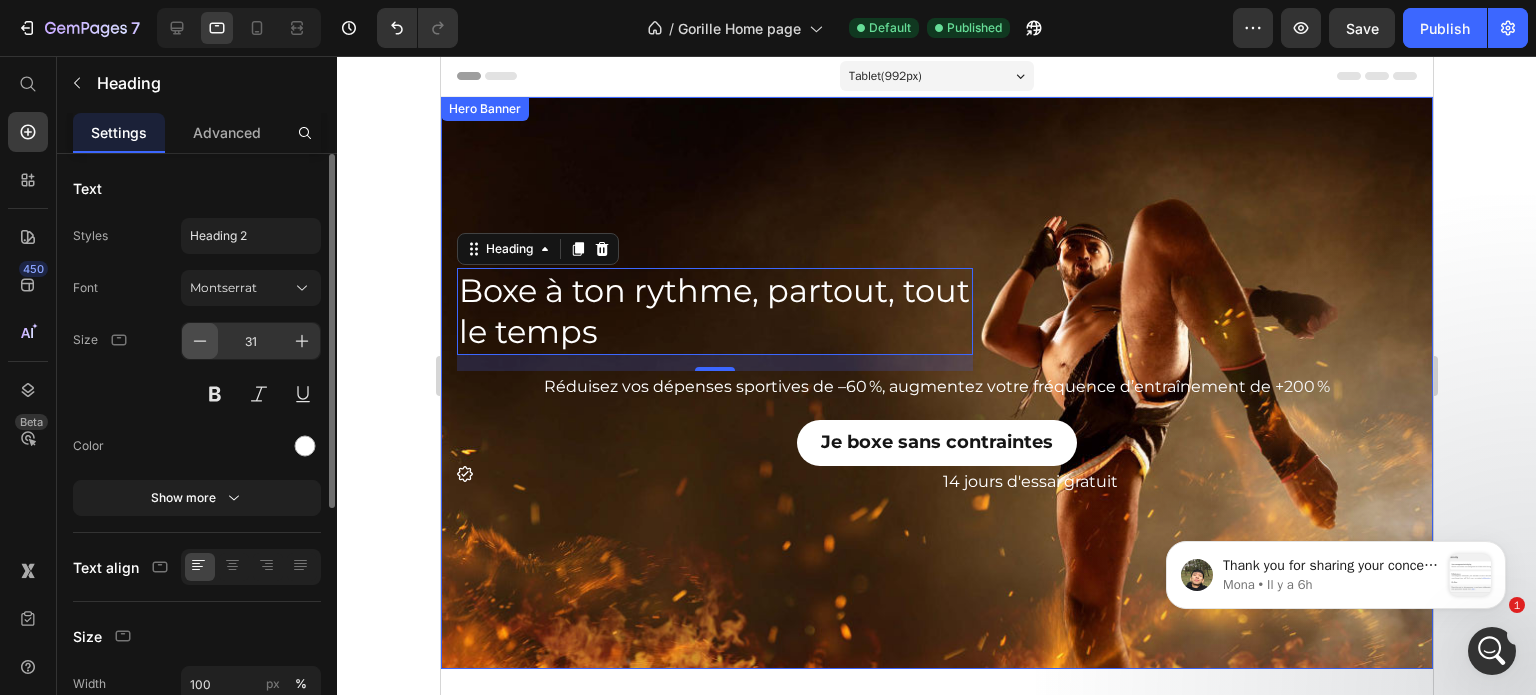 click at bounding box center [200, 341] 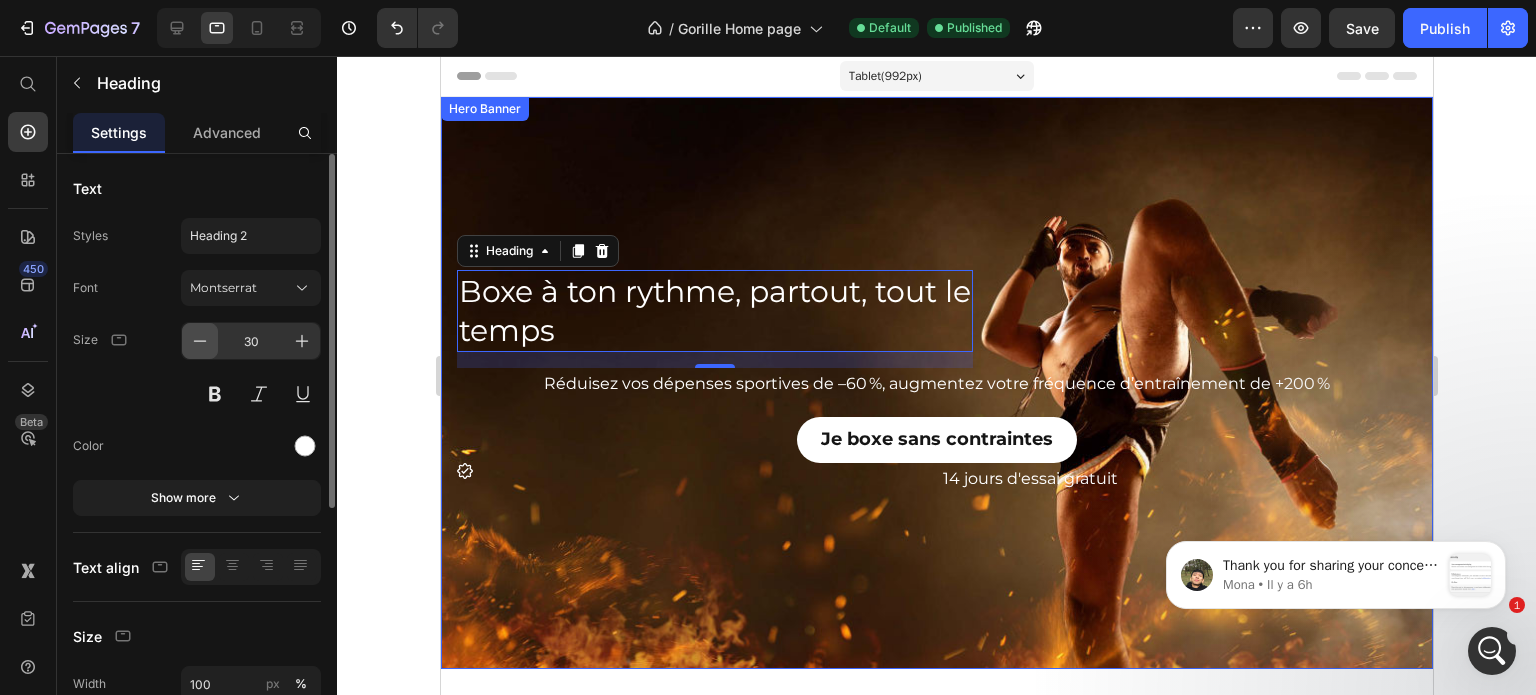 click at bounding box center (200, 341) 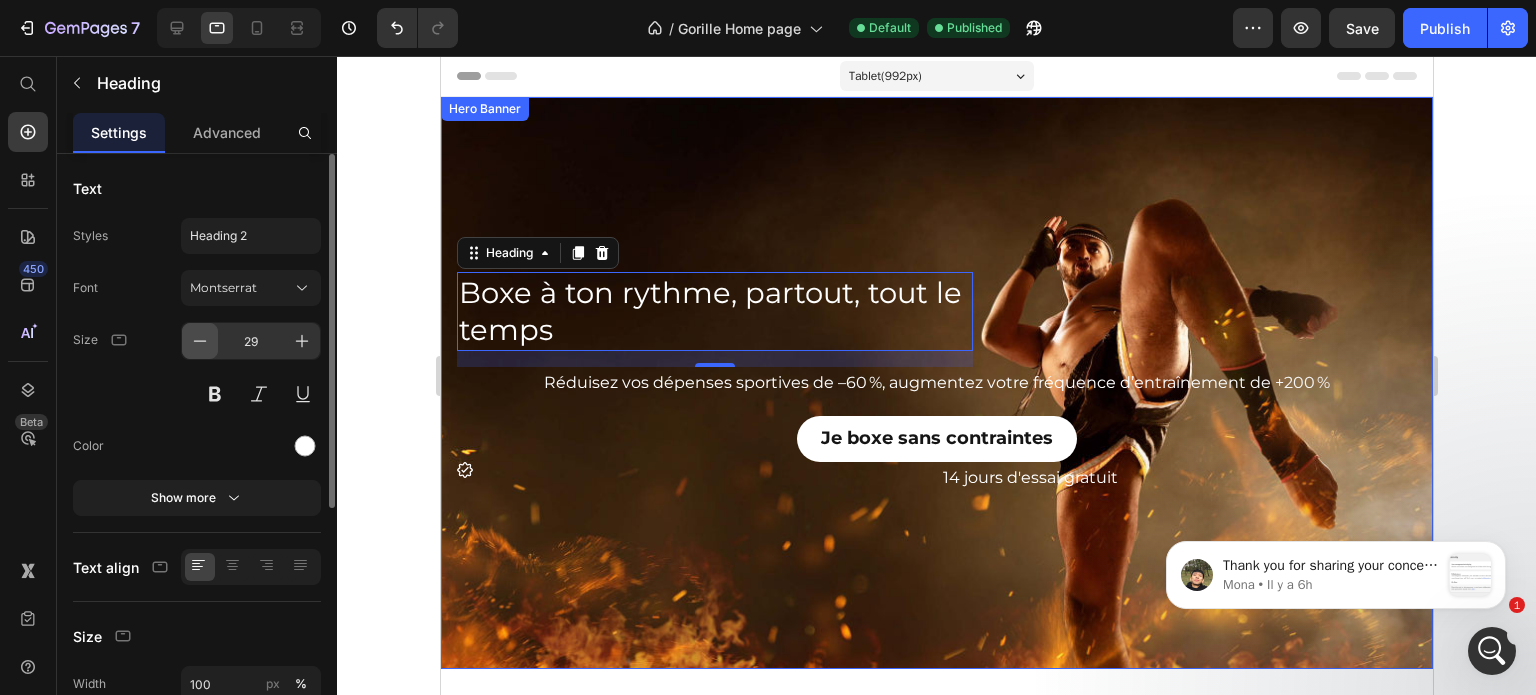 click at bounding box center (200, 341) 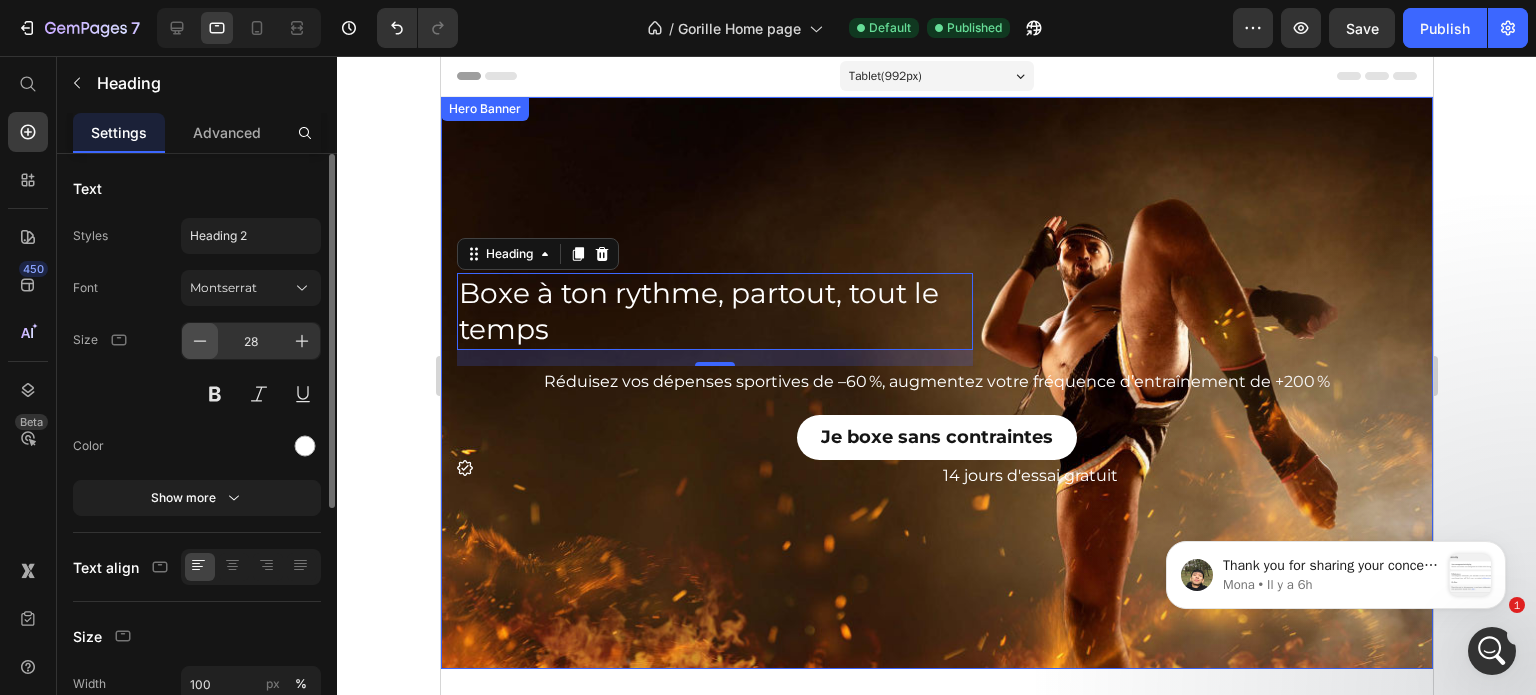 click 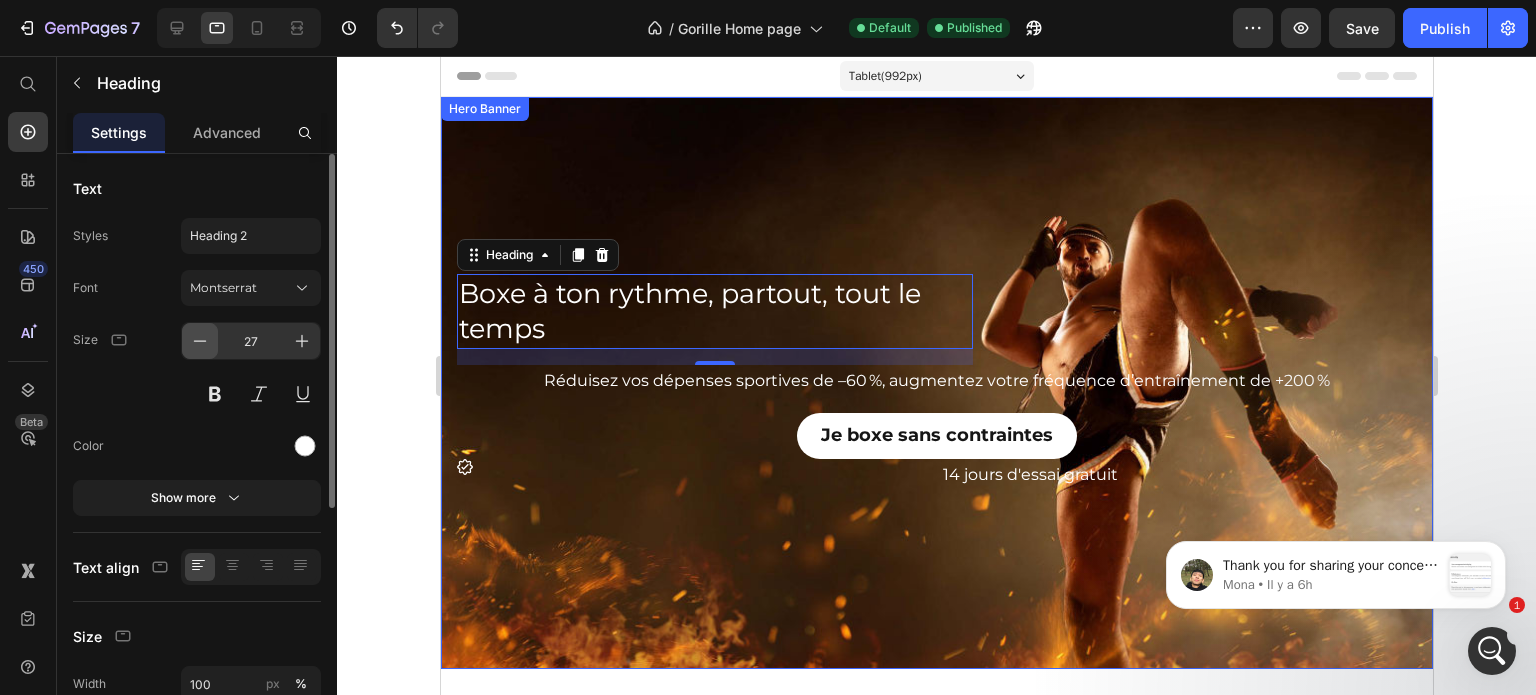 click 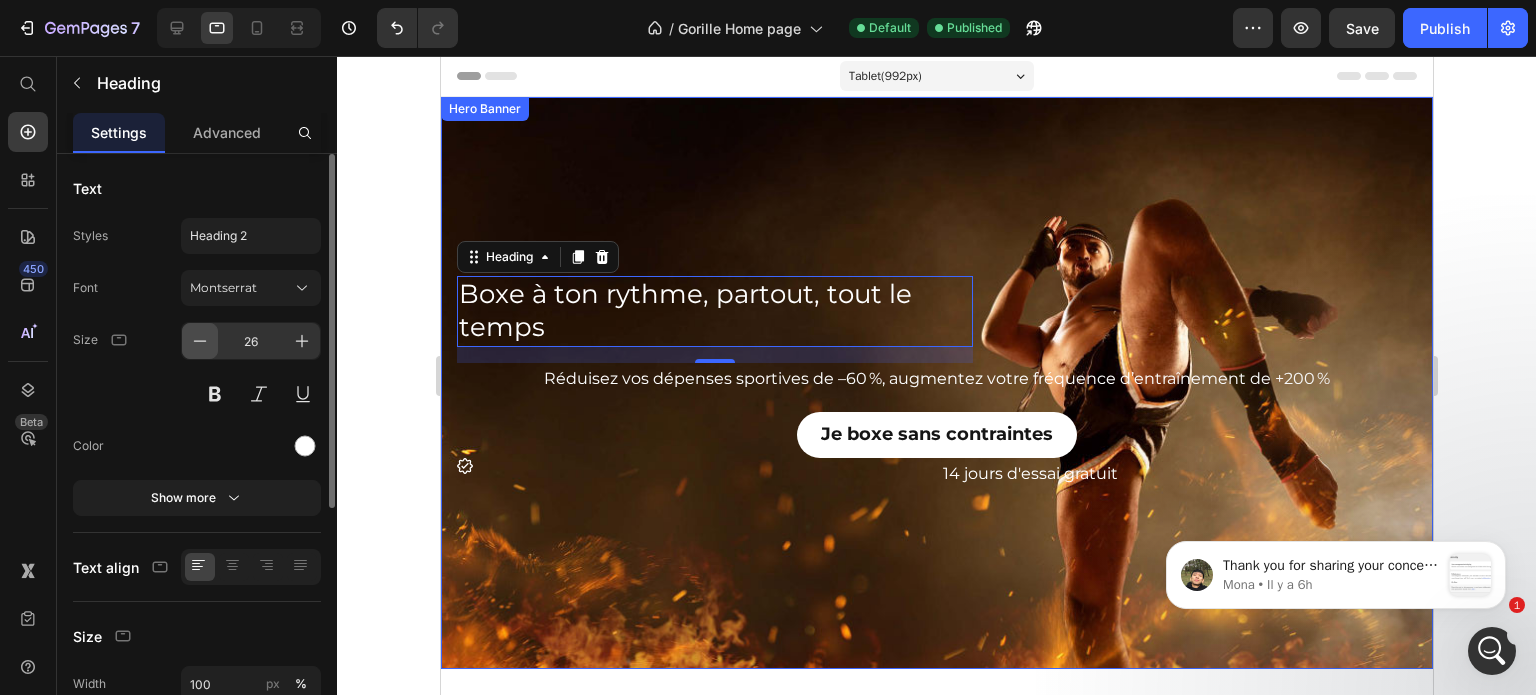 click 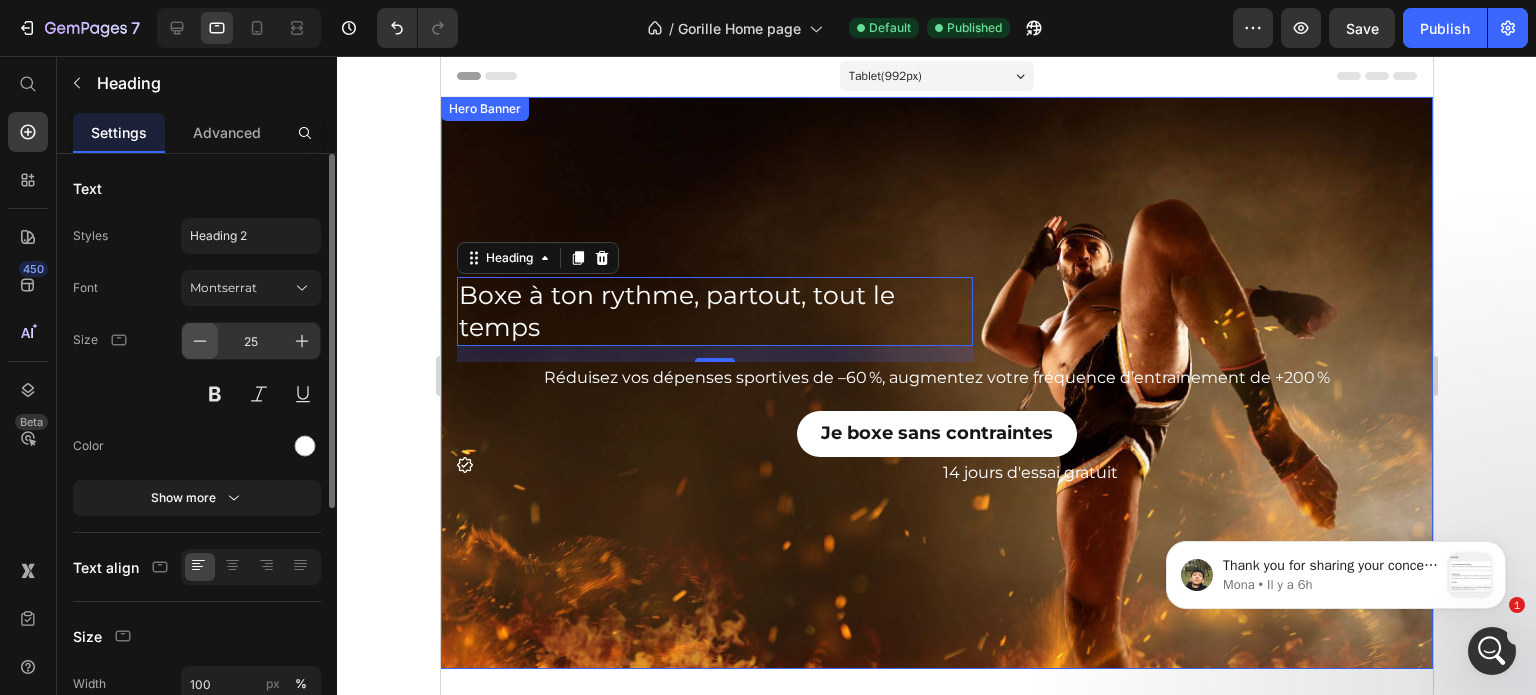 click 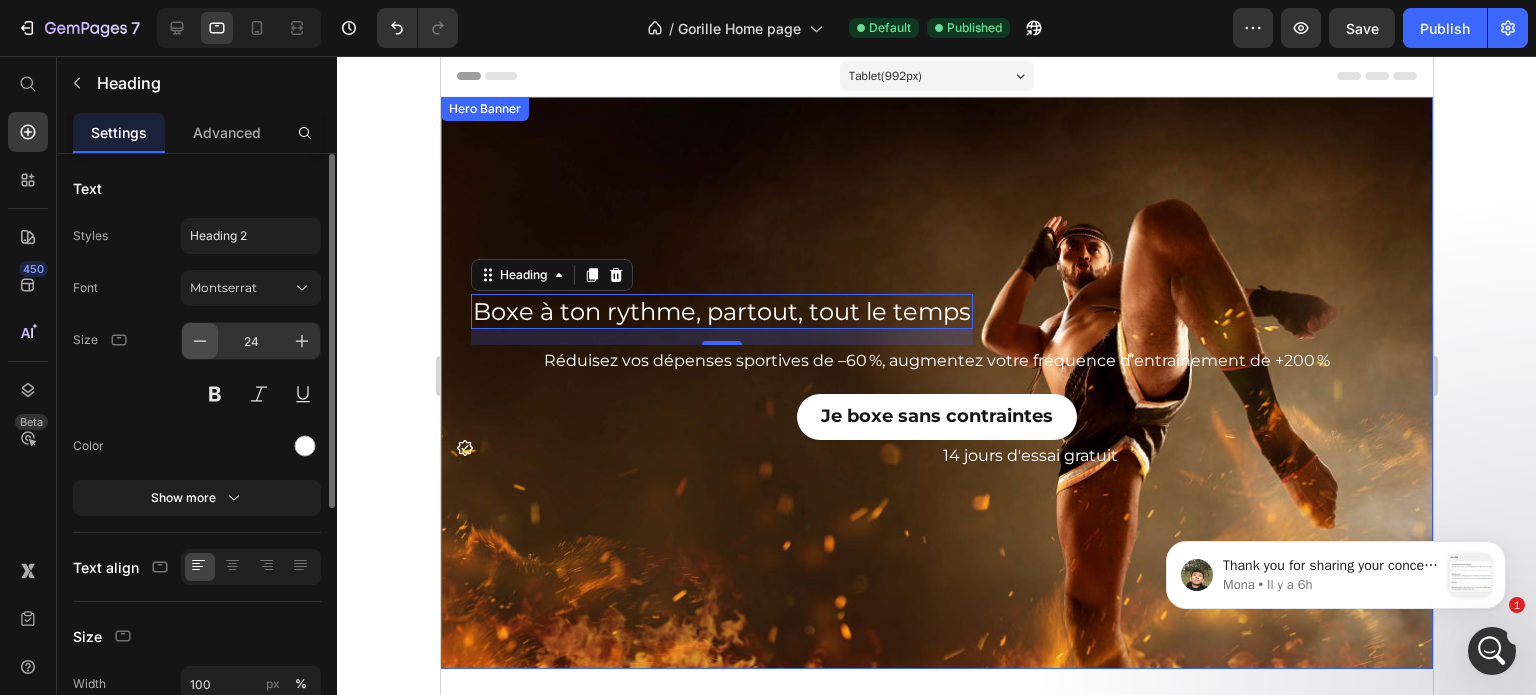 click 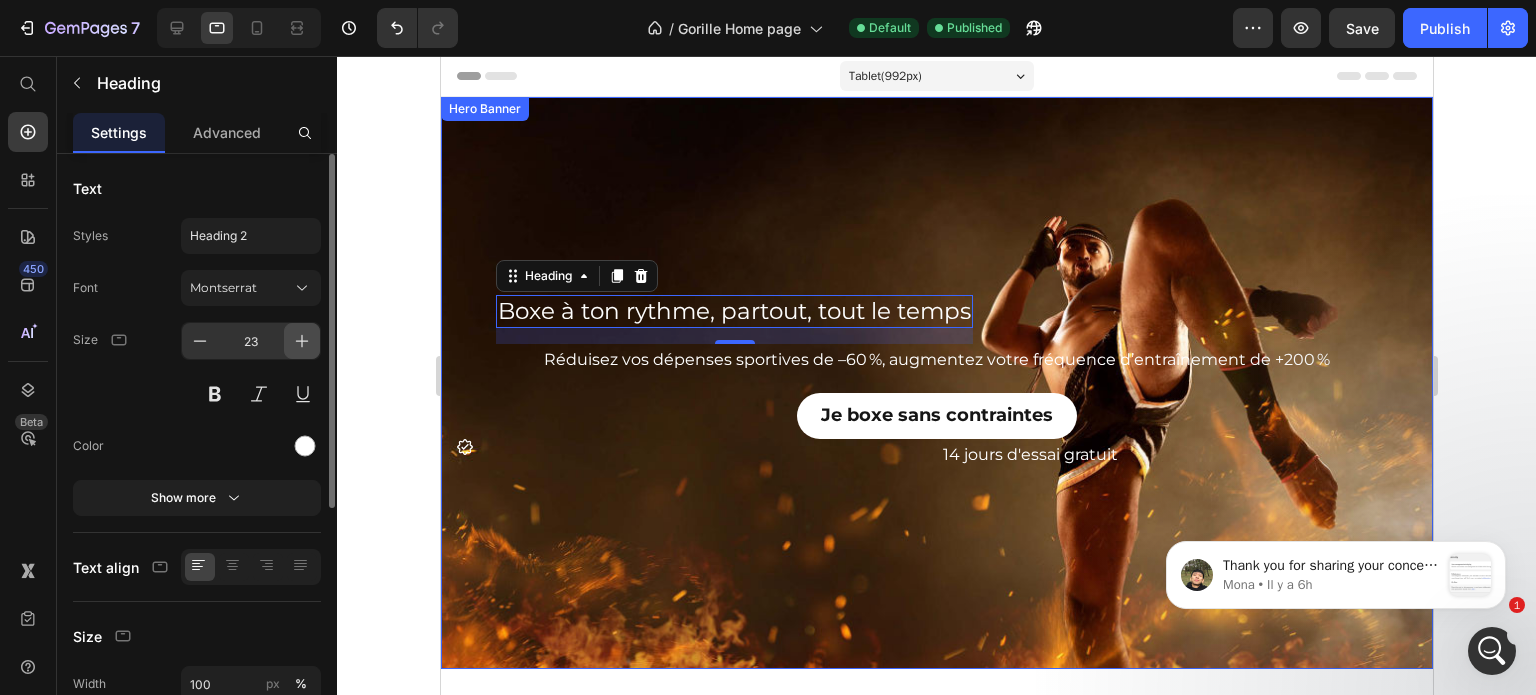 click at bounding box center (302, 341) 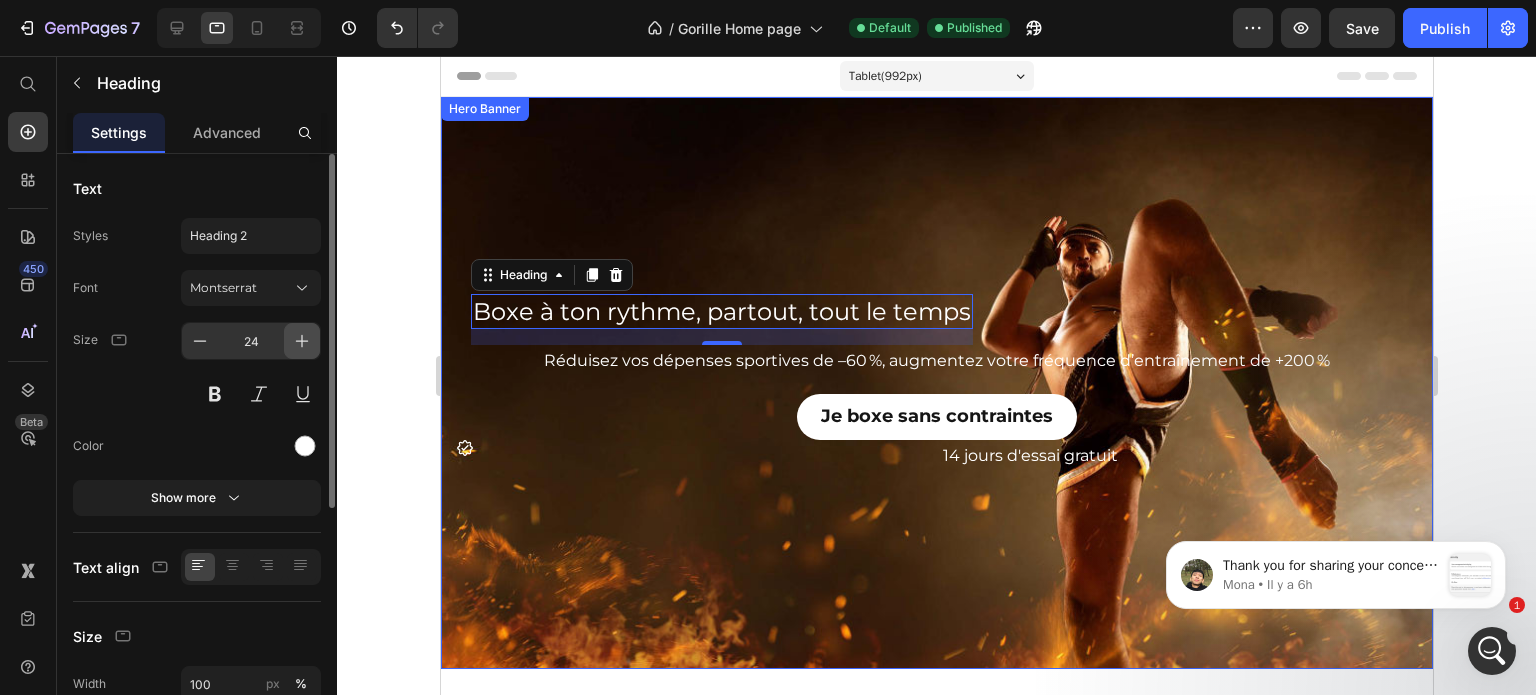 click at bounding box center (302, 341) 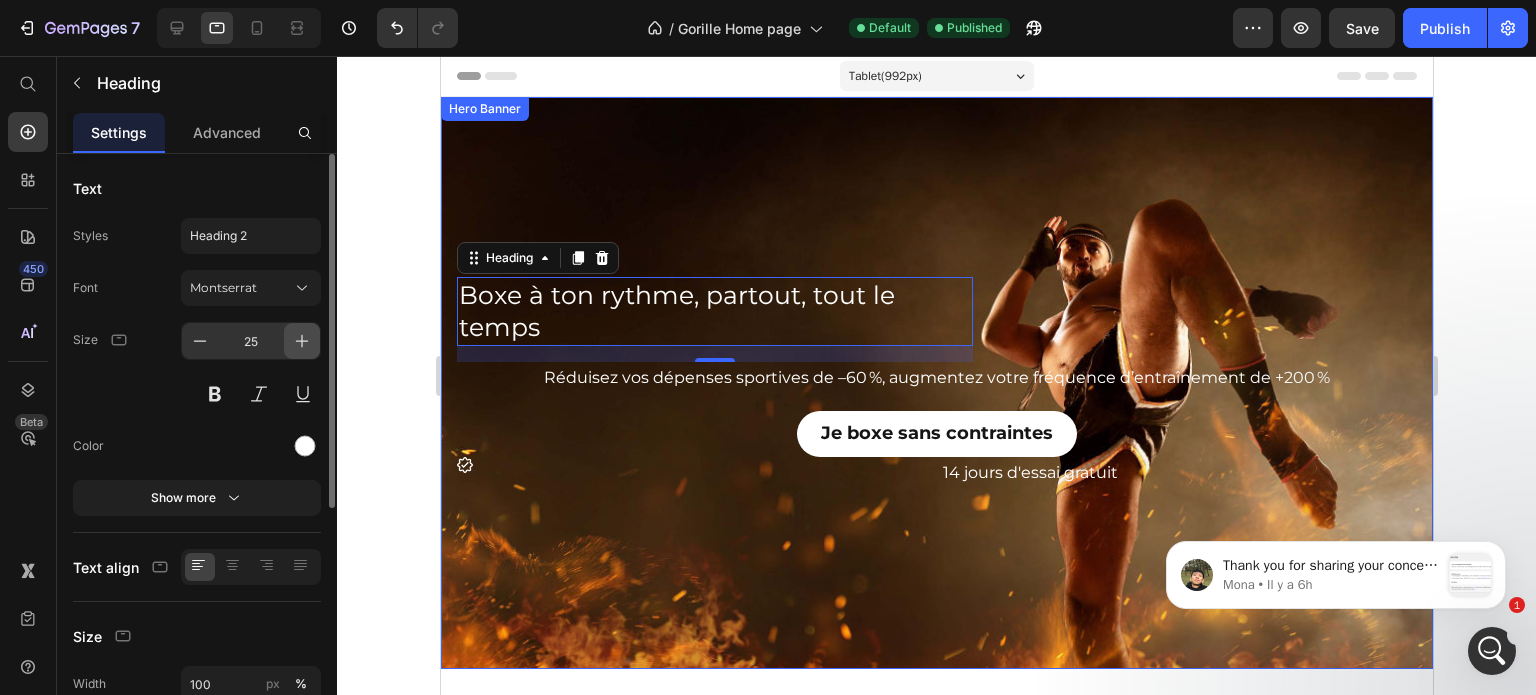 click at bounding box center (302, 341) 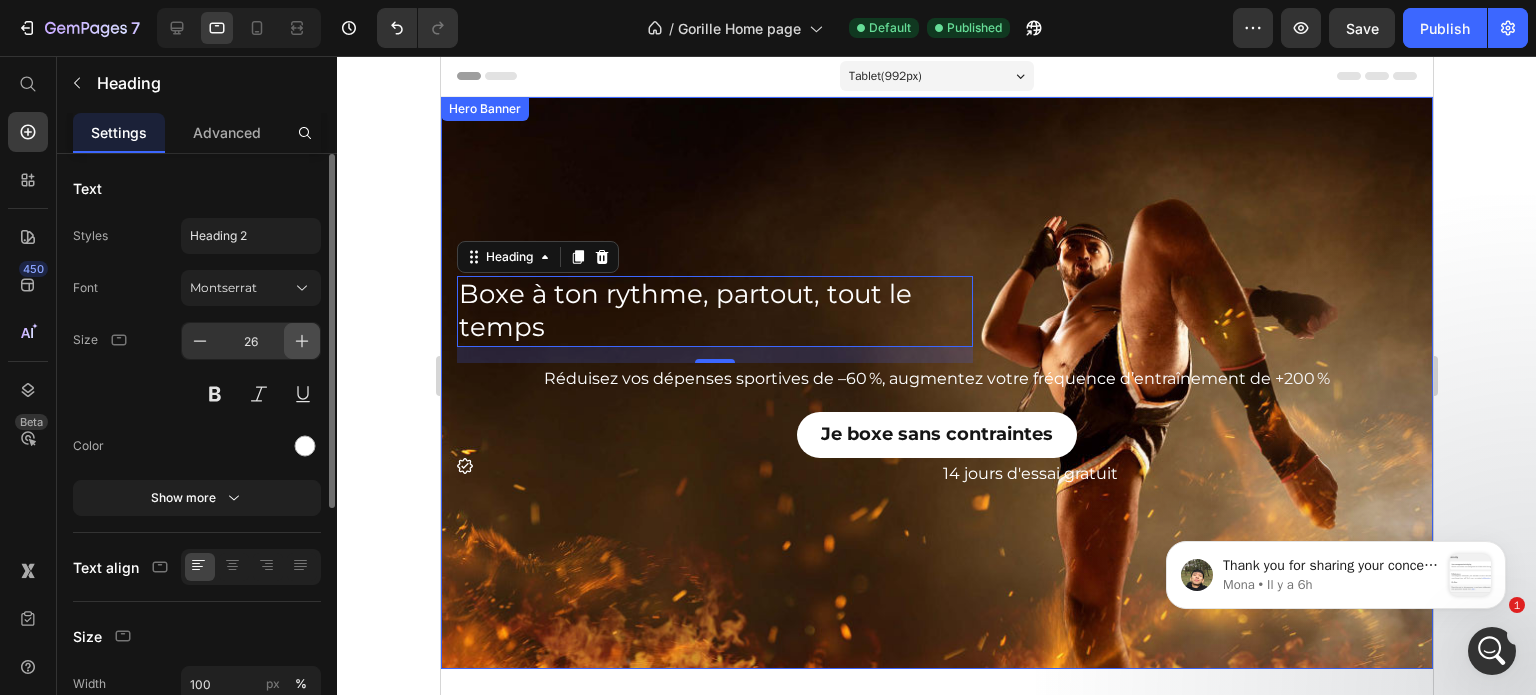 click at bounding box center [302, 341] 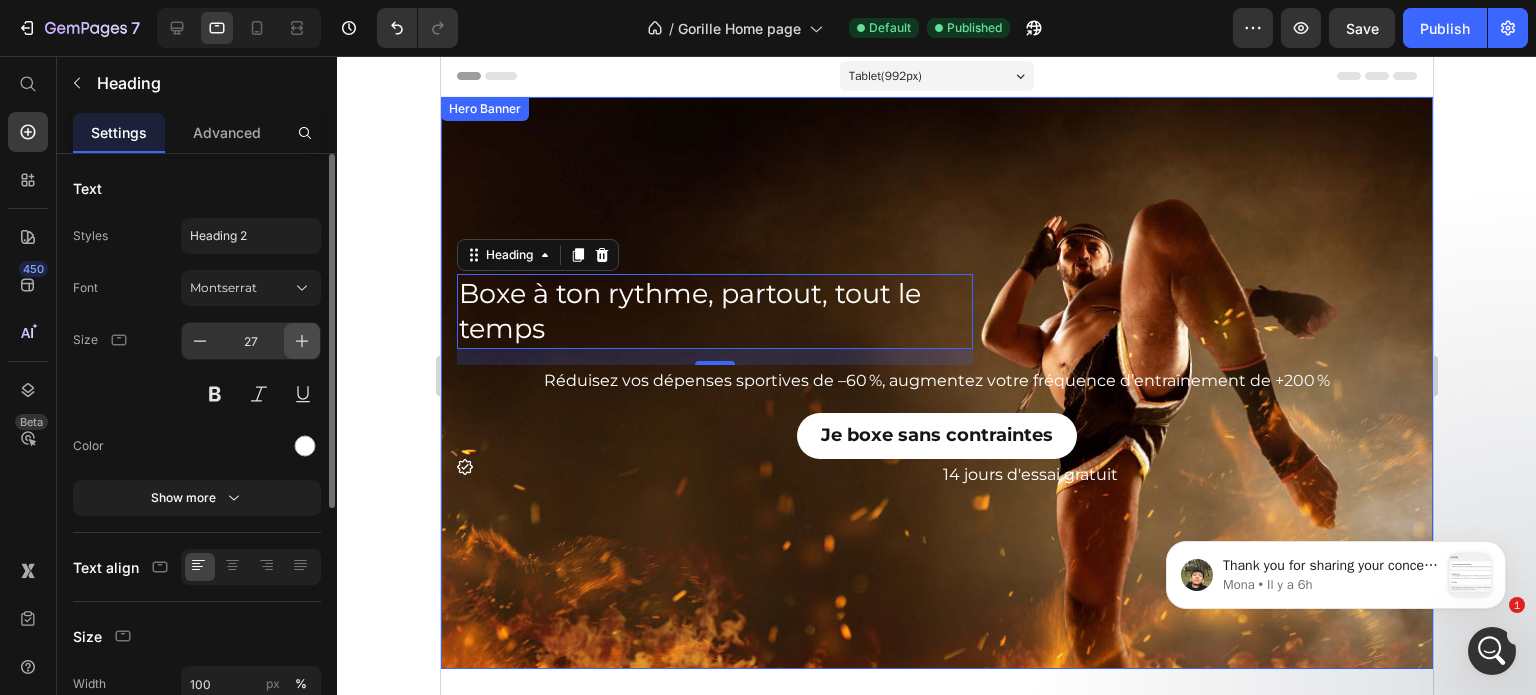 click at bounding box center (302, 341) 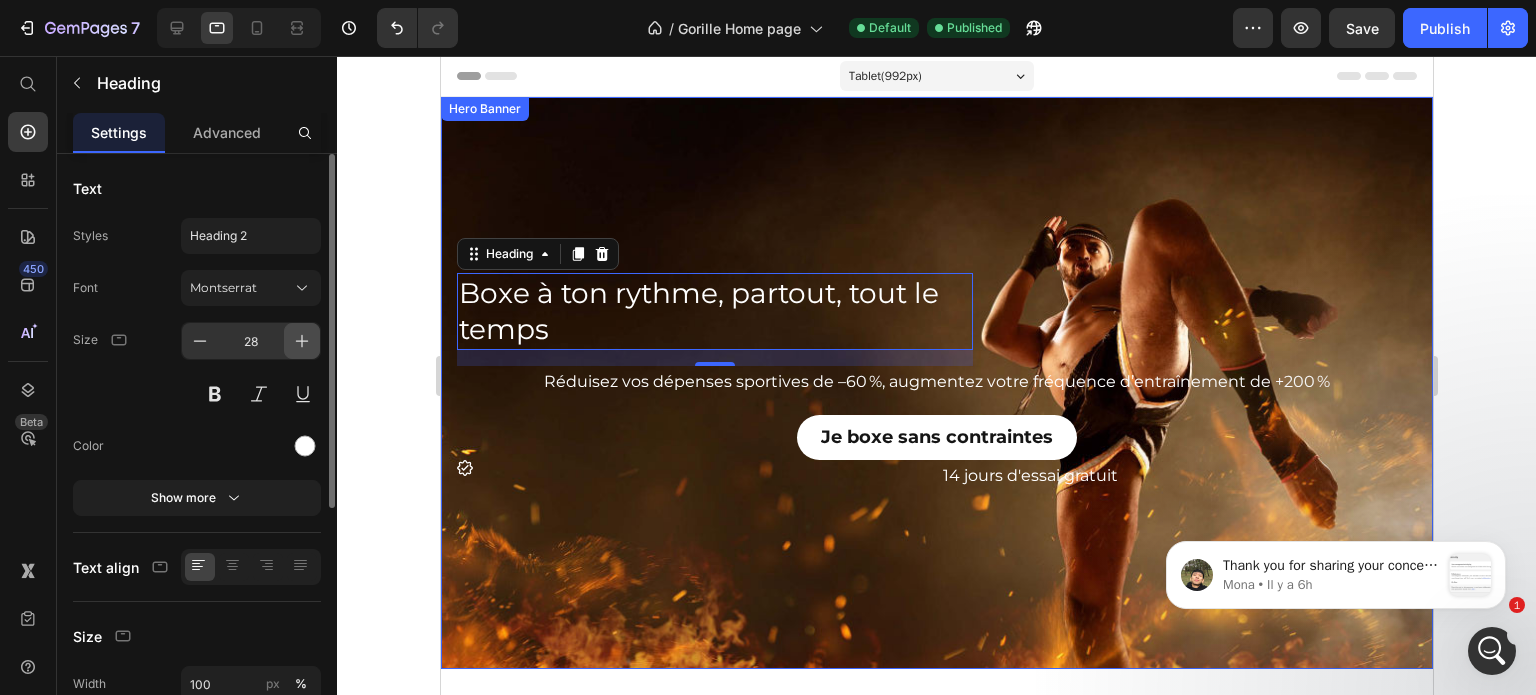 click at bounding box center [302, 341] 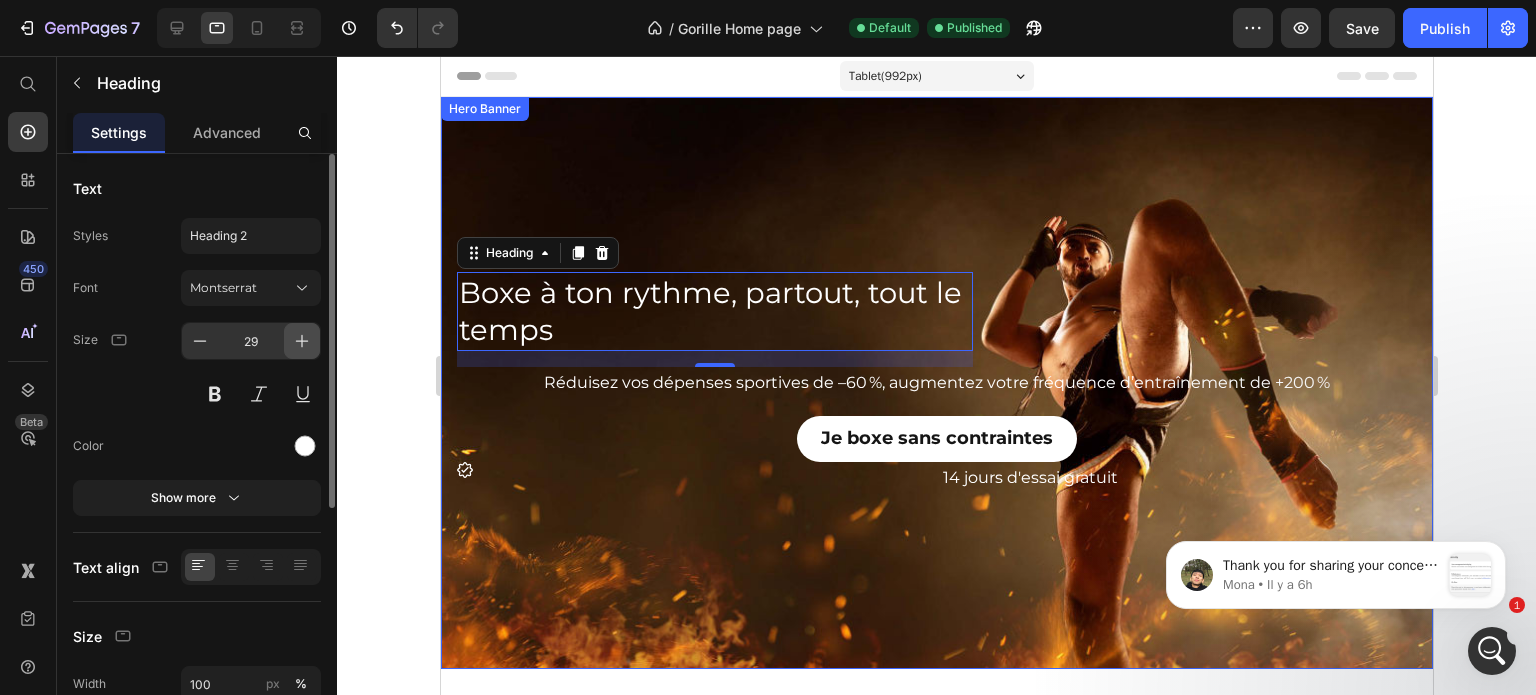 click at bounding box center [302, 341] 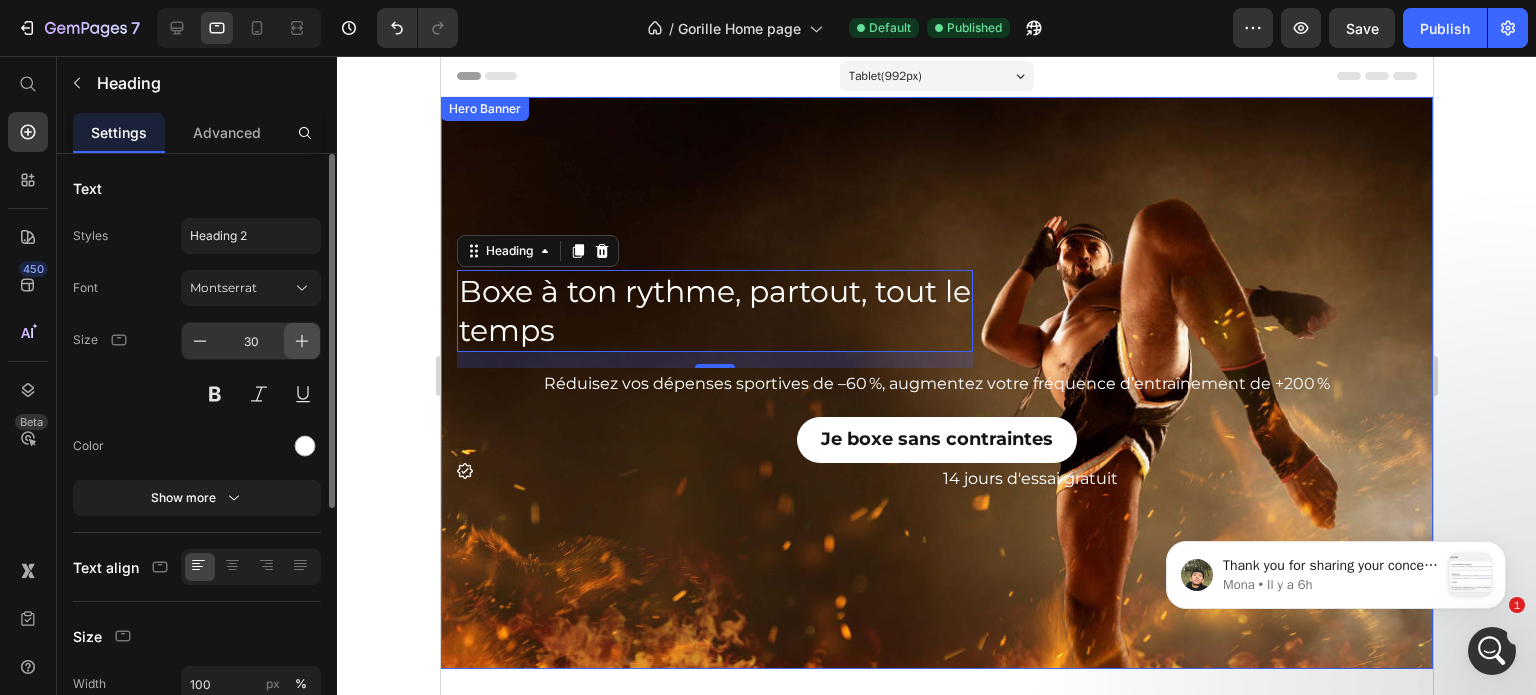 click at bounding box center [302, 341] 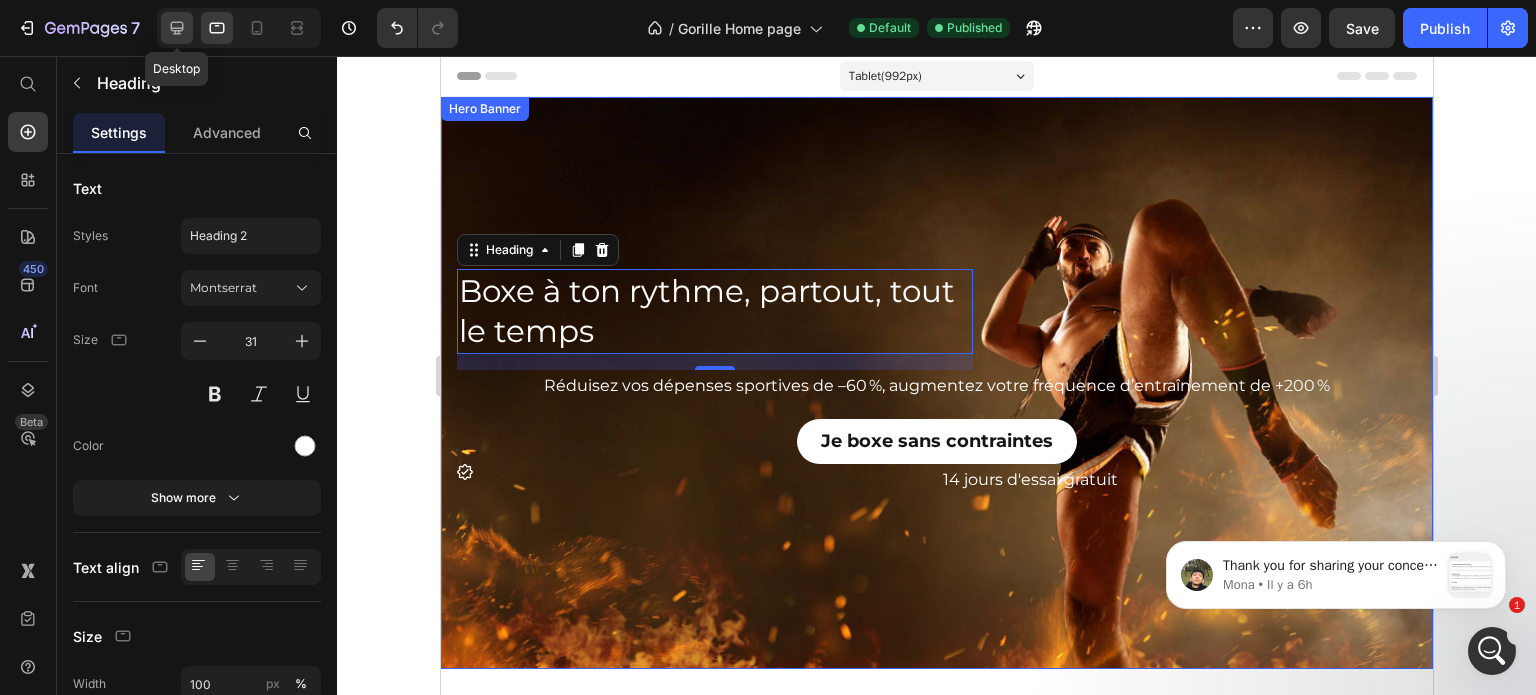 click 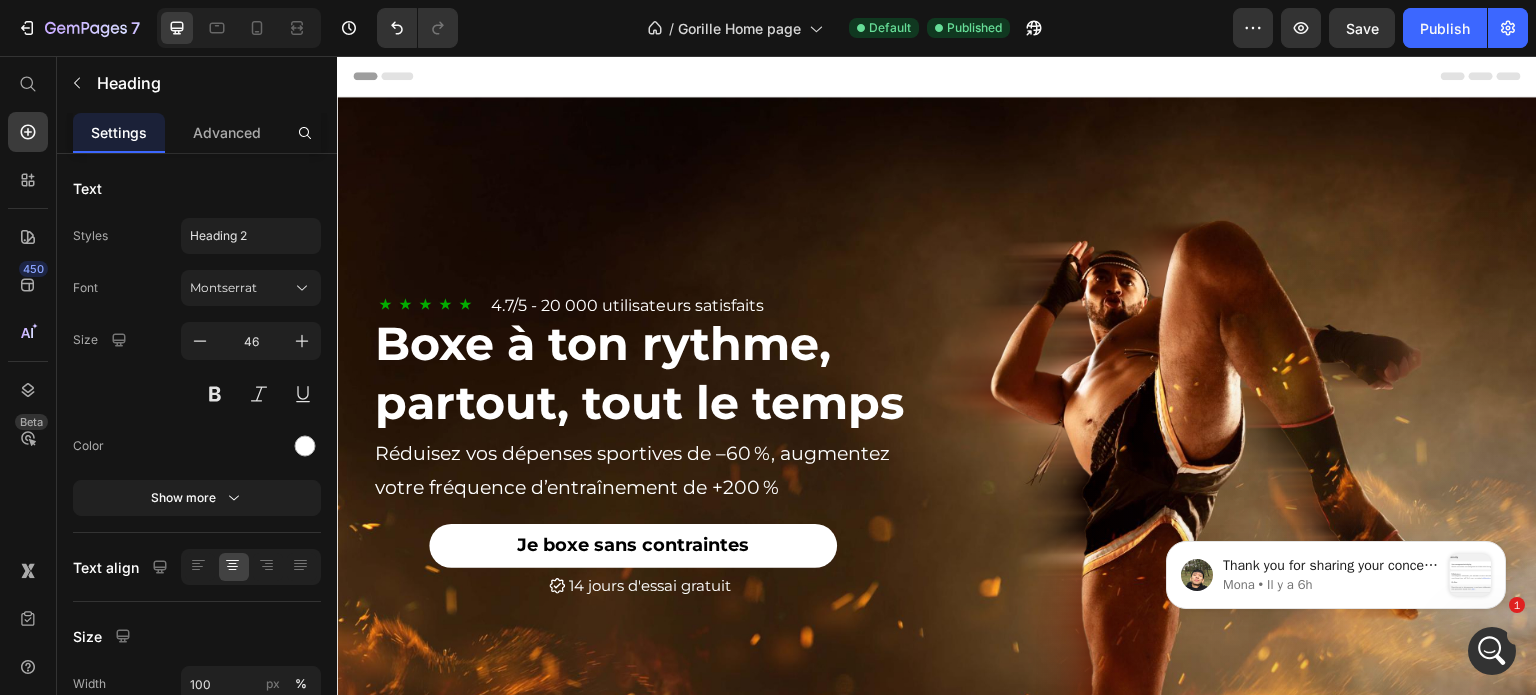 click at bounding box center [239, 28] 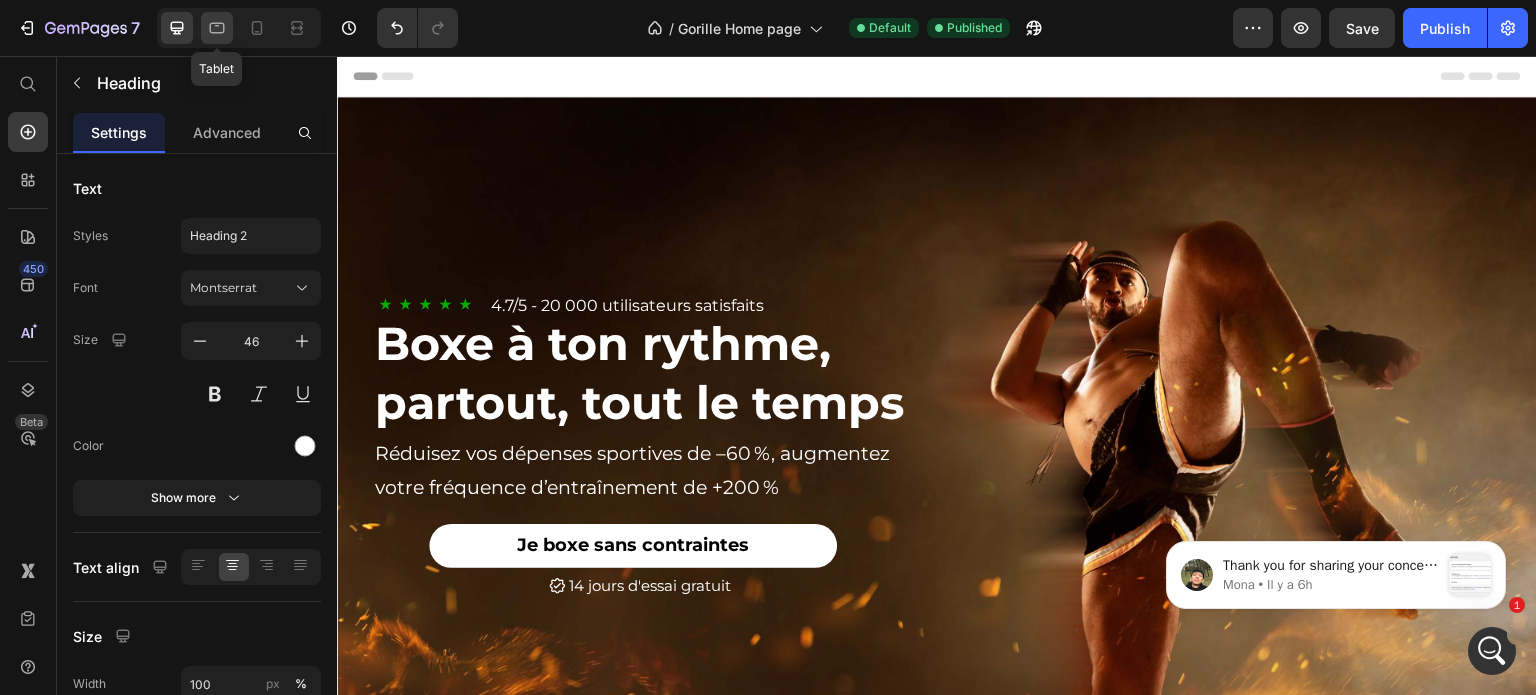 click 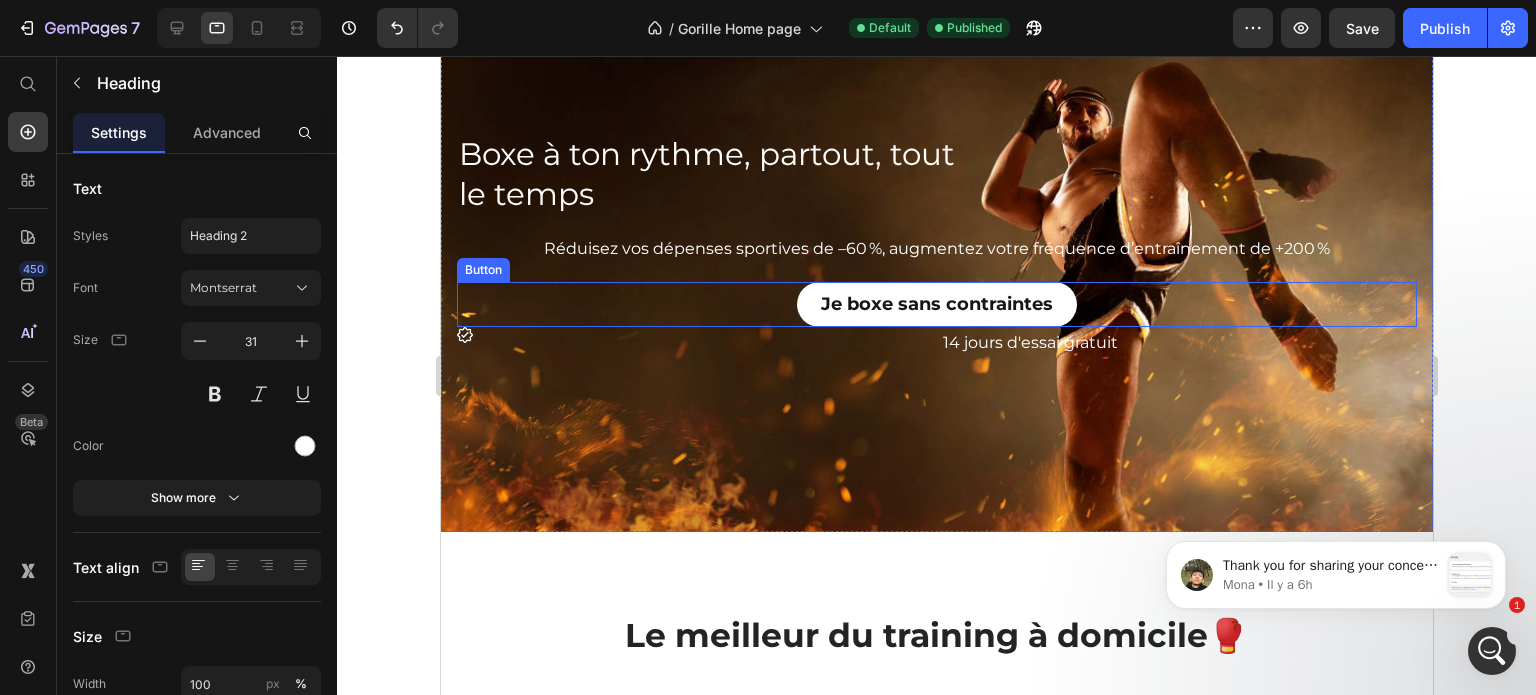 scroll, scrollTop: 0, scrollLeft: 0, axis: both 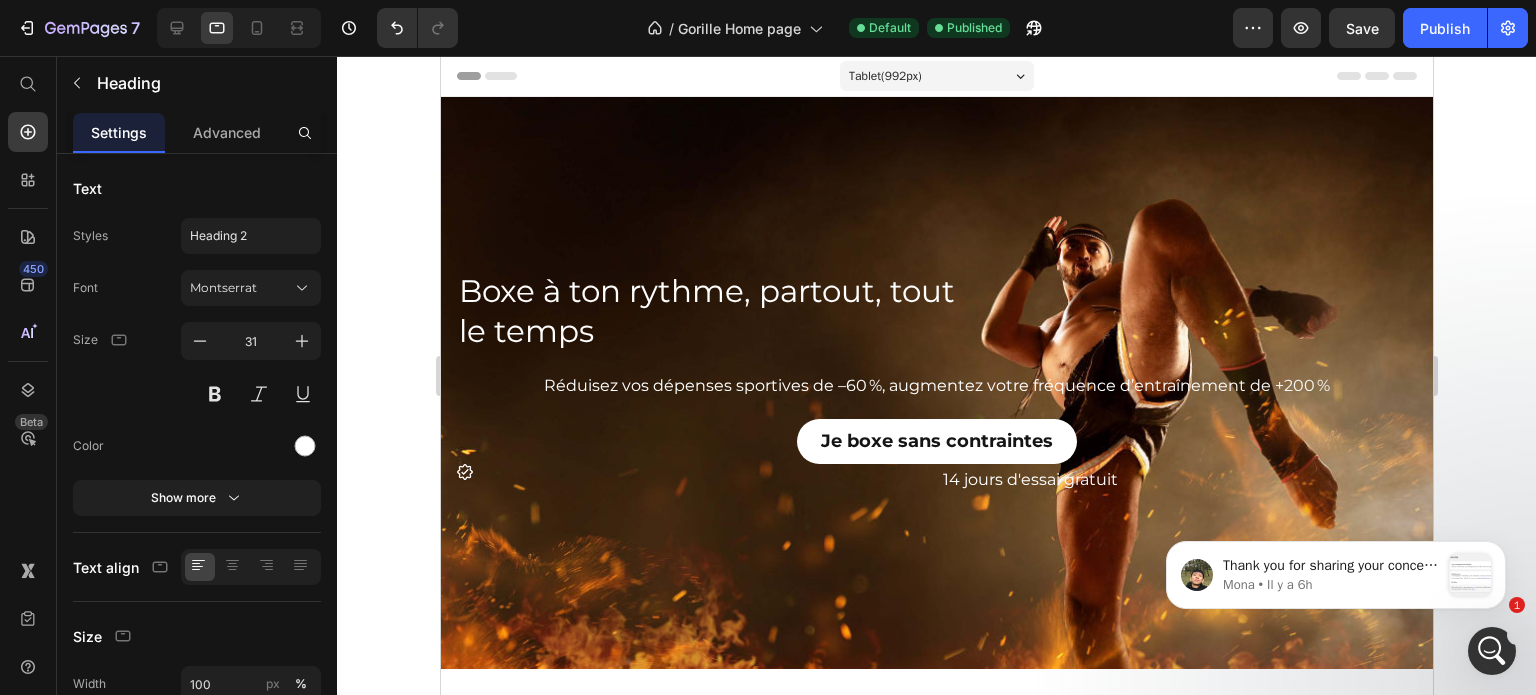 click on "Boxe à ton rythme, partout, tout le temps" at bounding box center [714, 311] 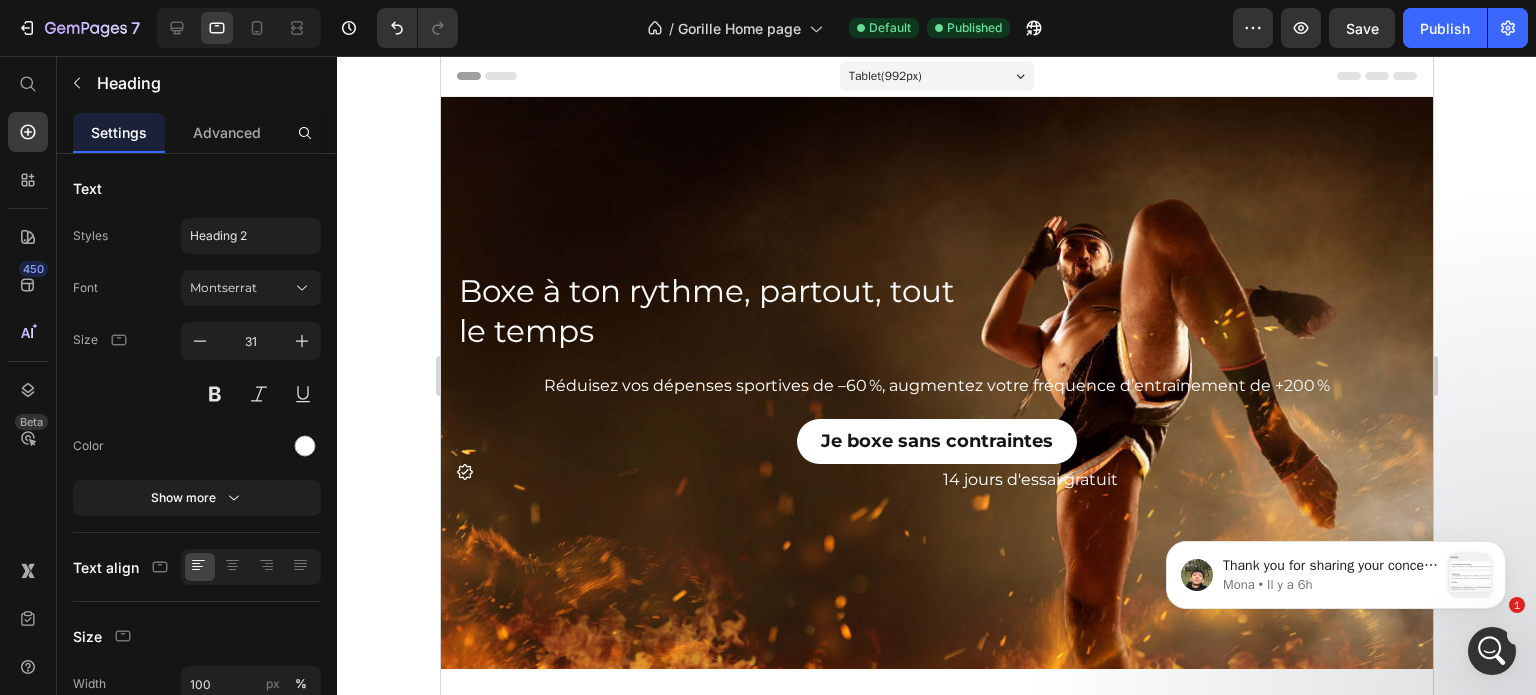 click on "Boxe à ton rythme, partout, tout le temps" at bounding box center (714, 311) 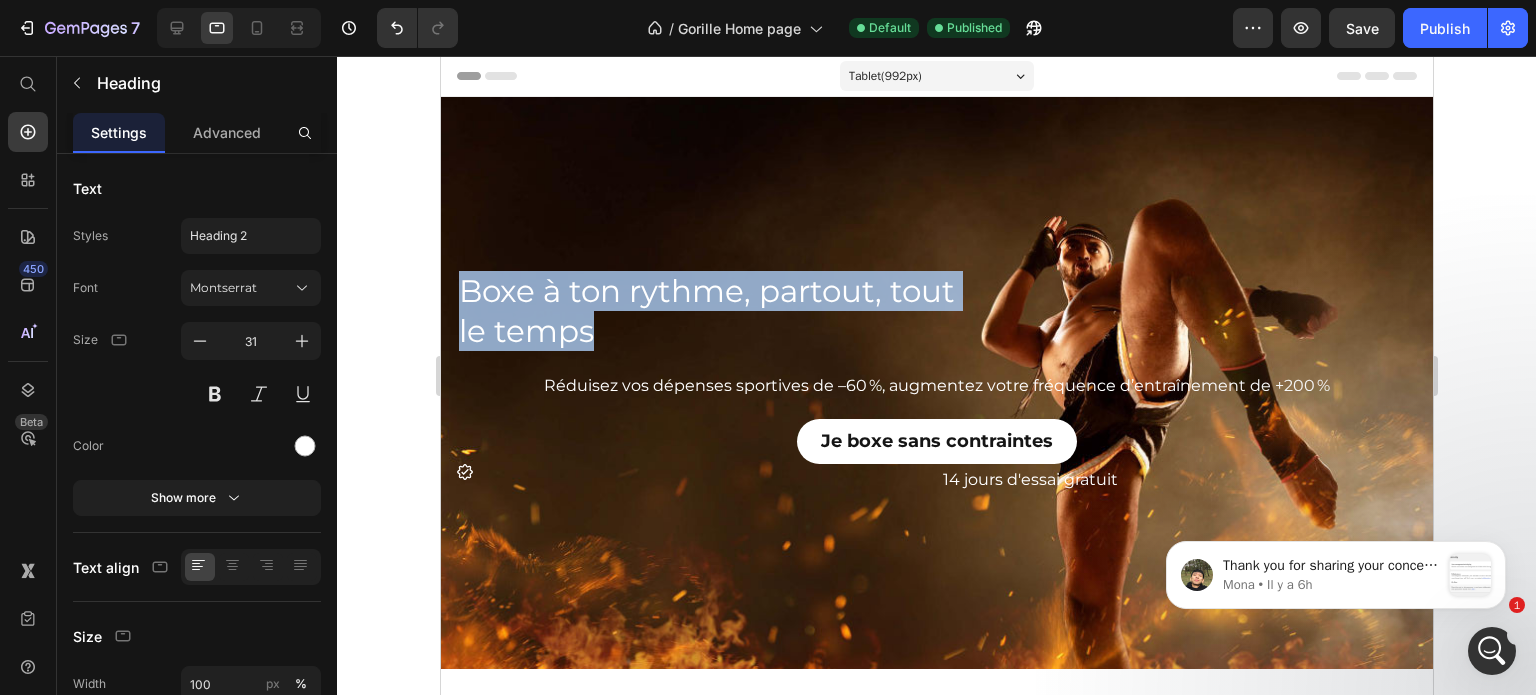 click on "Boxe à ton rythme, partout, tout le temps" at bounding box center (714, 311) 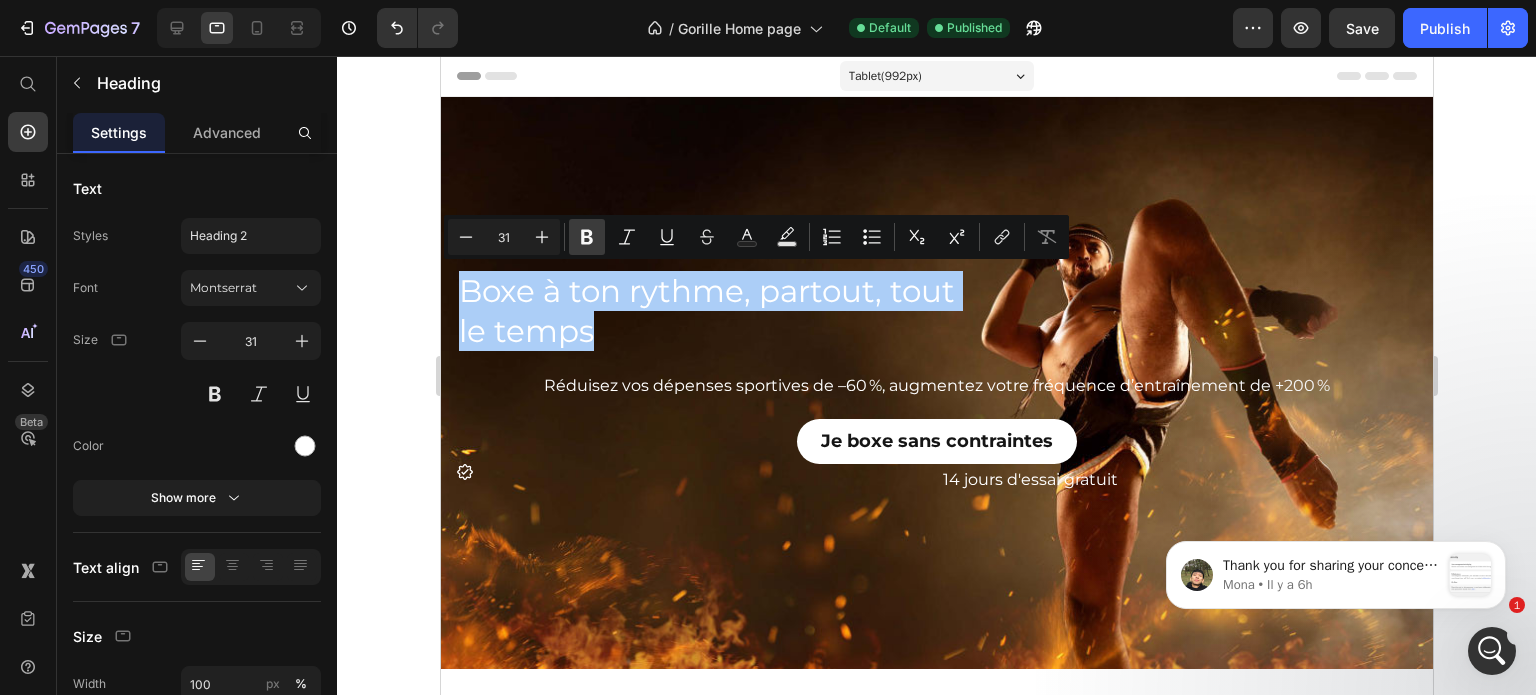 click 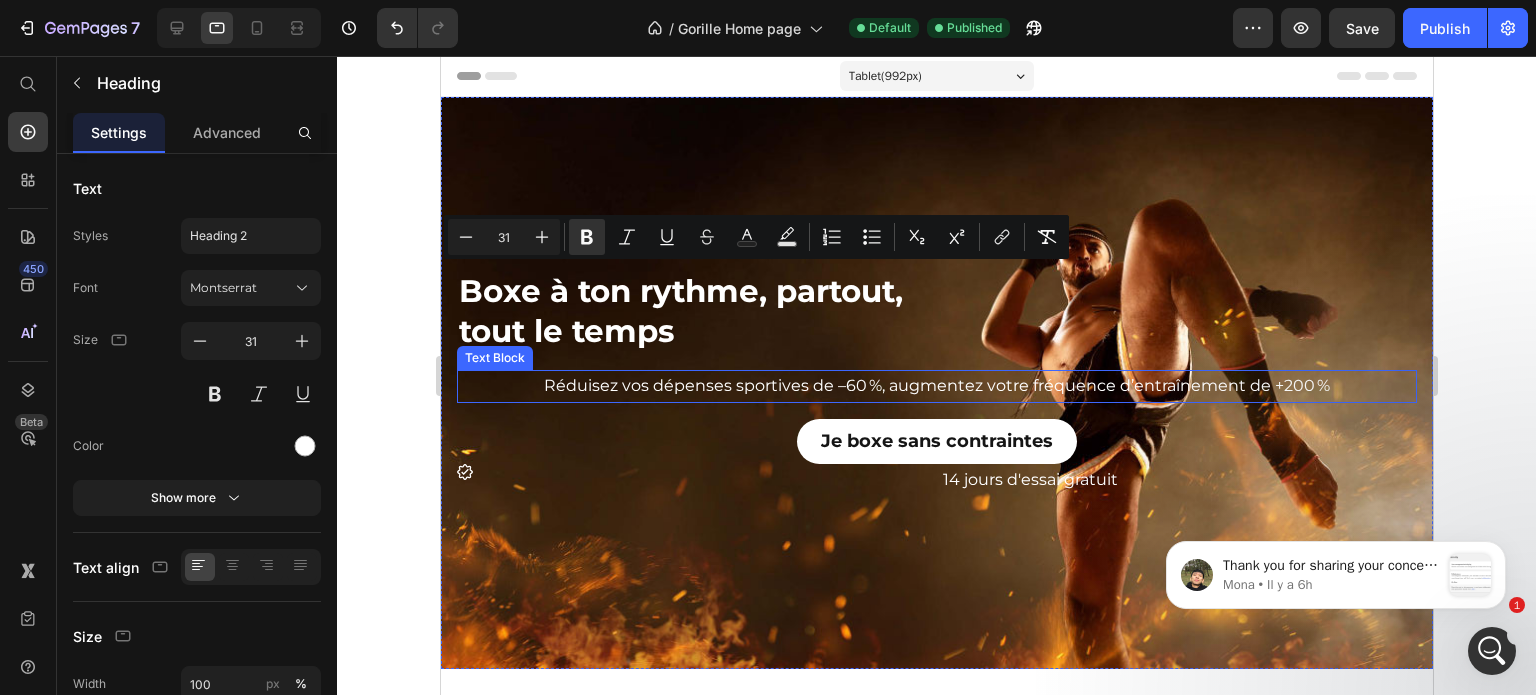 click on "Réduisez vos dépenses sportives de –60 %, augmentez votre fréquence d’entraînement de +200 %" at bounding box center (936, 386) 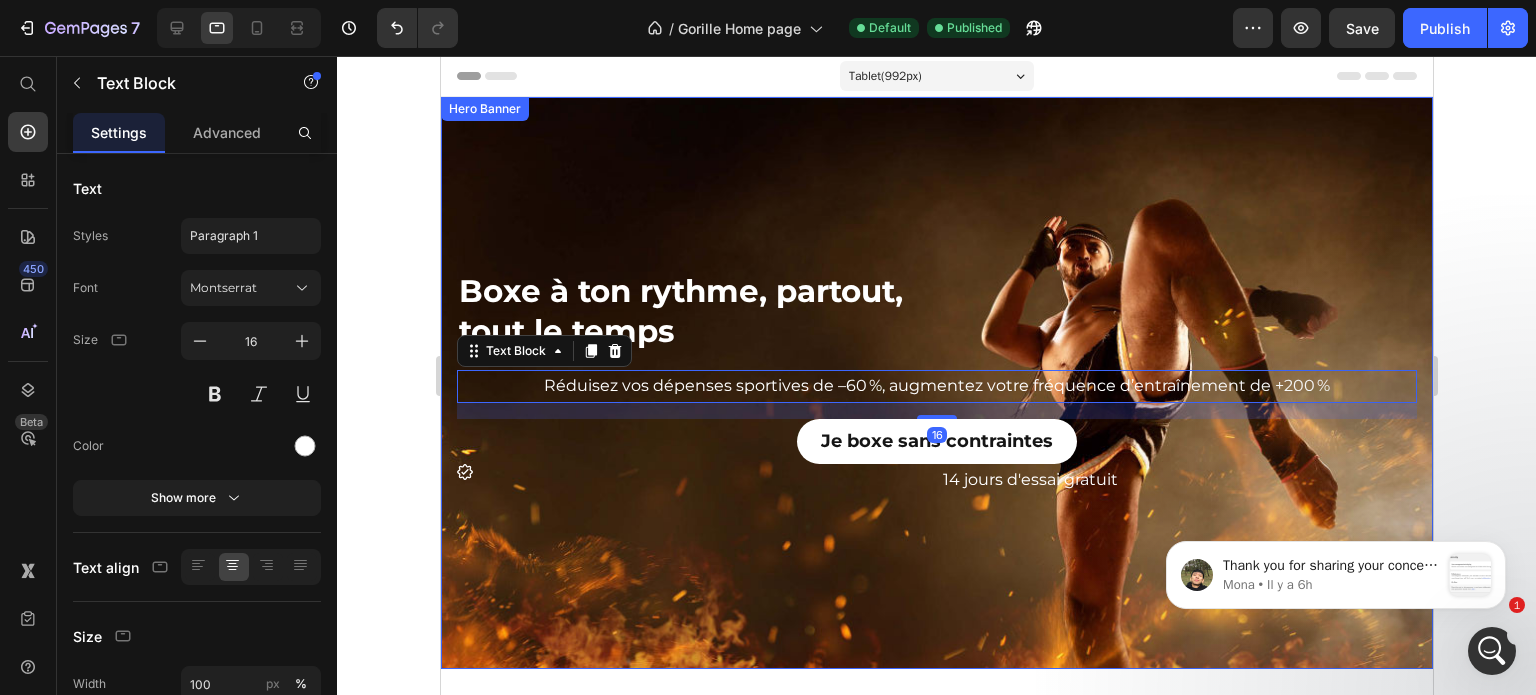 click 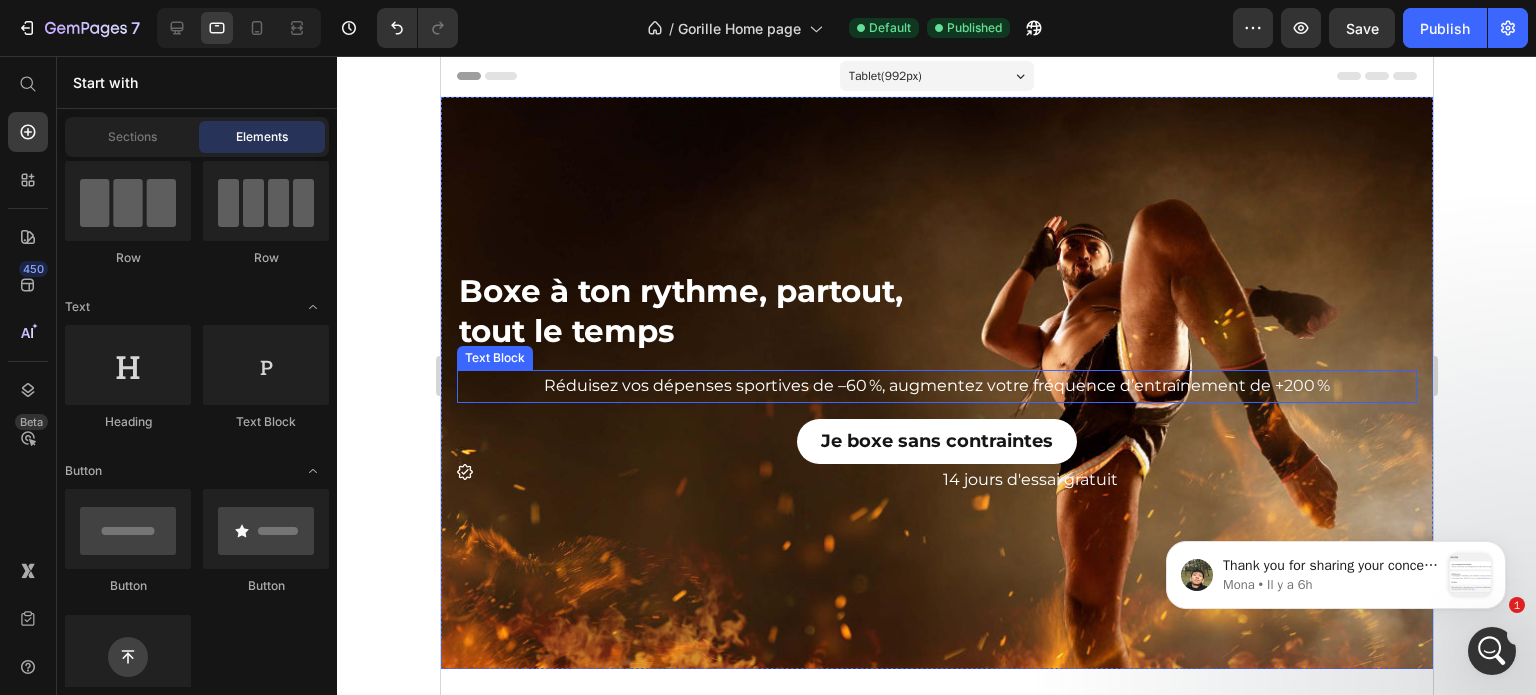 click on "Réduisez vos dépenses sportives de –60 %, augmentez votre fréquence d’entraînement de +200 %" at bounding box center [936, 386] 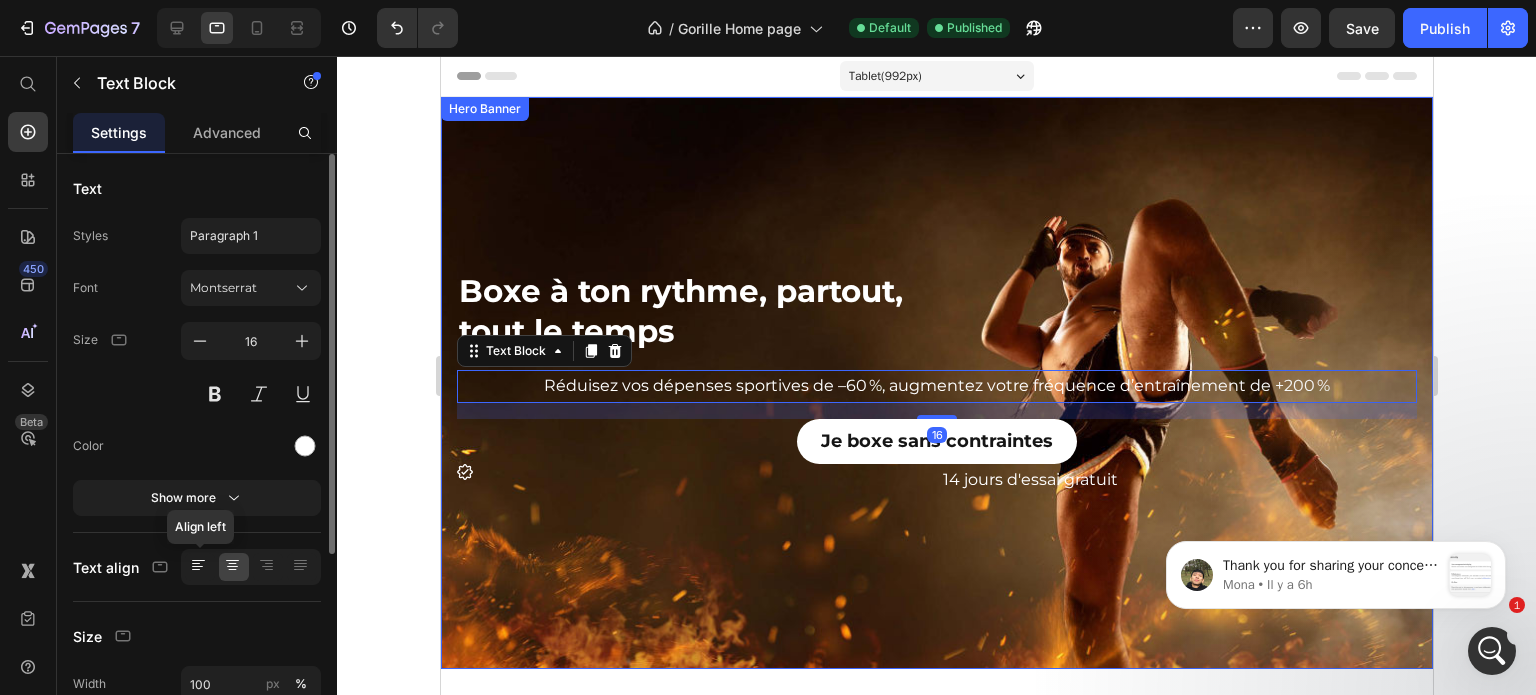 click 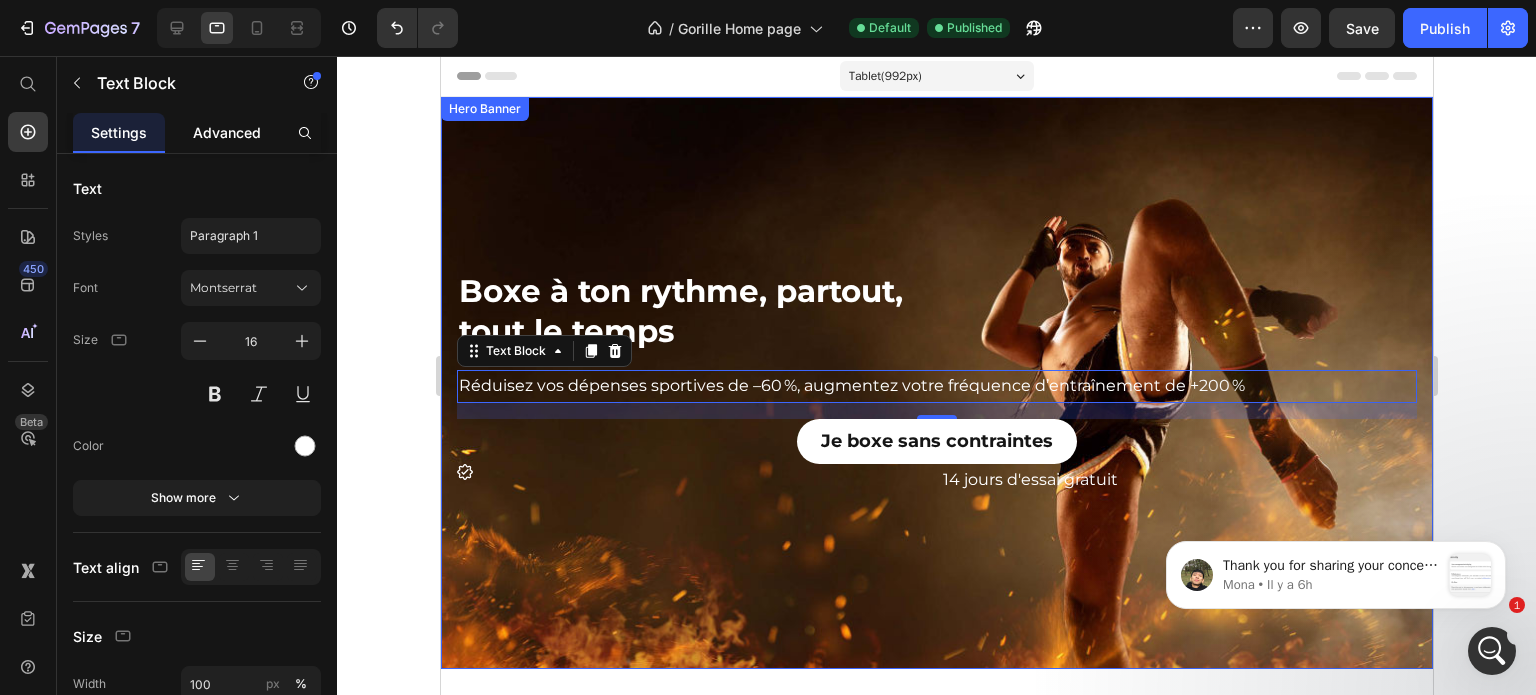 click on "Advanced" 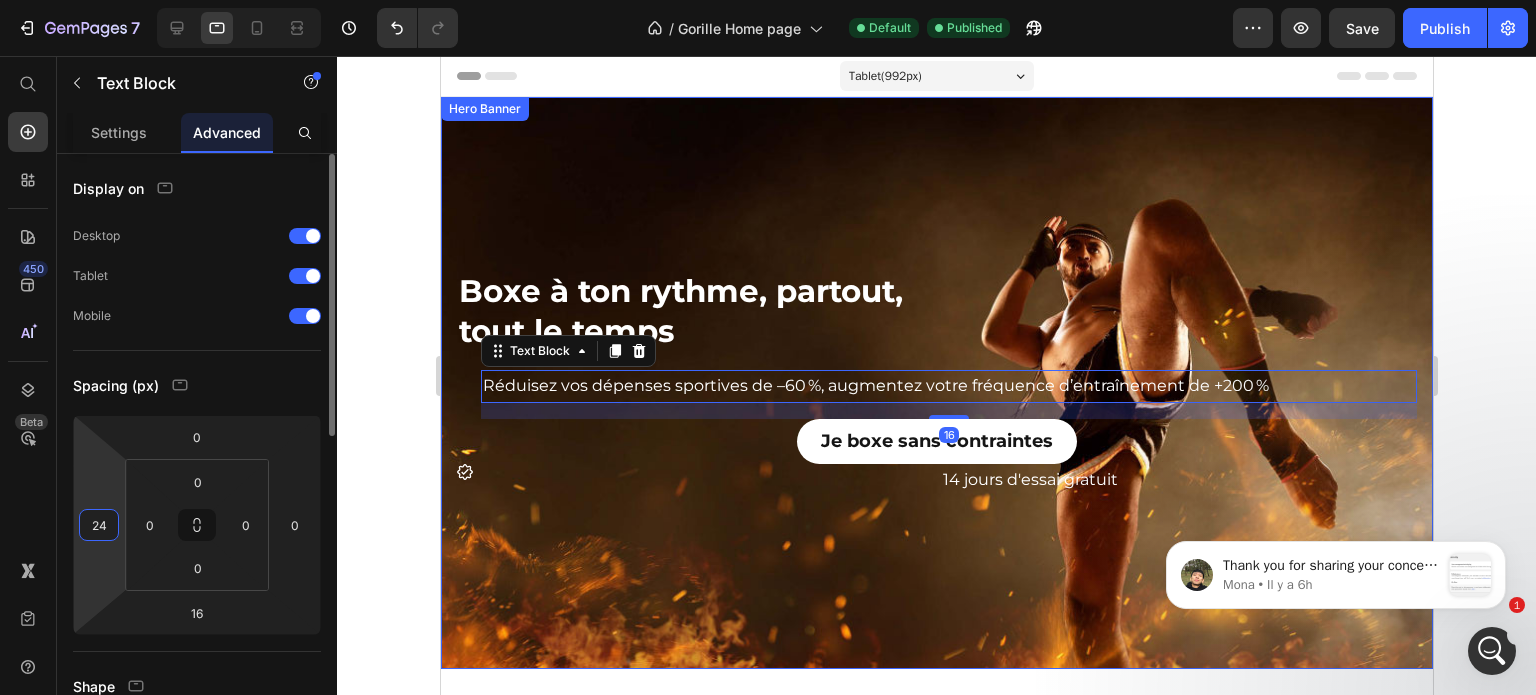 drag, startPoint x: 112, startPoint y: 503, endPoint x: 96, endPoint y: 516, distance: 20.615528 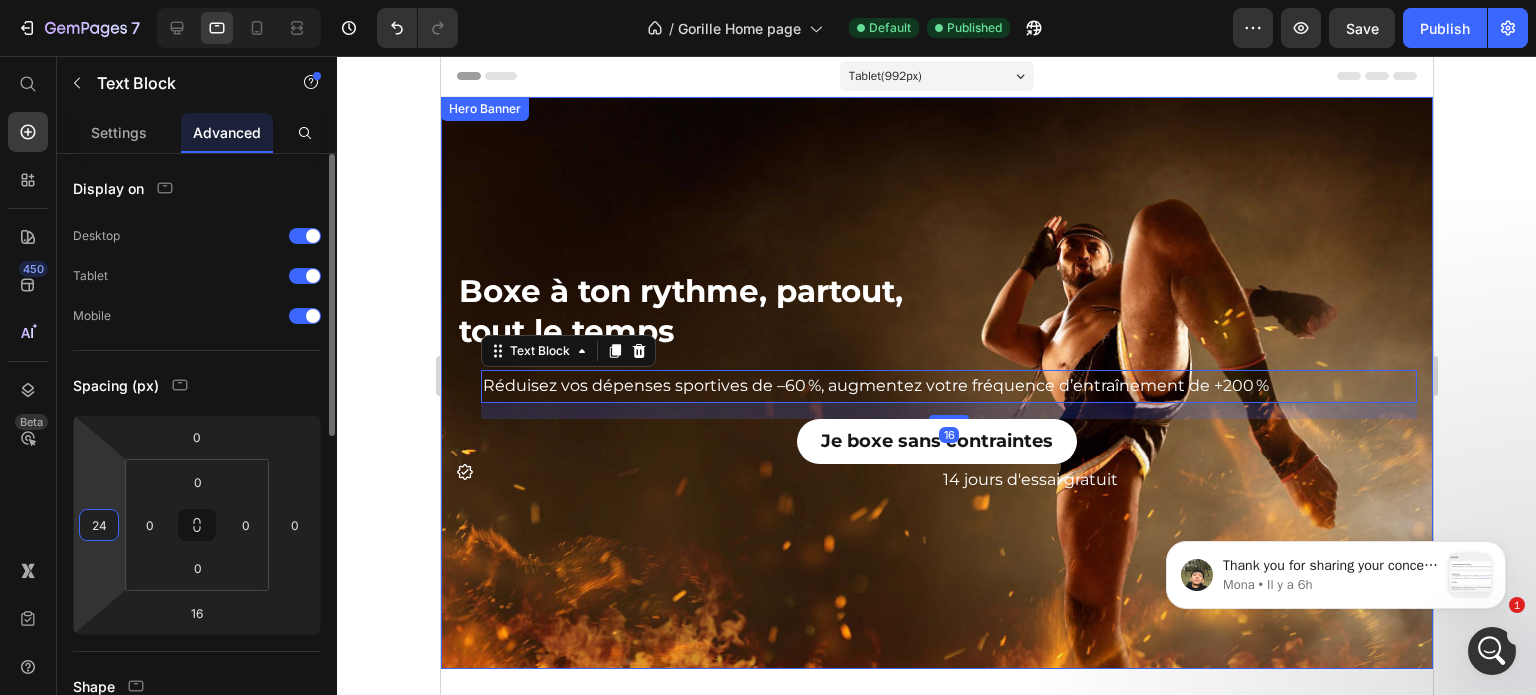 click on "7  Version history  /  Gorille Home page Default Published Preview  Save   Publish  450 Beta Start with Sections Elements Hero Section Product Detail Brands Trusted Badges Guarantee Product Breakdown How to use Testimonials Compare Bundle FAQs Social Proof Brand Story Product List Collection Blog List Contact Sticky Add to Cart Custom Footer Browse Library 450 Layout
Row
Row
Row
Row Text
Heading
Text Block Button
Button
Button
Sticky Back to top Media
Image Image" at bounding box center [768, 75] 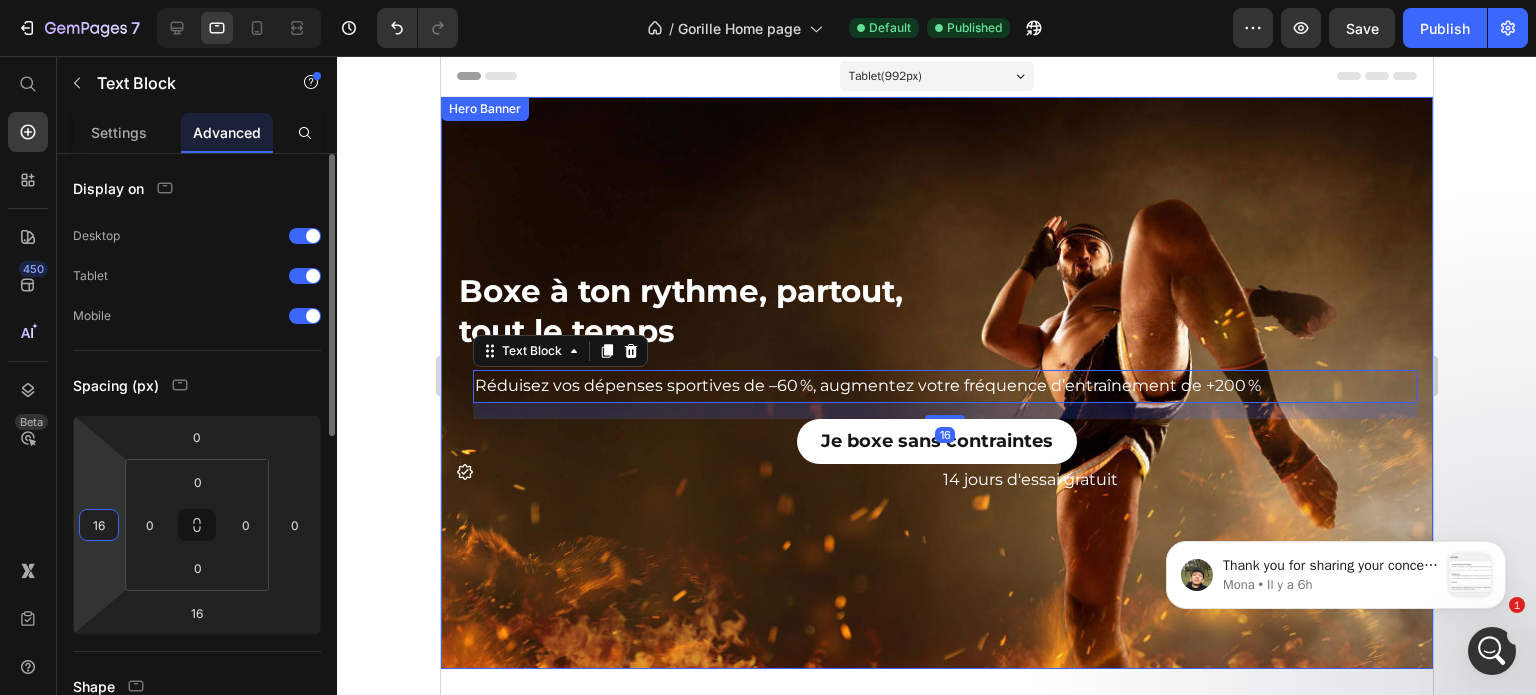 click on "16" at bounding box center (99, 525) 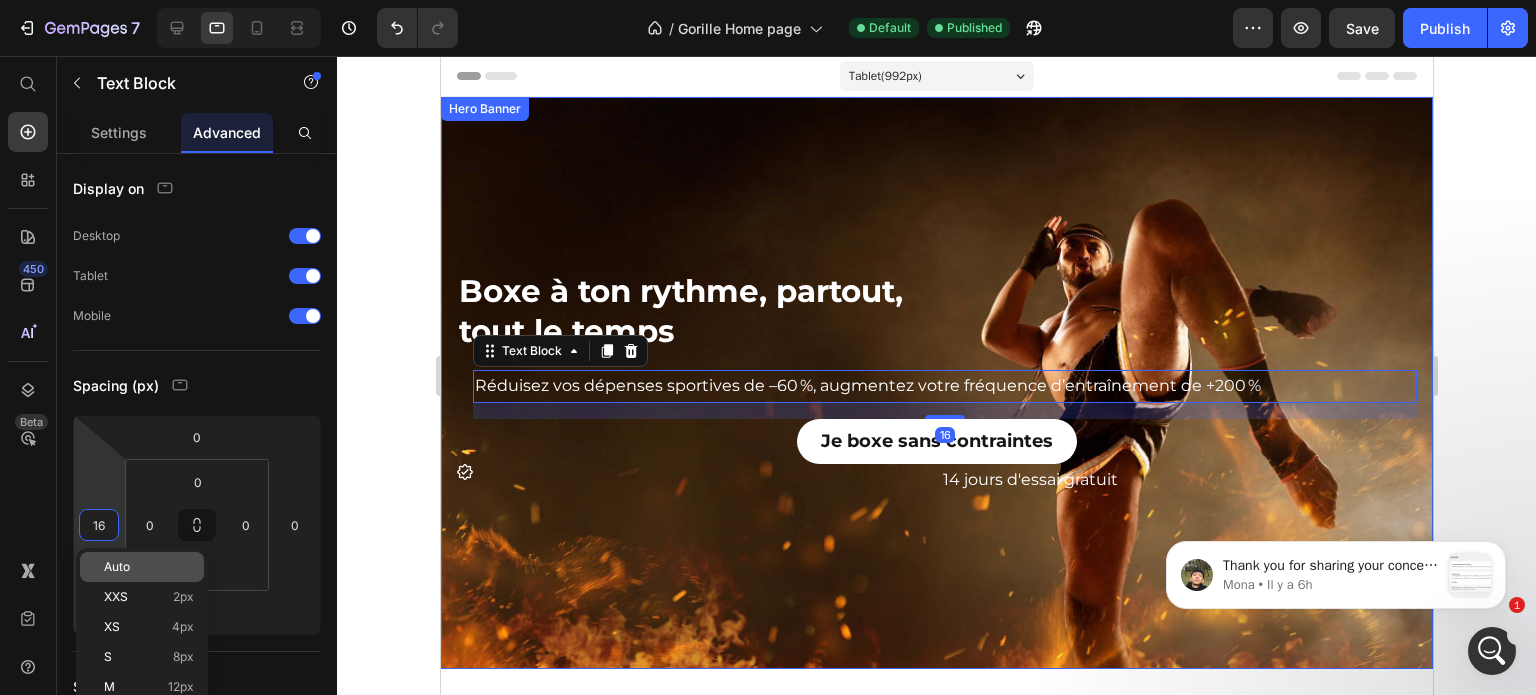 click on "Auto" at bounding box center [149, 567] 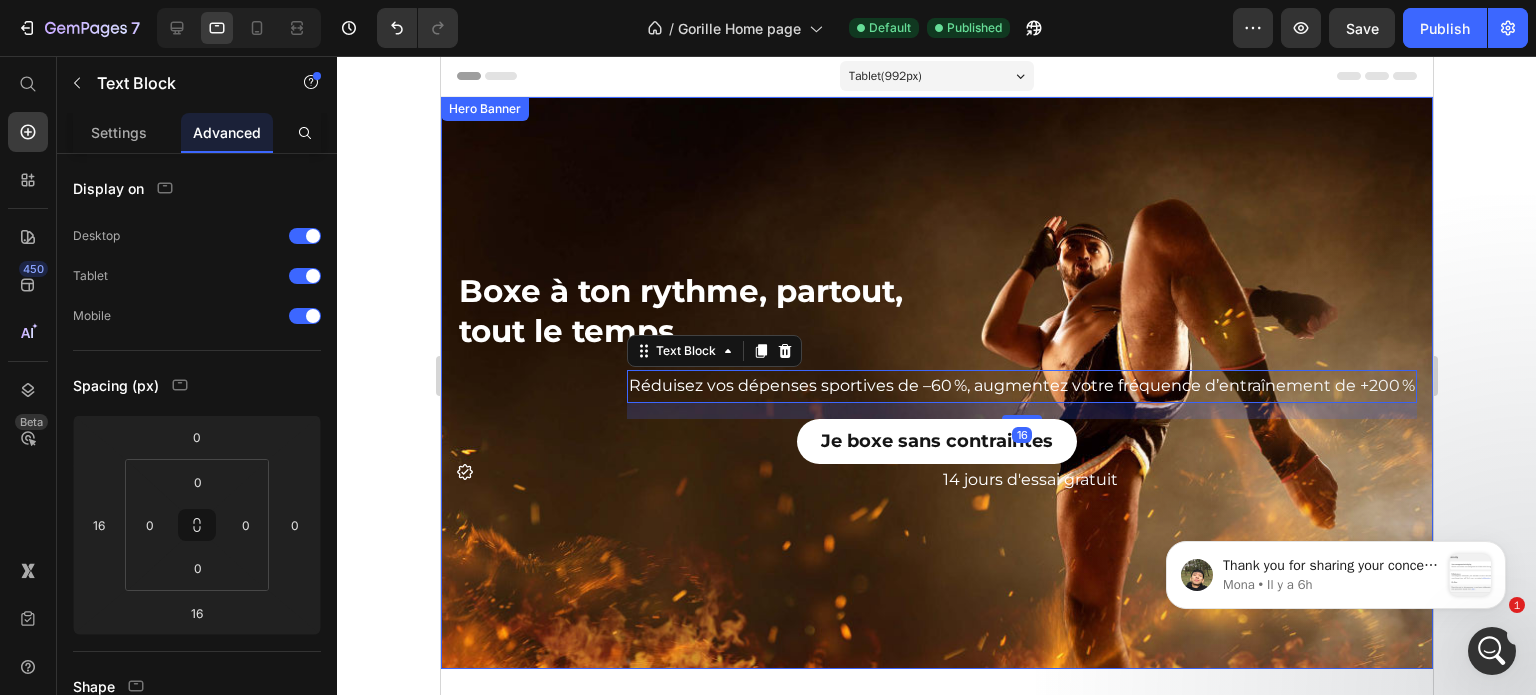 type 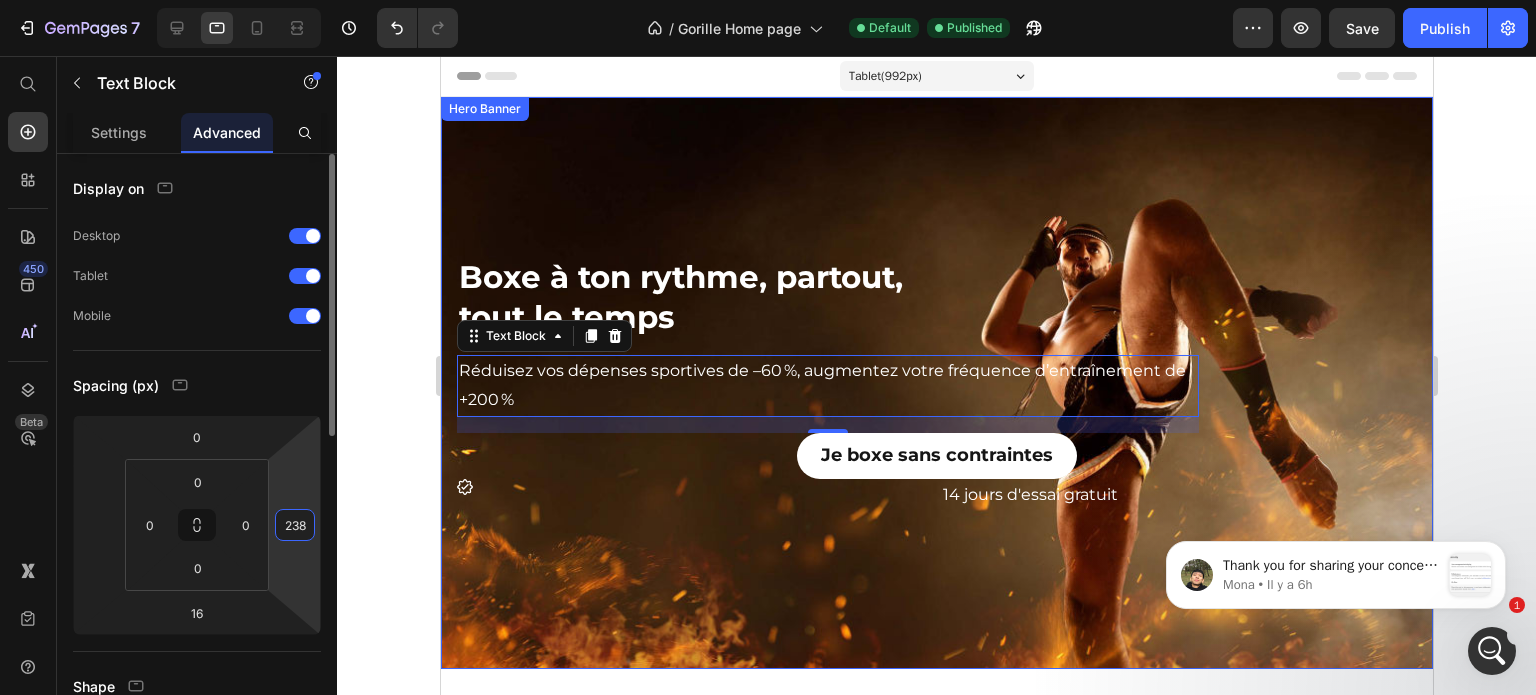 drag, startPoint x: 301, startPoint y: 471, endPoint x: 292, endPoint y: 383, distance: 88.45903 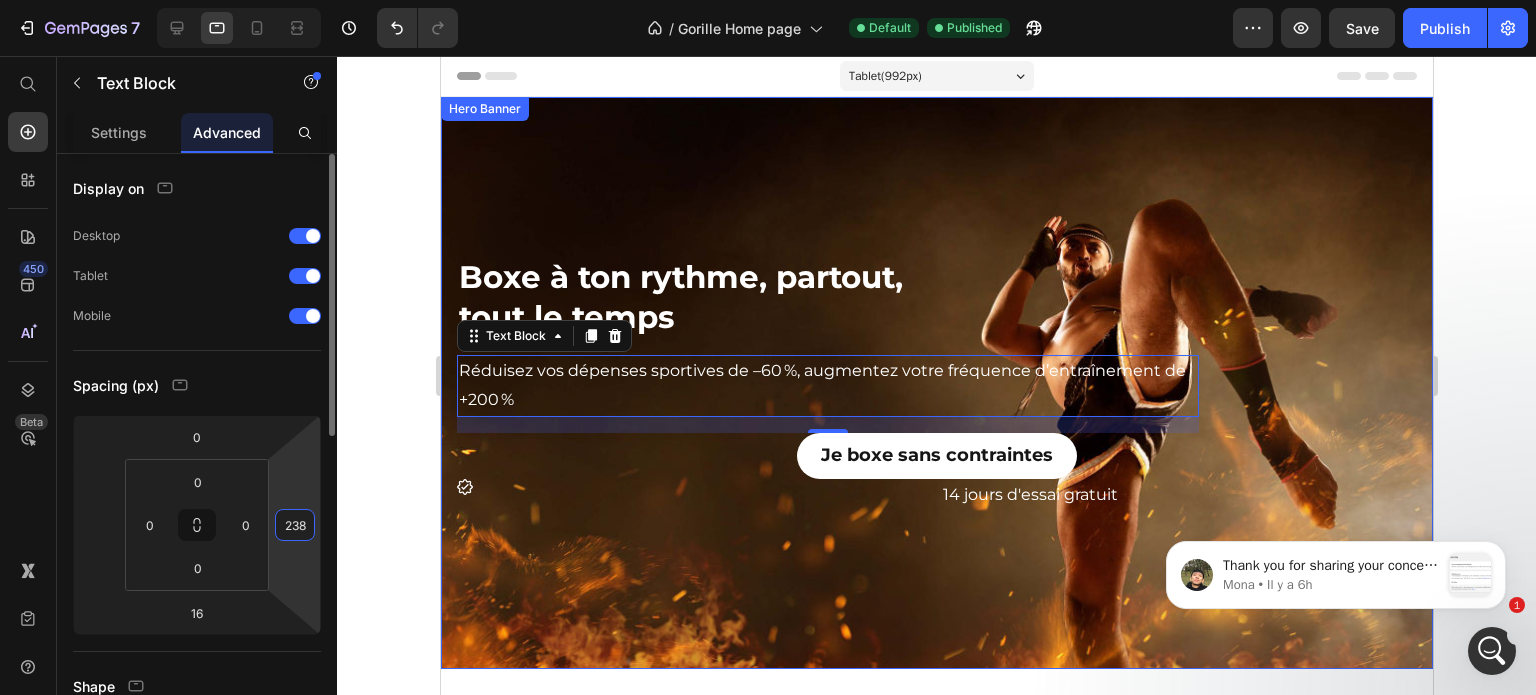 click on "7  Version history  /  Gorille Home page Default Published Preview  Save   Publish  450 Beta Start with Sections Elements Hero Section Product Detail Brands Trusted Badges Guarantee Product Breakdown How to use Testimonials Compare Bundle FAQs Social Proof Brand Story Product List Collection Blog List Contact Sticky Add to Cart Custom Footer Browse Library 450 Layout
Row
Row
Row
Row Text
Heading
Text Block Button
Button
Button
Sticky Back to top Media
Image Image" at bounding box center (768, 75) 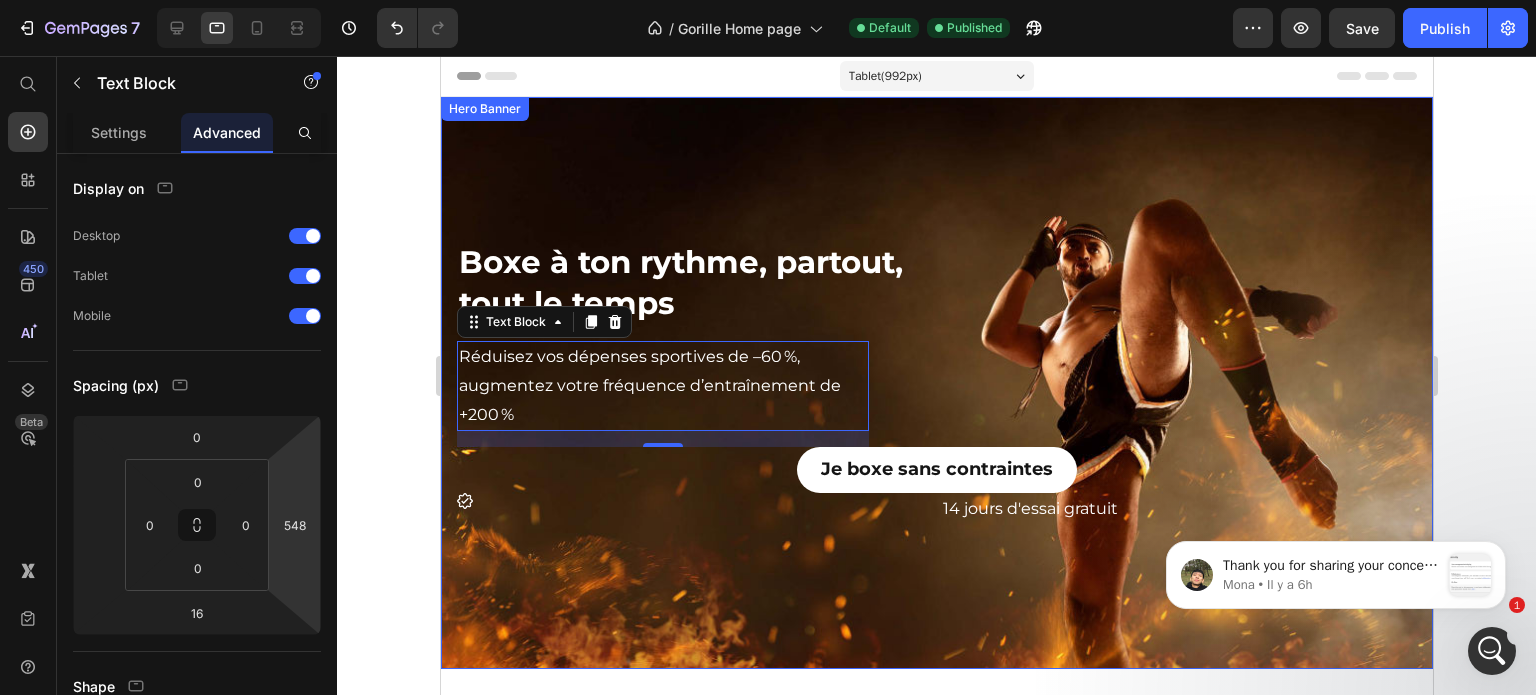 drag, startPoint x: 299, startPoint y: 450, endPoint x: 284, endPoint y: 333, distance: 117.95762 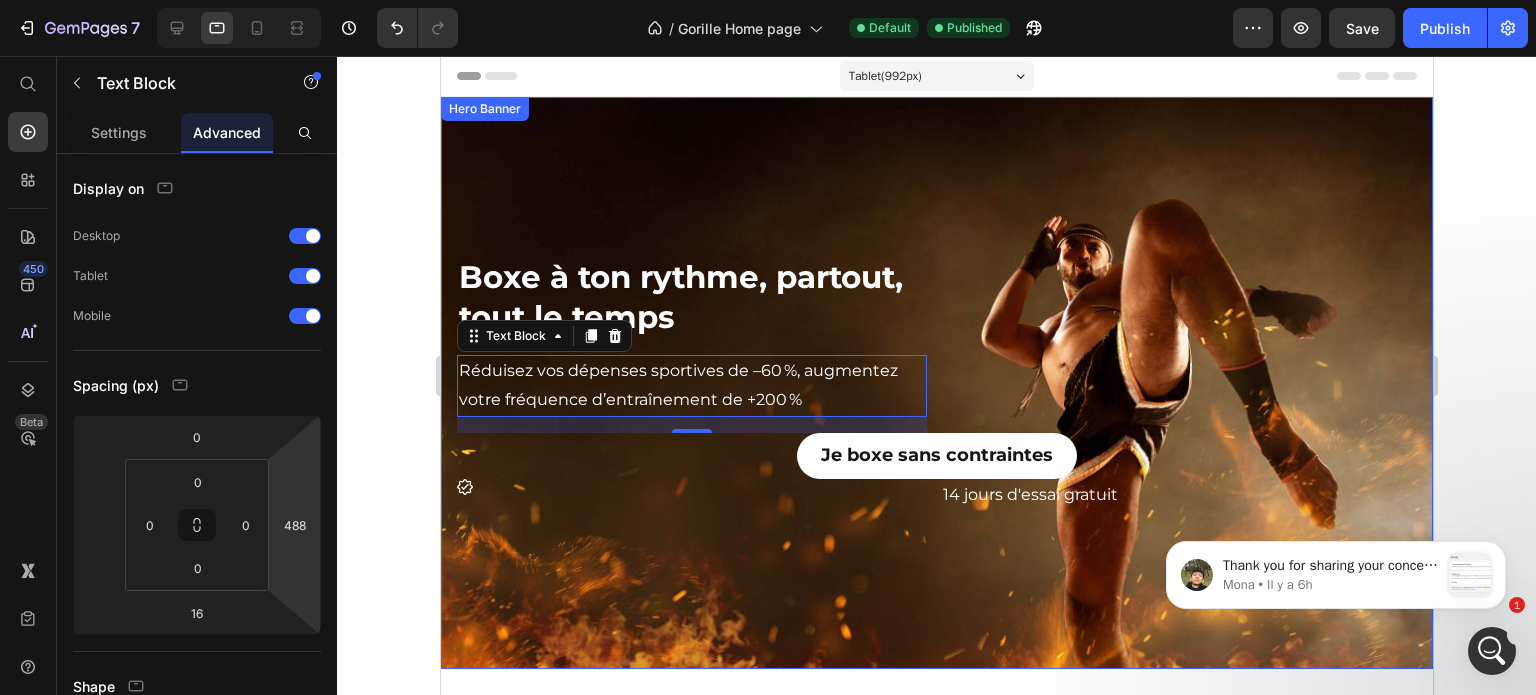 type on "486" 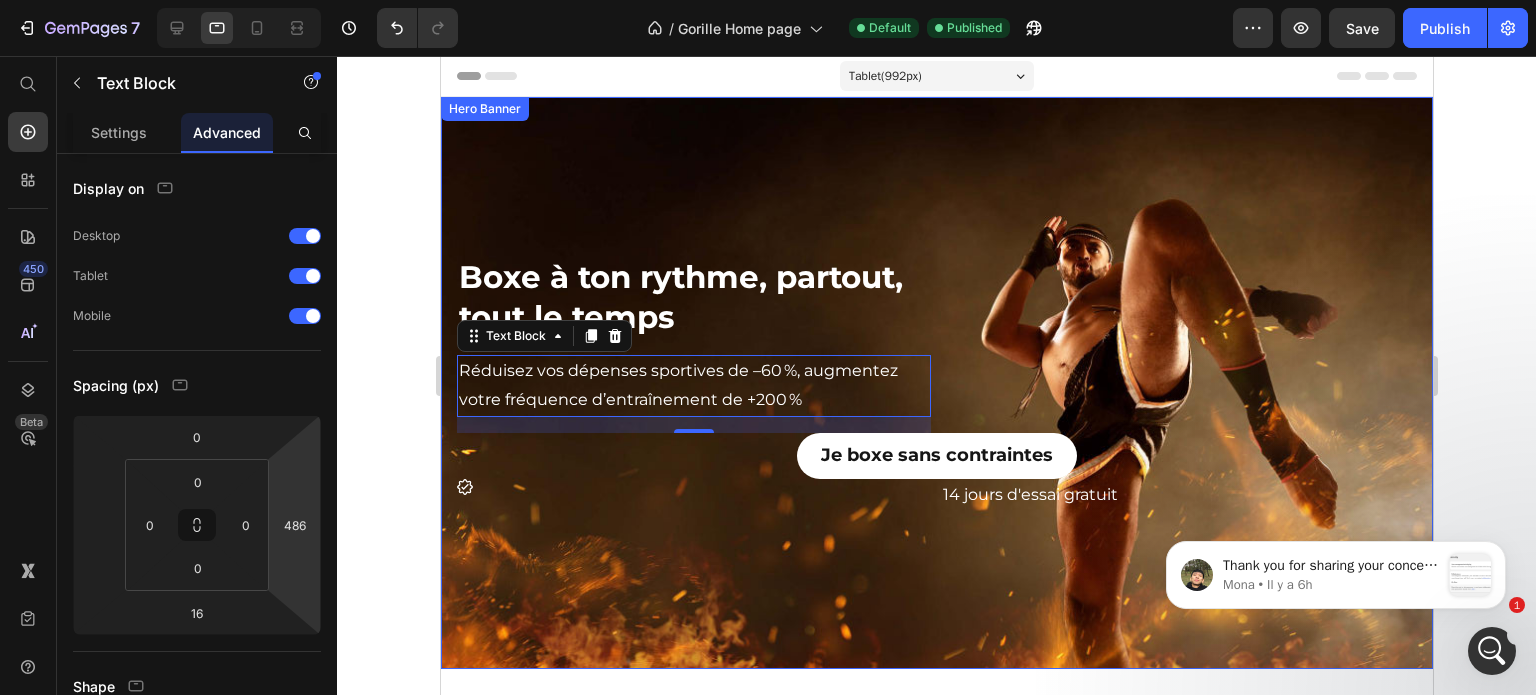 drag, startPoint x: 297, startPoint y: 460, endPoint x: 298, endPoint y: 491, distance: 31.016125 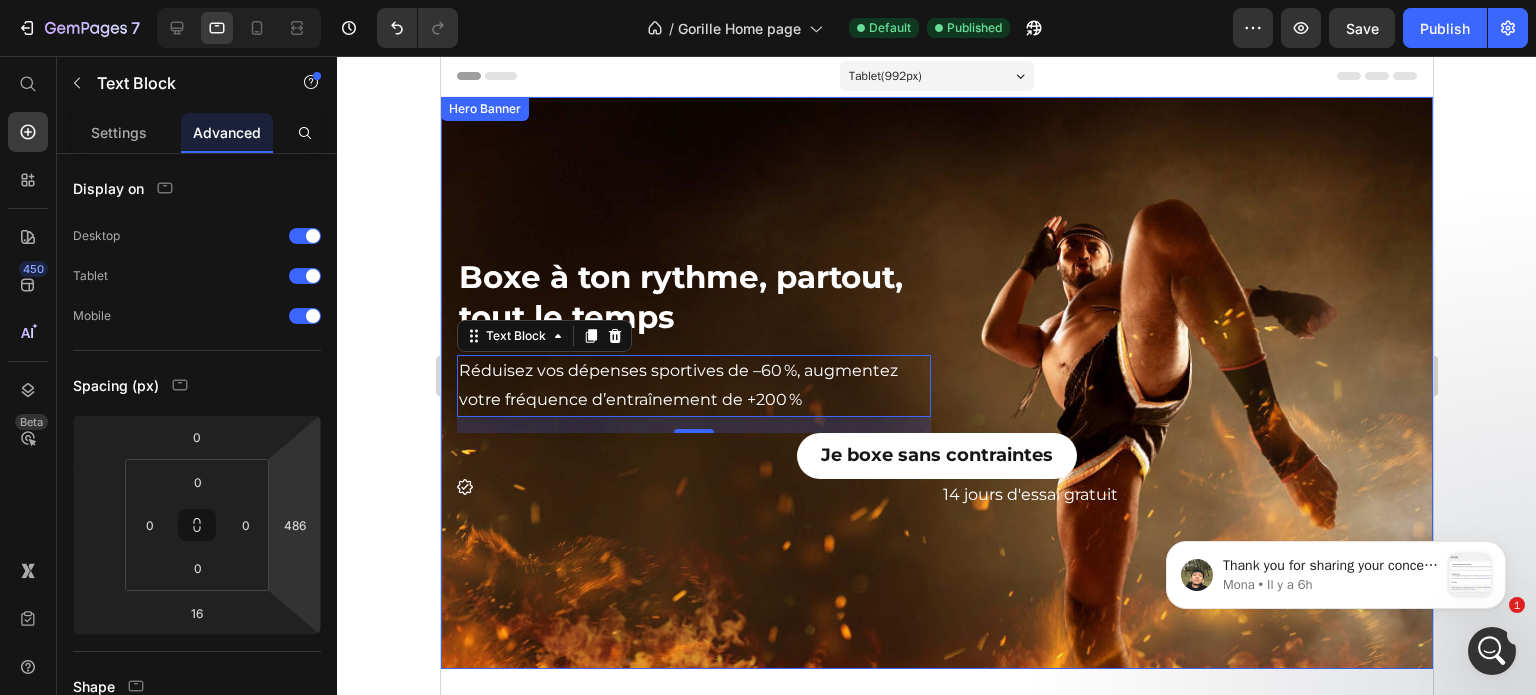 click on "7  Version history  /  Gorille Home page Default Published Preview  Save   Publish  450 Beta Start with Sections Elements Hero Section Product Detail Brands Trusted Badges Guarantee Product Breakdown How to use Testimonials Compare Bundle FAQs Social Proof Brand Story Product List Collection Blog List Contact Sticky Add to Cart Custom Footer Browse Library 450 Layout
Row
Row
Row
Row Text
Heading
Text Block Button
Button
Button
Sticky Back to top Media
Image Image" at bounding box center [768, 75] 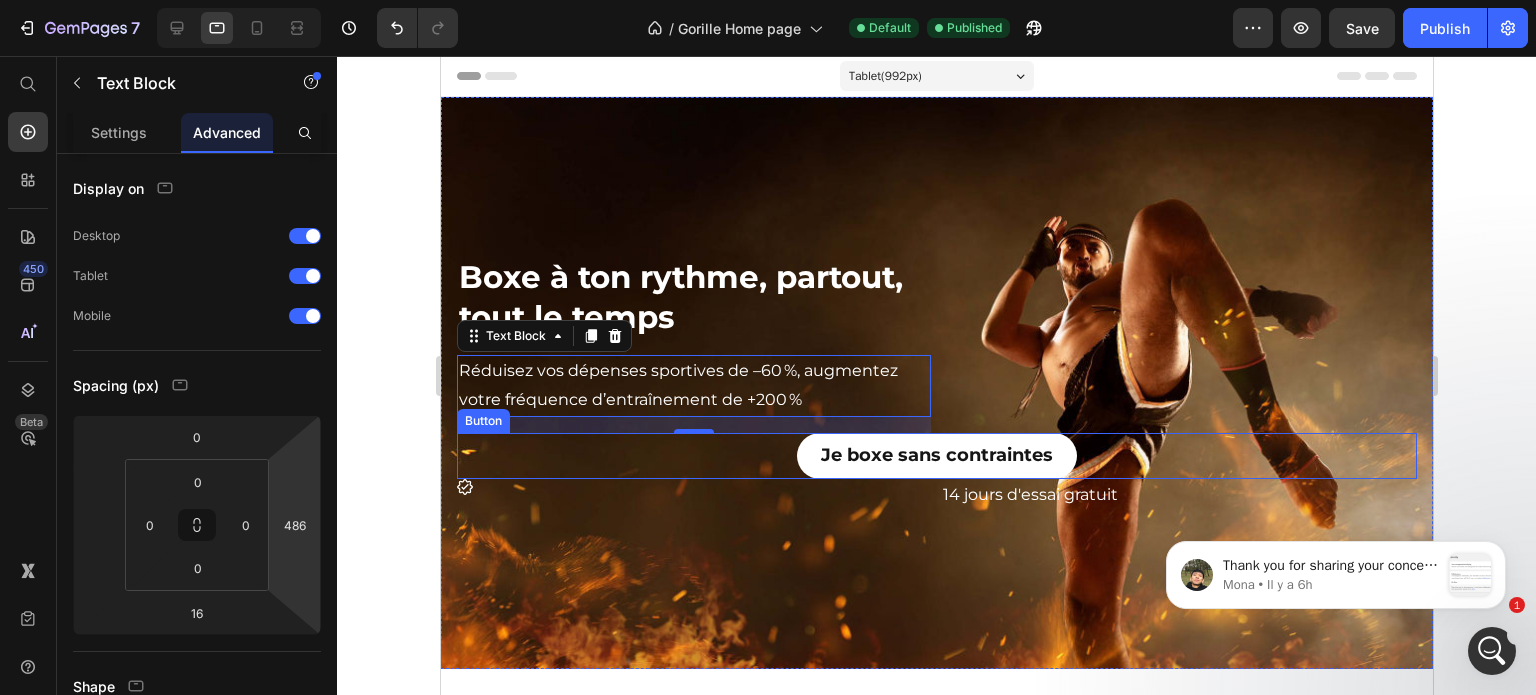 click on "Je boxe sans contraintes Button" at bounding box center (936, 456) 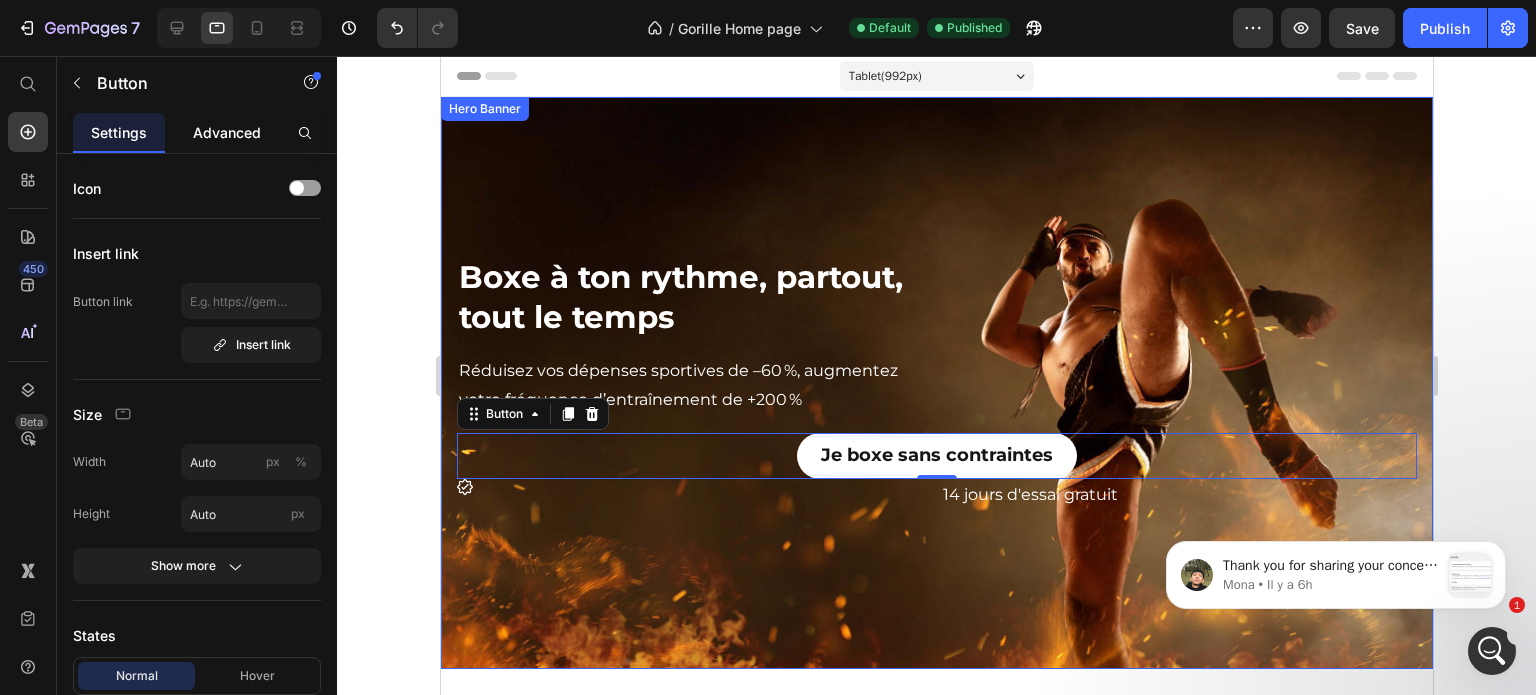 click on "Advanced" at bounding box center [227, 132] 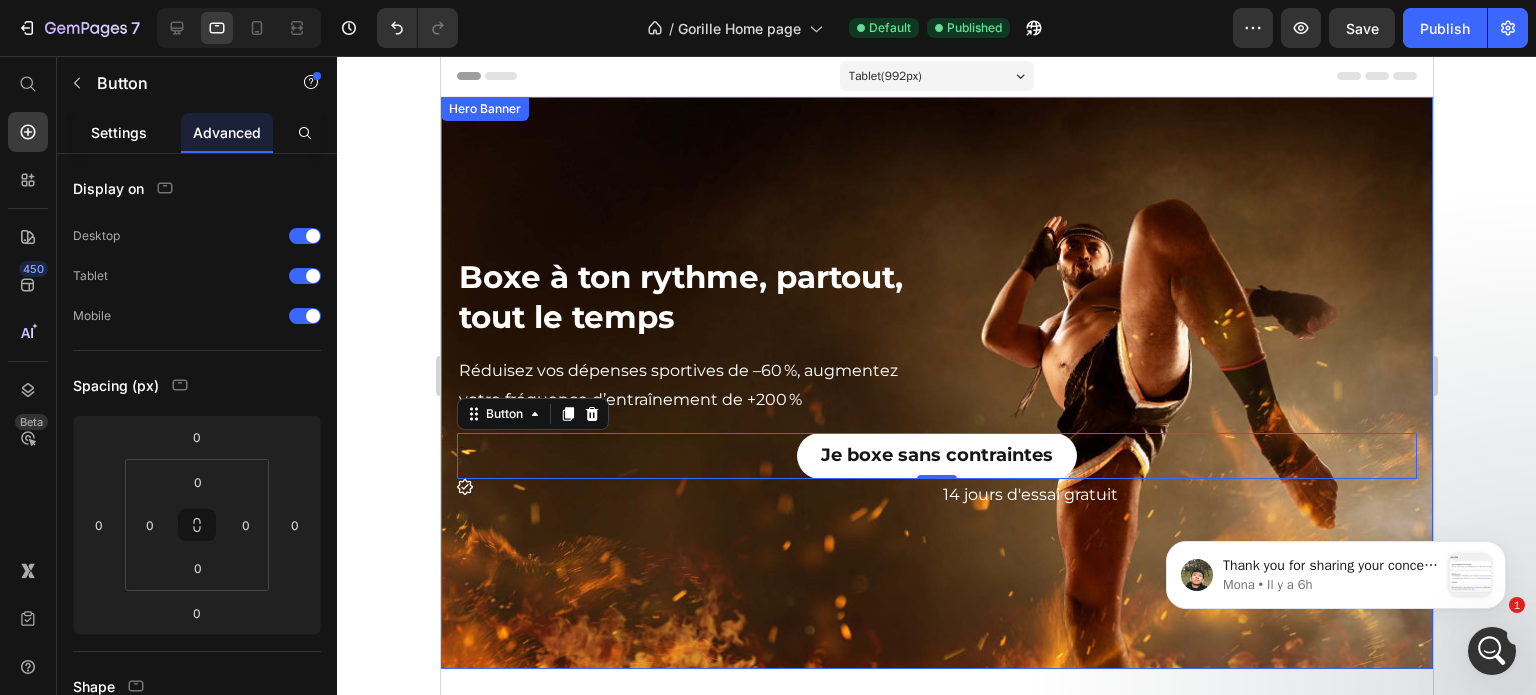 click on "Settings" at bounding box center [119, 132] 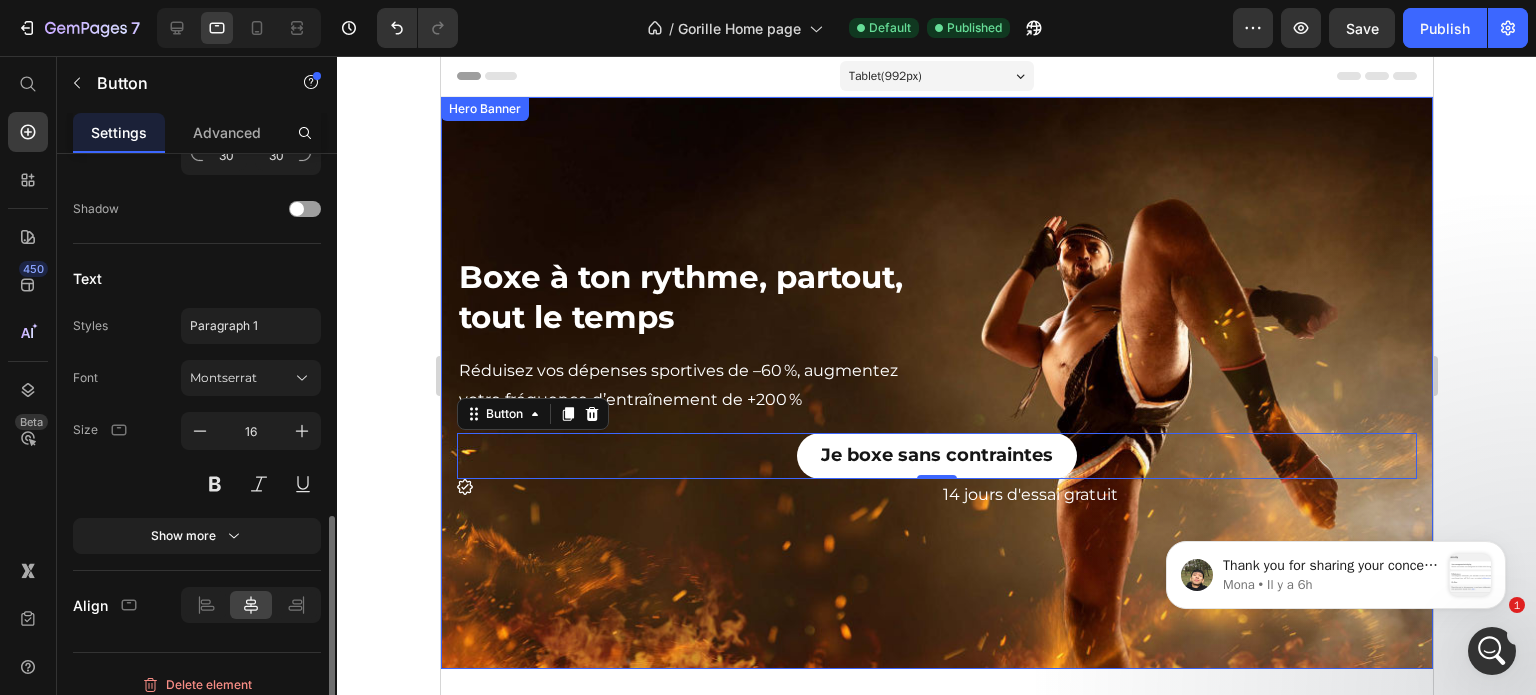 scroll, scrollTop: 844, scrollLeft: 0, axis: vertical 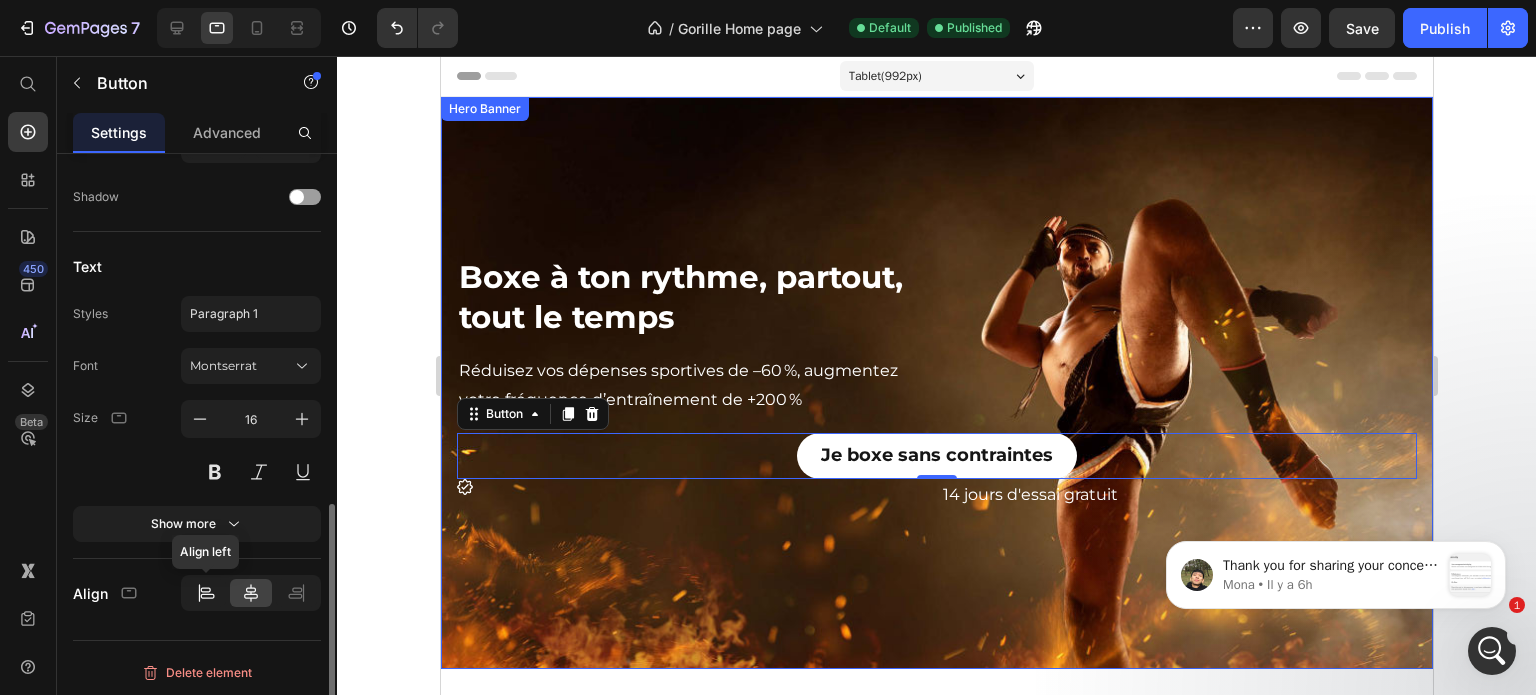 click 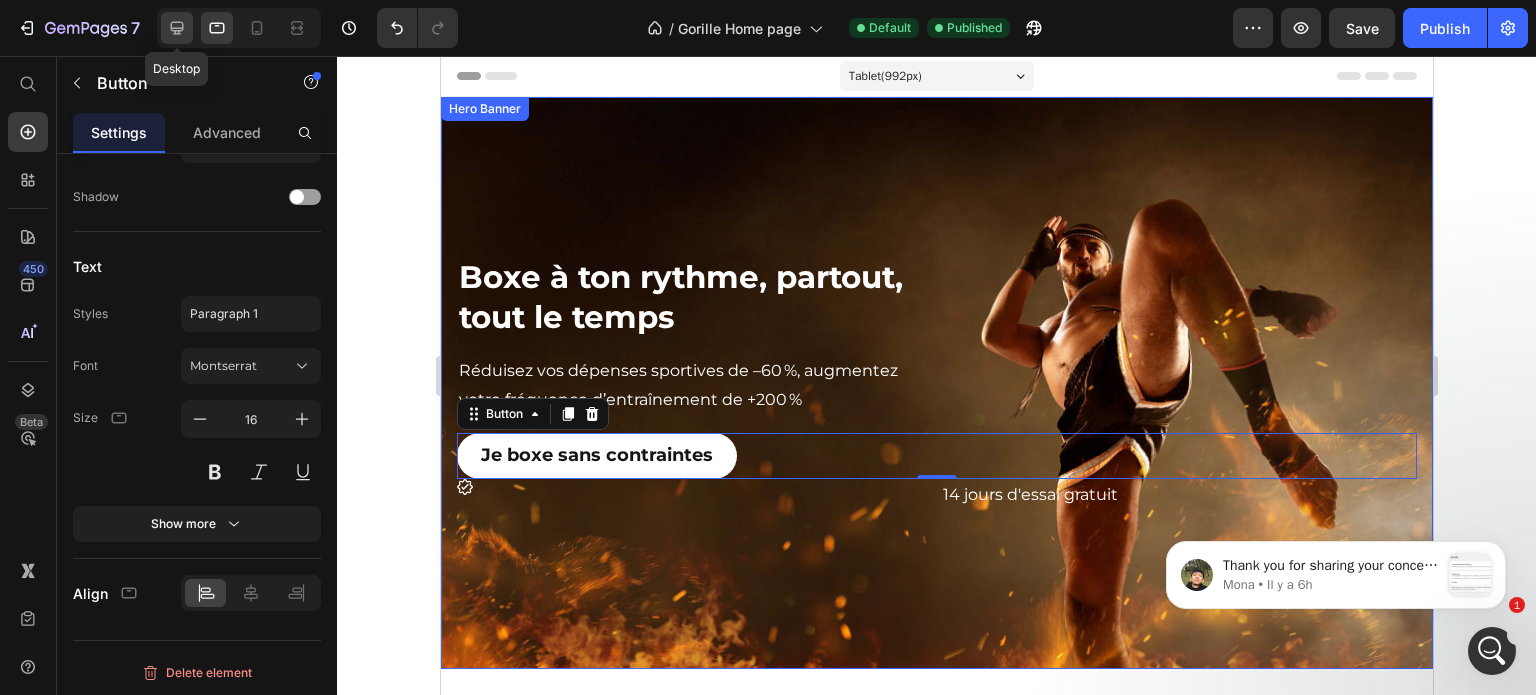click 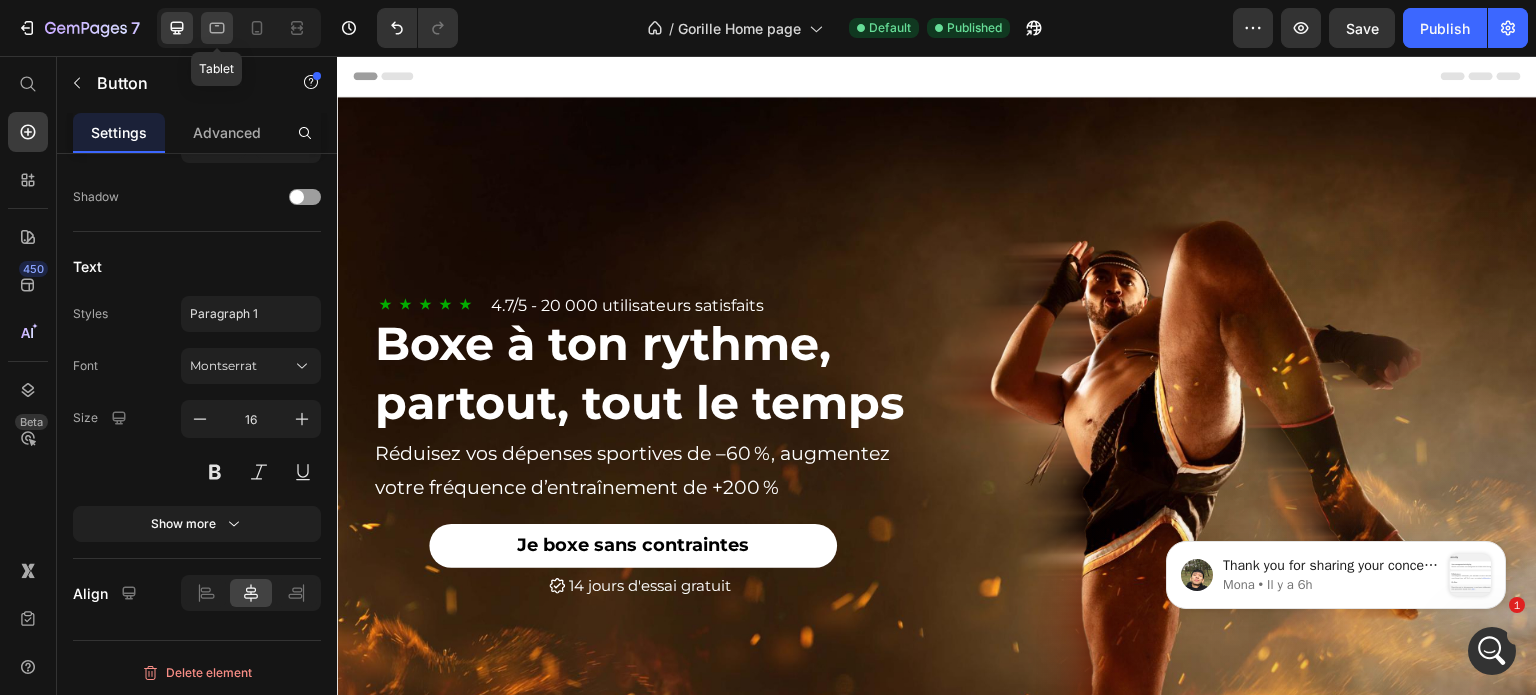 click 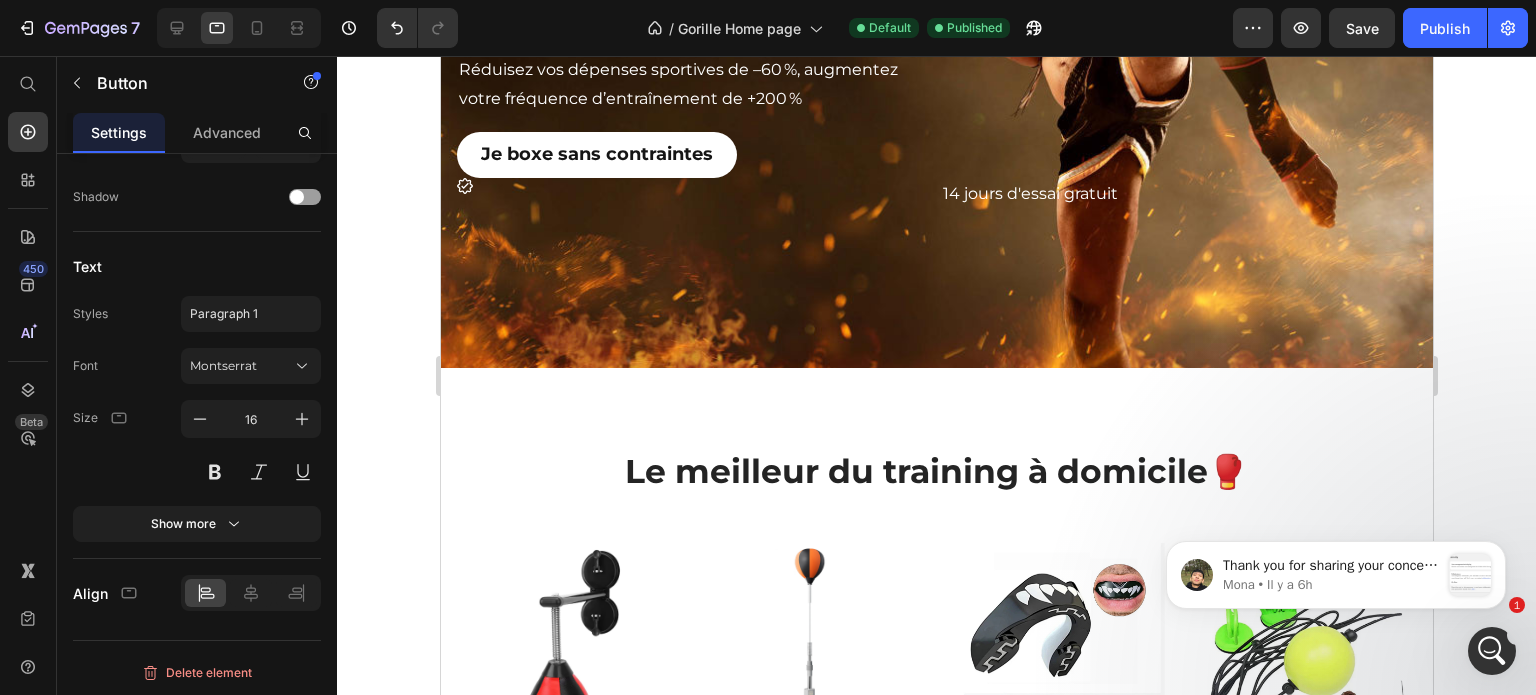 scroll, scrollTop: 0, scrollLeft: 0, axis: both 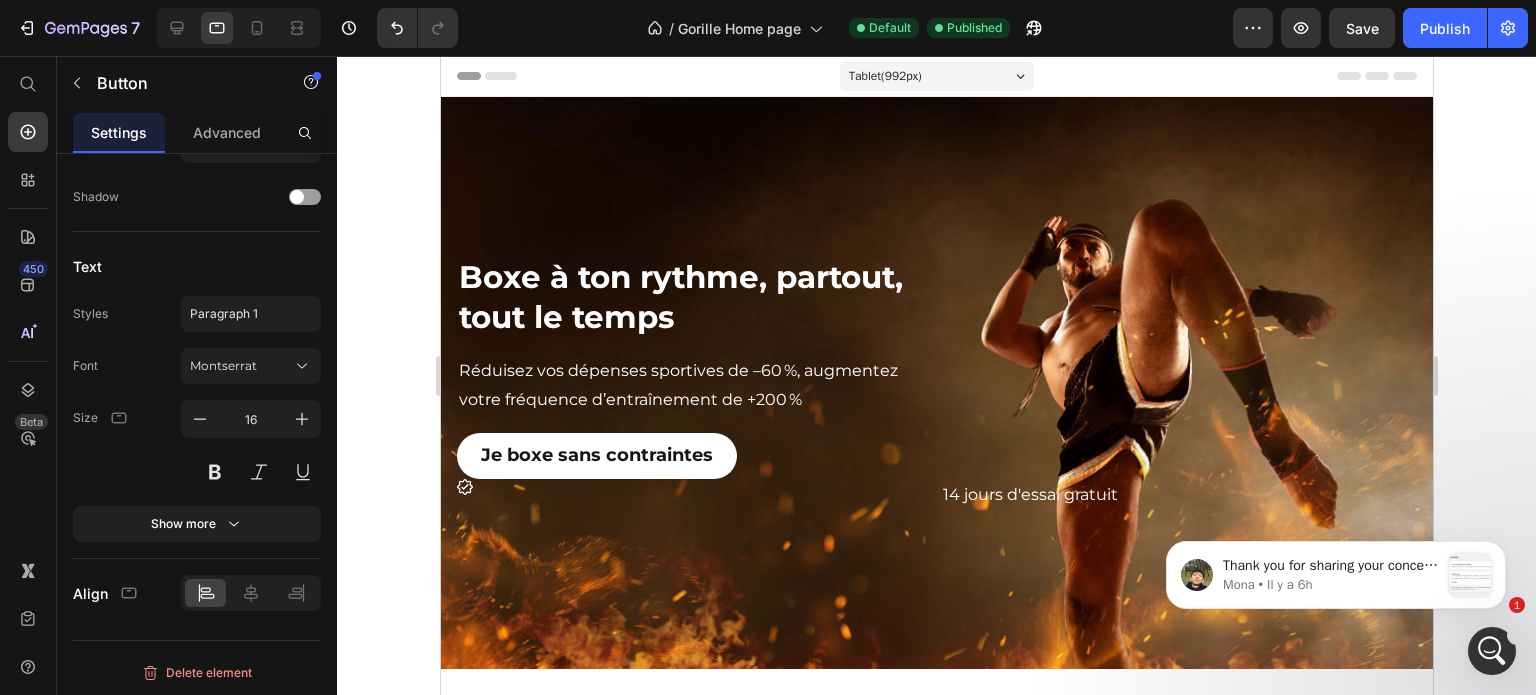 click on "Je boxe sans contraintes Button" at bounding box center (936, 456) 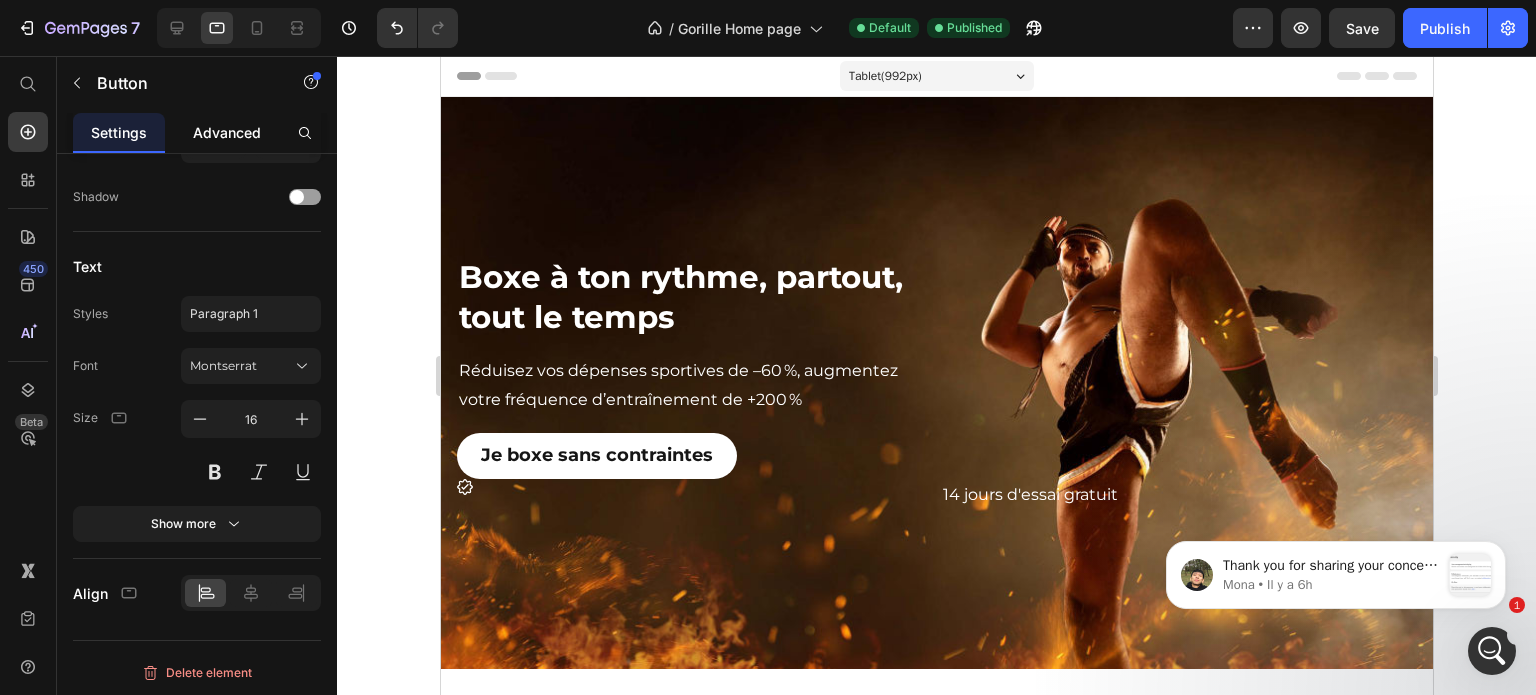 click on "Advanced" at bounding box center (227, 132) 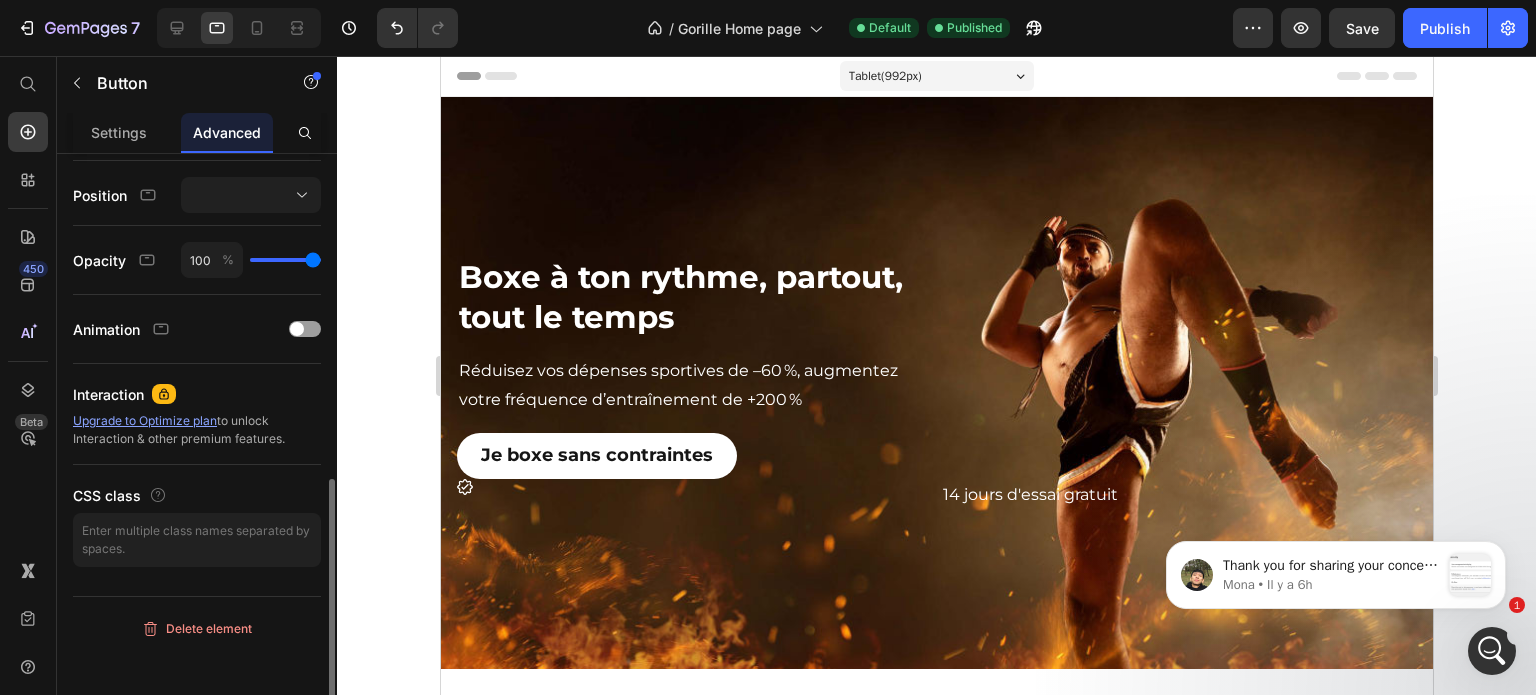 scroll, scrollTop: 0, scrollLeft: 0, axis: both 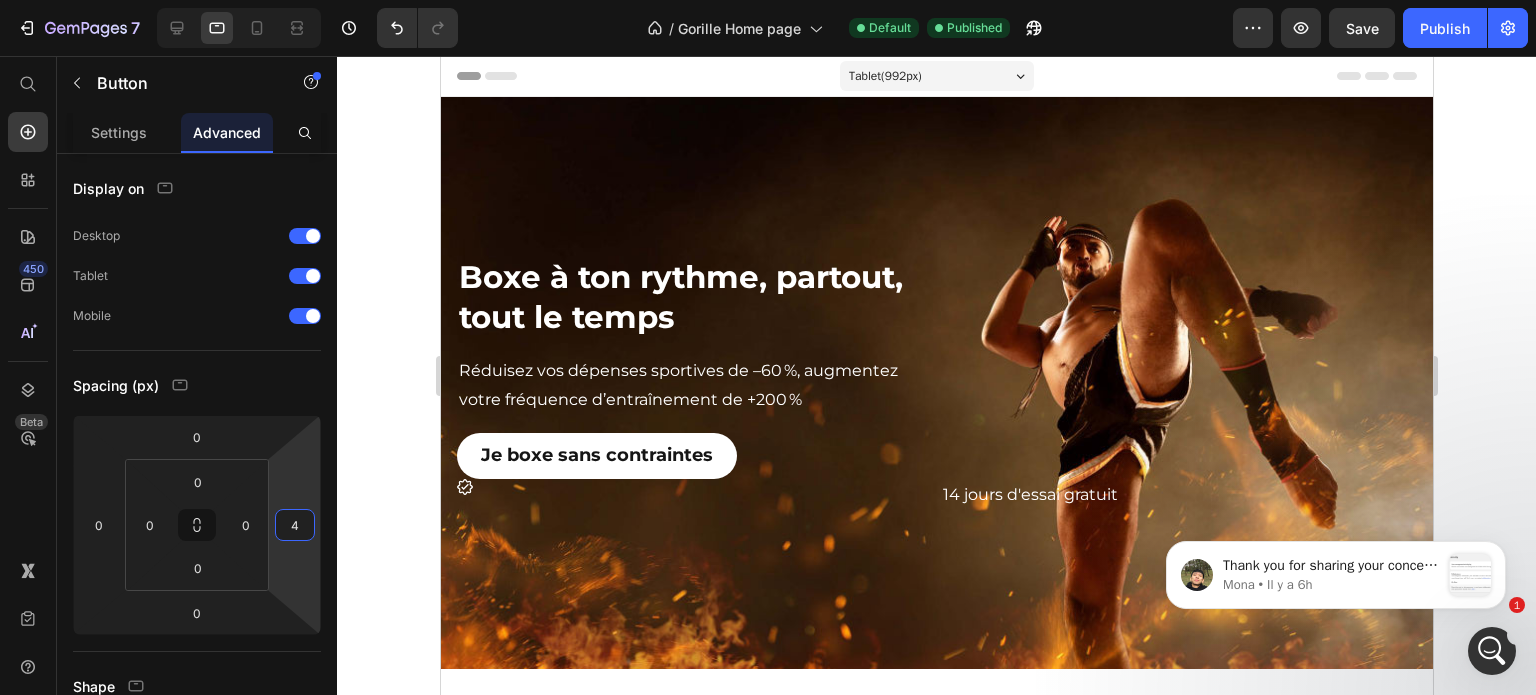 type on "2" 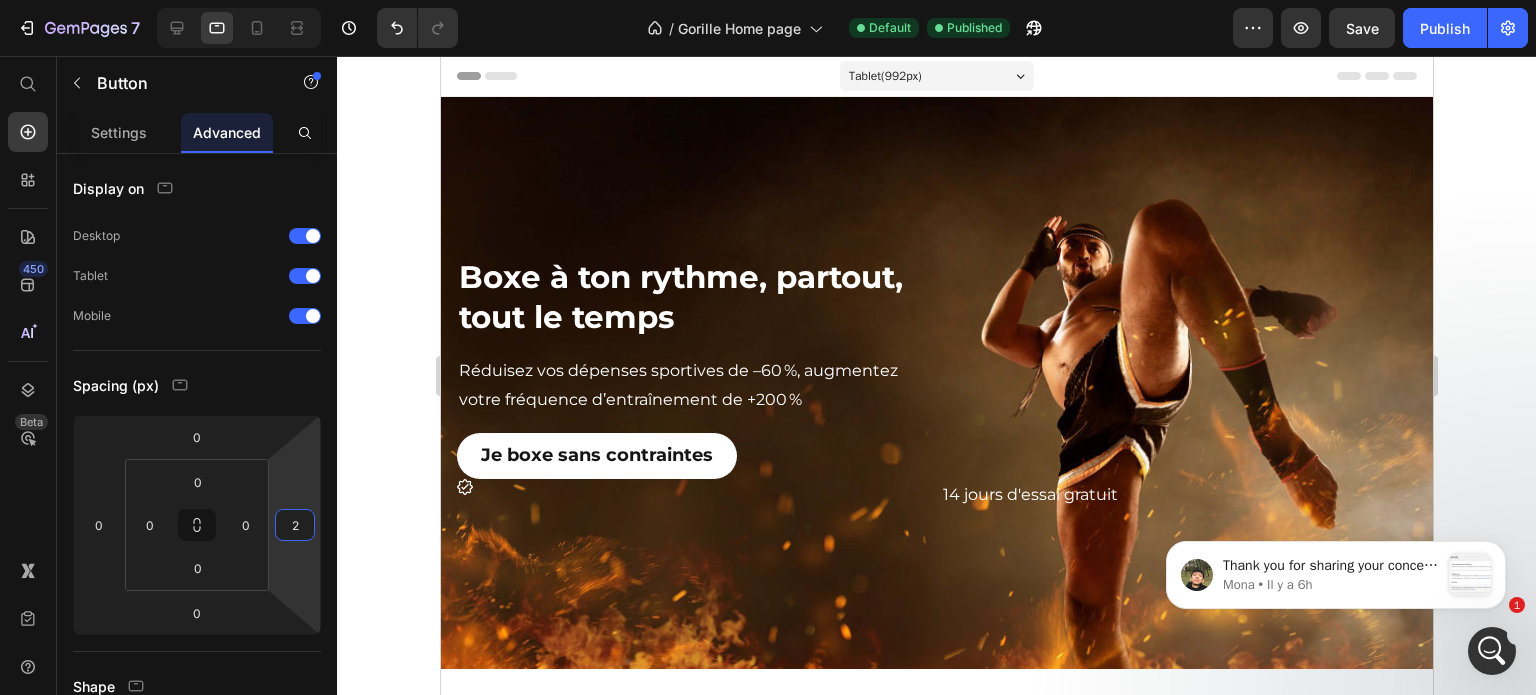 drag, startPoint x: 316, startPoint y: 464, endPoint x: 313, endPoint y: 484, distance: 20.22375 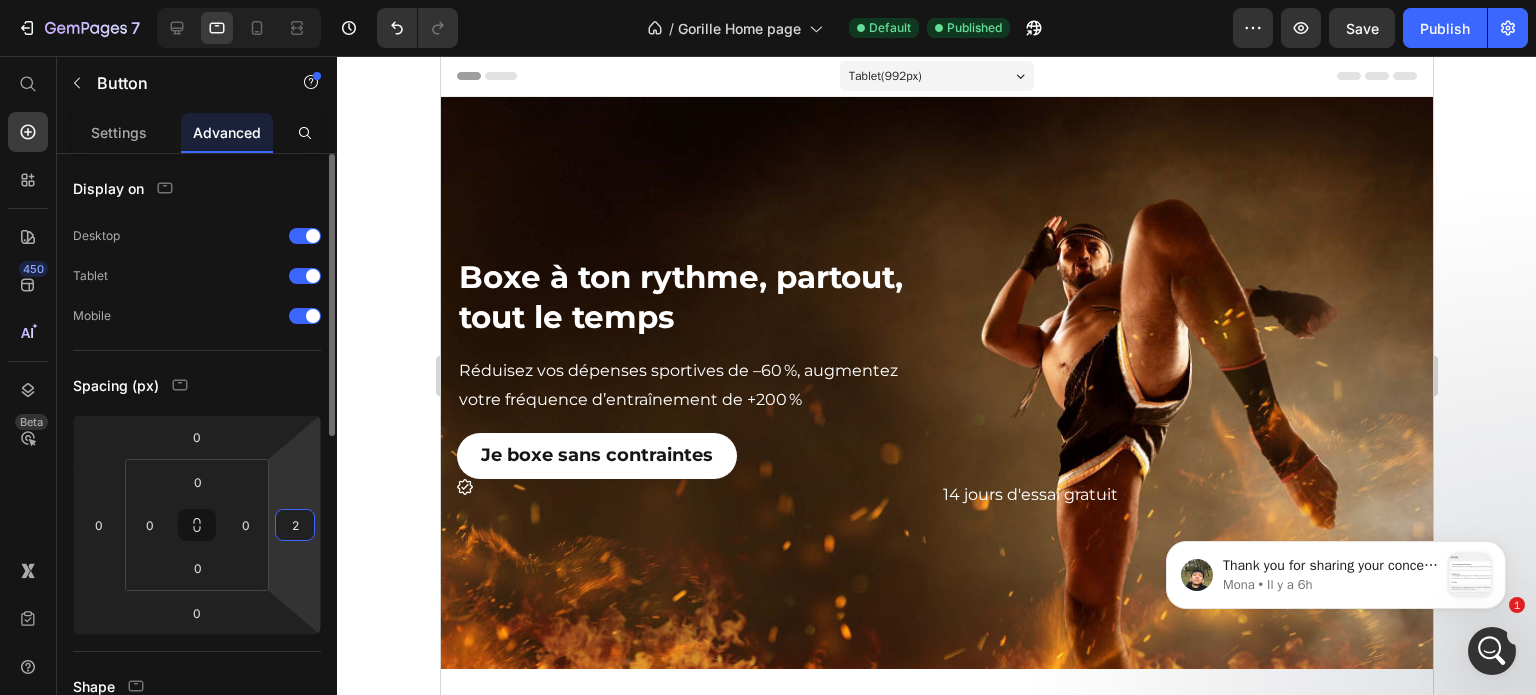 click on "2" at bounding box center (295, 525) 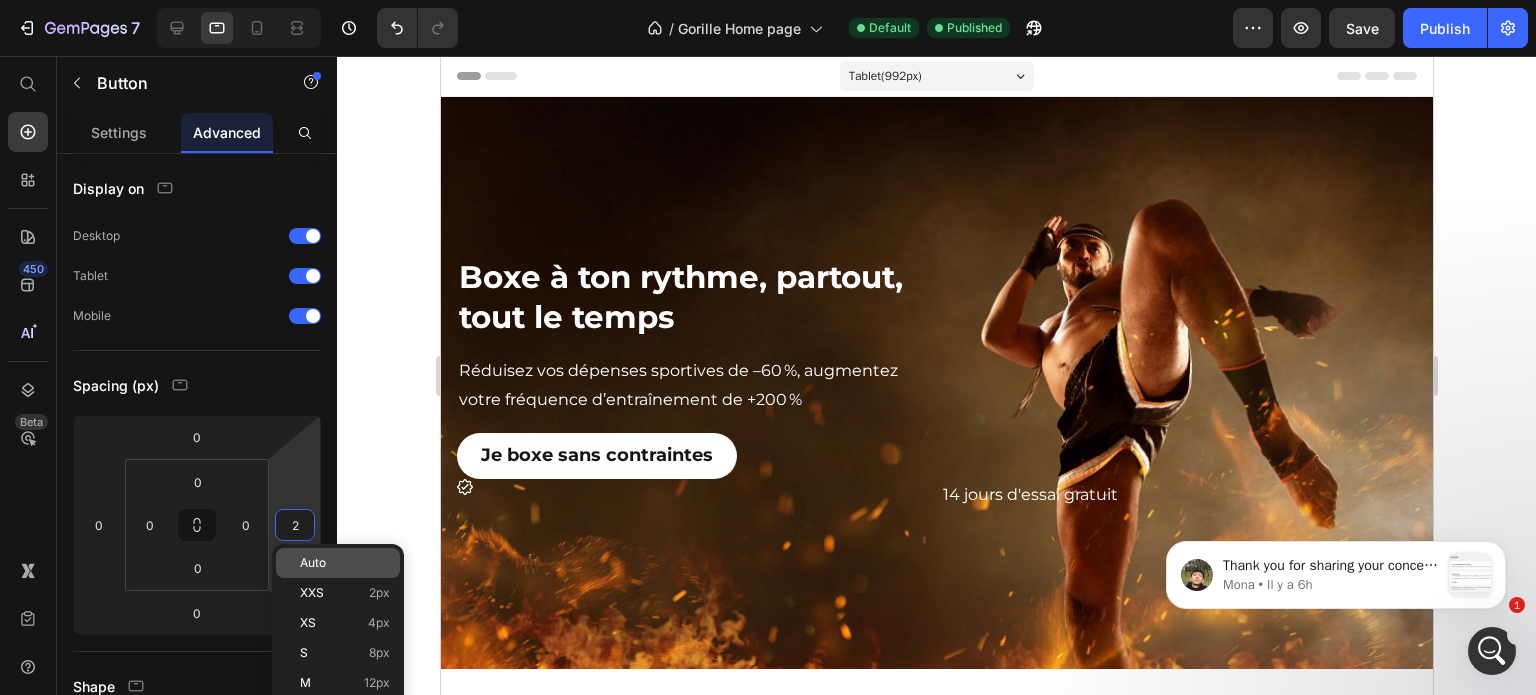 click on "Auto" at bounding box center [313, 563] 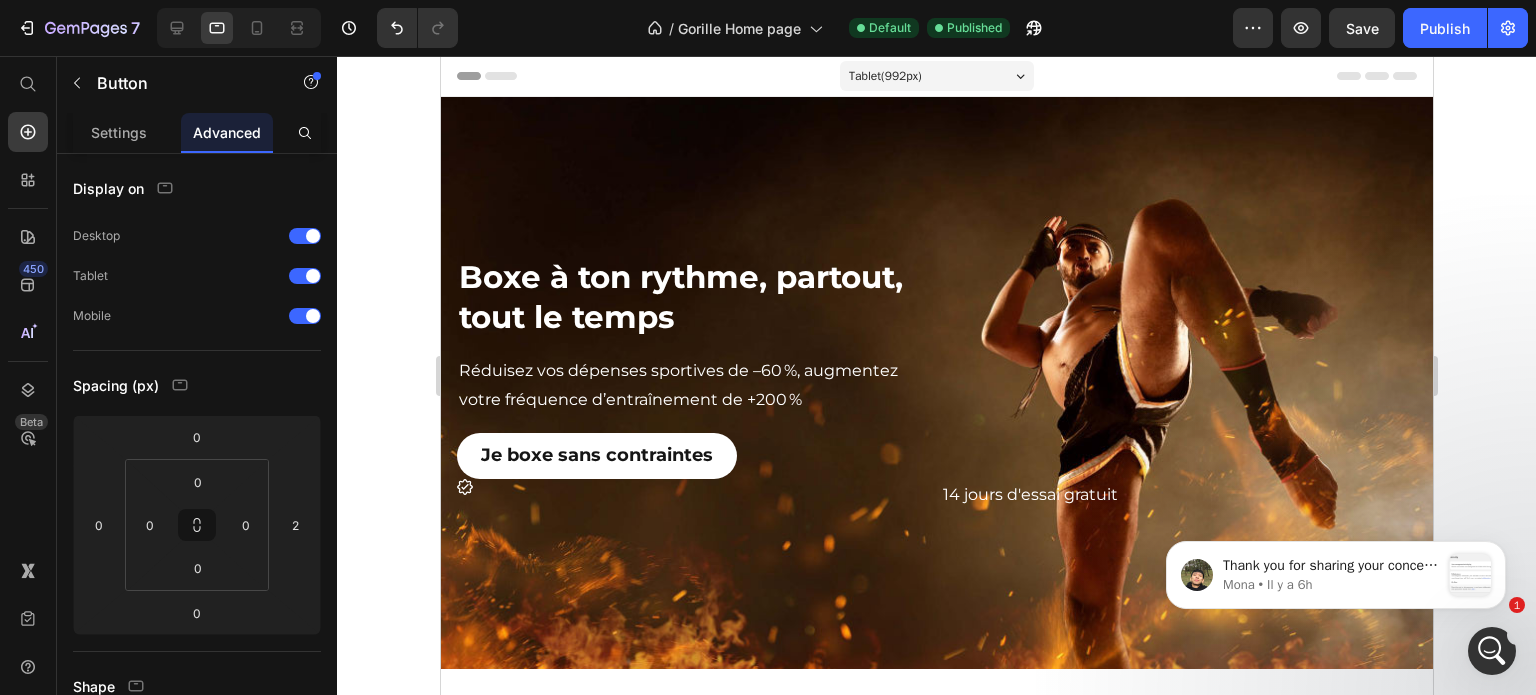 type 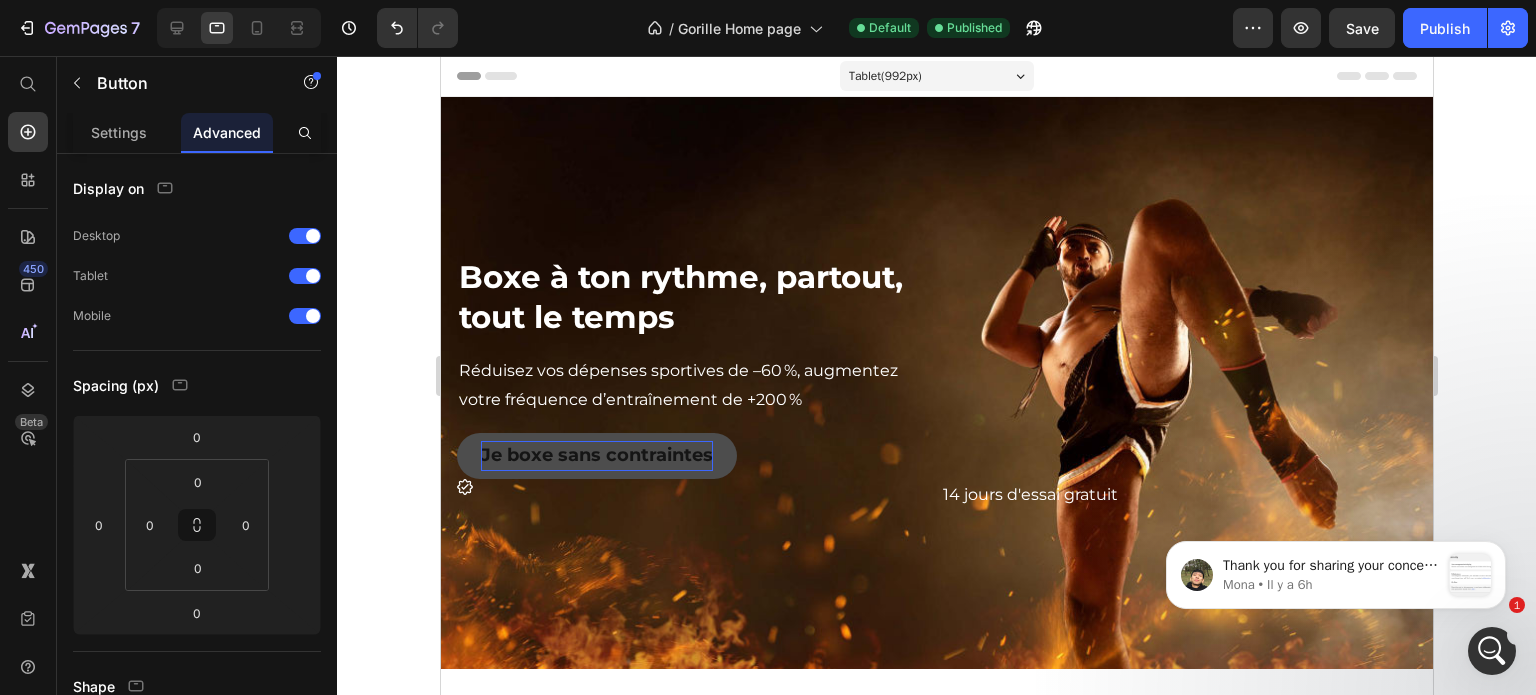 click on "Je boxe sans contraintes" at bounding box center [596, 455] 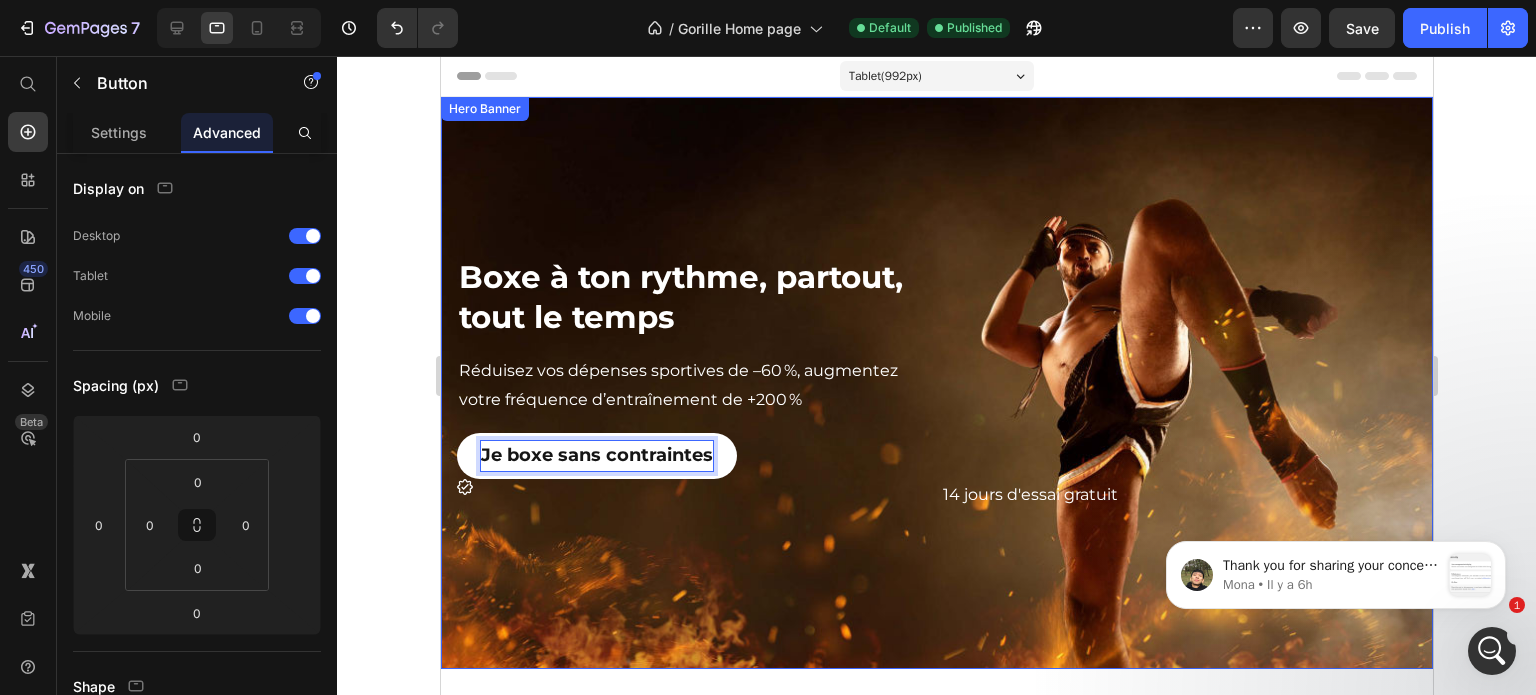 click on "Boxe à ton rythme, partout, tout le temps Heading Réduisez vos dépenses sportives de –60 %, augmentez votre fréquence d’entraînement de +200 % Text Block Je boxe sans contraintes Button
Icon 14 jours d'essai gratuit Text Block Row" at bounding box center [936, 383] 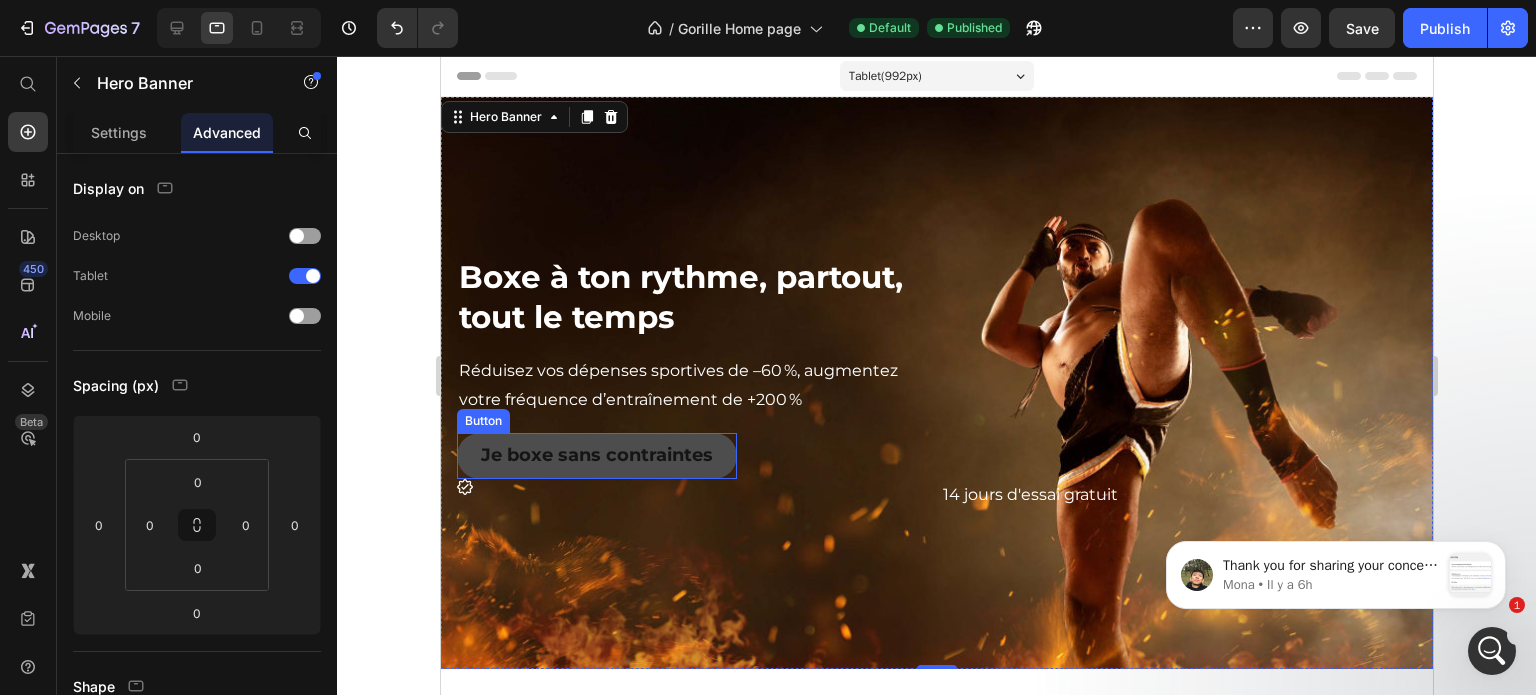 click on "Je boxe sans contraintes" at bounding box center (596, 456) 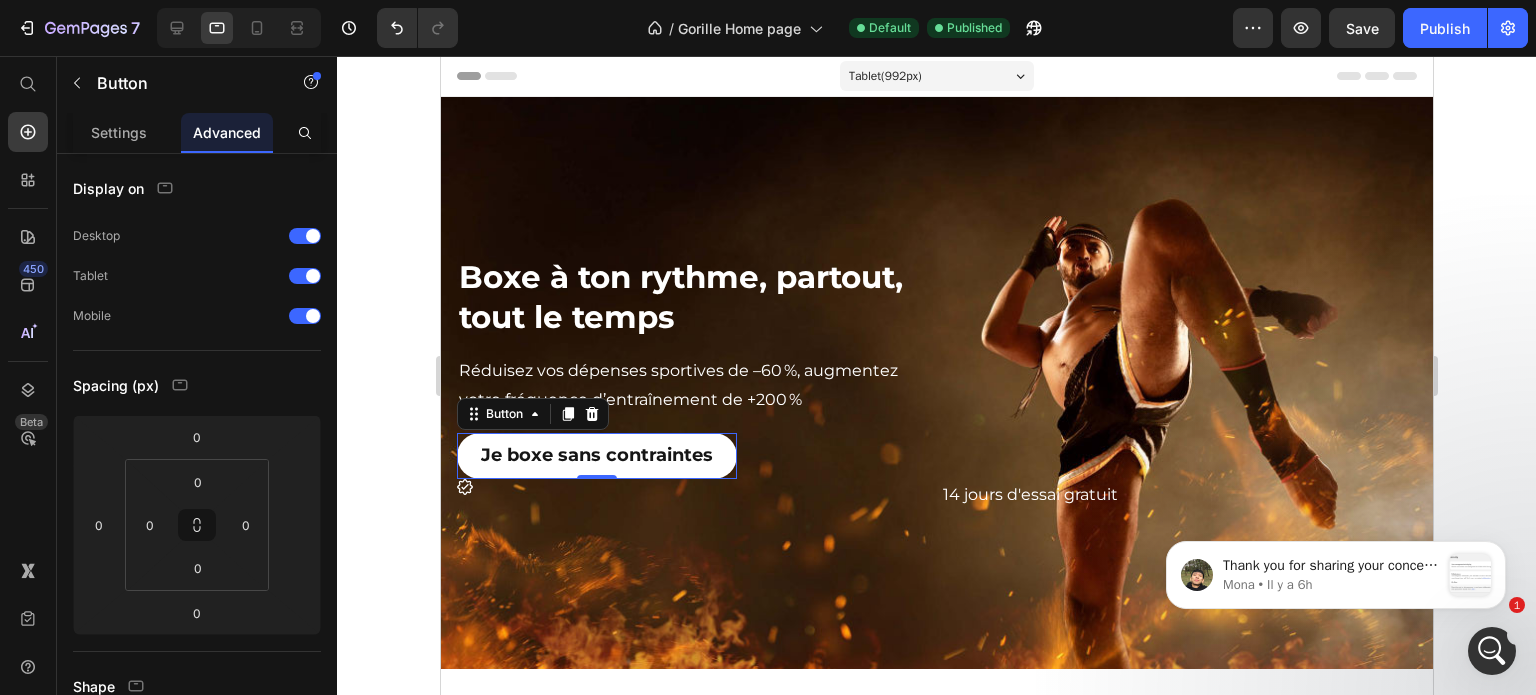 click on "Je boxe sans contraintes Button   0" at bounding box center [596, 456] 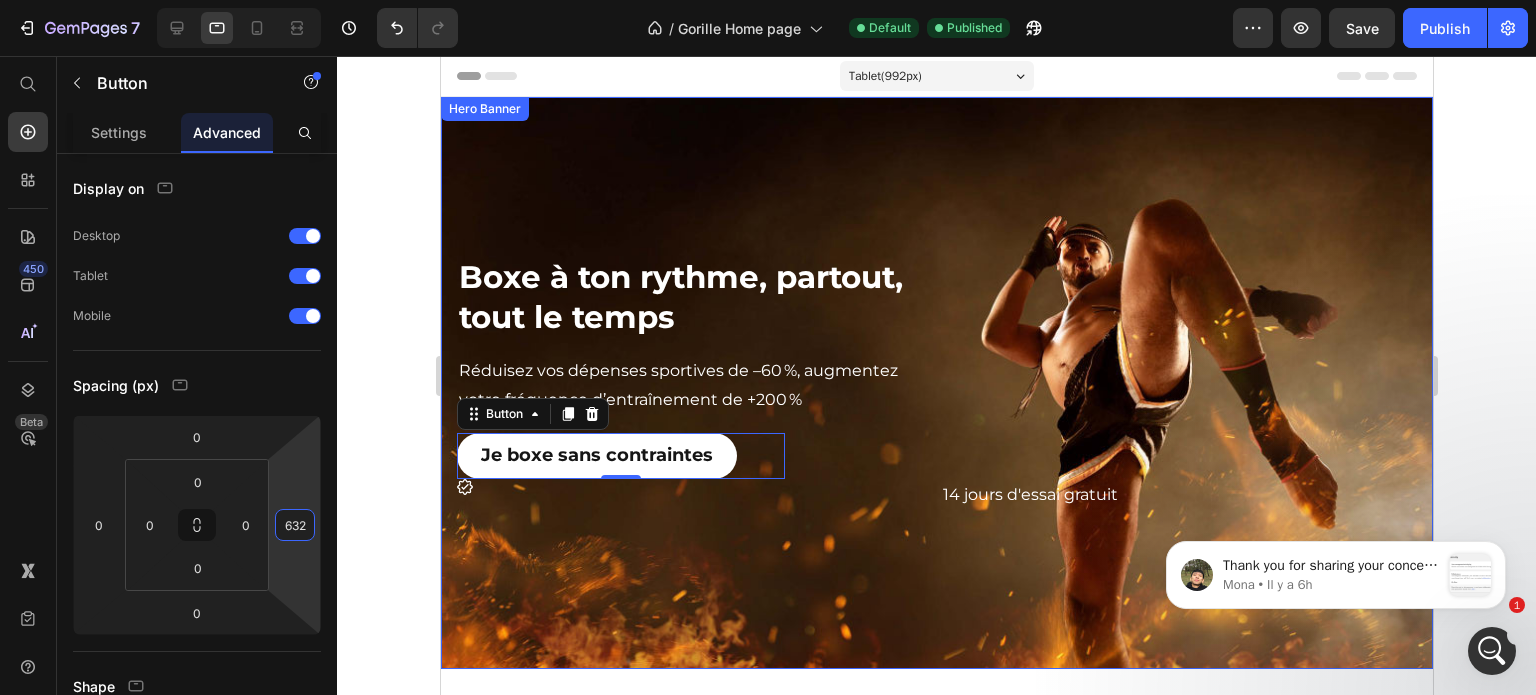 type on "636" 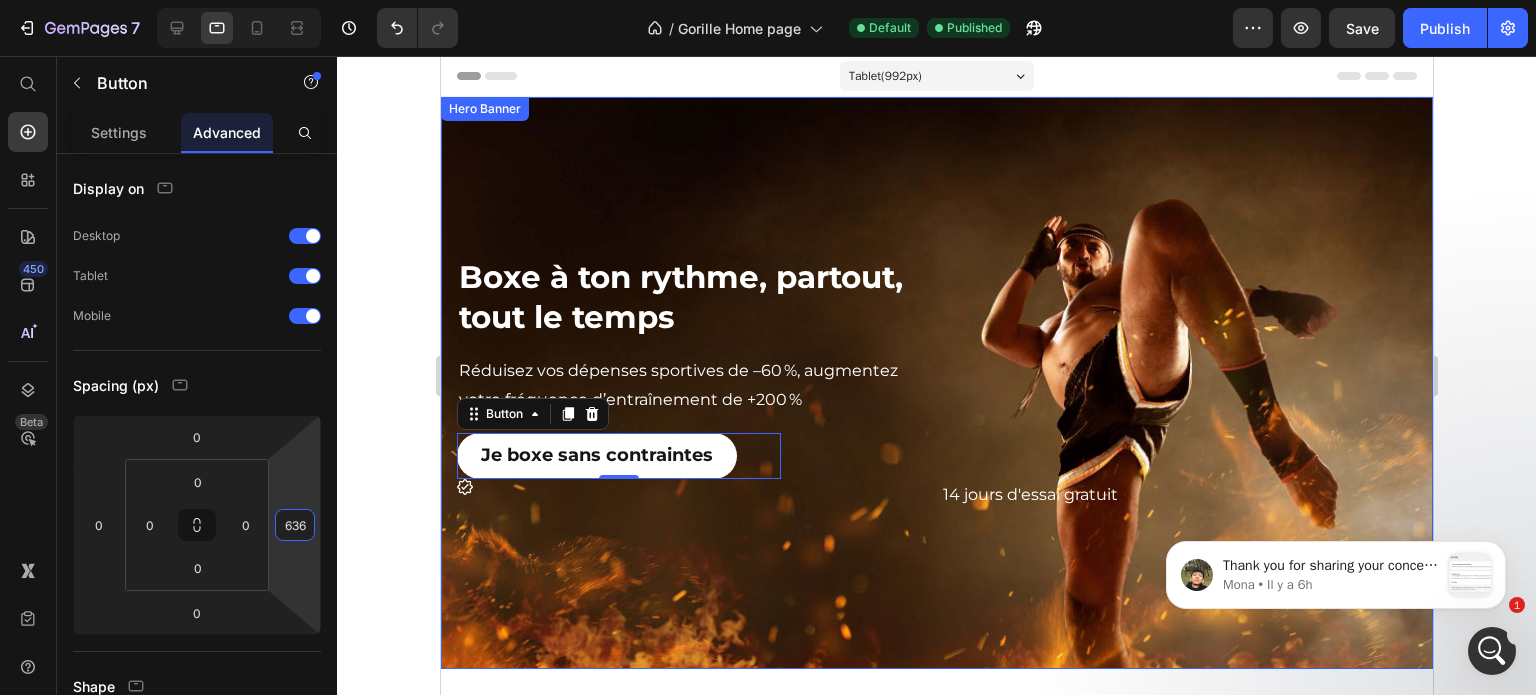 drag, startPoint x: 298, startPoint y: 503, endPoint x: 301, endPoint y: 187, distance: 316.01425 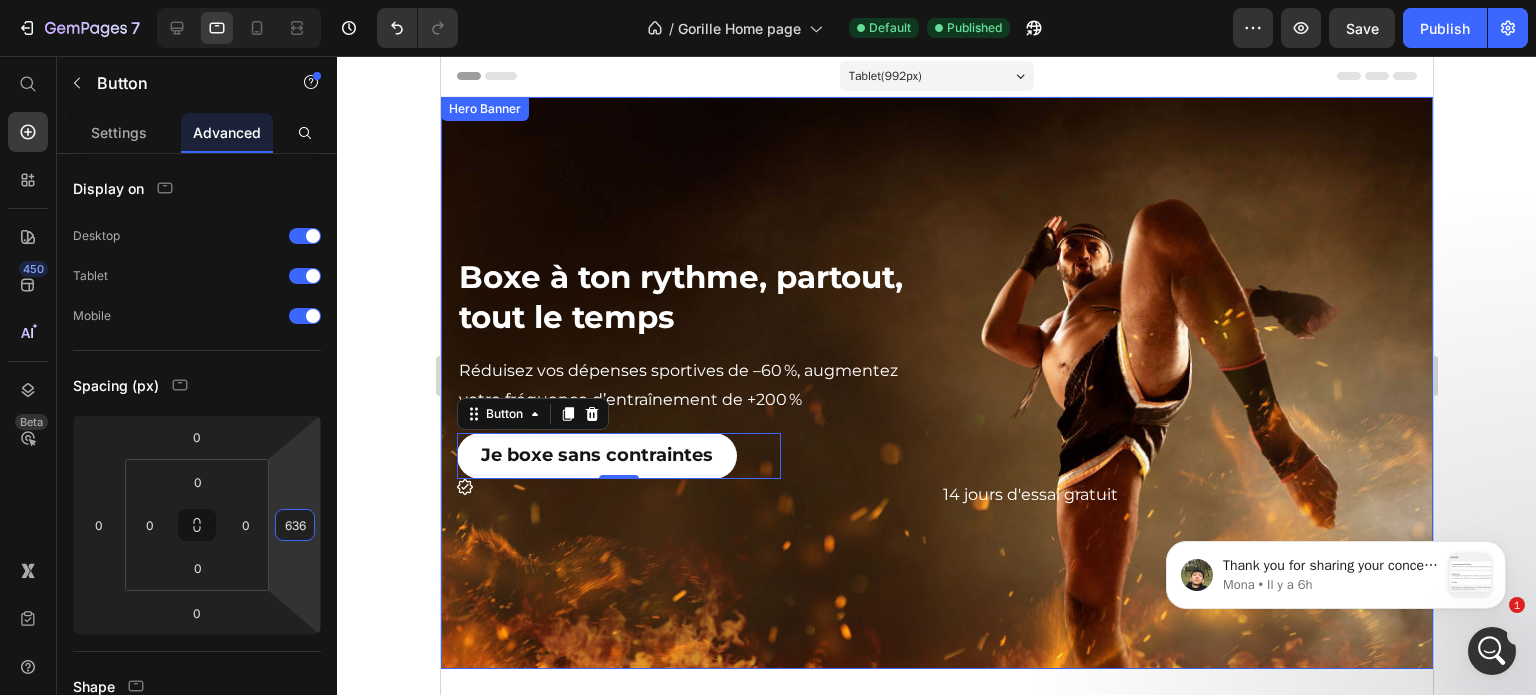 click on "7  Version history  /  Gorille Home page Default Published Preview  Save   Publish  450 Beta Start with Sections Elements Hero Section Product Detail Brands Trusted Badges Guarantee Product Breakdown How to use Testimonials Compare Bundle FAQs Social Proof Brand Story Product List Collection Blog List Contact Sticky Add to Cart Custom Footer Browse Library 450 Layout
Row
Row
Row
Row Text
Heading
Text Block Button
Button
Button
Sticky Back to top Media
Image Image" at bounding box center (768, 75) 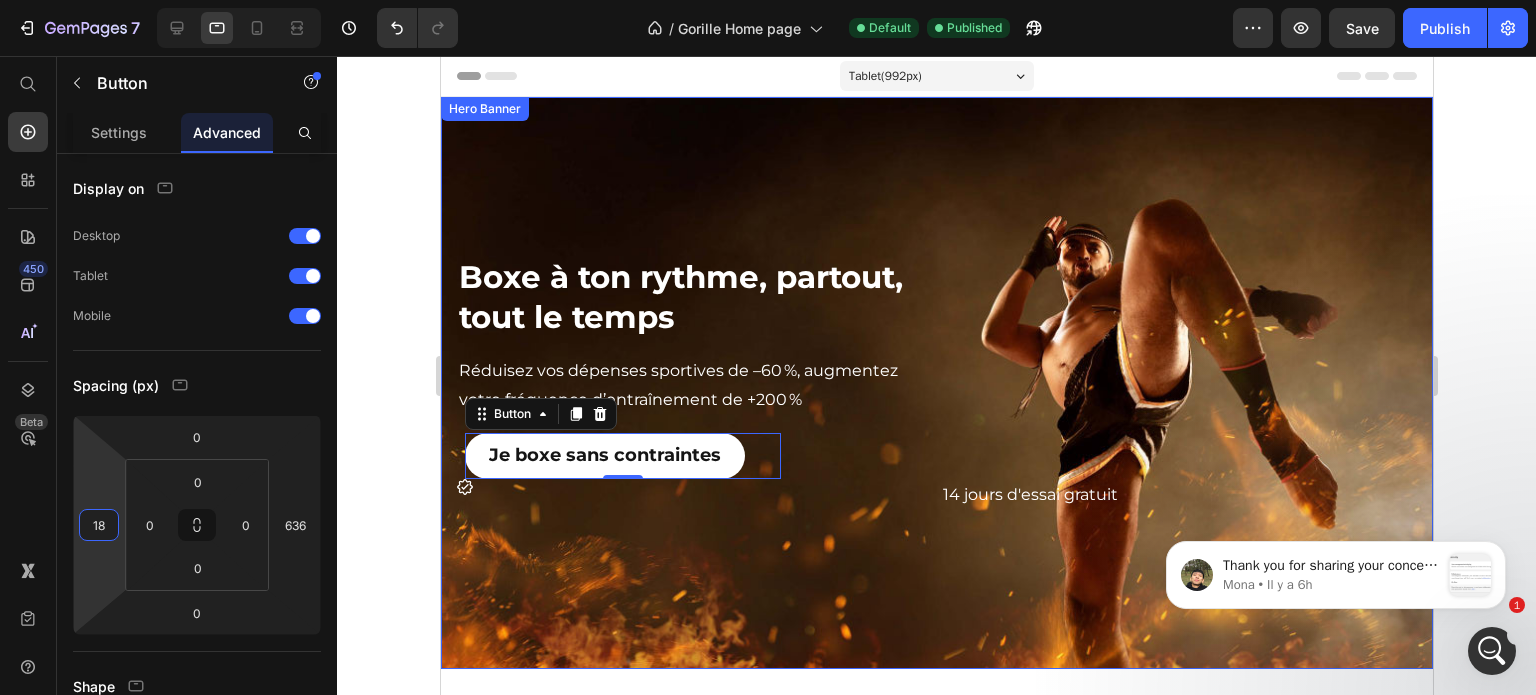 type on "20" 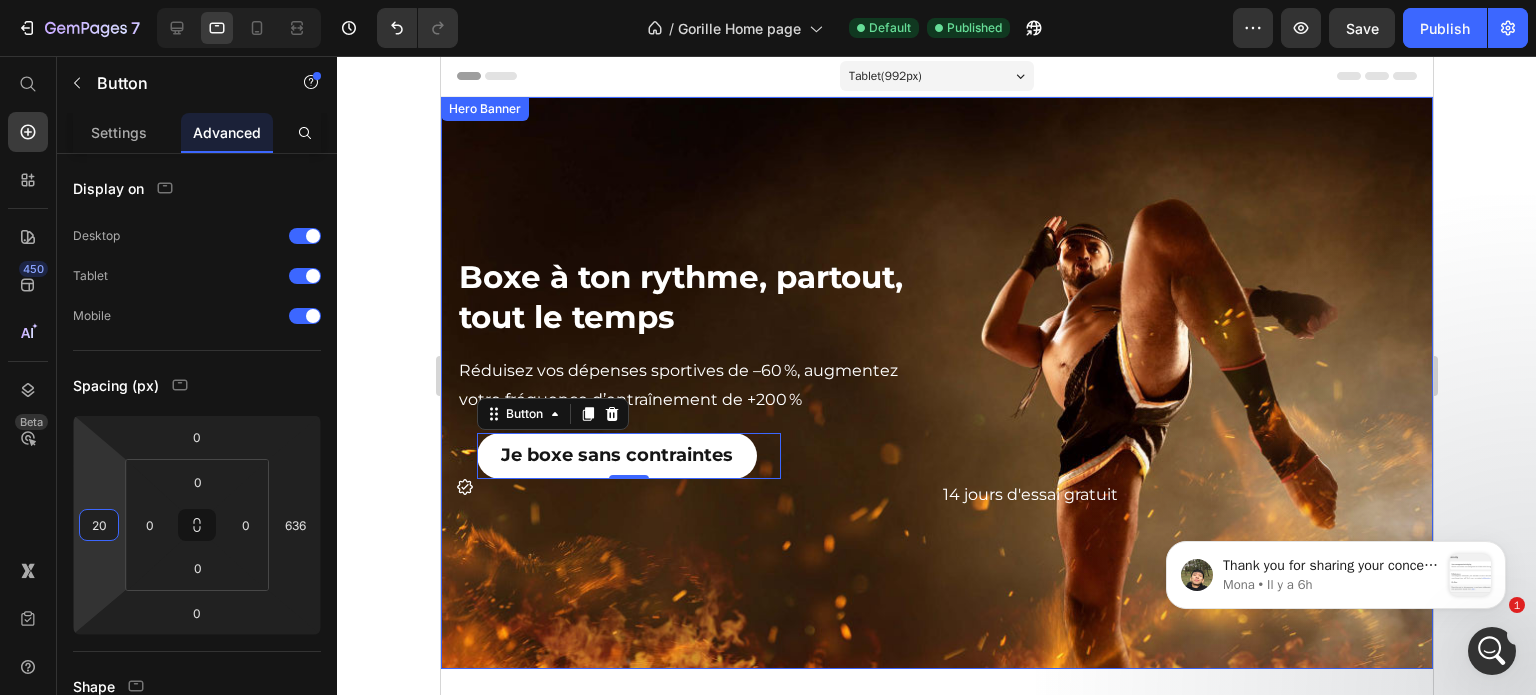 drag, startPoint x: 118, startPoint y: 477, endPoint x: 124, endPoint y: 467, distance: 11.661903 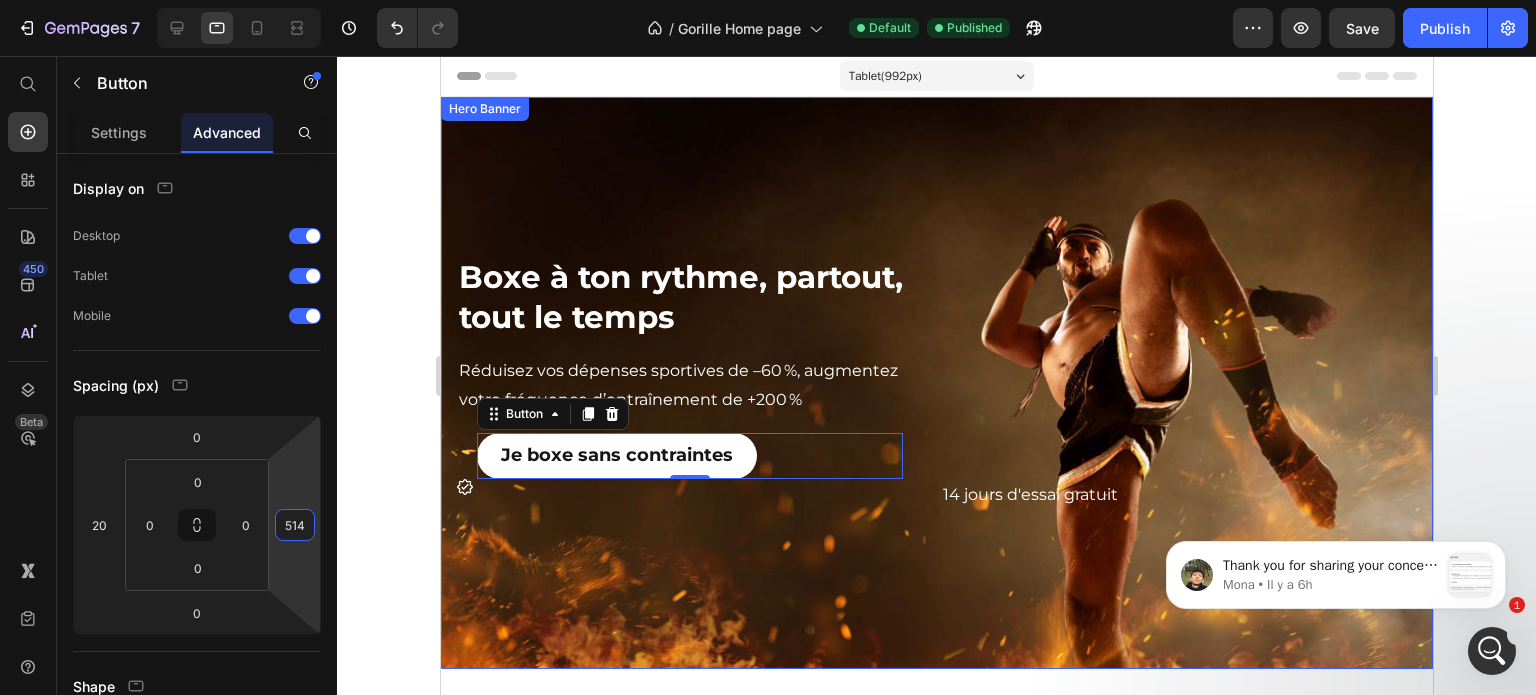 type on "490" 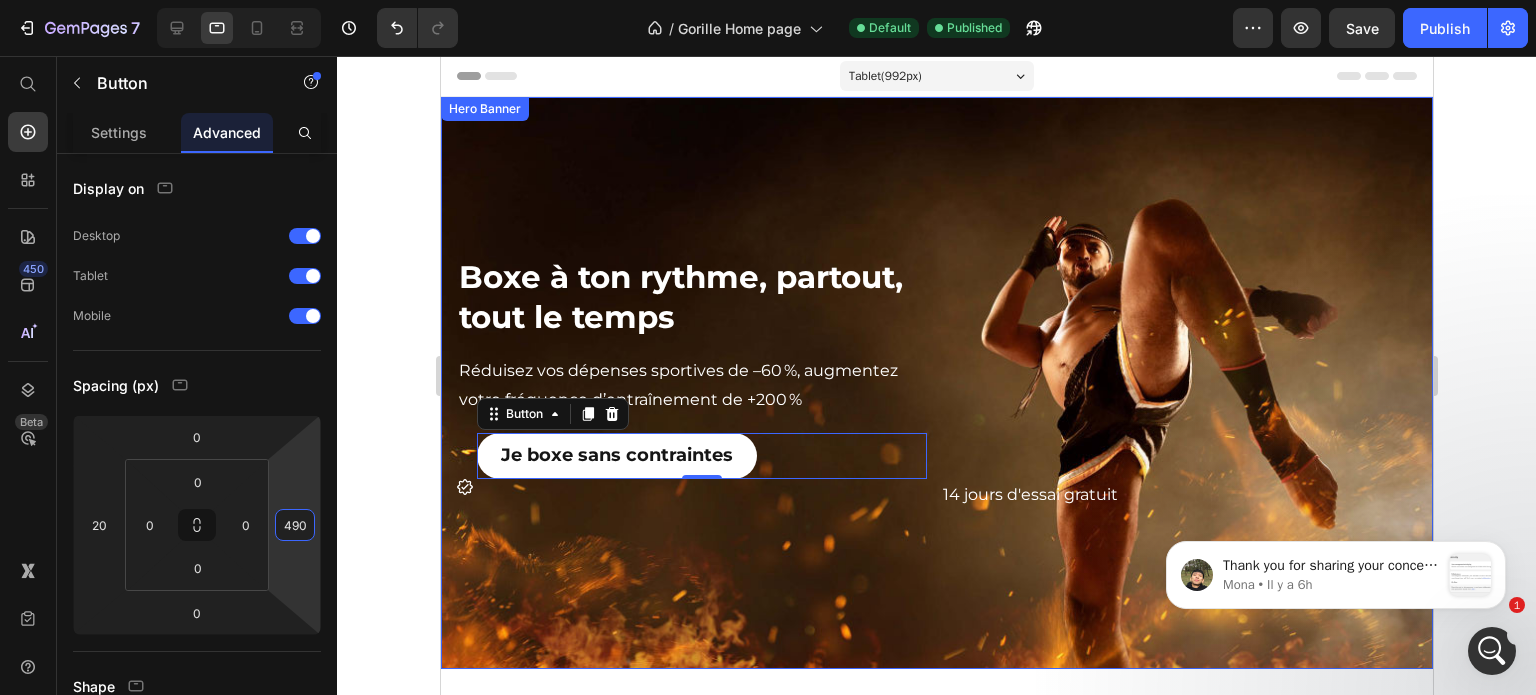 drag, startPoint x: 305, startPoint y: 492, endPoint x: 298, endPoint y: 565, distance: 73.33485 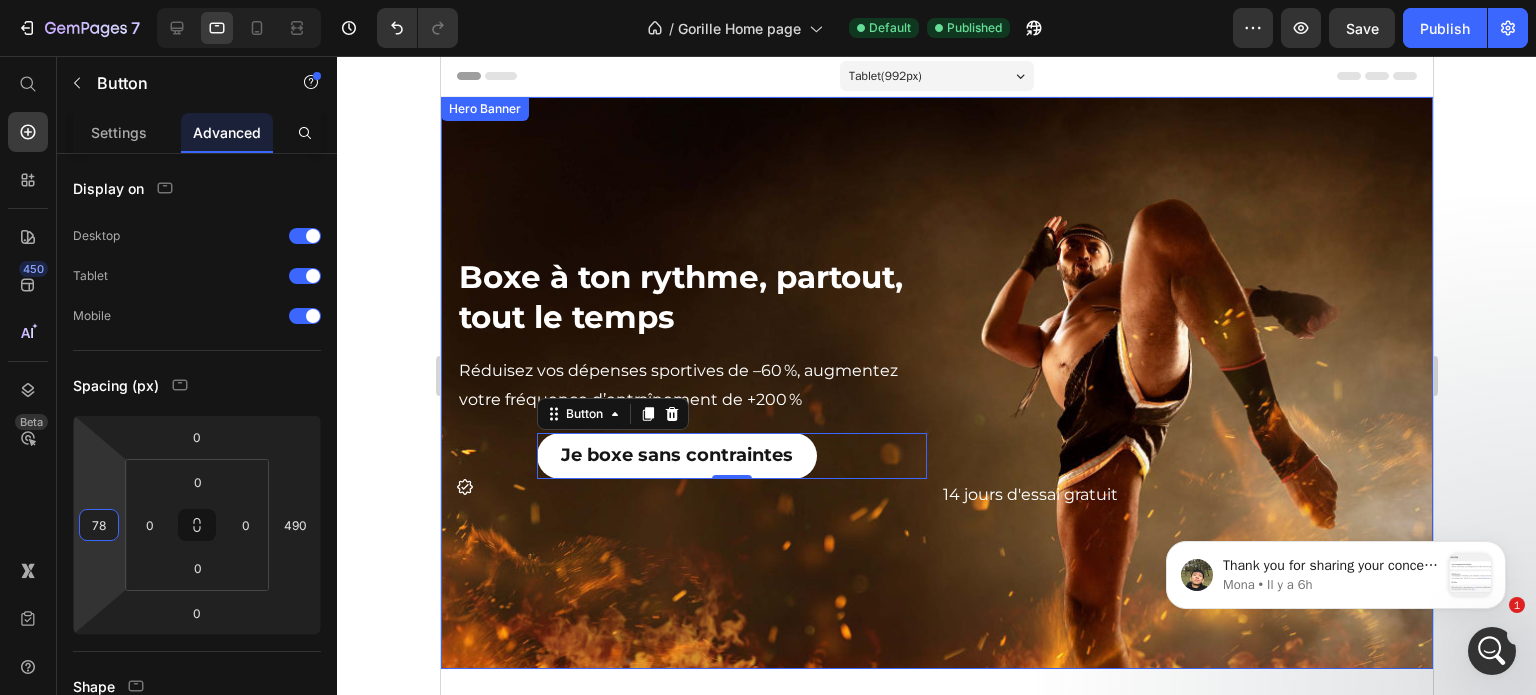 type on "76" 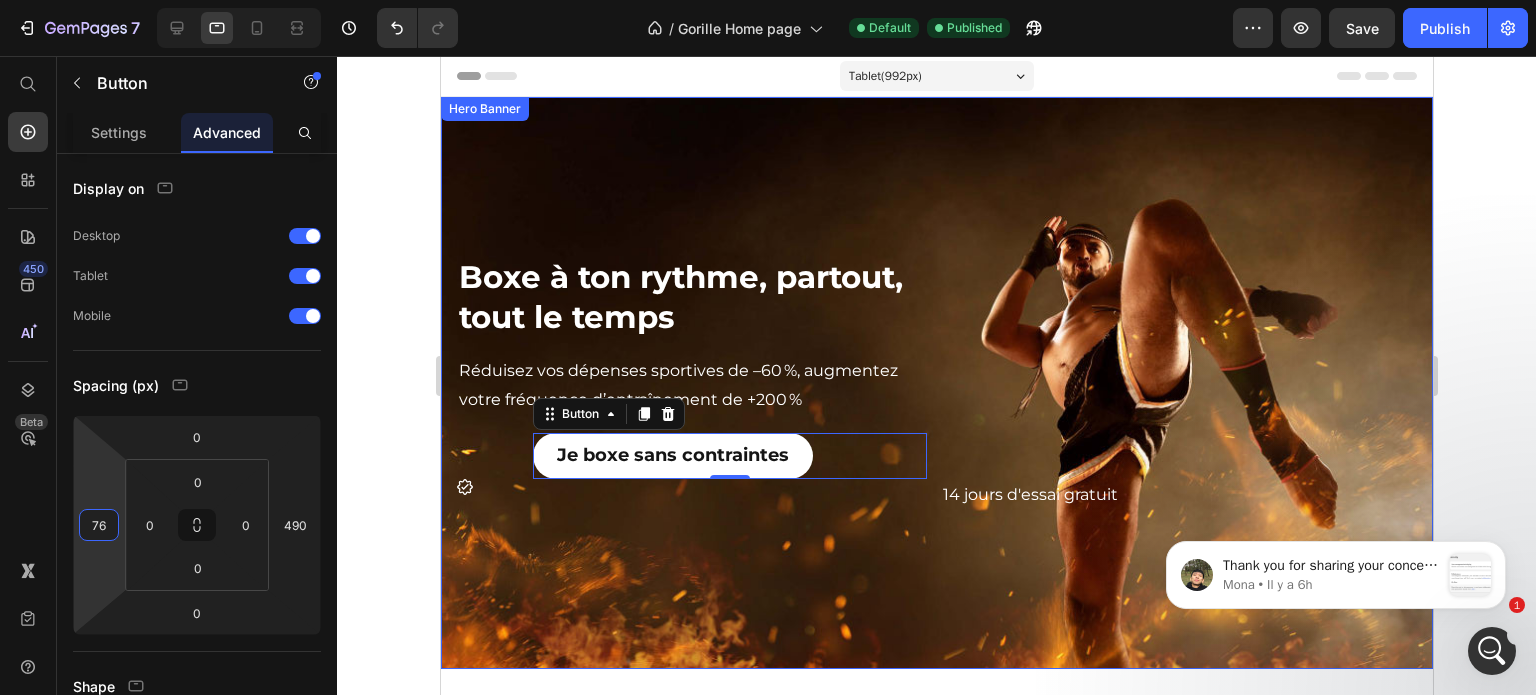 drag, startPoint x: 113, startPoint y: 495, endPoint x: 118, endPoint y: 467, distance: 28.442924 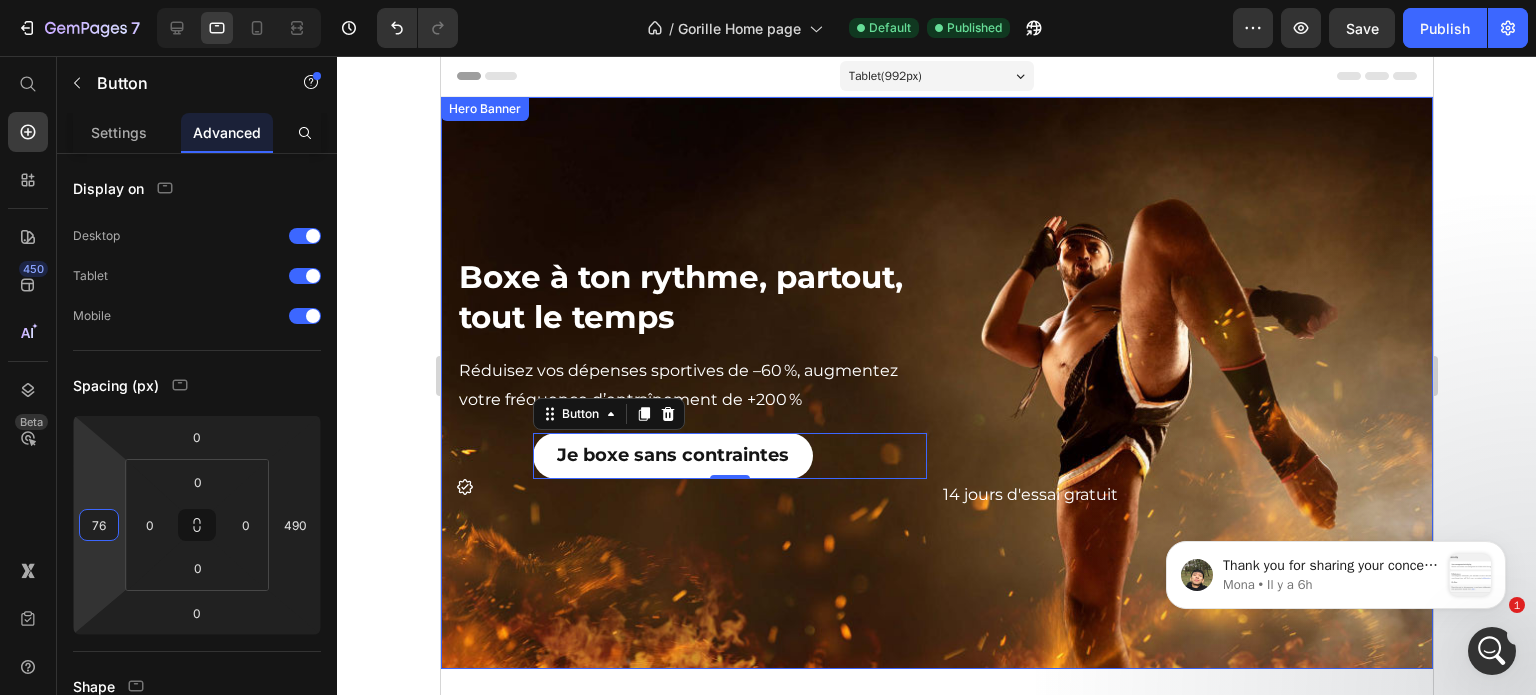 click on "7  Version history  /  Gorille Home page Default Published Preview  Save   Publish  450 Beta Start with Sections Elements Hero Section Product Detail Brands Trusted Badges Guarantee Product Breakdown How to use Testimonials Compare Bundle FAQs Social Proof Brand Story Product List Collection Blog List Contact Sticky Add to Cart Custom Footer Browse Library 450 Layout
Row
Row
Row
Row Text
Heading
Text Block Button
Button
Button
Sticky Back to top Media
Image Image" at bounding box center [768, 75] 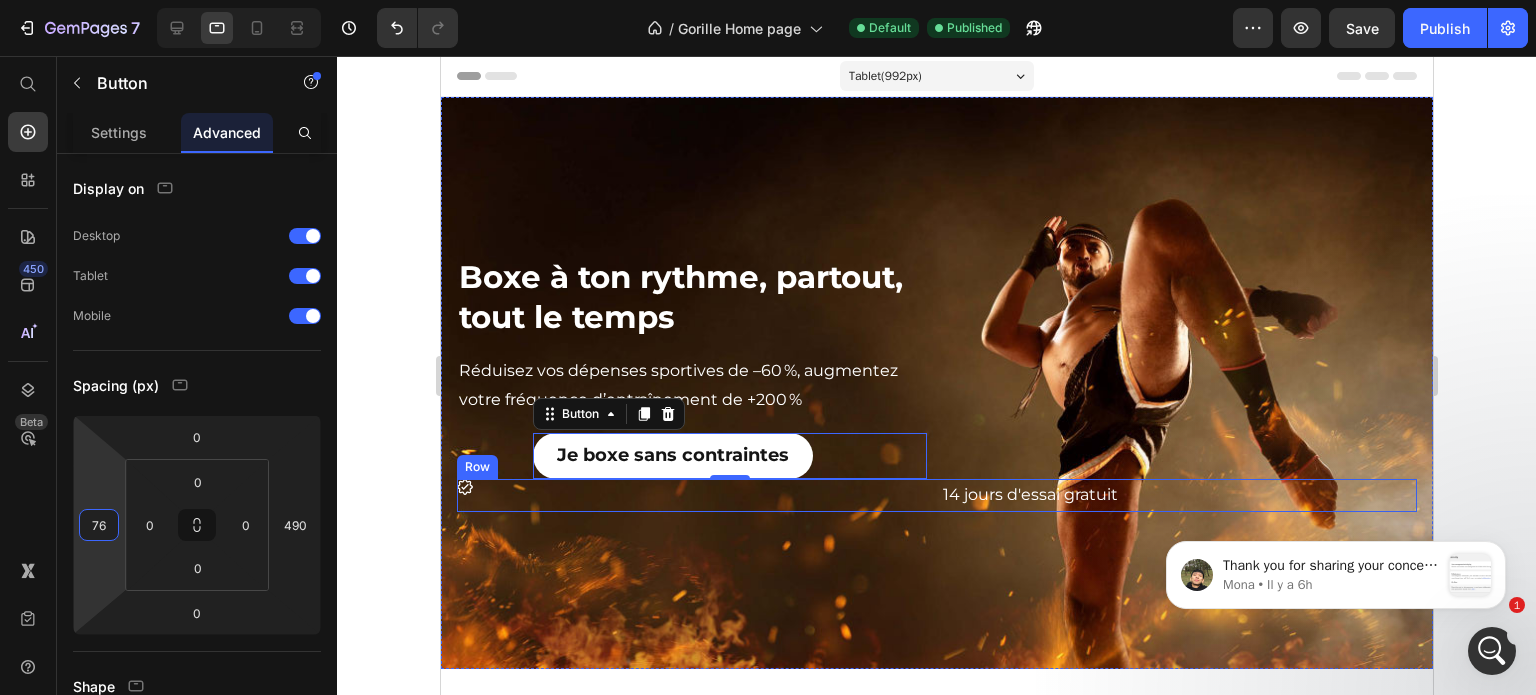 click on "Icon" at bounding box center (694, 487) 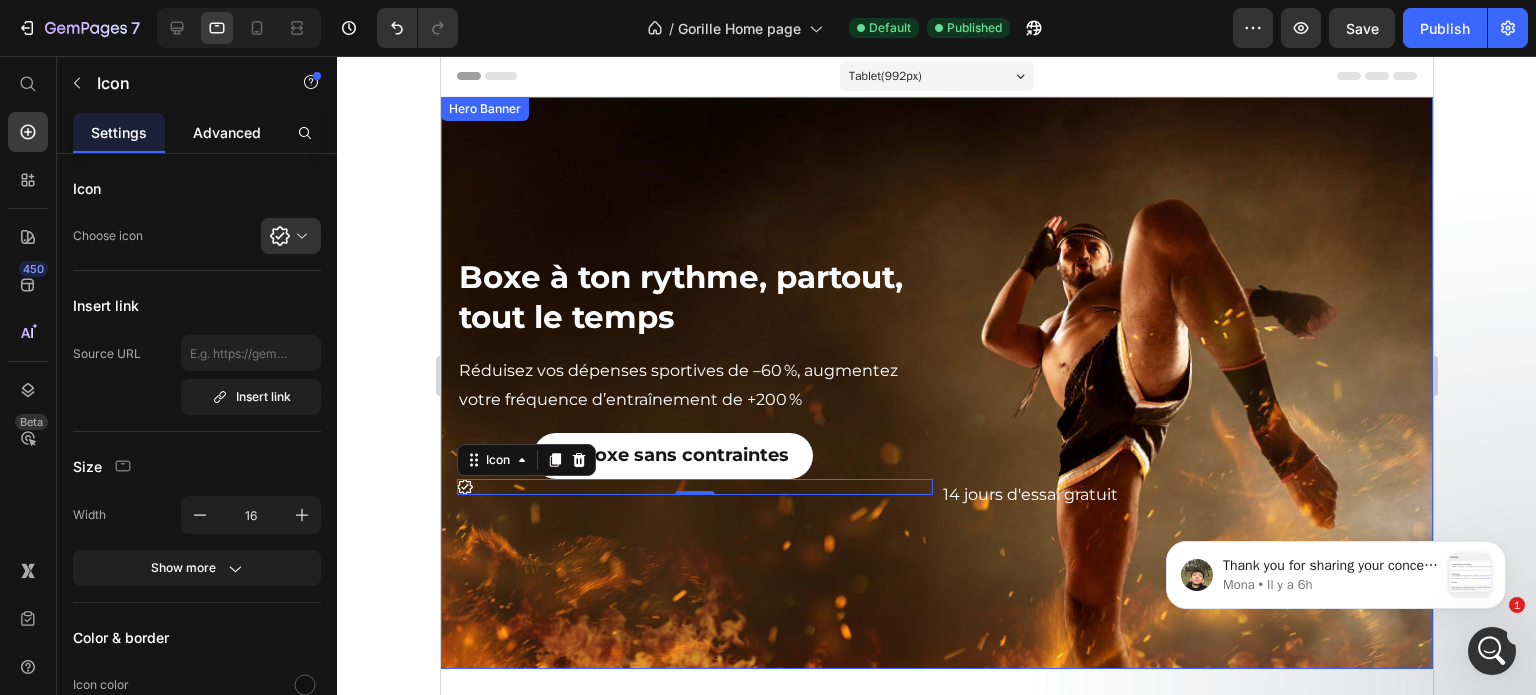 click on "Advanced" at bounding box center [227, 132] 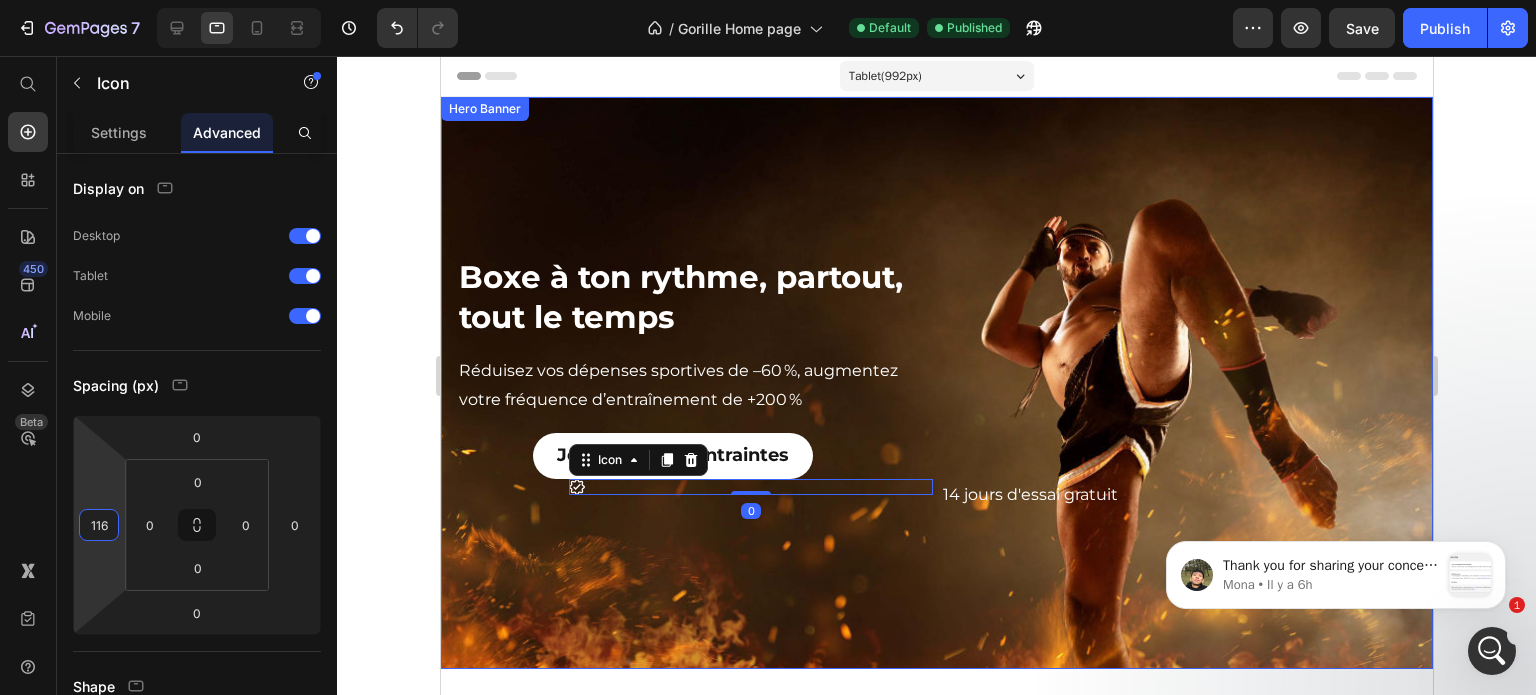 type on "120" 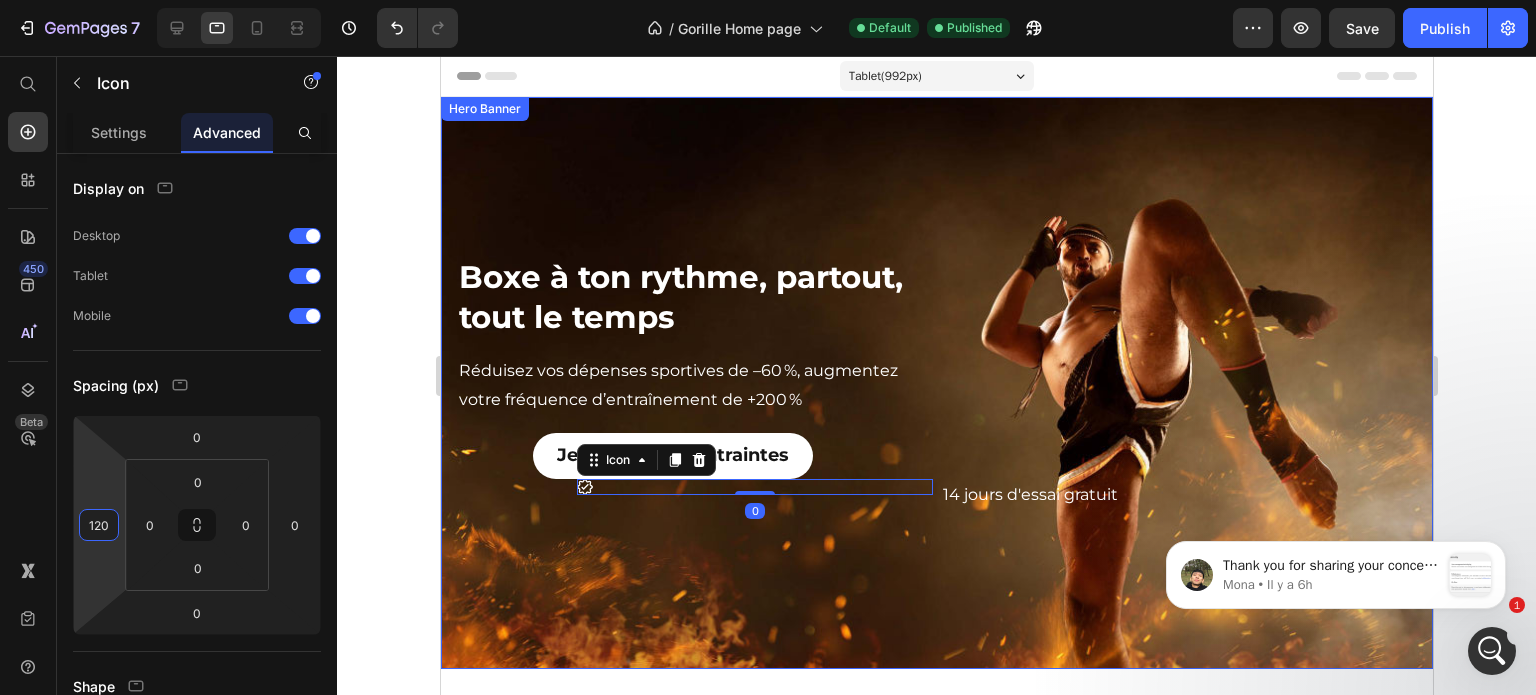 drag, startPoint x: 109, startPoint y: 502, endPoint x: 117, endPoint y: 442, distance: 60.530983 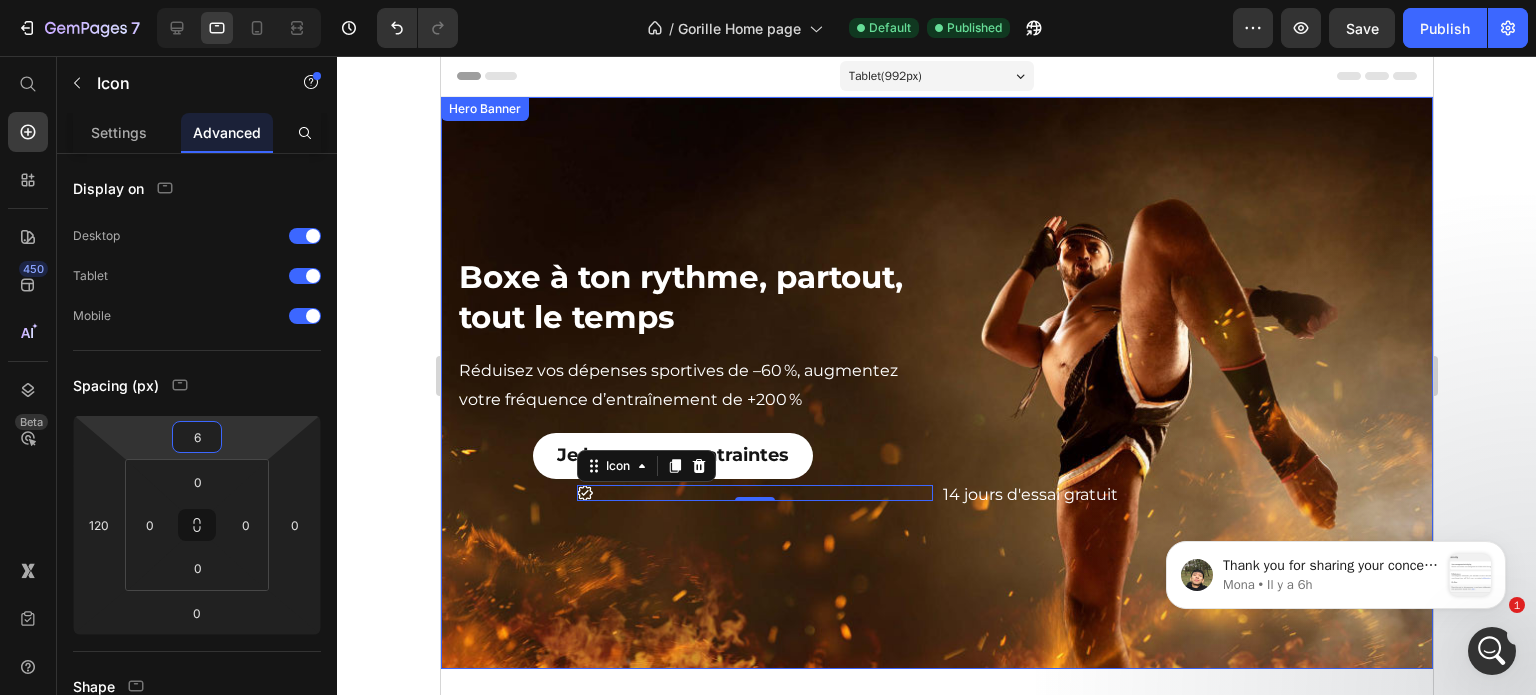 type on "4" 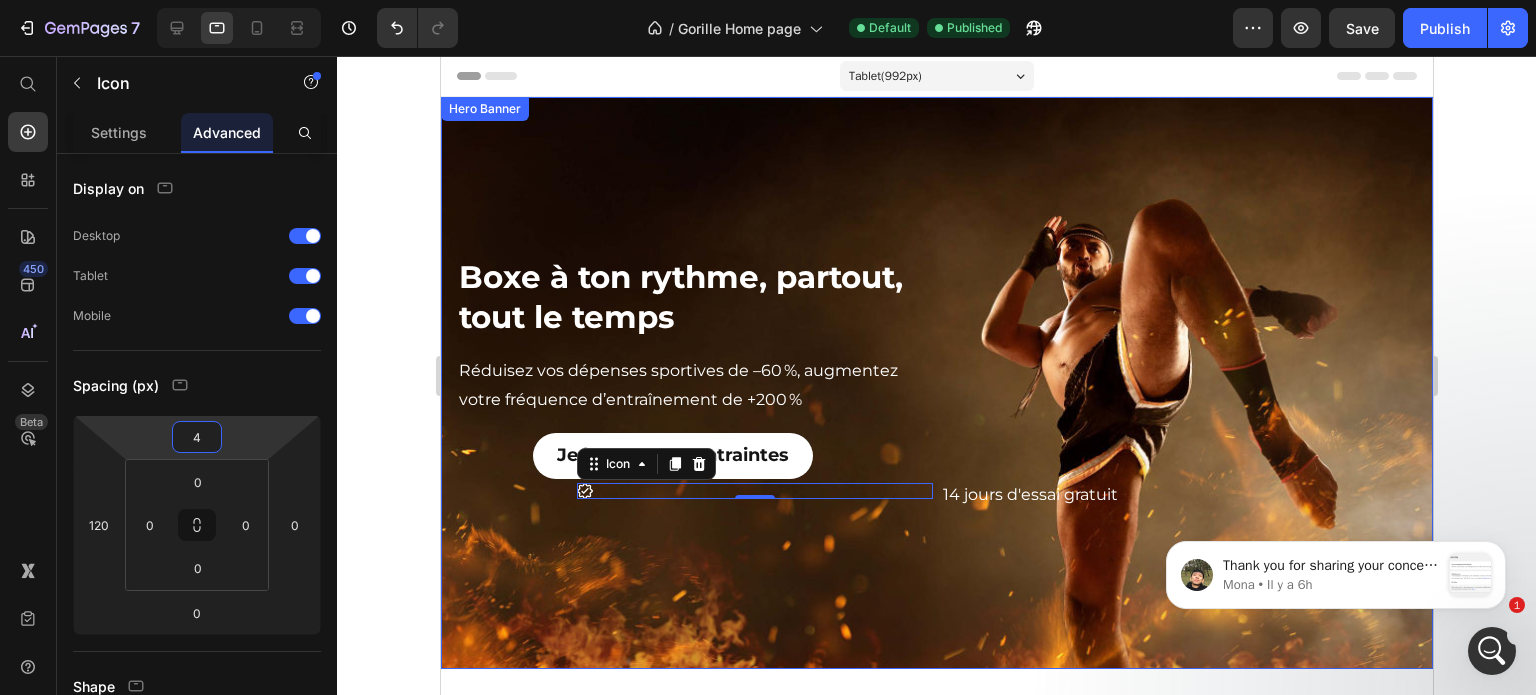 click on "7  Version history  /  Gorille Home page Default Published Preview  Save   Publish  450 Beta Start with Sections Elements Hero Section Product Detail Brands Trusted Badges Guarantee Product Breakdown How to use Testimonials Compare Bundle FAQs Social Proof Brand Story Product List Collection Blog List Contact Sticky Add to Cart Custom Footer Browse Library 450 Layout
Row
Row
Row
Row Text
Heading
Text Block Button
Button
Button
Sticky Back to top Media
Image Image" at bounding box center [768, 75] 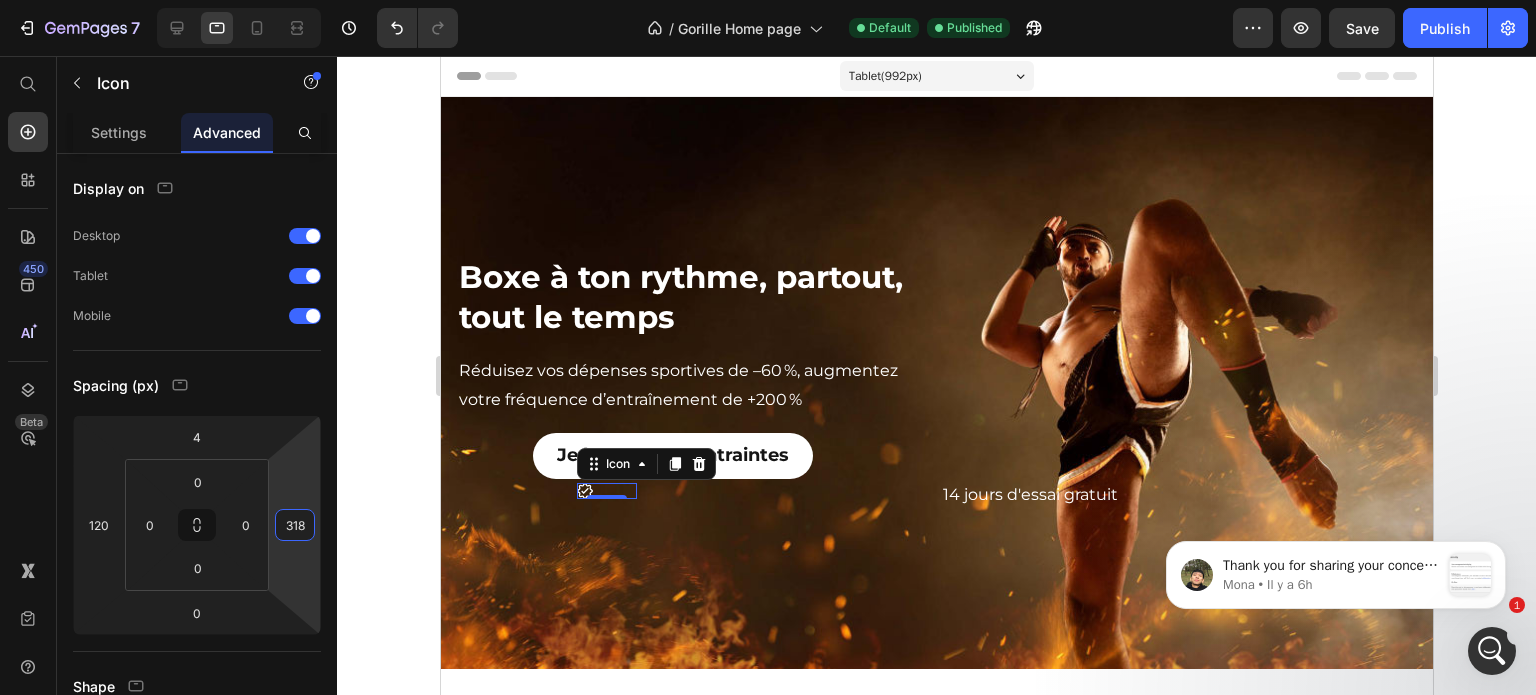 type on "320" 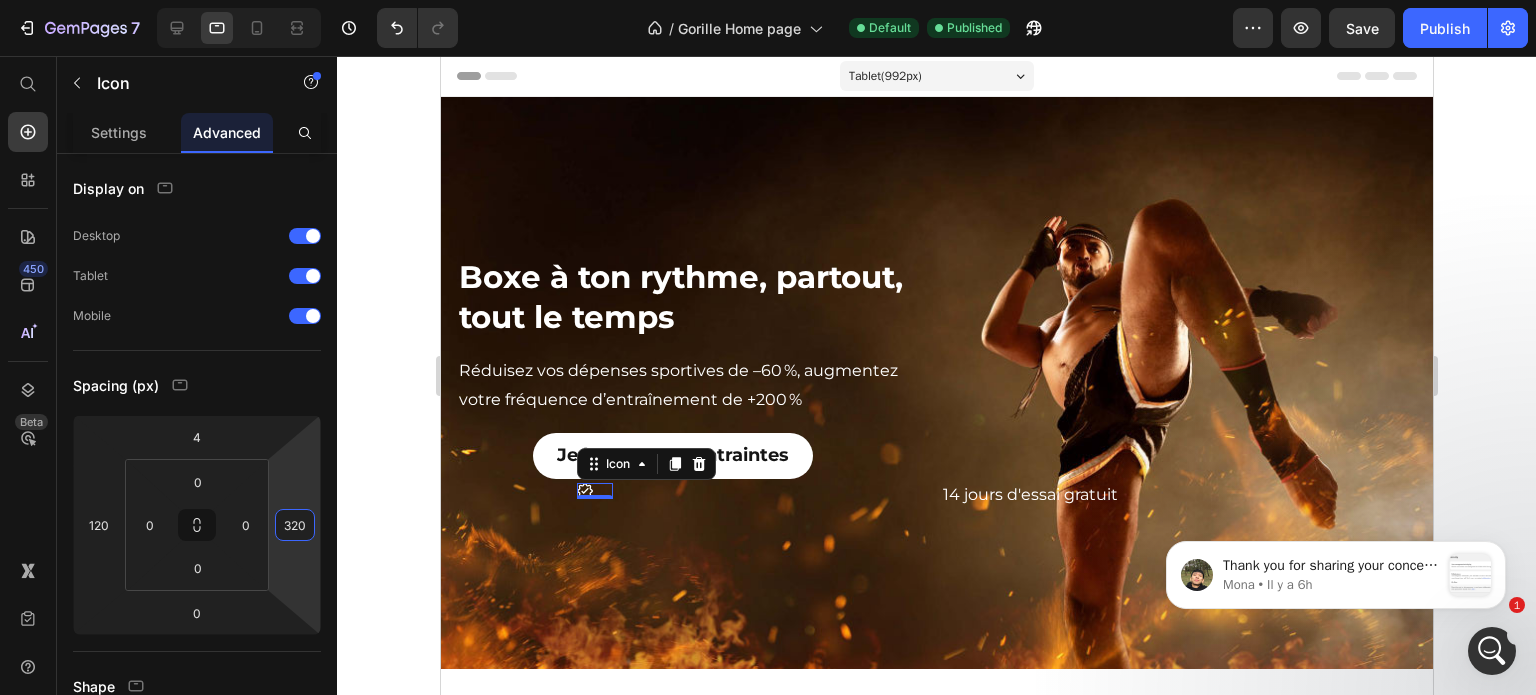 drag, startPoint x: 312, startPoint y: 483, endPoint x: 51, endPoint y: 335, distance: 300.04166 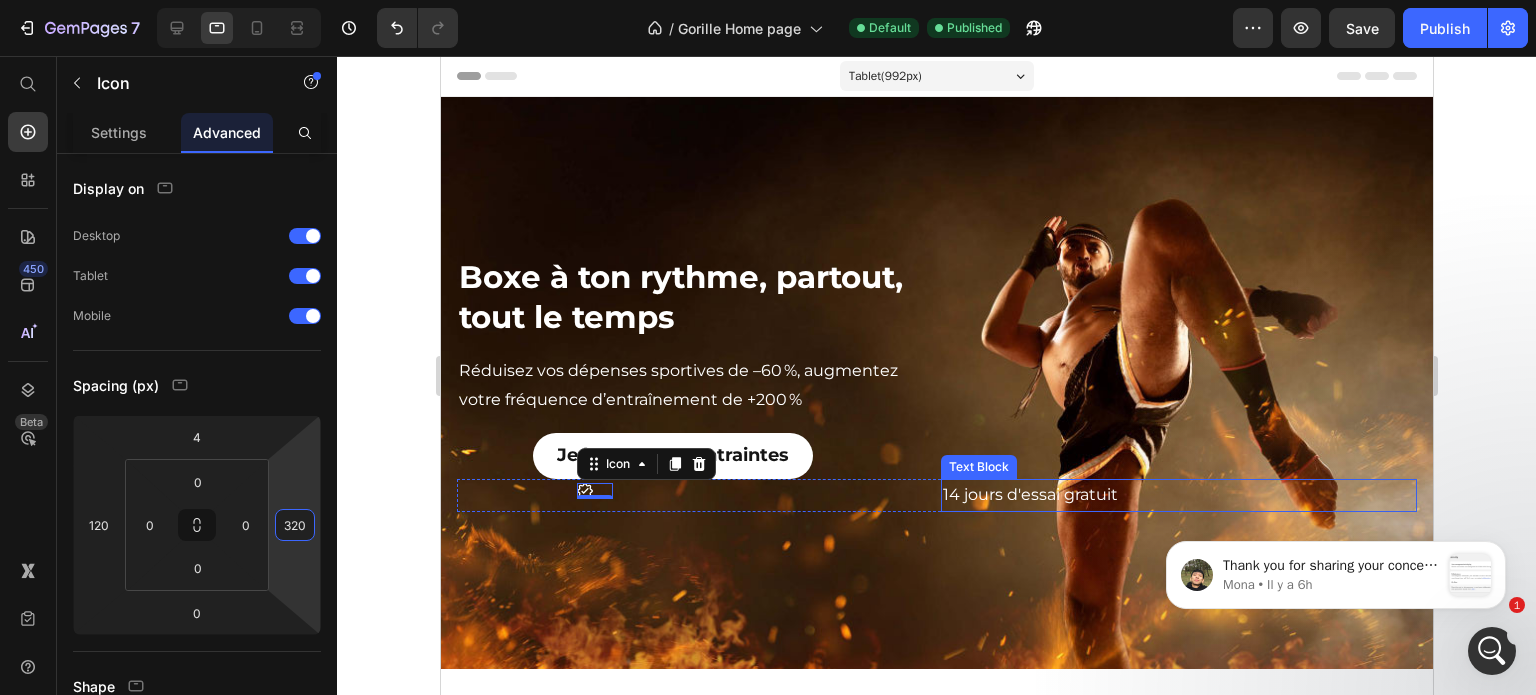 click on "14 jours d'essai gratuit" at bounding box center (1178, 495) 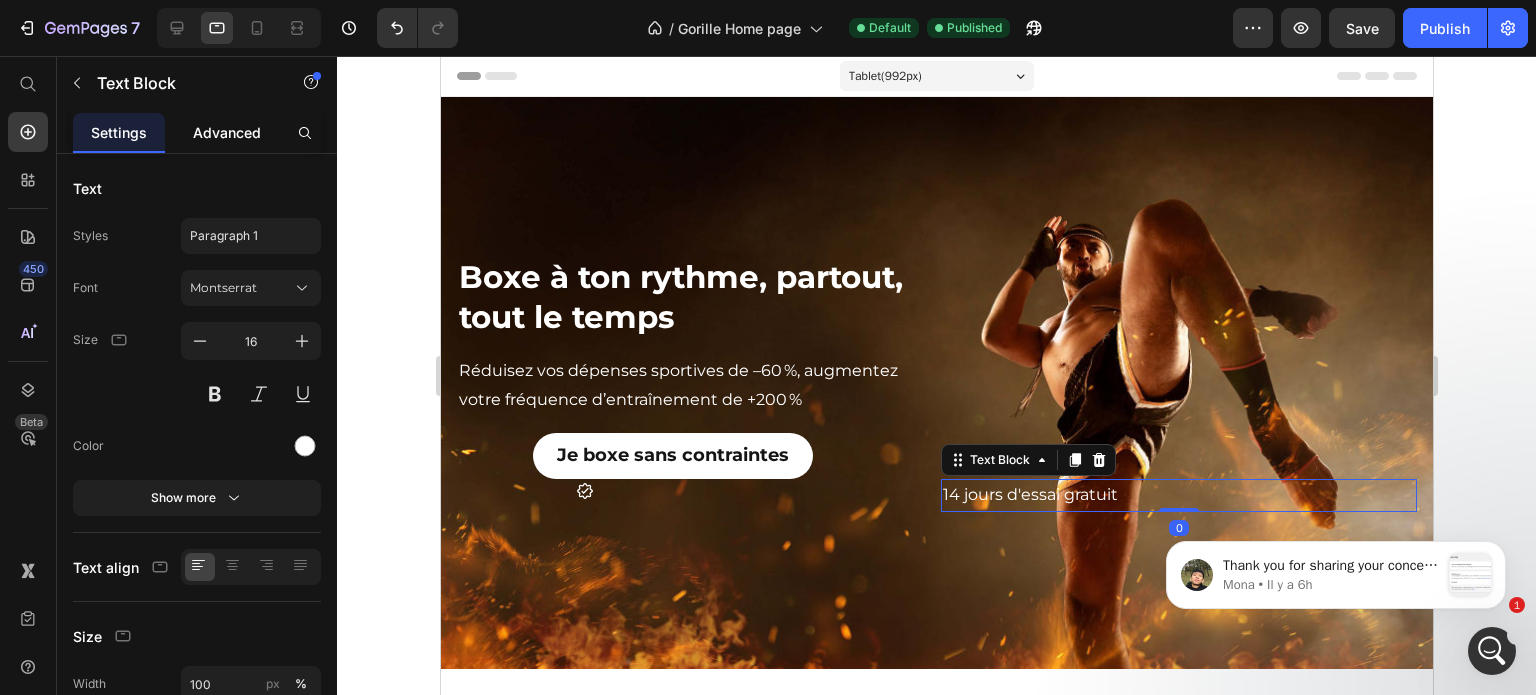 click on "Advanced" 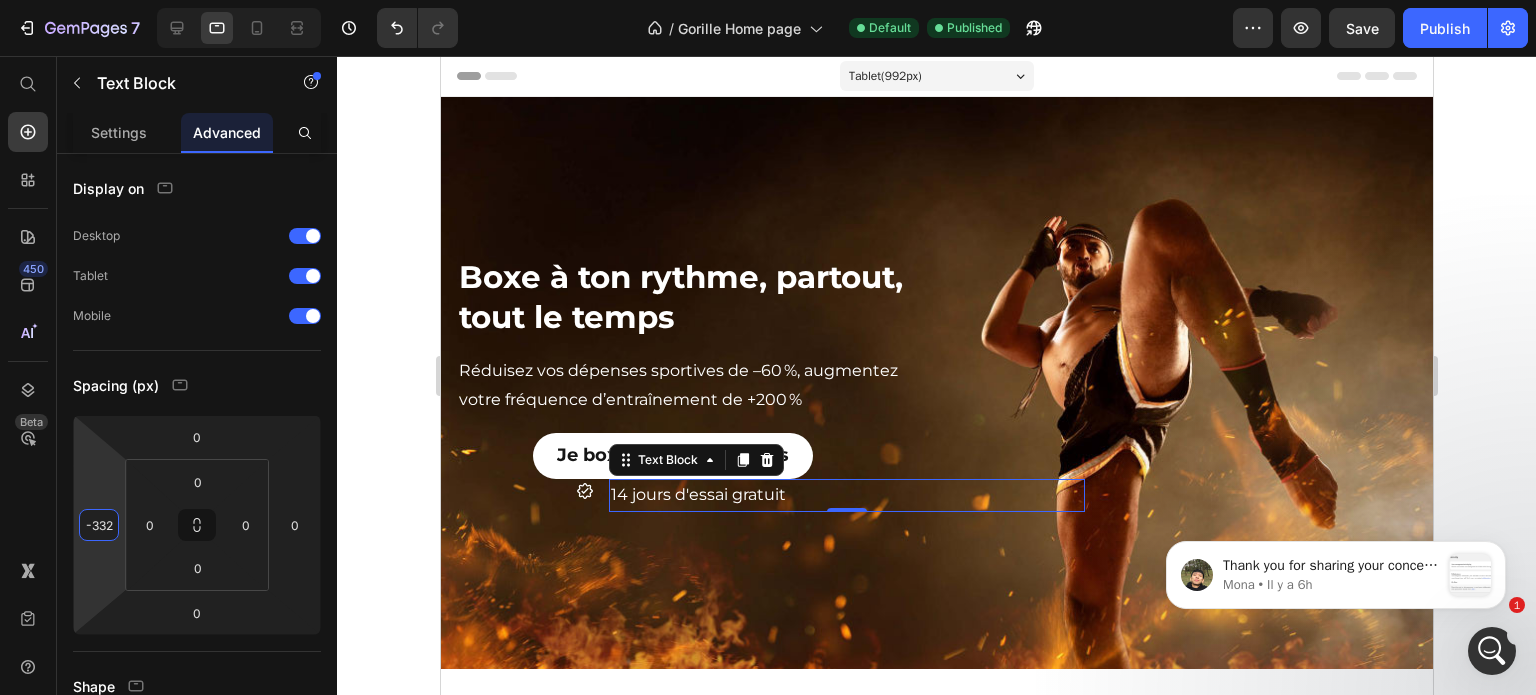 type on "-334" 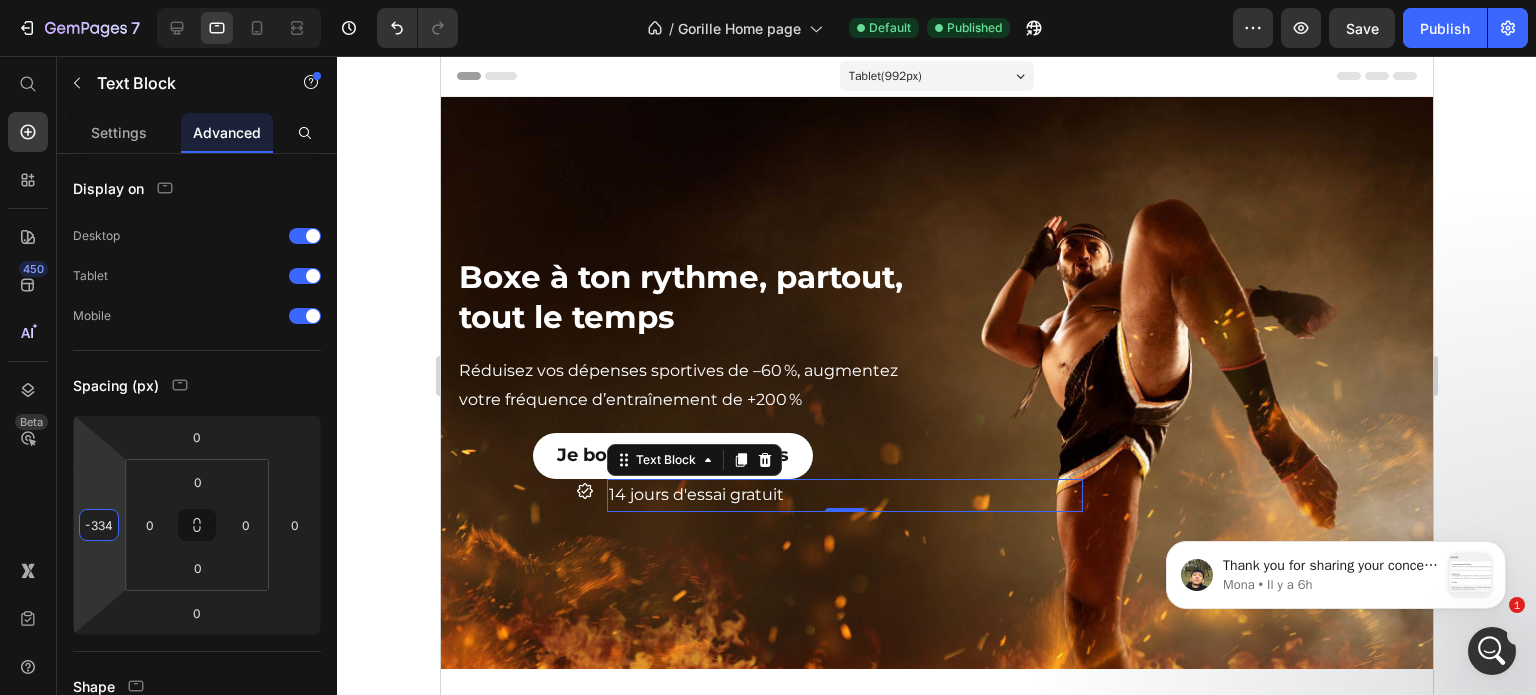 drag, startPoint x: 112, startPoint y: 439, endPoint x: 108, endPoint y: 648, distance: 209.03827 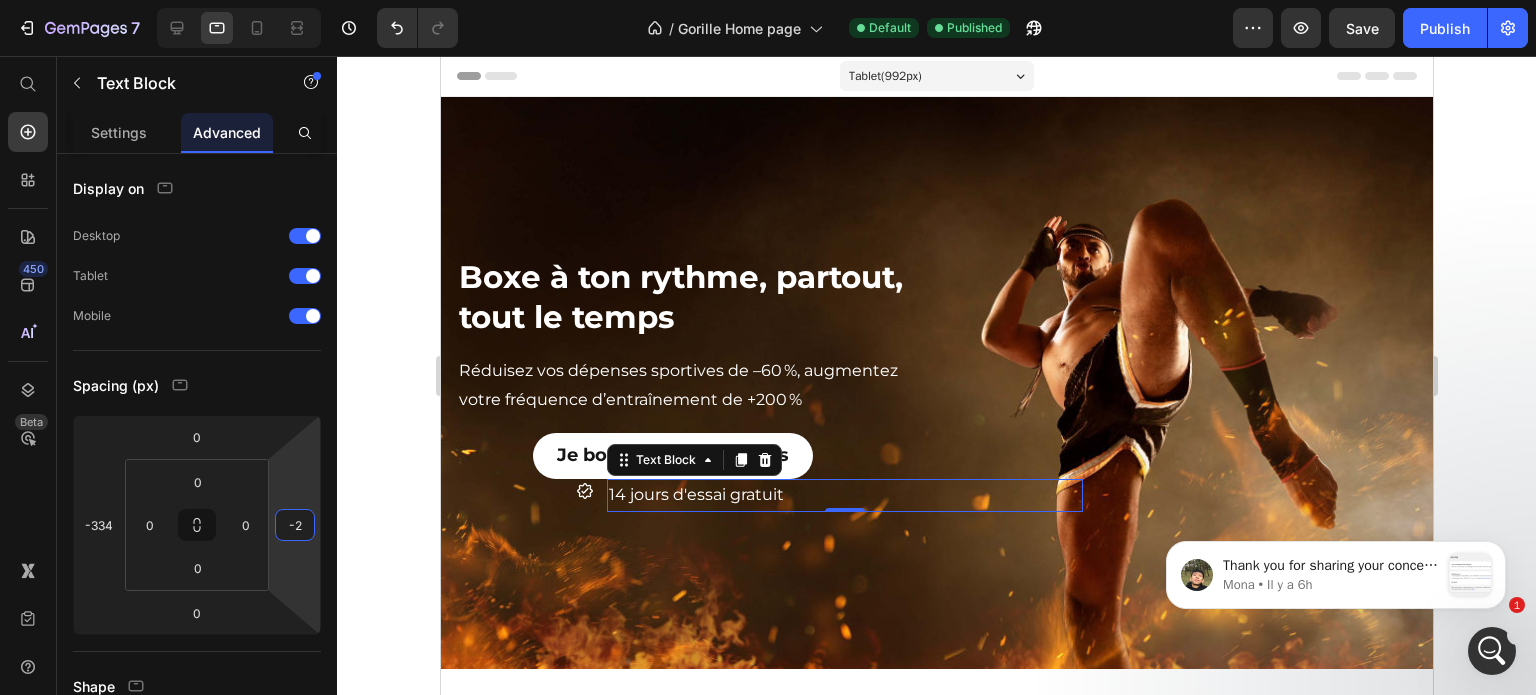 click on "7  Version history  /  Gorille Home page Default Published Preview  Save   Publish  450 Beta Start with Sections Elements Hero Section Product Detail Brands Trusted Badges Guarantee Product Breakdown How to use Testimonials Compare Bundle FAQs Social Proof Brand Story Product List Collection Blog List Contact Sticky Add to Cart Custom Footer Browse Library 450 Layout
Row
Row
Row
Row Text
Heading
Text Block Button
Button
Button
Sticky Back to top Media
Image Image" at bounding box center (768, 75) 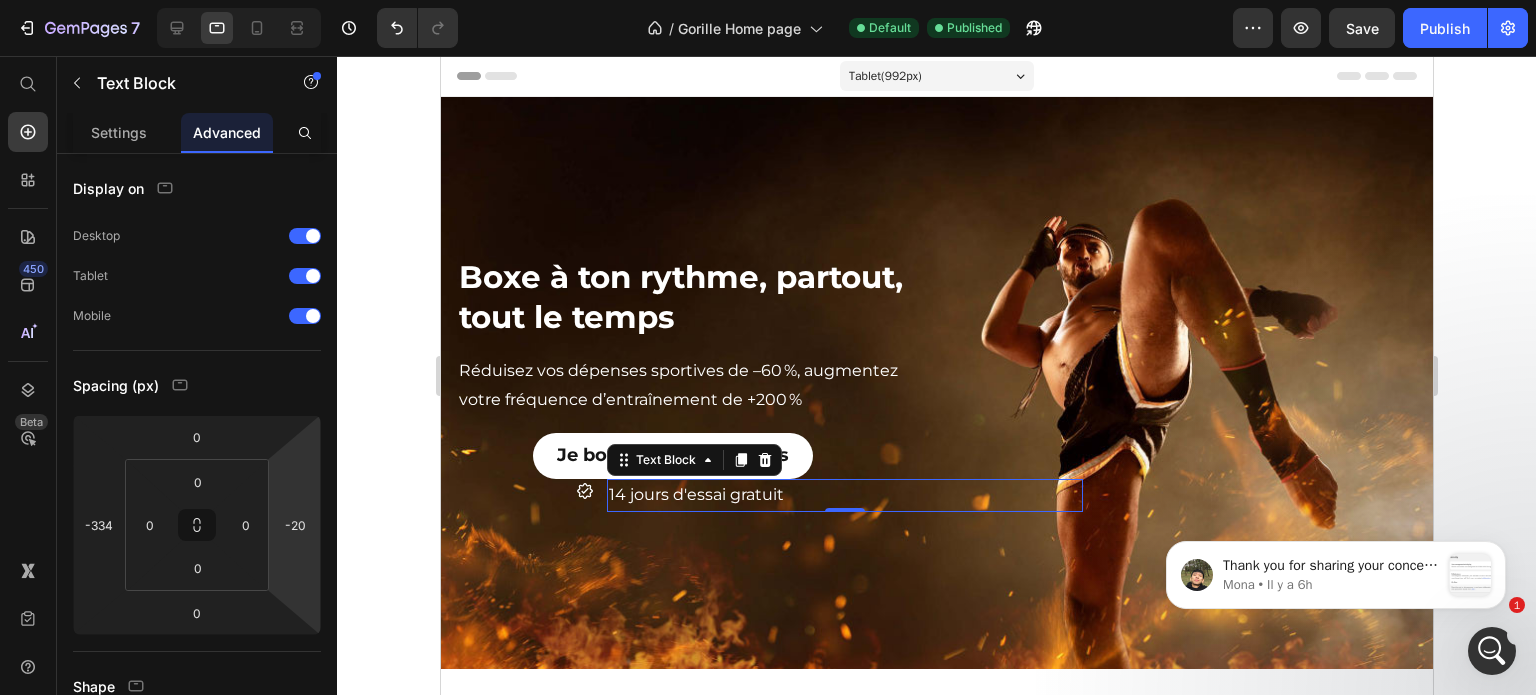 type on "-26" 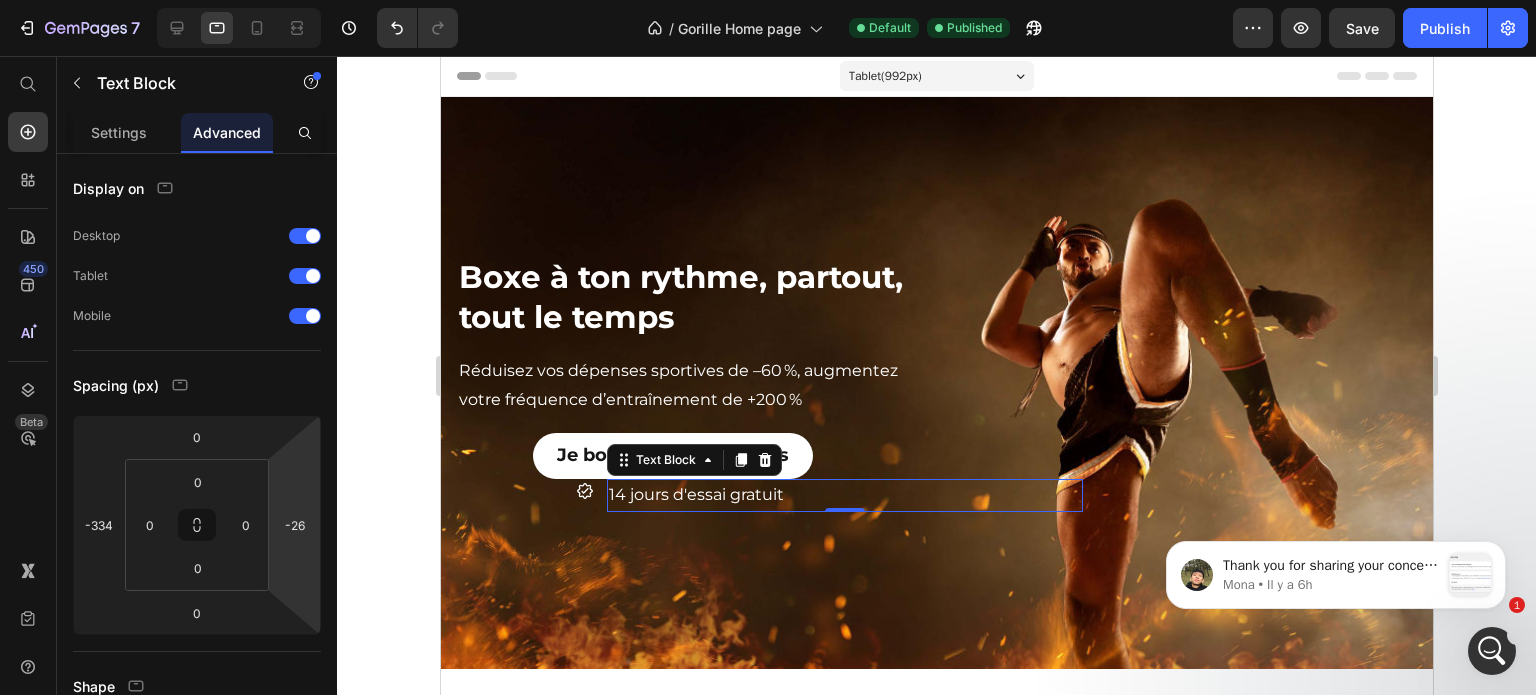 drag, startPoint x: 300, startPoint y: 482, endPoint x: 298, endPoint y: 494, distance: 12.165525 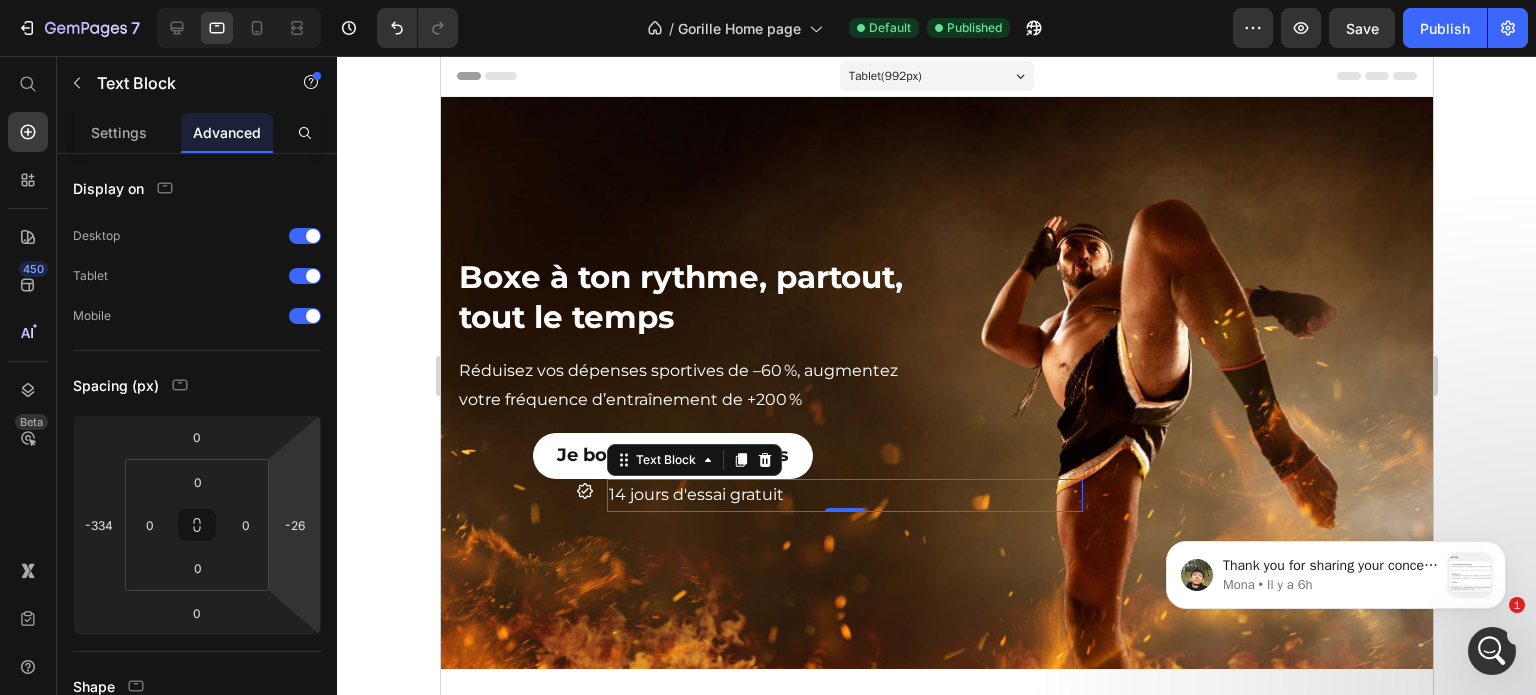 click on "7  Version history  /  Gorille Home page Default Published Preview  Save   Publish  450 Beta Start with Sections Elements Hero Section Product Detail Brands Trusted Badges Guarantee Product Breakdown How to use Testimonials Compare Bundle FAQs Social Proof Brand Story Product List Collection Blog List Contact Sticky Add to Cart Custom Footer Browse Library 450 Layout
Row
Row
Row
Row Text
Heading
Text Block Button
Button
Button
Sticky Back to top Media
Image Image" at bounding box center [768, 75] 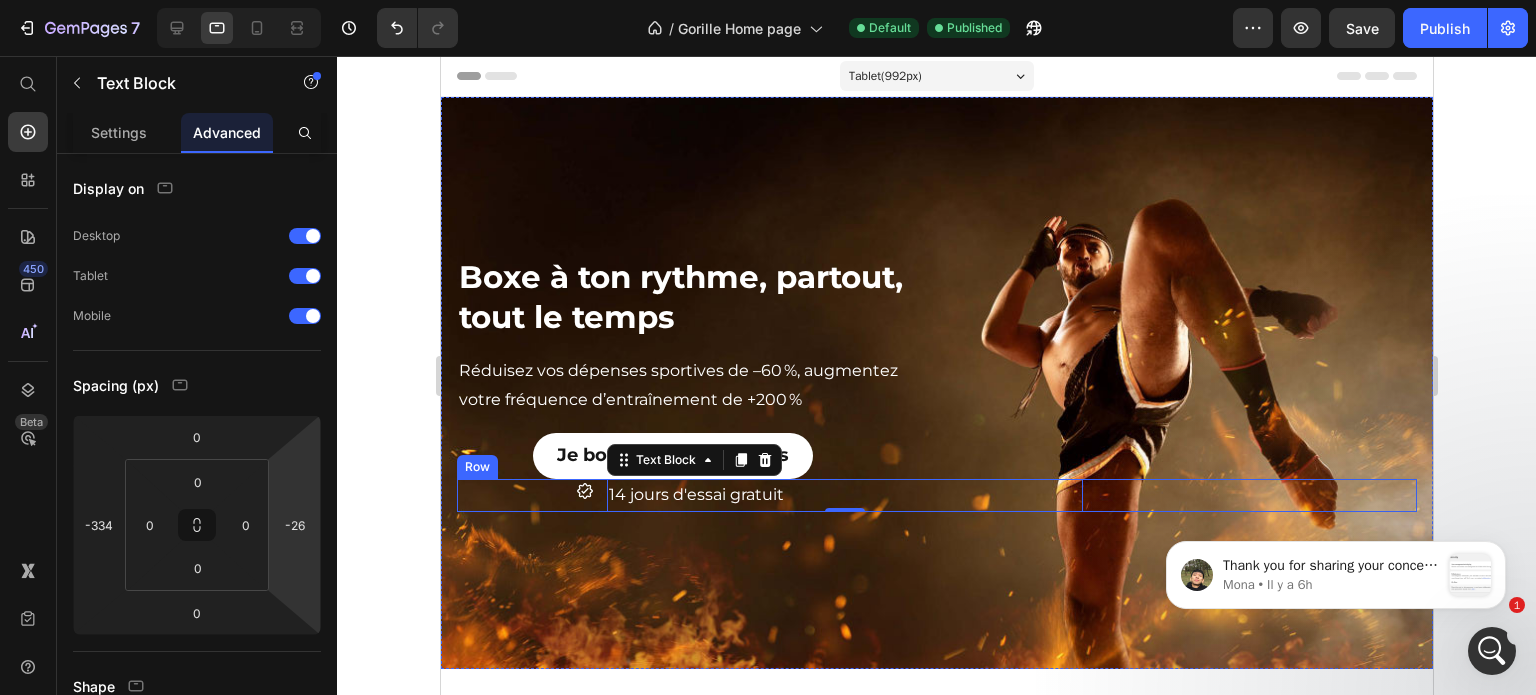 click 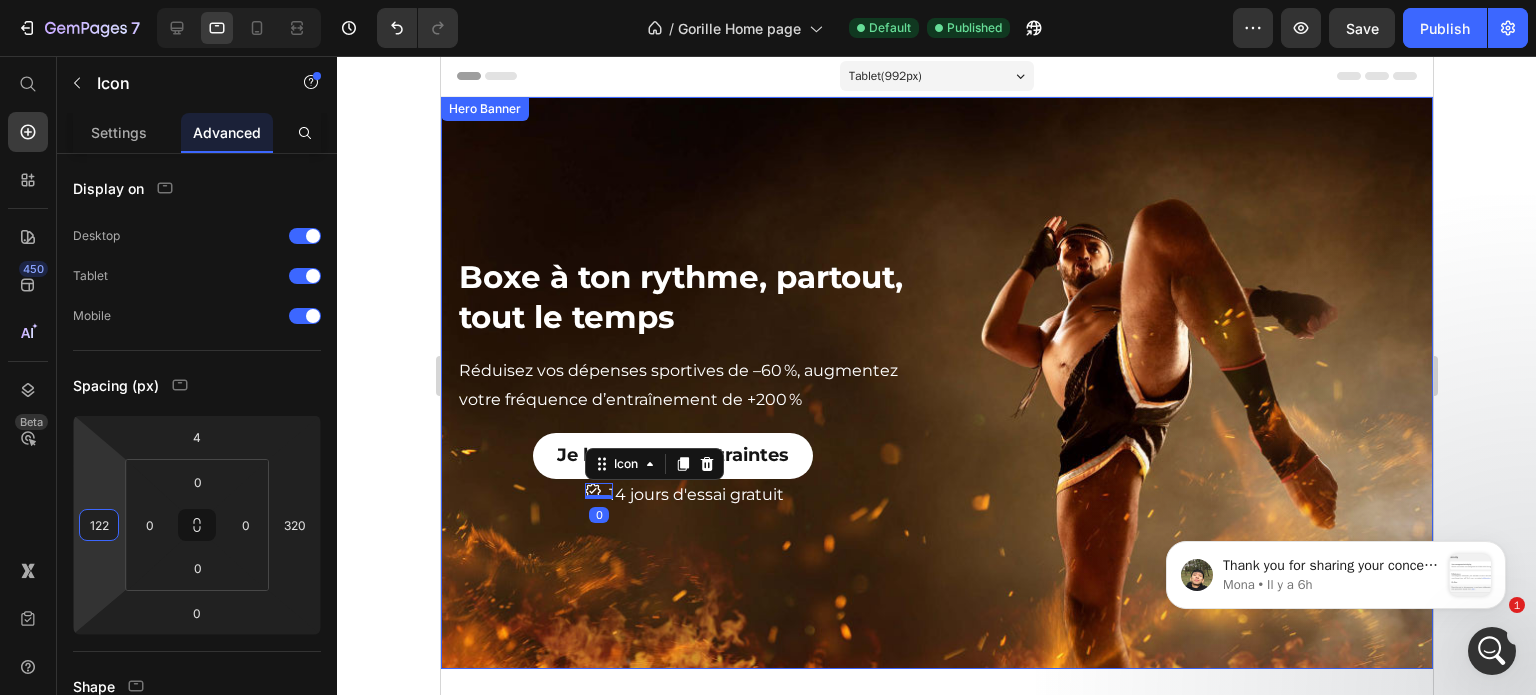 type on "120" 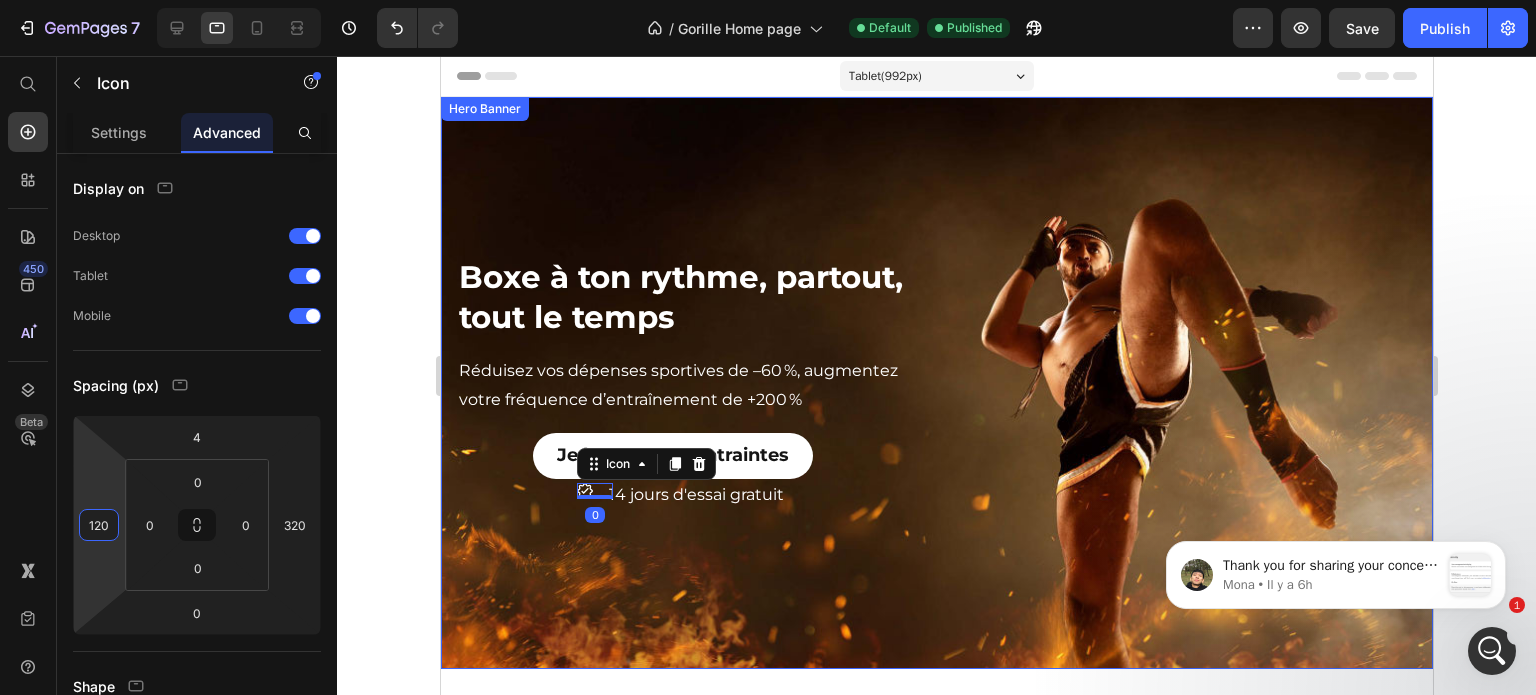 click on "7  Version history  /  Gorille Home page Default Published Preview  Save   Publish  450 Beta Start with Sections Elements Hero Section Product Detail Brands Trusted Badges Guarantee Product Breakdown How to use Testimonials Compare Bundle FAQs Social Proof Brand Story Product List Collection Blog List Contact Sticky Add to Cart Custom Footer Browse Library 450 Layout
Row
Row
Row
Row Text
Heading
Text Block Button
Button
Button
Sticky Back to top Media
Image Image" at bounding box center (768, 75) 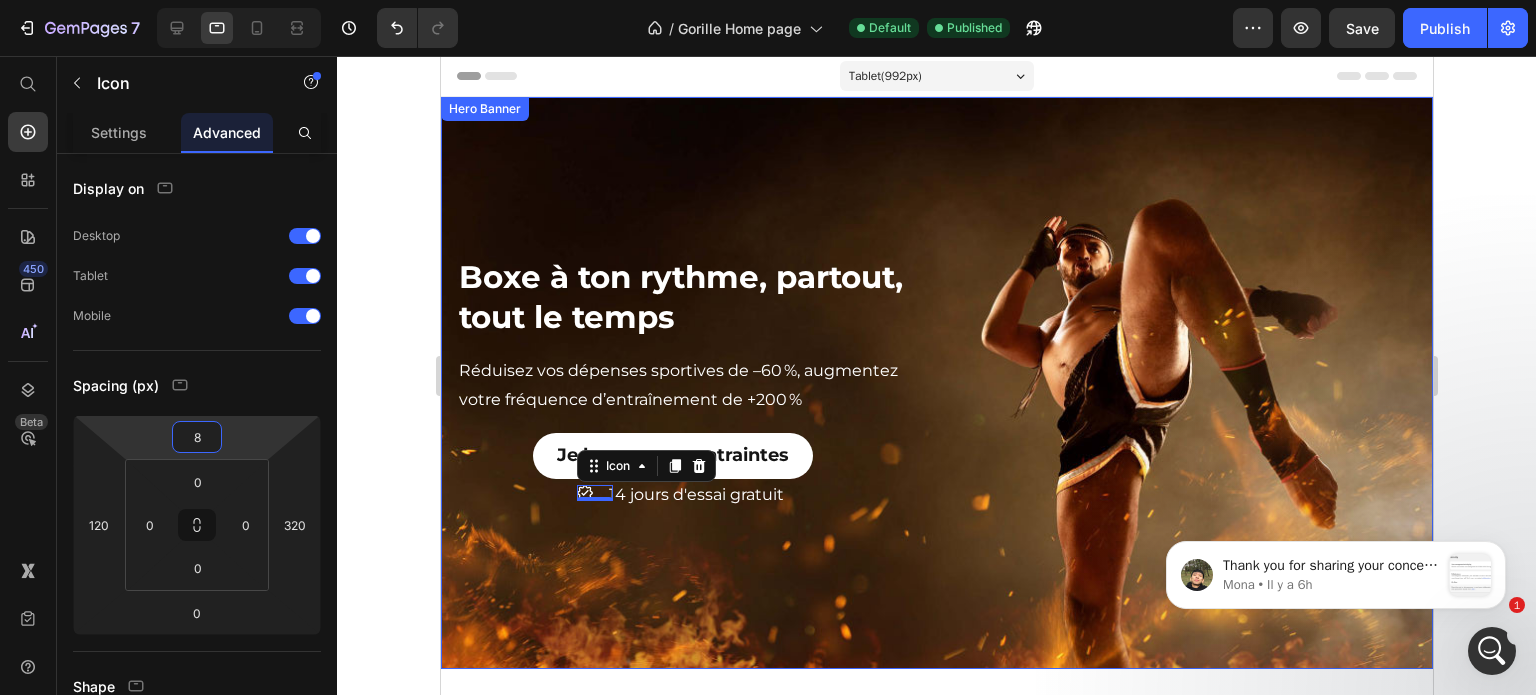 type on "10" 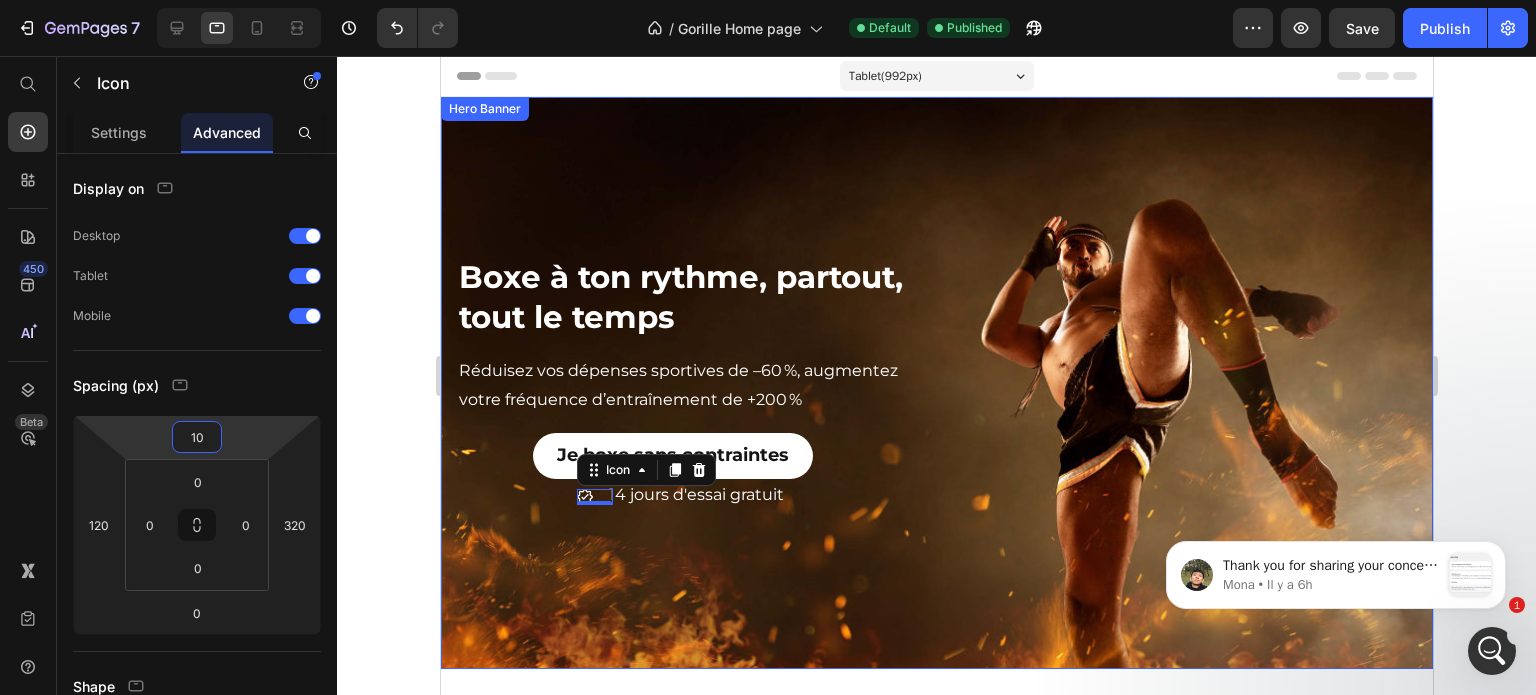 click on "7  Version history  /  Gorille Home page Default Published Preview  Save   Publish  450 Beta Start with Sections Elements Hero Section Product Detail Brands Trusted Badges Guarantee Product Breakdown How to use Testimonials Compare Bundle FAQs Social Proof Brand Story Product List Collection Blog List Contact Sticky Add to Cart Custom Footer Browse Library 450 Layout
Row
Row
Row
Row Text
Heading
Text Block Button
Button
Button
Sticky Back to top Media
Image Image" at bounding box center [768, 75] 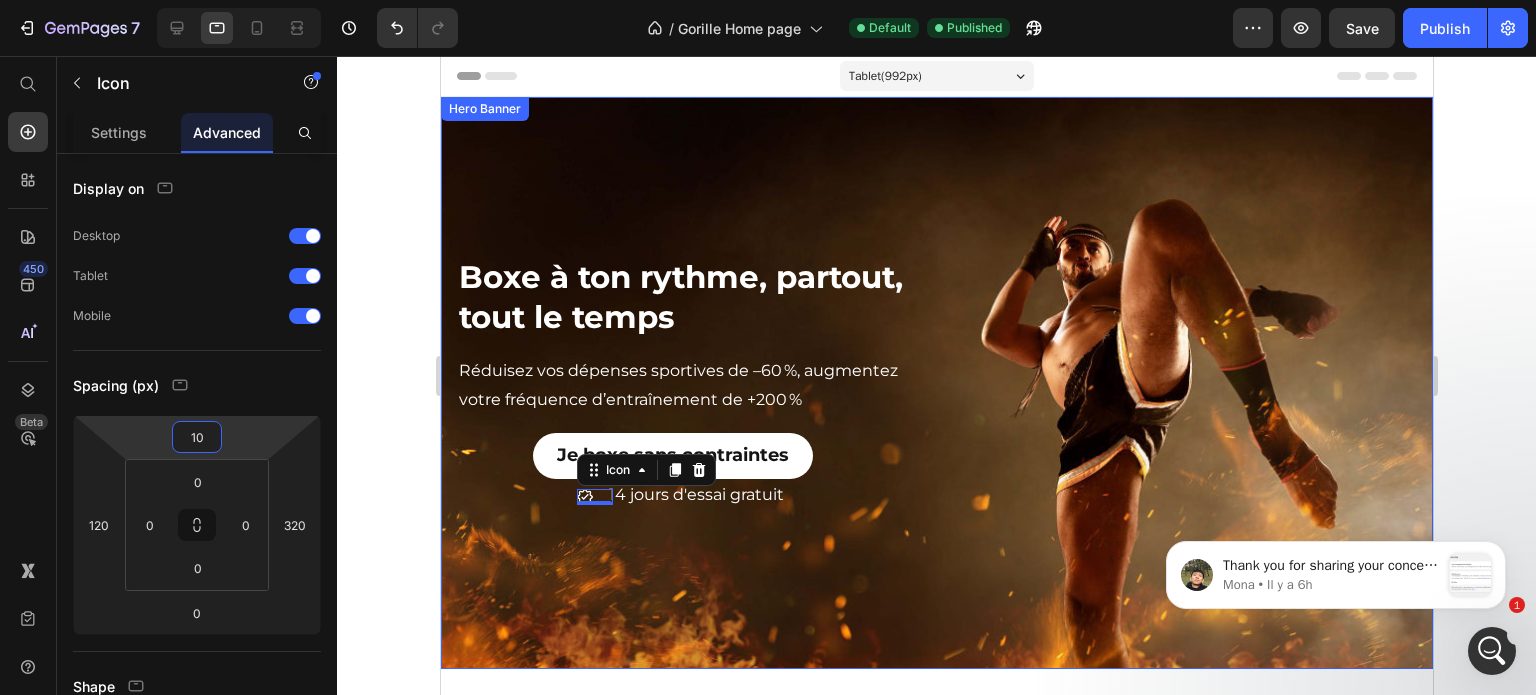 click 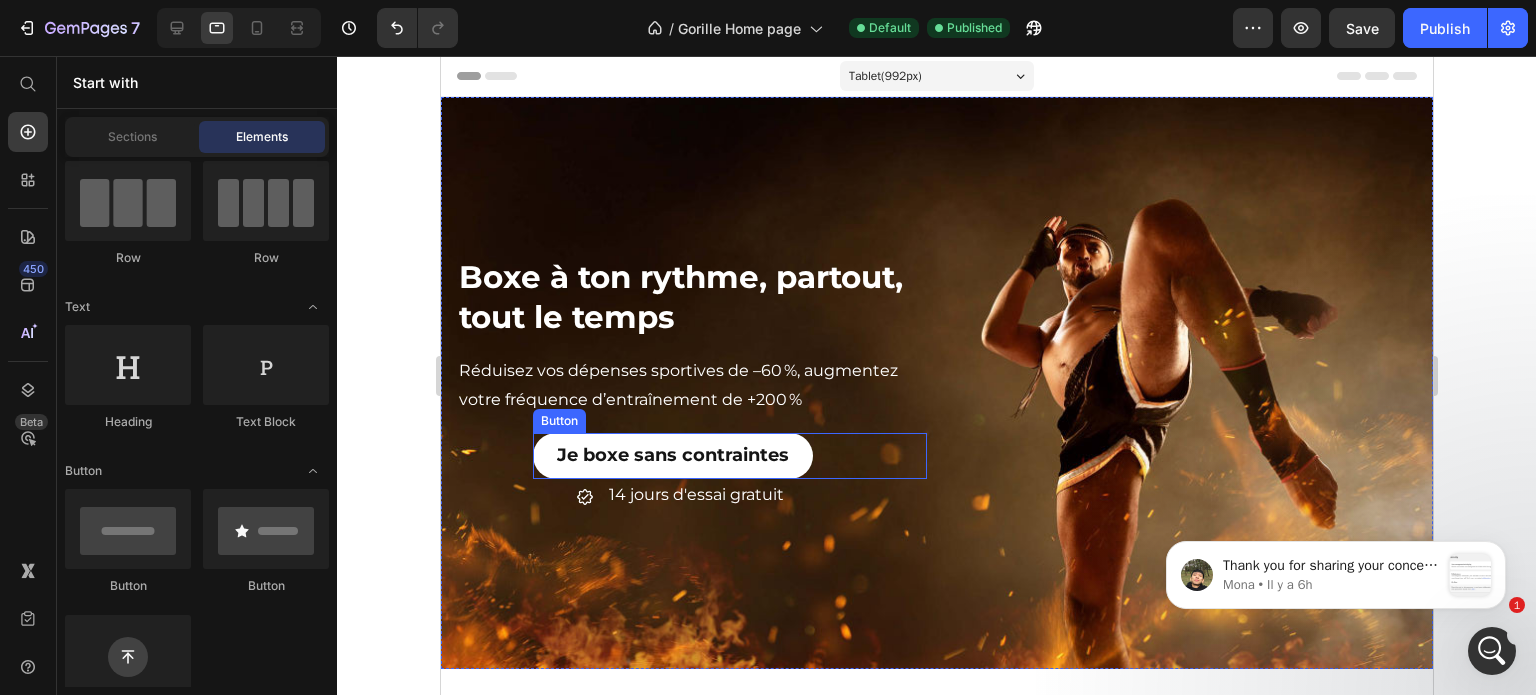 click on "Je boxe sans contraintes Button" at bounding box center [729, 456] 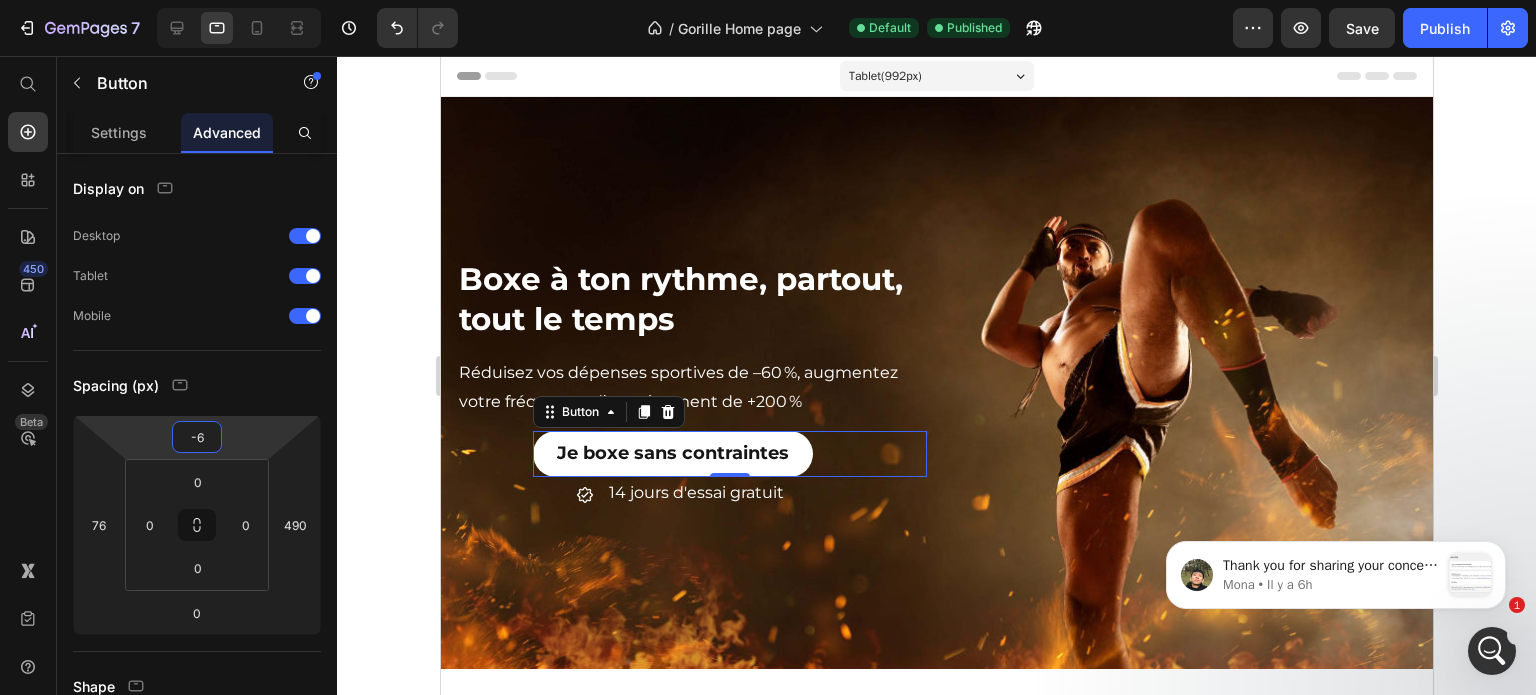 type on "-8" 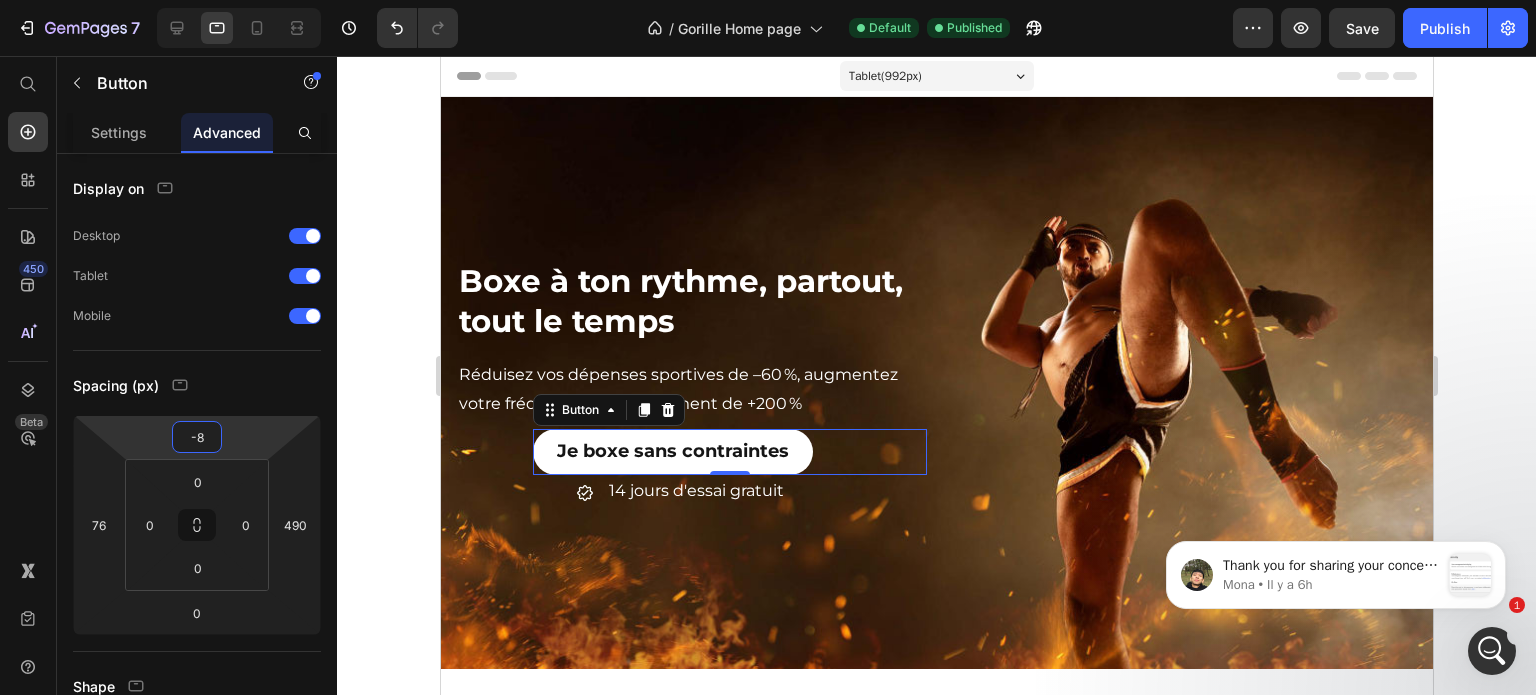 click on "7  Version history  /  Gorille Home page Default Published Preview  Save   Publish  450 Beta Start with Sections Elements Hero Section Product Detail Brands Trusted Badges Guarantee Product Breakdown How to use Testimonials Compare Bundle FAQs Social Proof Brand Story Product List Collection Blog List Contact Sticky Add to Cart Custom Footer Browse Library 450 Layout
Row
Row
Row
Row Text
Heading
Text Block Button
Button
Button
Sticky Back to top Media
Image Image" at bounding box center (768, 75) 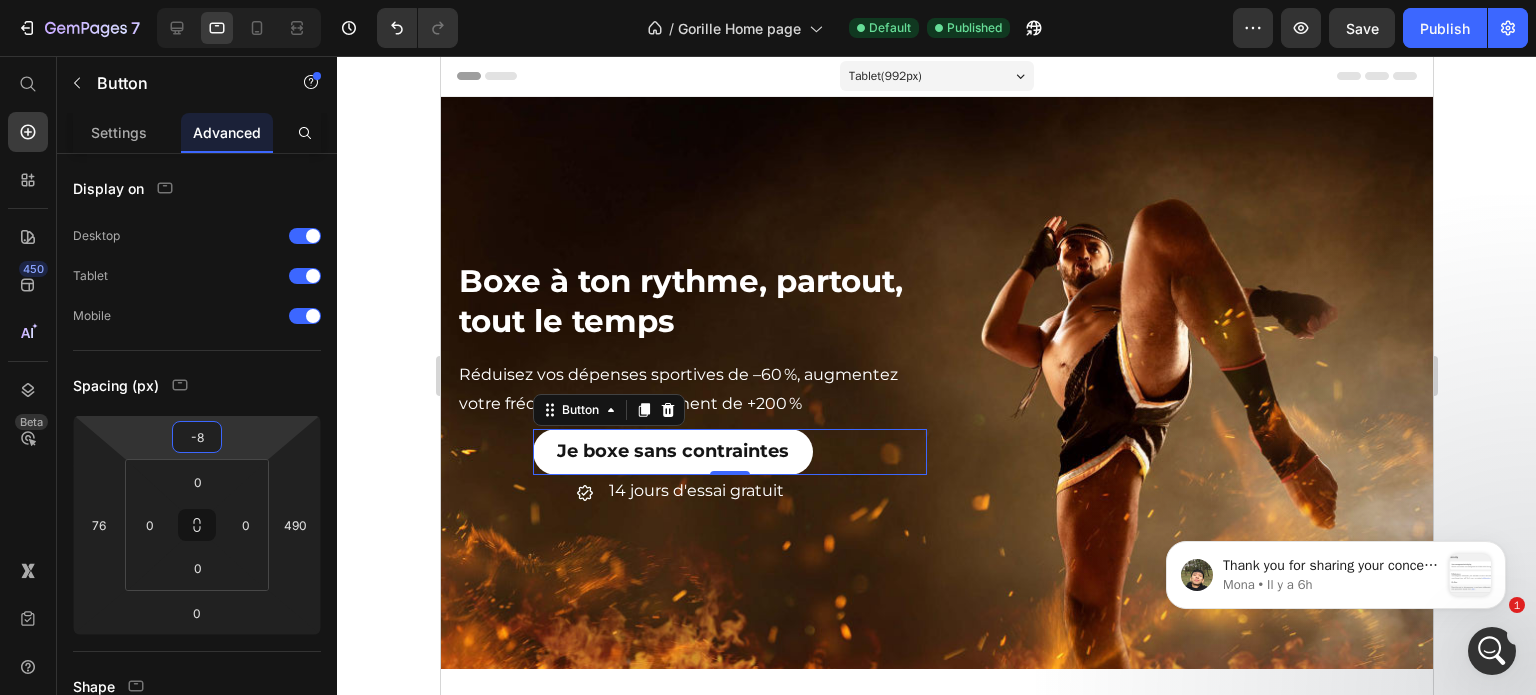 click 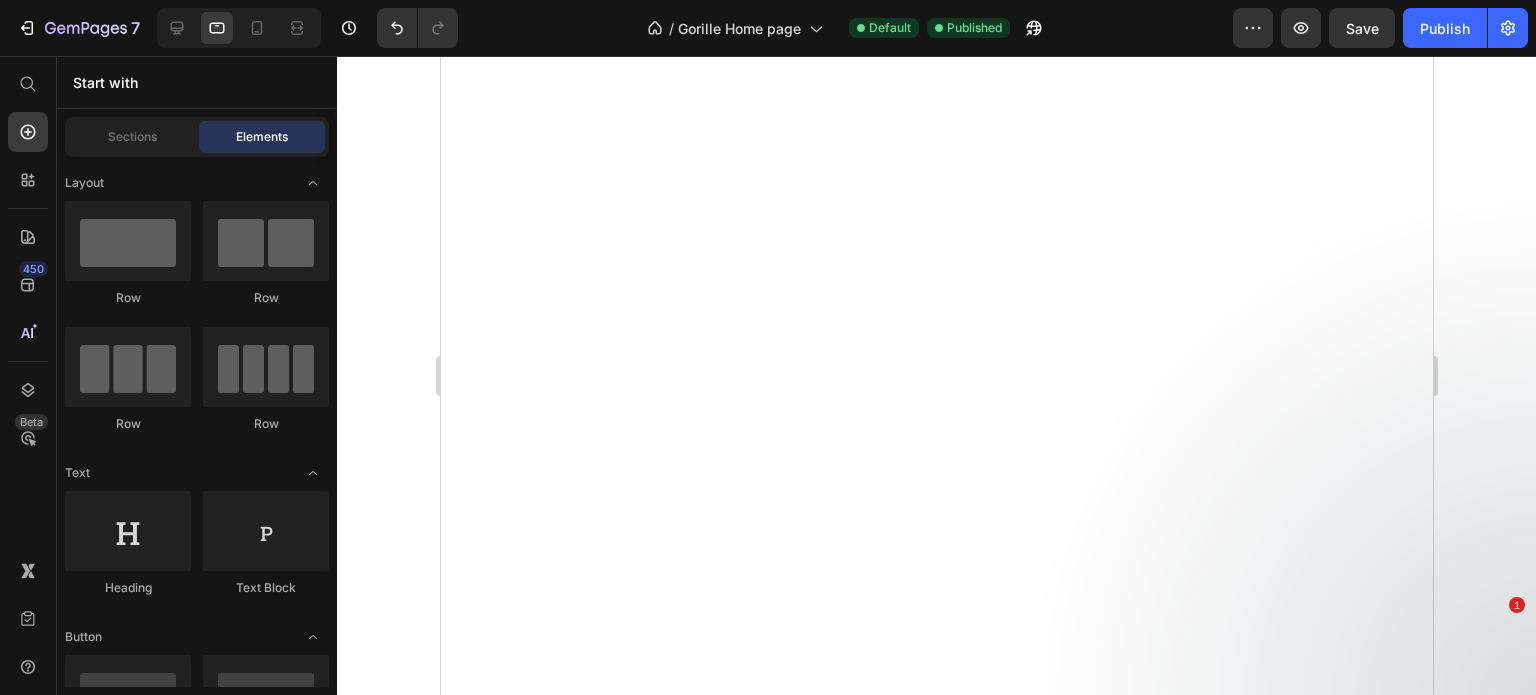 scroll, scrollTop: 0, scrollLeft: 0, axis: both 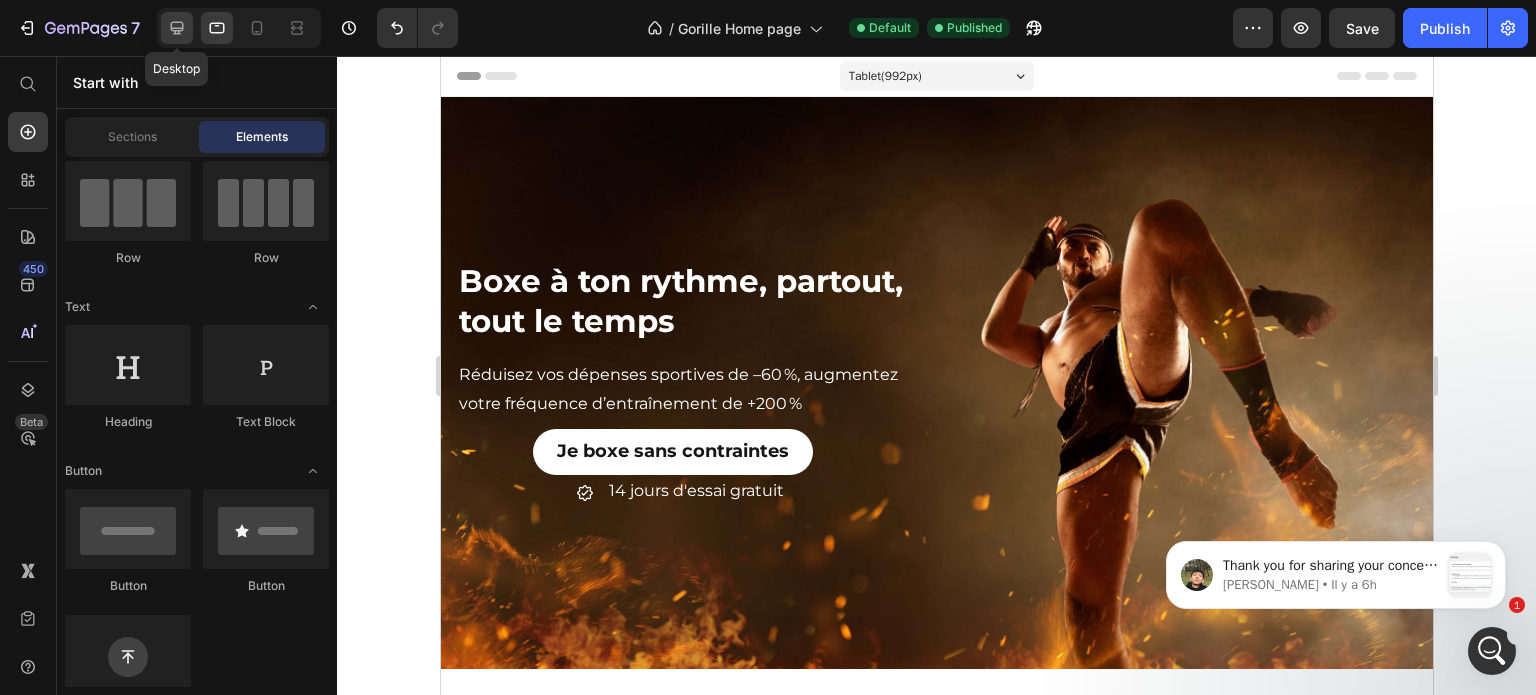 click 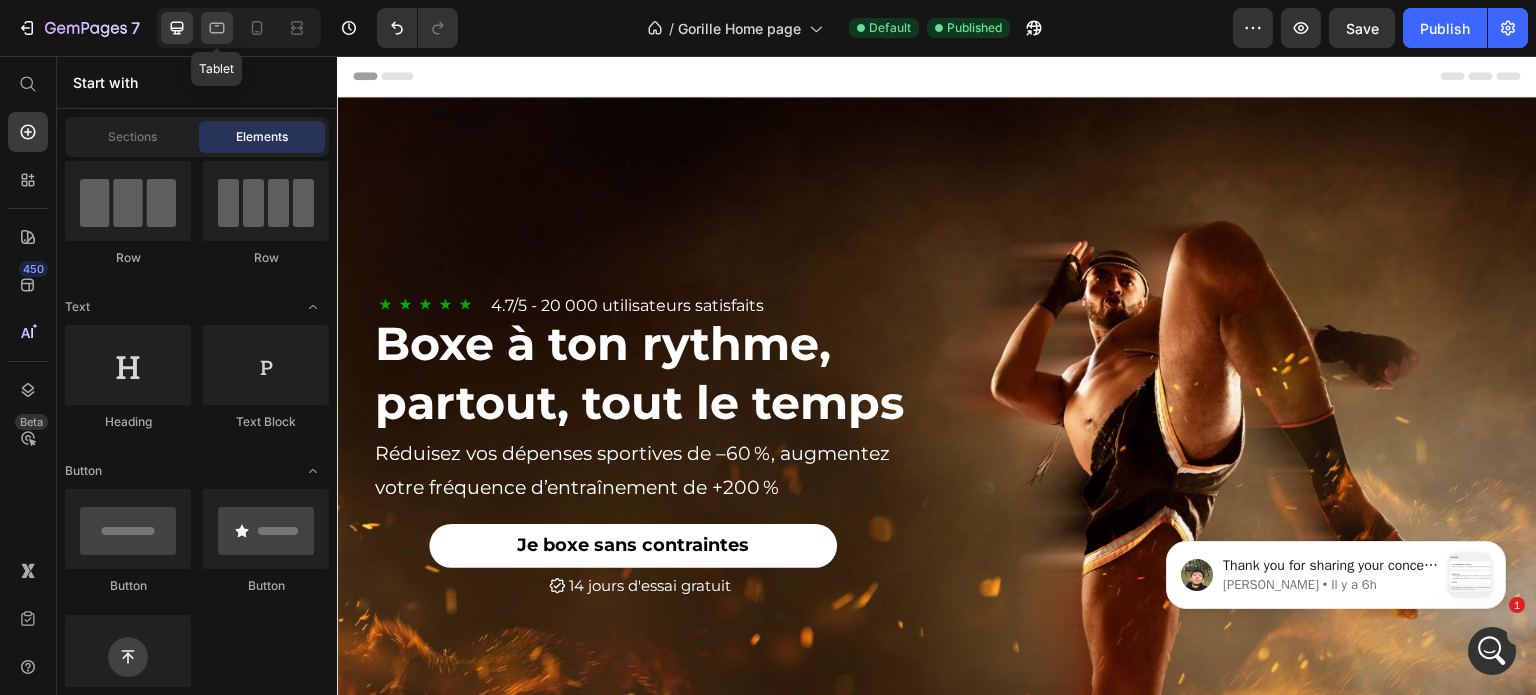 click 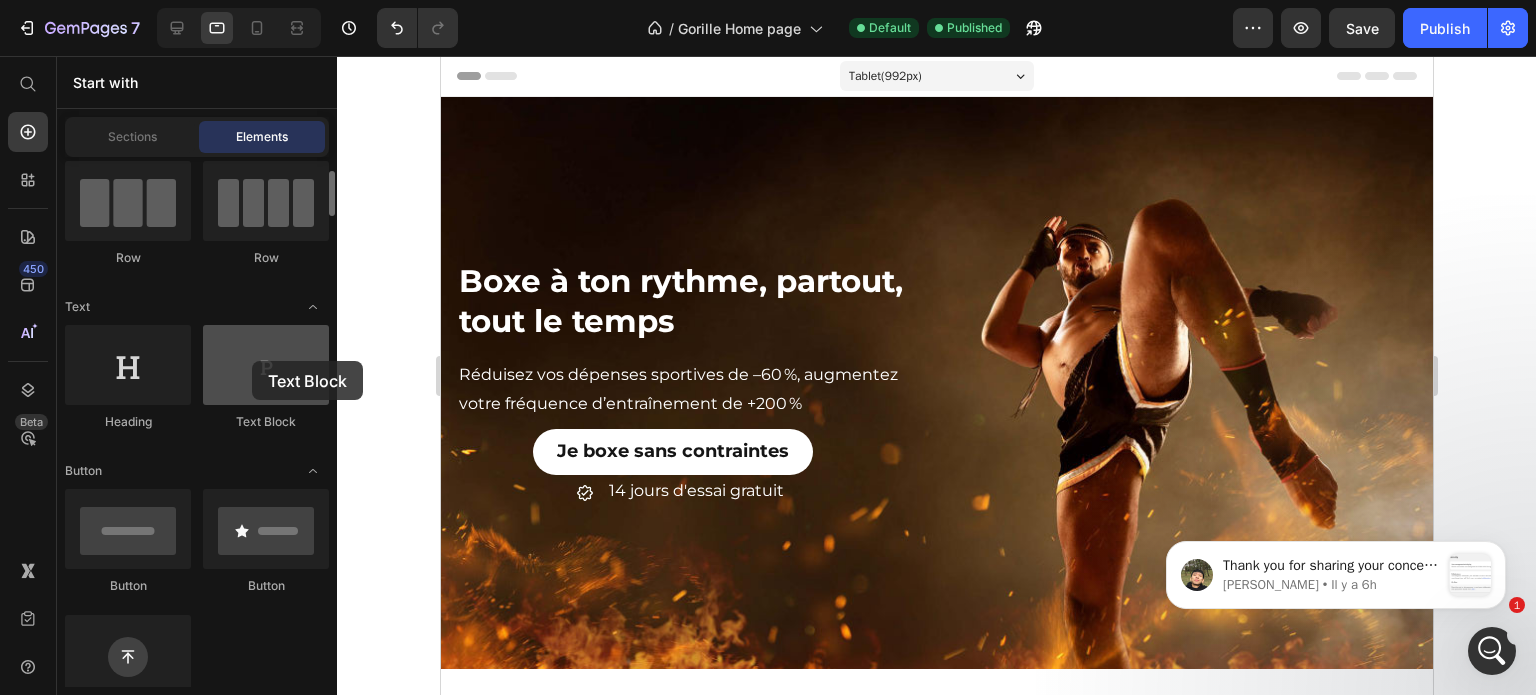 drag, startPoint x: 248, startPoint y: 380, endPoint x: 252, endPoint y: 361, distance: 19.416489 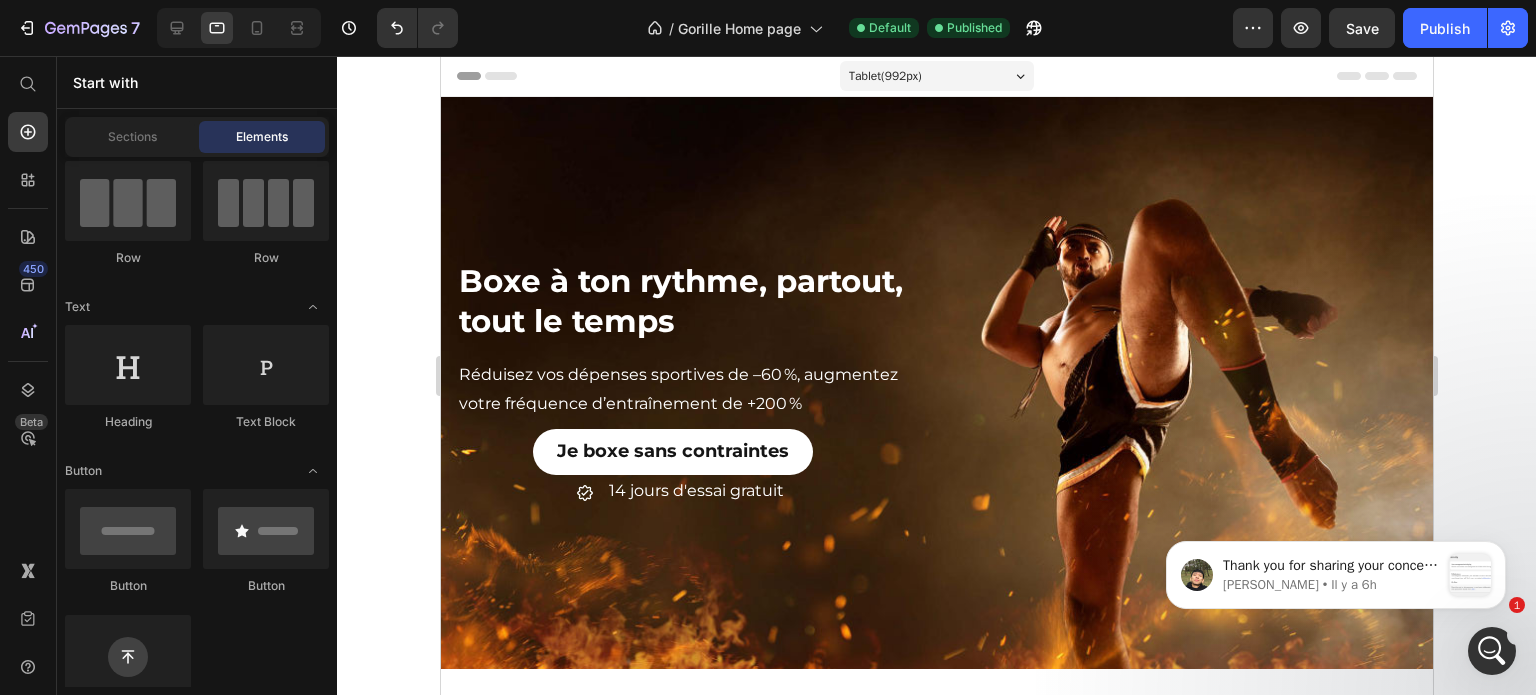scroll, scrollTop: 0, scrollLeft: 0, axis: both 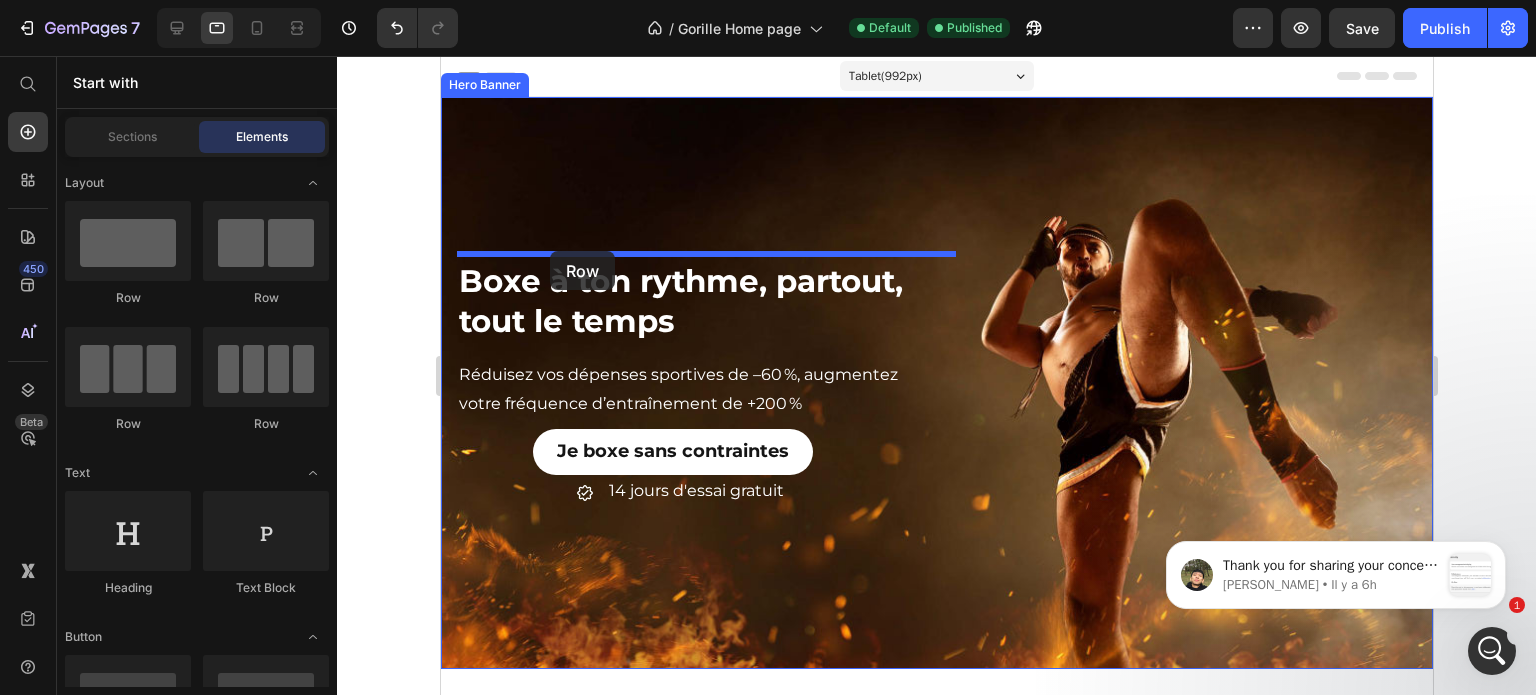 drag, startPoint x: 741, startPoint y: 320, endPoint x: 549, endPoint y: 251, distance: 204.02206 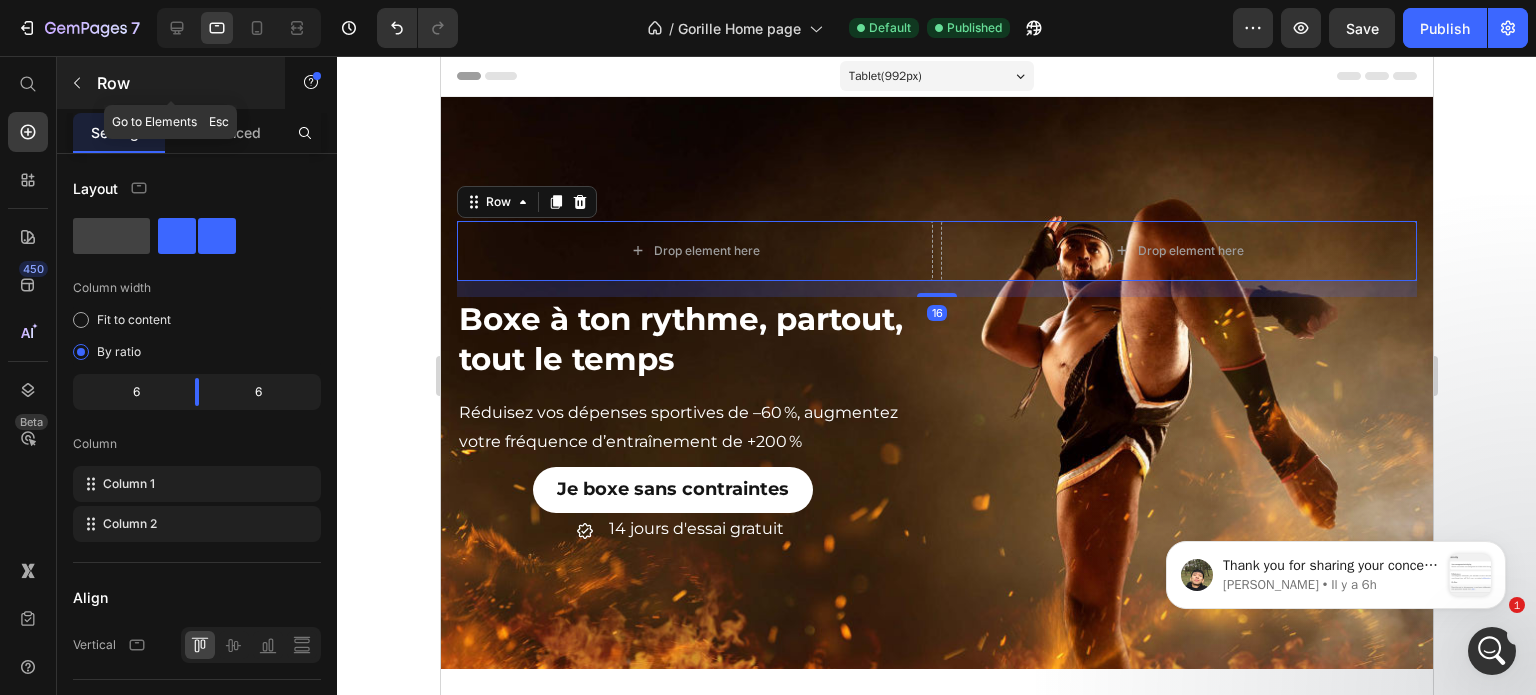 click on "Row" at bounding box center [182, 83] 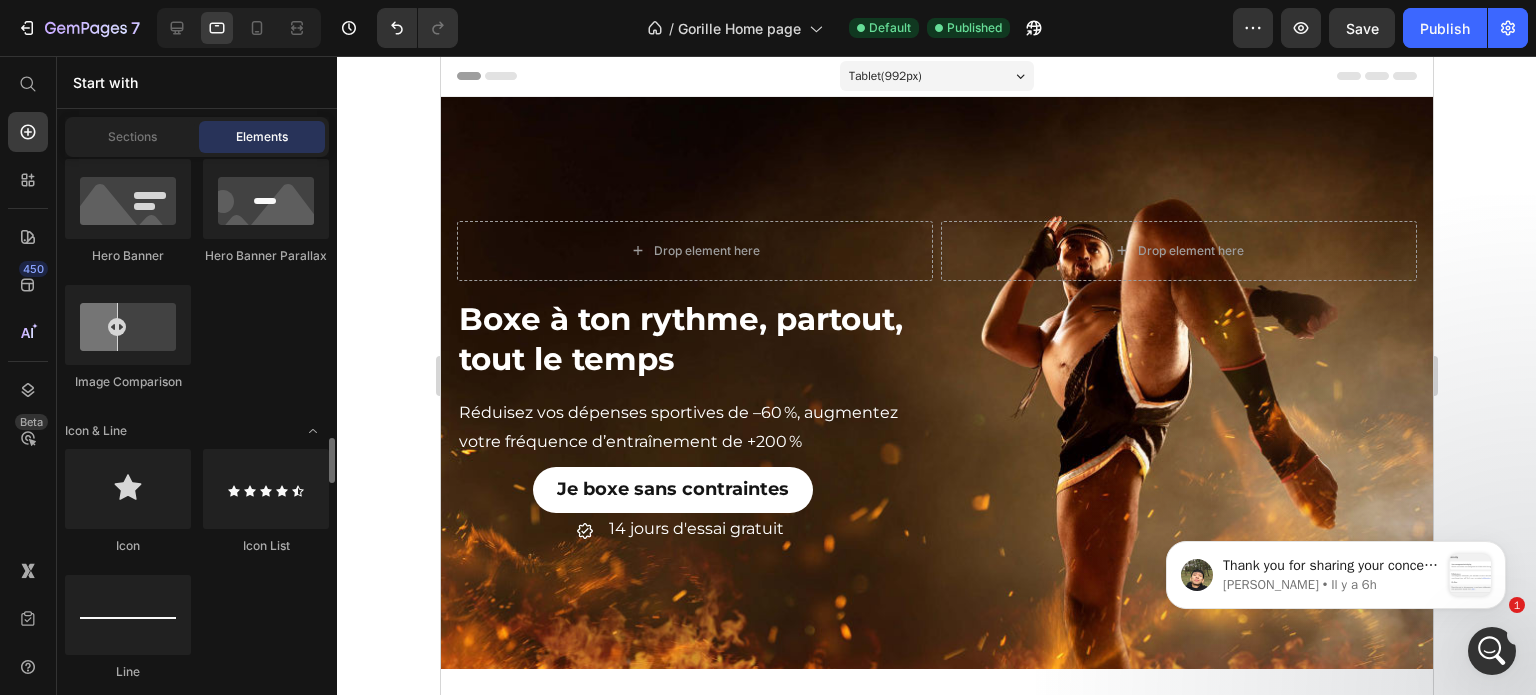 scroll, scrollTop: 1331, scrollLeft: 0, axis: vertical 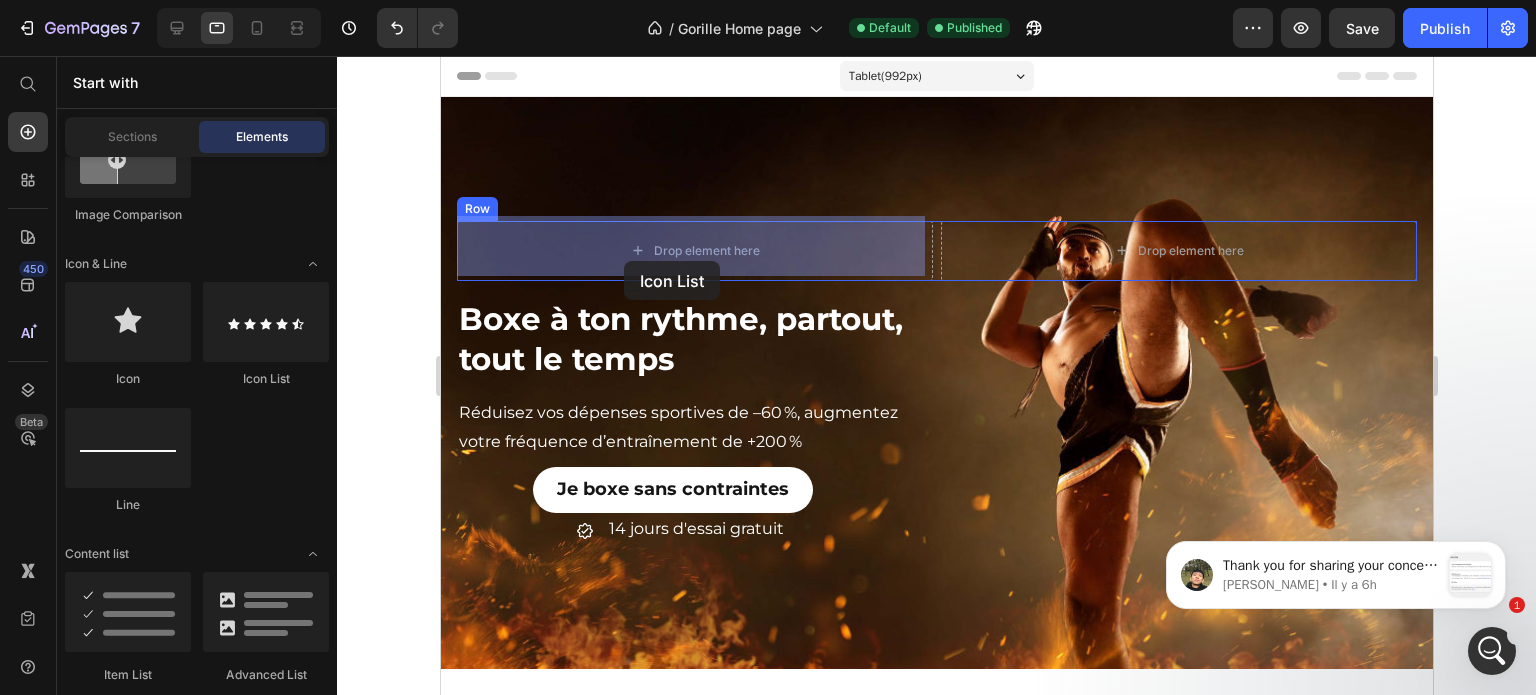 drag, startPoint x: 788, startPoint y: 379, endPoint x: 623, endPoint y: 261, distance: 202.85216 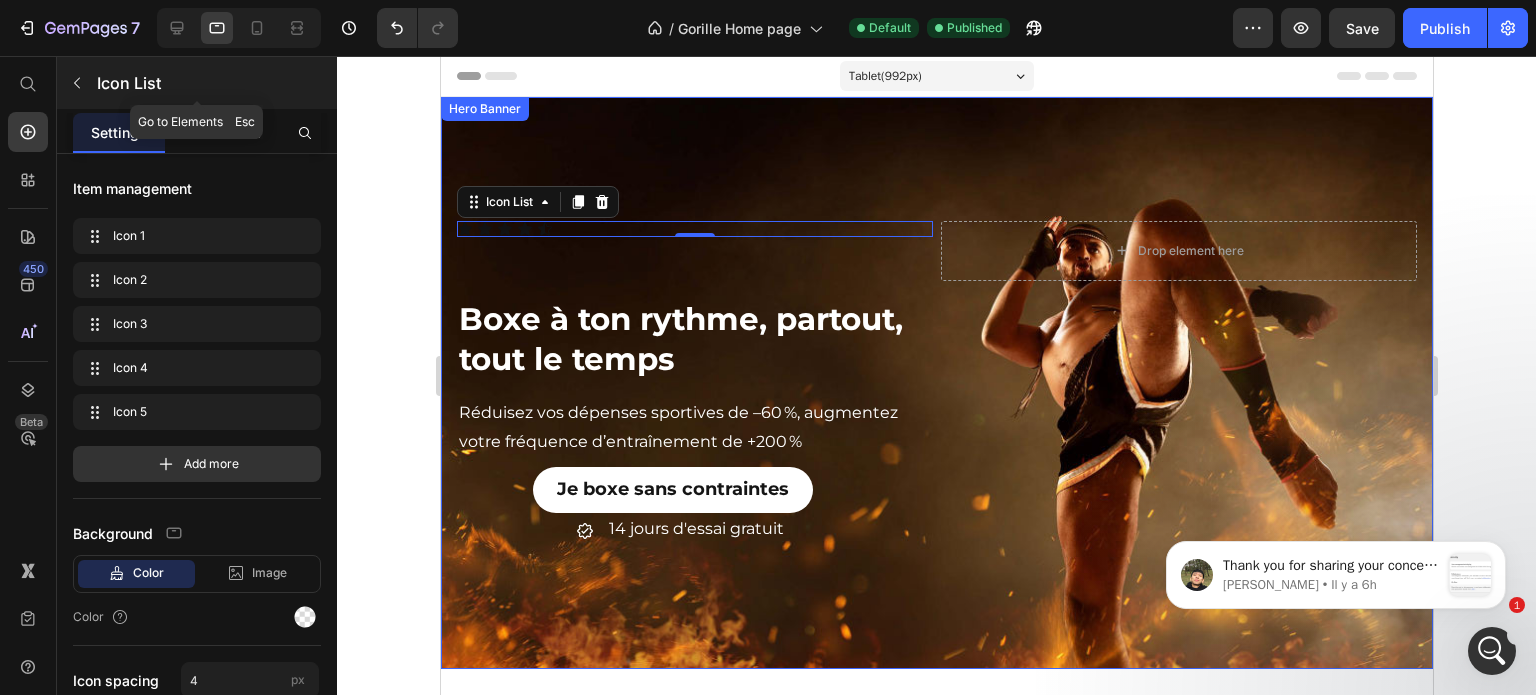 click on "Icon List" at bounding box center [215, 83] 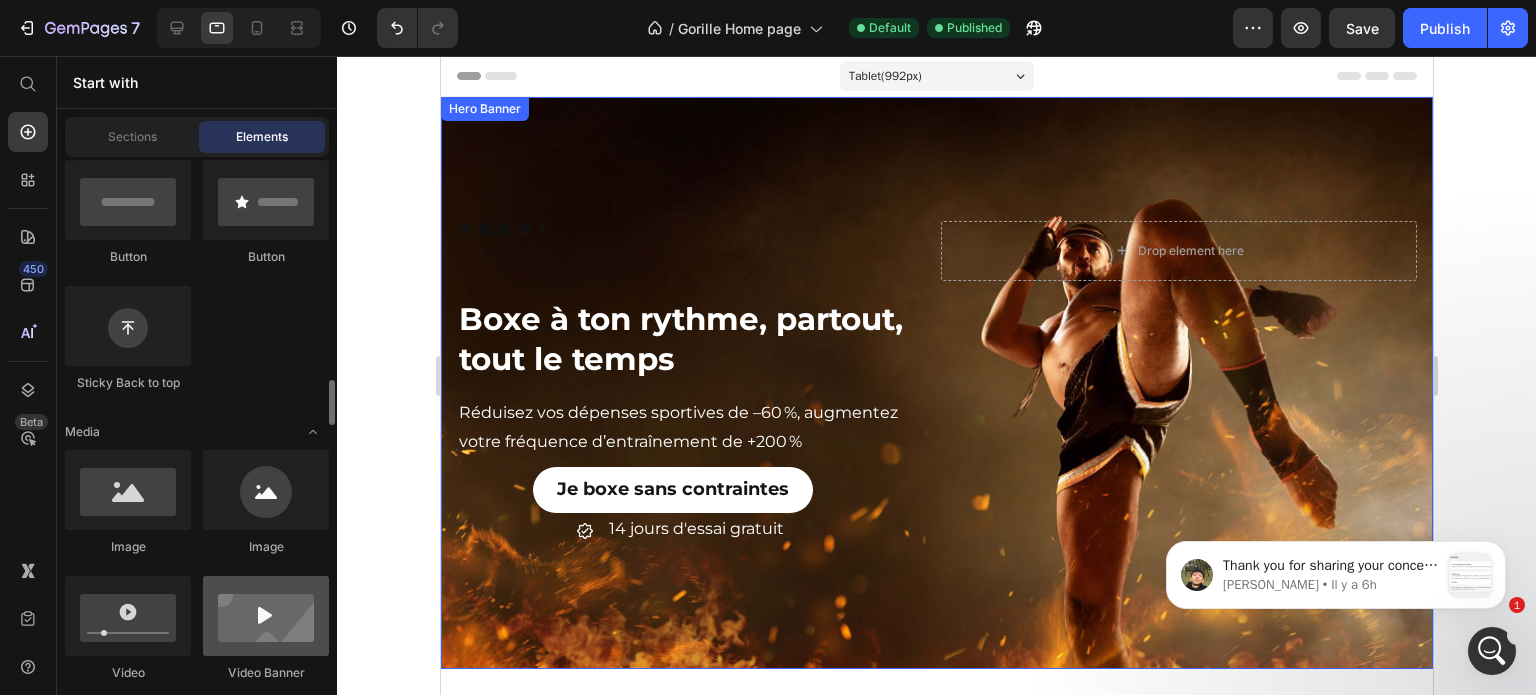 scroll, scrollTop: 328, scrollLeft: 0, axis: vertical 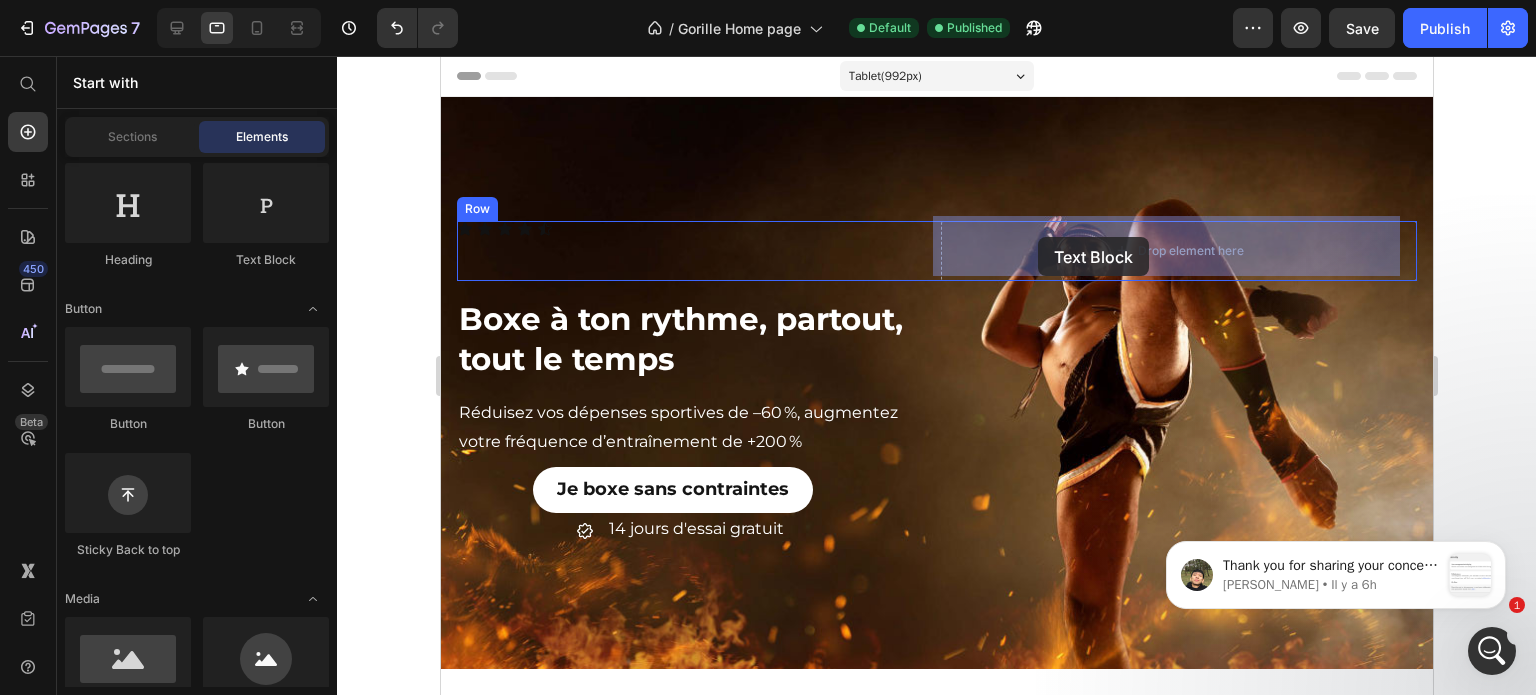 drag, startPoint x: 712, startPoint y: 251, endPoint x: 1037, endPoint y: 237, distance: 325.3014 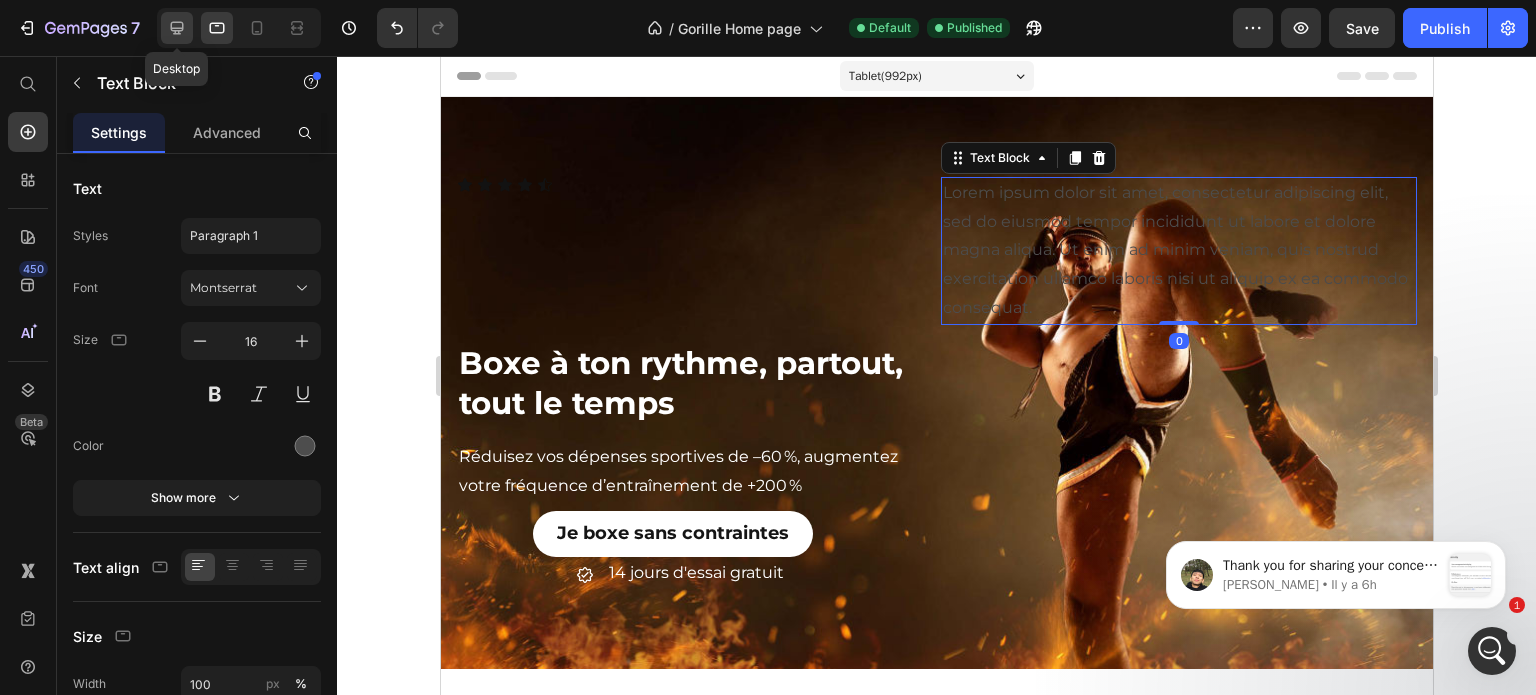 click 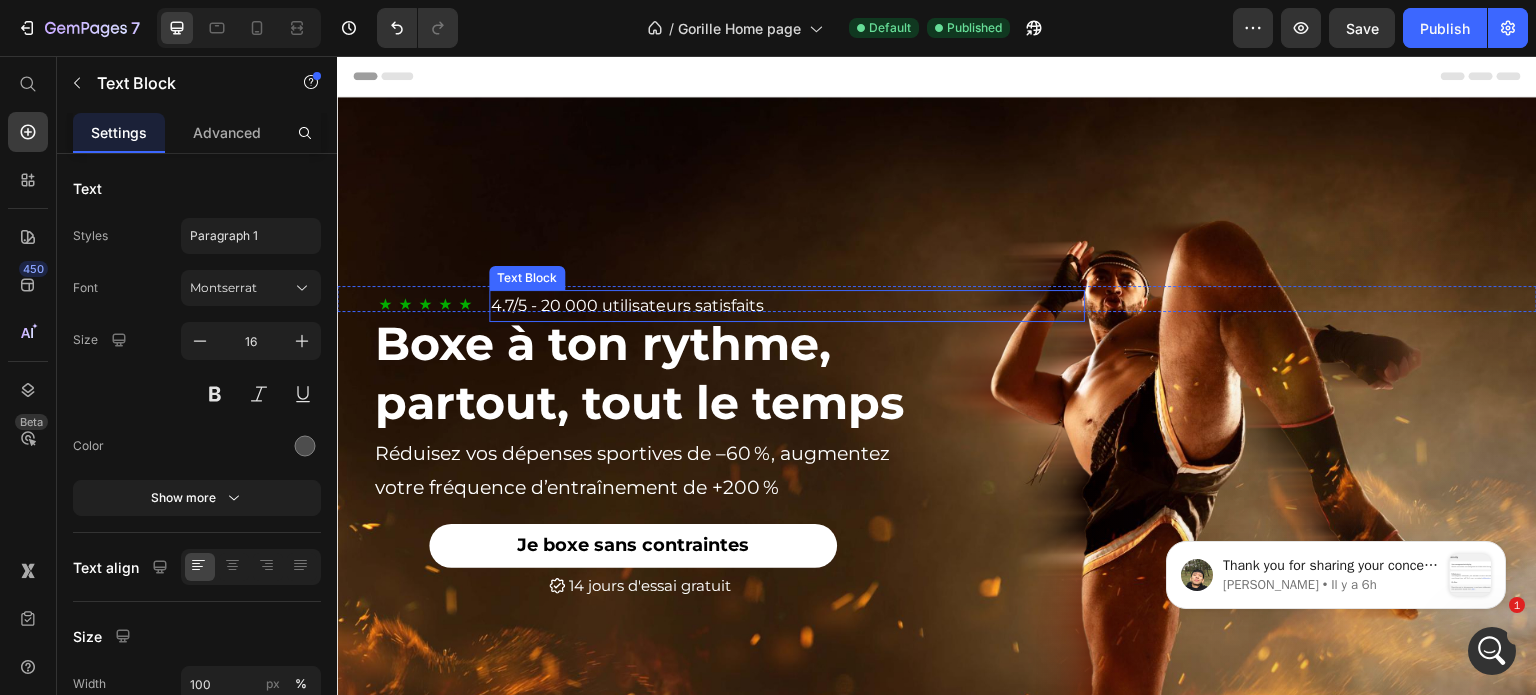 click on "4.7/5 - 20 000 utilisateurs satisfaits" at bounding box center [787, 306] 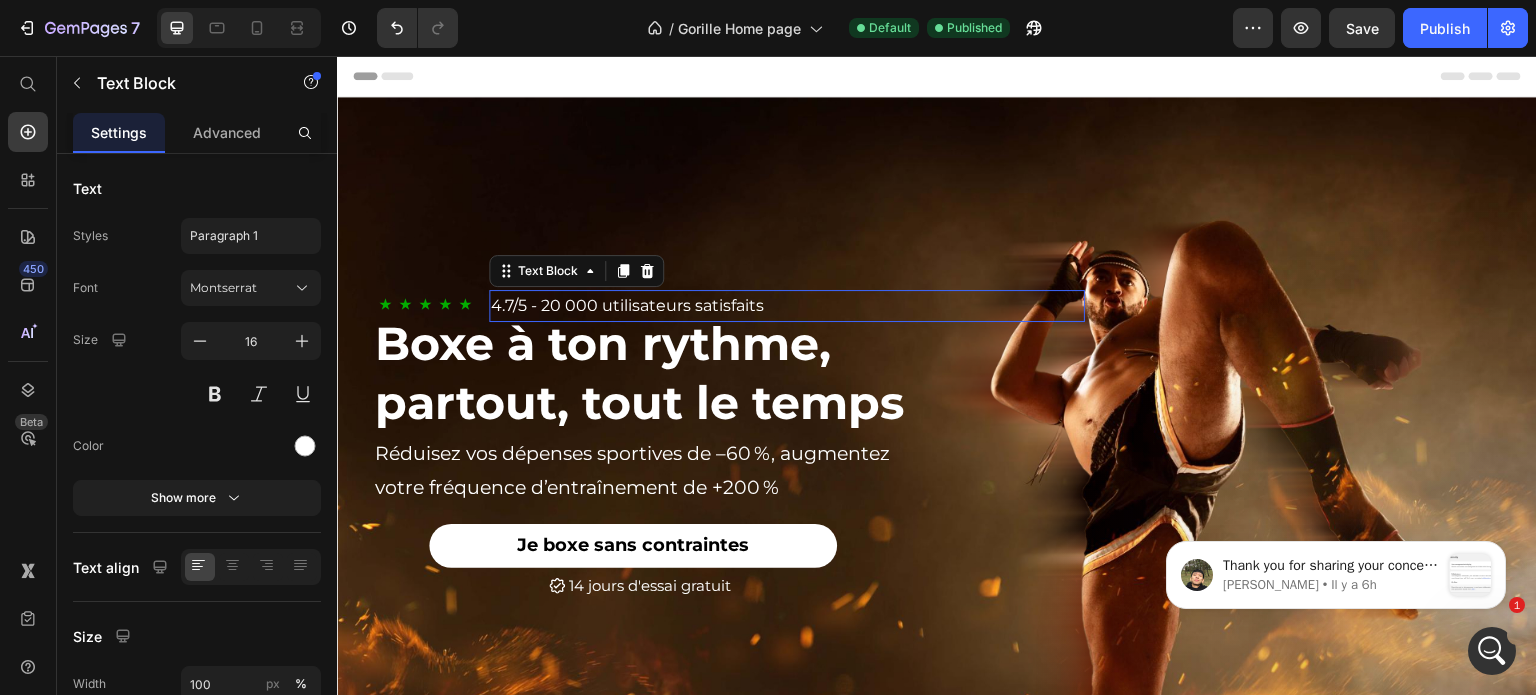 click on "4.7/5 - 20 000 utilisateurs satisfaits" at bounding box center (787, 306) 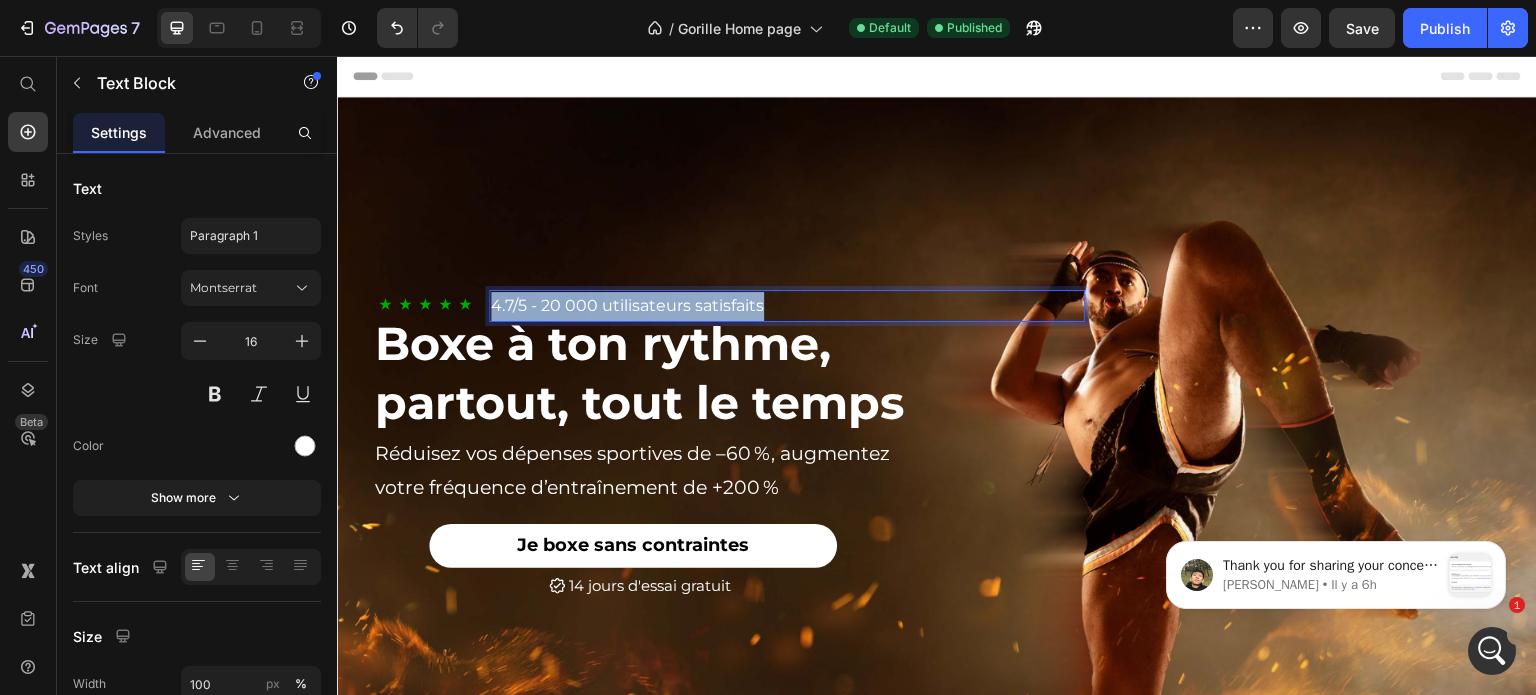 click on "4.7/5 - 20 000 utilisateurs satisfaits" at bounding box center [787, 306] 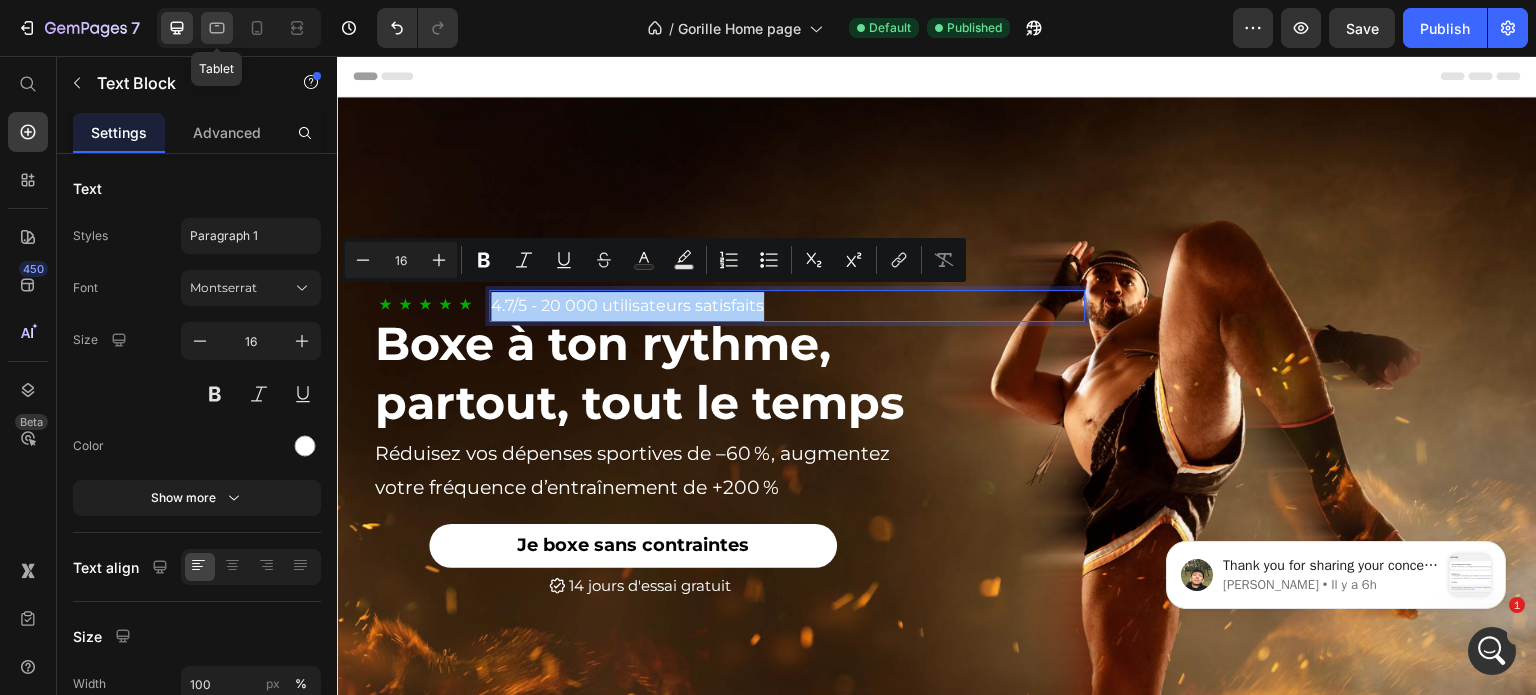 click 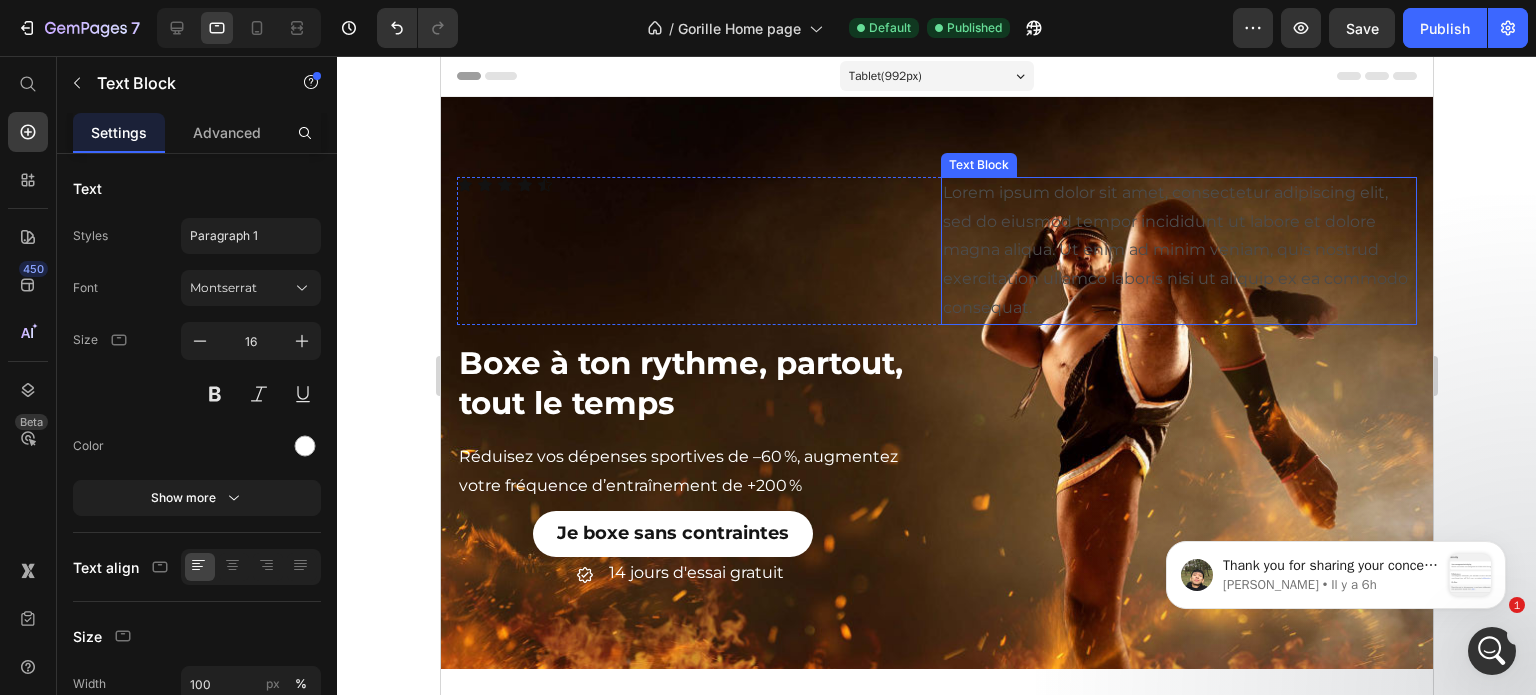 click on "Lorem ipsum dolor sit amet, consectetur adipiscing elit, sed do eiusmod tempor incididunt ut labore et dolore magna aliqua. Ut enim ad minim veniam, quis nostrud exercitation ullamco laboris nisi ut aliquip ex ea commodo consequat." at bounding box center [1178, 251] 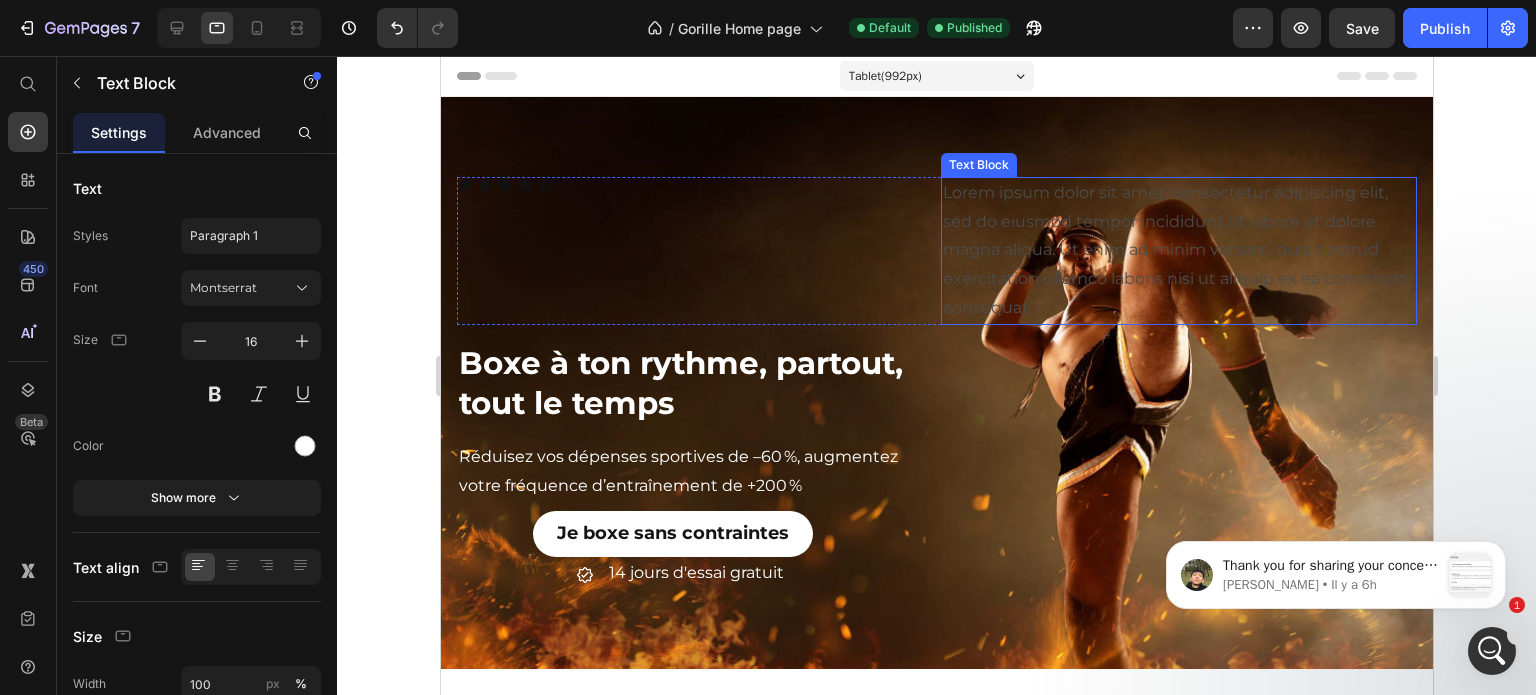 click on "Lorem ipsum dolor sit amet, consectetur adipiscing elit, sed do eiusmod tempor incididunt ut labore et dolore magna aliqua. Ut enim ad minim veniam, quis nostrud exercitation ullamco laboris nisi ut aliquip ex ea commodo consequat." at bounding box center (1178, 251) 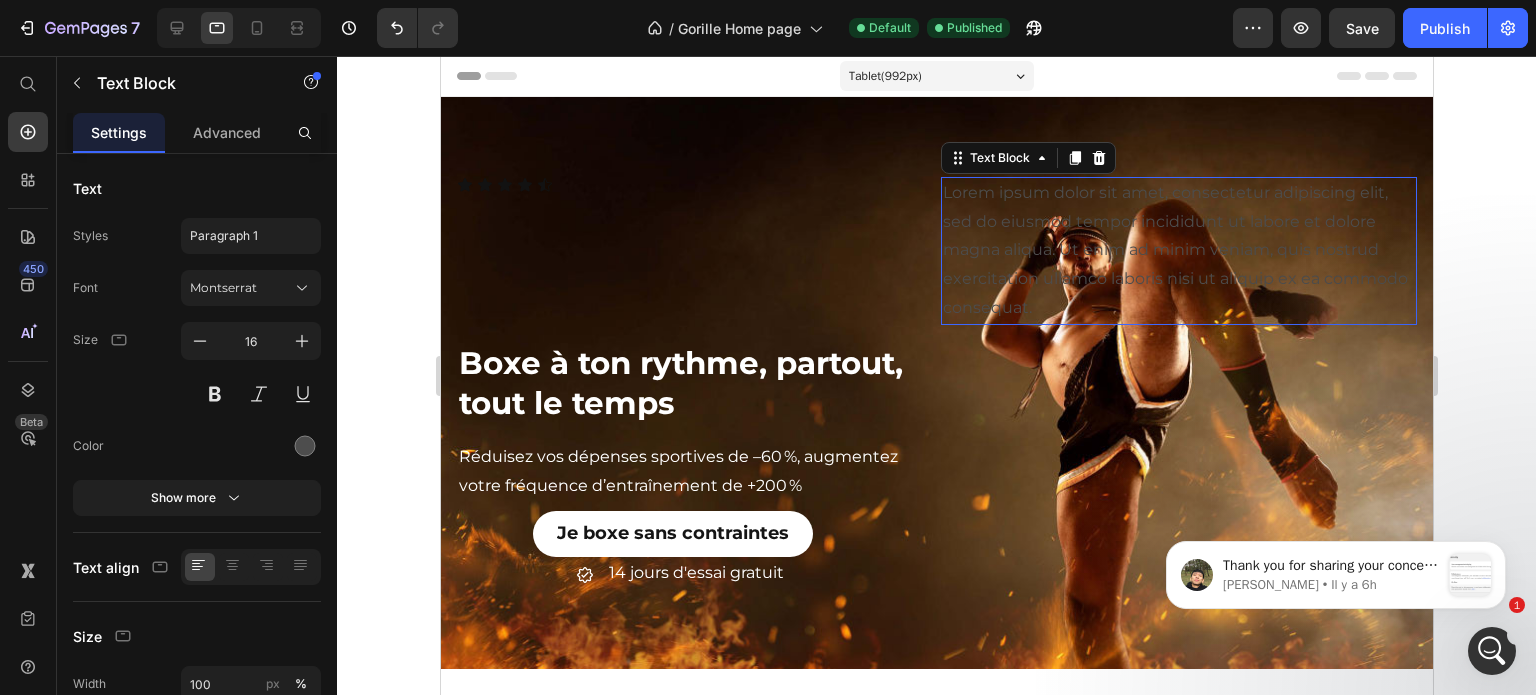click on "Lorem ipsum dolor sit amet, consectetur adipiscing elit, sed do eiusmod tempor incididunt ut labore et dolore magna aliqua. Ut enim ad minim veniam, quis nostrud exercitation ullamco laboris nisi ut aliquip ex ea commodo consequat." at bounding box center [1178, 251] 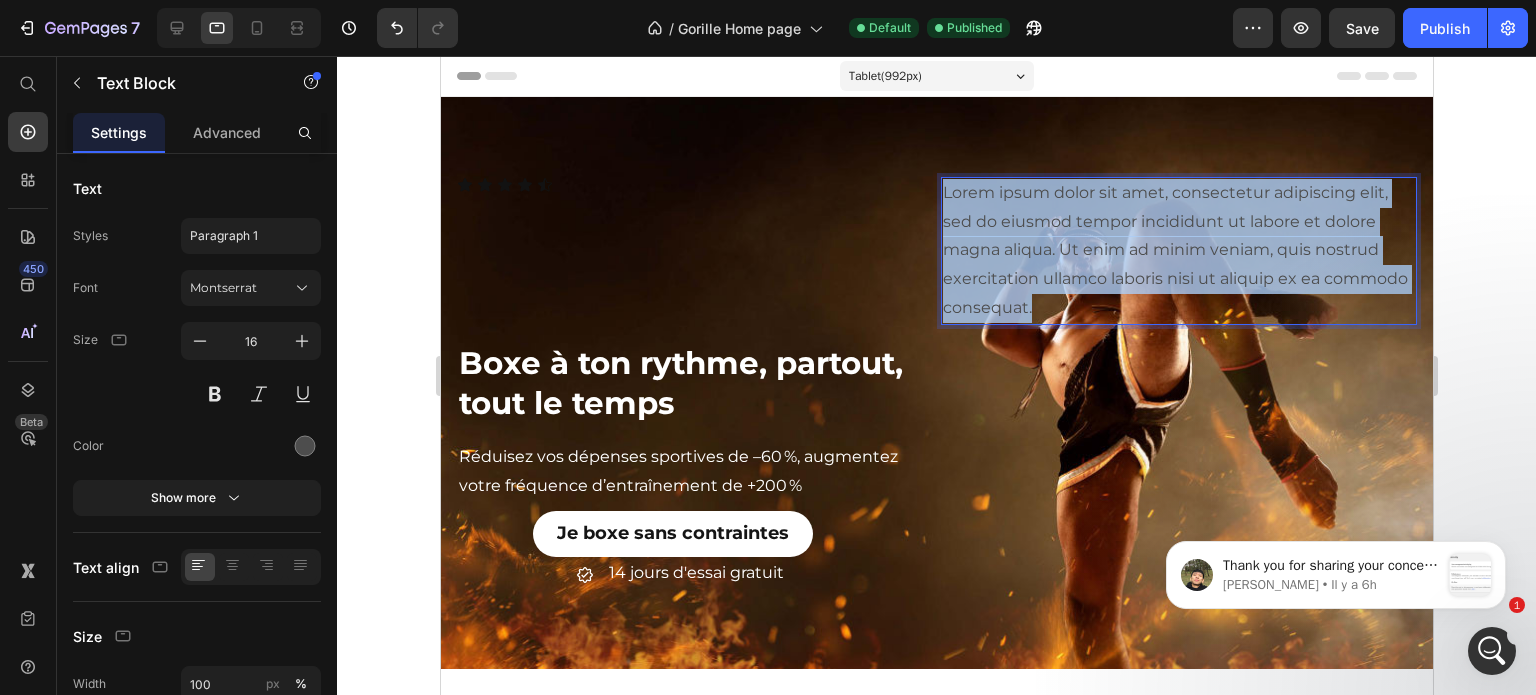 click on "Lorem ipsum dolor sit amet, consectetur adipiscing elit, sed do eiusmod tempor incididunt ut labore et dolore magna aliqua. Ut enim ad minim veniam, quis nostrud exercitation ullamco laboris nisi ut aliquip ex ea commodo consequat." at bounding box center (1178, 251) 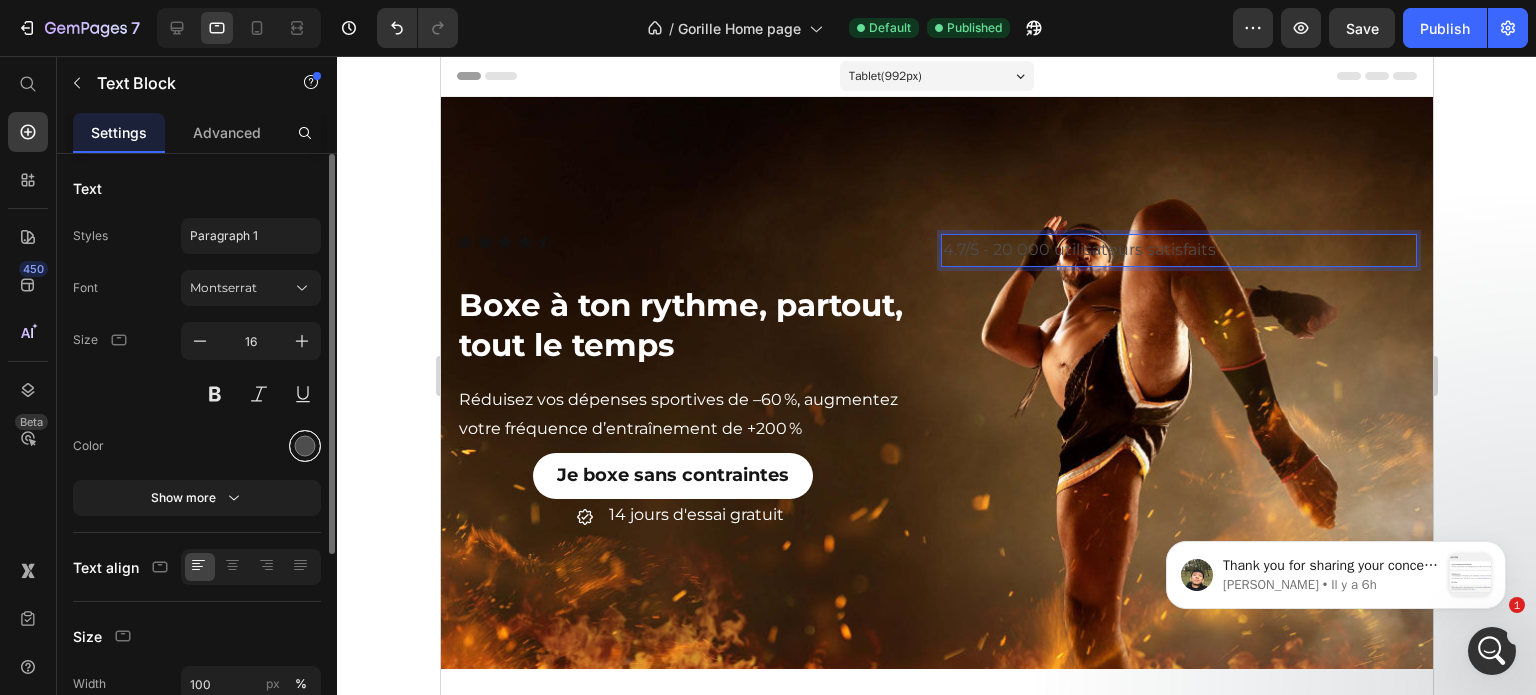 click at bounding box center (305, 446) 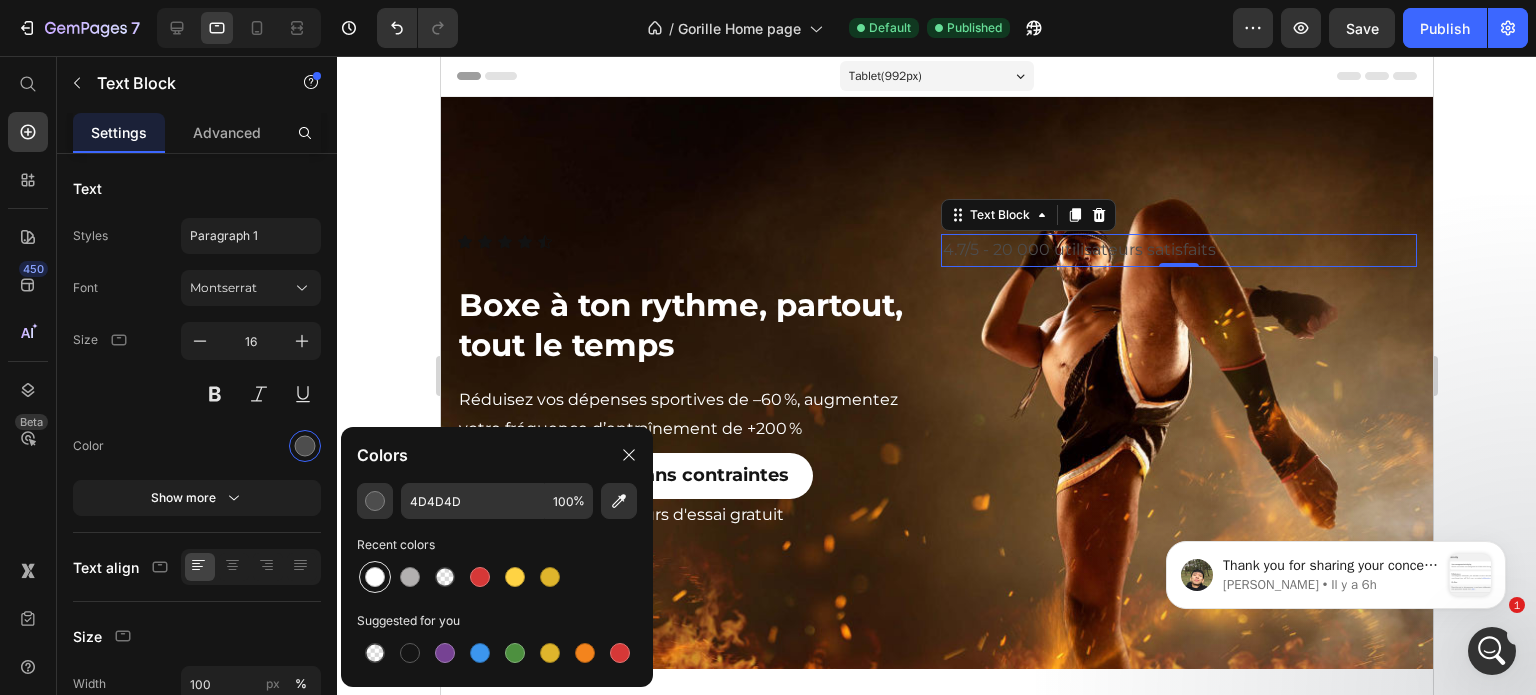 click at bounding box center [375, 577] 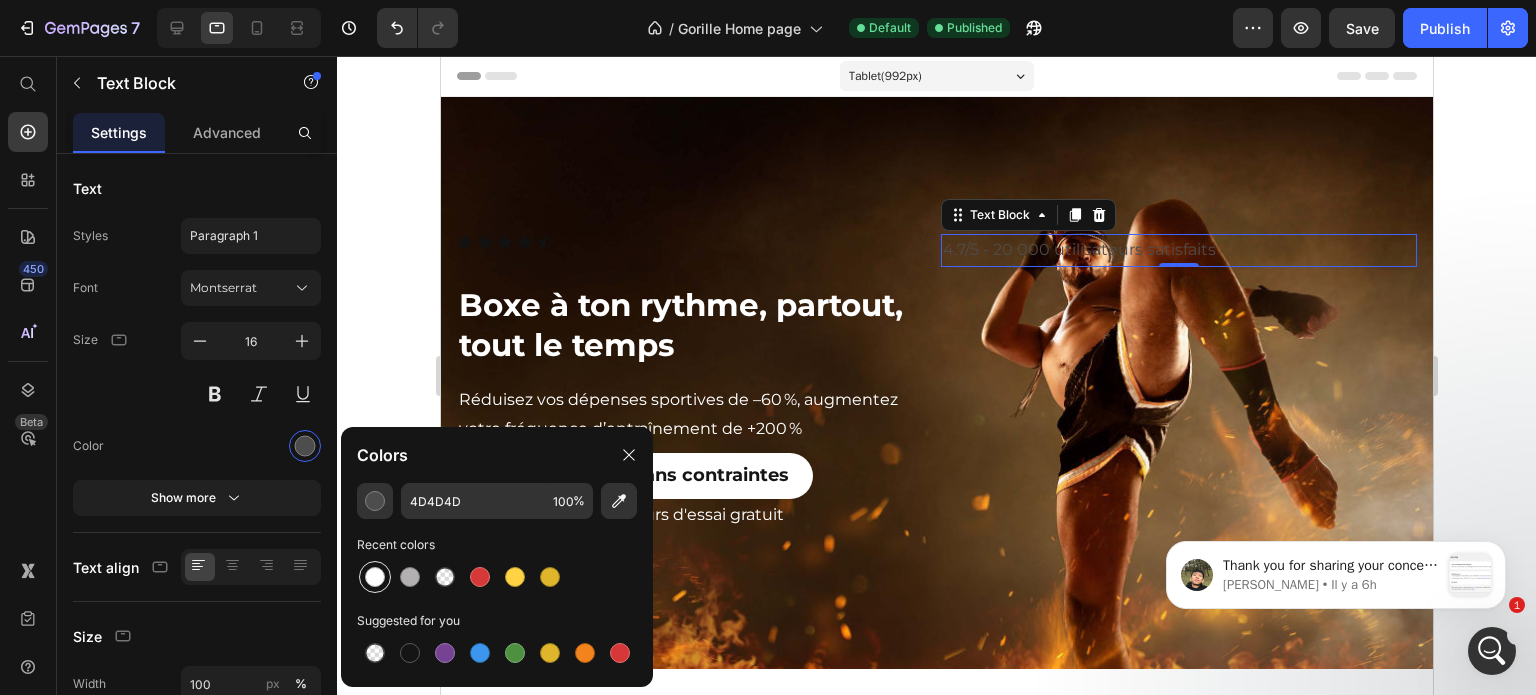 type on "FFFFFF" 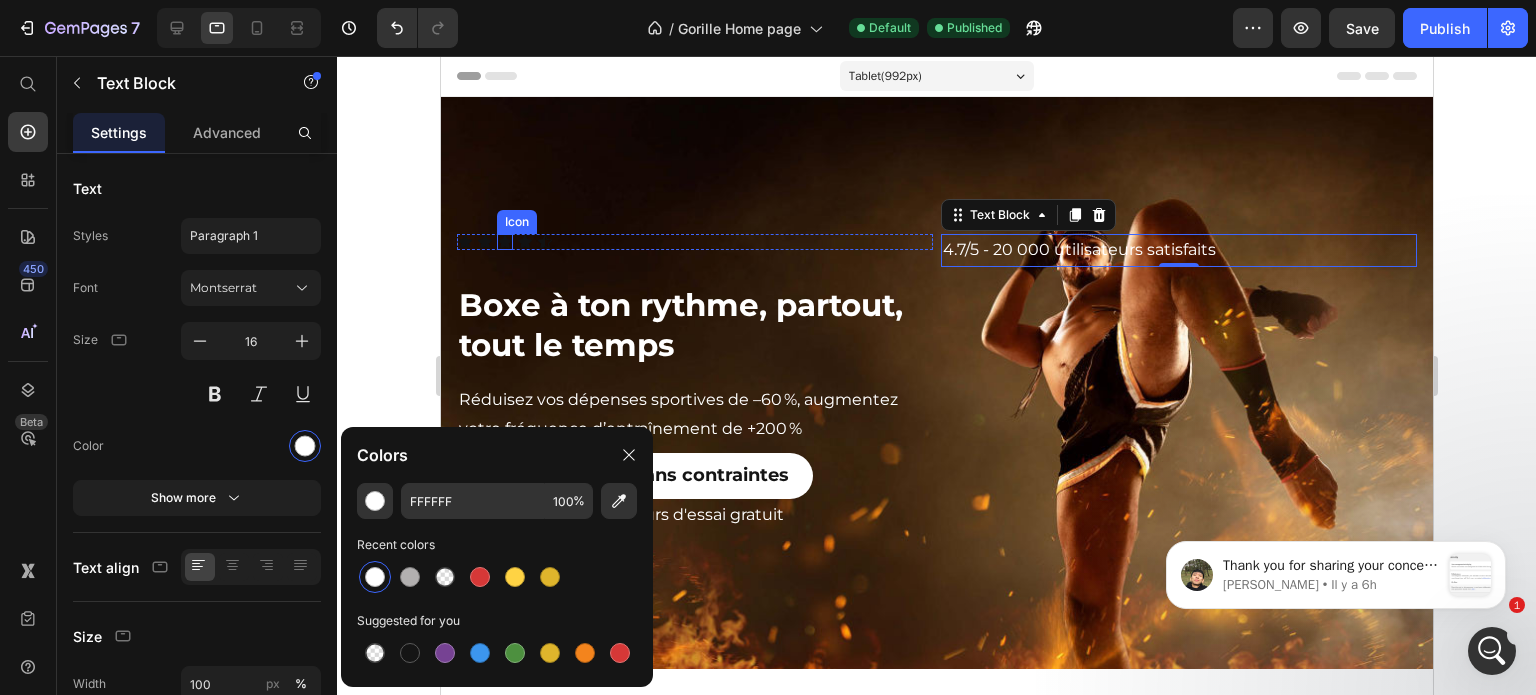 click 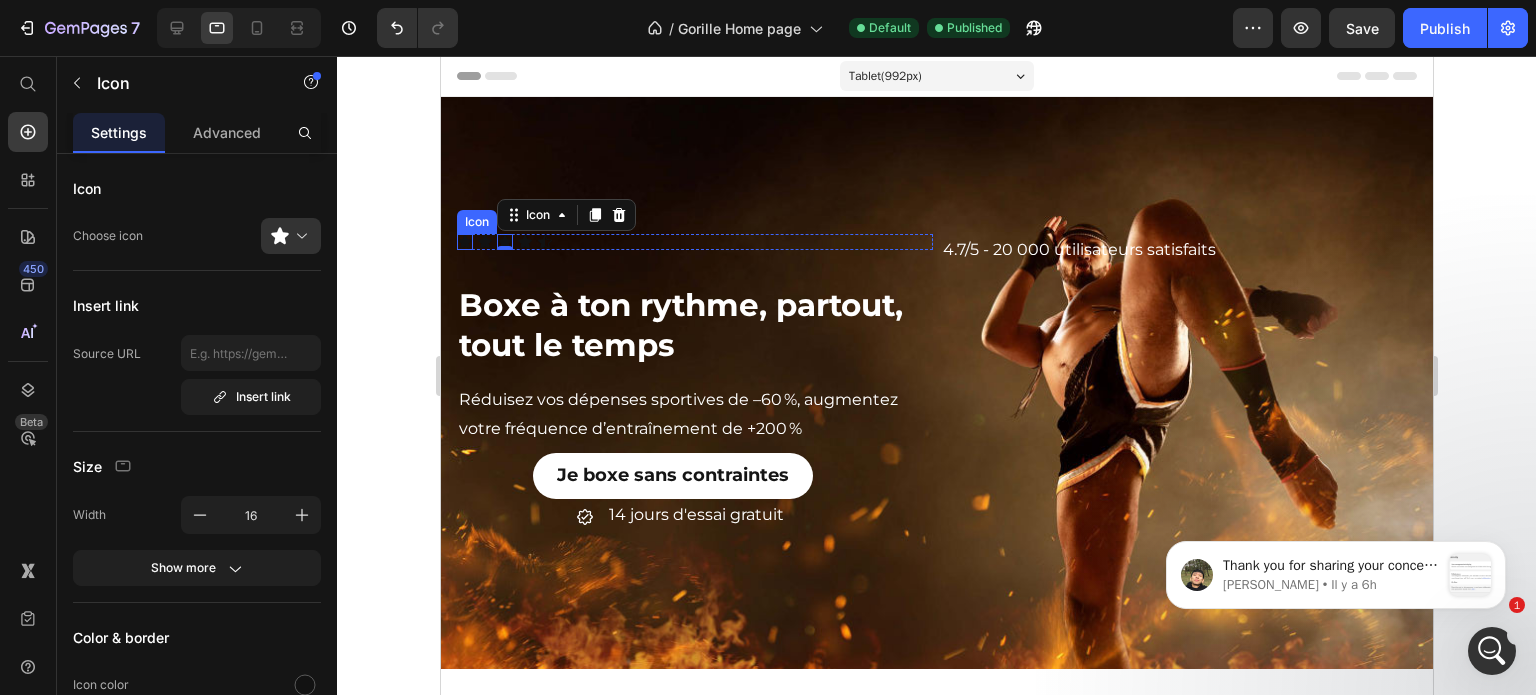 click 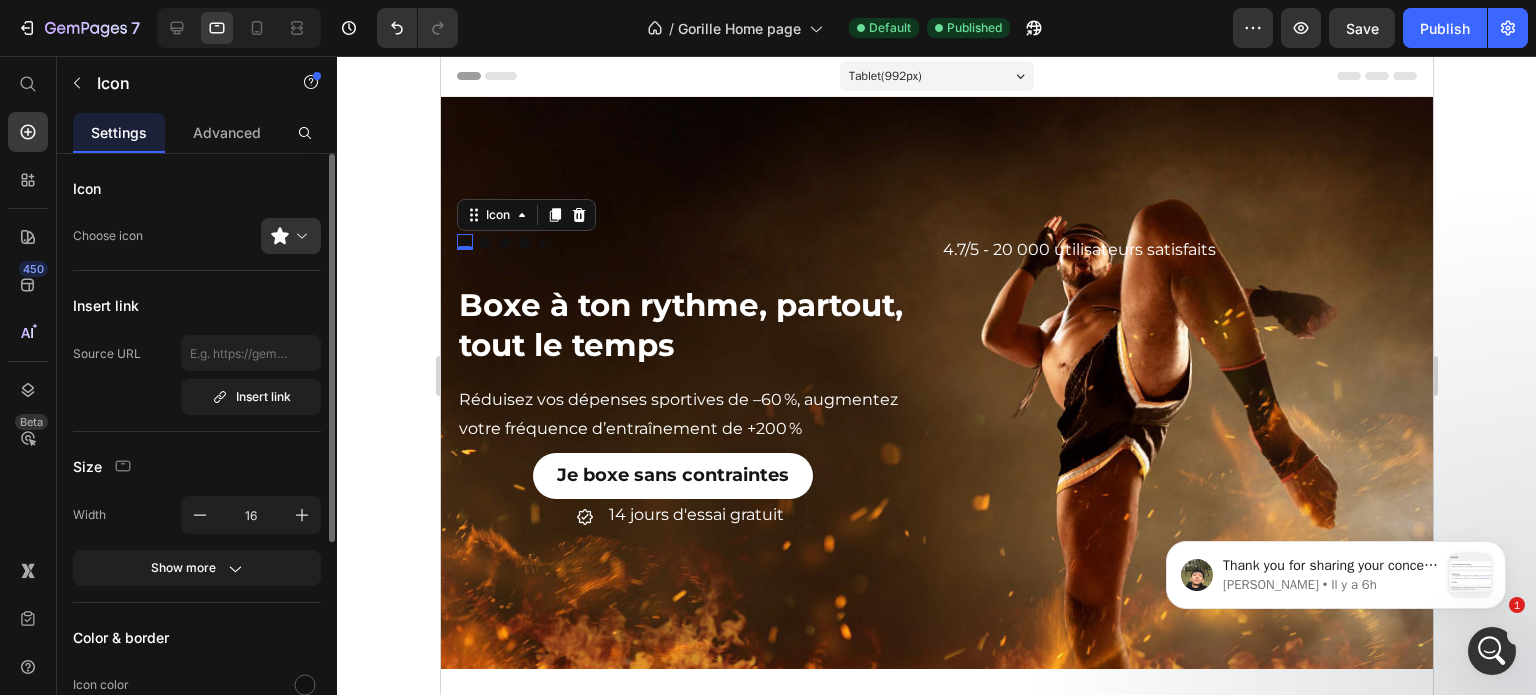 click on "Icon Choose icon" 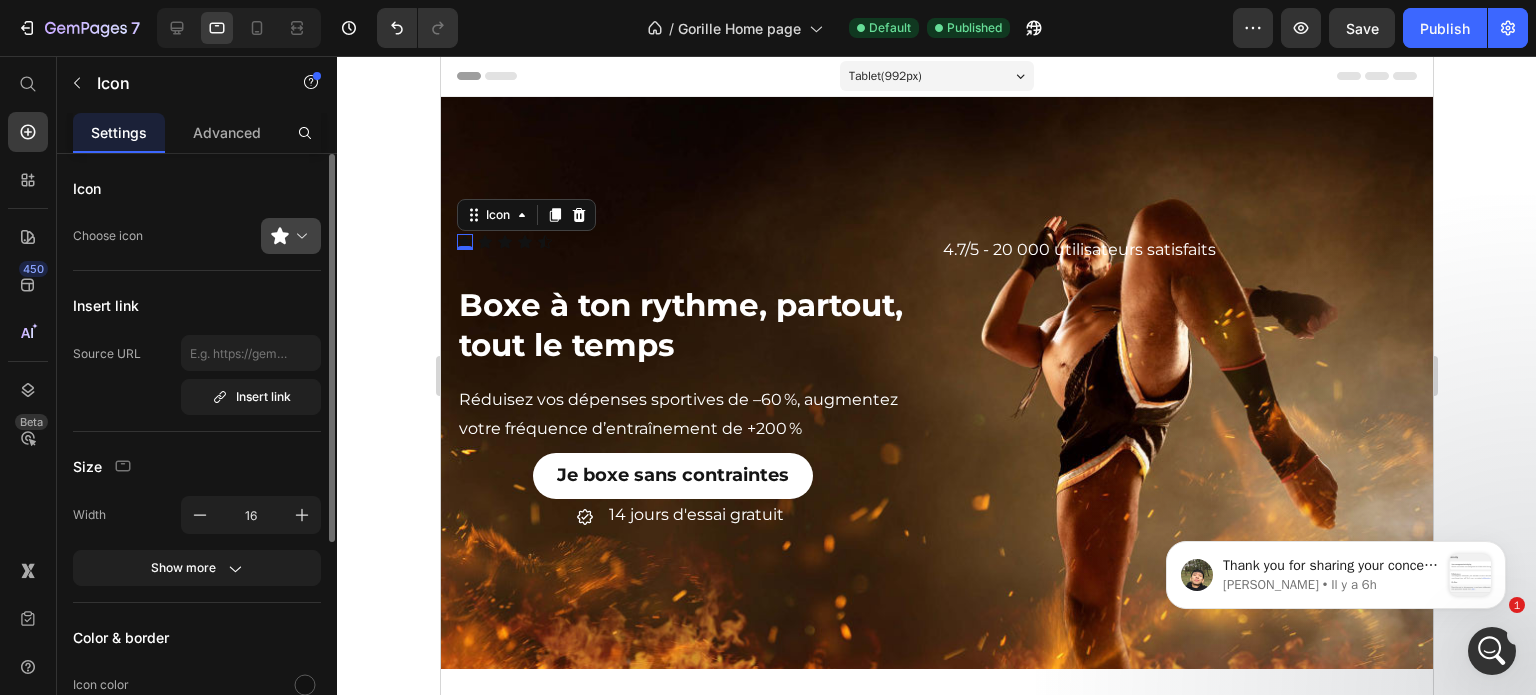 click at bounding box center [299, 236] 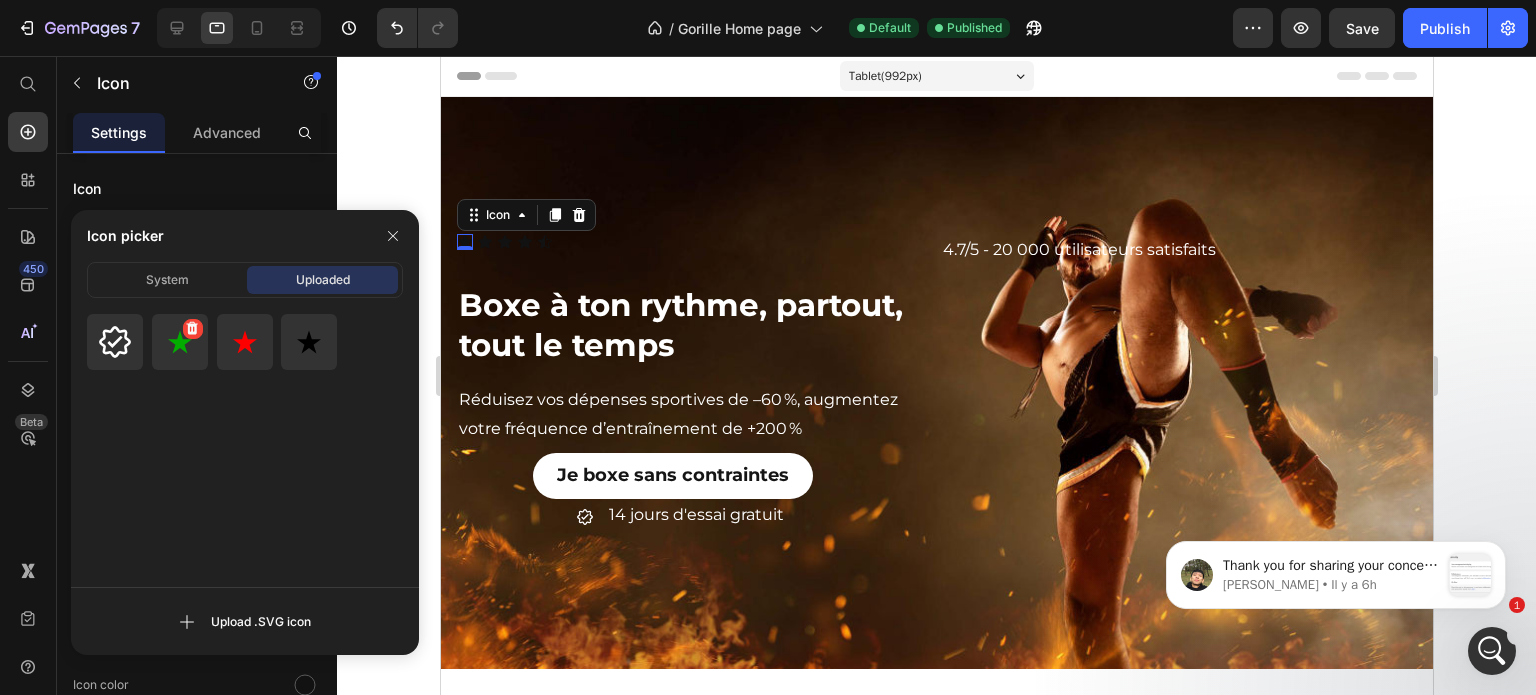 click at bounding box center [180, 342] 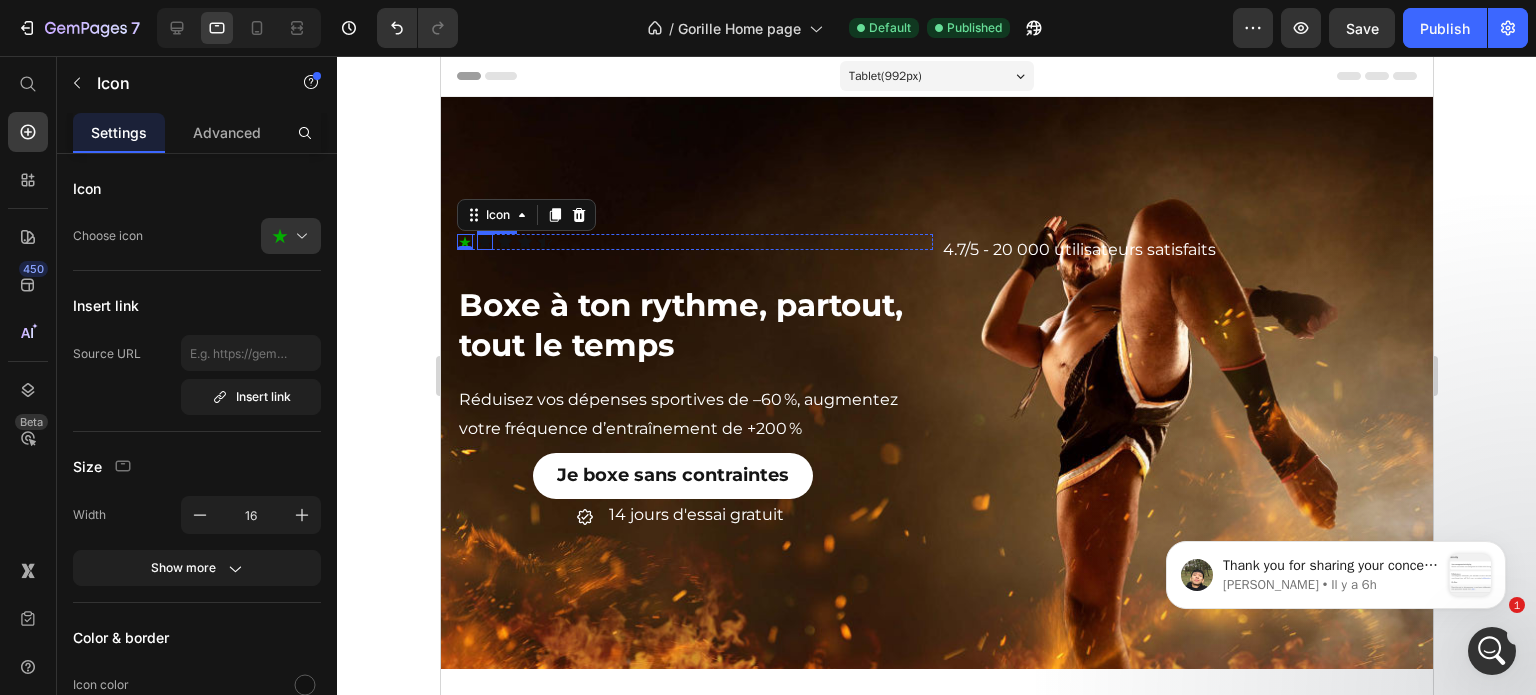 click 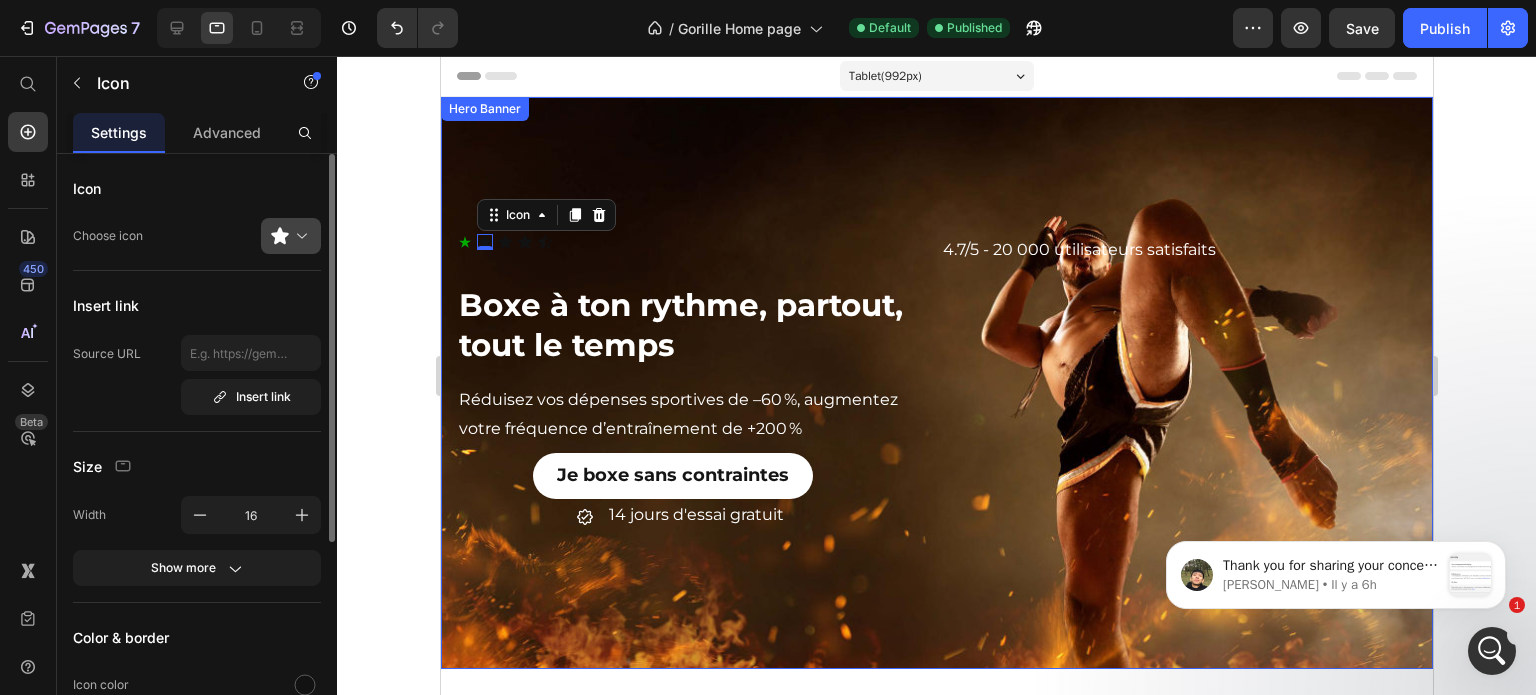 click at bounding box center (299, 236) 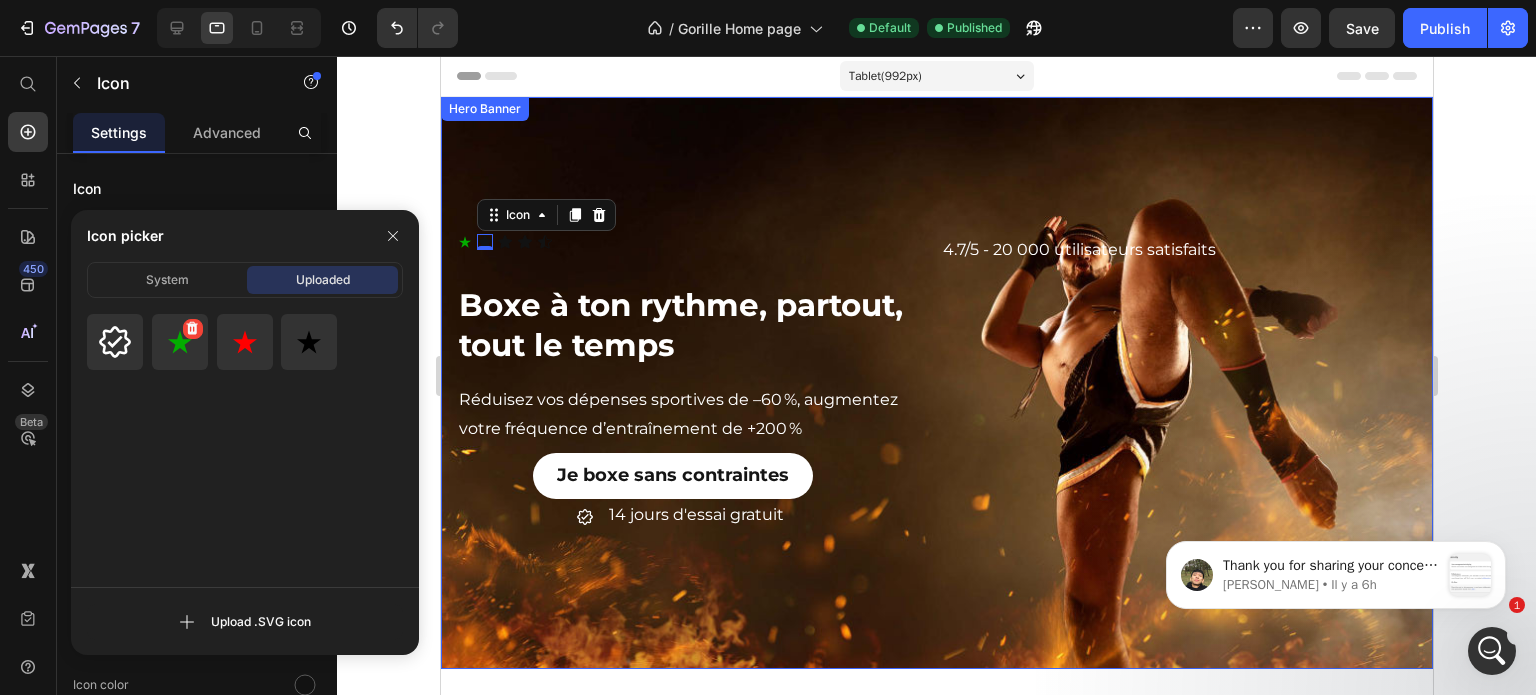 click 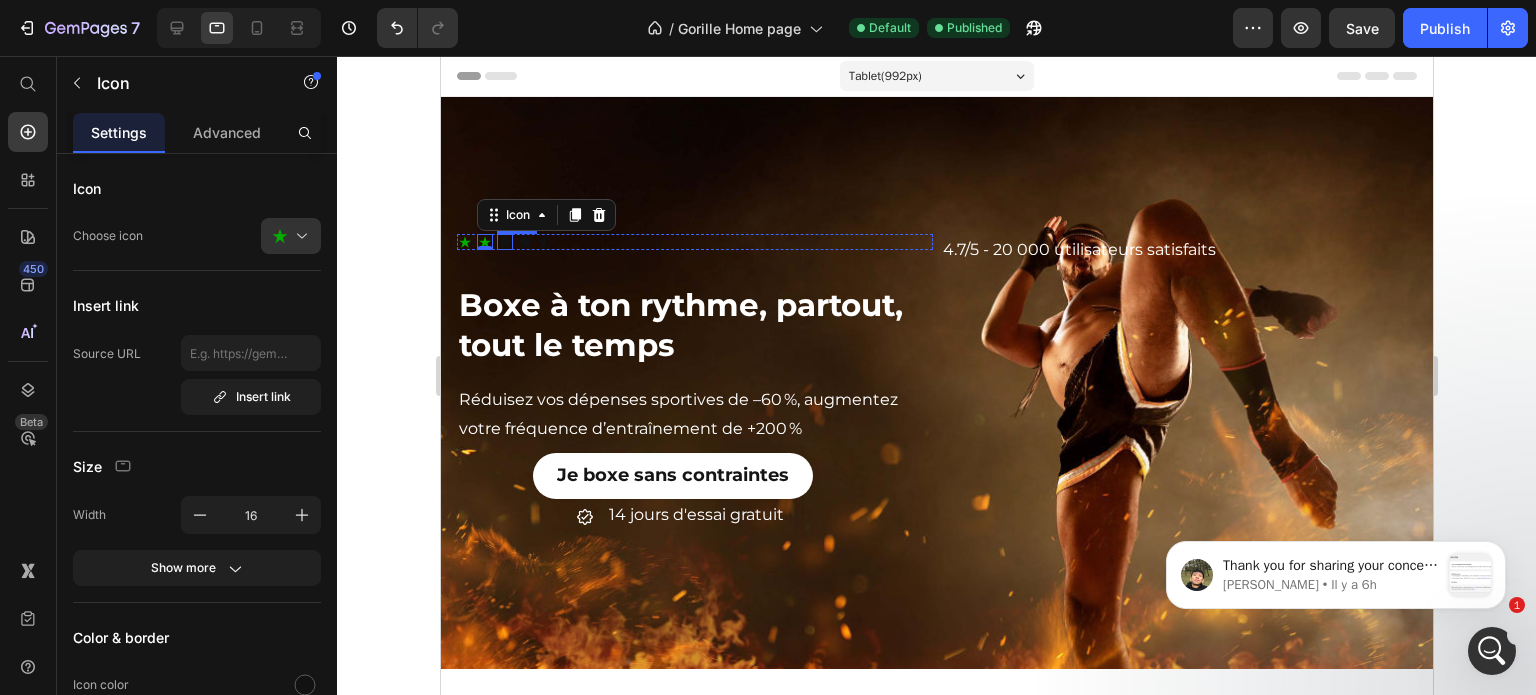 click 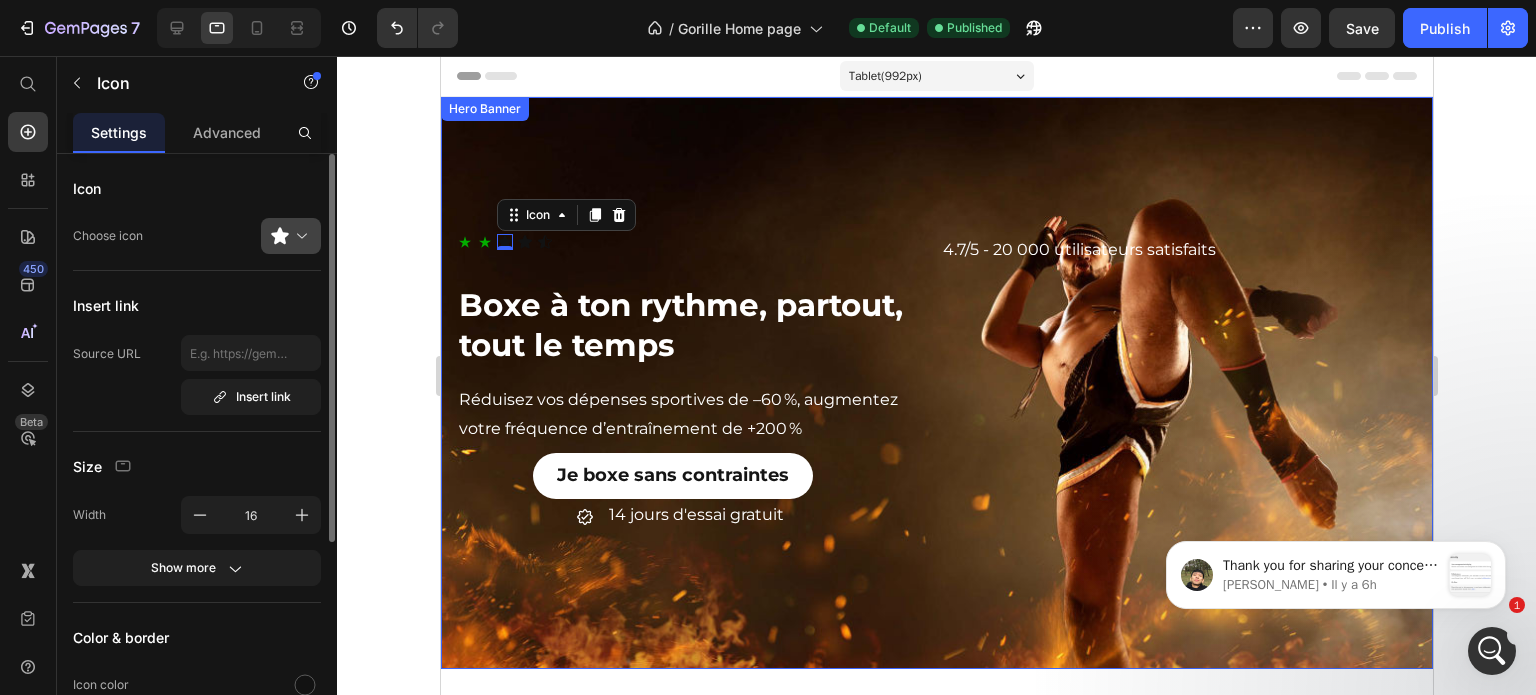 click at bounding box center (299, 236) 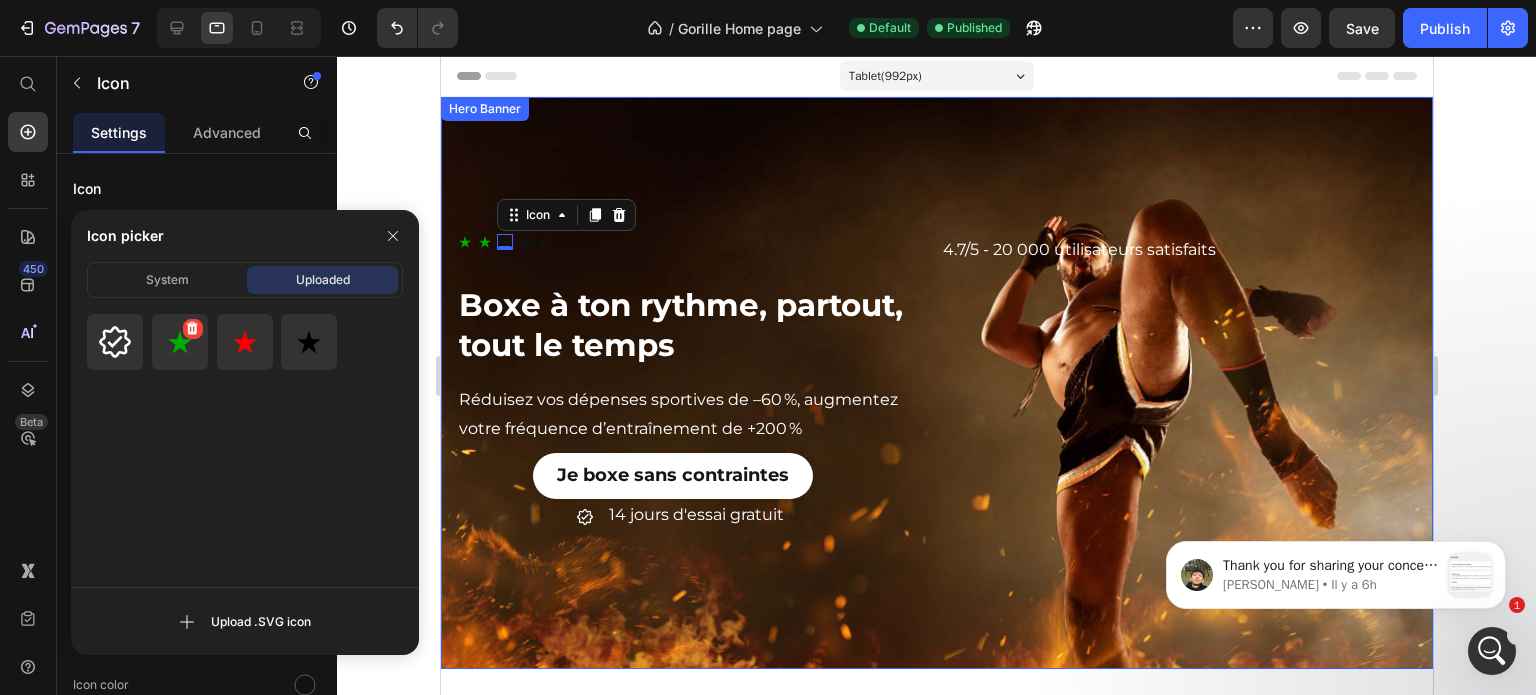 click at bounding box center (180, 342) 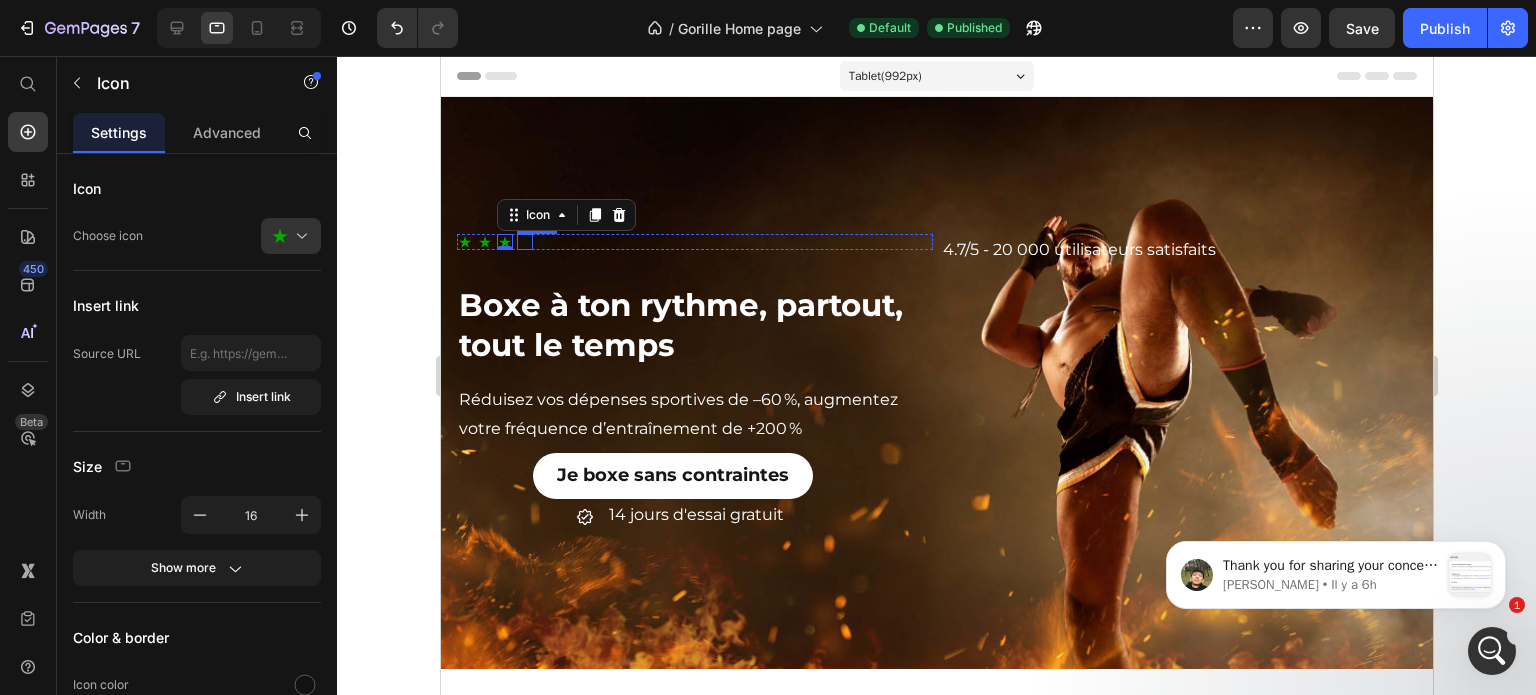 click 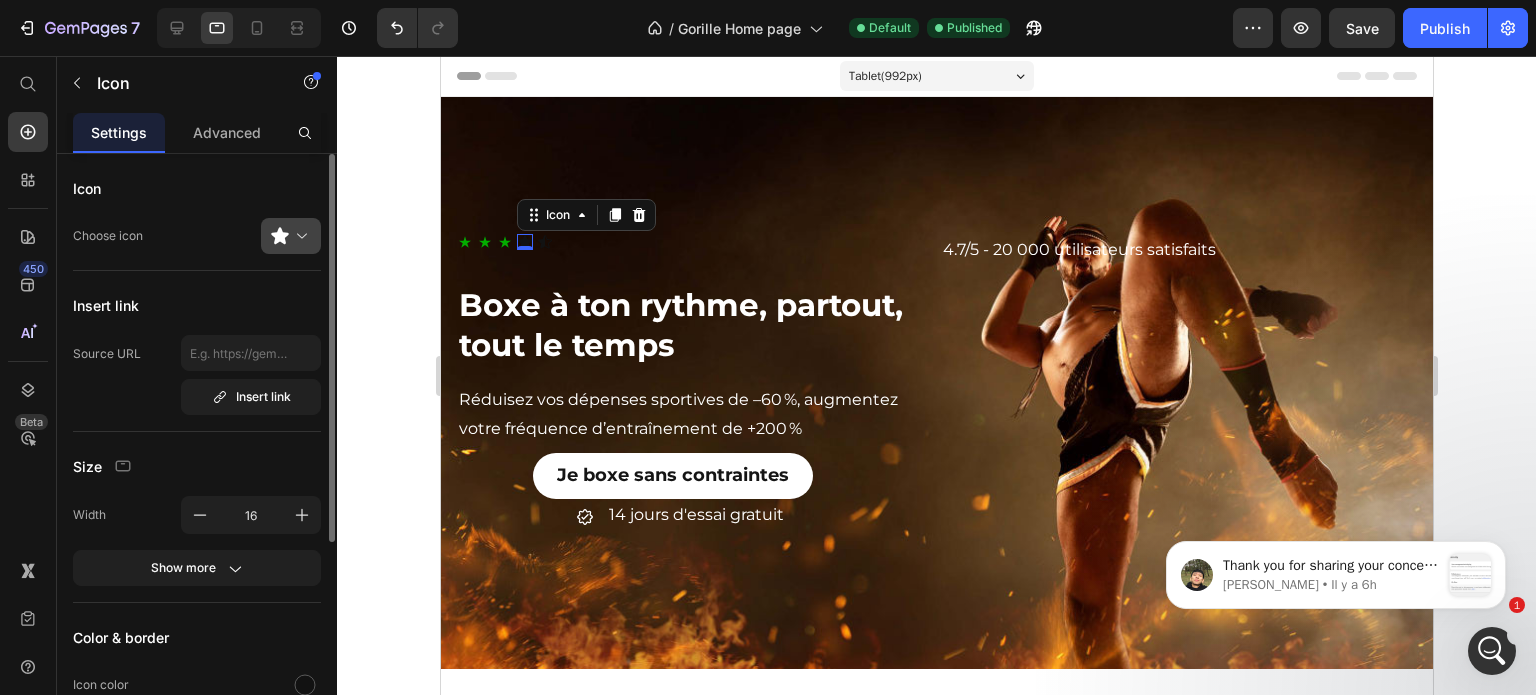 click at bounding box center [299, 236] 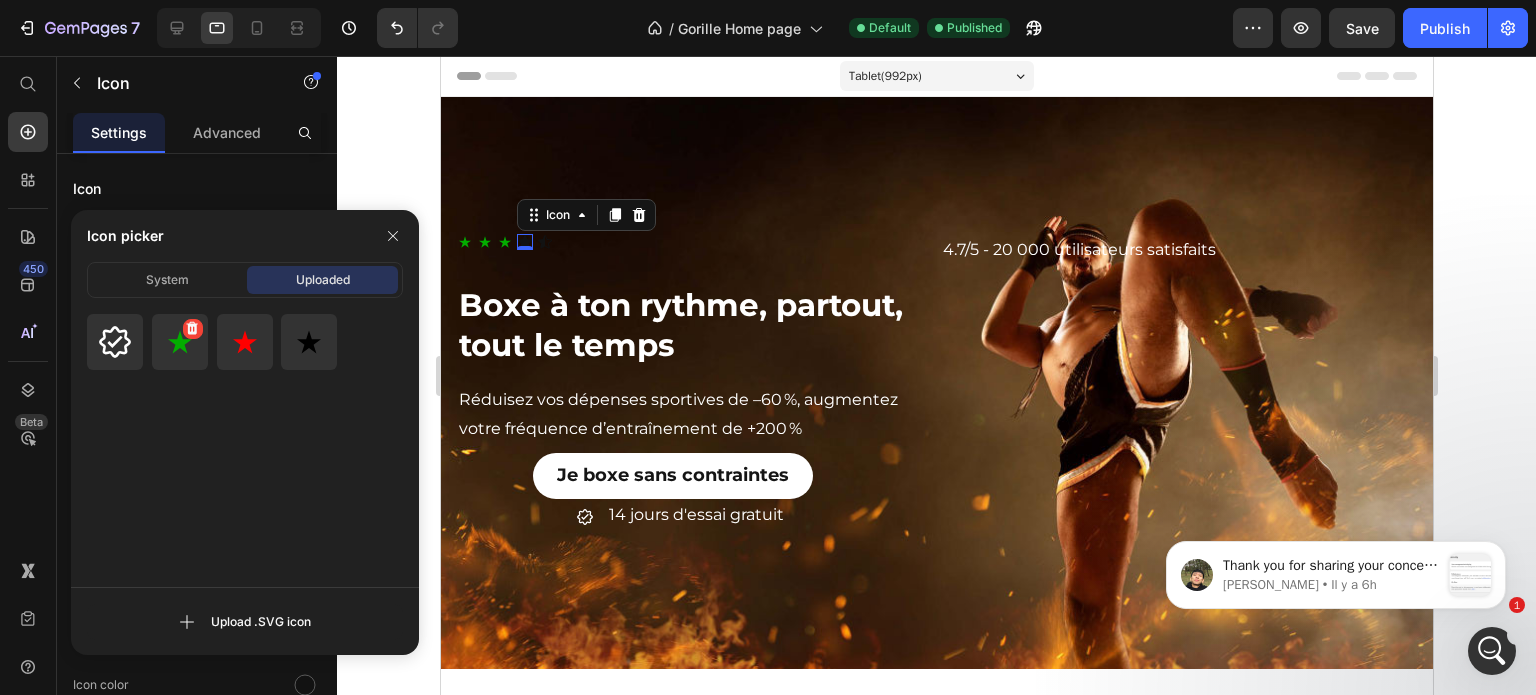 click at bounding box center (180, 342) 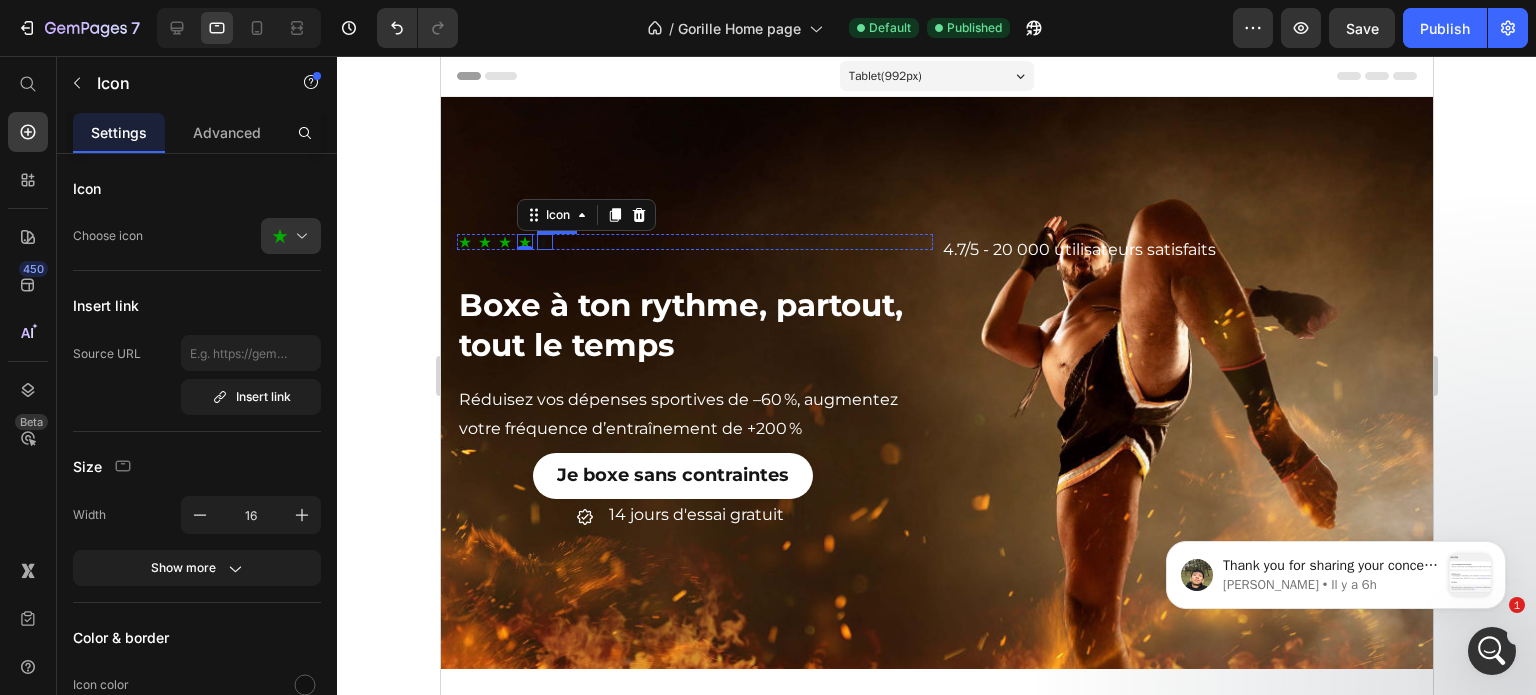 click 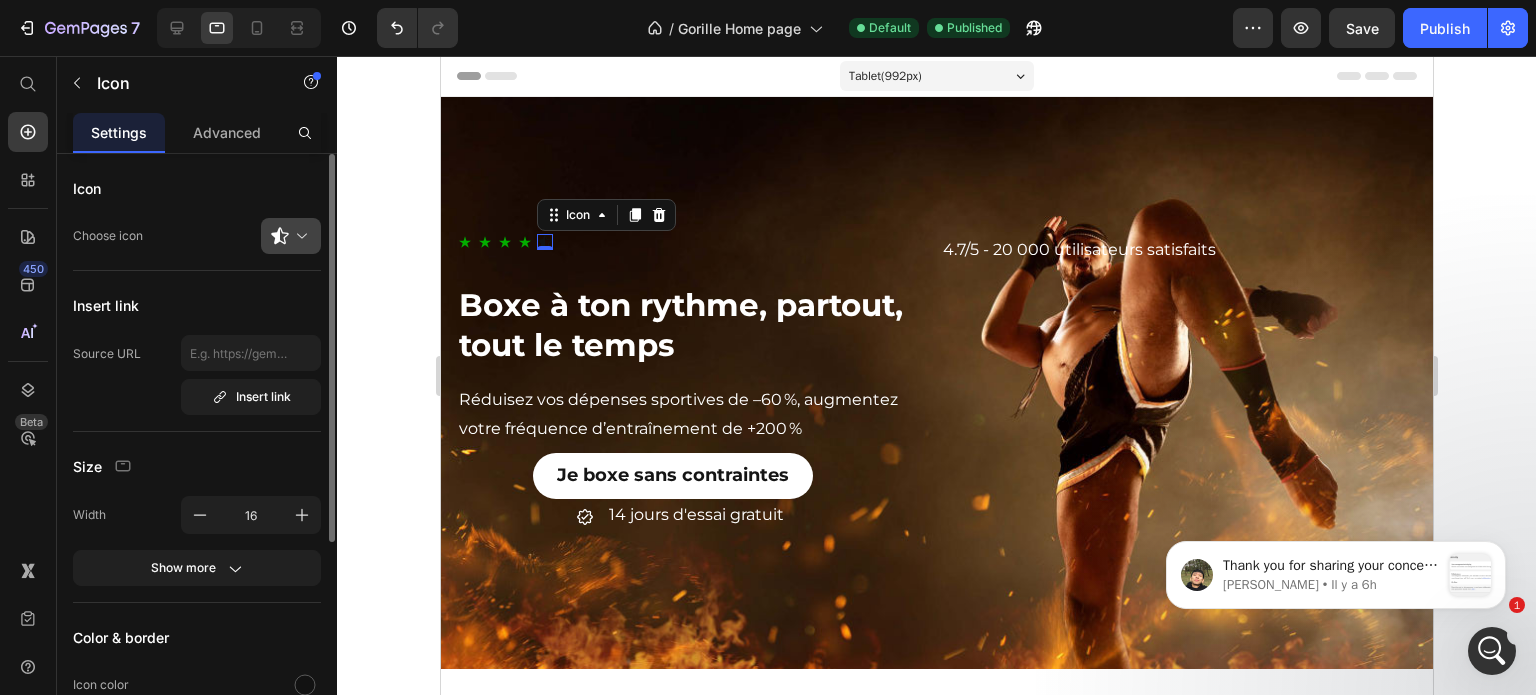 click at bounding box center [299, 236] 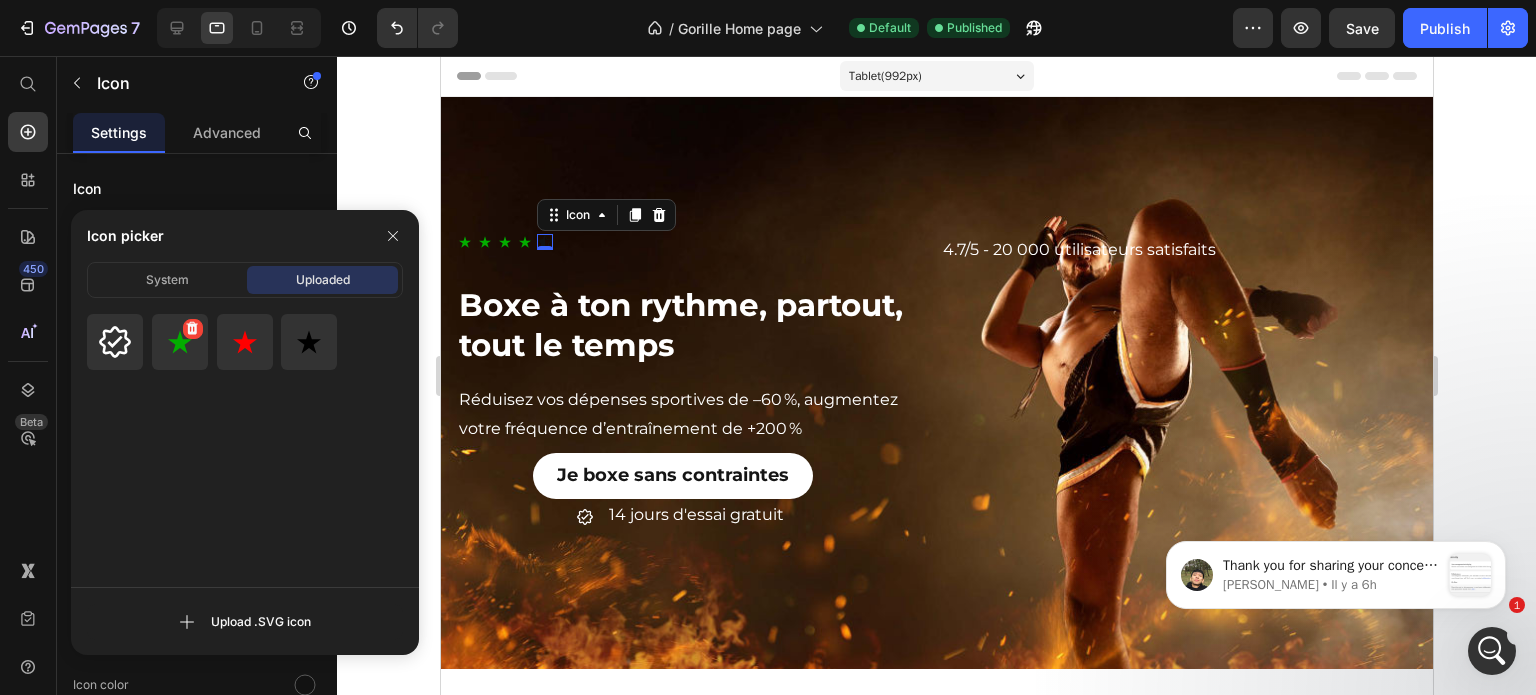 click 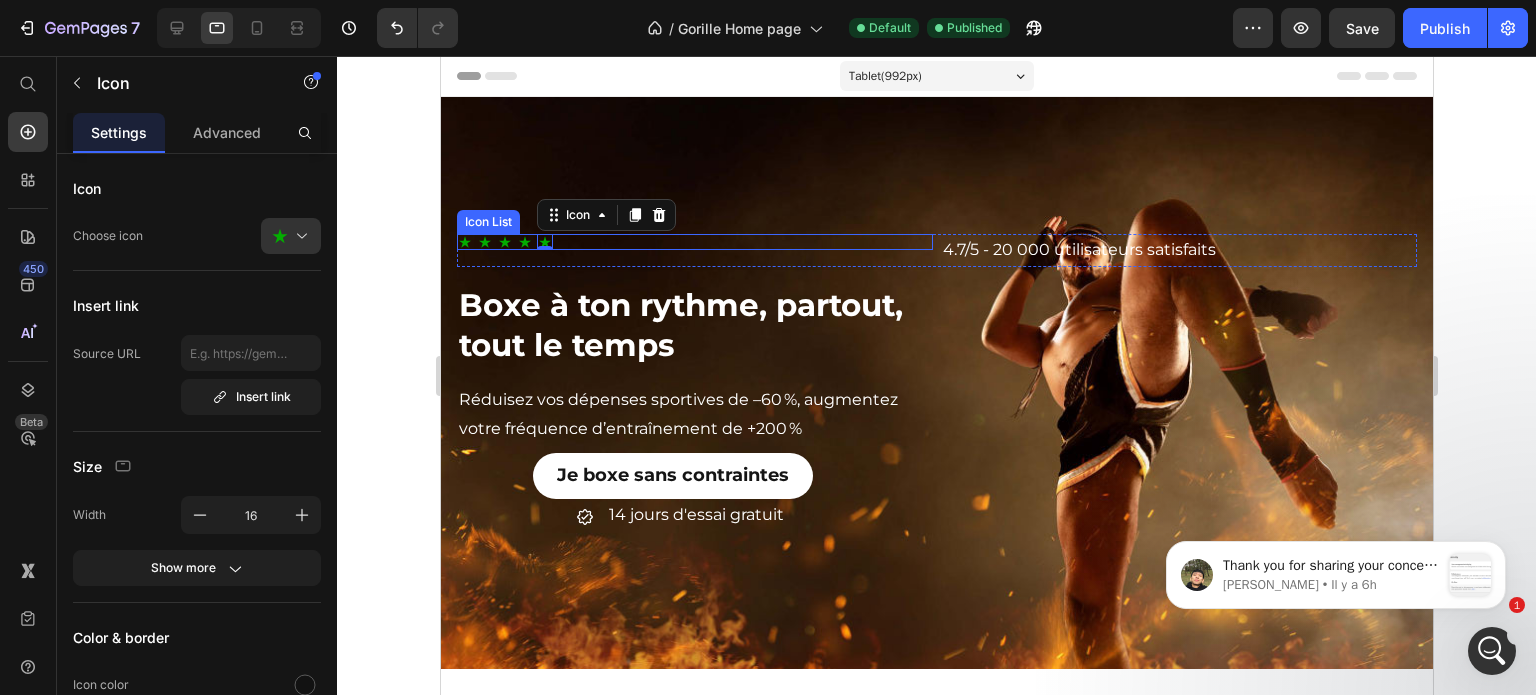 click on "Icon Icon Icon Icon Icon   0" at bounding box center (694, 242) 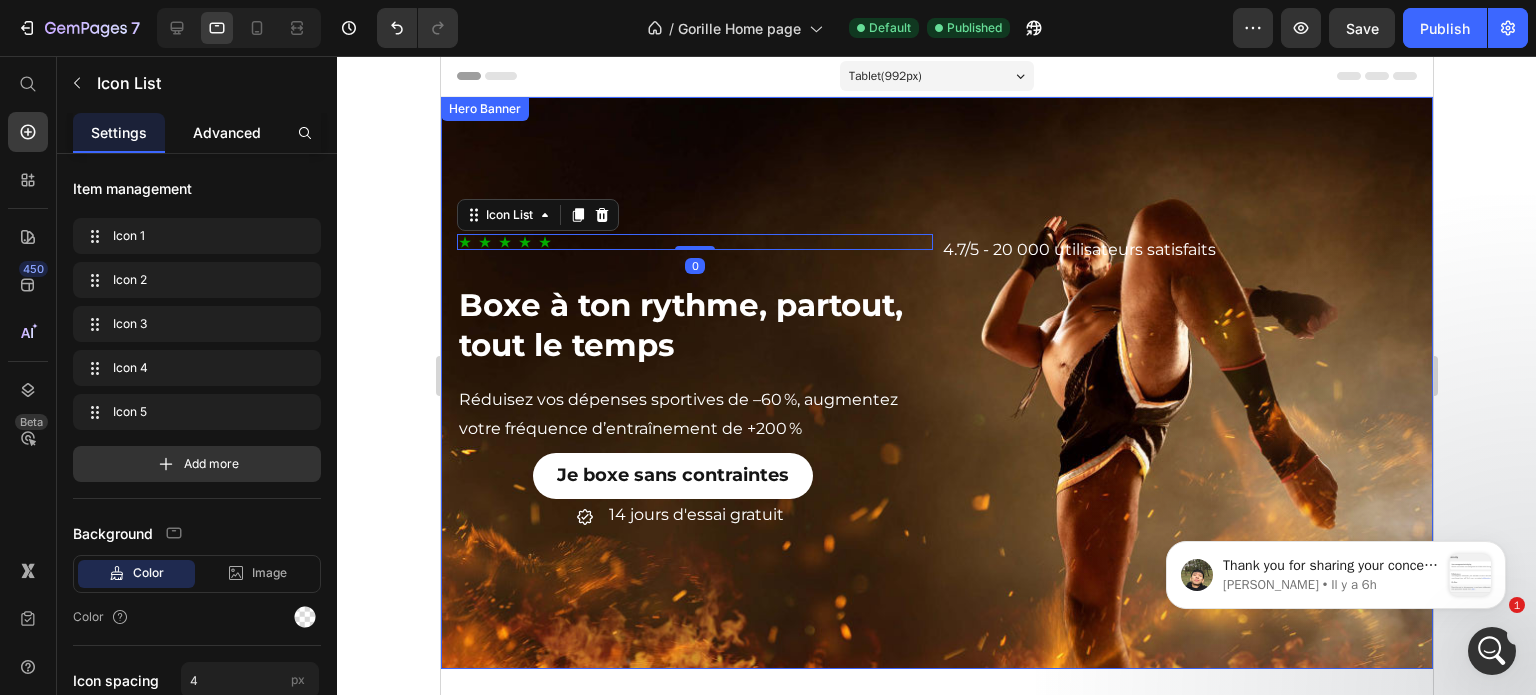 click on "Advanced" at bounding box center (227, 132) 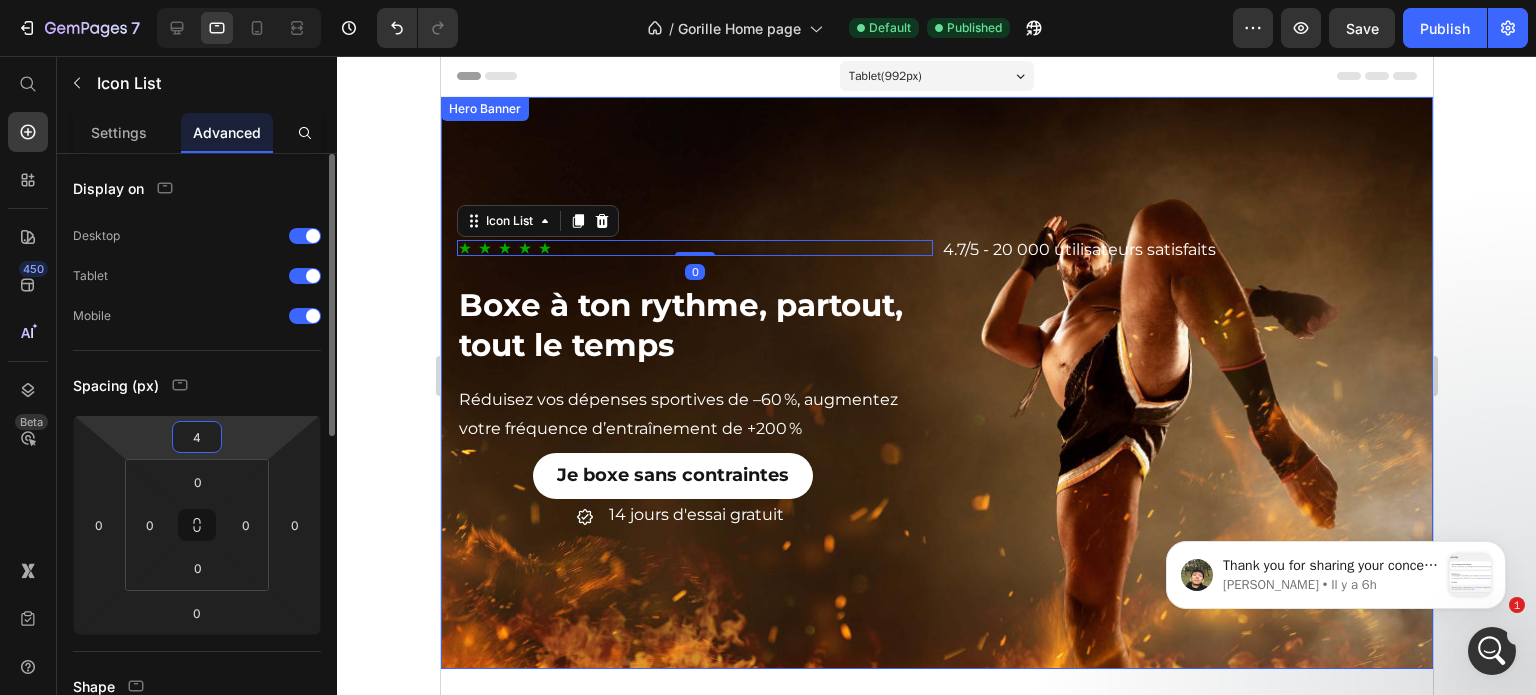 drag, startPoint x: 241, startPoint y: 430, endPoint x: 192, endPoint y: 435, distance: 49.25444 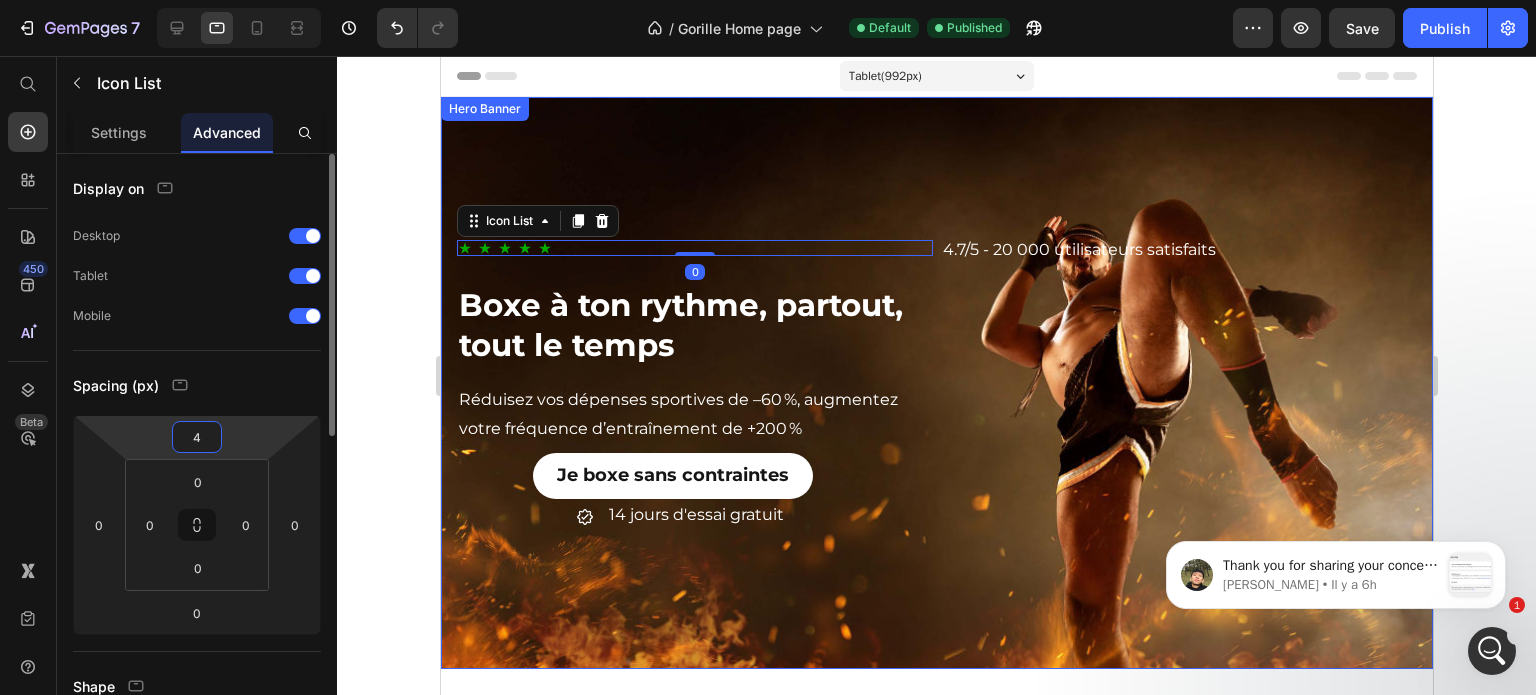 click on "7  Version history  /  Gorille Home page Default Published Preview  Save   Publish  450 Beta Start with Sections Elements Hero Section Product Detail Brands Trusted Badges Guarantee Product Breakdown How to use Testimonials Compare Bundle FAQs Social Proof Brand Story Product List Collection Blog List Contact Sticky Add to Cart Custom Footer Browse Library 450 Layout
Row
Row
Row
Row Text
Heading
Text Block Button
Button
Button
Sticky Back to top Media
Image Image" at bounding box center (768, 75) 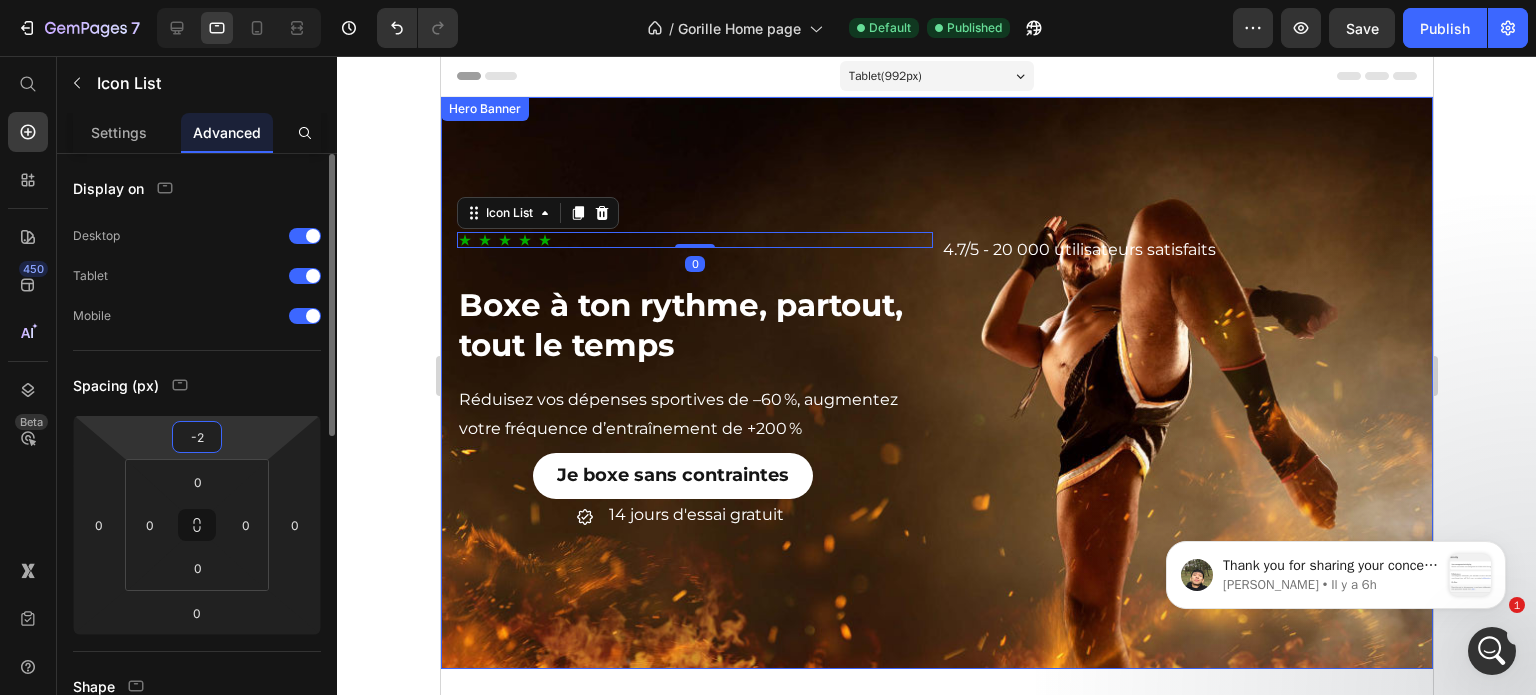 click on "-2" at bounding box center [197, 437] 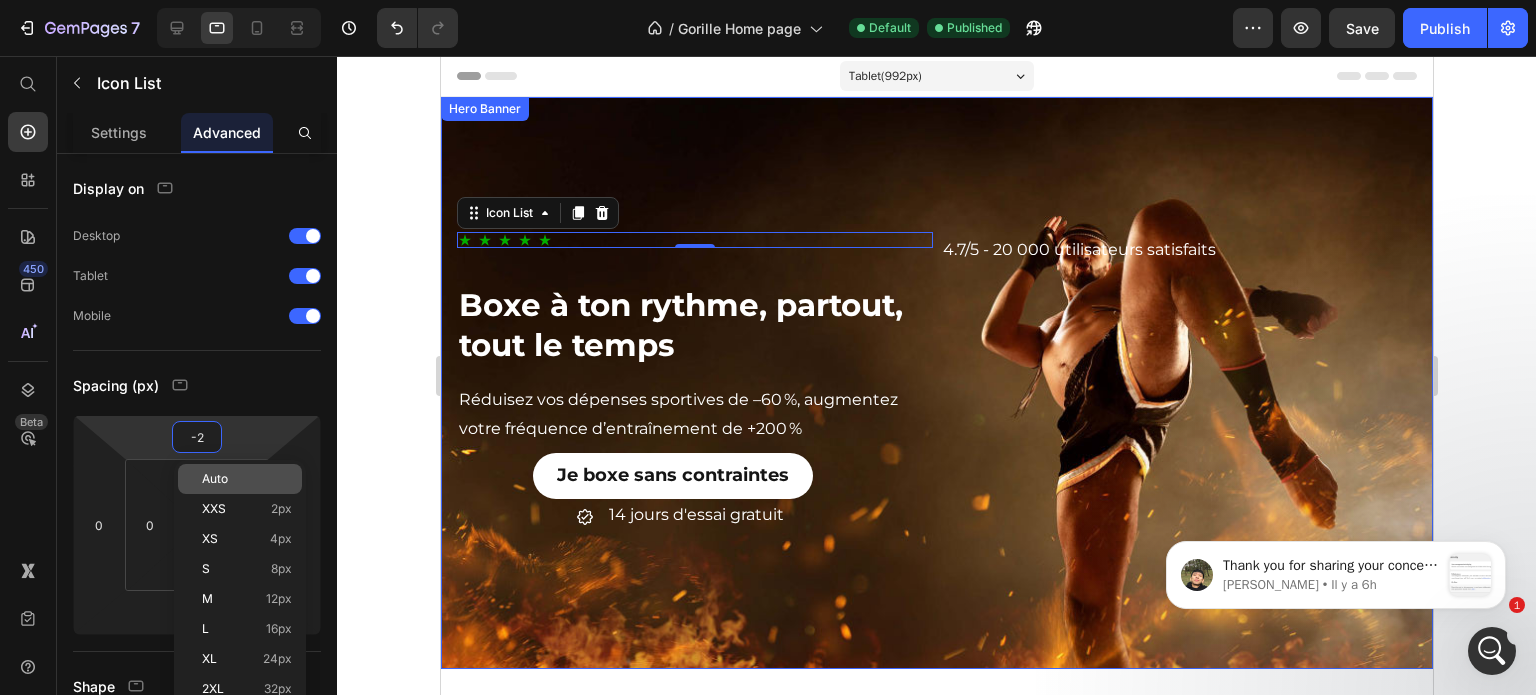 click on "Auto" at bounding box center (215, 479) 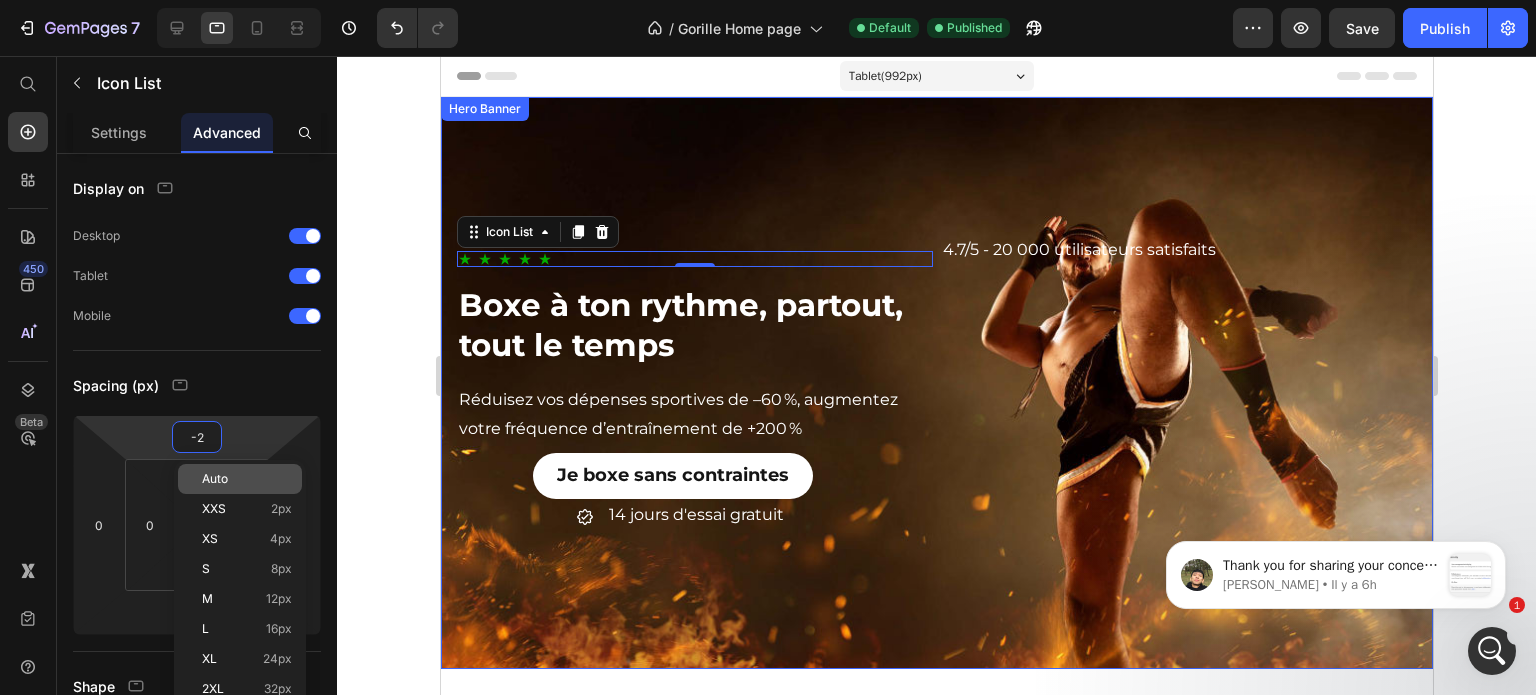 type 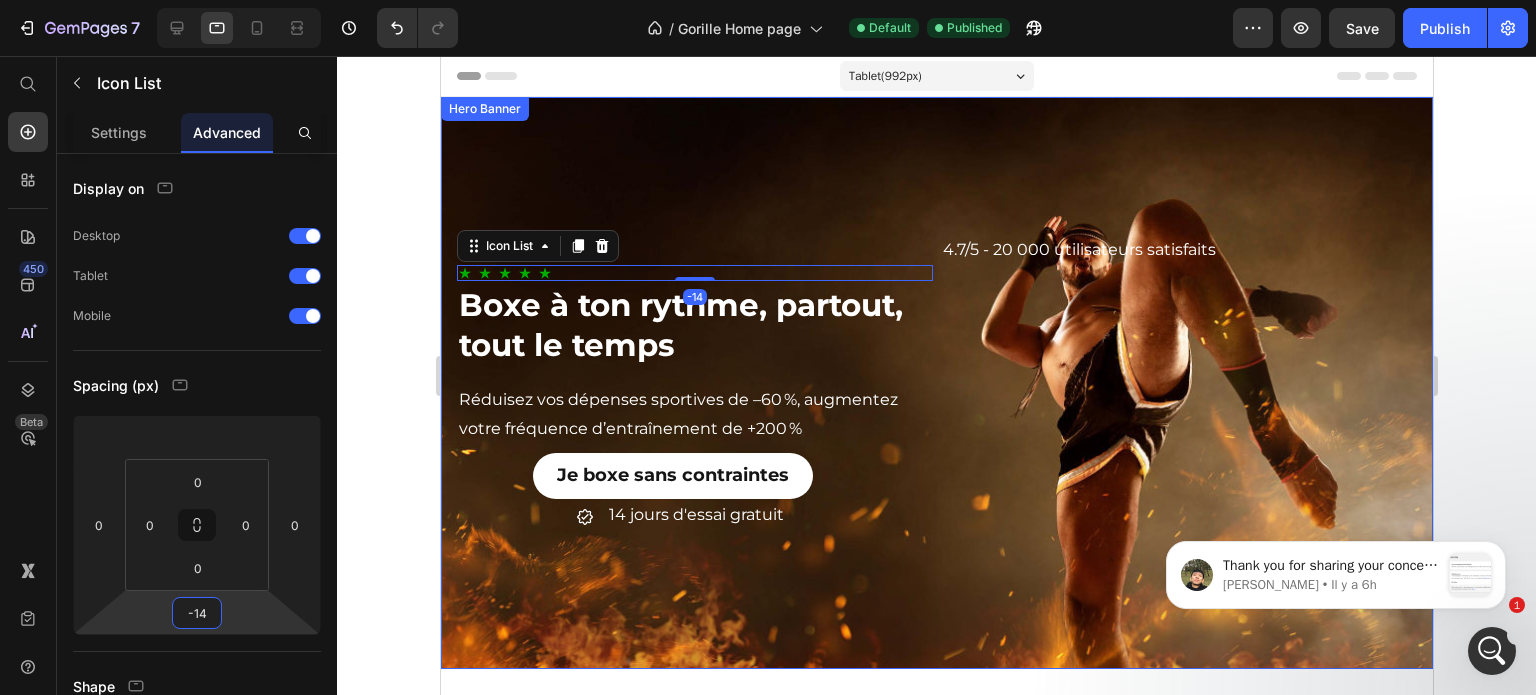 type on "-16" 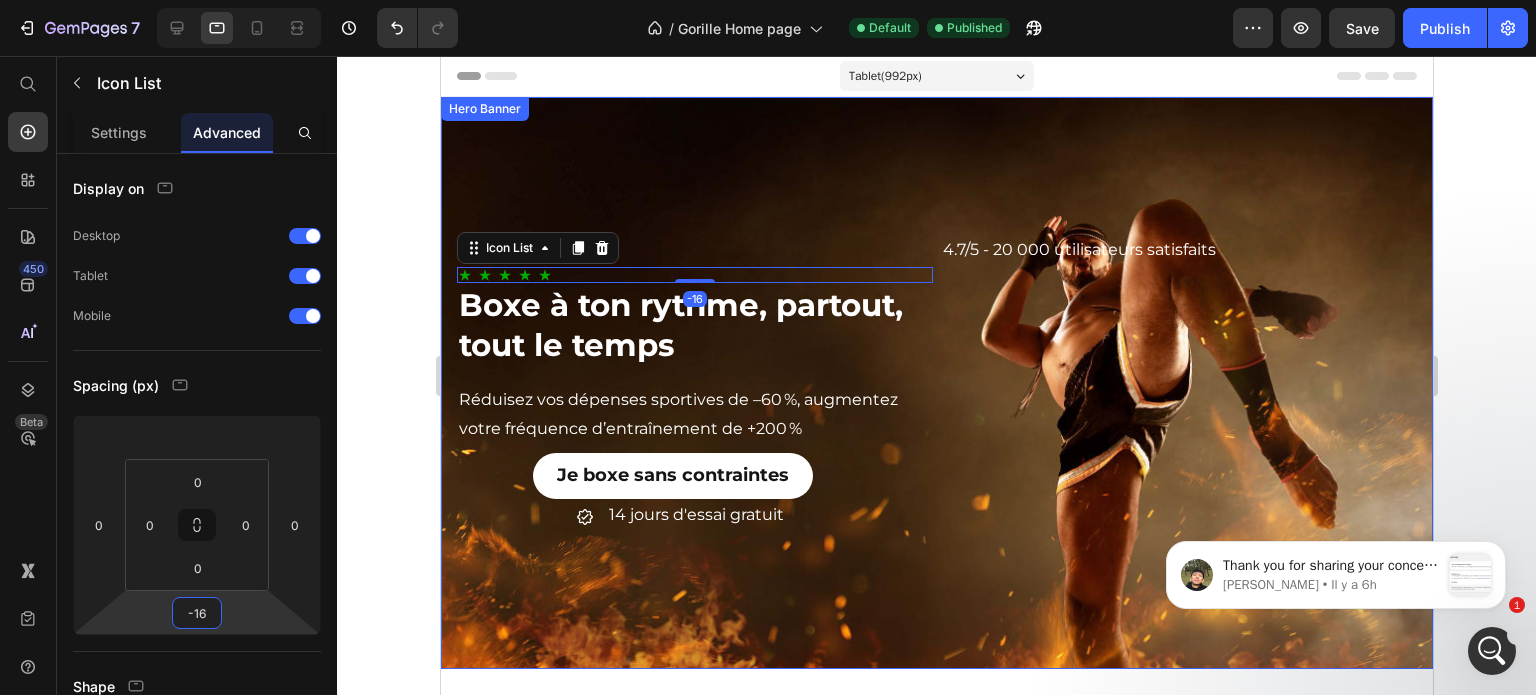 click on "7  Version history  /  Gorille Home page Default Published Preview  Save   Publish  450 Beta Start with Sections Elements Hero Section Product Detail Brands Trusted Badges Guarantee Product Breakdown How to use Testimonials Compare Bundle FAQs Social Proof Brand Story Product List Collection Blog List Contact Sticky Add to Cart Custom Footer Browse Library 450 Layout
Row
Row
Row
Row Text
Heading
Text Block Button
Button
Button
Sticky Back to top Media
Image Image" at bounding box center [768, 75] 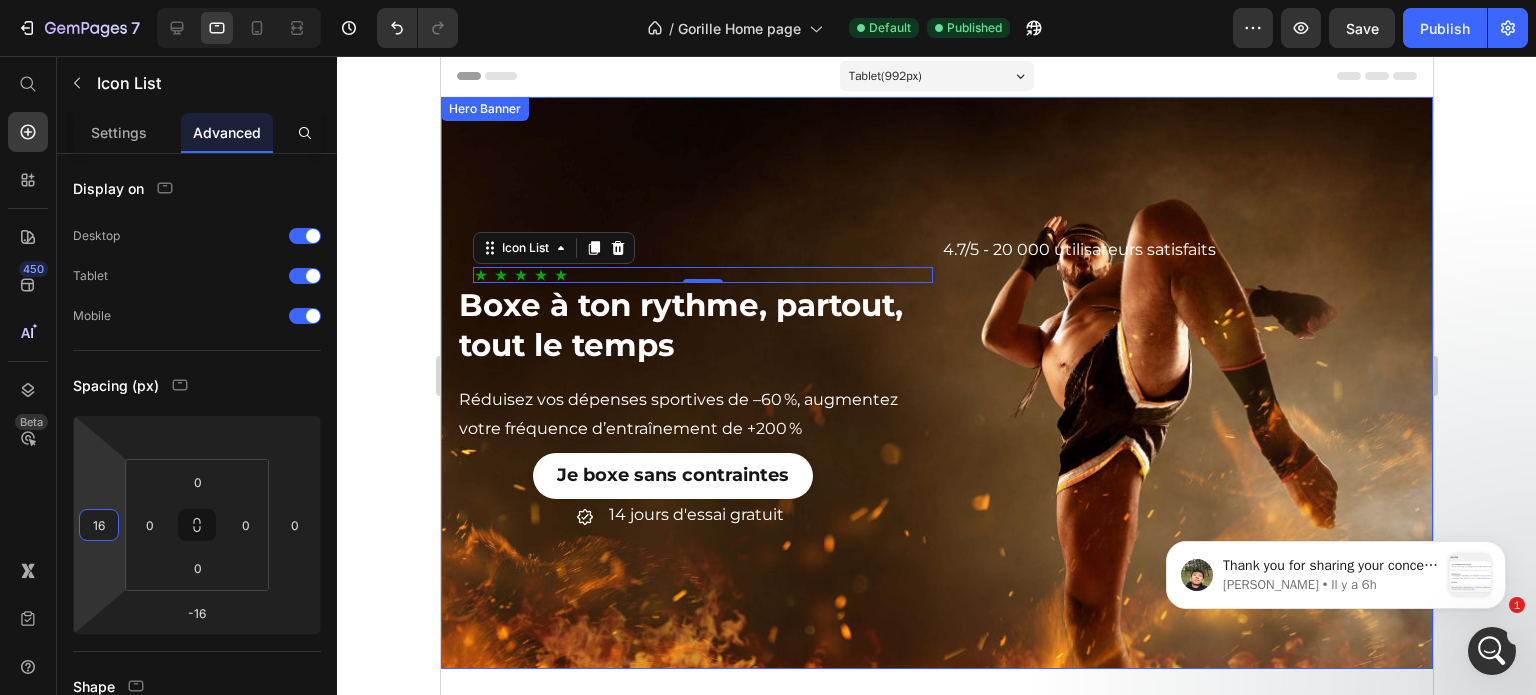type on "8" 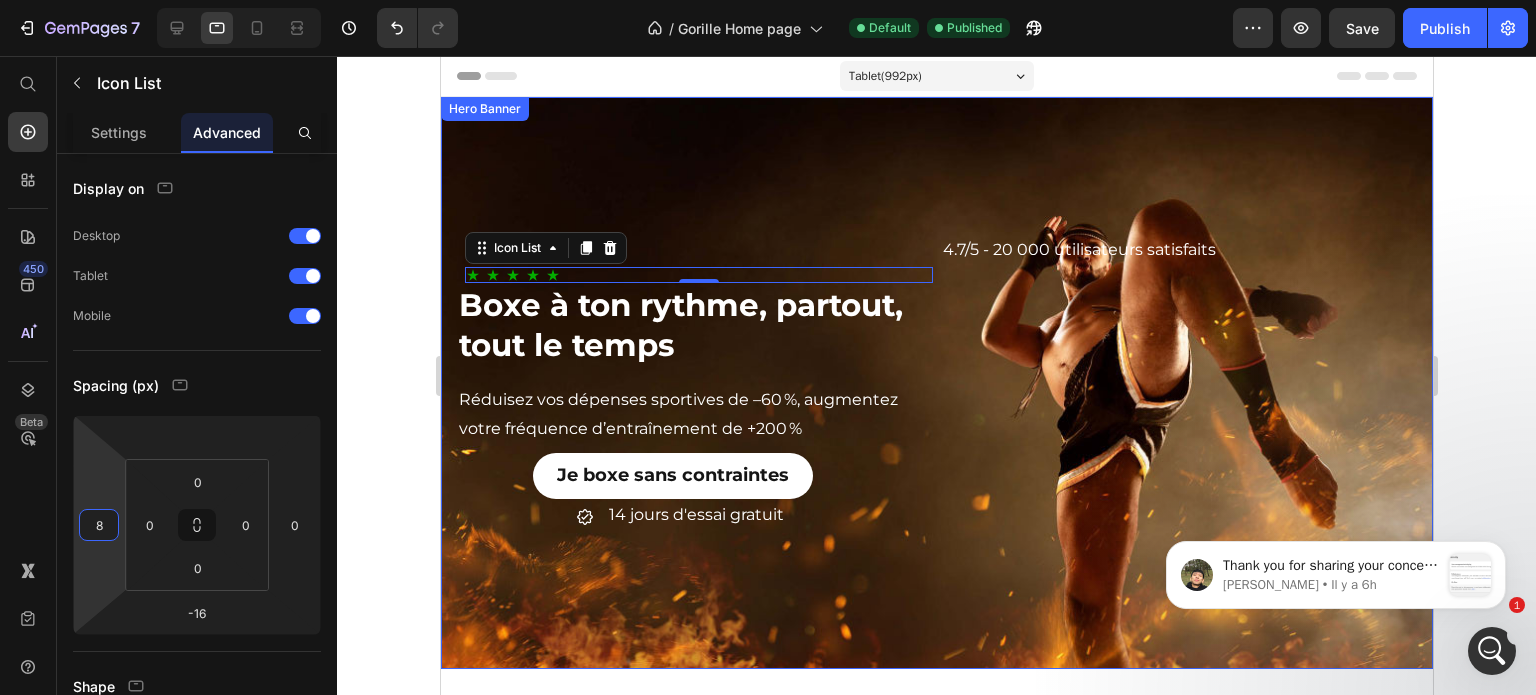 drag, startPoint x: 97, startPoint y: 527, endPoint x: 103, endPoint y: 551, distance: 24.738634 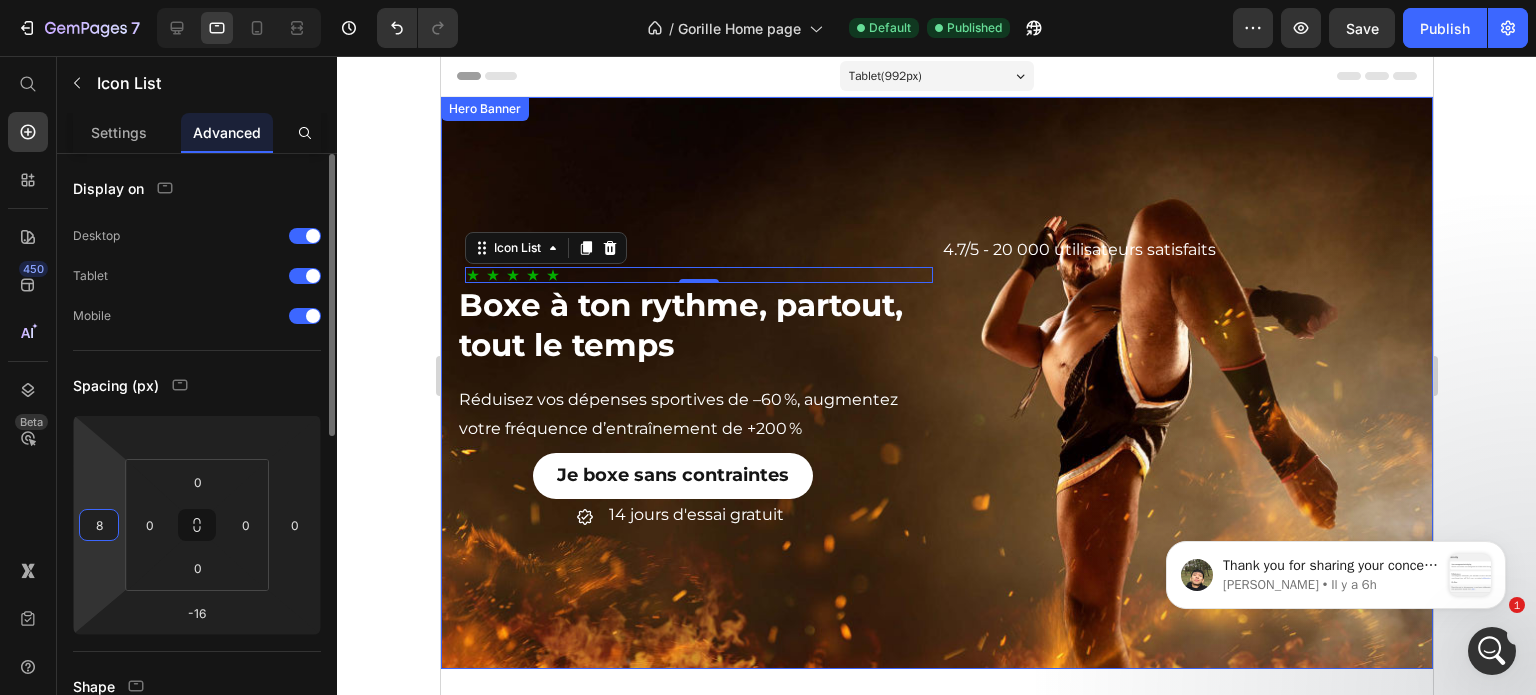 click on "8" at bounding box center (99, 525) 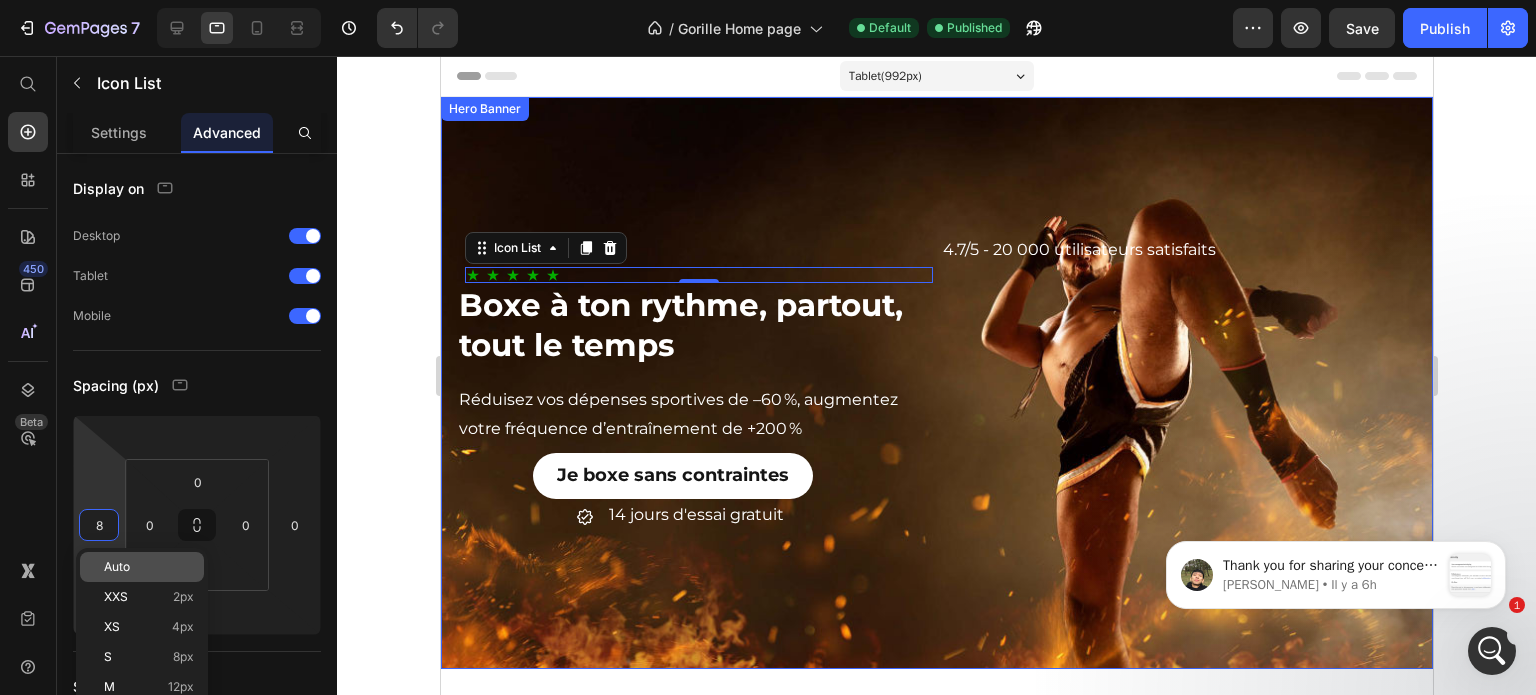 click on "Auto" at bounding box center (117, 567) 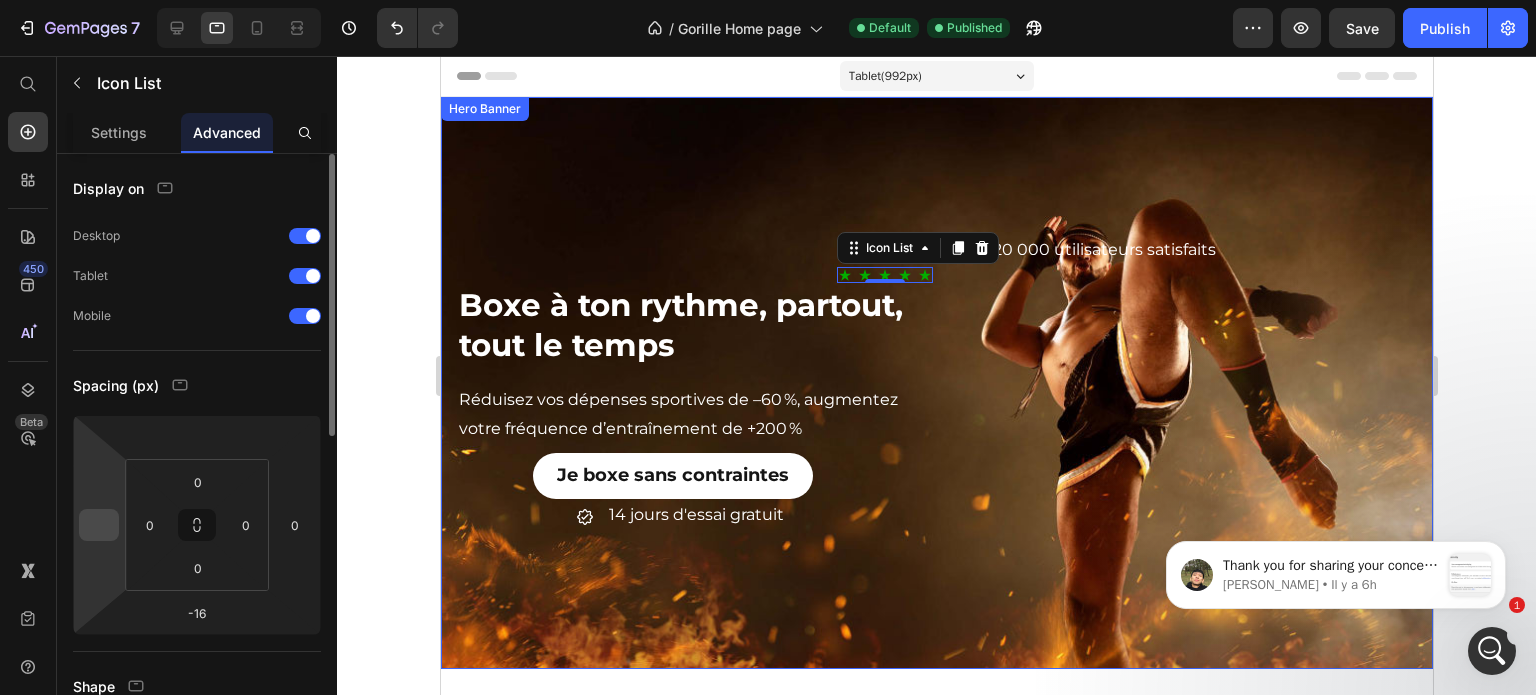 click at bounding box center [99, 525] 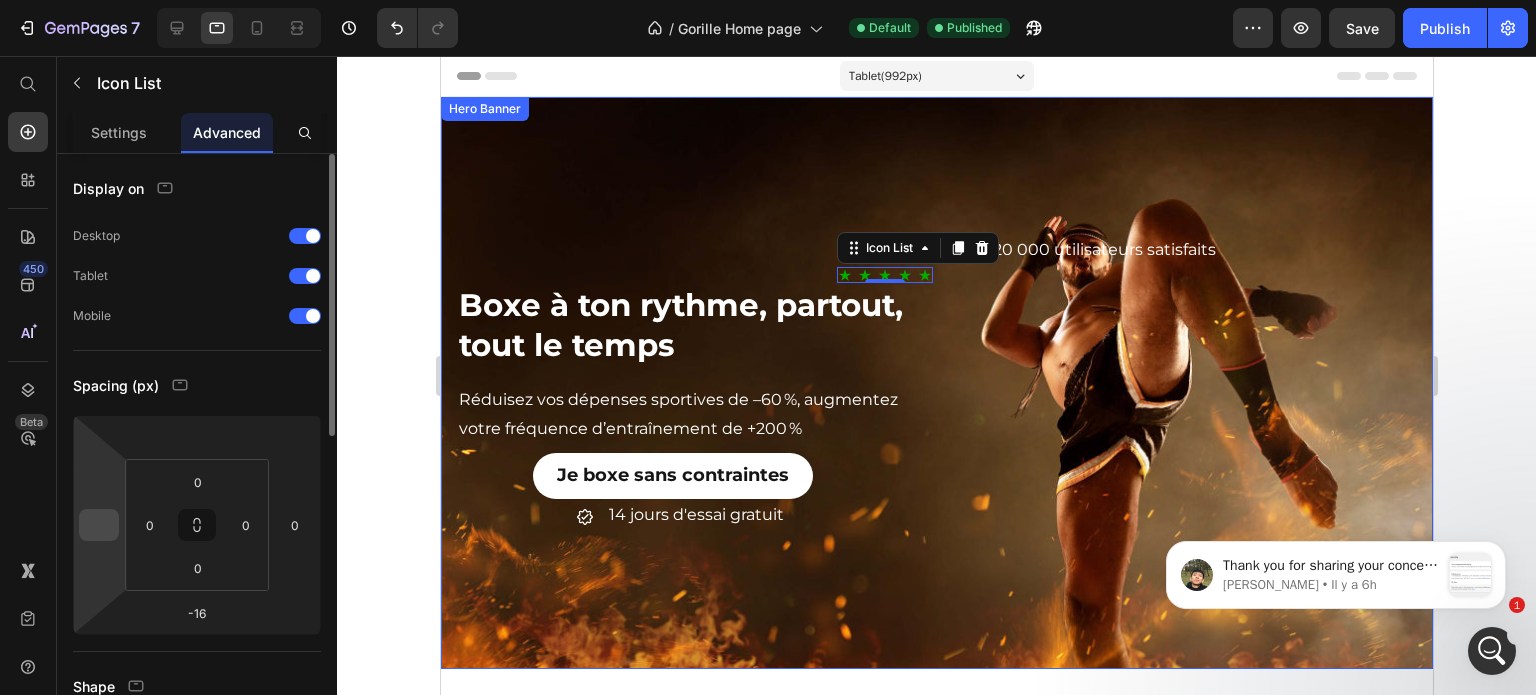 type 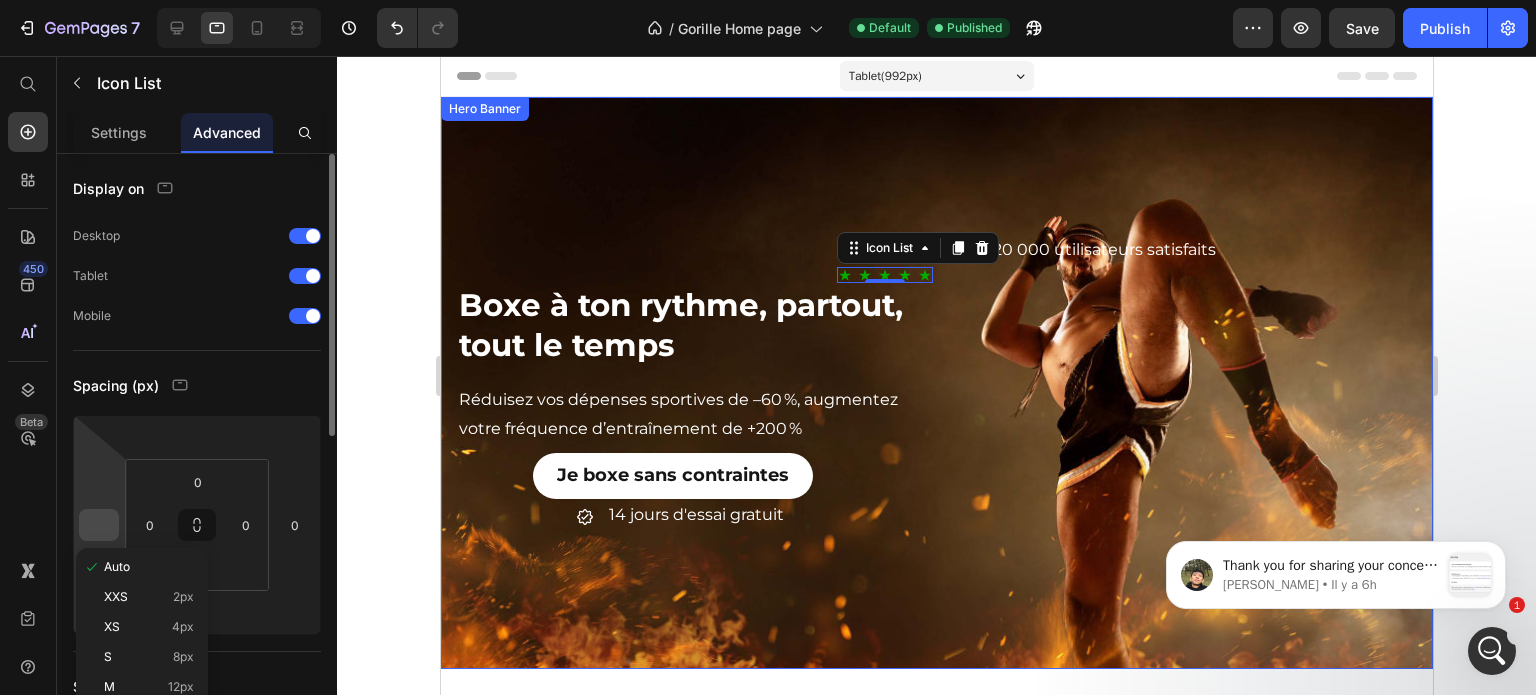 type 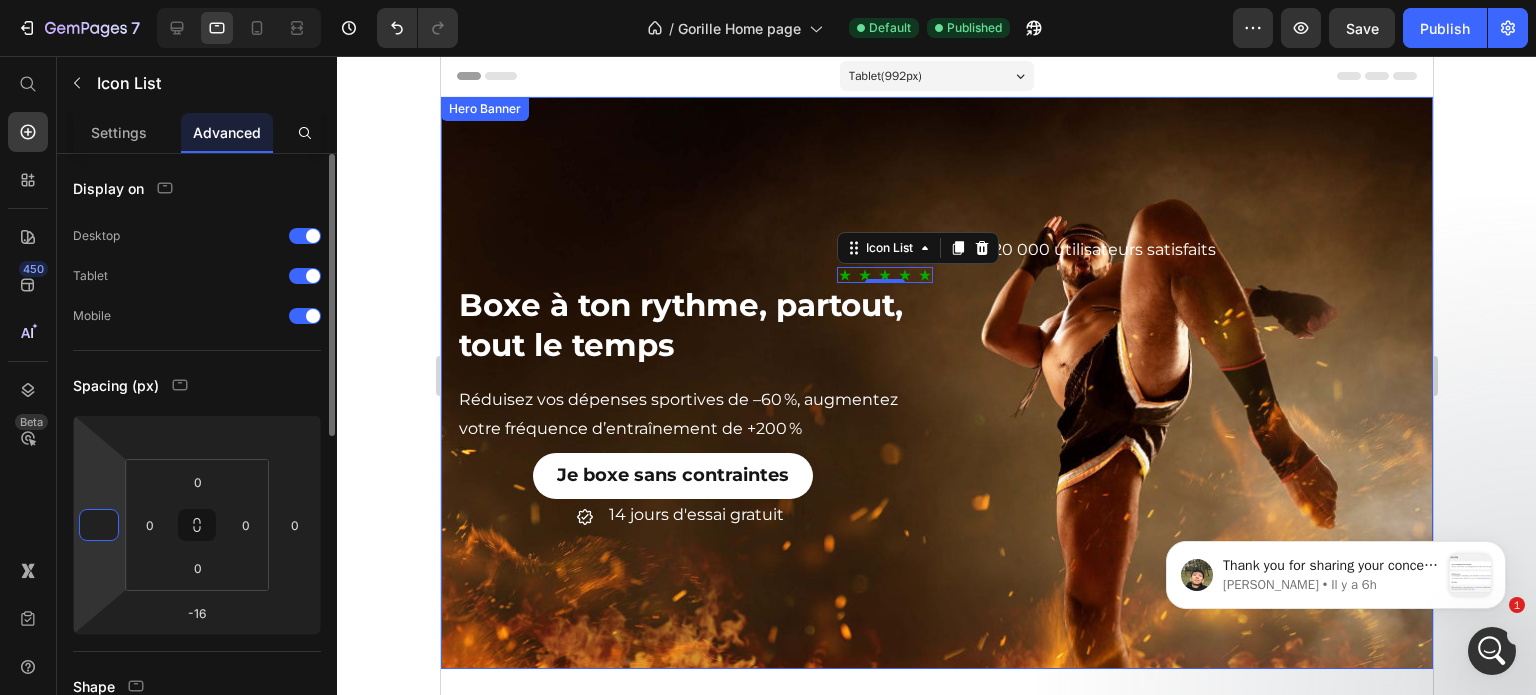 click at bounding box center [99, 525] 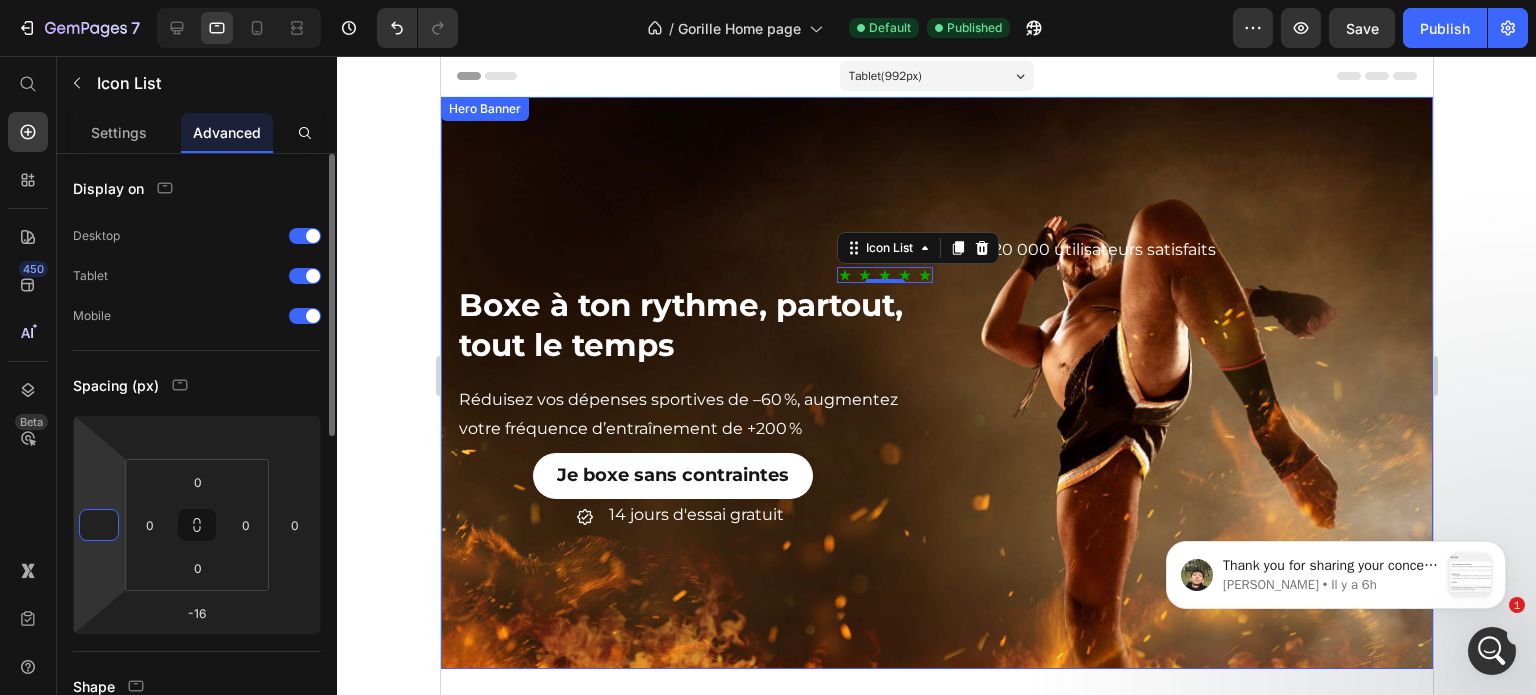type 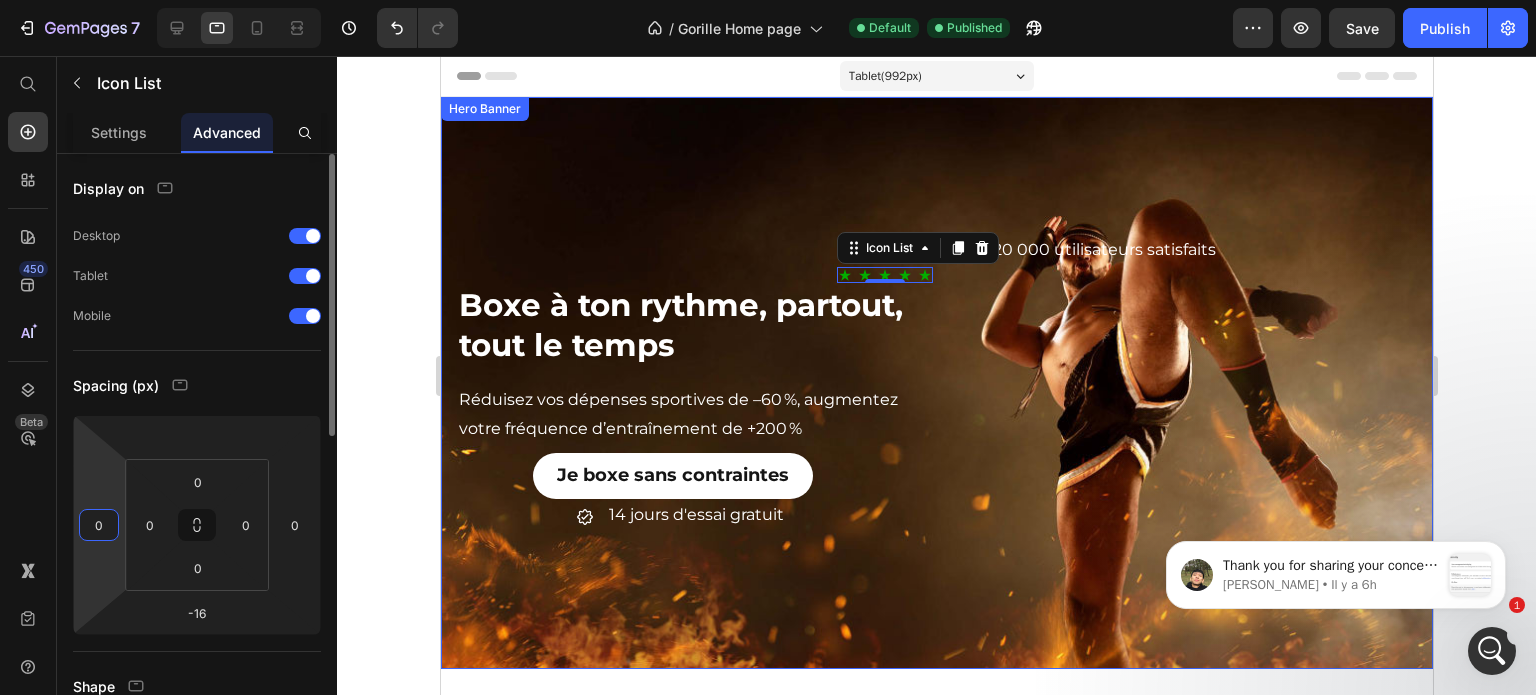 type on "0" 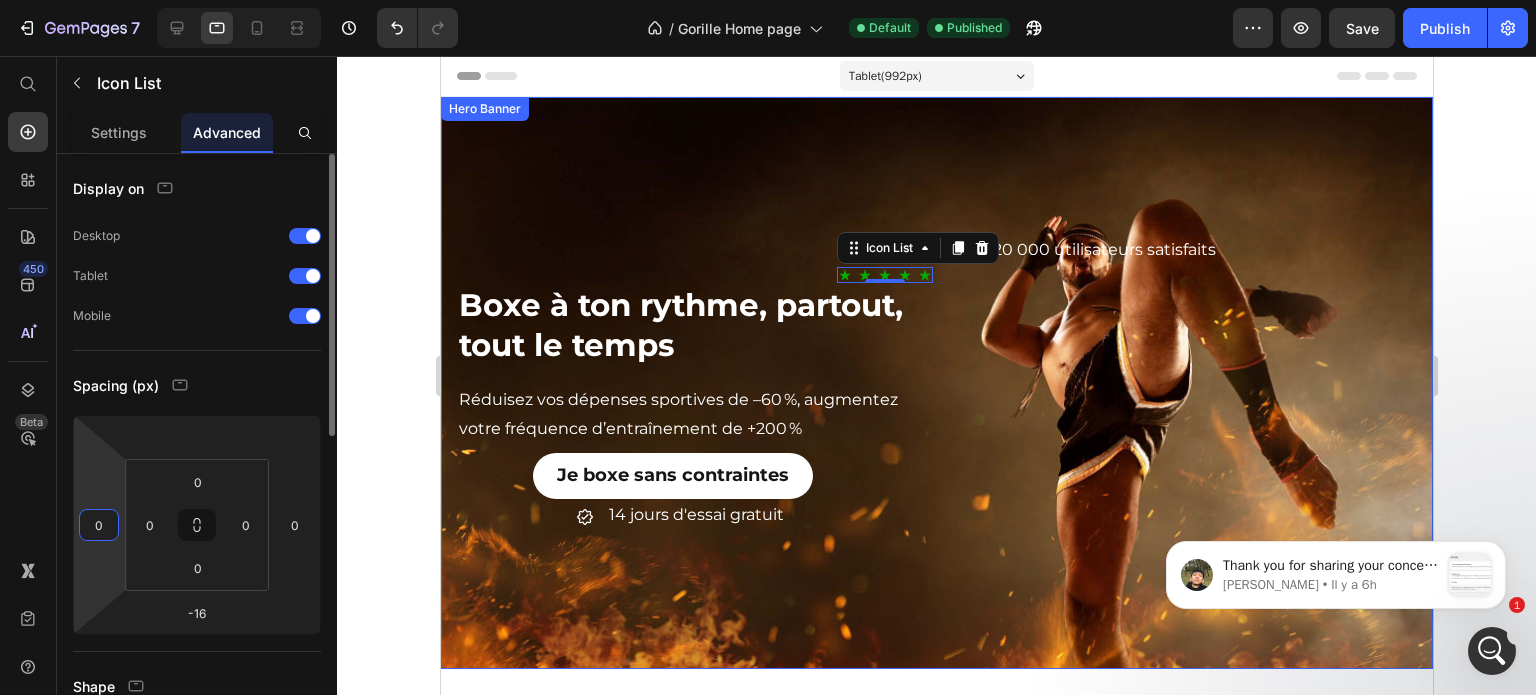 click on "Spacing (px) 0 -16 0 0 0 0 0" 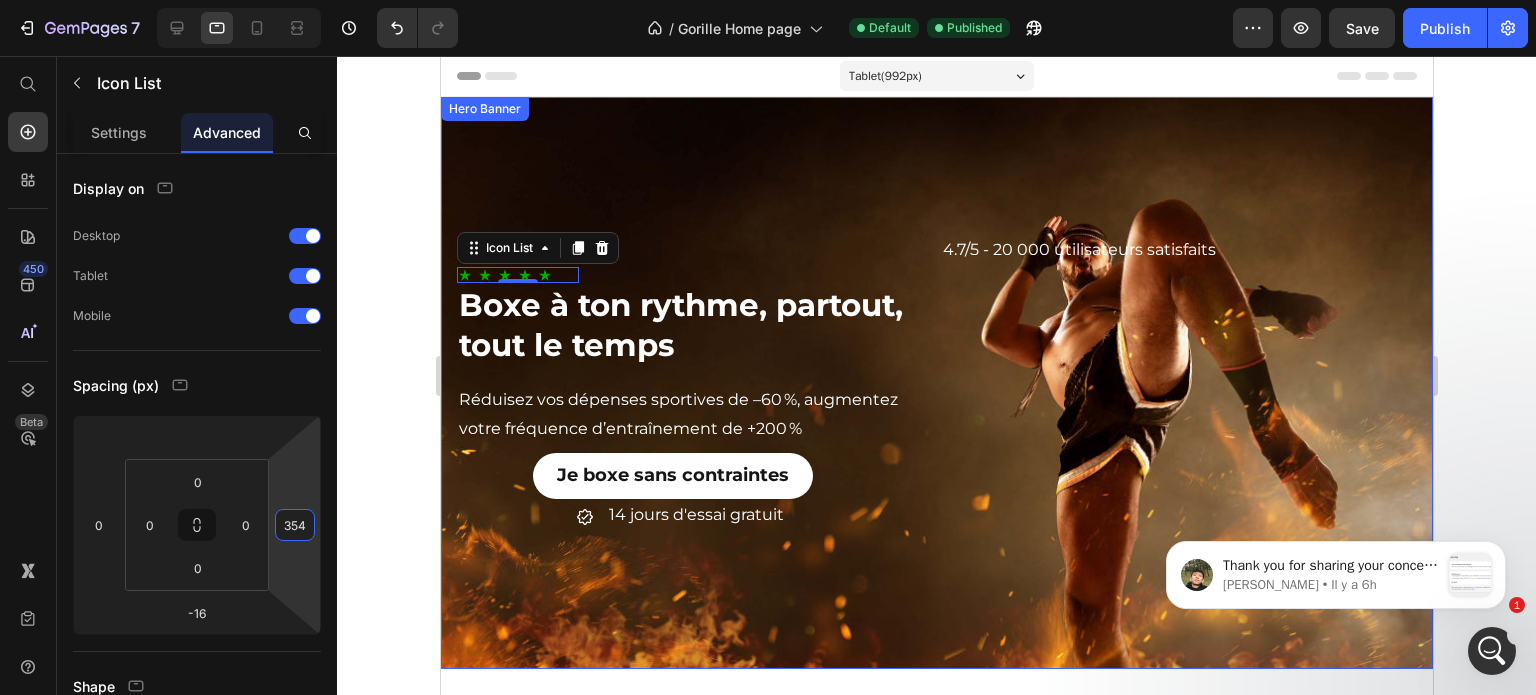type on "358" 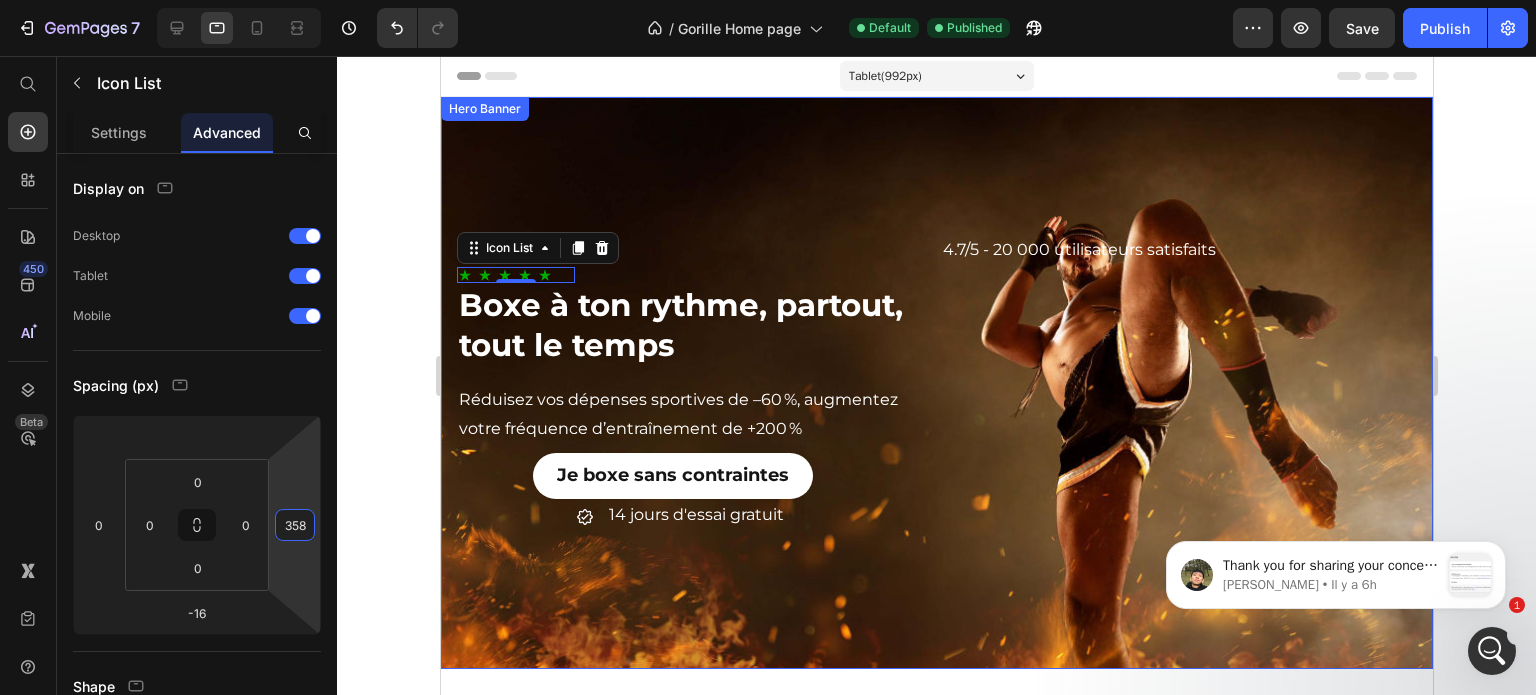 drag, startPoint x: 298, startPoint y: 479, endPoint x: 141, endPoint y: 299, distance: 238.84932 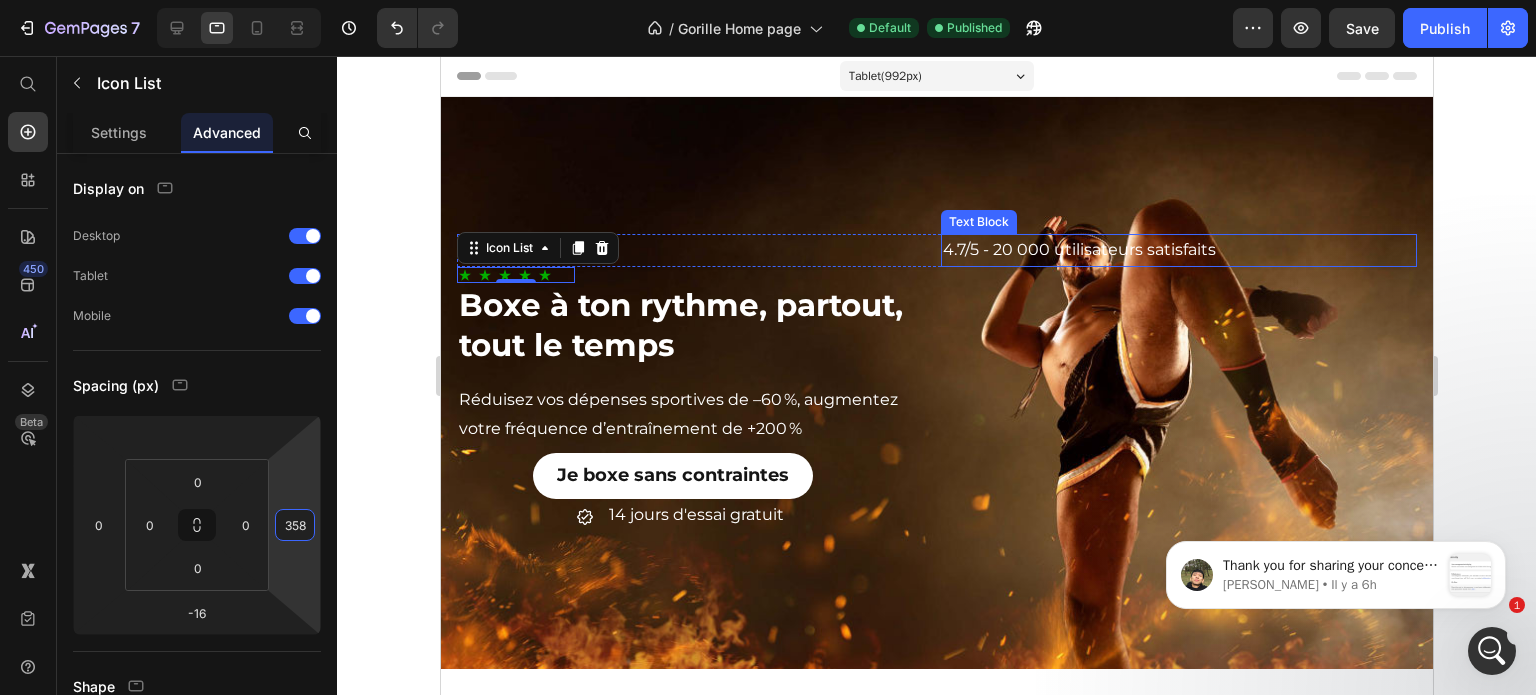 click on "4.7/5 - 20 000 utilisateurs satisfaits" at bounding box center (1178, 250) 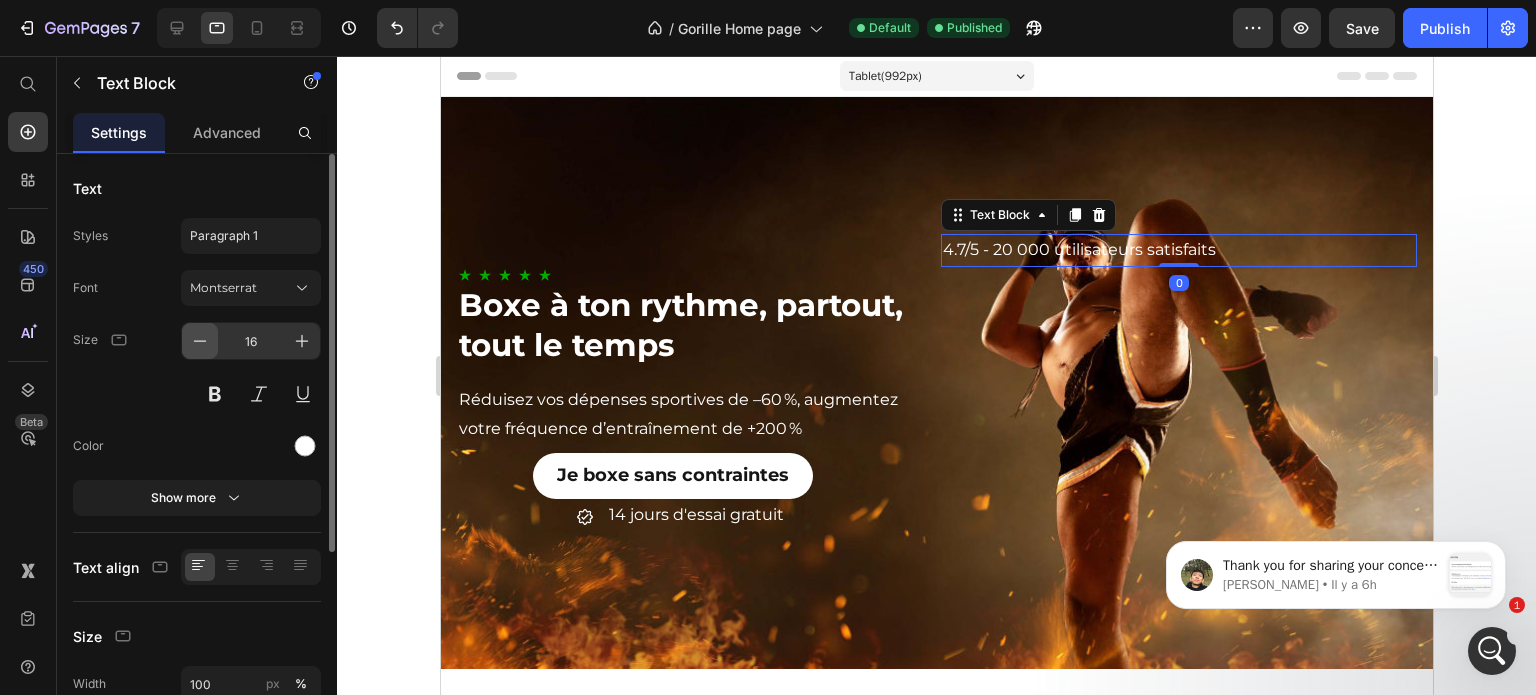 click 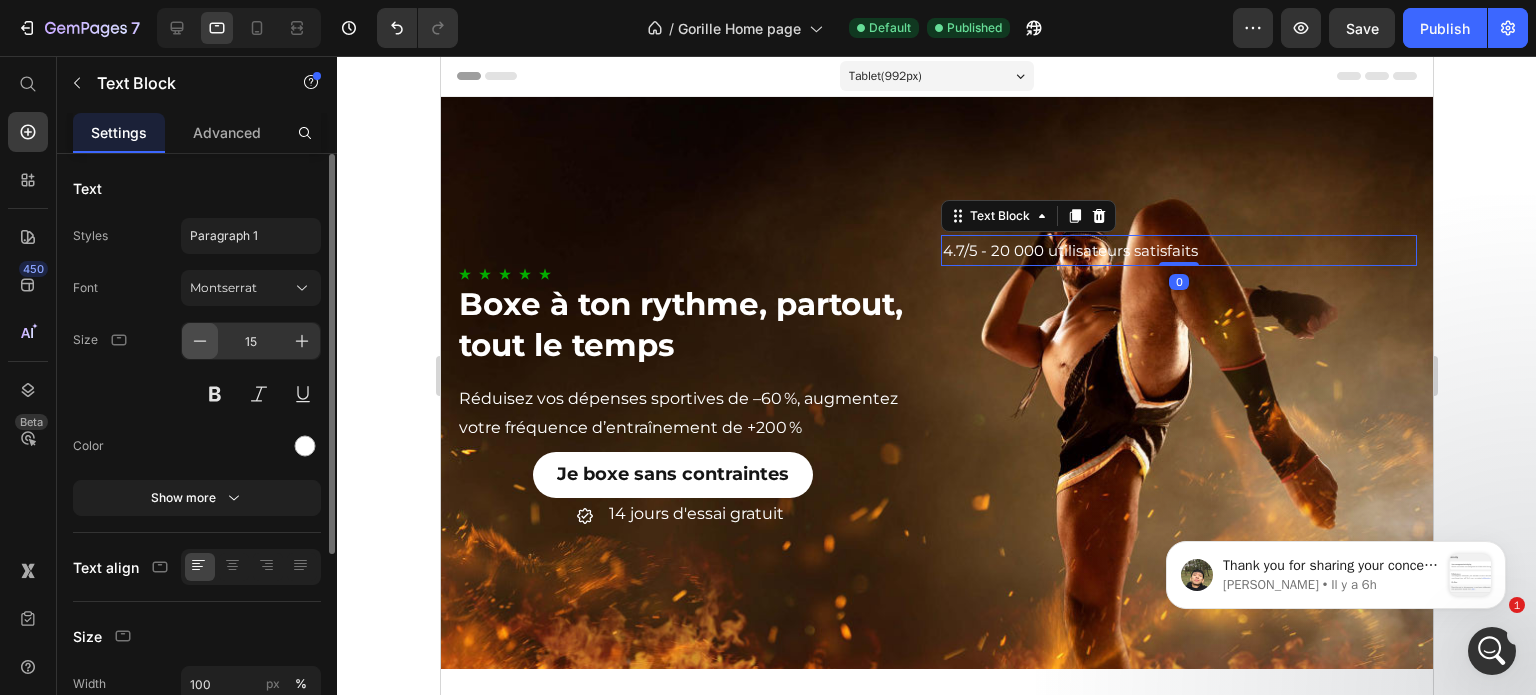 click 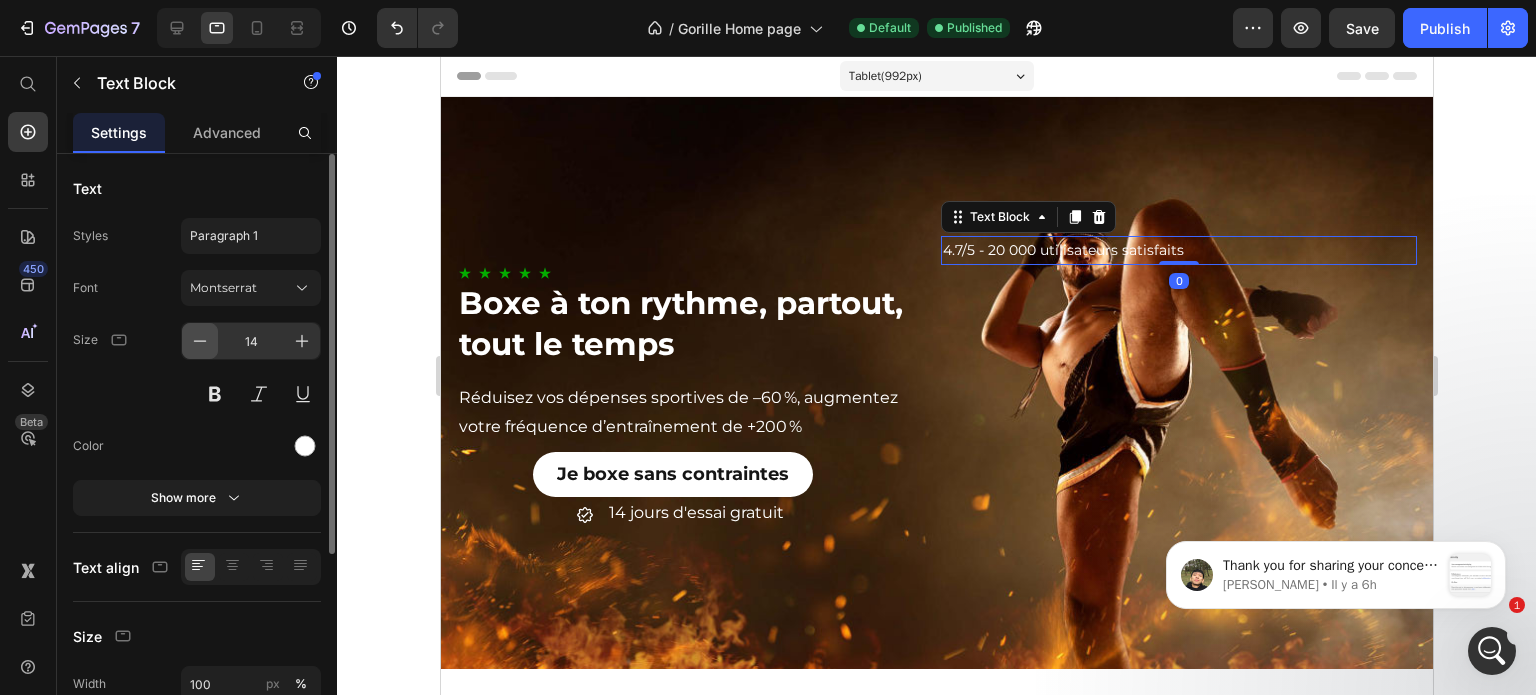 click 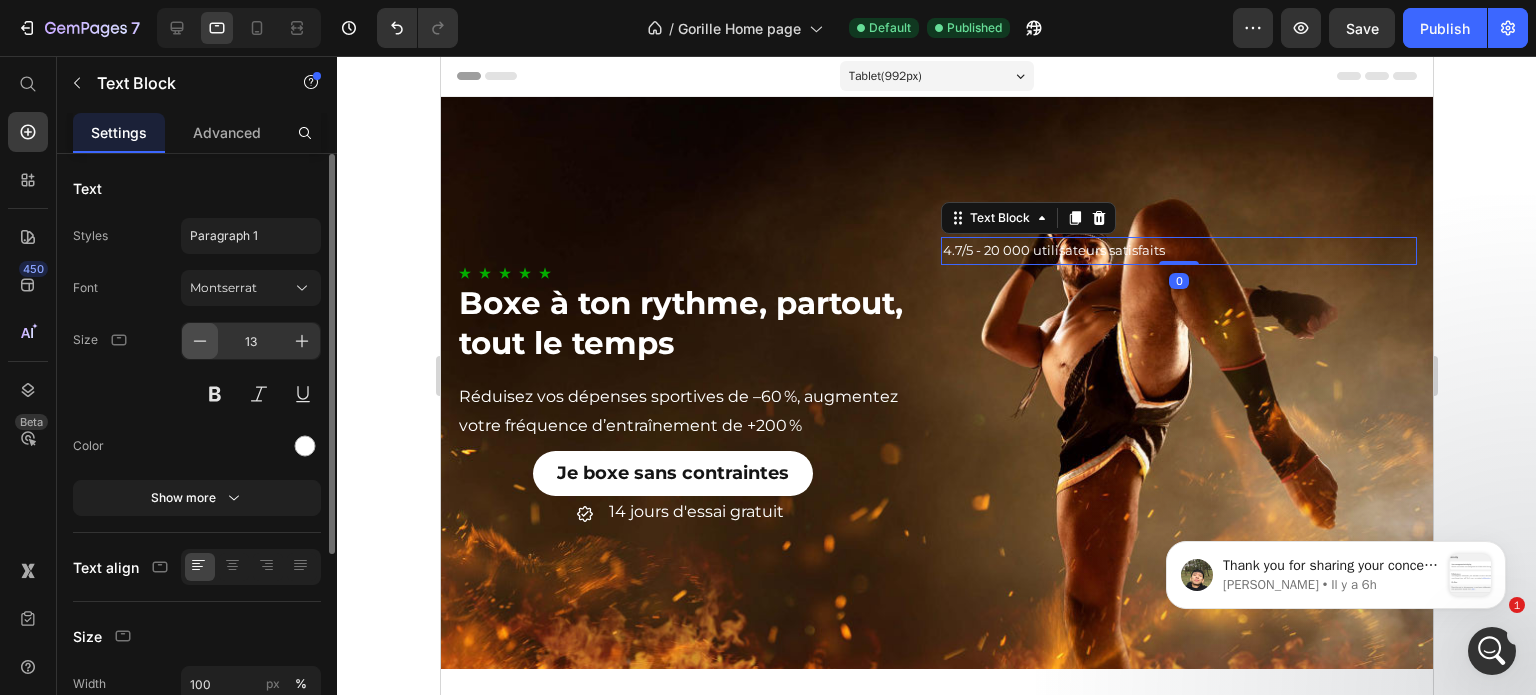 click 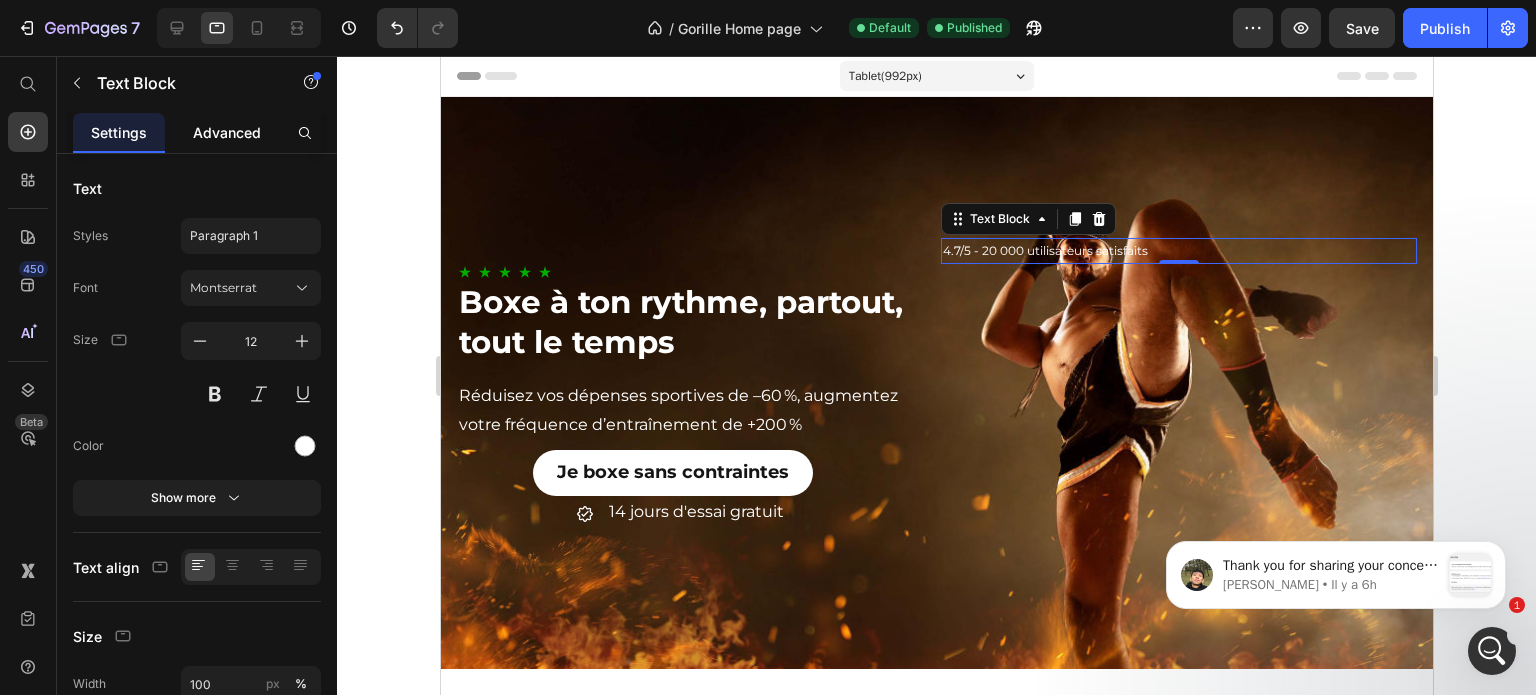 click on "Advanced" at bounding box center (227, 132) 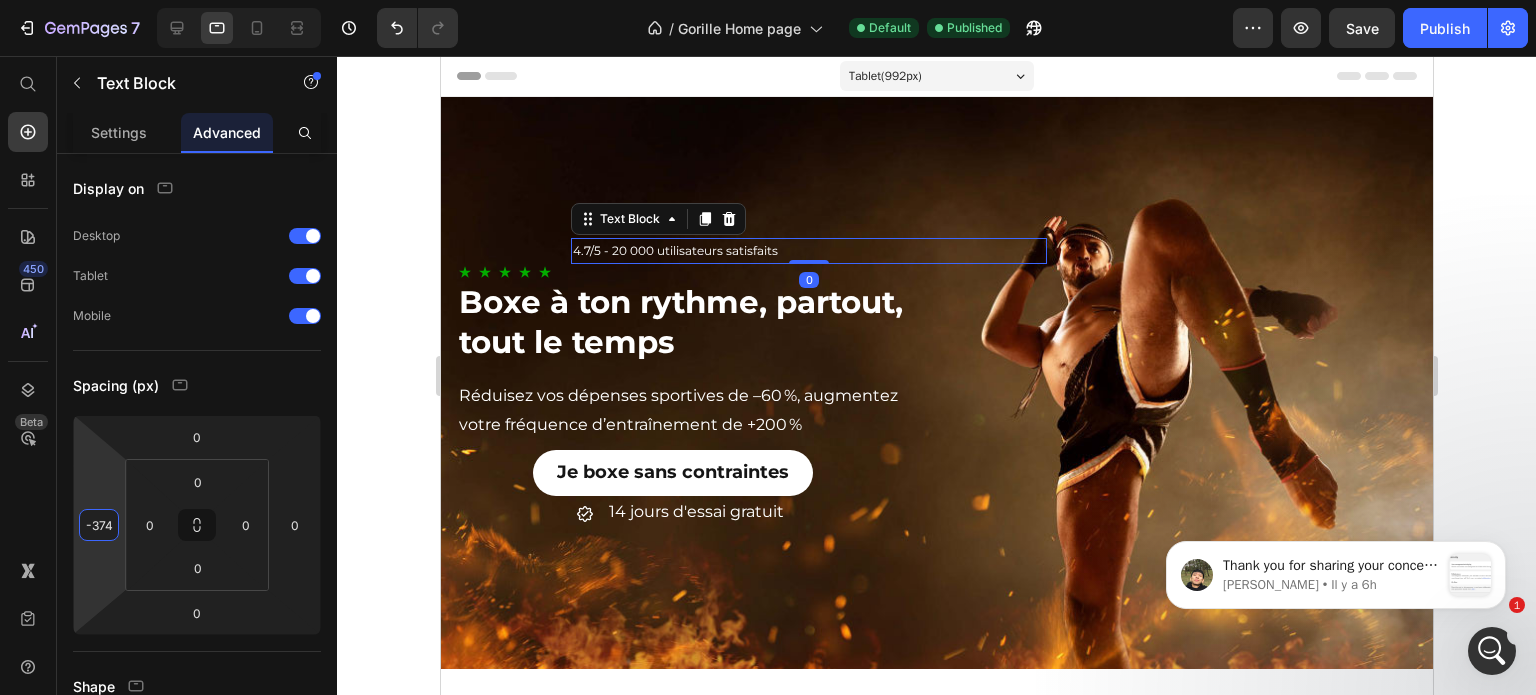 type on "-376" 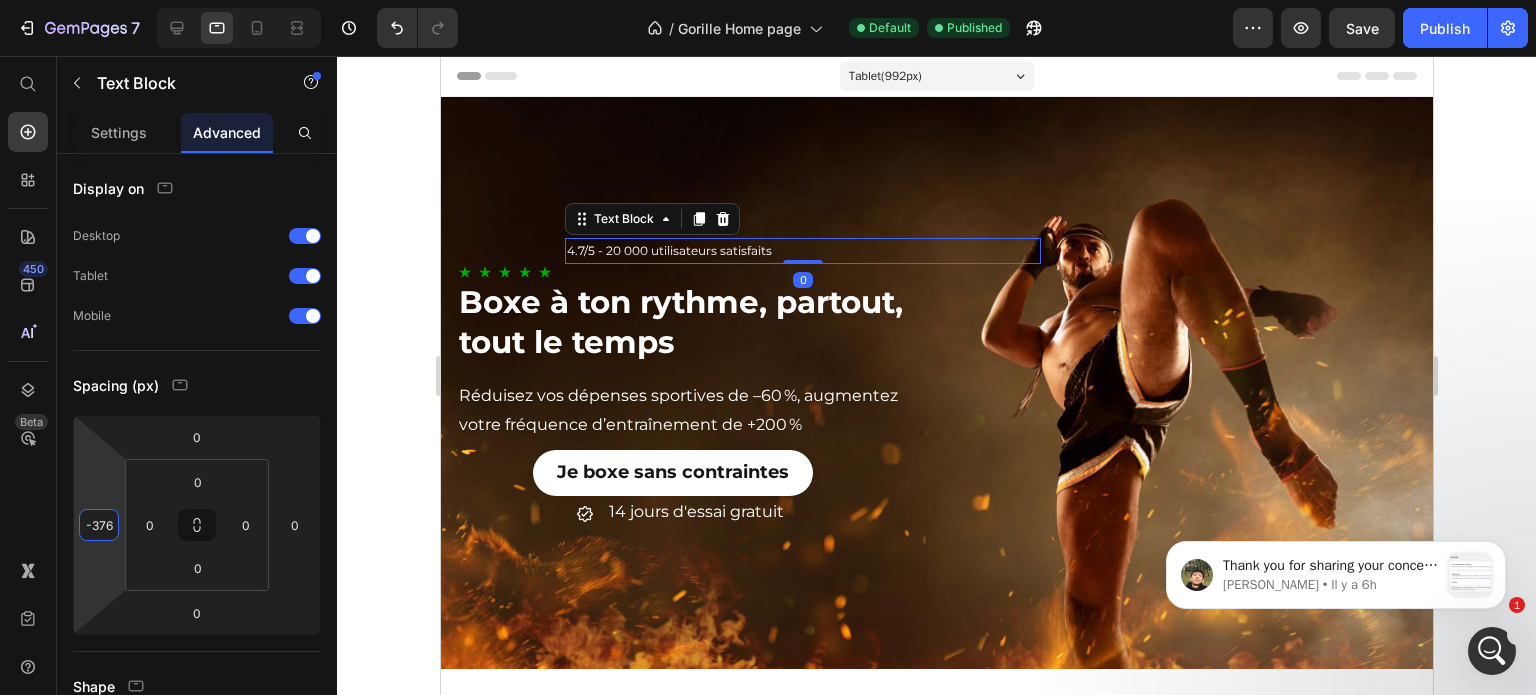 drag, startPoint x: 116, startPoint y: 494, endPoint x: 144, endPoint y: 682, distance: 190.07367 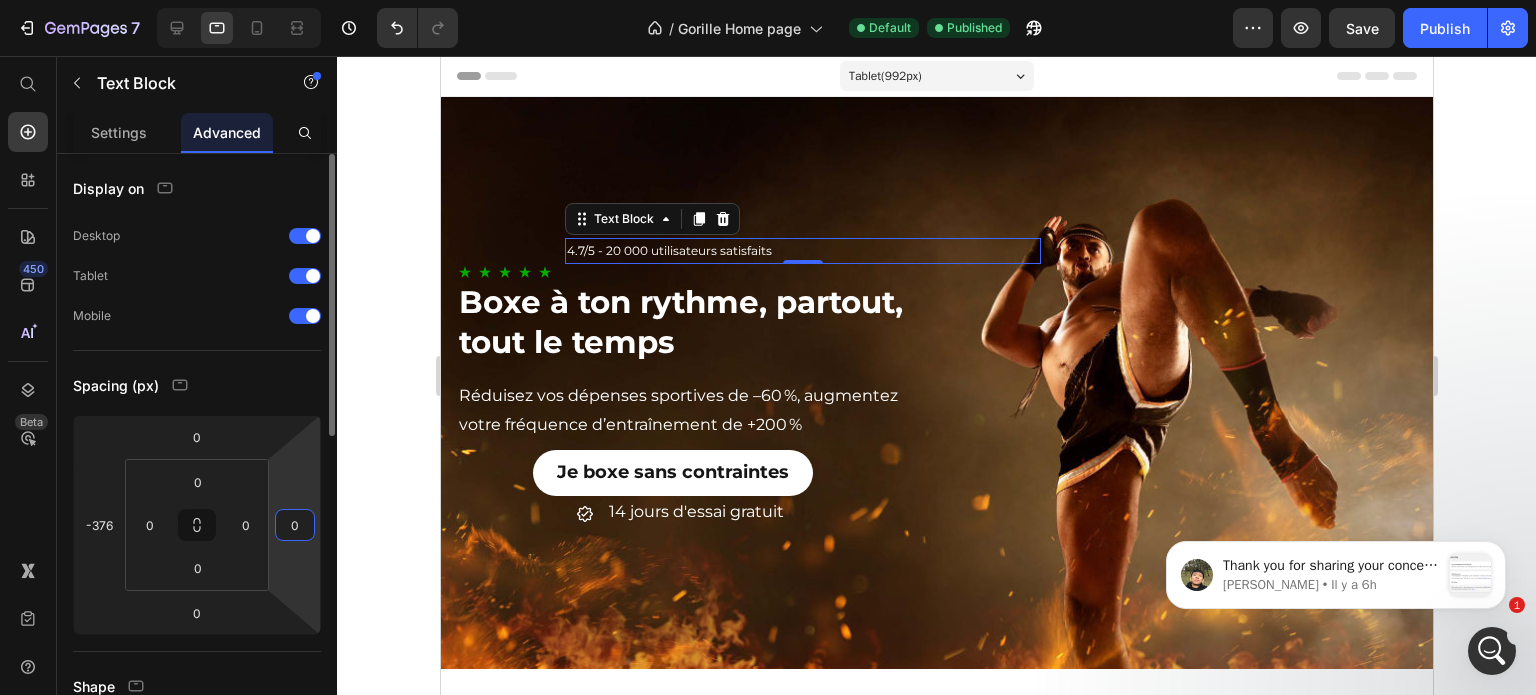 drag, startPoint x: 314, startPoint y: 488, endPoint x: 308, endPoint y: 507, distance: 19.924858 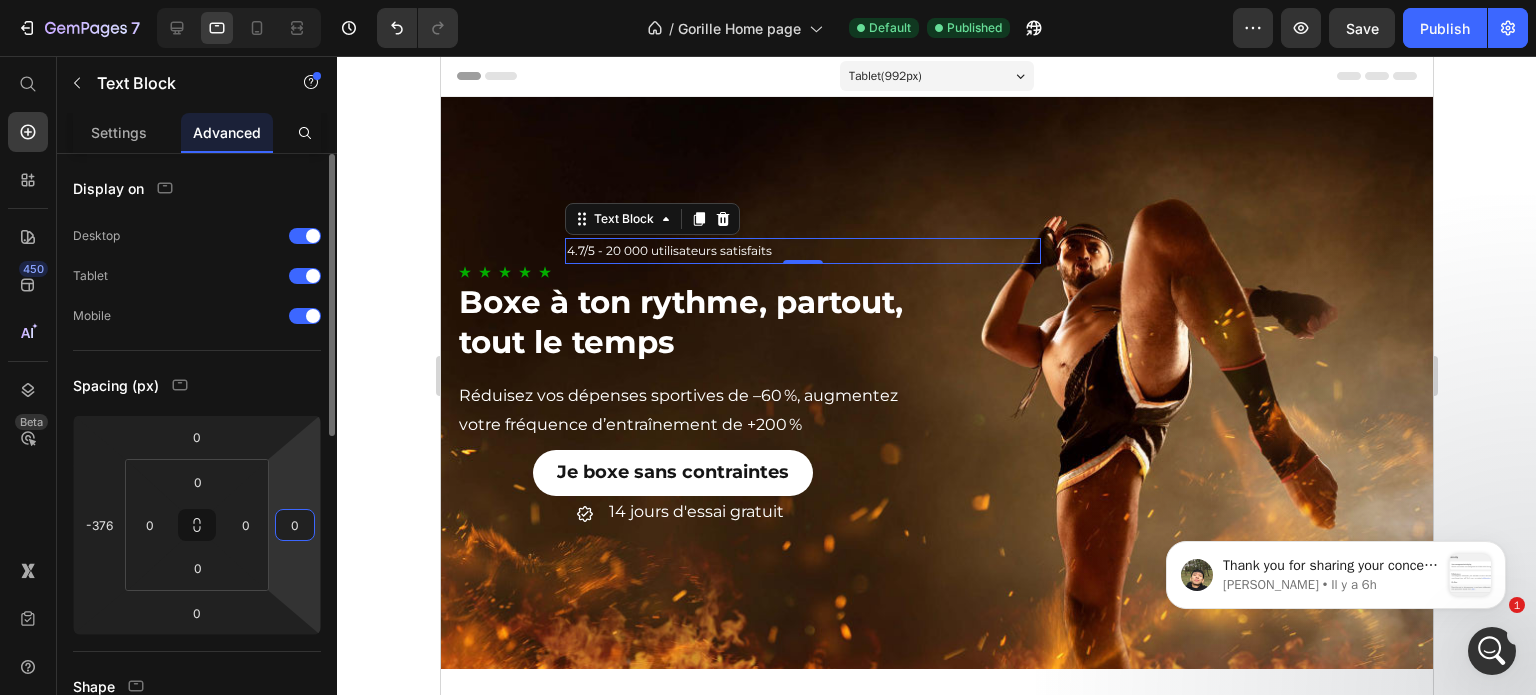 click on "7  Version history  /  Gorille Home page Default Published Preview  Save   Publish  450 Beta Start with Sections Elements Hero Section Product Detail Brands Trusted Badges Guarantee Product Breakdown How to use Testimonials Compare Bundle FAQs Social Proof Brand Story Product List Collection Blog List Contact Sticky Add to Cart Custom Footer Browse Library 450 Layout
Row
Row
Row
Row Text
Heading
Text Block Button
Button
Button
Sticky Back to top Media
Image Image" at bounding box center (768, 75) 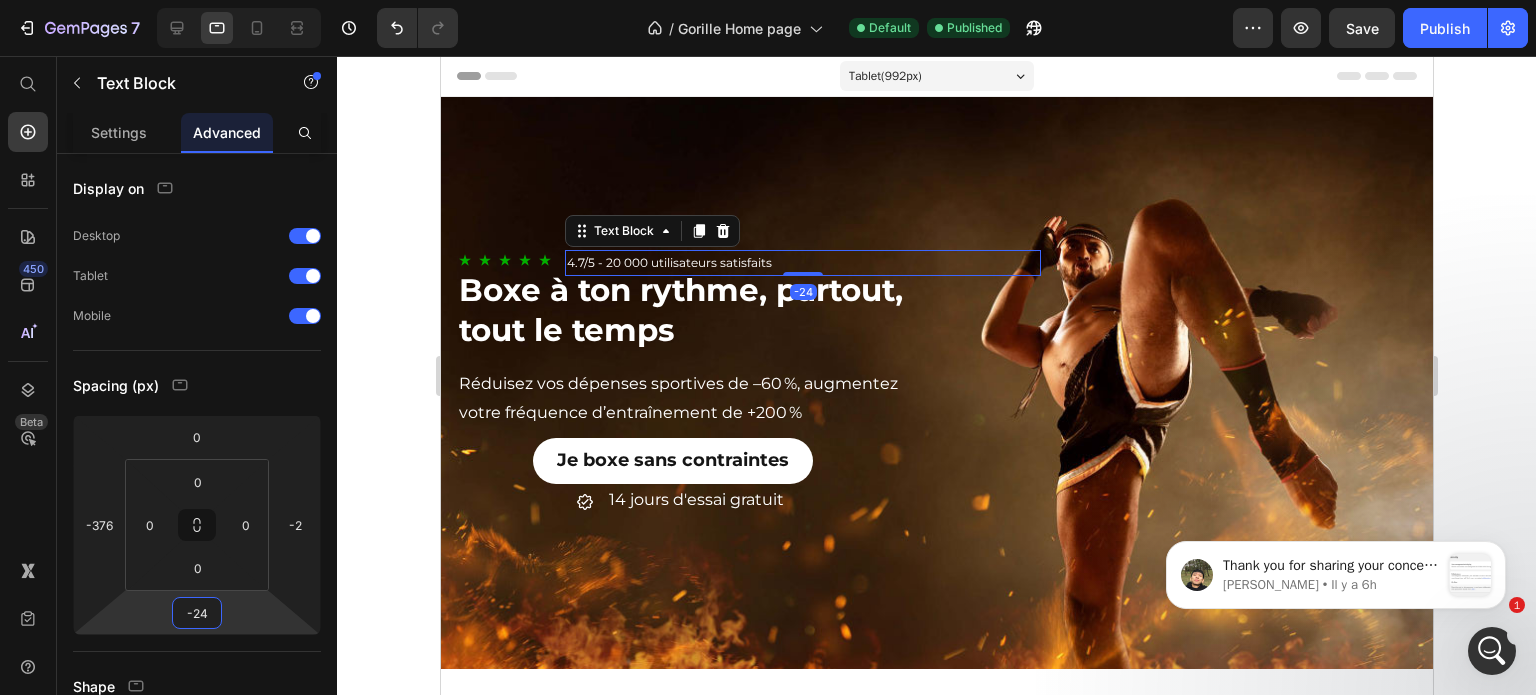 drag, startPoint x: 234, startPoint y: 615, endPoint x: 236, endPoint y: 627, distance: 12.165525 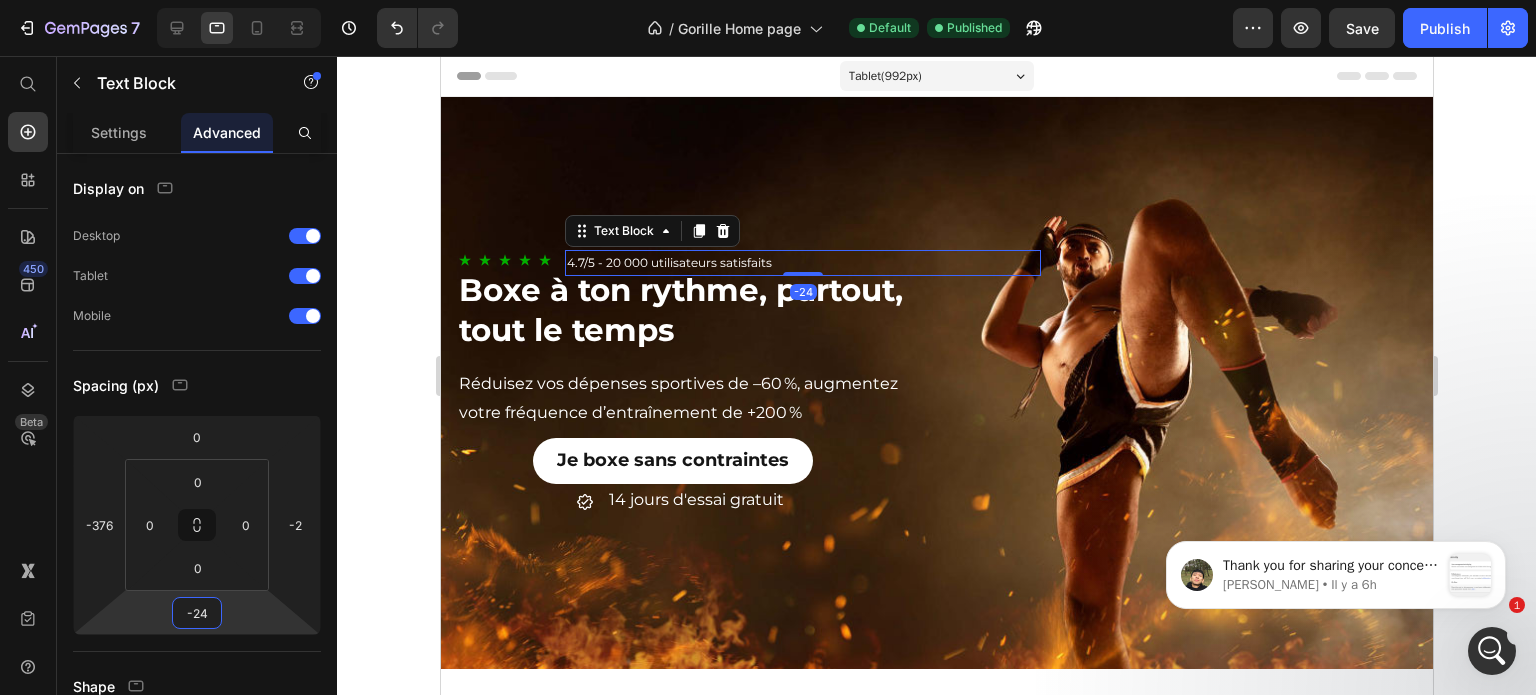 click on "7  Version history  /  Gorille Home page Default Published Preview  Save   Publish  450 Beta Start with Sections Elements Hero Section Product Detail Brands Trusted Badges Guarantee Product Breakdown How to use Testimonials Compare Bundle FAQs Social Proof Brand Story Product List Collection Blog List Contact Sticky Add to Cart Custom Footer Browse Library 450 Layout
Row
Row
Row
Row Text
Heading
Text Block Button
Button
Button
Sticky Back to top Media
Image Image" at bounding box center (768, 75) 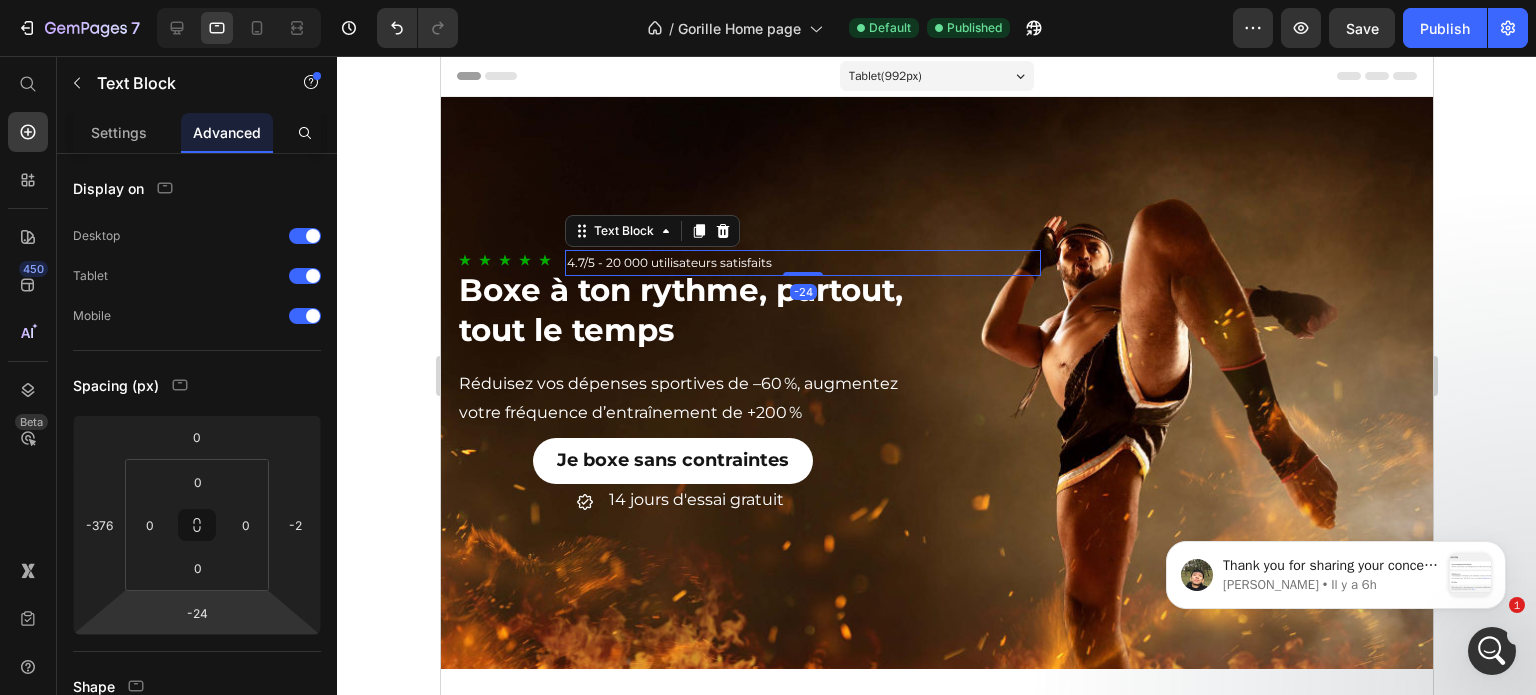 type on "-22" 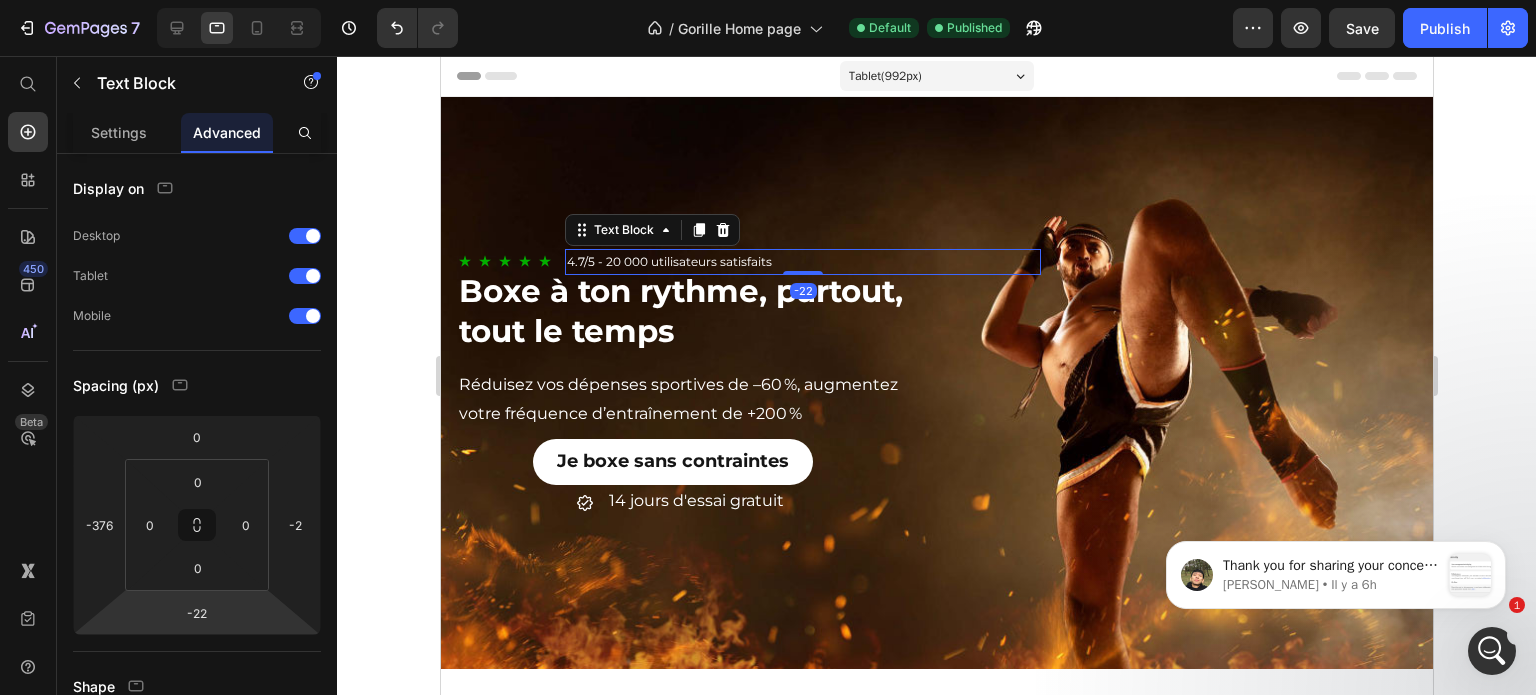 click on "7  Version history  /  Gorille Home page Default Published Preview  Save   Publish  450 Beta Start with Sections Elements Hero Section Product Detail Brands Trusted Badges Guarantee Product Breakdown How to use Testimonials Compare Bundle FAQs Social Proof Brand Story Product List Collection Blog List Contact Sticky Add to Cart Custom Footer Browse Library 450 Layout
Row
Row
Row
Row Text
Heading
Text Block Button
Button
Button
Sticky Back to top Media
Image Image" at bounding box center [768, 75] 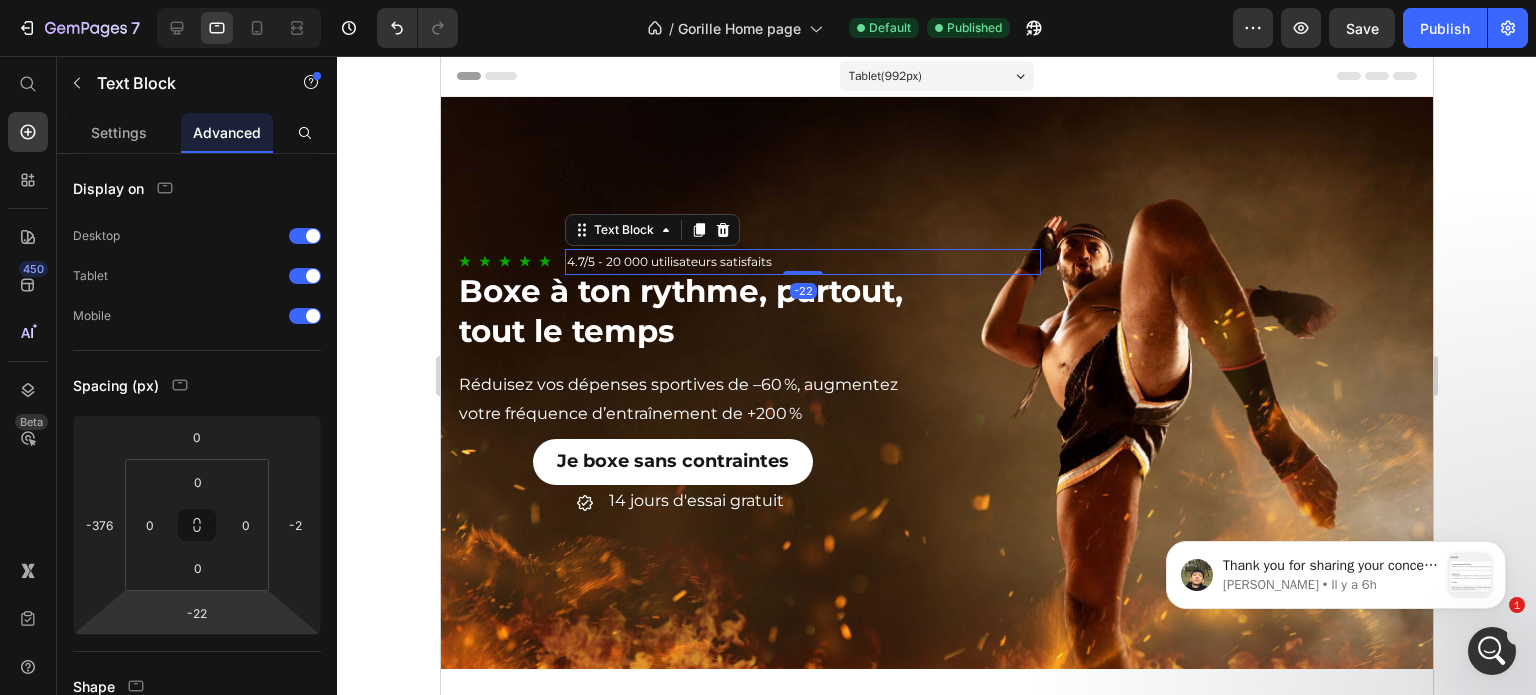click 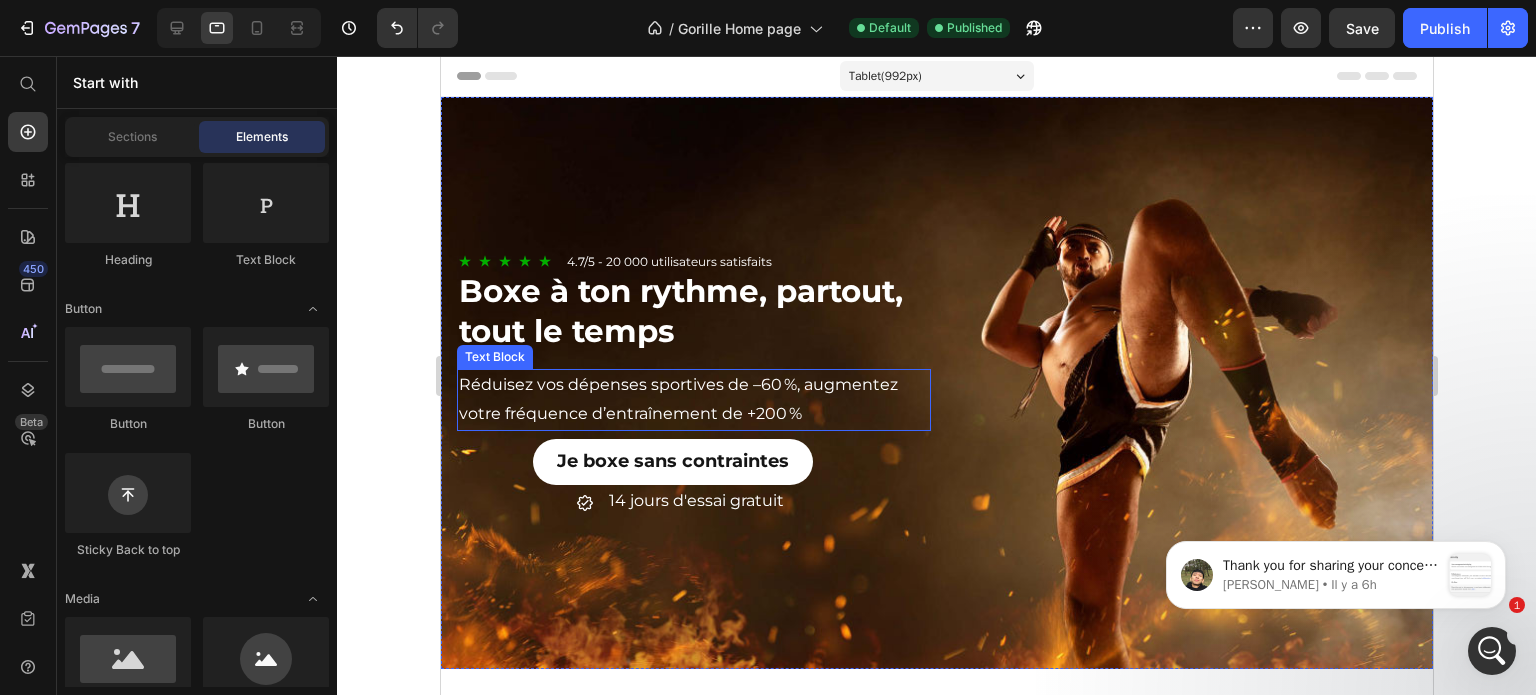 click on "Réduisez vos dépenses sportives de –60 %, augmentez votre fréquence d’entraînement de +200 %" at bounding box center [693, 400] 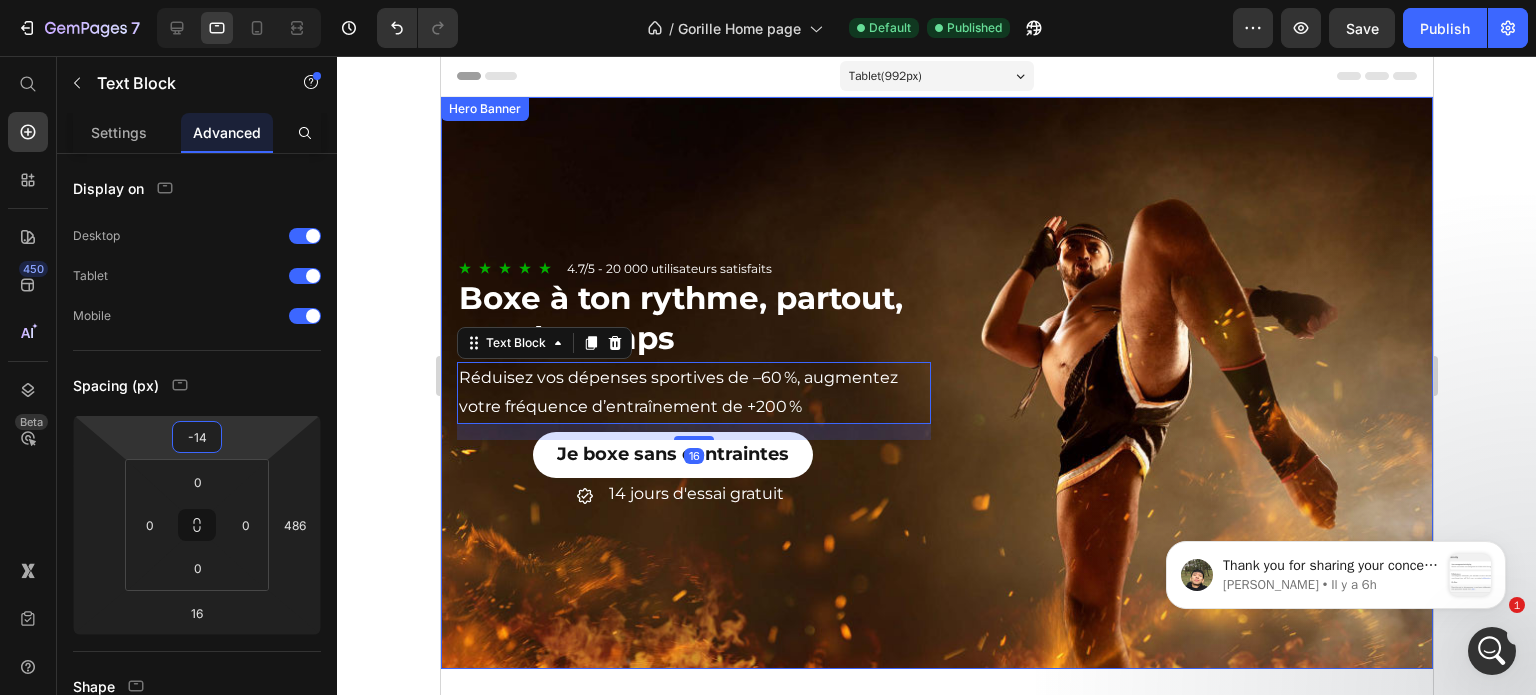 type on "-16" 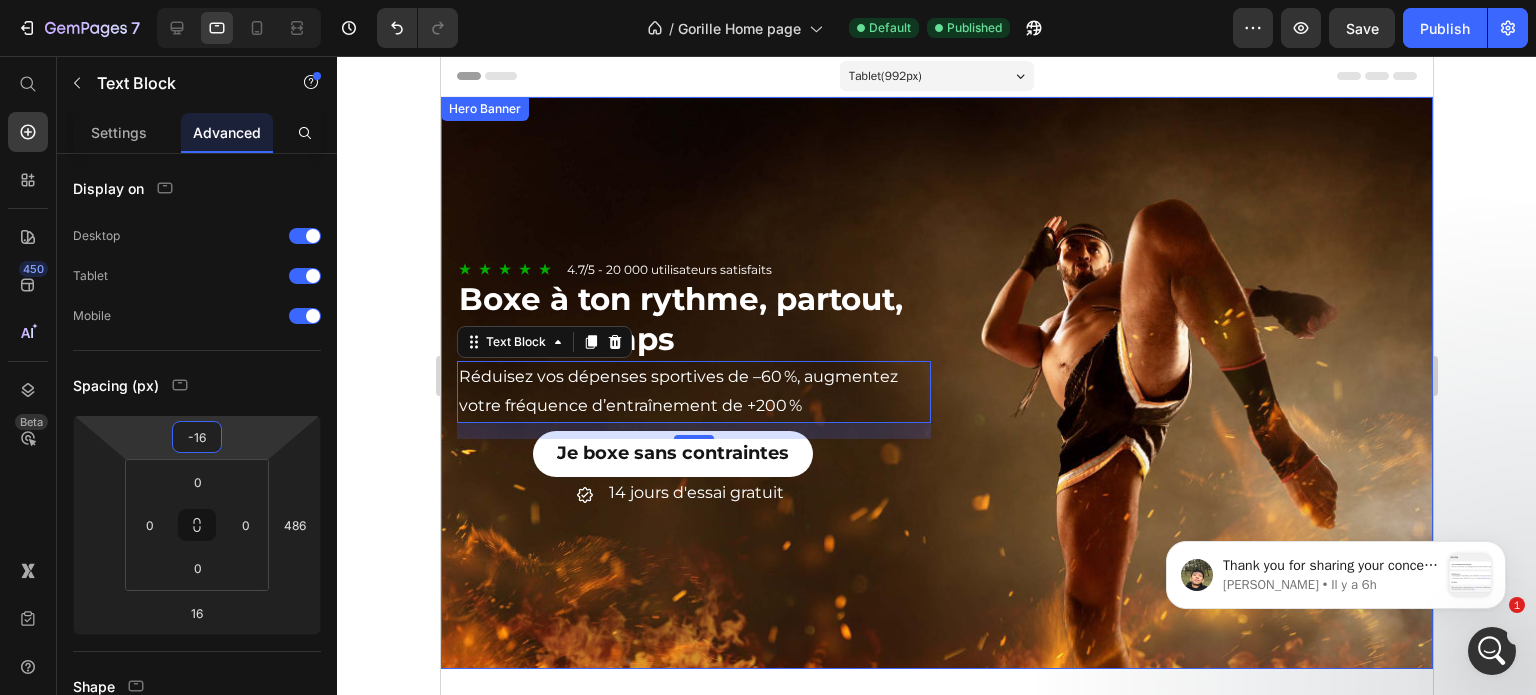 drag, startPoint x: 260, startPoint y: 433, endPoint x: 256, endPoint y: 447, distance: 14.56022 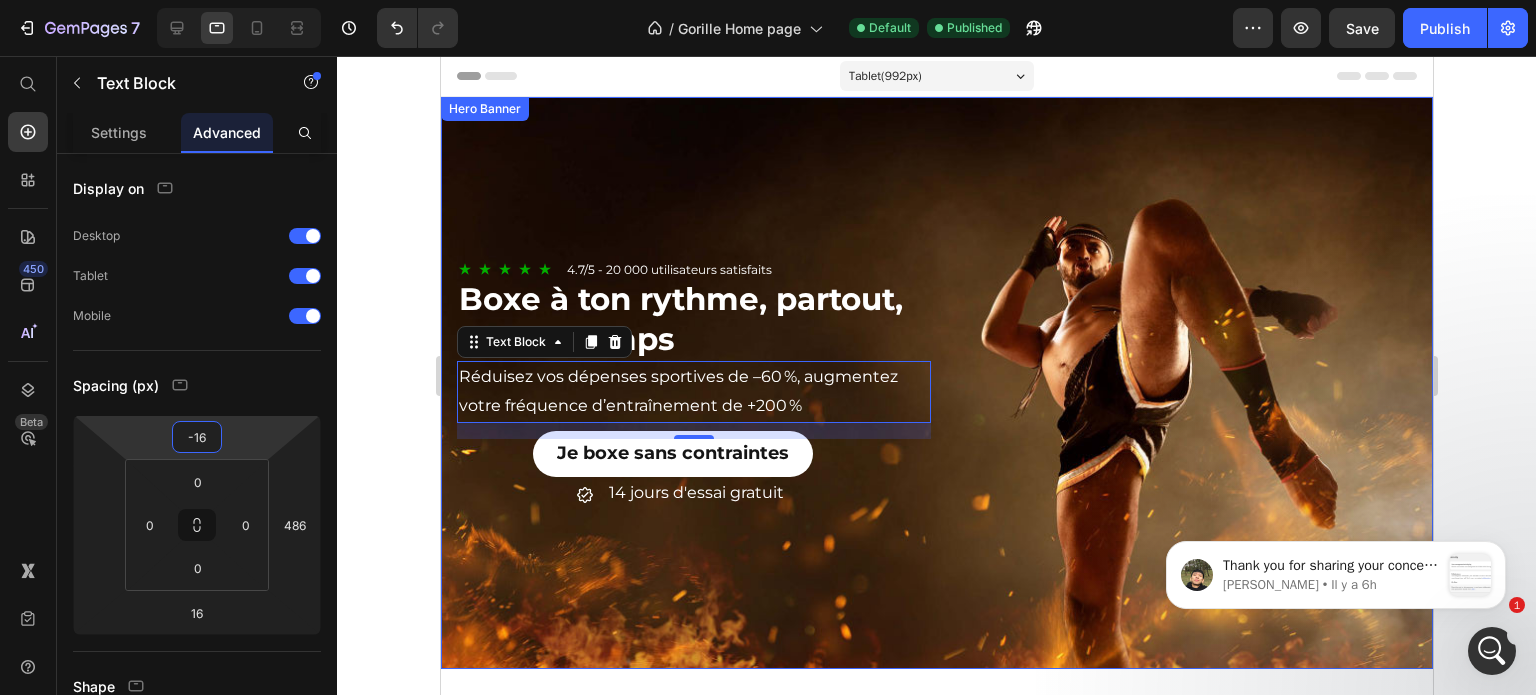 click 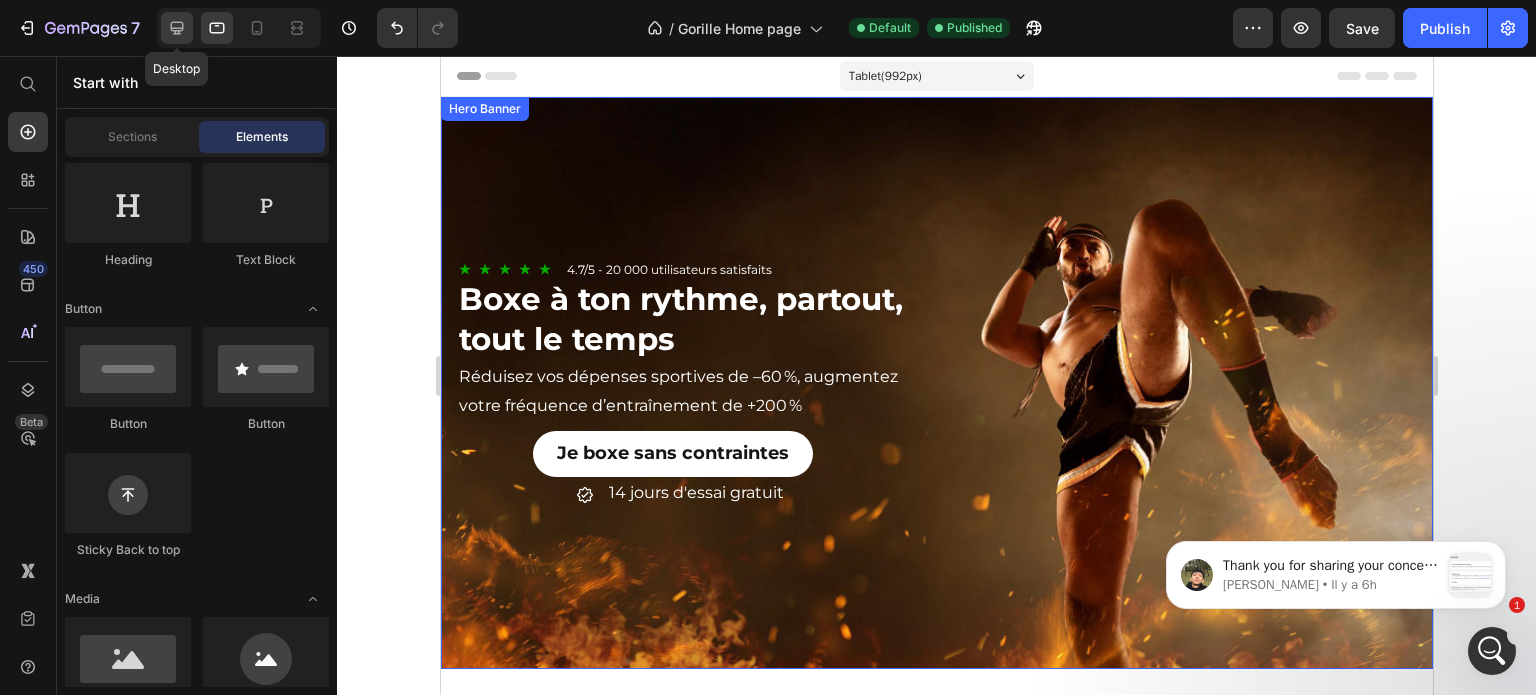 click 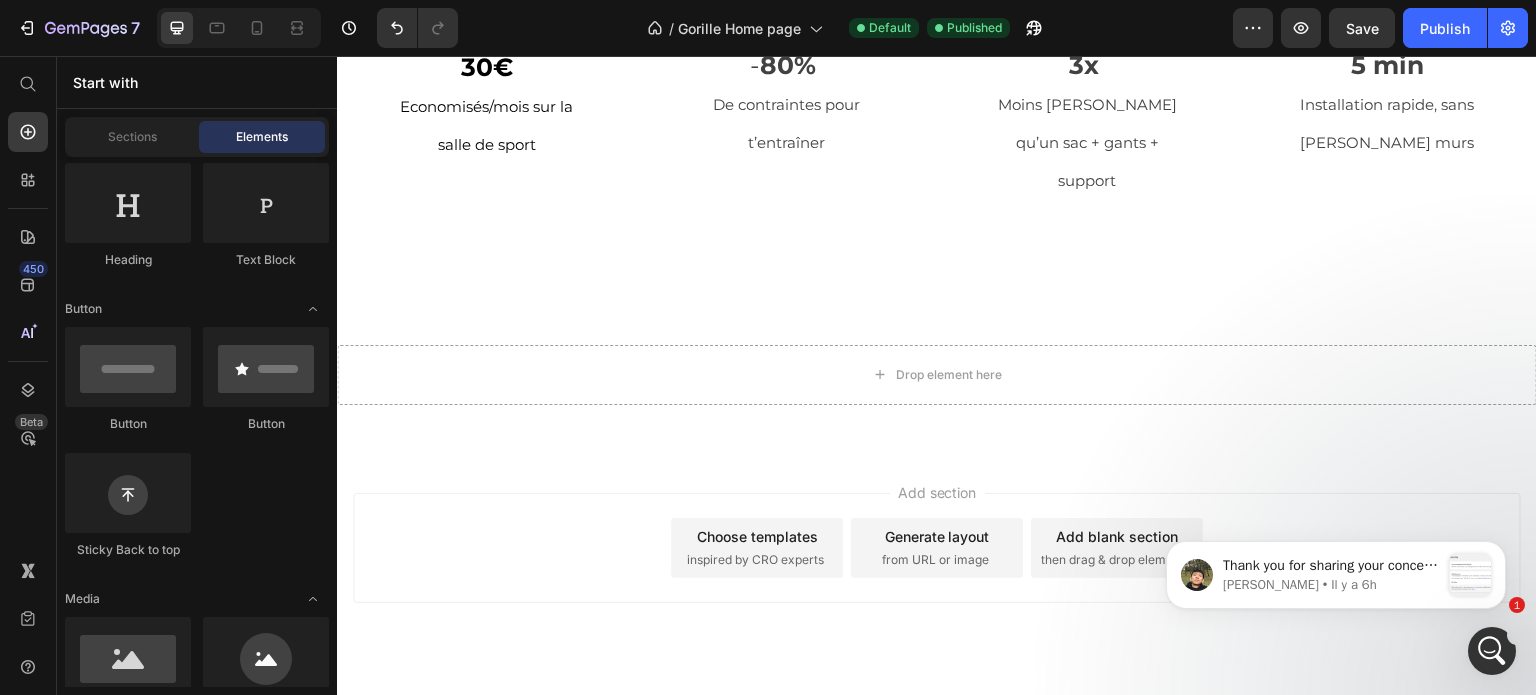 scroll, scrollTop: 2831, scrollLeft: 0, axis: vertical 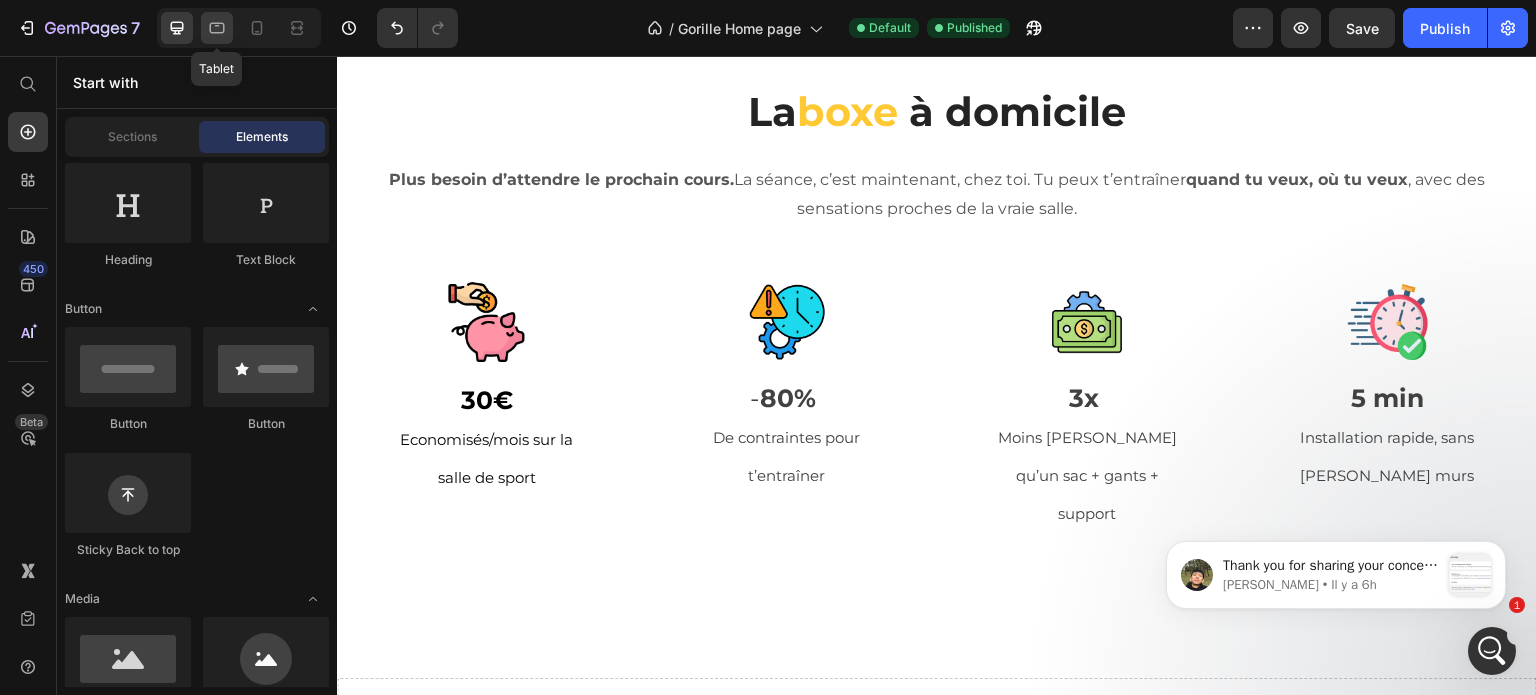click 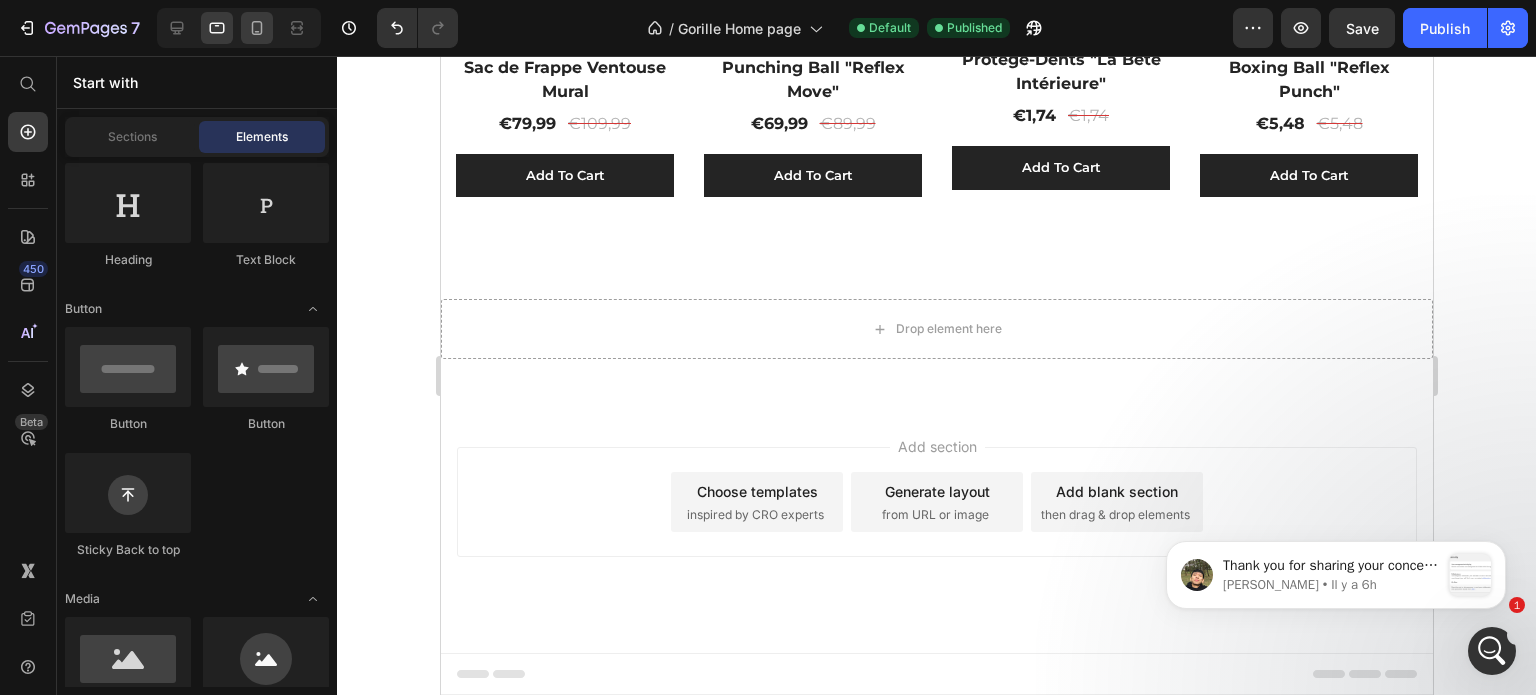 click 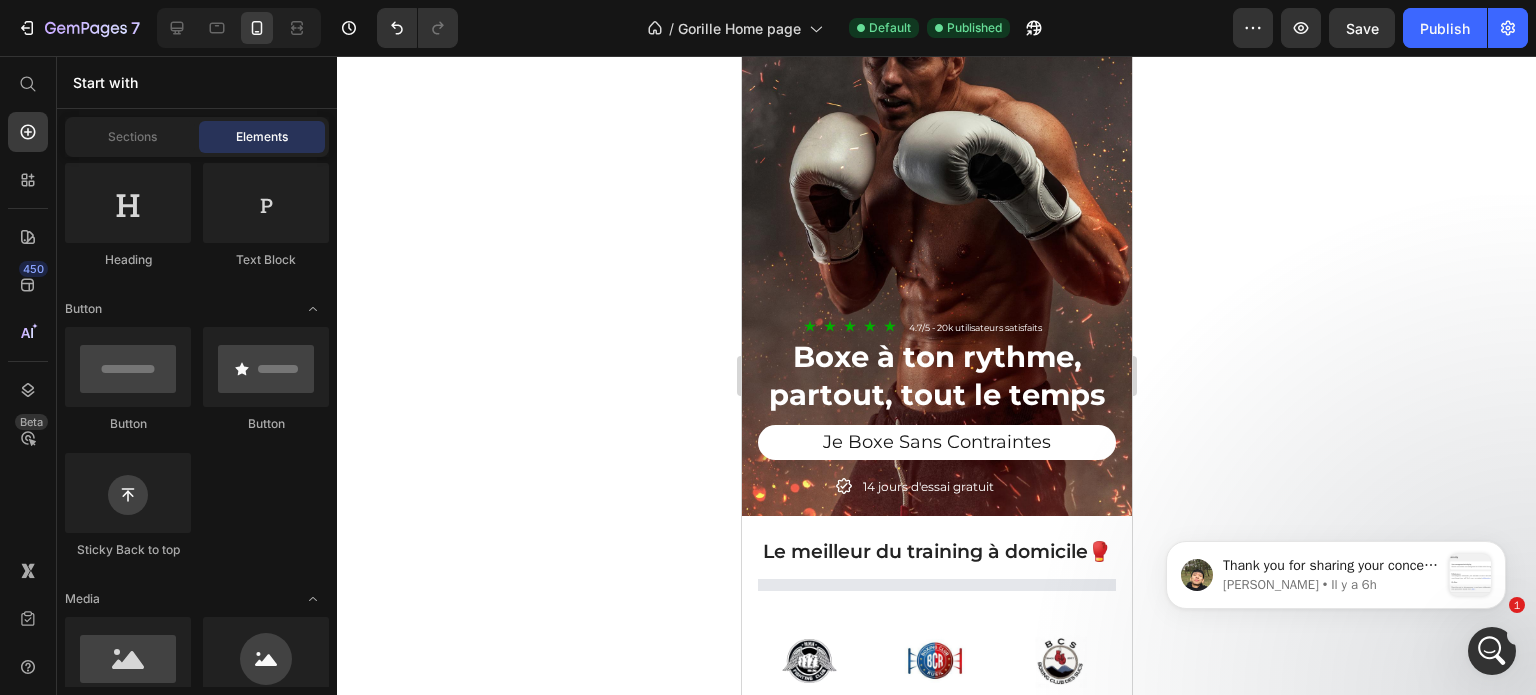 scroll, scrollTop: 0, scrollLeft: 0, axis: both 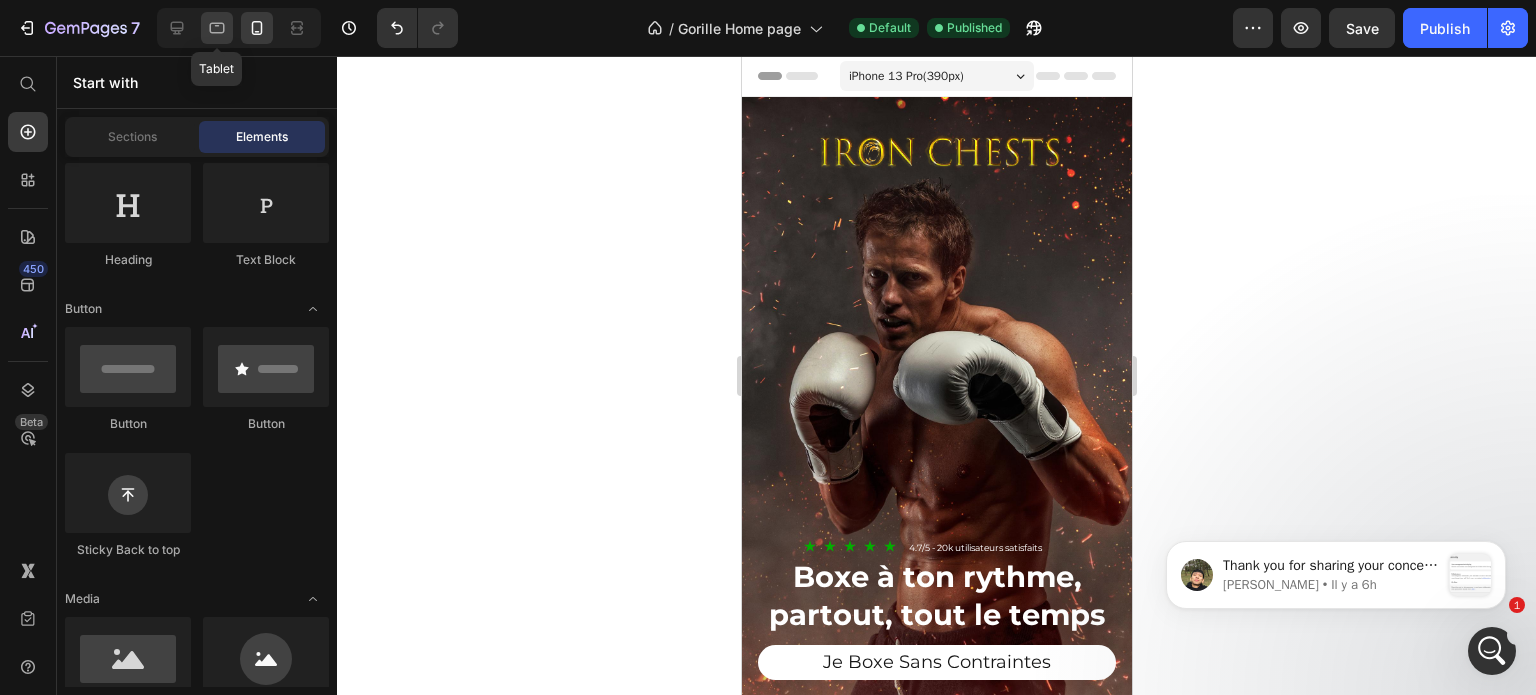click 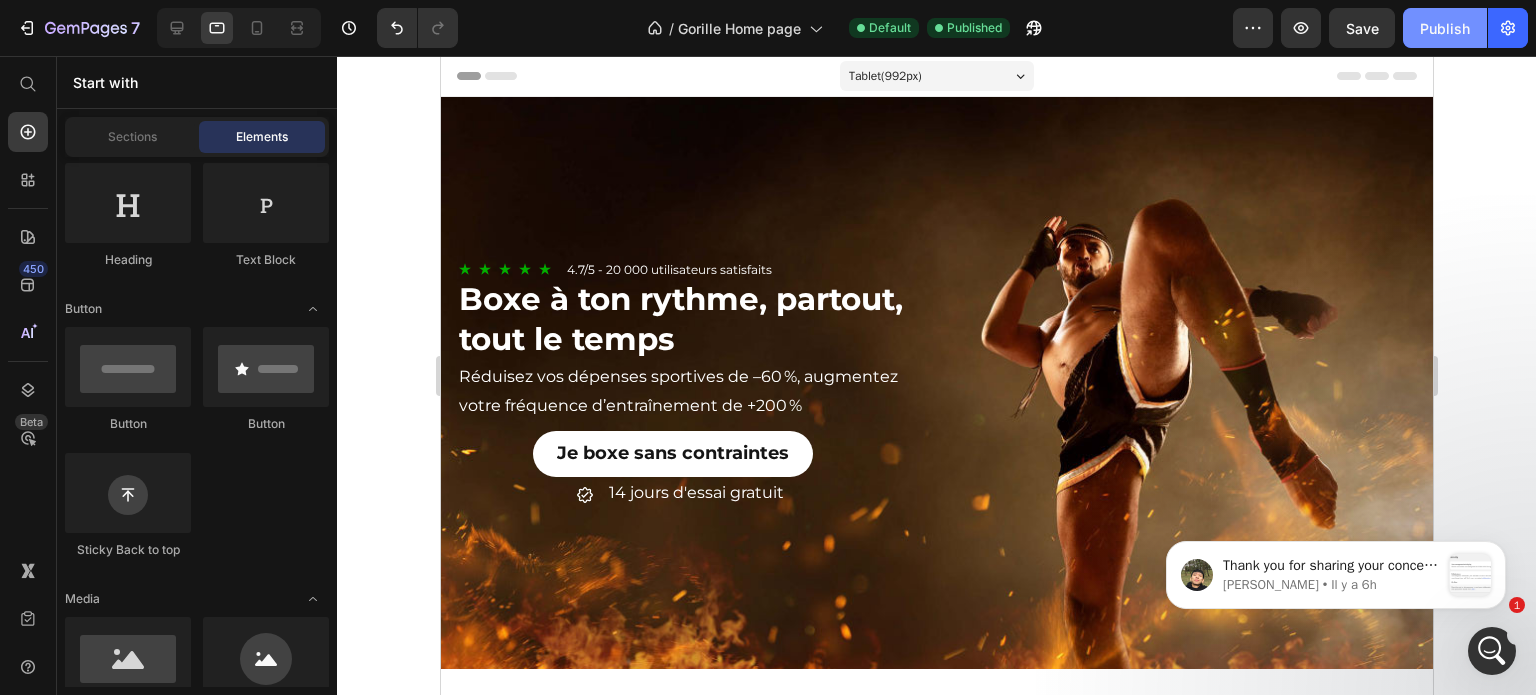 click on "Publish" 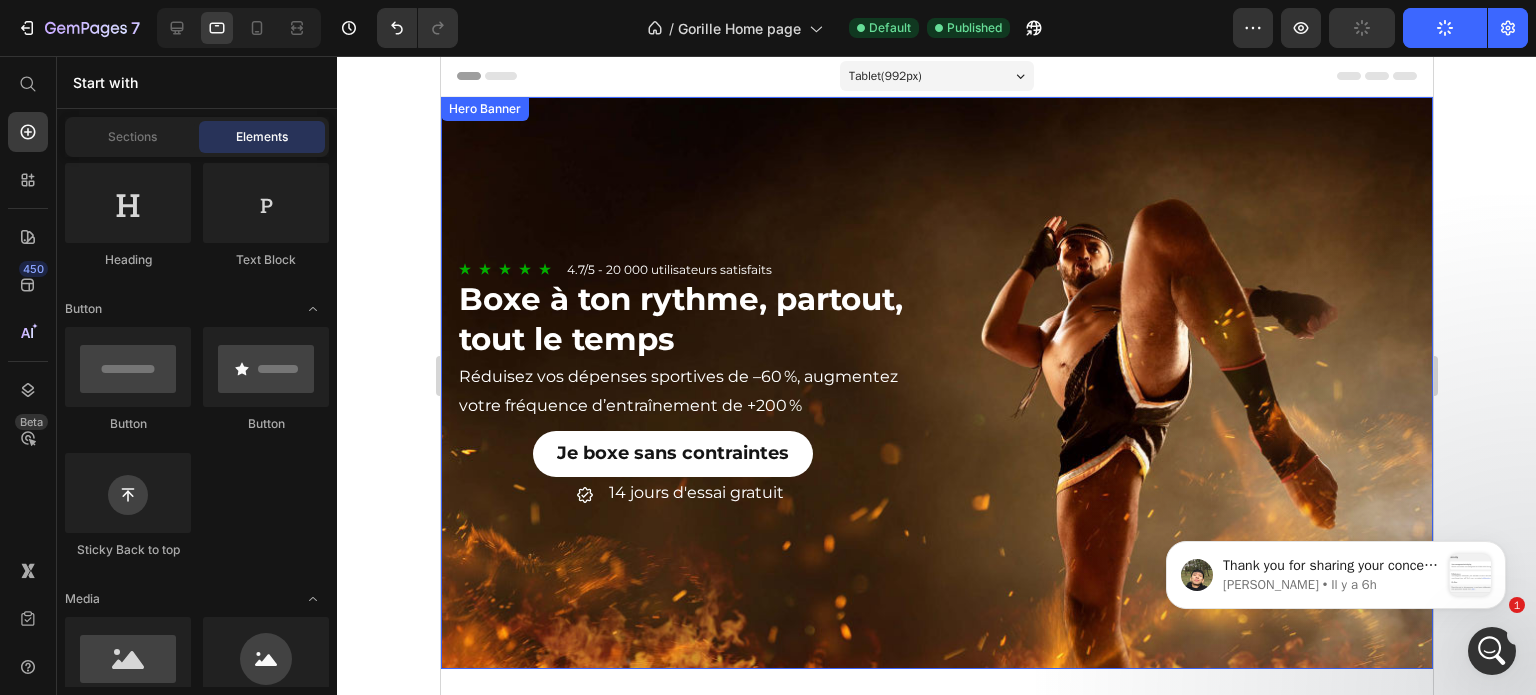 scroll, scrollTop: 500, scrollLeft: 0, axis: vertical 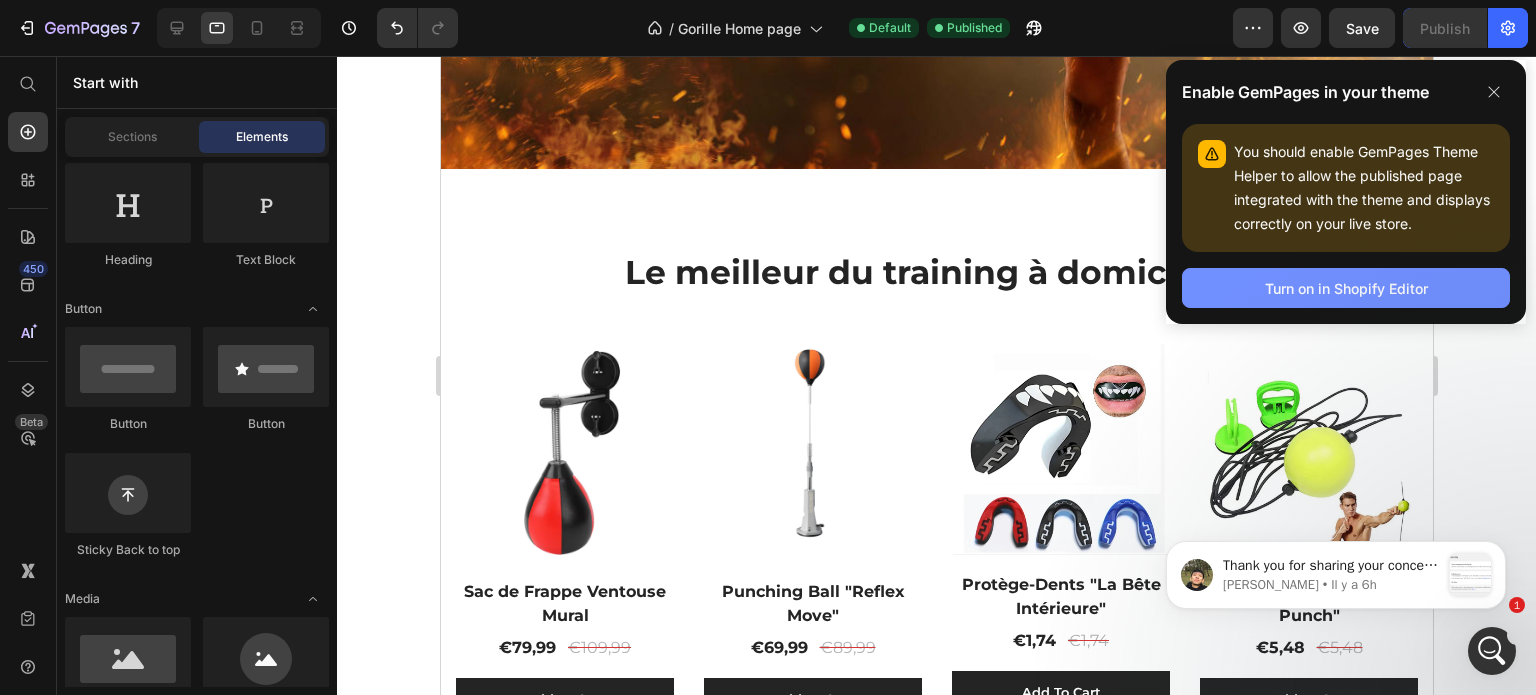click on "Turn on in Shopify Editor" at bounding box center [1346, 288] 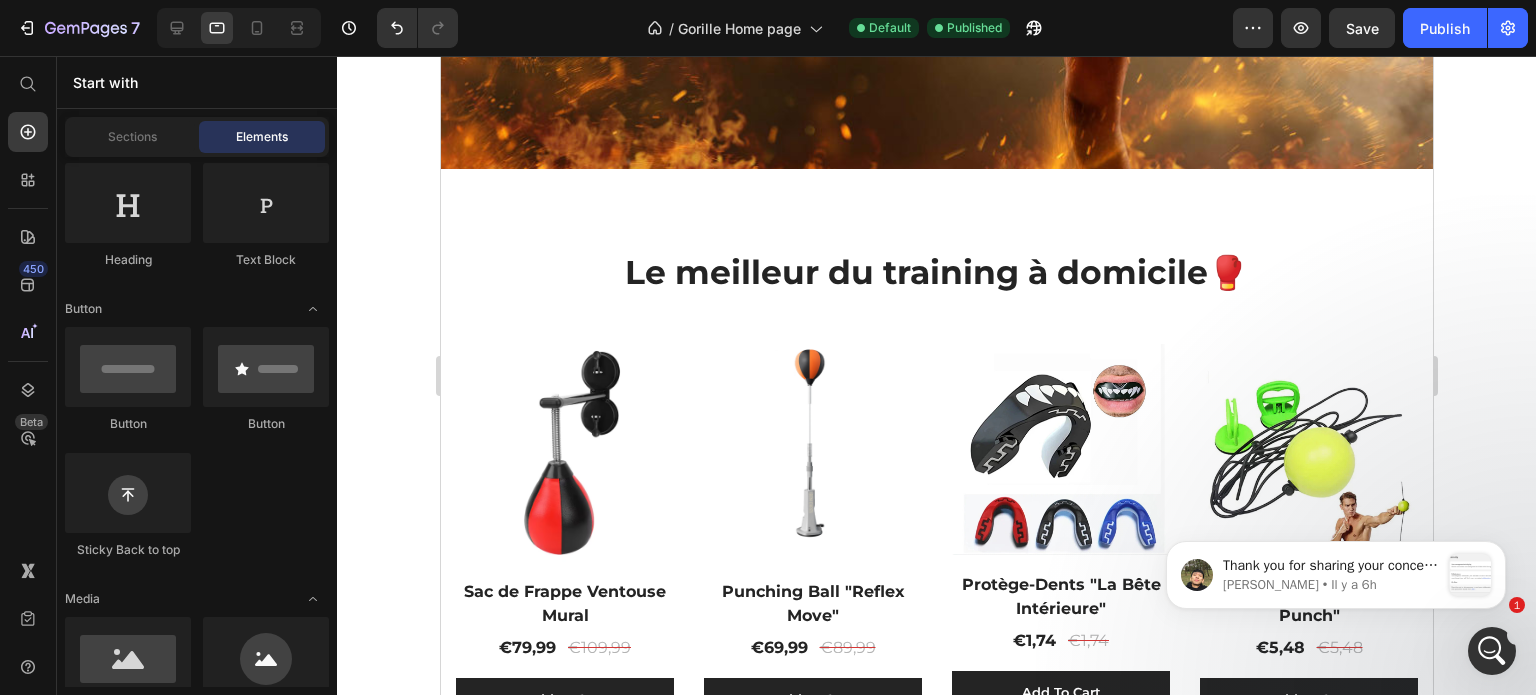 click 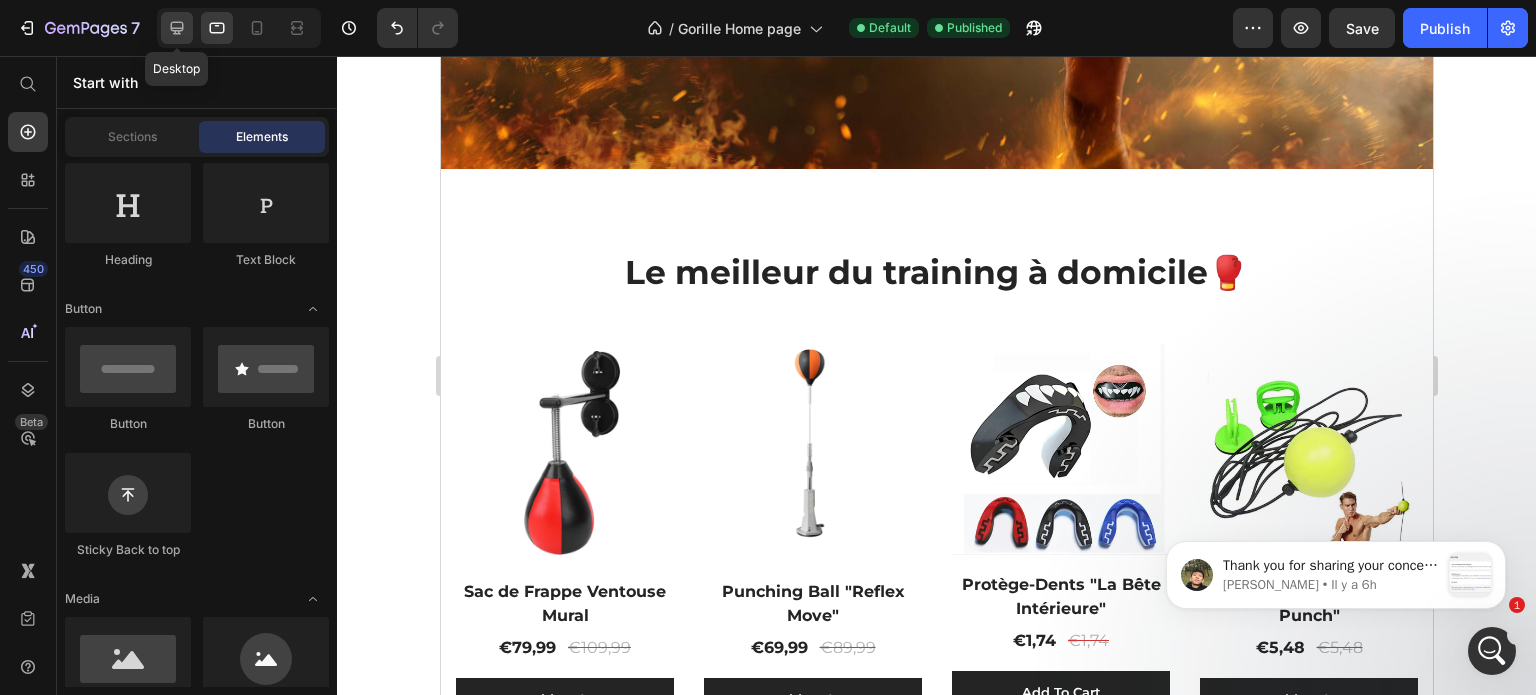 drag, startPoint x: 172, startPoint y: 25, endPoint x: 336, endPoint y: 150, distance: 206.2062 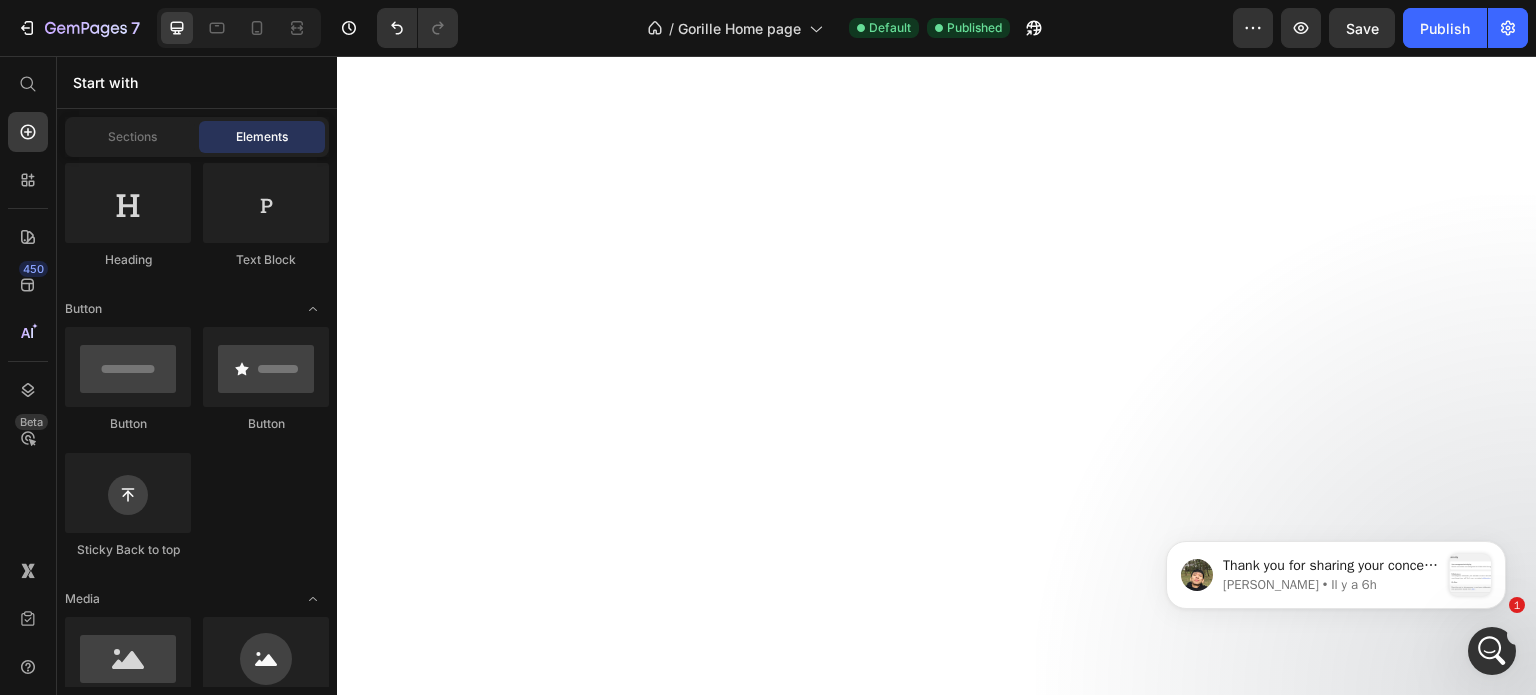 scroll, scrollTop: 2164, scrollLeft: 0, axis: vertical 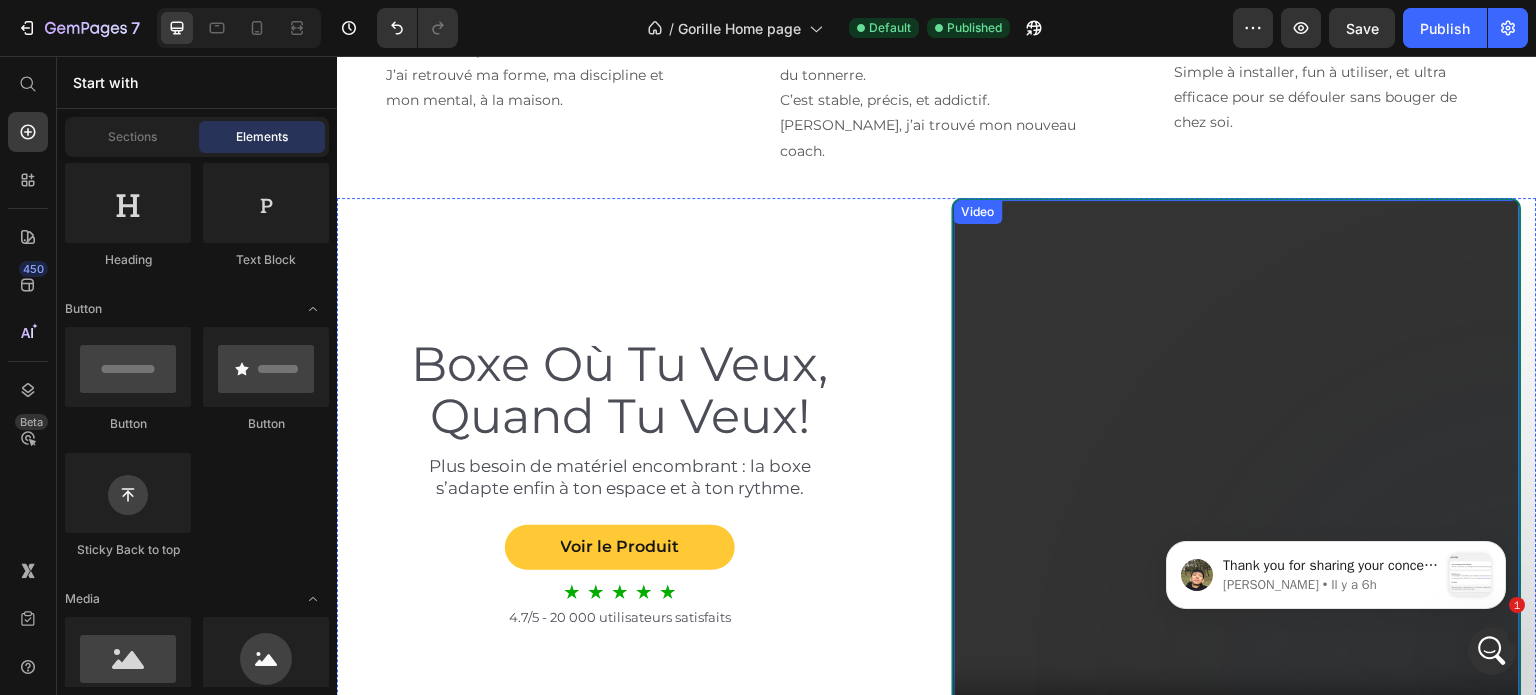 click at bounding box center (1237, 483) 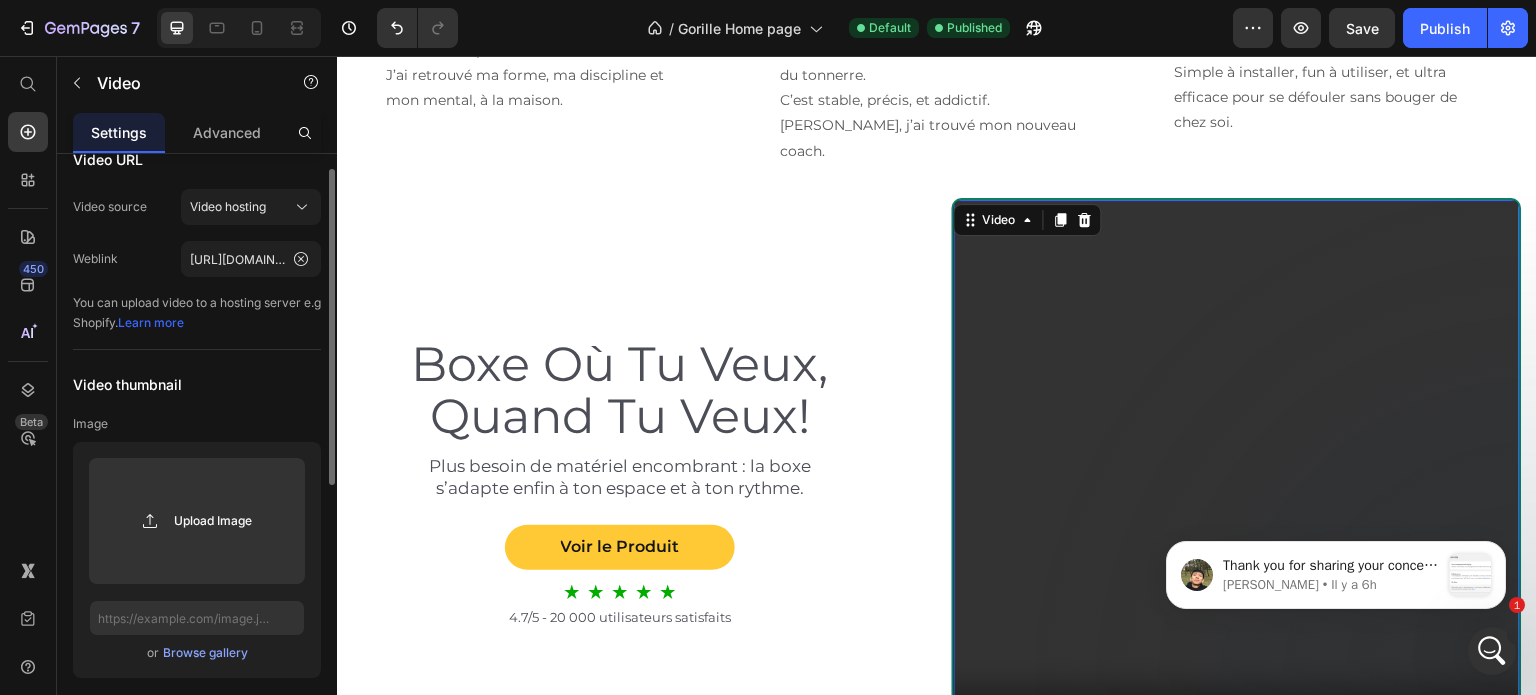 scroll, scrollTop: 0, scrollLeft: 0, axis: both 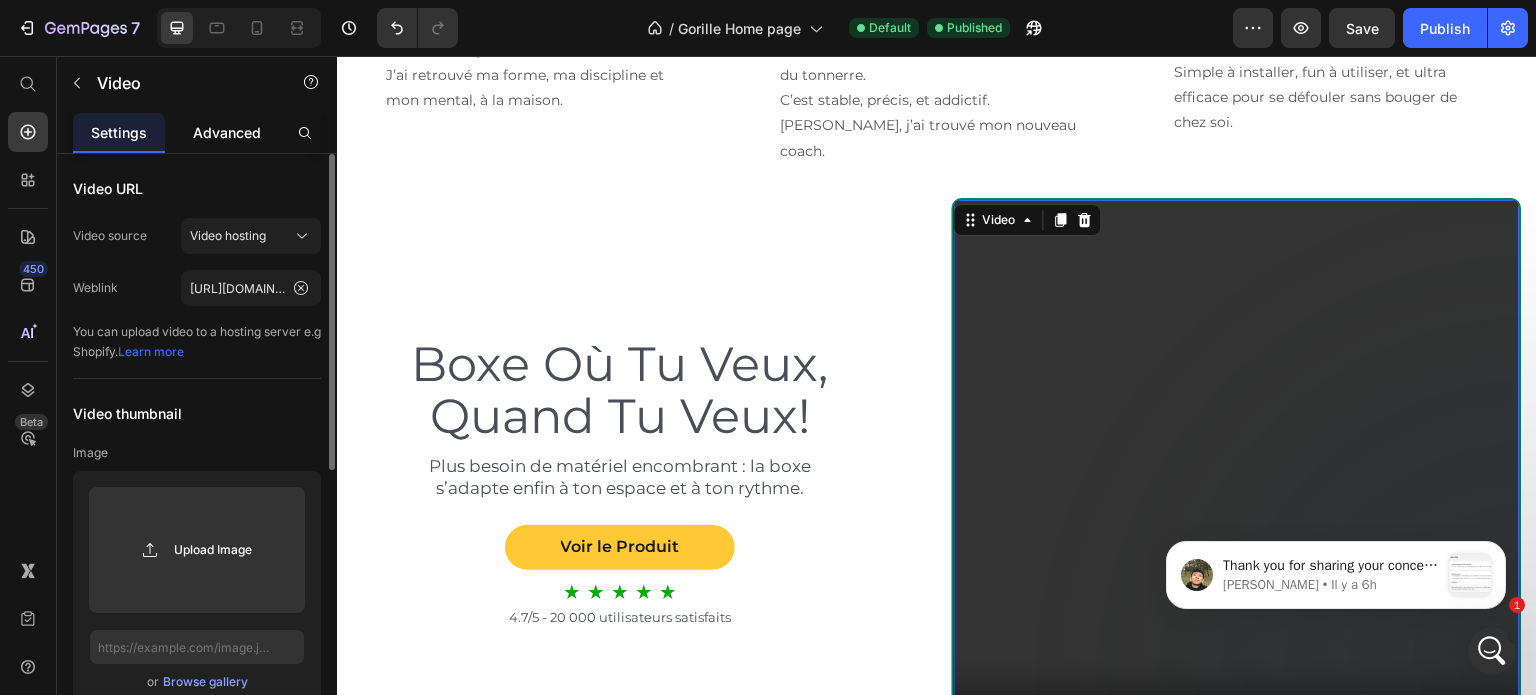 click on "Advanced" at bounding box center (227, 132) 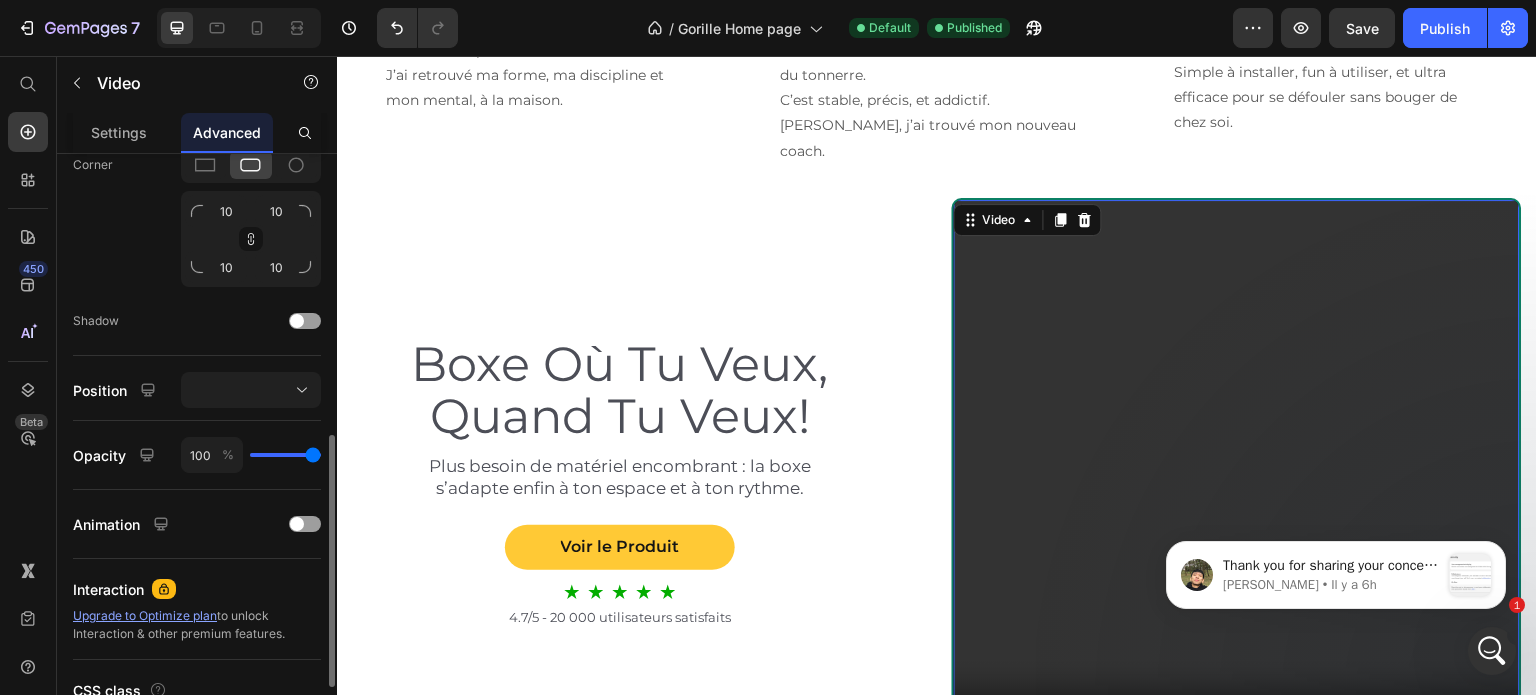 scroll, scrollTop: 498, scrollLeft: 0, axis: vertical 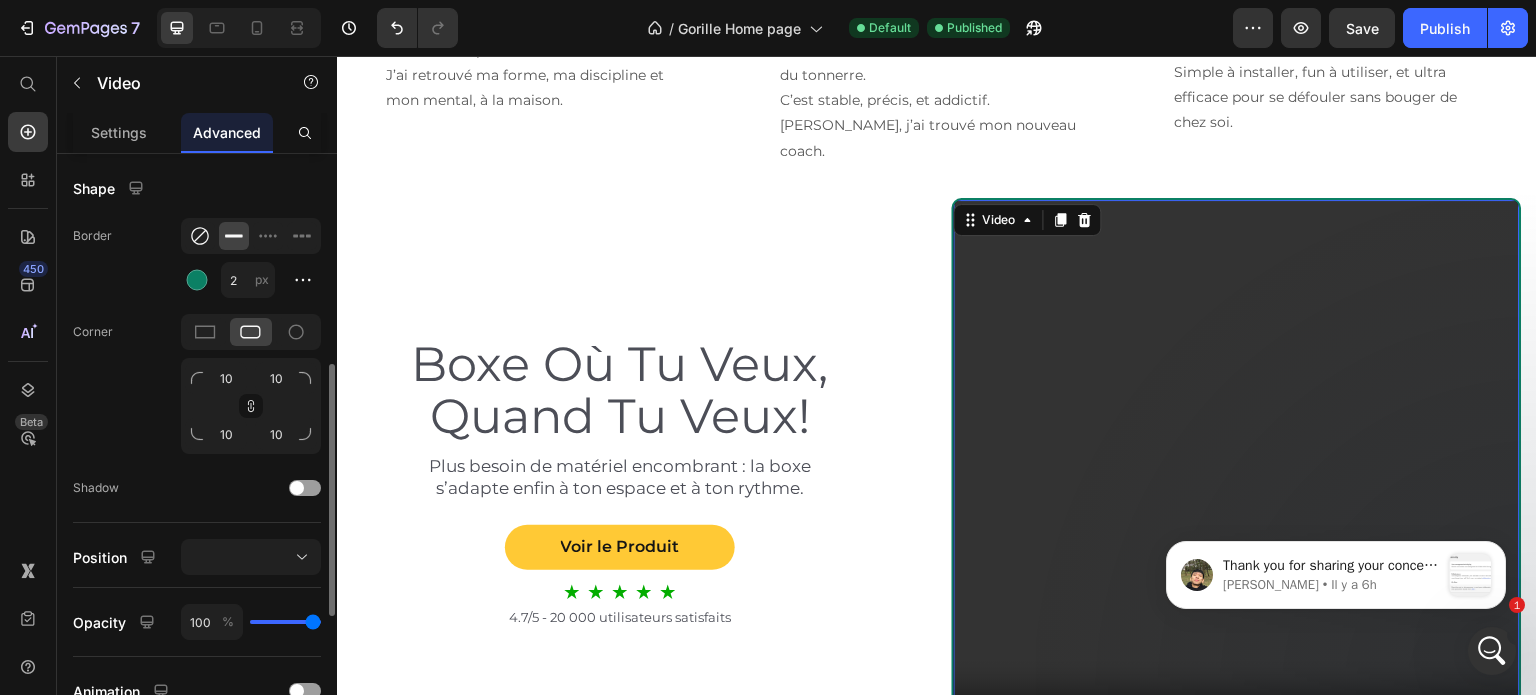 click 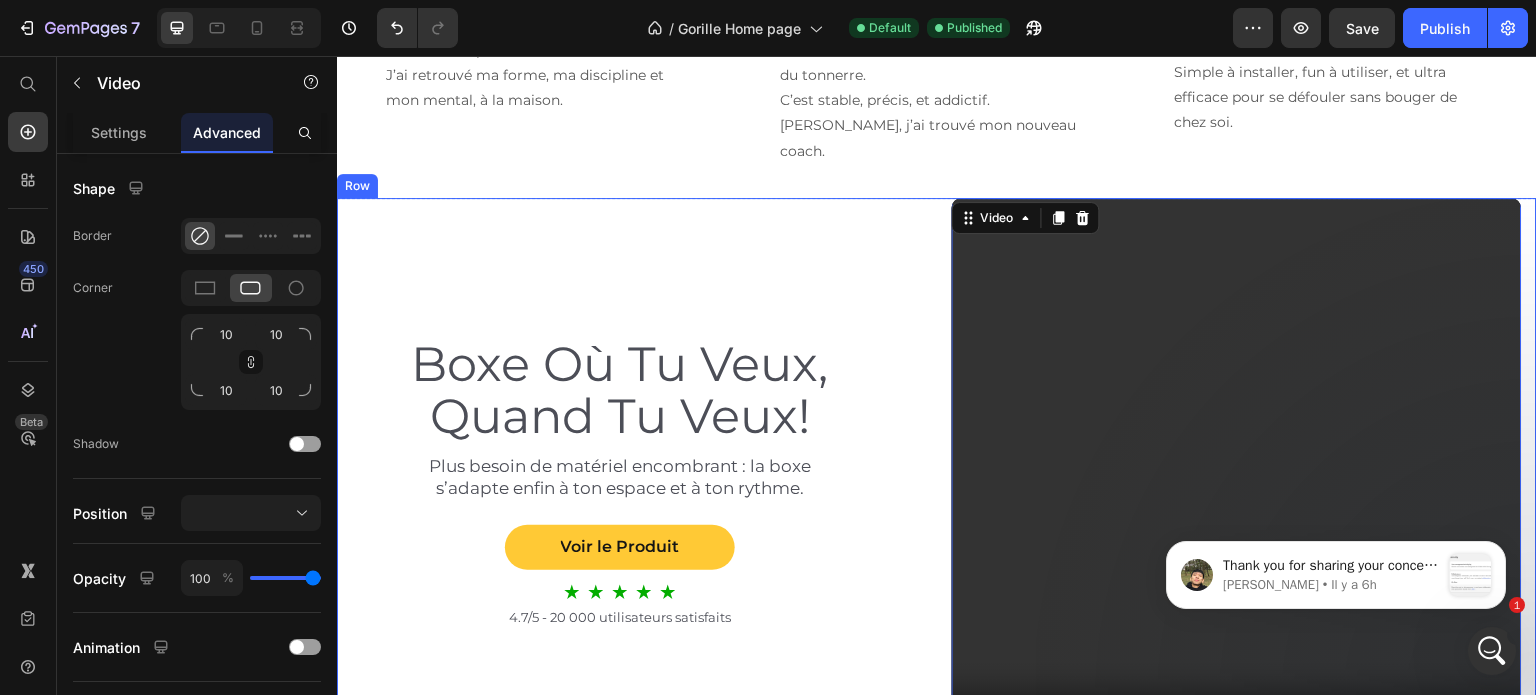 click on "Boxe Où Tu Veux, Quand Tu Veux! Heading Plus besoin de matériel encombrant : la boxe s’adapte enfin à ton espace et à ton rythme. Text Block Voir le Produit Button Icon Icon Icon Icon Icon Icon List 4.7/5 - 20 000 utilisateurs satisfaits Text Block Row" at bounding box center [637, 483] 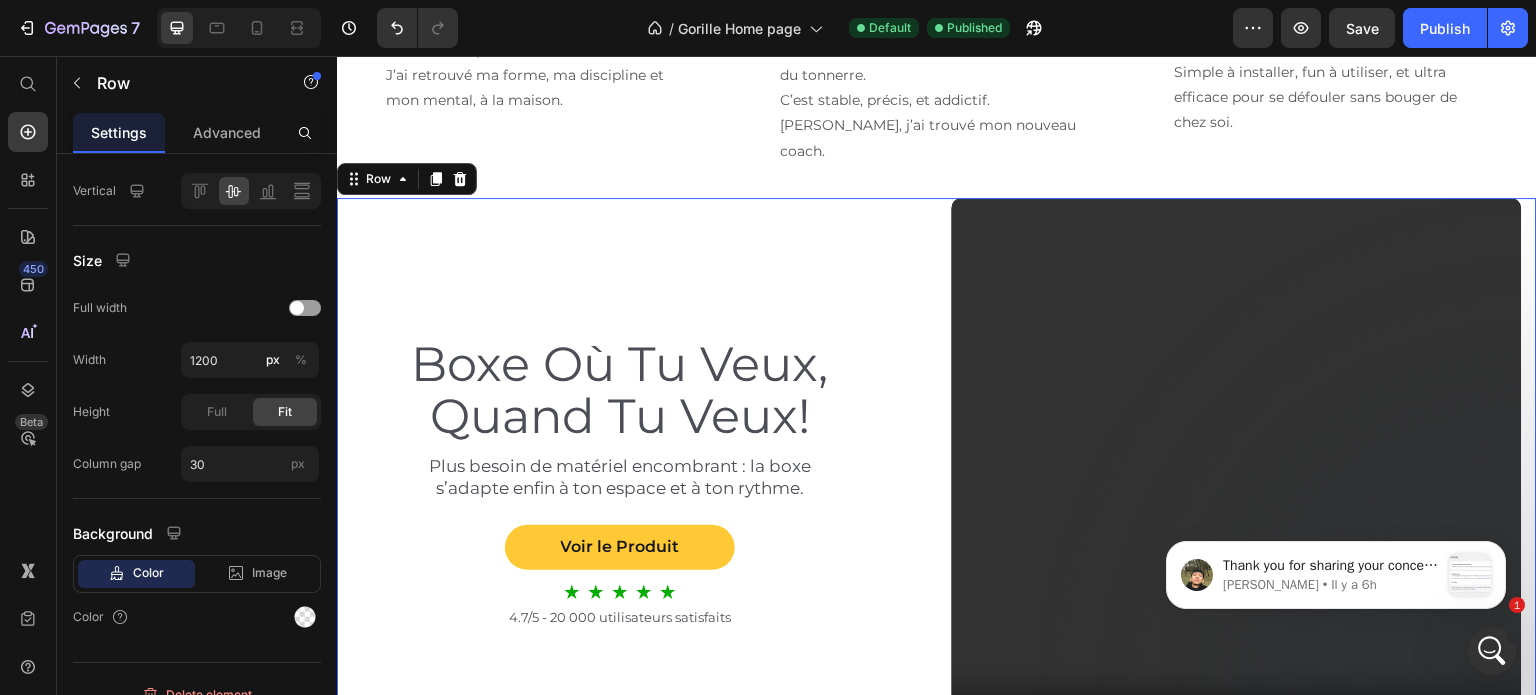 scroll, scrollTop: 0, scrollLeft: 0, axis: both 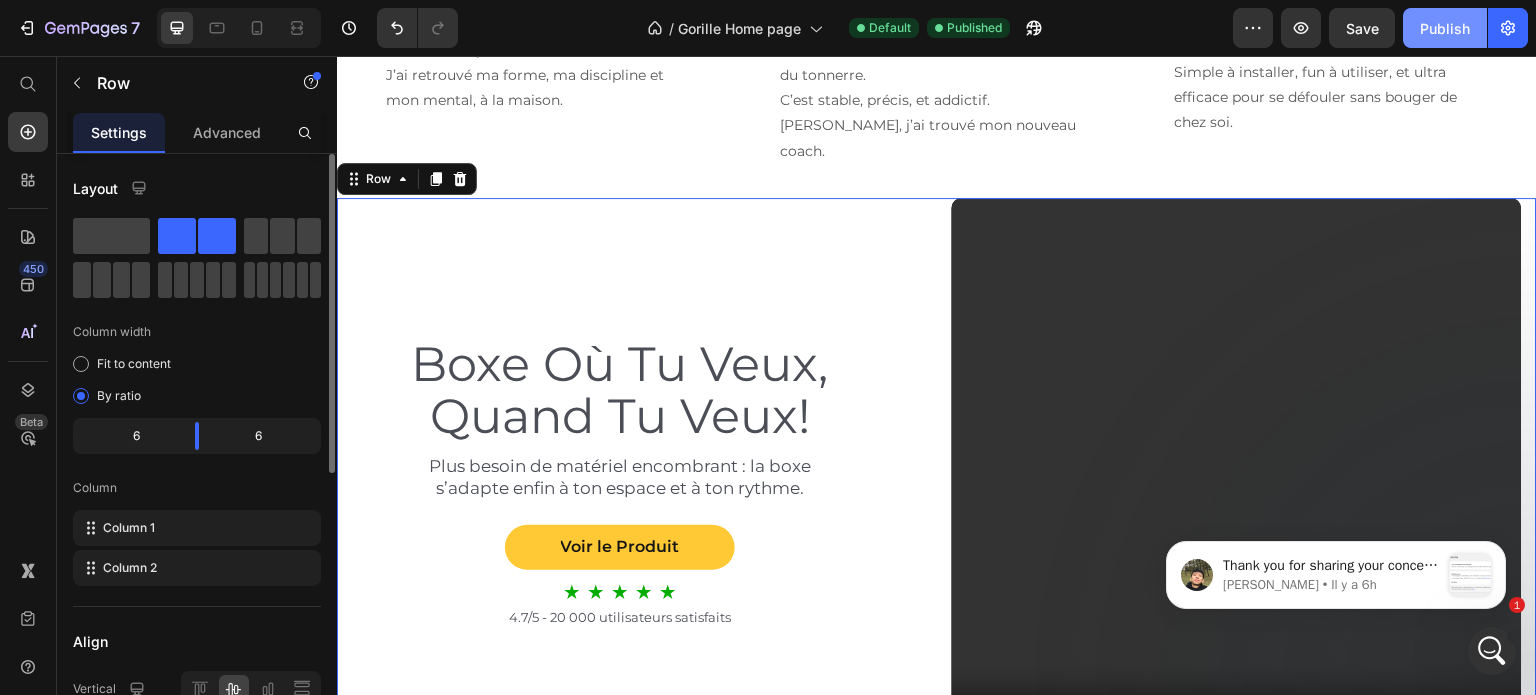 click on "Publish" 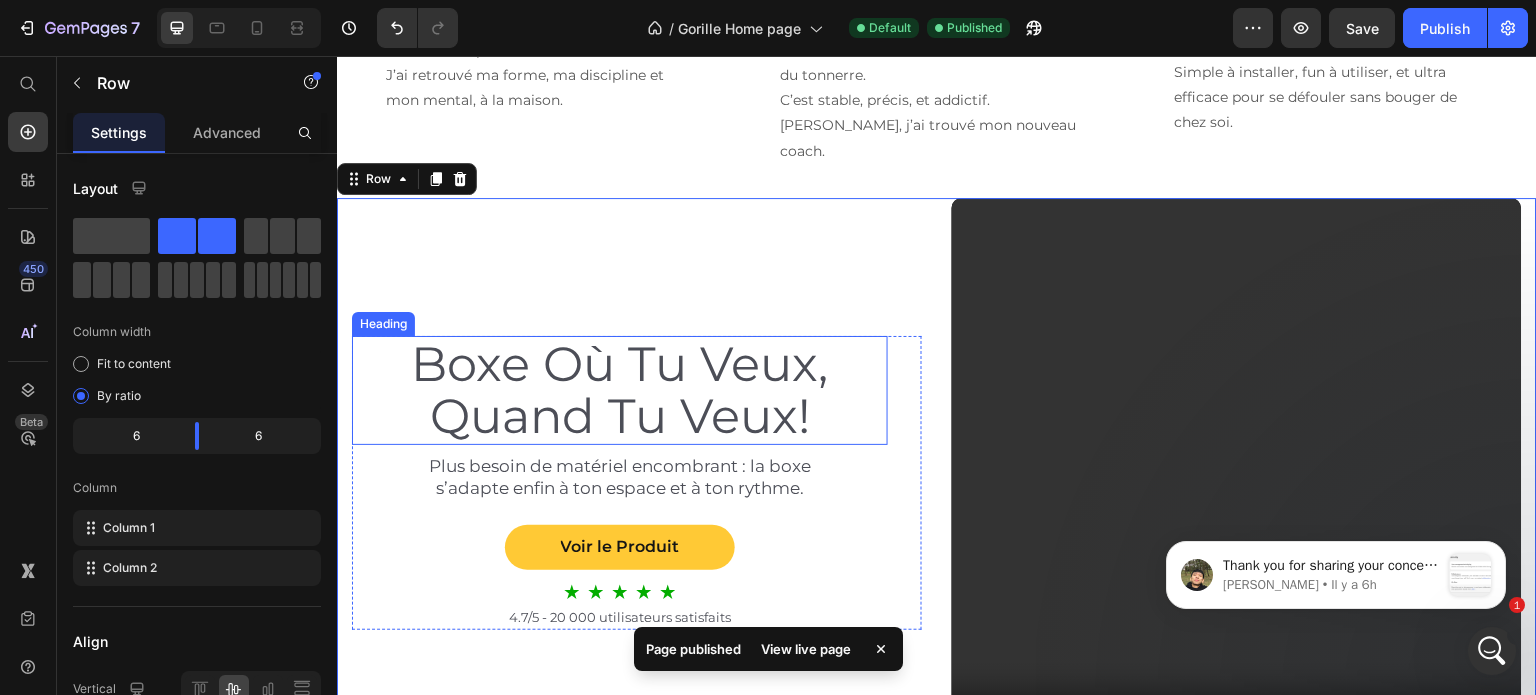 click on "Boxe Où Tu Veux, Quand Tu Veux!" at bounding box center [620, 391] 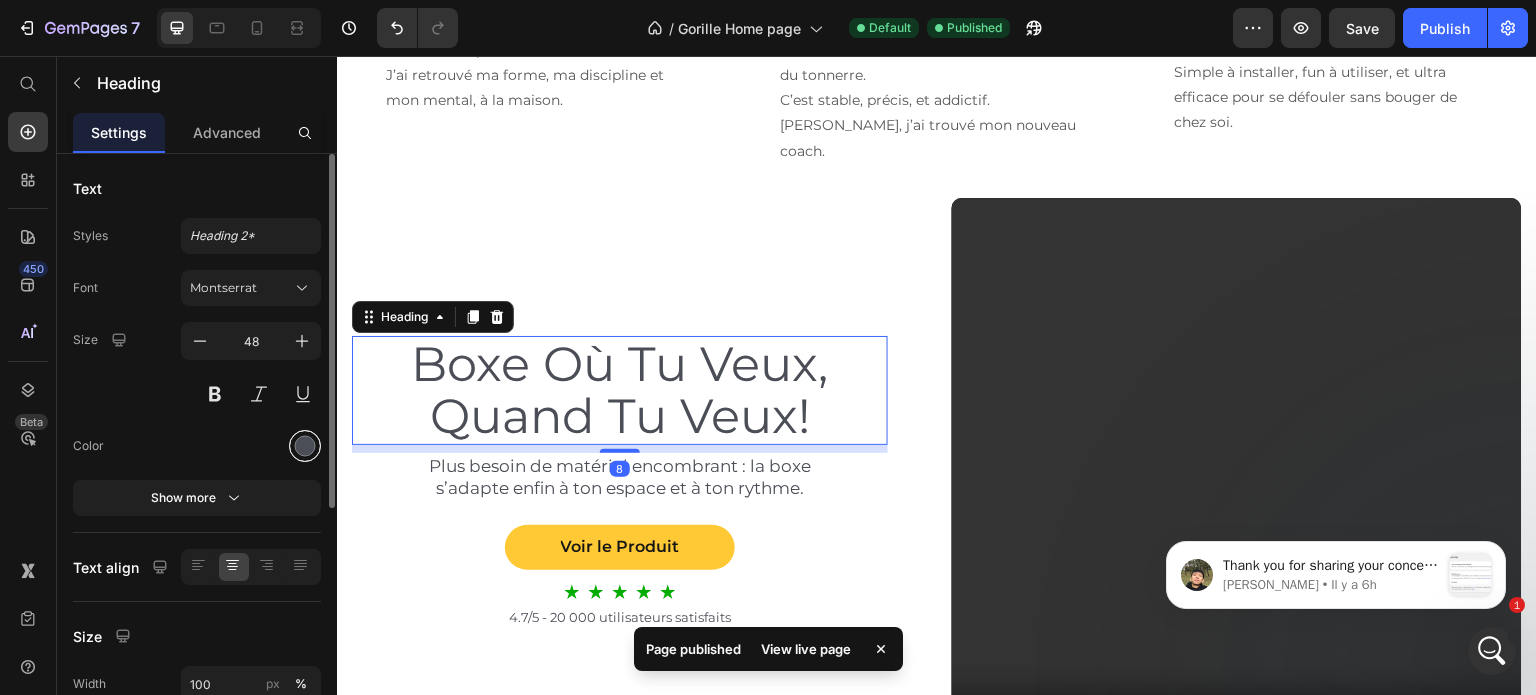 click at bounding box center [305, 446] 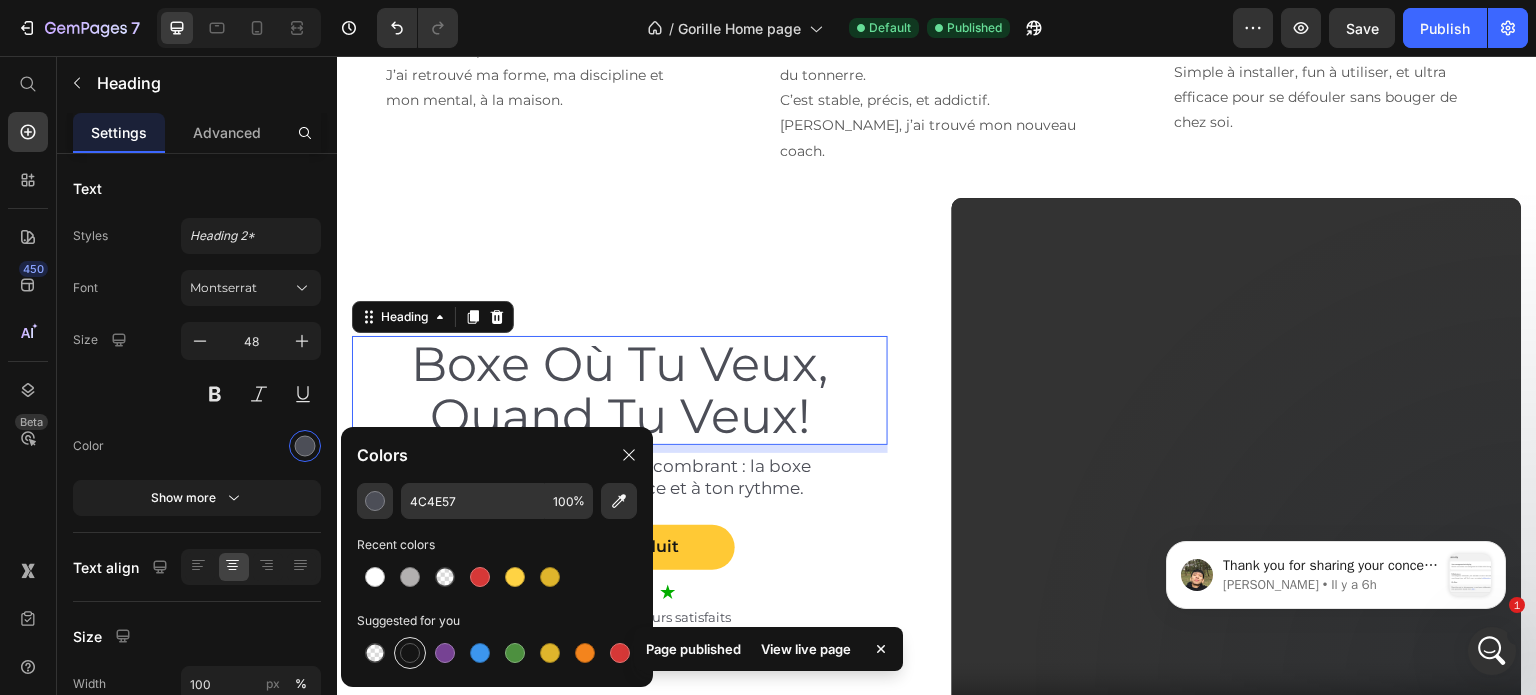 click at bounding box center [410, 653] 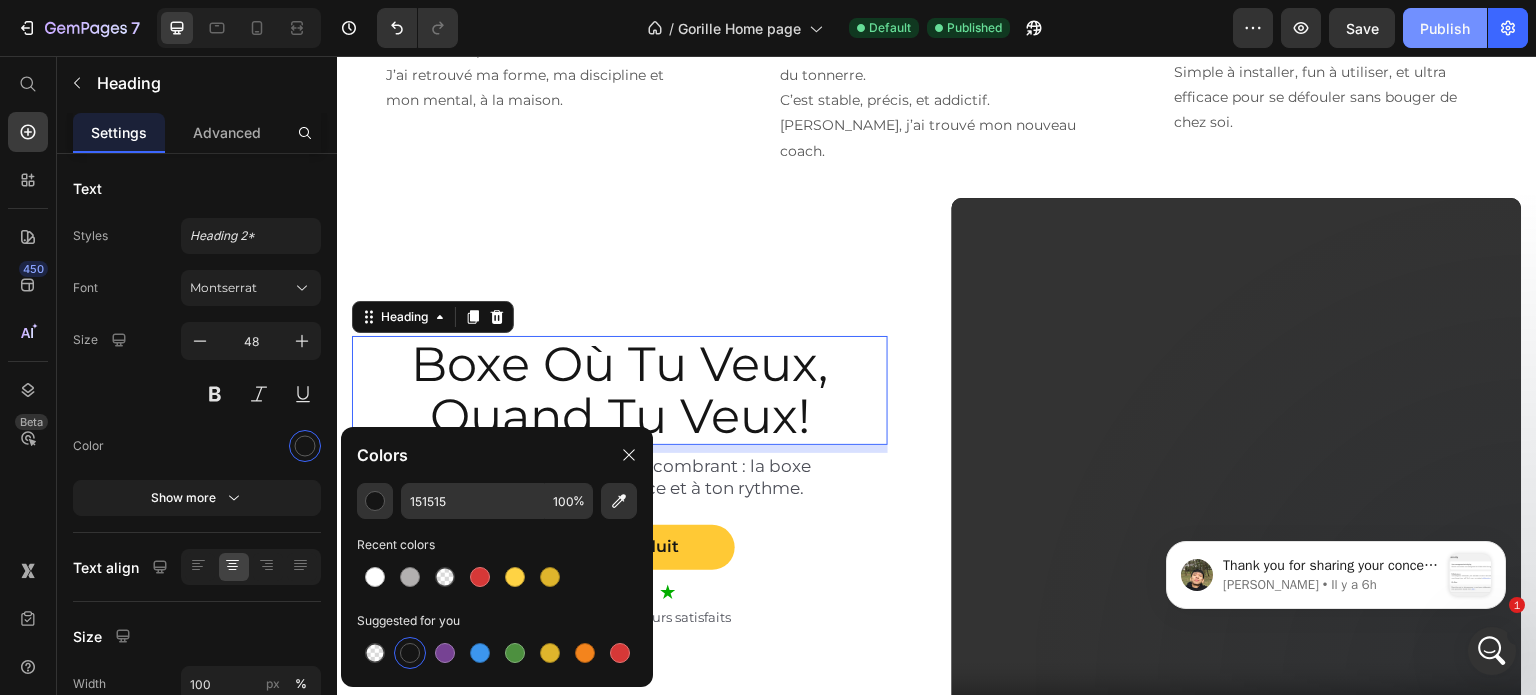 drag, startPoint x: 1440, startPoint y: 27, endPoint x: 1018, endPoint y: 23, distance: 422.01895 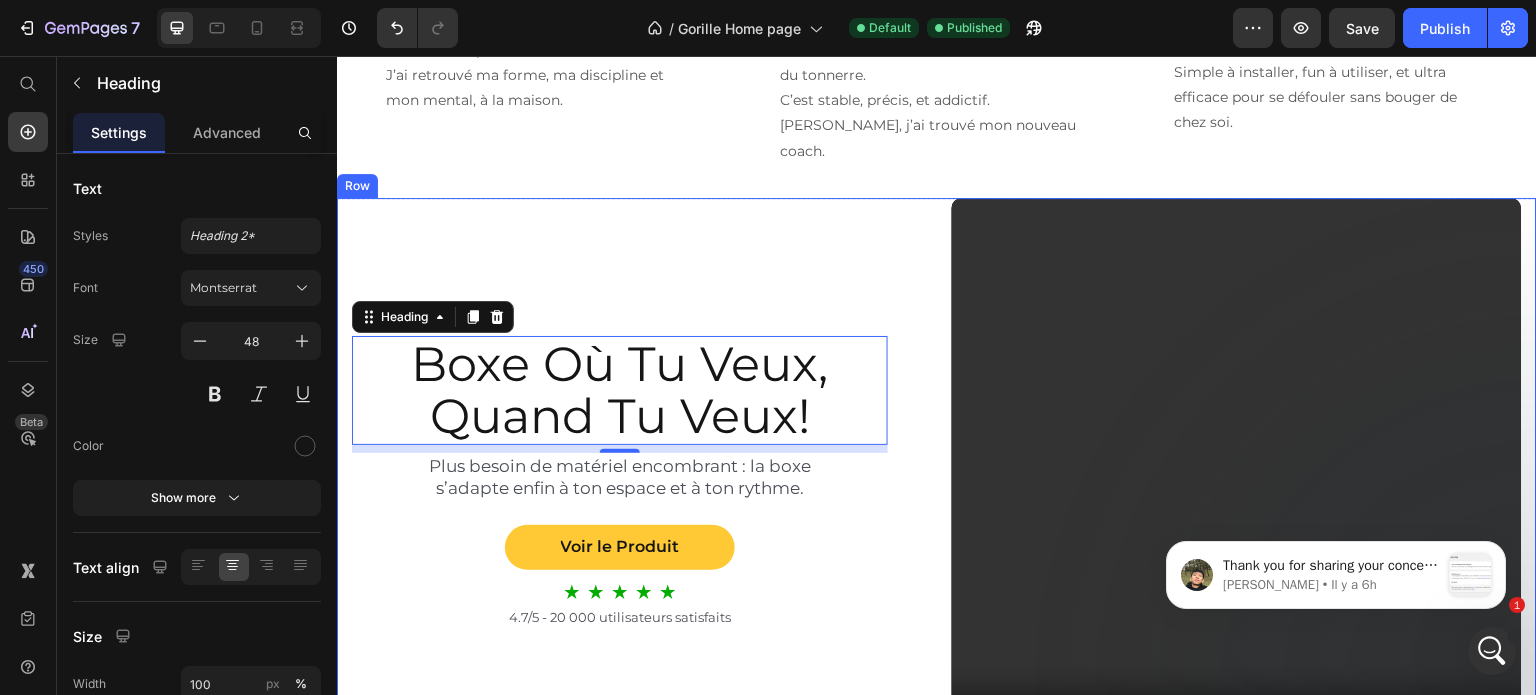 click on "Boxe Où Tu Veux, Quand Tu Veux! Heading   8 Plus besoin de matériel encombrant : la boxe s’adapte enfin à ton espace et à ton rythme. Text Block Voir le Produit Button Icon Icon Icon Icon Icon Icon List 4.7/5 - 20 000 utilisateurs satisfaits Text Block Row" at bounding box center [637, 483] 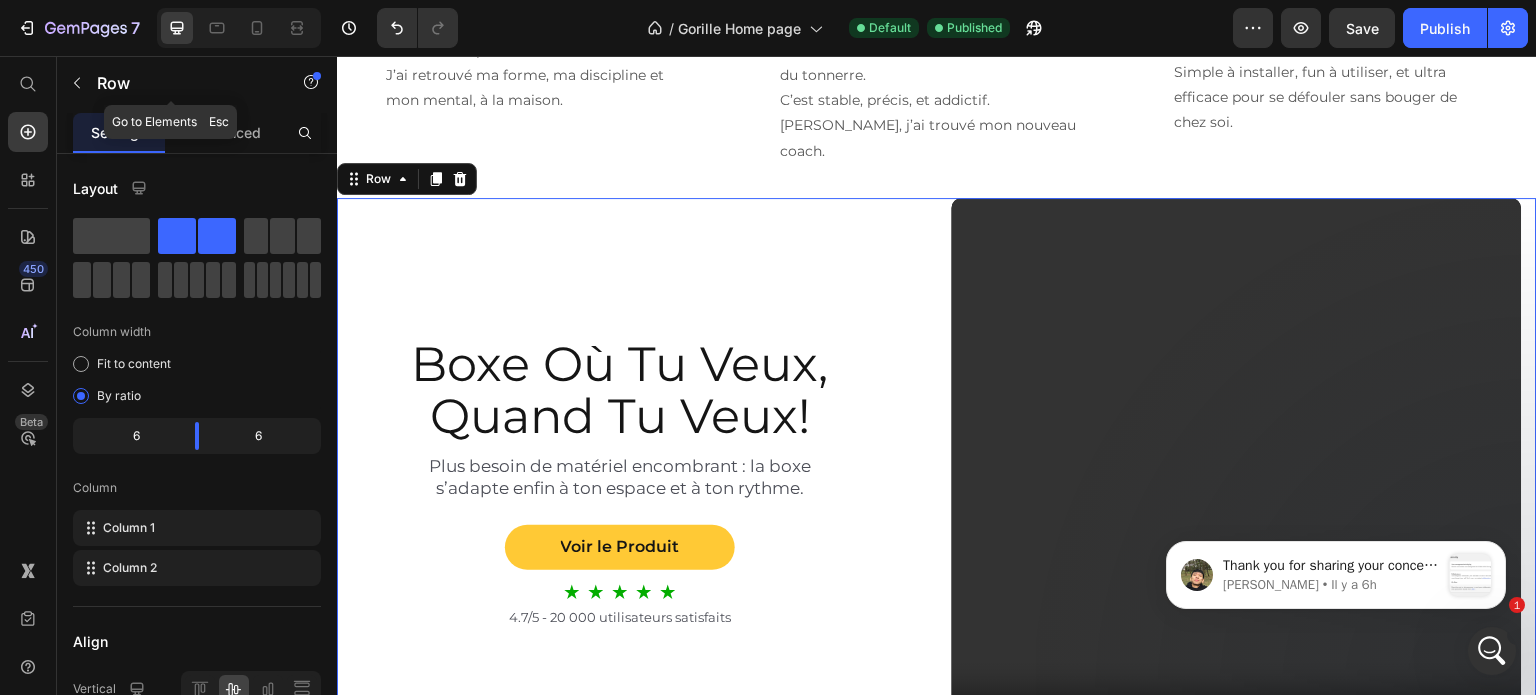 click 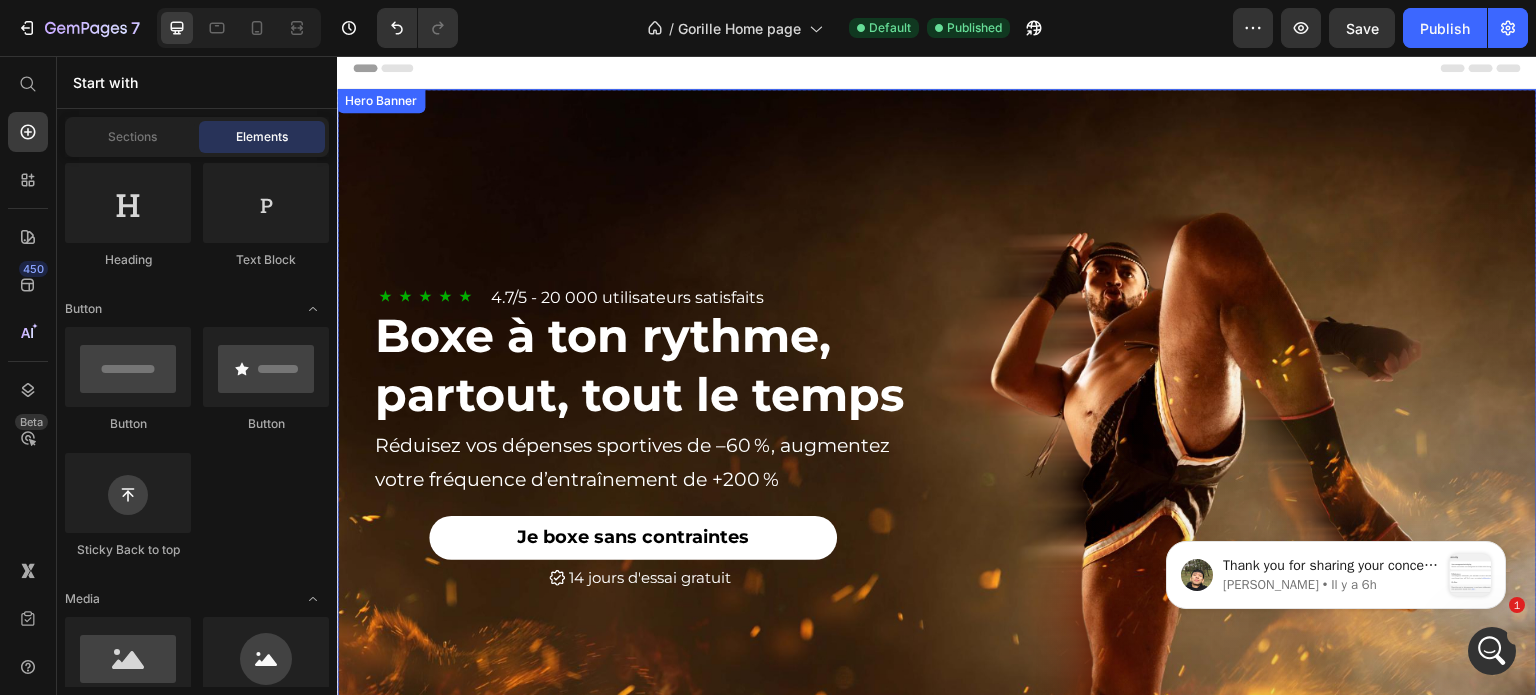 scroll, scrollTop: 0, scrollLeft: 0, axis: both 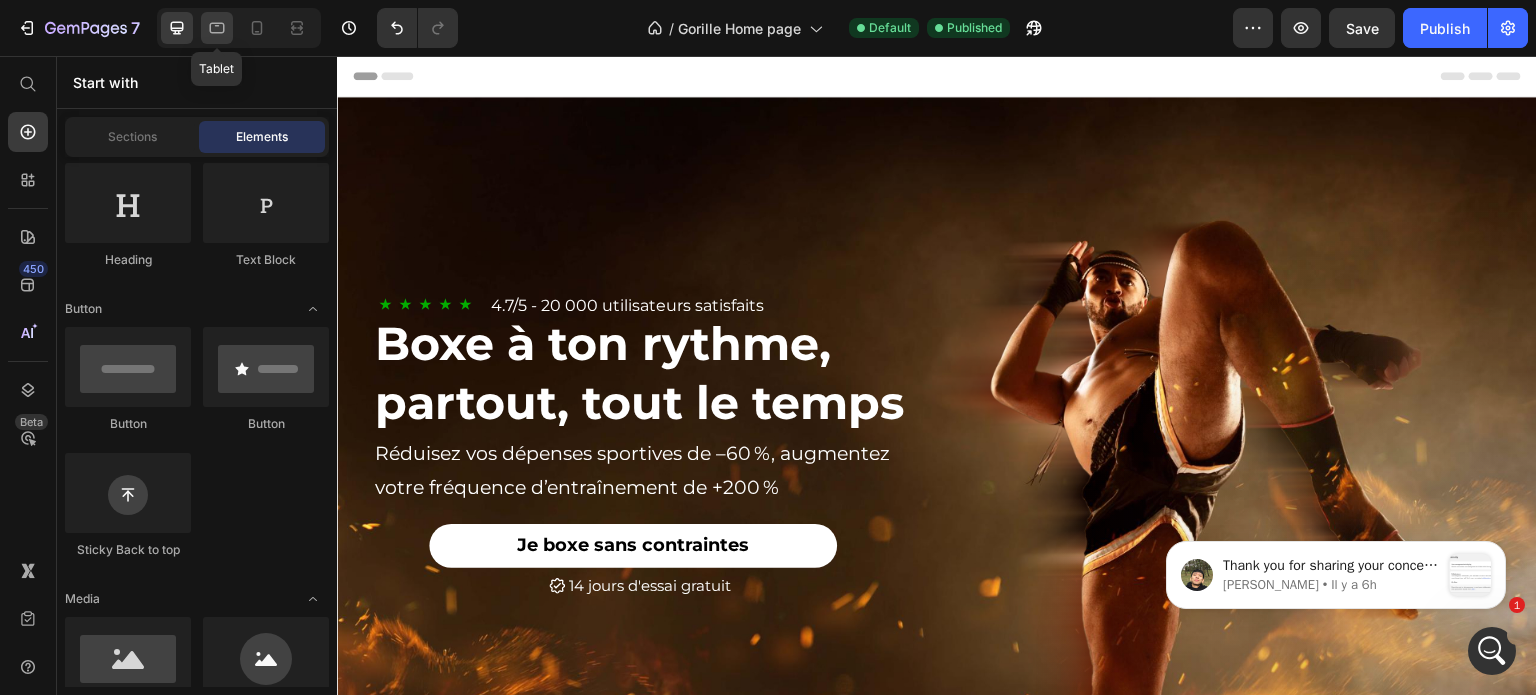 click 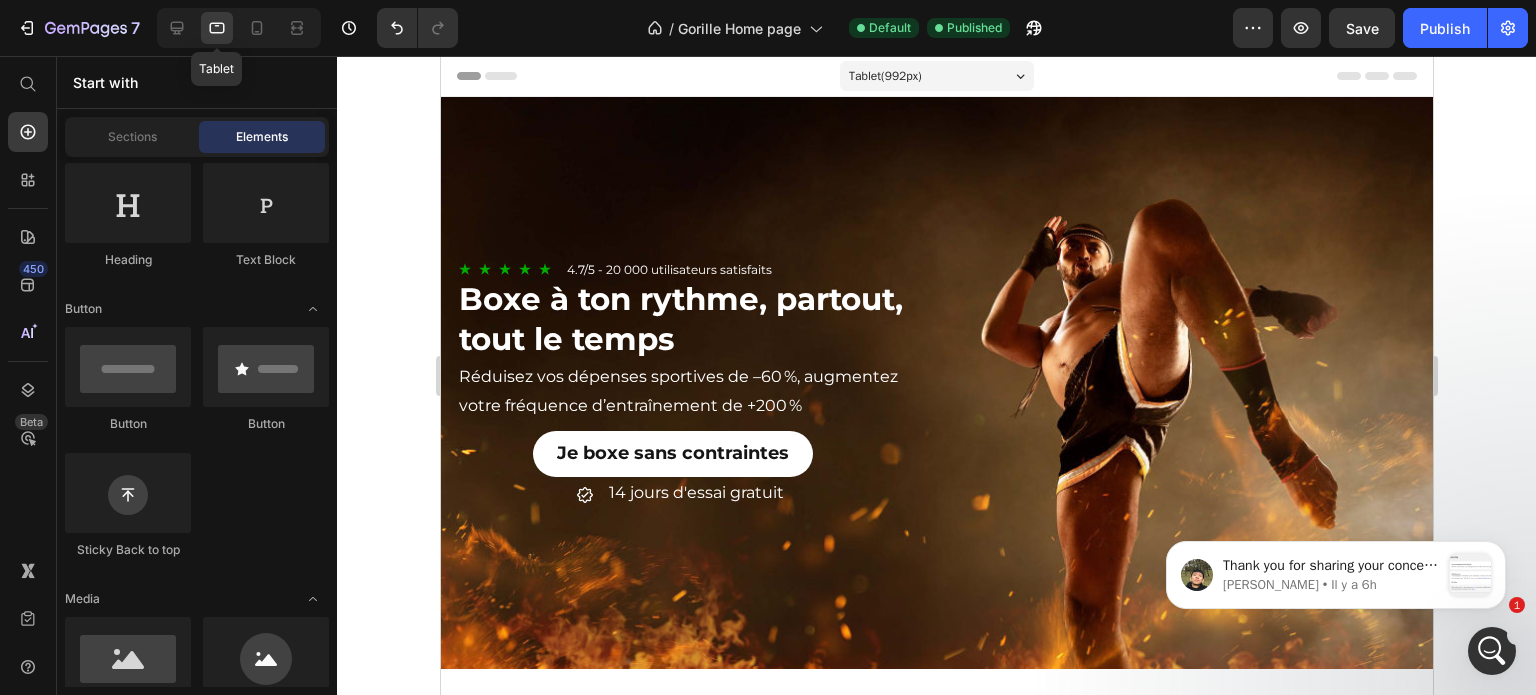click 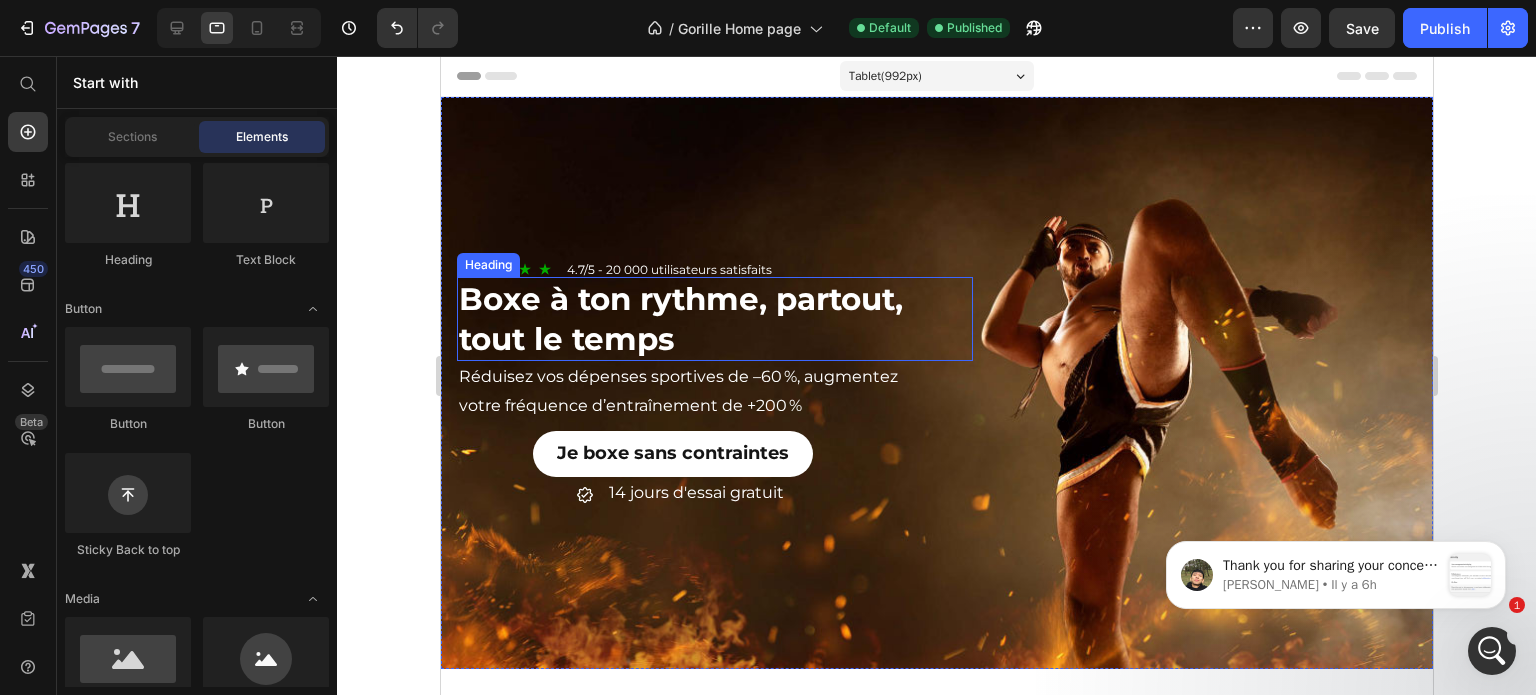 click on "Boxe à ton rythme, partout, tout le temps" at bounding box center (680, 319) 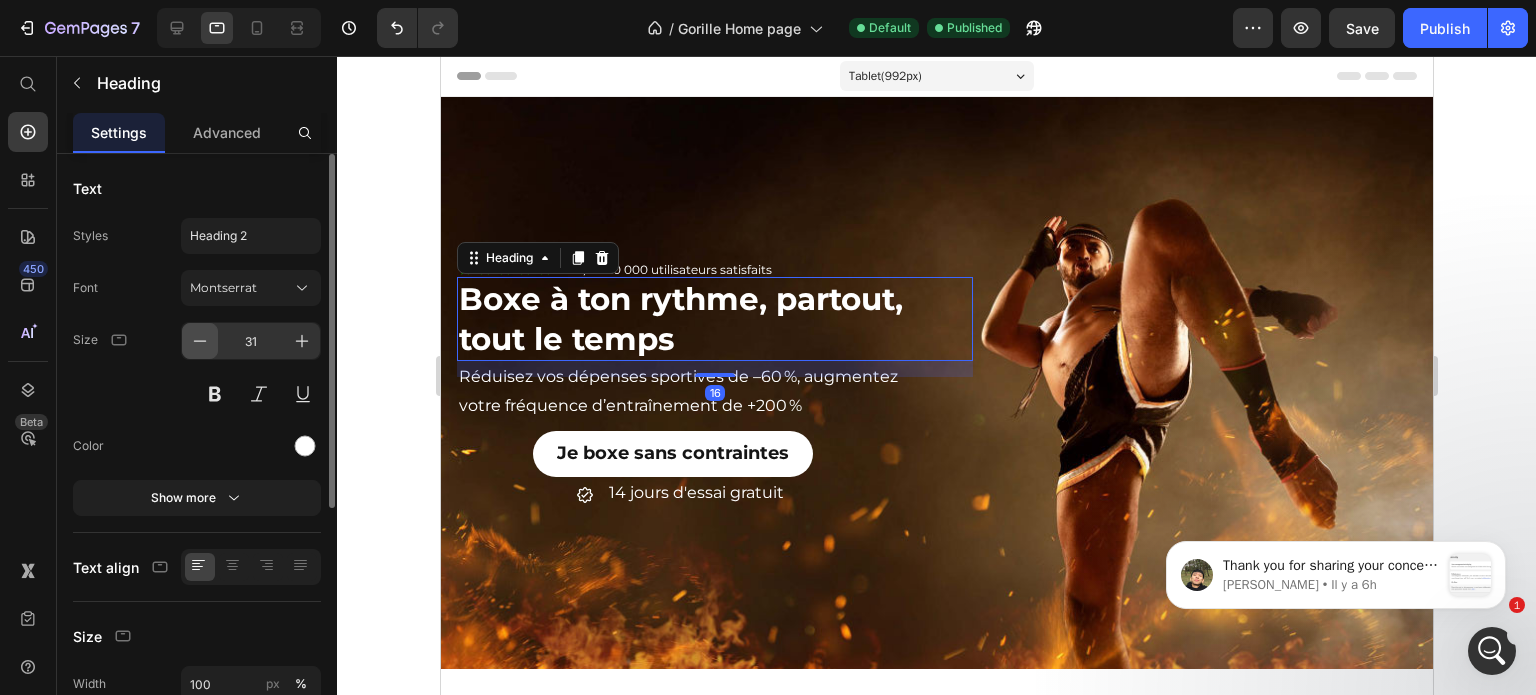 click 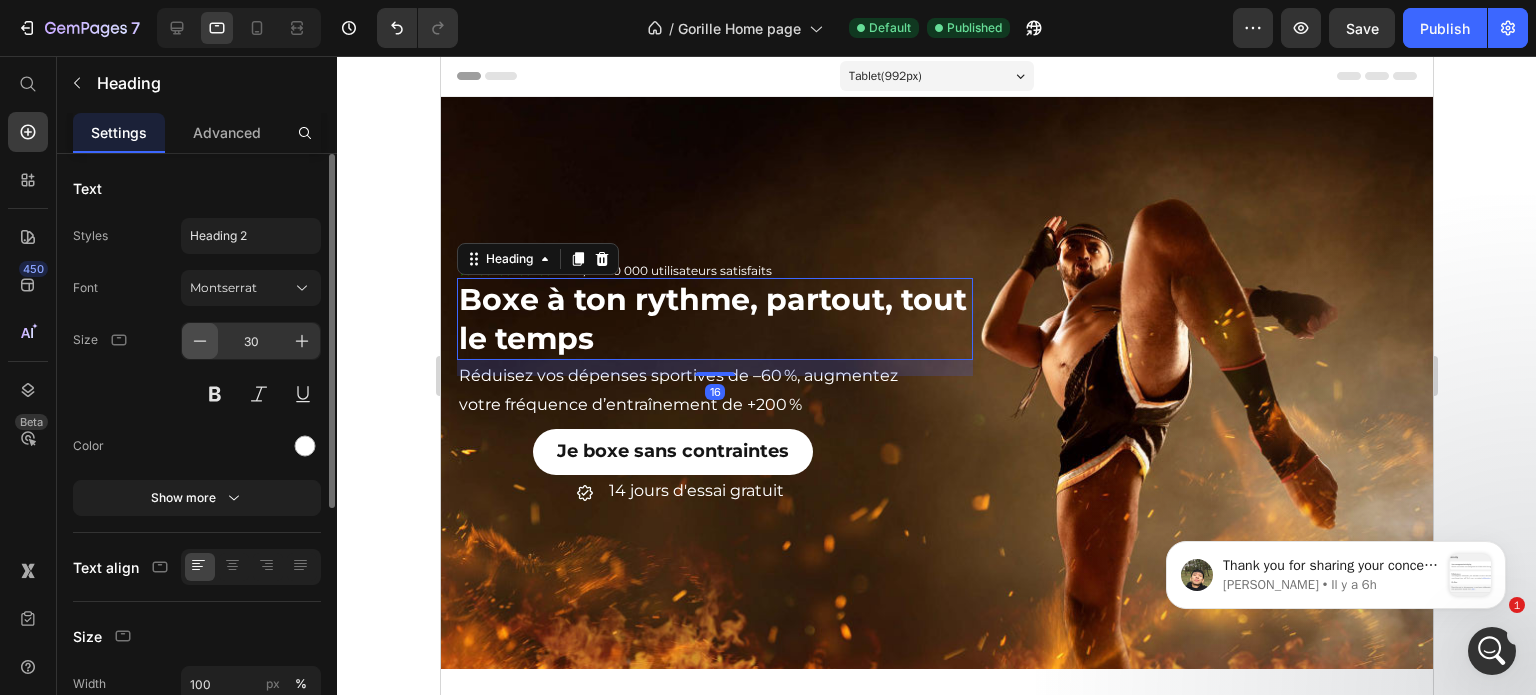 click 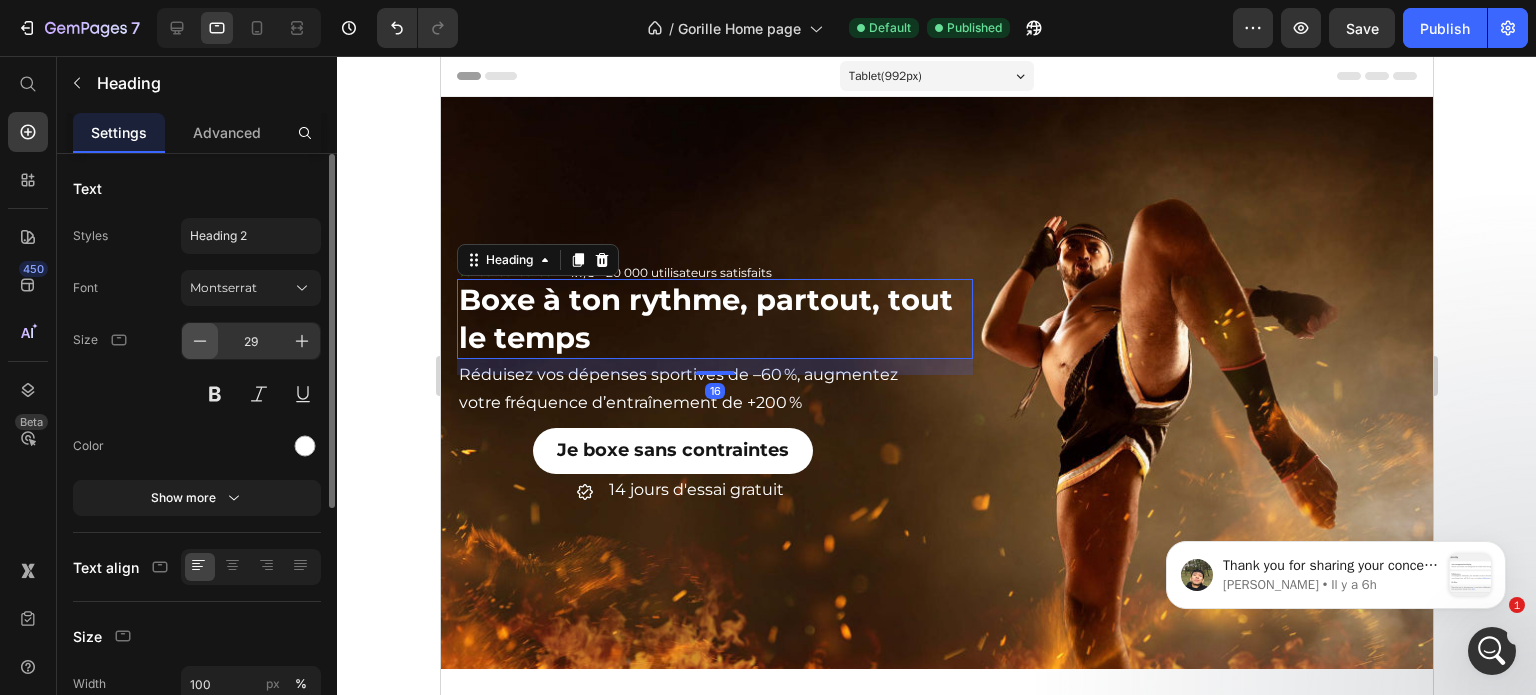 click 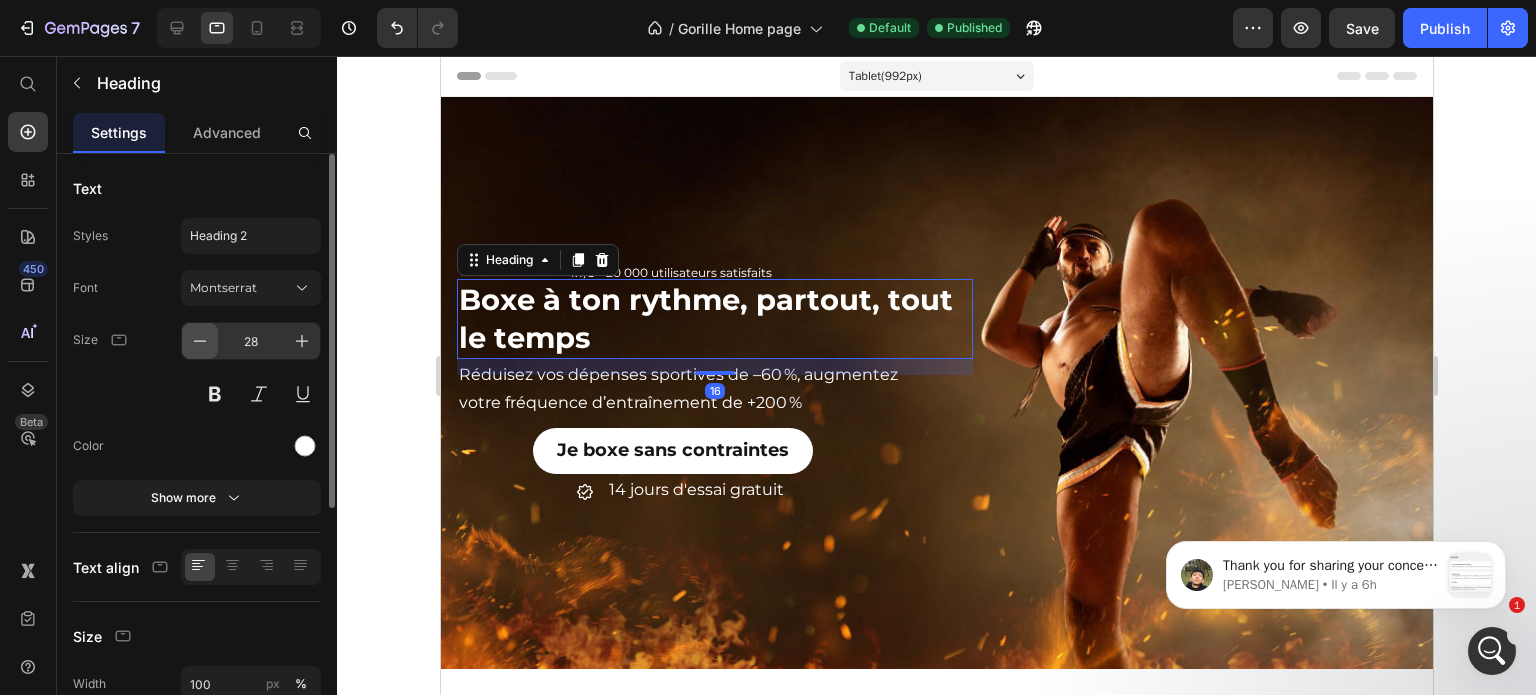 click 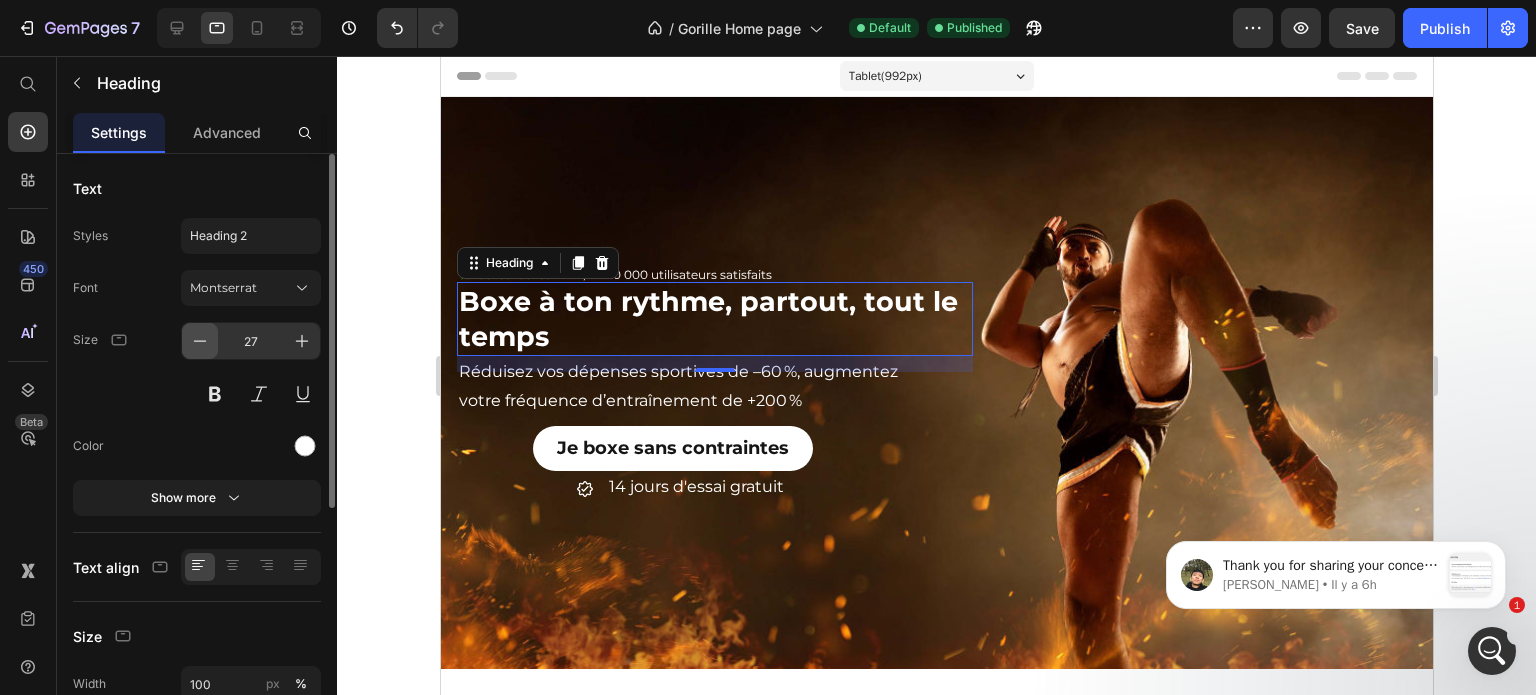 click 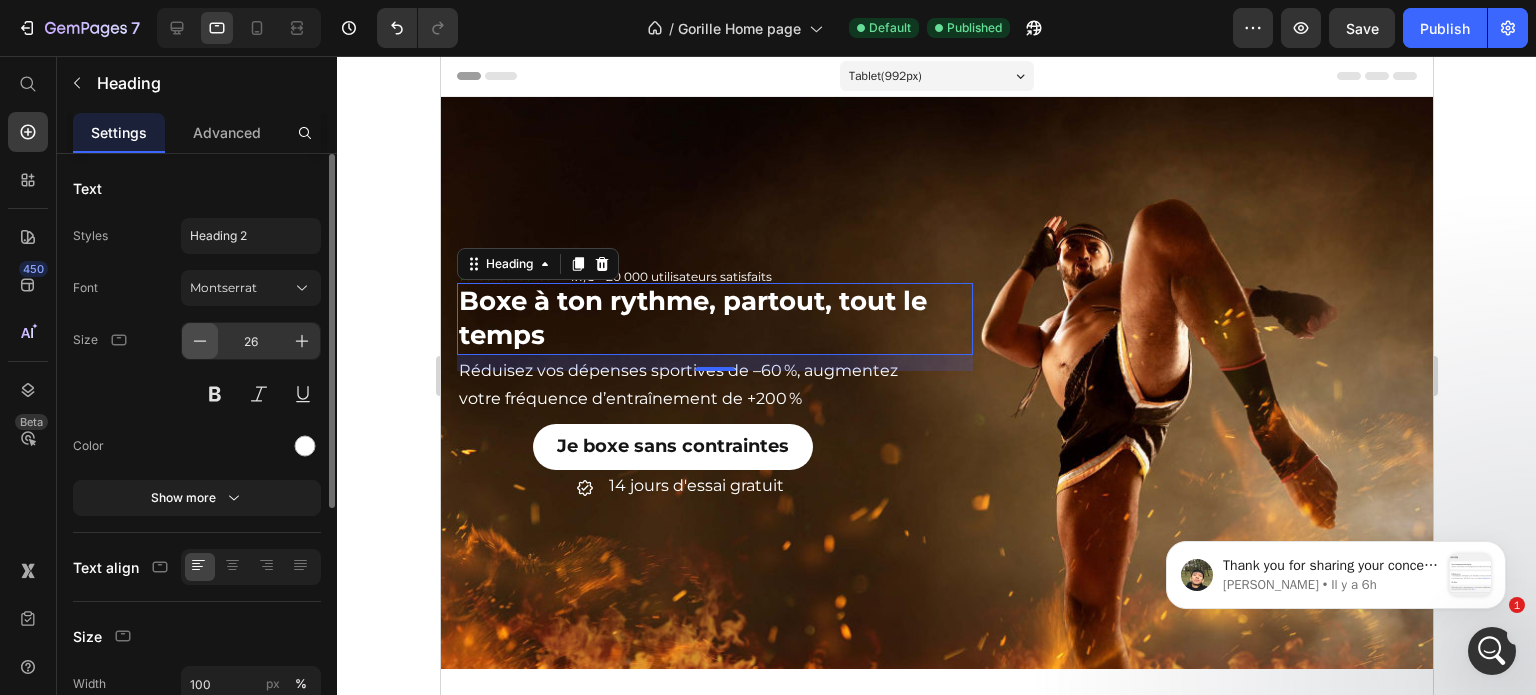 click 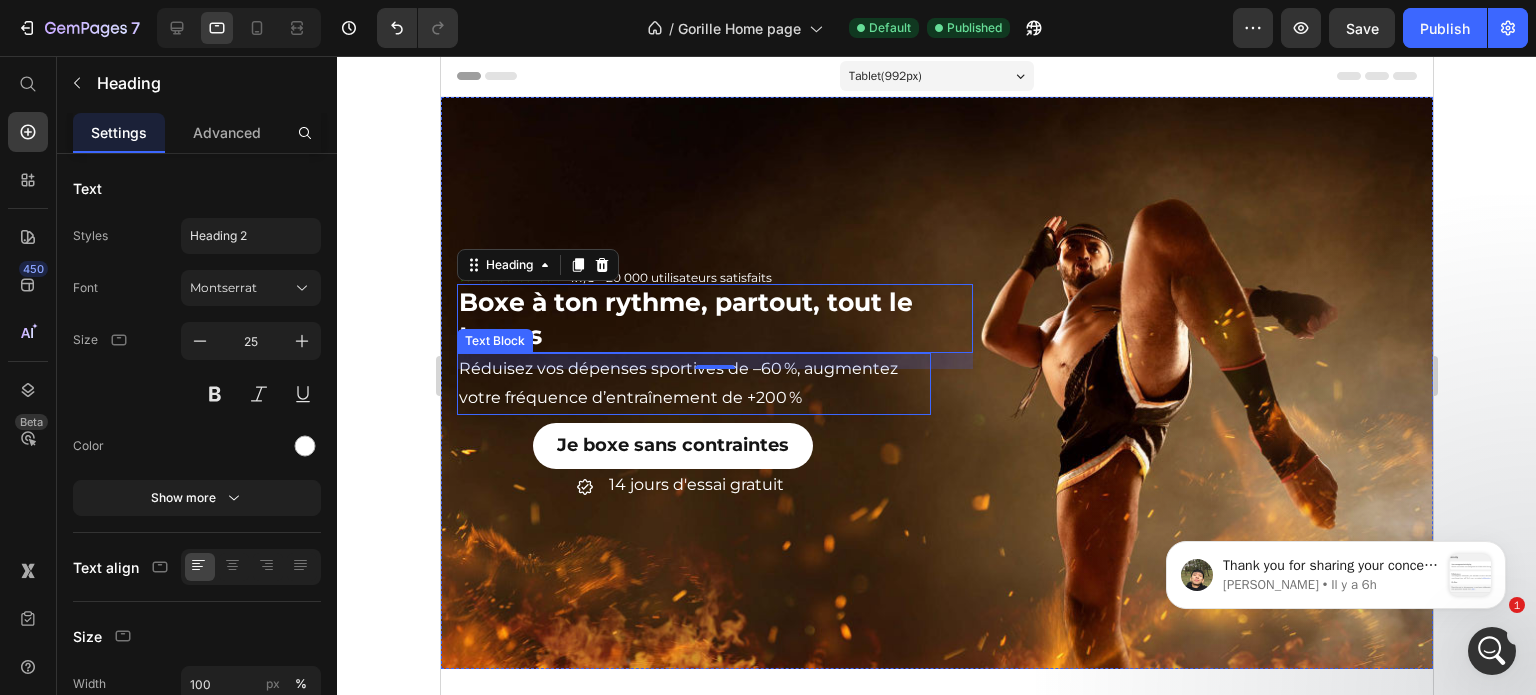 click on "Réduisez vos dépenses sportives de –60 %, augmentez votre fréquence d’entraînement de +200 %" at bounding box center [693, 384] 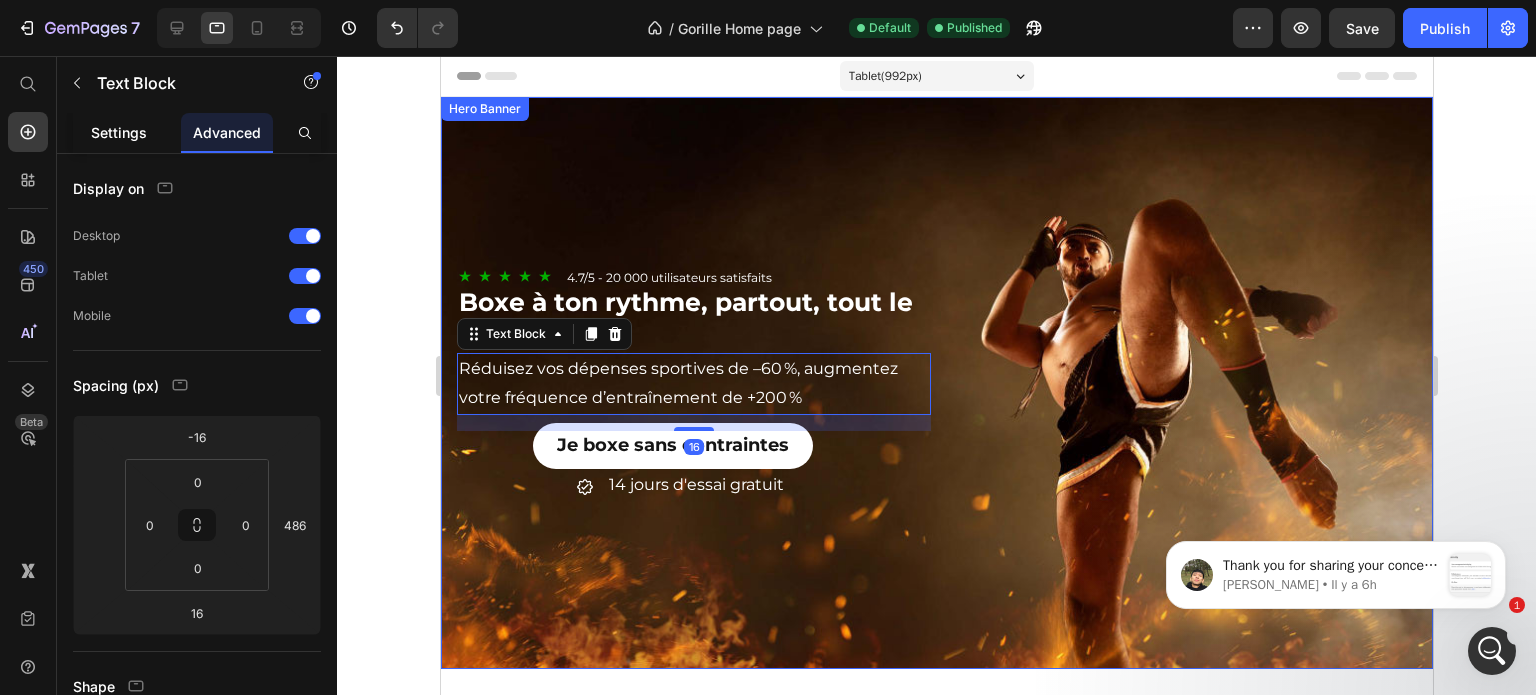 click on "Settings" at bounding box center (119, 132) 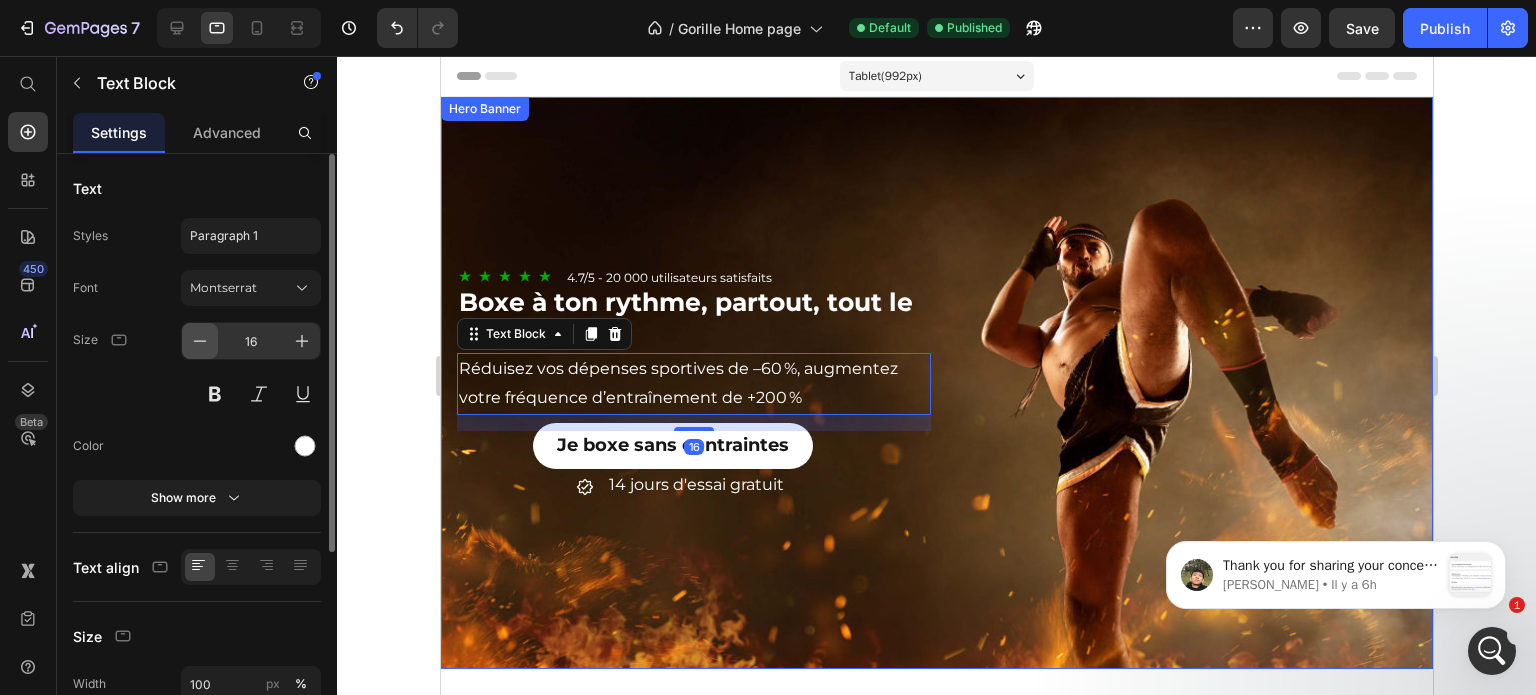 click 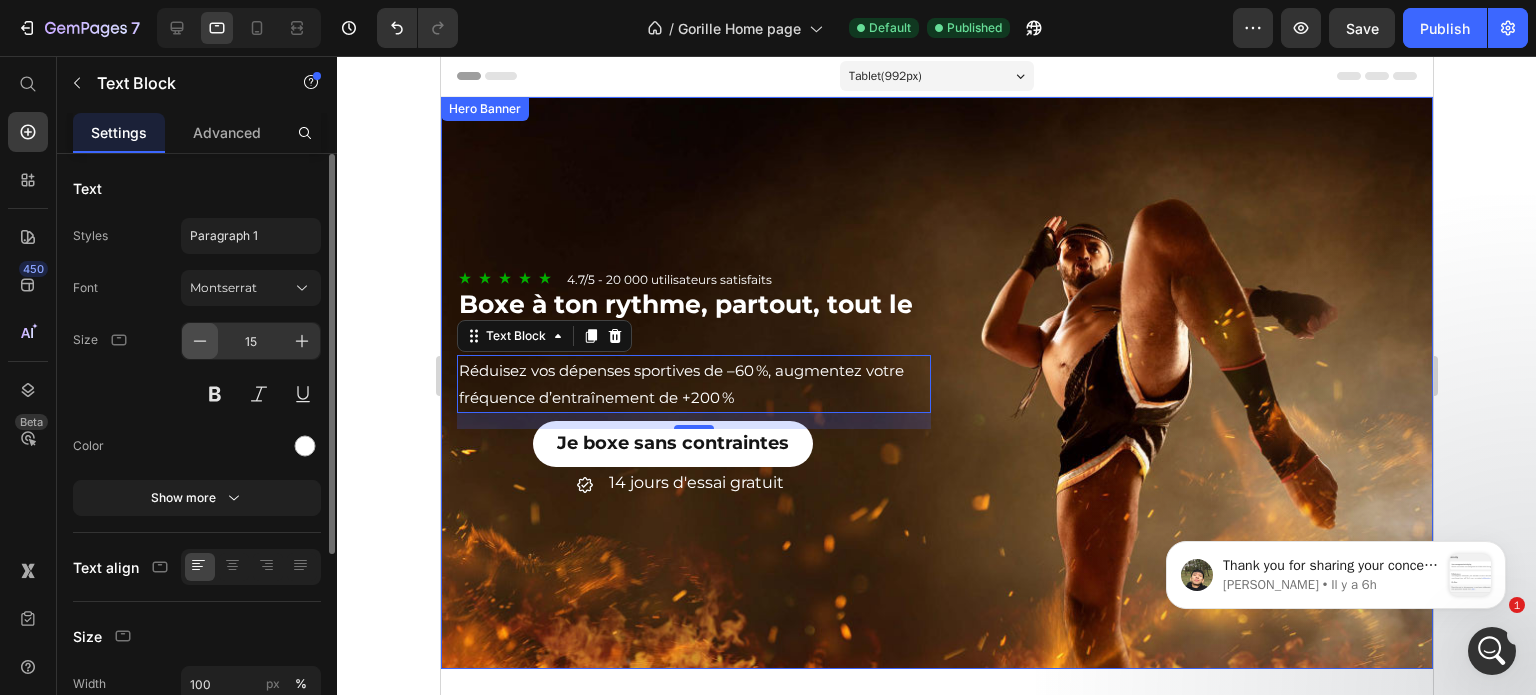 click 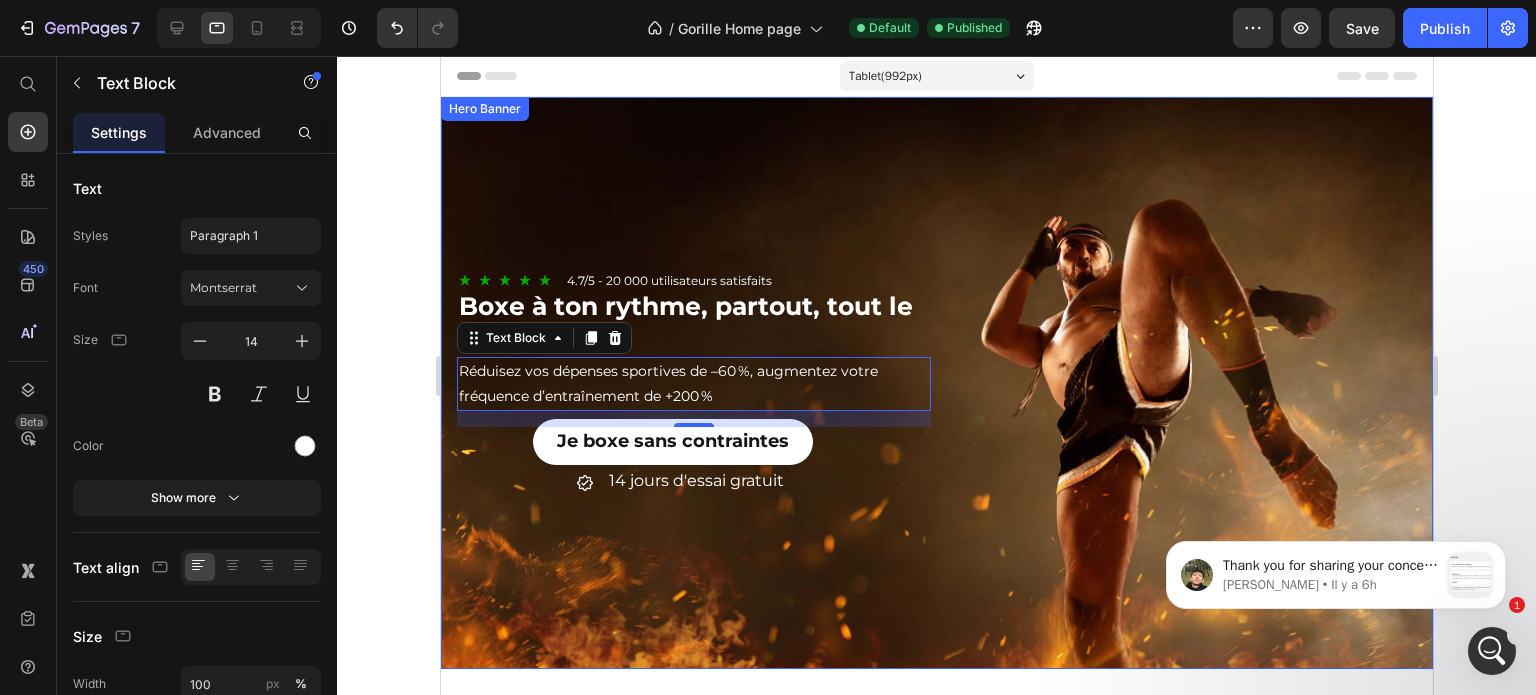 click 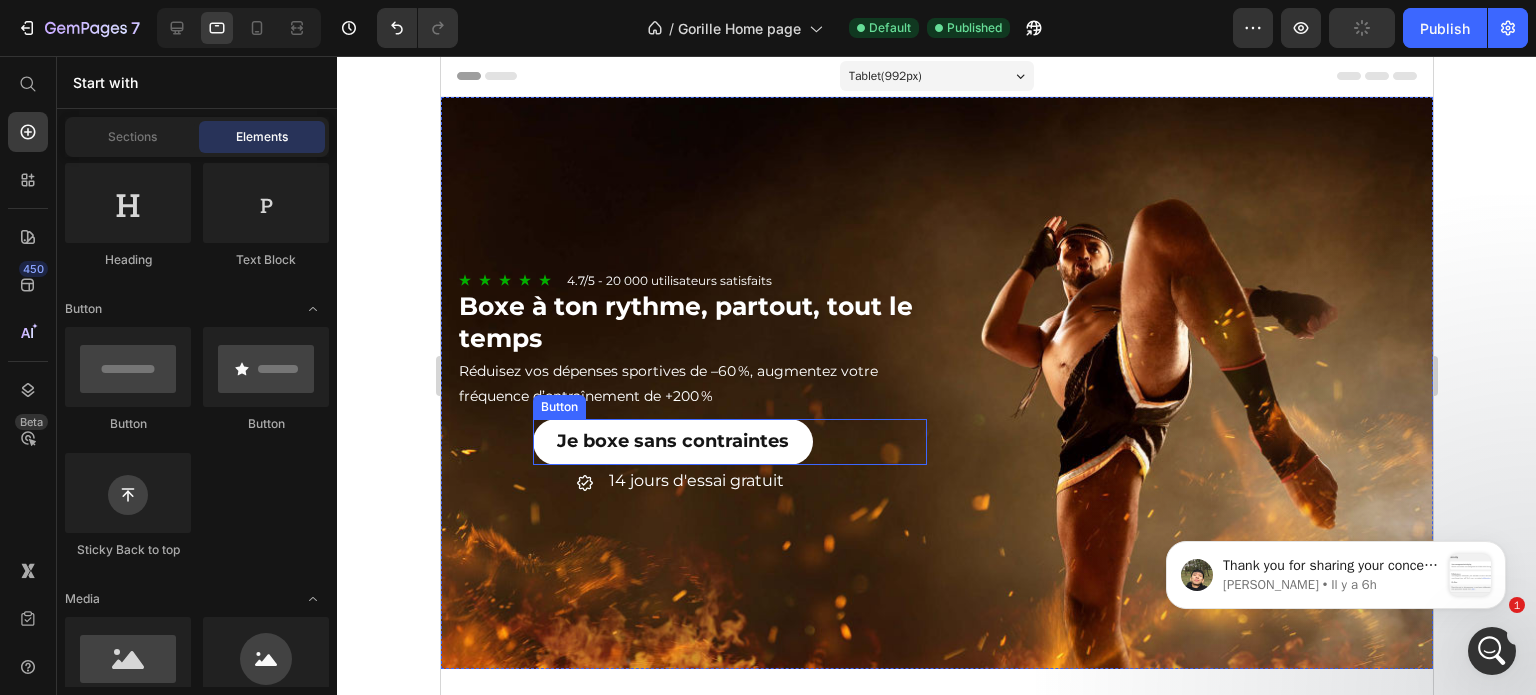 click on "Je boxe sans contraintes Button" at bounding box center (729, 442) 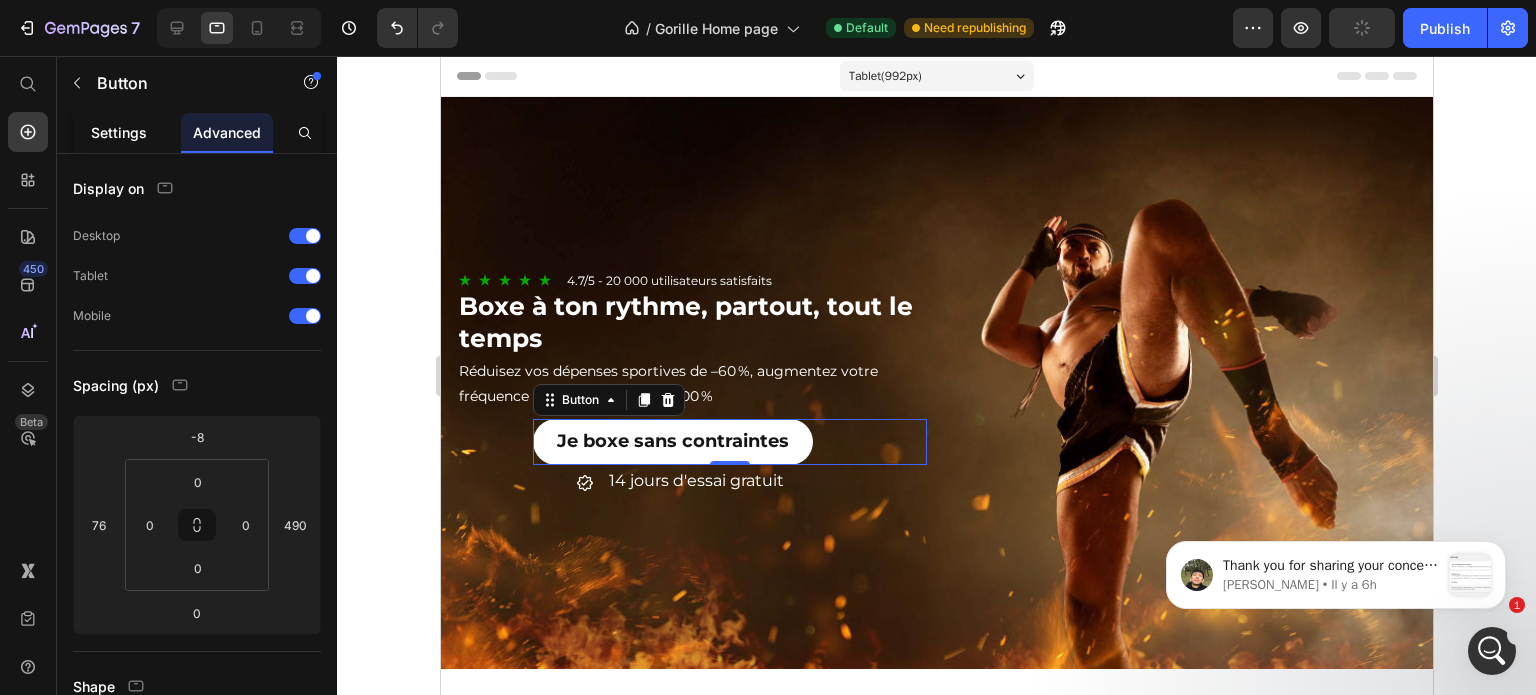 click on "Settings" at bounding box center (119, 132) 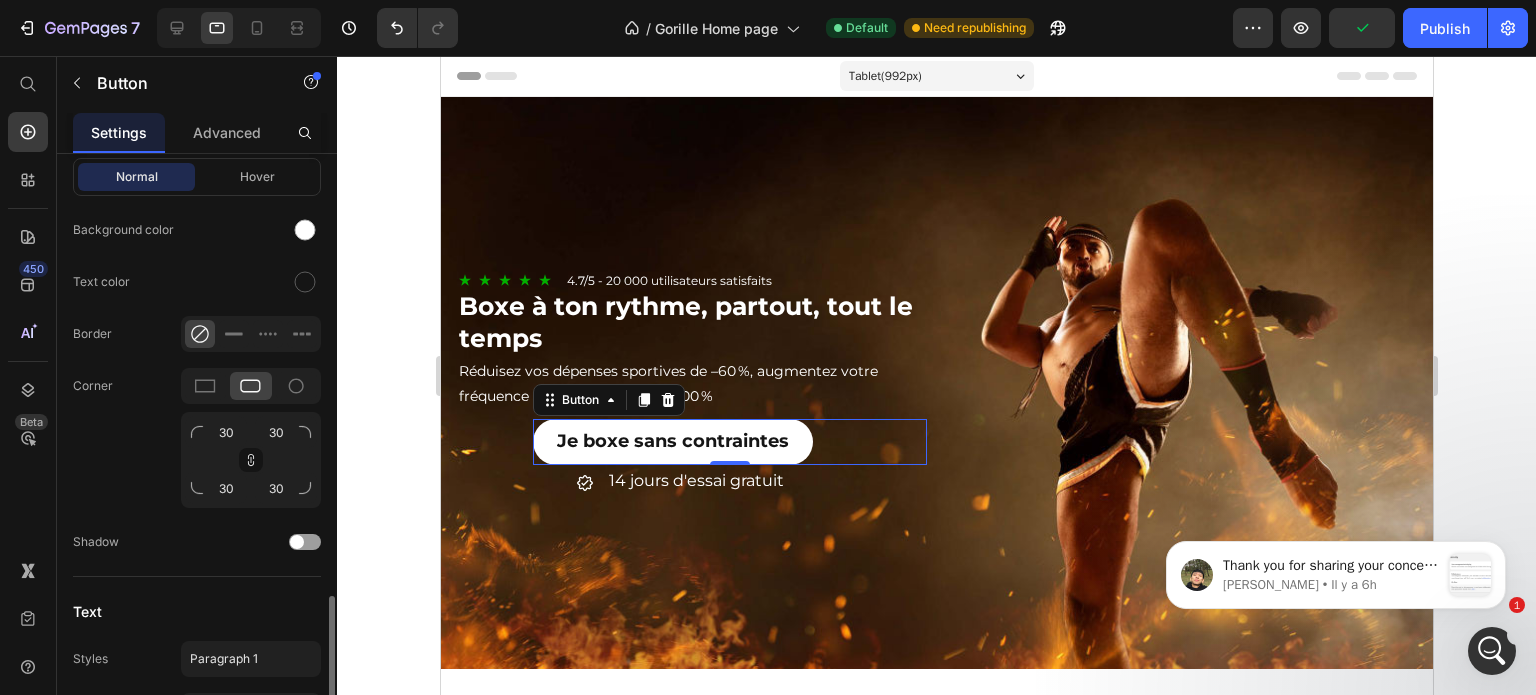 scroll, scrollTop: 832, scrollLeft: 0, axis: vertical 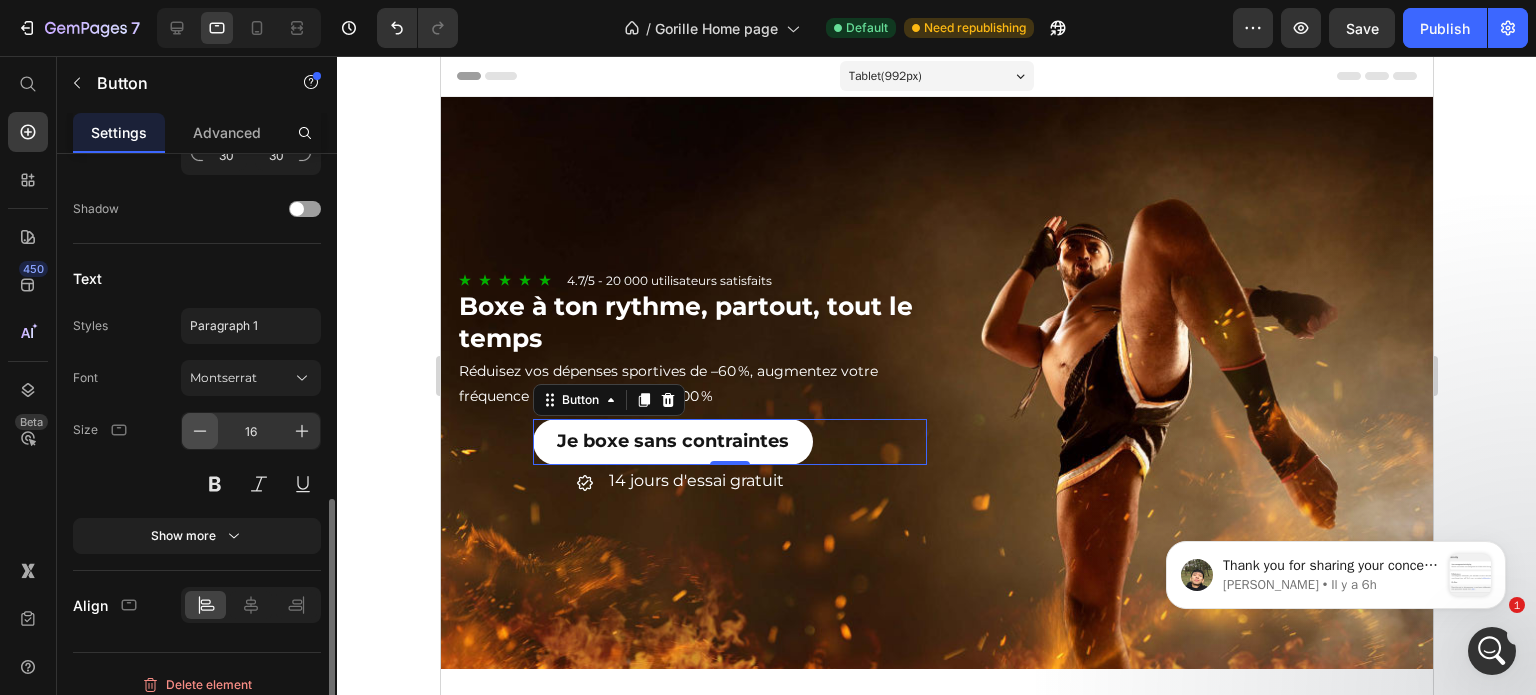 click 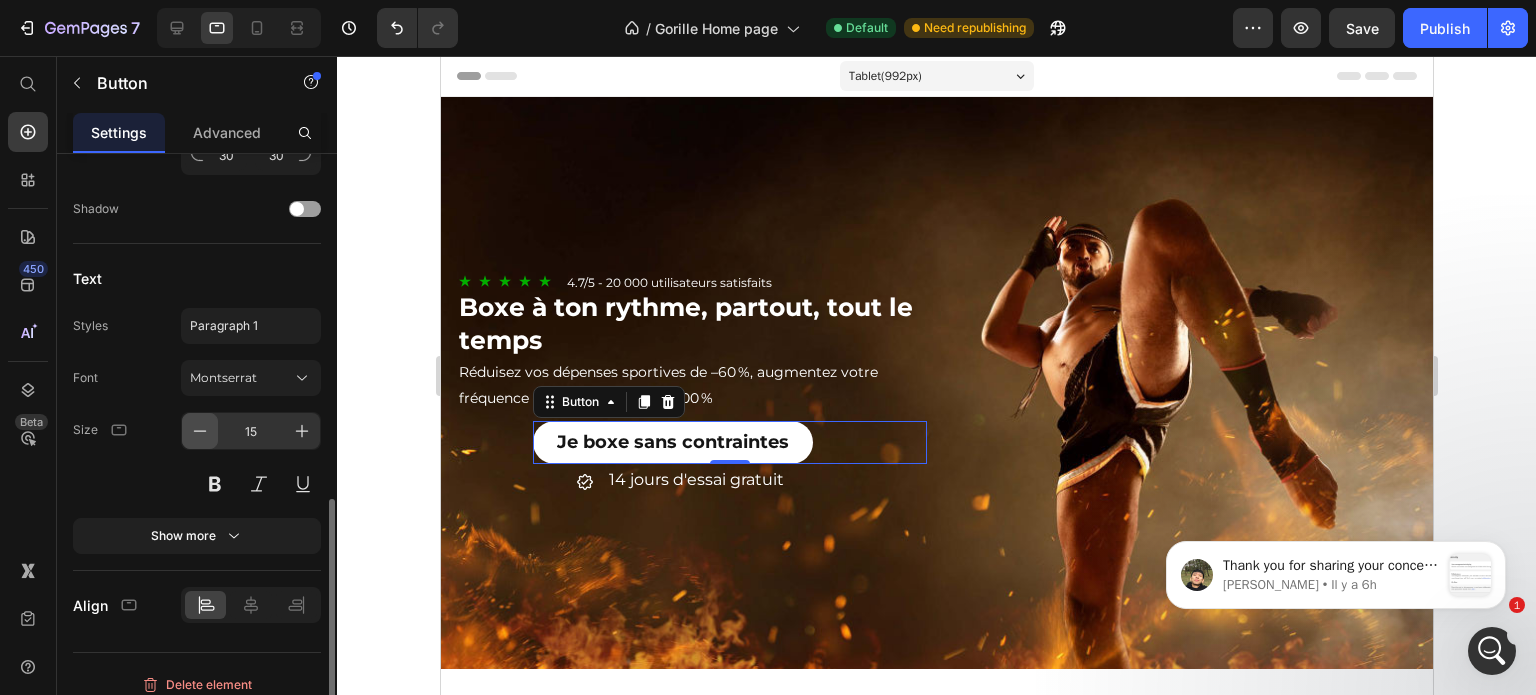 click 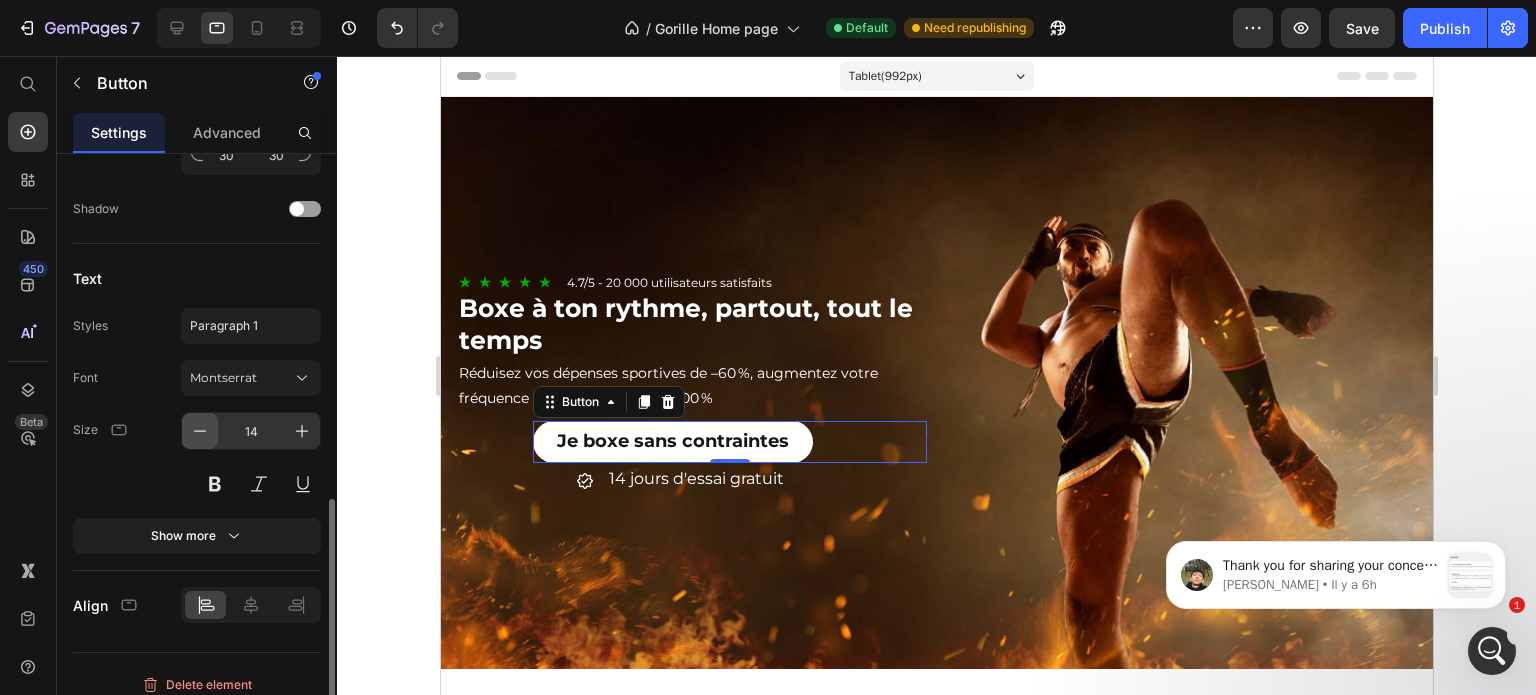 click 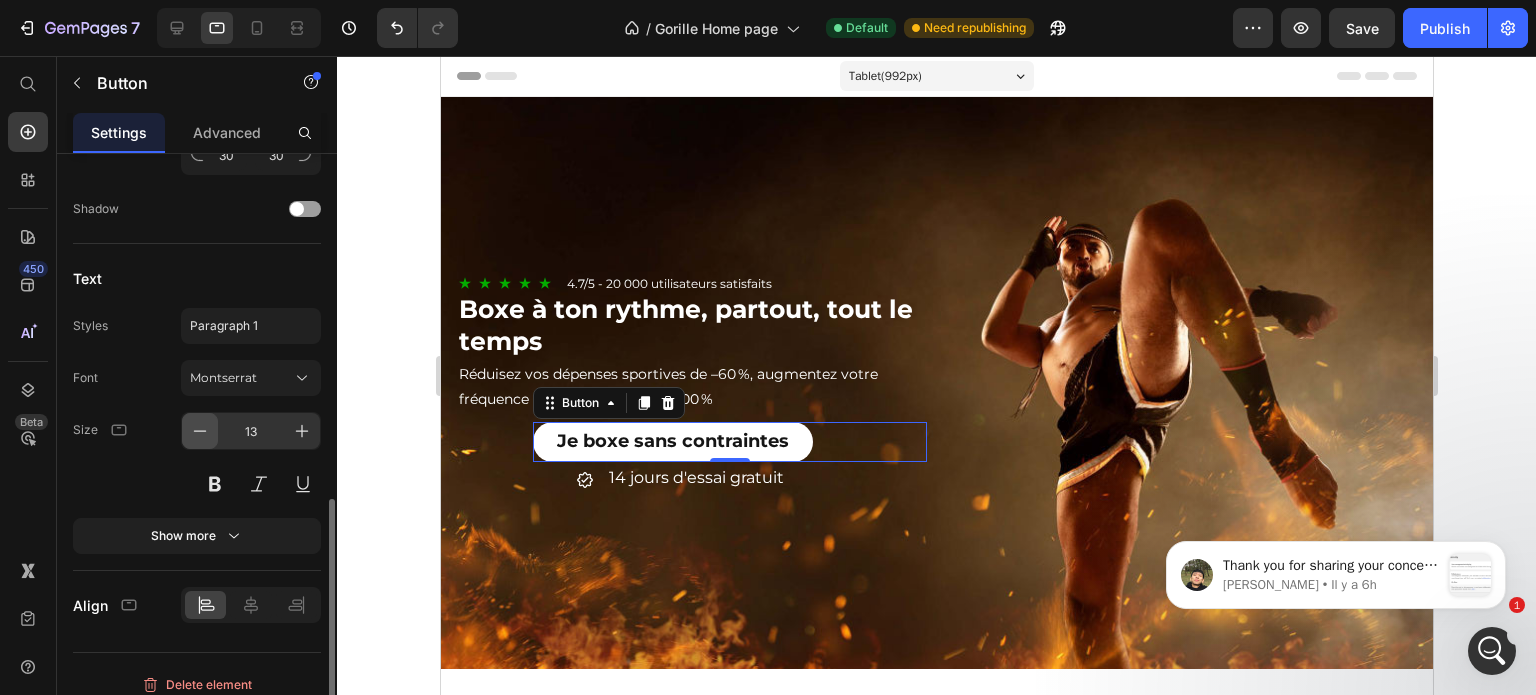 click 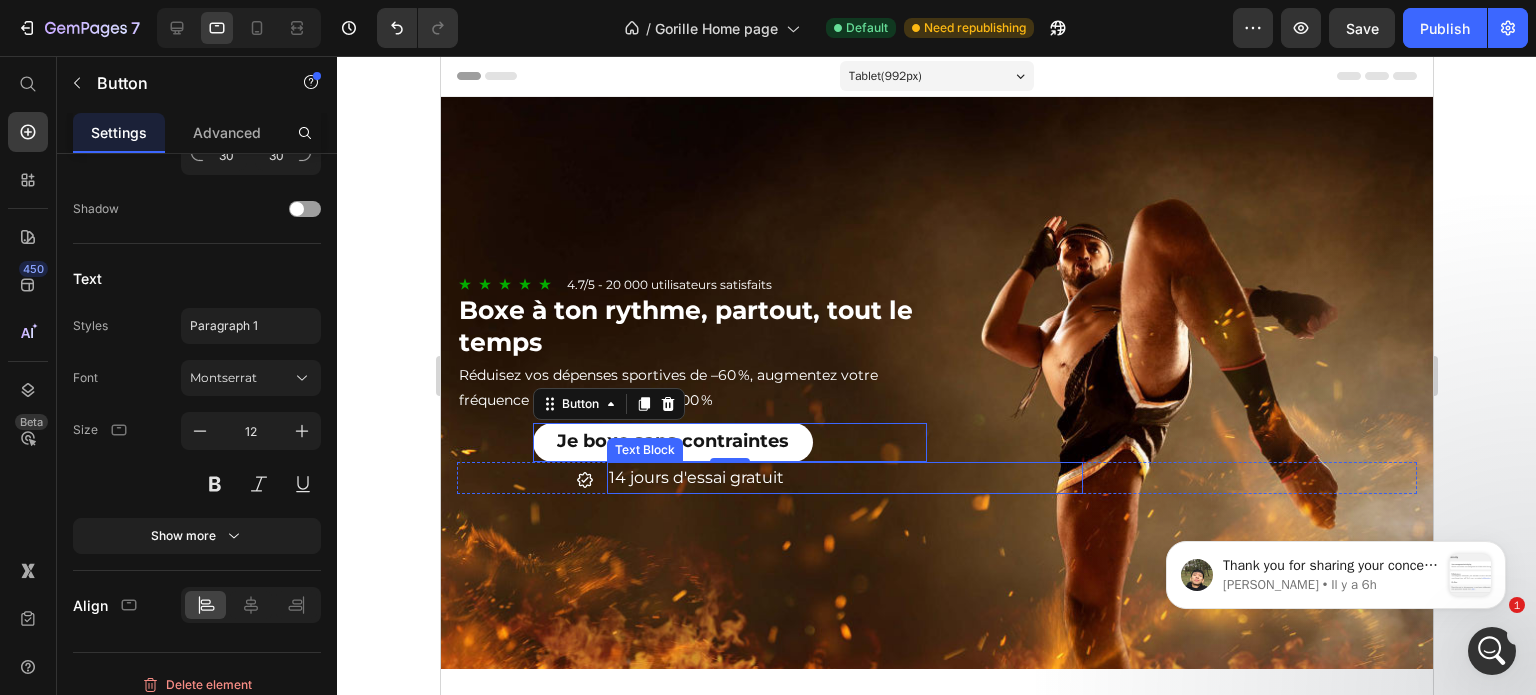 click on "14 jours d'essai gratuit" at bounding box center (844, 478) 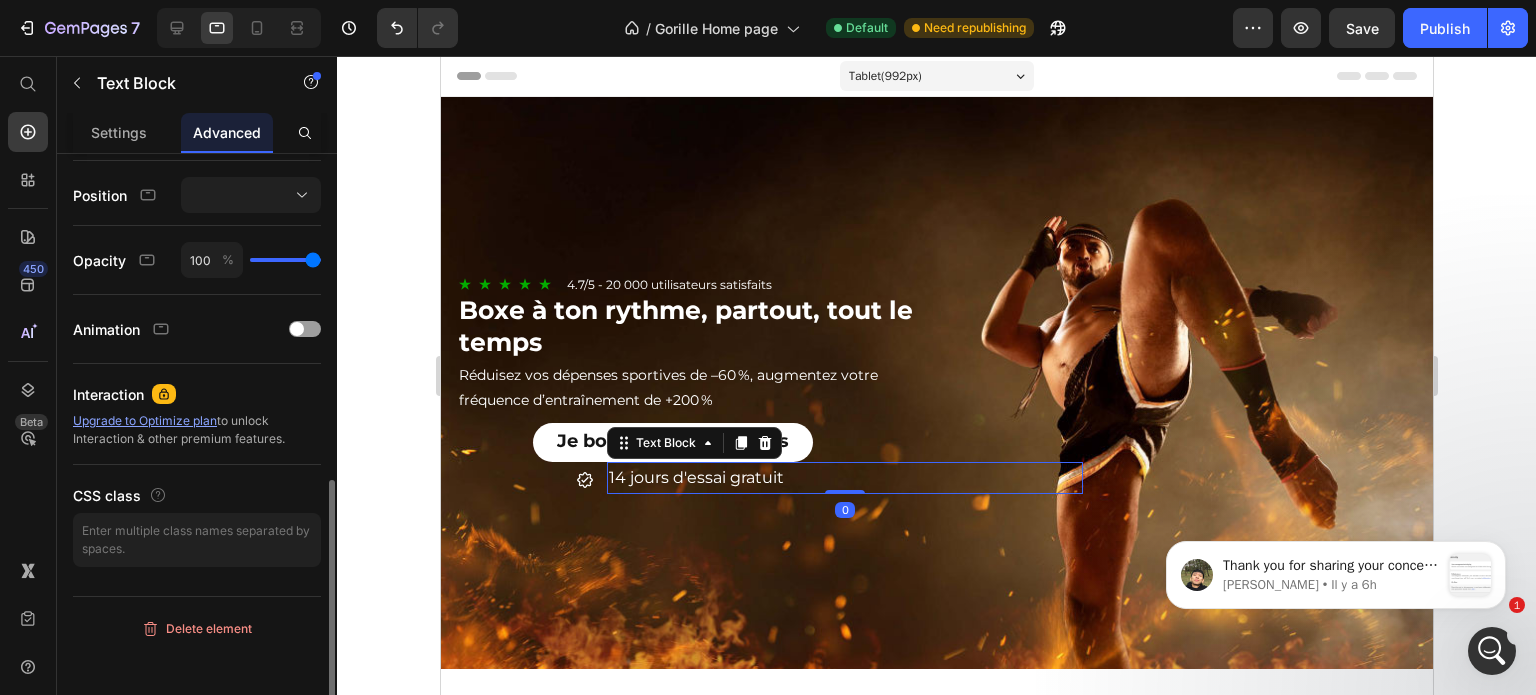 scroll, scrollTop: 0, scrollLeft: 0, axis: both 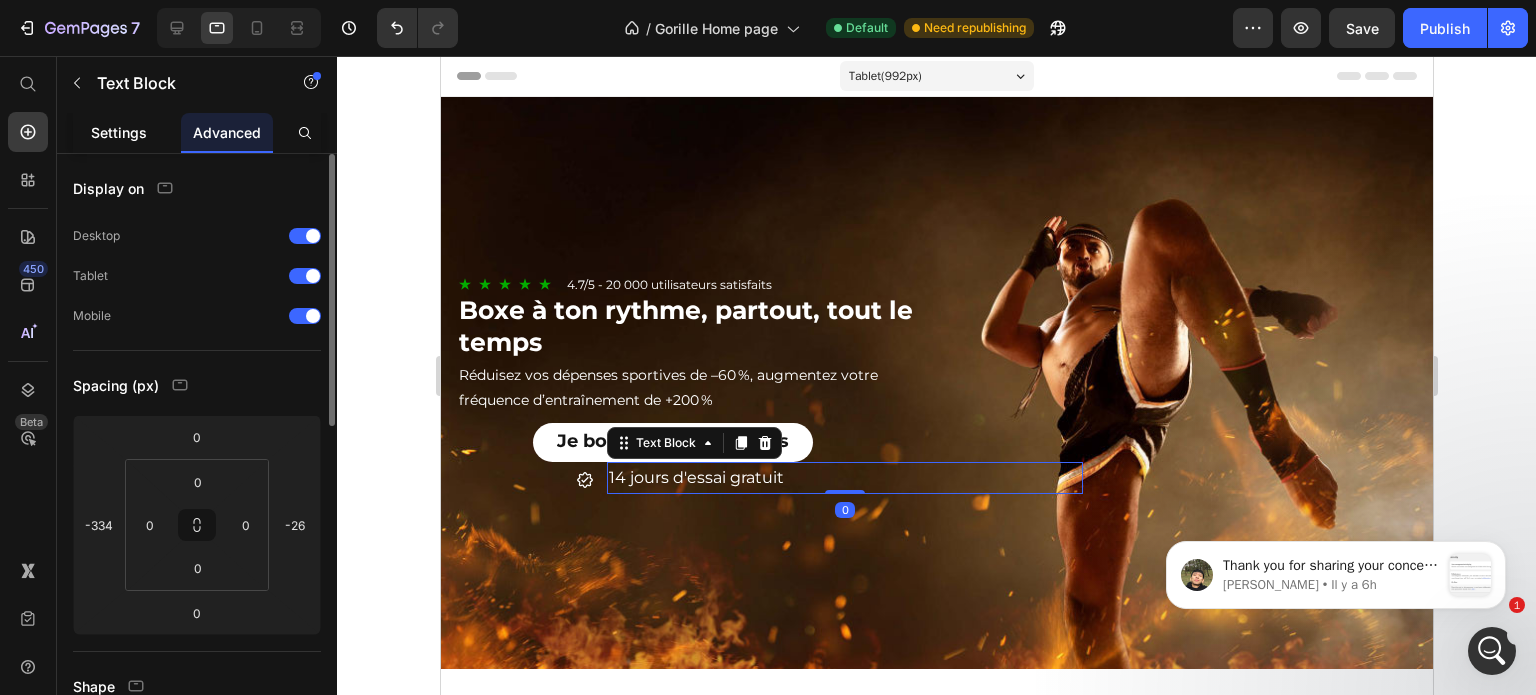 click on "Settings" at bounding box center [119, 132] 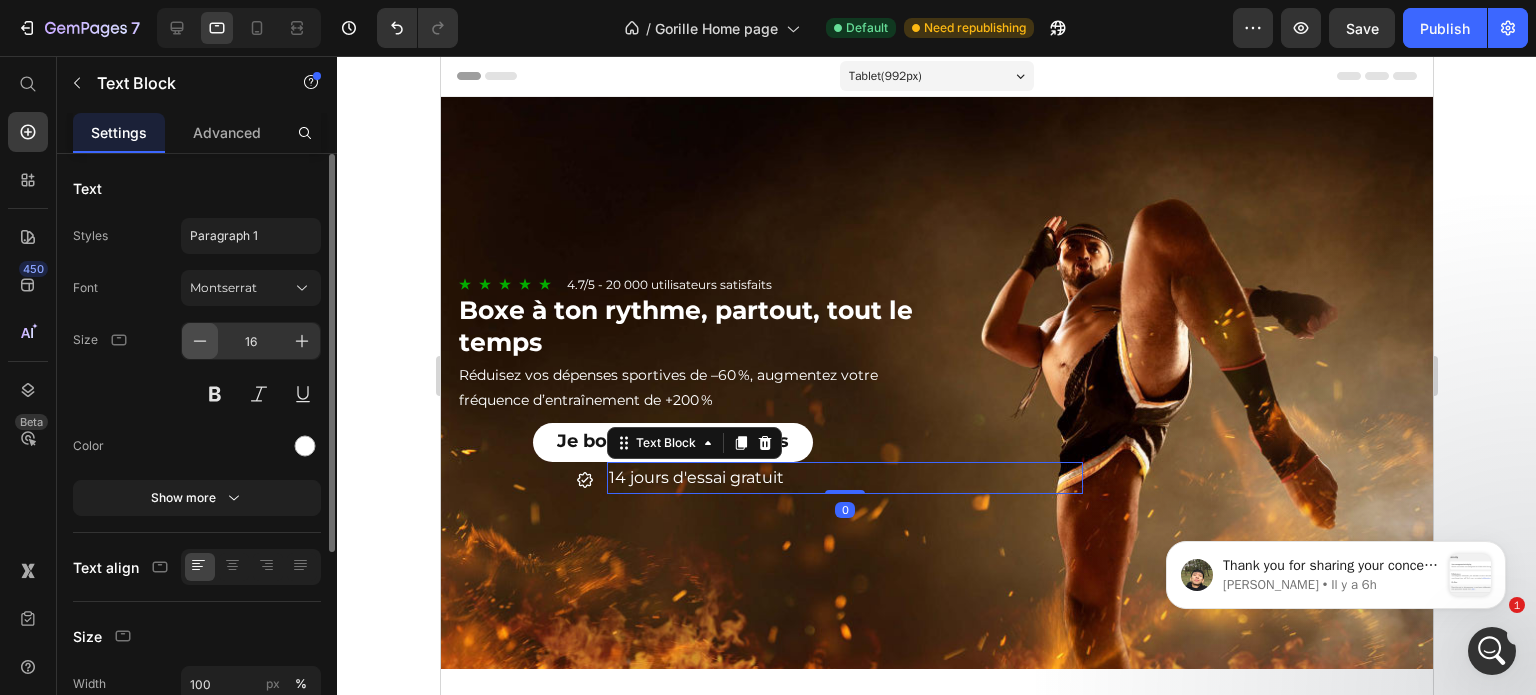click 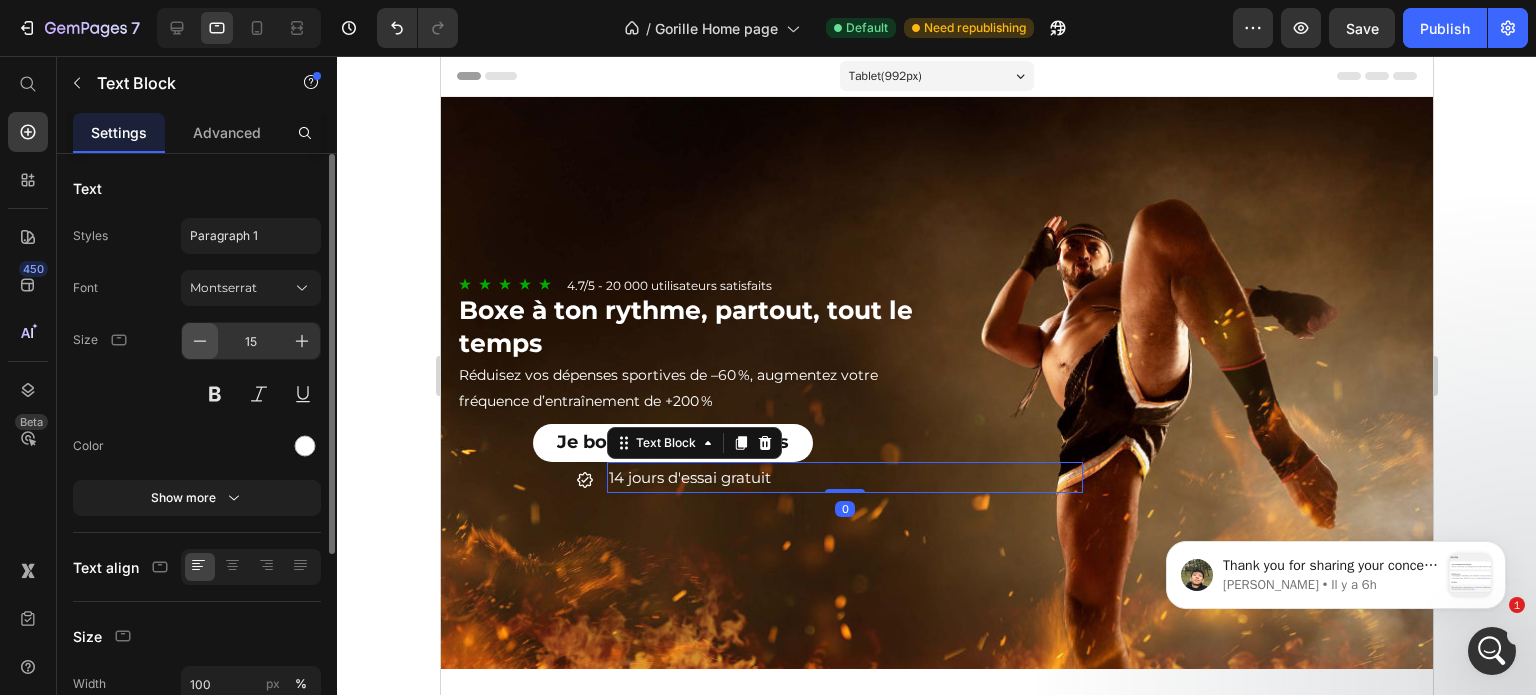 click 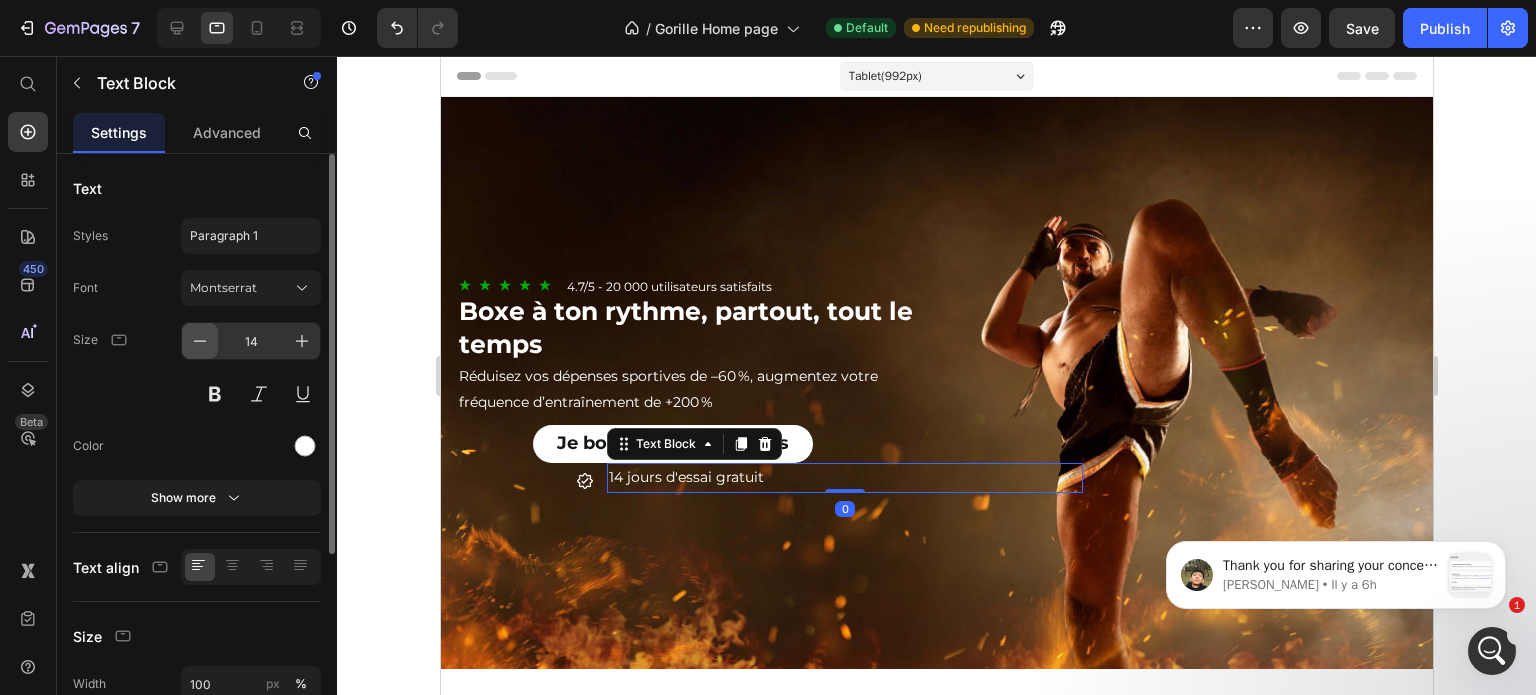 click 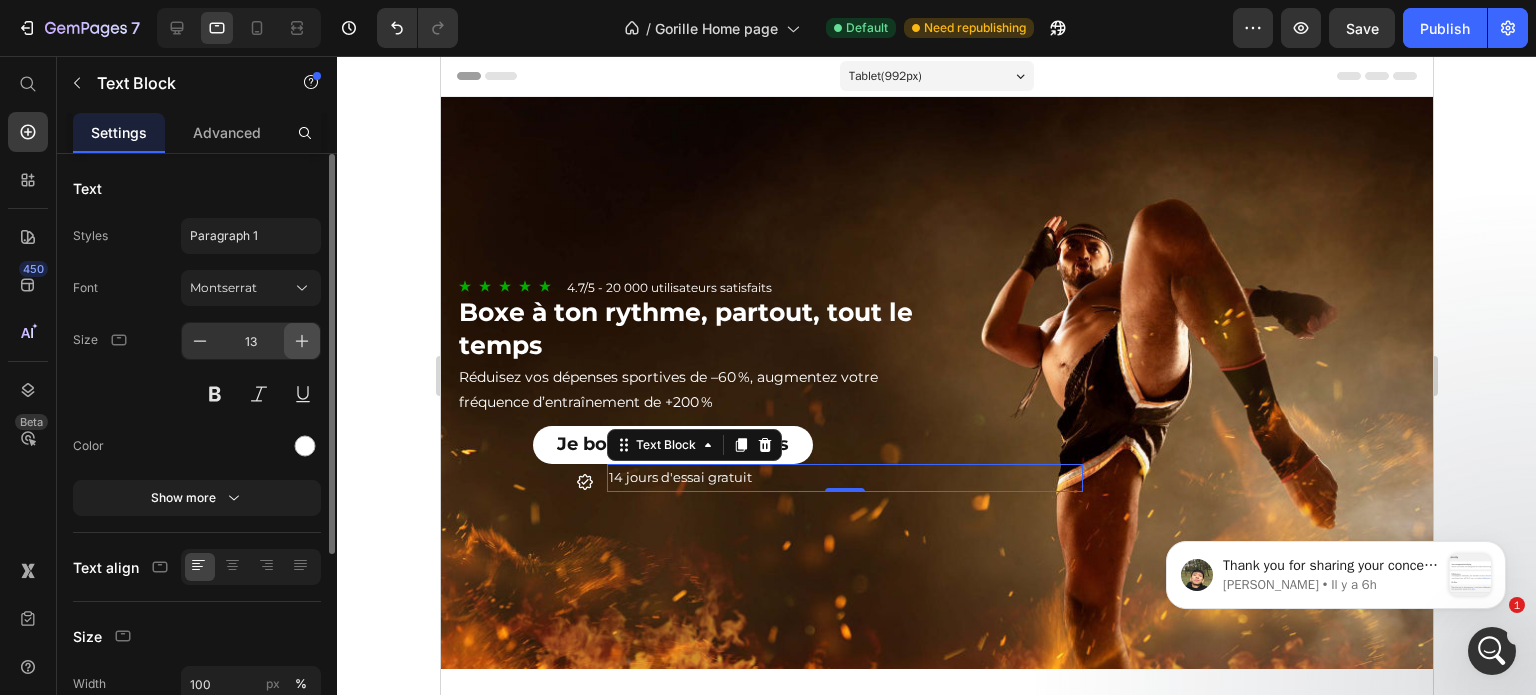 click 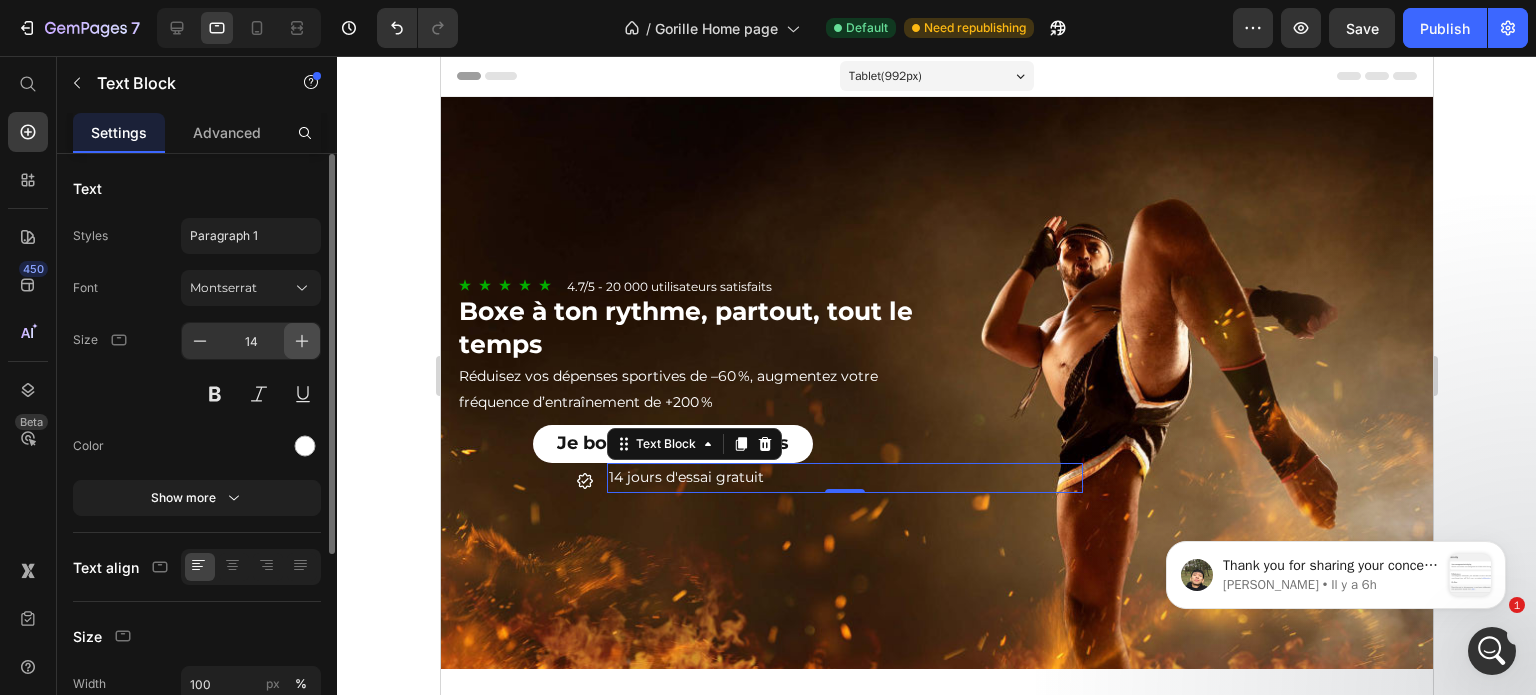 click 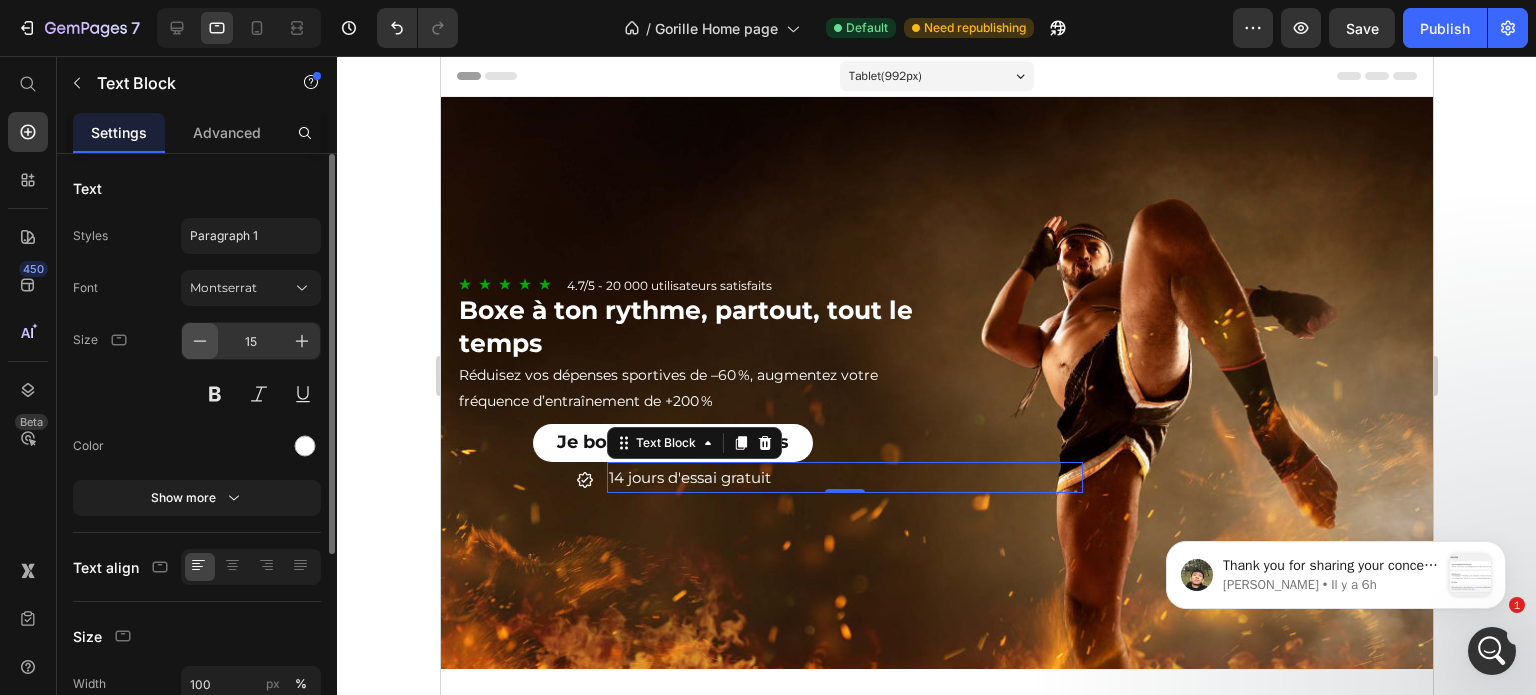 click 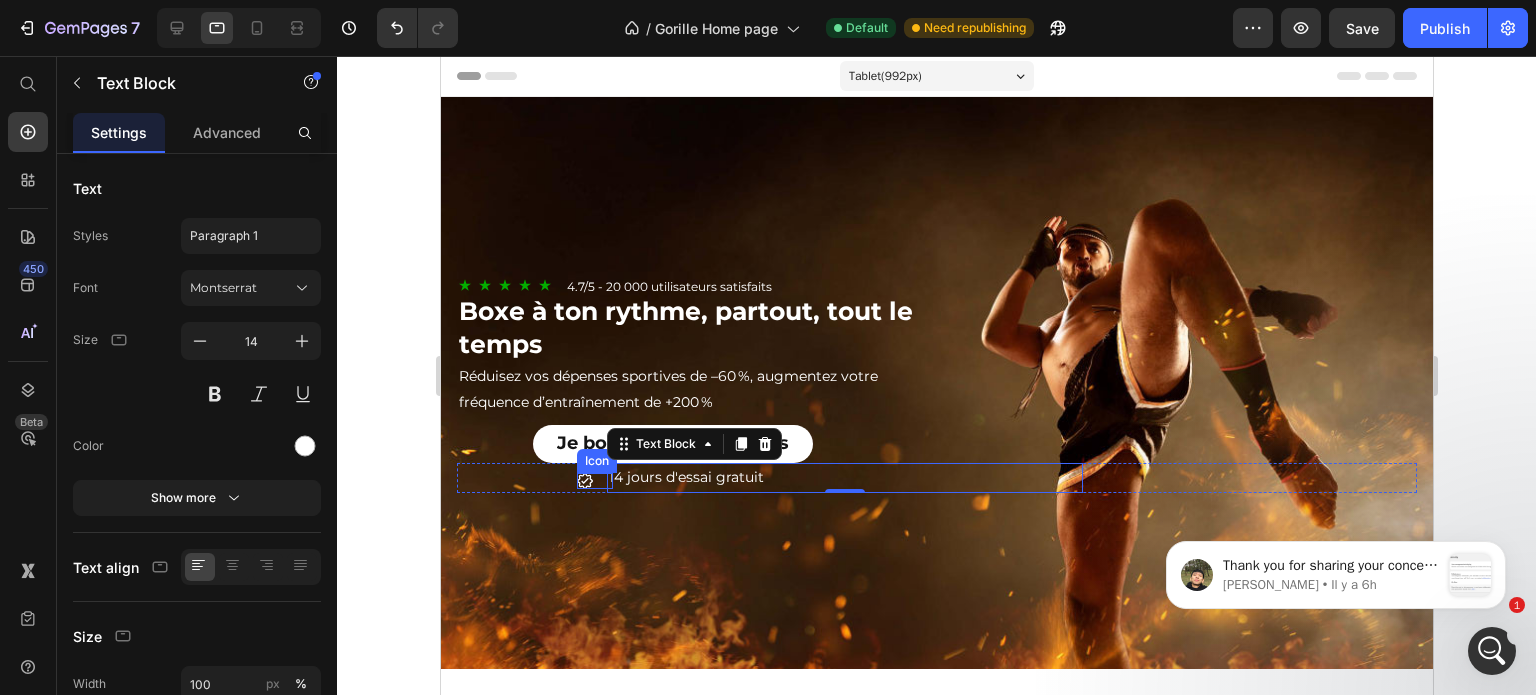 click 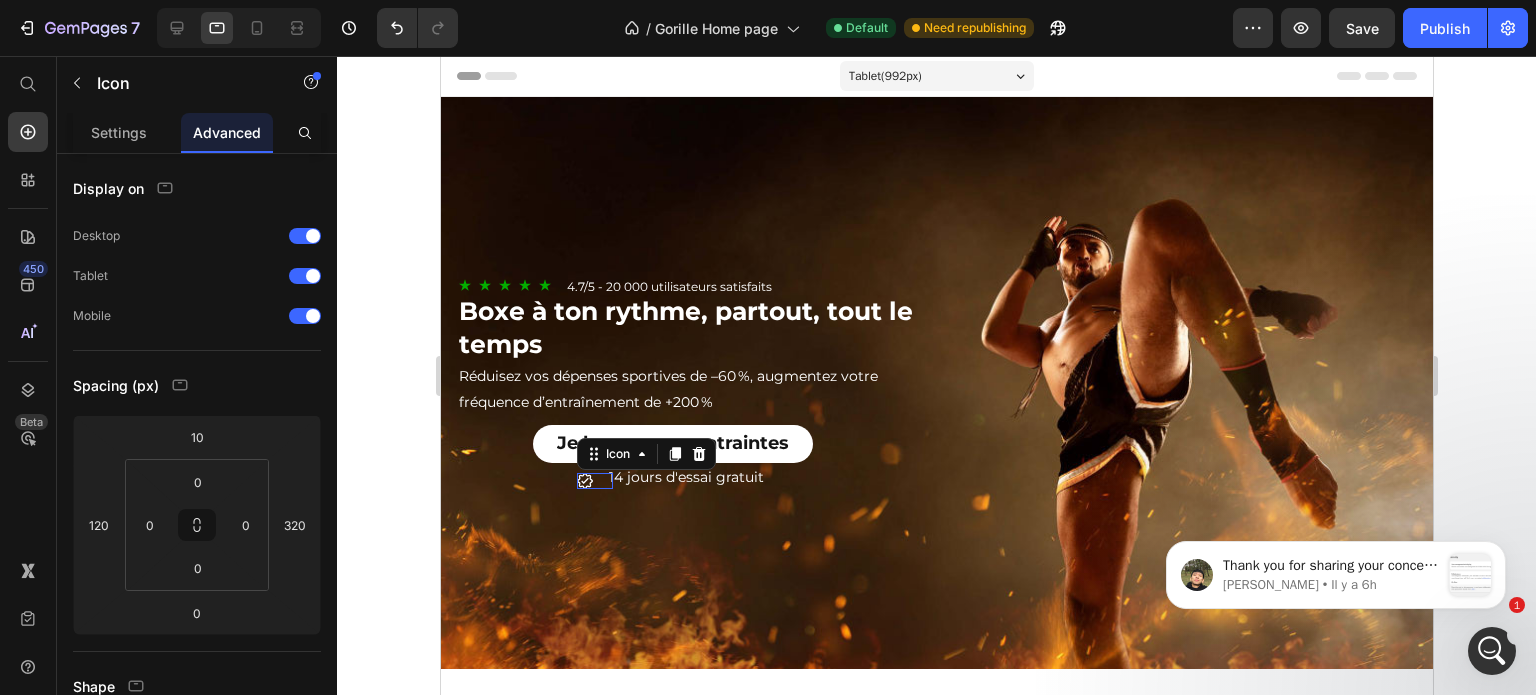 click on "Icon   0" at bounding box center [694, 477] 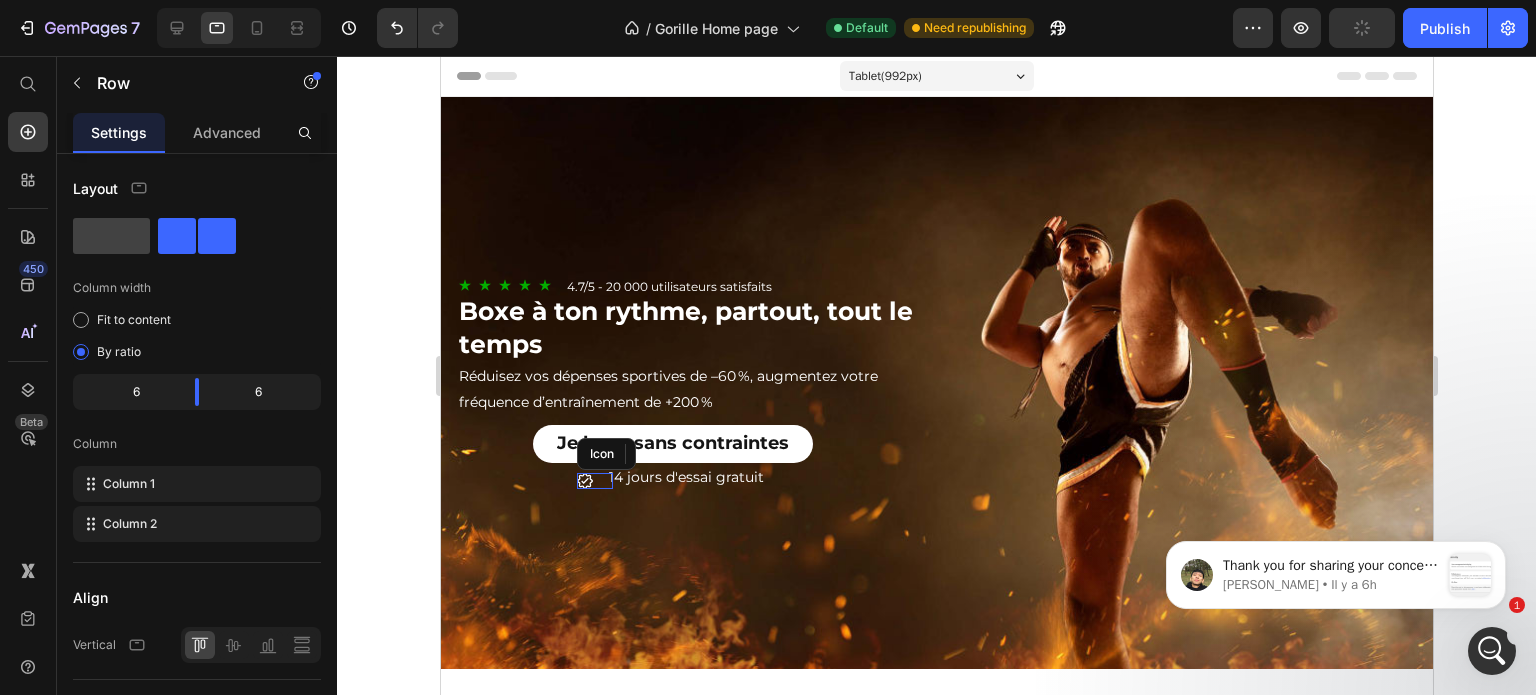 click on "Icon" at bounding box center [694, 477] 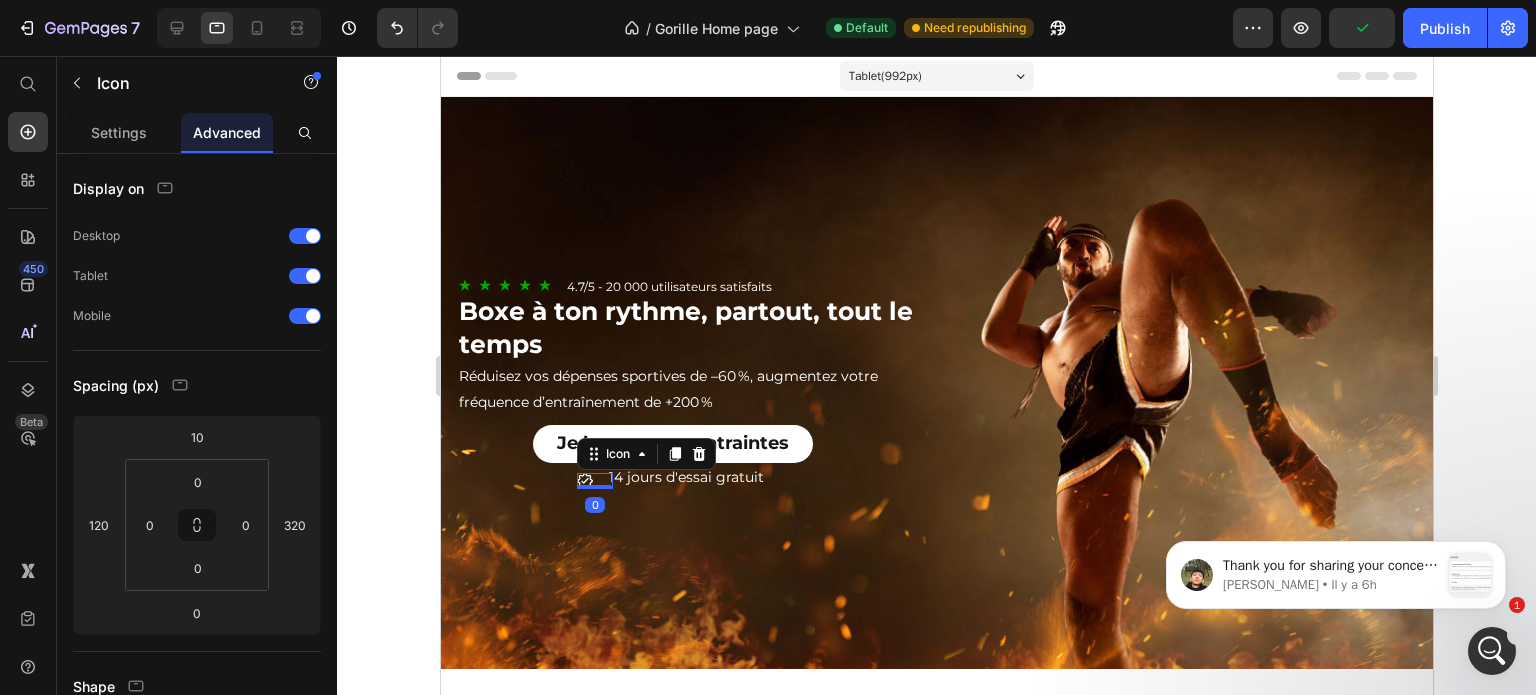 click on "Icon   0" at bounding box center [594, 481] 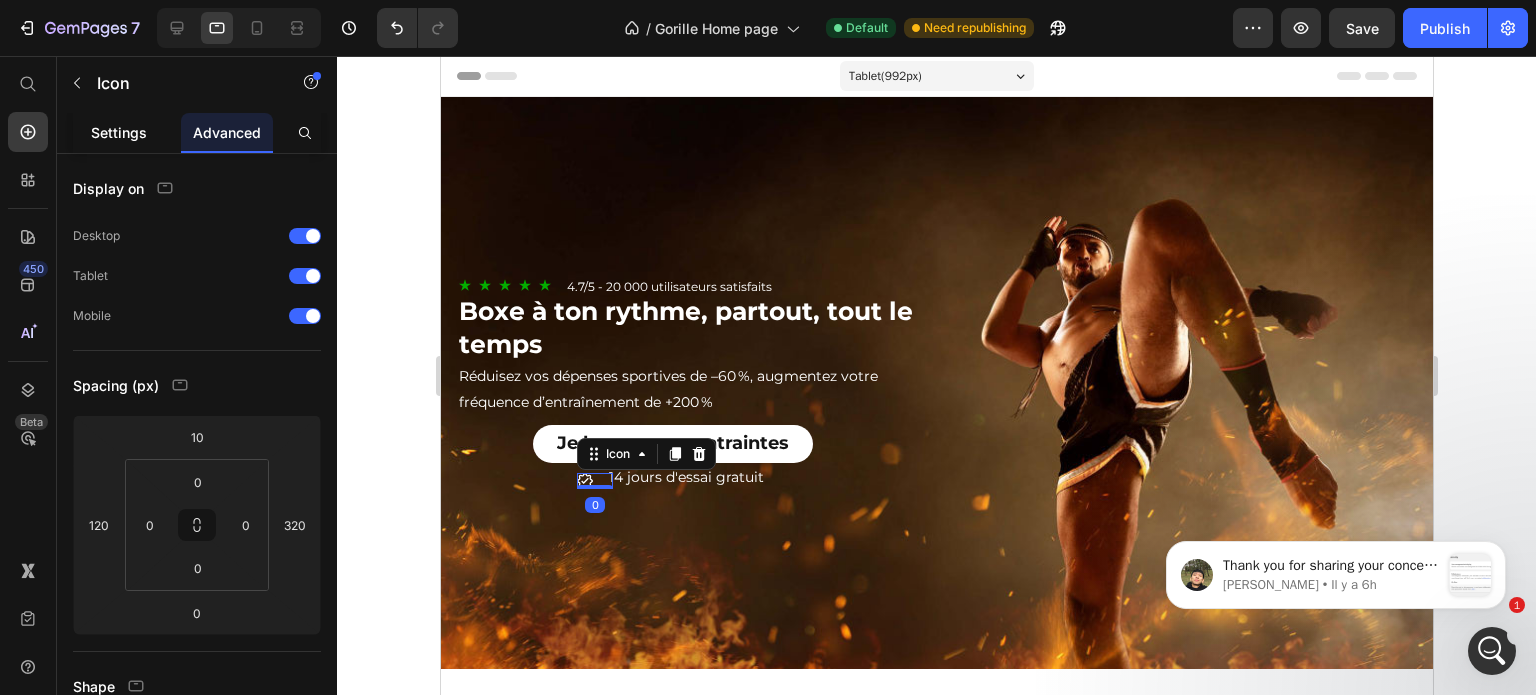 click on "Settings" 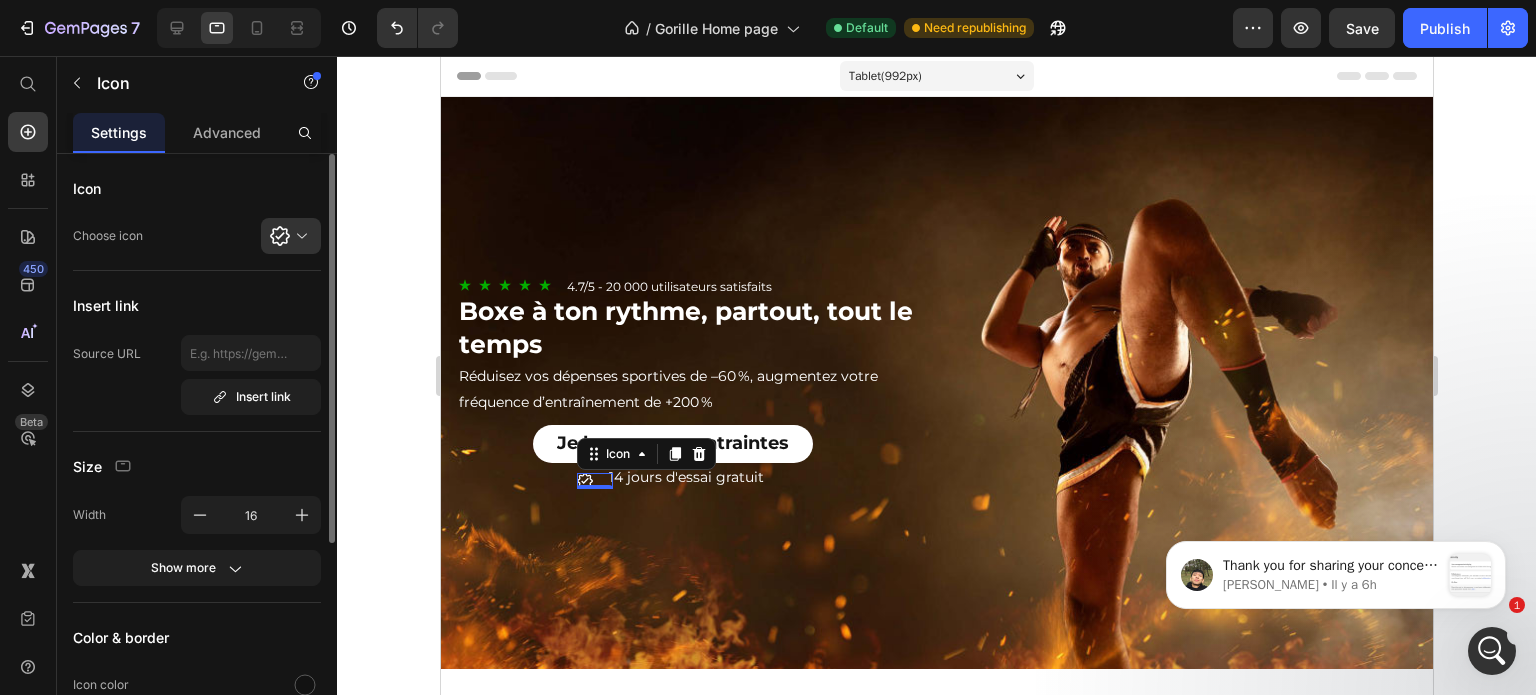 scroll, scrollTop: 166, scrollLeft: 0, axis: vertical 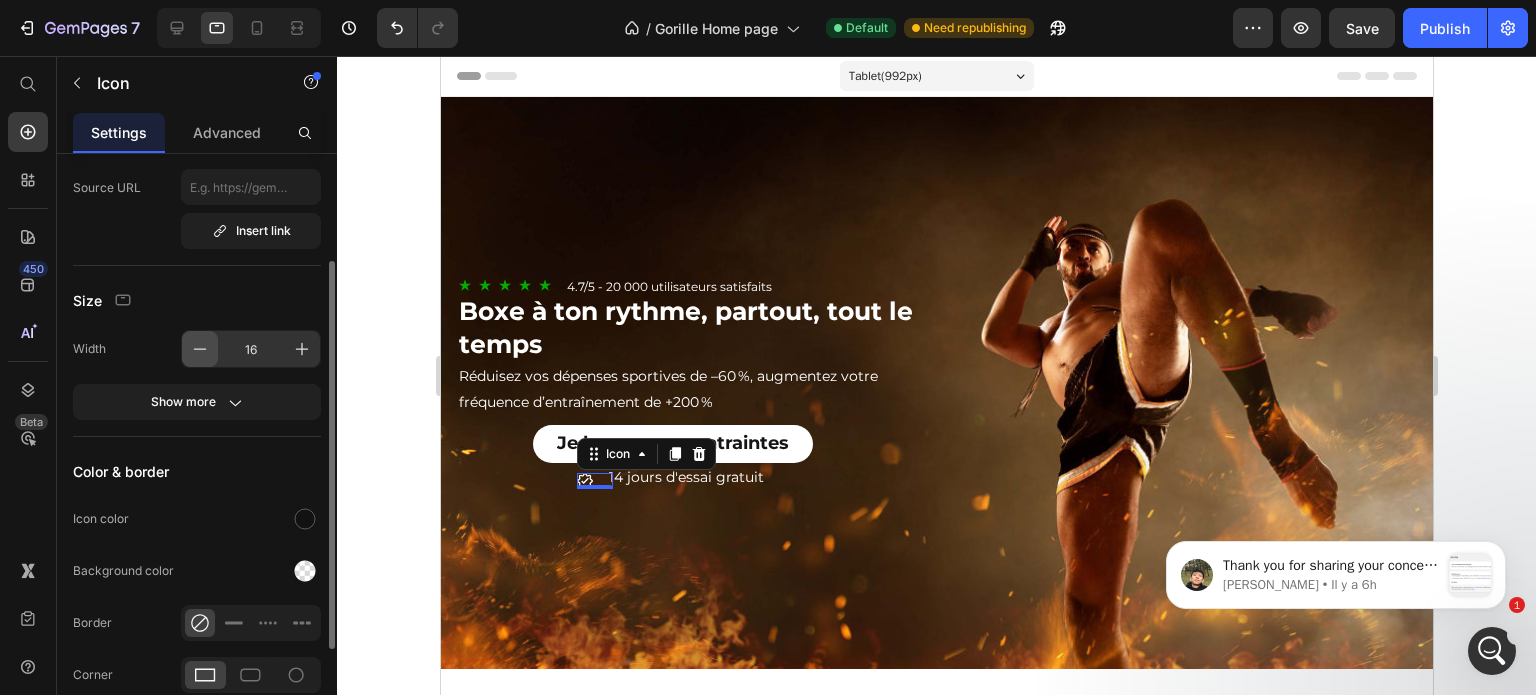 click at bounding box center (200, 349) 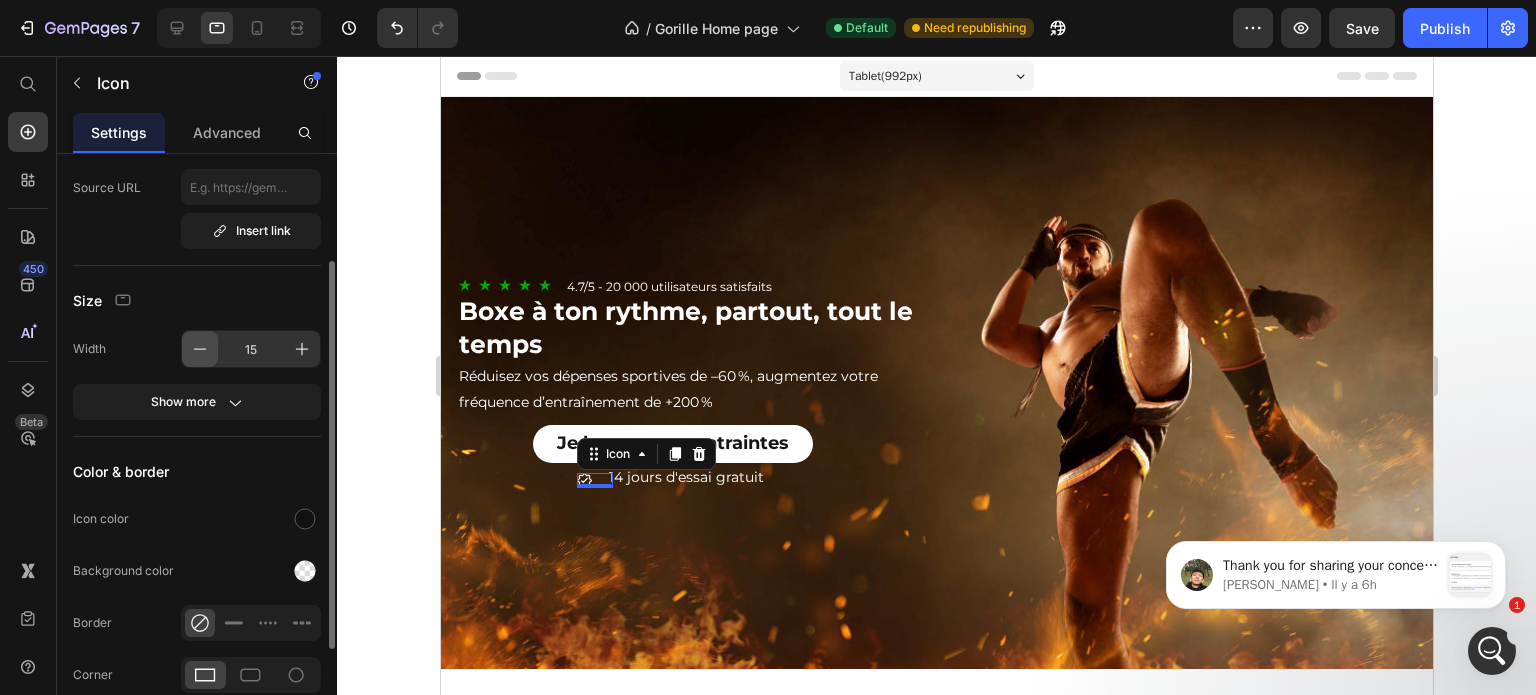 click at bounding box center (200, 349) 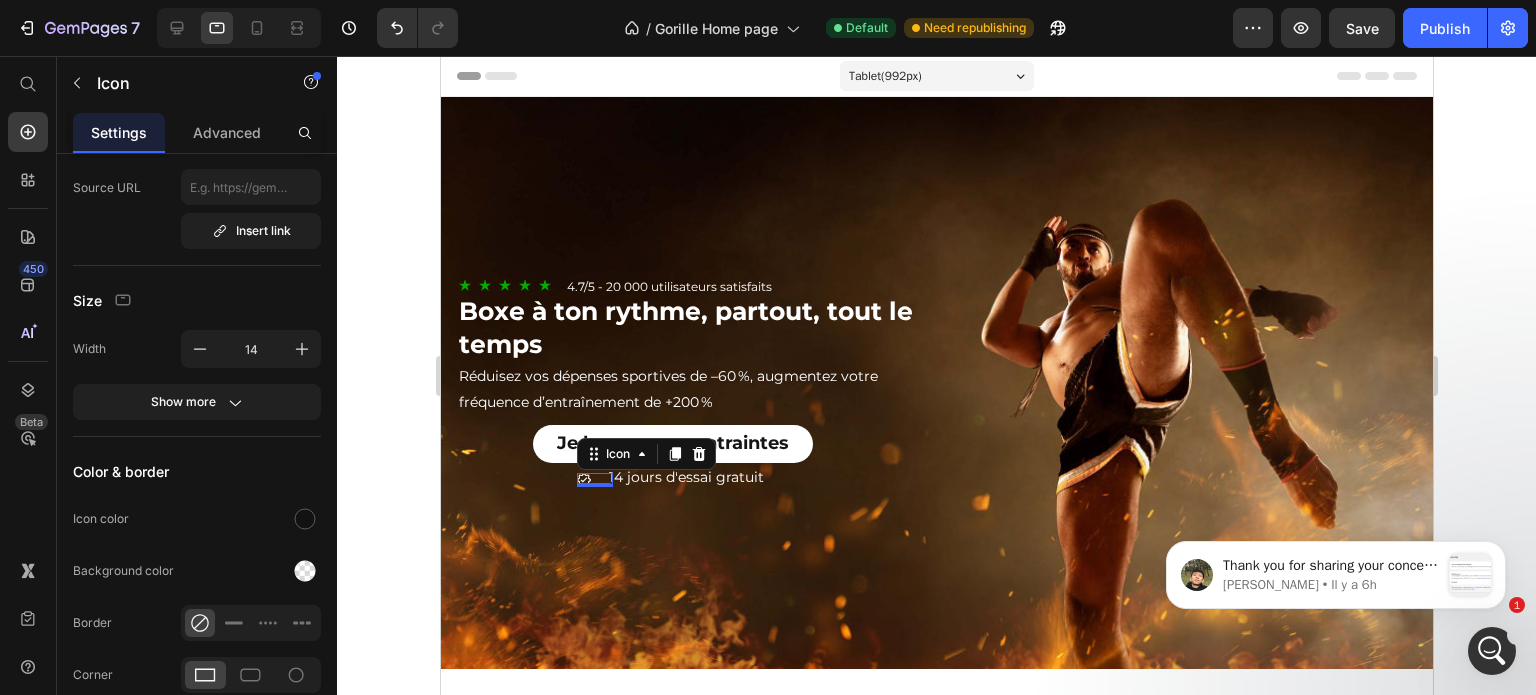 click 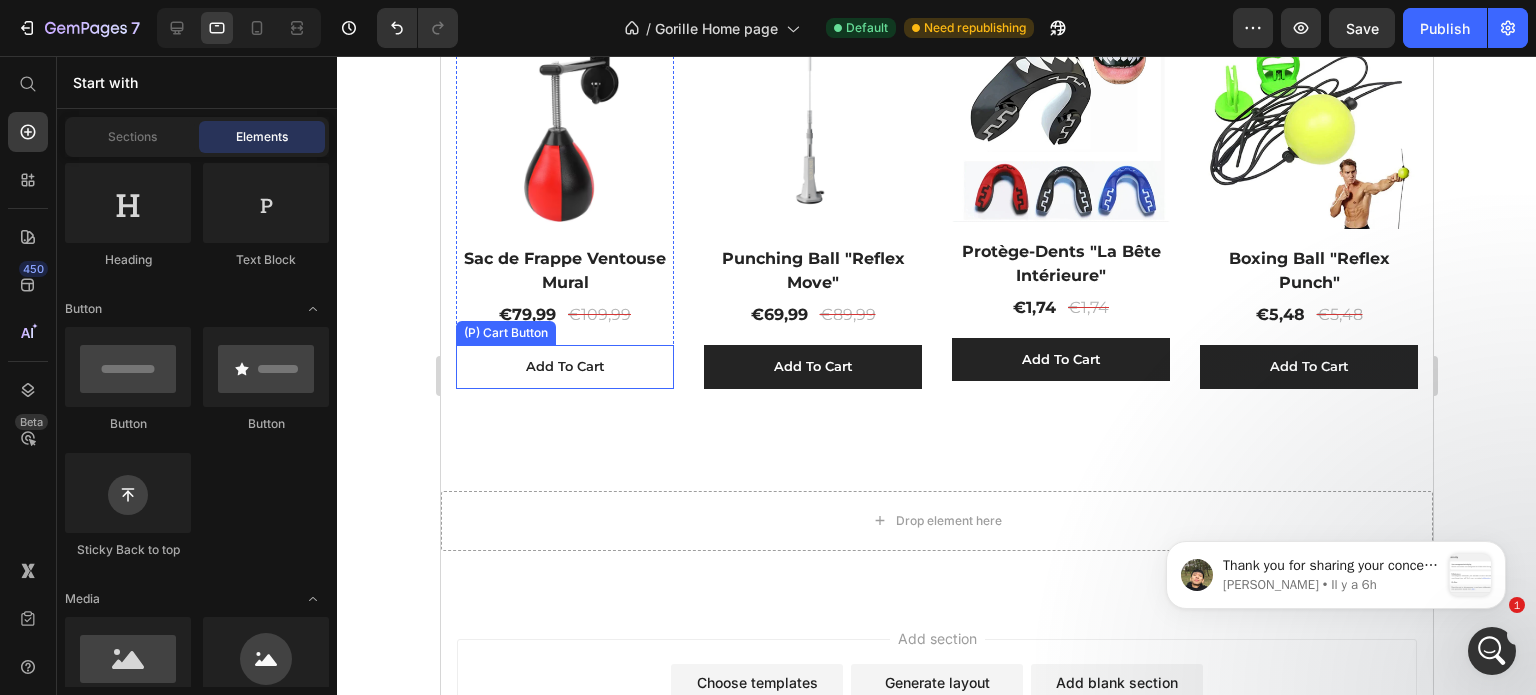 scroll, scrollTop: 1000, scrollLeft: 0, axis: vertical 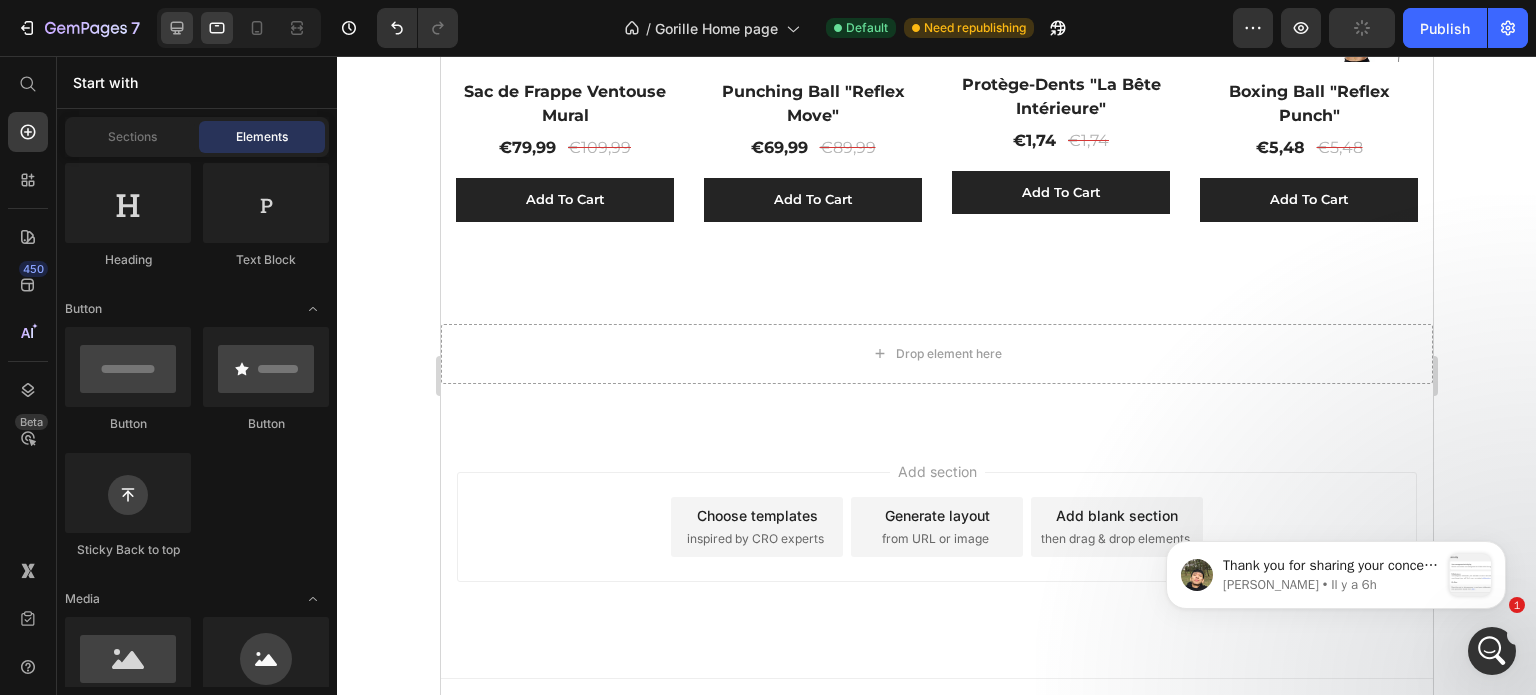 click 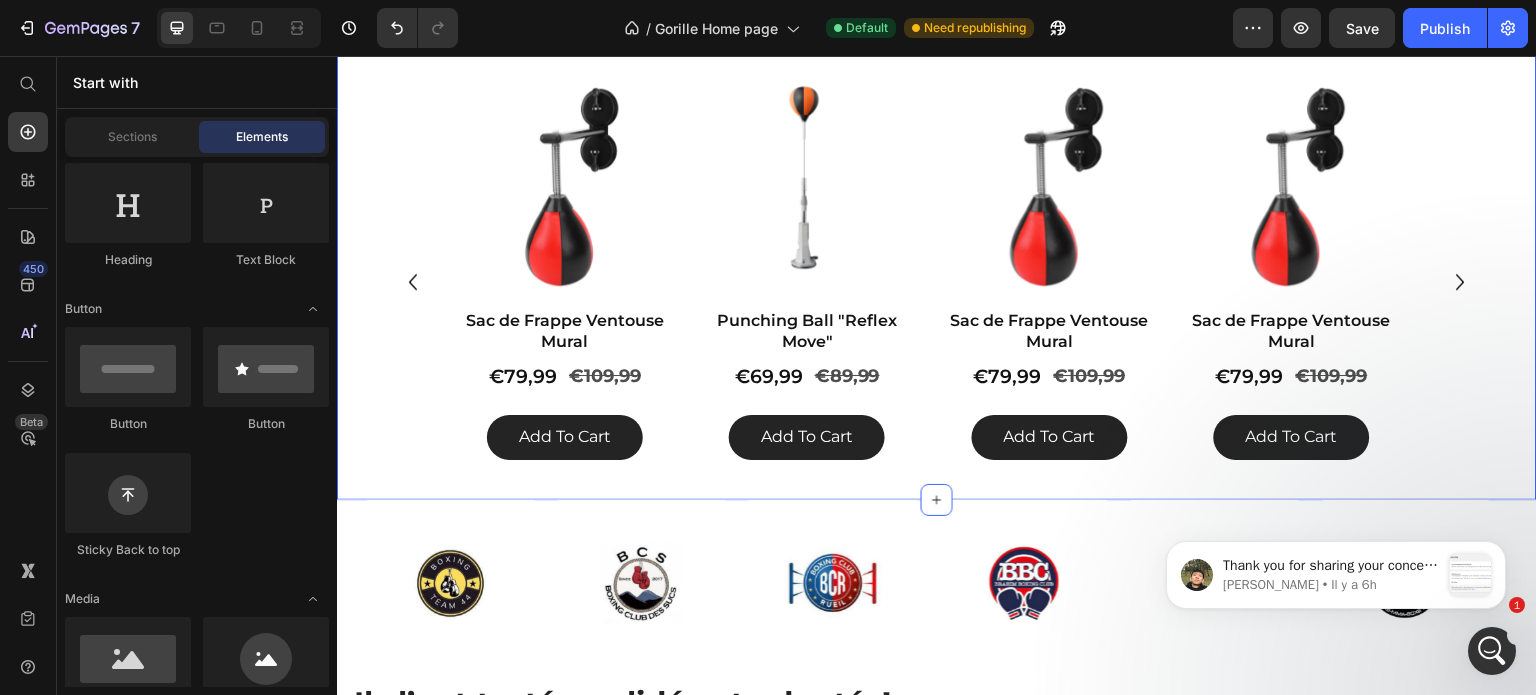 scroll, scrollTop: 1015, scrollLeft: 0, axis: vertical 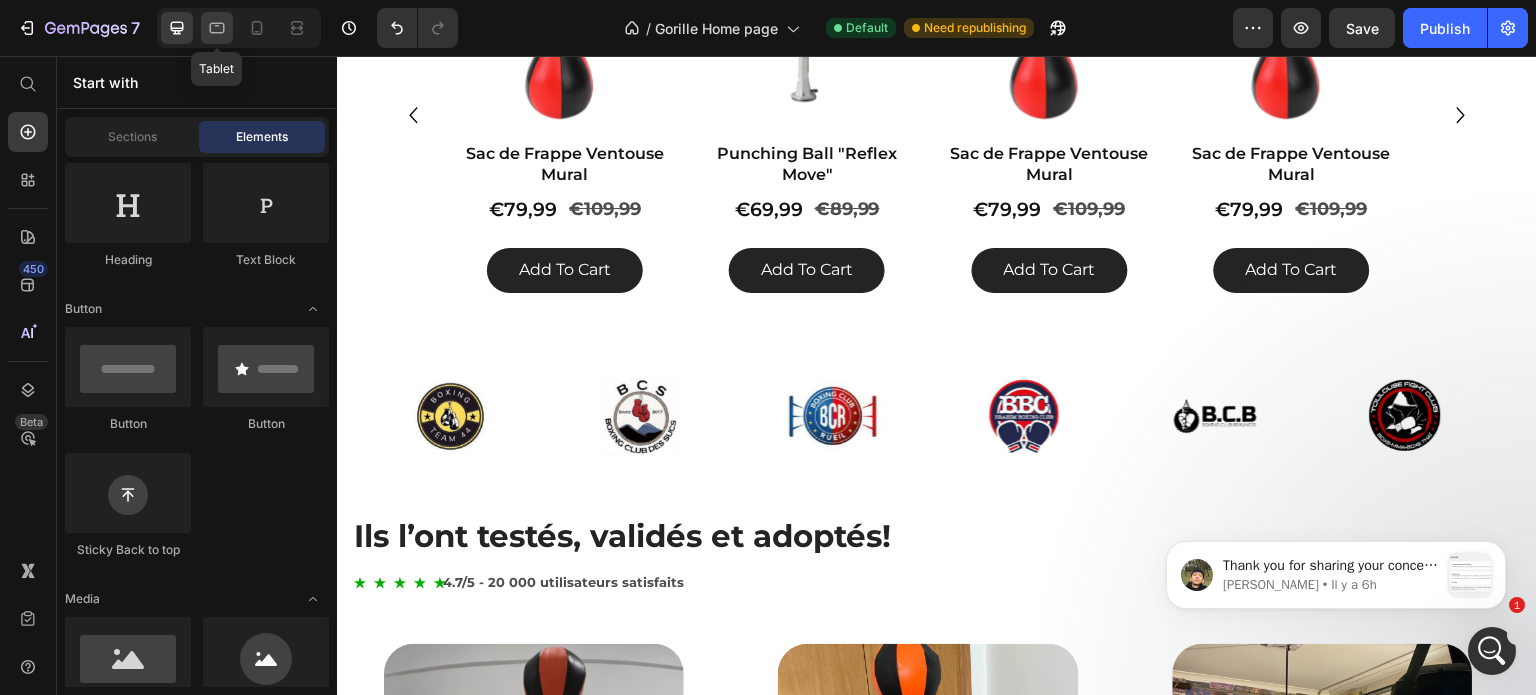 click 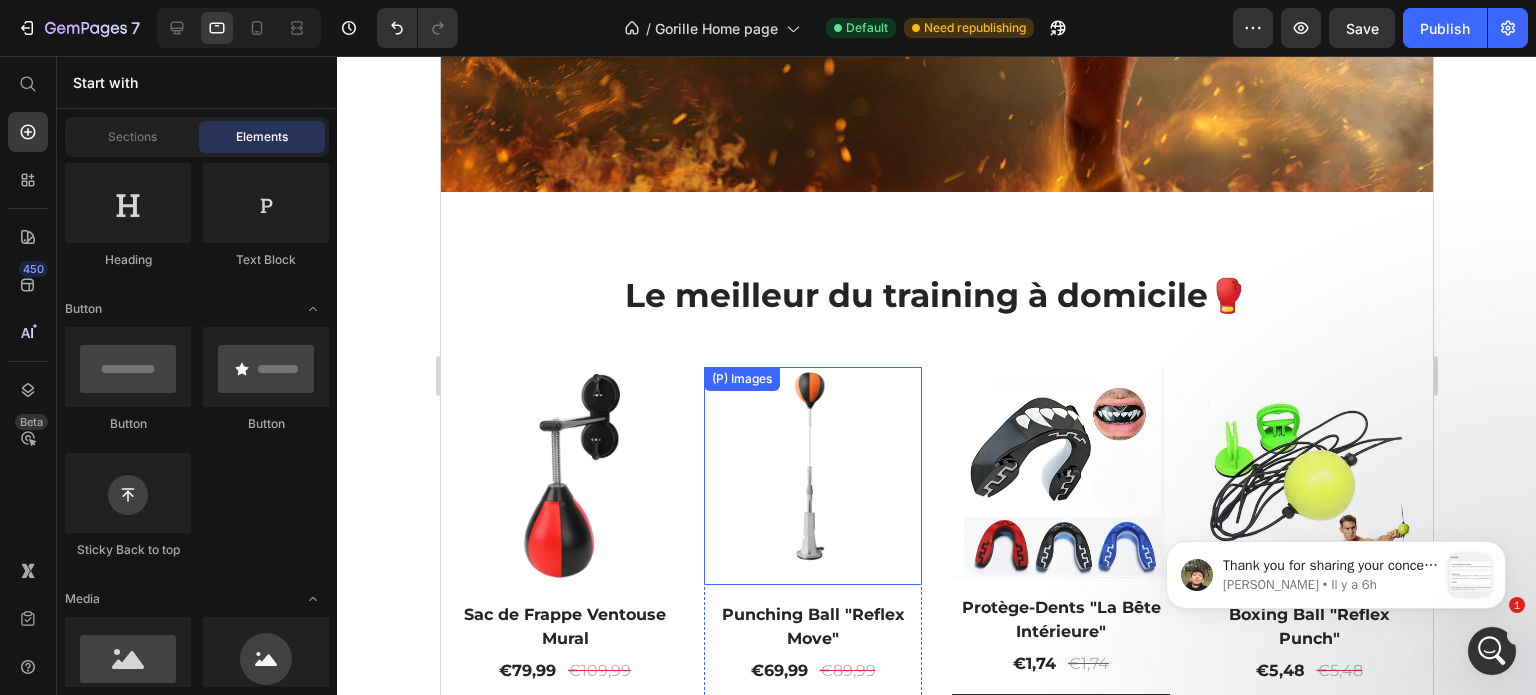 scroll, scrollTop: 811, scrollLeft: 0, axis: vertical 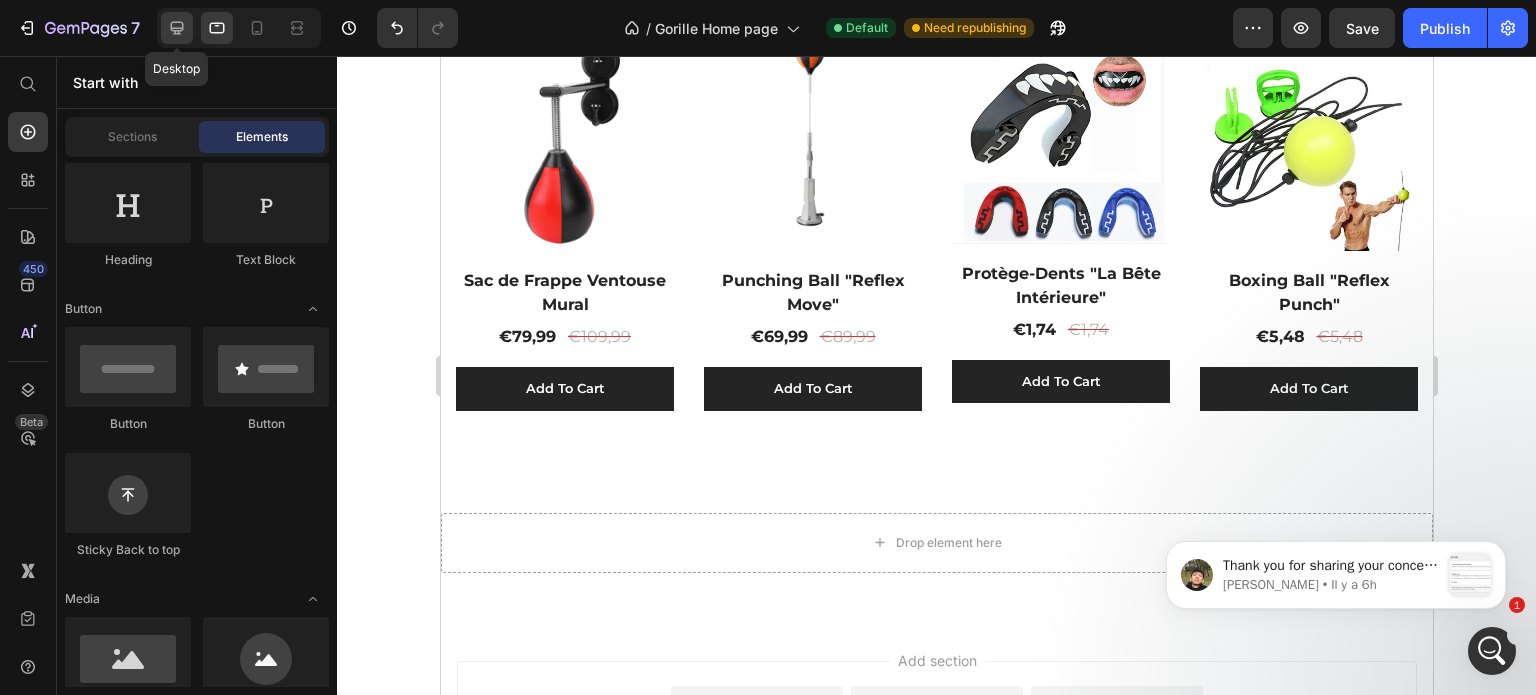 click 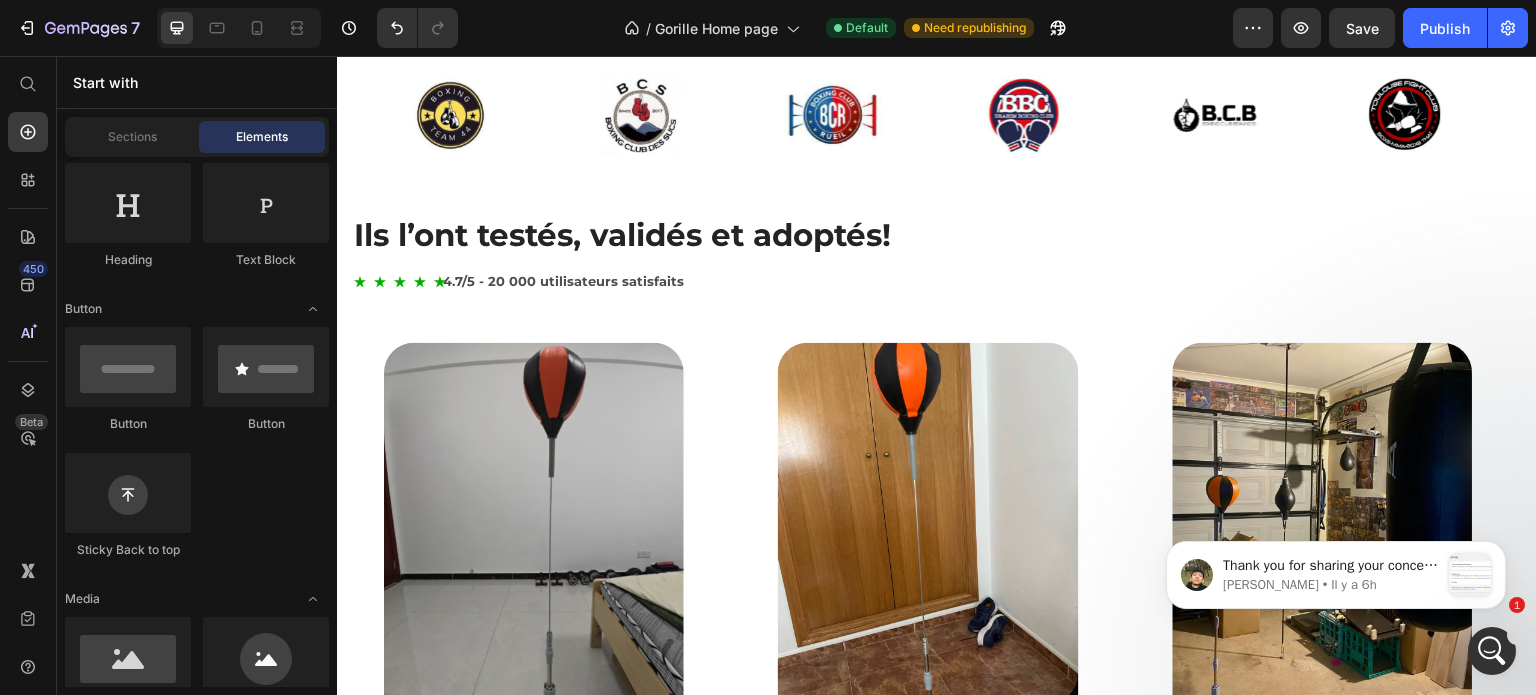 scroll, scrollTop: 837, scrollLeft: 0, axis: vertical 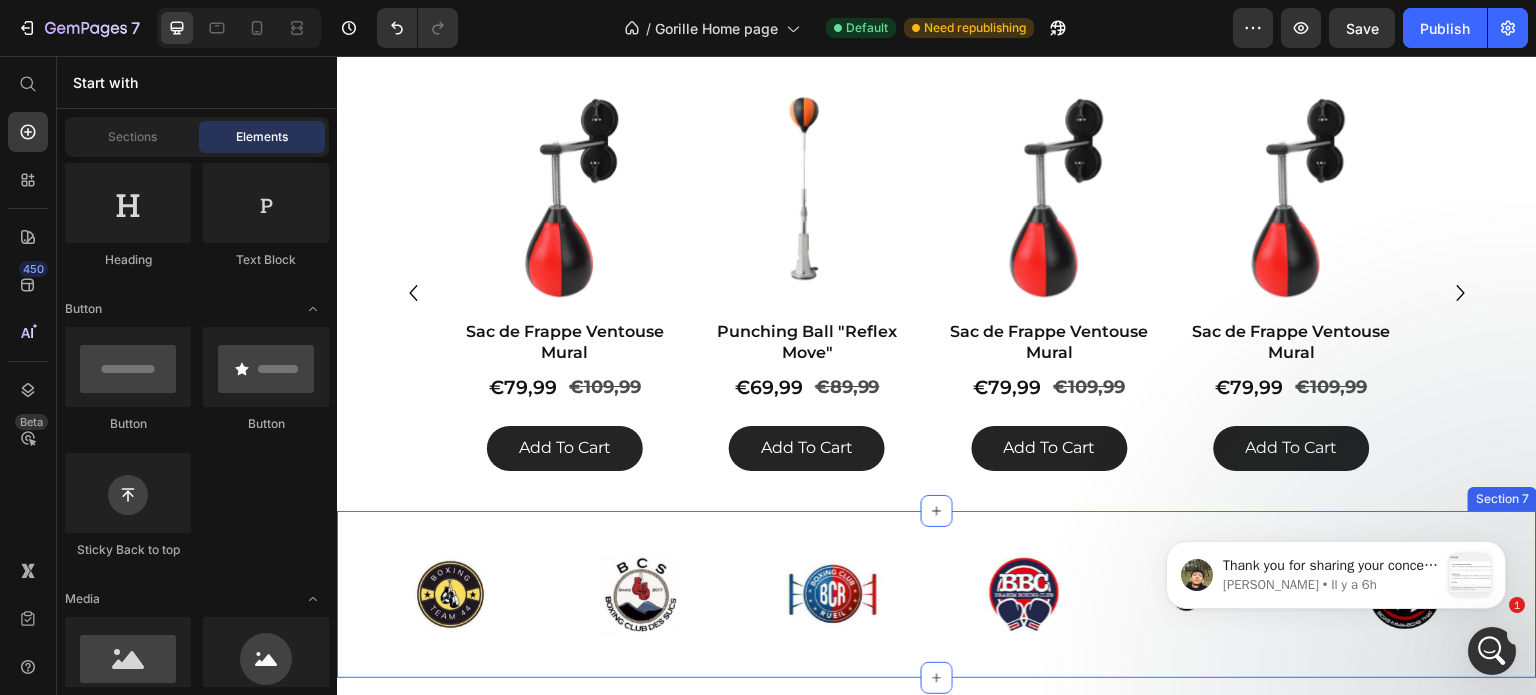 click on "Image Image Image Image Image Image Image Image Carousel Row Section 7" at bounding box center (937, 594) 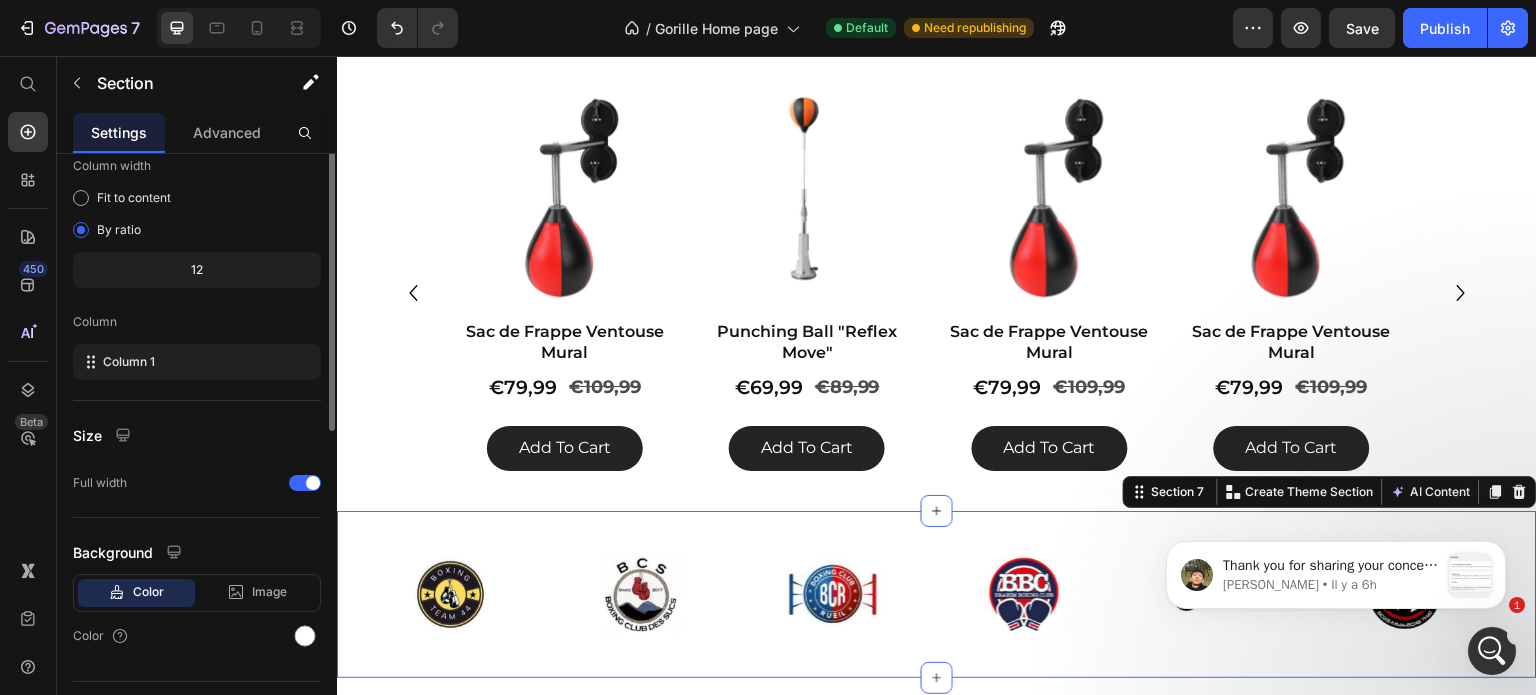 scroll, scrollTop: 0, scrollLeft: 0, axis: both 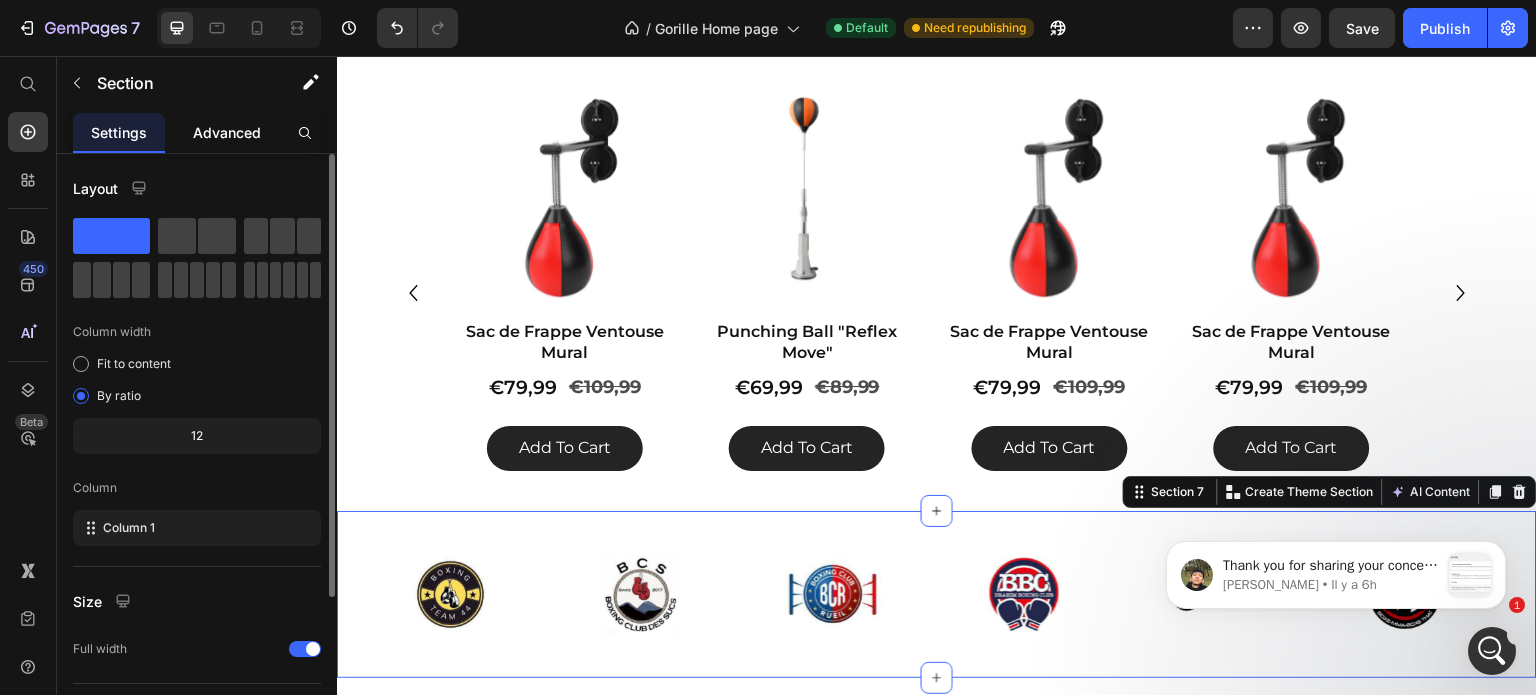 click on "Advanced" at bounding box center [227, 132] 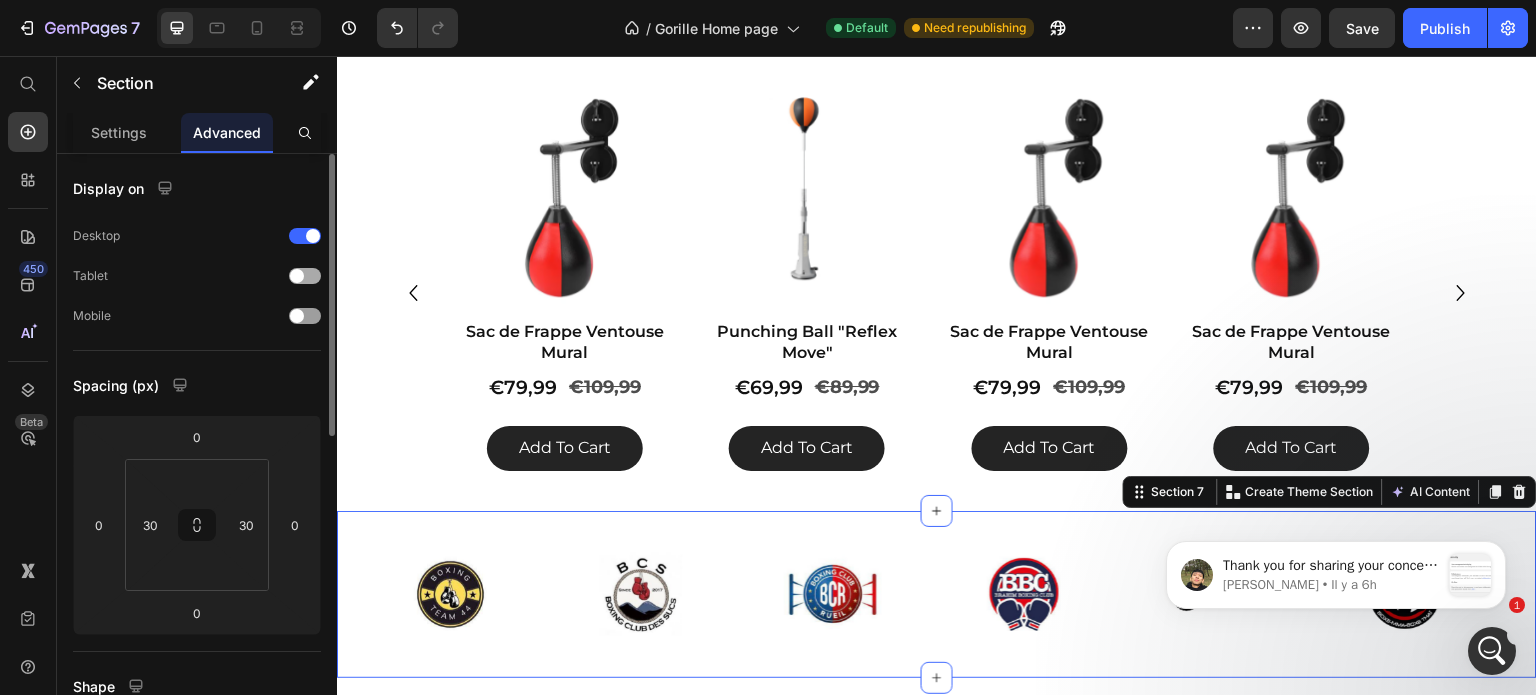 click at bounding box center (305, 276) 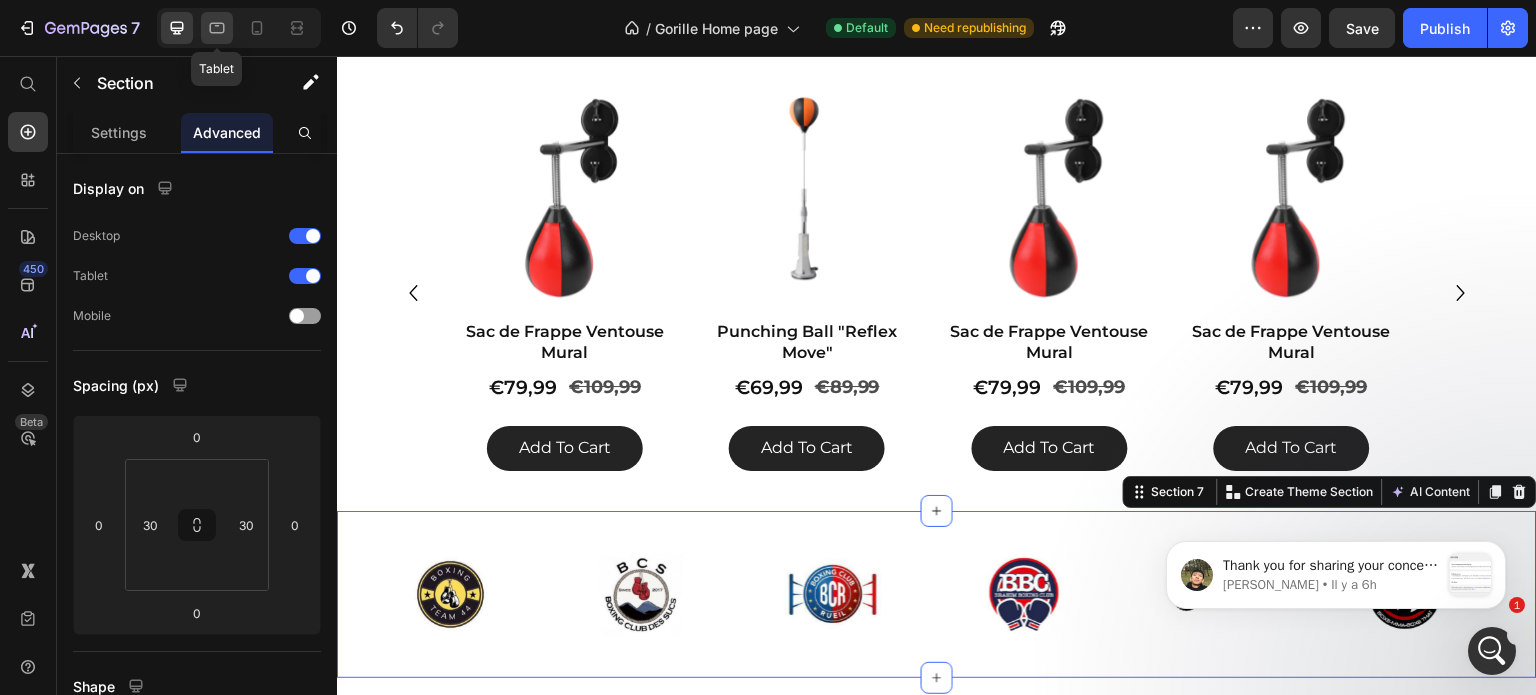 click 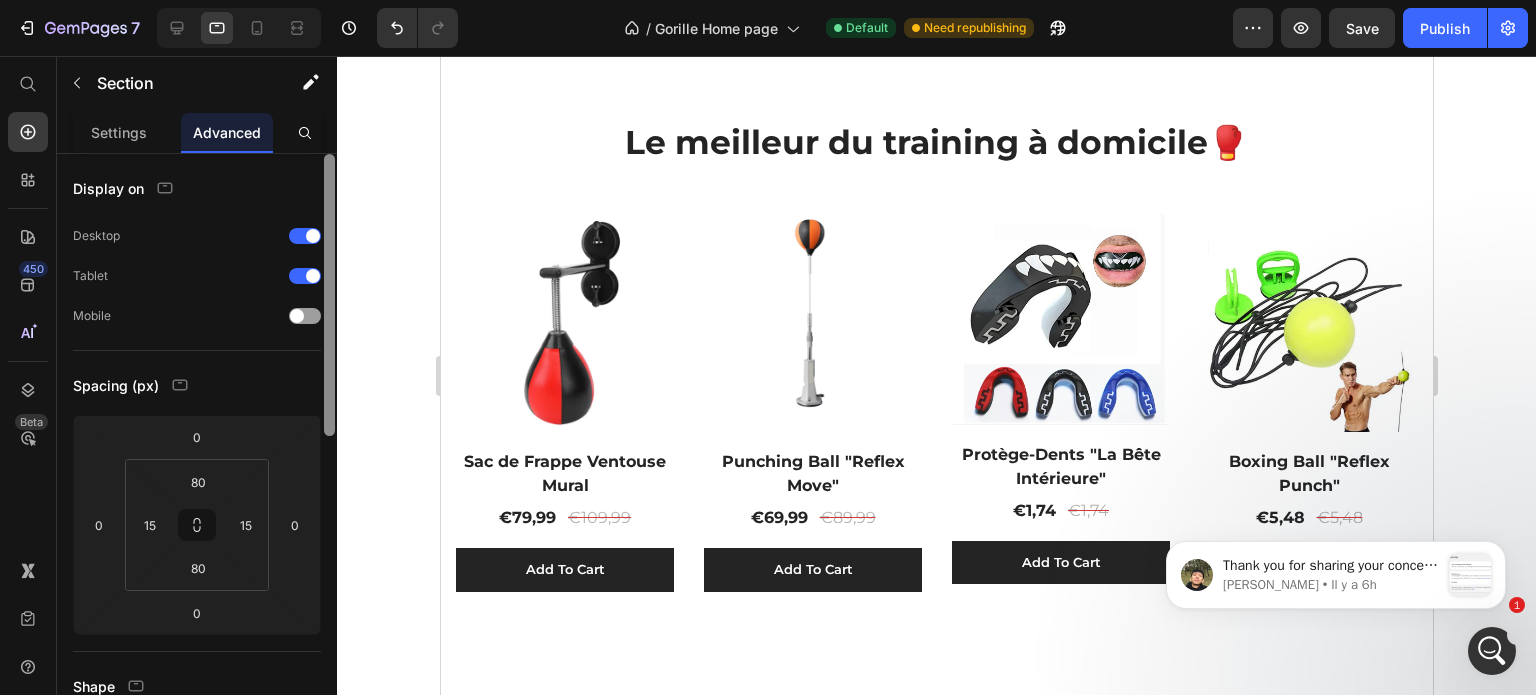 scroll, scrollTop: 0, scrollLeft: 0, axis: both 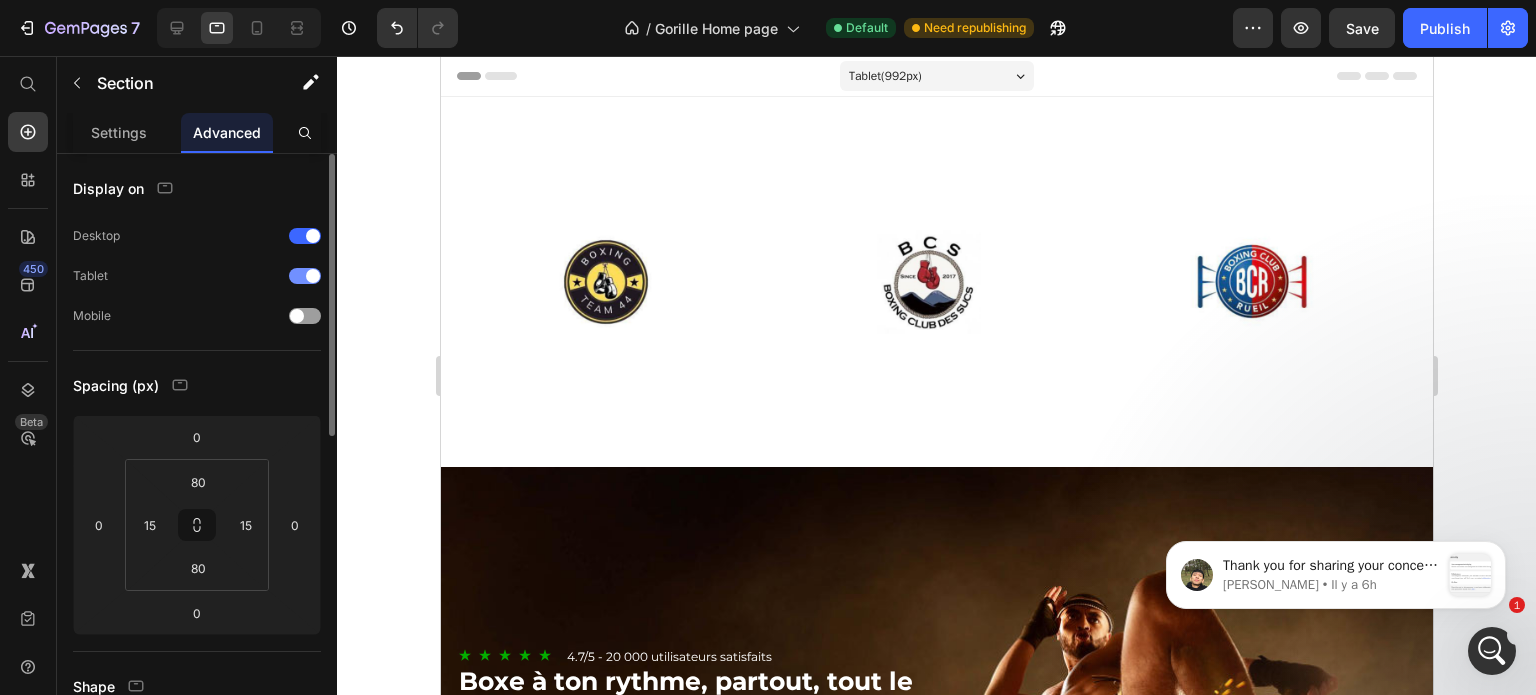 click at bounding box center [305, 276] 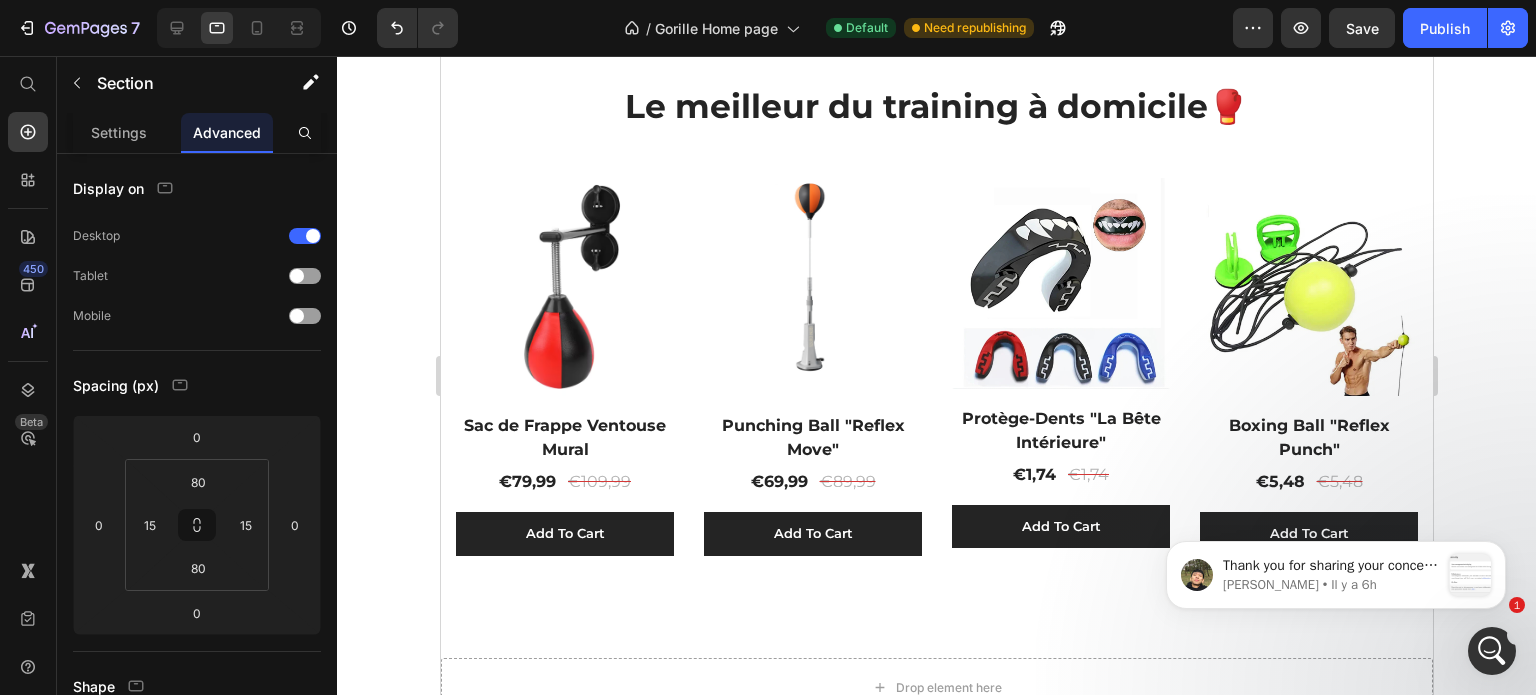 scroll, scrollTop: 1000, scrollLeft: 0, axis: vertical 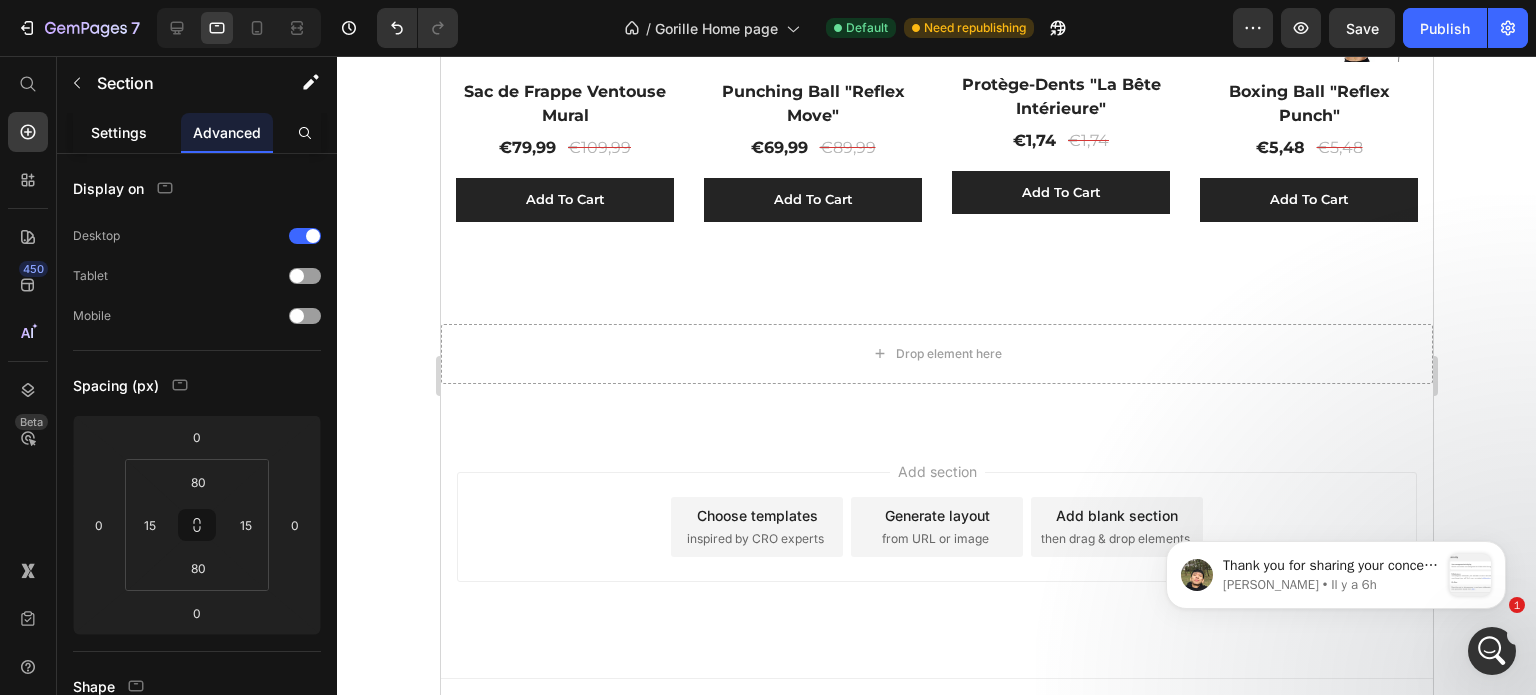 click on "Settings" at bounding box center [119, 132] 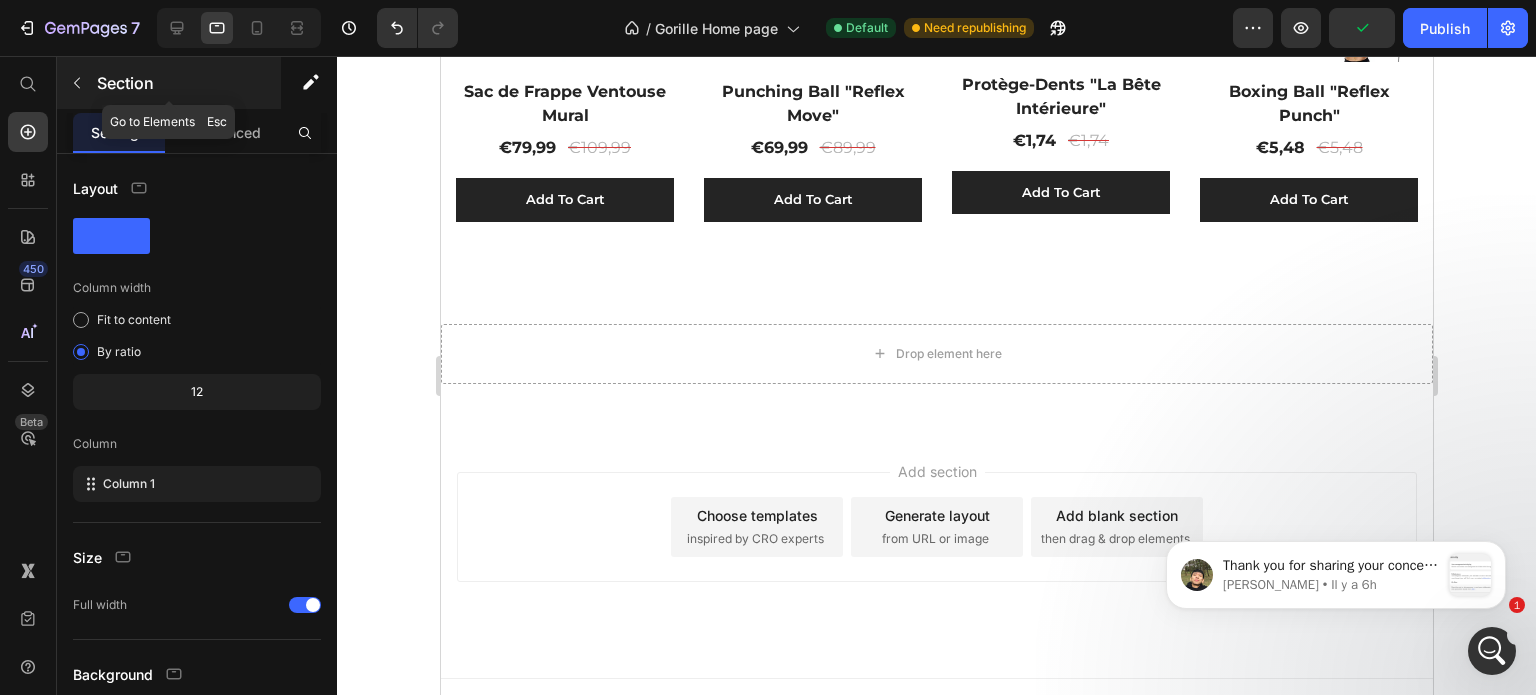 click on "Section" at bounding box center [187, 83] 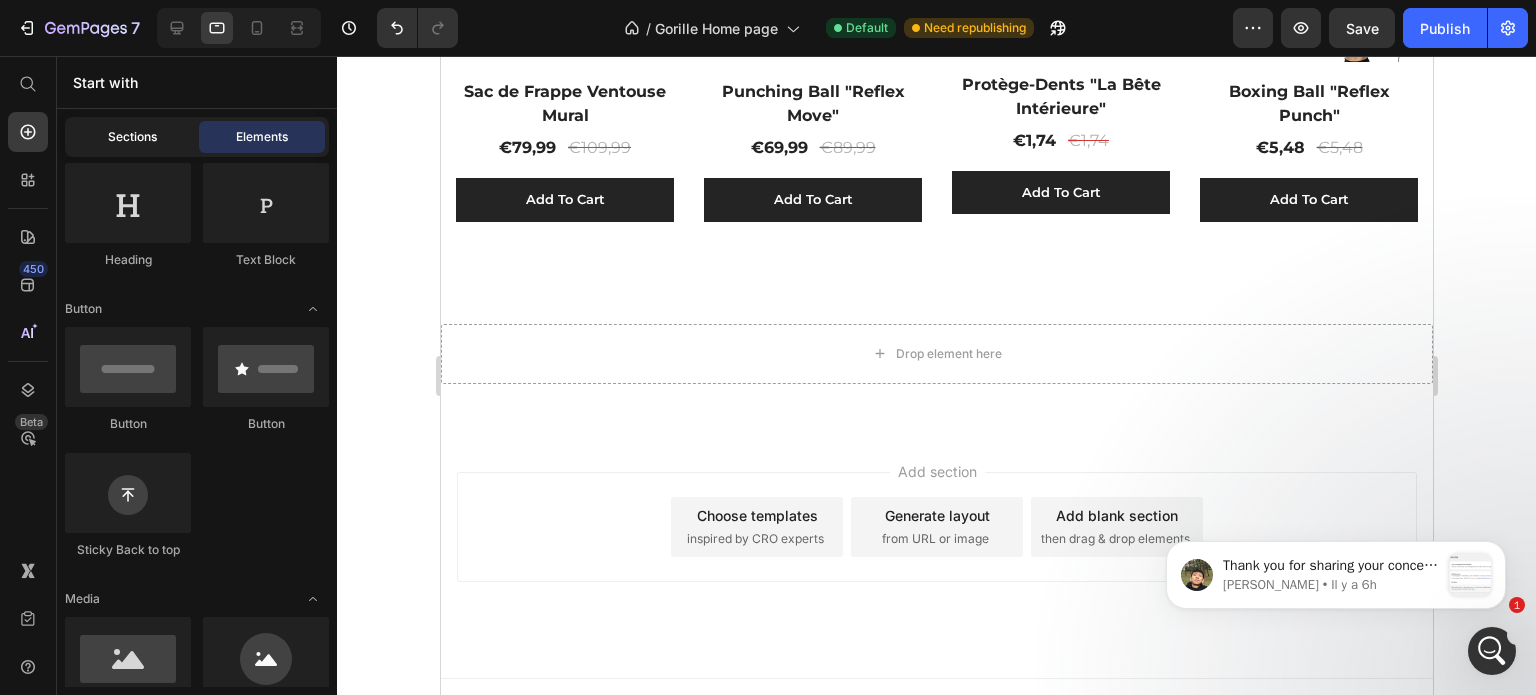 click on "Sections" 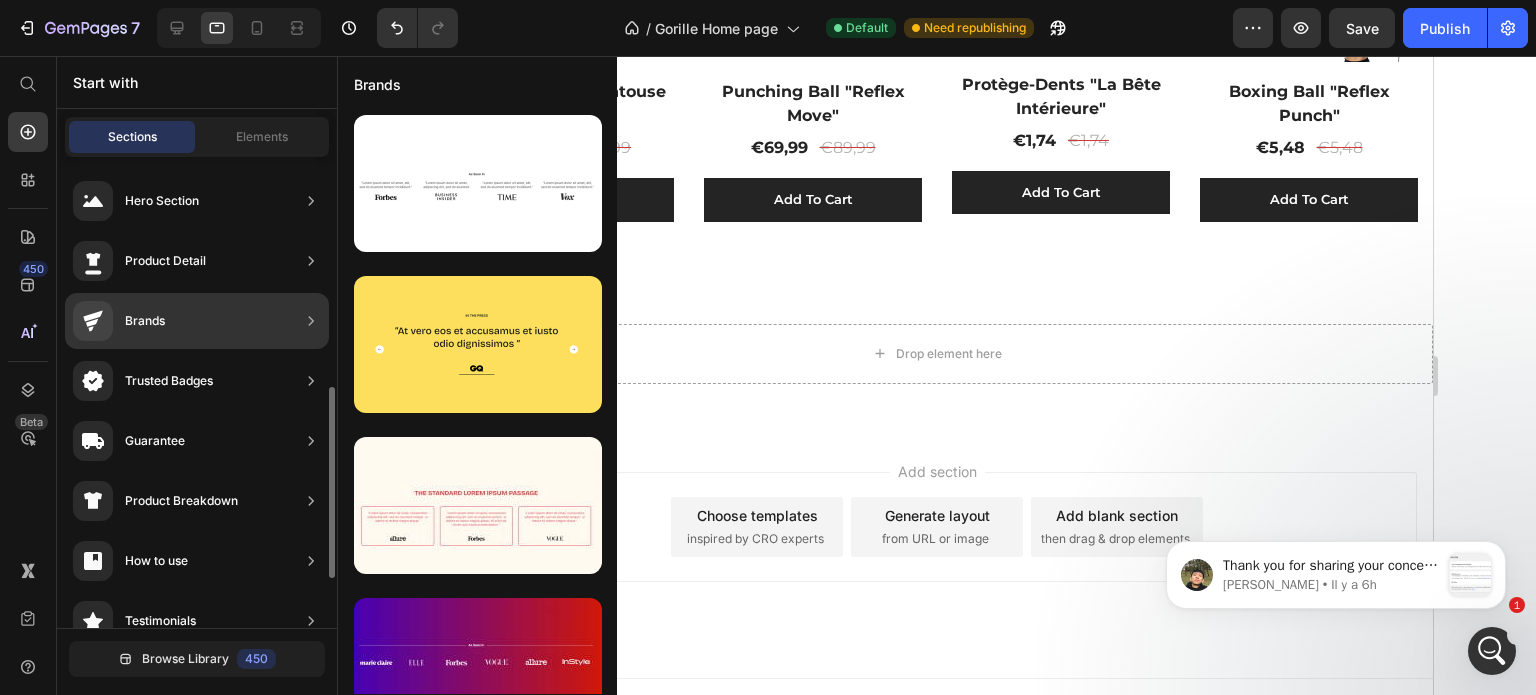 scroll, scrollTop: 368, scrollLeft: 0, axis: vertical 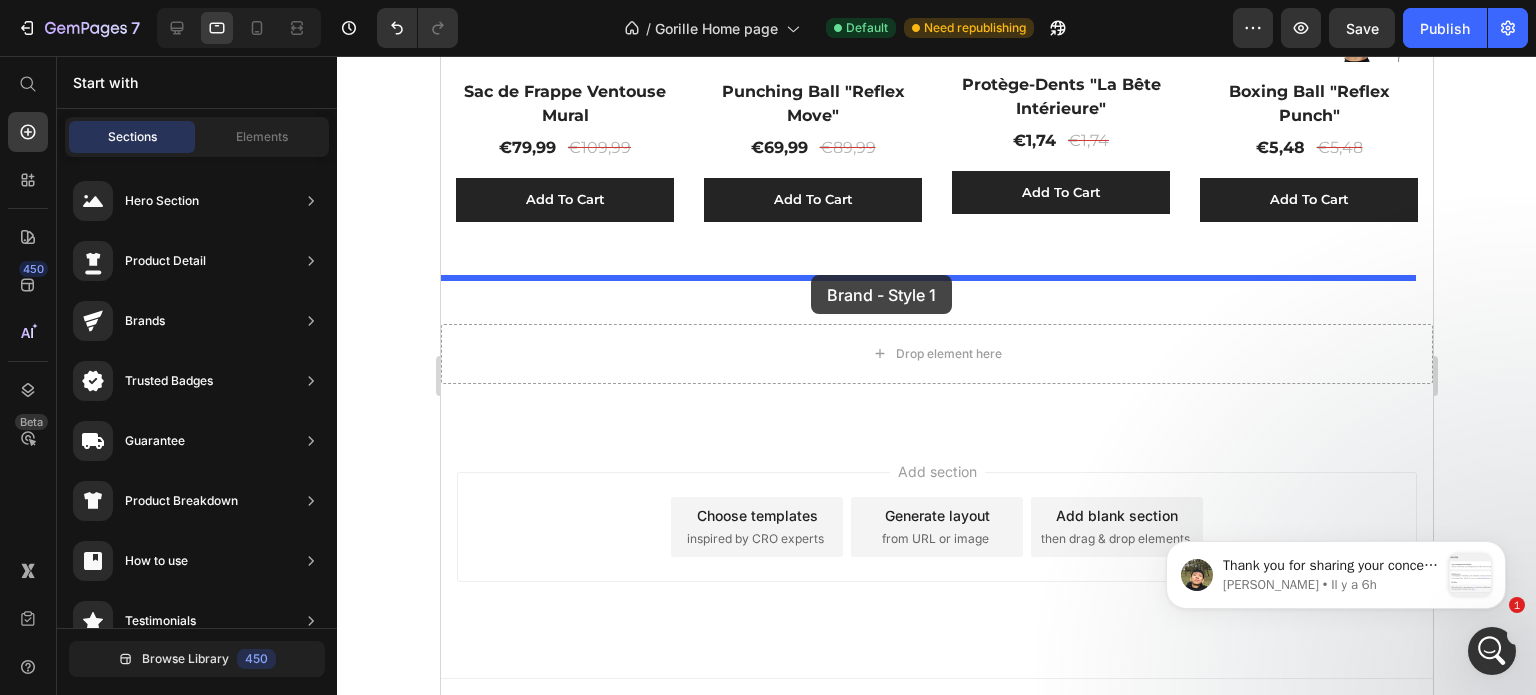 drag, startPoint x: 898, startPoint y: 500, endPoint x: 810, endPoint y: 275, distance: 241.59677 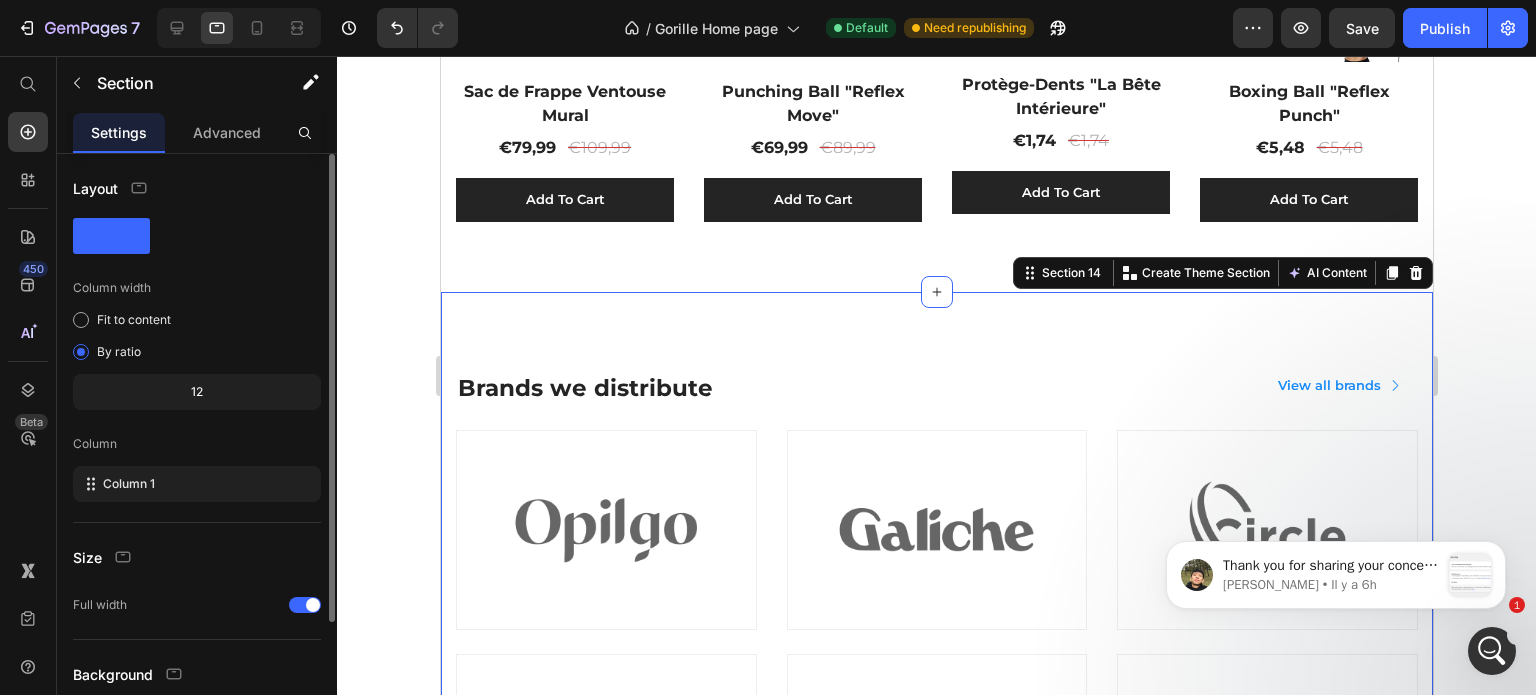 scroll, scrollTop: 164, scrollLeft: 0, axis: vertical 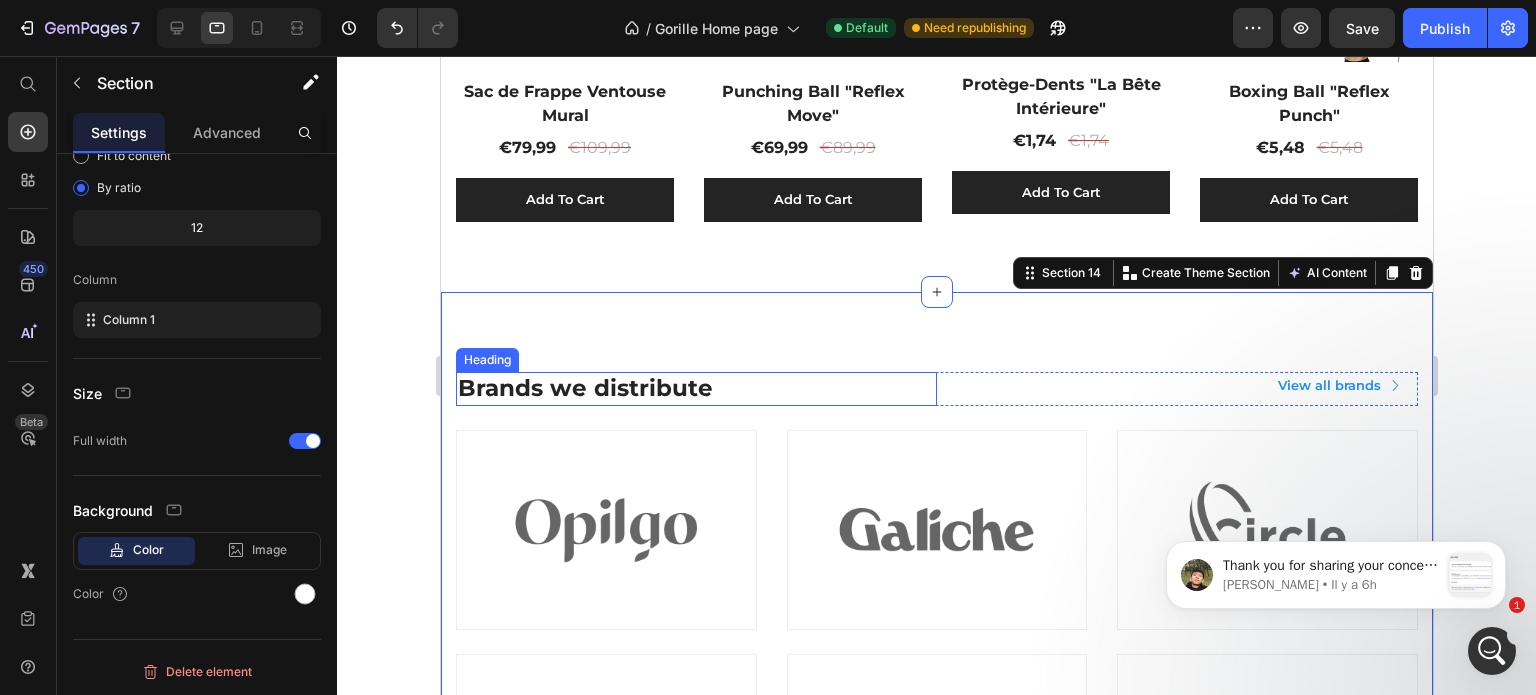 click on "Brands we distribute" at bounding box center [695, 389] 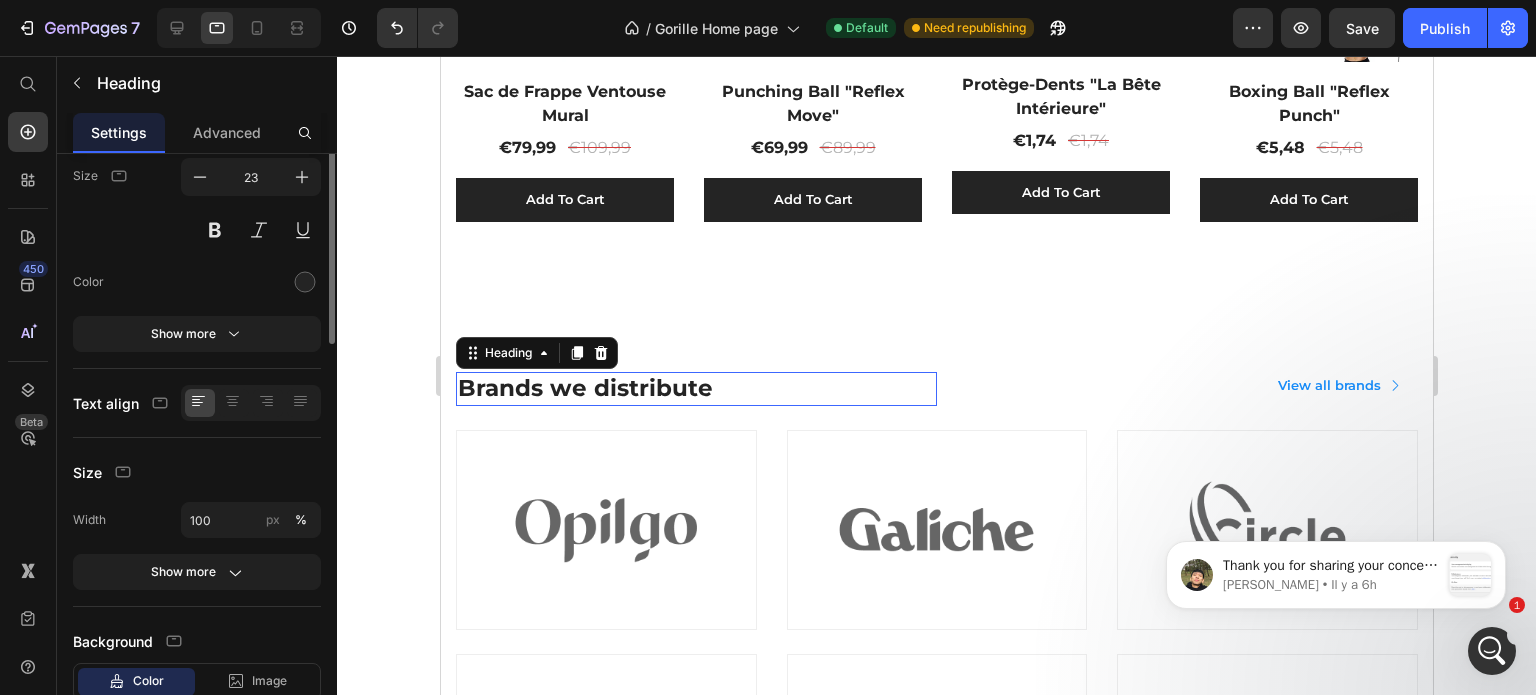 scroll, scrollTop: 0, scrollLeft: 0, axis: both 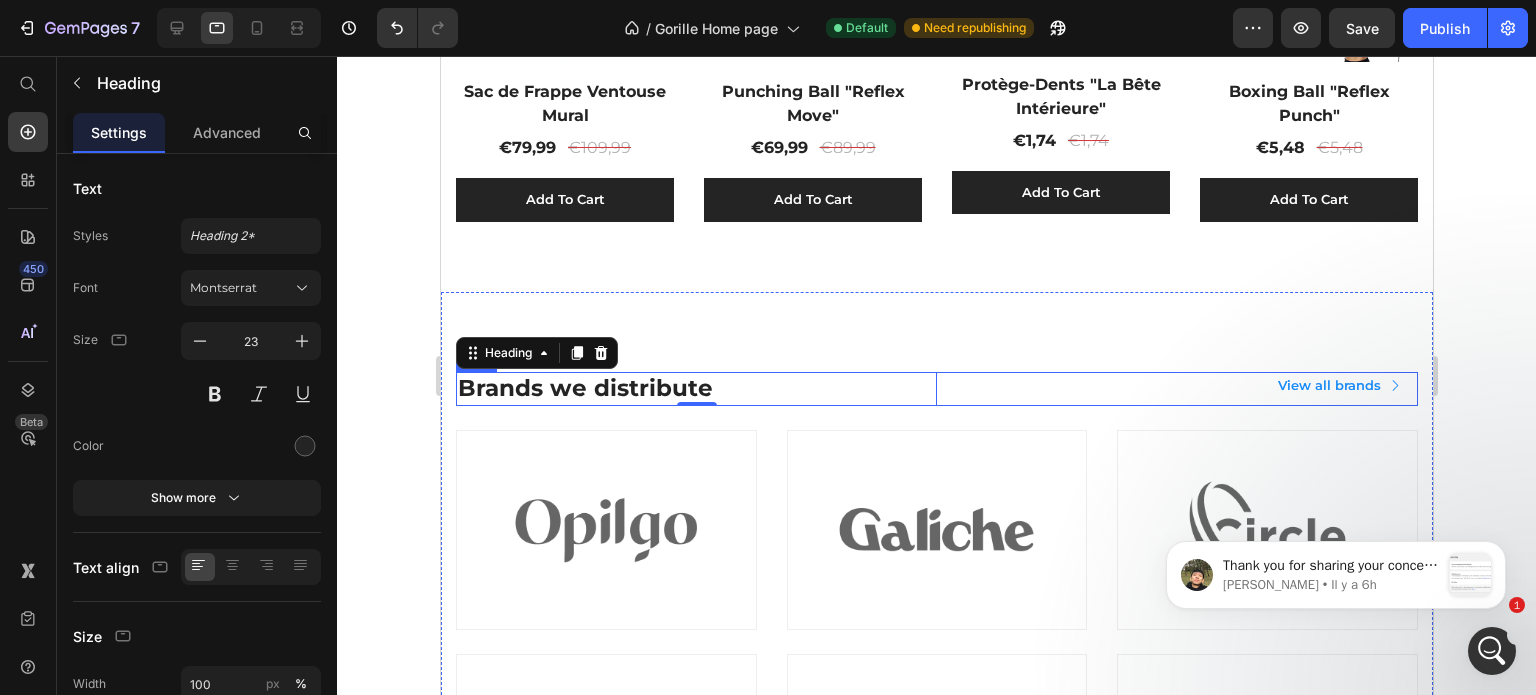 click on "View all brands Button" at bounding box center (1176, 389) 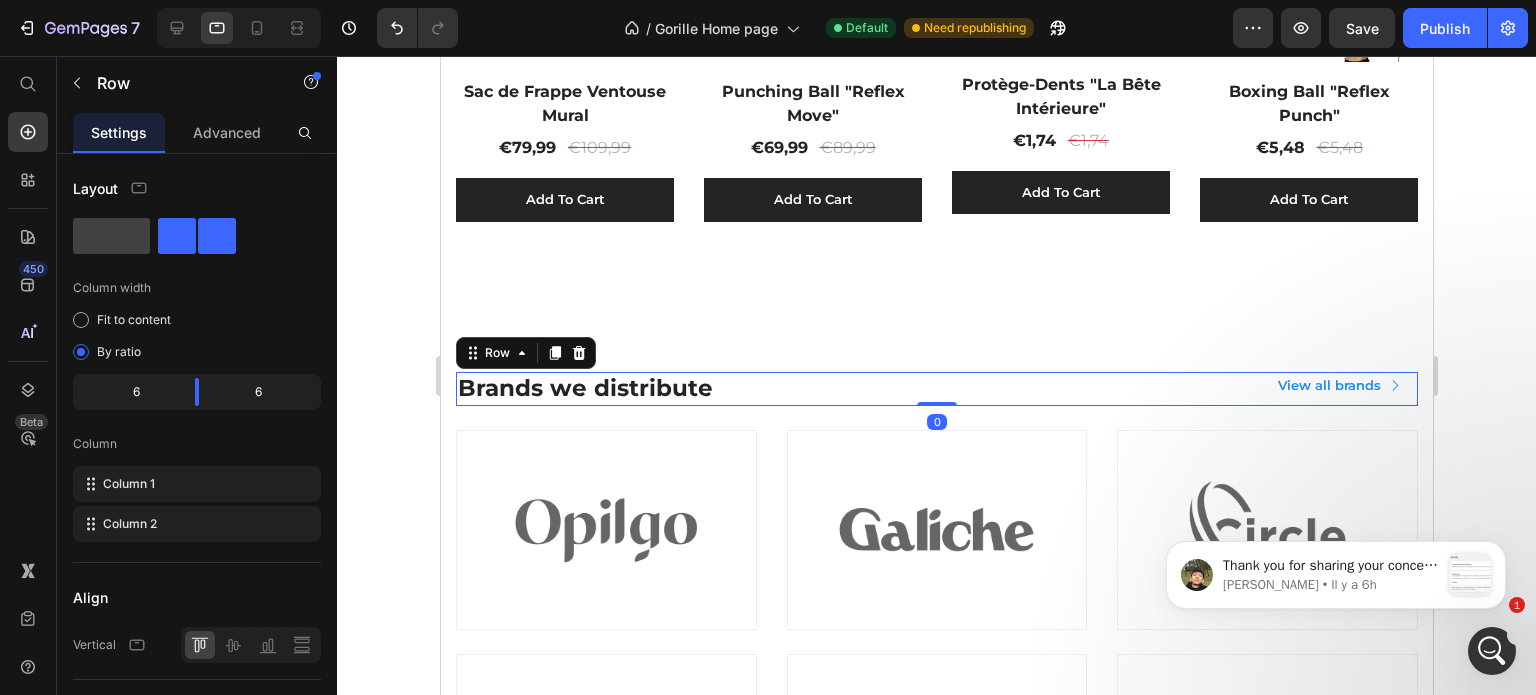 click 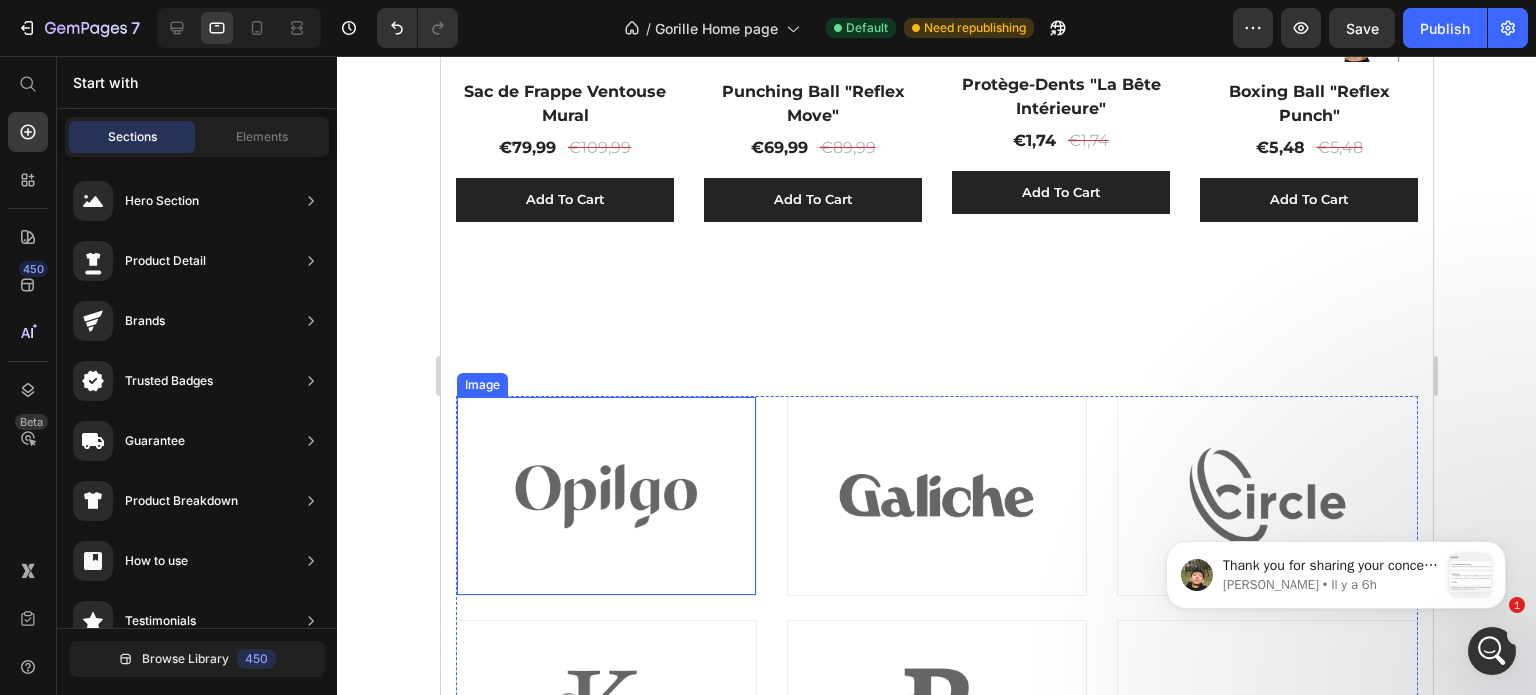 click at bounding box center [605, 496] 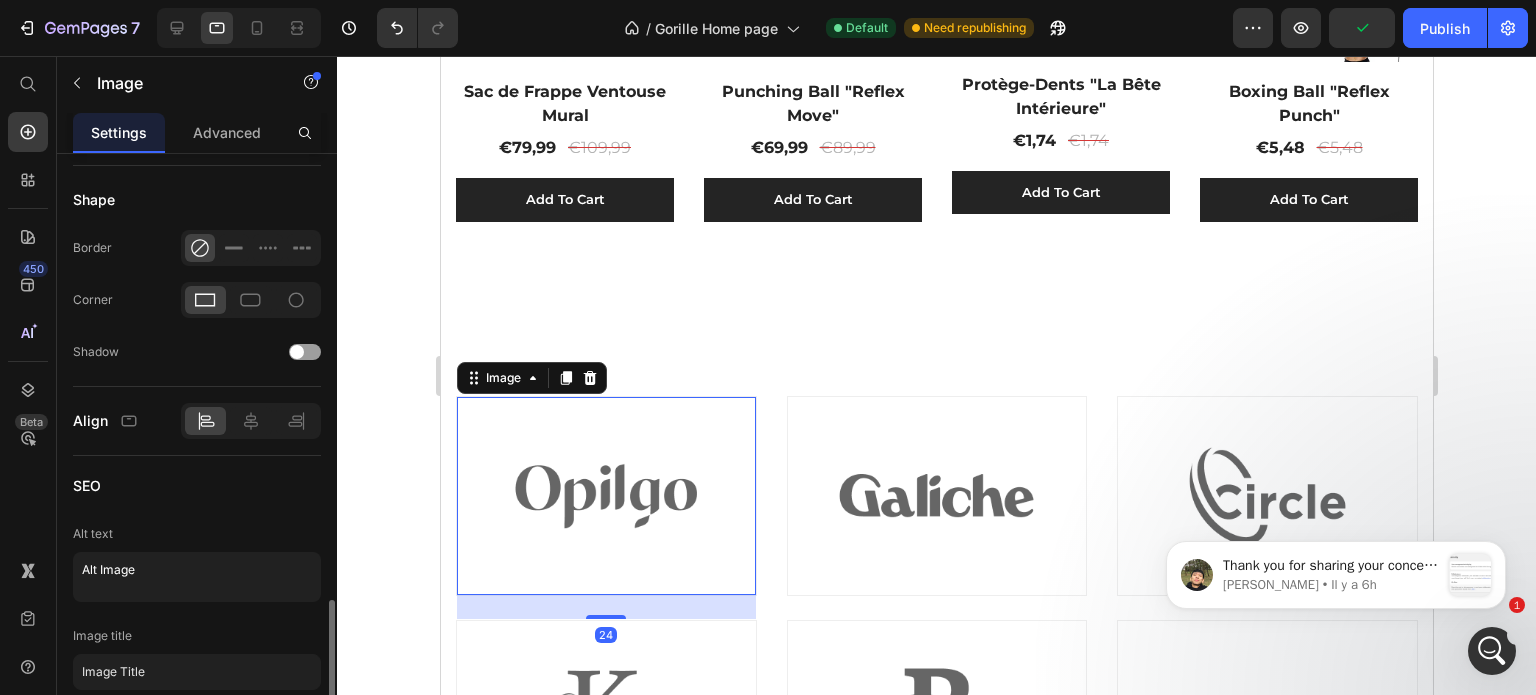 scroll, scrollTop: 916, scrollLeft: 0, axis: vertical 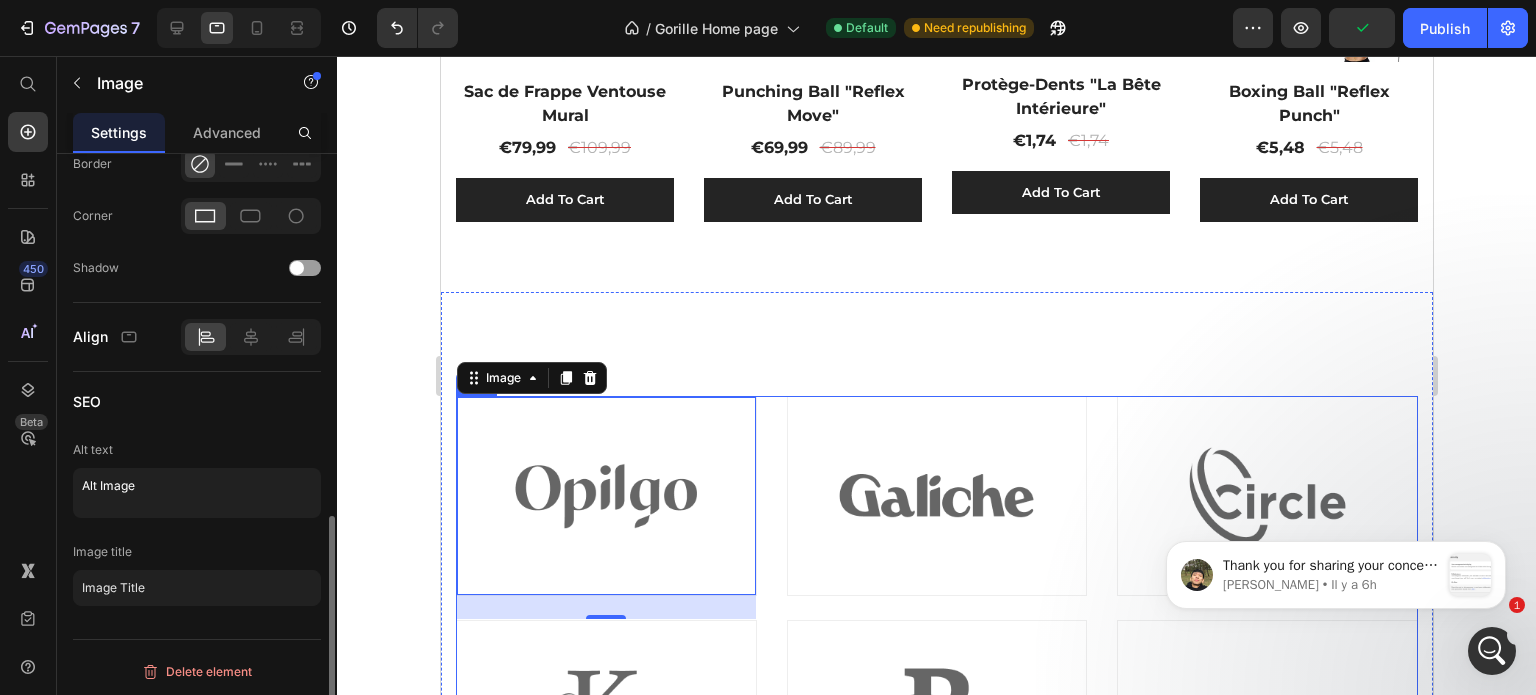 click on "Image   24 Image Image Image Image Image Row" at bounding box center (936, 608) 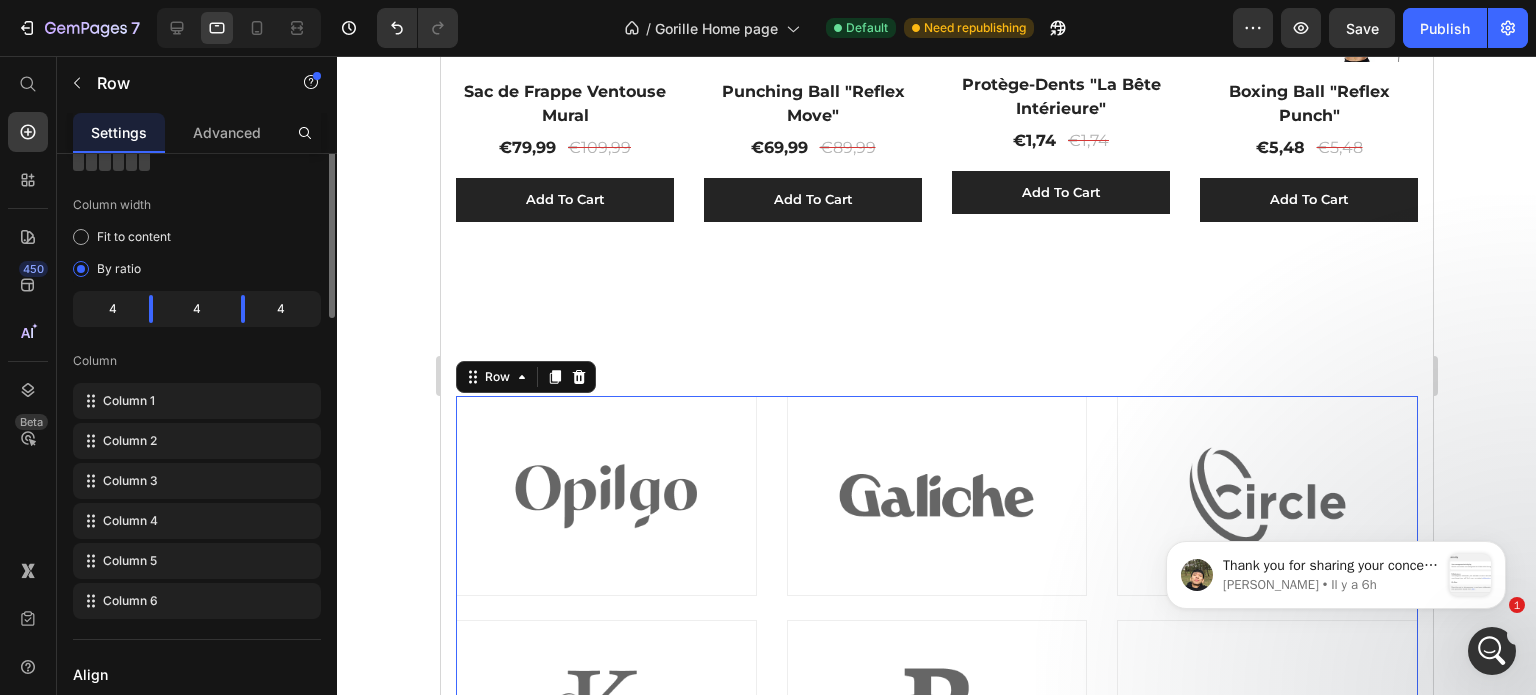scroll, scrollTop: 0, scrollLeft: 0, axis: both 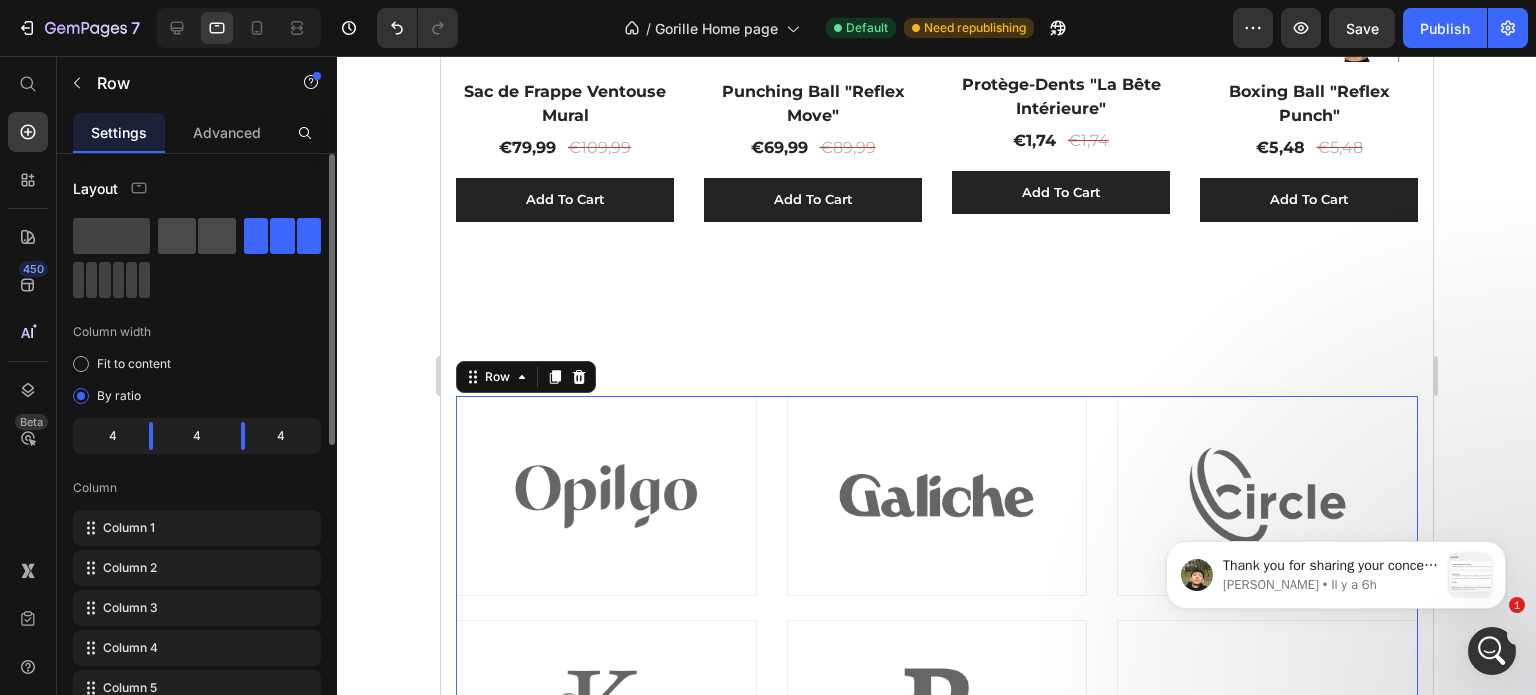 click 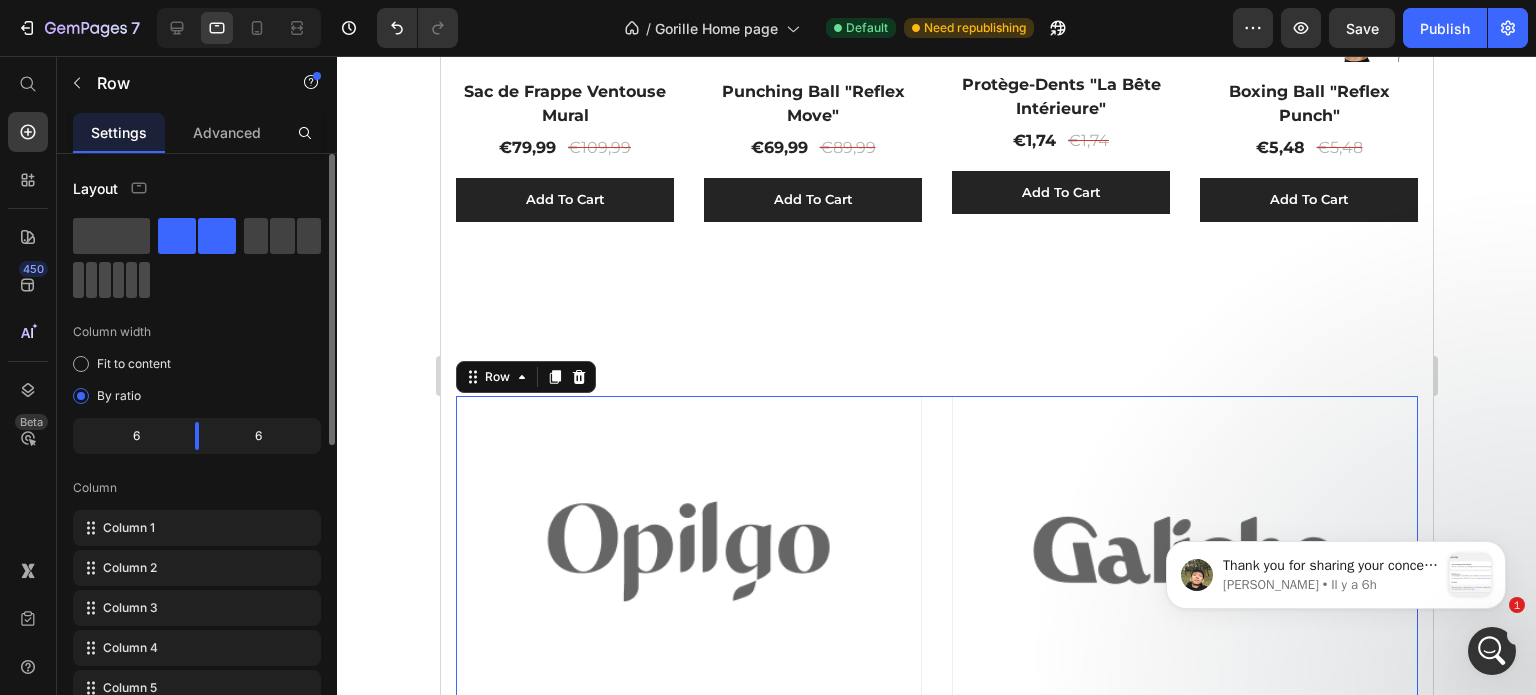 click 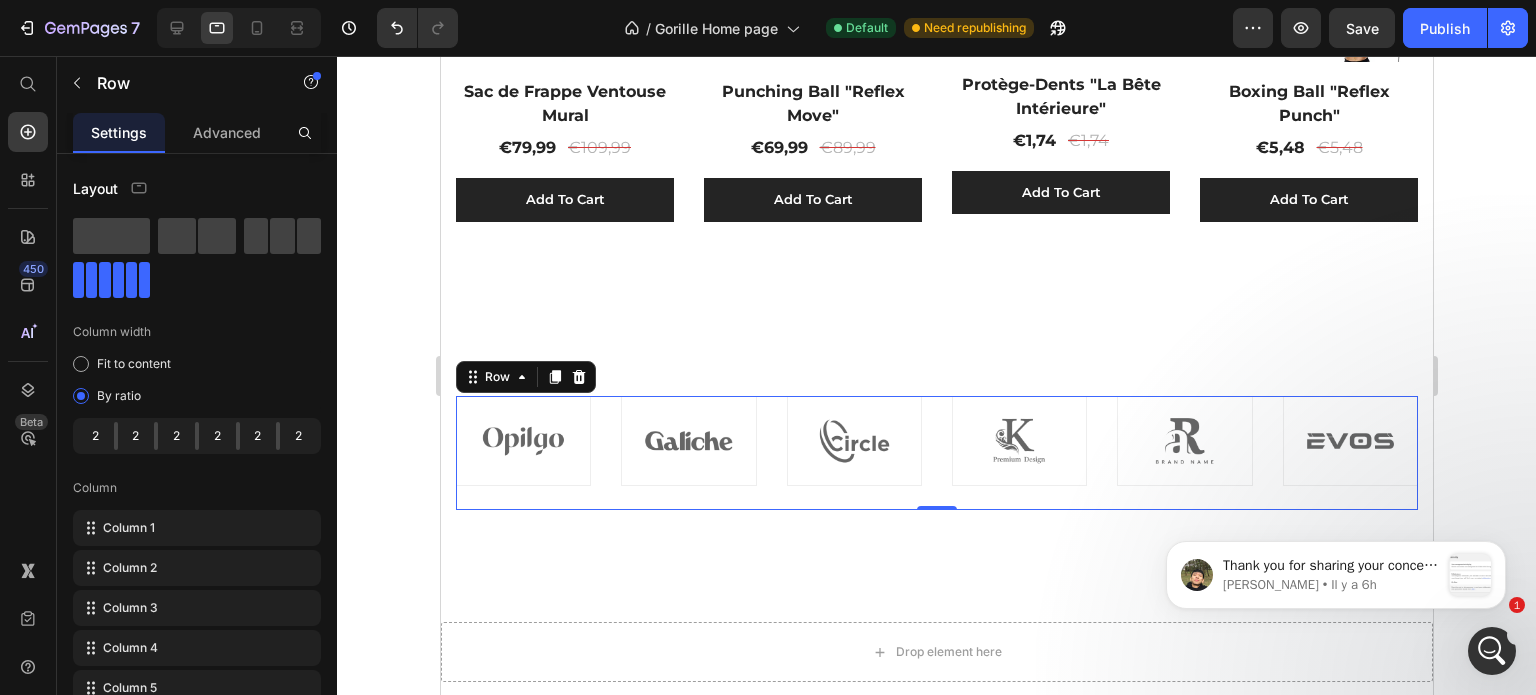 click 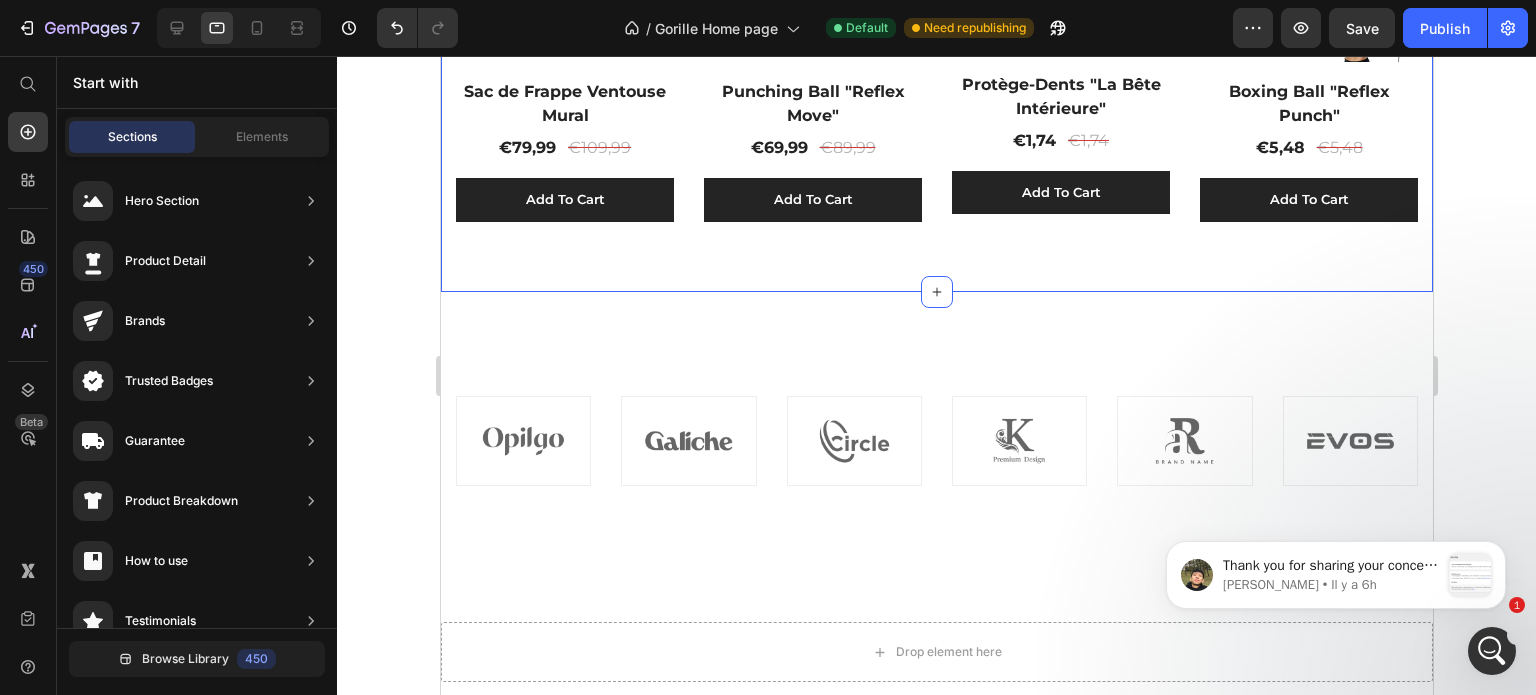 click on "Le meilleur du training à domicile🥊​ Heading (P) Images Sac de Frappe Ventouse Mural (P) Title €79,99 (P) Price €109,99 (P) Price Row Add To Cart (P) Cart Button Row (P) Images Punching Ball "Reflex Move" (P) Title €69,99 (P) Price €89,99 (P) Price Row Add To Cart (P) Cart Button Row (P) Images Protège-Dents "La Bête Intérieure" (P) Title €1,74 (P) Price €1,74 (P) Price Row Add To Cart (P) Cart Button Row (P) Images Boxing Ball "Reflex Punch" (P) Title €5,48 (P) Price €5,48 (P) Price Row Add To Cart (P) Cart Button Row Product List Row Section 13" at bounding box center (936, -20) 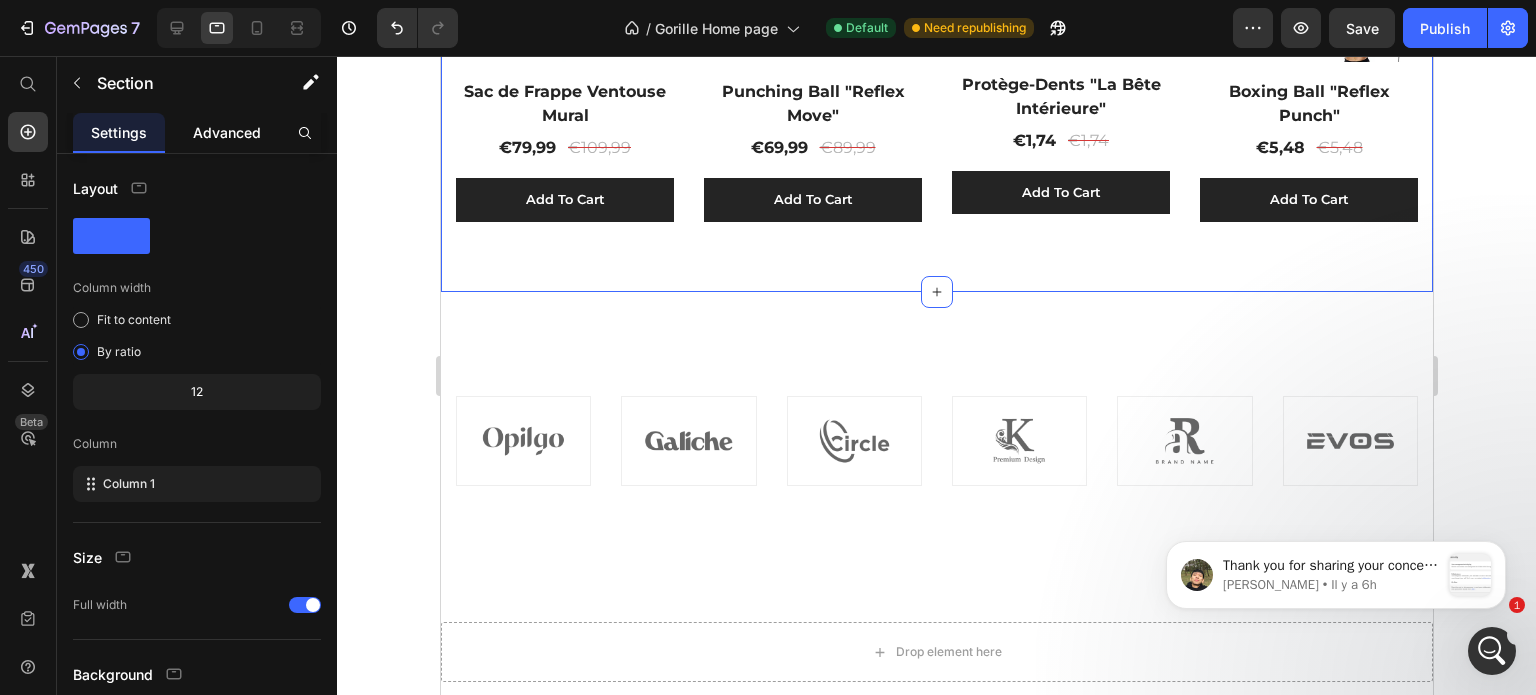 click on "Advanced" at bounding box center [227, 132] 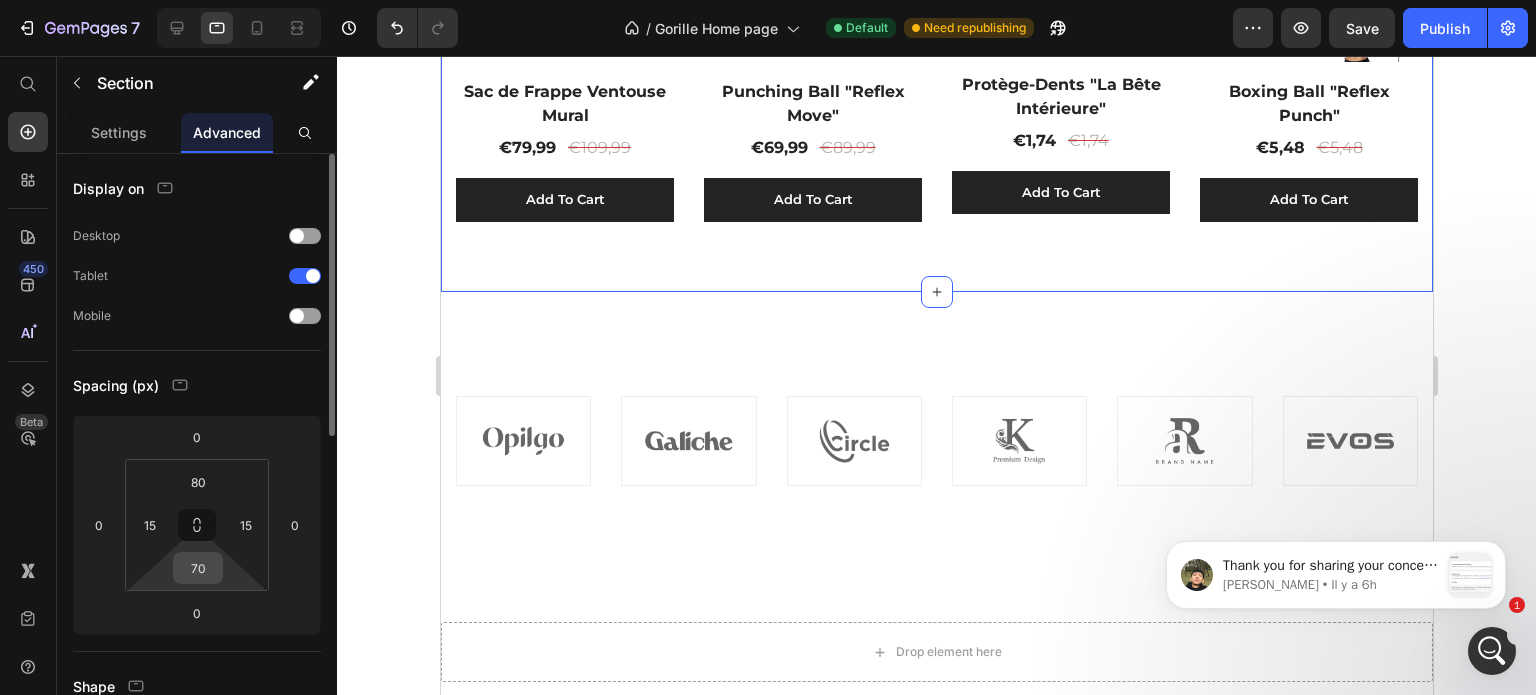 click on "70" at bounding box center (198, 568) 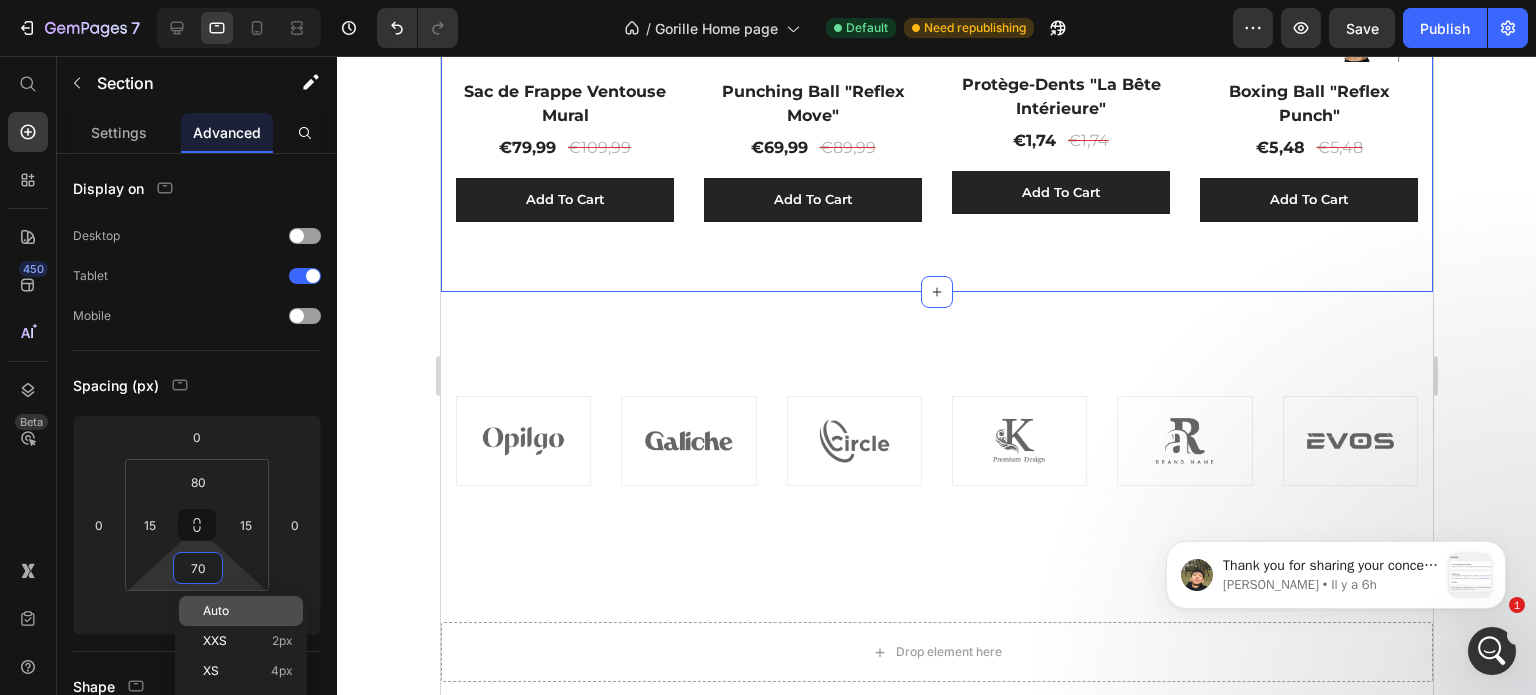 click on "Auto" at bounding box center (216, 611) 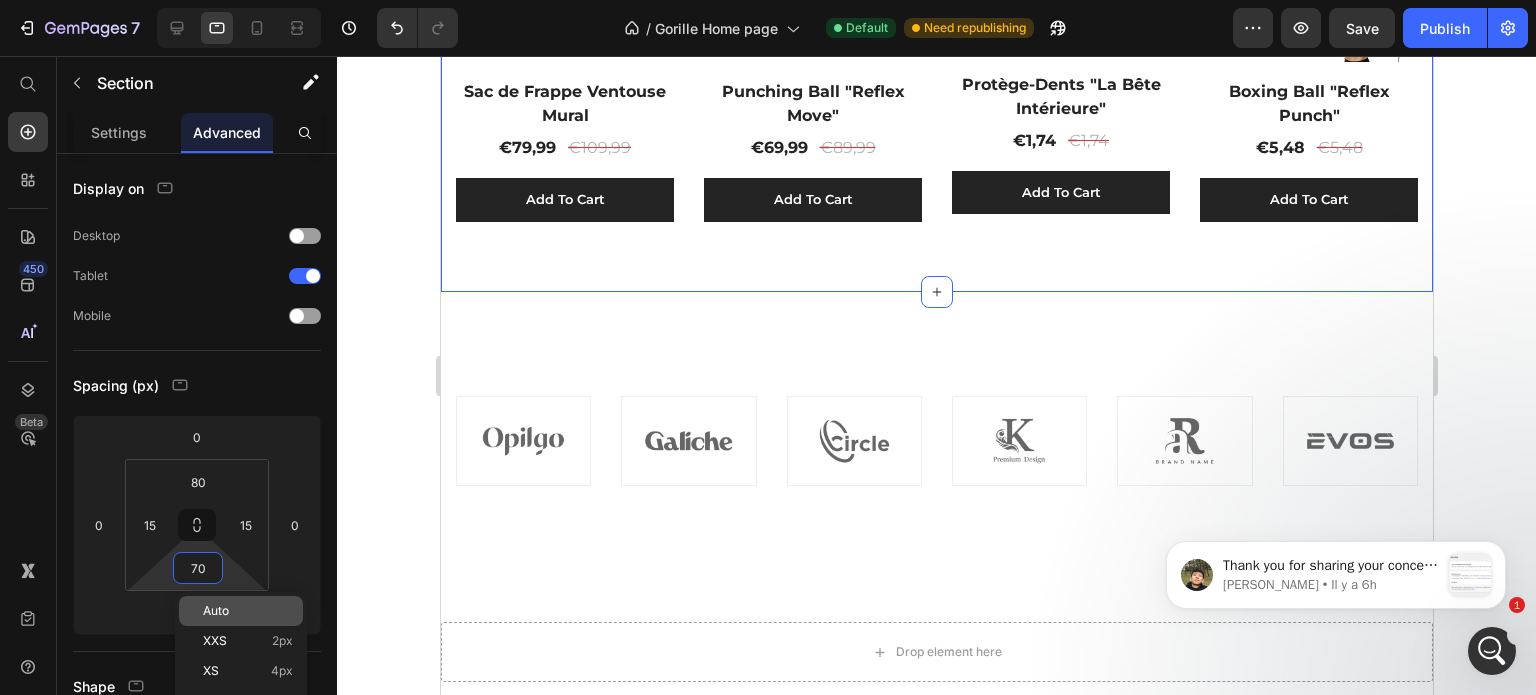 type 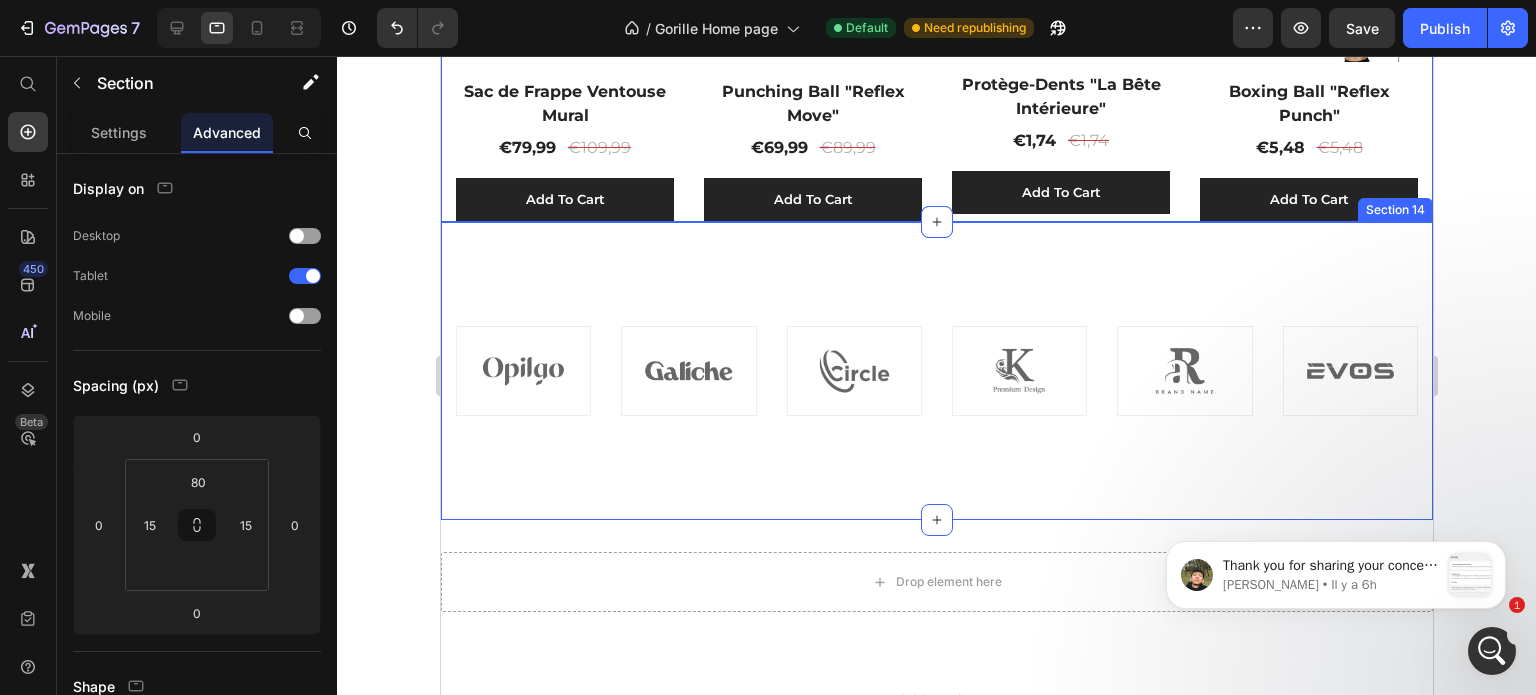 click on "Image Image Image Image Image Image Row" at bounding box center (936, 371) 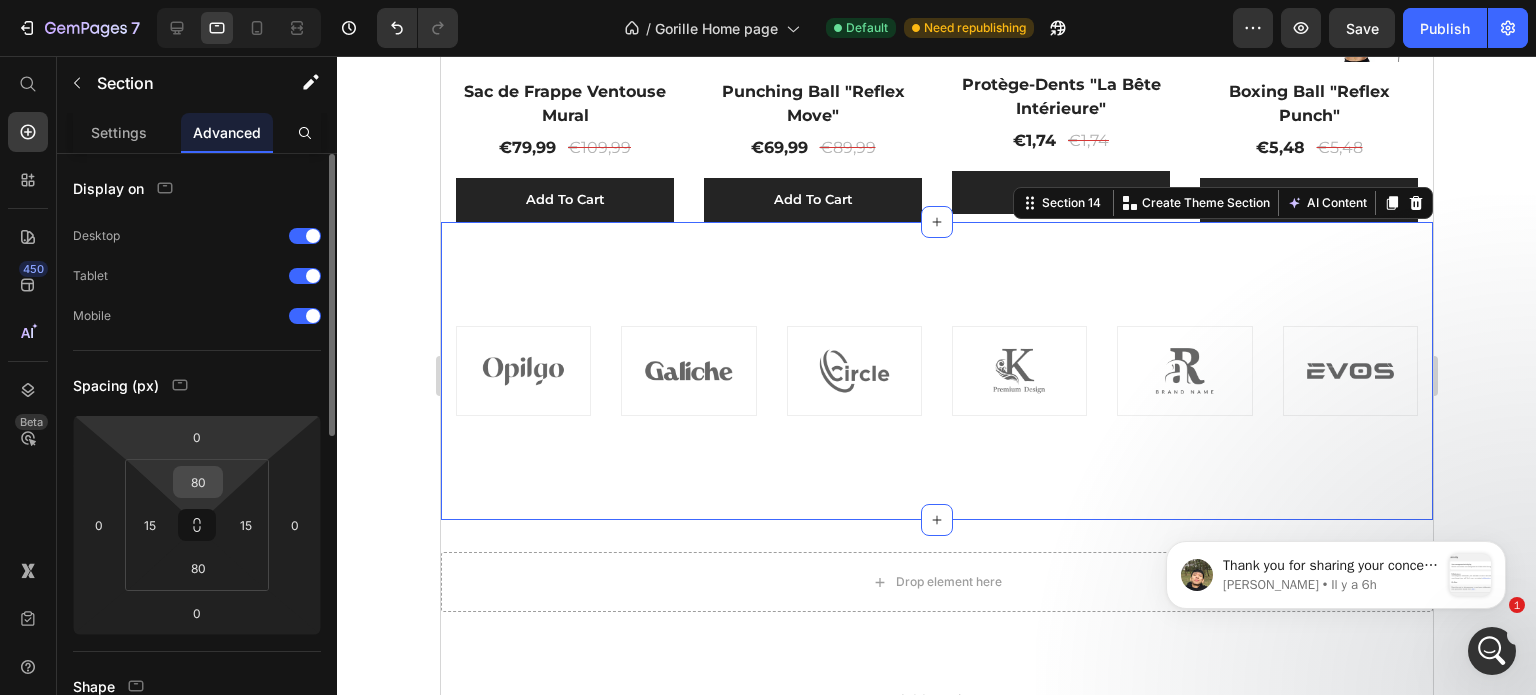 click on "80" at bounding box center (198, 482) 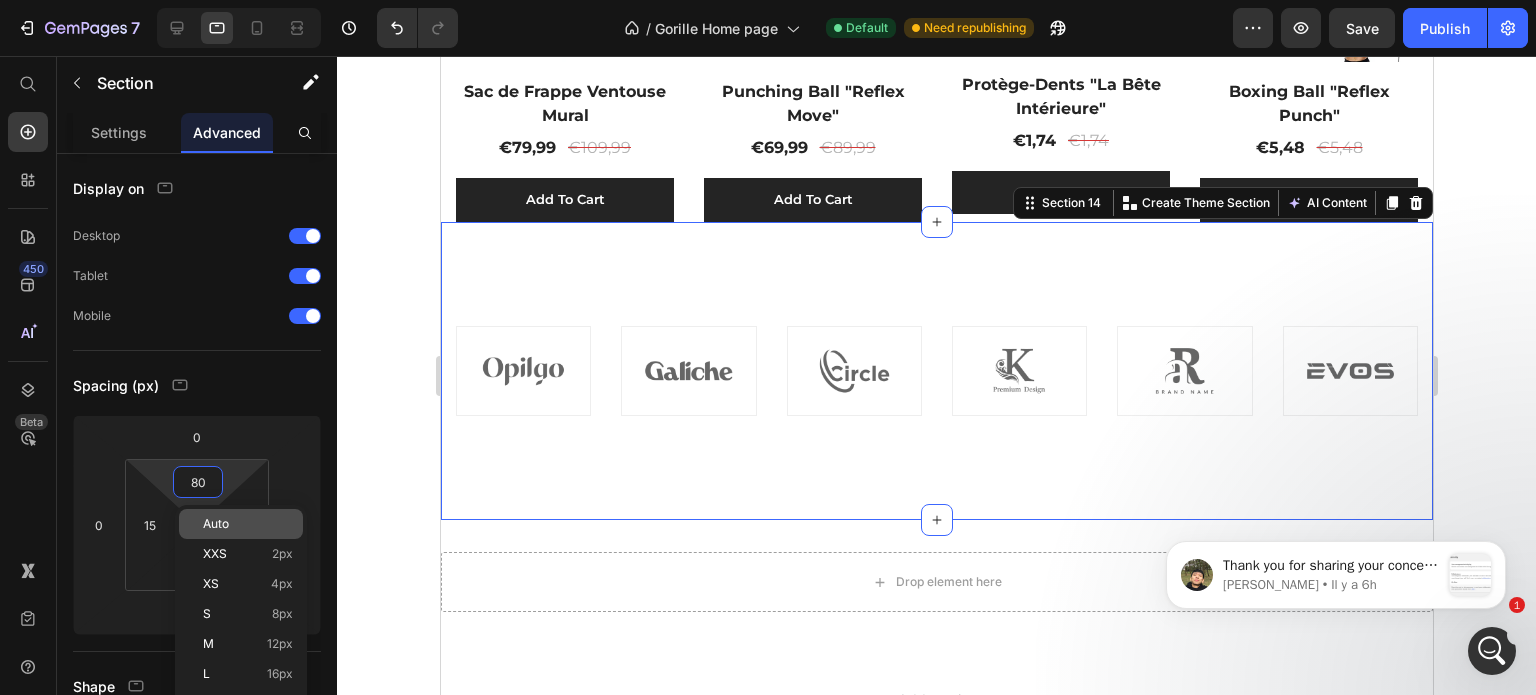 click on "Auto" at bounding box center (248, 524) 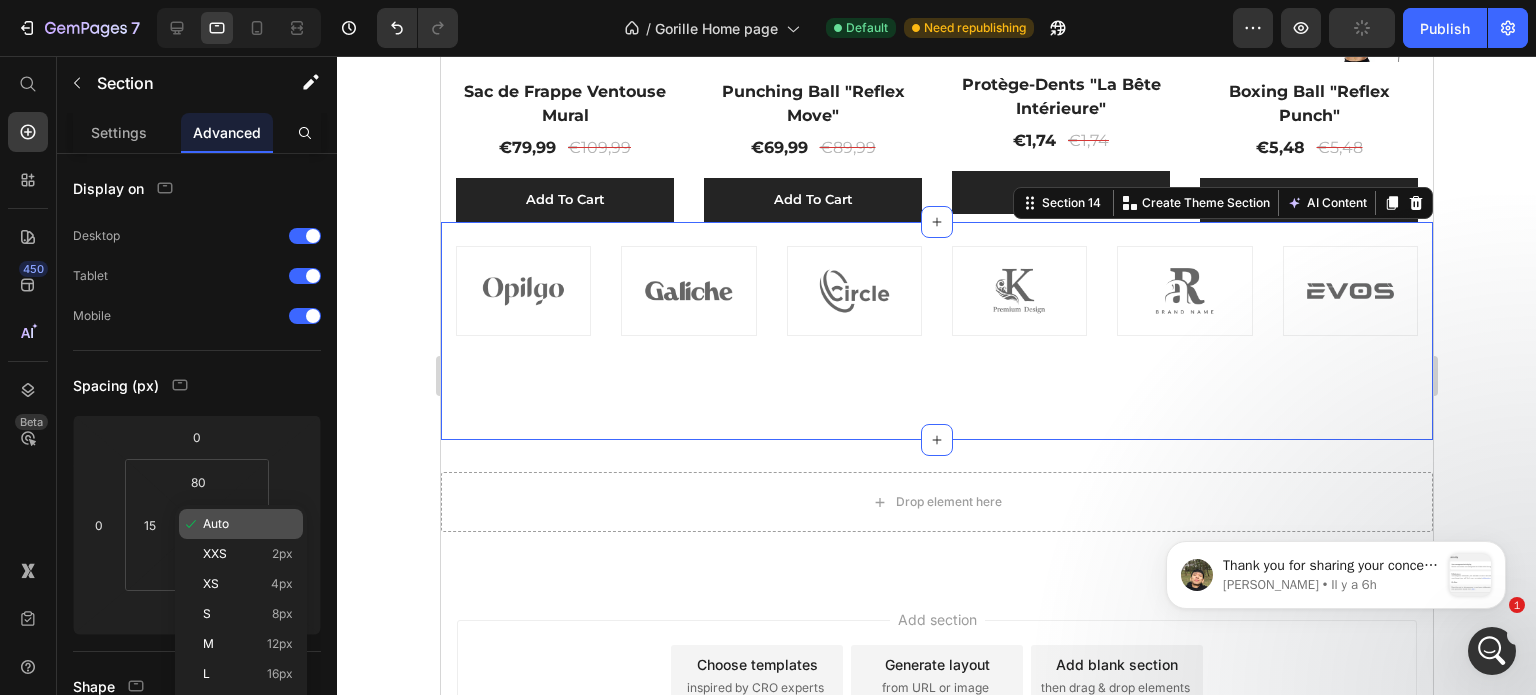 type 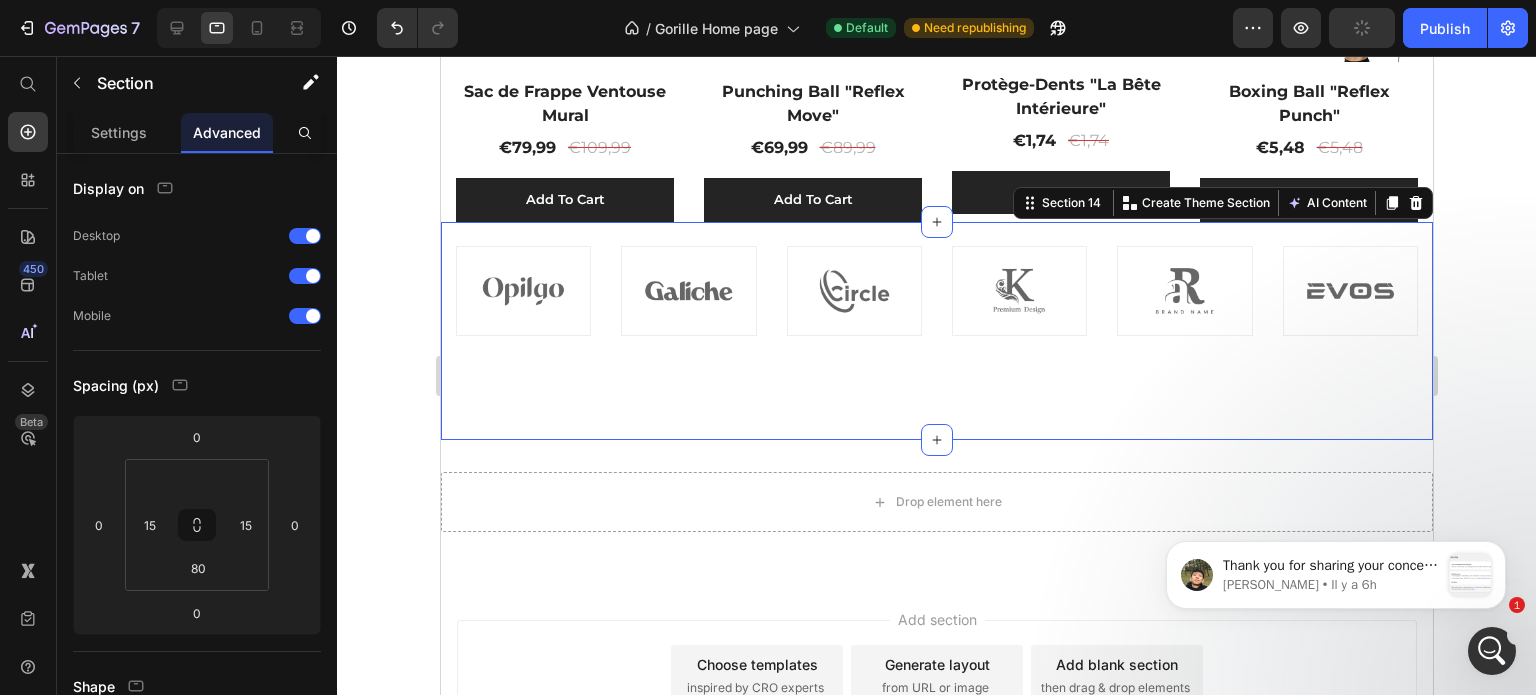 click on "Auto" at bounding box center [216, 524] 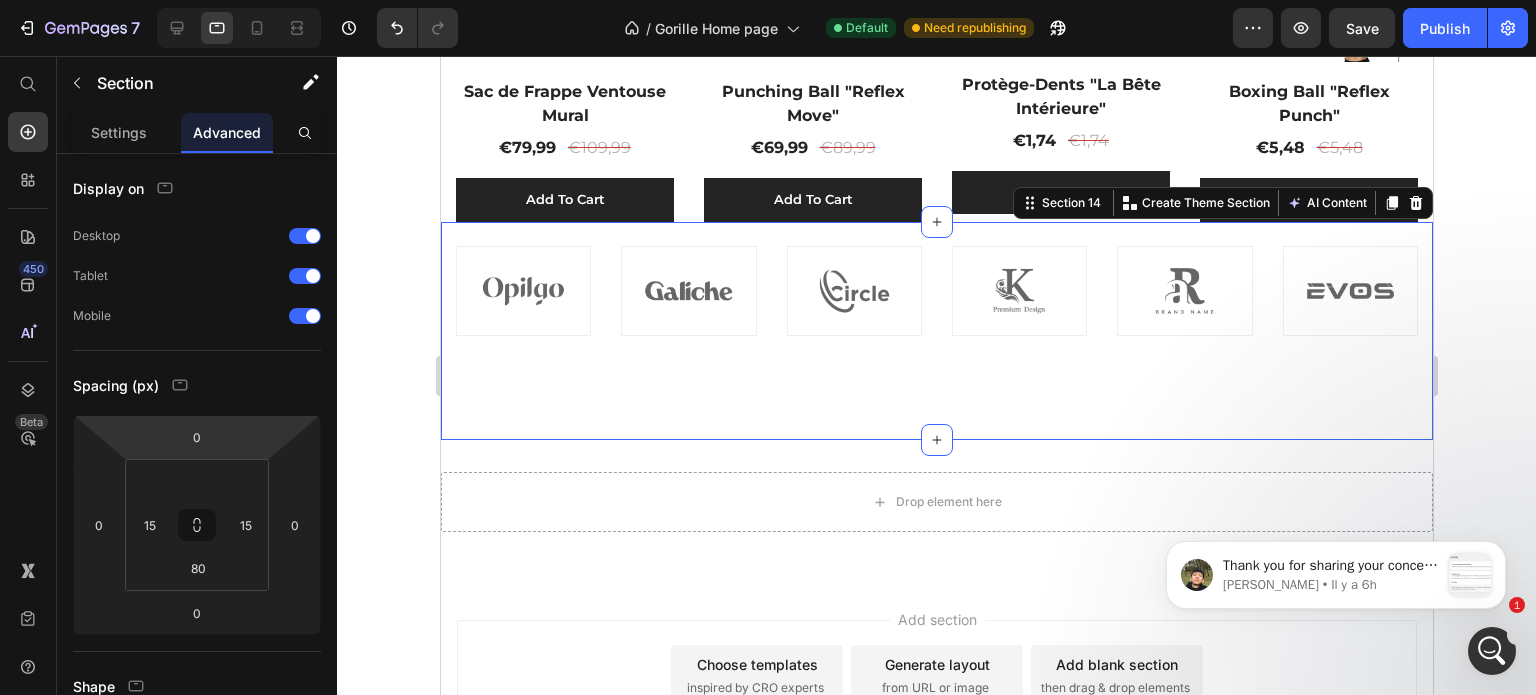 type on "26" 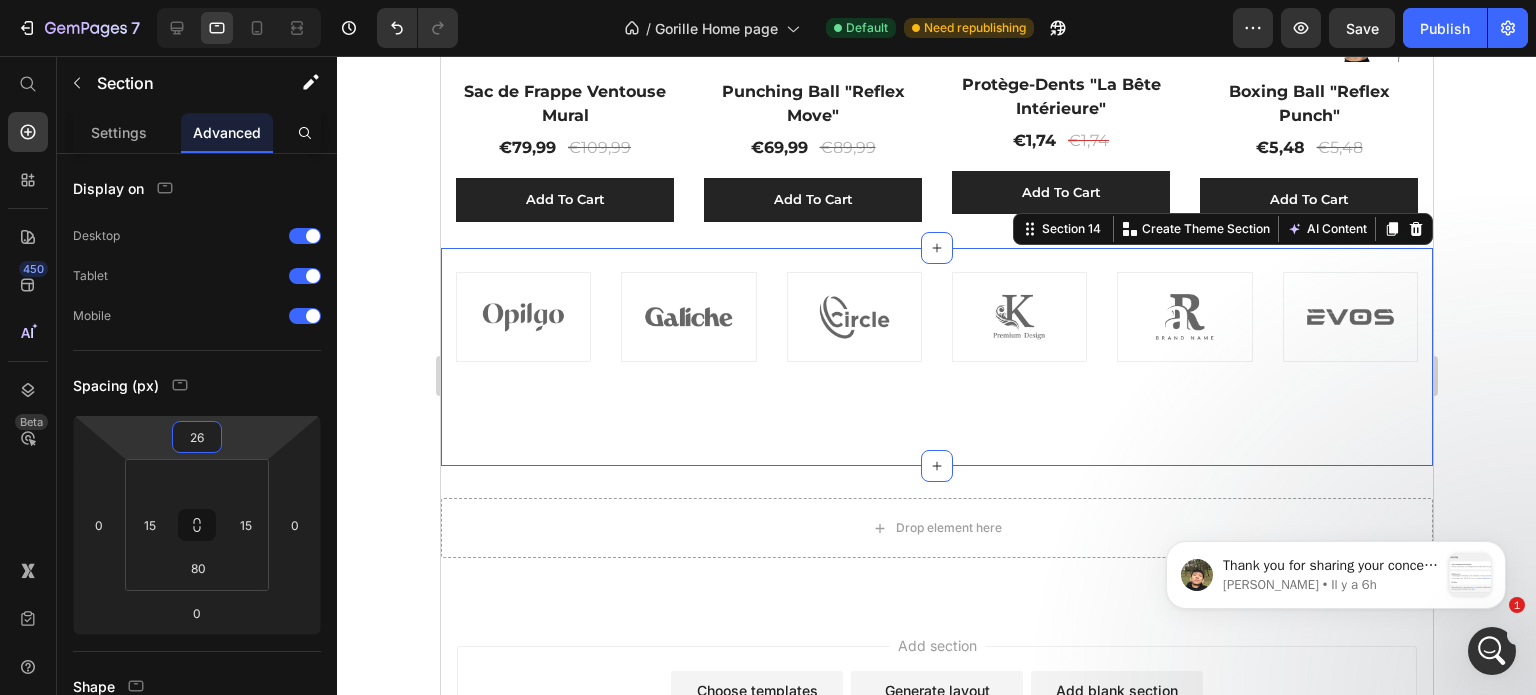 click on "7  Version history  /  Gorille Home page Default Need republishing Preview  Save   Publish  450 Beta Start with Sections Elements Hero Section Product Detail Brands Trusted Badges Guarantee Product Breakdown How to use Testimonials Compare Bundle FAQs Social Proof Brand Story Product List Collection Blog List Contact Sticky Add to Cart Custom Footer Browse Library 450 Layout
Row
Row
Row
Row Text
Heading
Text Block Button
Button
Button
Sticky Back to top Media
Image" at bounding box center [768, 75] 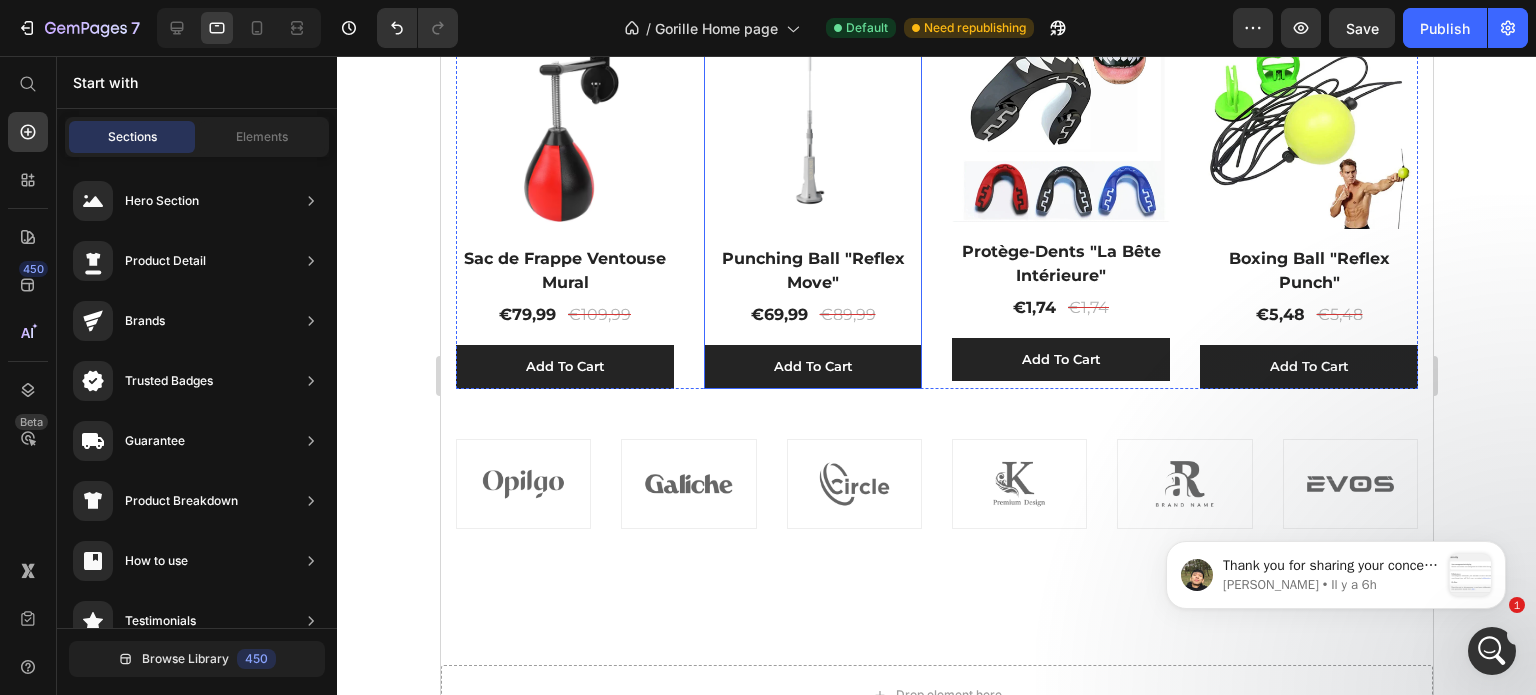 scroll, scrollTop: 500, scrollLeft: 0, axis: vertical 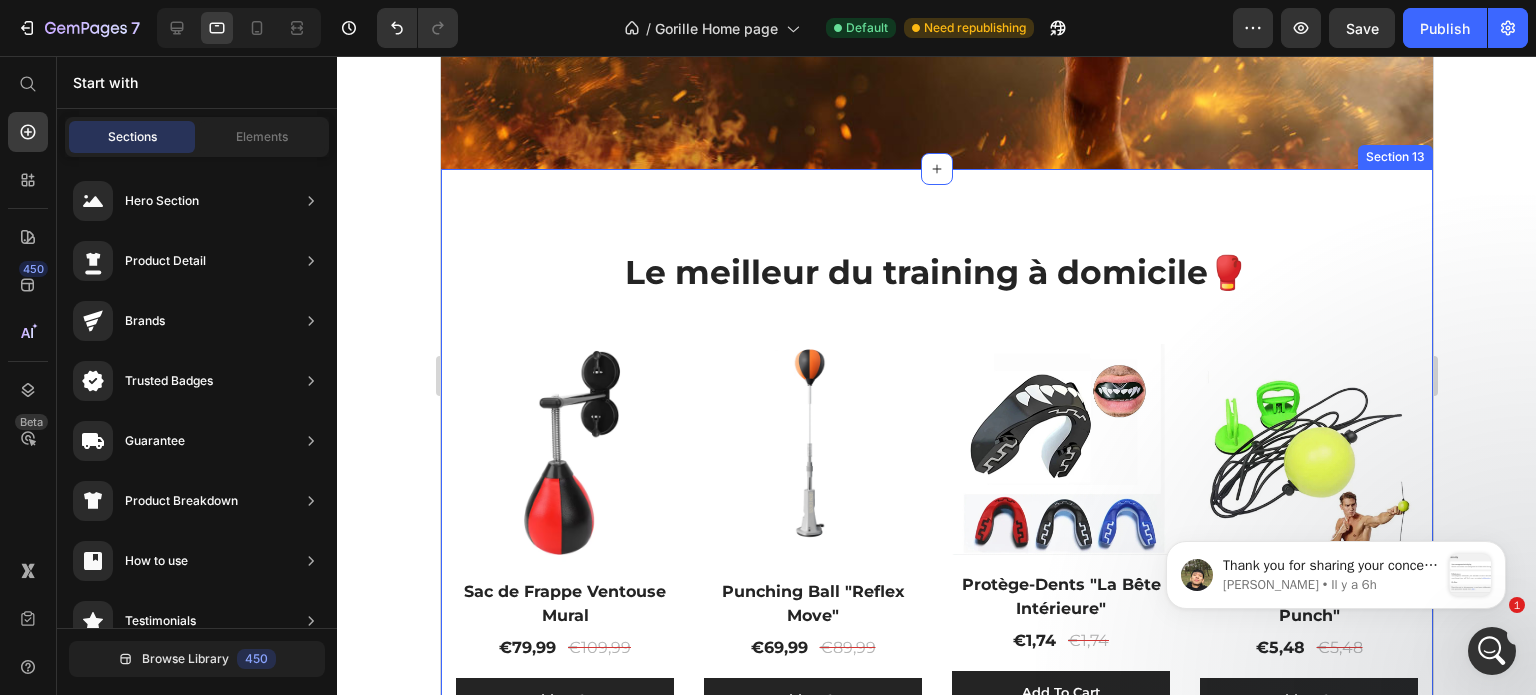 click on "Le meilleur du training à domicile🥊​ Heading (P) Images Sac de Frappe Ventouse Mural (P) Title €79,99 (P) Price €109,99 (P) Price Row Add To Cart (P) Cart Button Row (P) Images Punching Ball "Reflex Move" (P) Title €69,99 (P) Price €89,99 (P) Price Row Add To Cart (P) Cart Button Row (P) Images Protège-Dents "La Bête Intérieure" (P) Title €1,74 (P) Price €1,74 (P) Price Row Add To Cart (P) Cart Button Row (P) Images Boxing Ball "Reflex Punch" (P) Title €5,48 (P) Price €5,48 (P) Price Row Add To Cart (P) Cart Button Row Product List Row Section 13" at bounding box center [936, 445] 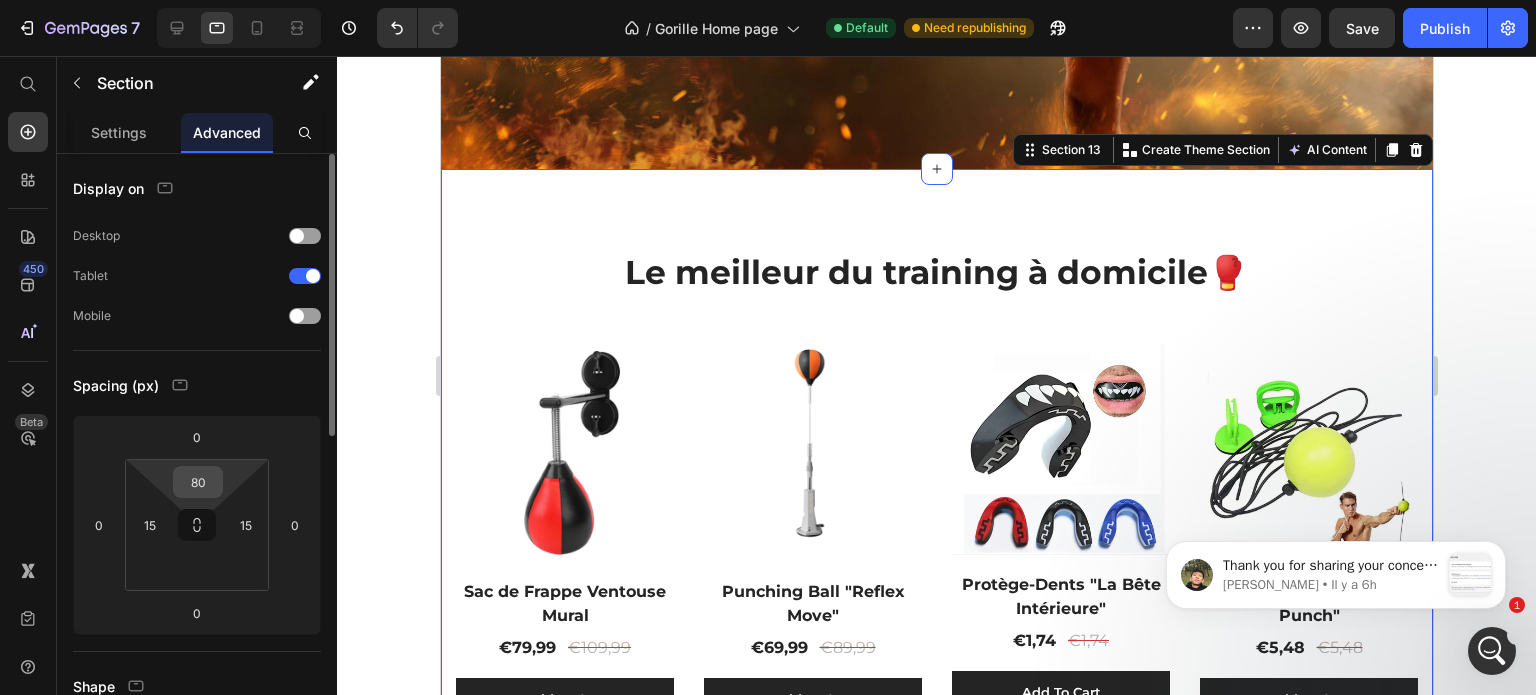 click on "80" at bounding box center (198, 482) 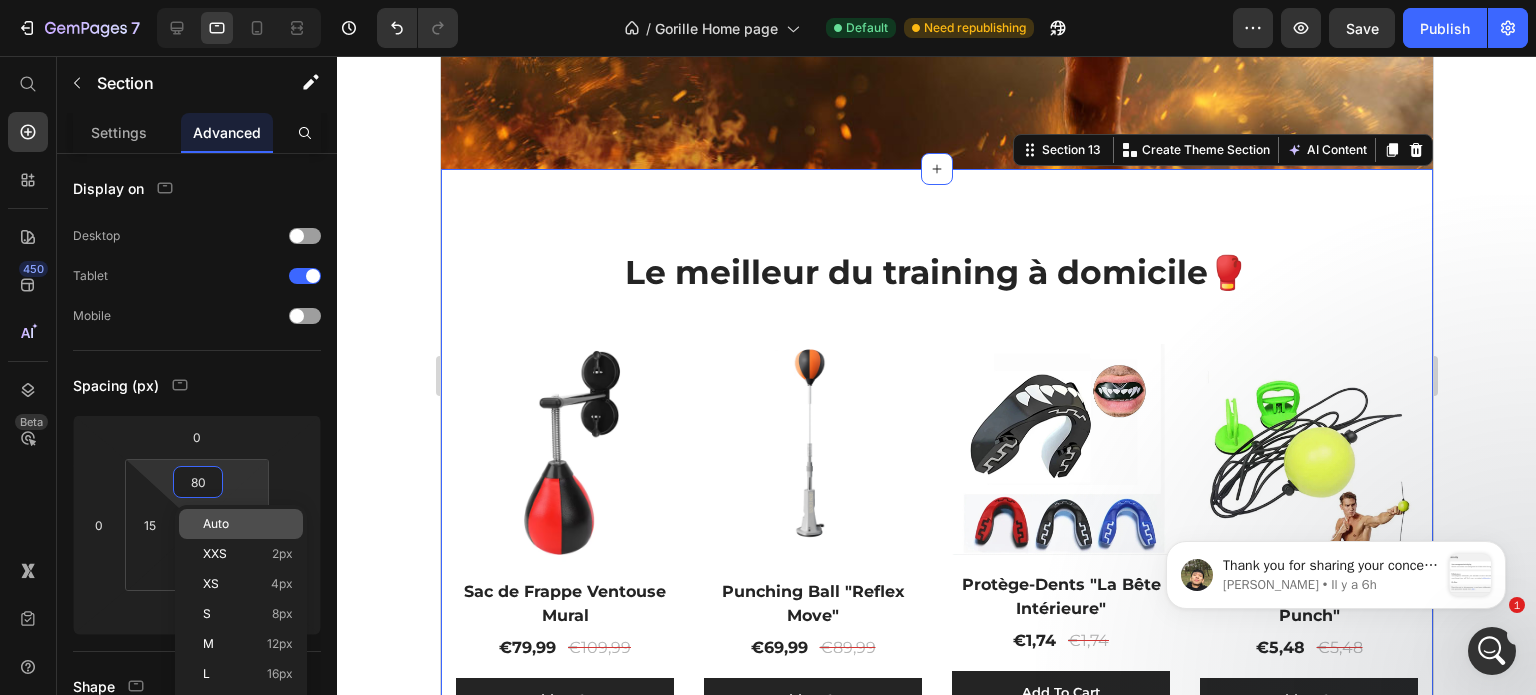 click on "Auto" at bounding box center (248, 524) 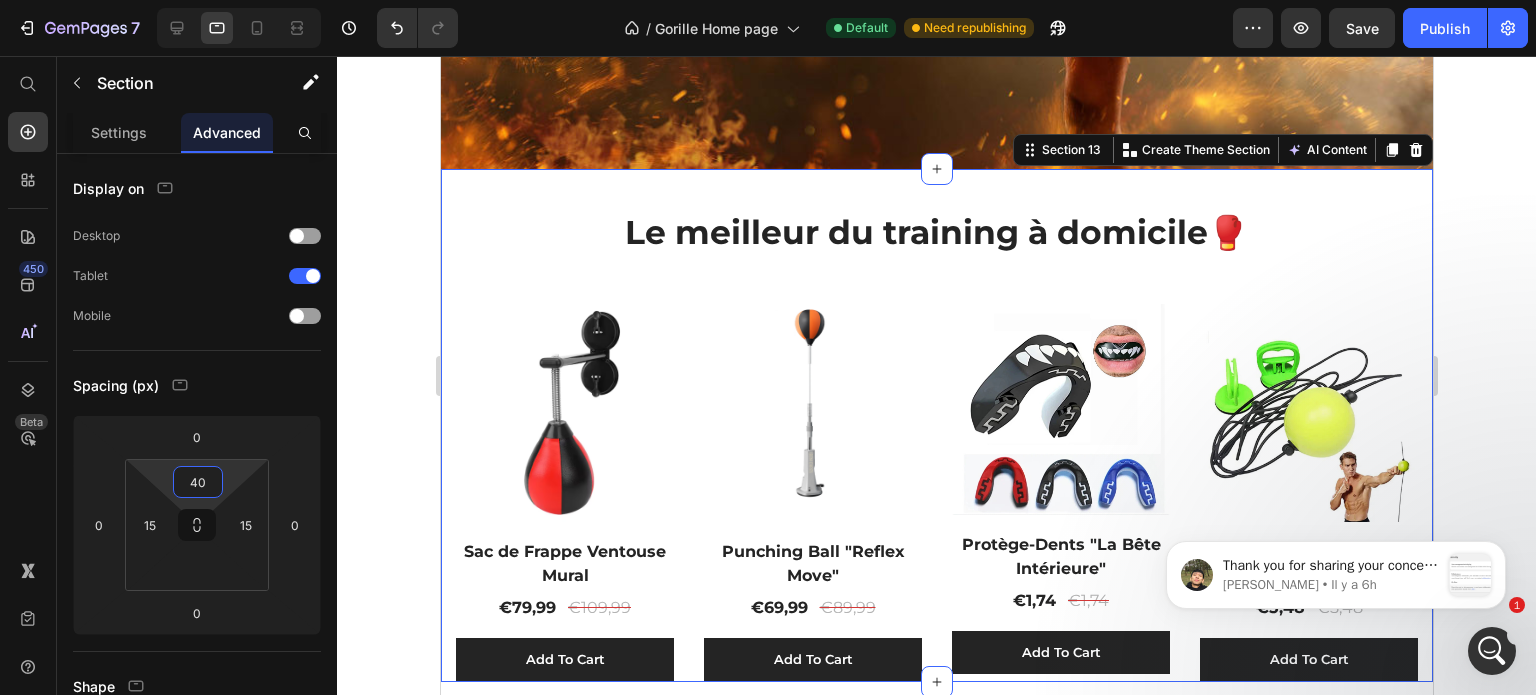 type on "38" 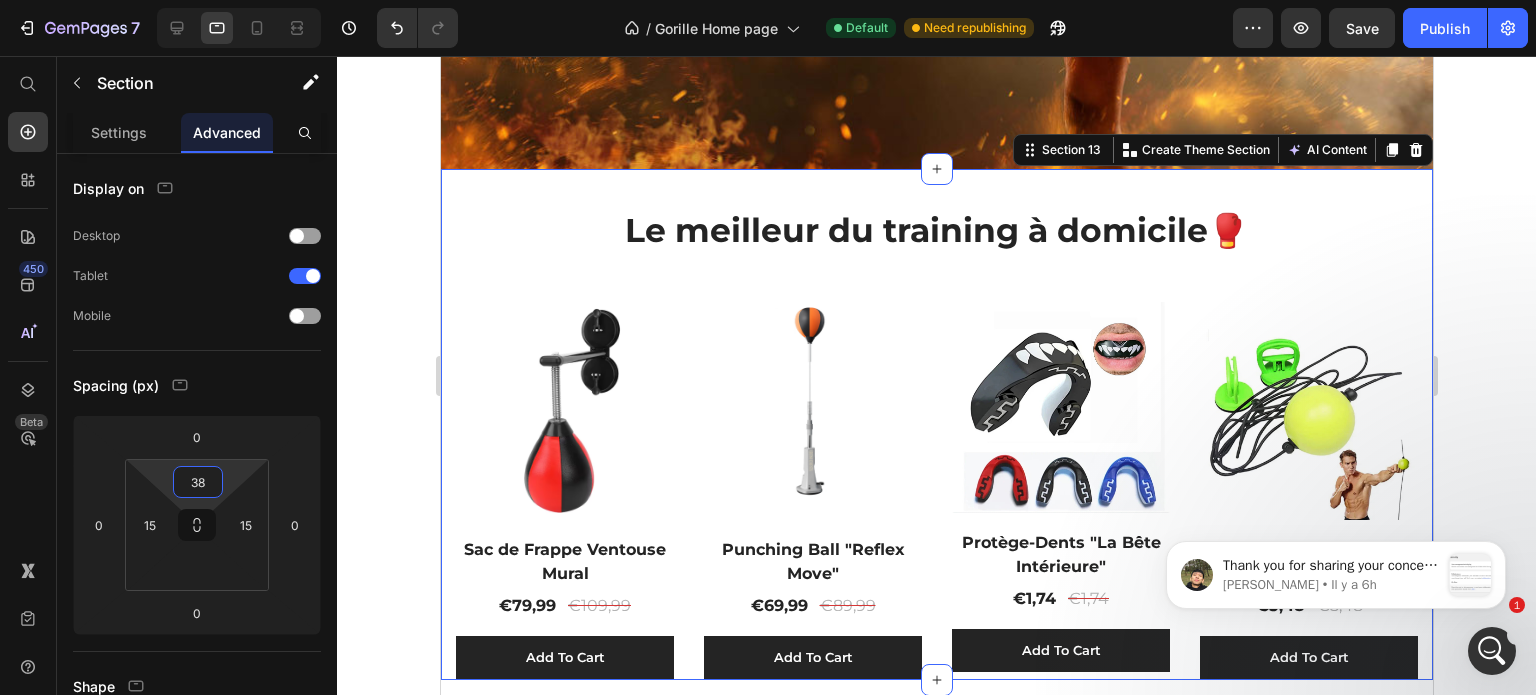 drag, startPoint x: 228, startPoint y: 475, endPoint x: 231, endPoint y: 443, distance: 32.140316 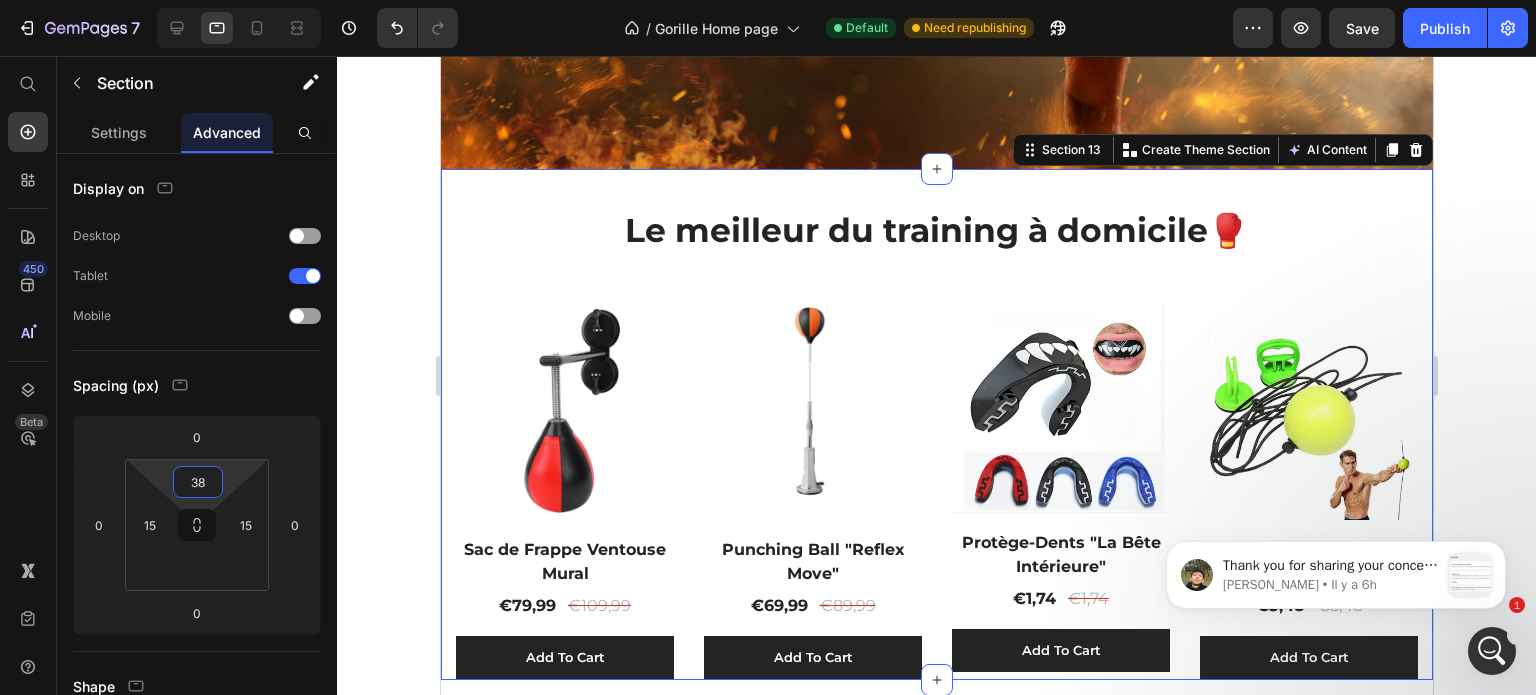 click 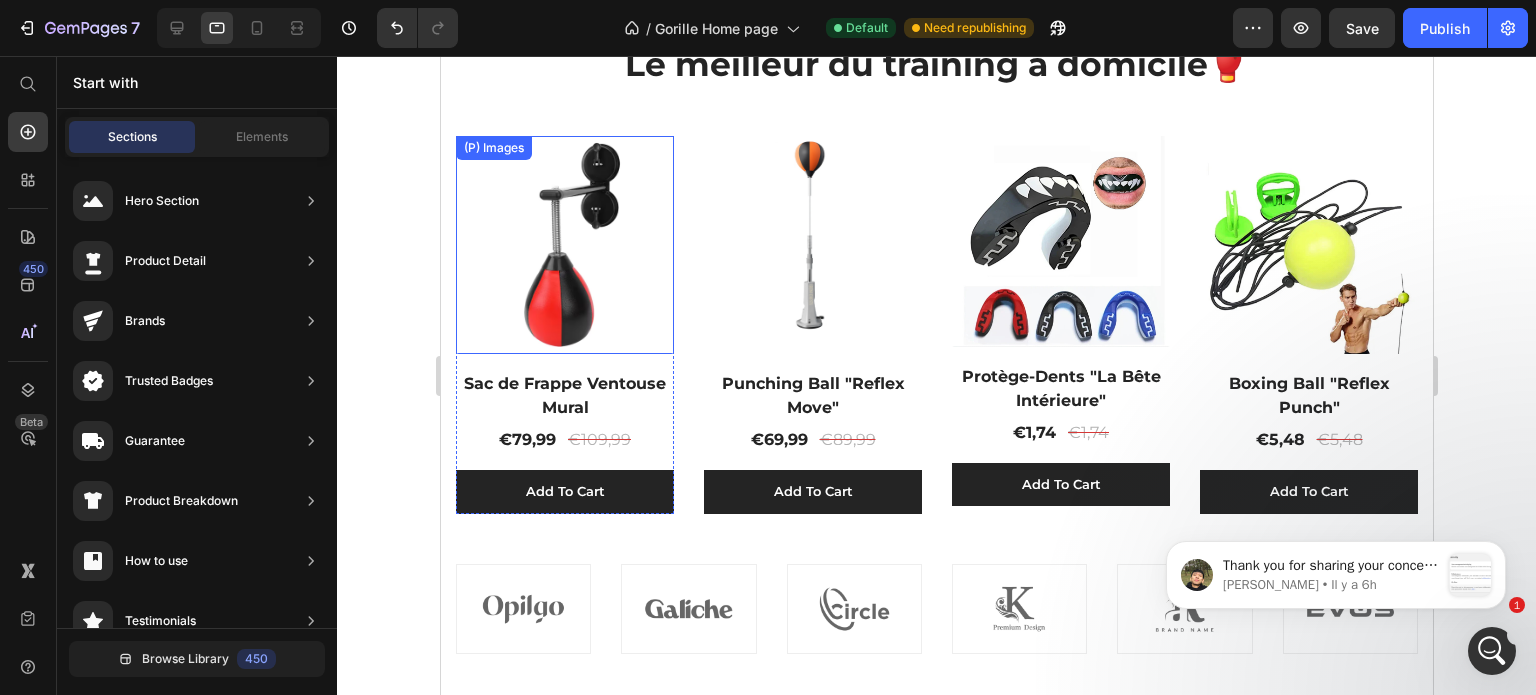 scroll, scrollTop: 833, scrollLeft: 0, axis: vertical 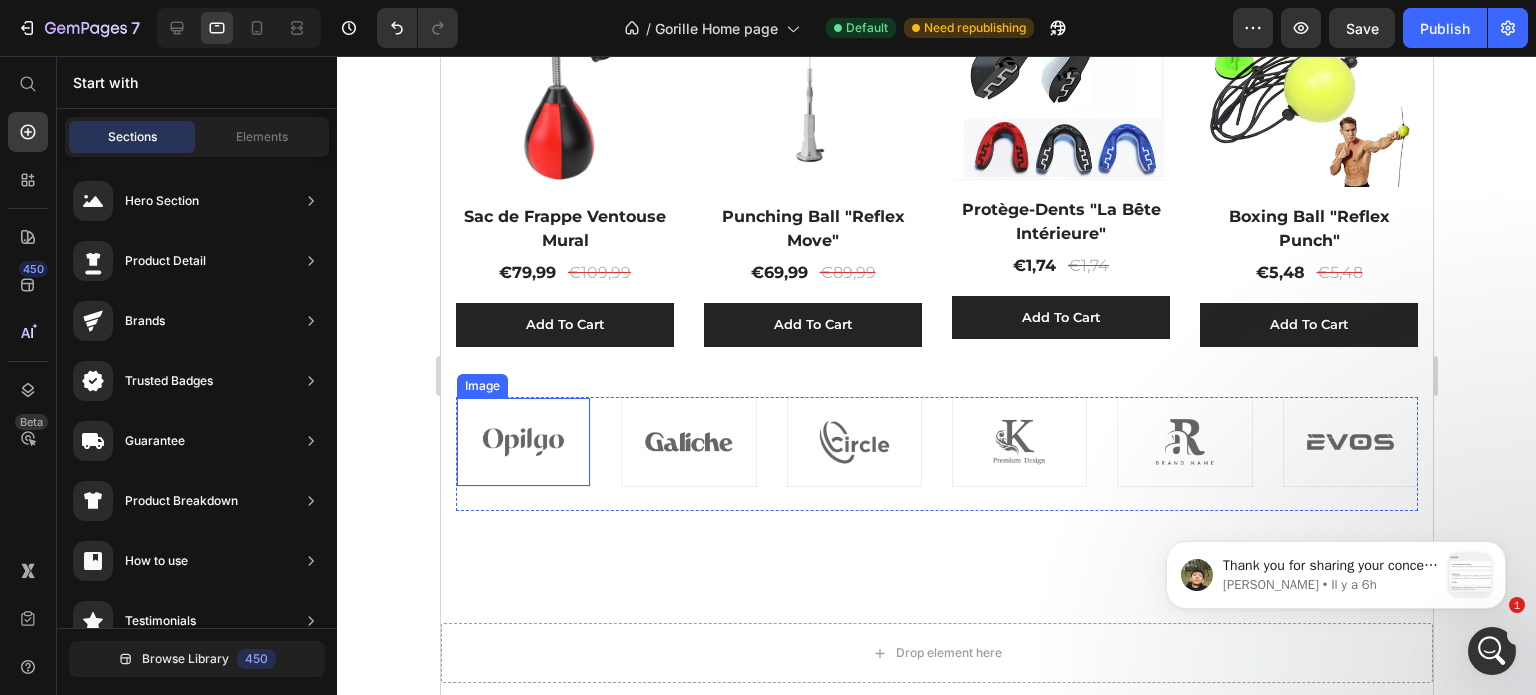 click at bounding box center (522, 442) 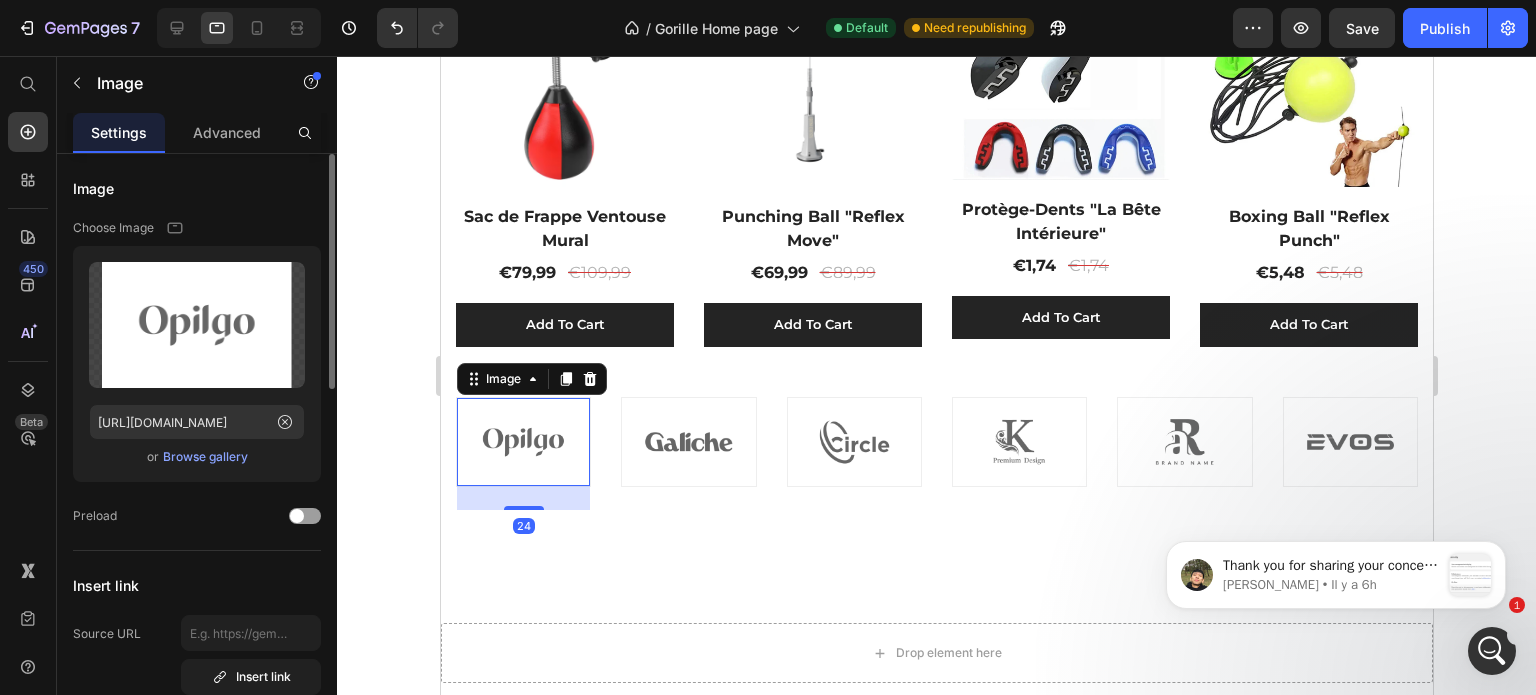 click on "Browse gallery" at bounding box center [205, 457] 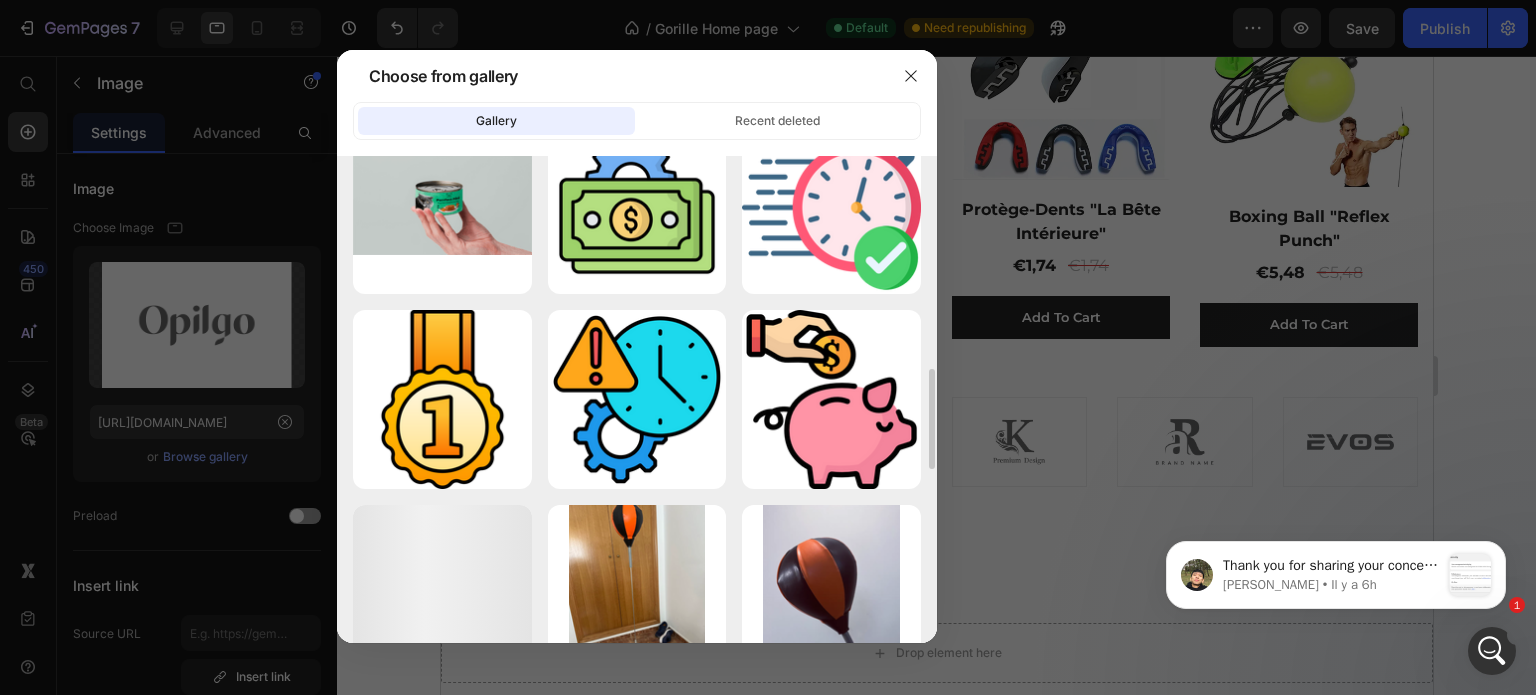 scroll, scrollTop: 1529, scrollLeft: 0, axis: vertical 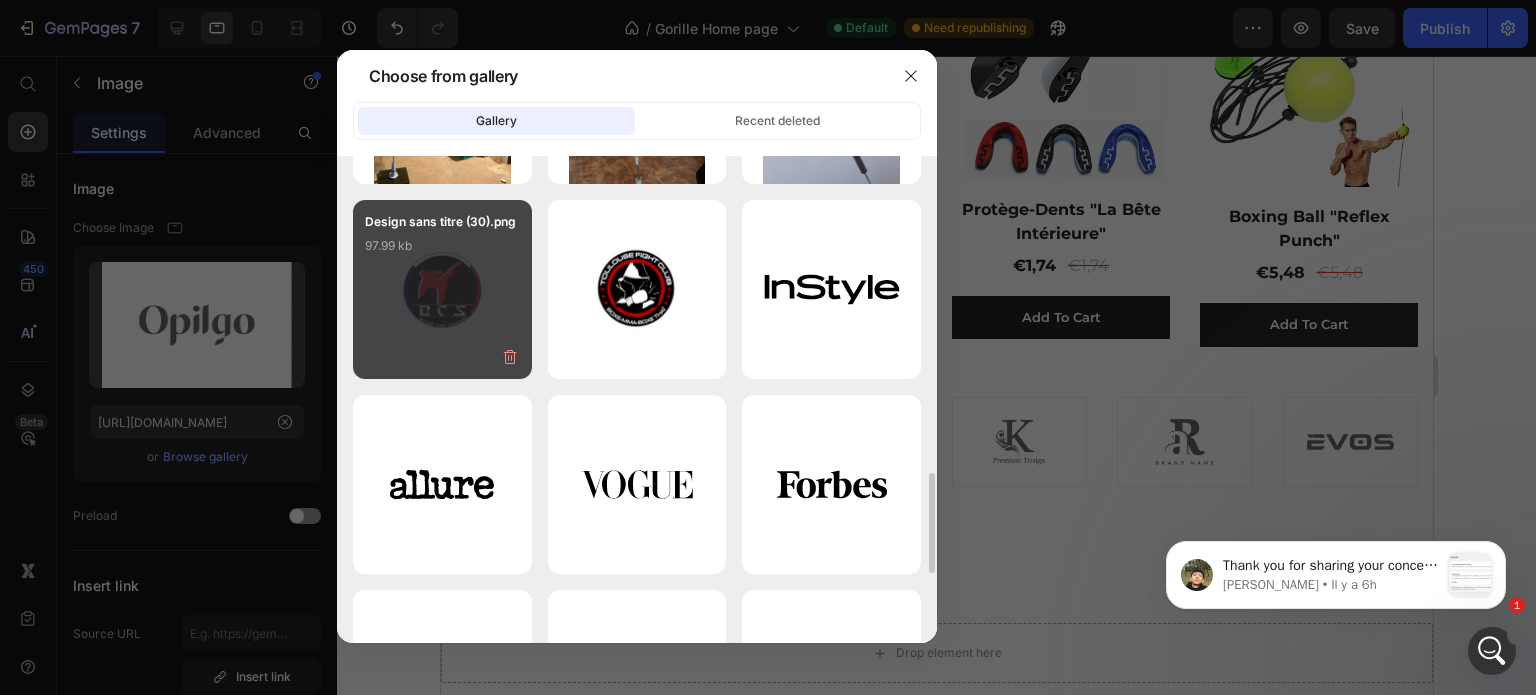 click on "Design sans titre (30).png 97.99 kb" at bounding box center (442, 252) 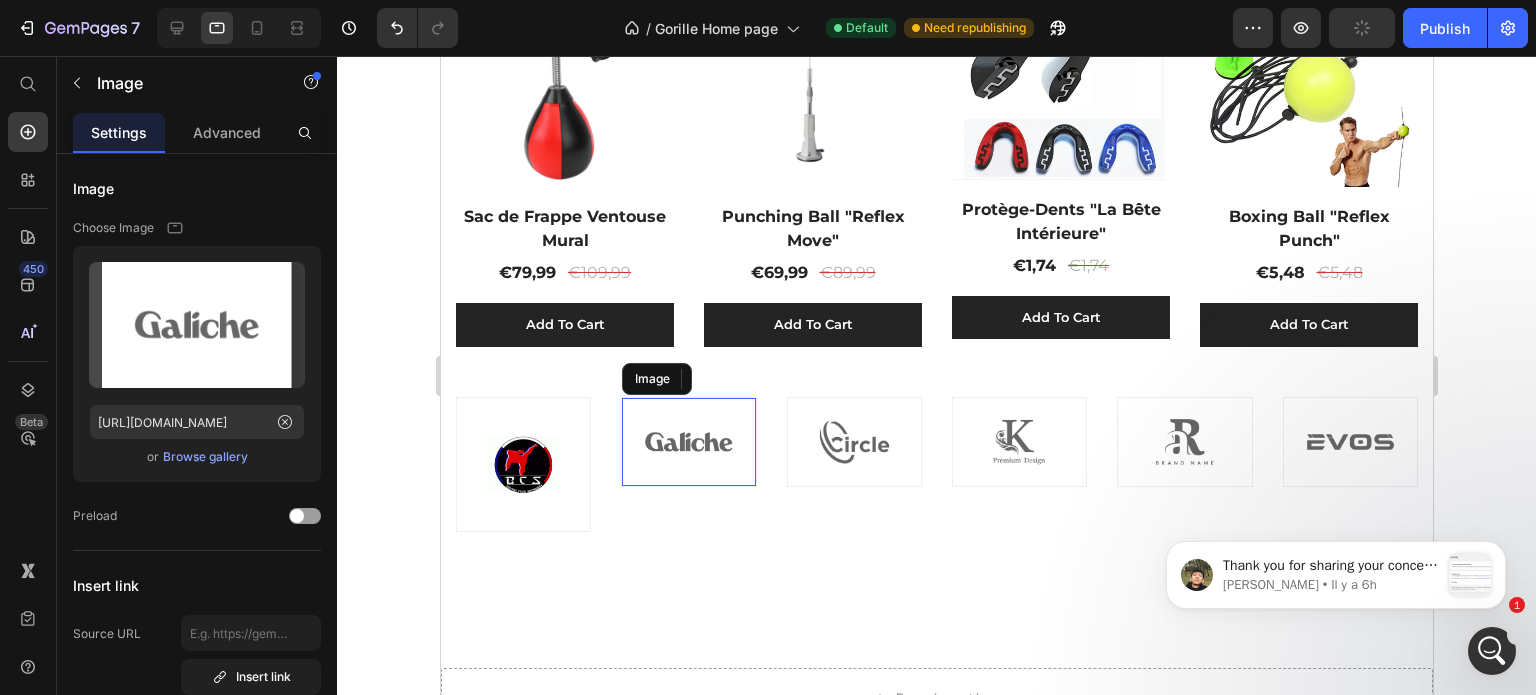 click at bounding box center [687, 442] 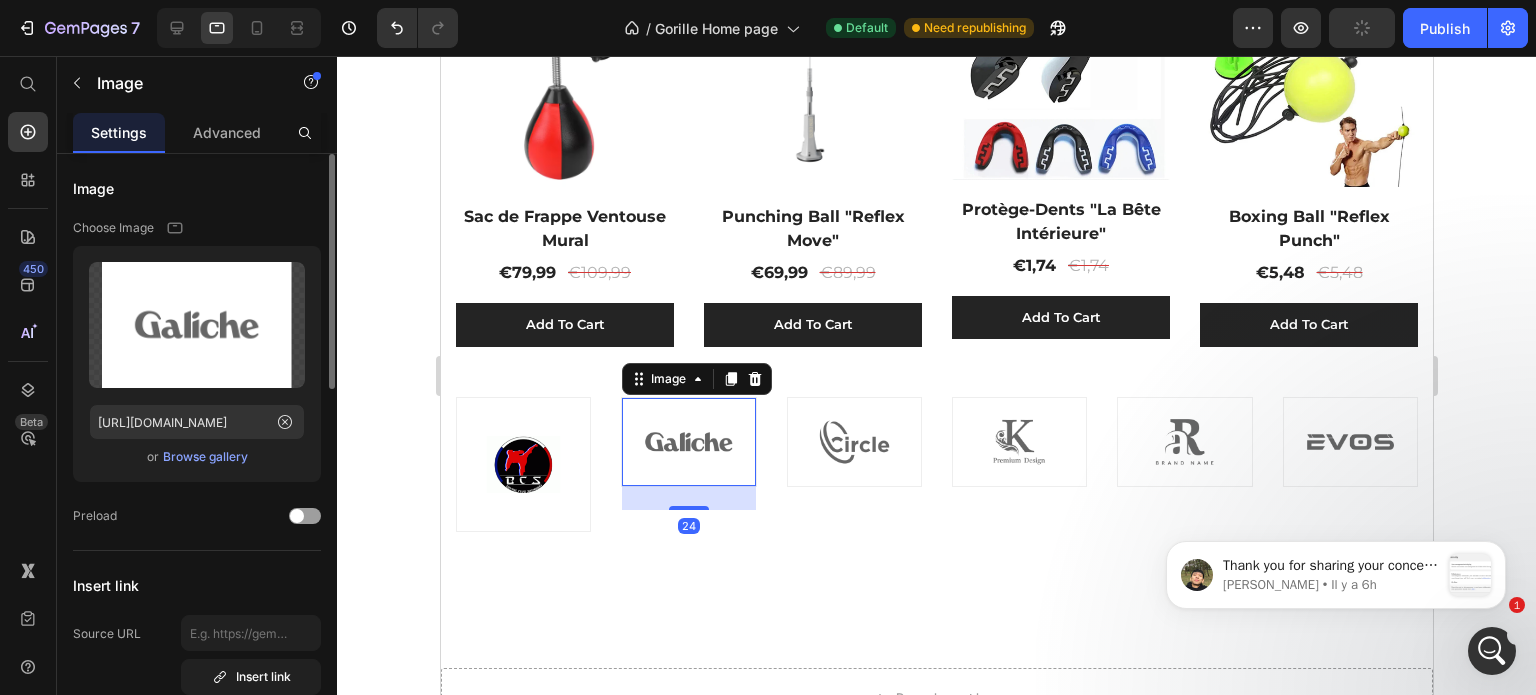 click on "Browse gallery" at bounding box center (205, 457) 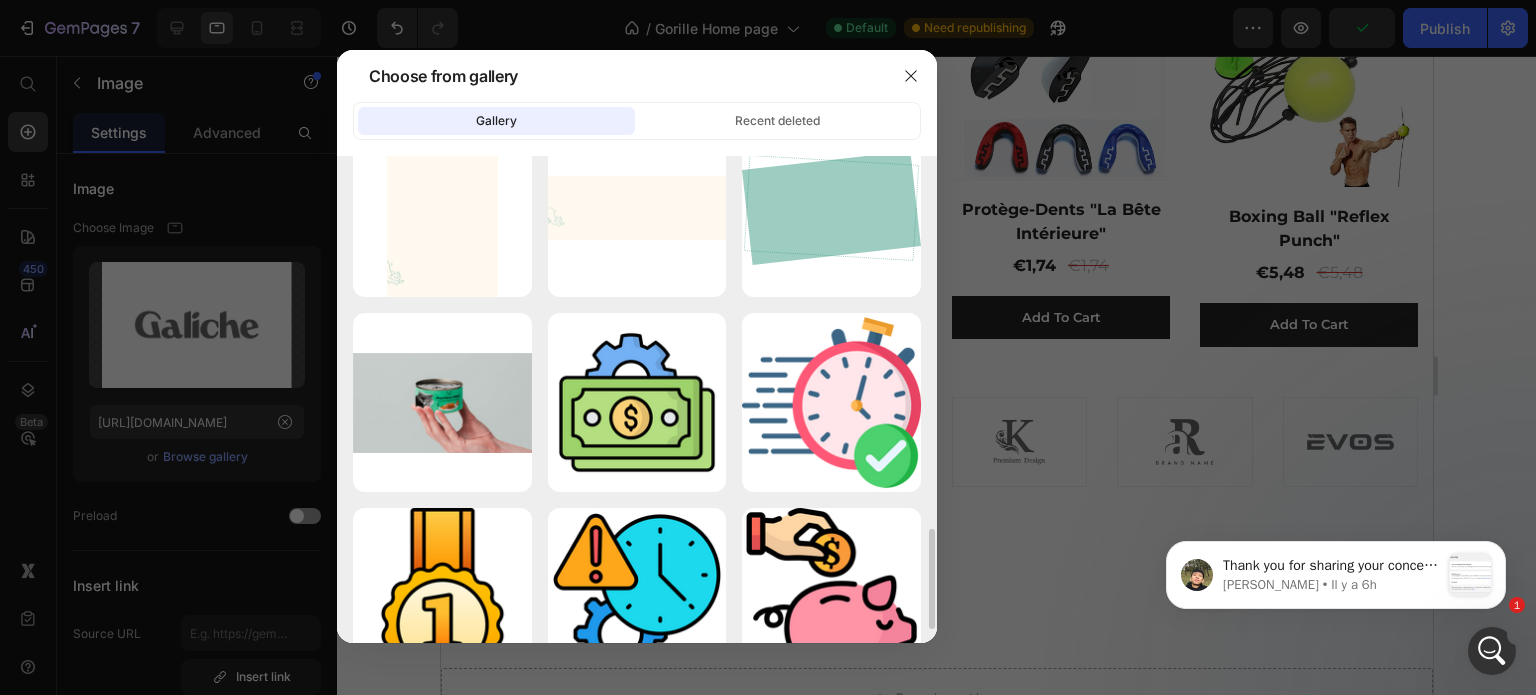 scroll, scrollTop: 1331, scrollLeft: 0, axis: vertical 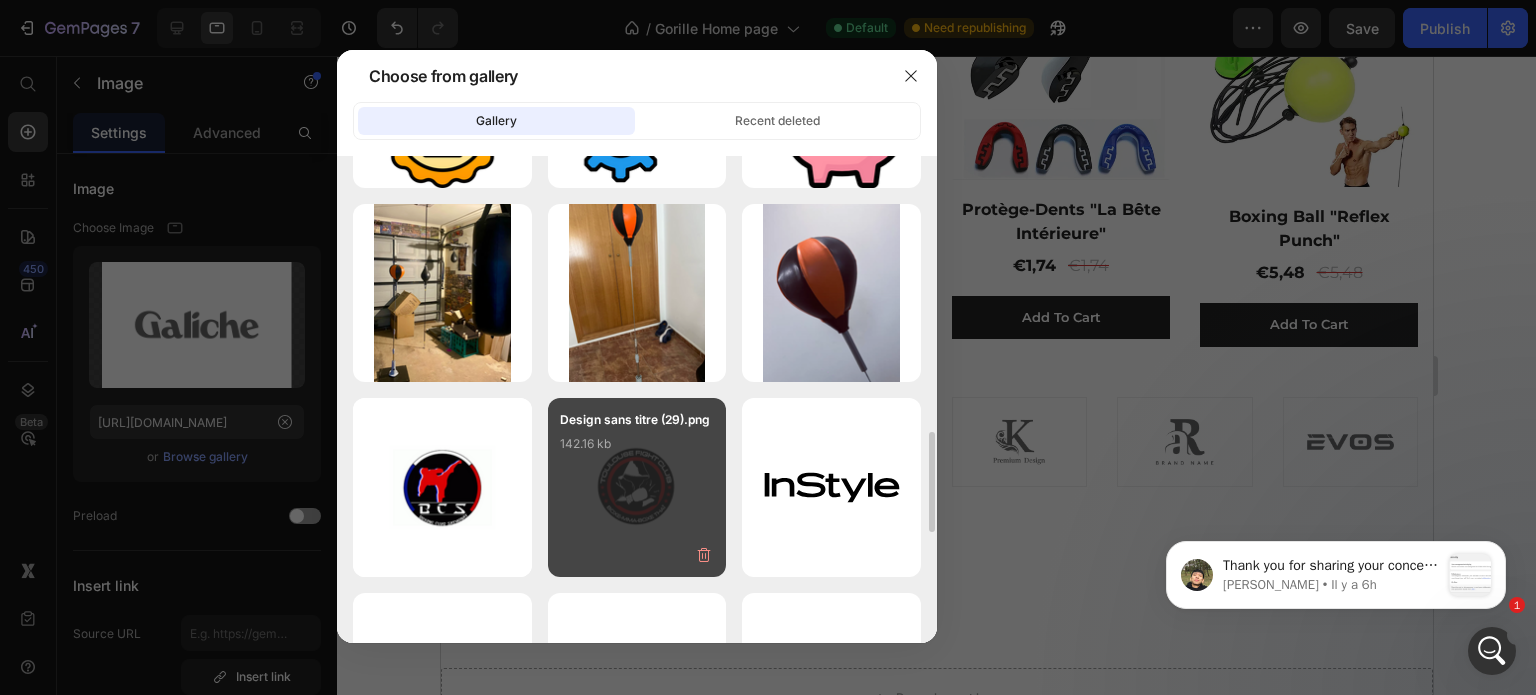 click on "Design sans titre (29).png 142.16 kb" at bounding box center [637, 450] 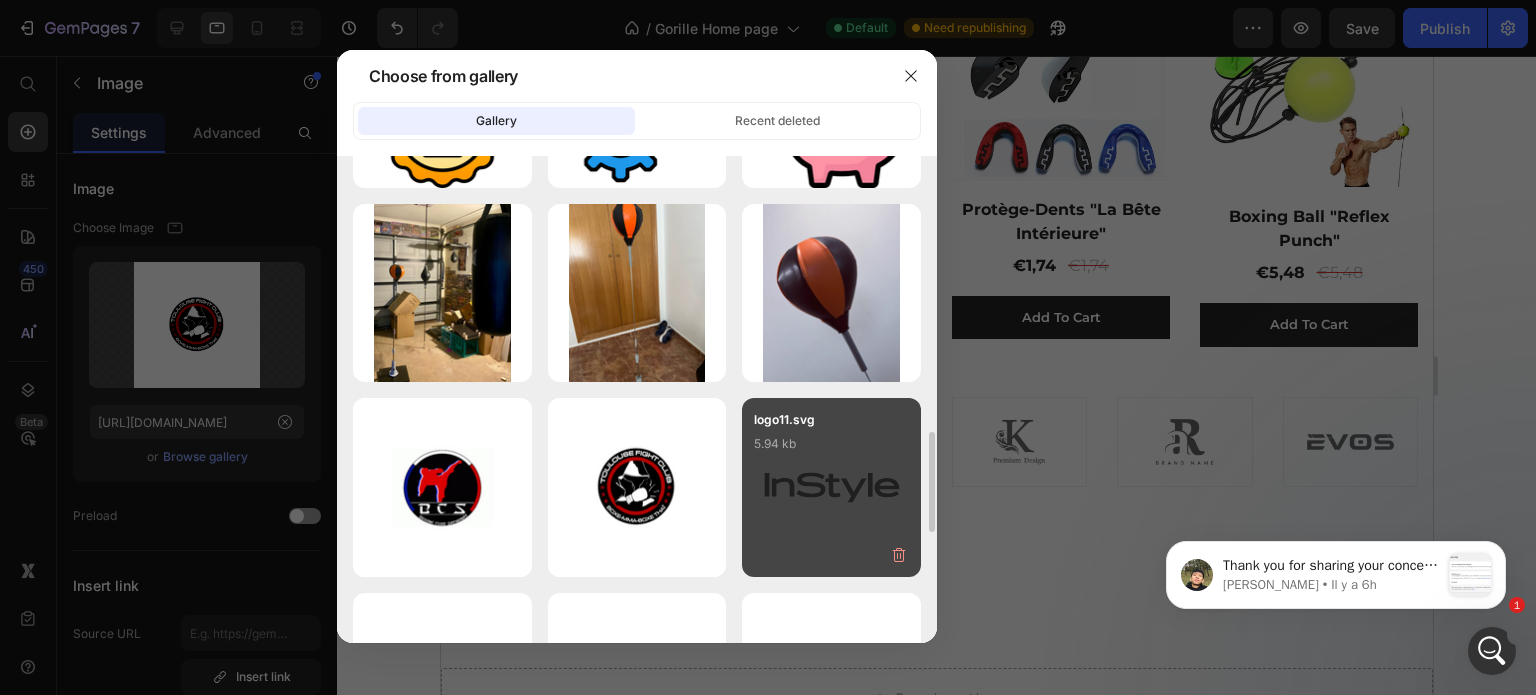 type on "https://cdn.shopify.com/s/files/1/0957/2345/4789/files/gempages_571905821810623712-d37d64c4-f9b0-4455-b85b-ba127a1347bb.png" 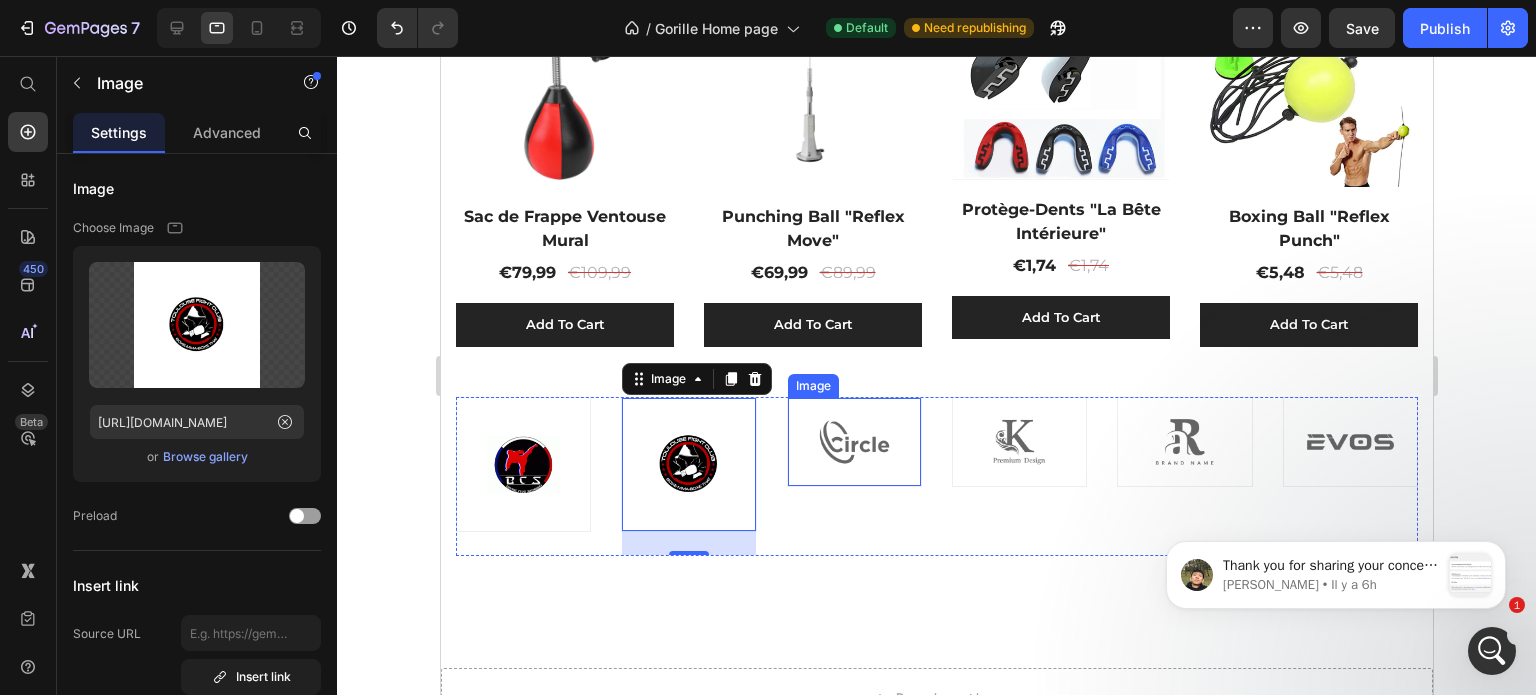 click at bounding box center [853, 442] 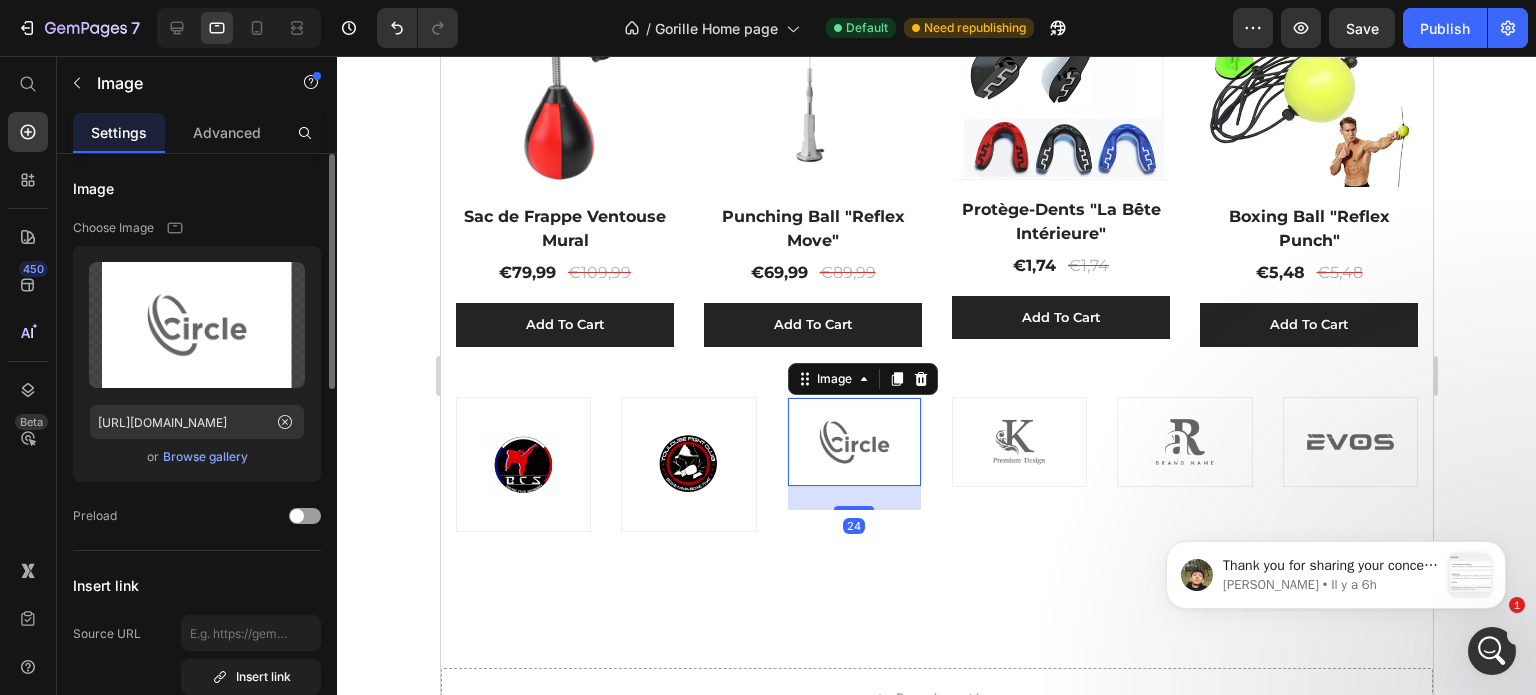 click on "Browse gallery" at bounding box center [205, 457] 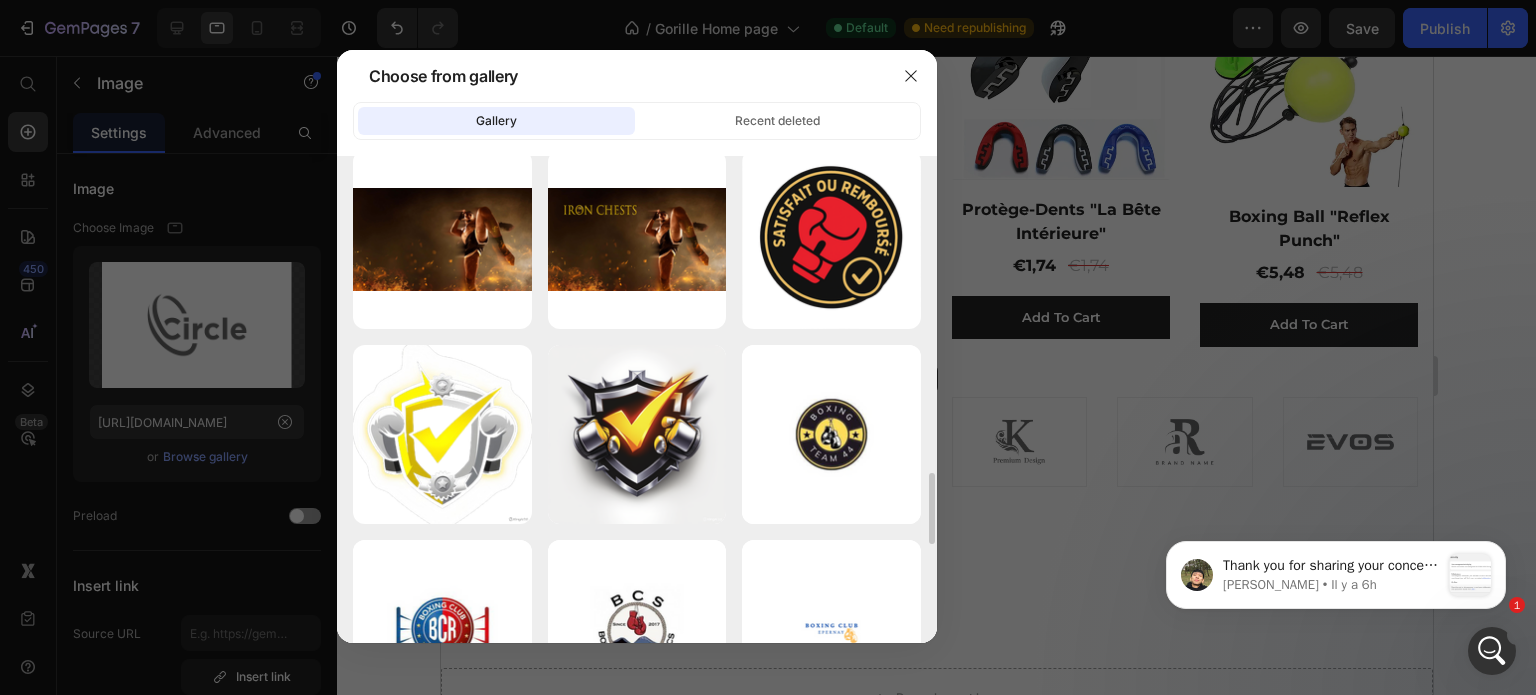 scroll, scrollTop: 2329, scrollLeft: 0, axis: vertical 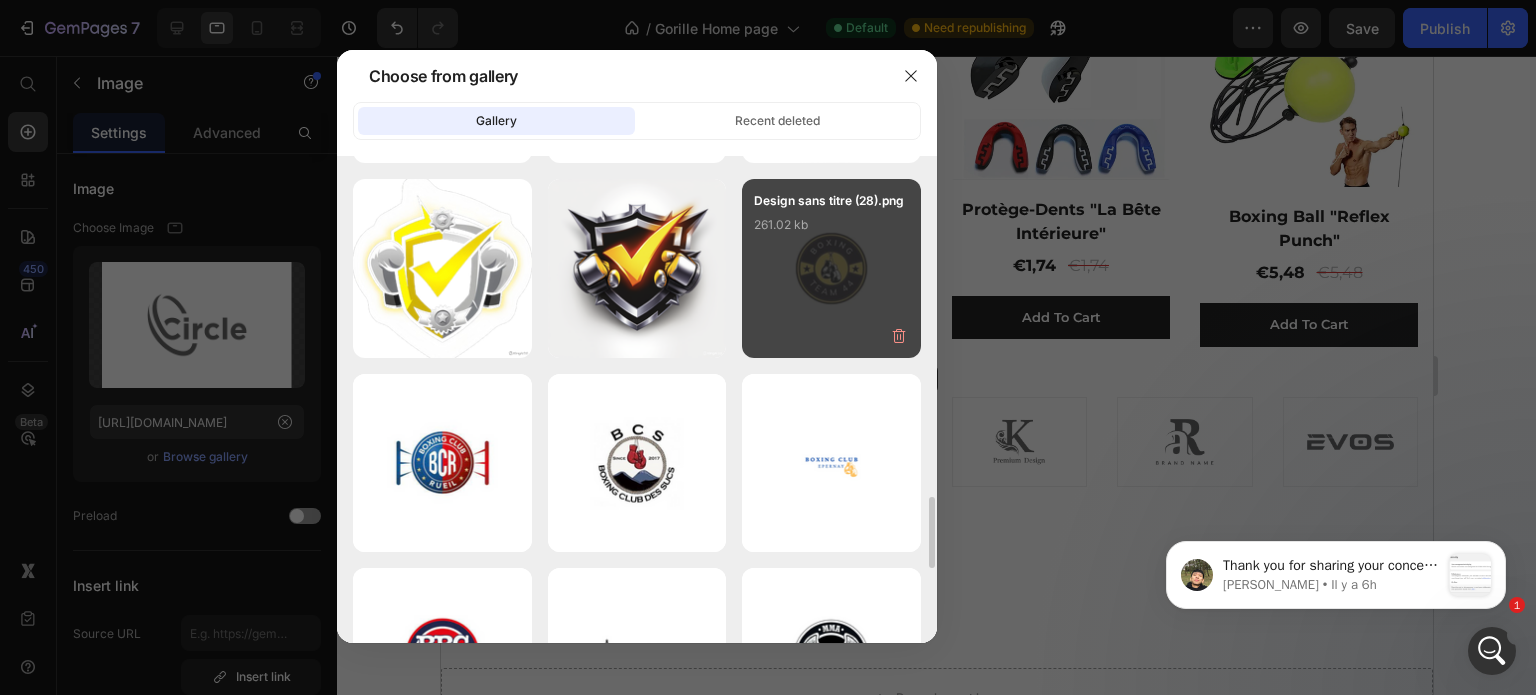 click on "Design sans titre (28).png 261.02 kb" at bounding box center [831, 268] 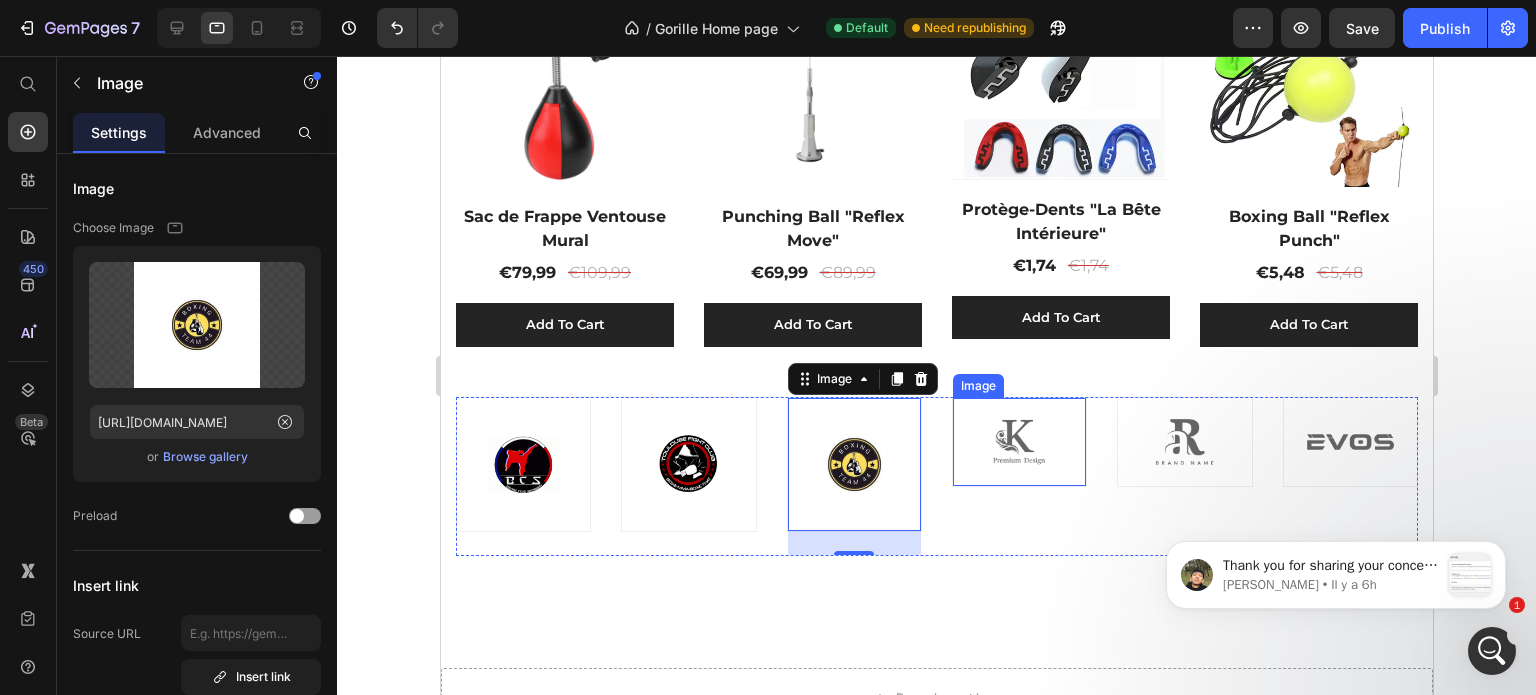 click at bounding box center [1018, 442] 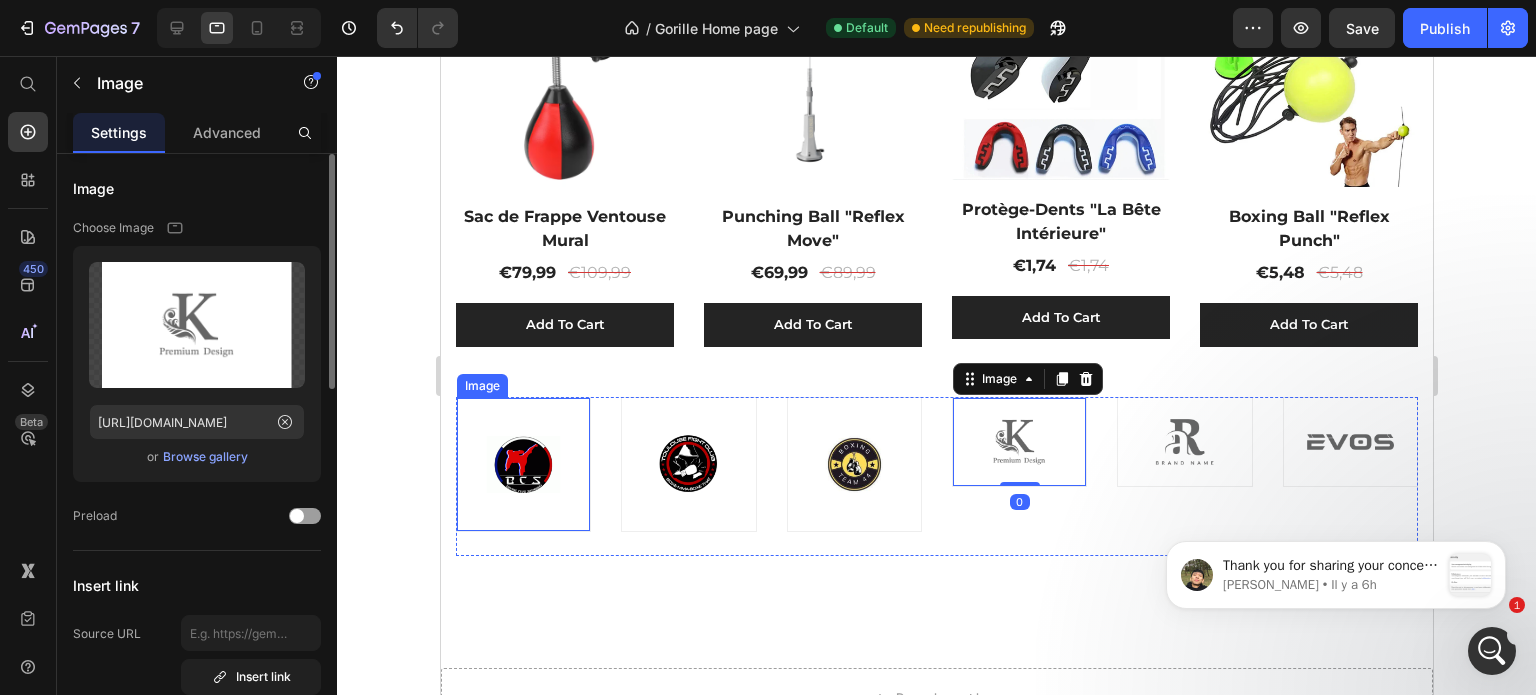 click on "Browse gallery" at bounding box center [205, 457] 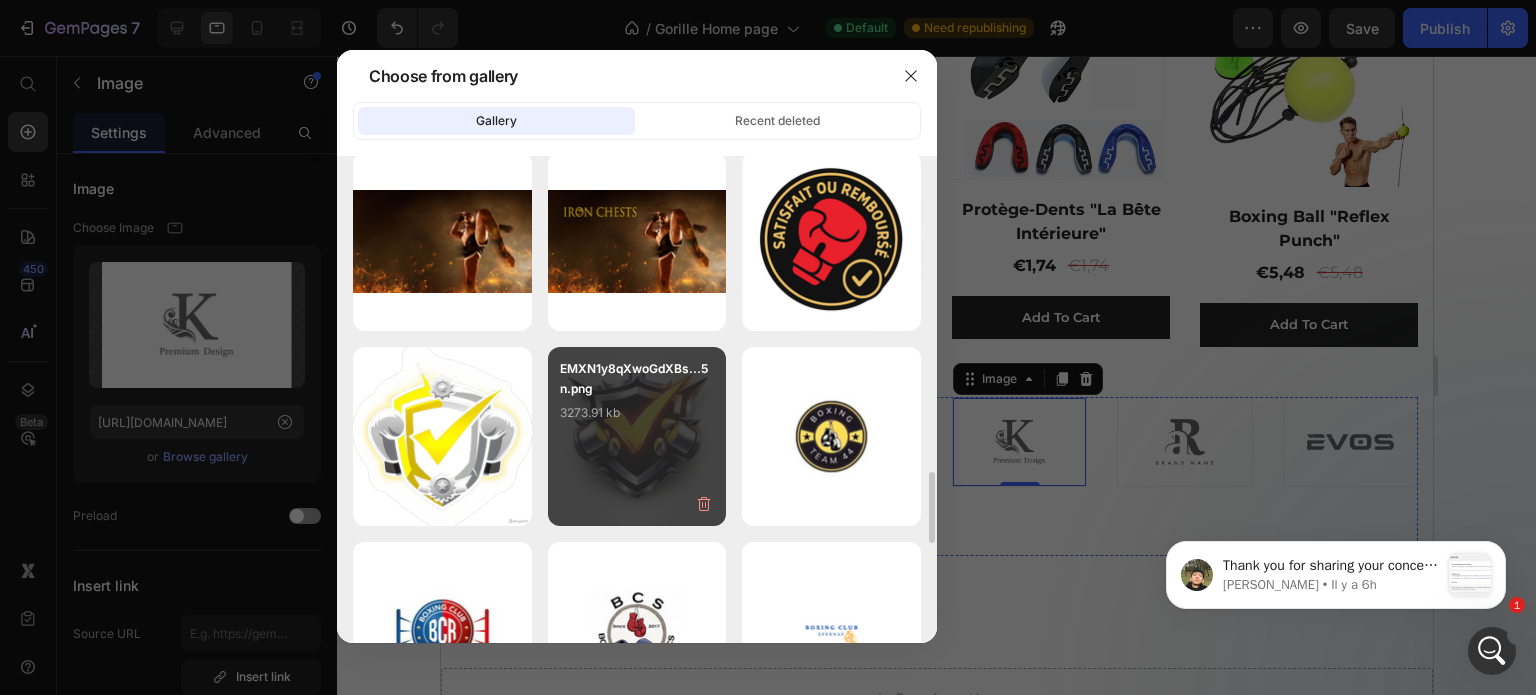 scroll, scrollTop: 2328, scrollLeft: 0, axis: vertical 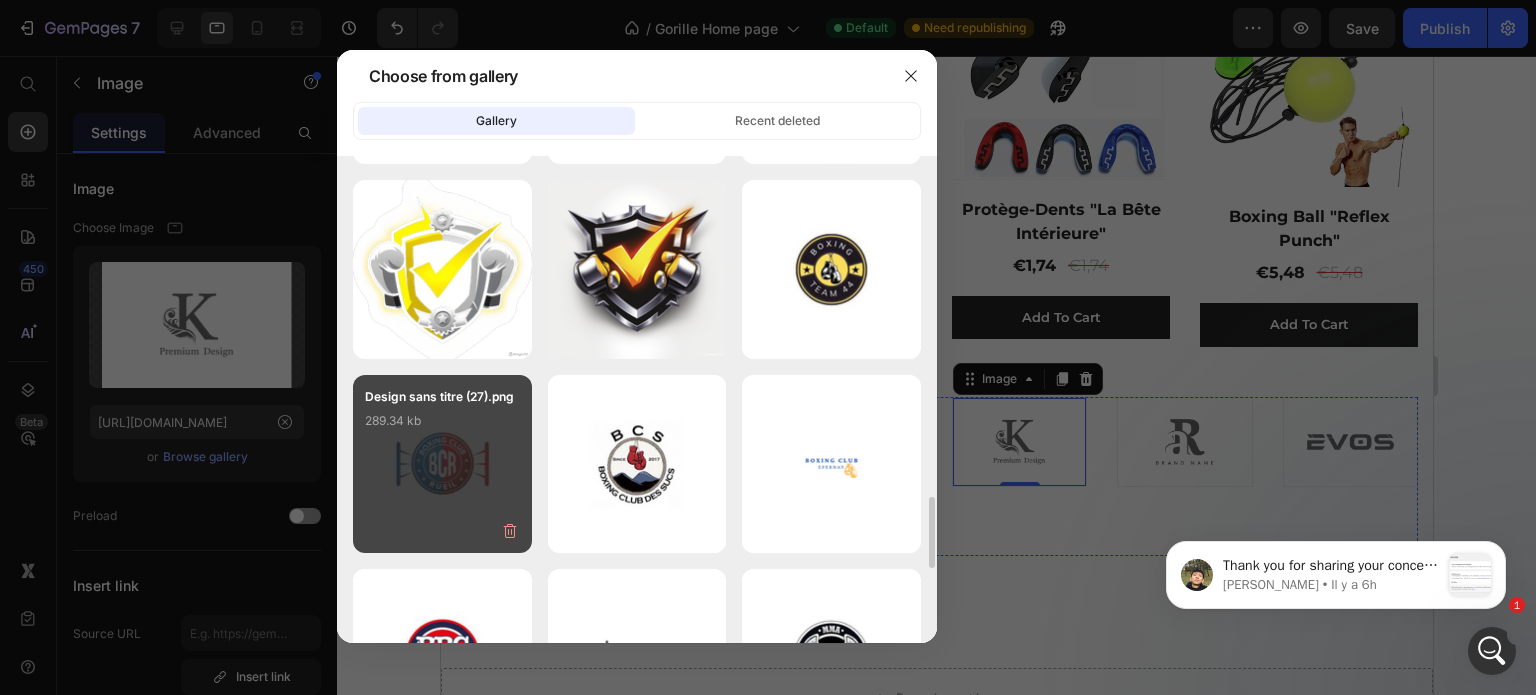 click on "Design sans titre (27).png 289.34 kb" at bounding box center [442, 427] 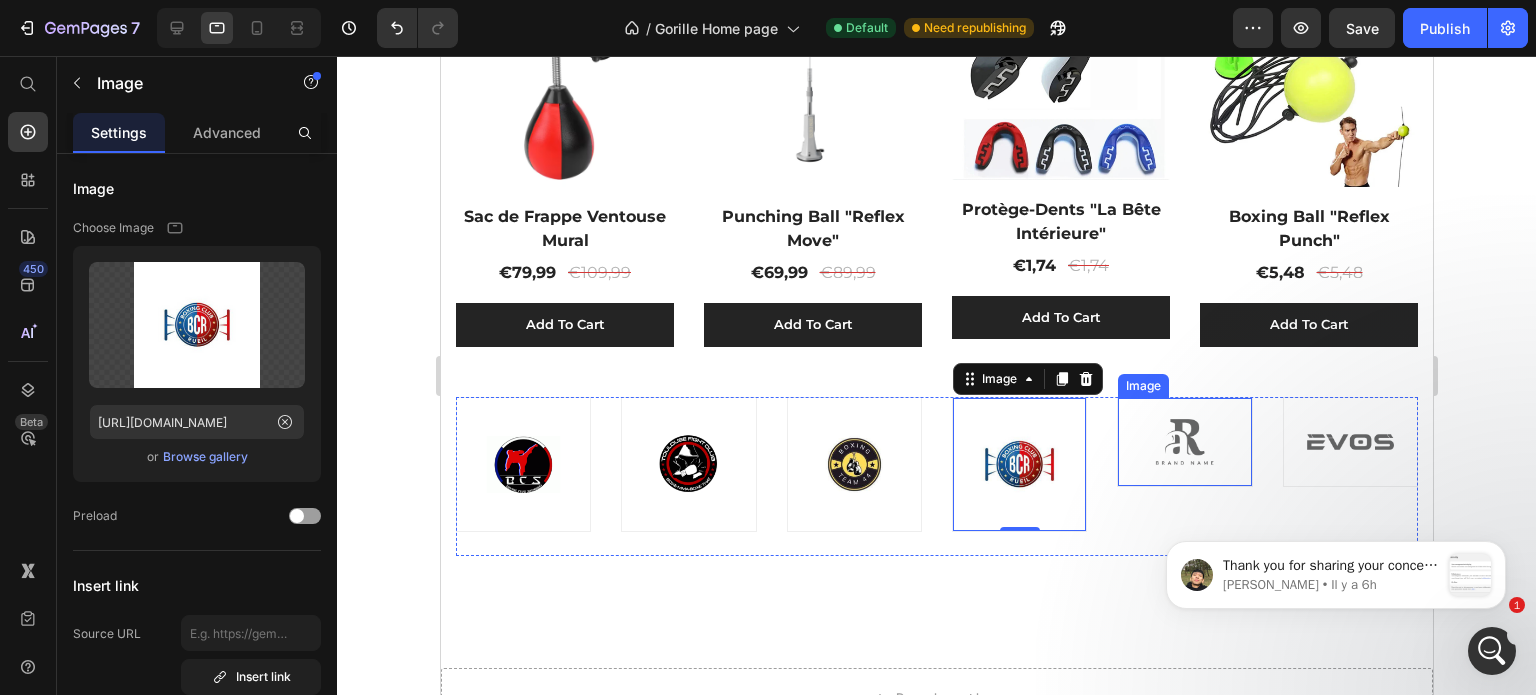 click at bounding box center [1183, 442] 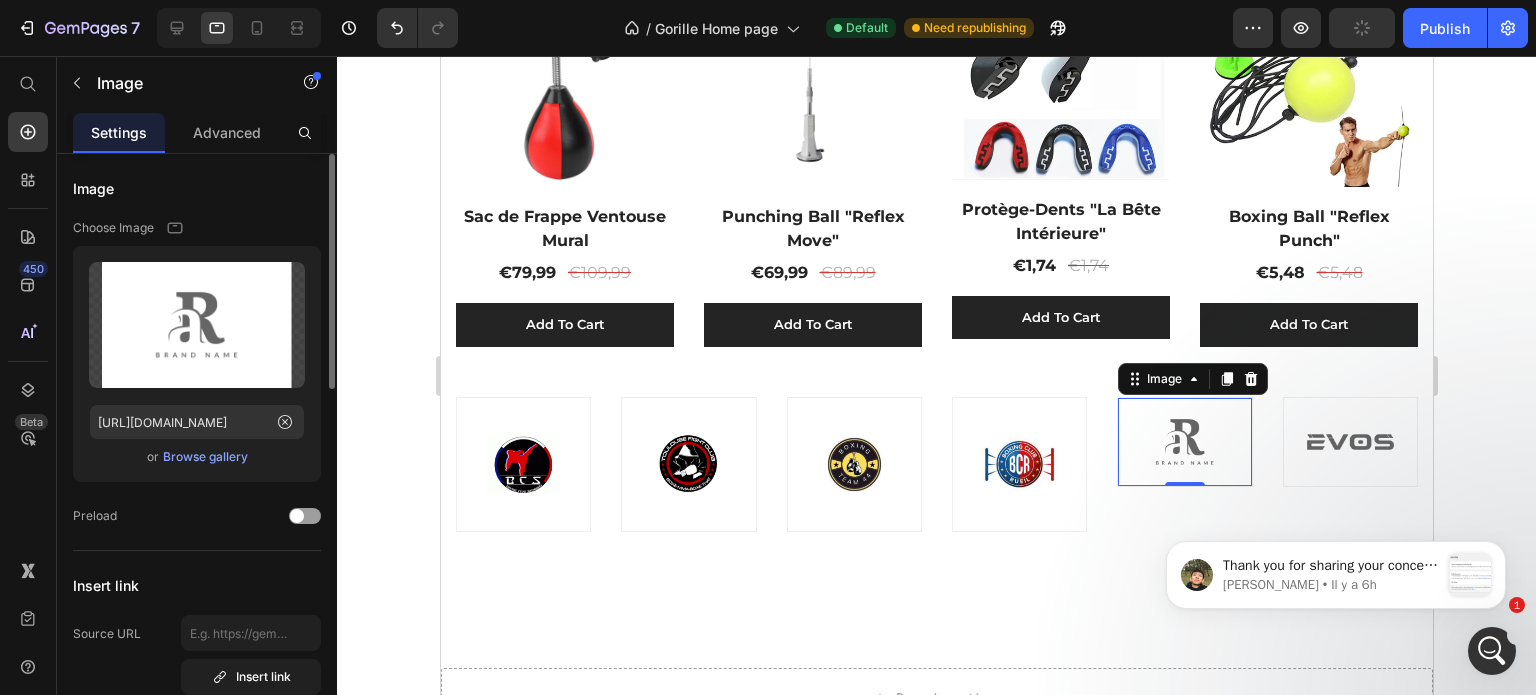 click on "Browse gallery" at bounding box center [205, 457] 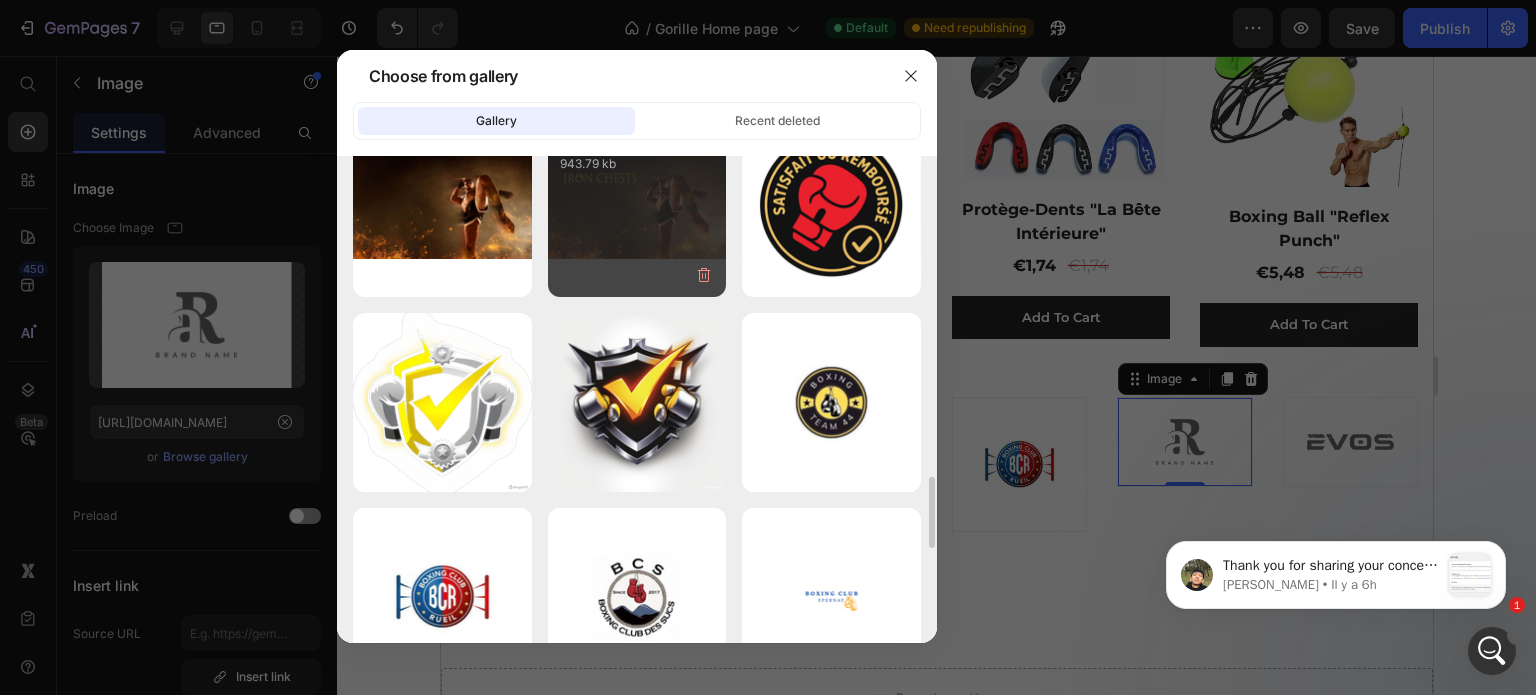 scroll, scrollTop: 2361, scrollLeft: 0, axis: vertical 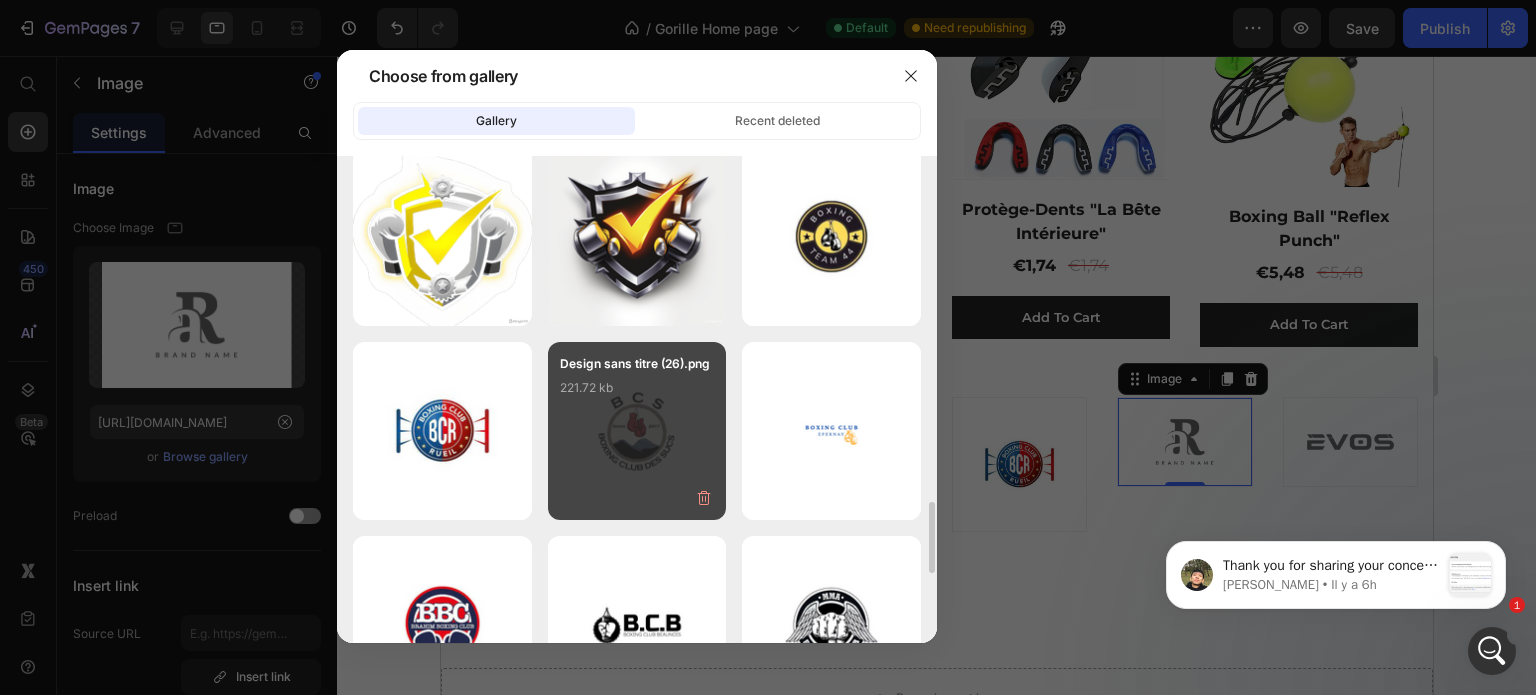 click on "Design sans titre (26).png 221.72 kb" at bounding box center (637, 431) 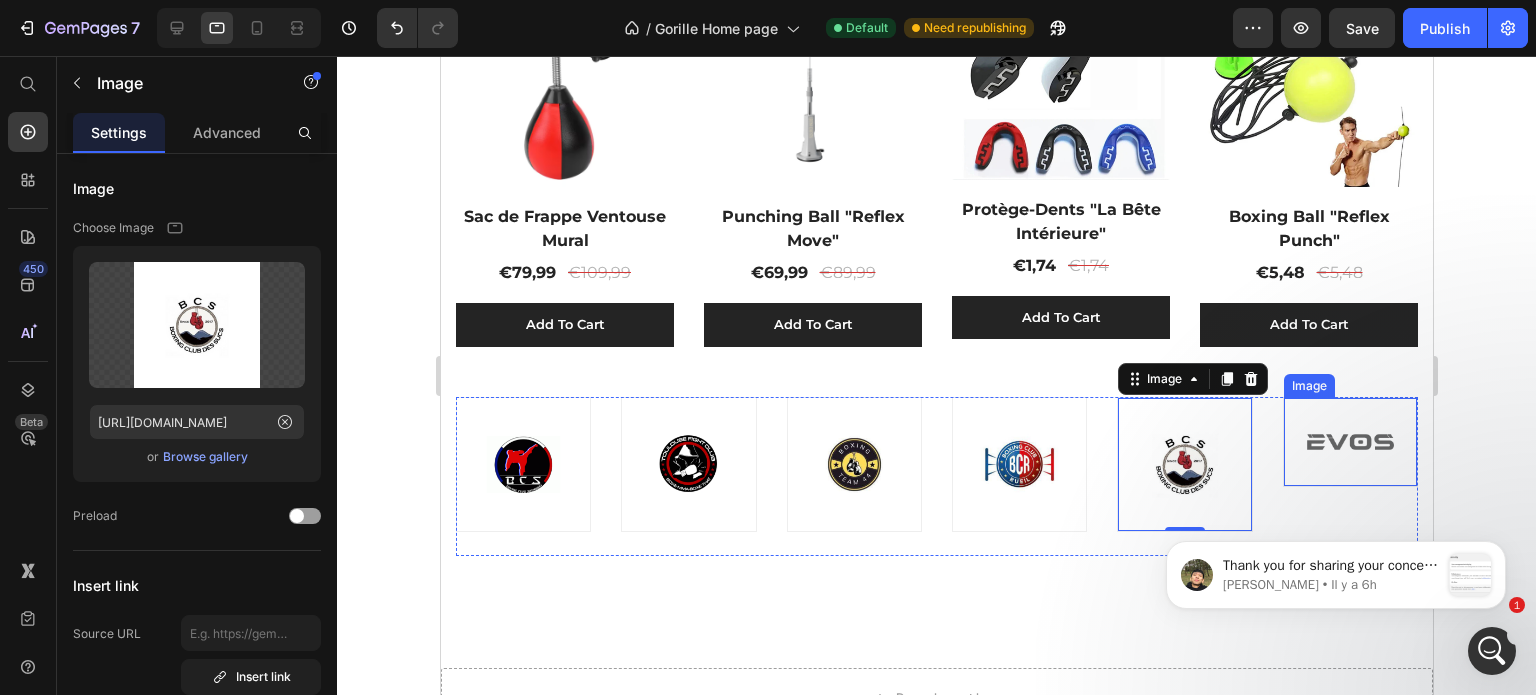 click at bounding box center (1349, 442) 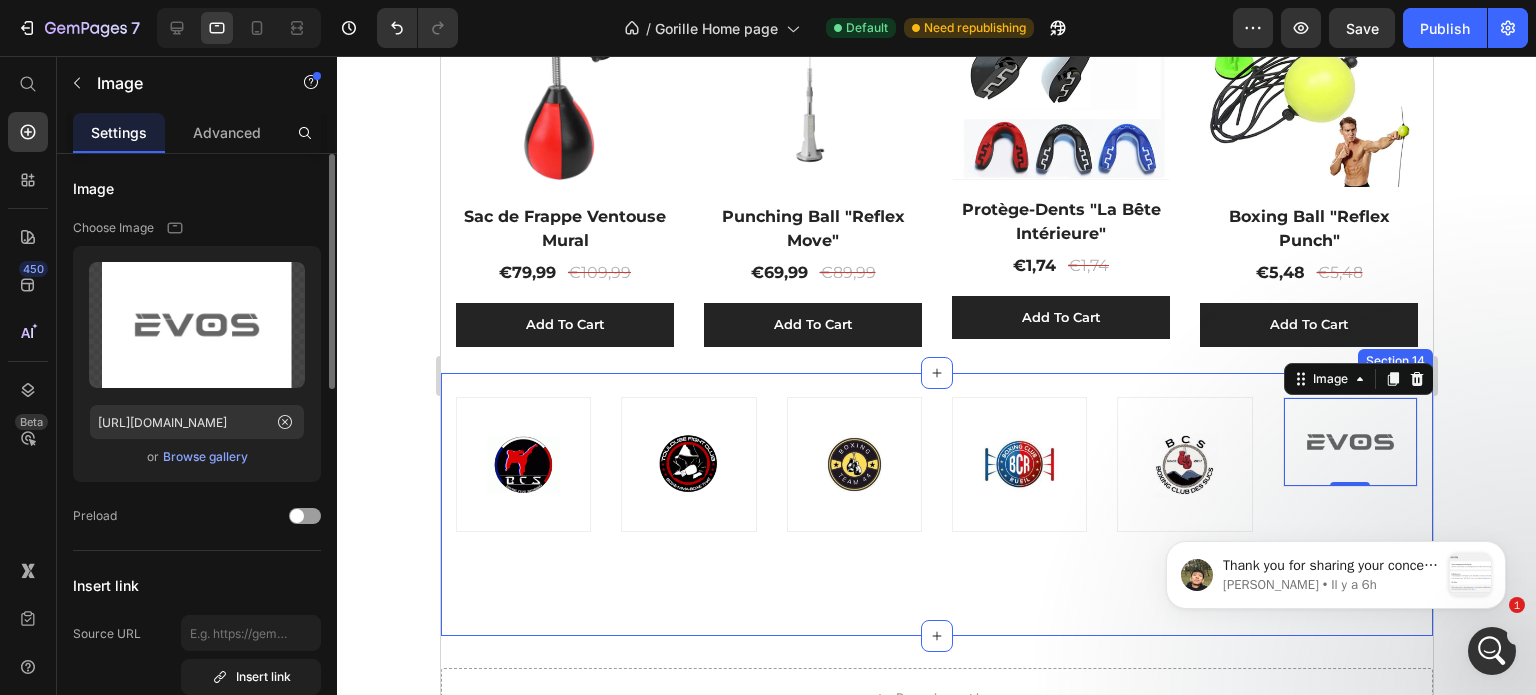 click on "Browse gallery" at bounding box center [205, 457] 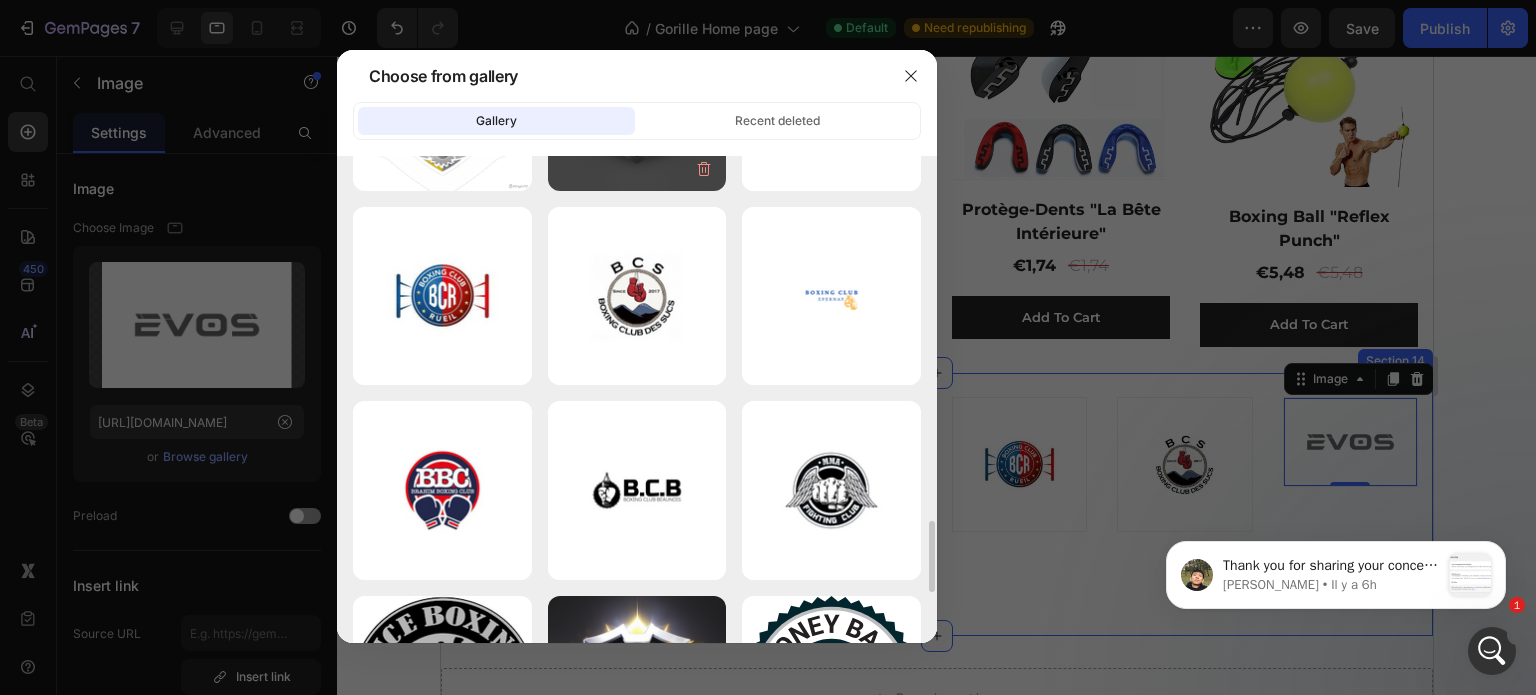 scroll, scrollTop: 2662, scrollLeft: 0, axis: vertical 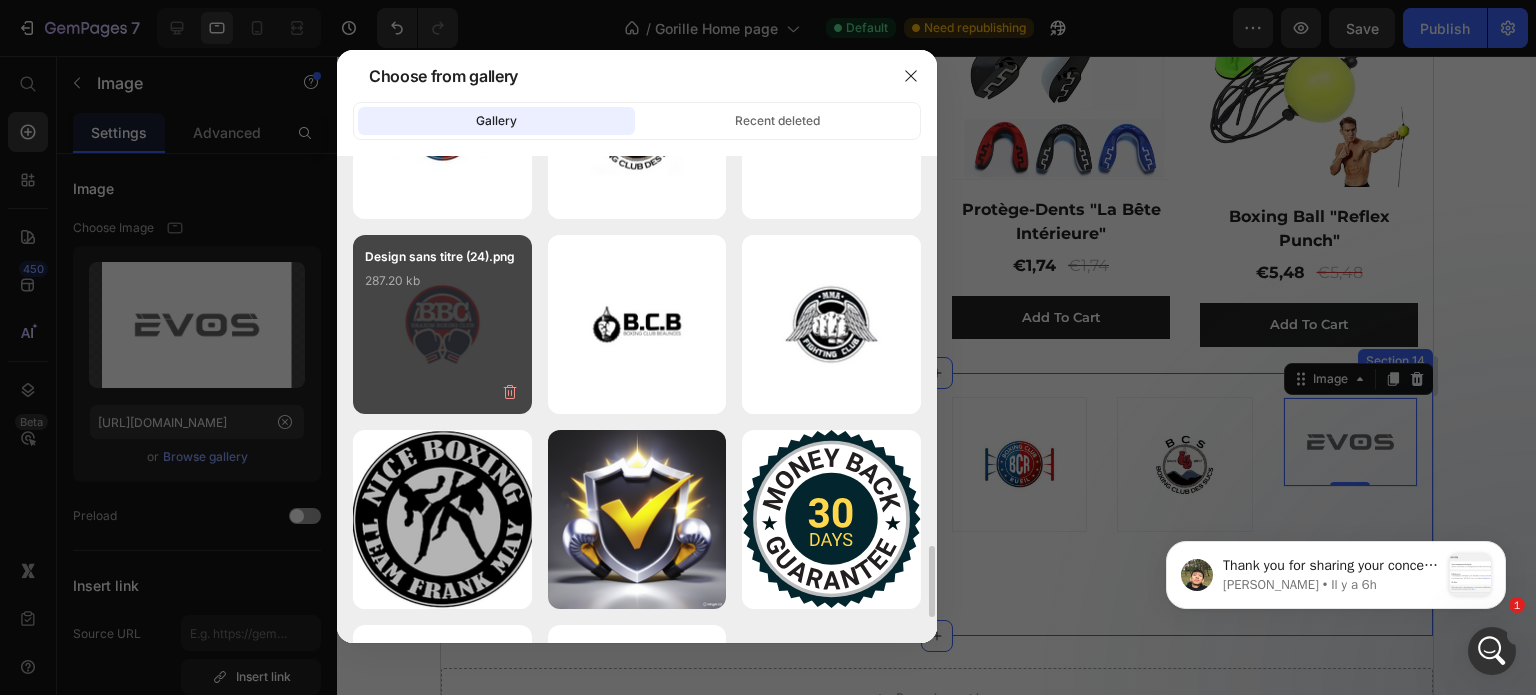 click on "Design sans titre (24).png 287.20 kb" at bounding box center [442, 324] 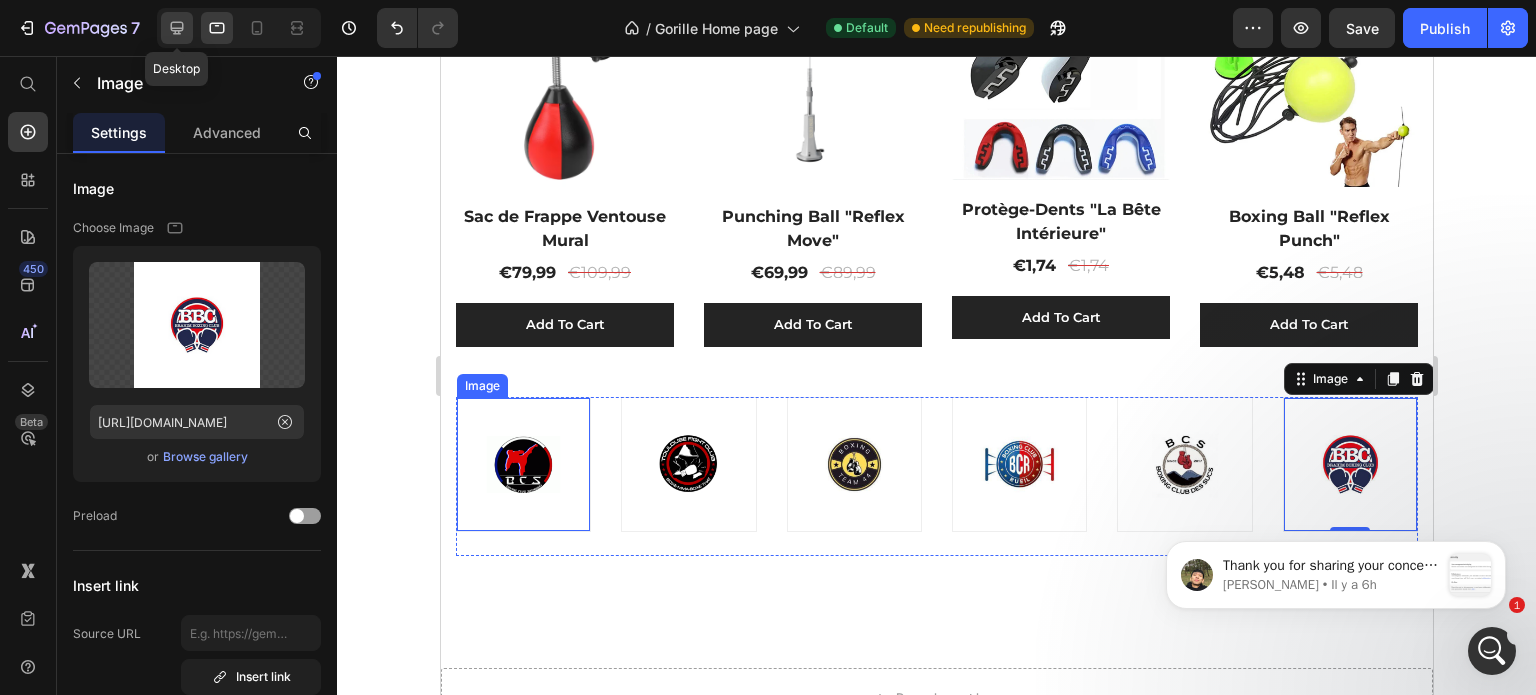 drag, startPoint x: 185, startPoint y: 22, endPoint x: 435, endPoint y: 227, distance: 323.30325 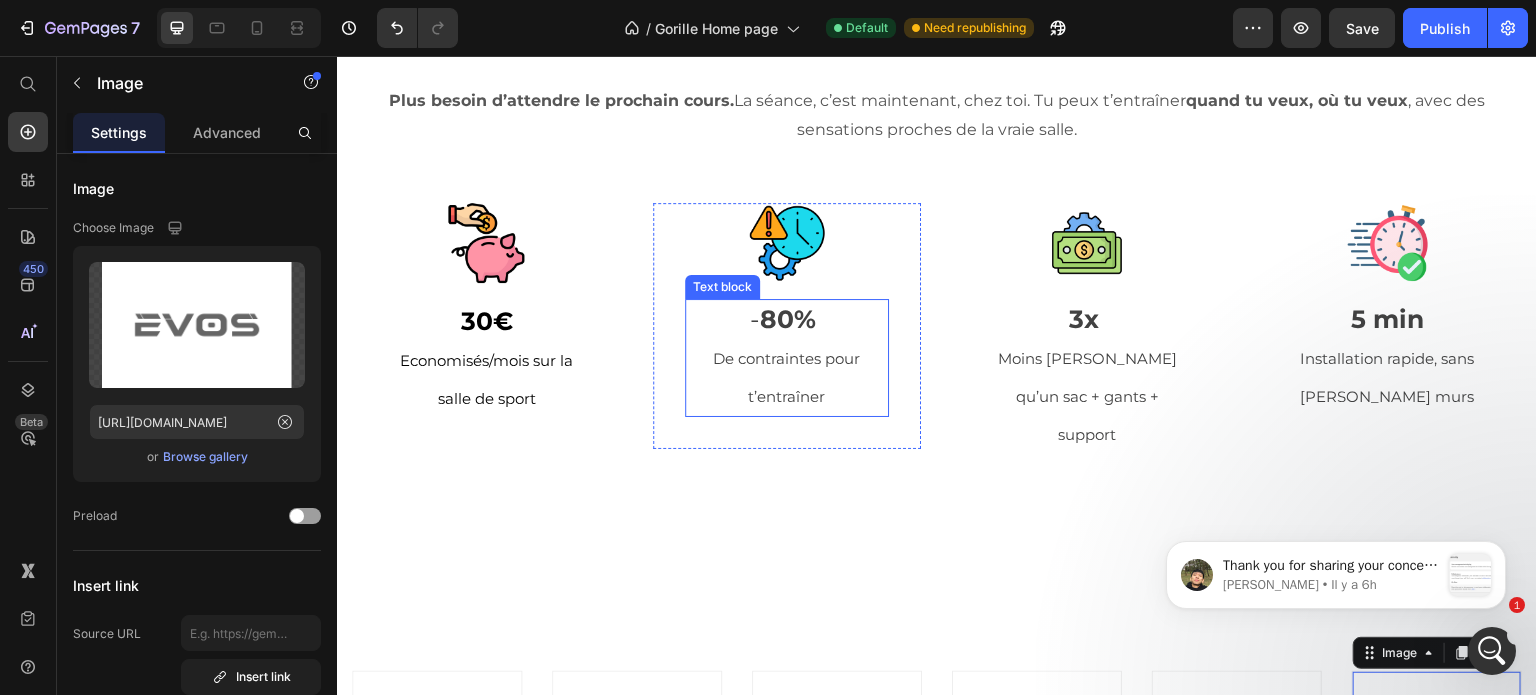 scroll, scrollTop: 2395, scrollLeft: 0, axis: vertical 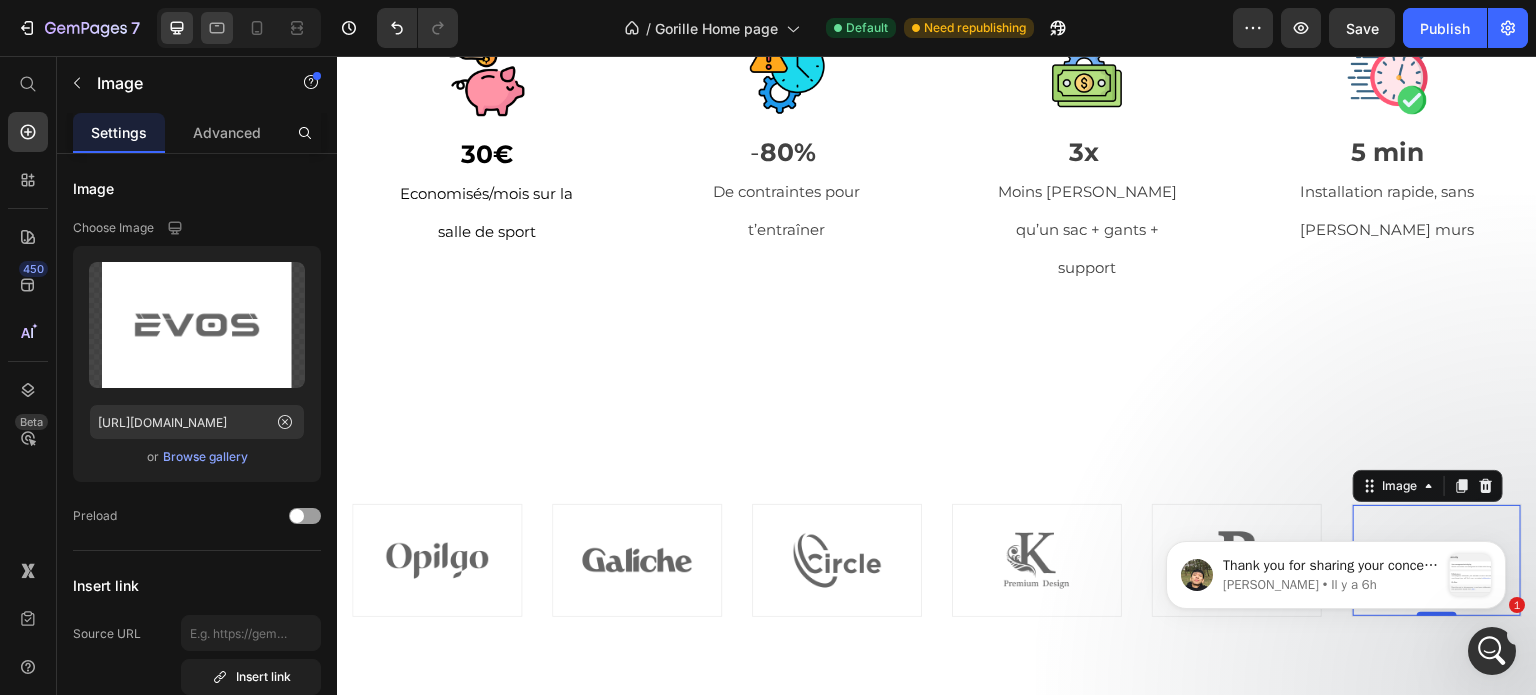 click 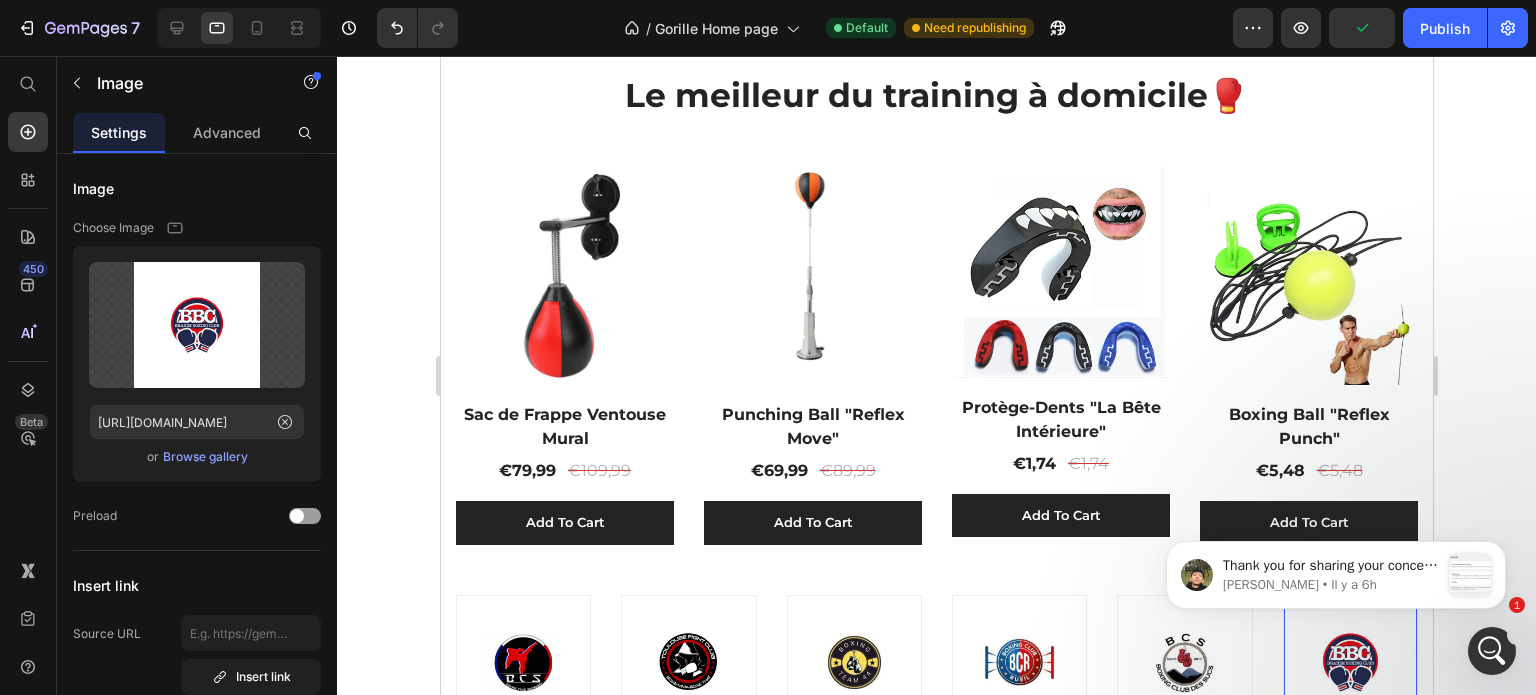scroll, scrollTop: 1184, scrollLeft: 0, axis: vertical 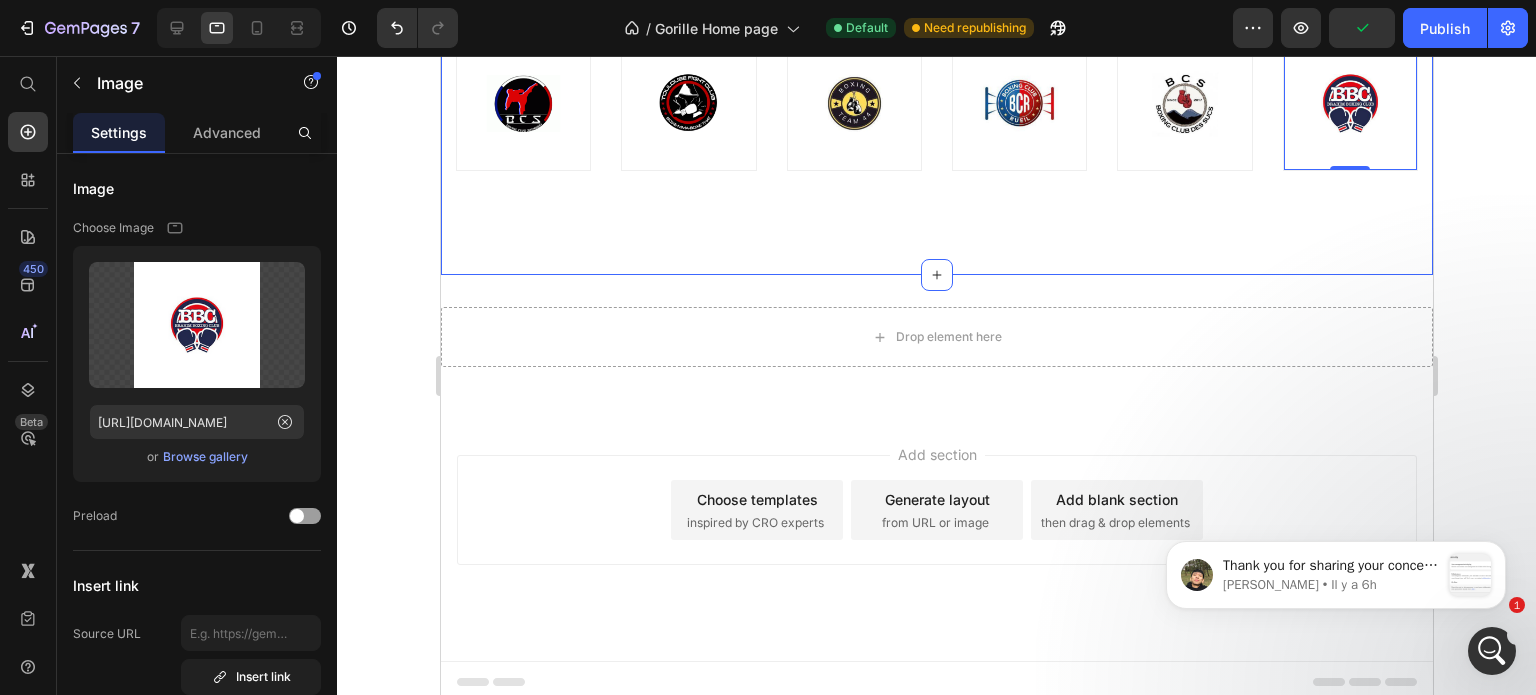 click on "Image Image Image Image Image Image   0 Row Section 14" at bounding box center (936, 143) 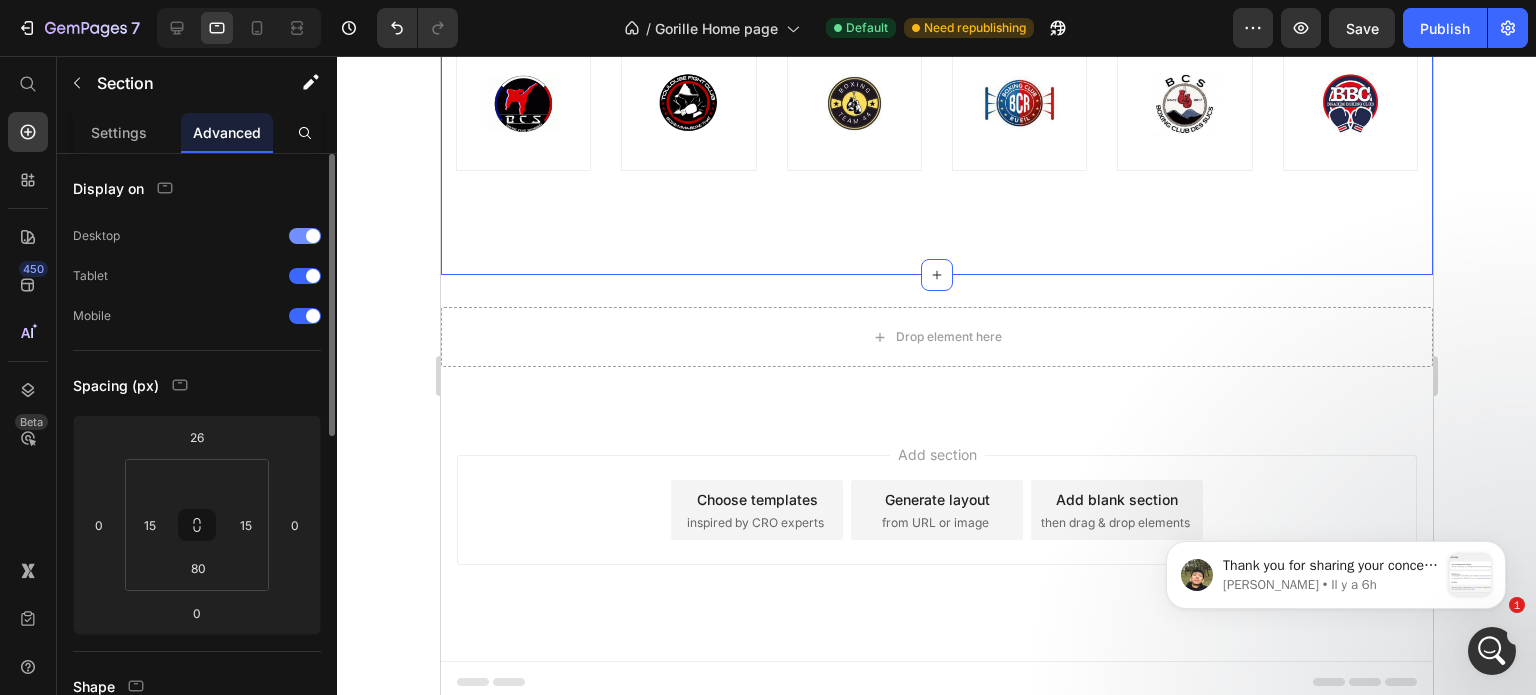 click at bounding box center (313, 236) 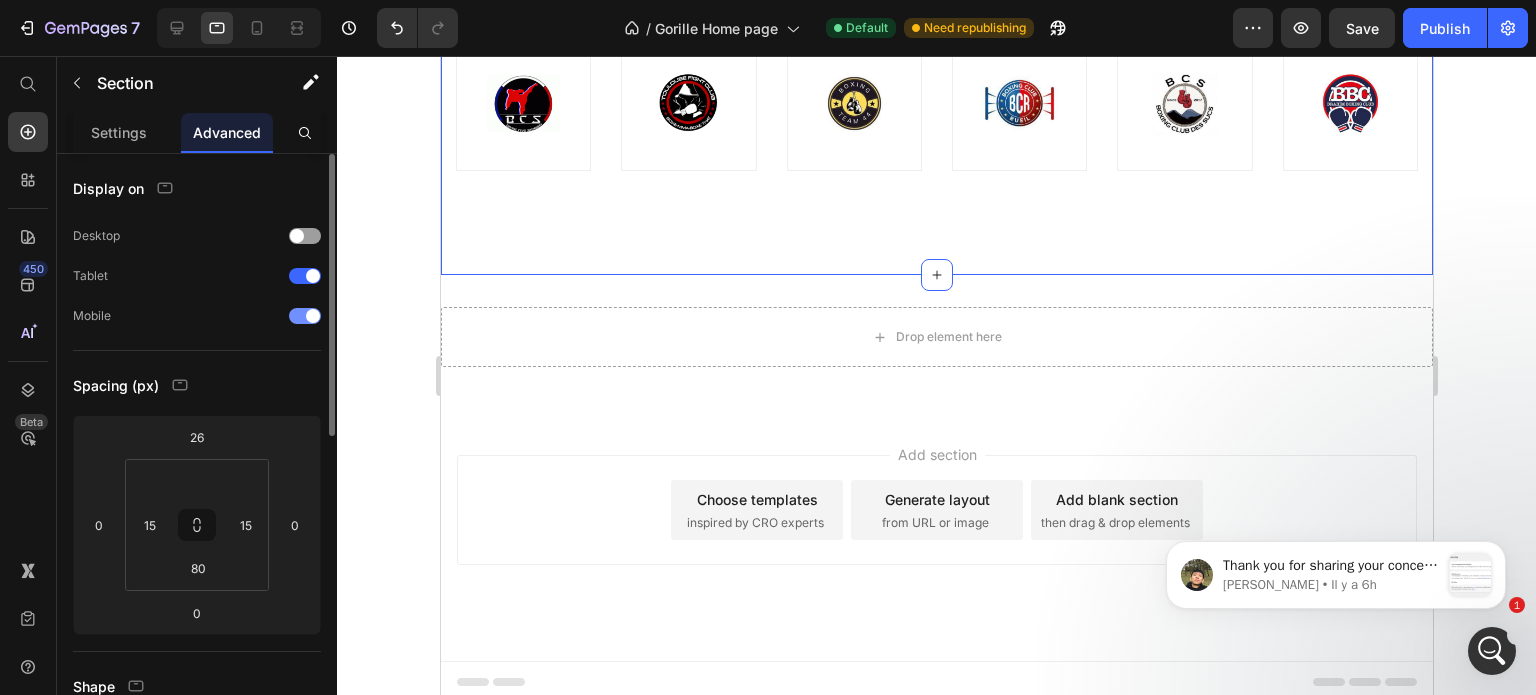 click at bounding box center [305, 316] 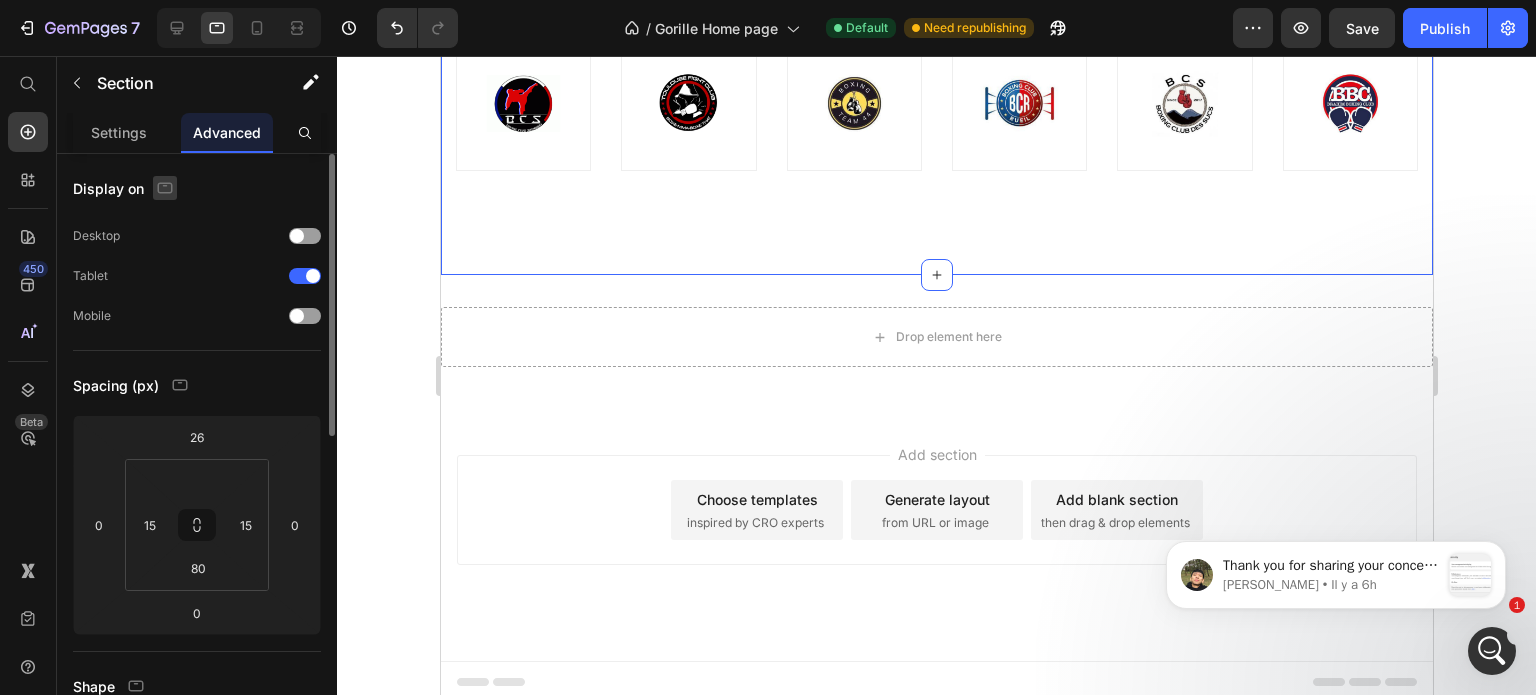 click 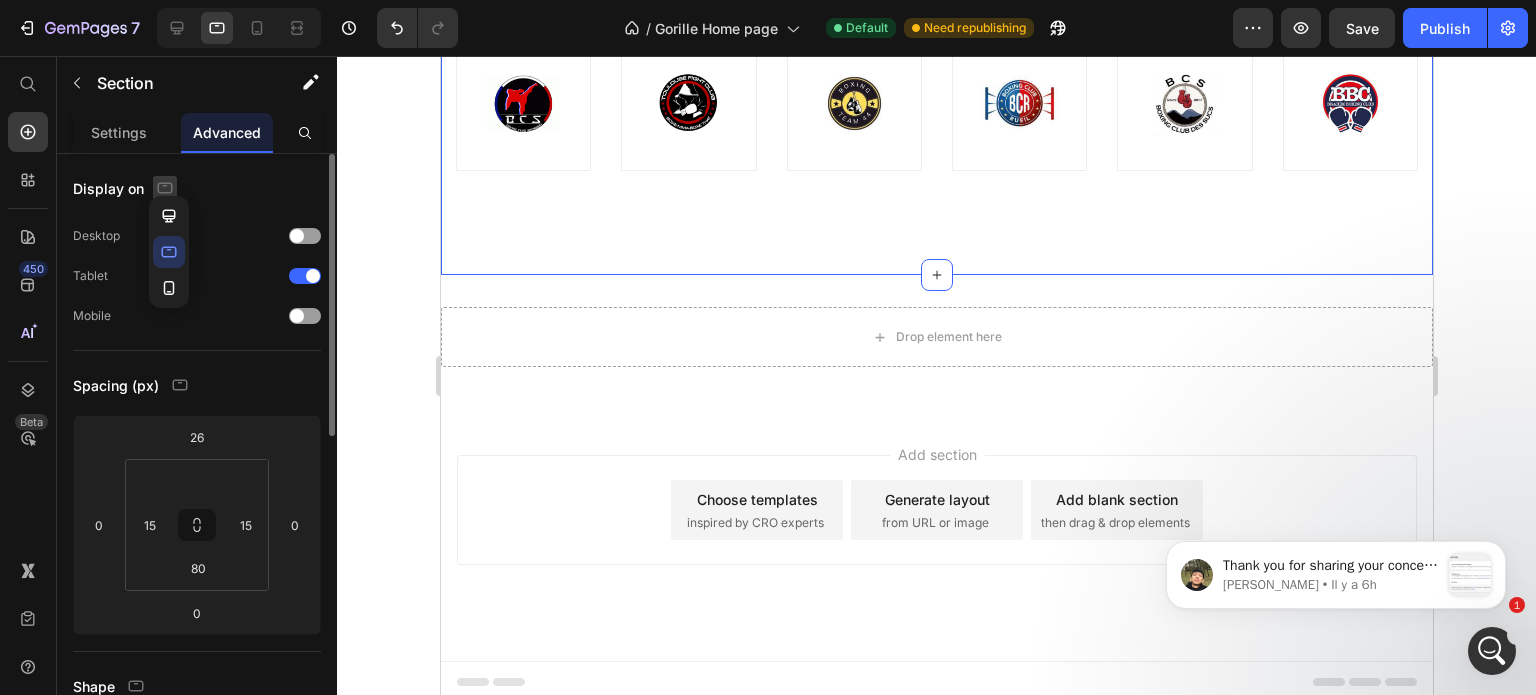click 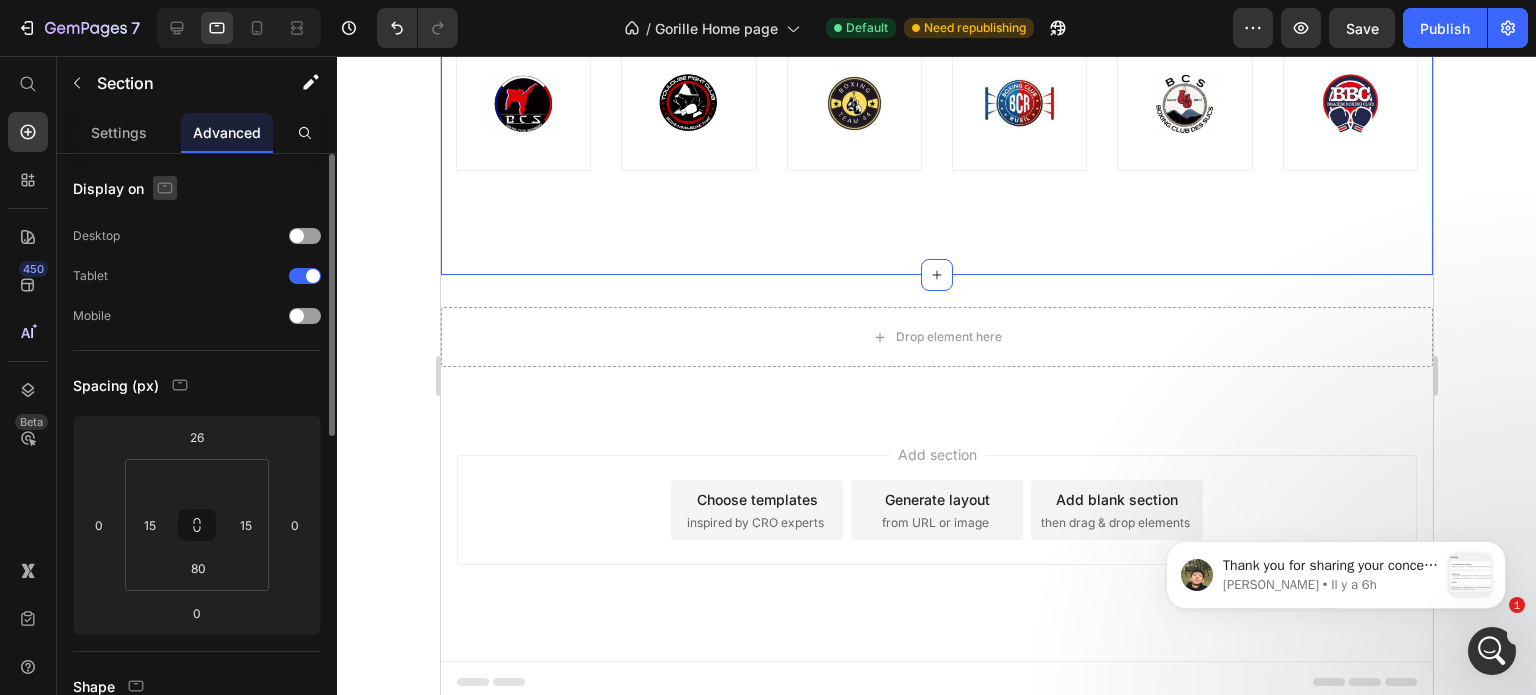 click 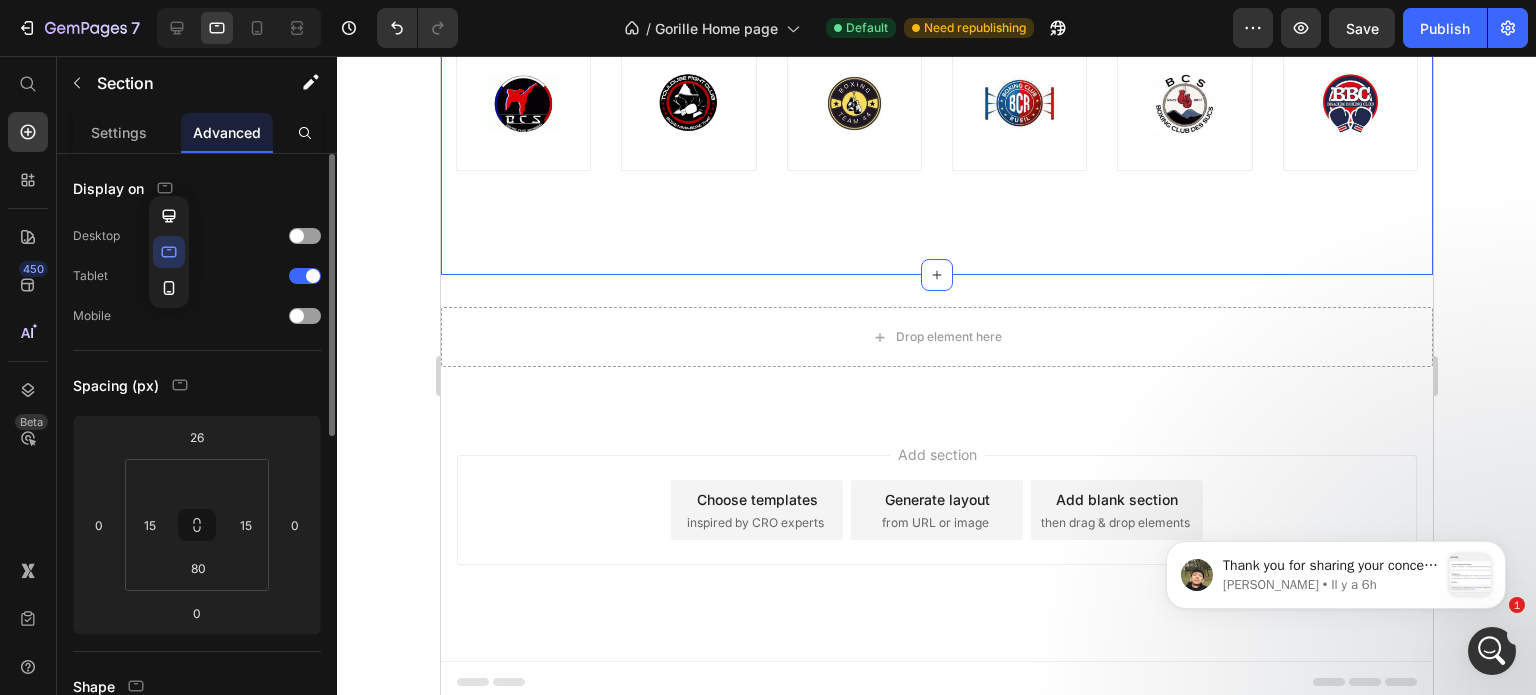 click on "Display on" at bounding box center (197, 188) 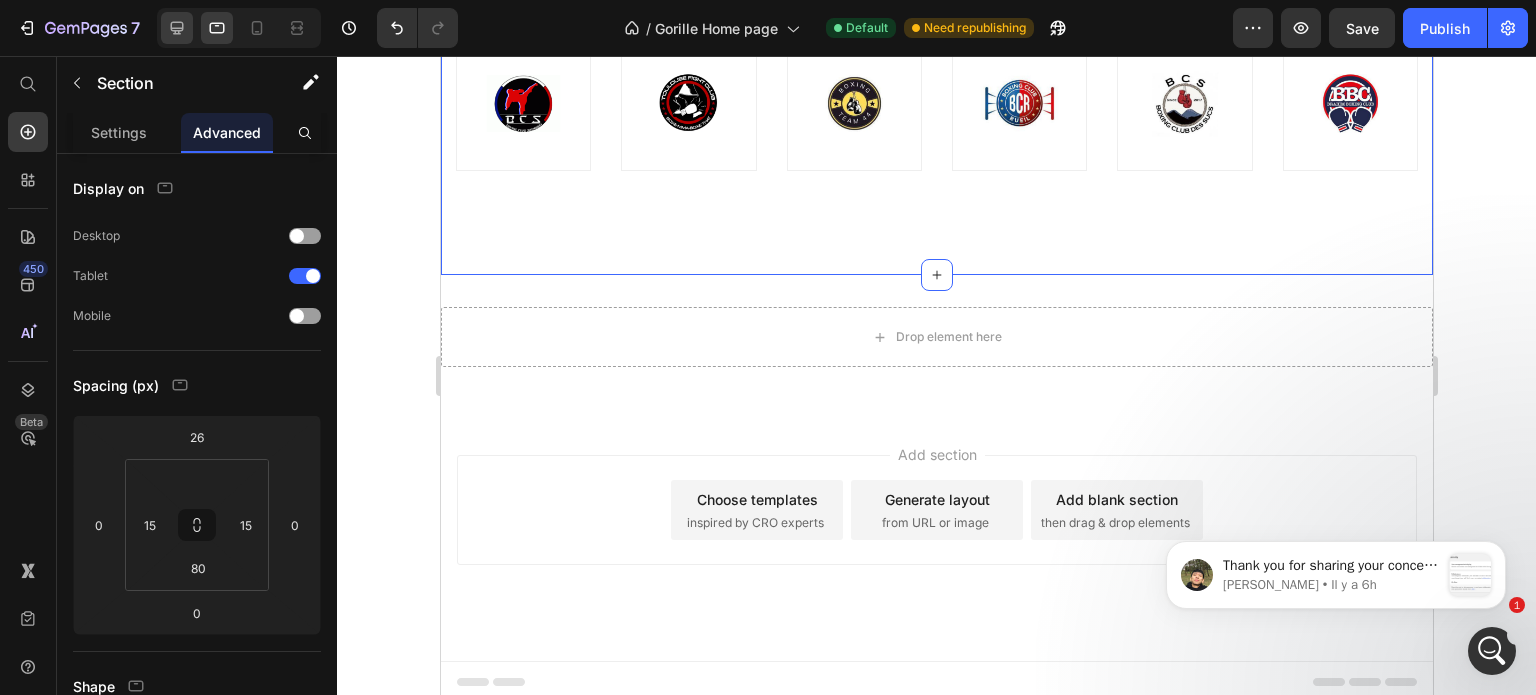 click at bounding box center [239, 28] 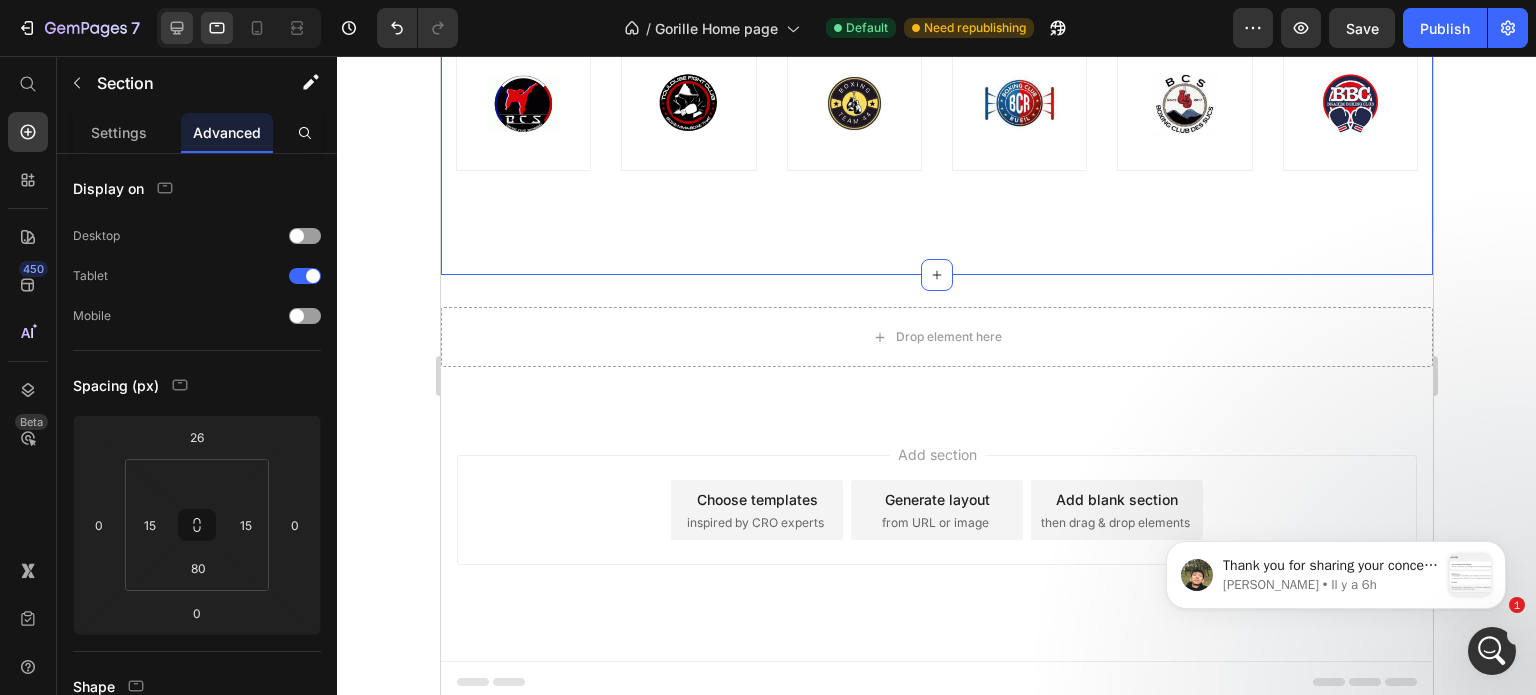 click 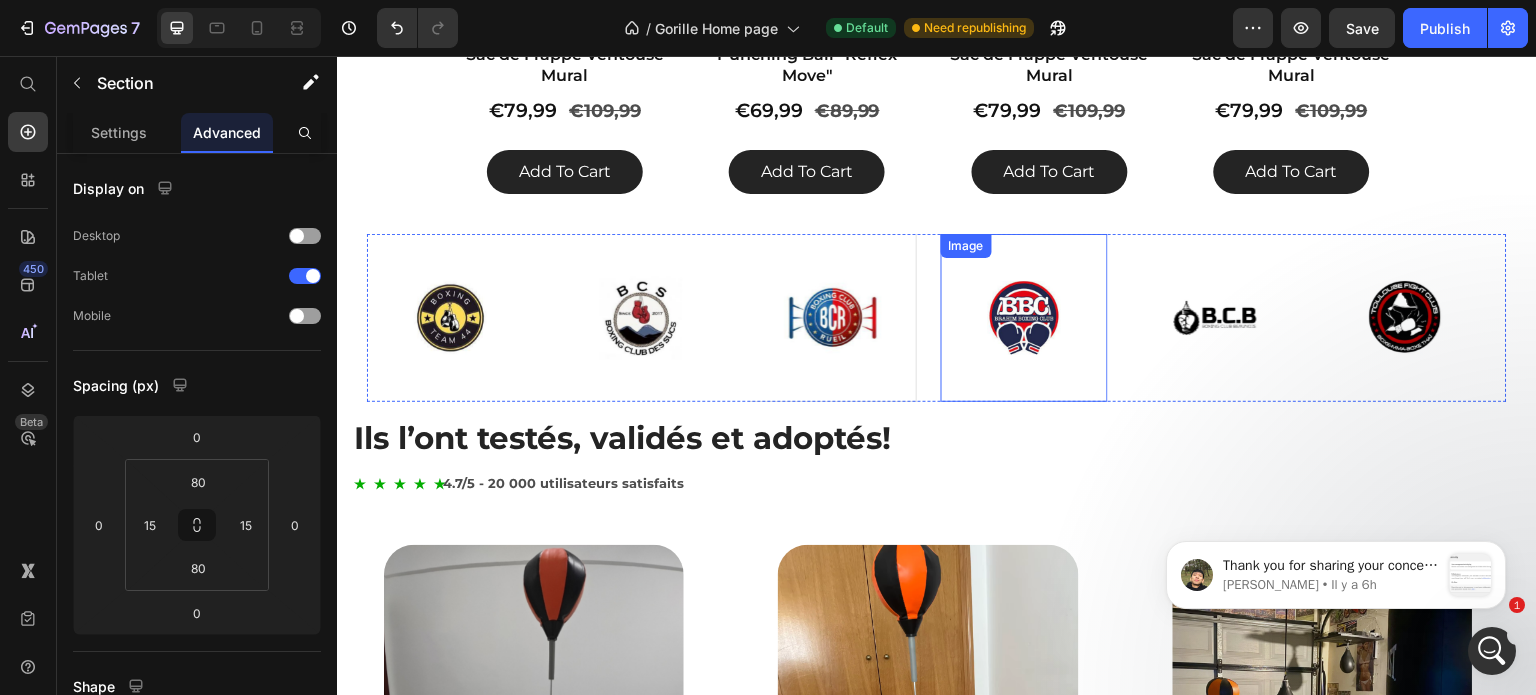 scroll, scrollTop: 1271, scrollLeft: 0, axis: vertical 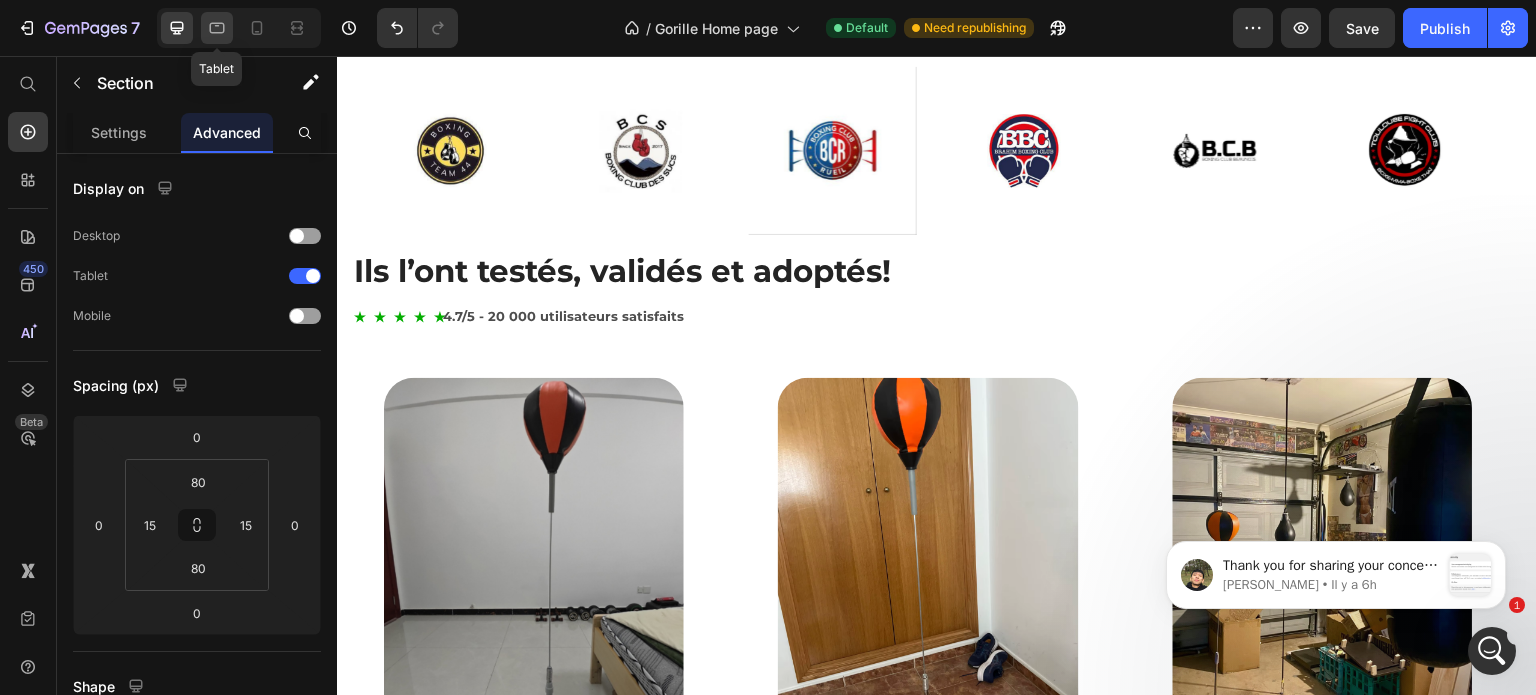 click 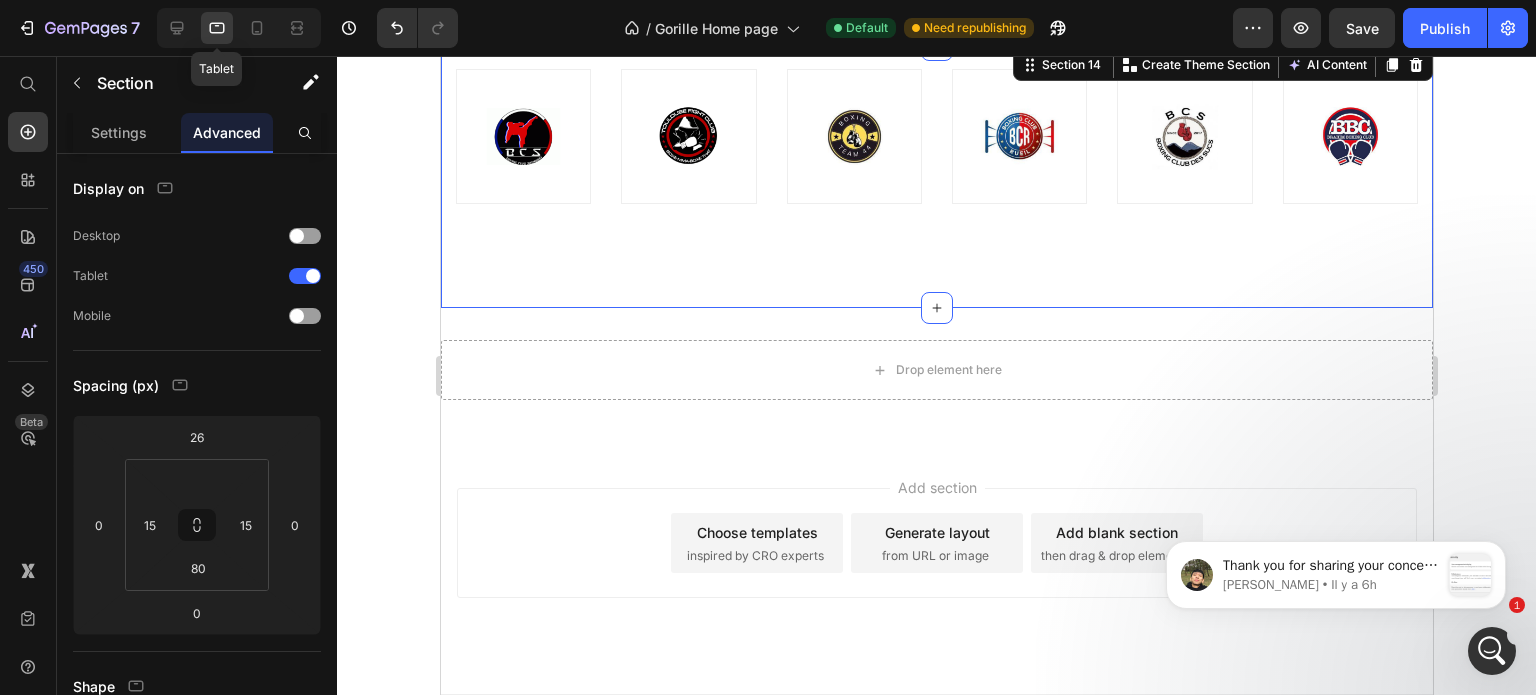 scroll, scrollTop: 1065, scrollLeft: 0, axis: vertical 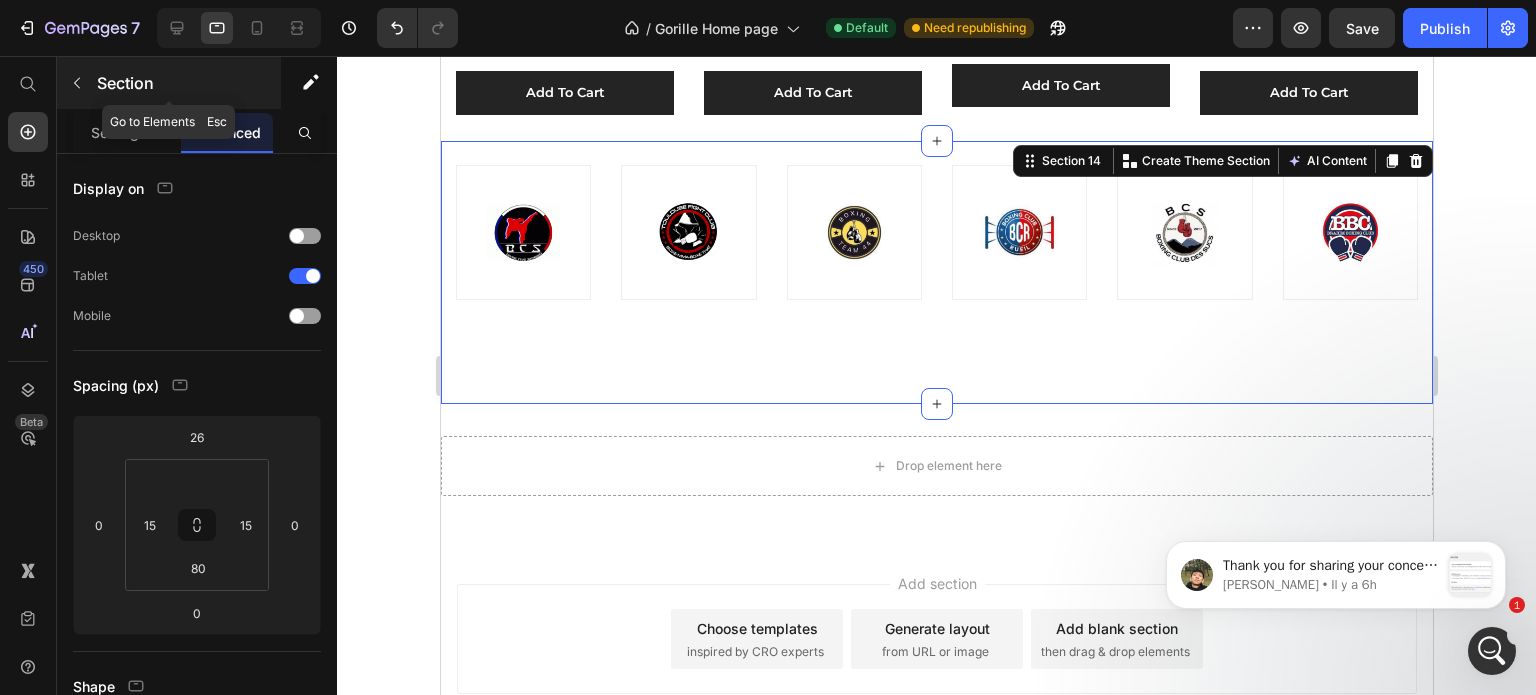 click on "Section" at bounding box center [187, 83] 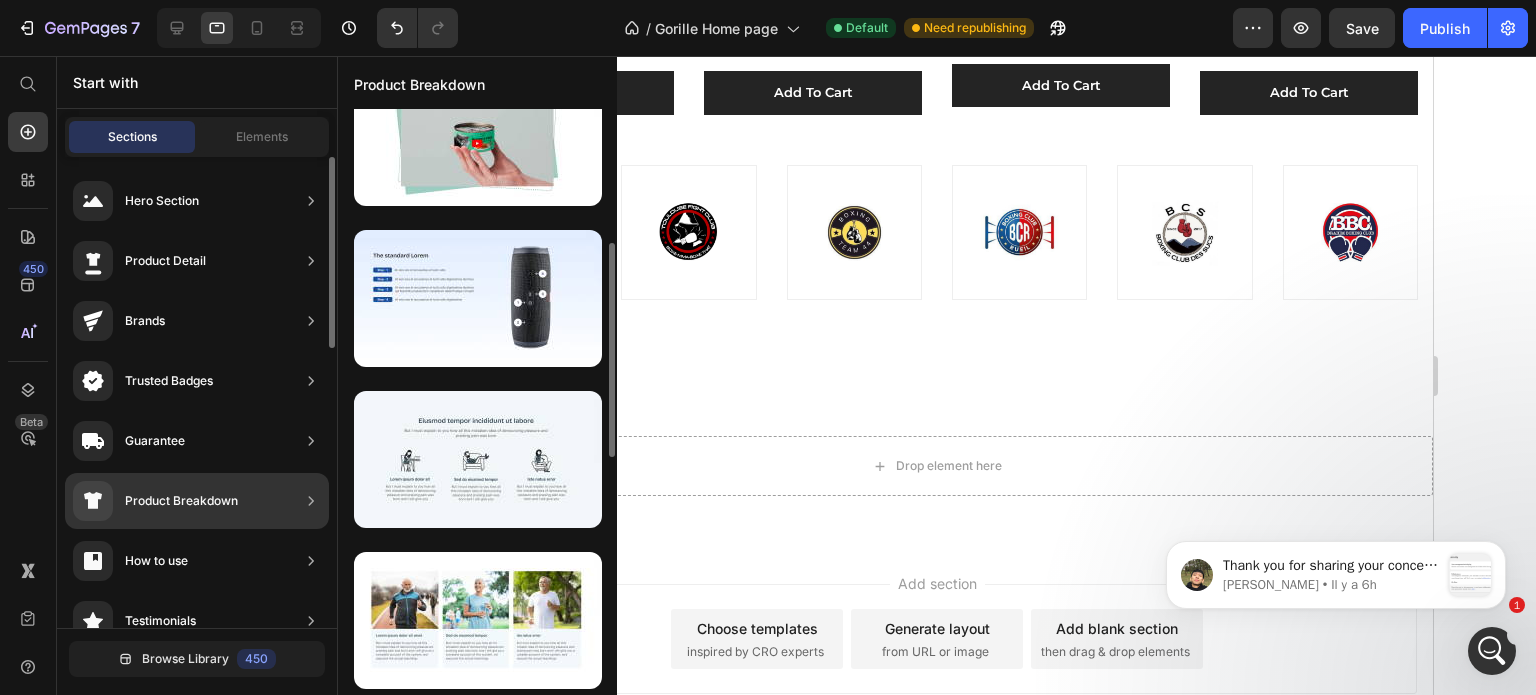 scroll, scrollTop: 46, scrollLeft: 0, axis: vertical 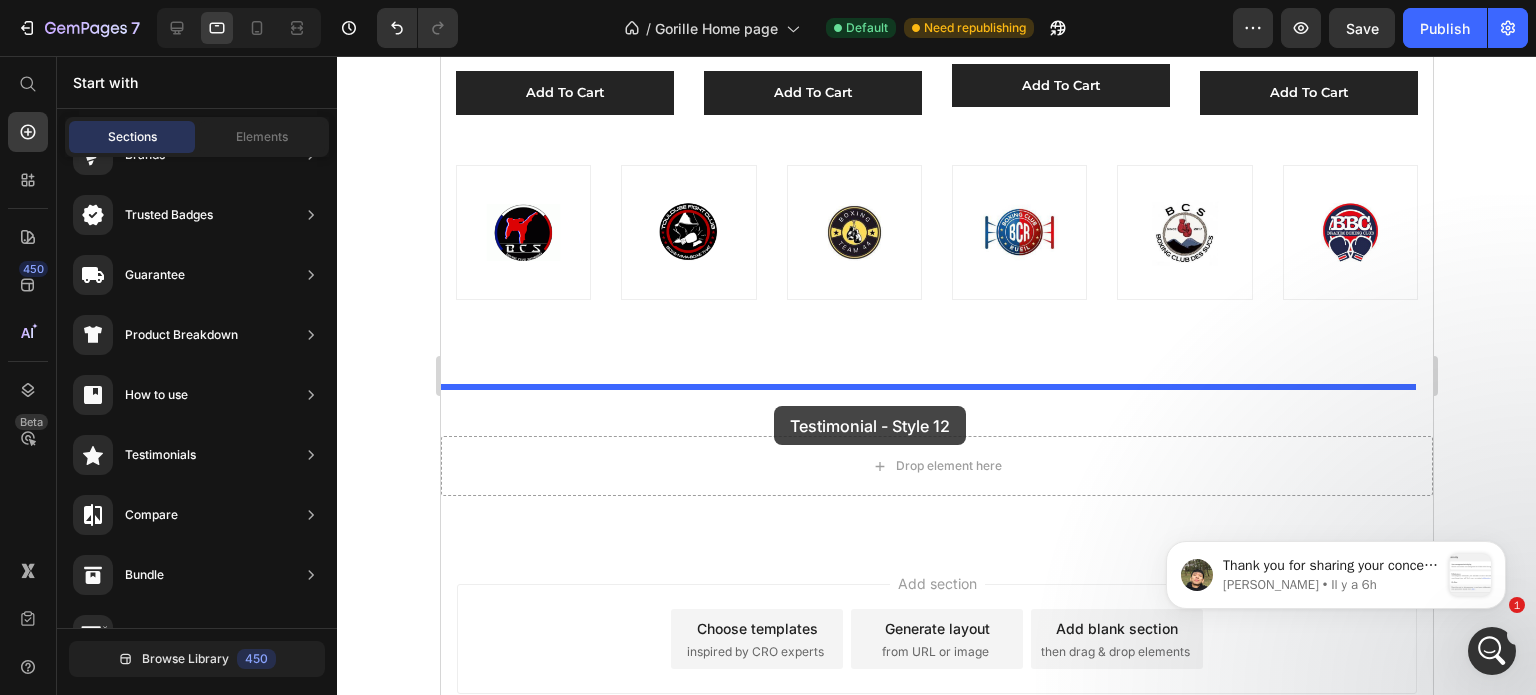 drag, startPoint x: 923, startPoint y: 547, endPoint x: 773, endPoint y: 406, distance: 205.86646 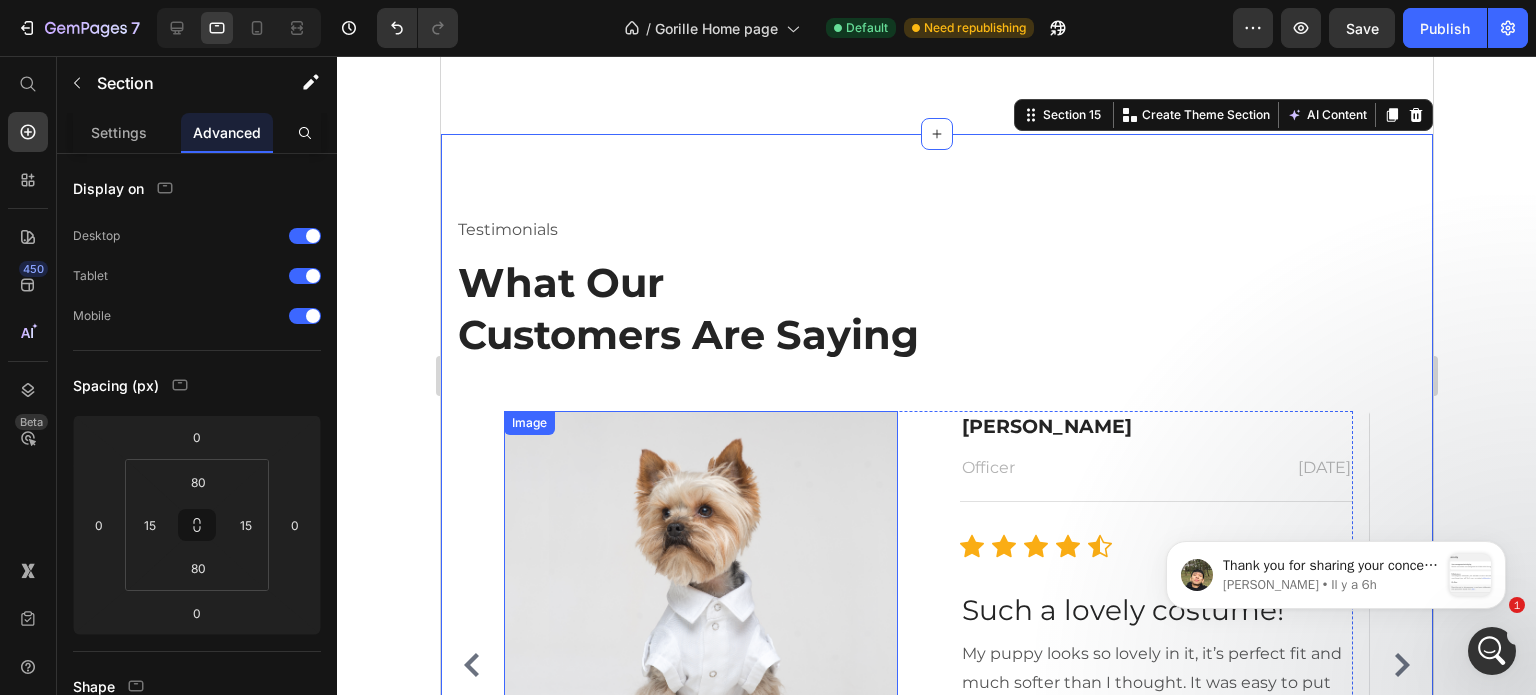 scroll, scrollTop: 1492, scrollLeft: 0, axis: vertical 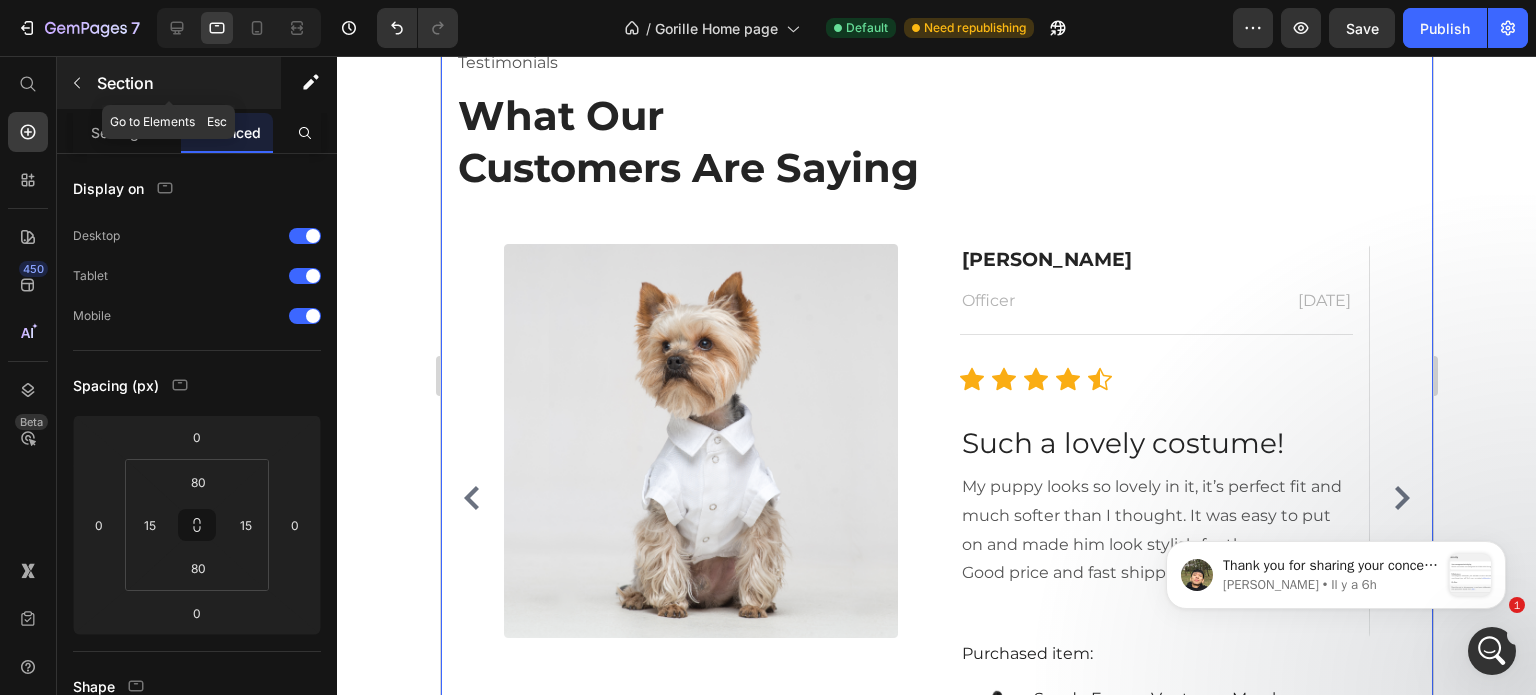 click on "Section" at bounding box center [187, 83] 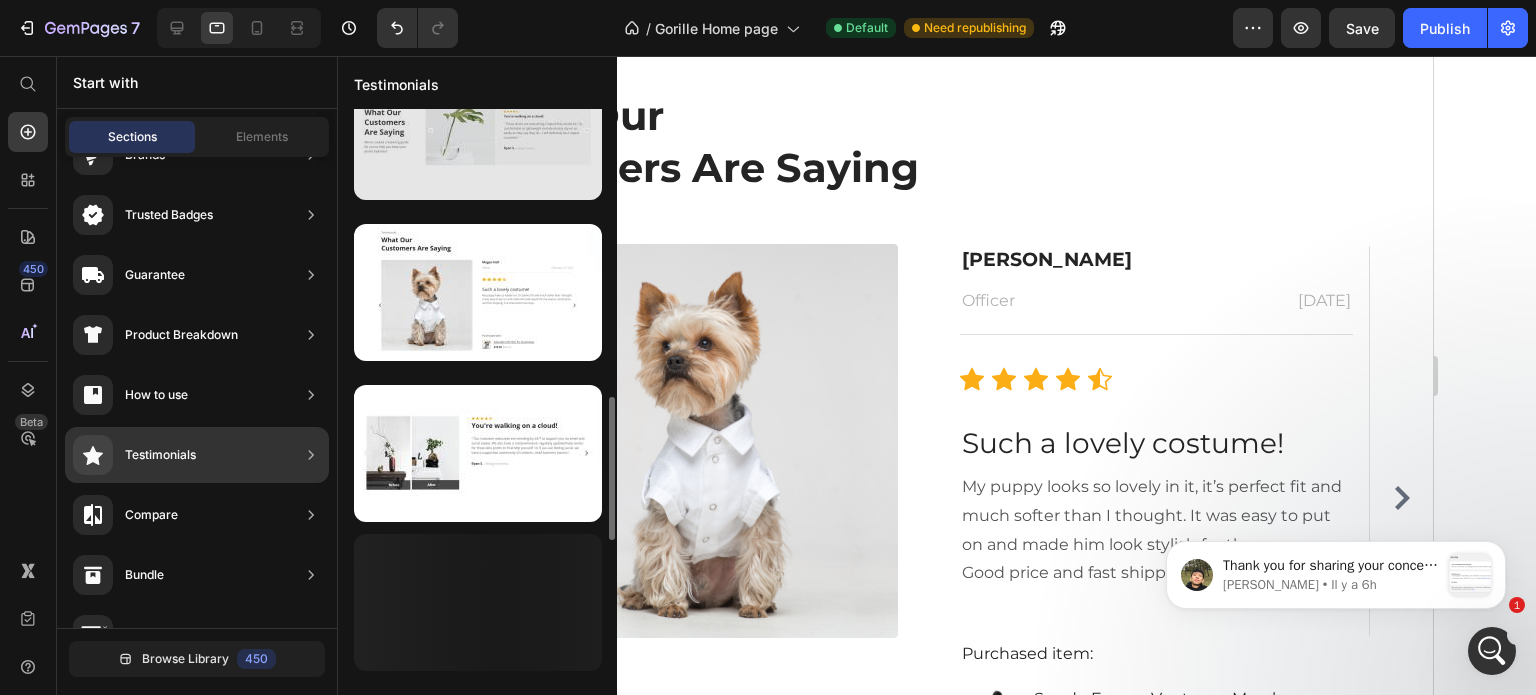scroll, scrollTop: 1173, scrollLeft: 0, axis: vertical 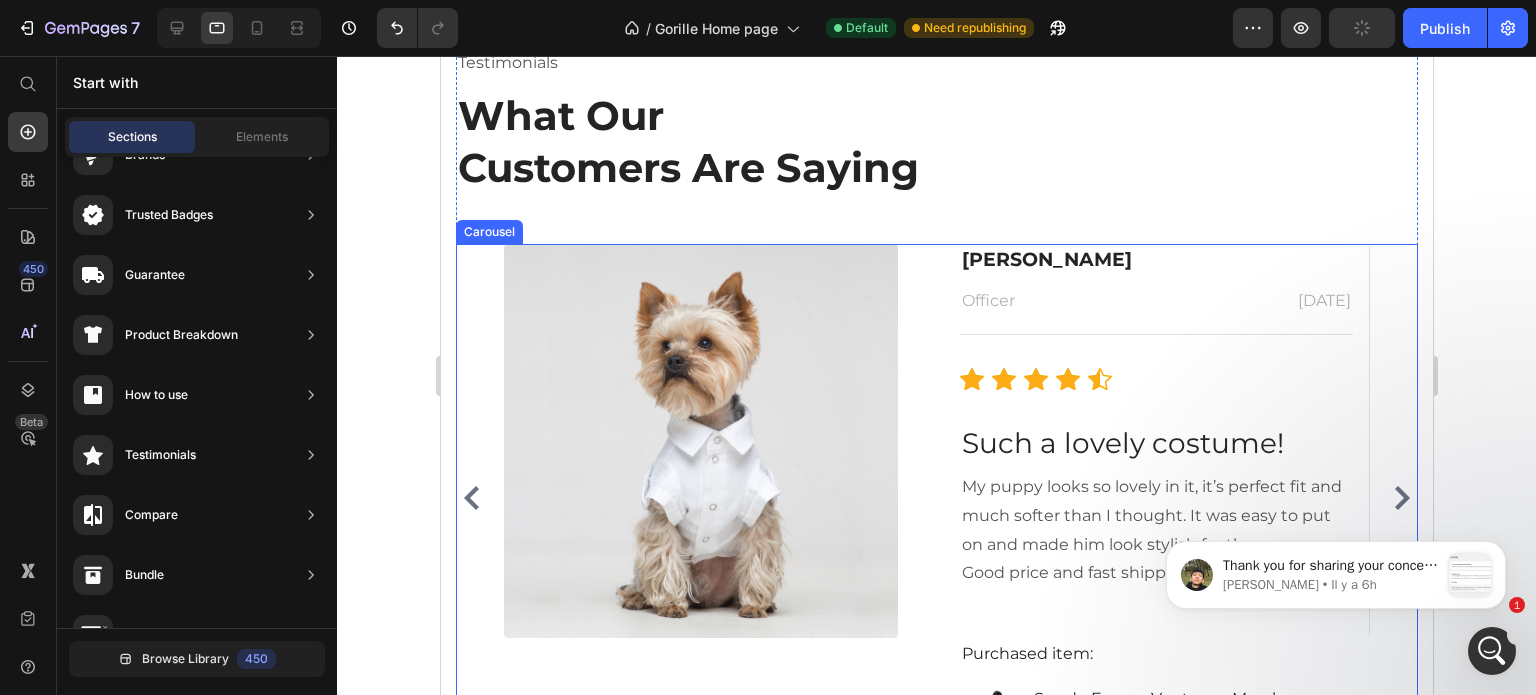 click on "Image Megan Hall Text block Officer Text block February 22, 2022 Text block Row                Title Line                Icon                Icon                Icon                Icon
Icon Icon List Hoz Such a lovely costume! Heading My puppy looks so lovely in it, it’s perfect fit and much softer than I thought. It was easy to put on and made him look stylish for the season. Good price and fast shipping, it arrived within two days. Text block Purchased item: Text block Product Images & Gallery Sac de Frappe Ventouse Mural Product Title €79,99 Product Price €109,99 Product Price Row Product Row Image Megan Hall Text block Officer Text block February 22, 2022 Text block Row                Title Line                Icon                Icon                Icon                Icon
Icon Icon List Hoz Such a lovely costume! Heading Text block Purchased item: Text block Product Images & Gallery Sac de Frappe Ventouse Mural Product Title €79,99 Product Price €109,99 Row Row" at bounding box center [936, 498] 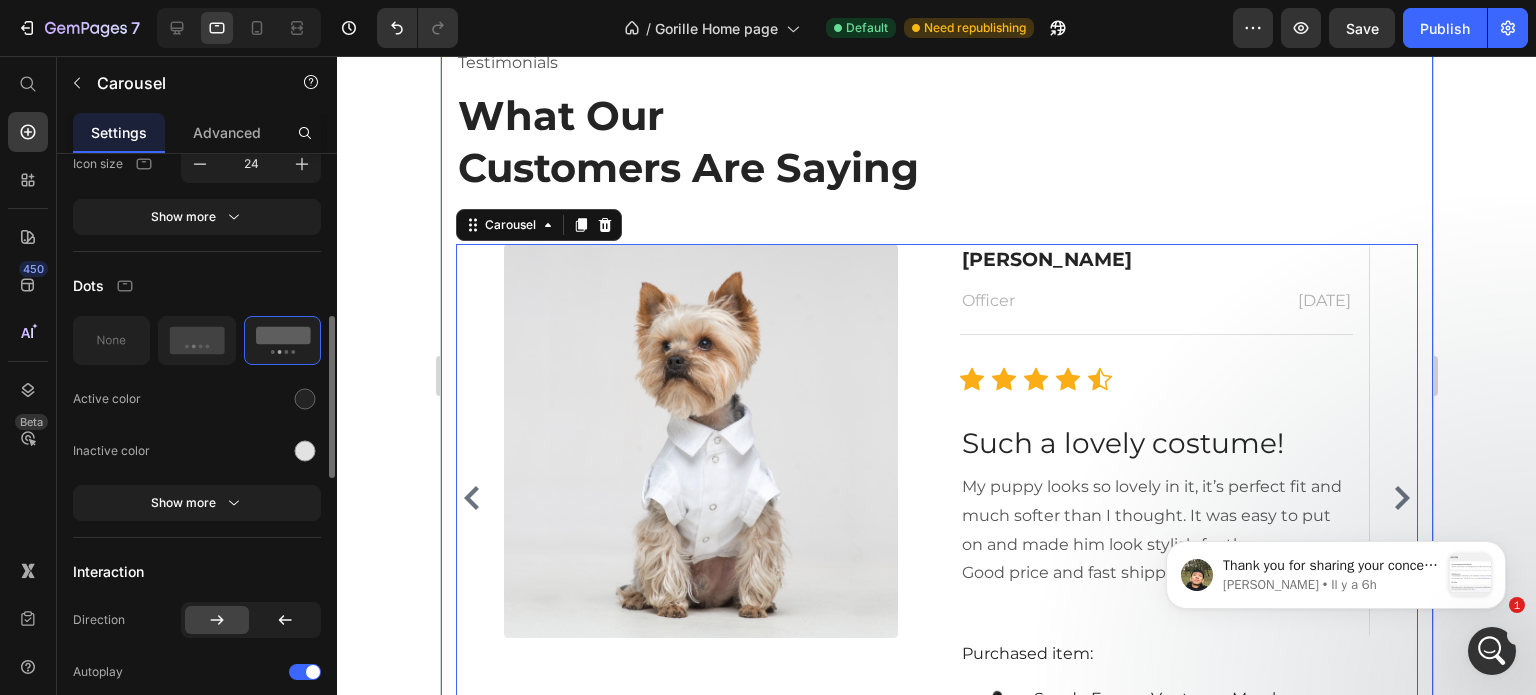 scroll, scrollTop: 0, scrollLeft: 0, axis: both 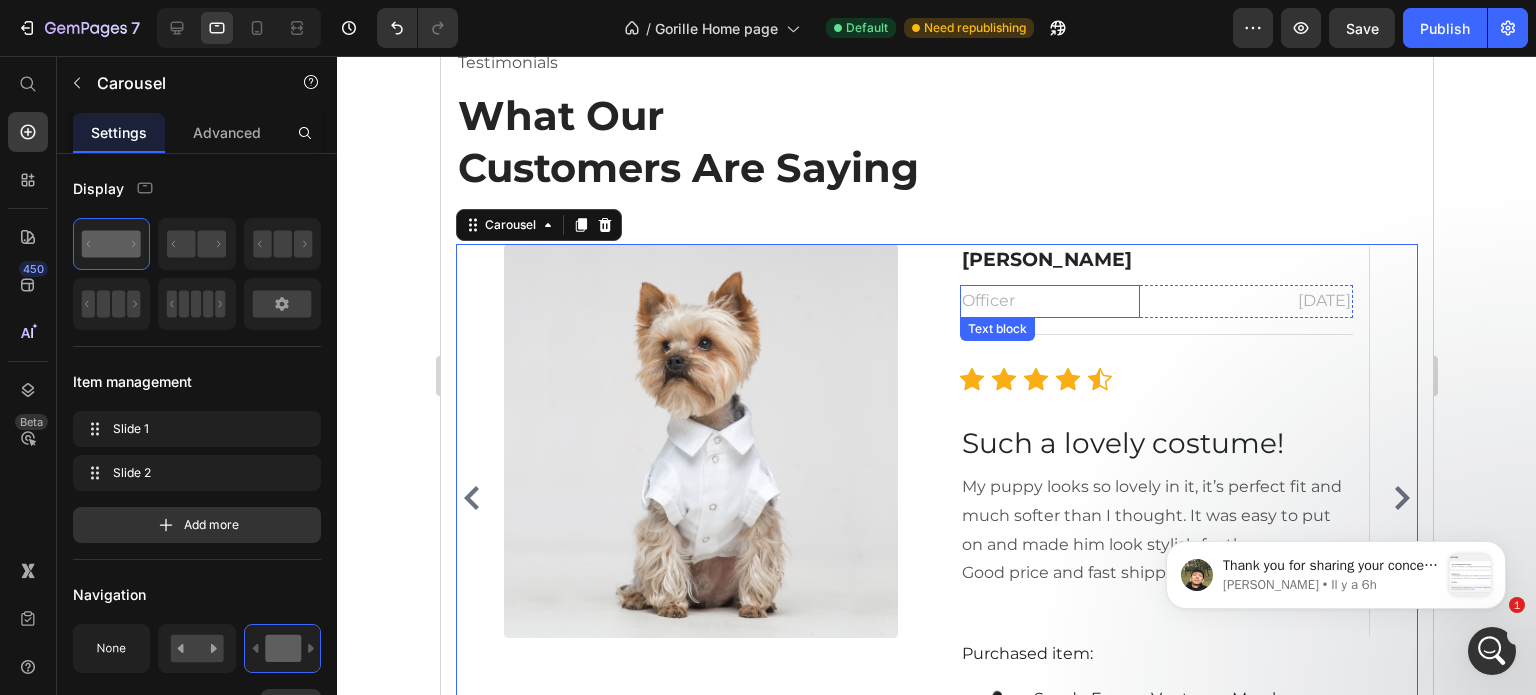 click on "Image Megan Hall Text block Officer Text block February 22, 2022 Text block Row                Title Line                Icon                Icon                Icon                Icon
Icon Icon List Hoz Such a lovely costume! Heading My puppy looks so lovely in it, it’s perfect fit and much softer than I thought. It was easy to put on and made him look stylish for the season. Good price and fast shipping, it arrived within two days. Text block Purchased item: Text block Product Images & Gallery Sac de Frappe Ventouse Mural Product Title €79,99 Product Price €109,99 Product Price Row Product Row" at bounding box center (927, 498) 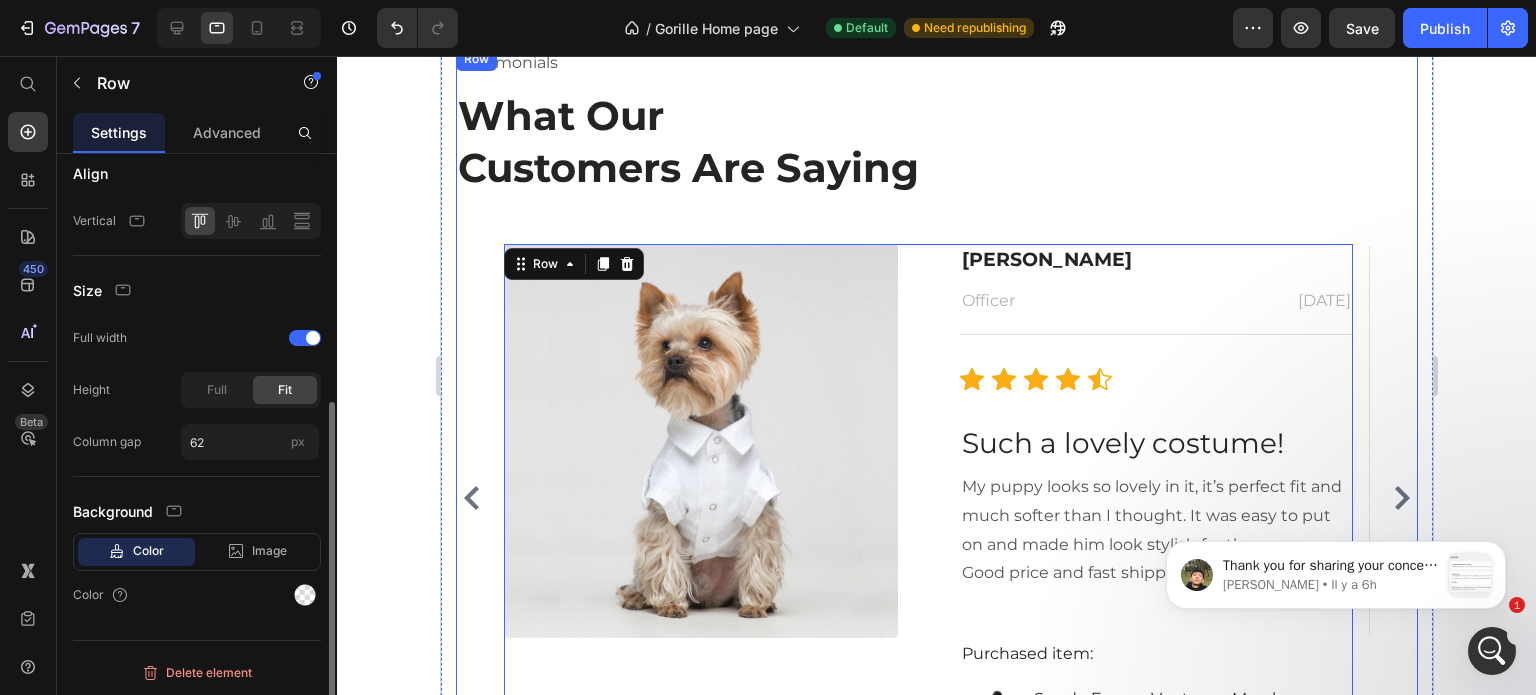 click on "Testimonials Text block What Our  Customers Are Saying Heading Image Megan Hall Text block Officer Text block February 22, 2022 Text block Row                Title Line                Icon                Icon                Icon                Icon
Icon Icon List Hoz Such a lovely costume! Heading My puppy looks so lovely in it, it’s perfect fit and much softer than I thought. It was easy to put on and made him look stylish for the season. Good price and fast shipping, it arrived within two days. Text block Purchased item: Text block Product Images & Gallery Sac de Frappe Ventouse Mural Product Title €79,99 Product Price €109,99 Product Price Row Product Row   0 Image Megan Hall Text block Officer Text block February 22, 2022 Text block Row                Title Line                Icon                Icon                Icon                Icon
Icon Icon List Hoz Such a lovely costume! Heading Text block Purchased item: Text block Product Images & Gallery Product Title" at bounding box center (936, 413) 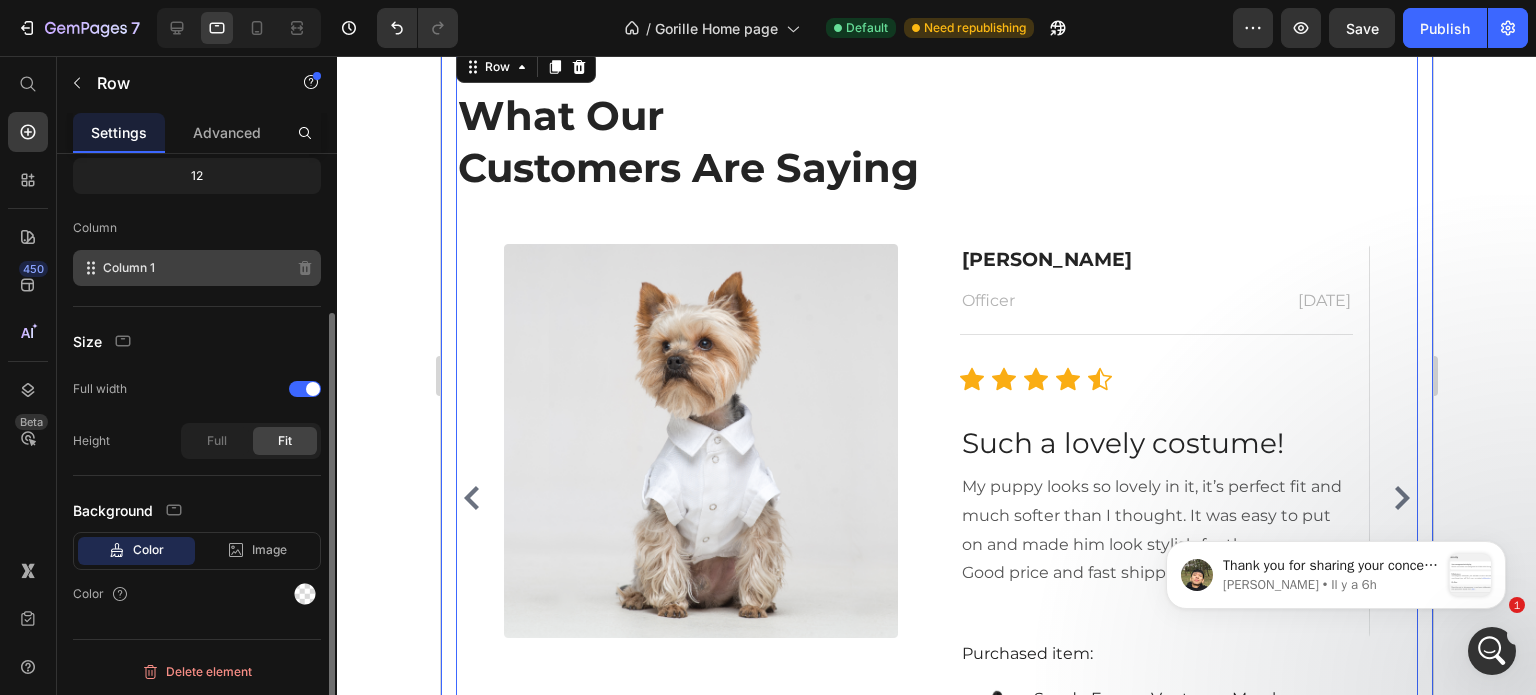 scroll, scrollTop: 0, scrollLeft: 0, axis: both 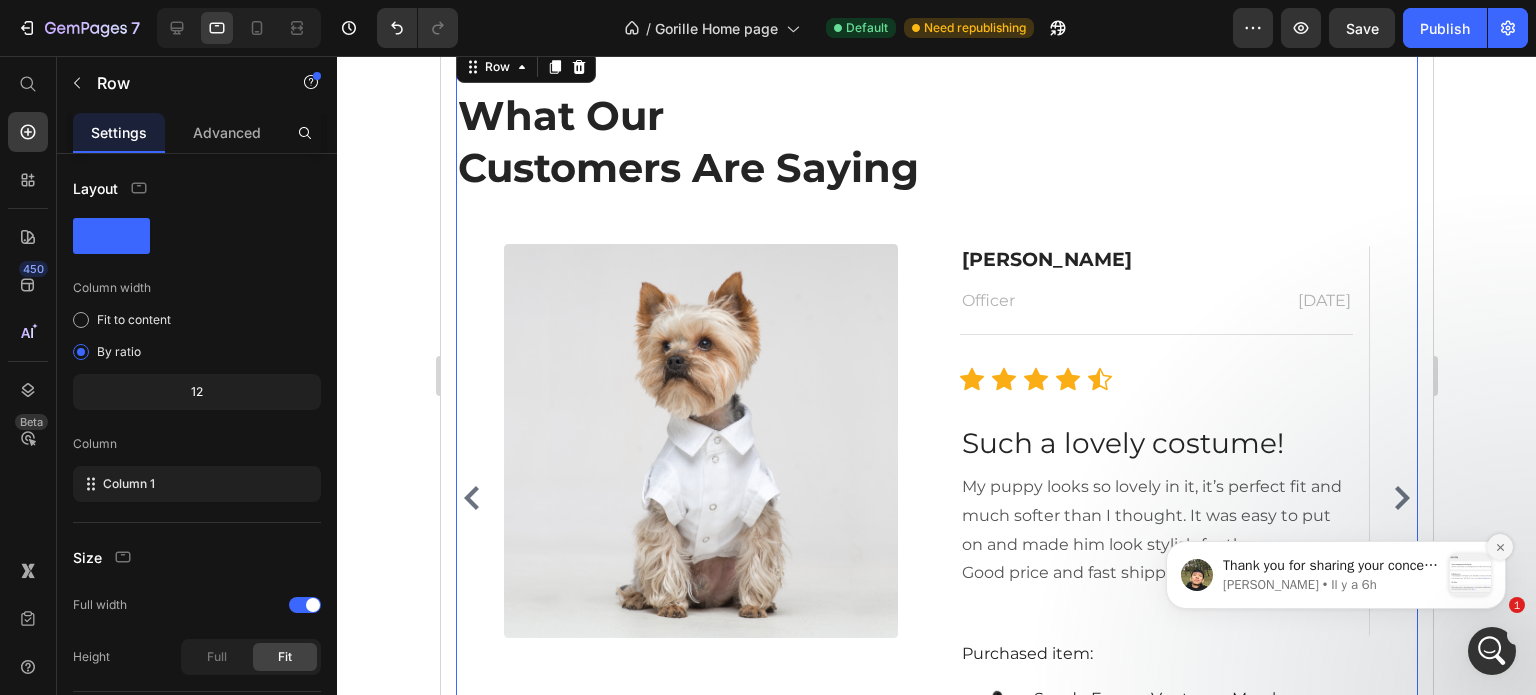 click at bounding box center (1500, 547) 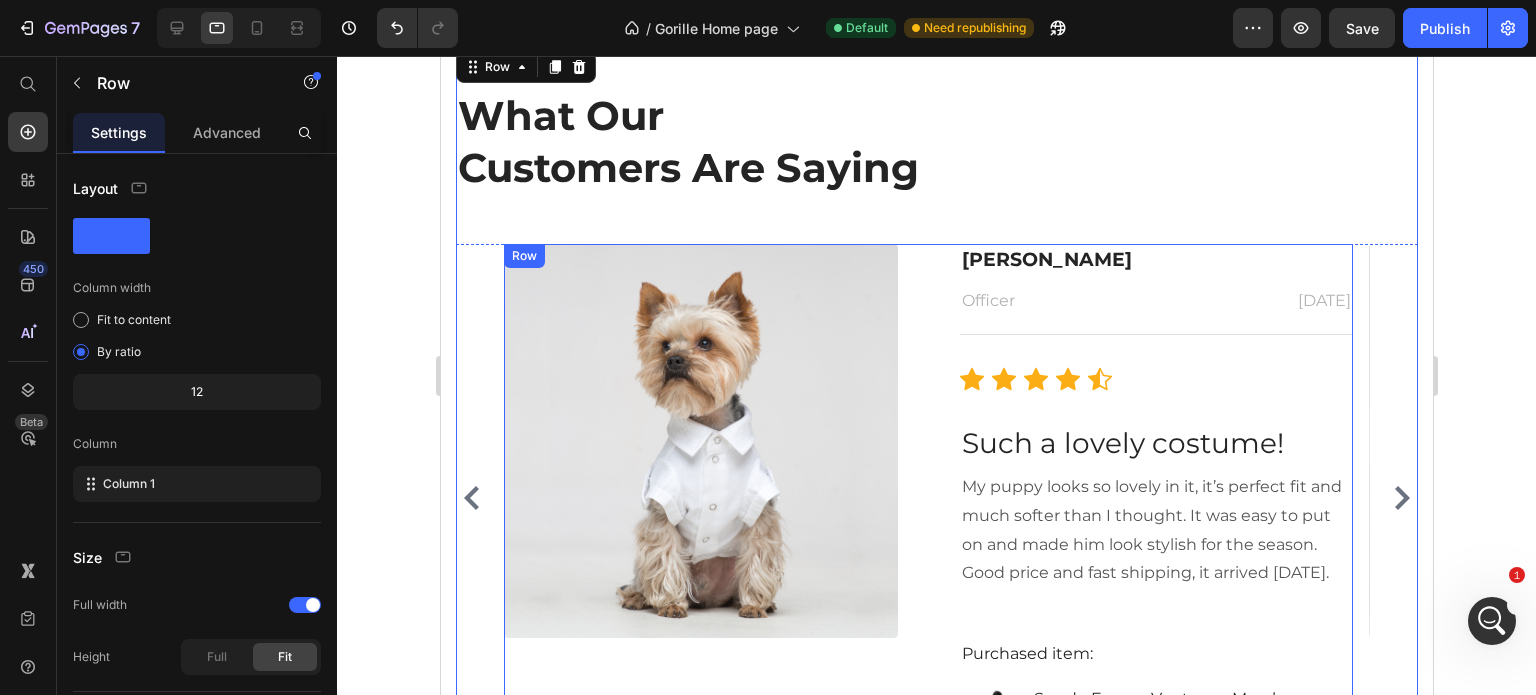 click on "Image Megan Hall Text block Officer Text block February 22, 2022 Text block Row                Title Line                Icon                Icon                Icon                Icon
Icon Icon List Hoz Such a lovely costume! Heading My puppy looks so lovely in it, it’s perfect fit and much softer than I thought. It was easy to put on and made him look stylish for the season. Good price and fast shipping, it arrived within two days. Text block Purchased item: Text block Product Images & Gallery Sac de Frappe Ventouse Mural Product Title €79,99 Product Price €109,99 Product Price Row Product Row" at bounding box center [927, 498] 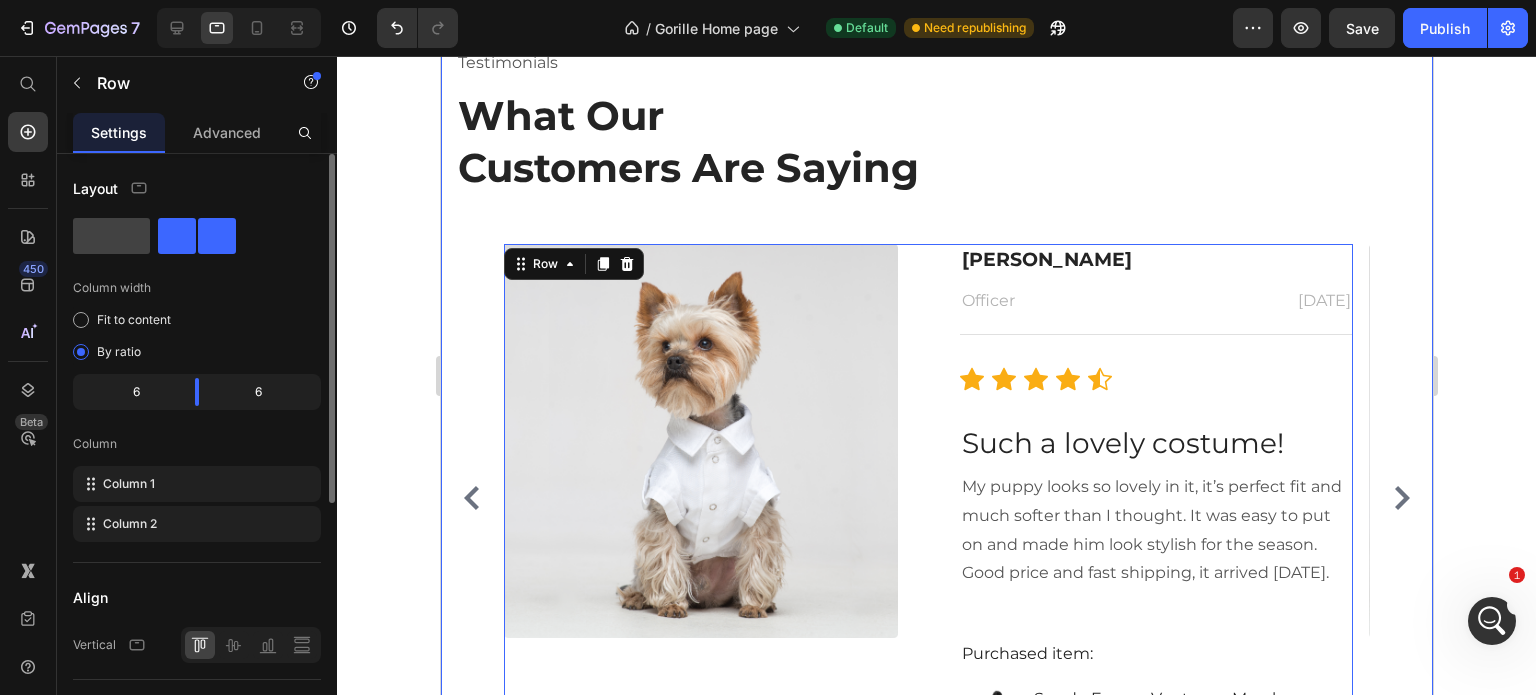 click on "6" 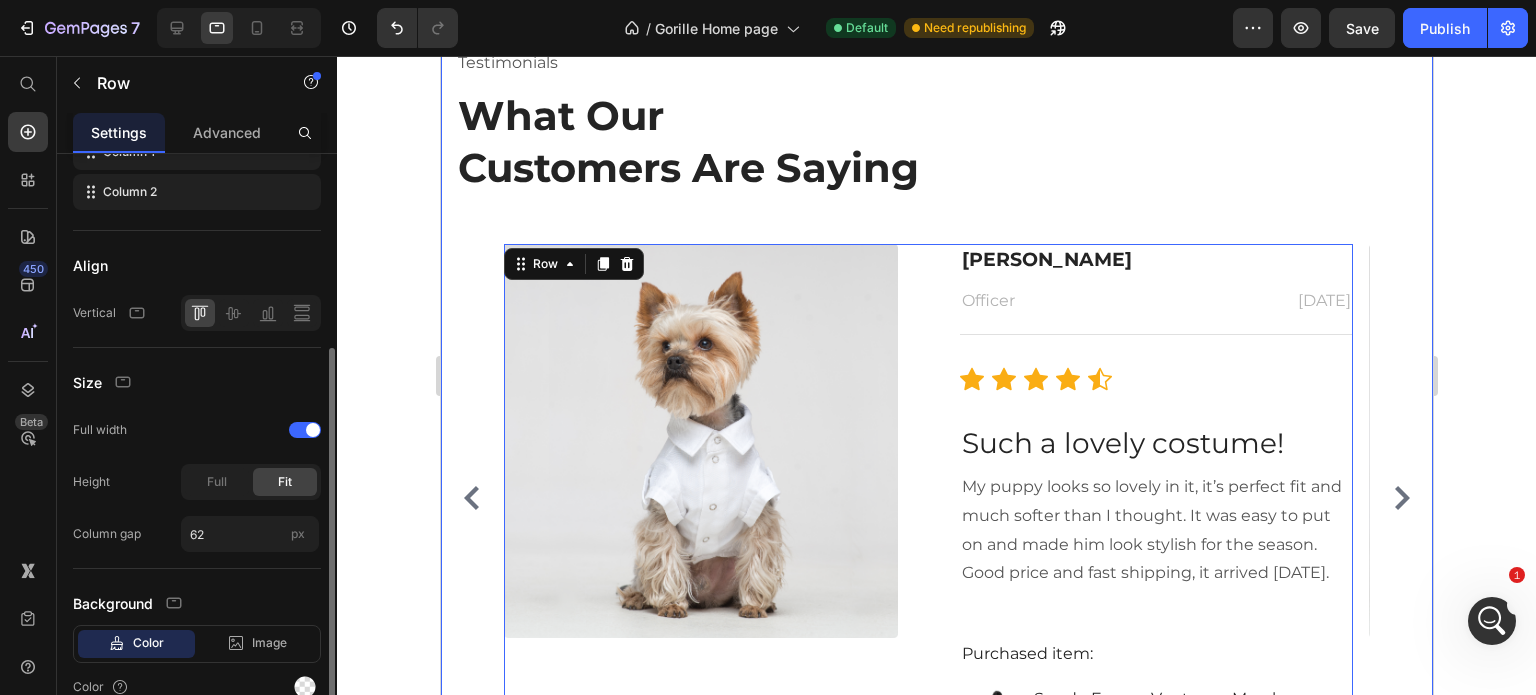 scroll, scrollTop: 424, scrollLeft: 0, axis: vertical 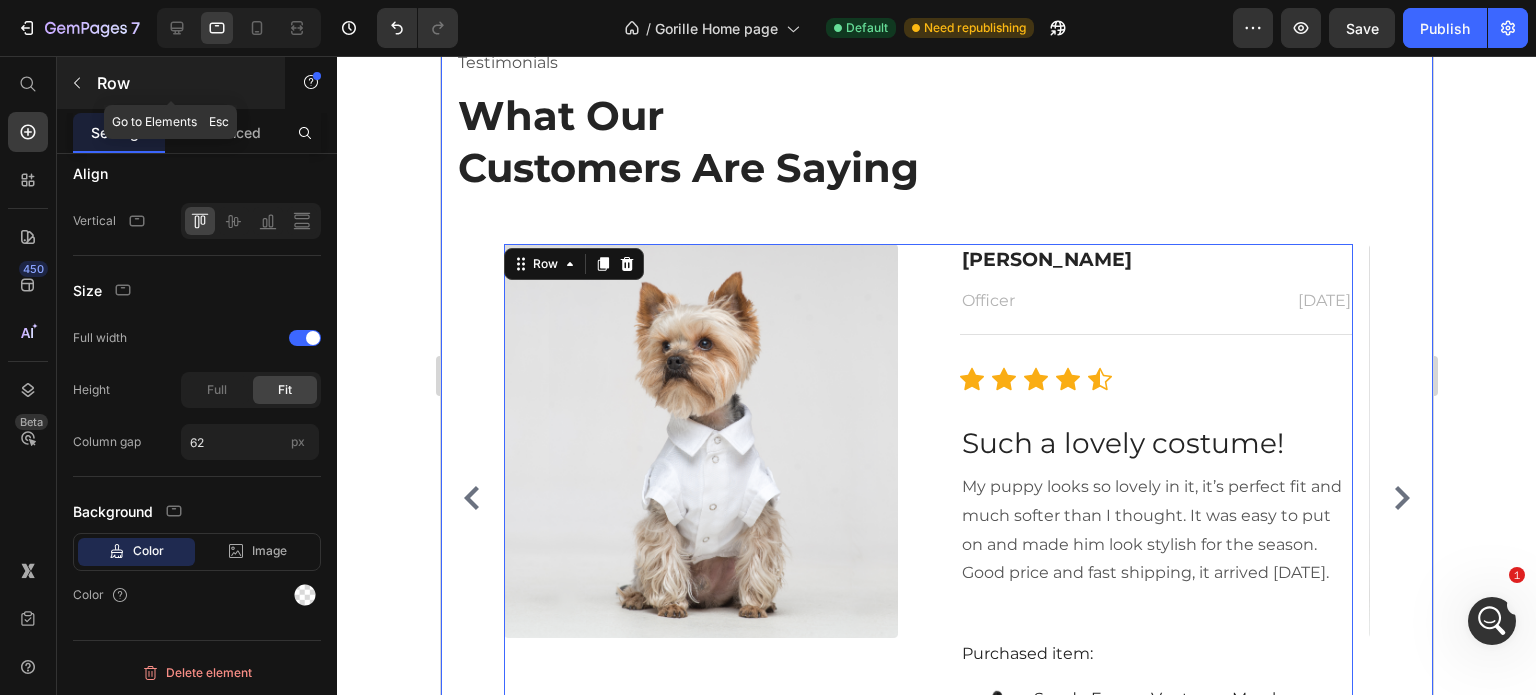 click at bounding box center (77, 83) 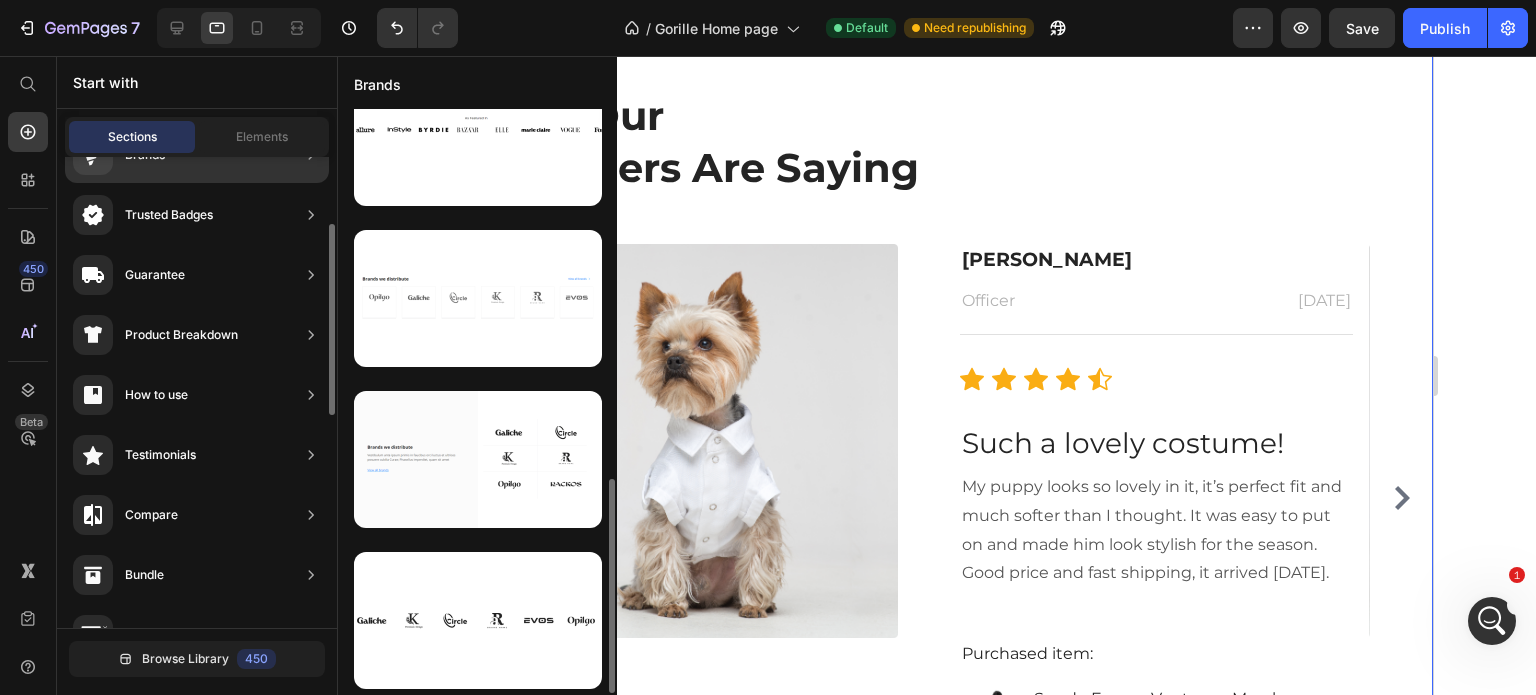 scroll, scrollTop: 46, scrollLeft: 0, axis: vertical 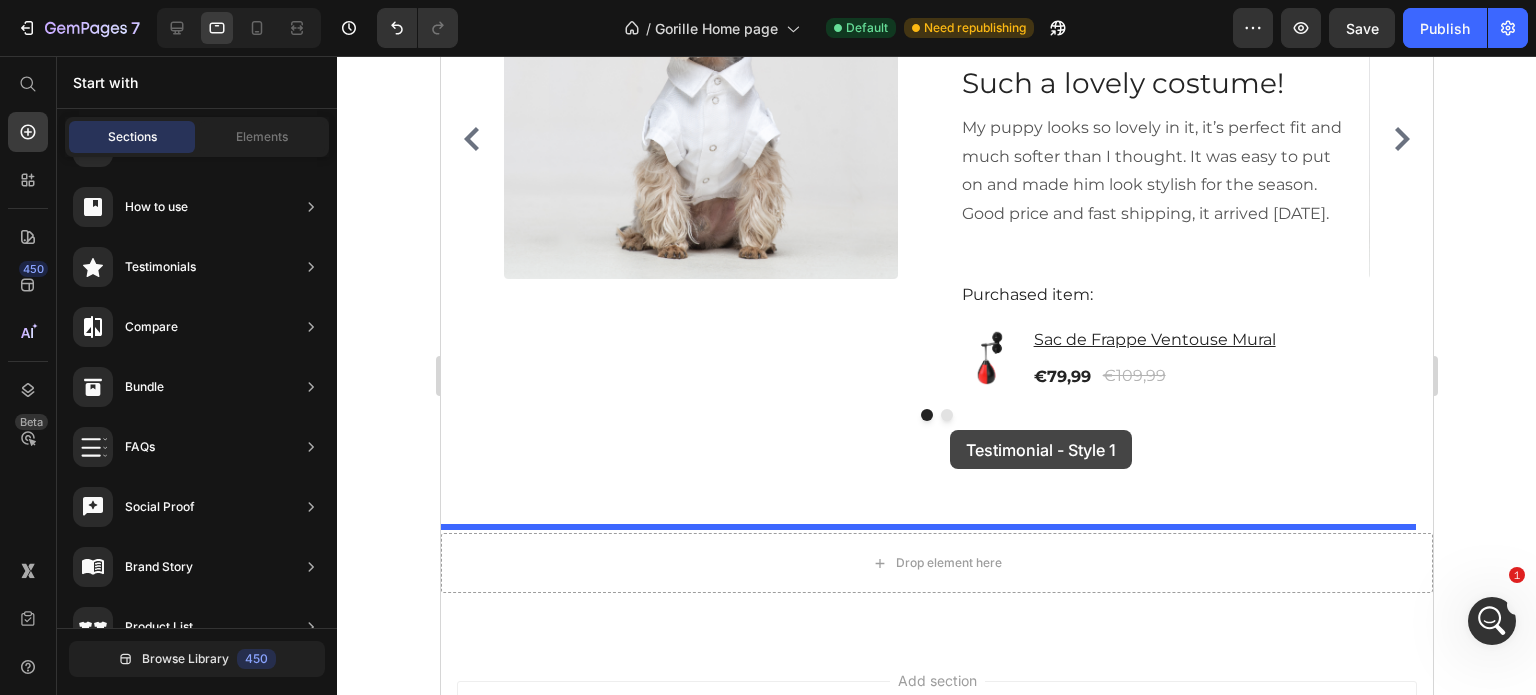 drag, startPoint x: 894, startPoint y: 262, endPoint x: 949, endPoint y: 463, distance: 208.38905 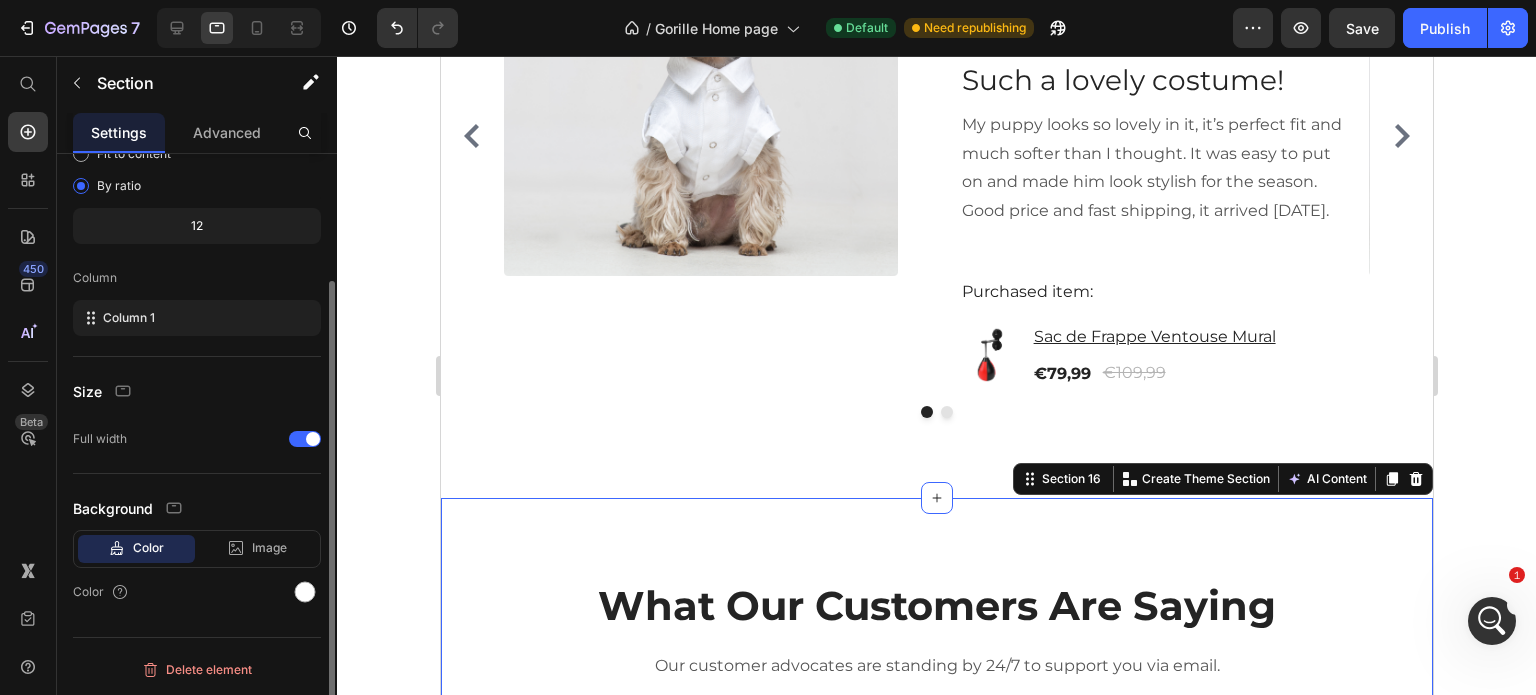 scroll, scrollTop: 0, scrollLeft: 0, axis: both 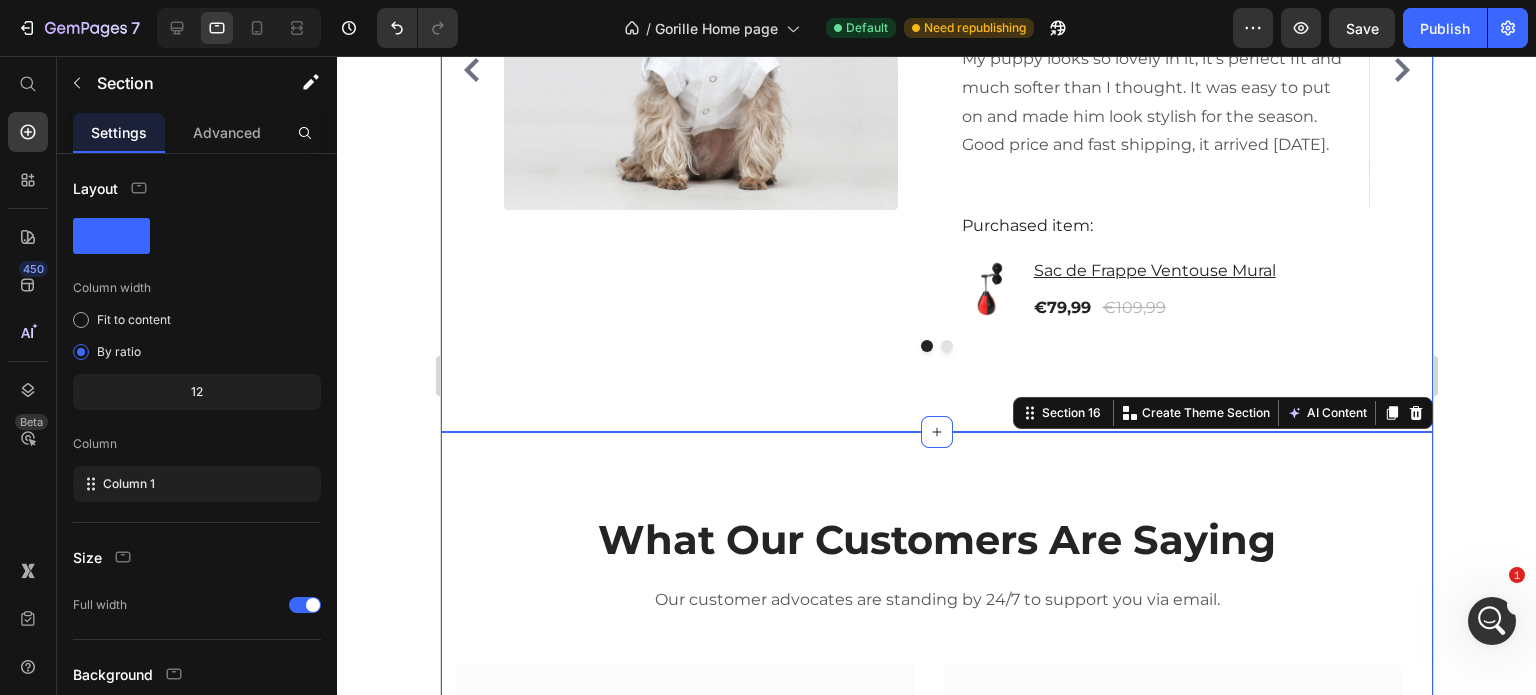 click on "Testimonials Text block What Our  Customers Are Saying Heading Image Megan Hall Text block Officer Text block February 22, 2022 Text block Row                Title Line                Icon                Icon                Icon                Icon
Icon Icon List Hoz Such a lovely costume! Heading My puppy looks so lovely in it, it’s perfect fit and much softer than I thought. It was easy to put on and made him look stylish for the season. Good price and fast shipping, it arrived within two days. Text block Purchased item: Text block Product Images & Gallery Sac de Frappe Ventouse Mural Product Title €79,99 Product Price €109,99 Product Price Row Product Row Image Megan Hall Text block Officer Text block February 22, 2022 Text block Row                Title Line                Icon                Icon                Icon                Icon
Icon Icon List Hoz Such a lovely costume! Heading Text block Purchased item: Text block Product Images & Gallery Product Title Row" at bounding box center [936, -15] 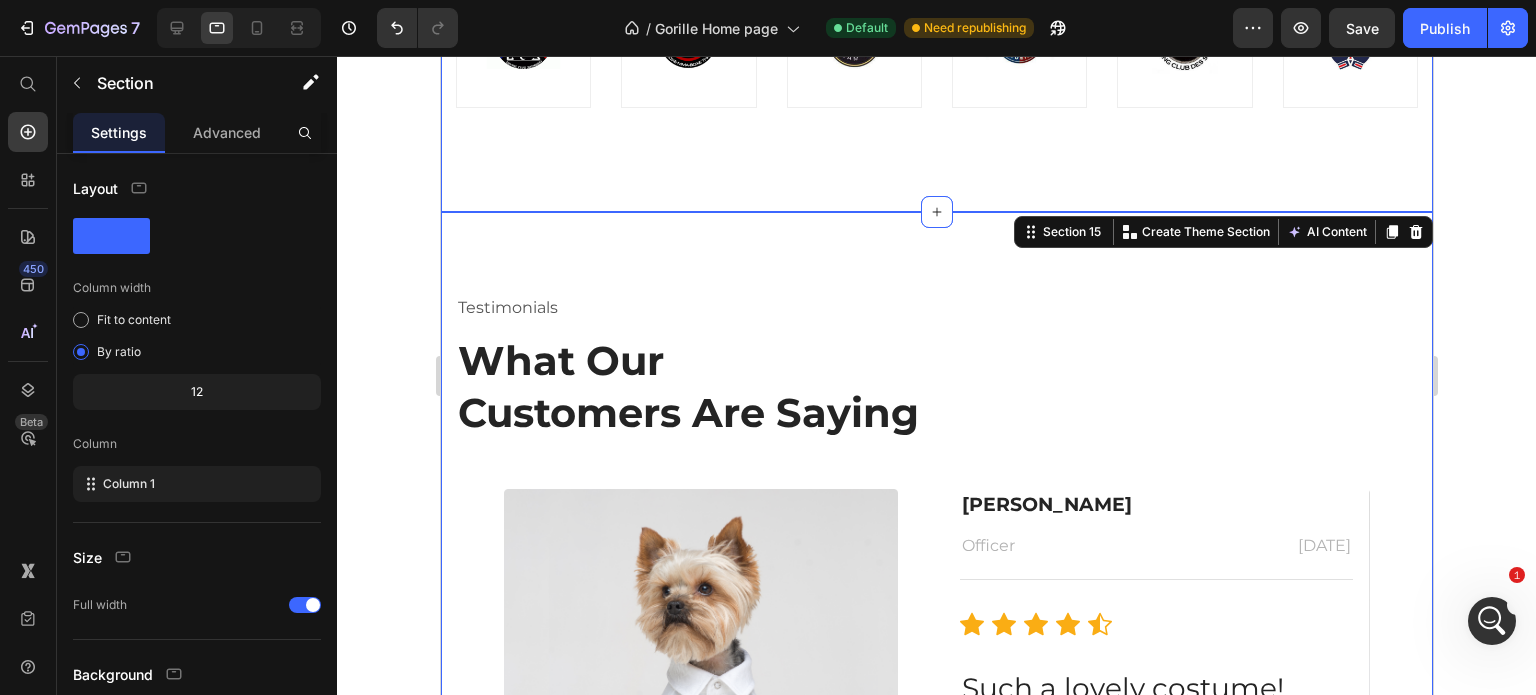 scroll, scrollTop: 1080, scrollLeft: 0, axis: vertical 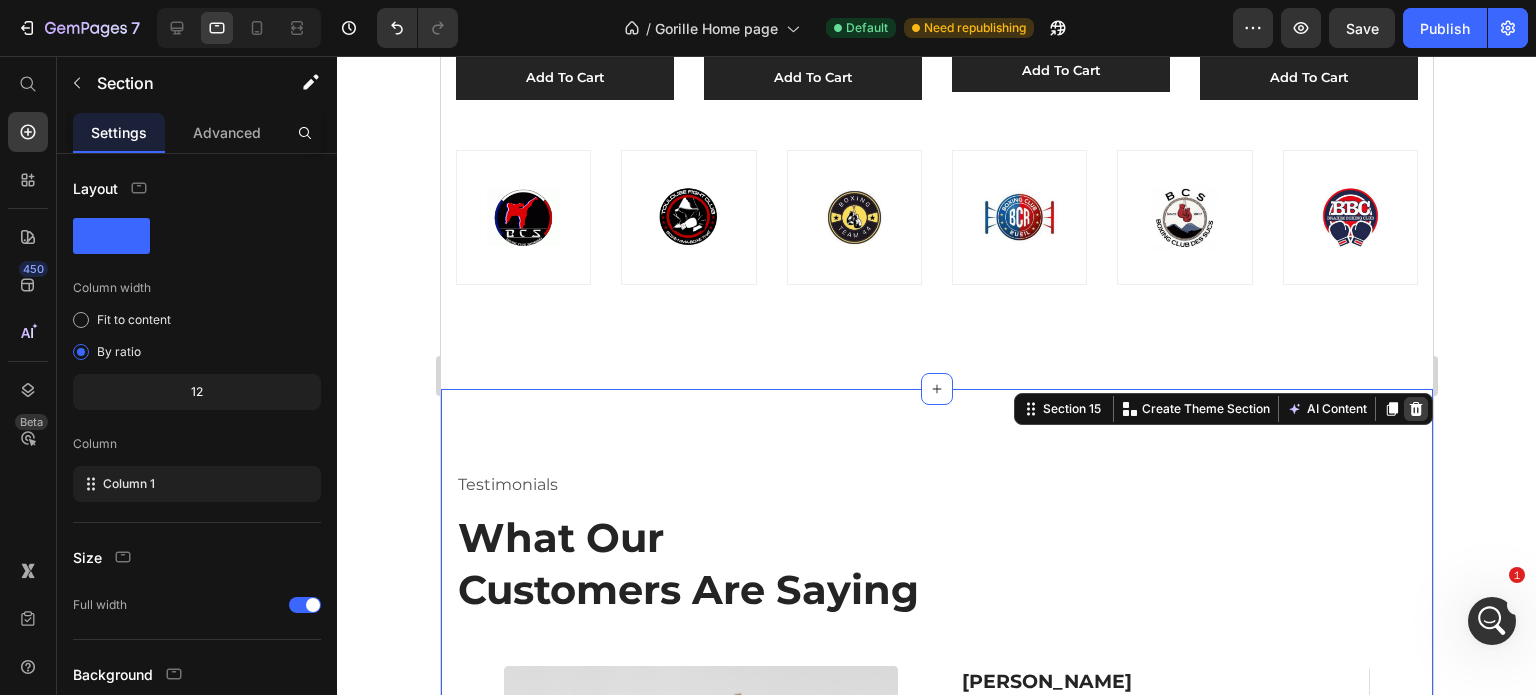 click 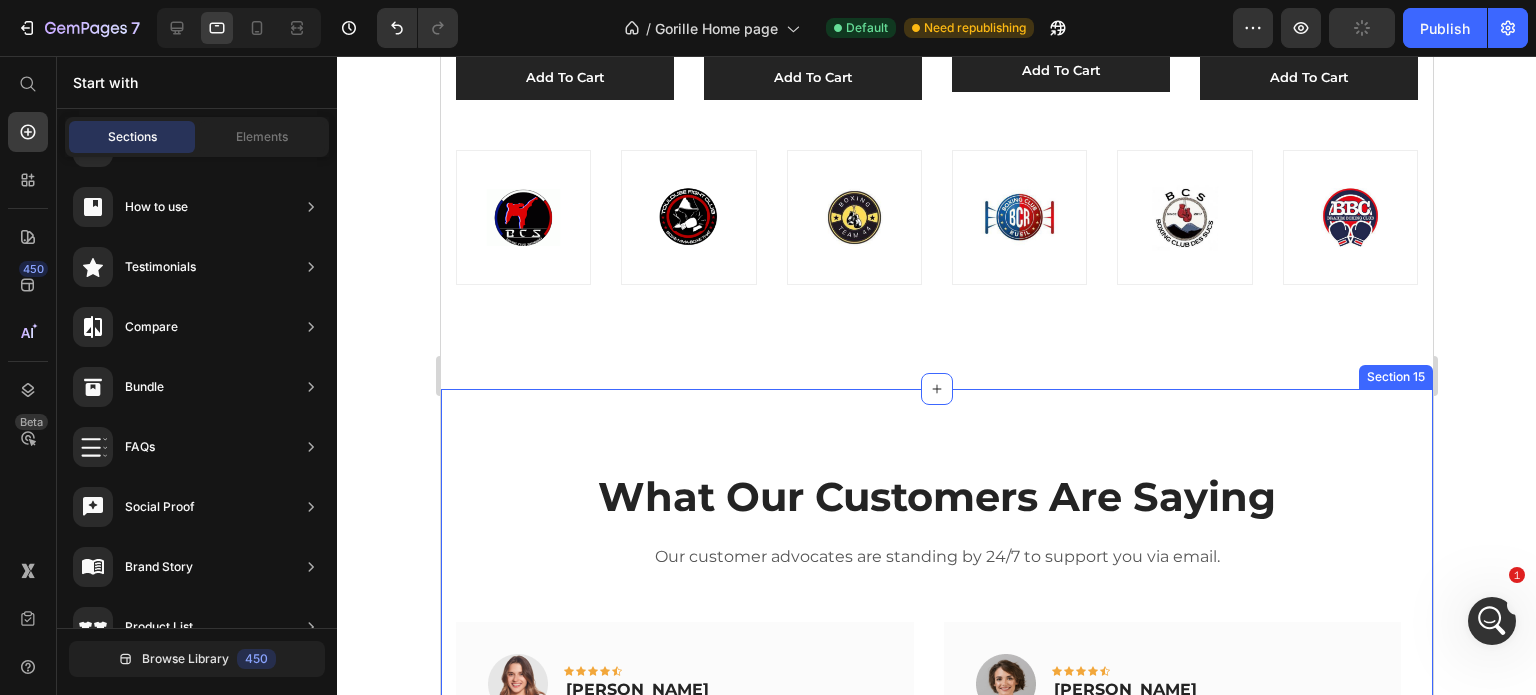 scroll, scrollTop: 1247, scrollLeft: 0, axis: vertical 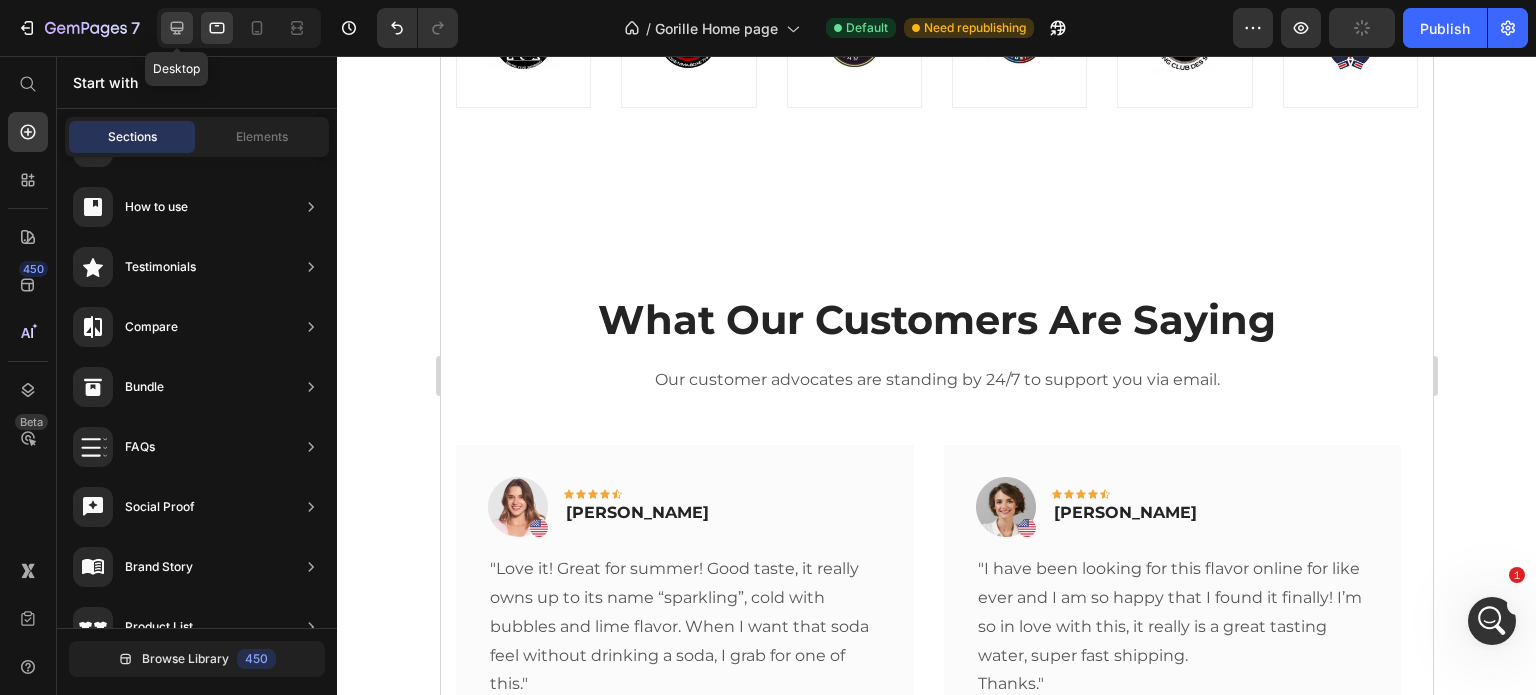 click 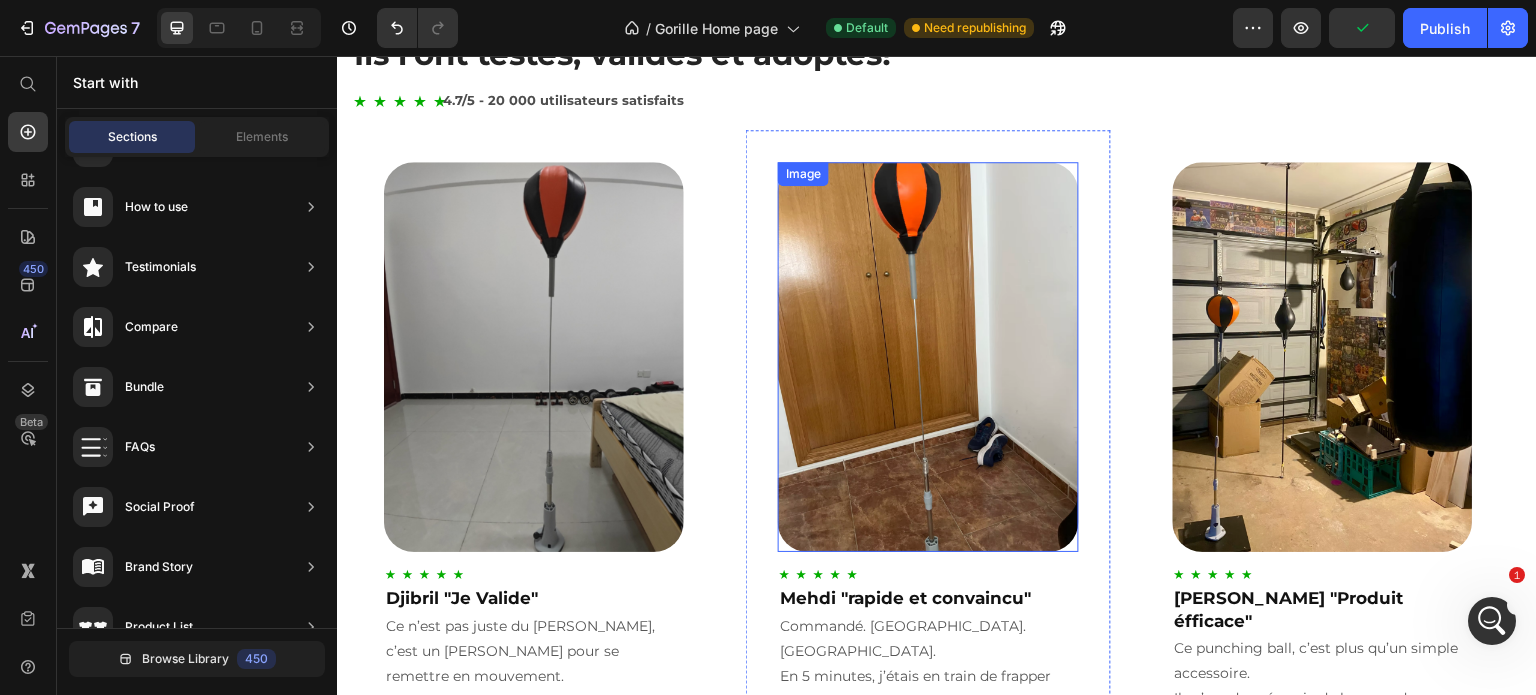 scroll, scrollTop: 1153, scrollLeft: 0, axis: vertical 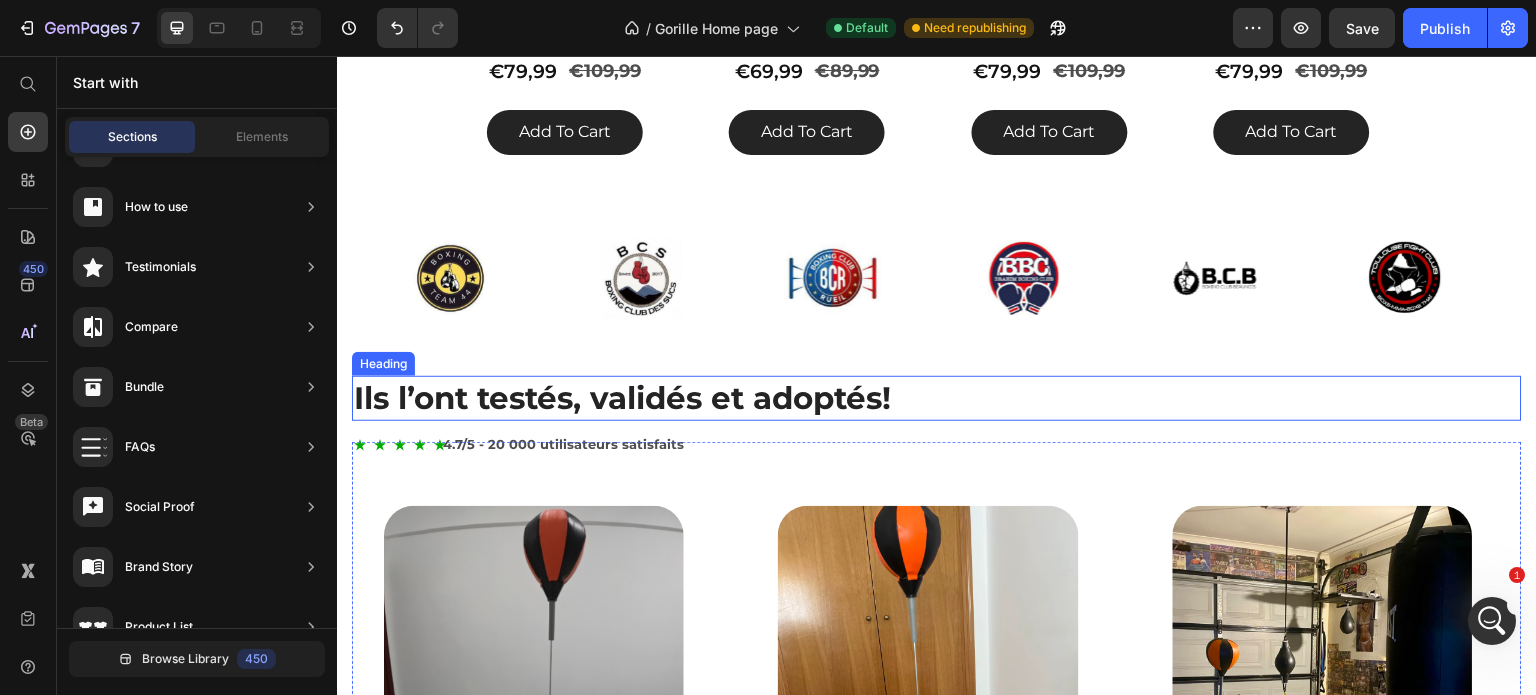 click on "Ils l’ont testés, validés et adoptés!" at bounding box center [937, 398] 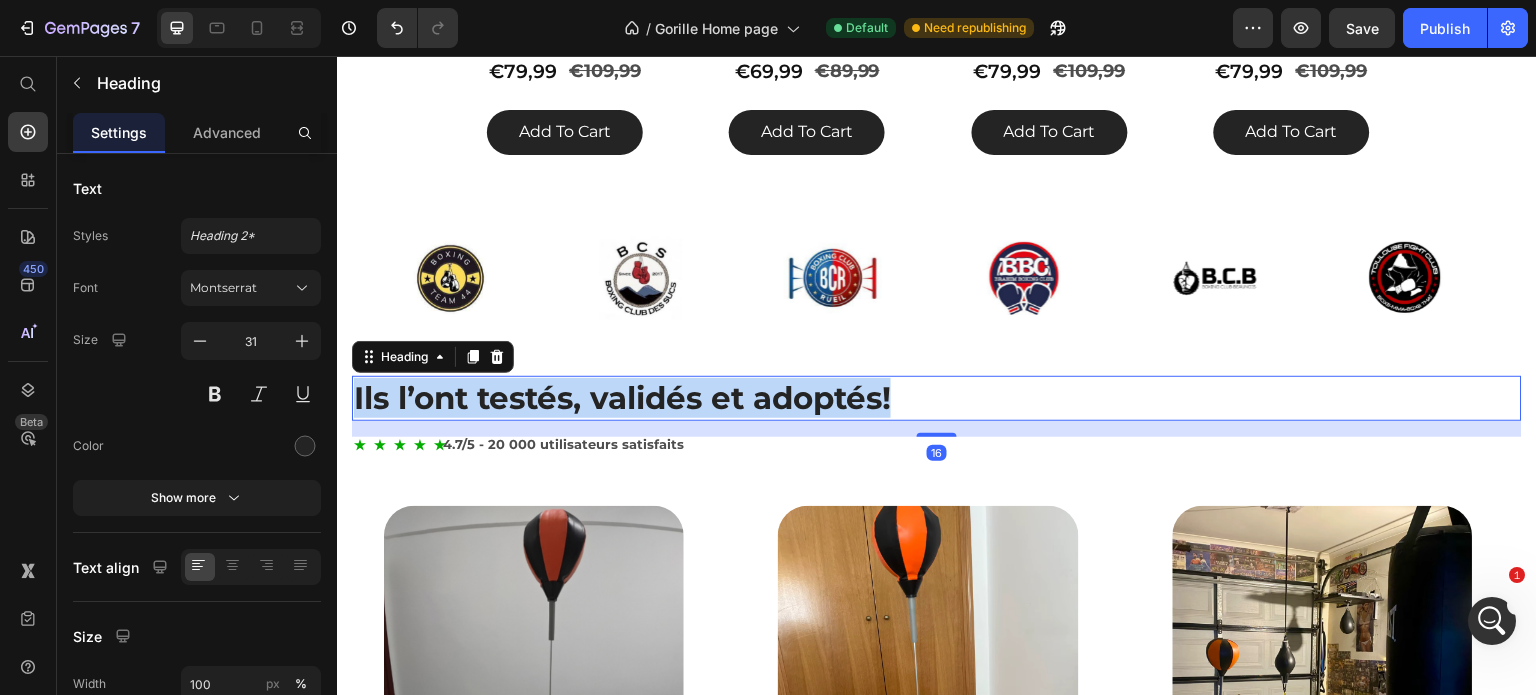 click on "Ils l’ont testés, validés et adoptés!" at bounding box center (937, 398) 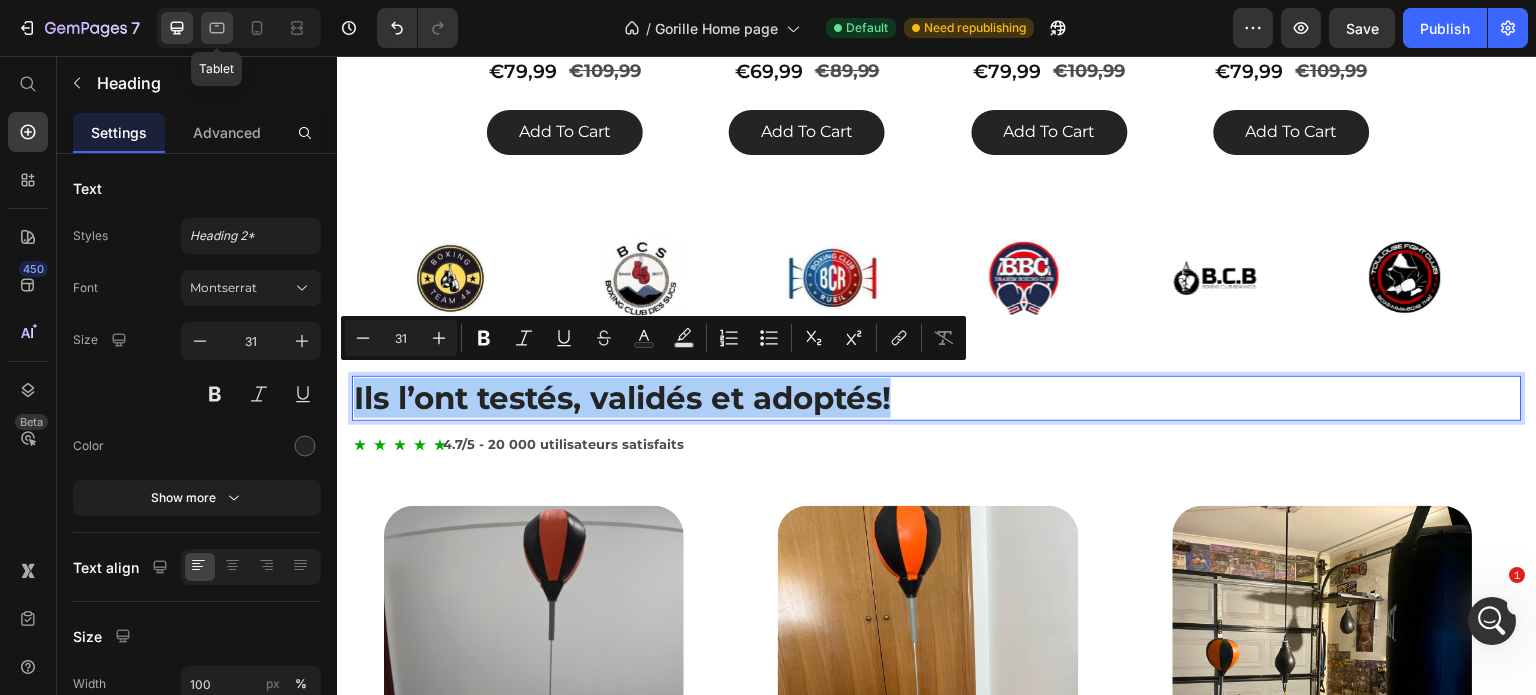 click 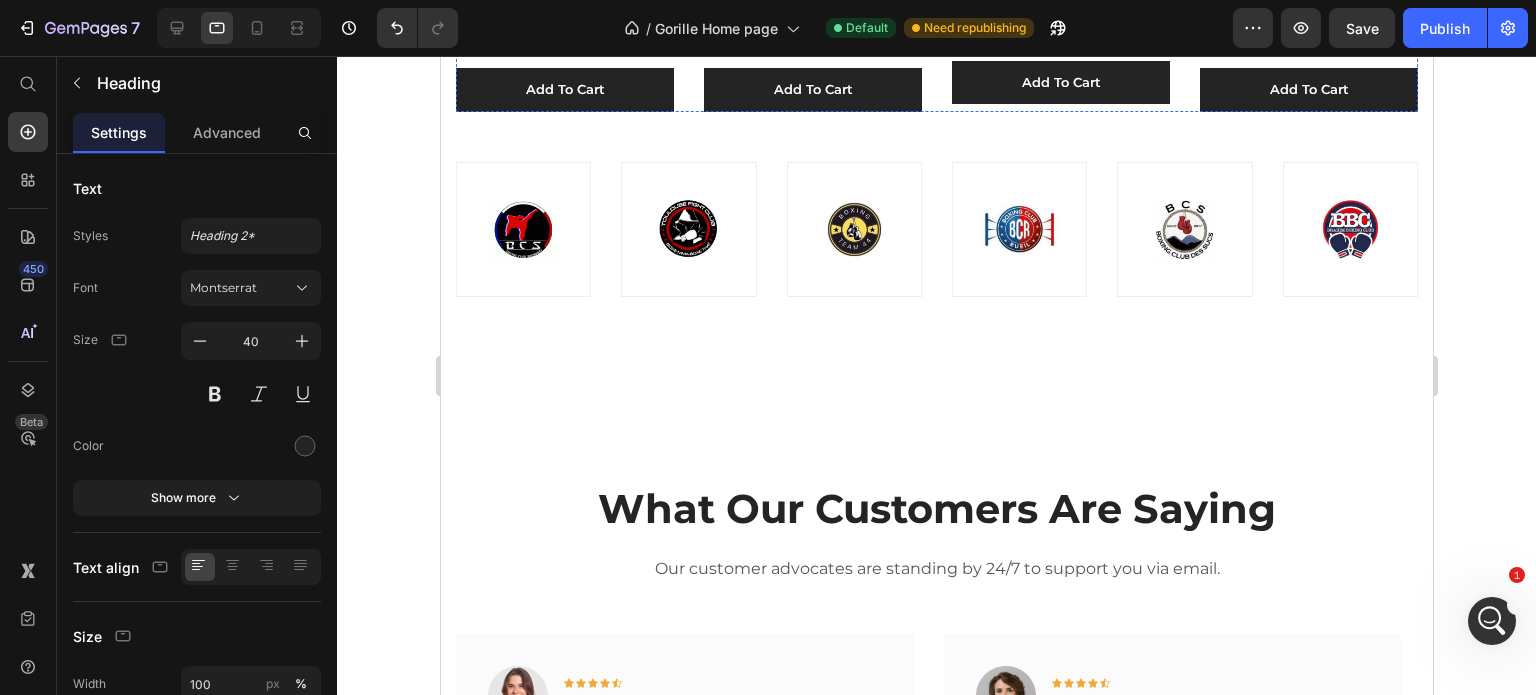 scroll, scrollTop: 1235, scrollLeft: 0, axis: vertical 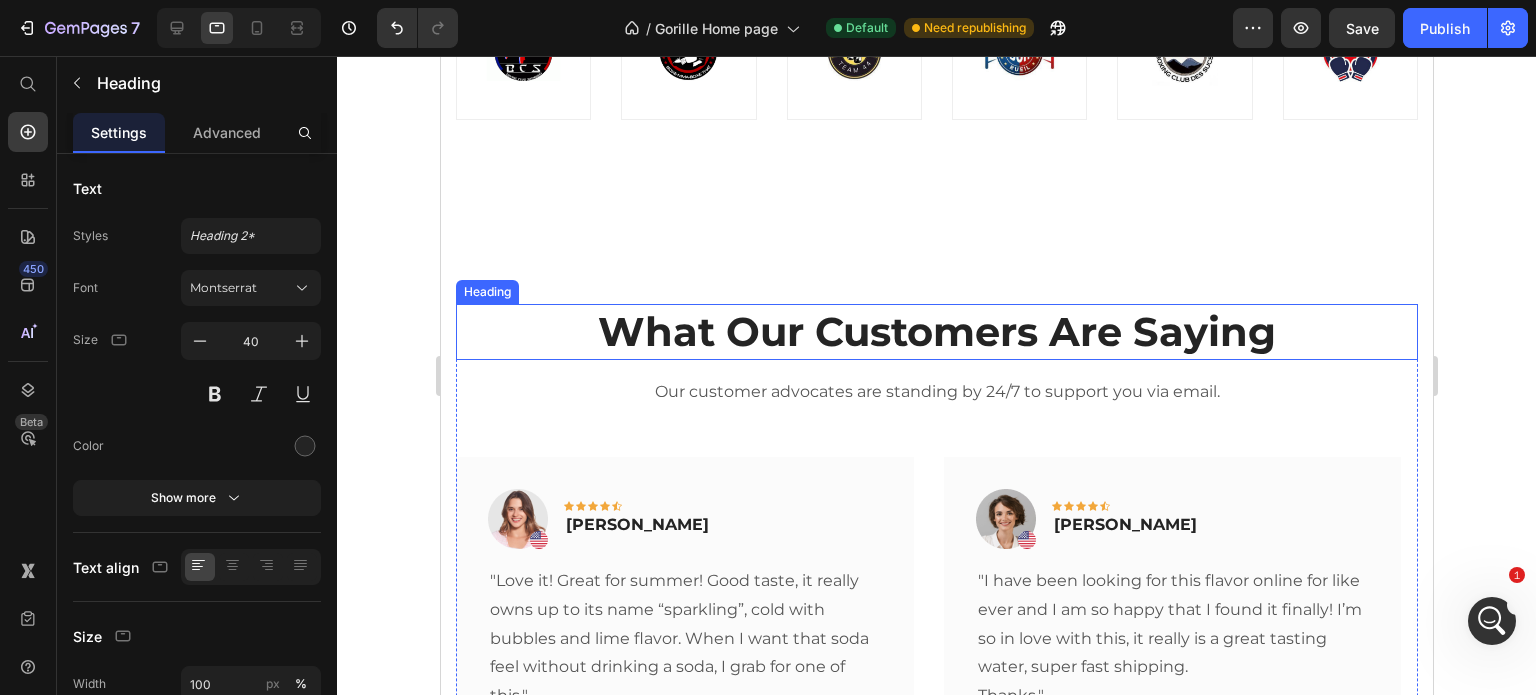 click on "What Our Customers Are Saying" at bounding box center [936, 332] 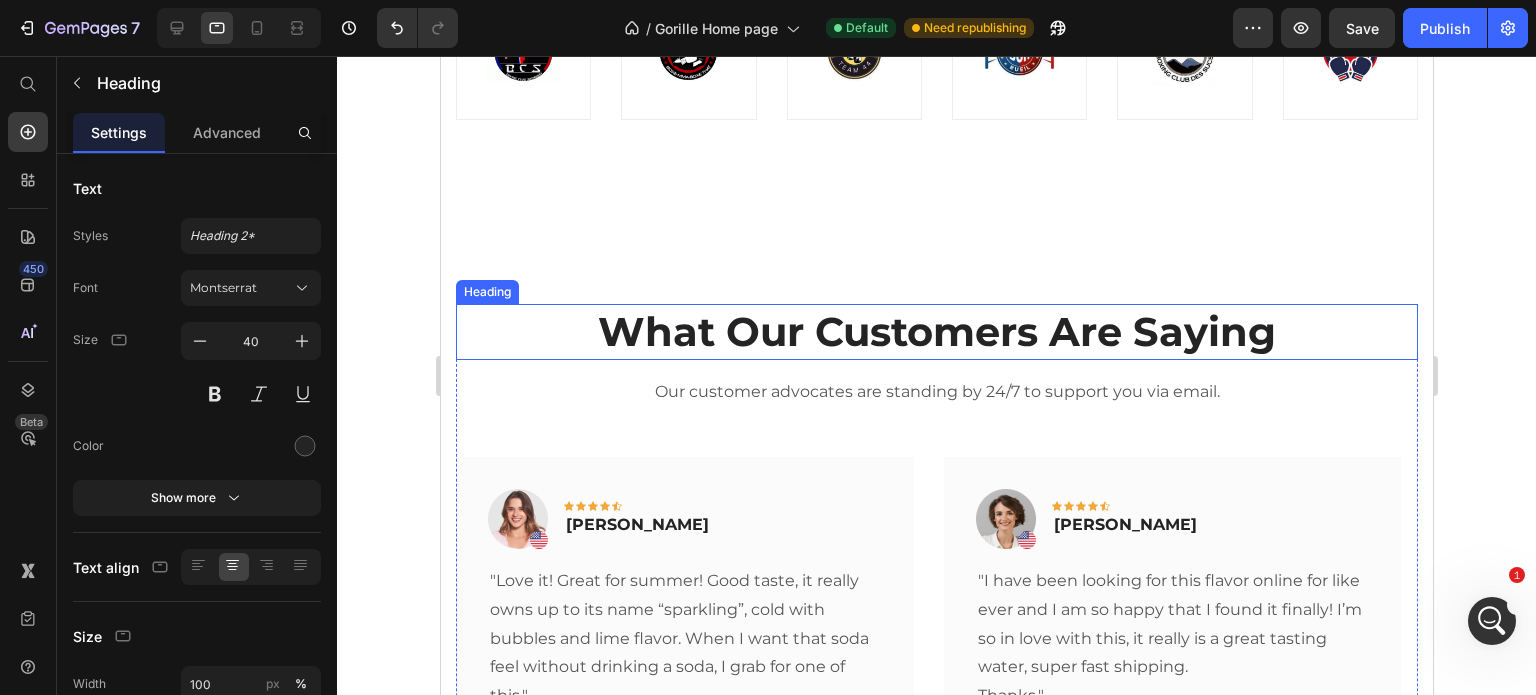 click on "What Our Customers Are Saying" at bounding box center [936, 332] 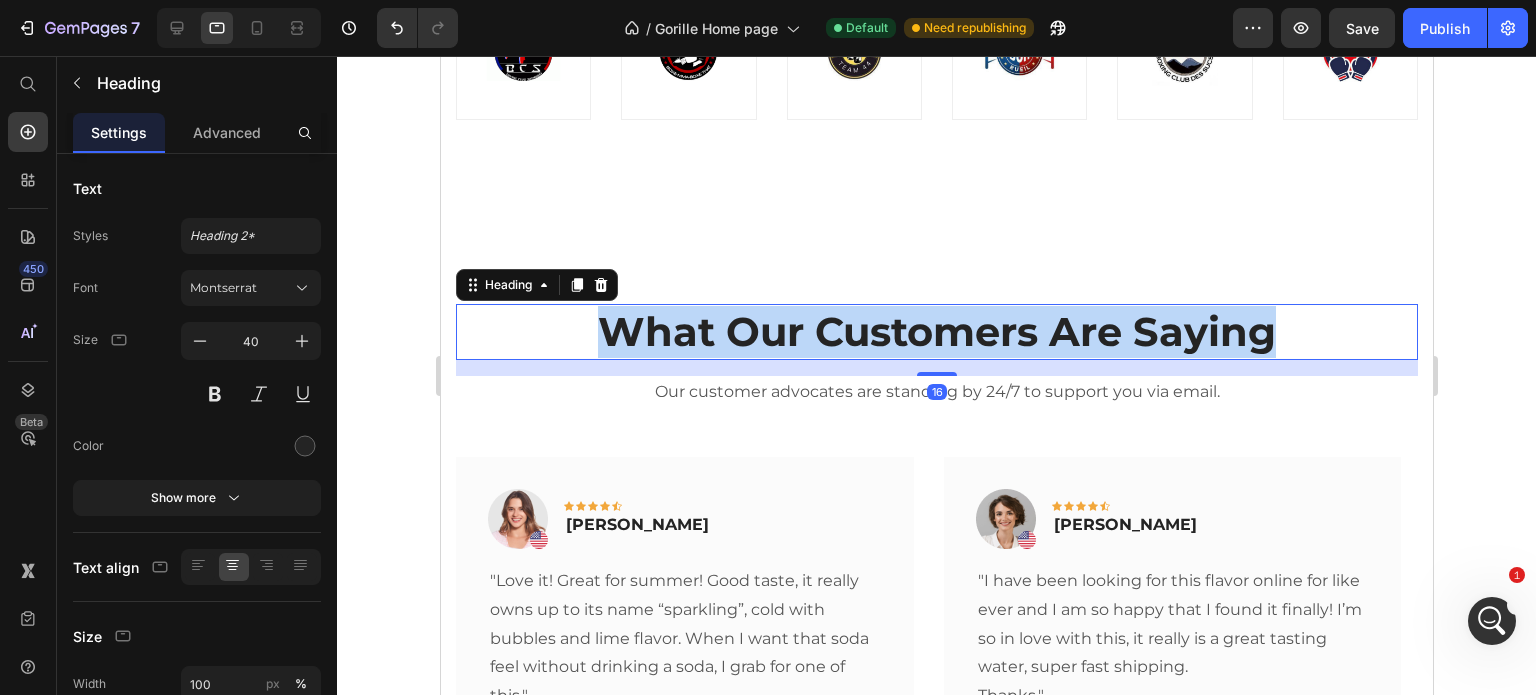click on "What Our Customers Are Saying" at bounding box center [936, 332] 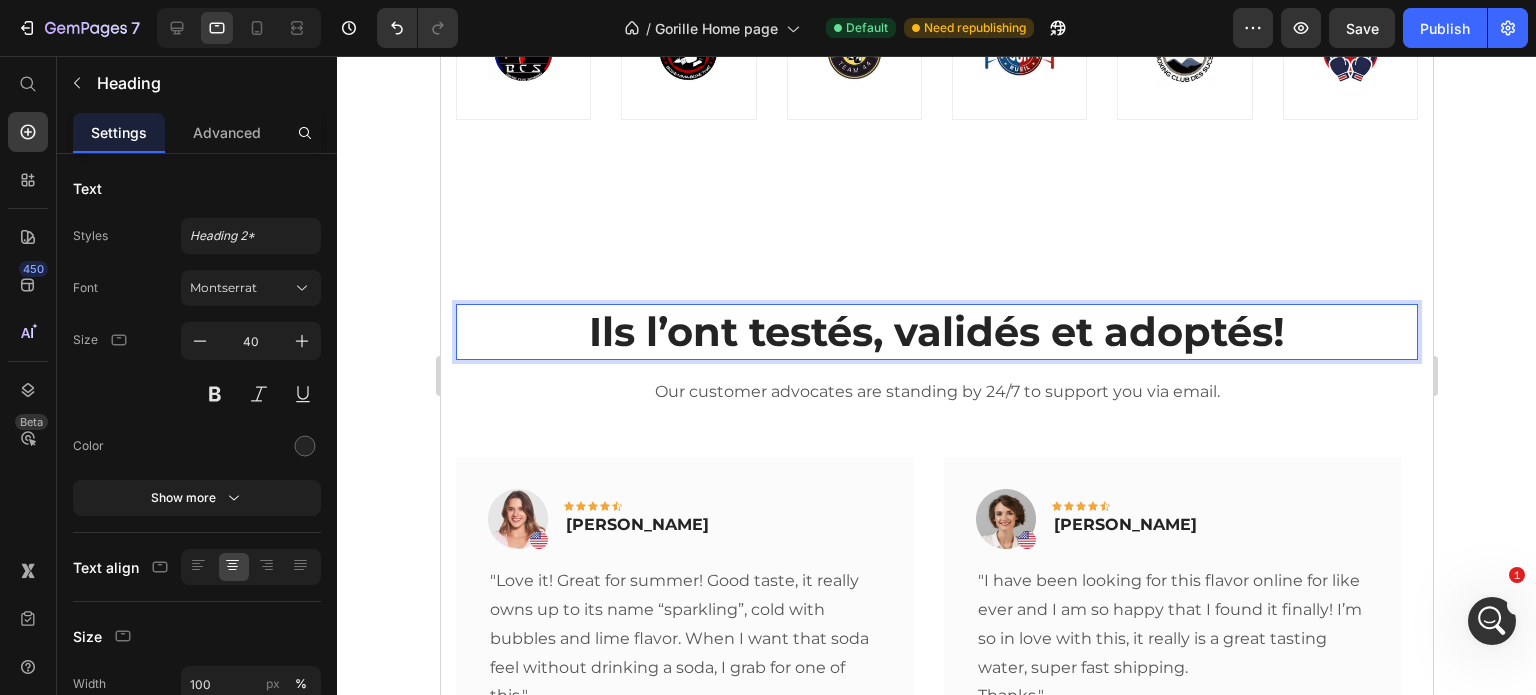 click on "Ils l’ont testés, validés et adoptés!" at bounding box center (936, 332) 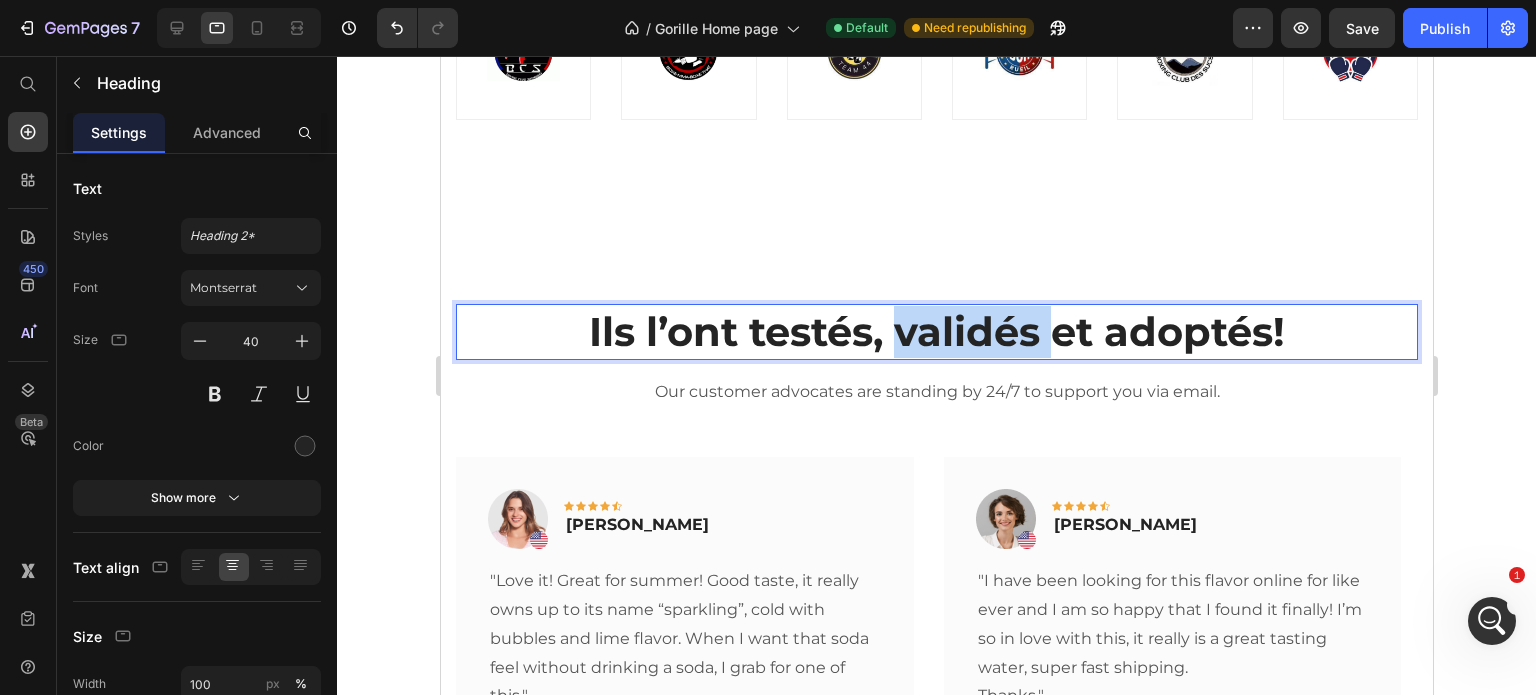 click on "Ils l’ont testés, validés et adoptés!" at bounding box center [936, 332] 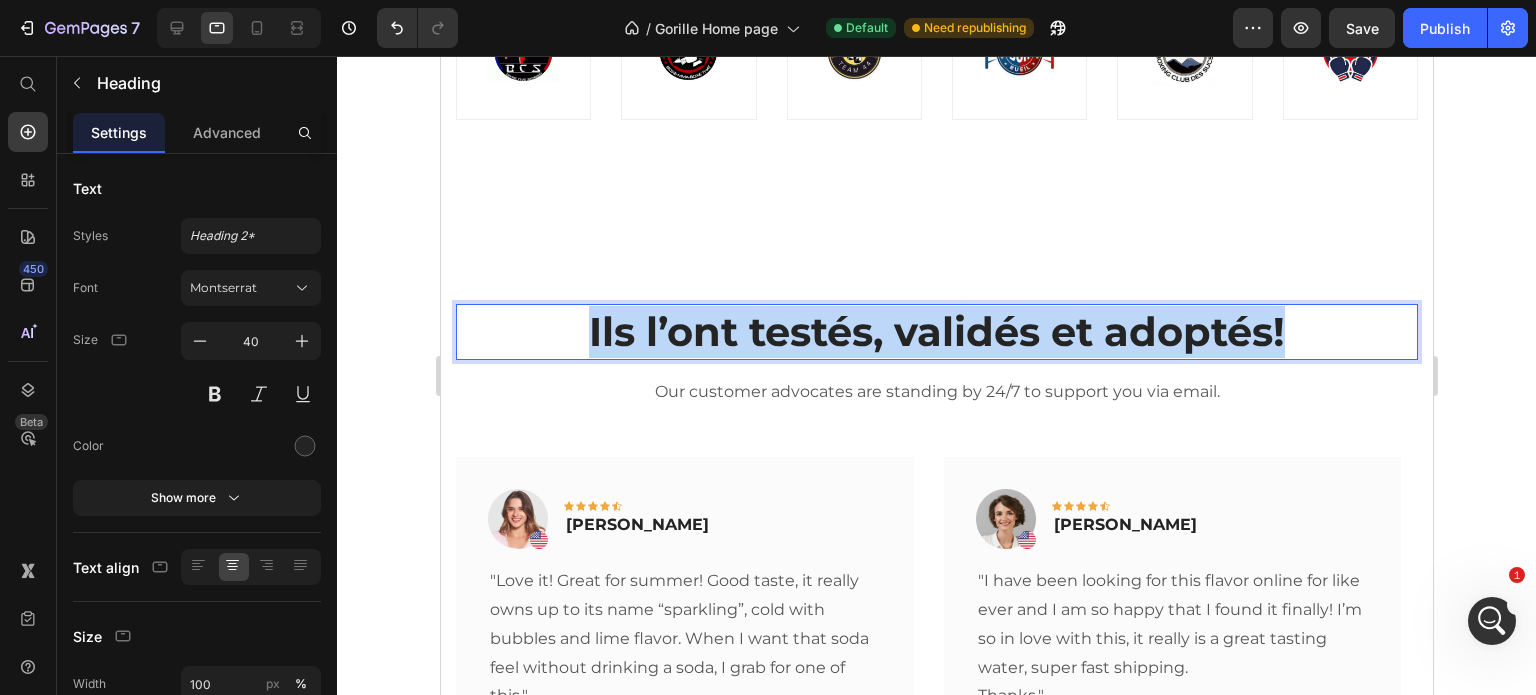 click on "Ils l’ont testés, validés et adoptés!" at bounding box center (936, 332) 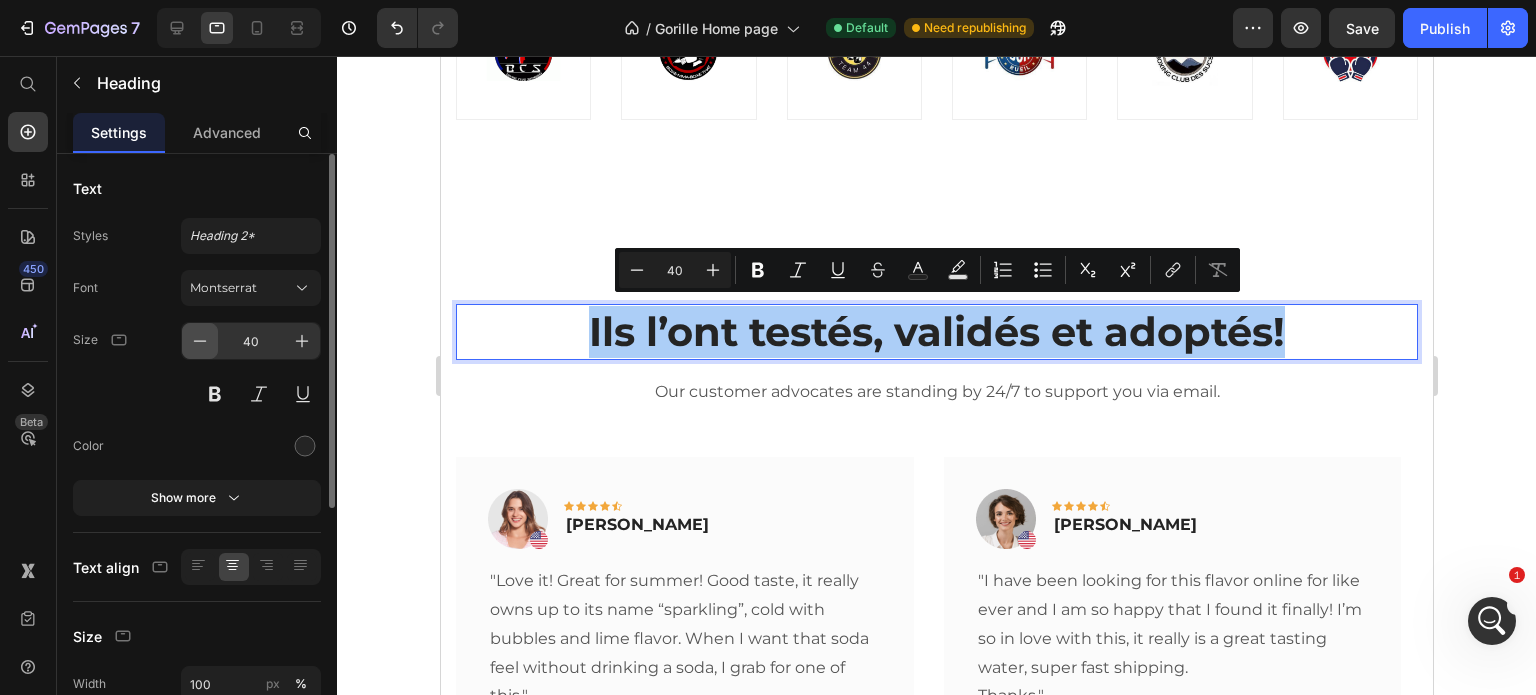 click 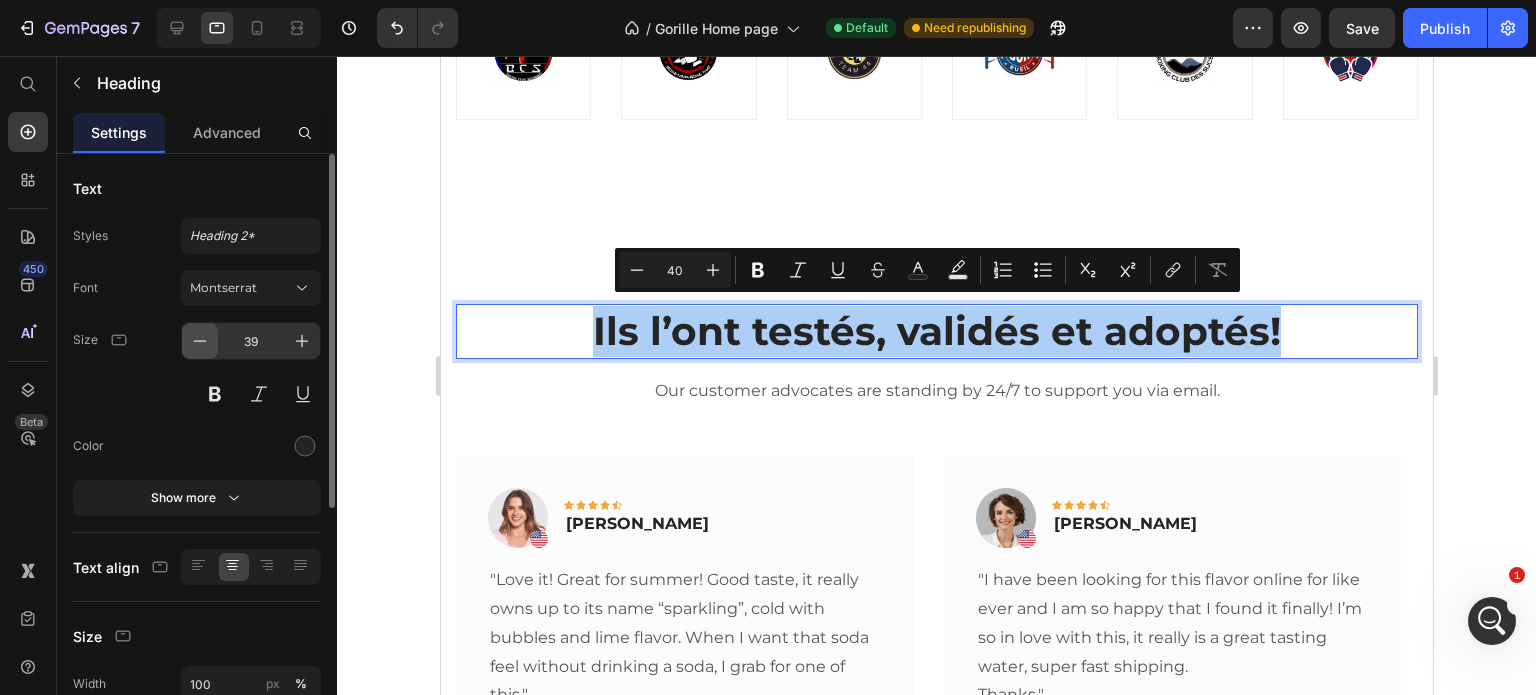 click 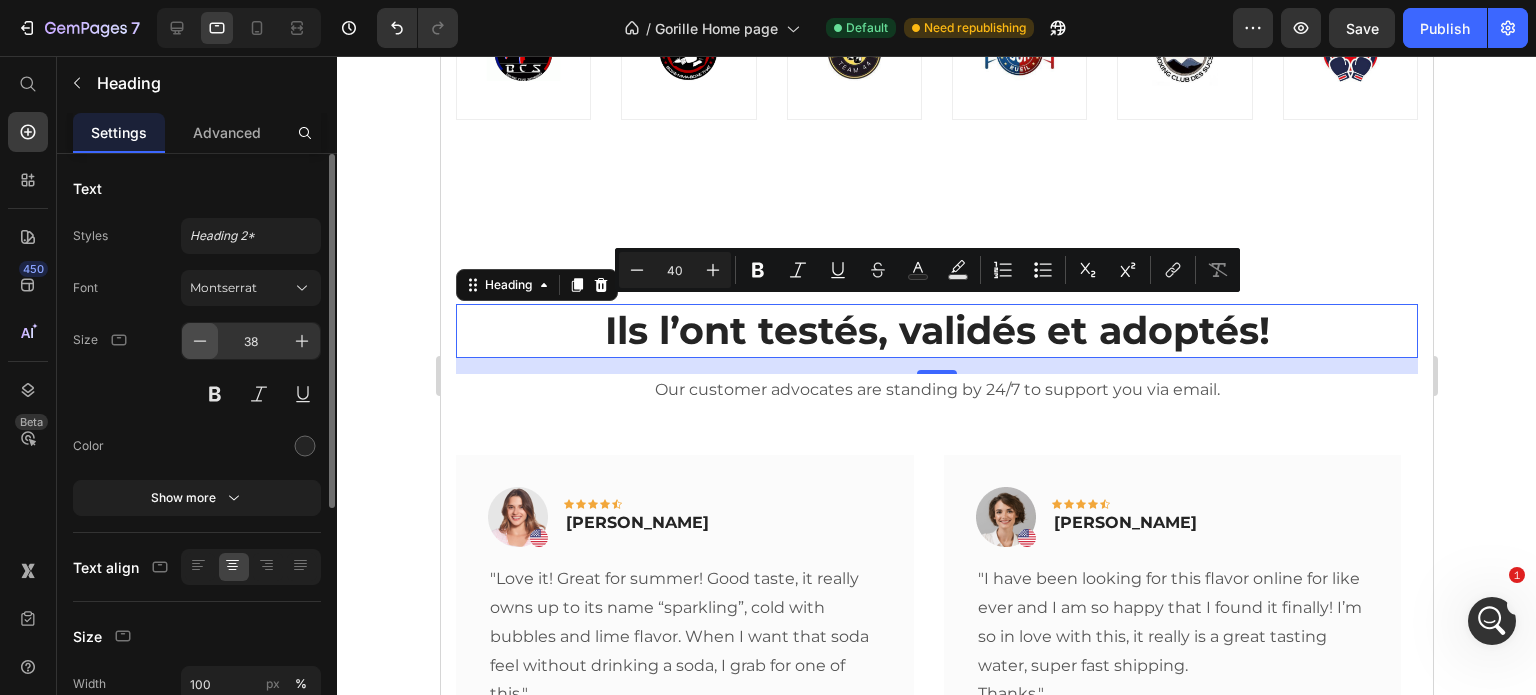 click 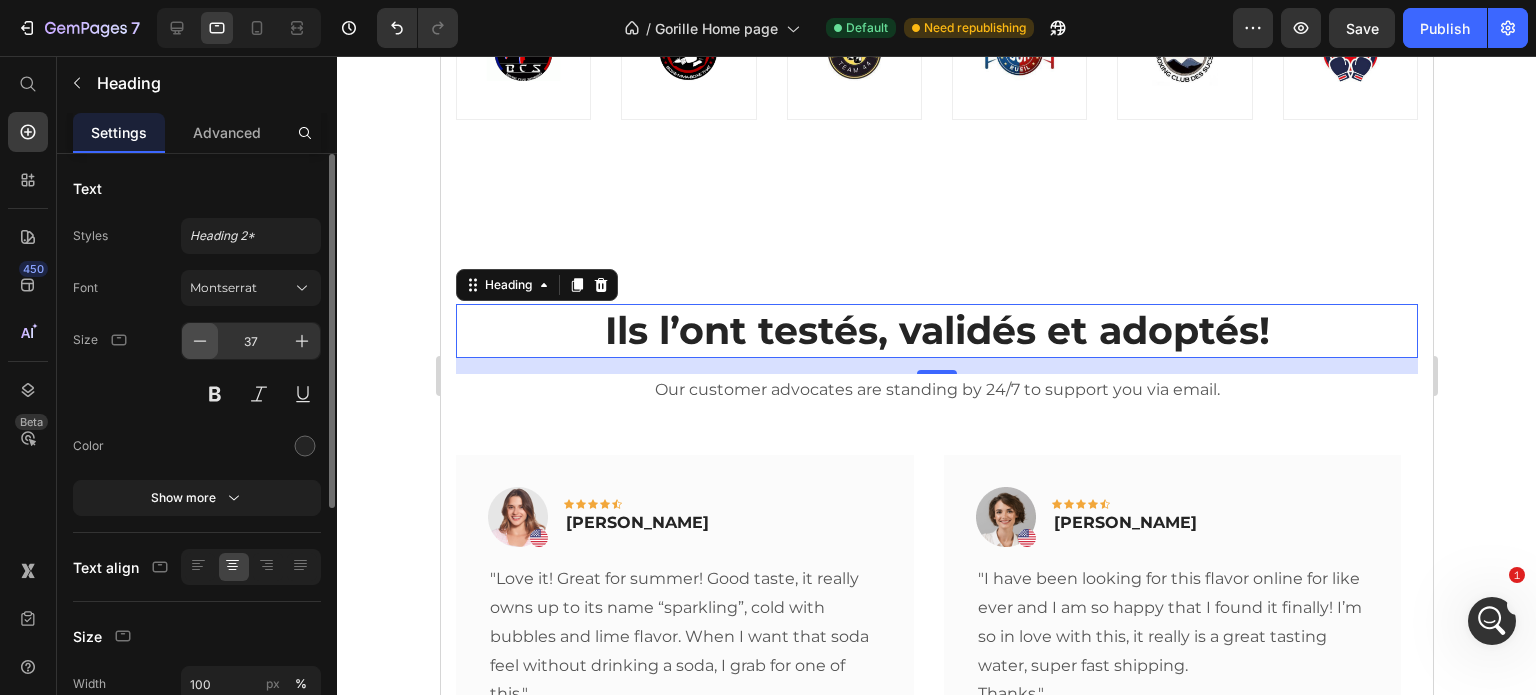click 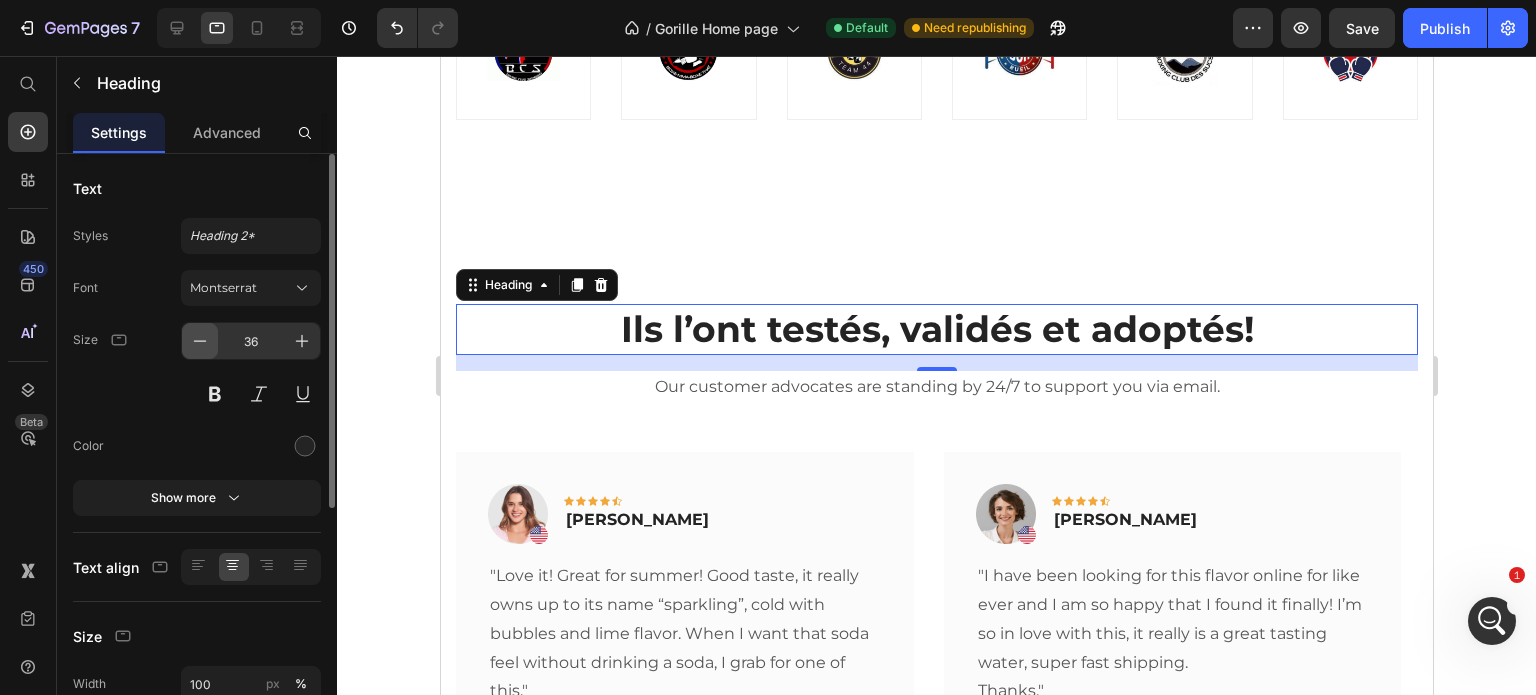 click 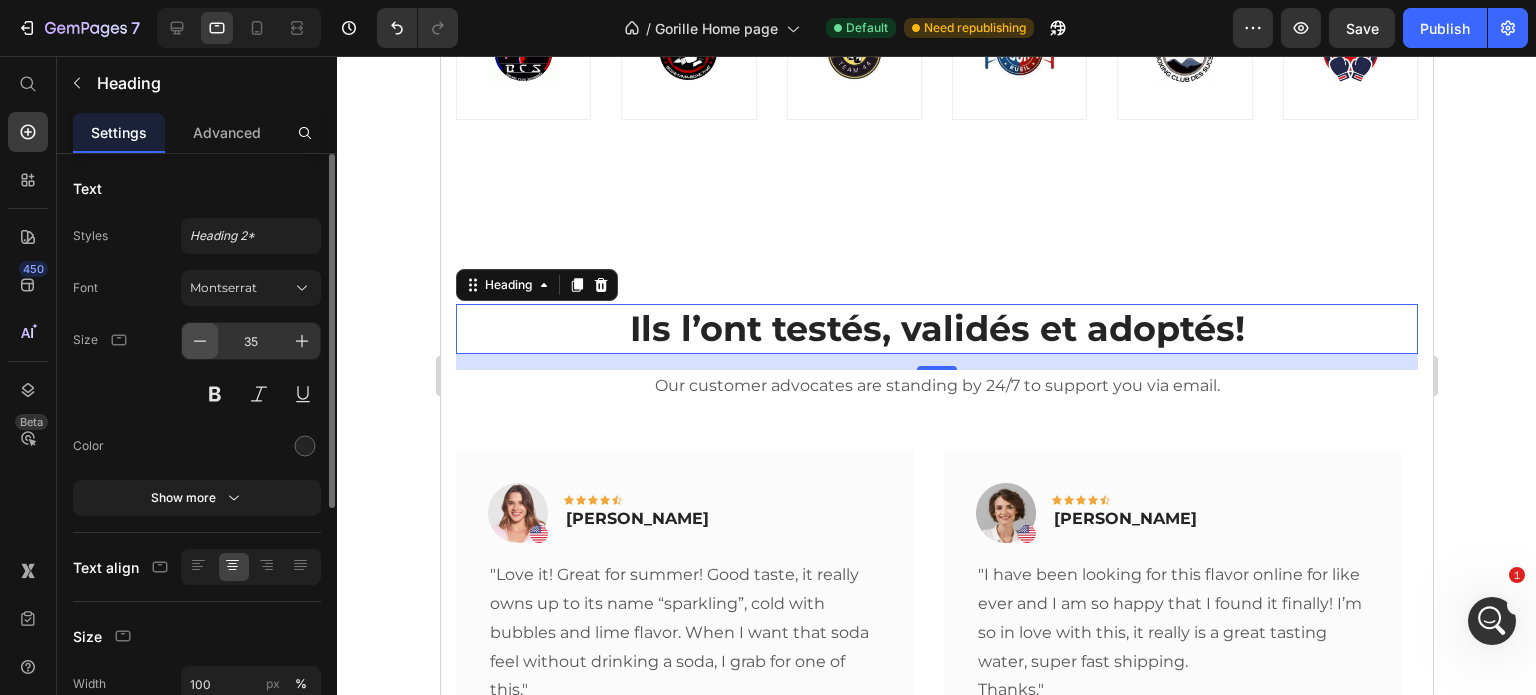 click 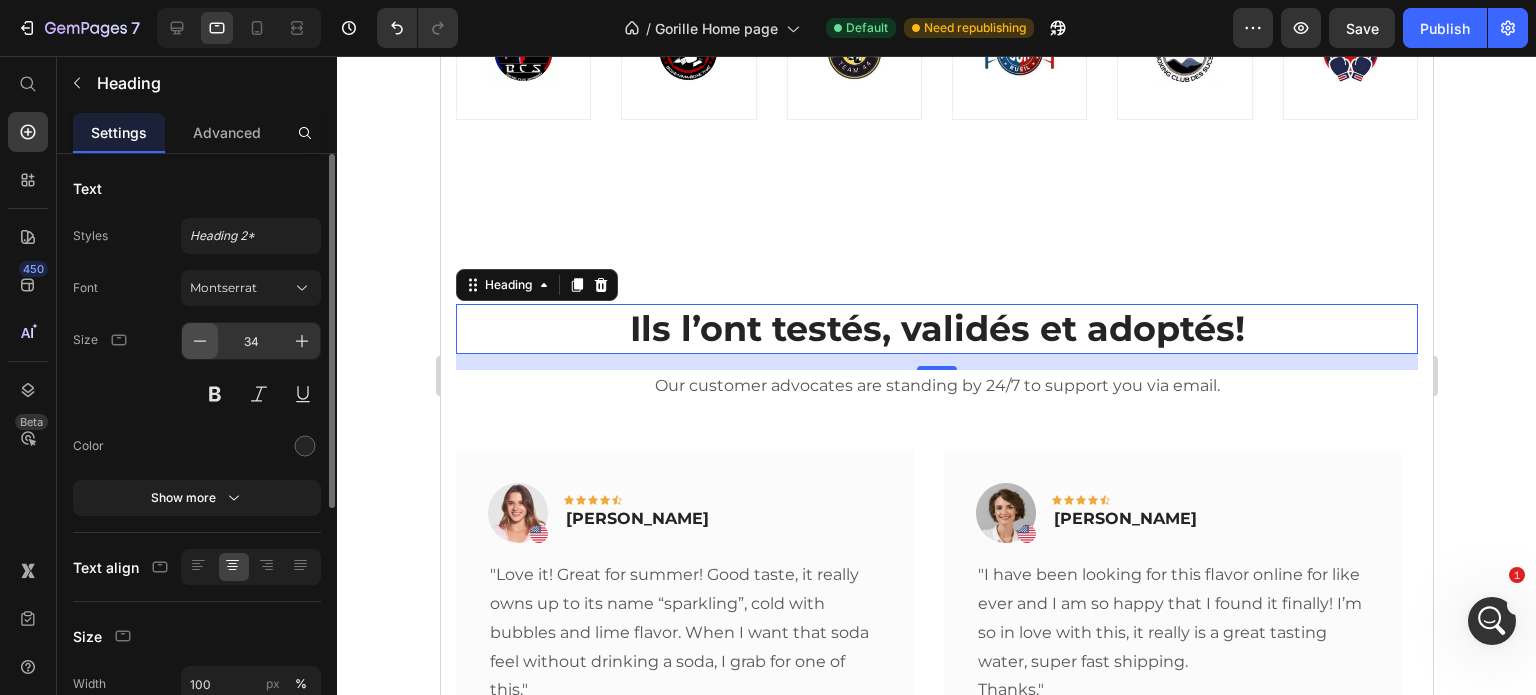 click 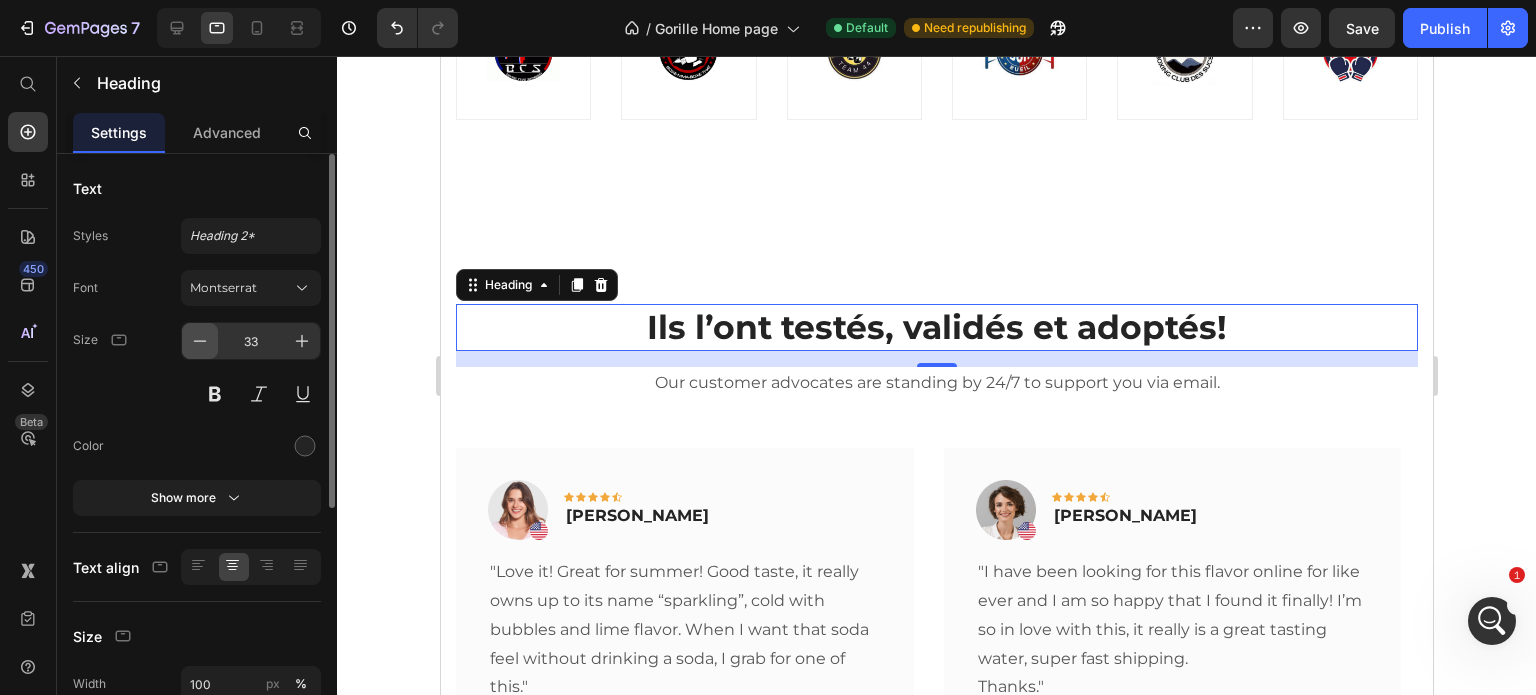 click 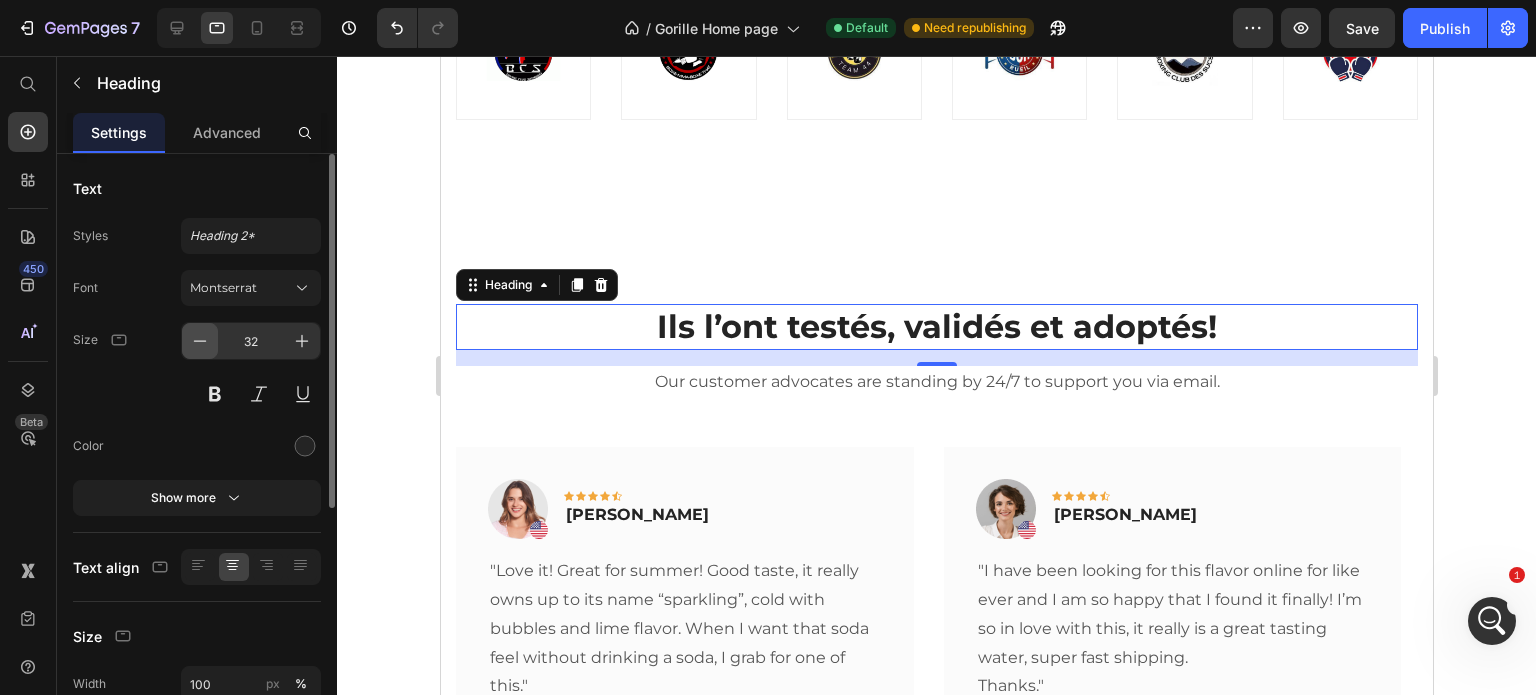click 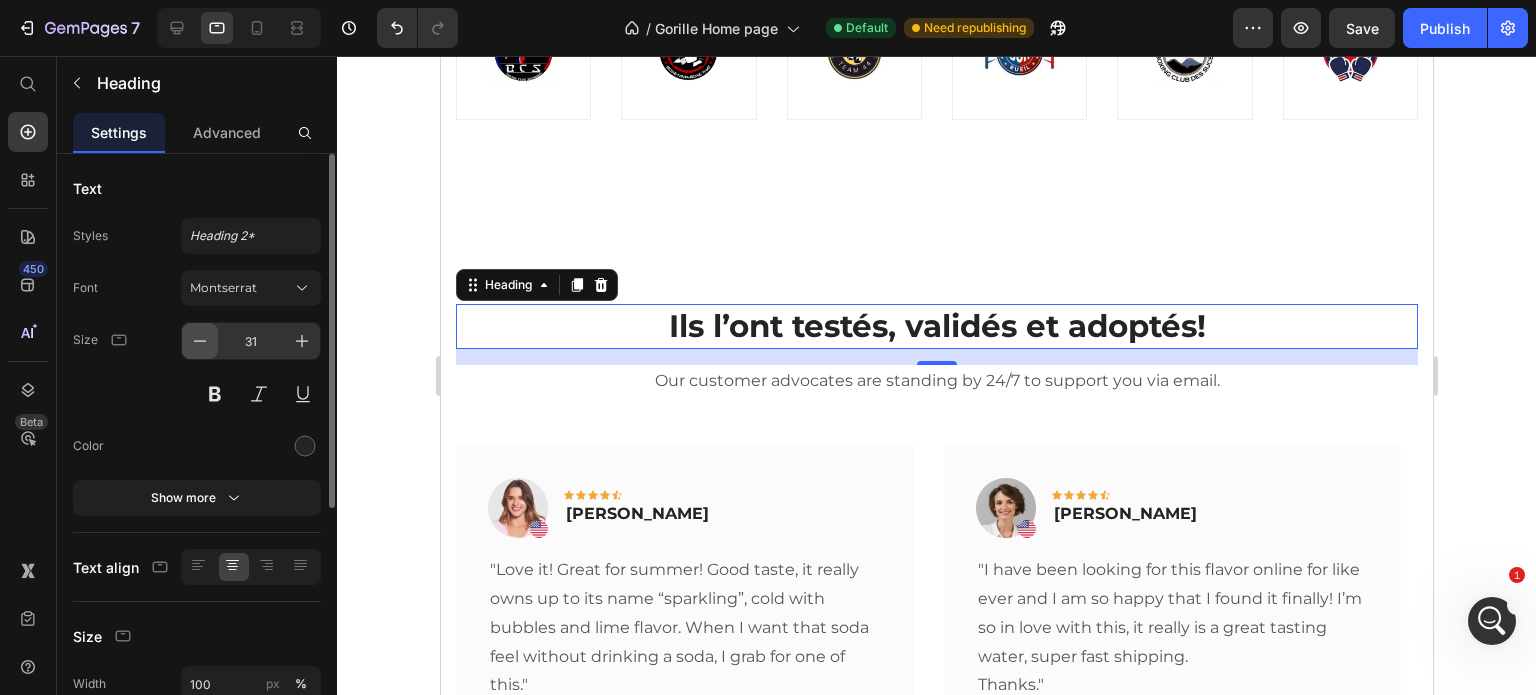 click 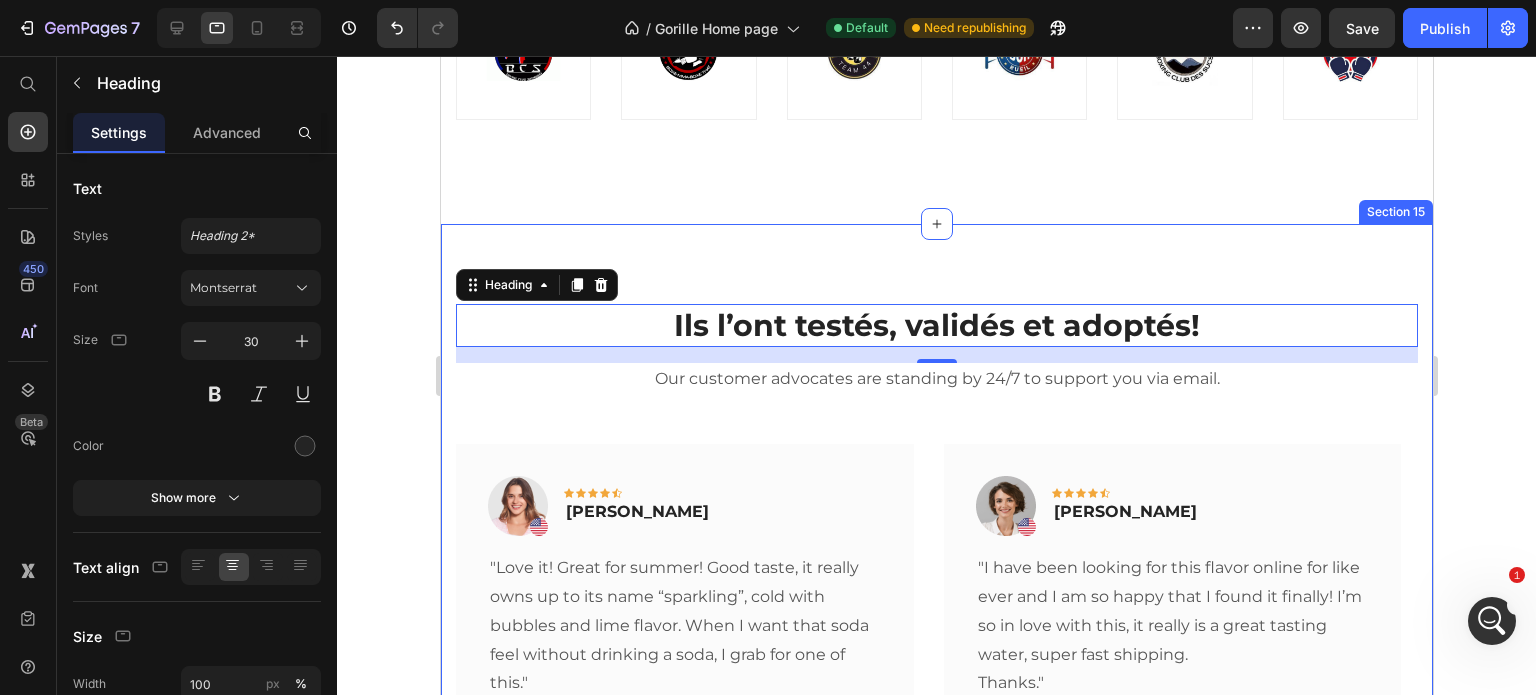 click on "Ils l’ont testés, validés et adoptés! Heading   16 Our customer advocates are standing by 24/7 to support you via email. Text block Image
Icon
Icon
Icon
Icon
Icon Row Rita Carroll Text block Row "Love it! Great for summer! Good taste, it really owns up to its name “sparkling”, cold with bubbles and lime flavor. When I want that soda feel without drinking a soda, I grab for one of this." Text block                Title Line (P) Images & Gallery Sac de Frappe Ventouse Mural (P) Title €79,99 (P) Price €109,99 (P) Price Row Buy Now (P) Cart Button Product Row Image
Icon
Icon
Icon
Icon
Icon Row Olivia Rowse Text block Row "I have been looking for this flavor online for like ever and I am so happy that I found it finally! I’m so in love with this, it really is a great tasting water, super fast shipping.  Thanks." Text block" at bounding box center (936, 608) 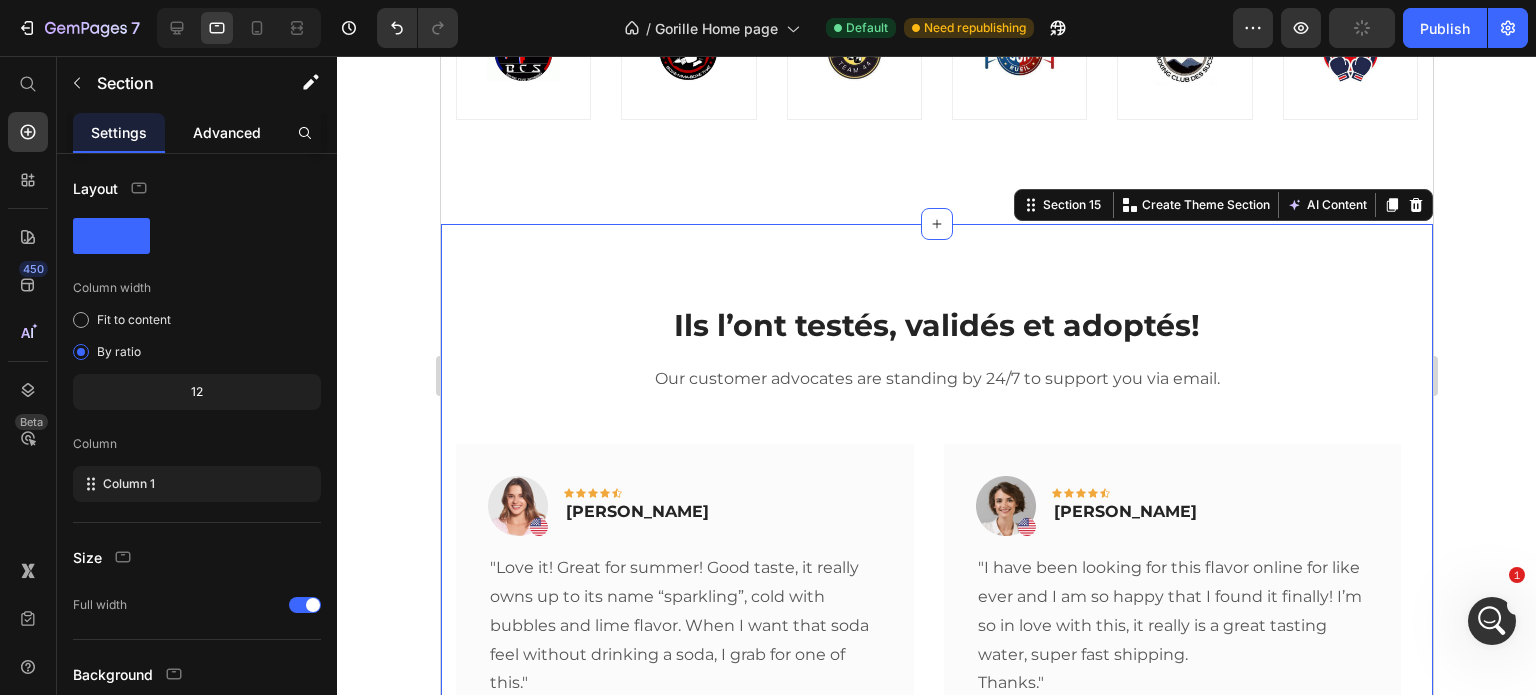 click on "Advanced" at bounding box center (227, 132) 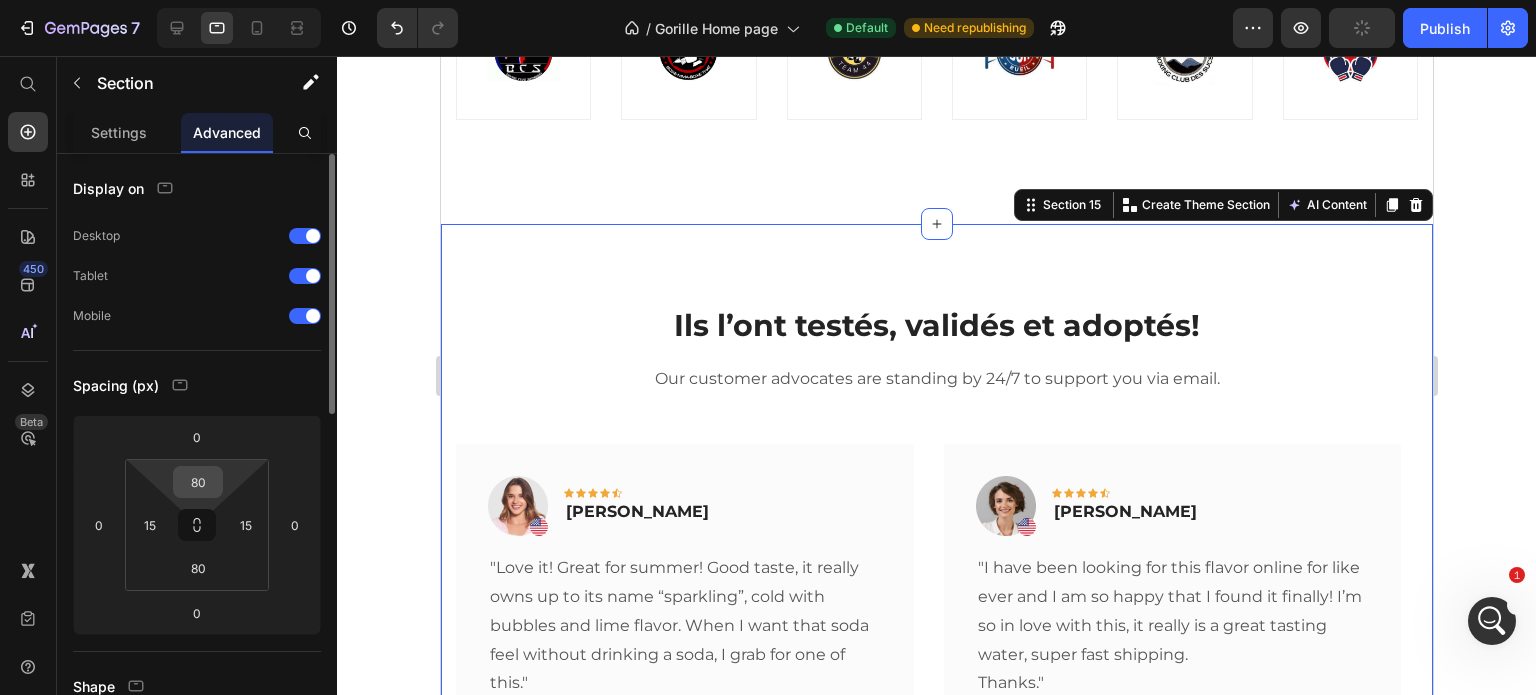 click on "80" at bounding box center (198, 482) 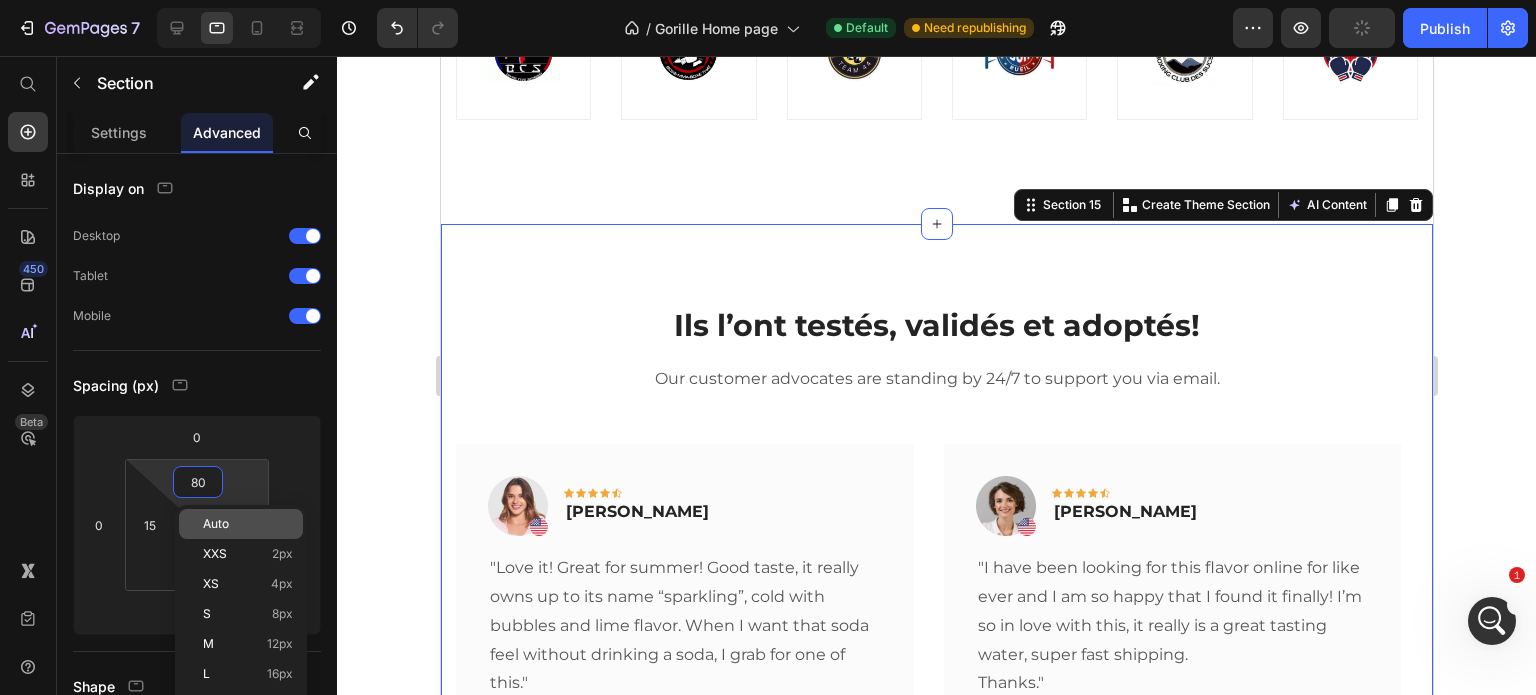 click on "Auto" 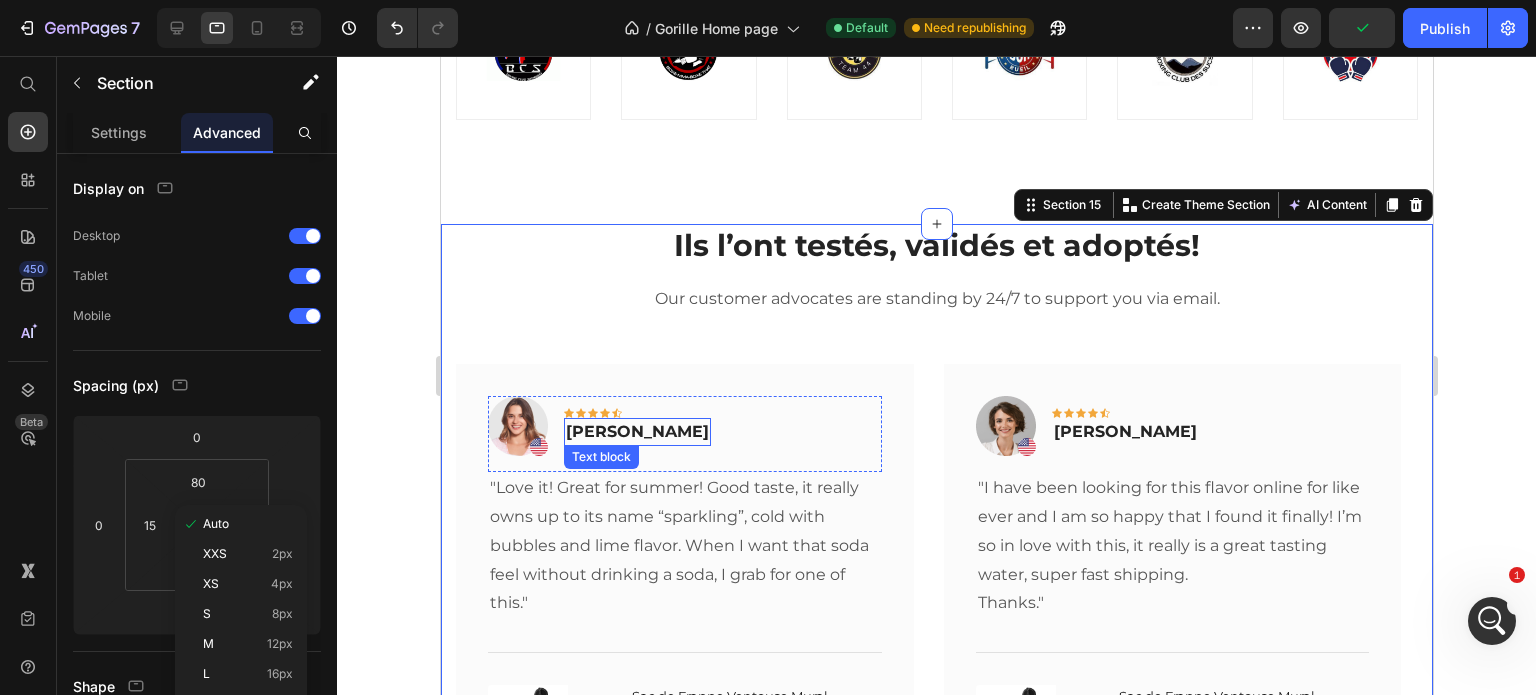 type 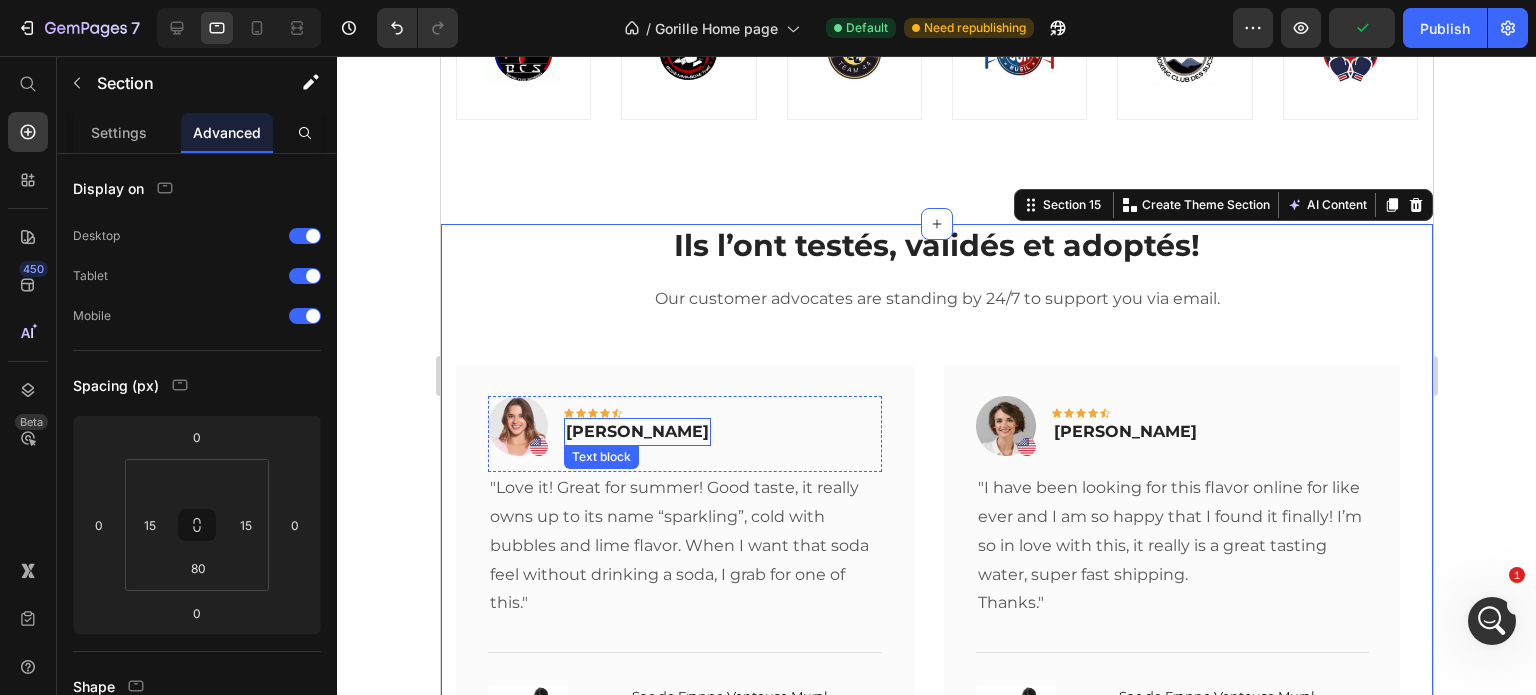 scroll, scrollTop: 1068, scrollLeft: 0, axis: vertical 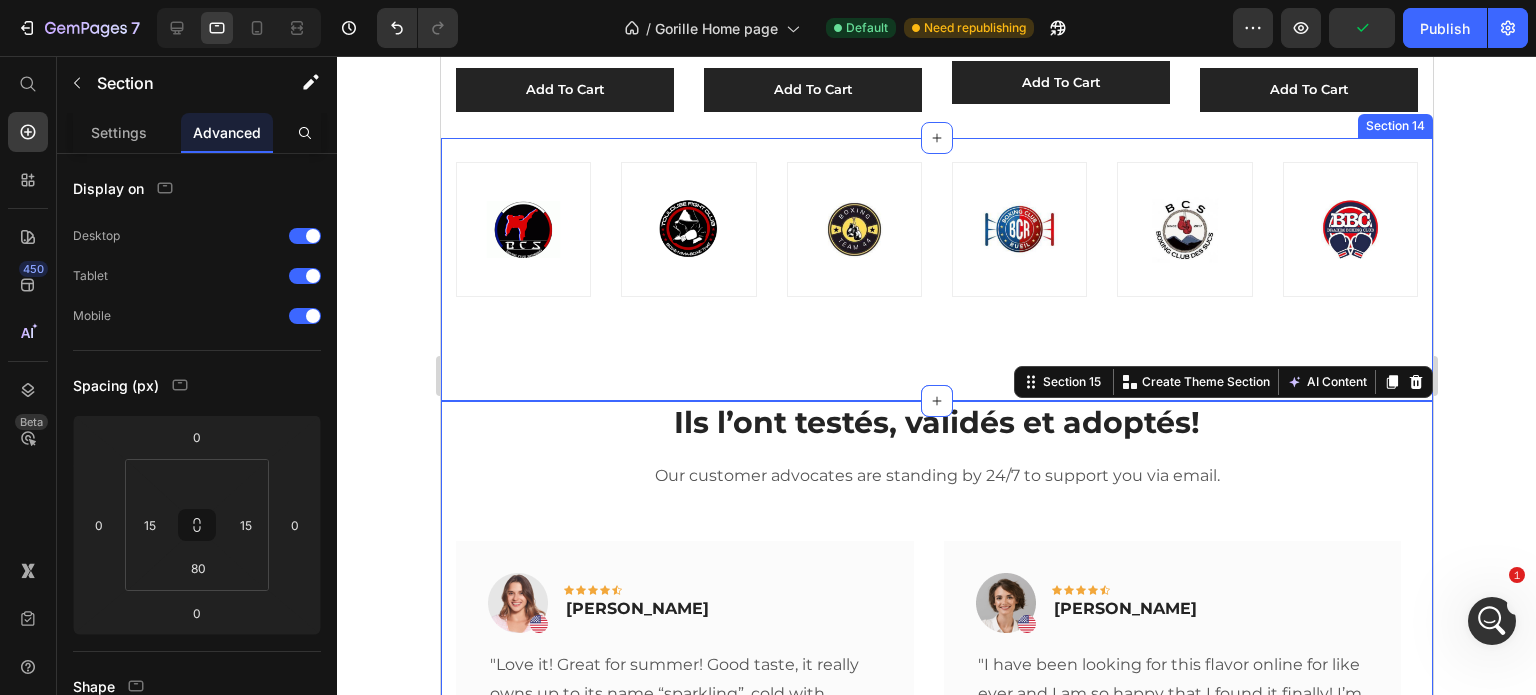 click on "Image Image Image Image Image Image Row Section 14" at bounding box center [936, 269] 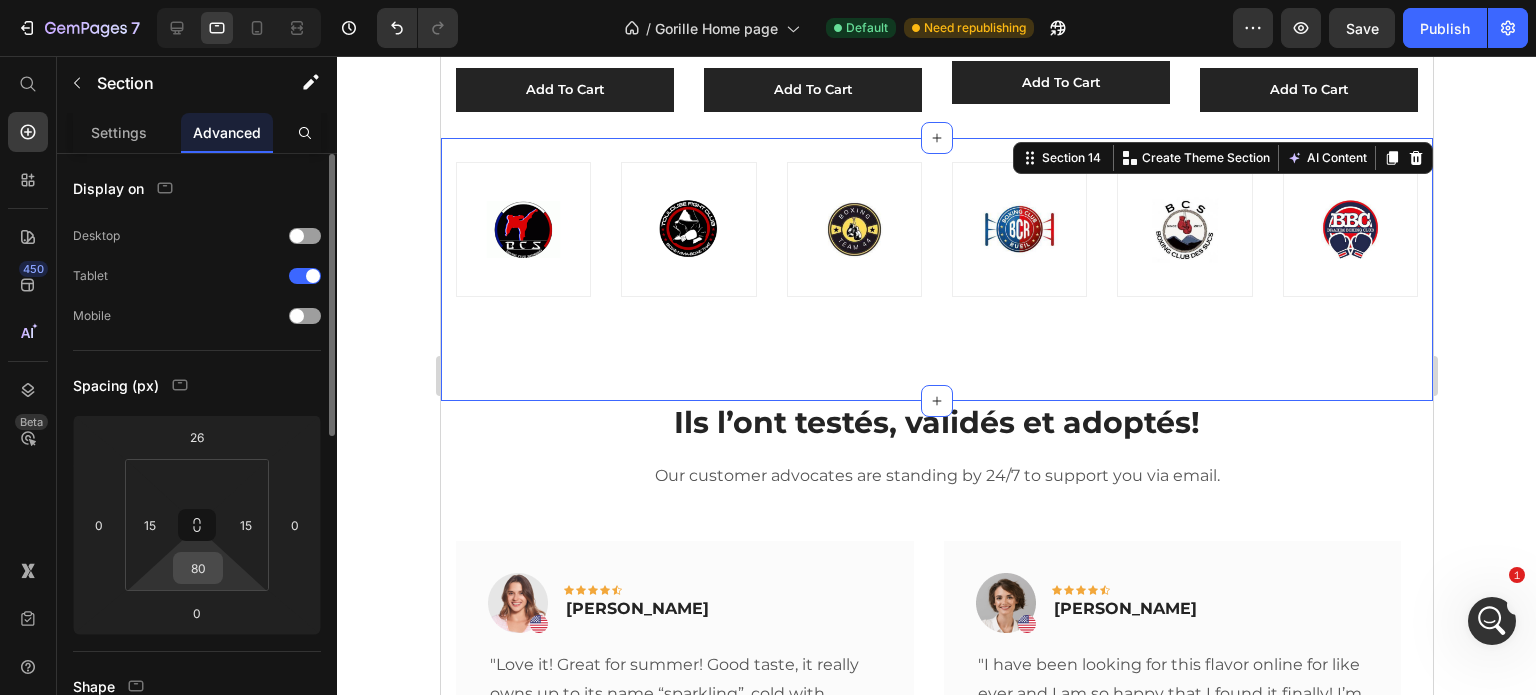 click on "80" at bounding box center [198, 568] 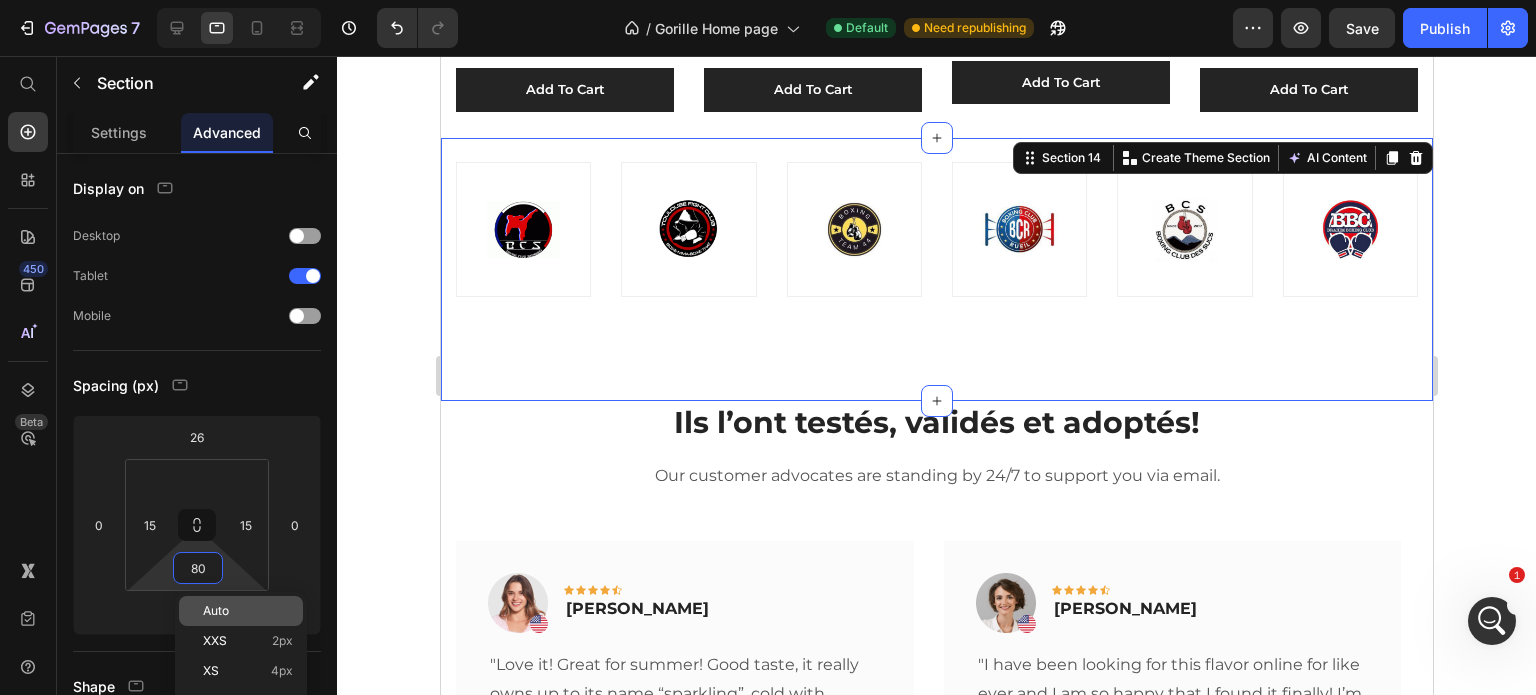click on "Auto" at bounding box center [216, 611] 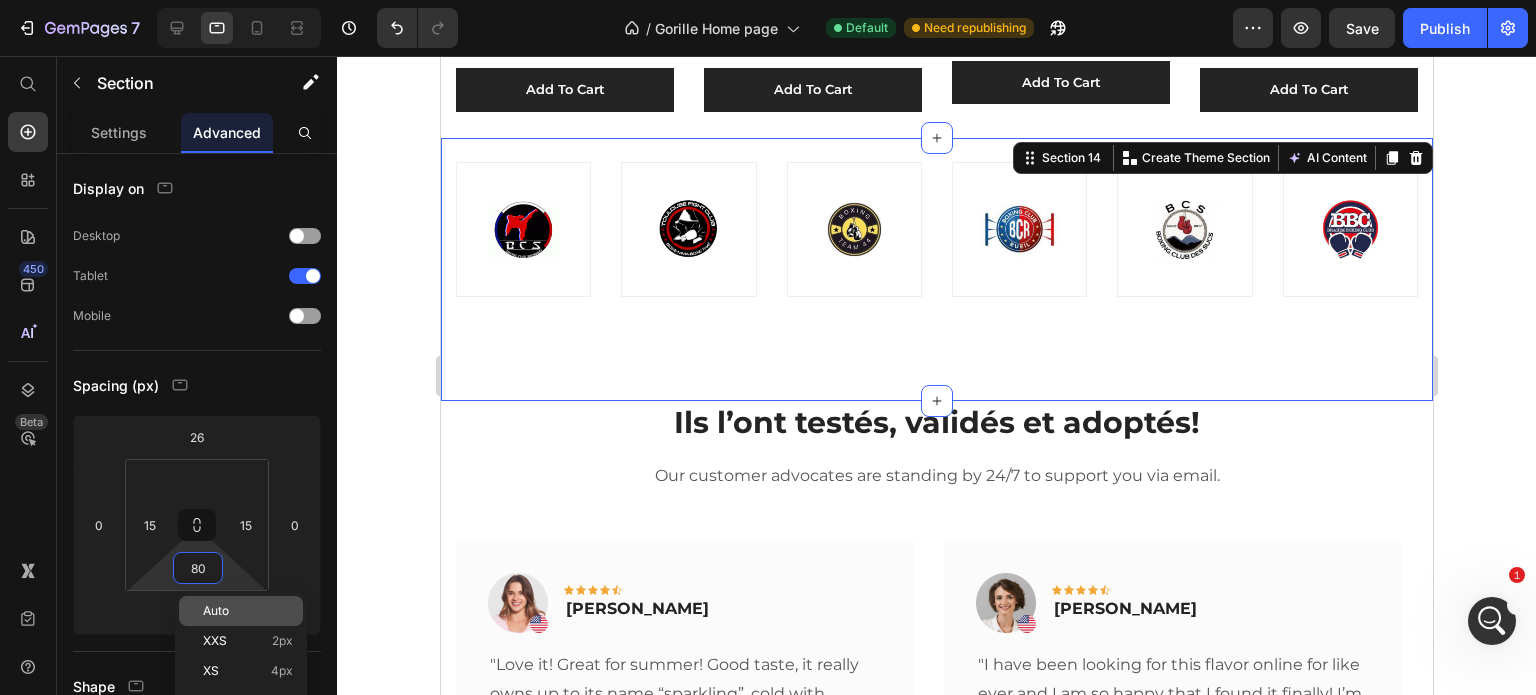 type 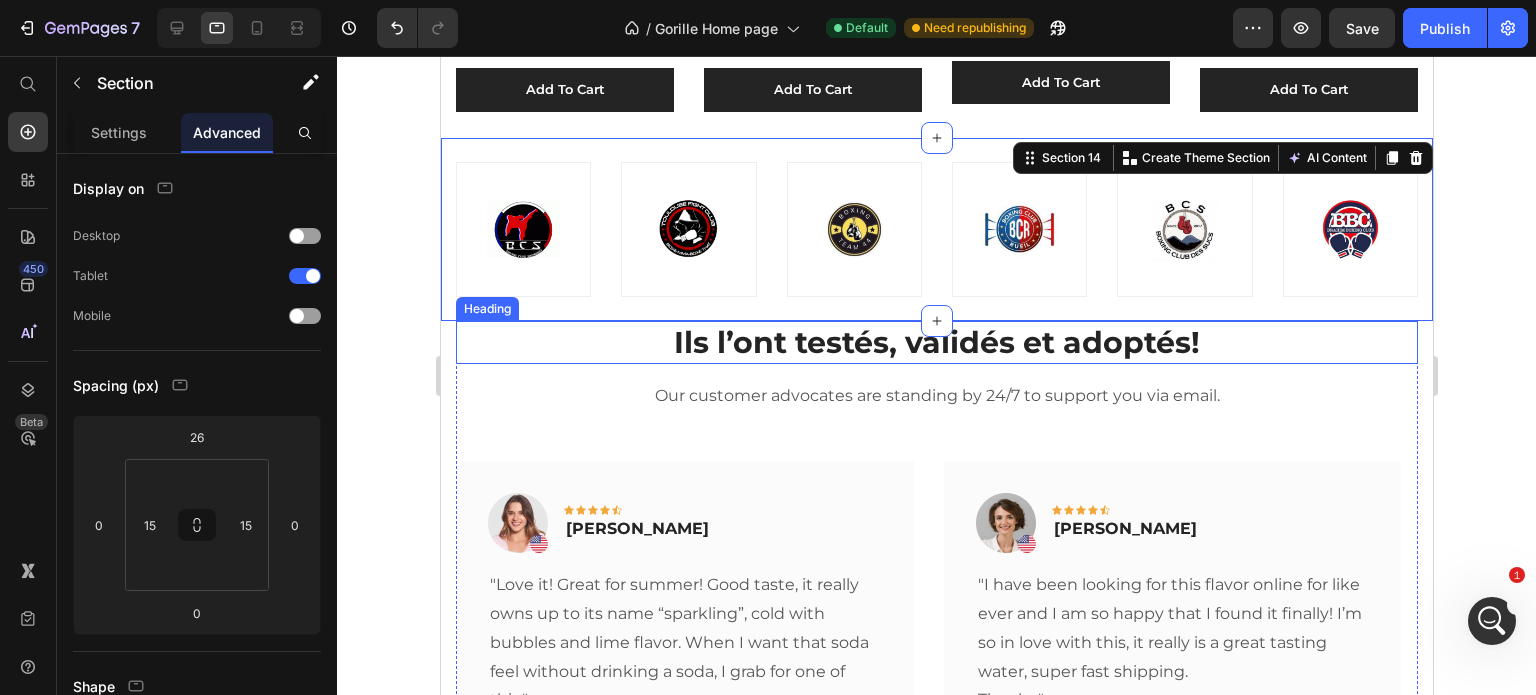 click on "Ils l’ont testés, validés et adoptés!" at bounding box center (936, 342) 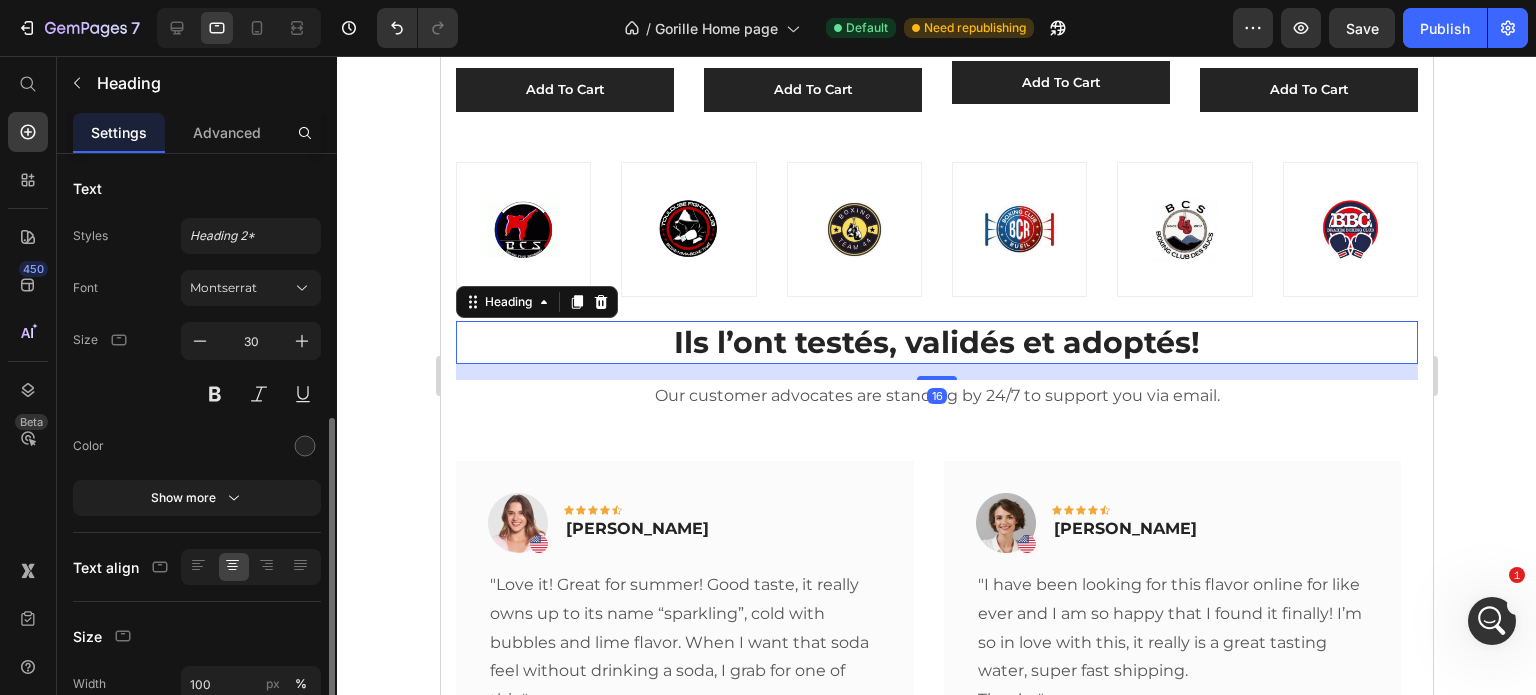 scroll, scrollTop: 166, scrollLeft: 0, axis: vertical 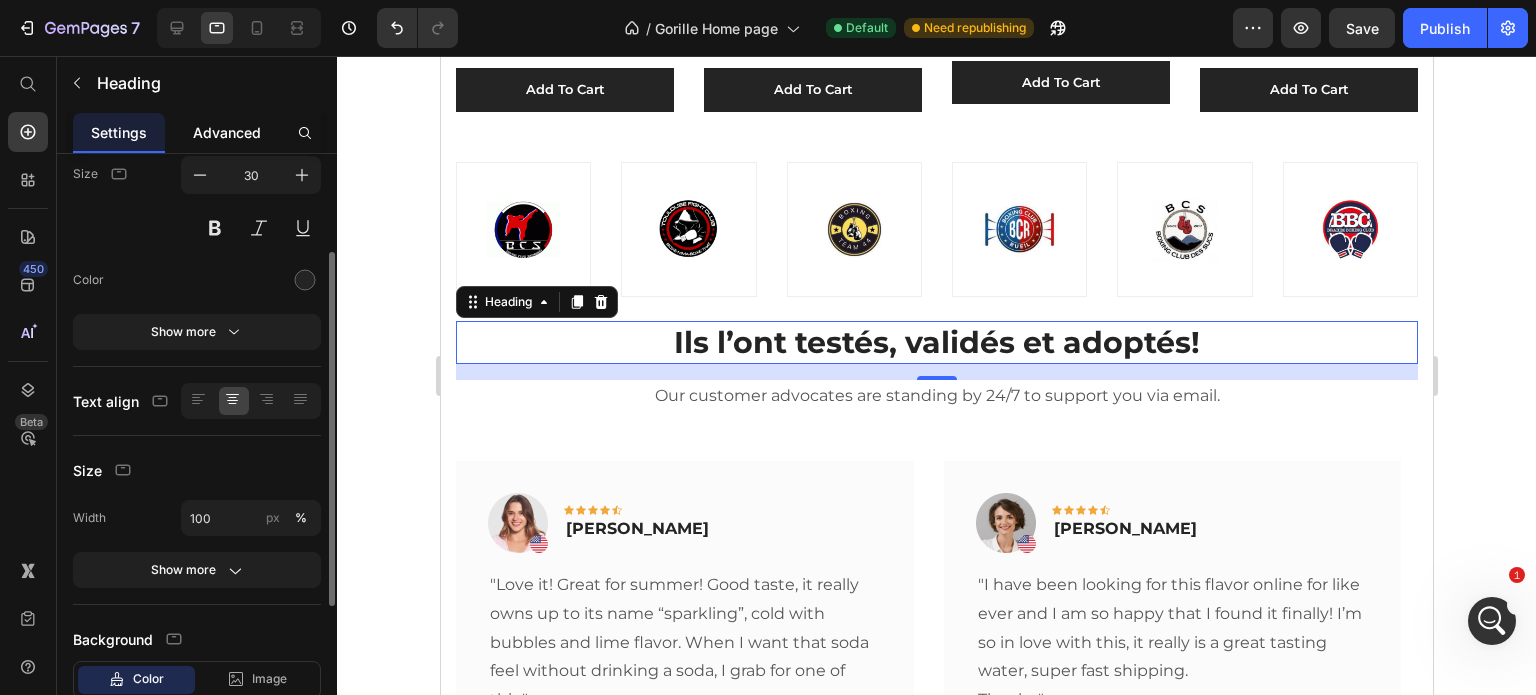 click on "Advanced" 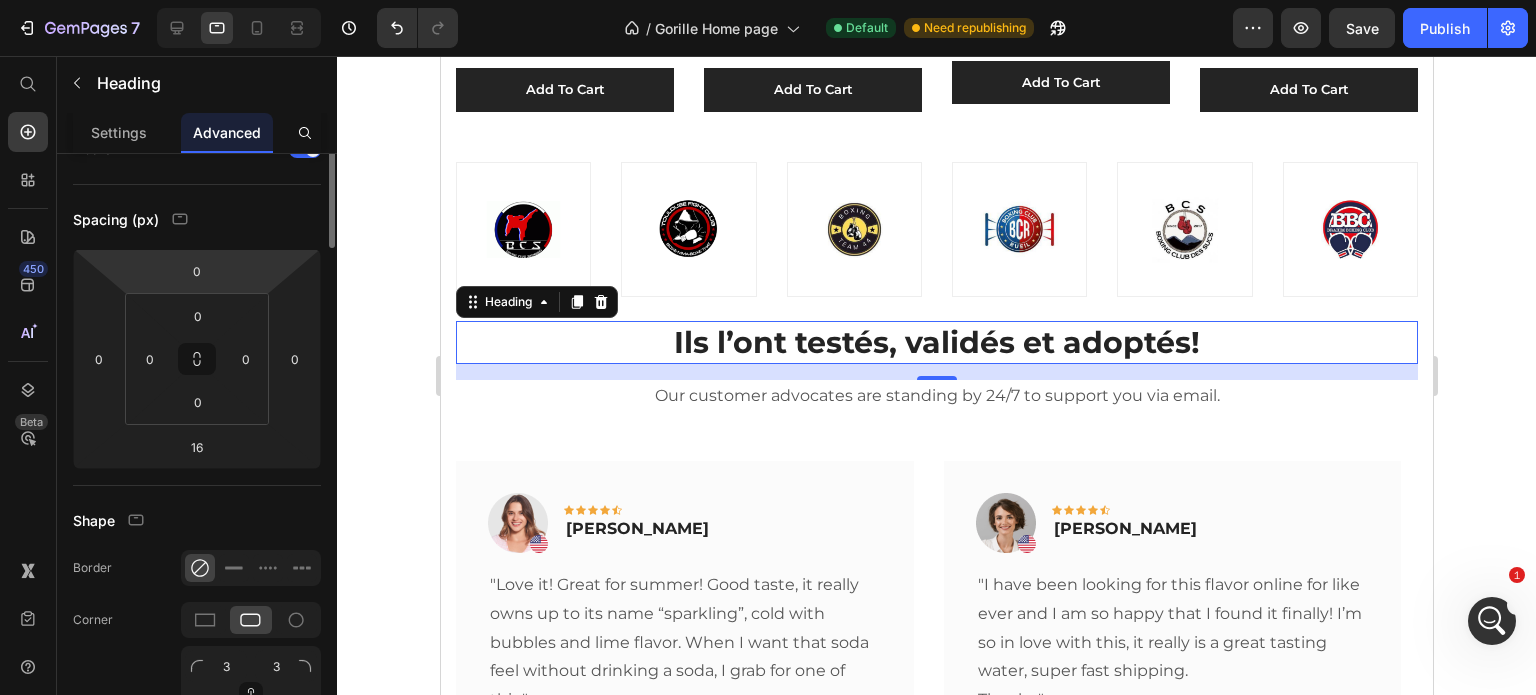 scroll, scrollTop: 0, scrollLeft: 0, axis: both 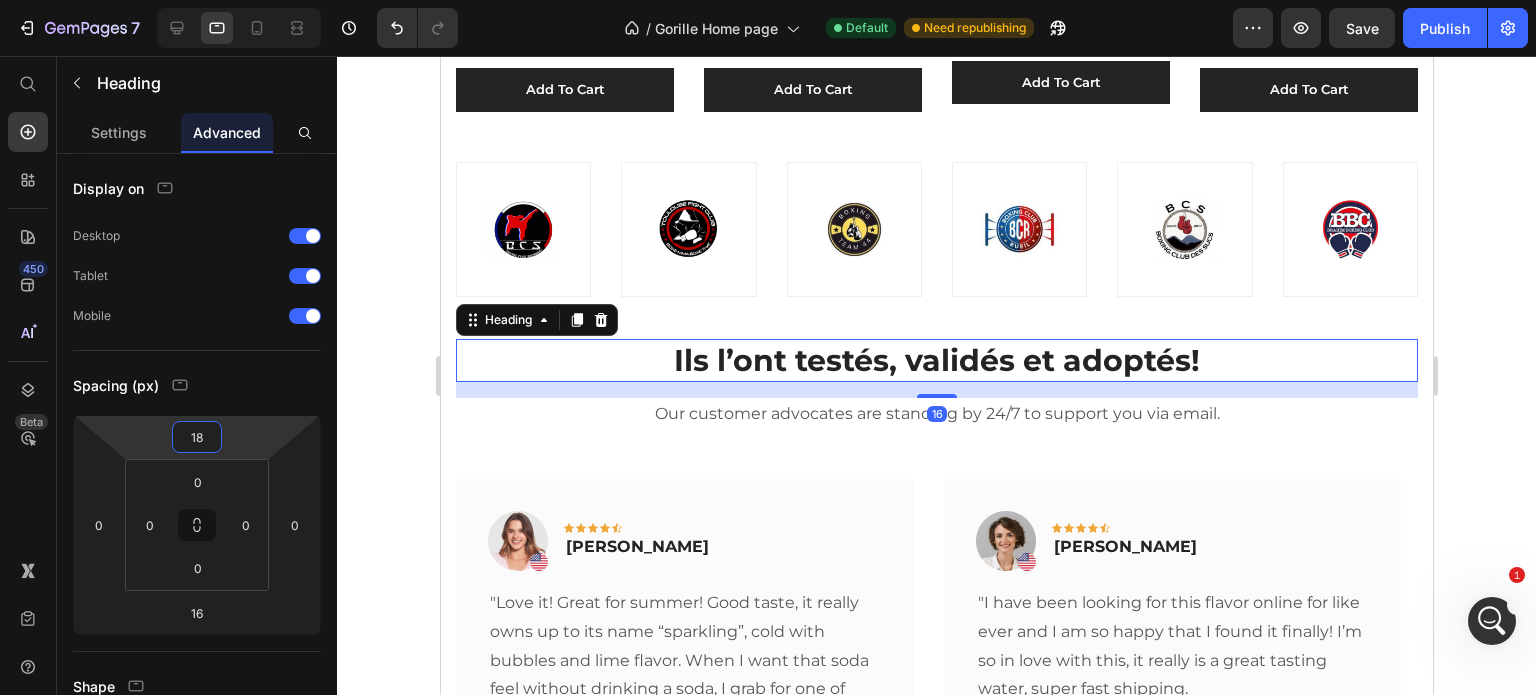 type on "16" 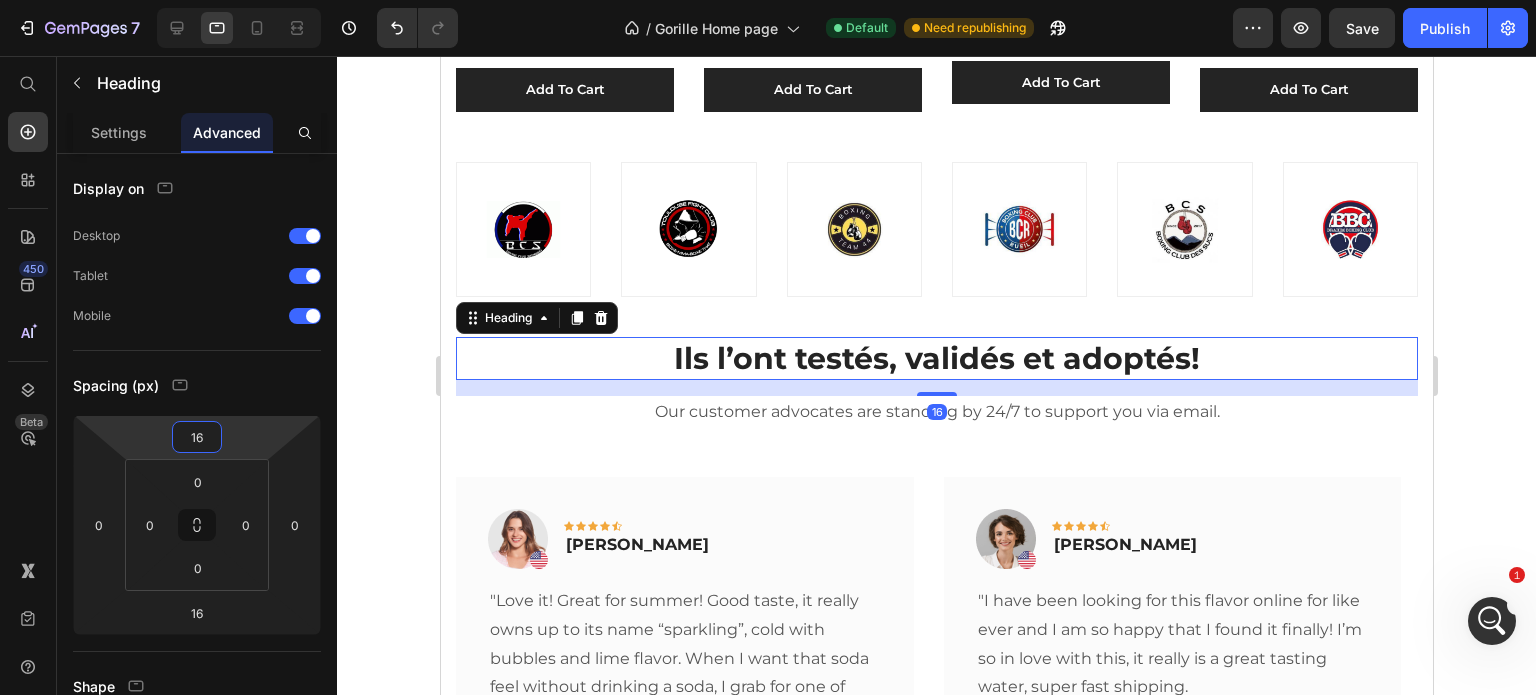click on "7  Version history  /  Gorille Home page Default Need republishing Preview  Save   Publish  450 Beta Start with Sections Elements Hero Section Product Detail Brands Trusted Badges Guarantee Product Breakdown How to use Testimonials Compare Bundle FAQs Social Proof Brand Story Product List Collection Blog List Contact Sticky Add to Cart Custom Footer Browse Library 450 Layout
Row
Row
Row
Row Text
Heading
Text Block Button
Button
Button
Sticky Back to top Media
Image" at bounding box center [768, 75] 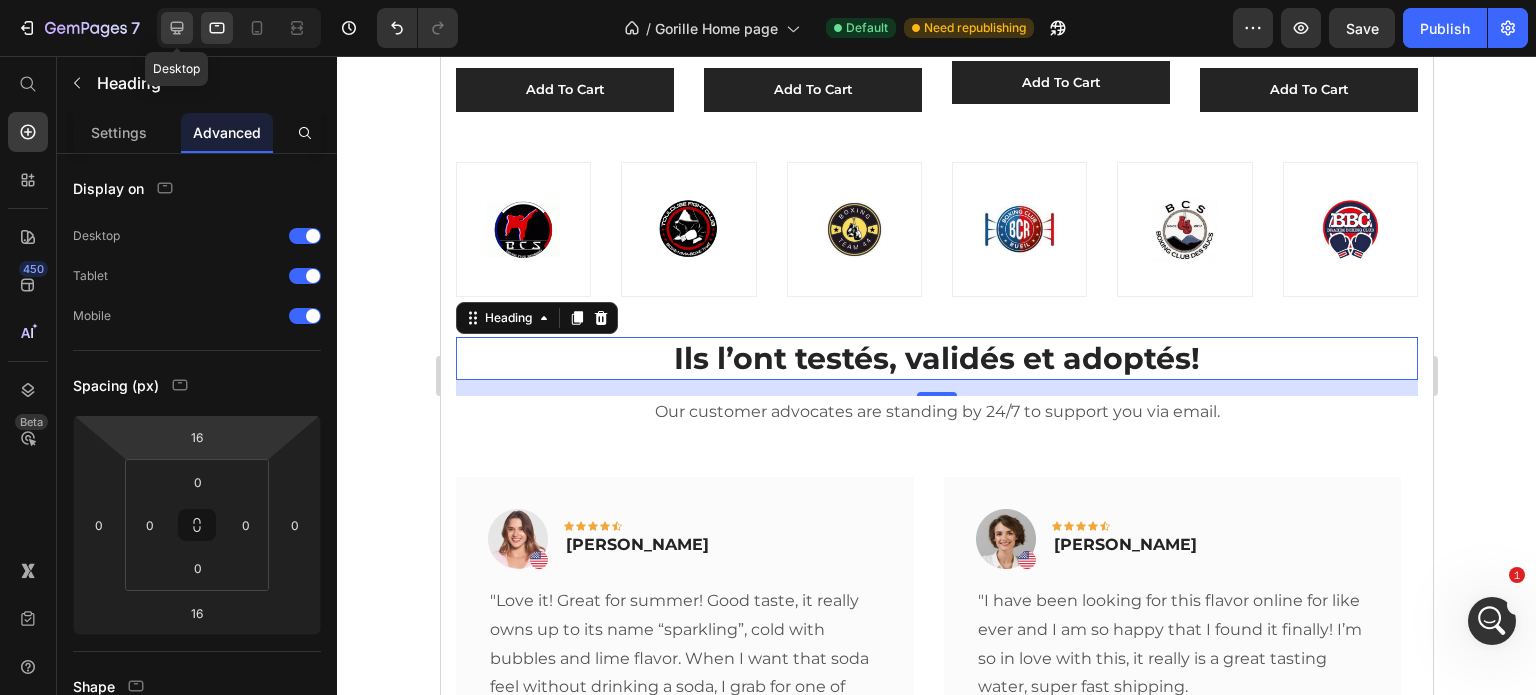 click 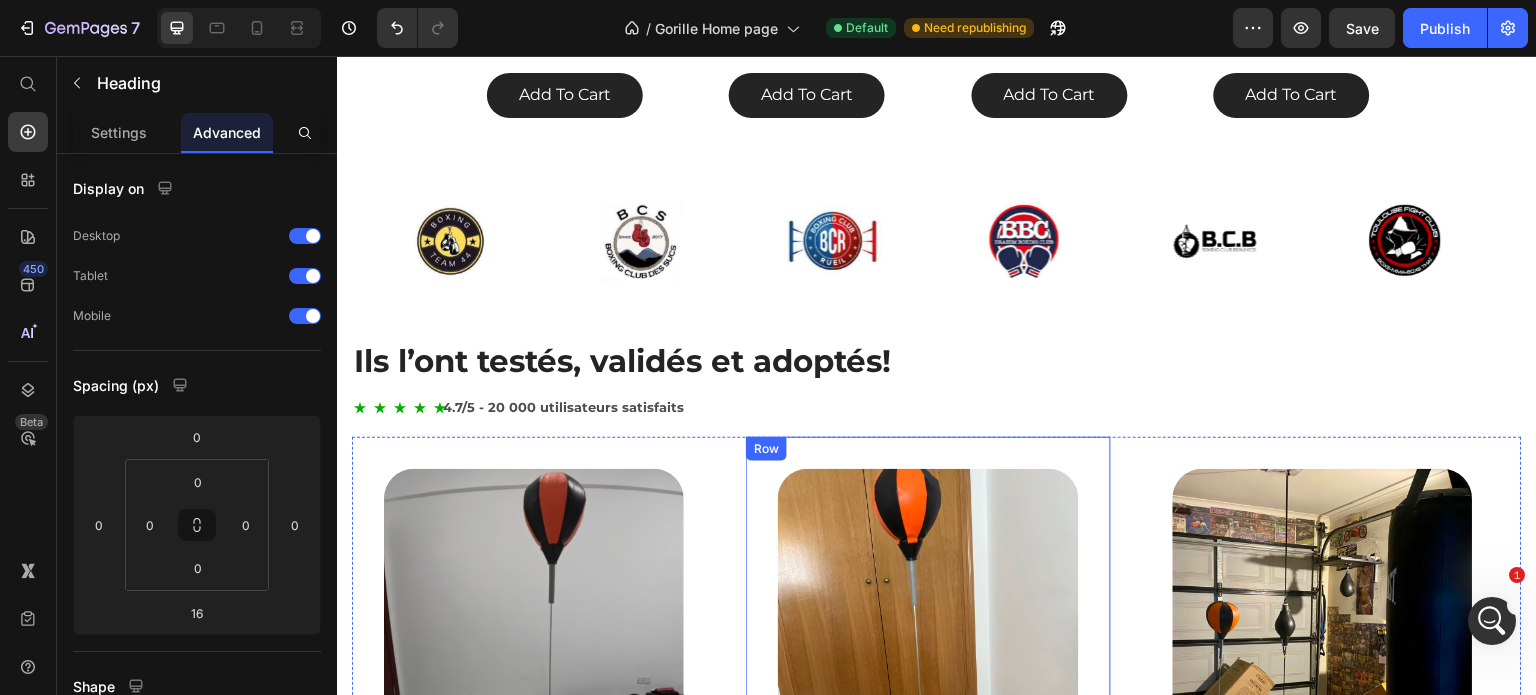 scroll, scrollTop: 1039, scrollLeft: 0, axis: vertical 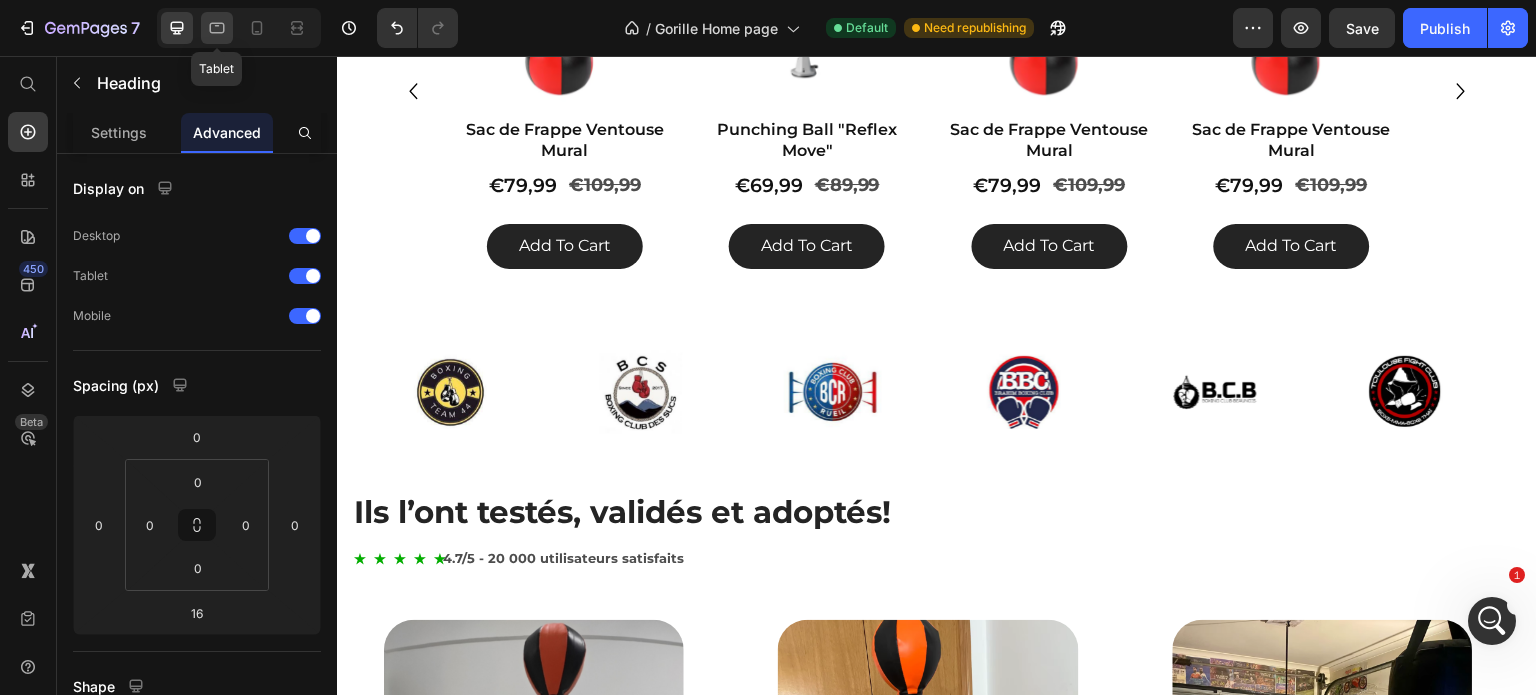 click 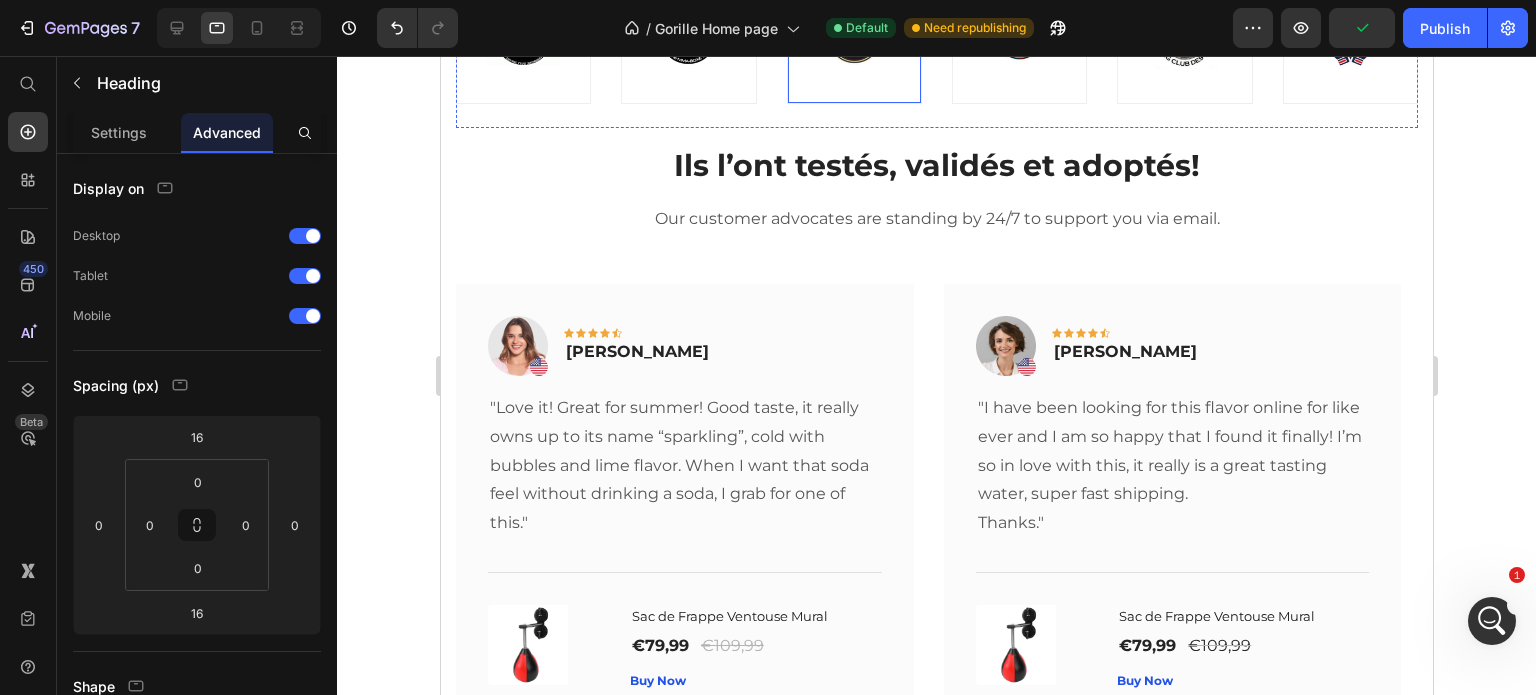 scroll, scrollTop: 1095, scrollLeft: 0, axis: vertical 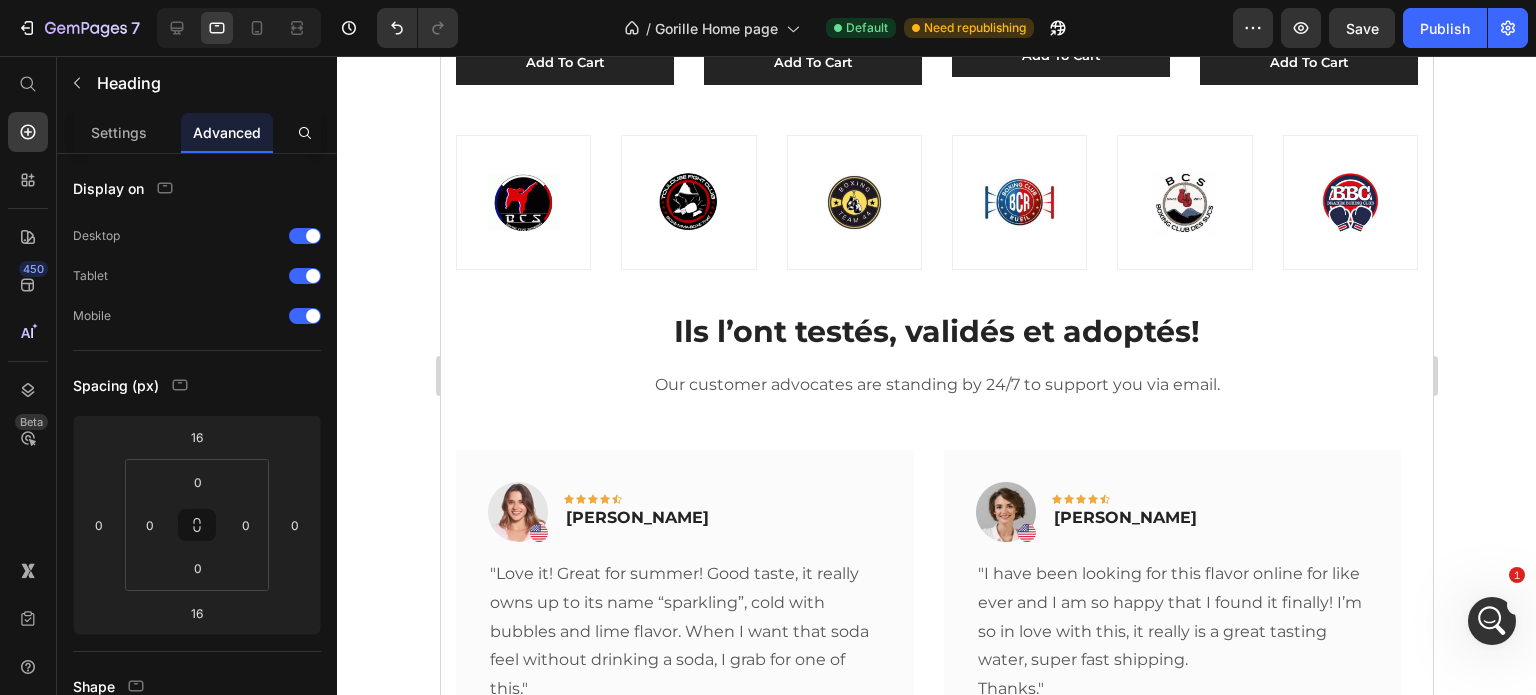 click on "Ils l’ont testés, validés et adoptés!" at bounding box center (936, 331) 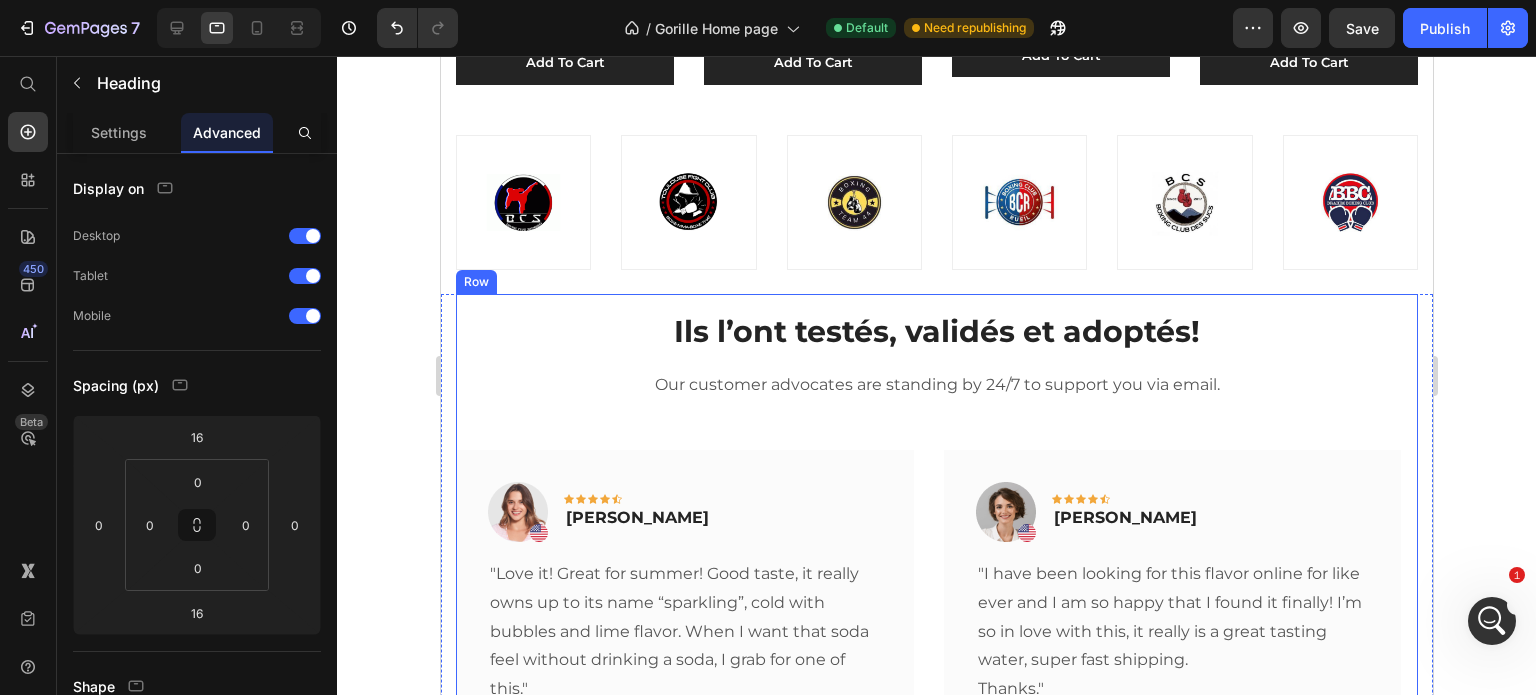 click on "Ils l’ont testés, validés et adoptés! Heading Our customer advocates are standing by 24/7 to support you via email. Text block Image
Icon
Icon
Icon
Icon
Icon Row Rita Carroll Text block Row "Love it! Great for summer! Good taste, it really owns up to its name “sparkling”, cold with bubbles and lime flavor. When I want that soda feel without drinking a soda, I grab for one of this." Text block                Title Line (P) Images & Gallery Sac de Frappe Ventouse Mural (P) Title €79,99 (P) Price €109,99 (P) Price Row Buy Now (P) Cart Button Product Row Image
Icon
Icon
Icon
Icon
Icon Row Olivia Rowse Text block Row "I have been looking for this flavor online for like ever and I am so happy that I found it finally! I’m so in love with this, it really is a great tasting water, super fast shipping.  Thanks." Text block                Title" at bounding box center [936, 606] 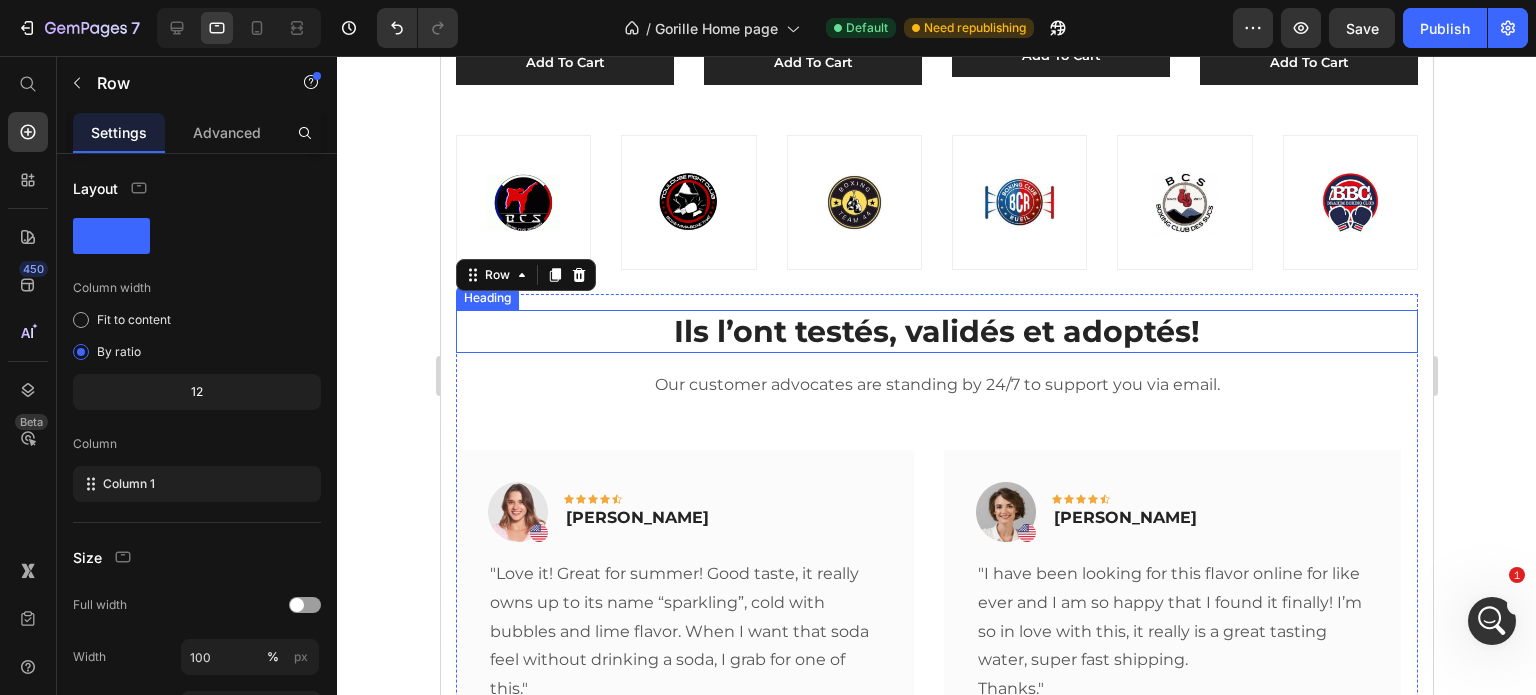 click on "Ils l’ont testés, validés et adoptés!" at bounding box center (936, 331) 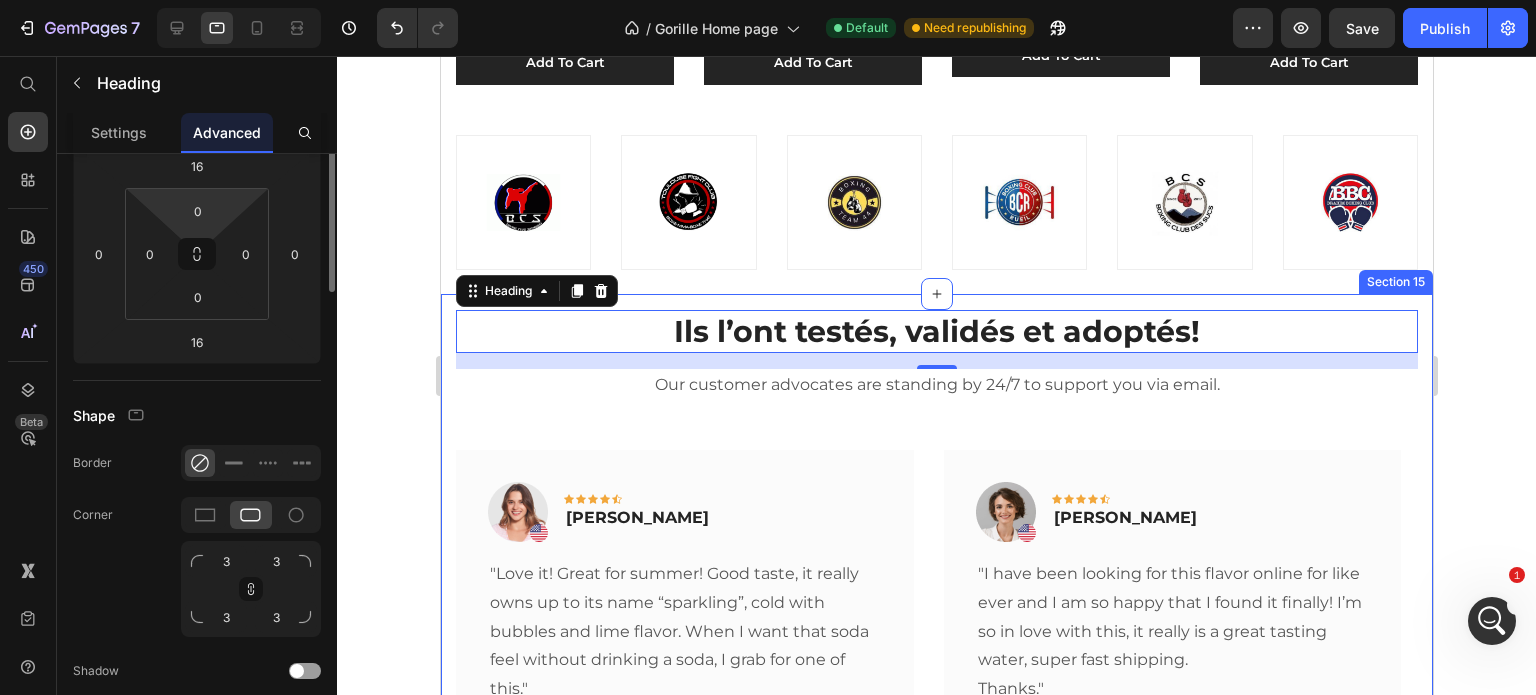 scroll, scrollTop: 0, scrollLeft: 0, axis: both 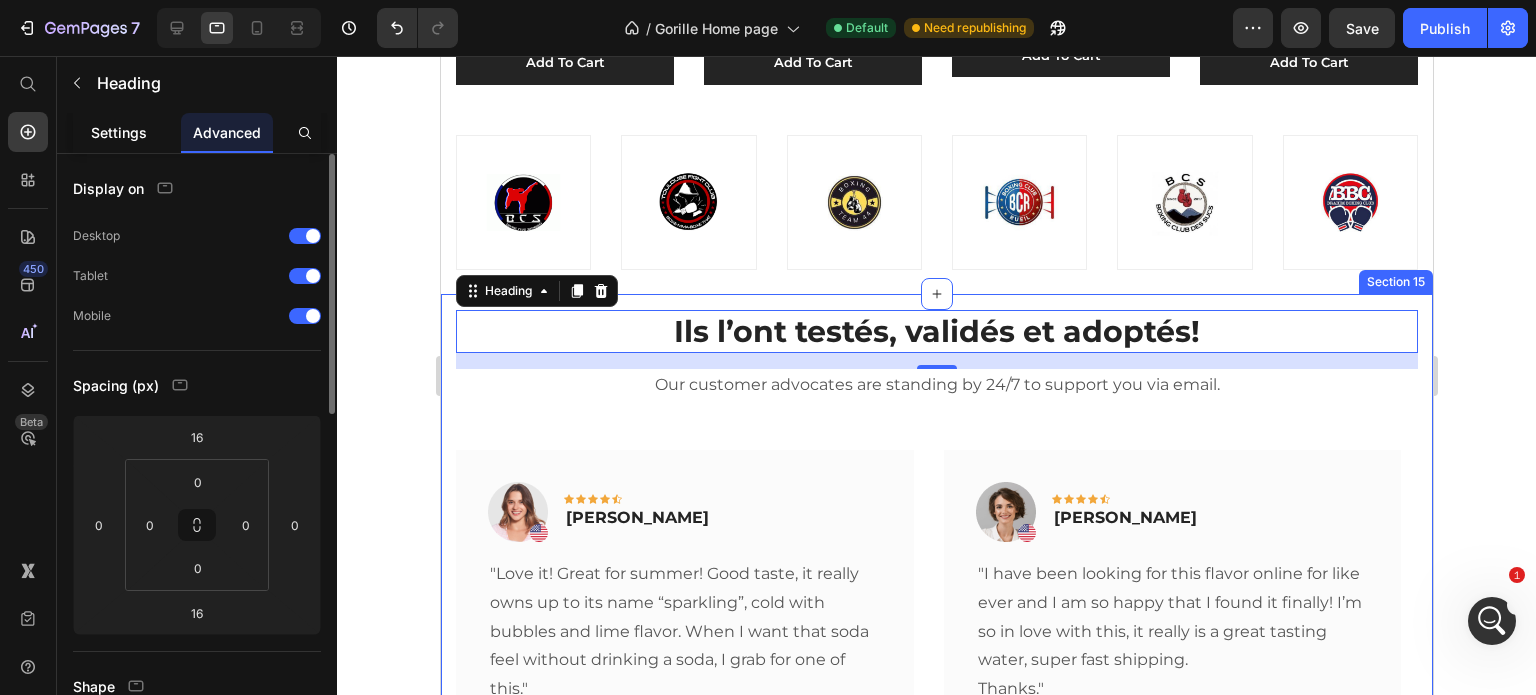 click on "Settings" at bounding box center (119, 132) 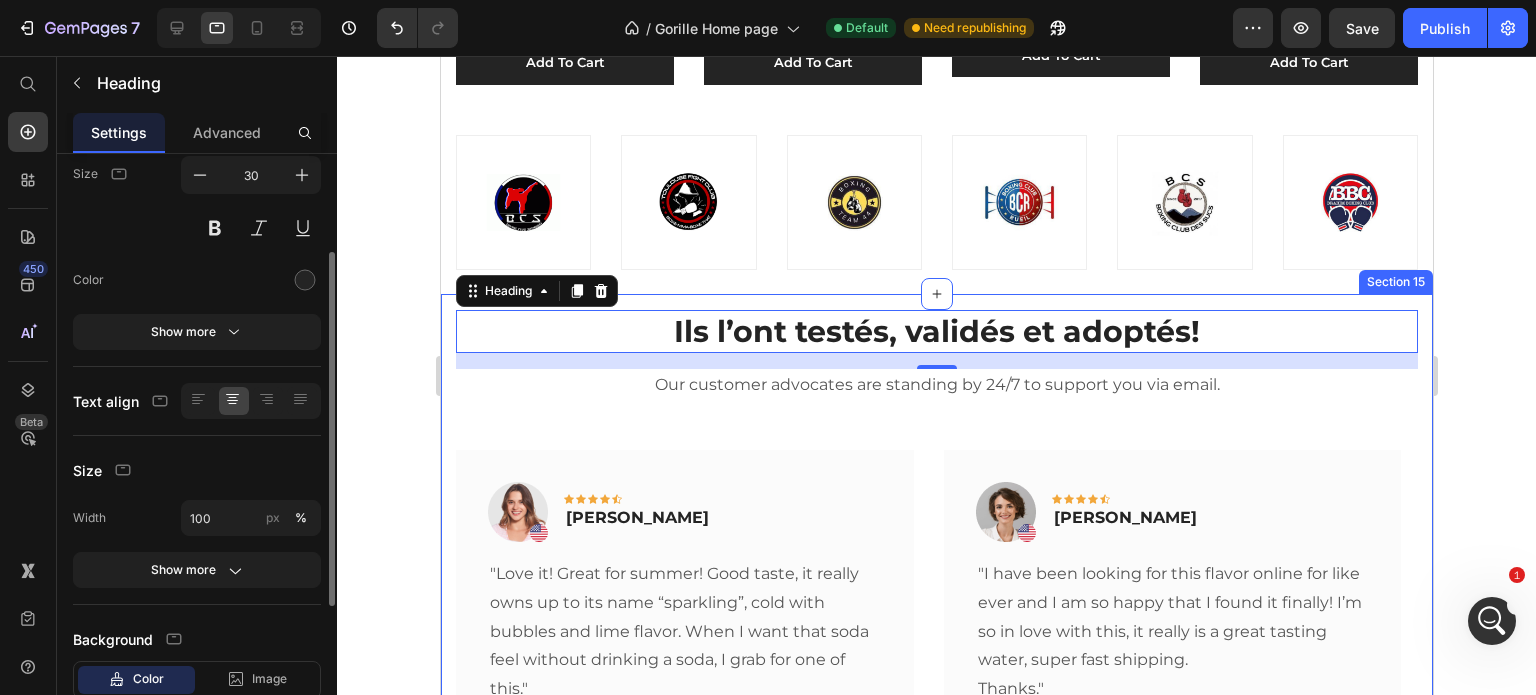 scroll, scrollTop: 332, scrollLeft: 0, axis: vertical 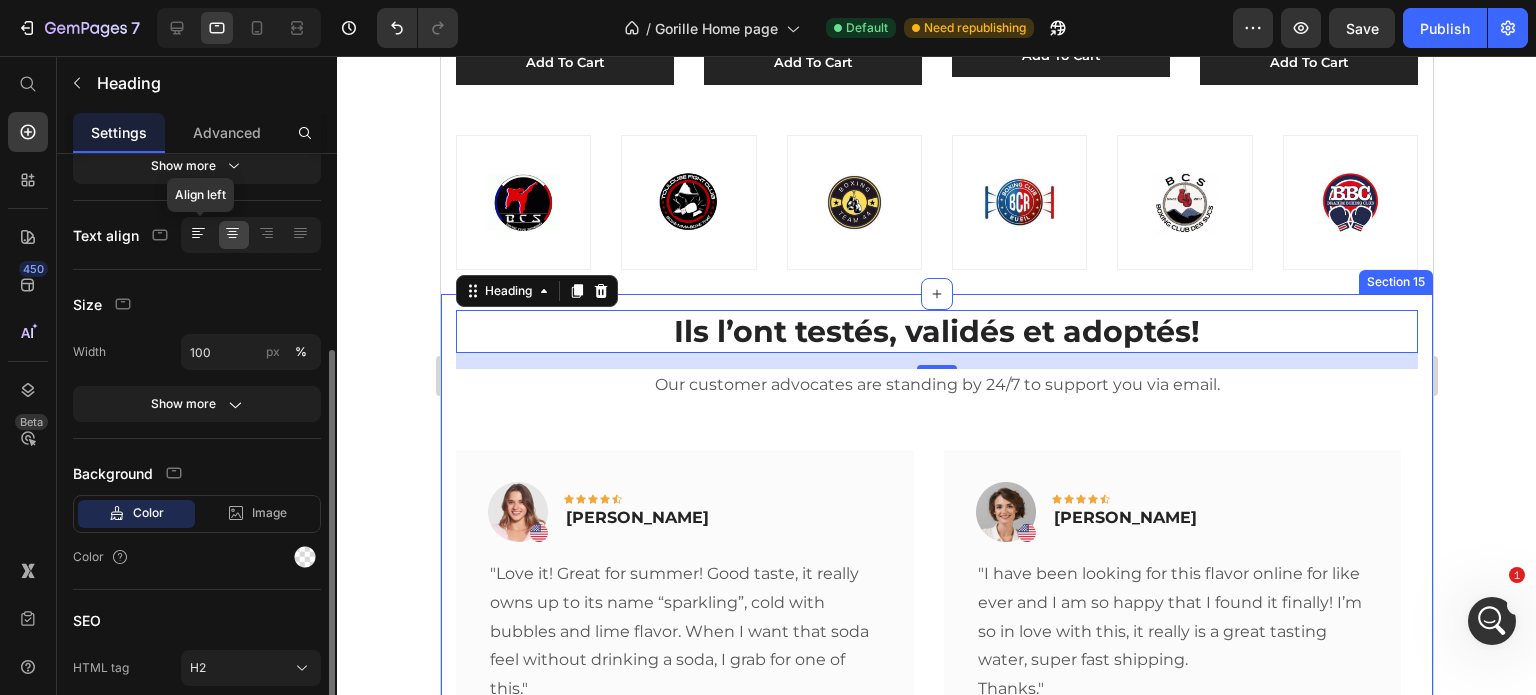 click 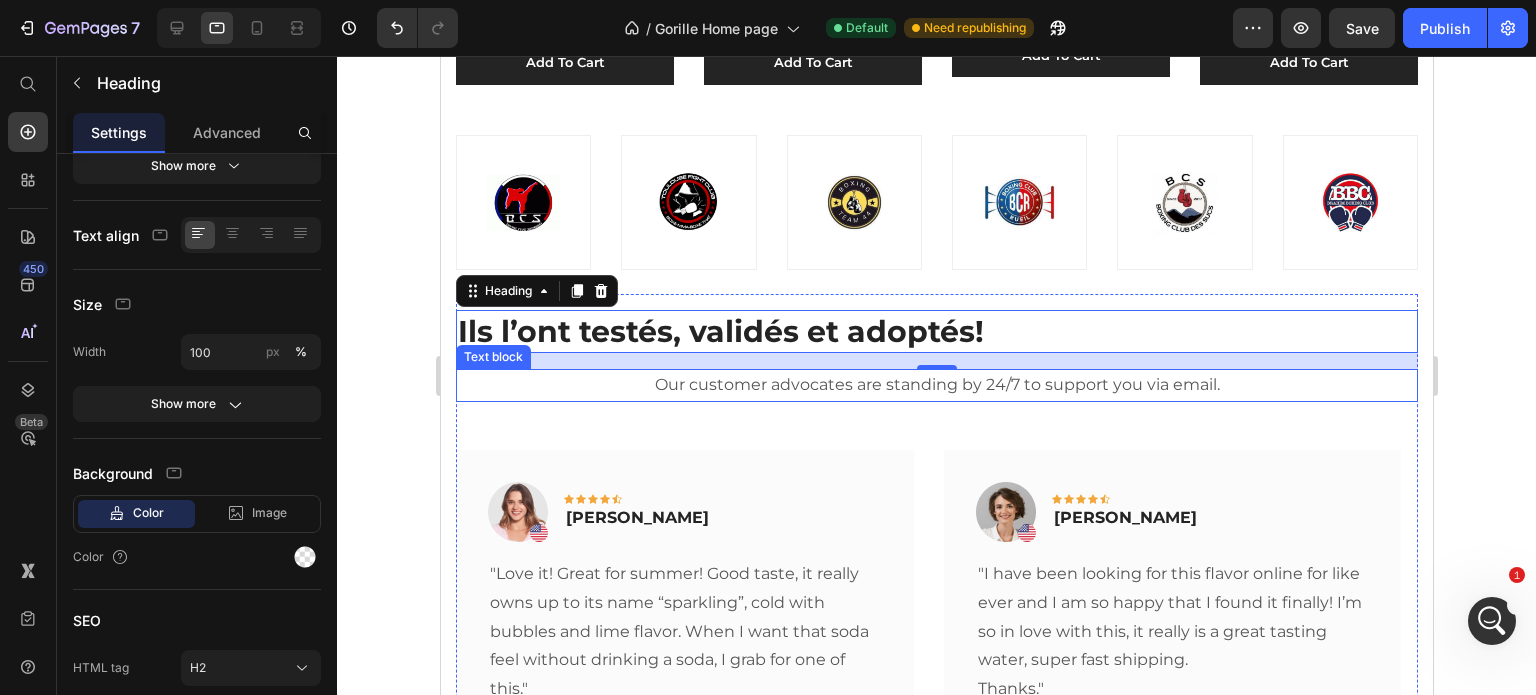 click on "Our customer advocates are standing by 24/7 to support you via email." at bounding box center [936, 385] 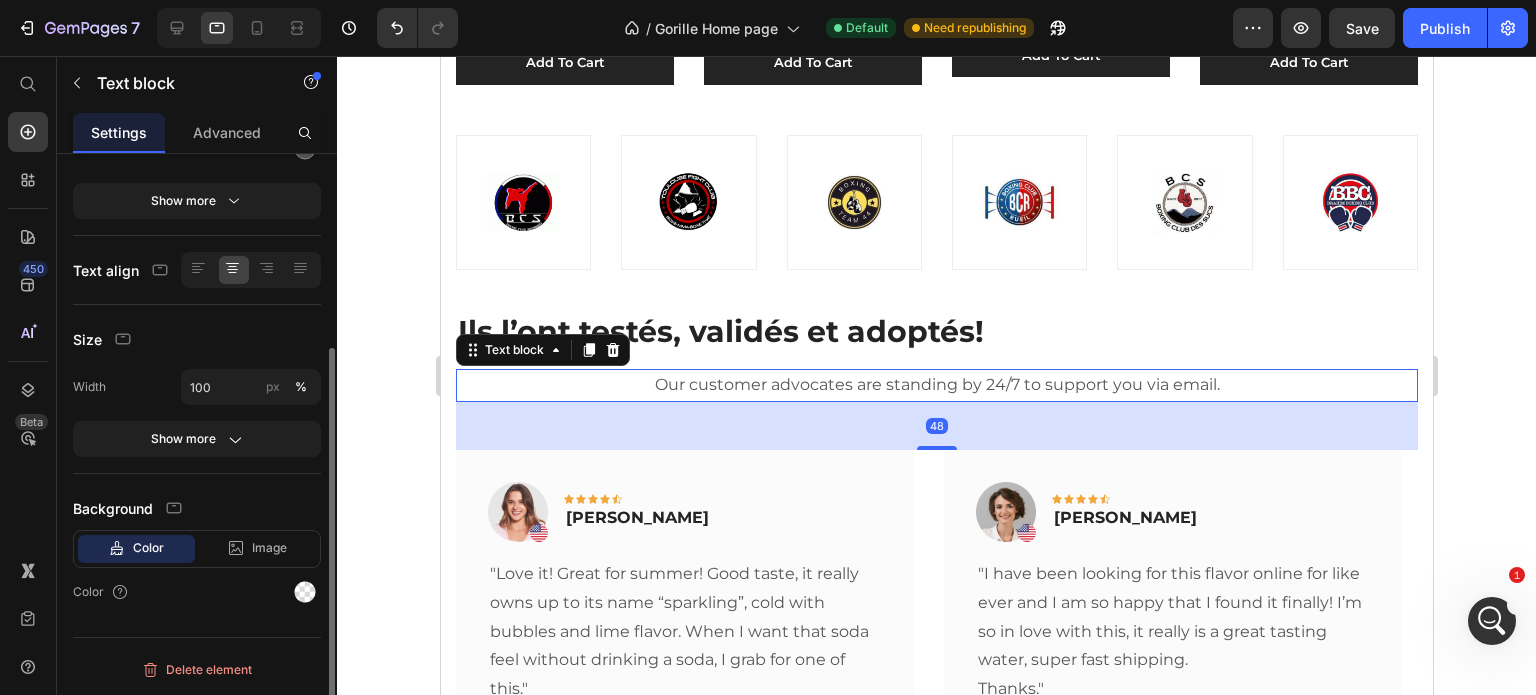 scroll, scrollTop: 0, scrollLeft: 0, axis: both 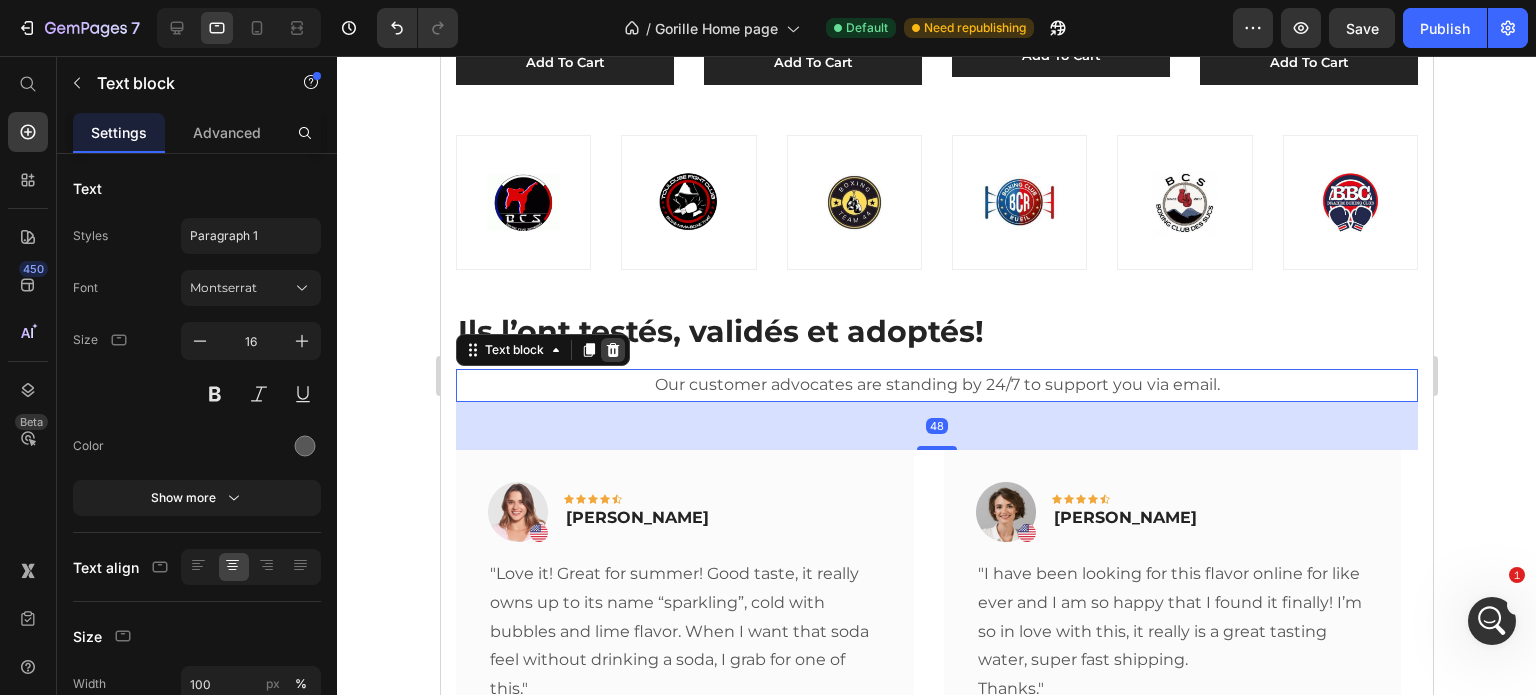 click 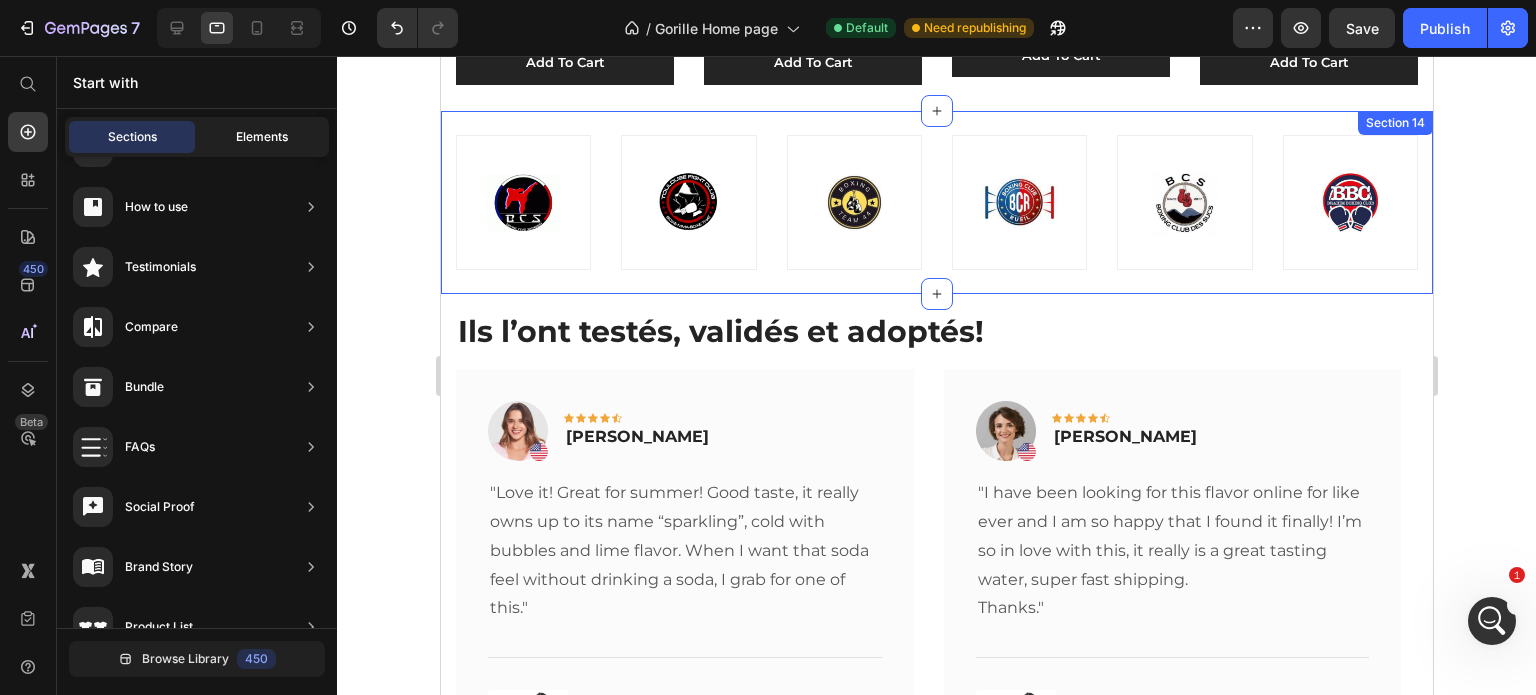 click on "Elements" at bounding box center [262, 137] 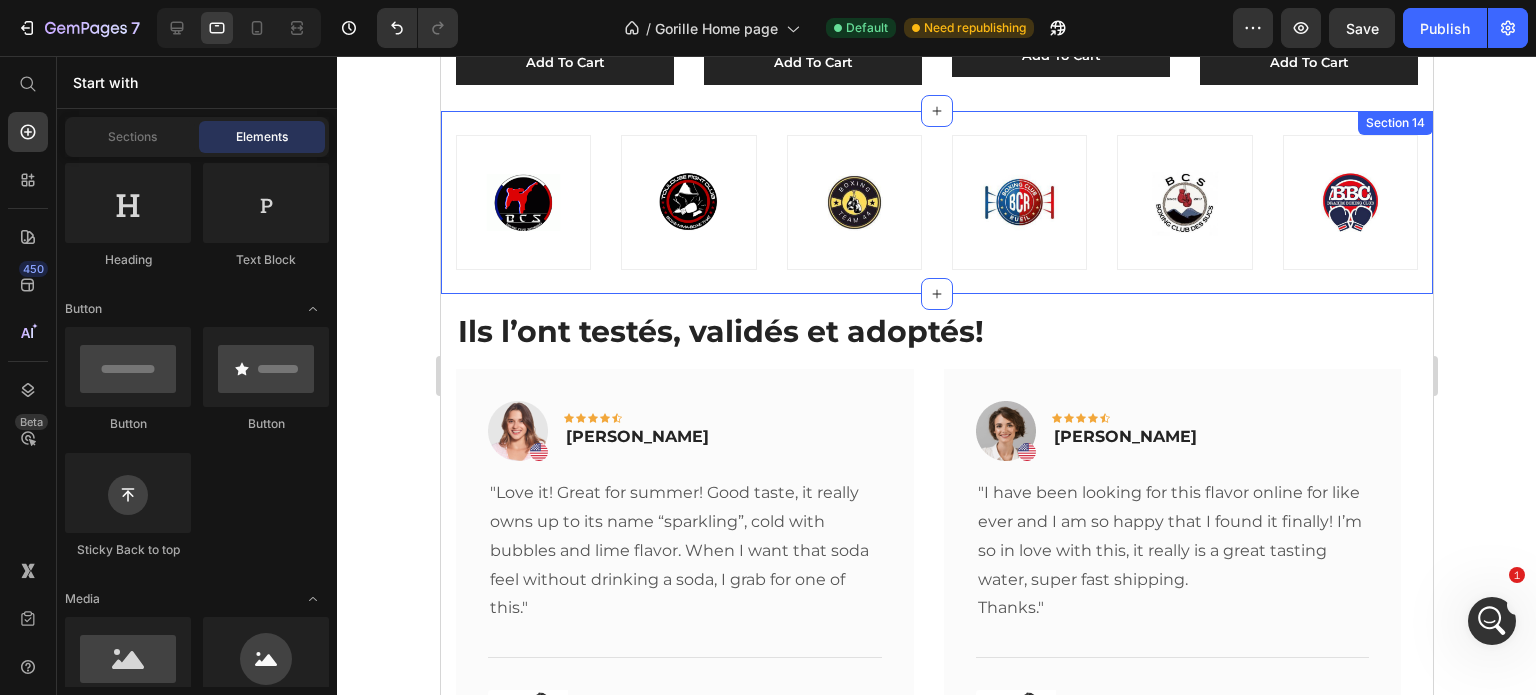 scroll, scrollTop: 0, scrollLeft: 0, axis: both 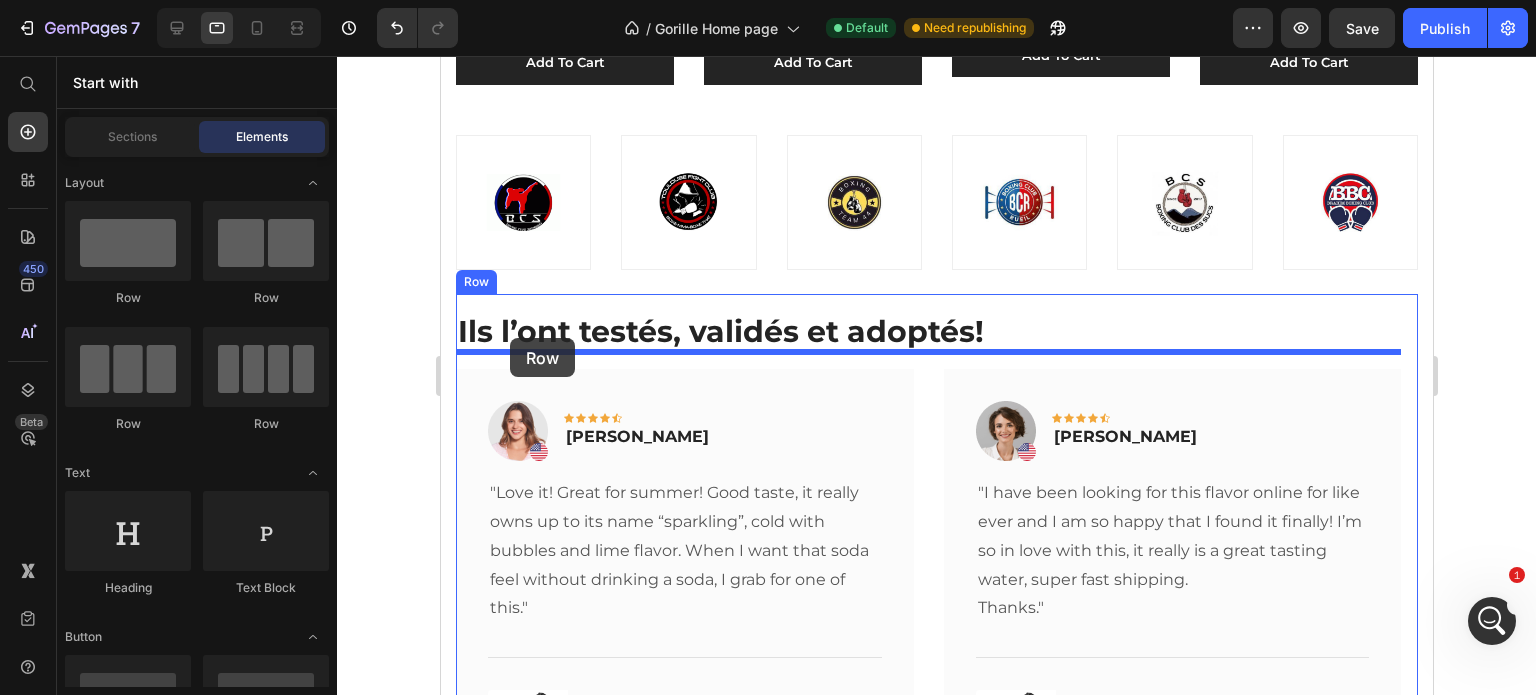 drag, startPoint x: 704, startPoint y: 306, endPoint x: 509, endPoint y: 338, distance: 197.6082 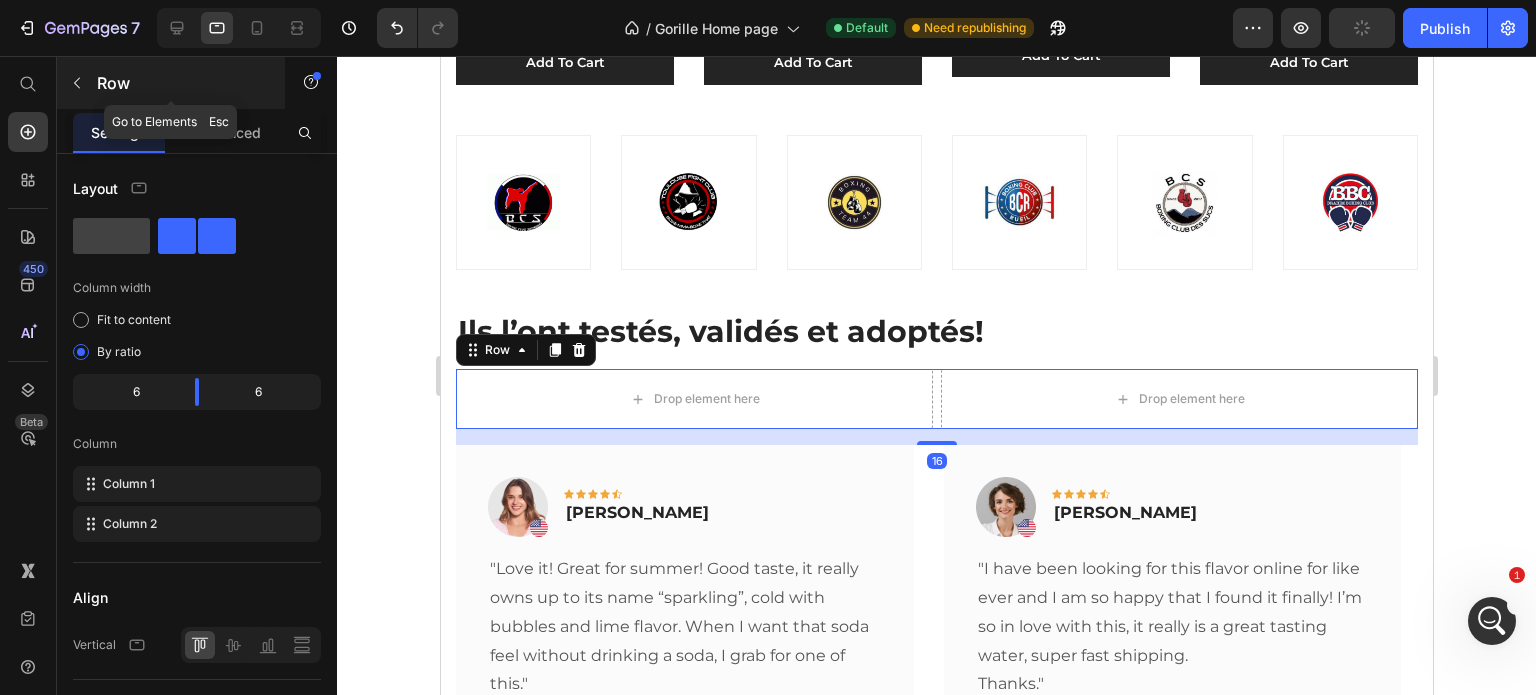 click on "Row" at bounding box center (182, 83) 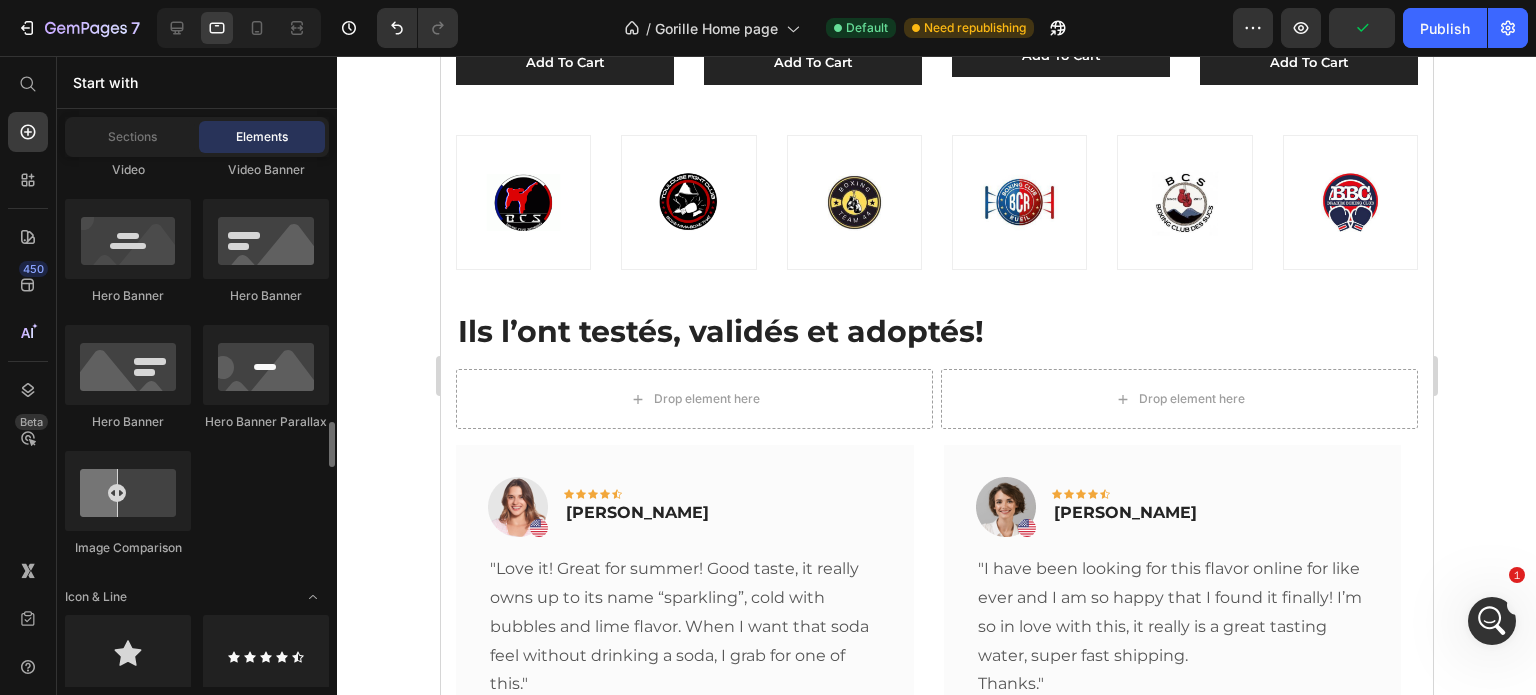 scroll, scrollTop: 1164, scrollLeft: 0, axis: vertical 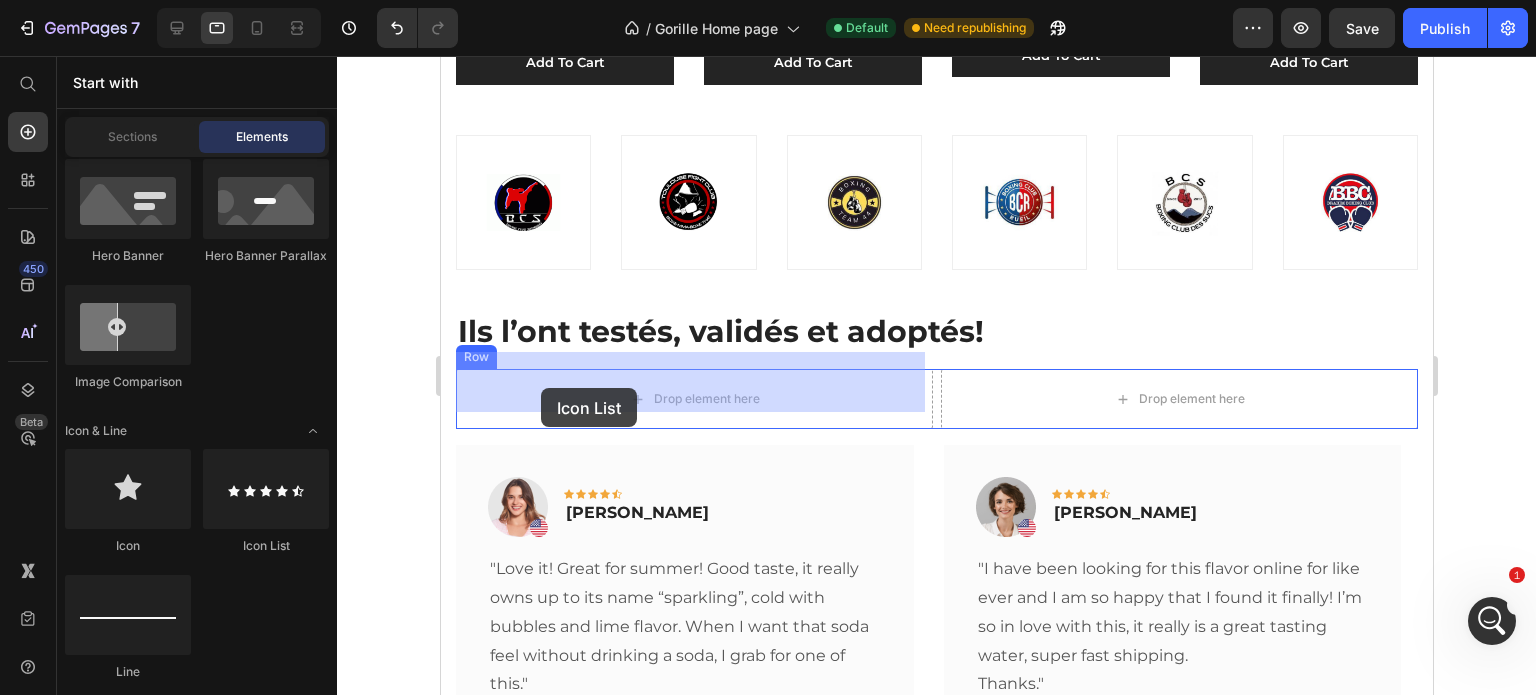 drag, startPoint x: 813, startPoint y: 509, endPoint x: 521, endPoint y: 397, distance: 312.7427 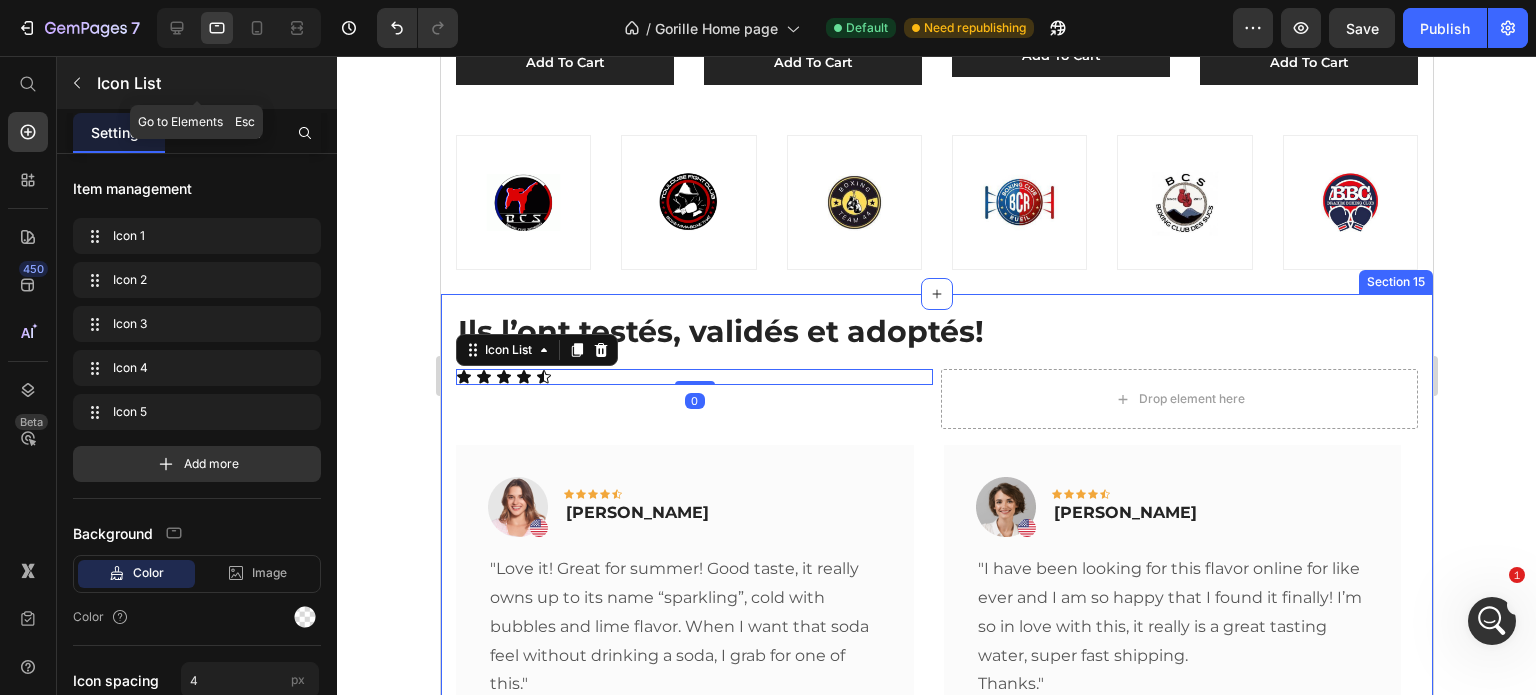 click on "Icon List" at bounding box center (197, 83) 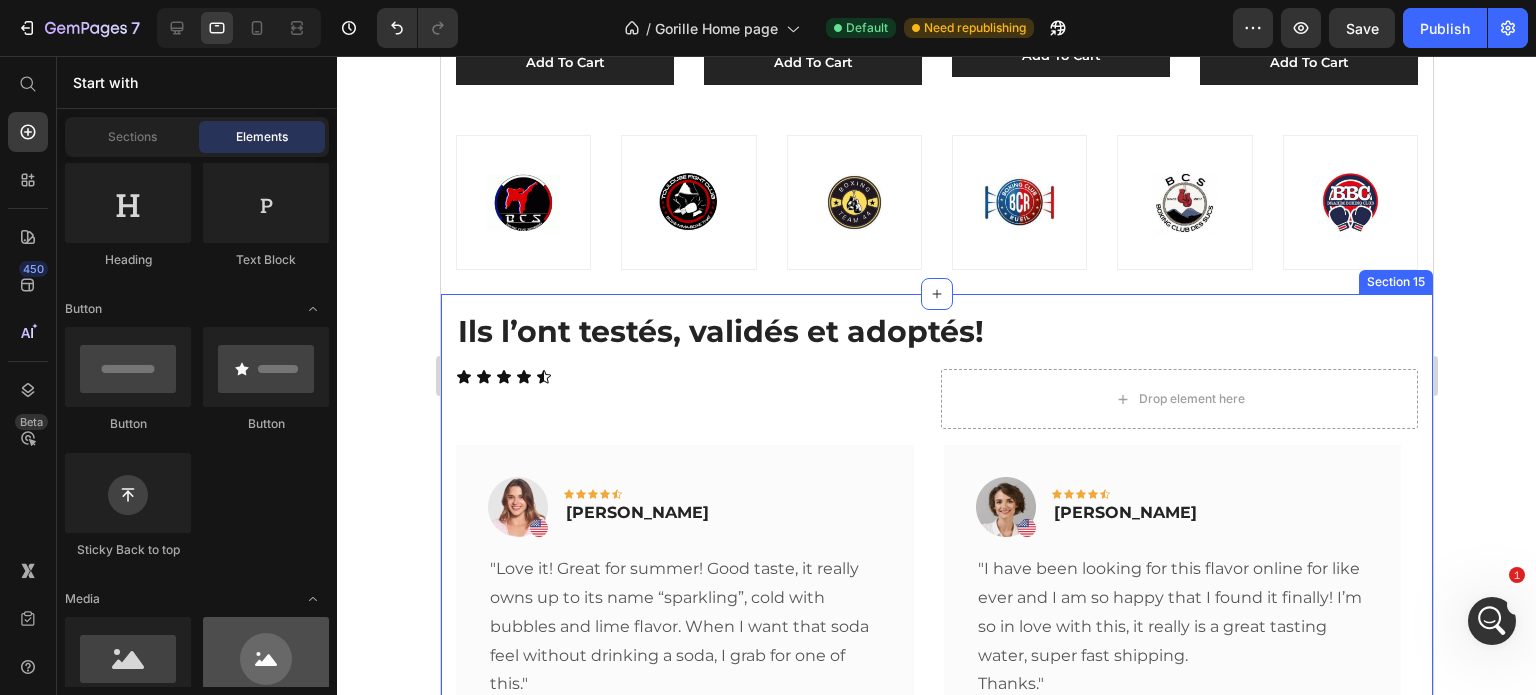 scroll, scrollTop: 161, scrollLeft: 0, axis: vertical 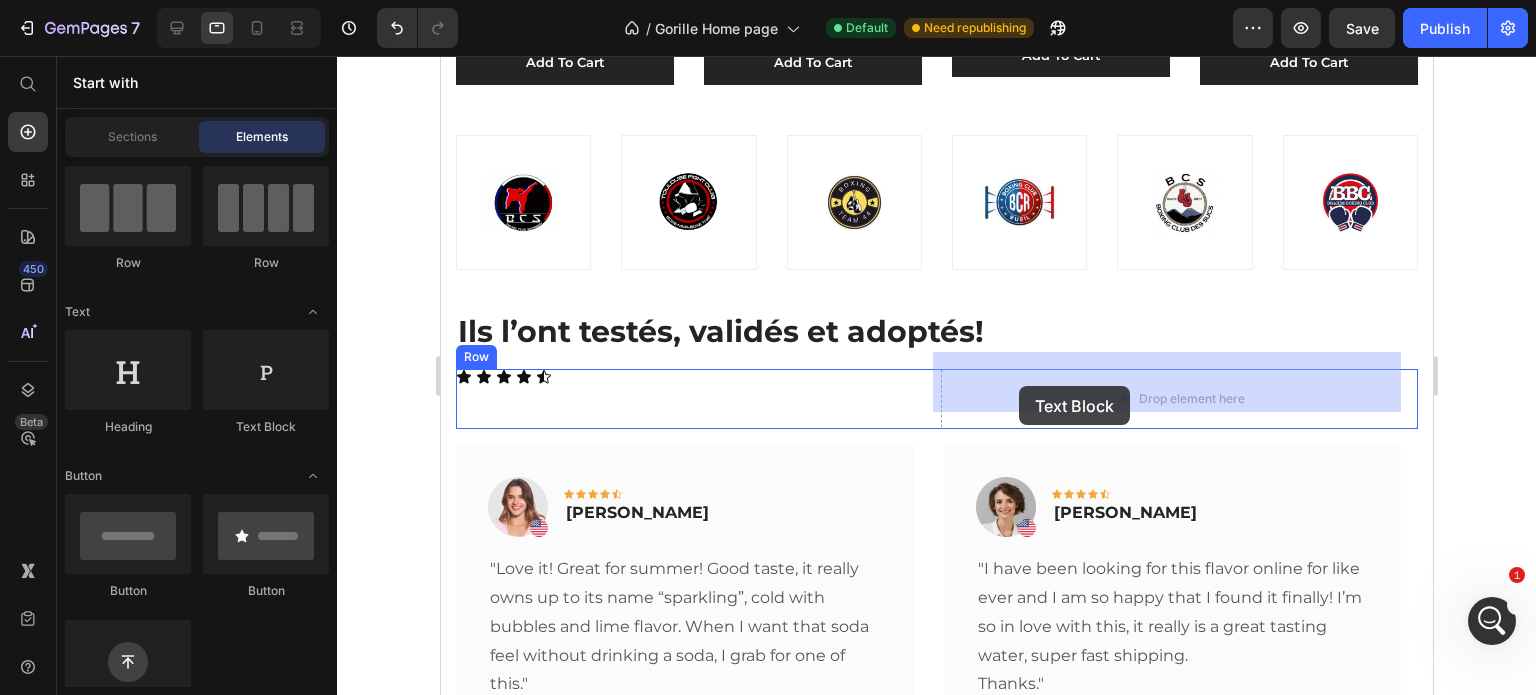 drag, startPoint x: 732, startPoint y: 434, endPoint x: 1018, endPoint y: 386, distance: 290 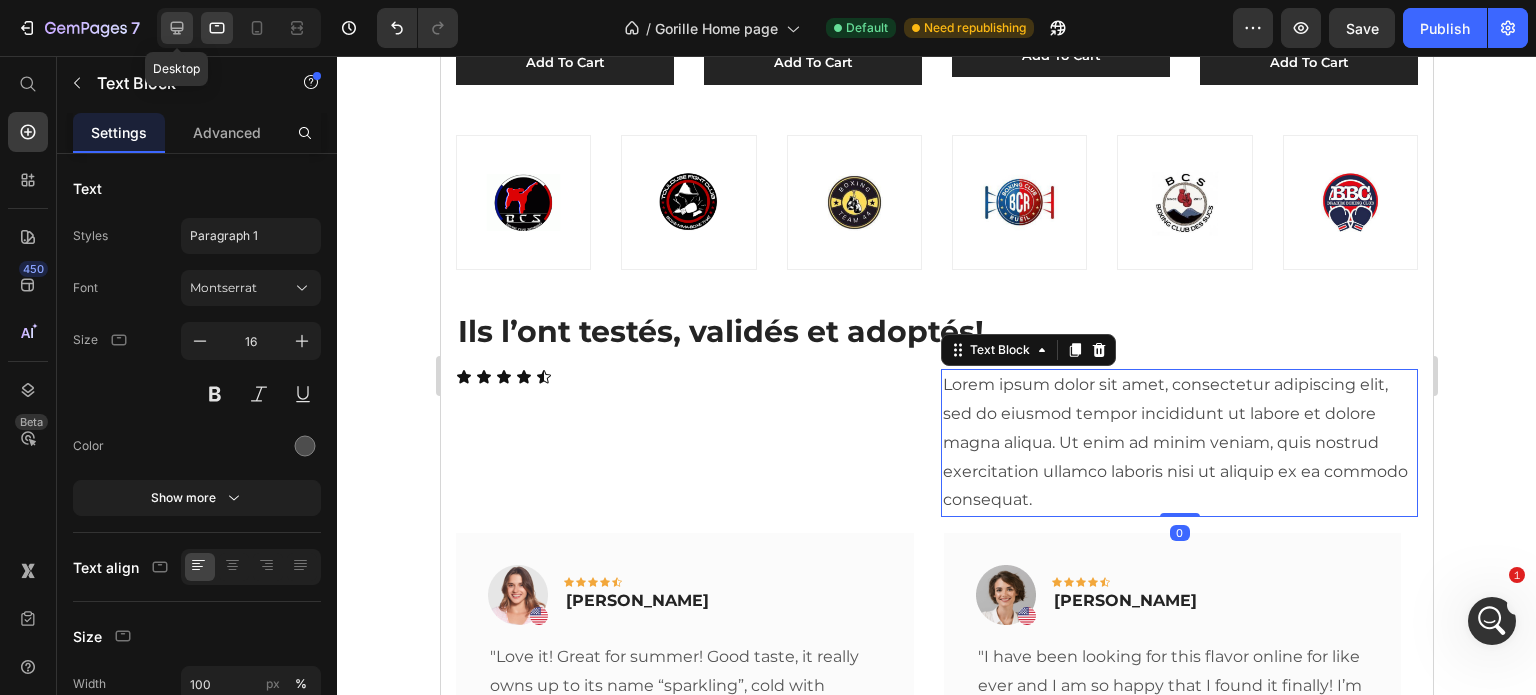 click 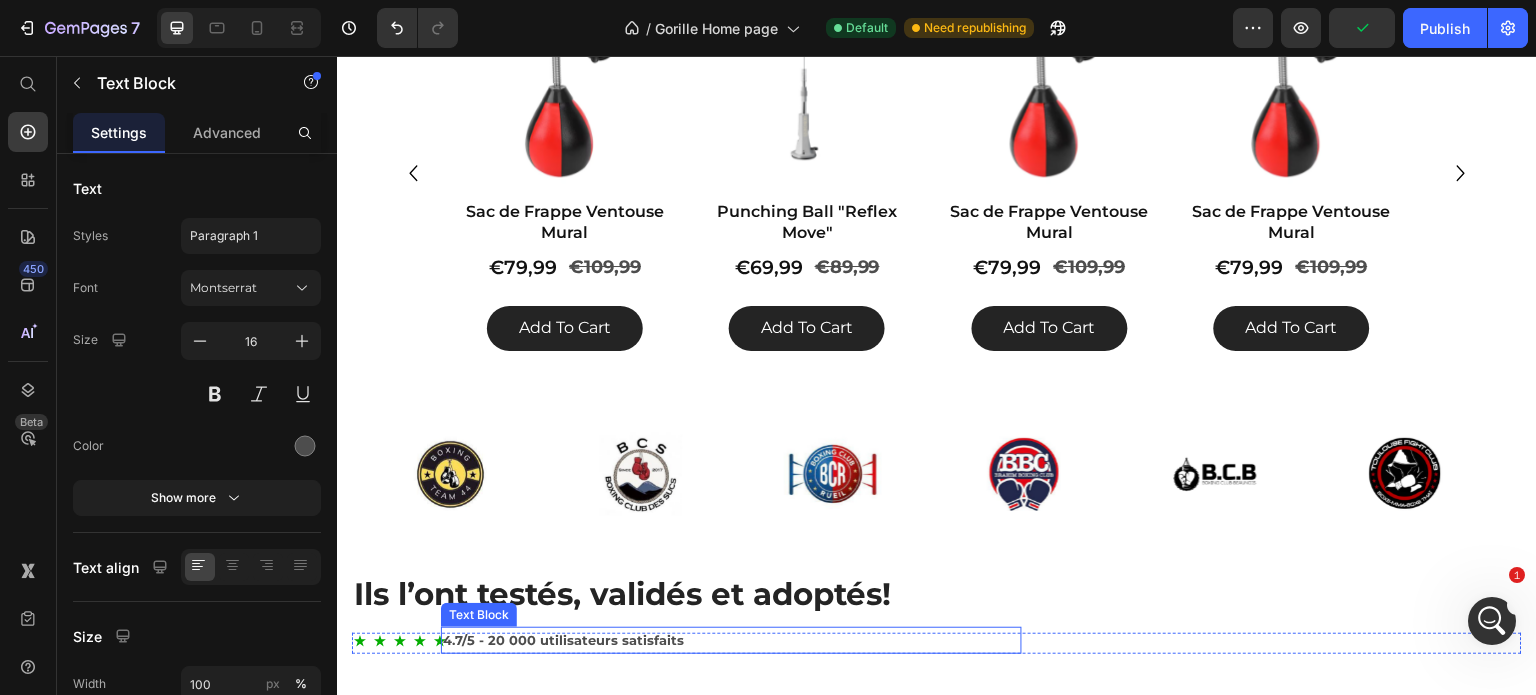 scroll, scrollTop: 1124, scrollLeft: 0, axis: vertical 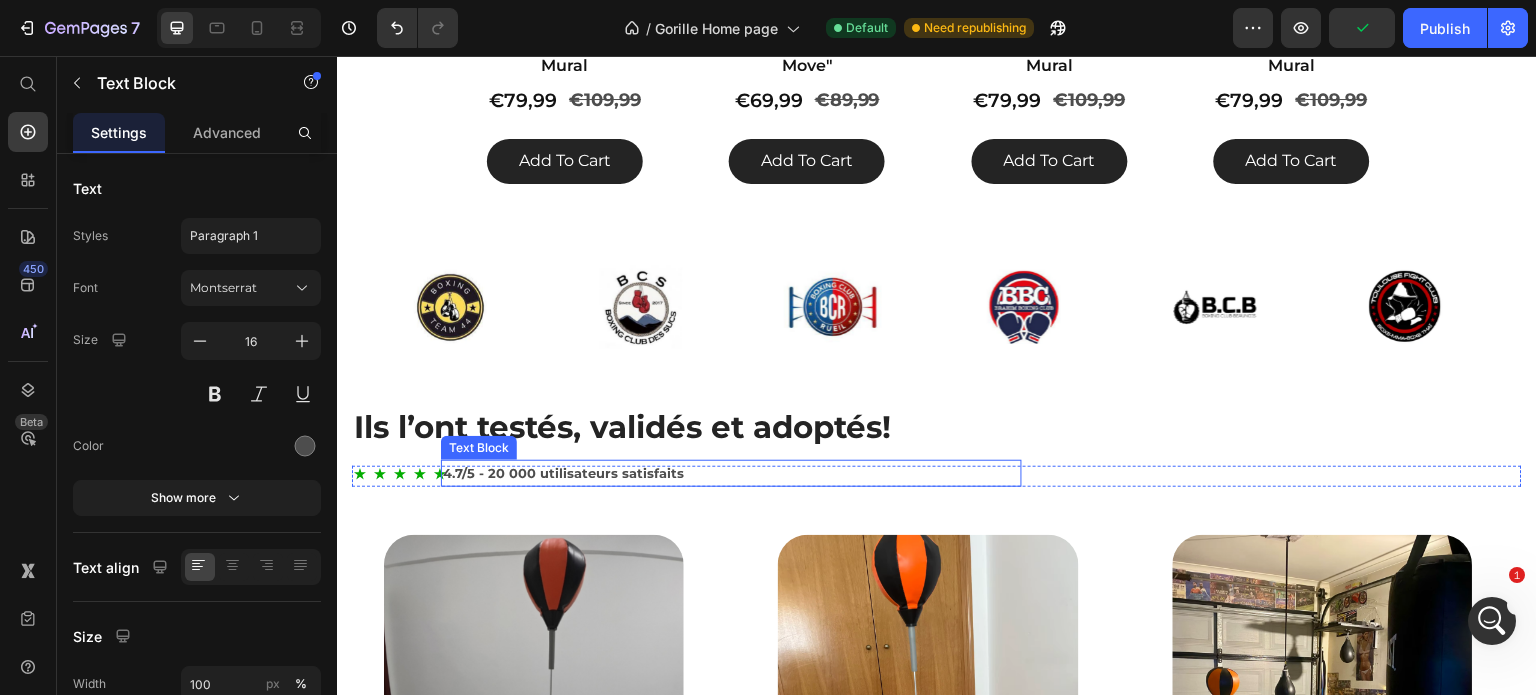 click on "4.7/5 - 20 000 utilisateurs satisfaits" at bounding box center [731, 473] 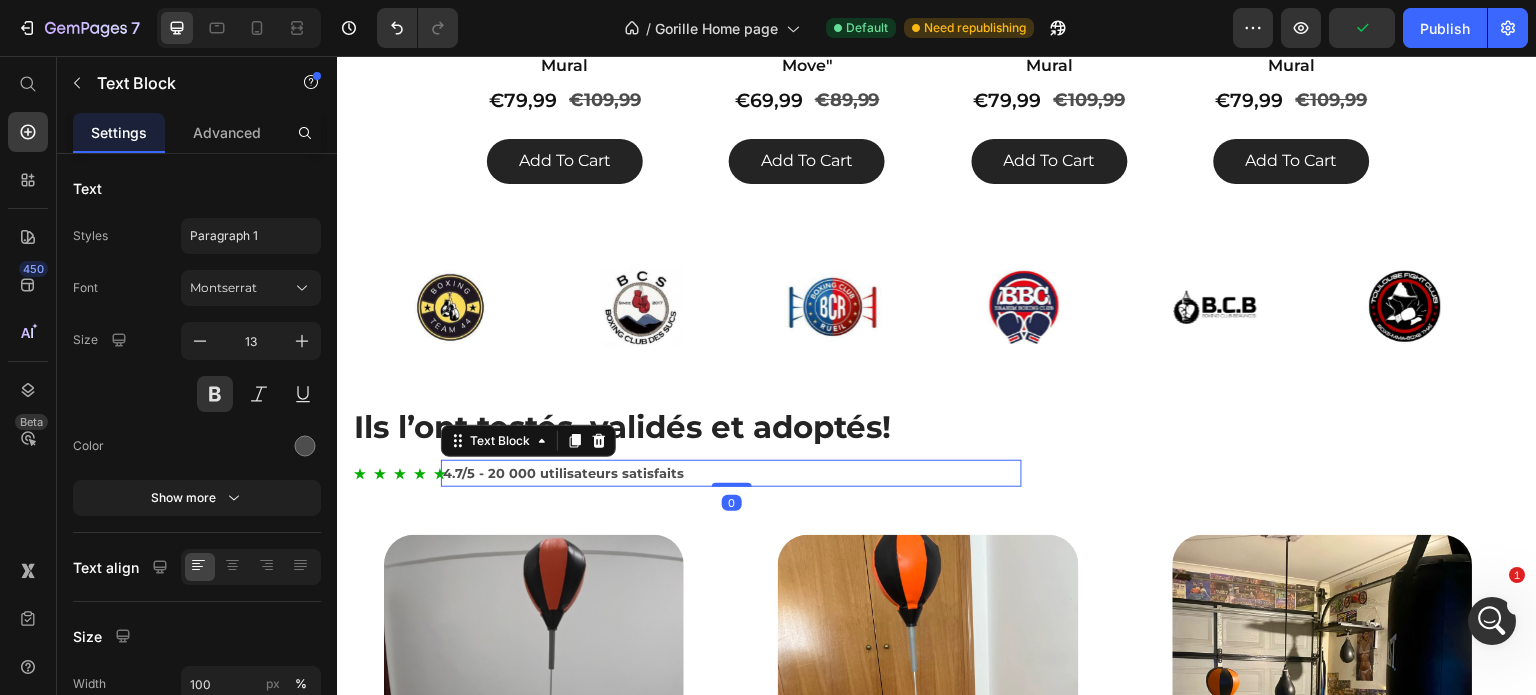 click on "4.7/5 - 20 000 utilisateurs satisfaits" at bounding box center [731, 473] 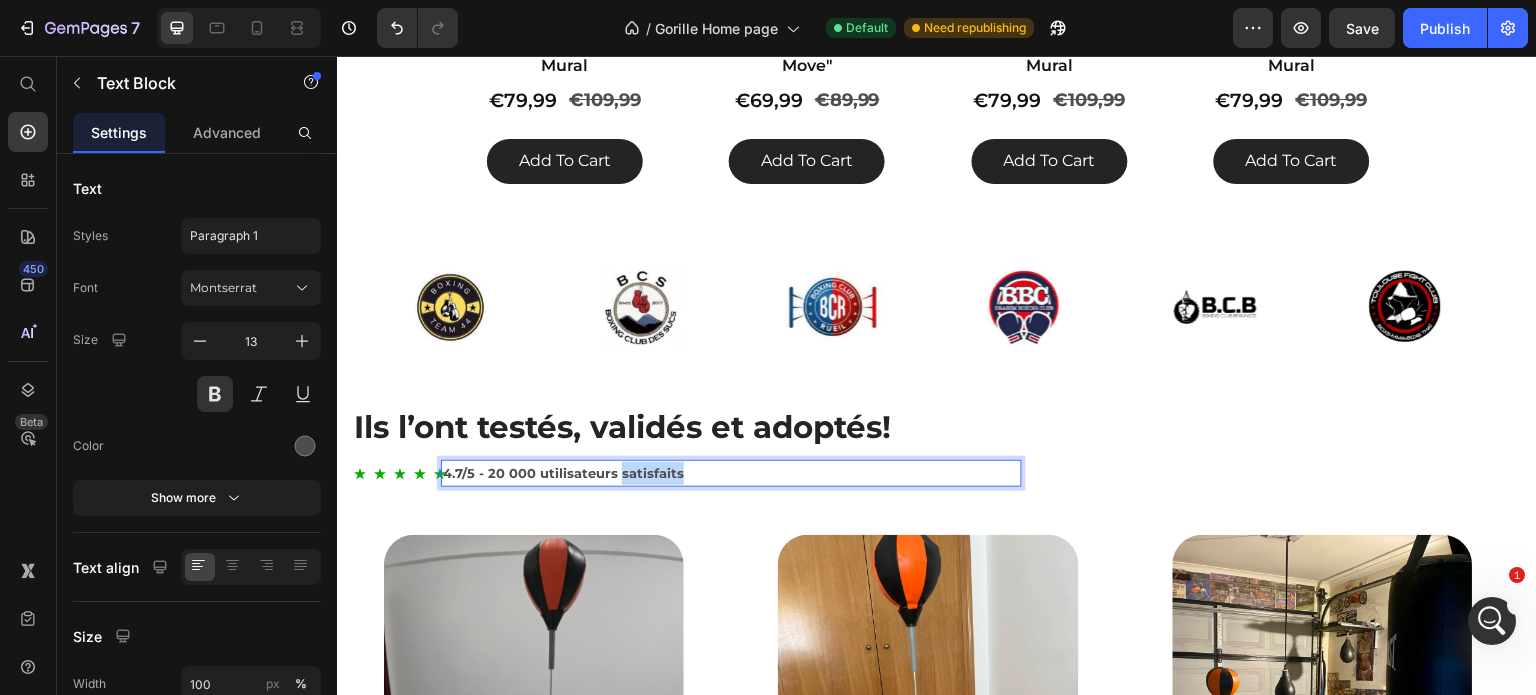 click on "4.7/5 - 20 000 utilisateurs satisfaits" at bounding box center (731, 473) 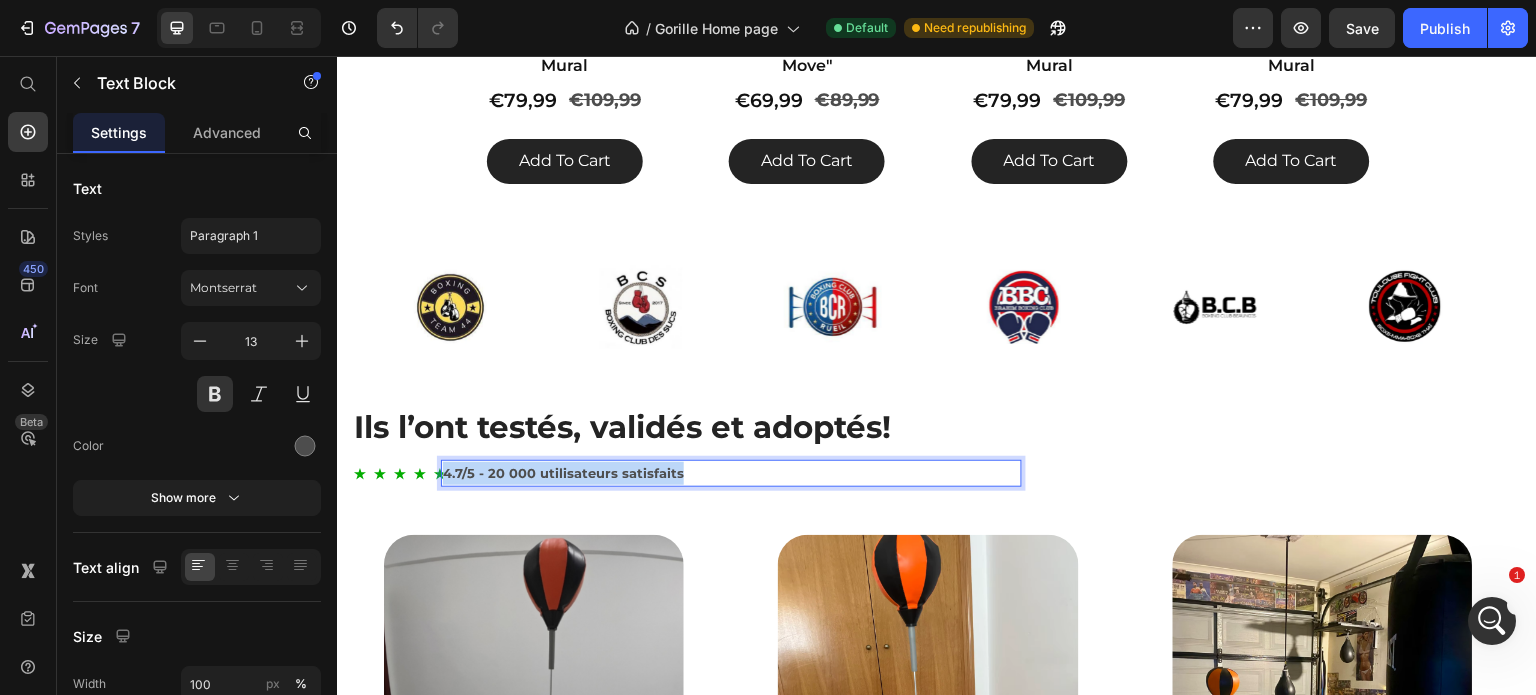 click on "4.7/5 - 20 000 utilisateurs satisfaits" at bounding box center (731, 473) 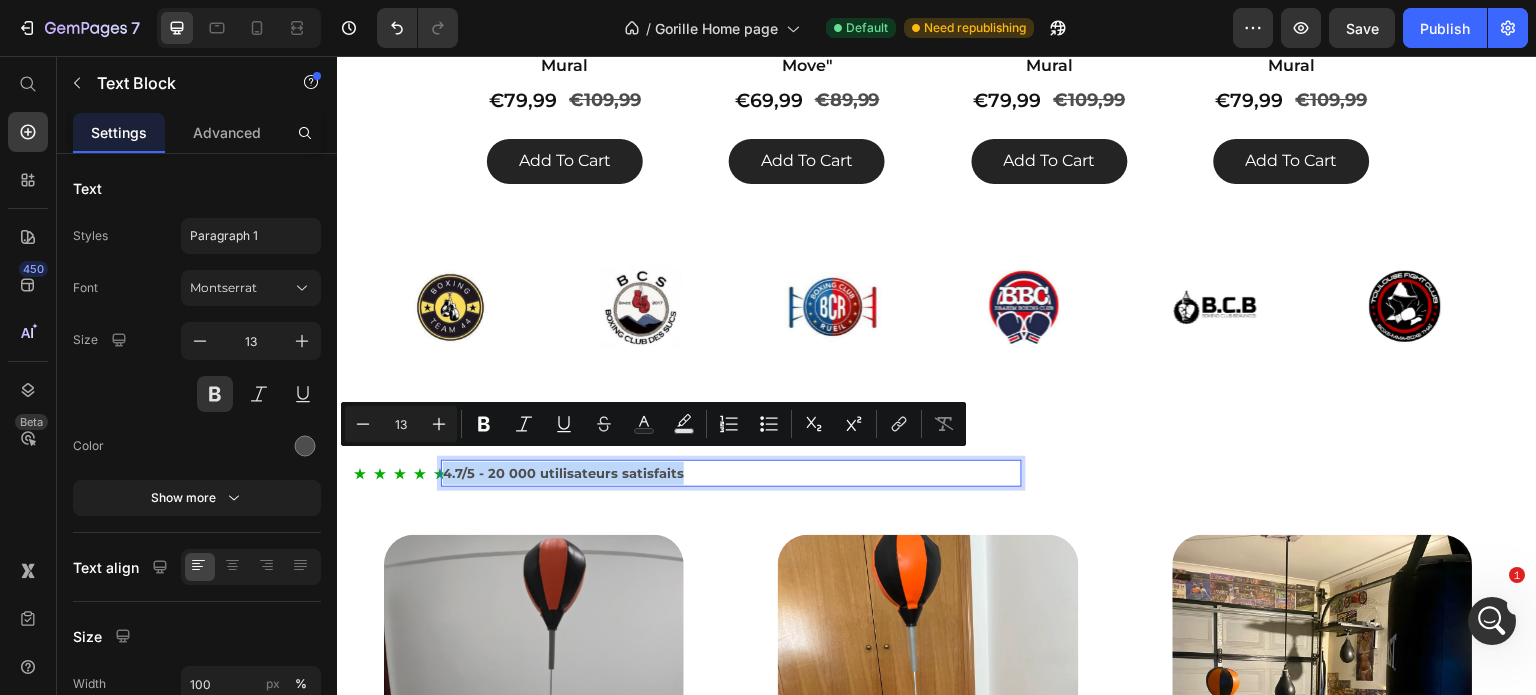 copy on "4.7/5 - 20 000 utilisateurs satisfaits" 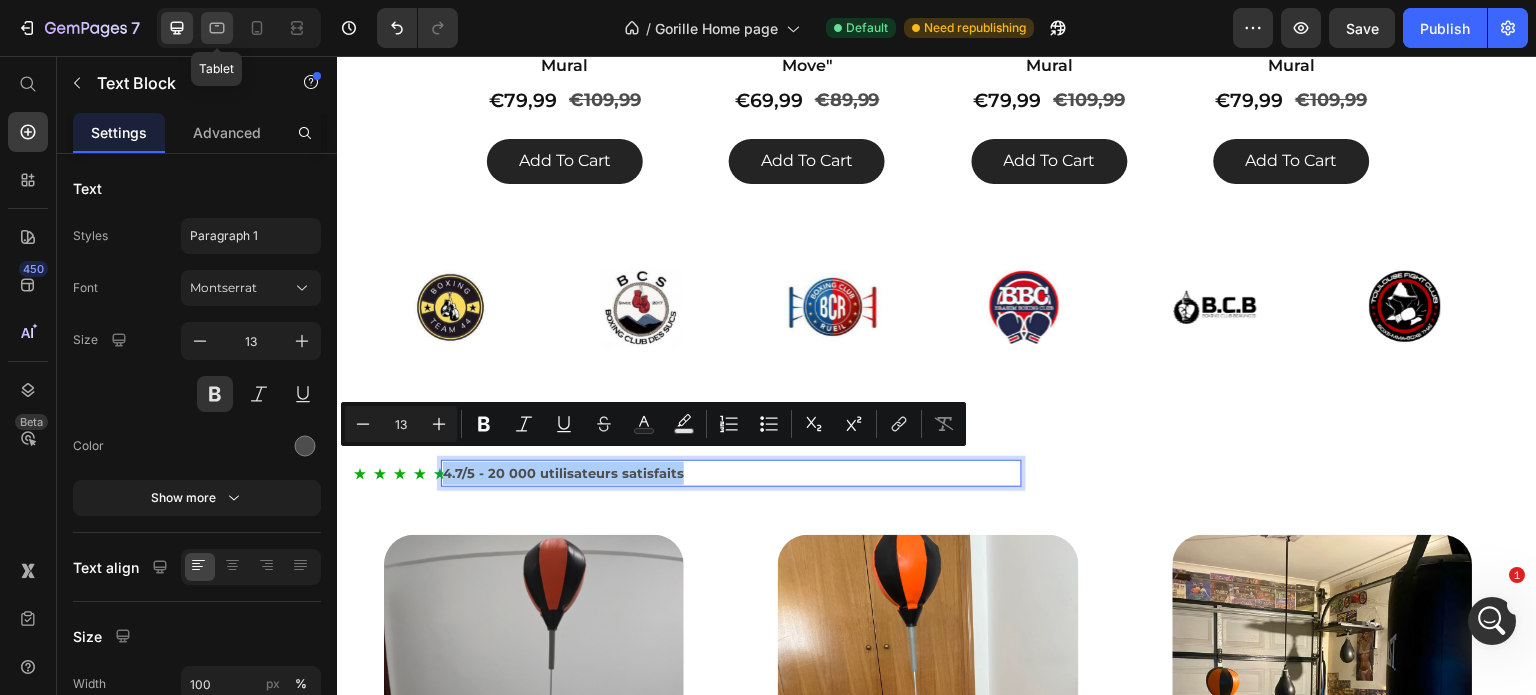click 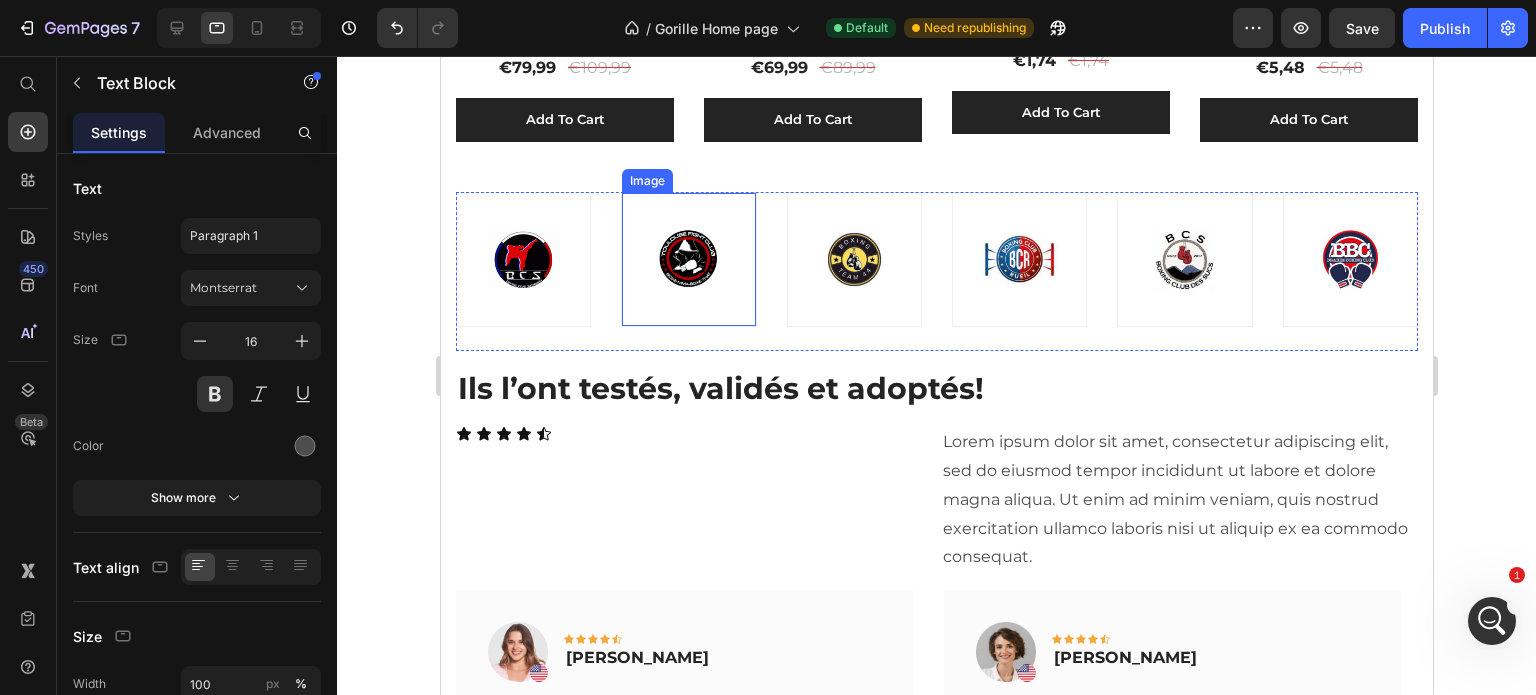 scroll, scrollTop: 1205, scrollLeft: 0, axis: vertical 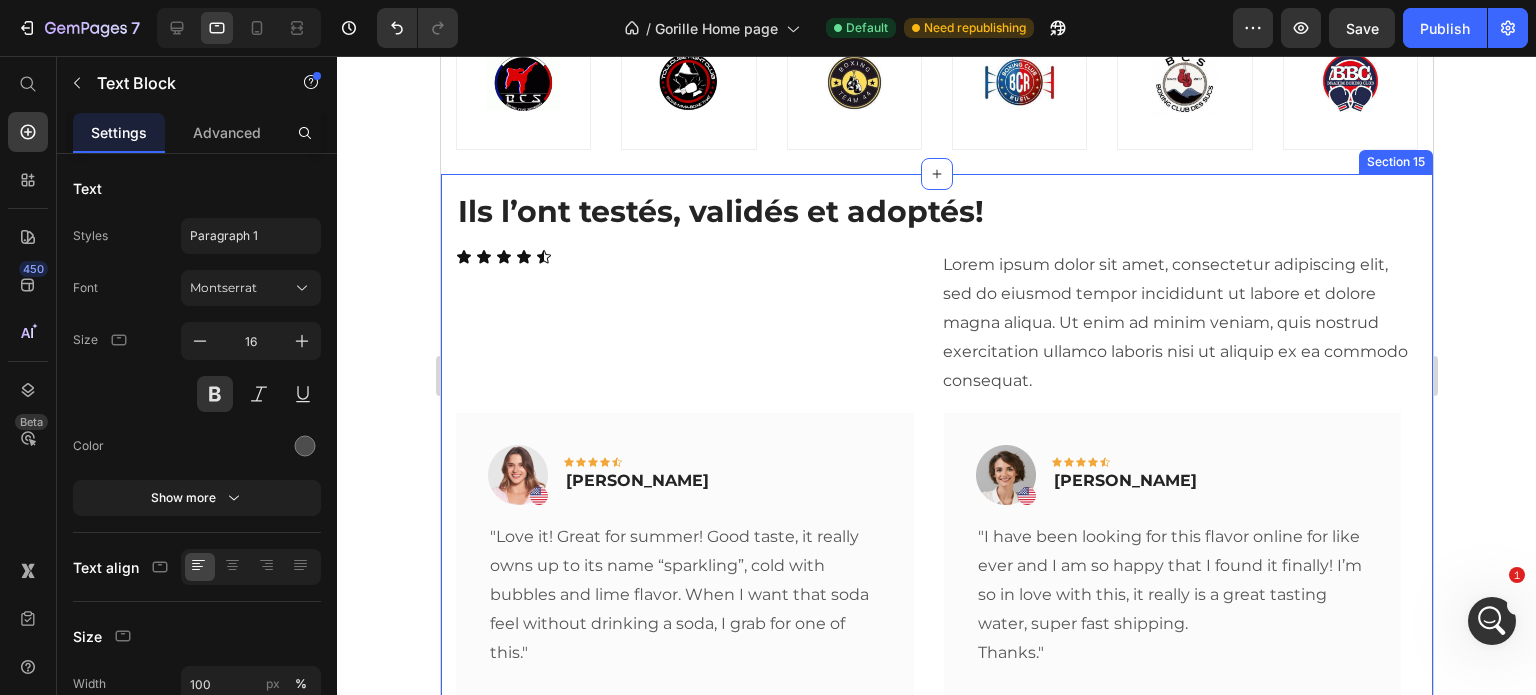 click on "Ils l’ont testés, validés et adoptés! Heading Icon Icon Icon Icon Icon Icon List Lorem ipsum dolor sit amet, consectetur adipiscing elit, sed do eiusmod tempor incididunt ut labore et dolore magna aliqua. Ut enim ad minim veniam, quis nostrud exercitation ullamco laboris nisi ut aliquip ex ea commodo consequat. Text Block Row Image
Icon
Icon
Icon
Icon
Icon Row Rita Carroll Text block Row "Love it! Great for summer! Good taste, it really owns up to its name “sparkling”, cold with bubbles and lime flavor. When I want that soda feel without drinking a soda, I grab for one of this." Text block                Title Line (P) Images & Gallery Sac de Frappe Ventouse Mural (P) Title €79,99 (P) Price €109,99 (P) Price Row Buy Now (P) Cart Button Product Row Image
Icon
Icon
Icon
Icon
Icon Row Olivia Rowse Text block Row Thanks." Text block Title Line" at bounding box center [936, 567] 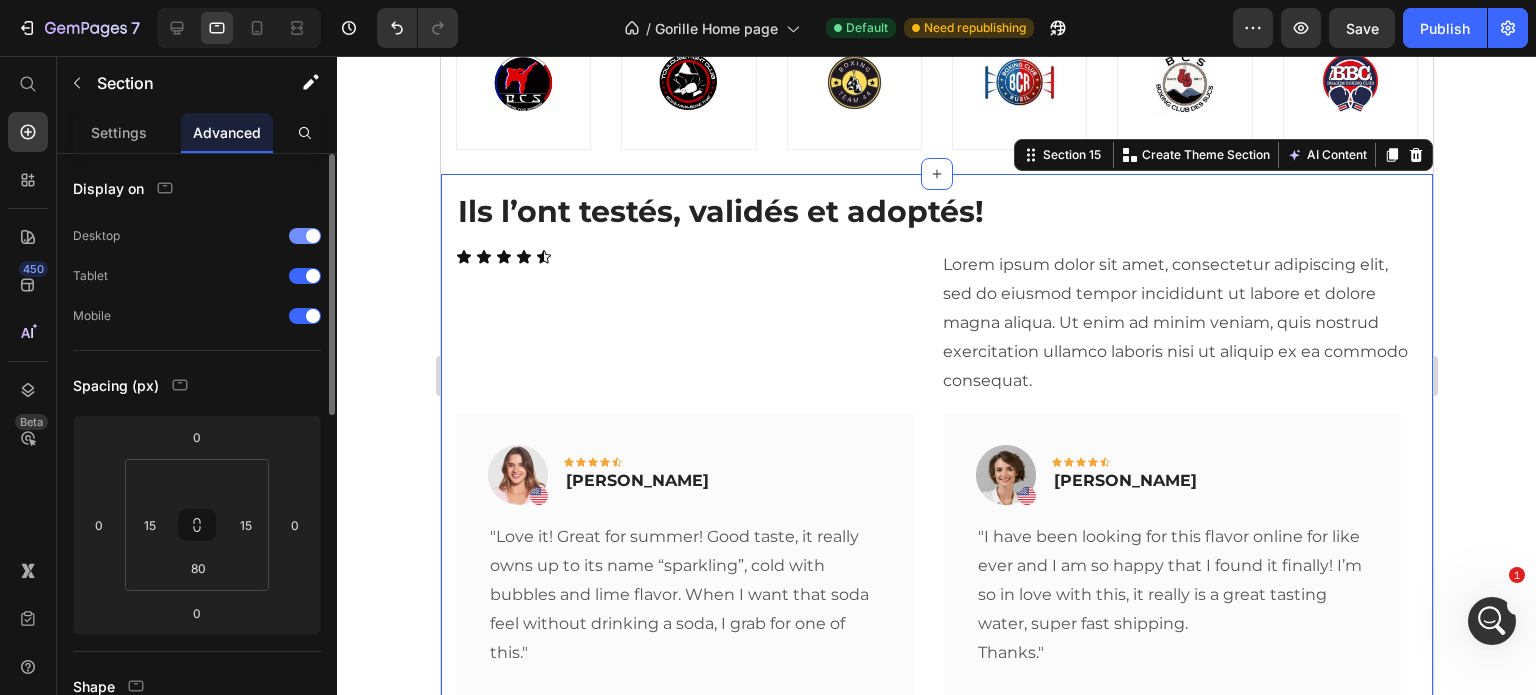click at bounding box center [305, 236] 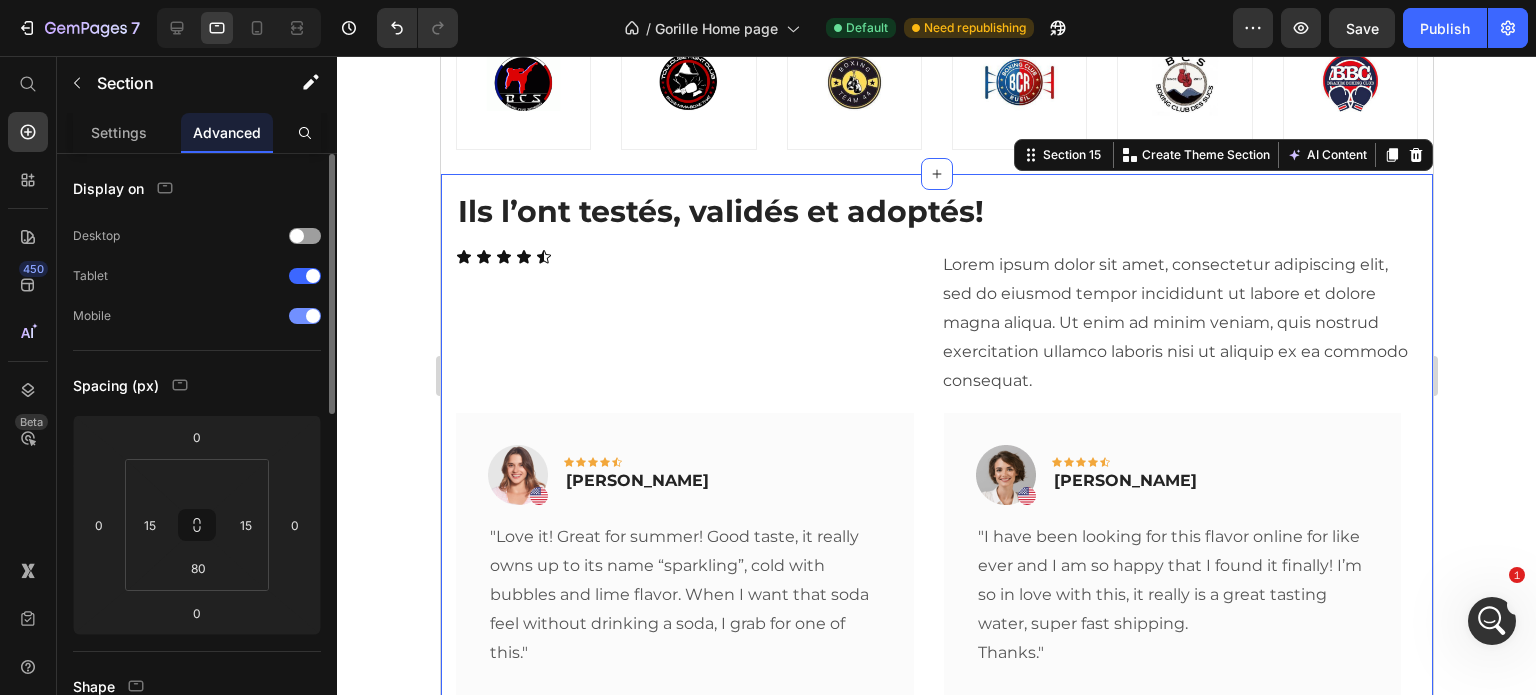 click at bounding box center [305, 316] 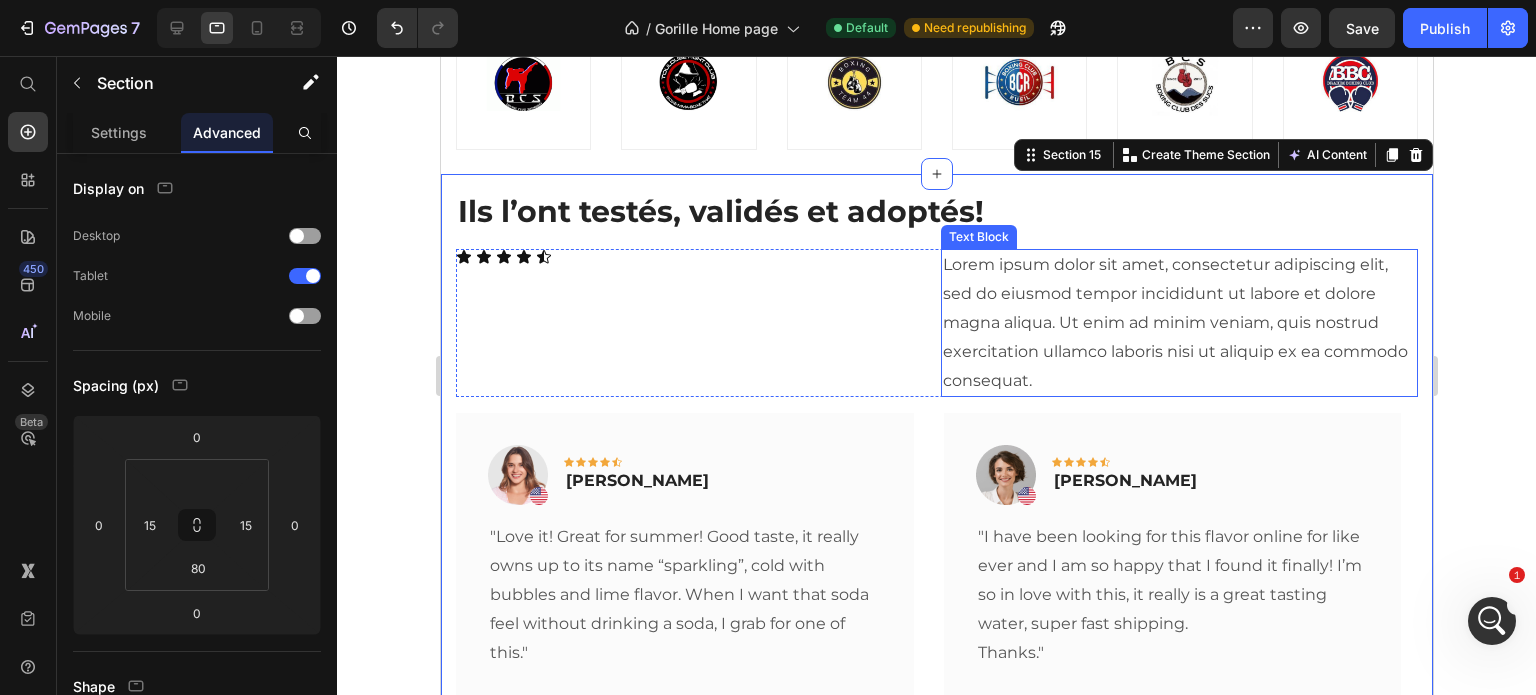 click on "Lorem ipsum dolor sit amet, consectetur adipiscing elit, sed do eiusmod tempor incididunt ut labore et dolore magna aliqua. Ut enim ad minim veniam, quis nostrud exercitation ullamco laboris nisi ut aliquip ex ea commodo consequat." at bounding box center (1178, 323) 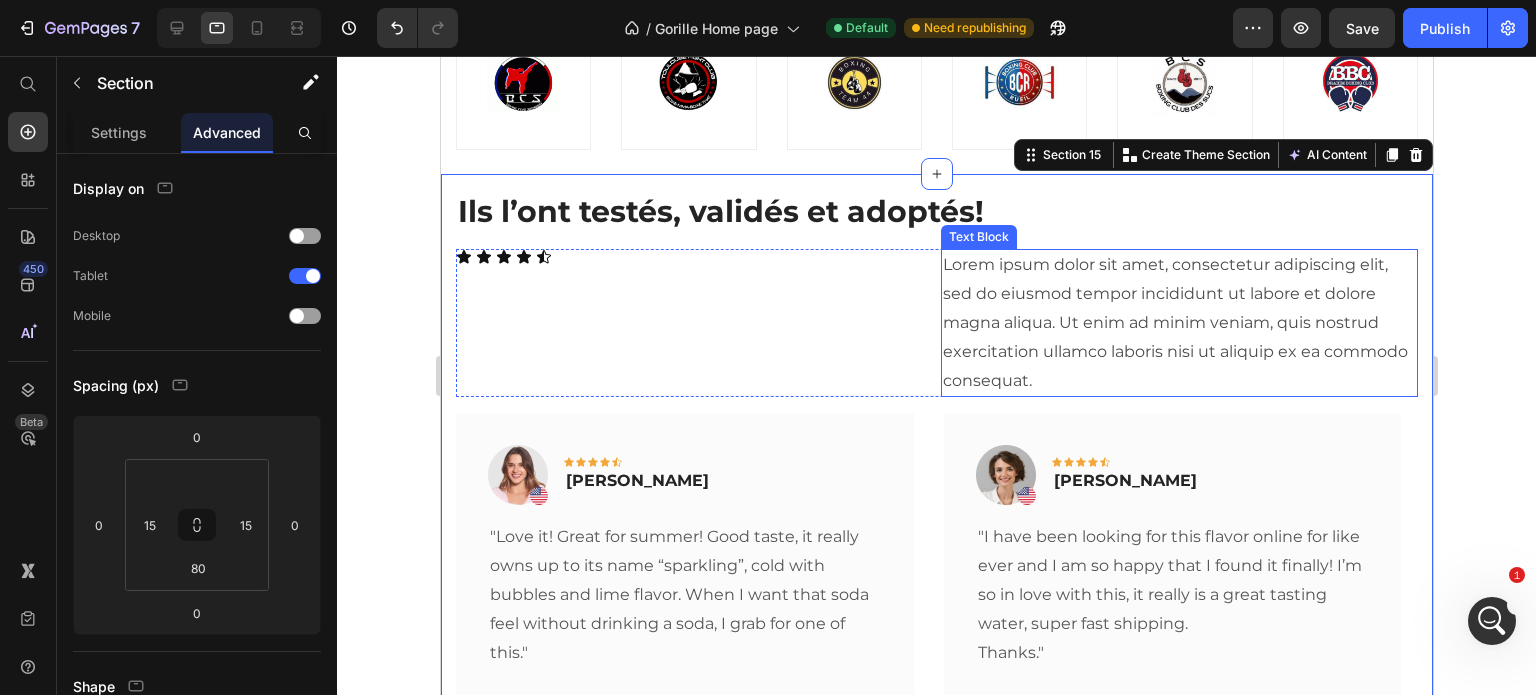 click on "Lorem ipsum dolor sit amet, consectetur adipiscing elit, sed do eiusmod tempor incididunt ut labore et dolore magna aliqua. Ut enim ad minim veniam, quis nostrud exercitation ullamco laboris nisi ut aliquip ex ea commodo consequat." at bounding box center (1178, 323) 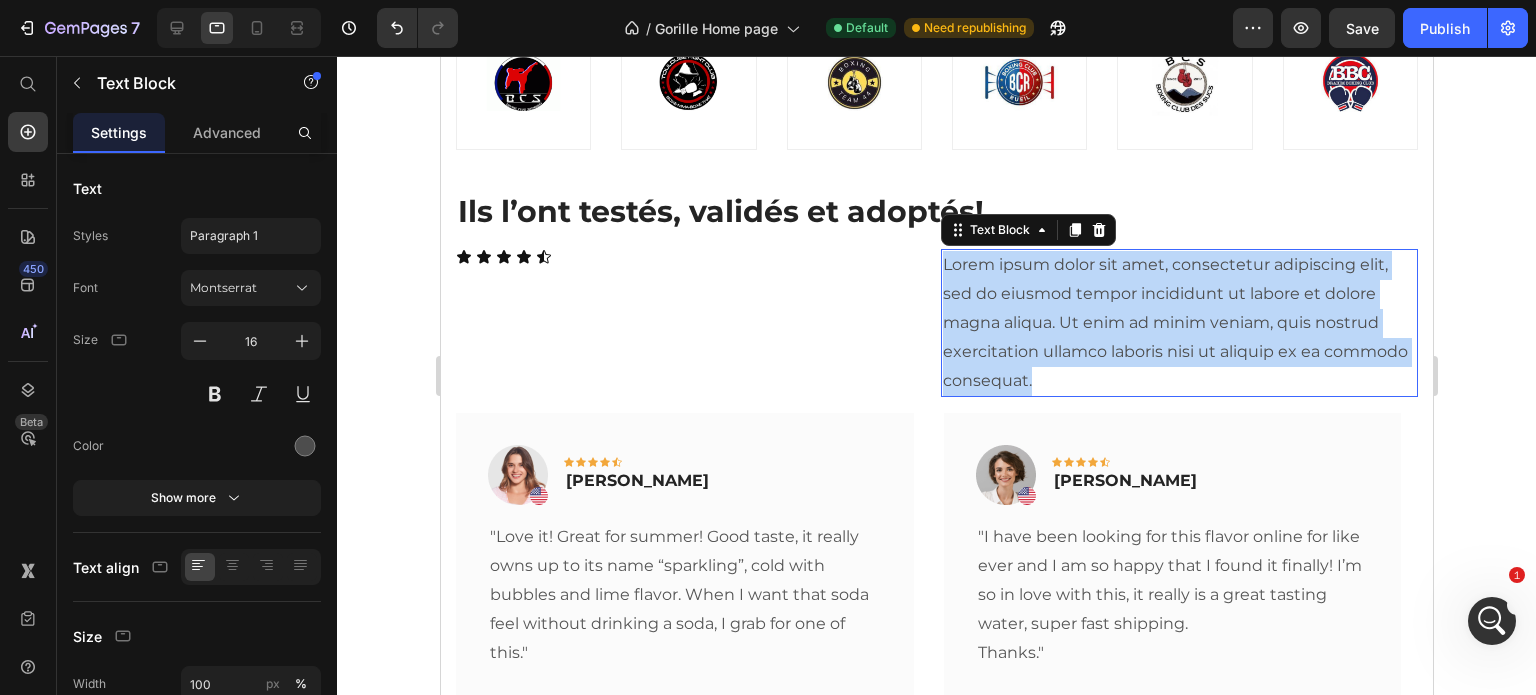 click on "Lorem ipsum dolor sit amet, consectetur adipiscing elit, sed do eiusmod tempor incididunt ut labore et dolore magna aliqua. Ut enim ad minim veniam, quis nostrud exercitation ullamco laboris nisi ut aliquip ex ea commodo consequat." at bounding box center [1178, 323] 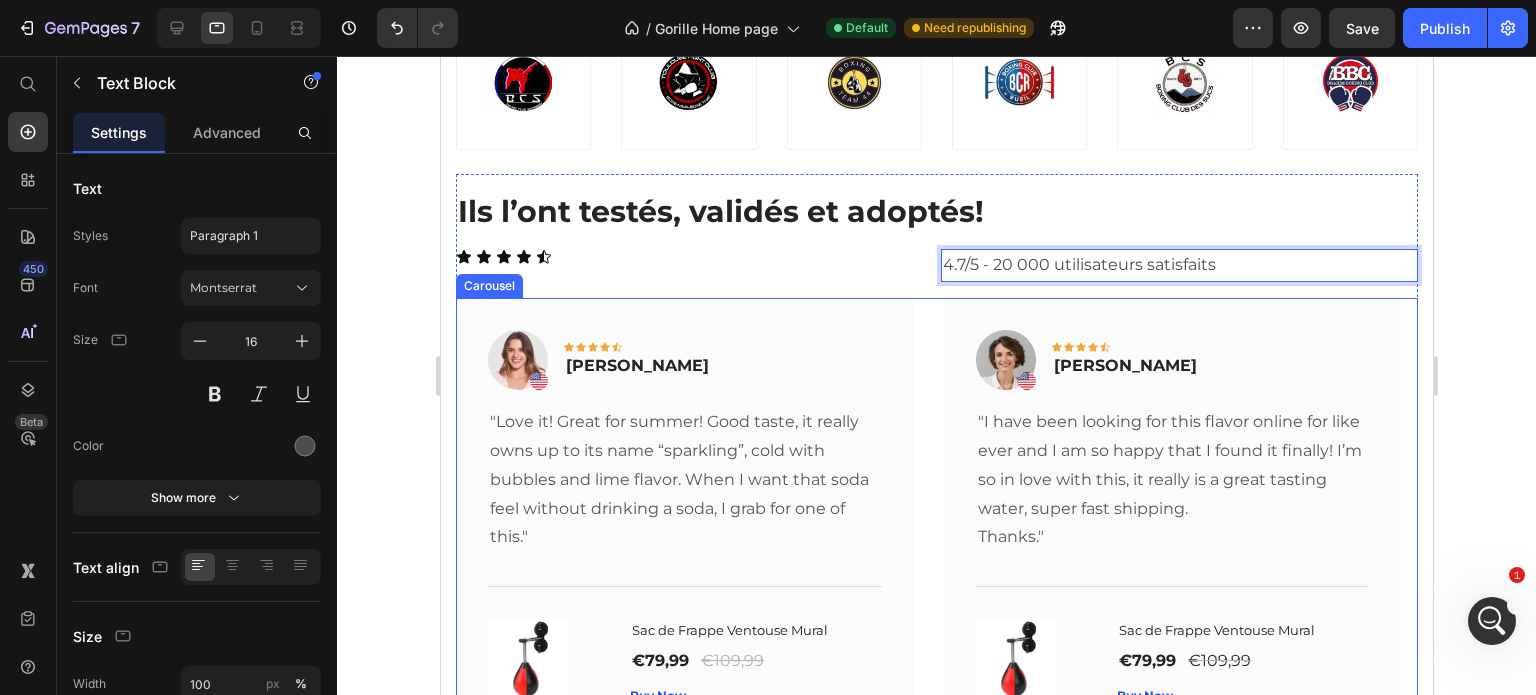 click on "Image
Icon
Icon
Icon
Icon
Icon Row Rita Carroll Text block Row "Love it! Great for summer! Good taste, it really owns up to its name “sparkling”, cold with bubbles and lime flavor. When I want that soda feel without drinking a soda, I grab for one of this." Text block                Title Line (P) Images & Gallery Sac de Frappe Ventouse Mural (P) Title €79,99 (P) Price €109,99 (P) Price Row Buy Now (P) Cart Button Product Row Image
Icon
Icon
Icon
Icon
Icon Row Olivia Rowse Text block Row "I have been looking for this flavor online for like ever and I am so happy that I found it finally! I’m so in love with this, it really is a great tasting water, super fast shipping.  Thanks." Text block                Title Line (P) Images & Gallery Sac de Frappe Ventouse Mural (P) Title €79,99 (P) Price €109,99 (P) Price Row Buy Now (P) Cart Button" at bounding box center [936, 518] 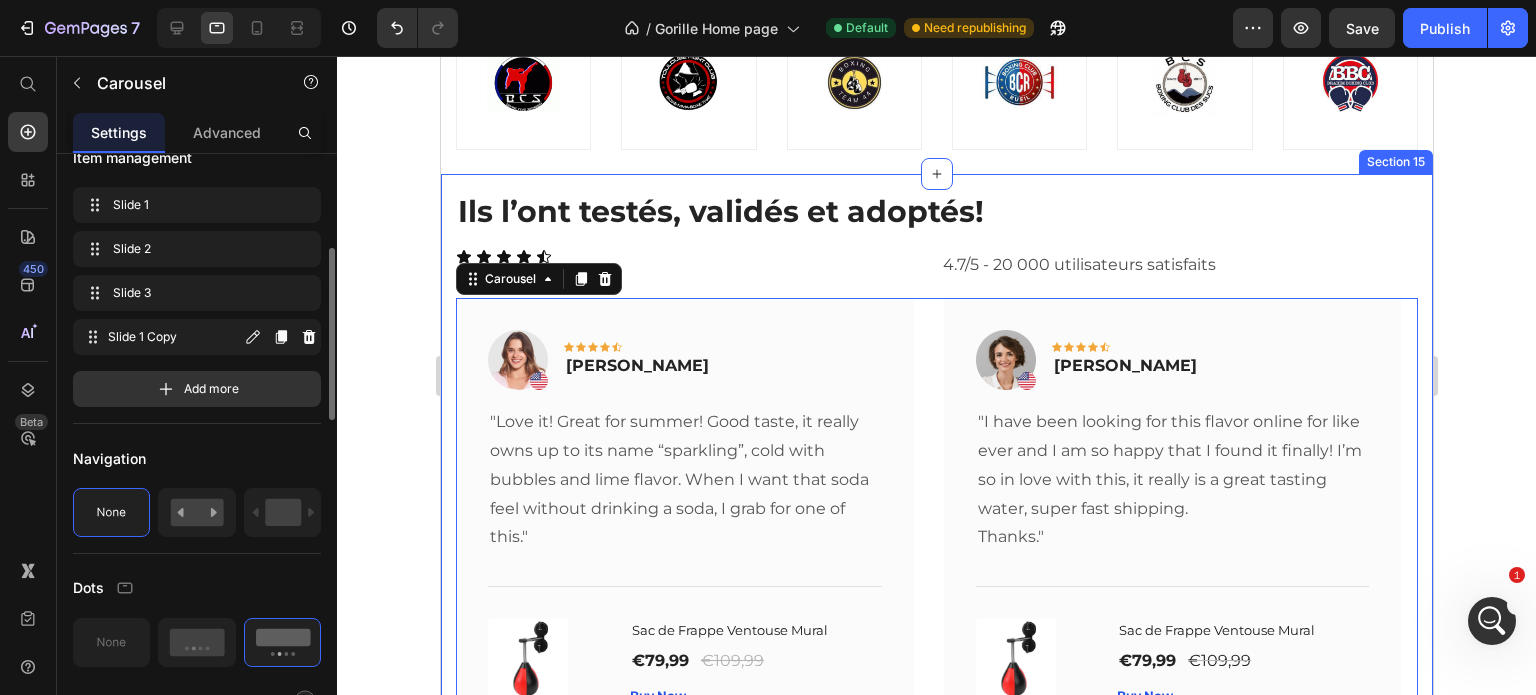 scroll, scrollTop: 0, scrollLeft: 0, axis: both 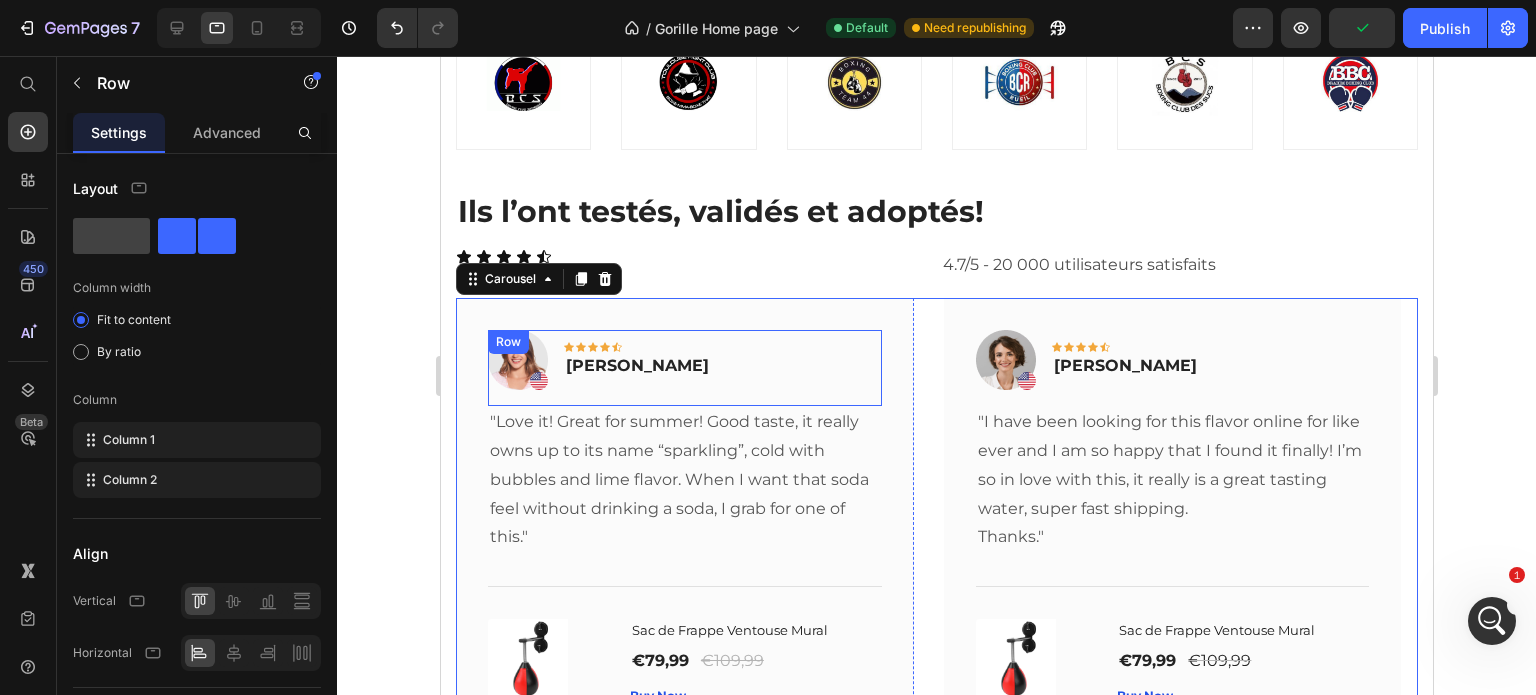click on "Image
Icon
Icon
Icon
Icon
Icon Row Rita Carroll Text block Row" at bounding box center (684, 368) 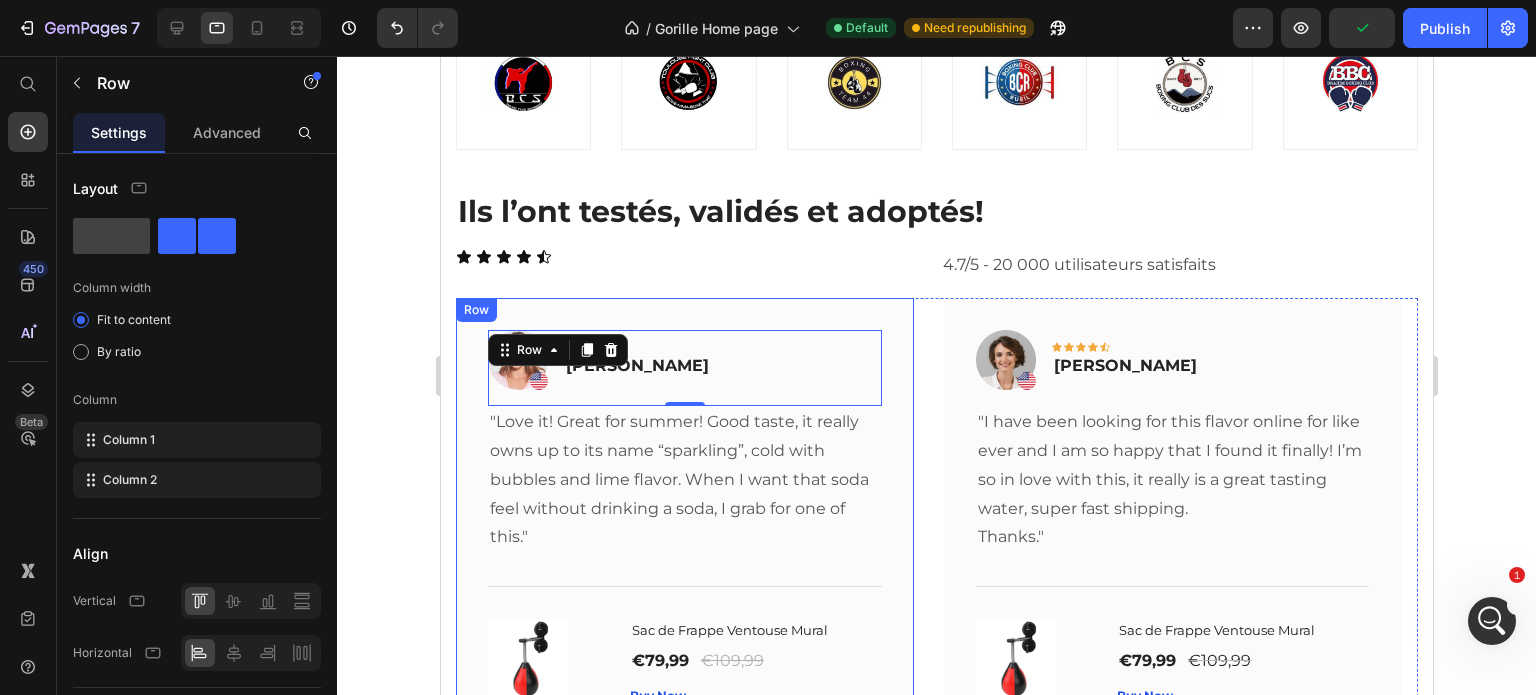 click on "Image
Icon
Icon
Icon
Icon
Icon Row Rita Carroll Text block Row   0 "Love it! Great for summer! Good taste, it really owns up to its name “sparkling”, cold with bubbles and lime flavor. When I want that soda feel without drinking a soda, I grab for one of this." Text block                Title Line (P) Images & Gallery Sac de Frappe Ventouse Mural (P) Title €79,99 (P) Price €109,99 (P) Price Row Buy Now (P) Cart Button Product Row" at bounding box center (684, 518) 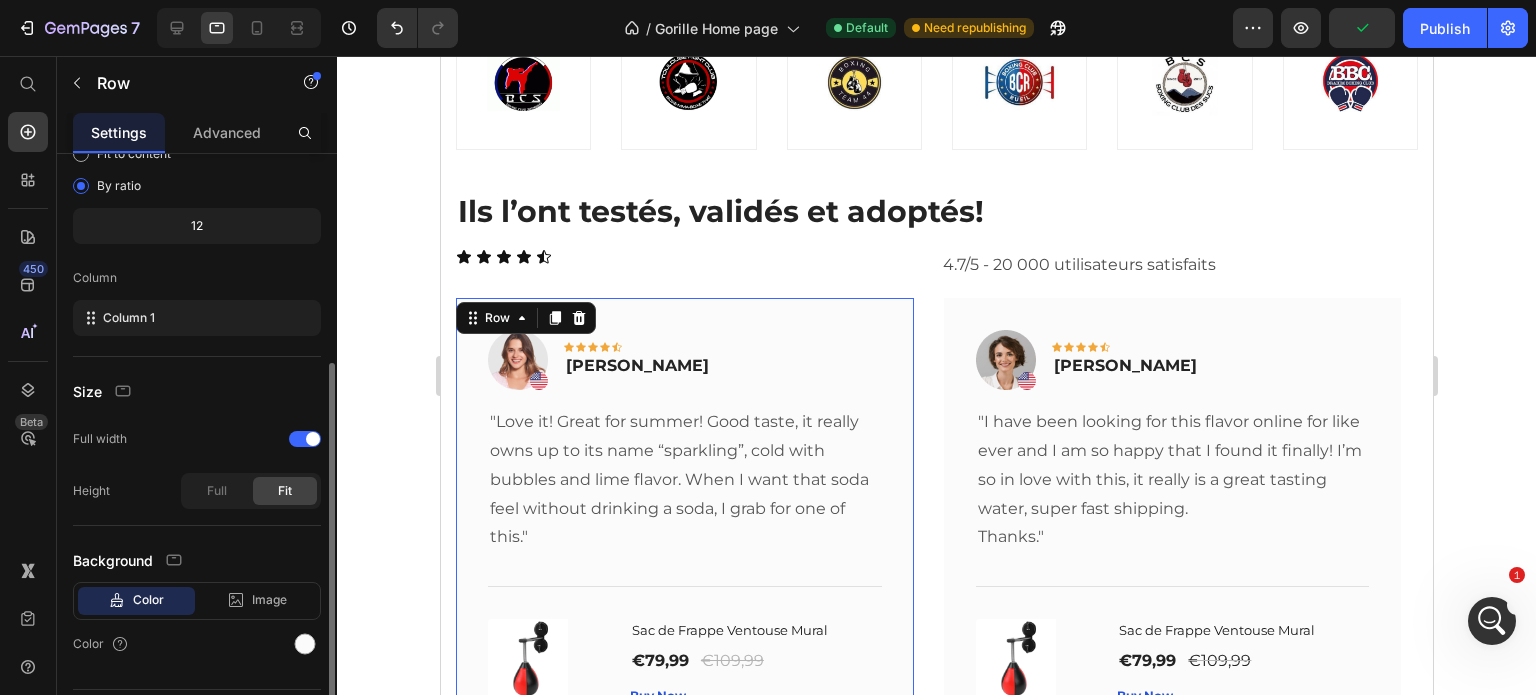 scroll, scrollTop: 216, scrollLeft: 0, axis: vertical 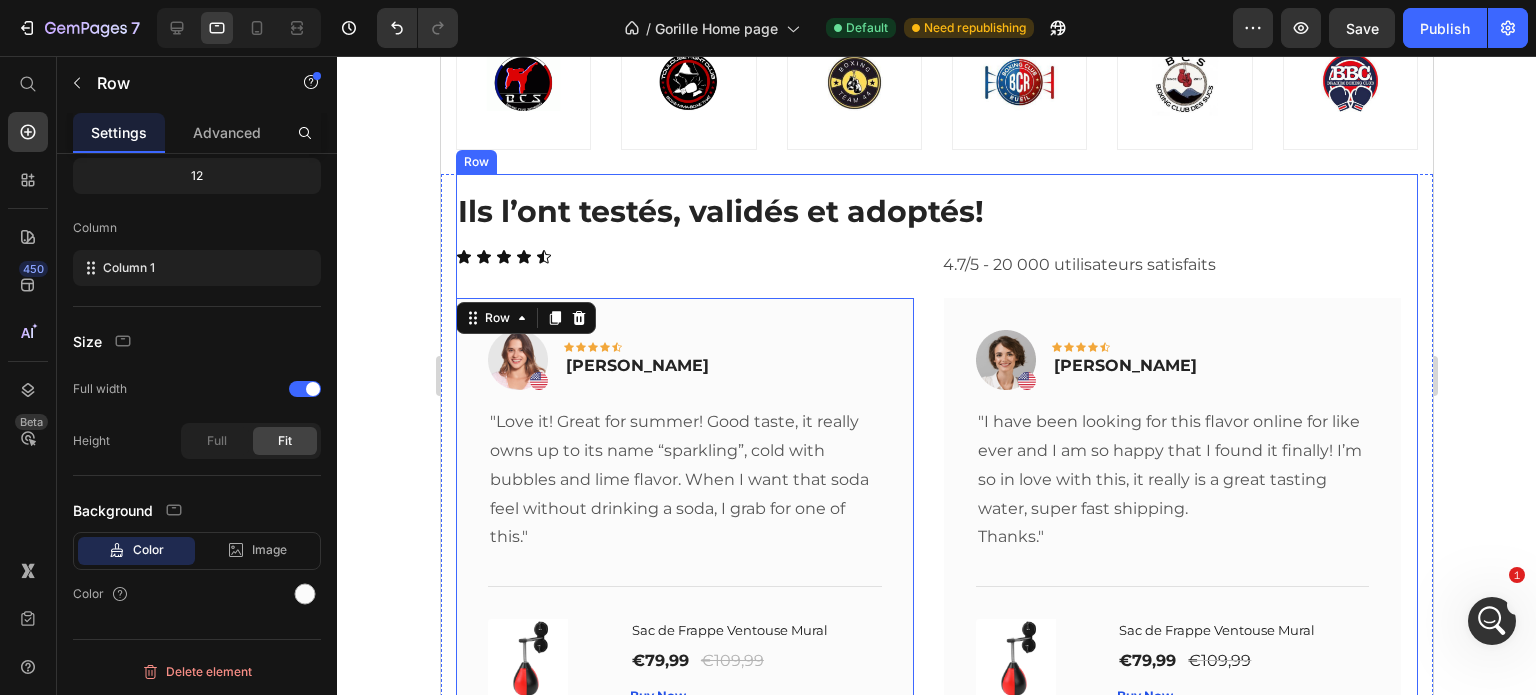 click on "Ils l’ont testés, validés et adoptés! Heading Icon Icon Icon Icon Icon Icon List 4.7/5 - 20 000 utilisateurs satisfaits Text Block Row Image
Icon
Icon
Icon
Icon
Icon Row Rita Carroll Text block Row "Love it! Great for summer! Good taste, it really owns up to its name “sparkling”, cold with bubbles and lime flavor. When I want that soda feel without drinking a soda, I grab for one of this." Text block                Title Line (P) Images & Gallery Sac de Frappe Ventouse Mural (P) Title €79,99 (P) Price €109,99 (P) Price Row Buy Now (P) Cart Button Product Row   0 Image
Icon
Icon
Icon
Icon
Icon Row Olivia Rowse Text block Row "I have been looking for this flavor online for like ever and I am so happy that I found it finally! I’m so in love with this, it really is a great tasting water, super fast shipping.  Thanks." Text block Title Line" at bounding box center [936, 470] 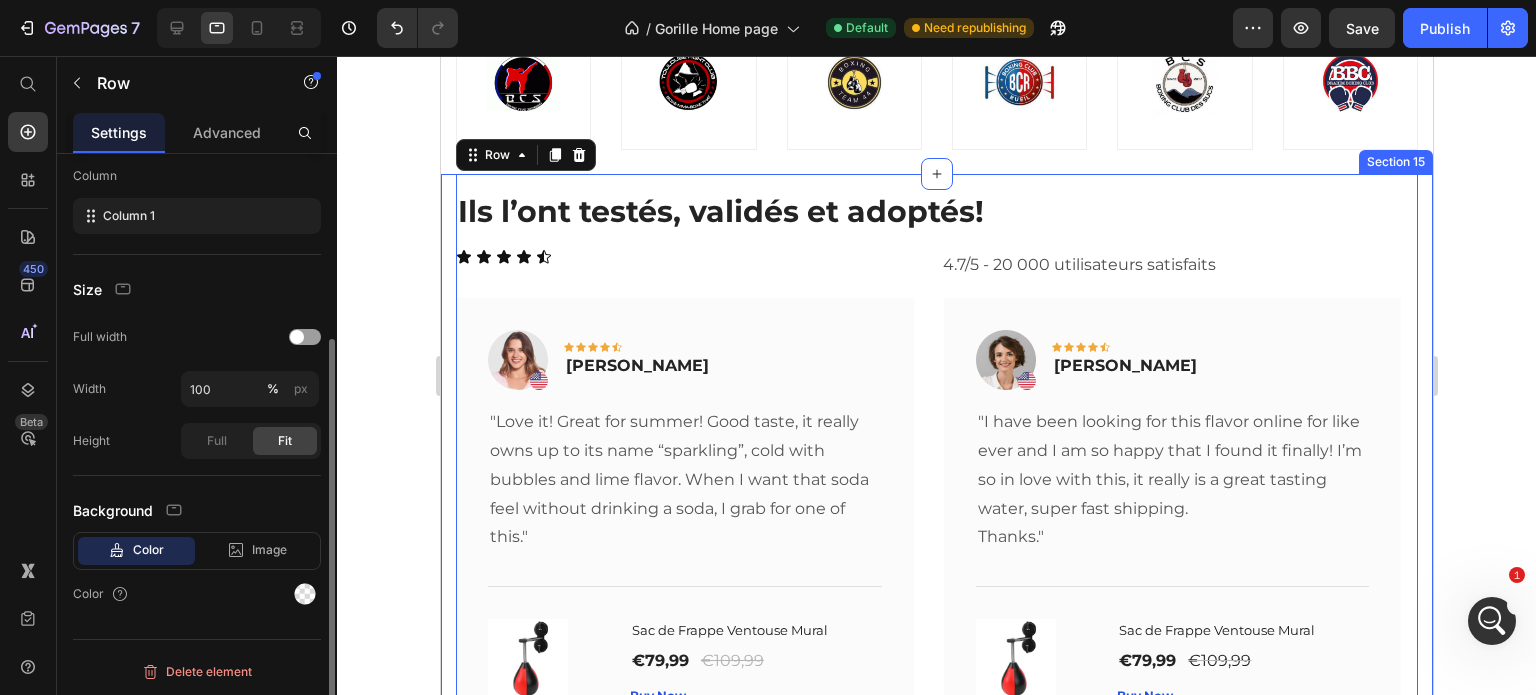 scroll, scrollTop: 0, scrollLeft: 0, axis: both 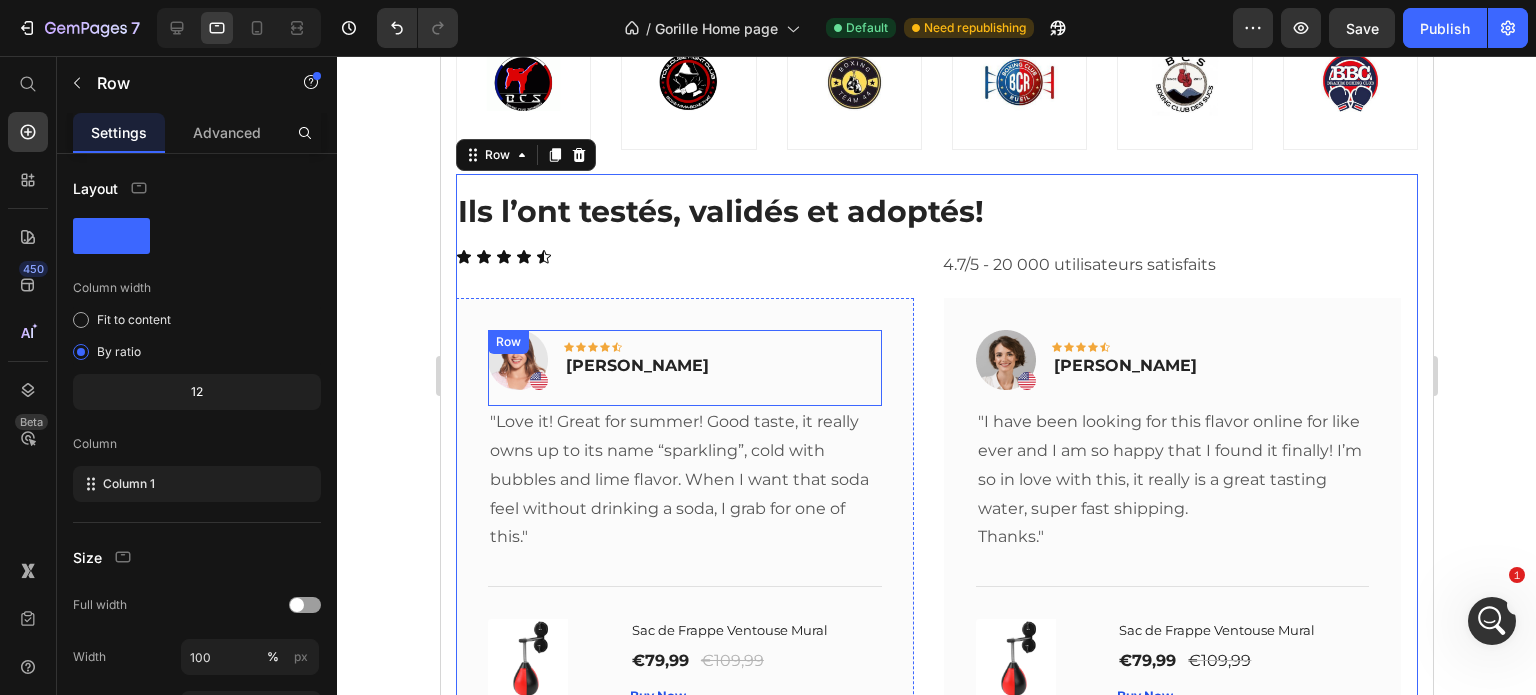 click on "Image
Icon
Icon
Icon
Icon
Icon Row Rita Carroll Text block Row" at bounding box center (684, 368) 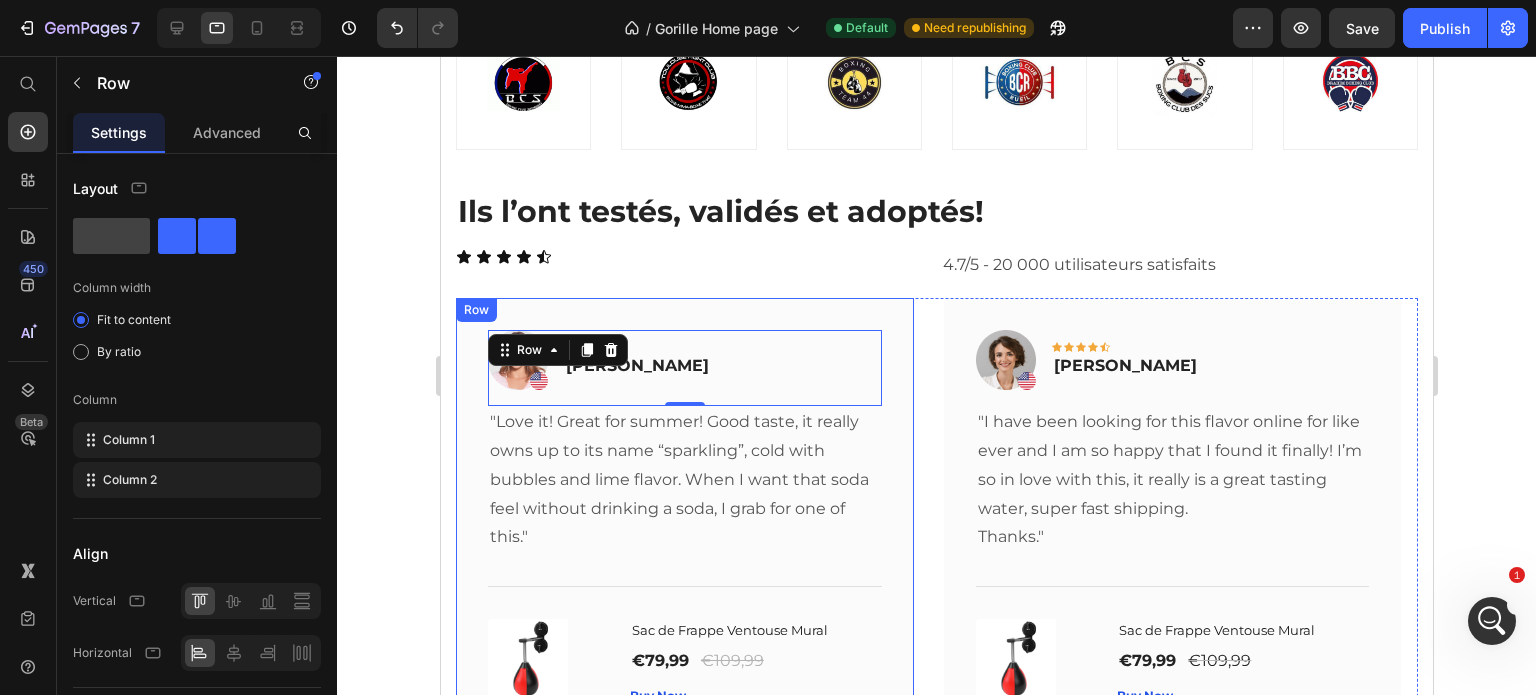 click on "Image
Icon
Icon
Icon
Icon
Icon Row Rita Carroll Text block Row   0 "Love it! Great for summer! Good taste, it really owns up to its name “sparkling”, cold with bubbles and lime flavor. When I want that soda feel without drinking a soda, I grab for one of this." Text block                Title Line (P) Images & Gallery Sac de Frappe Ventouse Mural (P) Title €79,99 (P) Price €109,99 (P) Price Row Buy Now (P) Cart Button Product Row" at bounding box center (684, 518) 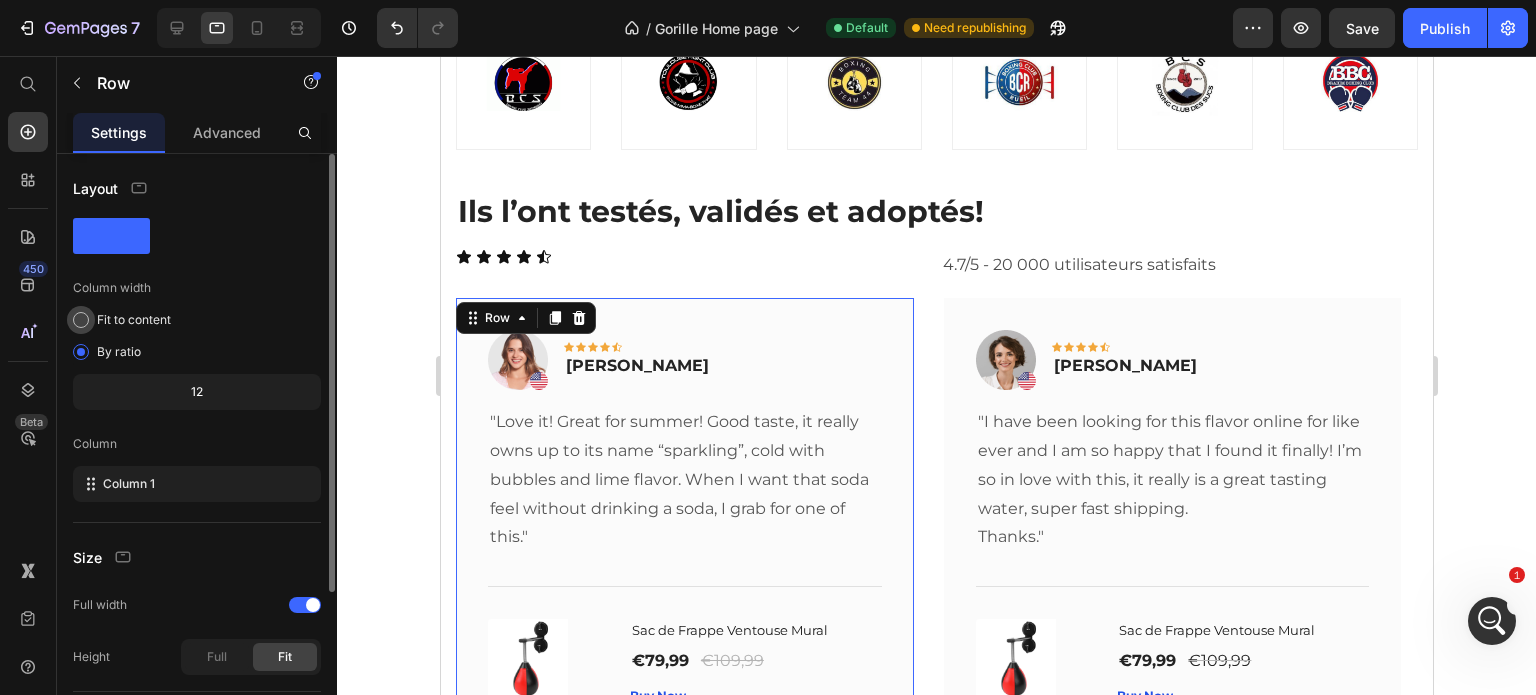 click on "Fit to content" 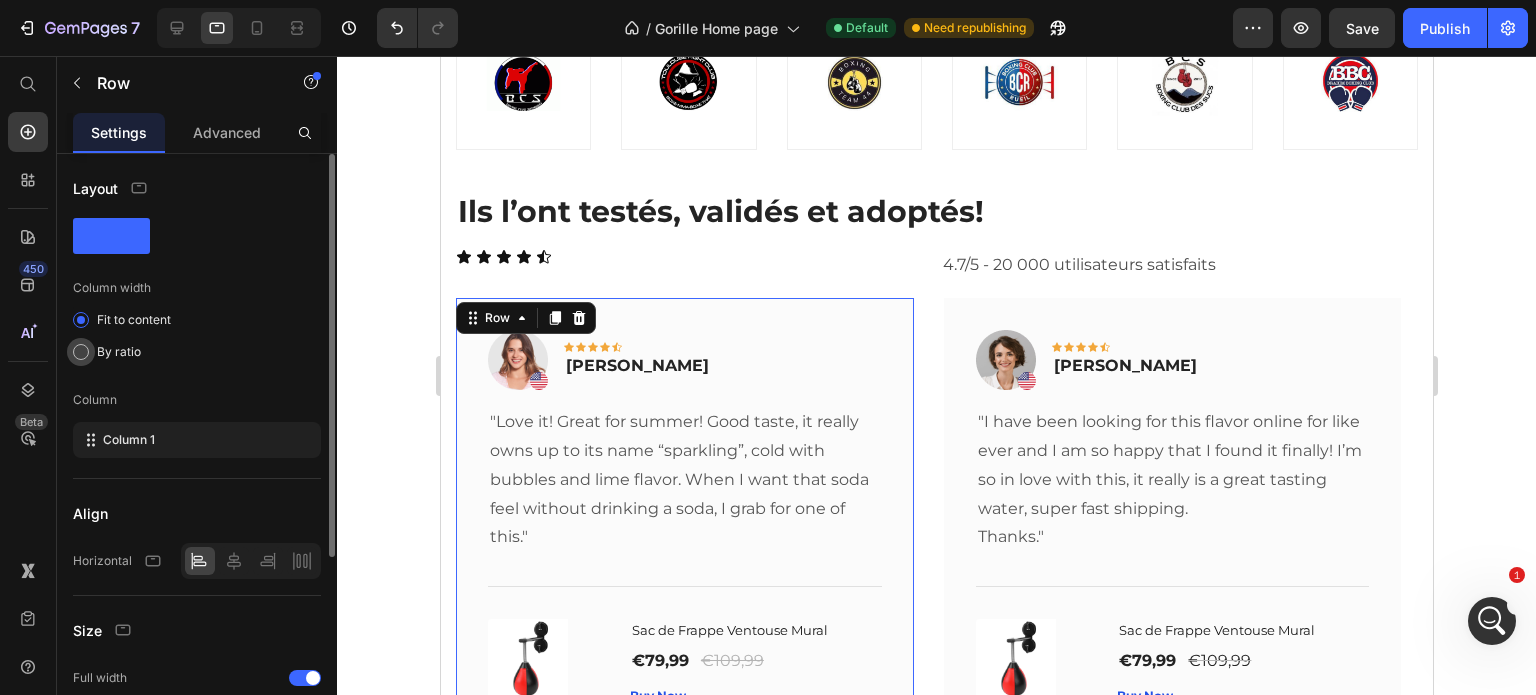 click on "By ratio" 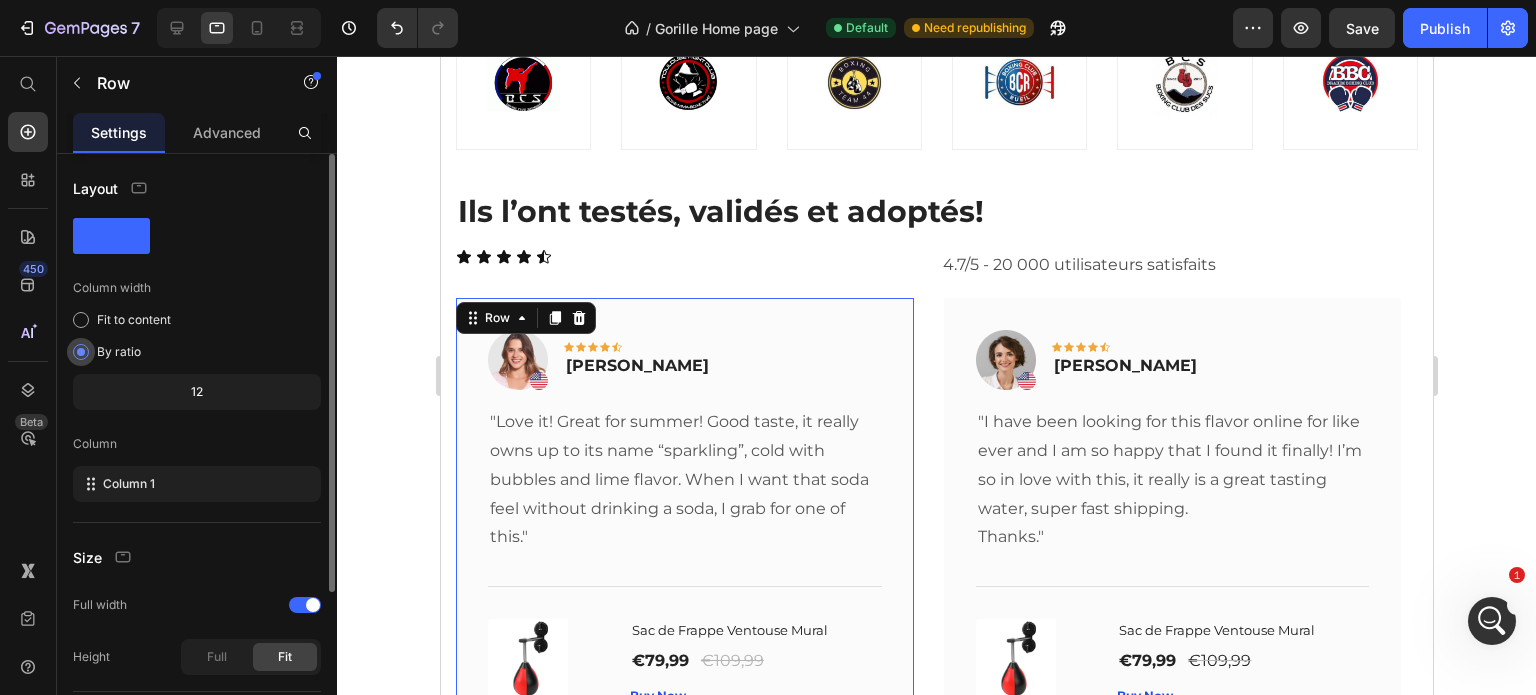 scroll, scrollTop: 166, scrollLeft: 0, axis: vertical 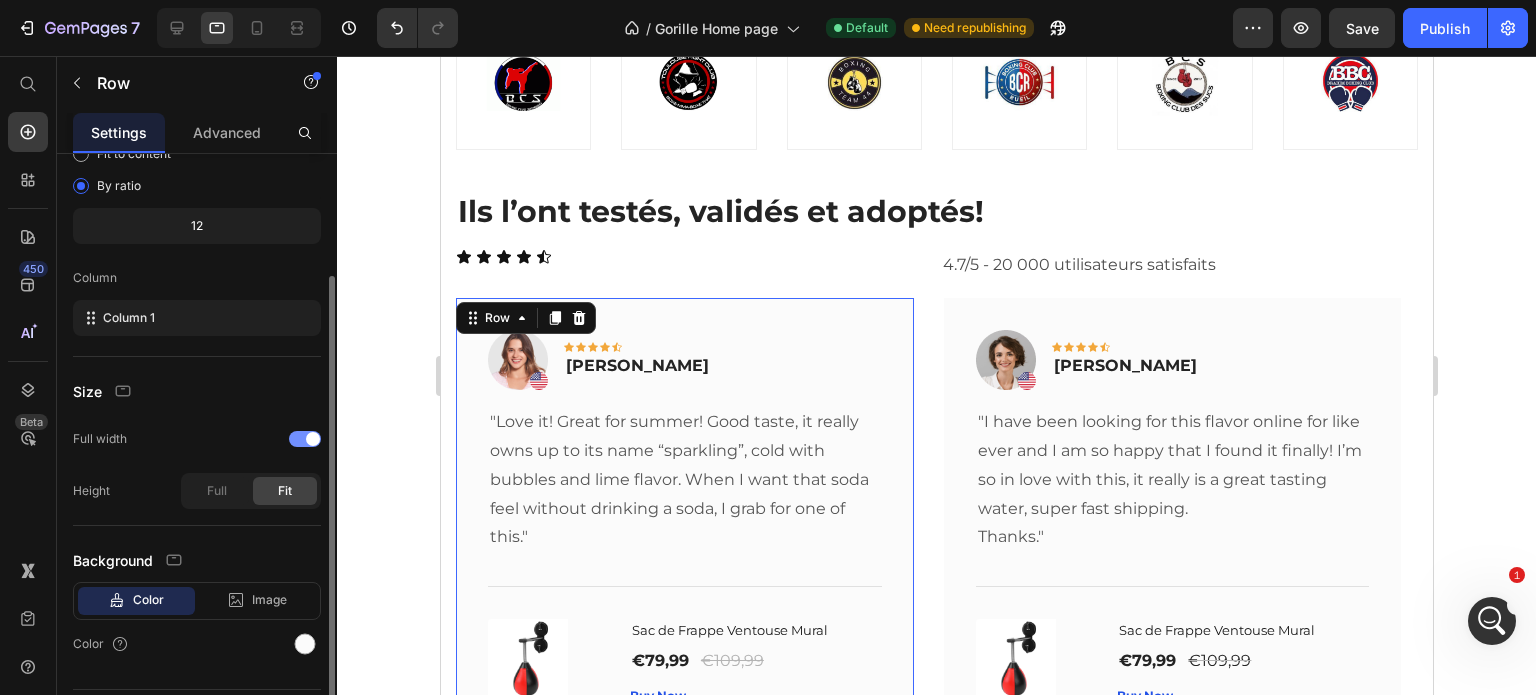click 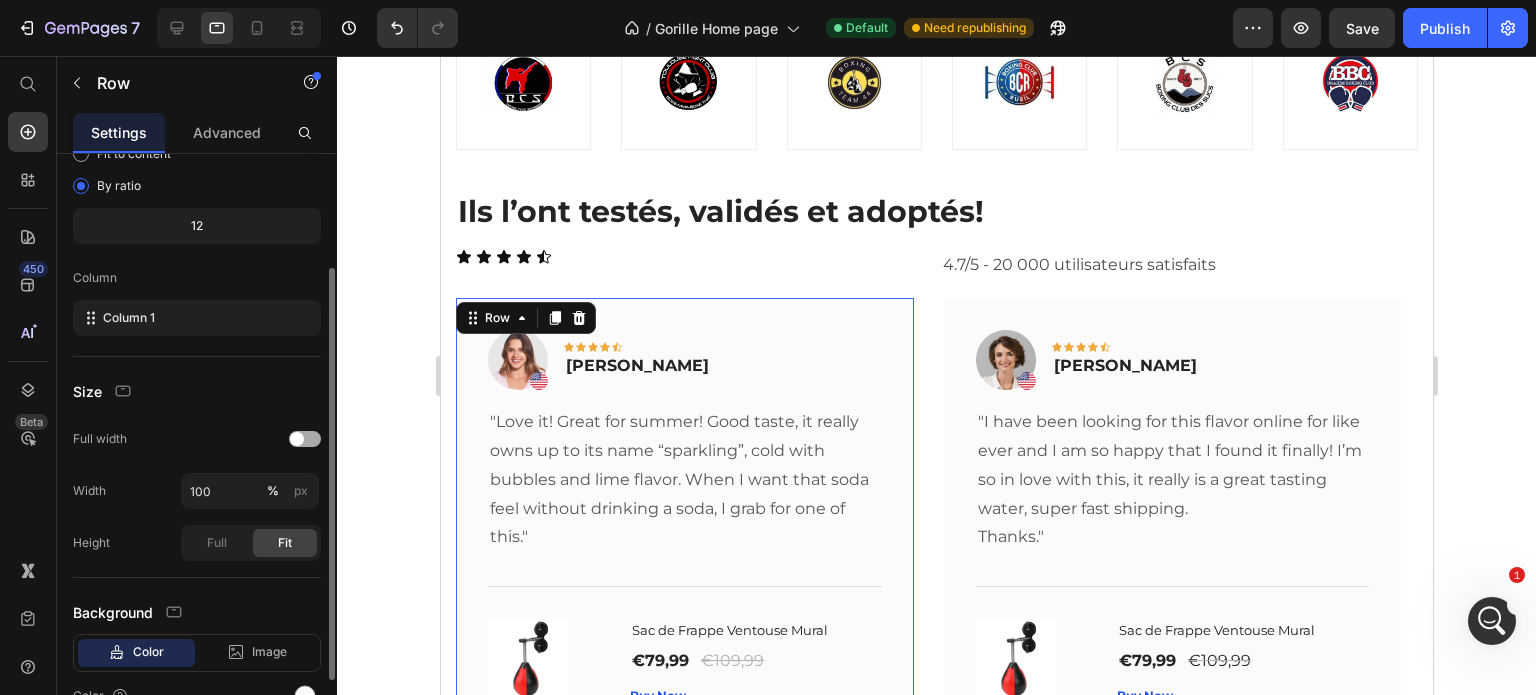 click at bounding box center (305, 439) 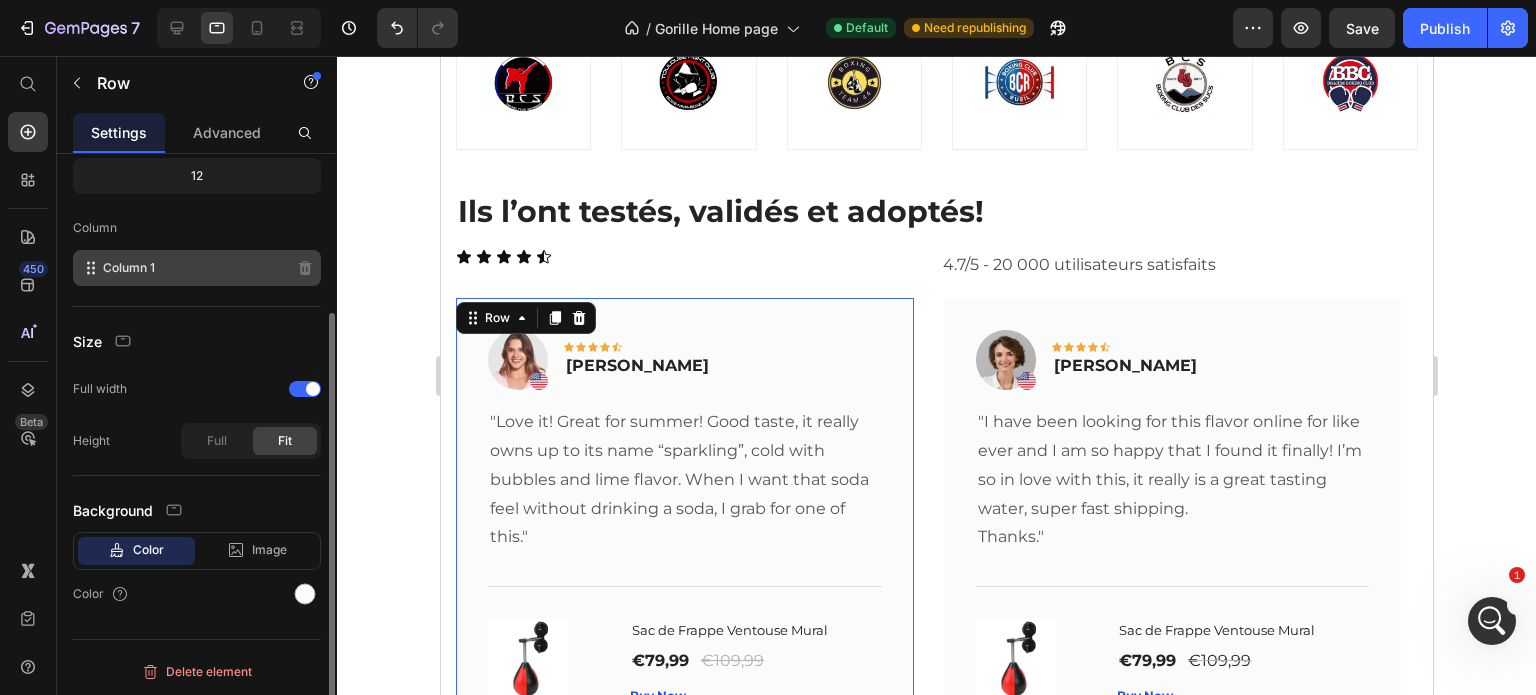 scroll, scrollTop: 0, scrollLeft: 0, axis: both 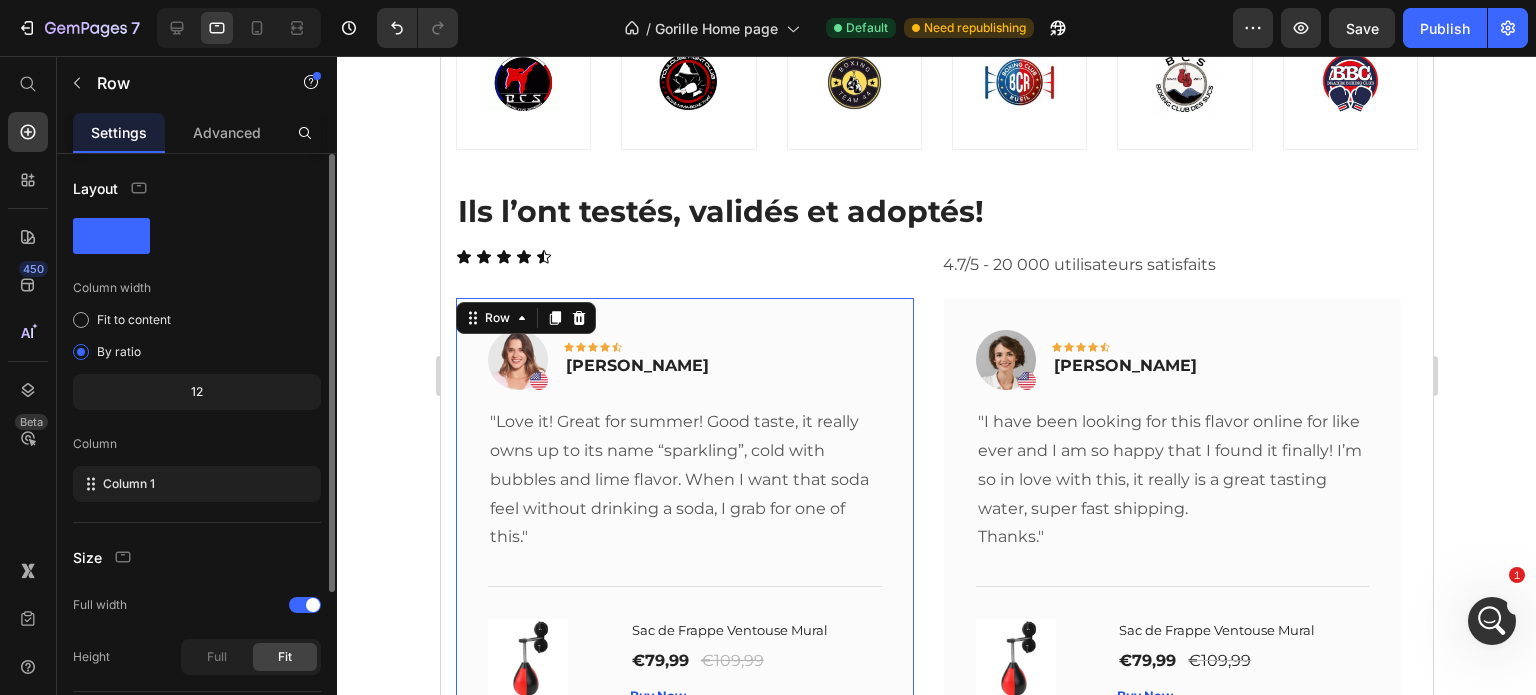 click on "Layout Column width Fit to content By ratio 12 Column Column 1 Size Full width Height Full Fit Background Color Image Video  Color   Delete element" at bounding box center (197, 562) 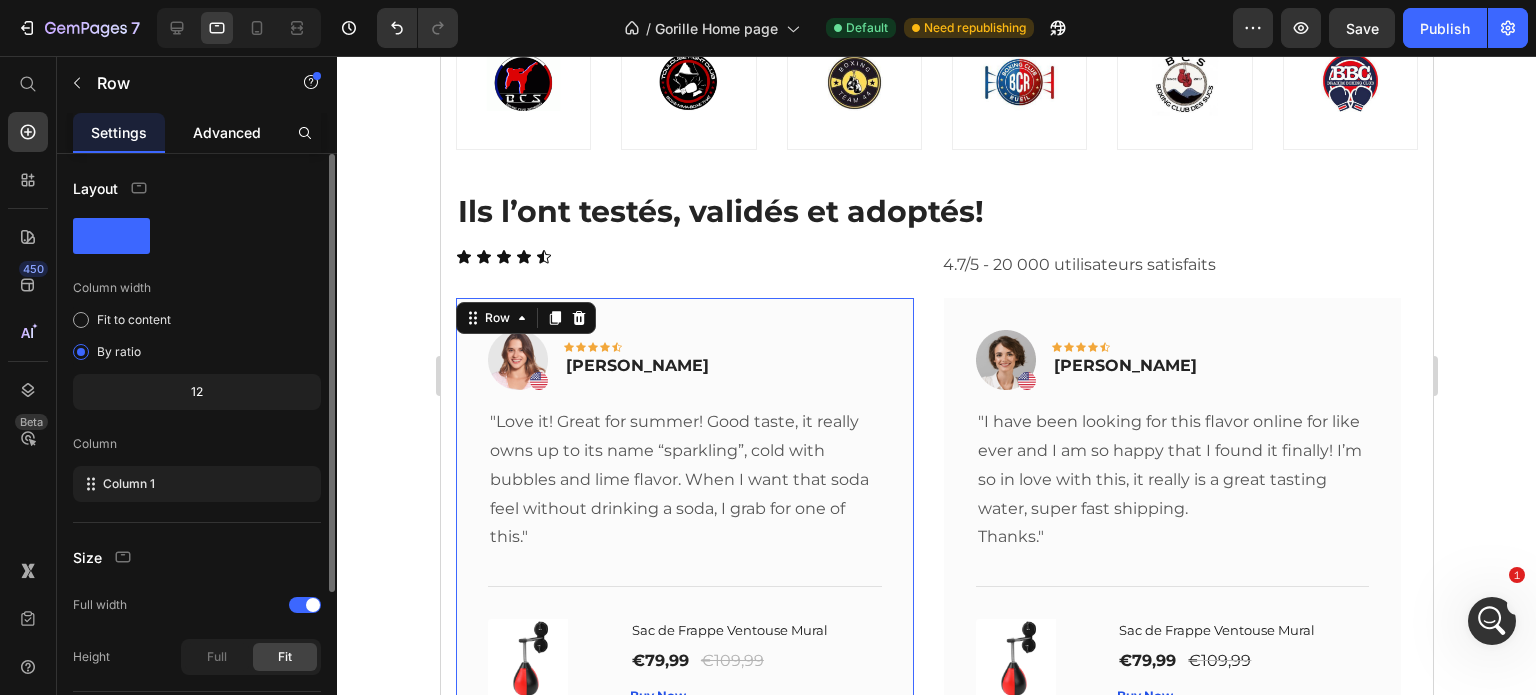 click on "Advanced" 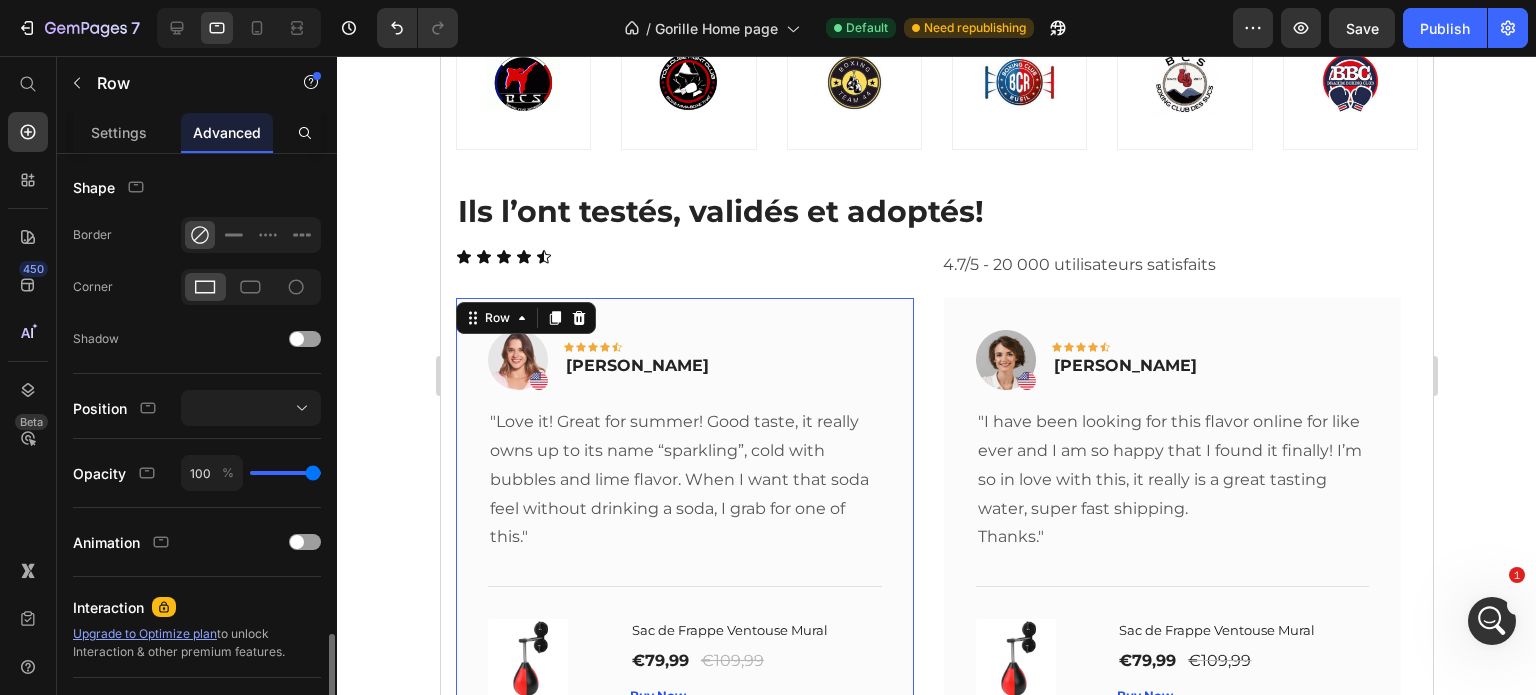 scroll, scrollTop: 665, scrollLeft: 0, axis: vertical 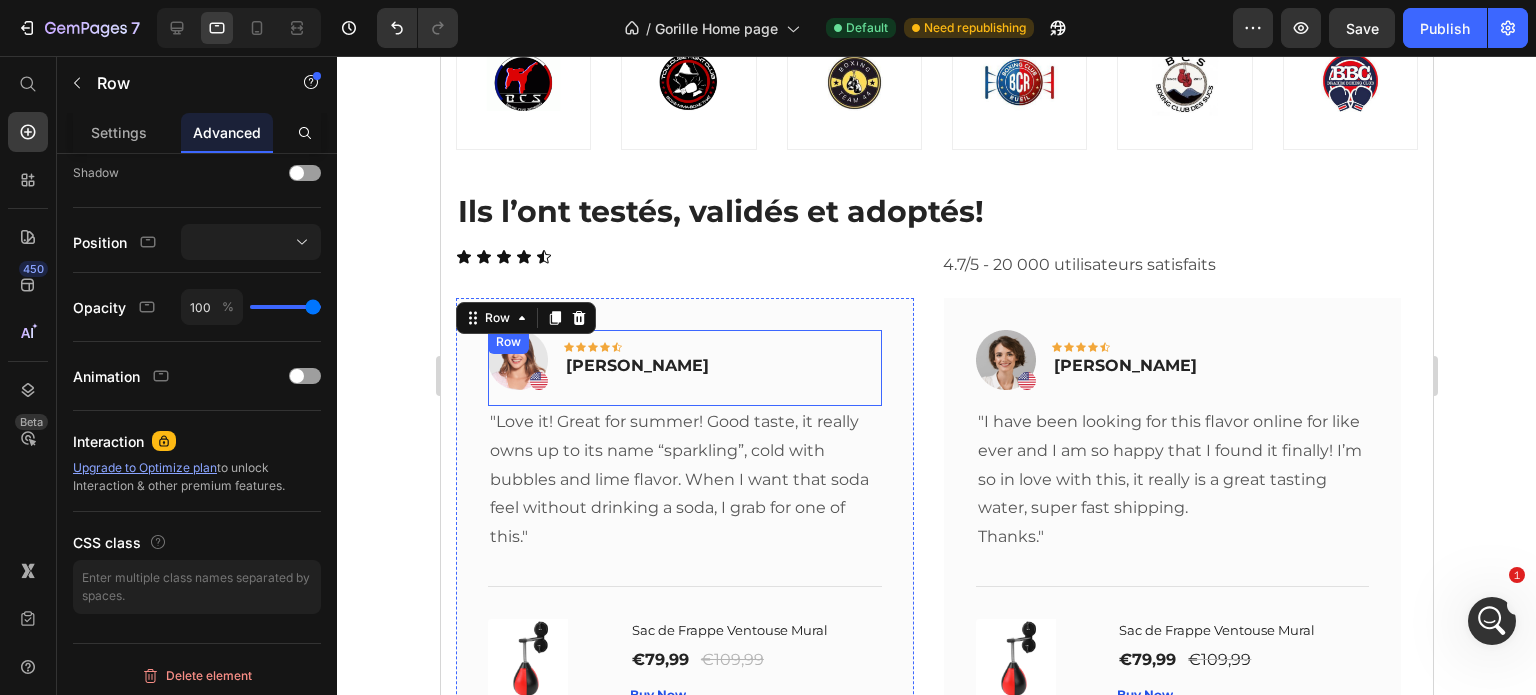 click on "Image
Icon
Icon
Icon
Icon
Icon Row Rita Carroll Text block Row" at bounding box center [684, 368] 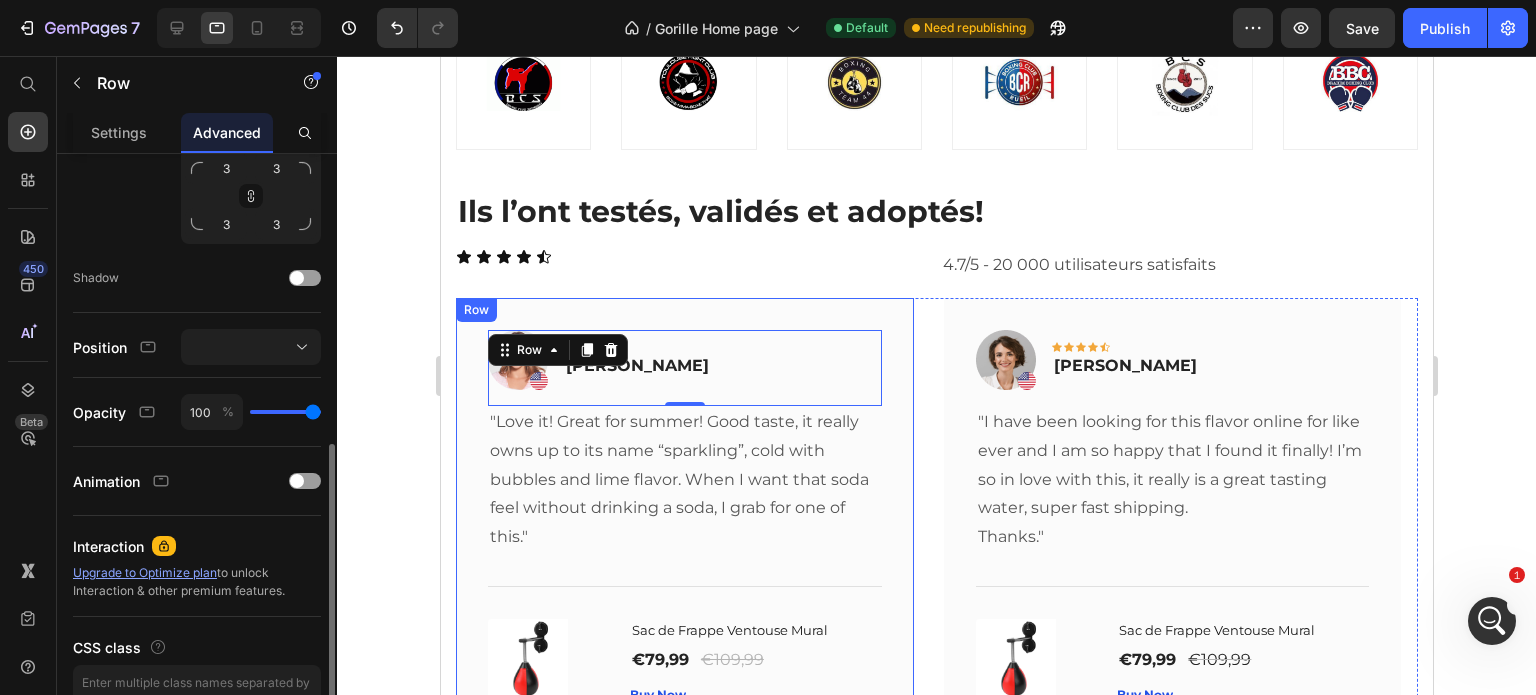 click on "Image
Icon
Icon
Icon
Icon
Icon Row Rita Carroll Text block Row   0 "Love it! Great for summer! Good taste, it really owns up to its name “sparkling”, cold with bubbles and lime flavor. When I want that soda feel without drinking a soda, I grab for one of this." Text block                Title Line (P) Images & Gallery Sac de Frappe Ventouse Mural (P) Title €79,99 (P) Price €109,99 (P) Price Row Buy Now (P) Cart Button Product Row" at bounding box center [684, 518] 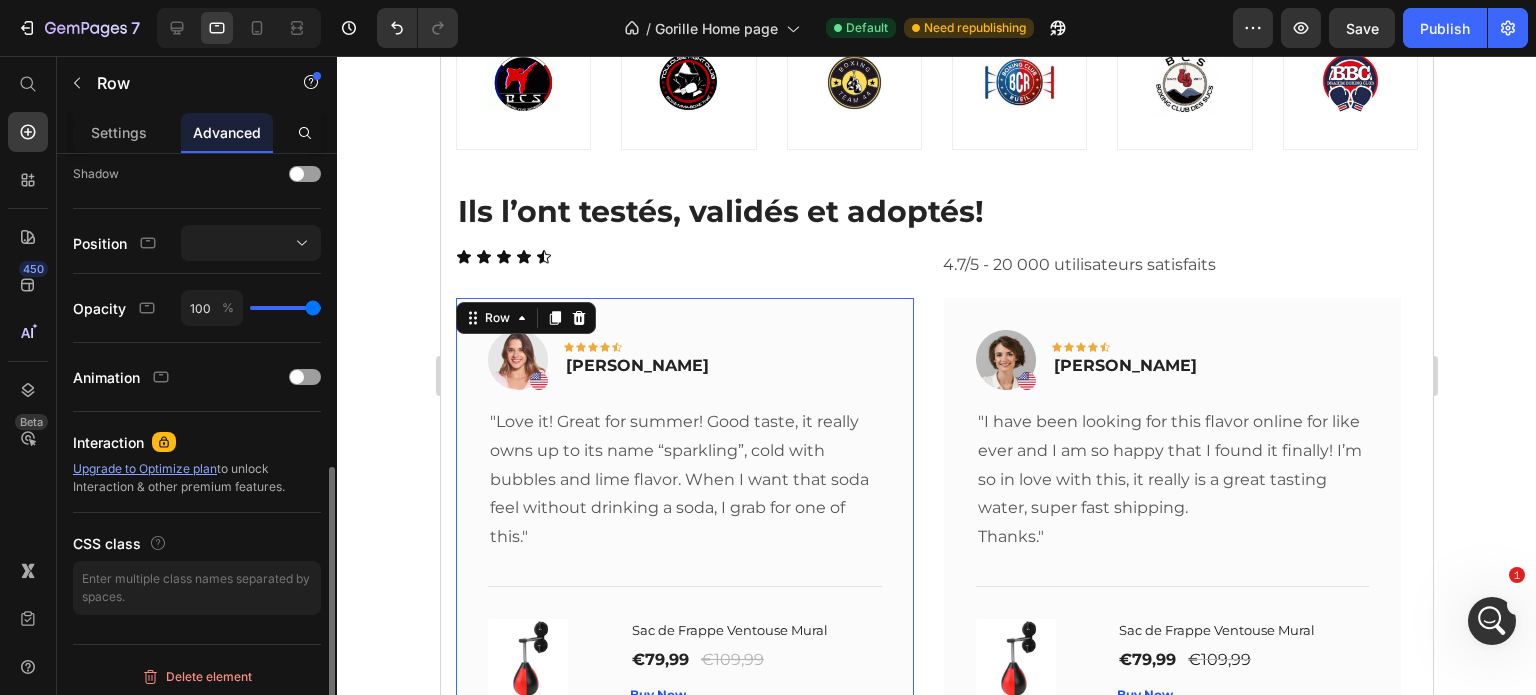 scroll, scrollTop: 664, scrollLeft: 0, axis: vertical 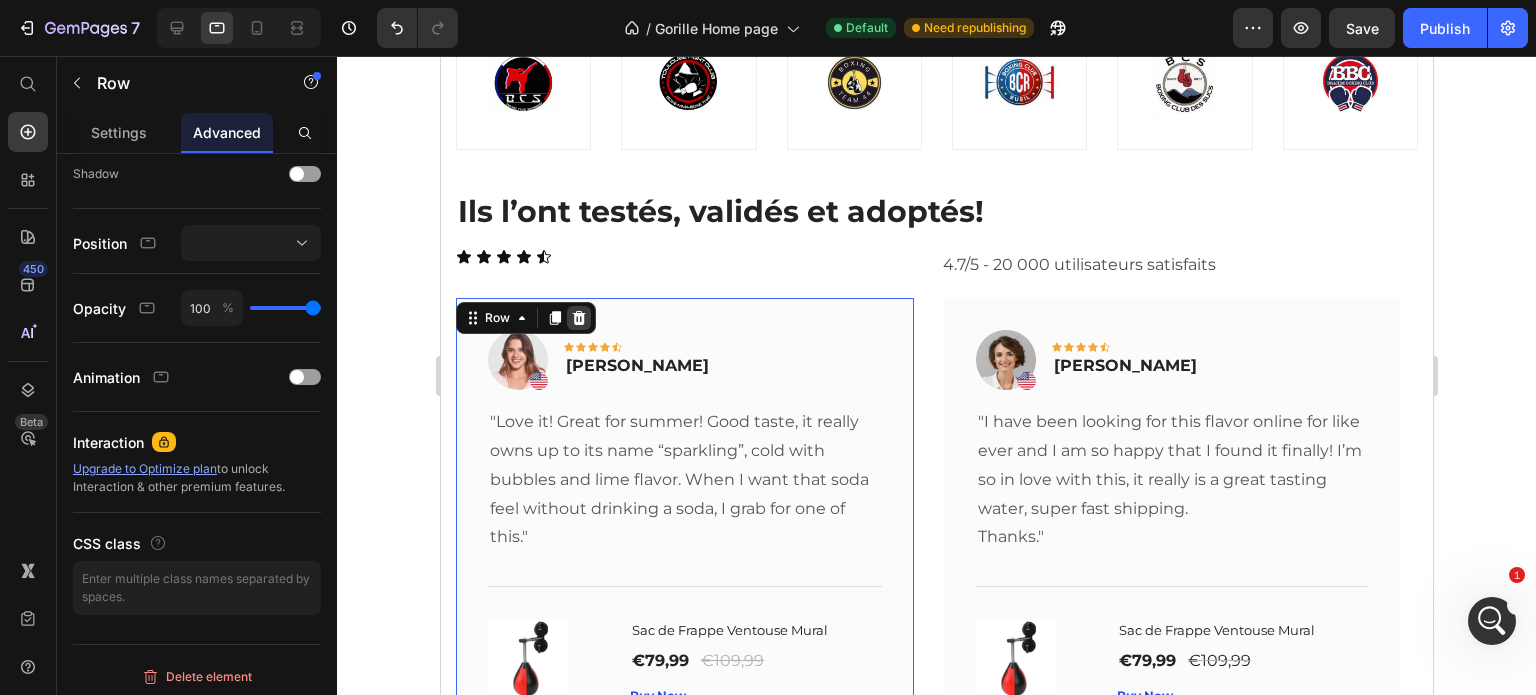 click 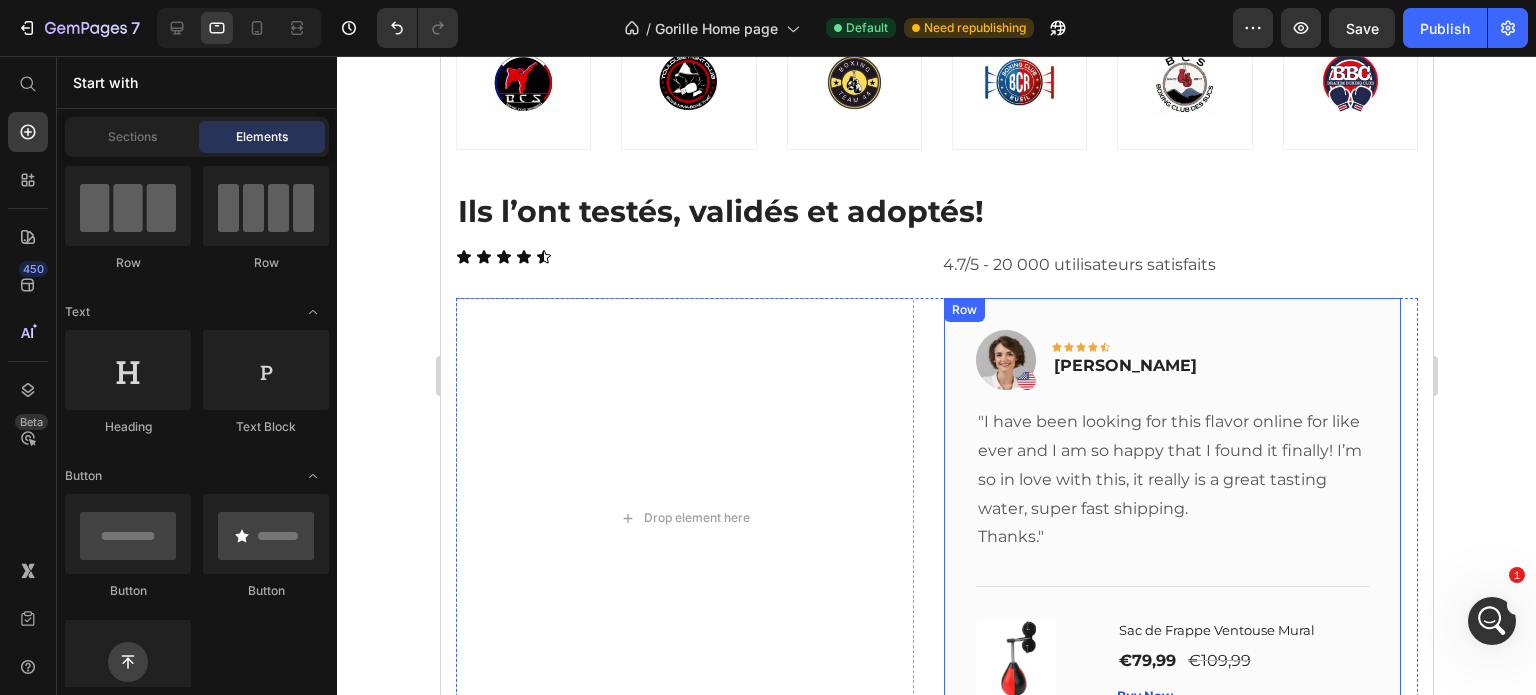 click on "Image
Icon
Icon
Icon
Icon
Icon Row Olivia Rowse Text block Row "I have been looking for this flavor online for like ever and I am so happy that I found it finally! I’m so in love with this, it really is a great tasting water, super fast shipping.  Thanks." Text block                Title Line (P) Images & Gallery Sac de Frappe Ventouse Mural (P) Title €79,99 (P) Price €109,99 (P) Price Row Buy Now (P) Cart Button Product Row" at bounding box center [1172, 518] 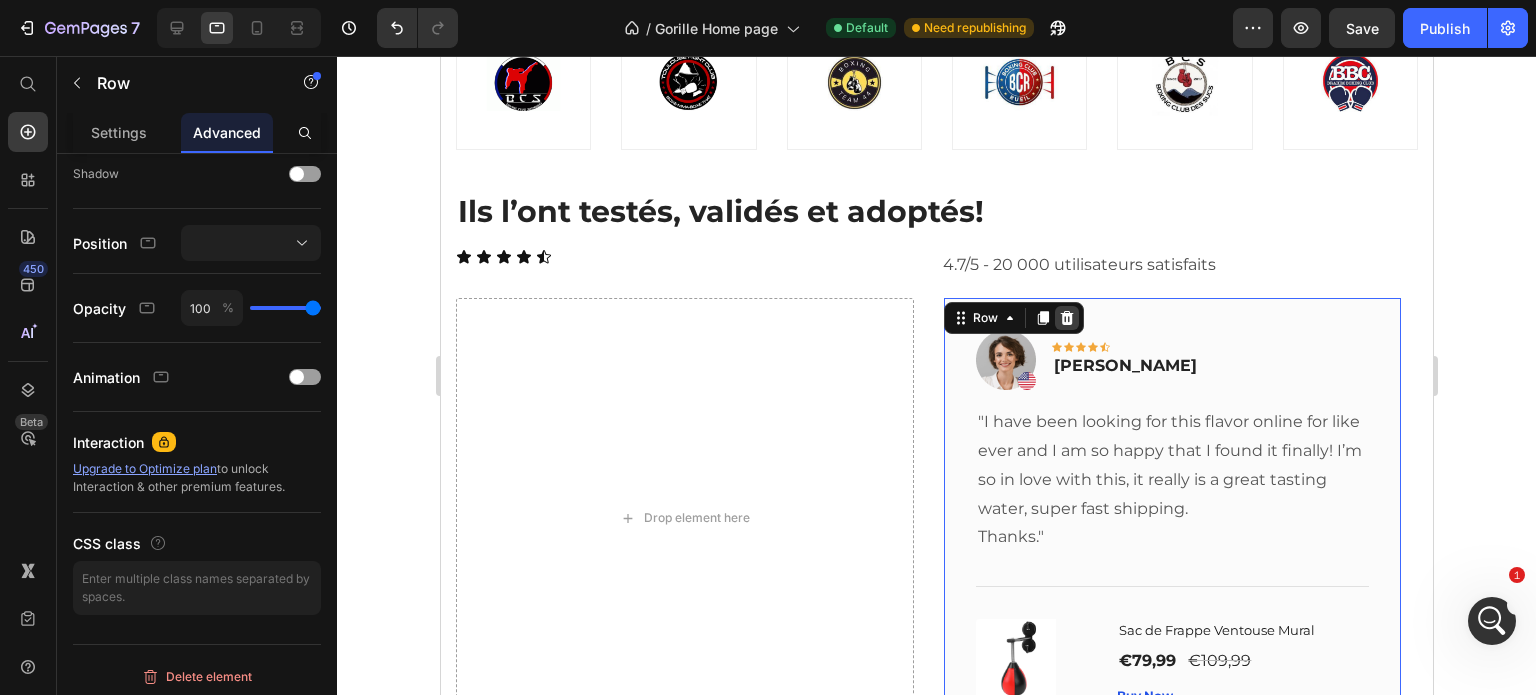 click 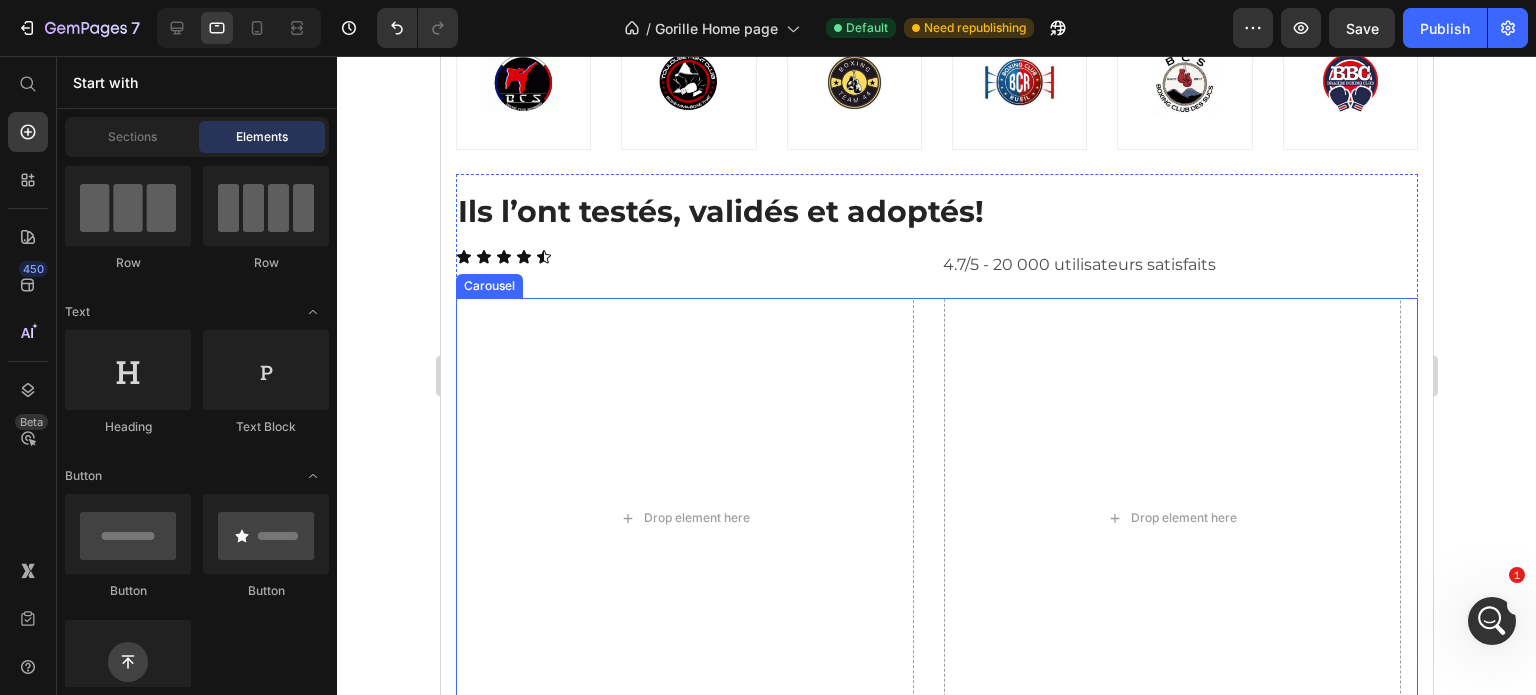 click on "Drop element here
Drop element here Image
Icon
Icon
Icon
Icon
Icon Row Timothy Joseph Text block Row "This drink has become one of my favorite things, and I haverecommended it to a lot of people. It gives me lots of energy, the flavor is really refreshing  and delicious." Text block                Title Line (P) Images & Gallery Sac de Frappe Ventouse Mural (P) Title €79,99 (P) Price €109,99 (P) Price Row Buy Now (P) Cart Button Product Row Image
Icon
Icon
Icon
Icon
Icon Row Rita Carroll Text block Row "Love it! Great for summer! Good taste, it really owns up to its name “sparkling”, cold with bubbles and lime flavor. When I want that soda feel without drinking a soda, I grab for one of this." Text block                Title Line (P) Images & Gallery Sac de Frappe Ventouse Mural (P) Title €79,99 (P) Price" at bounding box center [936, 518] 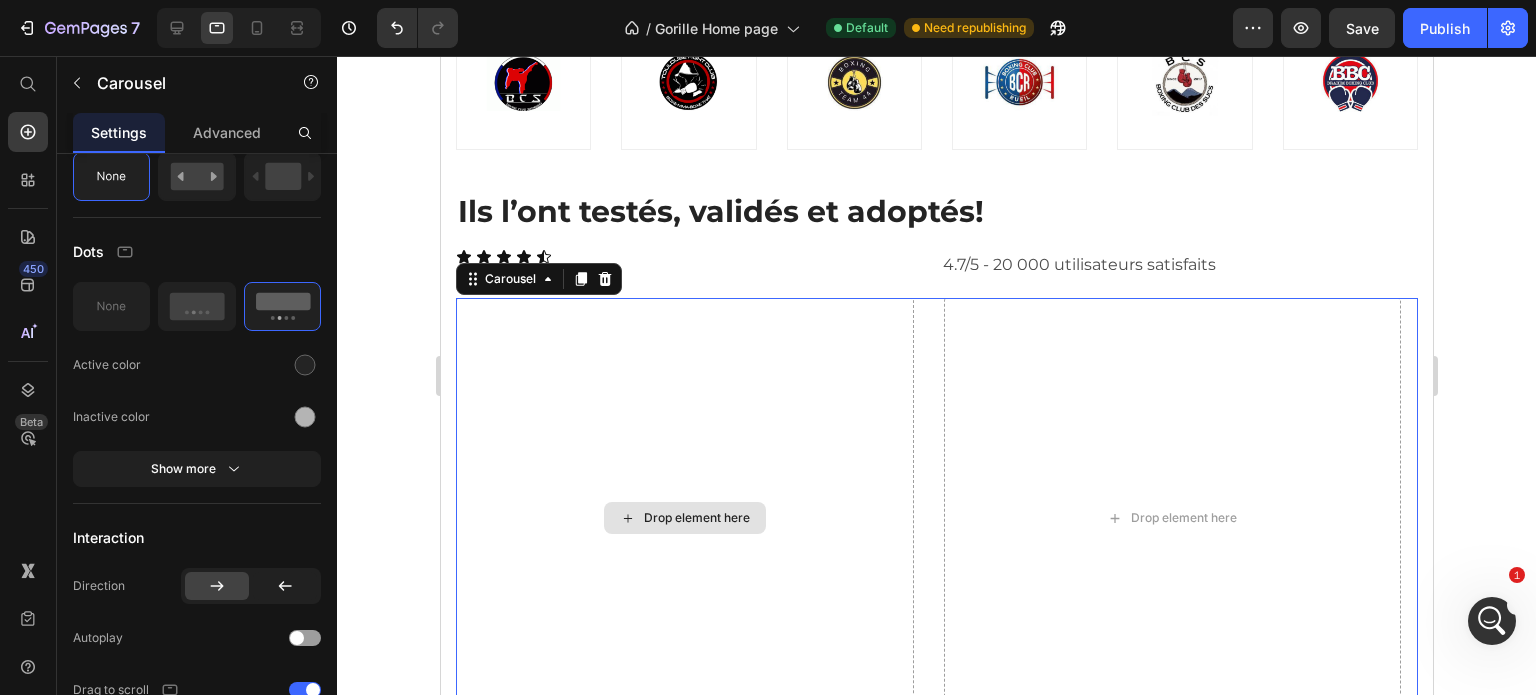 scroll, scrollTop: 0, scrollLeft: 0, axis: both 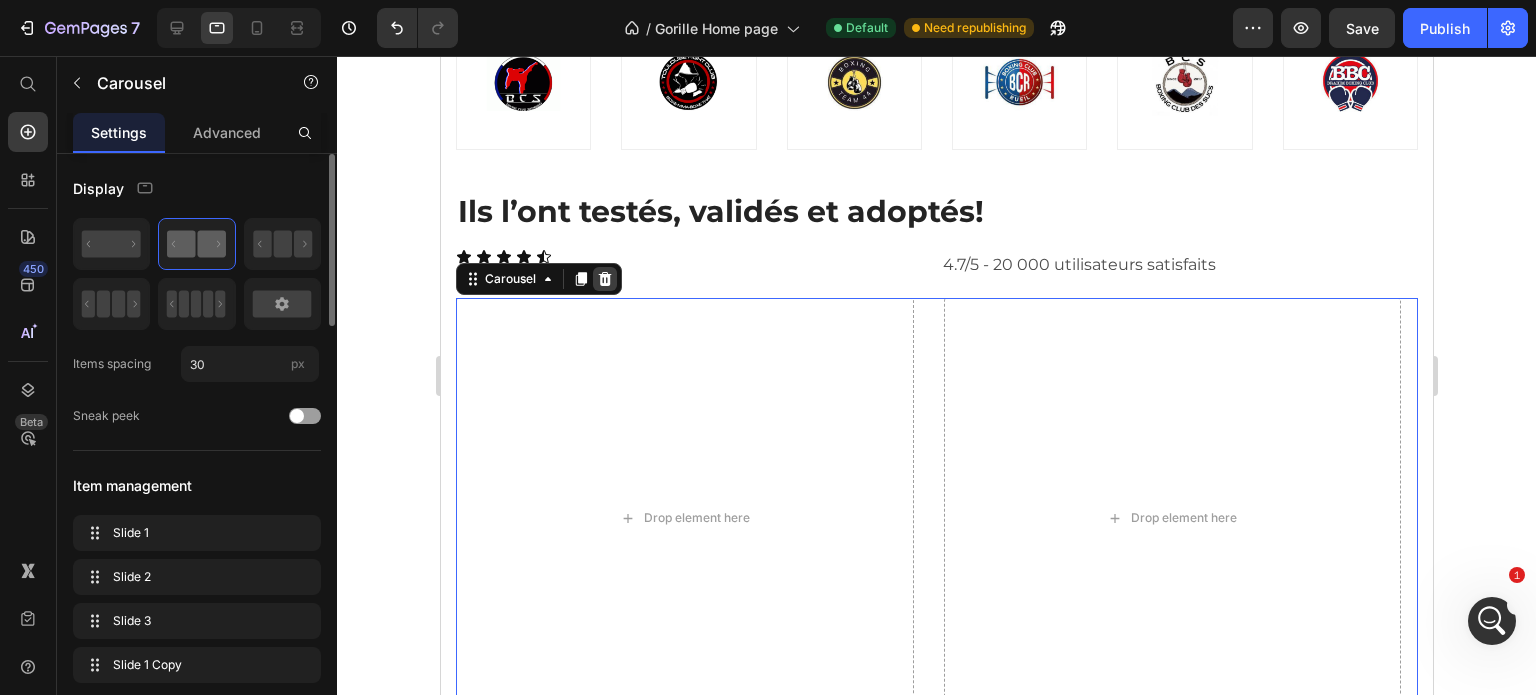 click at bounding box center [604, 279] 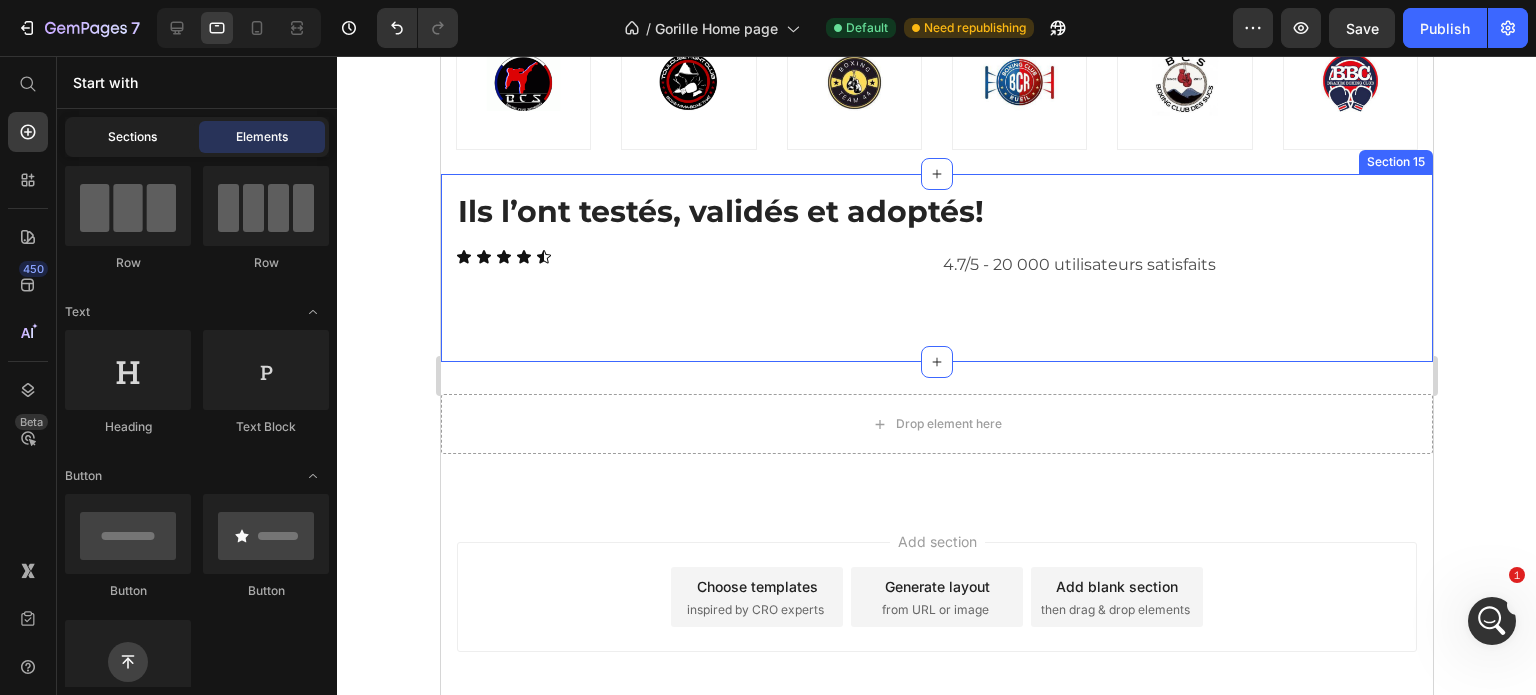 click on "Sections" at bounding box center (132, 137) 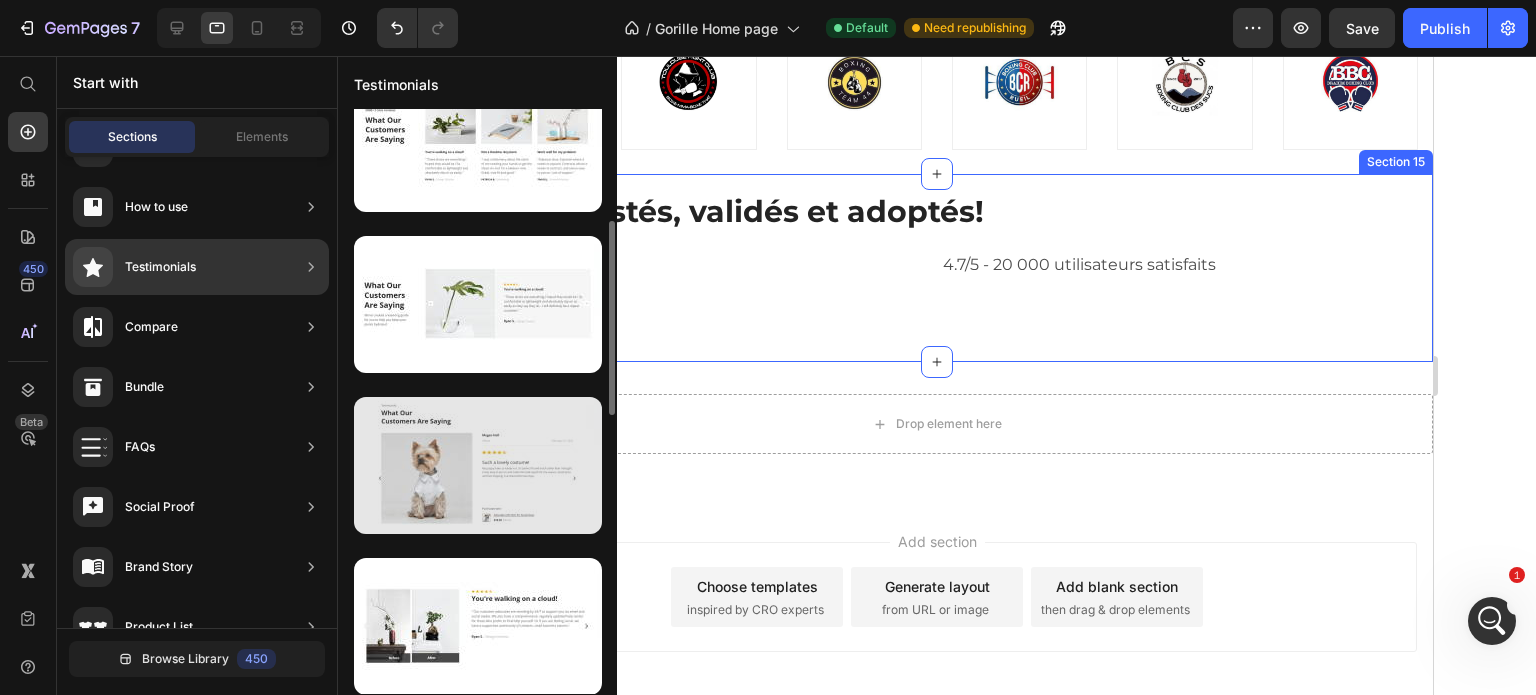 scroll, scrollTop: 839, scrollLeft: 0, axis: vertical 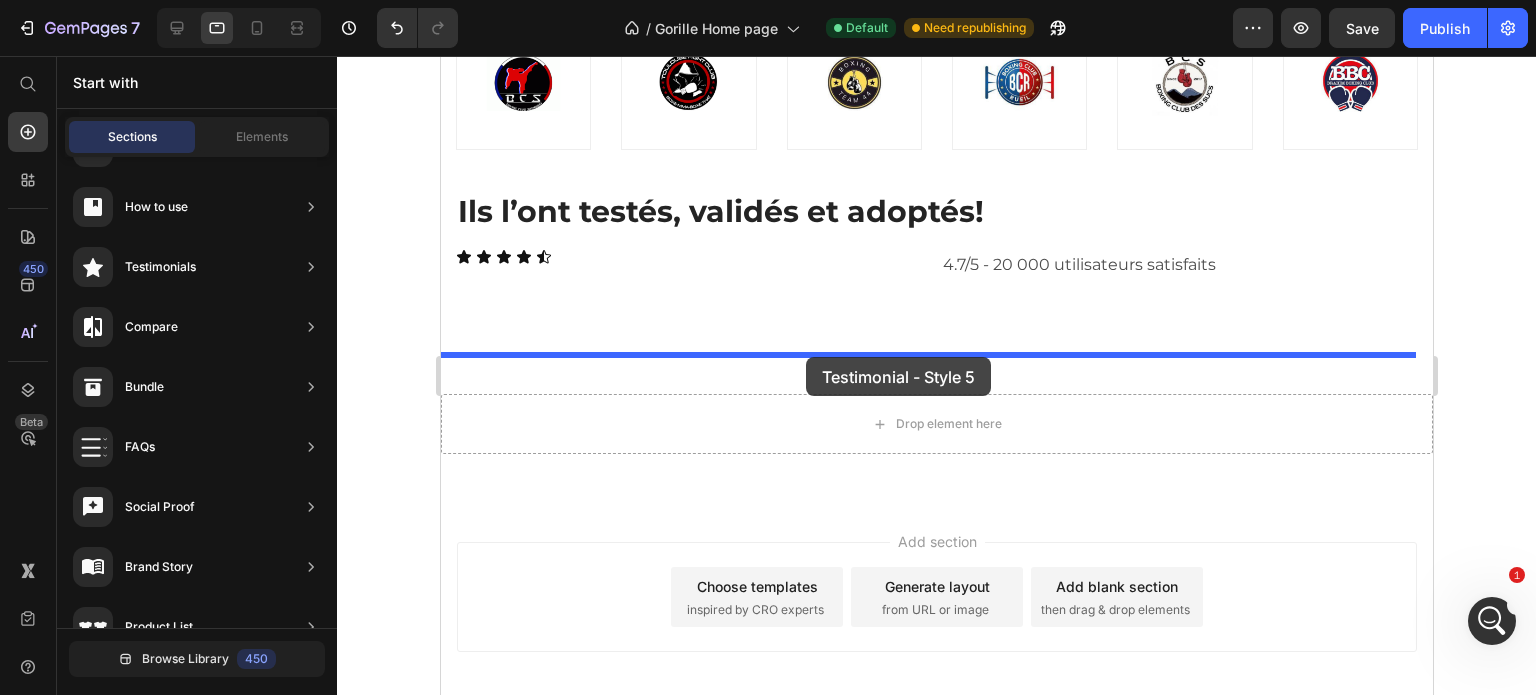 drag, startPoint x: 947, startPoint y: 387, endPoint x: 791, endPoint y: 357, distance: 158.85843 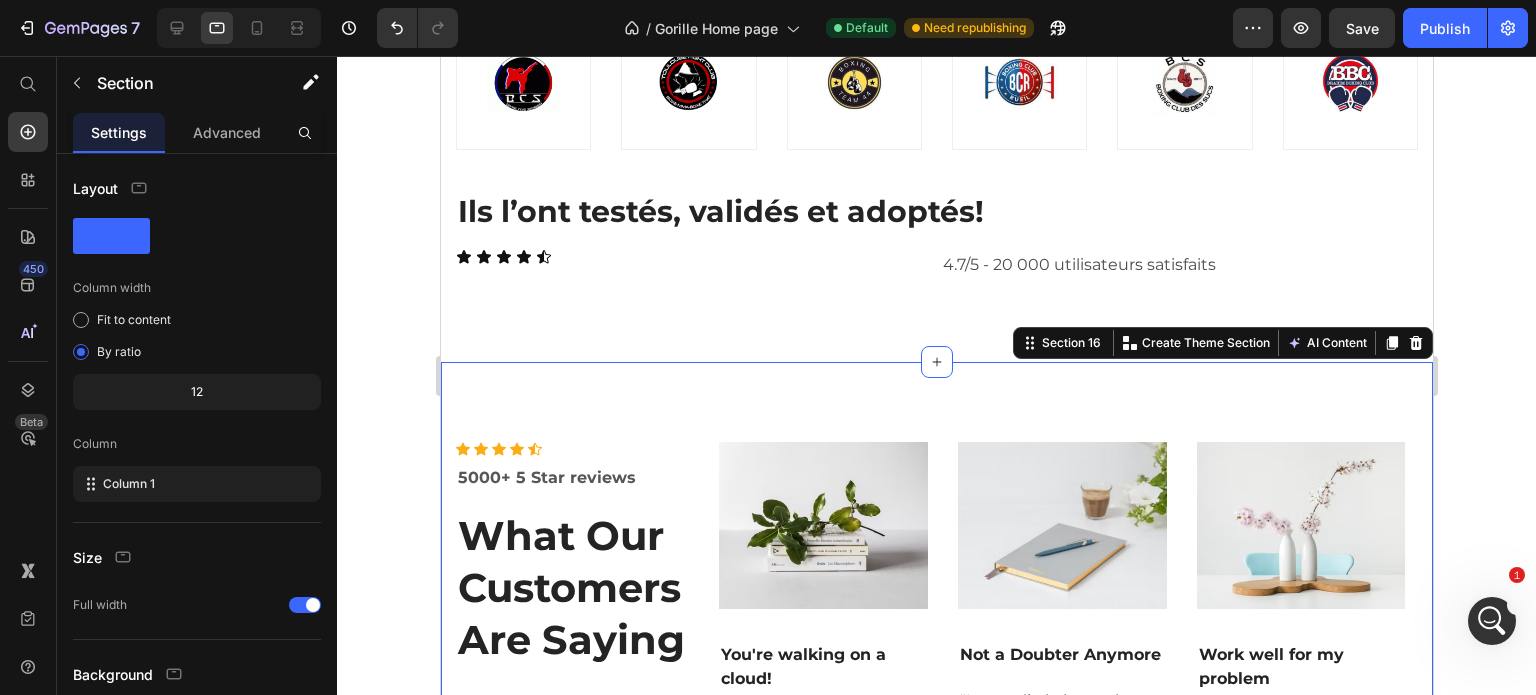 scroll, scrollTop: 1433, scrollLeft: 0, axis: vertical 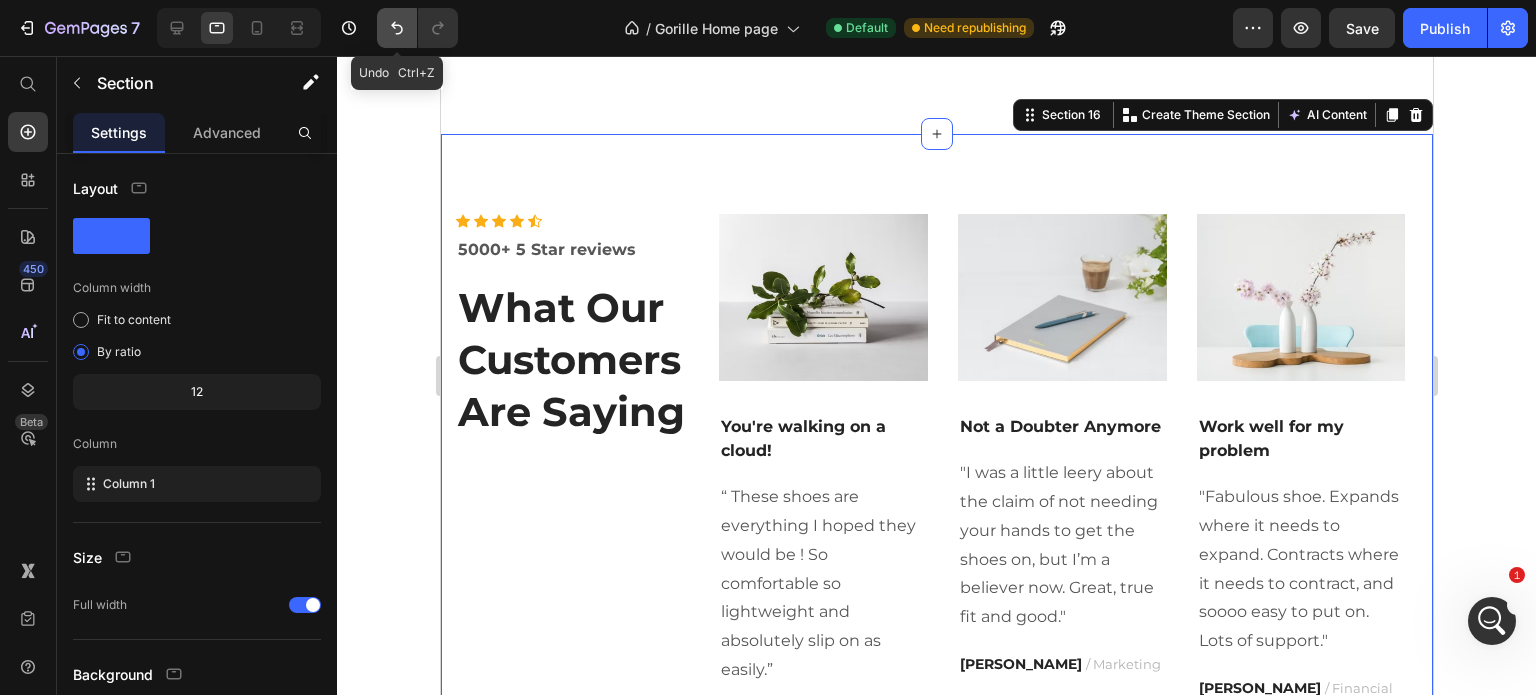 click 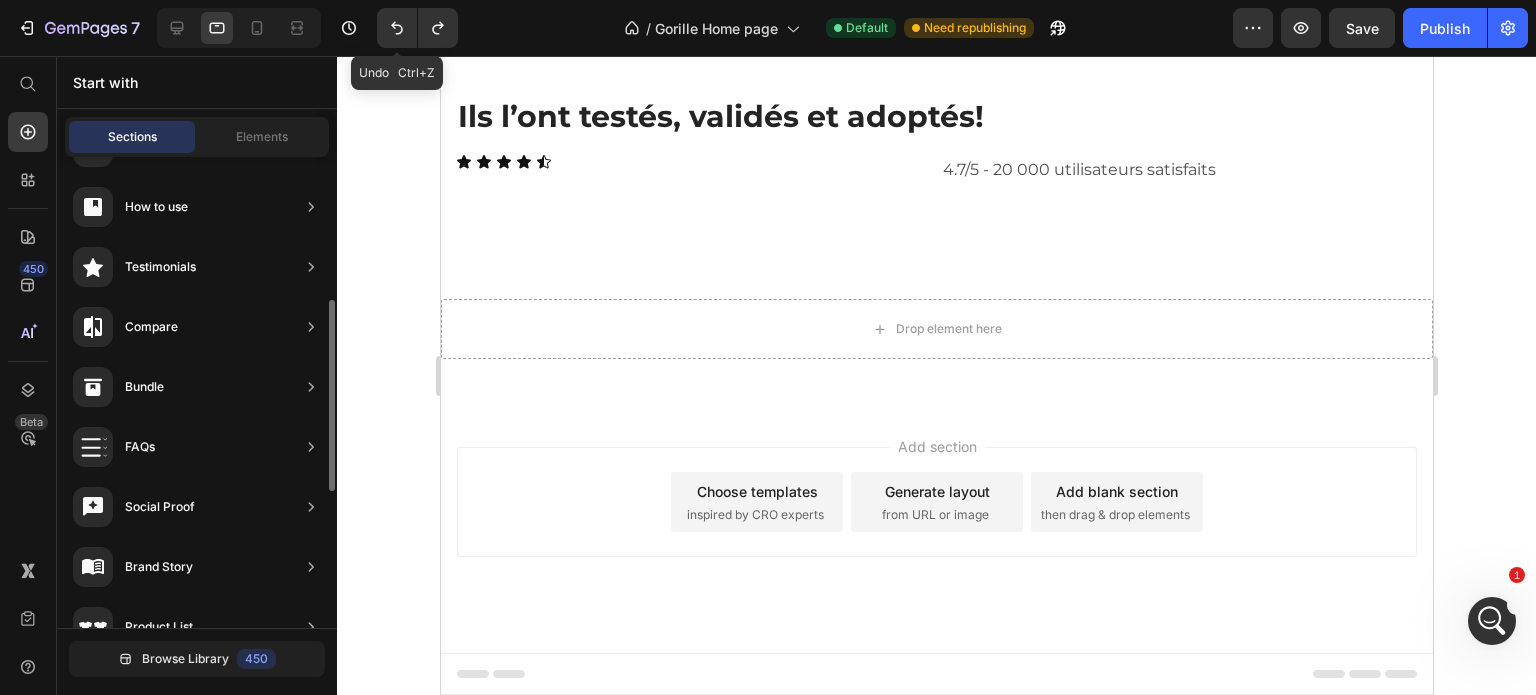 scroll, scrollTop: 1292, scrollLeft: 0, axis: vertical 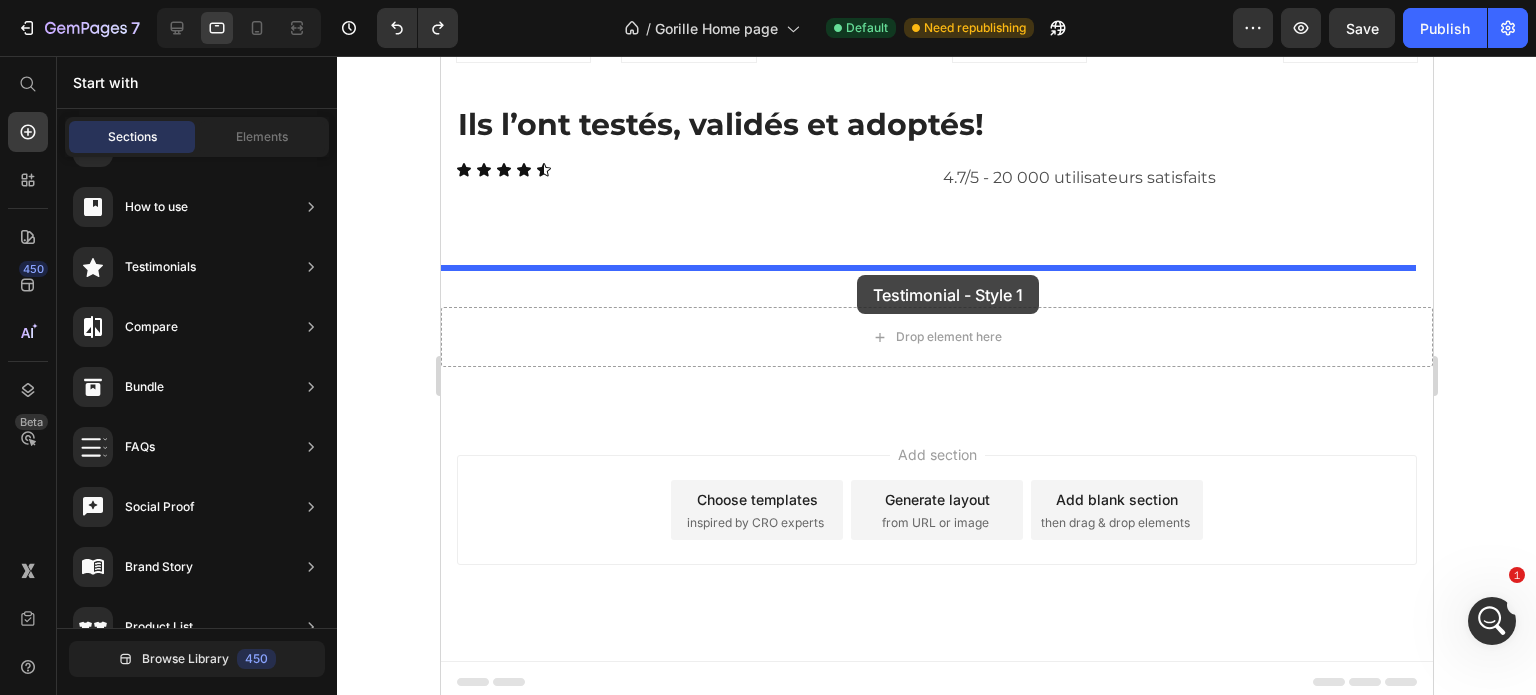 drag, startPoint x: 970, startPoint y: 267, endPoint x: 856, endPoint y: 275, distance: 114.28036 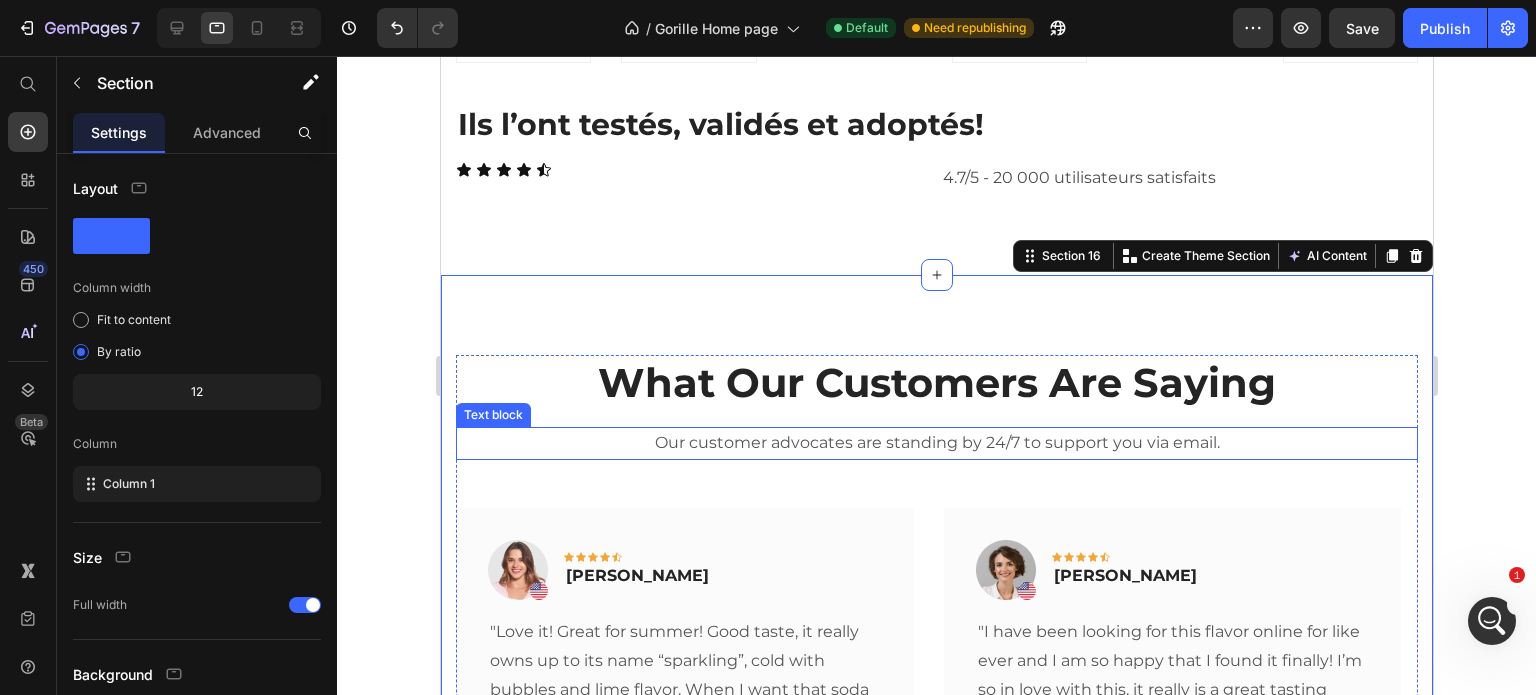 scroll, scrollTop: 1433, scrollLeft: 0, axis: vertical 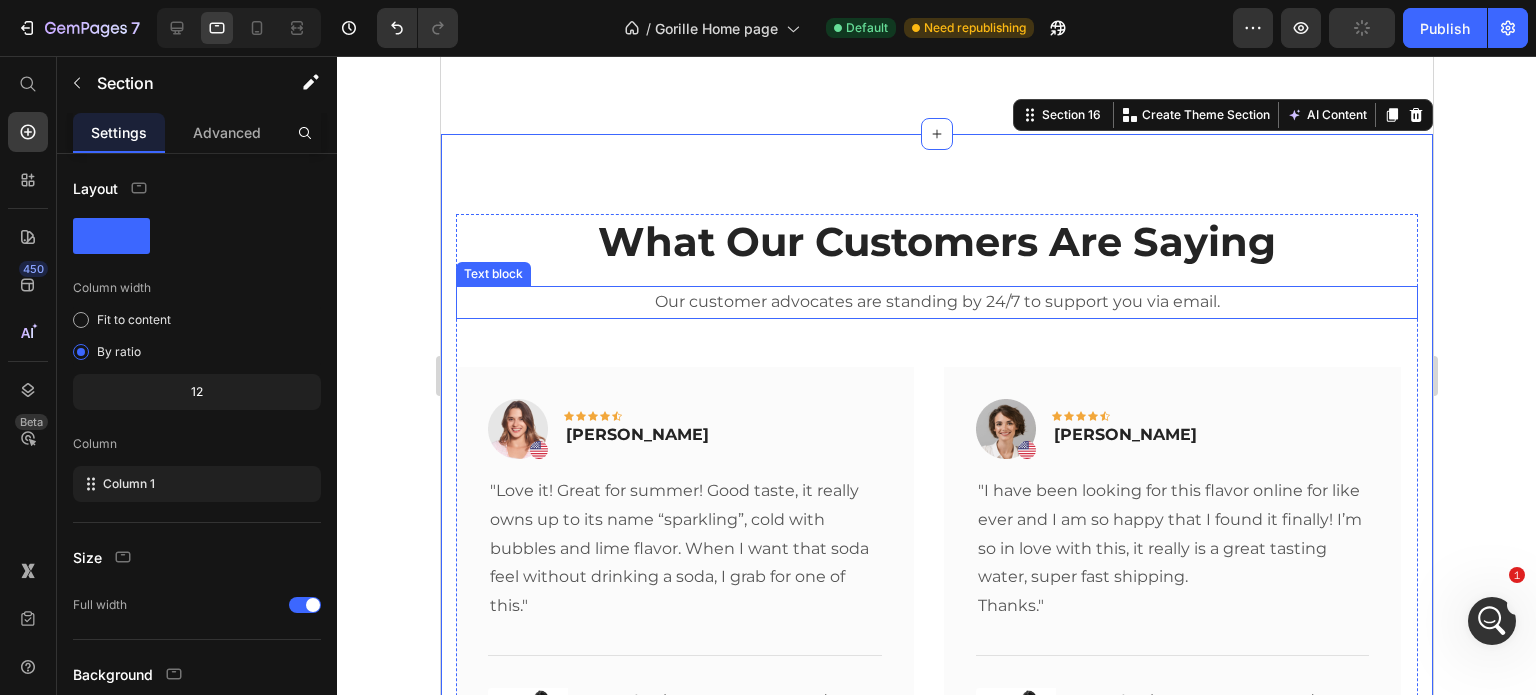 click on "Our customer advocates are standing by 24/7 to support you via email." at bounding box center [936, 302] 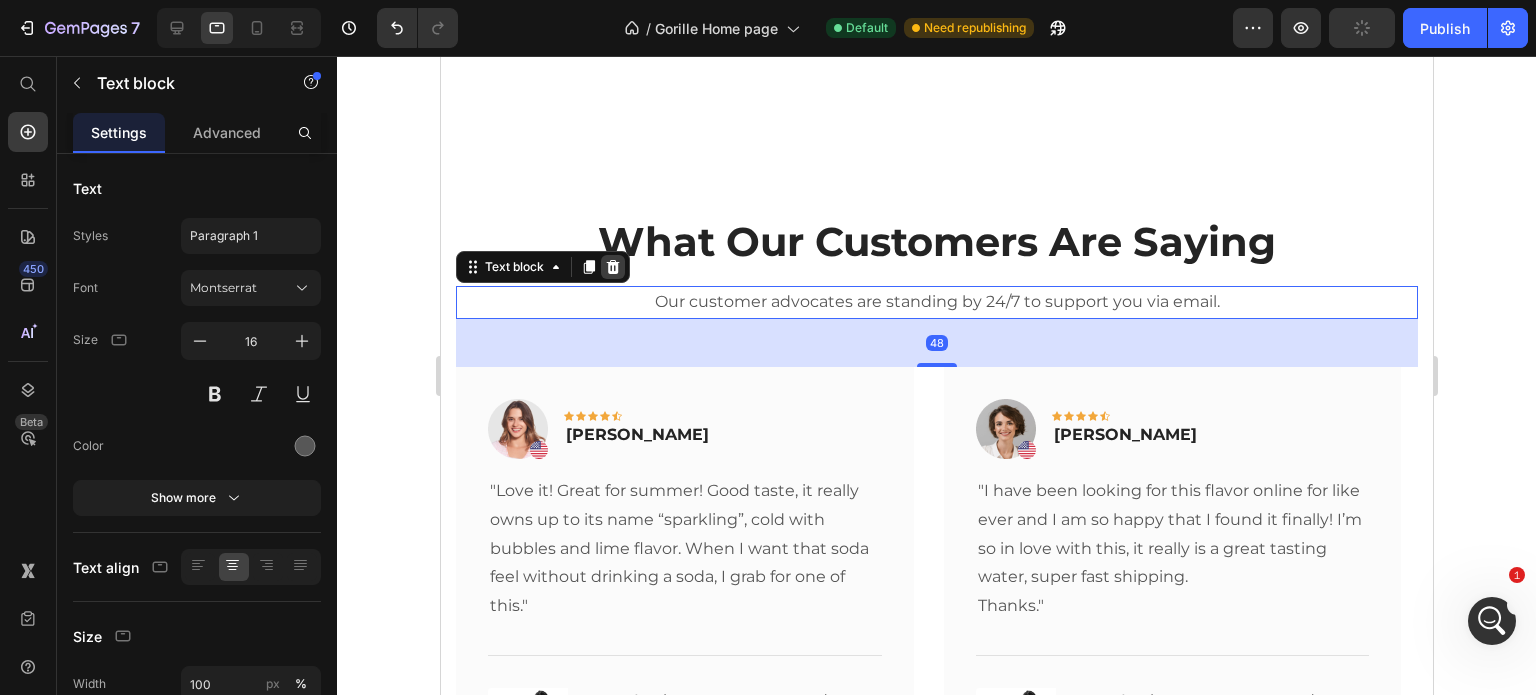 click at bounding box center (612, 267) 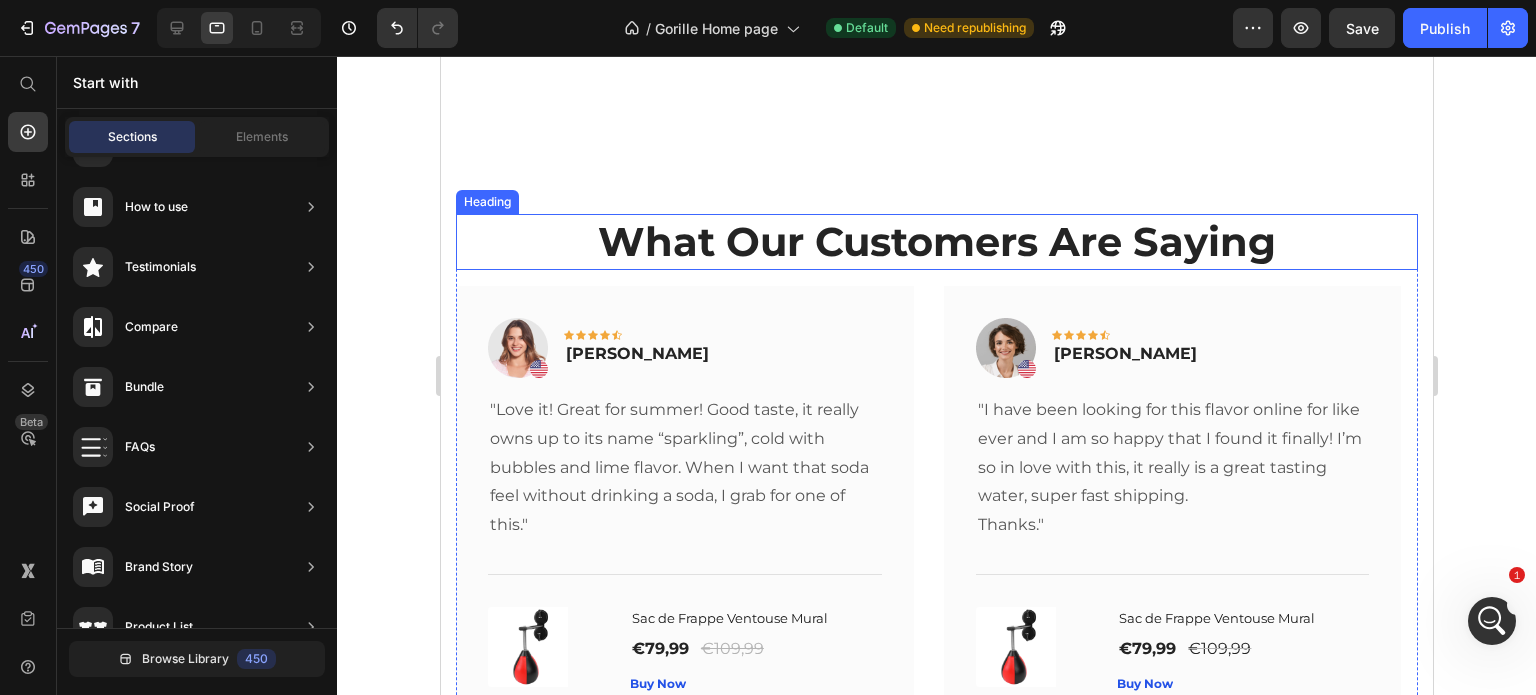 click on "What Our Customers Are Saying" at bounding box center (936, 242) 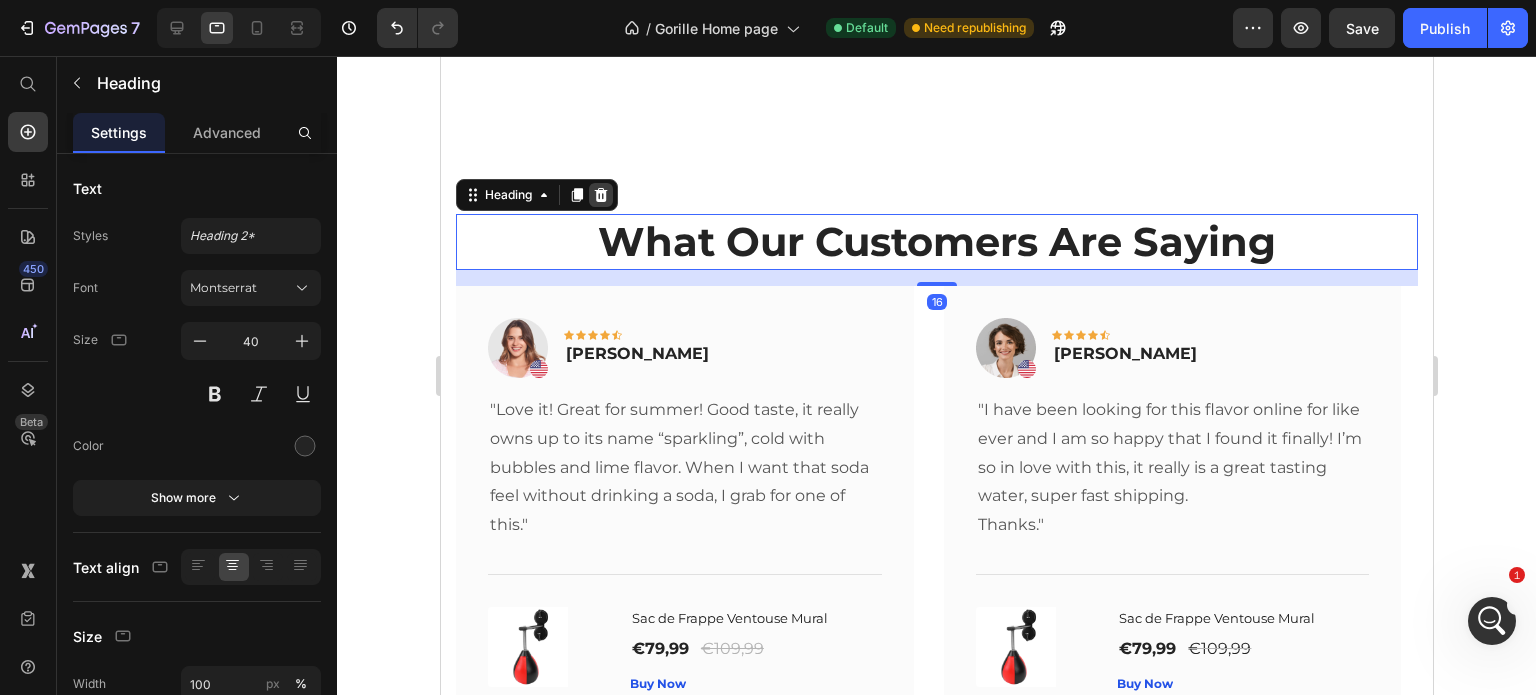 click 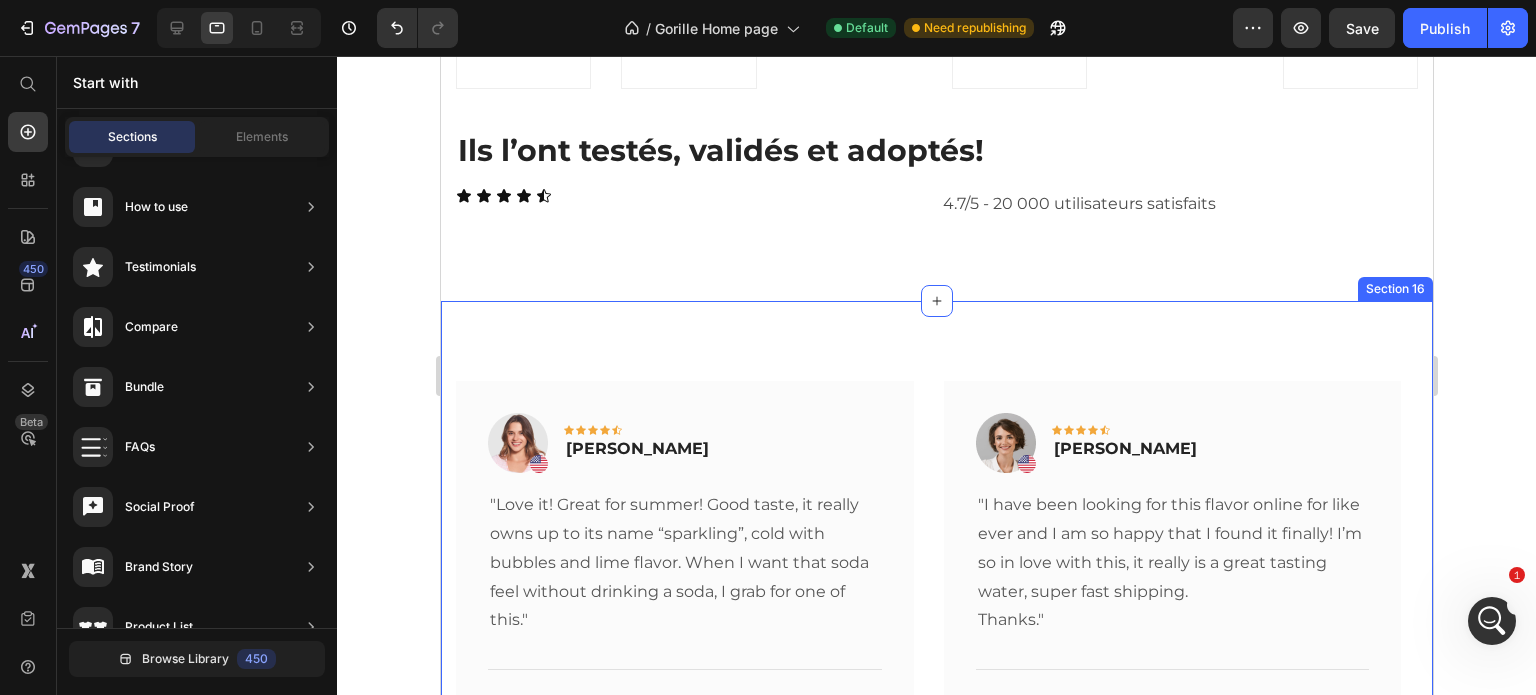 scroll, scrollTop: 1433, scrollLeft: 0, axis: vertical 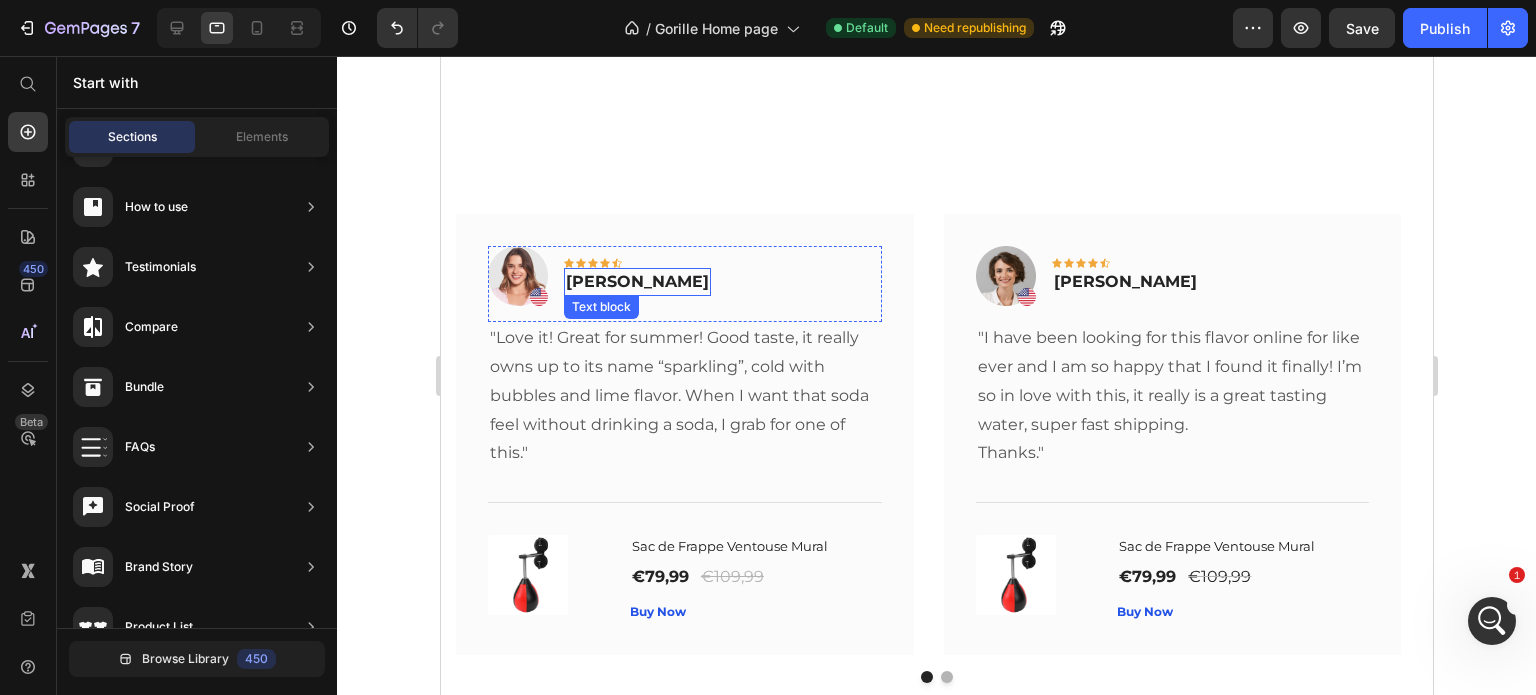 click on "Rita Carroll" at bounding box center [636, 282] 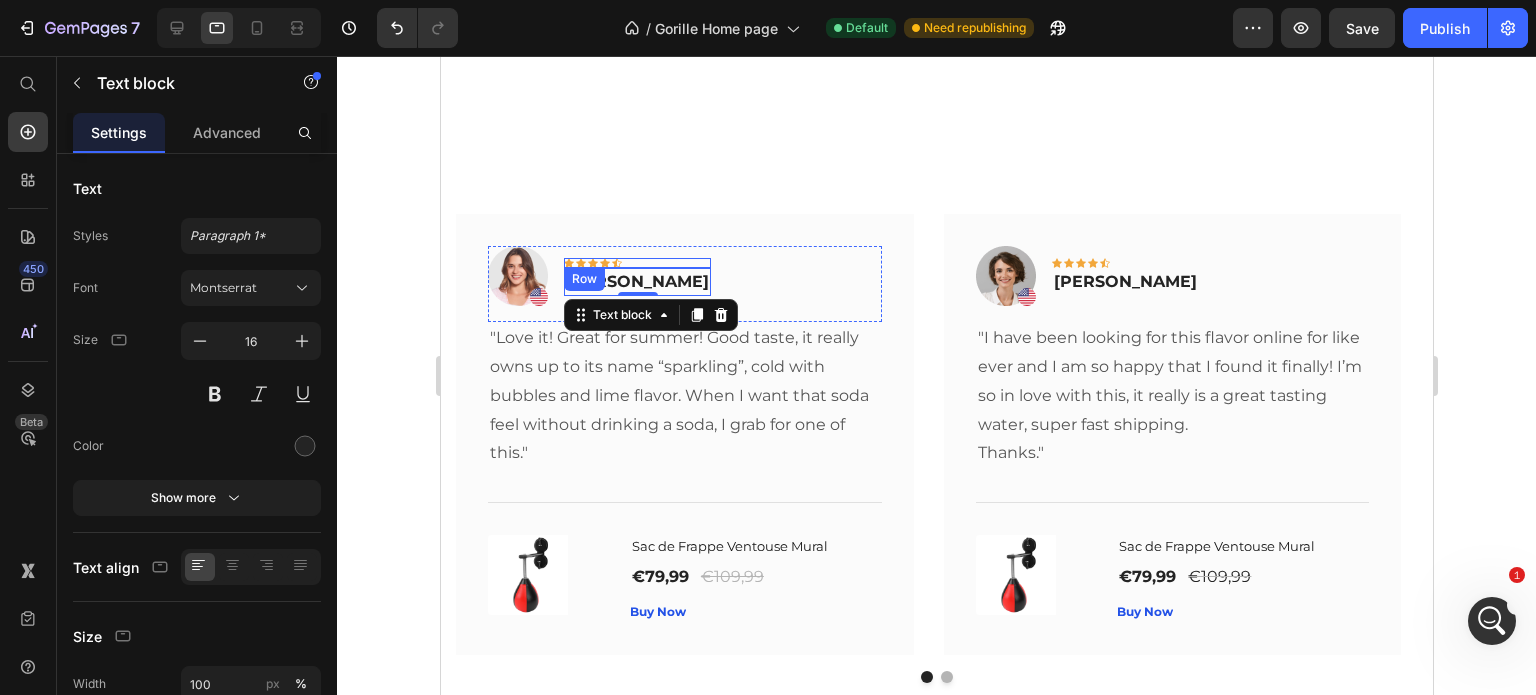 click on "Icon
Icon
Icon
Icon
Icon Row" at bounding box center (636, 263) 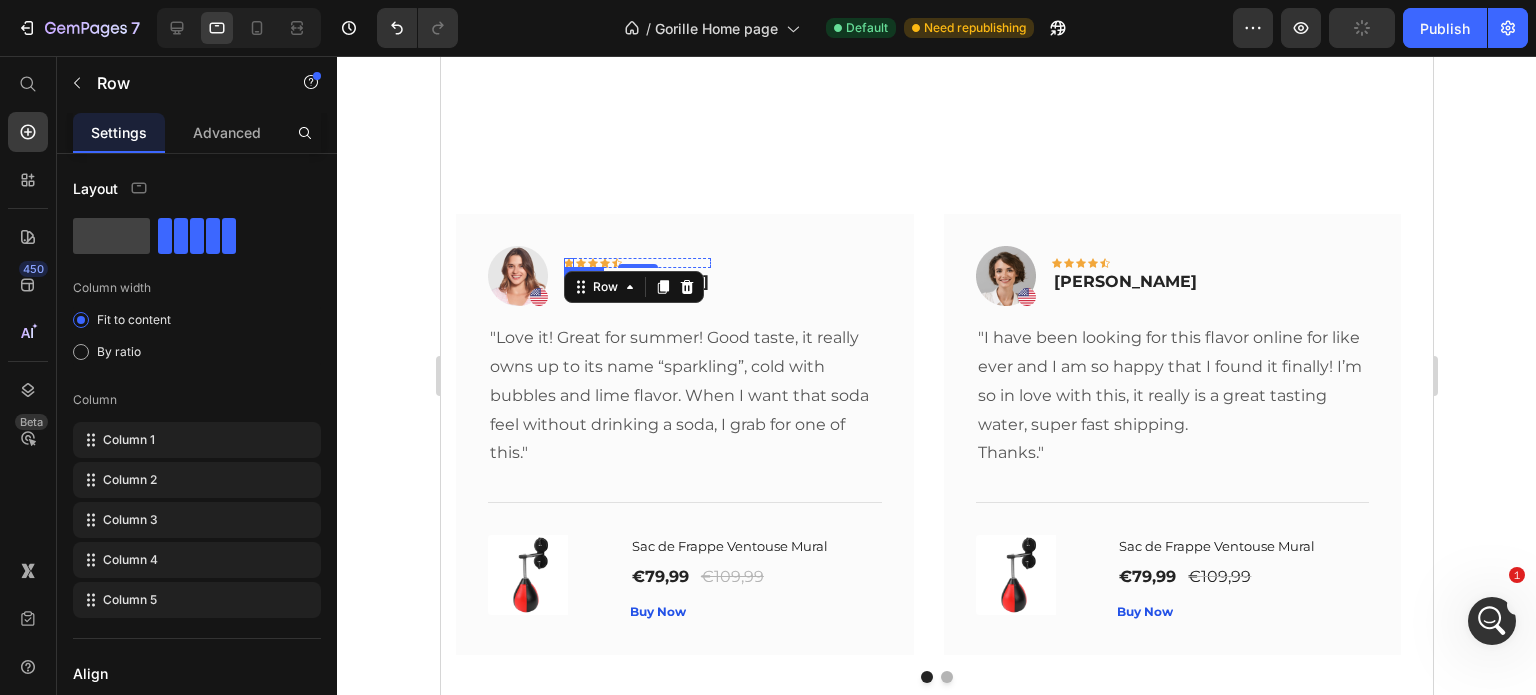 click 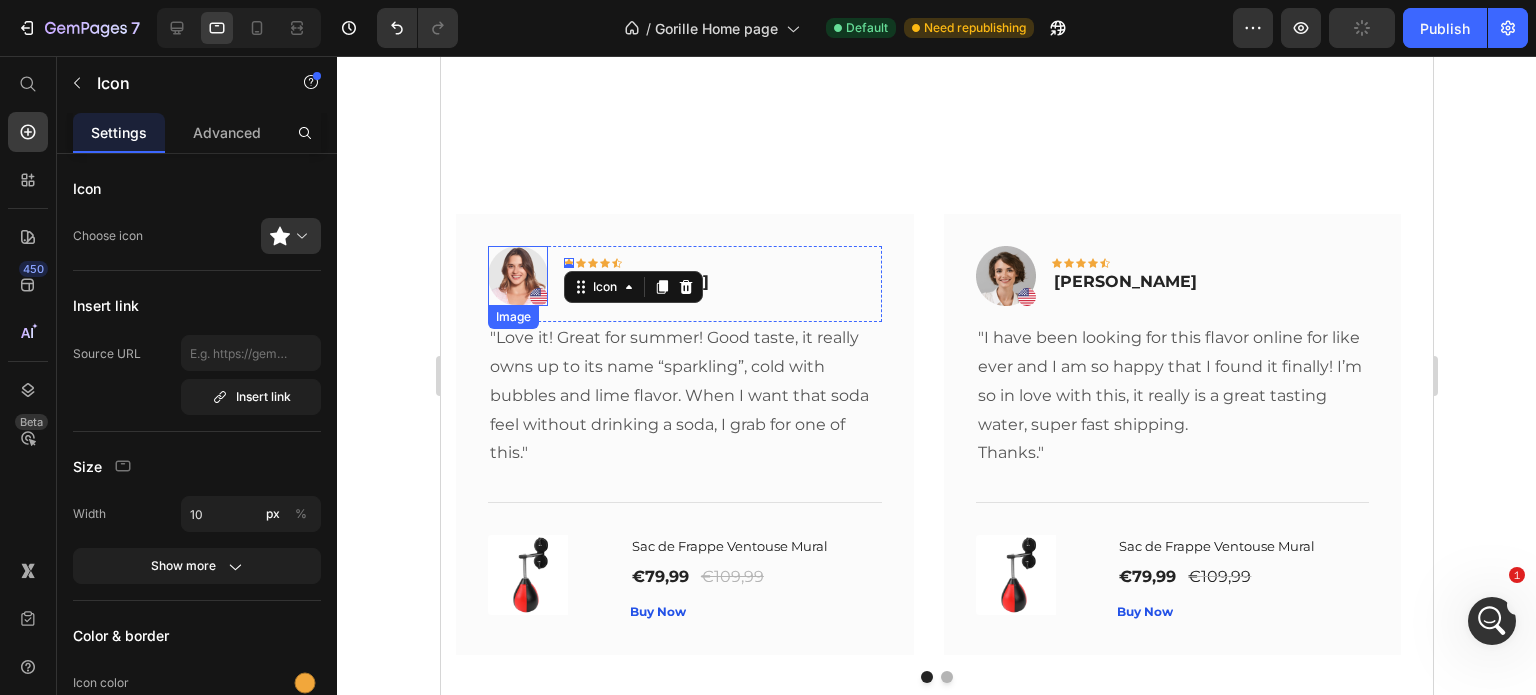 click at bounding box center [517, 276] 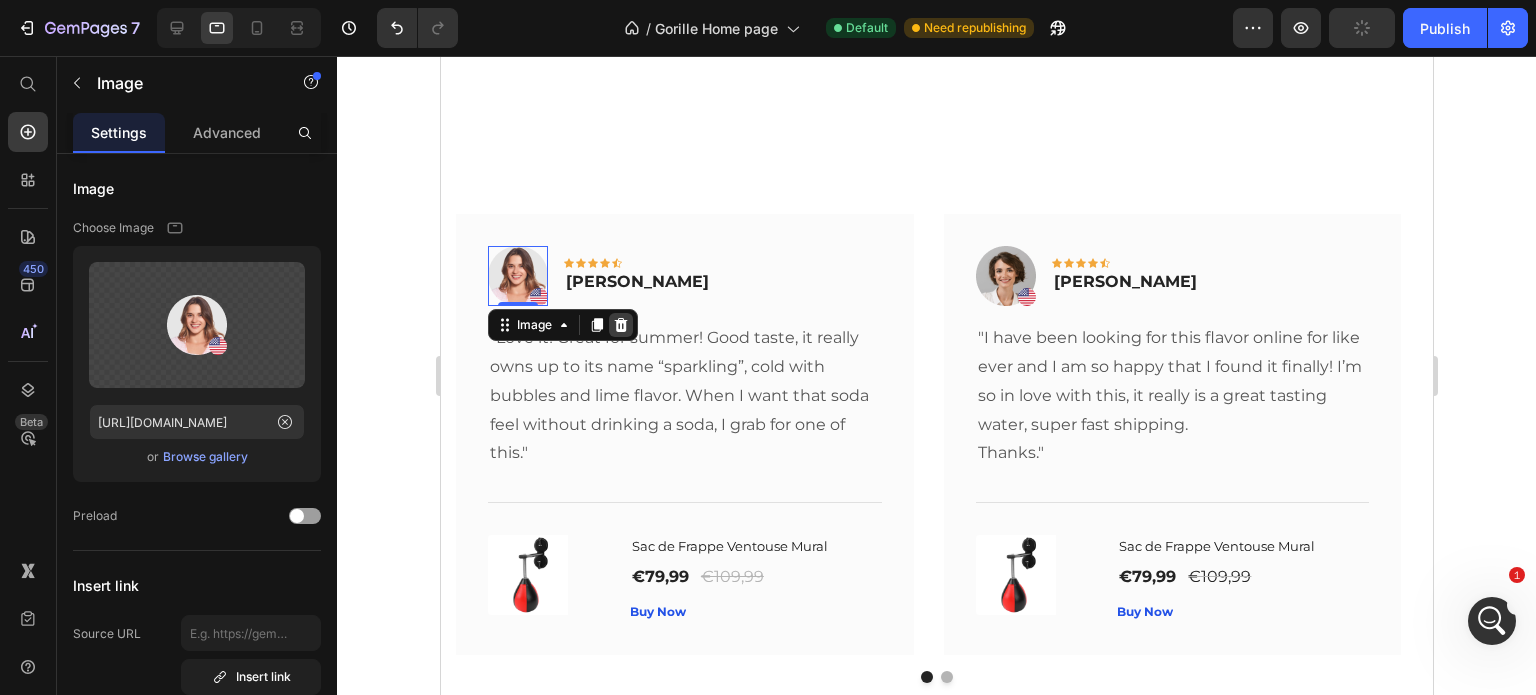 click 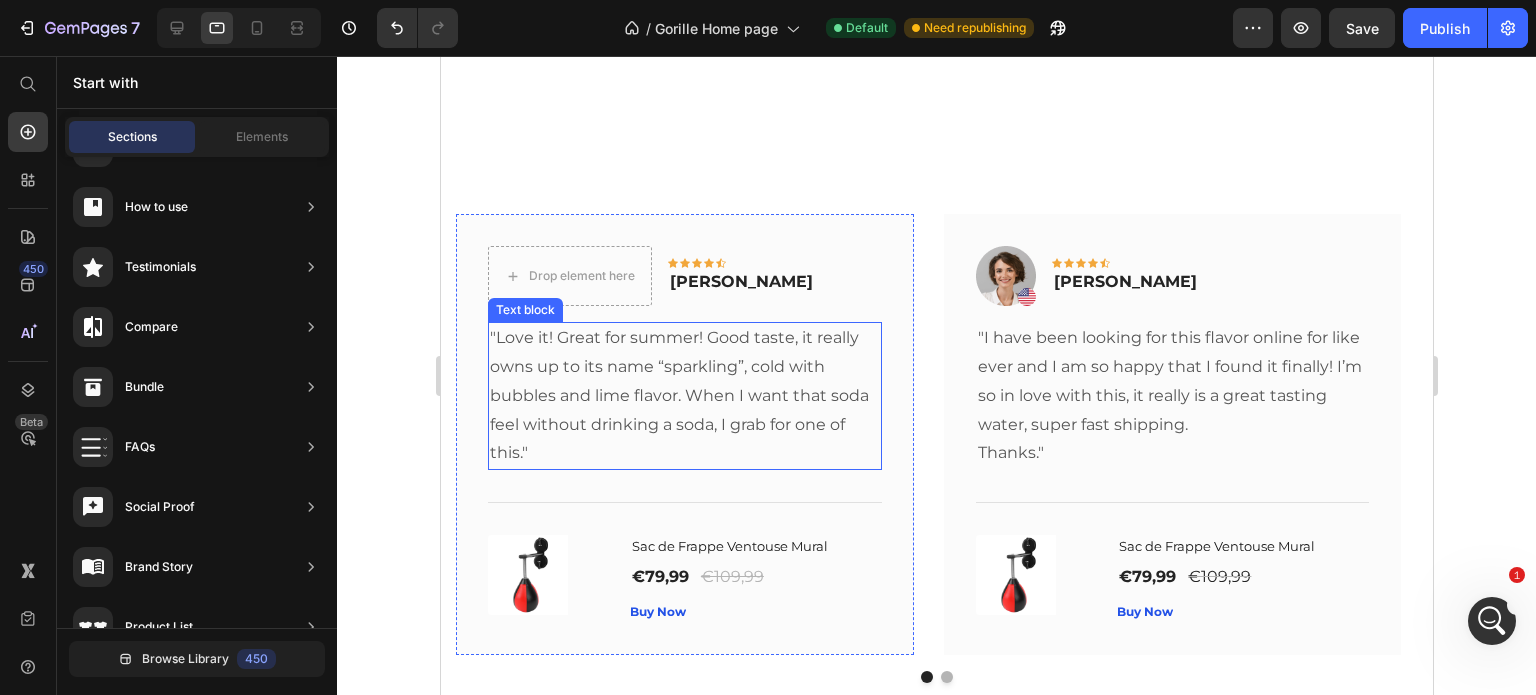 scroll, scrollTop: 1600, scrollLeft: 0, axis: vertical 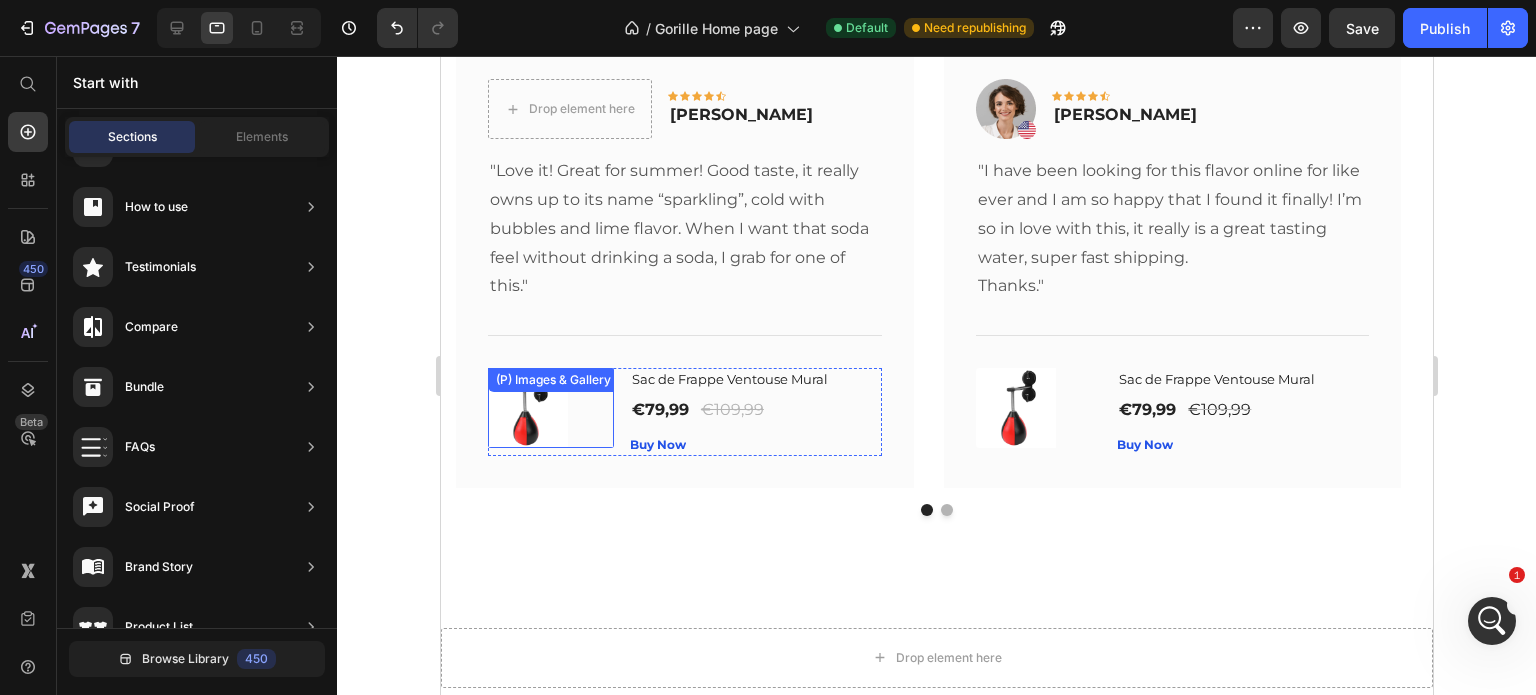 click at bounding box center (527, 408) 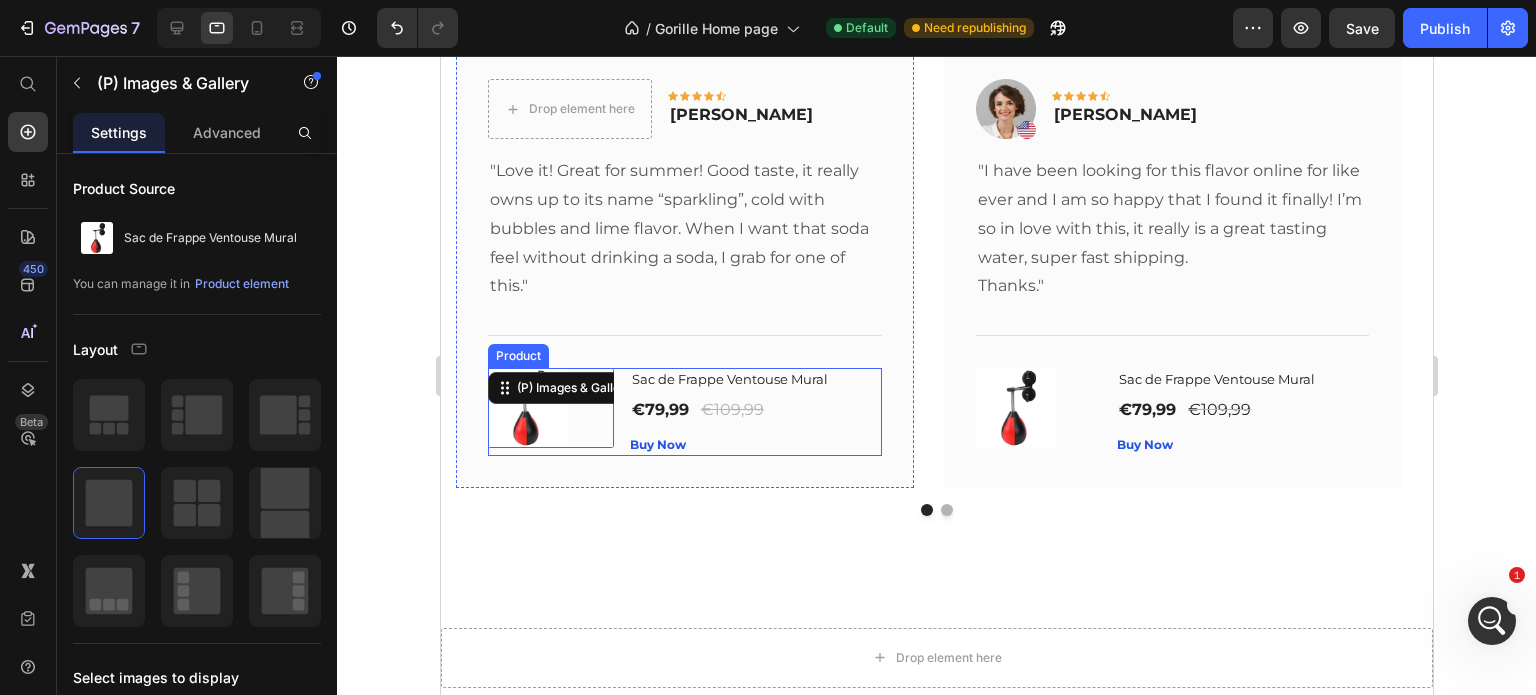 click on "(P) Images & Gallery   0" at bounding box center [550, 412] 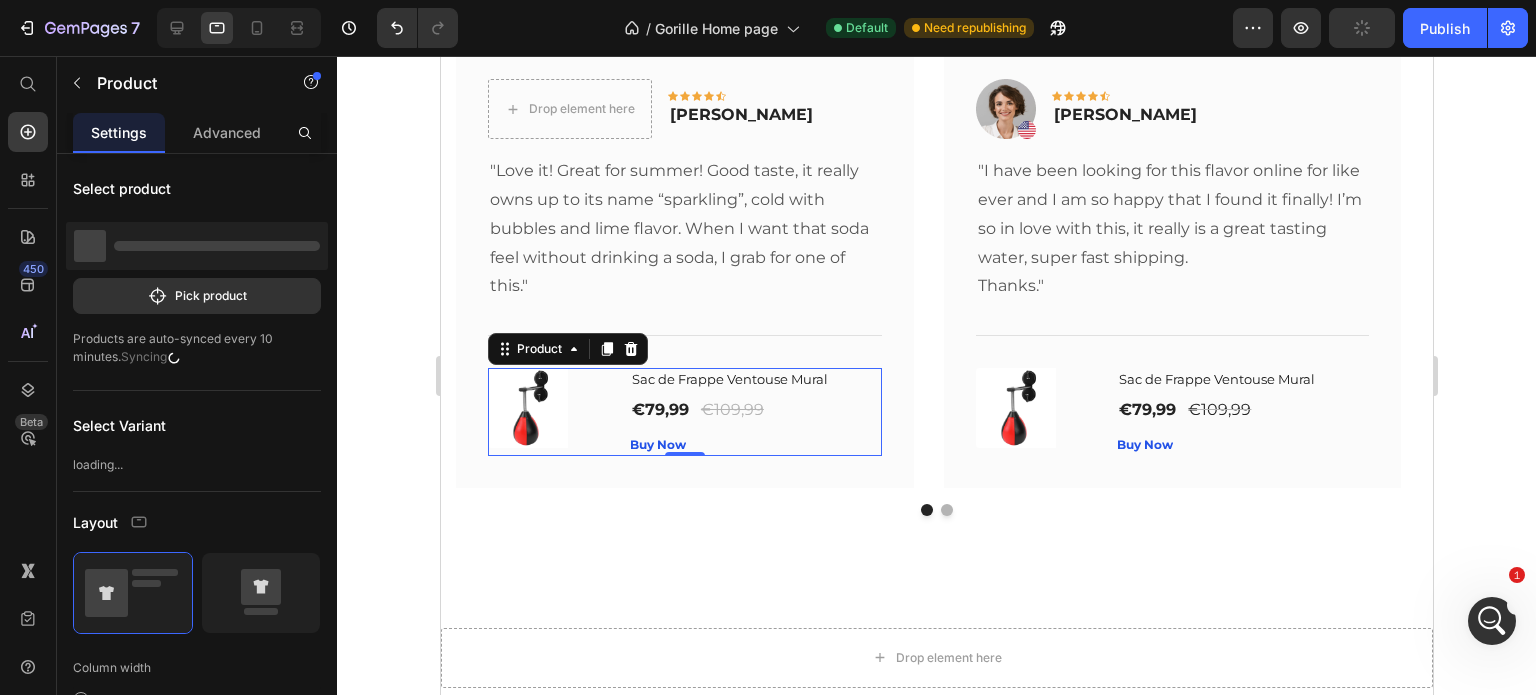 click on "(P) Images & Gallery" at bounding box center [550, 412] 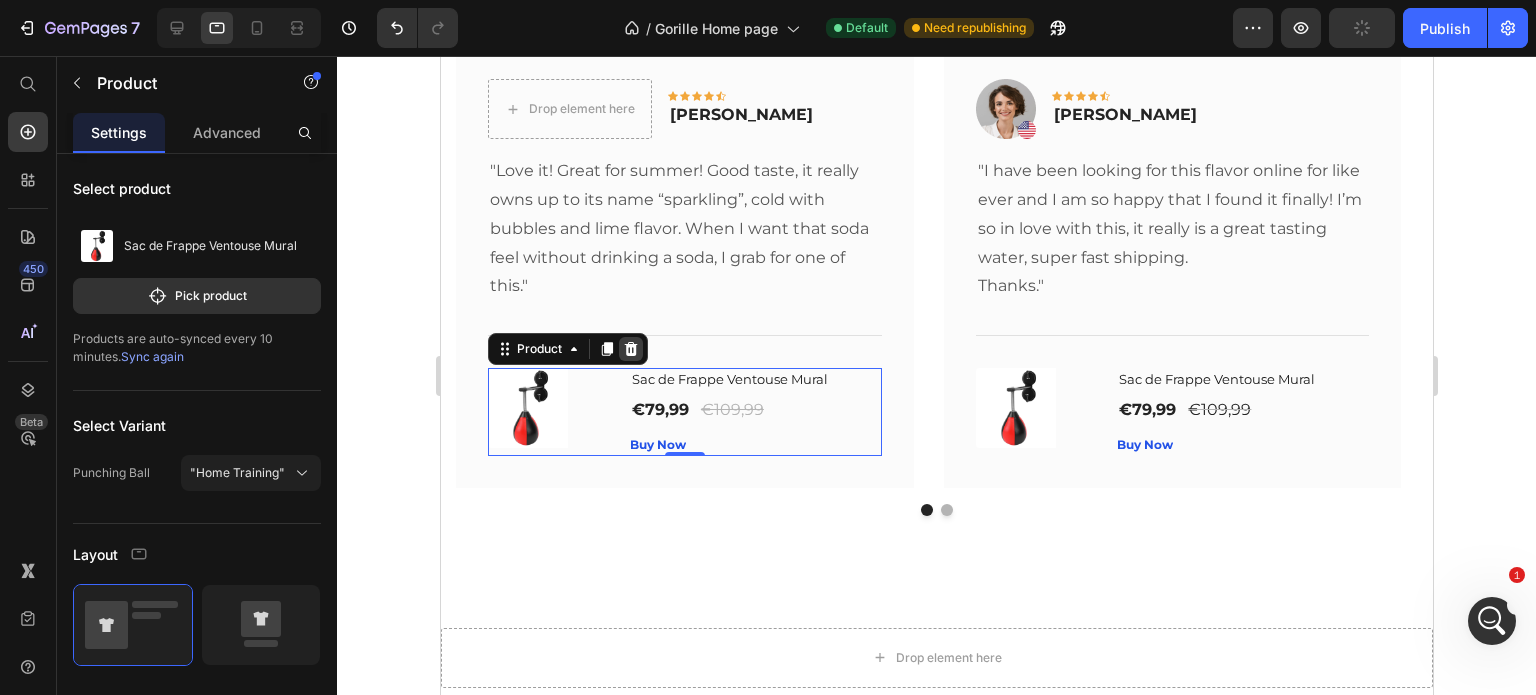 click at bounding box center [630, 349] 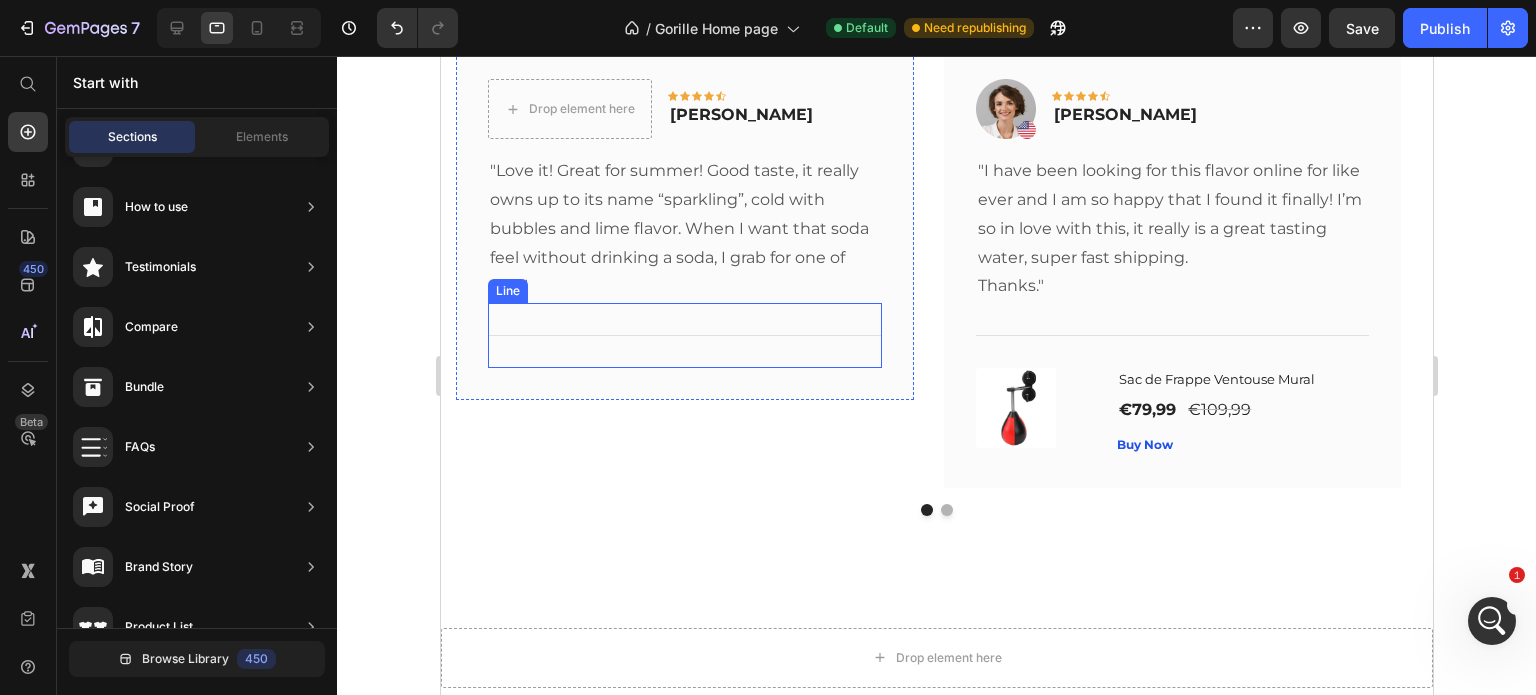 click at bounding box center [684, 335] 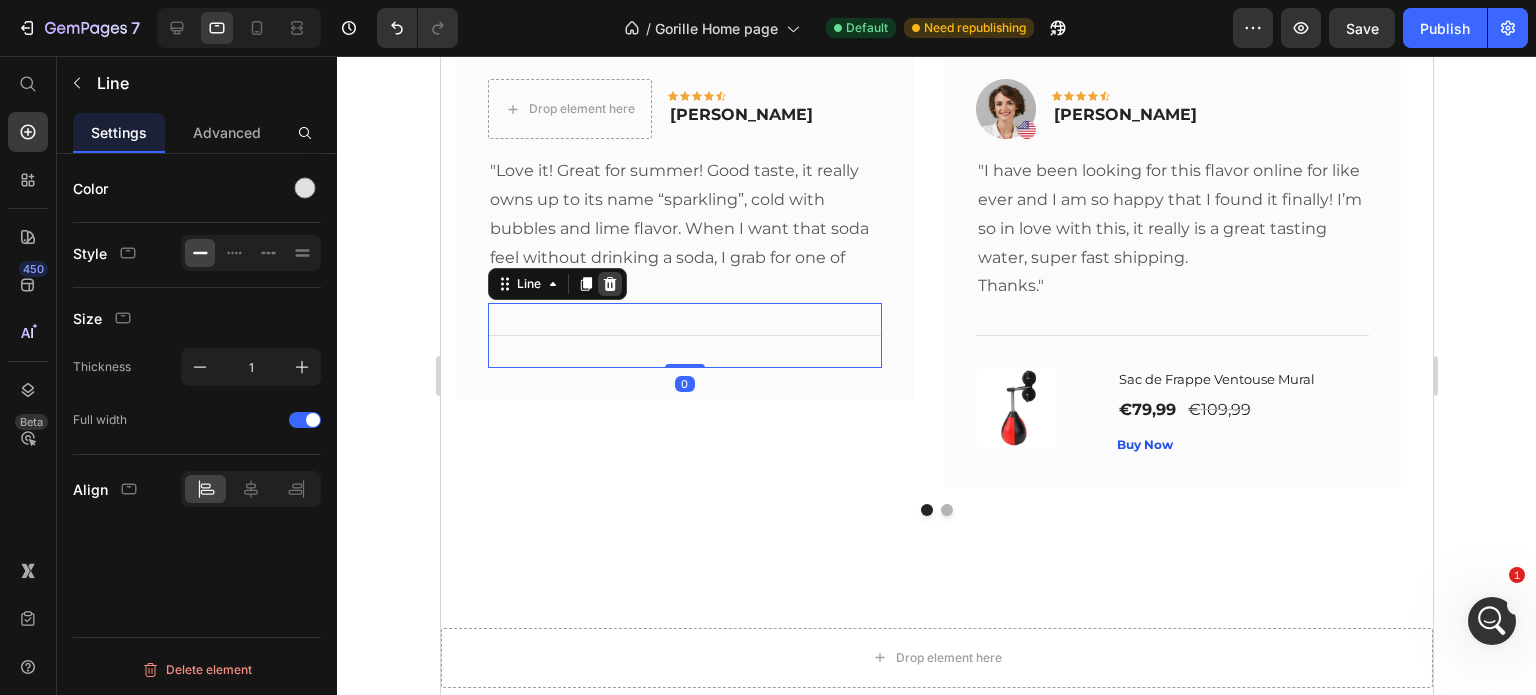 click 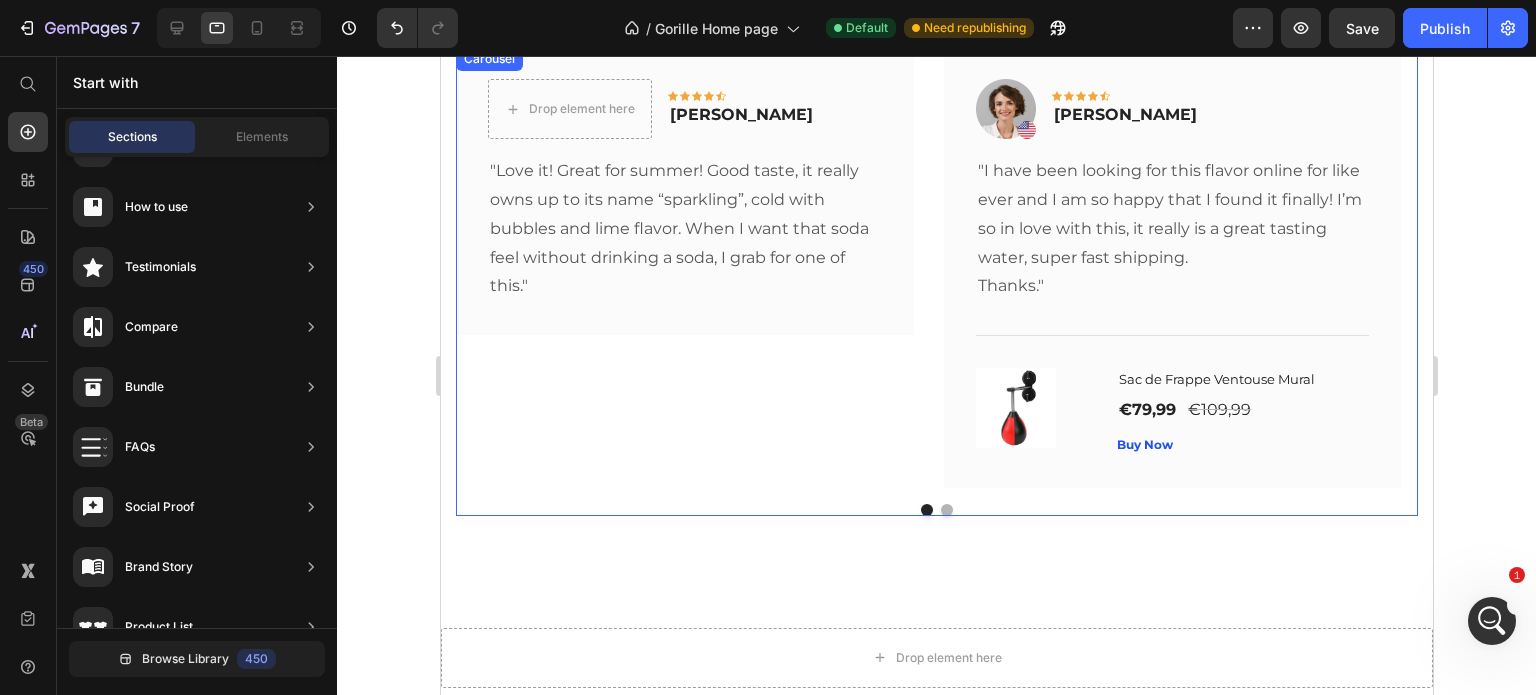 scroll, scrollTop: 1433, scrollLeft: 0, axis: vertical 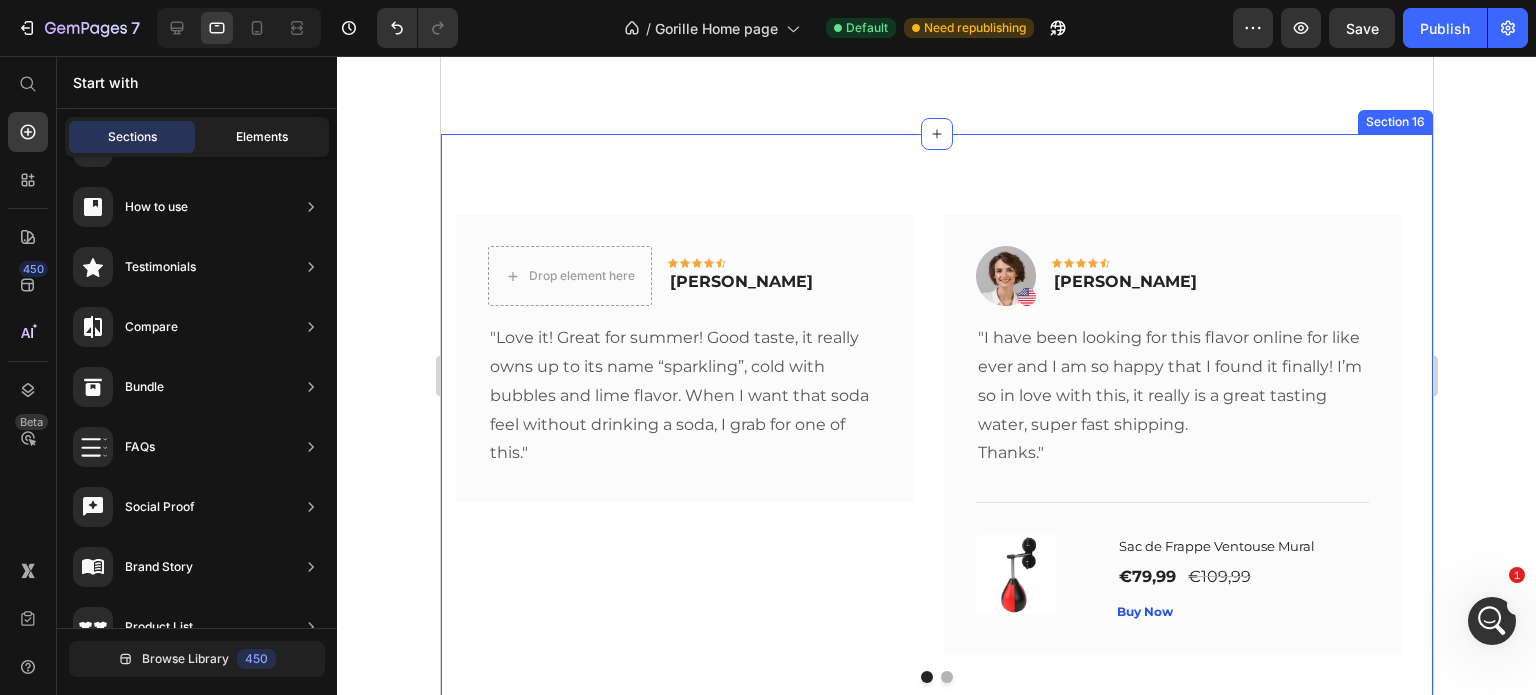 click on "Elements" 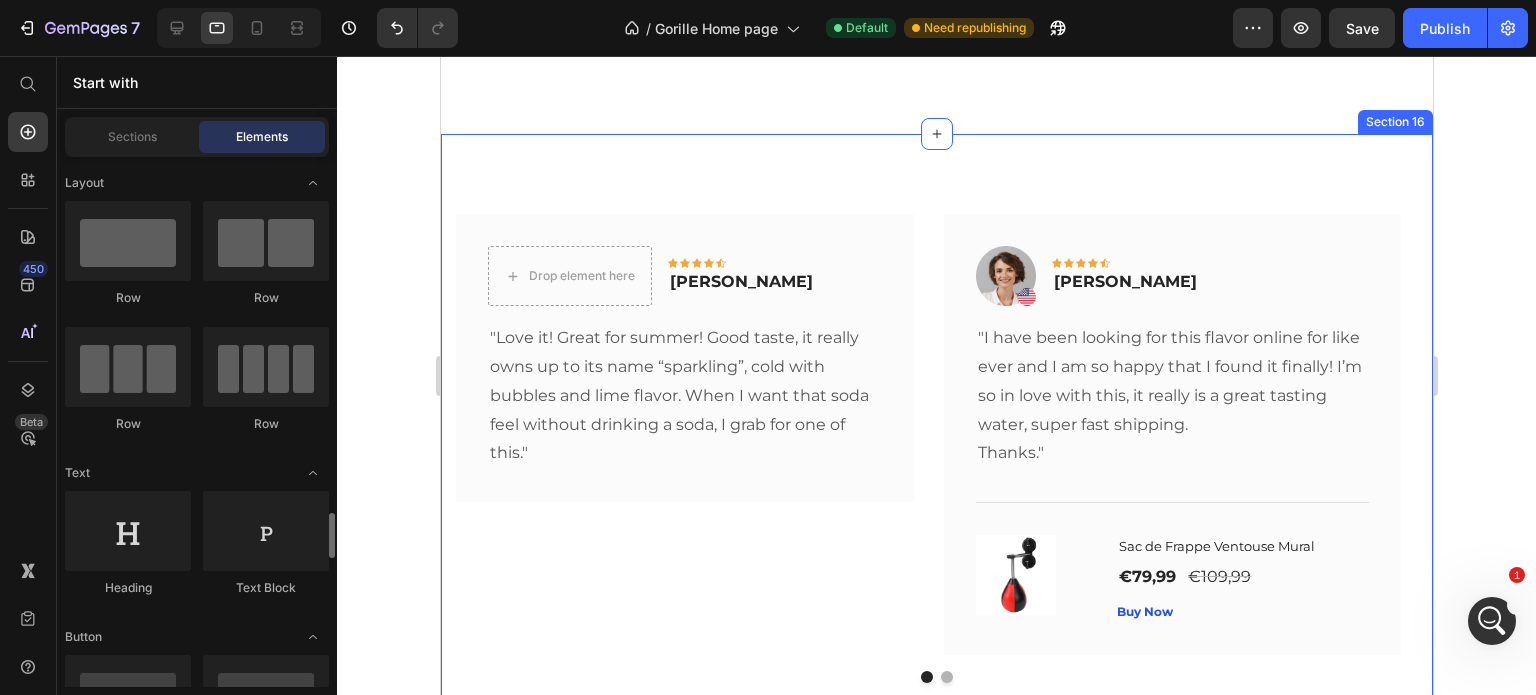 scroll, scrollTop: 494, scrollLeft: 0, axis: vertical 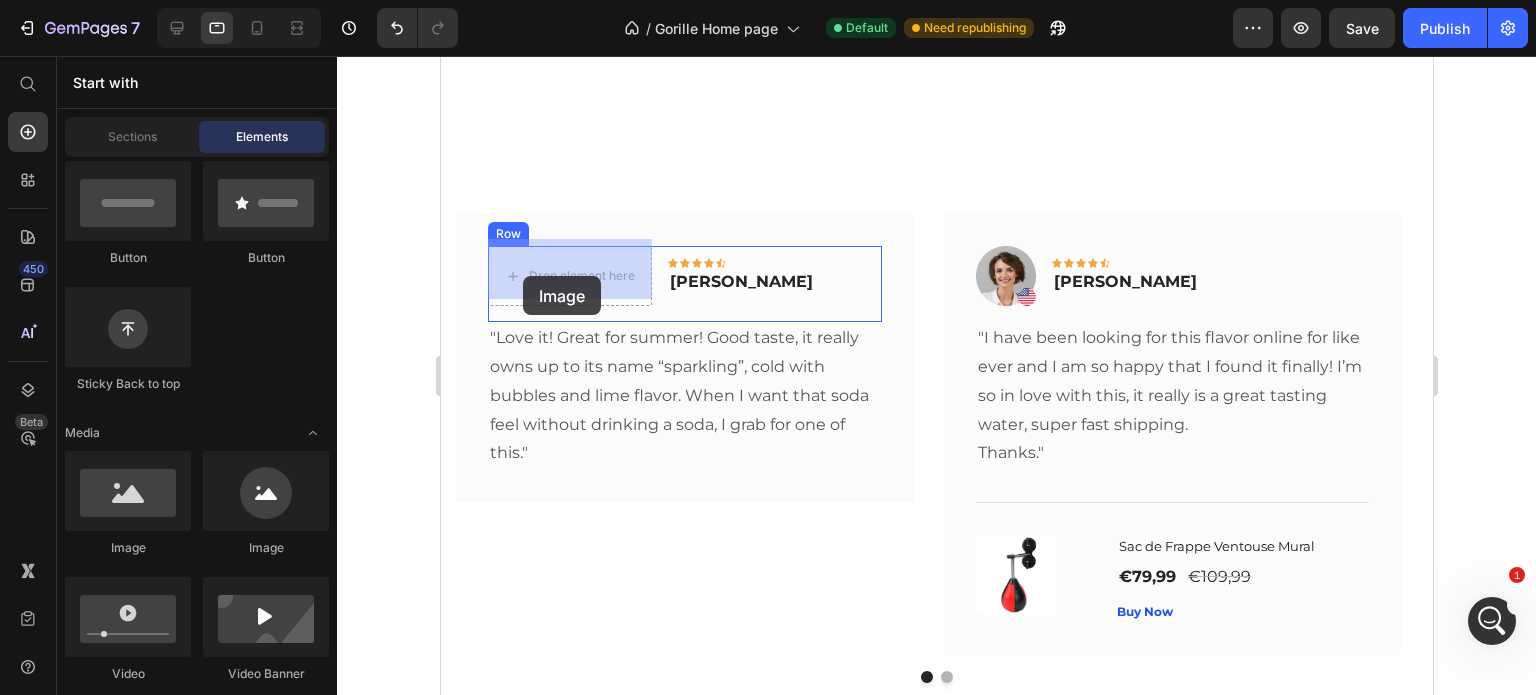 drag, startPoint x: 568, startPoint y: 559, endPoint x: 522, endPoint y: 276, distance: 286.71414 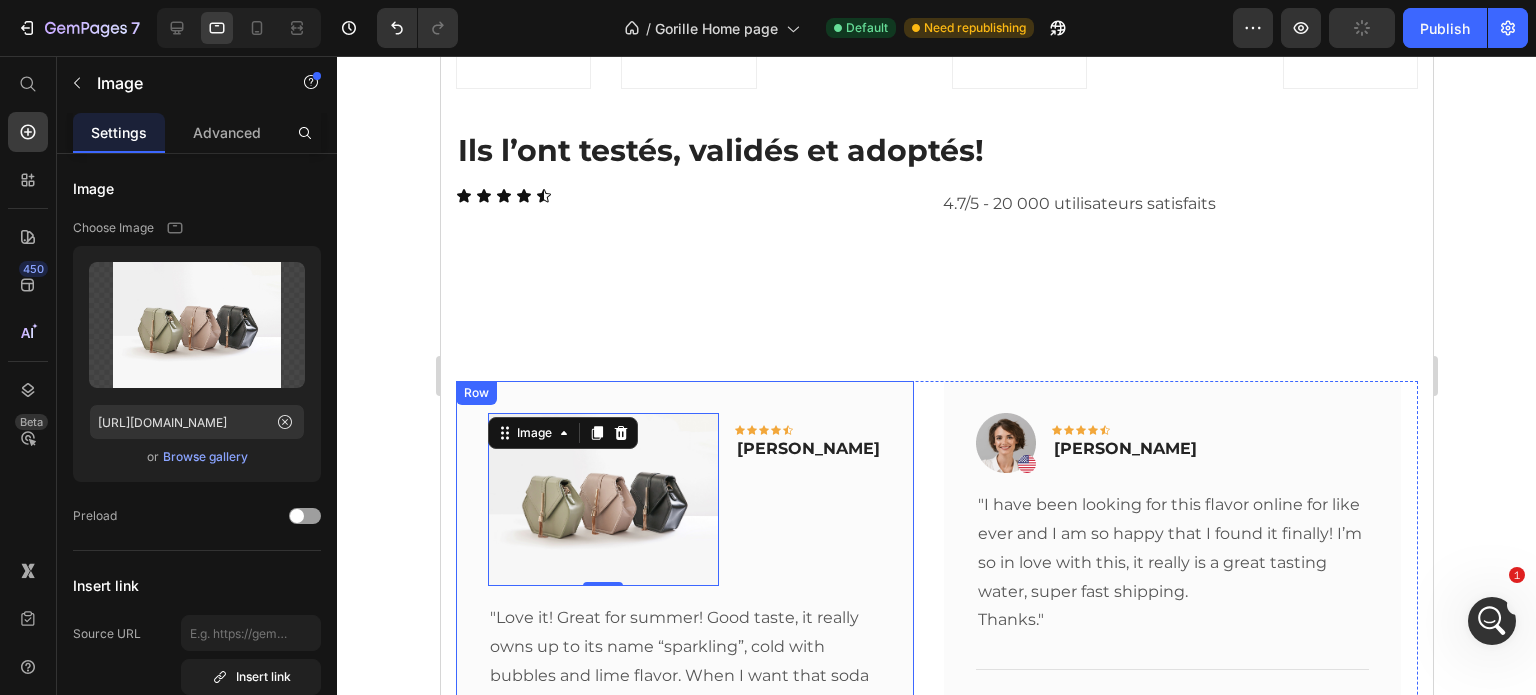 scroll, scrollTop: 1433, scrollLeft: 0, axis: vertical 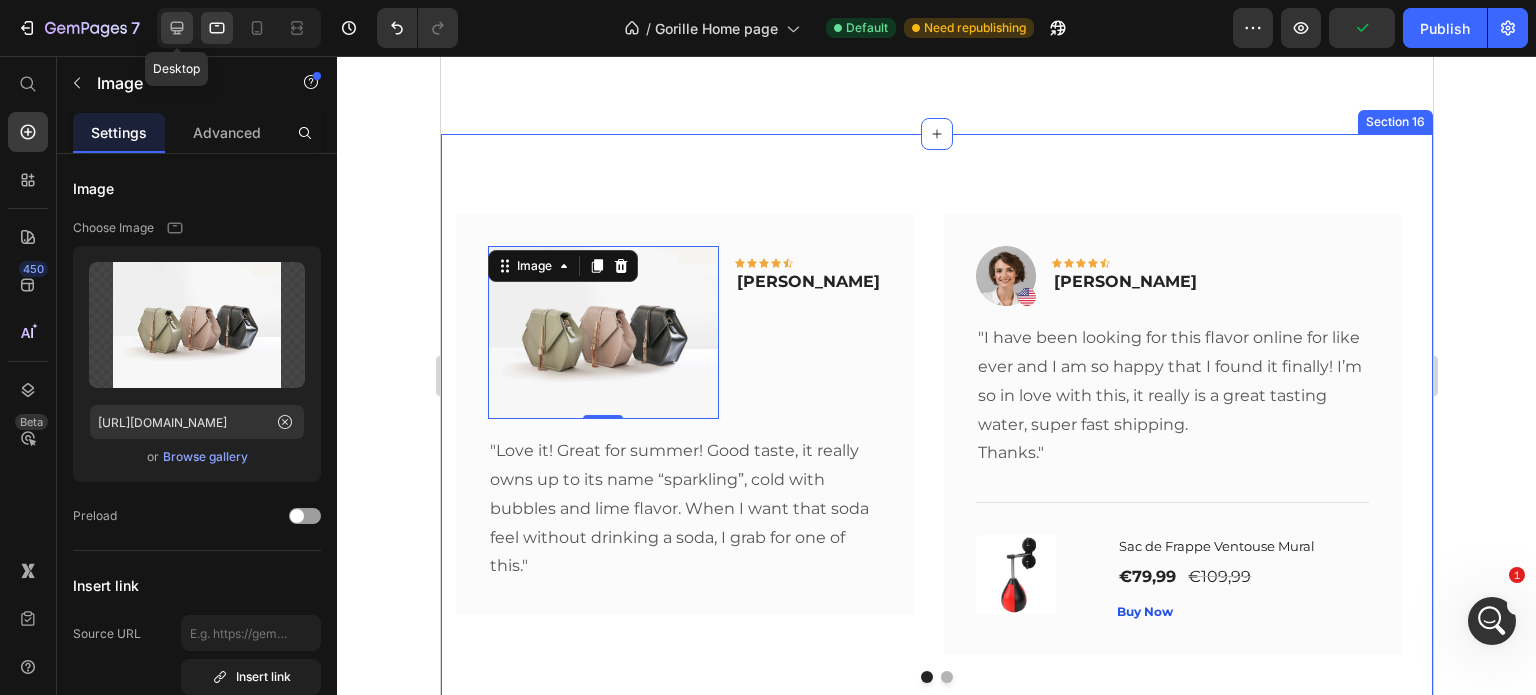 click 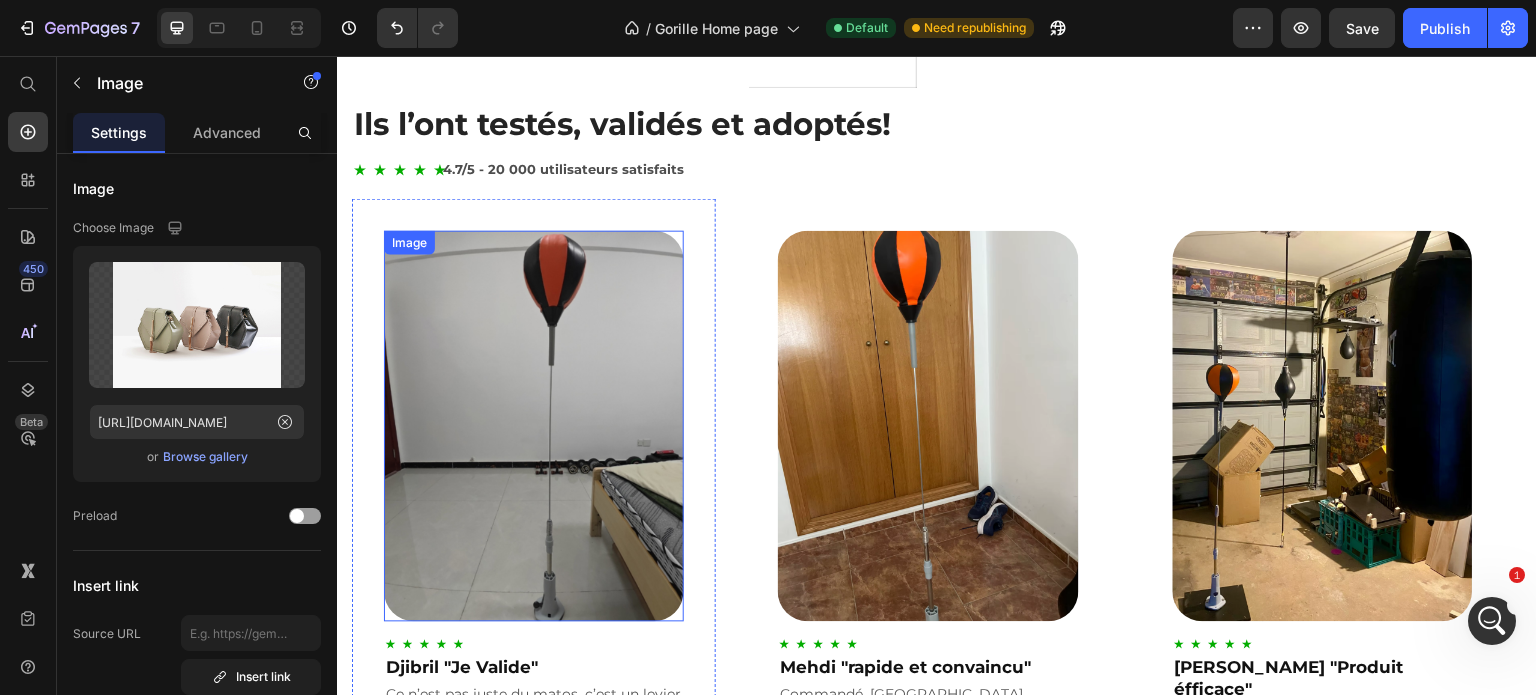 scroll, scrollTop: 1584, scrollLeft: 0, axis: vertical 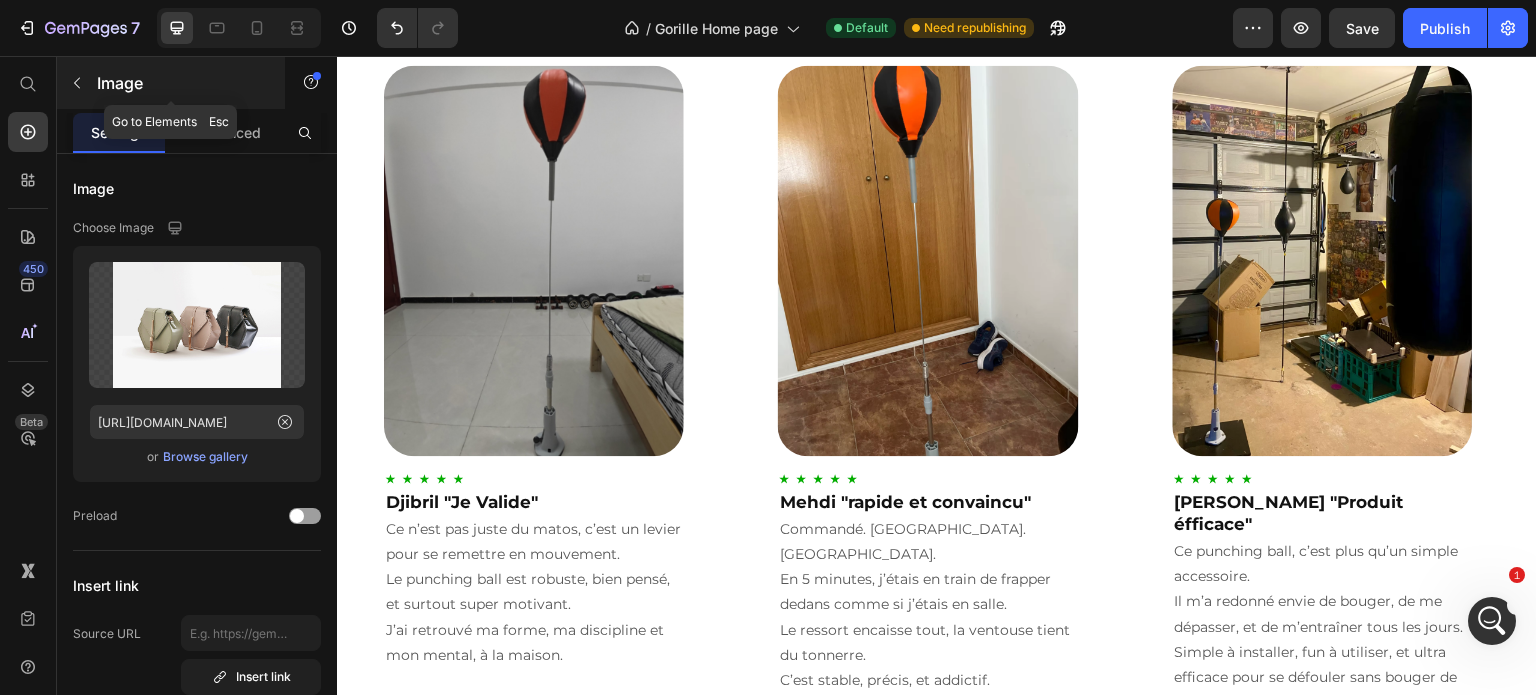click on "Image" at bounding box center [182, 83] 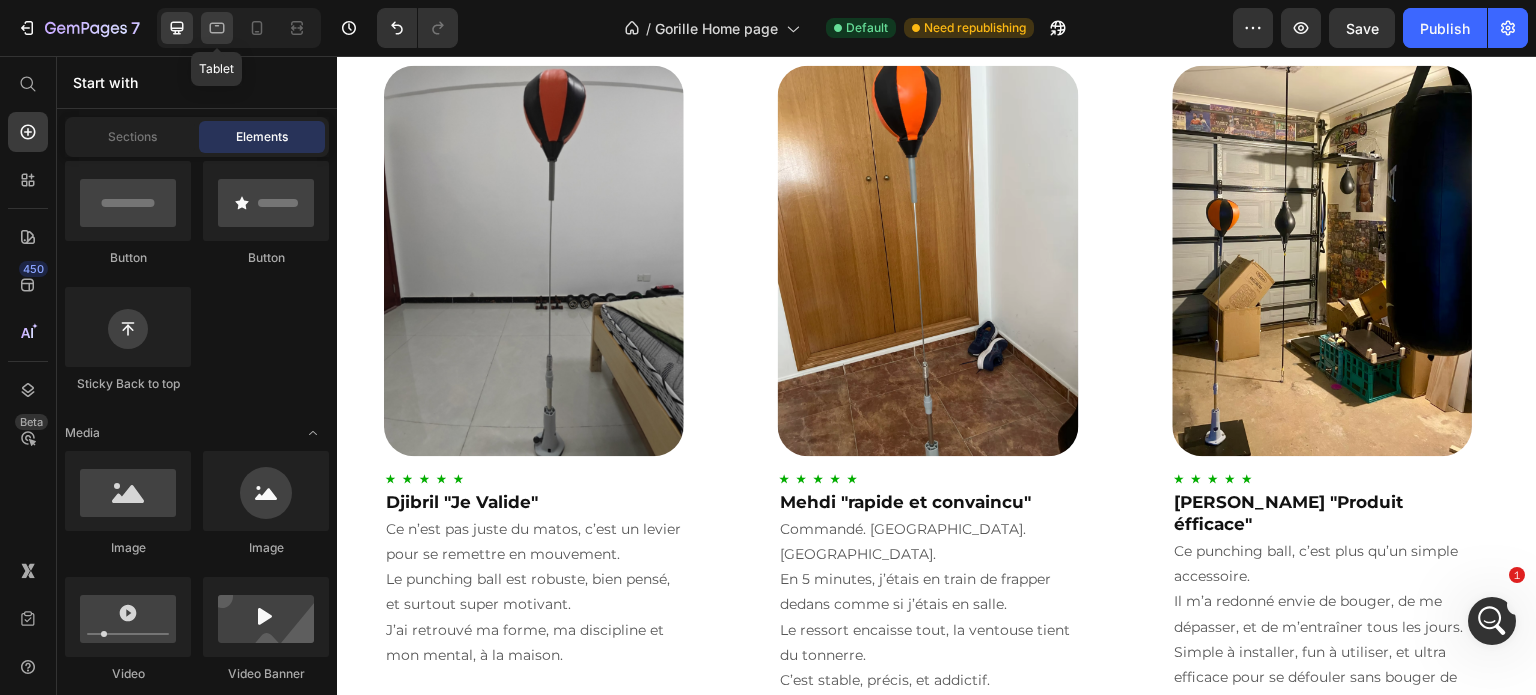 click 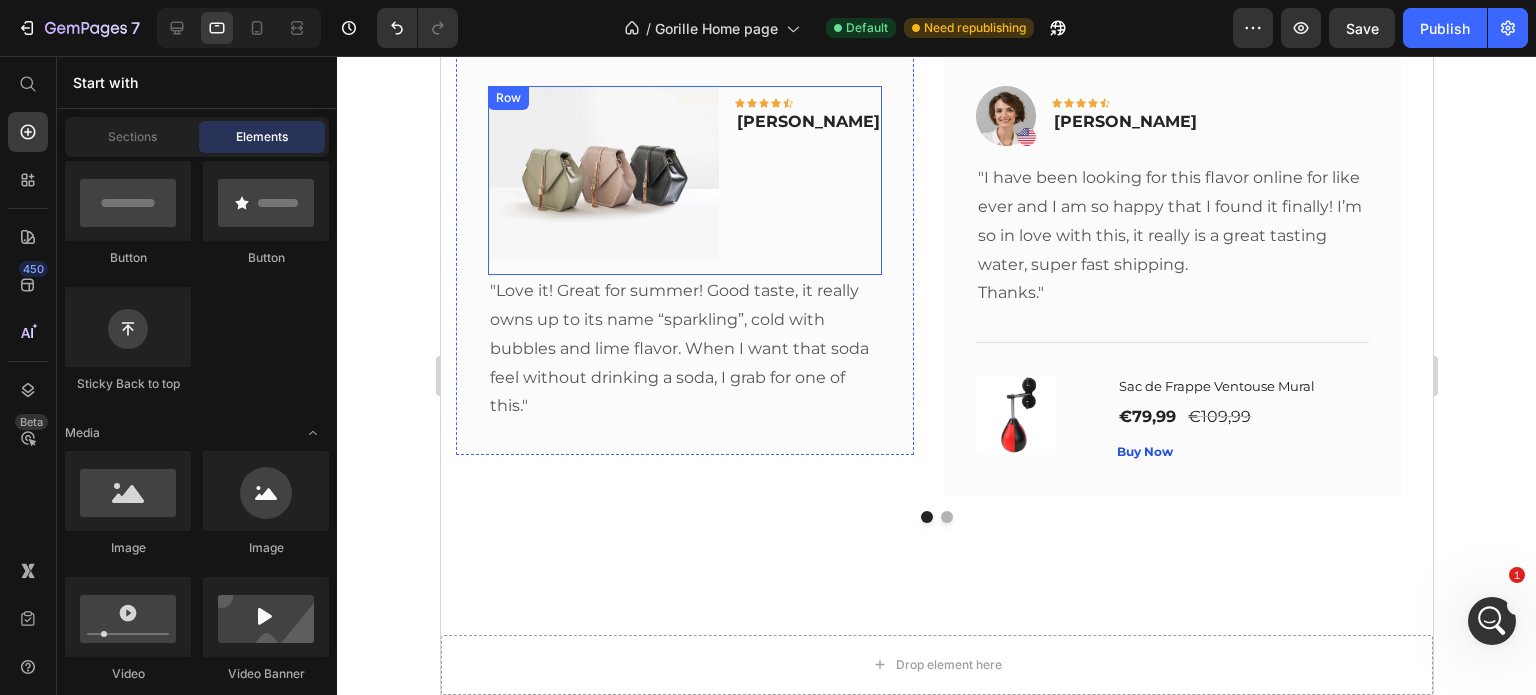 scroll, scrollTop: 1260, scrollLeft: 0, axis: vertical 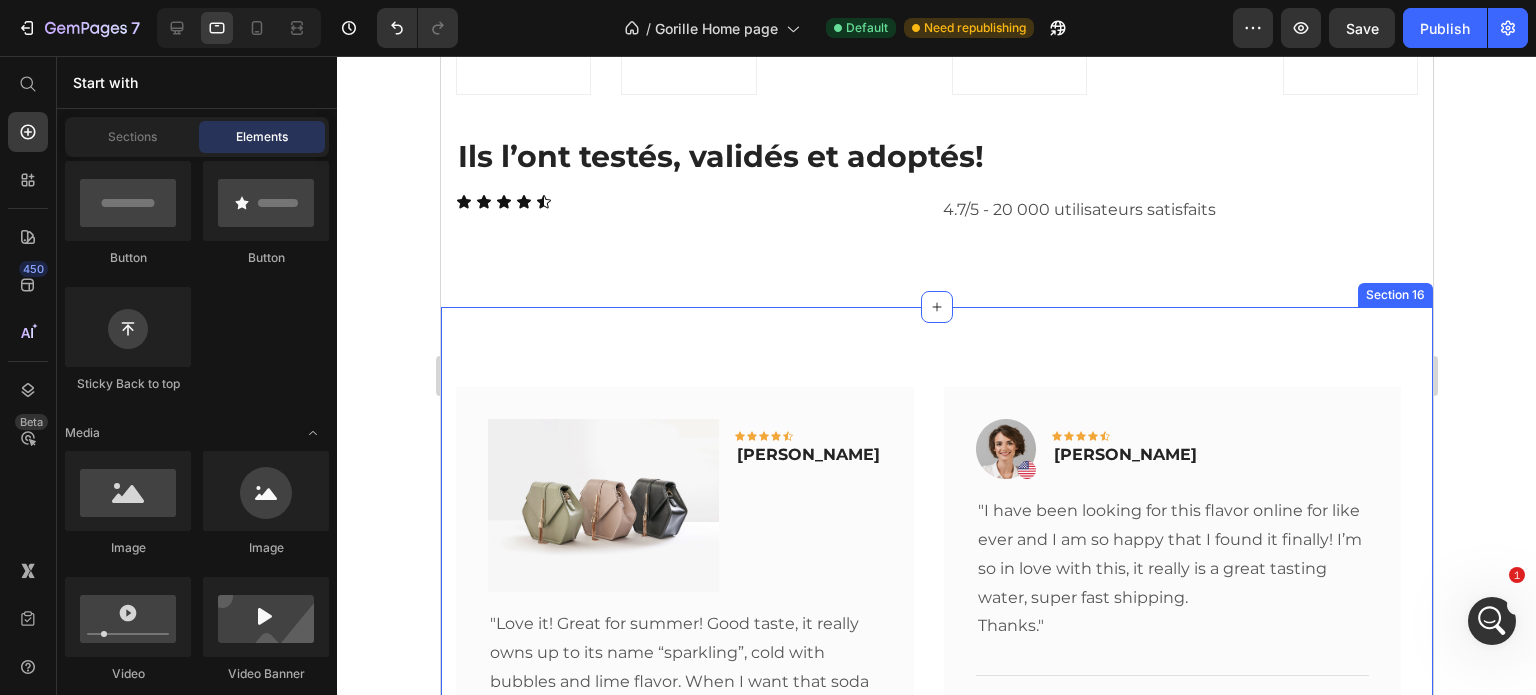 click on "Image
Icon
Icon
Icon
Icon
Icon Row Rita Carroll Text block Row "Love it! Great for summer! Good taste, it really owns up to its name “sparkling”, cold with bubbles and lime flavor. When I want that soda feel without drinking a soda, I grab for one of this." Text block Row Image
Icon
Icon
Icon
Icon
Icon Row Olivia Rowse Text block Row "I have been looking for this flavor online for like ever and I am so happy that I found it finally! I’m so in love with this, it really is a great tasting water, super fast shipping.  Thanks." Text block                Title Line (P) Images & Gallery Sac de Frappe Ventouse Mural (P) Title €79,99 (P) Price €109,99 (P) Price Row Buy Now (P) Cart Button Product Row Image
Icon
Icon
Icon
Icon
Icon Row Timothy Joseph Text block Row Title" at bounding box center (936, 621) 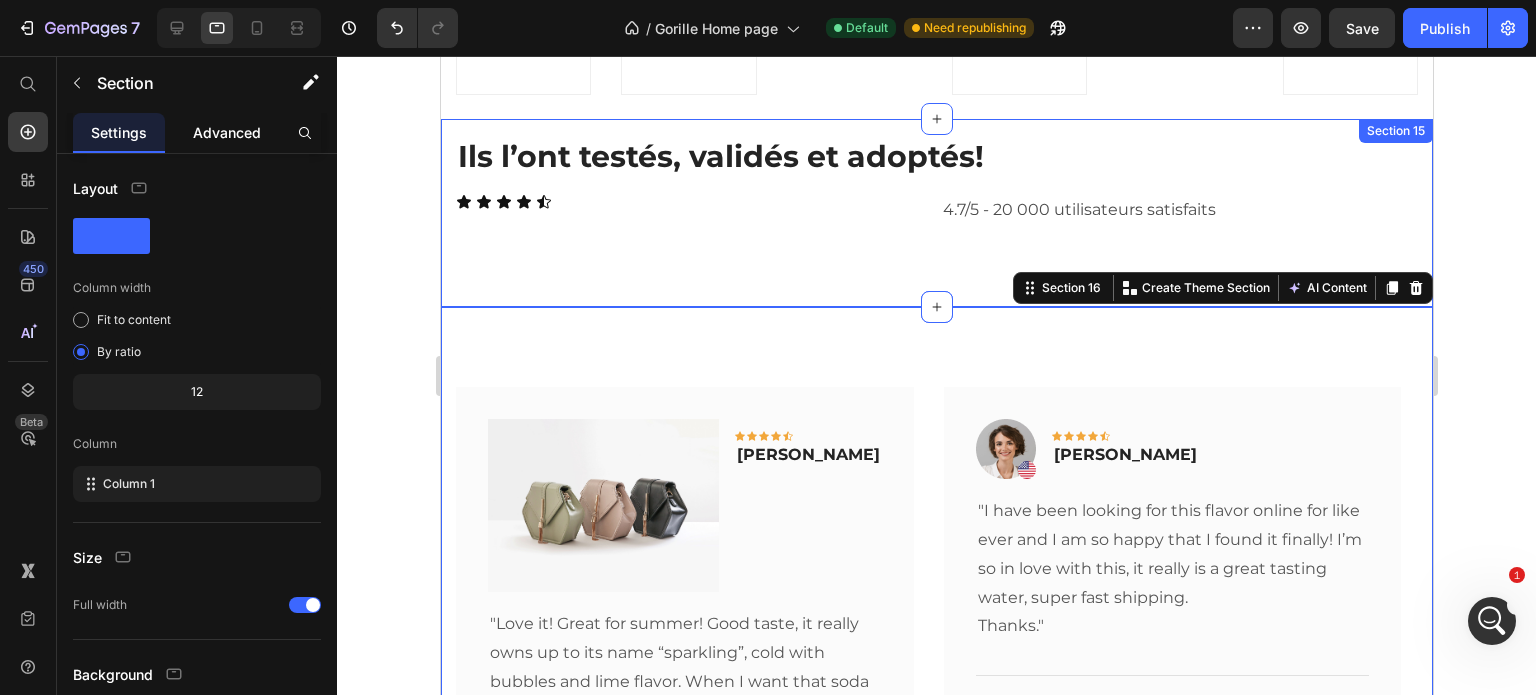 click on "Advanced" at bounding box center [227, 132] 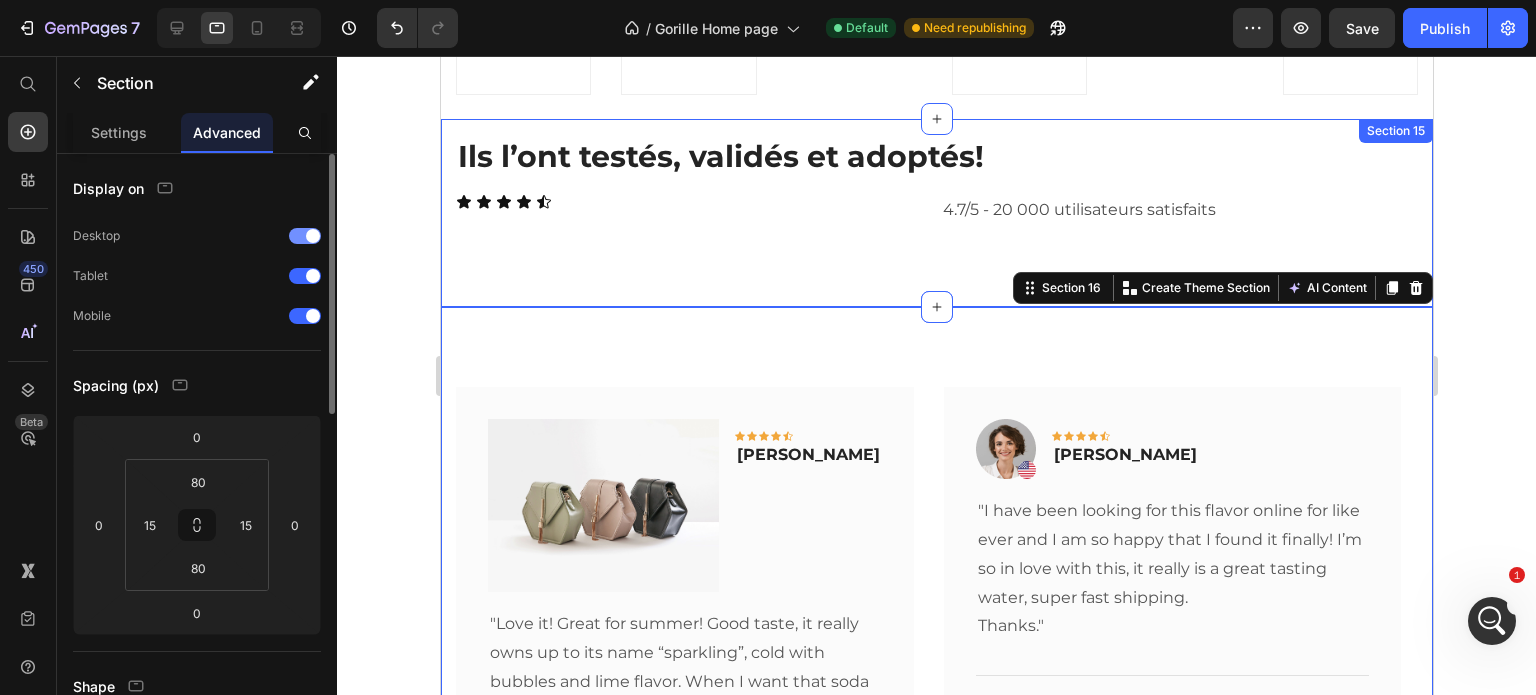 click at bounding box center (313, 236) 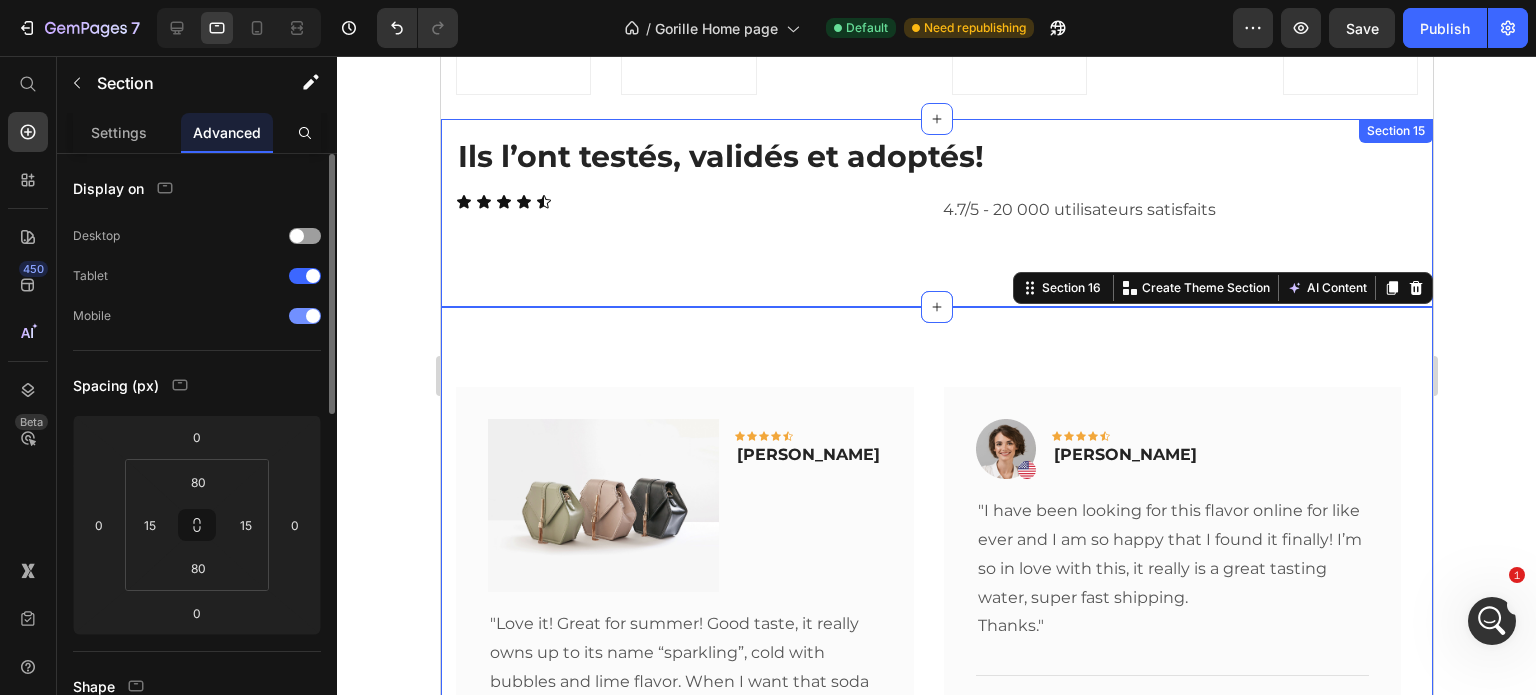 click at bounding box center (313, 316) 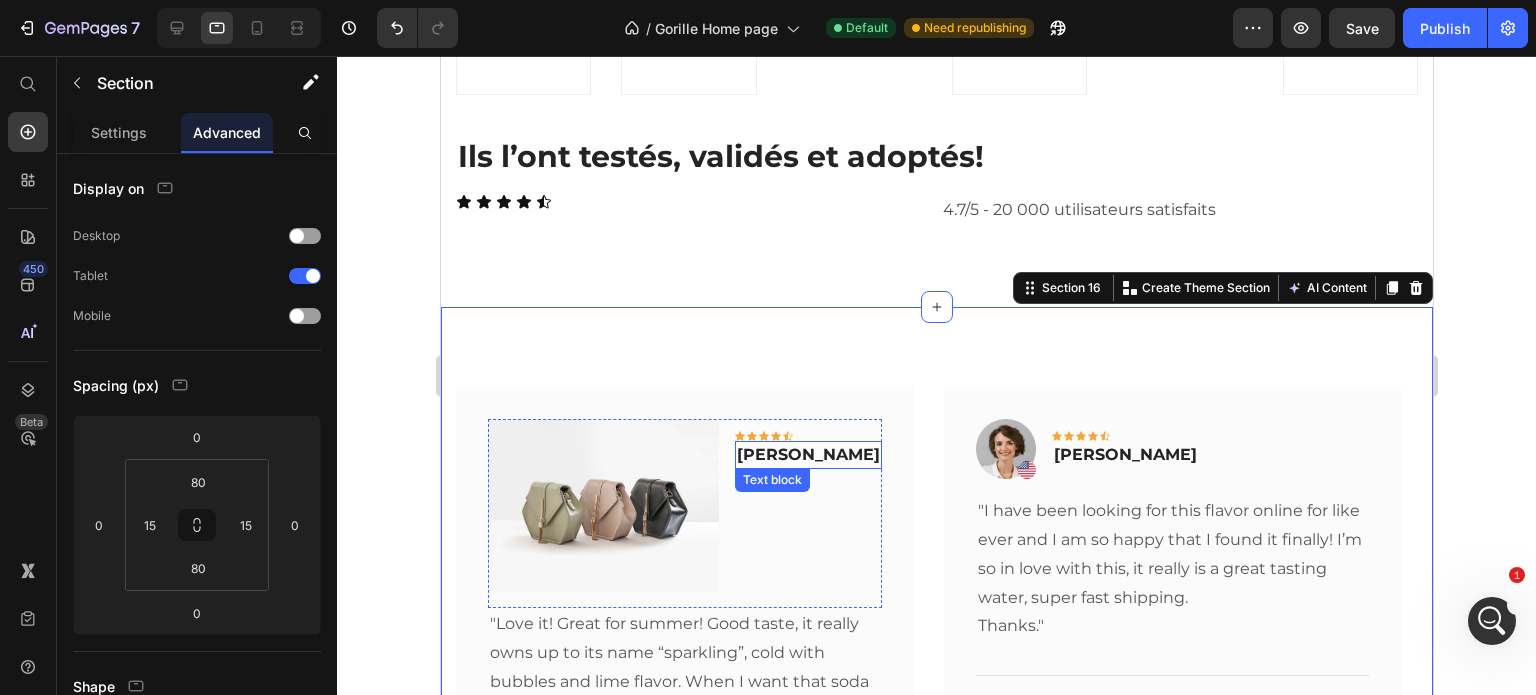 click on "Rita Carroll" at bounding box center [807, 455] 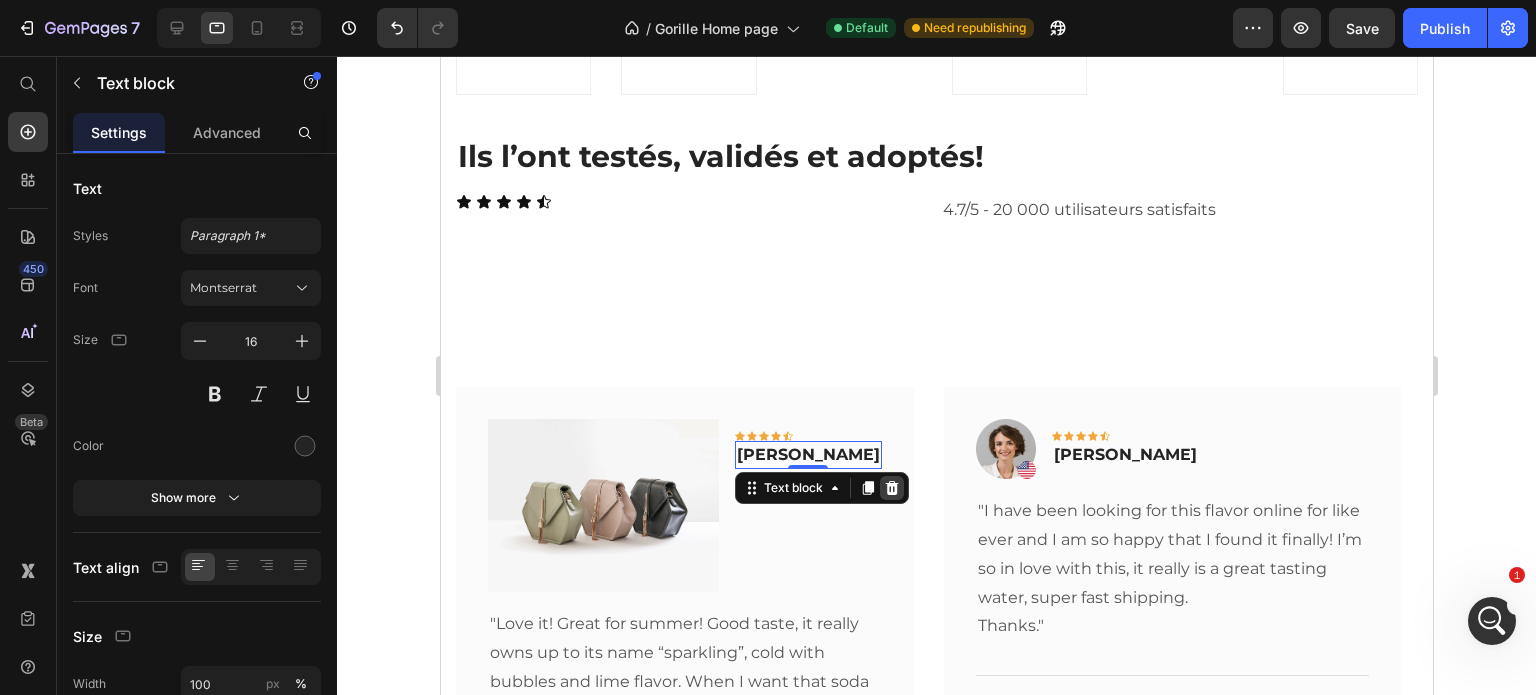 click 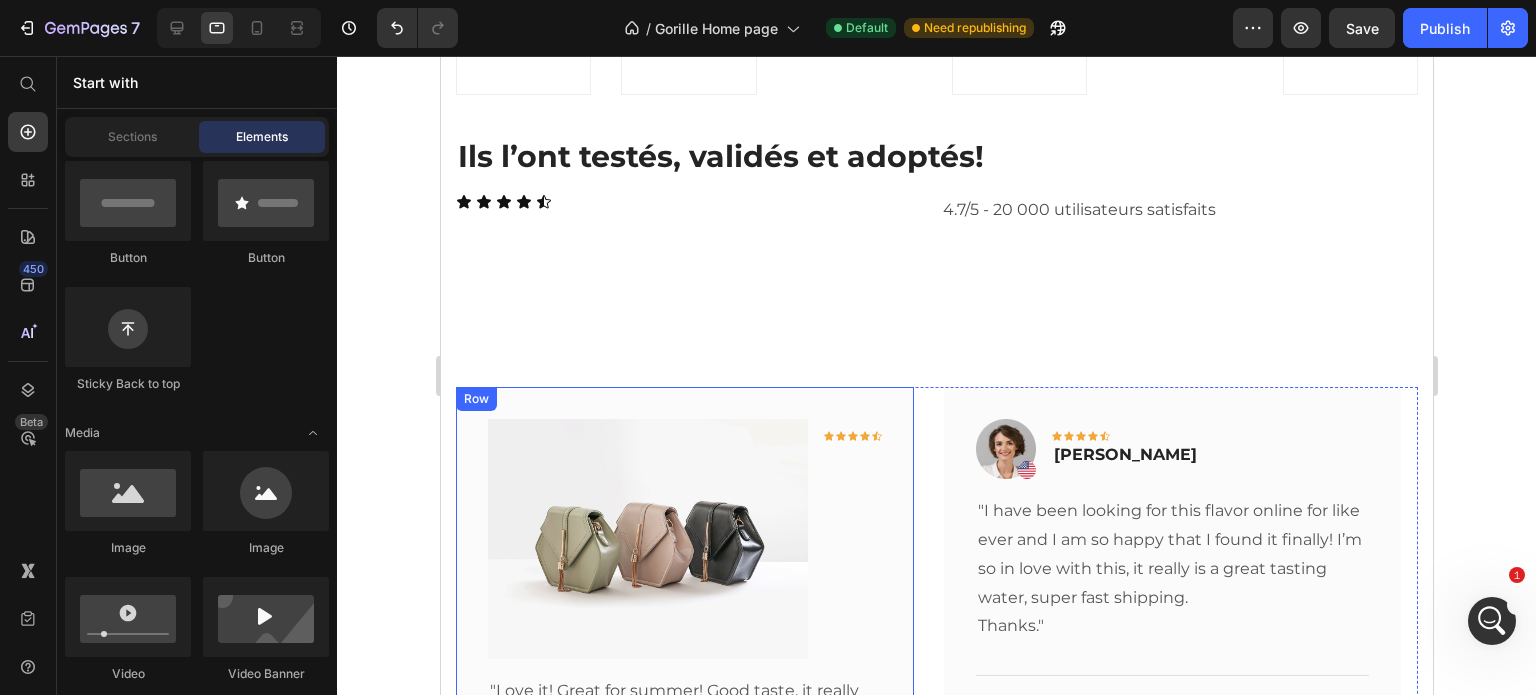 click on "Image
Icon
Icon
Icon
Icon
Icon Row Row "Love it! Great for summer! Good taste, it really owns up to its name “sparkling”, cold with bubbles and lime flavor. When I want that soda feel without drinking a soda, I grab for one of this." Text block Row" at bounding box center (684, 621) 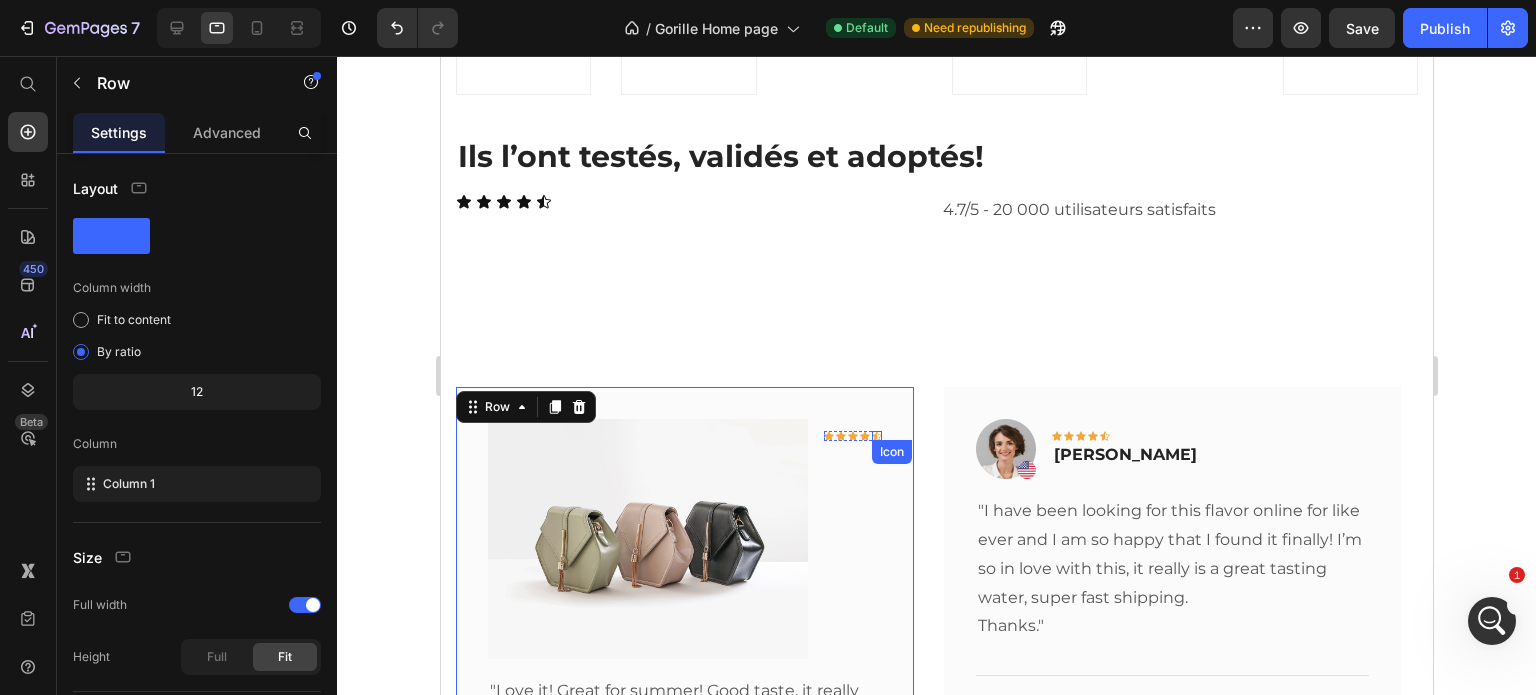click 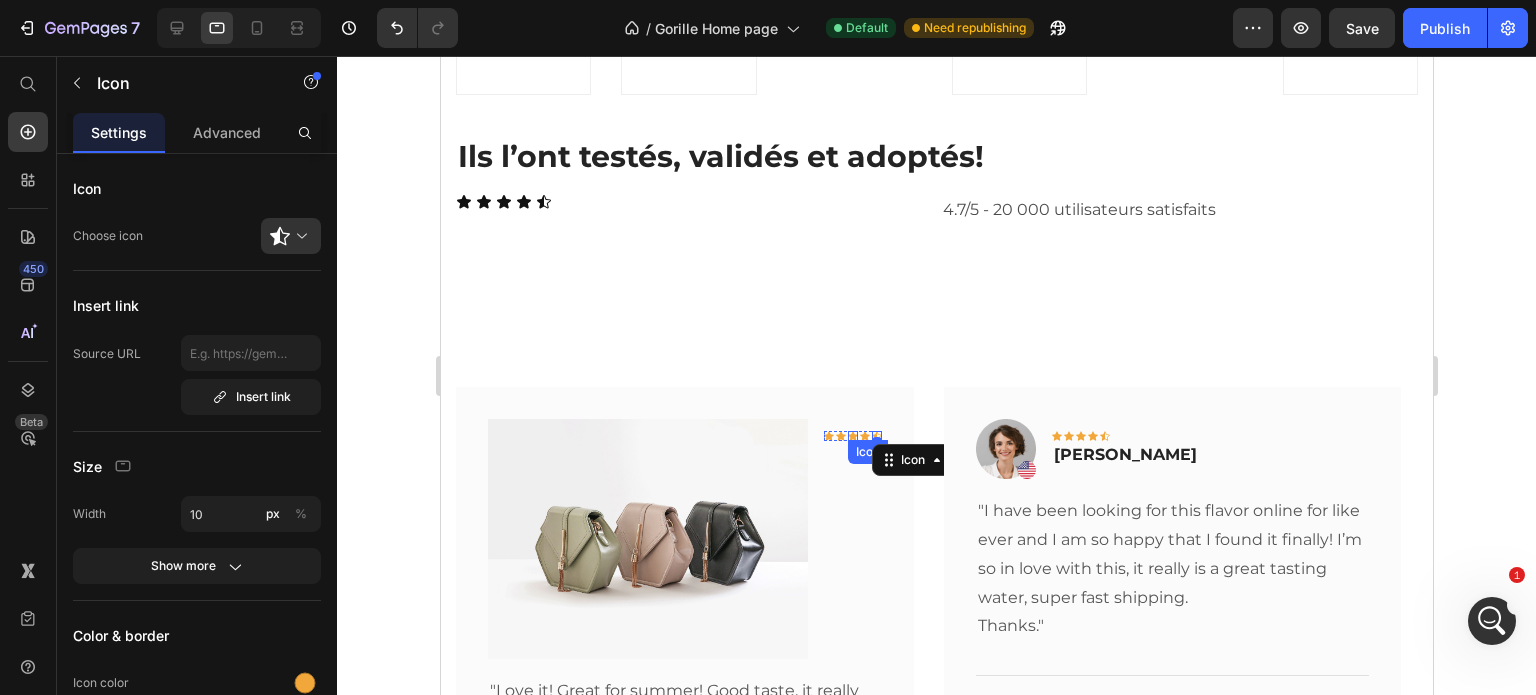 click 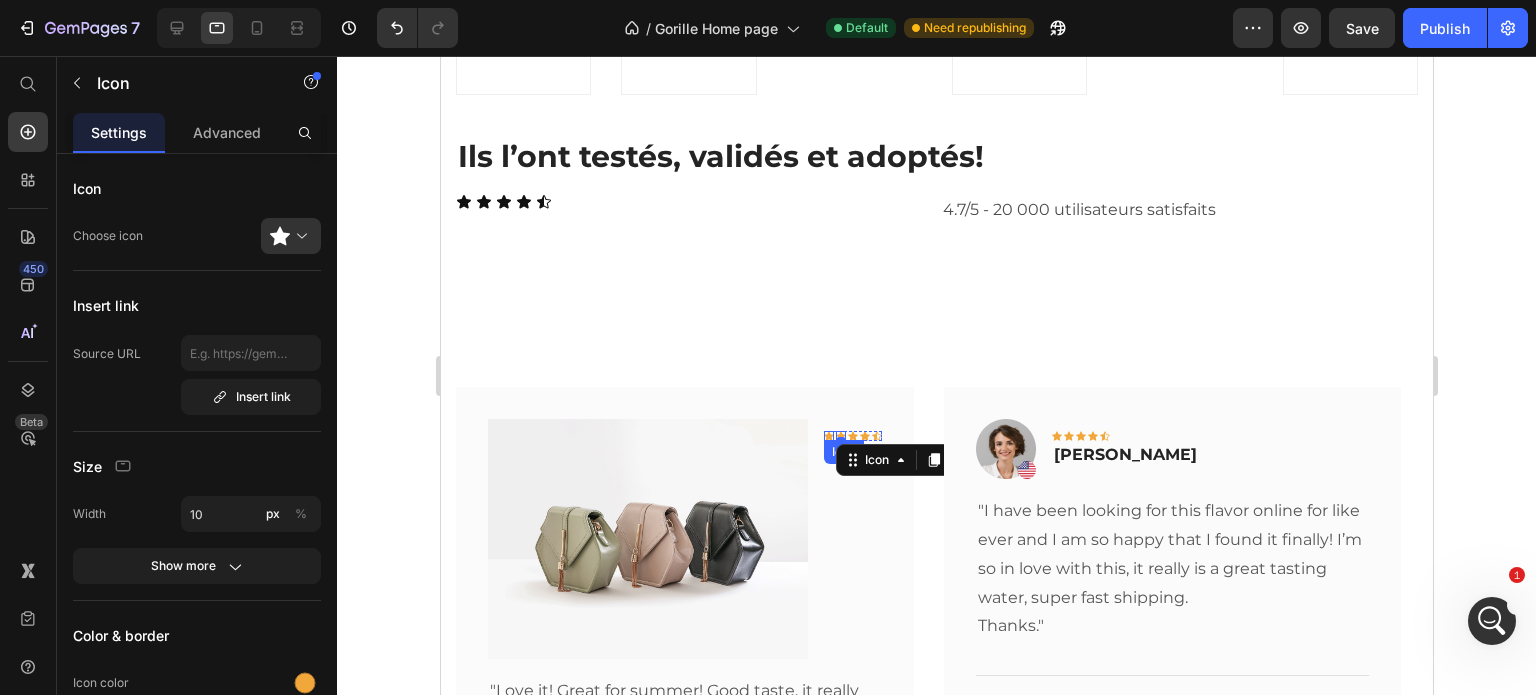 click 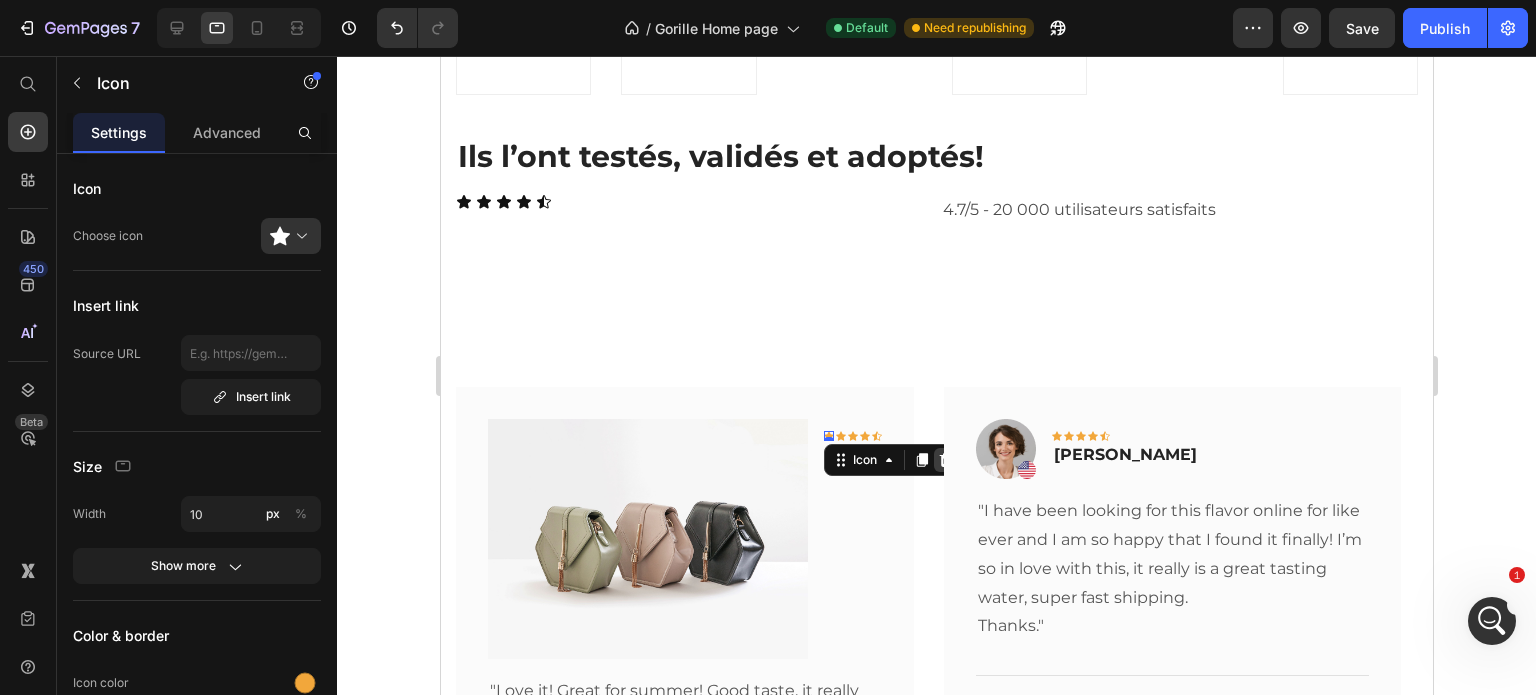 click 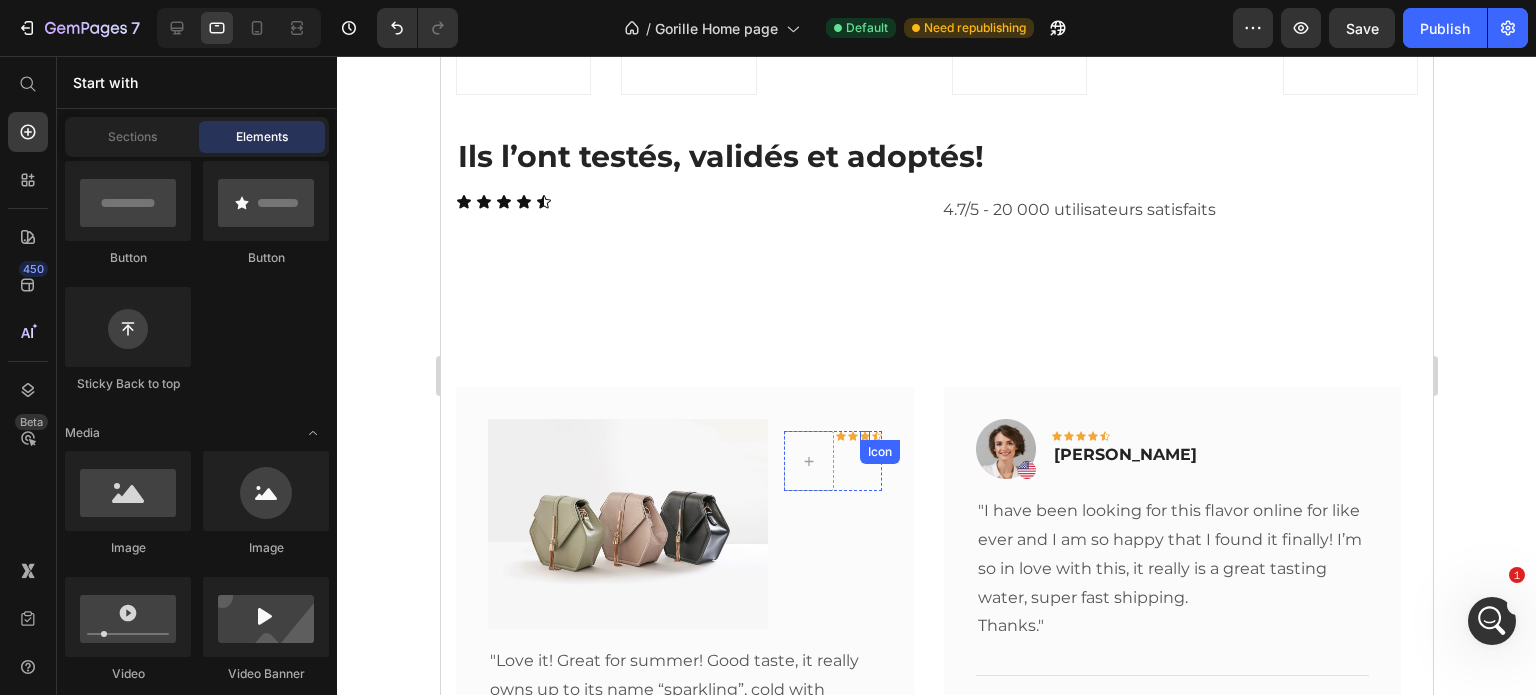 click on "Icon" at bounding box center [879, 452] 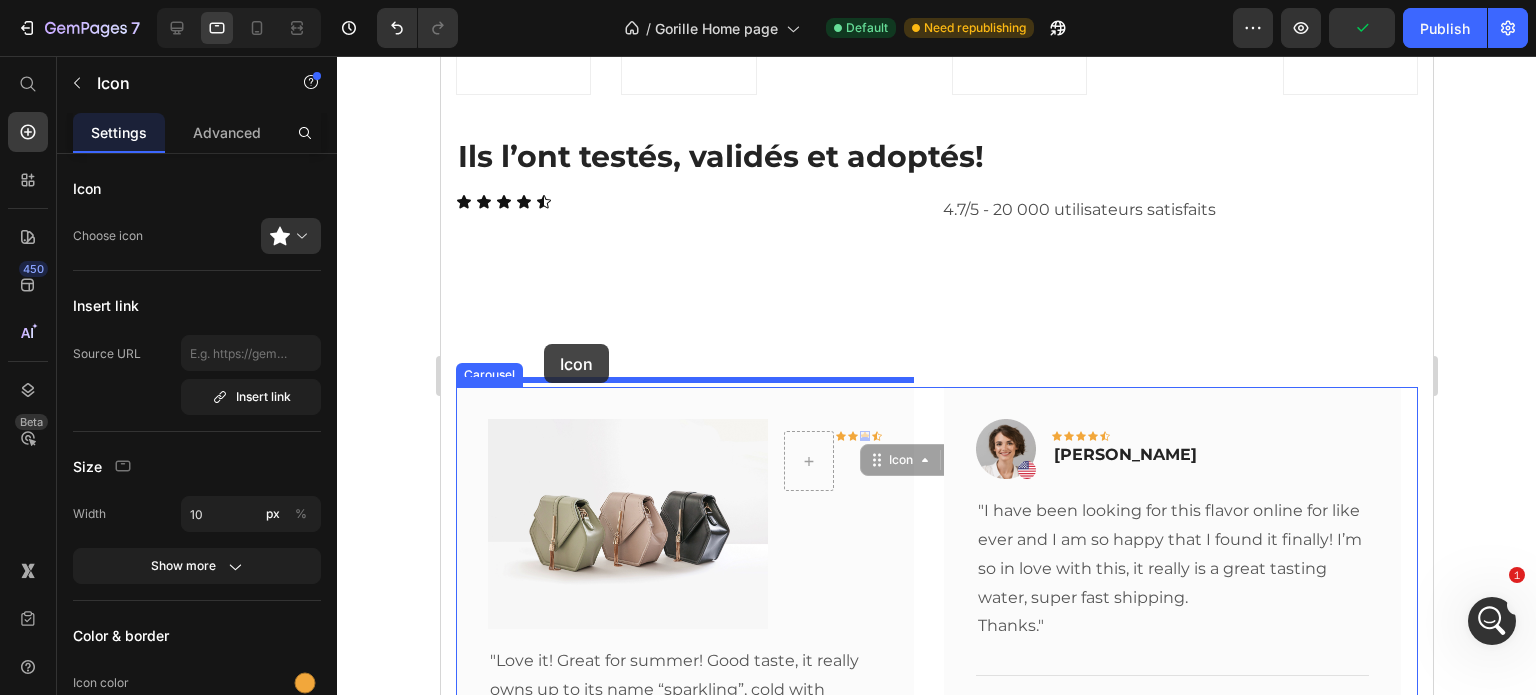 drag, startPoint x: 909, startPoint y: 450, endPoint x: 543, endPoint y: 344, distance: 381.04068 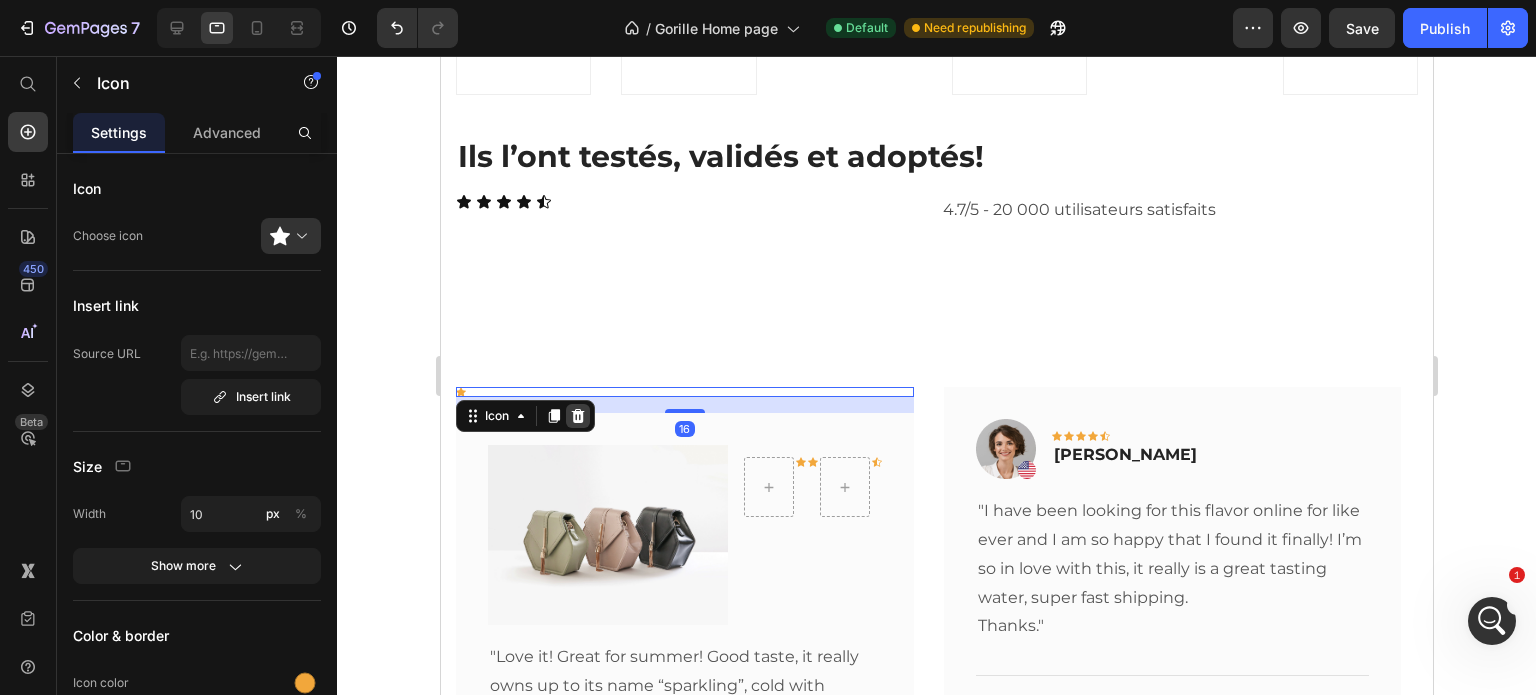 click 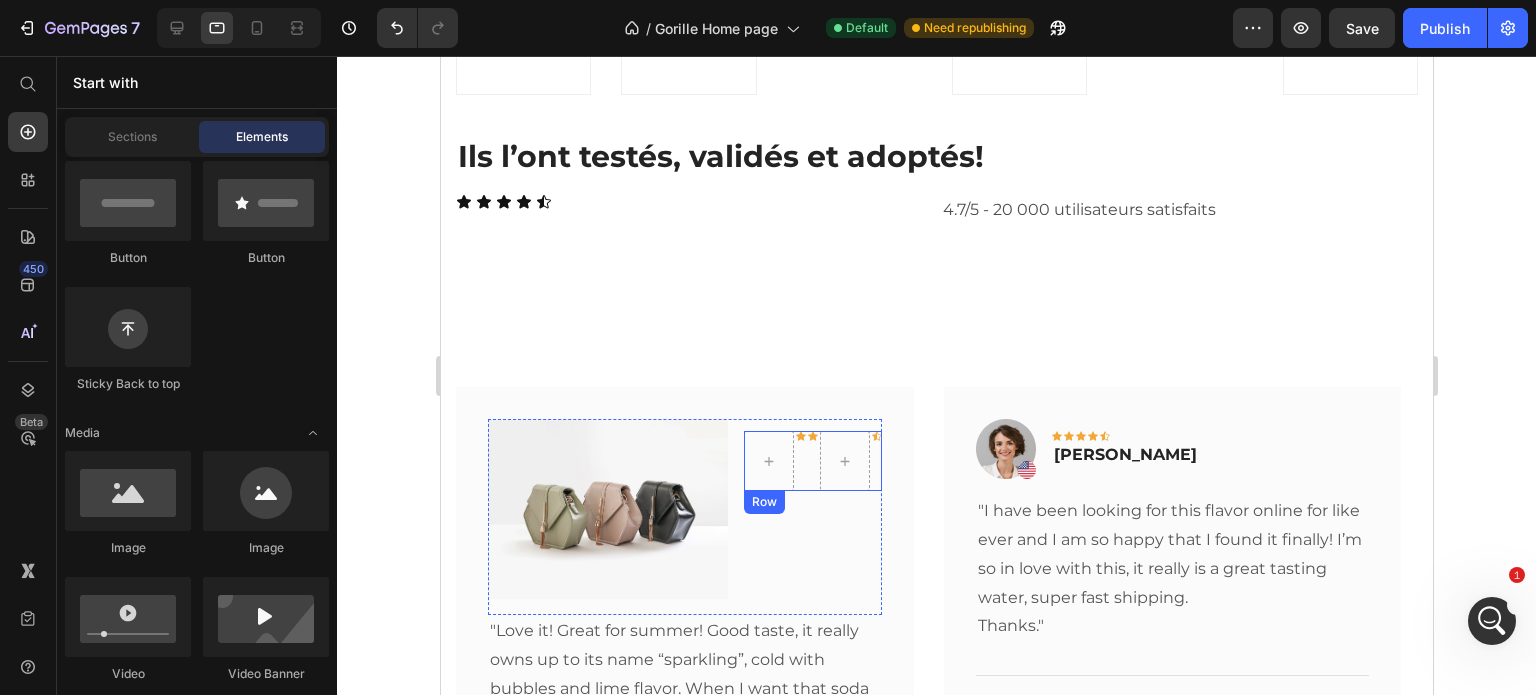 click on "Icon
Icon
Icon Row" at bounding box center [812, 461] 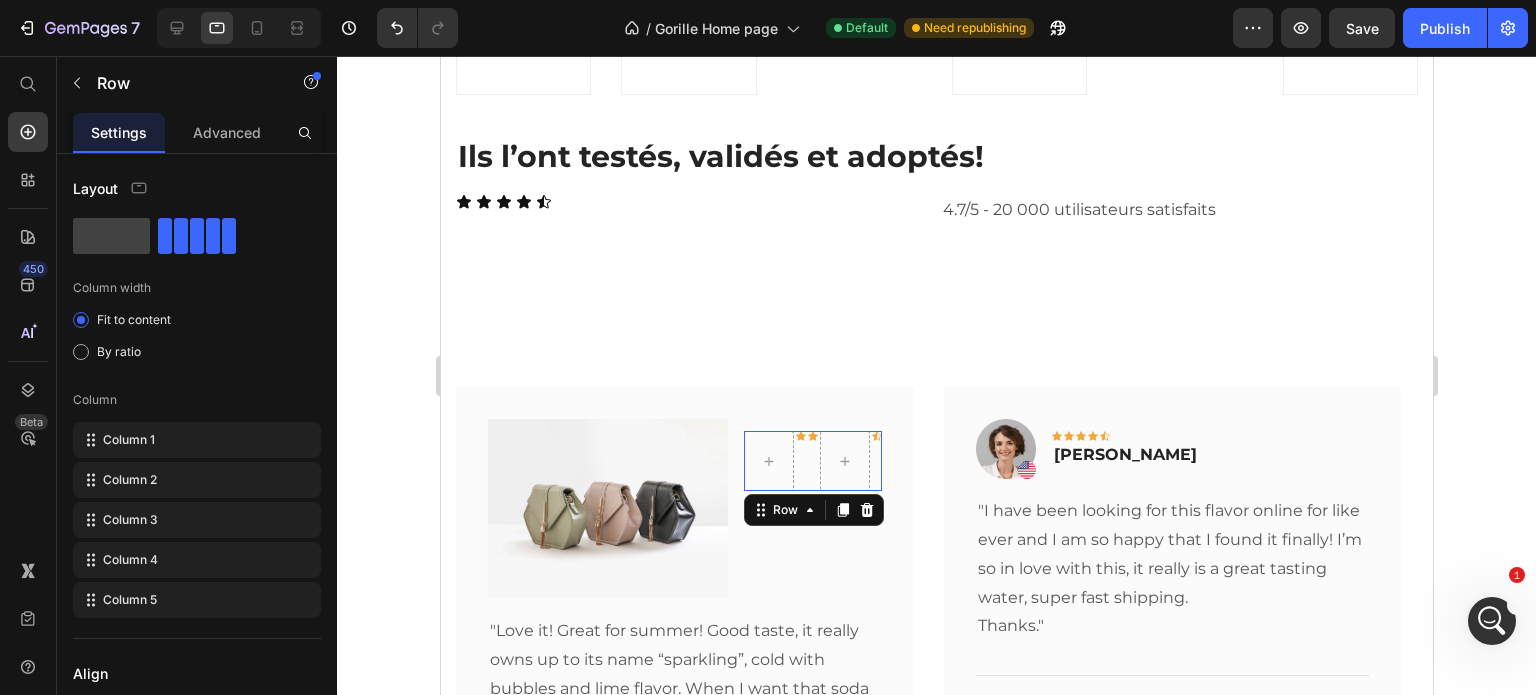 click 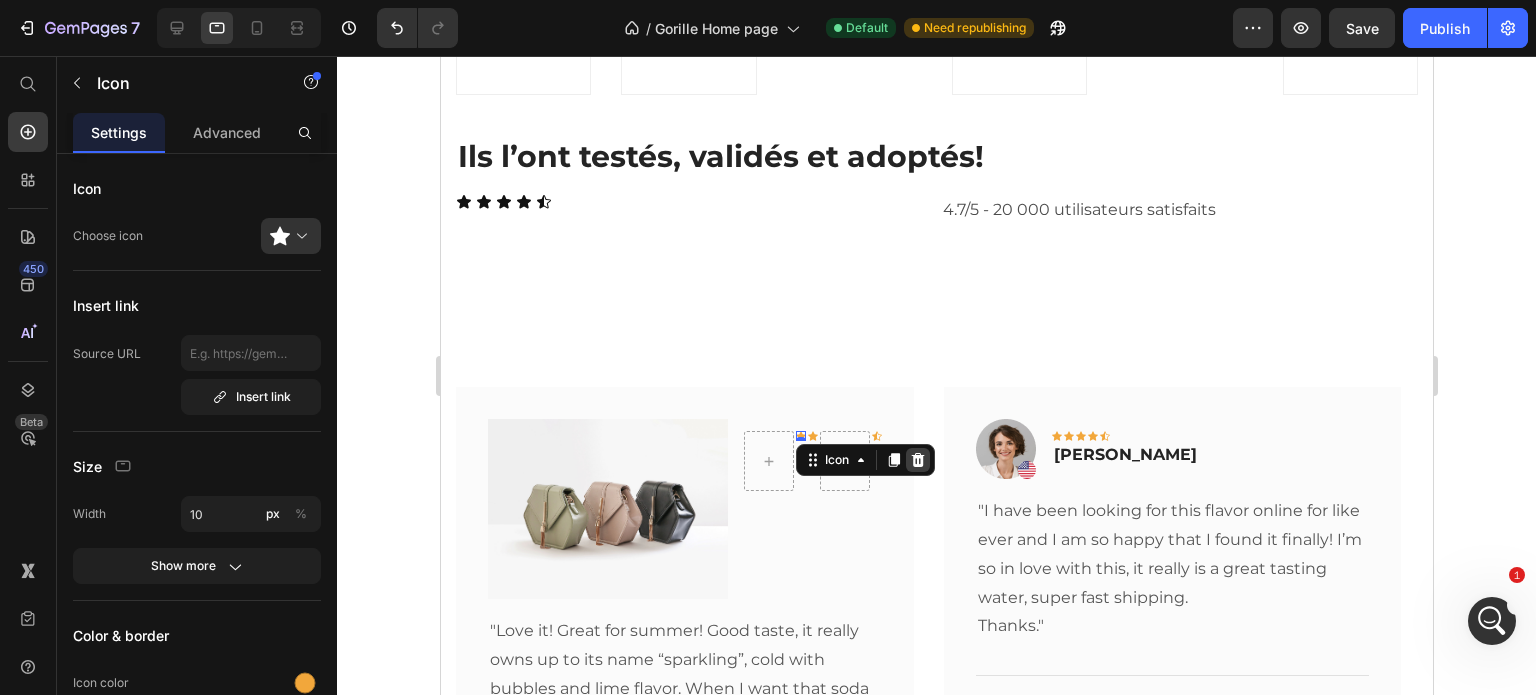 click 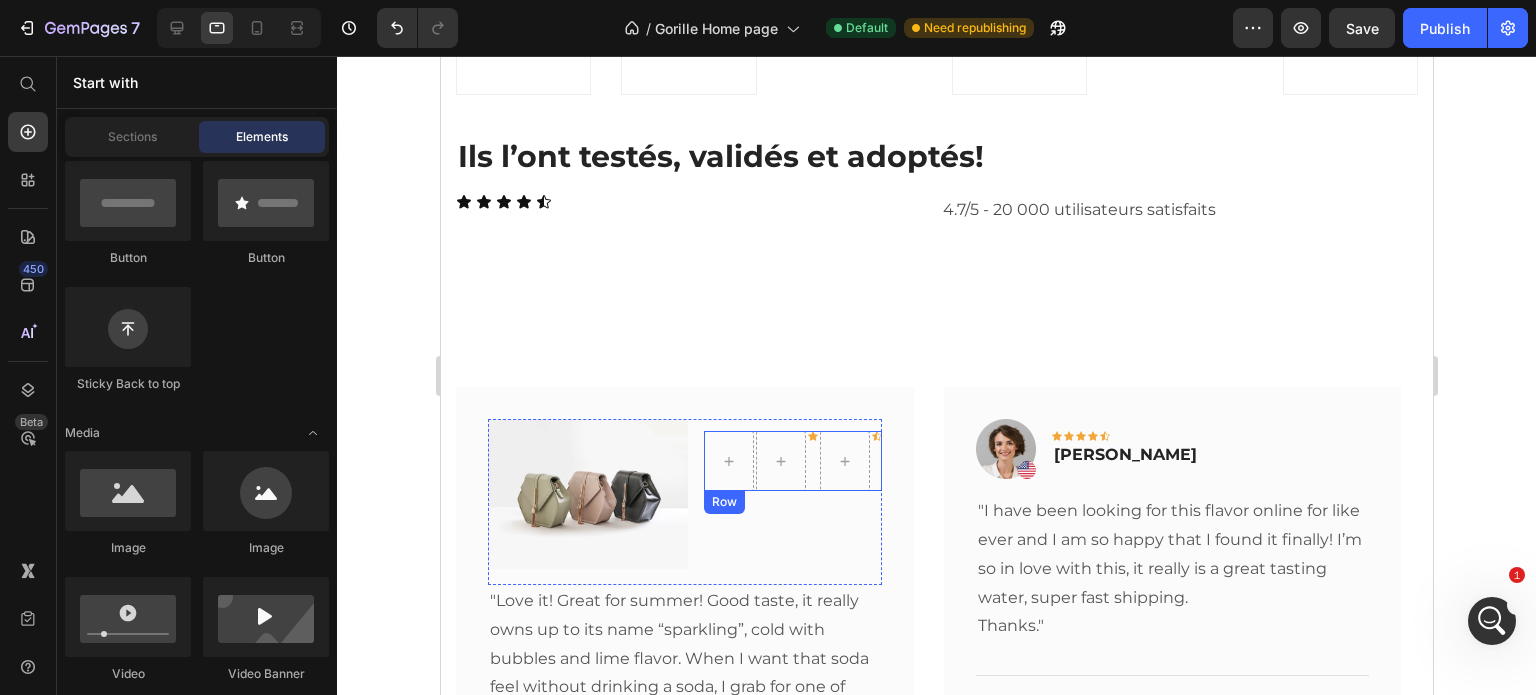 click on "Icon" at bounding box center [812, 461] 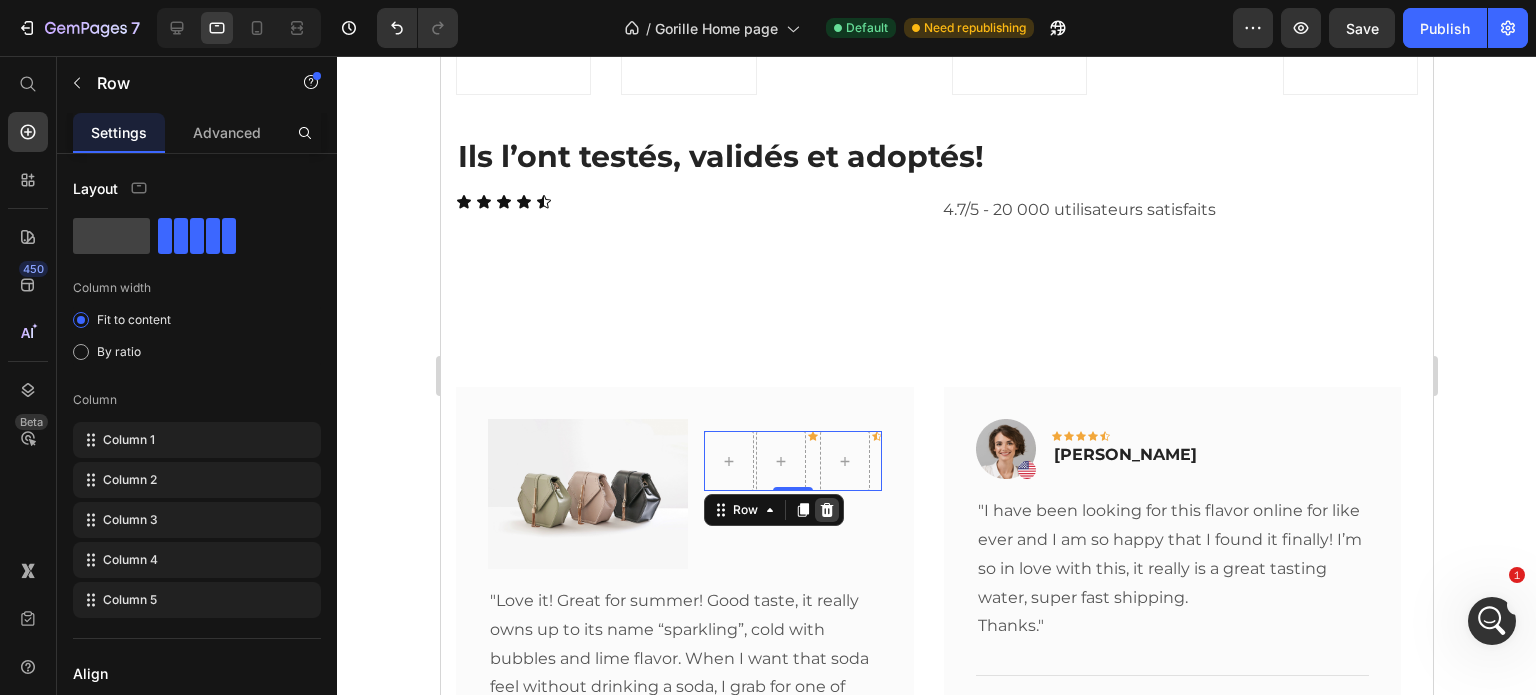 click 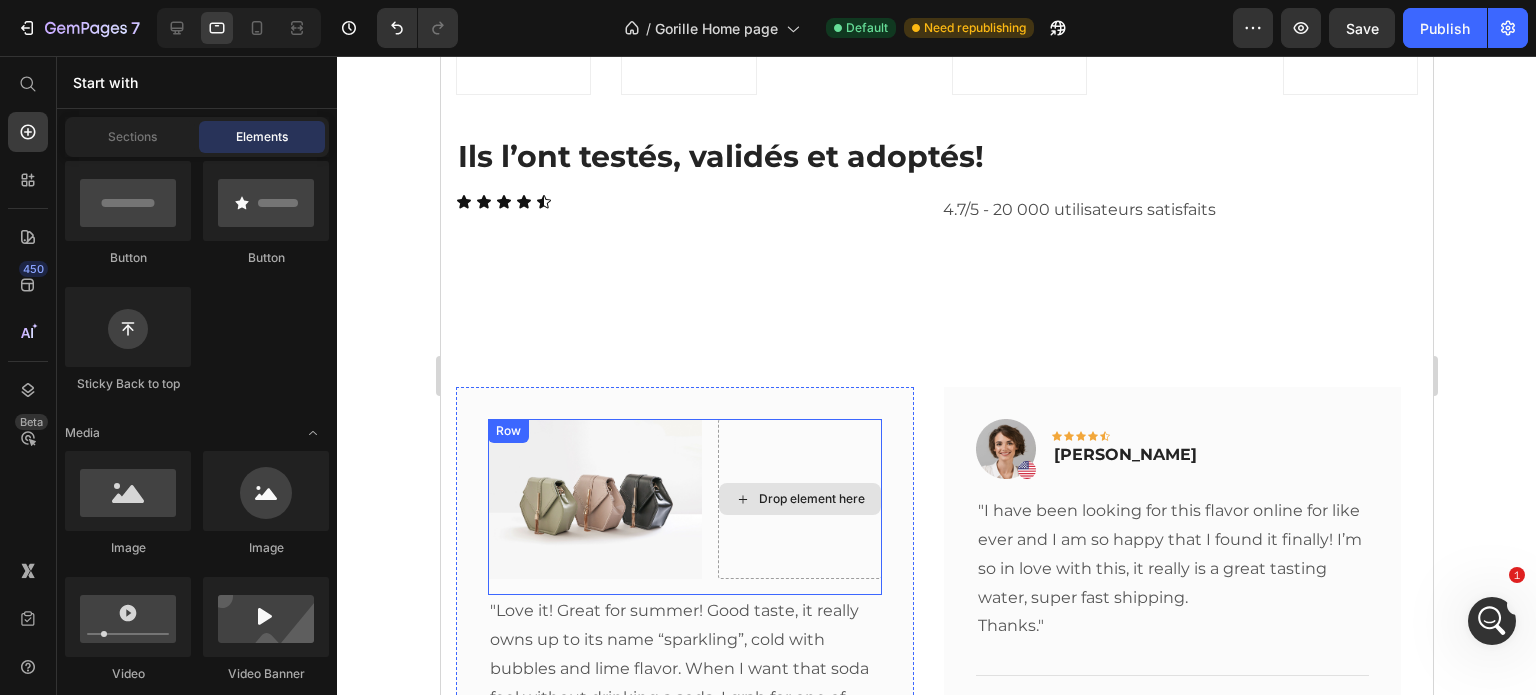 click on "Drop element here" at bounding box center [799, 499] 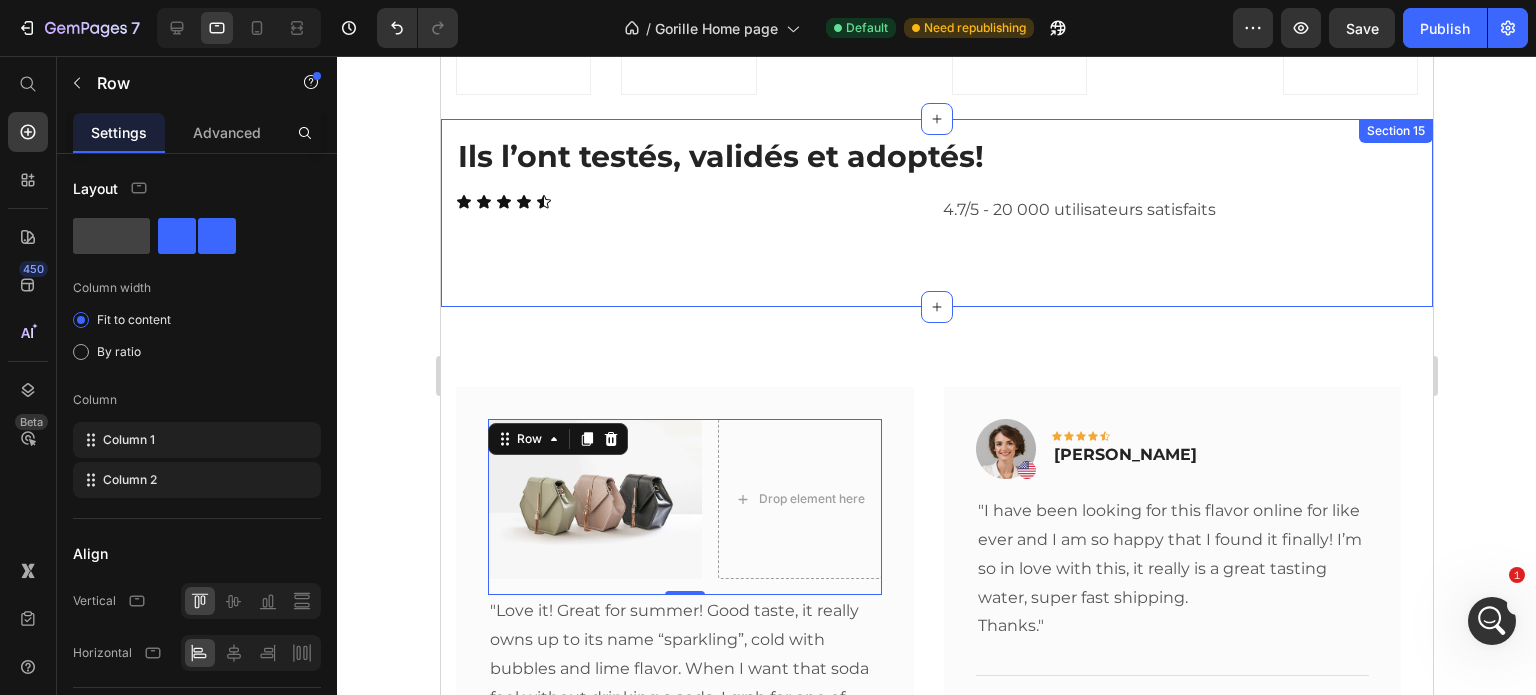 scroll, scrollTop: 1426, scrollLeft: 0, axis: vertical 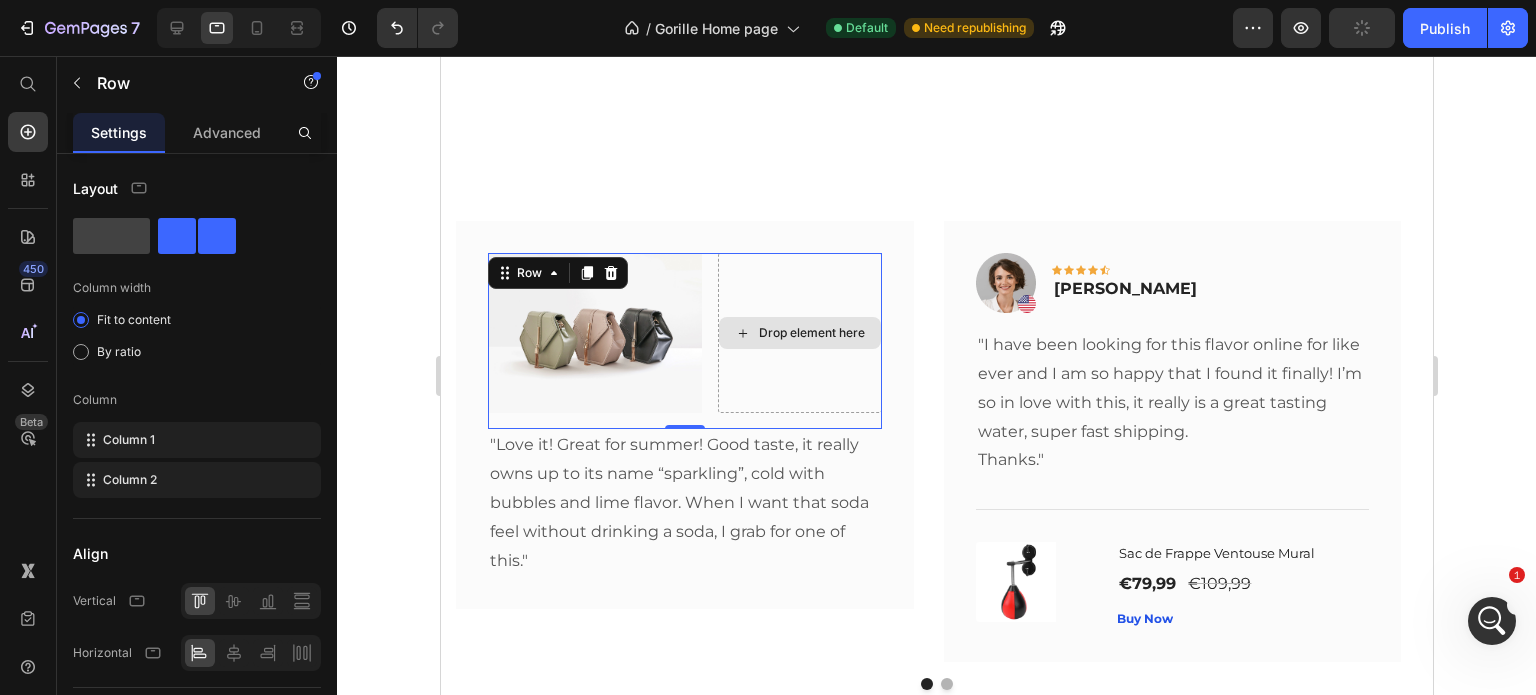 click on "Drop element here" at bounding box center [799, 333] 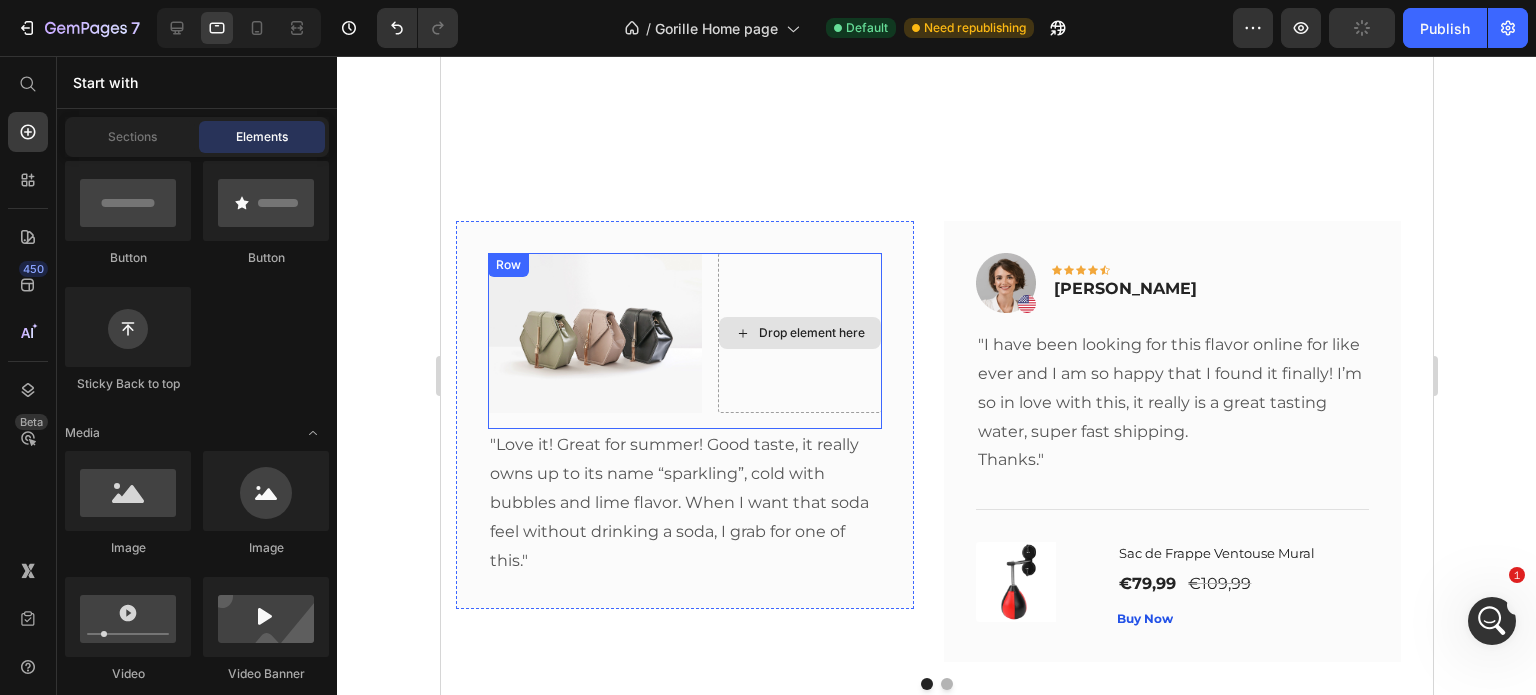 click on "Drop element here" at bounding box center [811, 333] 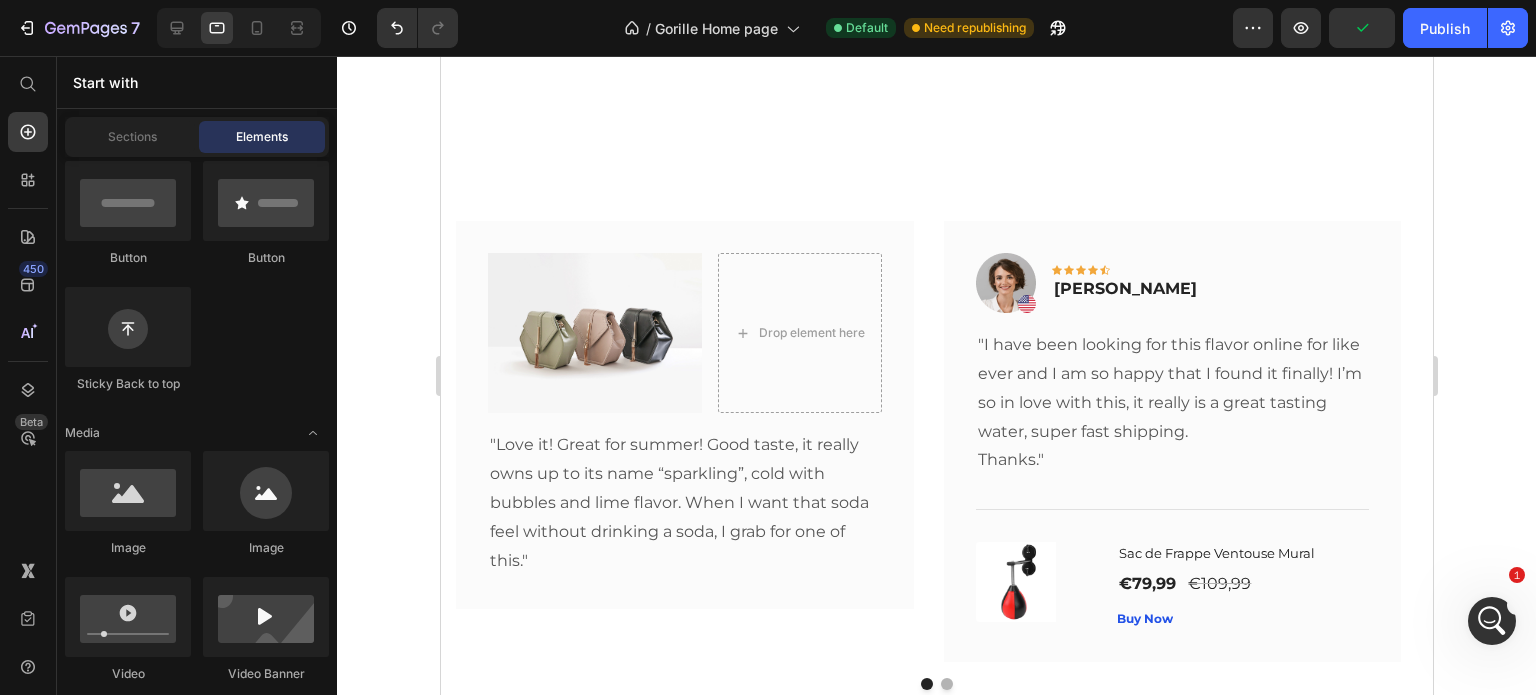 scroll, scrollTop: 0, scrollLeft: 0, axis: both 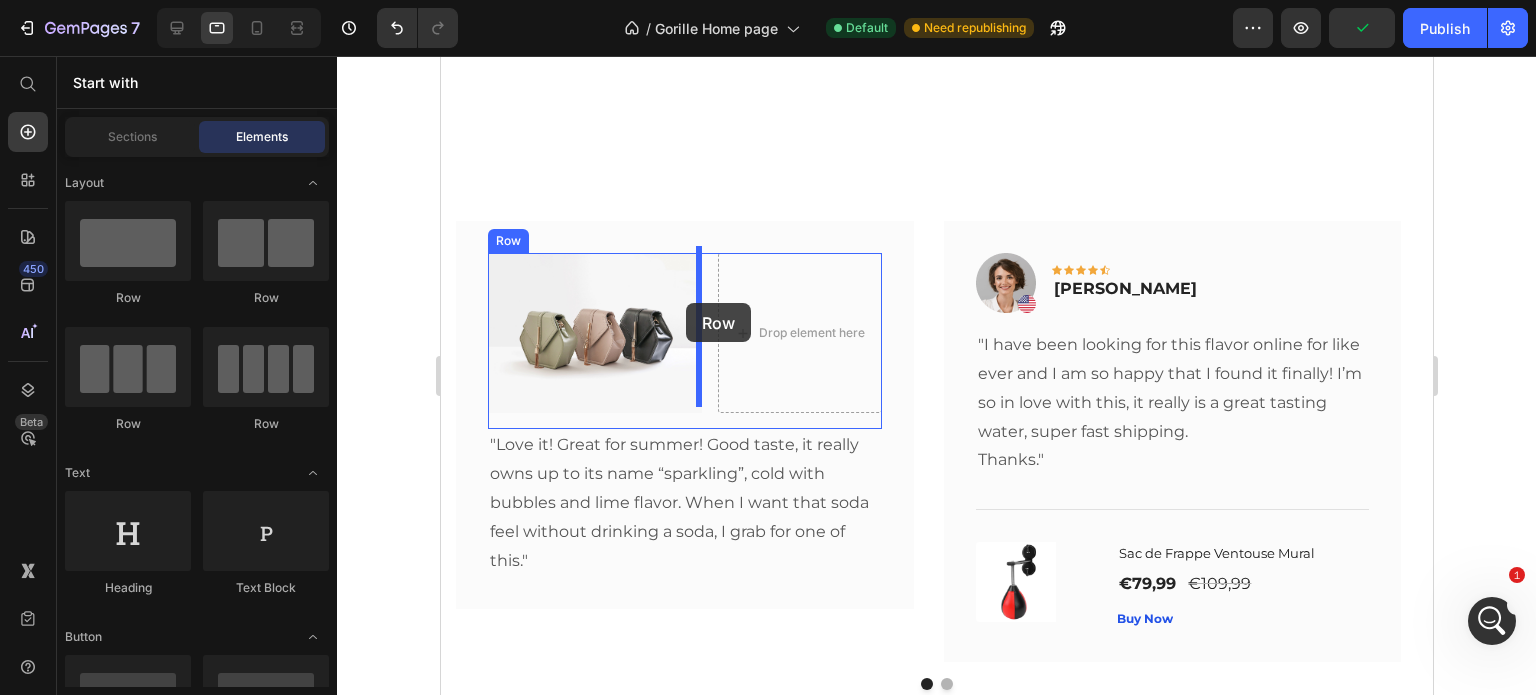 drag, startPoint x: 728, startPoint y: 341, endPoint x: 685, endPoint y: 303, distance: 57.384666 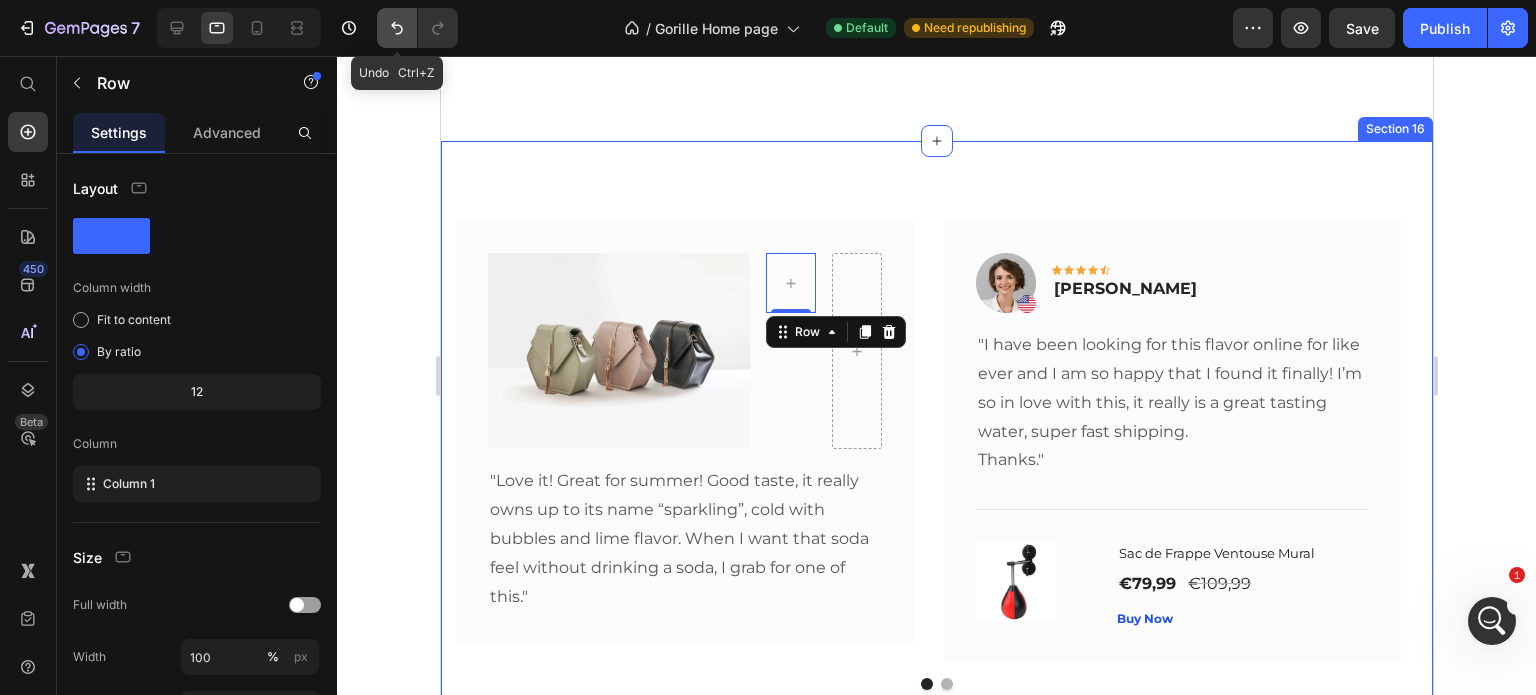 click 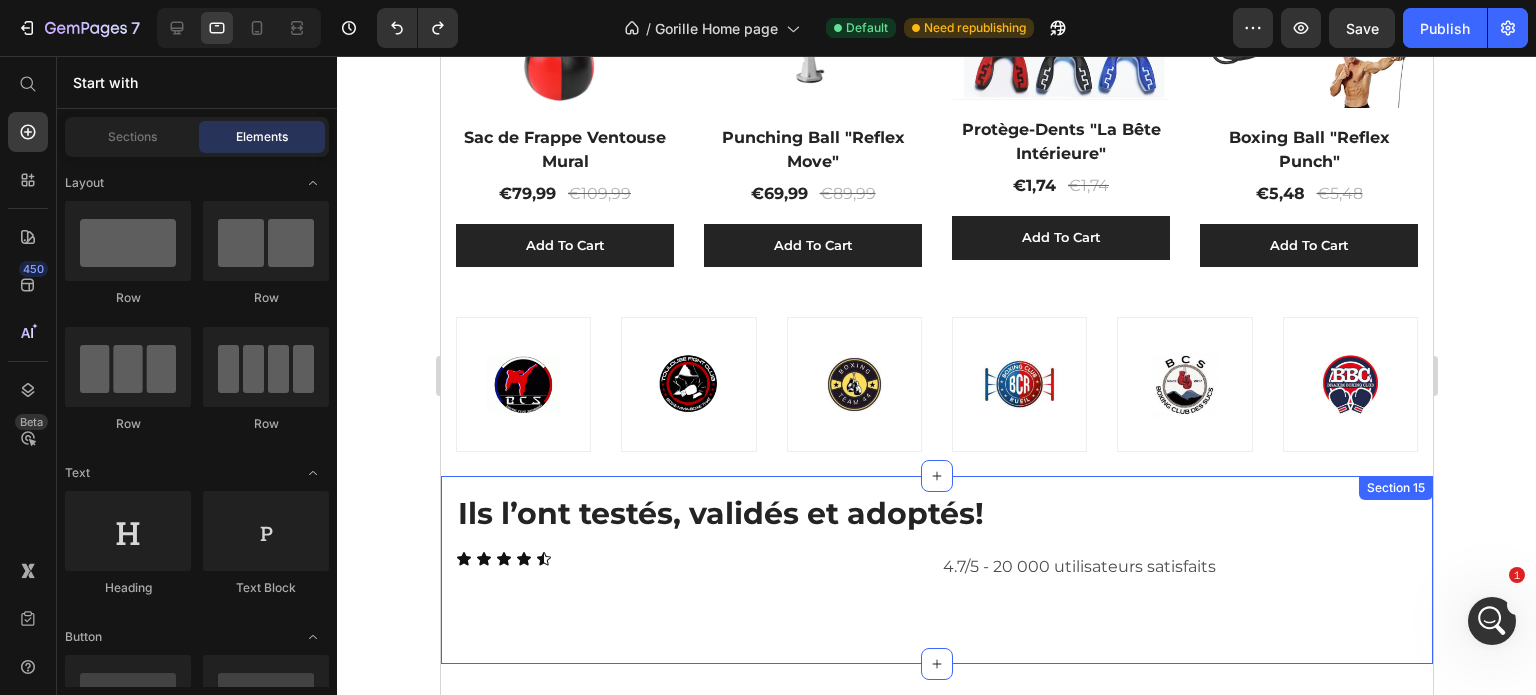 scroll, scrollTop: 1260, scrollLeft: 0, axis: vertical 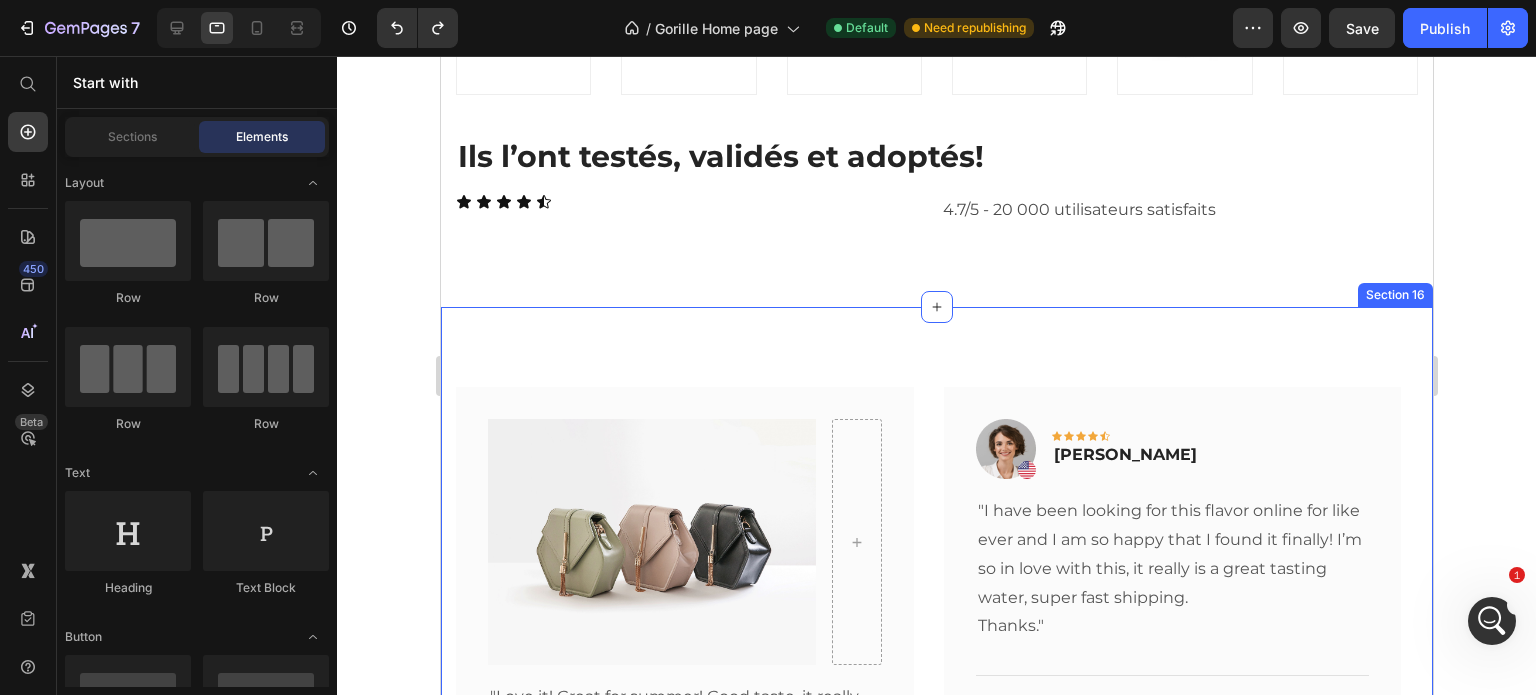 drag, startPoint x: 1021, startPoint y: 339, endPoint x: 1010, endPoint y: 336, distance: 11.401754 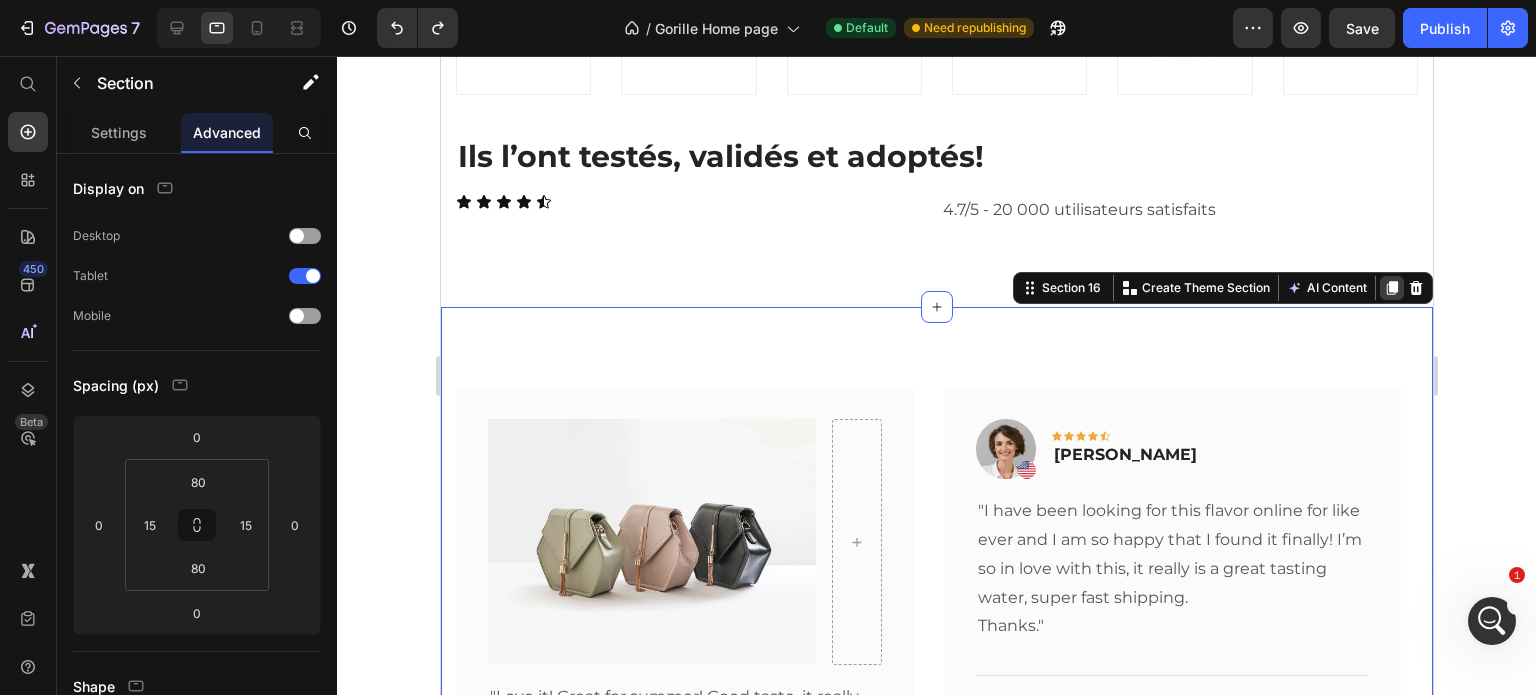 click at bounding box center (1391, 288) 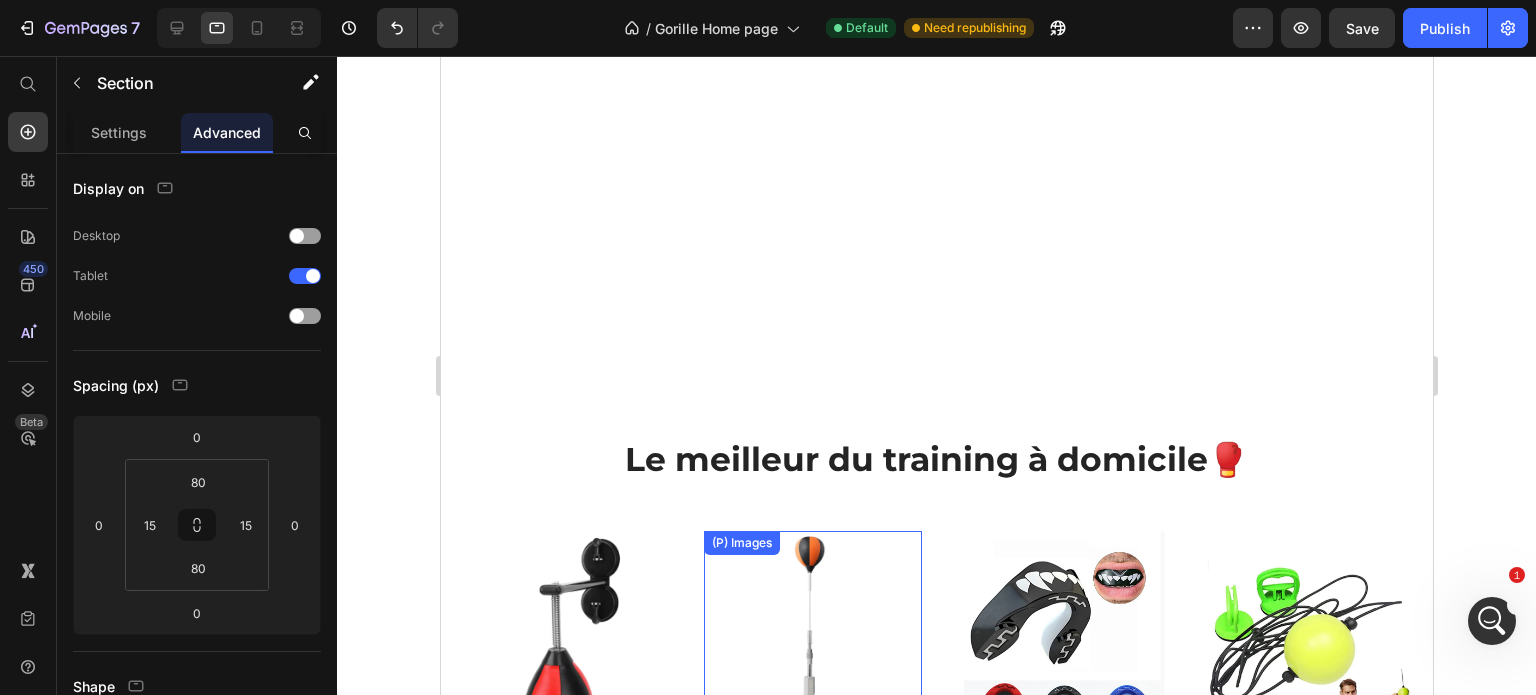 scroll, scrollTop: 1262, scrollLeft: 0, axis: vertical 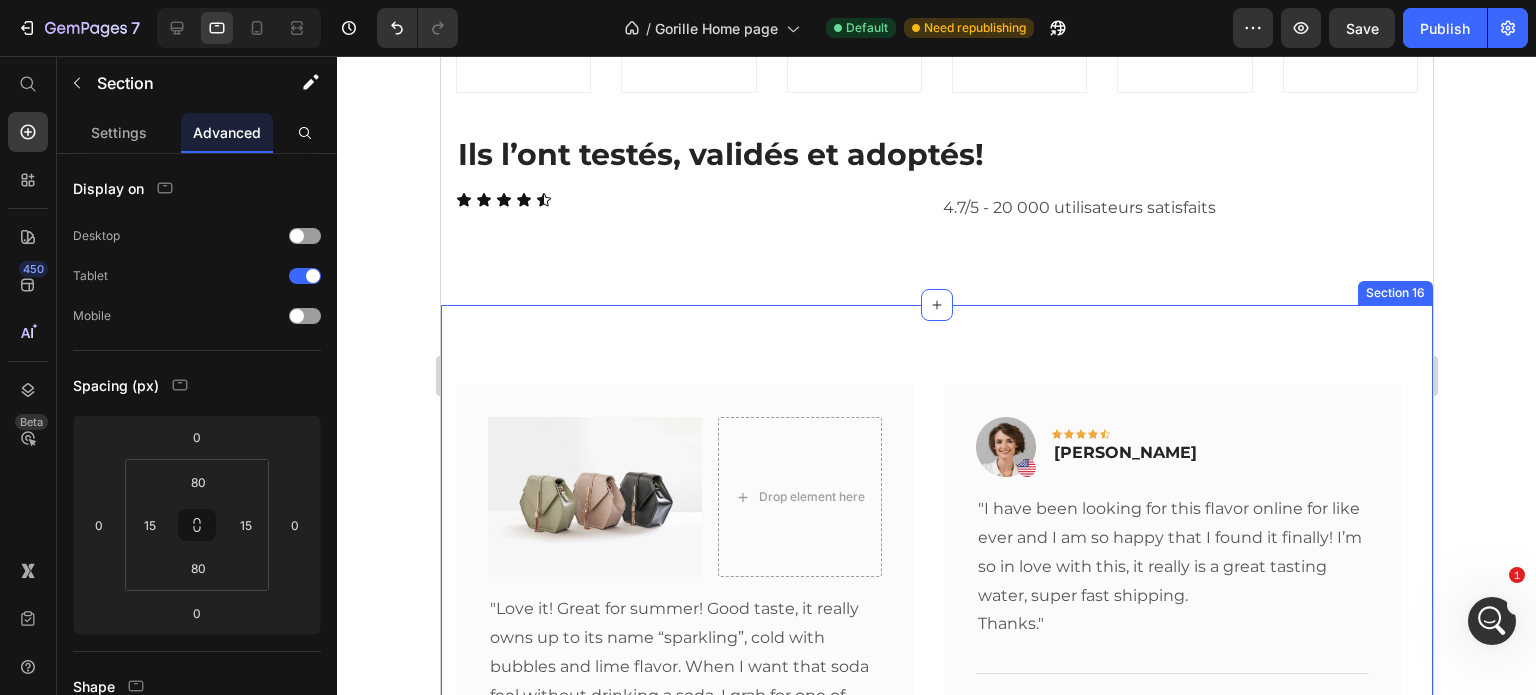 click on "Image
Drop element here Row "Love it! Great for summer! Good taste, it really owns up to its name “sparkling”, cold with bubbles and lime flavor. When I want that soda feel without drinking a soda, I grab for one of this." Text block Row Image
Icon
Icon
Icon
Icon
Icon Row Olivia Rowse Text block Row "I have been looking for this flavor online for like ever and I am so happy that I found it finally! I’m so in love with this, it really is a great tasting water, super fast shipping.  Thanks." Text block                Title Line (P) Images & Gallery Sac de Frappe Ventouse Mural (P) Title €79,99 (P) Price €109,99 (P) Price Row Buy Now (P) Cart Button Product Row Image
Icon
Icon
Icon
Icon
Icon Row Timothy Joseph Text block Row and delicious." Text block                Title Line (P) Images & Gallery Sac de Frappe Ventouse Mural" at bounding box center [936, 619] 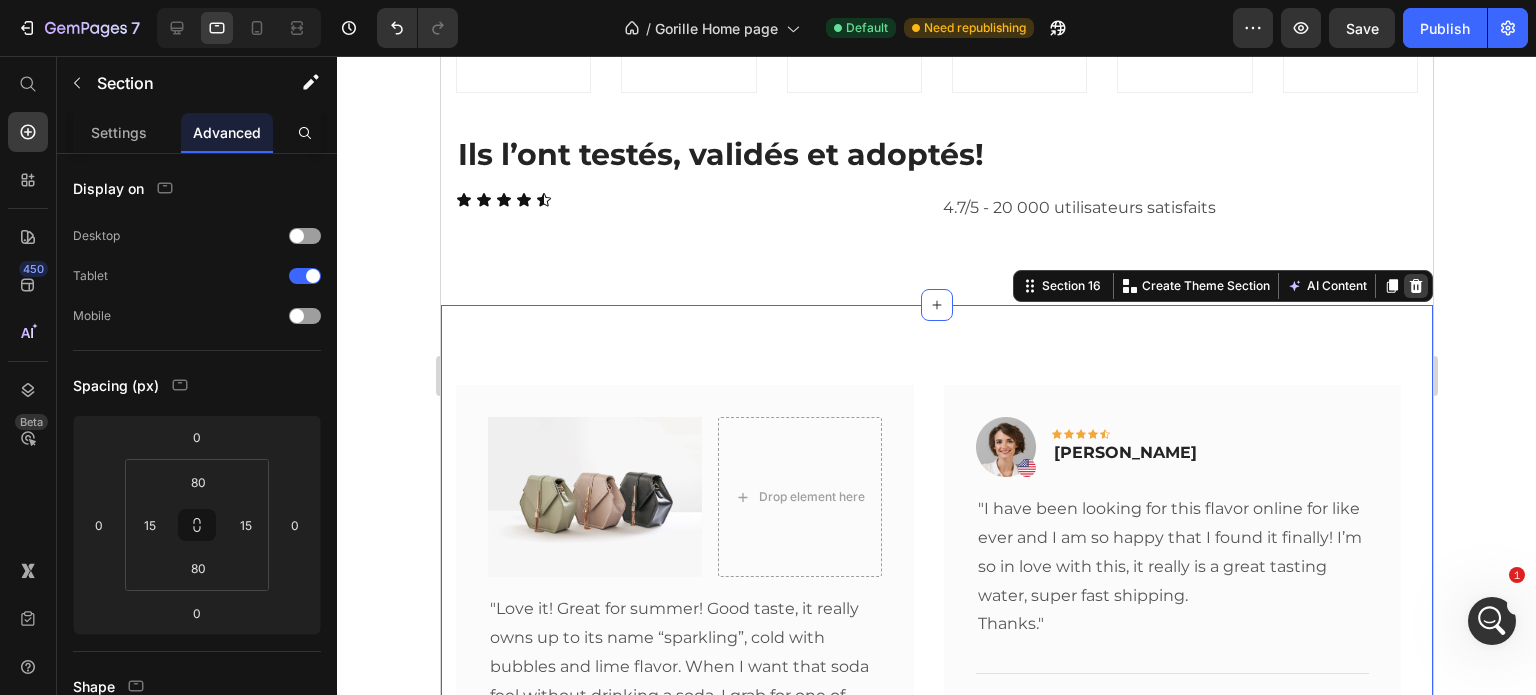 click at bounding box center [1415, 286] 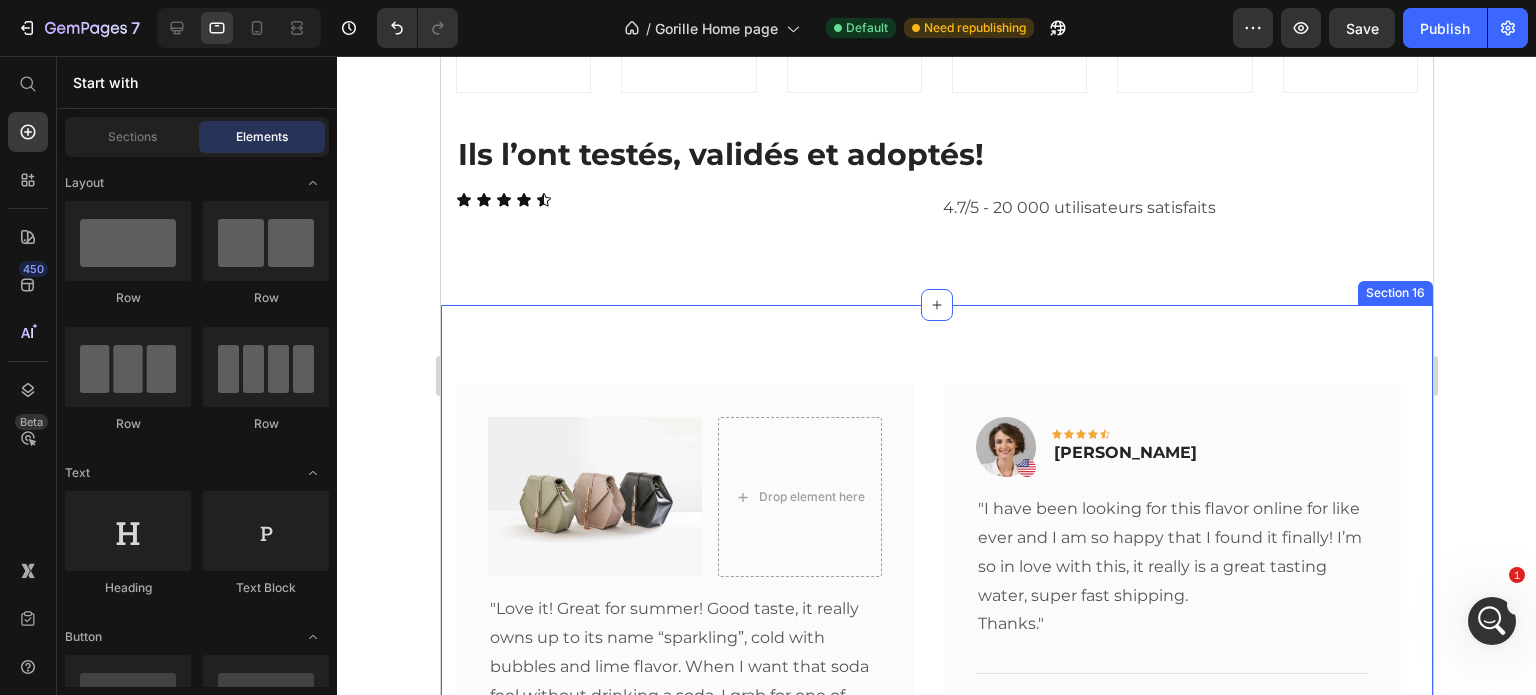 click on "Image
Drop element here Row "Love it! Great for summer! Good taste, it really owns up to its name “sparkling”, cold with bubbles and lime flavor. When I want that soda feel without drinking a soda, I grab for one of this." Text block Row Image
Icon
Icon
Icon
Icon
Icon Row Olivia Rowse Text block Row "I have been looking for this flavor online for like ever and I am so happy that I found it finally! I’m so in love with this, it really is a great tasting water, super fast shipping.  Thanks." Text block                Title Line (P) Images & Gallery Sac de Frappe Ventouse Mural (P) Title €79,99 (P) Price €109,99 (P) Price Row Buy Now (P) Cart Button Product Row Image
Icon
Icon
Icon
Icon
Icon Row Timothy Joseph Text block Row and delicious." Text block                Title Line (P) Images & Gallery Sac de Frappe Ventouse Mural" at bounding box center (936, 619) 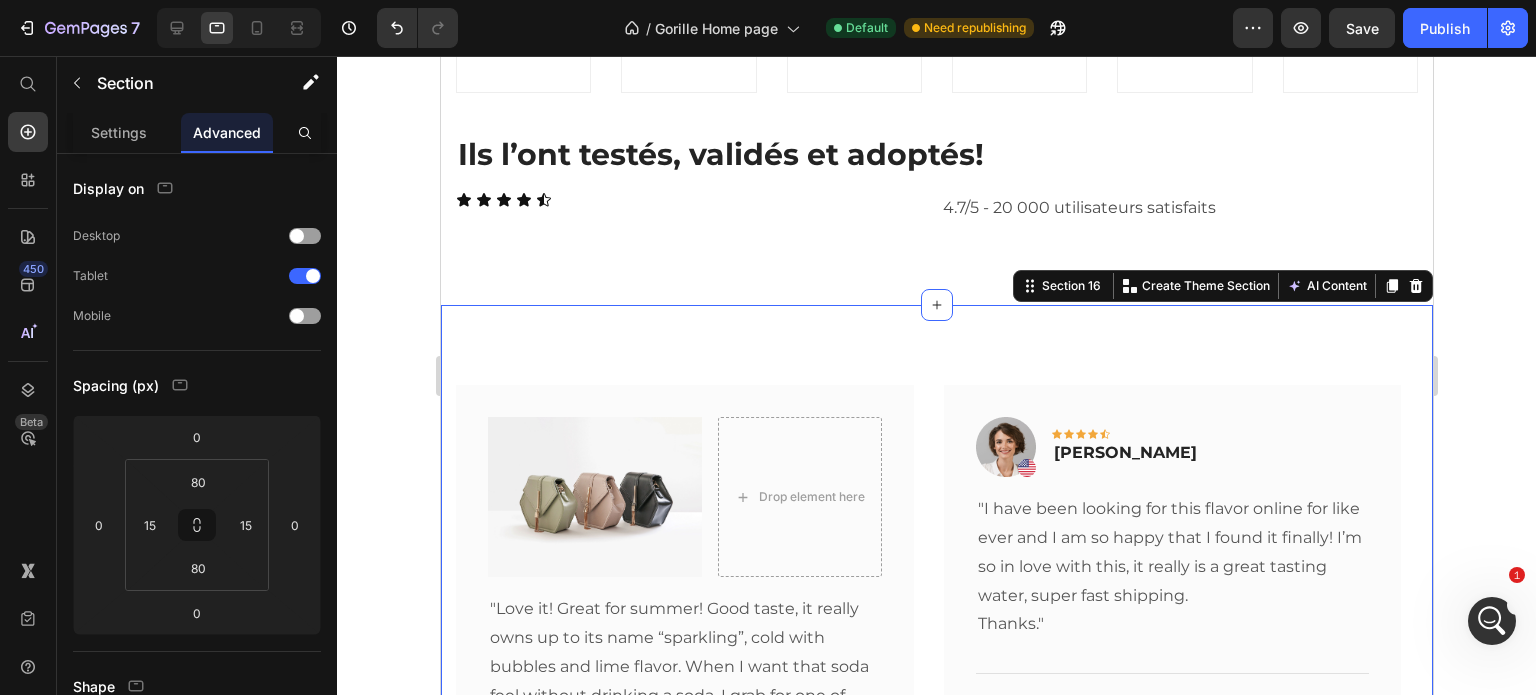 click 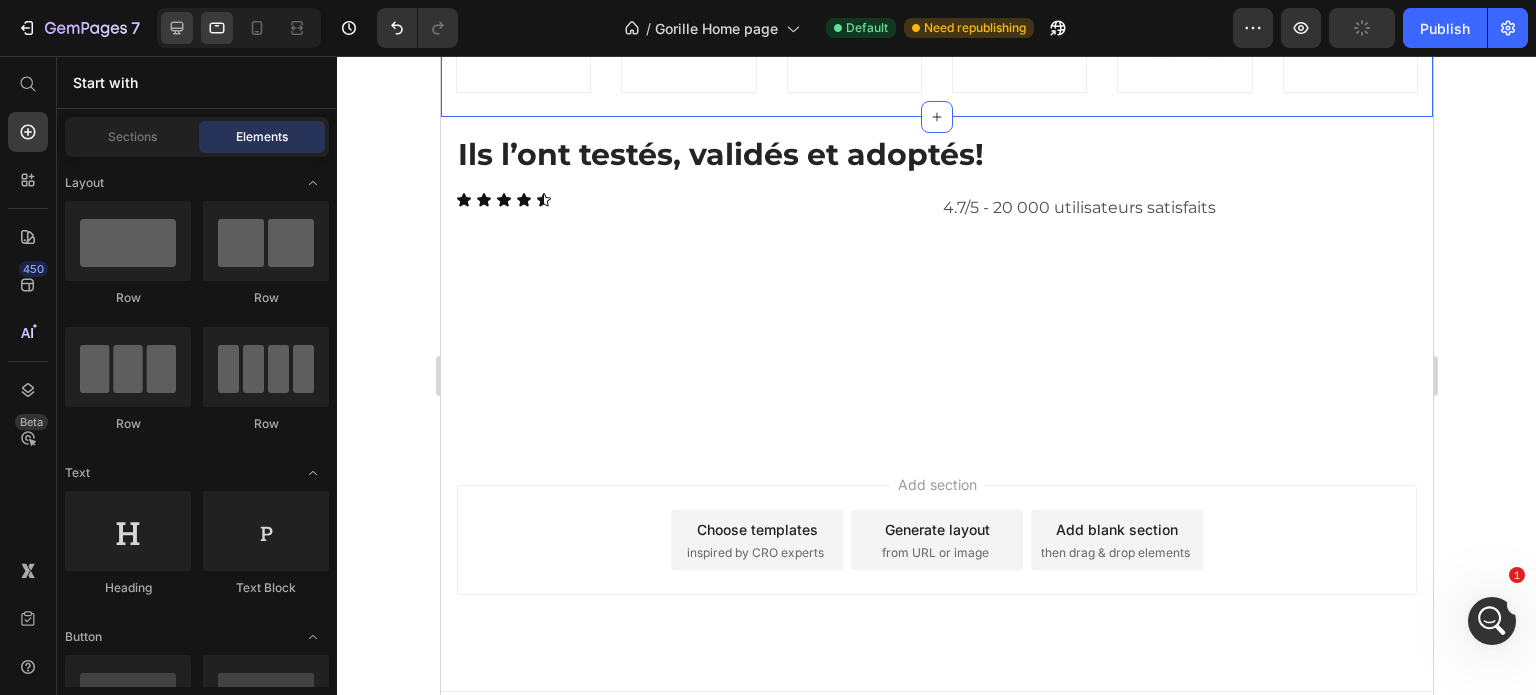 click 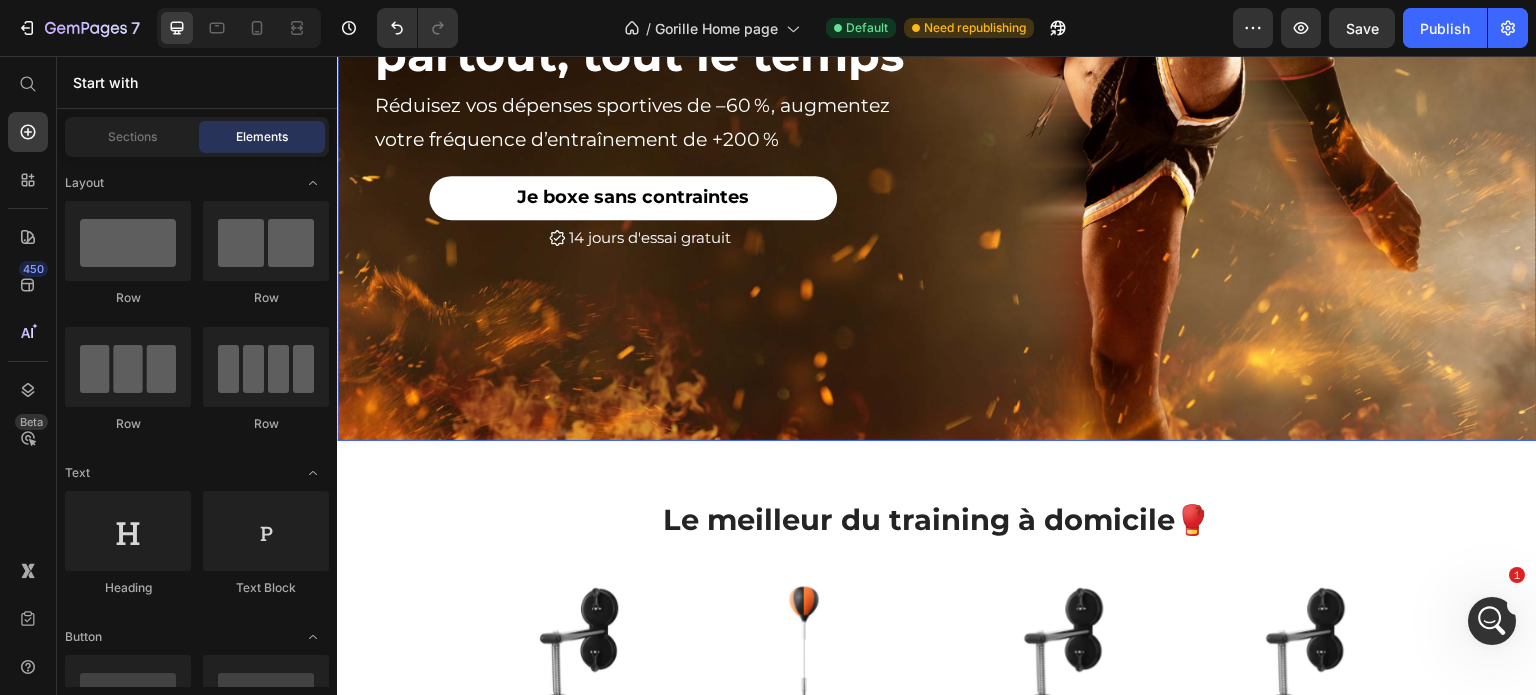 scroll, scrollTop: 0, scrollLeft: 0, axis: both 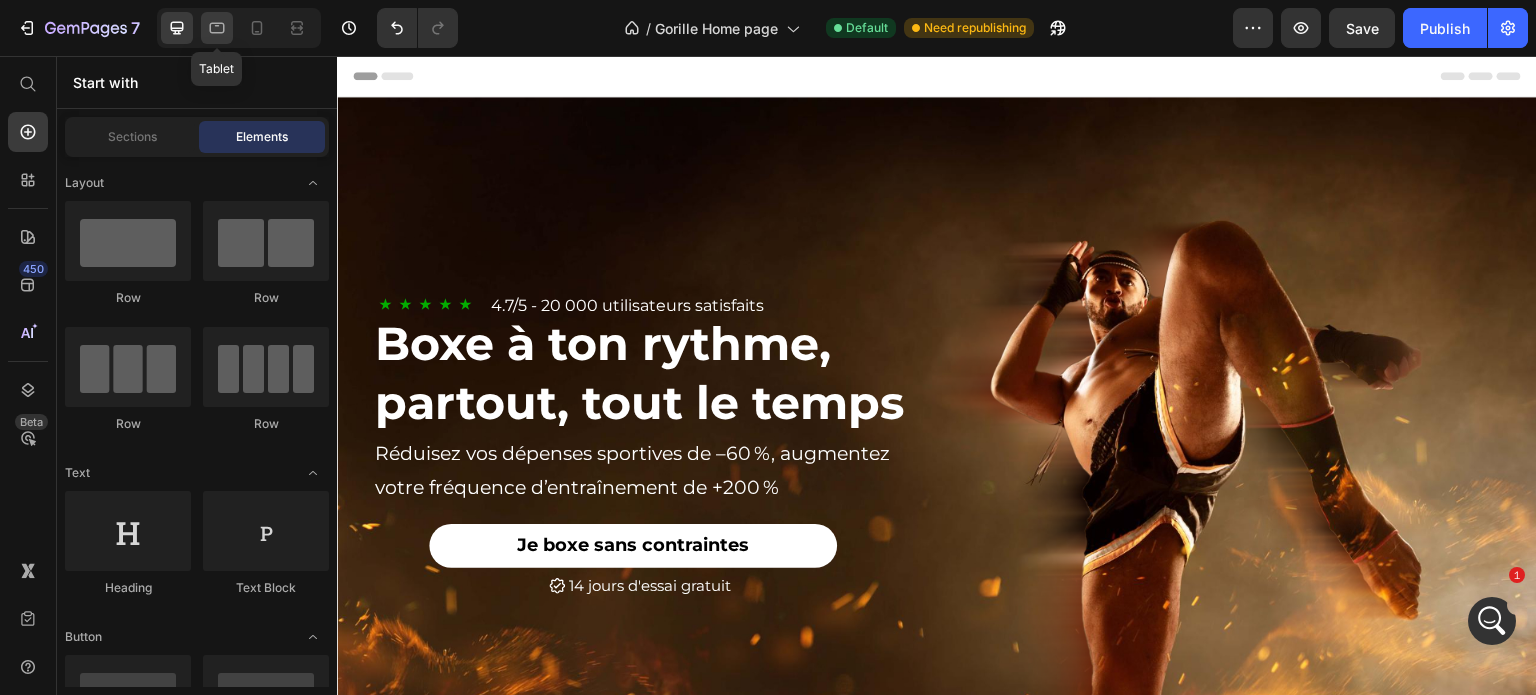 click 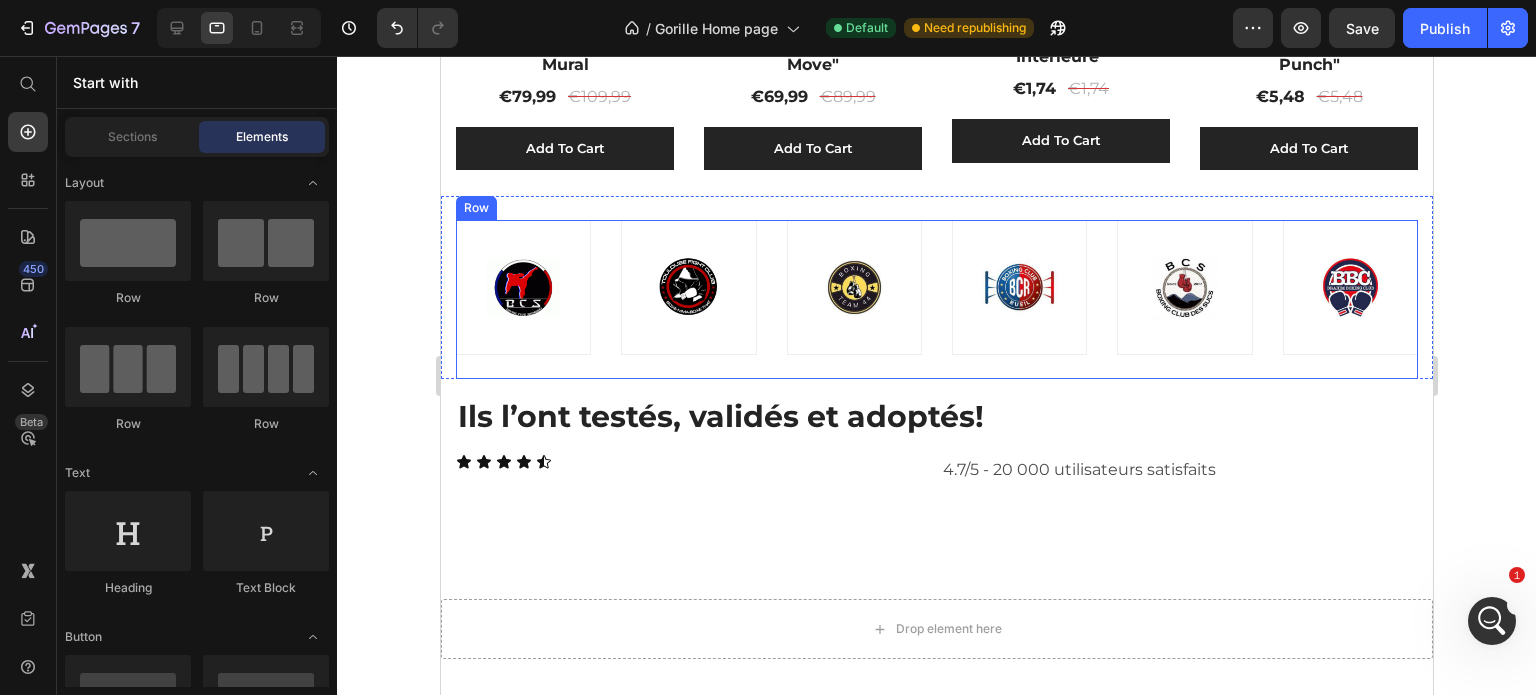 scroll, scrollTop: 1166, scrollLeft: 0, axis: vertical 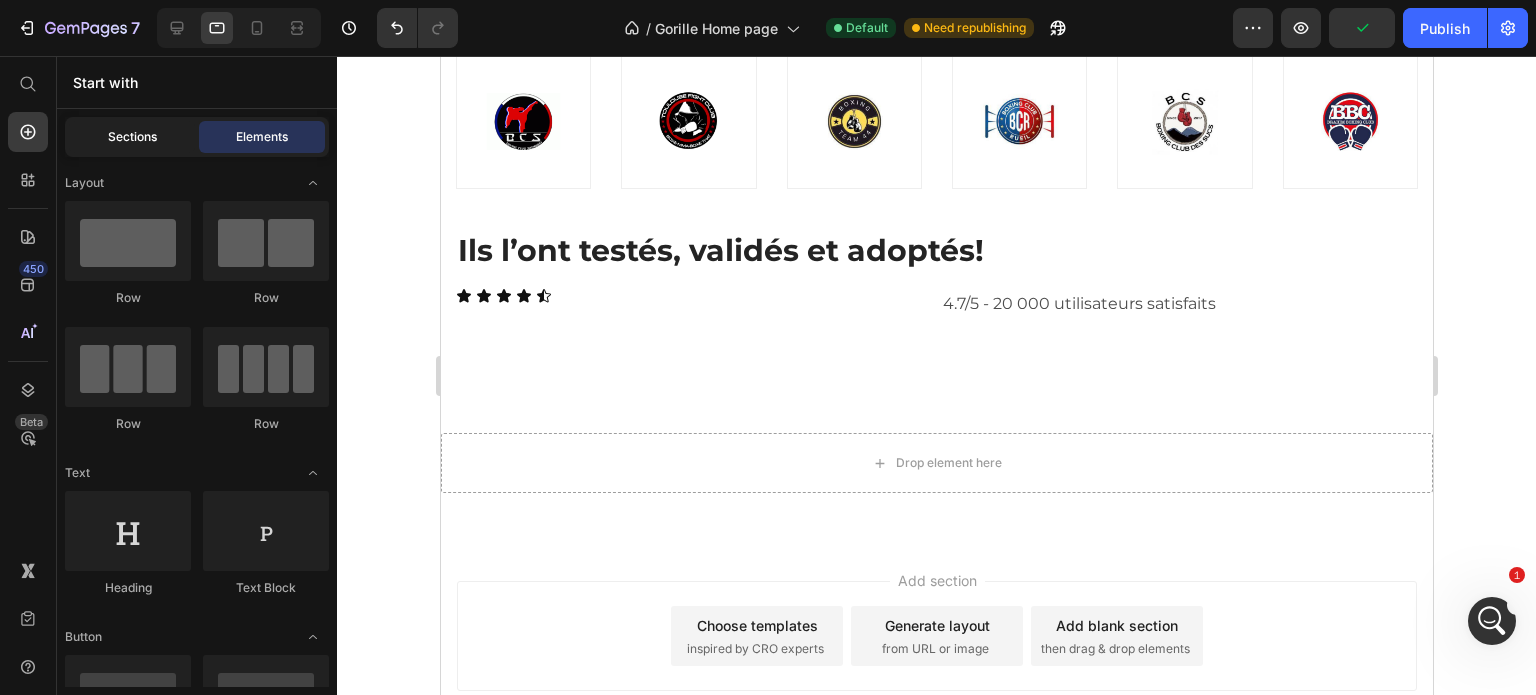 click on "Sections" at bounding box center [132, 137] 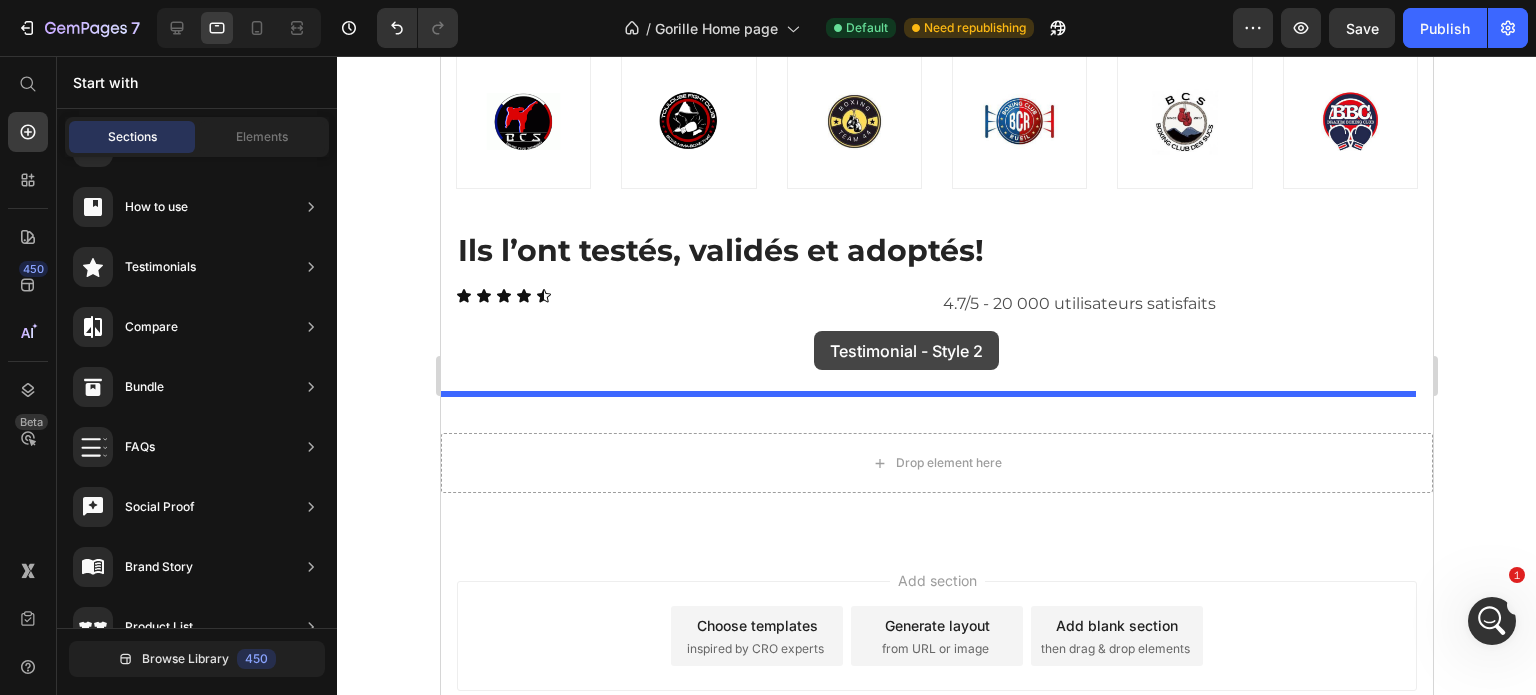 drag, startPoint x: 958, startPoint y: 415, endPoint x: 813, endPoint y: 331, distance: 167.57387 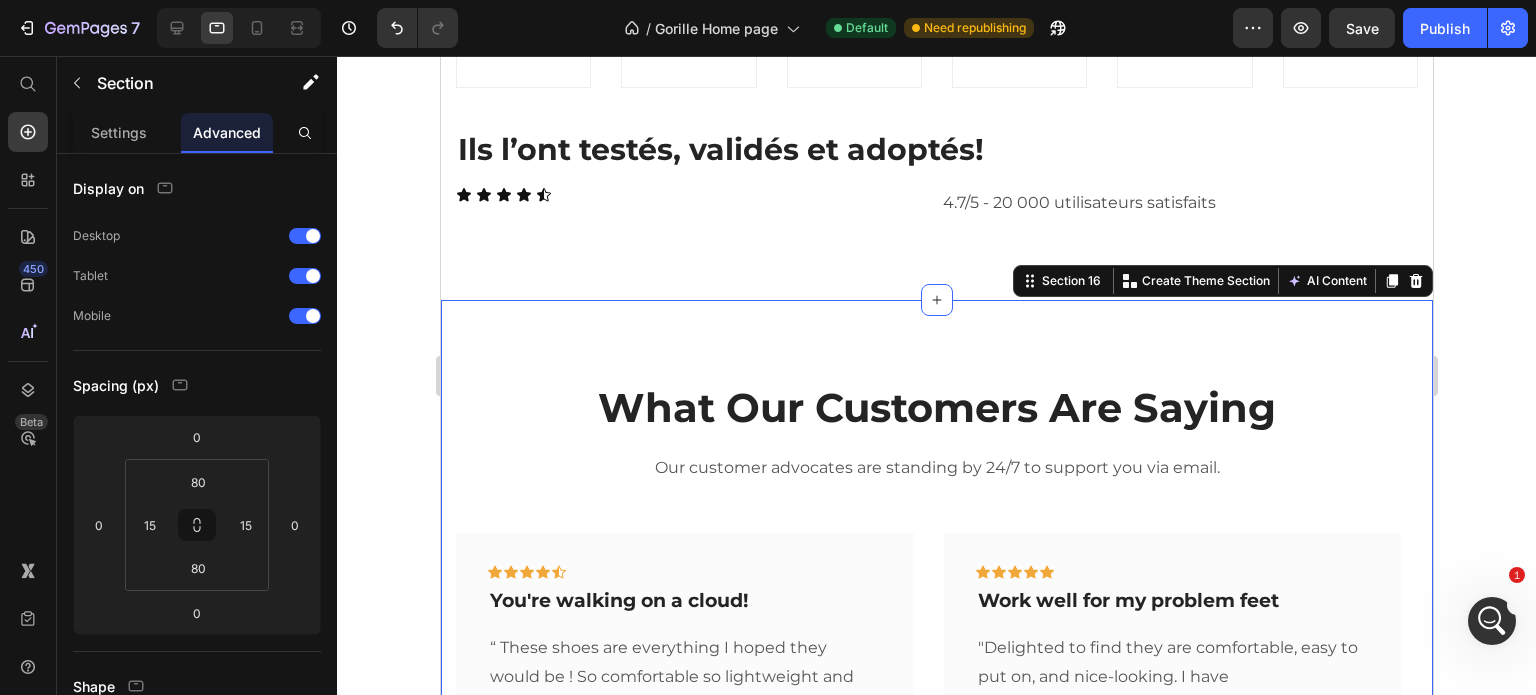 scroll, scrollTop: 1433, scrollLeft: 0, axis: vertical 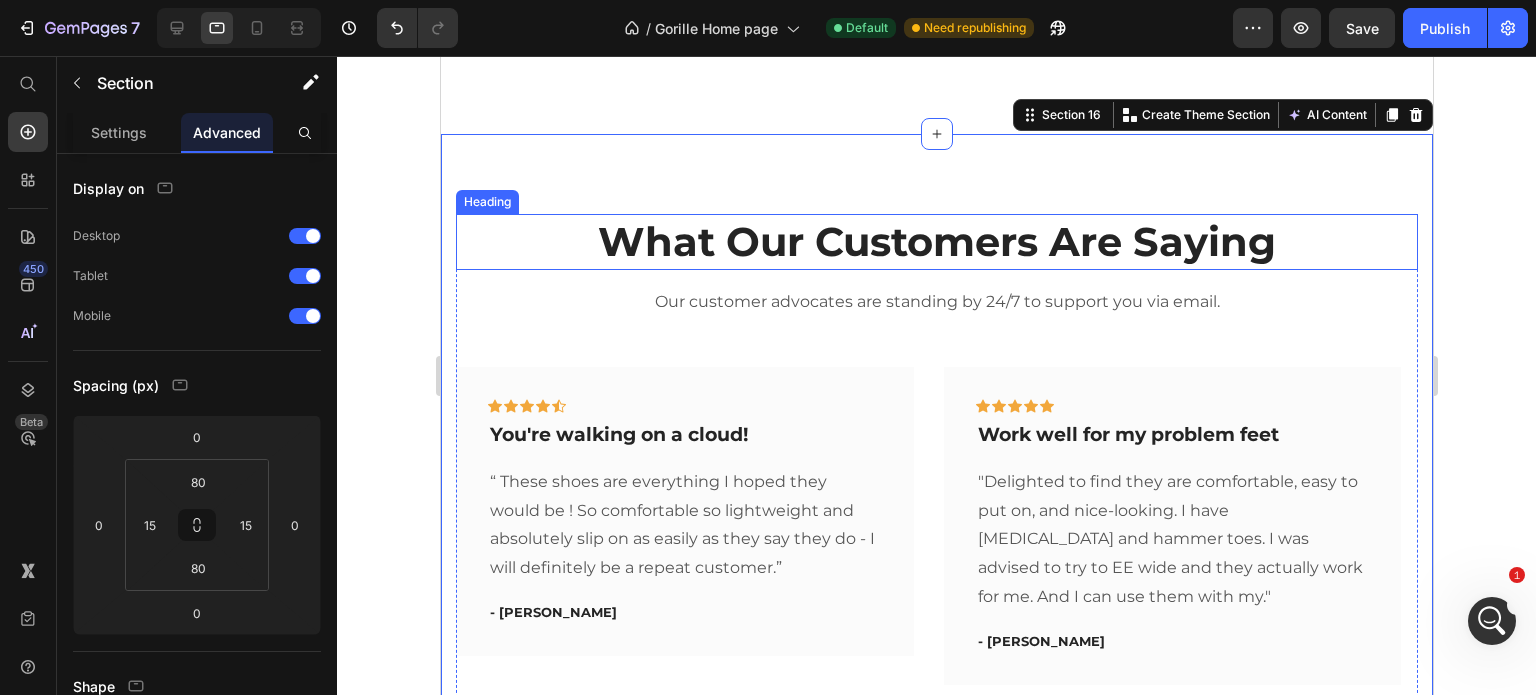 click on "What Our Customers Are Saying" at bounding box center [936, 242] 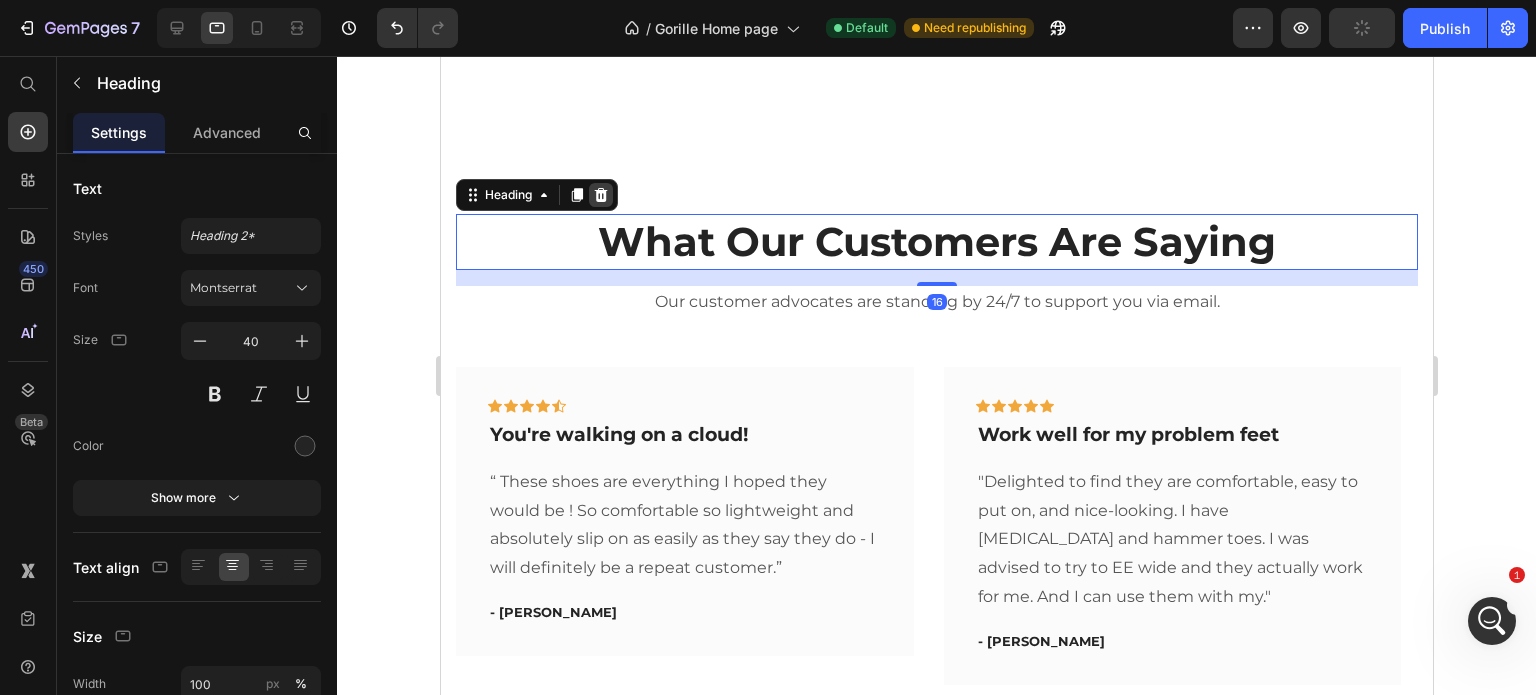 click 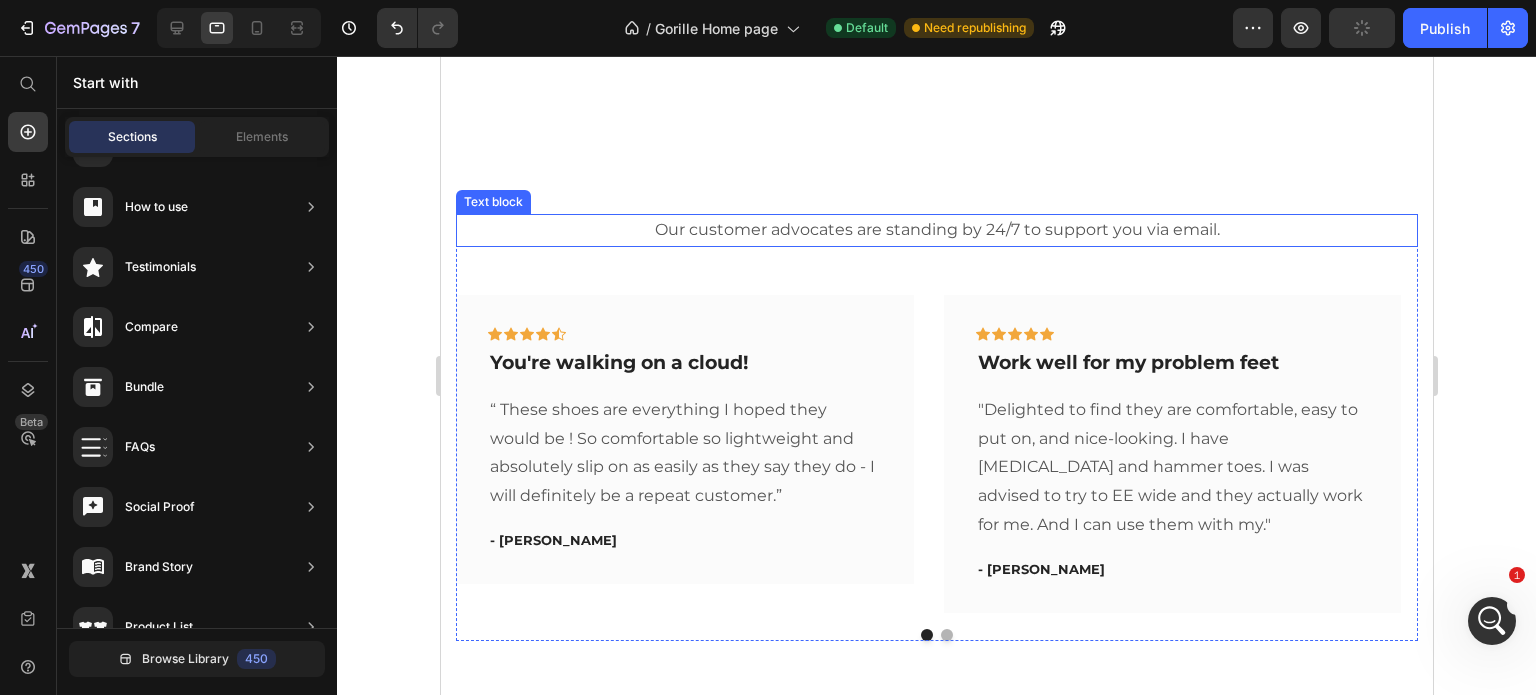 click on "Our customer advocates are standing by 24/7 to support you via email." at bounding box center [936, 230] 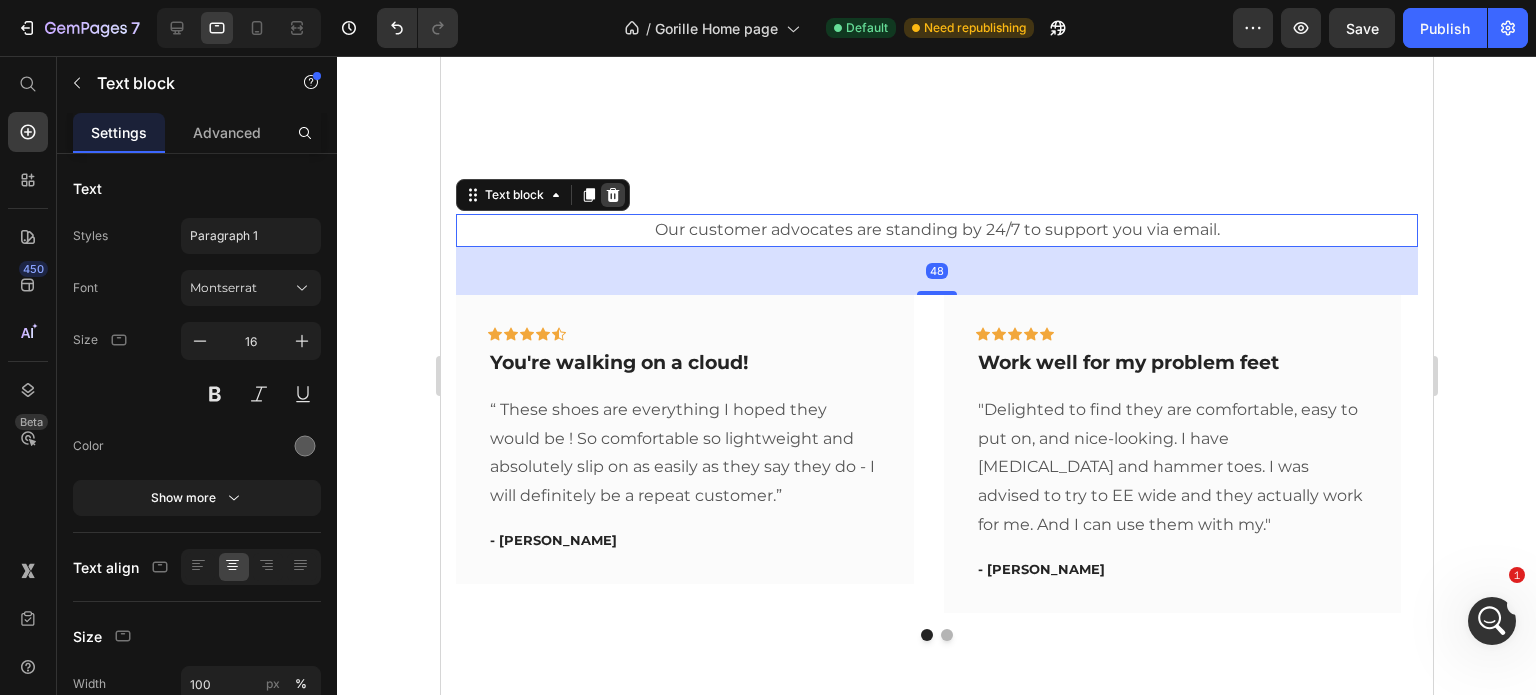 click 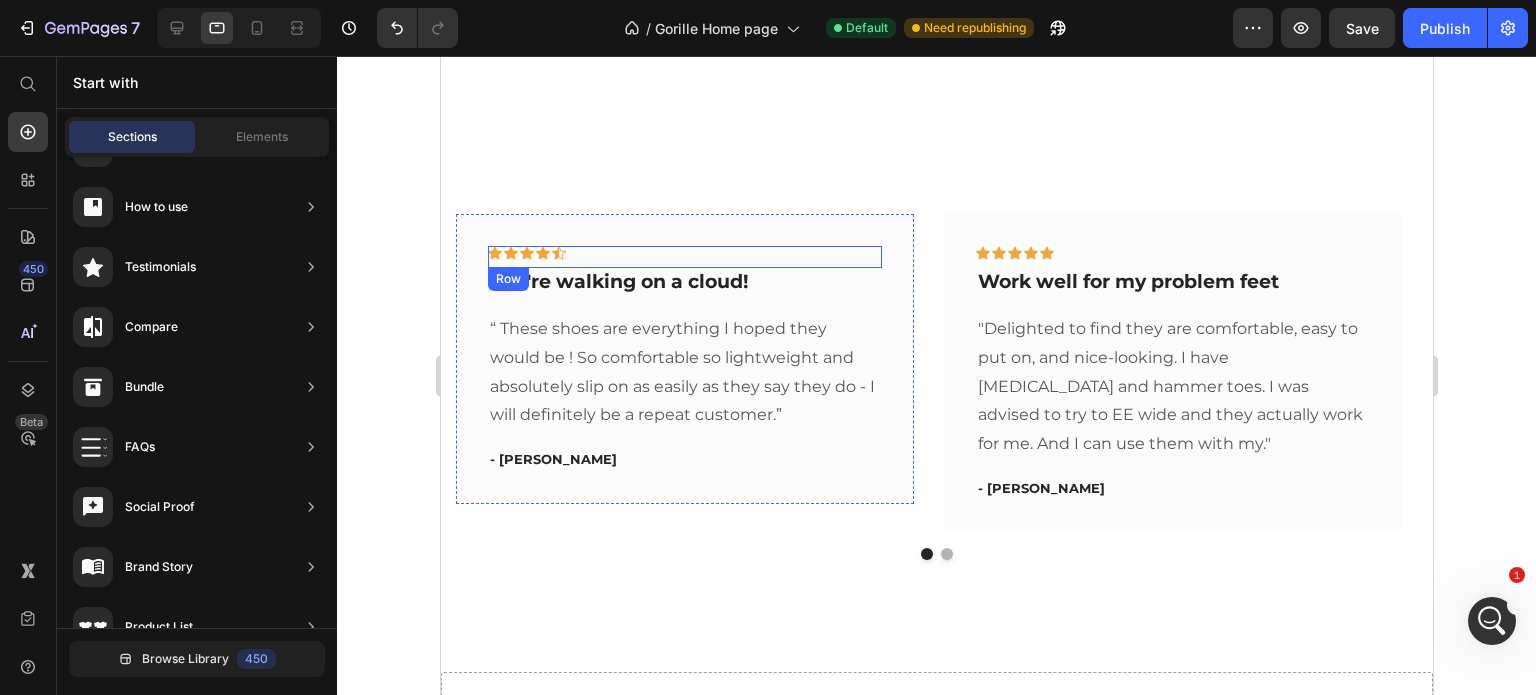 click on "Icon
Icon
Icon
Icon
Icon Row" at bounding box center (684, 257) 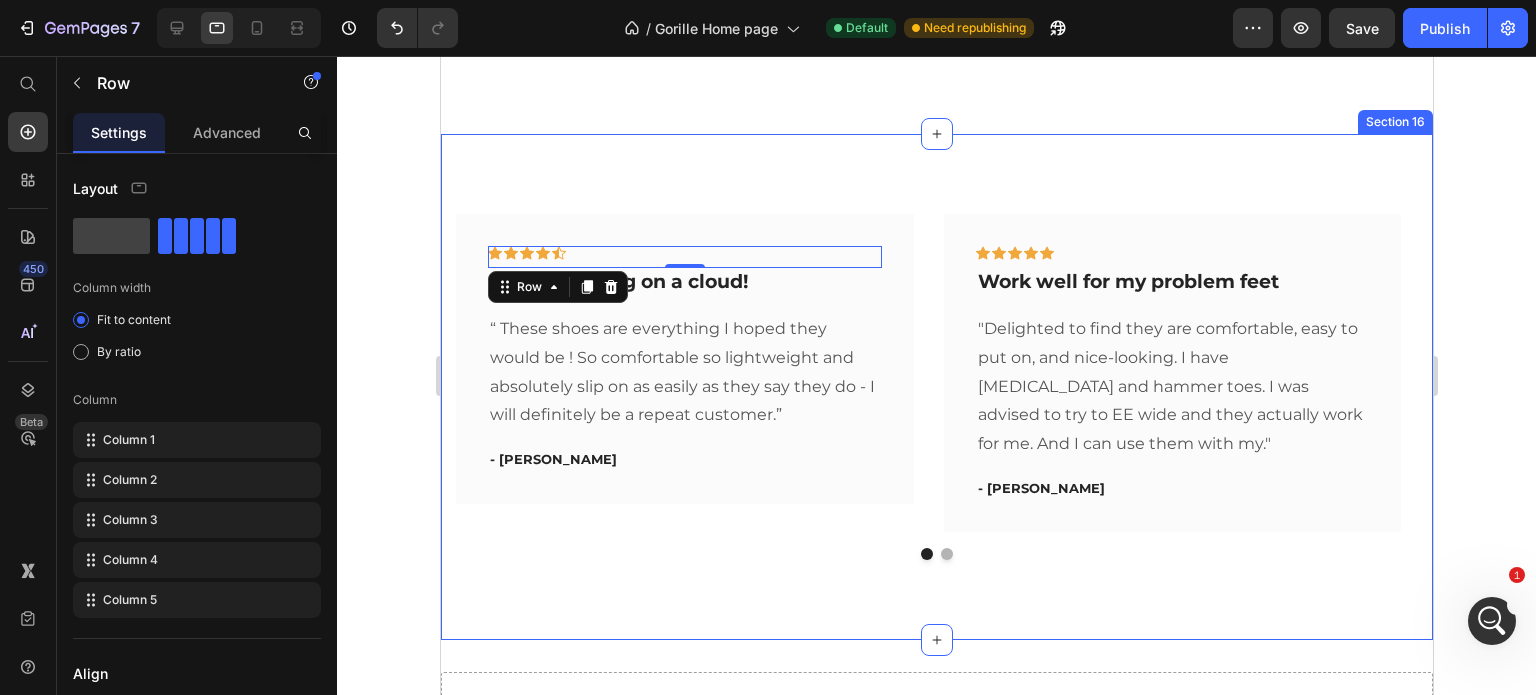 click 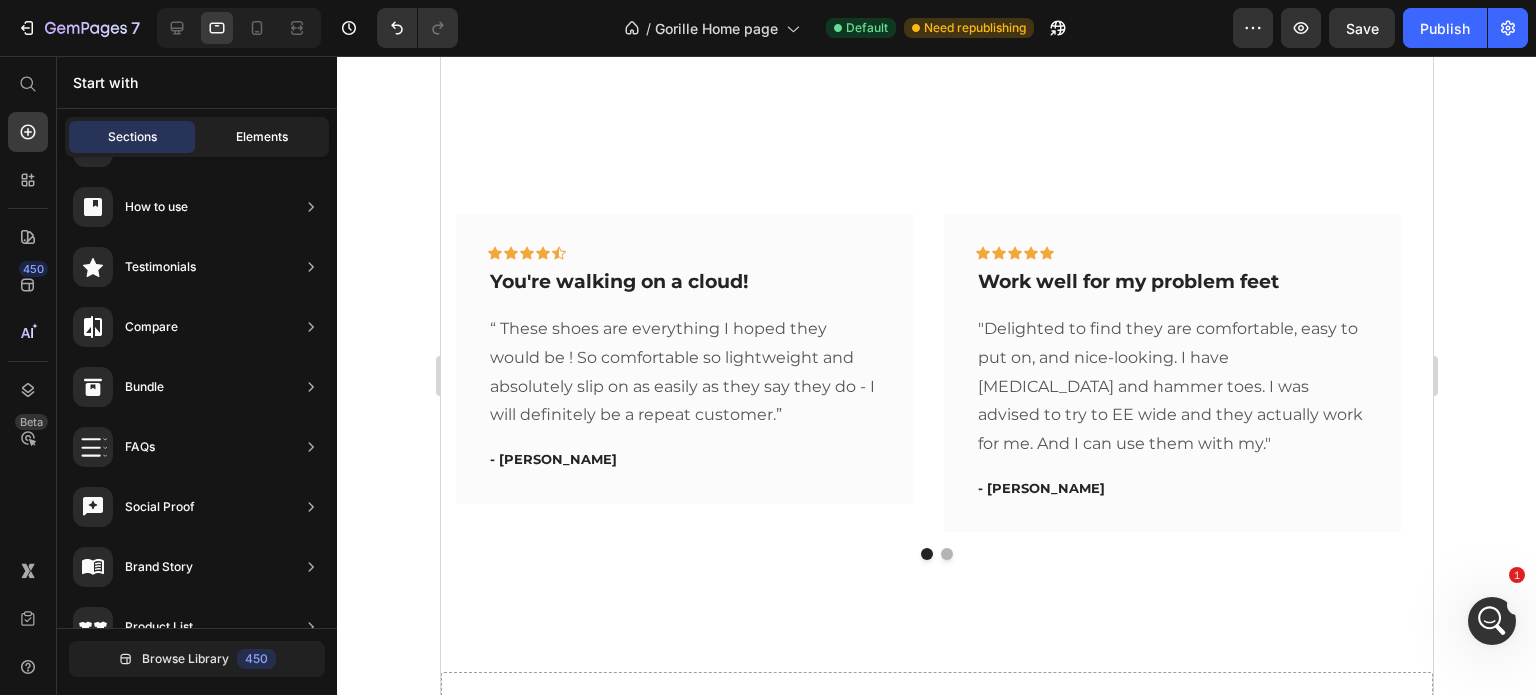 click on "Elements" 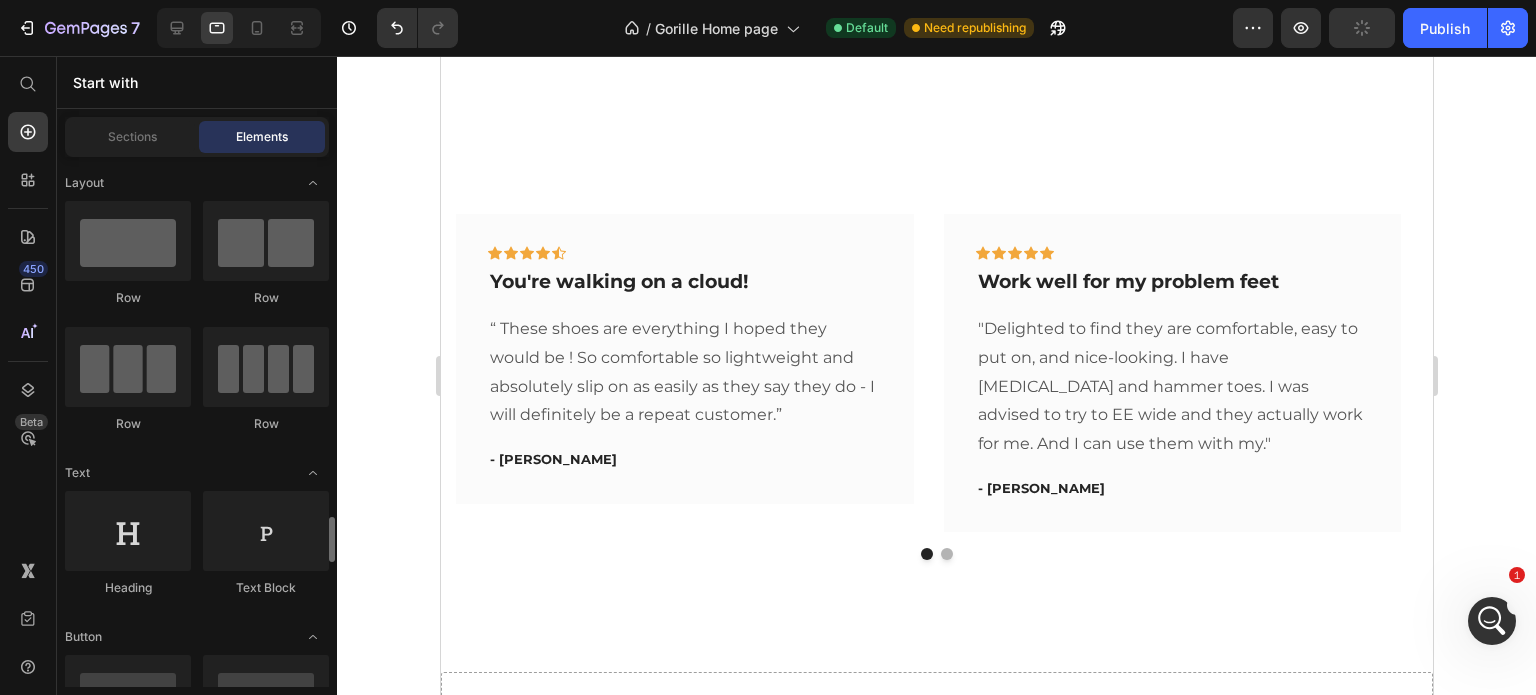 scroll, scrollTop: 499, scrollLeft: 0, axis: vertical 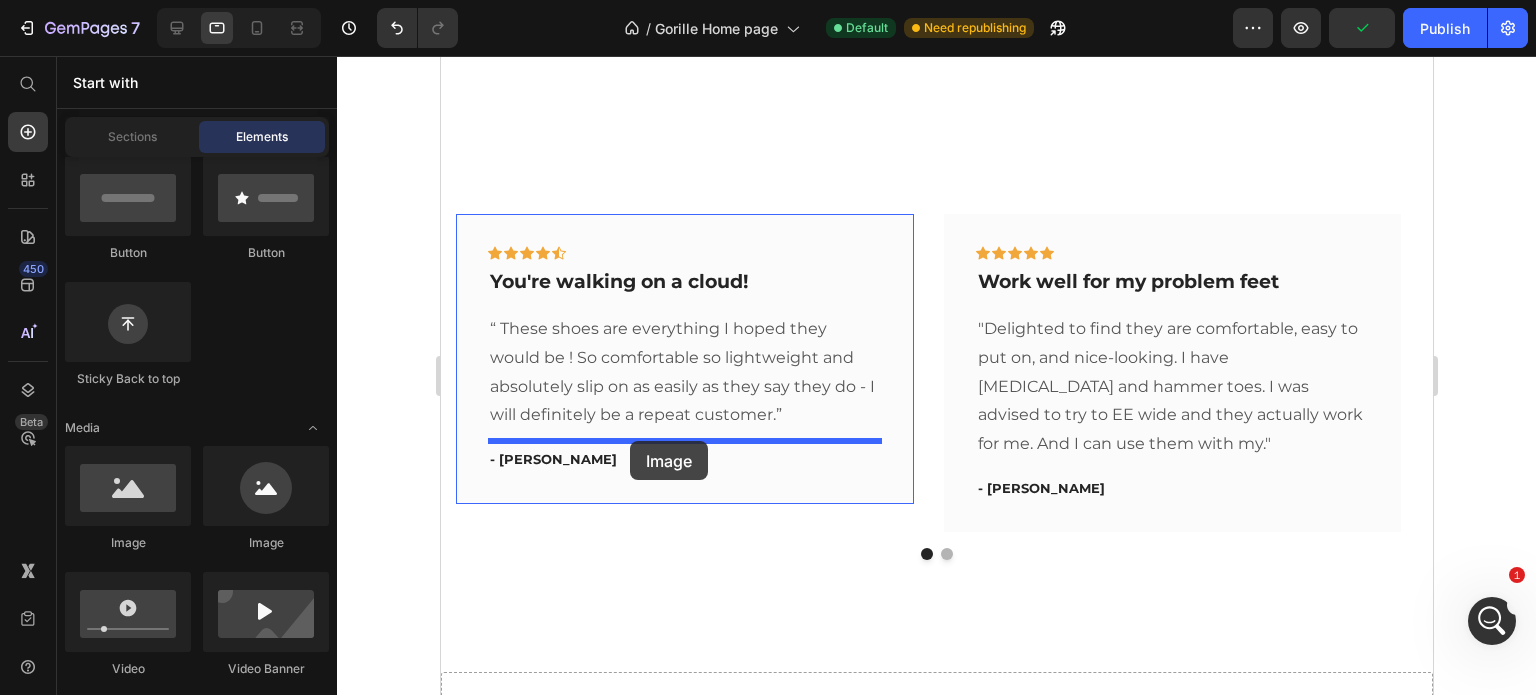 drag, startPoint x: 717, startPoint y: 526, endPoint x: 629, endPoint y: 441, distance: 122.34786 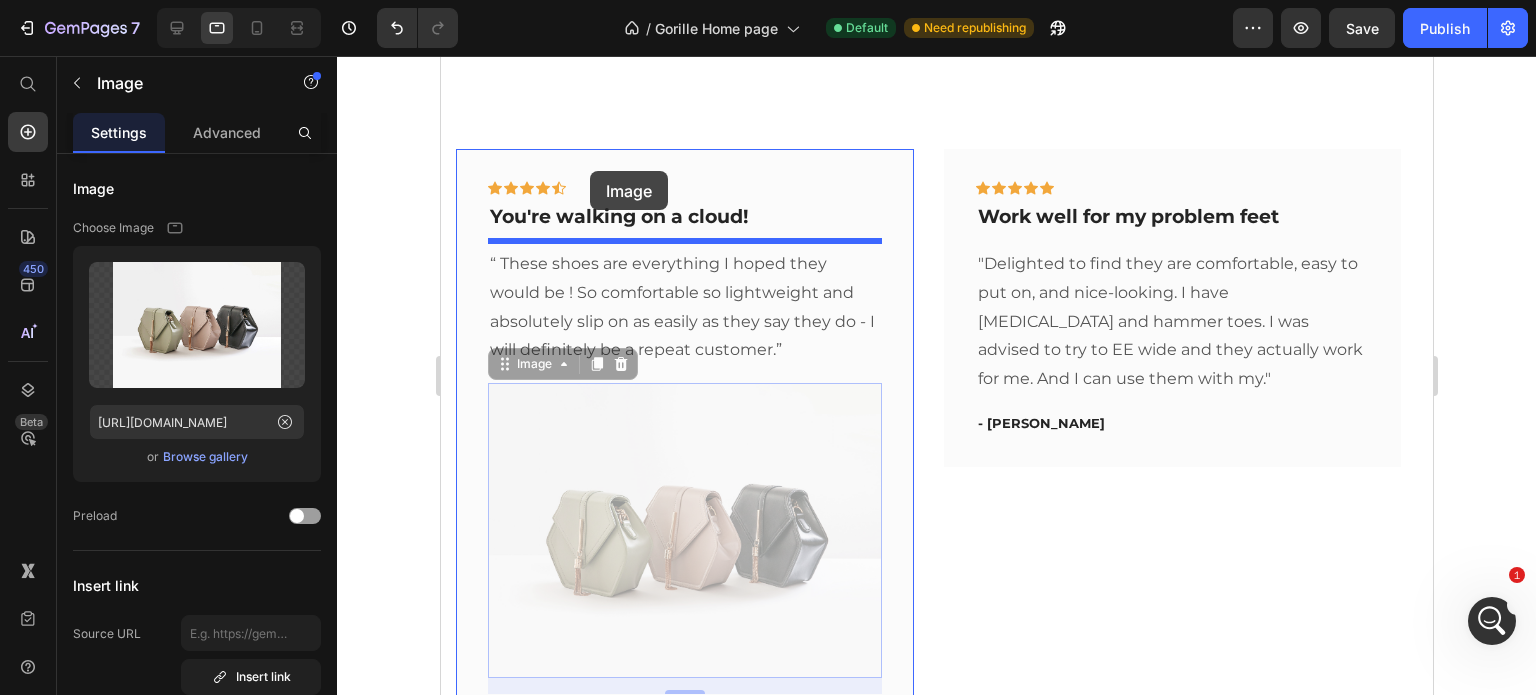 scroll, scrollTop: 1495, scrollLeft: 0, axis: vertical 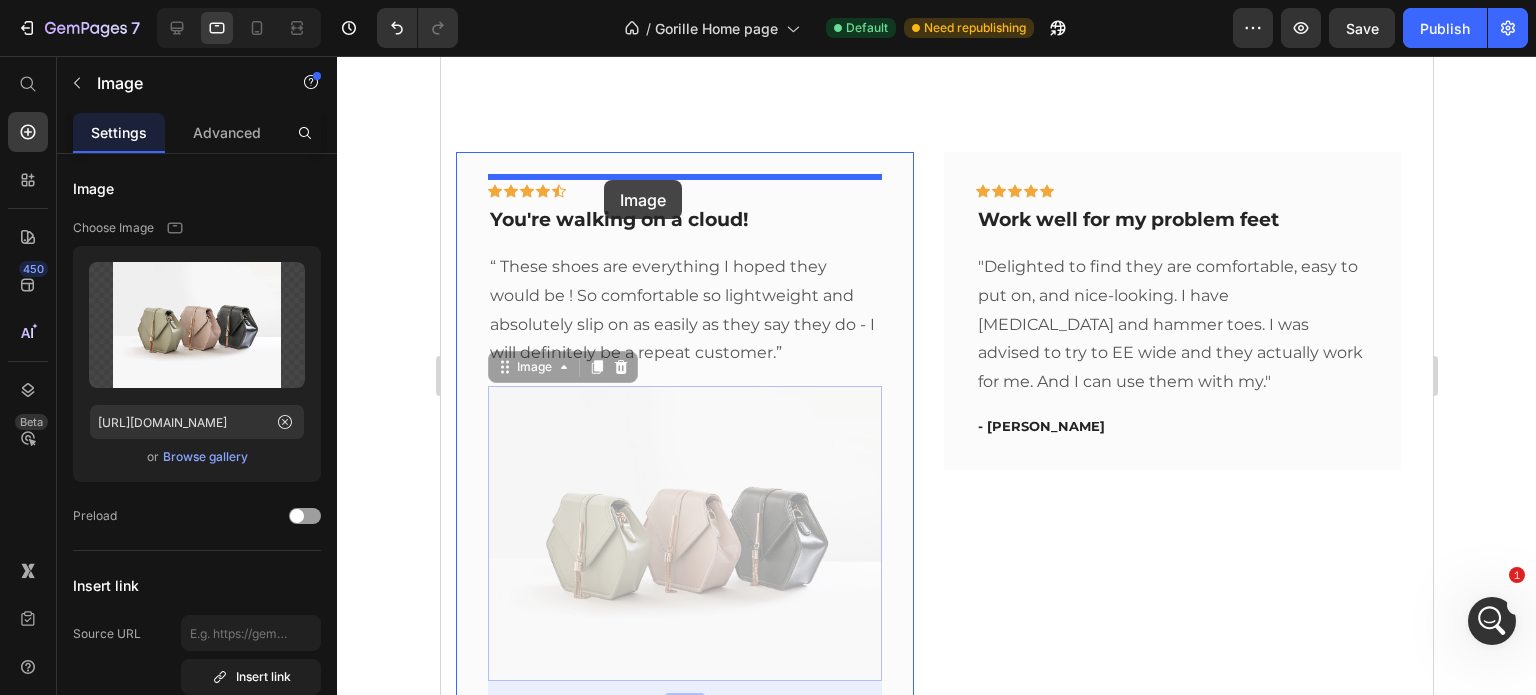 drag, startPoint x: 538, startPoint y: 252, endPoint x: 603, endPoint y: 180, distance: 97 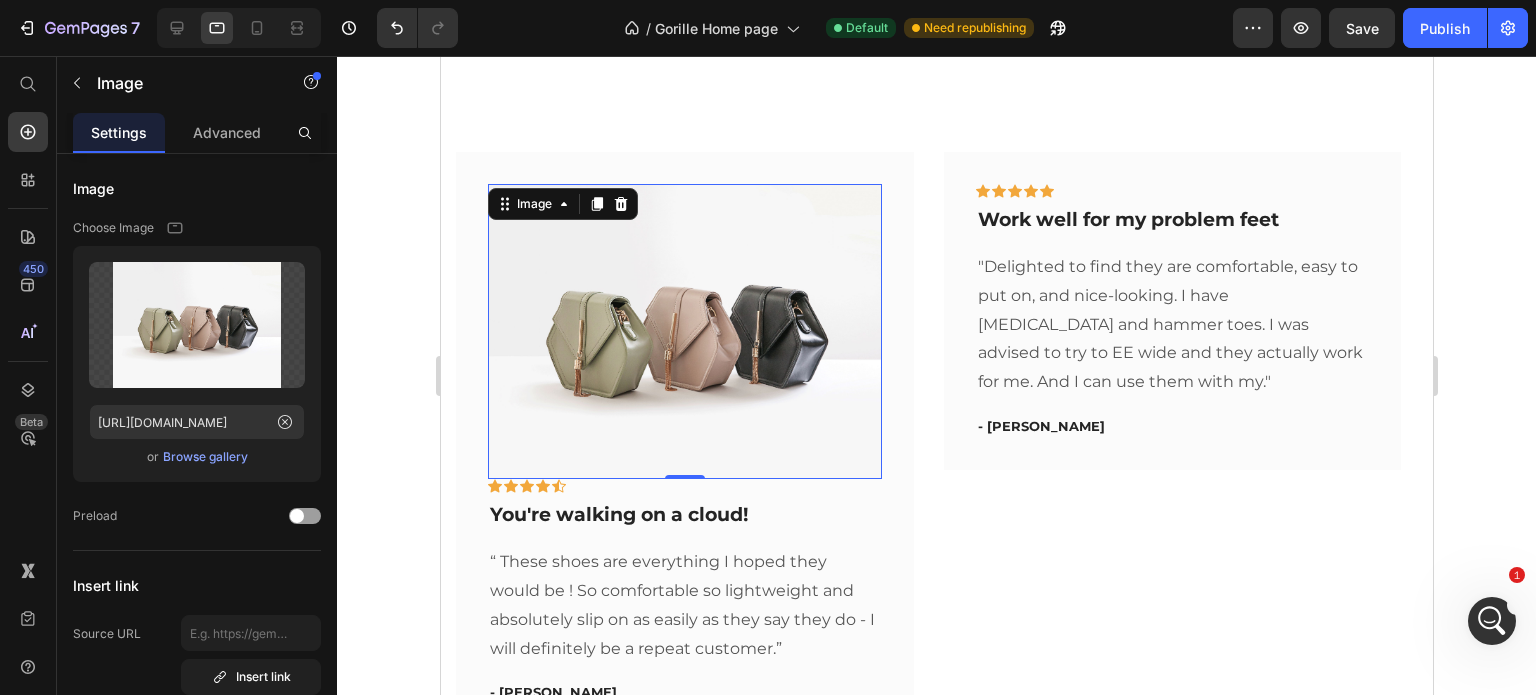 scroll, scrollTop: 1661, scrollLeft: 0, axis: vertical 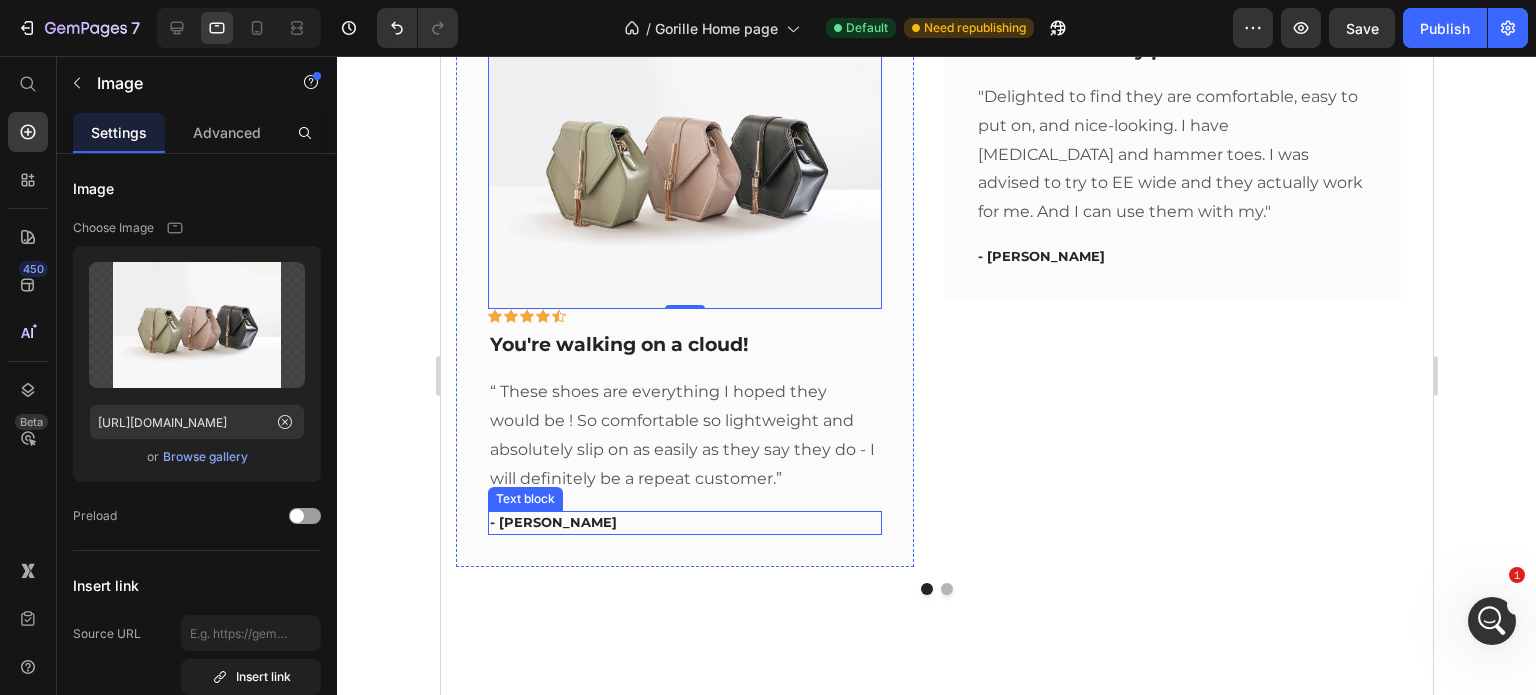 click on "- Ryan S." at bounding box center [684, 523] 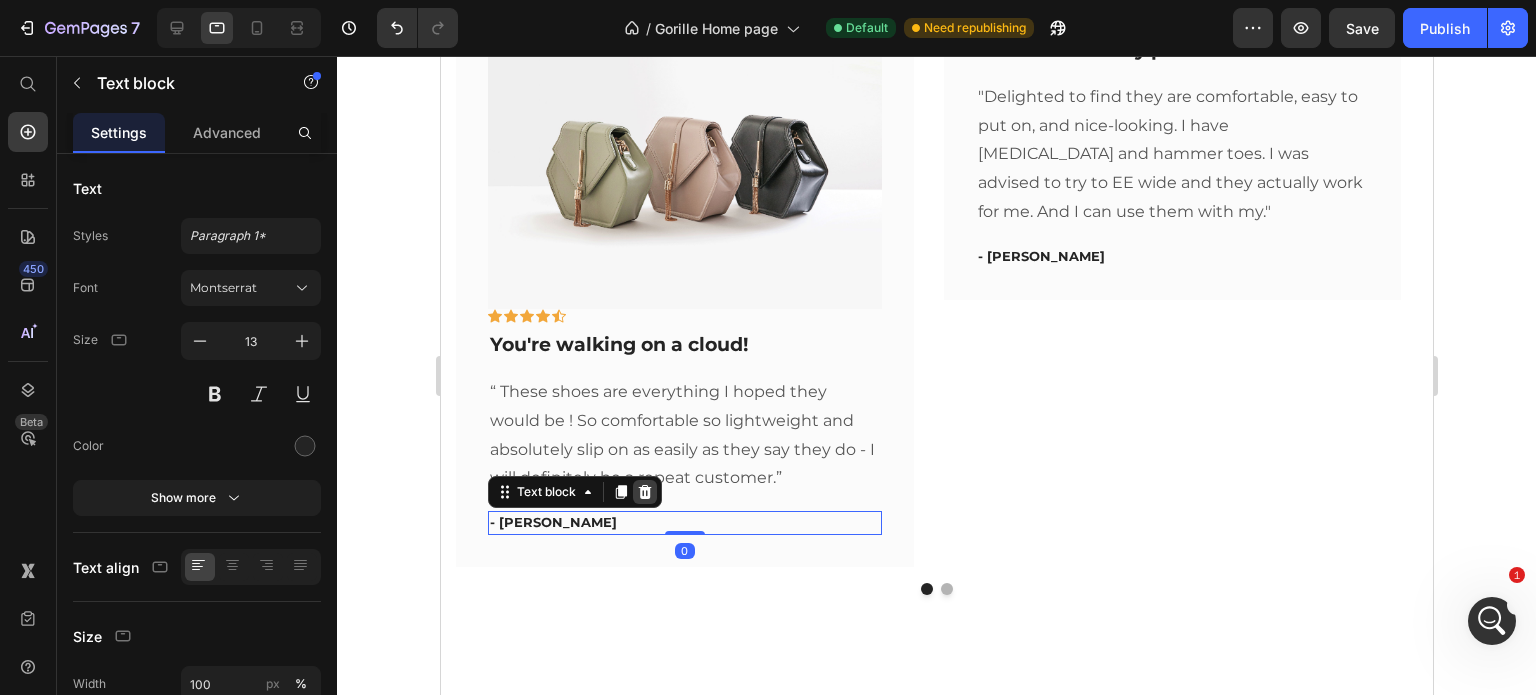 click 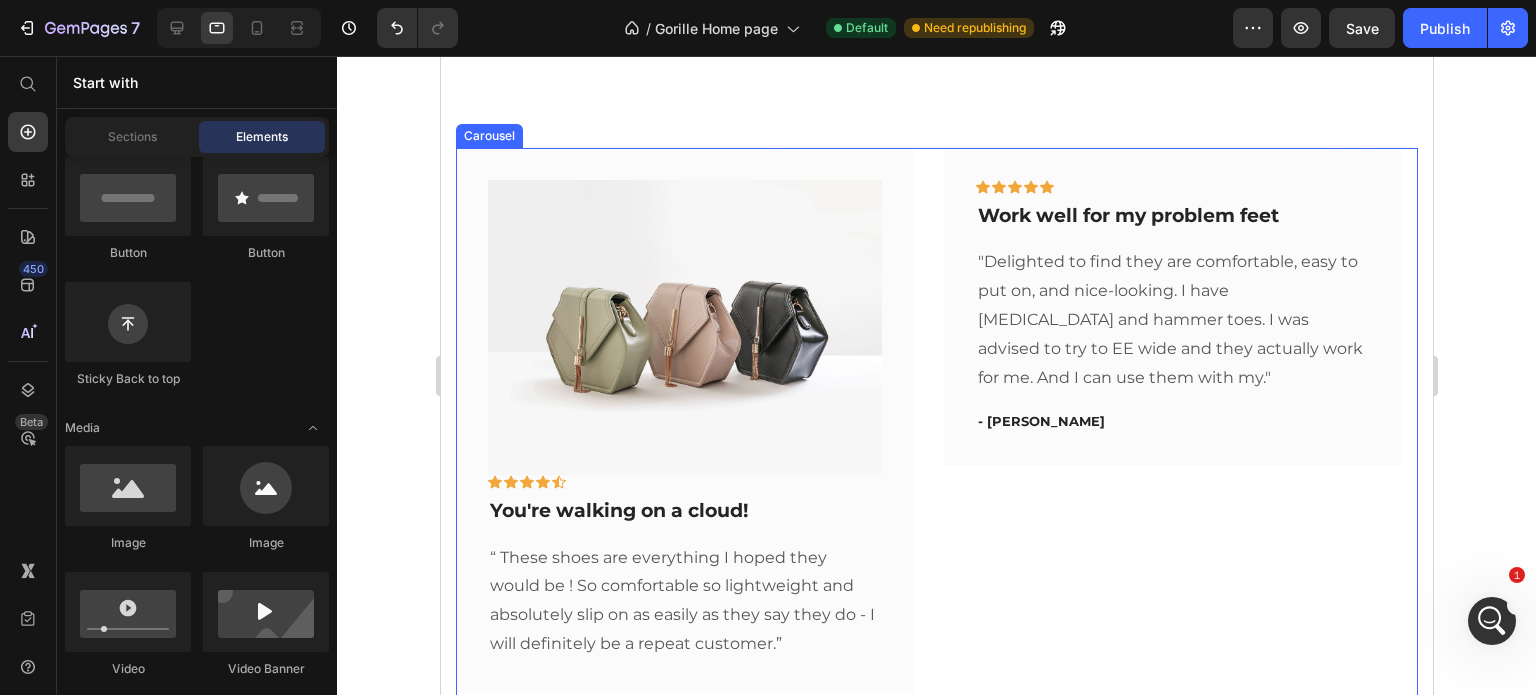 scroll, scrollTop: 1495, scrollLeft: 0, axis: vertical 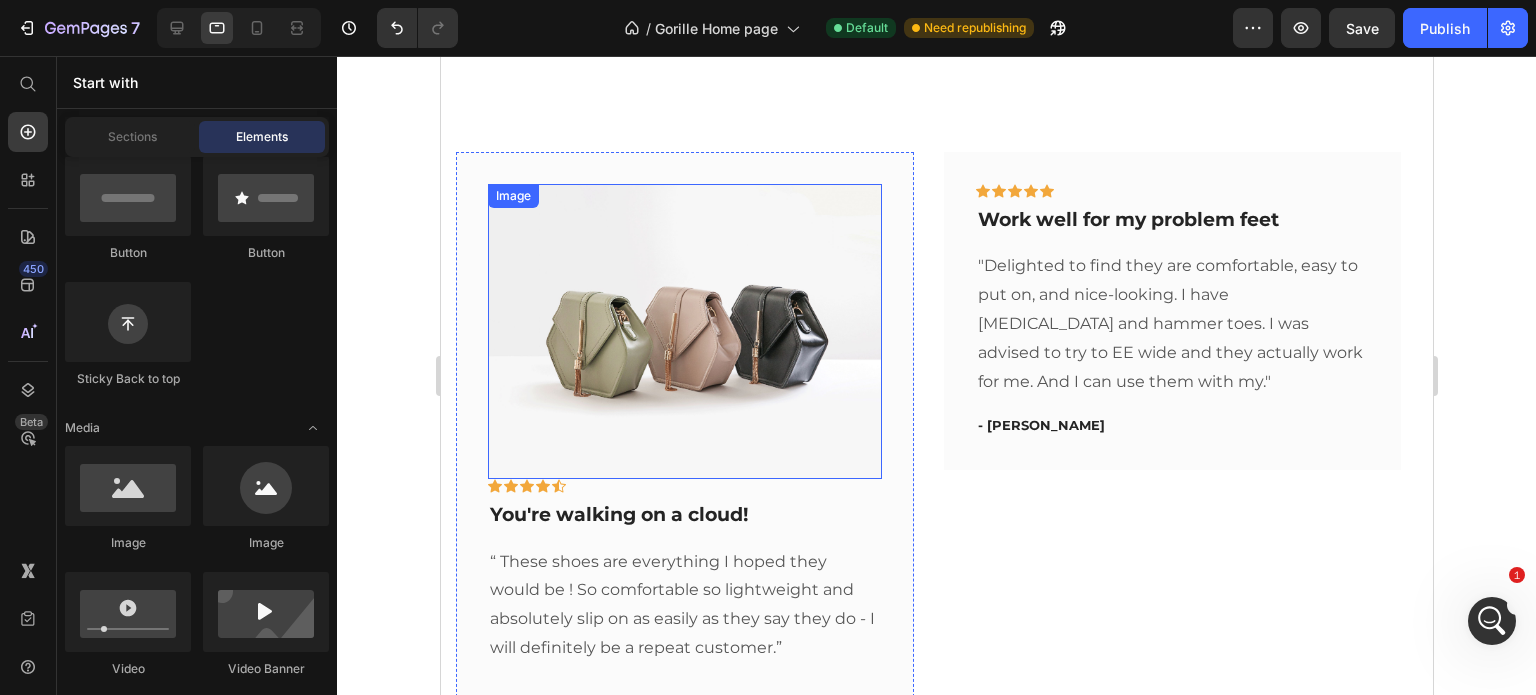 click at bounding box center [684, 331] 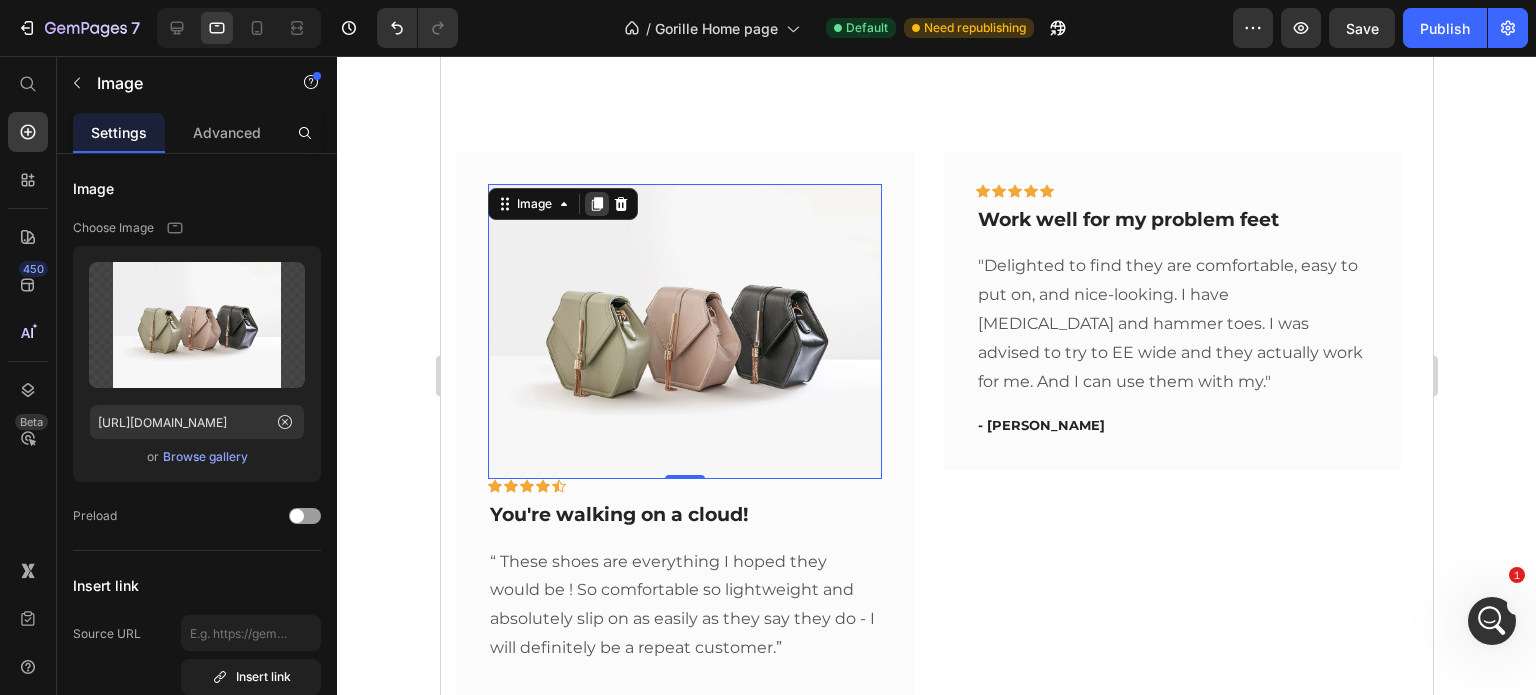 click 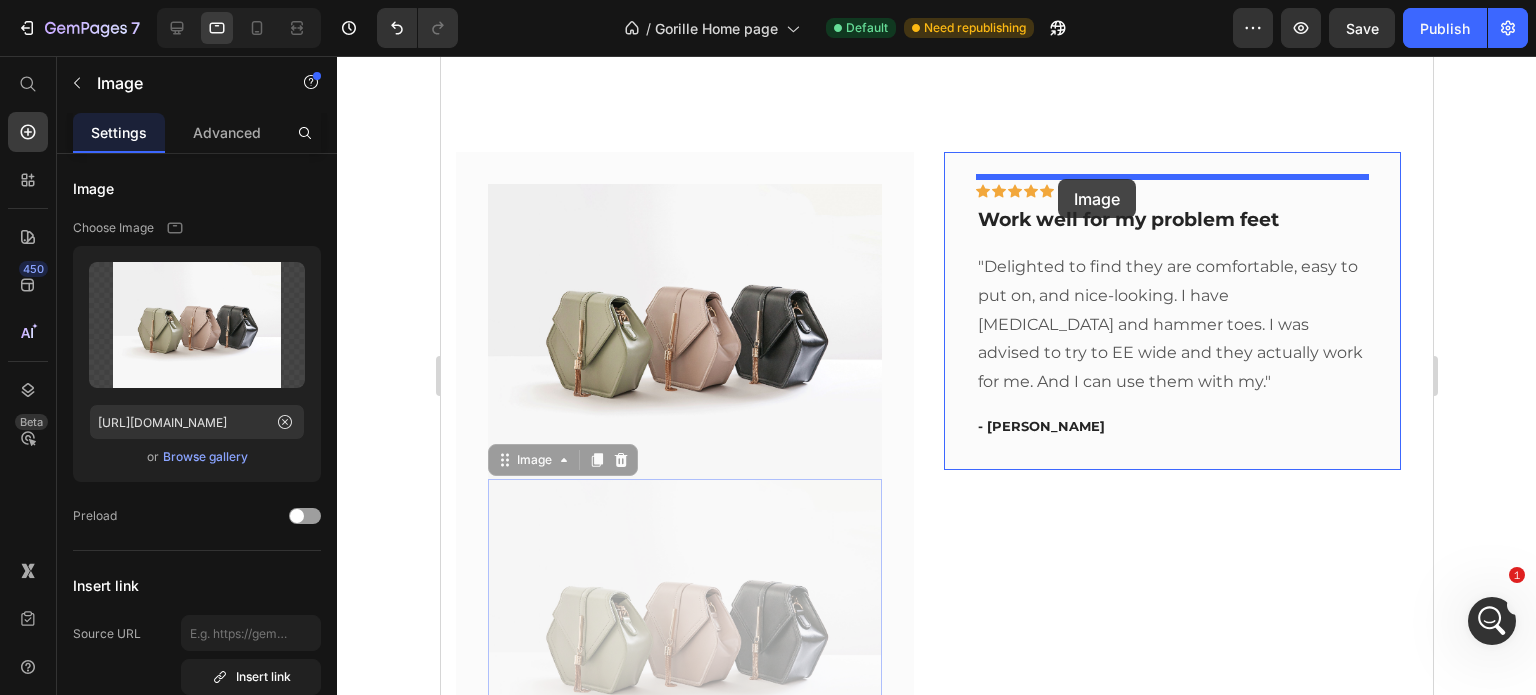 drag, startPoint x: 537, startPoint y: 455, endPoint x: 1057, endPoint y: 179, distance: 588.70703 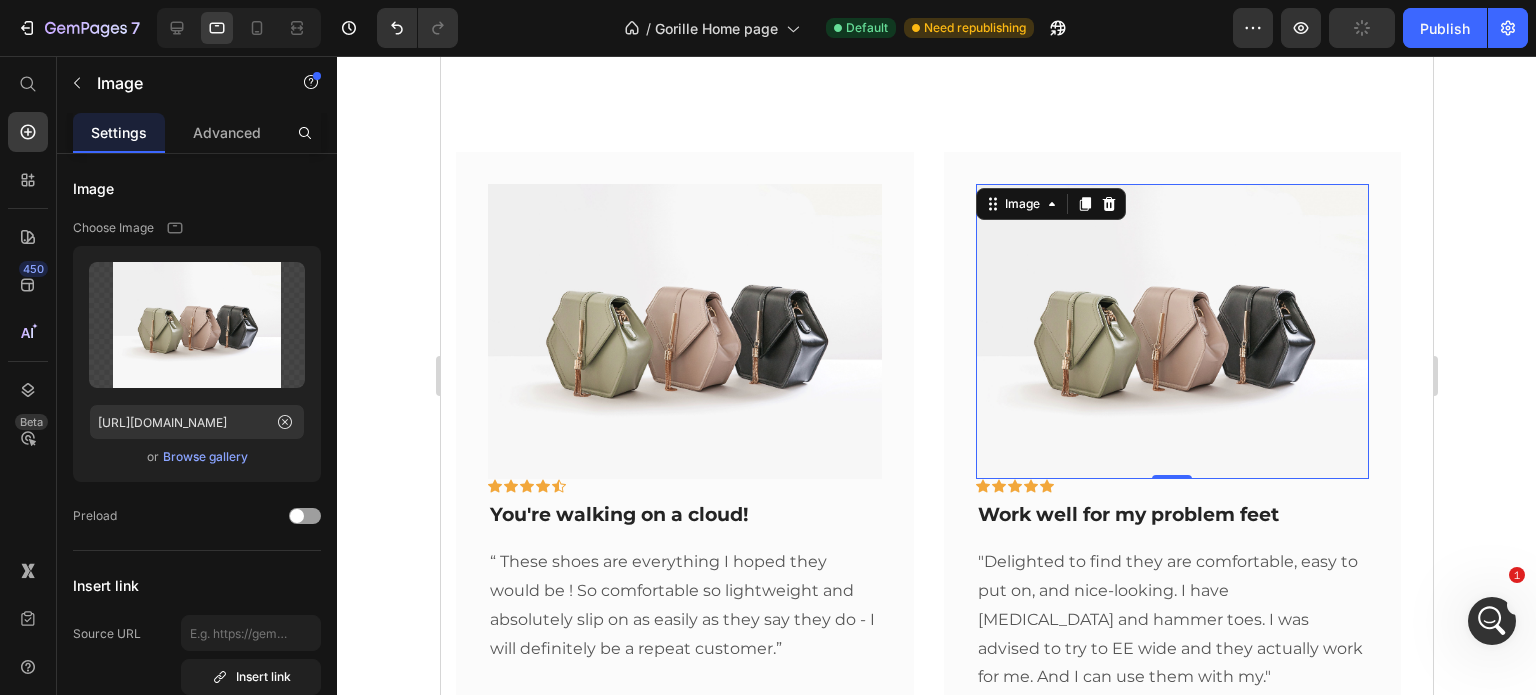click 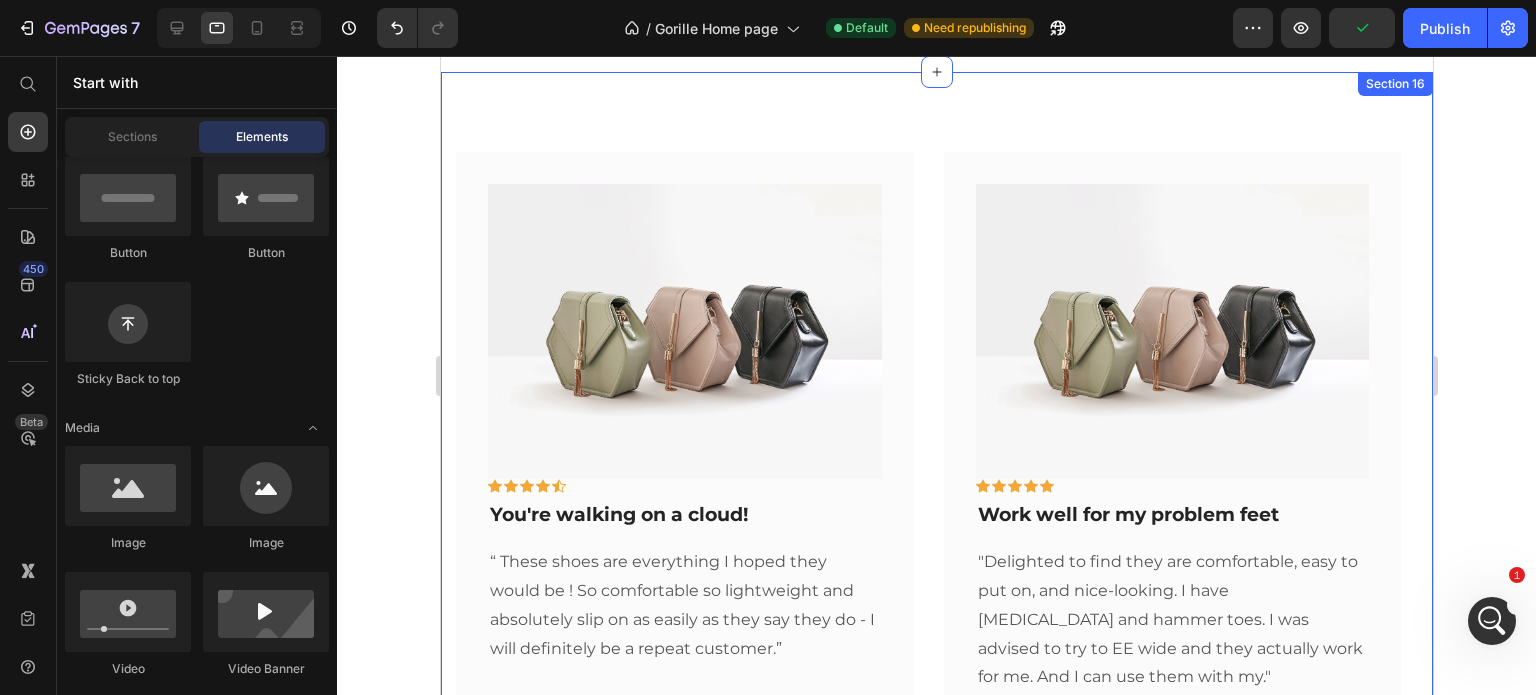 click on "Image
Icon
Icon
Icon
Icon
Icon Row You're walking on a cloud! Text block “ These shoes are everything I hoped they would be ! So comfortable so lightweight and absolutely slip on as easily as they say they do - I will definitely be a repeat customer.” Text block Row Image
Icon
Icon
Icon
Icon
Icon Row Work well for my problem feet Text block "Delighted to find they are comfortable, easy to put on, and nice-looking. I have bunions and hammer toes. I was advised to try to EE wide and they actually work for me. And I can use them with my." Text block - Travis J. Text block Row
Icon
Icon
Icon
Icon
Icon Row You're walking on a cloud! Text block Text block - Ryan S. Text block Row
Icon
Icon
Icon
Icon Icon Row Row" at bounding box center [936, 472] 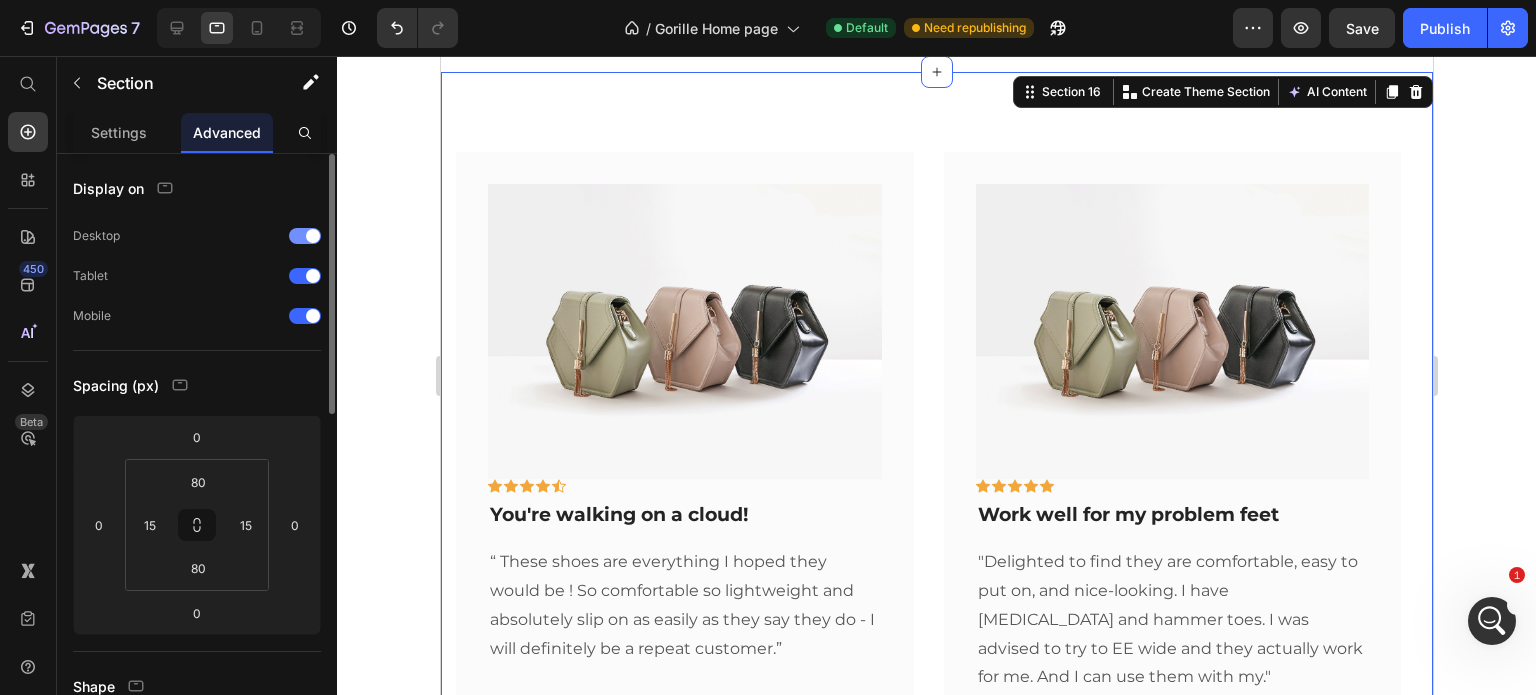 click at bounding box center [313, 236] 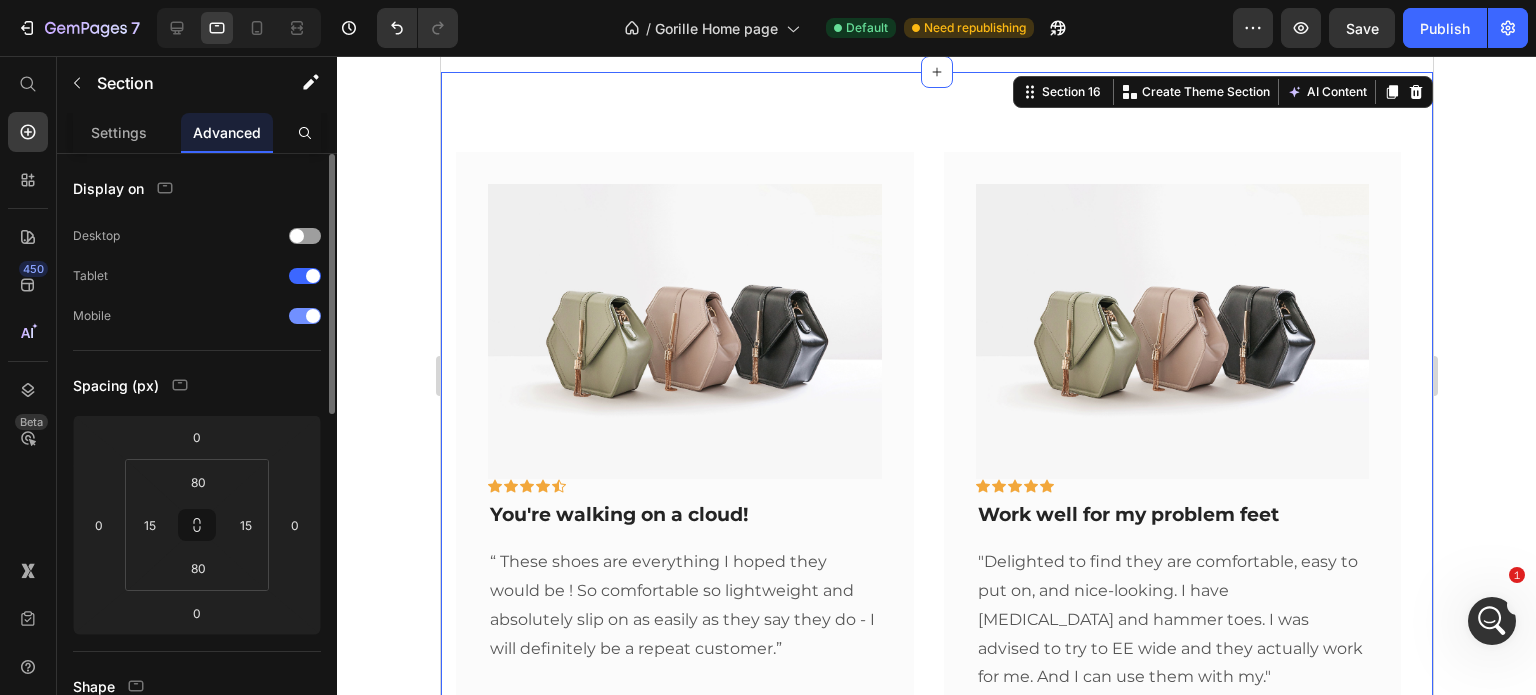 click at bounding box center (313, 316) 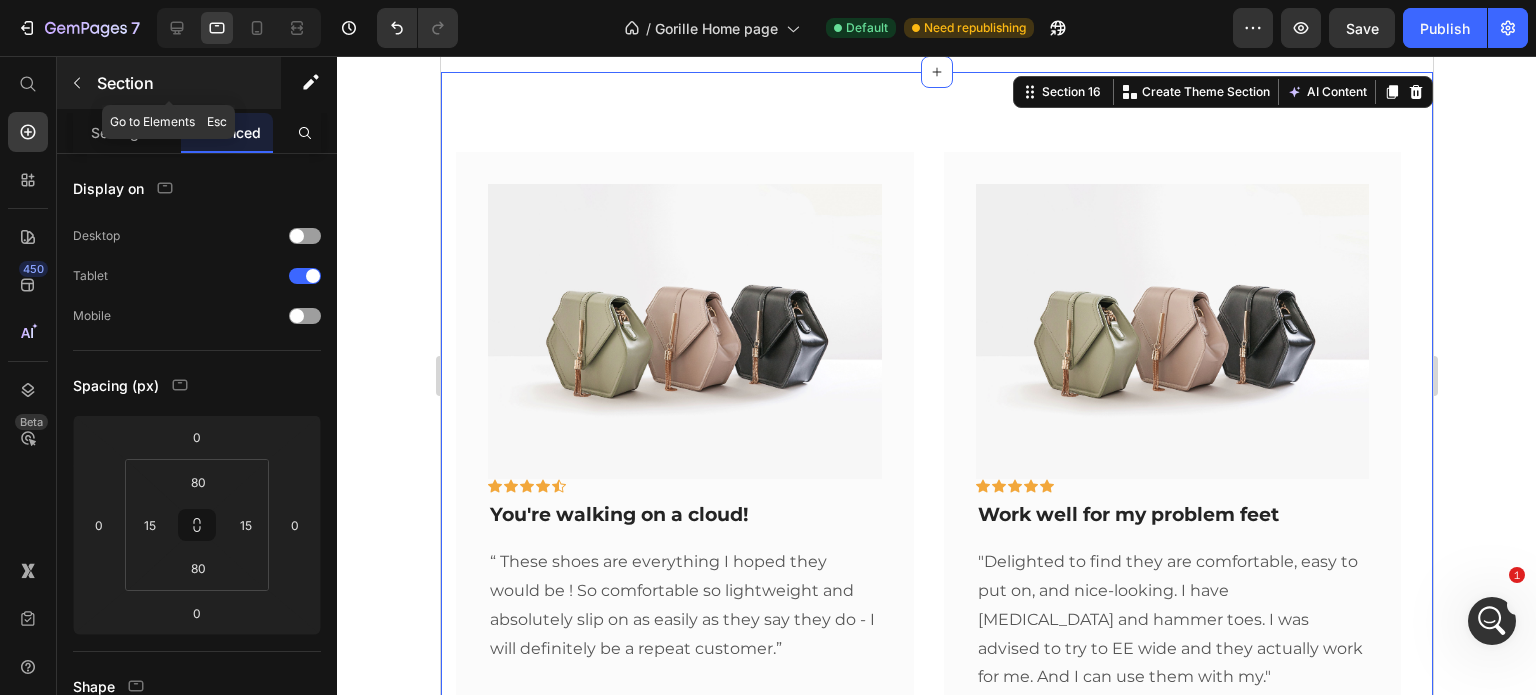 click on "Section" at bounding box center (187, 83) 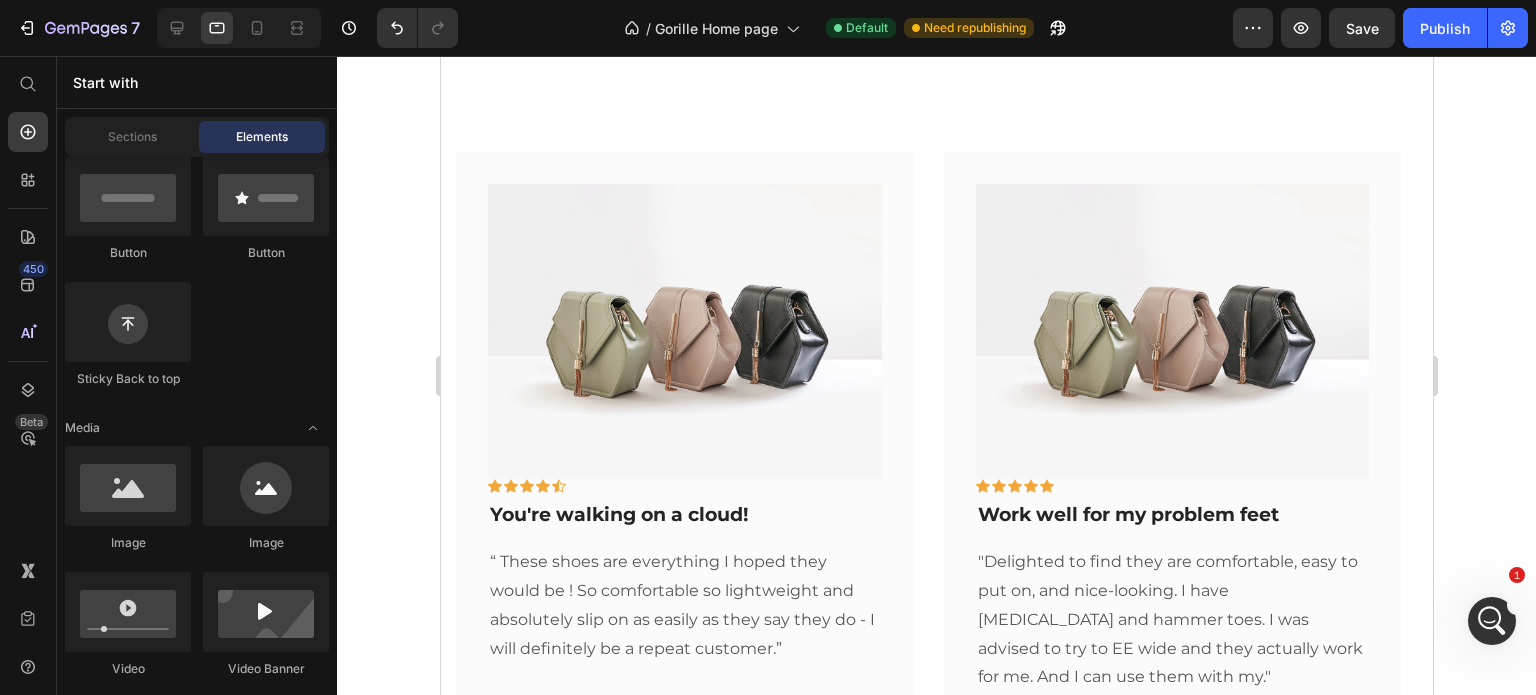 scroll, scrollTop: 0, scrollLeft: 0, axis: both 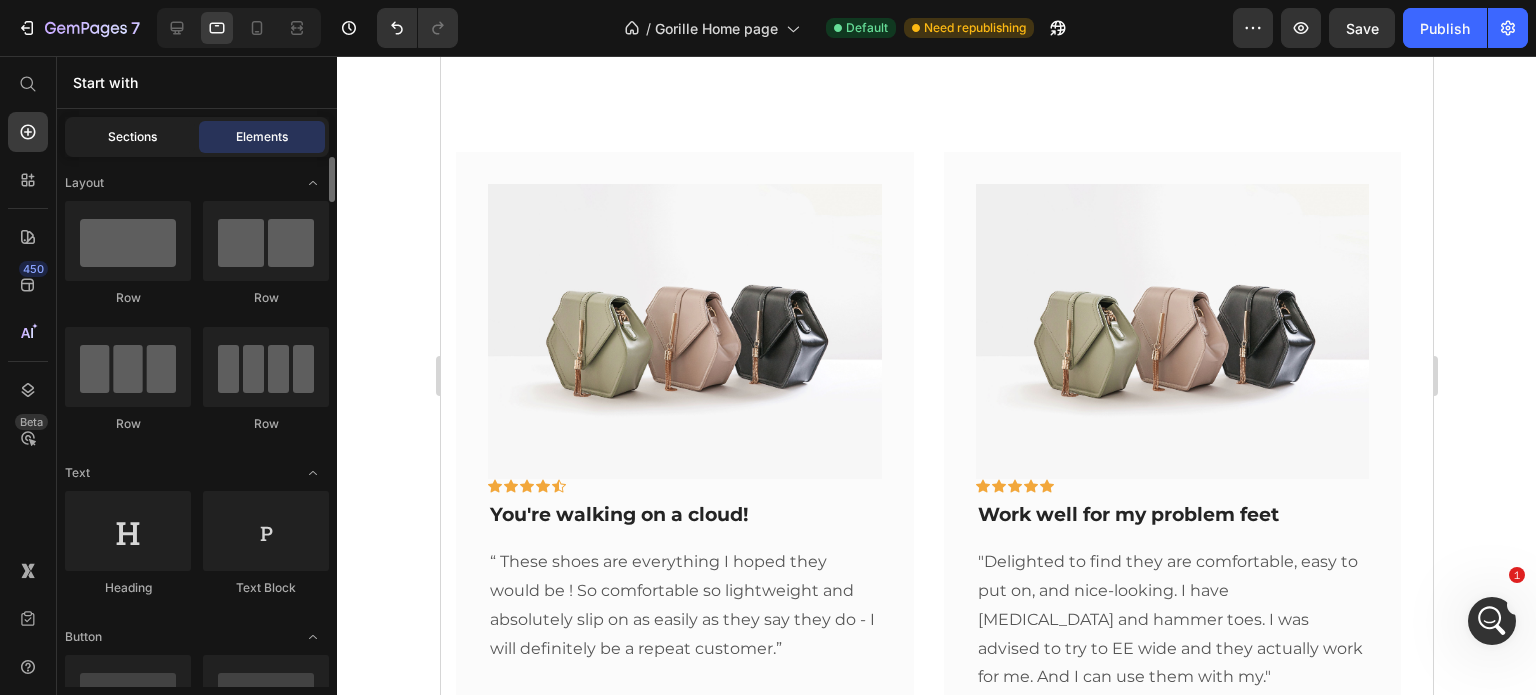 click on "Sections" at bounding box center (132, 137) 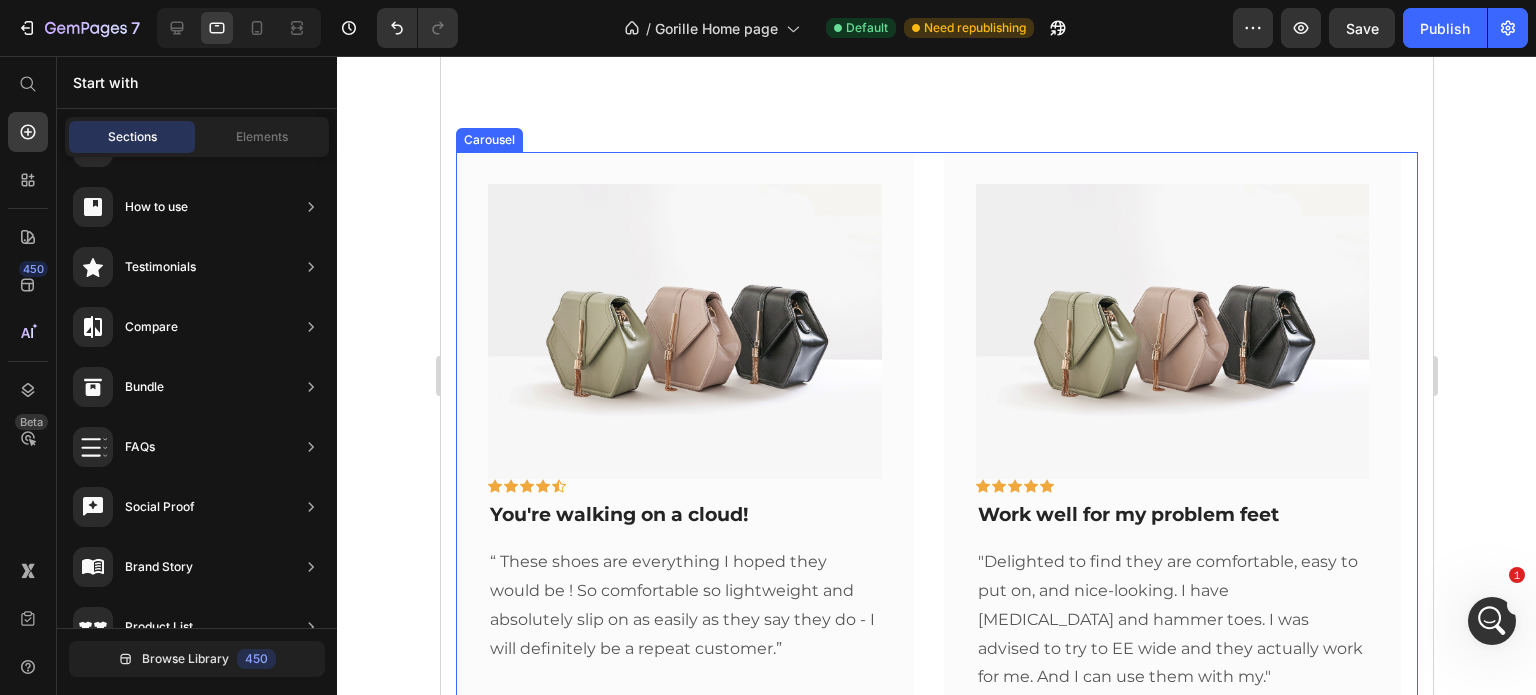 click on "Image
Icon
Icon
Icon
Icon
Icon Row You're walking on a cloud! Text block “ These shoes are everything I hoped they would be ! So comfortable so lightweight and absolutely slip on as easily as they say they do - I will definitely be a repeat customer.” Text block Row Image
Icon
Icon
Icon
Icon
Icon Row Work well for my problem feet Text block "Delighted to find they are comfortable, easy to put on, and nice-looking. I have bunions and hammer toes. I was advised to try to EE wide and they actually work for me. And I can use them with my." Text block - Travis J. Text block Row
Icon
Icon
Icon
Icon
Icon Row You're walking on a cloud! Text block Text block - Ryan S. Text block Row
Icon
Icon
Icon
Icon Icon Row Row" at bounding box center (936, 458) 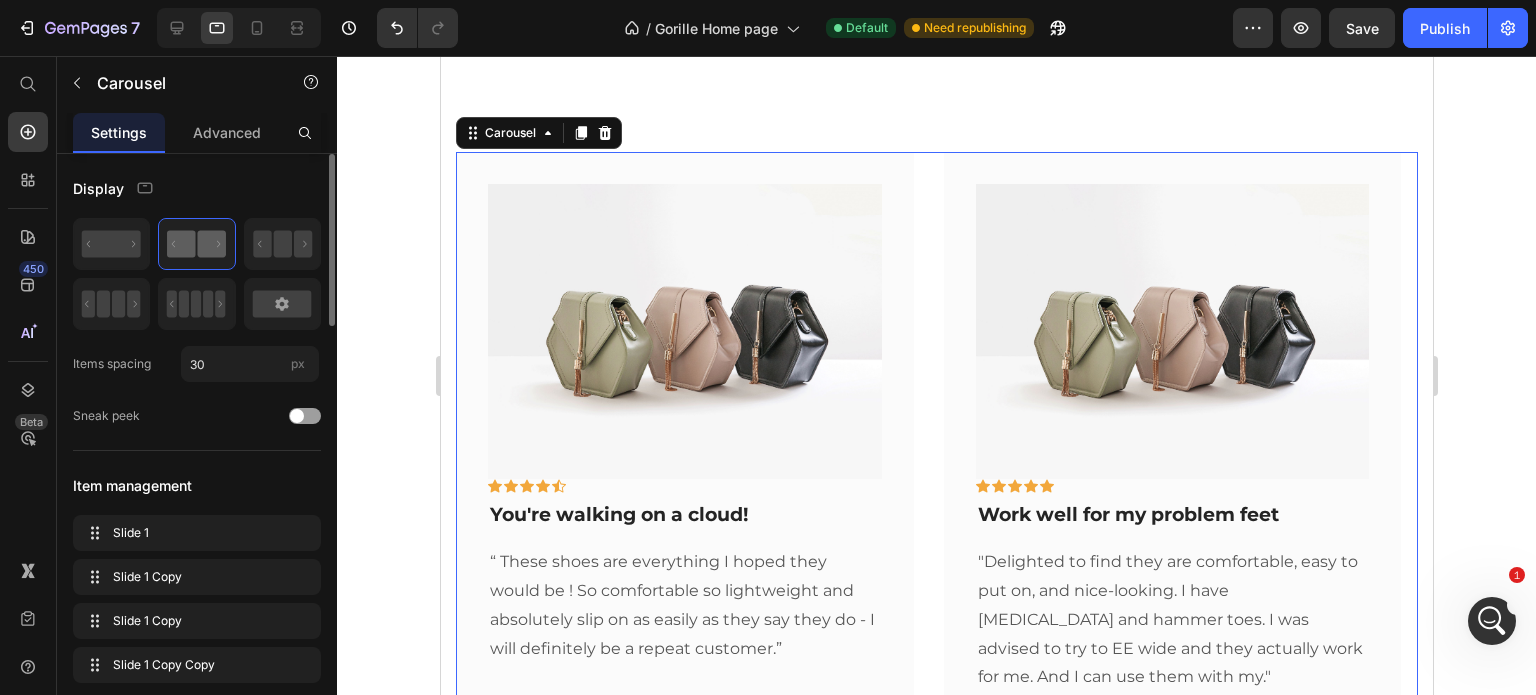 scroll, scrollTop: 166, scrollLeft: 0, axis: vertical 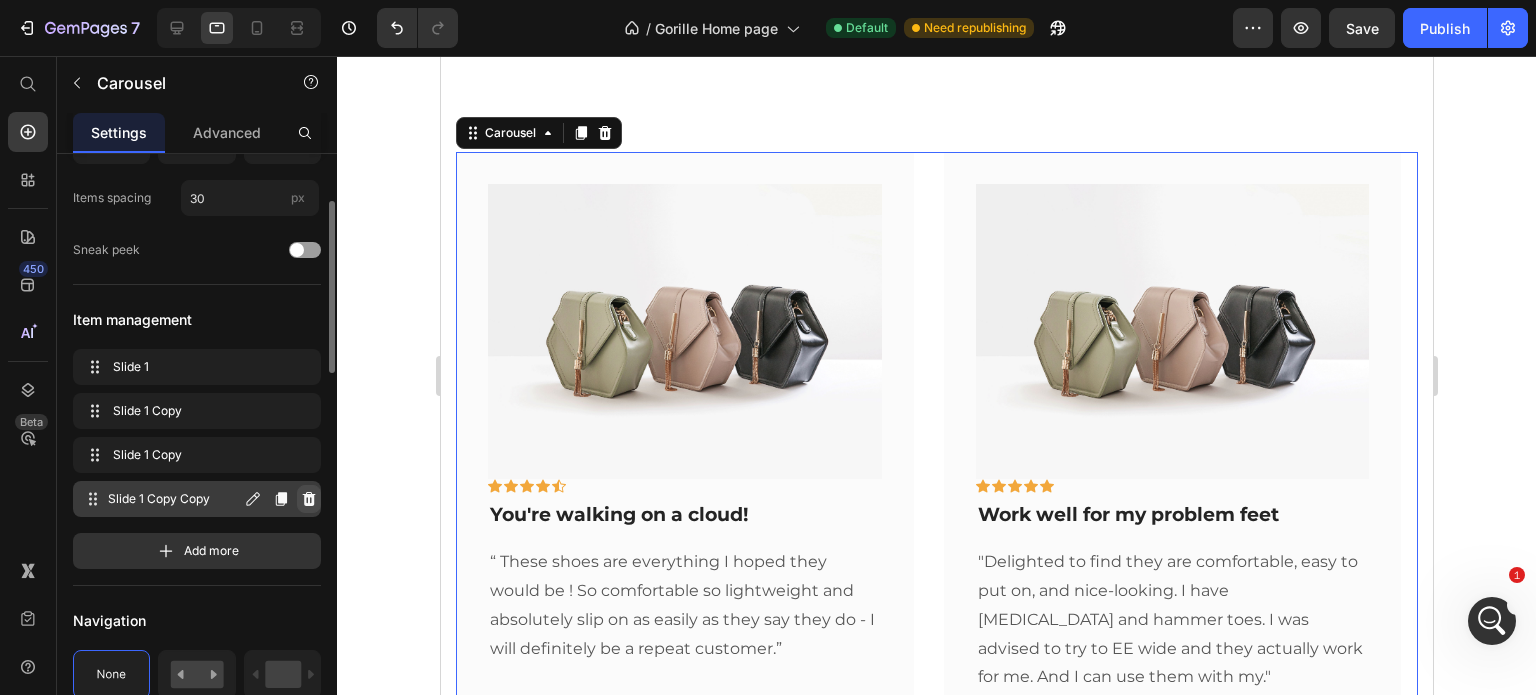 click 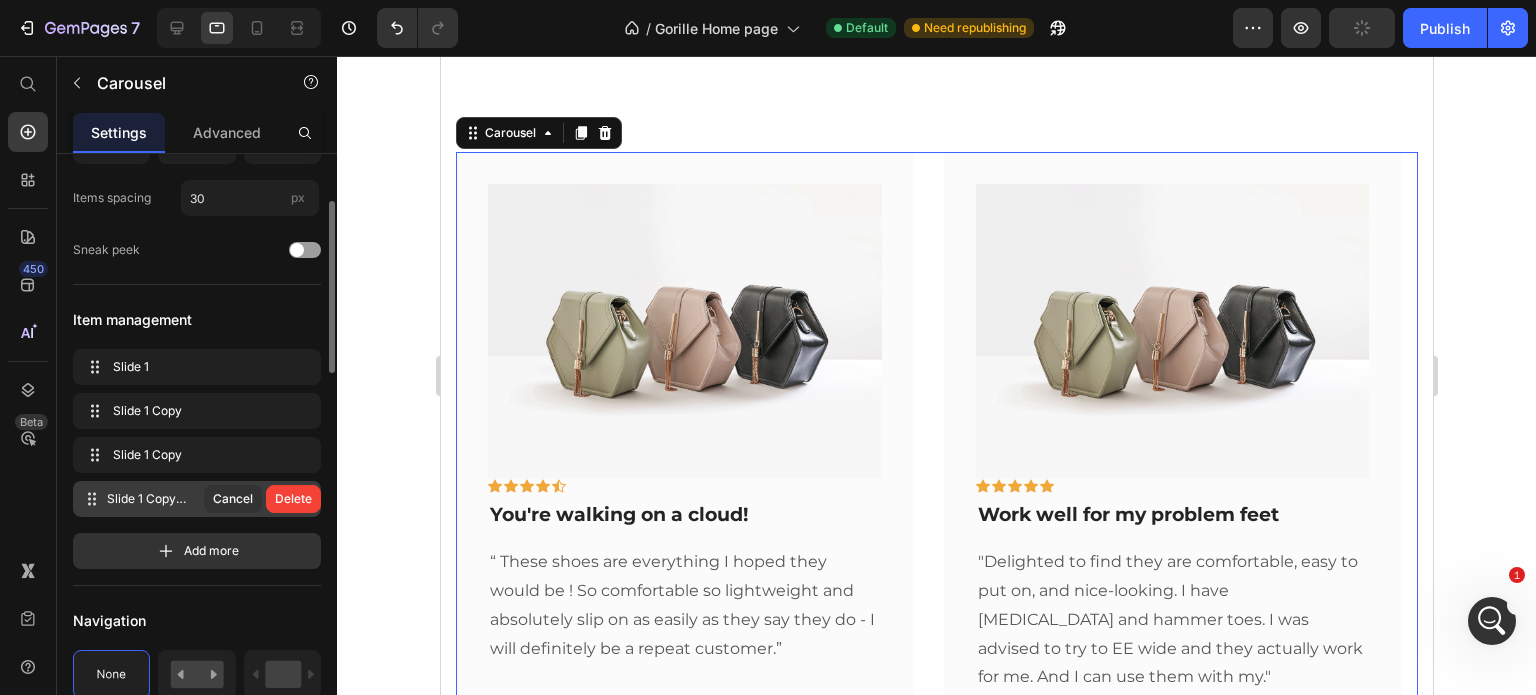 click on "Delete" at bounding box center (293, 499) 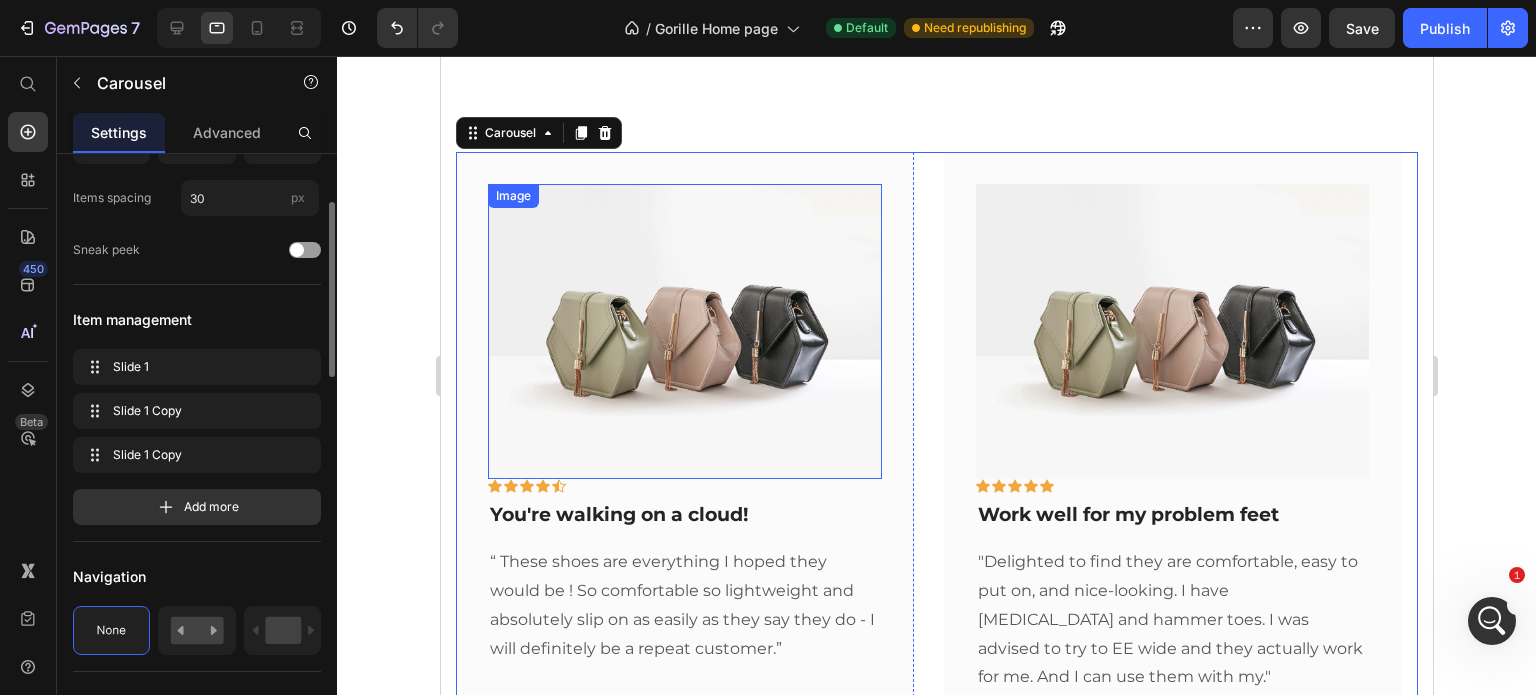 scroll, scrollTop: 1161, scrollLeft: 0, axis: vertical 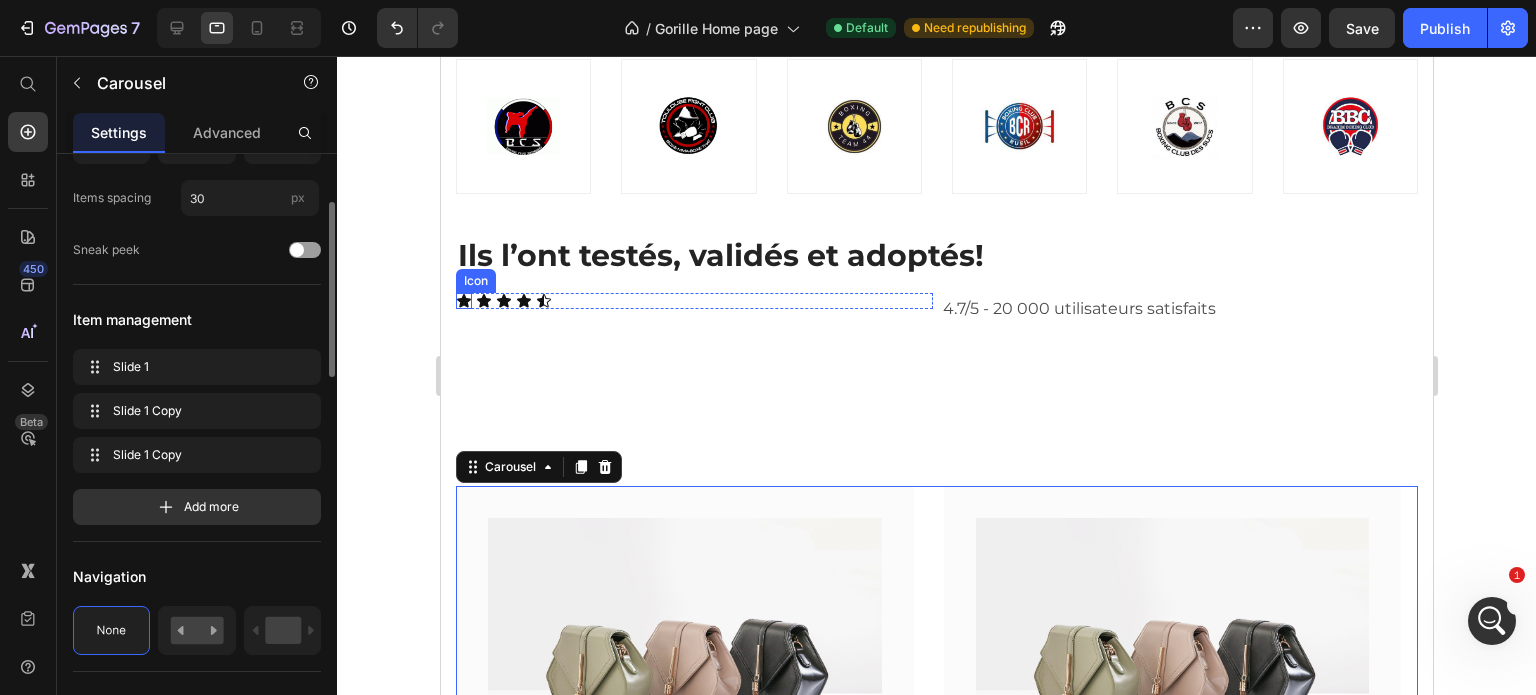click 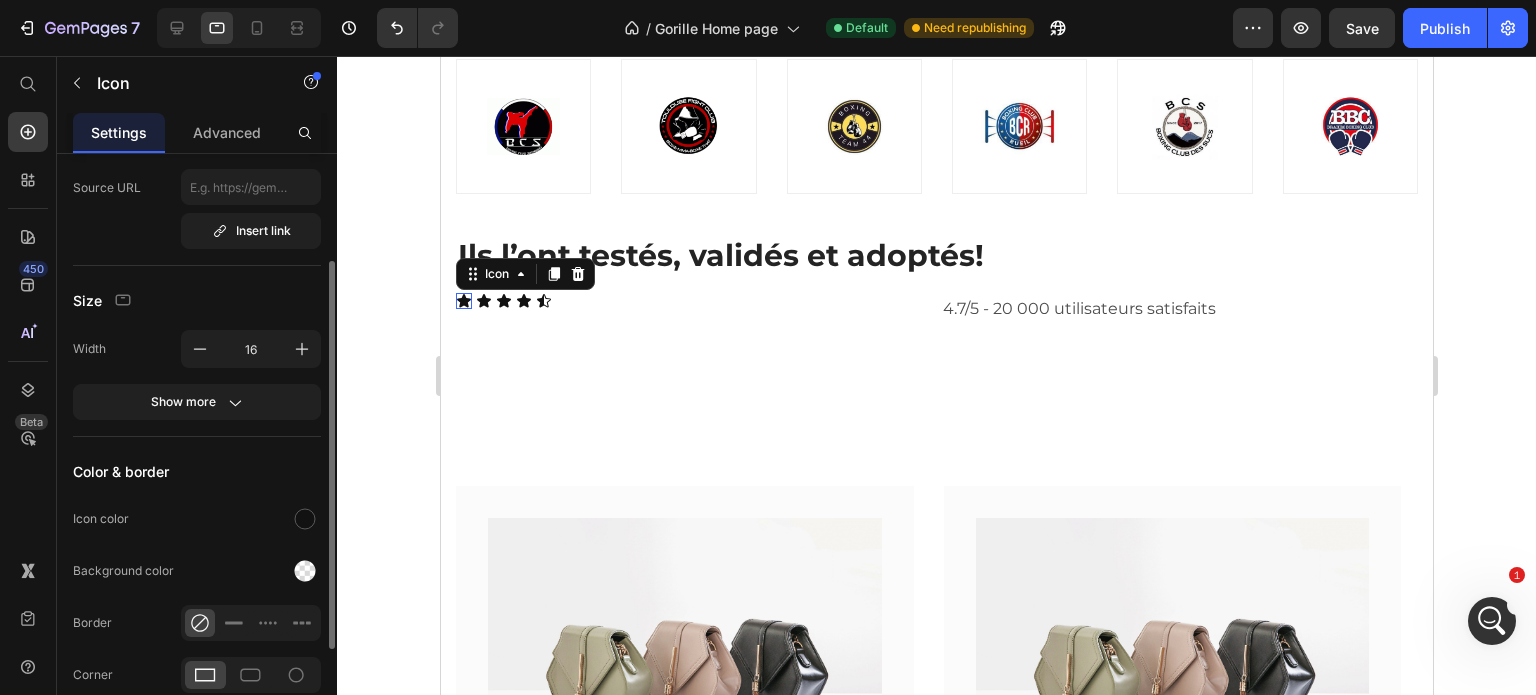 scroll, scrollTop: 0, scrollLeft: 0, axis: both 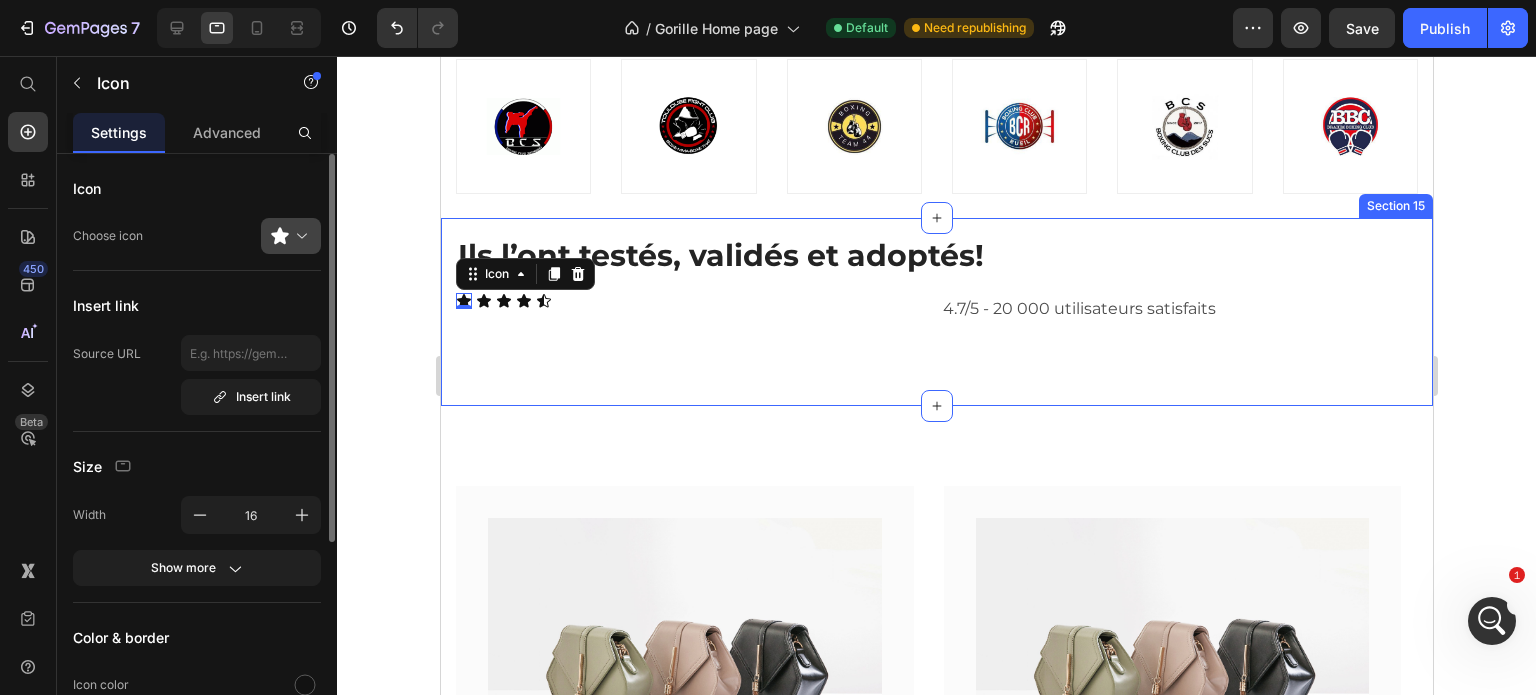 click at bounding box center (299, 236) 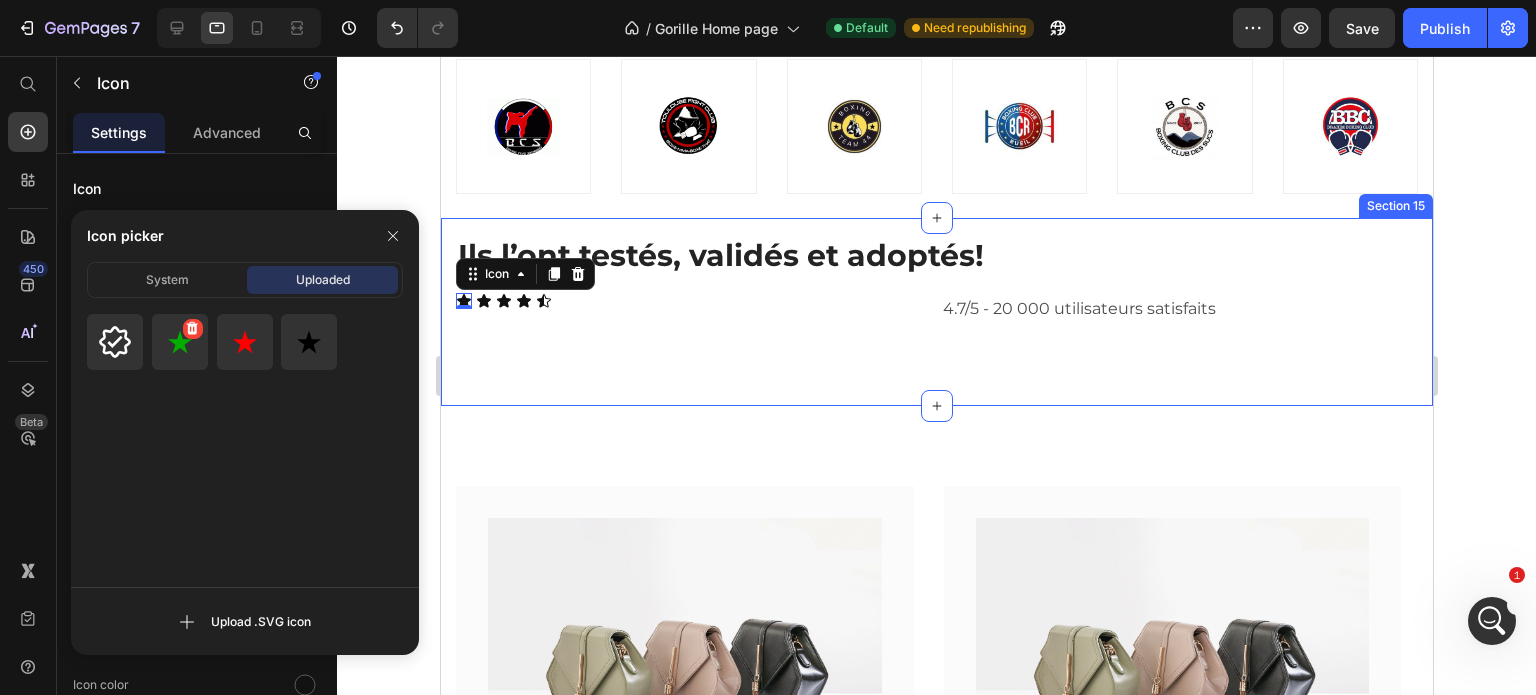 click at bounding box center [180, 342] 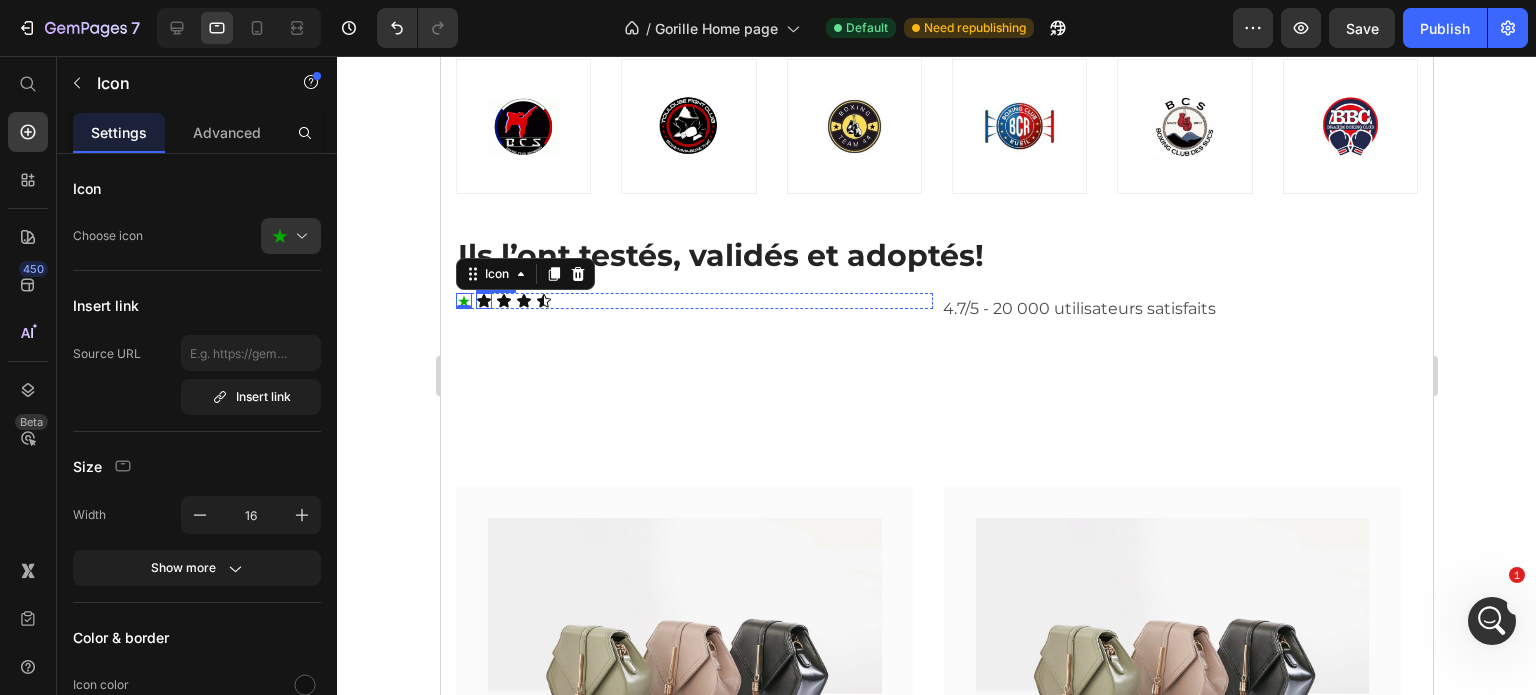 click 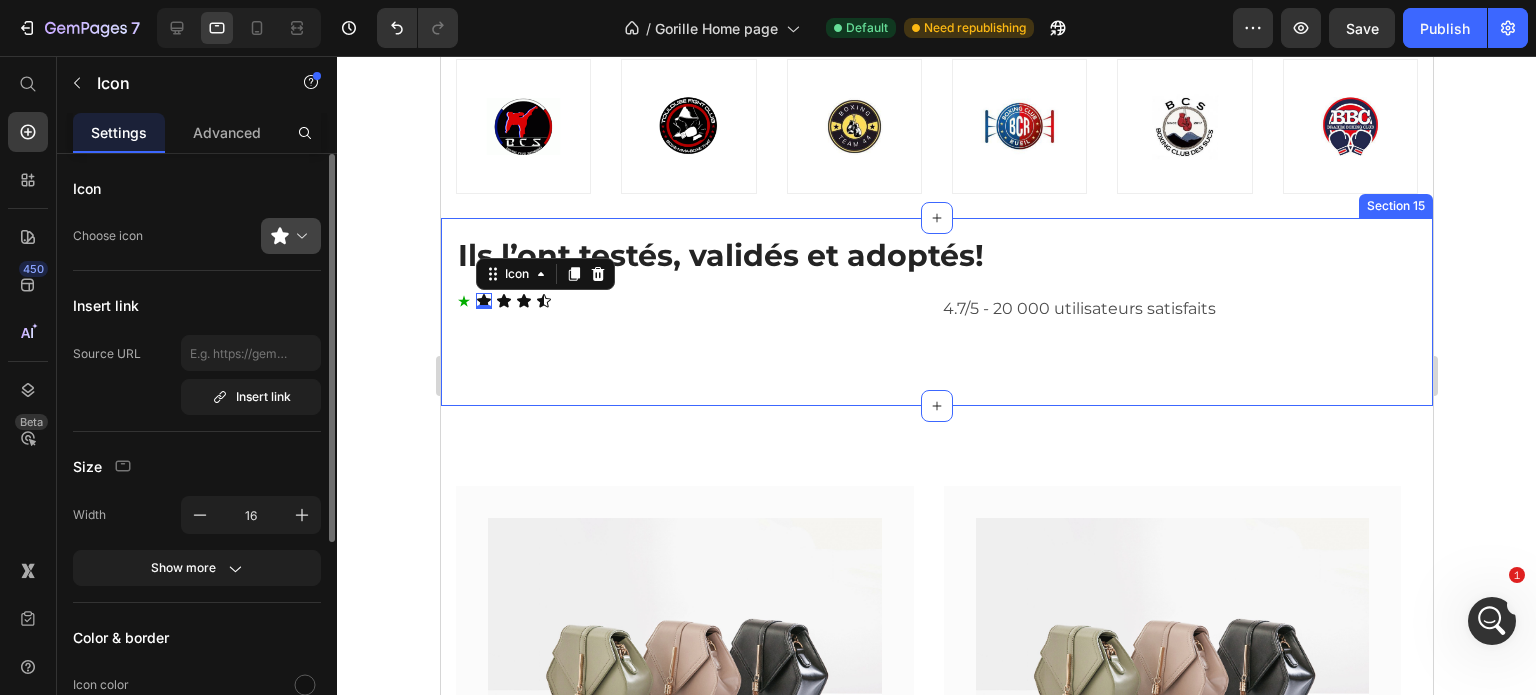 click at bounding box center (299, 236) 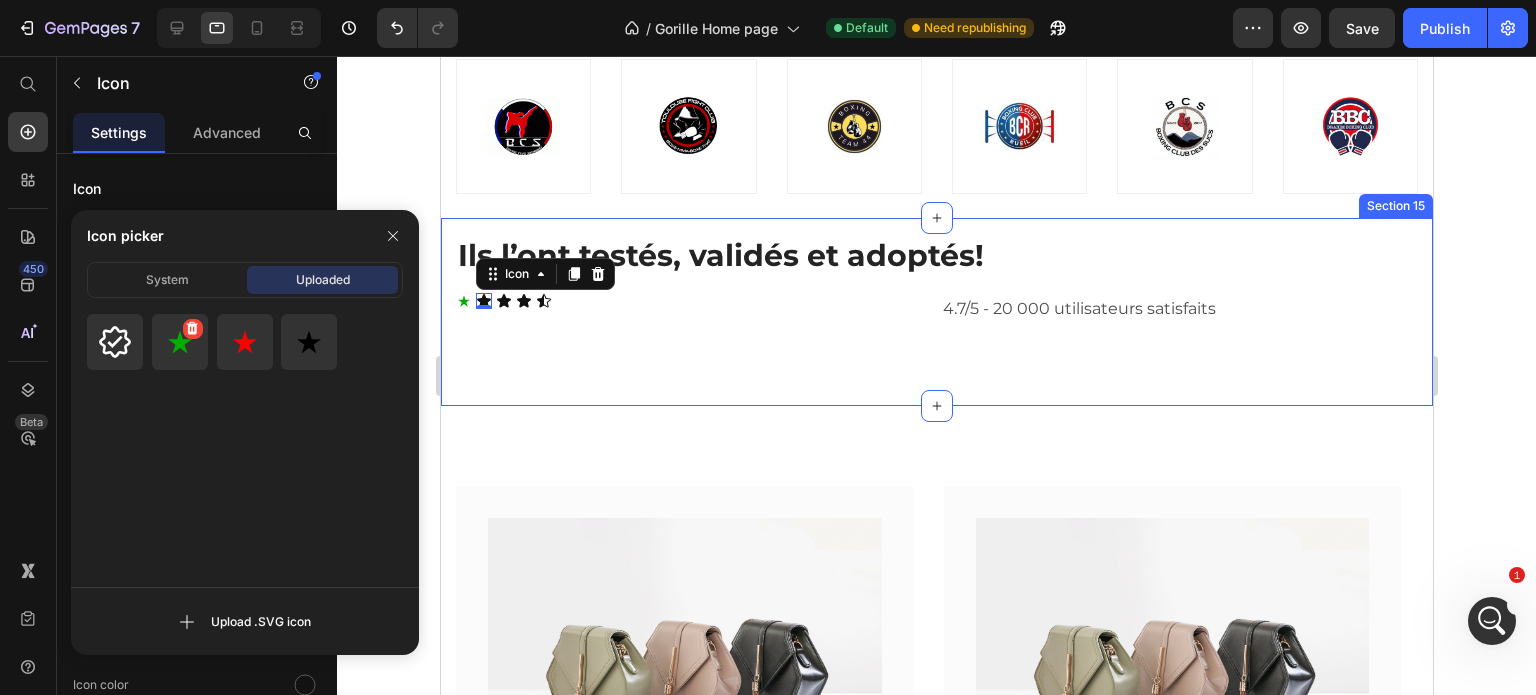 click 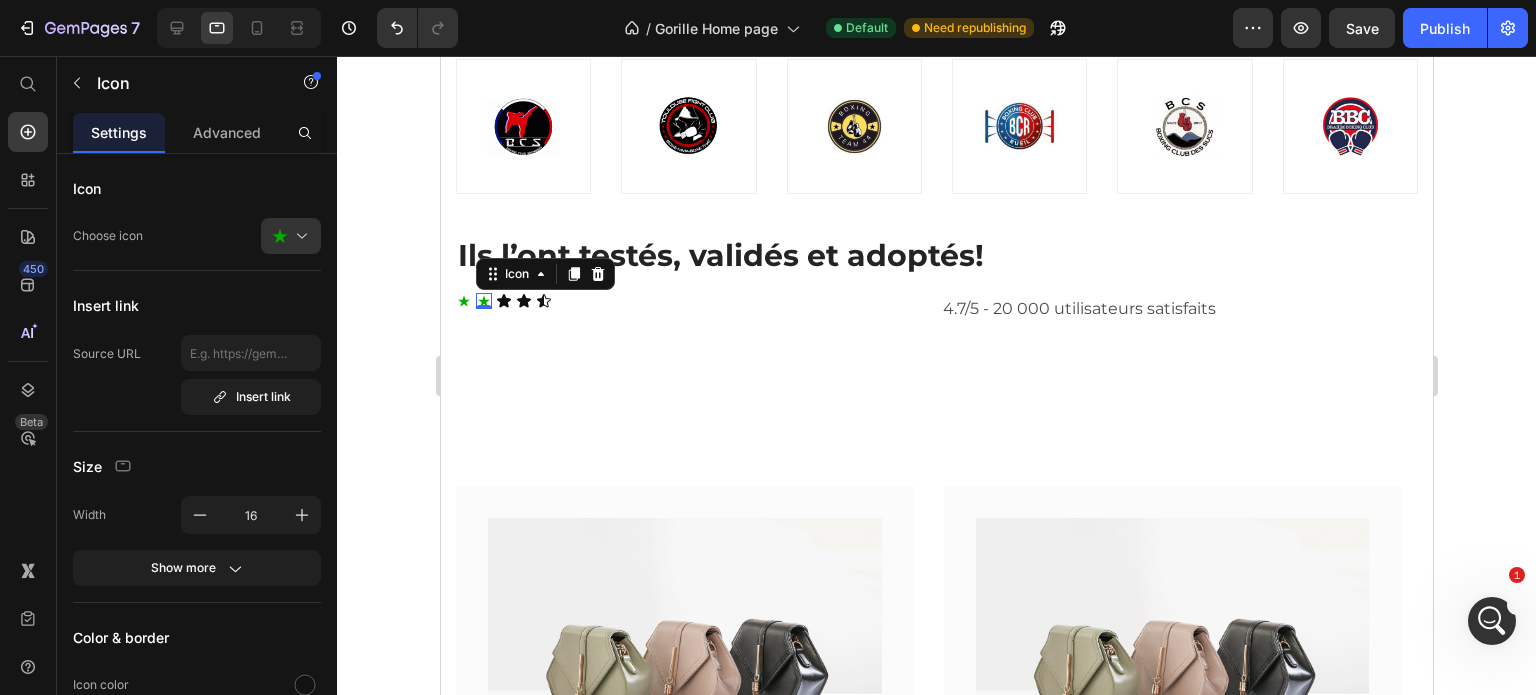 click 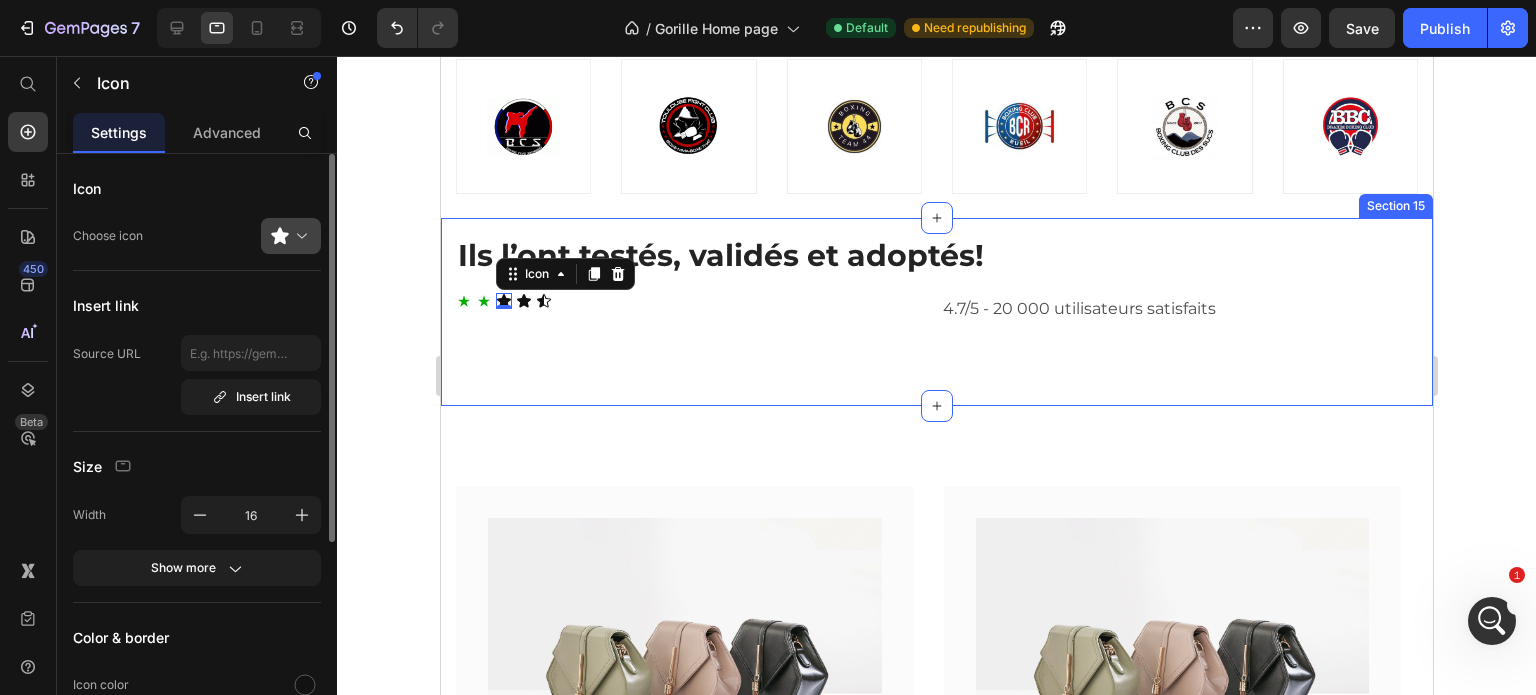 click at bounding box center (299, 236) 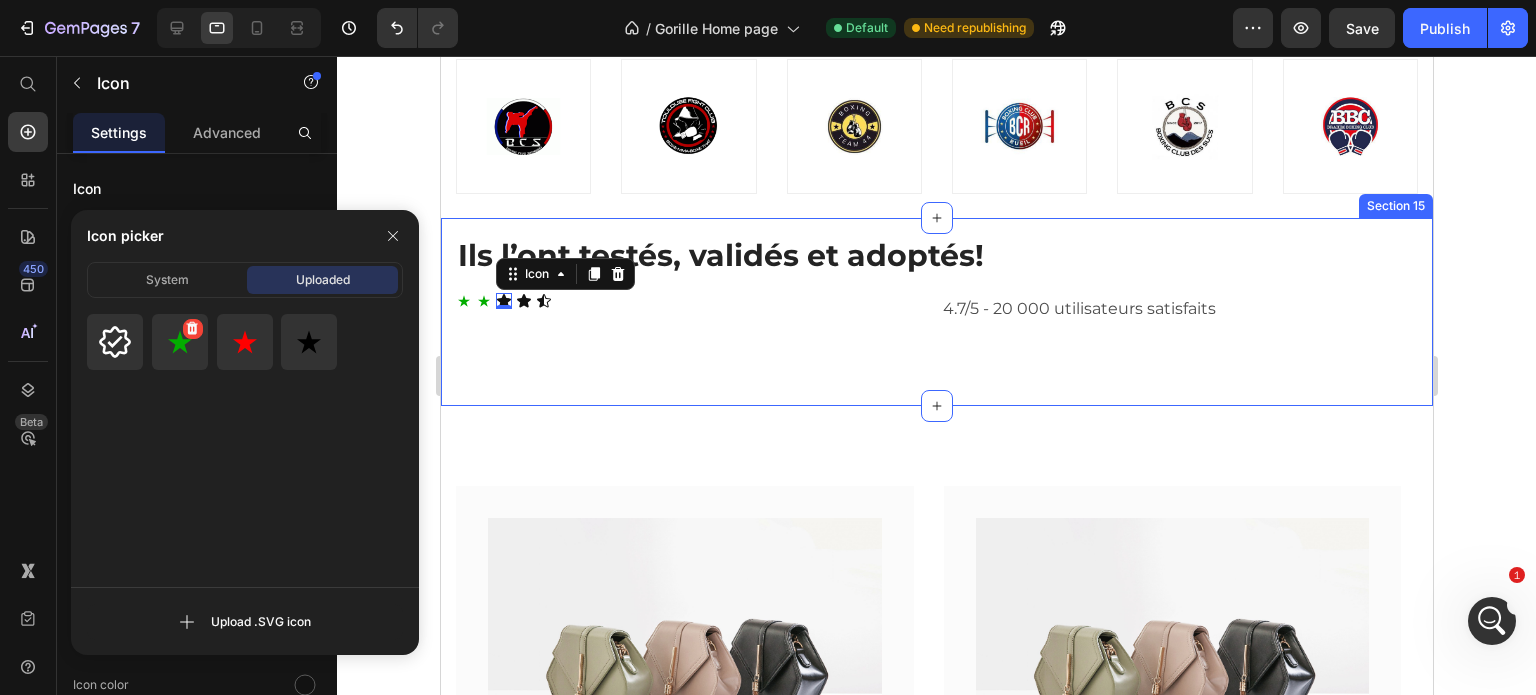 click at bounding box center [180, 342] 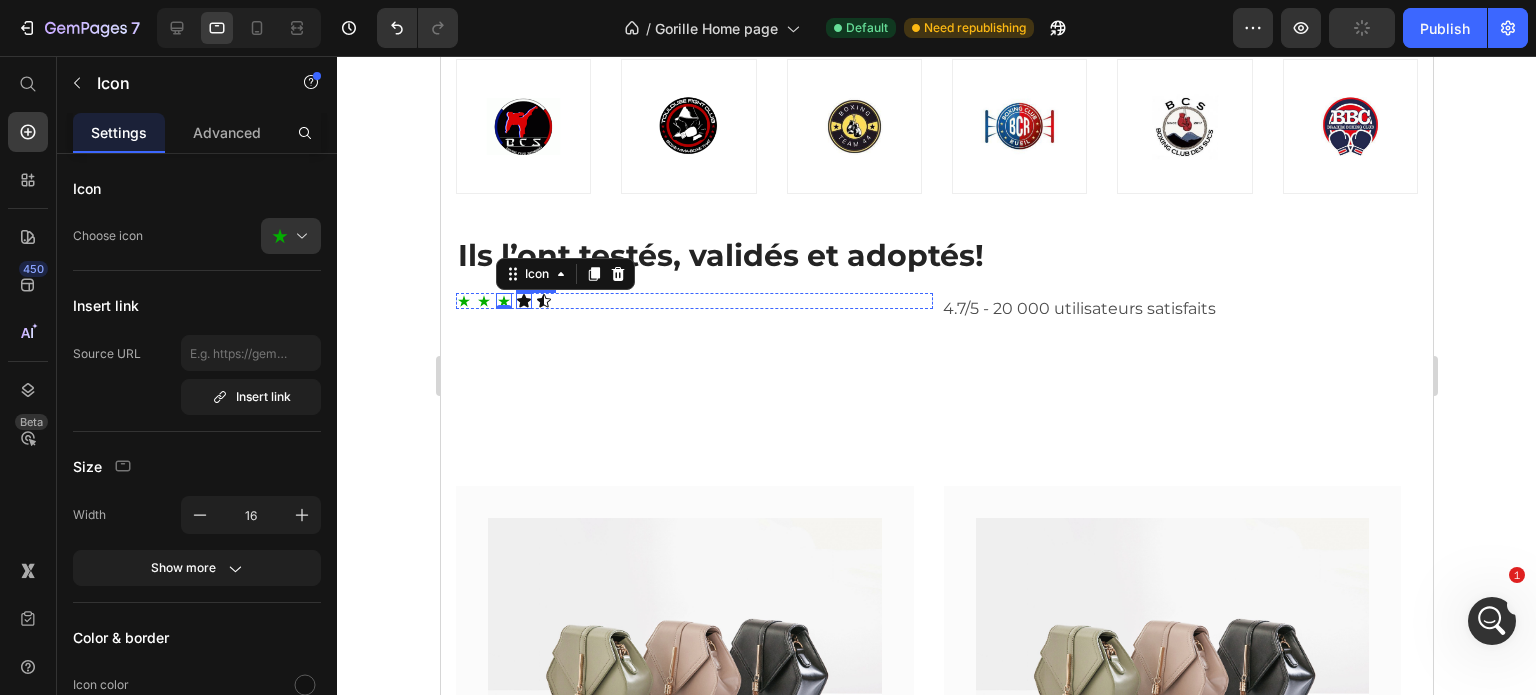 click 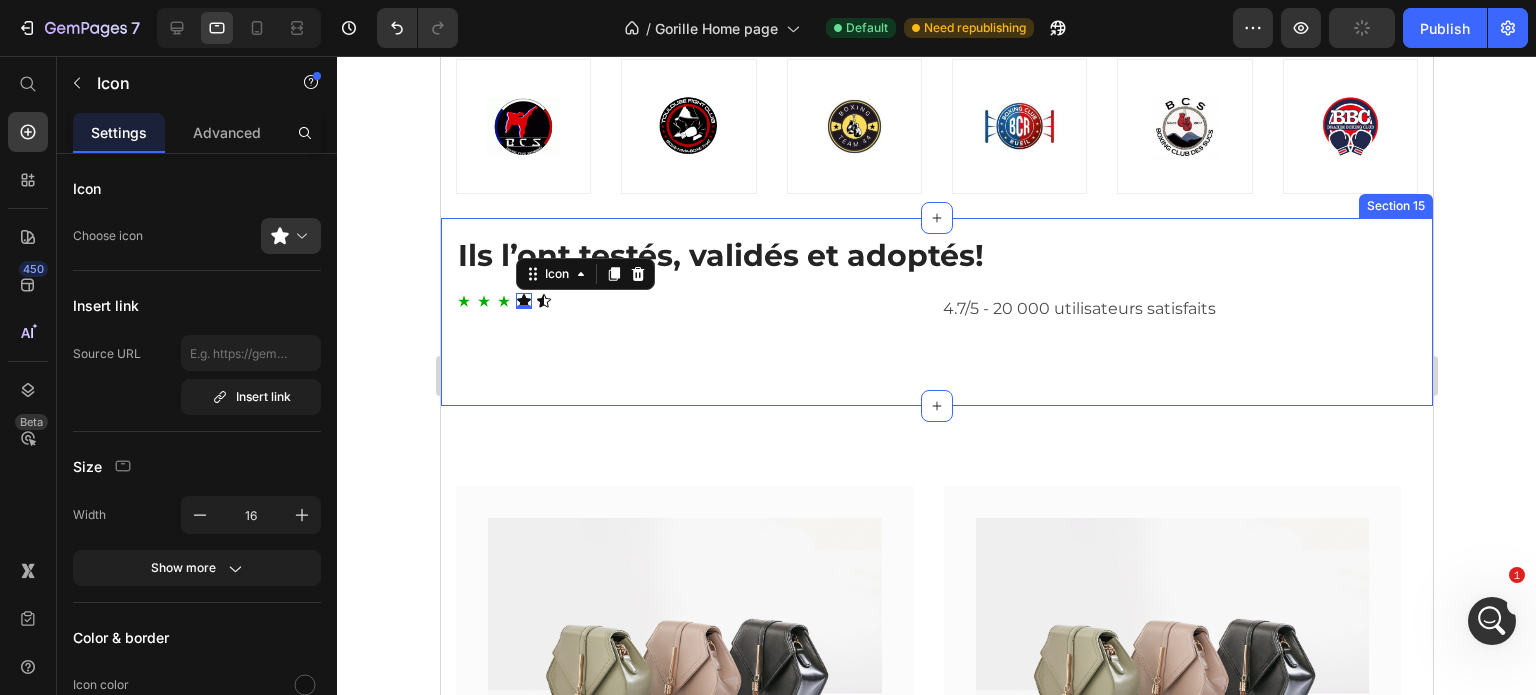 click at bounding box center [299, 236] 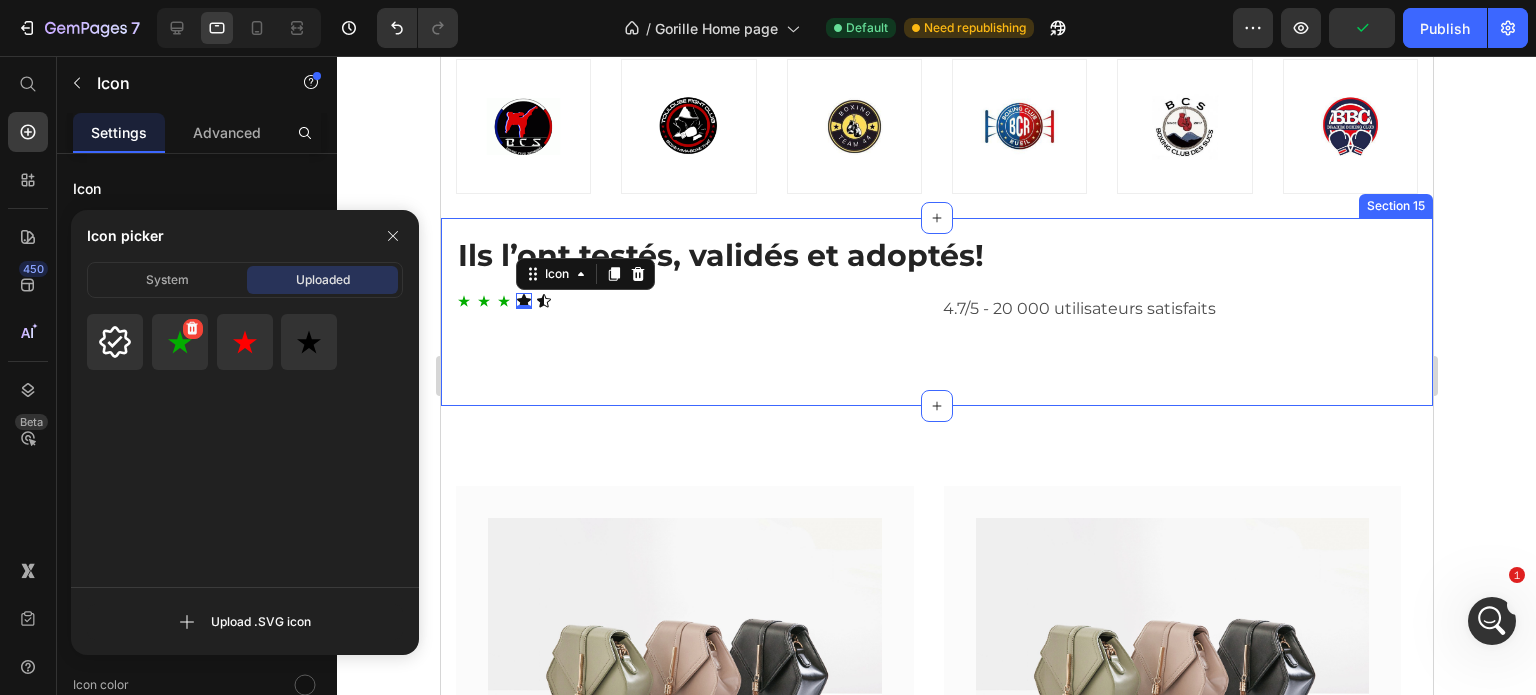 drag, startPoint x: 186, startPoint y: 355, endPoint x: 9, endPoint y: 263, distance: 199.48183 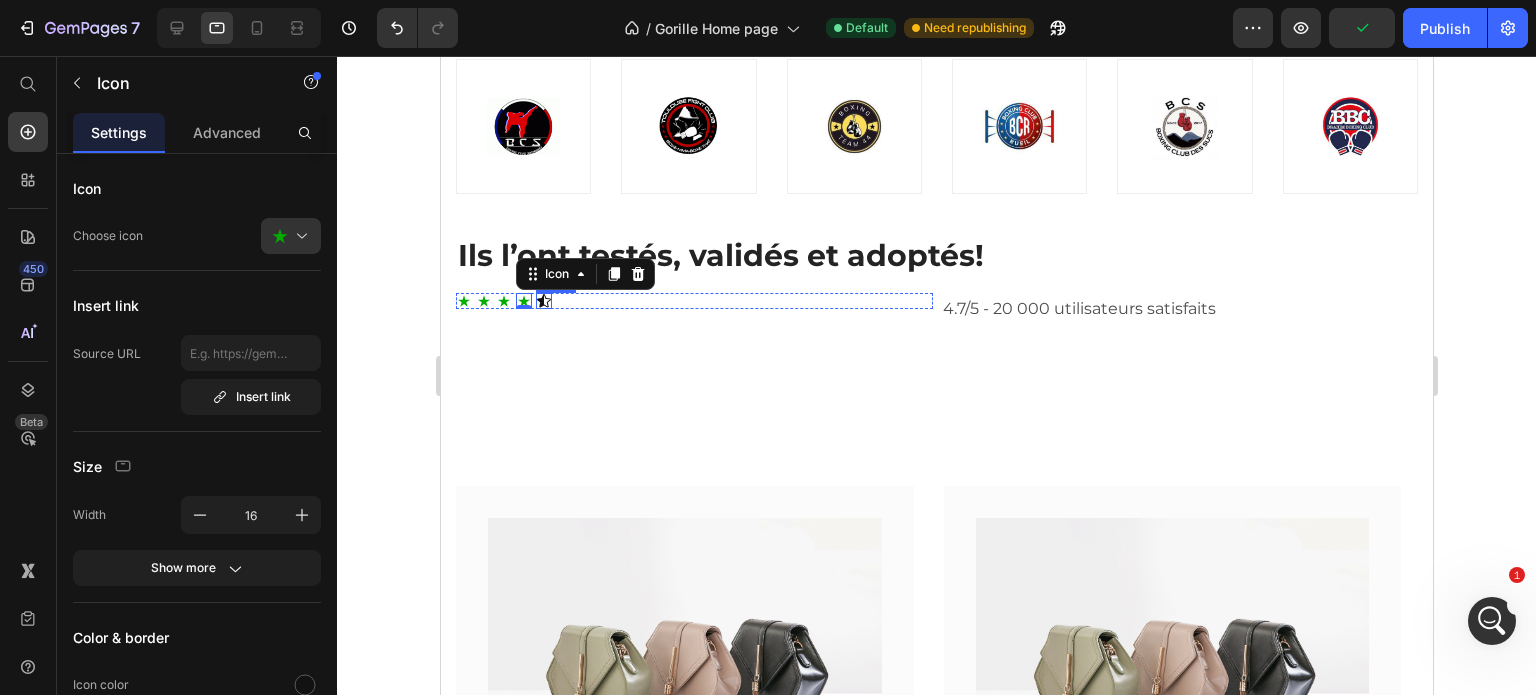 click 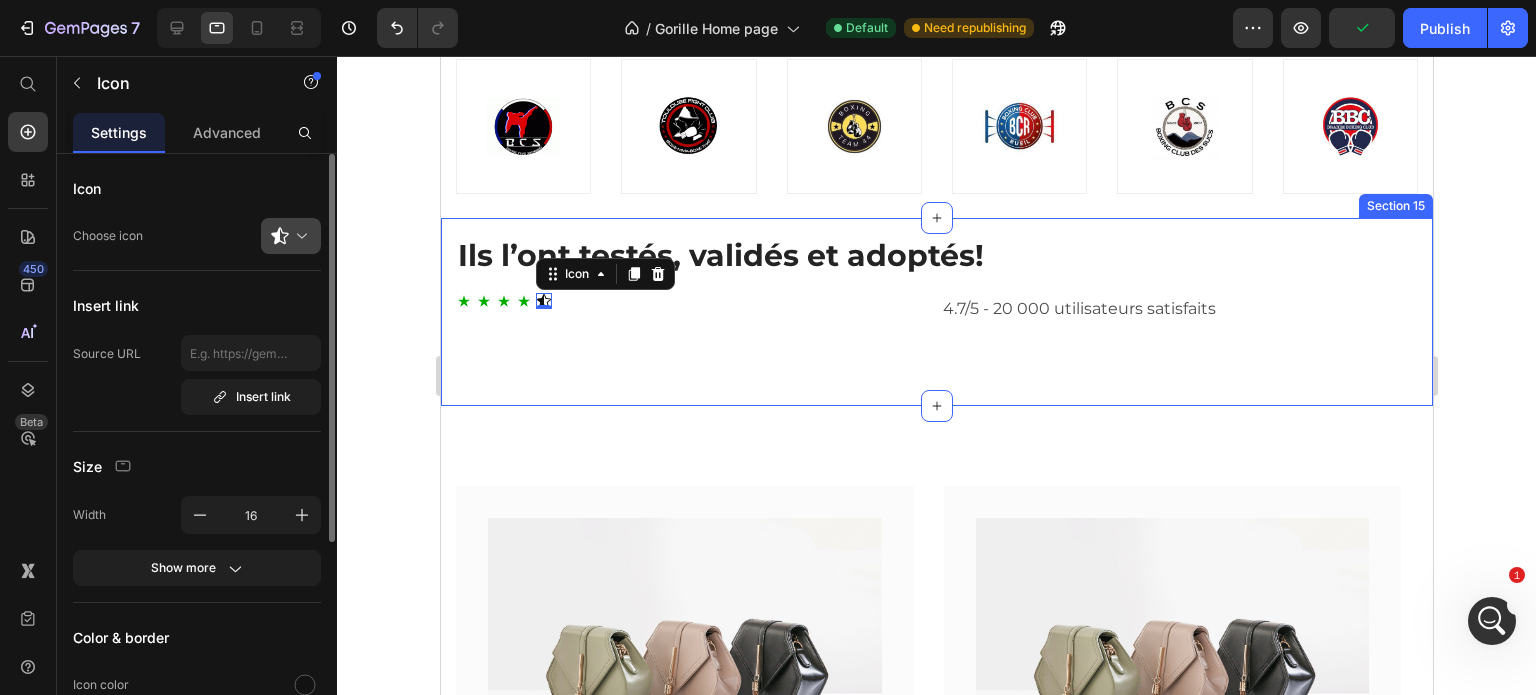 click at bounding box center (299, 236) 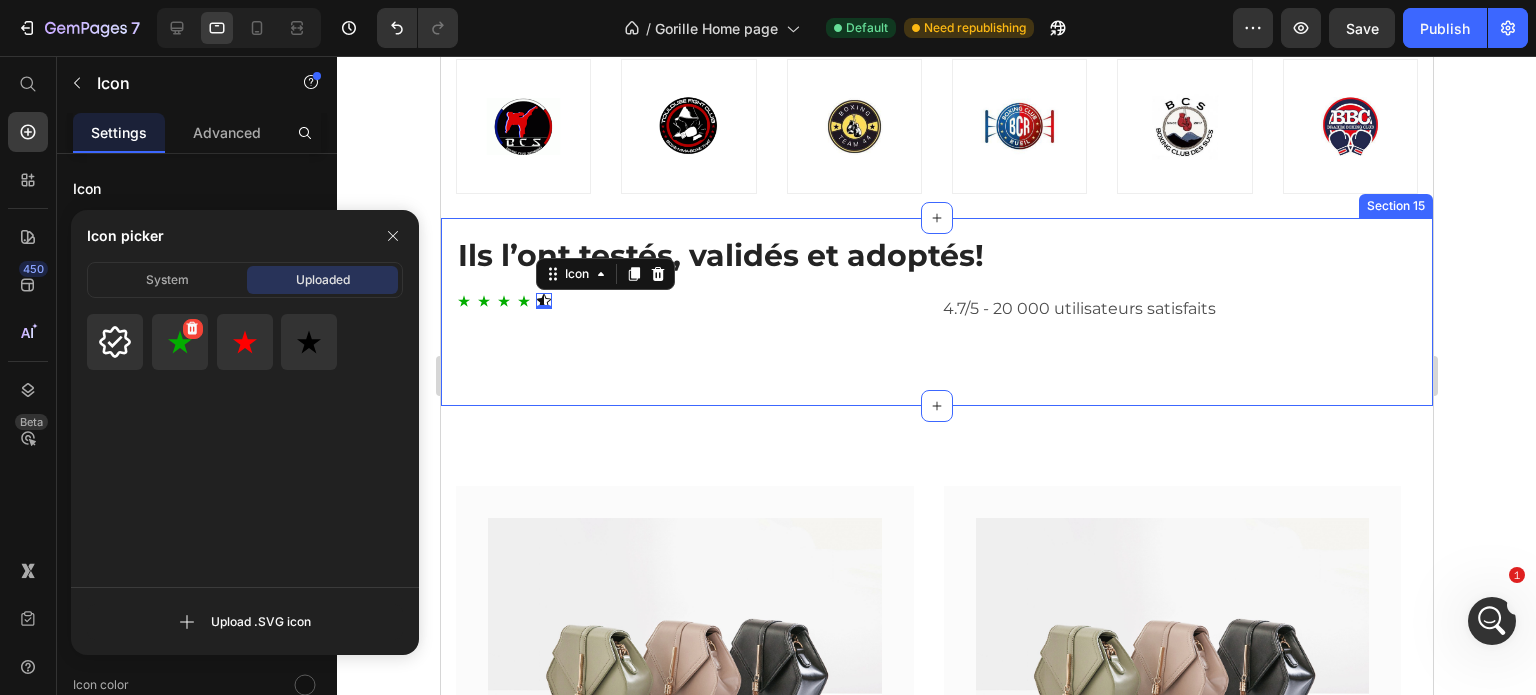 click at bounding box center (180, 342) 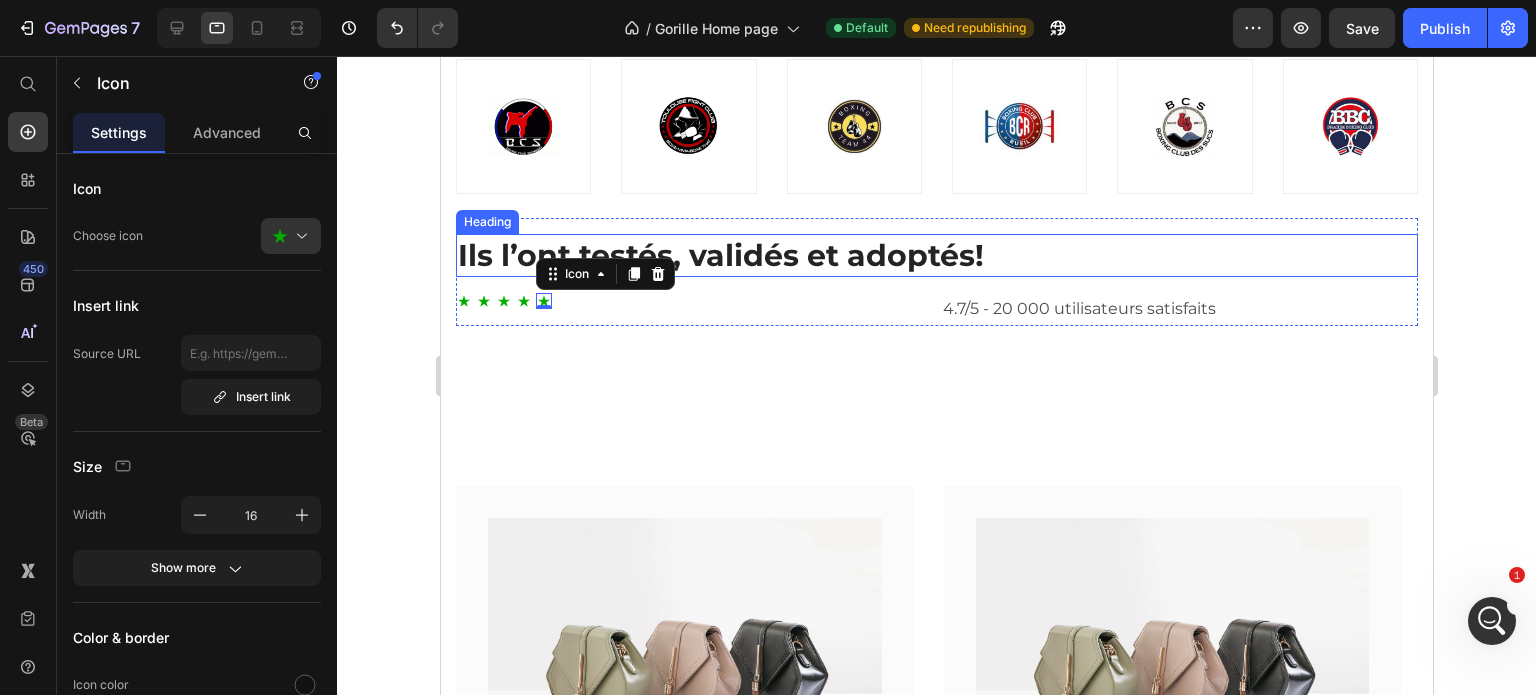 click on "Ils l’ont testés, validés et adoptés!" at bounding box center [936, 255] 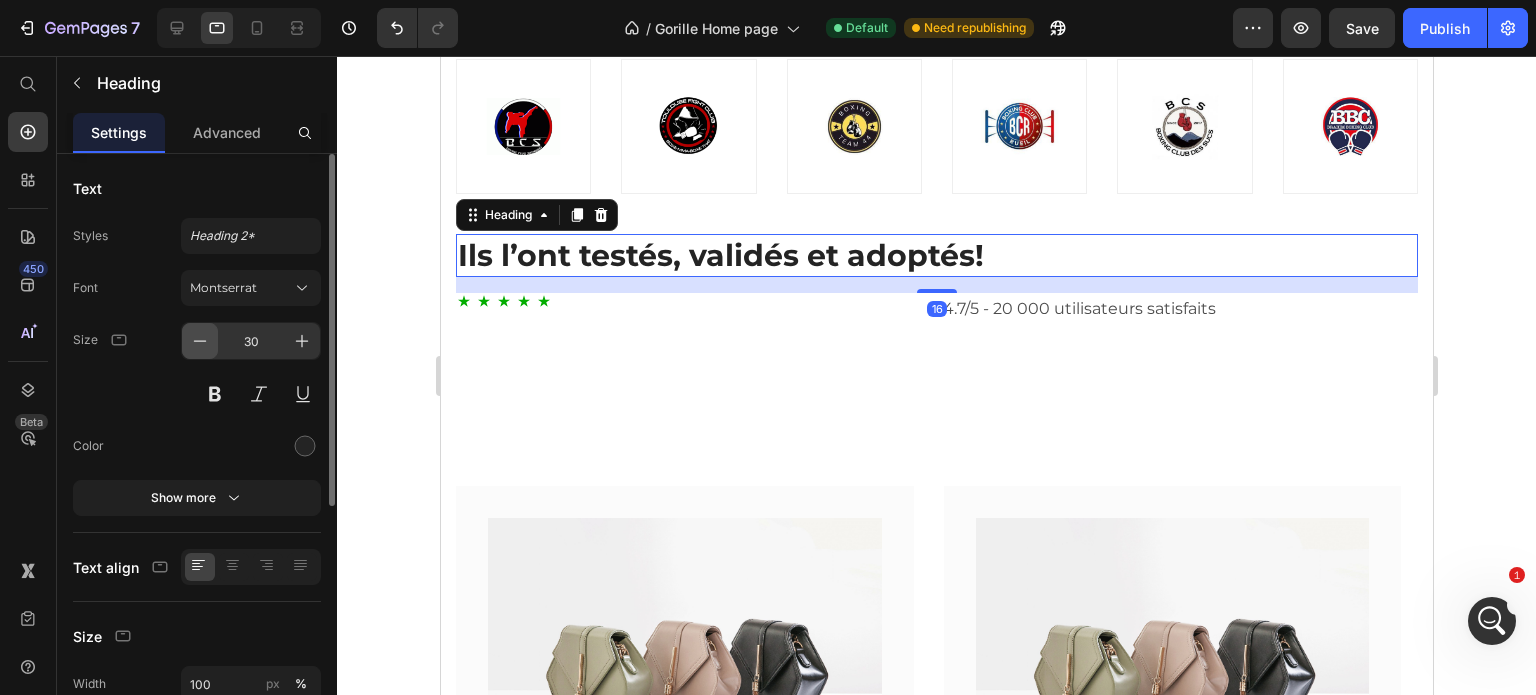 click on "Size 30" at bounding box center [197, 367] 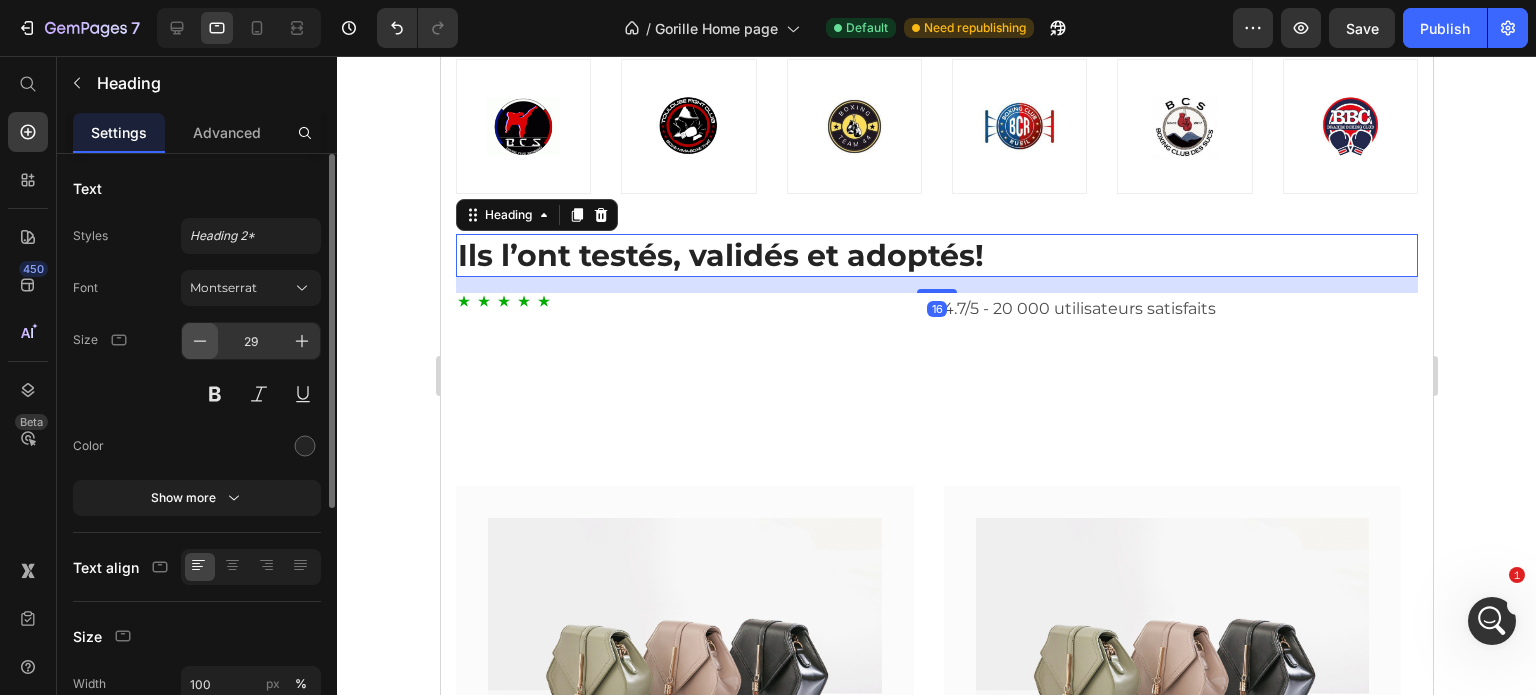 click at bounding box center (200, 341) 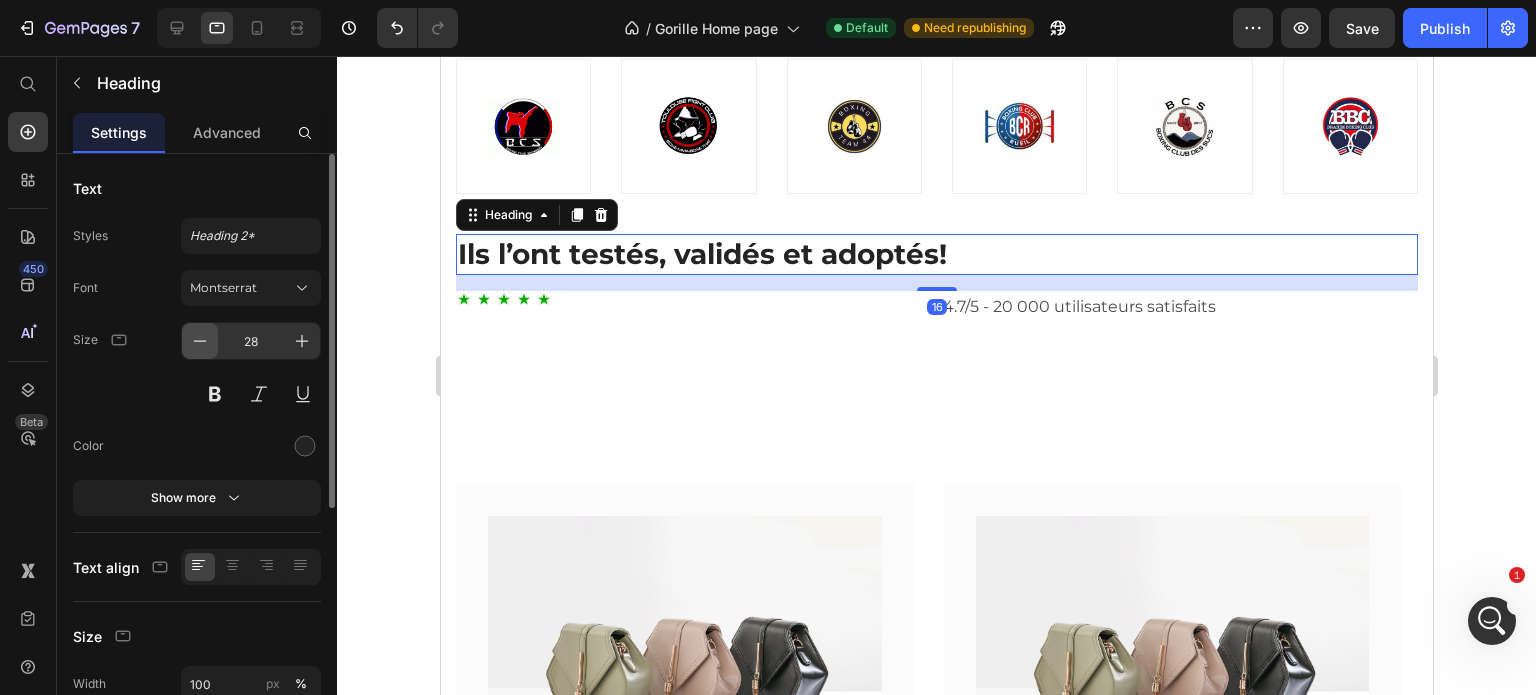 click at bounding box center [200, 341] 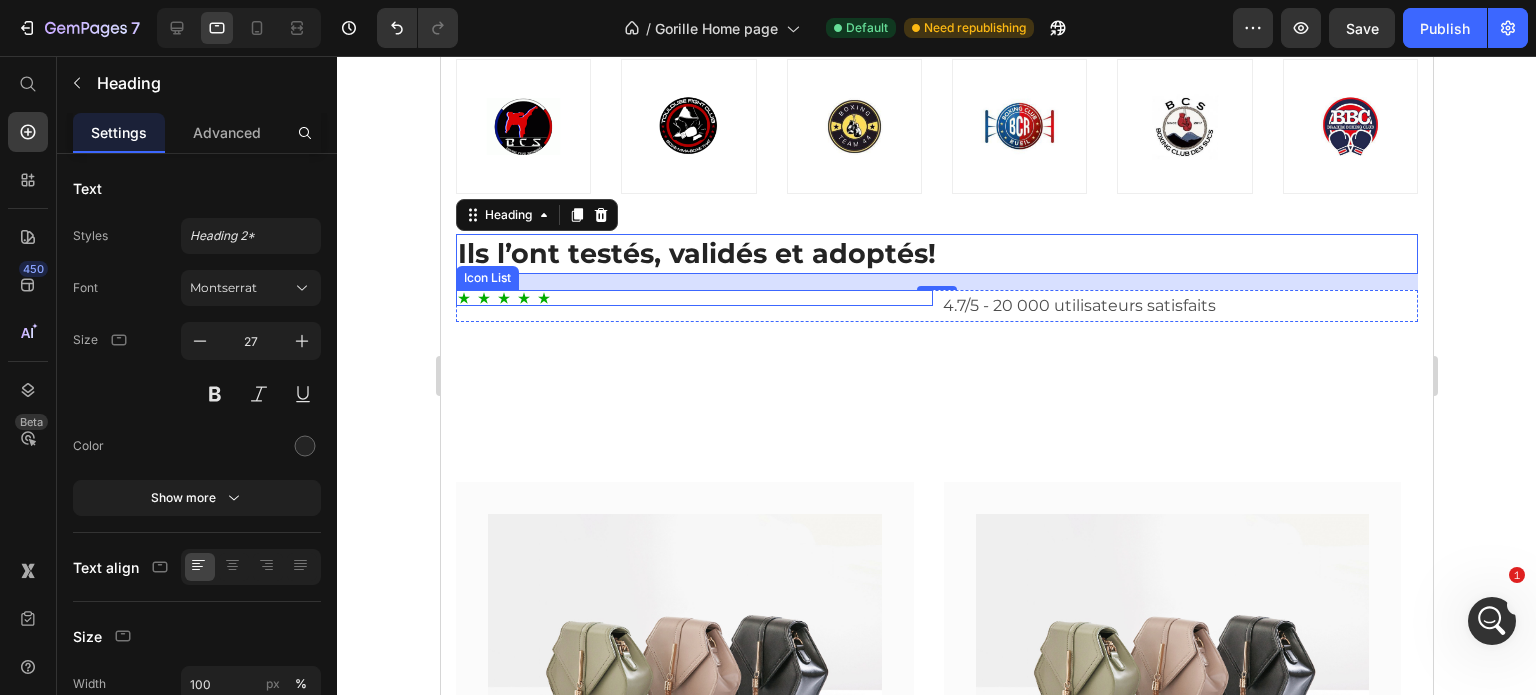 click on "Icon Icon Icon Icon Icon" at bounding box center (693, 298) 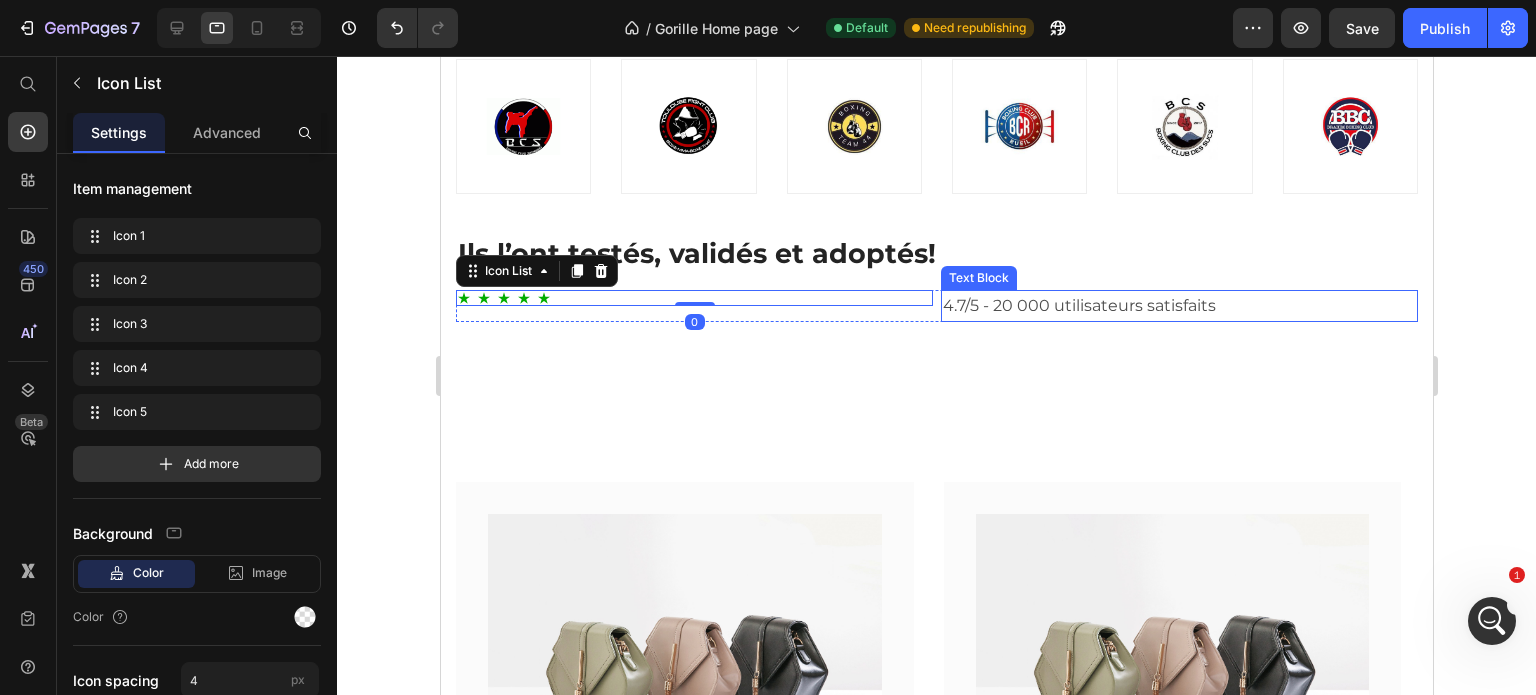 click on "4.7/5 - 20 000 utilisateurs satisfaits" at bounding box center (1178, 306) 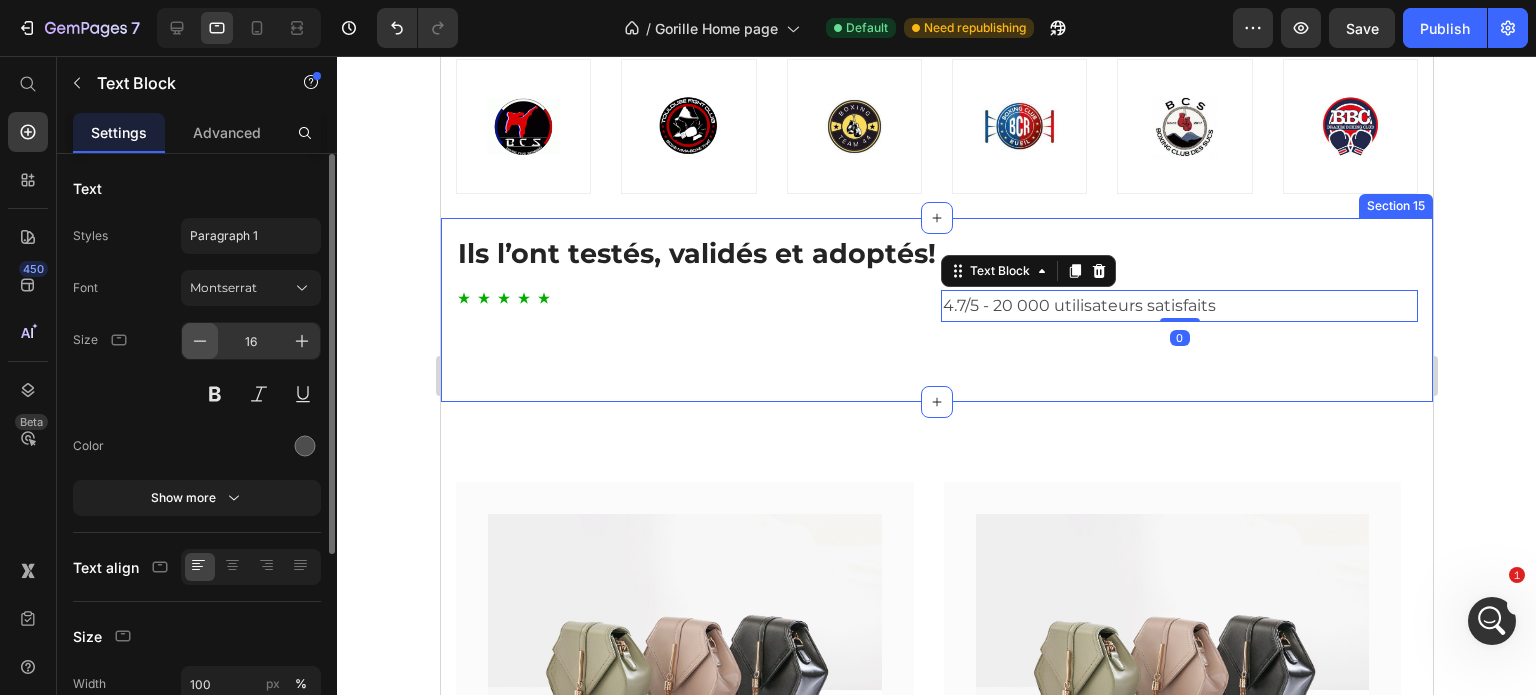 click at bounding box center [200, 341] 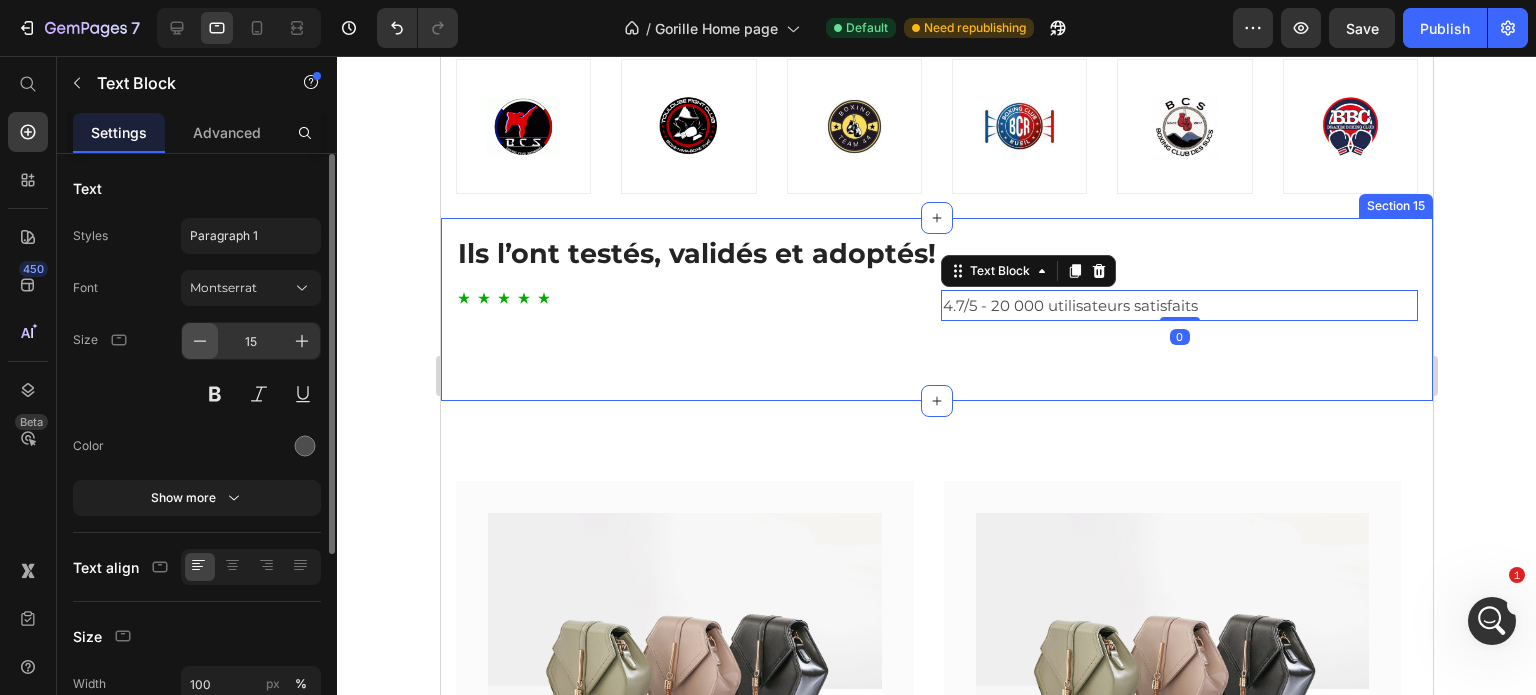 click 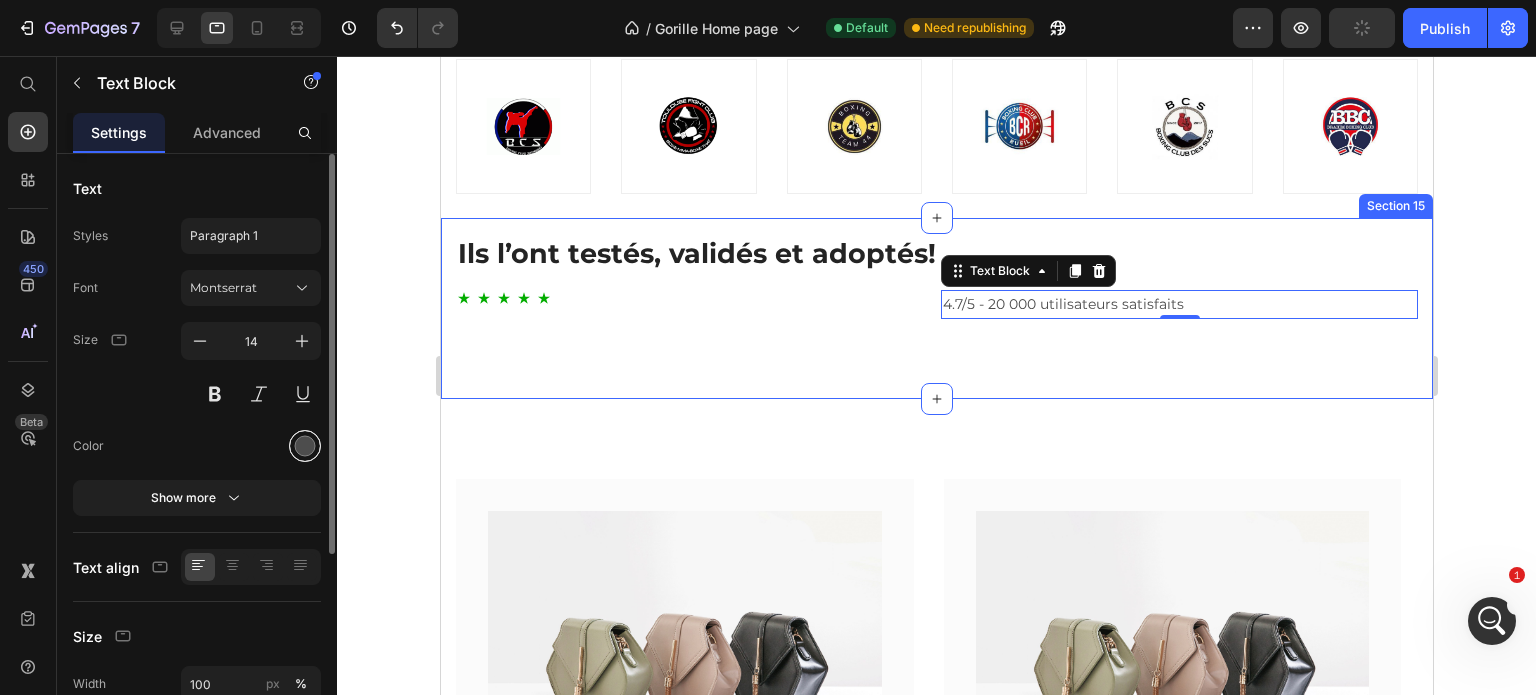 click at bounding box center [305, 446] 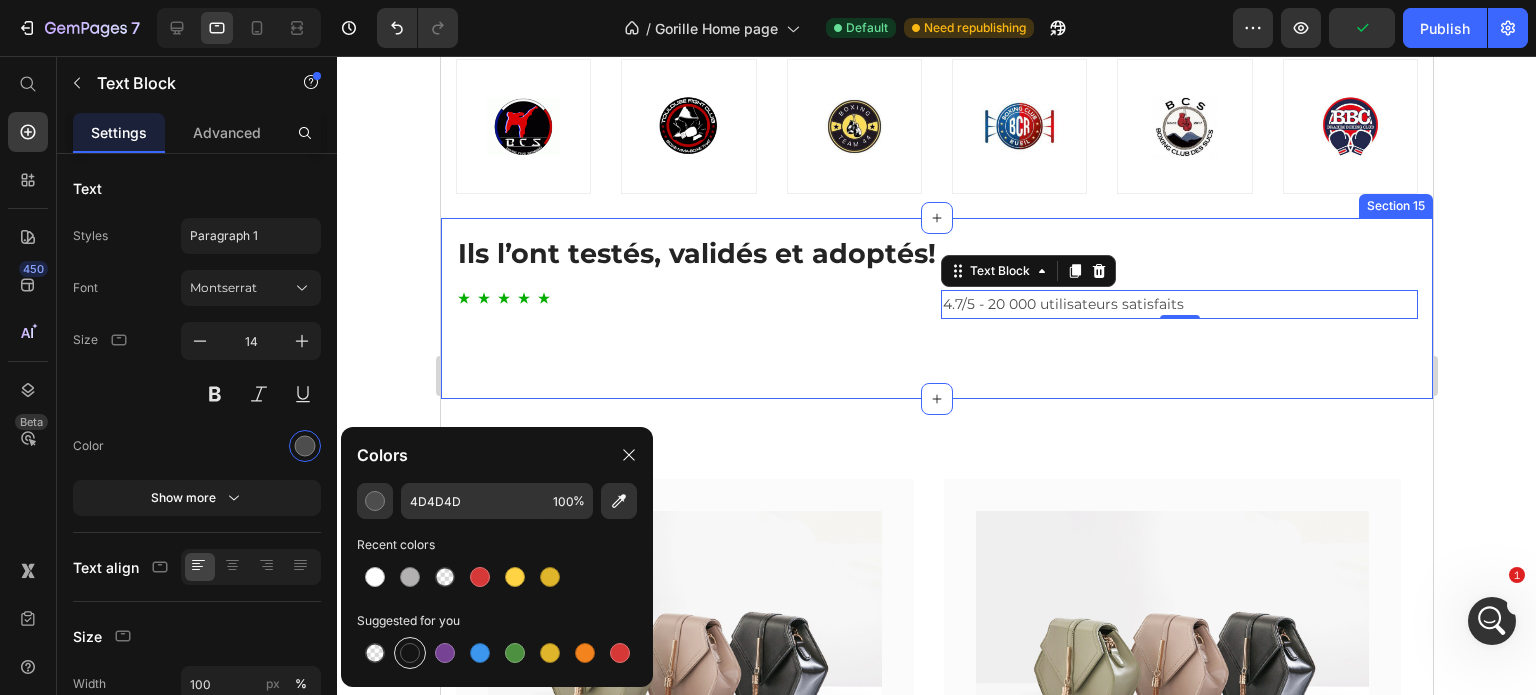 click at bounding box center [410, 653] 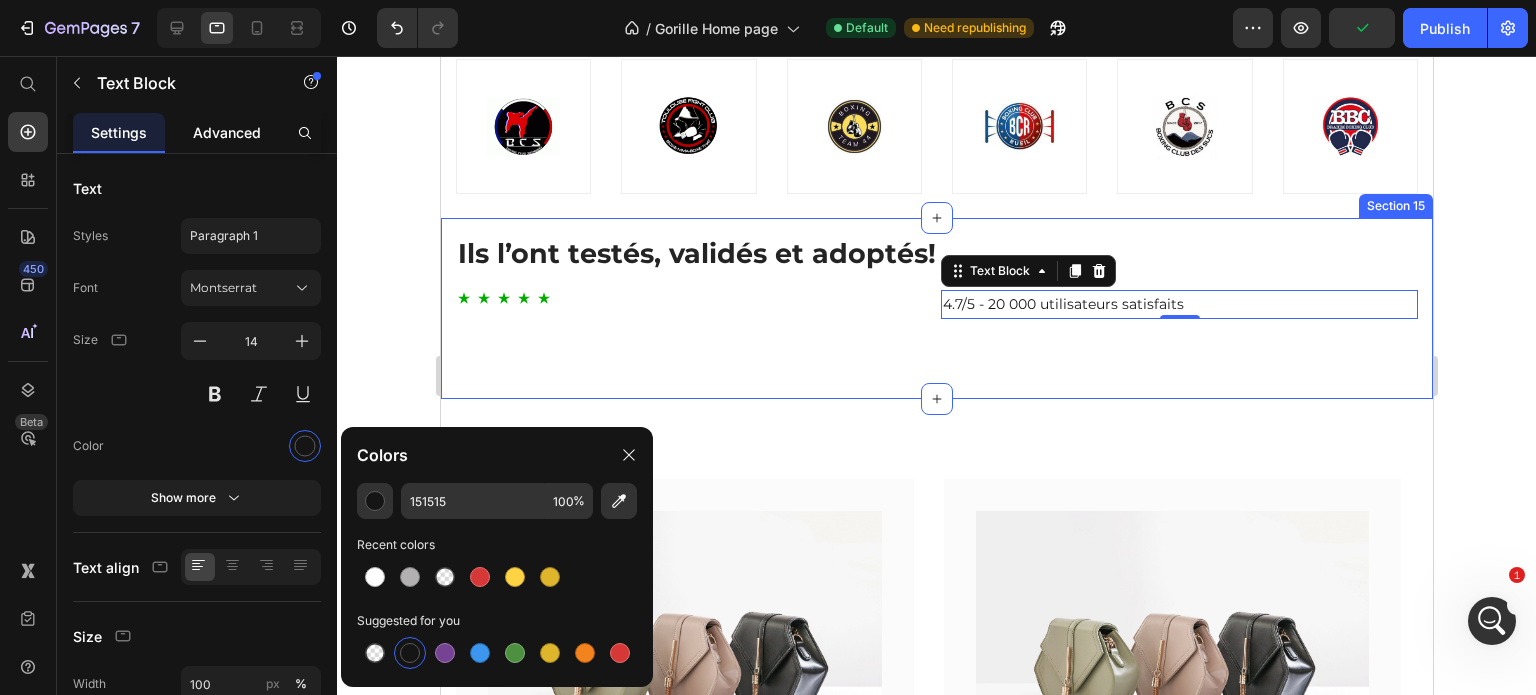 click on "Advanced" at bounding box center (227, 132) 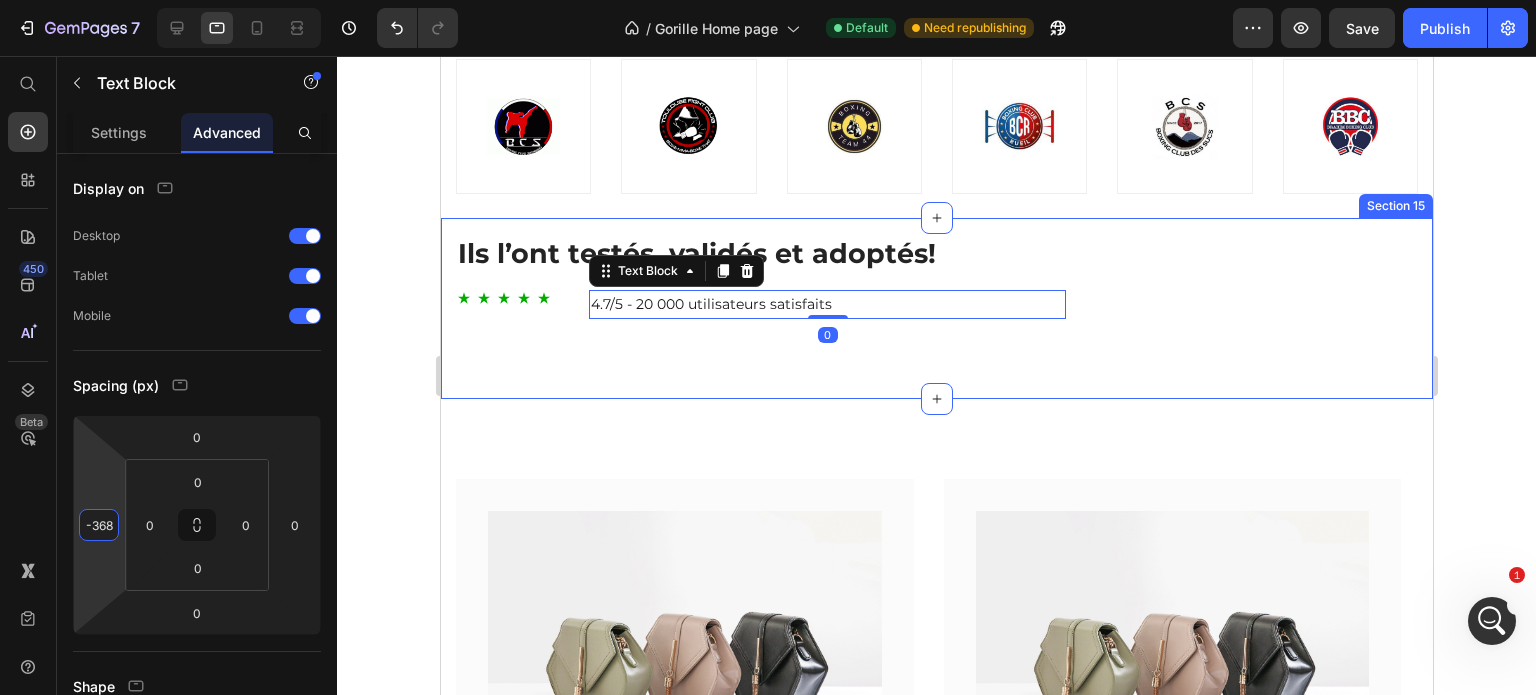 type on "-372" 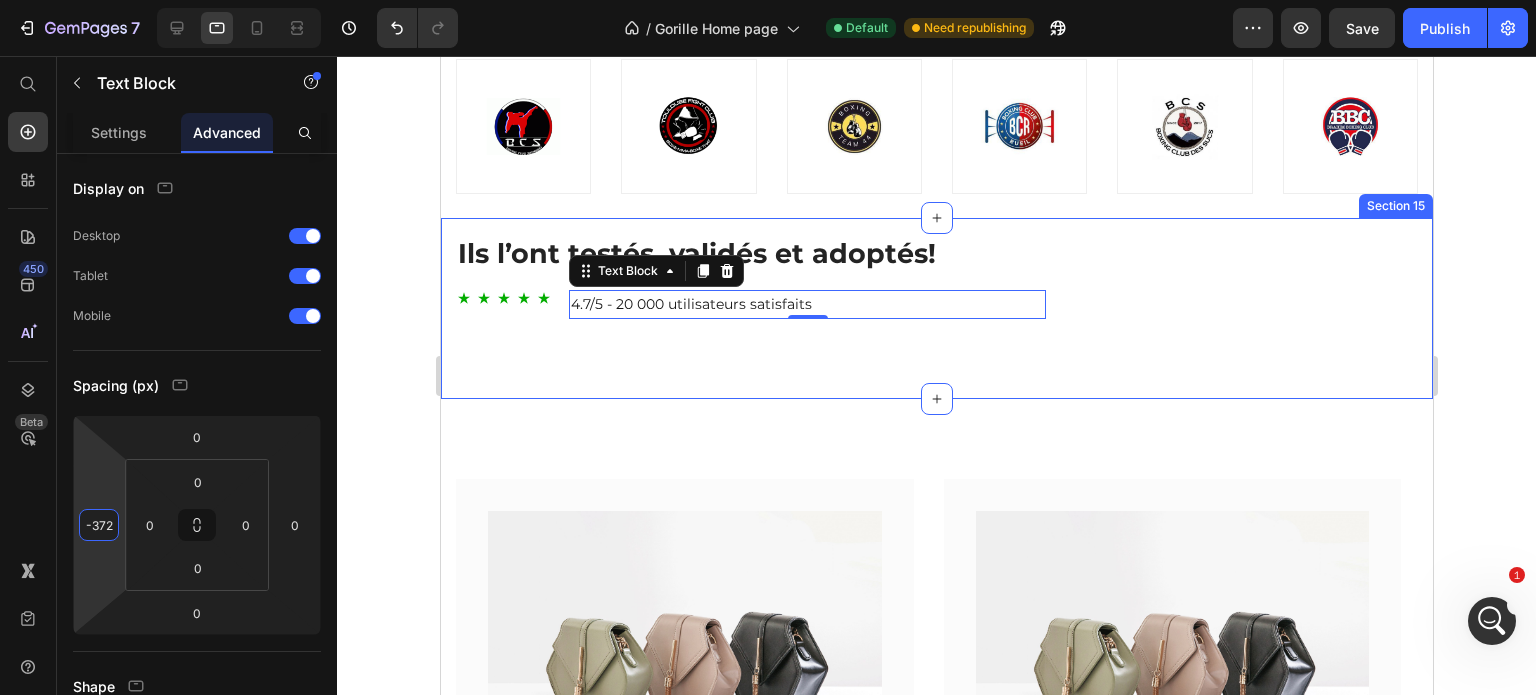 drag, startPoint x: 114, startPoint y: 472, endPoint x: 92, endPoint y: 658, distance: 187.29655 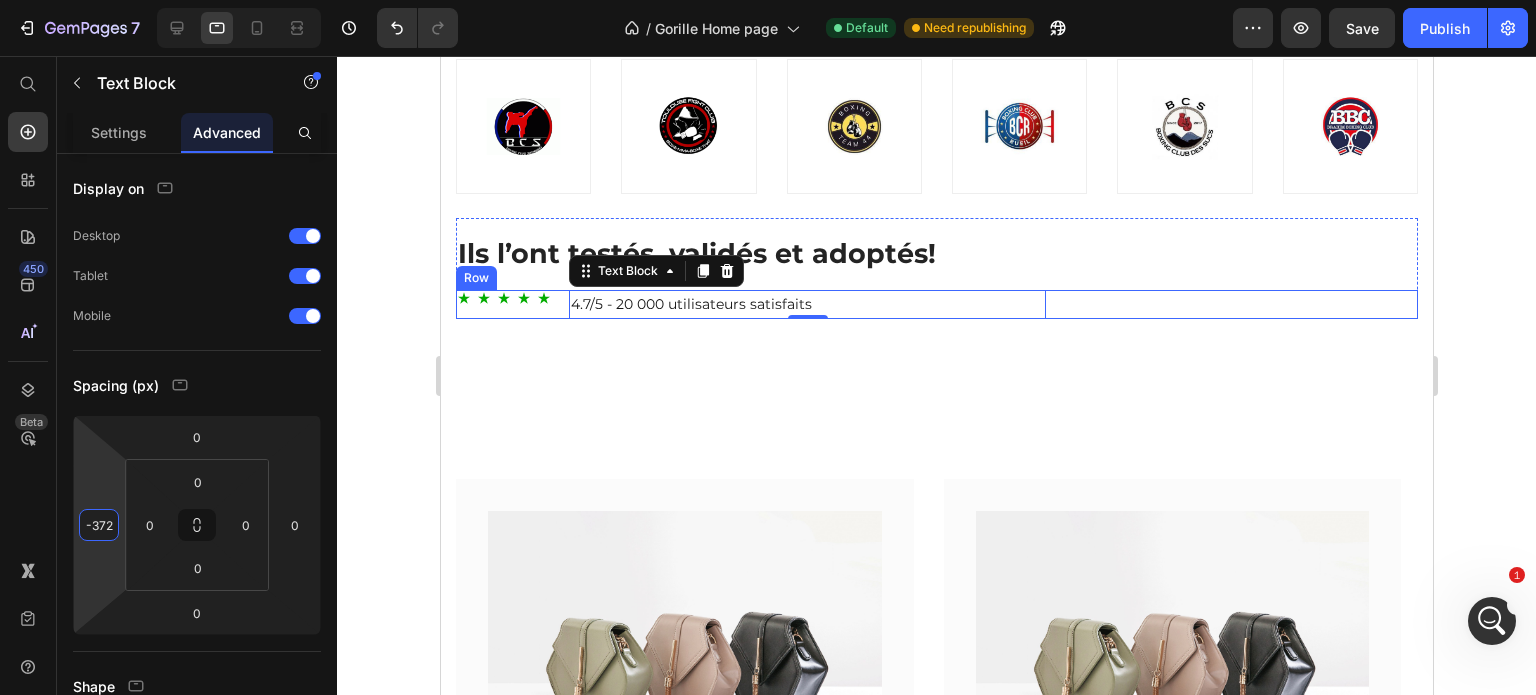 click on "Icon Icon Icon Icon Icon Icon List" at bounding box center (693, 304) 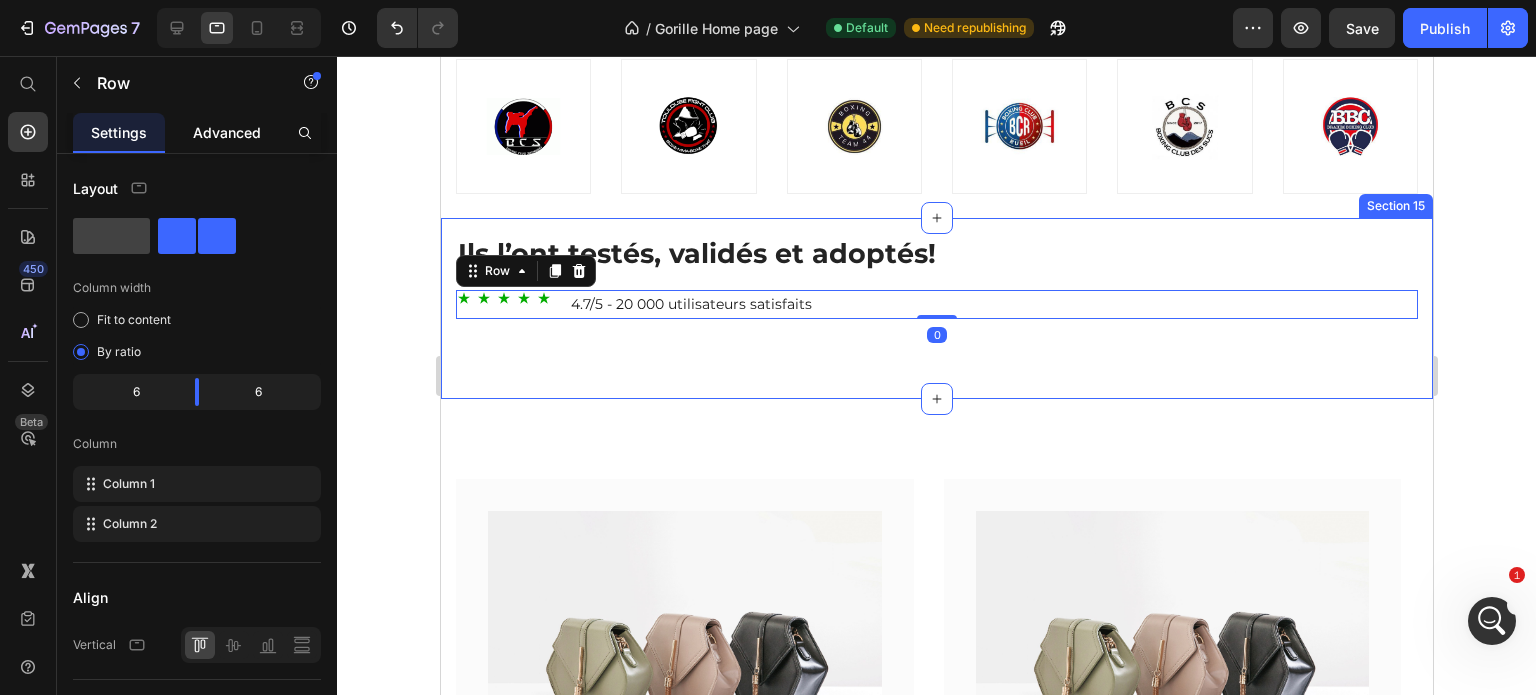 click on "Advanced" at bounding box center [227, 132] 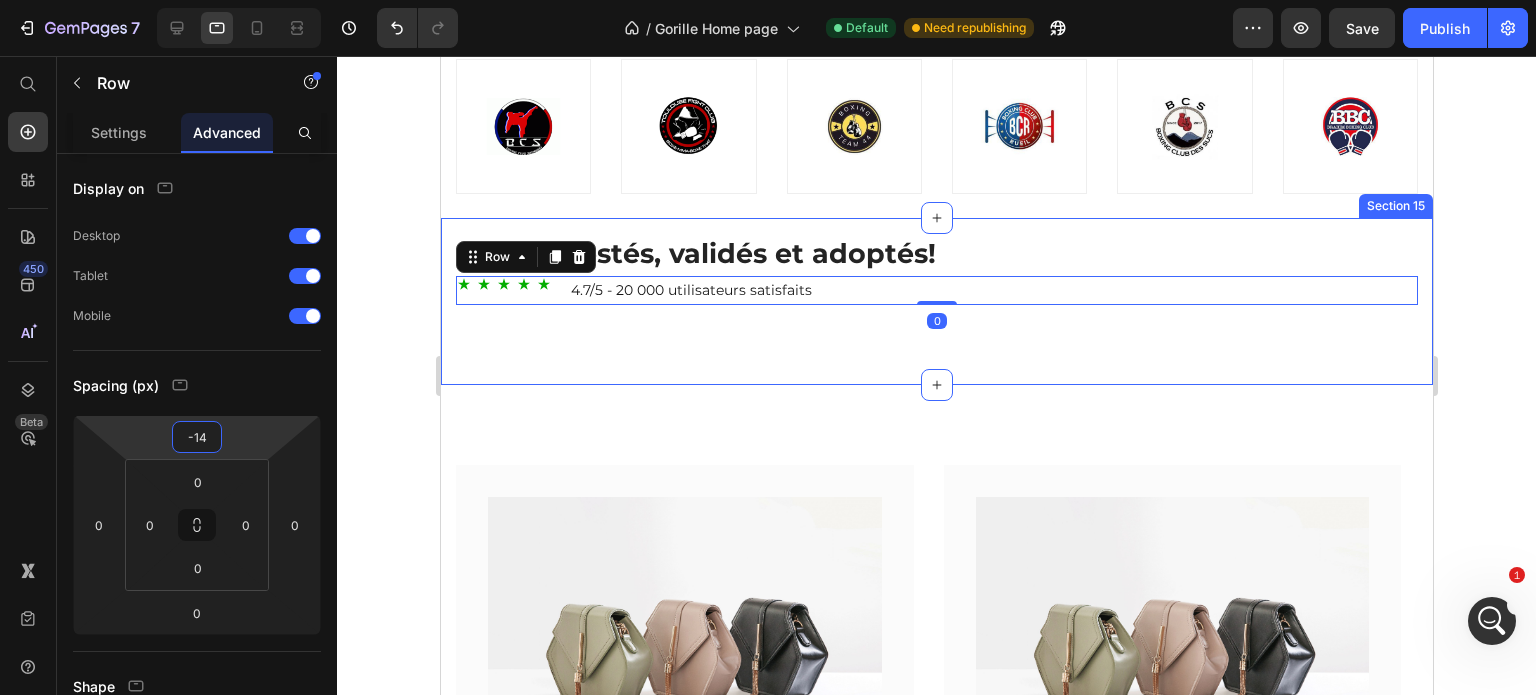 type on "-16" 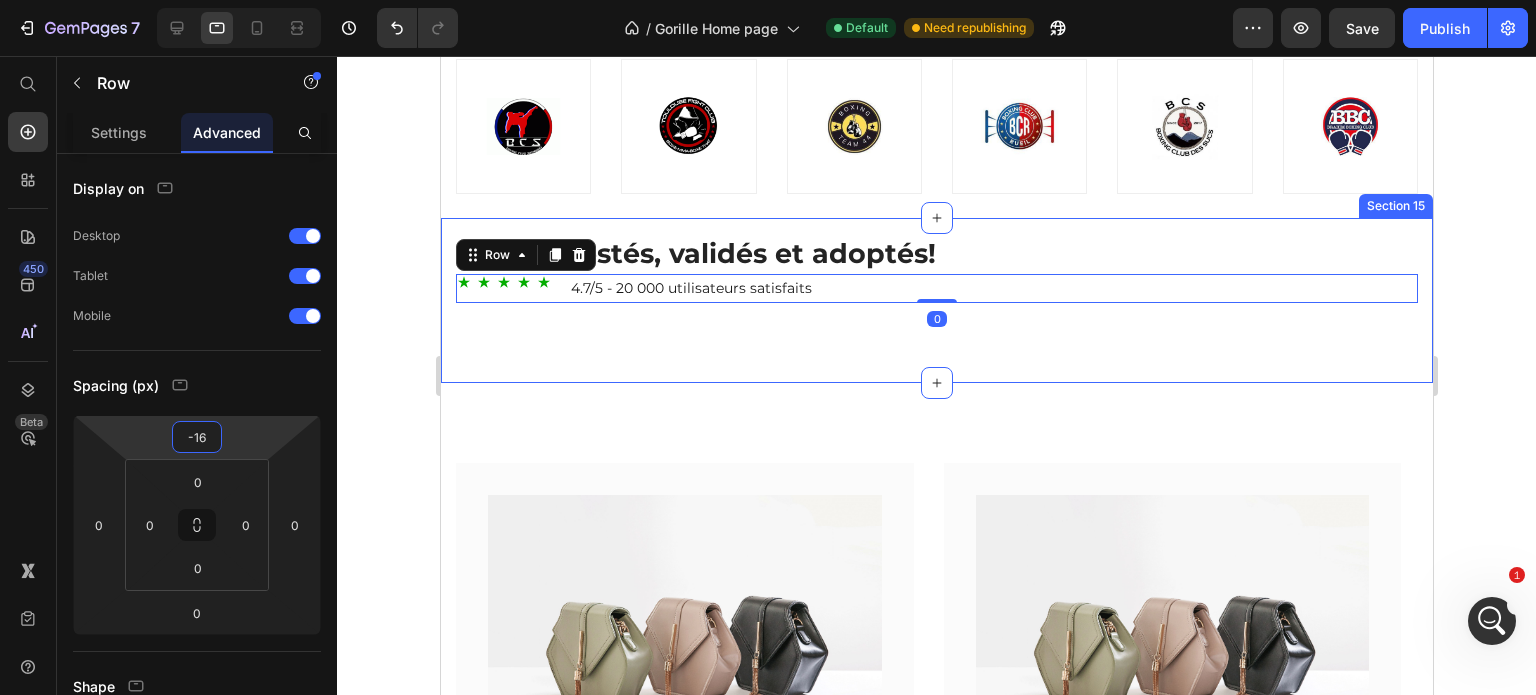 click on "7  Version history  /  Gorille Home page Default Need republishing Preview  Save   Publish  450 Beta Start with Sections Elements Hero Section Product Detail Brands Trusted Badges Guarantee Product Breakdown How to use Testimonials Compare Bundle FAQs Social Proof Brand Story Product List Collection Blog List Contact Sticky Add to Cart Custom Footer Browse Library 450 Layout
Row
Row
Row
Row Text
Heading
Text Block Button
Button
Button
Sticky Back to top Media
Image" at bounding box center (768, 75) 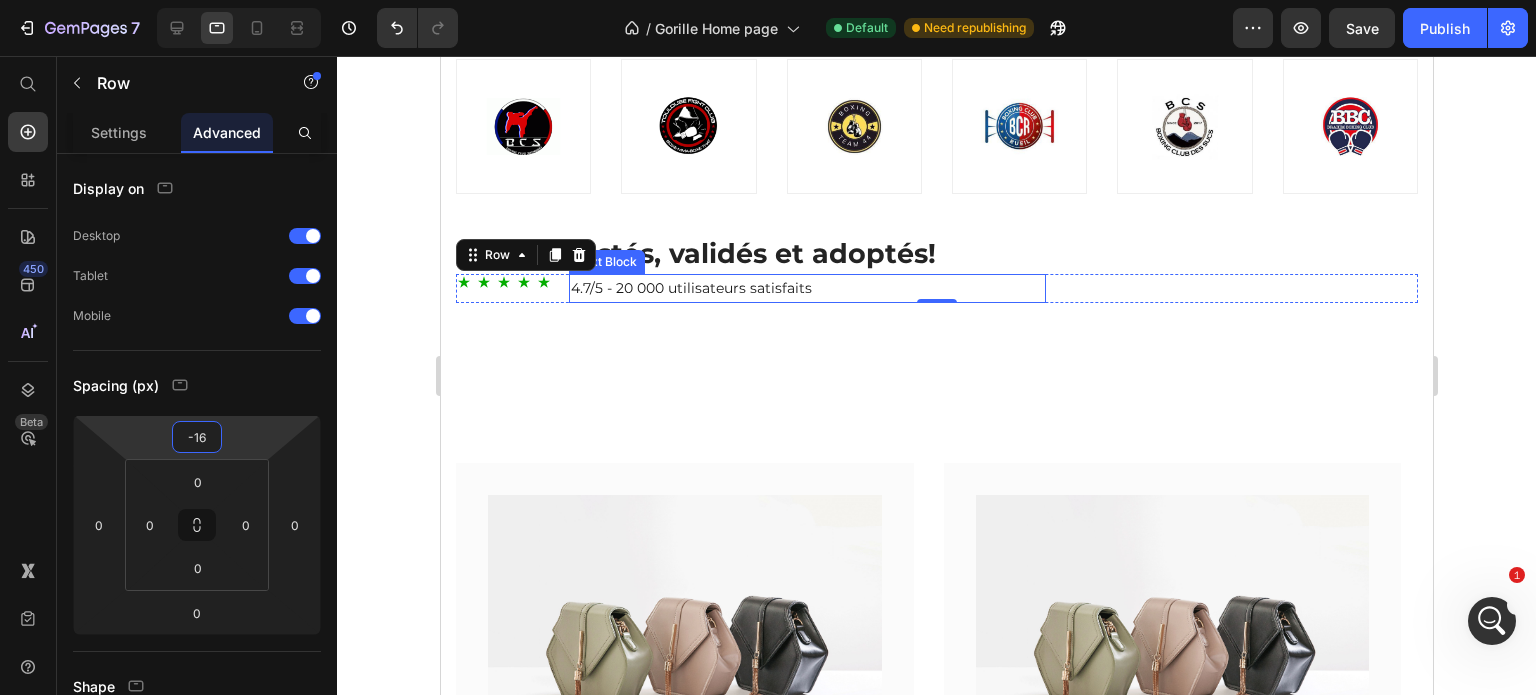click on "4.7/5 - 20 000 utilisateurs satisfaits" at bounding box center (806, 288) 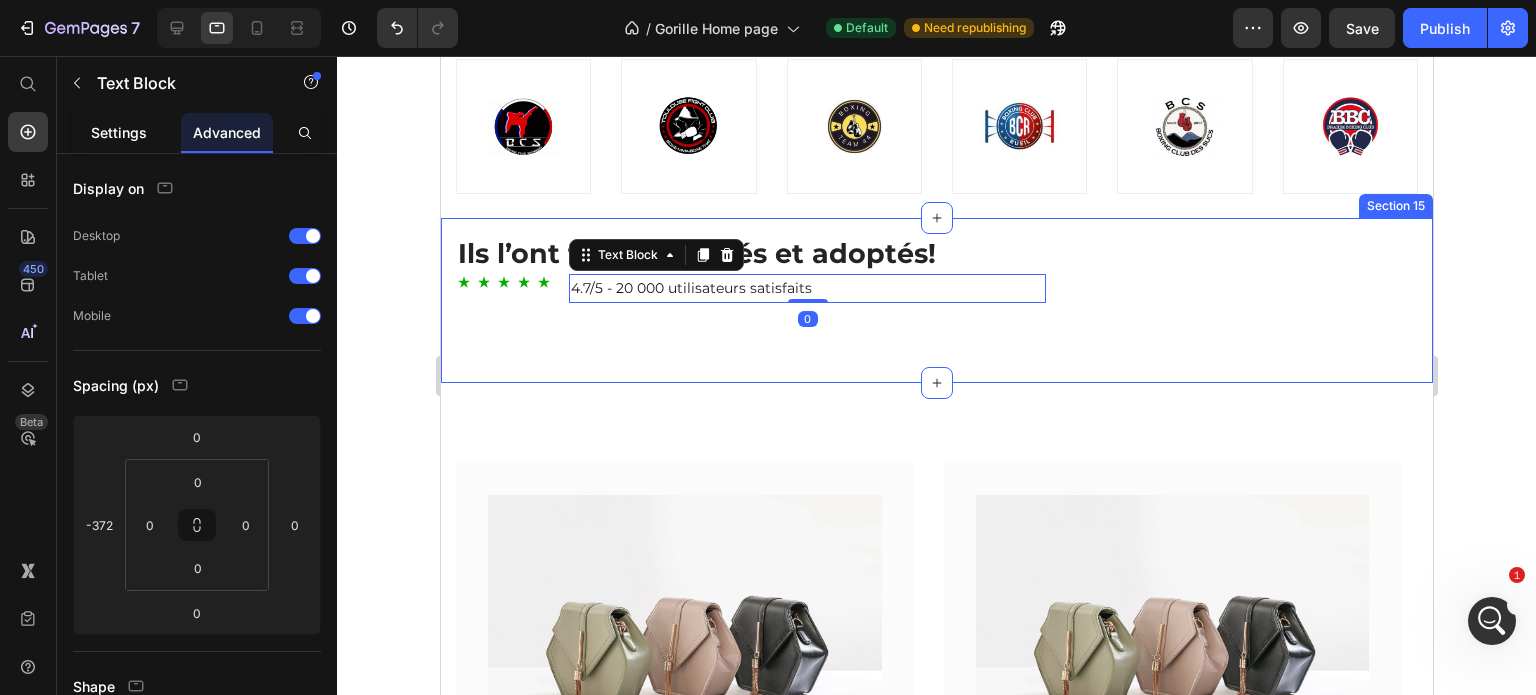 click on "Settings" at bounding box center (119, 132) 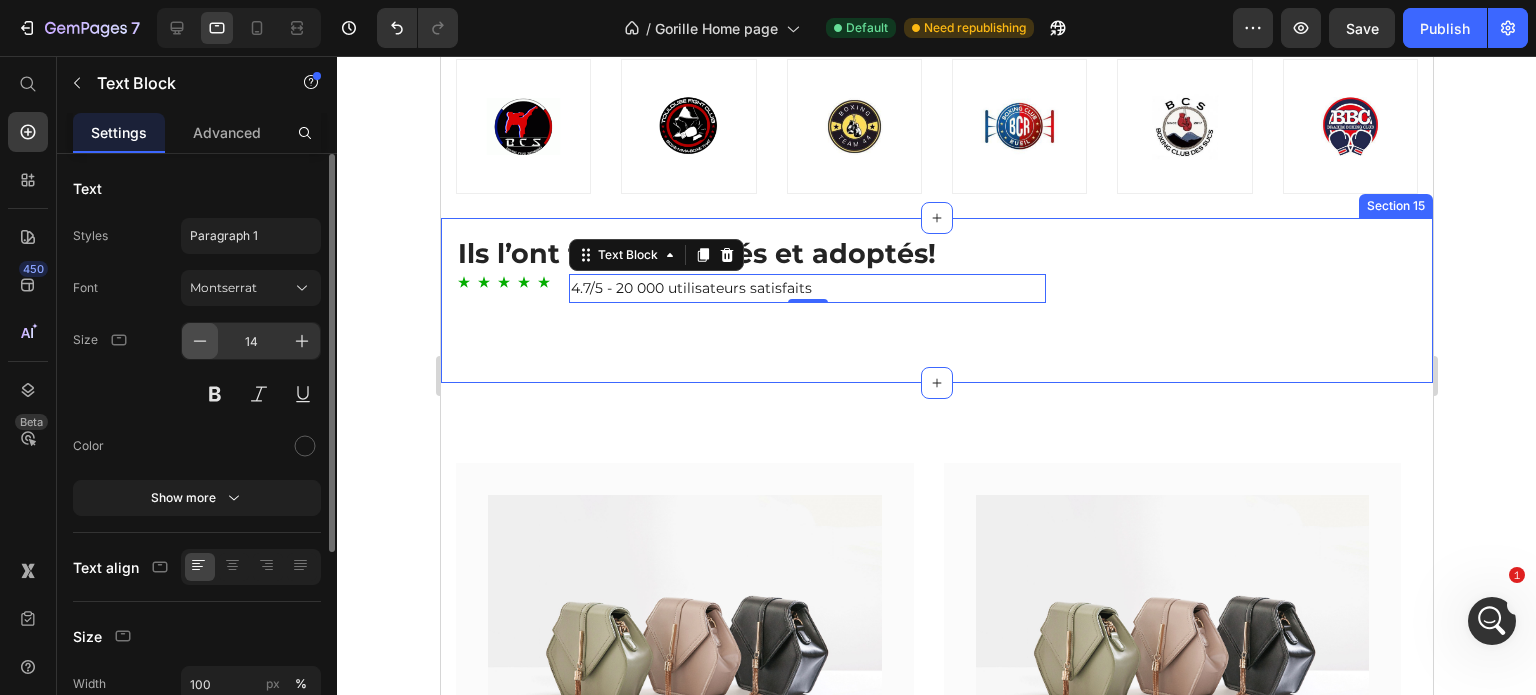 click at bounding box center (200, 341) 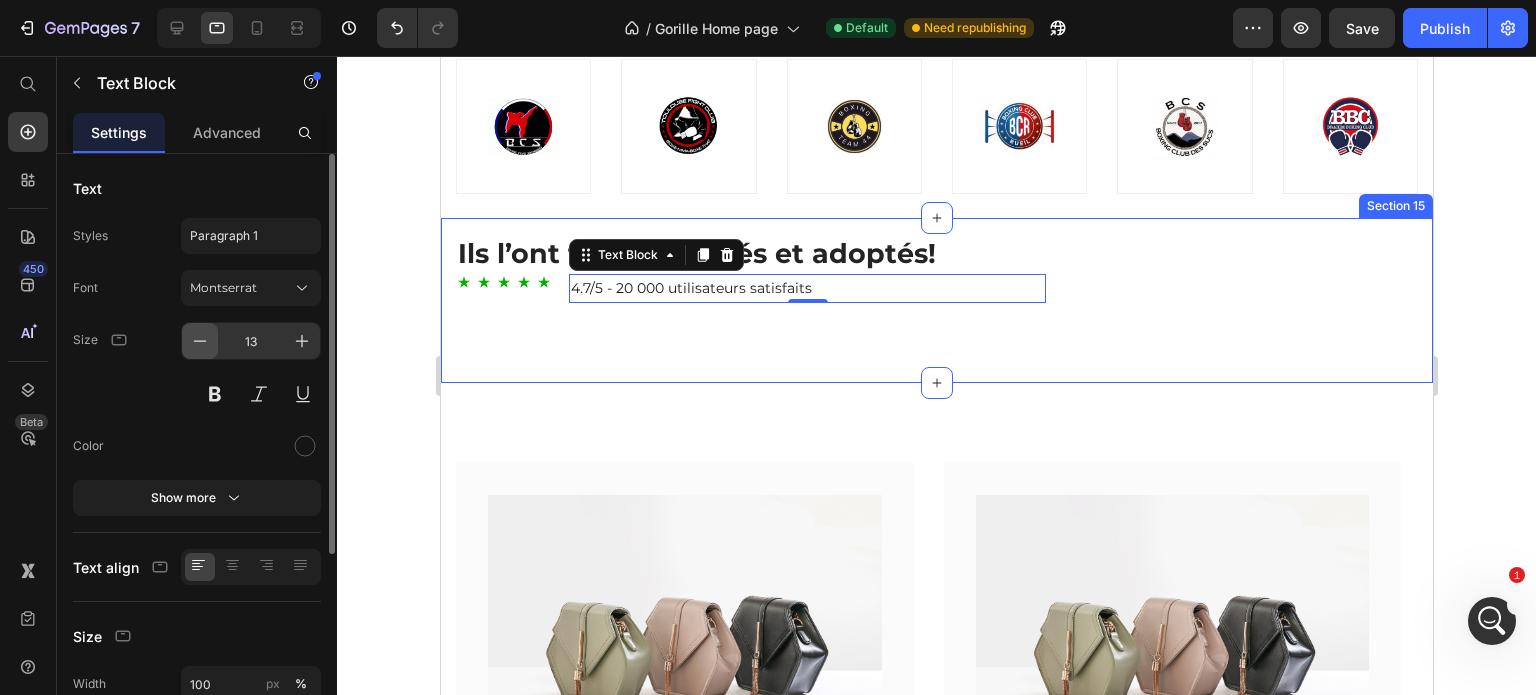 click at bounding box center [200, 341] 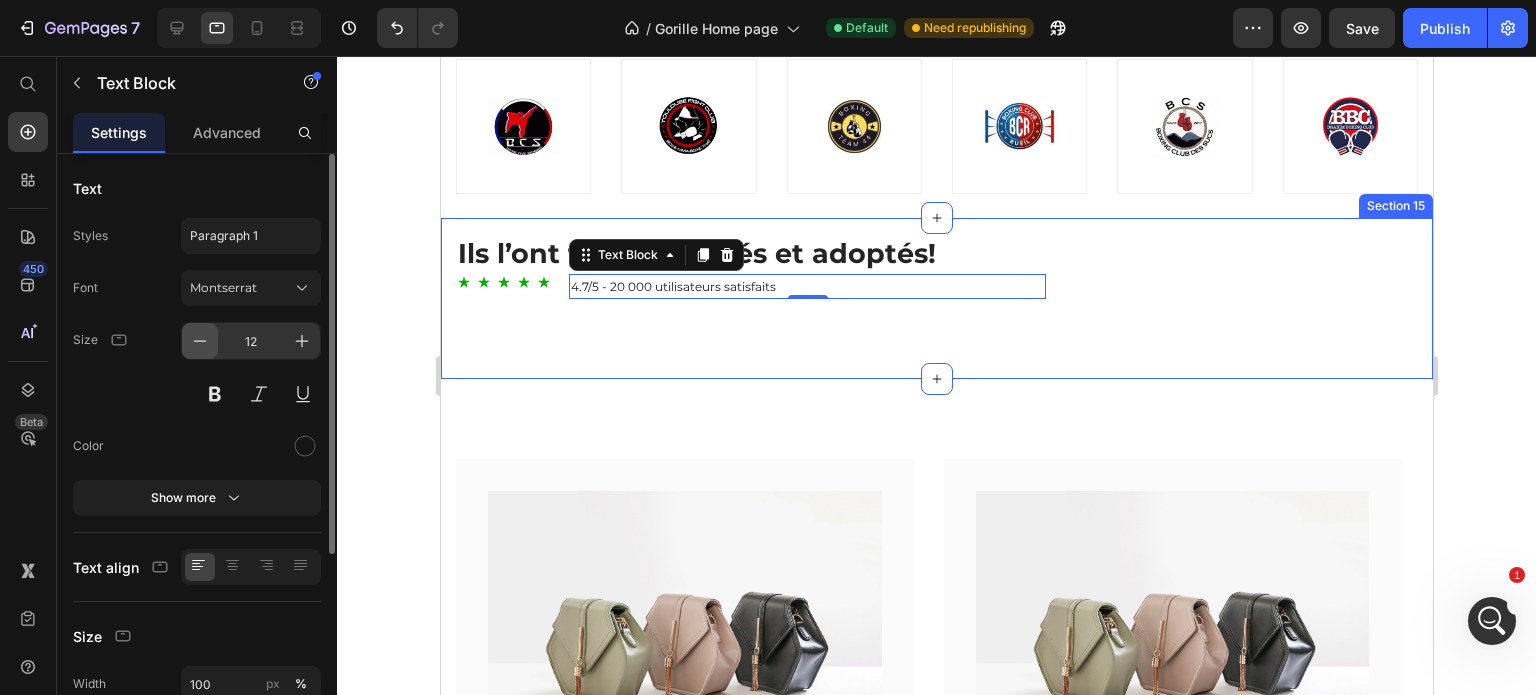 click at bounding box center (200, 341) 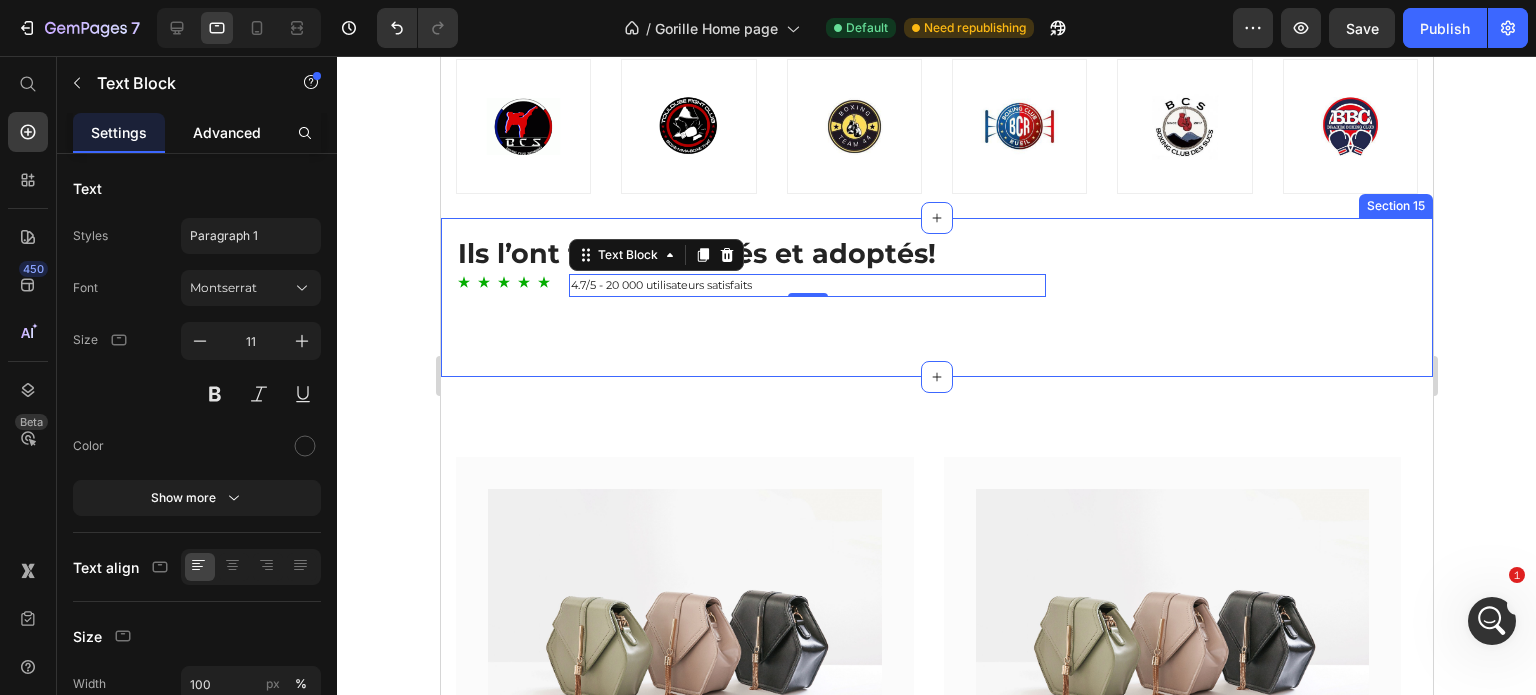 click on "Advanced" at bounding box center (227, 132) 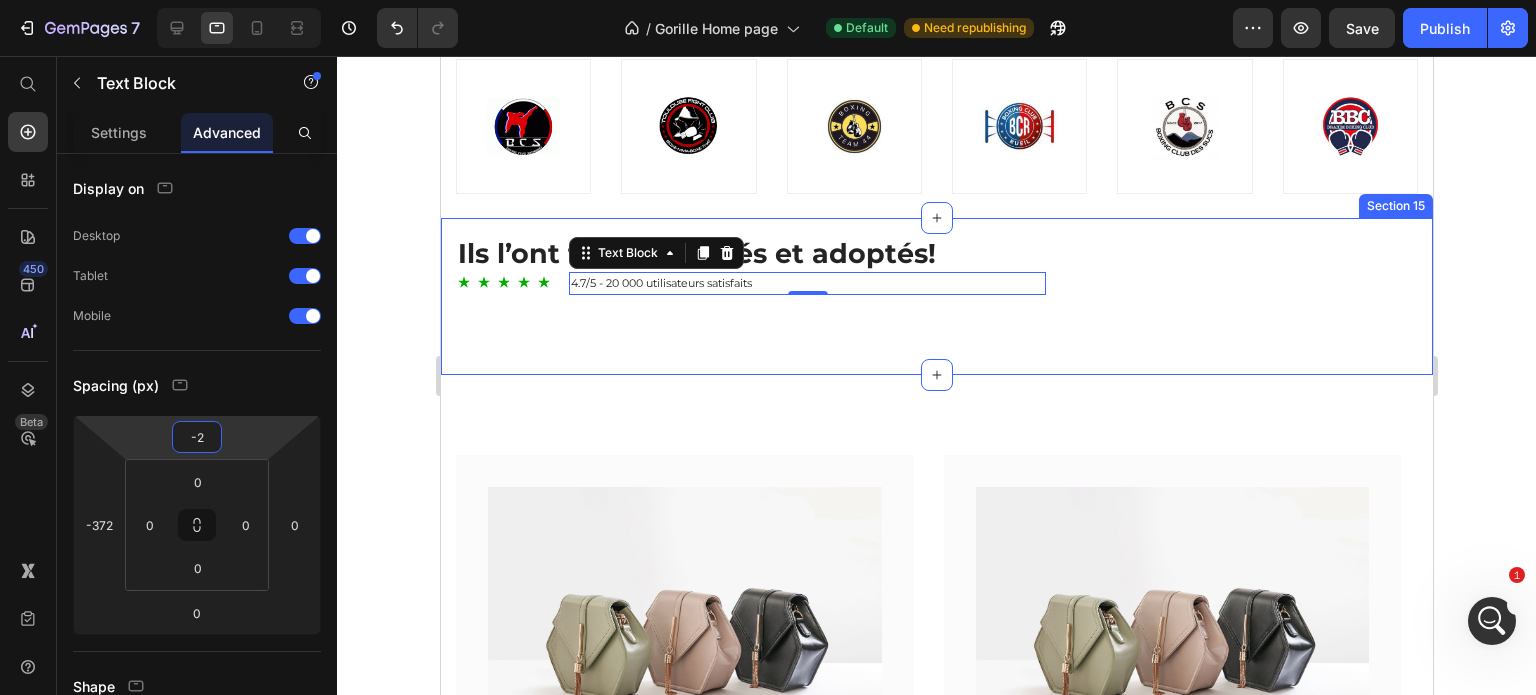 type on "-4" 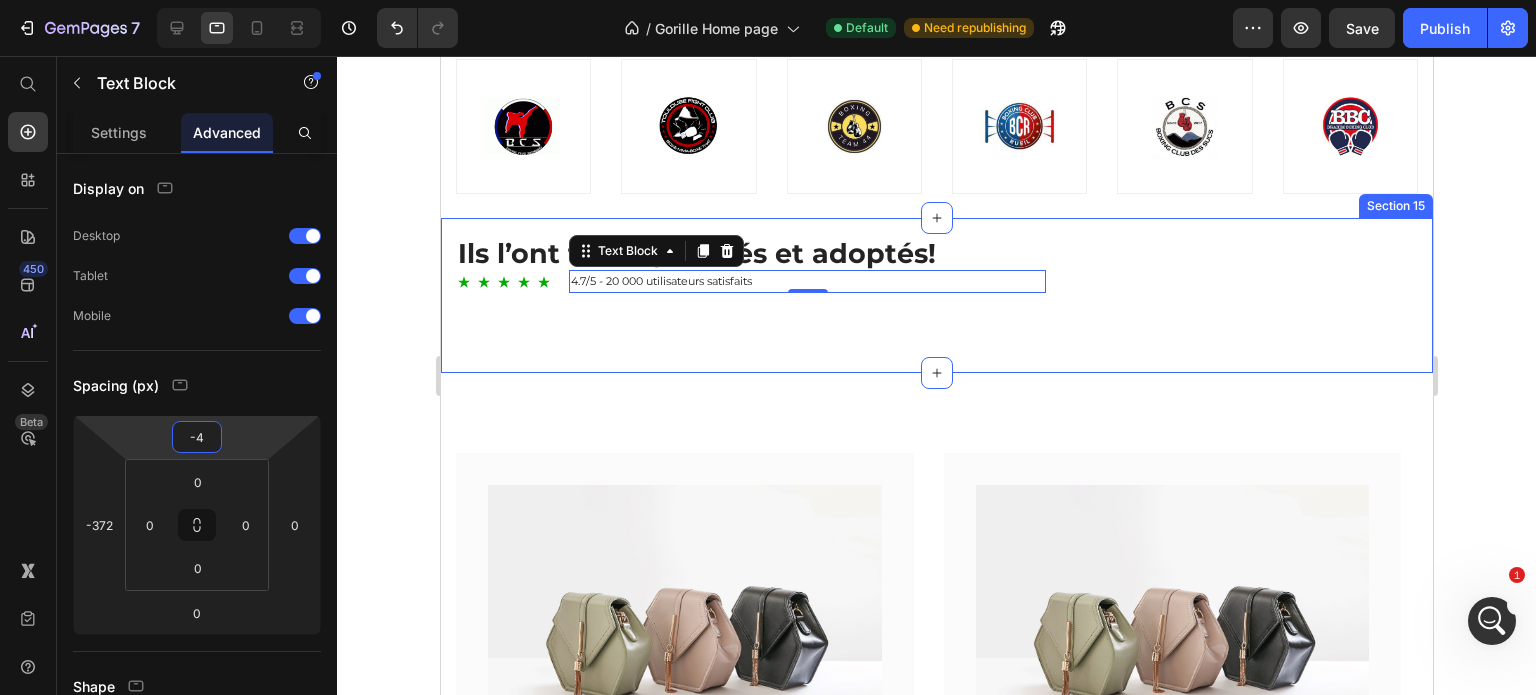 click on "7  Version history  /  Gorille Home page Default Need republishing Preview  Save   Publish  450 Beta Start with Sections Elements Hero Section Product Detail Brands Trusted Badges Guarantee Product Breakdown How to use Testimonials Compare Bundle FAQs Social Proof Brand Story Product List Collection Blog List Contact Sticky Add to Cart Custom Footer Browse Library 450 Layout
Row
Row
Row
Row Text
Heading
Text Block Button
Button
Button
Sticky Back to top Media
Image" at bounding box center [768, 75] 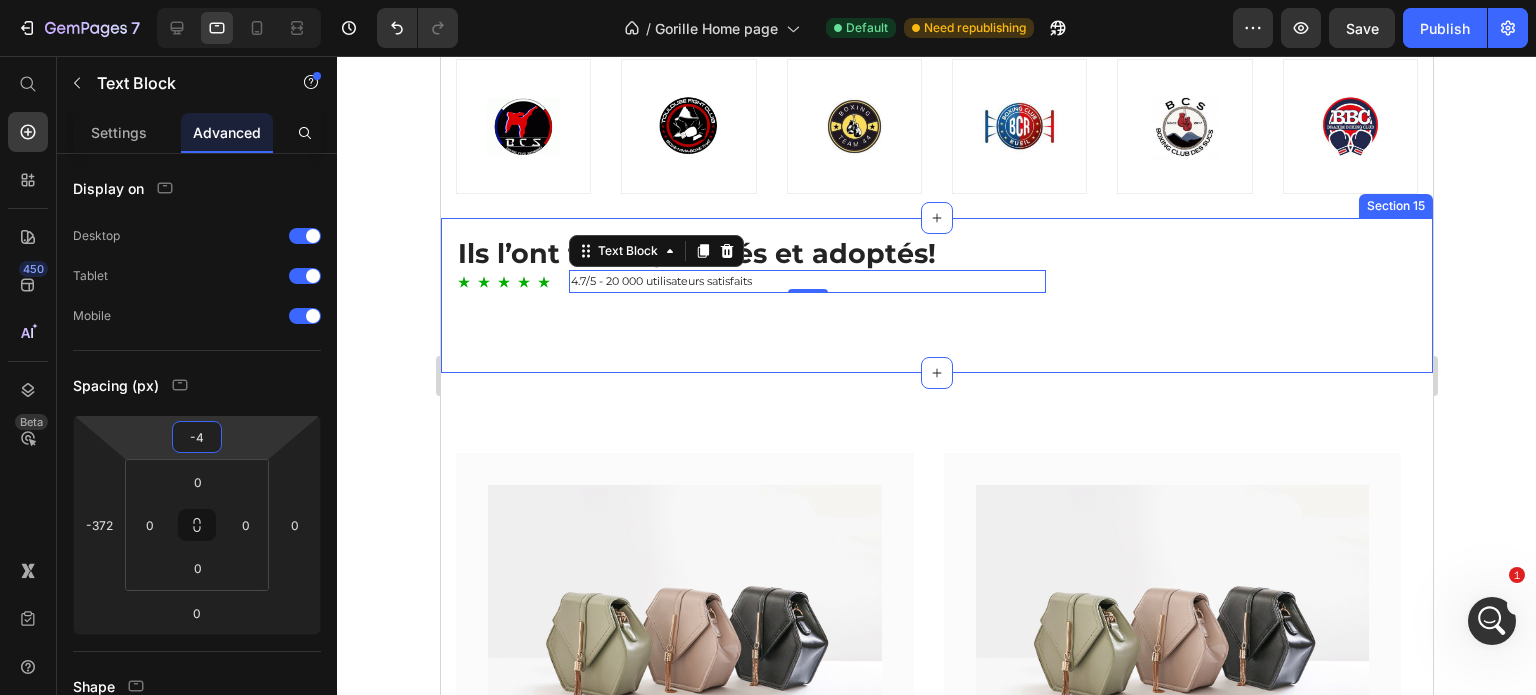 click 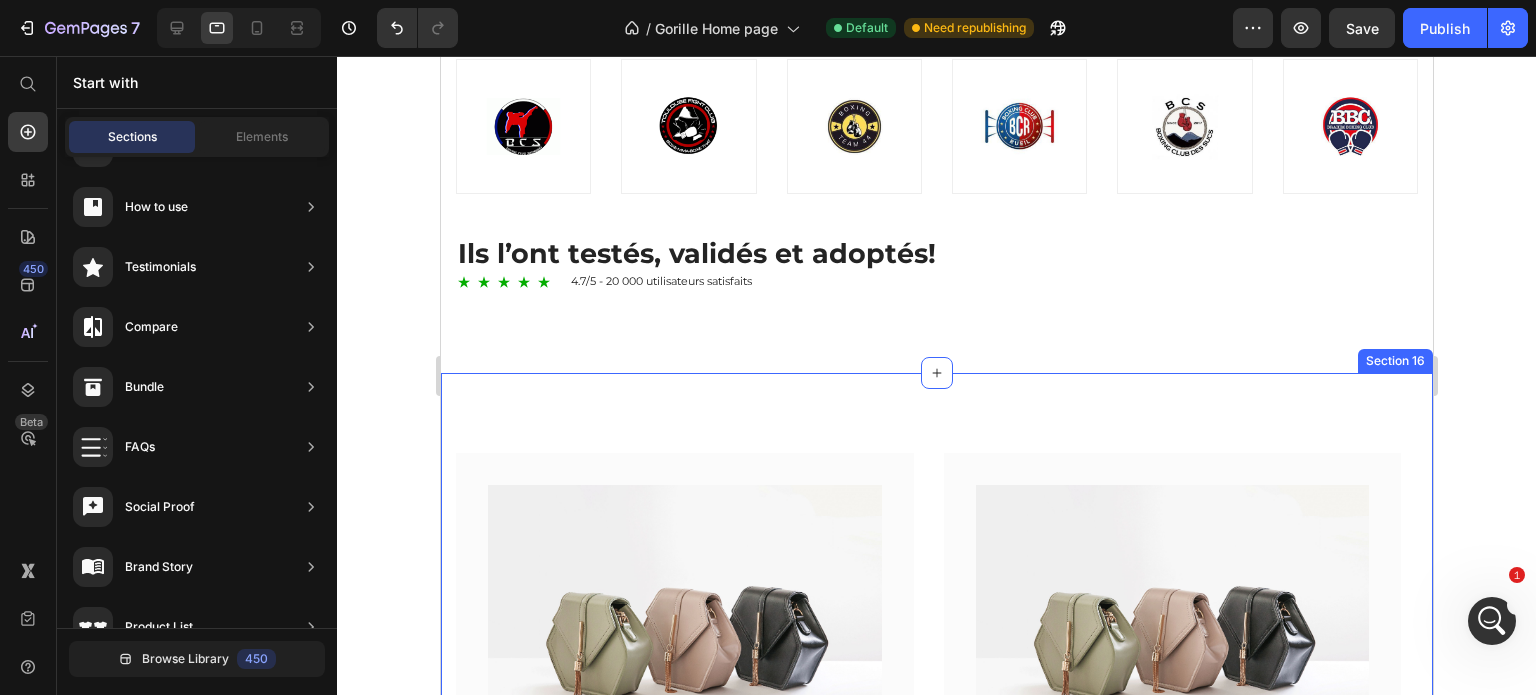 click on "Ils l’ont testés, validés et adoptés! Heading Icon Icon Icon Icon Icon Icon List 4.7/5 - 20 000 utilisateurs satisfaits Text Block Row Row Section 15" at bounding box center [936, 295] 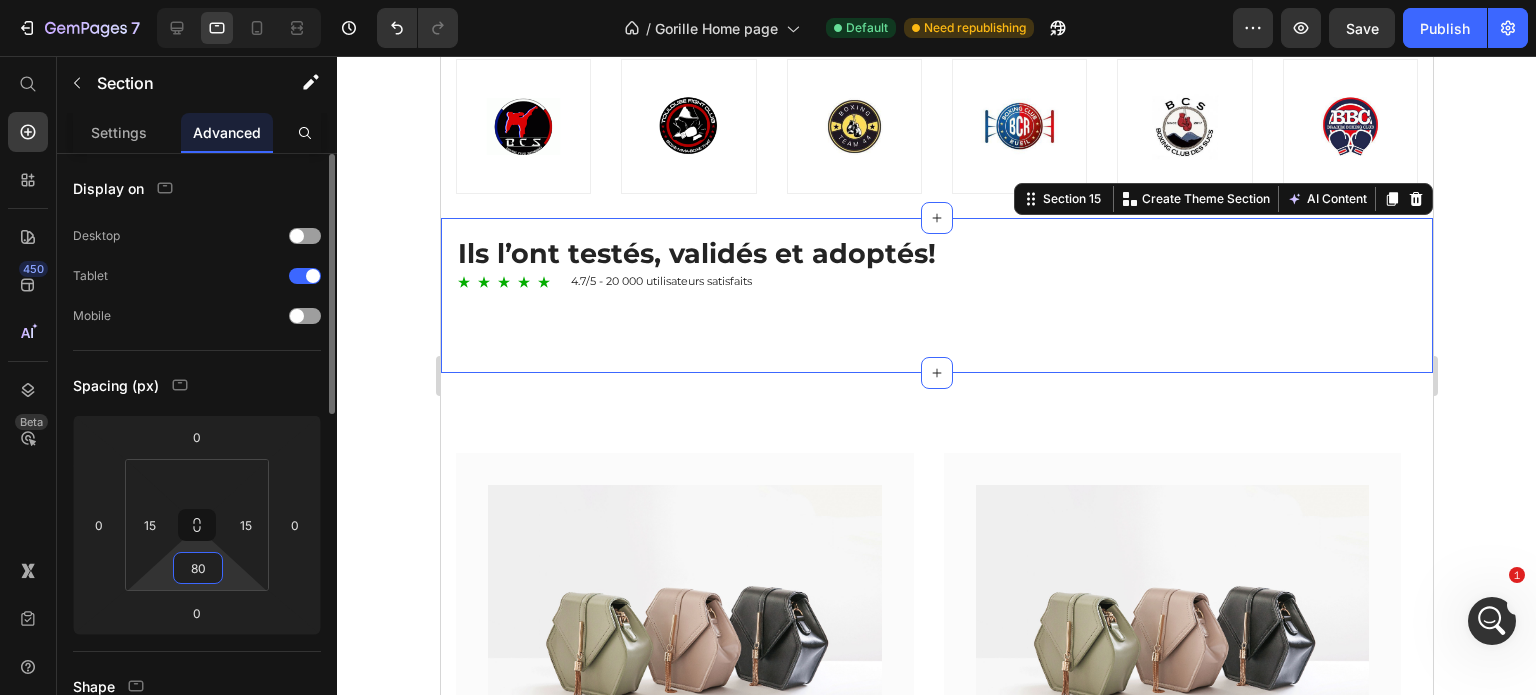 click on "80" at bounding box center [198, 568] 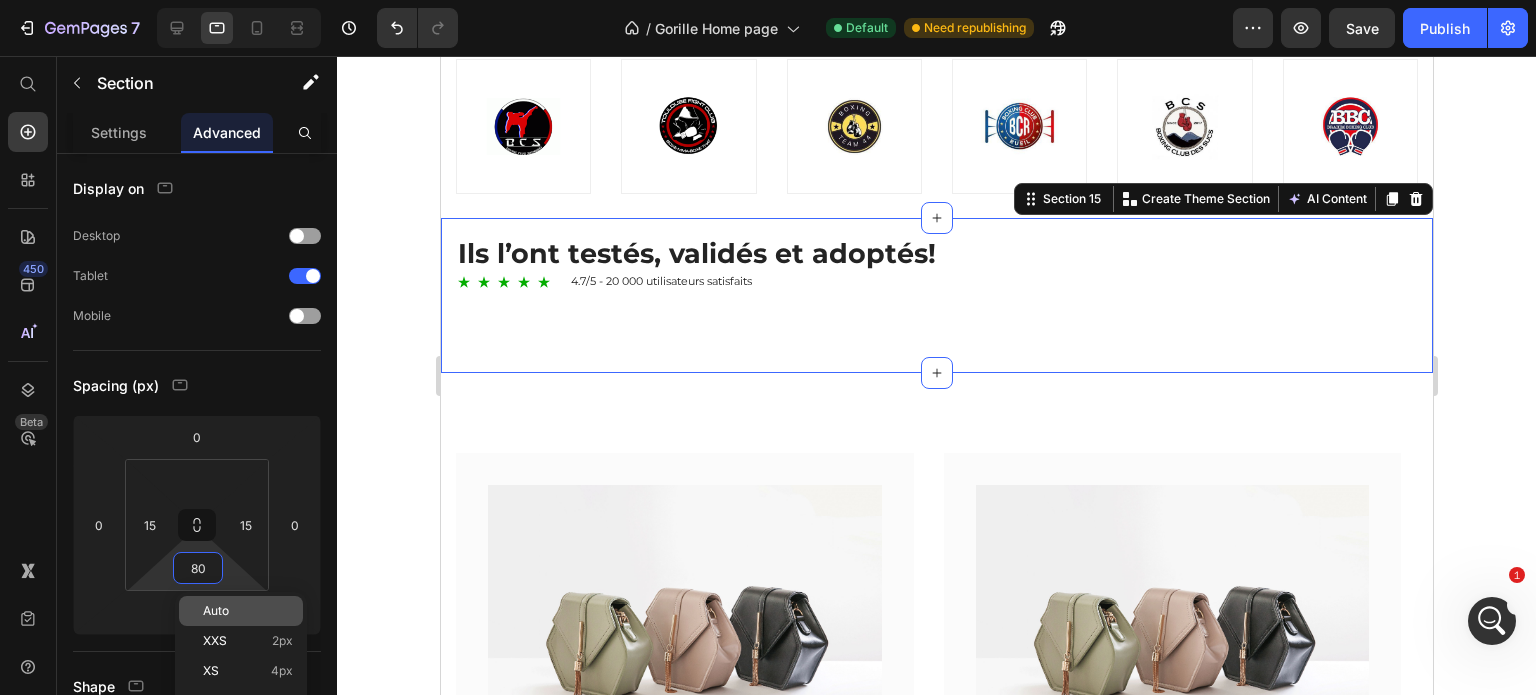 click on "Auto" at bounding box center [216, 611] 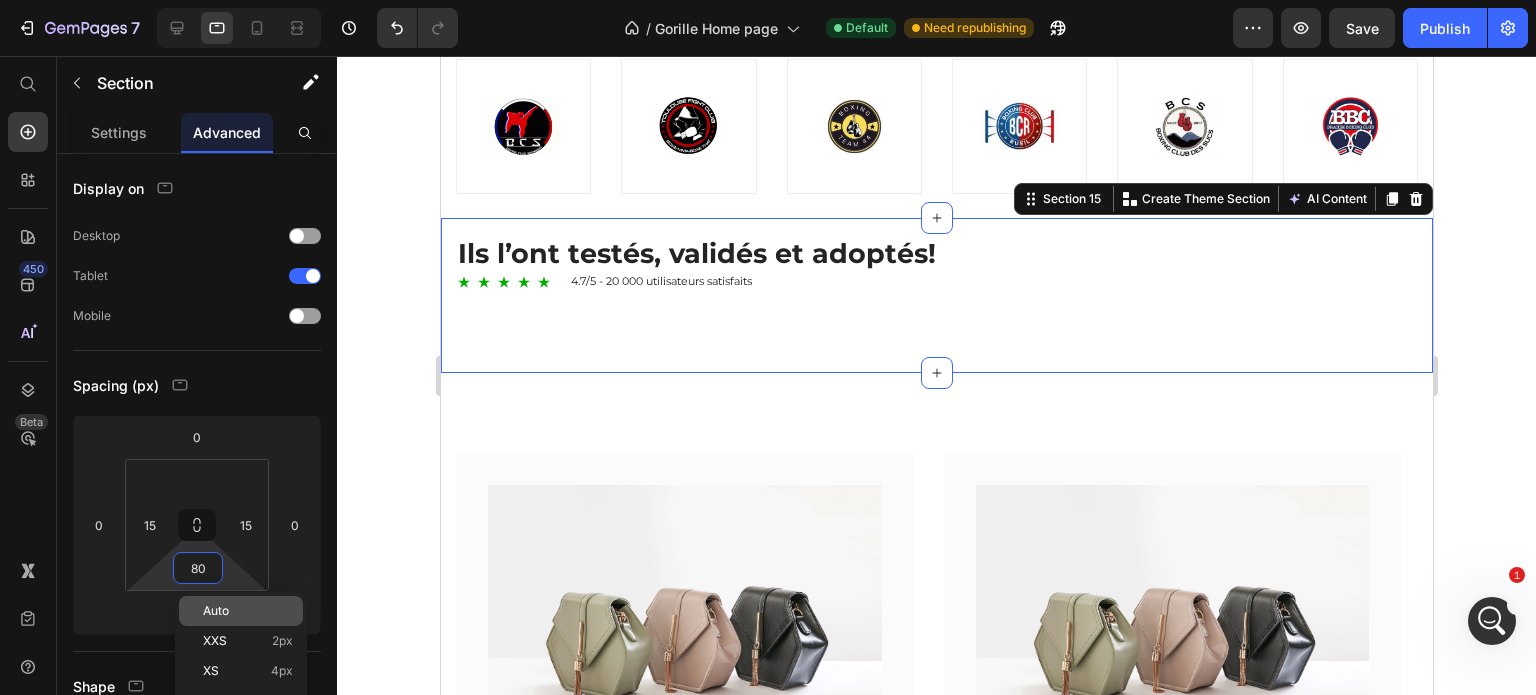 type 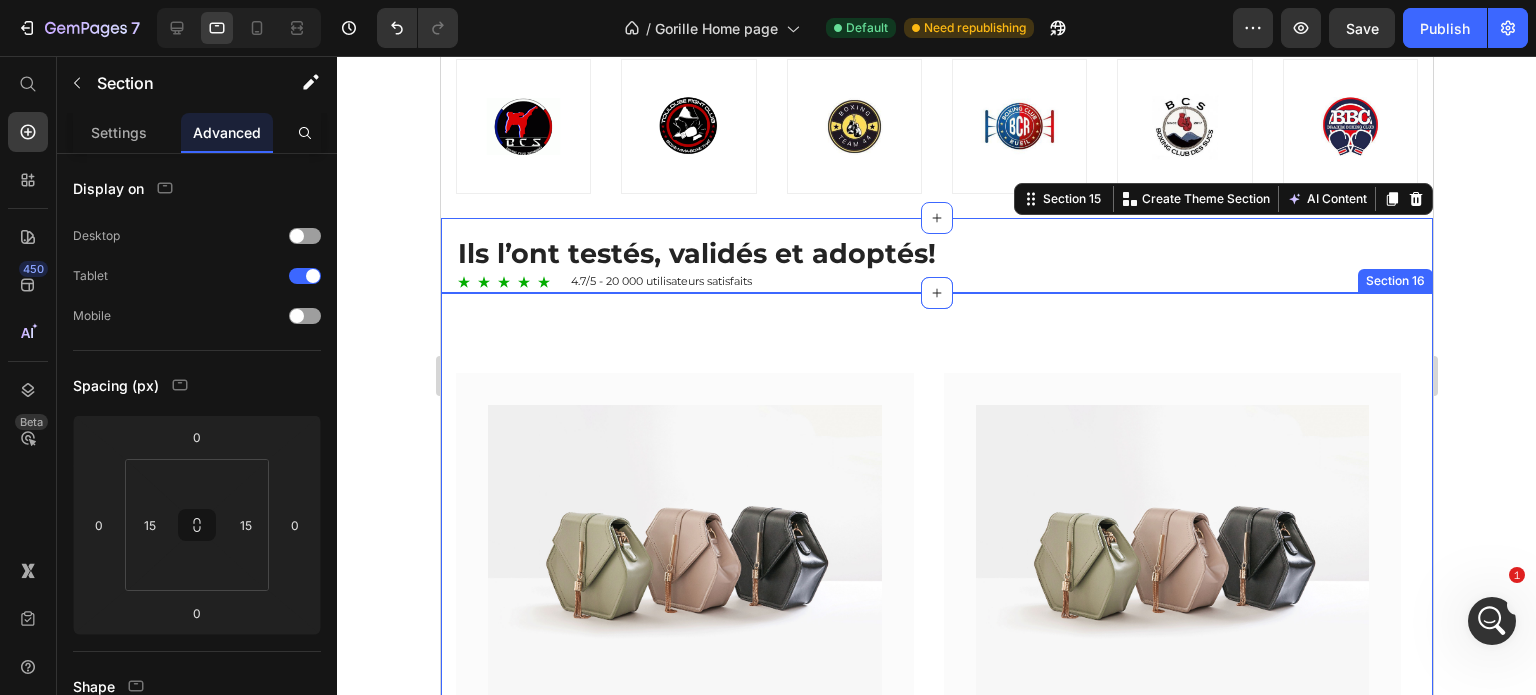 drag, startPoint x: 604, startPoint y: 333, endPoint x: 542, endPoint y: 346, distance: 63.348244 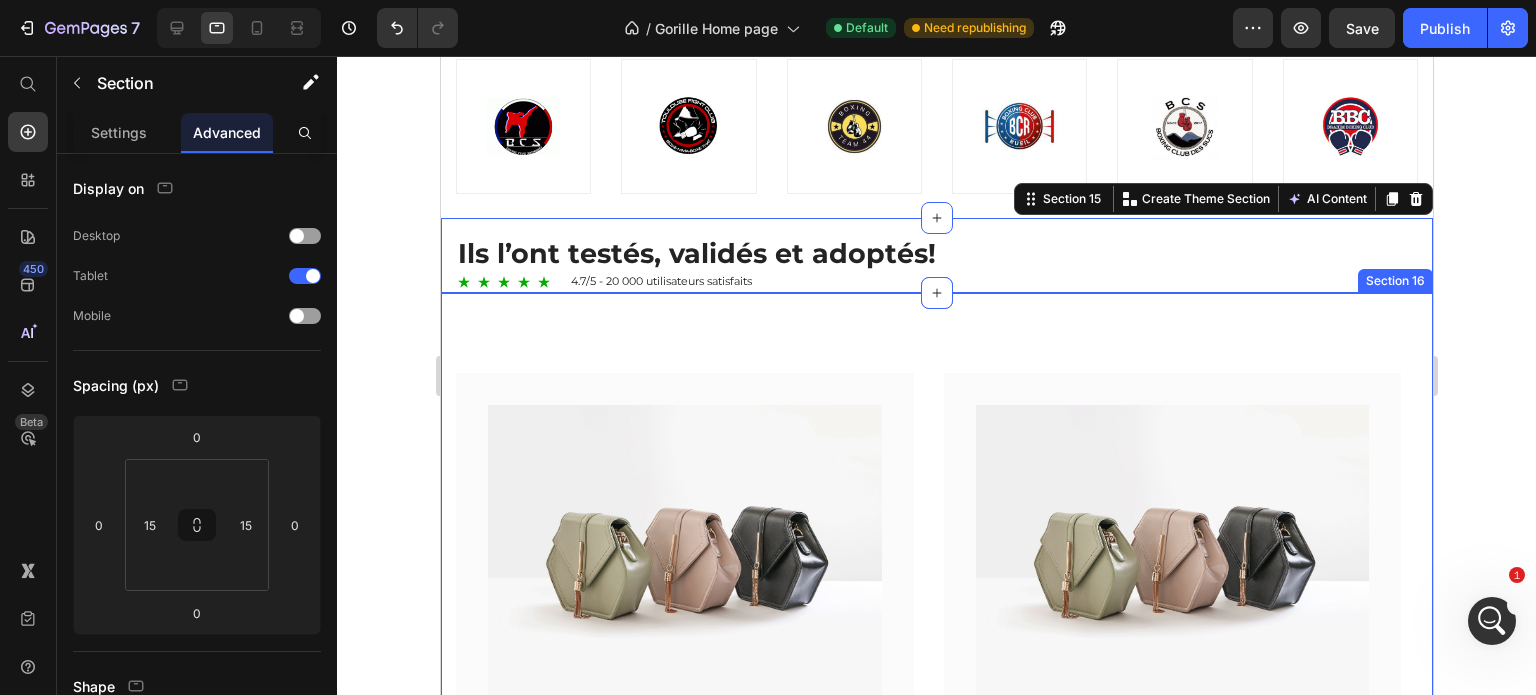 click on "Image
Icon
Icon
Icon
Icon
Icon Row You're walking on a cloud! Text block “ These shoes are everything I hoped they would be ! So comfortable so lightweight and absolutely slip on as easily as they say they do - I will definitely be a repeat customer.” Text block Row Image
Icon
Icon
Icon
Icon
Icon Row Work well for my problem feet Text block "Delighted to find they are comfortable, easy to put on, and nice-looking. I have bunions and hammer toes. I was advised to try to EE wide and they actually work for me. And I can use them with my." Text block - Travis J. Text block Row
Icon
Icon
Icon
Icon
Icon Row You're walking on a cloud! Text block Text block - Ryan S. Text block Row Carousel Row Section 16" at bounding box center (936, 693) 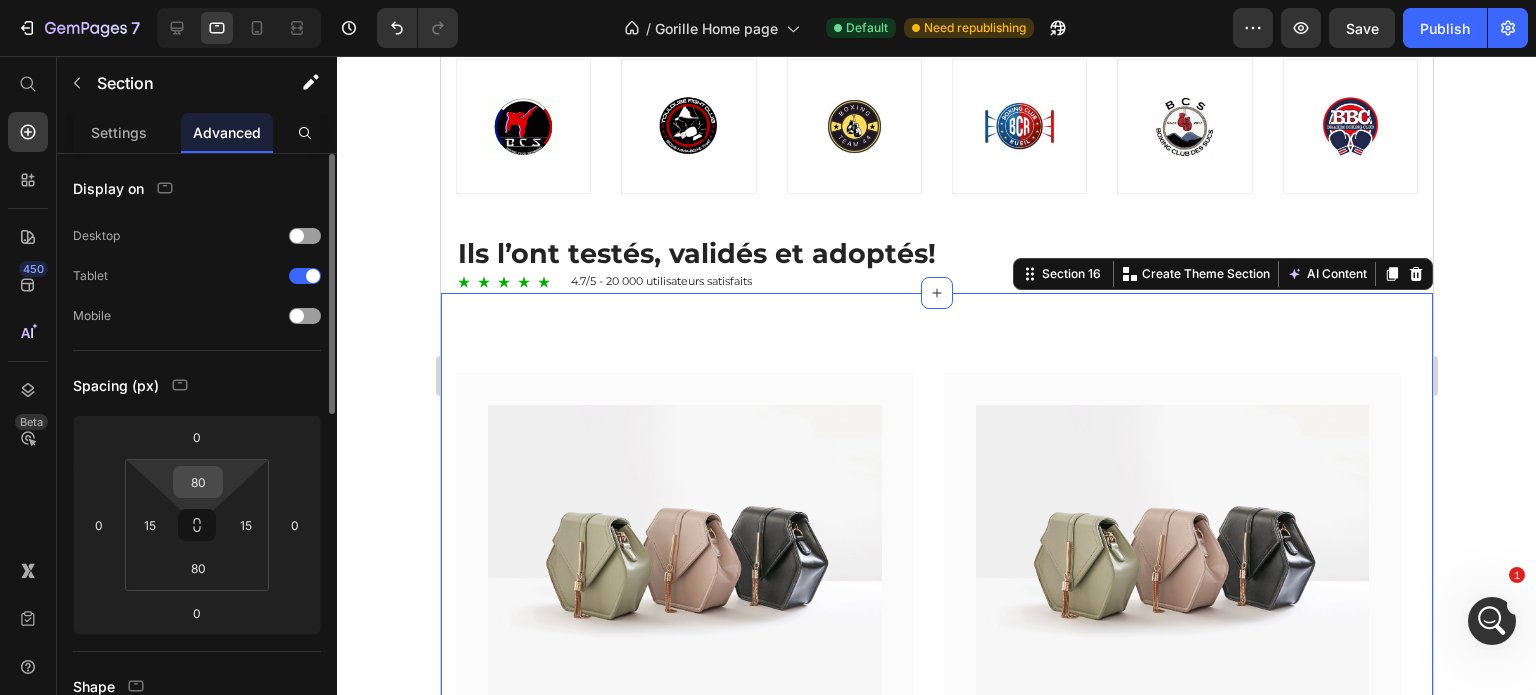 click on "80" at bounding box center (198, 482) 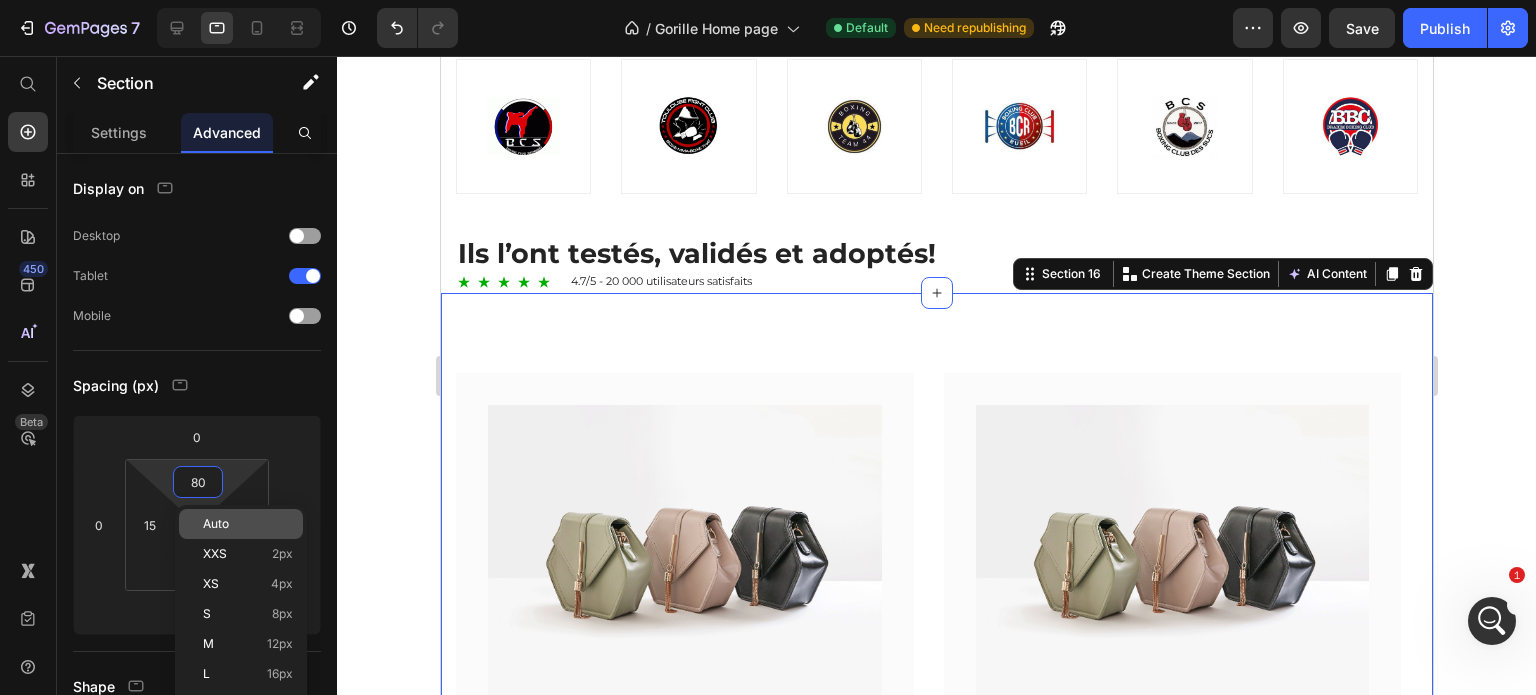 click on "Auto" at bounding box center [248, 524] 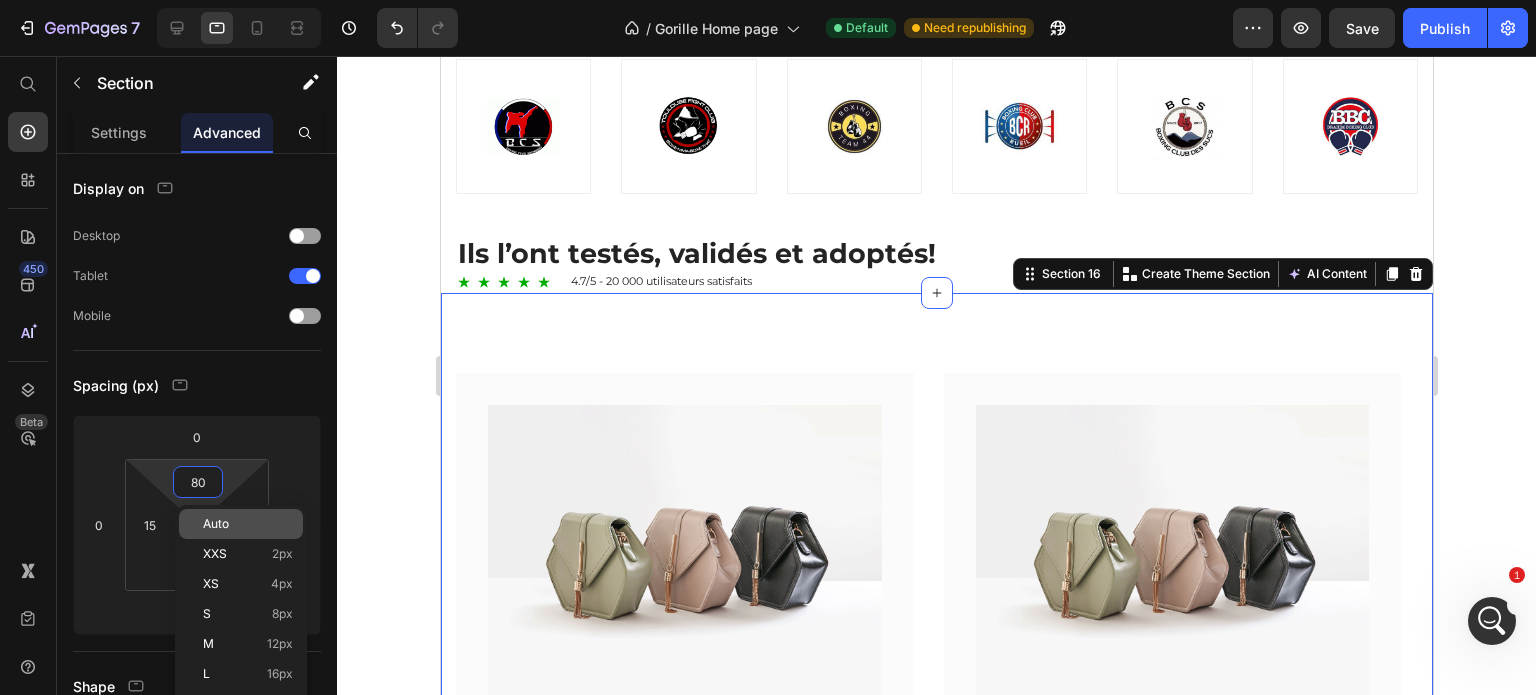 type 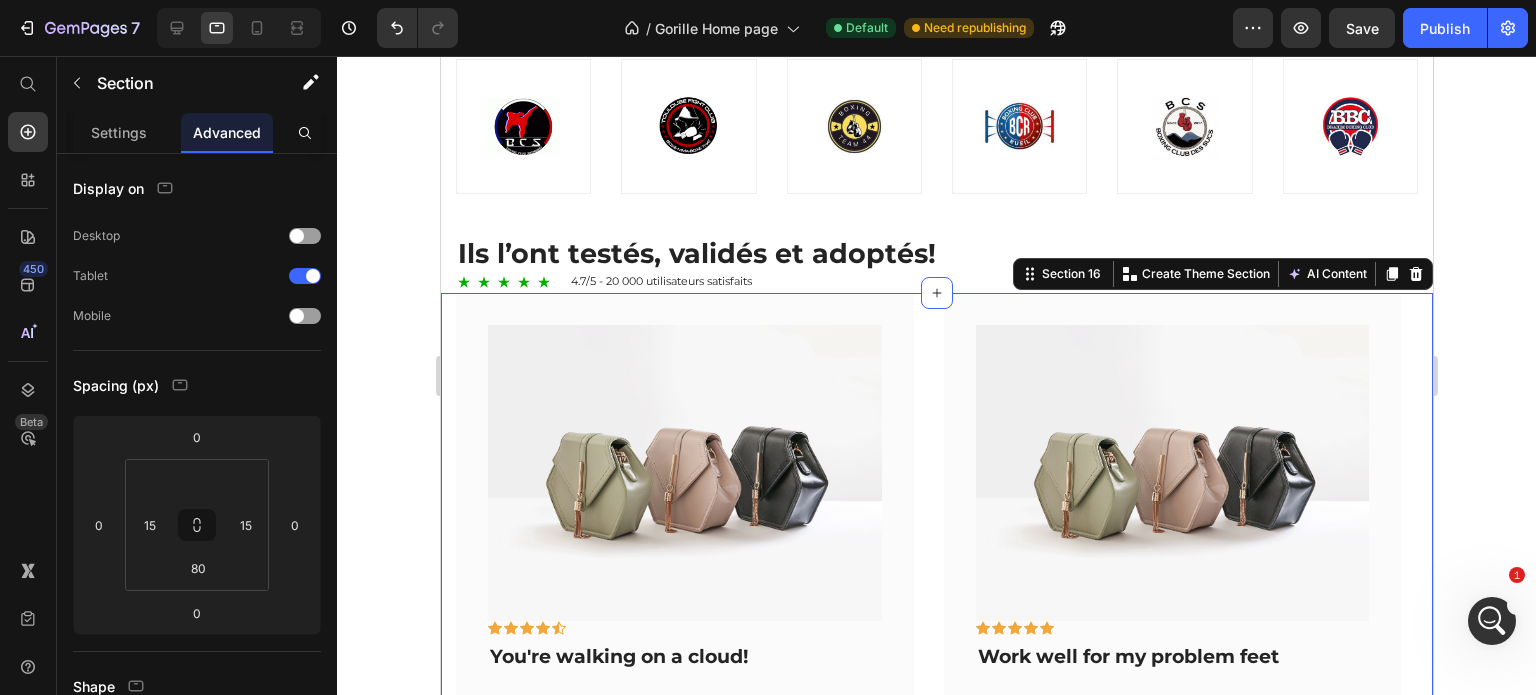 click 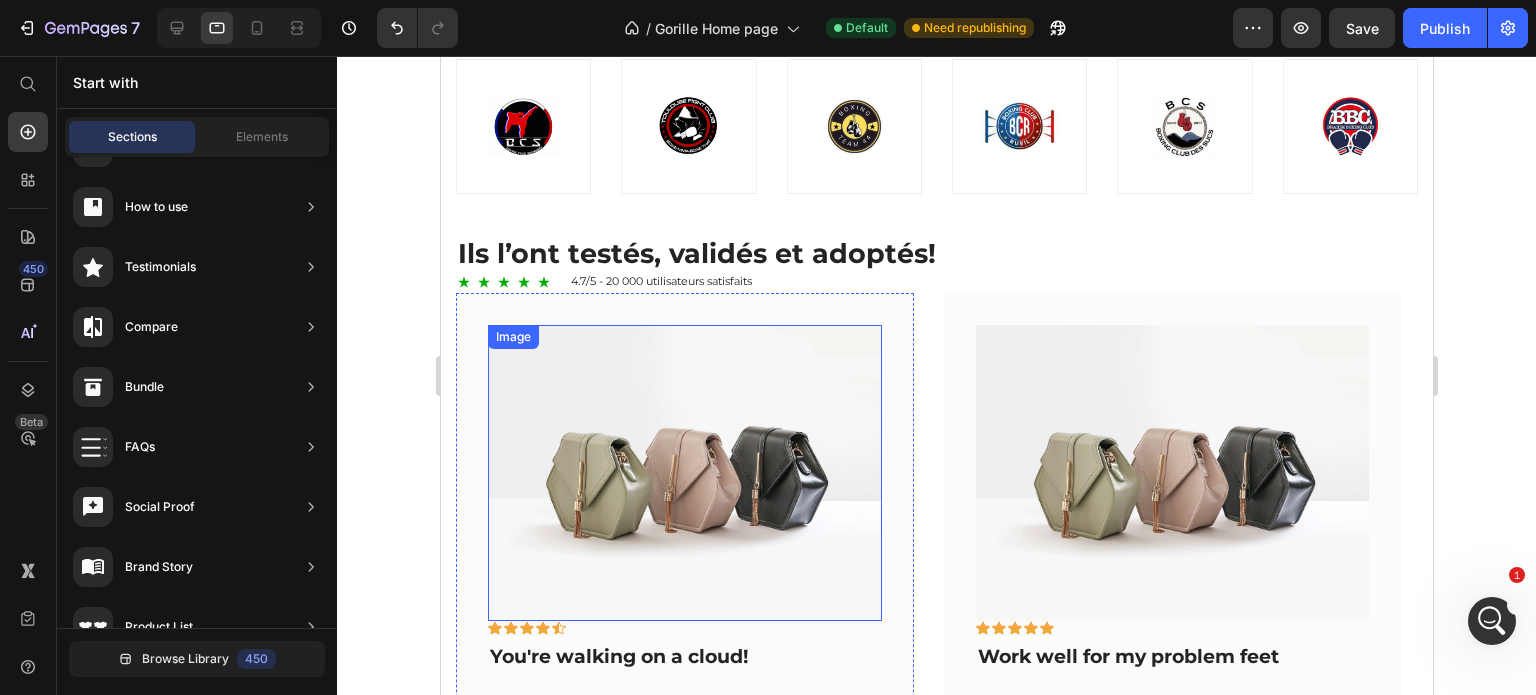 click at bounding box center (684, 472) 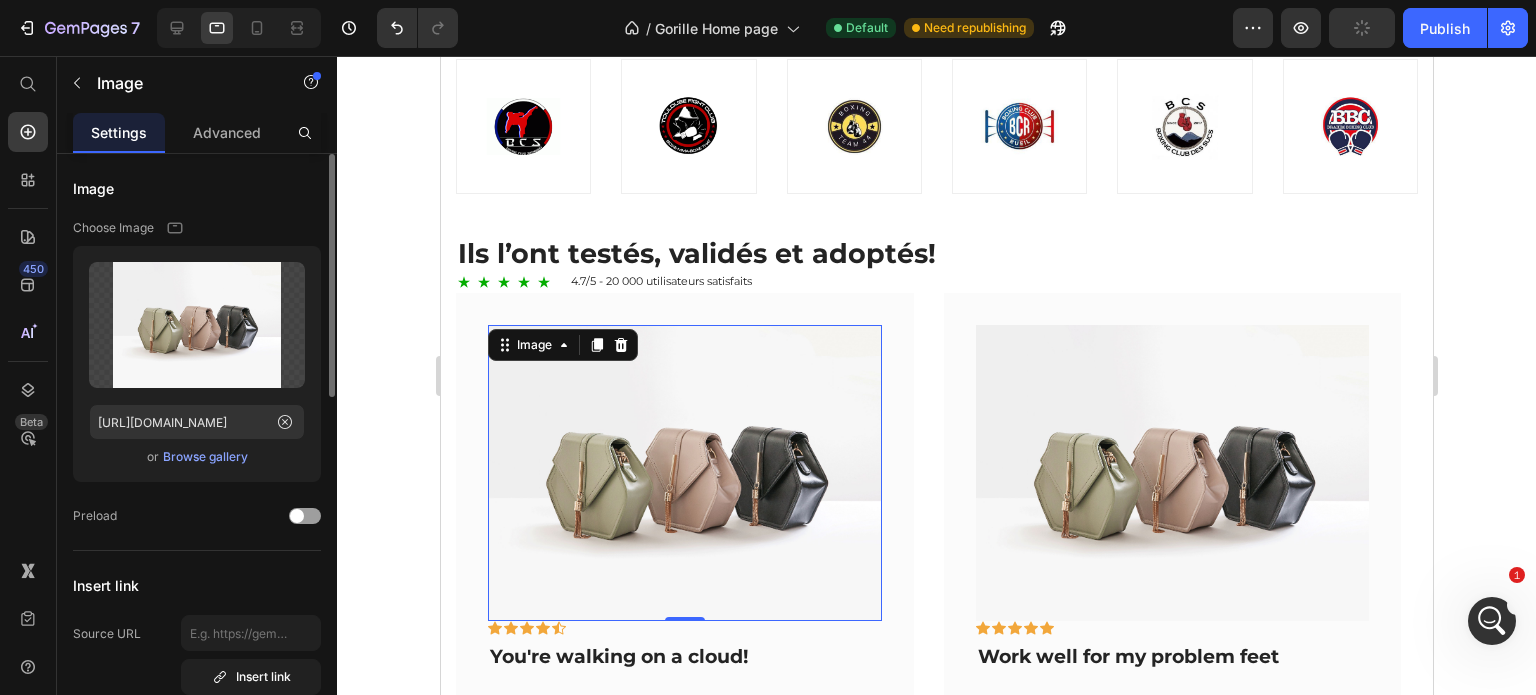click on "Browse gallery" at bounding box center (205, 457) 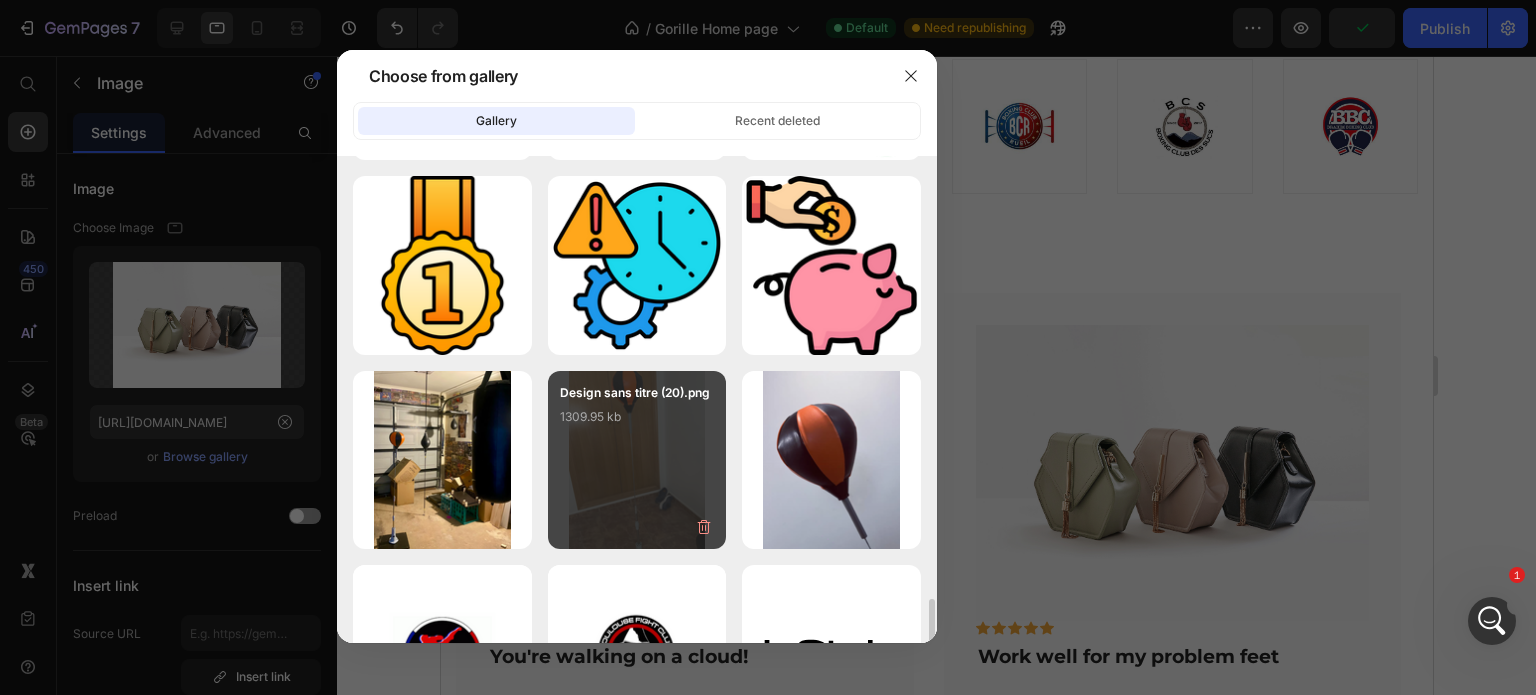 scroll, scrollTop: 1331, scrollLeft: 0, axis: vertical 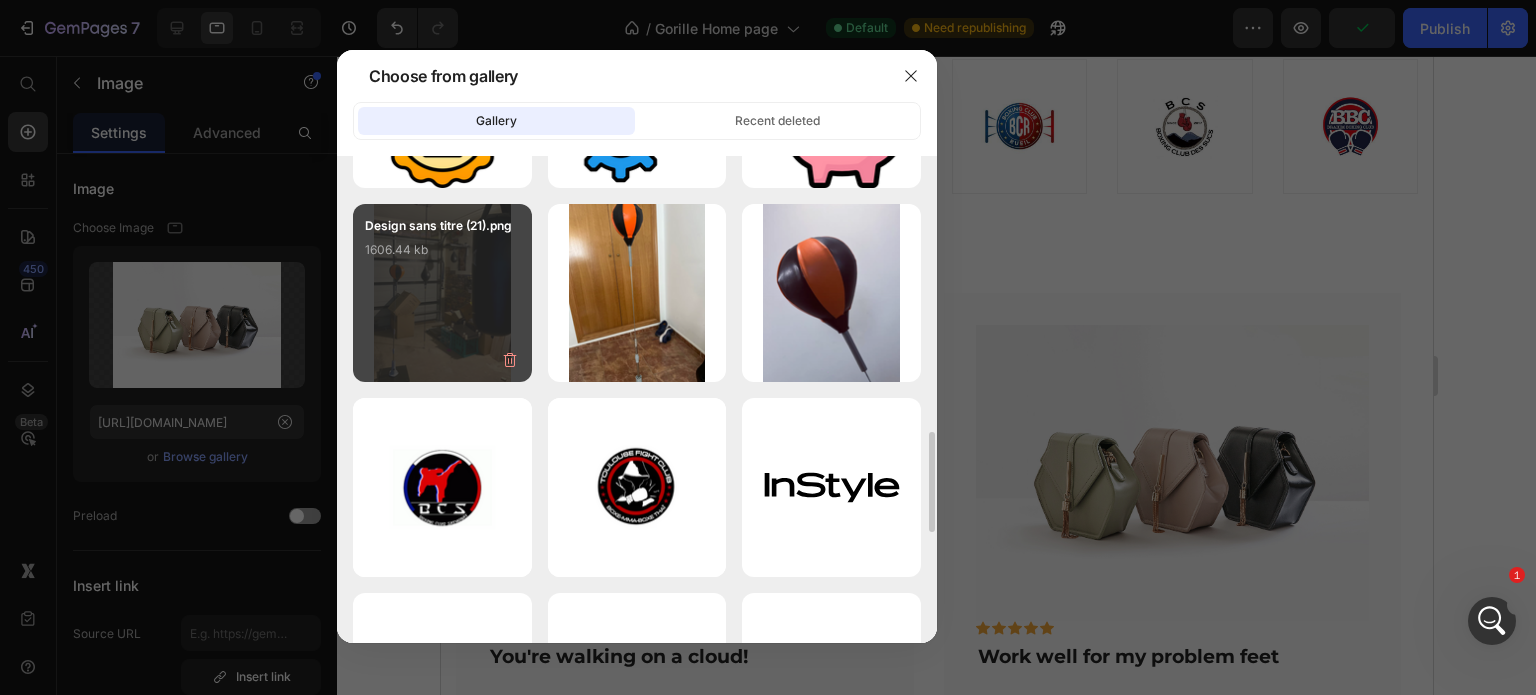 click on "Design sans titre (21).png 1606.44 kb" at bounding box center (442, 293) 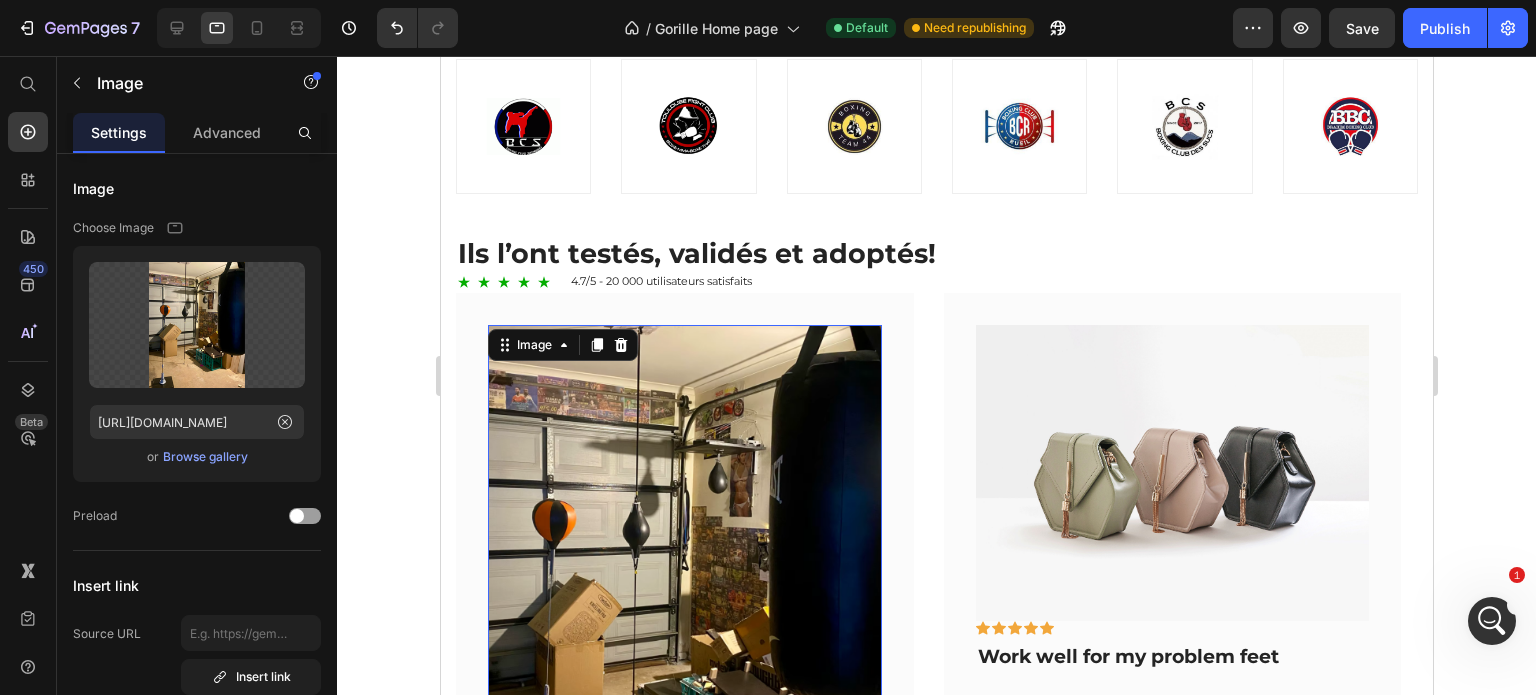scroll, scrollTop: 1328, scrollLeft: 0, axis: vertical 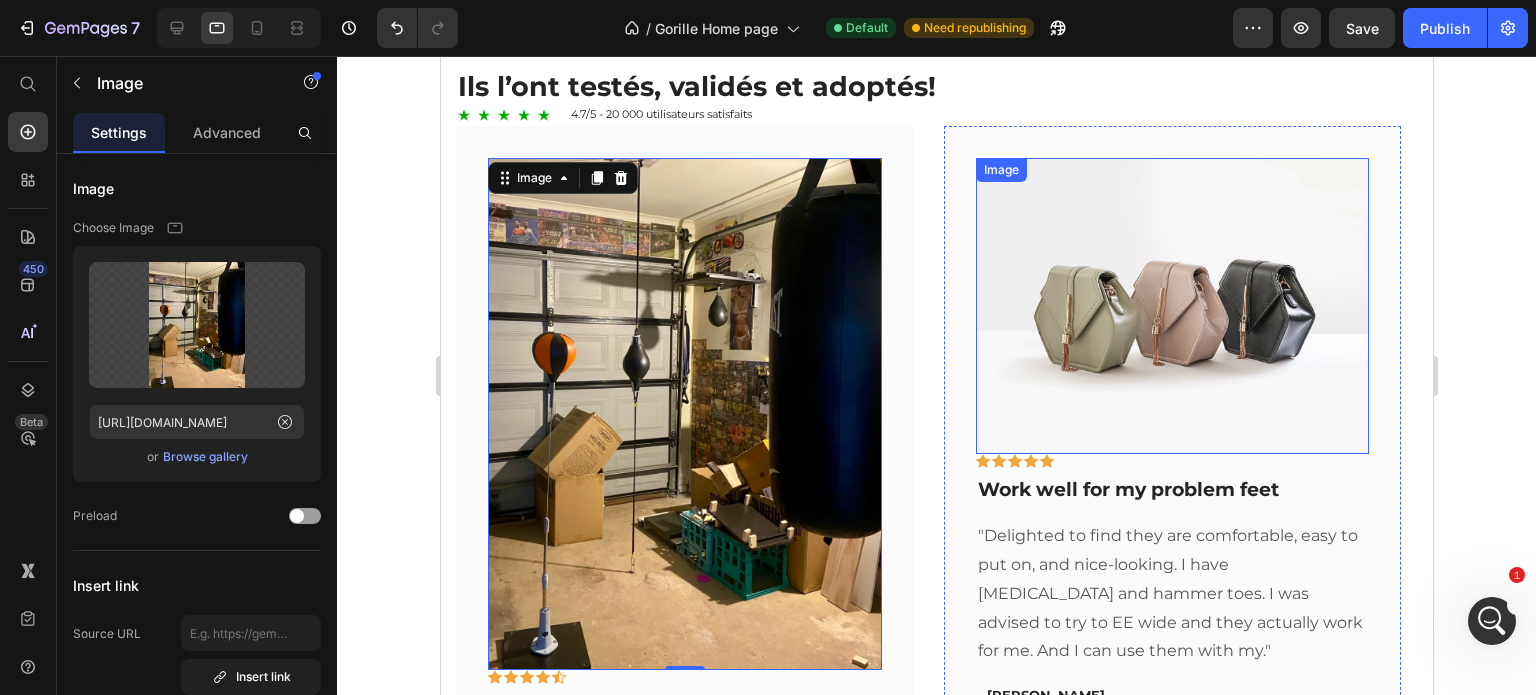 click at bounding box center [1172, 305] 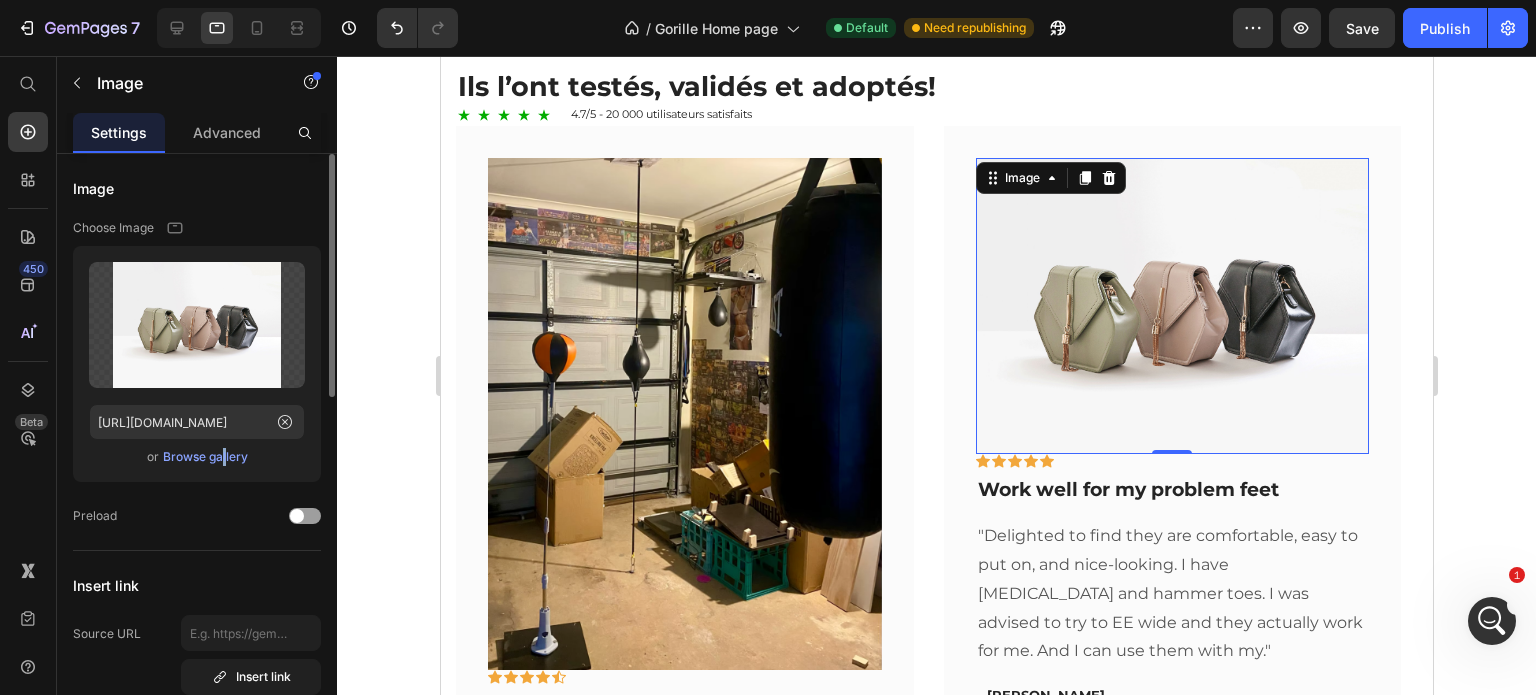 click on "Browse gallery" at bounding box center [205, 457] 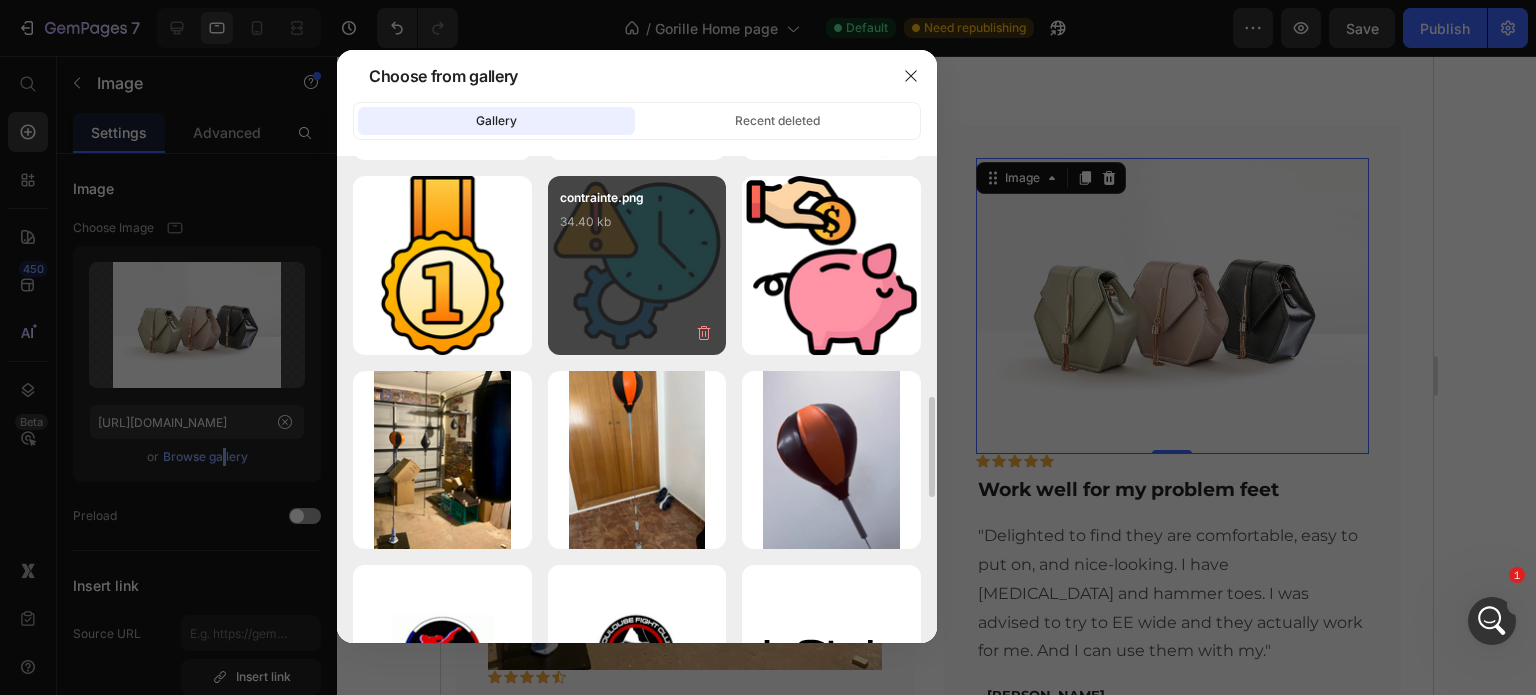 scroll, scrollTop: 1331, scrollLeft: 0, axis: vertical 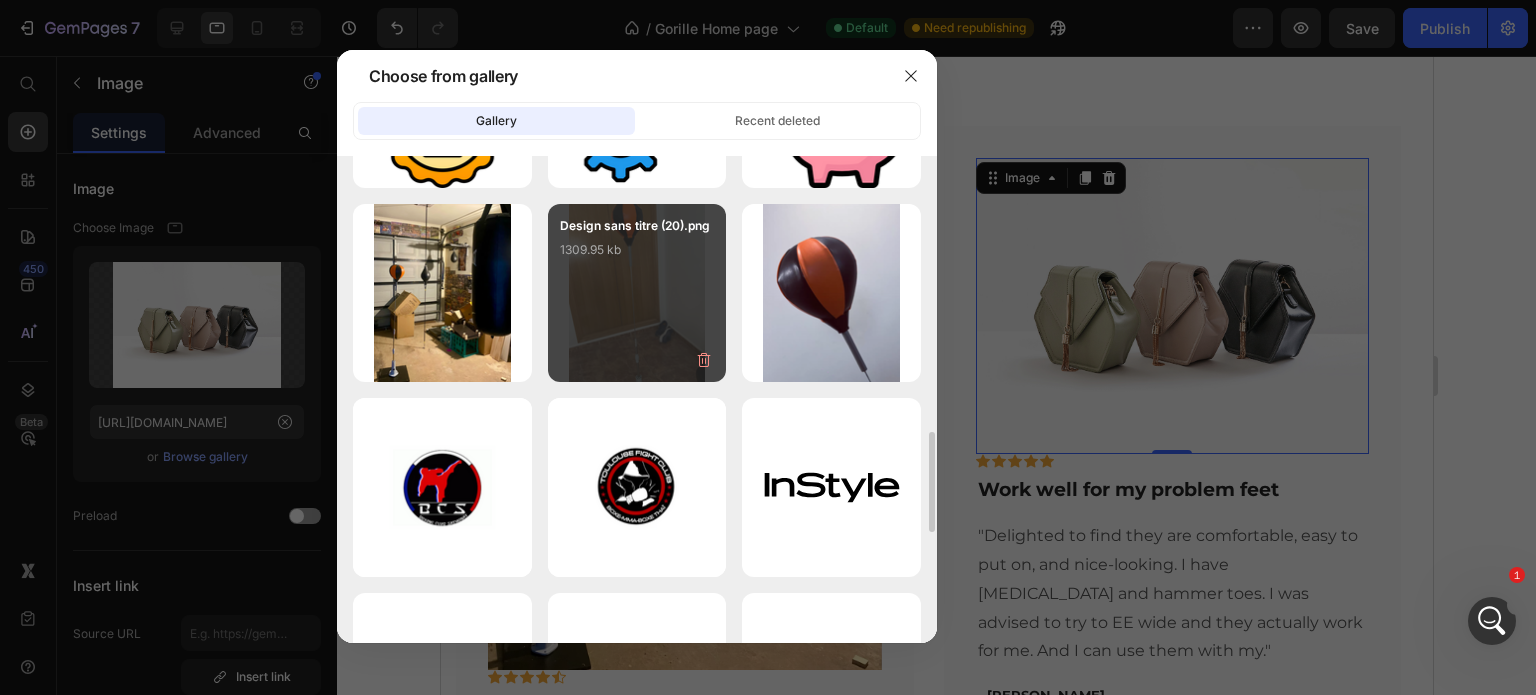 click on "Design sans titre (20).png 1309.95 kb" at bounding box center [637, 256] 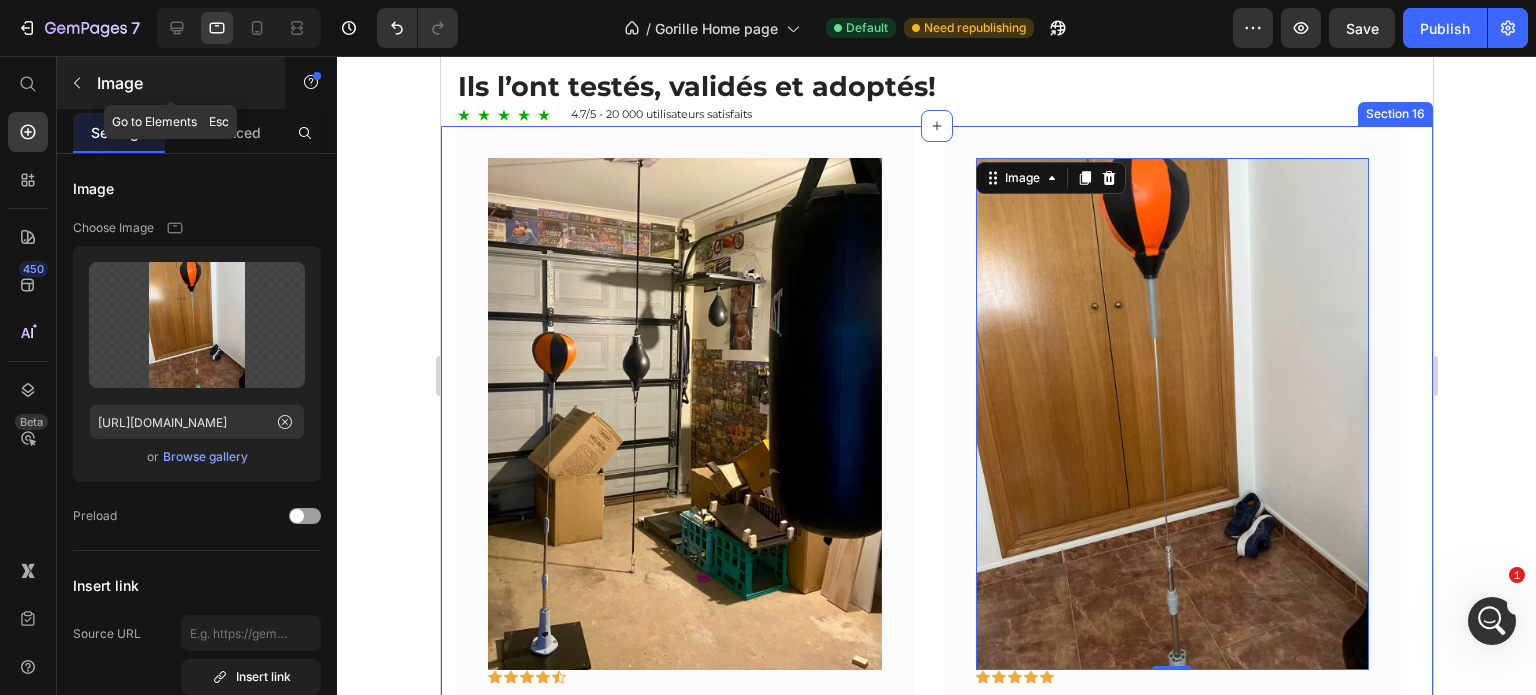 click on "Image" at bounding box center [182, 83] 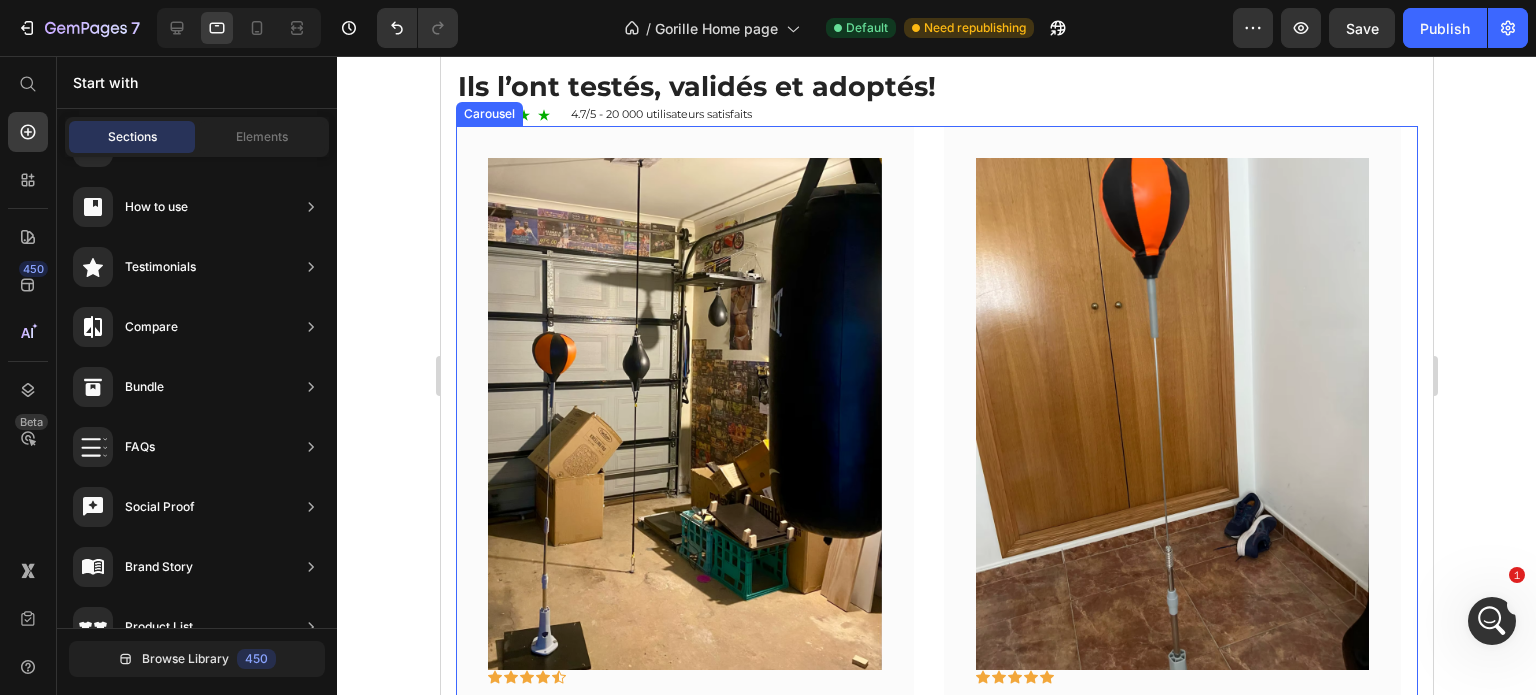 click on "Image
Icon
Icon
Icon
Icon
Icon Row You're walking on a cloud! Text block “ These shoes are everything I hoped they would be ! So comfortable so lightweight and absolutely slip on as easily as they say they do - I will definitely be a repeat customer.” Text block Row Image
Icon
Icon
Icon
Icon
Icon Row Work well for my problem feet Text block "Delighted to find they are comfortable, easy to put on, and nice-looking. I have bunions and hammer toes. I was advised to try to EE wide and they actually work for me. And I can use them with my." Text block - Travis J. Text block Row
Icon
Icon
Icon
Icon
Icon Row You're walking on a cloud! Text block Text block - Ryan S. Text block Row" at bounding box center [936, 541] 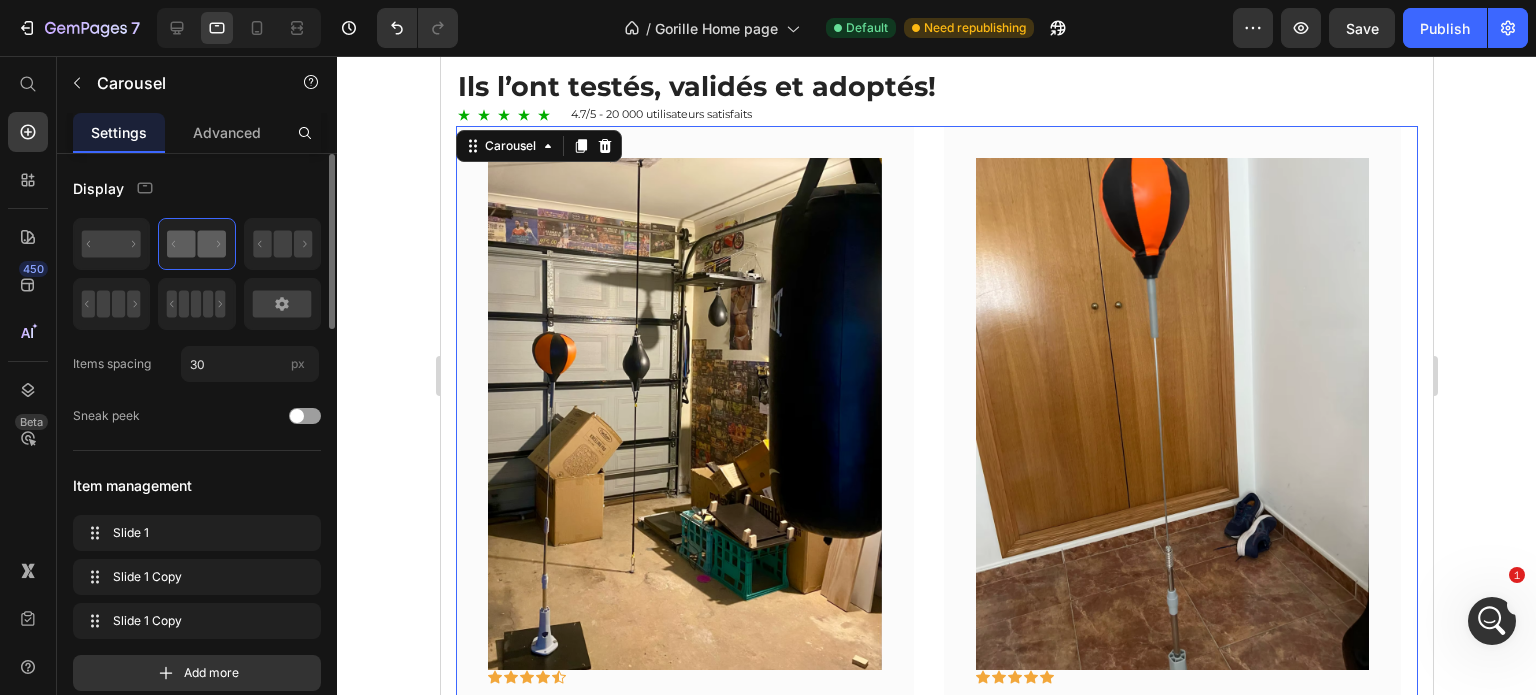 scroll, scrollTop: 166, scrollLeft: 0, axis: vertical 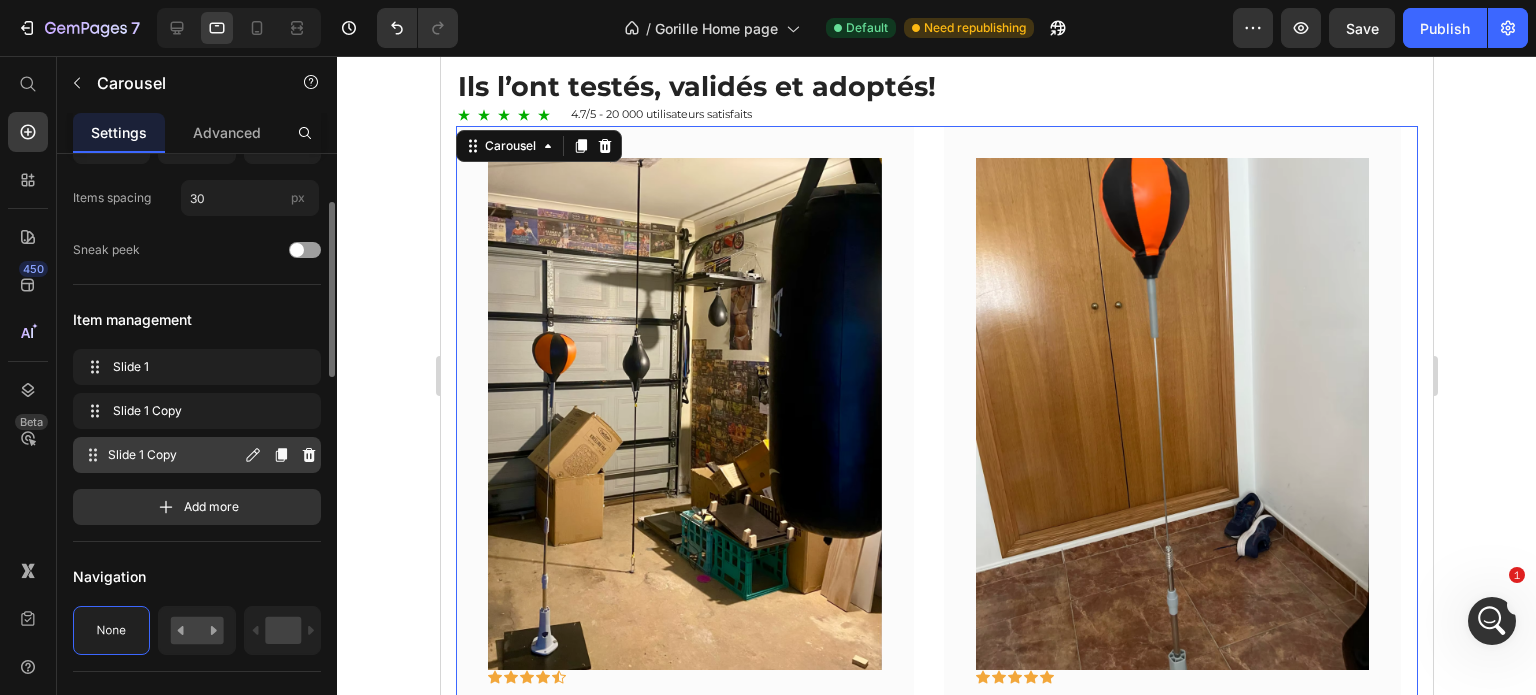 click on "Slide 1 Copy Slide 1 Copy" at bounding box center [161, 455] 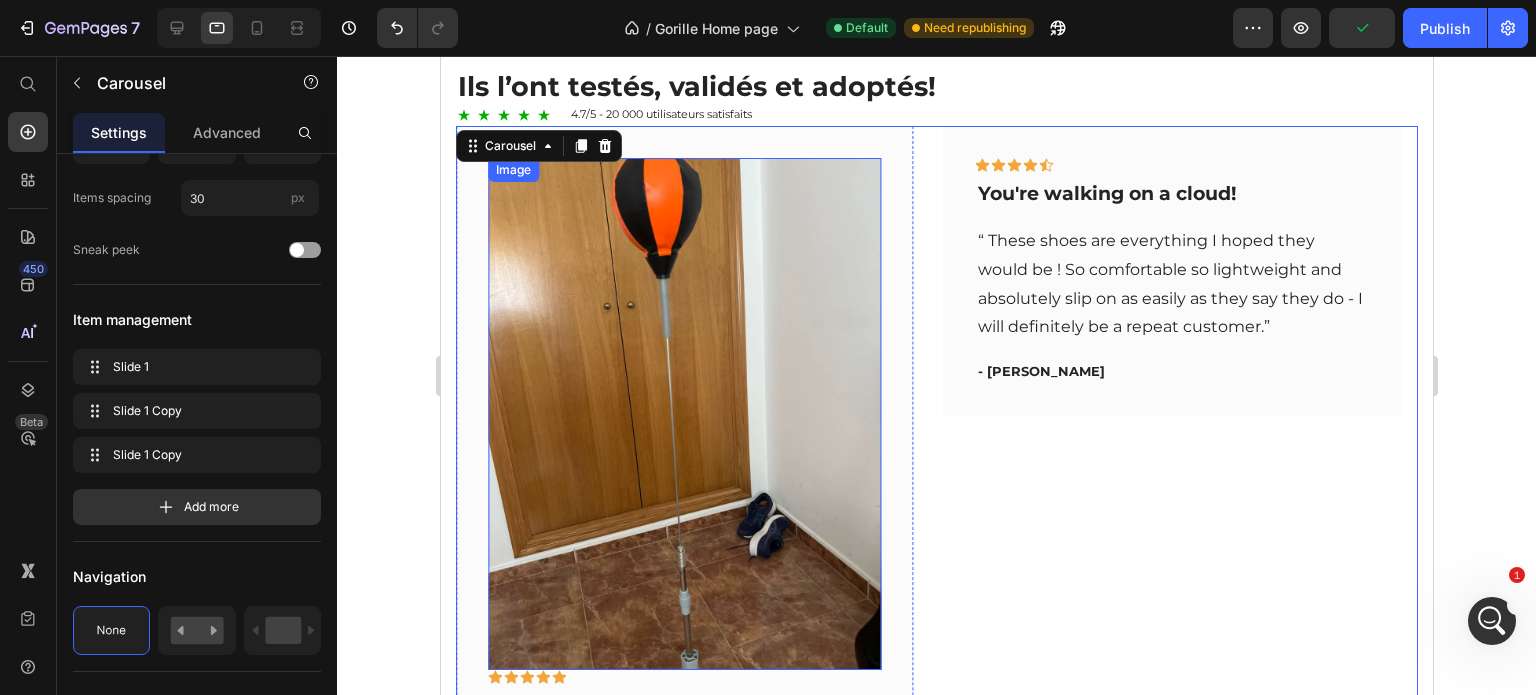 click at bounding box center [684, 414] 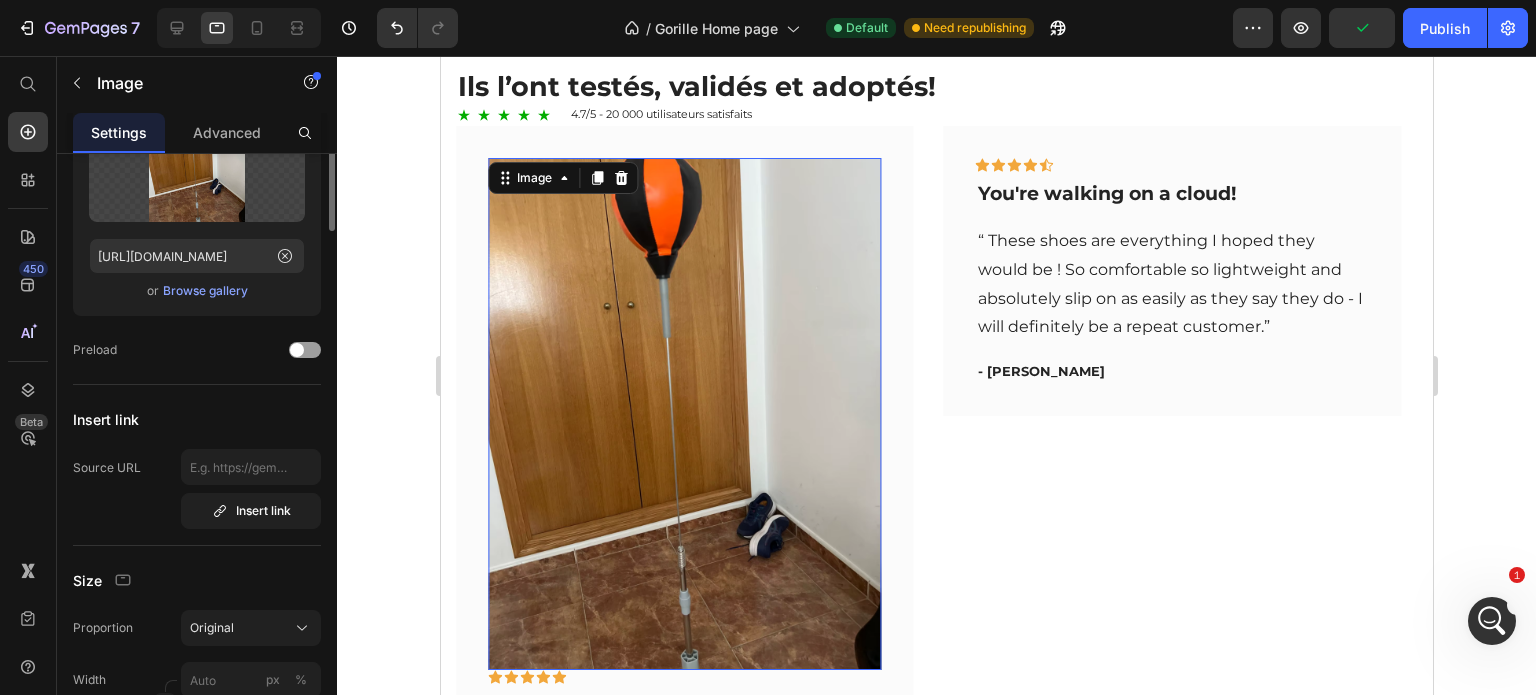 scroll, scrollTop: 0, scrollLeft: 0, axis: both 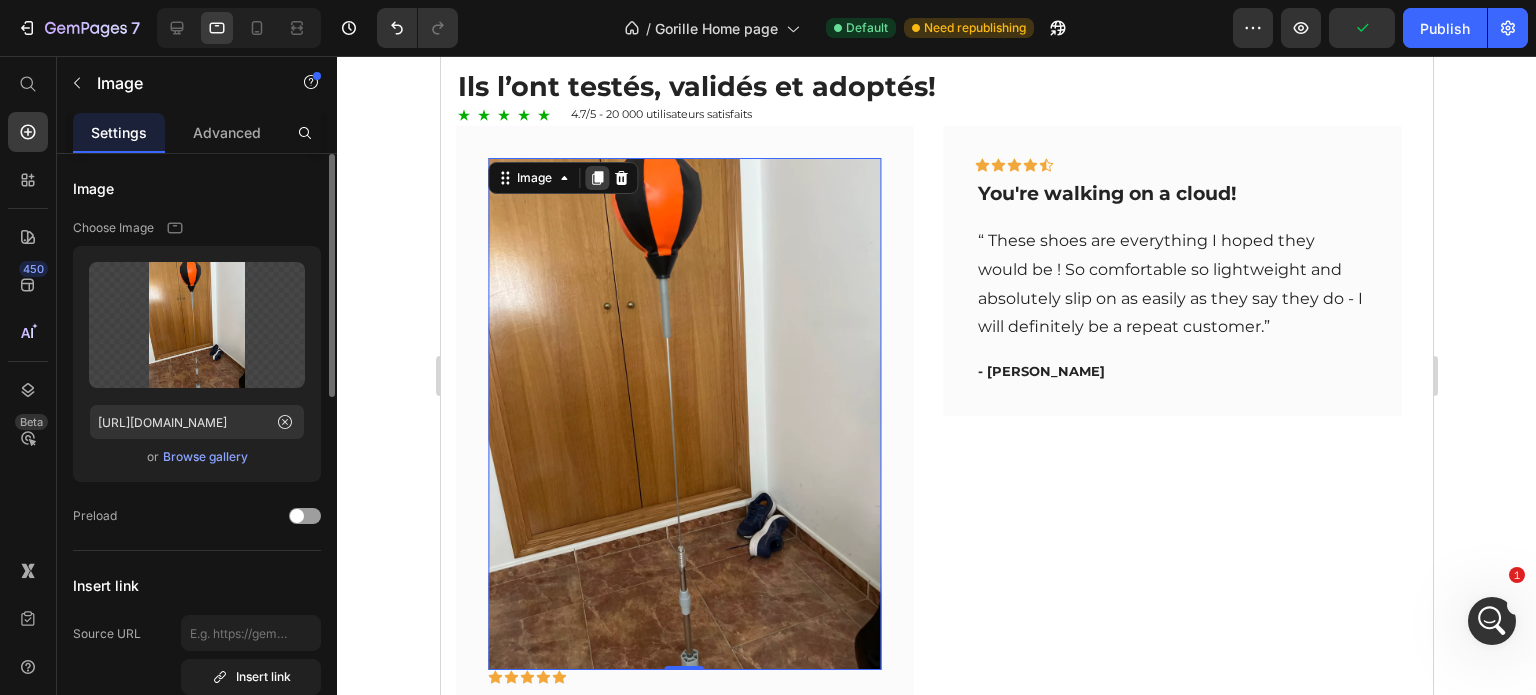 click 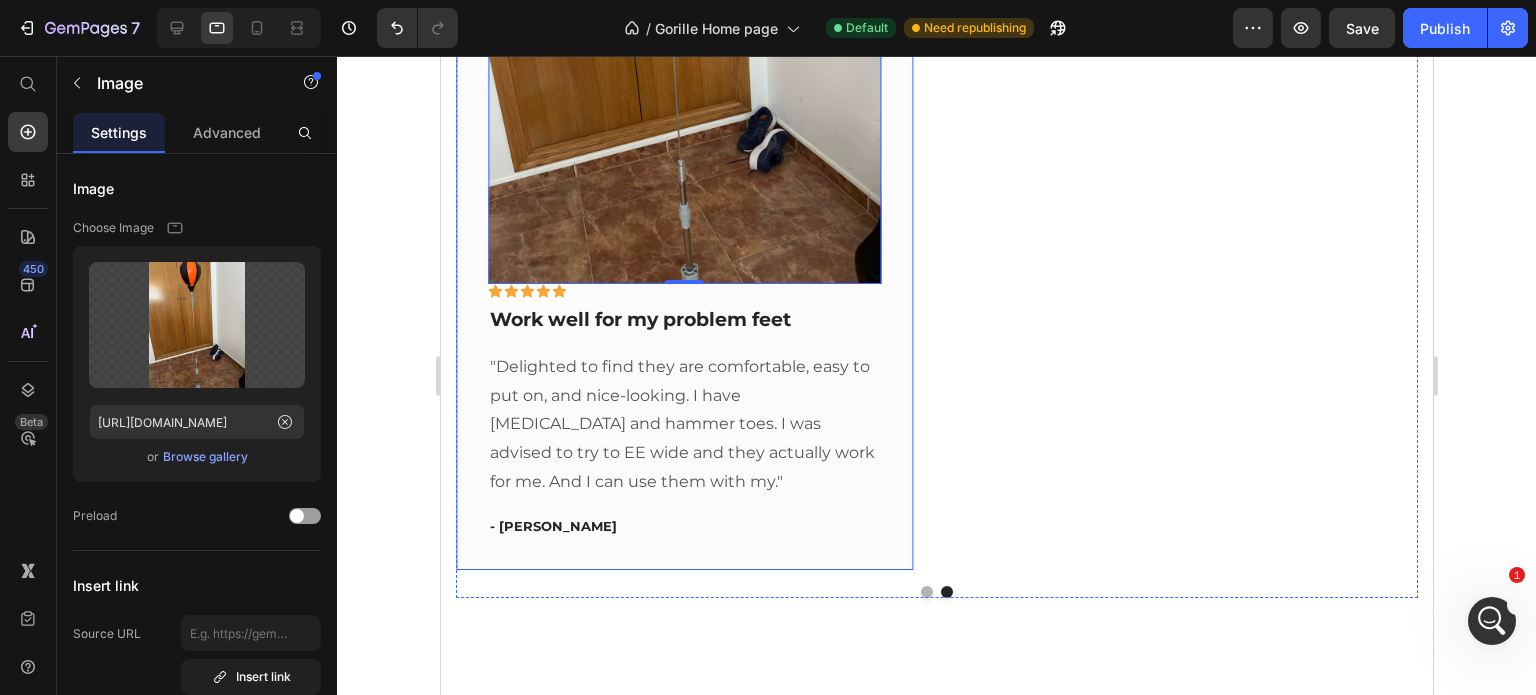 scroll, scrollTop: 1007, scrollLeft: 0, axis: vertical 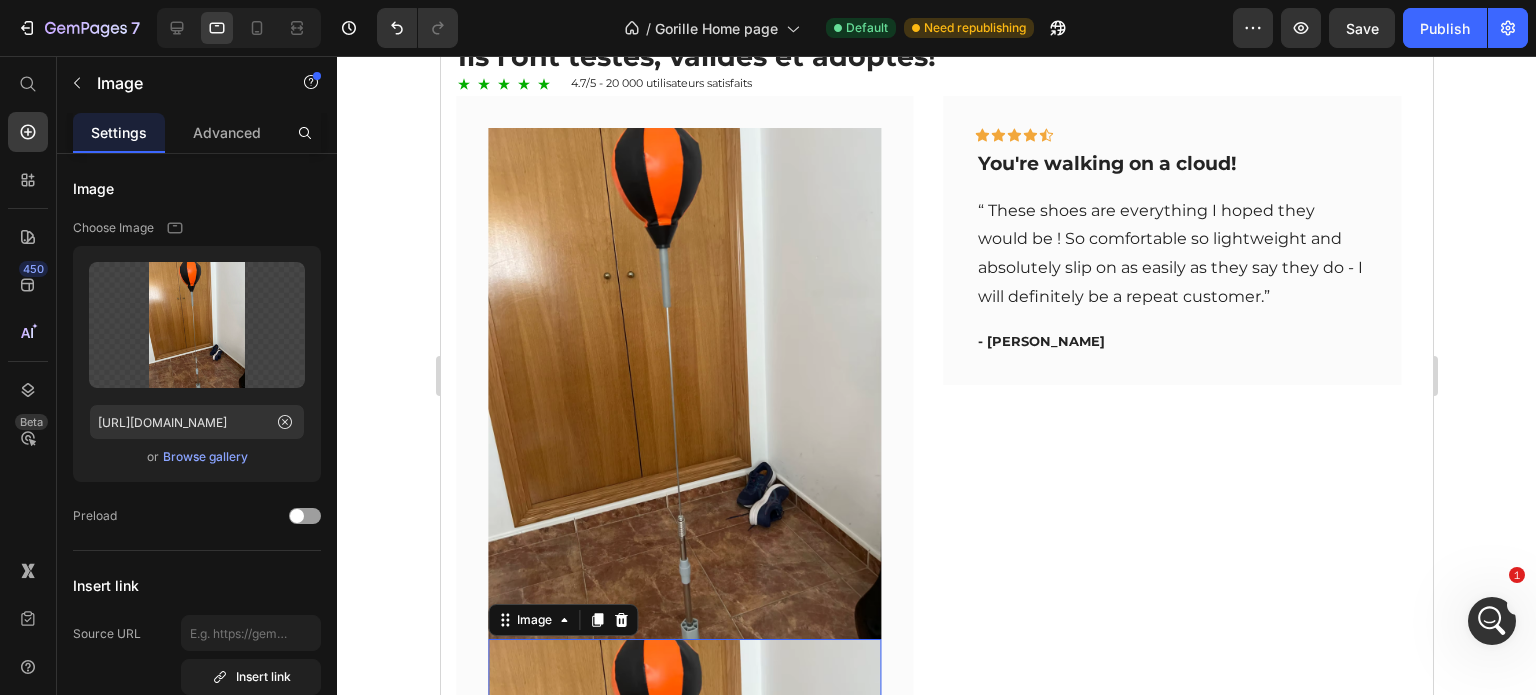 click at bounding box center [684, 895] 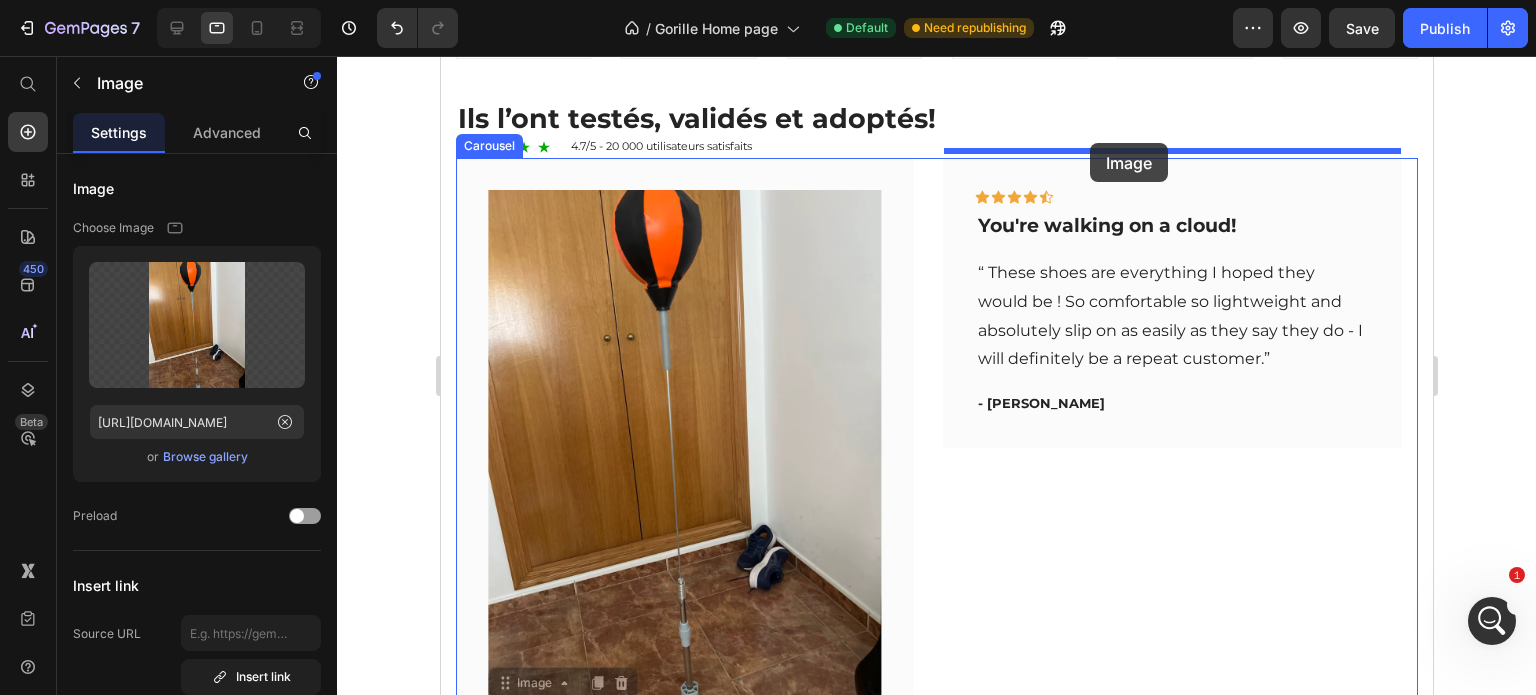 scroll, scrollTop: 1288, scrollLeft: 0, axis: vertical 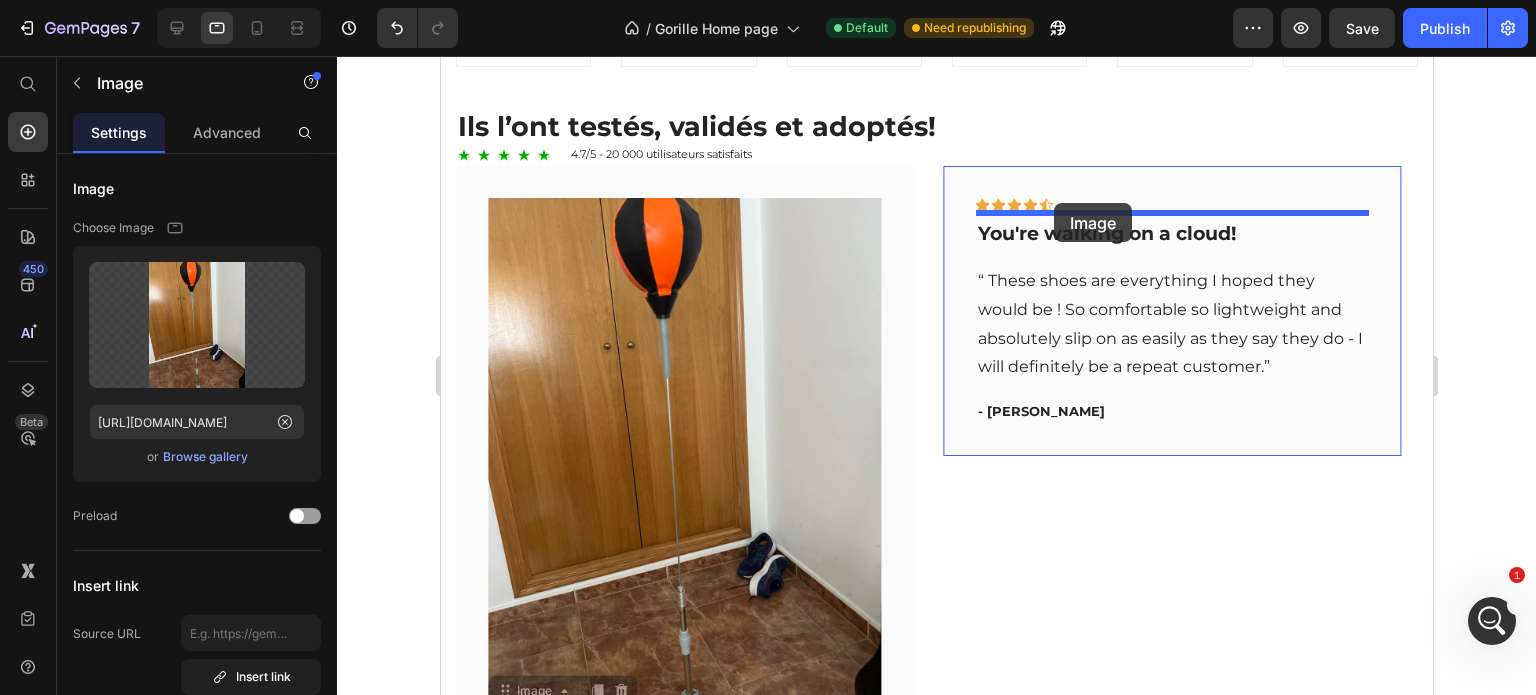 drag, startPoint x: 533, startPoint y: 607, endPoint x: 1053, endPoint y: 203, distance: 658.49524 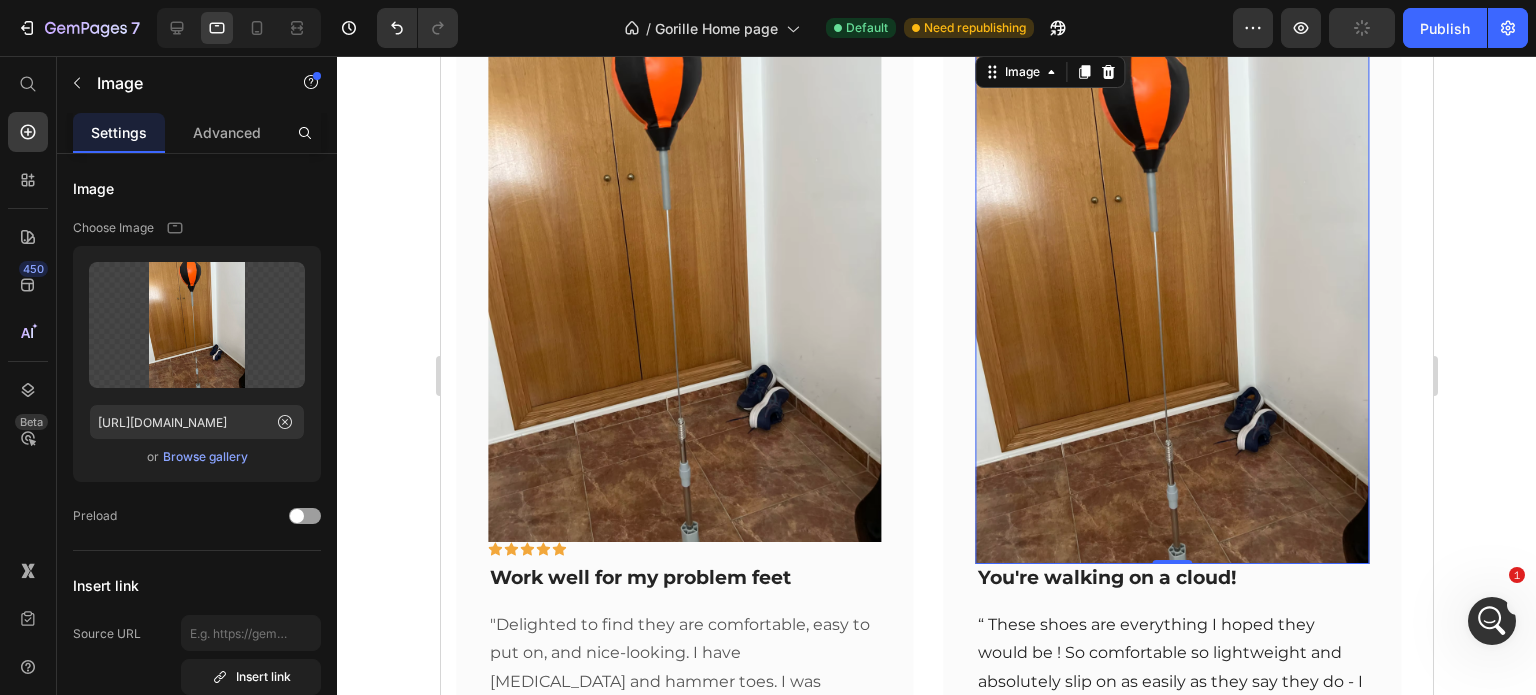 scroll, scrollTop: 1288, scrollLeft: 0, axis: vertical 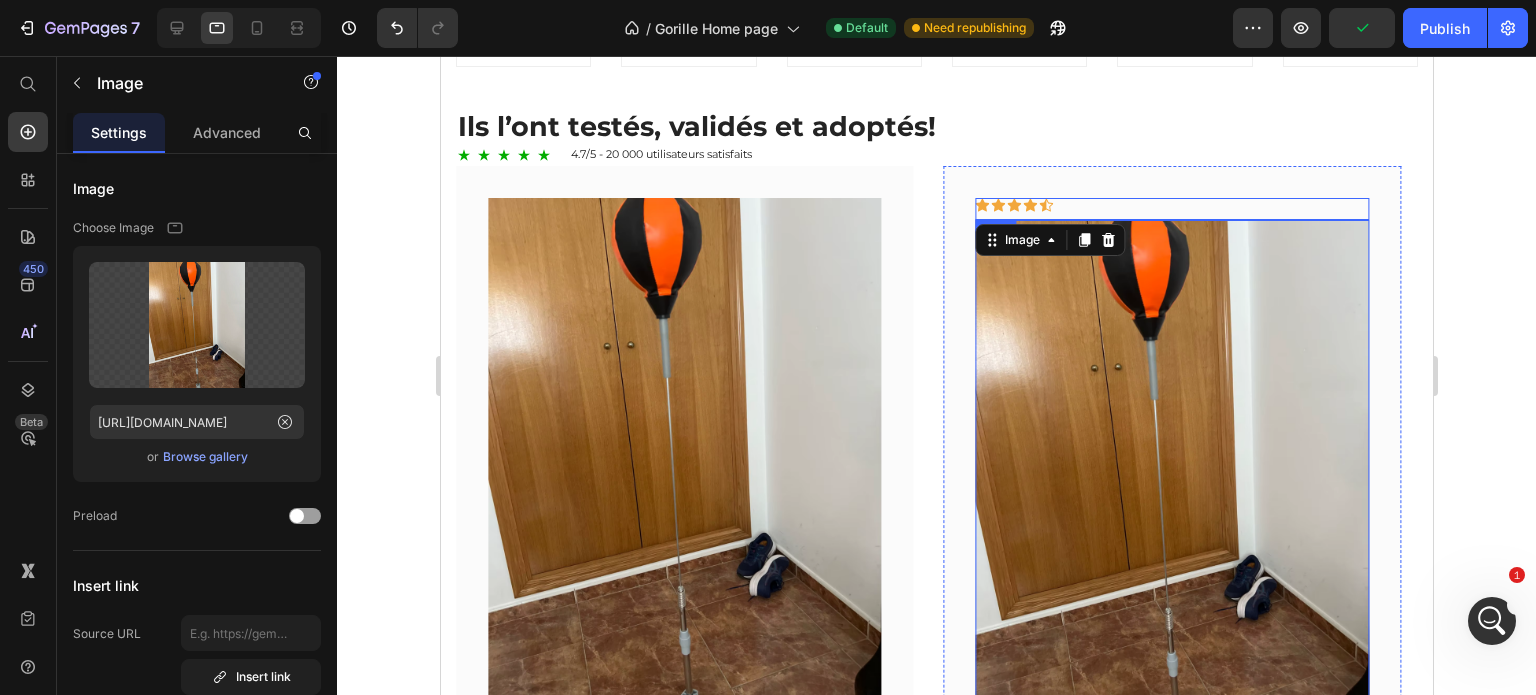 click on "Icon
Icon
Icon
Icon
Icon Row" at bounding box center (1172, 209) 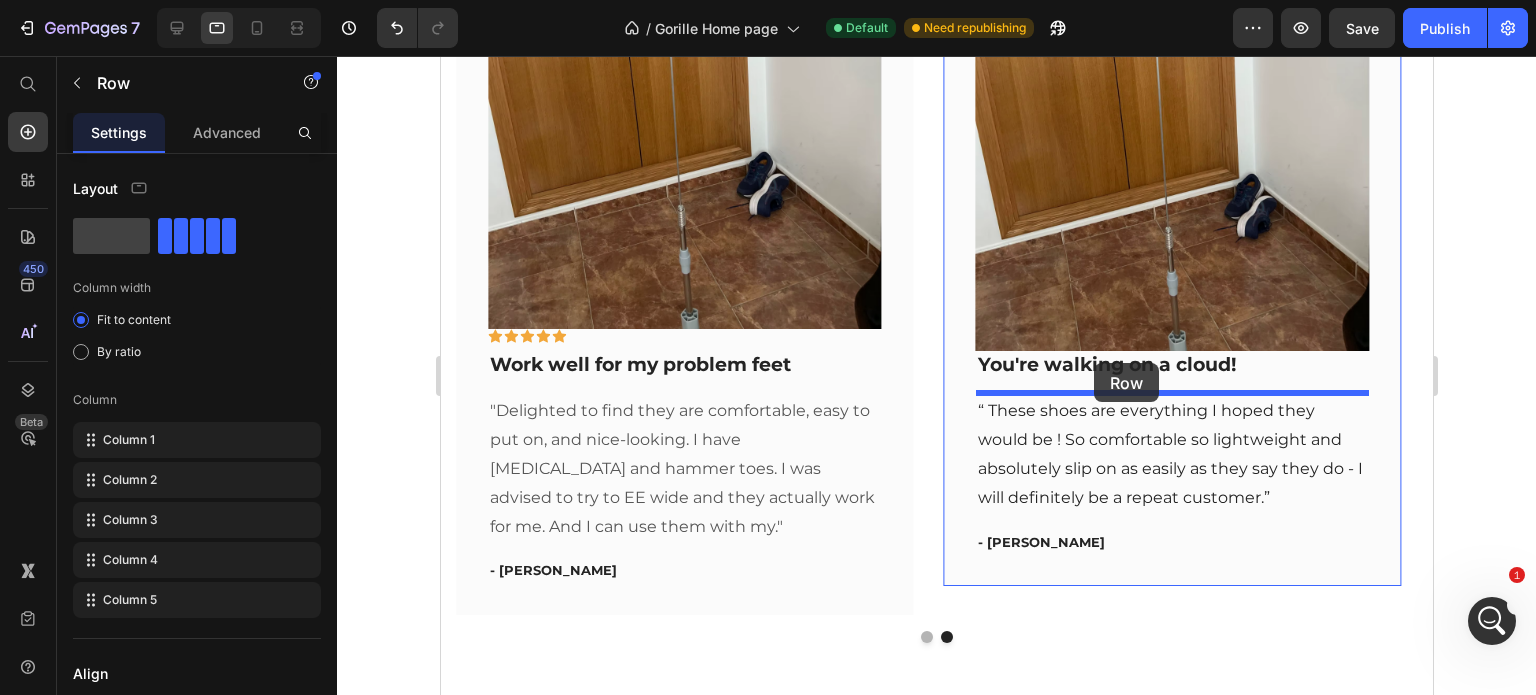 scroll, scrollTop: 1696, scrollLeft: 0, axis: vertical 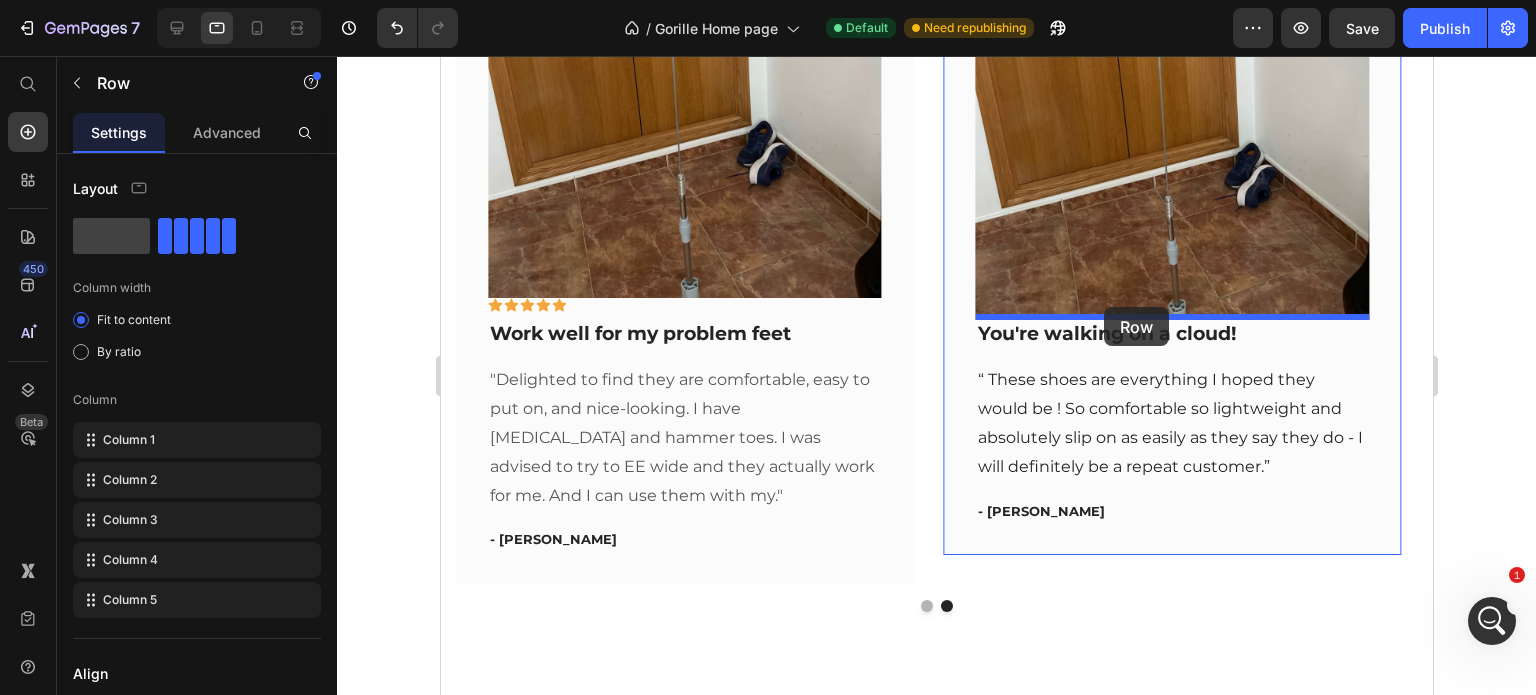drag, startPoint x: 1009, startPoint y: 227, endPoint x: 1103, endPoint y: 307, distance: 123.4342 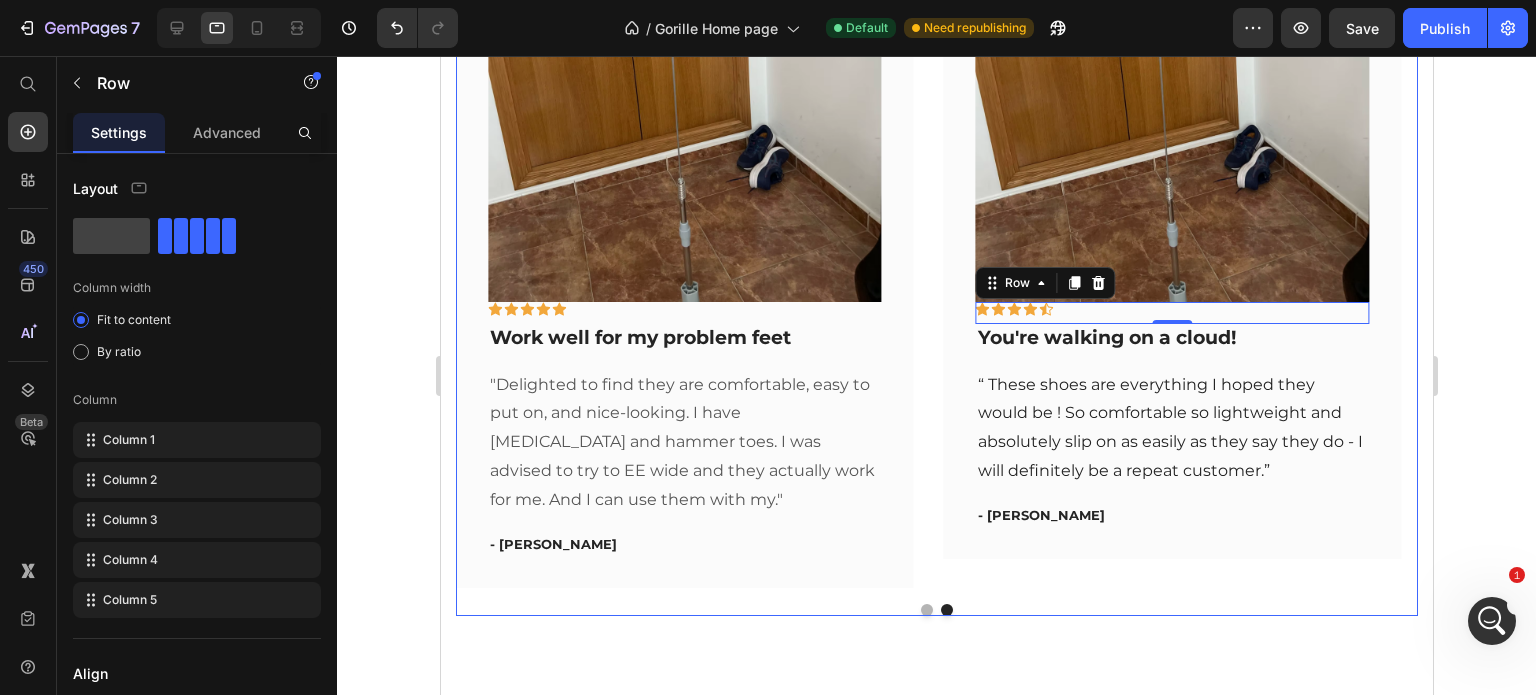 scroll, scrollTop: 1196, scrollLeft: 0, axis: vertical 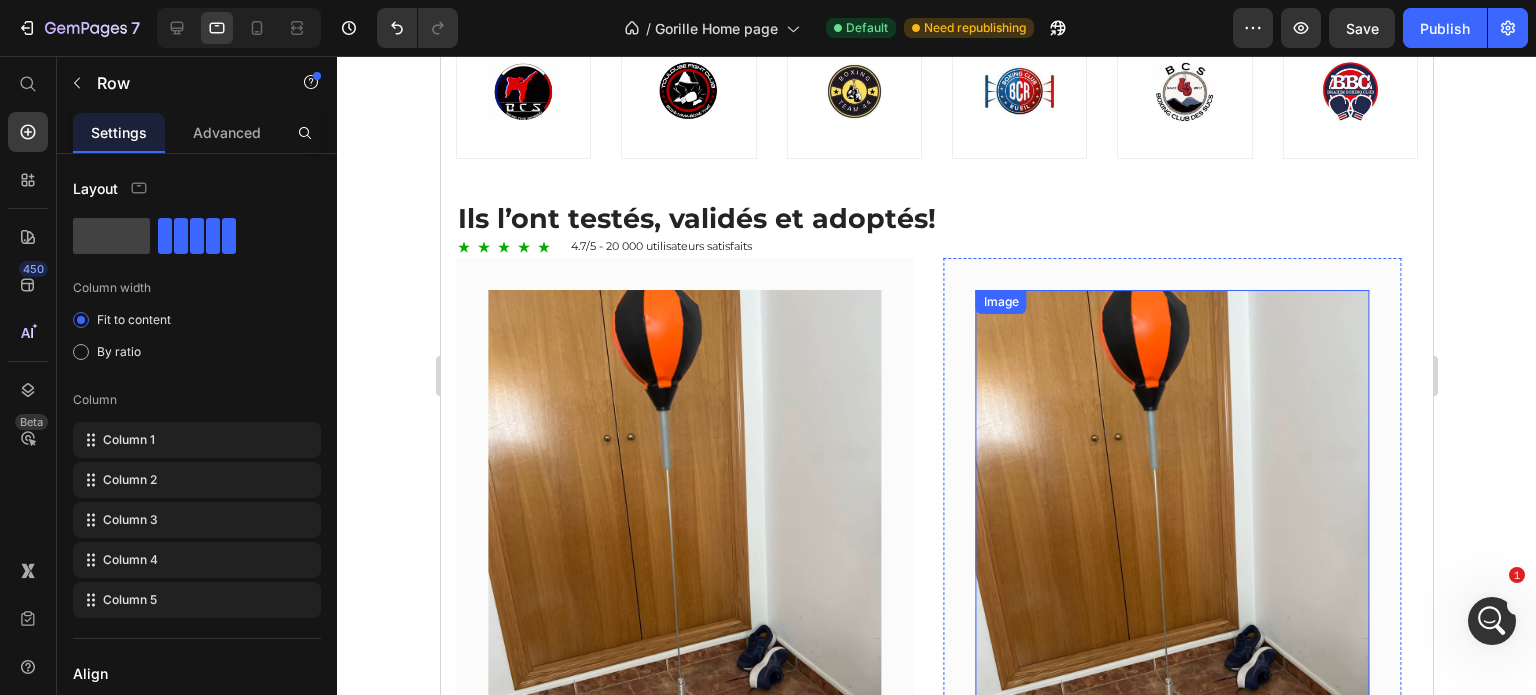 click at bounding box center (1172, 546) 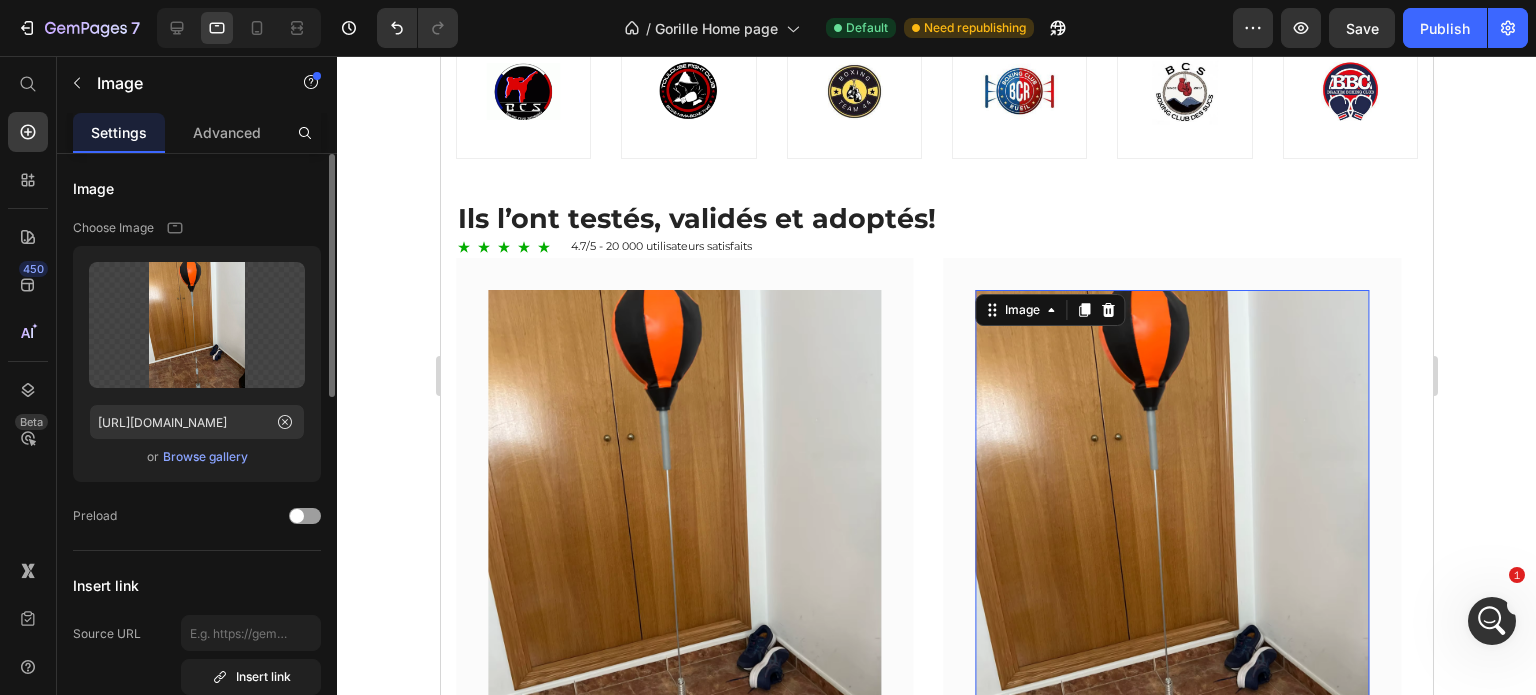 click on "Browse gallery" at bounding box center [205, 457] 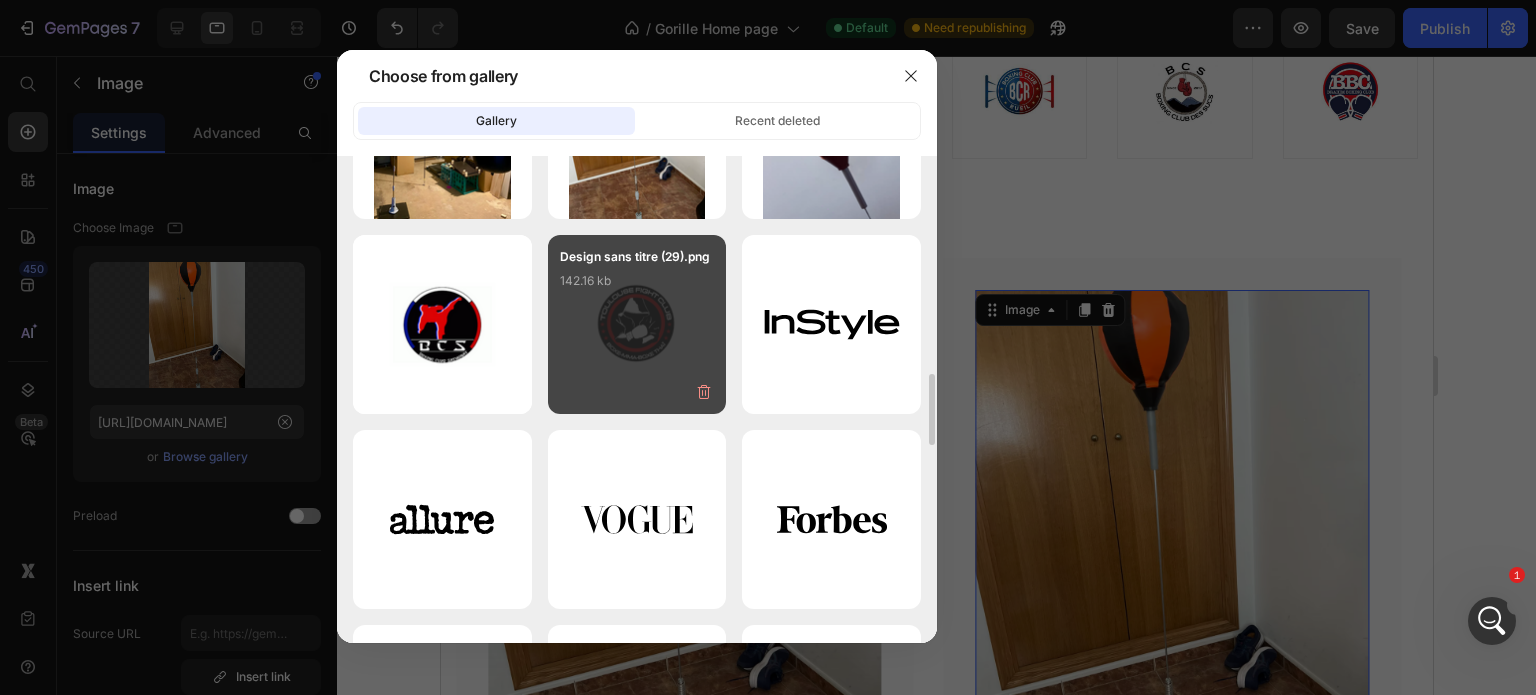 scroll, scrollTop: 1160, scrollLeft: 0, axis: vertical 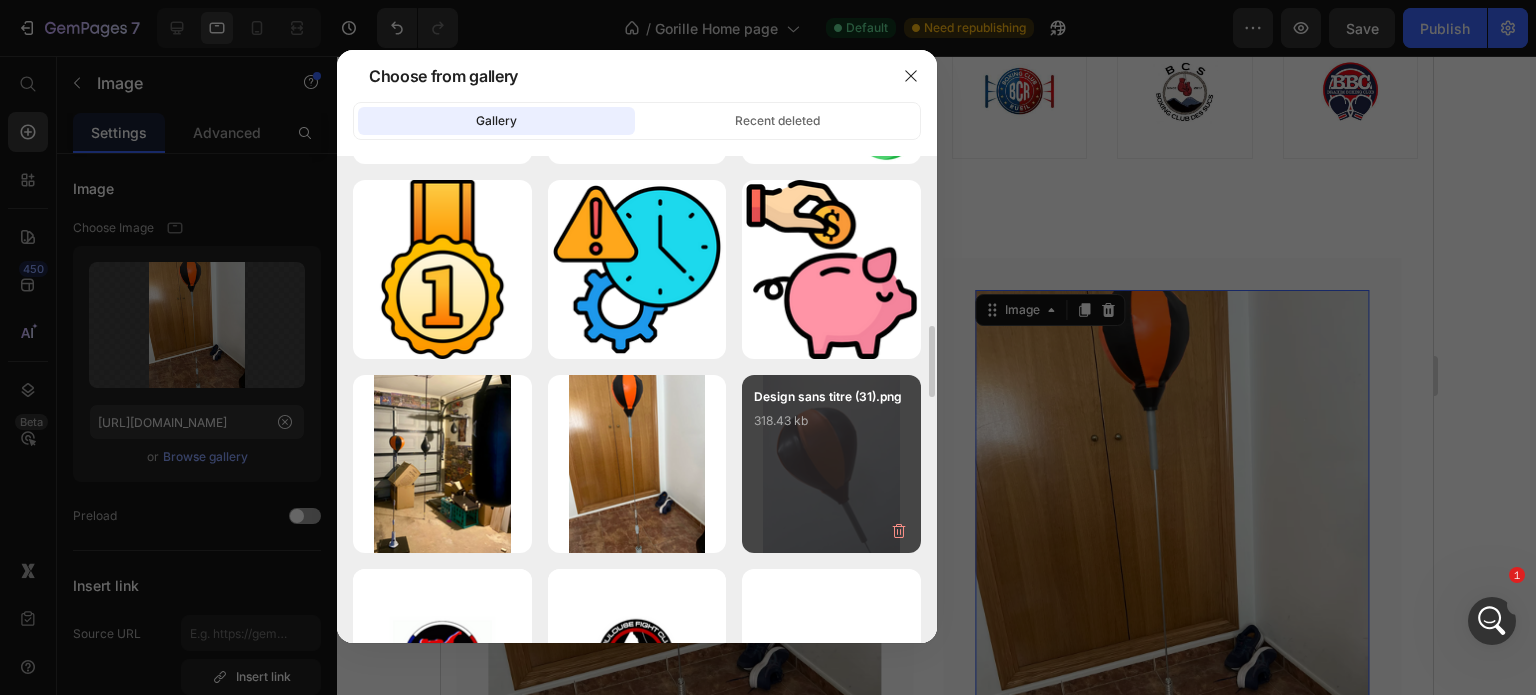 click on "Design sans titre (31).png 318.43 kb" at bounding box center (831, 427) 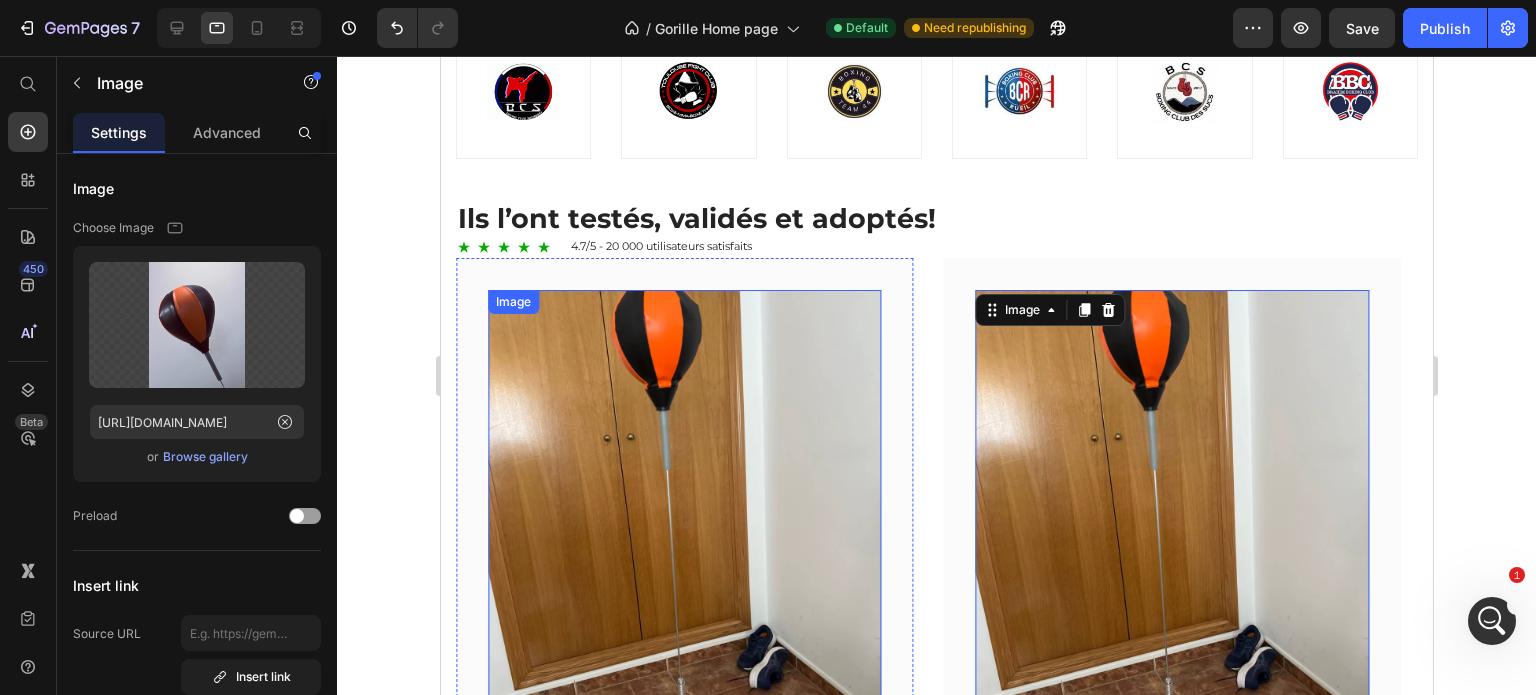 scroll, scrollTop: 1364, scrollLeft: 0, axis: vertical 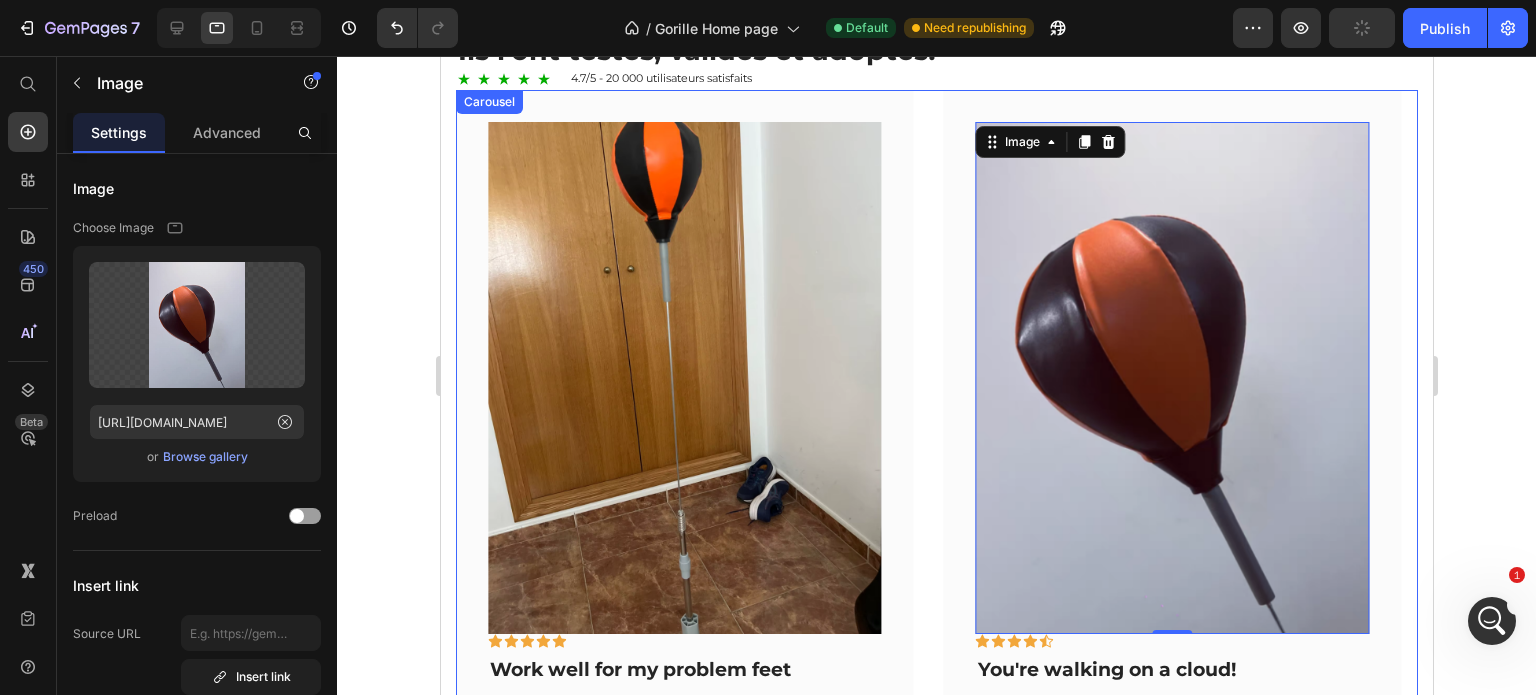 click on "Image
Icon
Icon
Icon
Icon
Icon Row You're walking on a cloud! Text block “ These shoes are everything I hoped they would be ! So comfortable so lightweight and absolutely slip on as easily as they say they do - I will definitely be a repeat customer.” Text block Row Image
Icon
Icon
Icon
Icon
Icon Row Work well for my problem feet Text block "Delighted to find they are comfortable, easy to put on, and nice-looking. I have bunions and hammer toes. I was advised to try to EE wide and they actually work for me. And I can use them with my." Text block - Travis J. Text block Row Image   0
Icon
Icon
Icon
Icon
Icon Row You're walking on a cloud! Text block Text block - Ryan S. Text block Row" at bounding box center (936, 505) 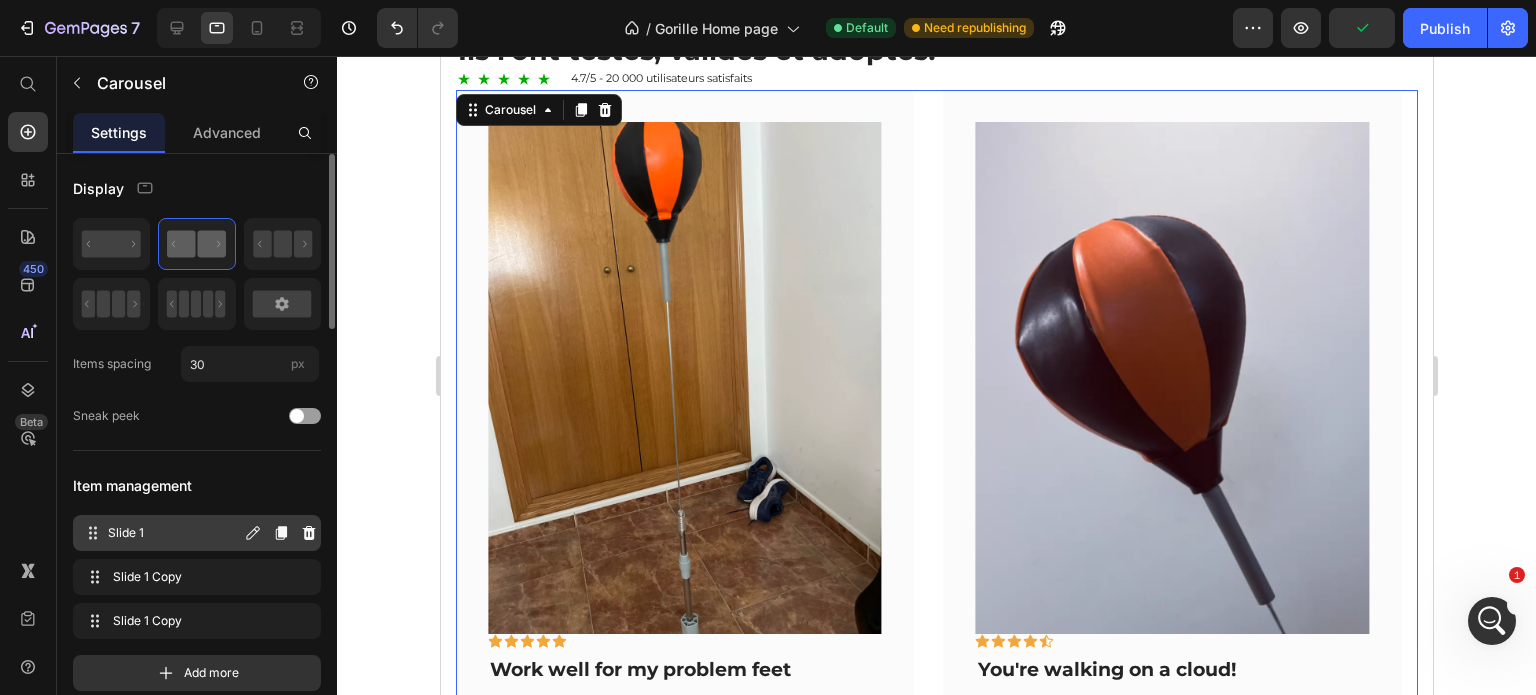 click on "Slide 1" at bounding box center (174, 533) 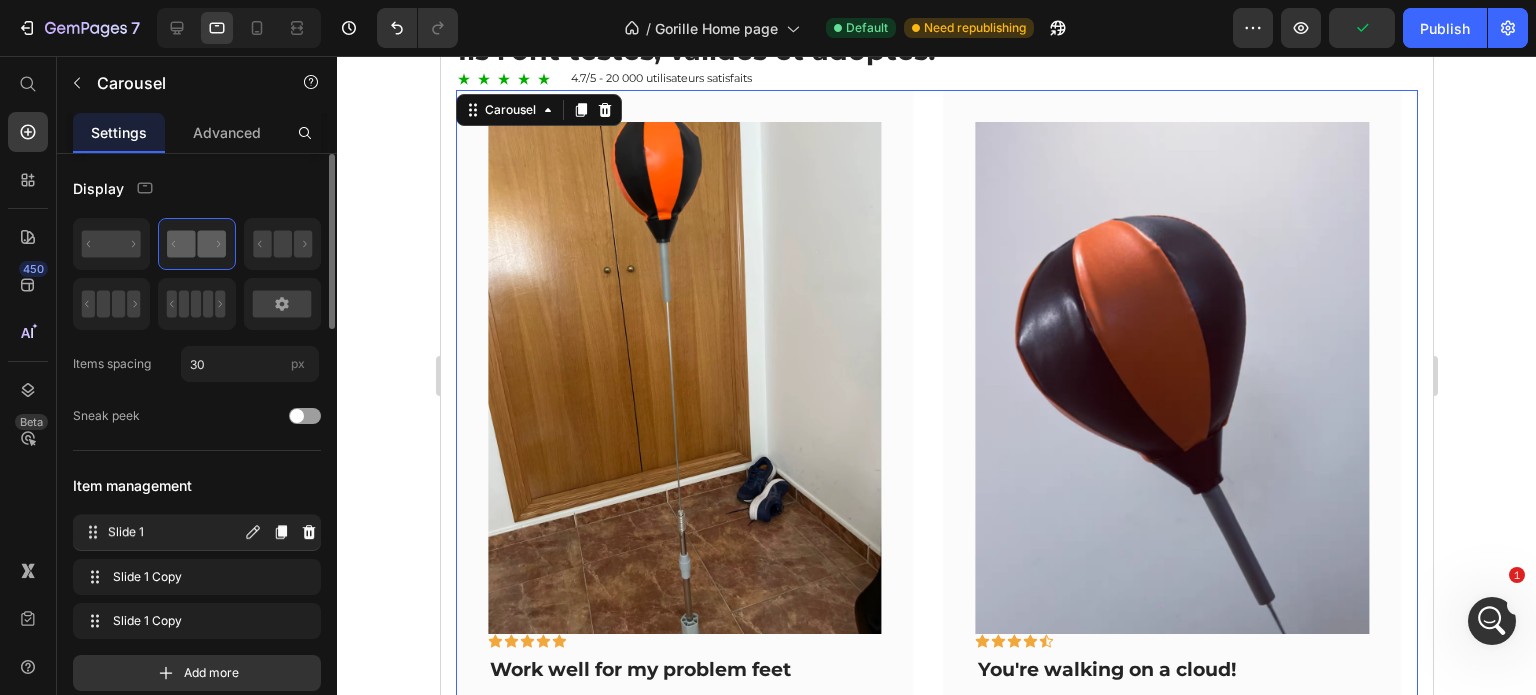 click on "Slide 1" at bounding box center [174, 533] 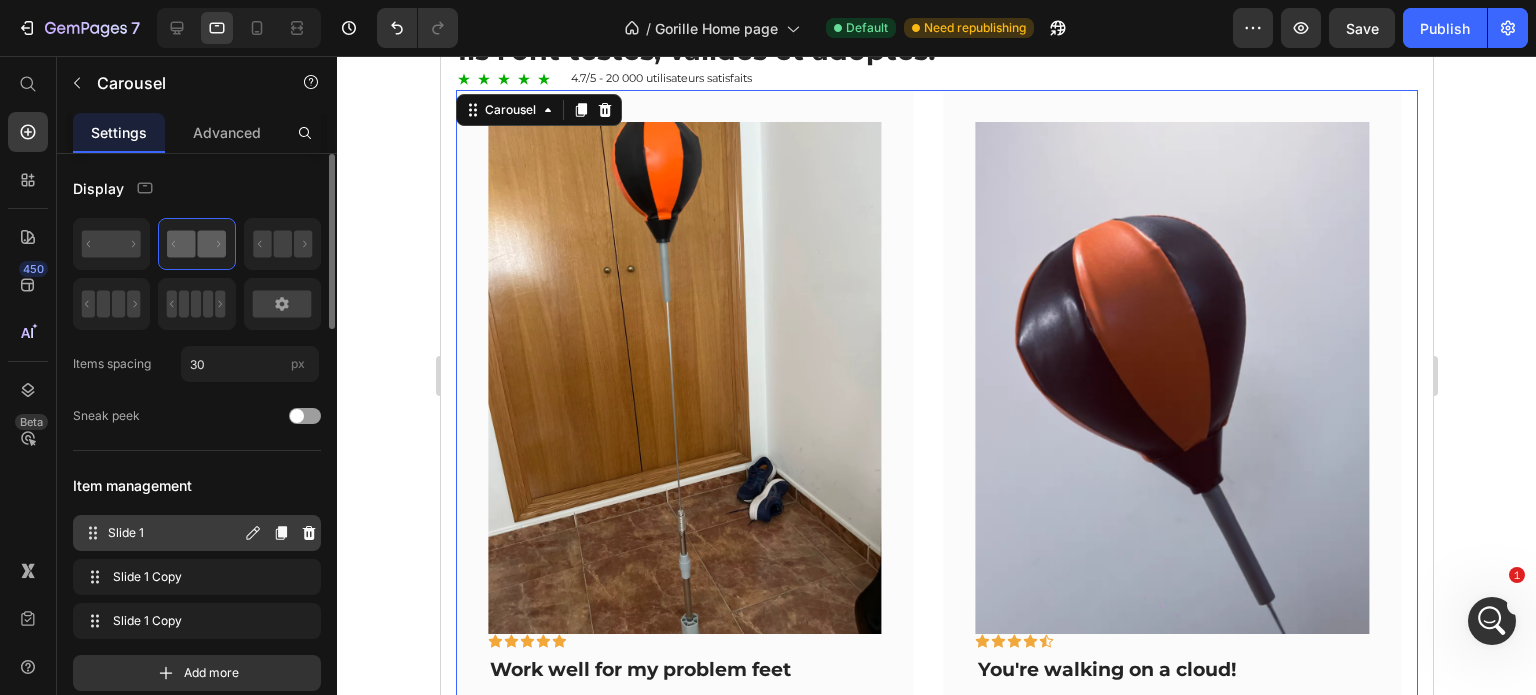 click on "Slide 1" at bounding box center [174, 533] 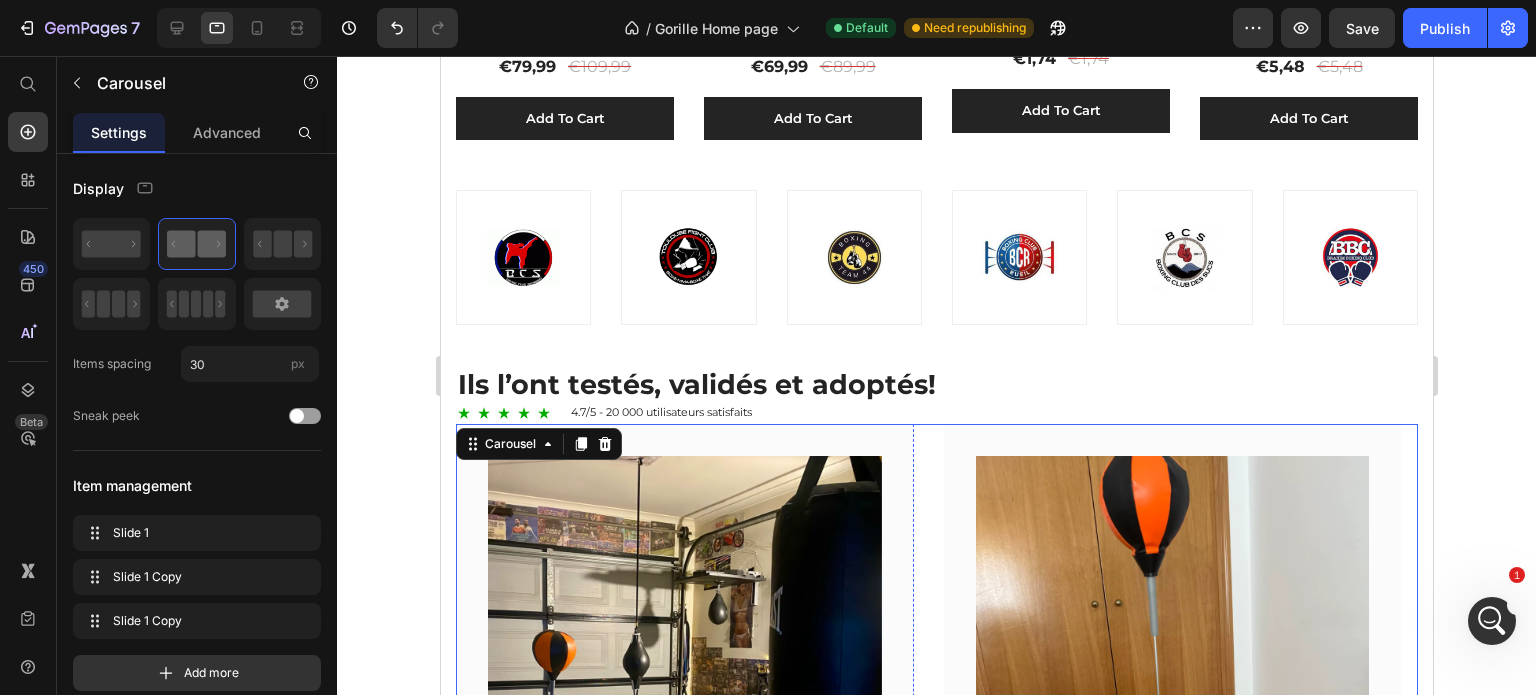 scroll, scrollTop: 1530, scrollLeft: 0, axis: vertical 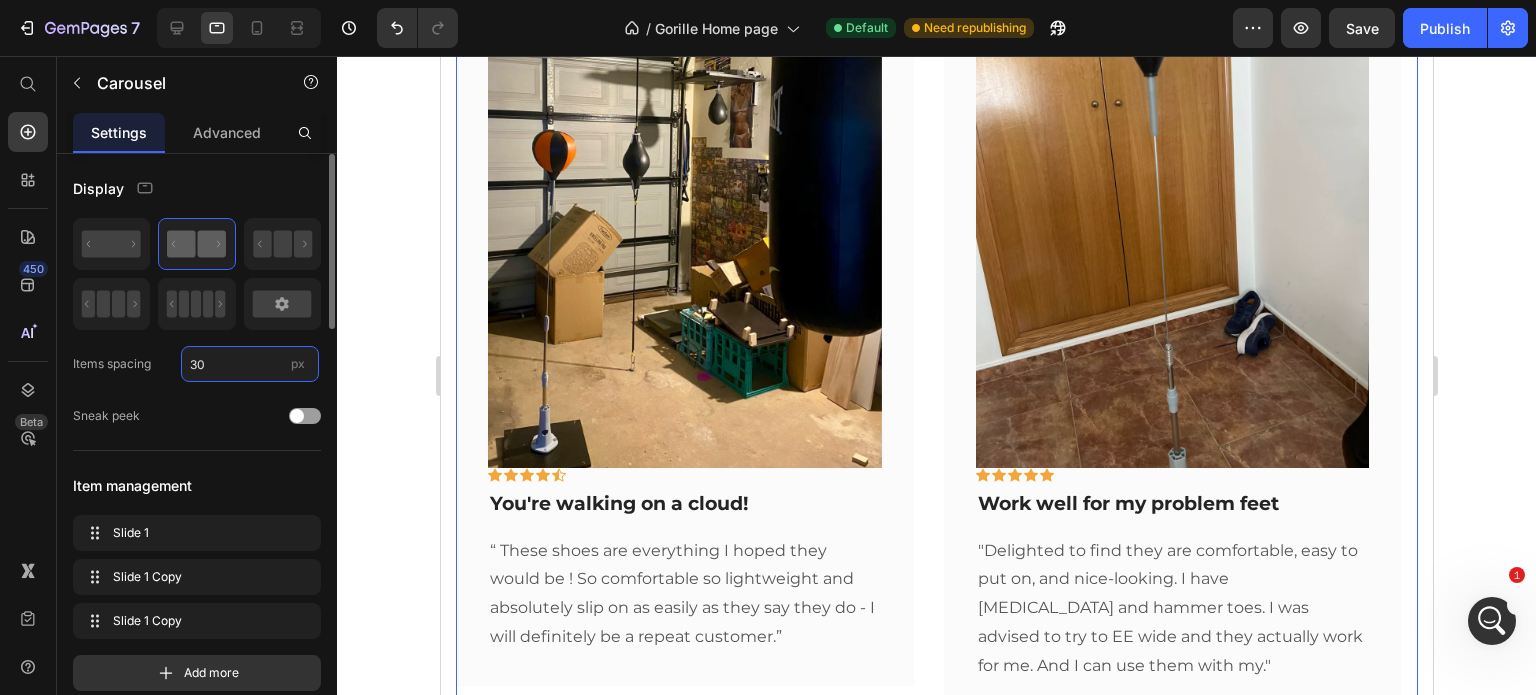 click on "30" at bounding box center (250, 364) 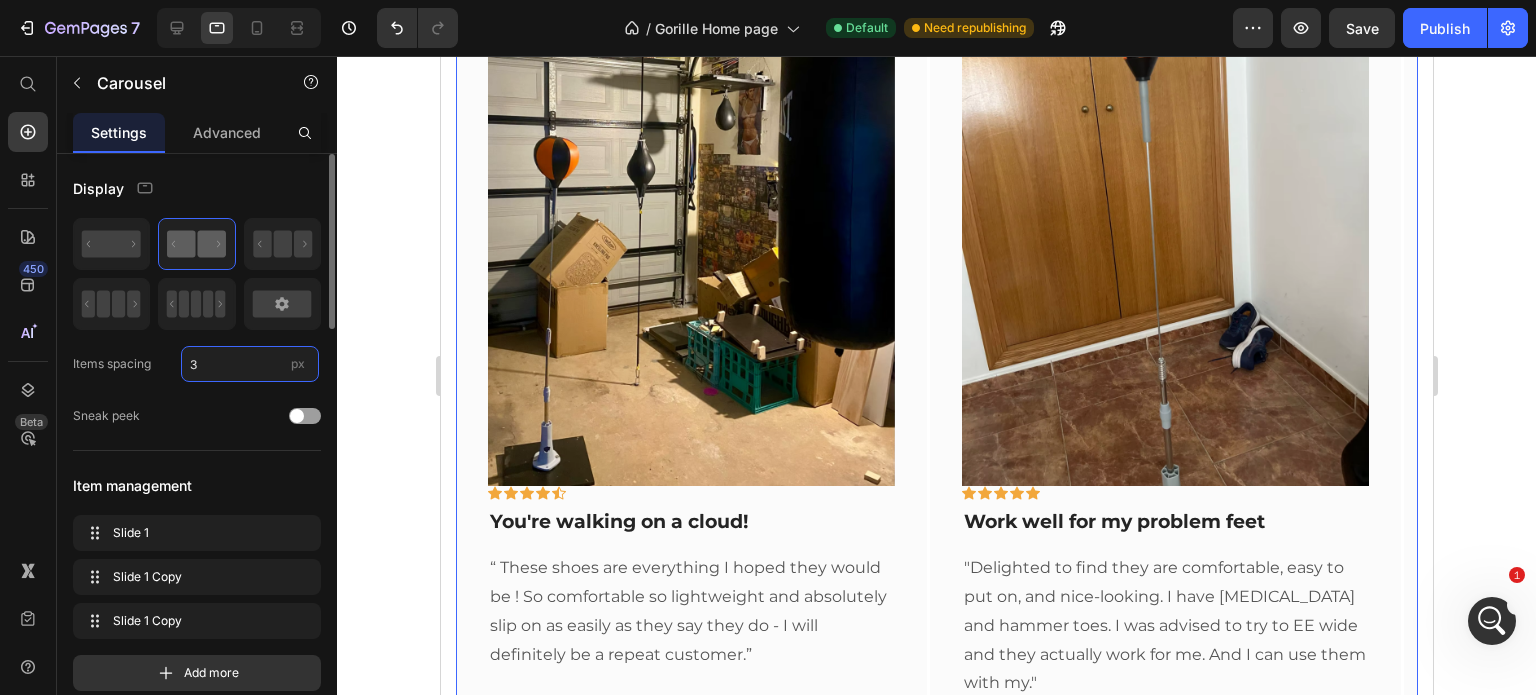 type on "30" 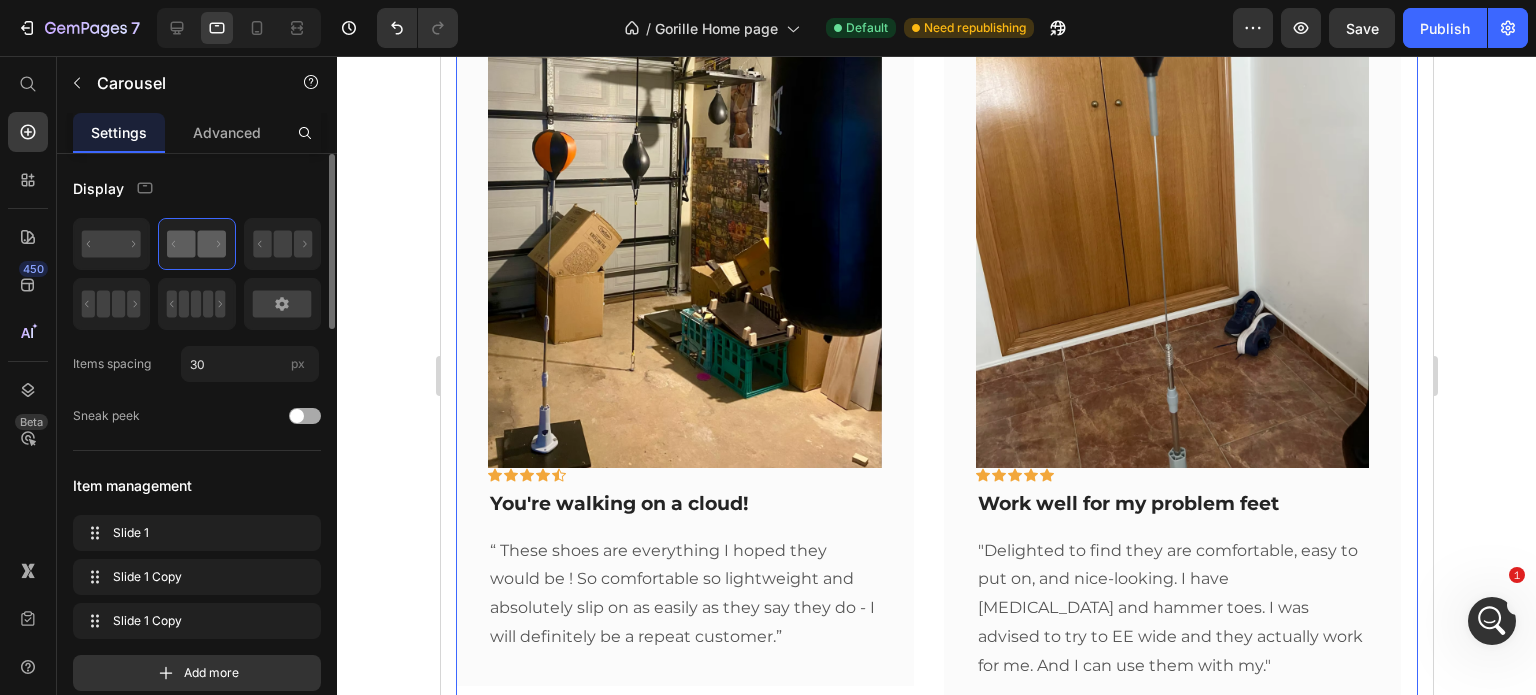 click at bounding box center [297, 416] 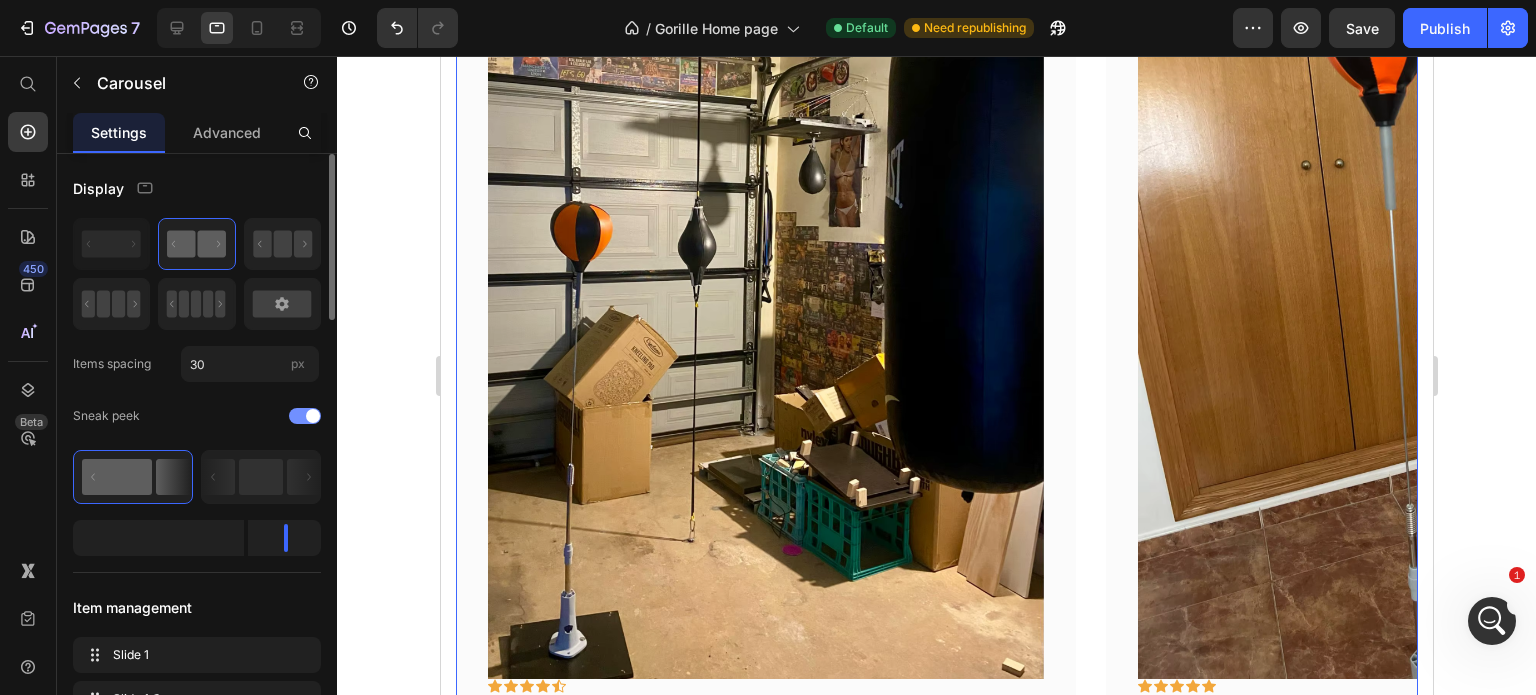 click at bounding box center [305, 416] 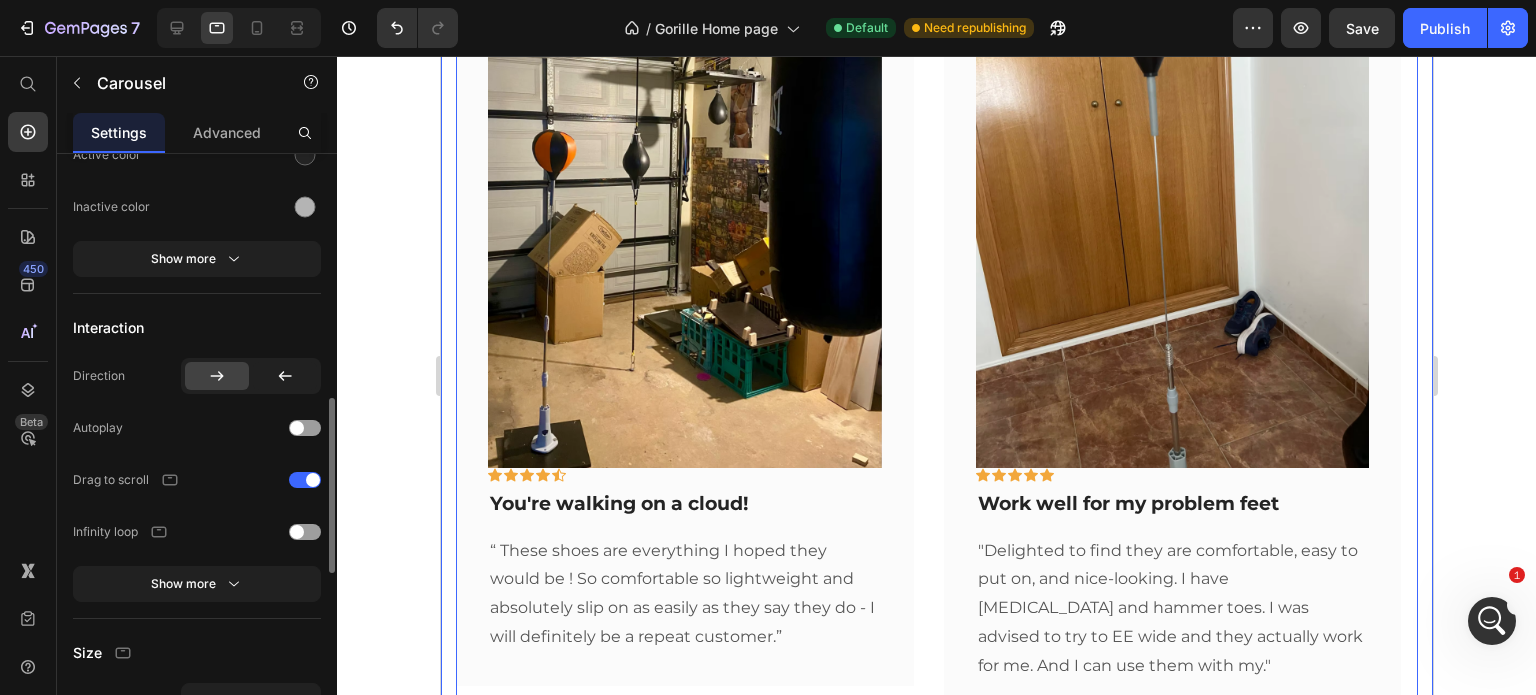 scroll, scrollTop: 663, scrollLeft: 0, axis: vertical 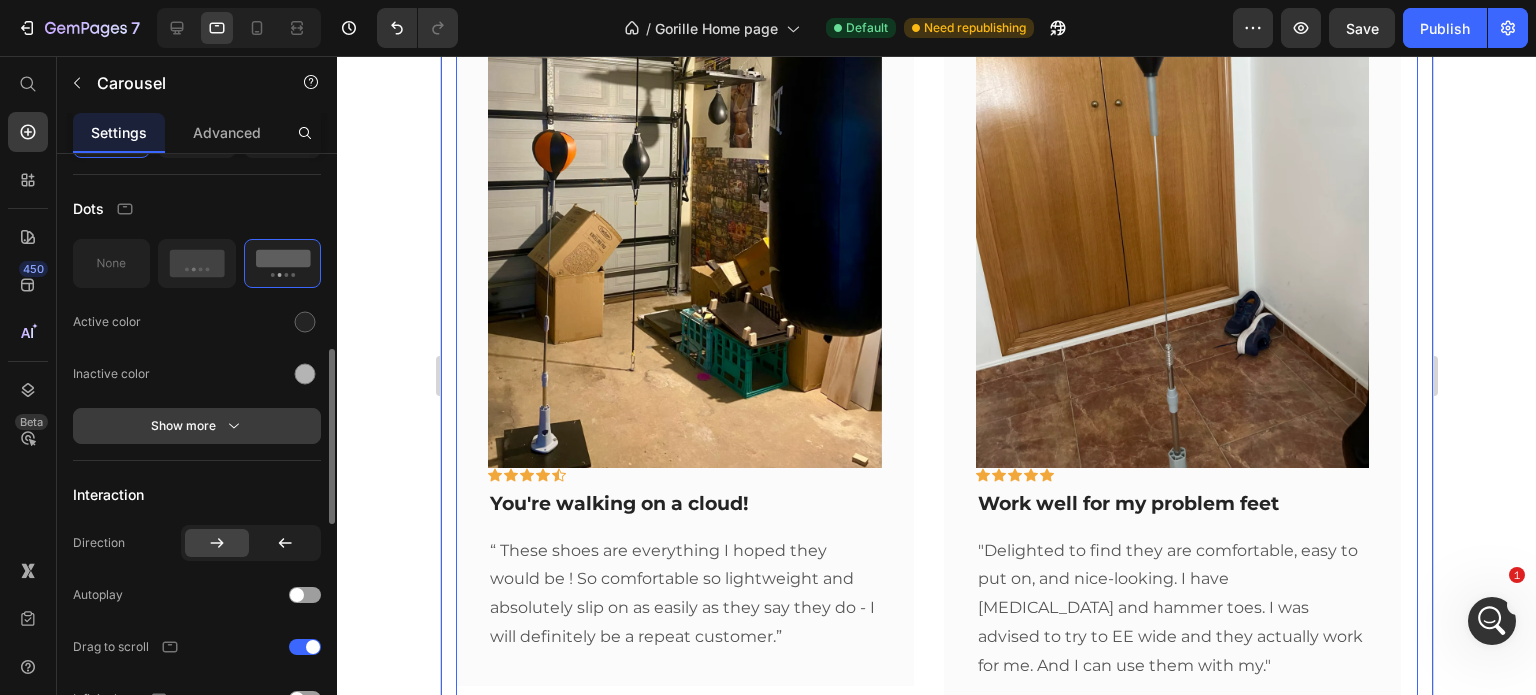 click on "Show more" at bounding box center [197, 426] 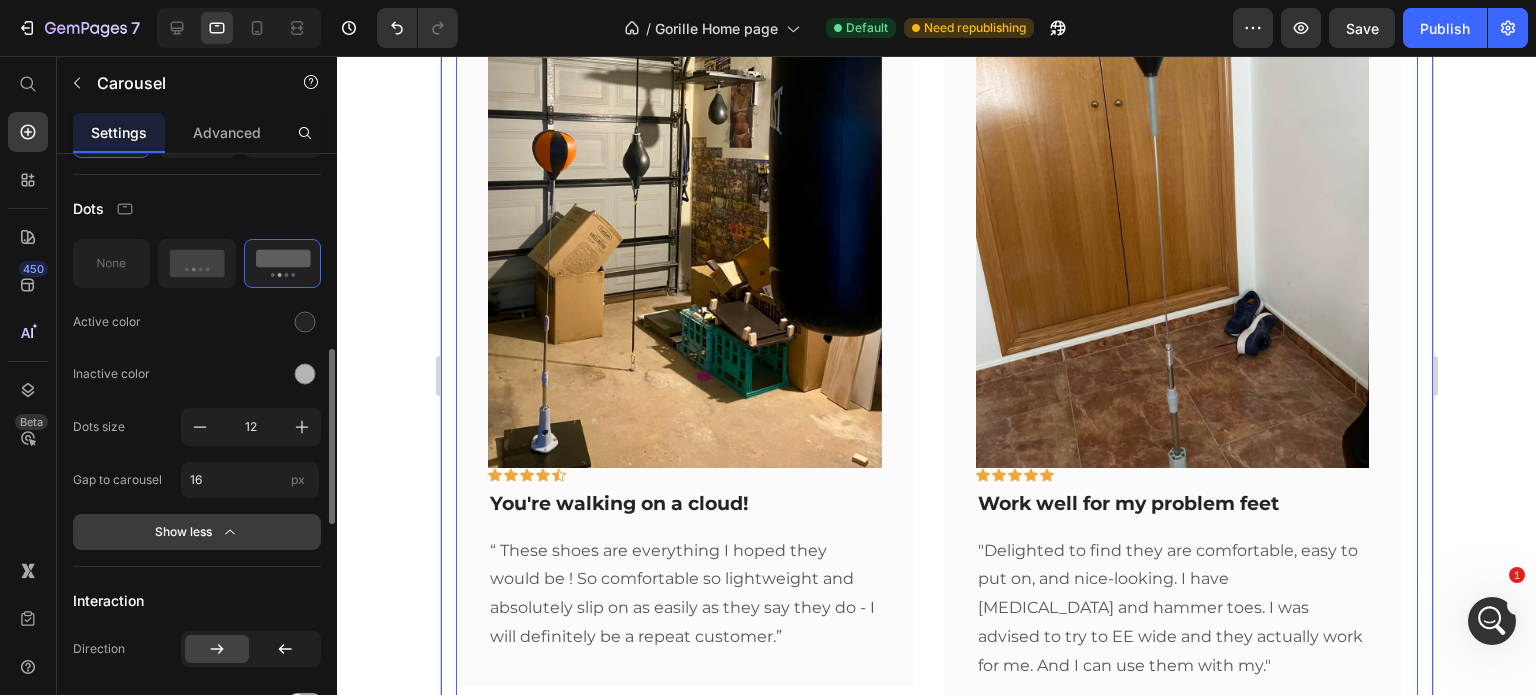 click on "Show less" at bounding box center [197, 532] 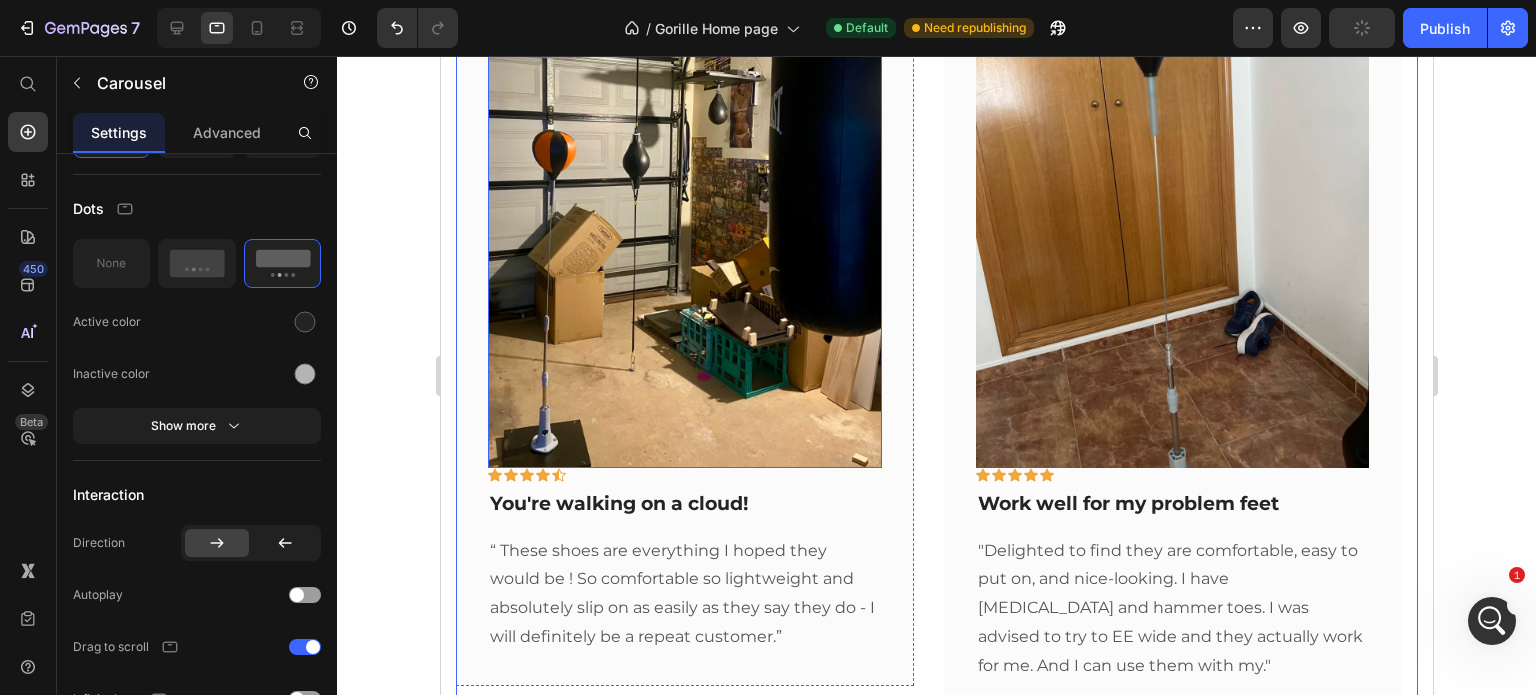 scroll, scrollTop: 1196, scrollLeft: 0, axis: vertical 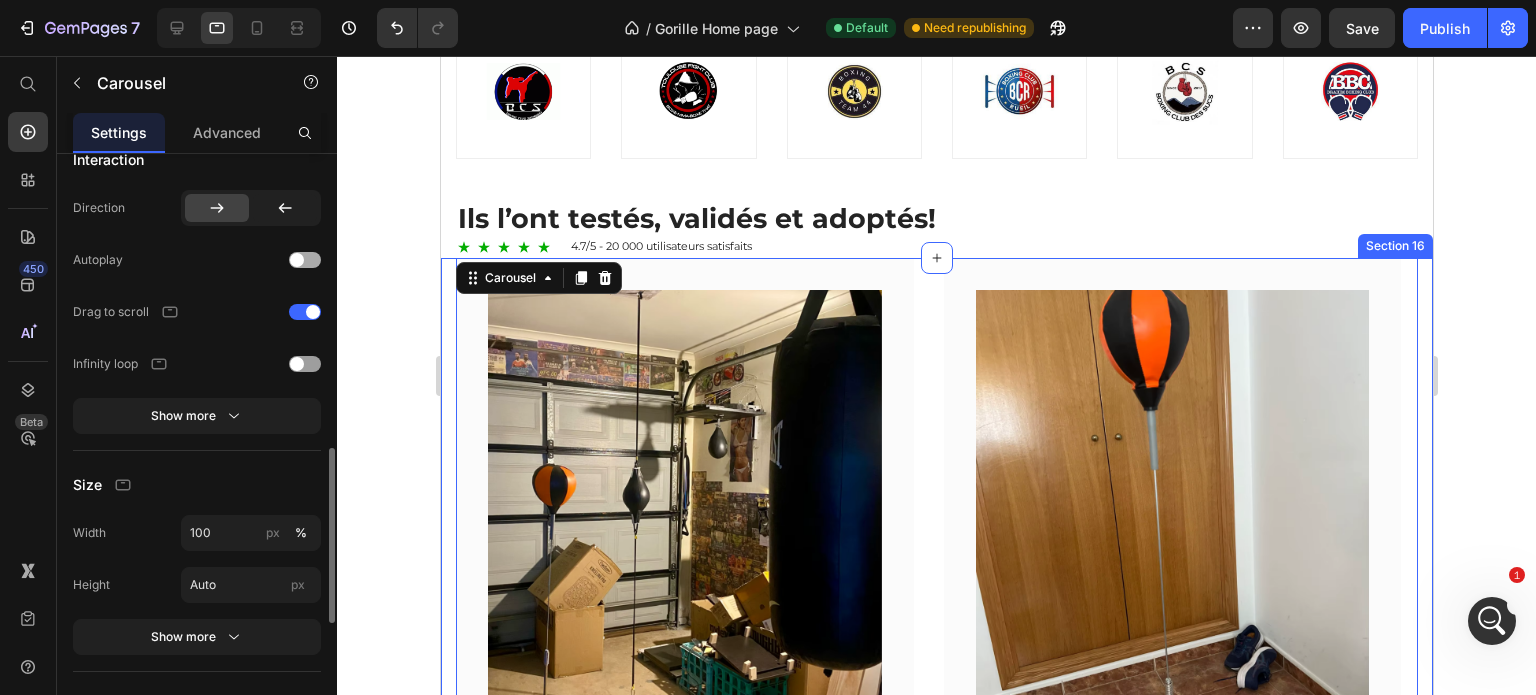 click at bounding box center [297, 260] 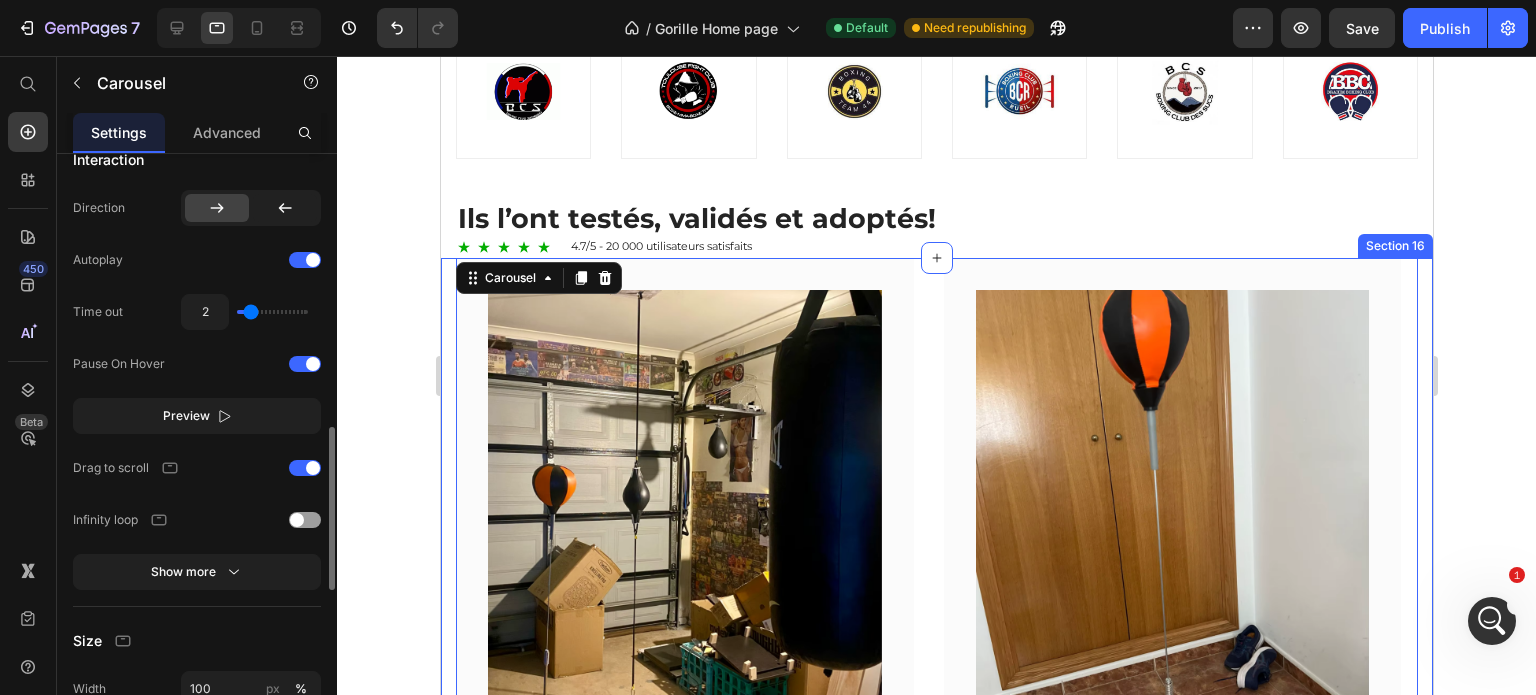 type on "2.8" 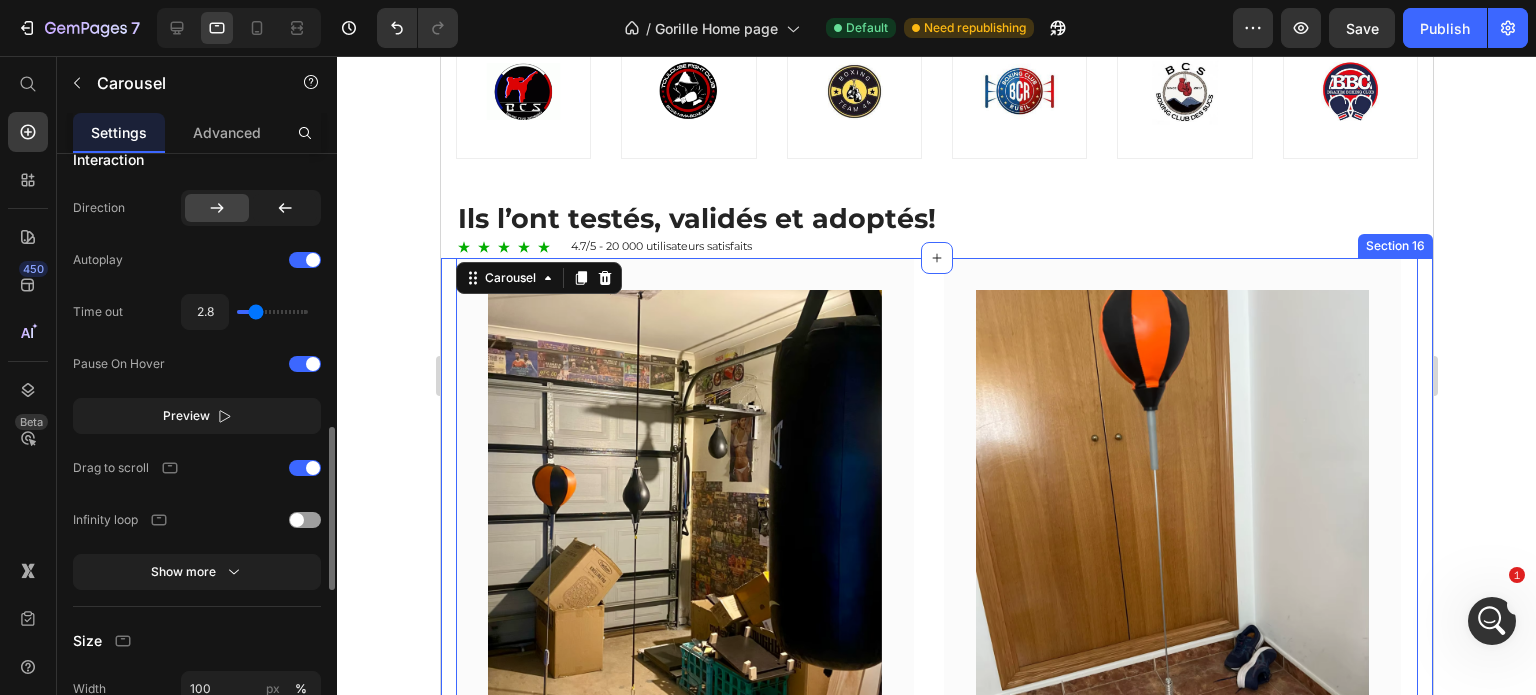 type on "4.5" 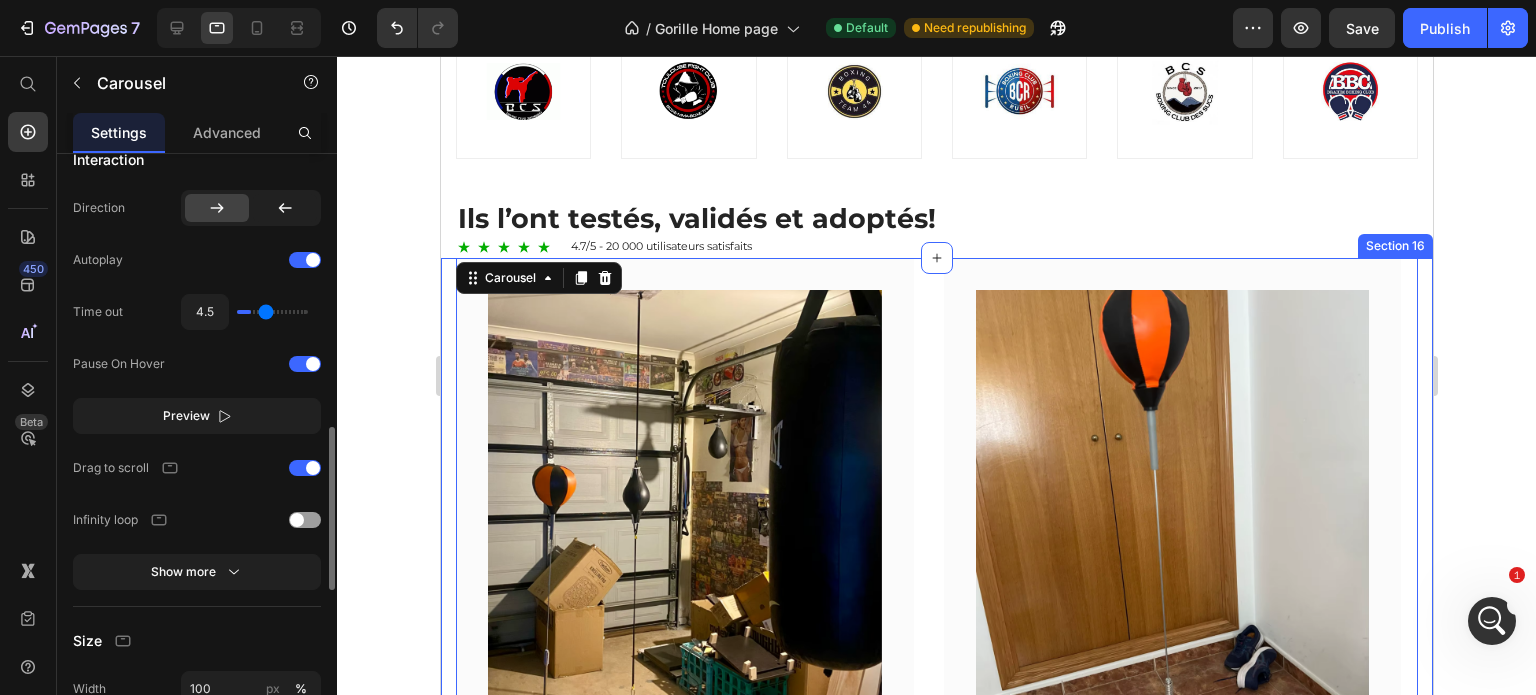 type on "4.9" 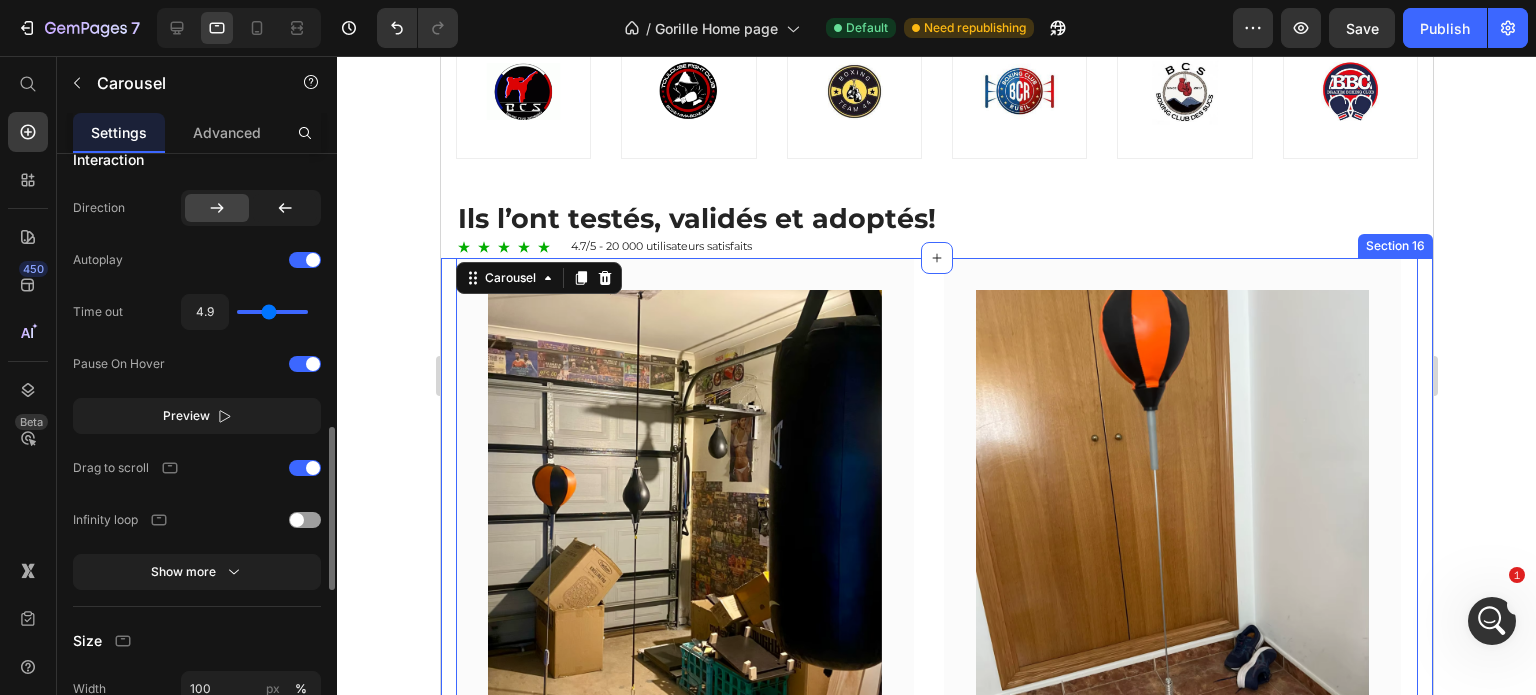 drag, startPoint x: 255, startPoint y: 304, endPoint x: 268, endPoint y: 303, distance: 13.038404 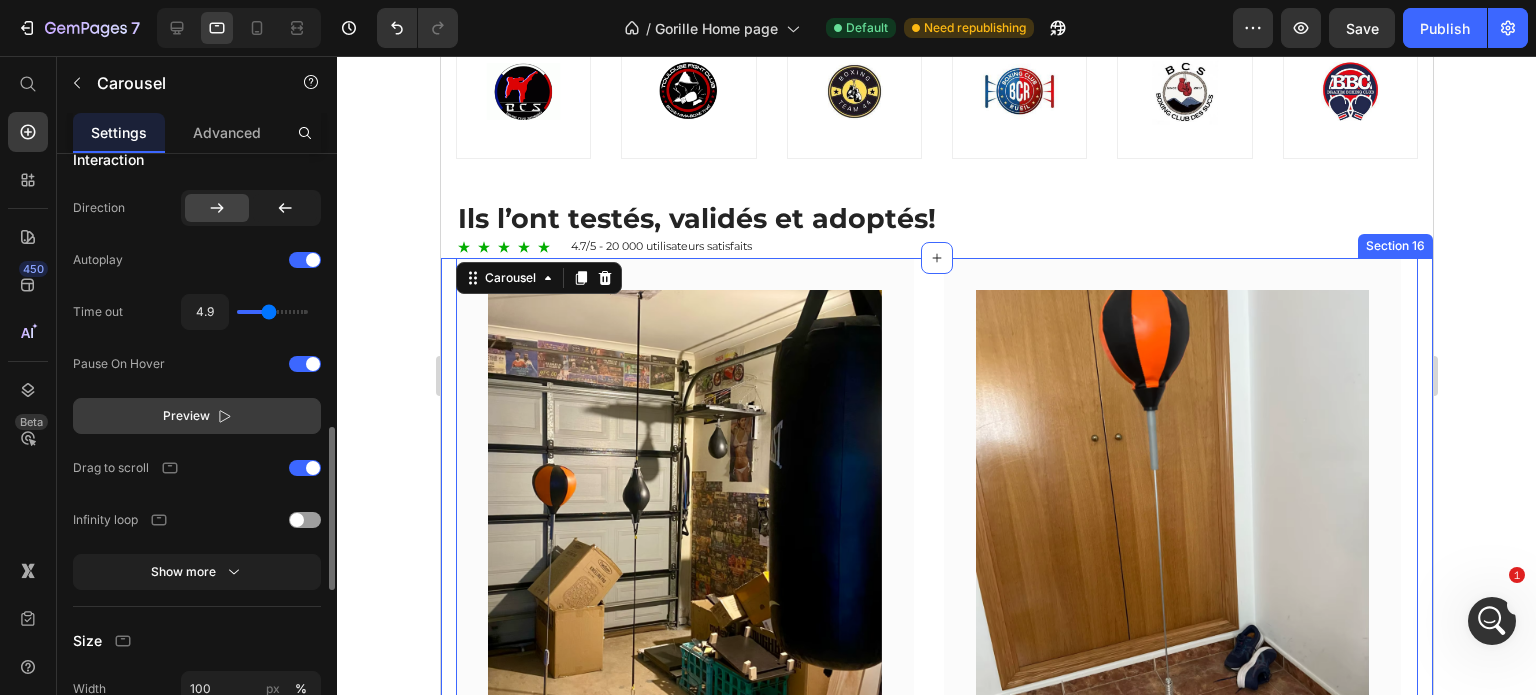 click on "Preview" 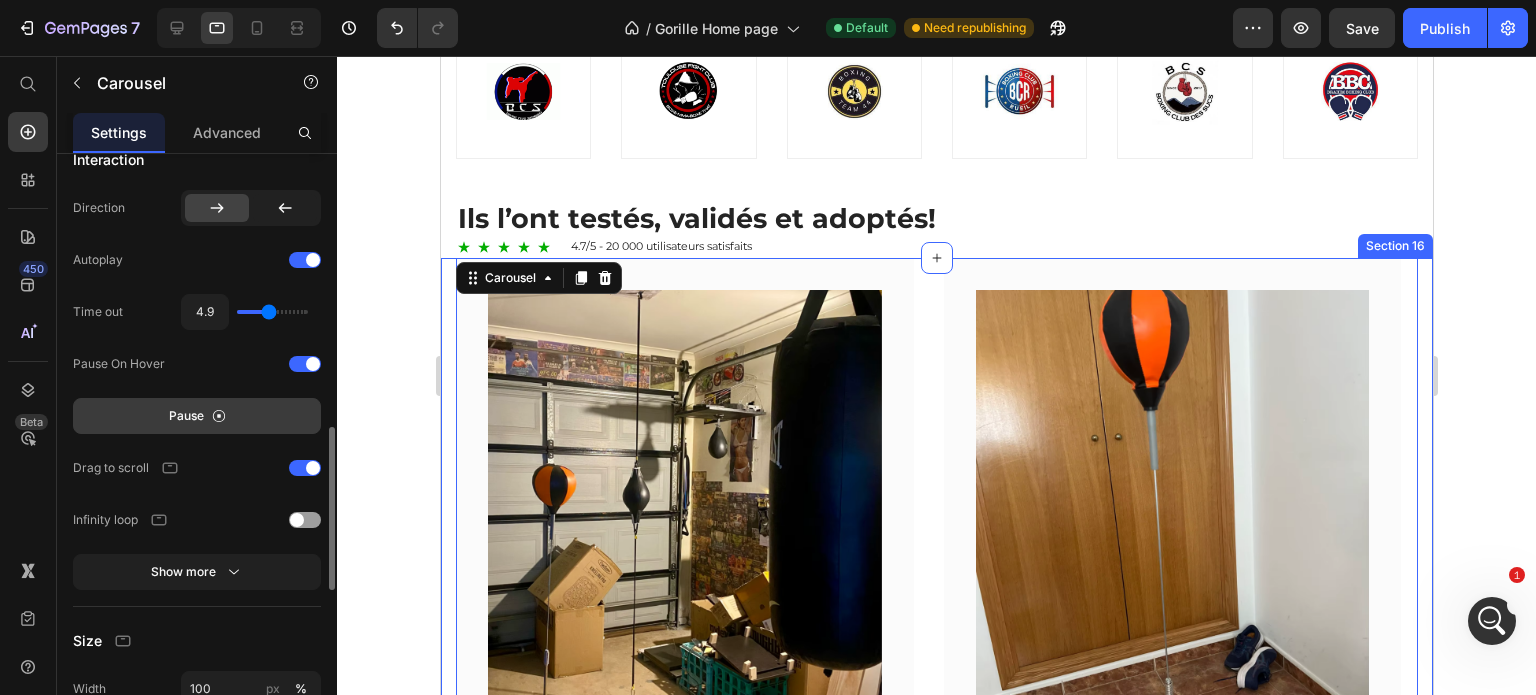 click on "Pause" 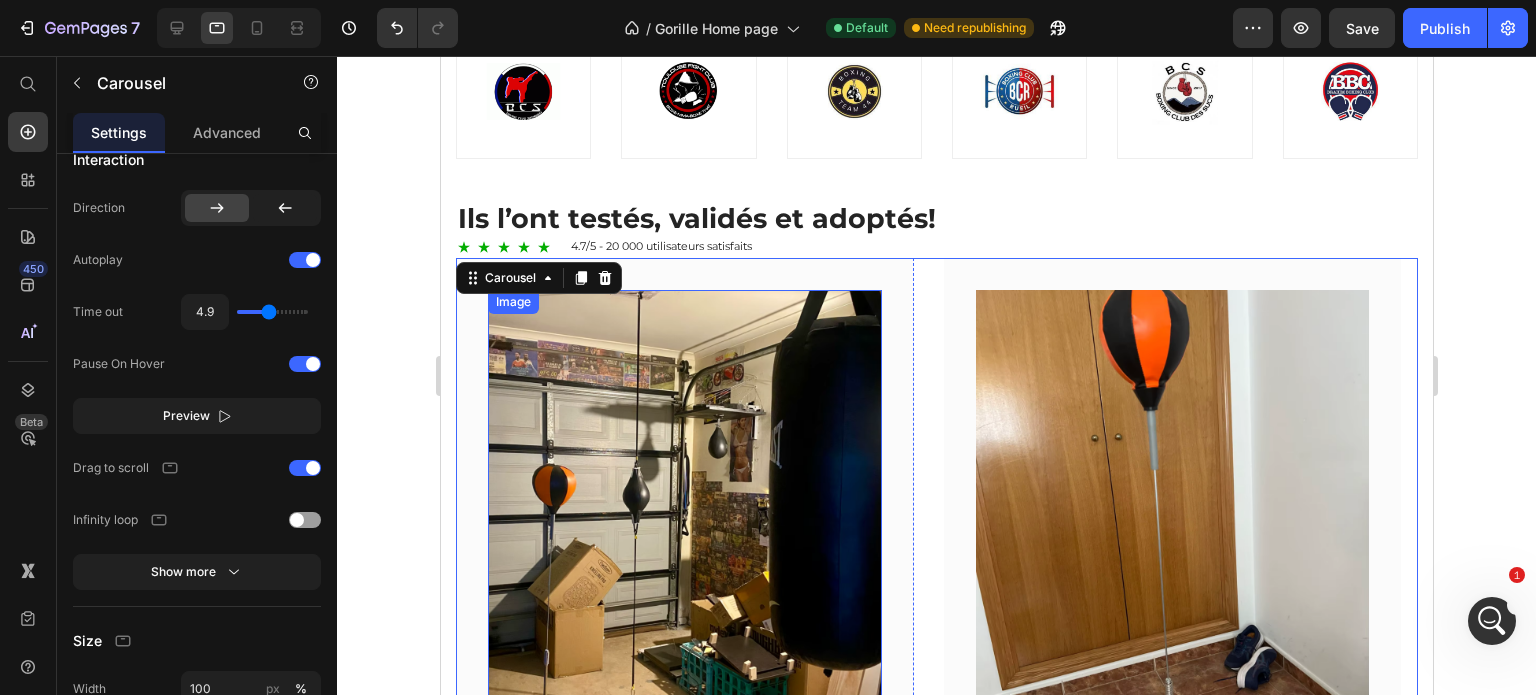 scroll, scrollTop: 1530, scrollLeft: 0, axis: vertical 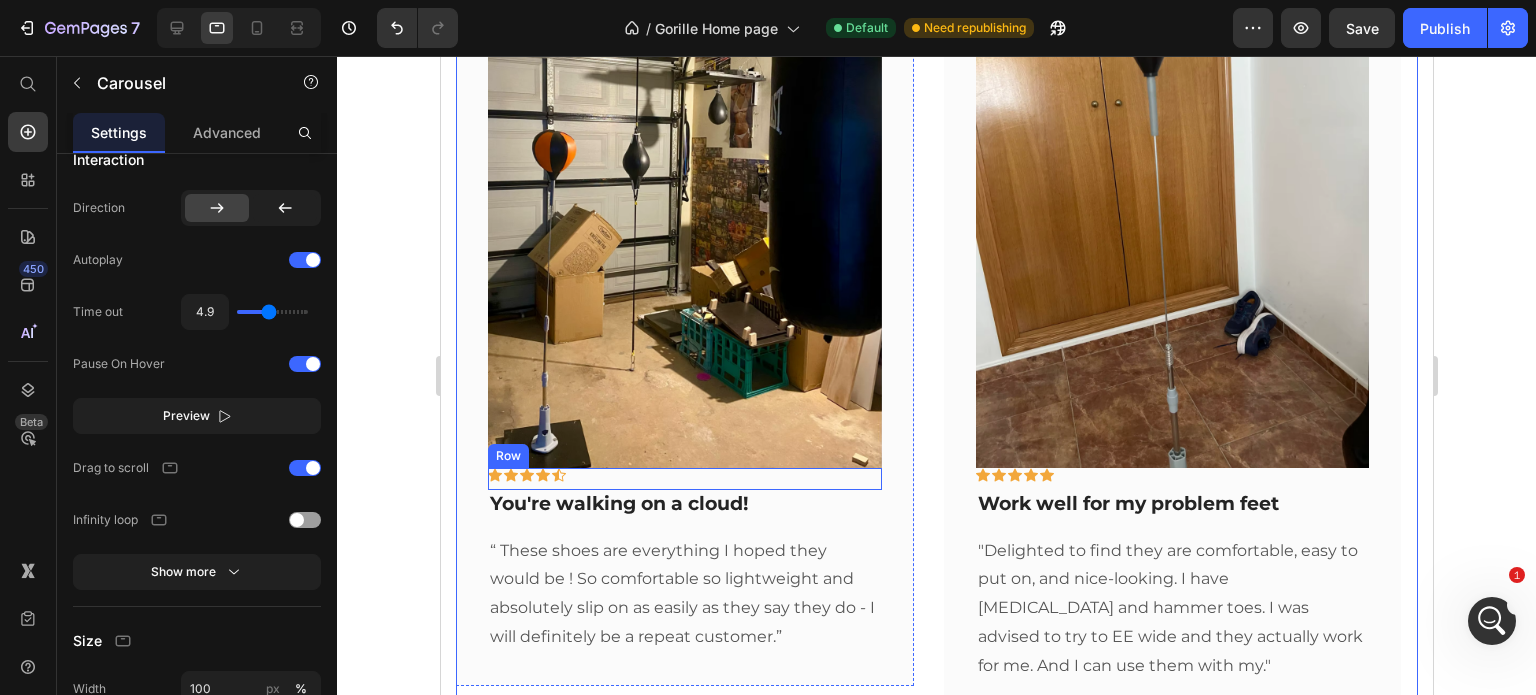 click on "Icon
Icon
Icon
Icon
Icon Row" at bounding box center (684, 479) 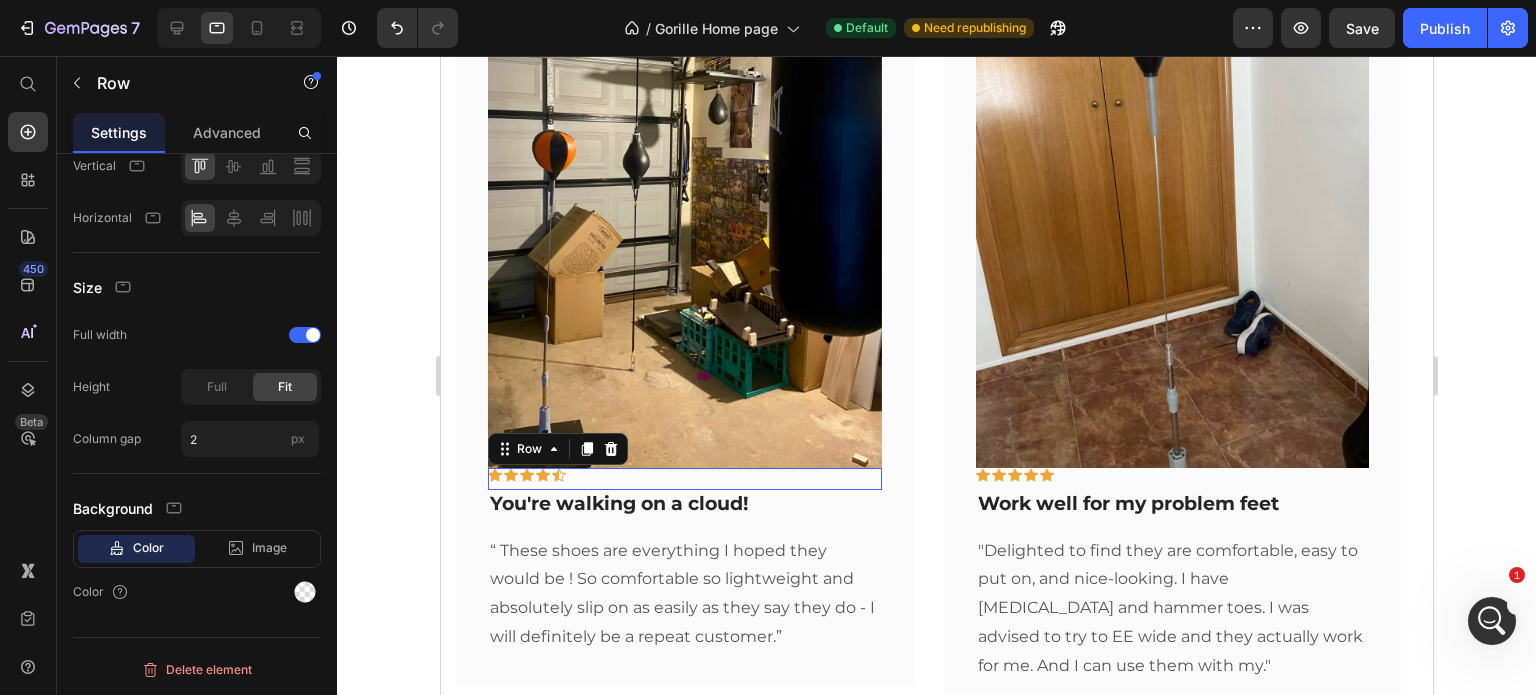 scroll, scrollTop: 0, scrollLeft: 0, axis: both 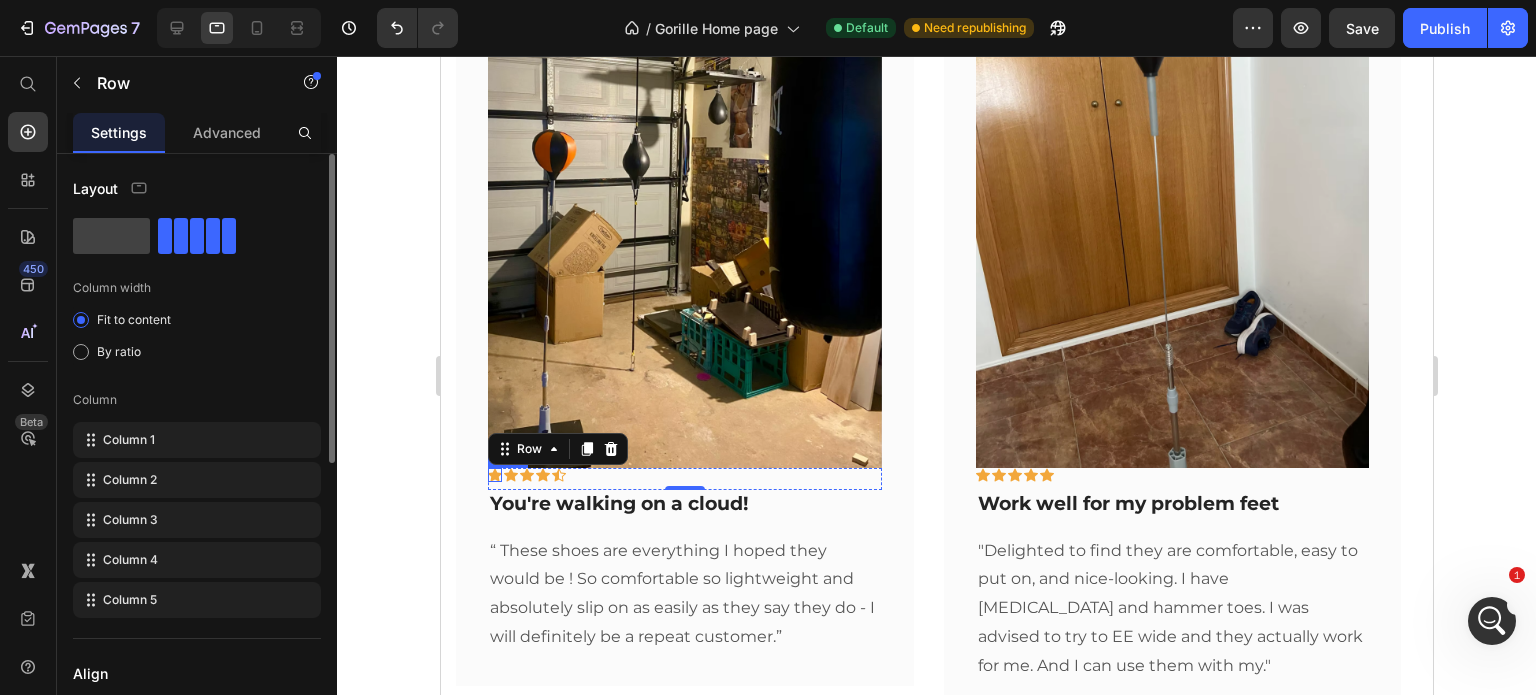 click 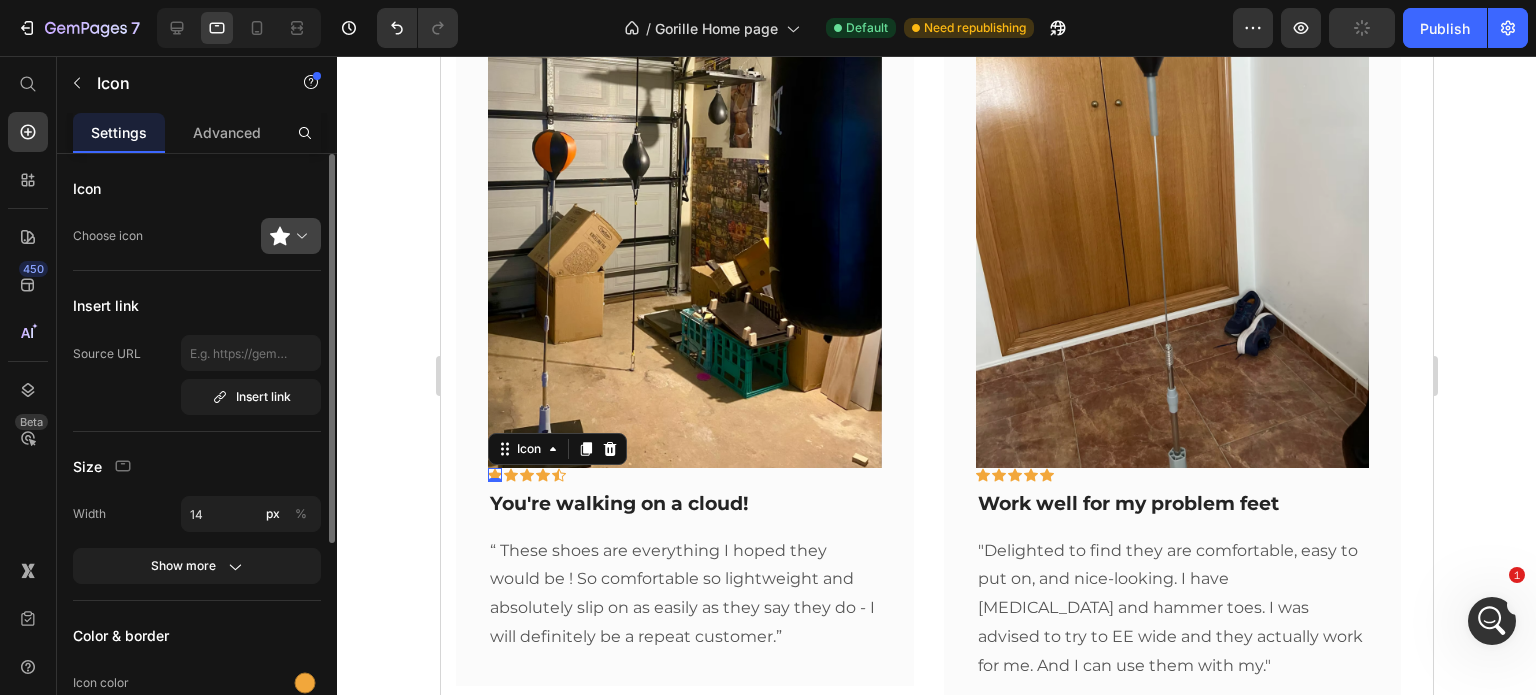 click at bounding box center [299, 236] 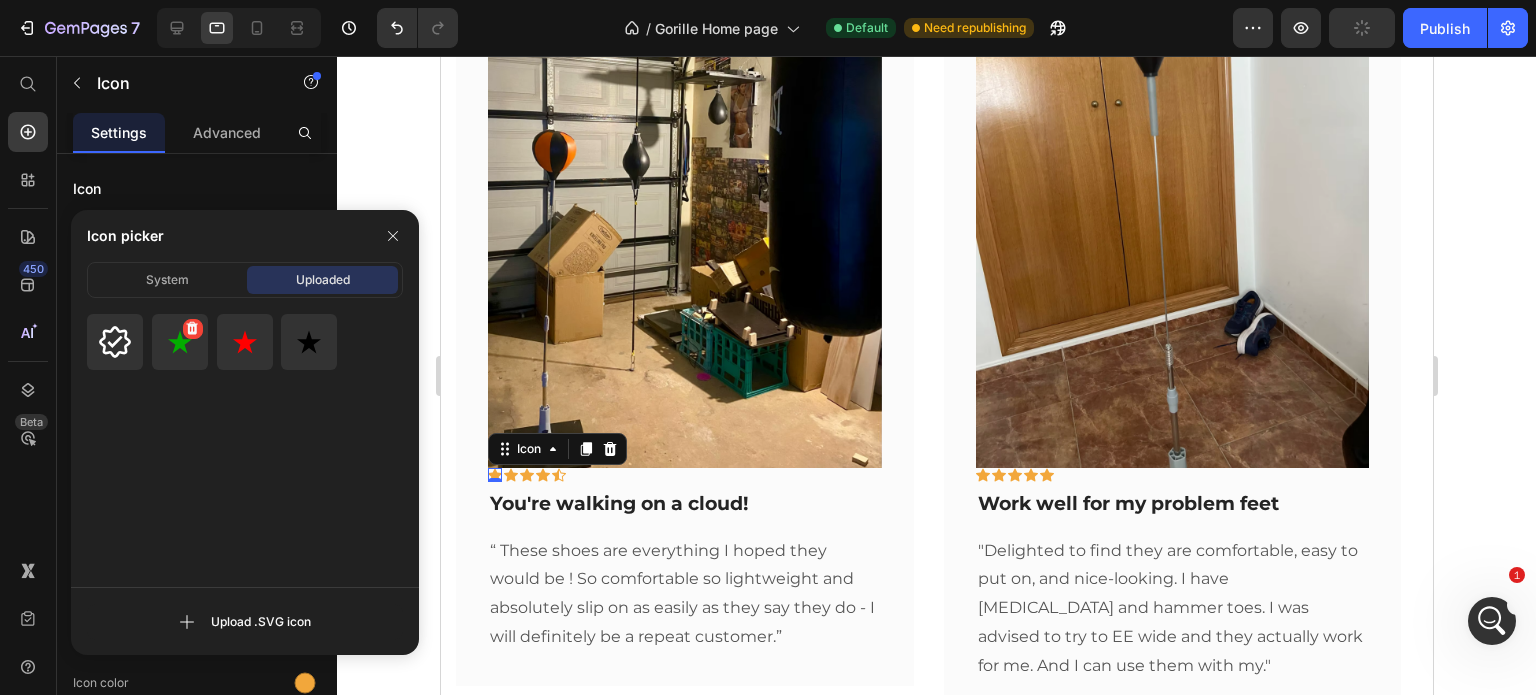 click at bounding box center (180, 342) 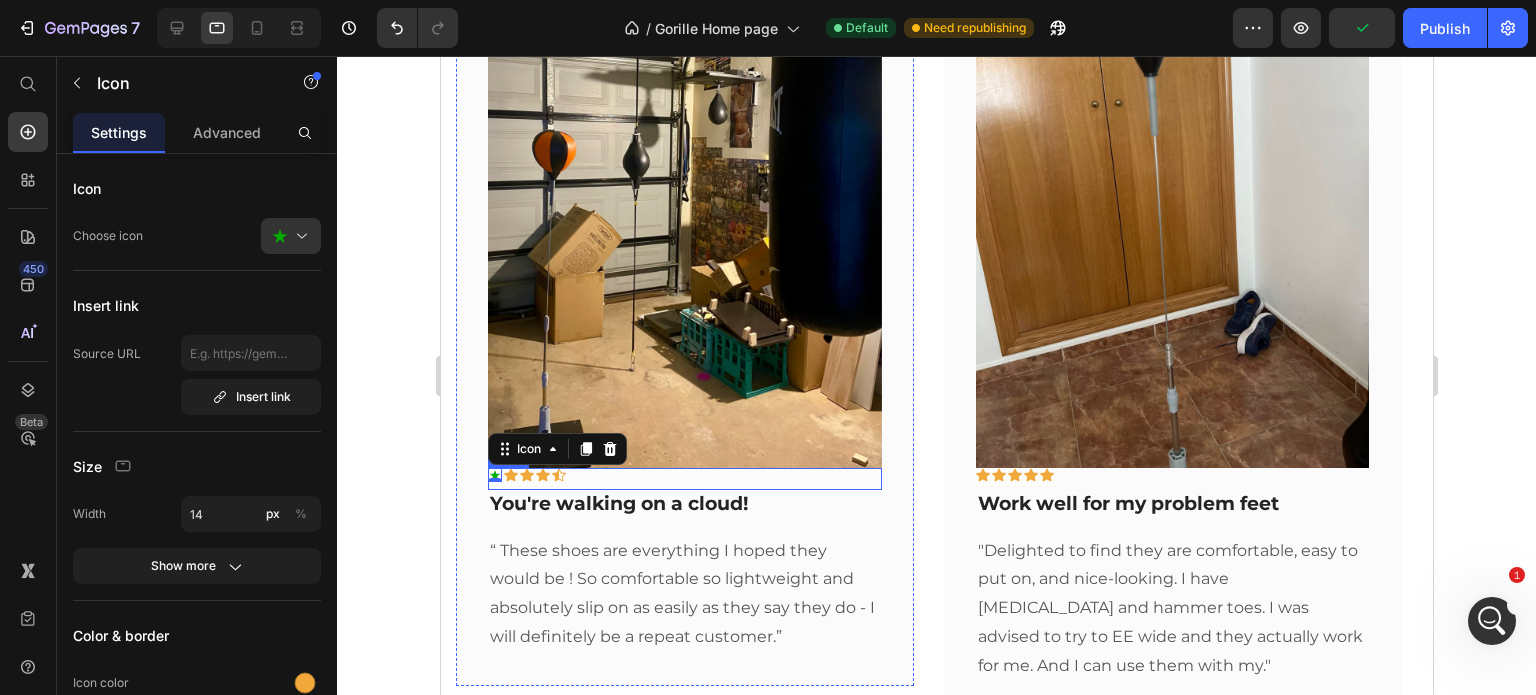click 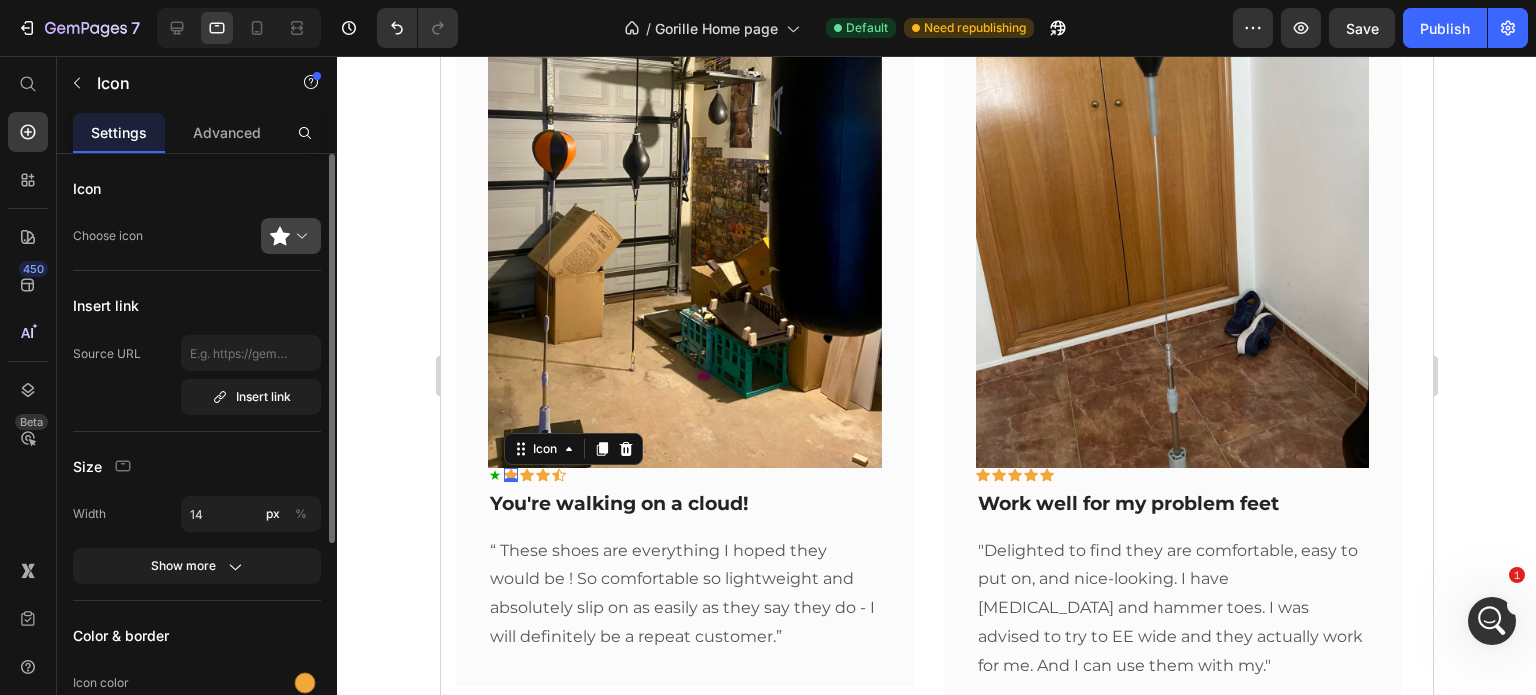 click at bounding box center [299, 236] 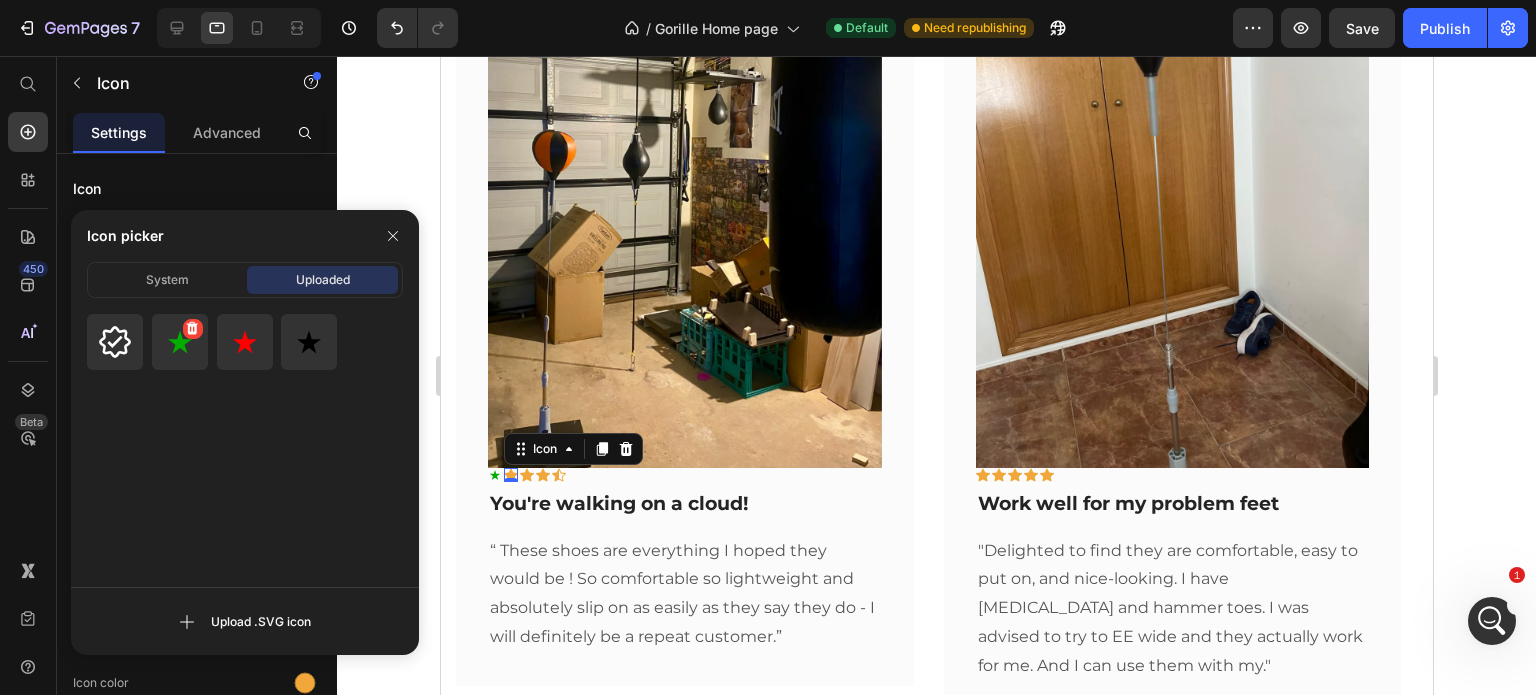 click at bounding box center (180, 342) 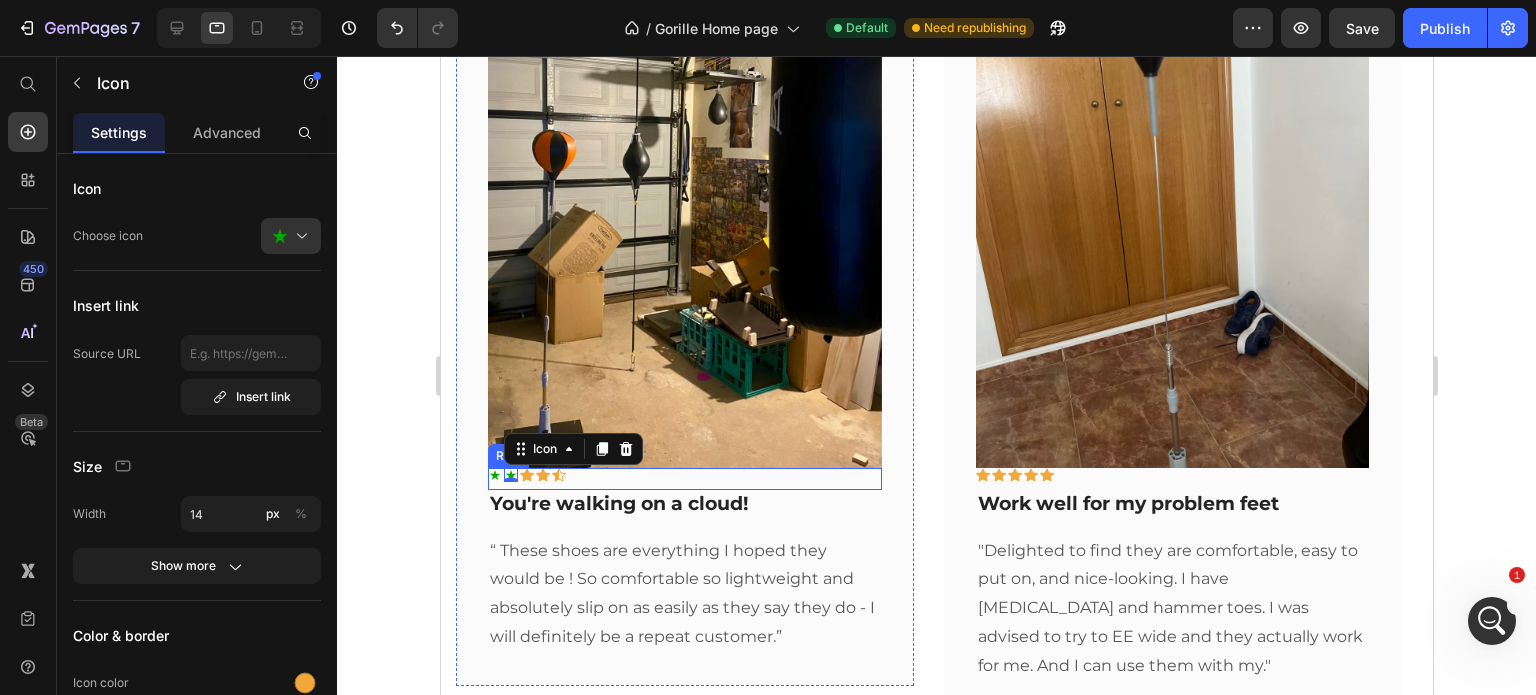 click on "Icon Icon   0
Icon
Icon
Icon Row" at bounding box center (684, 479) 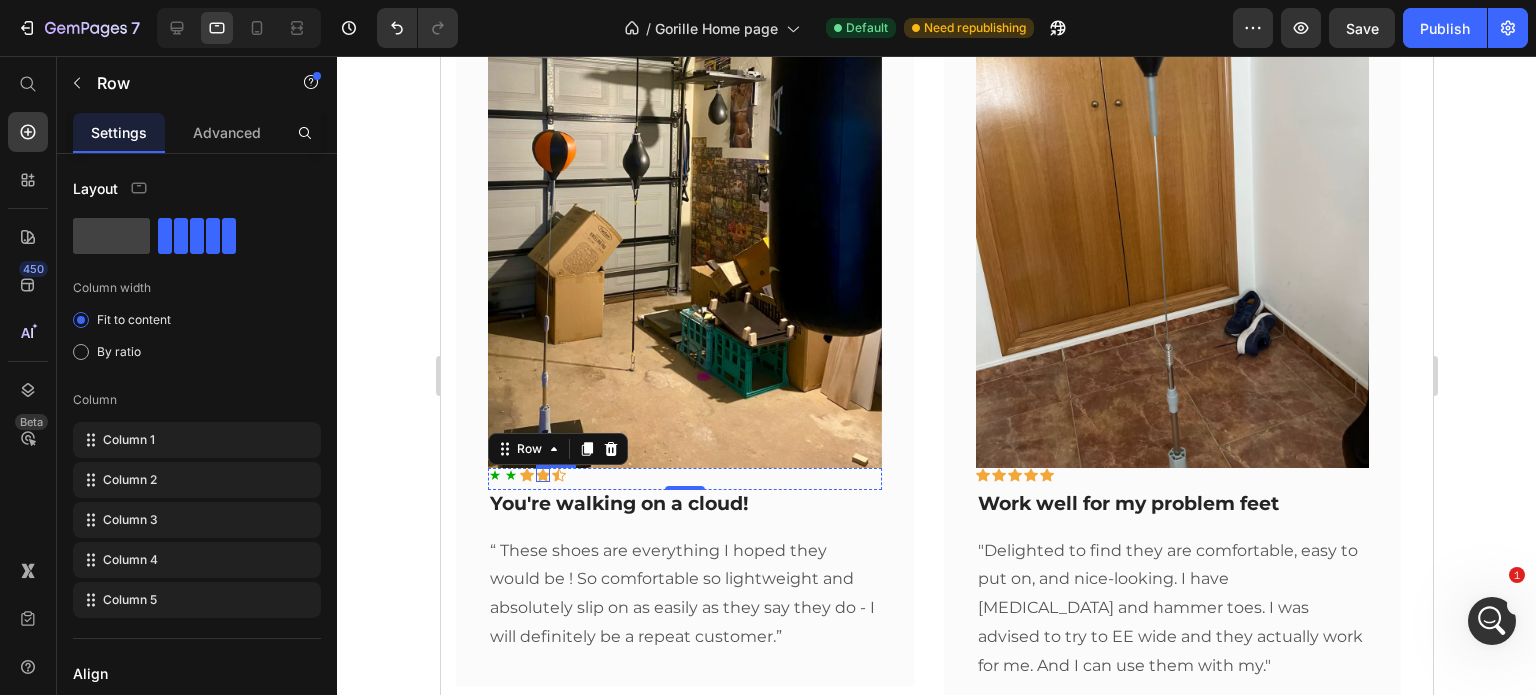 click 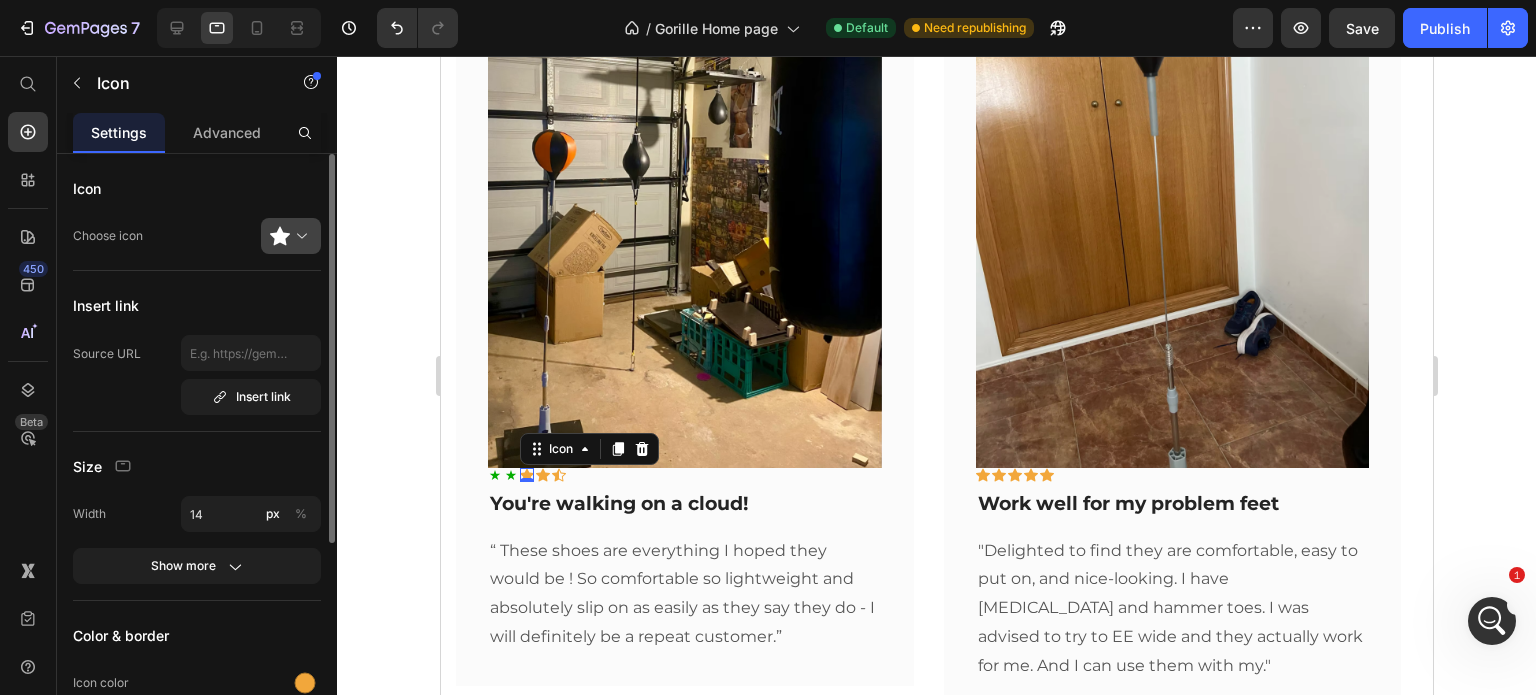click at bounding box center [299, 236] 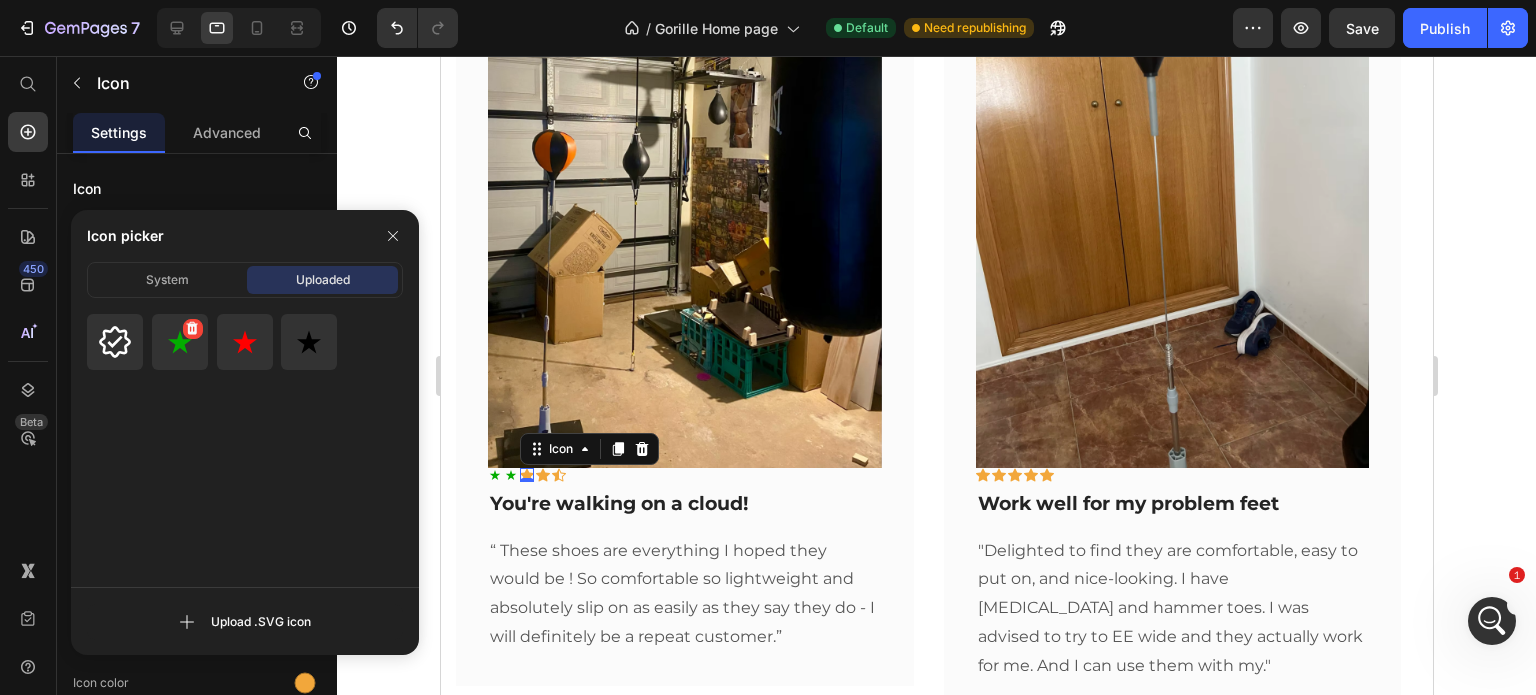 click at bounding box center [180, 342] 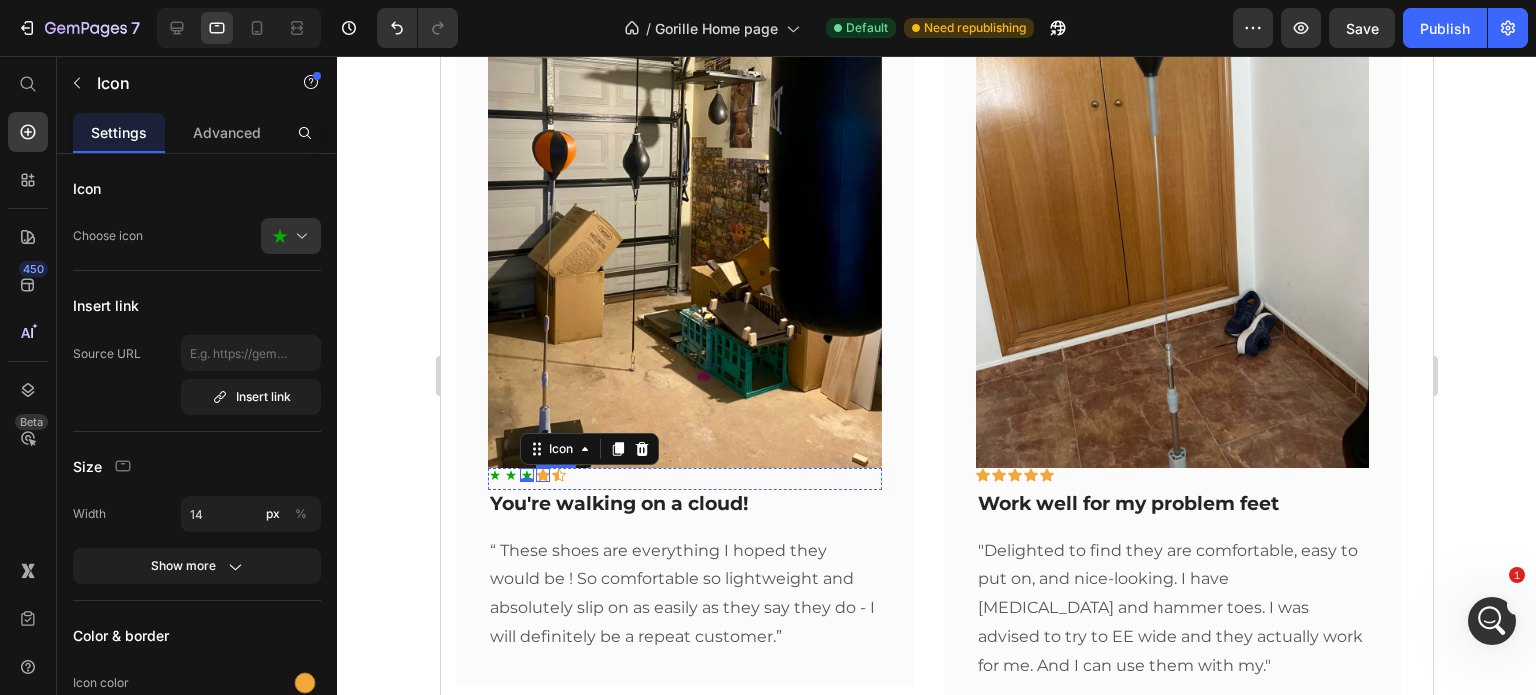 click 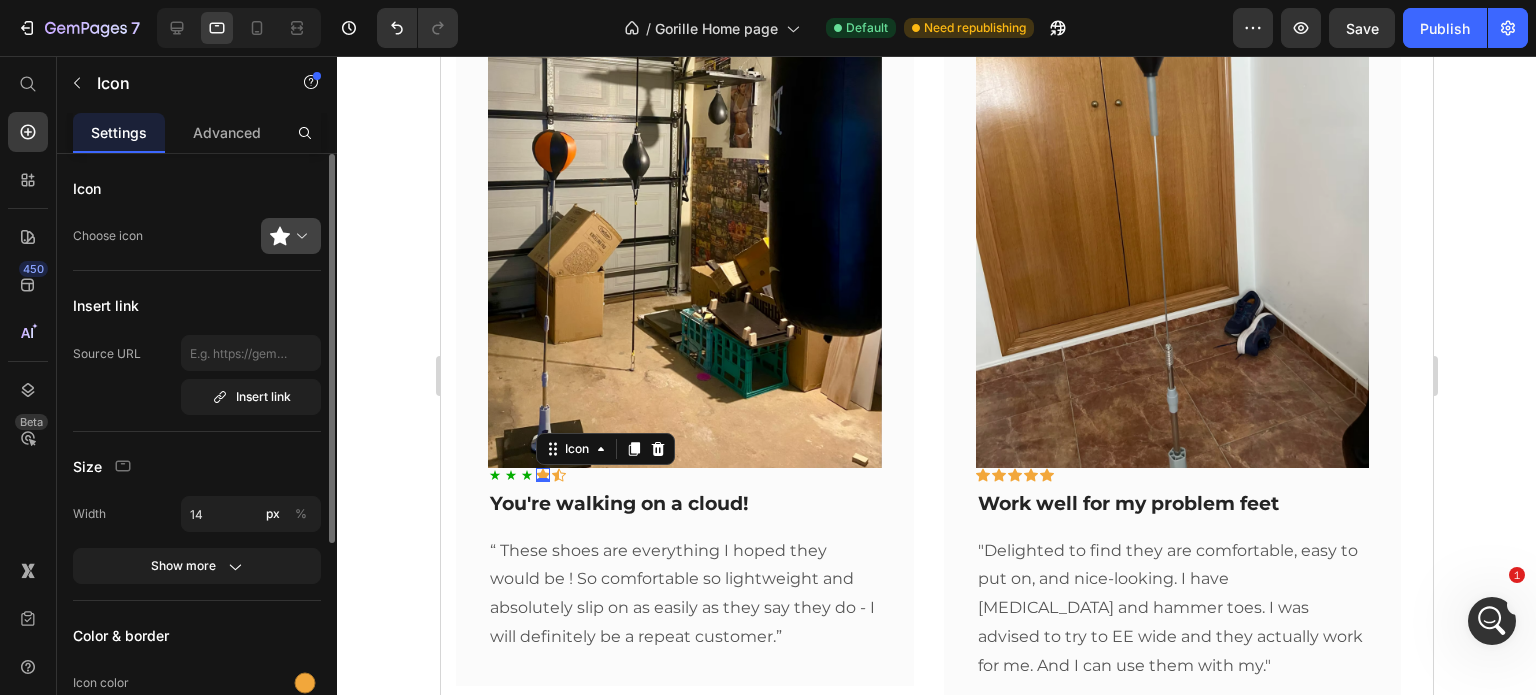 click at bounding box center (299, 236) 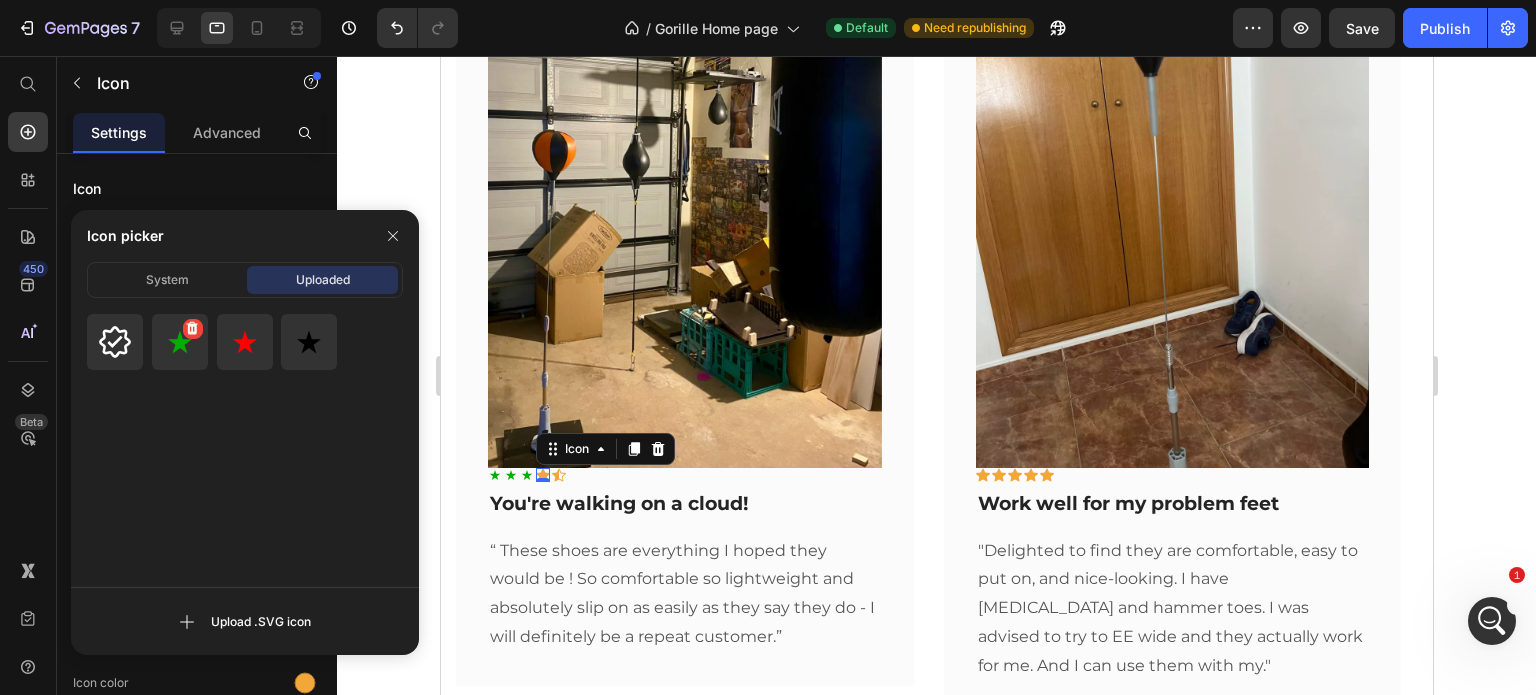 click at bounding box center [180, 342] 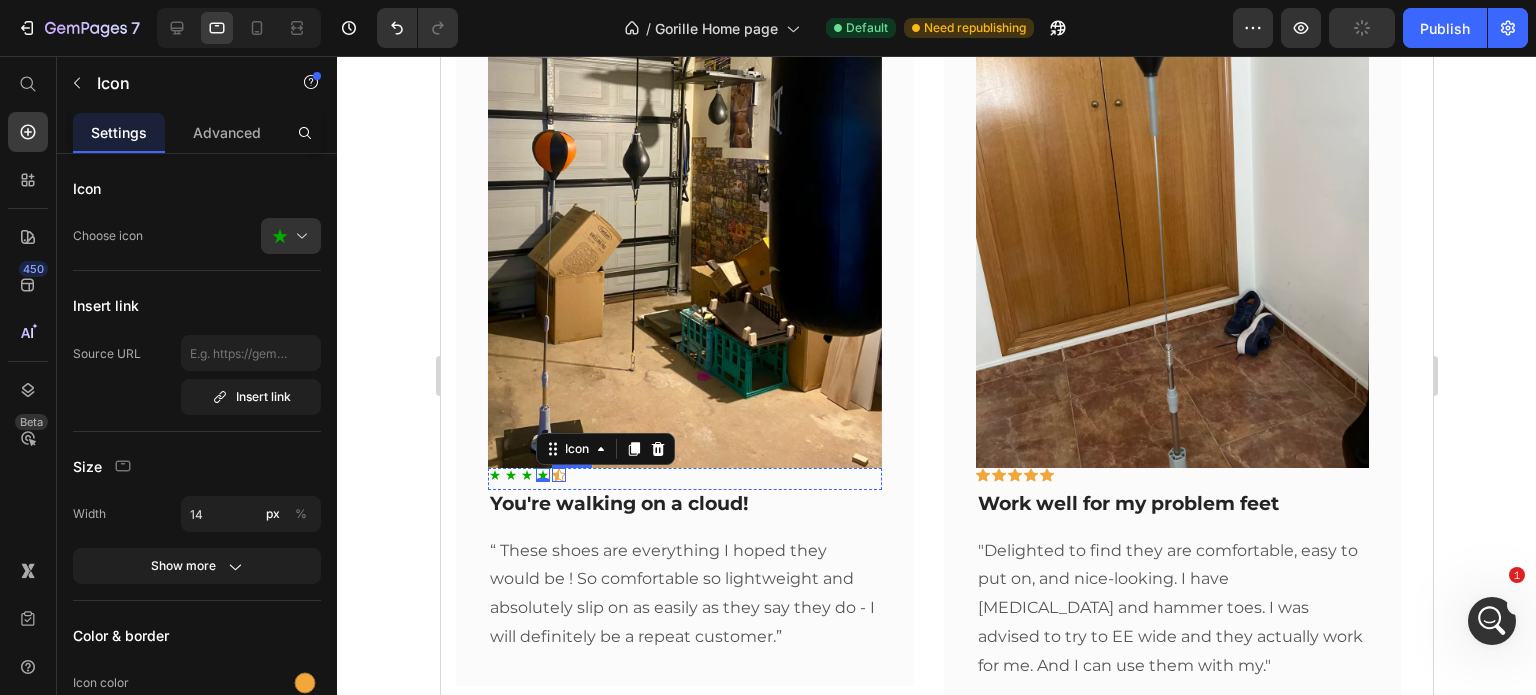 click 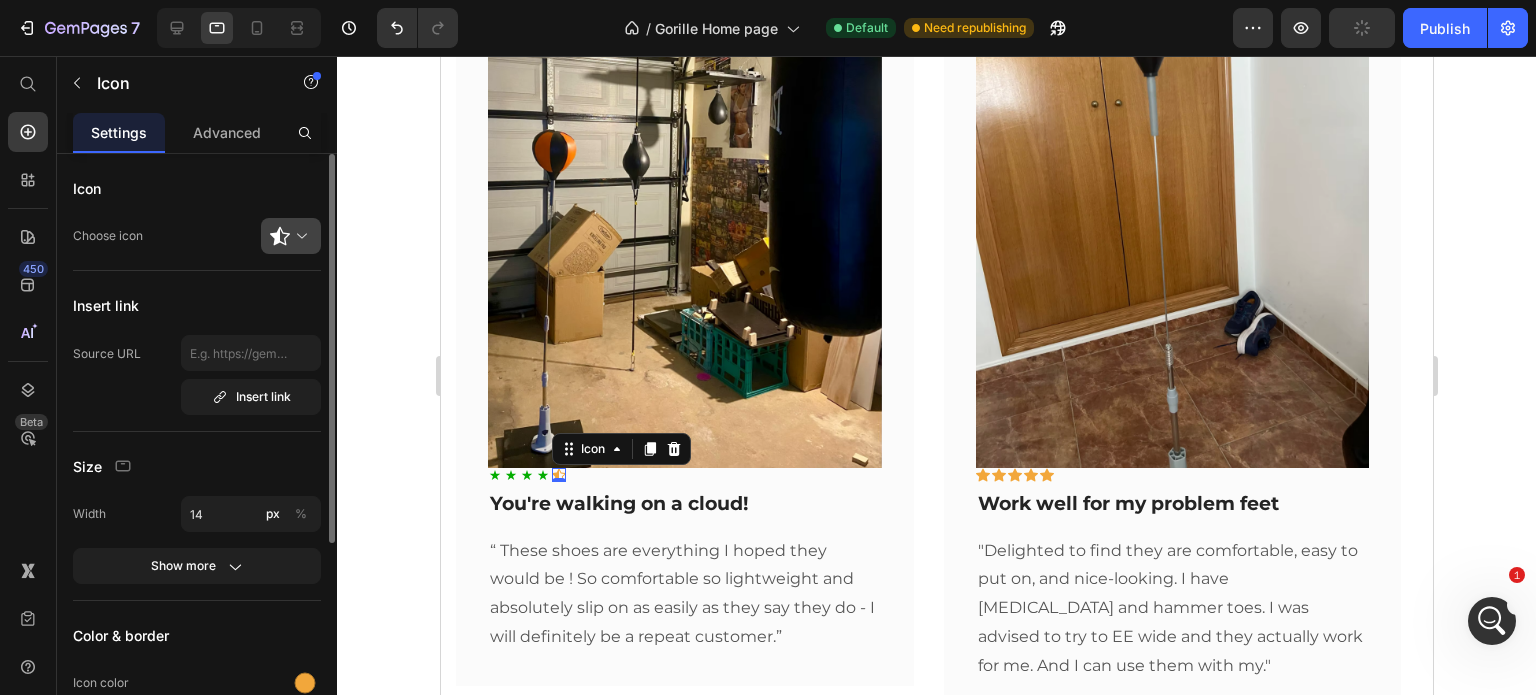 click at bounding box center [299, 236] 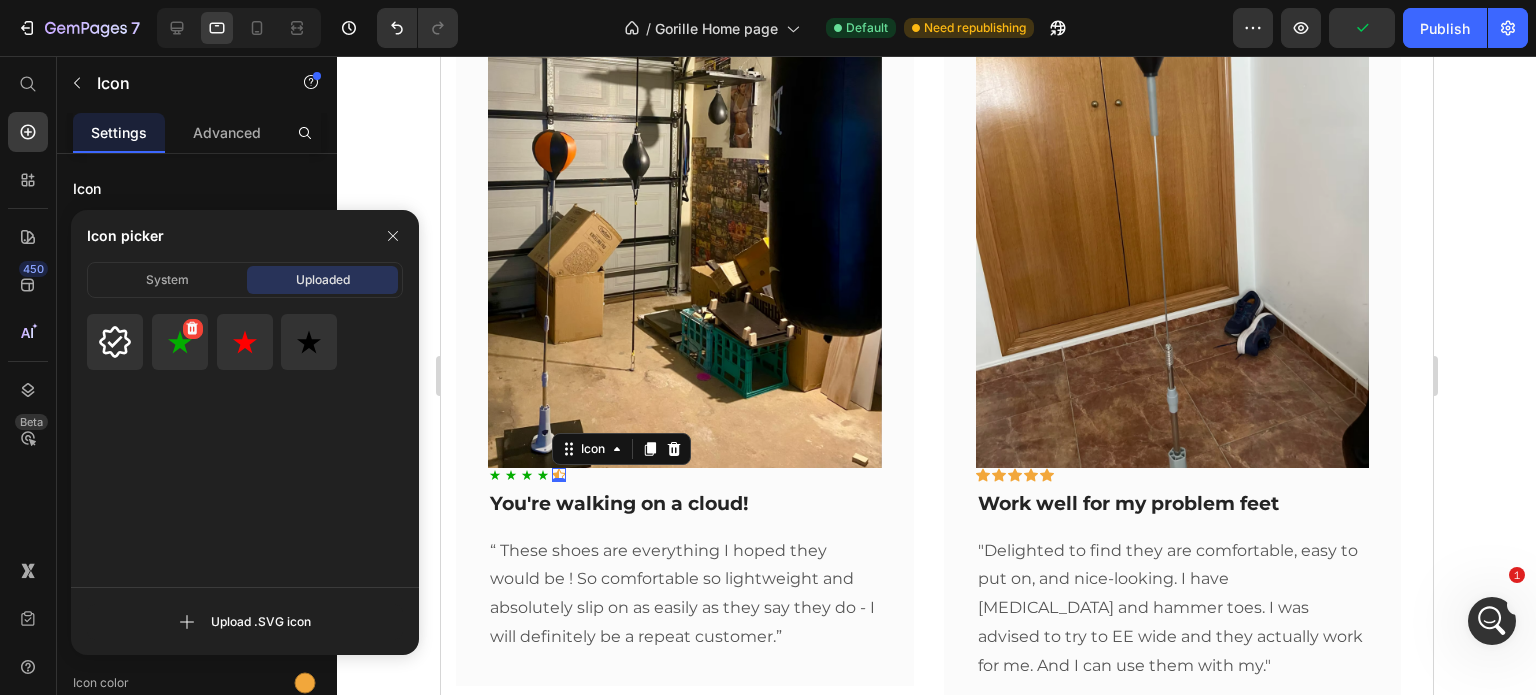 drag, startPoint x: 167, startPoint y: 355, endPoint x: 186, endPoint y: 356, distance: 19.026299 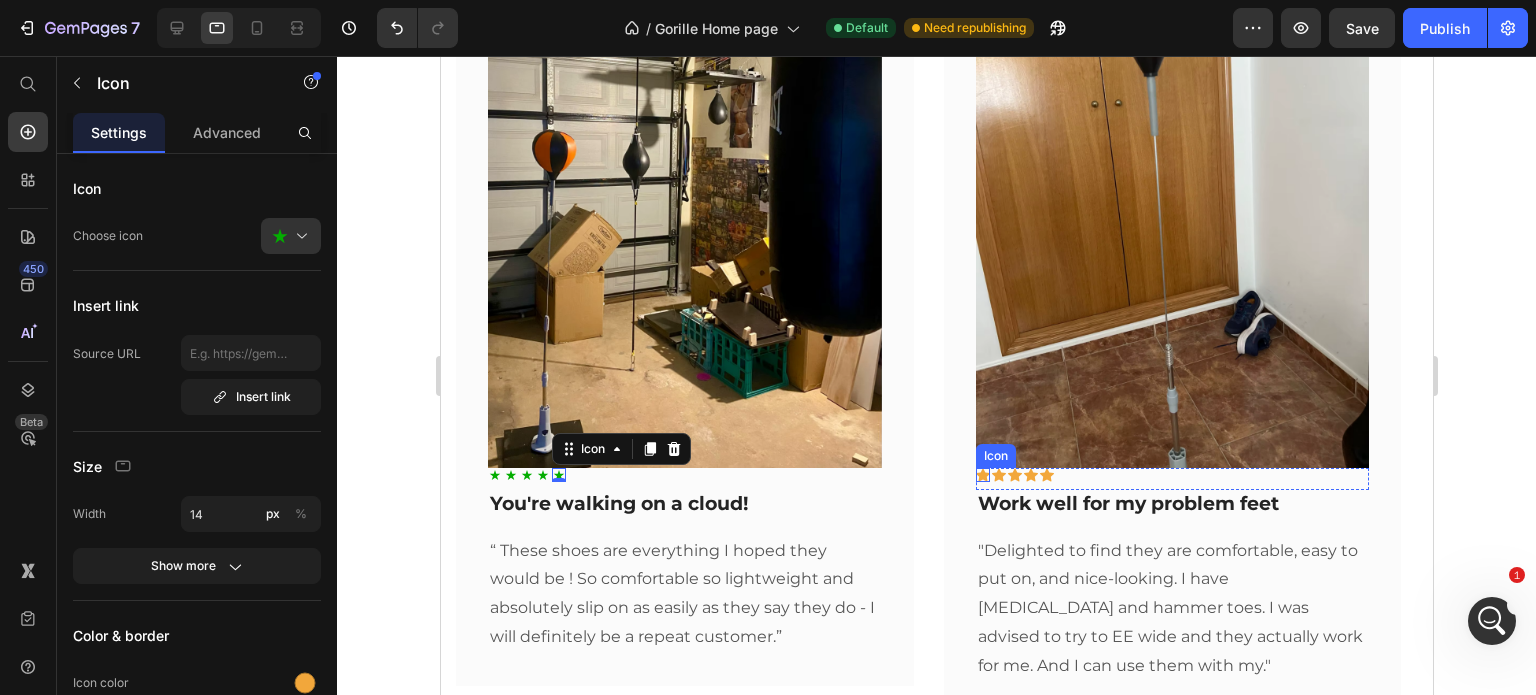 click 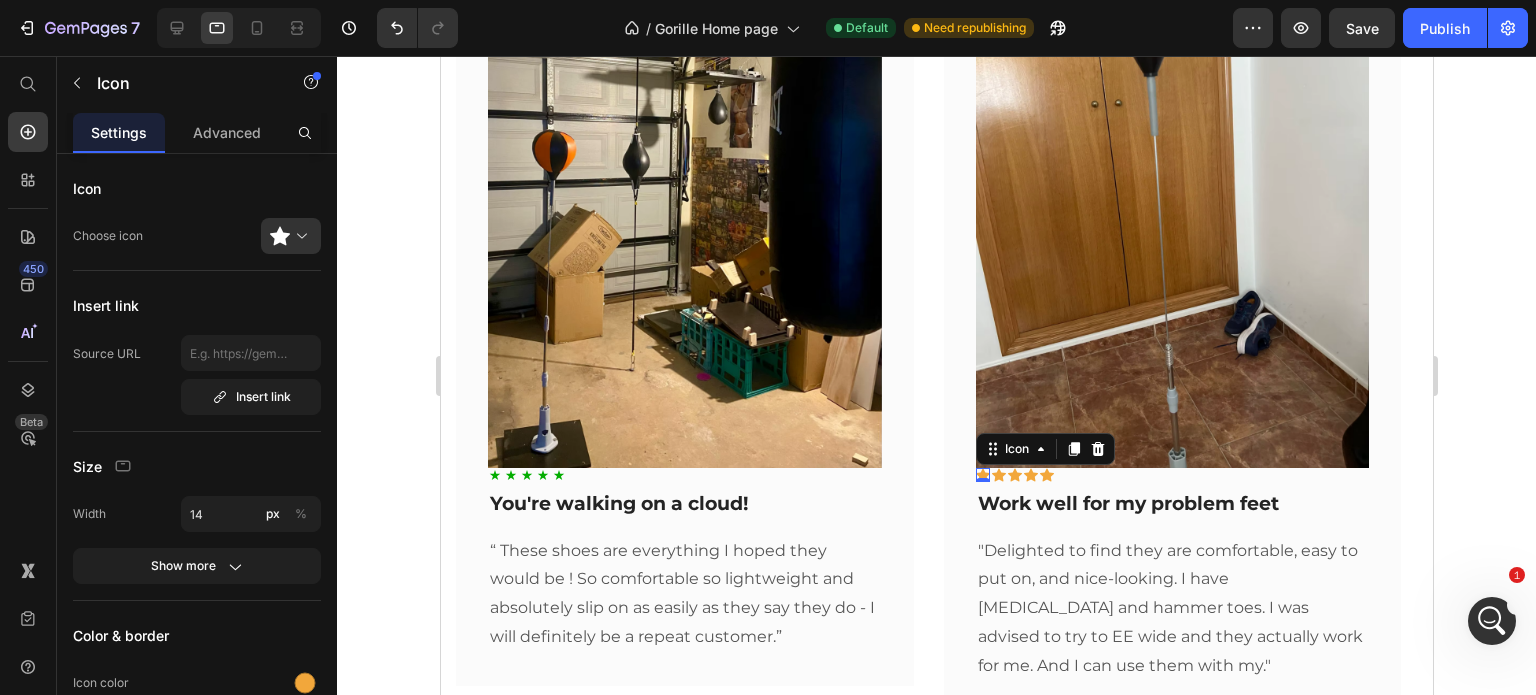 click at bounding box center (299, 236) 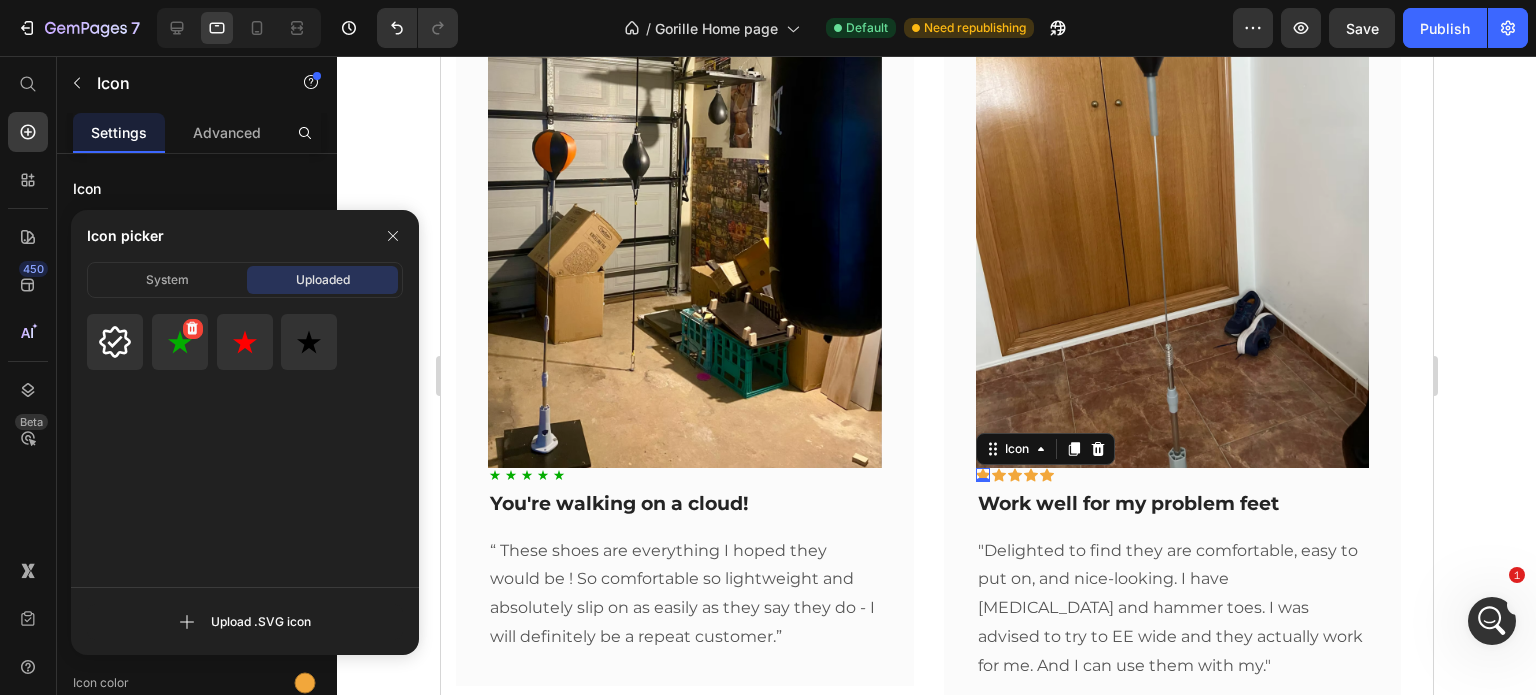 click at bounding box center [180, 342] 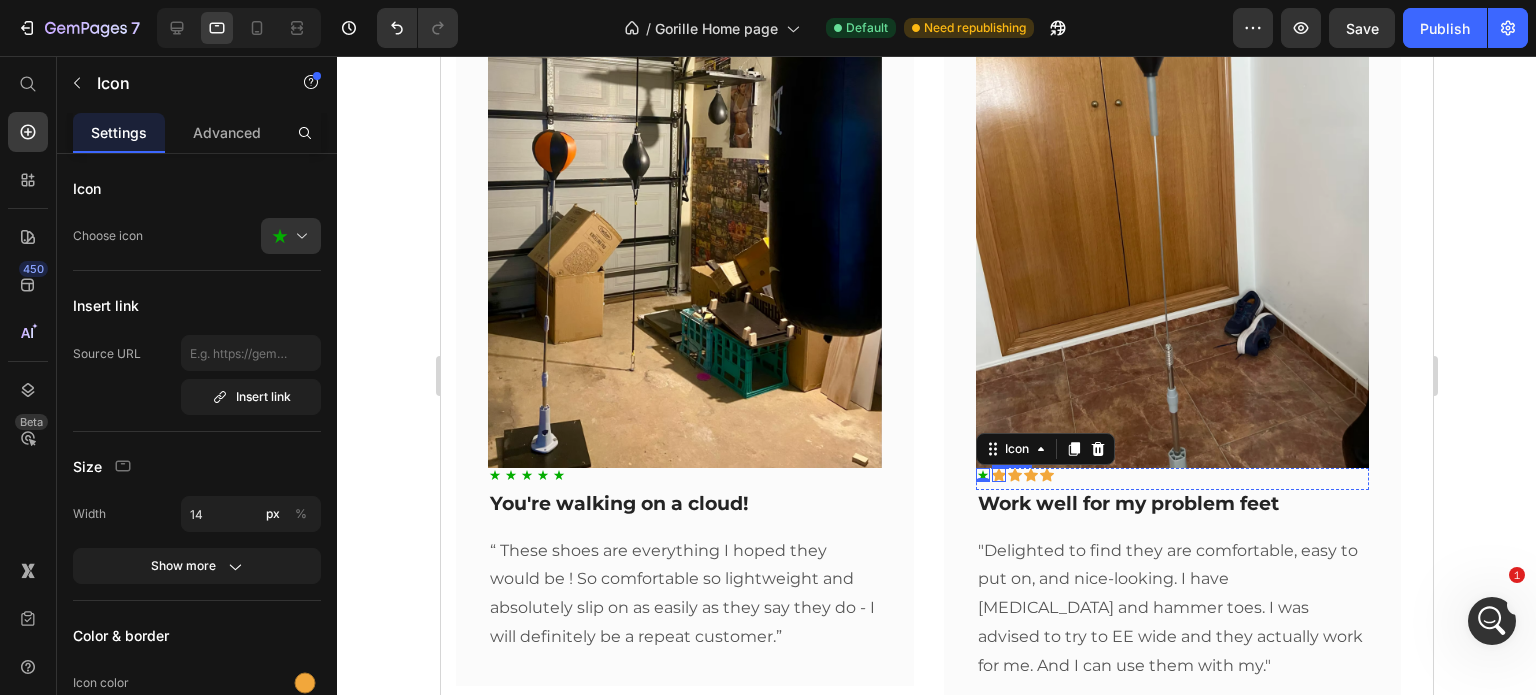 click 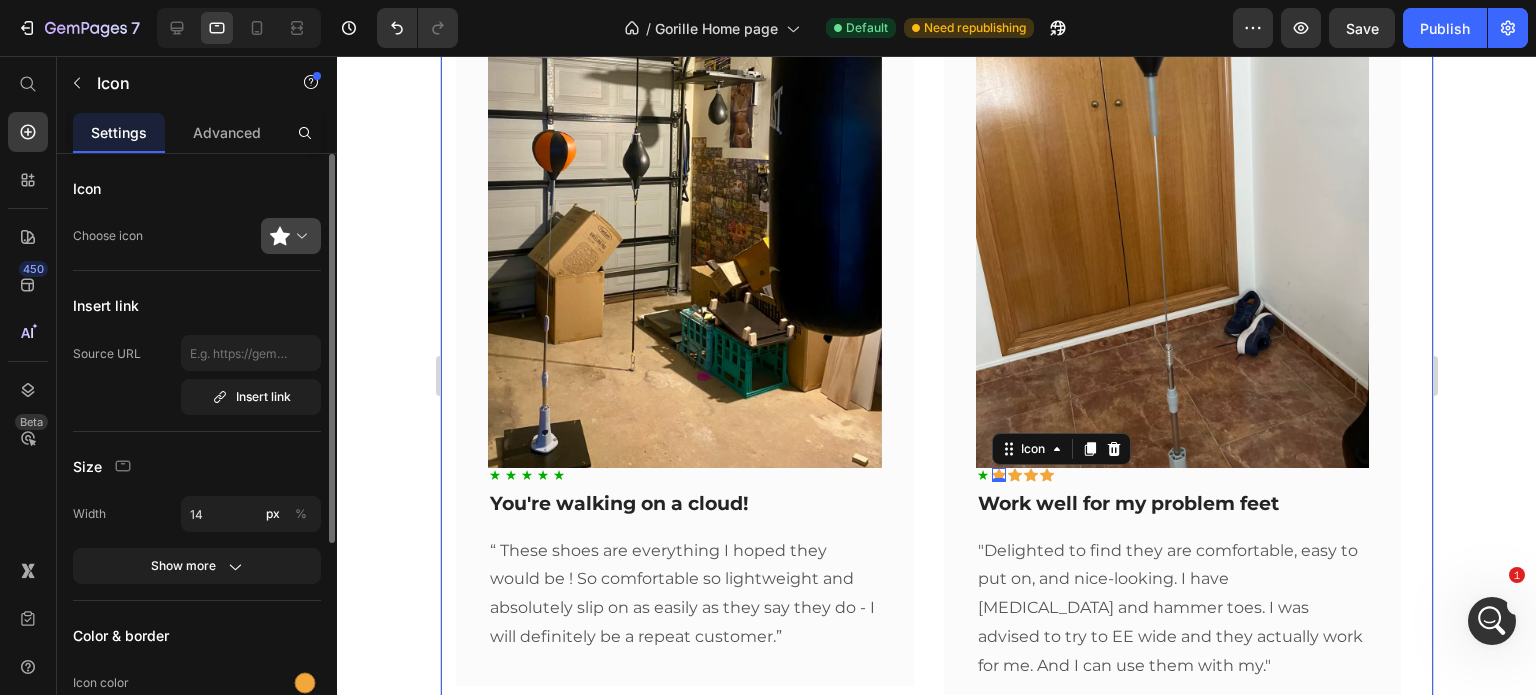 click at bounding box center (299, 236) 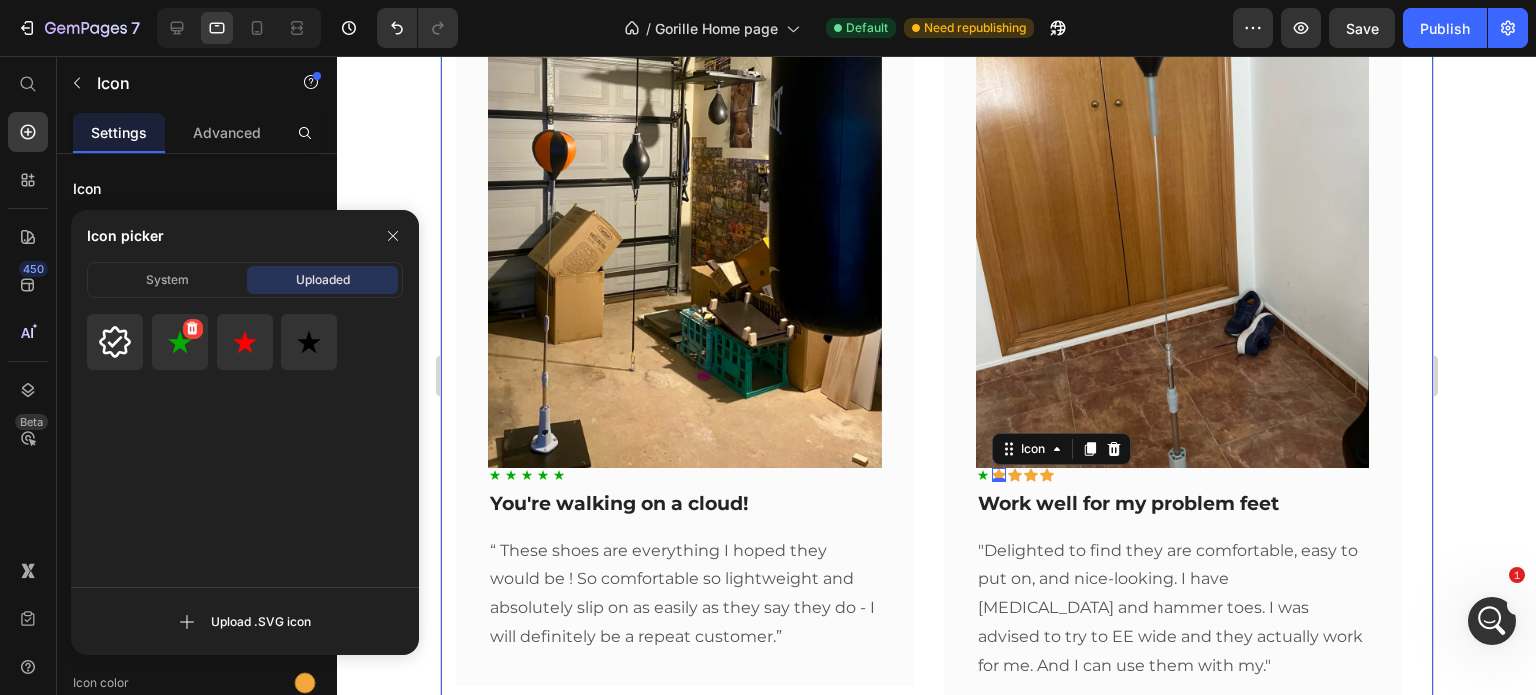click at bounding box center [180, 342] 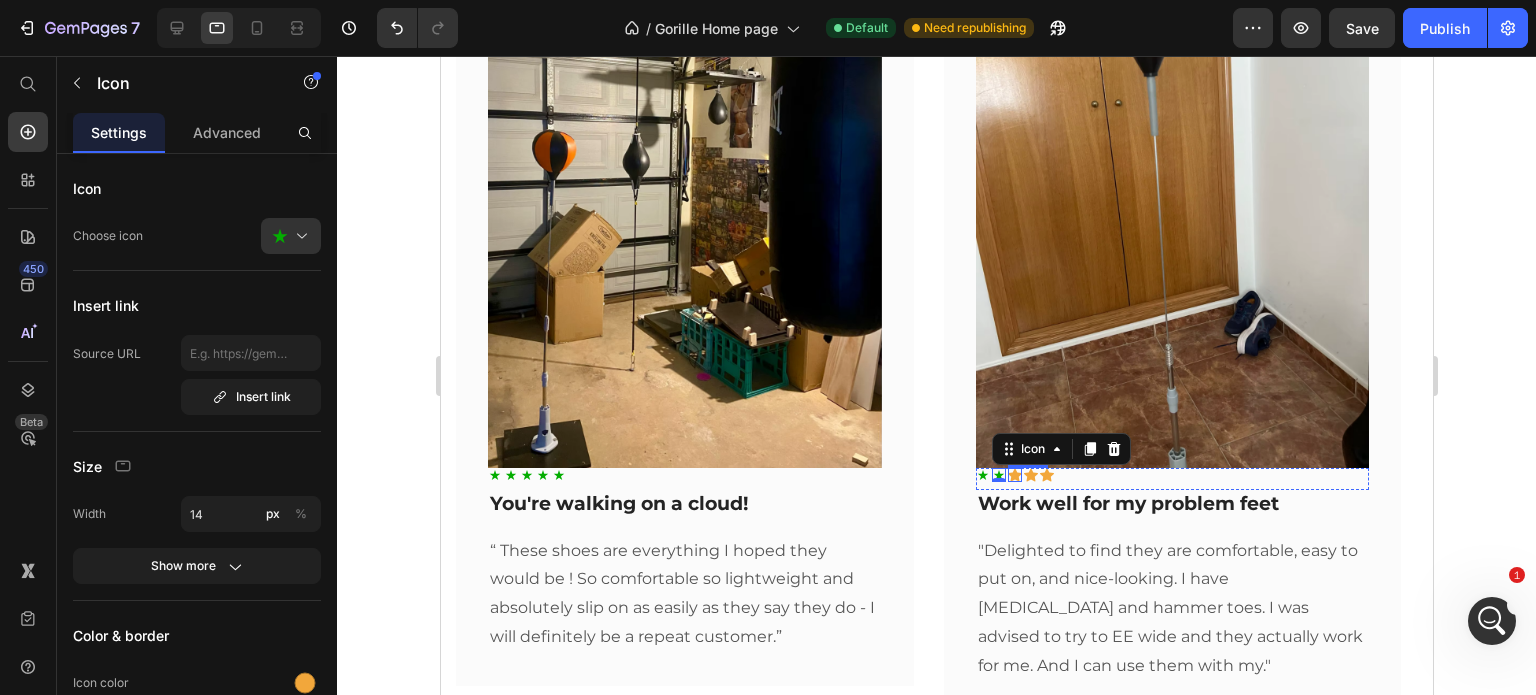 click 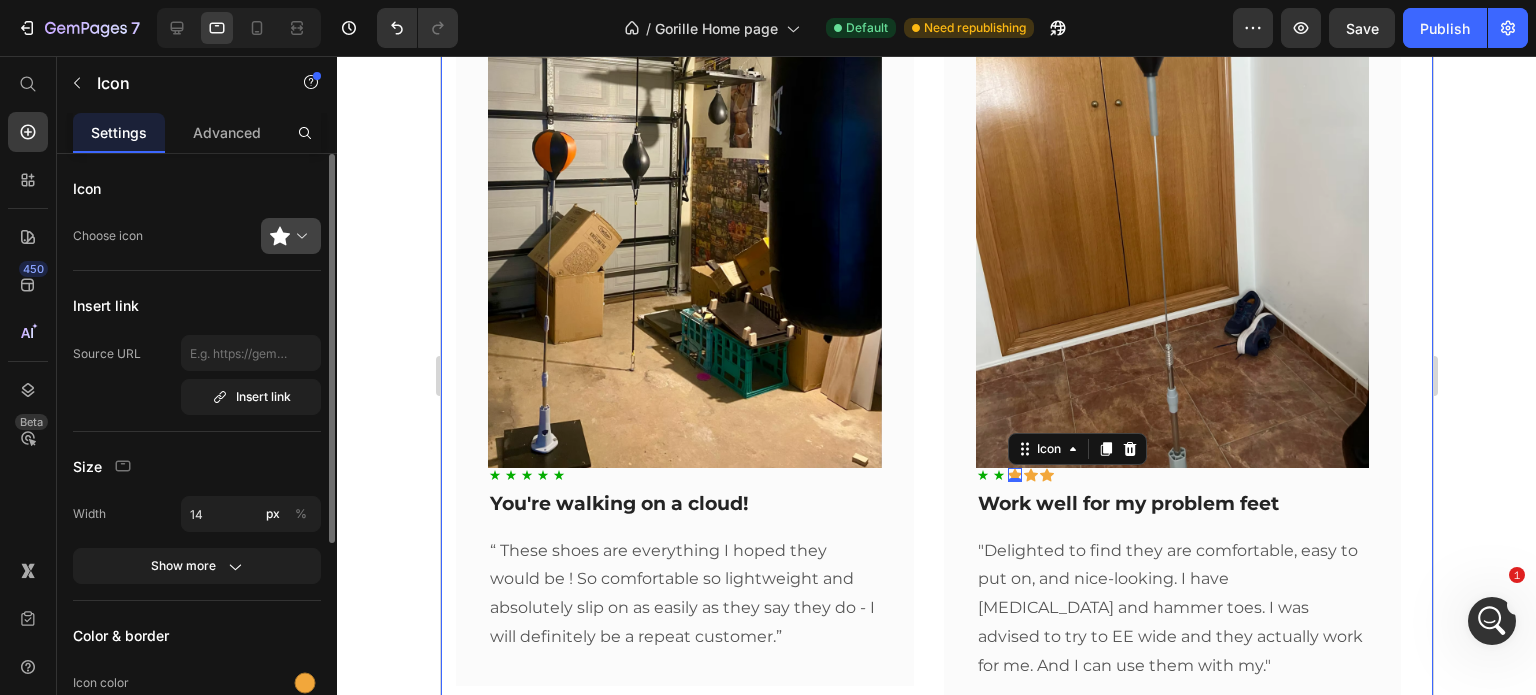 click at bounding box center [299, 236] 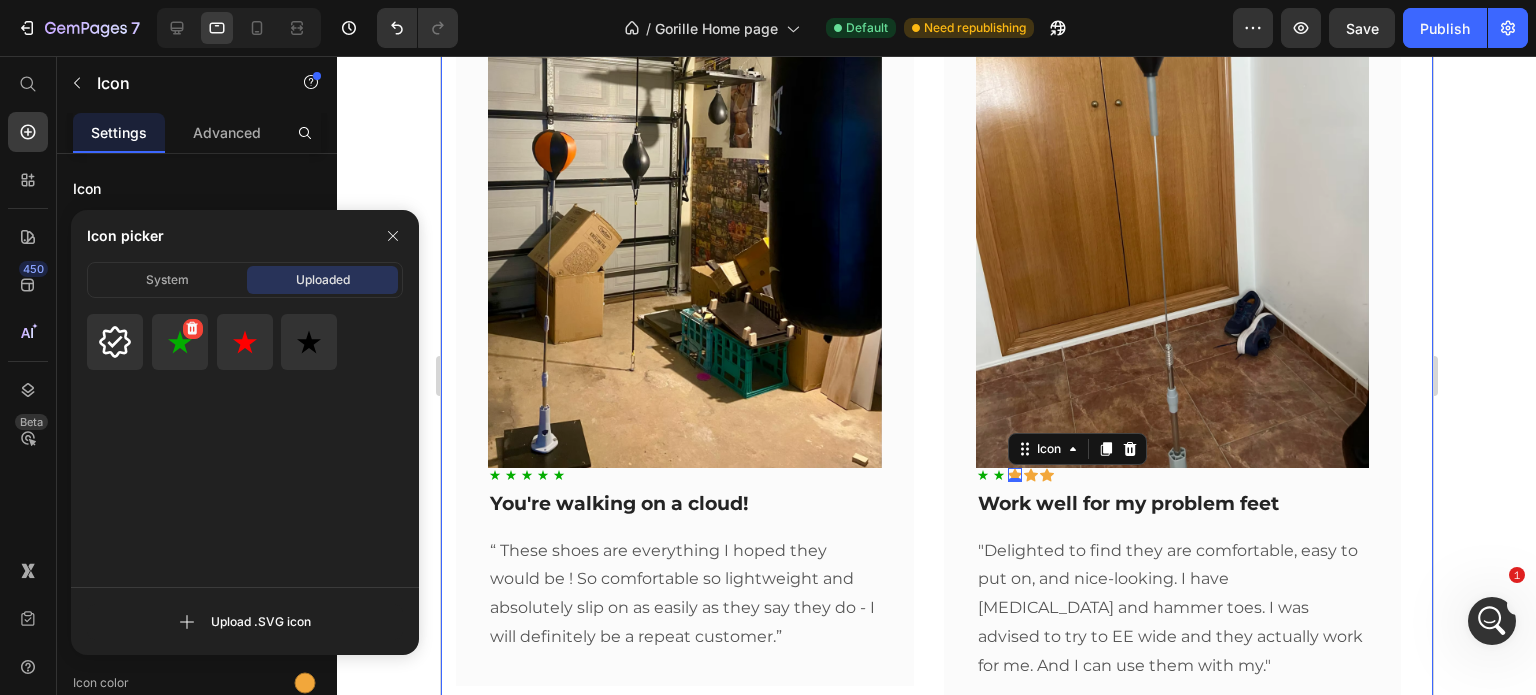 click at bounding box center (180, 342) 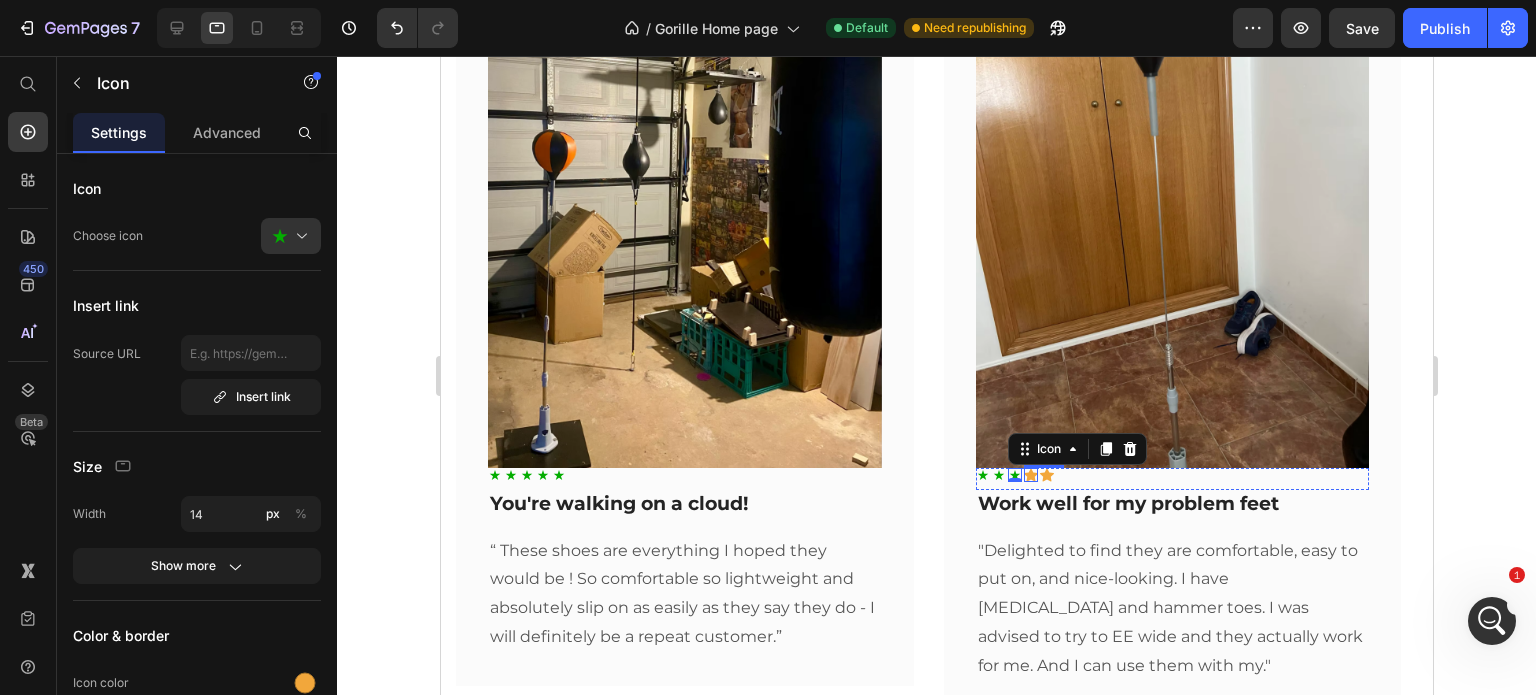click 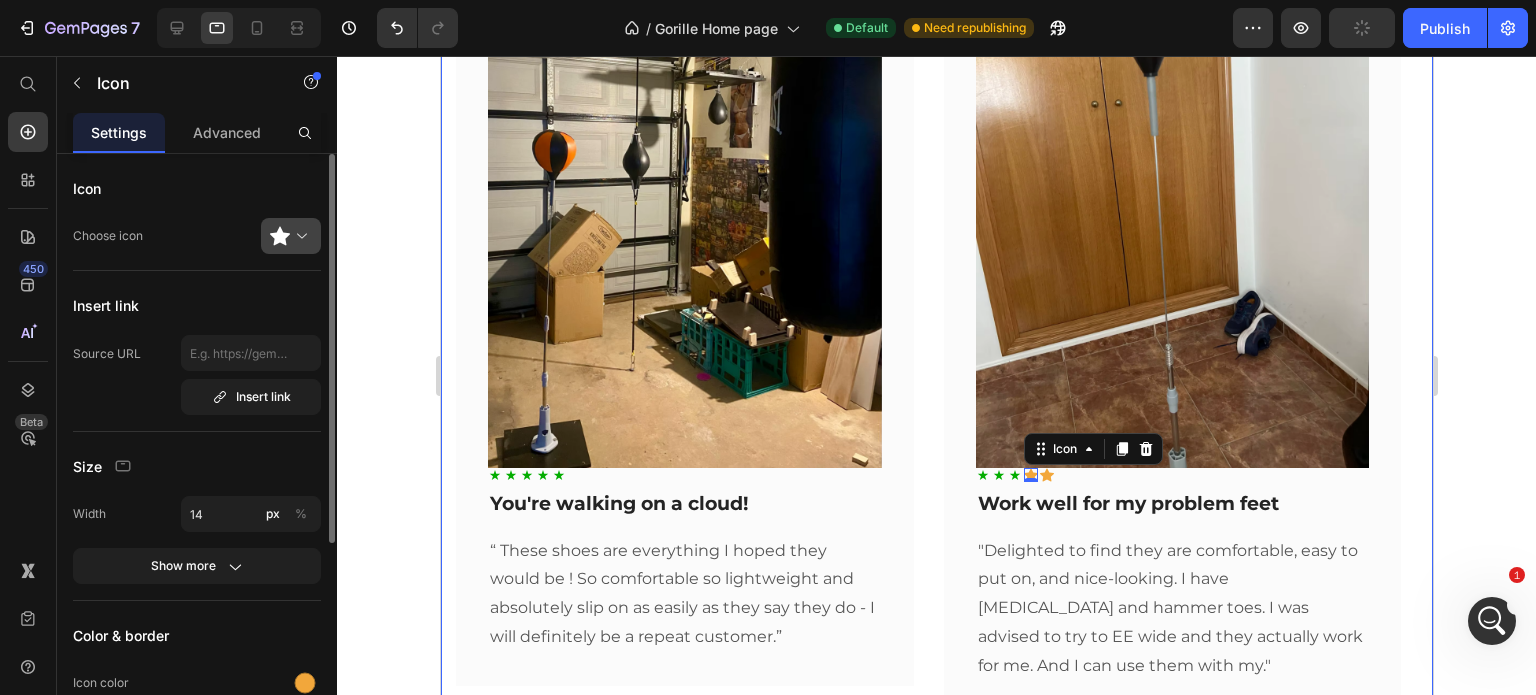 click at bounding box center [299, 236] 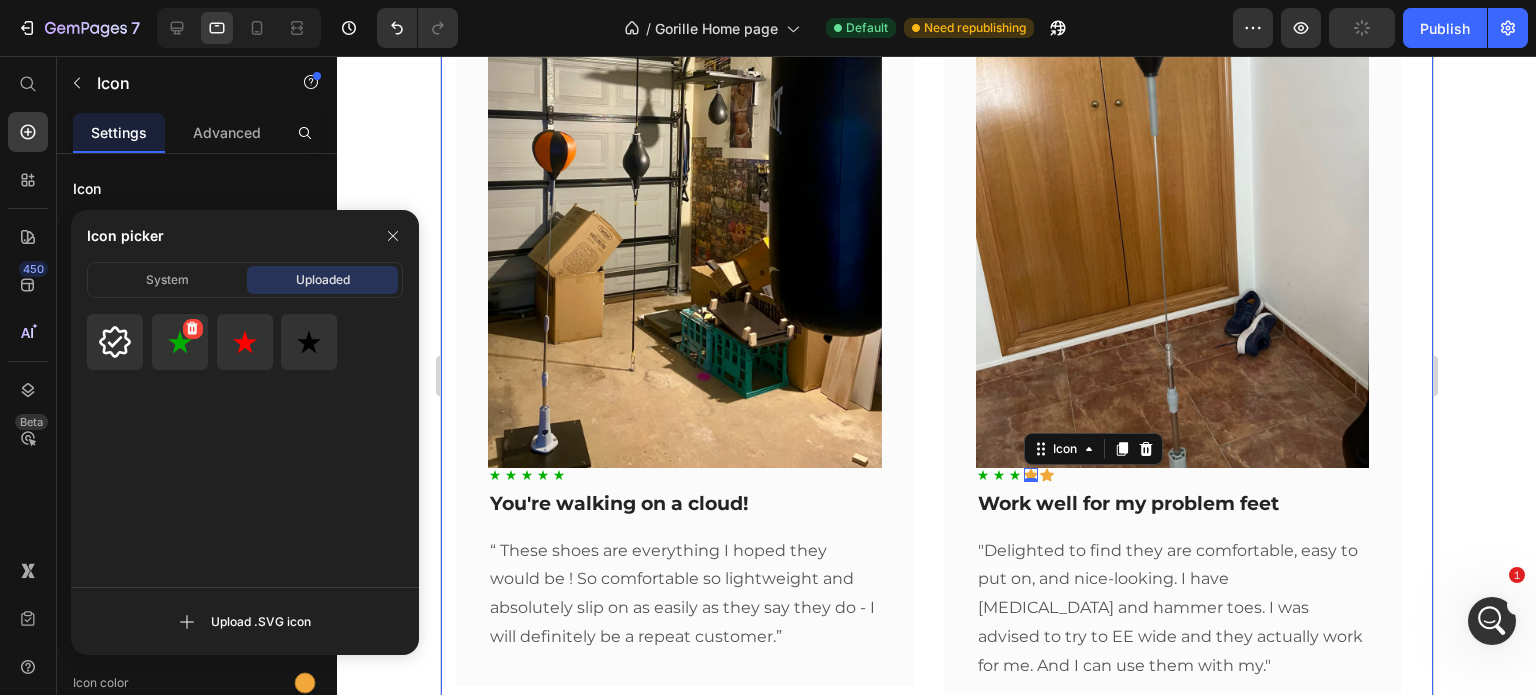 click at bounding box center (180, 342) 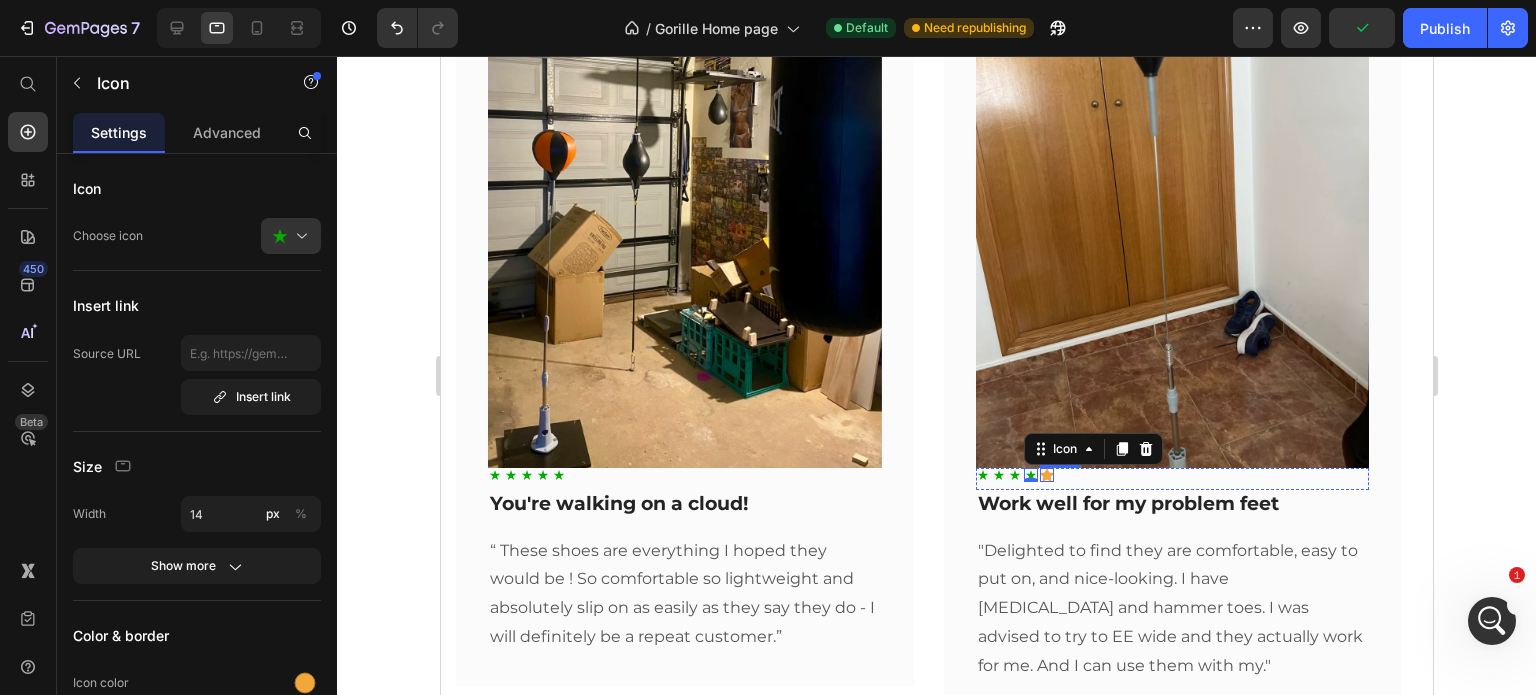click 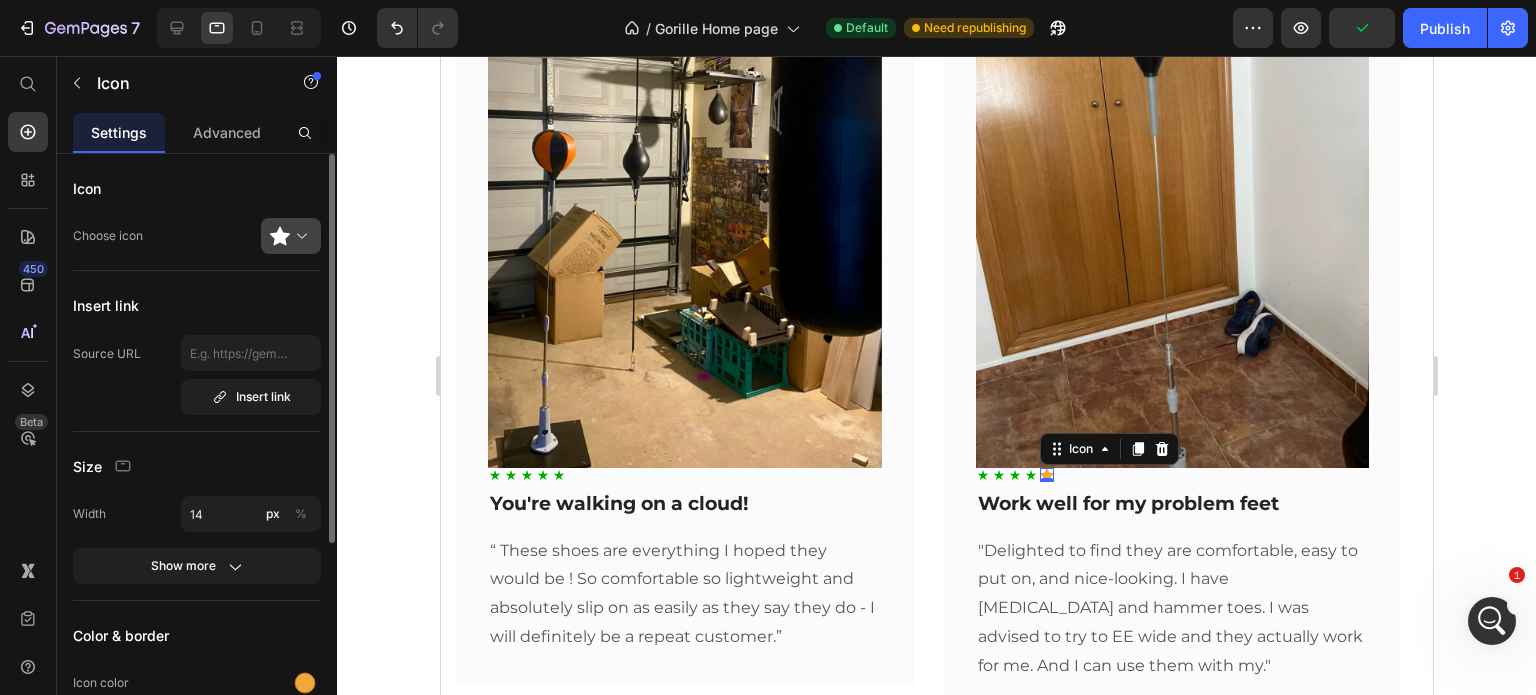 click 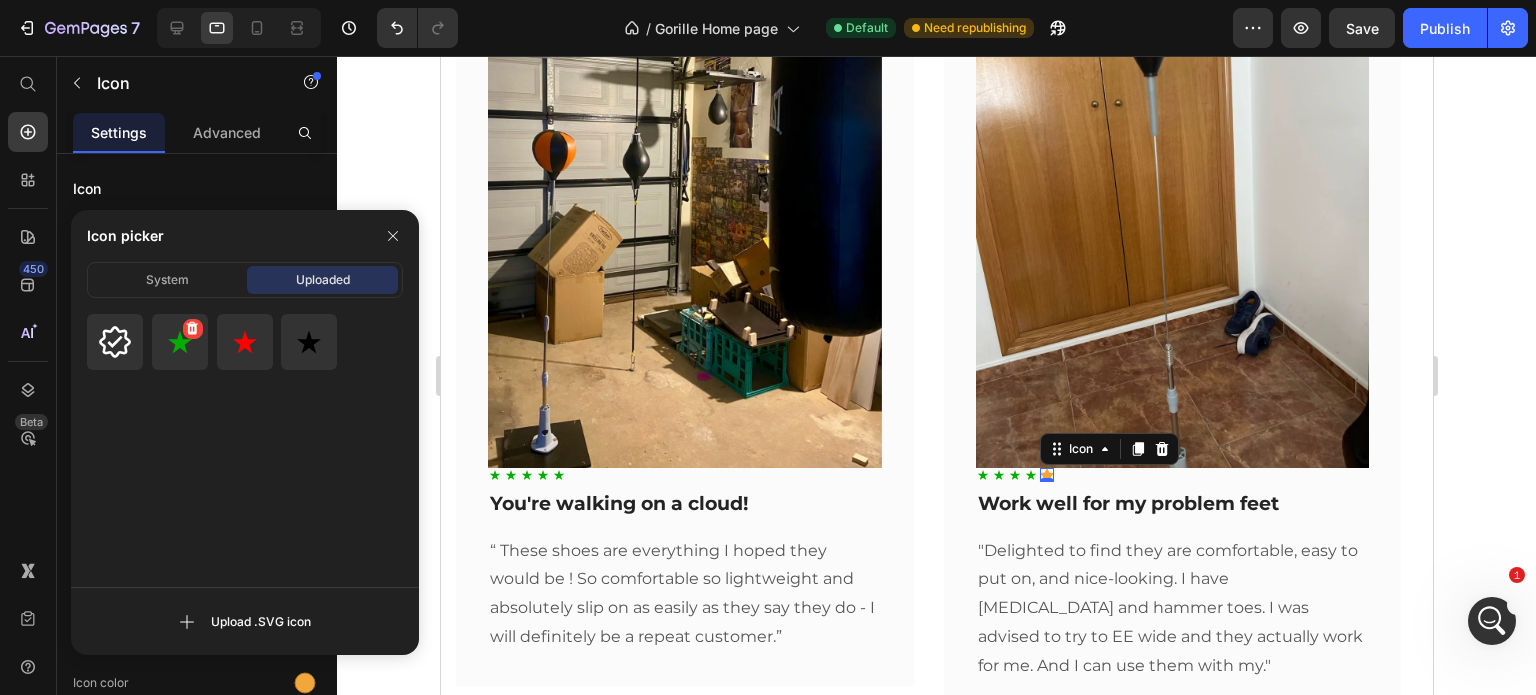 click at bounding box center [180, 342] 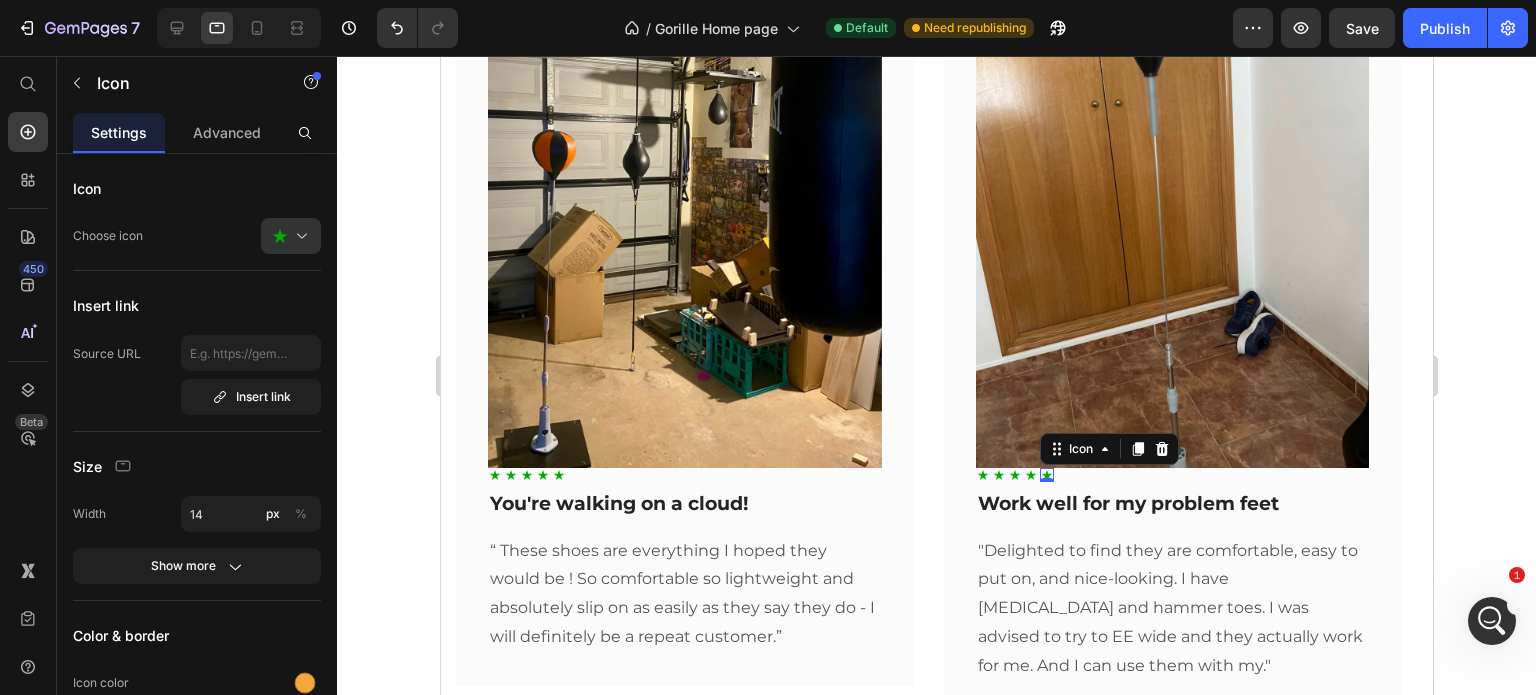 click 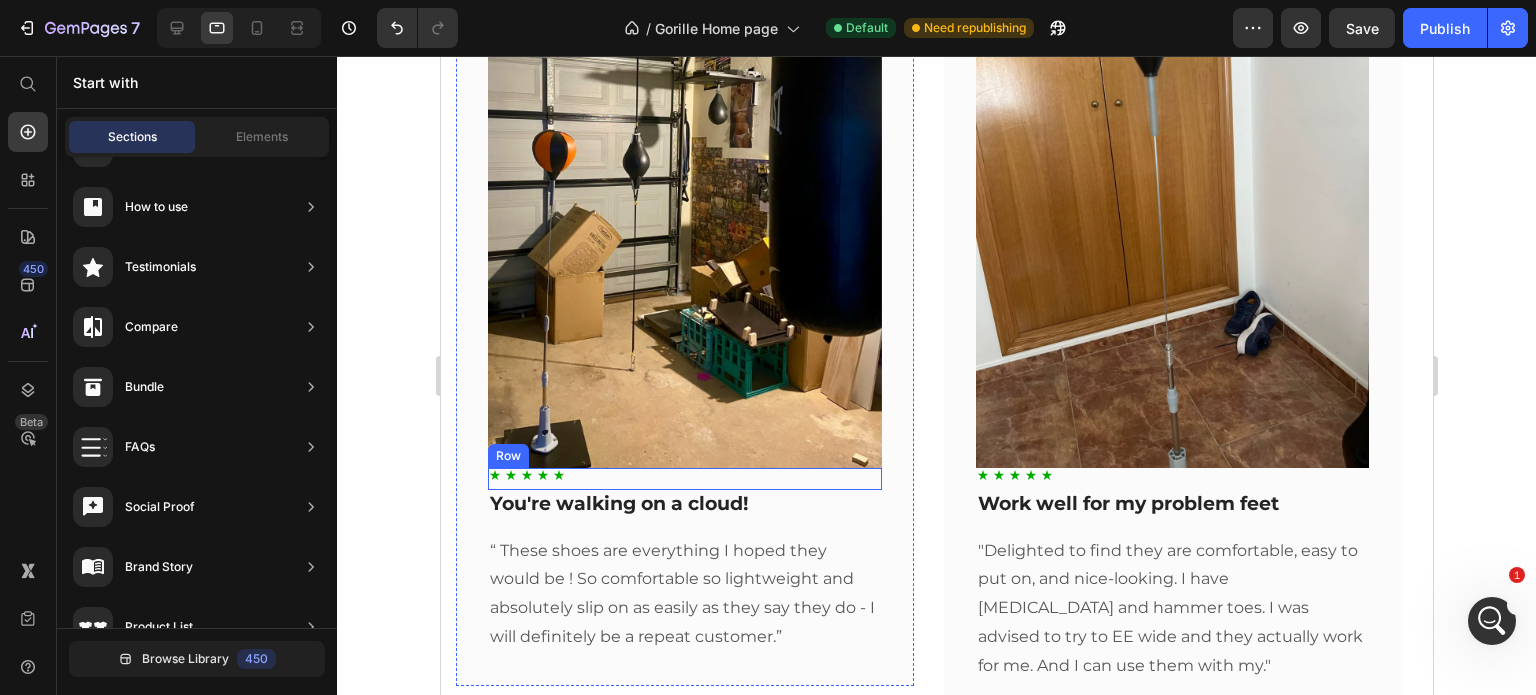 click on "Icon Icon Icon Icon Icon Row" at bounding box center [684, 479] 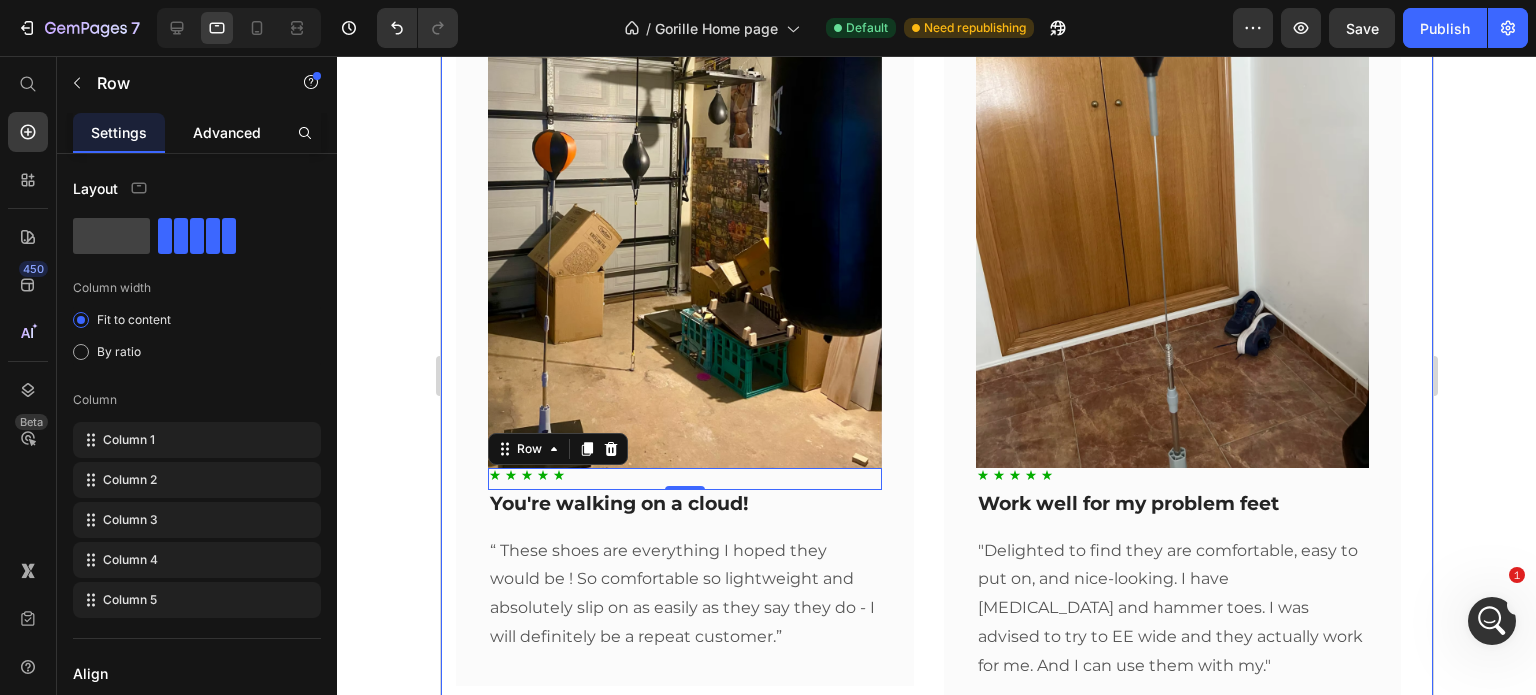 click on "Advanced" 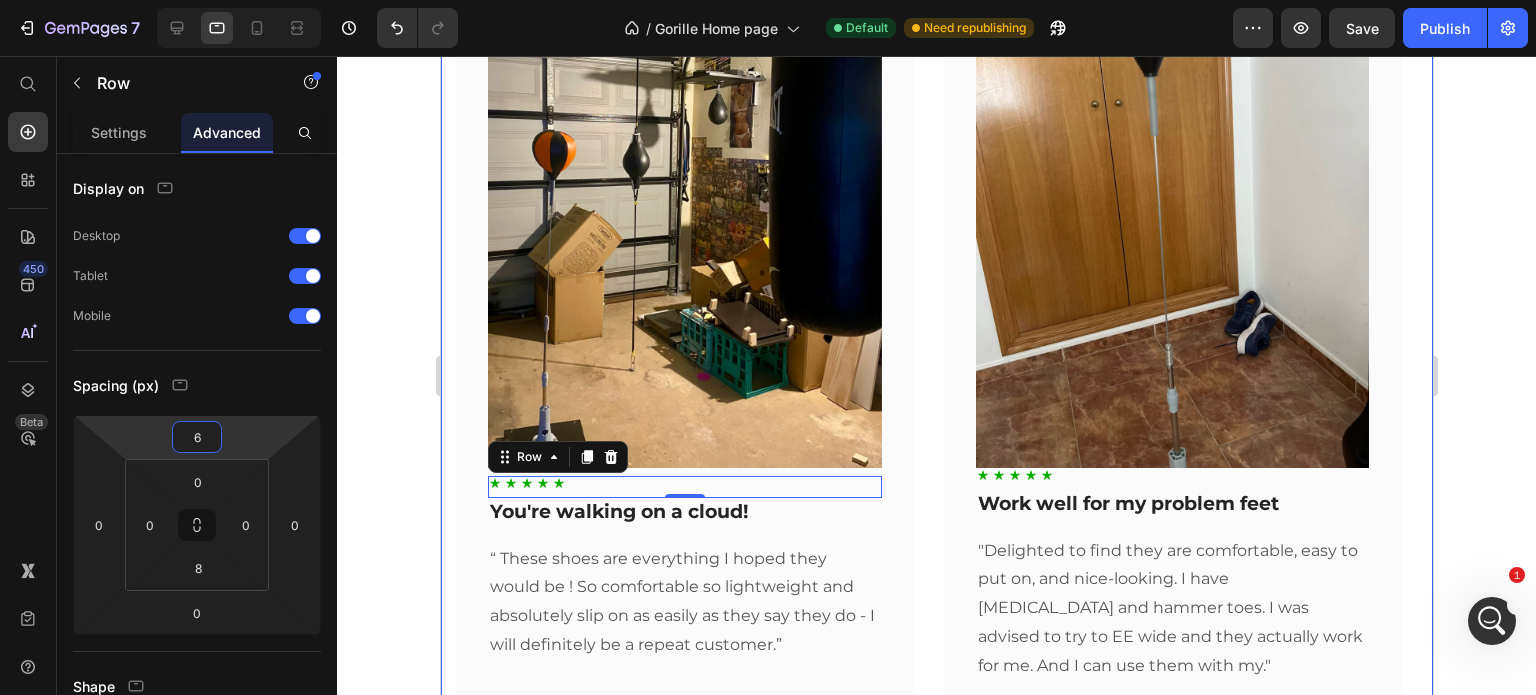type on "4" 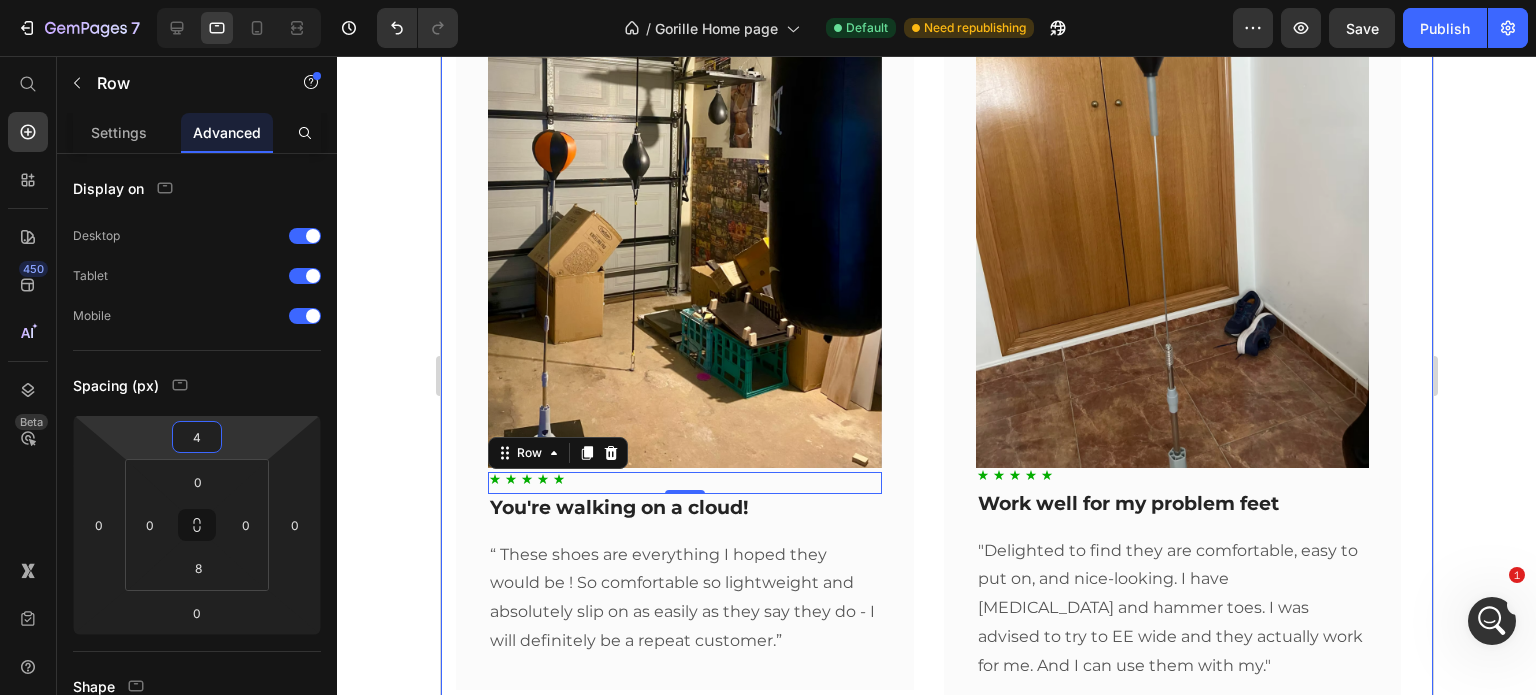 click on "7  Version history  /  Gorille Home page Default Need republishing Preview  Save   Publish  450 Beta Start with Sections Elements Hero Section Product Detail Brands Trusted Badges Guarantee Product Breakdown How to use Testimonials Compare Bundle FAQs Social Proof Brand Story Product List Collection Blog List Contact Sticky Add to Cart Custom Footer Browse Library 450 Layout
Row
Row
Row
Row Text
Heading
Text Block Button
Button
Button
Sticky Back to top Media
Image" at bounding box center [768, 75] 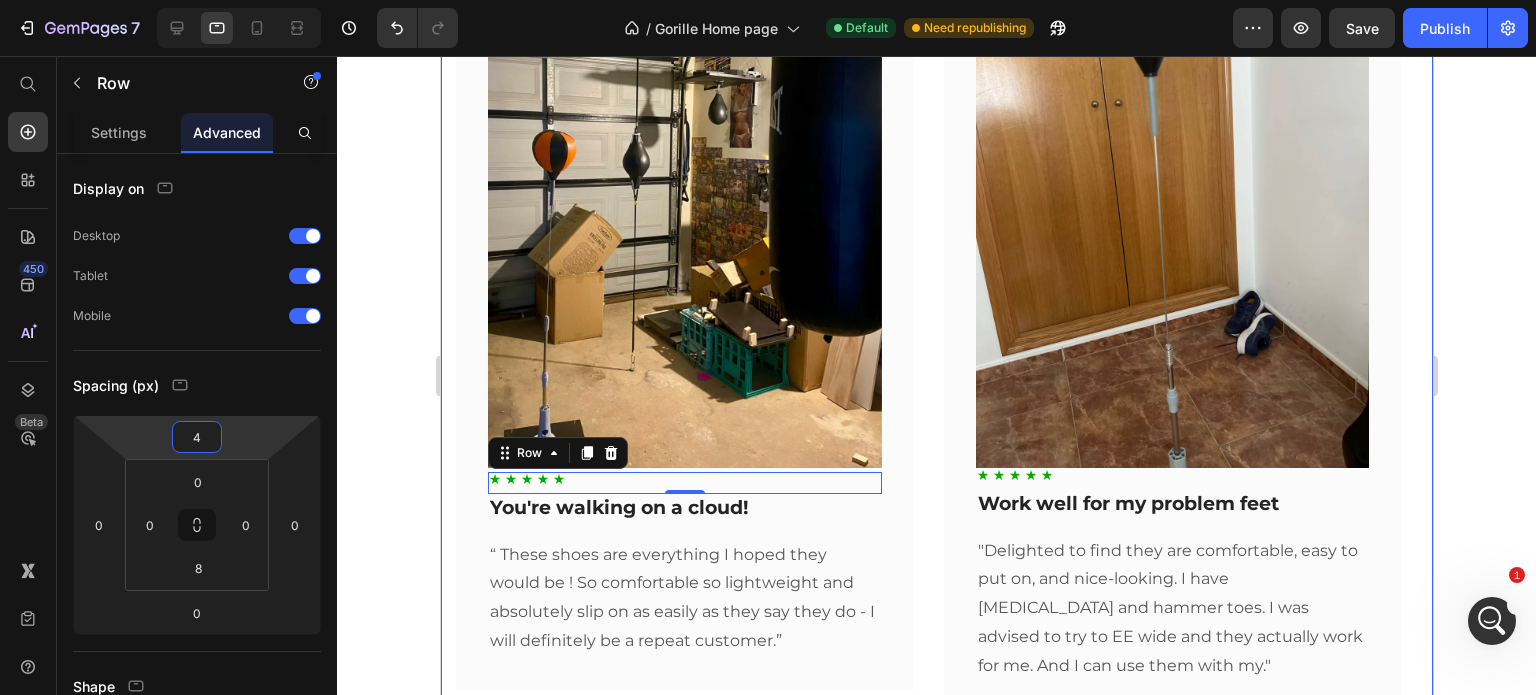 click 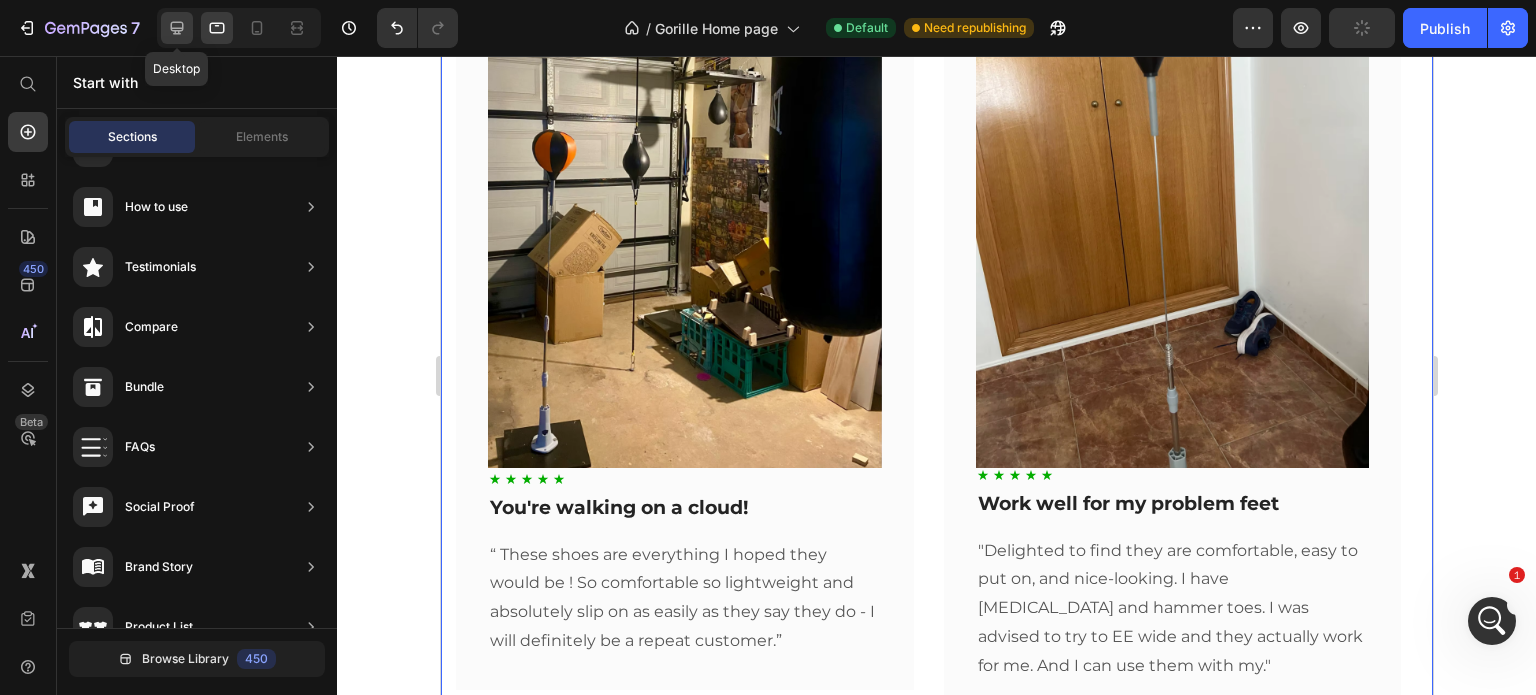 click 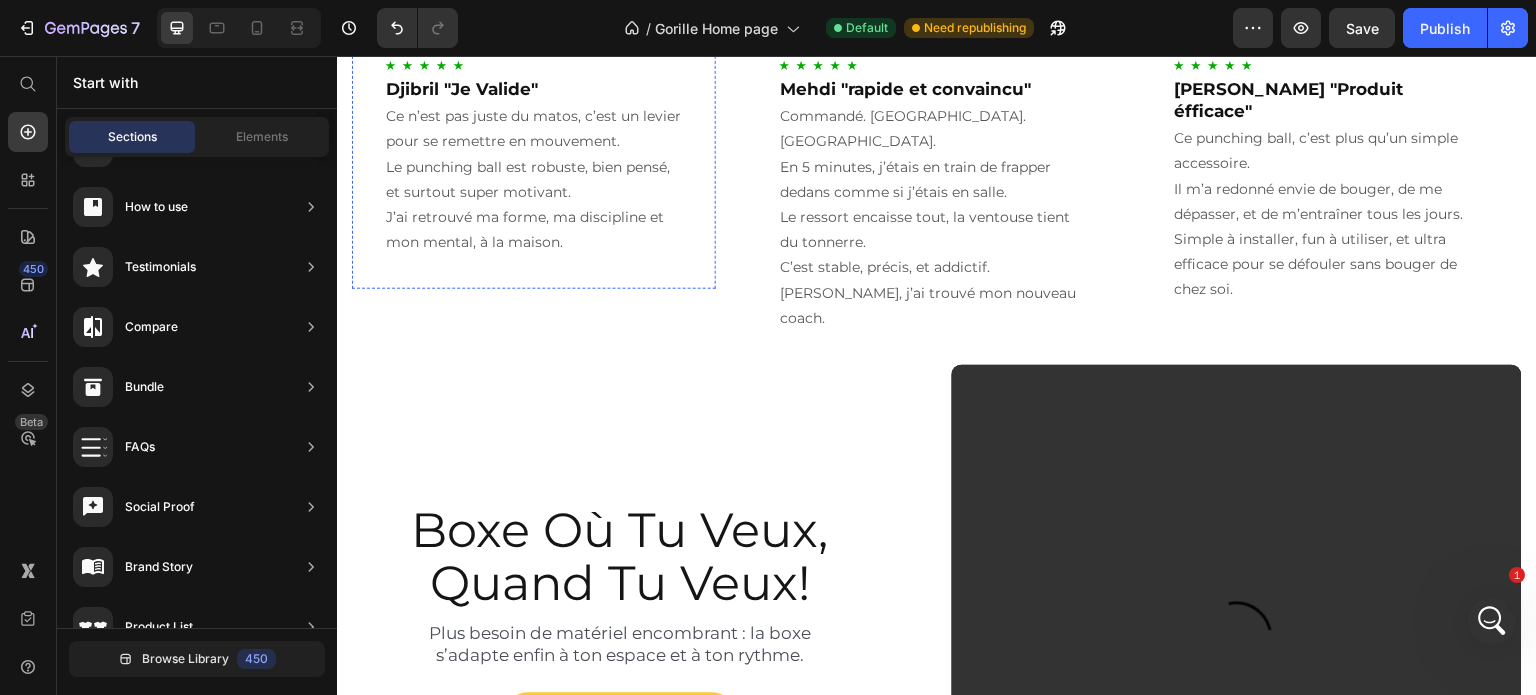 scroll, scrollTop: 983, scrollLeft: 0, axis: vertical 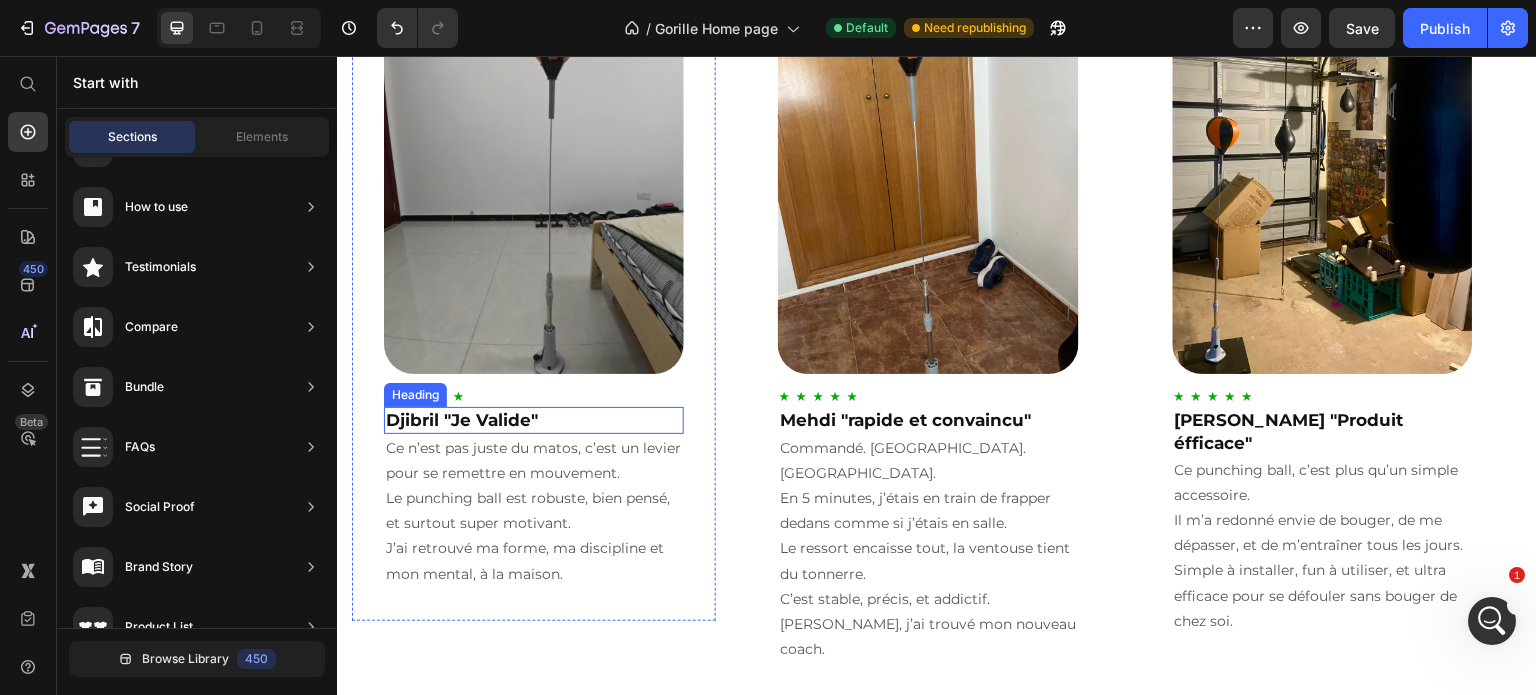 click on "Djibril "Je Valide"" at bounding box center (534, 420) 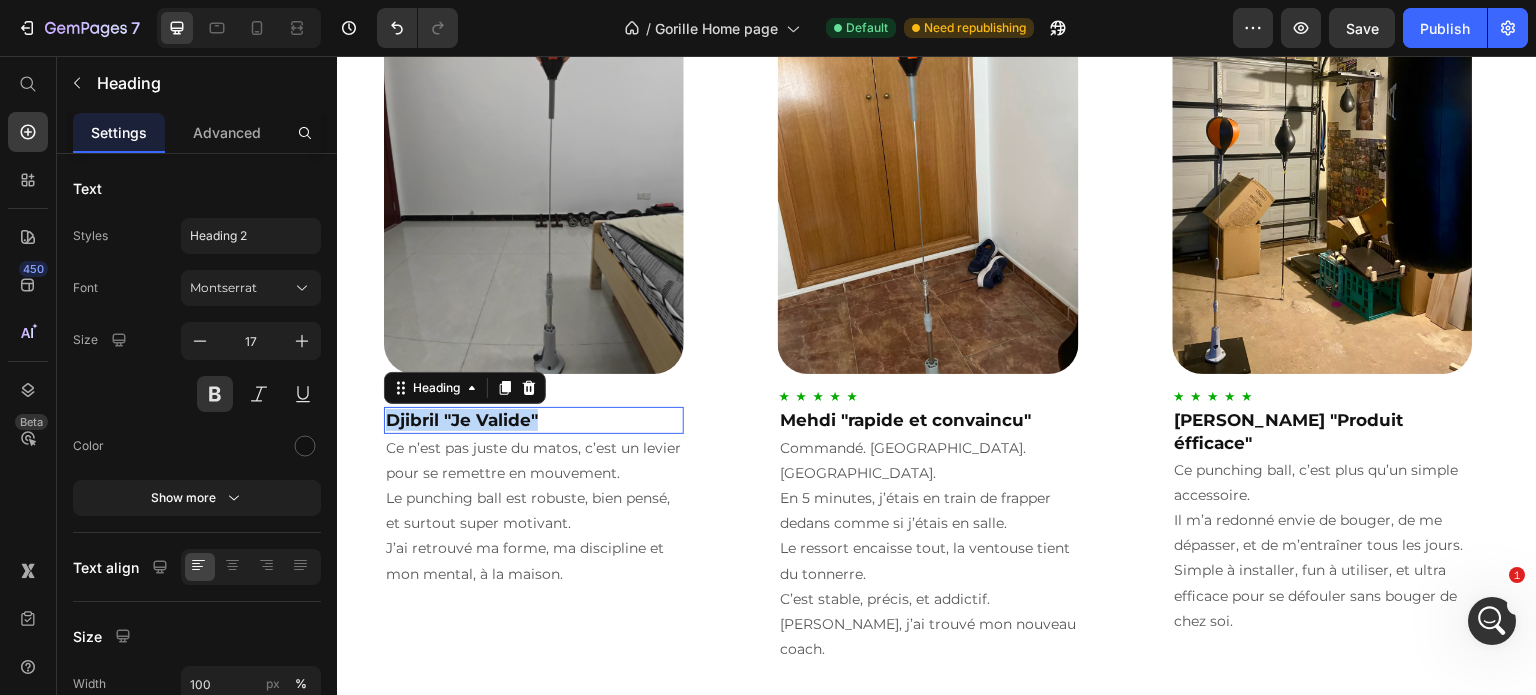 click on "Djibril "Je Valide"" at bounding box center [534, 420] 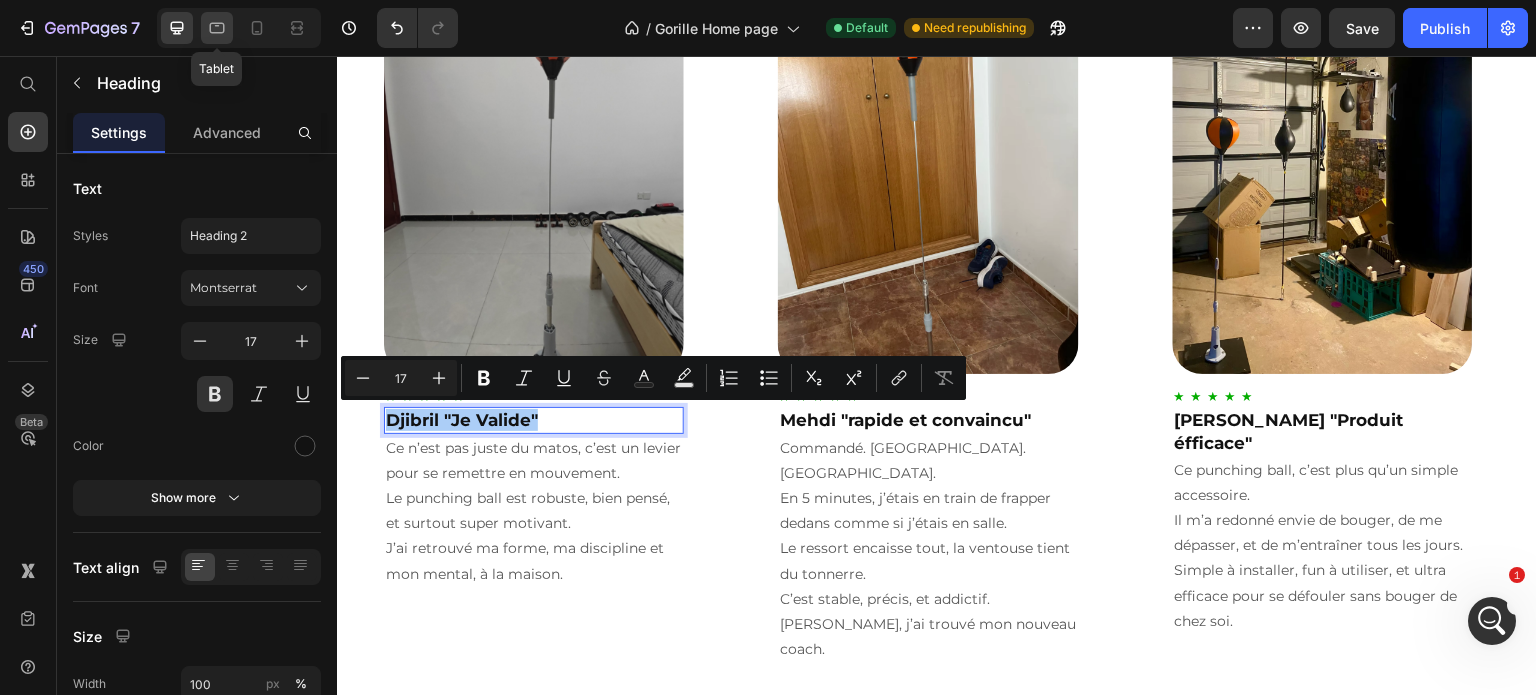 click 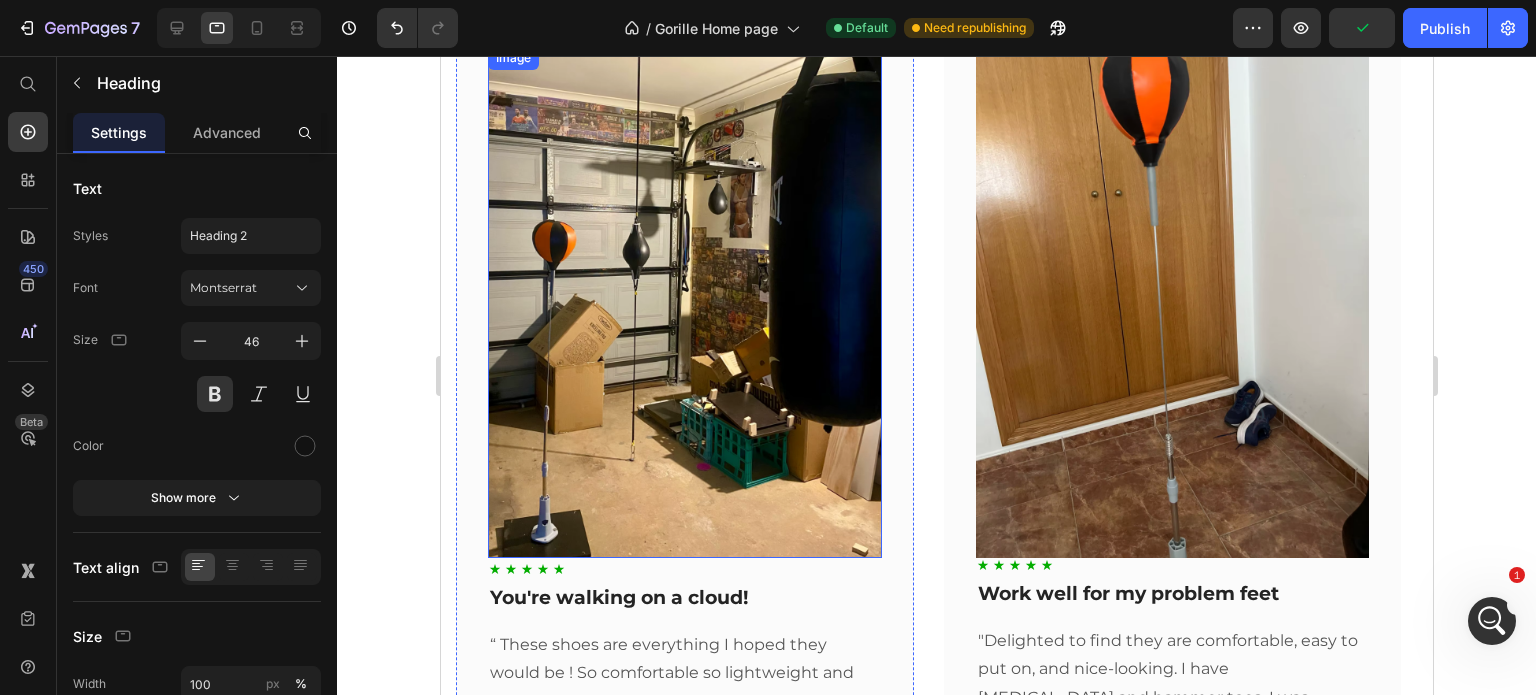 scroll, scrollTop: 1608, scrollLeft: 0, axis: vertical 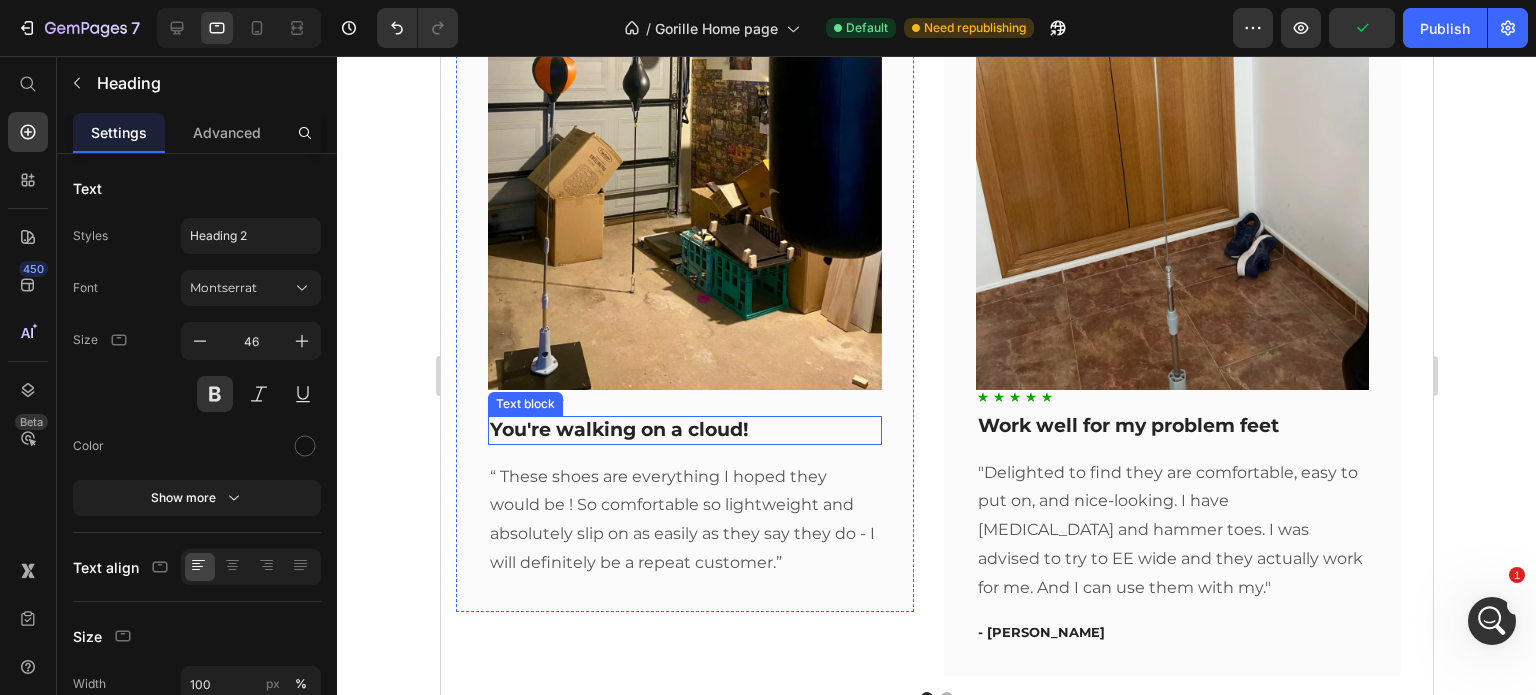 click on "You're walking on a cloud!" at bounding box center [684, 430] 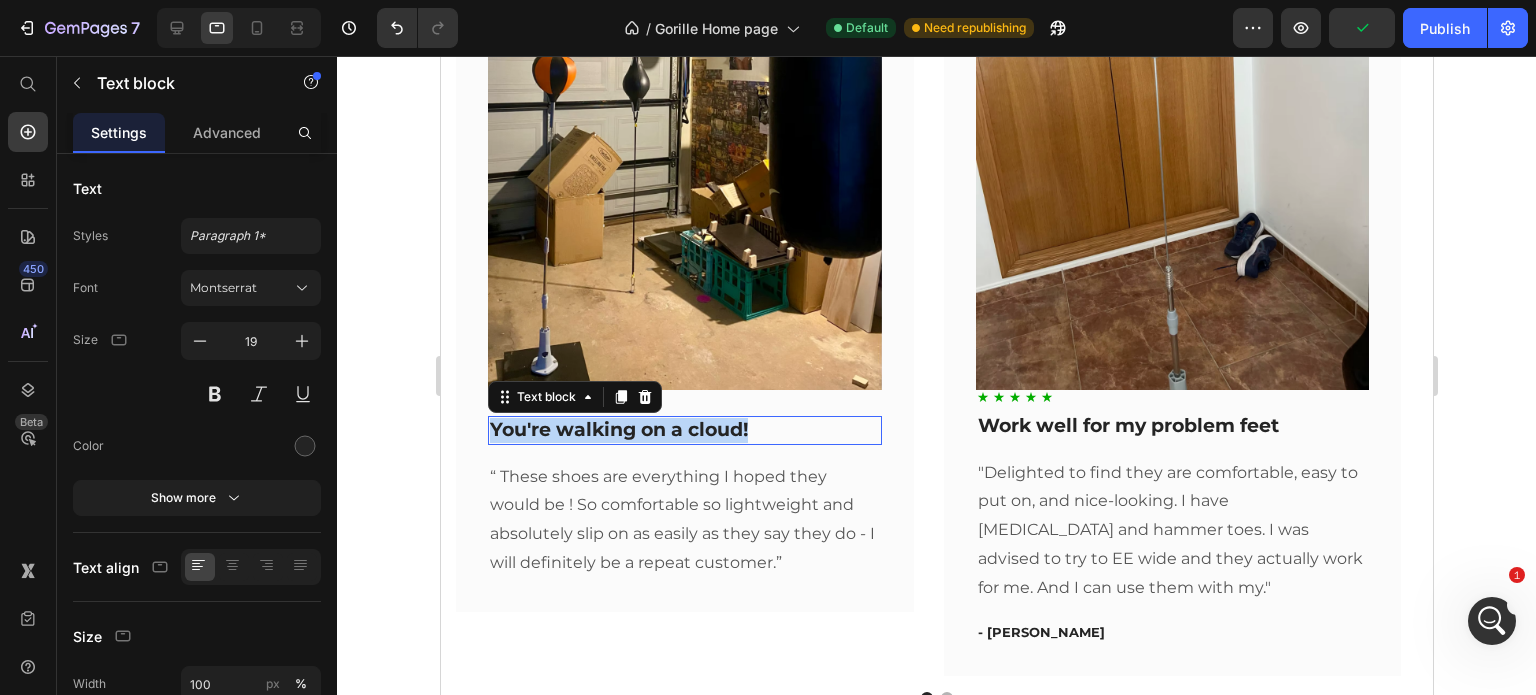 click on "You're walking on a cloud!" at bounding box center (684, 430) 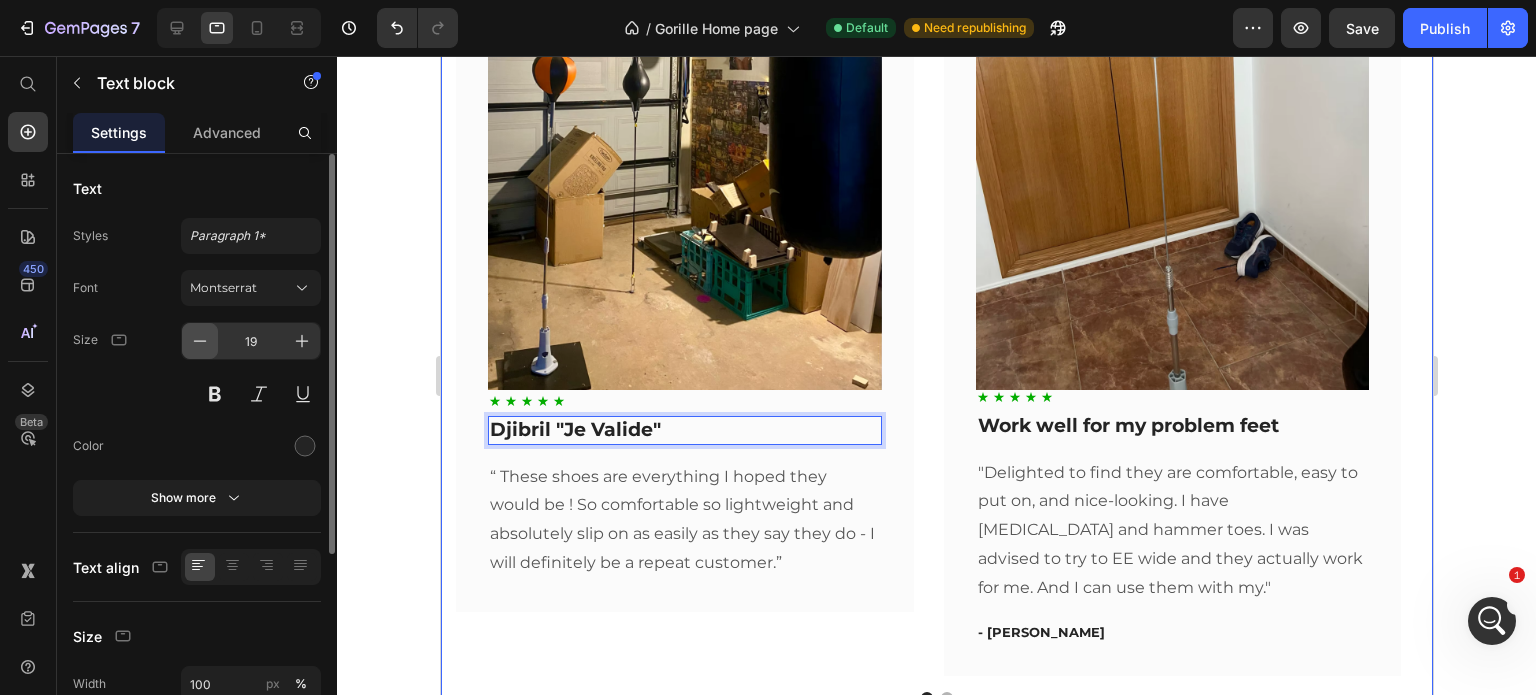 click 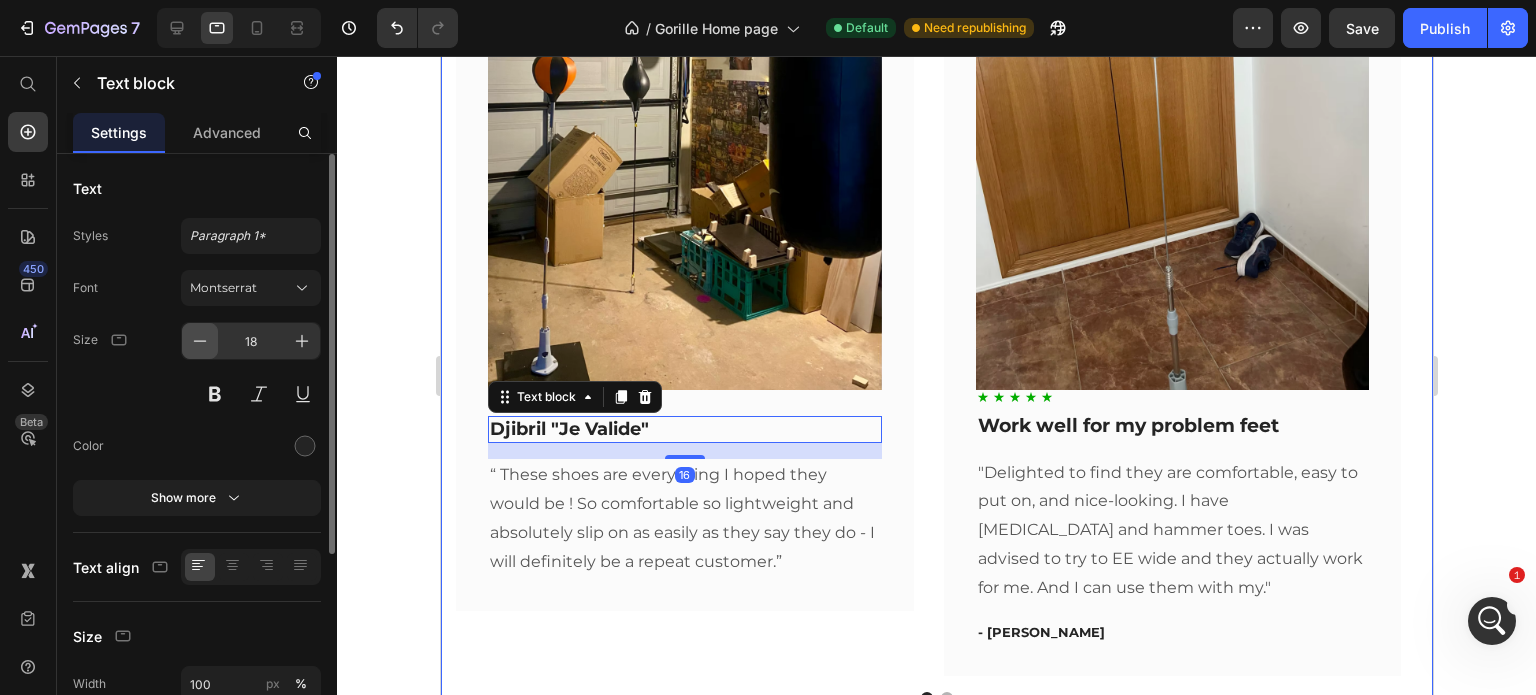 click 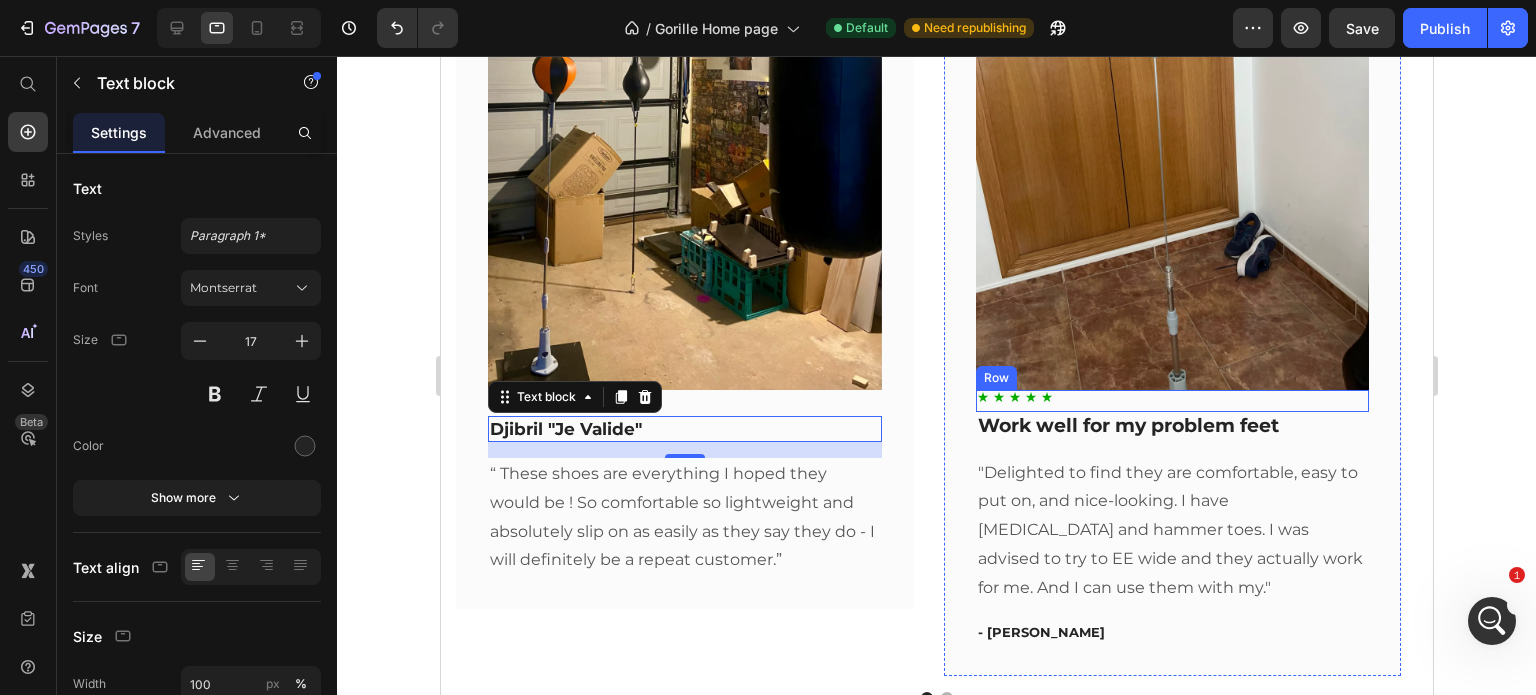 click on "Icon Icon Icon Icon Icon Row" at bounding box center [1172, 401] 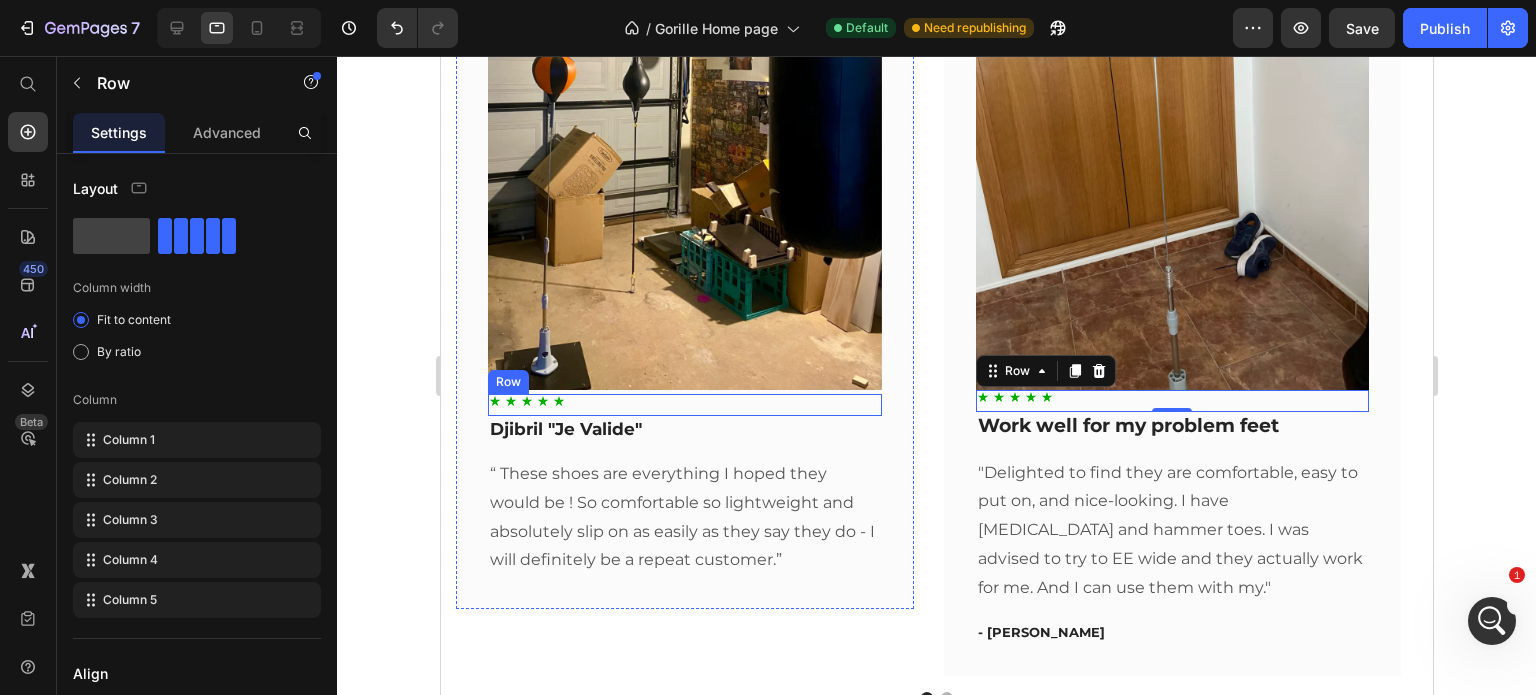 click on "Icon Icon Icon Icon Icon Row" at bounding box center [684, 405] 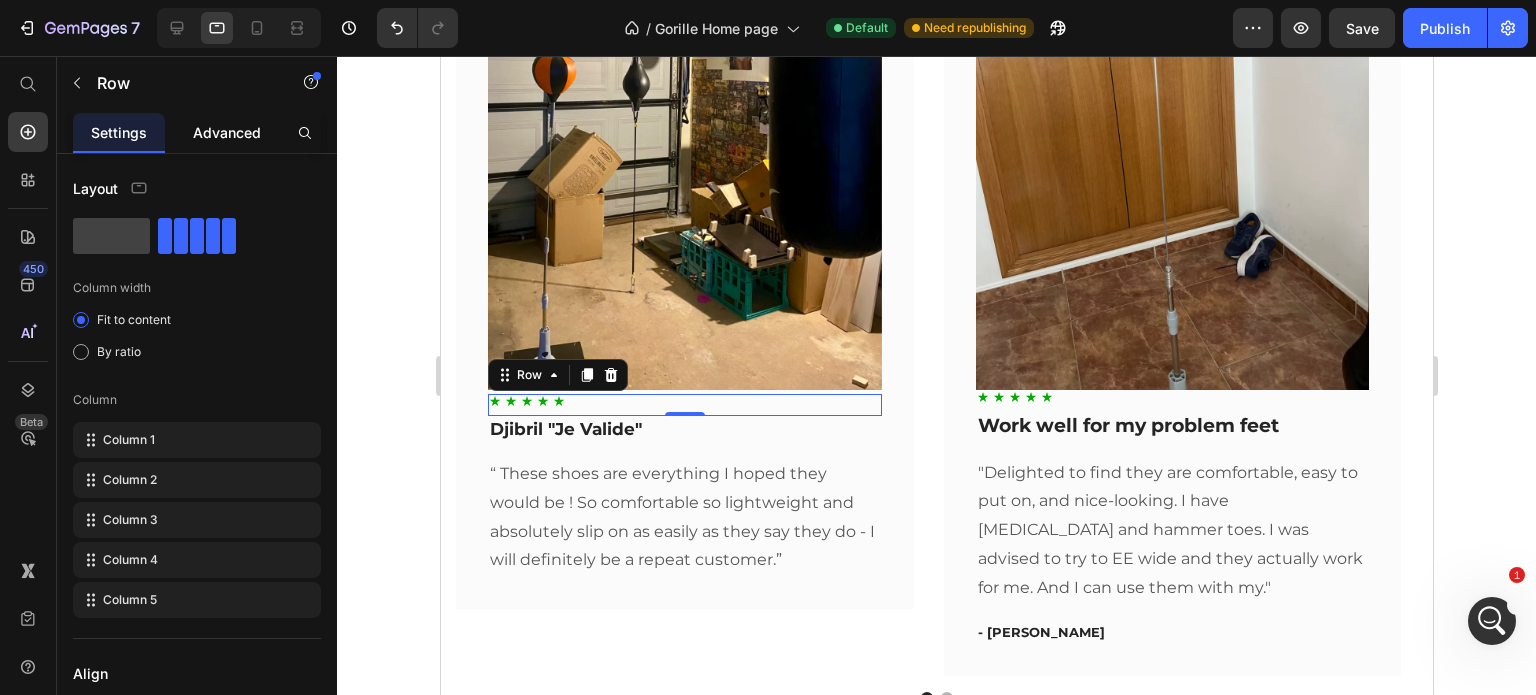 click on "Advanced" at bounding box center [227, 132] 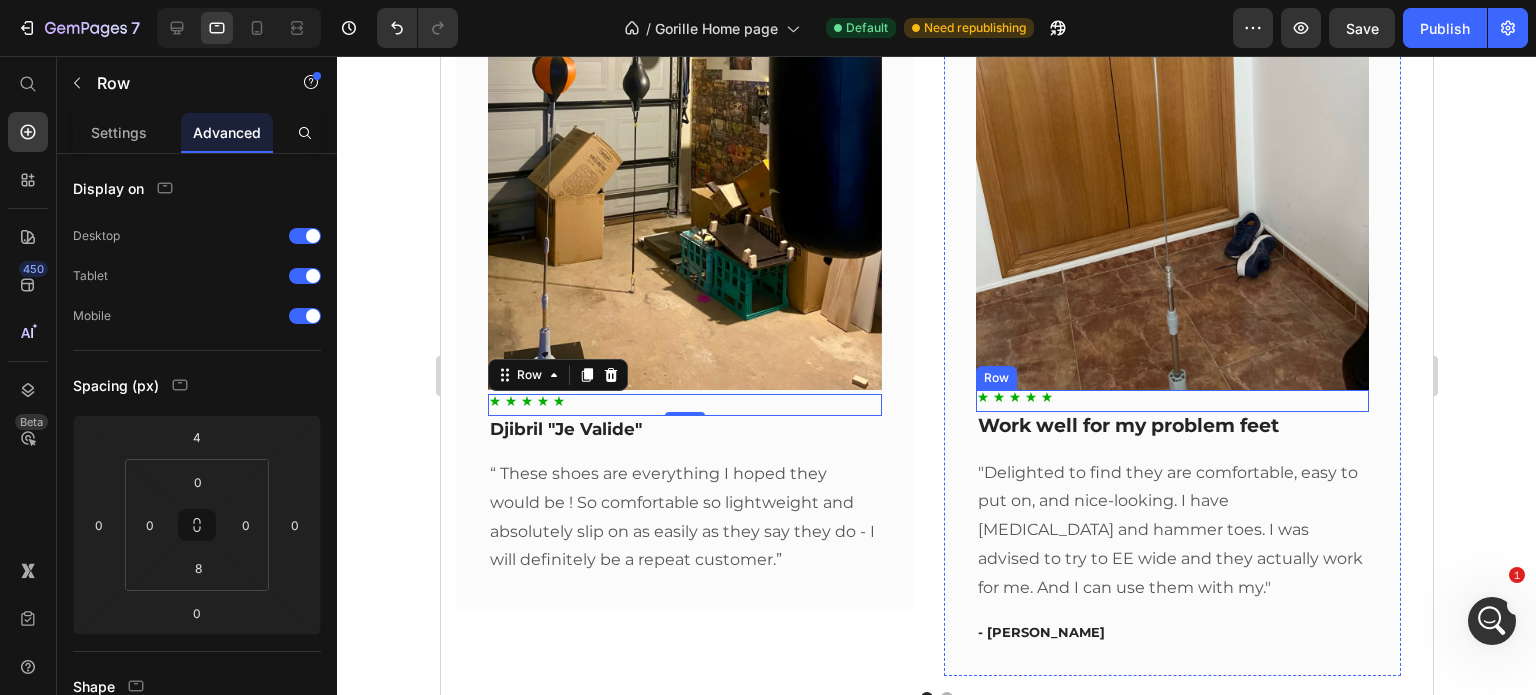 drag, startPoint x: 1096, startPoint y: 390, endPoint x: 1075, endPoint y: 396, distance: 21.84033 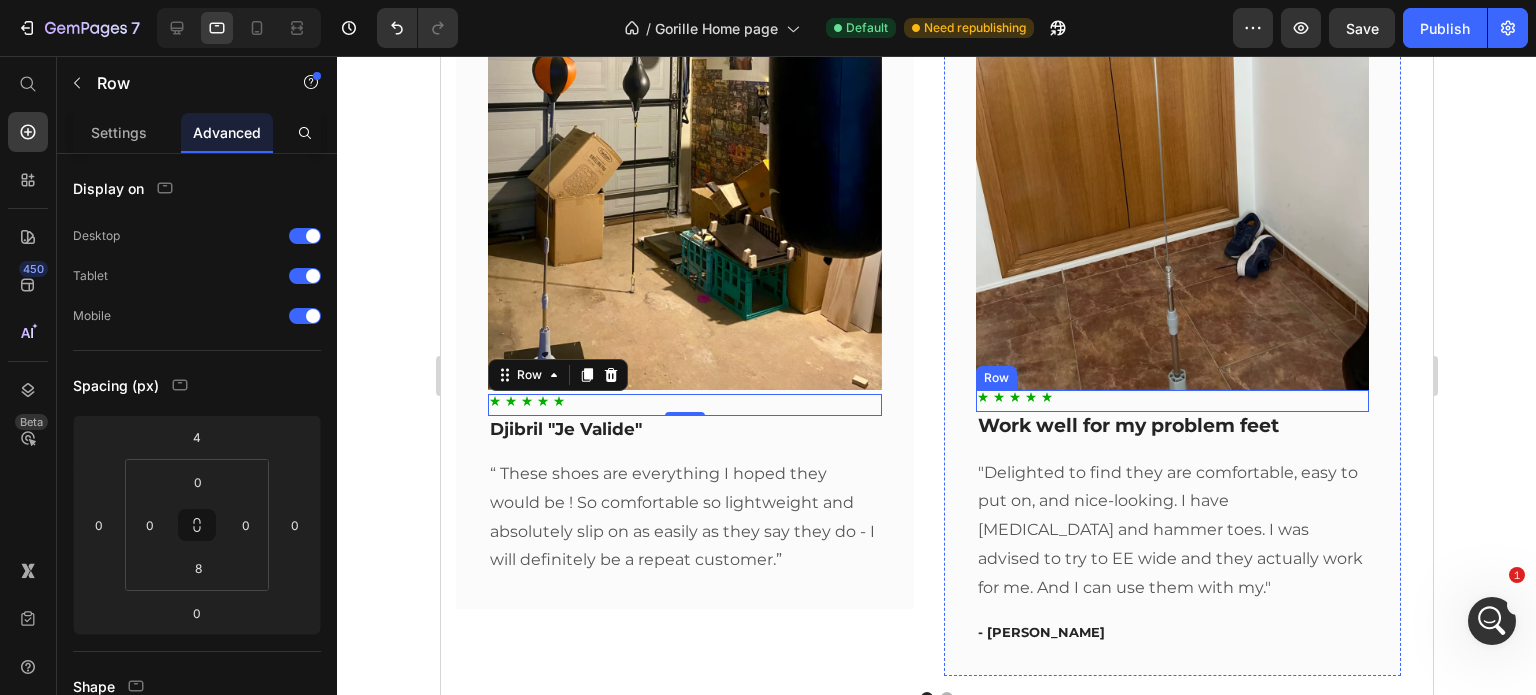 click on "Icon Icon Icon Icon Icon Row" at bounding box center [1172, 401] 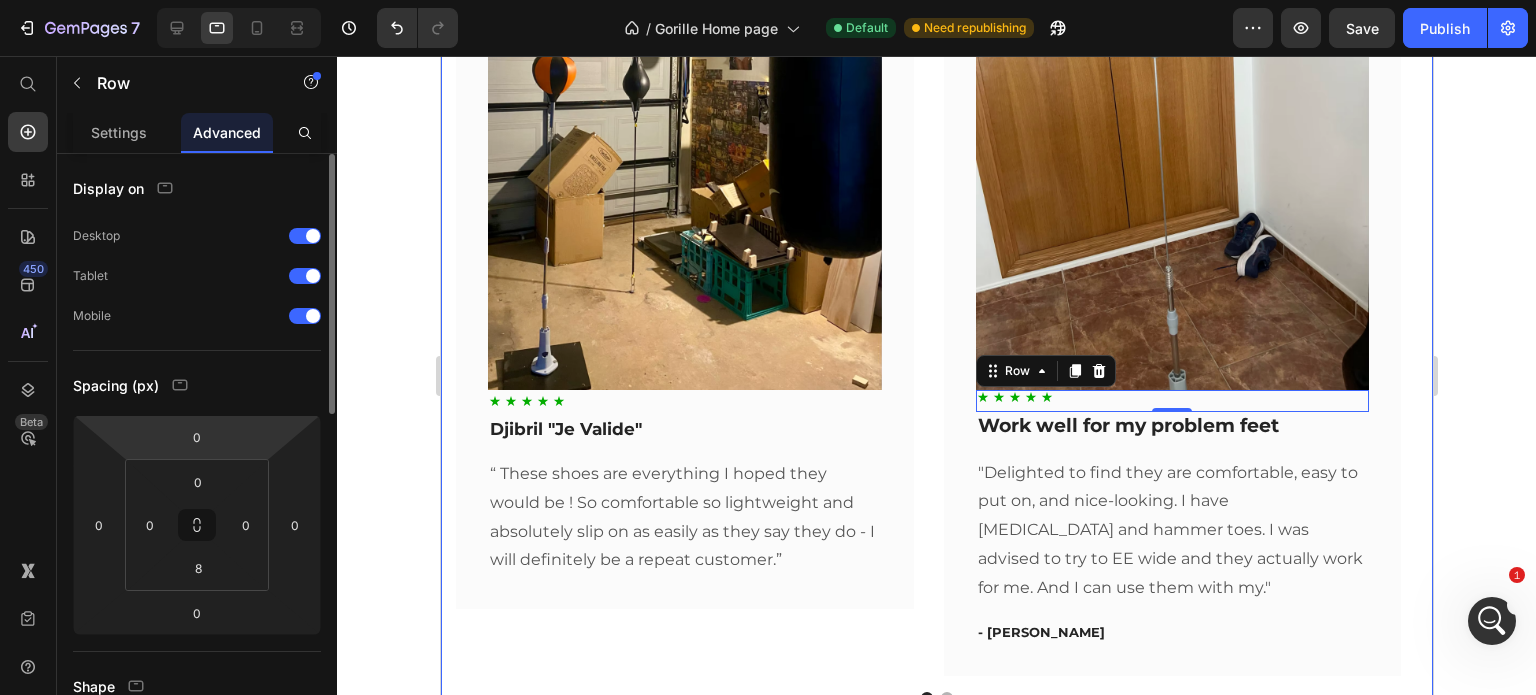 click on "7  Version history  /  Gorille Home page Default Need republishing Preview  Save   Publish  450 Beta Start with Sections Elements Hero Section Product Detail Brands Trusted Badges Guarantee Product Breakdown How to use Testimonials Compare Bundle FAQs Social Proof Brand Story Product List Collection Blog List Contact Sticky Add to Cart Custom Footer Browse Library 450 Layout
Row
Row
Row
Row Text
Heading
Text Block Button
Button
Button
Sticky Back to top Media
Image" at bounding box center [768, 75] 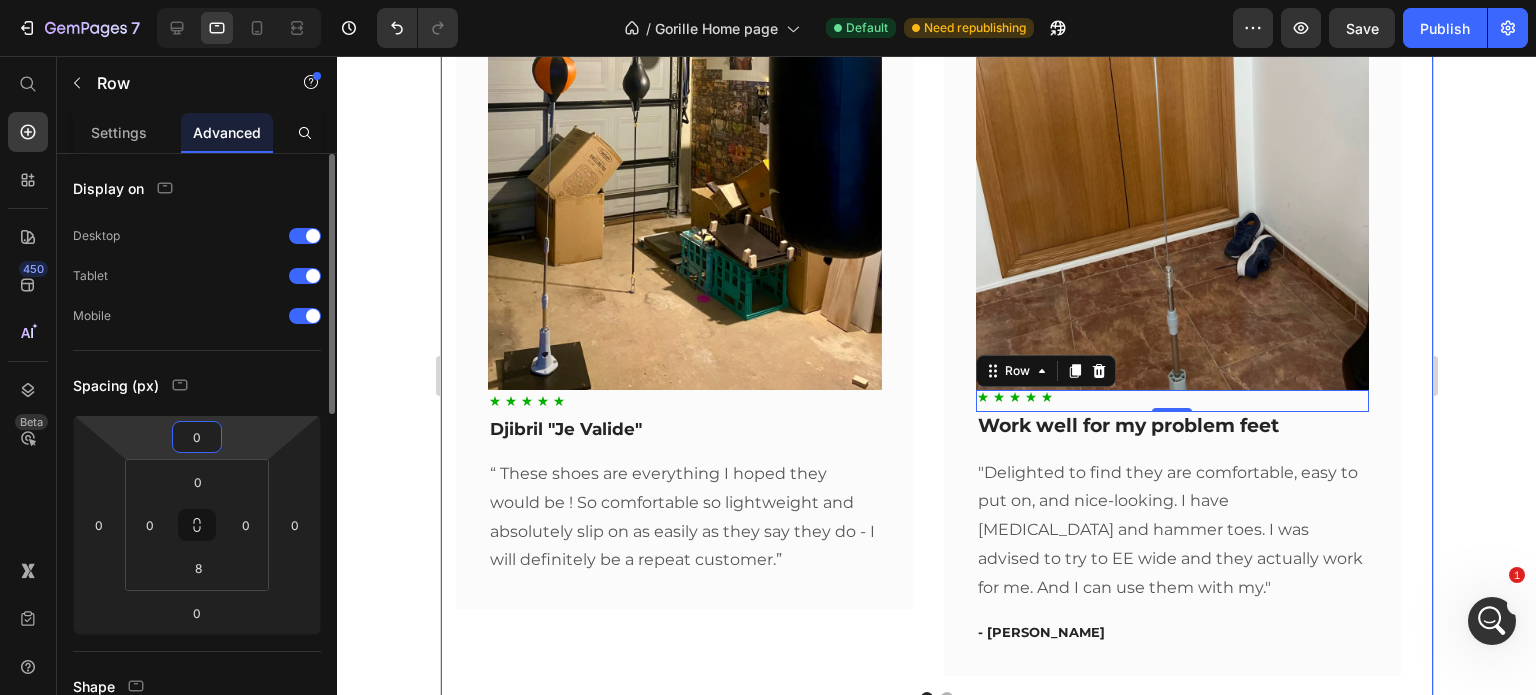 click on "0" at bounding box center (197, 437) 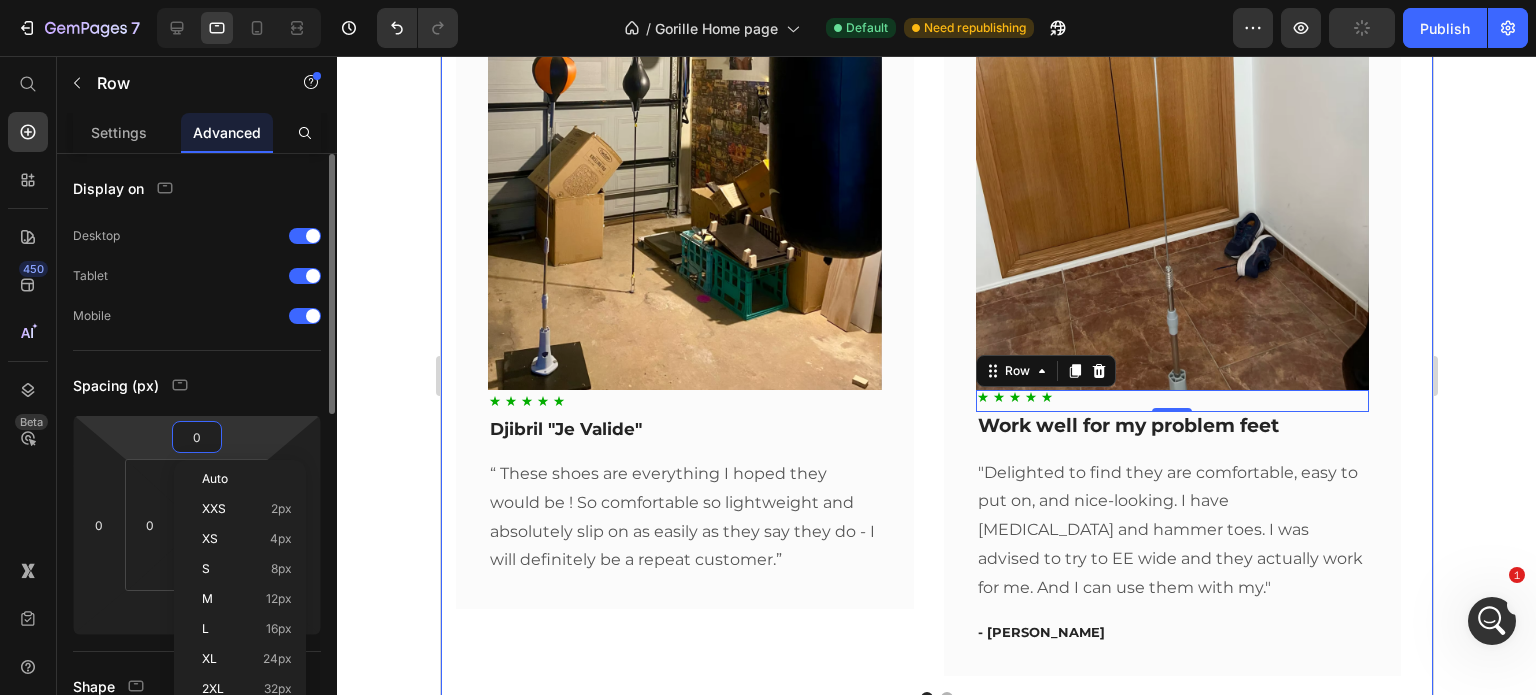 type on "04" 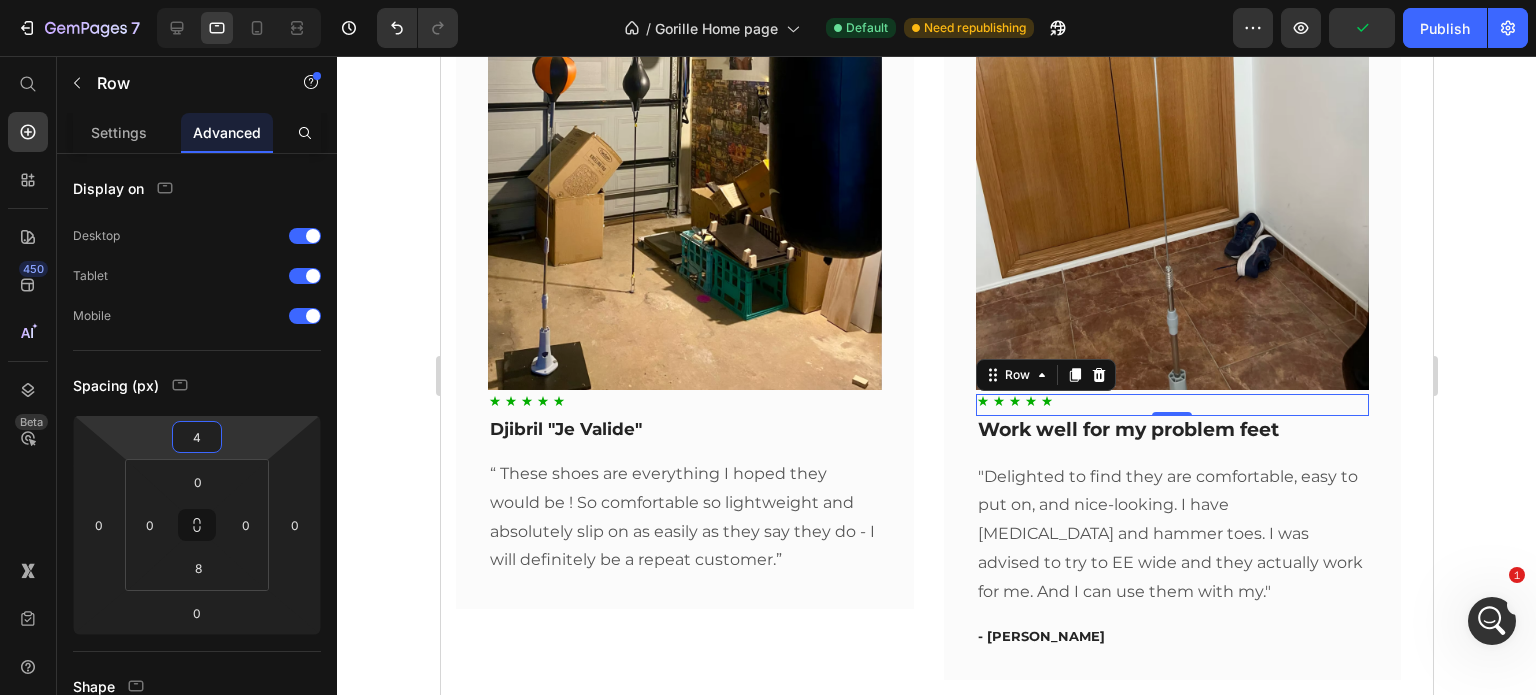 click 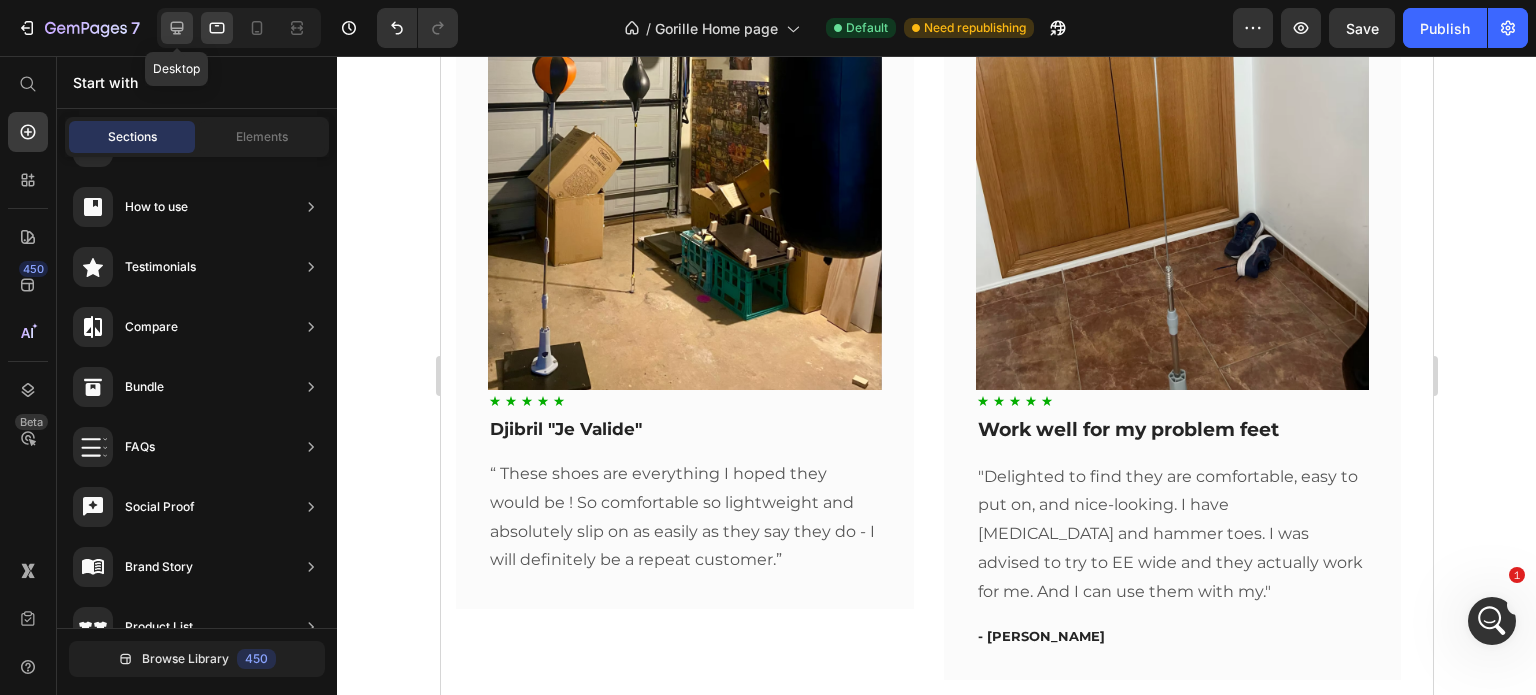 click 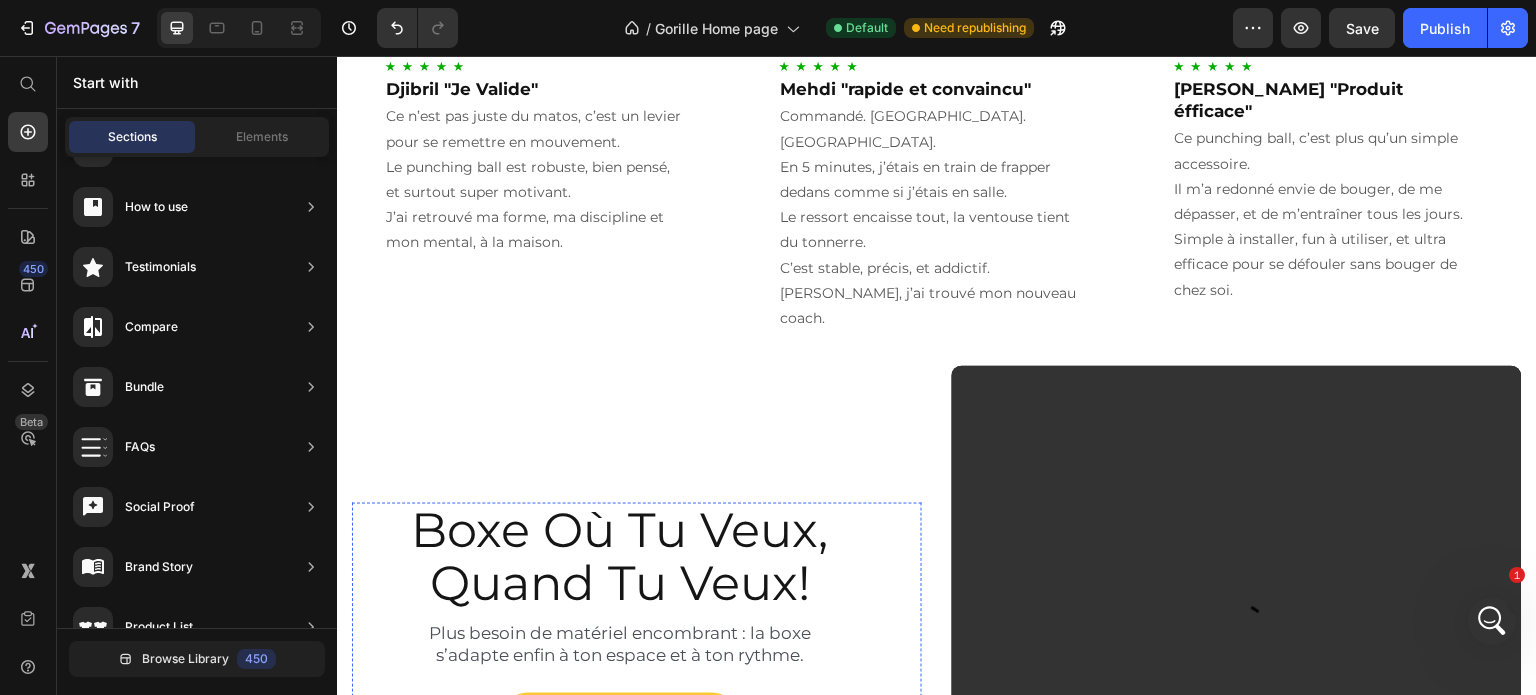 scroll, scrollTop: 1147, scrollLeft: 0, axis: vertical 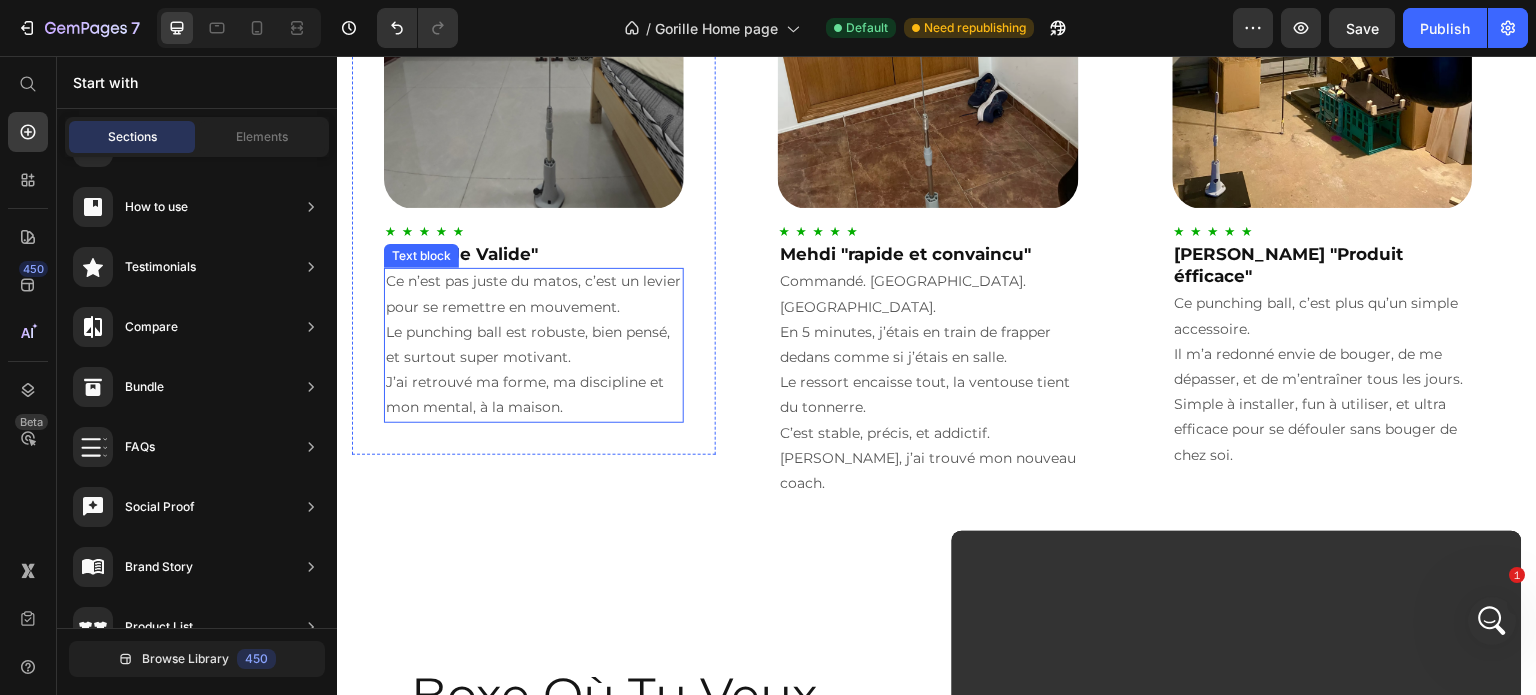 click on "Ce n’est pas juste du matos, c’est un levier pour se remettre en mouvement. Le punching ball est robuste, bien pensé, et surtout super motivant. J’ai retrouvé ma forme, ma discipline et mon mental, à la maison." at bounding box center (534, 345) 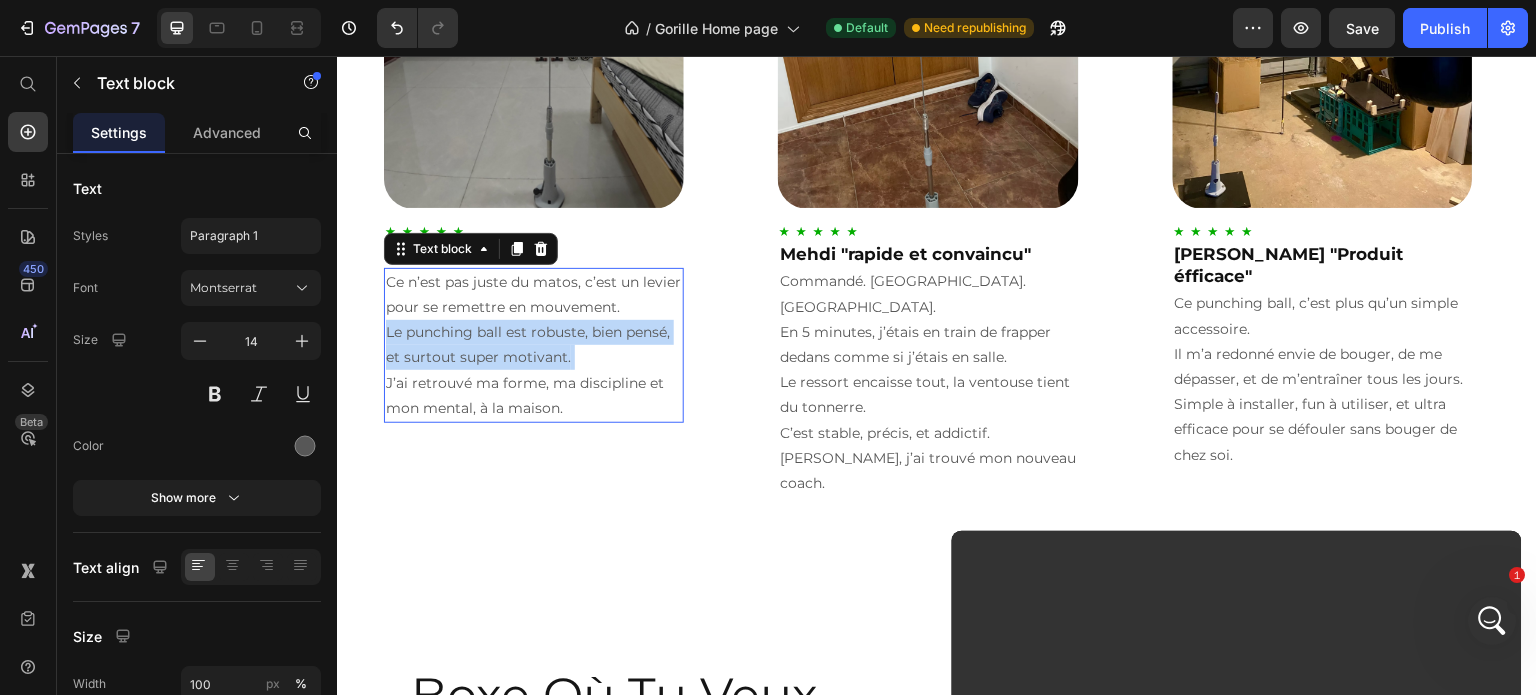 click on "Ce n’est pas juste du matos, c’est un levier pour se remettre en mouvement. Le punching ball est robuste, bien pensé, et surtout super motivant. J’ai retrouvé ma forme, ma discipline et mon mental, à la maison." at bounding box center (534, 345) 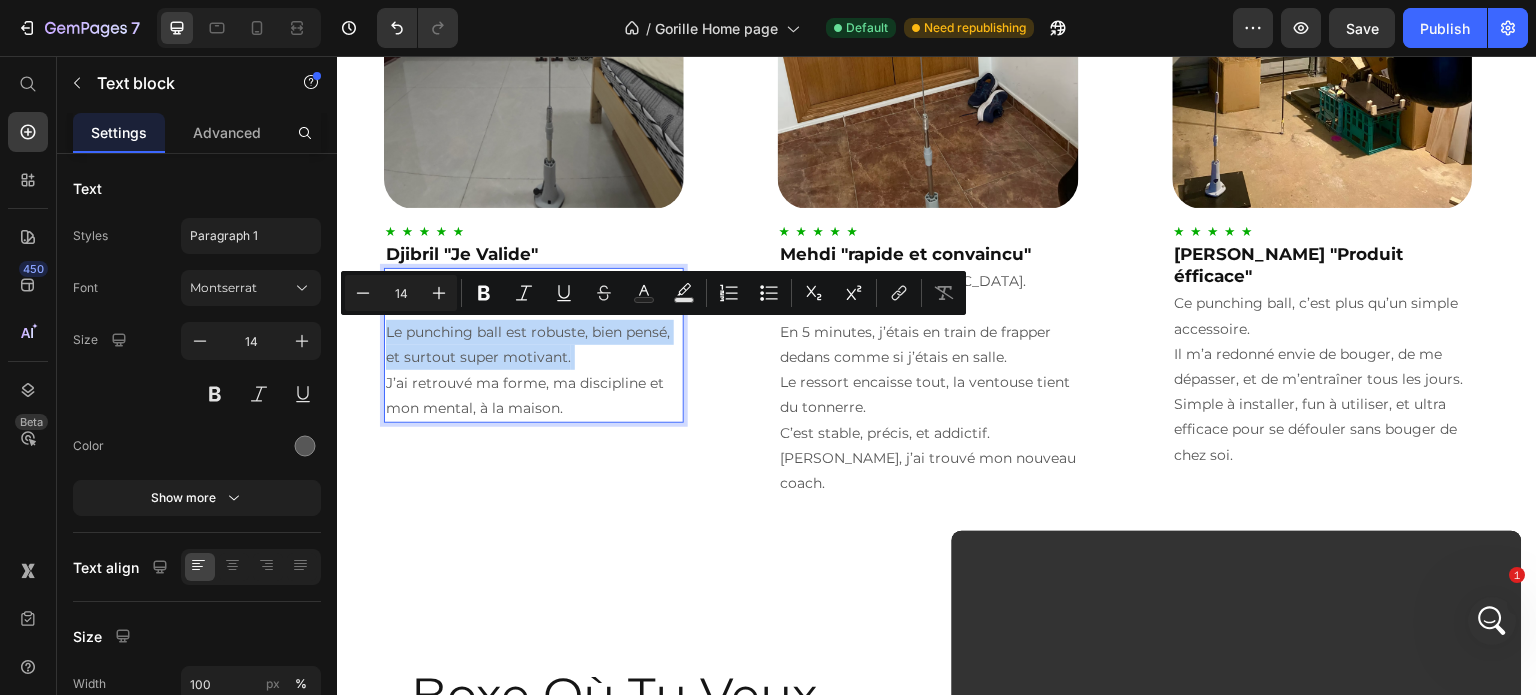 click on "Ce n’est pas juste du matos, c’est un levier pour se remettre en mouvement. Le punching ball est robuste, bien pensé, et surtout super motivant. J’ai retrouvé ma forme, ma discipline et mon mental, à la maison." at bounding box center (534, 345) 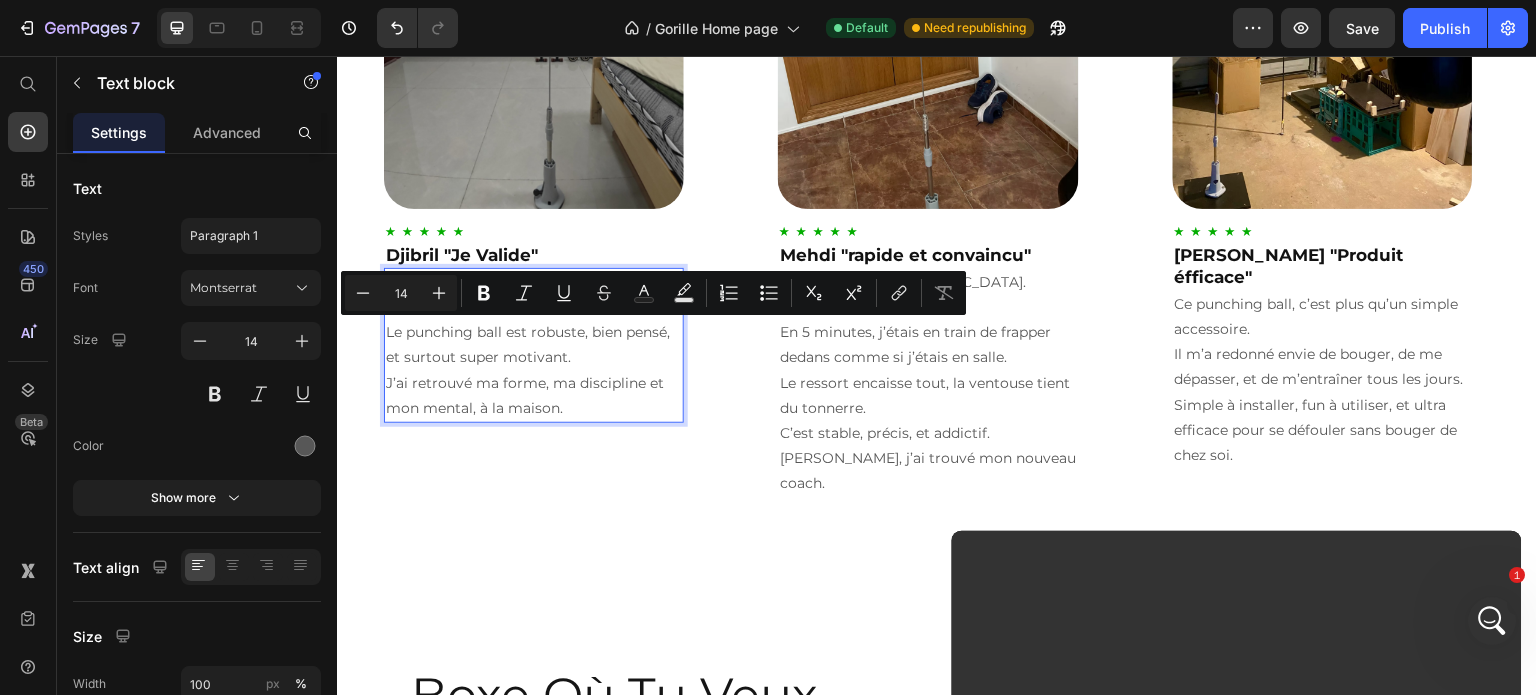 click on "Ce n’est pas juste du matos, c’est un levier pour se remettre en mouvement. Le punching ball est robuste, bien pensé, et surtout super motivant. J’ai retrouvé ma forme, ma discipline et mon mental, à la maison." at bounding box center [534, 345] 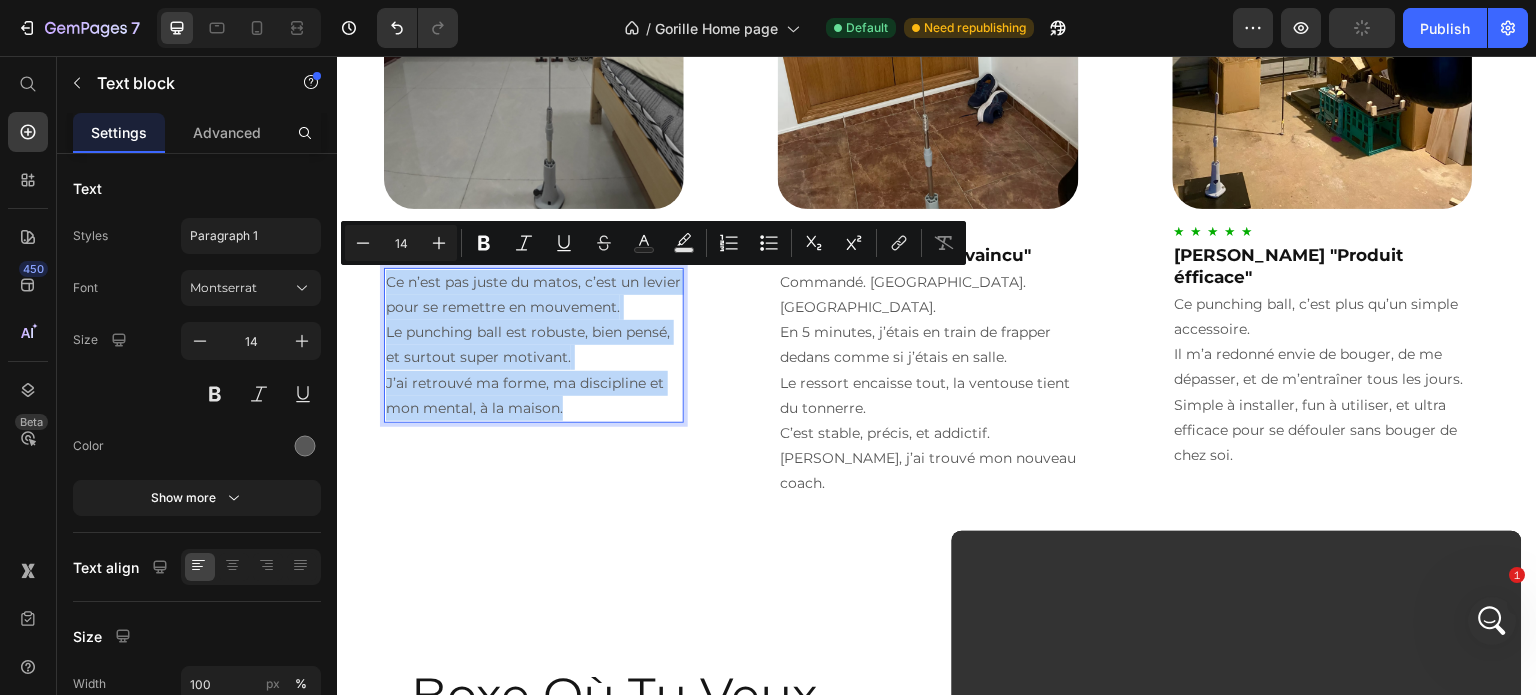 copy on "Ce n’est pas juste du matos, c’est un levier pour se remettre en mouvement. Le punching ball est robuste, bien pensé, et surtout super motivant. J’ai retrouvé ma forme, ma discipline et mon mental, à la maison." 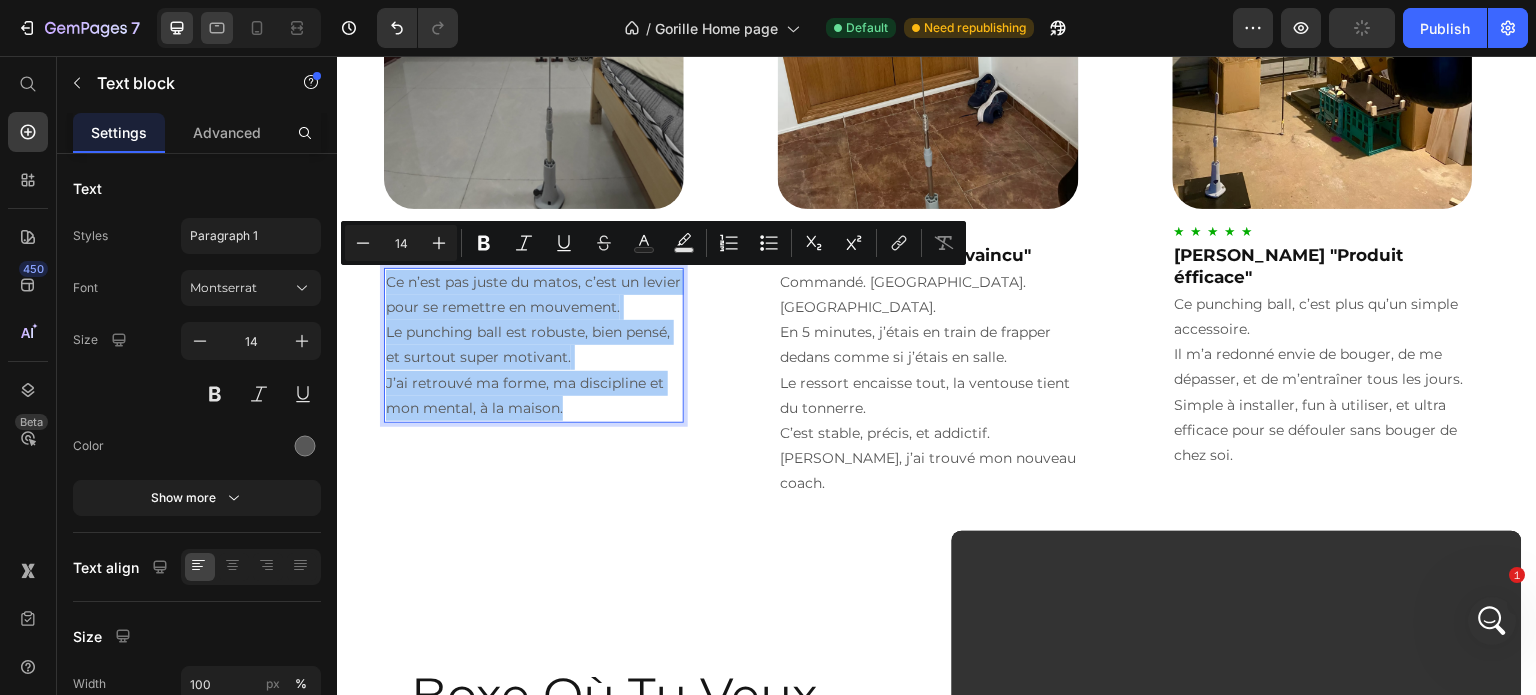 click 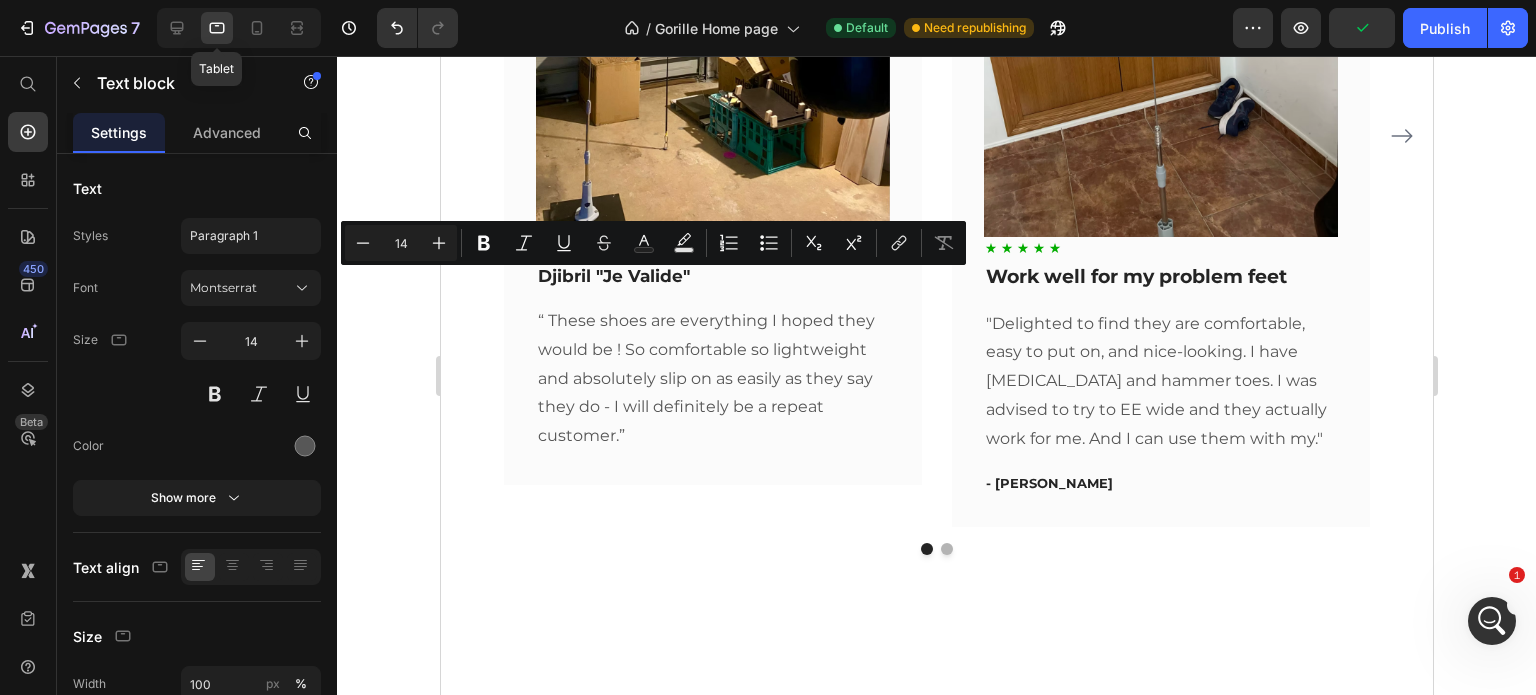 type on "16" 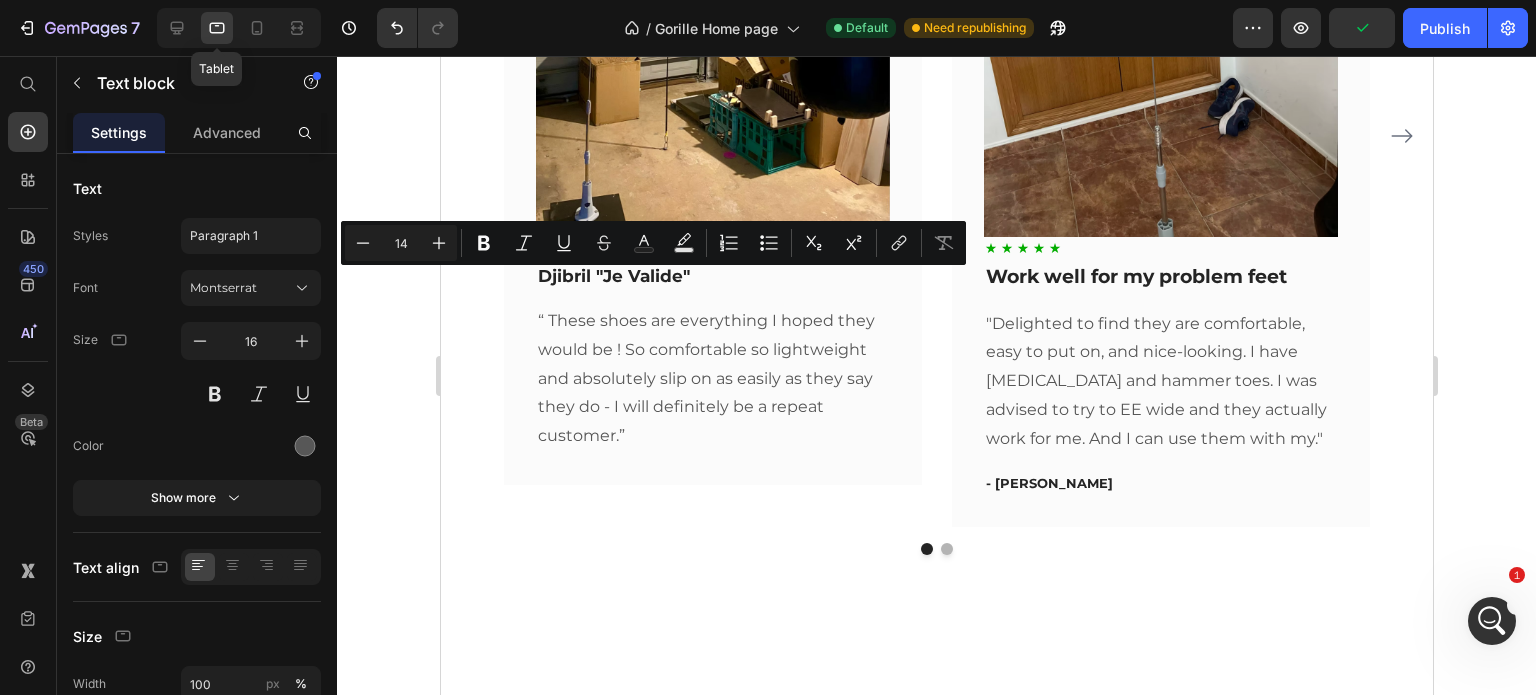 click 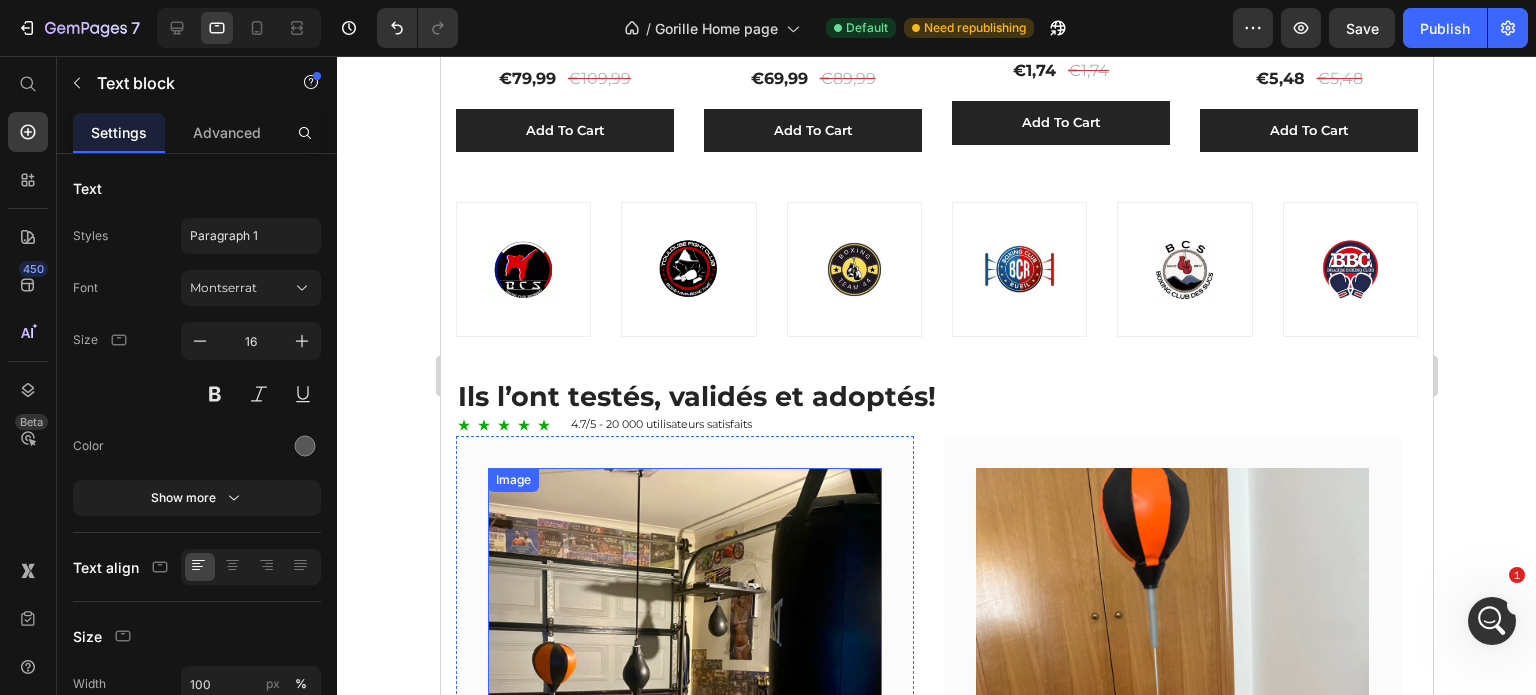 scroll, scrollTop: 1685, scrollLeft: 0, axis: vertical 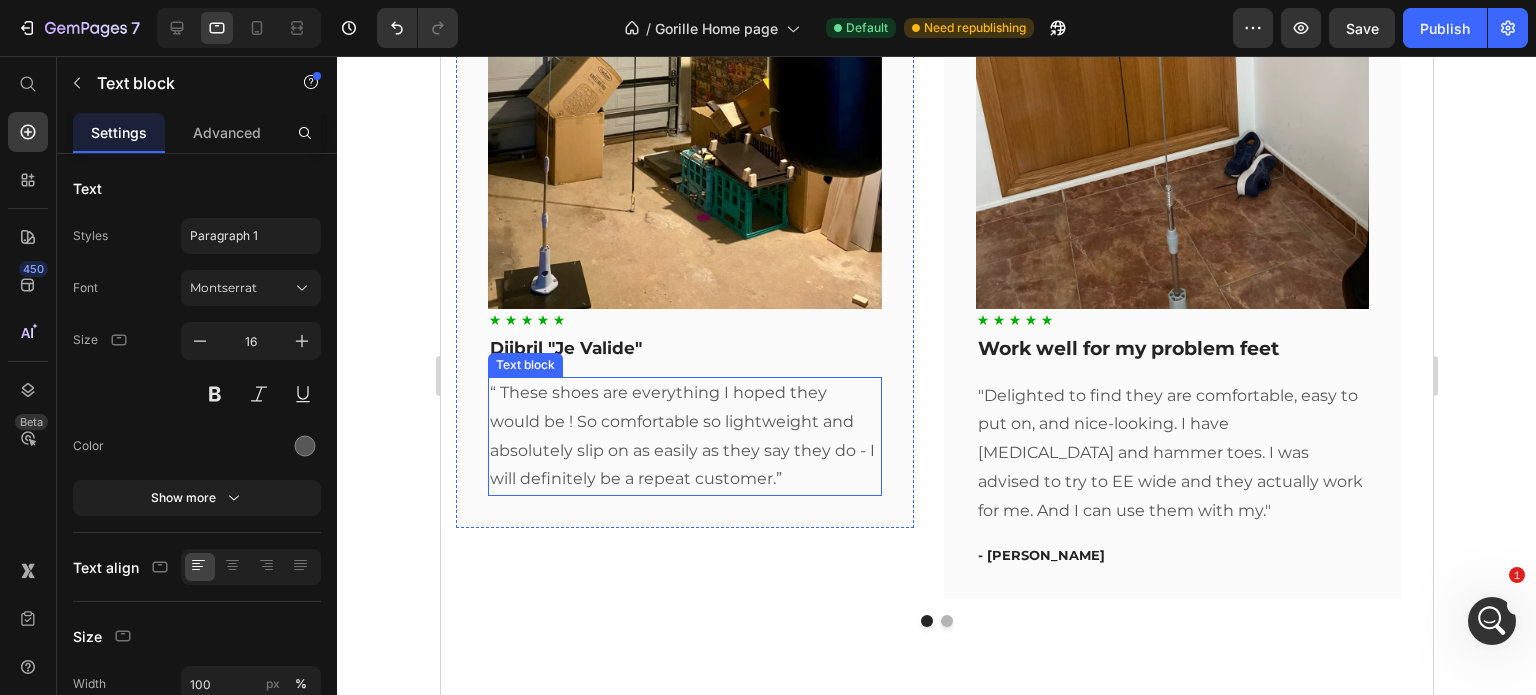 click on "“ These shoes are everything I hoped they would be ! So comfortable so lightweight and absolutely slip on as easily as they say they do - I will definitely be a repeat customer.”" at bounding box center (684, 436) 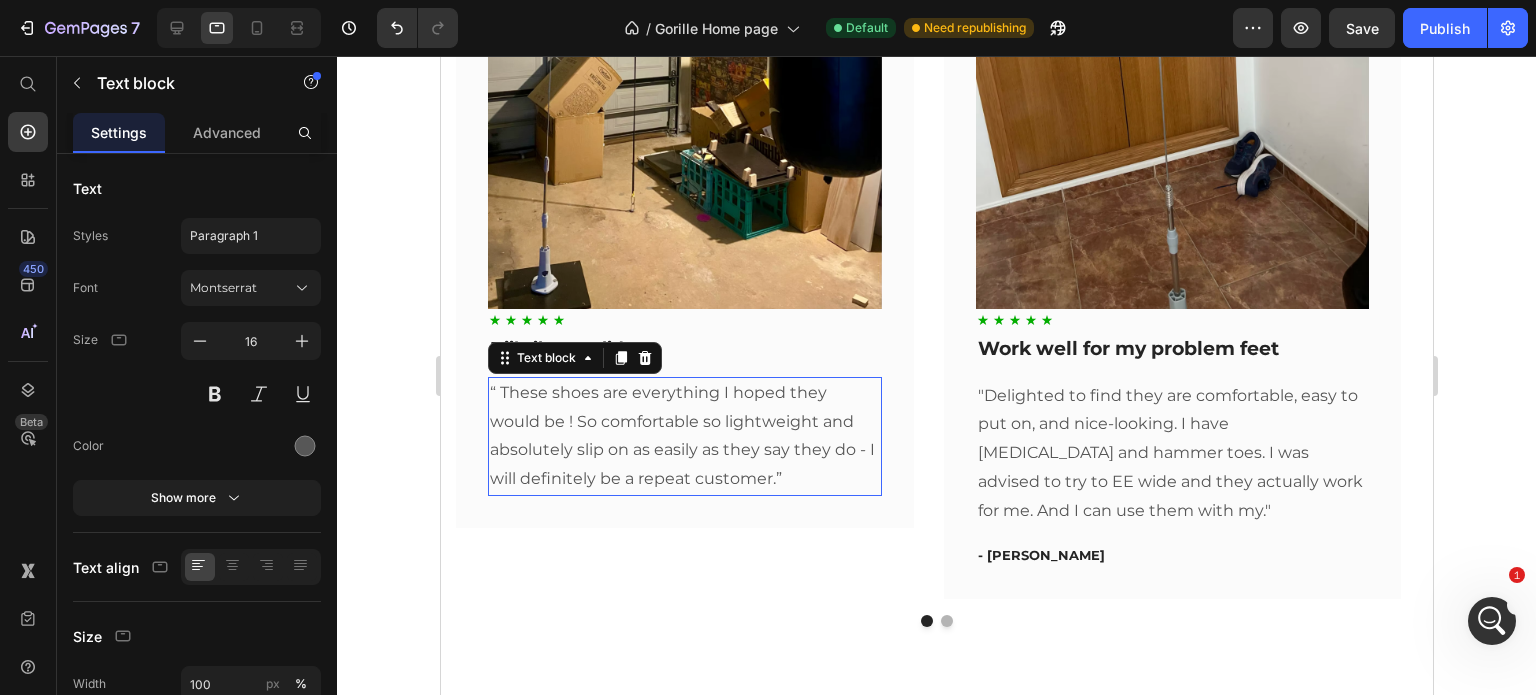 click on "“ These shoes are everything I hoped they would be ! So comfortable so lightweight and absolutely slip on as easily as they say they do - I will definitely be a repeat customer.”" at bounding box center (684, 436) 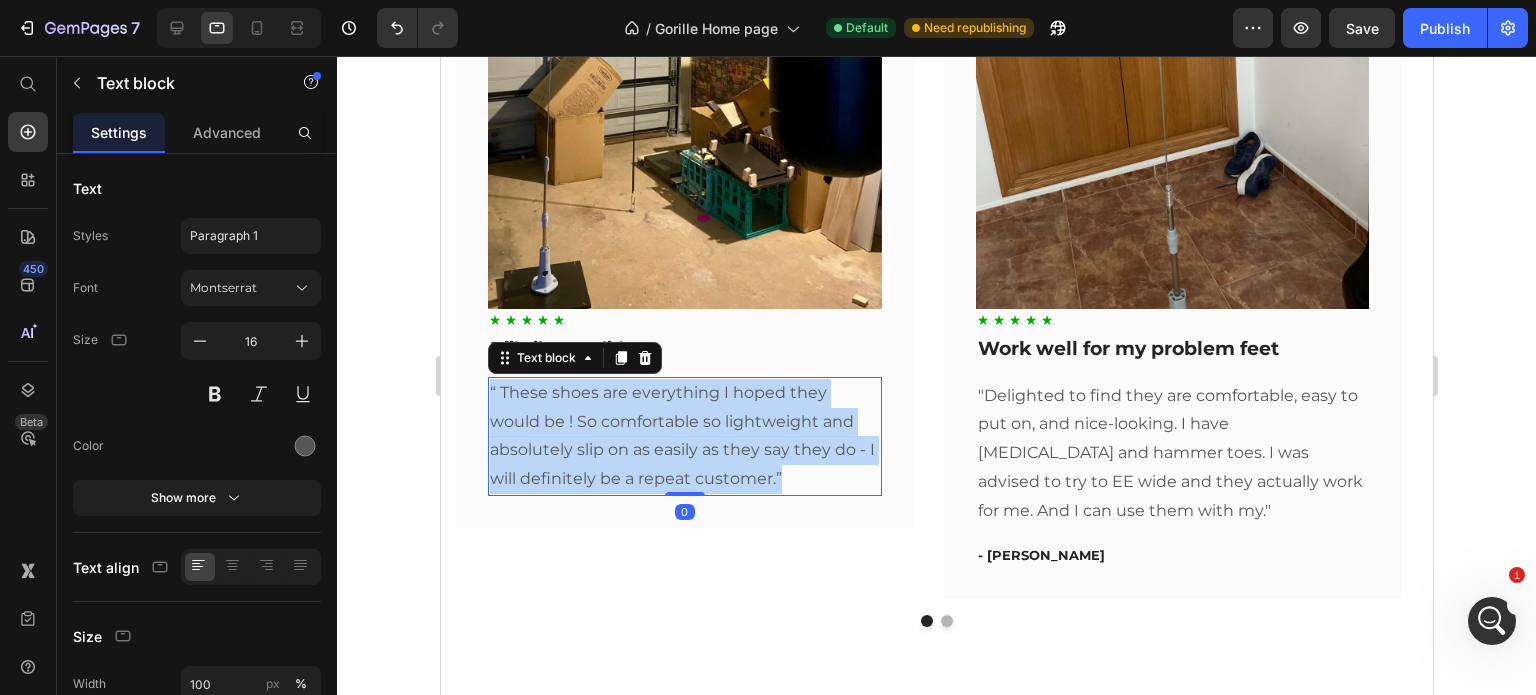 click on "“ These shoes are everything I hoped they would be ! So comfortable so lightweight and absolutely slip on as easily as they say they do - I will definitely be a repeat customer.”" at bounding box center (684, 436) 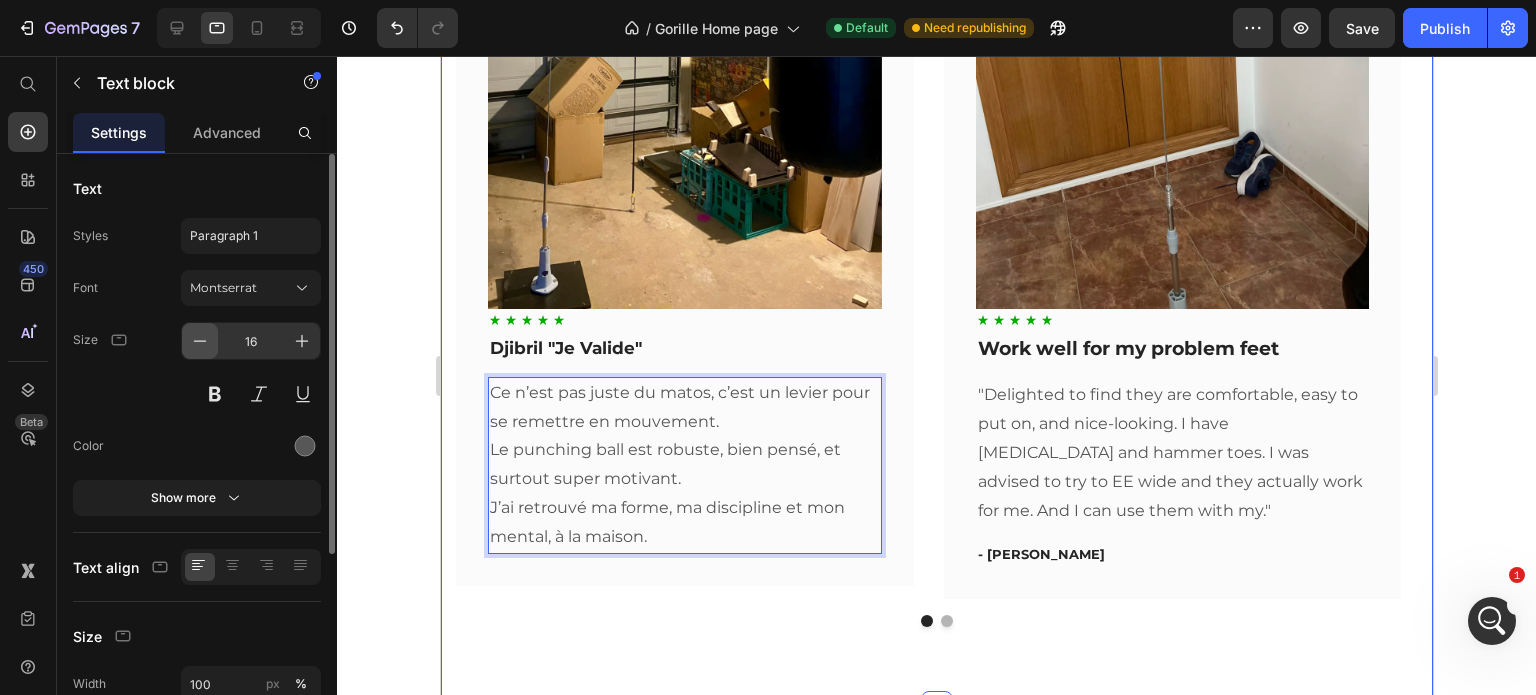 click at bounding box center [200, 341] 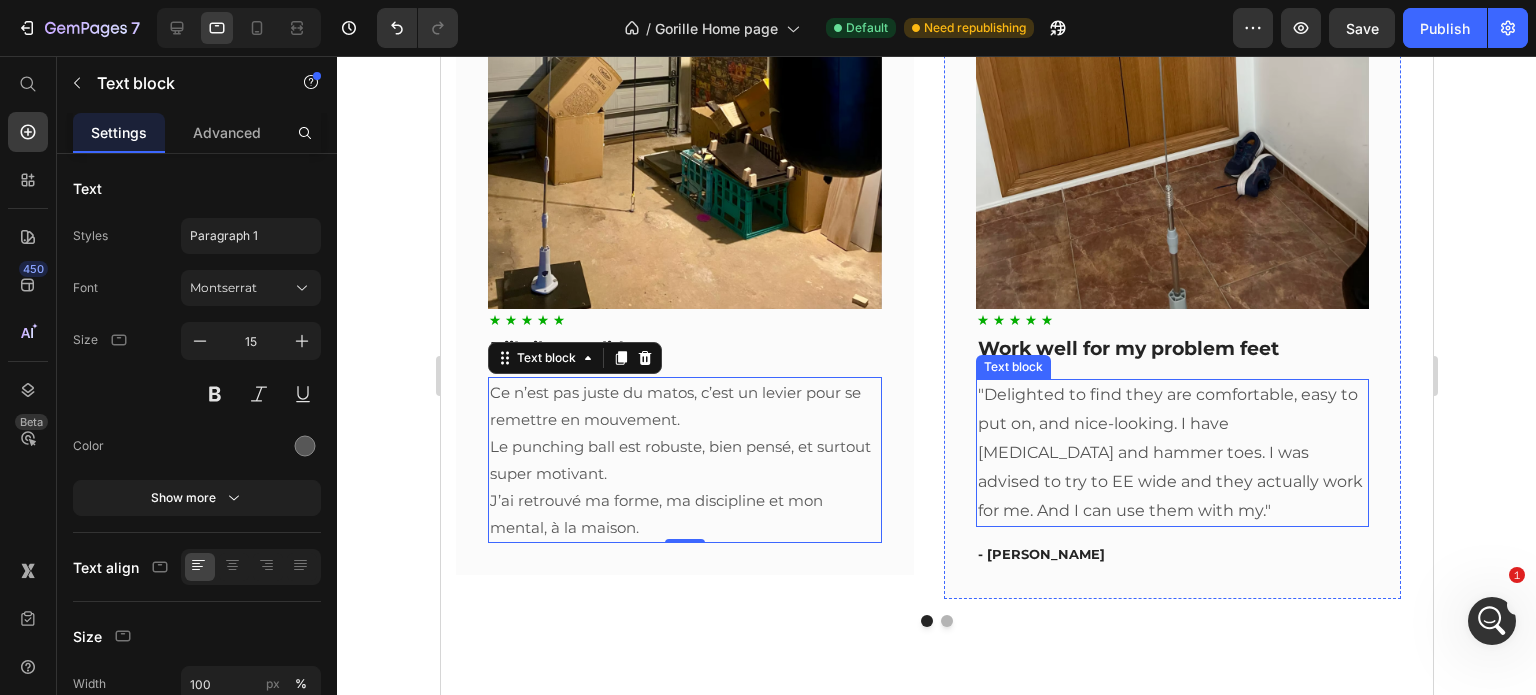 scroll, scrollTop: 1852, scrollLeft: 0, axis: vertical 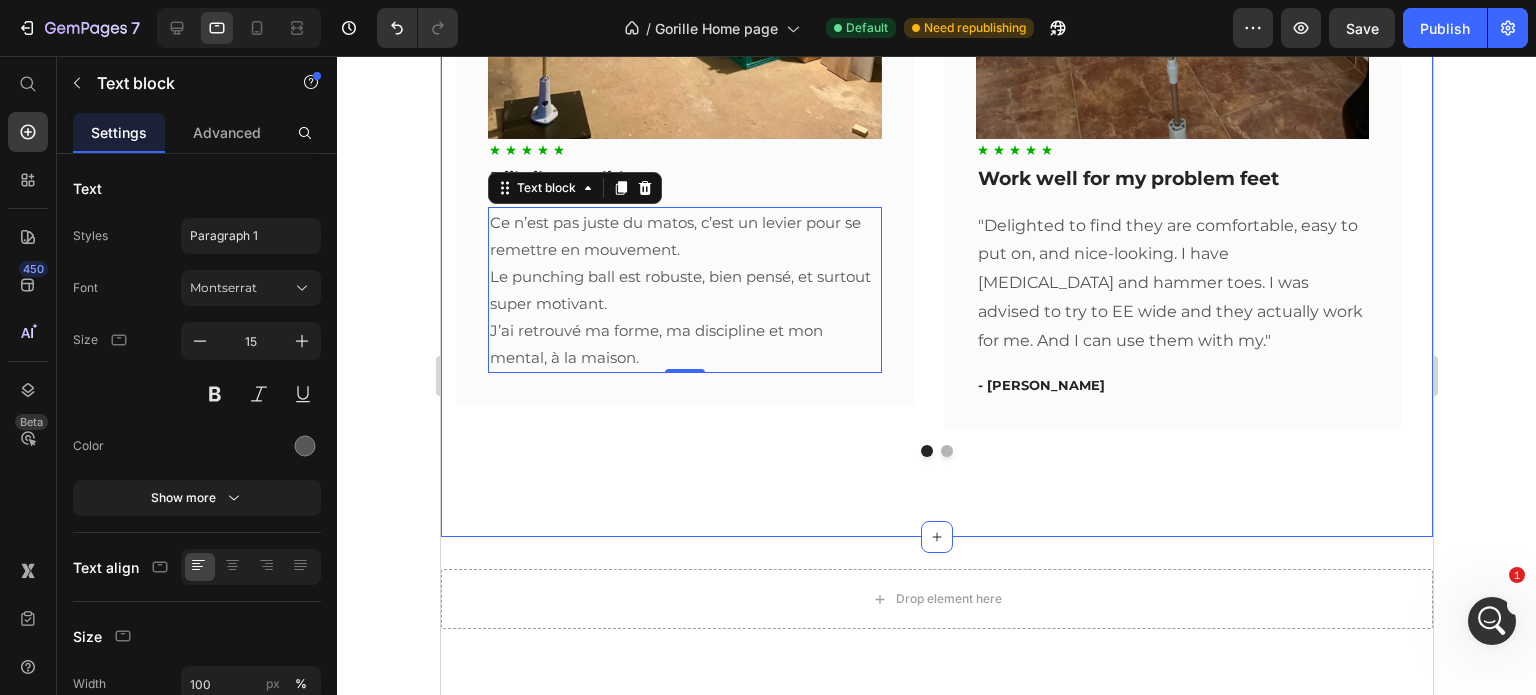 click on "Image Icon Icon Icon Icon Icon Row Djibril "Je Valide" Text block Ce n’est pas juste du matos, c’est un levier pour se remettre en mouvement. Le punching ball est robuste, bien pensé, et surtout super motivant. J’ai retrouvé ma forme, ma discipline et mon mental, à la maison. Text block   0 Row Image Icon Icon Icon Icon Icon Row Work well for my problem feet Text block "Delighted to find they are comfortable, easy to put on, and nice-looking. I have bunions and hammer toes. I was advised to try to EE wide and they actually work for me. And I can use them with my." Text block - Travis J. Text block Row Image
Icon
Icon
Icon
Icon
Icon Row You're walking on a cloud! Text block “ These shoes are everything I hoped they would be ! So comfortable so lightweight and absolutely slip on as easily as they say they do - I will definitely be a repeat customer.” Text block - Ryan S. Text block Row Carousel Row Section 16" at bounding box center [936, 66] 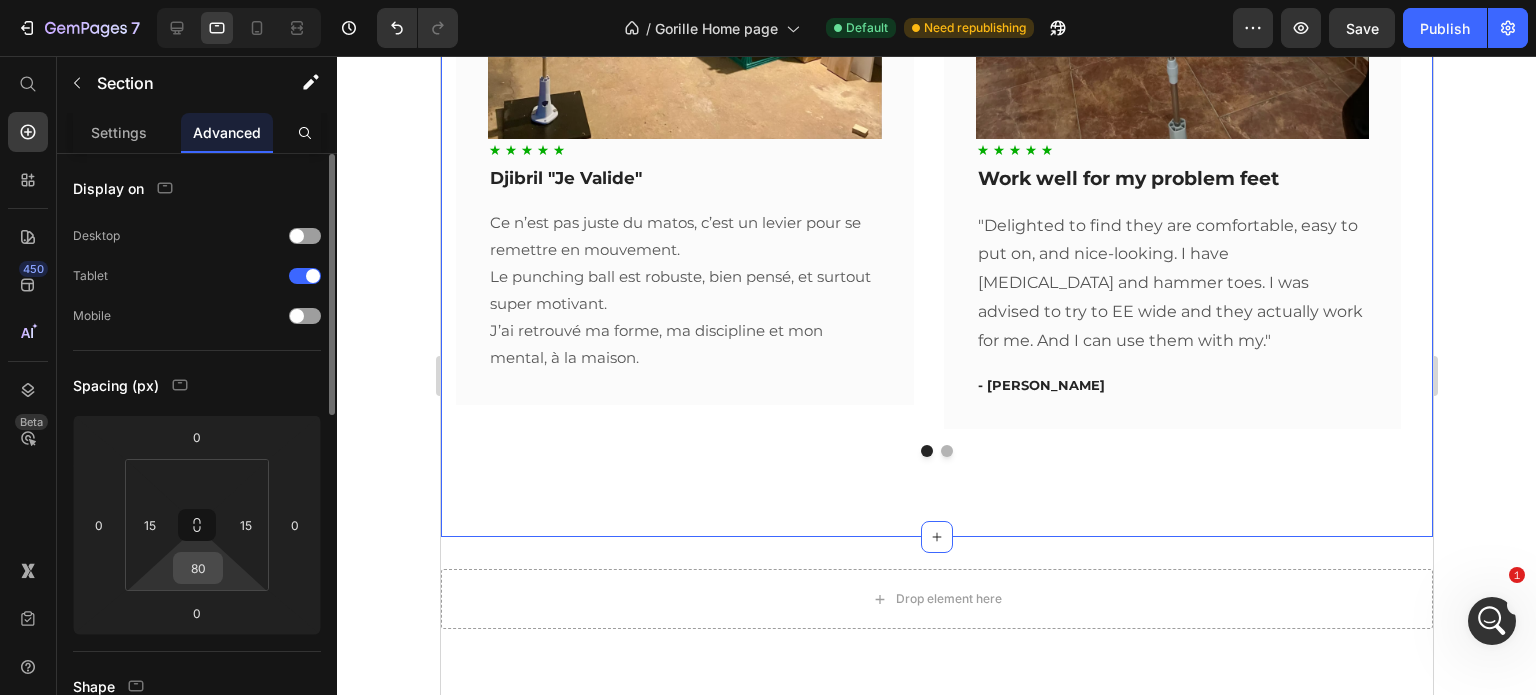 click on "80" at bounding box center (198, 568) 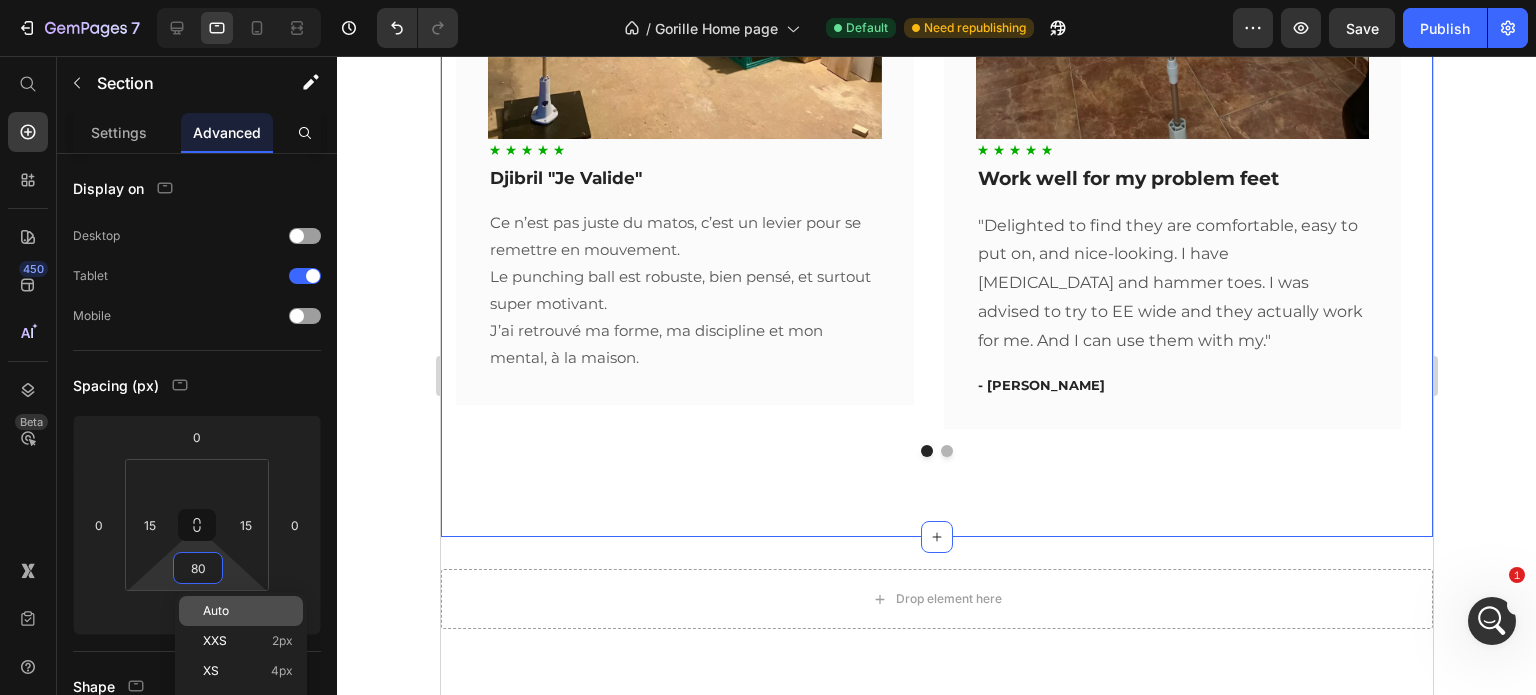click on "Auto" 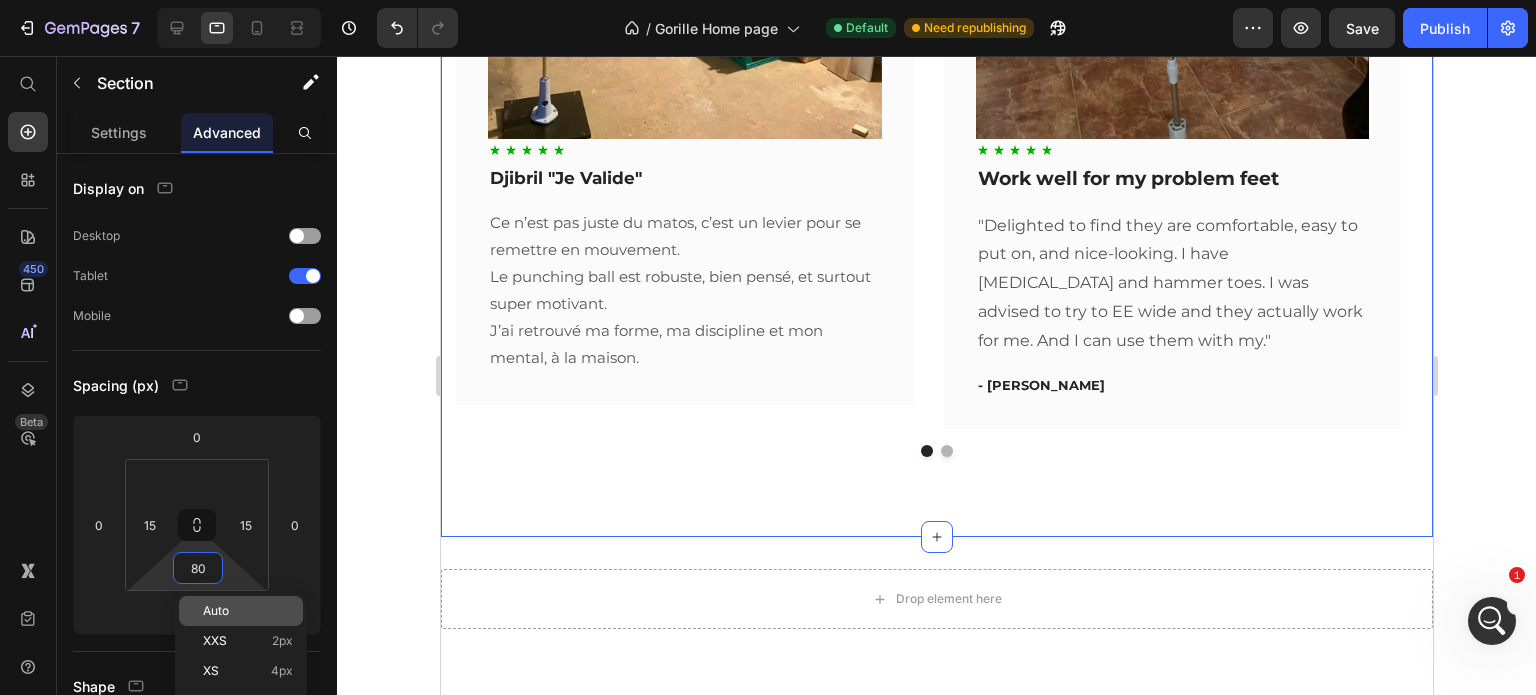 type 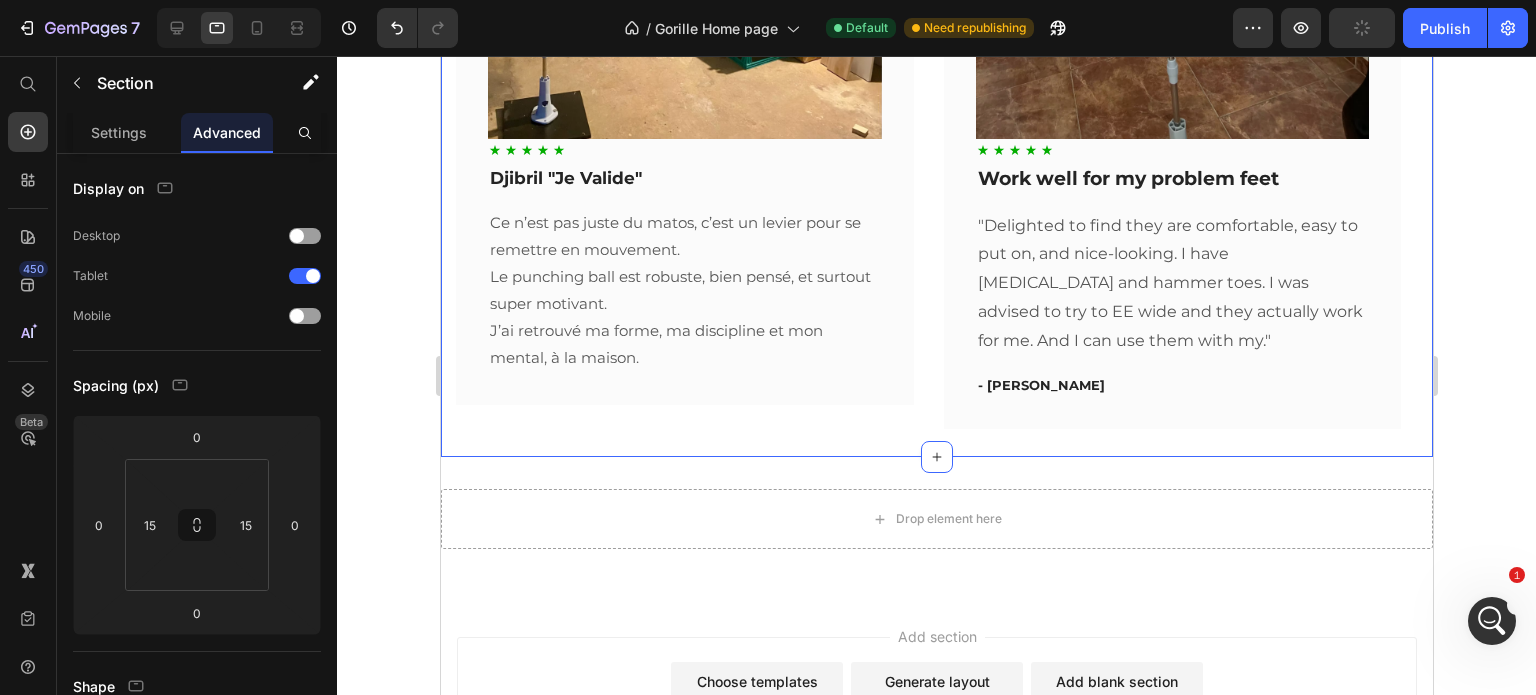 drag, startPoint x: 400, startPoint y: 431, endPoint x: 133, endPoint y: 418, distance: 267.31628 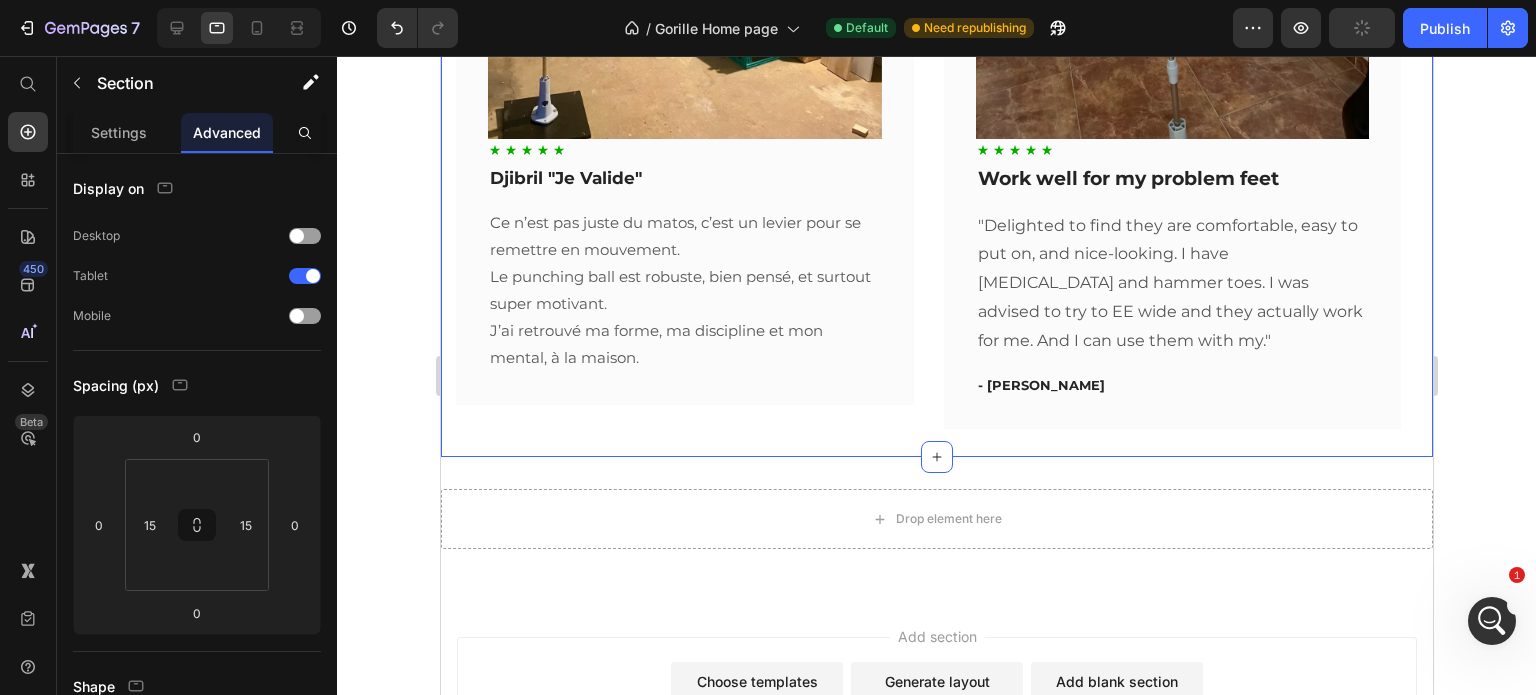 click 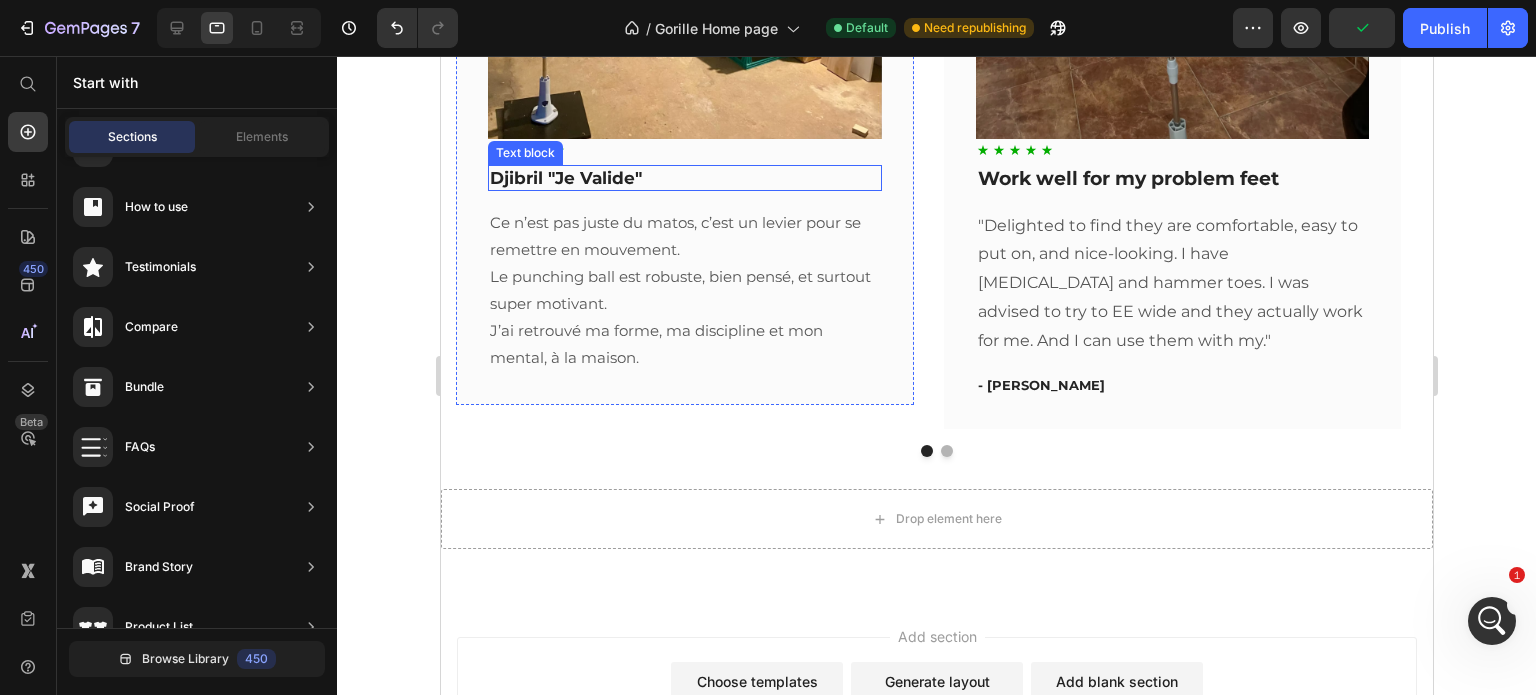 click on "Djibril "Je Valide"" at bounding box center [684, 178] 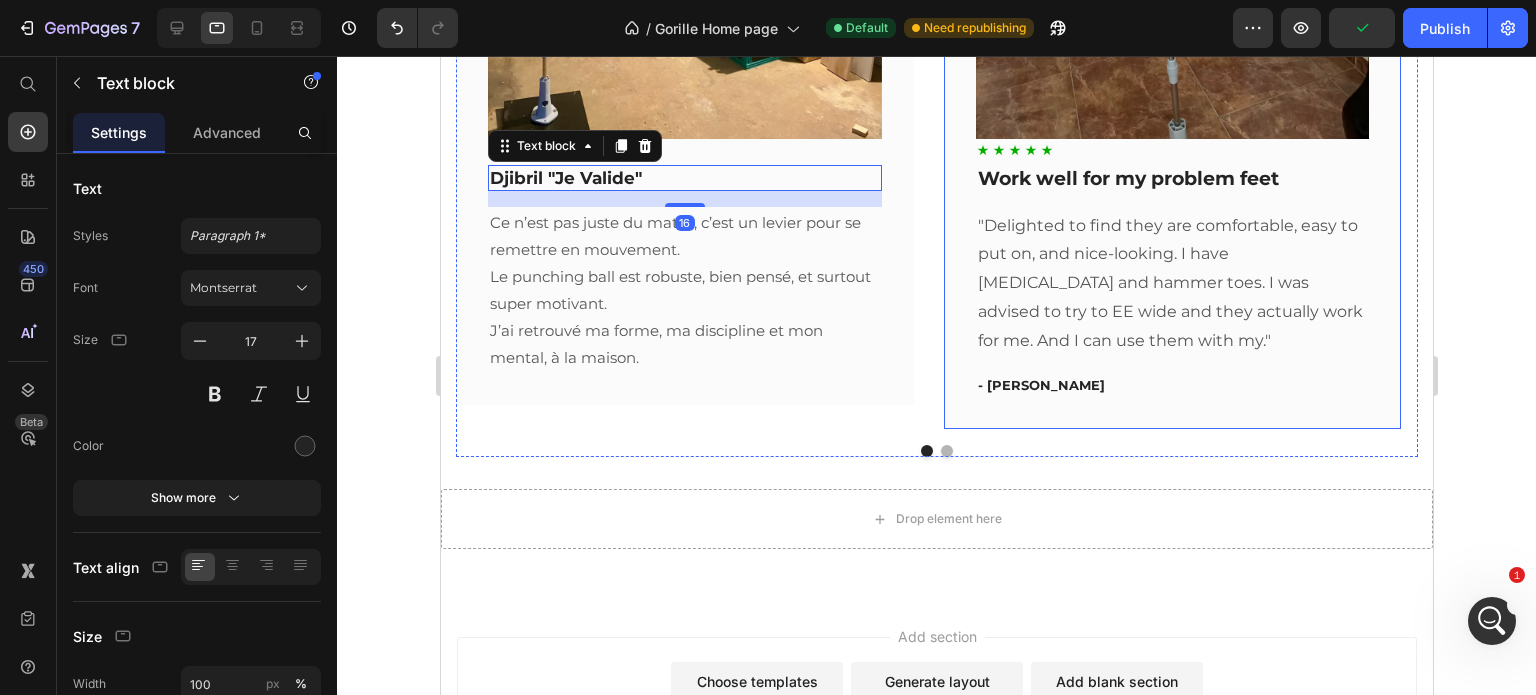 click on "Work well for my problem feet" at bounding box center (1172, 179) 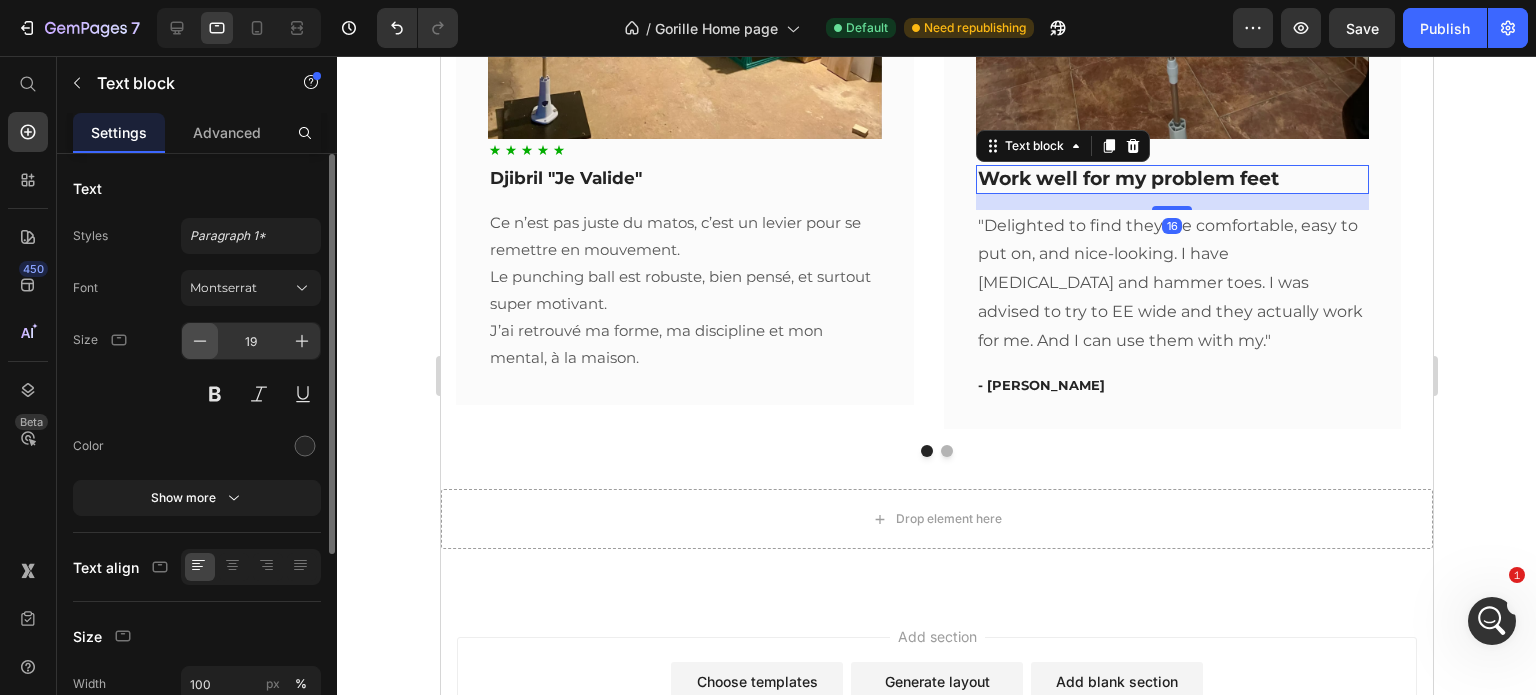 click 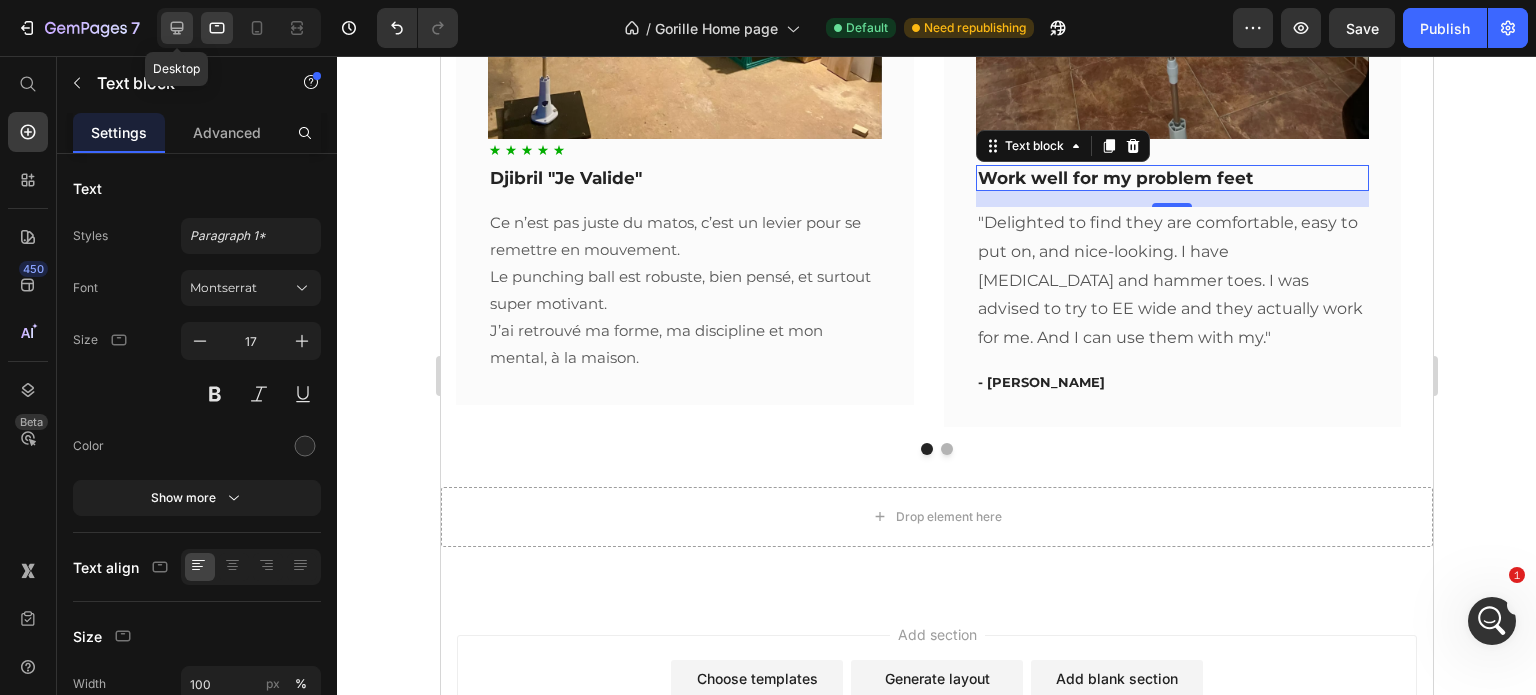 click 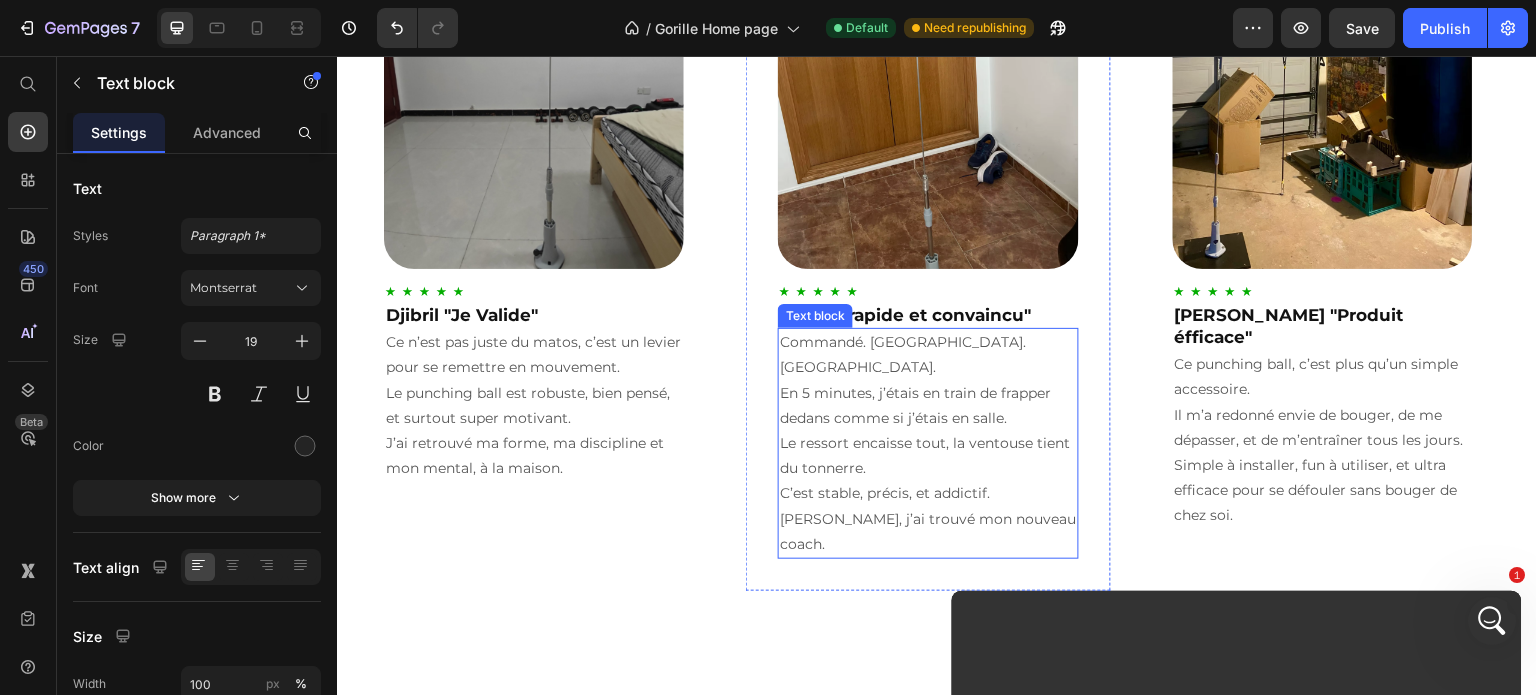 scroll, scrollTop: 1079, scrollLeft: 0, axis: vertical 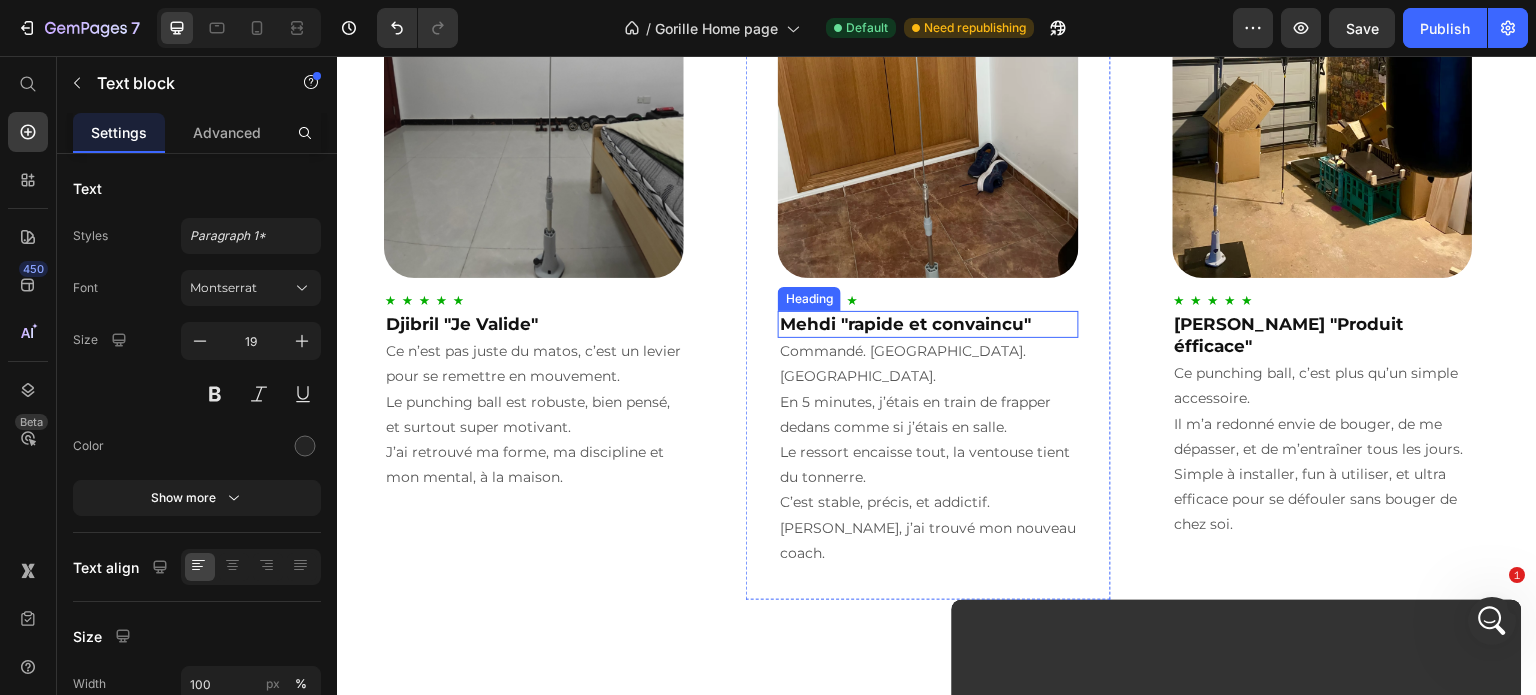 click on "Mehdi "rapide et convaincu"" at bounding box center (928, 324) 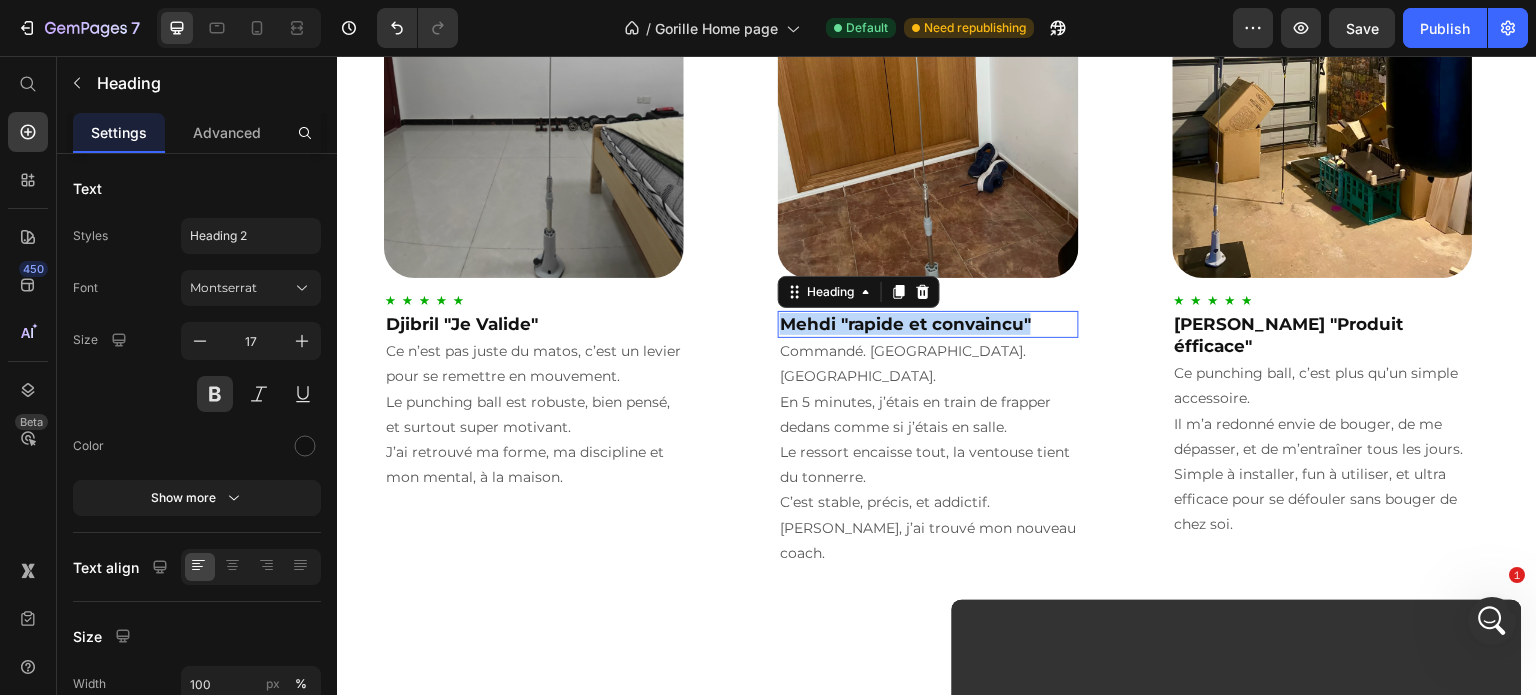 click on "Mehdi "rapide et convaincu"" at bounding box center (928, 324) 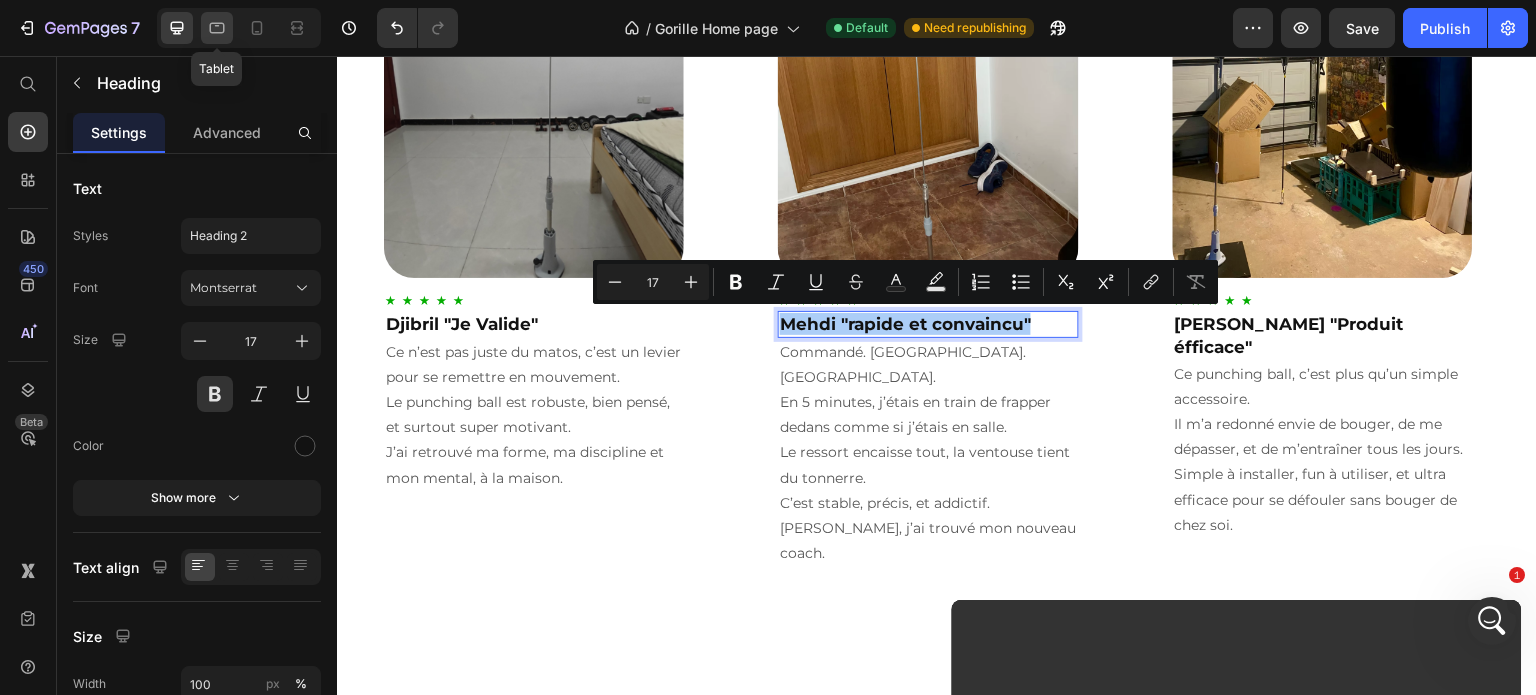 click 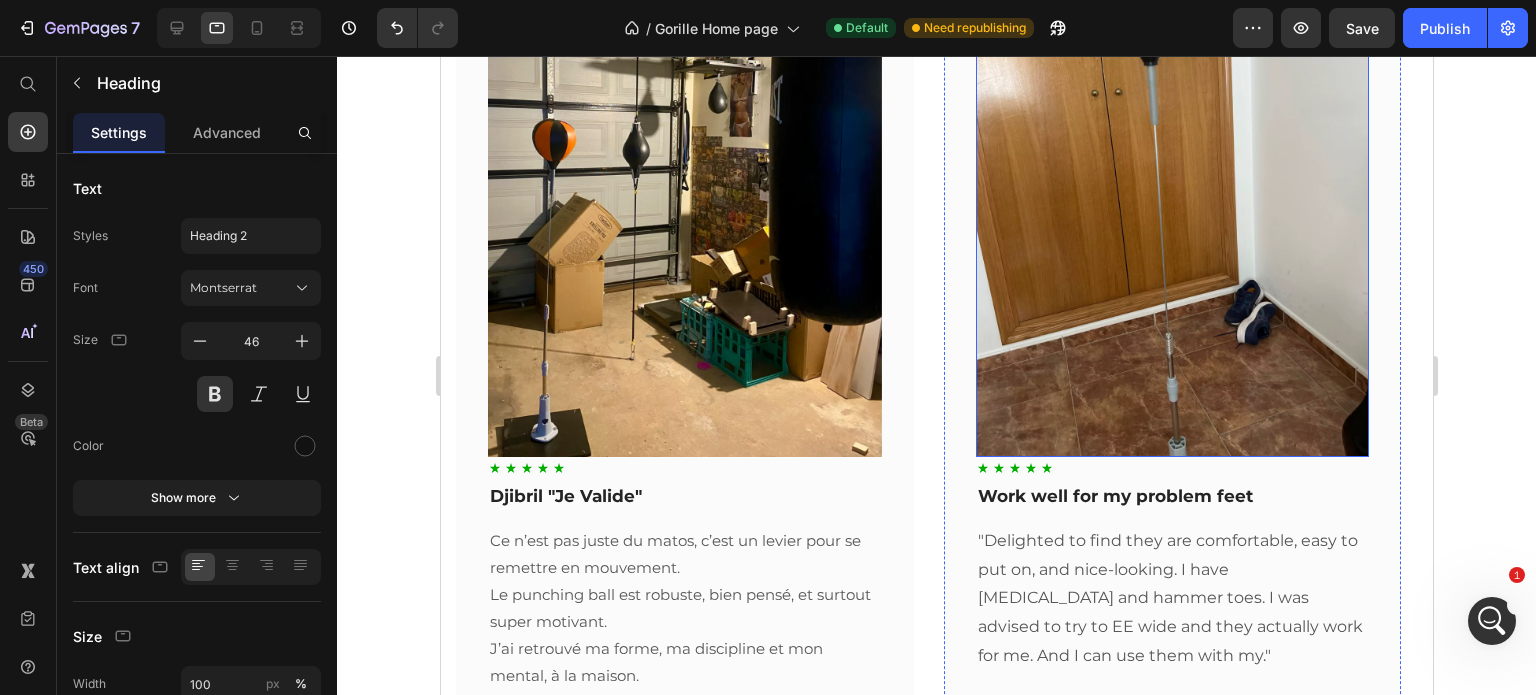 scroll, scrollTop: 1704, scrollLeft: 0, axis: vertical 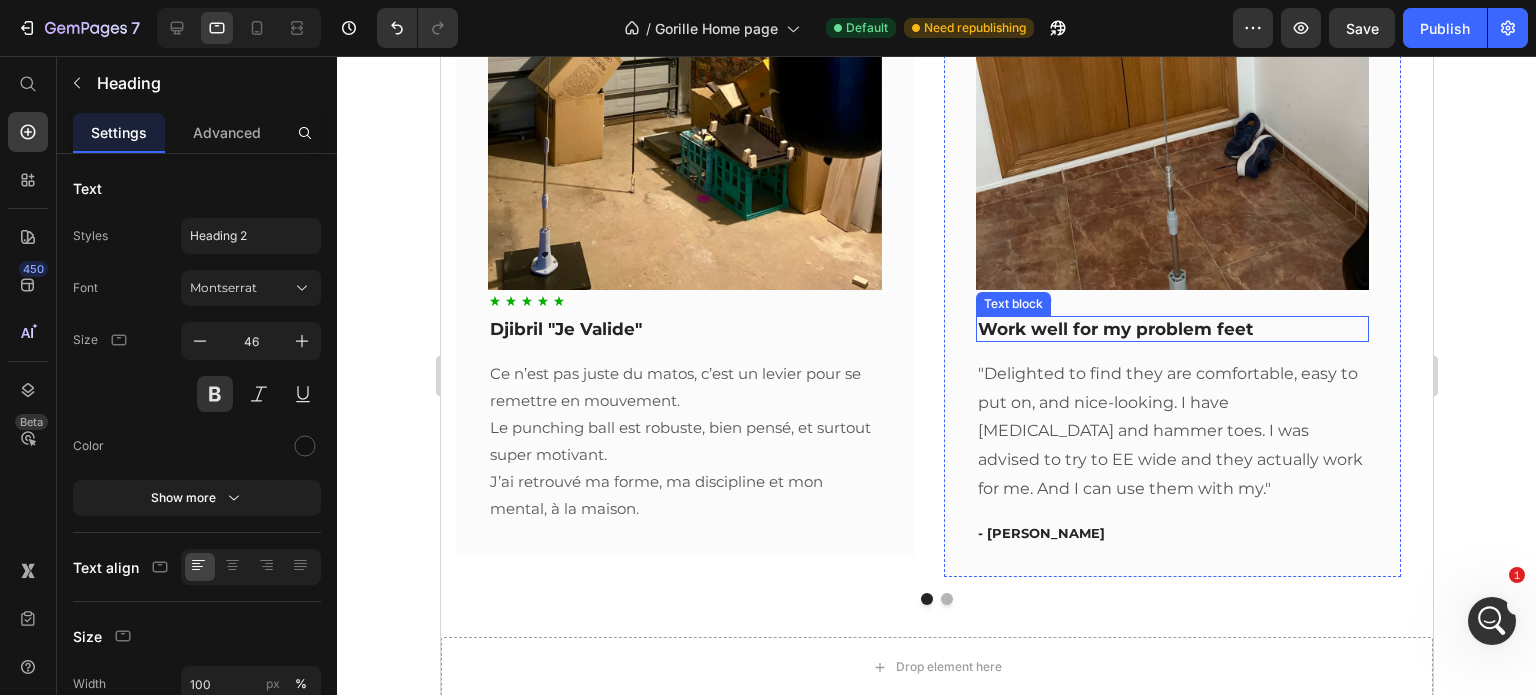 click on "Work well for my problem feet" at bounding box center (1172, 329) 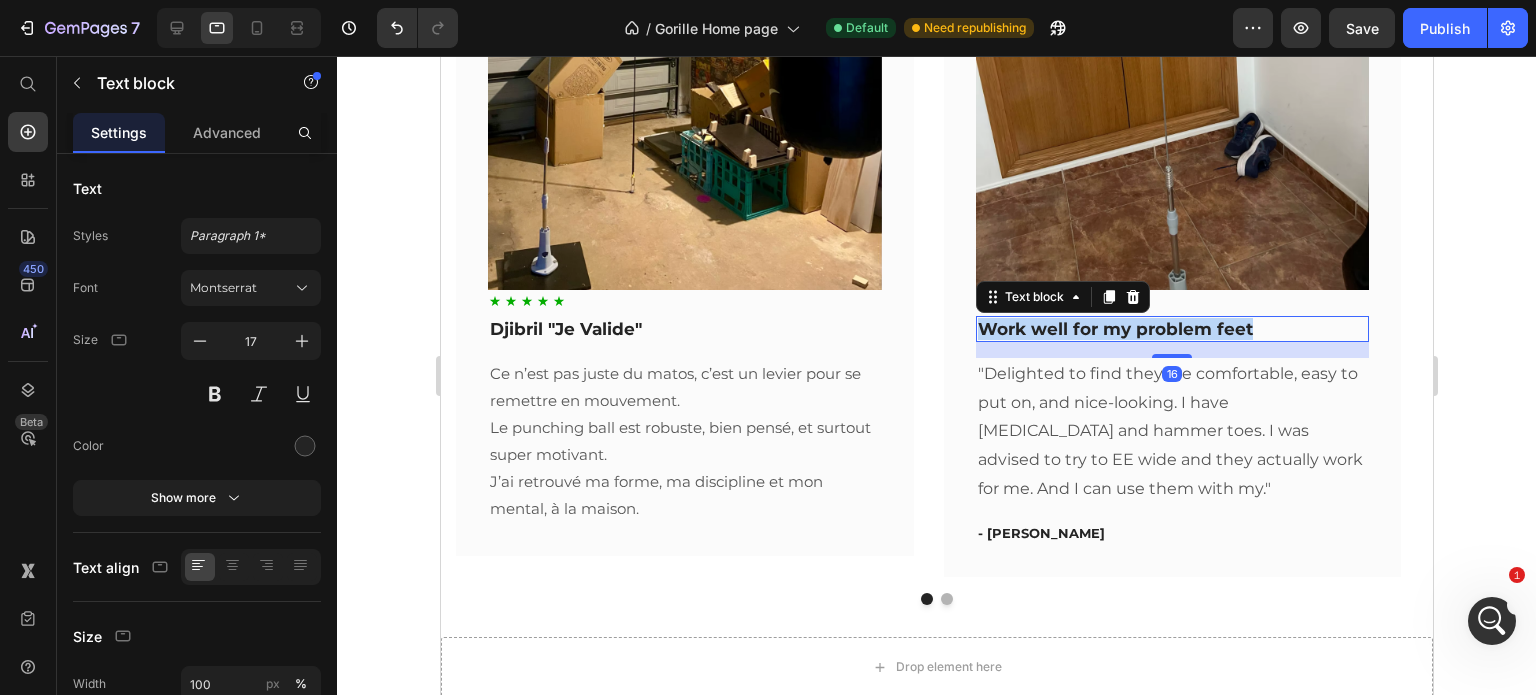 click on "Work well for my problem feet" at bounding box center [1172, 329] 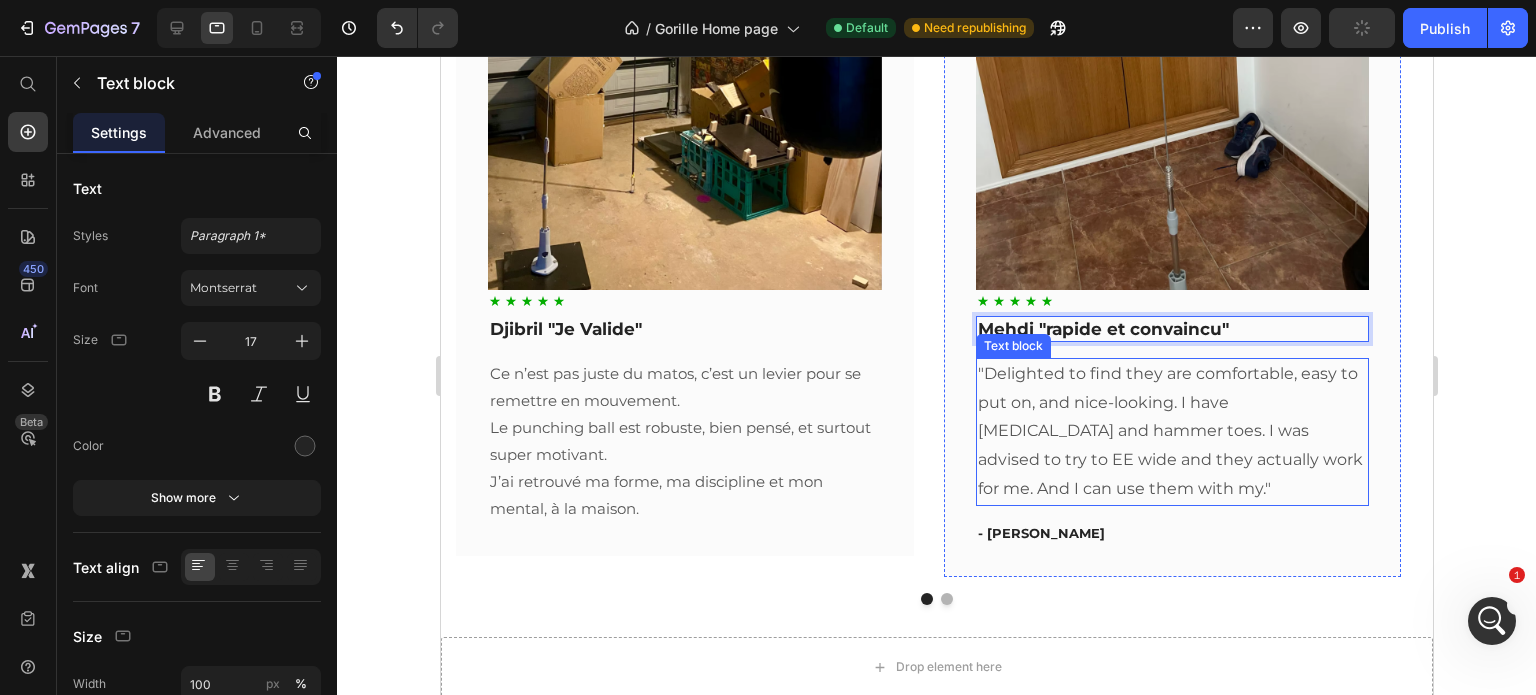 click on ""Delighted to find they are comfortable, easy to put on, and nice-looking. I have bunions and hammer toes. I was advised to try to EE wide and they actually work for me. And I can use them with my."" at bounding box center (1172, 432) 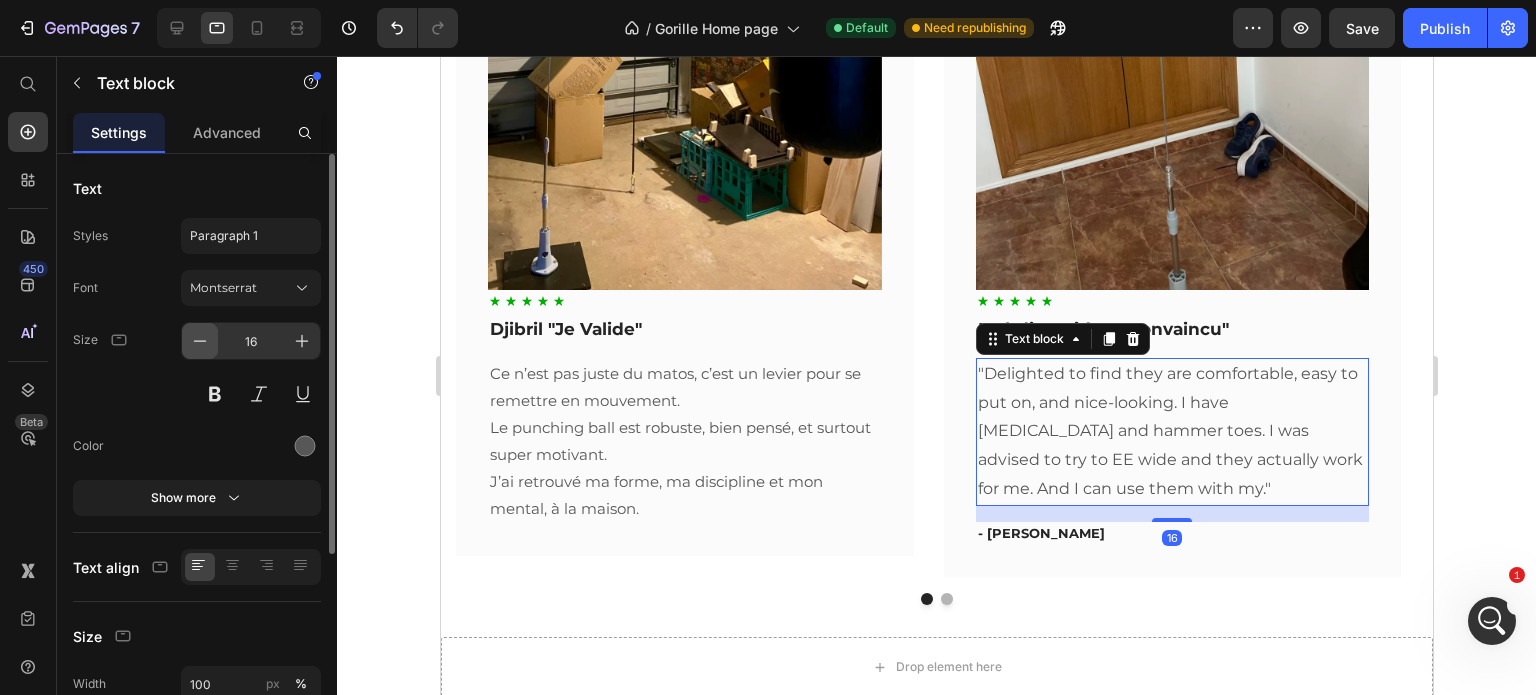 click 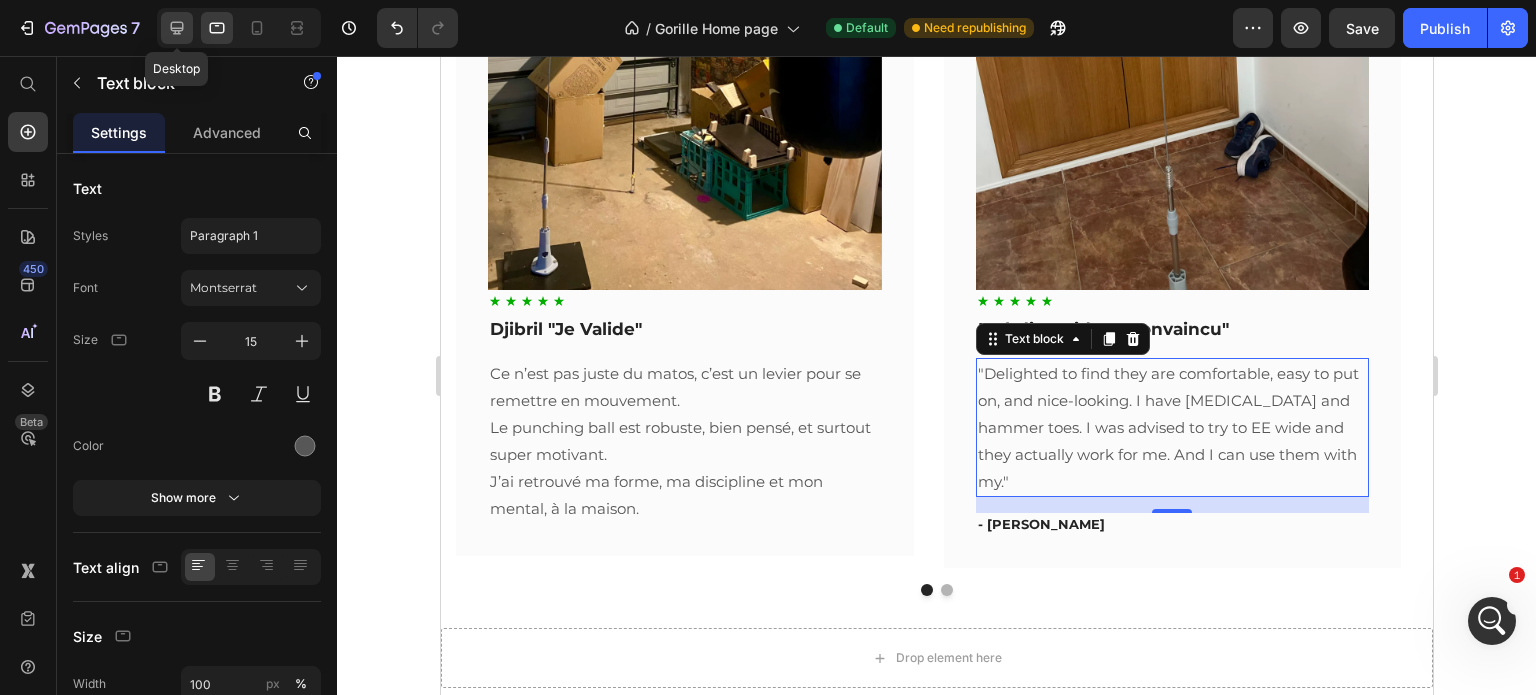click 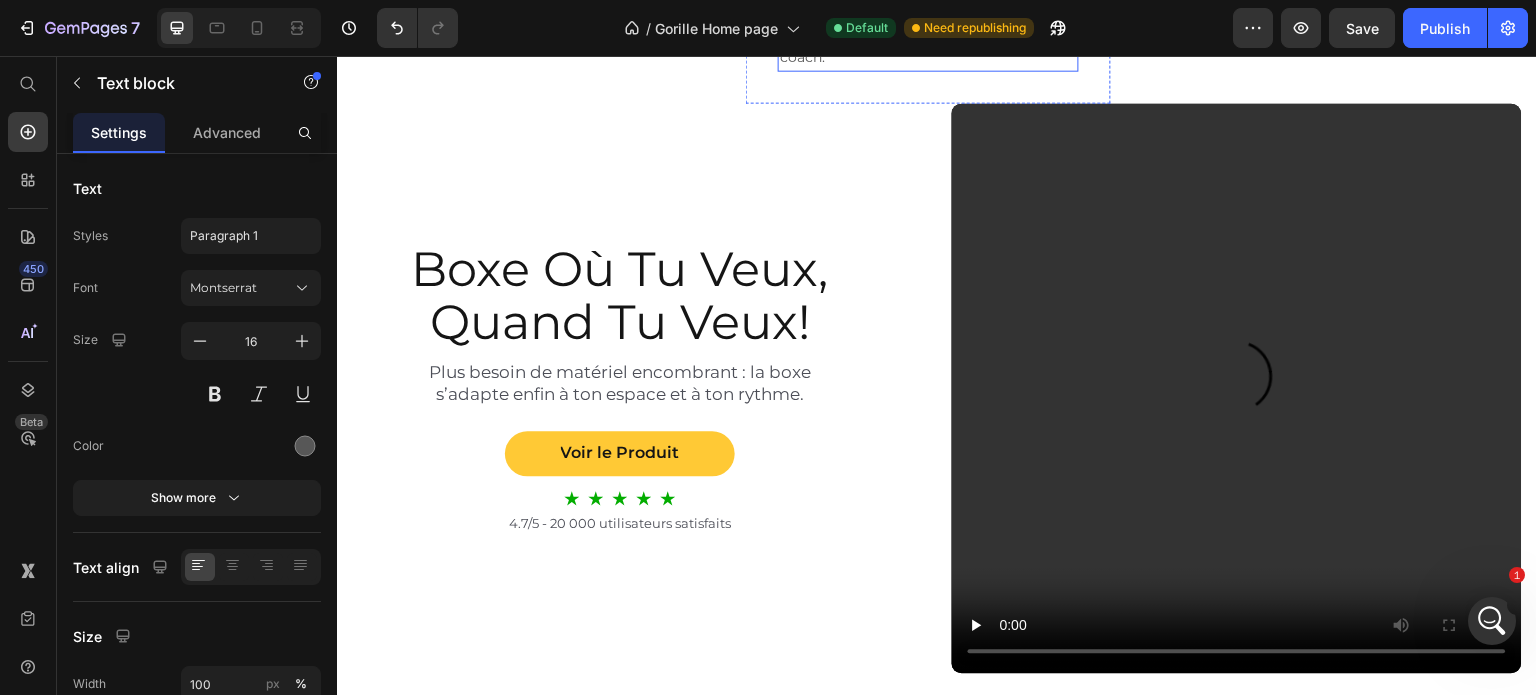 scroll, scrollTop: 1079, scrollLeft: 0, axis: vertical 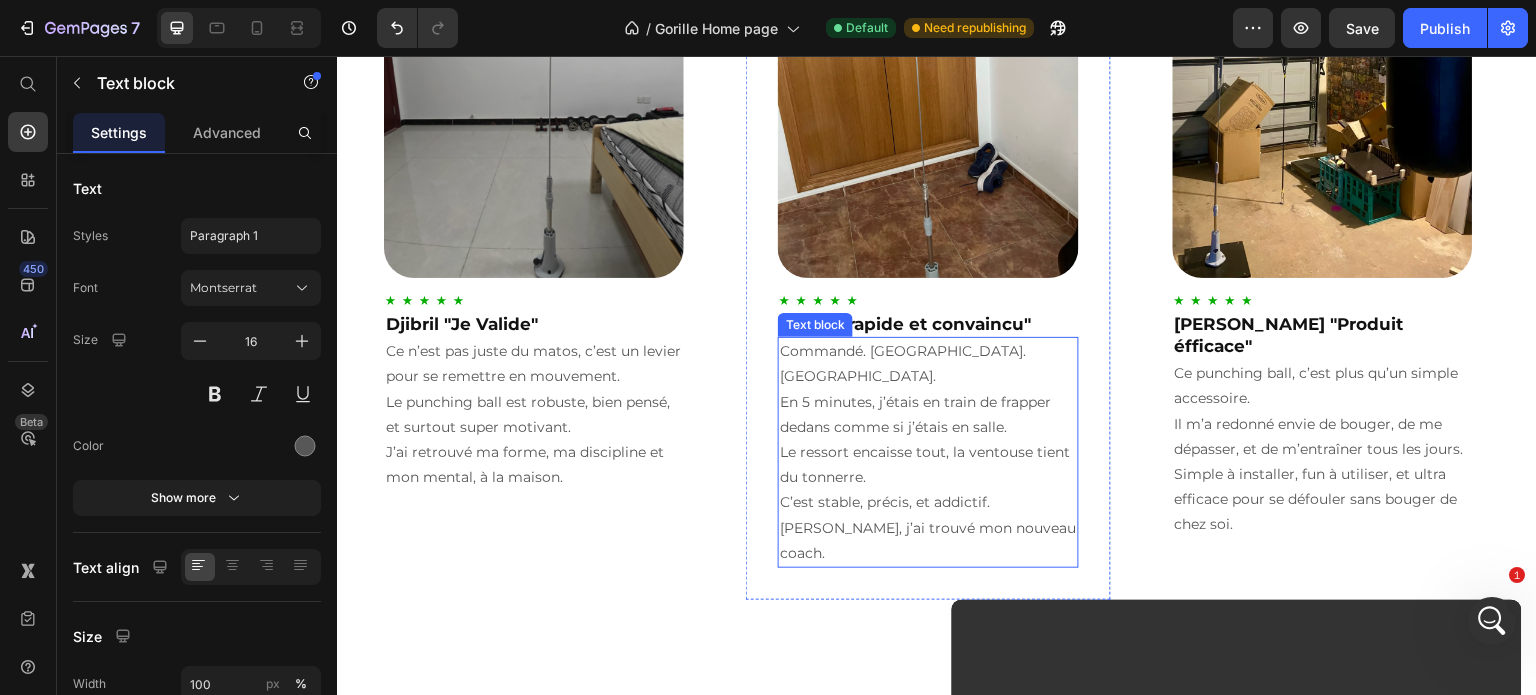 click on "Commandé. Reçu. Monté. En 5 minutes, j’étais en train de frapper dedans comme si j’étais en salle. Le ressort encaisse tout, la ventouse tient du tonnerre. C’est stable, précis, et addictif. Bref, j’ai trouvé mon nouveau coach." at bounding box center [928, 453] 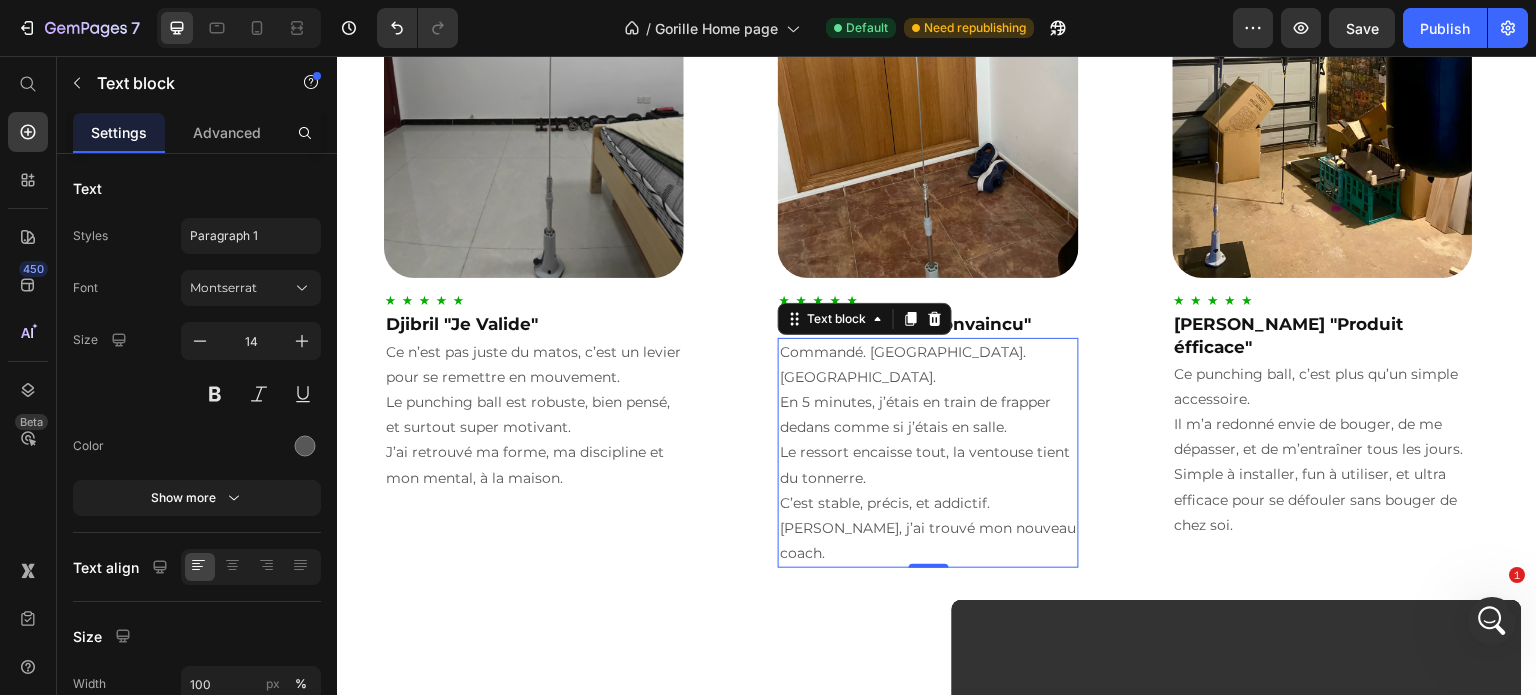 click on "Commandé. Reçu. Monté. En 5 minutes, j’étais en train de frapper dedans comme si j’étais en salle. Le ressort encaisse tout, la ventouse tient du tonnerre. C’est stable, précis, et addictif. Bref, j’ai trouvé mon nouveau coach." at bounding box center [928, 453] 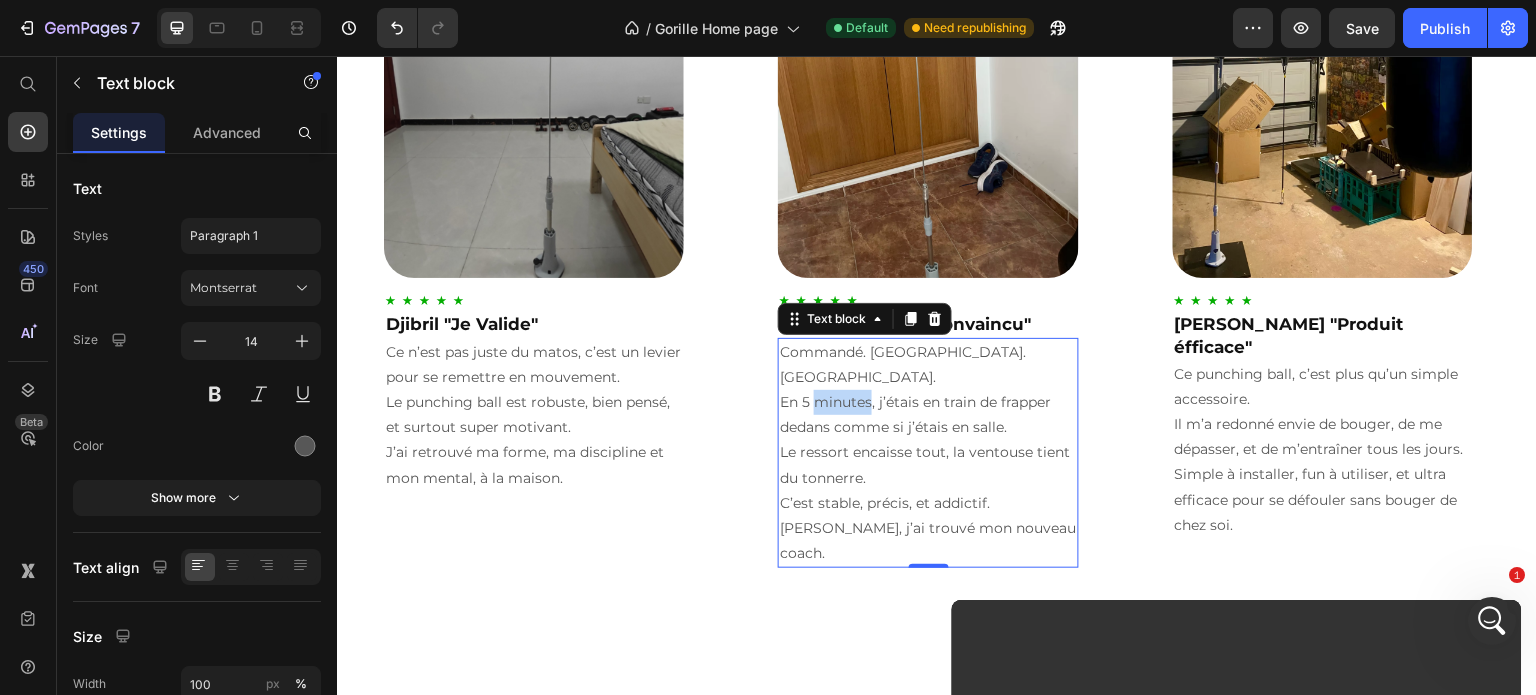 click on "Commandé. Reçu. Monté. En 5 minutes, j’étais en train de frapper dedans comme si j’étais en salle. Le ressort encaisse tout, la ventouse tient du tonnerre. C’est stable, précis, et addictif. Bref, j’ai trouvé mon nouveau coach." at bounding box center [928, 453] 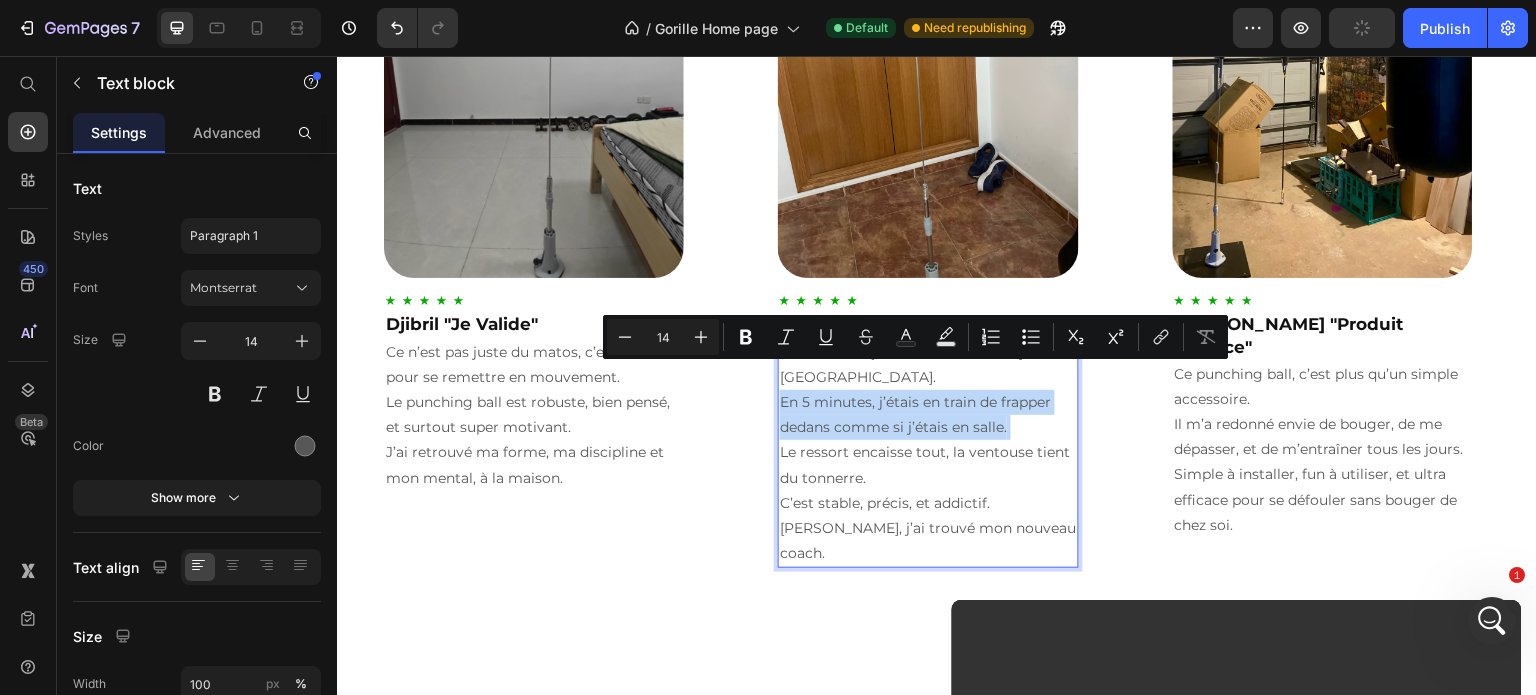 click on "Commandé. Reçu. Monté. En 5 minutes, j’étais en train de frapper dedans comme si j’étais en salle. Le ressort encaisse tout, la ventouse tient du tonnerre. C’est stable, précis, et addictif. Bref, j’ai trouvé mon nouveau coach." at bounding box center (928, 453) 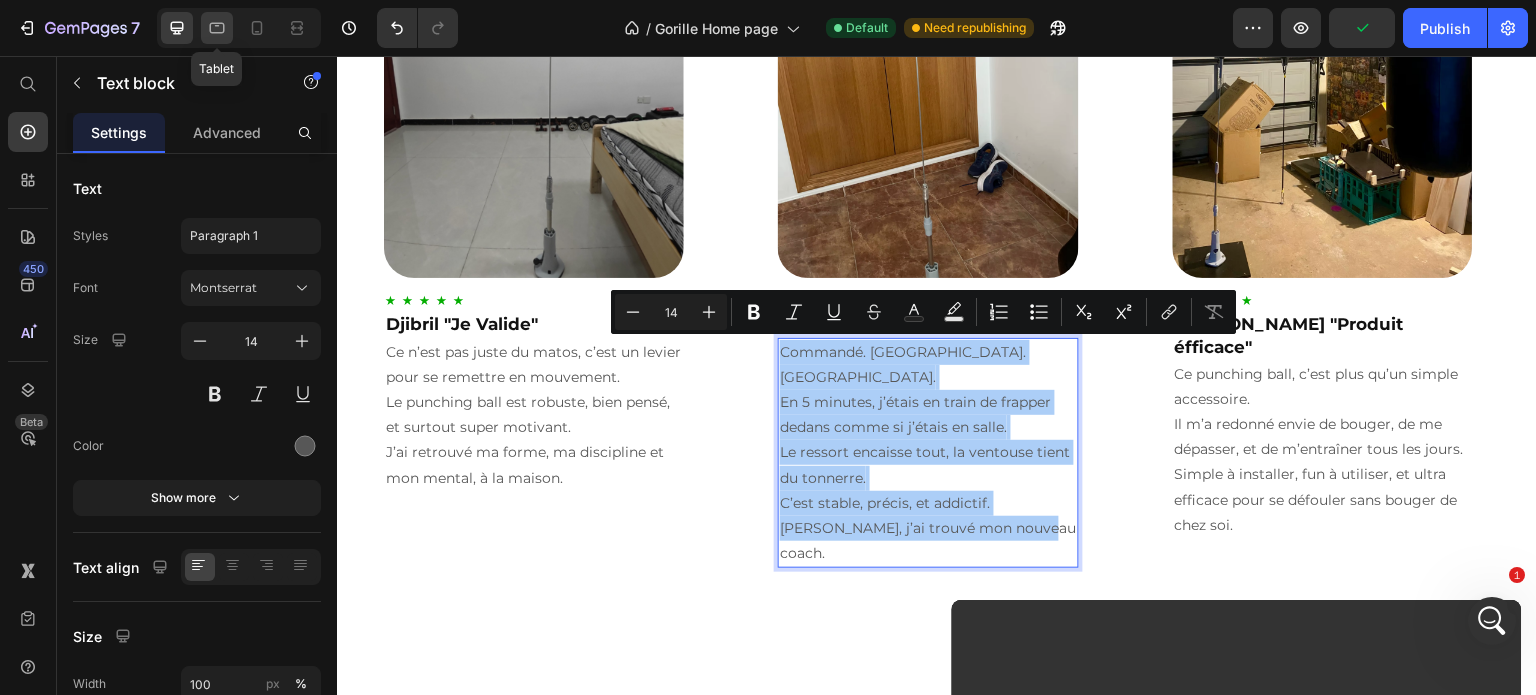 click 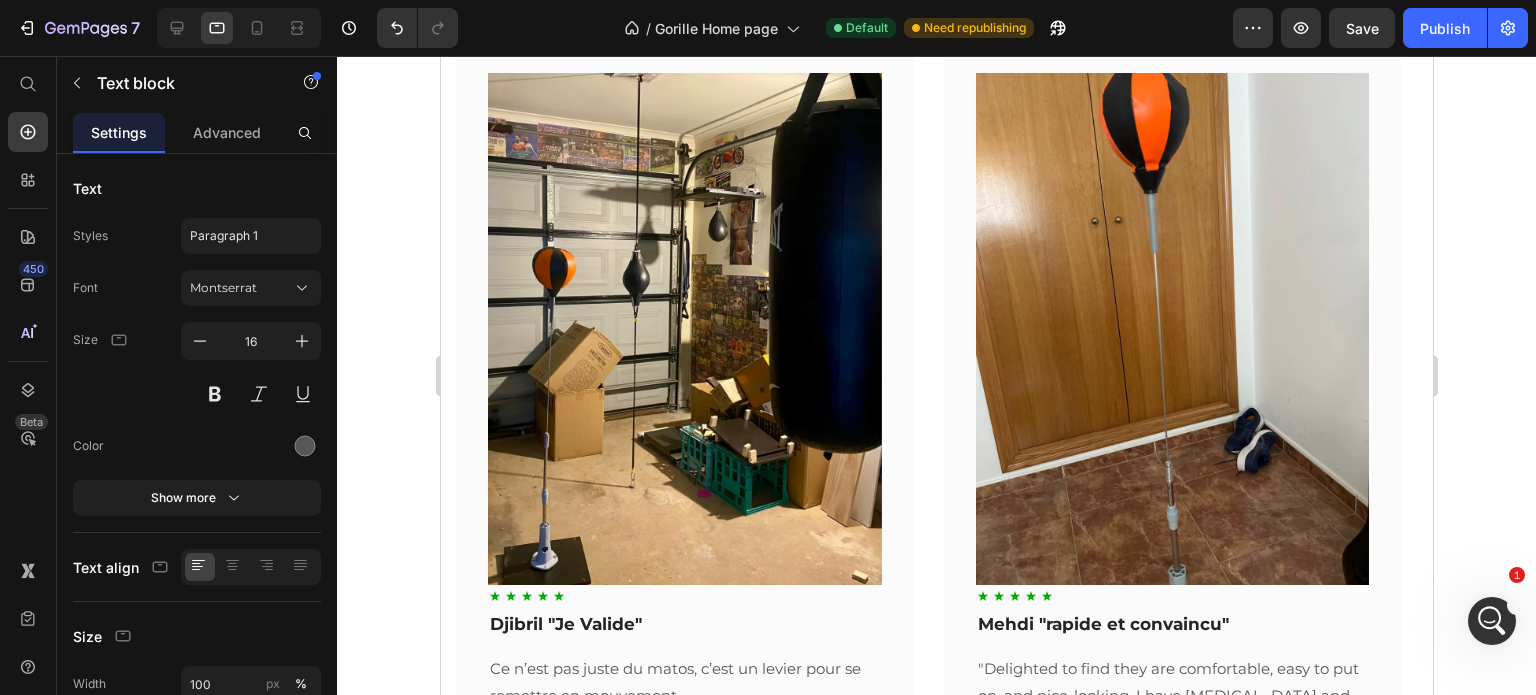 scroll, scrollTop: 1743, scrollLeft: 0, axis: vertical 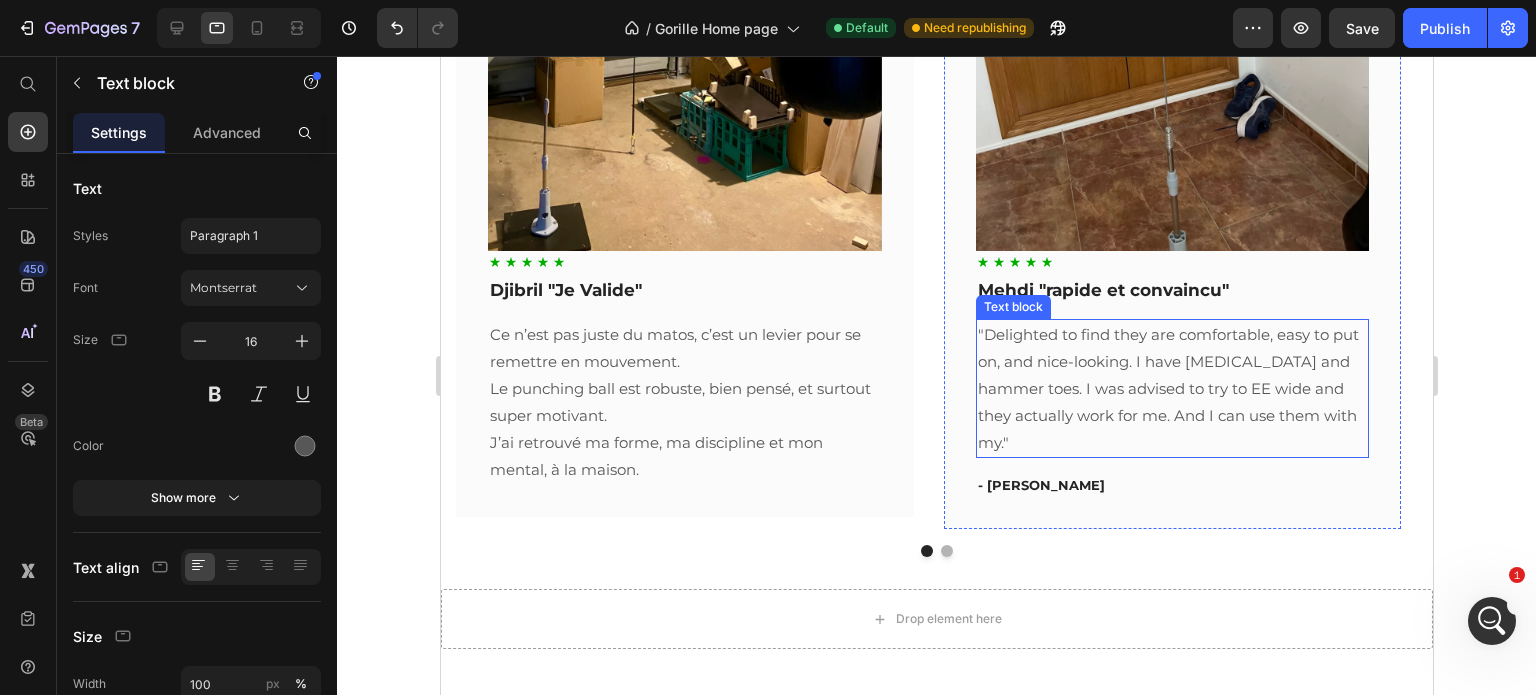 click on ""Delighted to find they are comfortable, easy to put on, and nice-looking. I have bunions and hammer toes. I was advised to try to EE wide and they actually work for me. And I can use them with my."" at bounding box center (1172, 388) 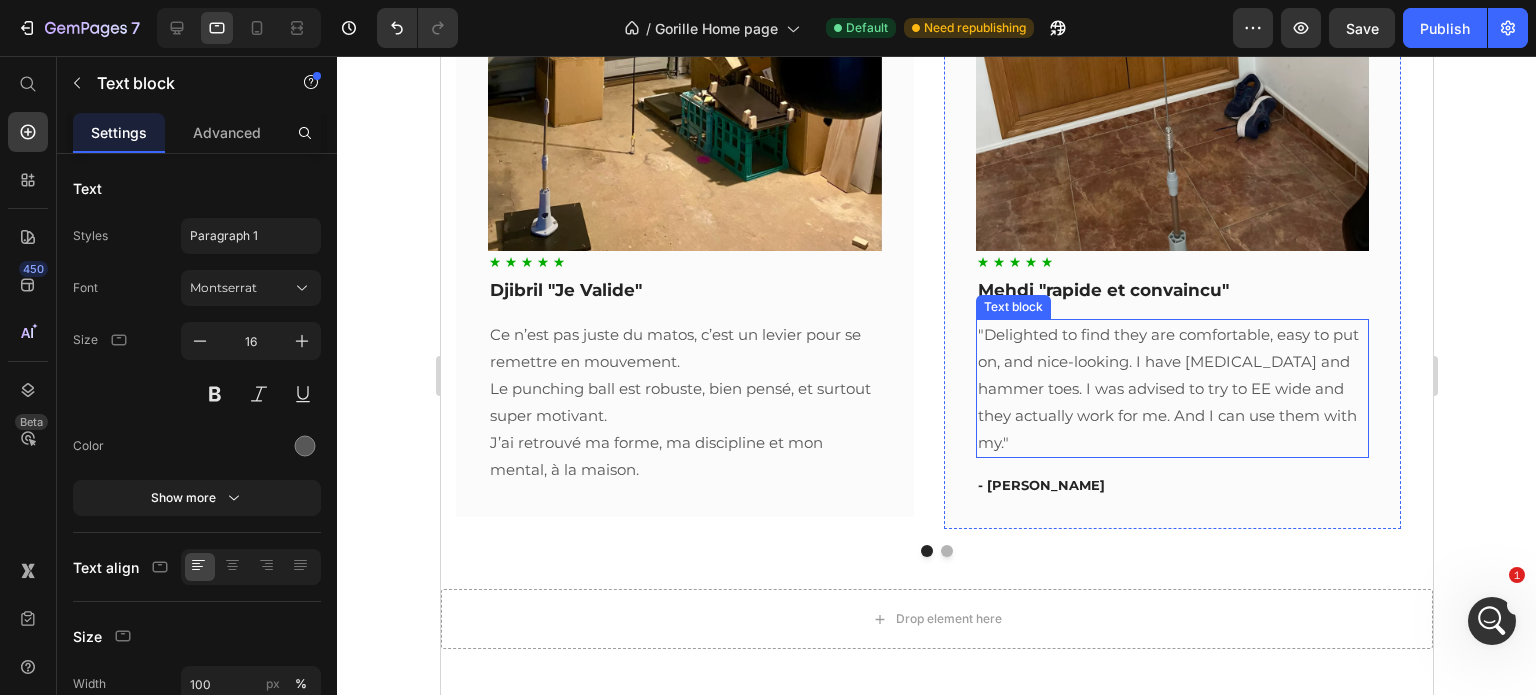 click on ""Delighted to find they are comfortable, easy to put on, and nice-looking. I have bunions and hammer toes. I was advised to try to EE wide and they actually work for me. And I can use them with my."" at bounding box center (1172, 388) 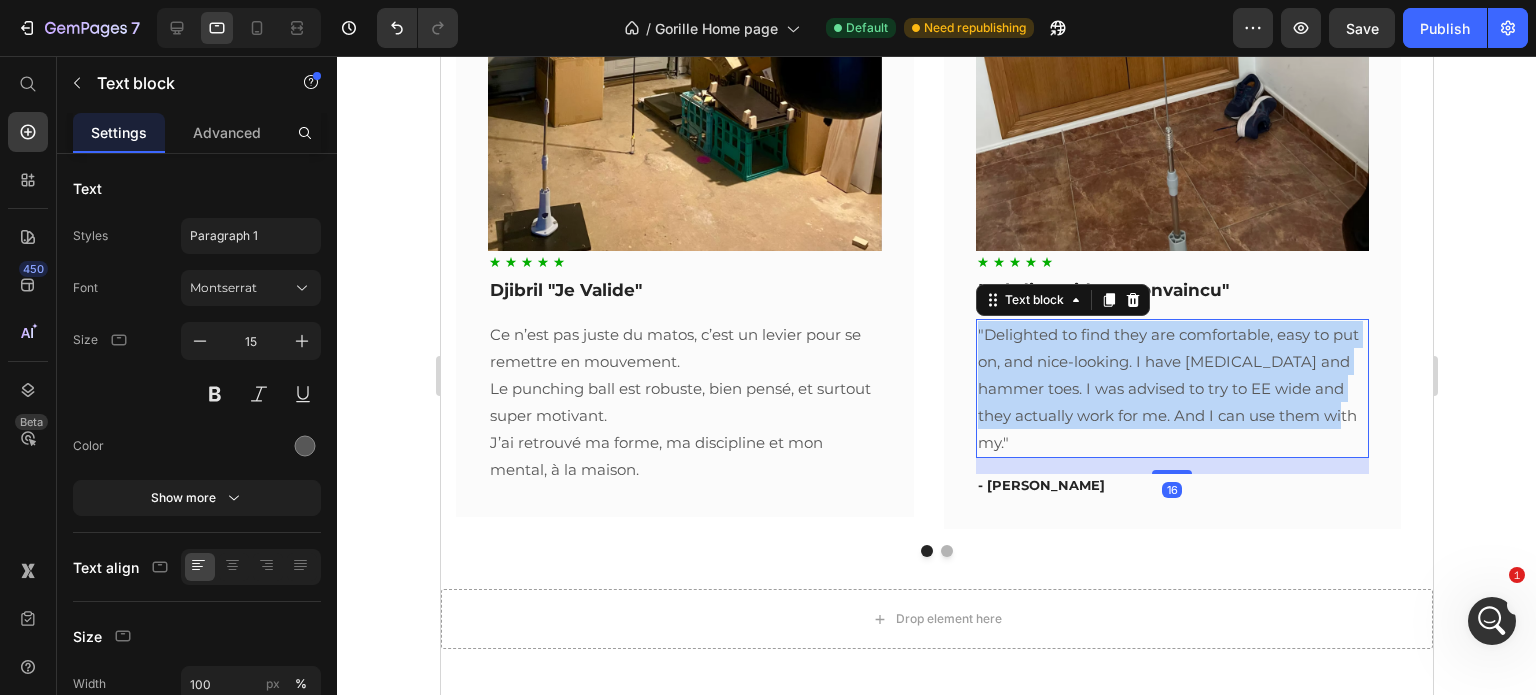 click on ""Delighted to find they are comfortable, easy to put on, and nice-looking. I have bunions and hammer toes. I was advised to try to EE wide and they actually work for me. And I can use them with my."" at bounding box center (1172, 388) 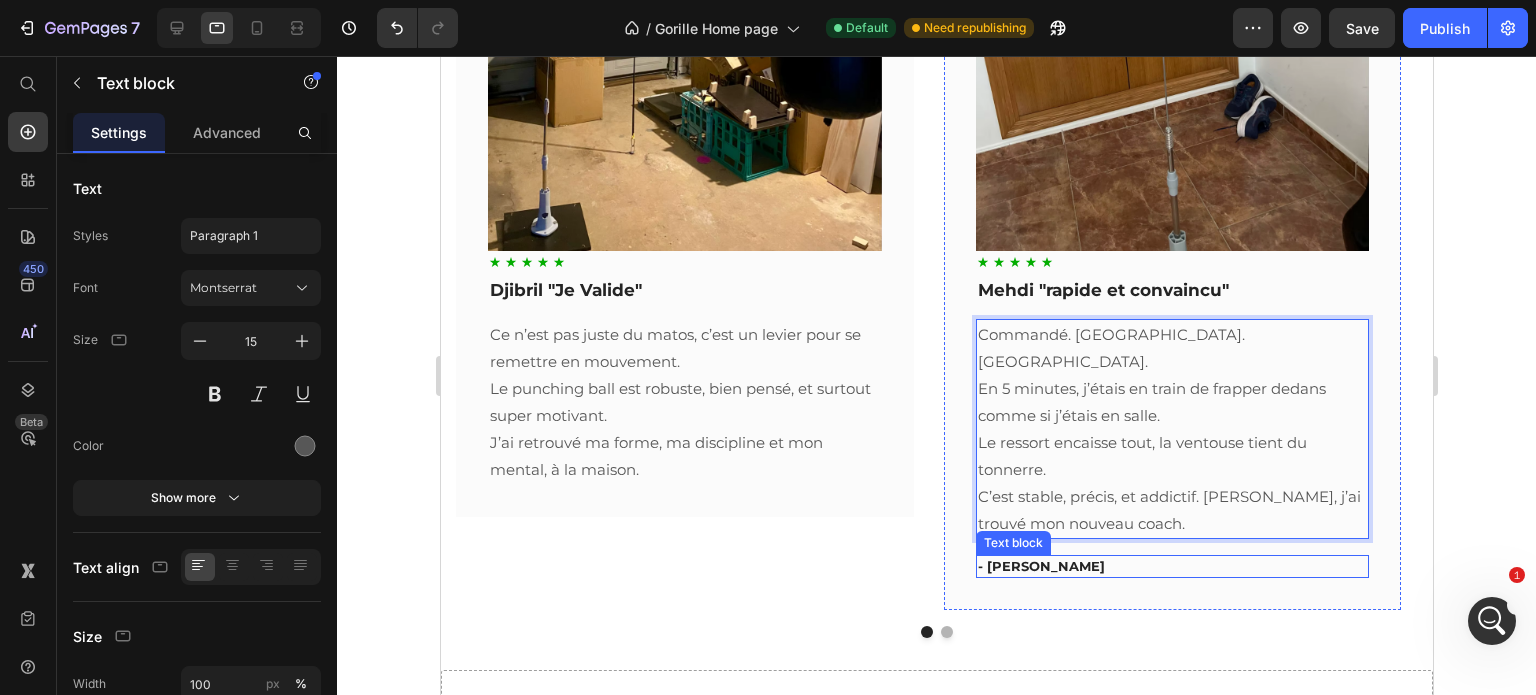 click on "- Travis J." at bounding box center (1172, 567) 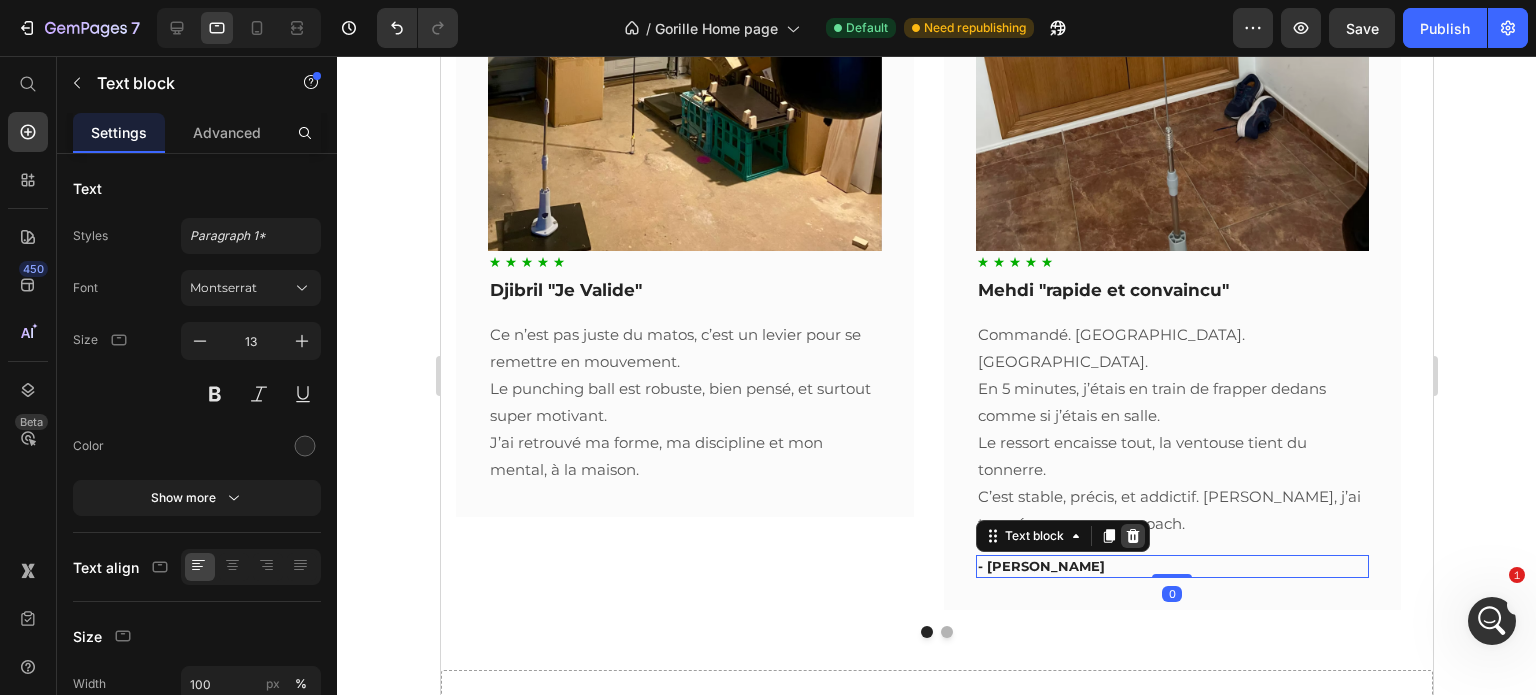 click 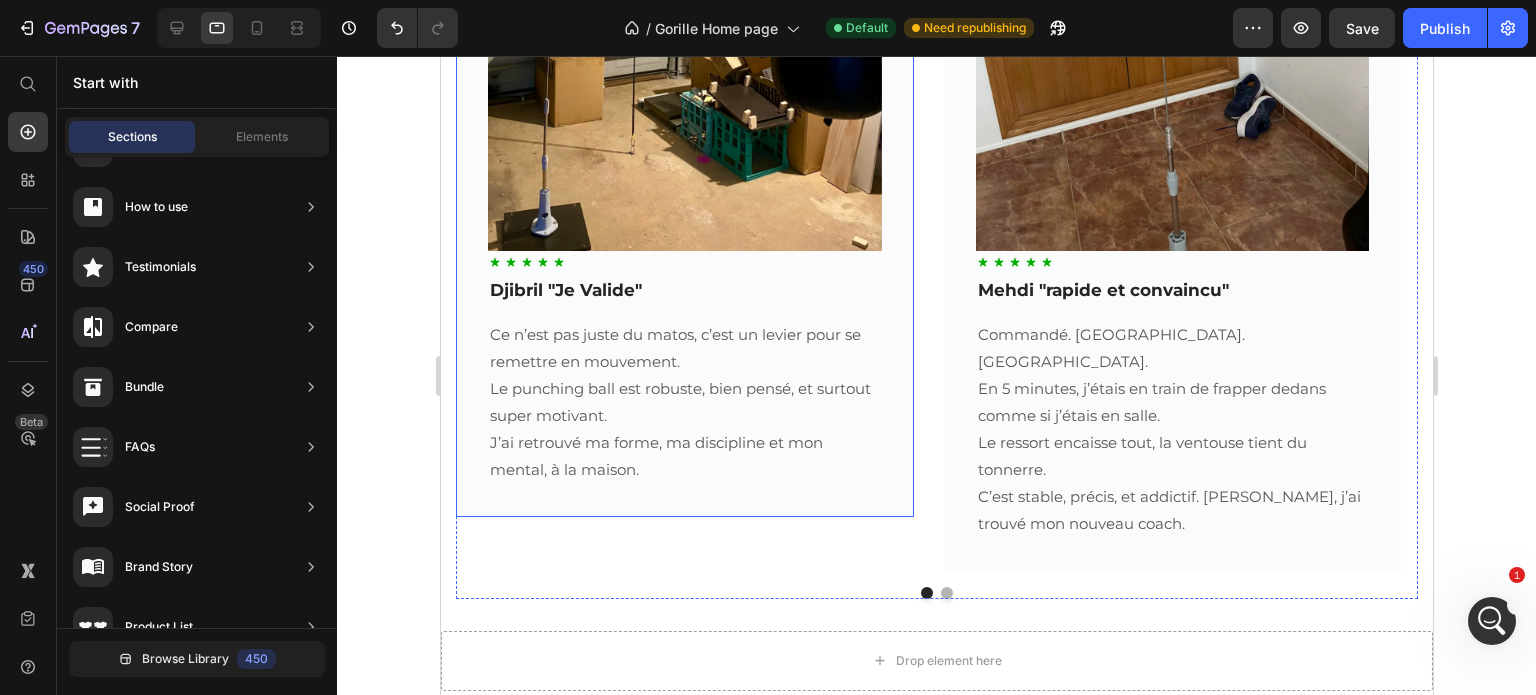 click on "Image Icon Icon Icon Icon Icon Row Djibril "Je Valide" Text block Ce n’est pas juste du matos, c’est un levier pour se remettre en mouvement. Le punching ball est robuste, bien pensé, et surtout super motivant. J’ai retrouvé ma forme, ma discipline et mon mental, à la maison. Text block Row Image Icon Icon Icon Icon Icon Row Mehdi "rapide et convaincu" Text block Commandé. Reçu. Monté. En 5 minutes, j’étais en train de frapper dedans comme si j’étais en salle. Le ressort encaisse tout, la ventouse tient du tonnerre. C’est stable, précis, et addictif. Bref, j’ai trouvé mon nouveau coach. Text block Row Image
Icon
Icon
Icon
Icon
Icon Row You're walking on a cloud! Text block “ These shoes are everything I hoped they would be ! So comfortable so lightweight and absolutely slip on as easily as they say they do - I will definitely be a repeat customer.” Text block - Ryan S. Text block Row" at bounding box center (936, 139) 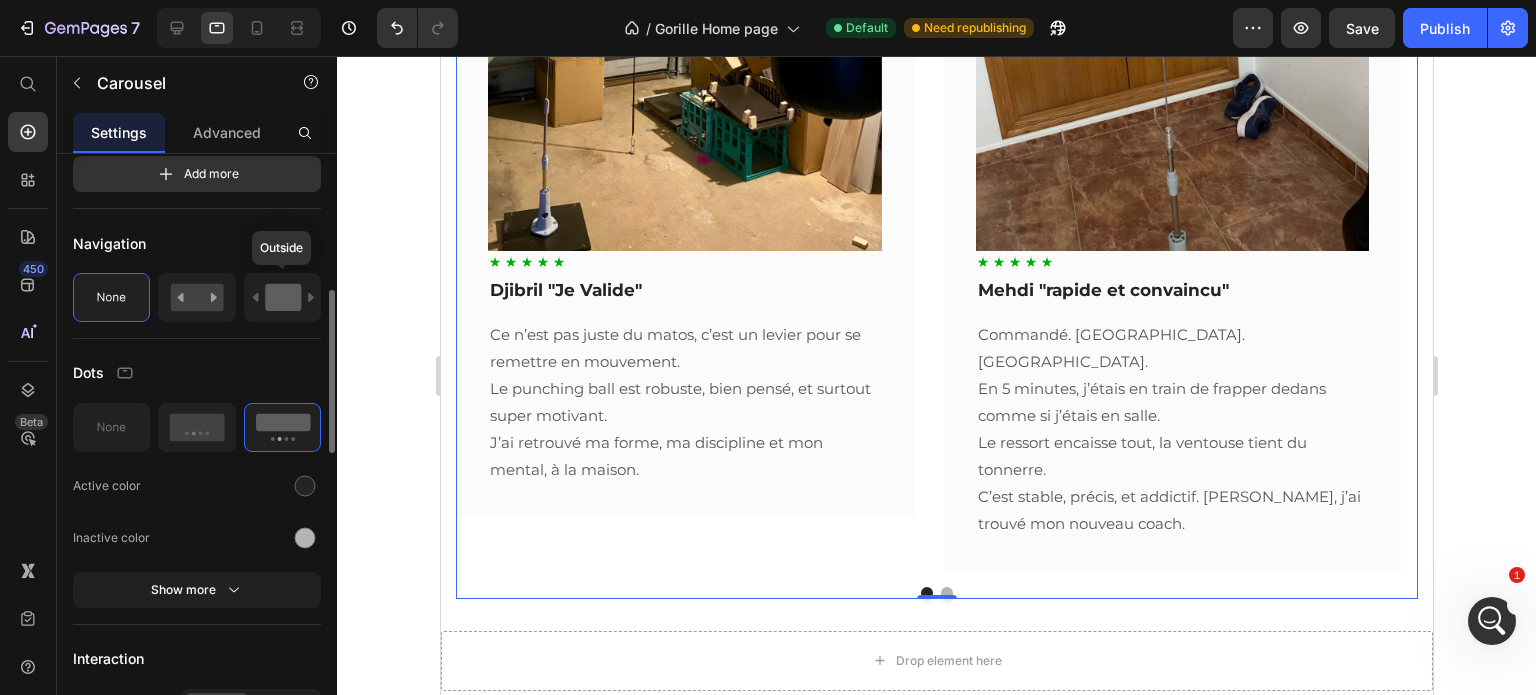 scroll, scrollTop: 332, scrollLeft: 0, axis: vertical 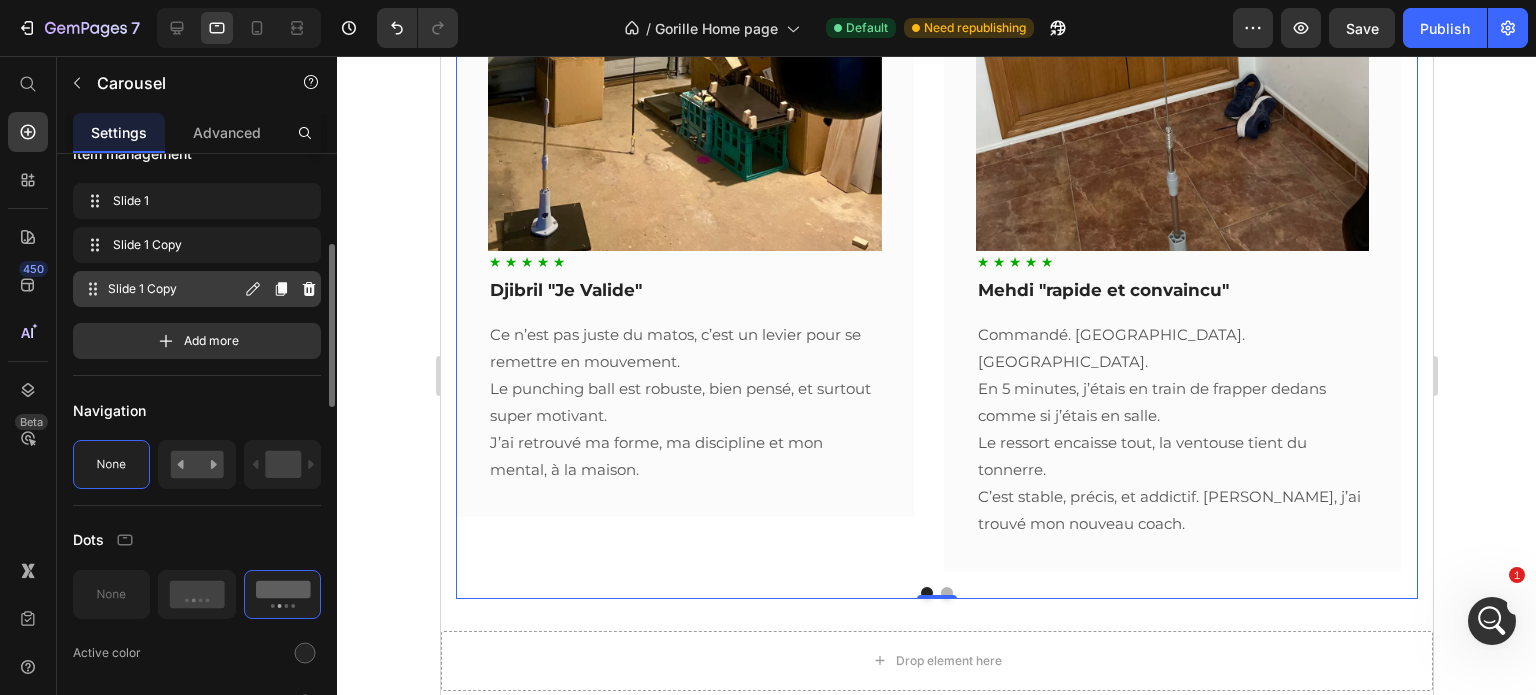 click on "Slide 1 Copy Slide 1 Copy" at bounding box center [161, 289] 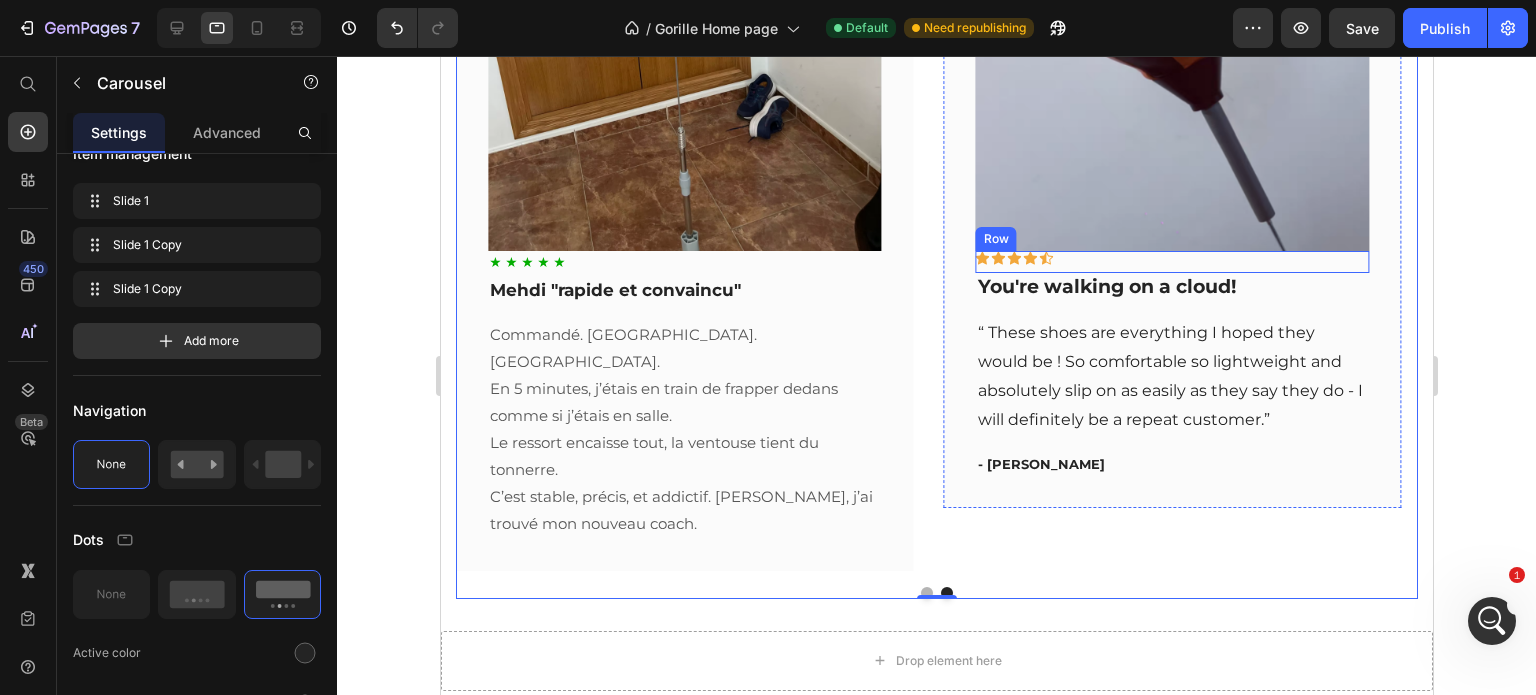 click on "Icon
Icon
Icon
Icon
Icon Row" at bounding box center [1172, 262] 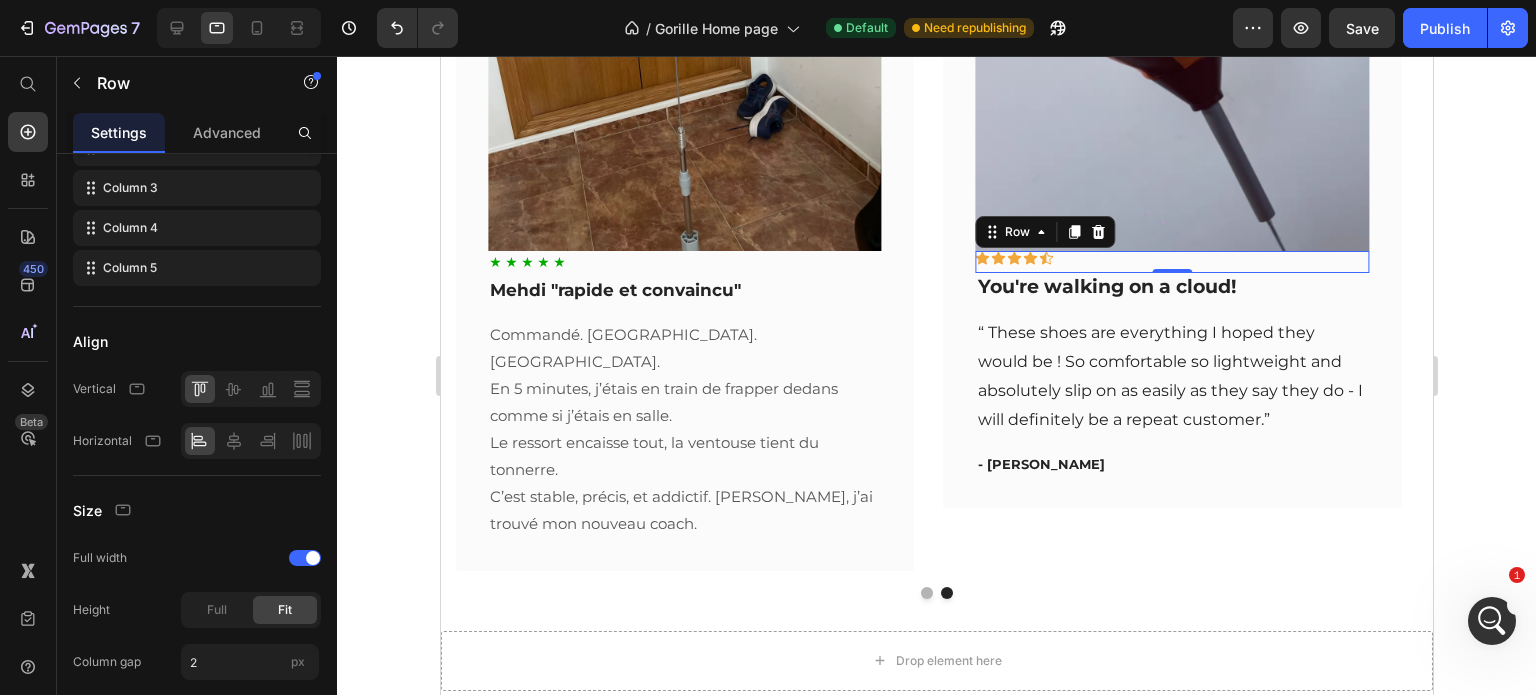 scroll, scrollTop: 0, scrollLeft: 0, axis: both 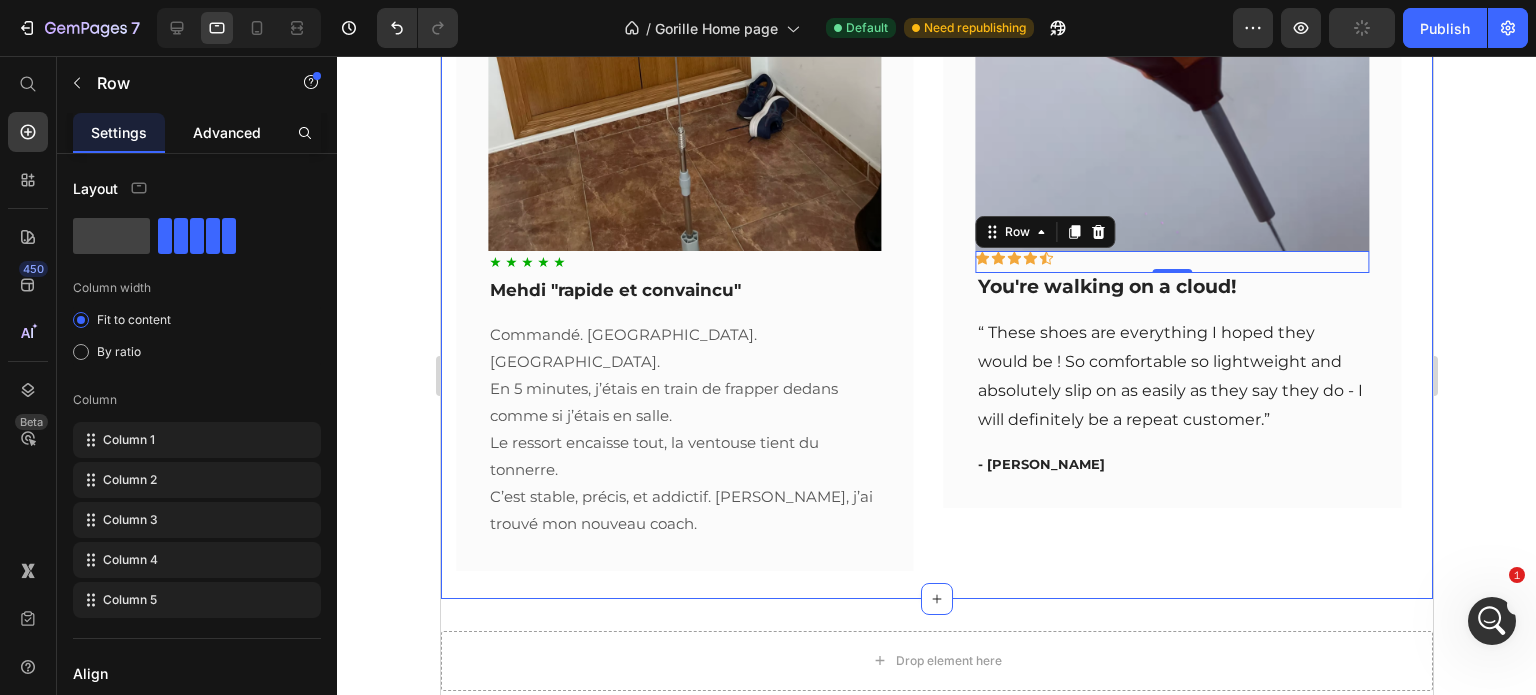 click on "Advanced" at bounding box center [227, 132] 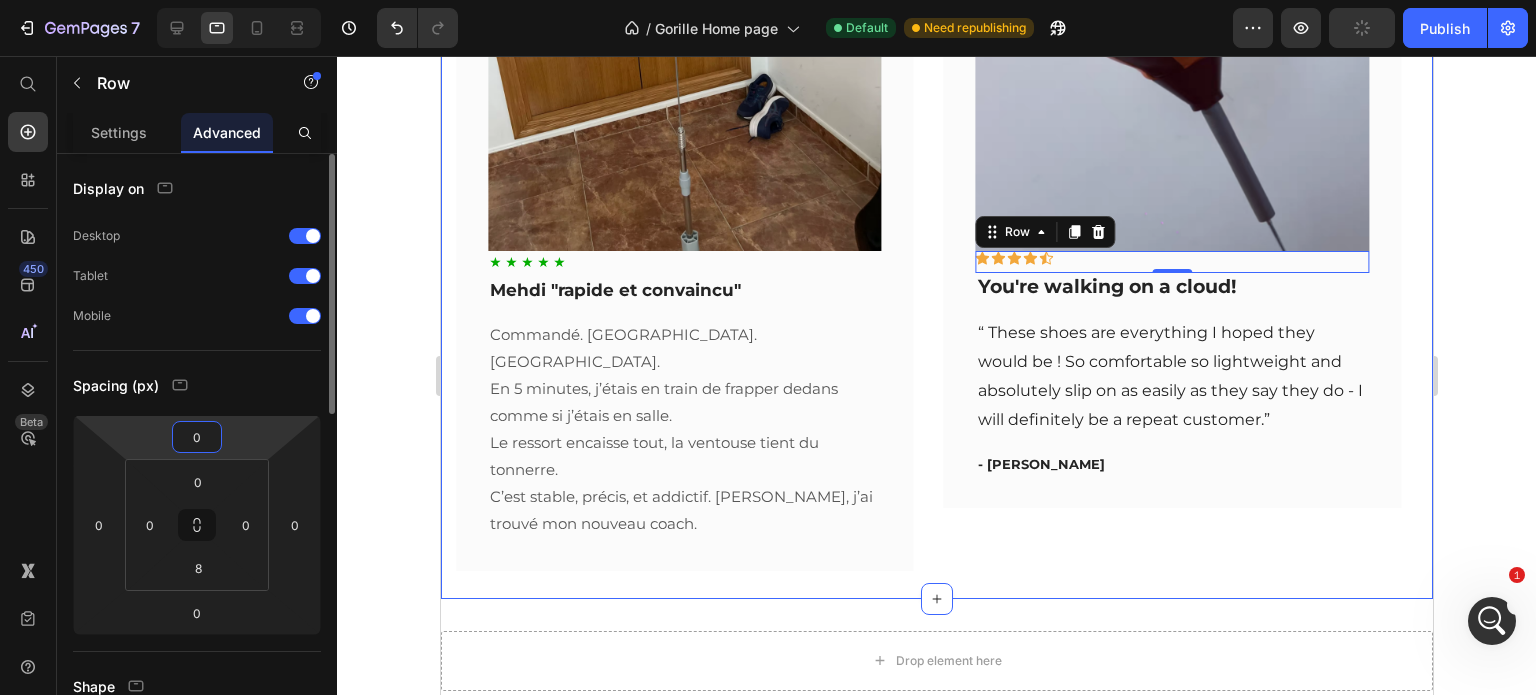 click on "0" at bounding box center (197, 437) 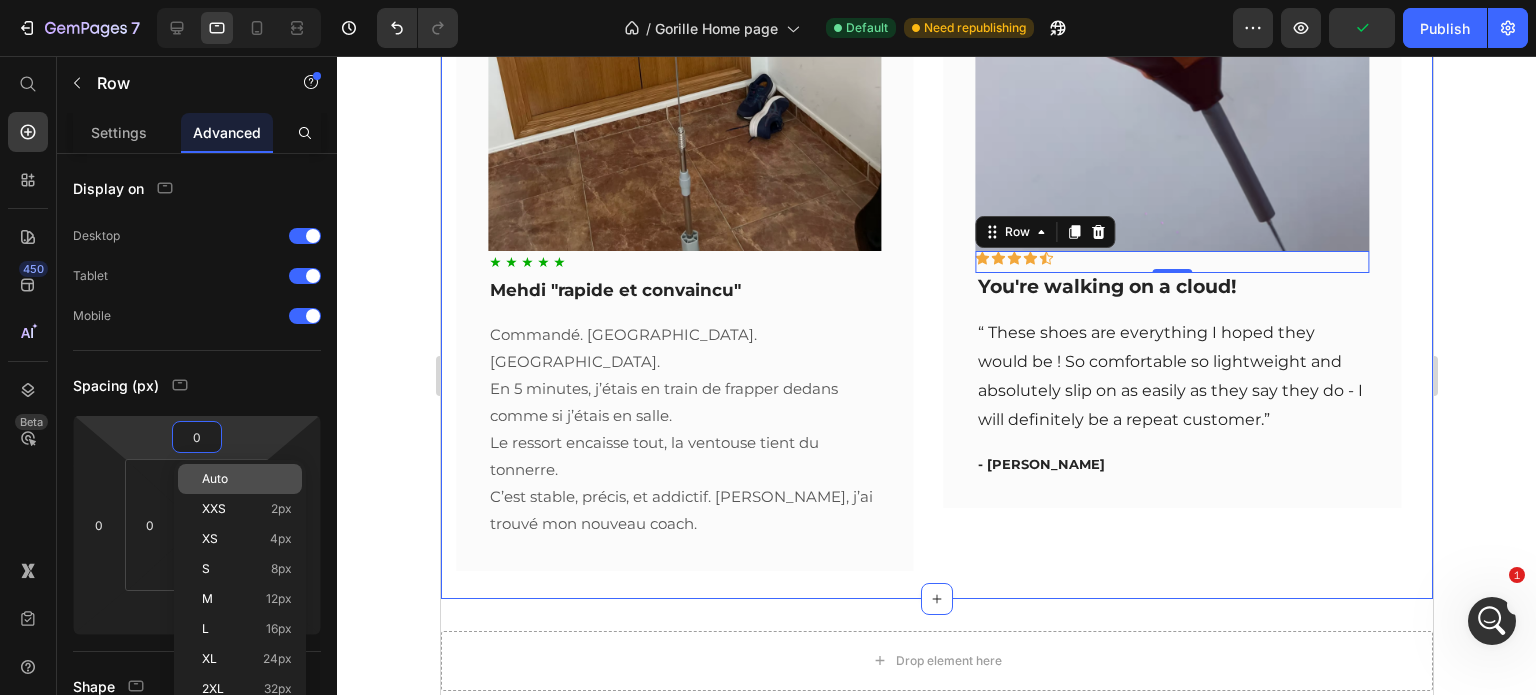type on "4" 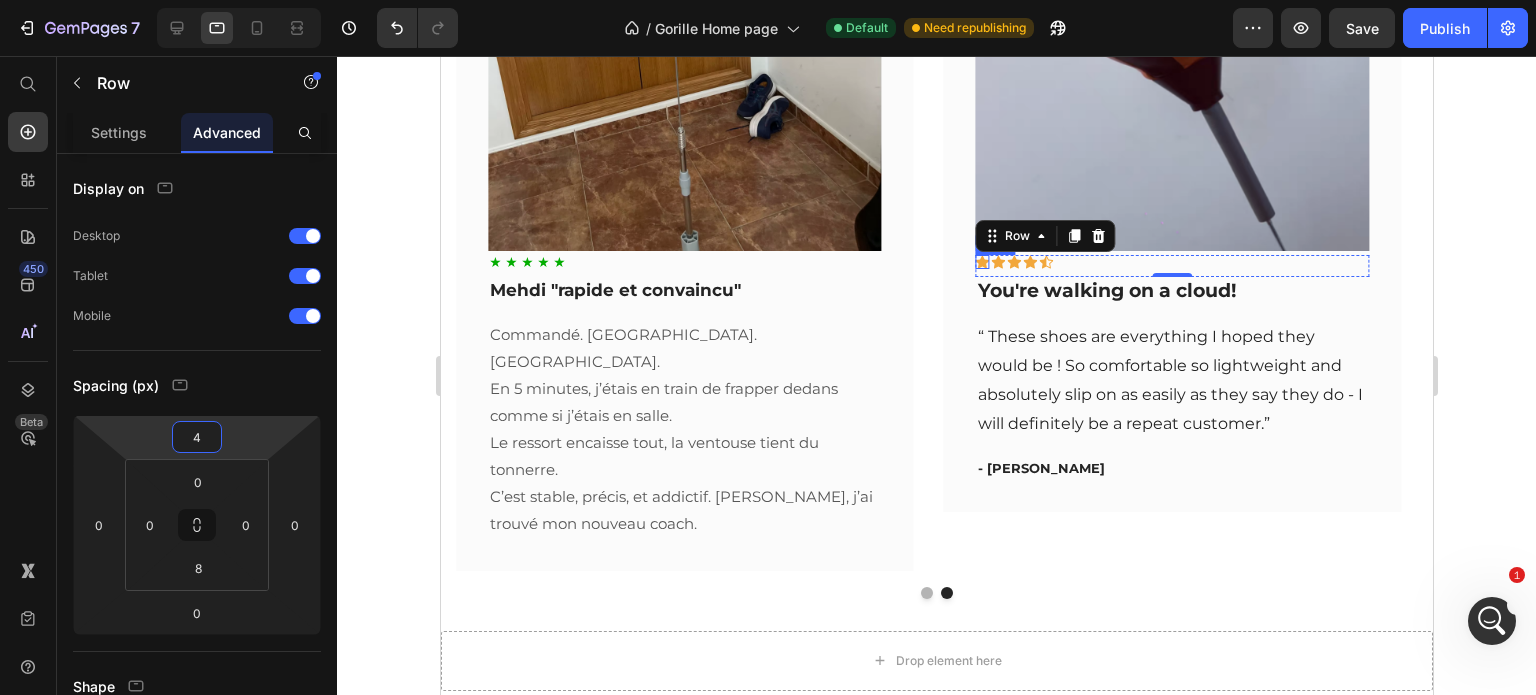 click 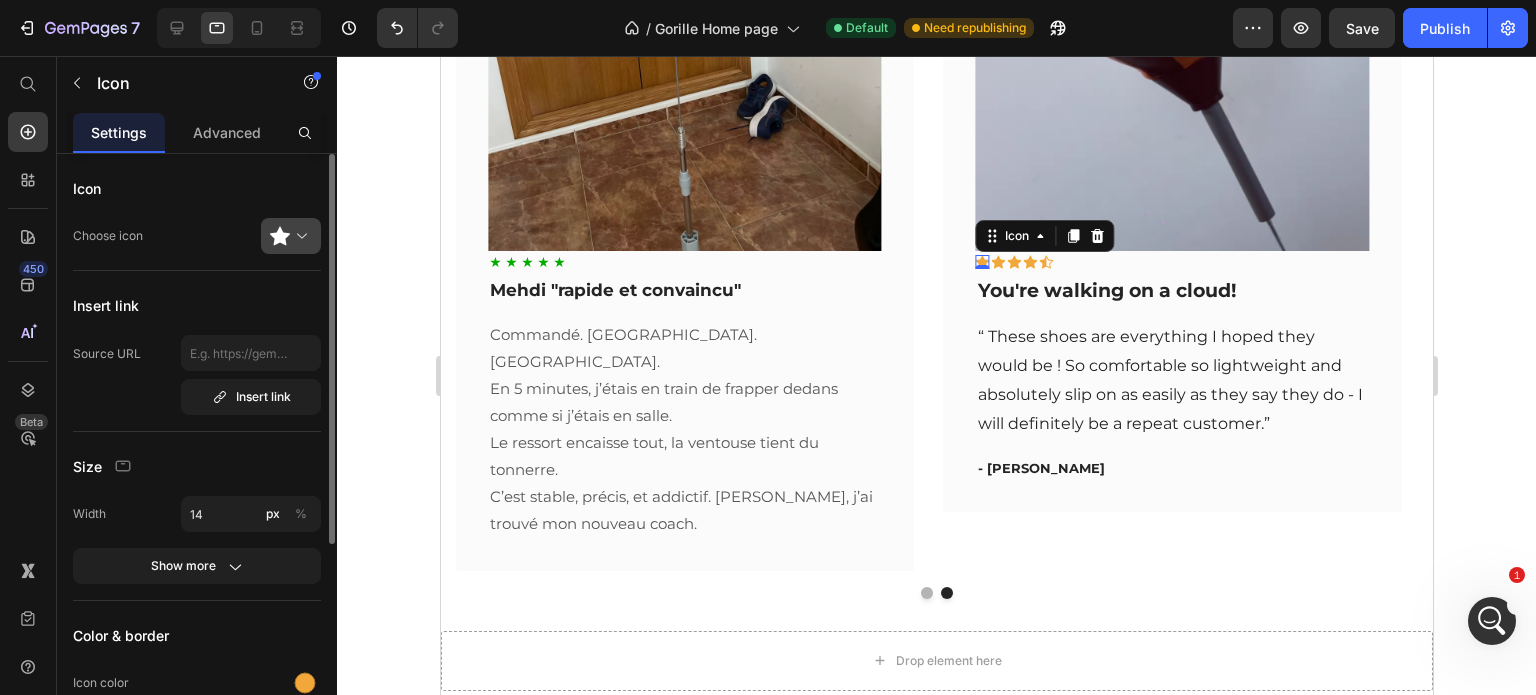 click at bounding box center (299, 236) 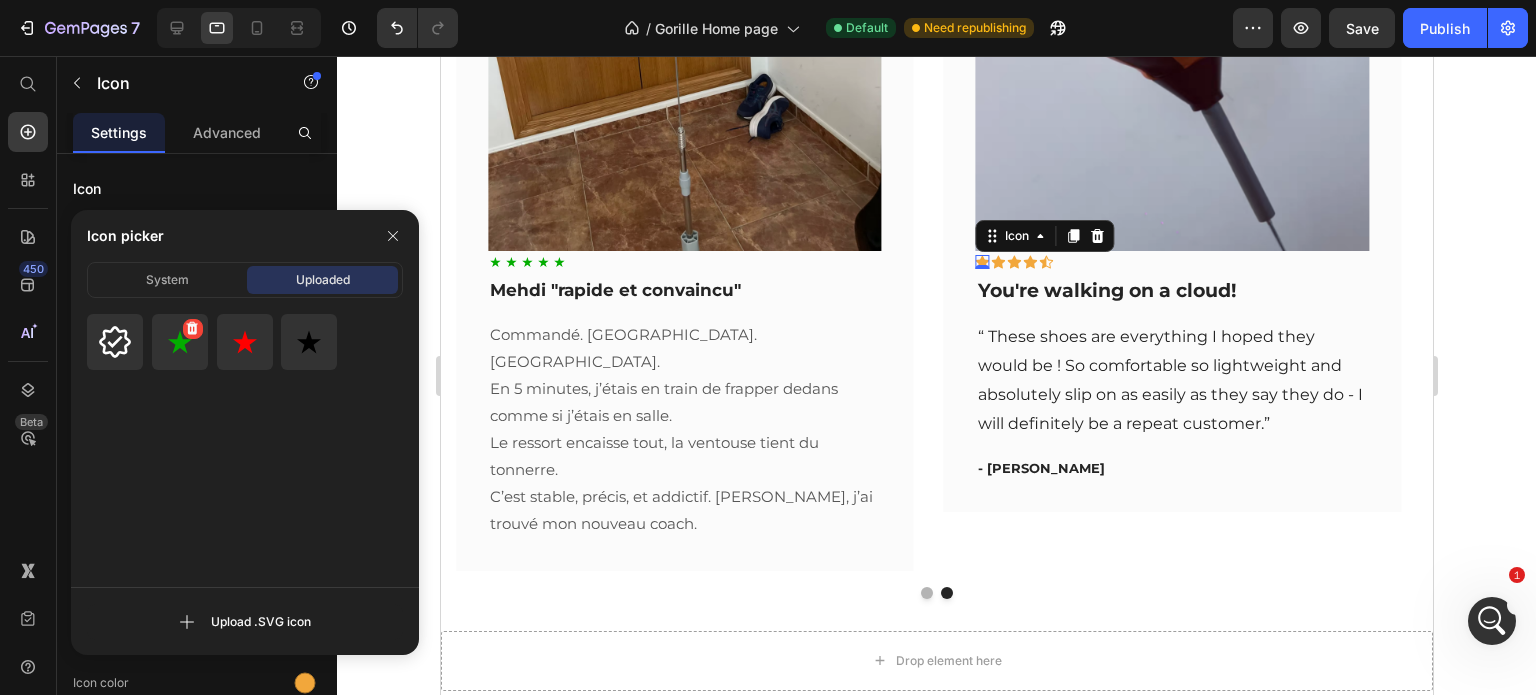 click at bounding box center [180, 342] 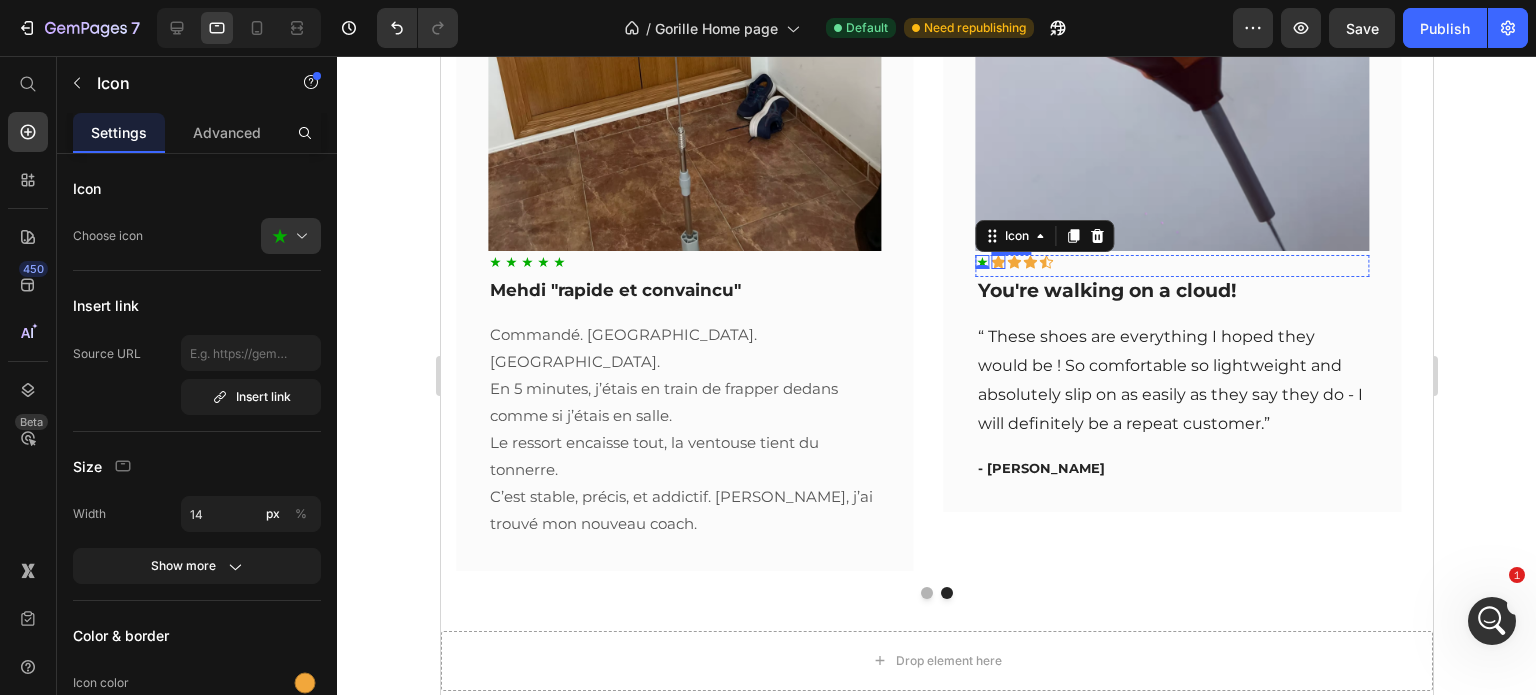 click 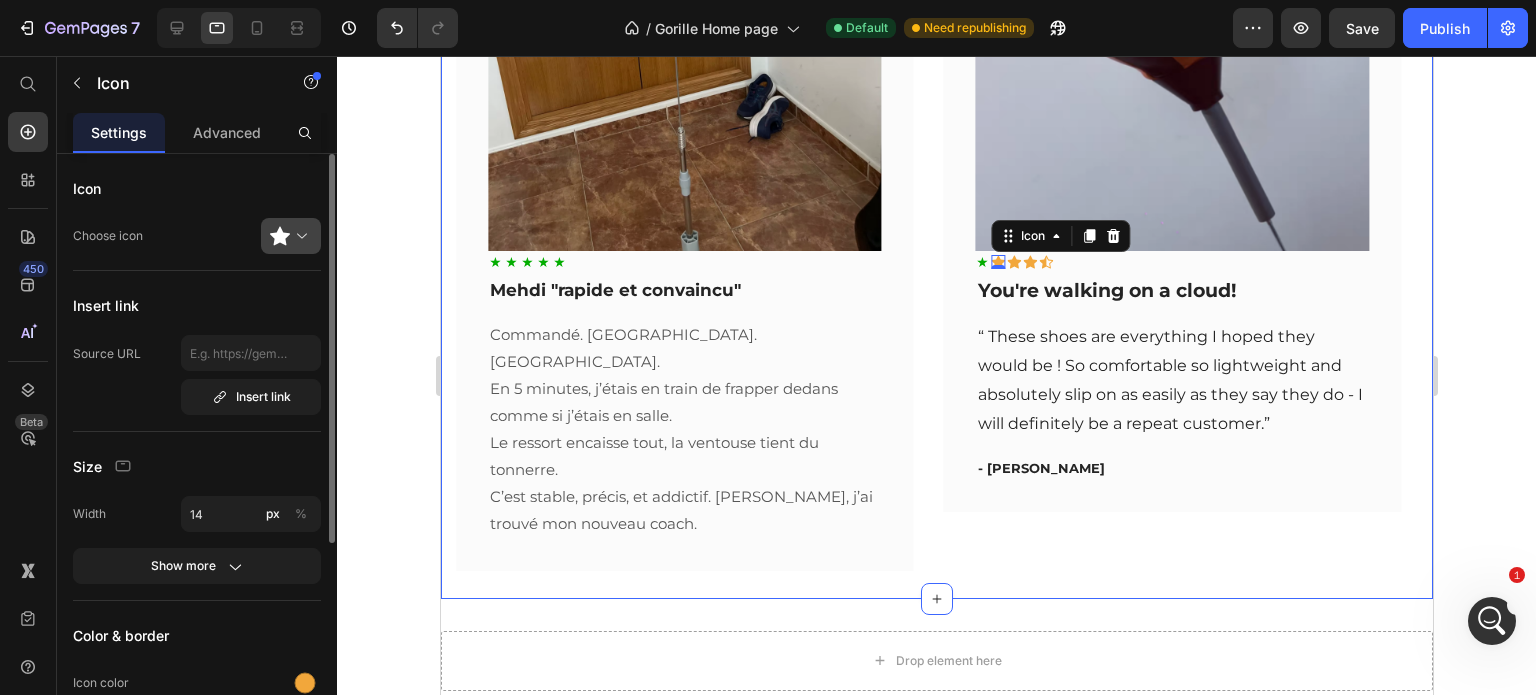 click at bounding box center [299, 236] 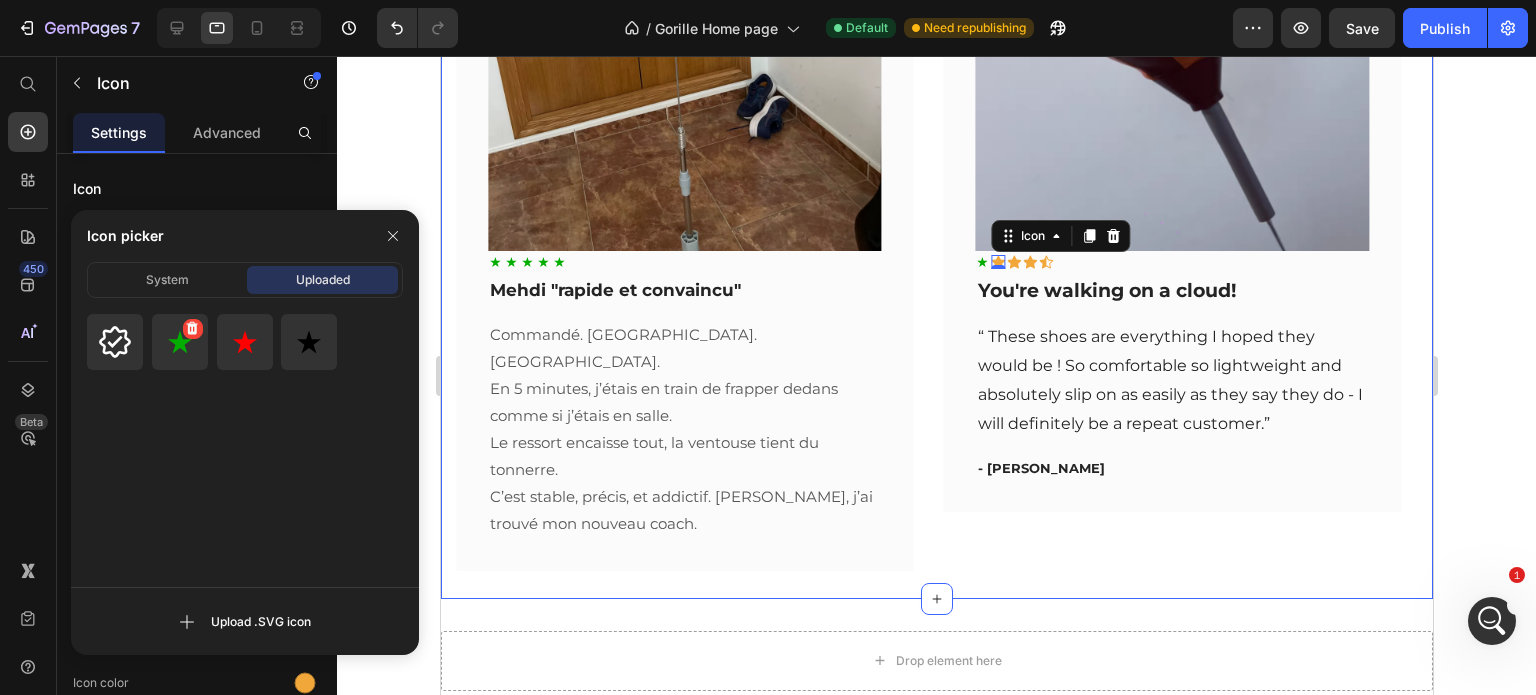 click 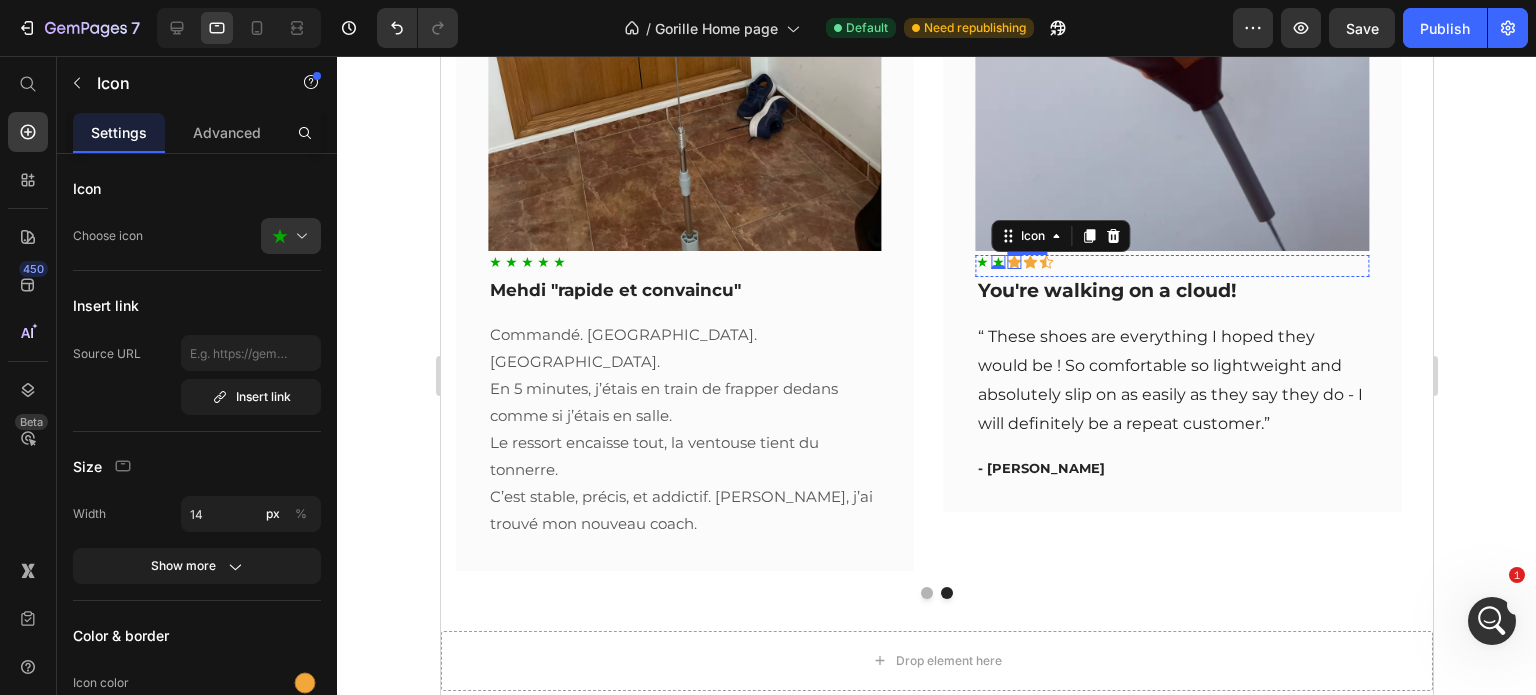 click 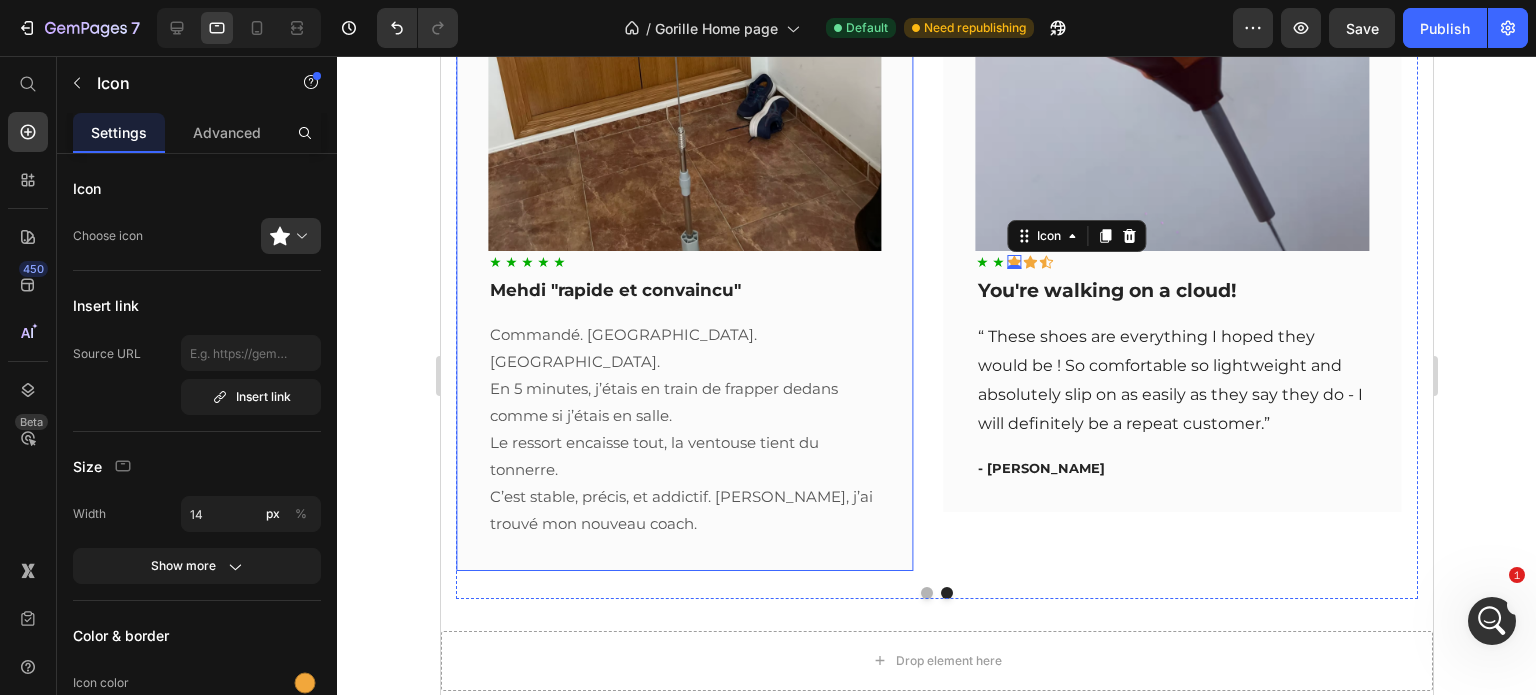 click at bounding box center (299, 236) 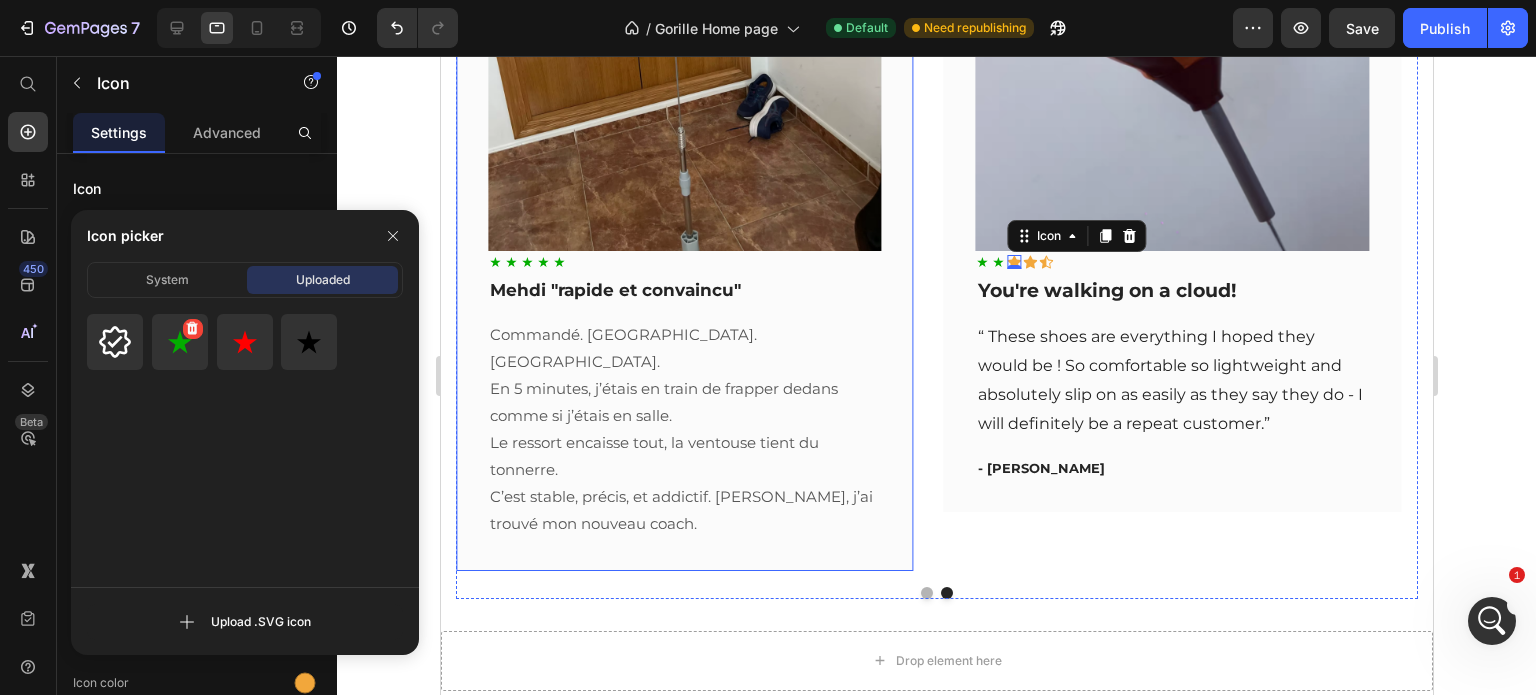 click 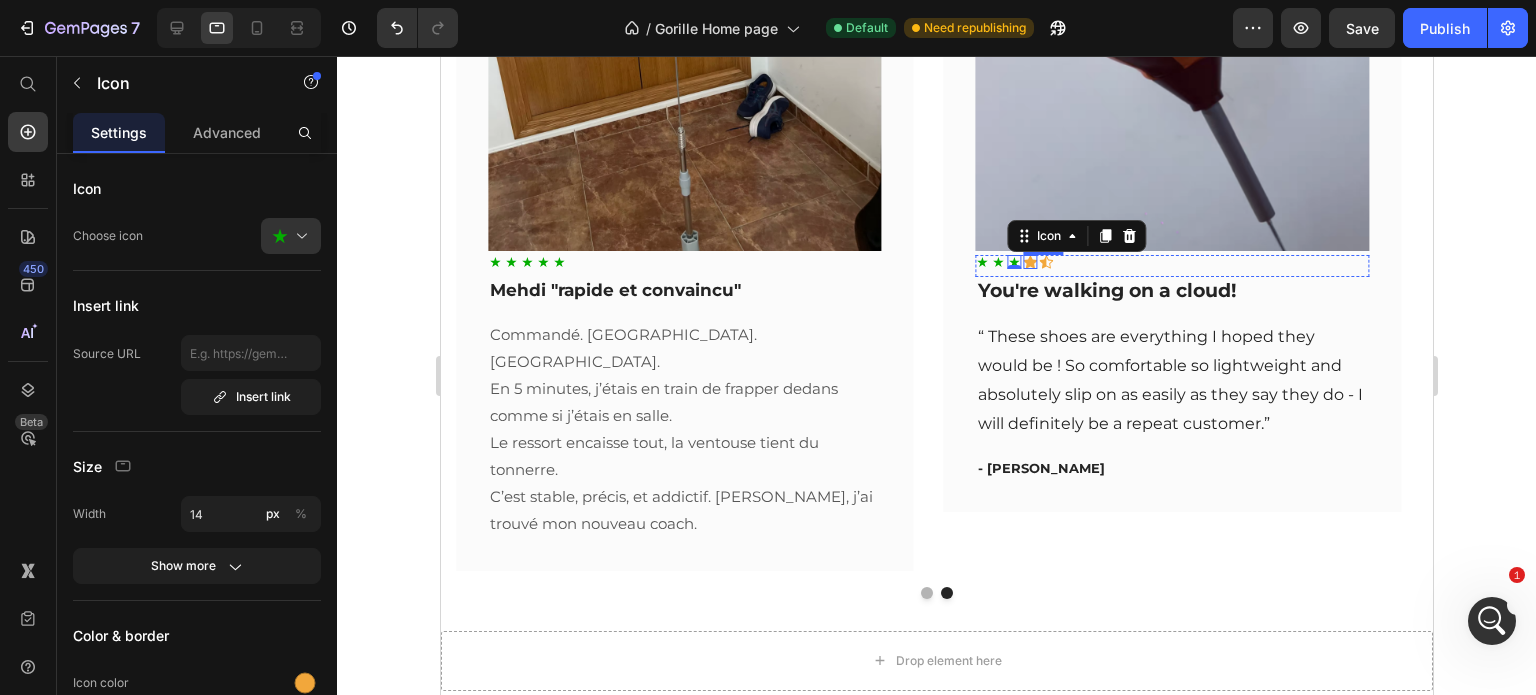 click 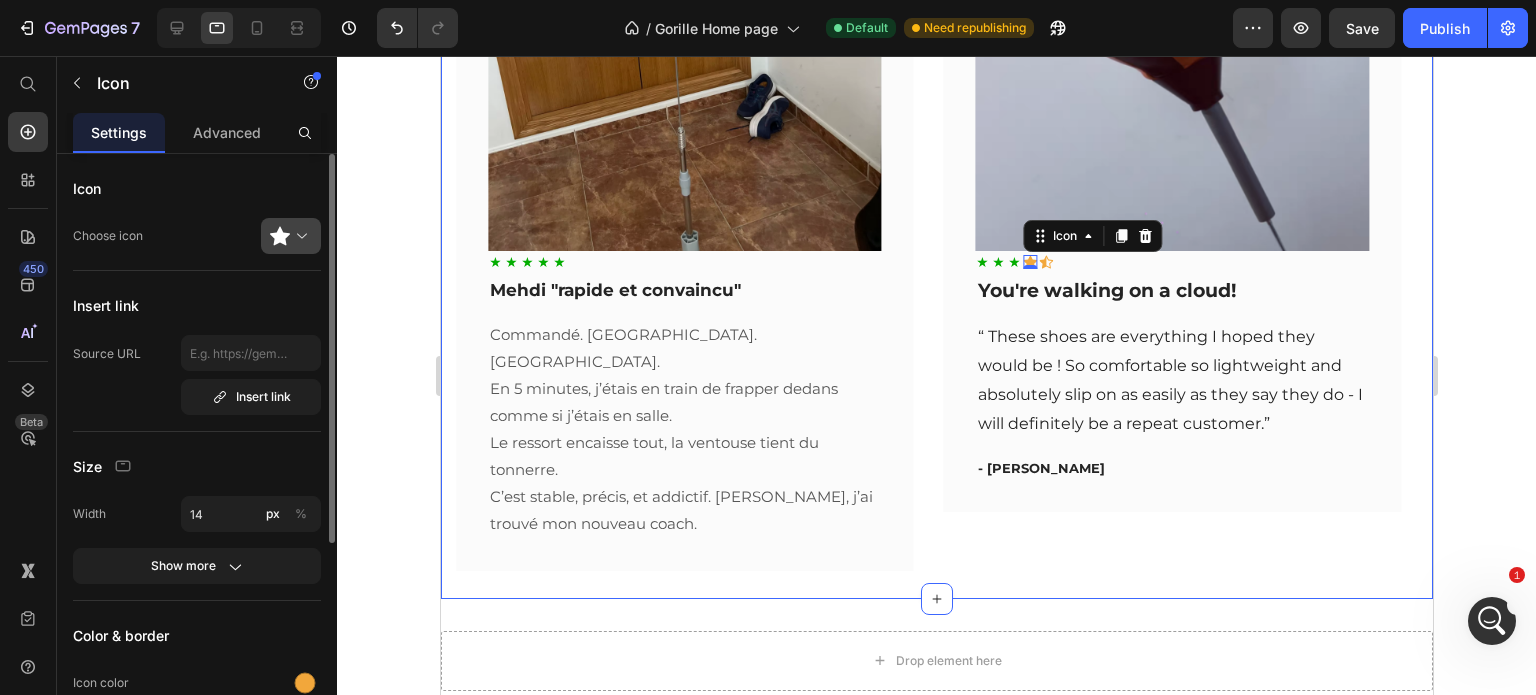 click at bounding box center (299, 236) 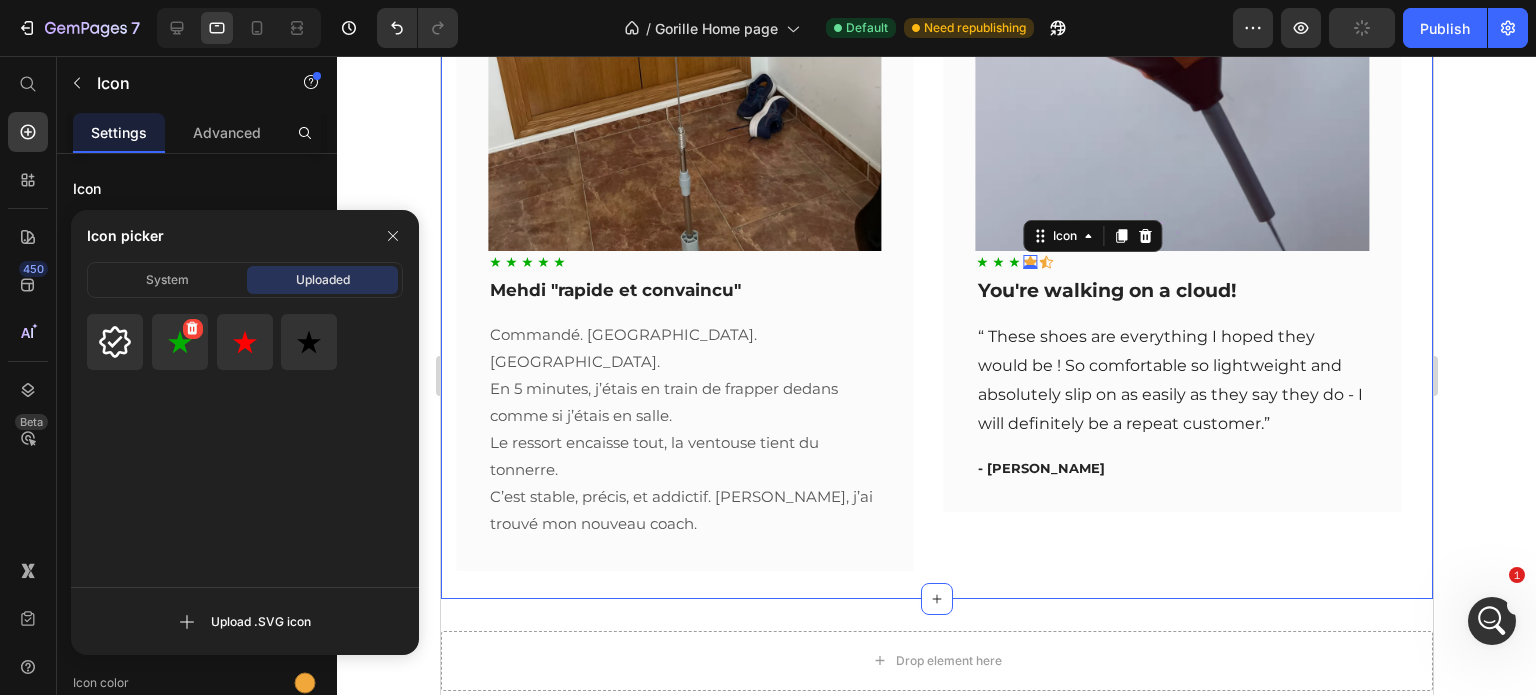 drag, startPoint x: 186, startPoint y: 358, endPoint x: 367, endPoint y: 236, distance: 218.27734 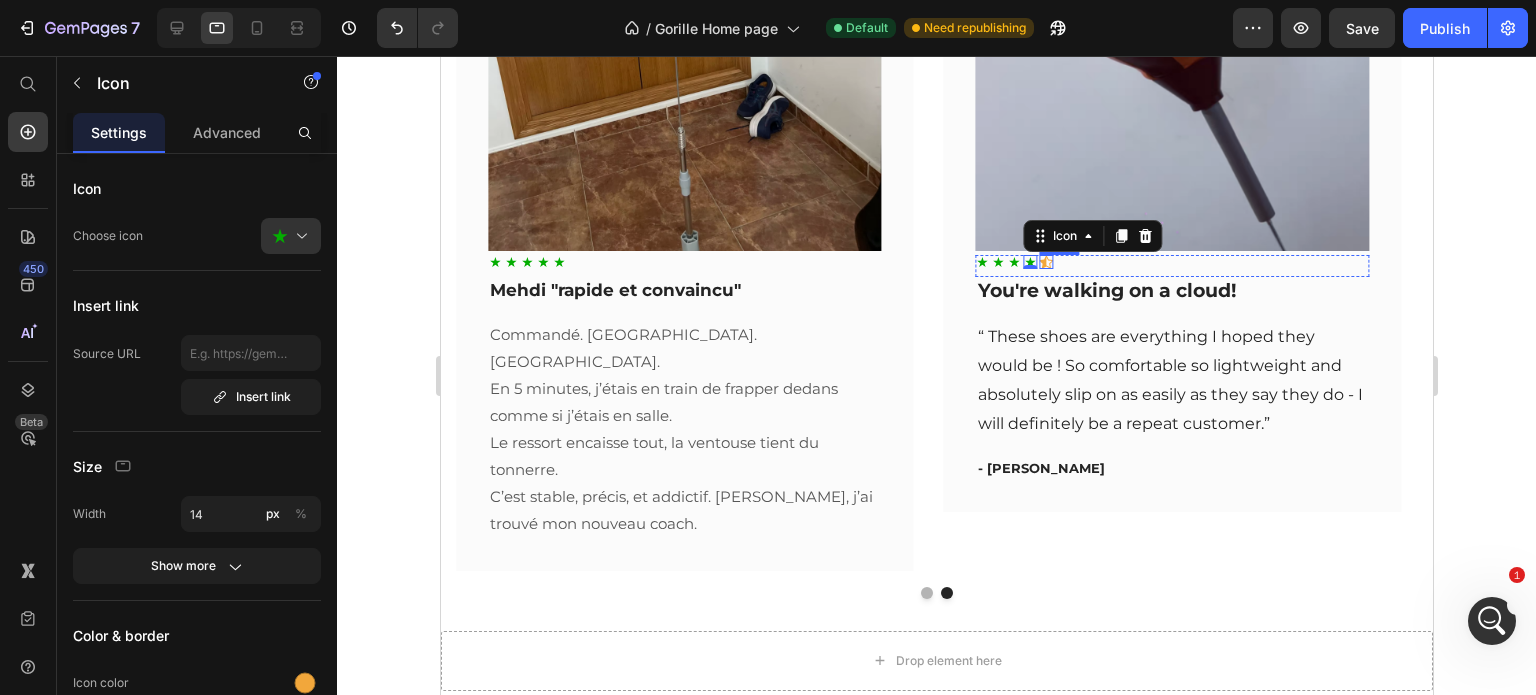 click 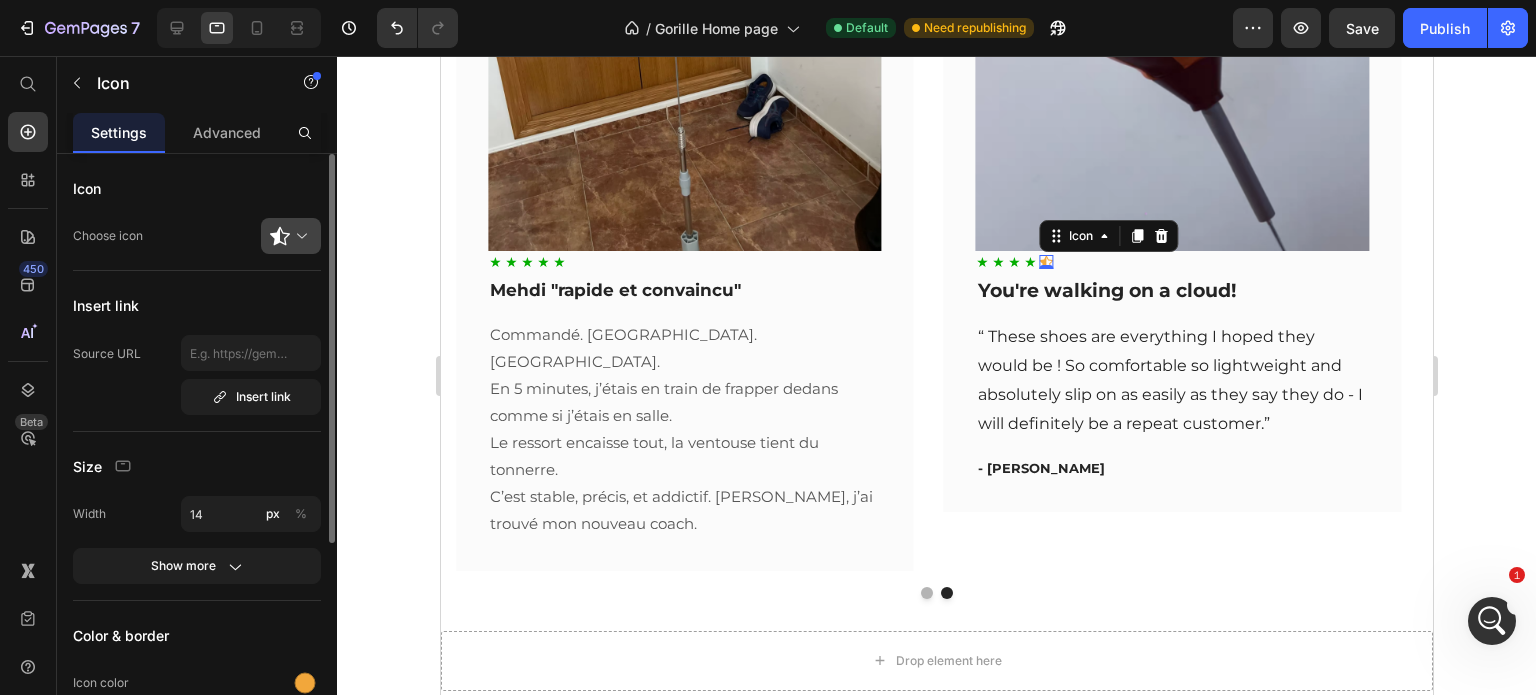 click at bounding box center [299, 236] 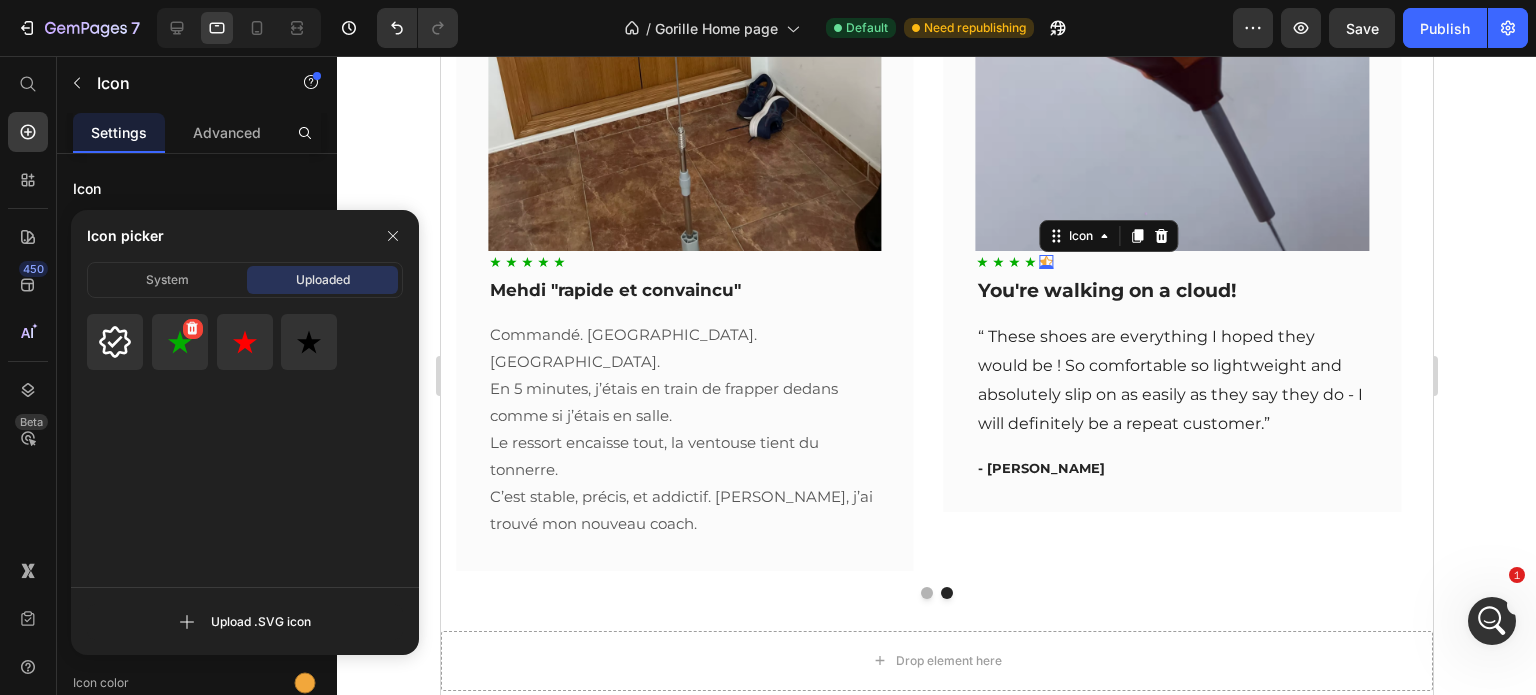 click at bounding box center (180, 342) 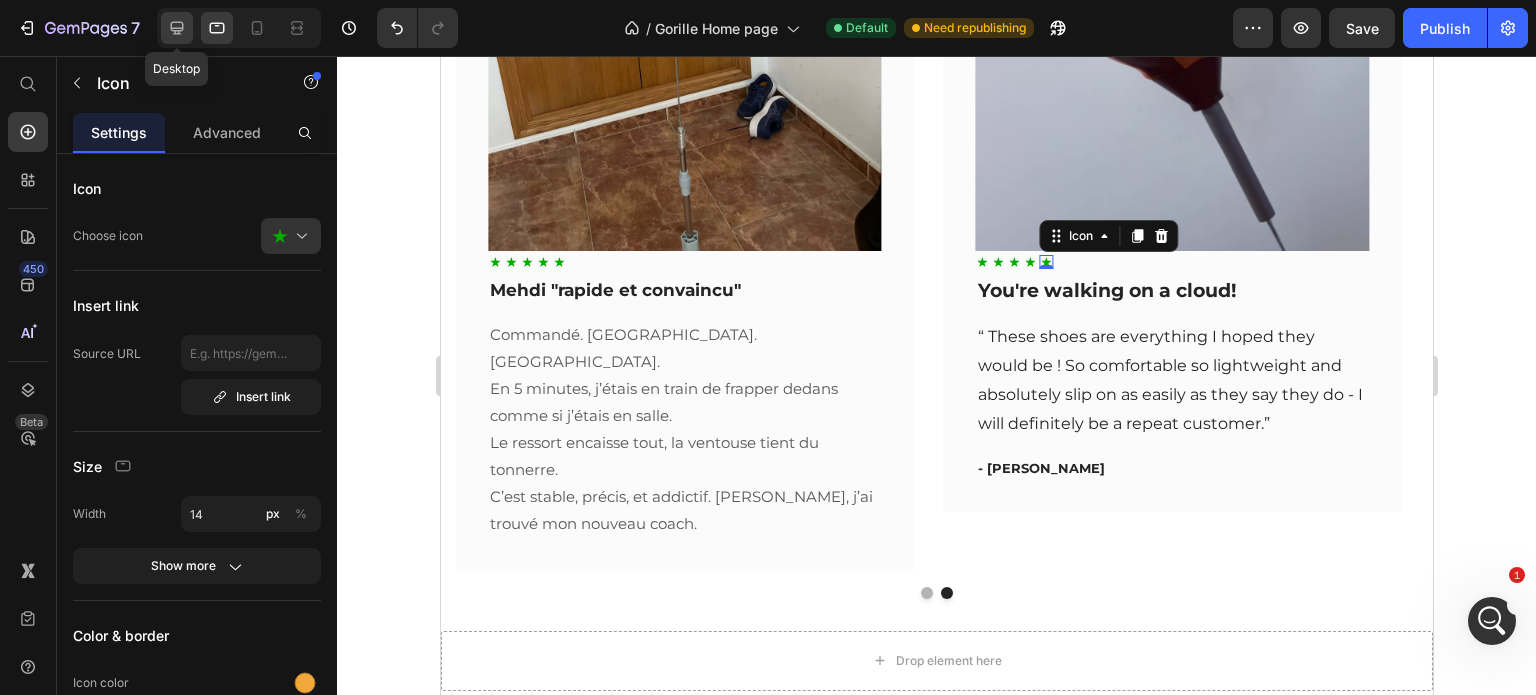 click 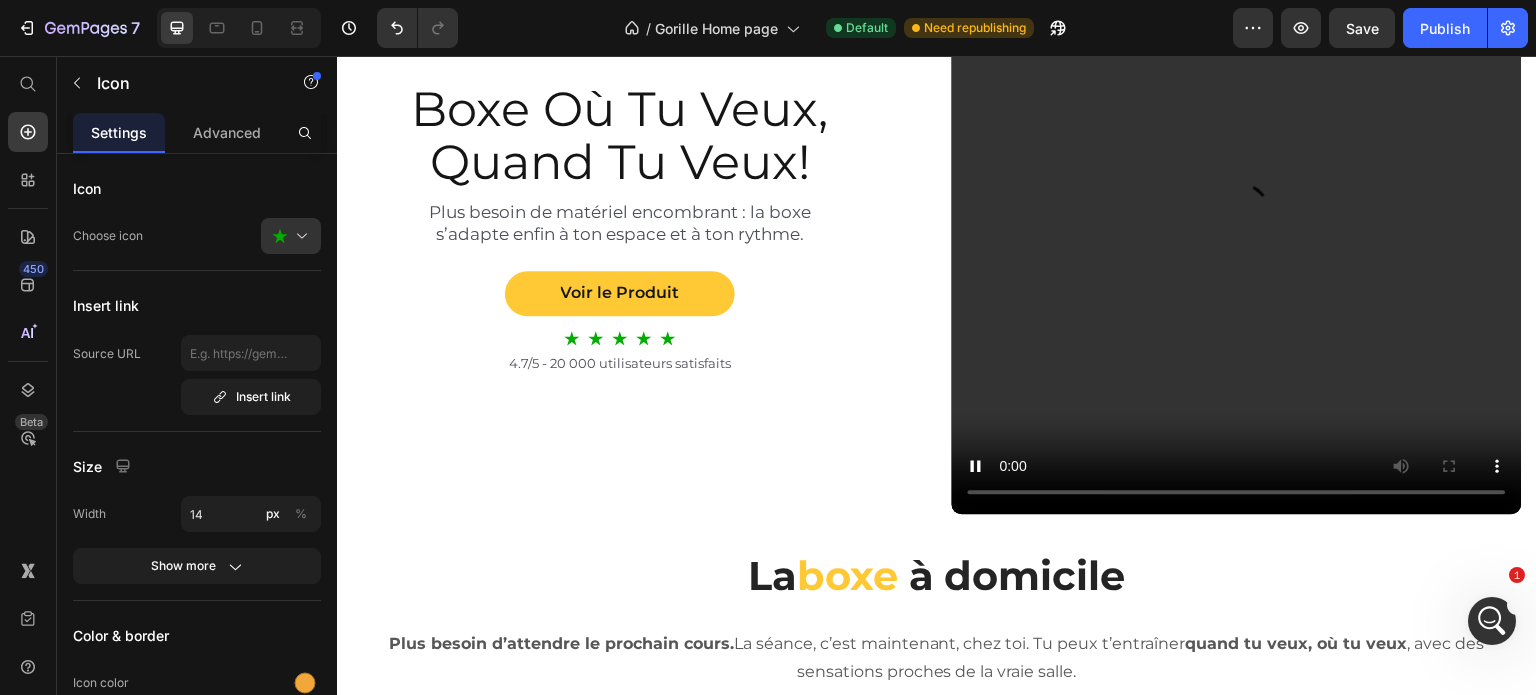 scroll, scrollTop: 1079, scrollLeft: 0, axis: vertical 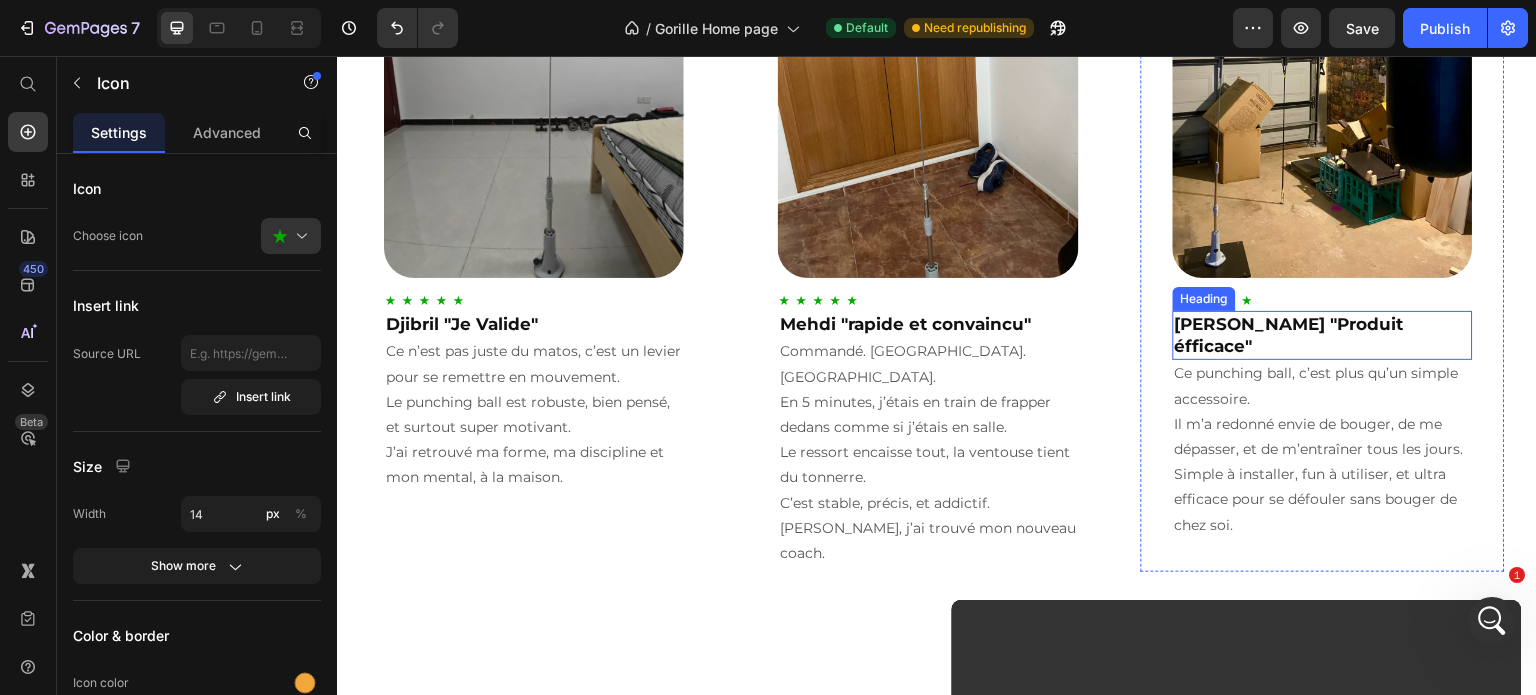 click on "[PERSON_NAME] "Produit éfficace"" at bounding box center (1323, 335) 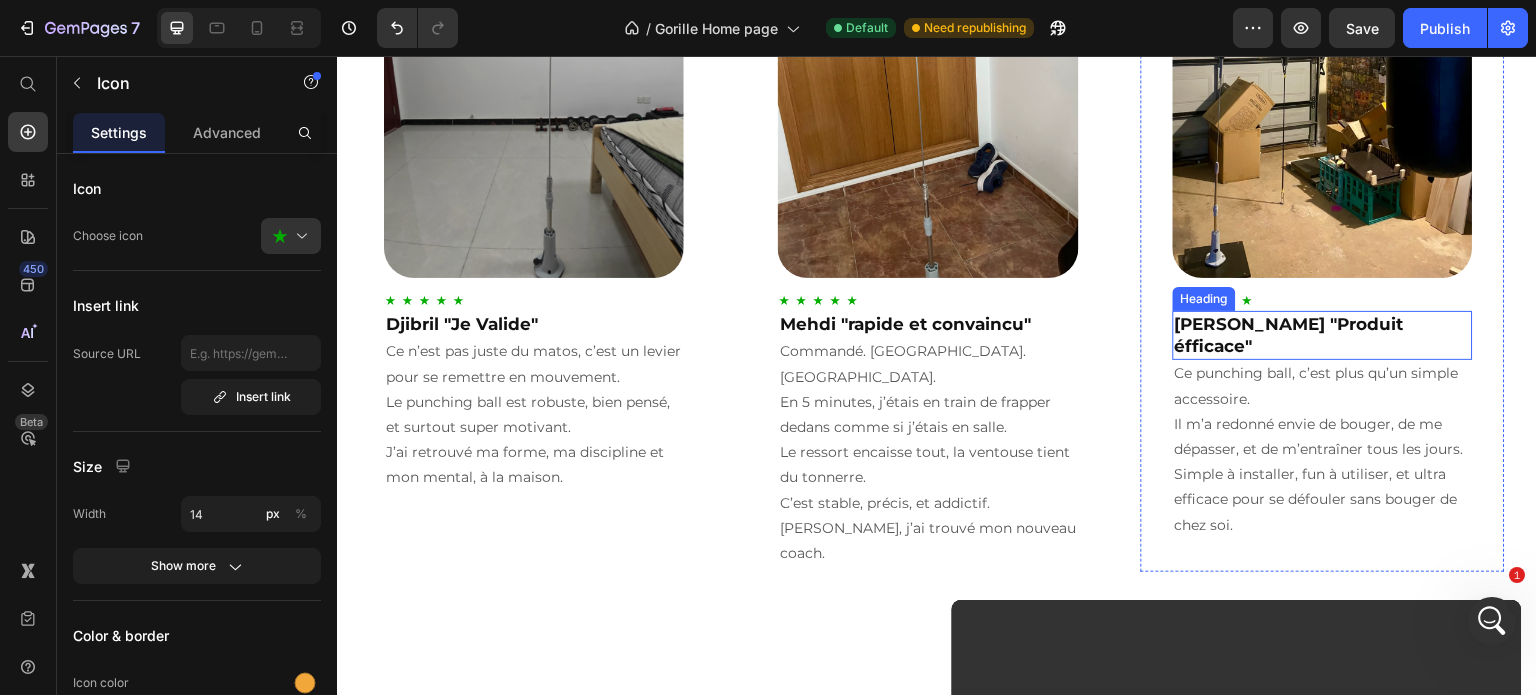 click on "[PERSON_NAME] "Produit éfficace"" at bounding box center [1323, 335] 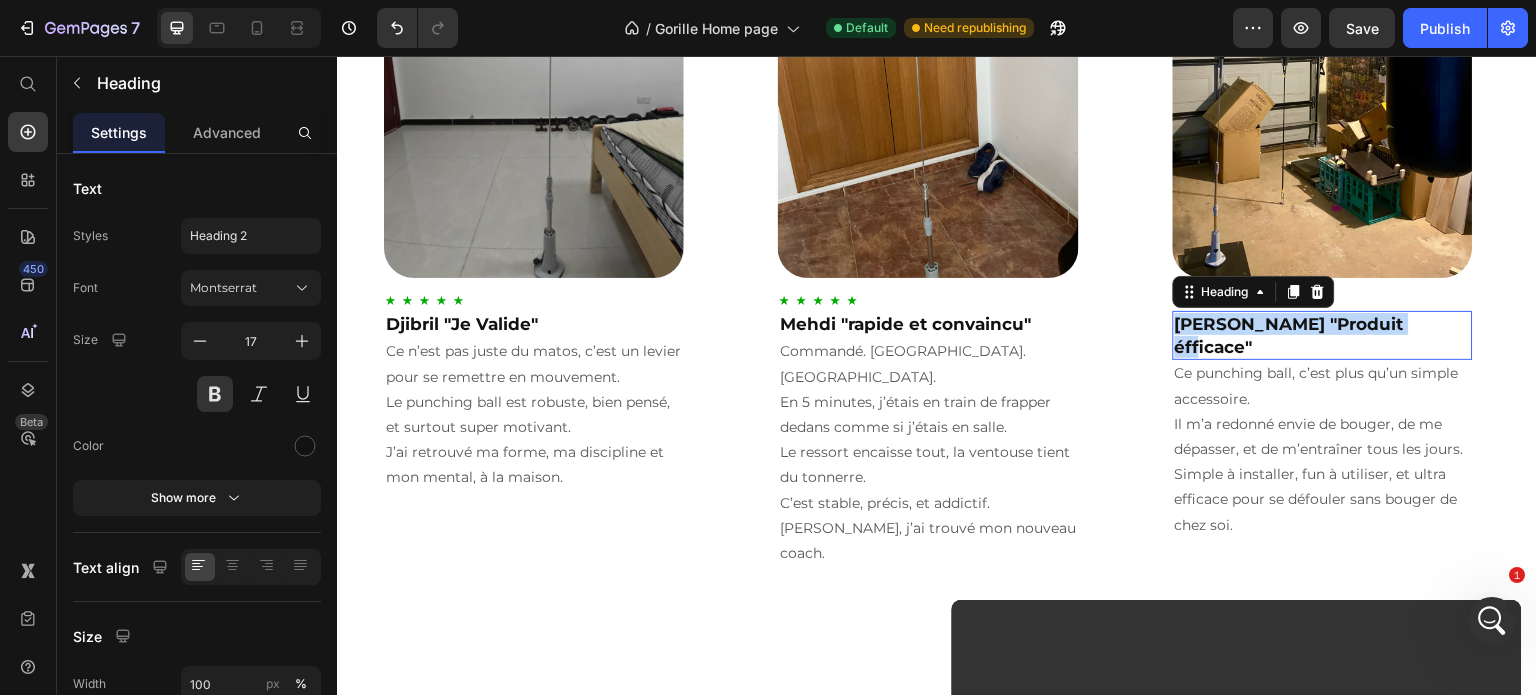 click on "[PERSON_NAME] "Produit éfficace"" at bounding box center [1323, 335] 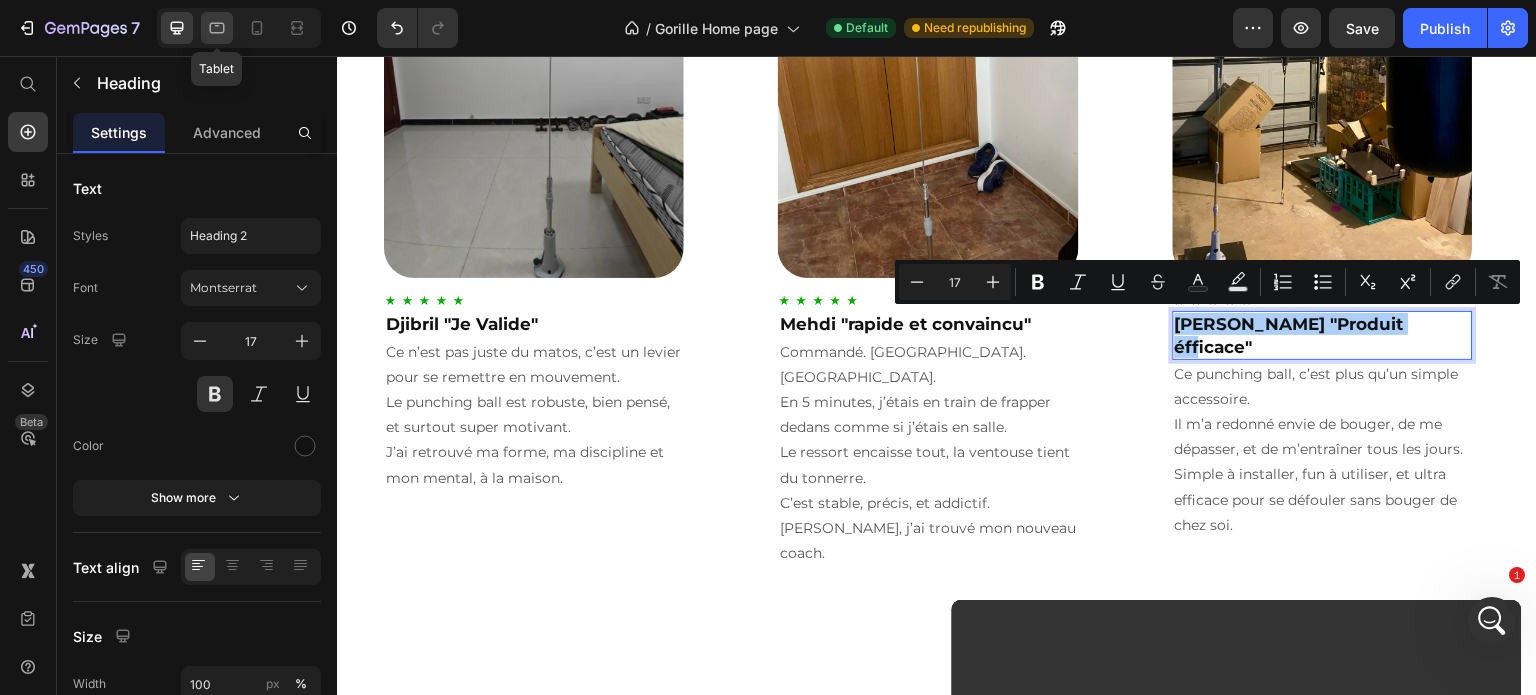 click 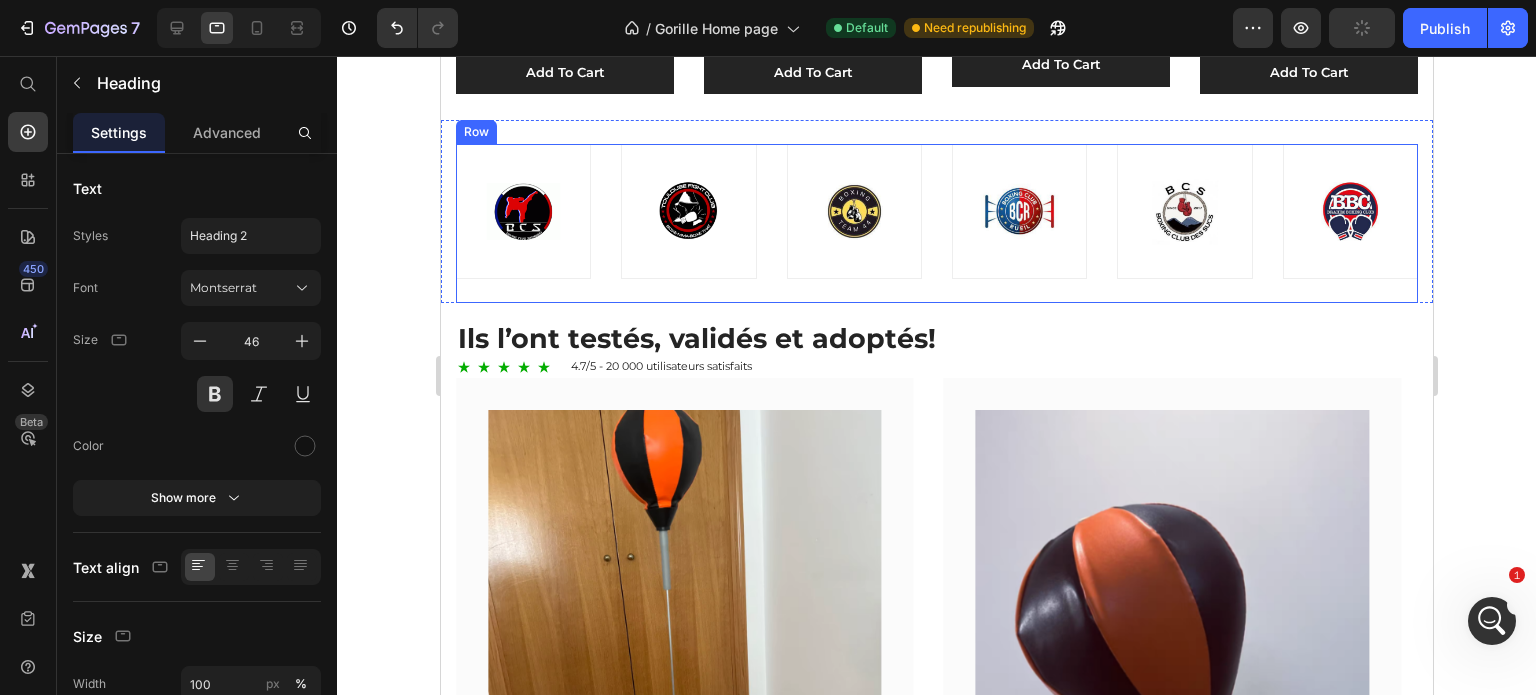 scroll, scrollTop: 1576, scrollLeft: 0, axis: vertical 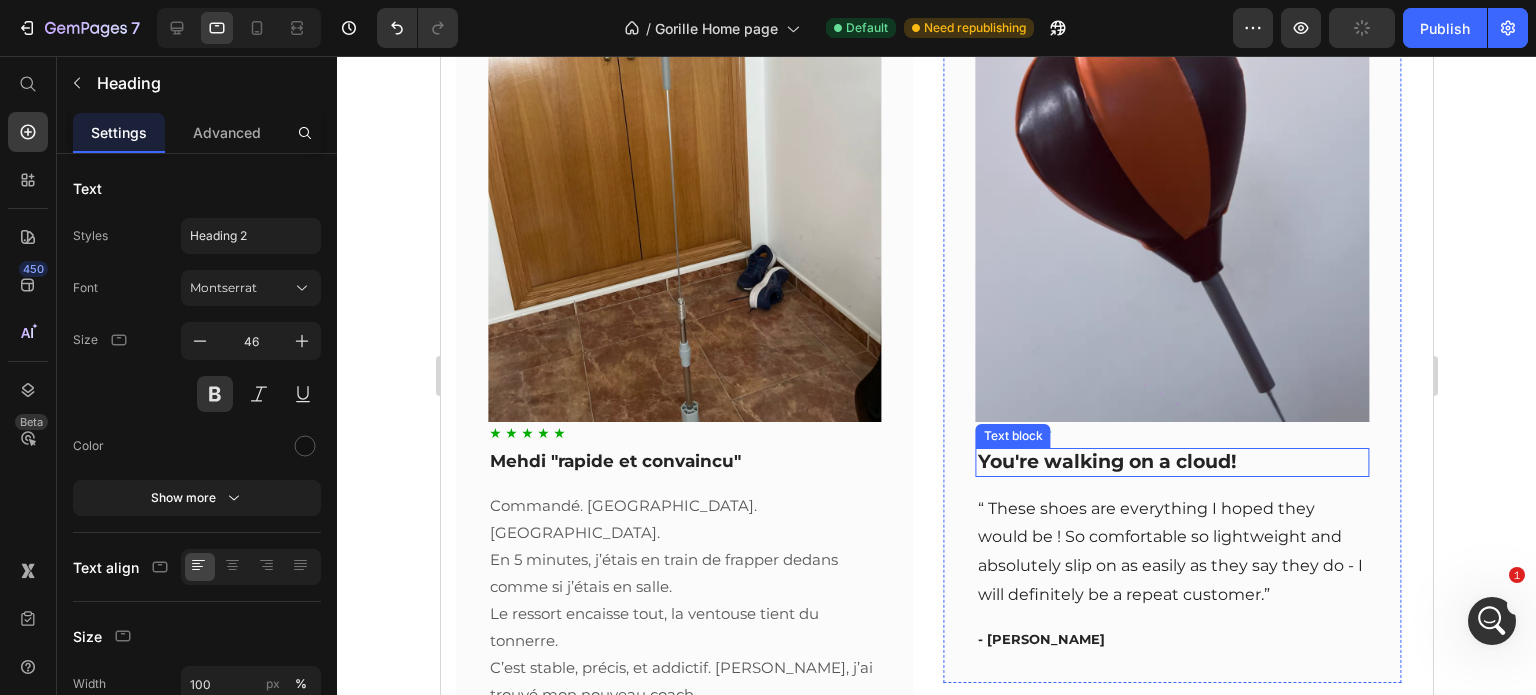click on "You're walking on a cloud!" at bounding box center [1172, 462] 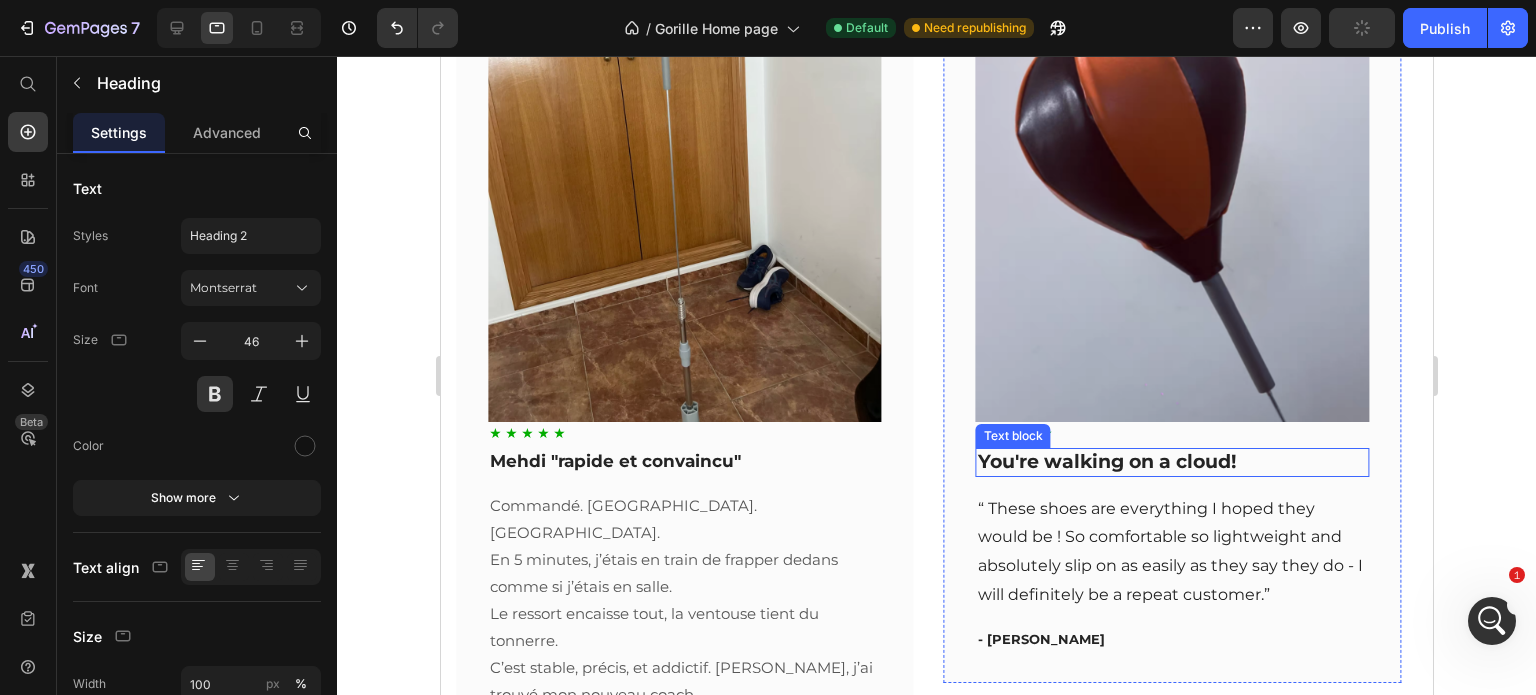 click on "You're walking on a cloud!" at bounding box center (1172, 462) 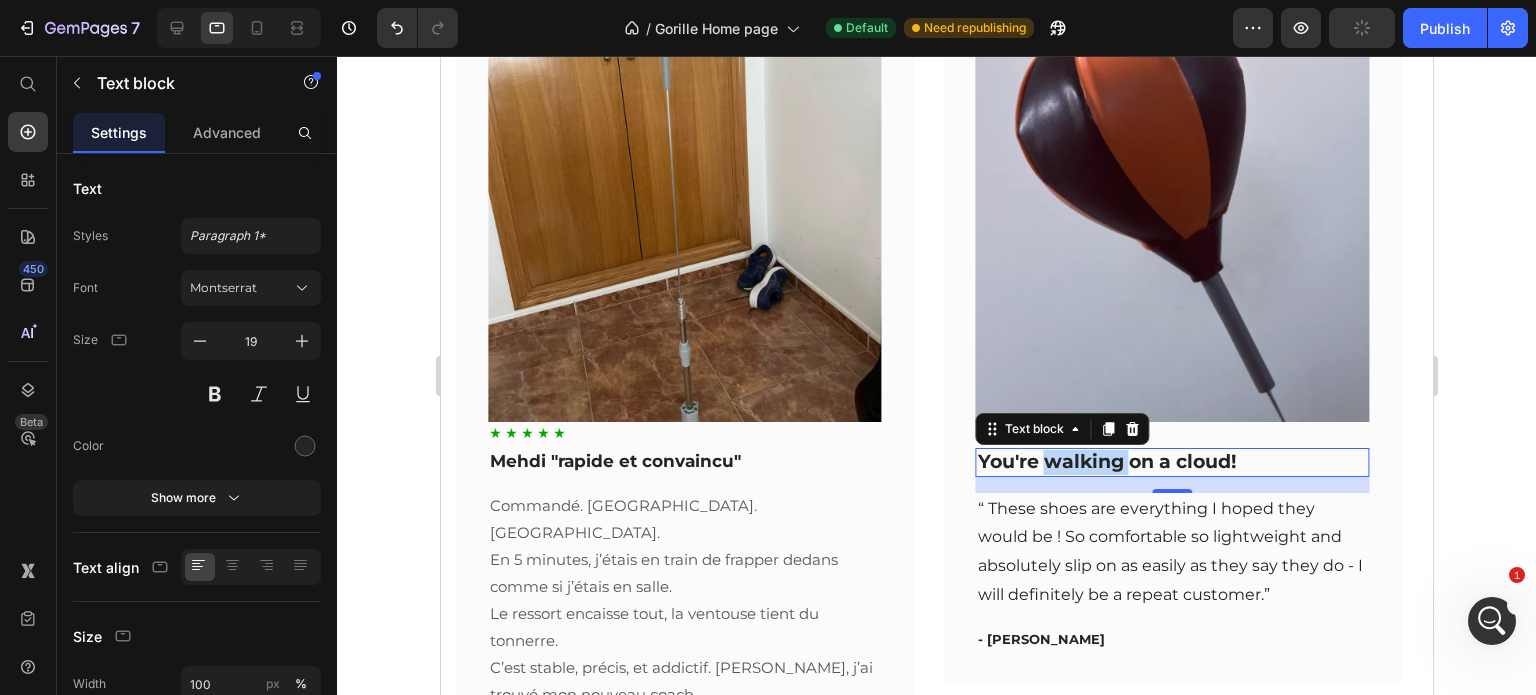 click on "You're walking on a cloud!" at bounding box center [1172, 462] 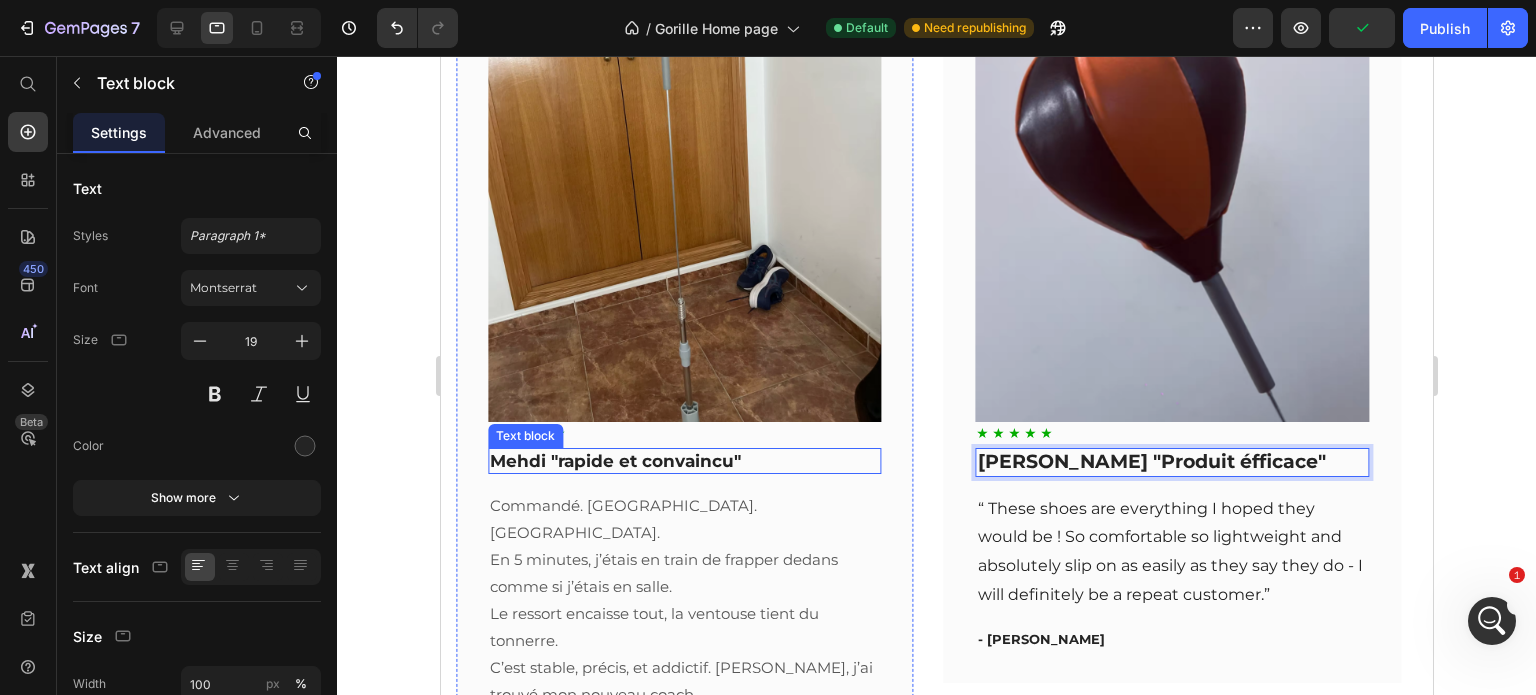 click on "Mehdi "rapide et convaincu"" at bounding box center (684, 461) 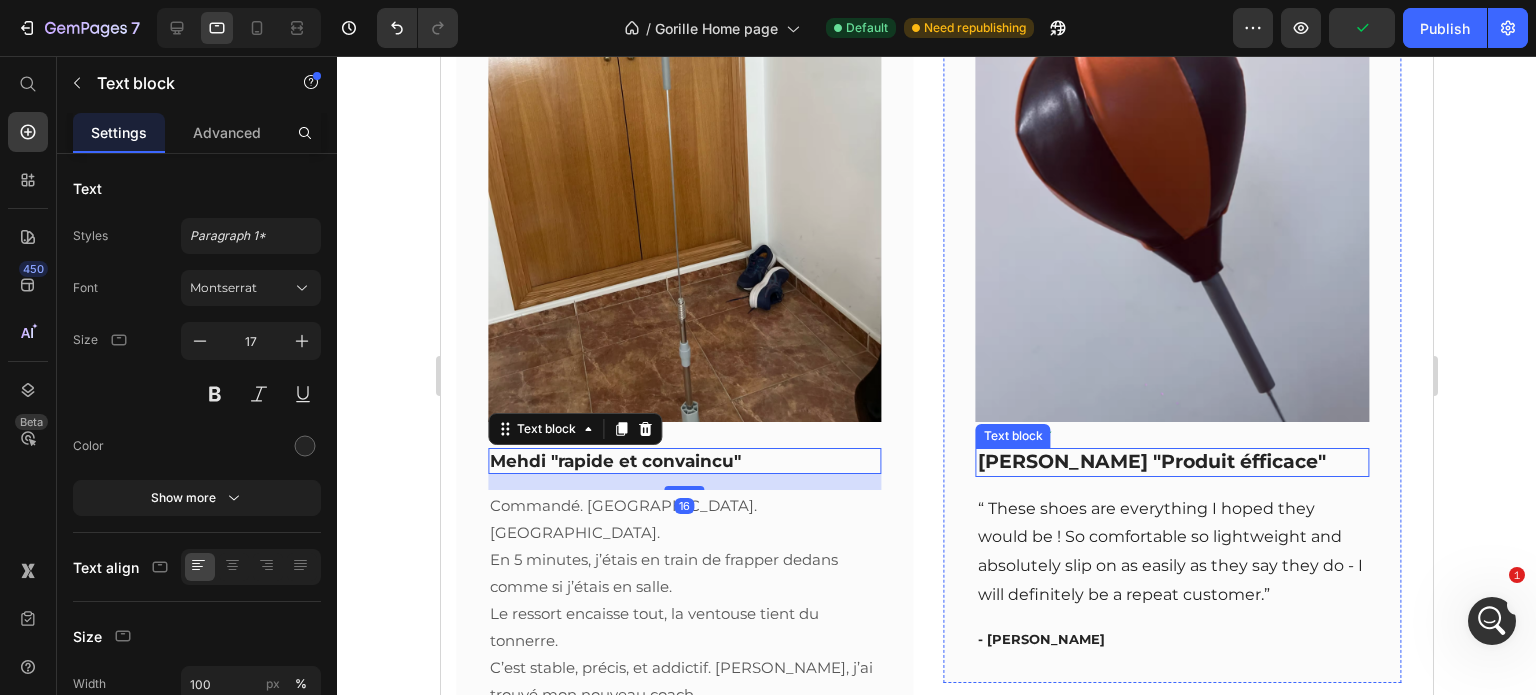 click on "[PERSON_NAME] "Produit éfficace"" at bounding box center [1172, 462] 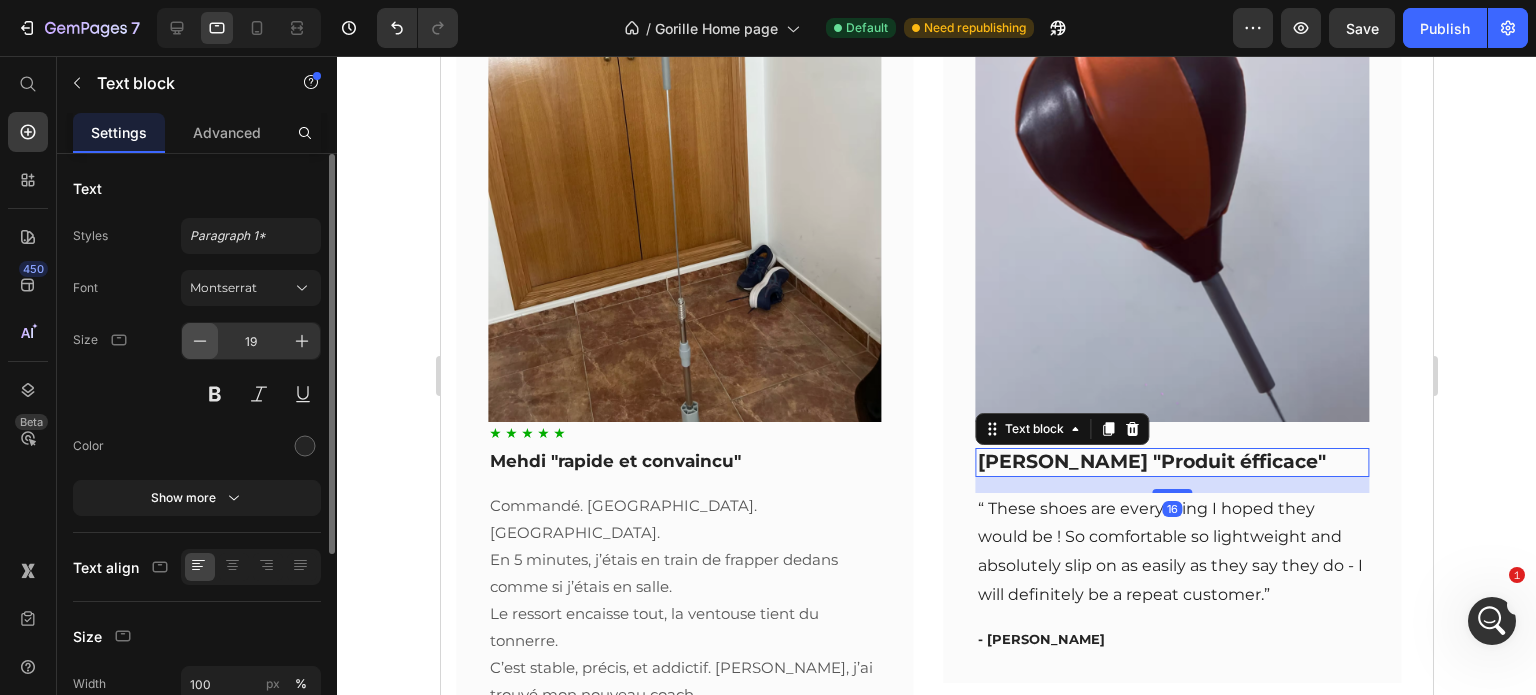 click 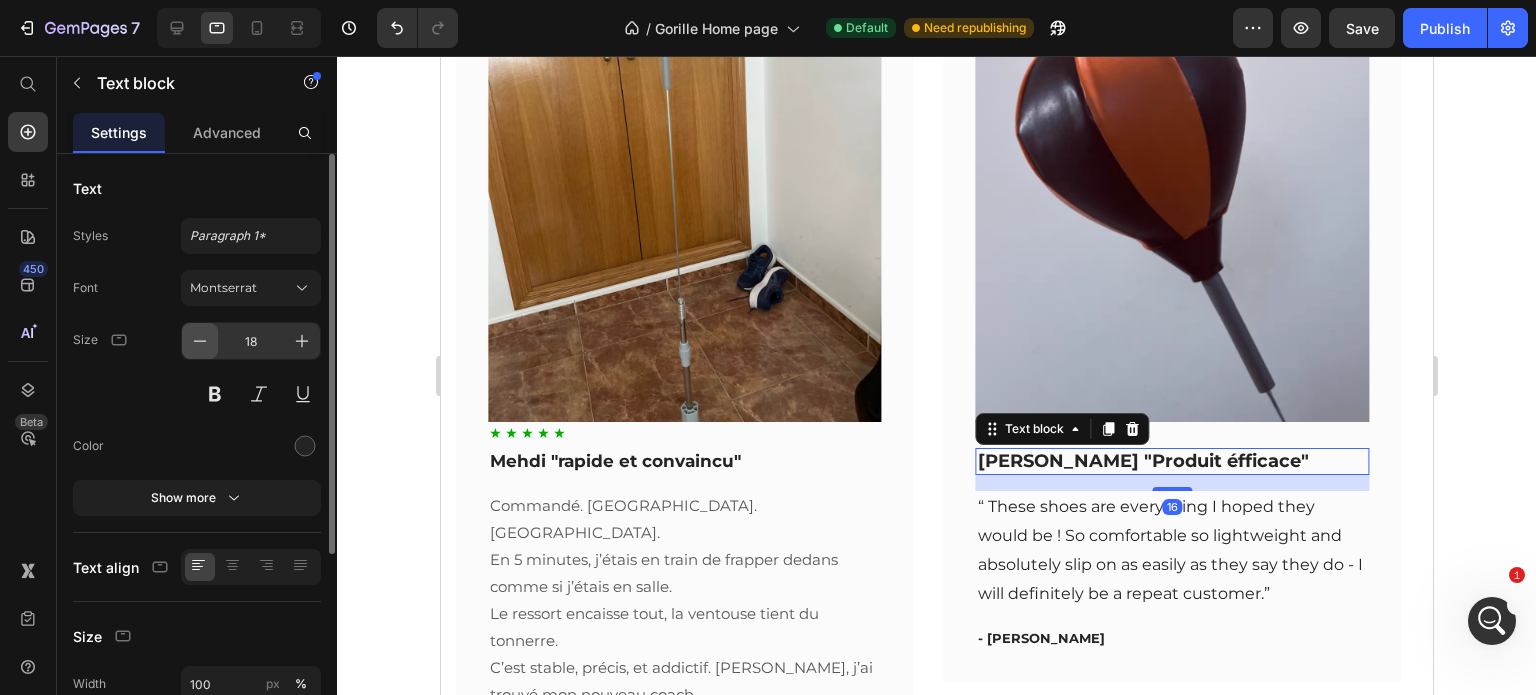 click 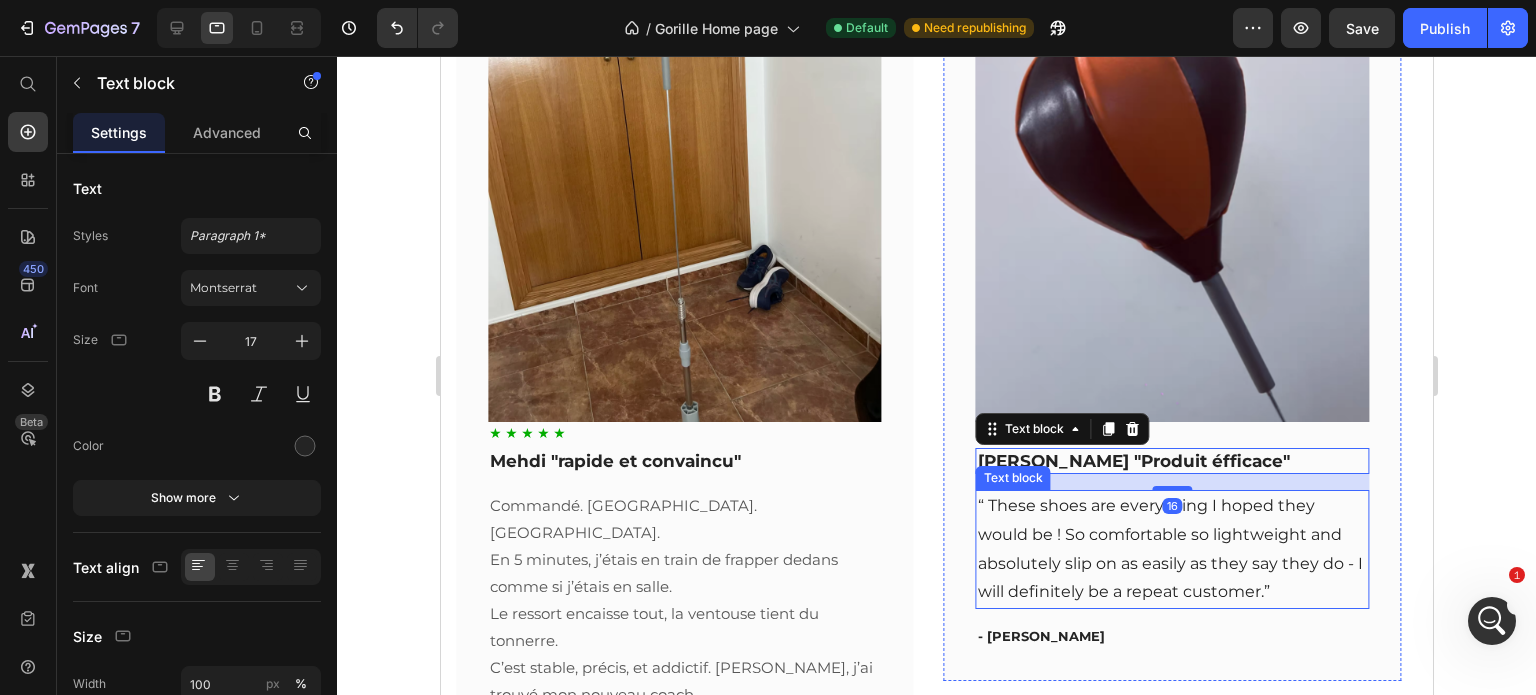 click on "“ These shoes are everything I hoped they would be ! So comfortable so lightweight and absolutely slip on as easily as they say they do - I will definitely be a repeat customer.”" at bounding box center [1172, 549] 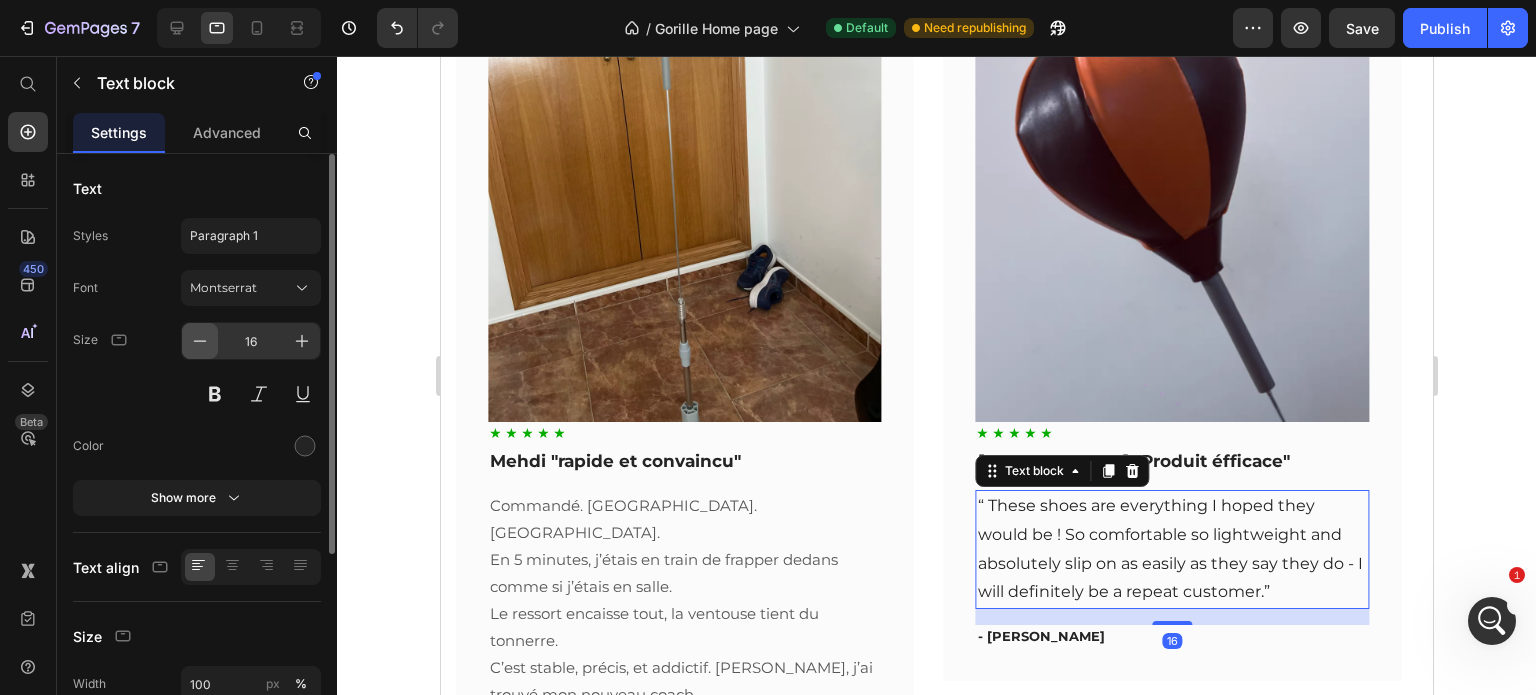 click 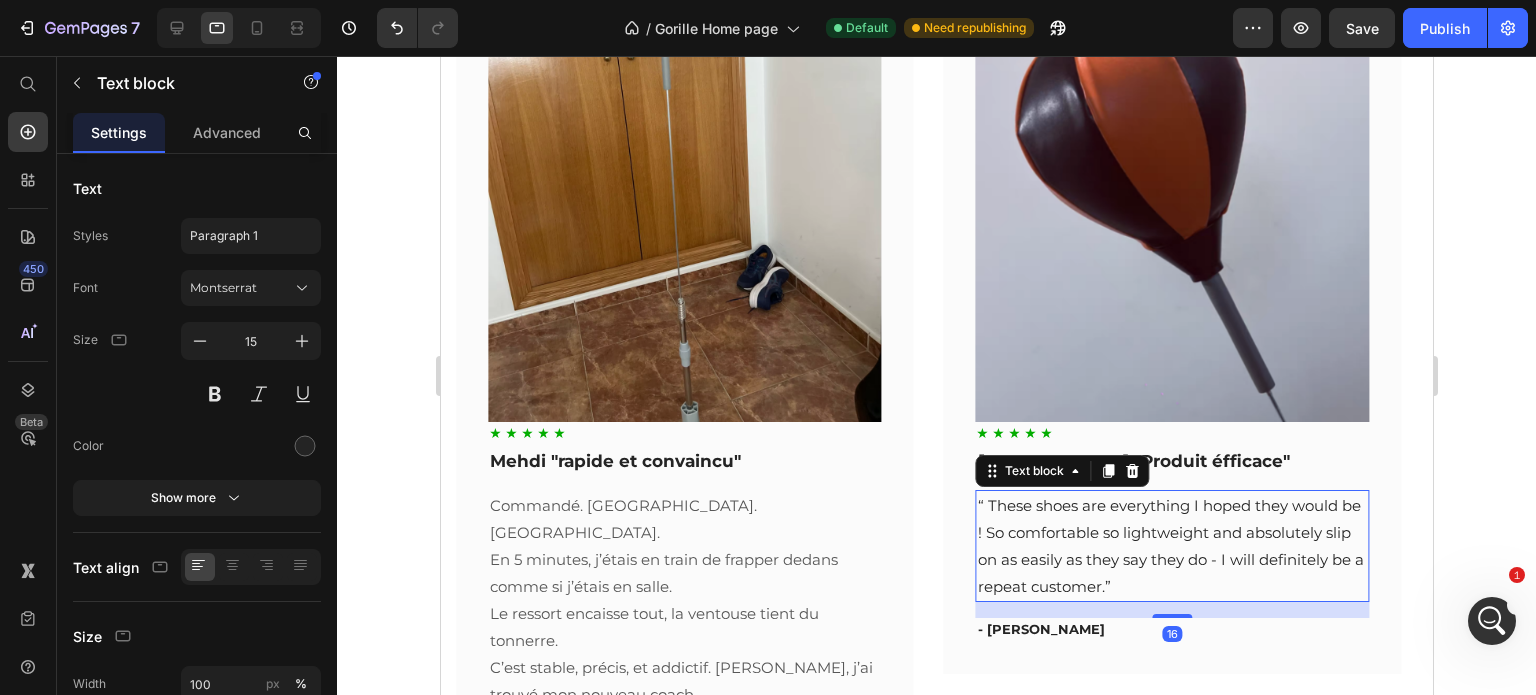 click on "- Ryan S." at bounding box center (1172, 630) 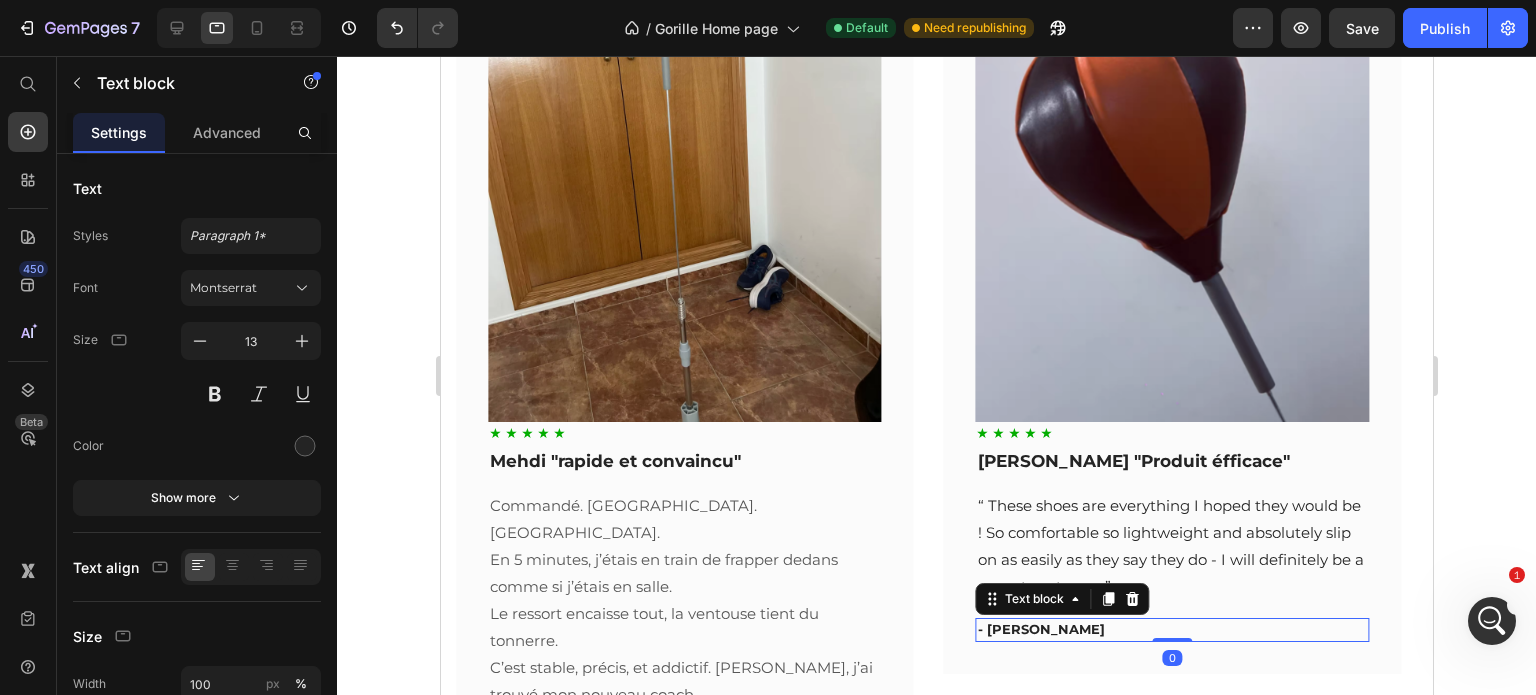 click on "Text block" at bounding box center [1062, 599] 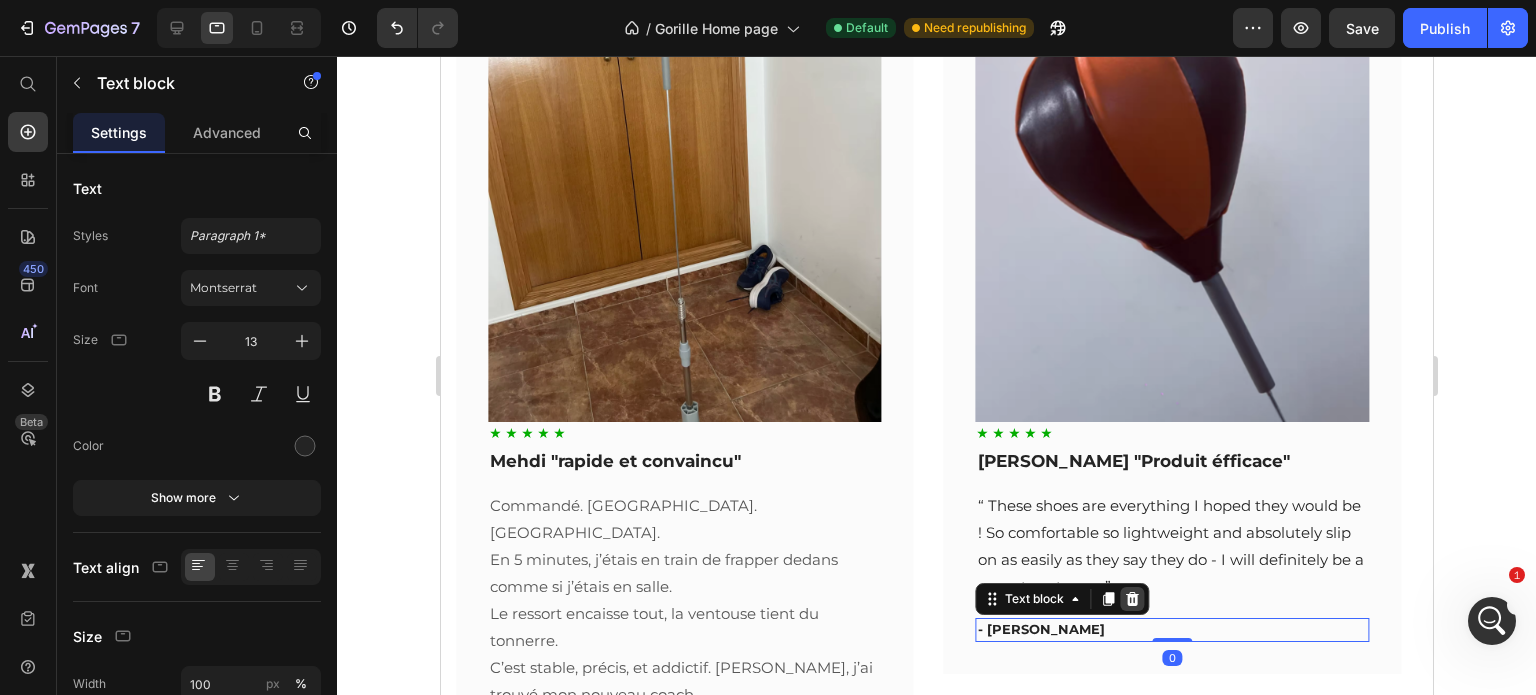 click 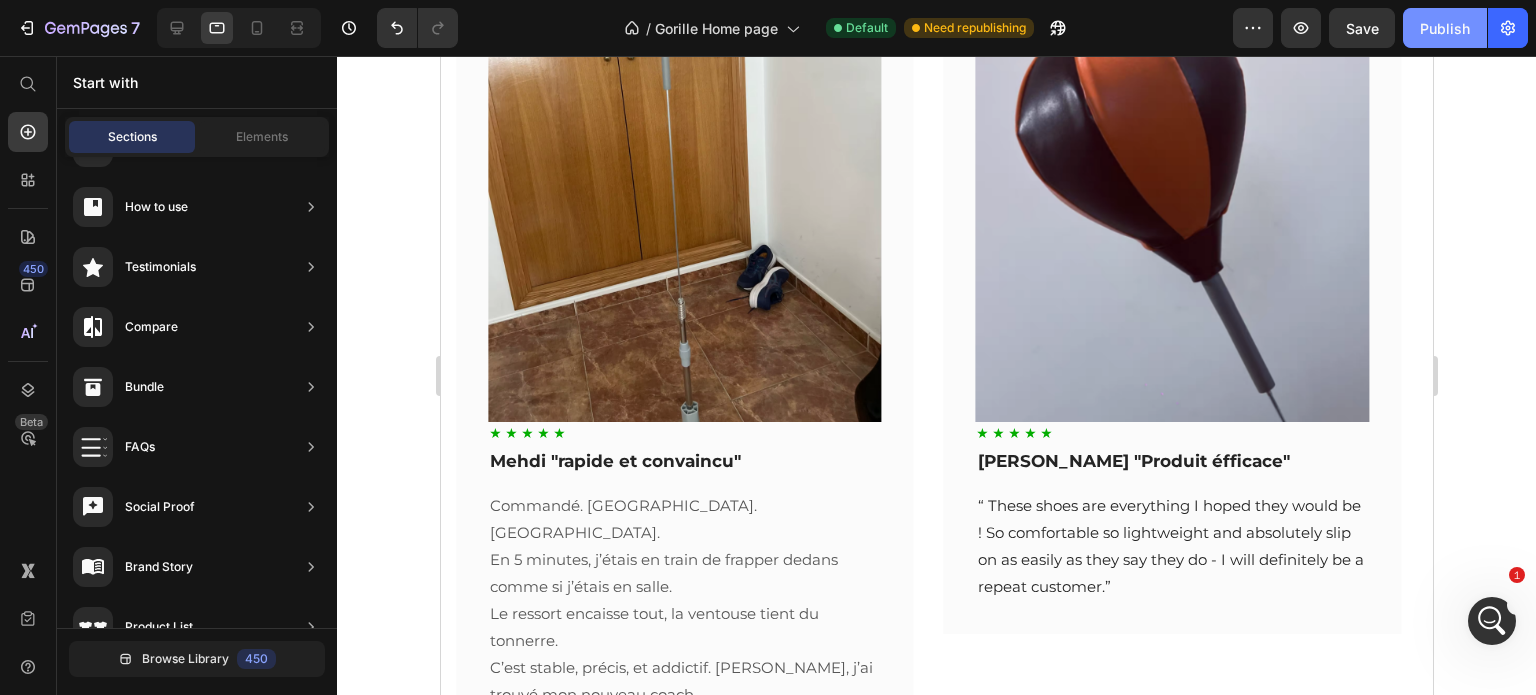 click on "Publish" 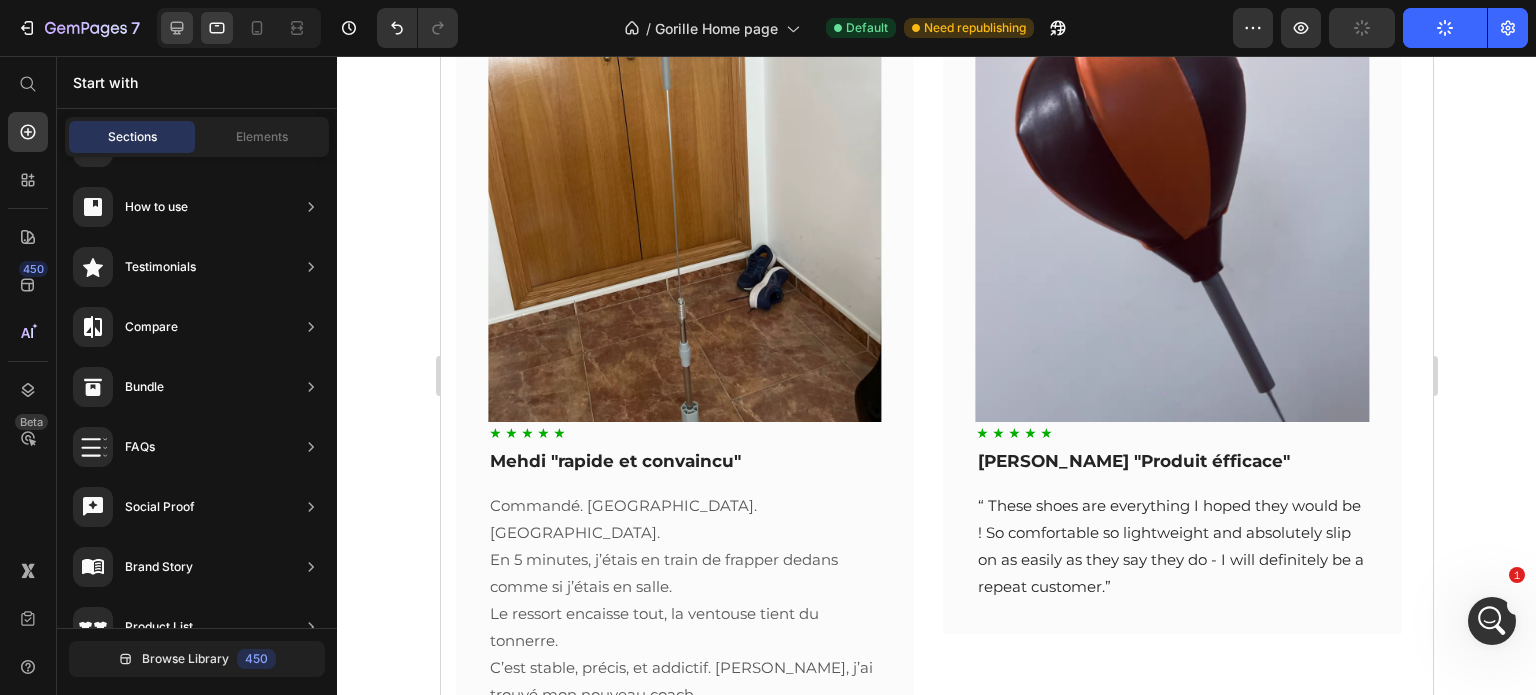 click 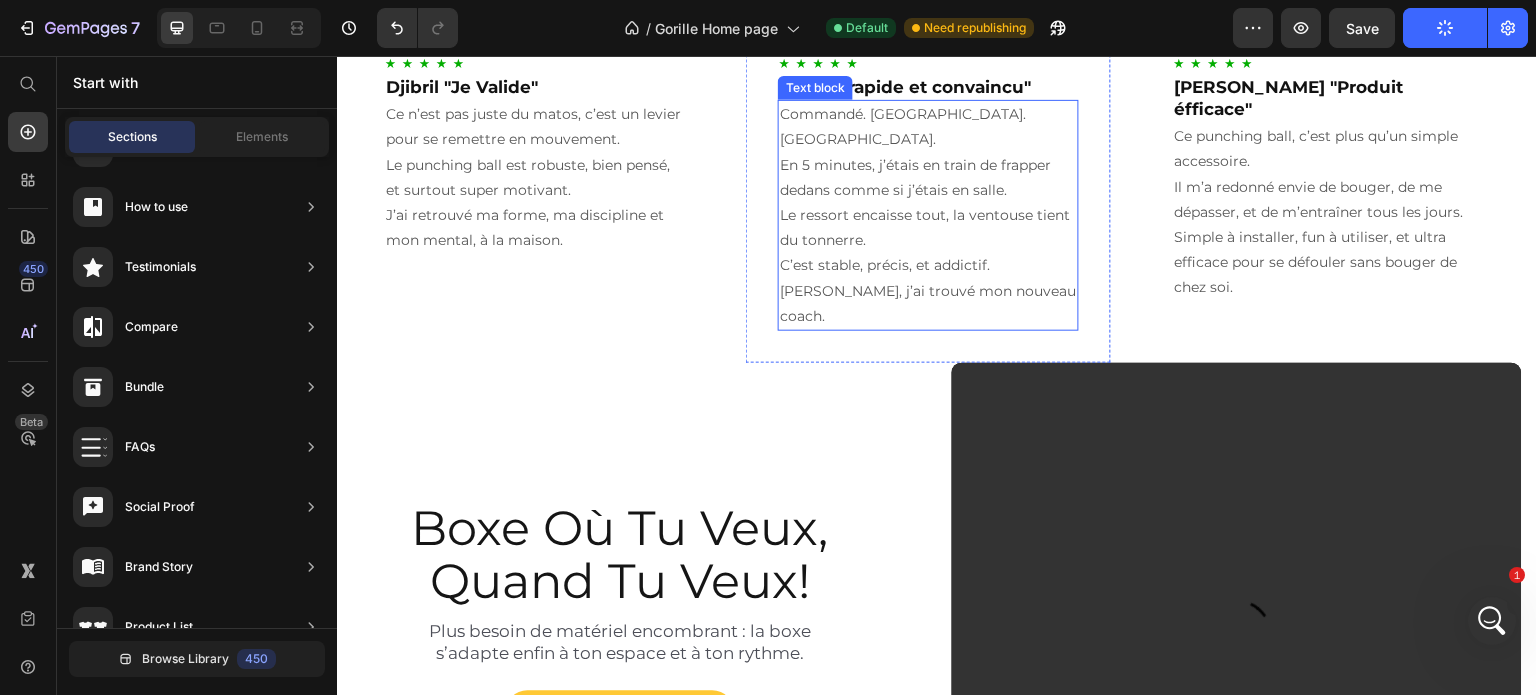 scroll, scrollTop: 1149, scrollLeft: 0, axis: vertical 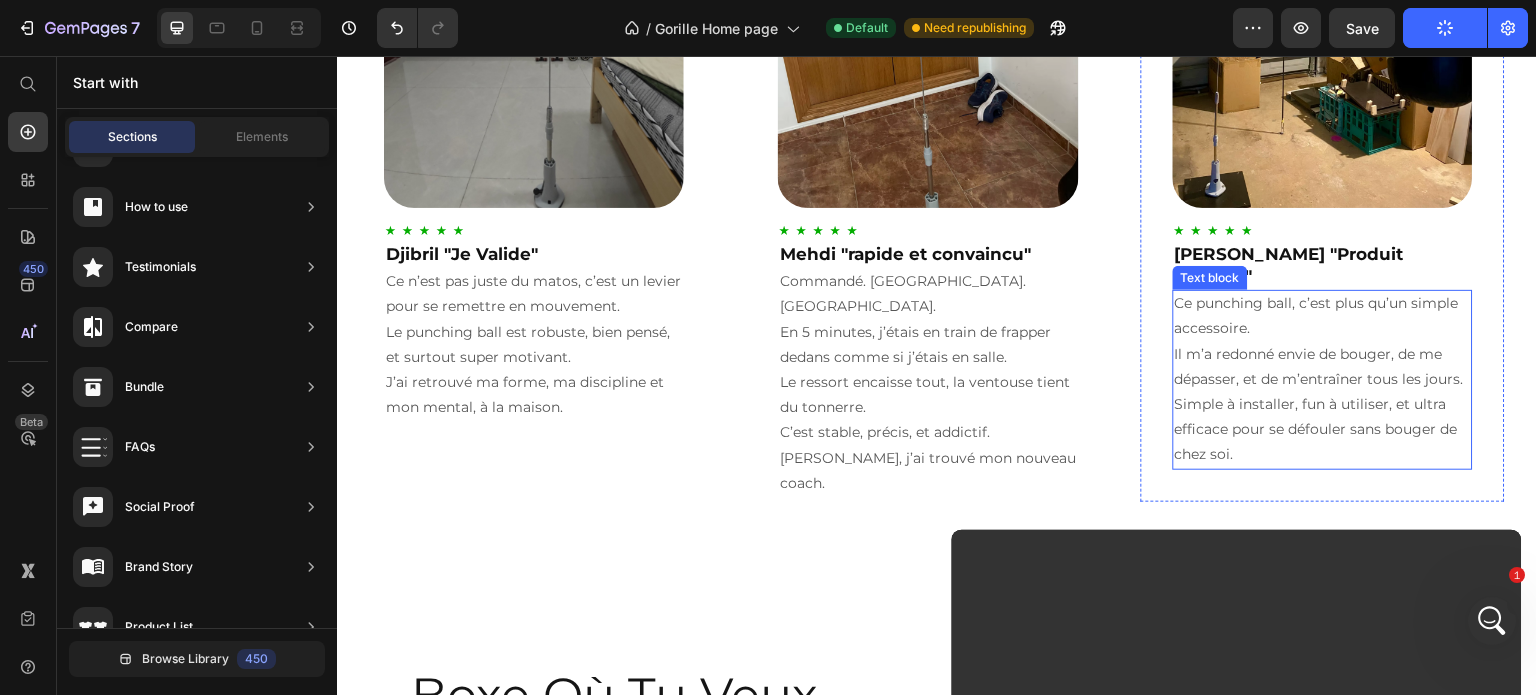click on "Ce punching ball, c’est plus qu’un simple accessoire. Il m’a redonné envie de bouger, de me dépasser, et de m’entraîner tous les jours. Simple à installer, fun à utiliser, et ultra efficace pour se défouler sans bouger de chez soi." at bounding box center (1323, 380) 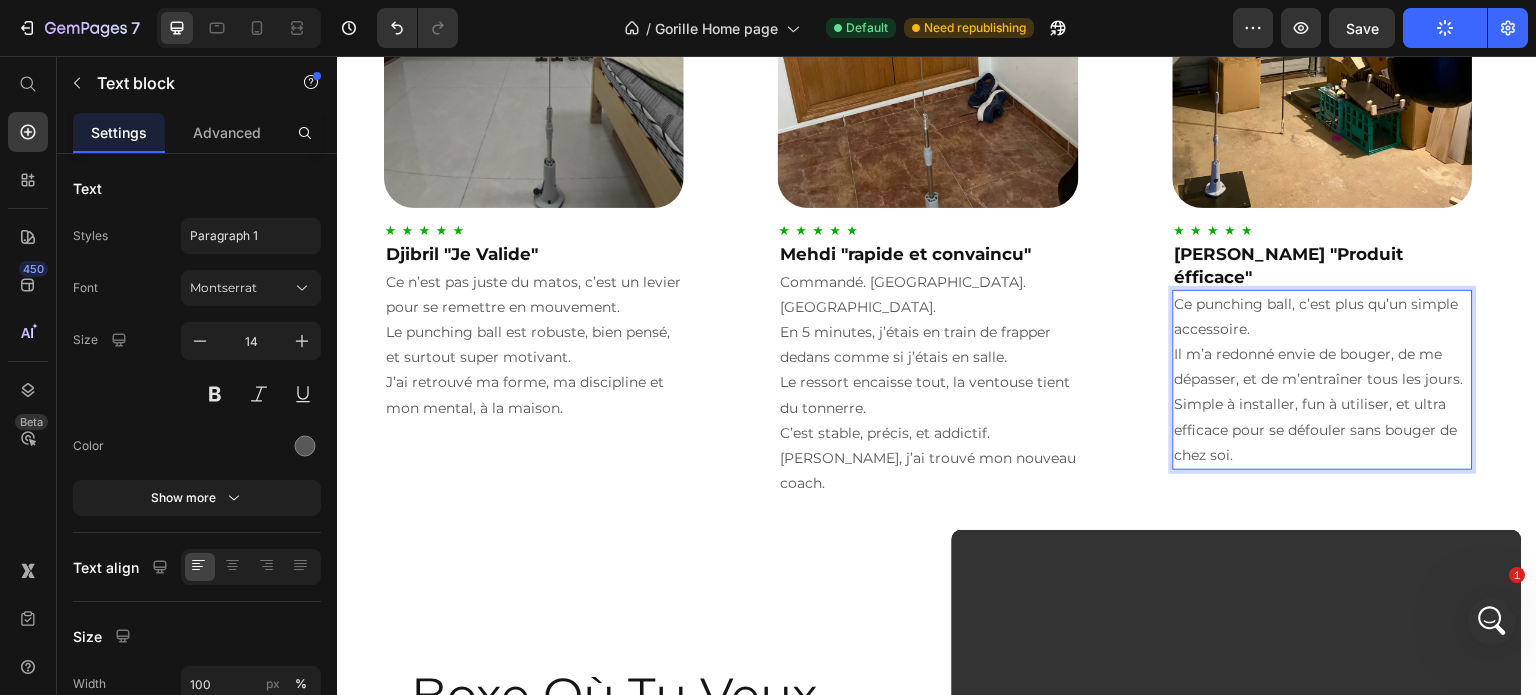 click on "Ce punching ball, c’est plus qu’un simple accessoire. Il m’a redonné envie de bouger, de me dépasser, et de m’entraîner tous les jours. Simple à installer, fun à utiliser, et ultra efficace pour se défouler sans bouger de chez soi." at bounding box center (1323, 380) 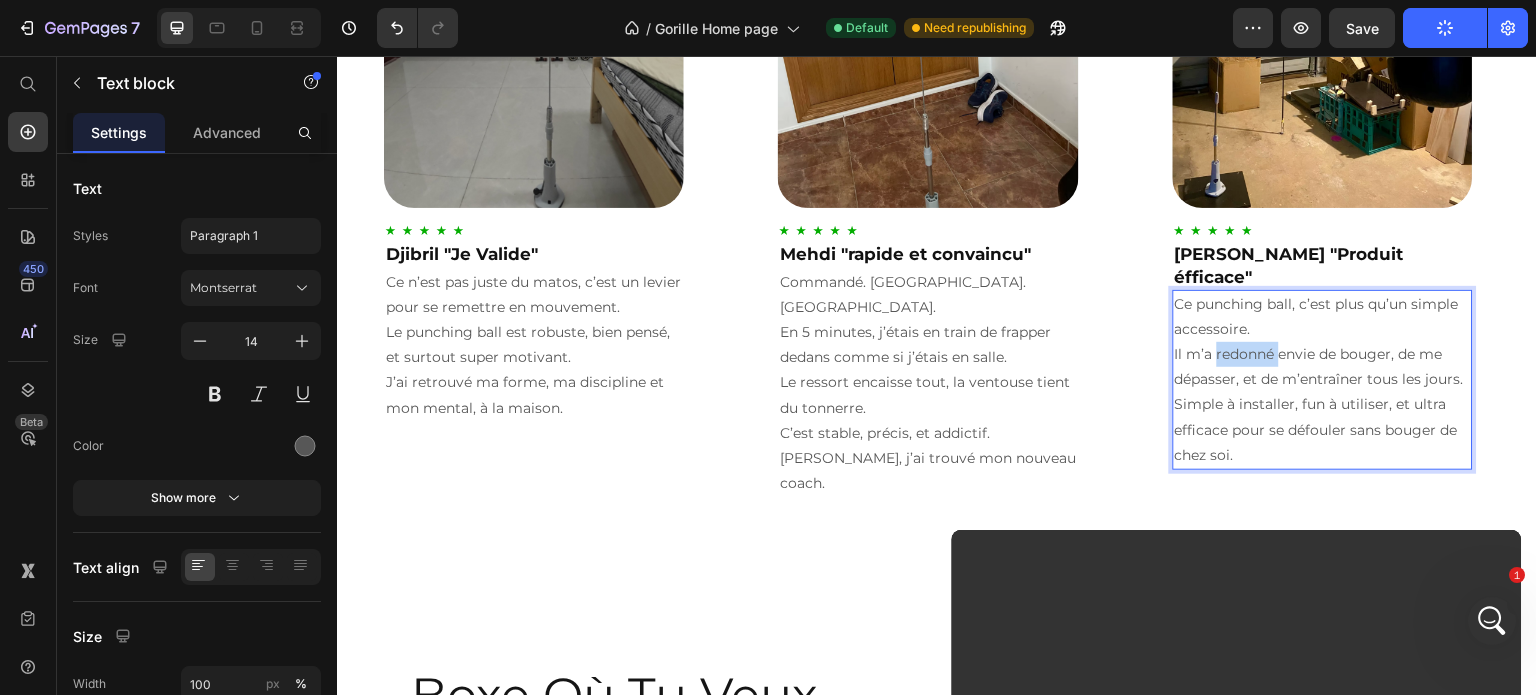 click on "Ce punching ball, c’est plus qu’un simple accessoire. Il m’a redonné envie de bouger, de me dépasser, et de m’entraîner tous les jours. Simple à installer, fun à utiliser, et ultra efficace pour se défouler sans bouger de chez soi." at bounding box center (1323, 380) 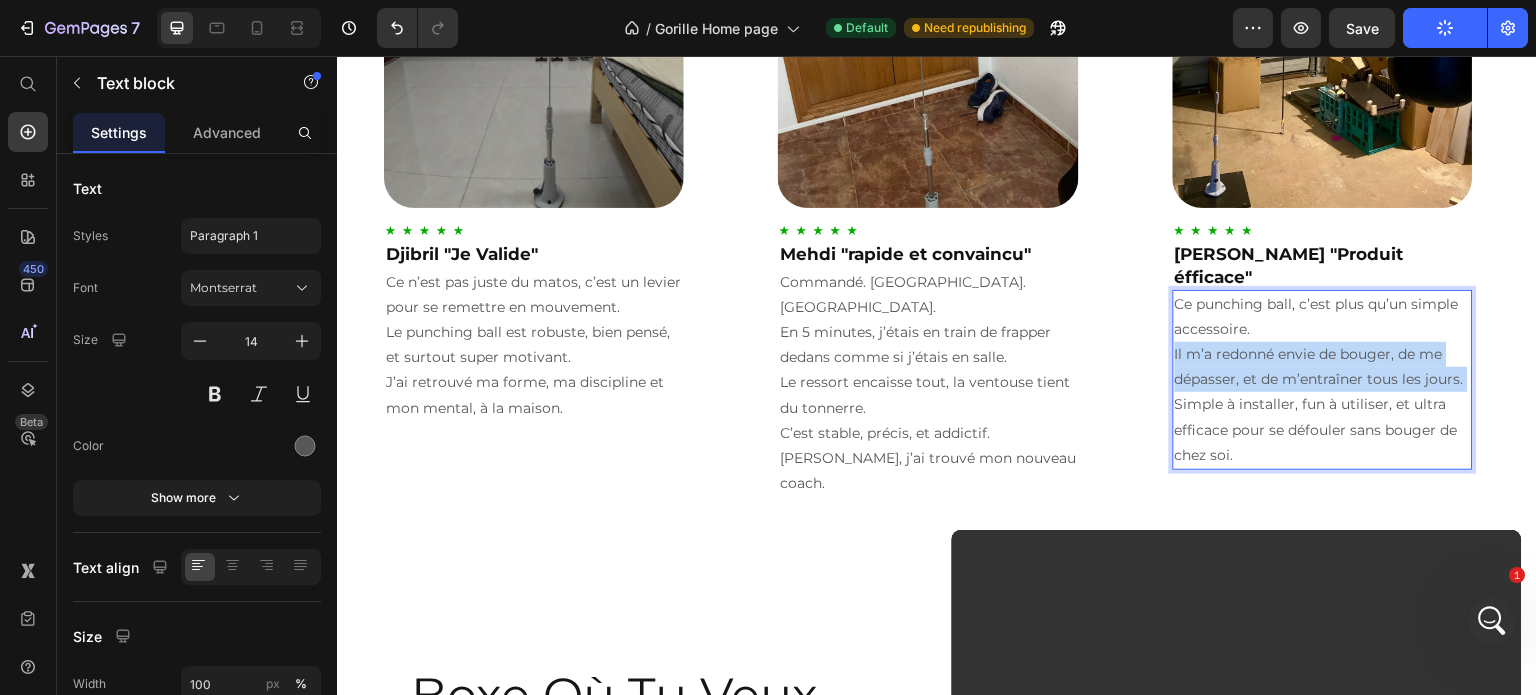 click on "Ce punching ball, c’est plus qu’un simple accessoire. Il m’a redonné envie de bouger, de me dépasser, et de m’entraîner tous les jours. Simple à installer, fun à utiliser, et ultra efficace pour se défouler sans bouger de chez soi." at bounding box center [1323, 380] 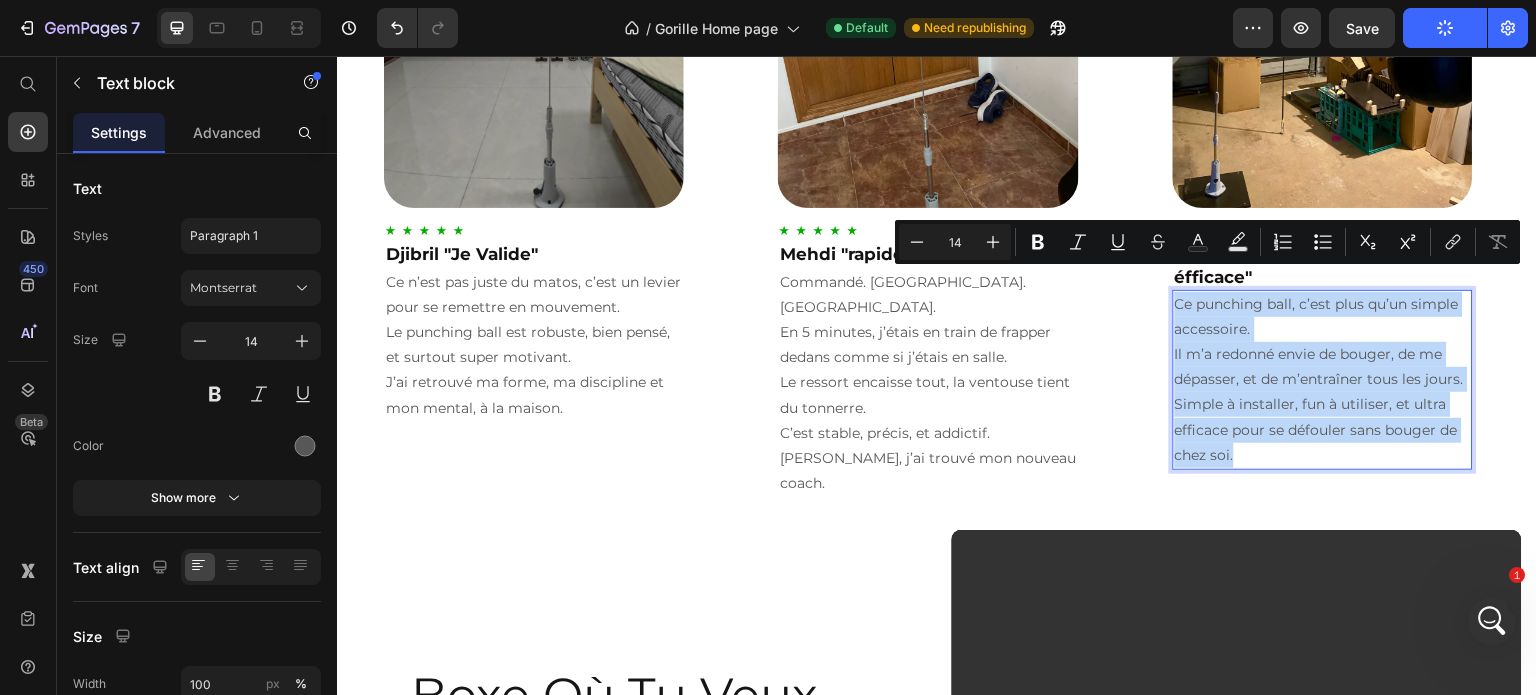 copy on "Ce punching ball, c’est plus qu’un simple accessoire. Il m’a redonné envie de bouger, de me dépasser, et de m’entraîner tous les jours. Simple à installer, fun à utiliser, et ultra efficace pour se défouler sans bouger de chez soi." 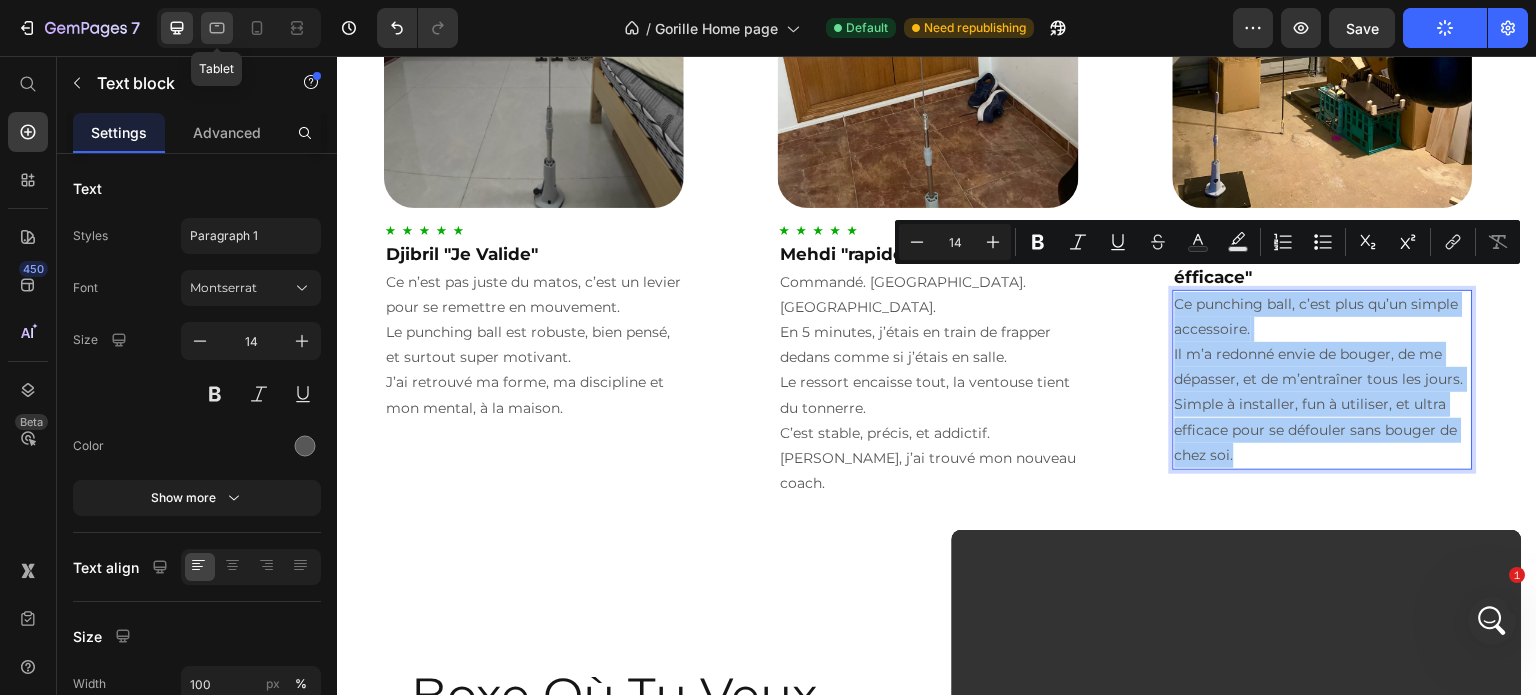 click 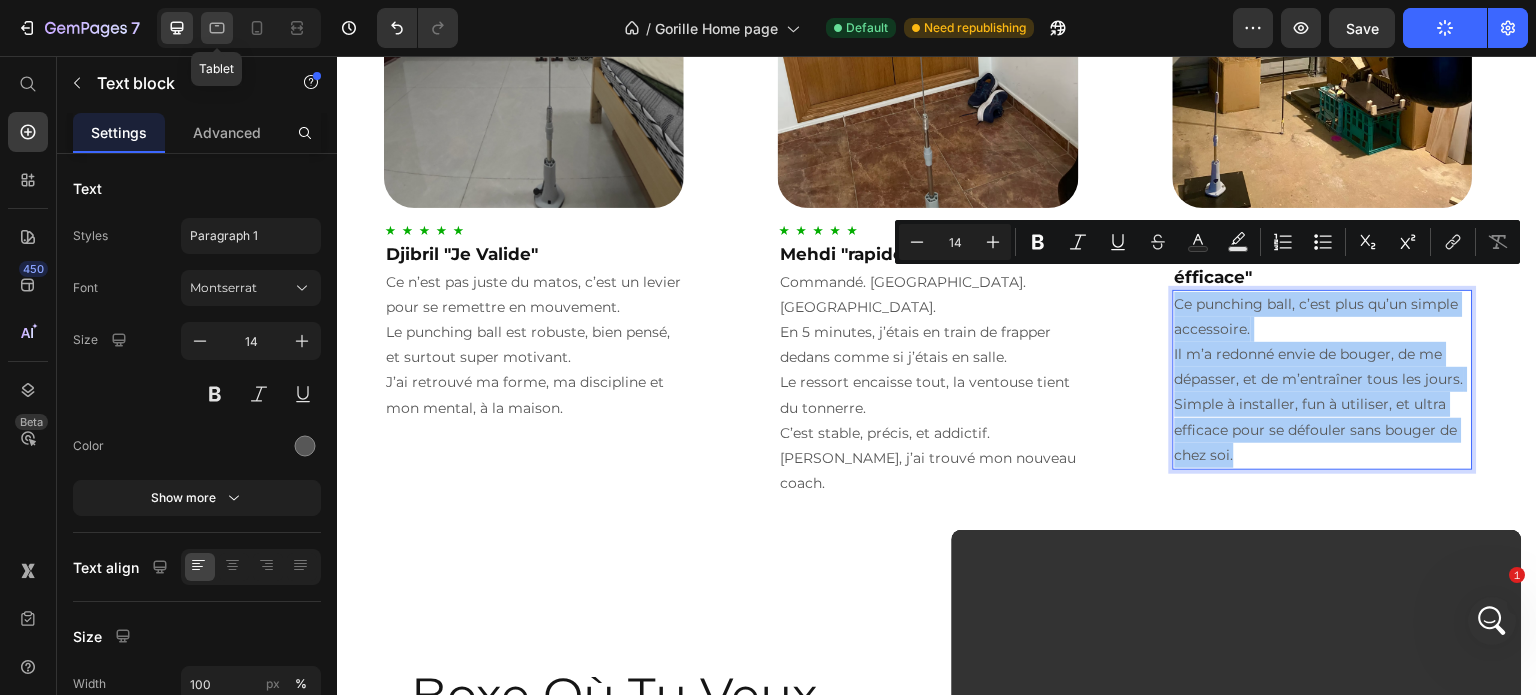 type on "16" 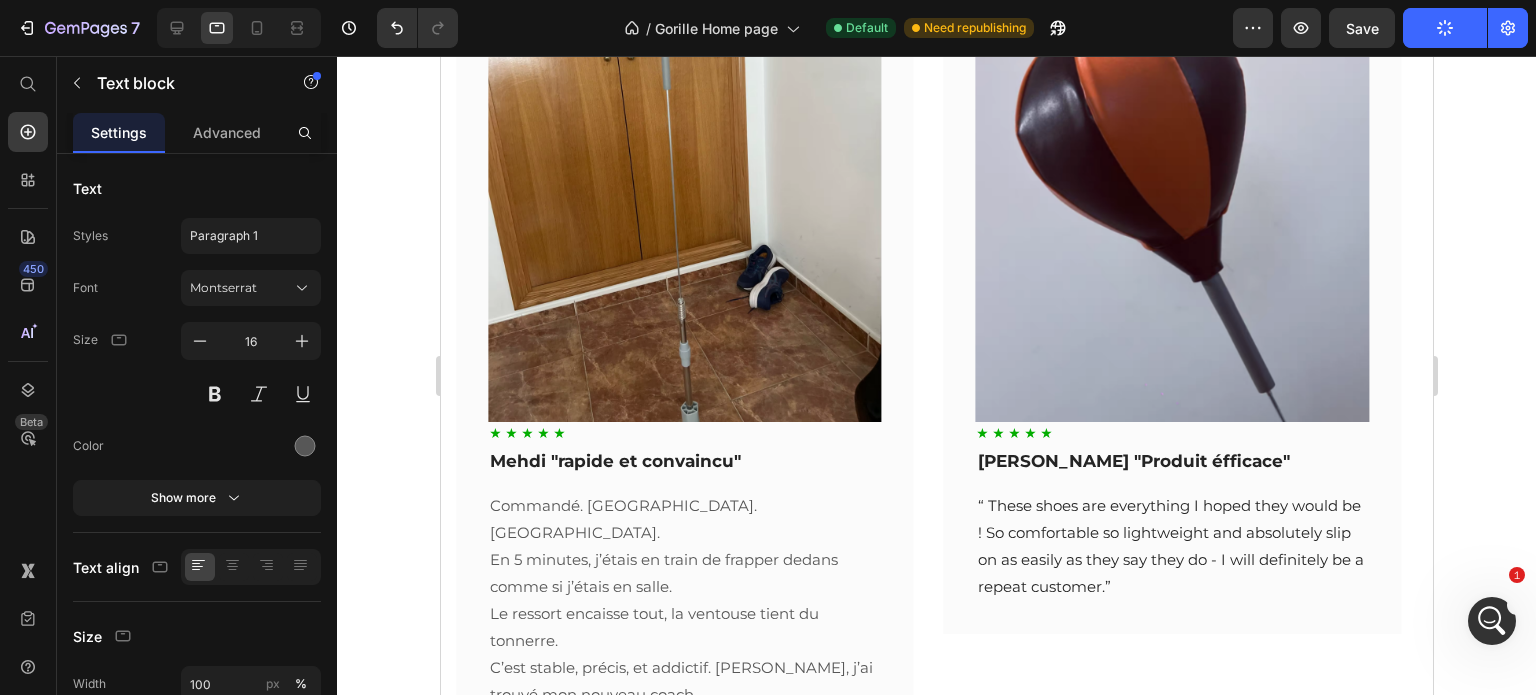 scroll, scrollTop: 1905, scrollLeft: 0, axis: vertical 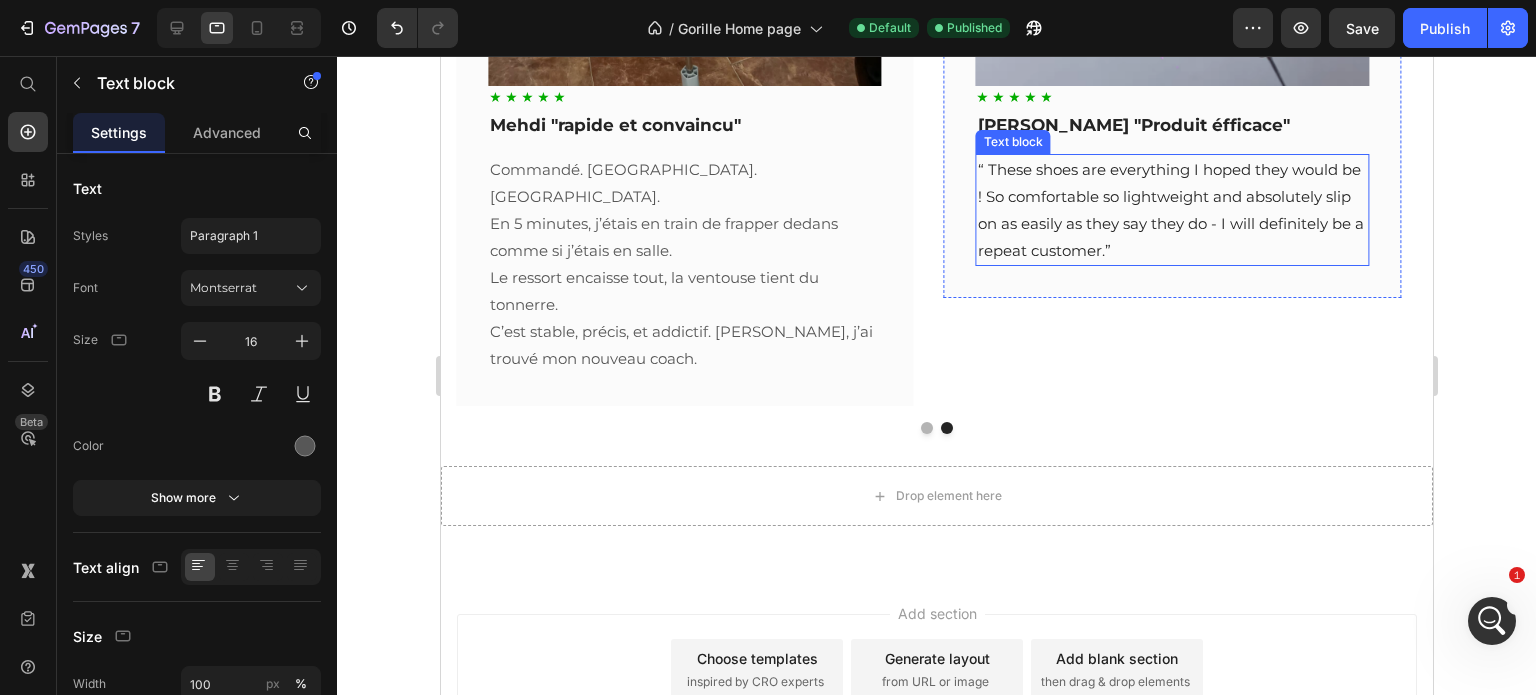 click on "“ These shoes are everything I hoped they would be ! So comfortable so lightweight and absolutely slip on as easily as they say they do - I will definitely be a repeat customer.”" at bounding box center [1172, 210] 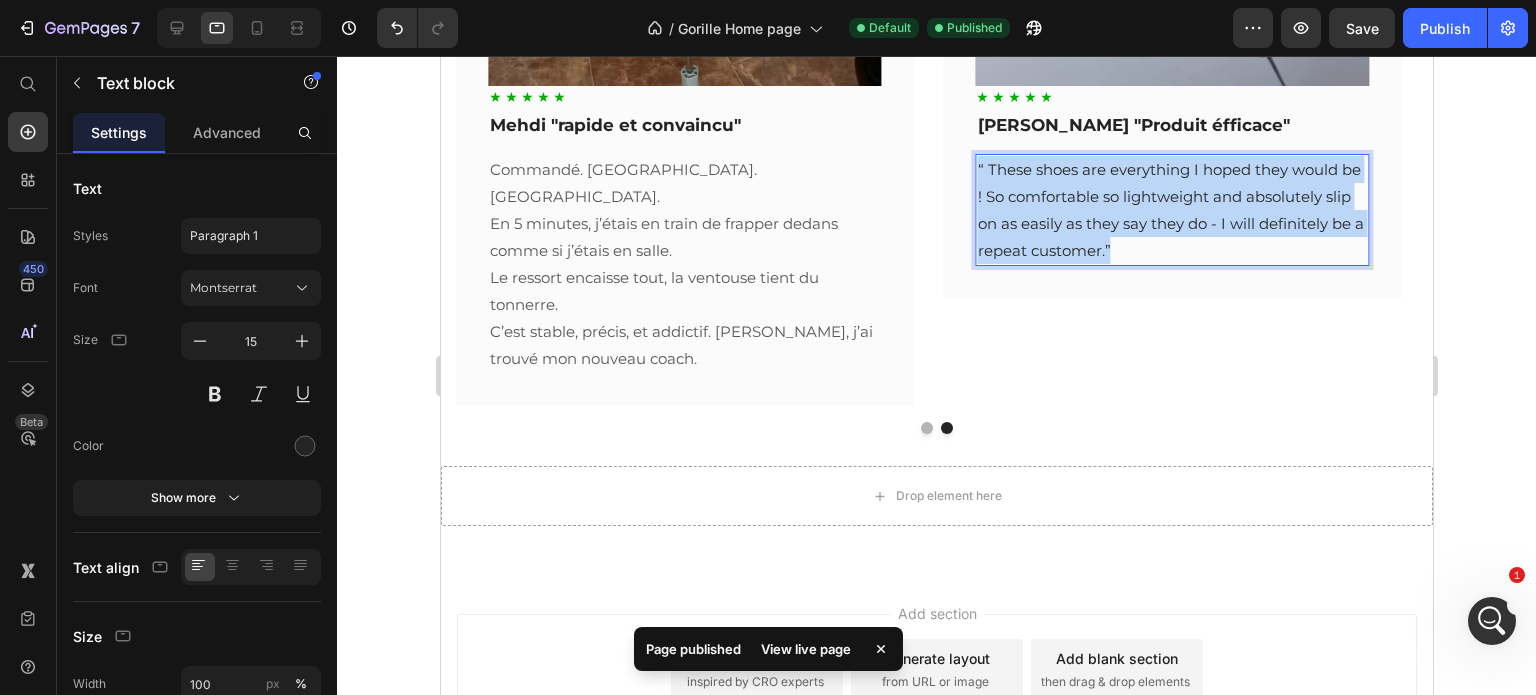 click on "“ These shoes are everything I hoped they would be ! So comfortable so lightweight and absolutely slip on as easily as they say they do - I will definitely be a repeat customer.”" at bounding box center [1172, 210] 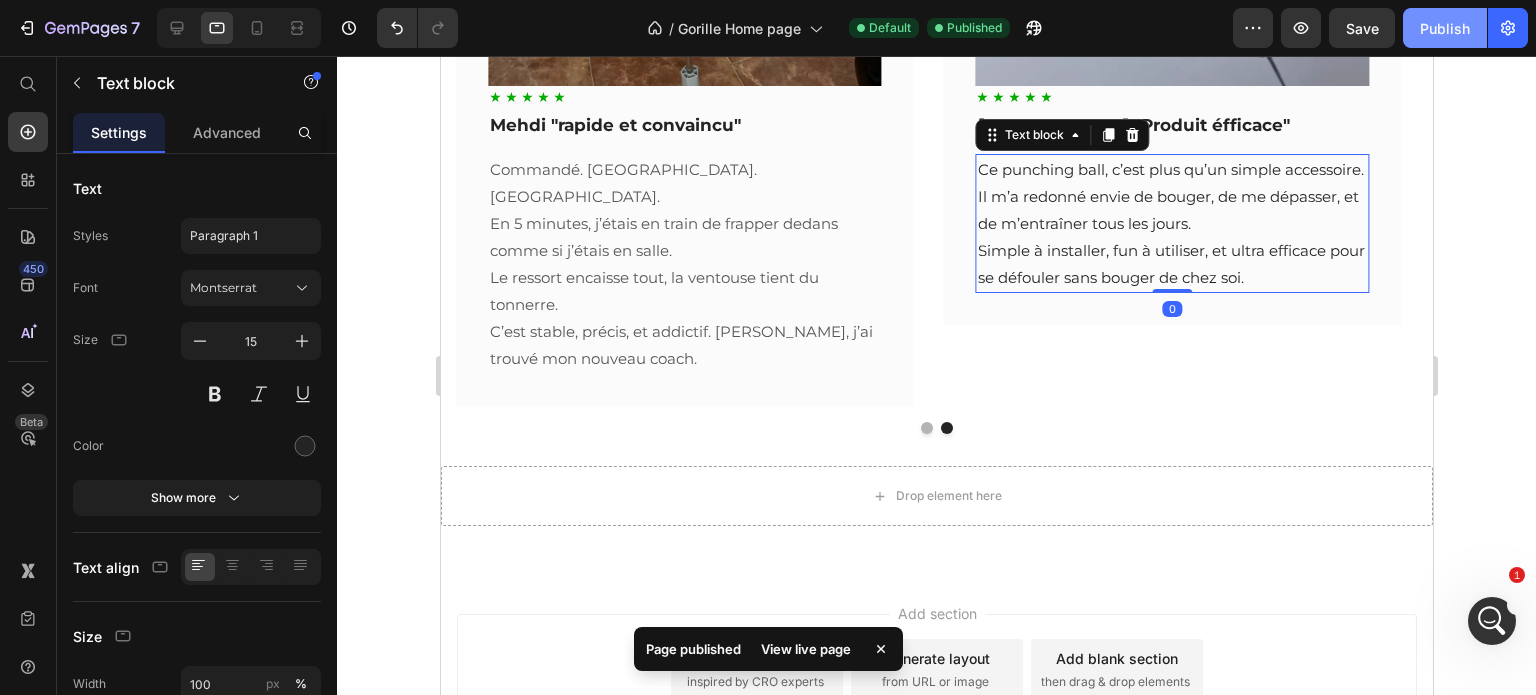click on "Publish" at bounding box center [1445, 28] 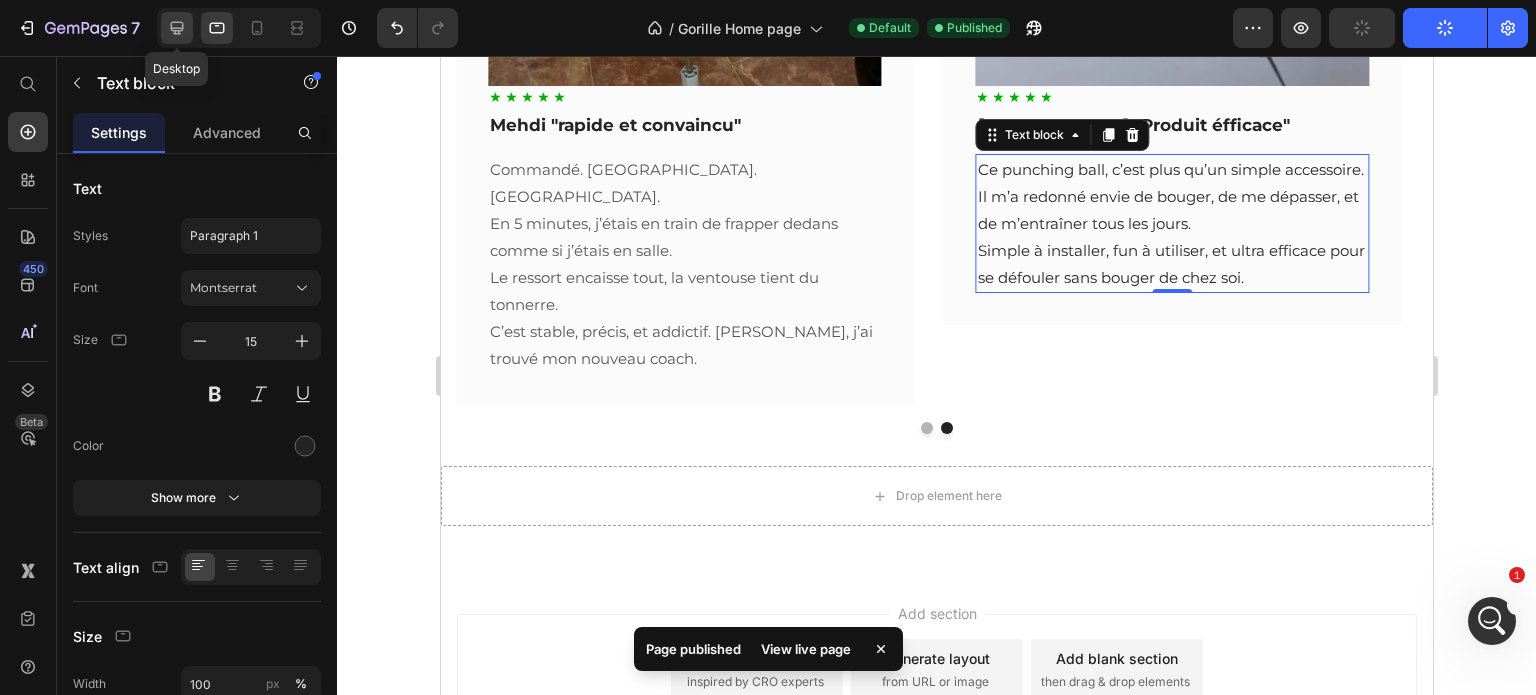 click 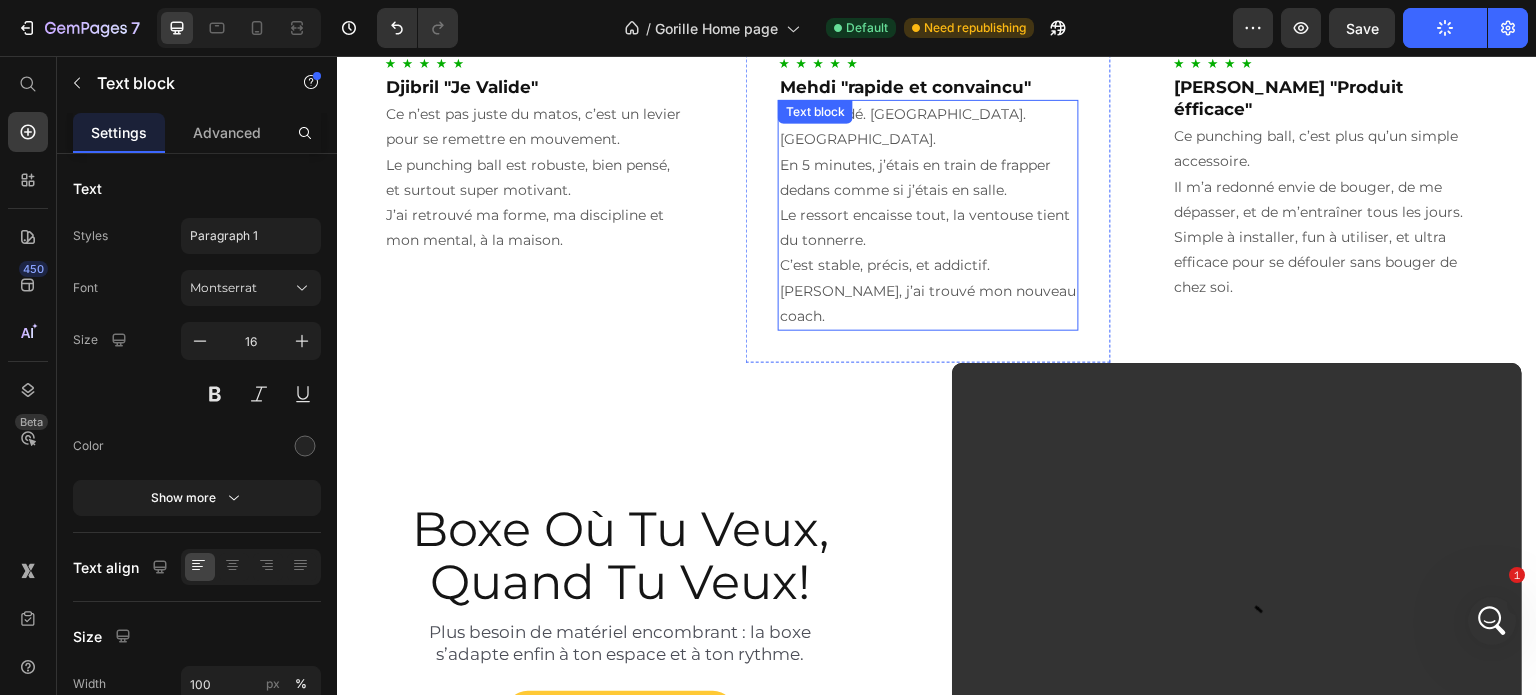 scroll, scrollTop: 1483, scrollLeft: 0, axis: vertical 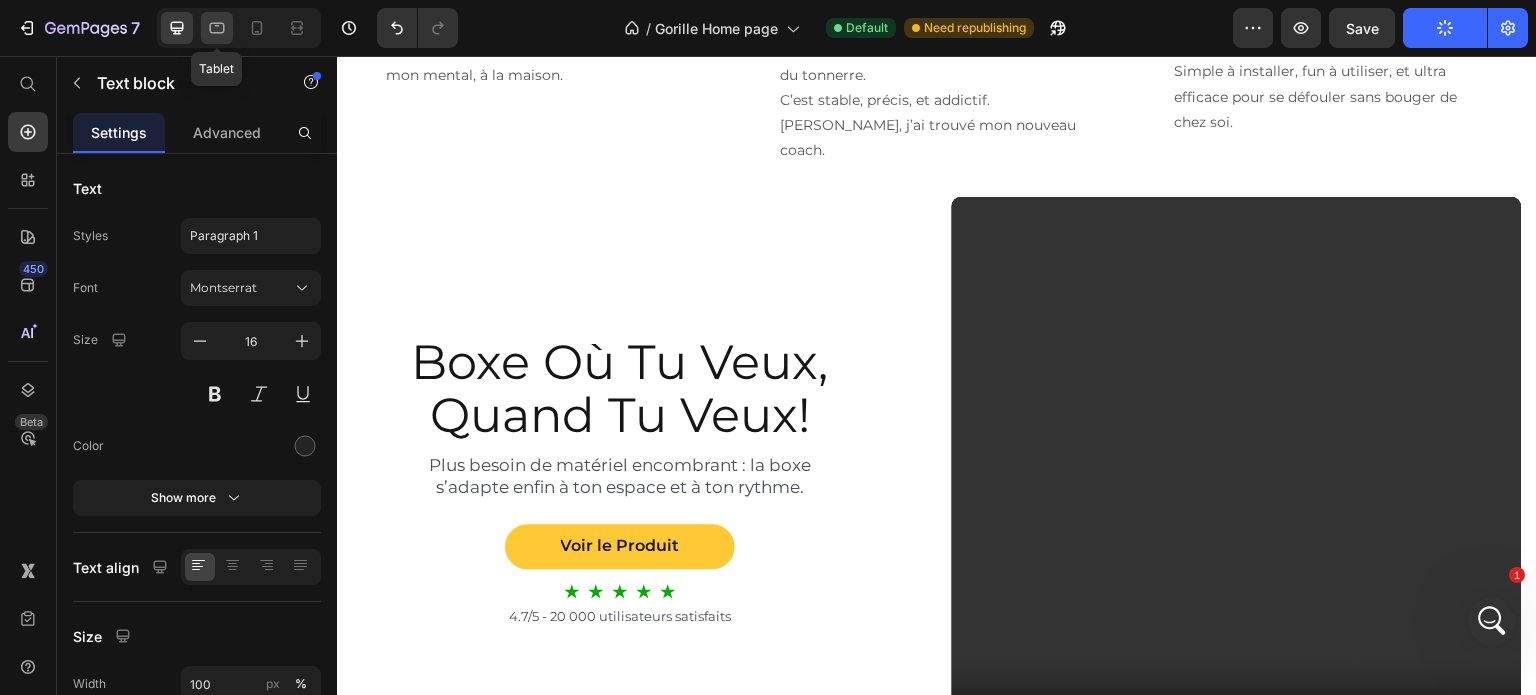 click 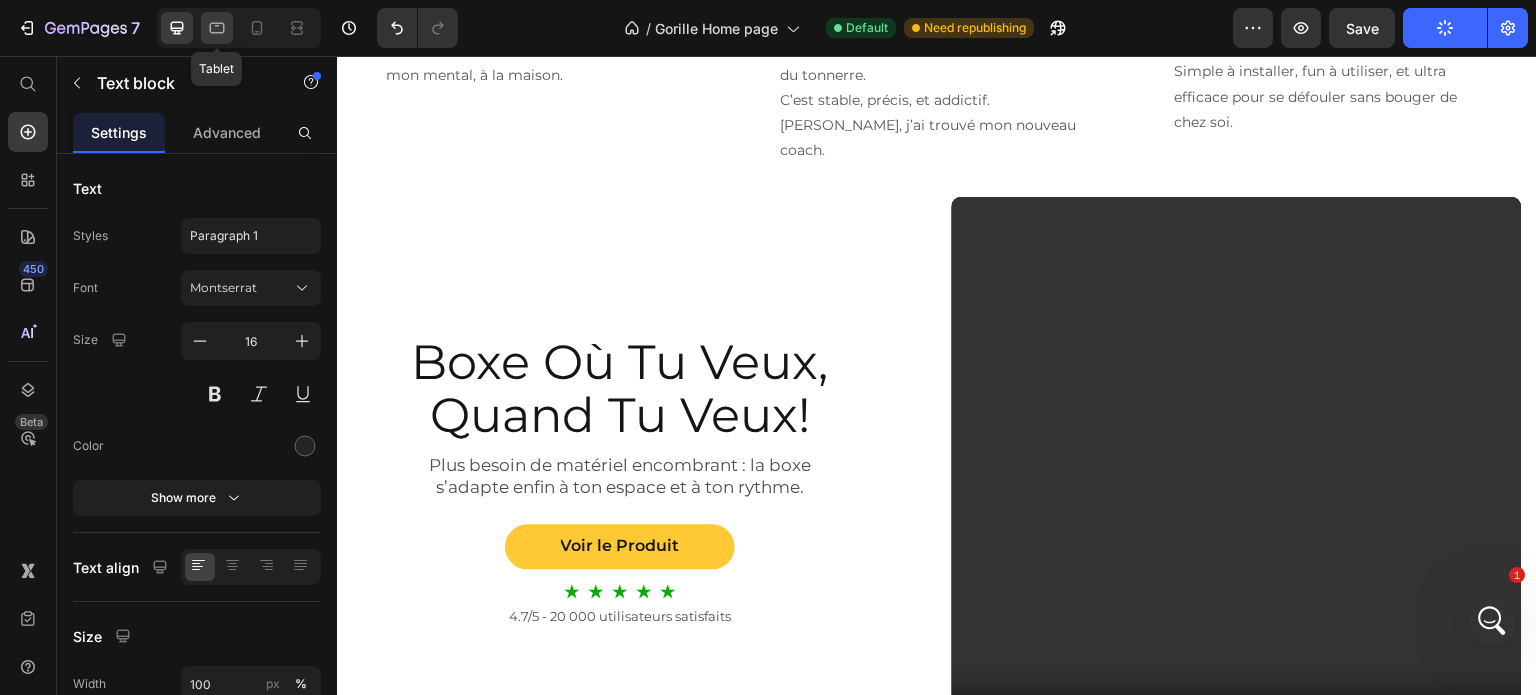 type on "15" 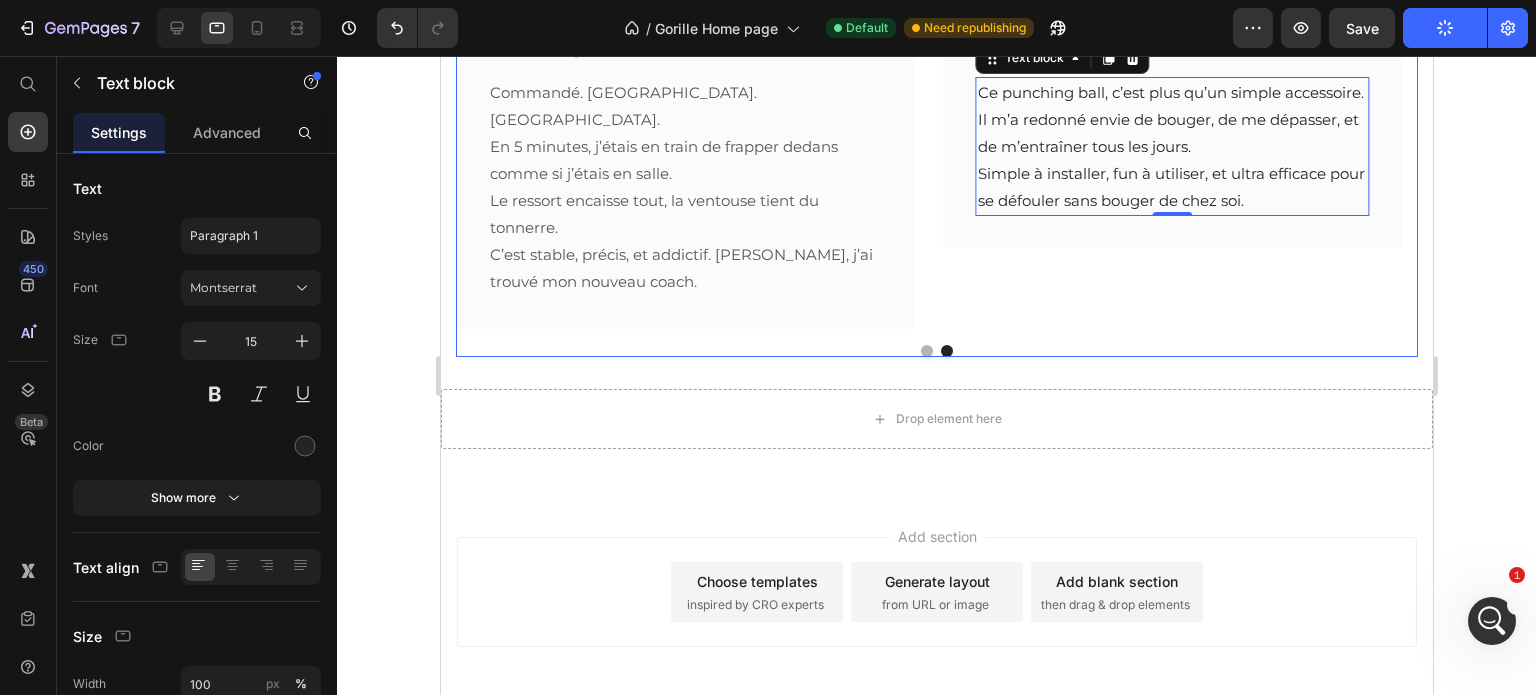 scroll, scrollTop: 1252, scrollLeft: 0, axis: vertical 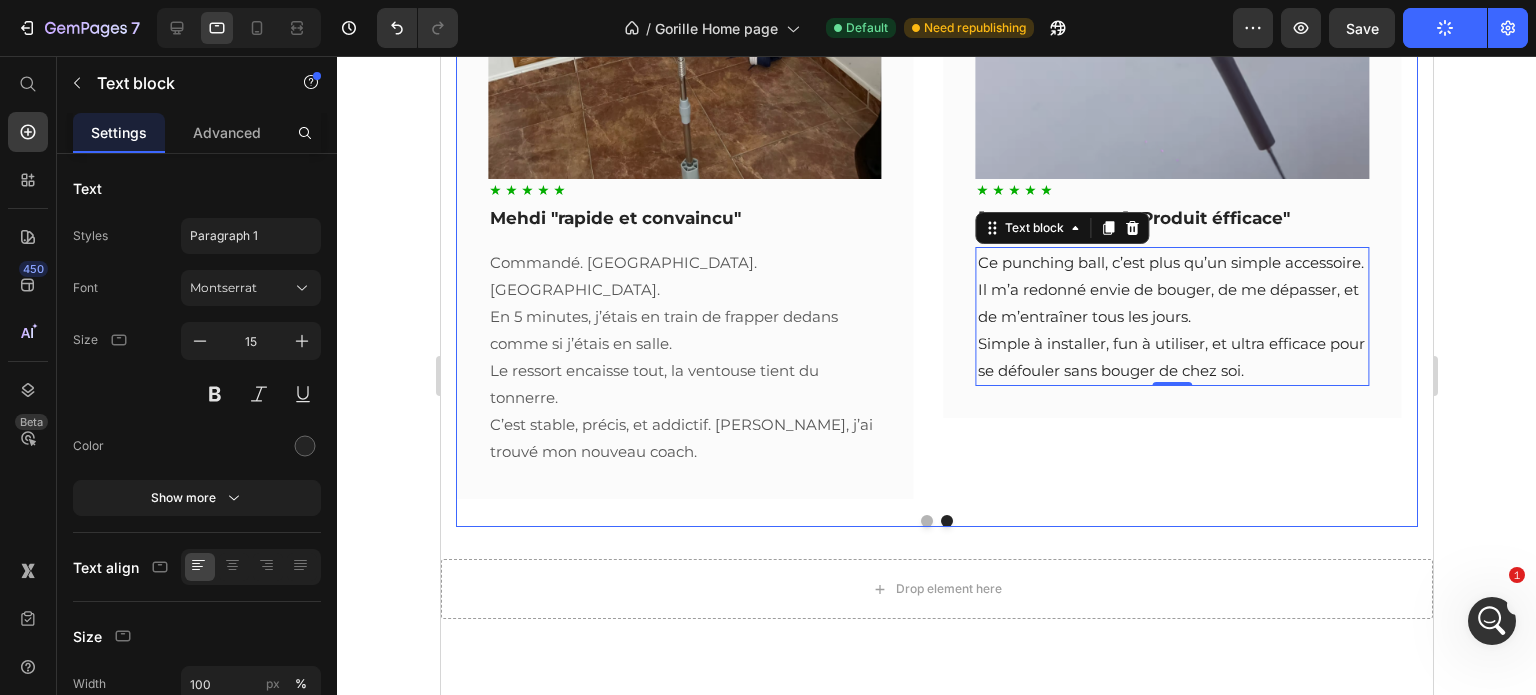 click at bounding box center [926, 521] 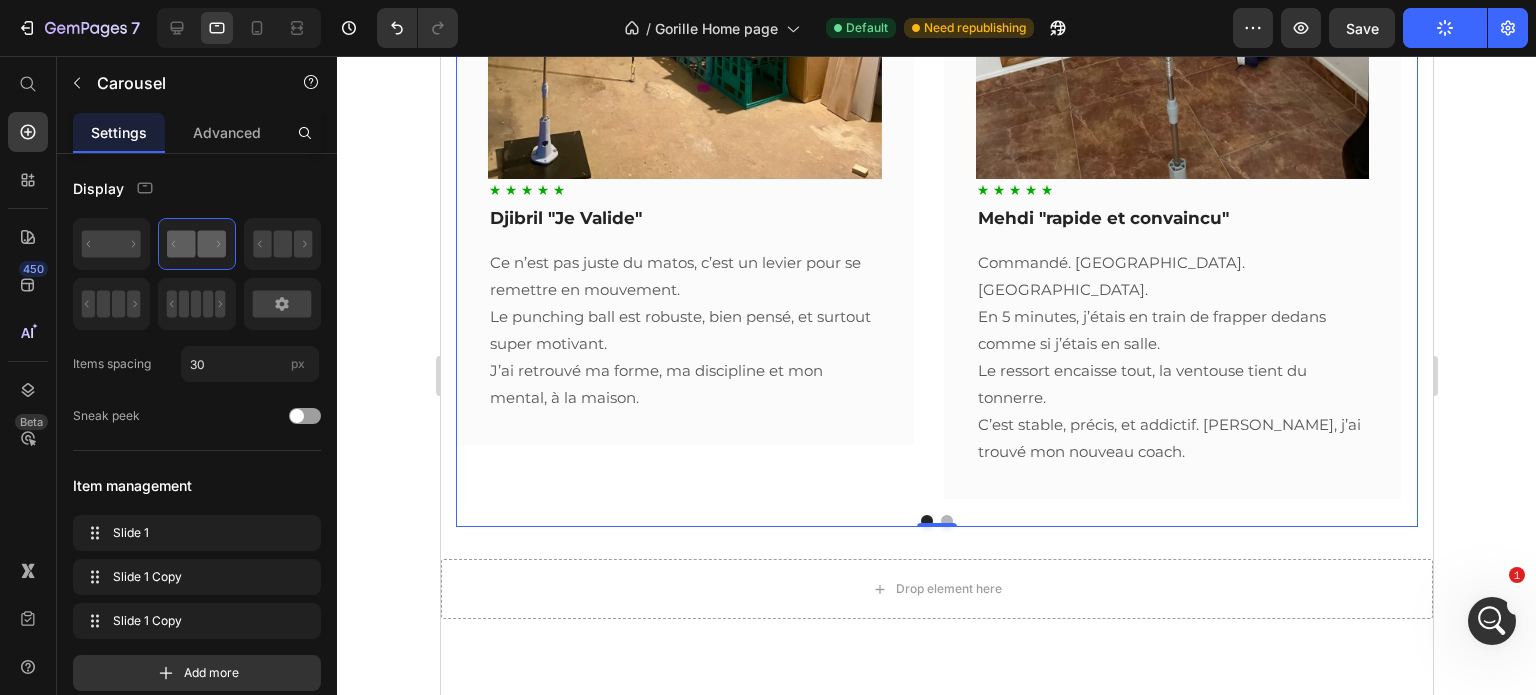 click at bounding box center [946, 521] 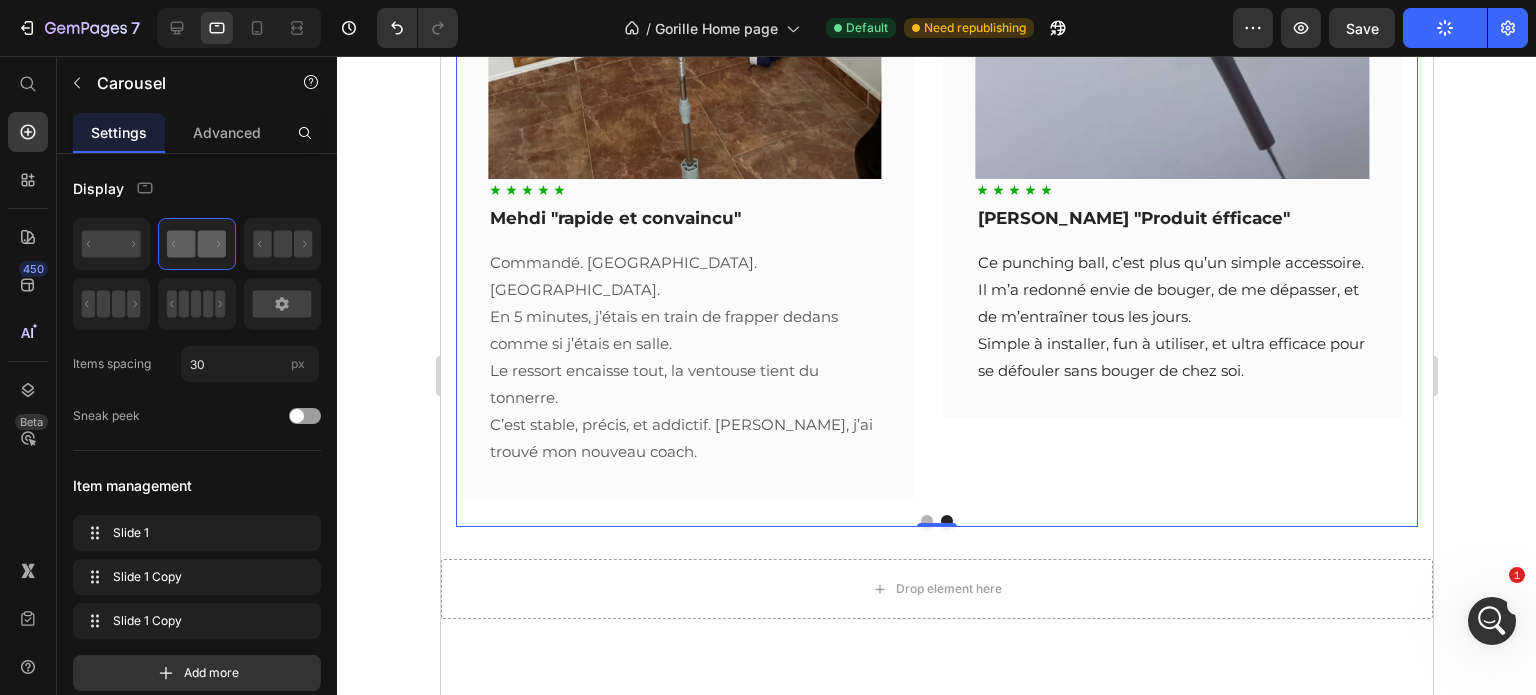 click at bounding box center (926, 521) 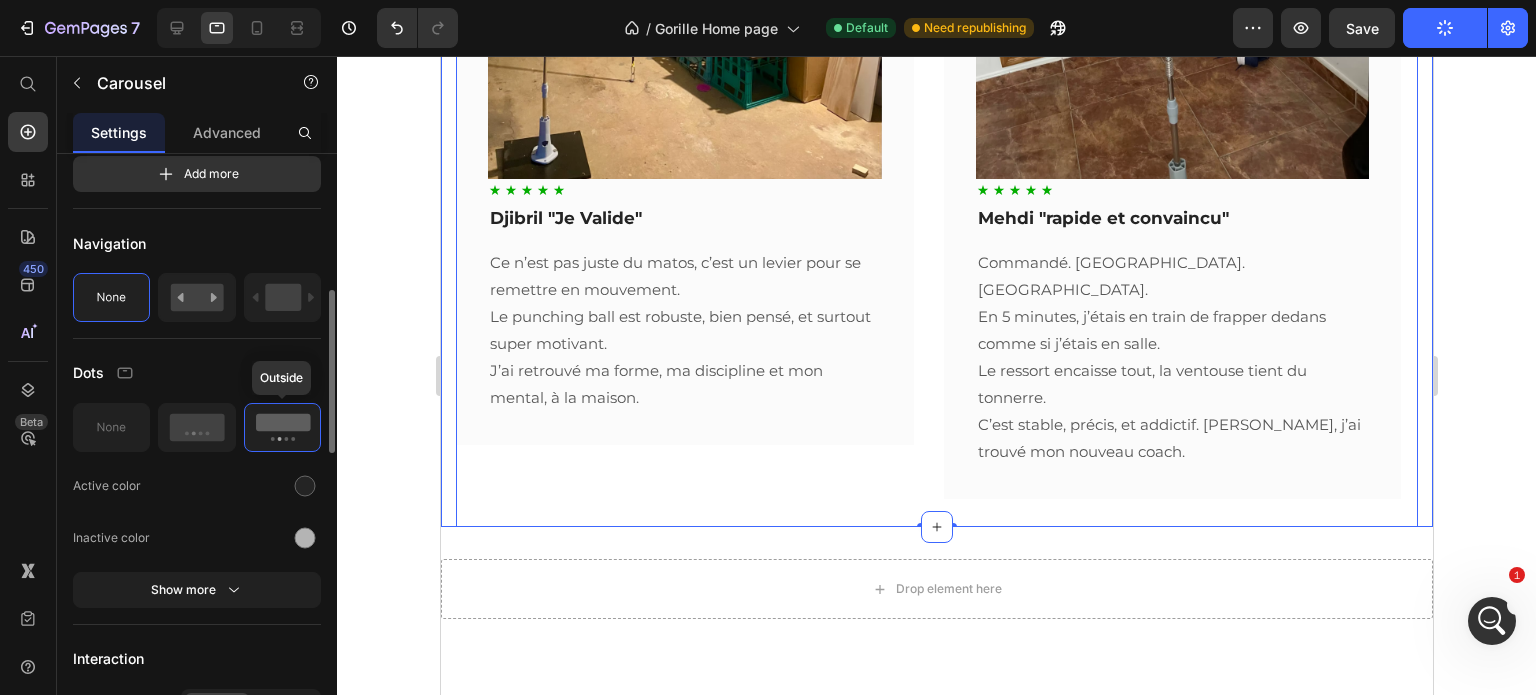 scroll, scrollTop: 665, scrollLeft: 0, axis: vertical 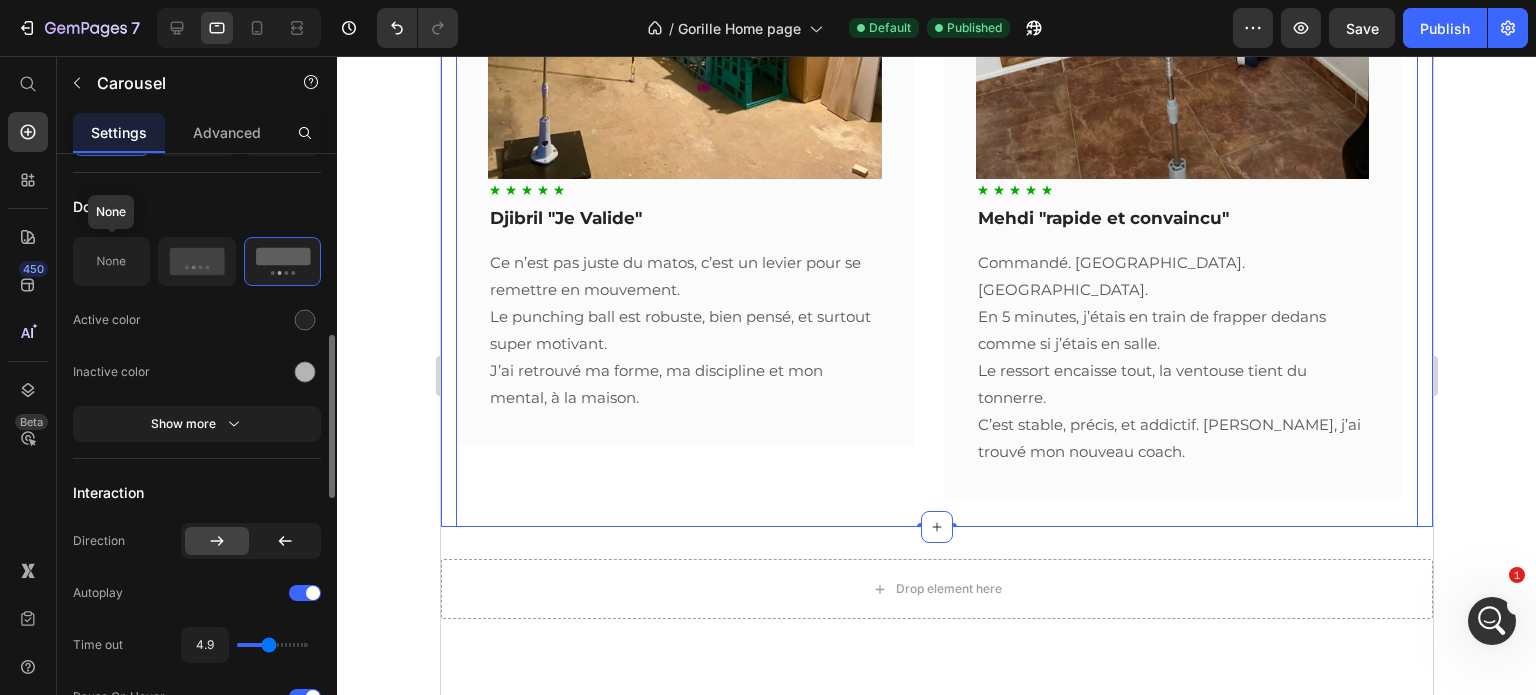 click 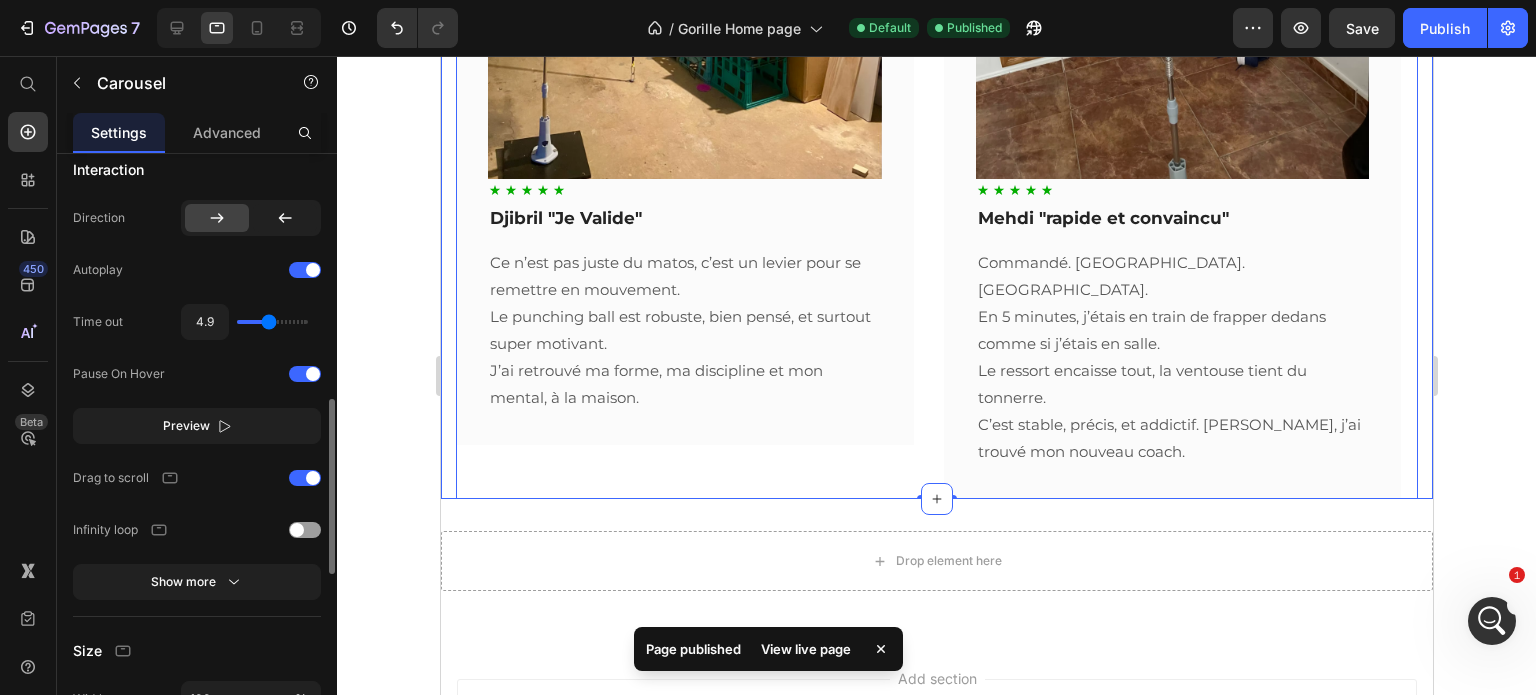 scroll, scrollTop: 998, scrollLeft: 0, axis: vertical 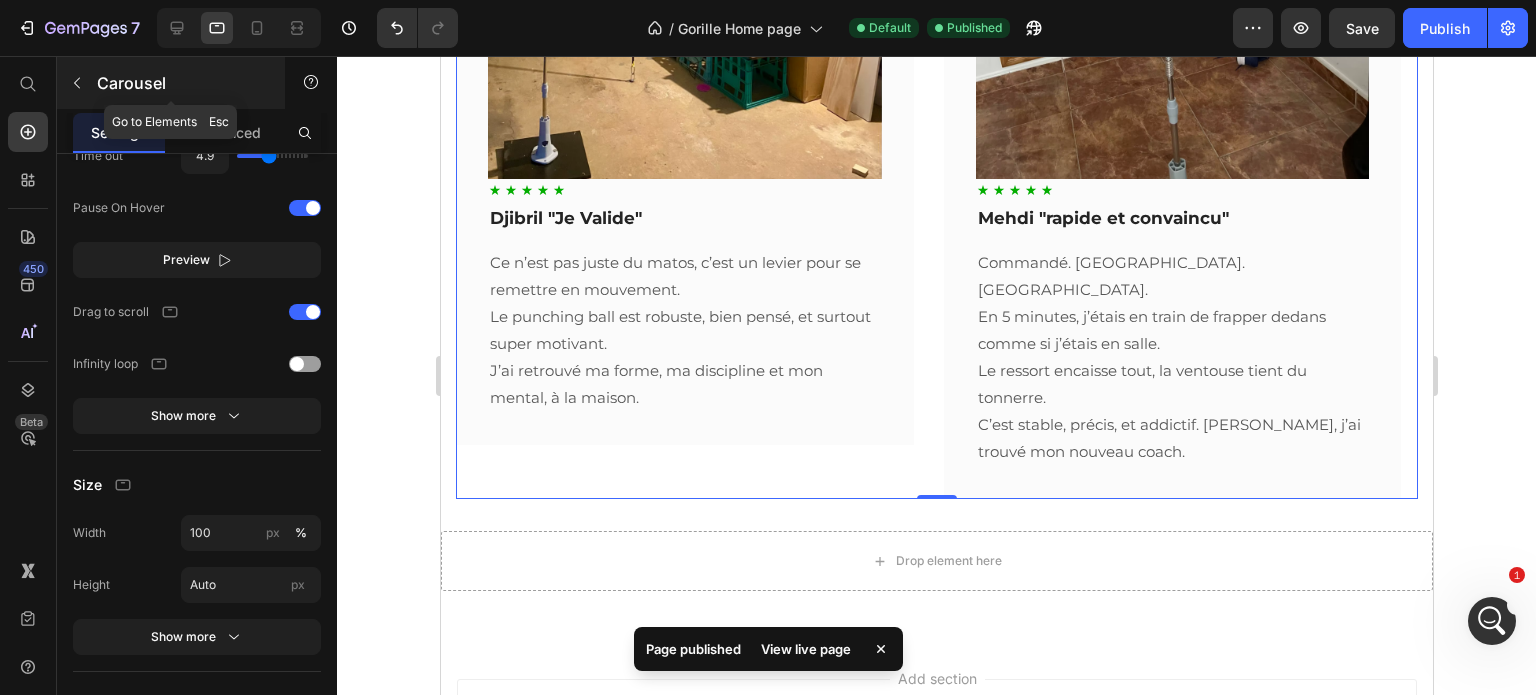 click on "Carousel" at bounding box center (182, 83) 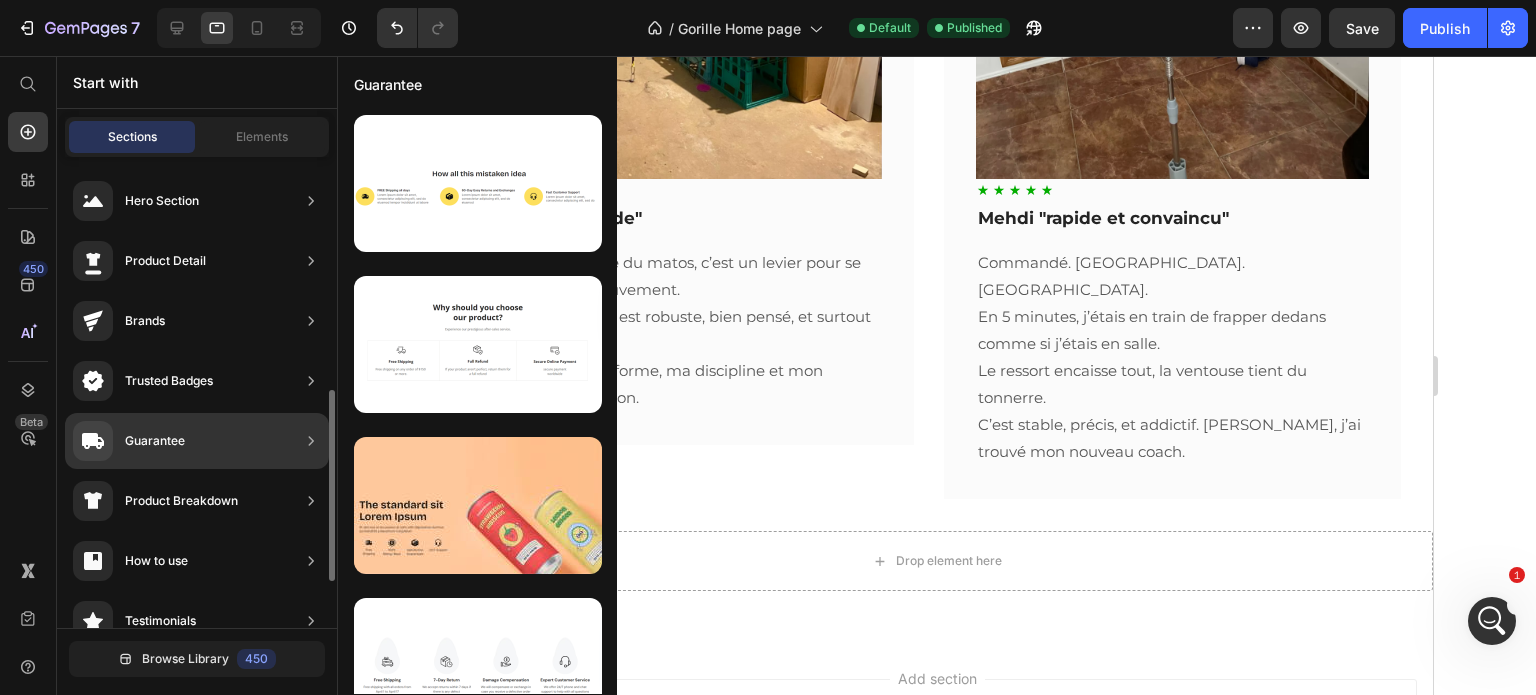 scroll, scrollTop: 166, scrollLeft: 0, axis: vertical 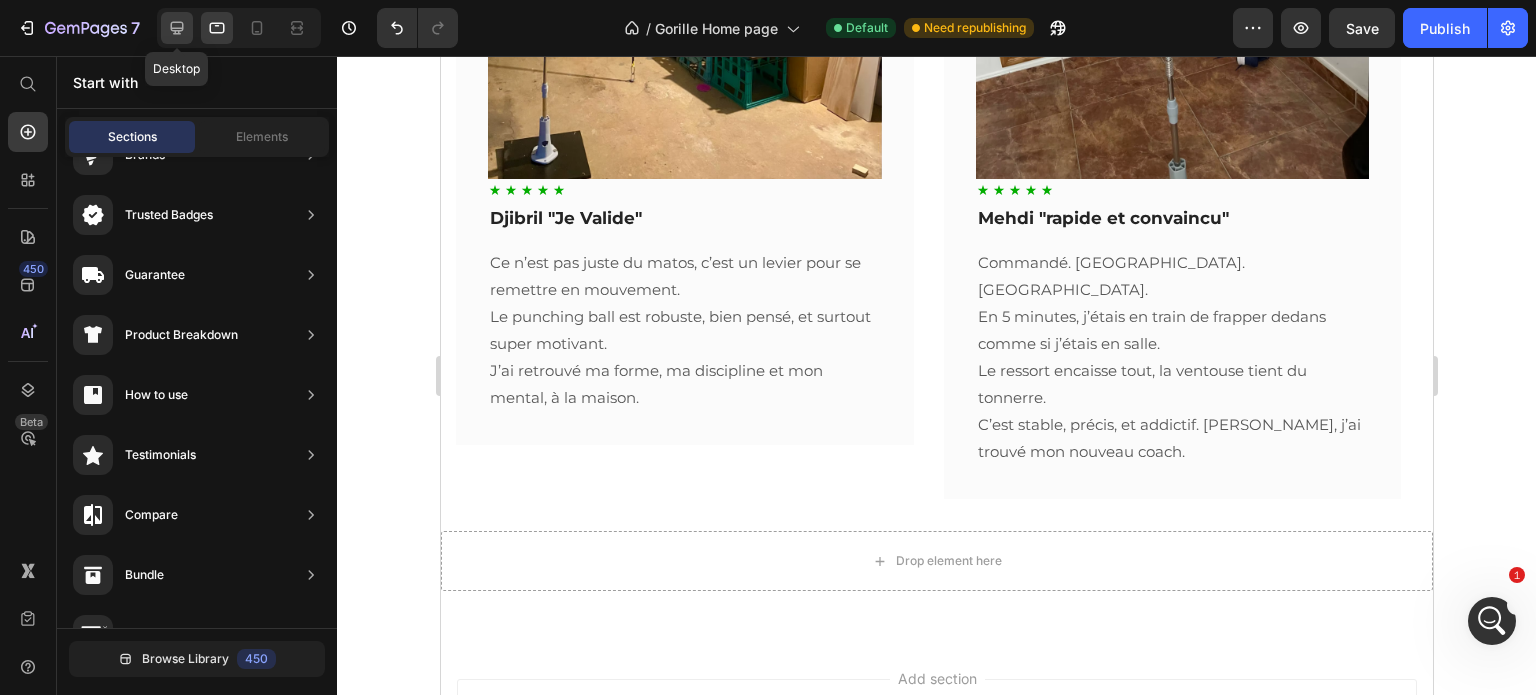 click 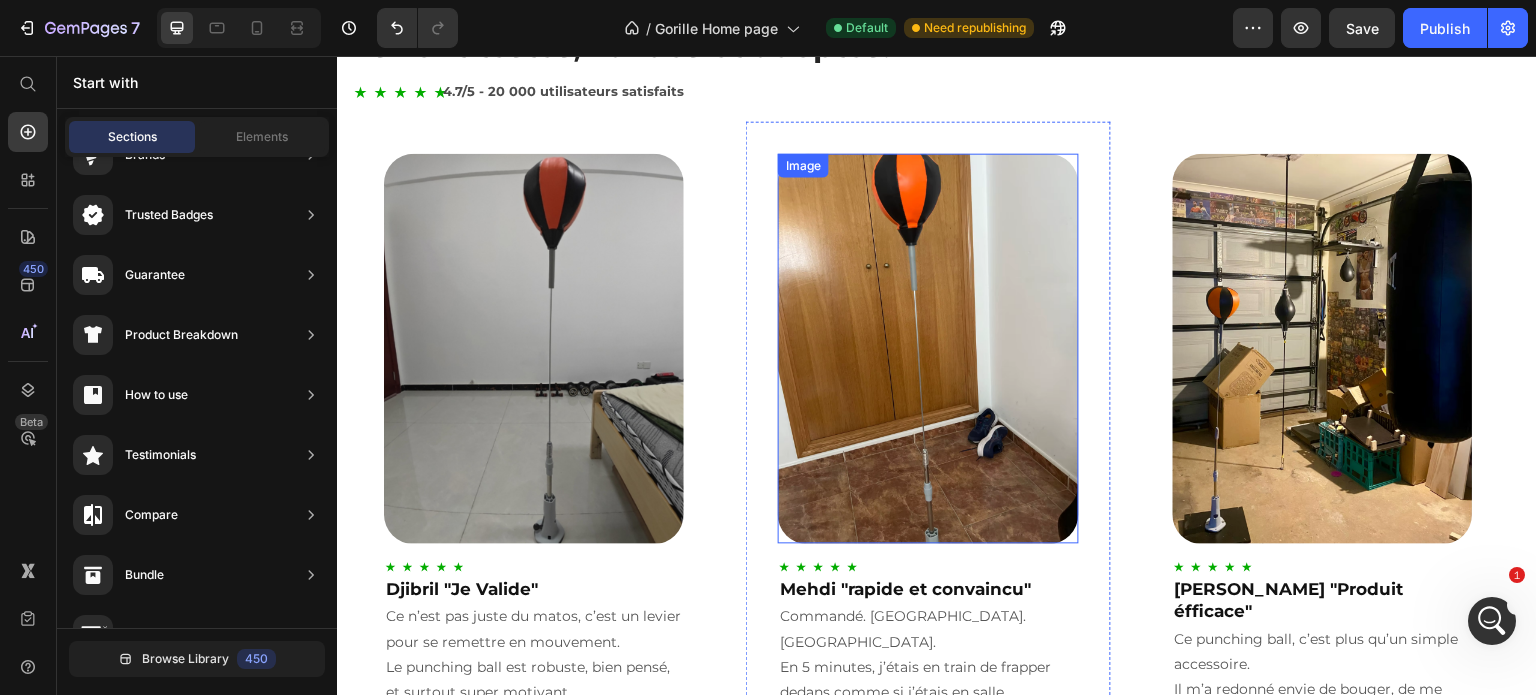 scroll, scrollTop: 2329, scrollLeft: 0, axis: vertical 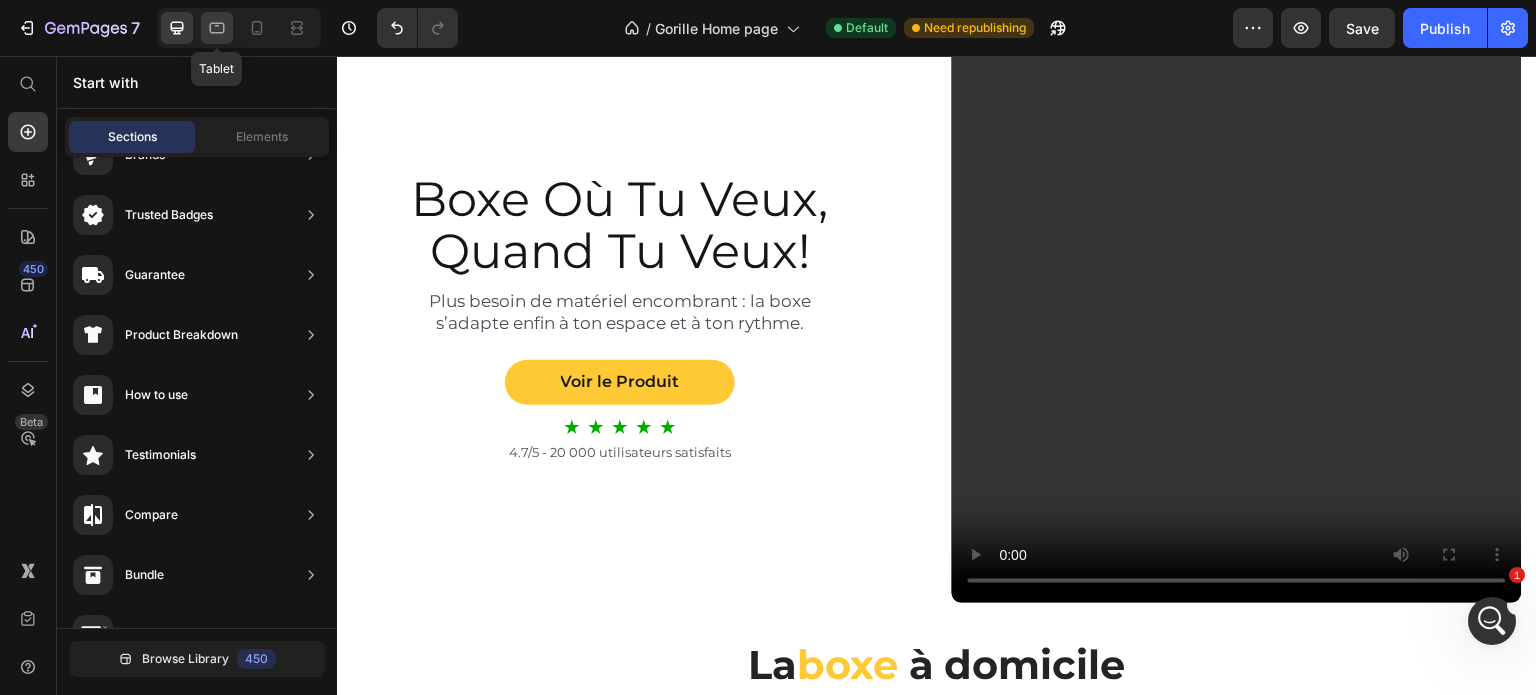 click 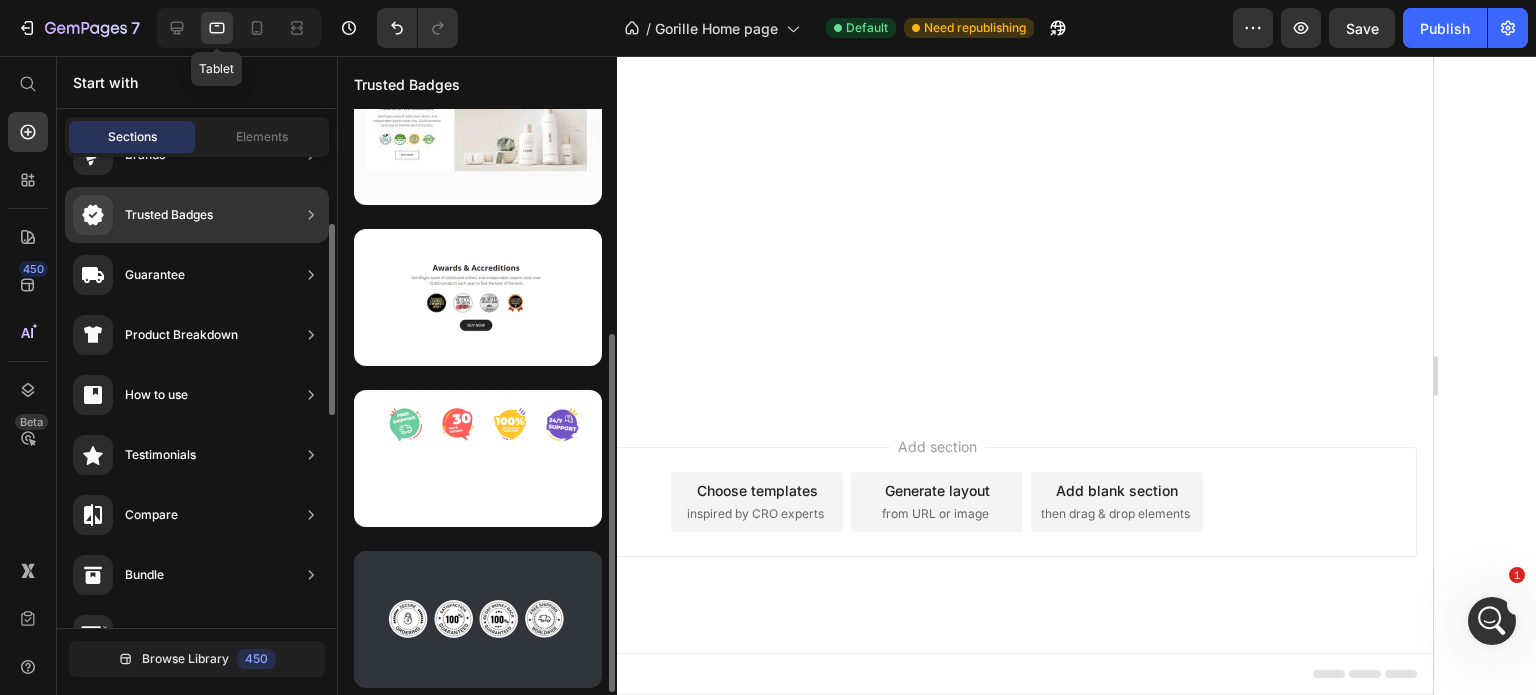 scroll, scrollTop: 80, scrollLeft: 0, axis: vertical 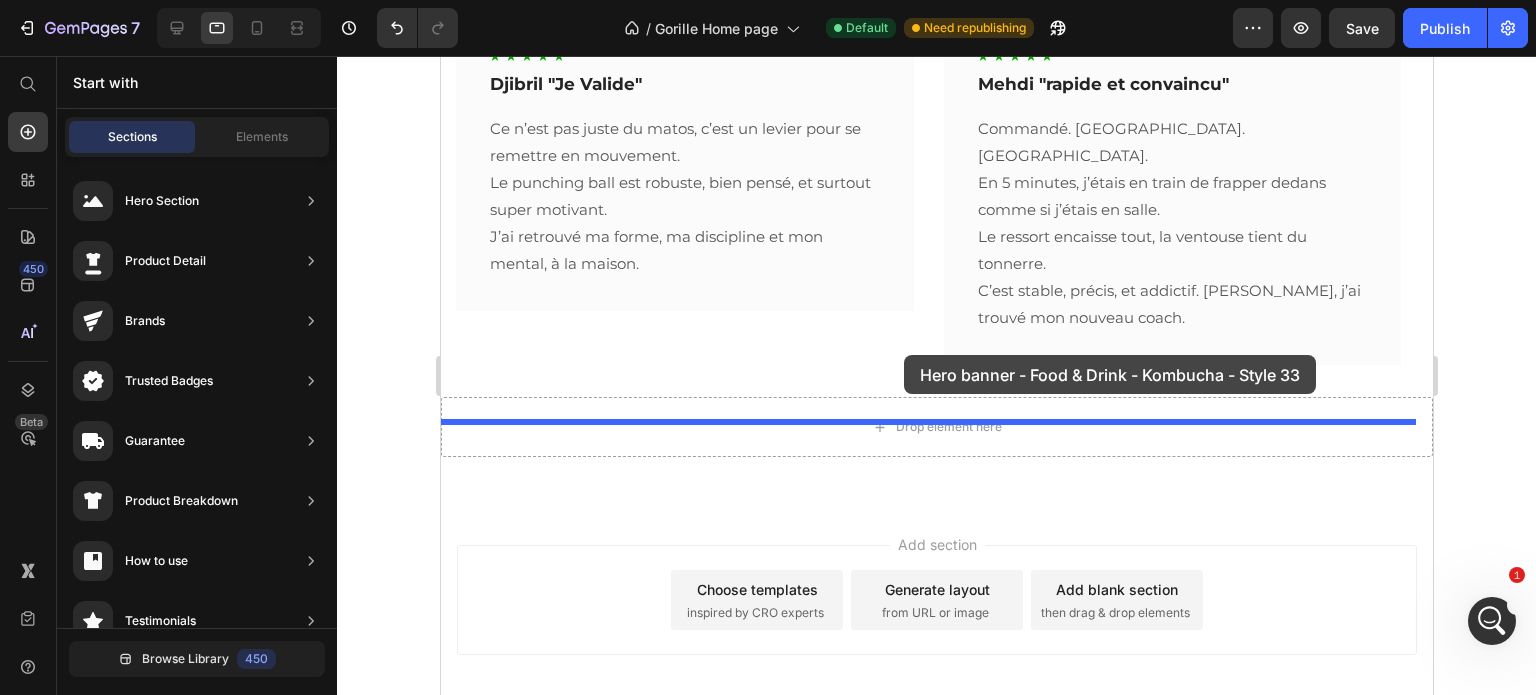 drag, startPoint x: 960, startPoint y: 496, endPoint x: 903, endPoint y: 355, distance: 152.0855 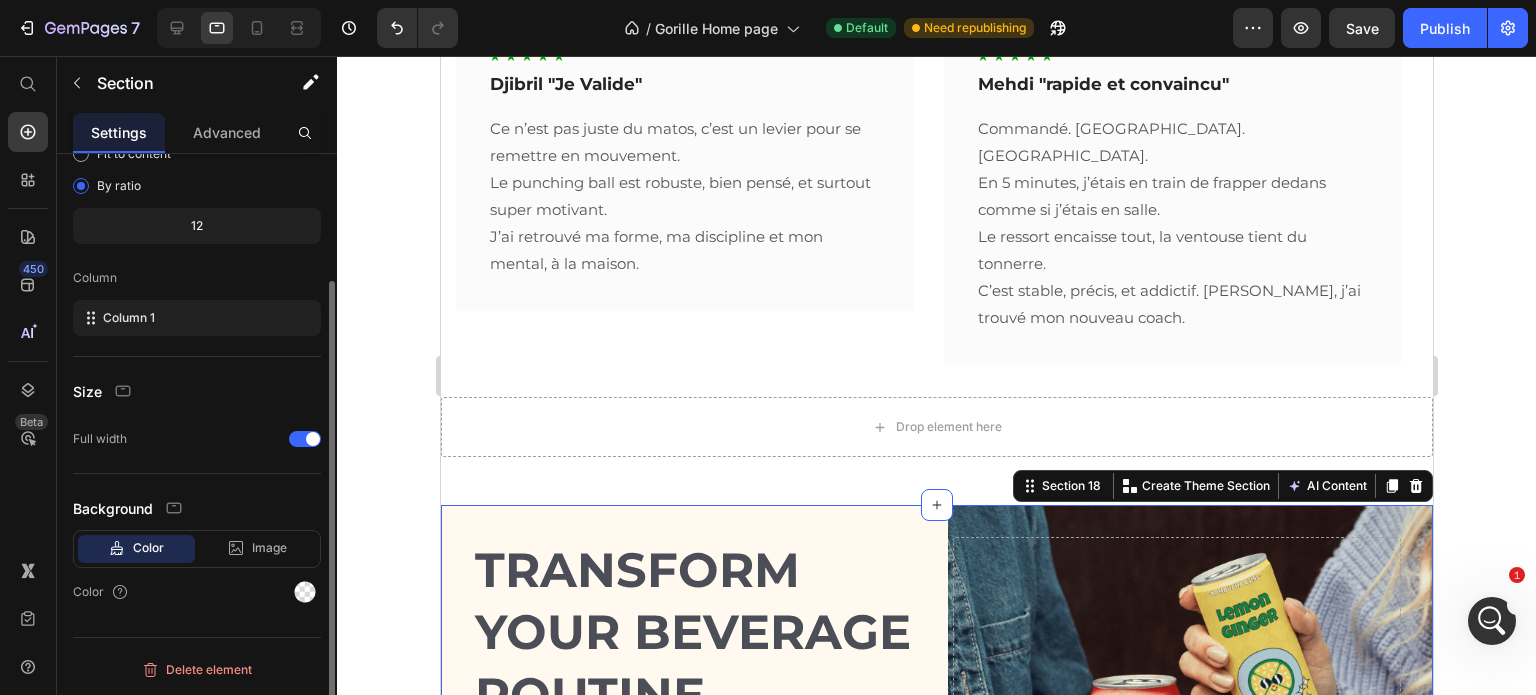scroll, scrollTop: 2297, scrollLeft: 0, axis: vertical 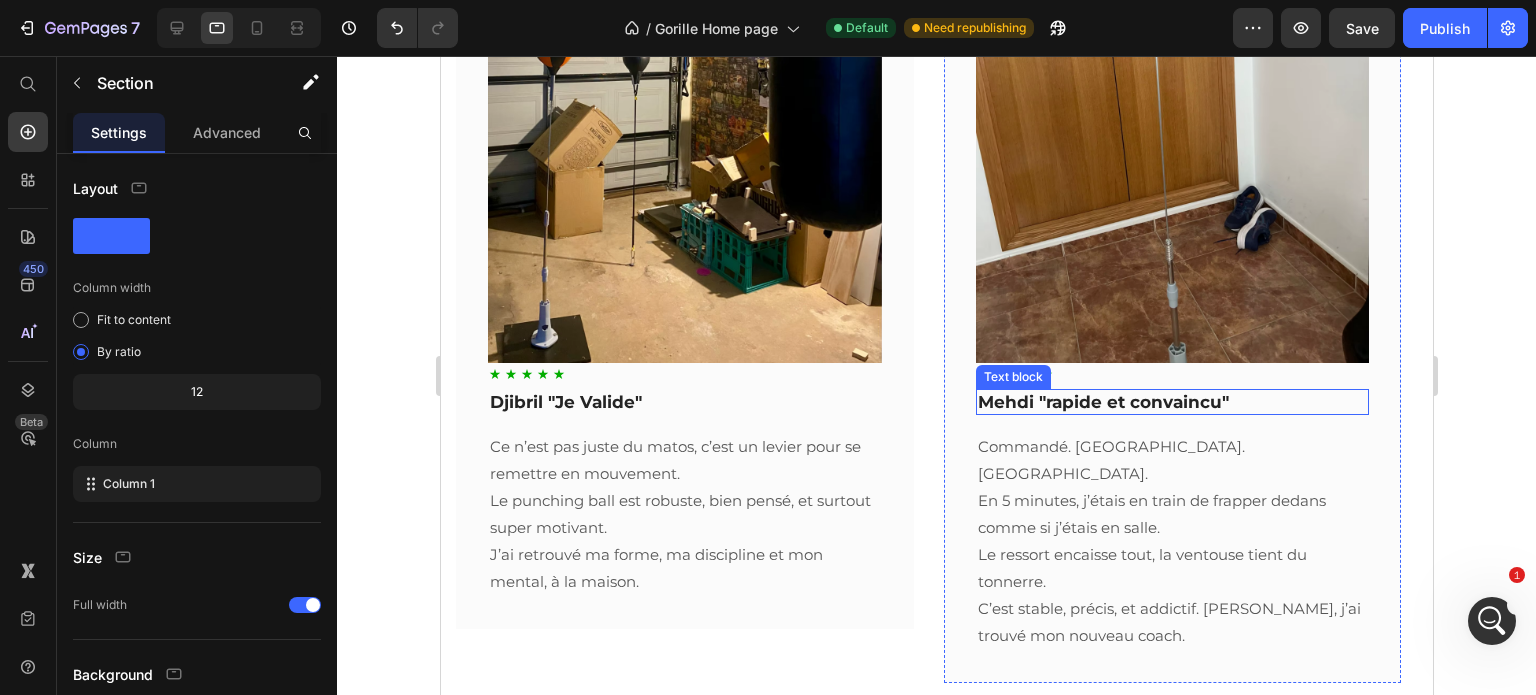 click on "Mehdi "rapide et convaincu"" at bounding box center (1172, 402) 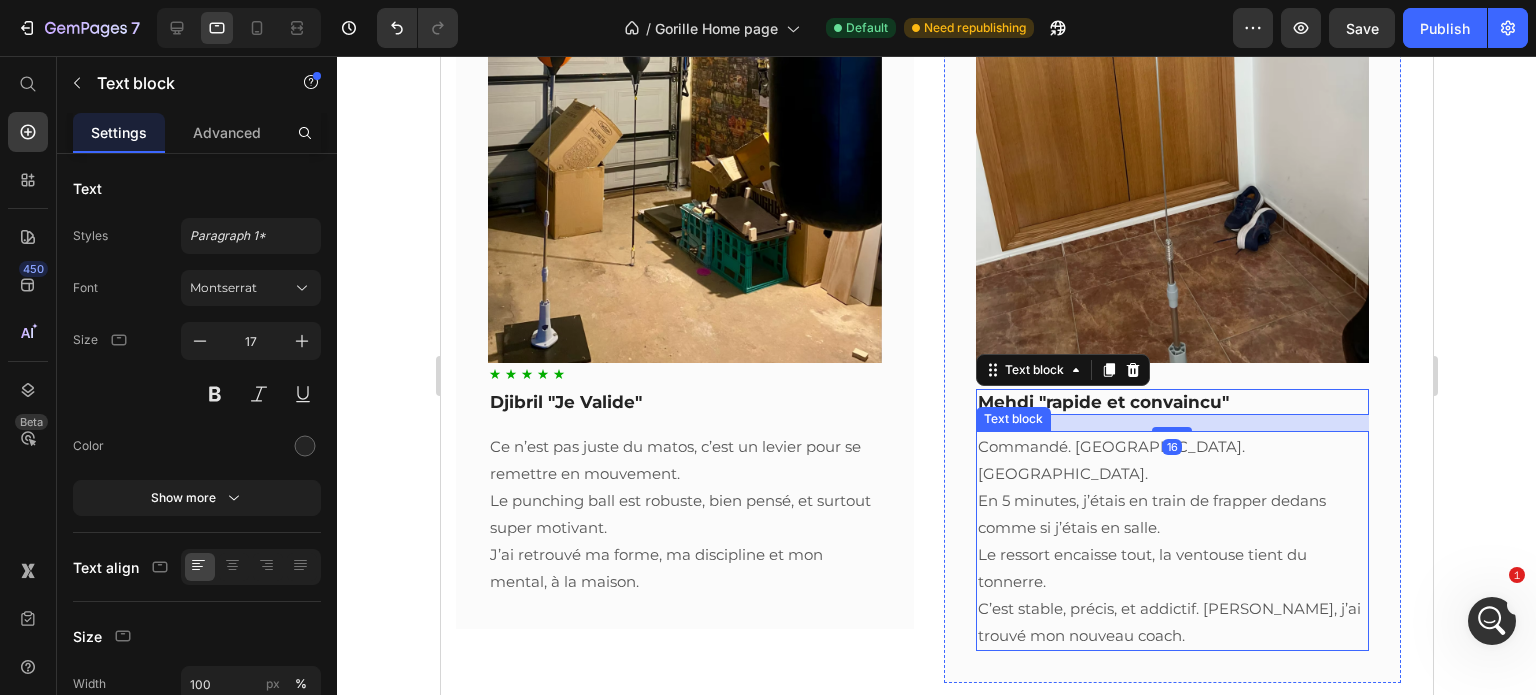 click on "Commandé. Reçu. Monté. En 5 minutes, j’étais en train de frapper dedans comme si j’étais en salle. Le ressort encaisse tout, la ventouse tient du tonnerre. C’est stable, précis, et addictif. Bref, j’ai trouvé mon nouveau coach." at bounding box center (1172, 541) 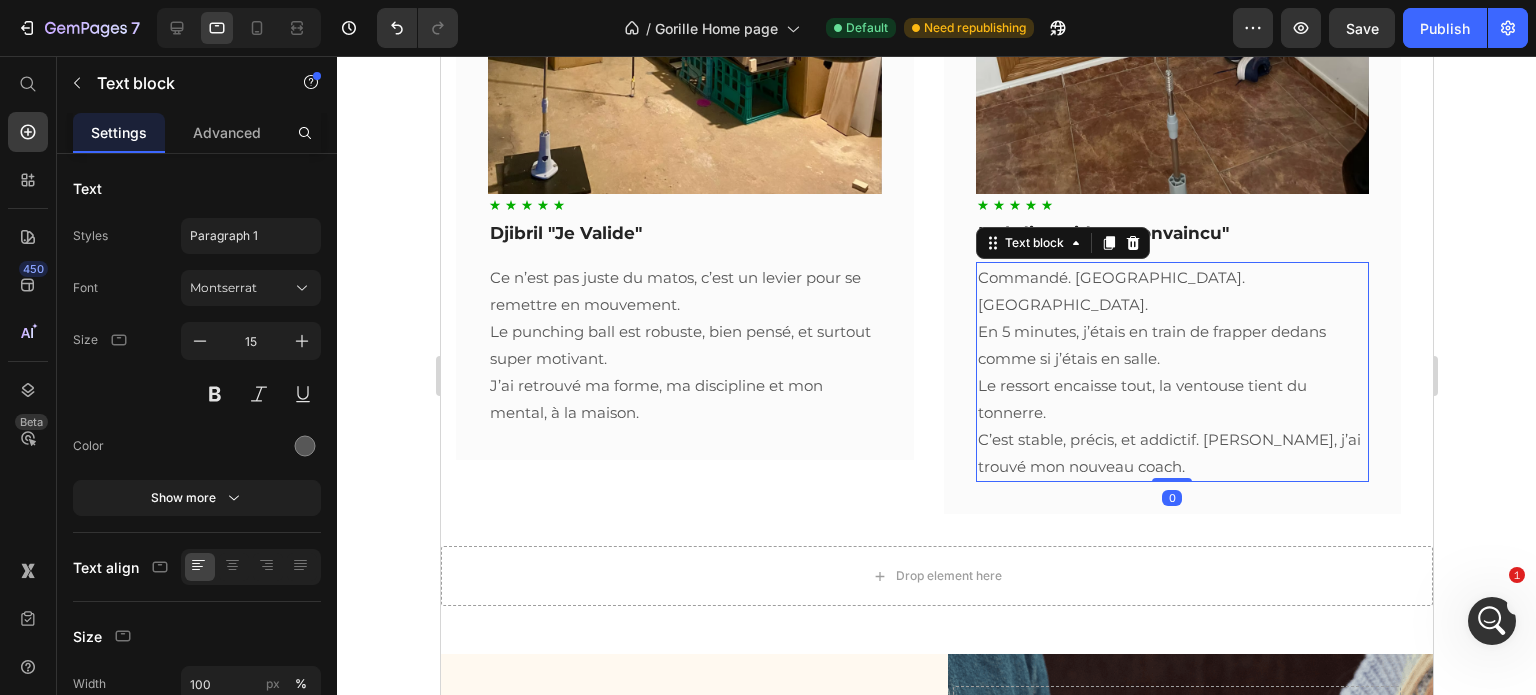 scroll, scrollTop: 2131, scrollLeft: 0, axis: vertical 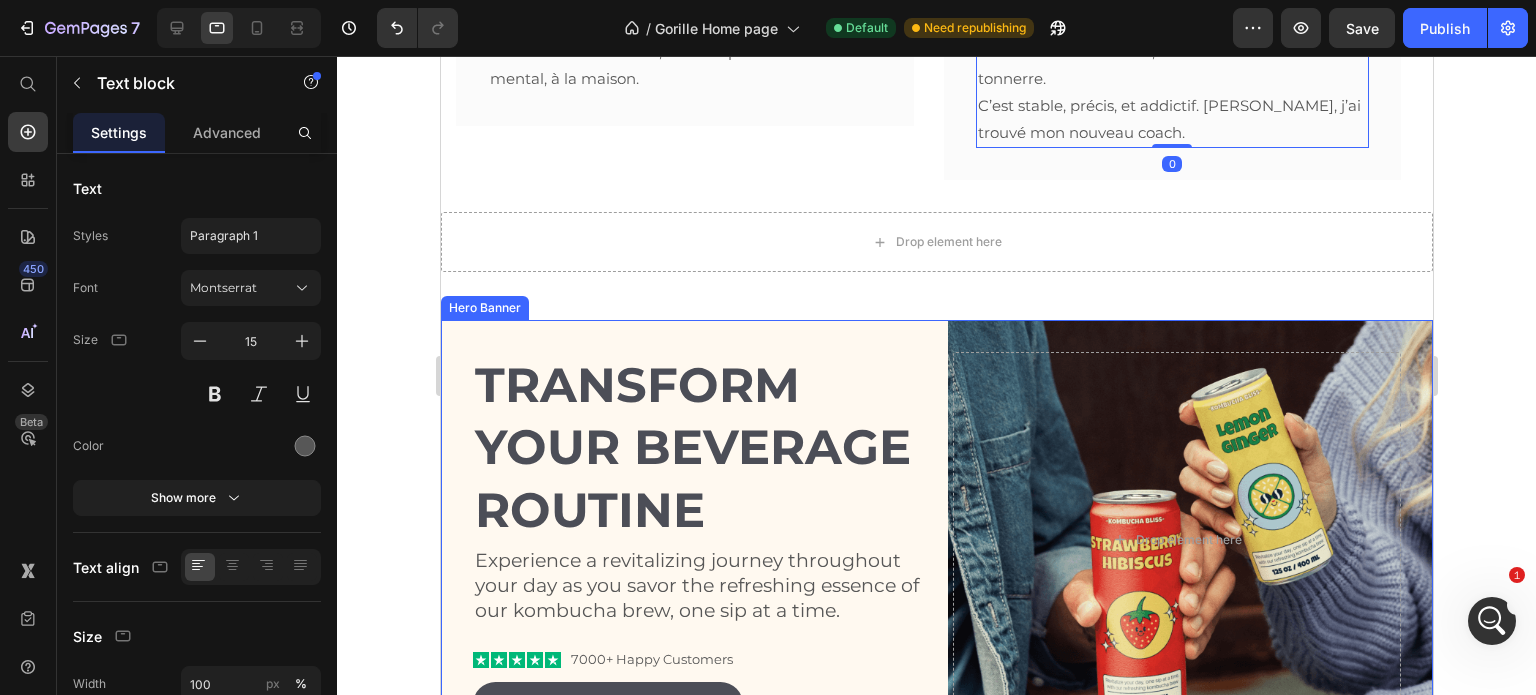 click on "Transform Your Beverage Routine Heading Experience a revitalizing journey throughout your day as you savor the refreshing essence of our kombucha brew, one sip at a time. Text Block
Icon
Icon
Icon
Icon
Icon Icon List 7000+ Happy Customers Text Block Row Shop Now Button
Drop element here" at bounding box center [936, 539] 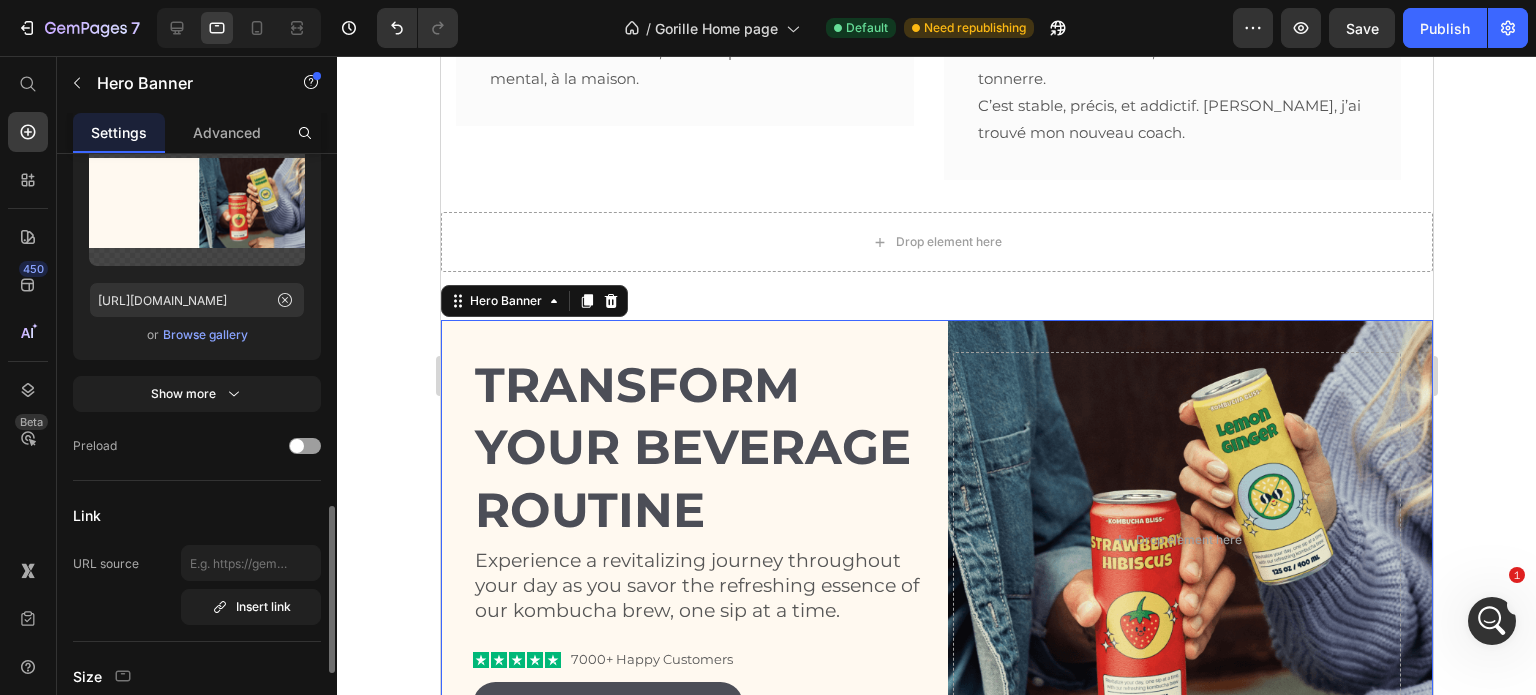 scroll, scrollTop: 665, scrollLeft: 0, axis: vertical 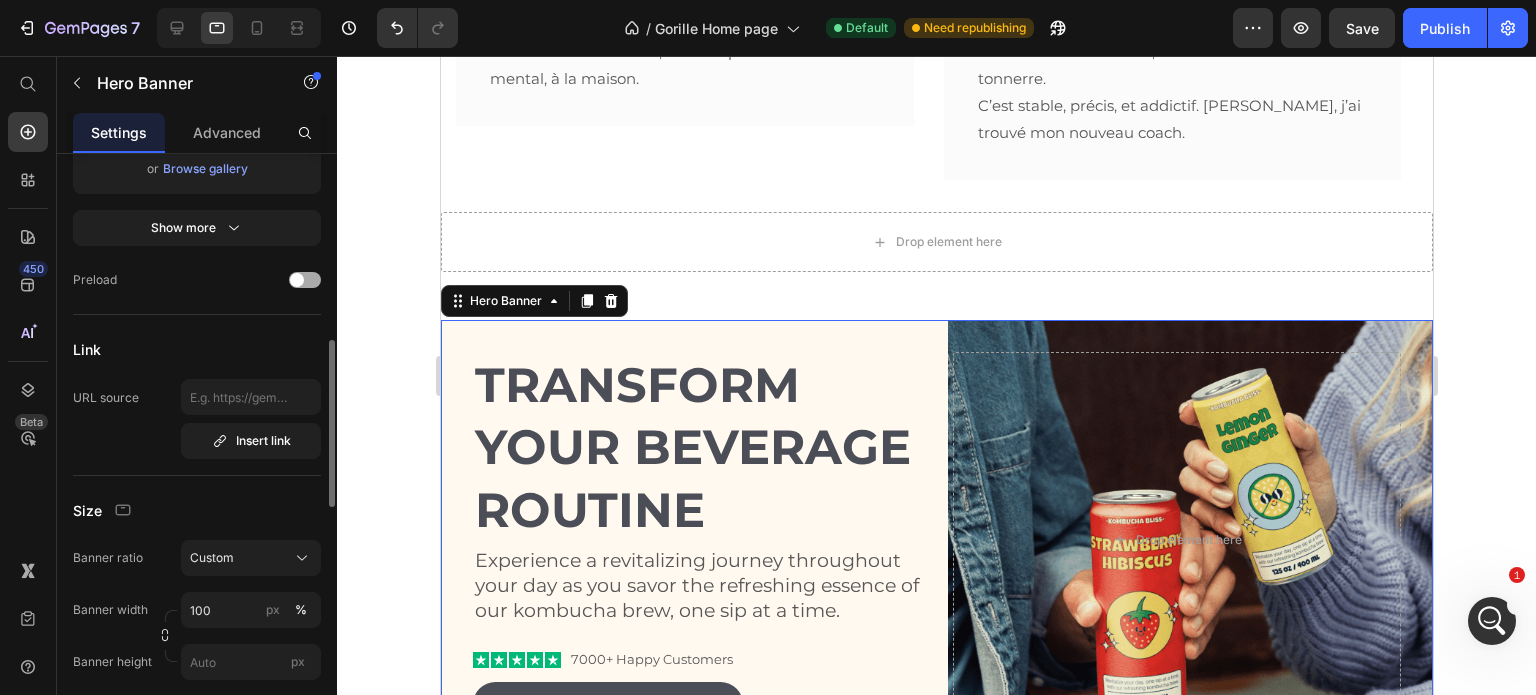 click at bounding box center (305, 280) 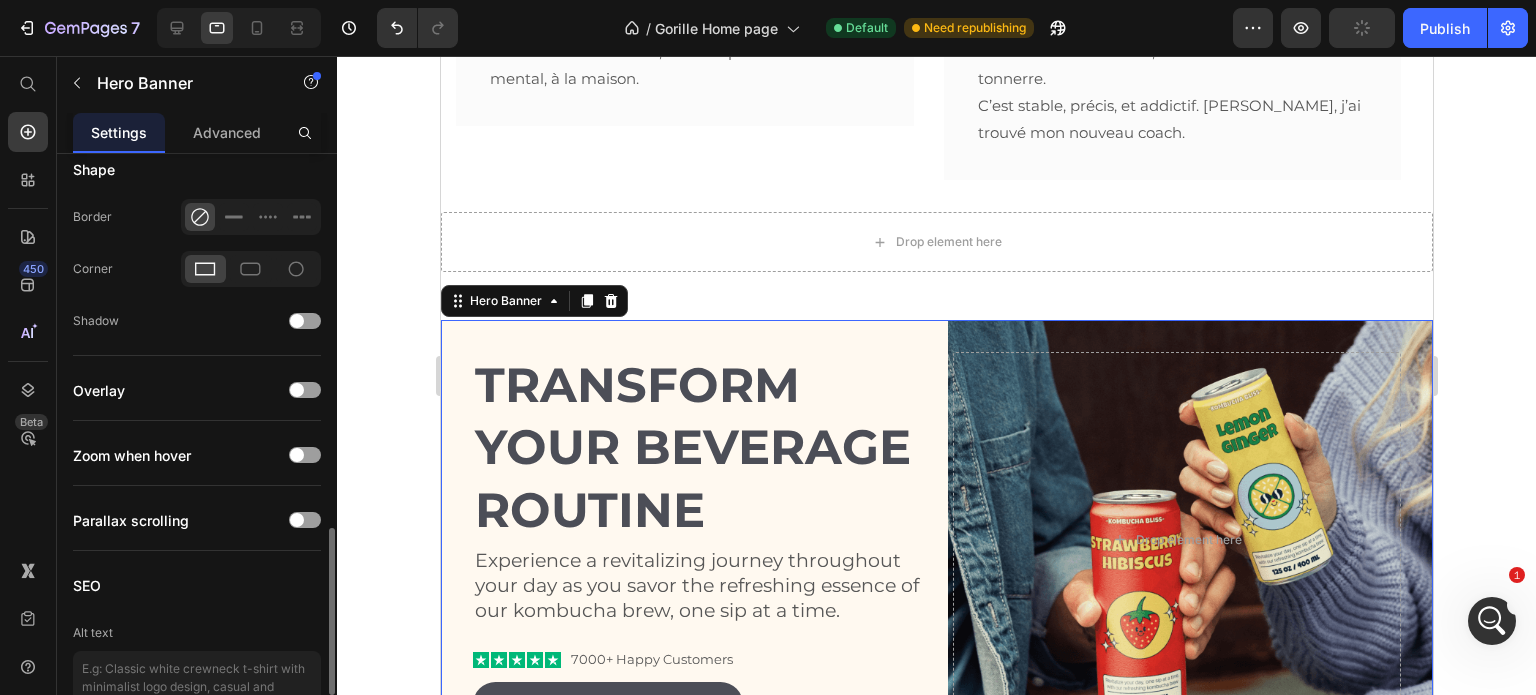 scroll, scrollTop: 1497, scrollLeft: 0, axis: vertical 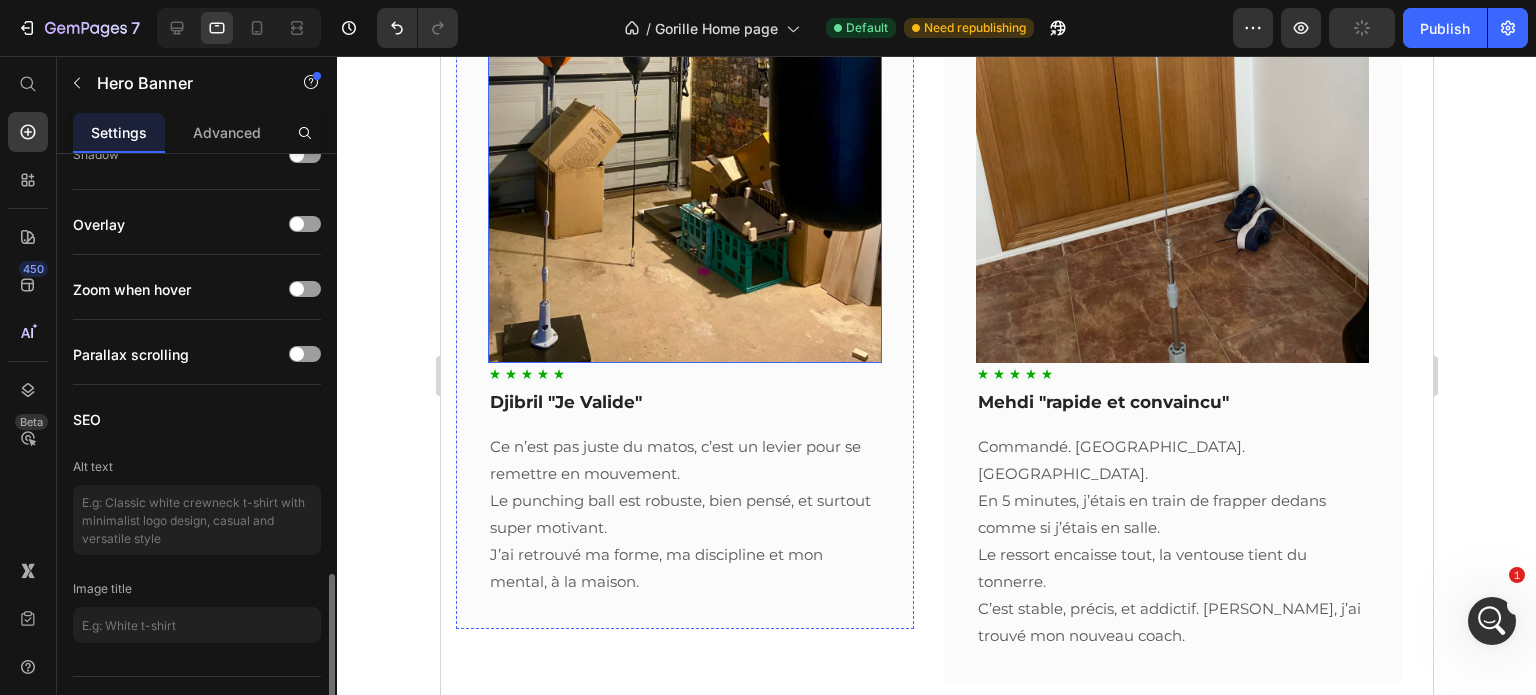 click at bounding box center [684, 107] 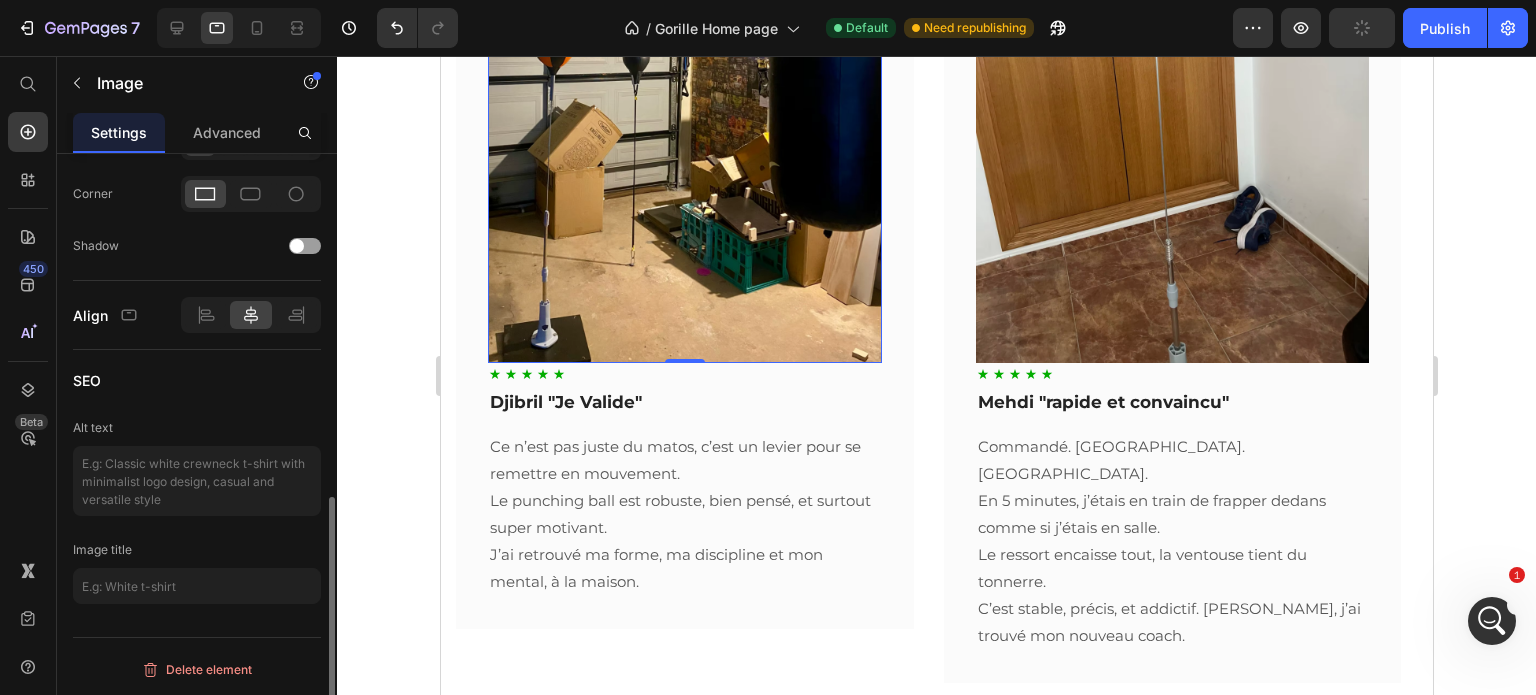 scroll, scrollTop: 0, scrollLeft: 0, axis: both 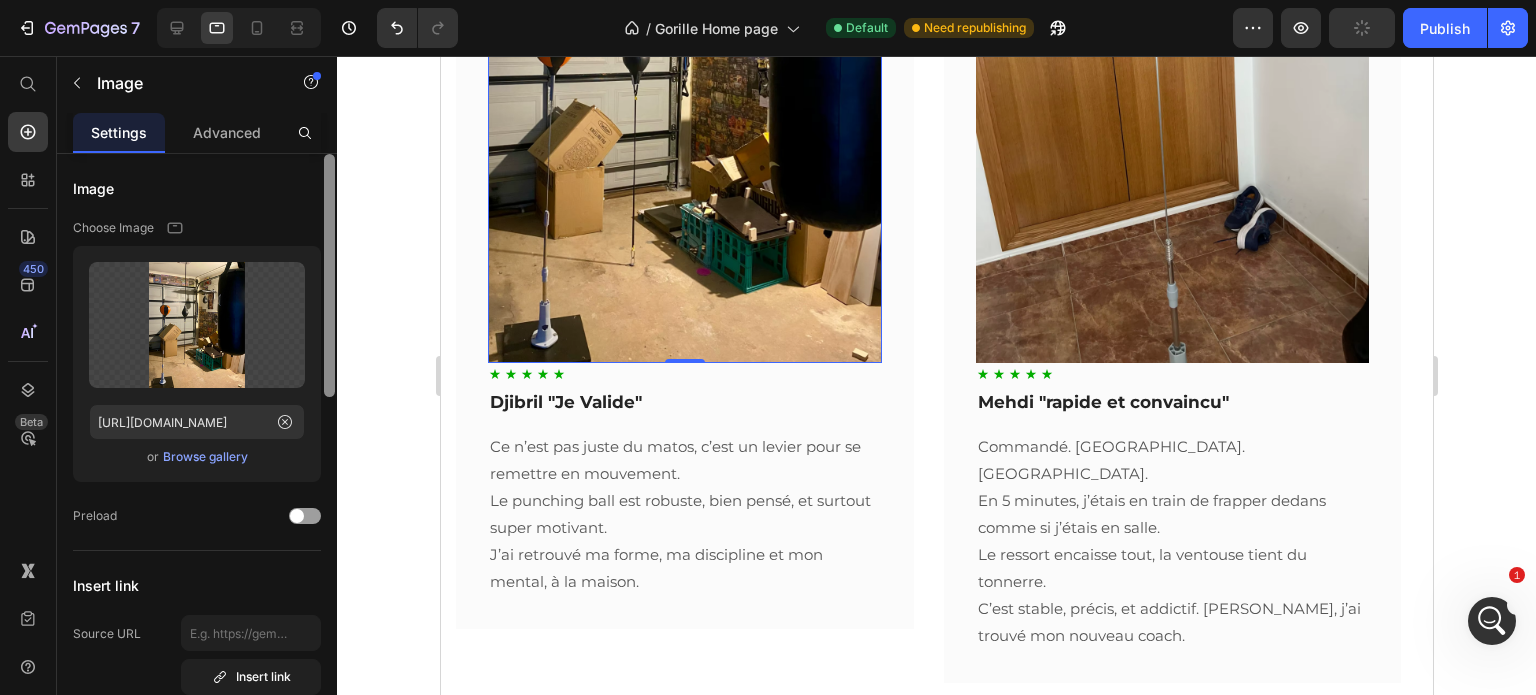 drag, startPoint x: 312, startPoint y: 515, endPoint x: 333, endPoint y: 507, distance: 22.472204 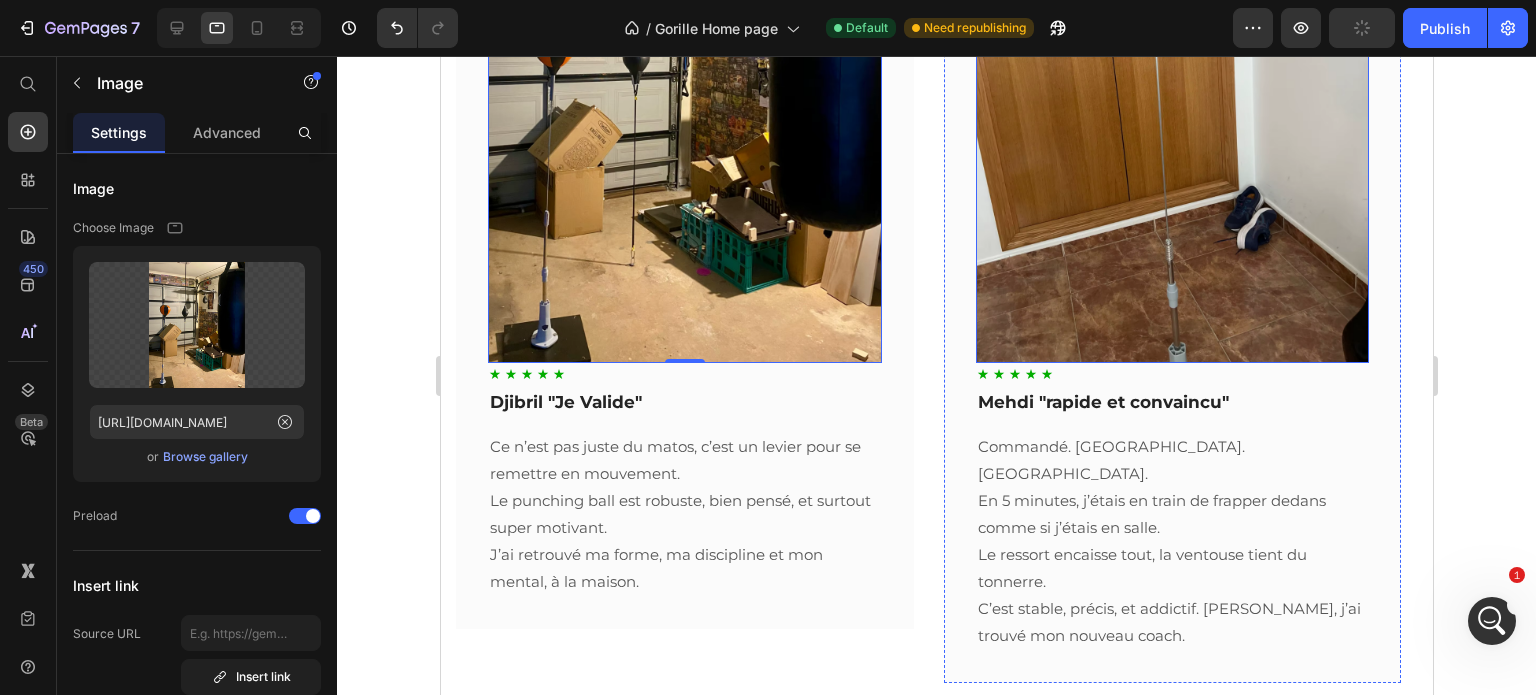 click at bounding box center (1172, 107) 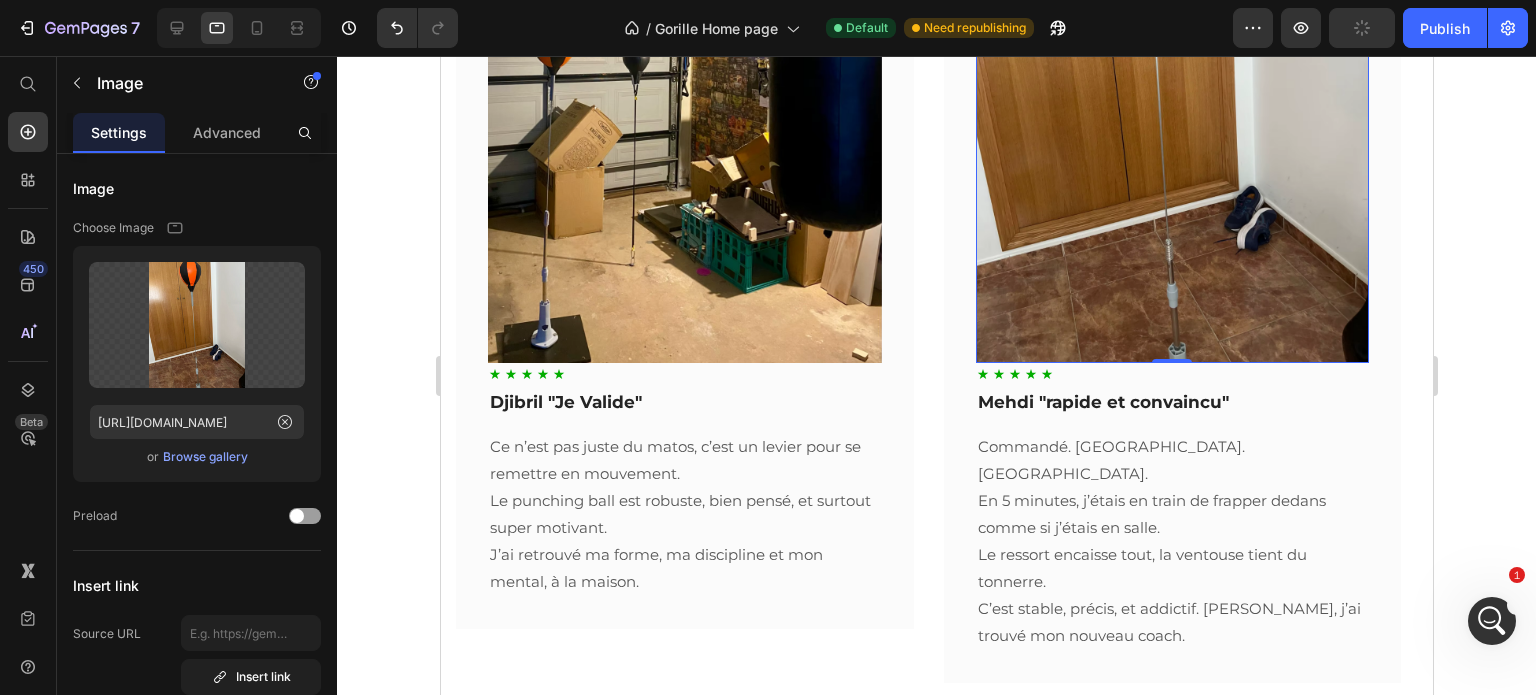 click at bounding box center (1172, 107) 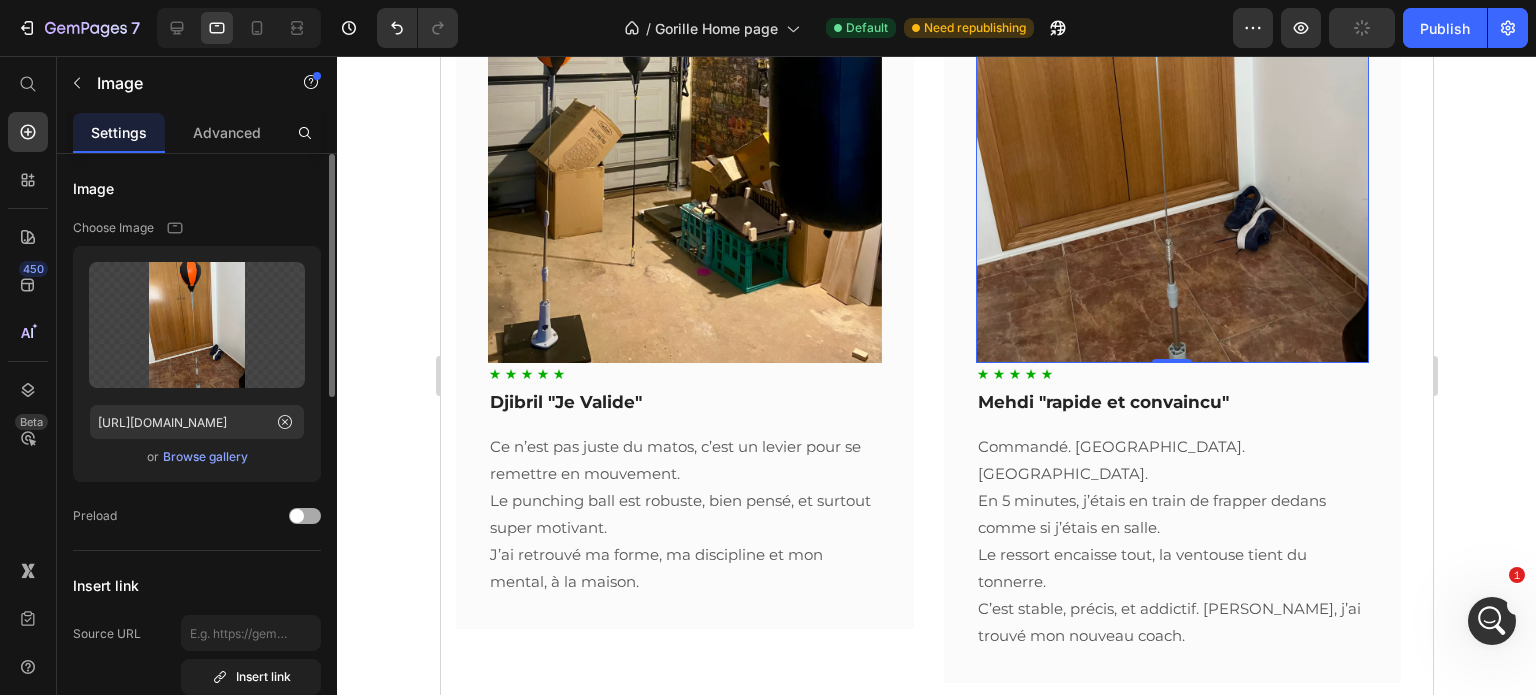 click at bounding box center (297, 516) 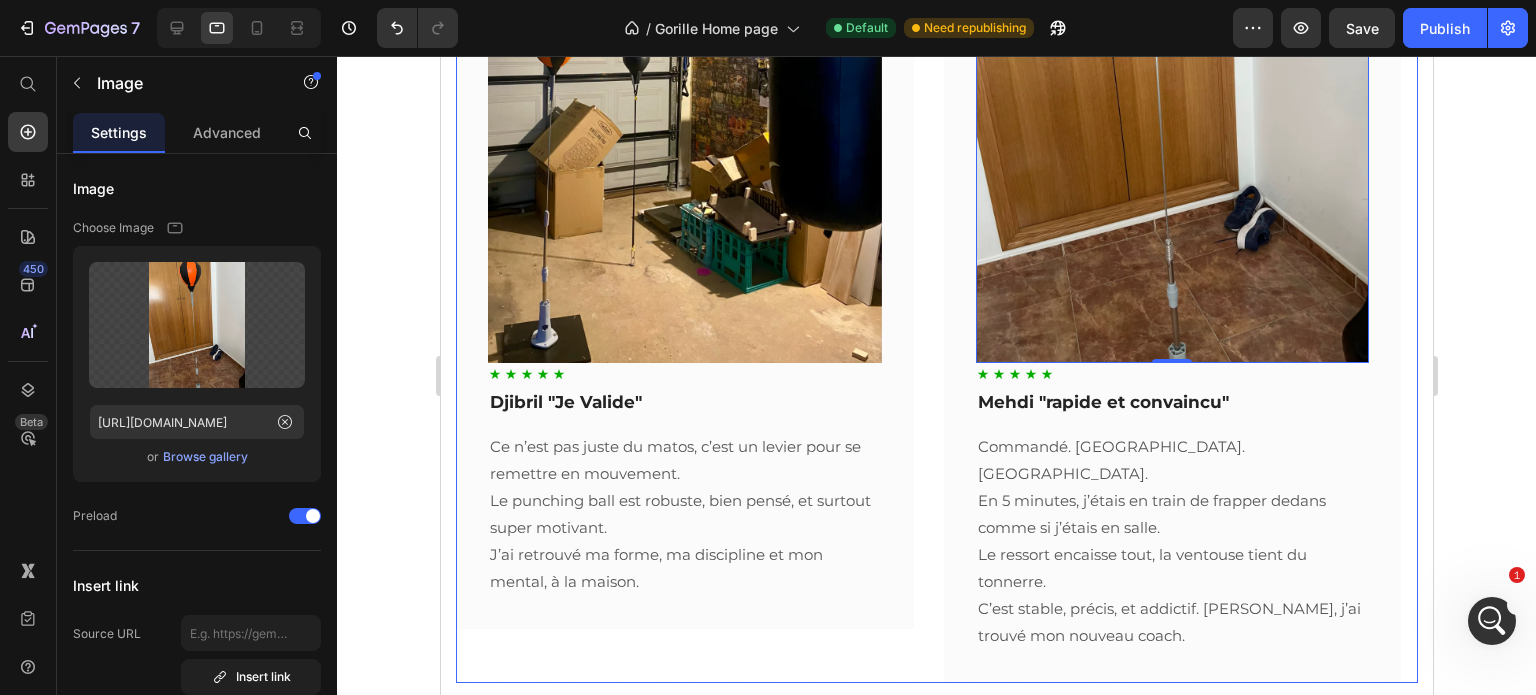 click on "Image Icon Icon Icon Icon Icon Row Djibril "Je Valide" Text block Ce n’est pas juste du matos, c’est un levier pour se remettre en mouvement. Le punching ball est robuste, bien pensé, et surtout super motivant. J’ai retrouvé ma forme, ma discipline et mon mental, à la maison. Text block Row Image   0 Icon Icon Icon Icon Icon Row Mehdi "rapide et convaincu" Text block Commandé. Reçu. Monté. En 5 minutes, j’étais en train de frapper dedans comme si j’étais en salle. Le ressort encaisse tout, la ventouse tient du tonnerre. C’est stable, précis, et addictif. Bref, j’ai trouvé mon nouveau coach. Text block Row Image Icon Icon Icon Icon Icon Row Clément "Produit éfficace" Text block Ce punching ball, c’est plus qu’un simple accessoire. Il m’a redonné envie de bouger, de me dépasser, et de m’entraîner tous les jours. Simple à installer, fun à utiliser, et ultra efficace pour se défouler sans bouger de chez soi. Text block Row" at bounding box center (936, 251) 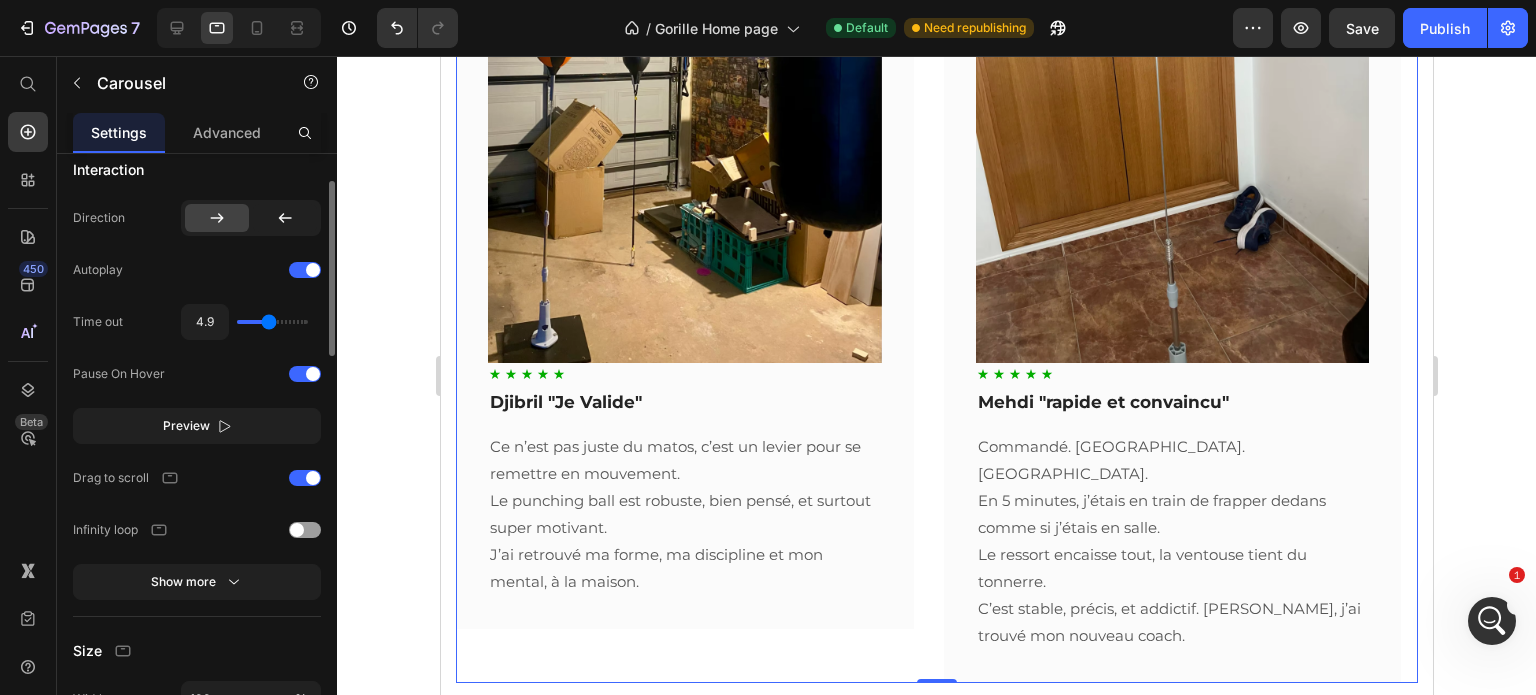scroll, scrollTop: 0, scrollLeft: 0, axis: both 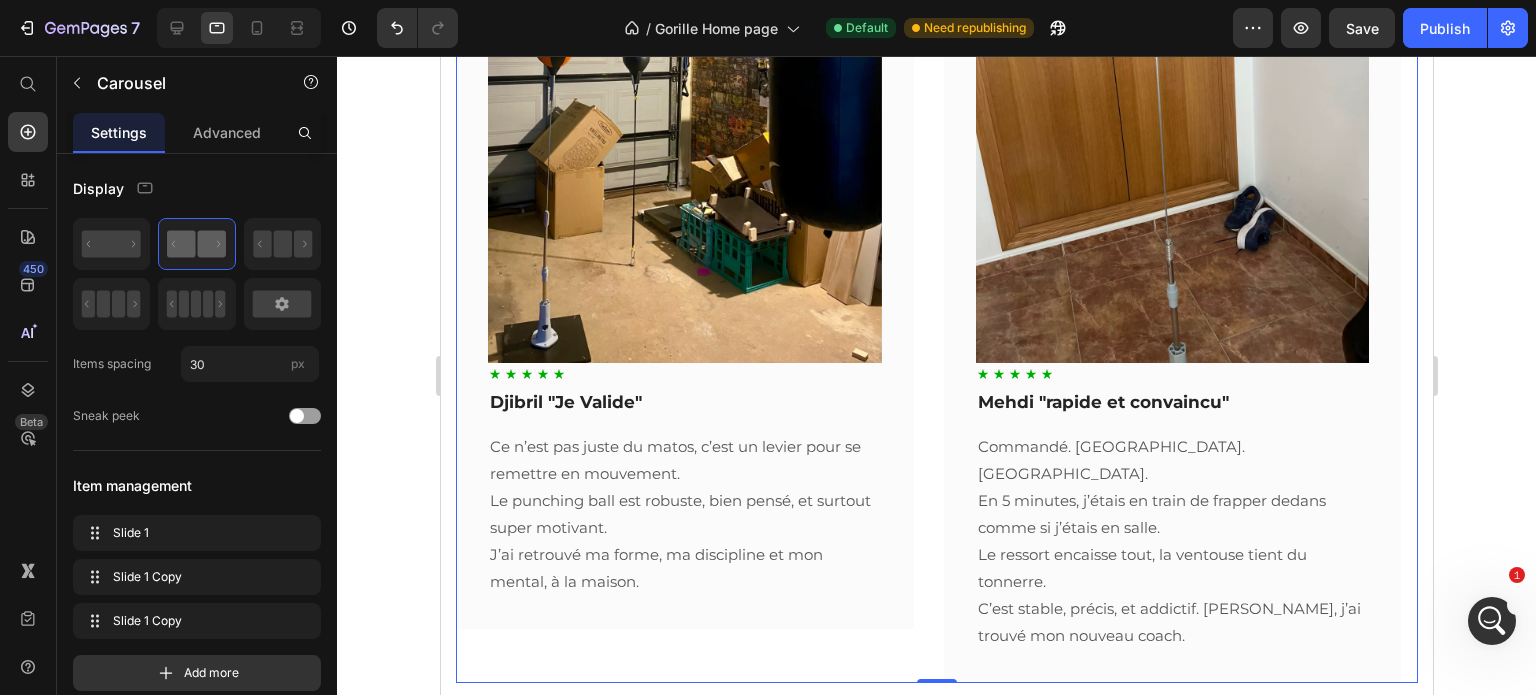 click on "Image Icon Icon Icon Icon Icon Row Djibril "Je Valide" Text block Ce n’est pas juste du matos, c’est un levier pour se remettre en mouvement. Le punching ball est robuste, bien pensé, et surtout super motivant. J’ai retrouvé ma forme, ma discipline et mon mental, à la maison. Text block Row Image Icon Icon Icon Icon Icon Row Mehdi "rapide et convaincu" Text block Commandé. Reçu. Monté. En 5 minutes, j’étais en train de frapper dedans comme si j’étais en salle. Le ressort encaisse tout, la ventouse tient du tonnerre. C’est stable, précis, et addictif. Bref, j’ai trouvé mon nouveau coach. Text block Row Image Icon Icon Icon Icon Icon Row Clément "Produit éfficace" Text block Ce punching ball, c’est plus qu’un simple accessoire. Il m’a redonné envie de bouger, de me dépasser, et de m’entraîner tous les jours. Simple à installer, fun à utiliser, et ultra efficace pour se défouler sans bouger de chez soi. Text block Row" at bounding box center (936, 251) 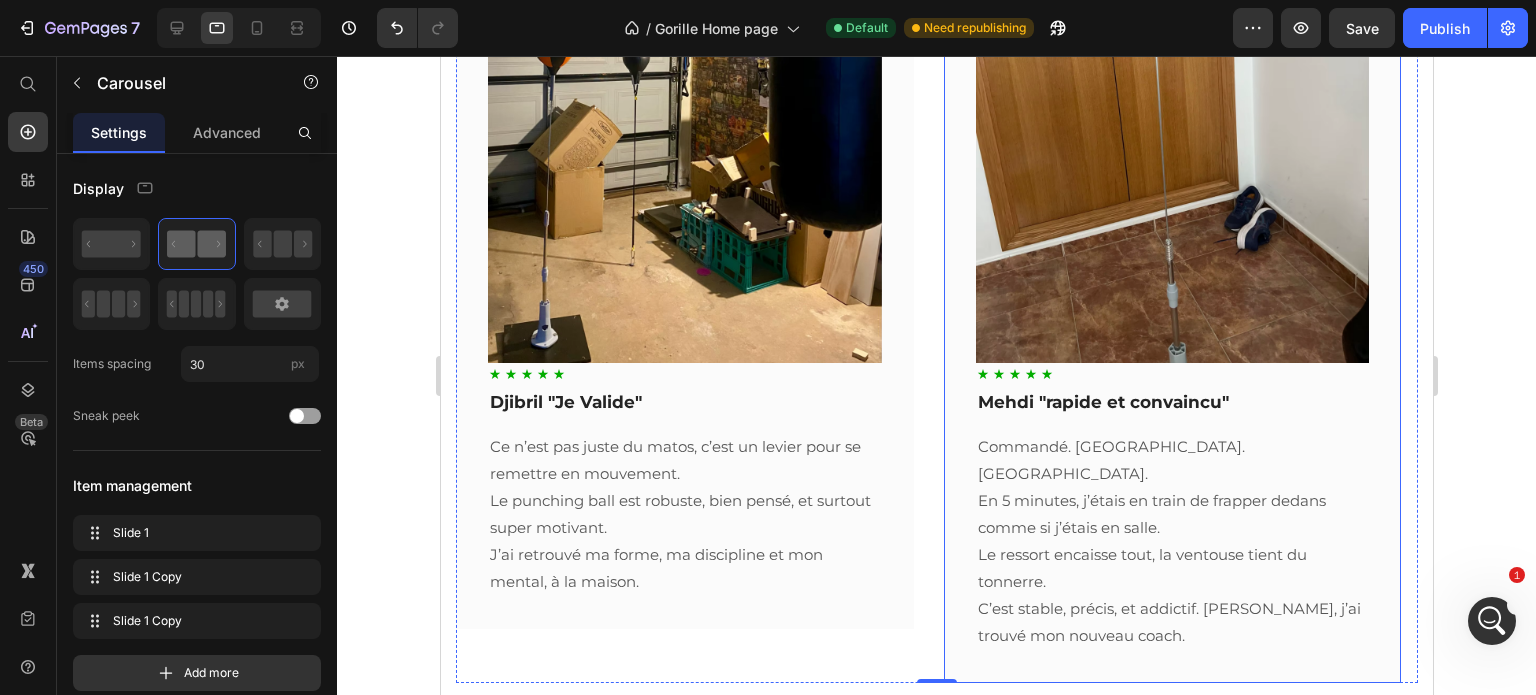 click on "Image Icon Icon Icon Icon Icon Row Mehdi "rapide et convaincu" Text block Commandé. Reçu. Monté. En 5 minutes, j’étais en train de frapper dedans comme si j’étais en salle. Le ressort encaisse tout, la ventouse tient du tonnerre. C’est stable, précis, et addictif. Bref, j’ai trouvé mon nouveau coach. Text block Row" at bounding box center (1172, 251) 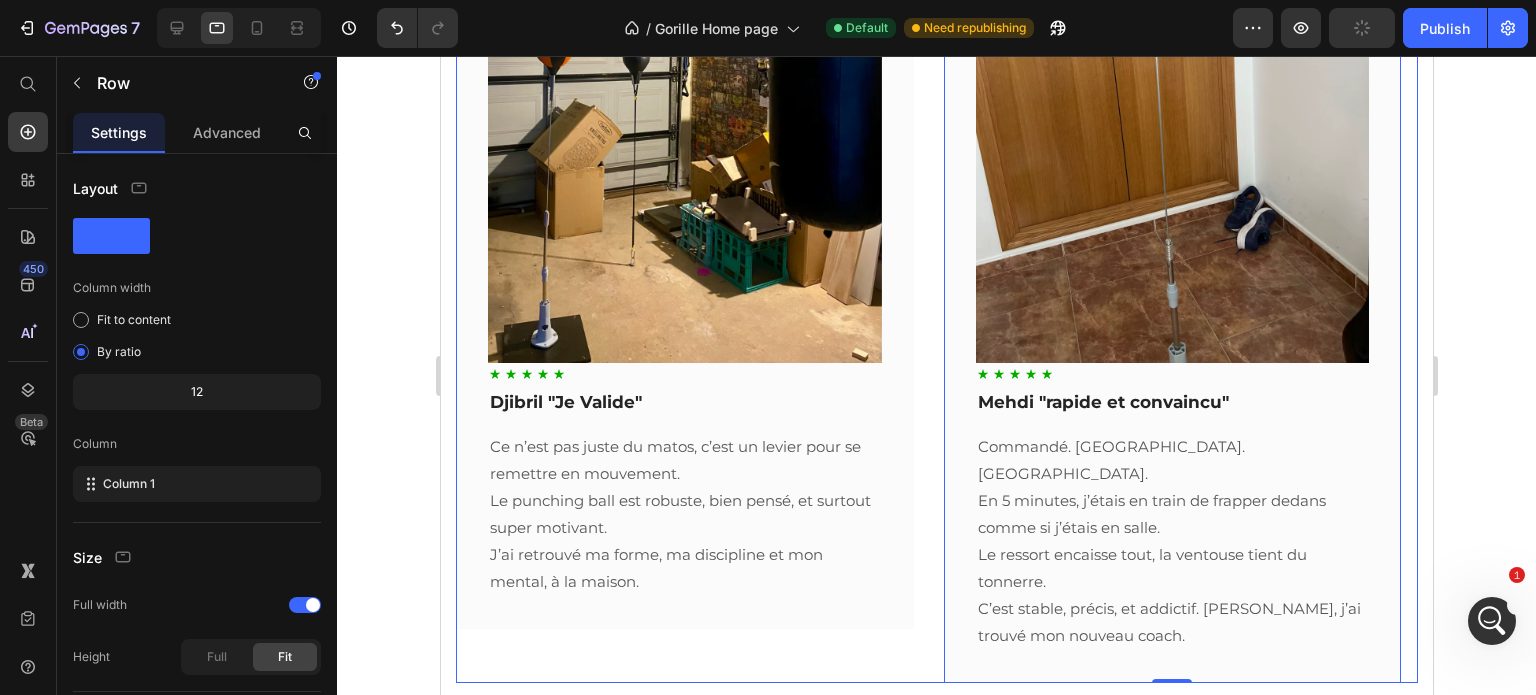 click on "Image Icon Icon Icon Icon Icon Row Djibril "Je Valide" Text block Ce n’est pas juste du matos, c’est un levier pour se remettre en mouvement. Le punching ball est robuste, bien pensé, et surtout super motivant. J’ai retrouvé ma forme, ma discipline et mon mental, à la maison. Text block Row Image Icon Icon Icon Icon Icon Row Mehdi "rapide et convaincu" Text block Commandé. Reçu. Monté. En 5 minutes, j’étais en train de frapper dedans comme si j’étais en salle. Le ressort encaisse tout, la ventouse tient du tonnerre. C’est stable, précis, et addictif. Bref, j’ai trouvé mon nouveau coach. Text block Row   0 Image Icon Icon Icon Icon Icon Row Clément "Produit éfficace" Text block Ce punching ball, c’est plus qu’un simple accessoire. Il m’a redonné envie de bouger, de me dépasser, et de m’entraîner tous les jours. Simple à installer, fun à utiliser, et ultra efficace pour se défouler sans bouger de chez soi. Text block Row" at bounding box center (936, 251) 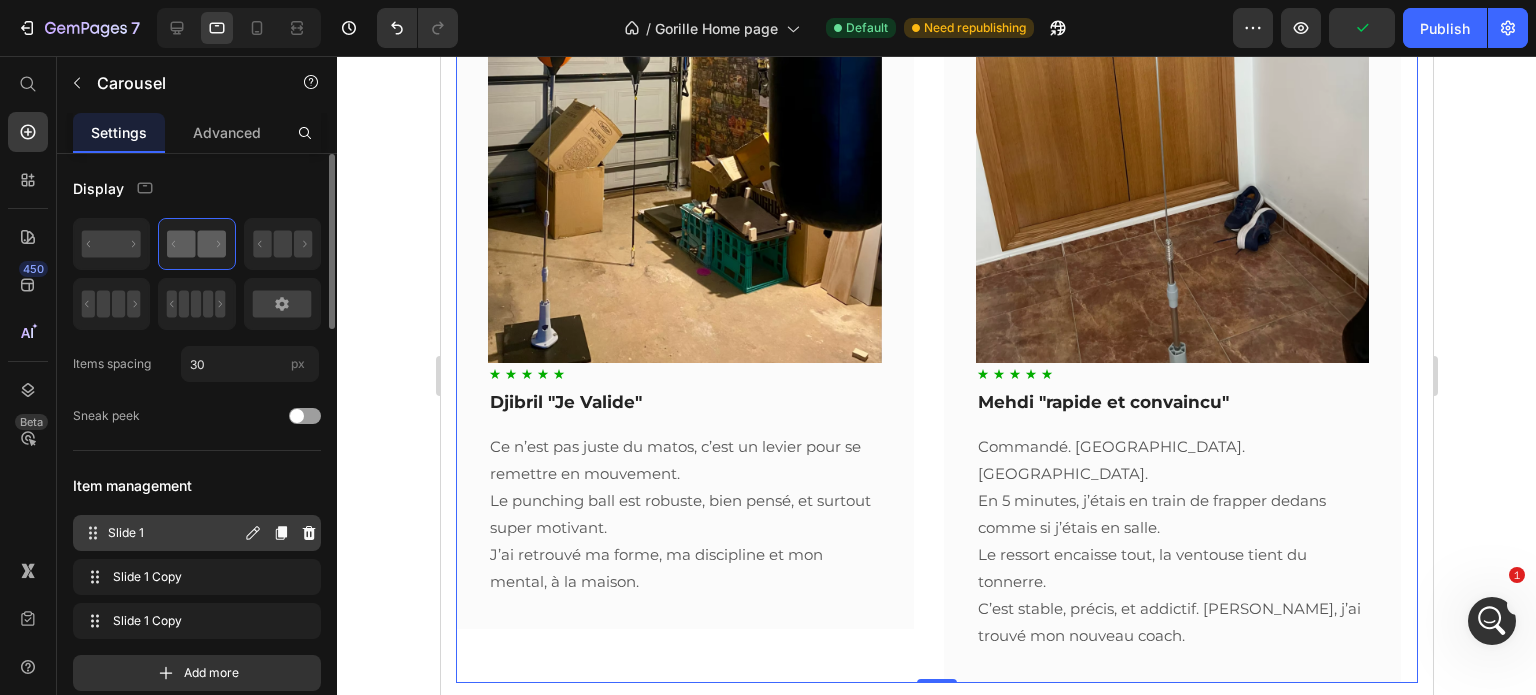 click on "Slide 1 Slide 1" at bounding box center [197, 533] 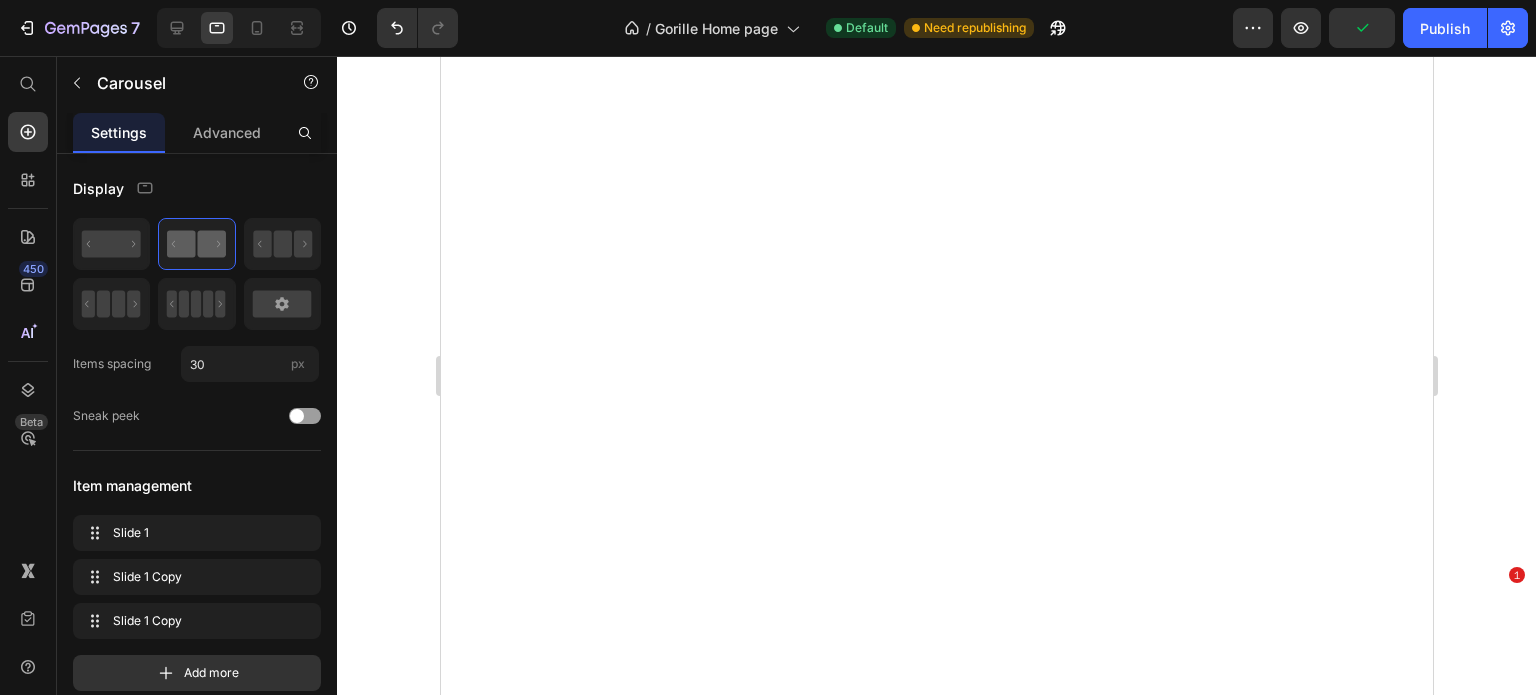 scroll, scrollTop: 0, scrollLeft: 0, axis: both 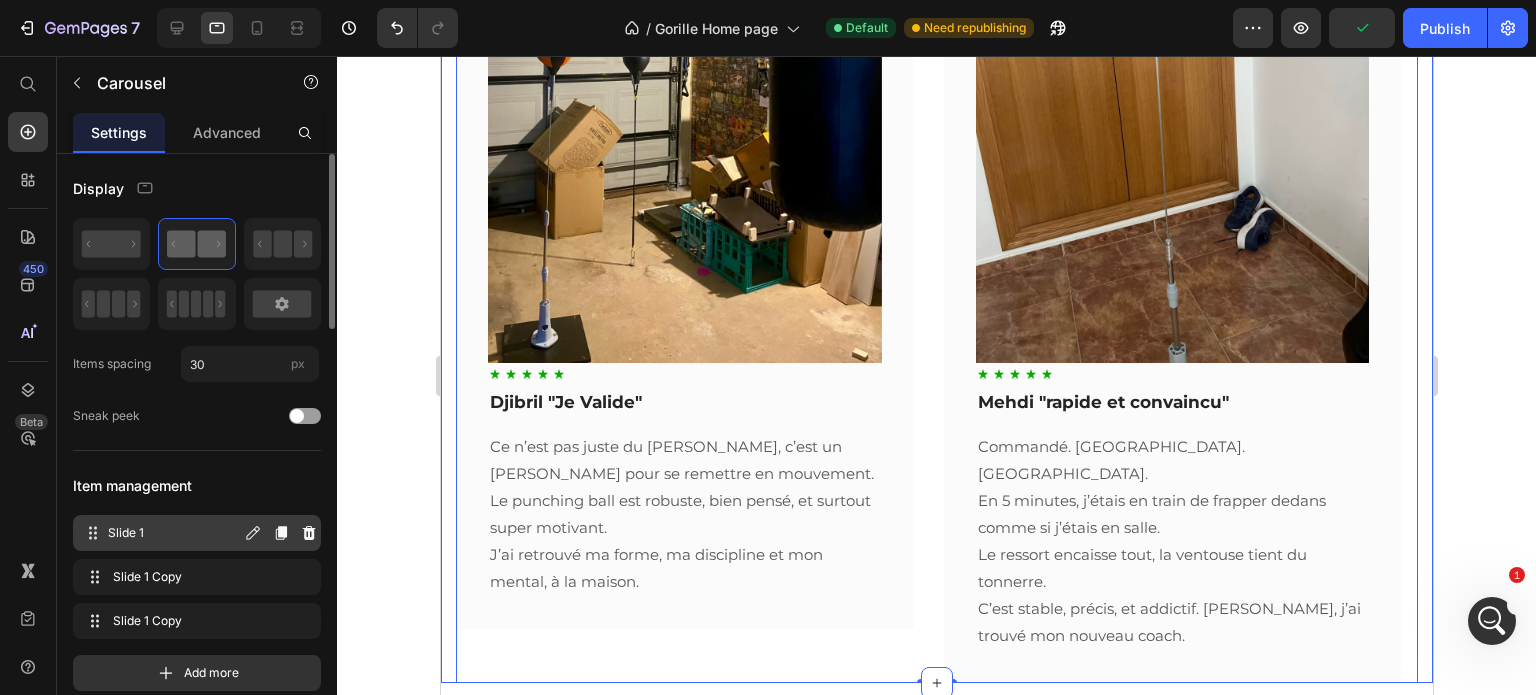 click on "Slide 1" at bounding box center (174, 533) 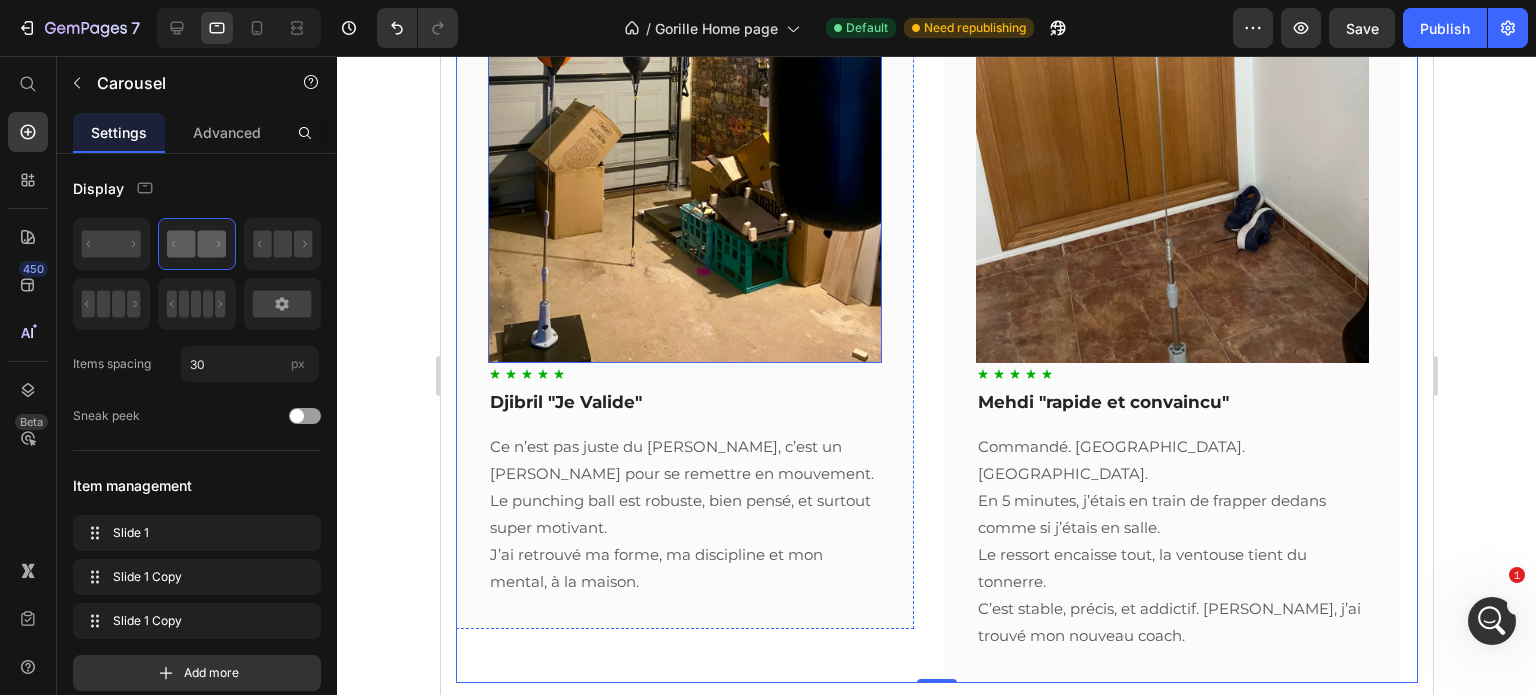 click at bounding box center (684, 107) 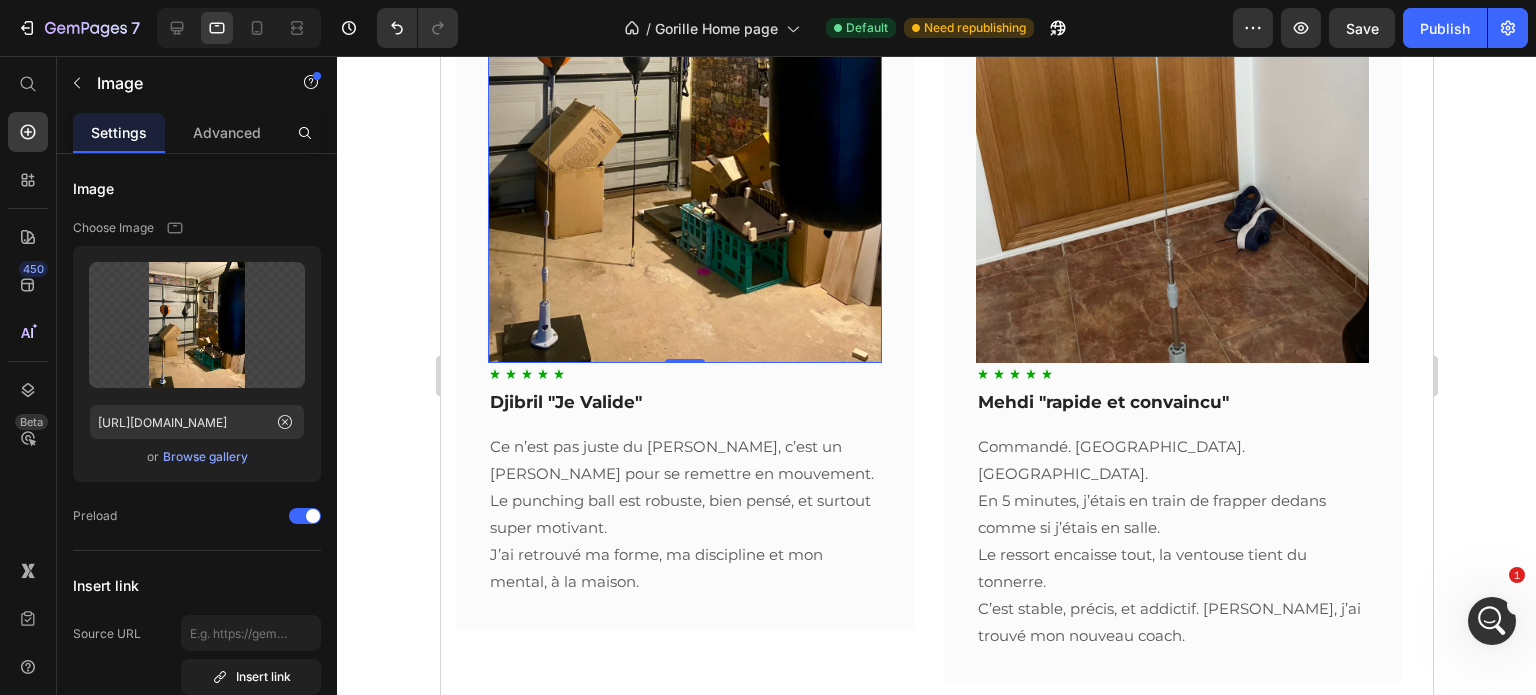 click at bounding box center (1172, 107) 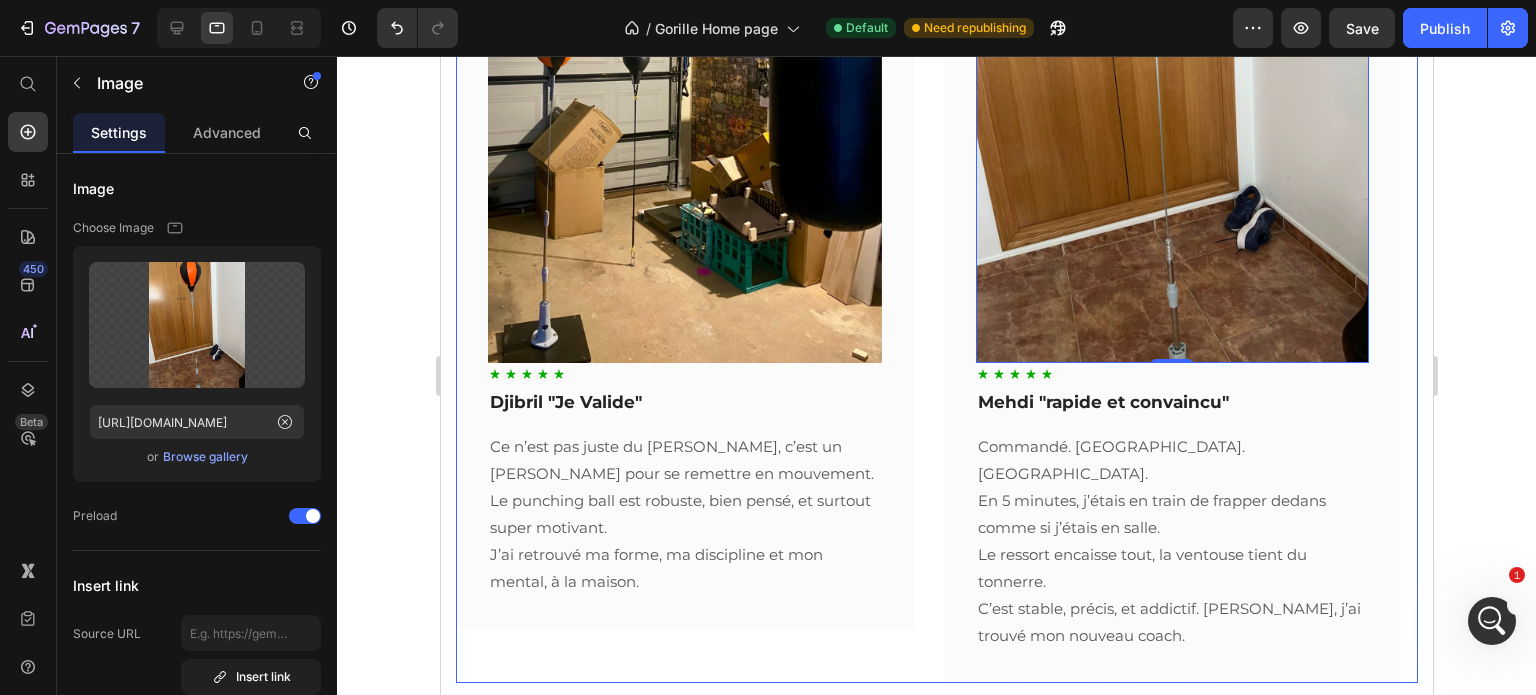 click on "Image Icon Icon Icon Icon Icon Row Djibril "Je Valide" Text block Ce n’est pas juste du matos, c’est un levier pour se remettre en mouvement. Le punching ball est robuste, bien pensé, et surtout super motivant. J’ai retrouvé ma forme, ma discipline et mon mental, à la maison. Text block Row Image   0 Icon Icon Icon Icon Icon Row Mehdi "rapide et convaincu" Text block Commandé. Reçu. Monté. En 5 minutes, j’étais en train de frapper dedans comme si j’étais en salle. Le ressort encaisse tout, la ventouse tient du tonnerre. C’est stable, précis, et addictif. Bref, j’ai trouvé mon nouveau coach. Text block Row Image Icon Icon Icon Icon Icon Row Clément "Produit éfficace" Text block Ce punching ball, c’est plus qu’un simple accessoire. Il m’a redonné envie de bouger, de me dépasser, et de m’entraîner tous les jours. Simple à installer, fun à utiliser, et ultra efficace pour se défouler sans bouger de chez soi. Text block Row" at bounding box center (936, 251) 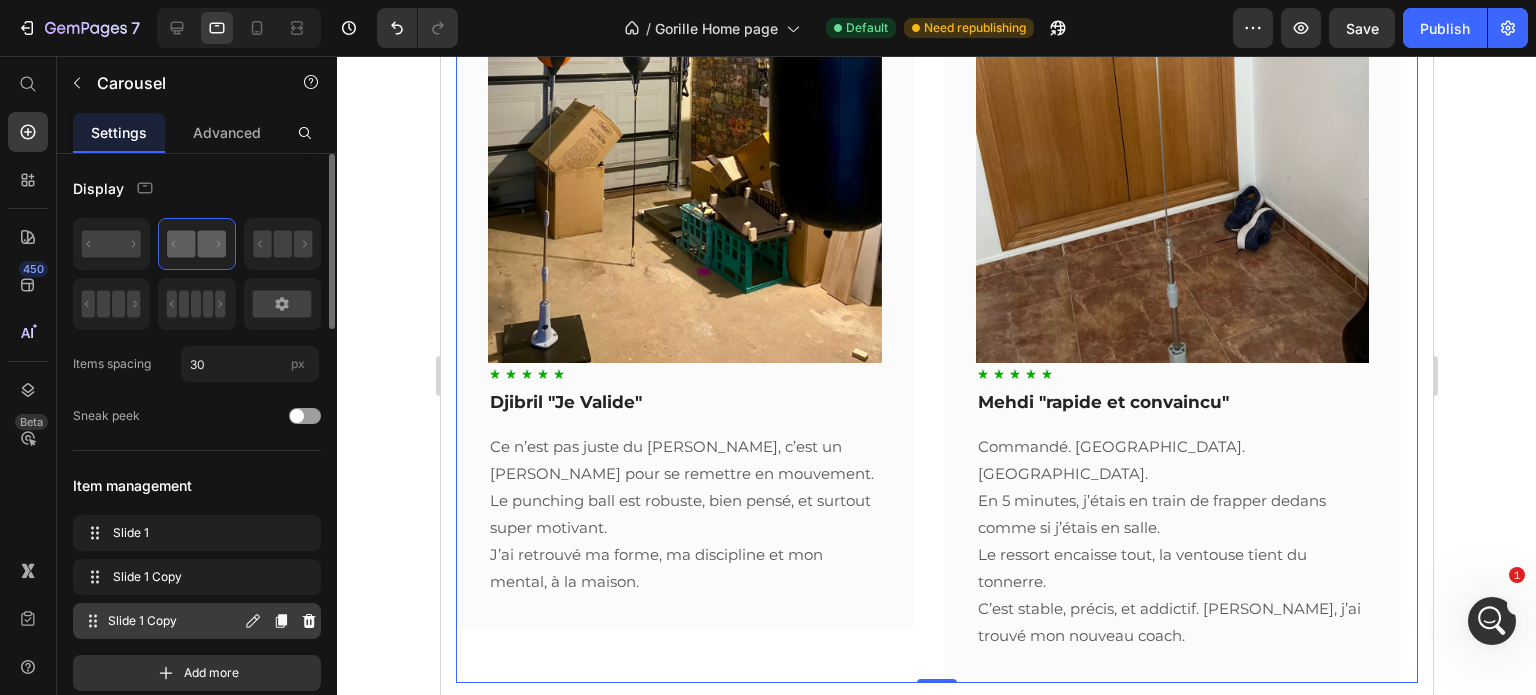 click on "Slide 1 Copy" at bounding box center (174, 621) 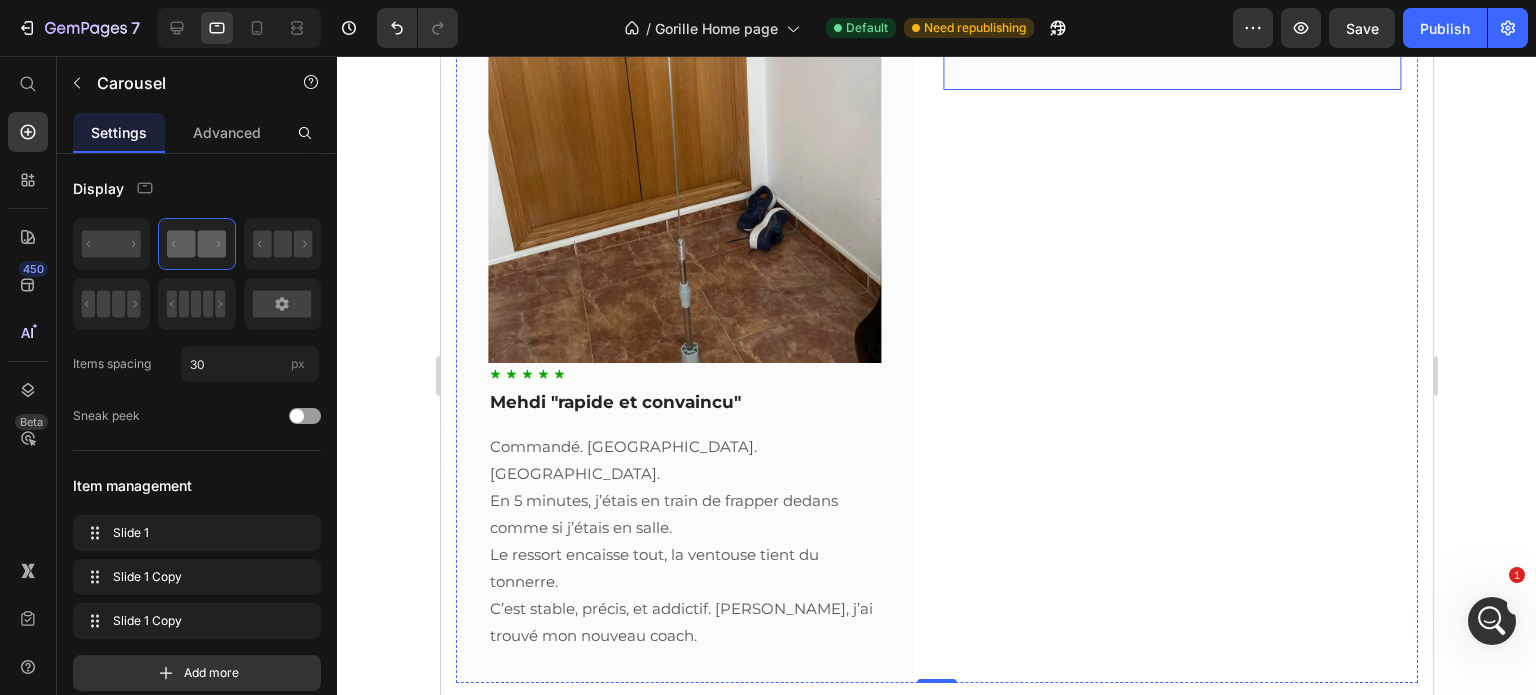 click at bounding box center [1172, -149] 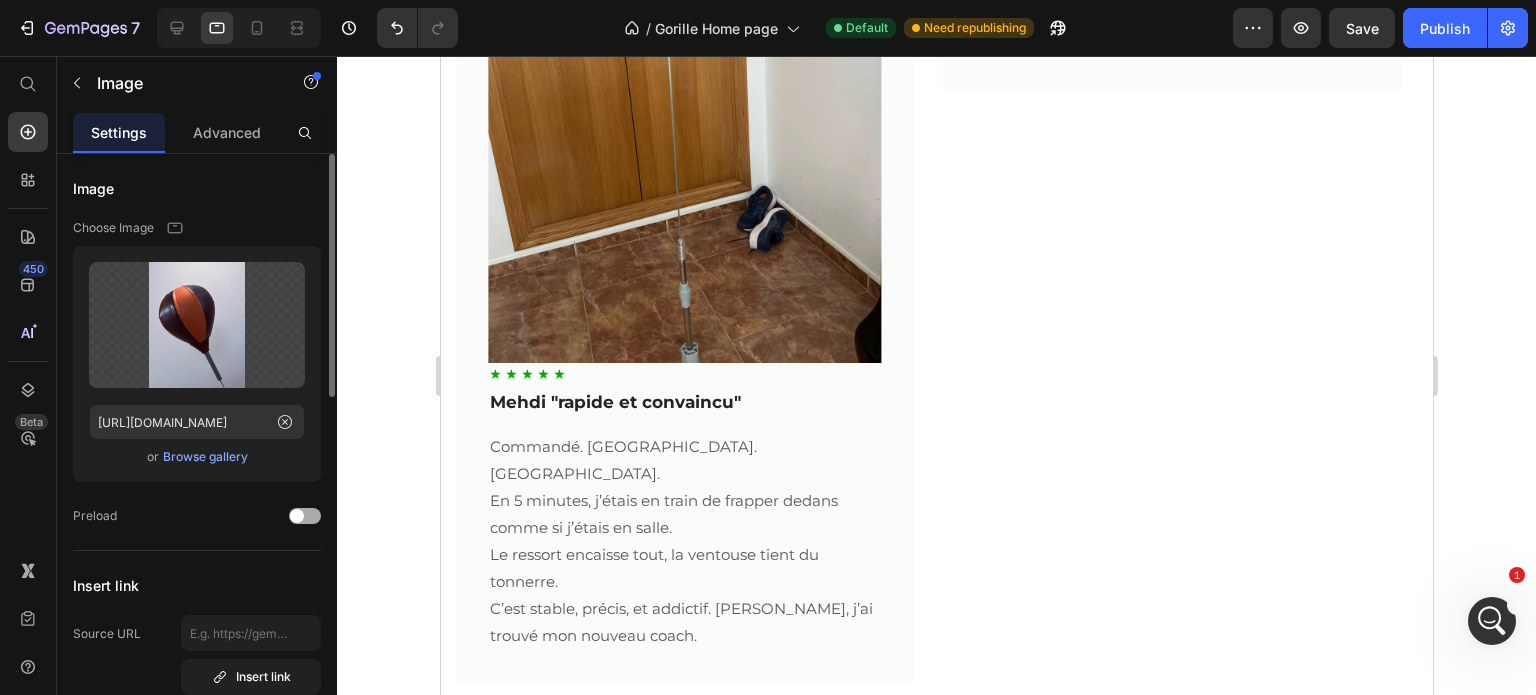 click on "Preload" 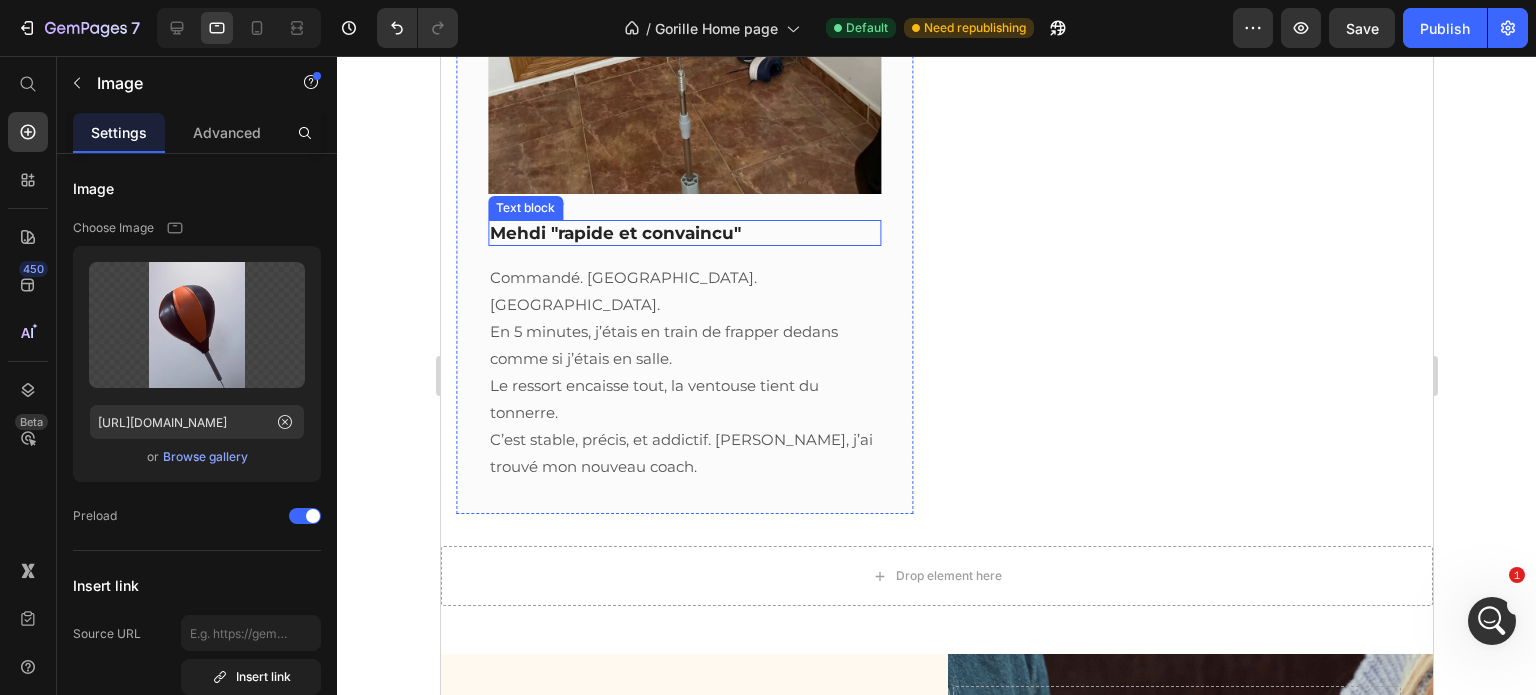scroll, scrollTop: 2131, scrollLeft: 0, axis: vertical 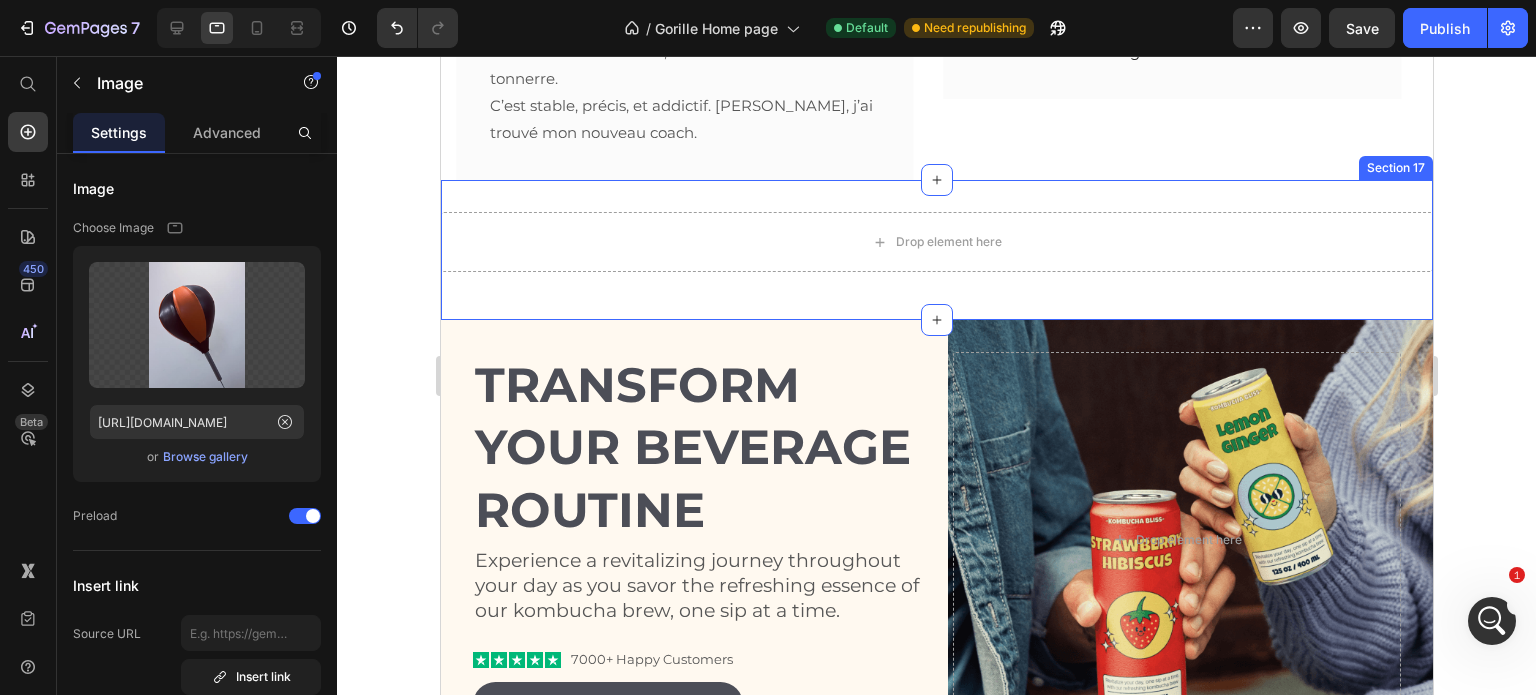 click on "Drop element here Row Section 17" at bounding box center (936, 250) 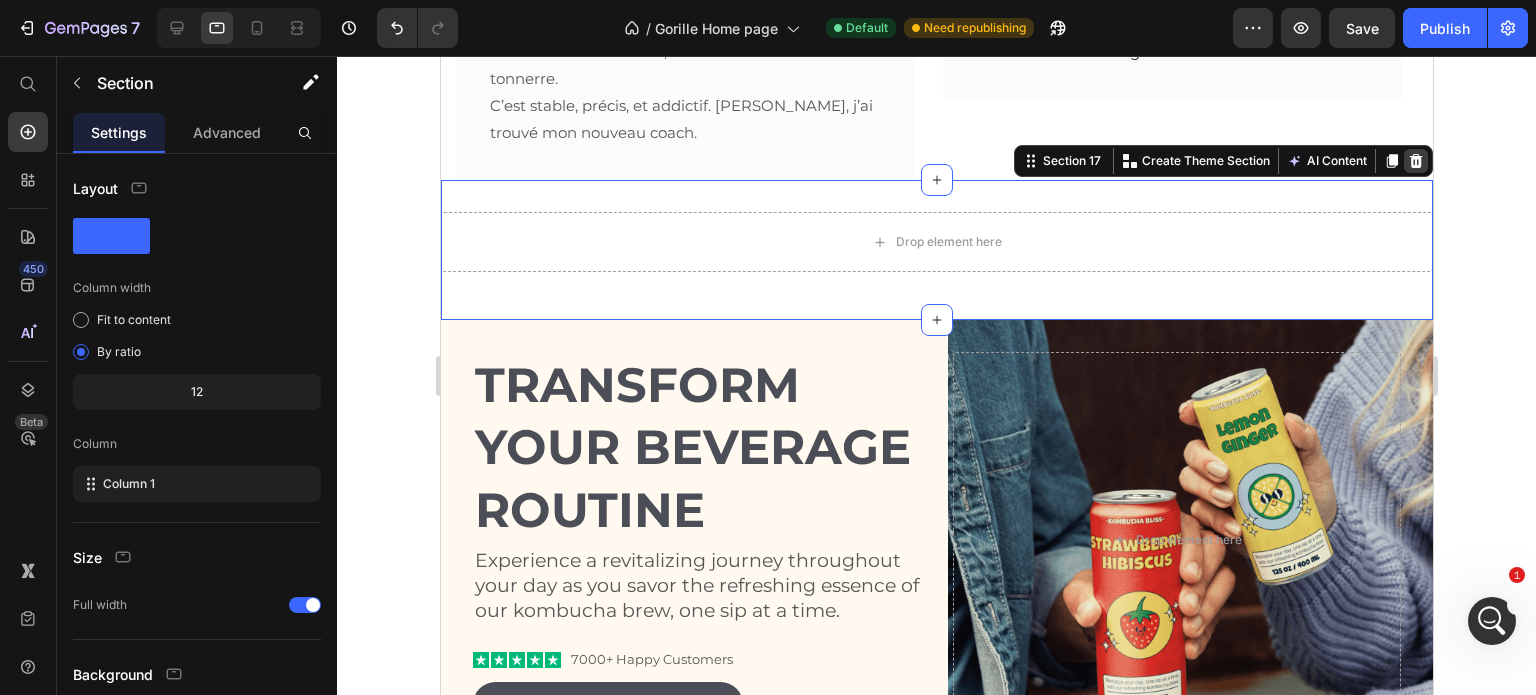 click 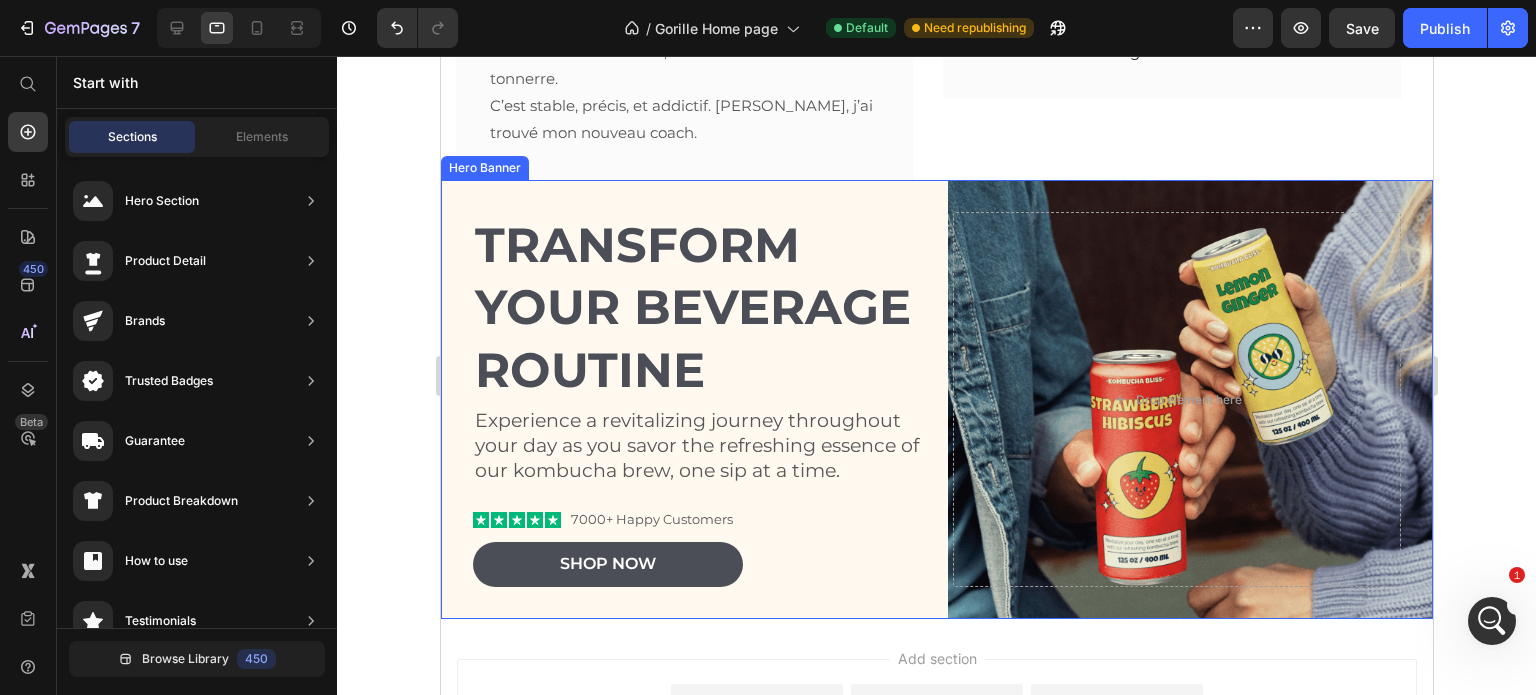 click on "Transform Your Beverage Routine Heading Experience a revitalizing journey throughout your day as you savor the refreshing essence of our kombucha brew, one sip at a time. Text Block
Icon
Icon
Icon
Icon
Icon Icon List 7000+ Happy Customers Text Block Row Shop Now Button
Drop element here" at bounding box center [936, 399] 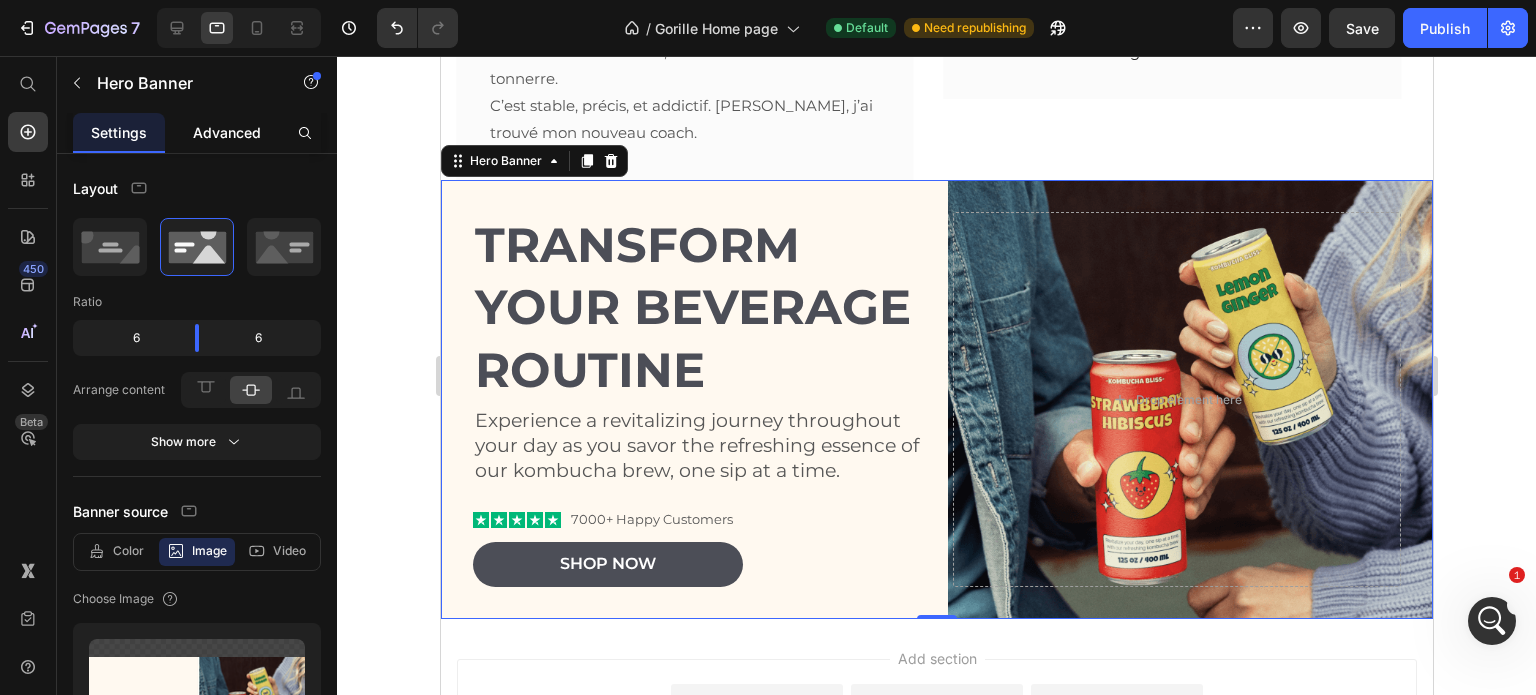 click on "Advanced" at bounding box center (227, 132) 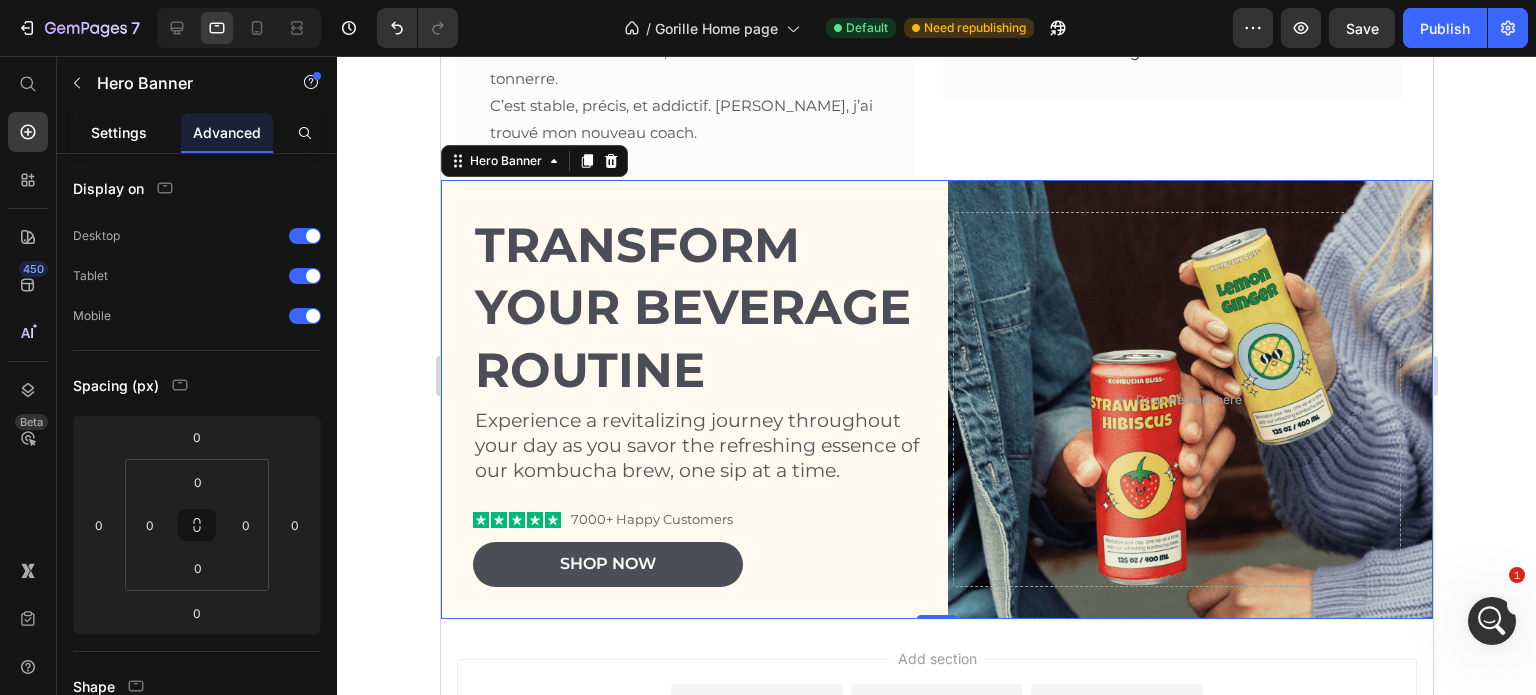 click on "Settings" at bounding box center (119, 132) 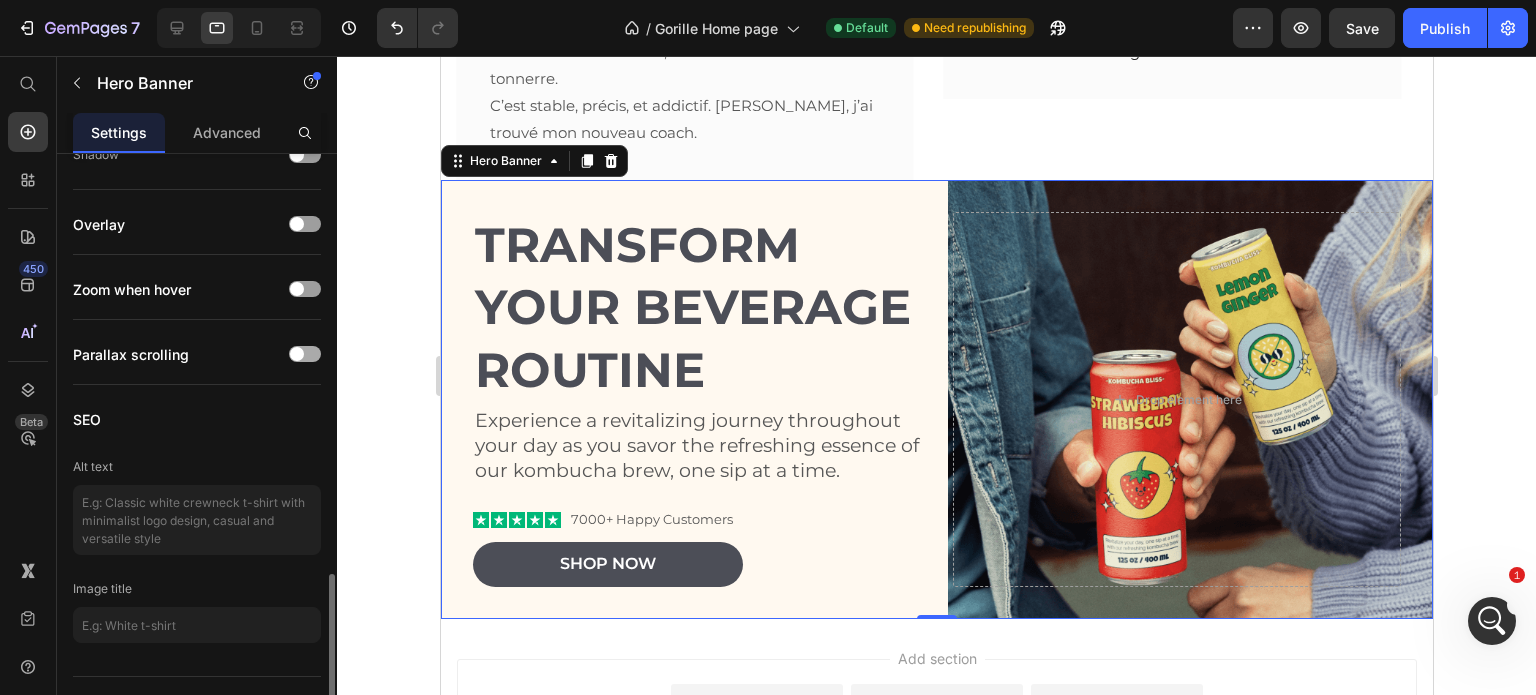 scroll, scrollTop: 1532, scrollLeft: 0, axis: vertical 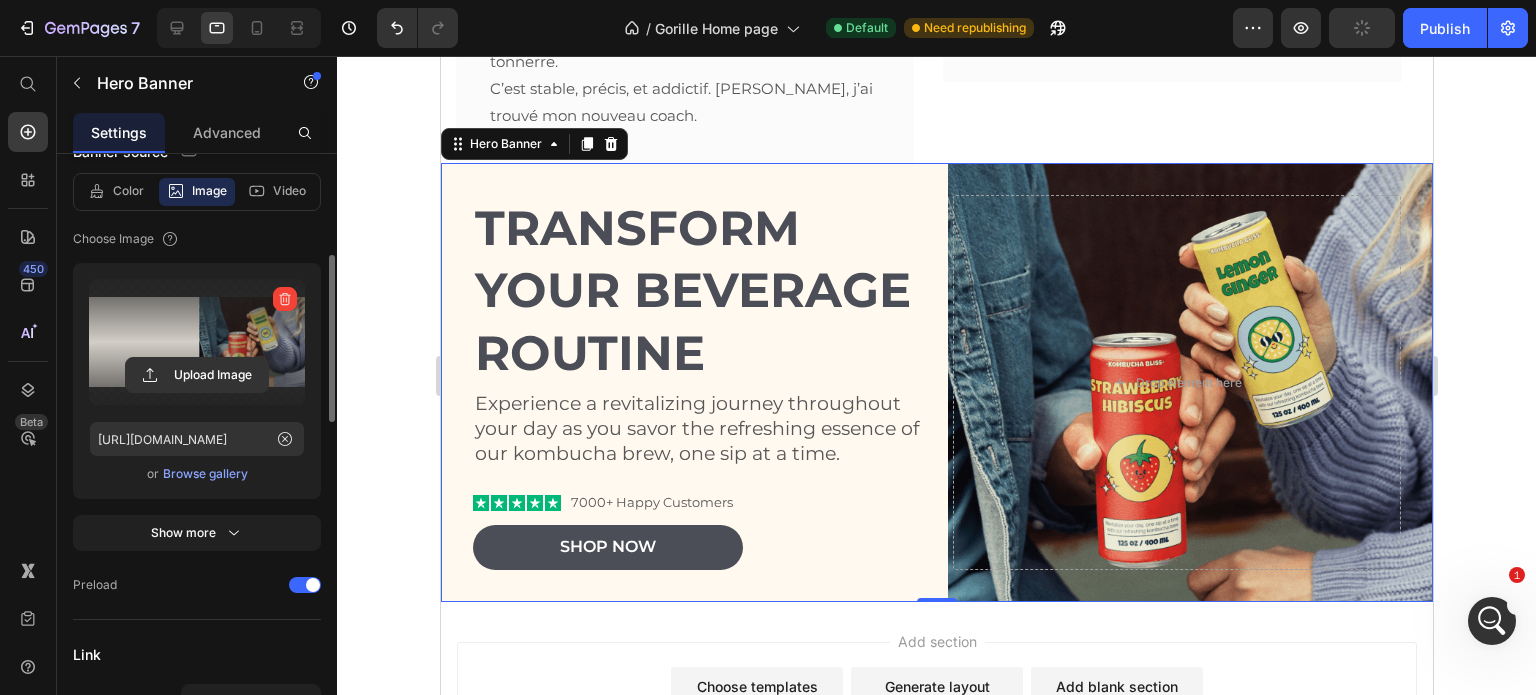 click at bounding box center [285, 299] 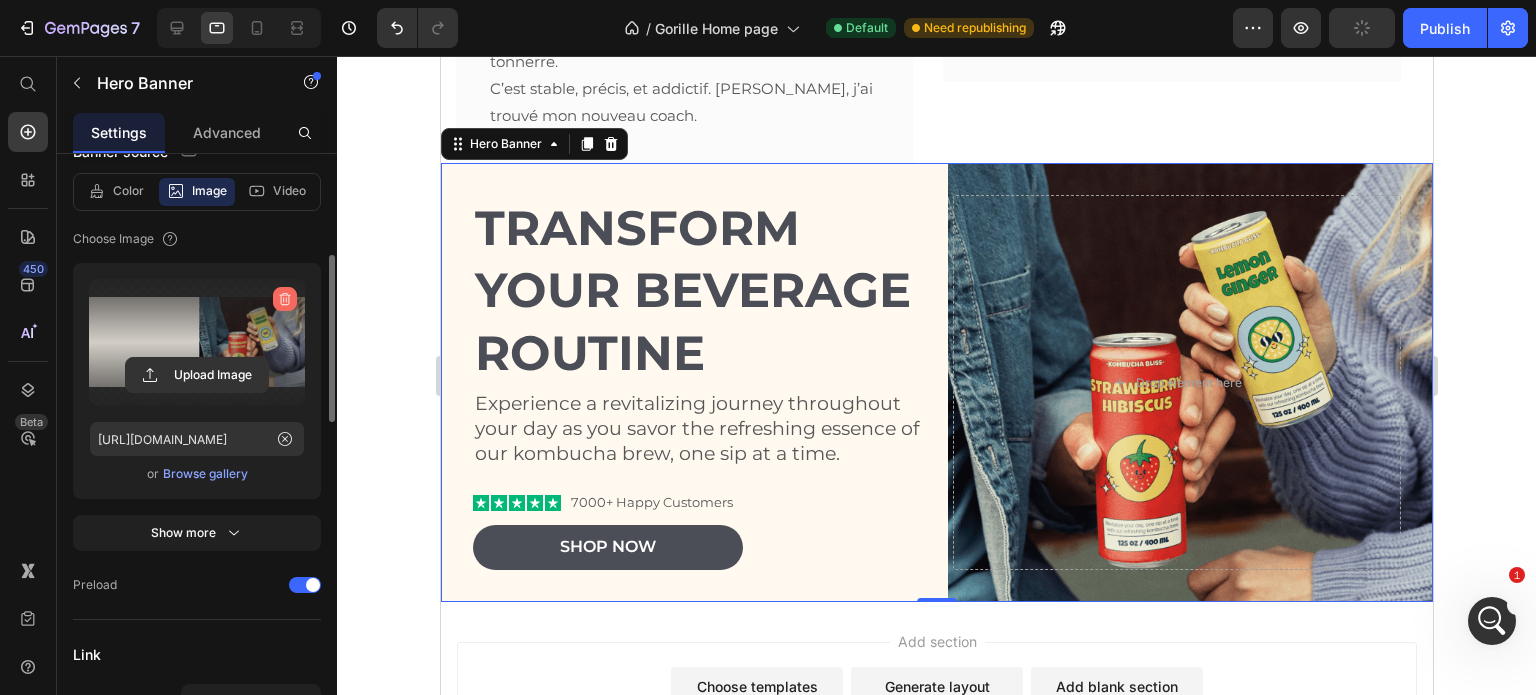 click 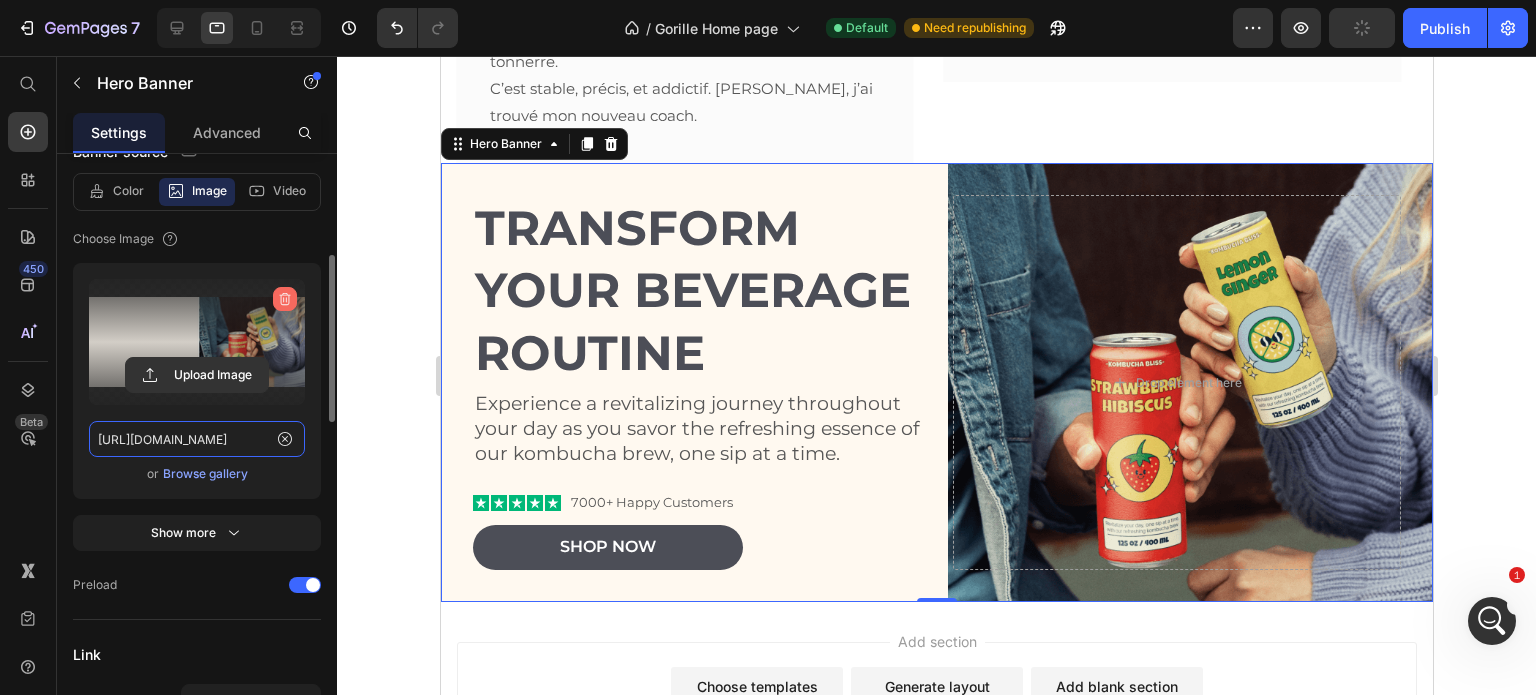 type 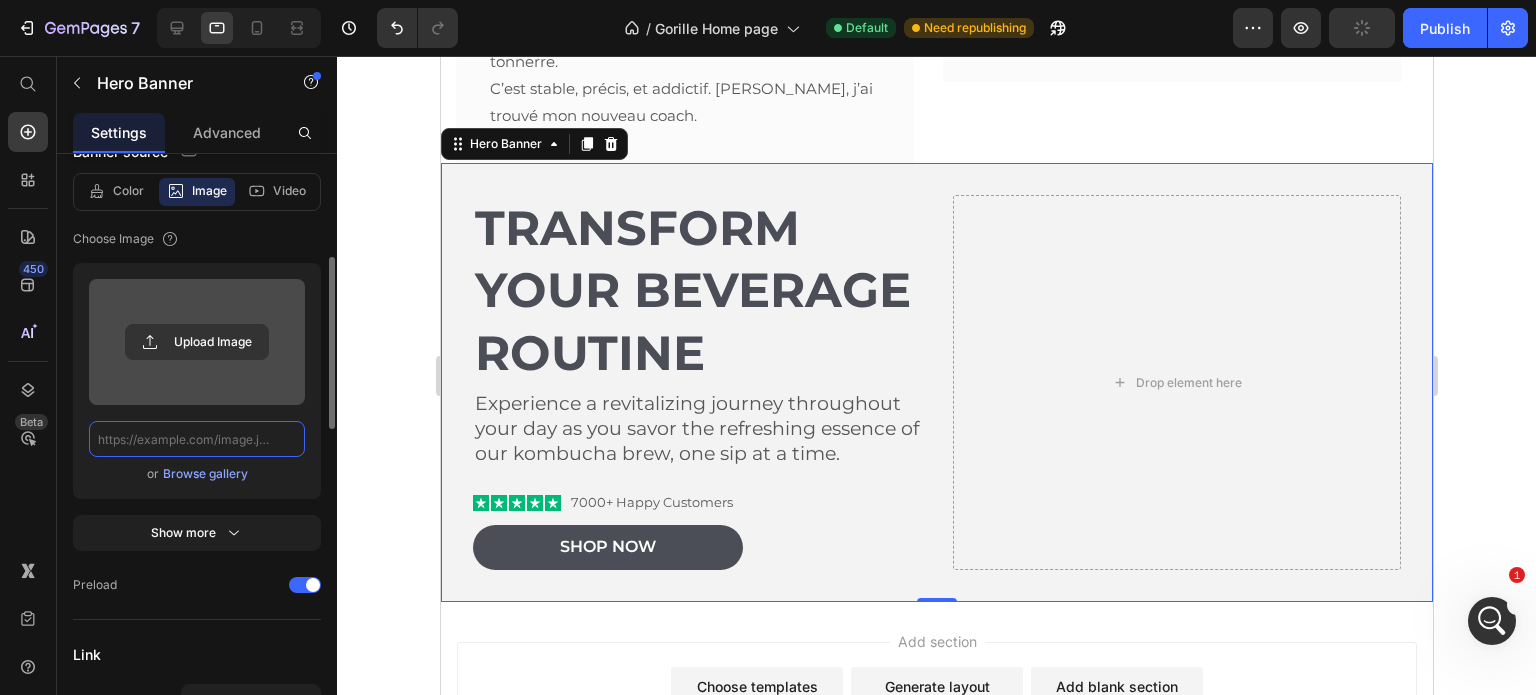 scroll, scrollTop: 0, scrollLeft: 0, axis: both 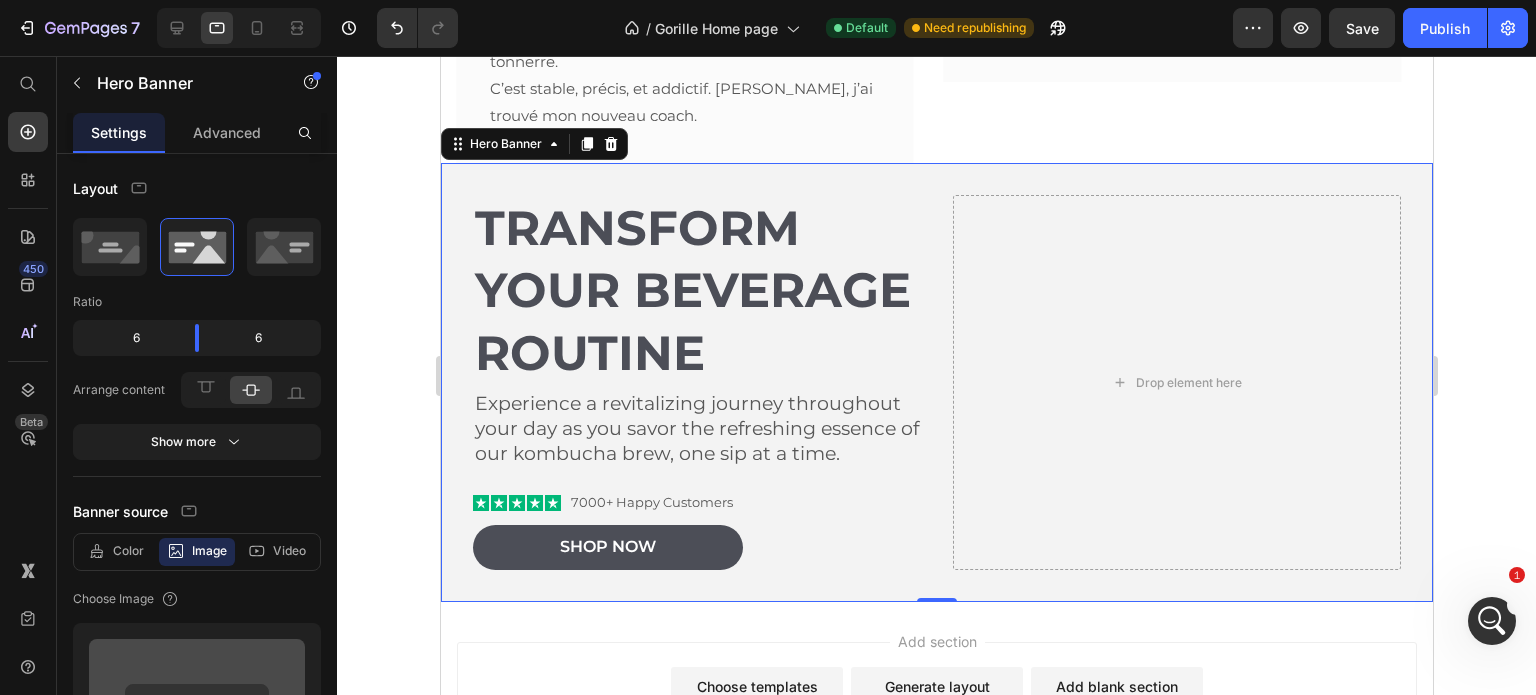 click on "Transform Your Beverage Routine Heading Experience a revitalizing journey throughout your day as you savor the refreshing essence of our kombucha brew, one sip at a time. Text Block
Icon
Icon
Icon
Icon
Icon Icon List 7000+ Happy Customers Text Block Row Shop Now Button
Drop element here" at bounding box center (936, 382) 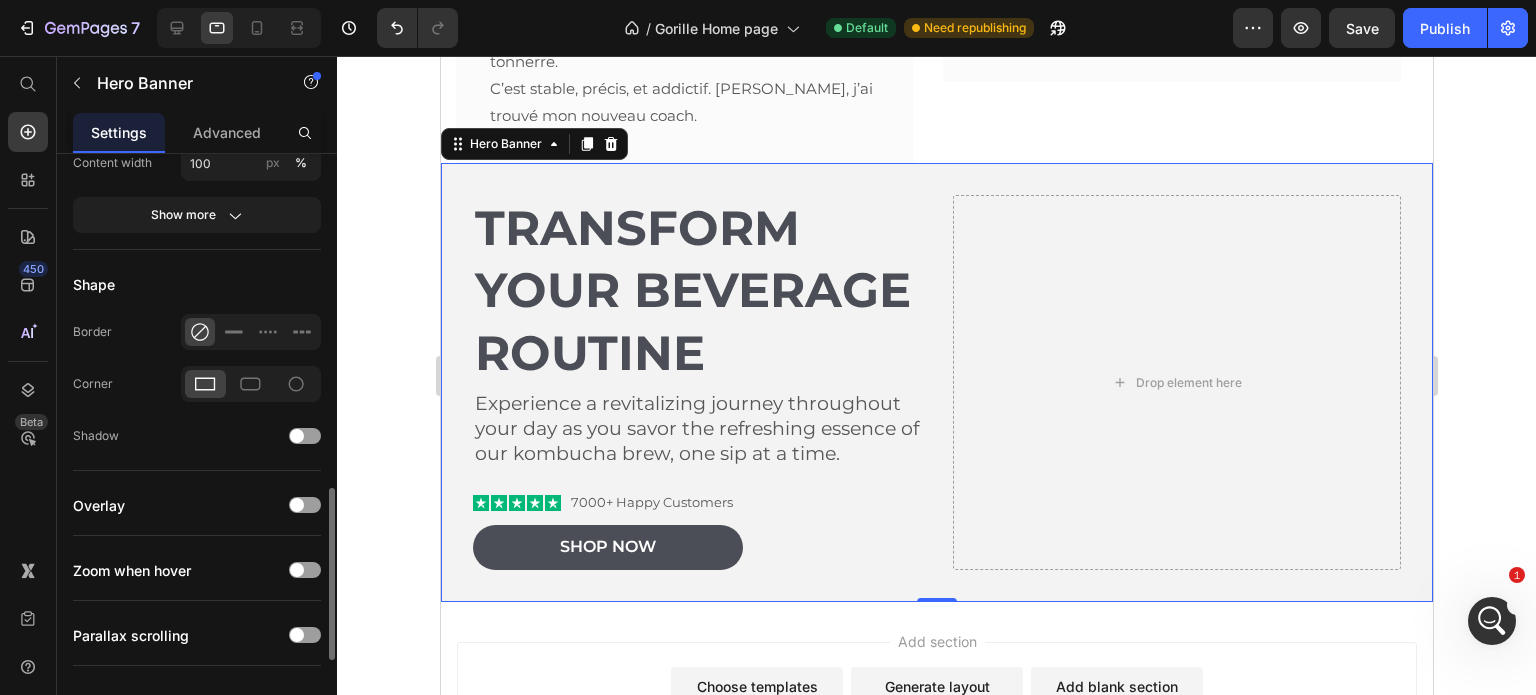 scroll, scrollTop: 1331, scrollLeft: 0, axis: vertical 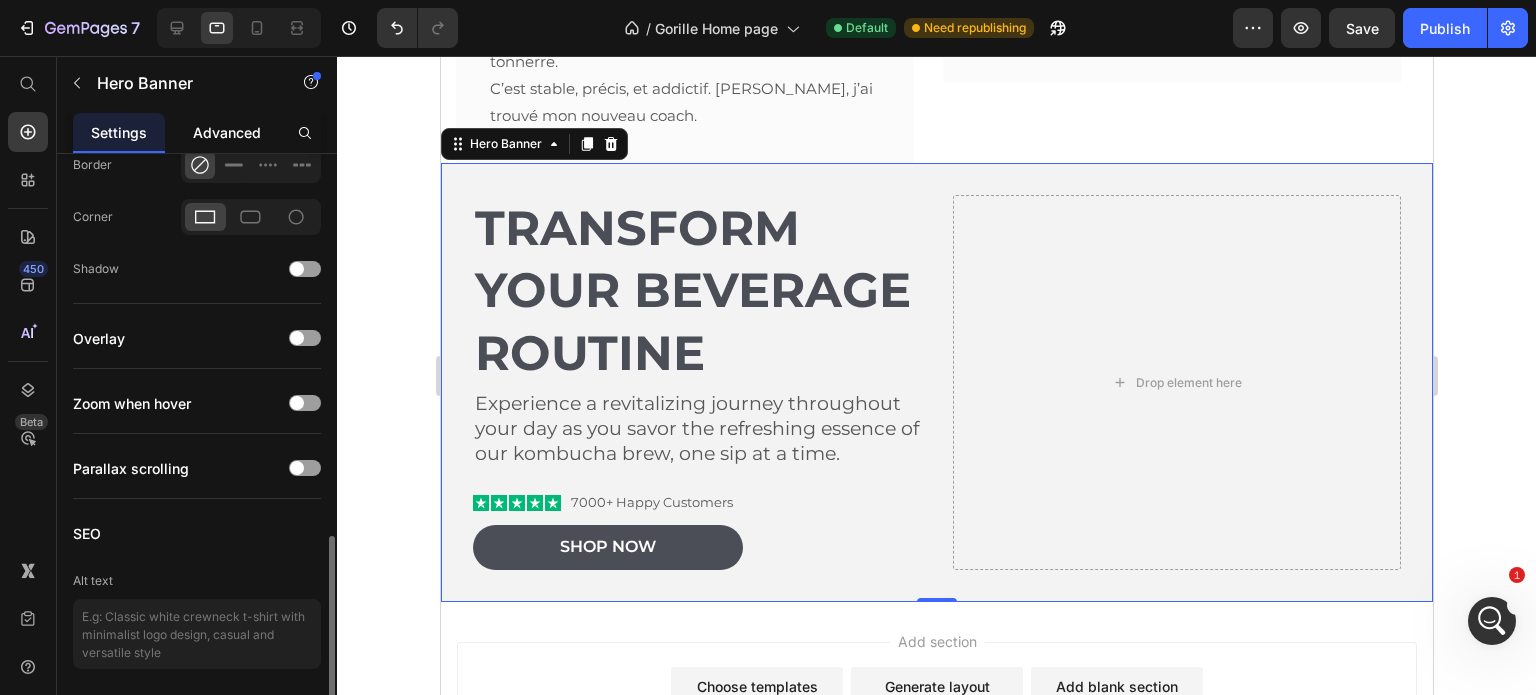 click on "Advanced" at bounding box center (227, 132) 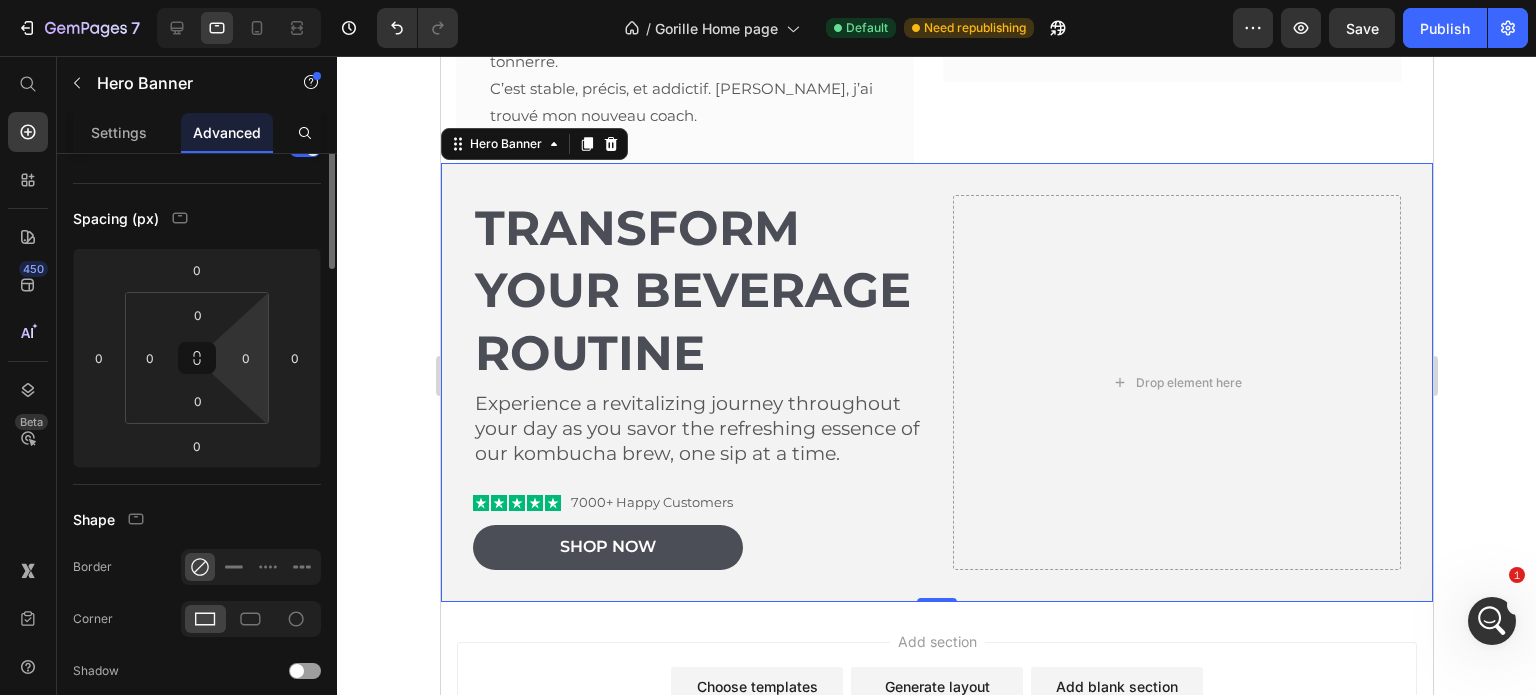 scroll, scrollTop: 0, scrollLeft: 0, axis: both 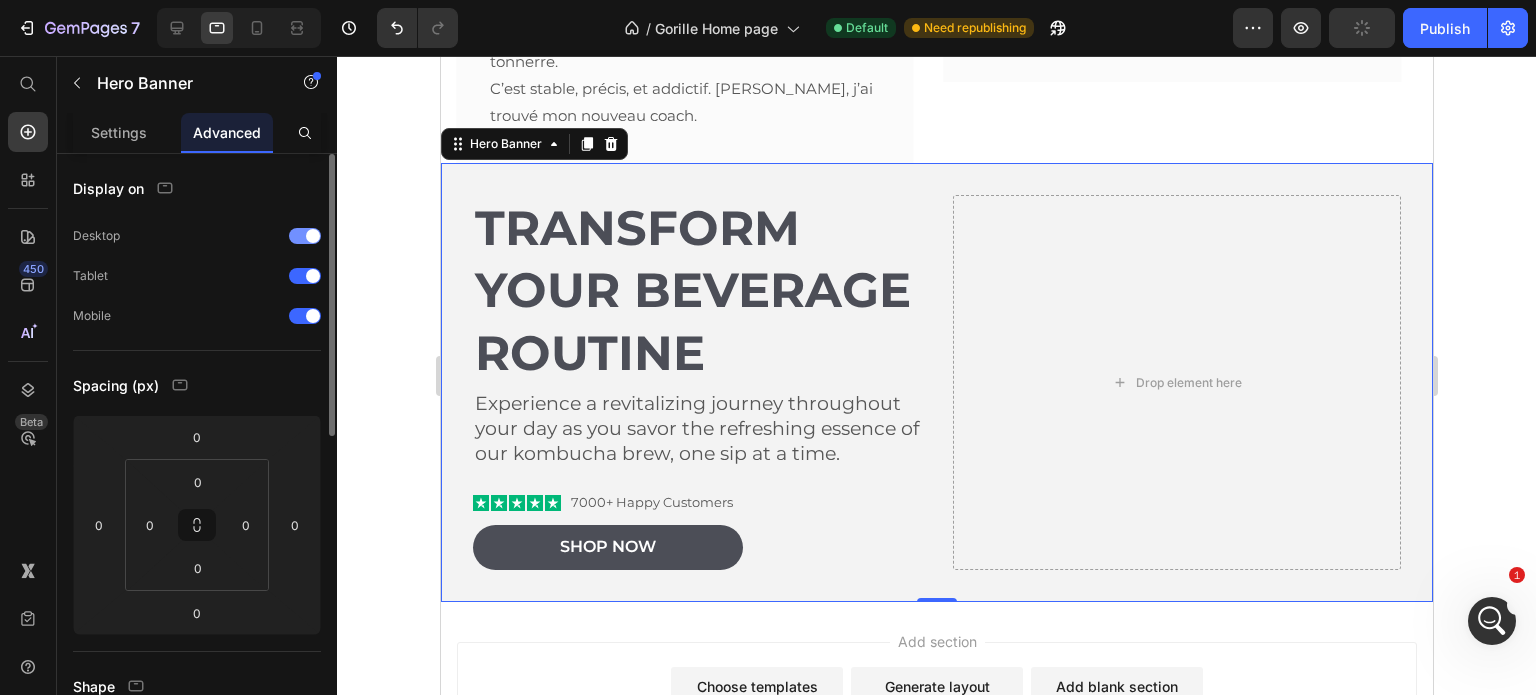 click at bounding box center (305, 236) 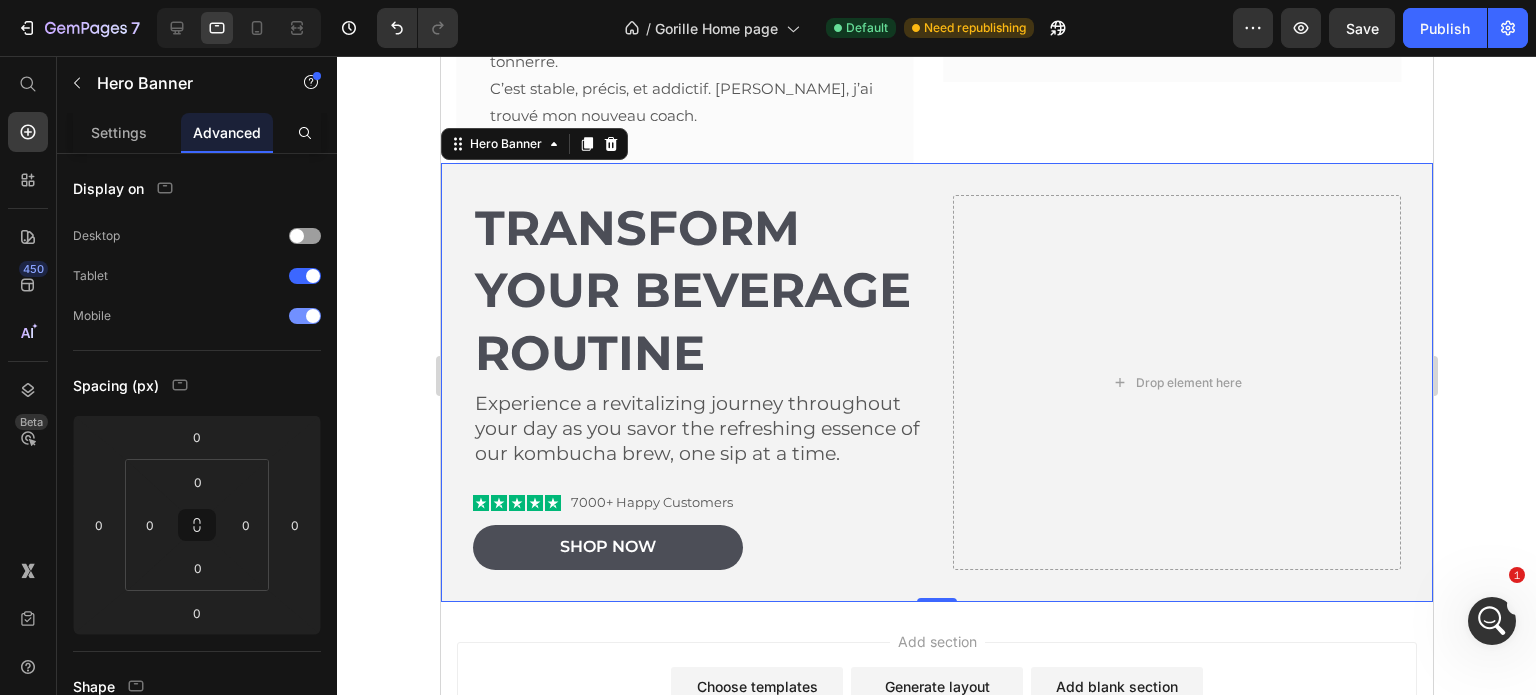 click at bounding box center [305, 316] 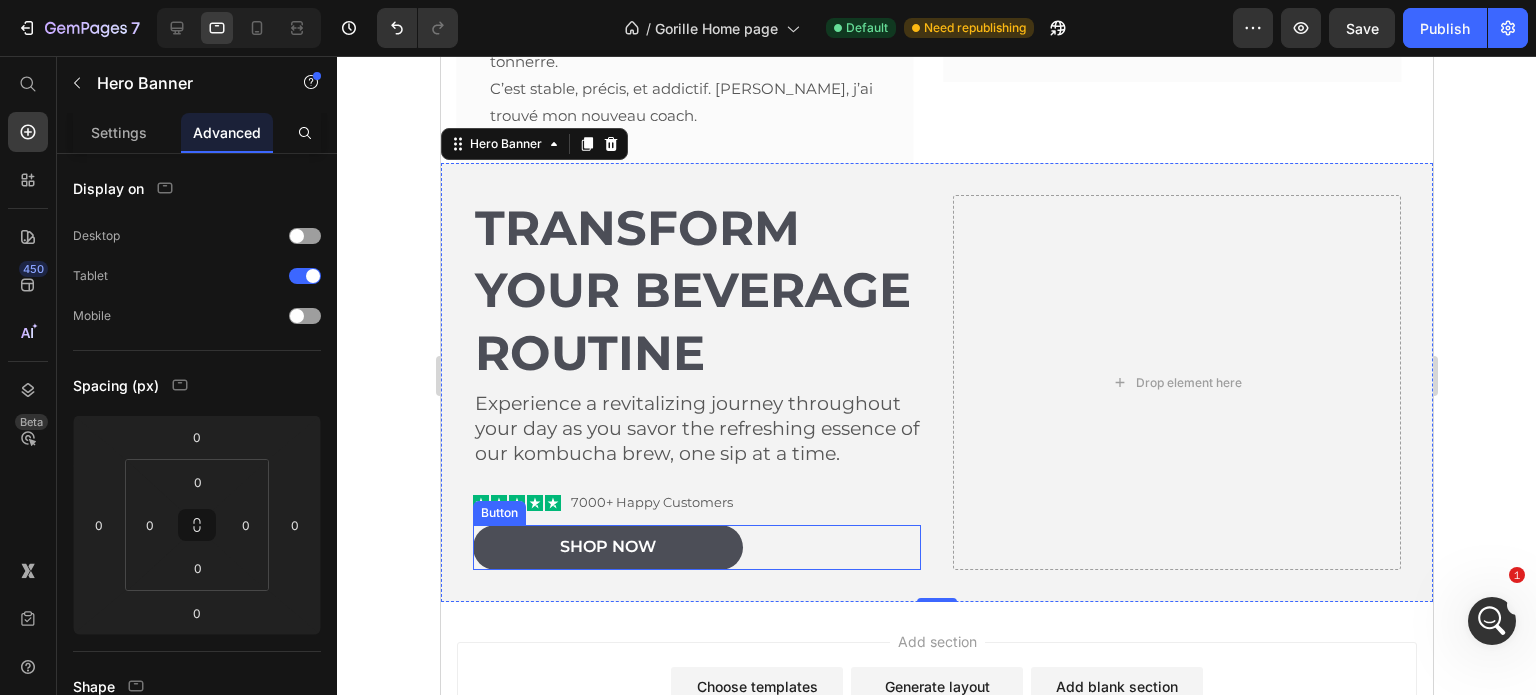 click on "Shop Now Button" at bounding box center [696, 547] 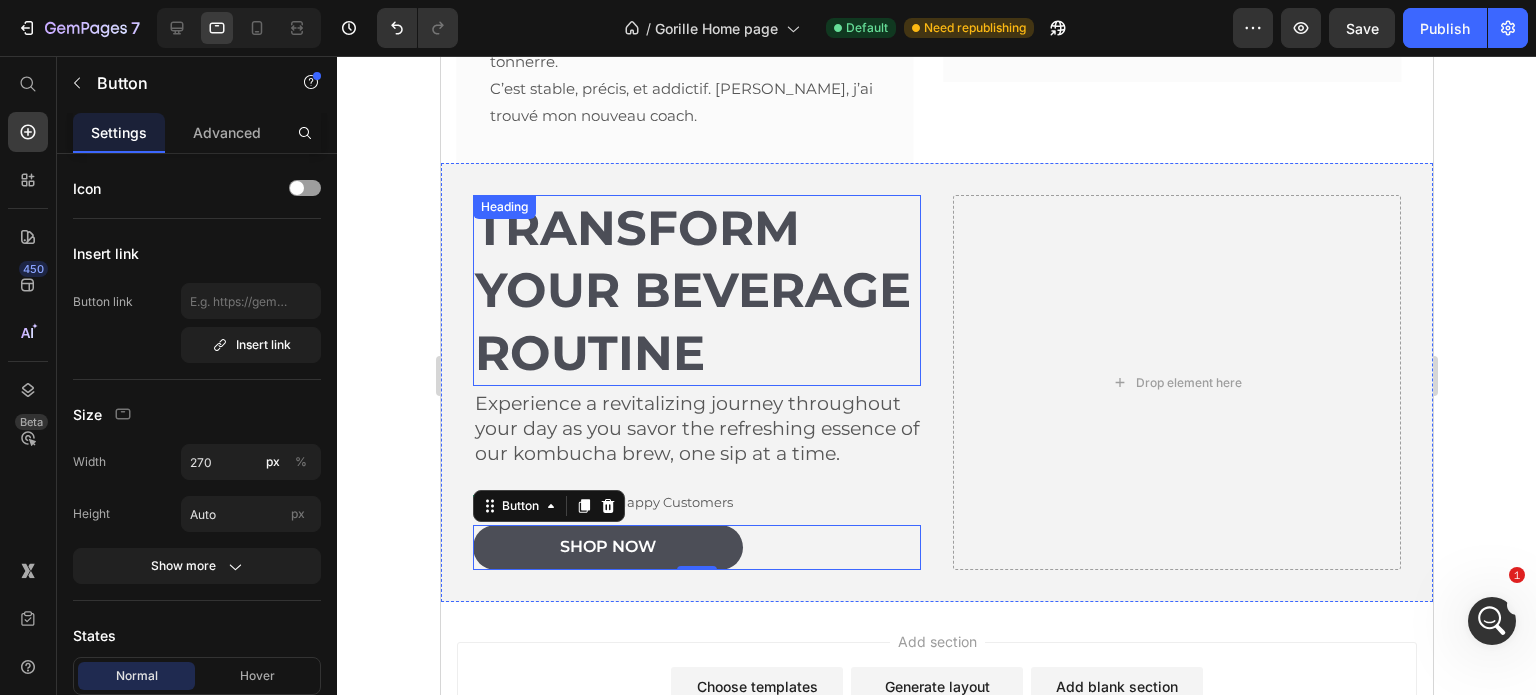 click on "Transform Your Beverage Routine" at bounding box center (696, 290) 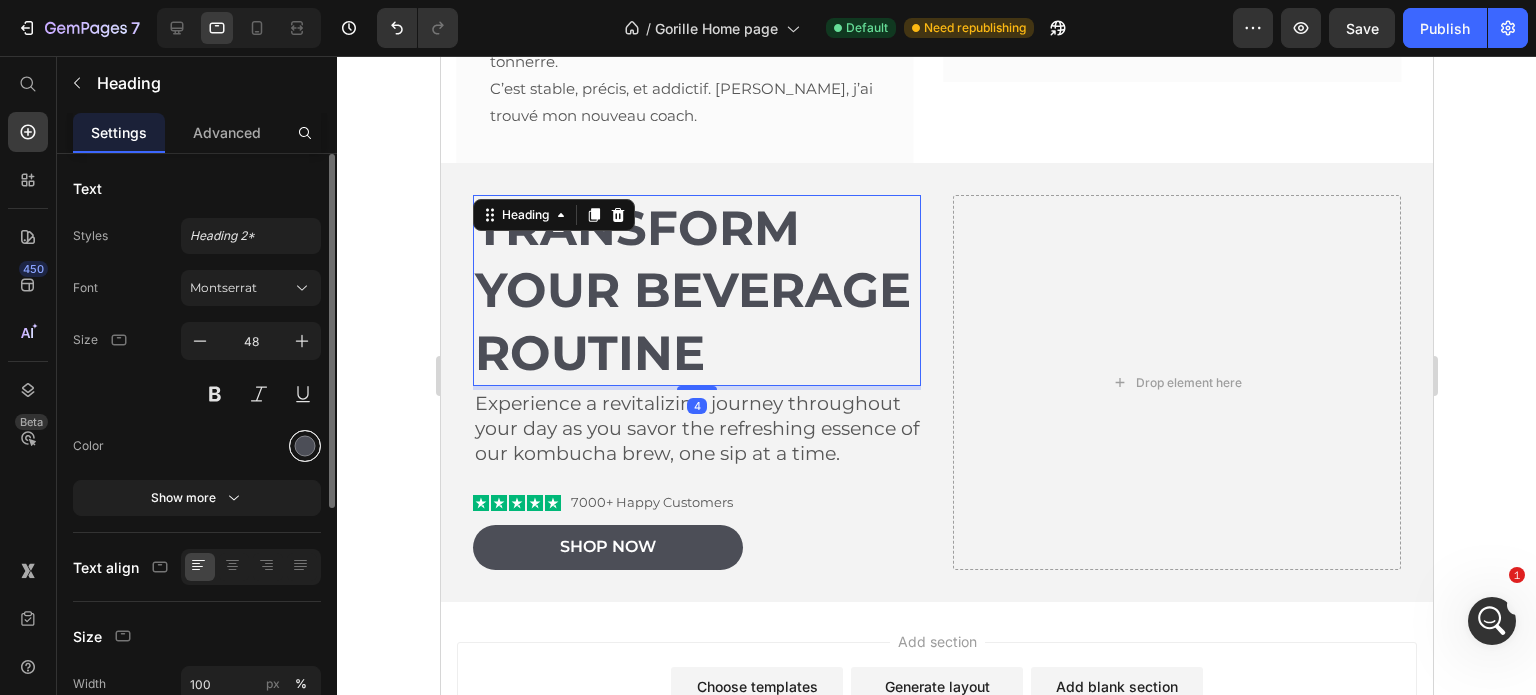 click at bounding box center (305, 446) 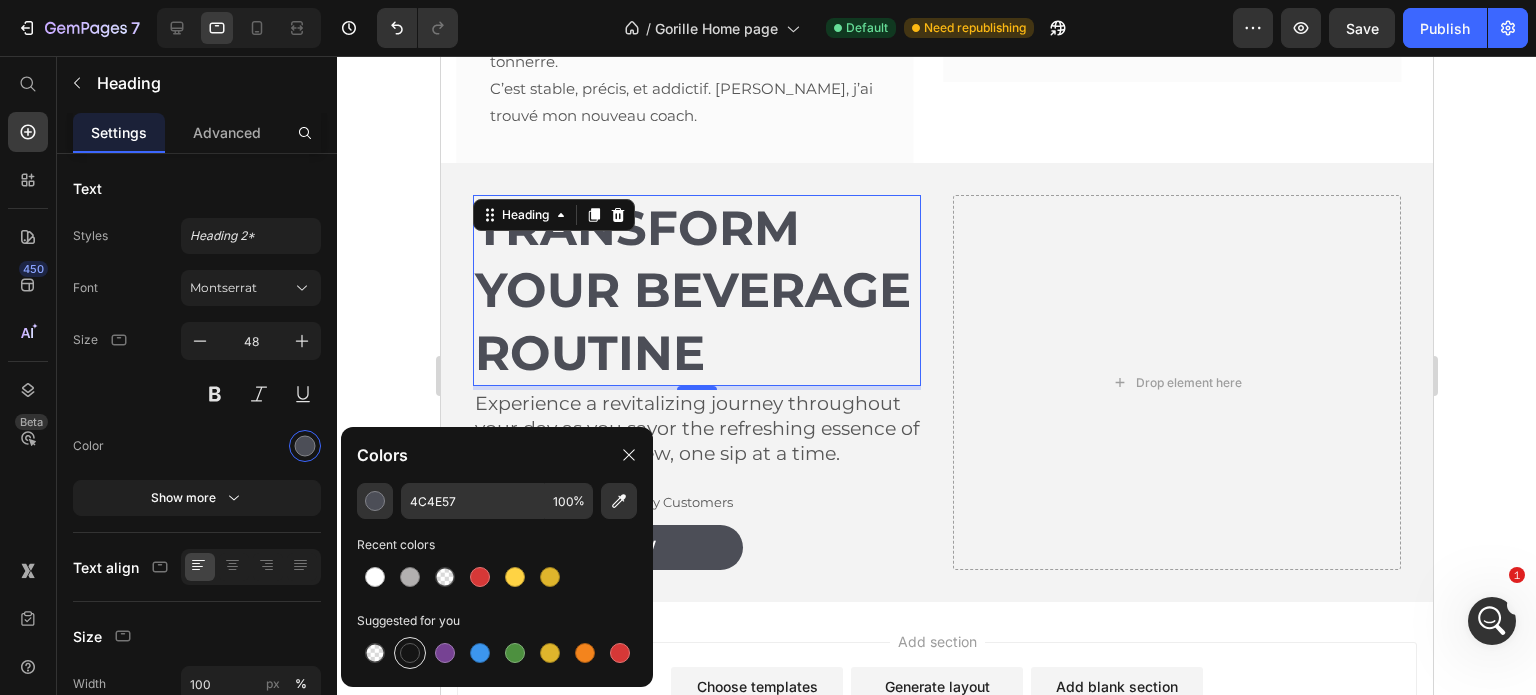 click at bounding box center [410, 653] 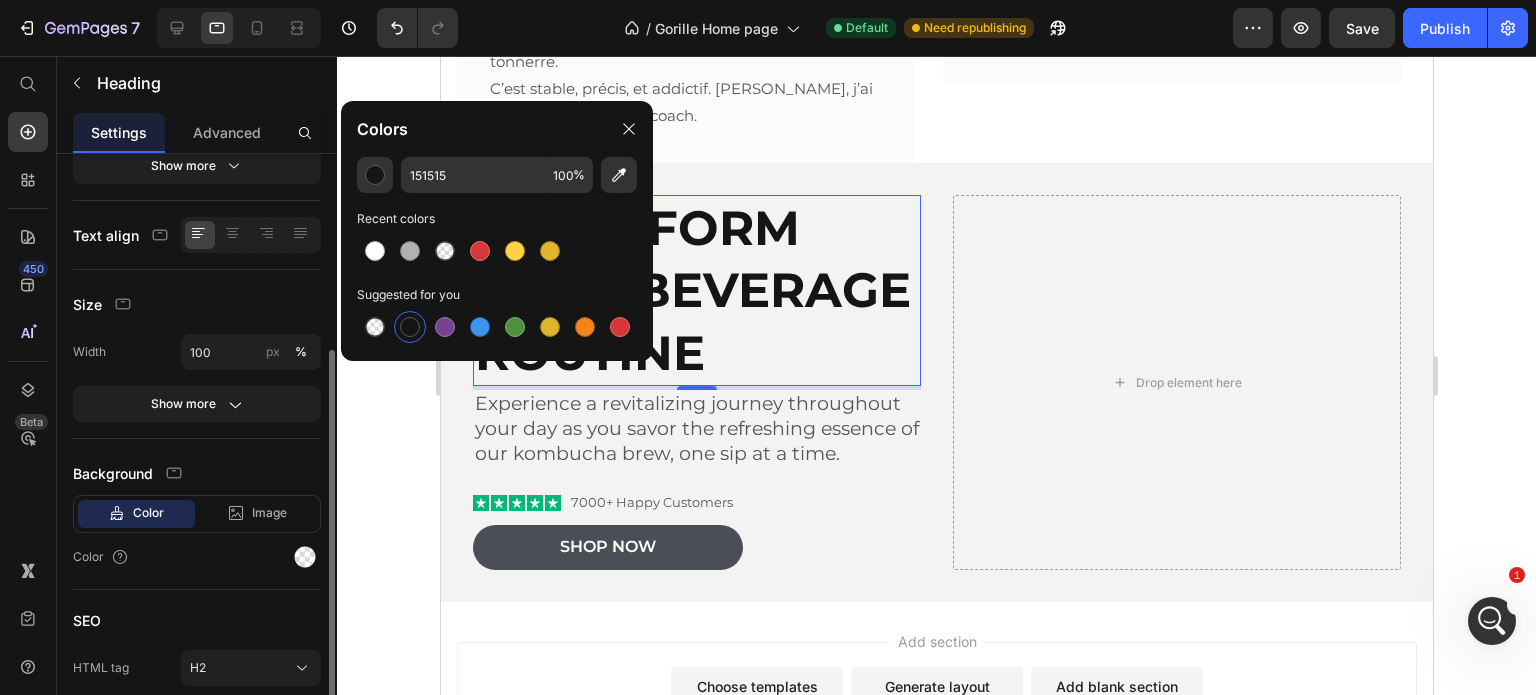 scroll, scrollTop: 411, scrollLeft: 0, axis: vertical 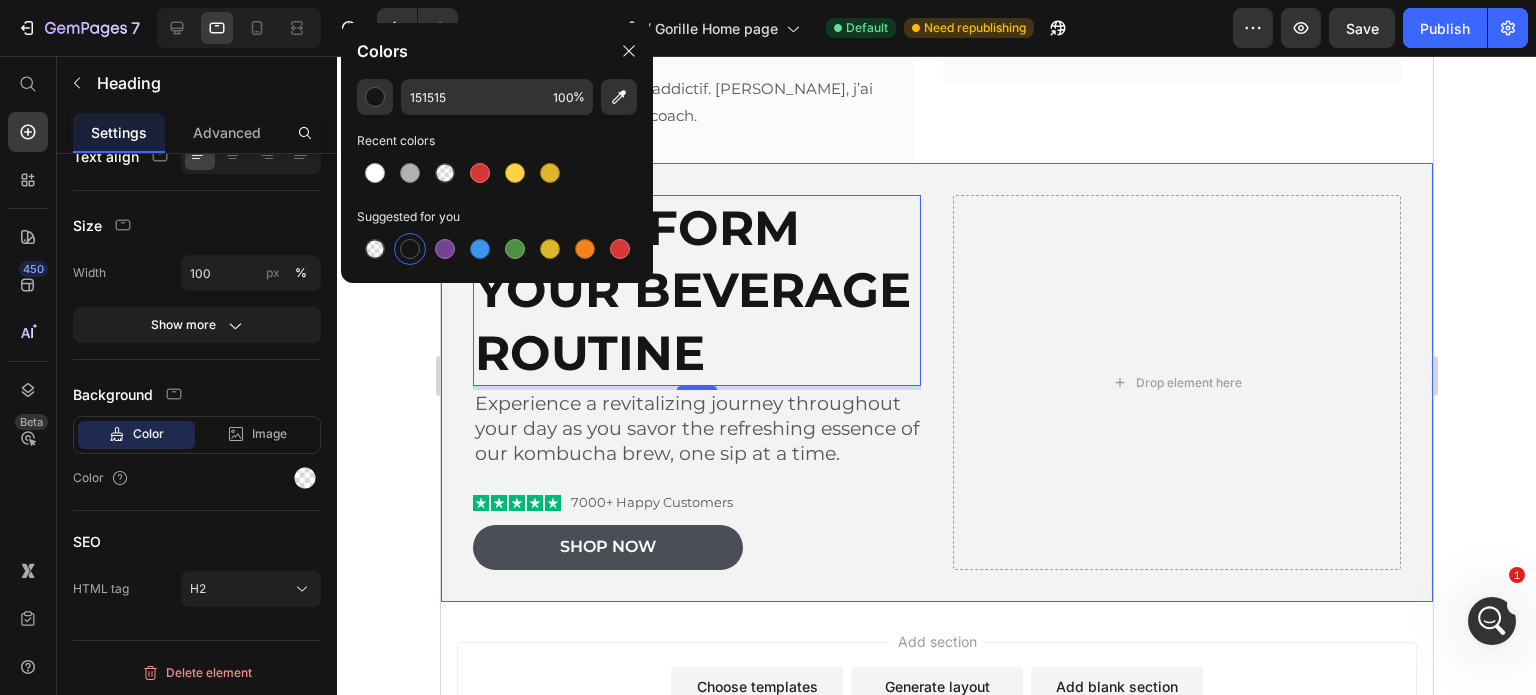 click on "Transform Your Beverage Routine Heading   4 Experience a revitalizing journey throughout your day as you savor the refreshing essence of our kombucha brew, one sip at a time. Text Block
Icon
Icon
Icon
Icon
Icon Icon List 7000+ Happy Customers Text Block Row Shop Now Button
Drop element here" at bounding box center (936, 382) 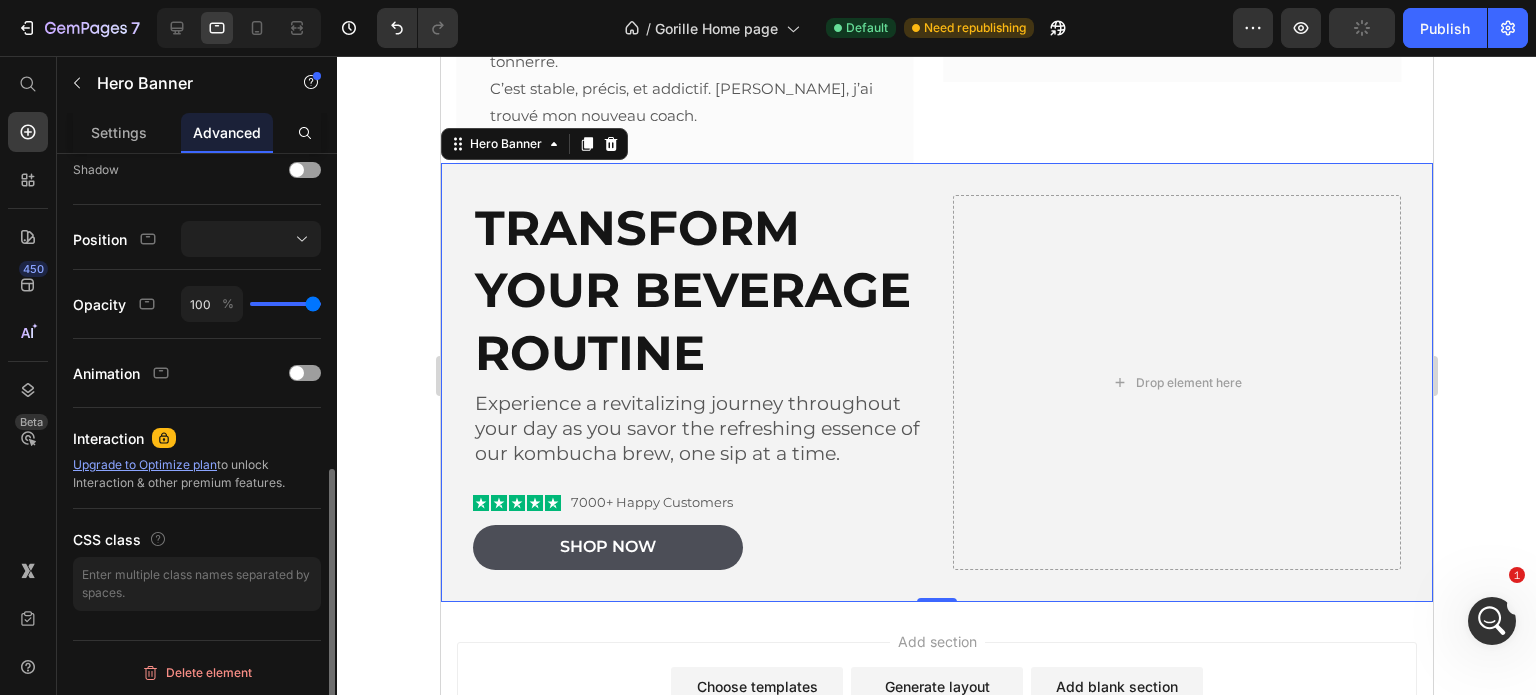 scroll, scrollTop: 501, scrollLeft: 0, axis: vertical 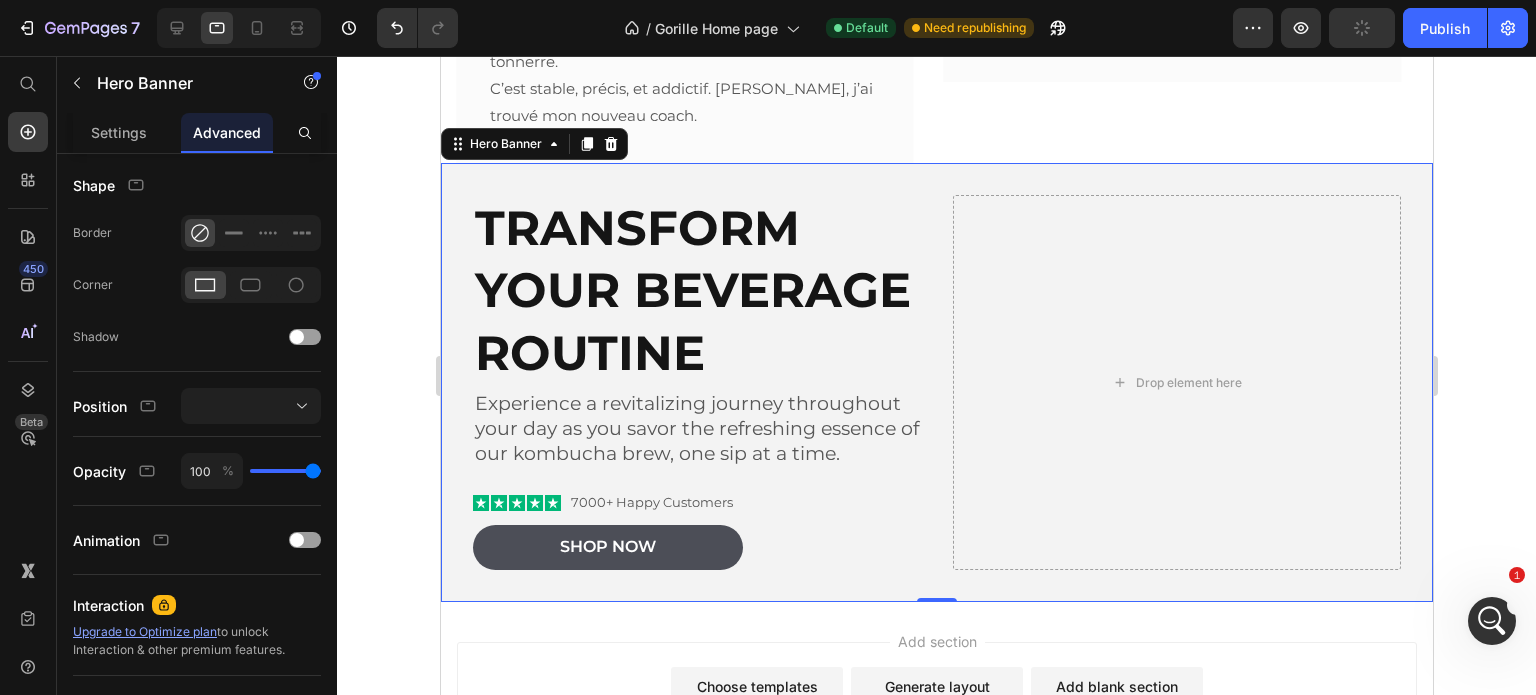 click on "Transform Your Beverage Routine Heading Experience a revitalizing journey throughout your day as you savor the refreshing essence of our kombucha brew, one sip at a time. Text Block
Icon
Icon
Icon
Icon
Icon Icon List 7000+ Happy Customers Text Block Row Shop Now Button
Drop element here" at bounding box center [936, 382] 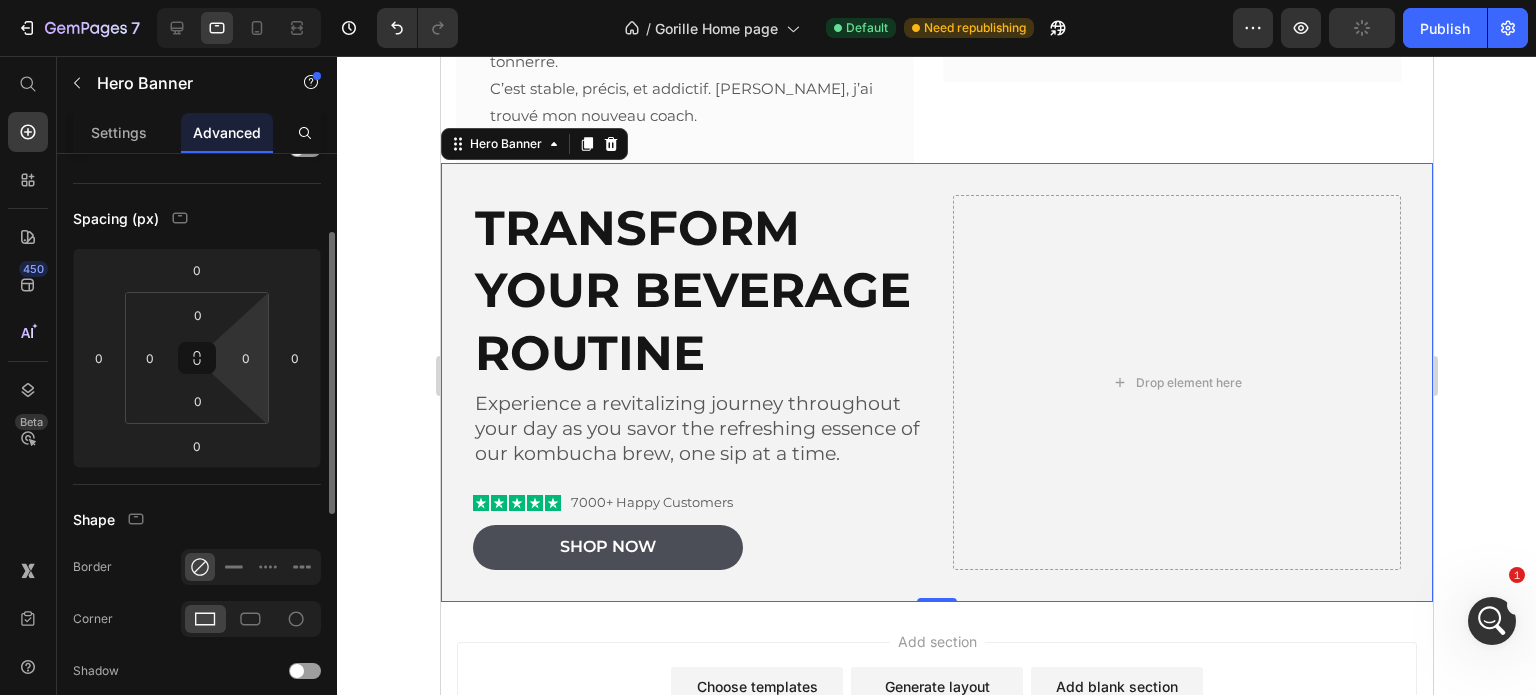 scroll, scrollTop: 0, scrollLeft: 0, axis: both 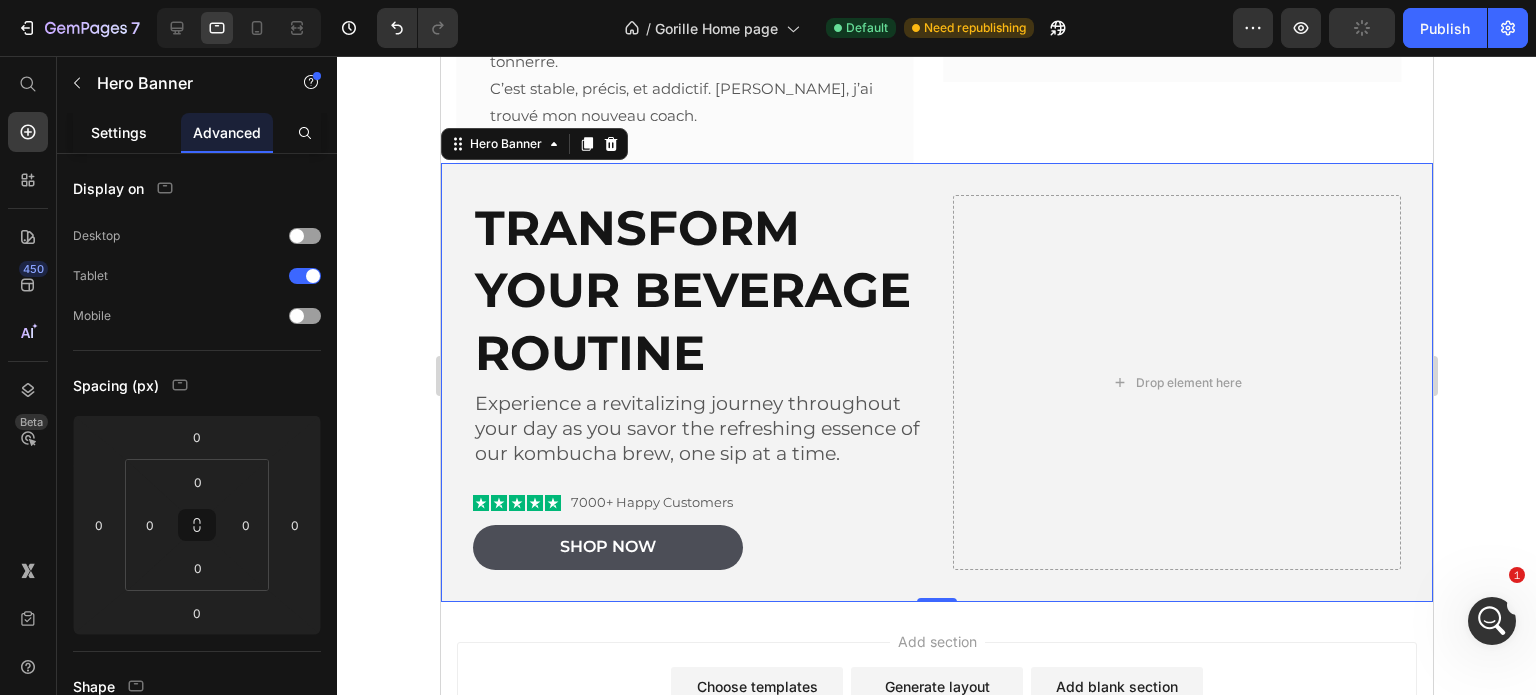 click on "Settings" 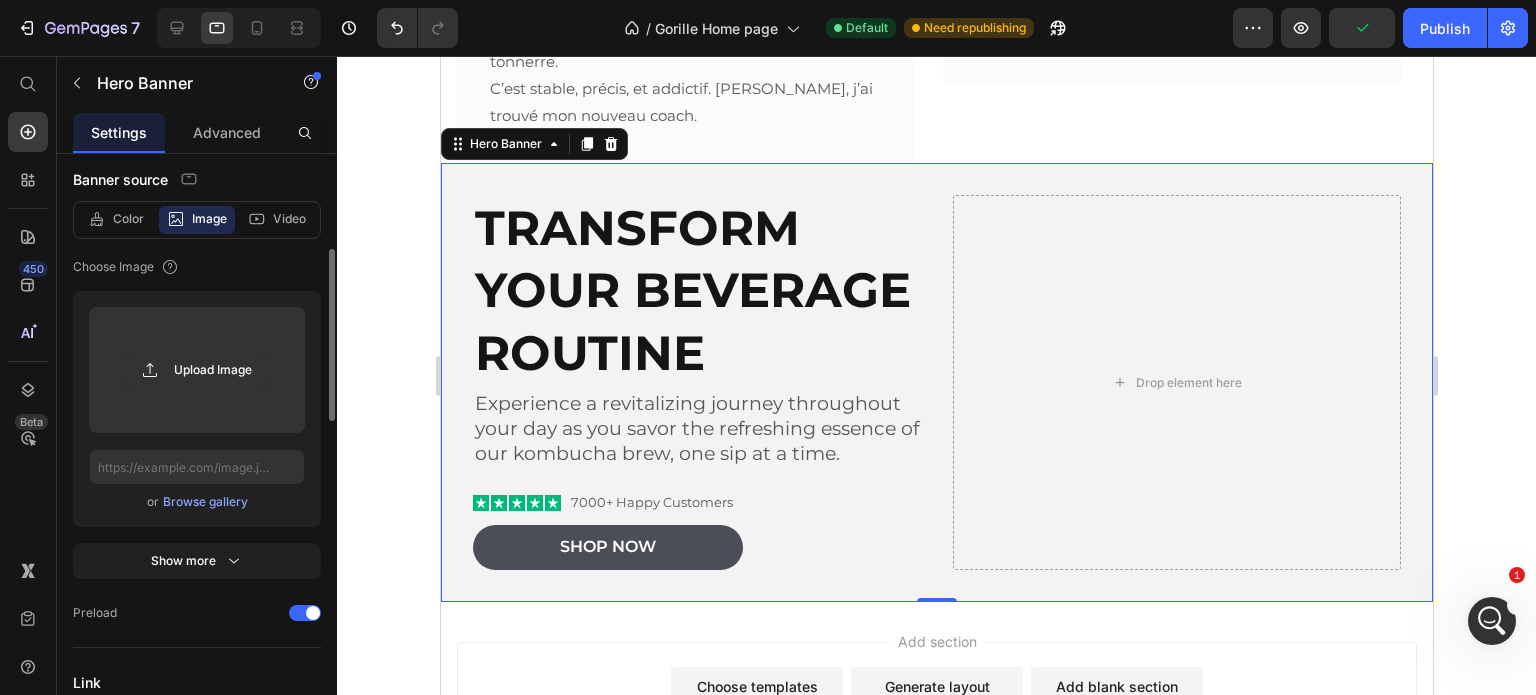 scroll, scrollTop: 499, scrollLeft: 0, axis: vertical 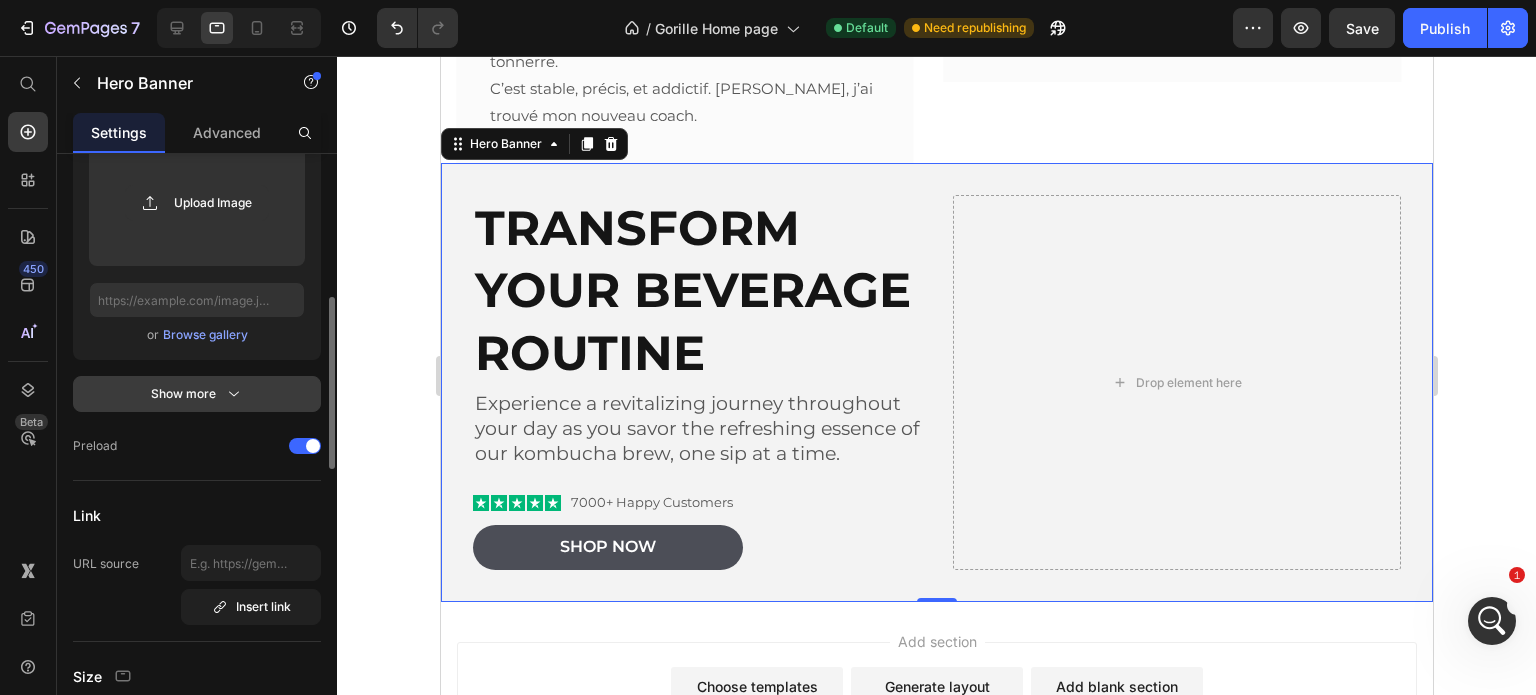 click on "Show more" at bounding box center (197, 394) 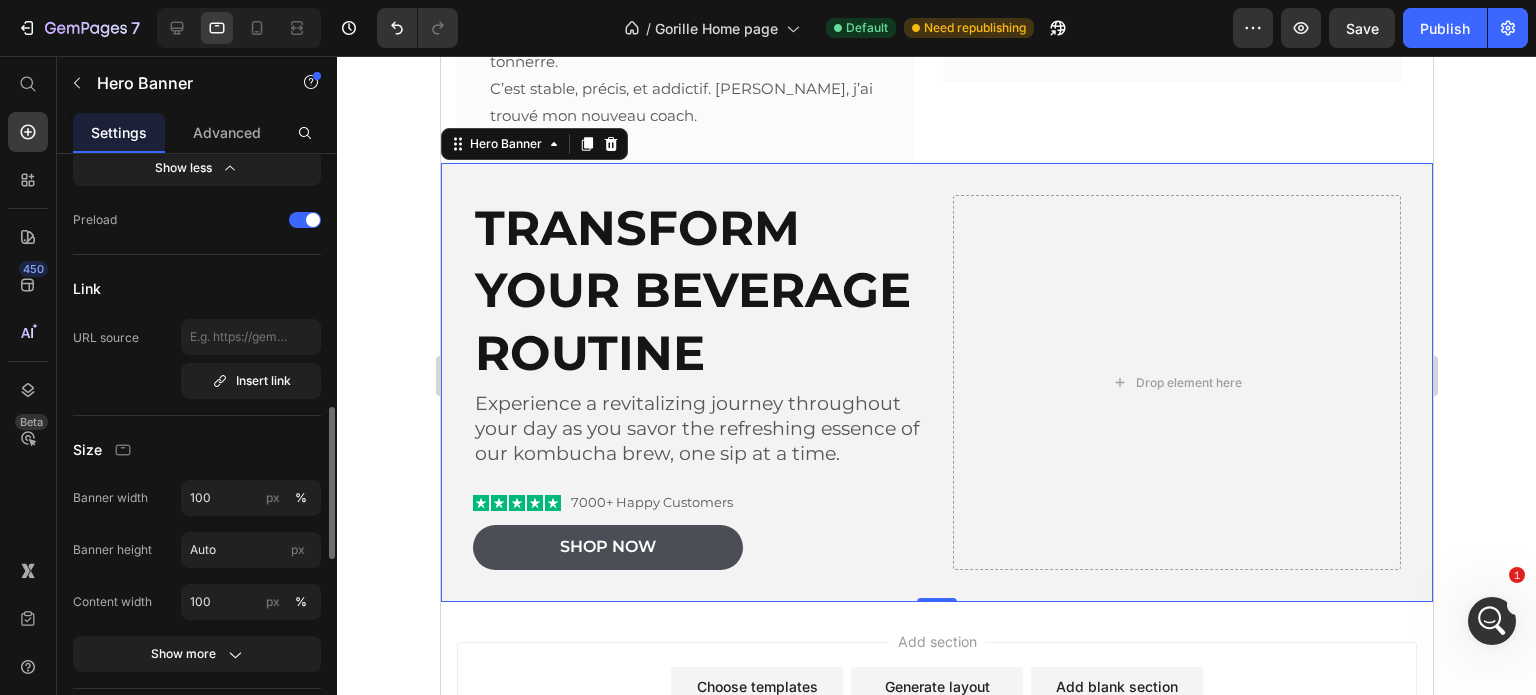 scroll, scrollTop: 1164, scrollLeft: 0, axis: vertical 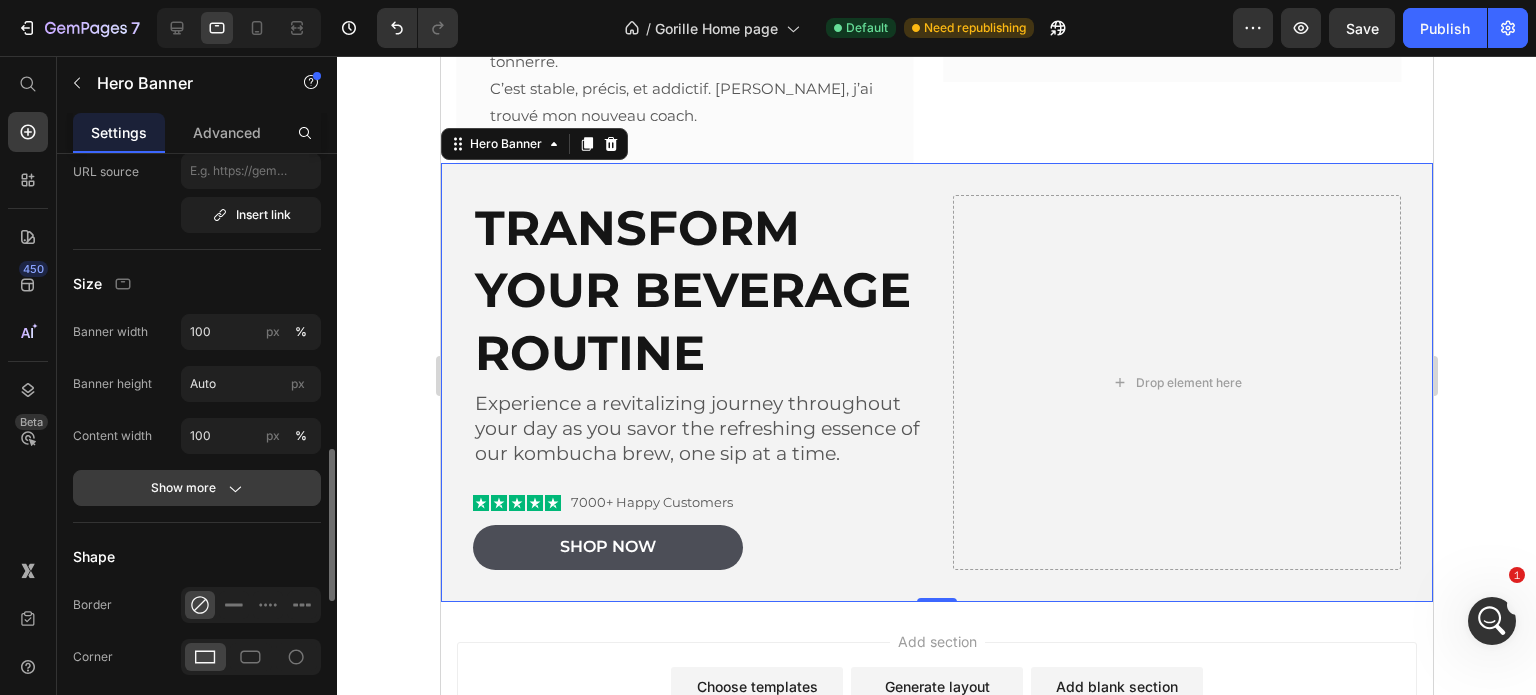 click on "Show more" 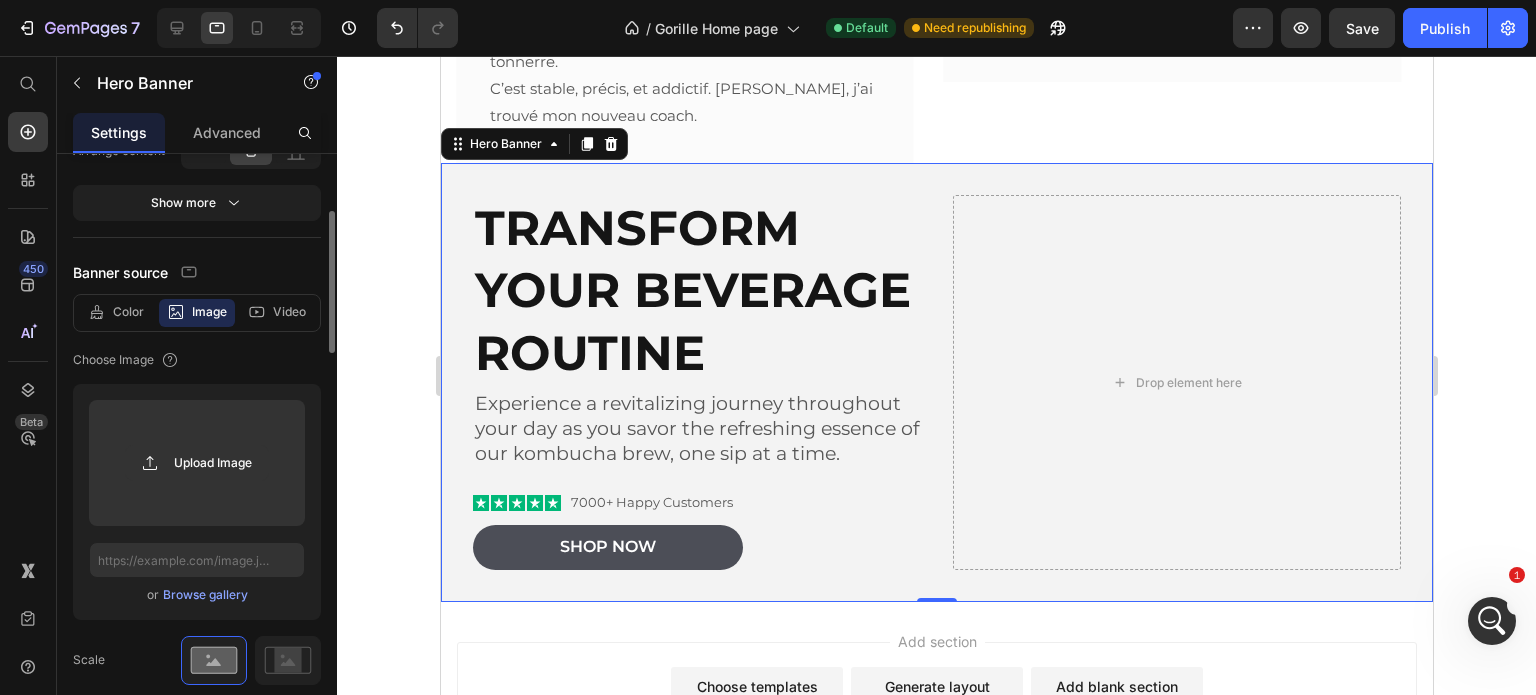 scroll, scrollTop: 72, scrollLeft: 0, axis: vertical 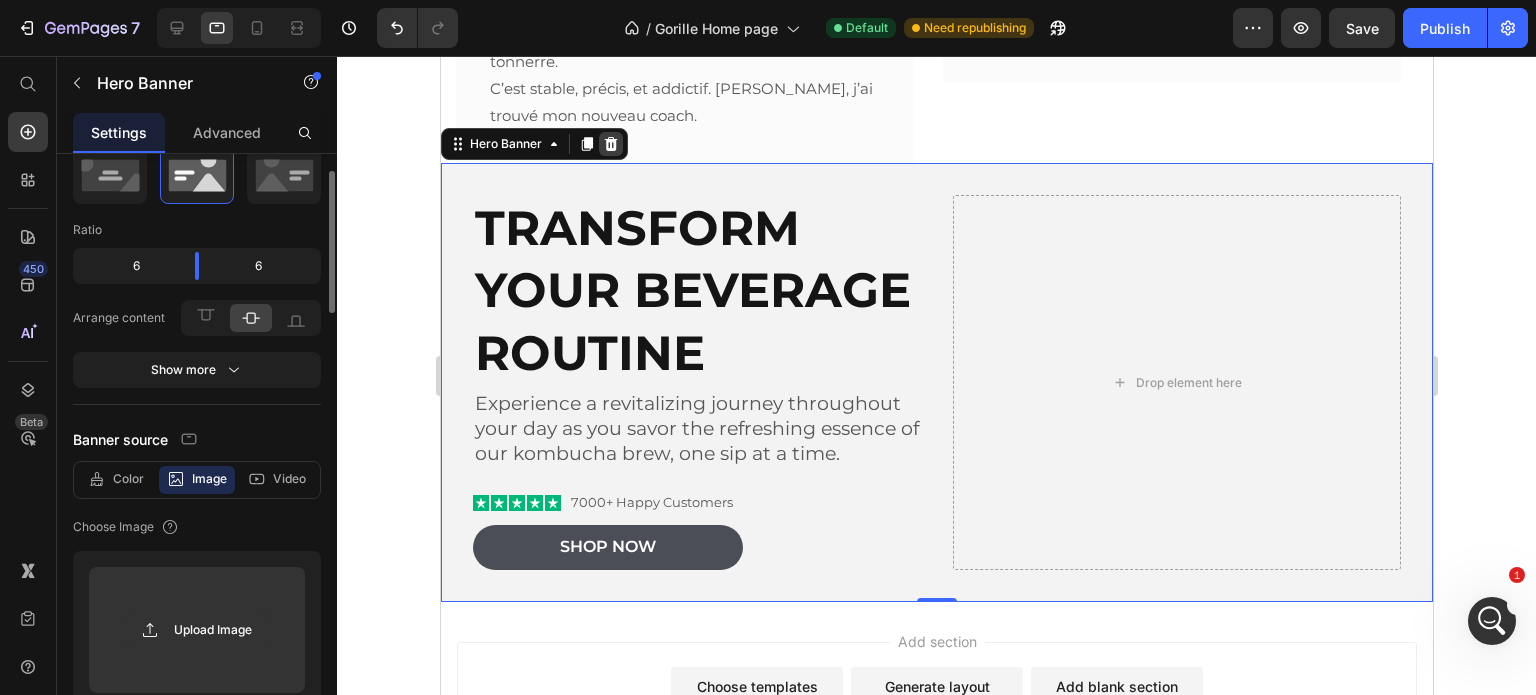 click at bounding box center (610, 144) 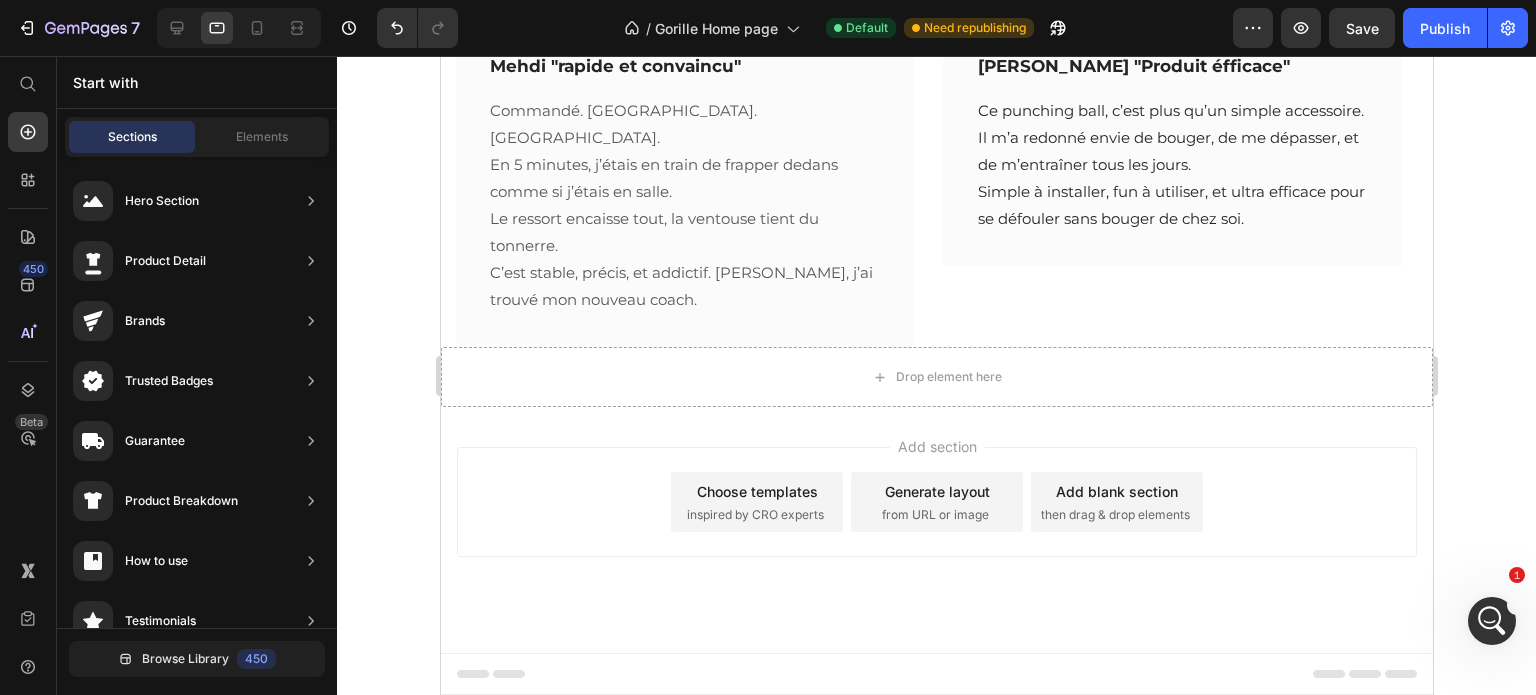 scroll, scrollTop: 1936, scrollLeft: 0, axis: vertical 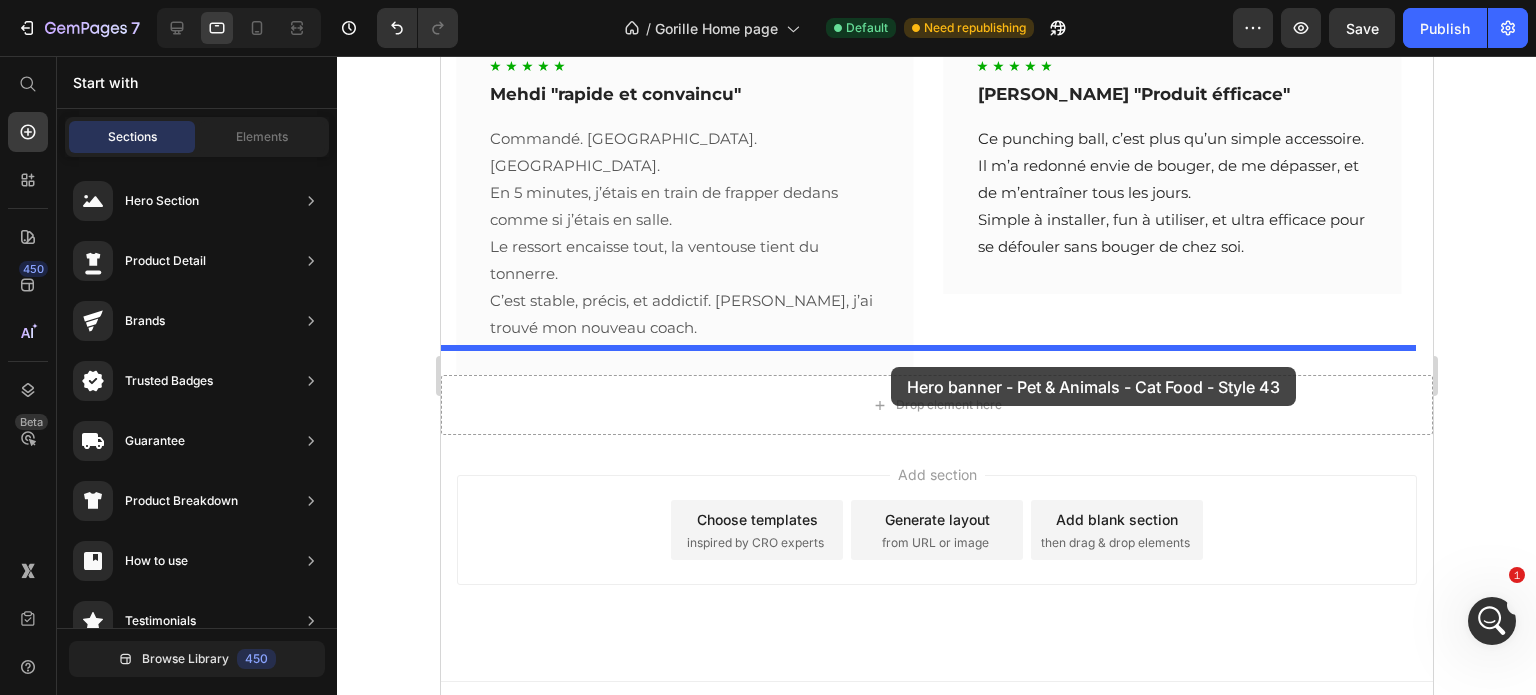drag, startPoint x: 972, startPoint y: 373, endPoint x: 890, endPoint y: 367, distance: 82.219215 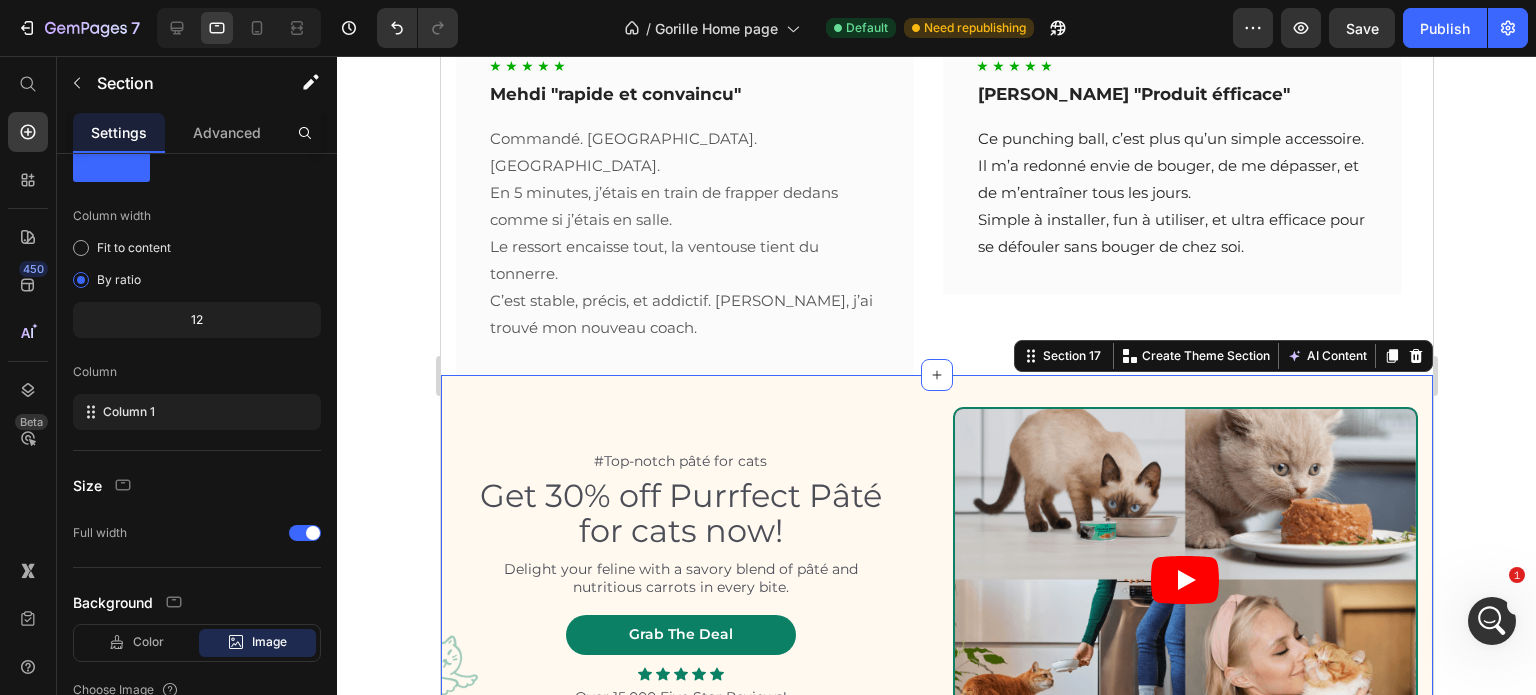 scroll, scrollTop: 2148, scrollLeft: 0, axis: vertical 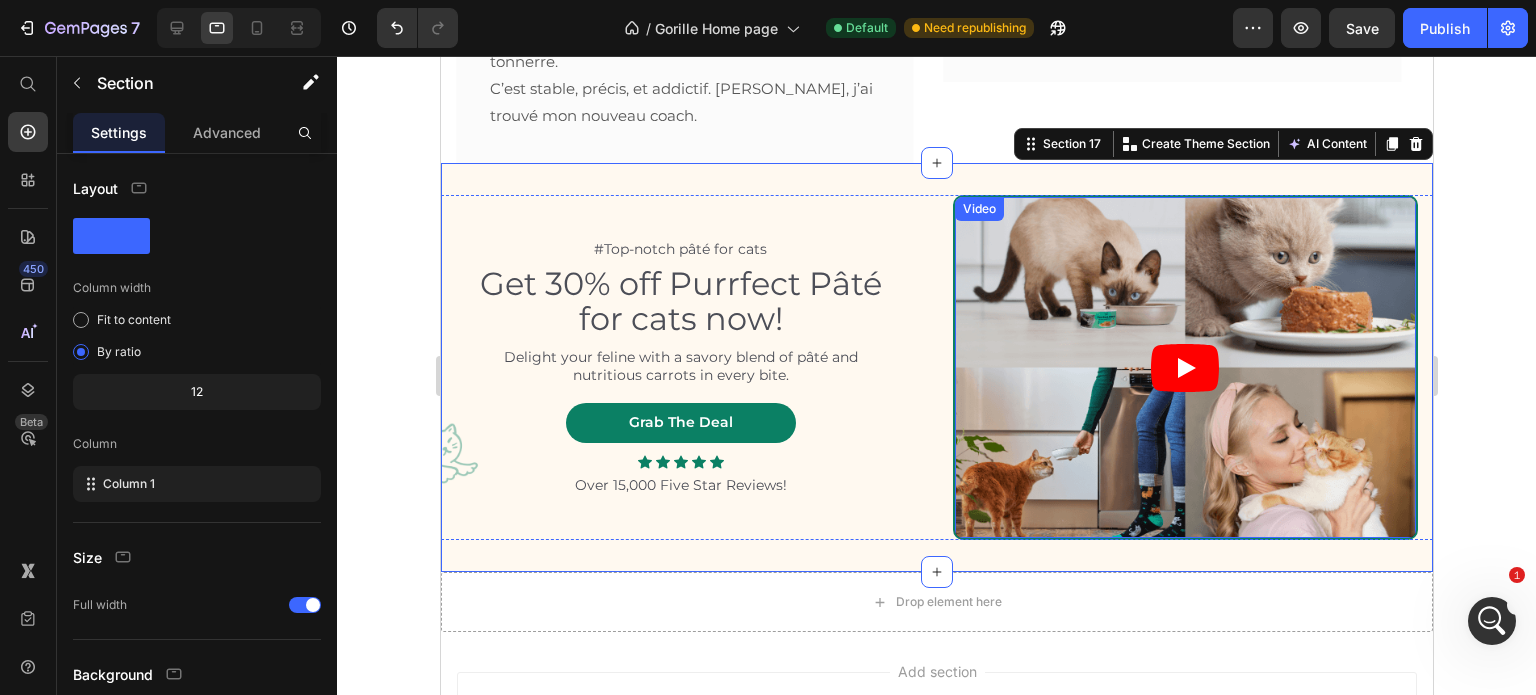 click at bounding box center (1185, 367) 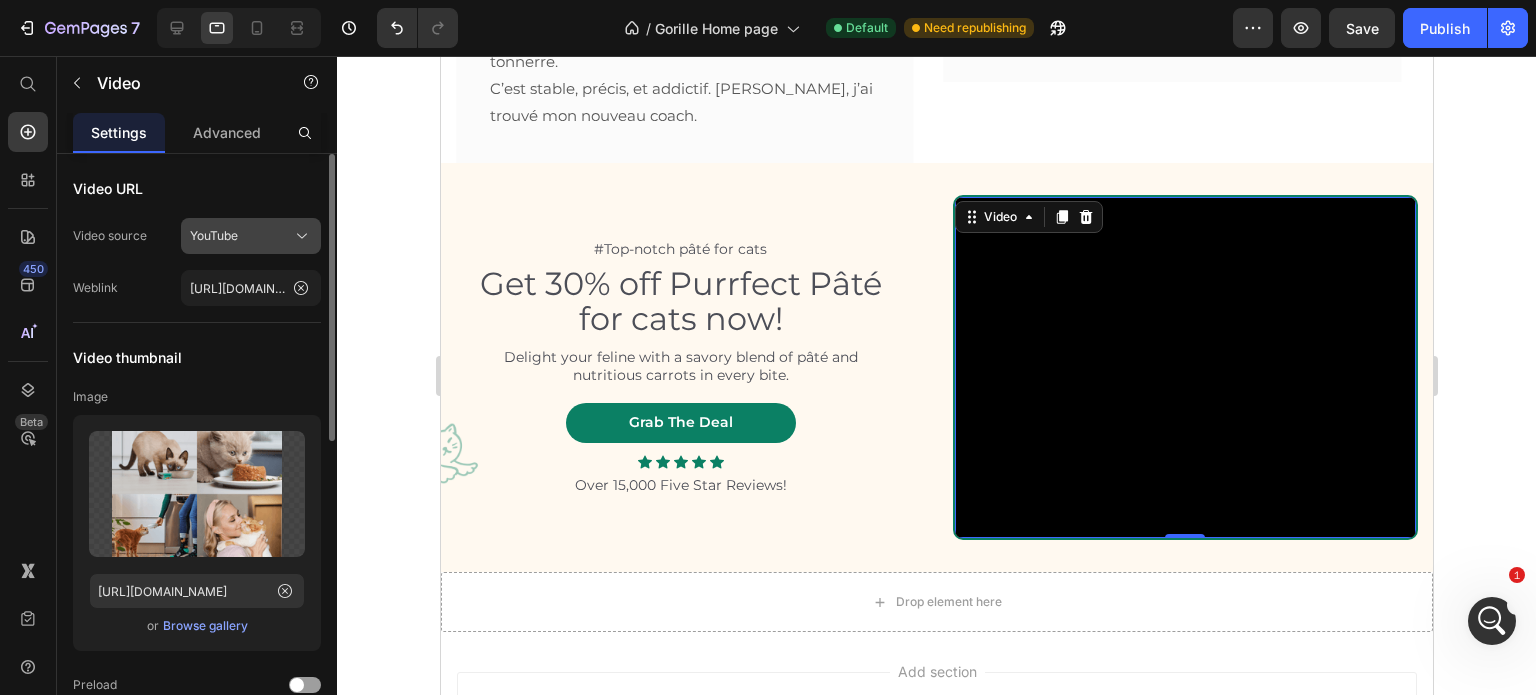 click on "YouTube" at bounding box center [214, 236] 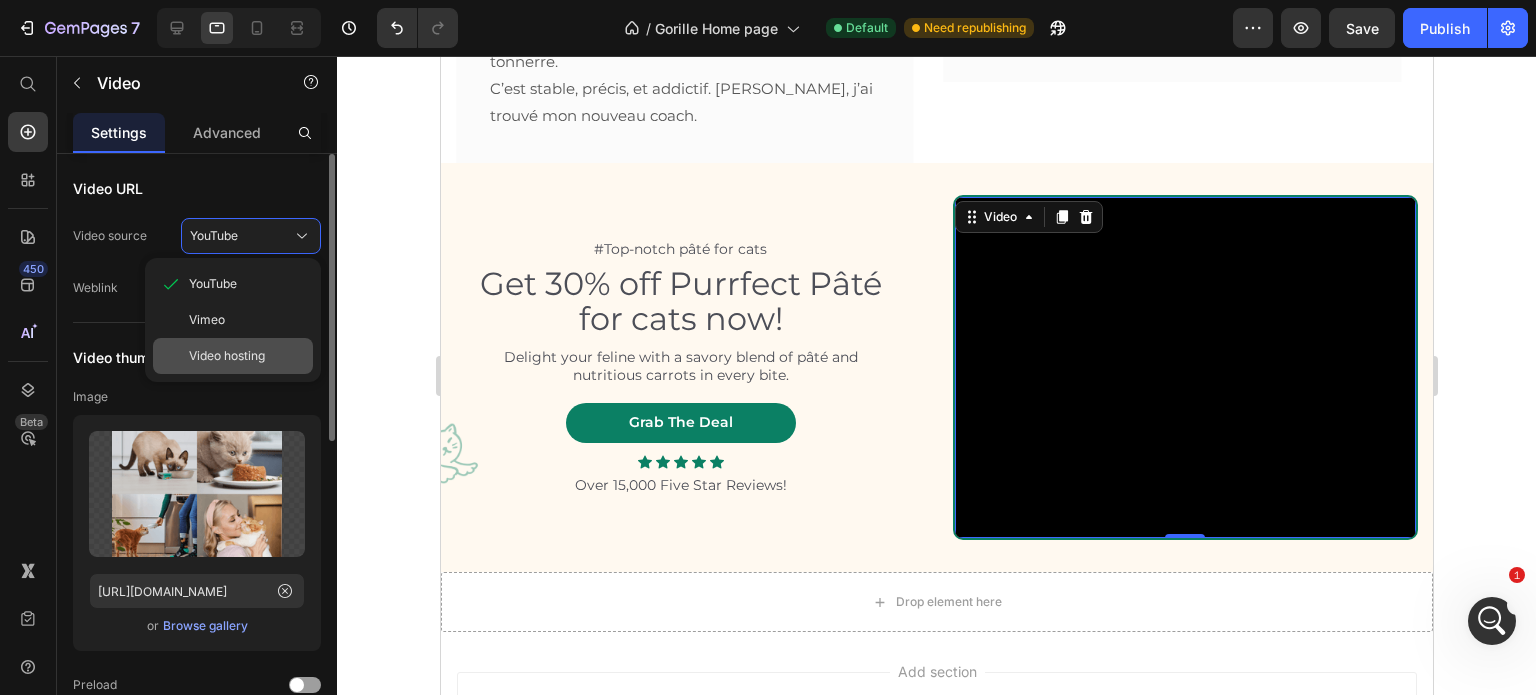 click on "Video hosting" at bounding box center (227, 356) 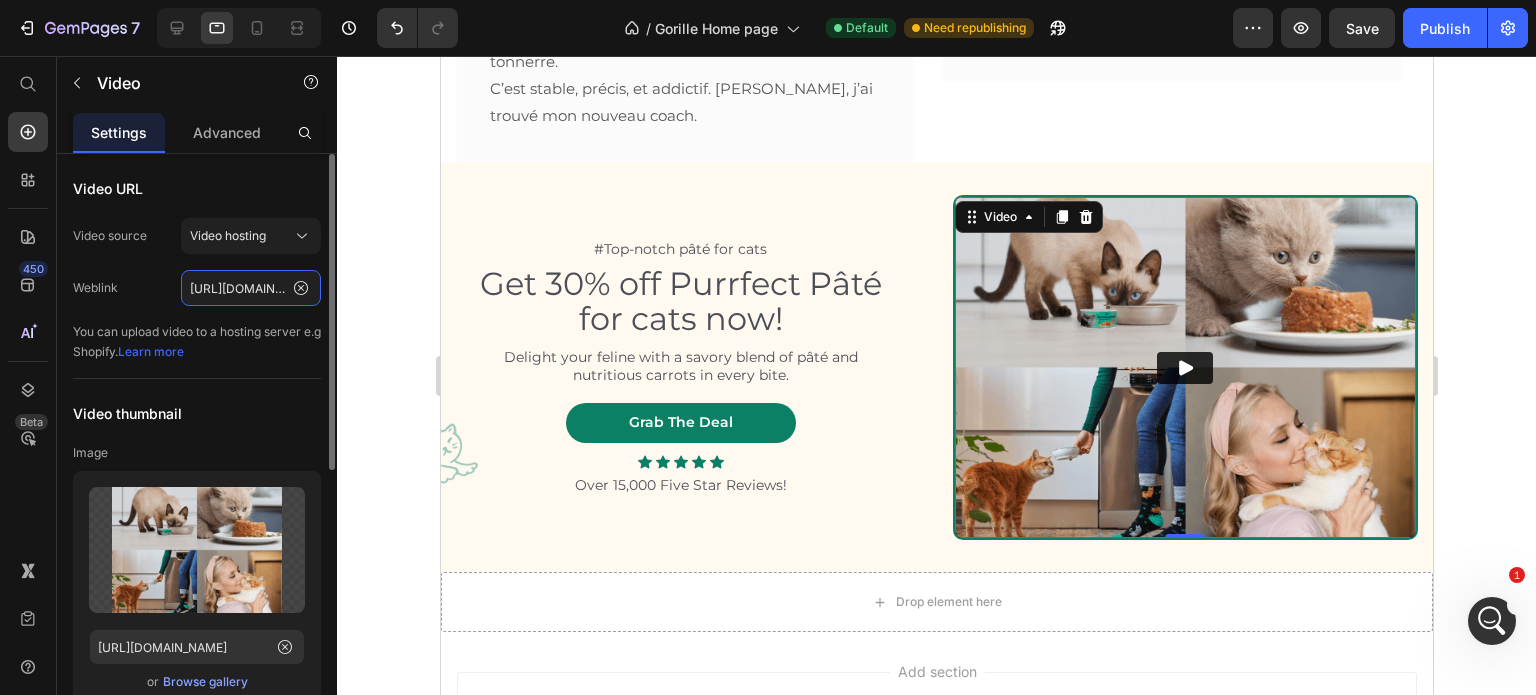 click on "https://media.w3.org/2010/05/sintel/trailer.mp4" 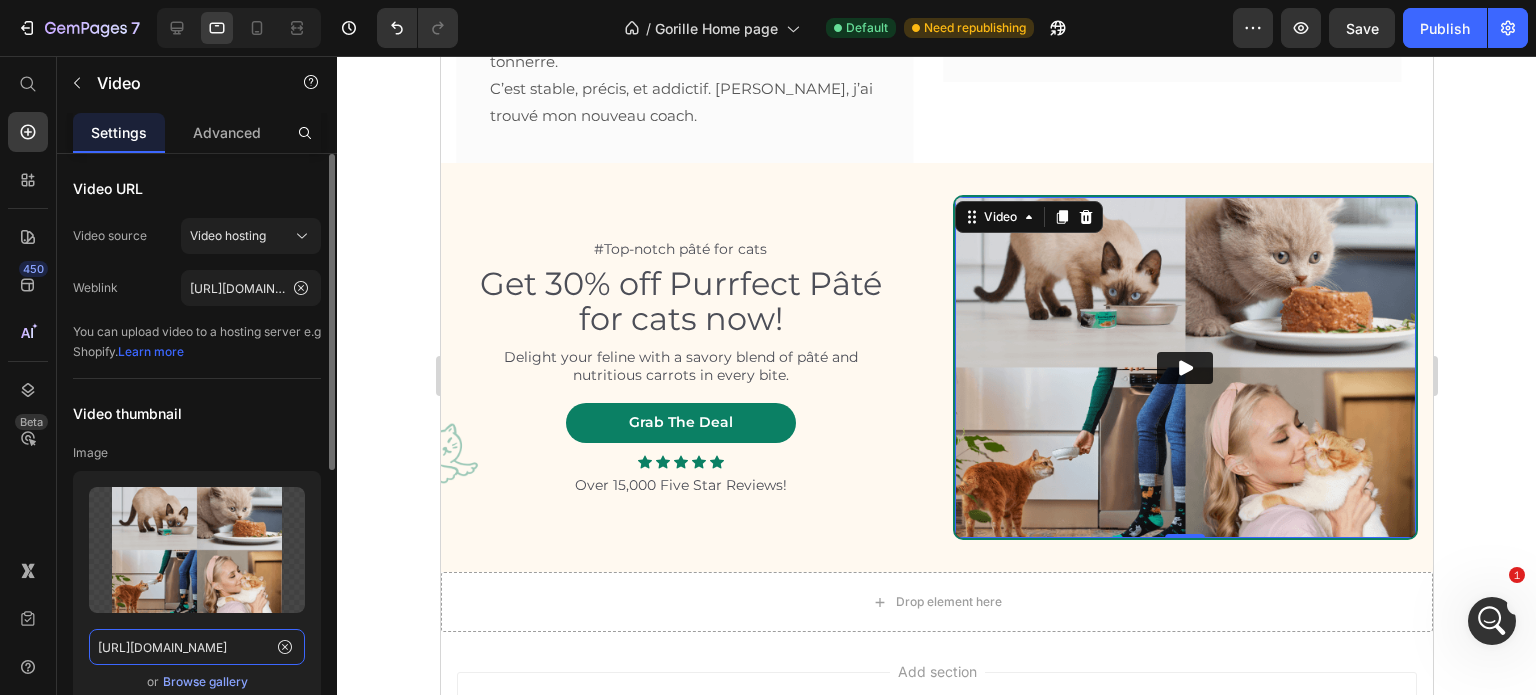 click on "https://cdn.shopify.com/s/files/1/0957/2345/4789/files/gempages_571905821810623712-40f8a6cc-1b17-4f53-a4b4-1c8490789389.png" 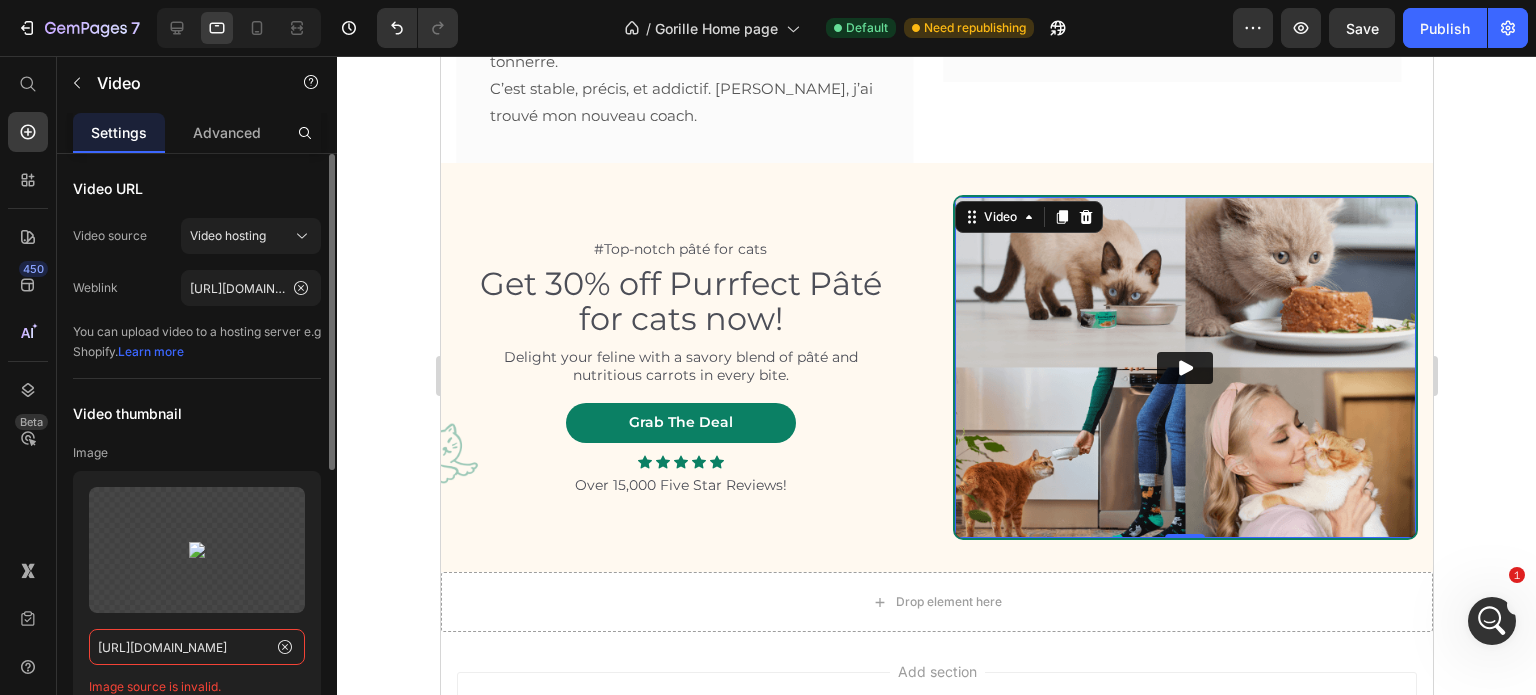 type on "https://cdn.shopify.com/videos/c/o/v/0527a5812cd144c8b51237a9a8e05d46.mp4m/s/files/1/0957/2345/4789/files/gempages_571905821810623712-40f8a6cc-1b17-4f53-a4b4-1c8490789389.png" 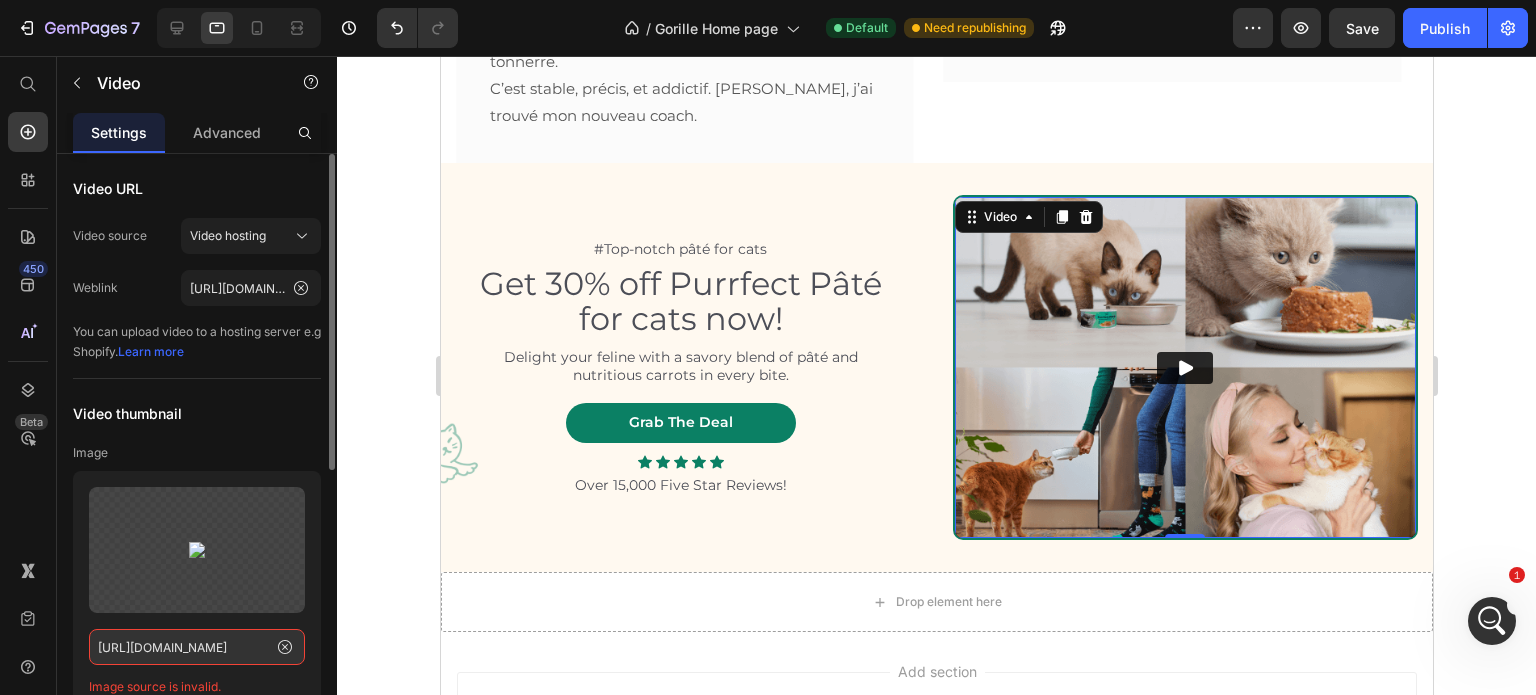 click on "Video URL Video source Video hosting Weblink https://media.w3.org/2010/05/sintel/trailer.mp4 You can upload video to a hosting server e.g Shopify.   Learn more" 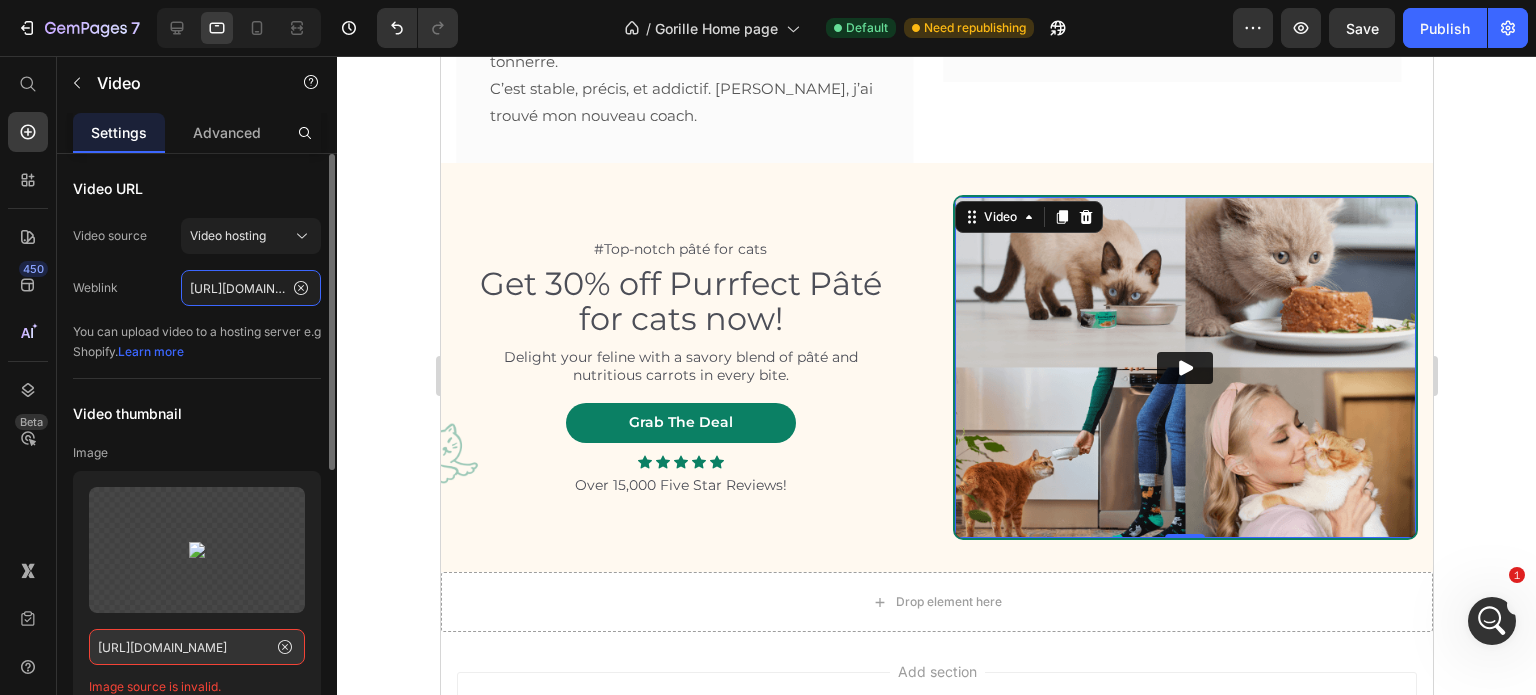 click on "https://media.w3.org/2010/05/sintel/trailer.mp4" 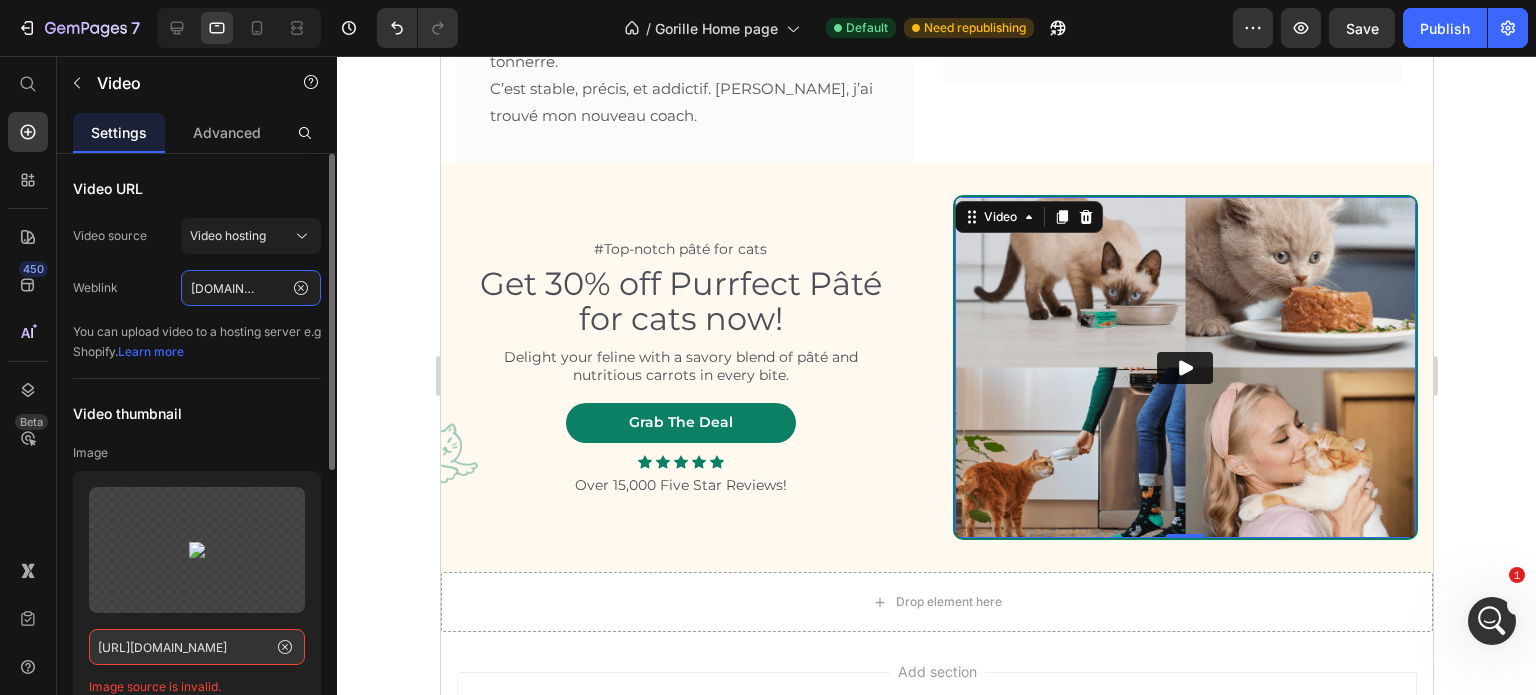 type on "https://cdn.shopify.com/videos/c/o/v/0527a5812cd144c8b51237a9a8e05d46.mp4" 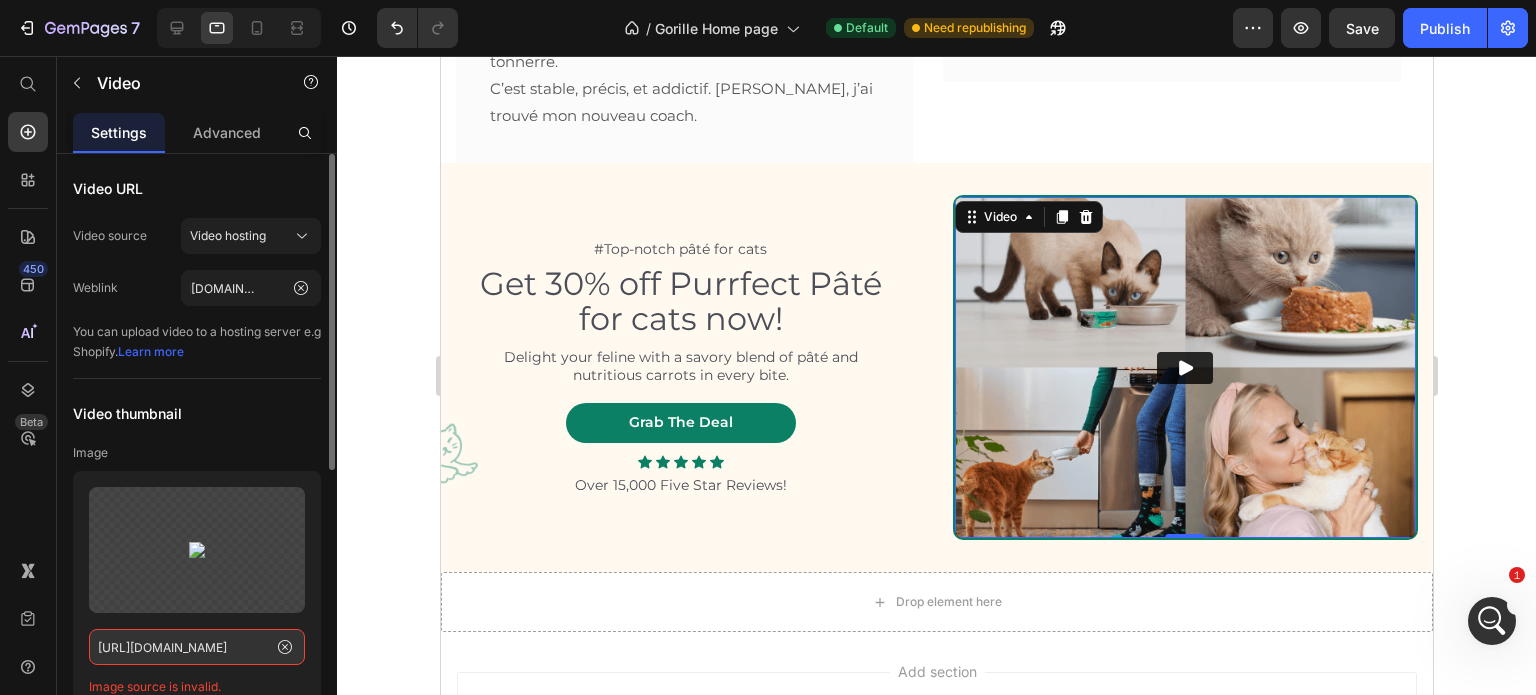 type on "https://cdn.shopify.com/s/files/1/0957/2345/4789/files/gempages_571905821810623712-40f8a6cc-1b17-4f53-a4b4-1c8490789389.png" 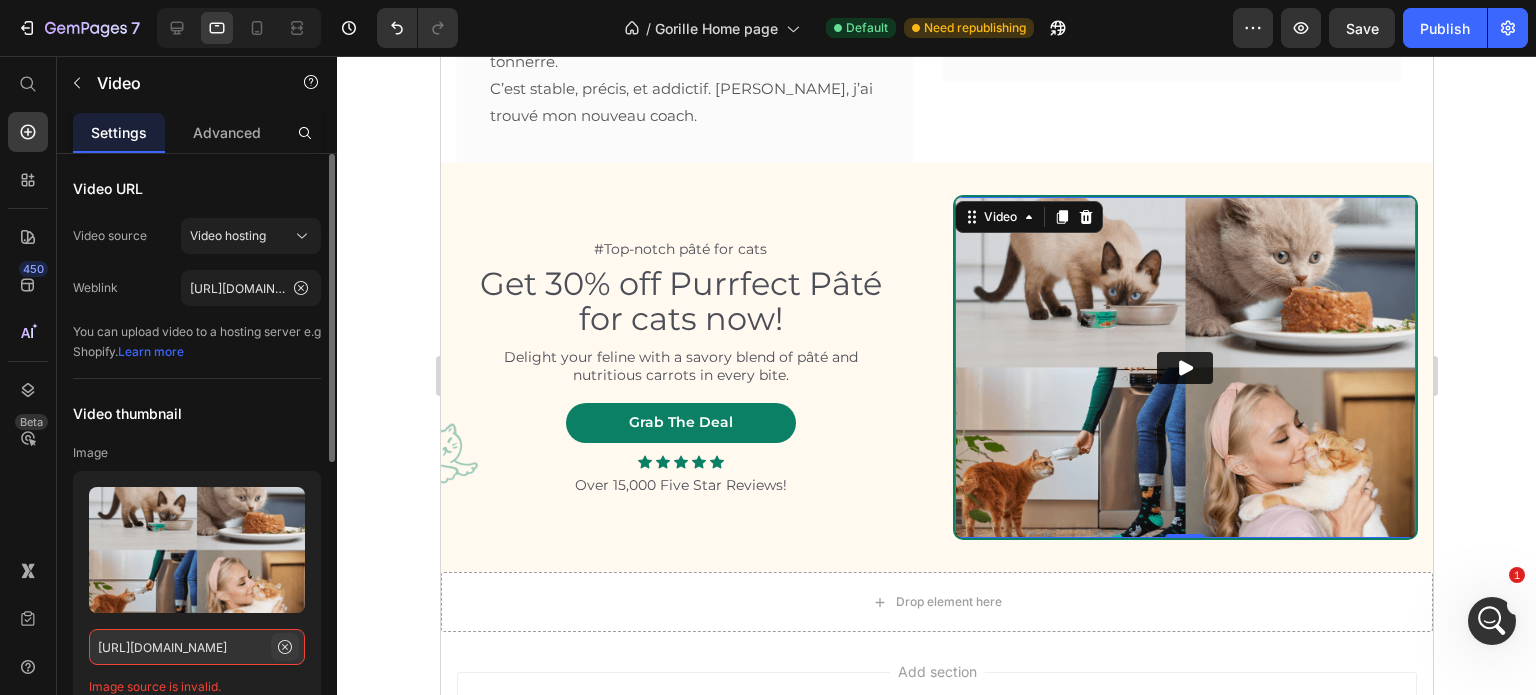 click 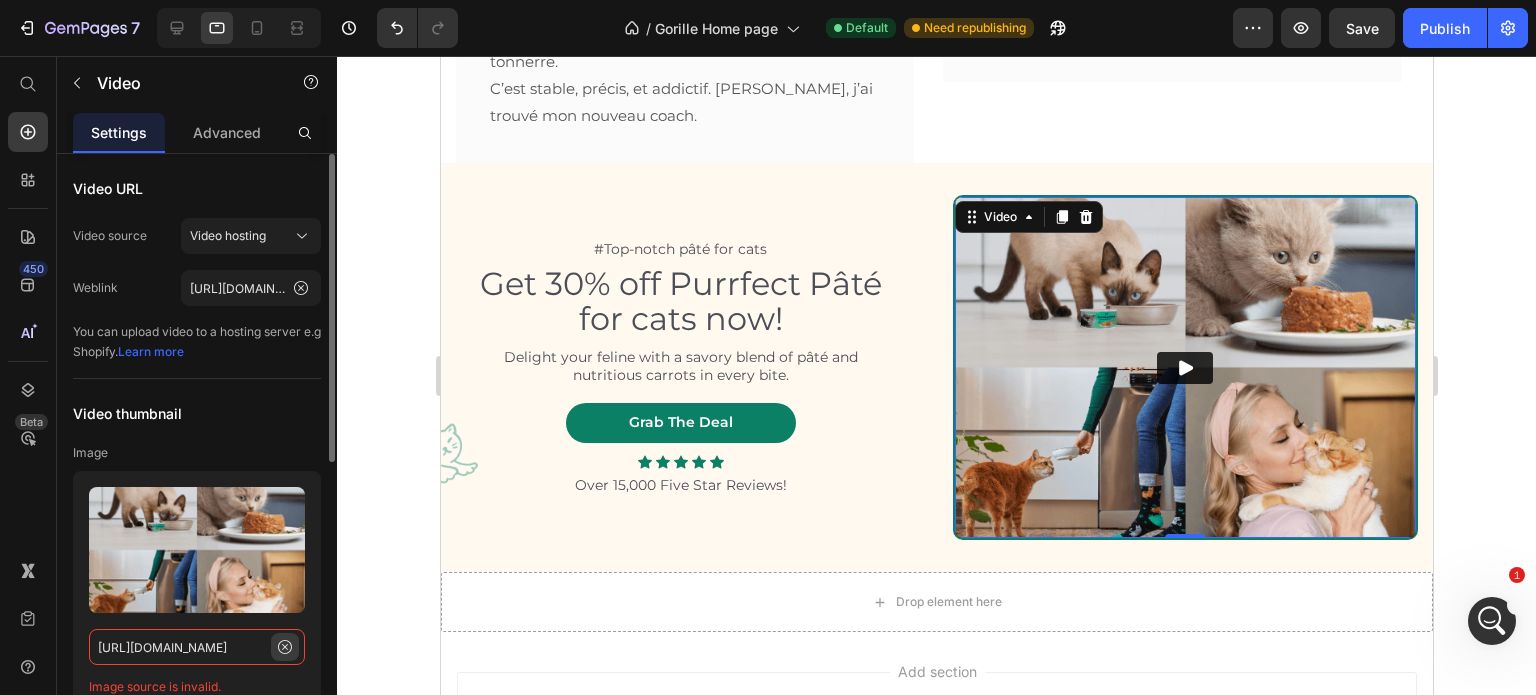 type 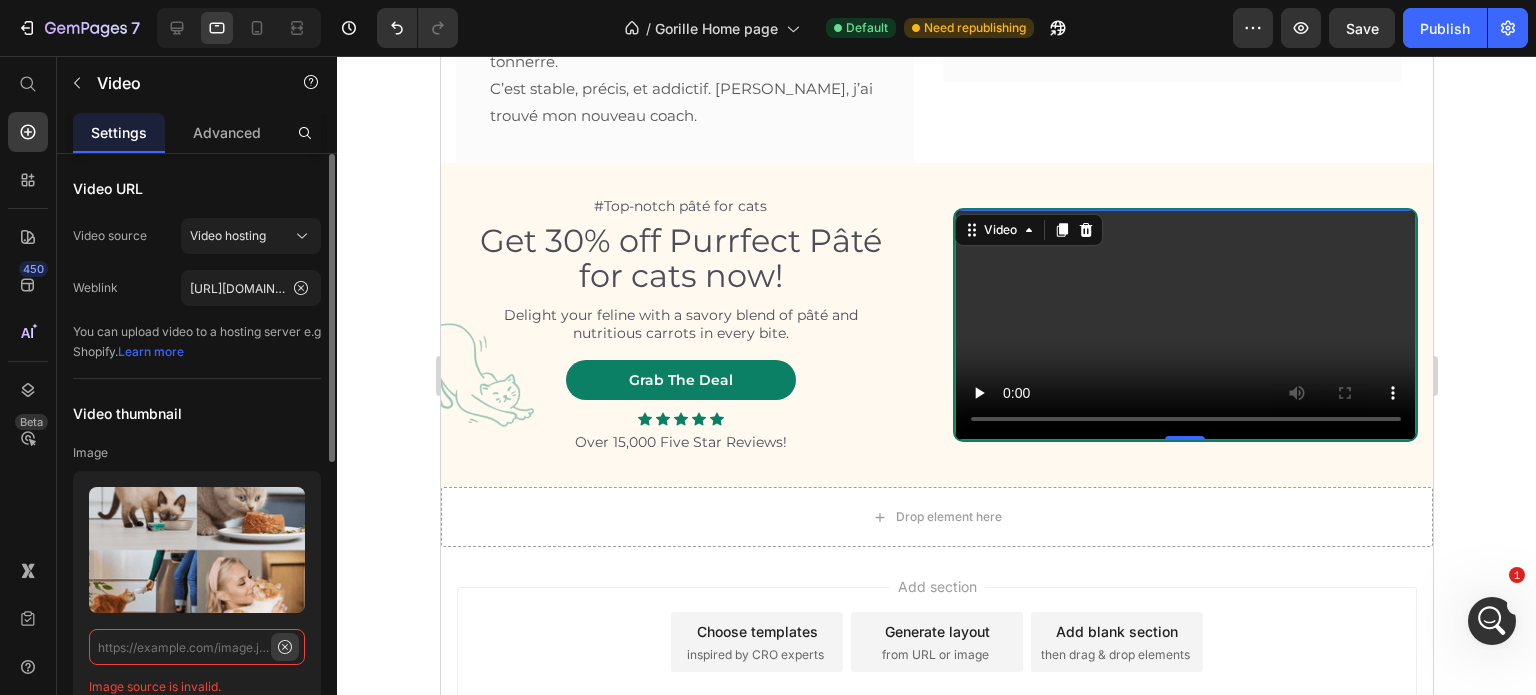 scroll, scrollTop: 0, scrollLeft: 0, axis: both 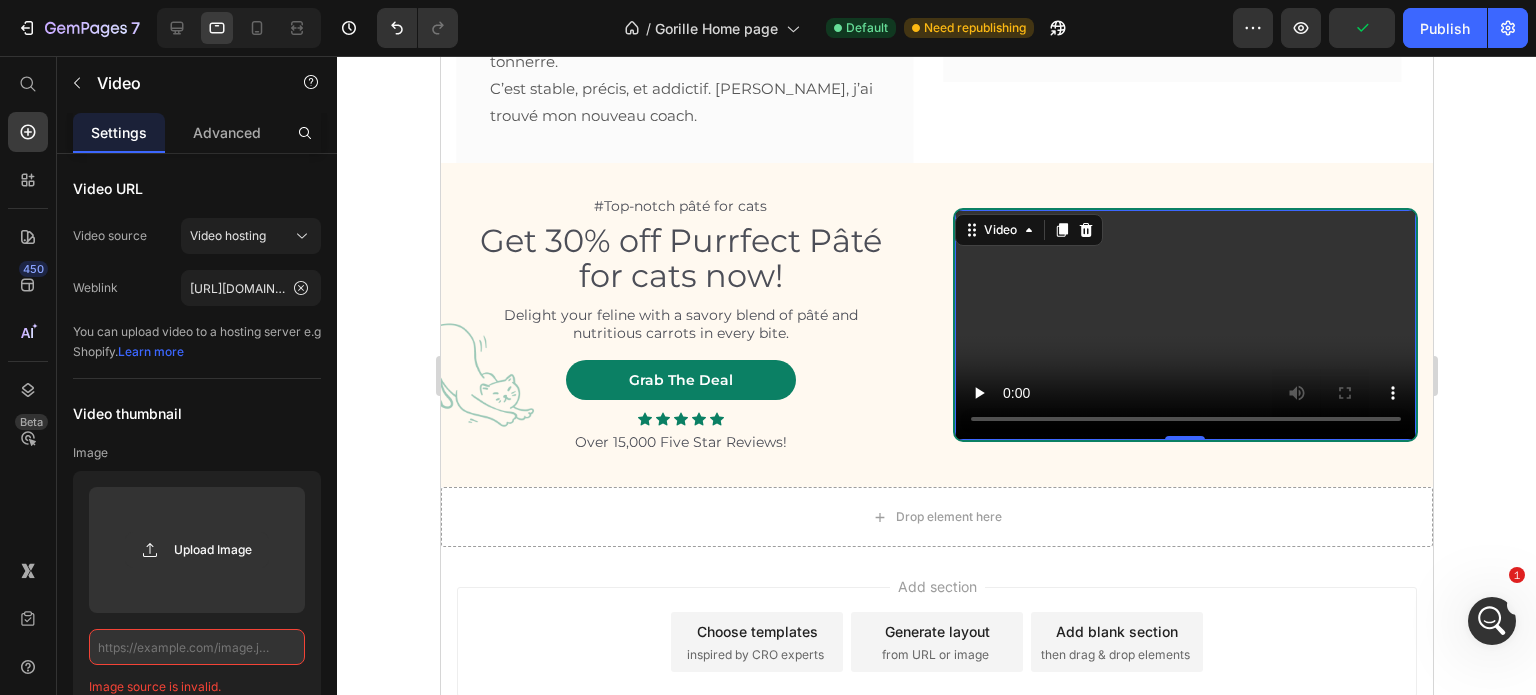 click on "#Top-notch pâté for cats Text Block Get 30% off Purrfect Pâté for cats now! Heading Delight your feline with a savory blend of pâté and nutritious carrots in every bite. Text Block Grab The Deal Button Icon Icon Icon Icon Icon Icon List Over 15,000 Five Star Reviews! Text Block Row Video   0 Row" at bounding box center (936, 325) 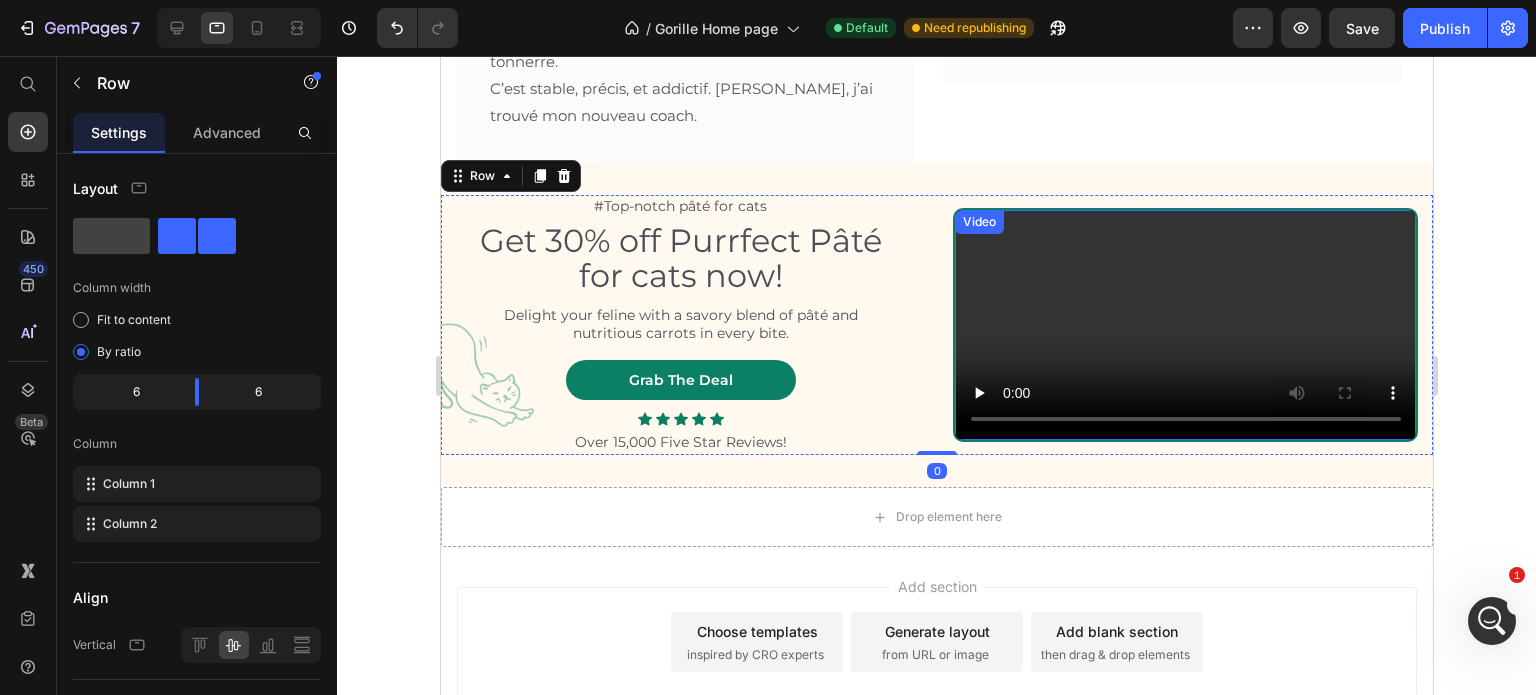 click at bounding box center (1185, 325) 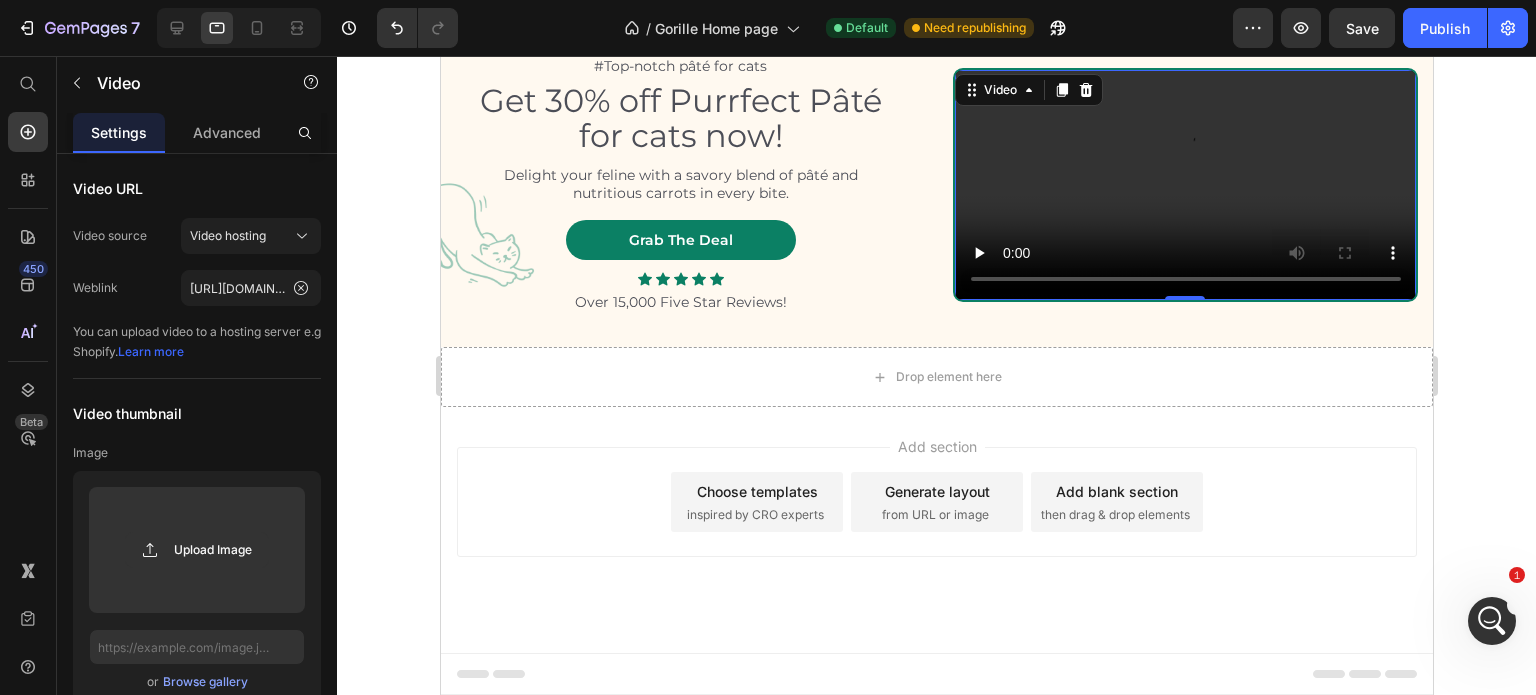 scroll, scrollTop: 2315, scrollLeft: 0, axis: vertical 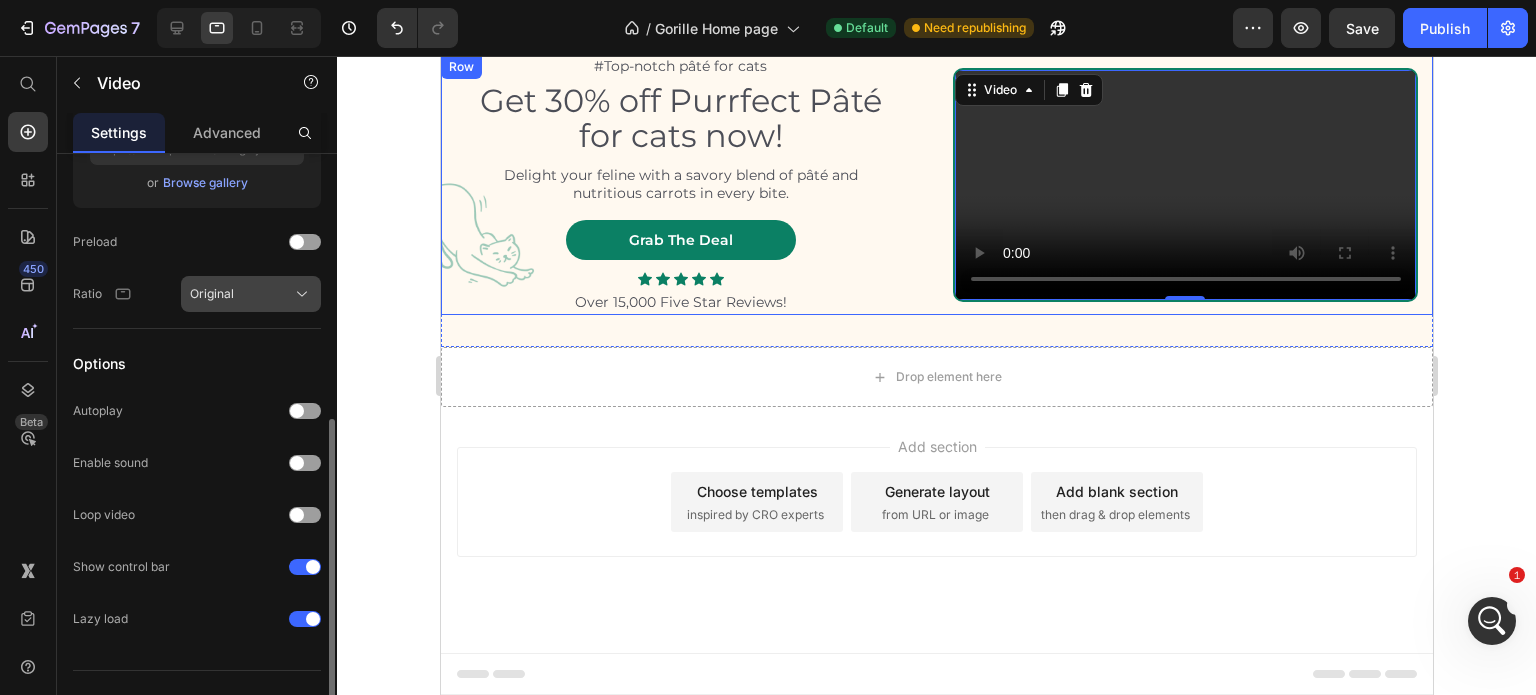 click on "Original" 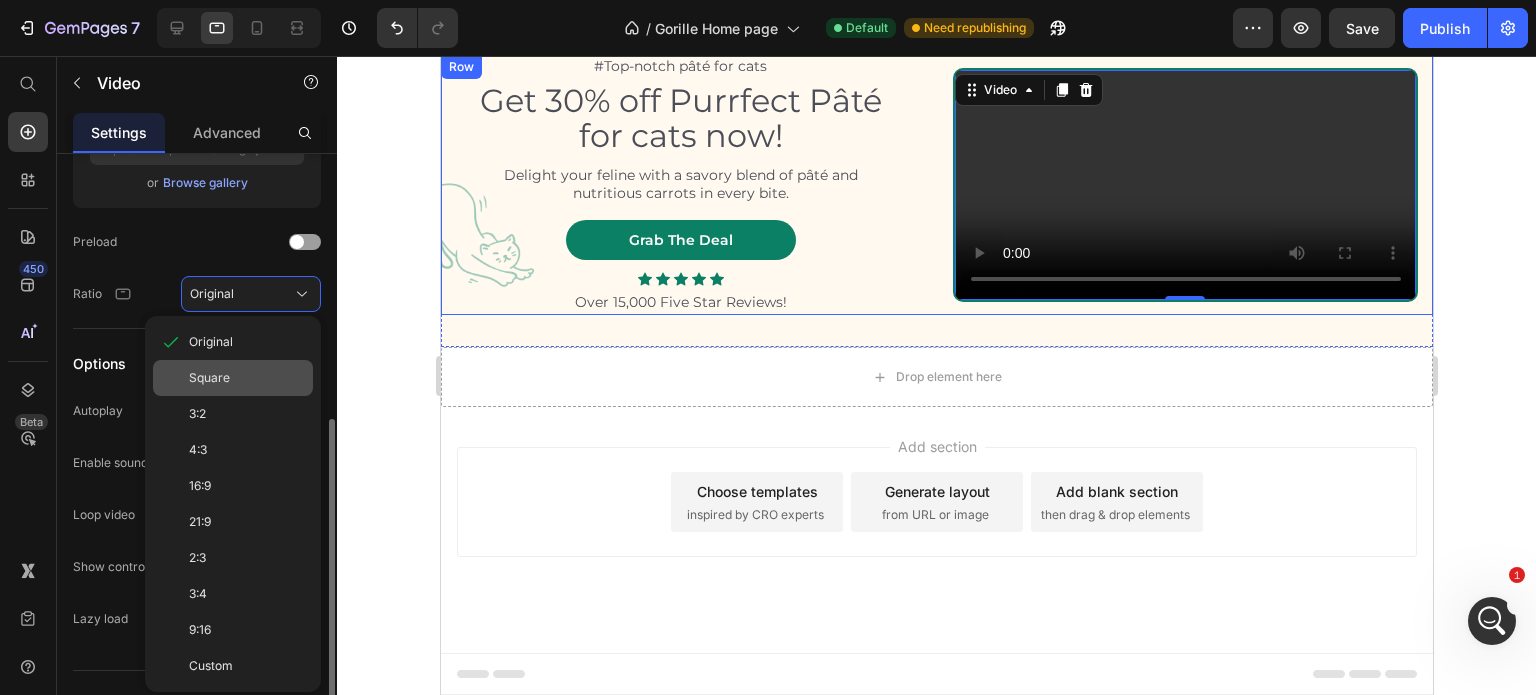 click on "Square" at bounding box center [209, 378] 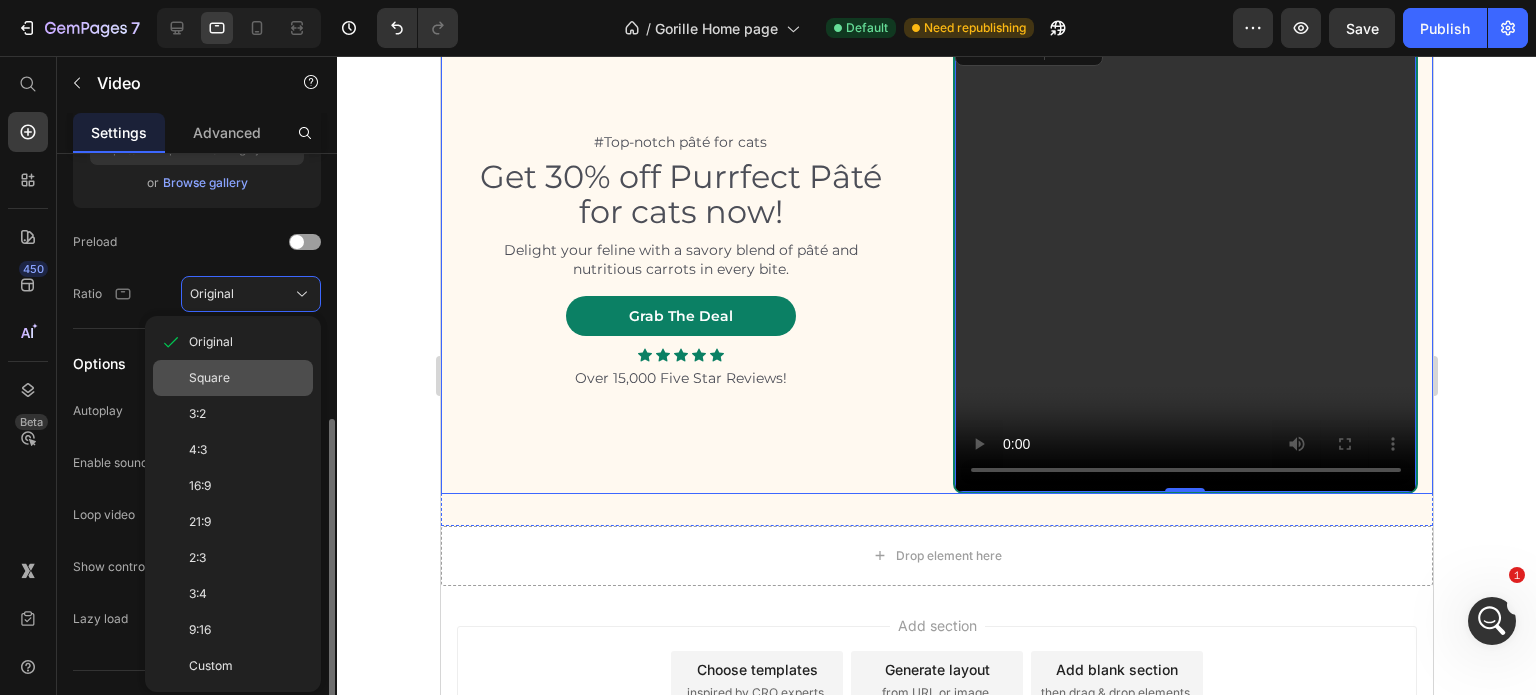 scroll, scrollTop: 2138, scrollLeft: 0, axis: vertical 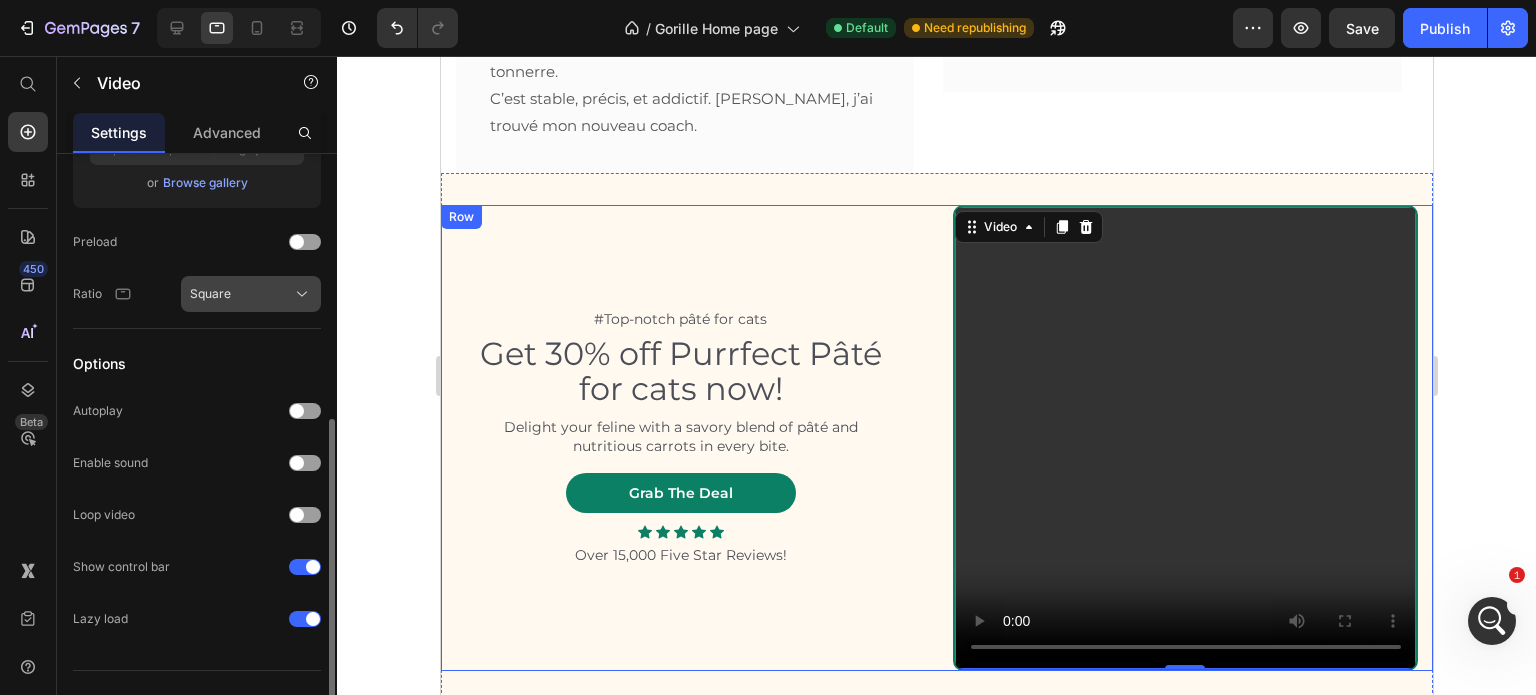 click on "Square" at bounding box center [251, 294] 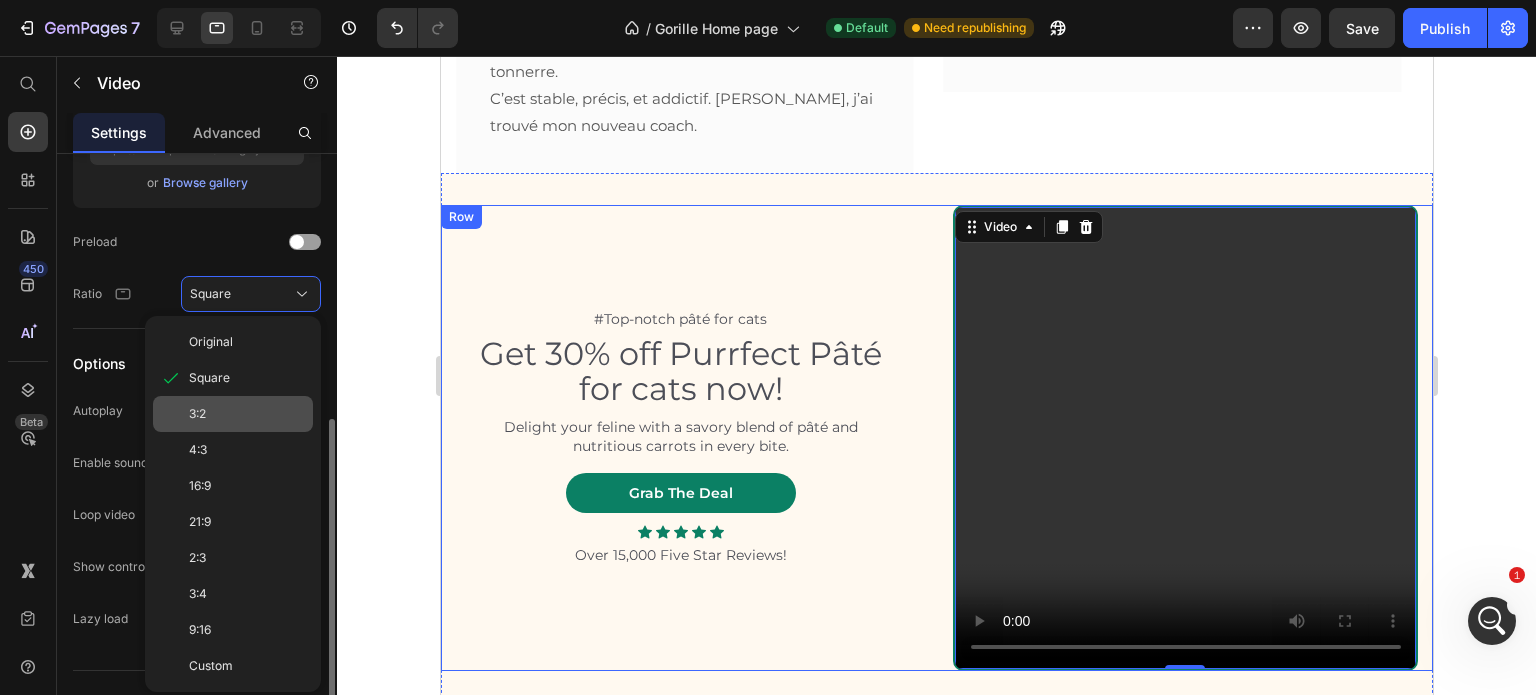 click on "3:2" at bounding box center (197, 414) 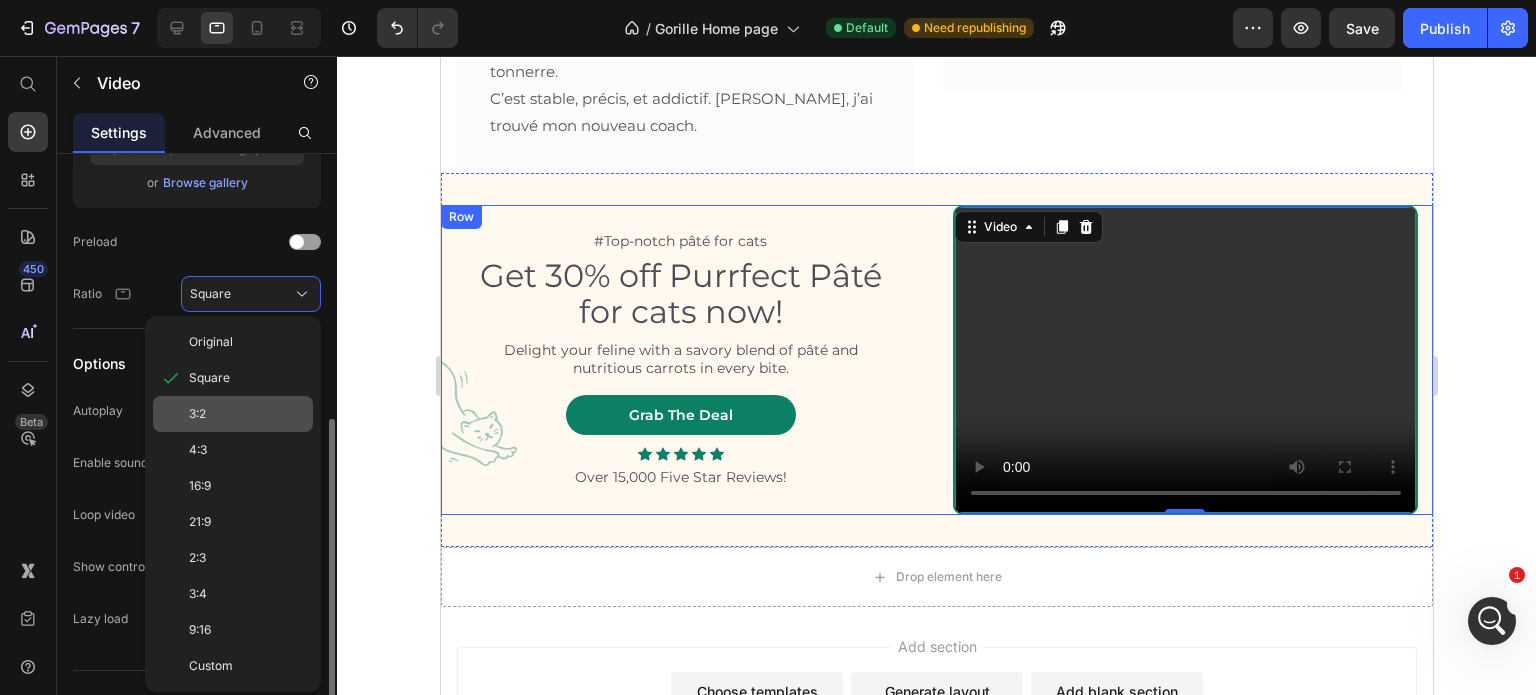 scroll, scrollTop: 2062, scrollLeft: 0, axis: vertical 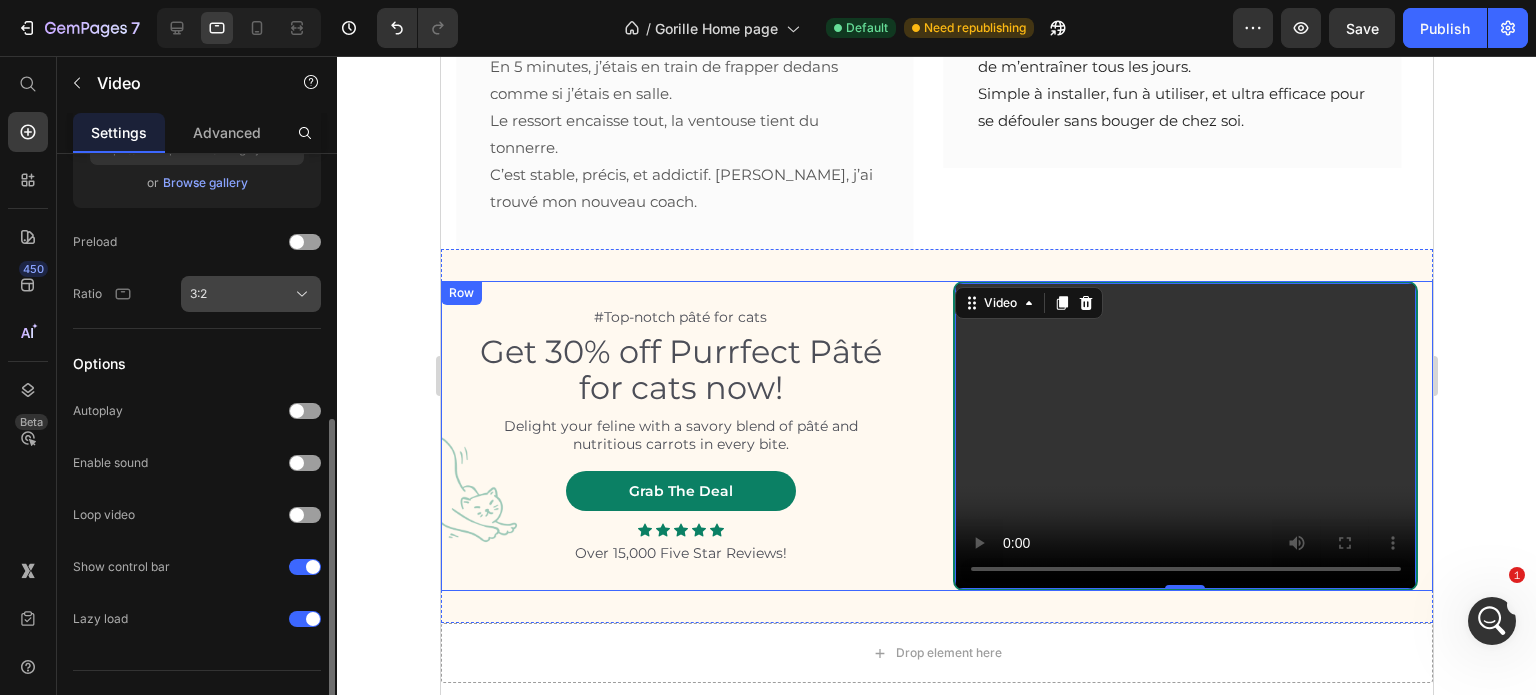 click on "3:2" at bounding box center [251, 294] 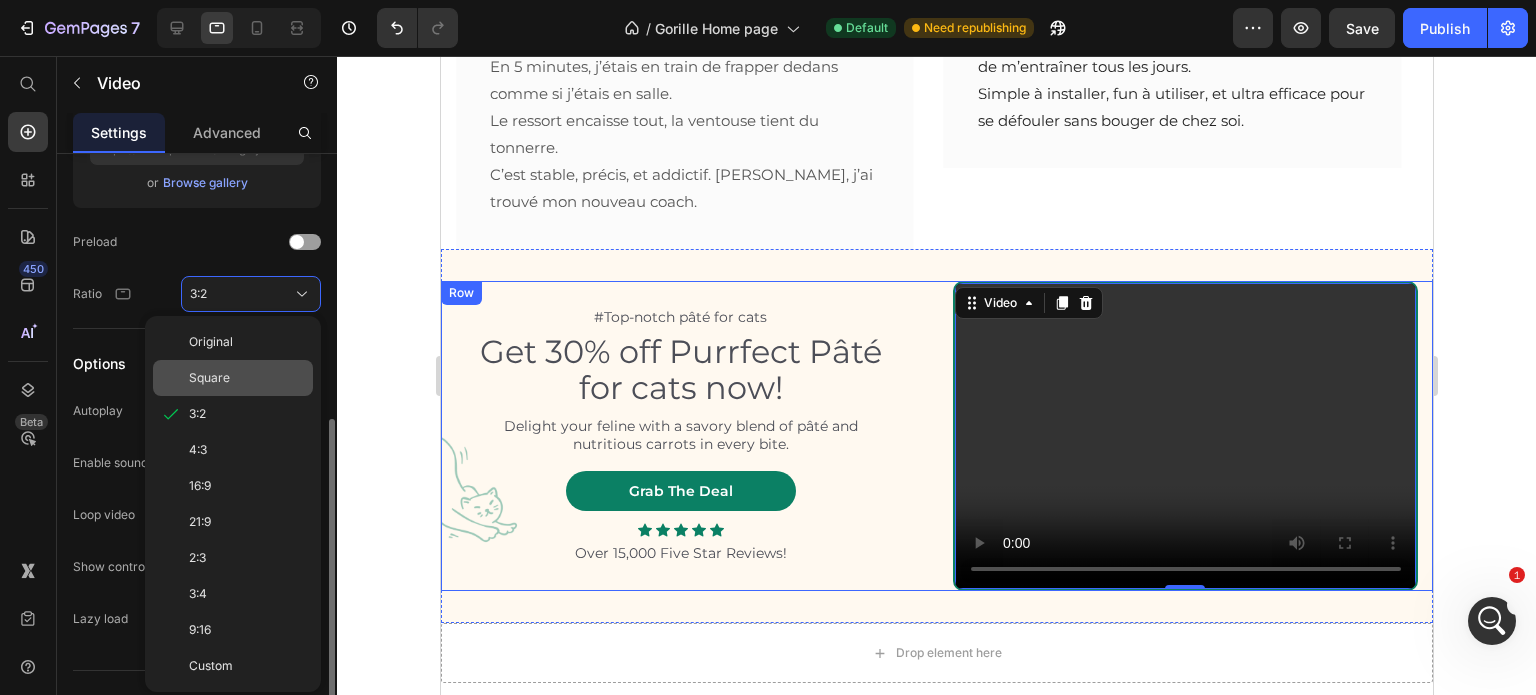 click on "Square" 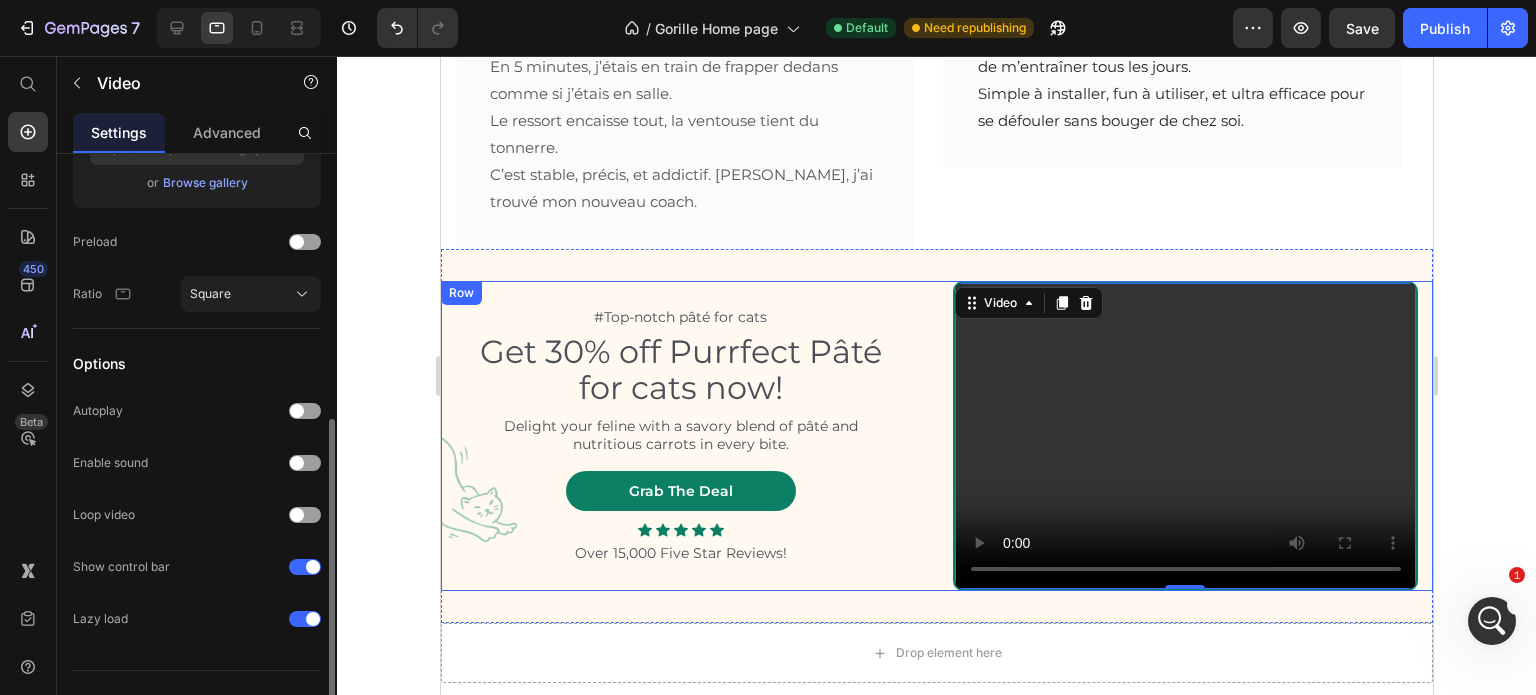 scroll, scrollTop: 2138, scrollLeft: 0, axis: vertical 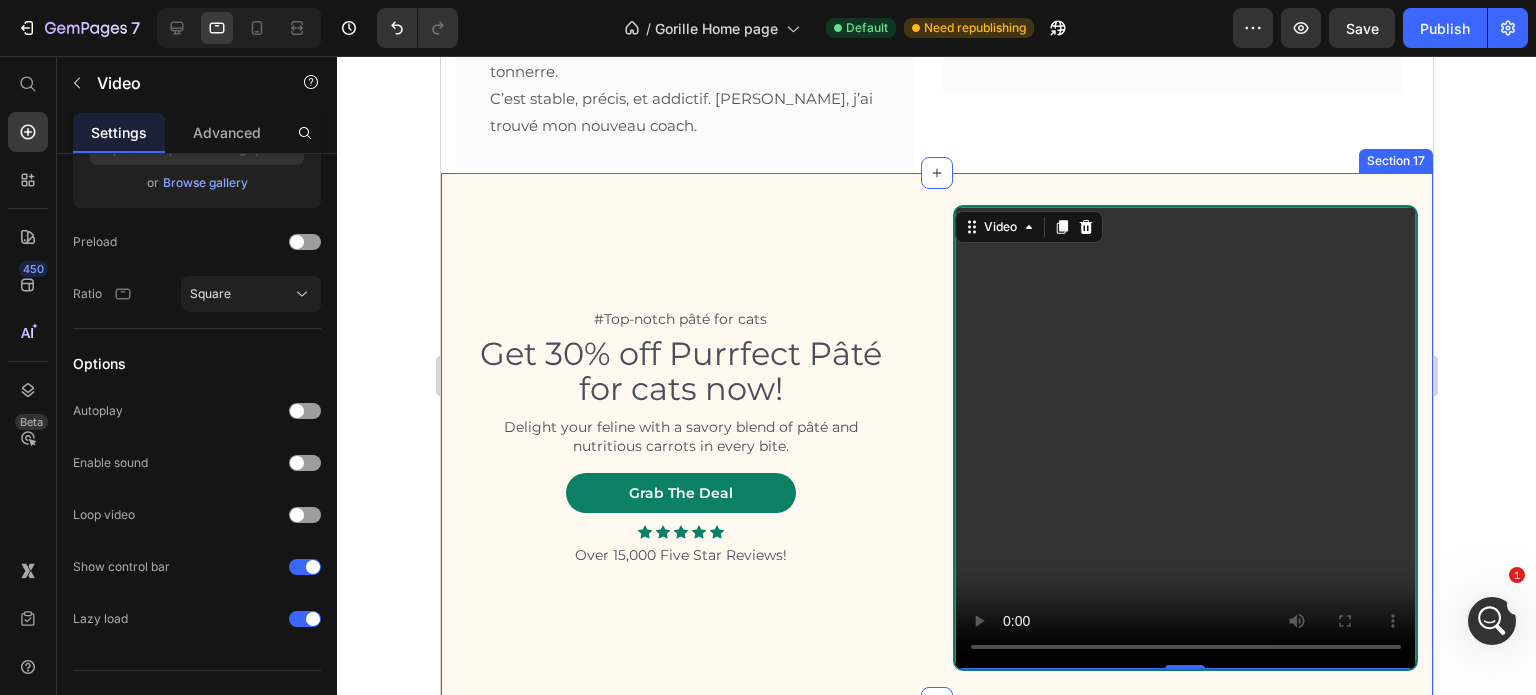 click on "#Top-notch pâté for cats Text Block Get 30% off Purrfect Pâté for cats now! Heading Delight your feline with a savory blend of pâté and nutritious carrots in every bite. Text Block Grab The Deal Button Icon Icon Icon Icon Icon Icon List Over 15,000 Five Star Reviews! Text Block Row Video   0 Row Section 17" at bounding box center (936, 438) 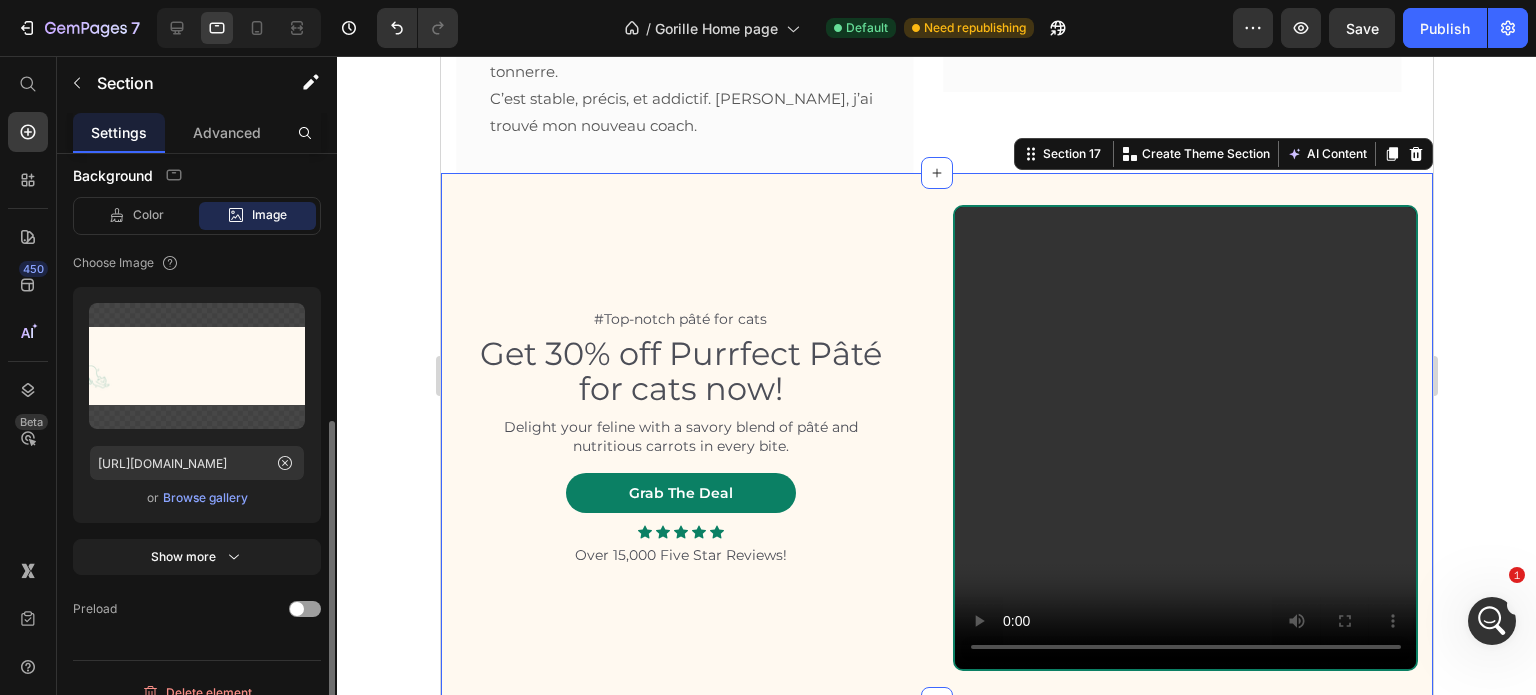 scroll, scrollTop: 520, scrollLeft: 0, axis: vertical 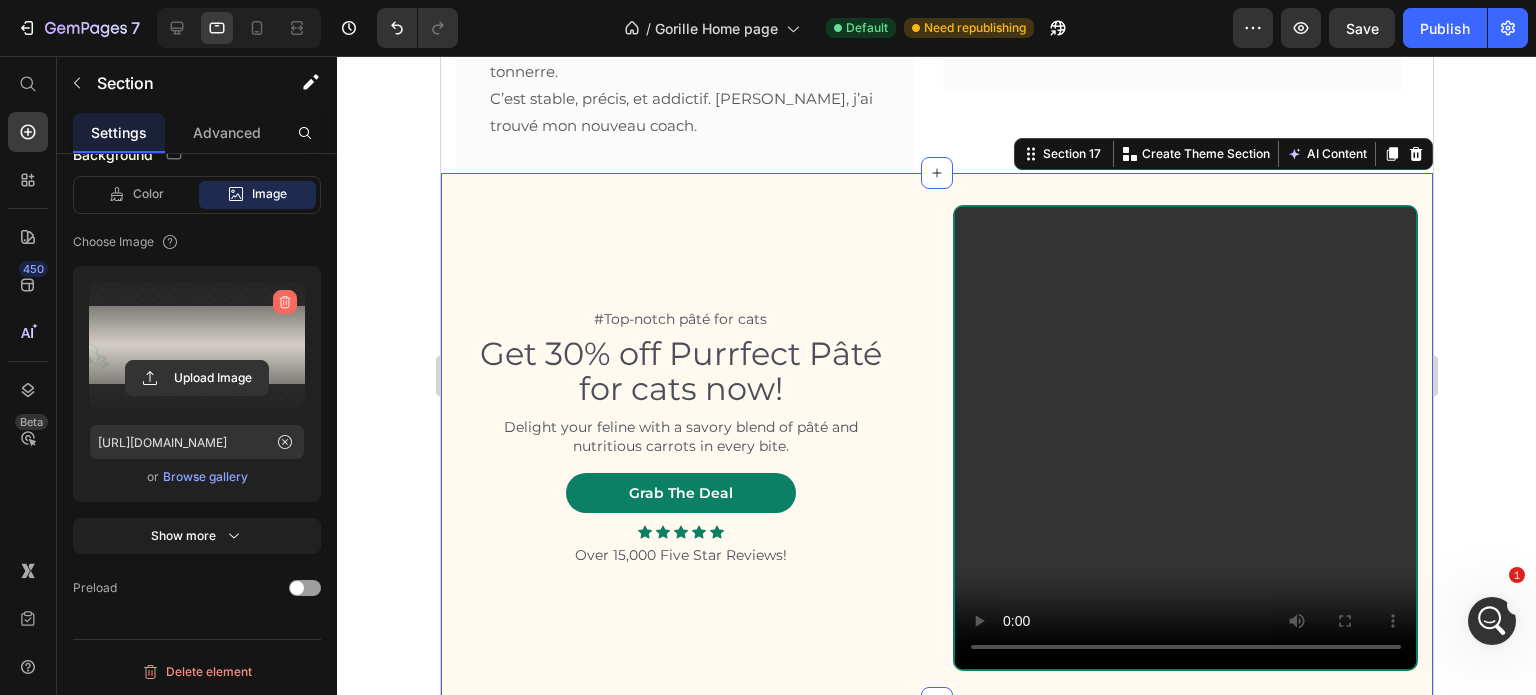 click 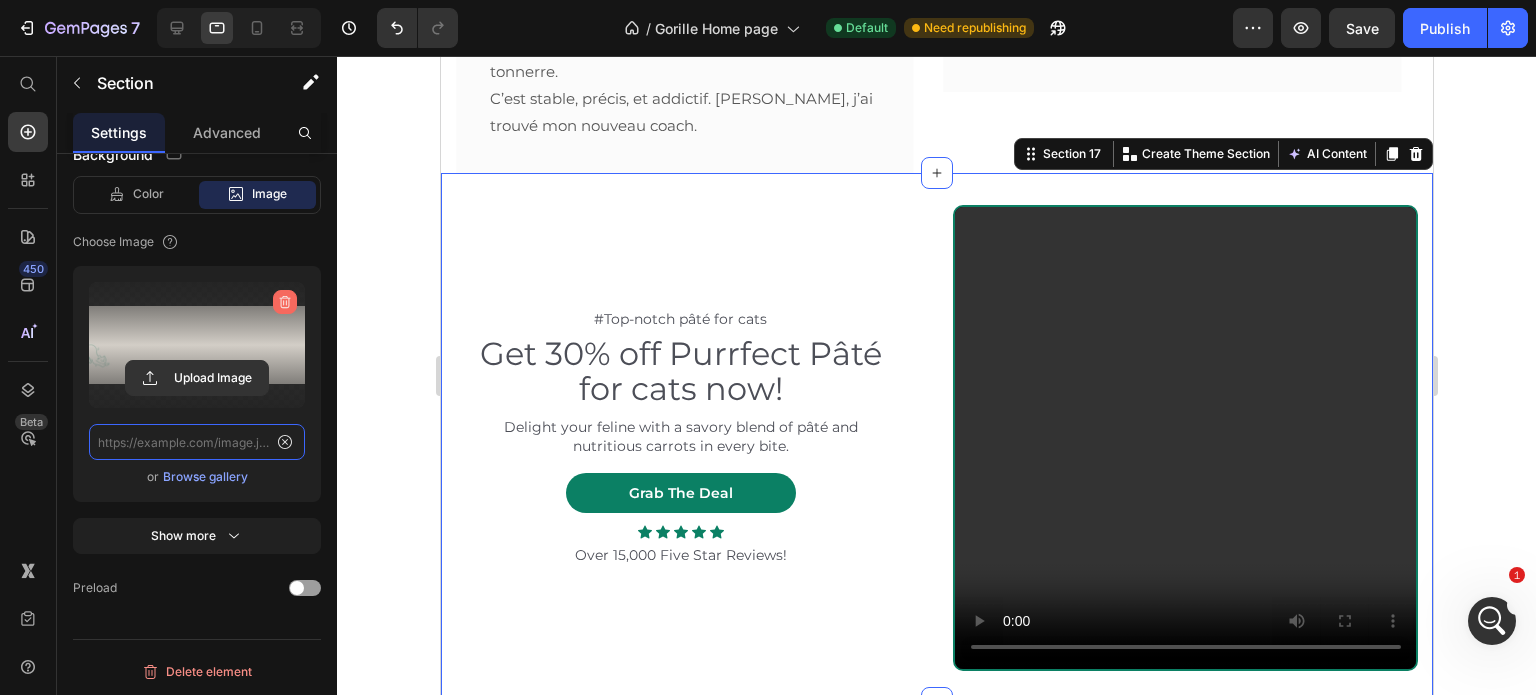 scroll, scrollTop: 0, scrollLeft: 0, axis: both 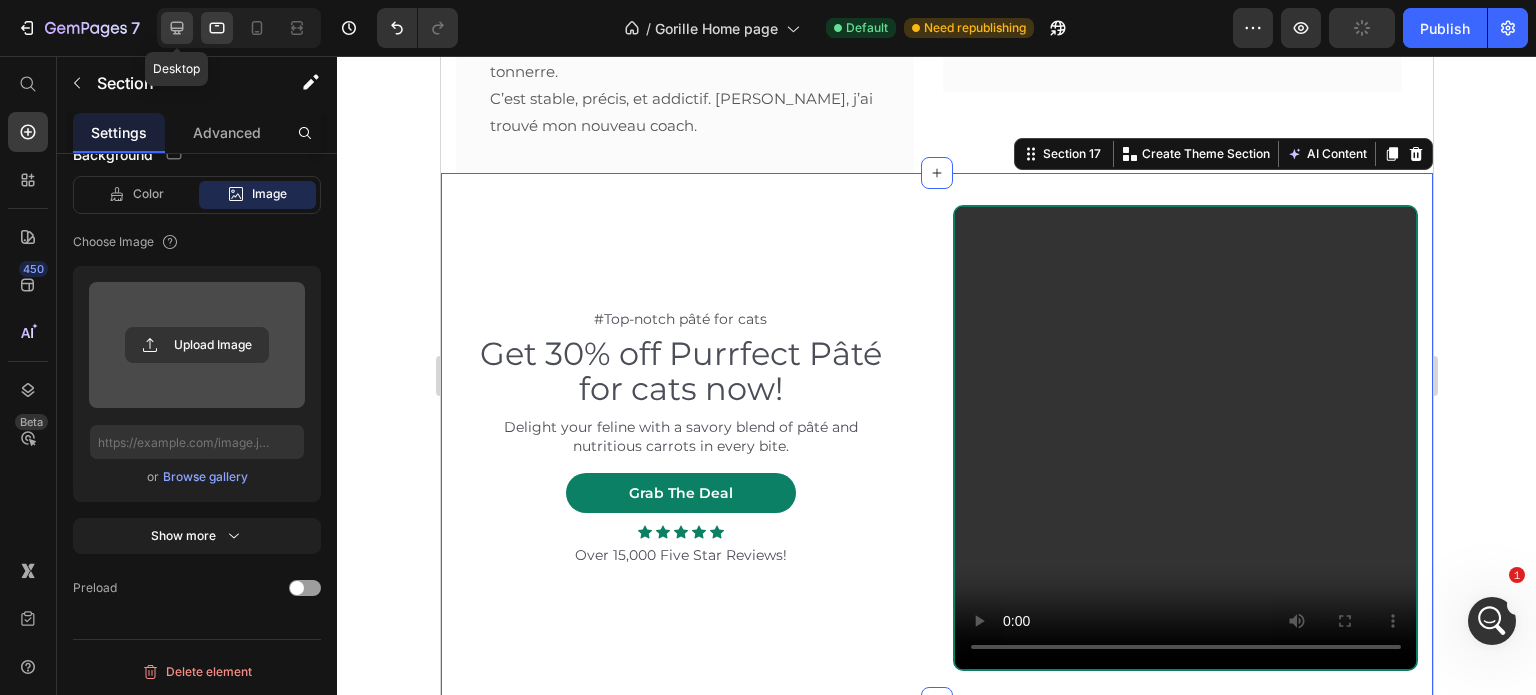 click 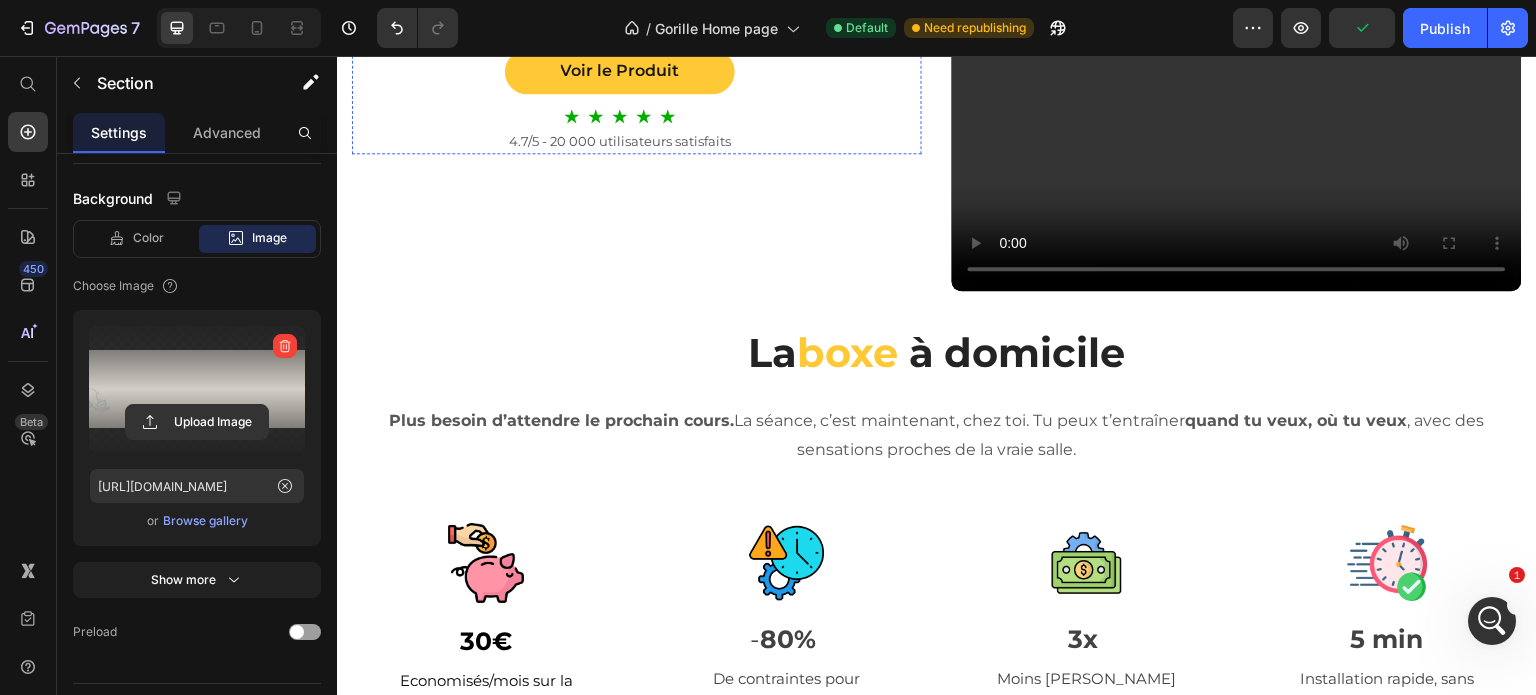 scroll, scrollTop: 1458, scrollLeft: 0, axis: vertical 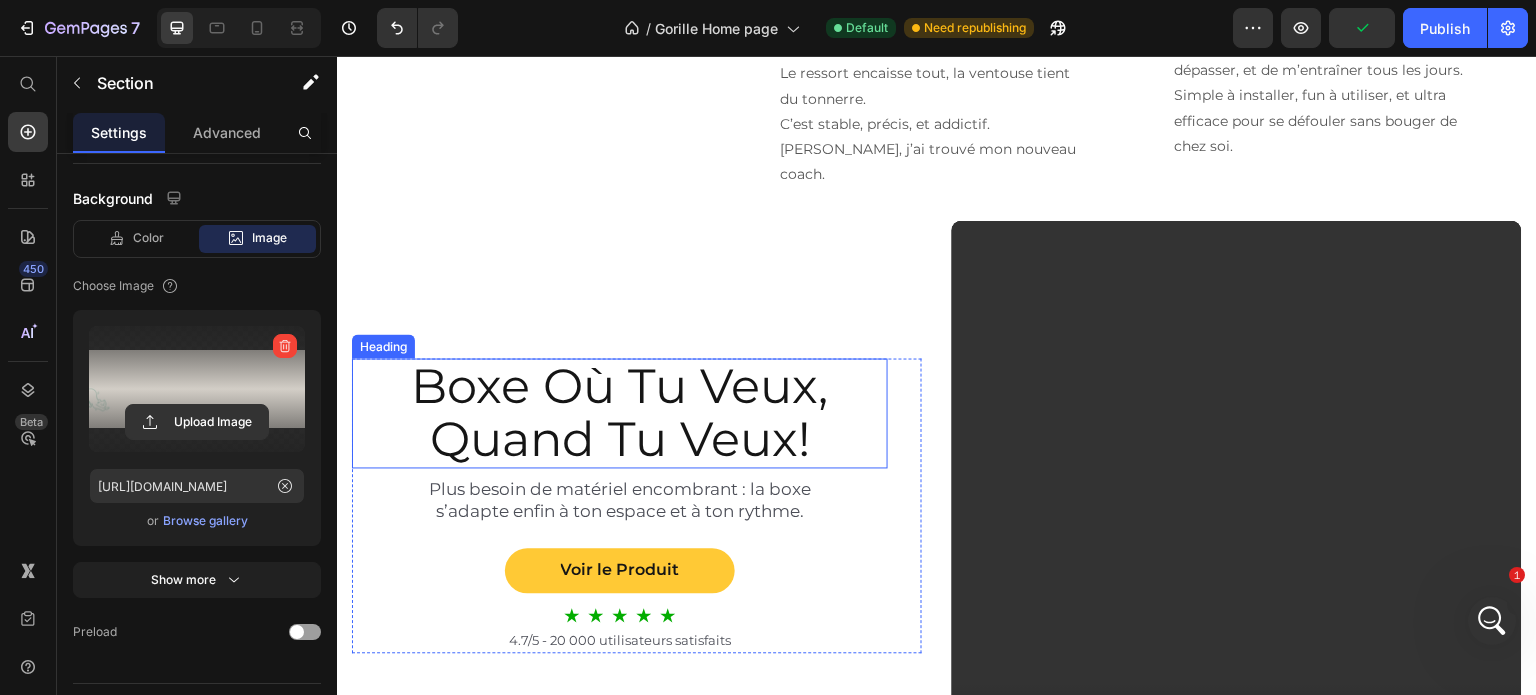 click on "Boxe Où Tu Veux, Quand Tu Veux!" at bounding box center [620, 414] 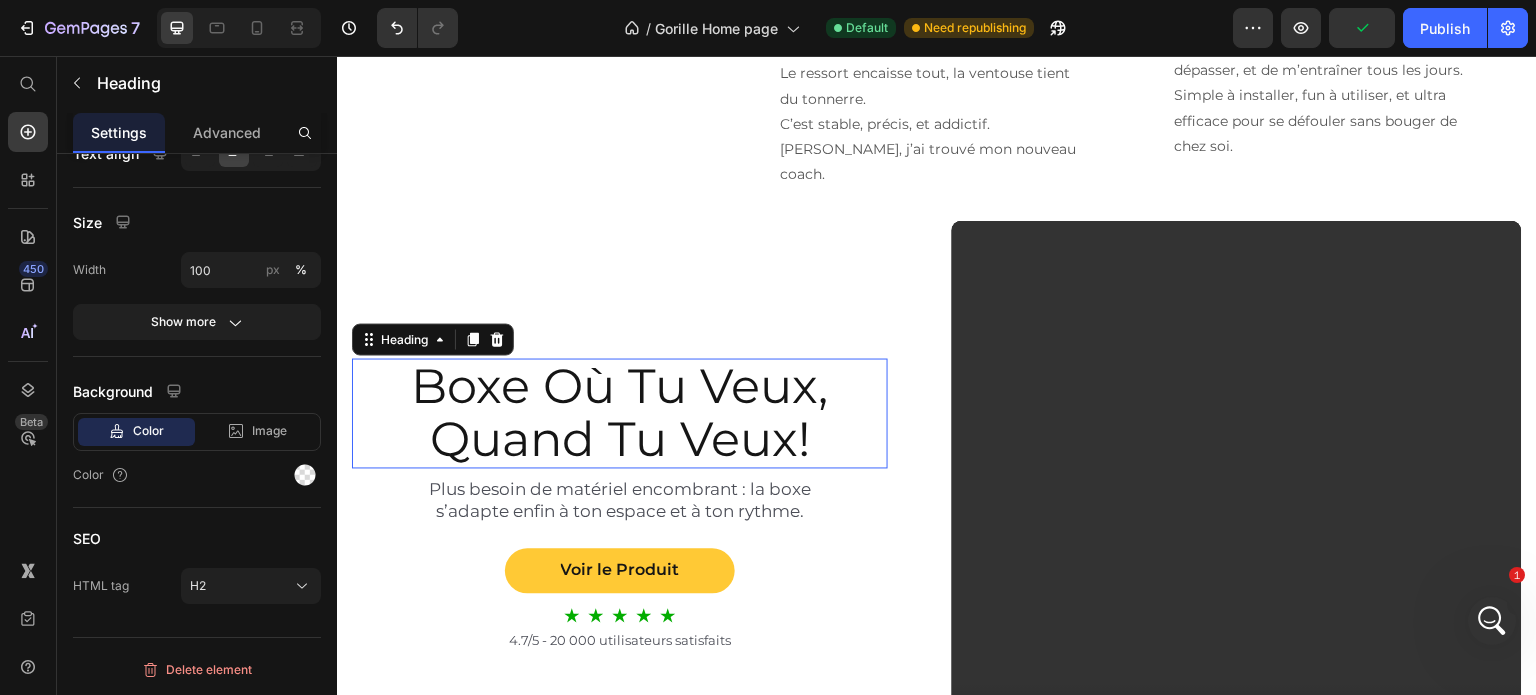 click on "Boxe Où Tu Veux, Quand Tu Veux!" at bounding box center (620, 414) 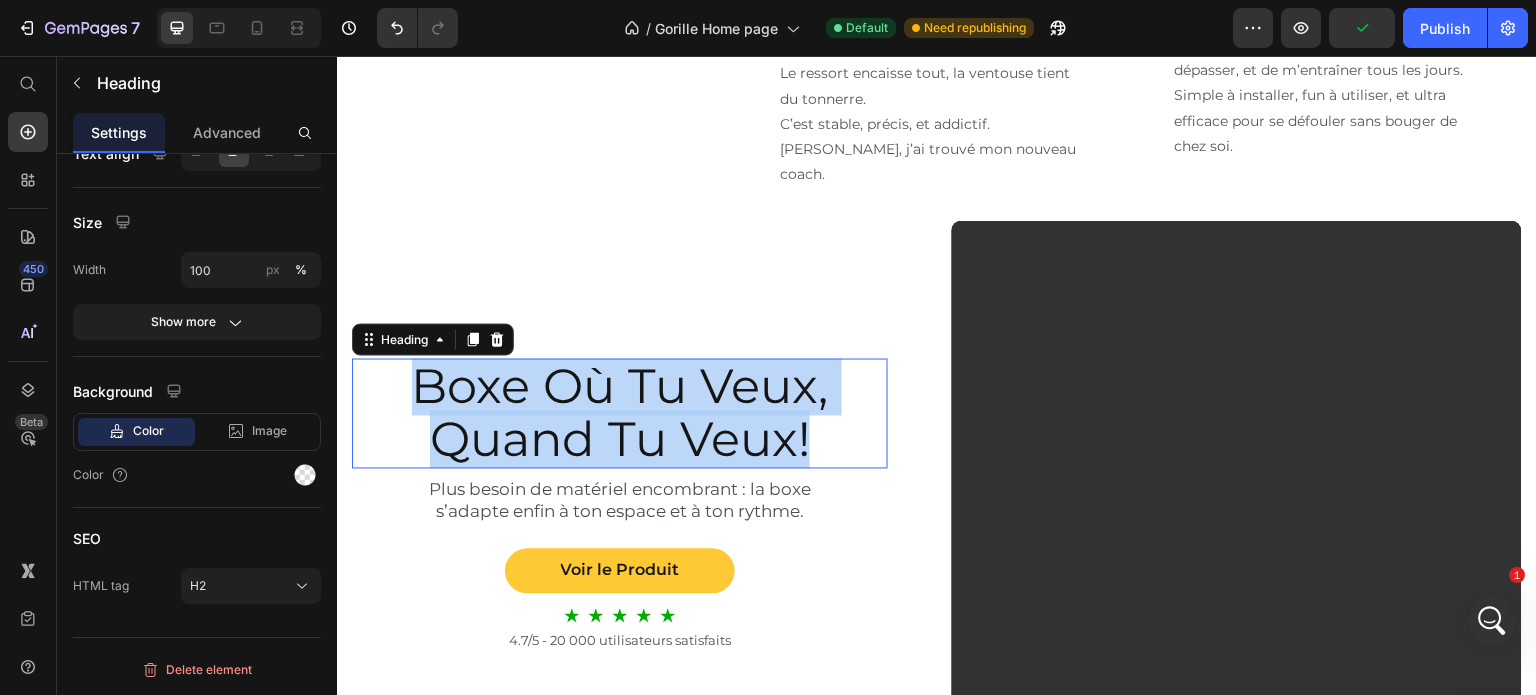scroll, scrollTop: 0, scrollLeft: 0, axis: both 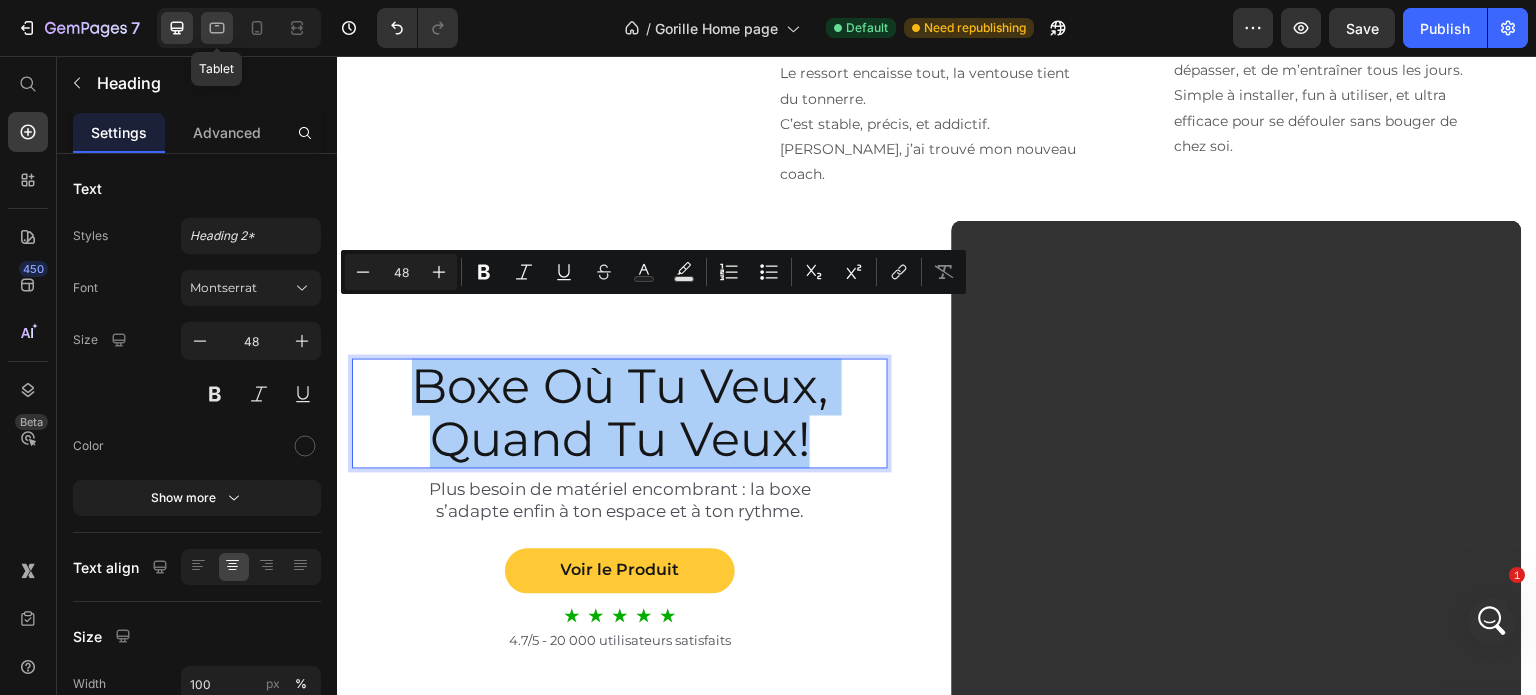 click 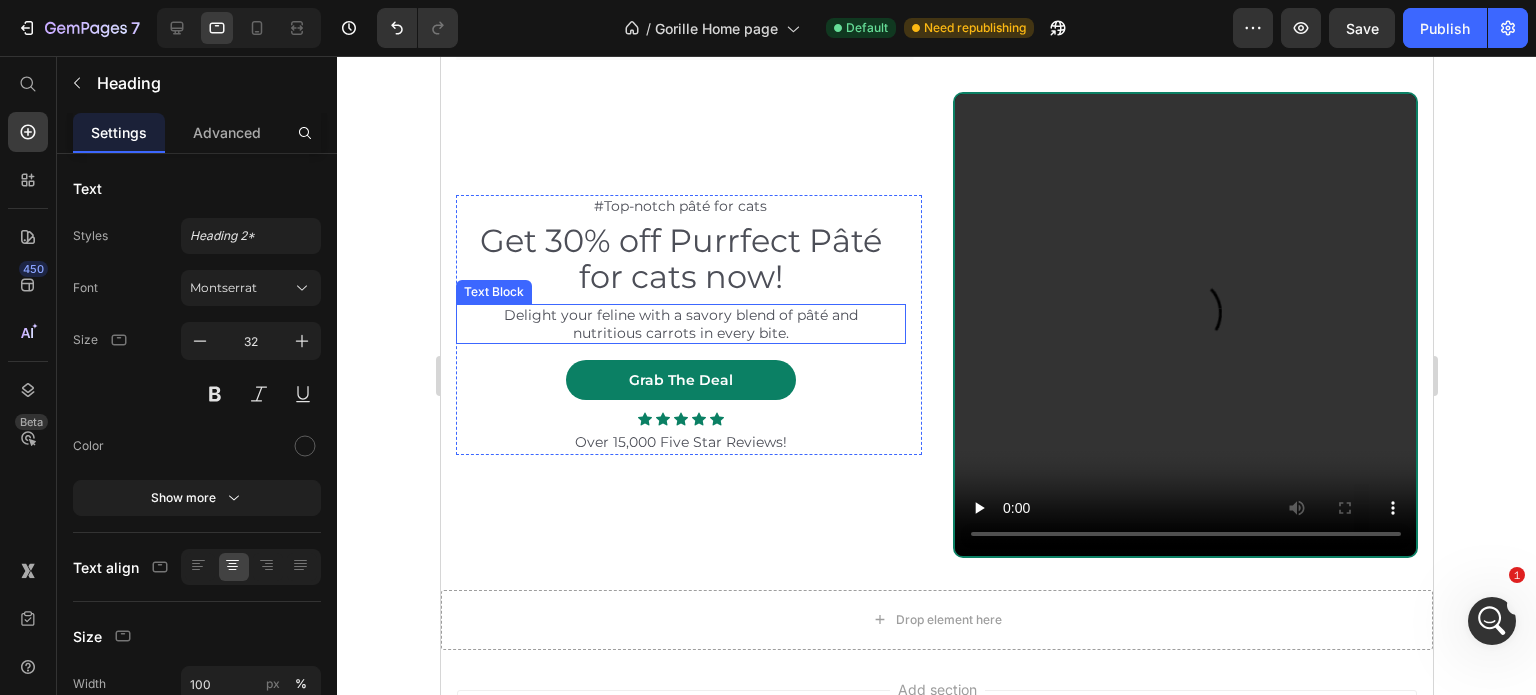 scroll, scrollTop: 1520, scrollLeft: 0, axis: vertical 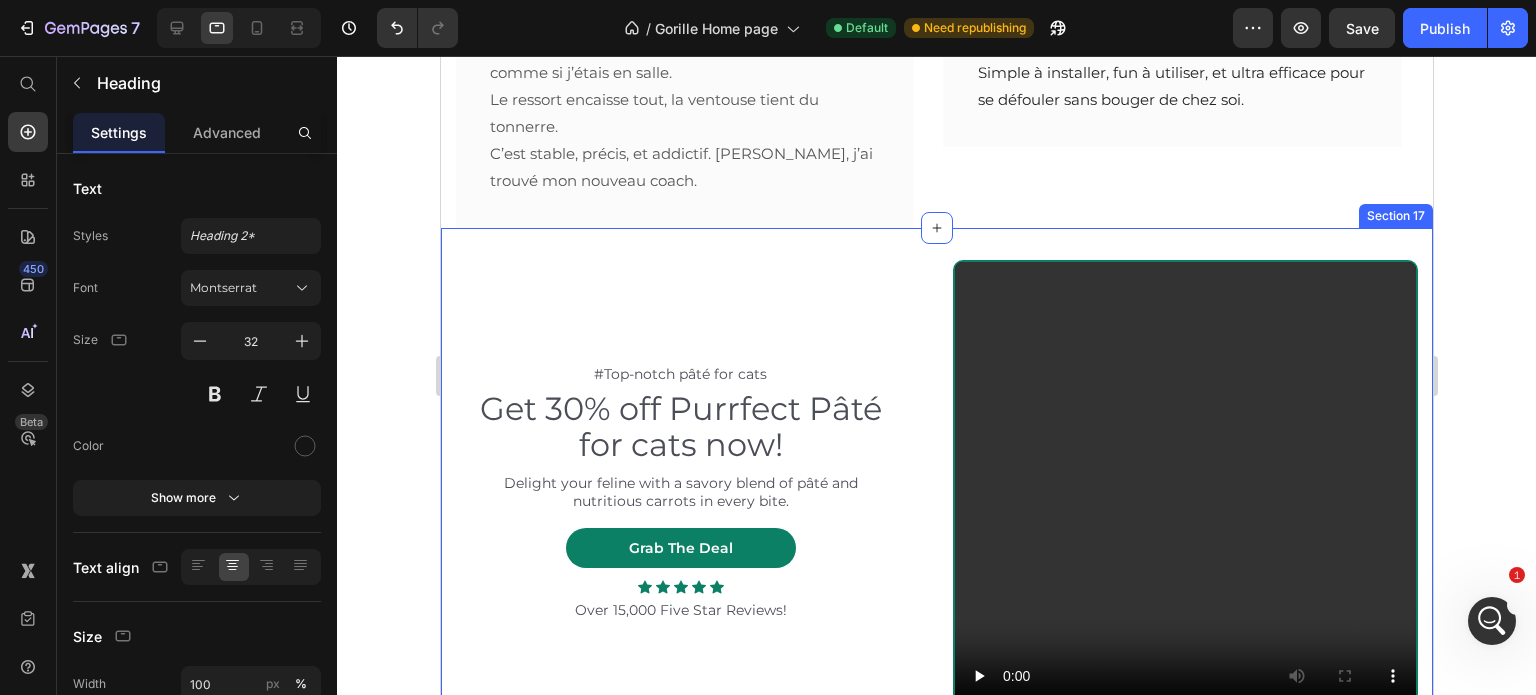 click on "#Top-notch pâté for cats Text Block Get 30% off Purrfect Pâté for cats now! Heading Delight your feline with a savory blend of pâté and nutritious carrots in every bite. Text Block Grab The Deal Button Icon Icon Icon Icon Icon Icon List Over 15,000 Five Star Reviews! Text Block Row Video Row Section 17" at bounding box center [936, 493] 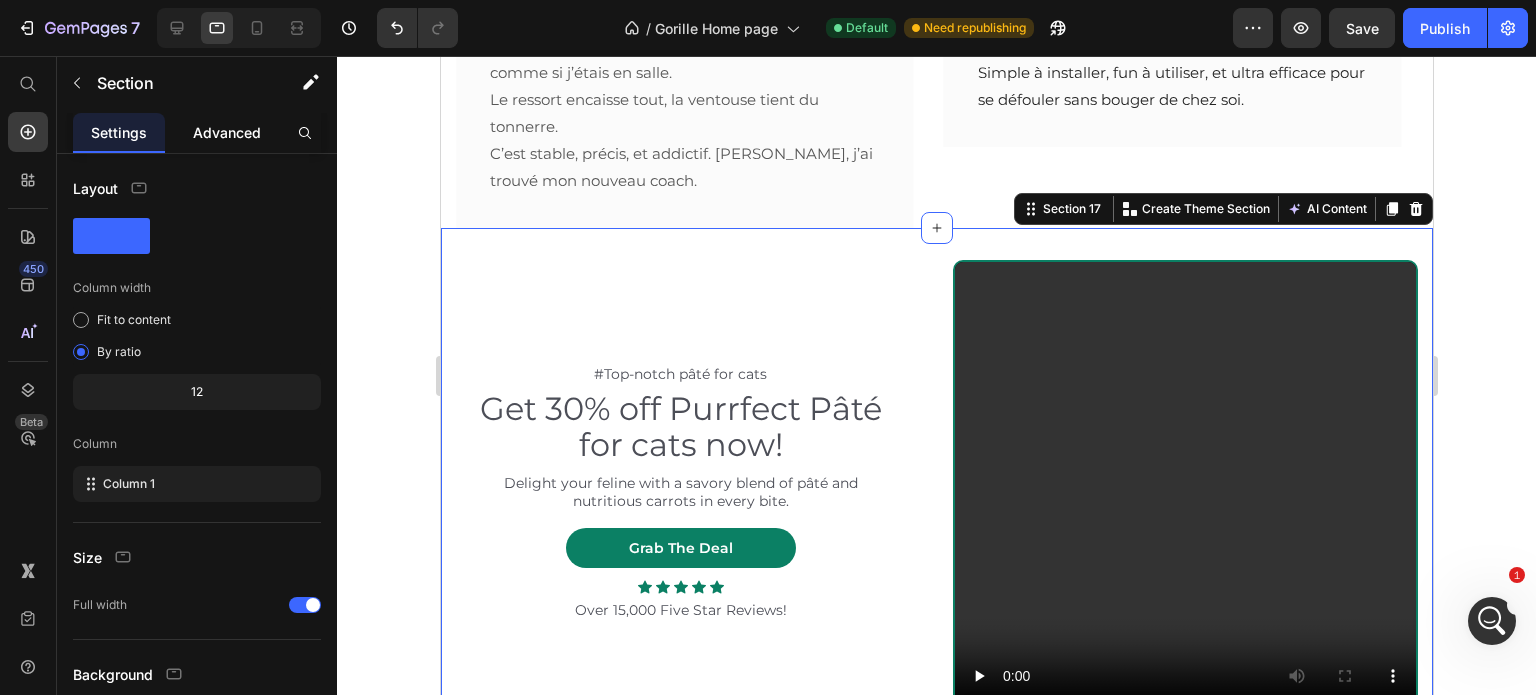 click on "Advanced" 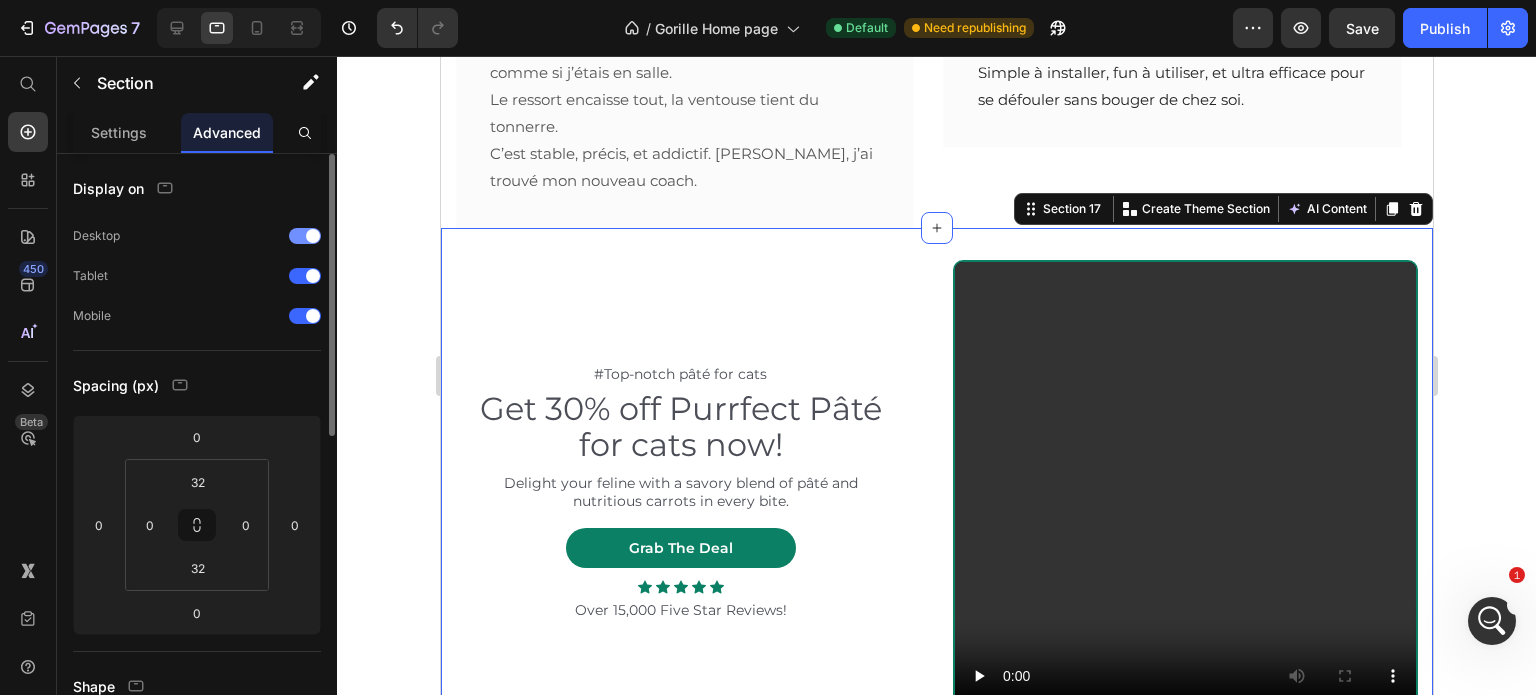 click at bounding box center [305, 236] 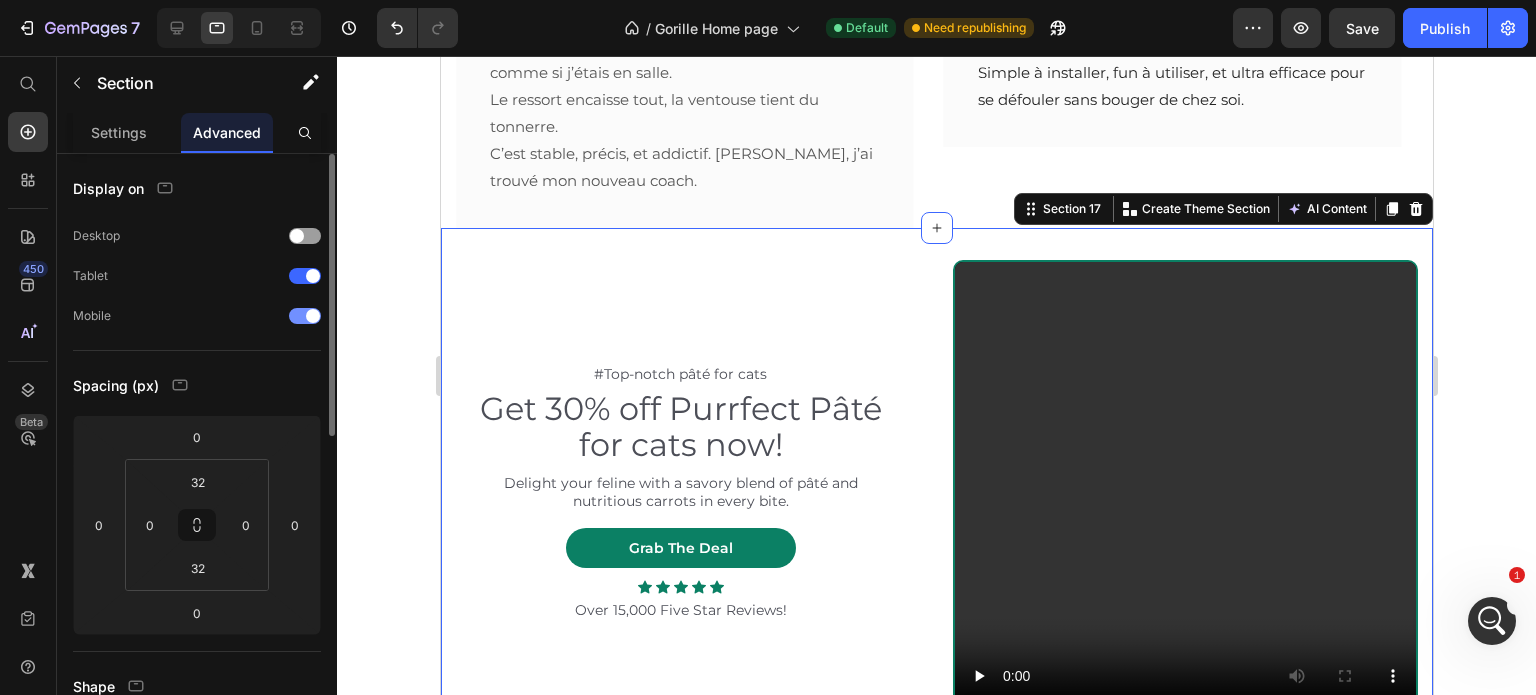 click at bounding box center [305, 316] 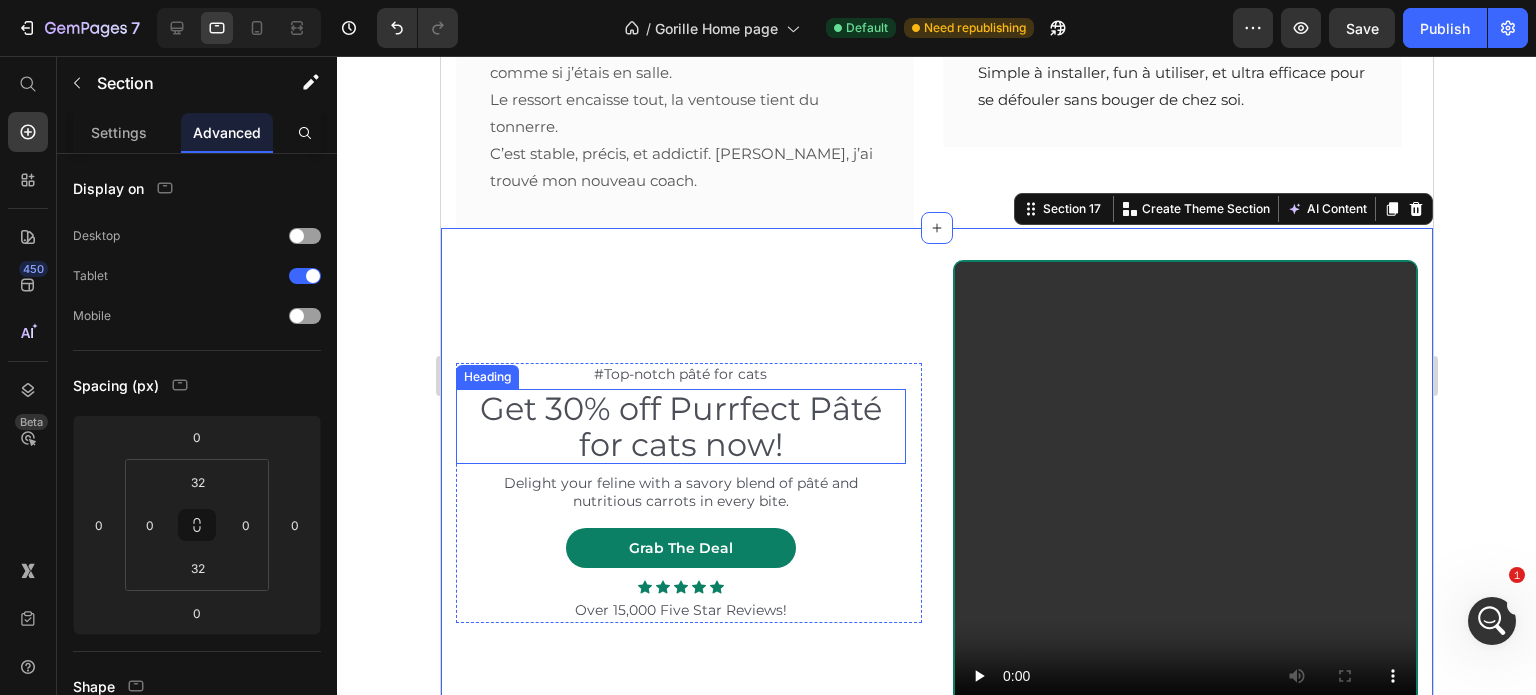 click on "Get 30% off Purrfect Pâté for cats now!" at bounding box center [680, 426] 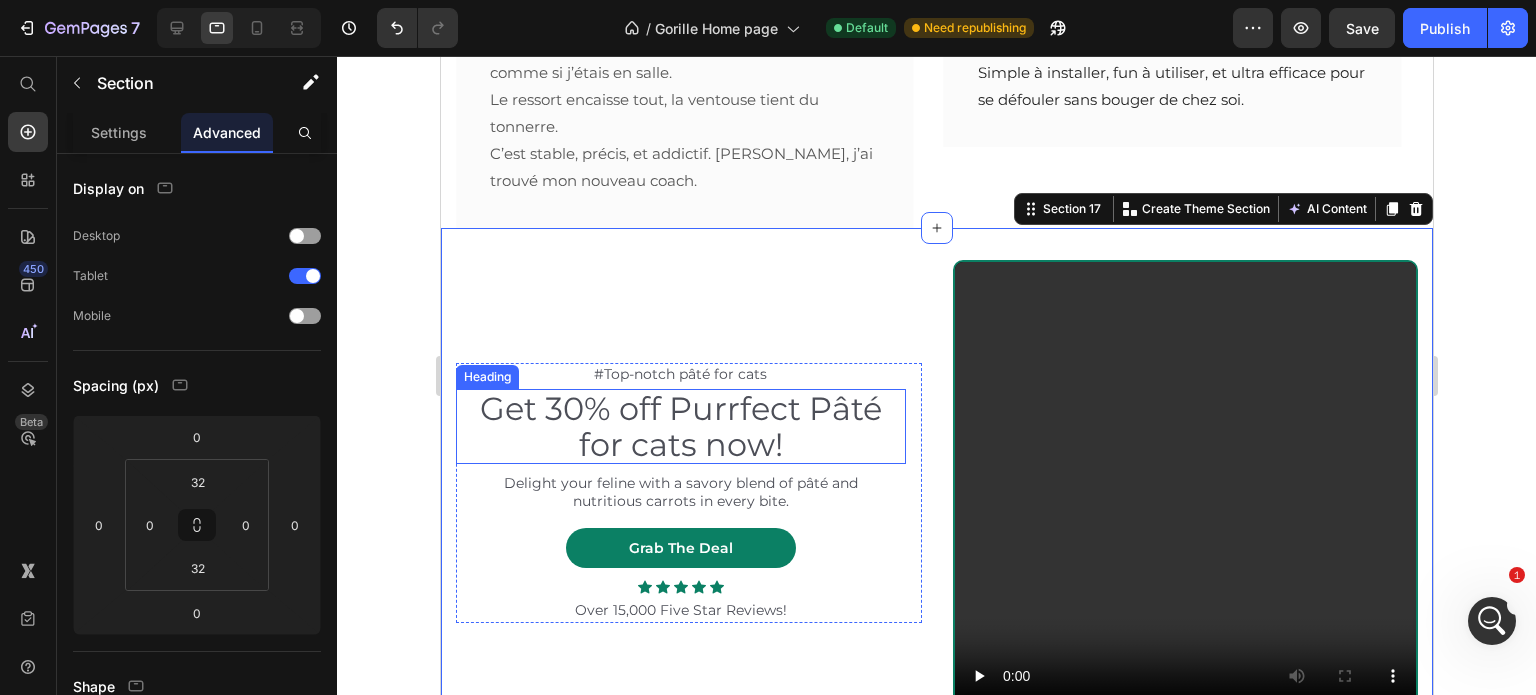 click on "Get 30% off Purrfect Pâté for cats now!" at bounding box center [680, 426] 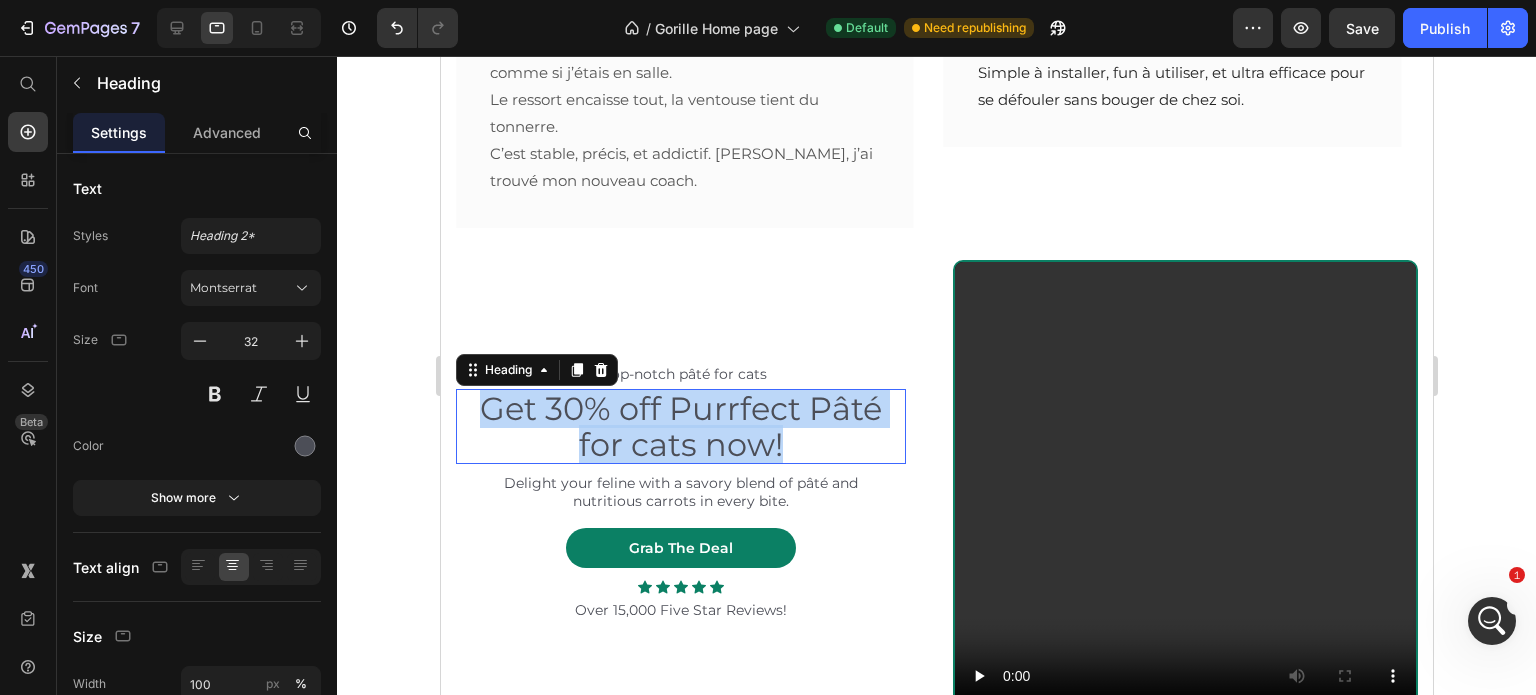 click on "Get 30% off Purrfect Pâté for cats now!" at bounding box center [680, 426] 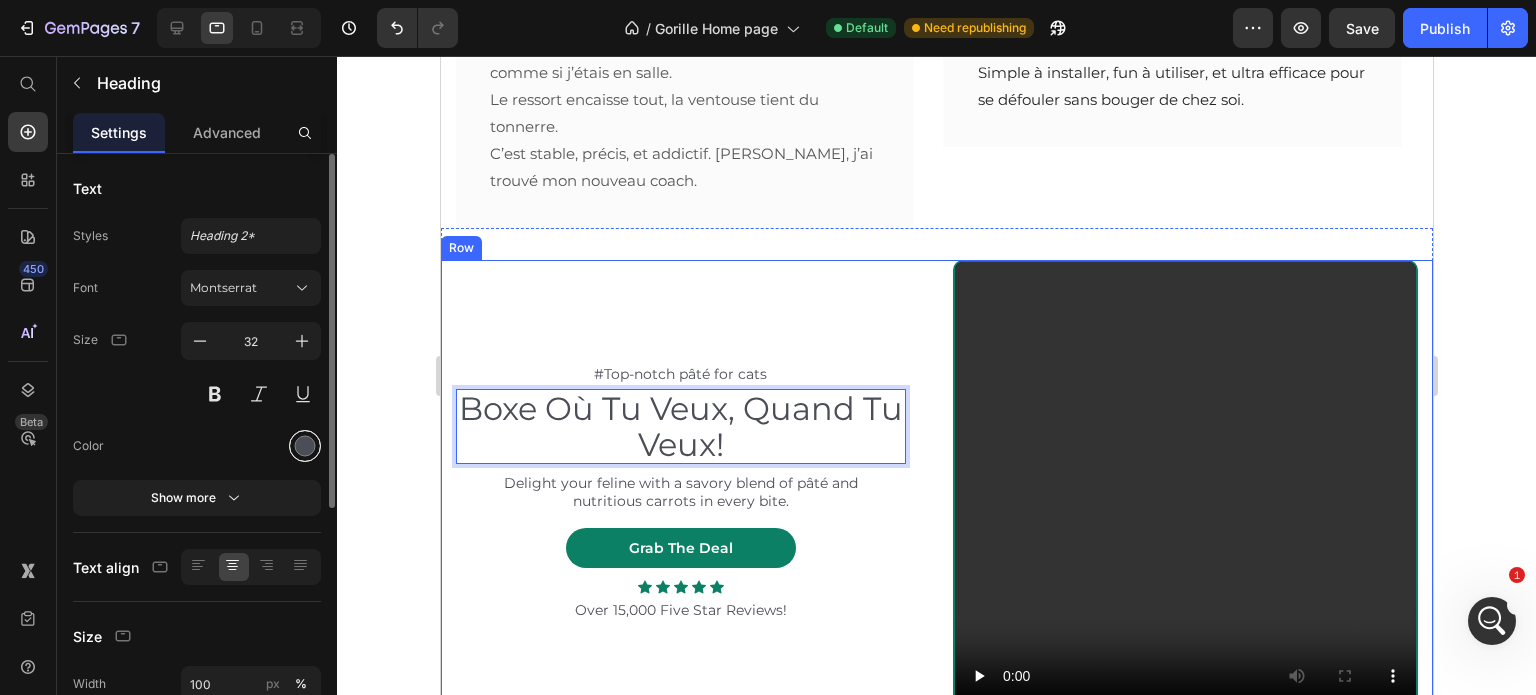 click at bounding box center [305, 446] 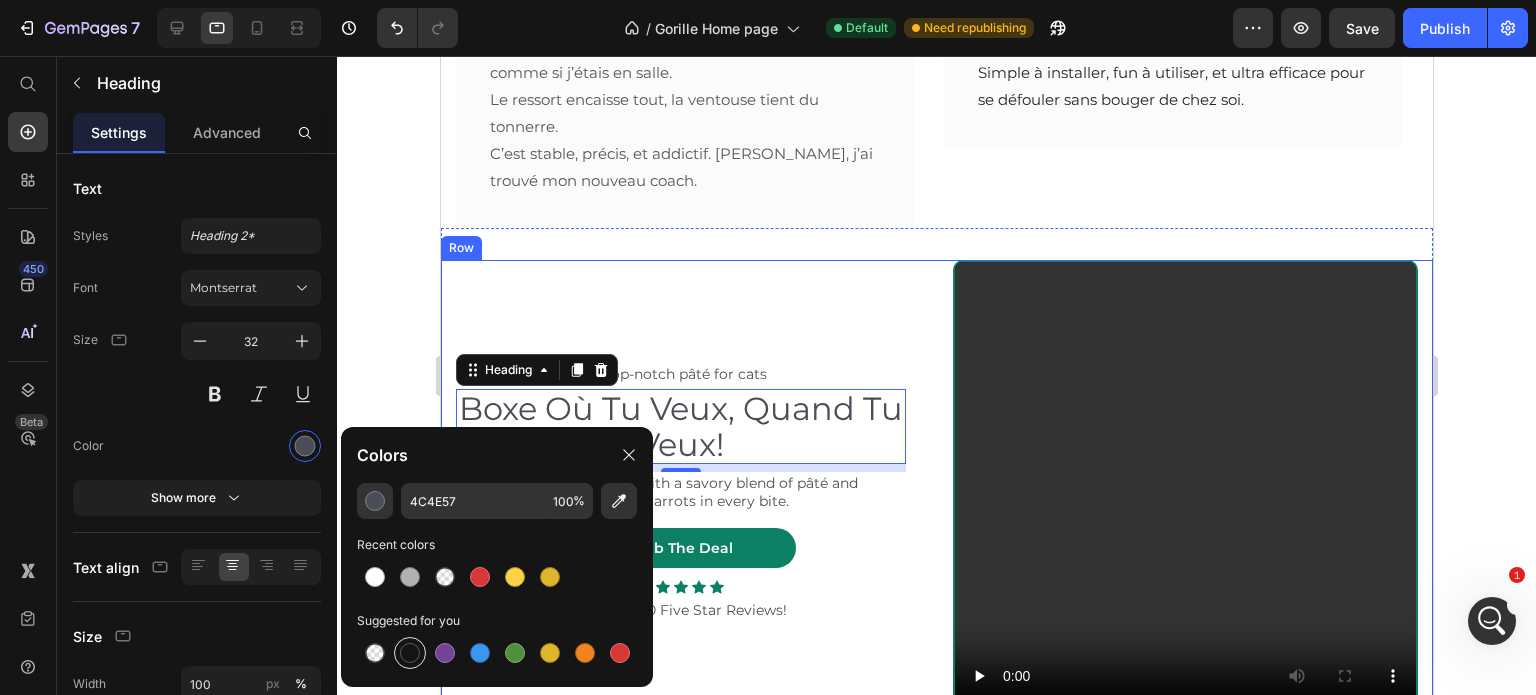 click at bounding box center [410, 653] 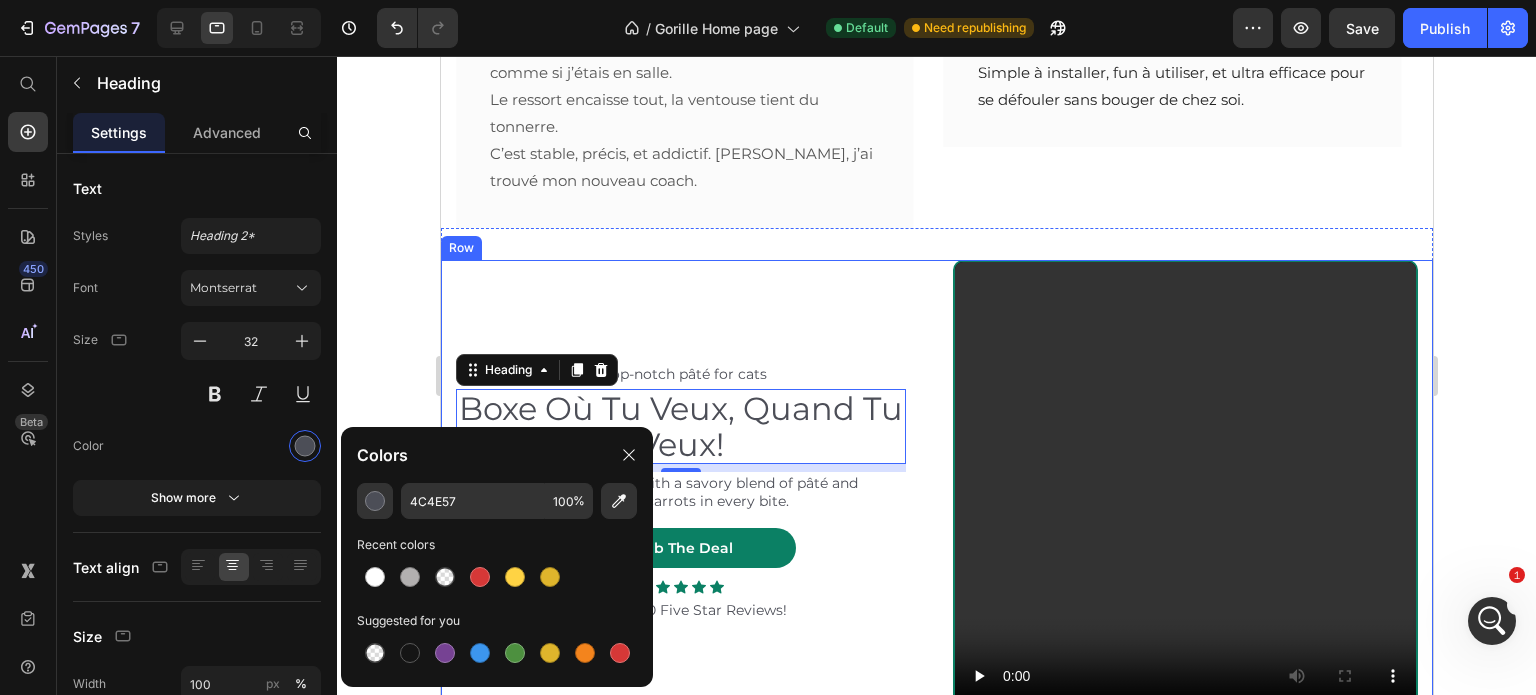 type on "151515" 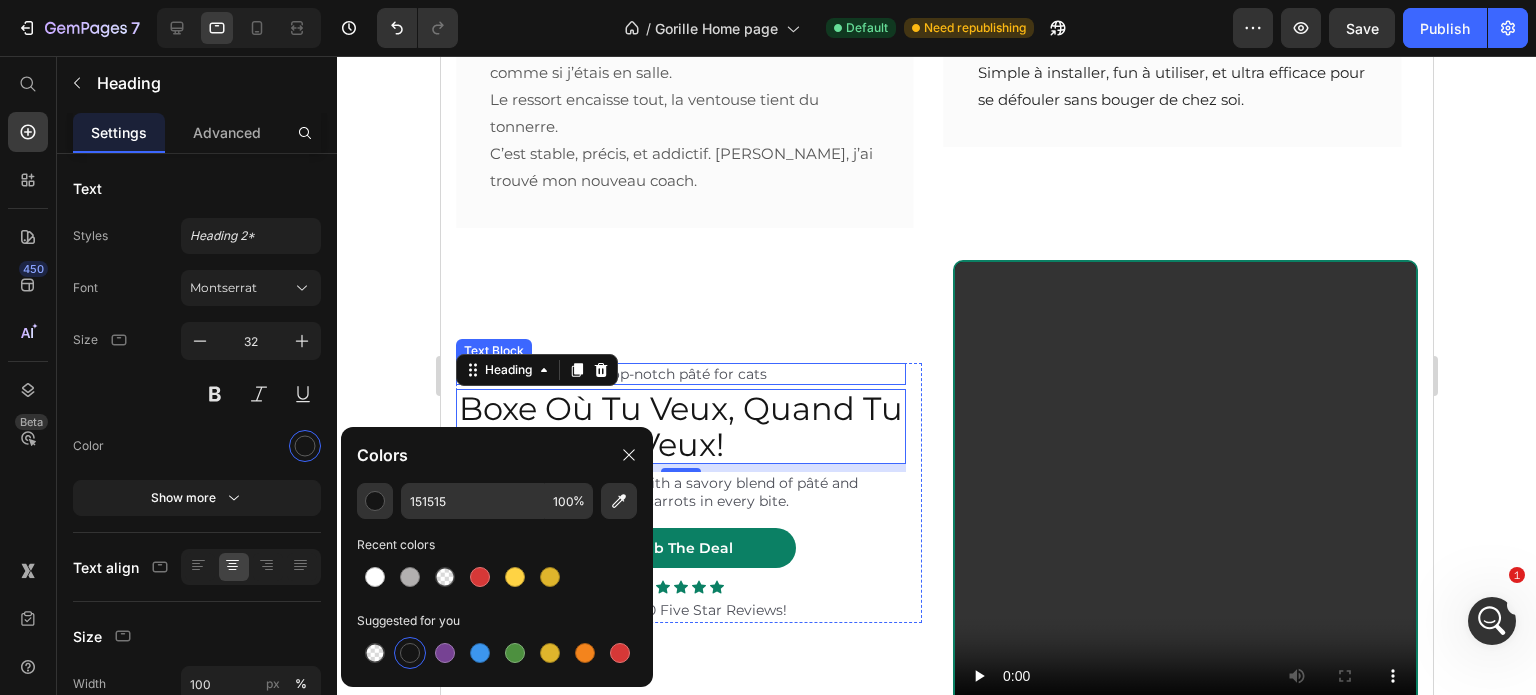 click on "#Top-notch pâté for cats" at bounding box center [680, 374] 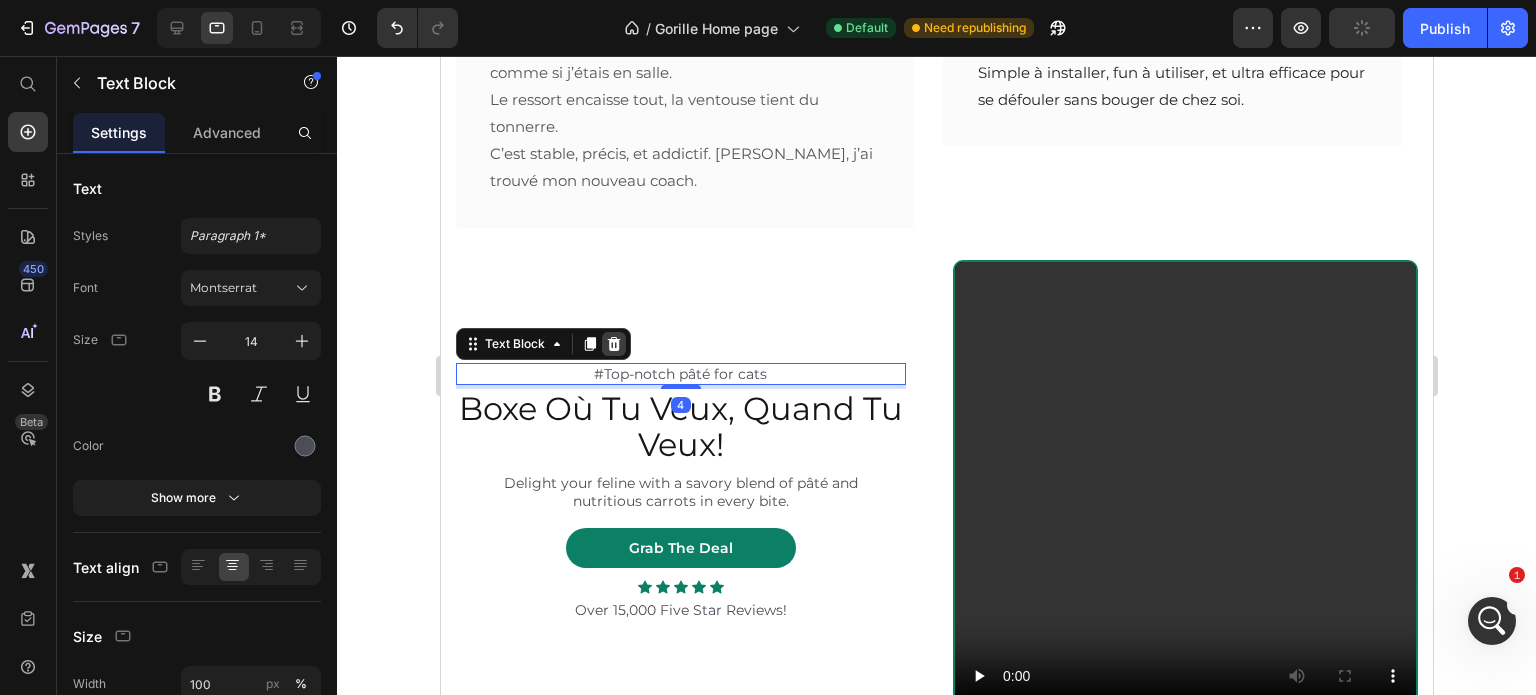 click 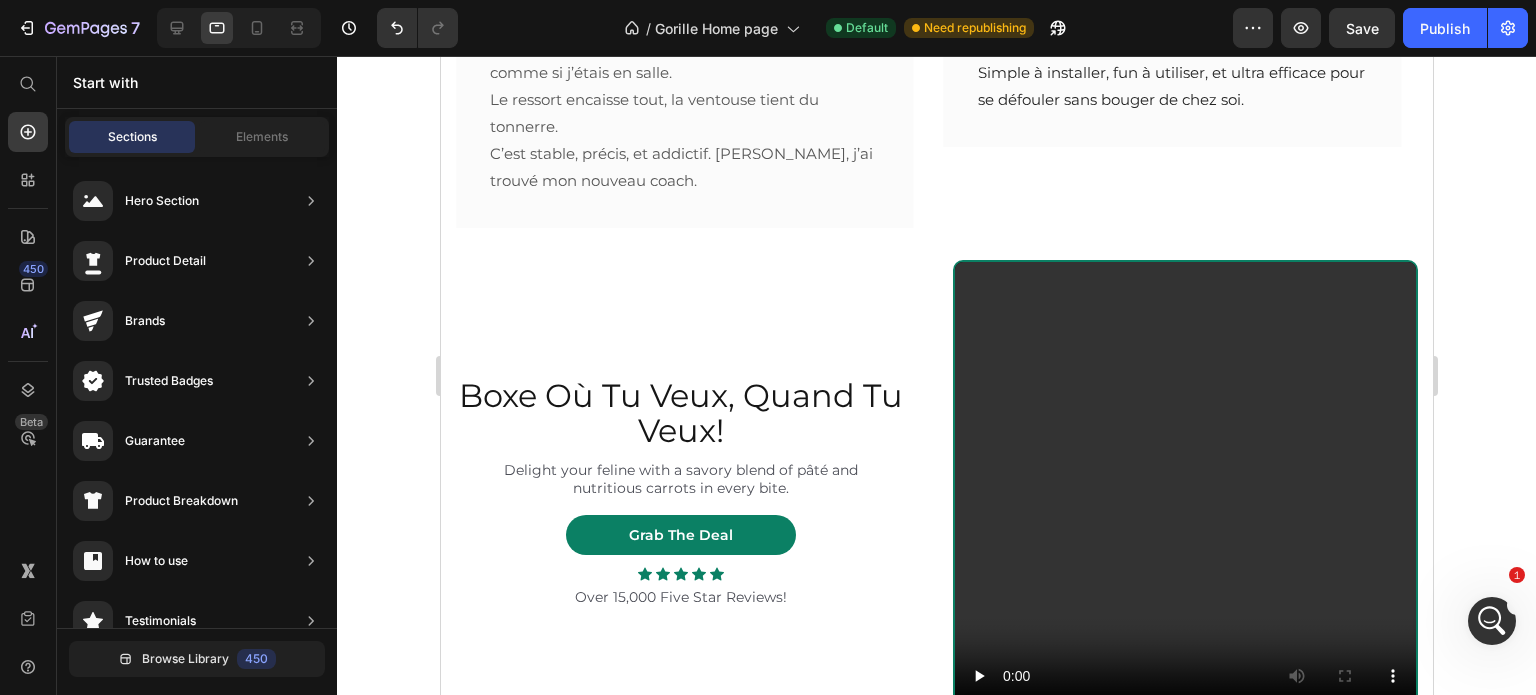 click at bounding box center (239, 28) 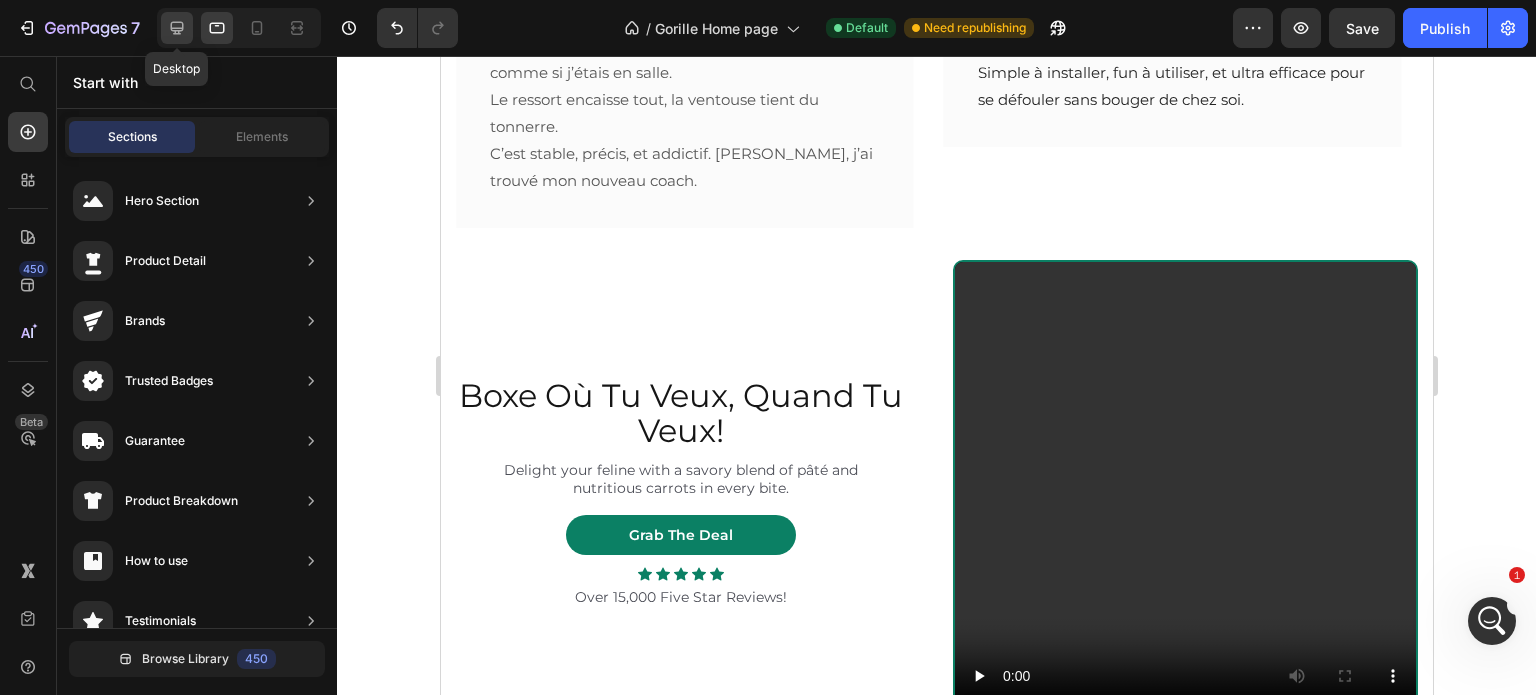 click 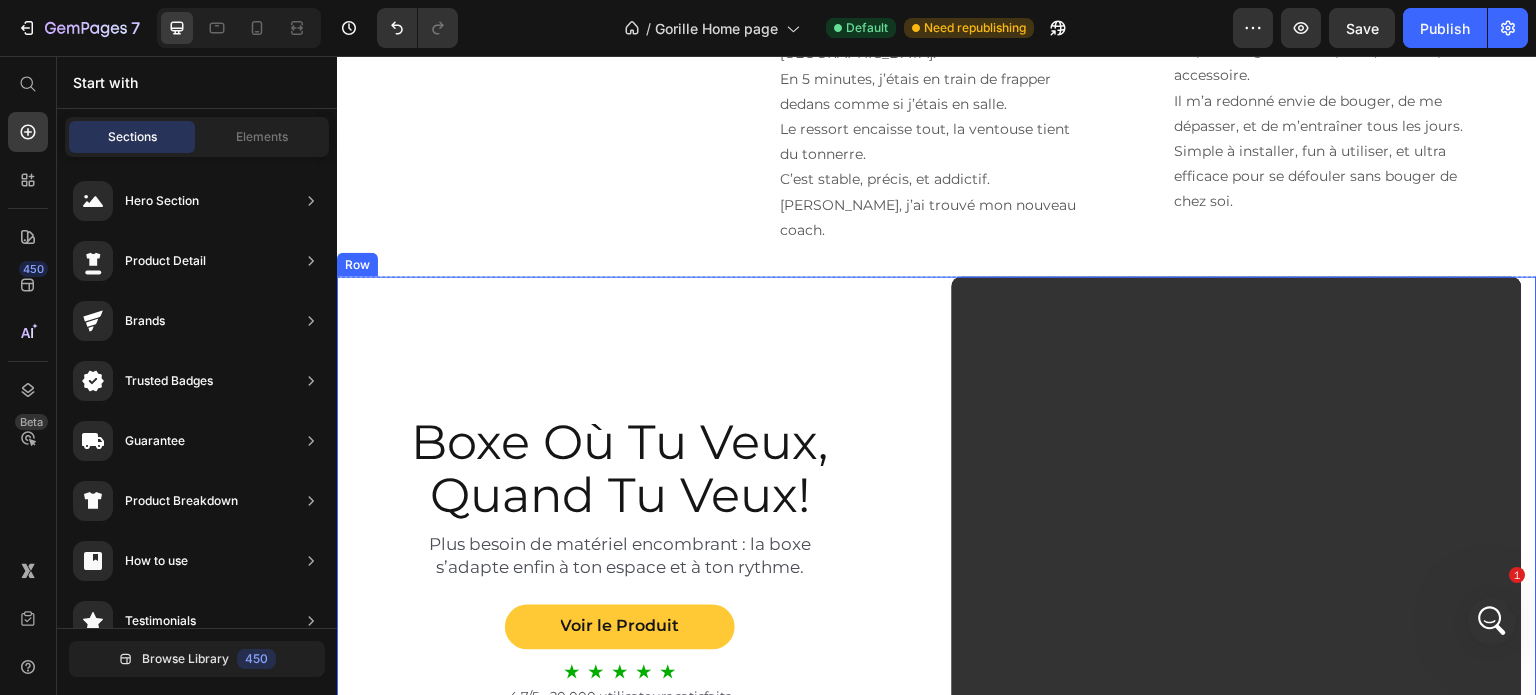 scroll, scrollTop: 1567, scrollLeft: 0, axis: vertical 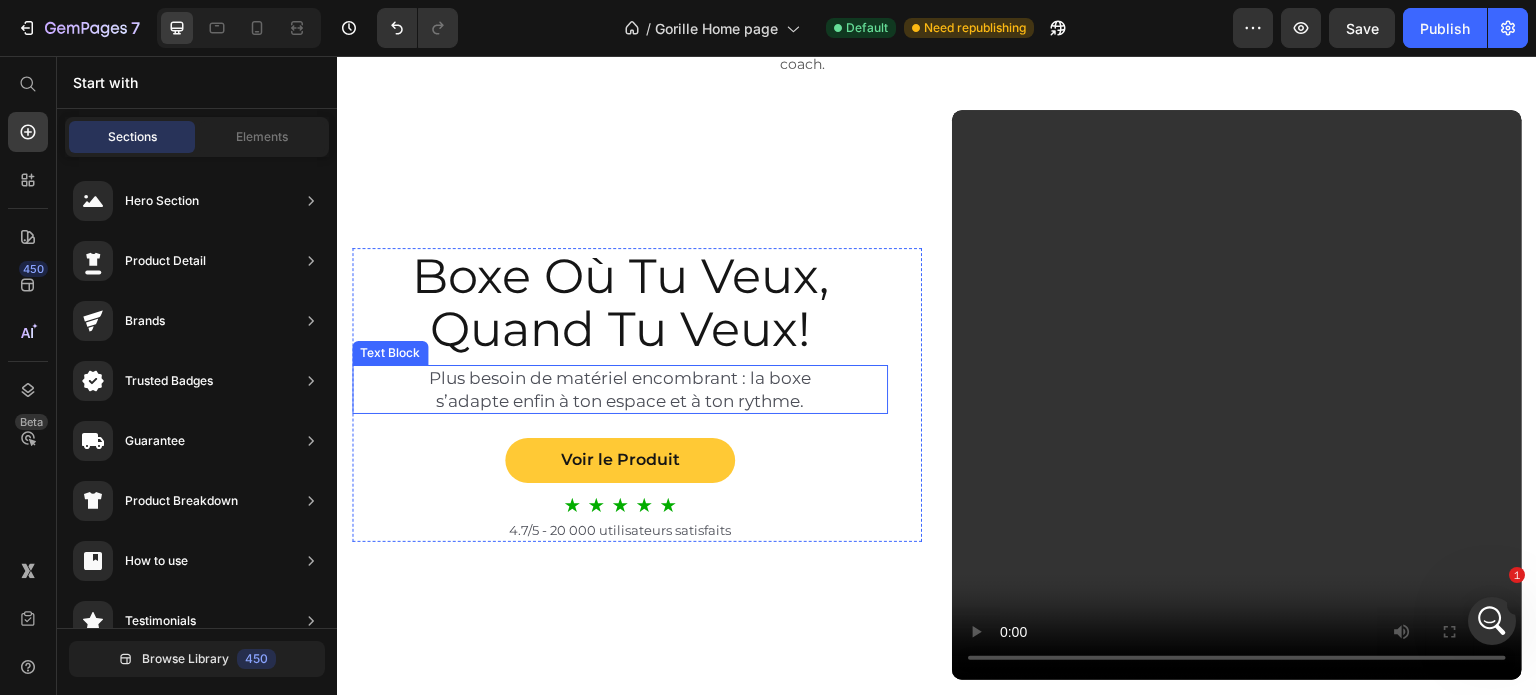 click on "Plus besoin de matériel encombrant : la boxe s’adapte enfin à ton espace et à ton rythme." at bounding box center (620, 389) 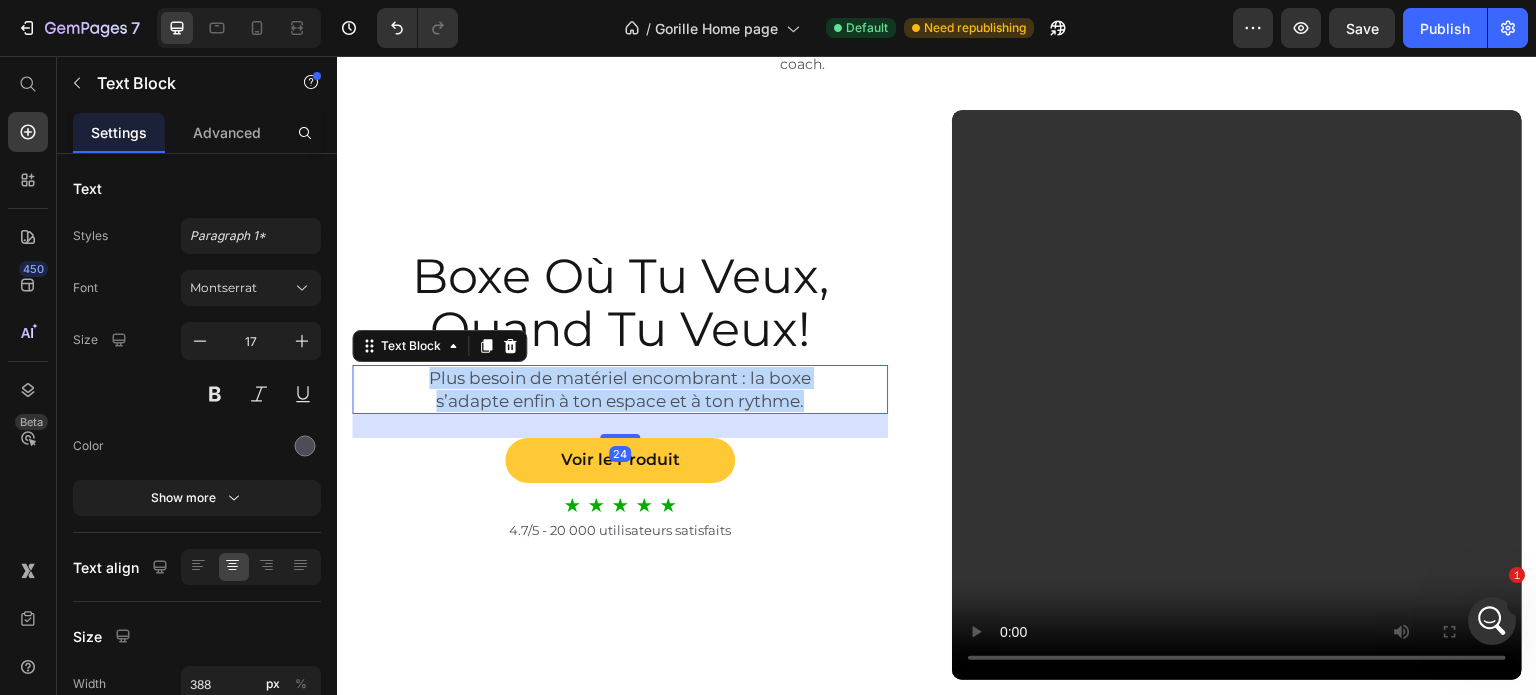 click on "Plus besoin de matériel encombrant : la boxe s’adapte enfin à ton espace et à ton rythme." at bounding box center [620, 389] 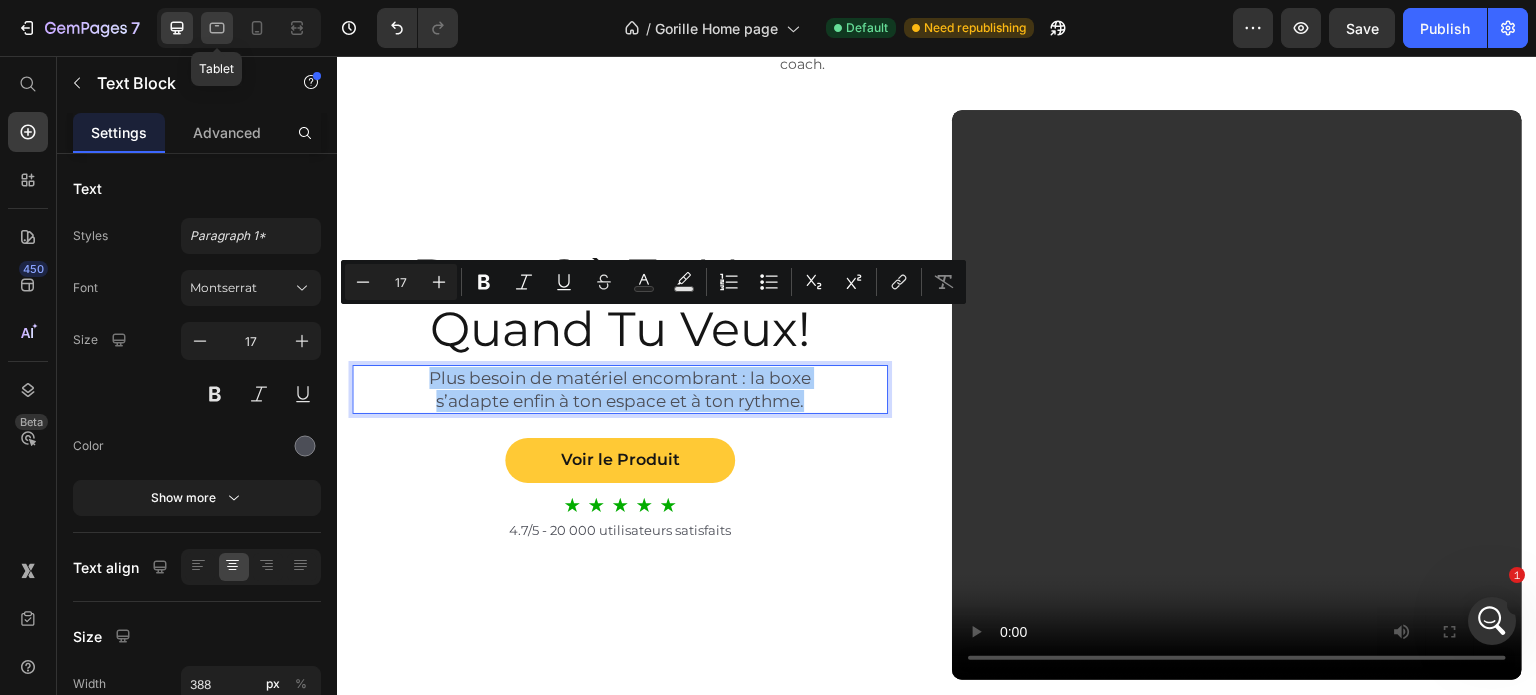 click 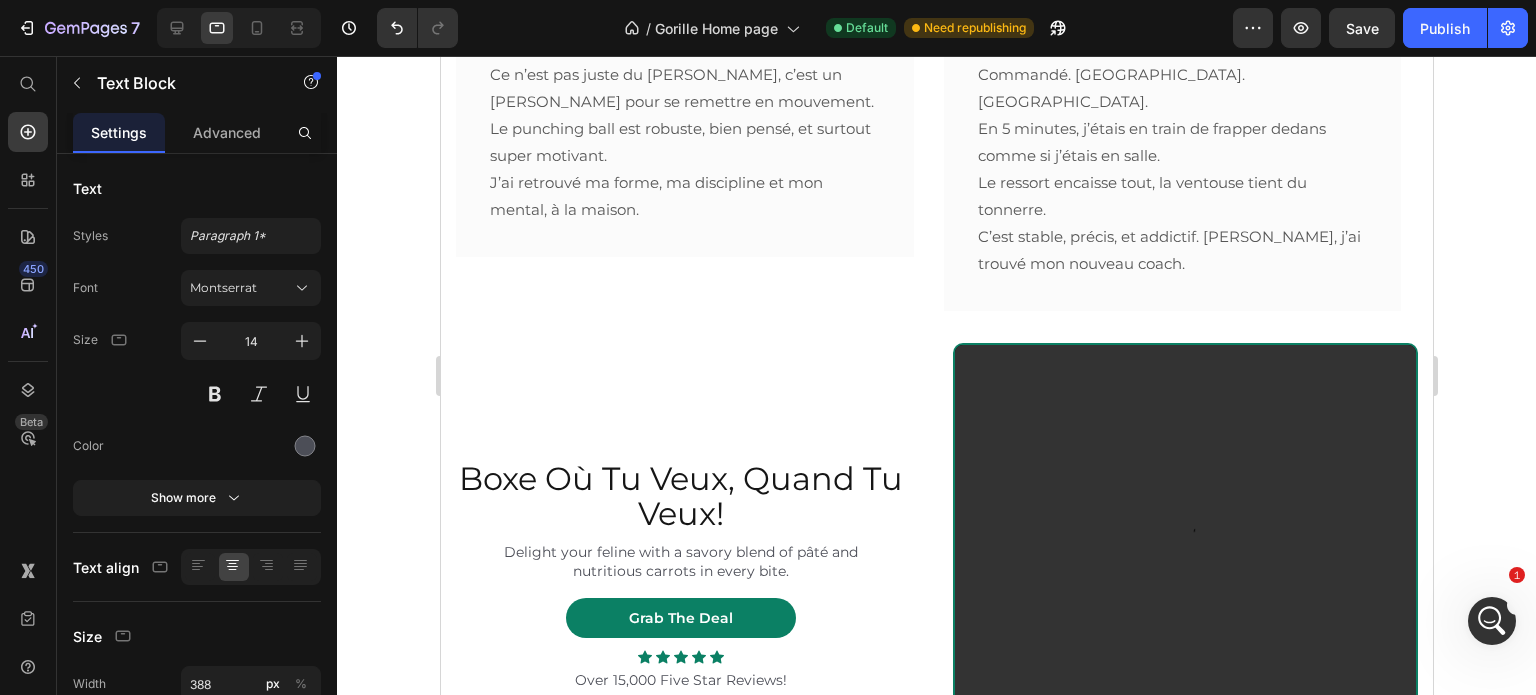scroll, scrollTop: 2166, scrollLeft: 0, axis: vertical 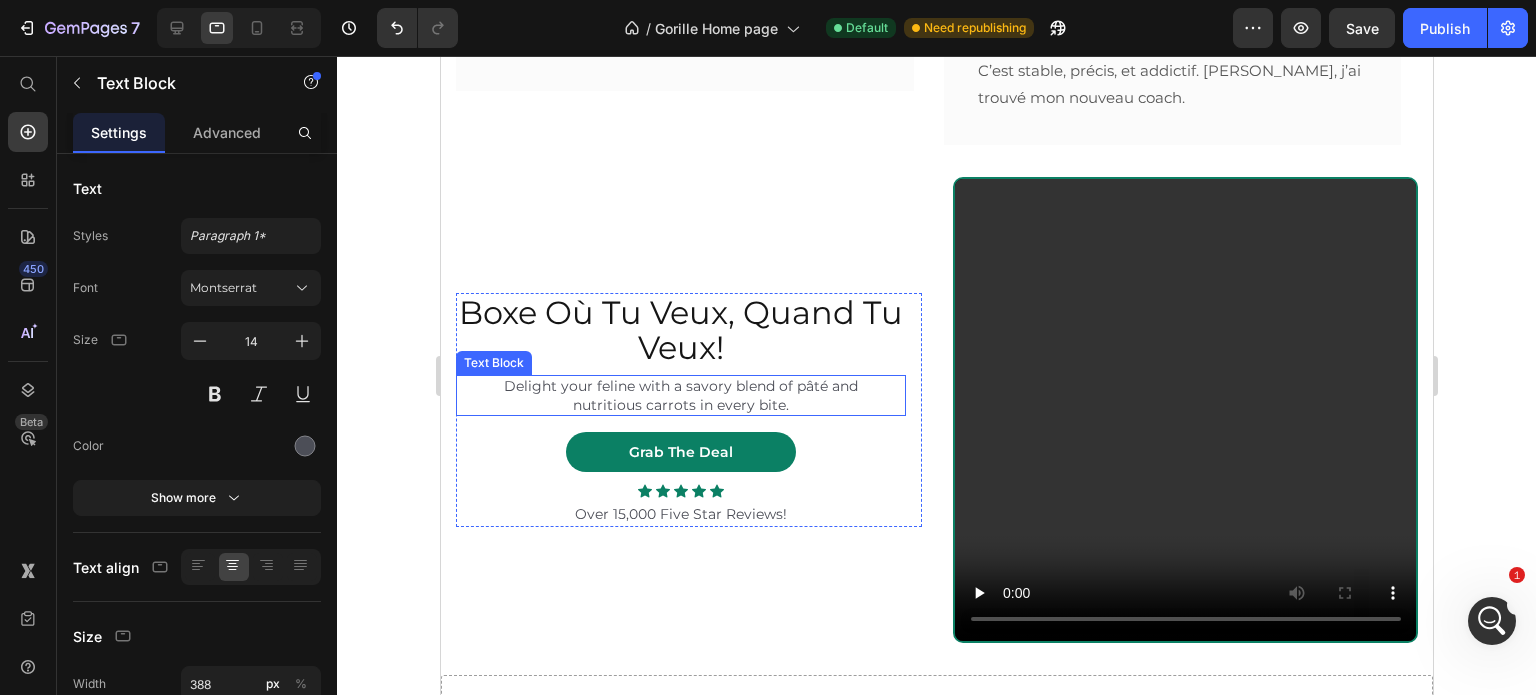 click on "Delight your feline with a savory blend of pâté and nutritious carrots in every bite." at bounding box center [680, 395] 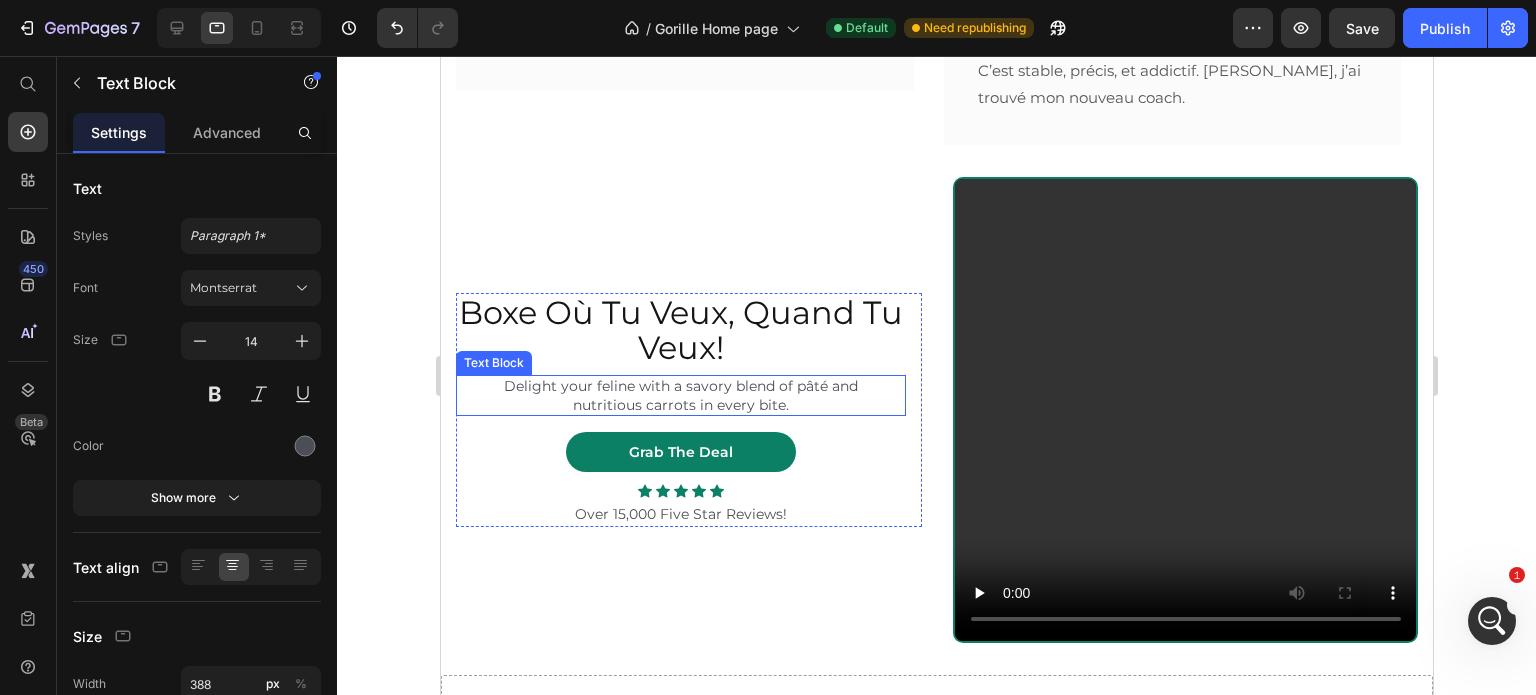 click on "Delight your feline with a savory blend of pâté and nutritious carrots in every bite." at bounding box center (680, 395) 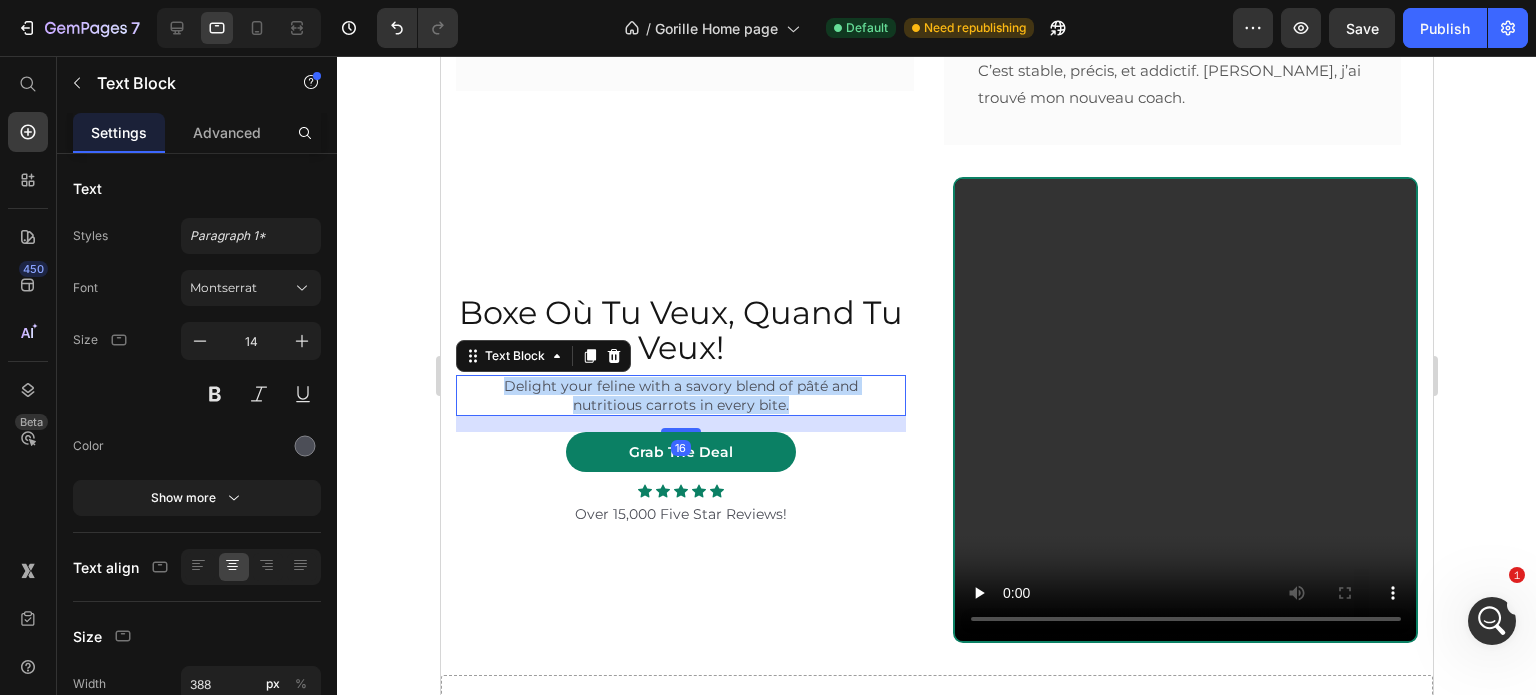 click on "Delight your feline with a savory blend of pâté and nutritious carrots in every bite." at bounding box center [680, 395] 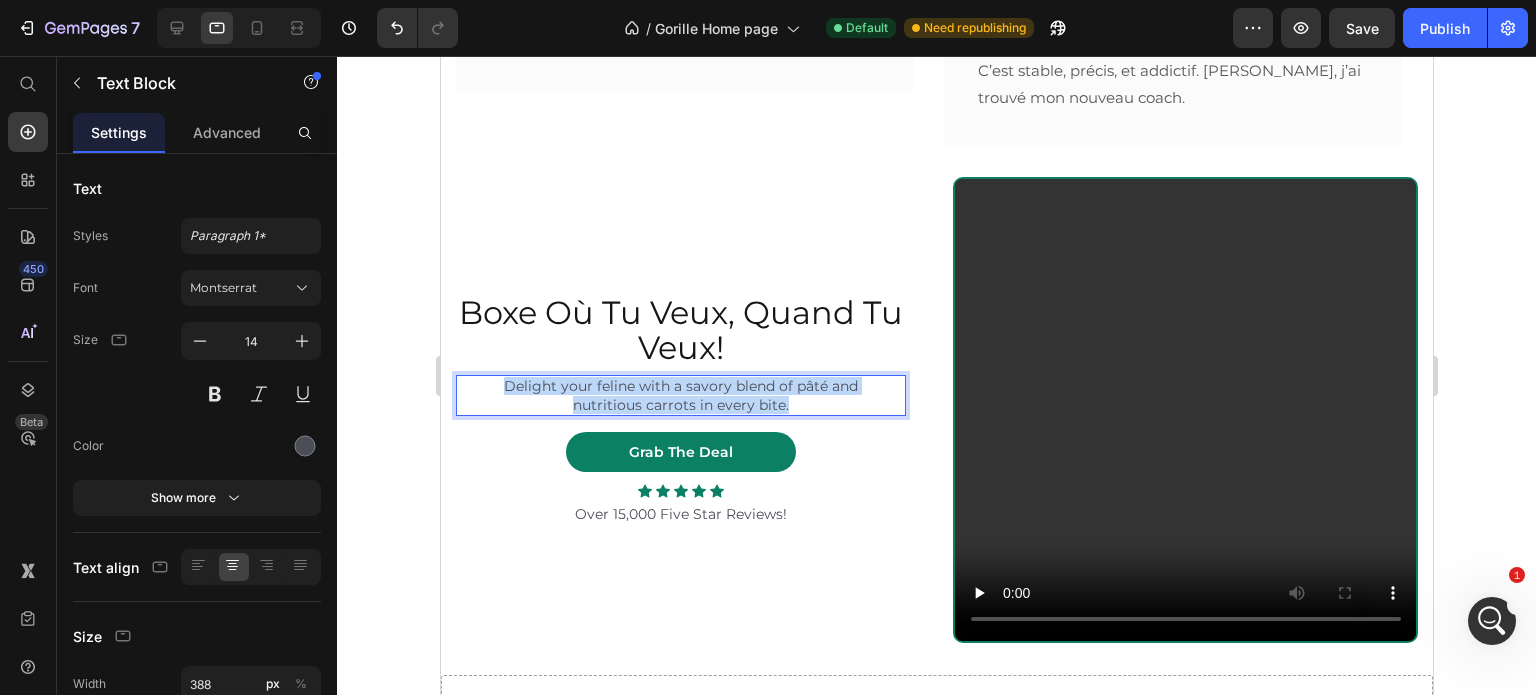 click on "Delight your feline with a savory blend of pâté and nutritious carrots in every bite." at bounding box center [680, 395] 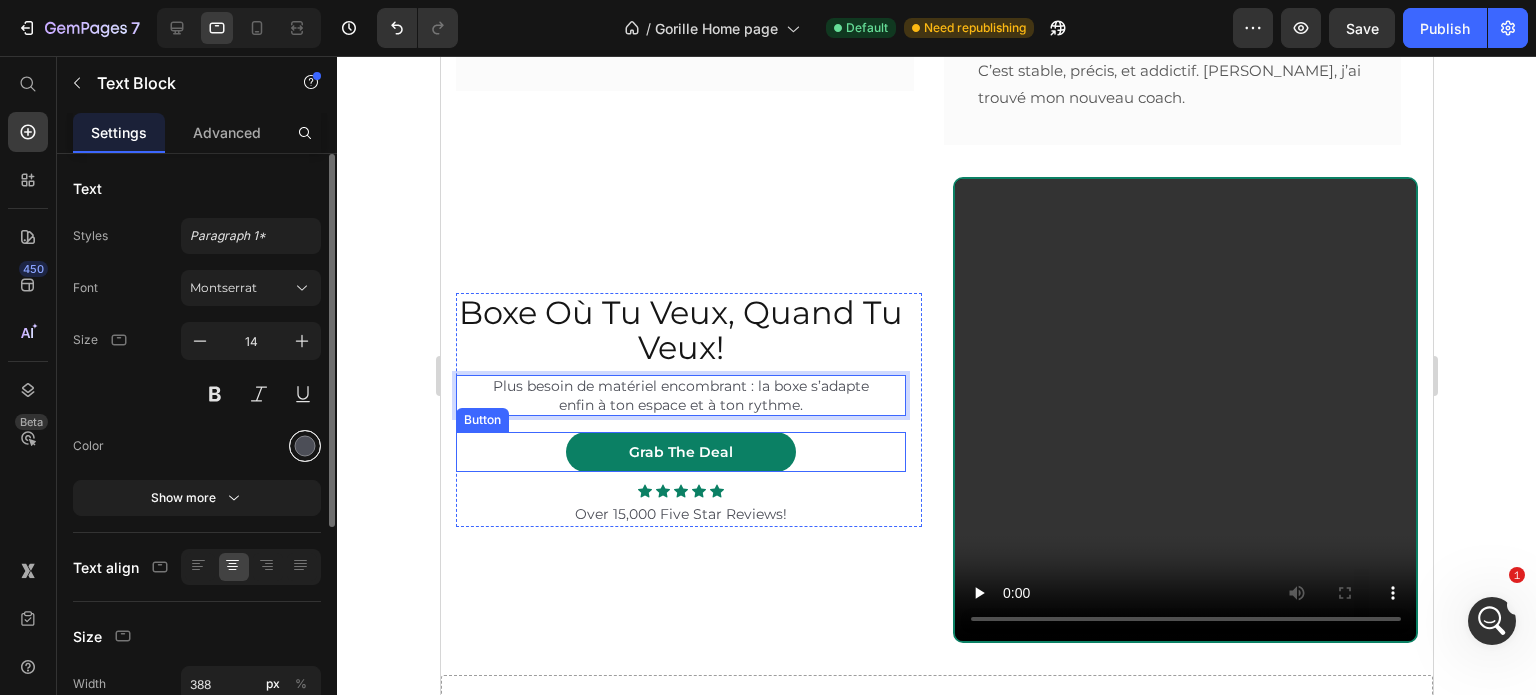 click at bounding box center (305, 446) 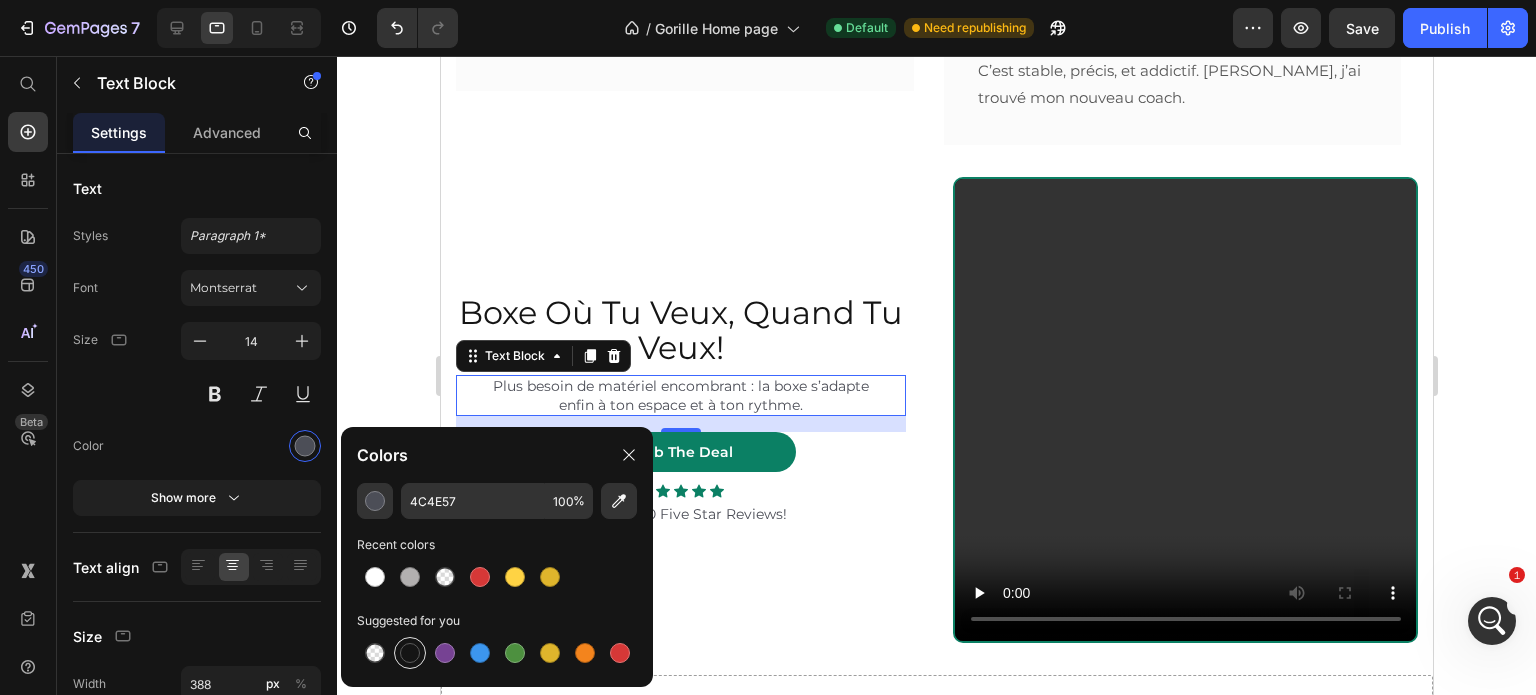 click at bounding box center (410, 653) 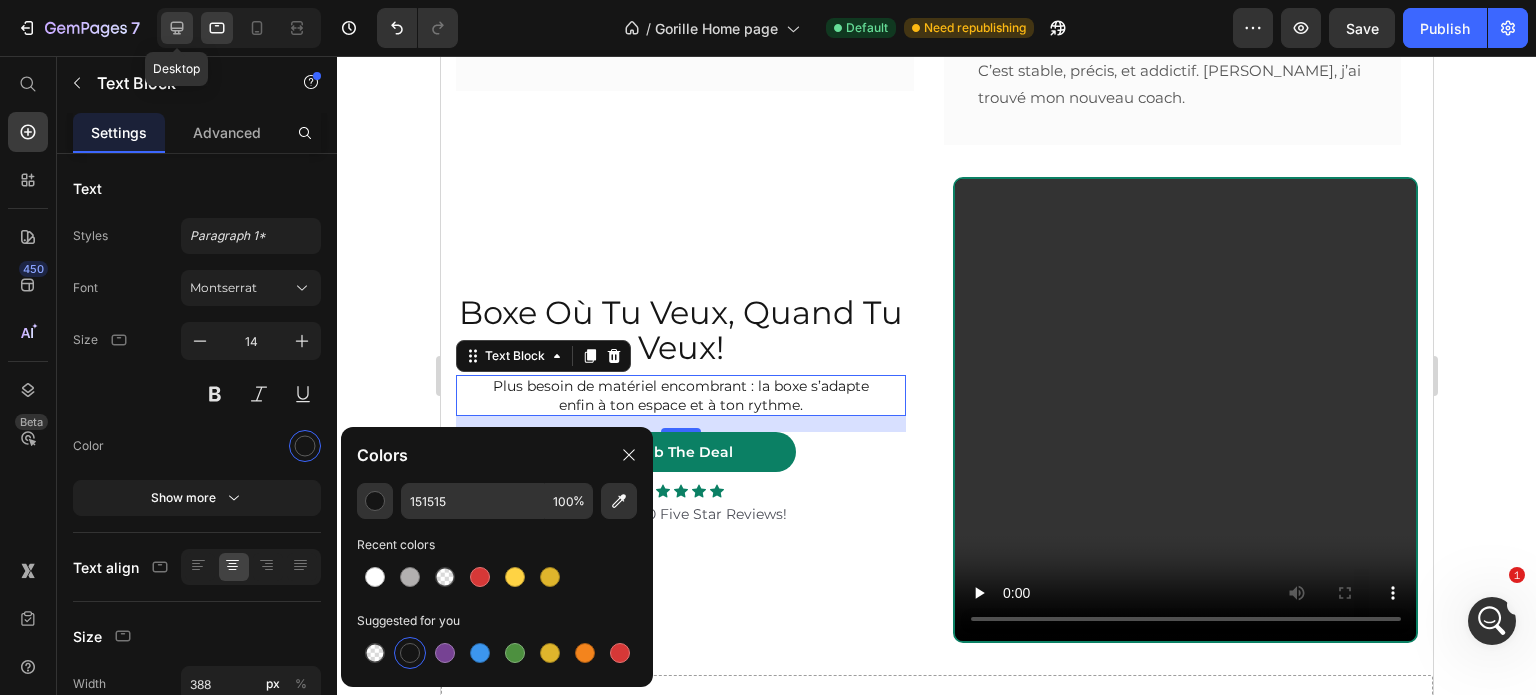 click 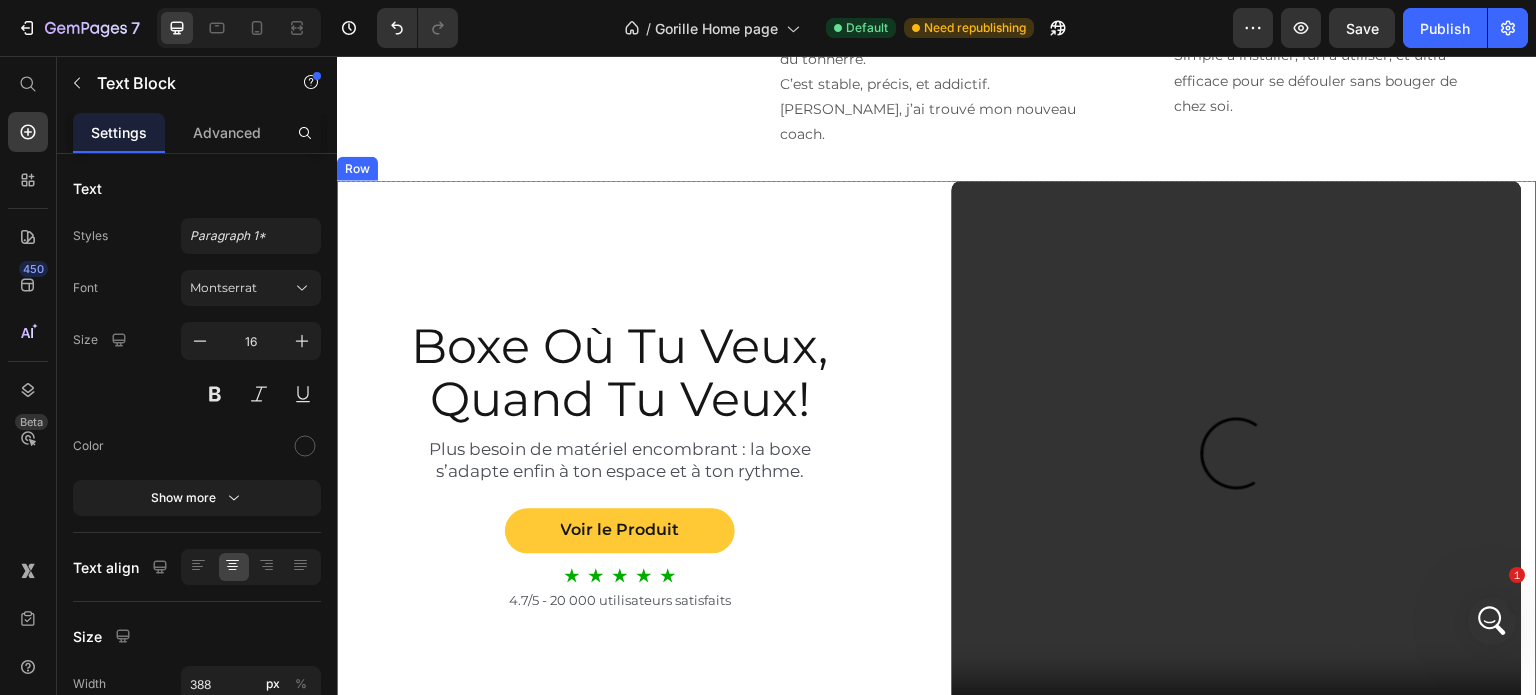 scroll, scrollTop: 1666, scrollLeft: 0, axis: vertical 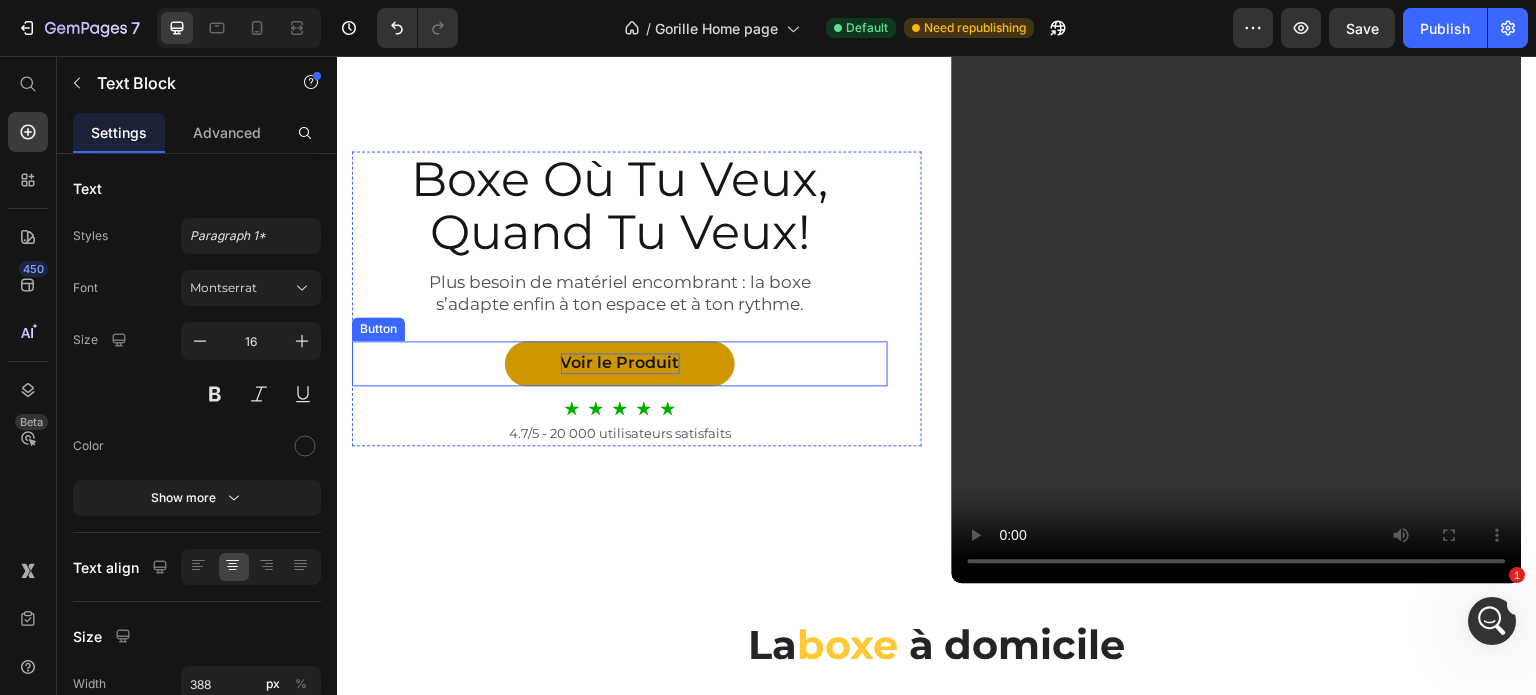 click on "Voir le Produit" at bounding box center (620, 363) 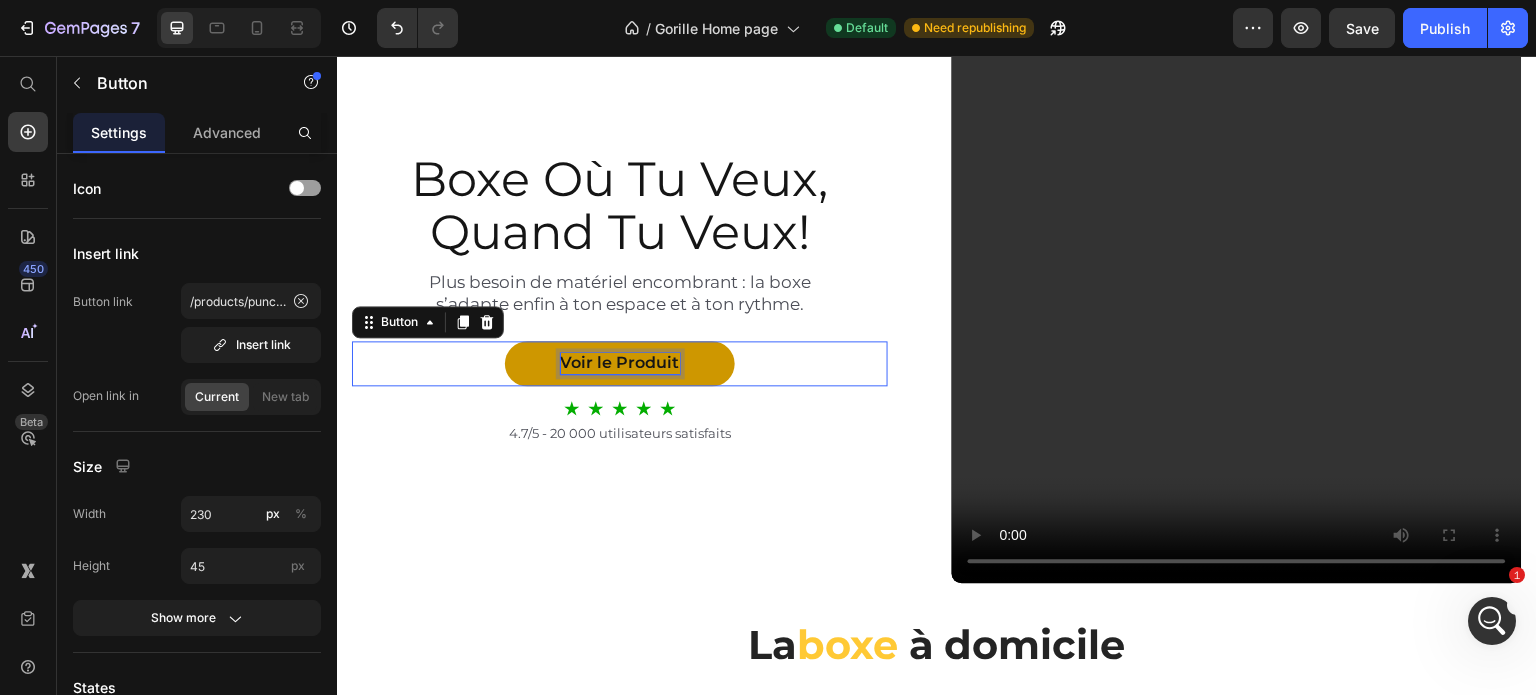 click on "Voir le Produit" at bounding box center (620, 363) 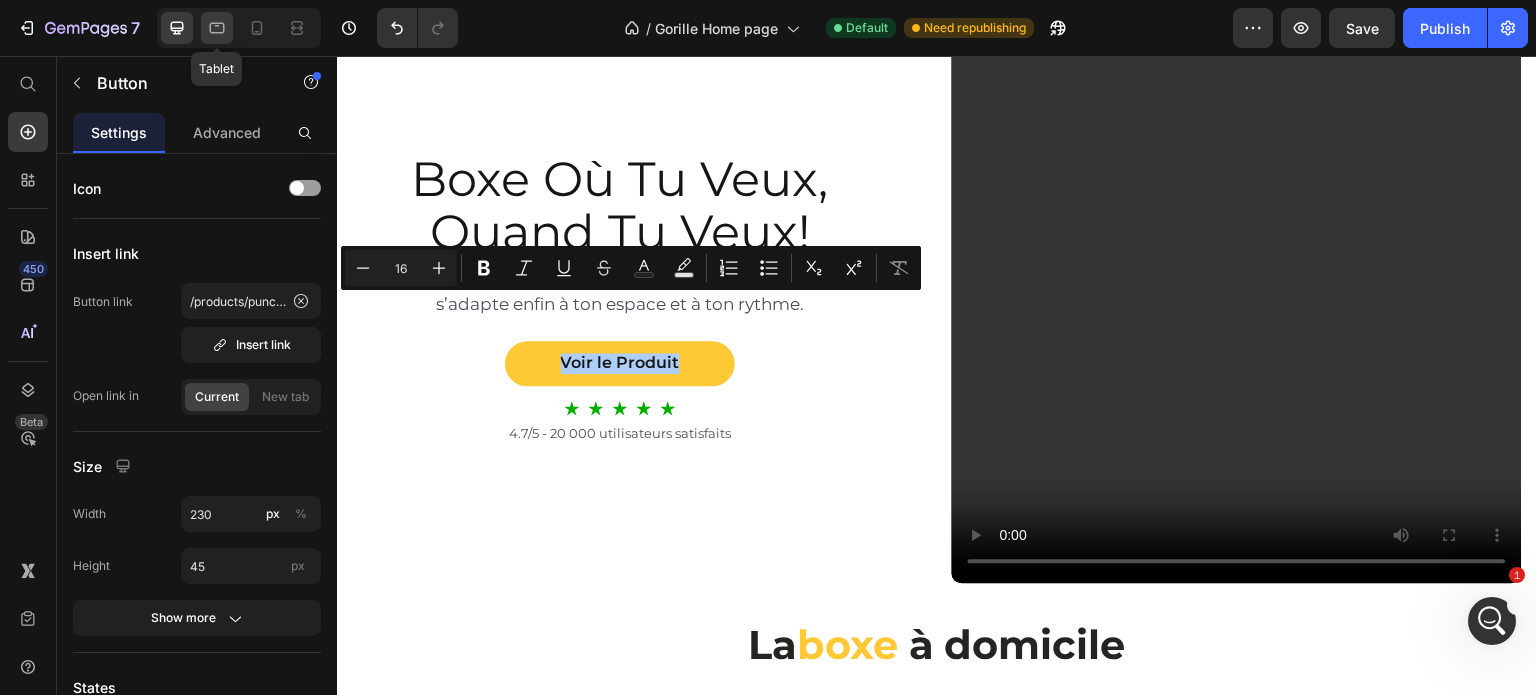 click 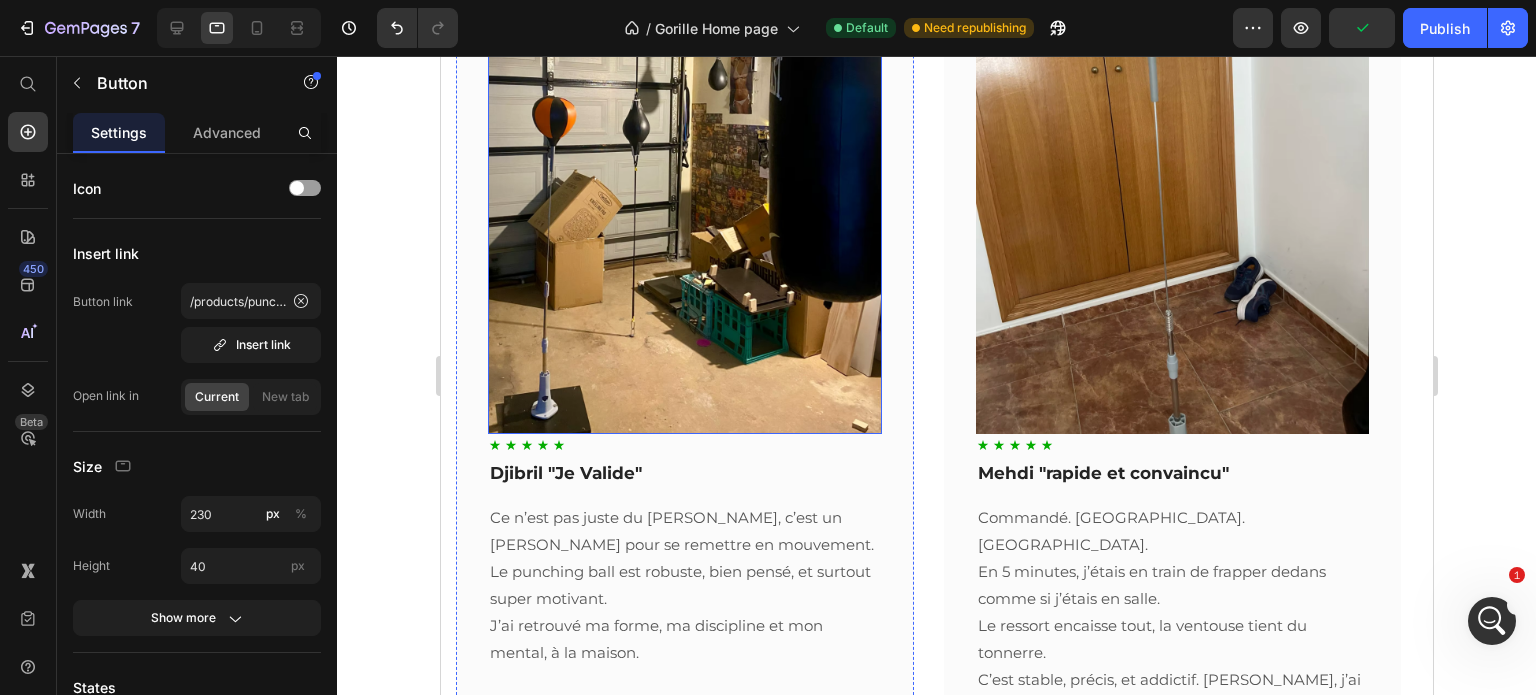 scroll, scrollTop: 2230, scrollLeft: 0, axis: vertical 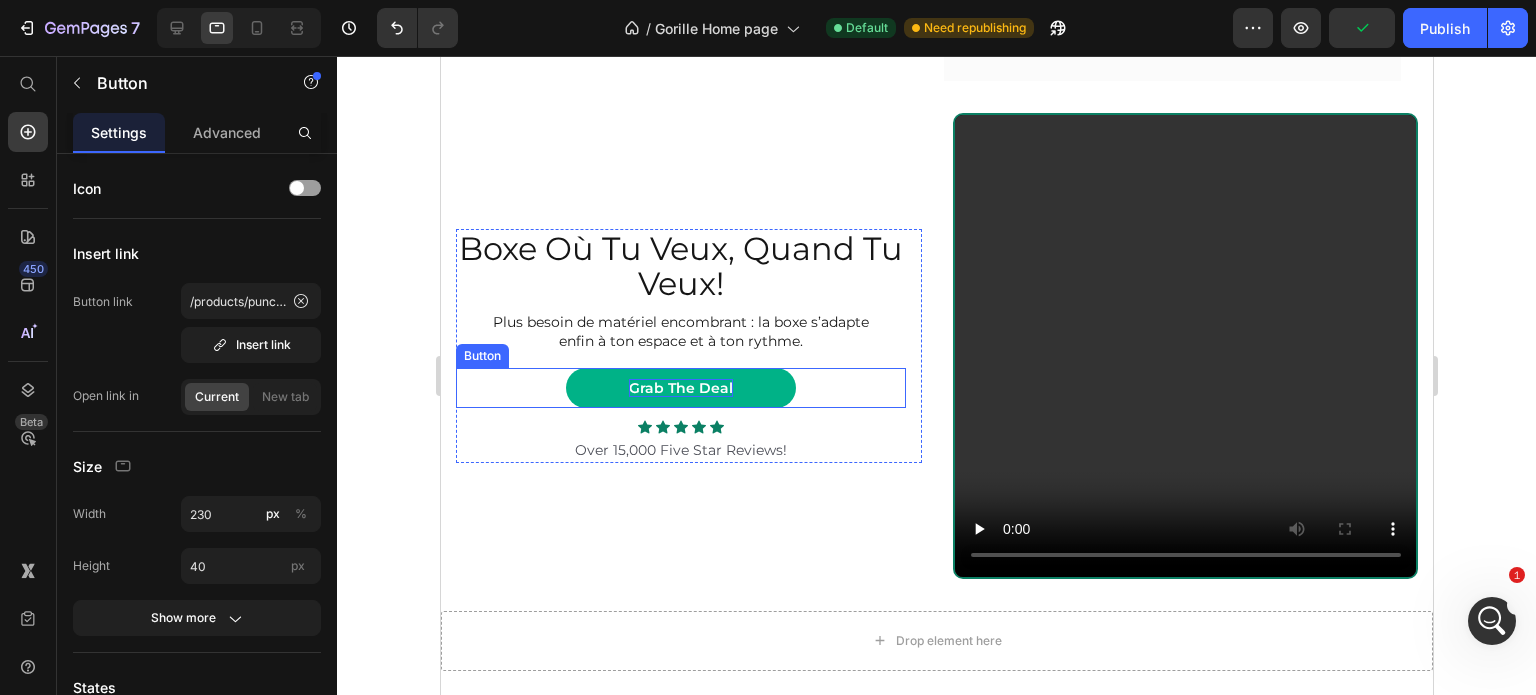 click on "Grab The Deal" at bounding box center [680, 388] 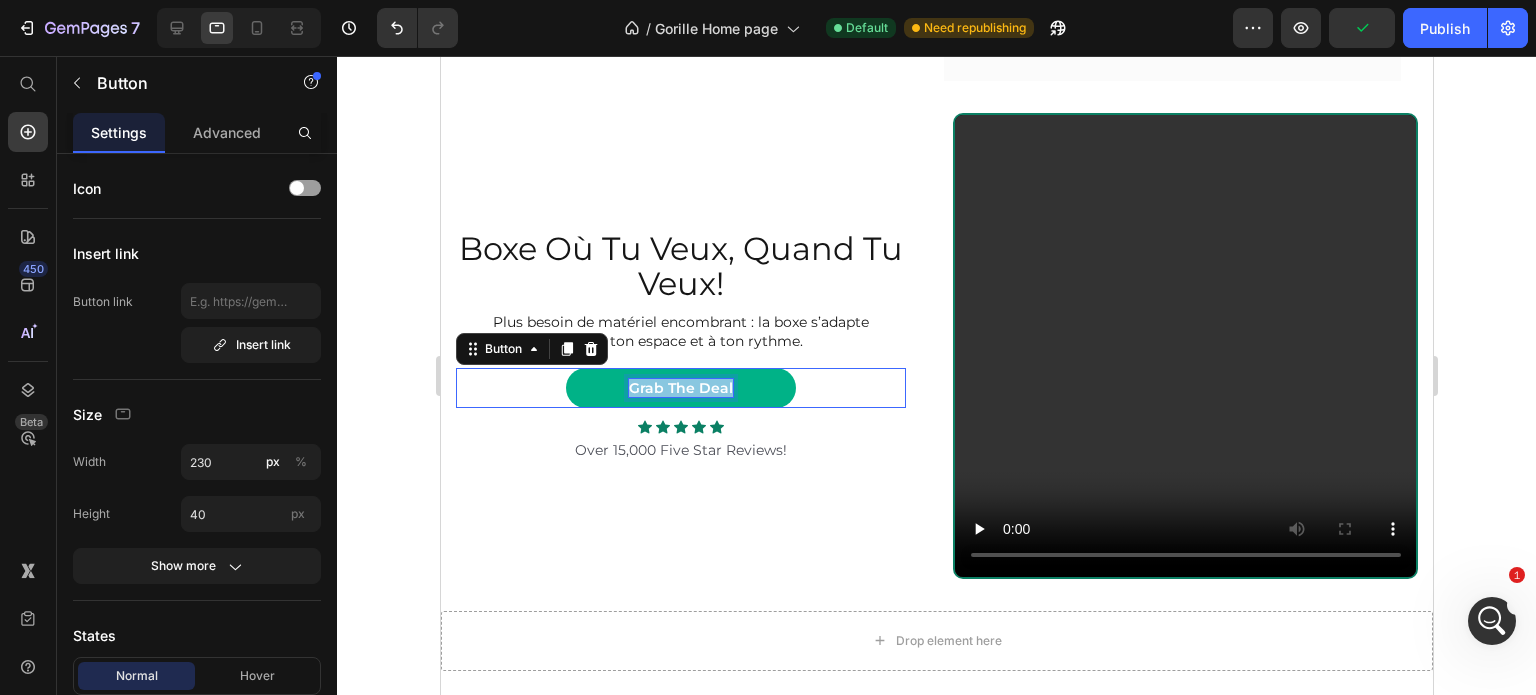 click on "Grab The Deal" at bounding box center [680, 388] 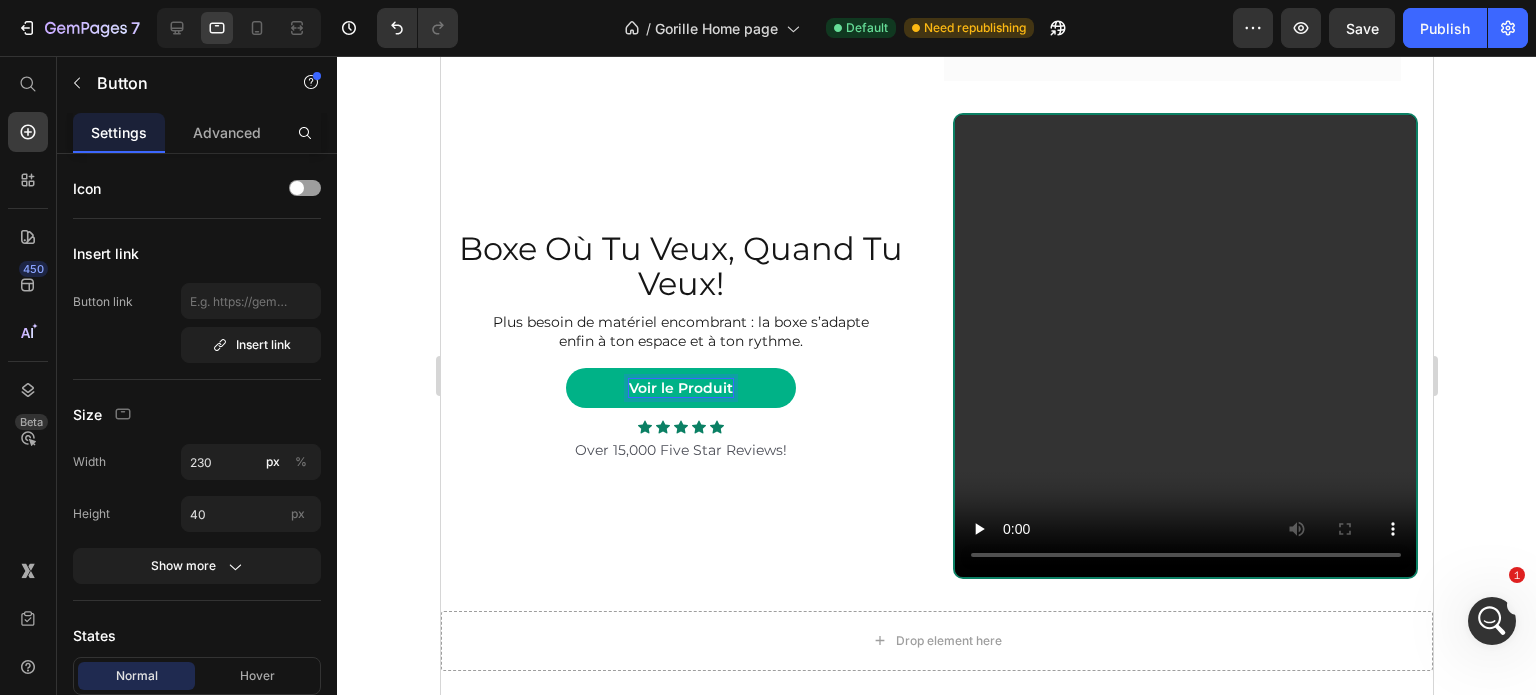 click on "Voir le Produit" at bounding box center (680, 388) 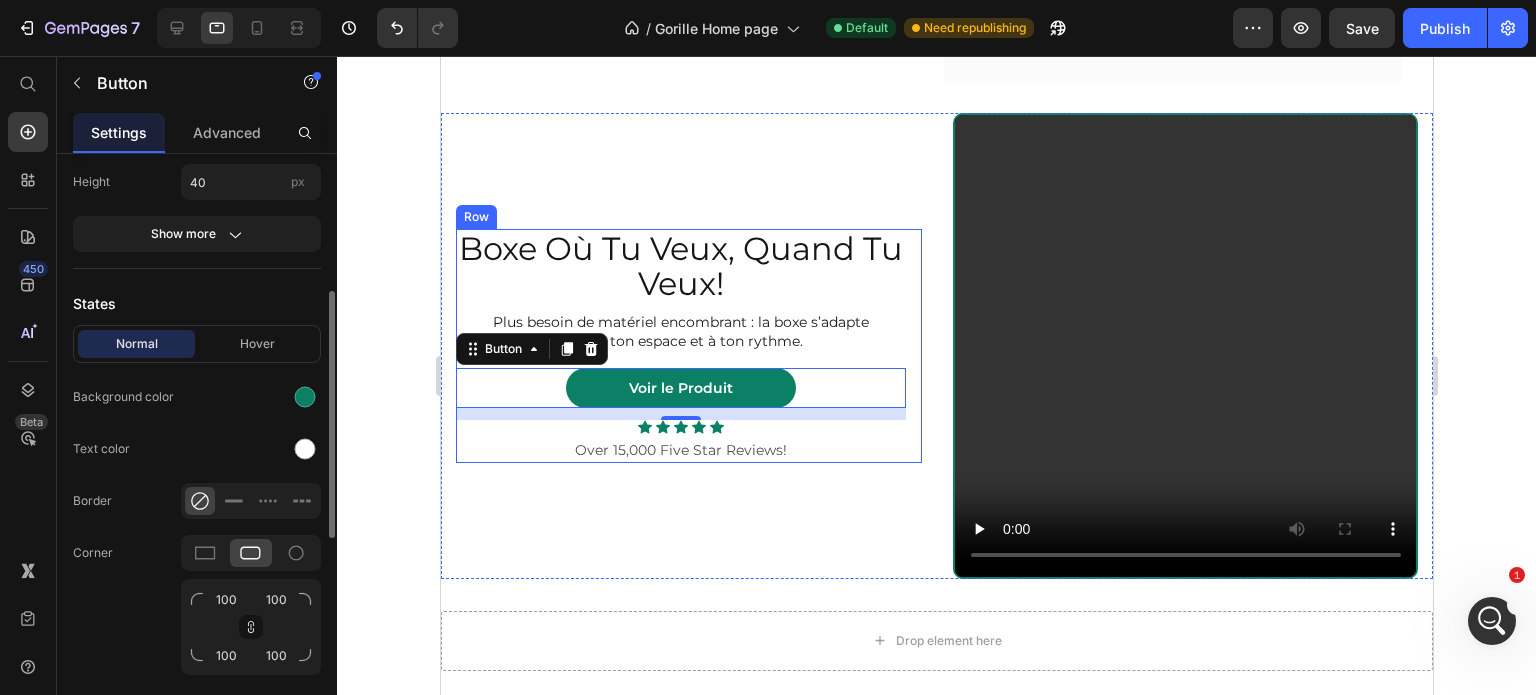 scroll, scrollTop: 499, scrollLeft: 0, axis: vertical 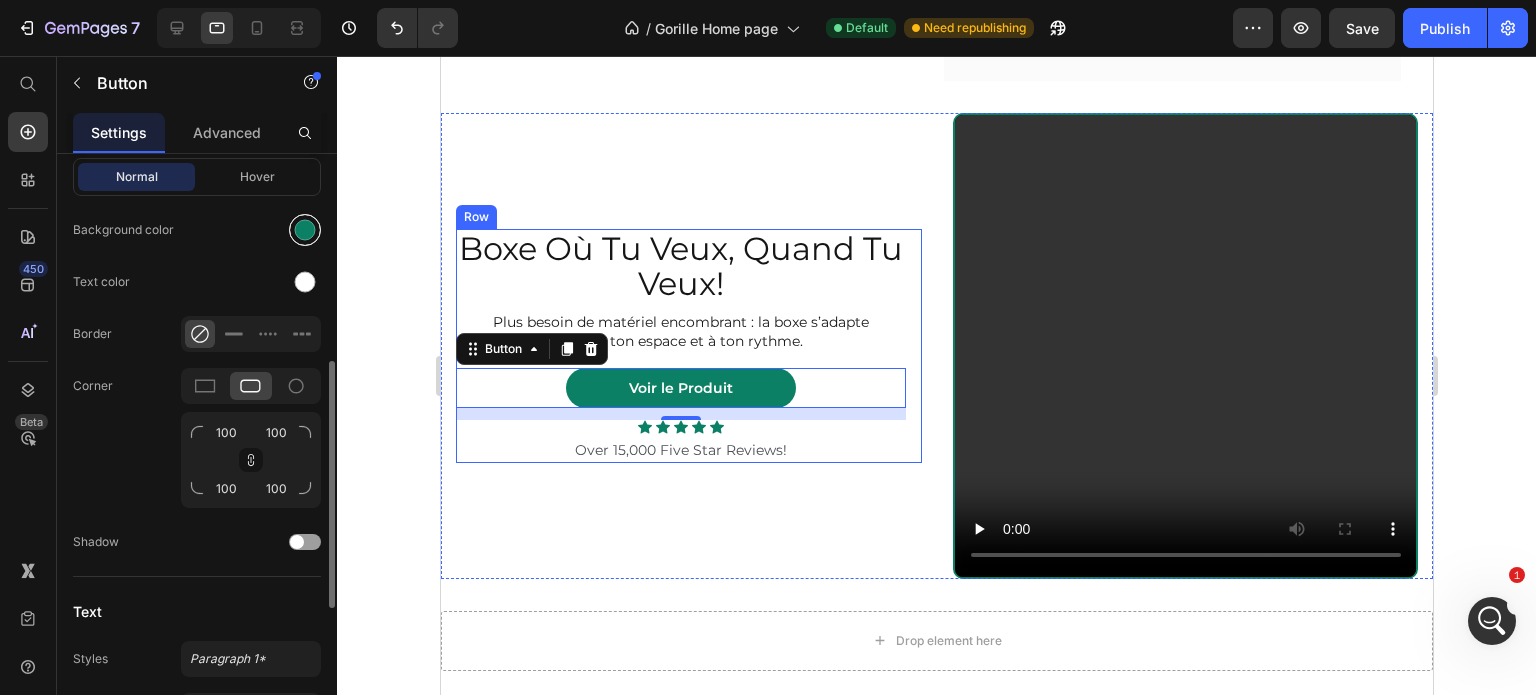 click at bounding box center (305, 230) 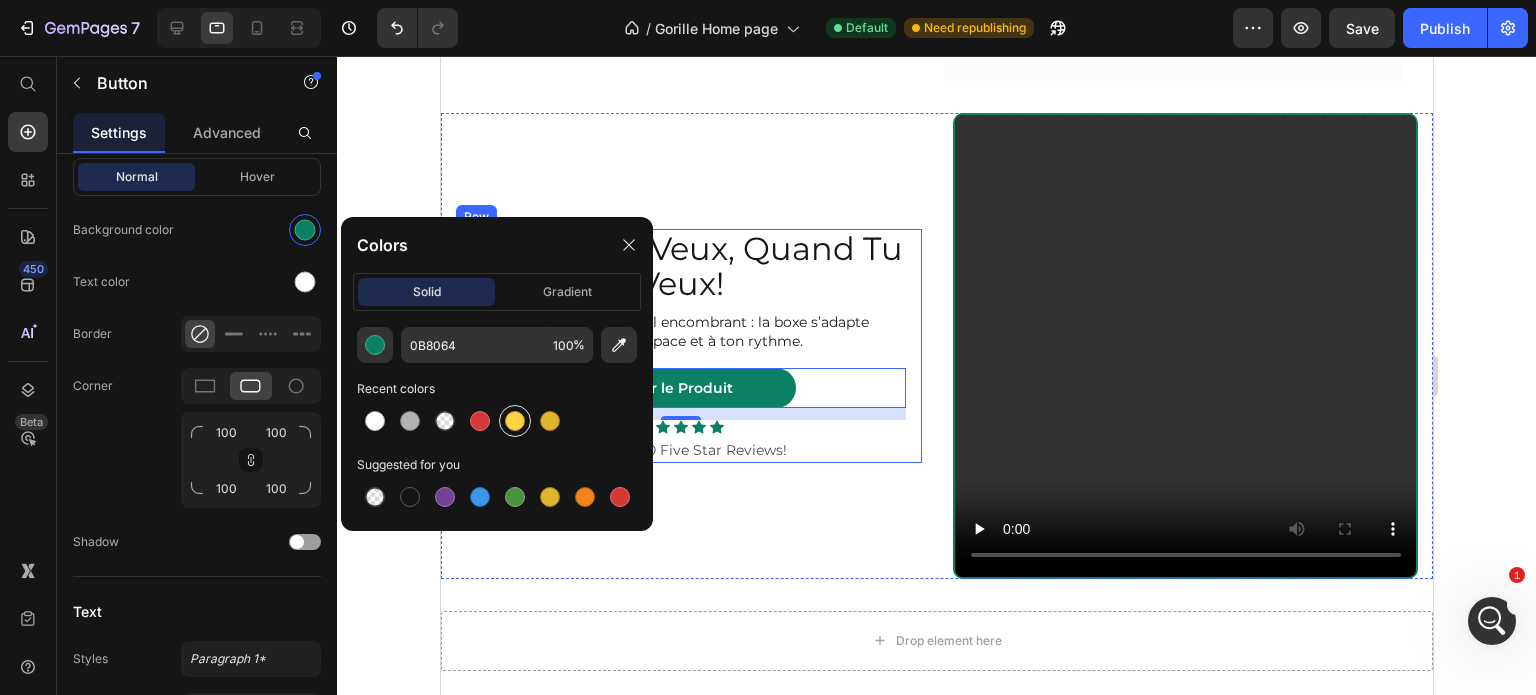 click at bounding box center (515, 421) 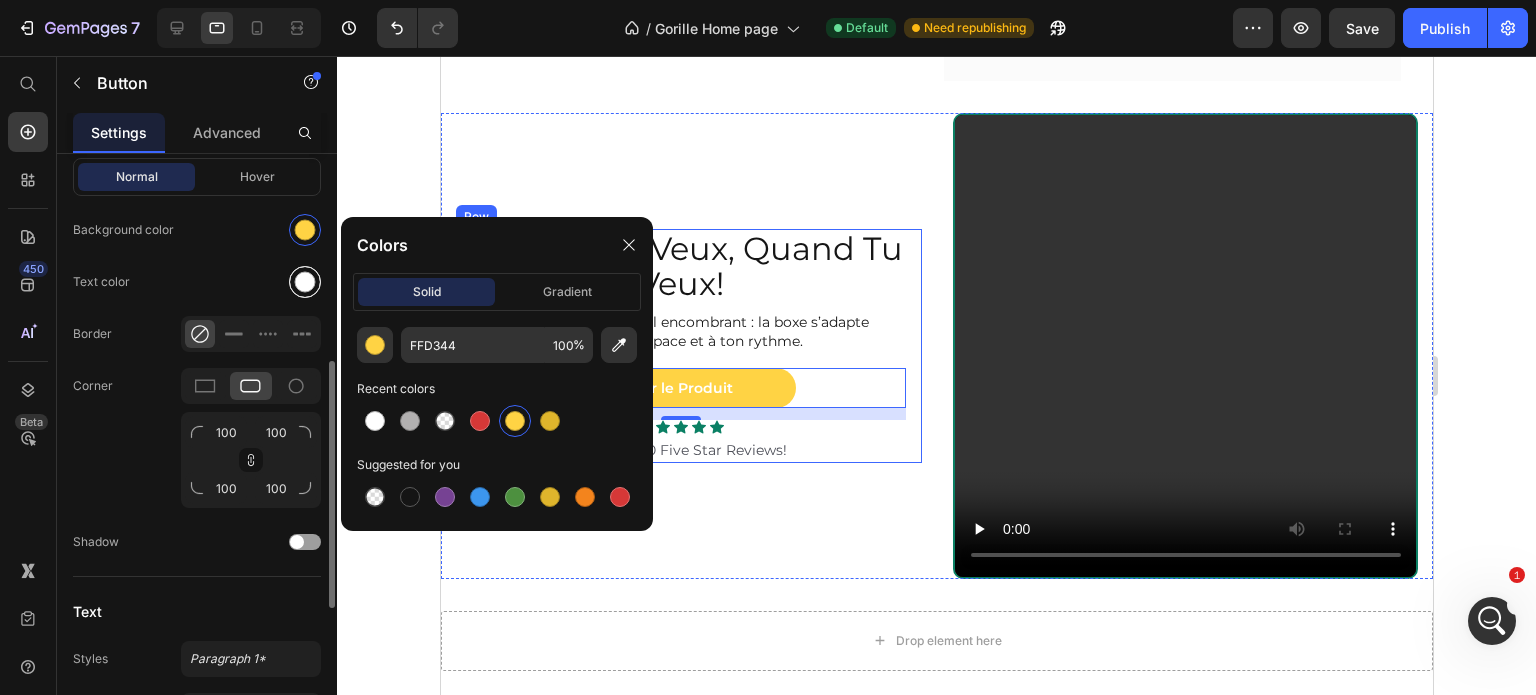 click at bounding box center [305, 282] 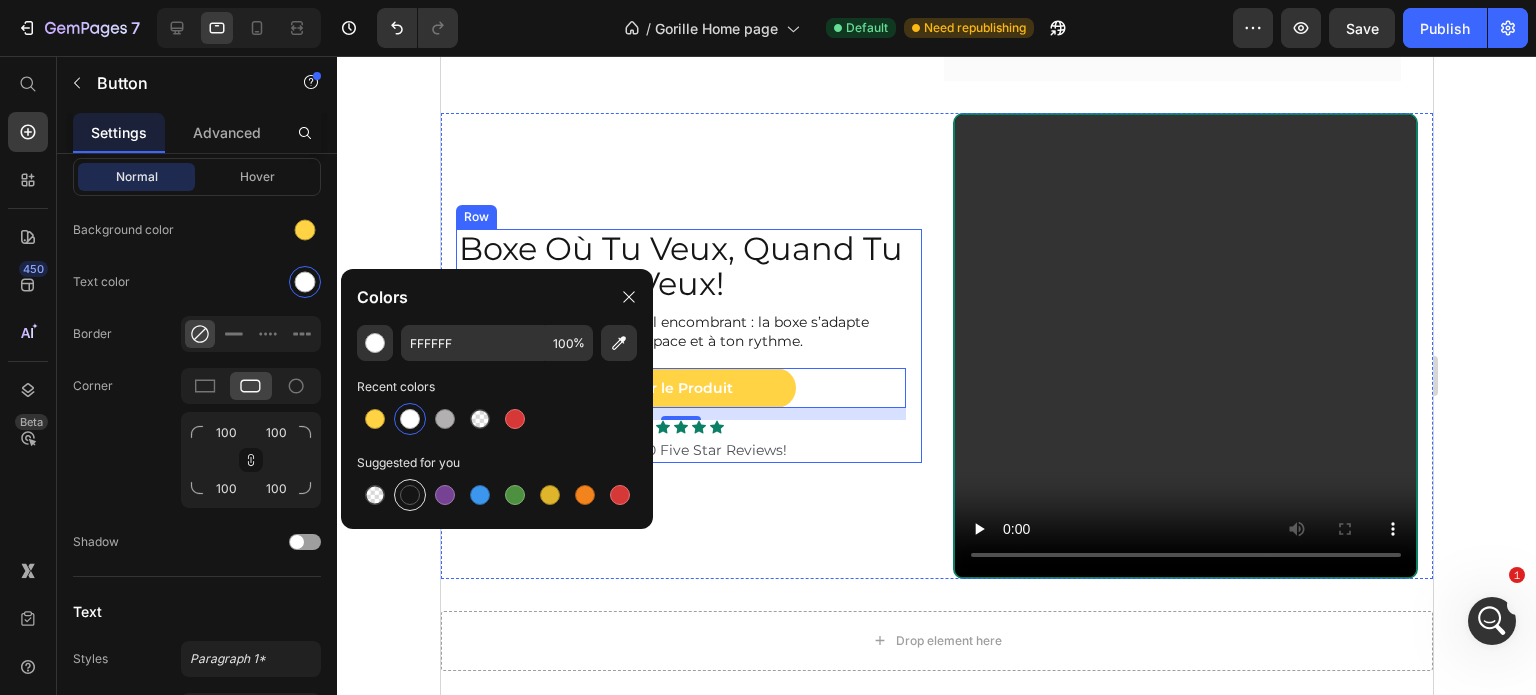 click at bounding box center (410, 495) 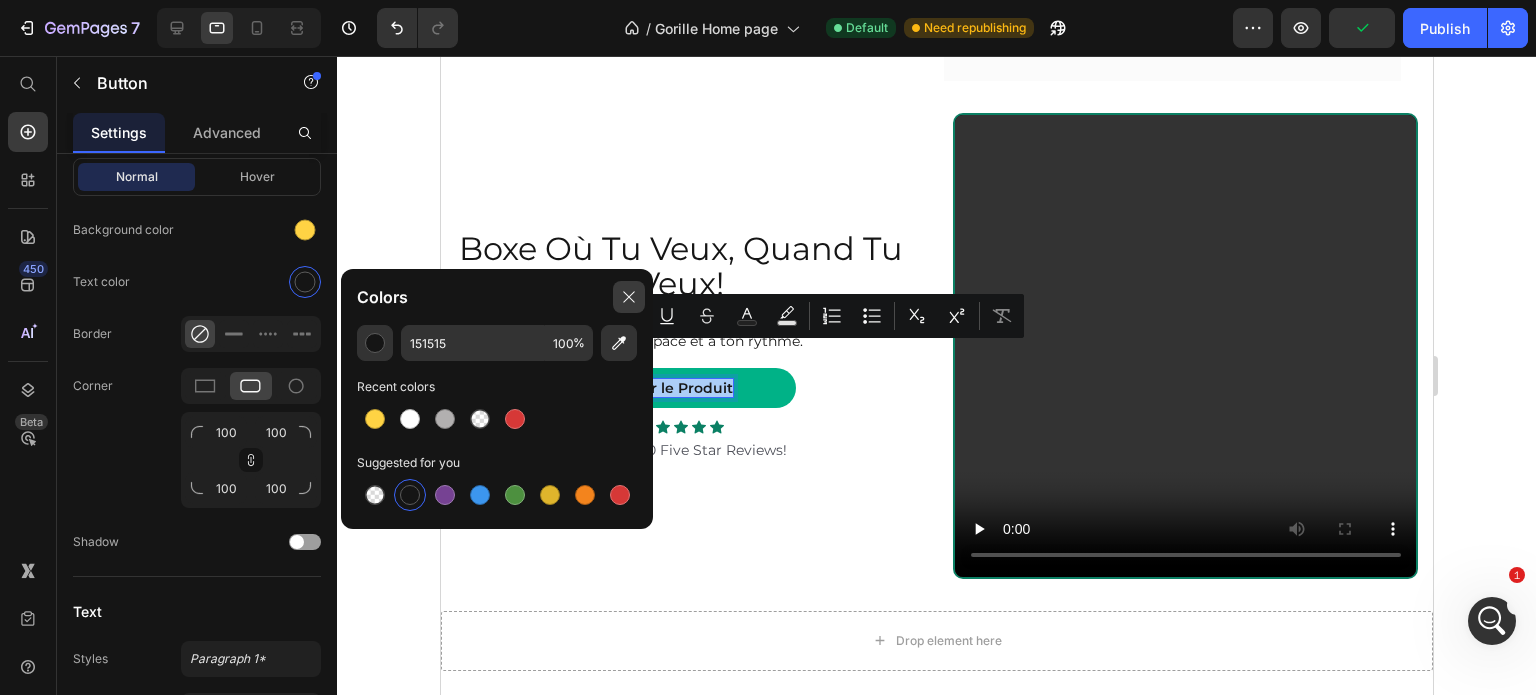 click at bounding box center [629, 297] 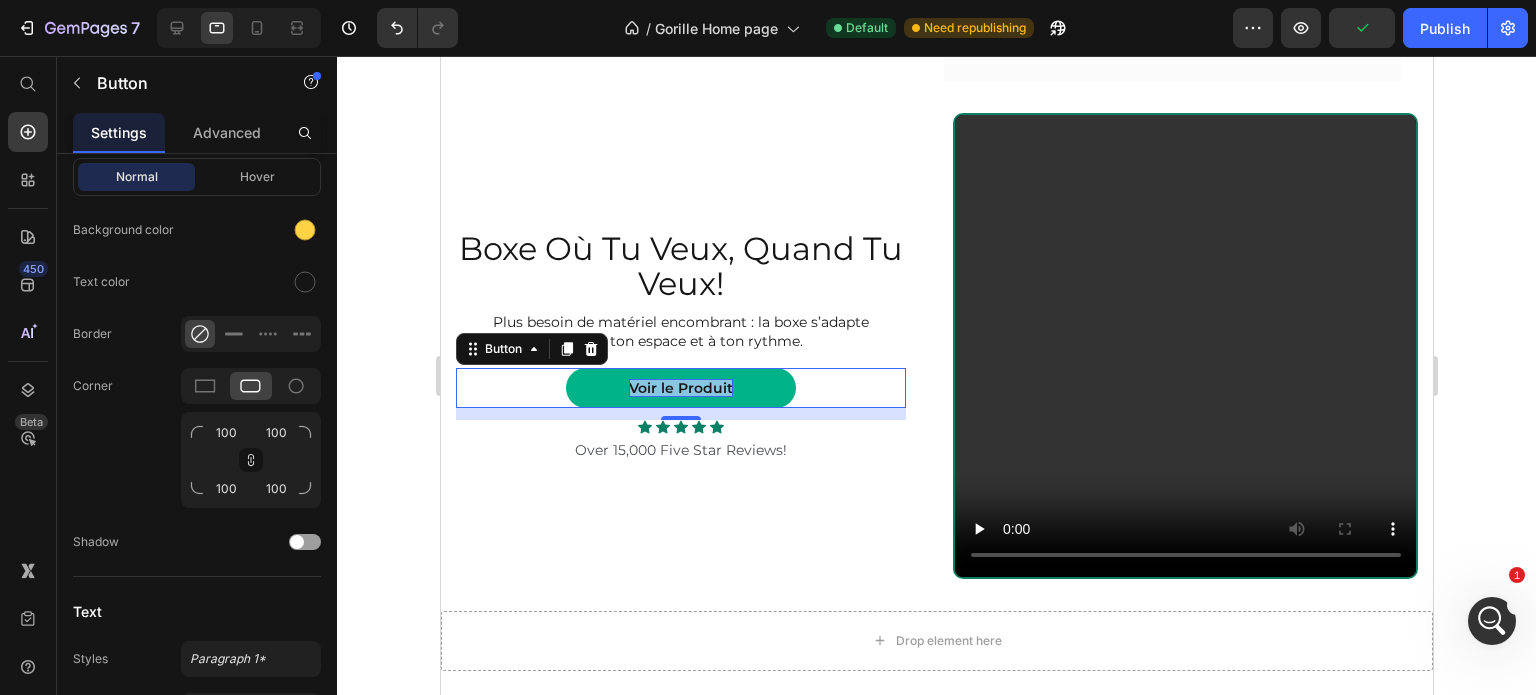 click on "Voir le Produit" at bounding box center (680, 388) 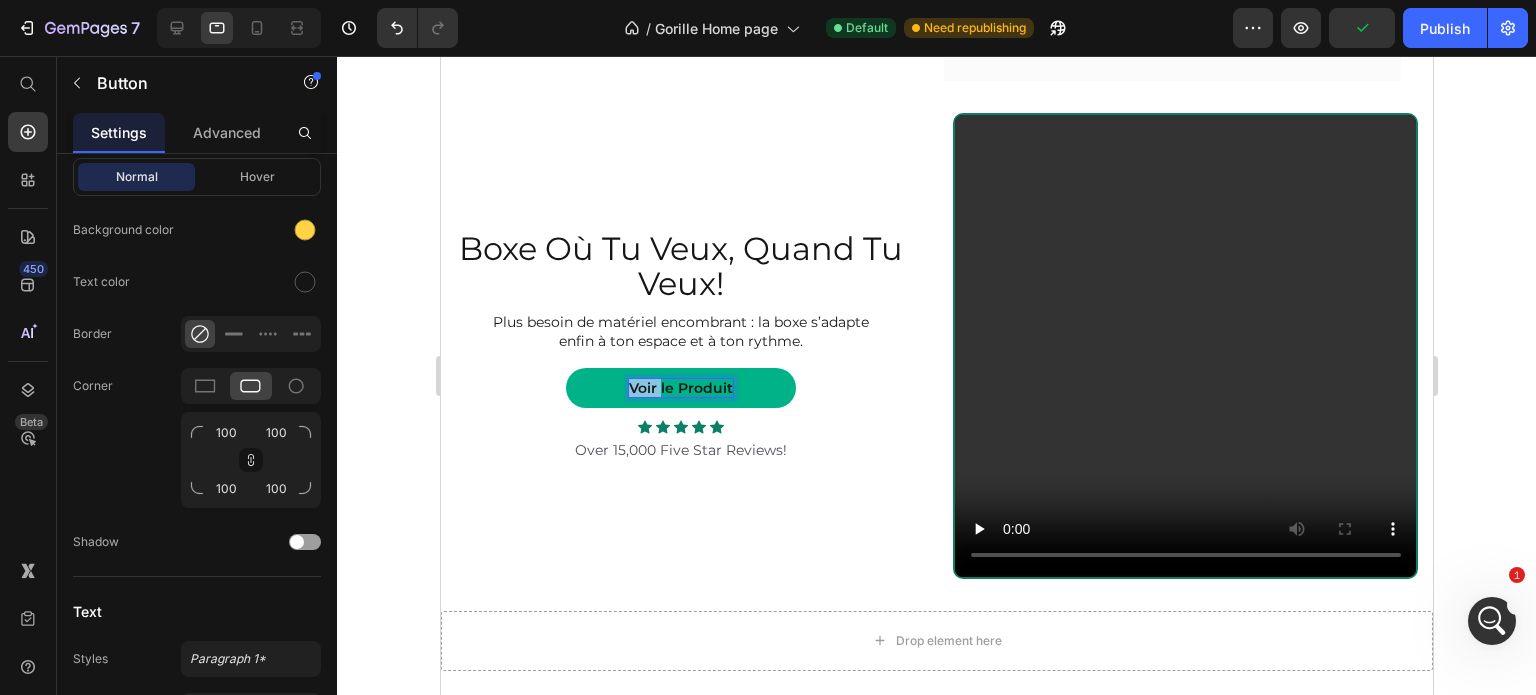 click on "Voir le Produit" at bounding box center (680, 388) 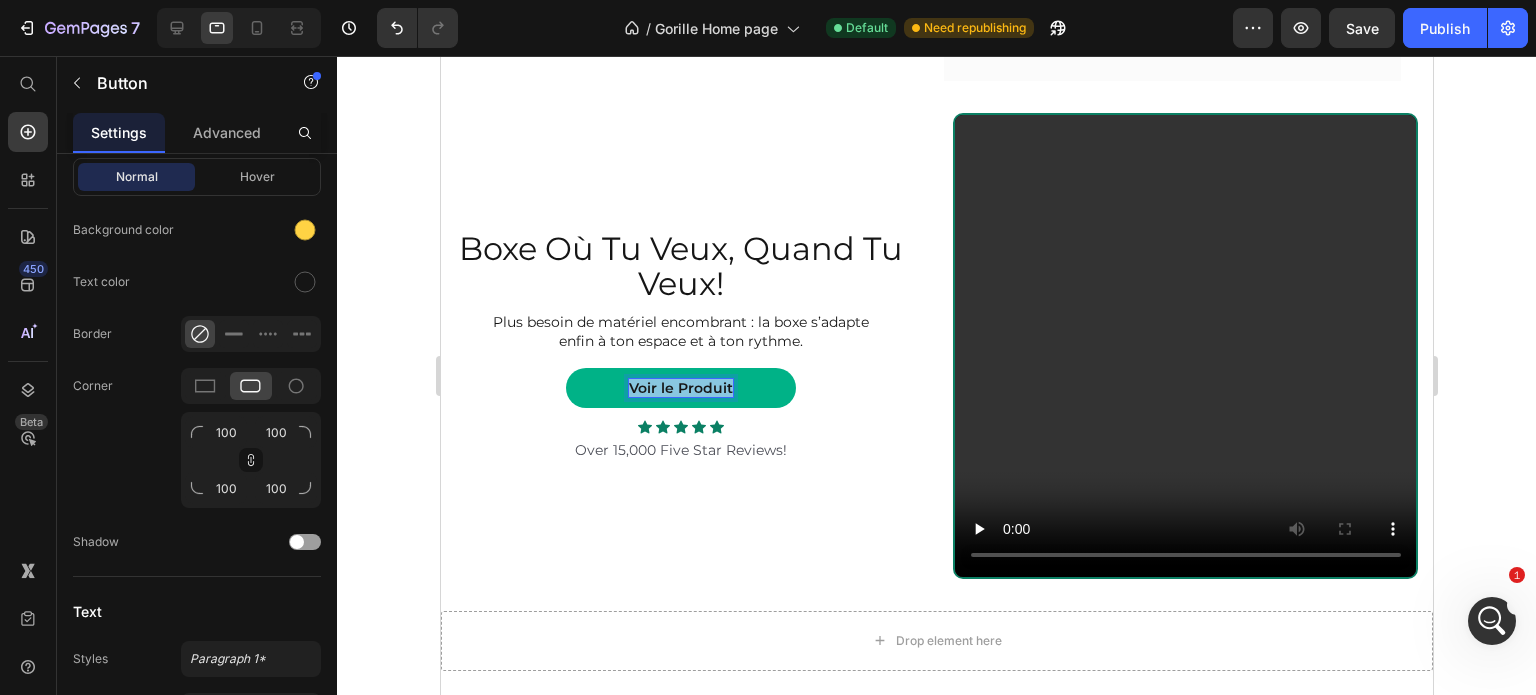 click on "Voir le Produit" at bounding box center [680, 388] 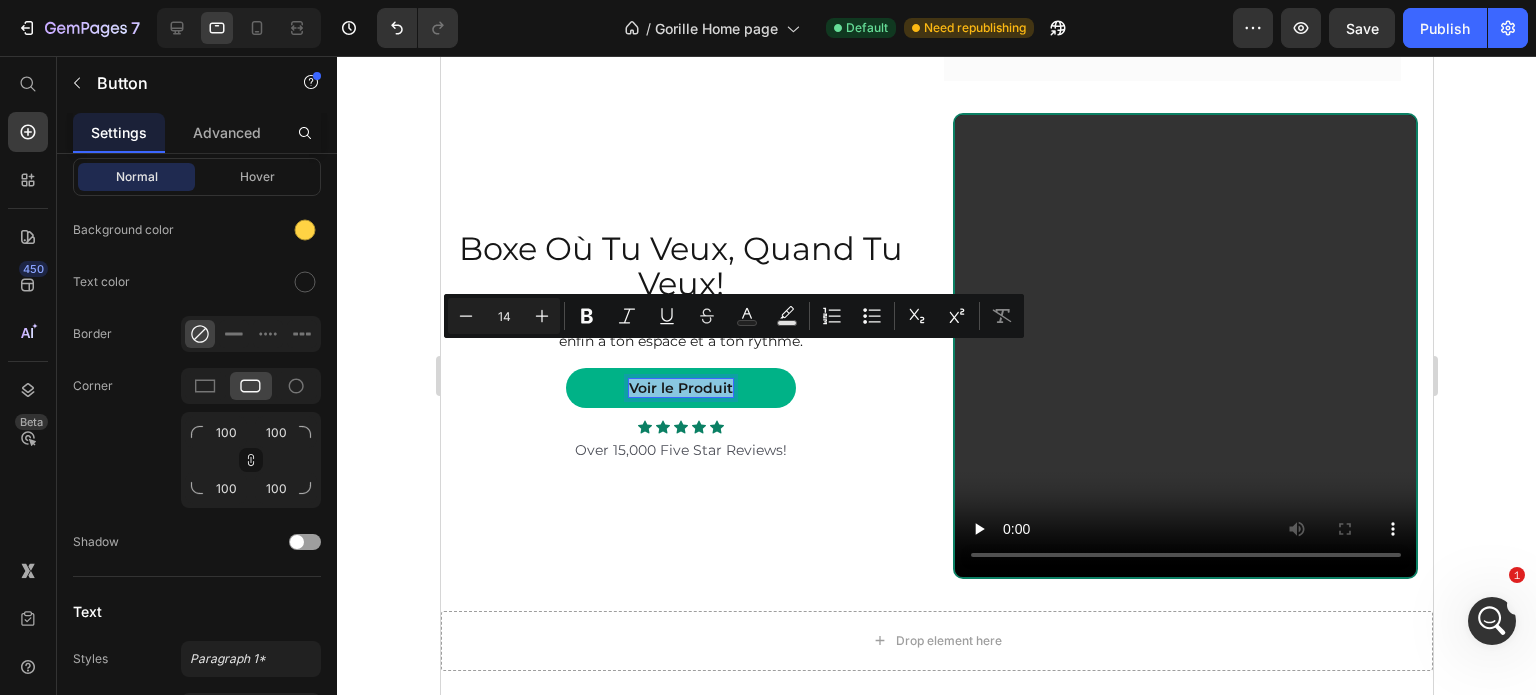 click on "Voir le Produit" at bounding box center [680, 388] 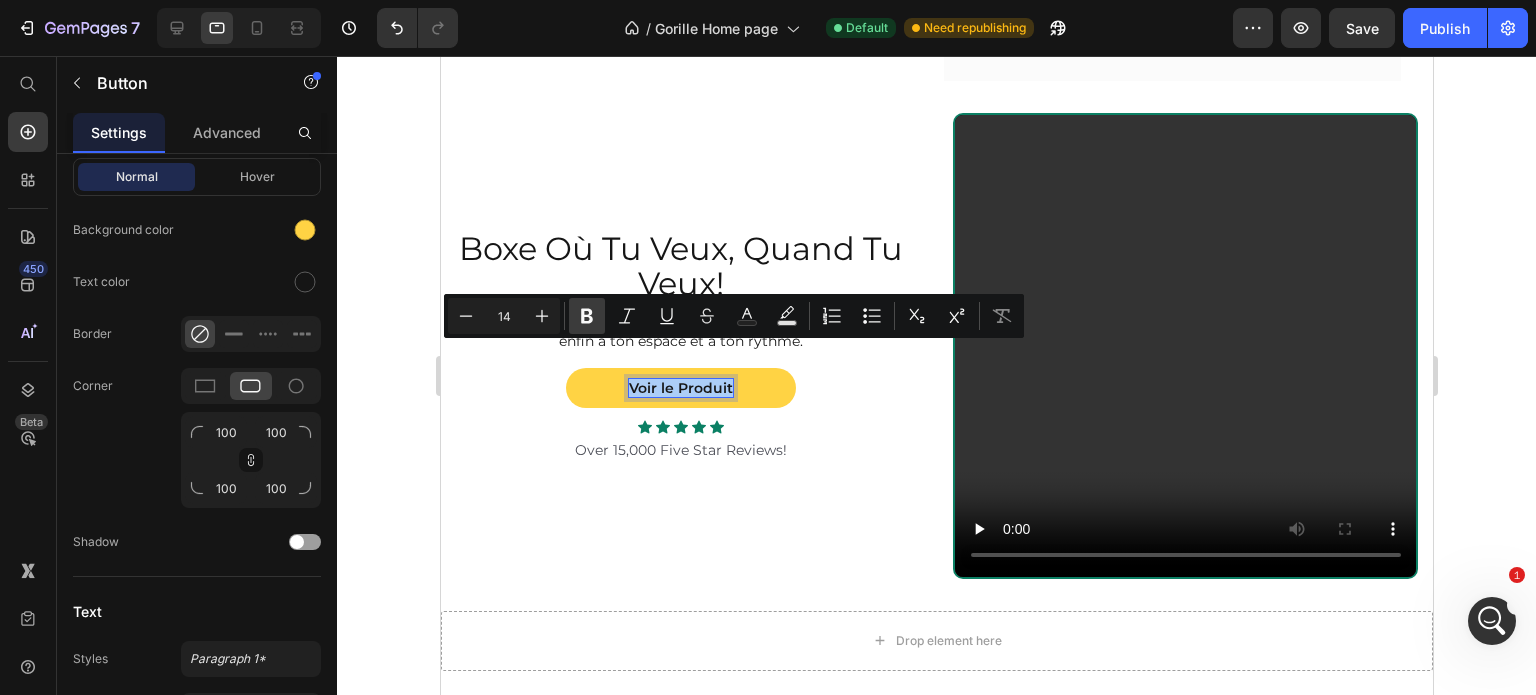 click 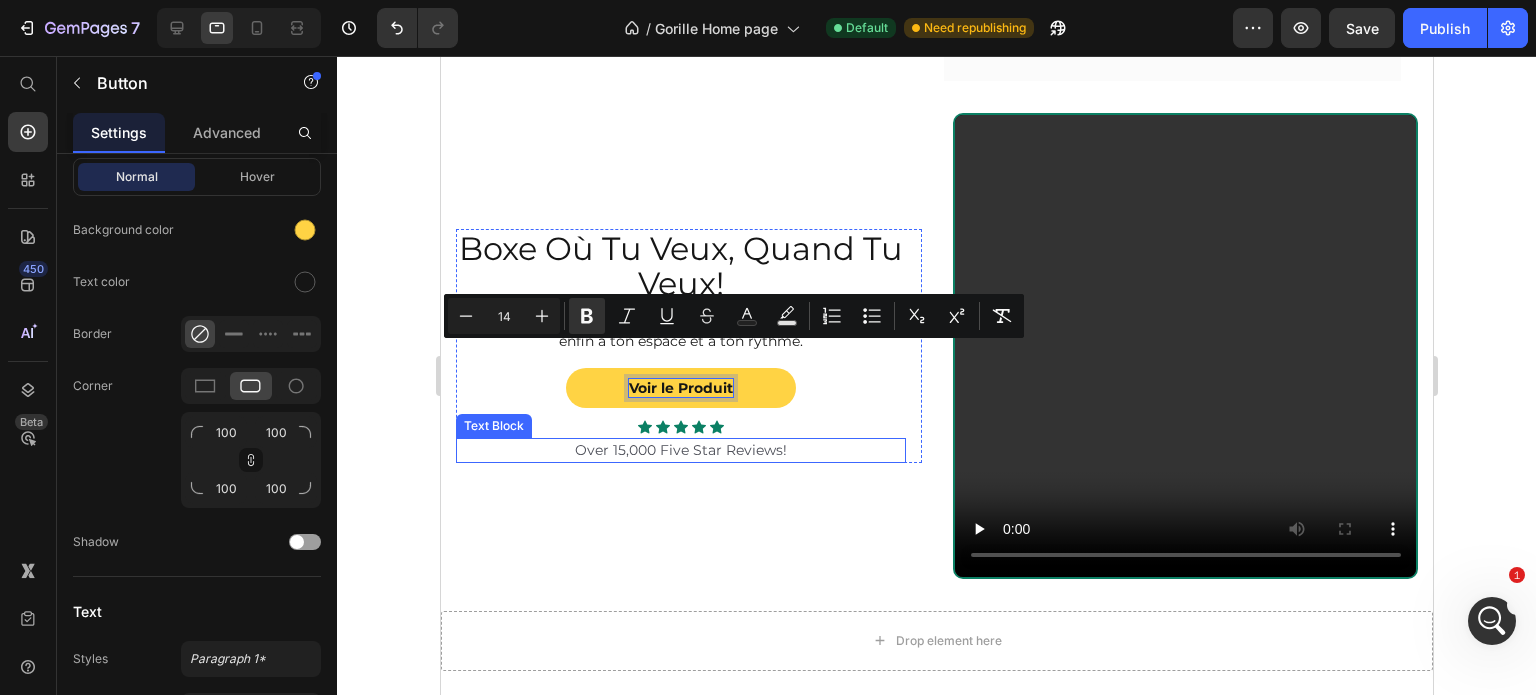 click on "Over 15,000 Five Star Reviews! Text Block" at bounding box center [680, 450] 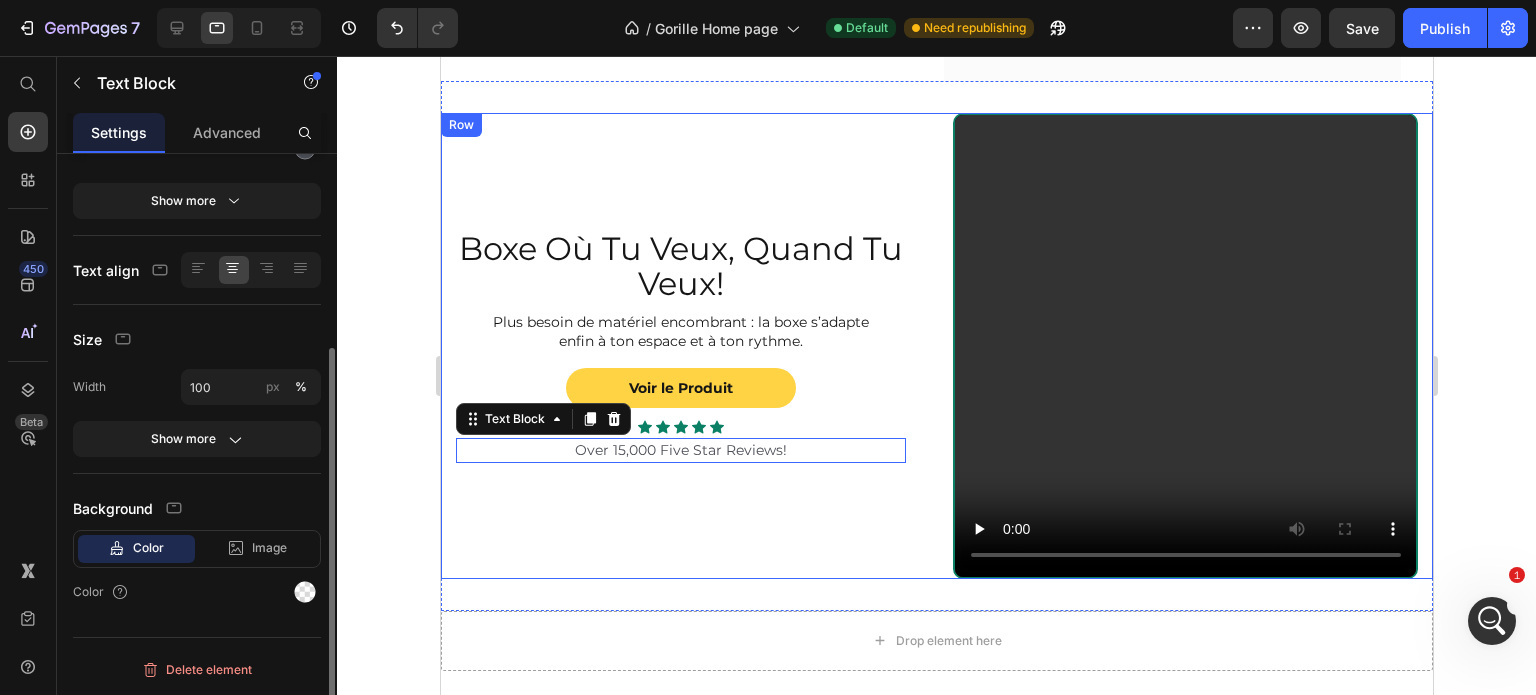 scroll, scrollTop: 0, scrollLeft: 0, axis: both 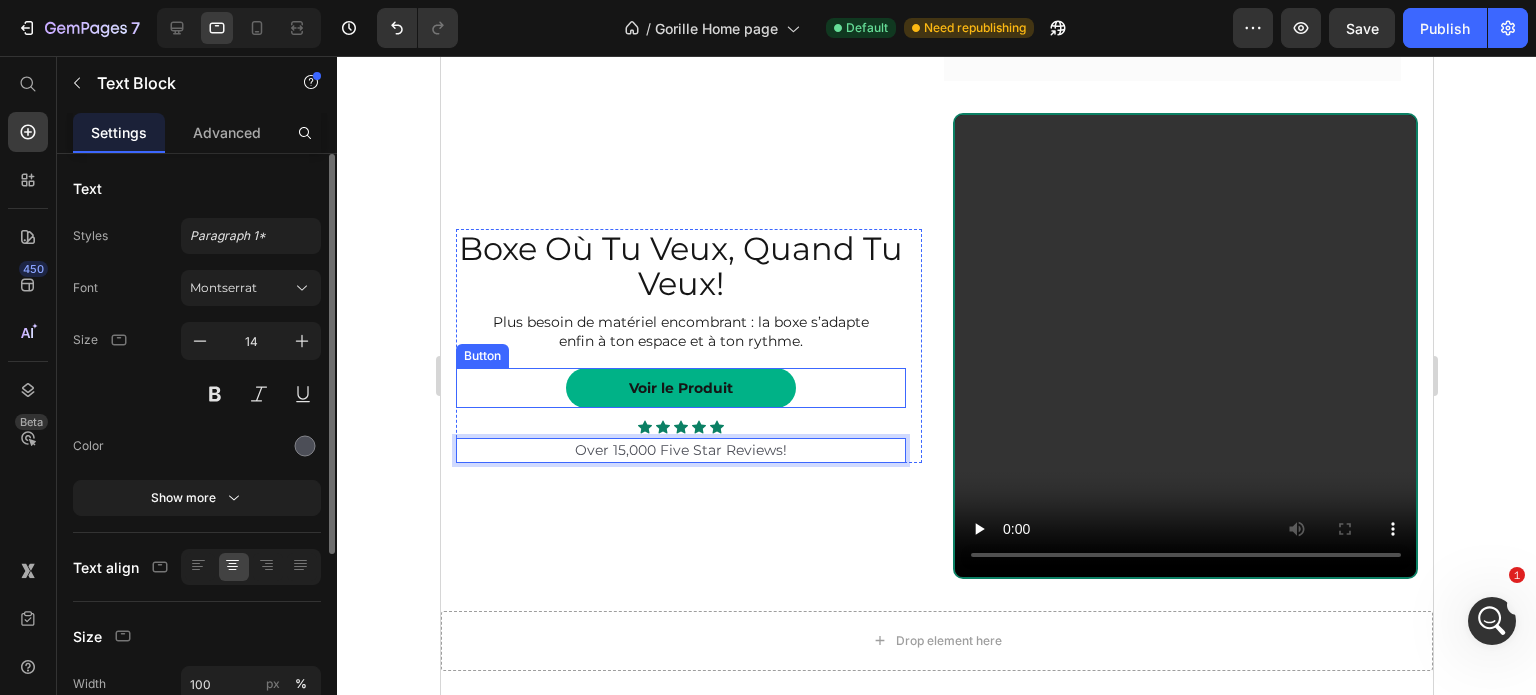 click on "Voir le Produit" at bounding box center (680, 388) 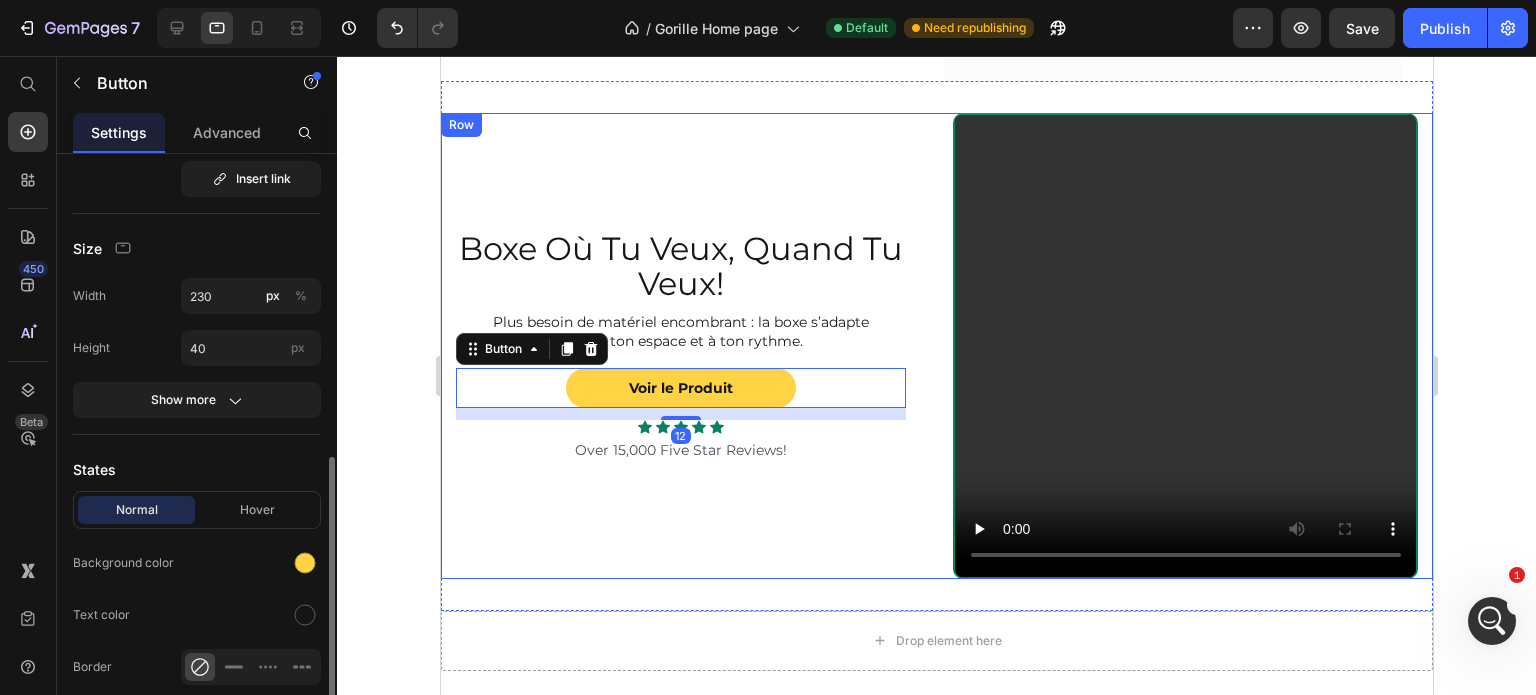 scroll, scrollTop: 332, scrollLeft: 0, axis: vertical 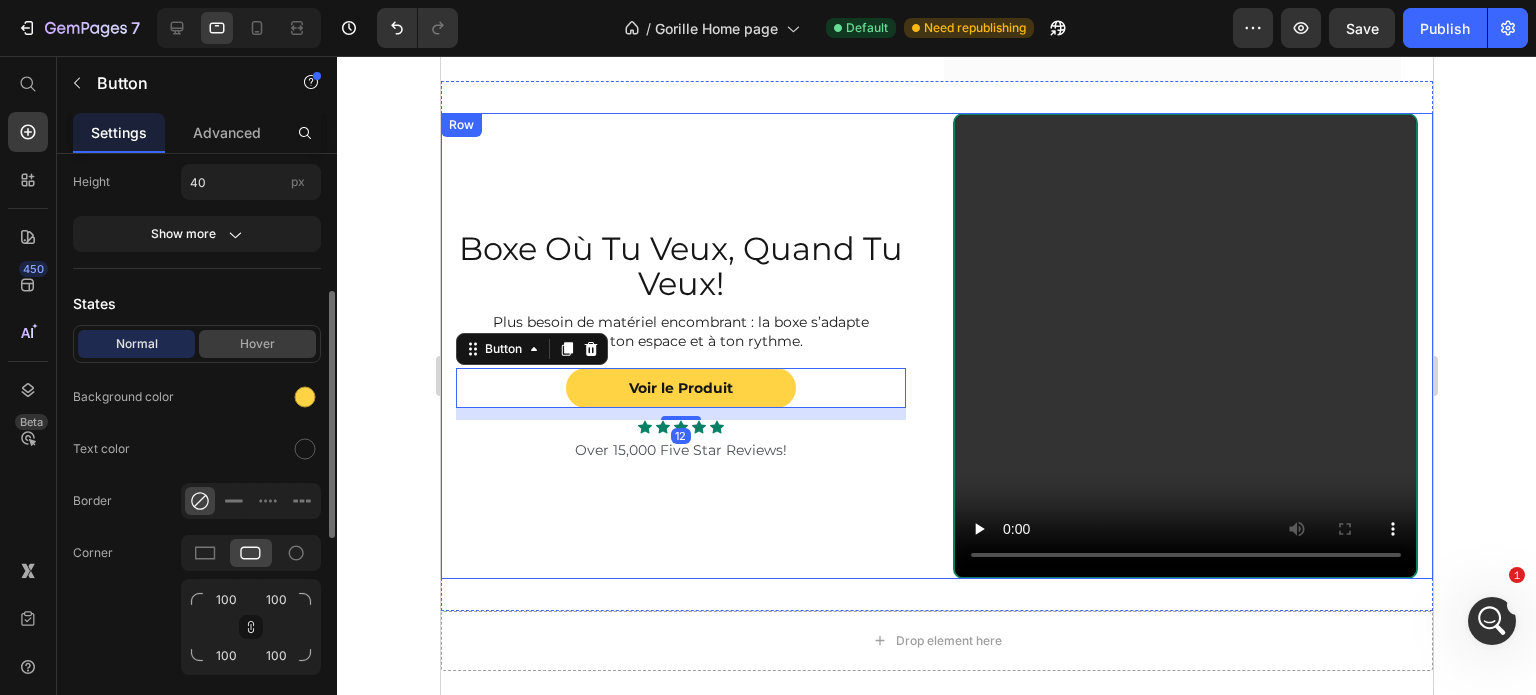 click on "Hover" at bounding box center [257, 344] 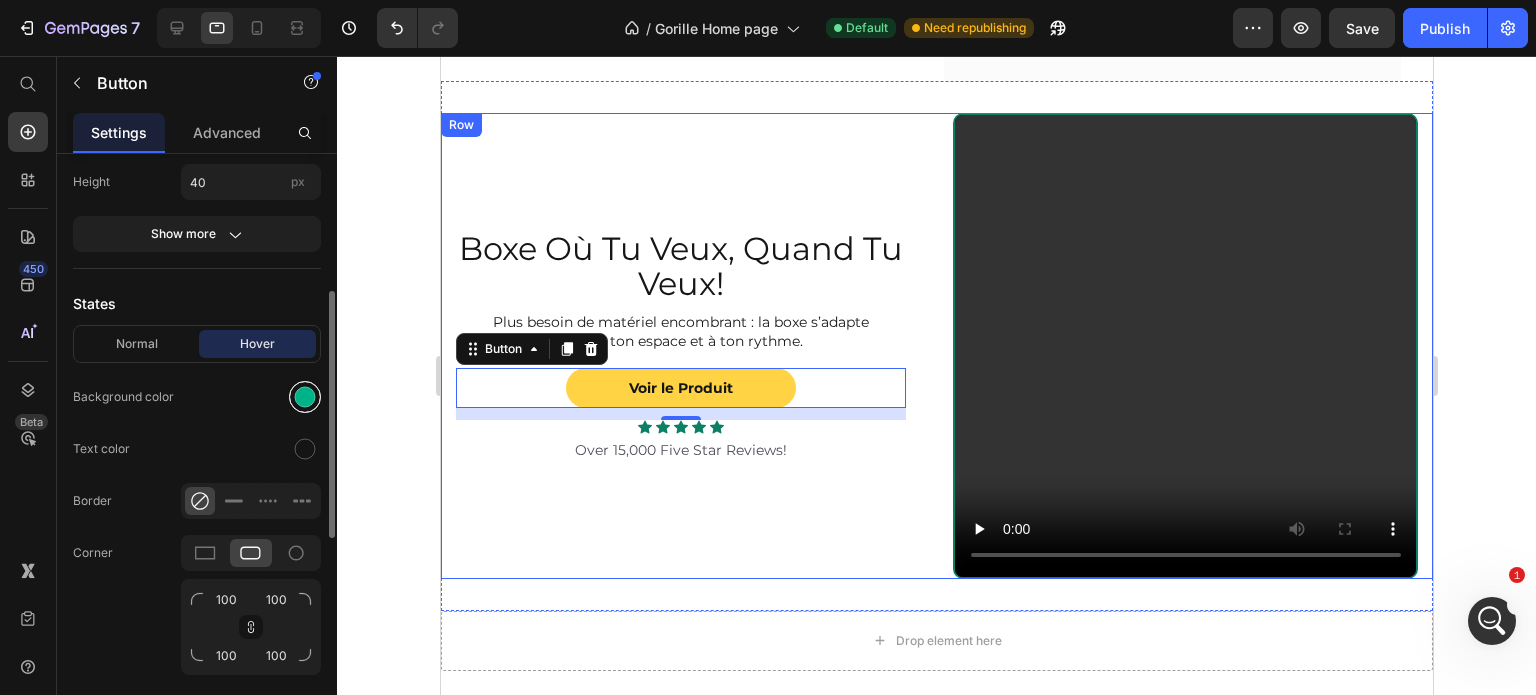 click at bounding box center [305, 397] 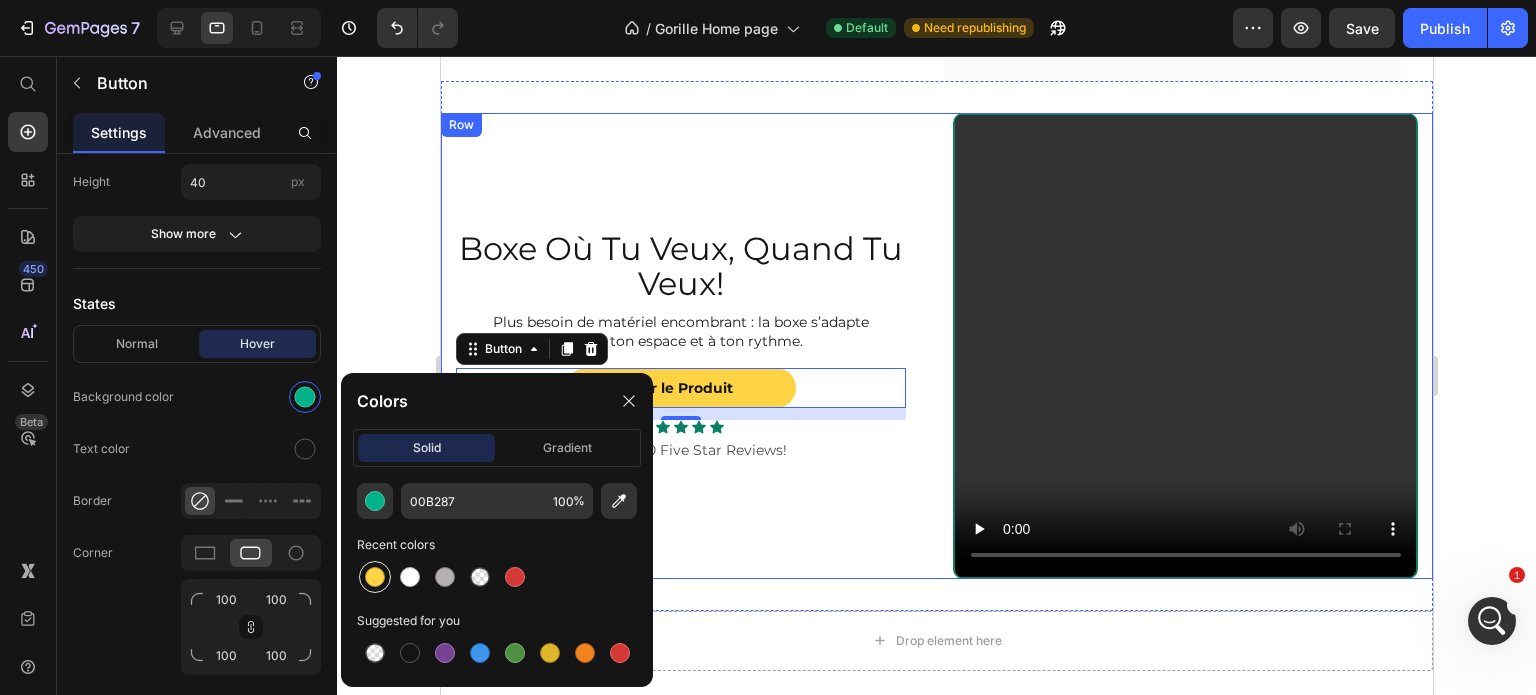 click at bounding box center [375, 577] 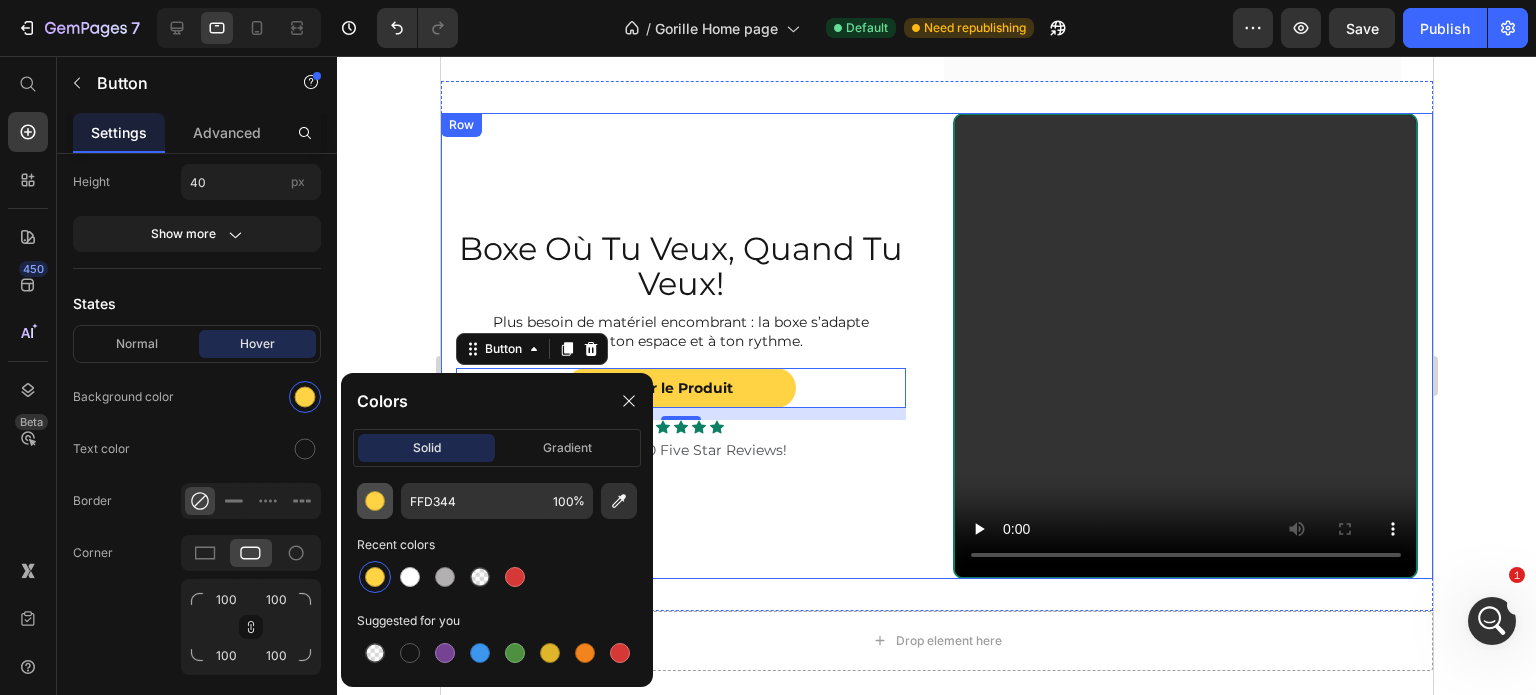 click at bounding box center [375, 501] 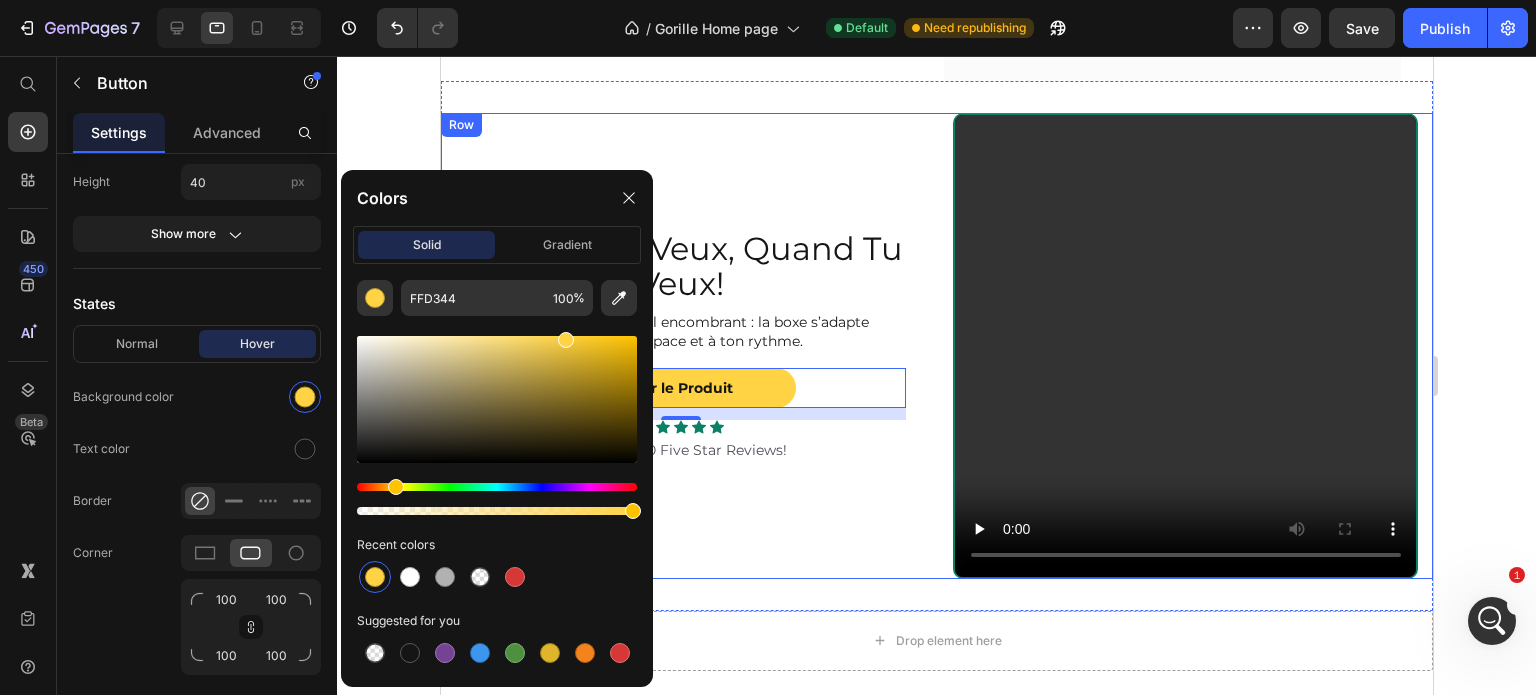 click at bounding box center (497, 399) 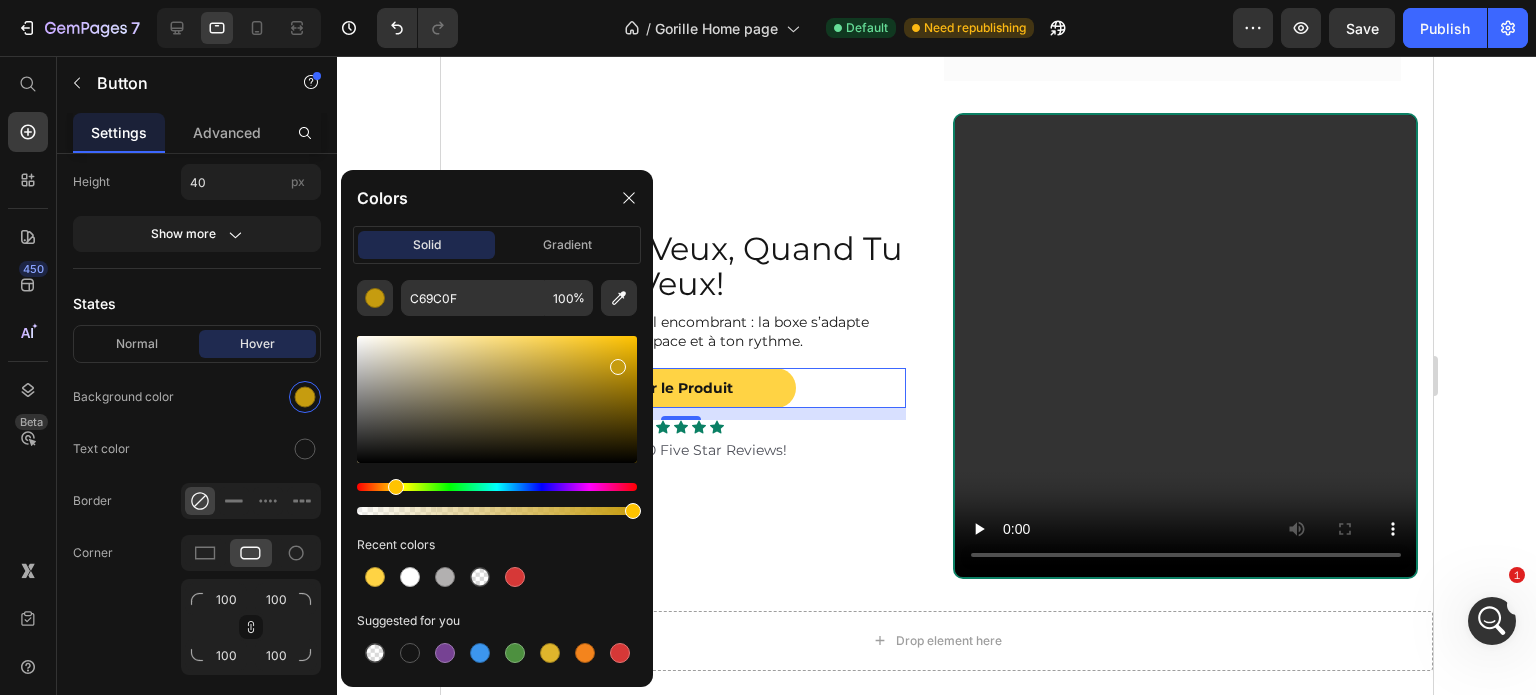 click at bounding box center (497, 399) 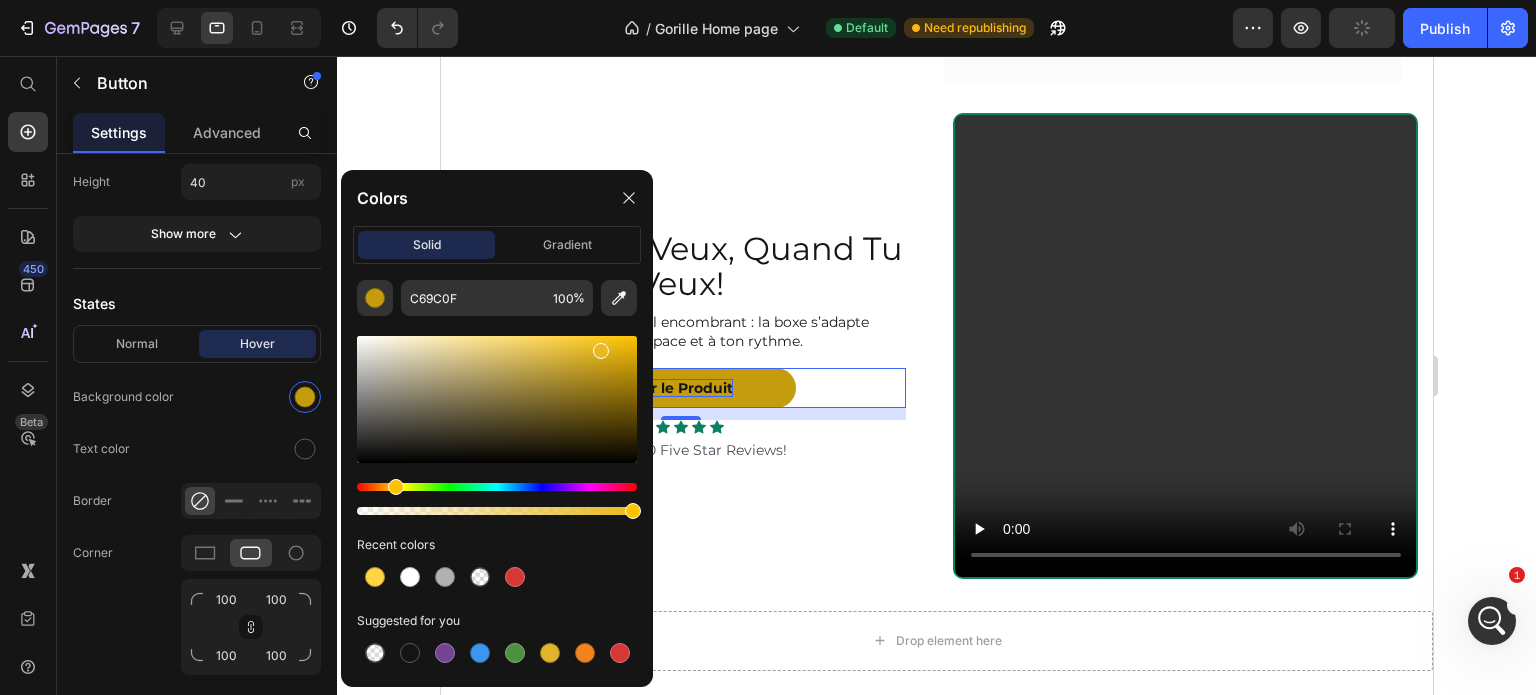 type on "E8B920" 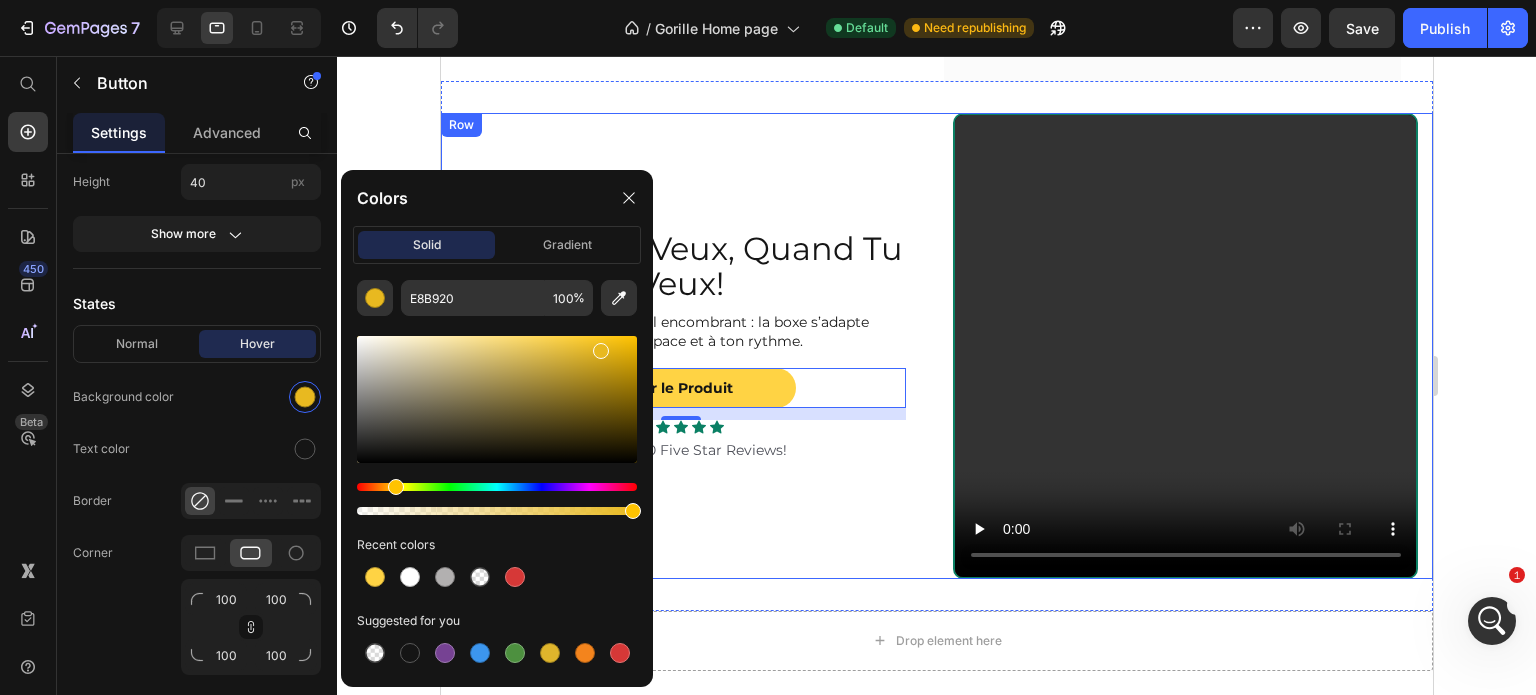 click on "Boxe Où Tu Veux, Quand Tu Veux! Heading Plus besoin de matériel encombrant : la boxe s’adapte enfin à ton espace et à ton rythme. Text Block Voir le Produit Button   12 Icon Icon Icon Icon Icon Icon List Over 15,000 Five Star Reviews! Text Block Row" at bounding box center [688, 346] 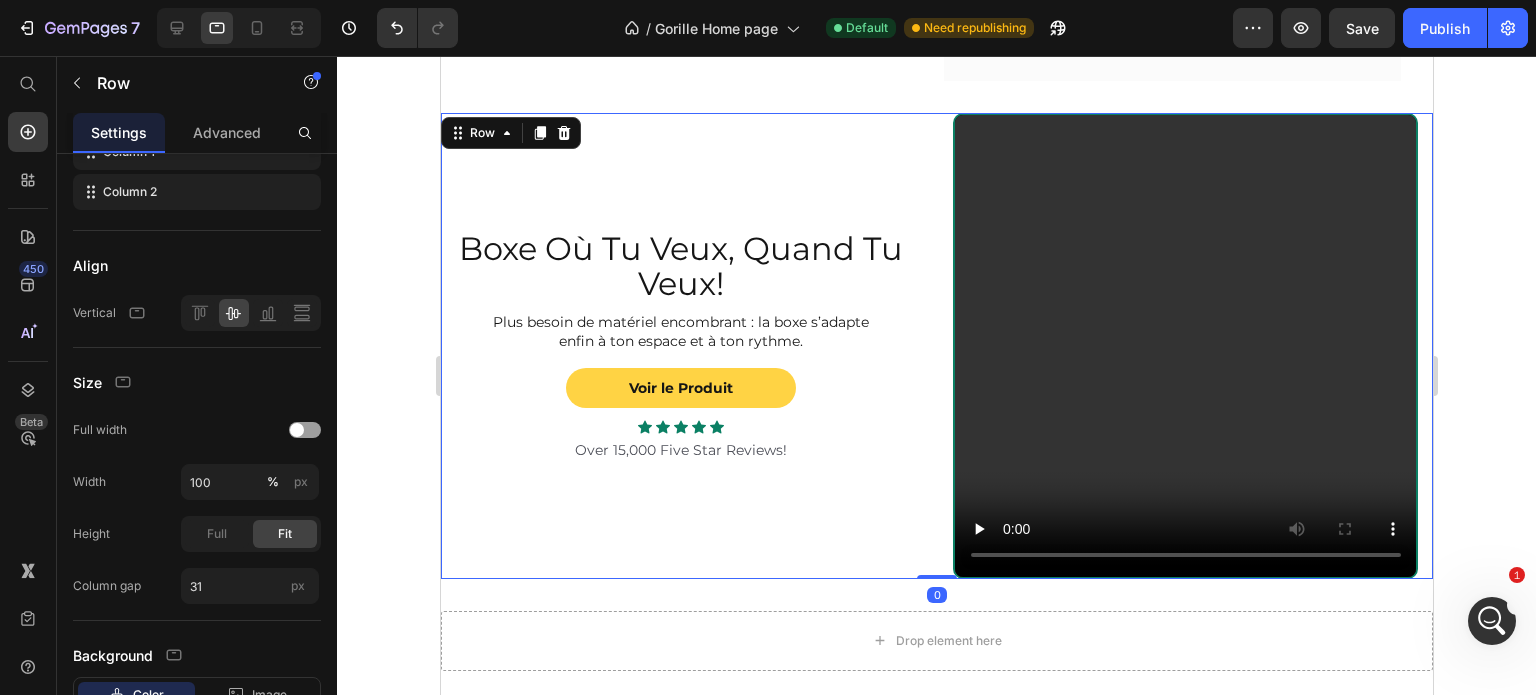 scroll, scrollTop: 0, scrollLeft: 0, axis: both 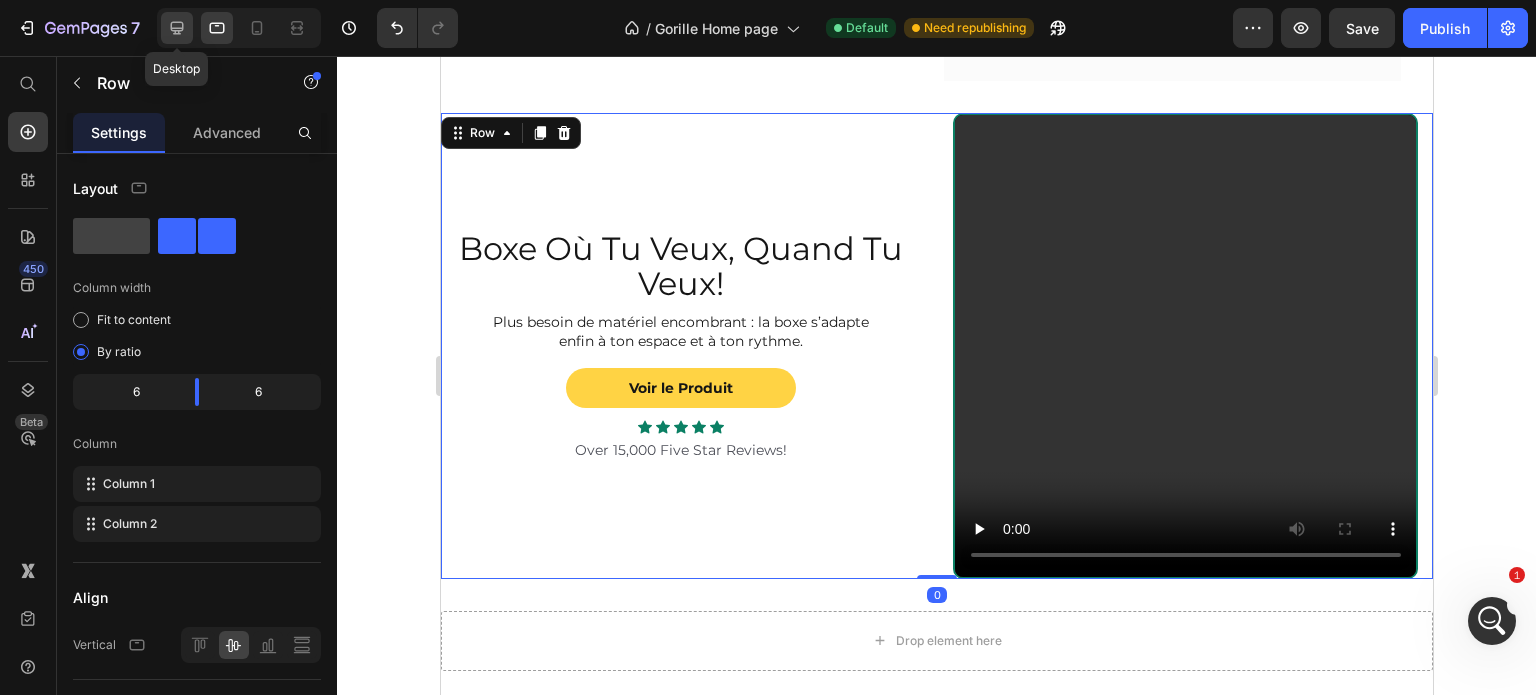 click 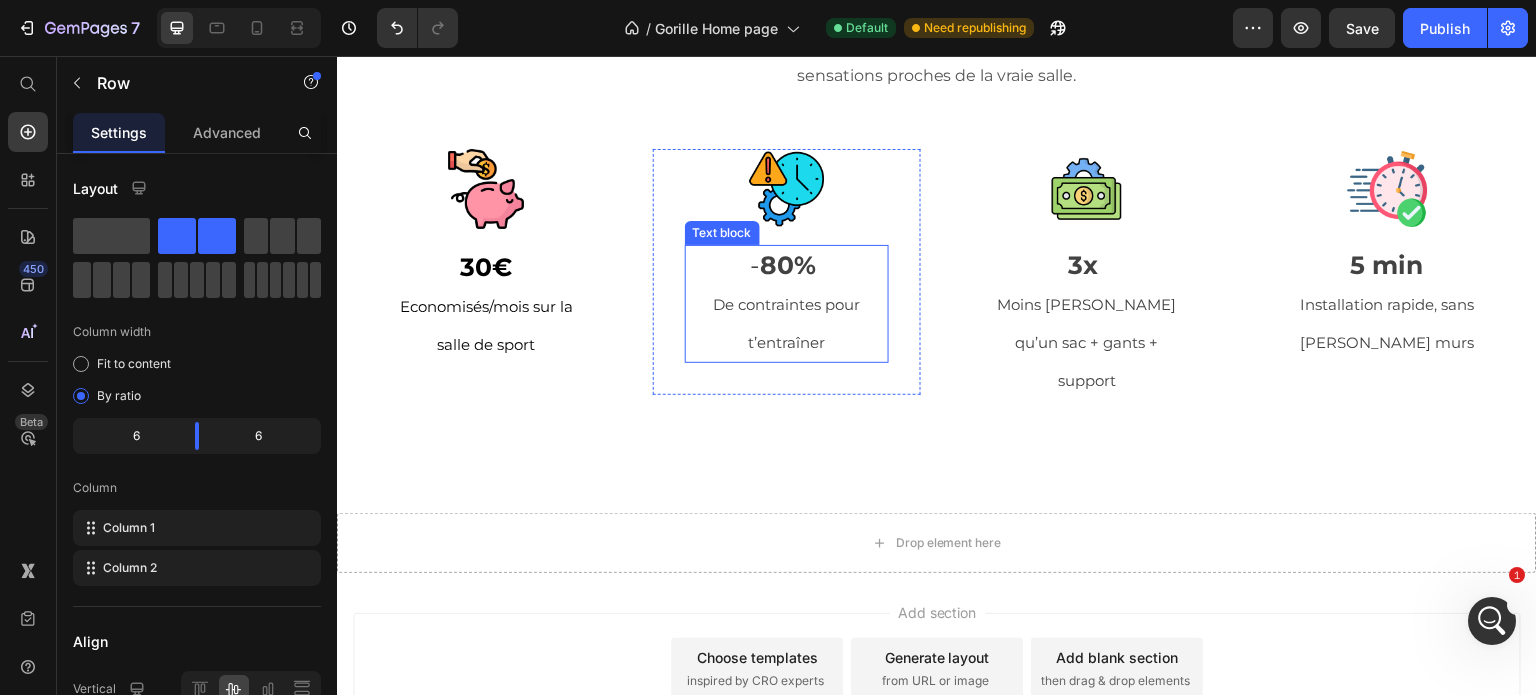 scroll, scrollTop: 1666, scrollLeft: 0, axis: vertical 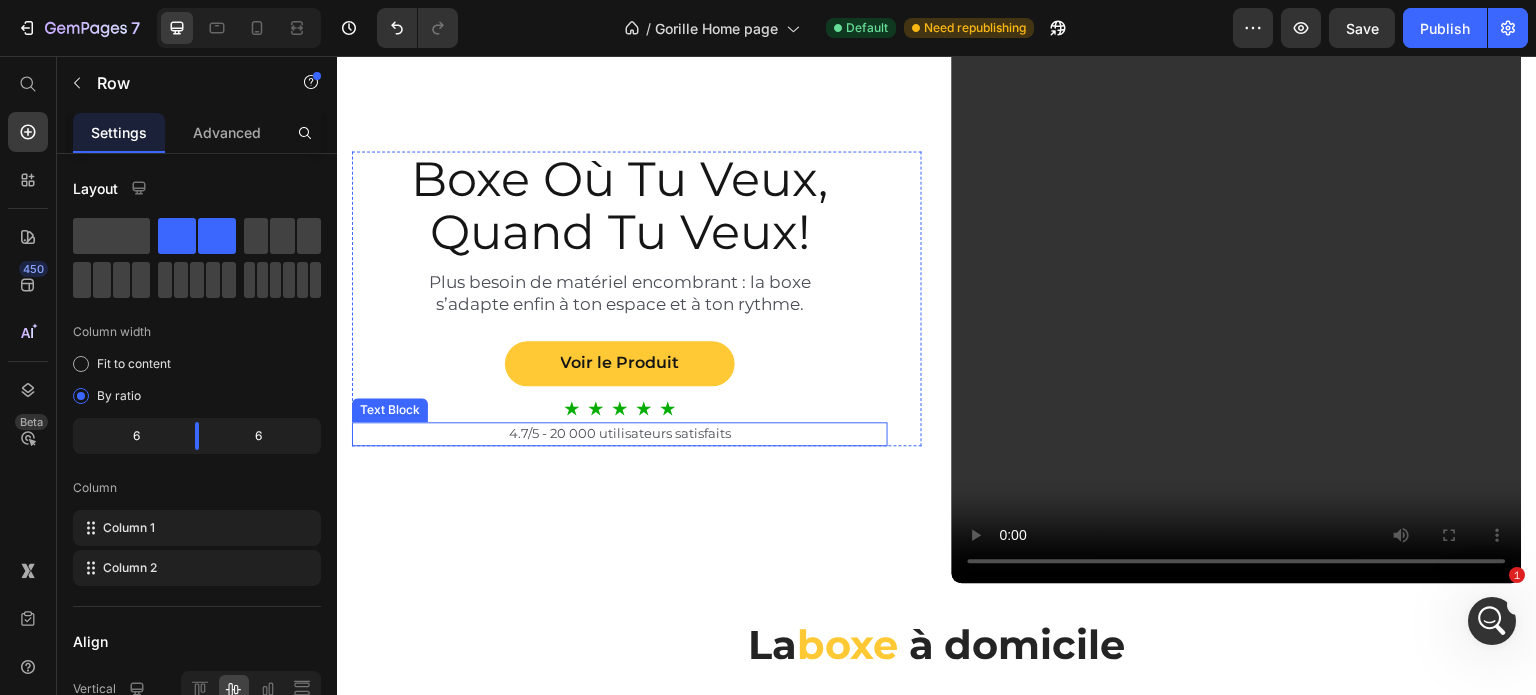 click on "4.7/5 - 20 000 utilisateurs satisfaits" at bounding box center (620, 434) 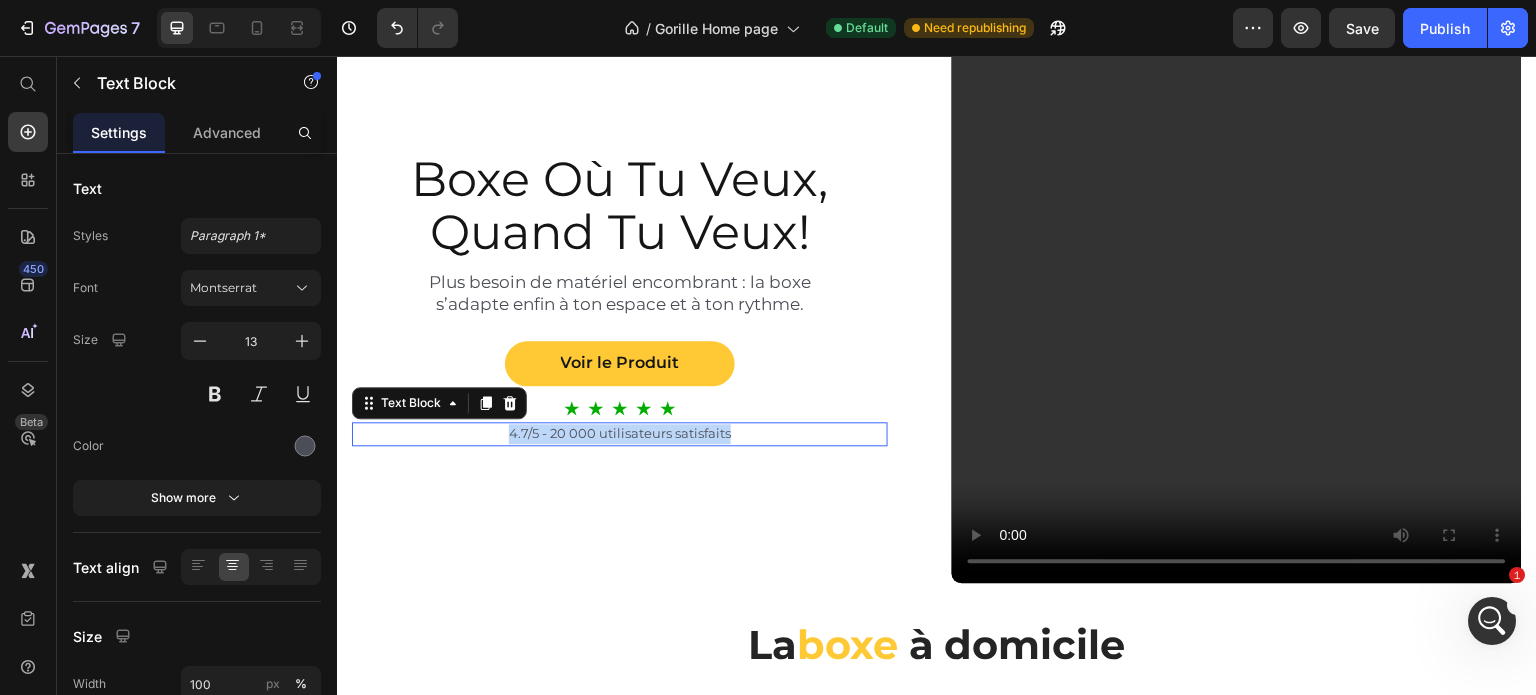 click on "4.7/5 - 20 000 utilisateurs satisfaits" at bounding box center [620, 434] 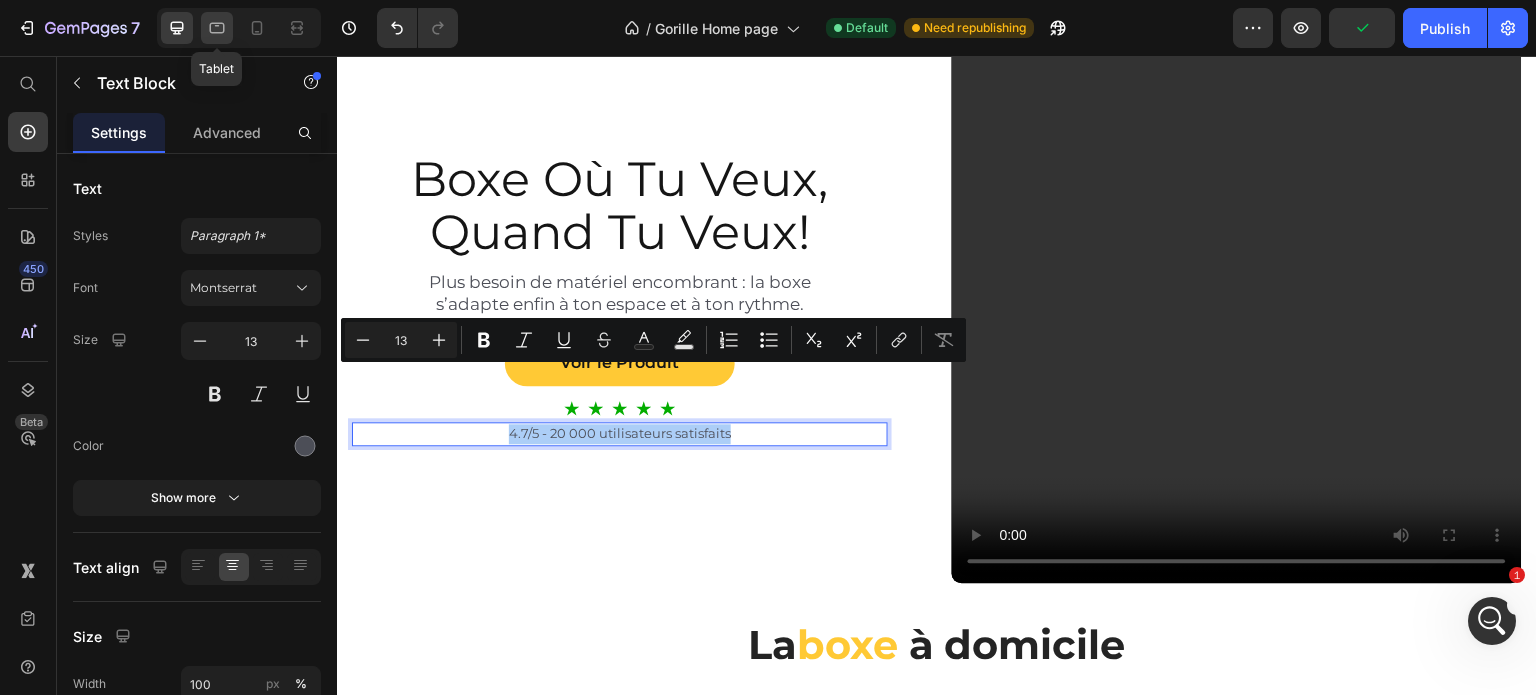 click 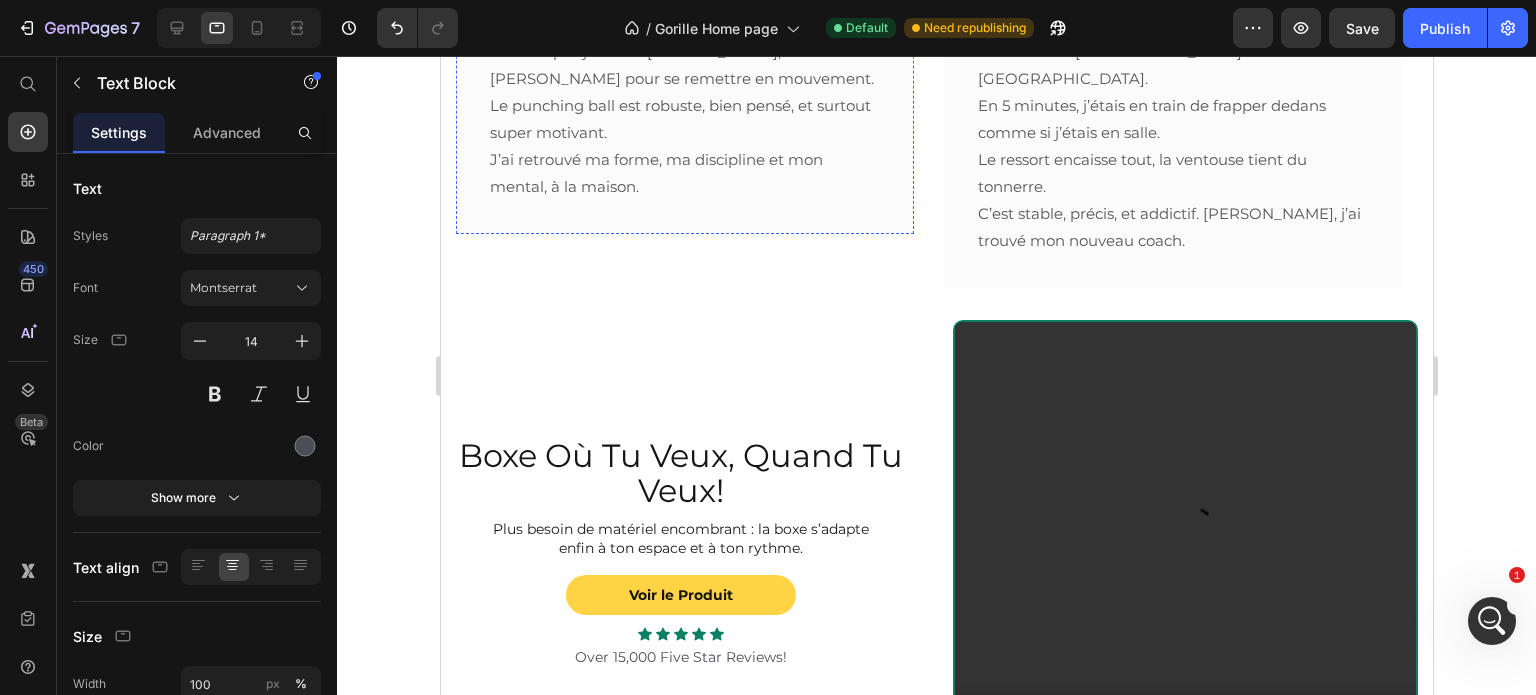 scroll, scrollTop: 2356, scrollLeft: 0, axis: vertical 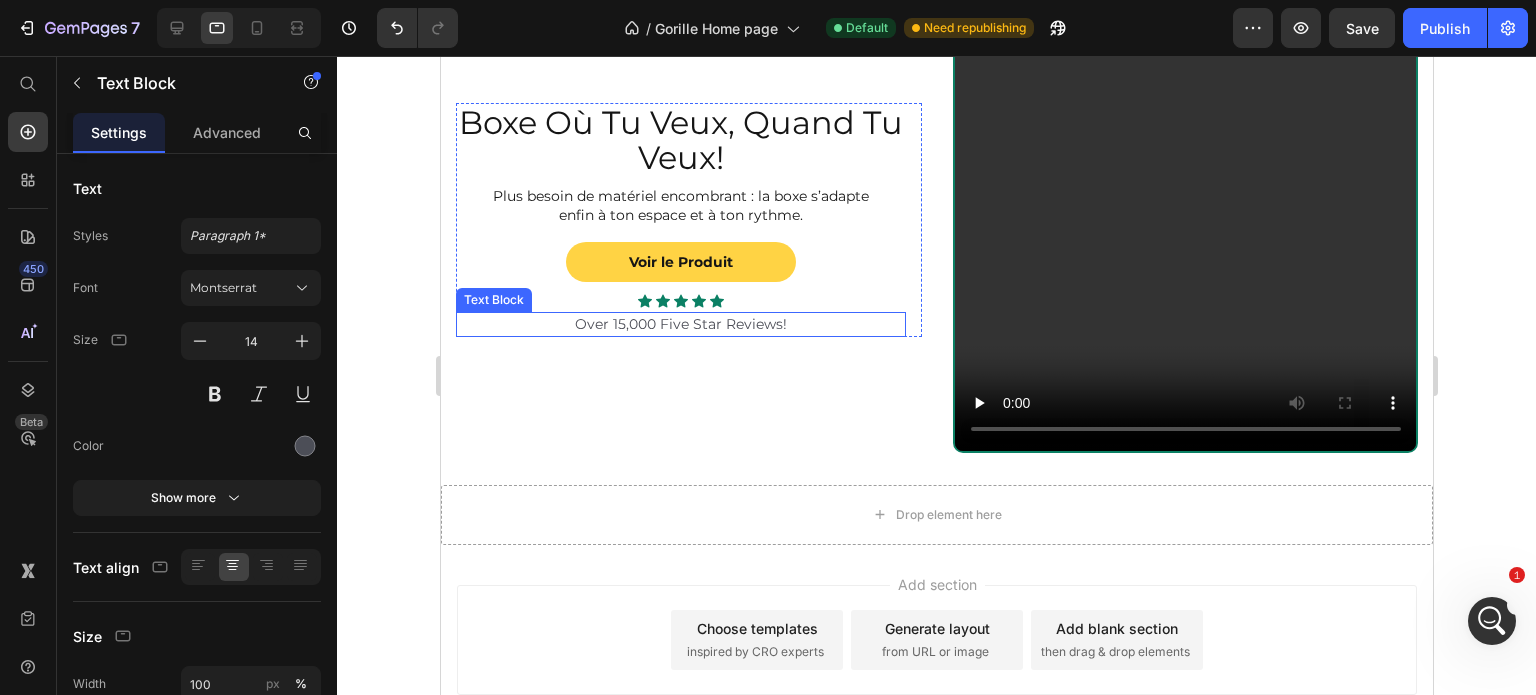 click on "Over 15,000 Five Star Reviews!" at bounding box center [680, 324] 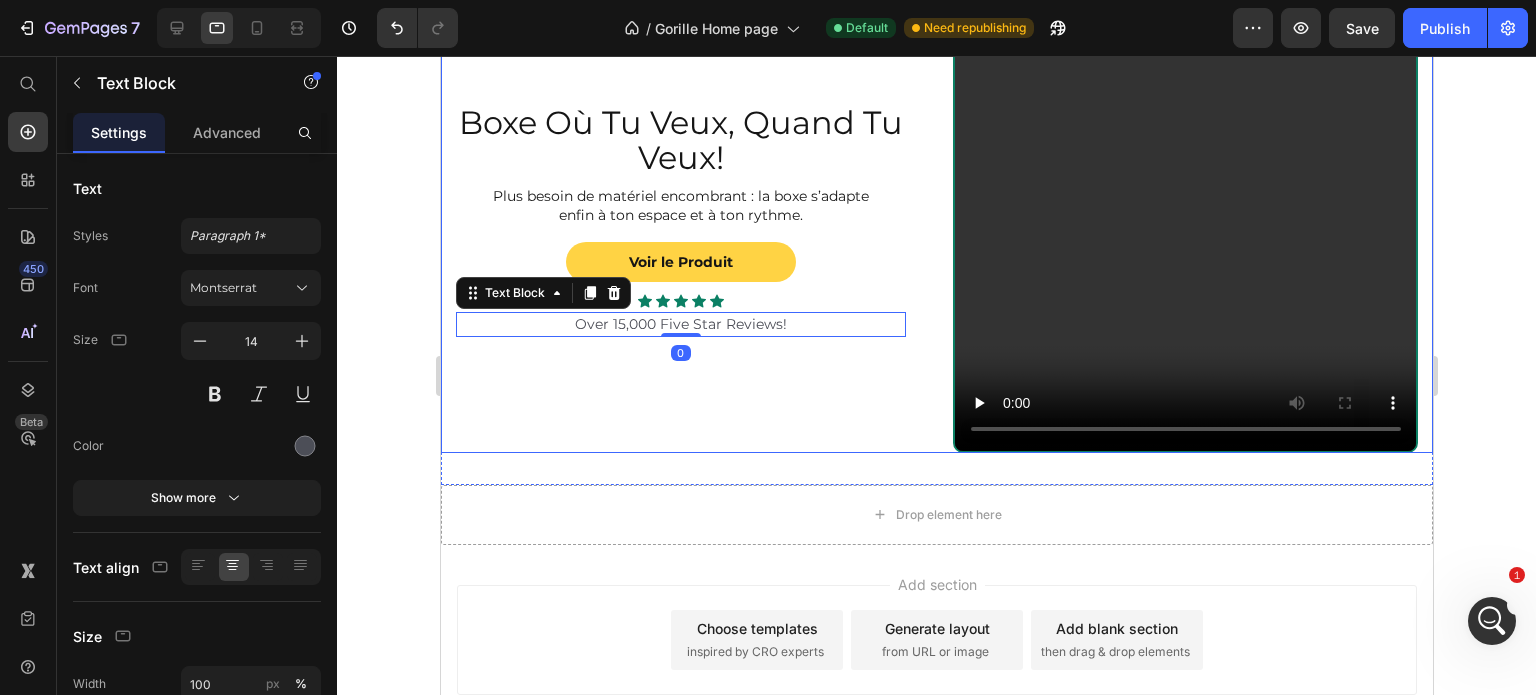 scroll, scrollTop: 2189, scrollLeft: 0, axis: vertical 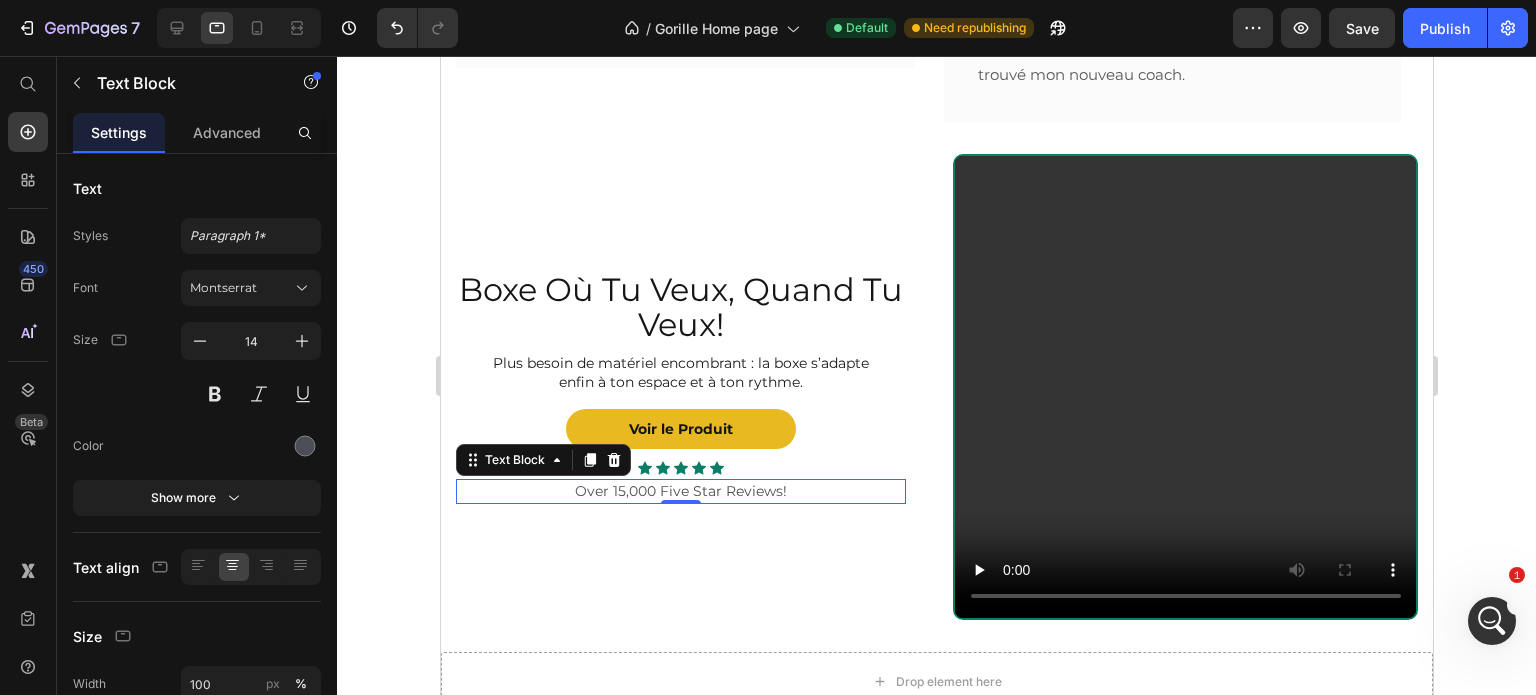 click 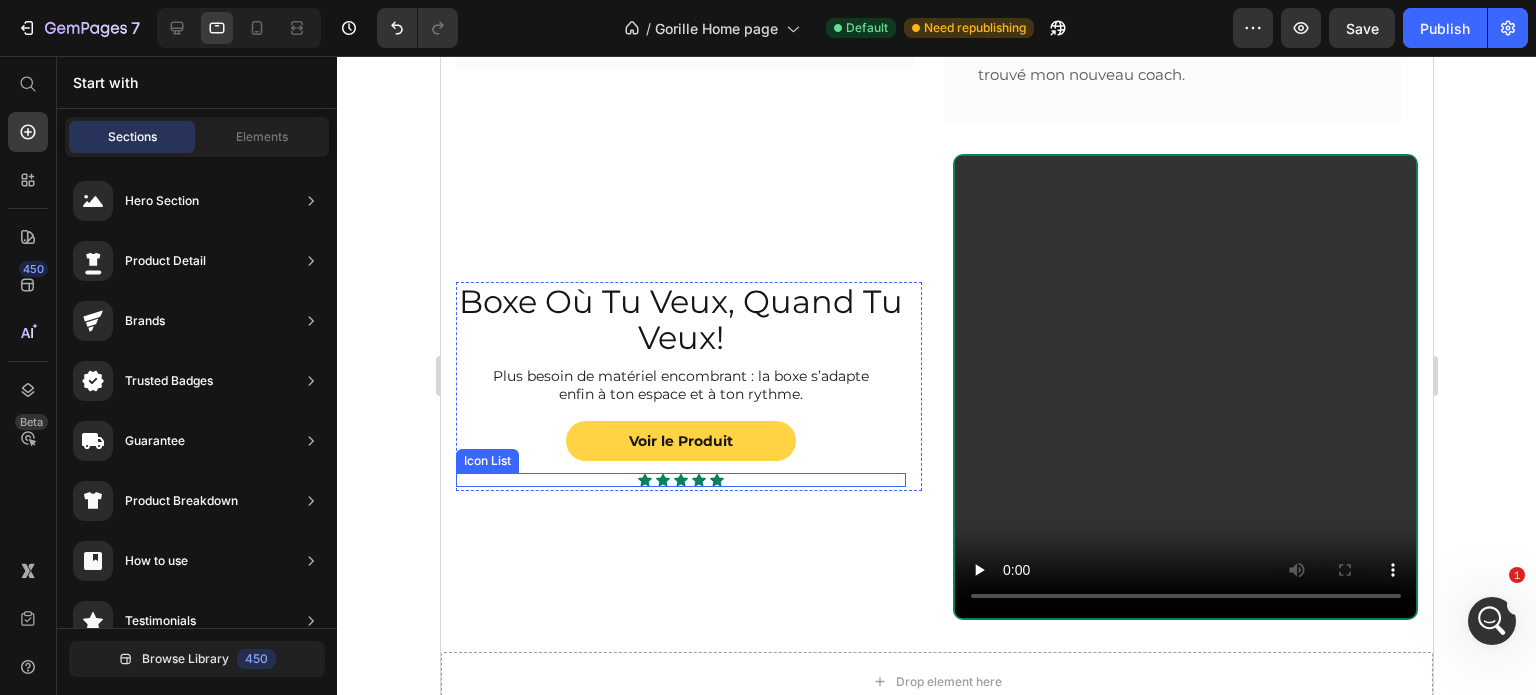 click on "Icon Icon Icon Icon Icon" at bounding box center (680, 480) 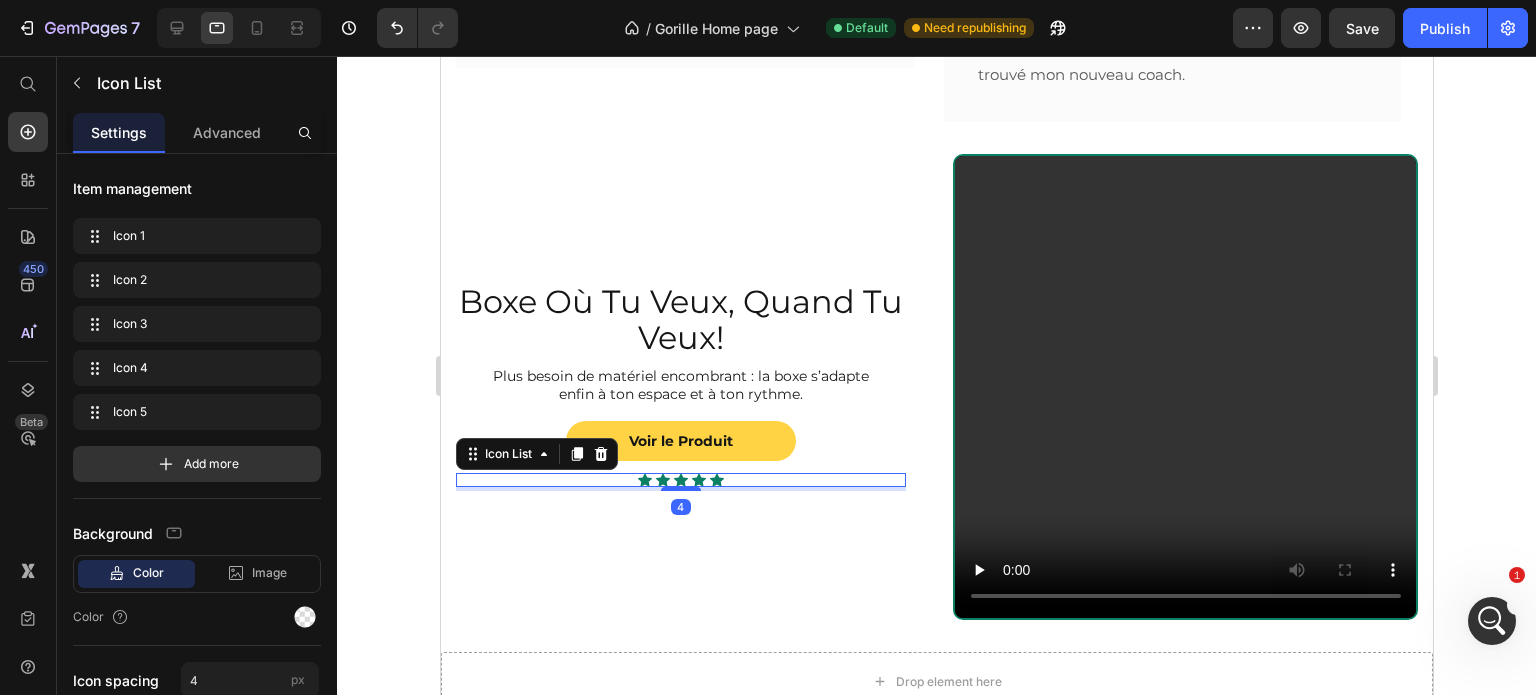 click on "Icon List" at bounding box center (536, 454) 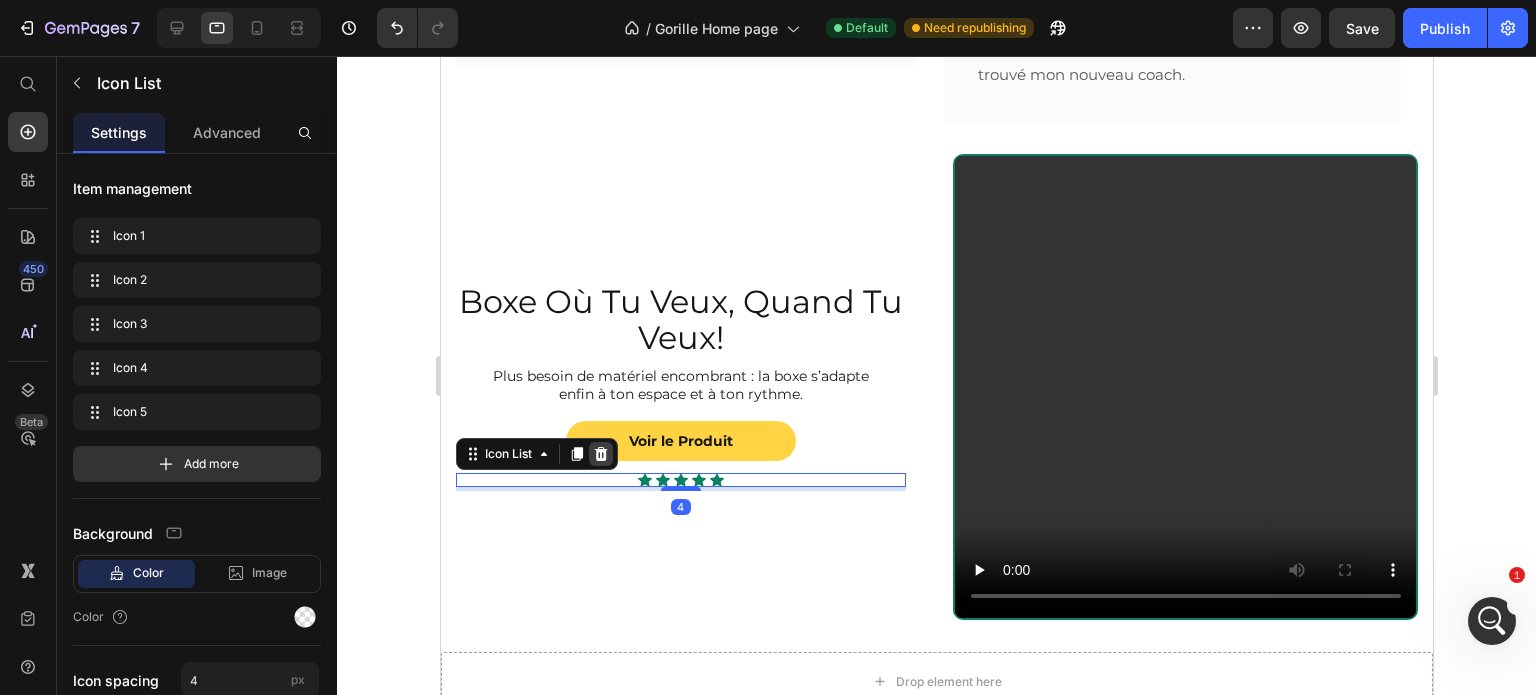 click 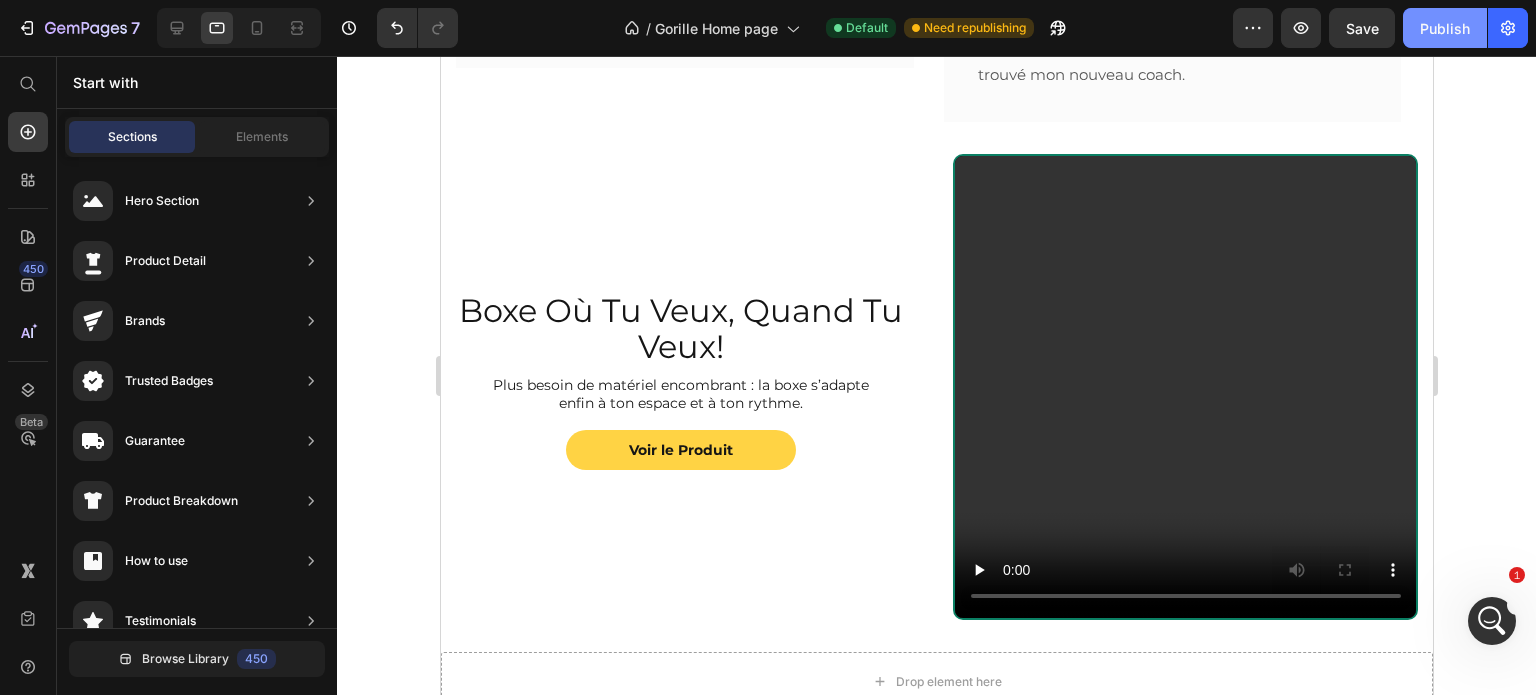 click on "Publish" 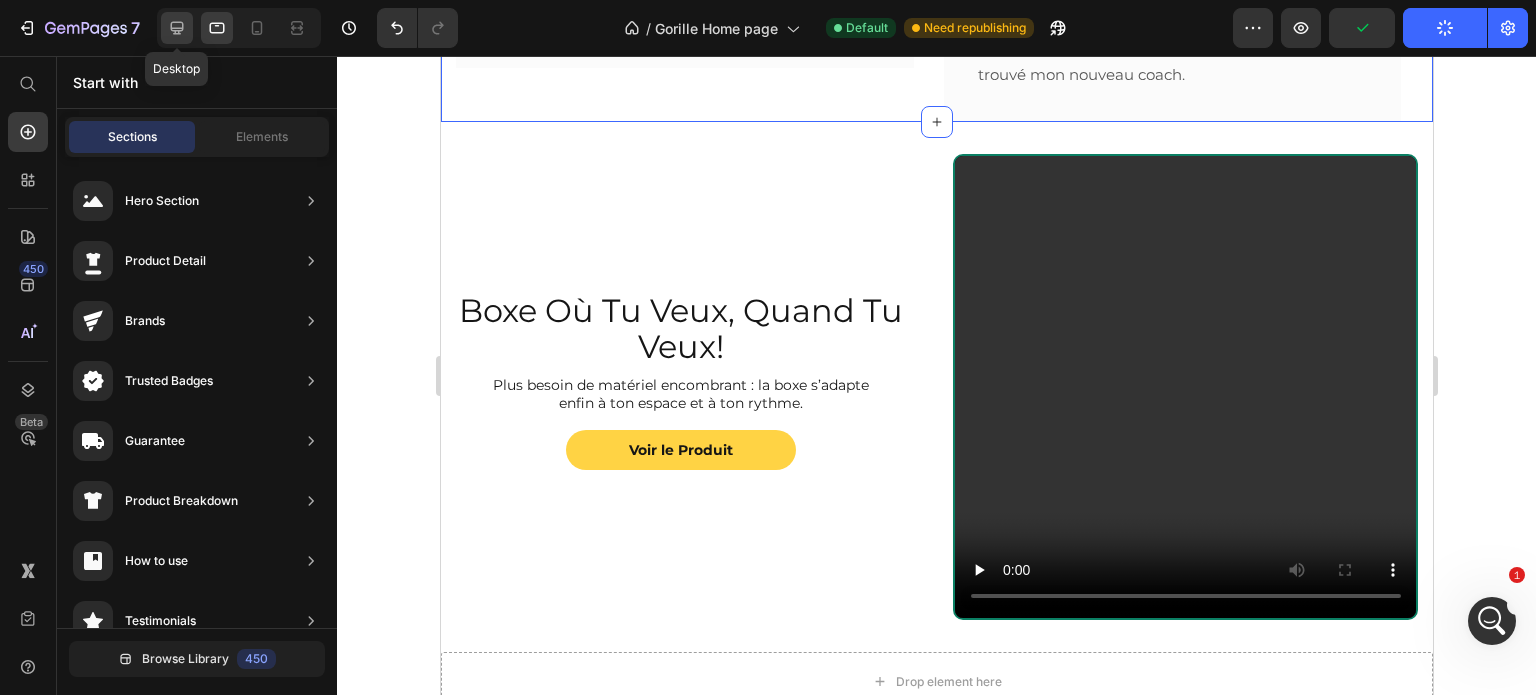 click 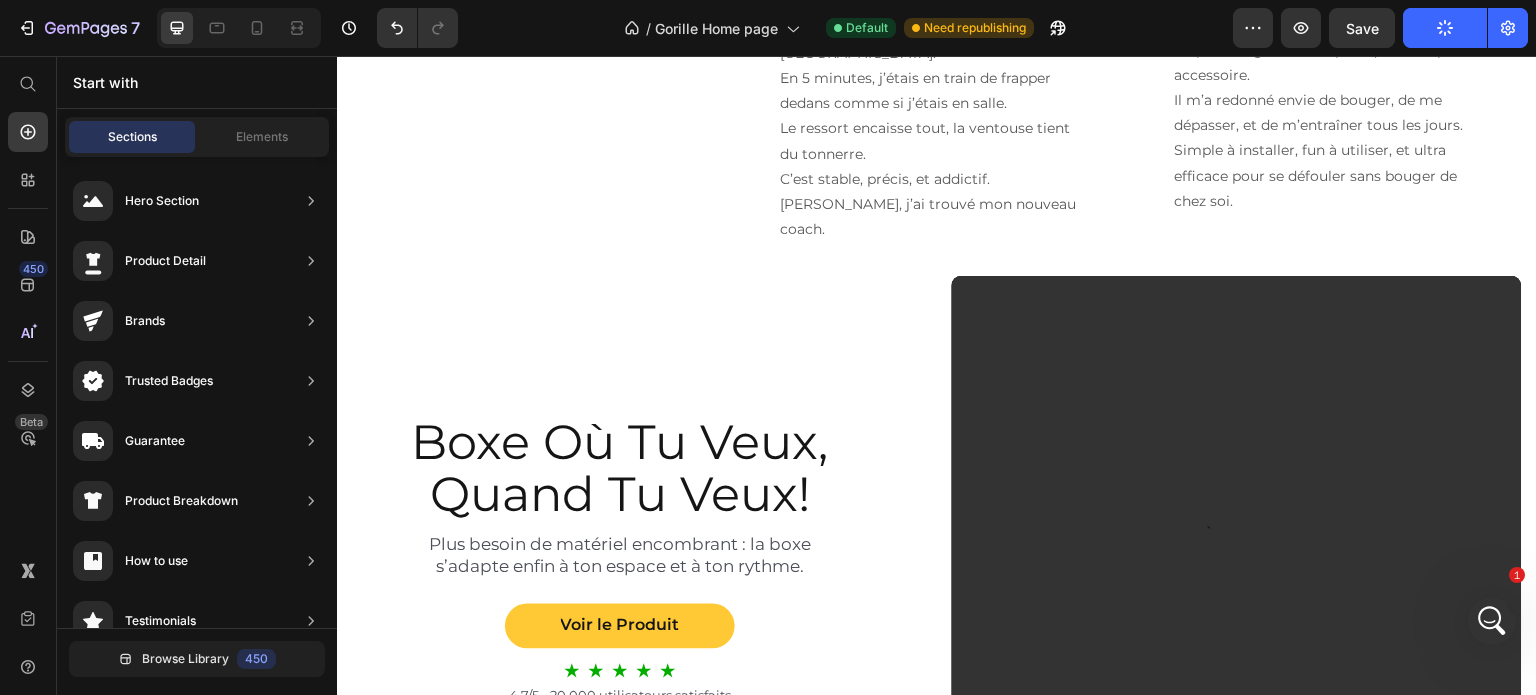 scroll, scrollTop: 2062, scrollLeft: 0, axis: vertical 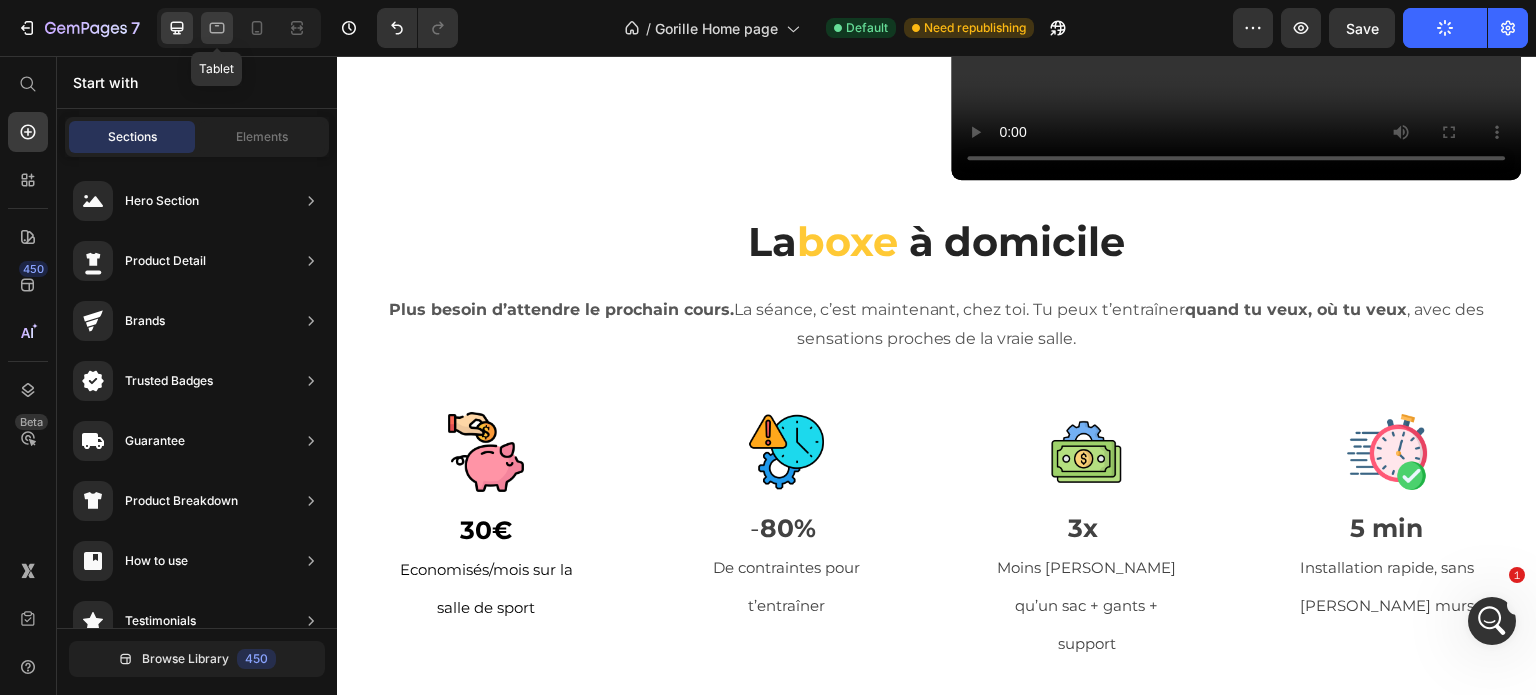 click 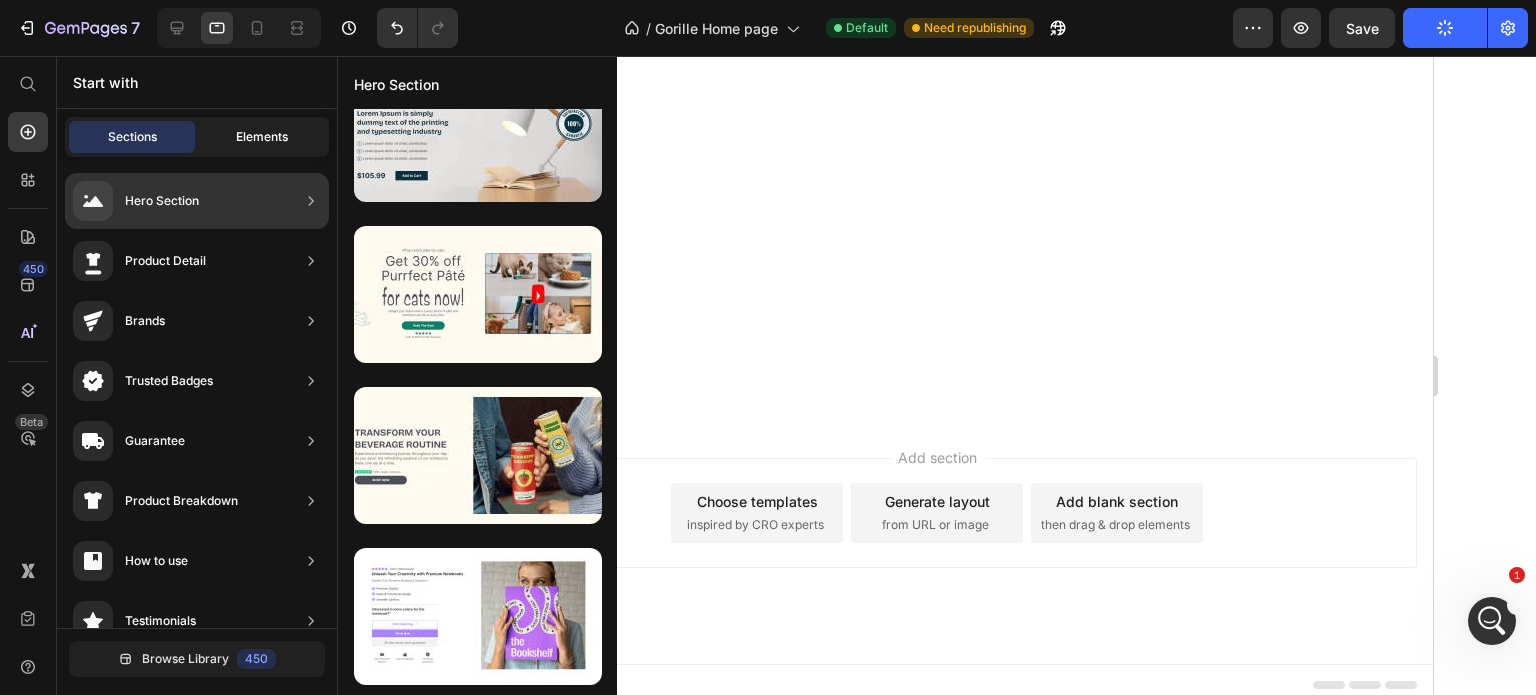 scroll, scrollTop: 537, scrollLeft: 0, axis: vertical 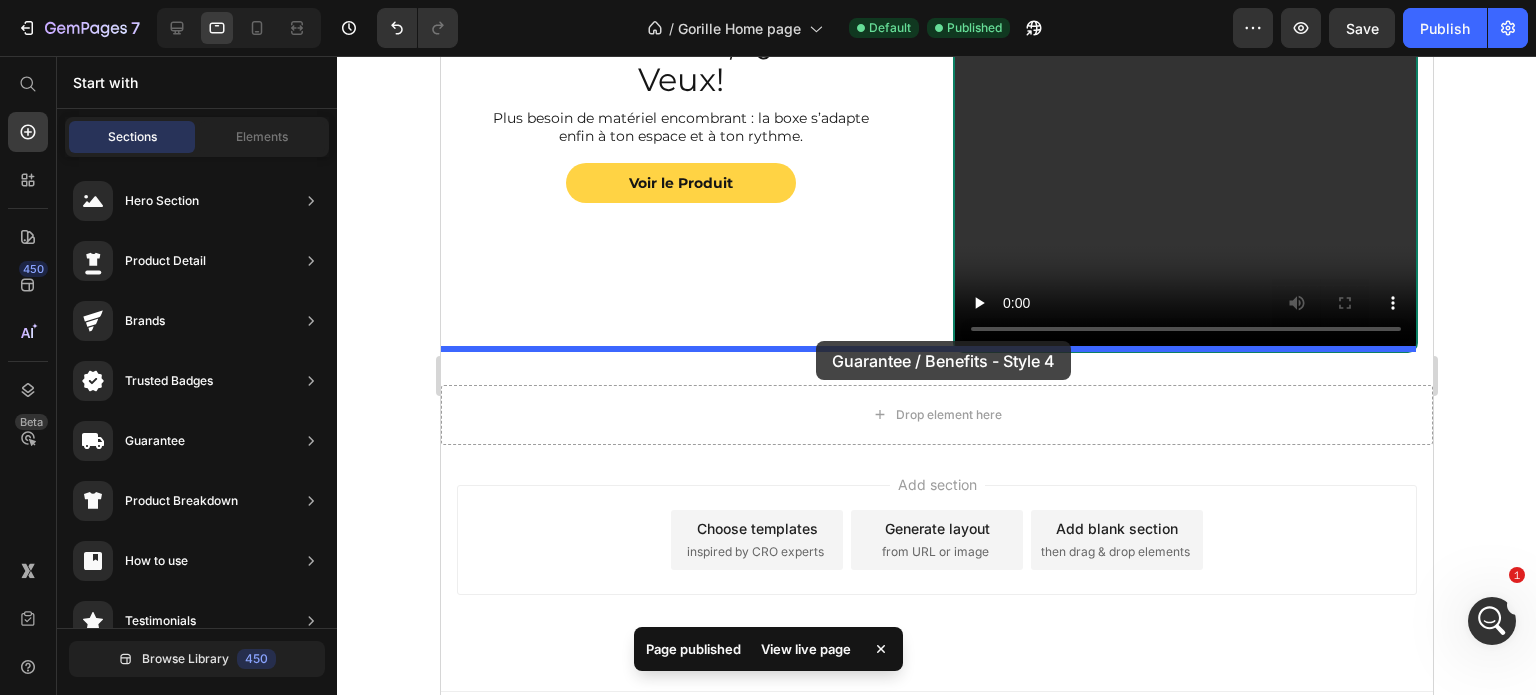 drag, startPoint x: 908, startPoint y: 510, endPoint x: 815, endPoint y: 341, distance: 192.89894 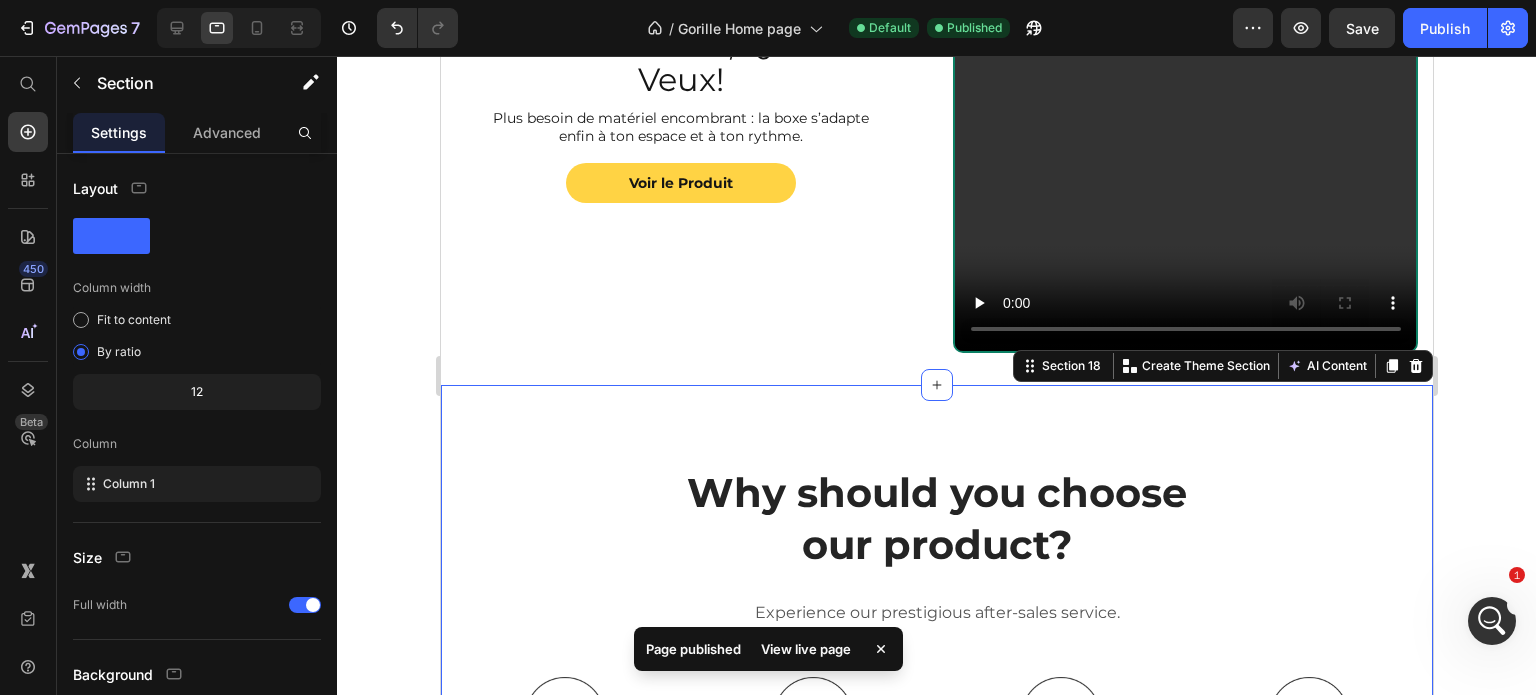 scroll, scrollTop: 2124, scrollLeft: 0, axis: vertical 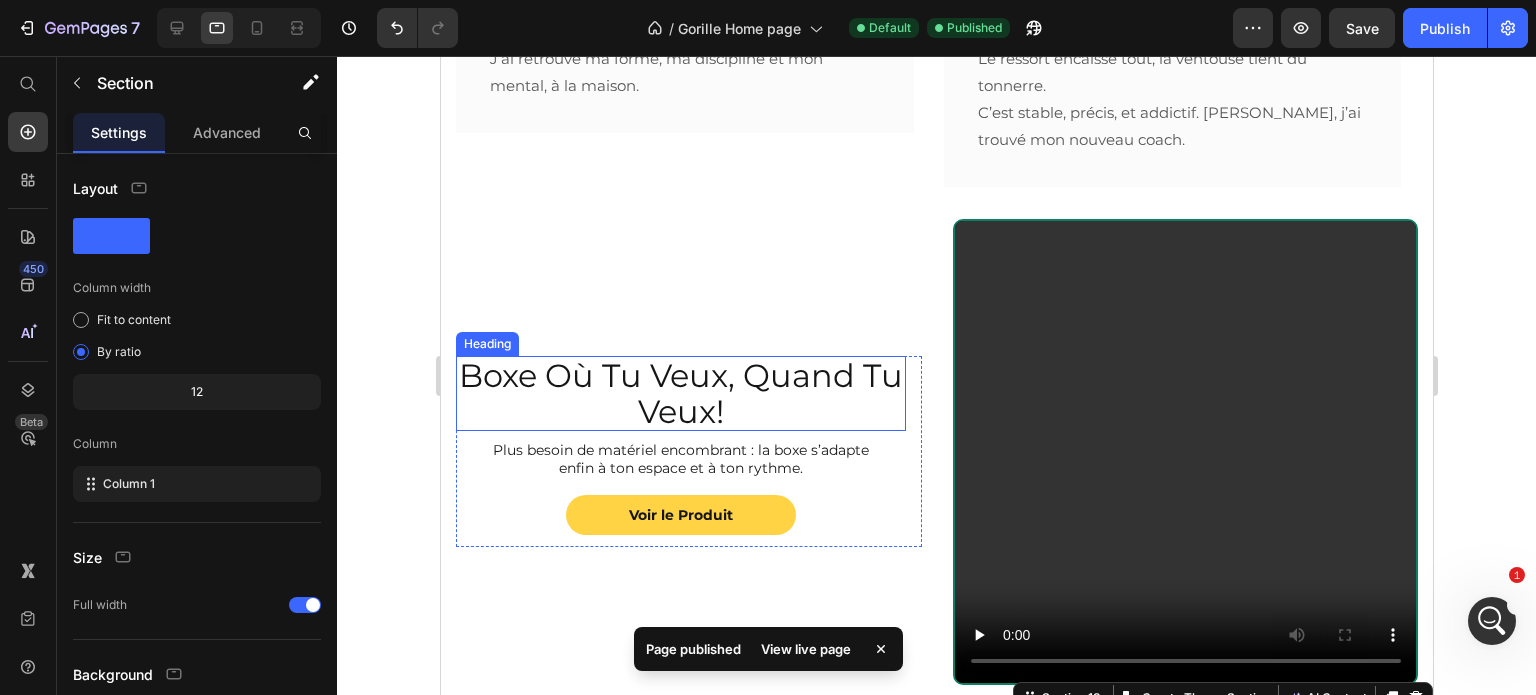click on "Boxe Où Tu Veux, Quand Tu Veux!" at bounding box center [680, 393] 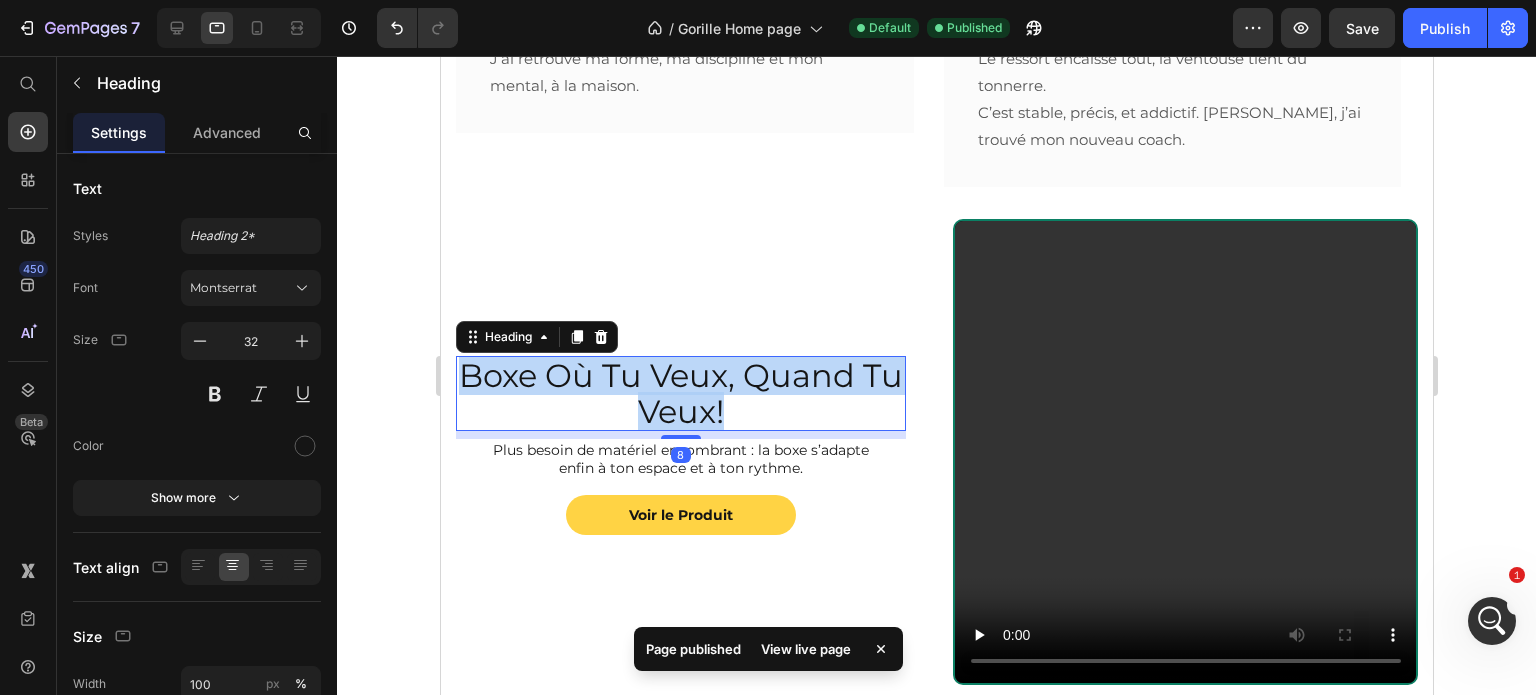 click on "Boxe Où Tu Veux, Quand Tu Veux!" at bounding box center [680, 393] 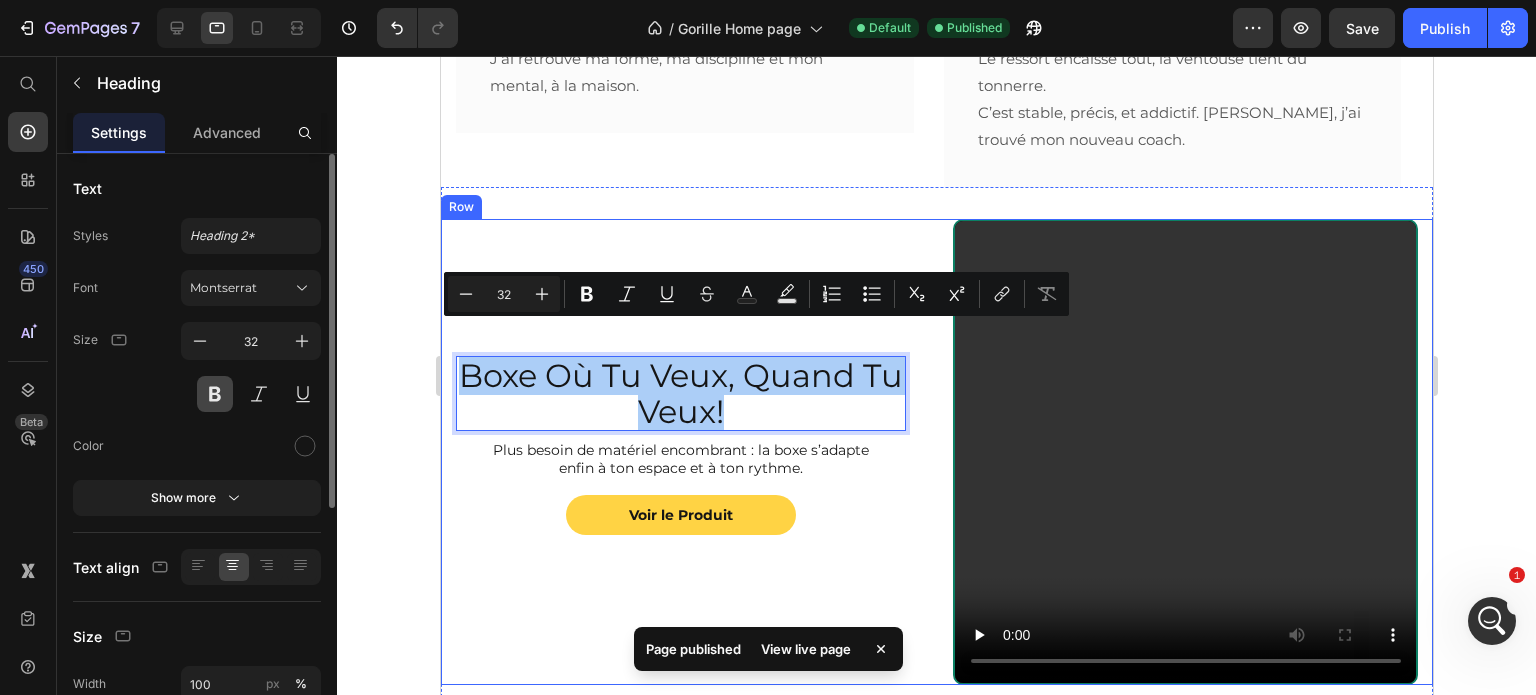 click at bounding box center [215, 394] 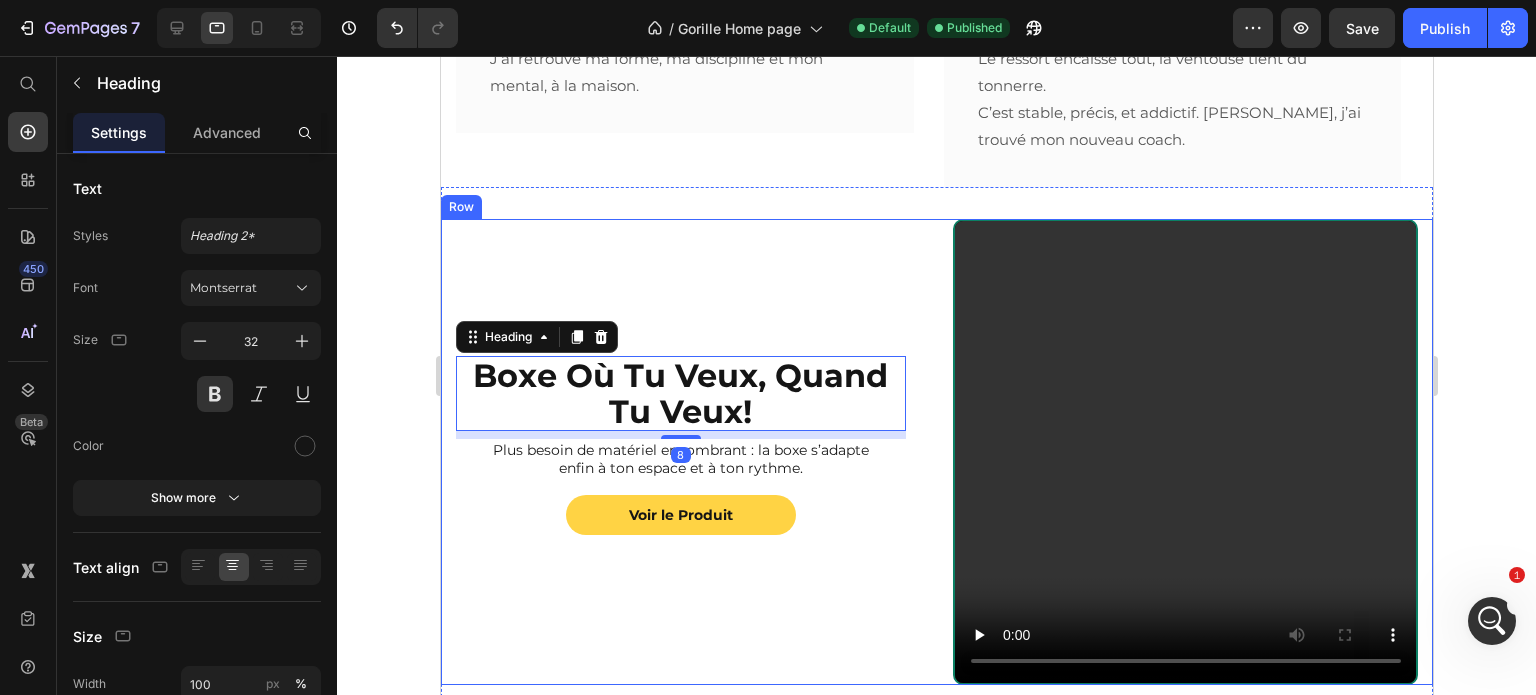 click 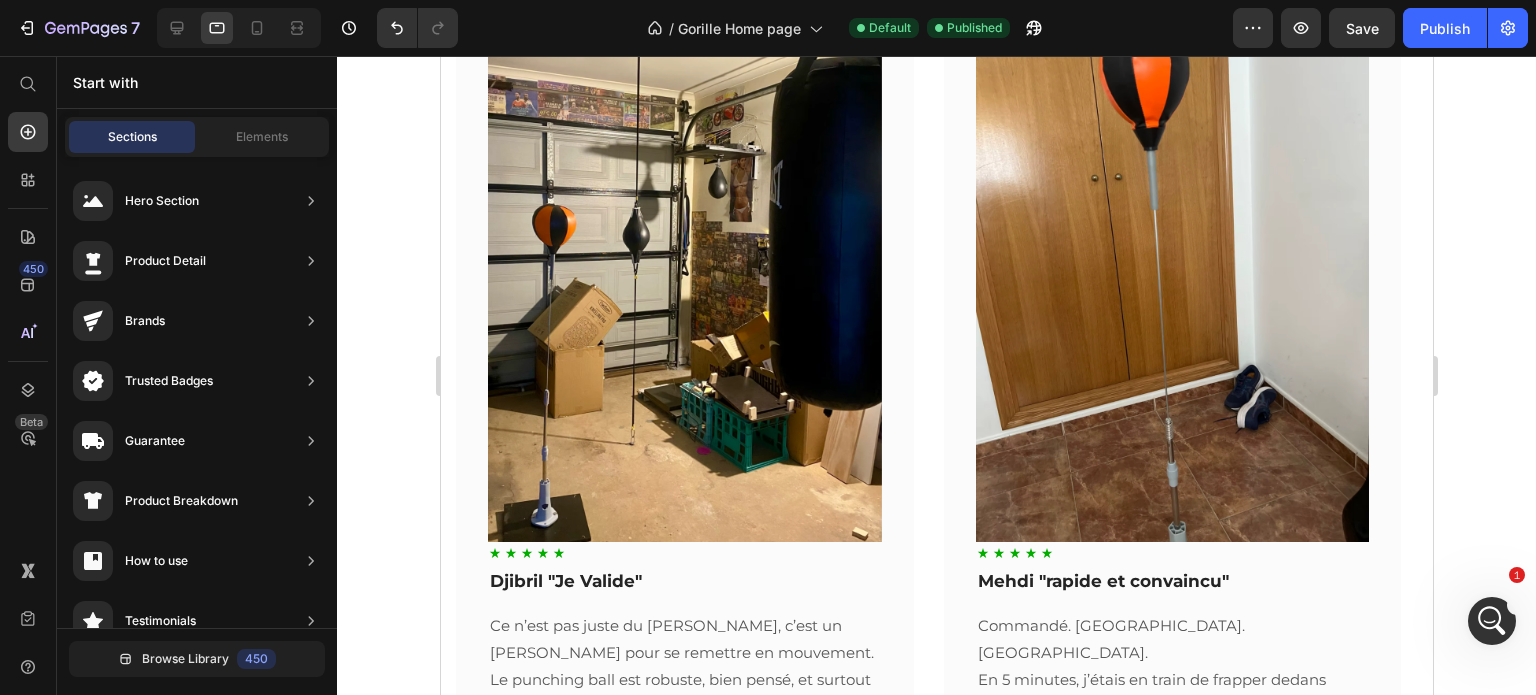 scroll, scrollTop: 1790, scrollLeft: 0, axis: vertical 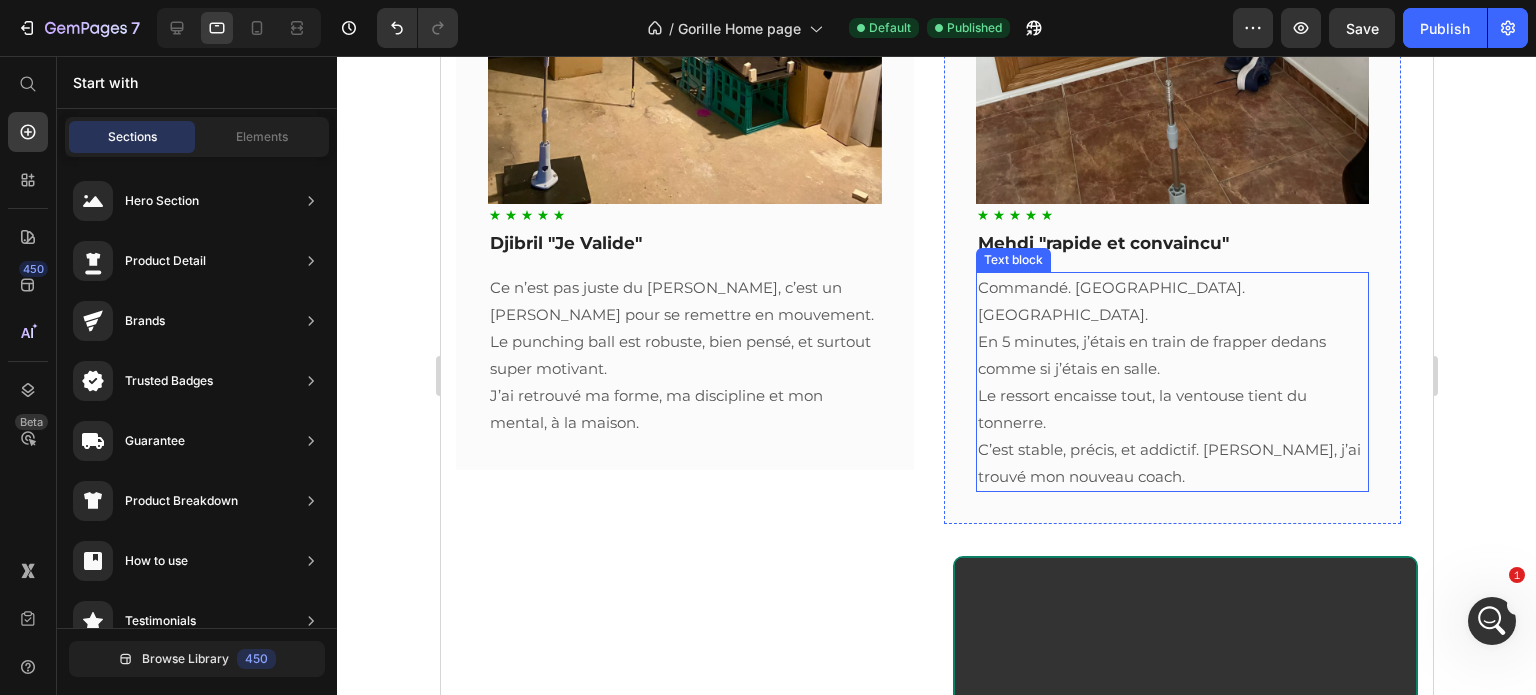 click on "Commandé. Reçu. Monté. En 5 minutes, j’étais en train de frapper dedans comme si j’étais en salle. Le ressort encaisse tout, la ventouse tient du tonnerre. C’est stable, précis, et addictif. Bref, j’ai trouvé mon nouveau coach." at bounding box center [1172, 382] 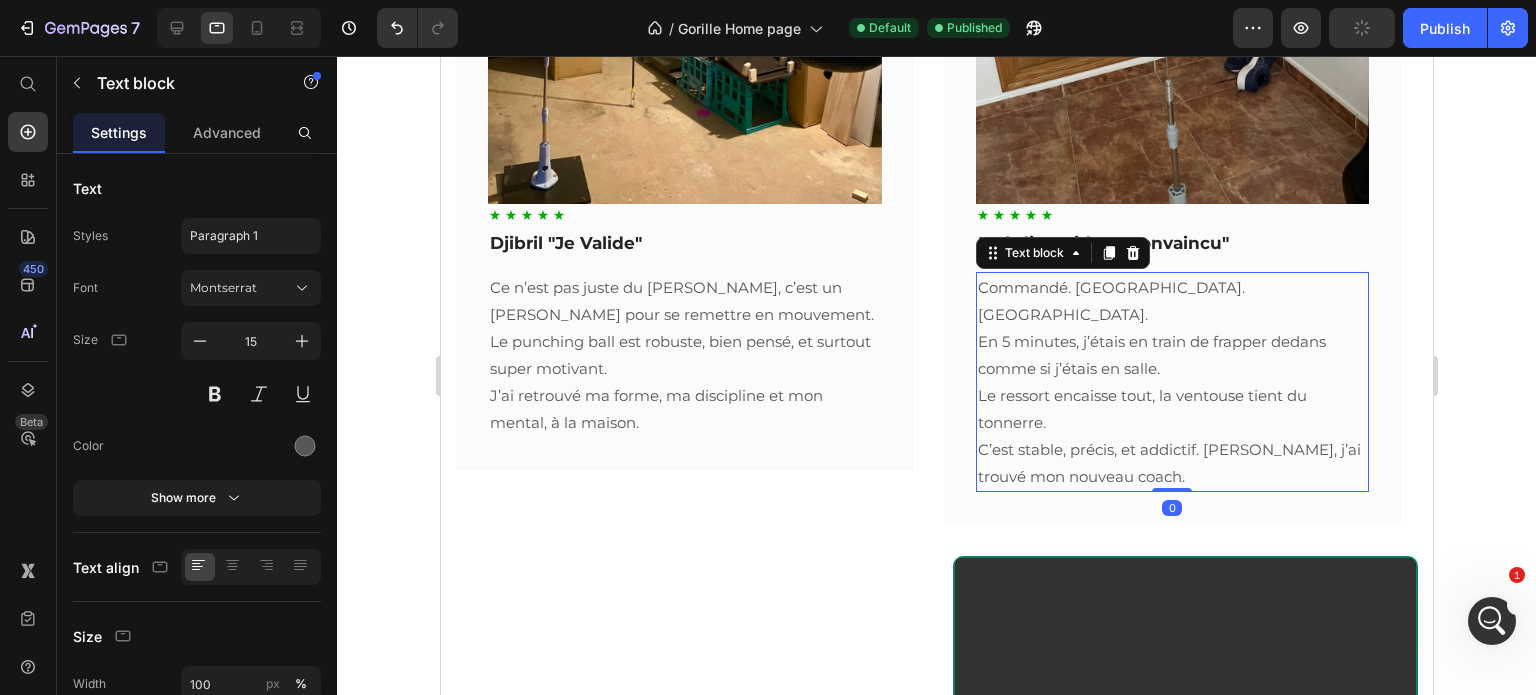 click on "Commandé. Reçu. Monté. En 5 minutes, j’étais en train de frapper dedans comme si j’étais en salle. Le ressort encaisse tout, la ventouse tient du tonnerre. C’est stable, précis, et addictif. Bref, j’ai trouvé mon nouveau coach." at bounding box center [1172, 382] 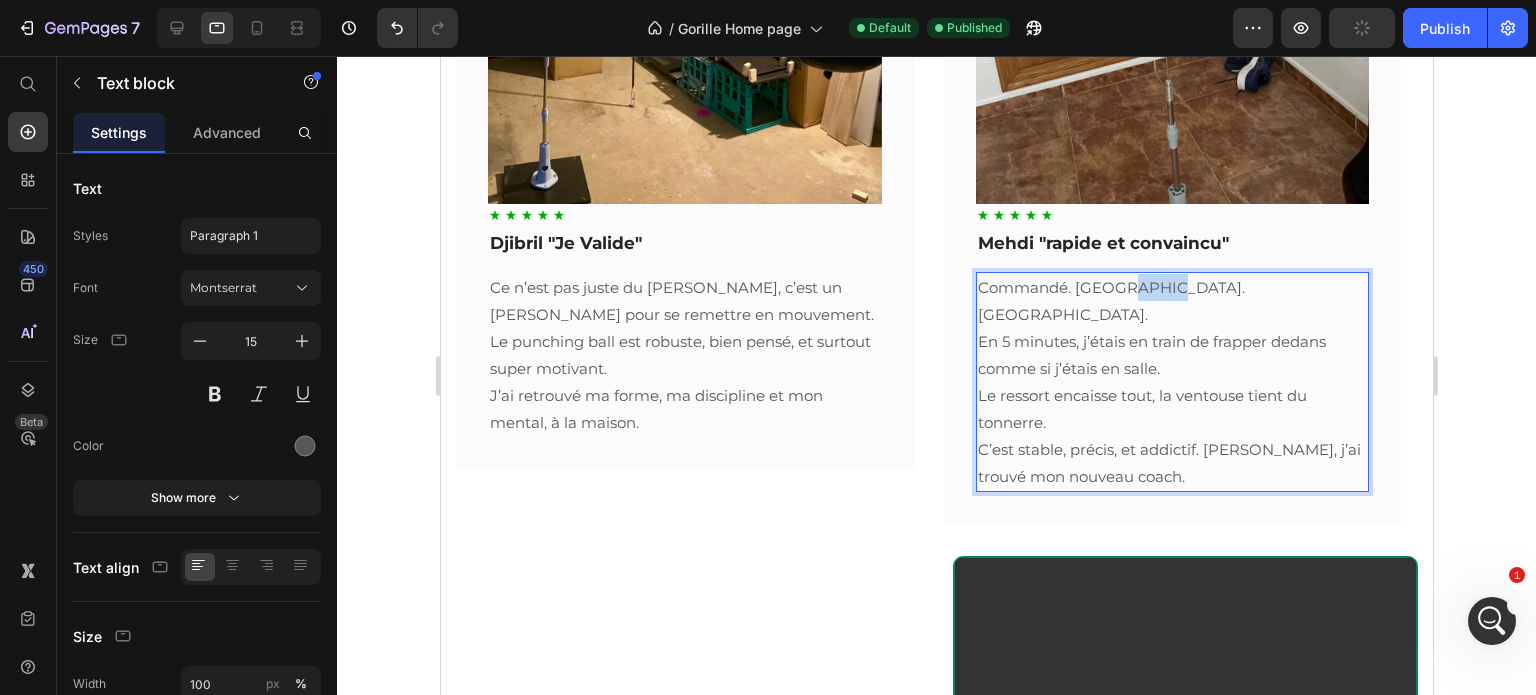 click on "Commandé. Reçu. Monté. En 5 minutes, j’étais en train de frapper dedans comme si j’étais en salle. Le ressort encaisse tout, la ventouse tient du tonnerre. C’est stable, précis, et addictif. Bref, j’ai trouvé mon nouveau coach." at bounding box center (1172, 382) 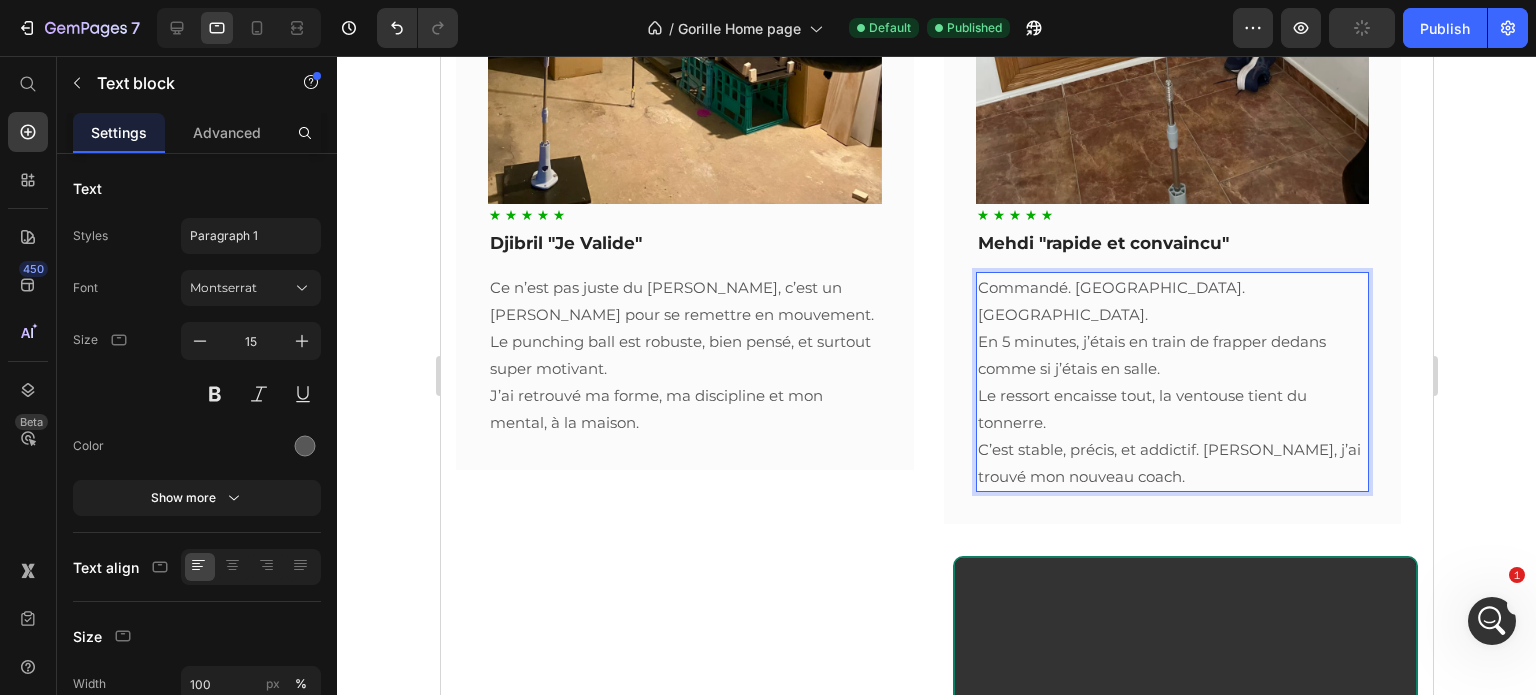 click on "Commandé. Reçu. Monté. En 5 minutes, j’étais en train de frapper dedans comme si j’étais en salle. Le ressort encaisse tout, la ventouse tient du tonnerre. C’est stable, précis, et addictif. Bref, j’ai trouvé mon nouveau coach." at bounding box center [1172, 382] 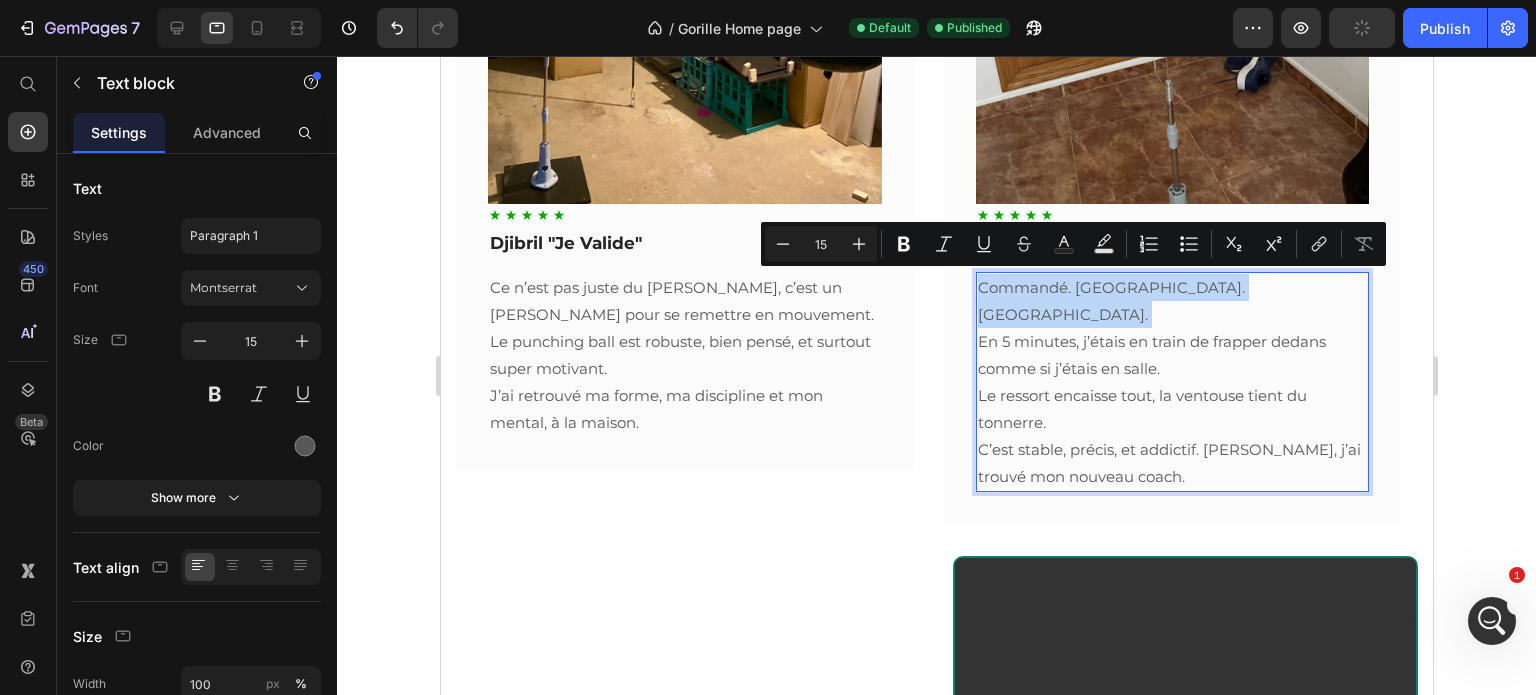 drag, startPoint x: 1173, startPoint y: 283, endPoint x: 975, endPoint y: 276, distance: 198.1237 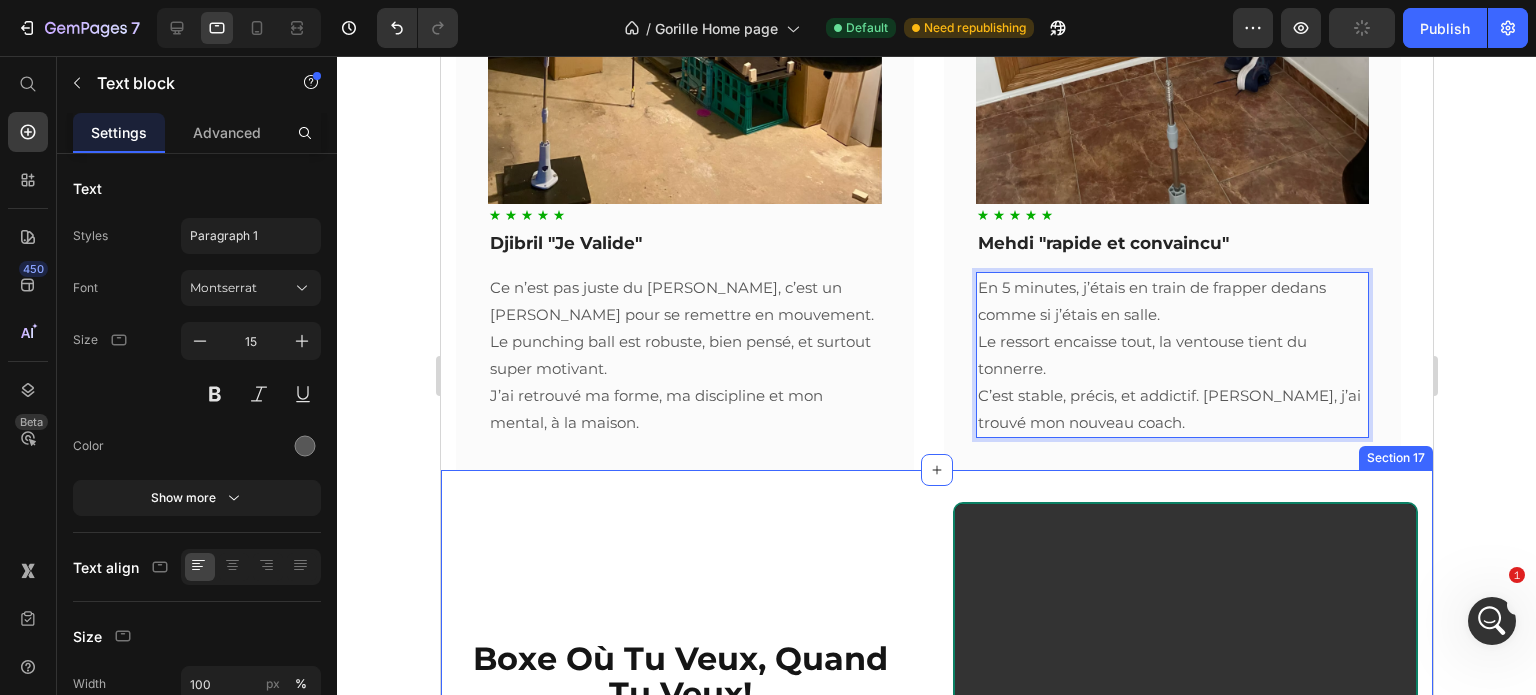 click on "Boxe Où Tu Veux, Quand Tu Veux! Heading Plus besoin de matériel encombrant : la boxe s’adapte enfin à ton espace et à ton rythme. Text Block Voir le Produit Button Row Video Row Section 17" at bounding box center [936, 735] 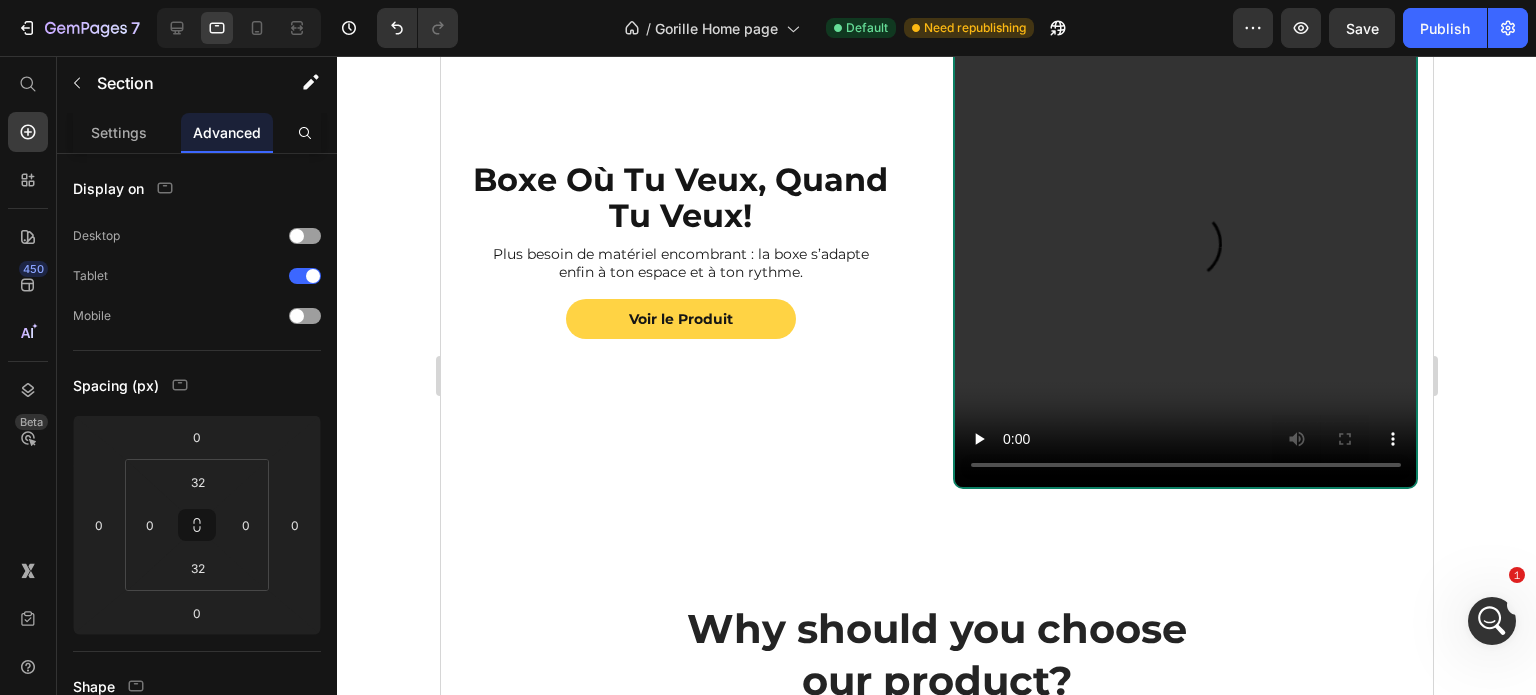 scroll, scrollTop: 2432, scrollLeft: 0, axis: vertical 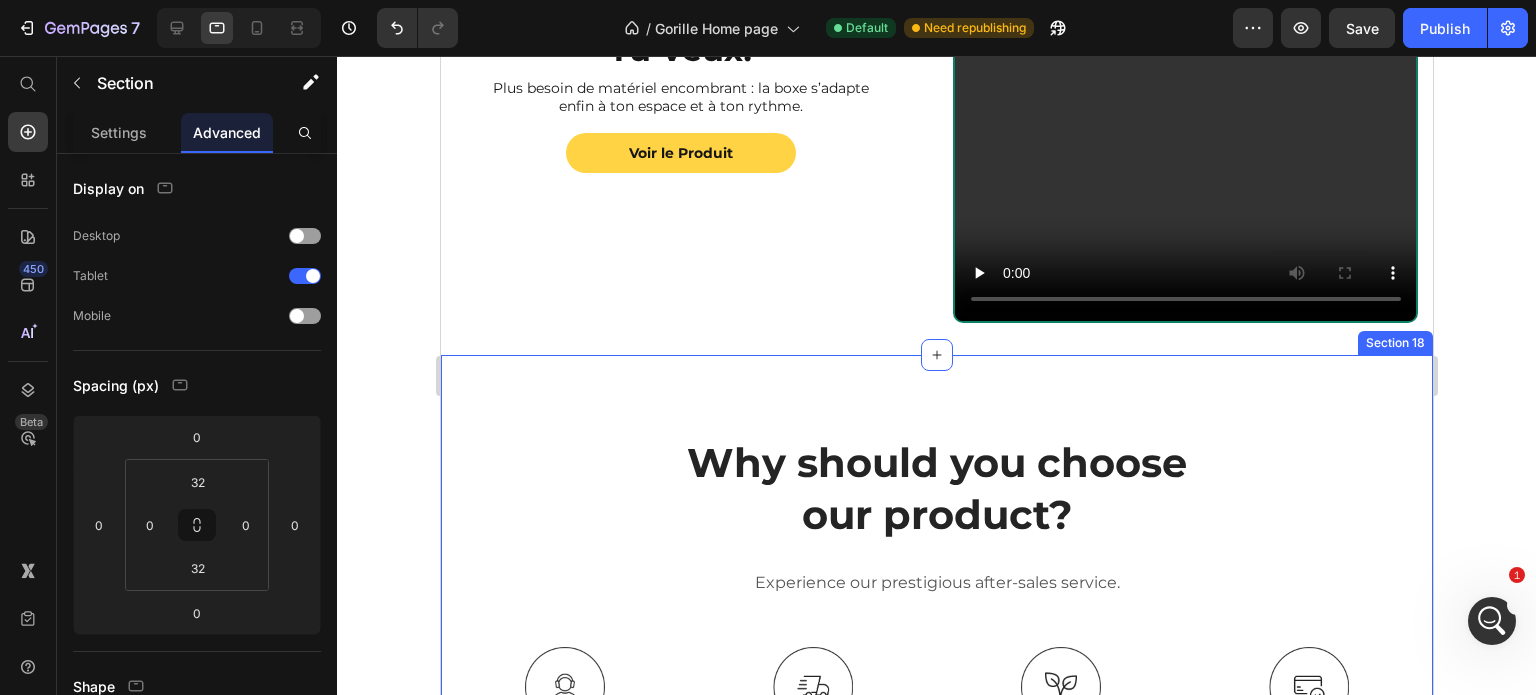 click on "Why should you choose our product? Heading Experience our prestigious after-sales service. Text block Row Image 24/7 Friendly Support Text Block Image Free Shipping over $60 Text Block Image Vegan Friendly Formula Text Block Image Secure Online Payment Text Block Row Section 18" at bounding box center (936, 620) 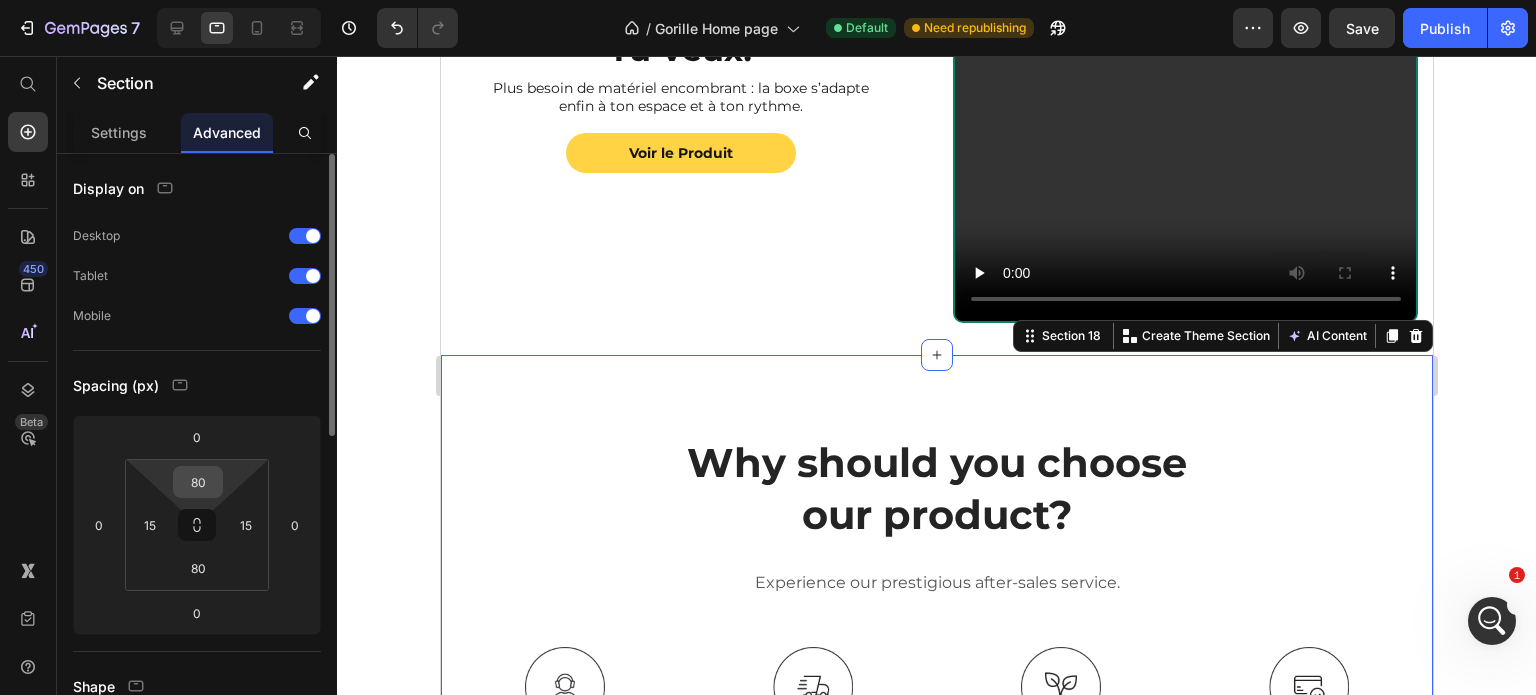 click on "80" at bounding box center [198, 482] 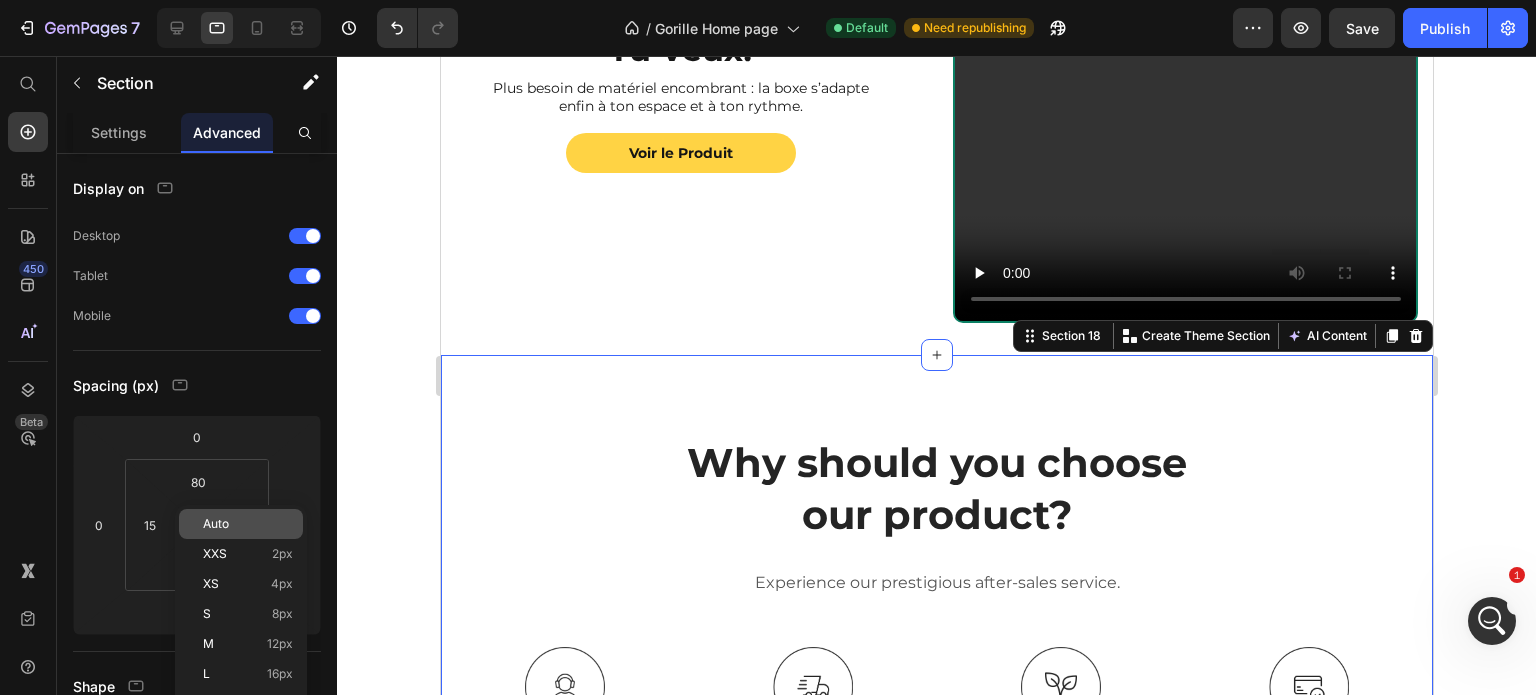 click on "Auto" at bounding box center [216, 524] 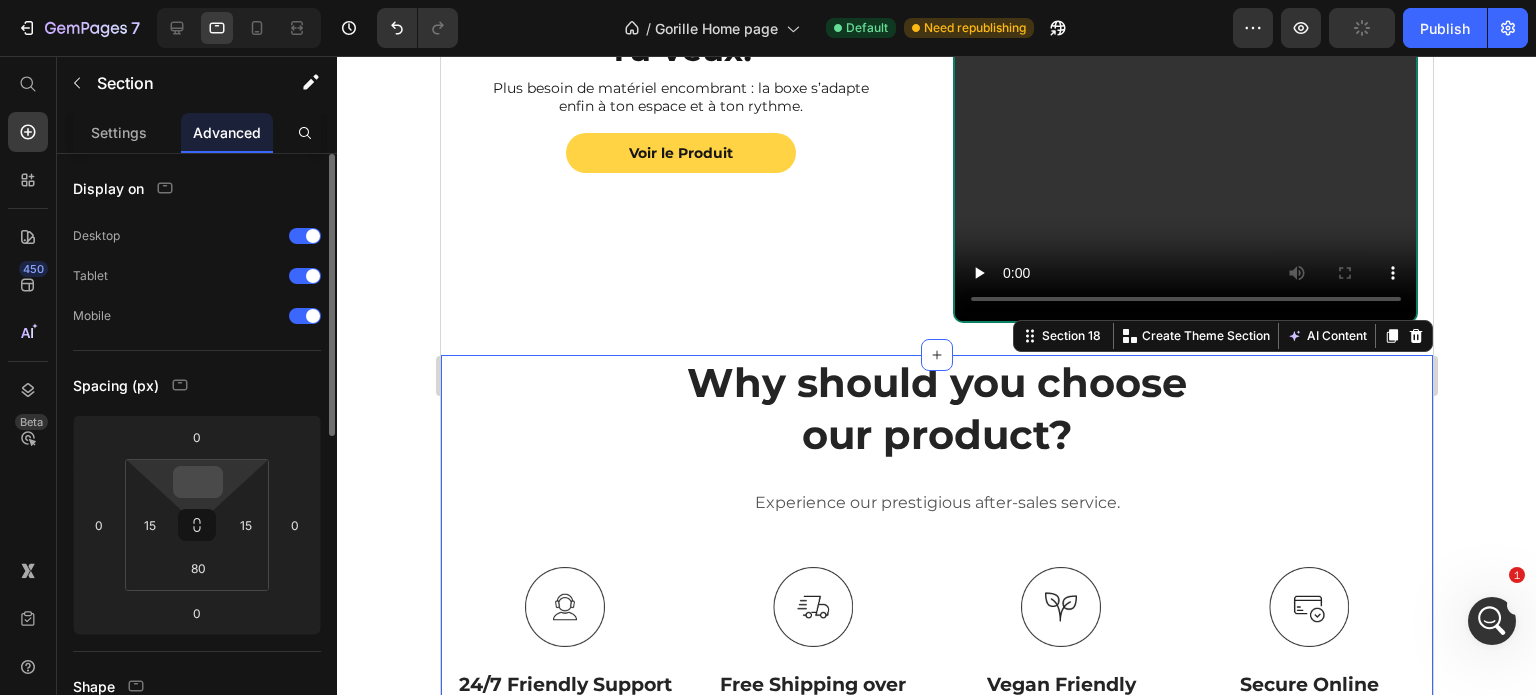 click at bounding box center [198, 482] 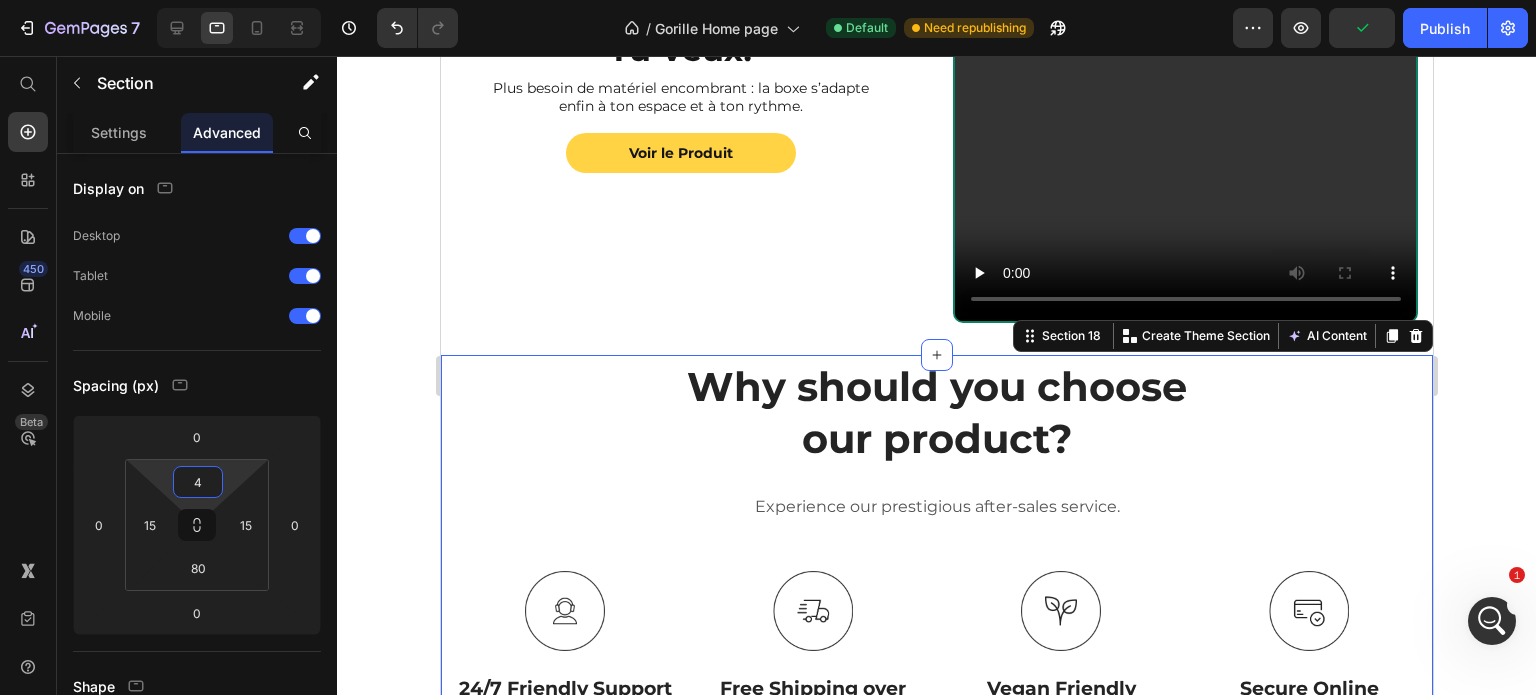 drag, startPoint x: 229, startPoint y: 477, endPoint x: 232, endPoint y: 465, distance: 12.369317 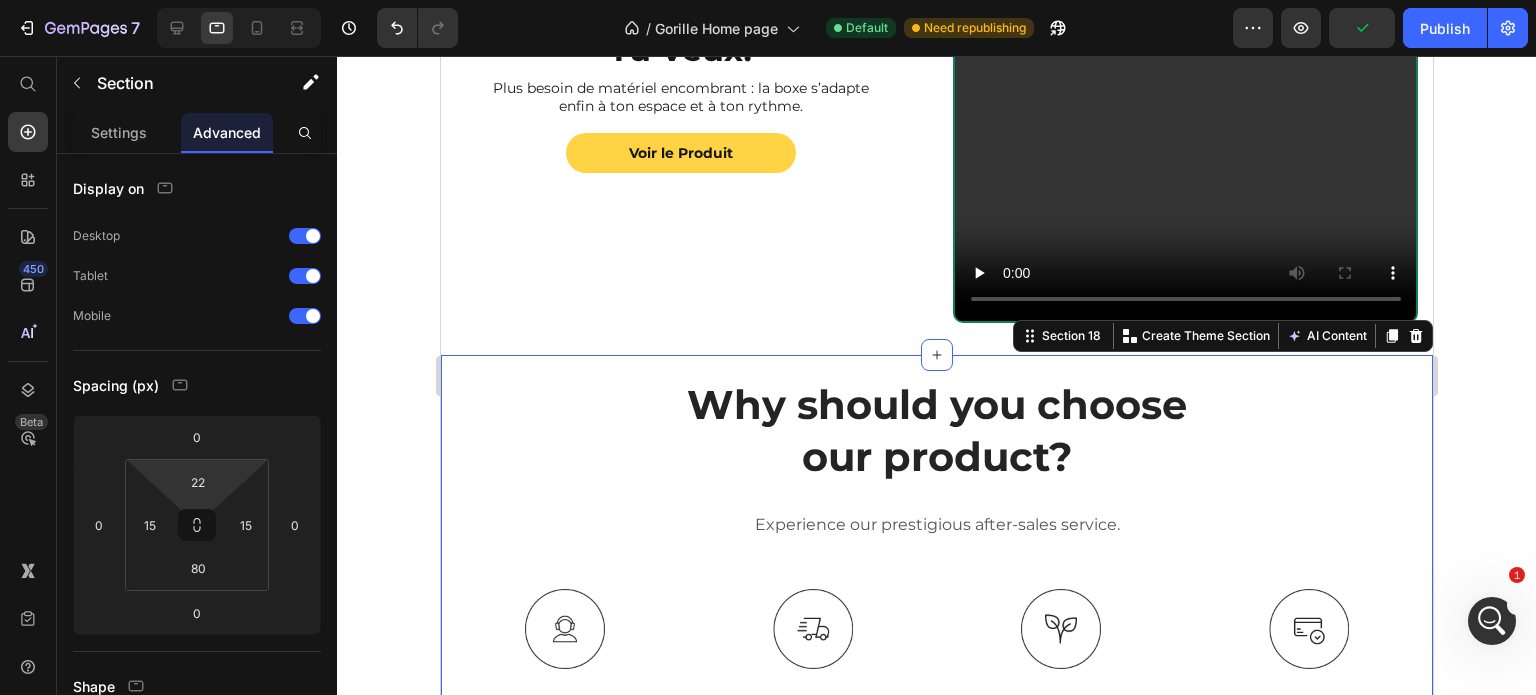 type on "30" 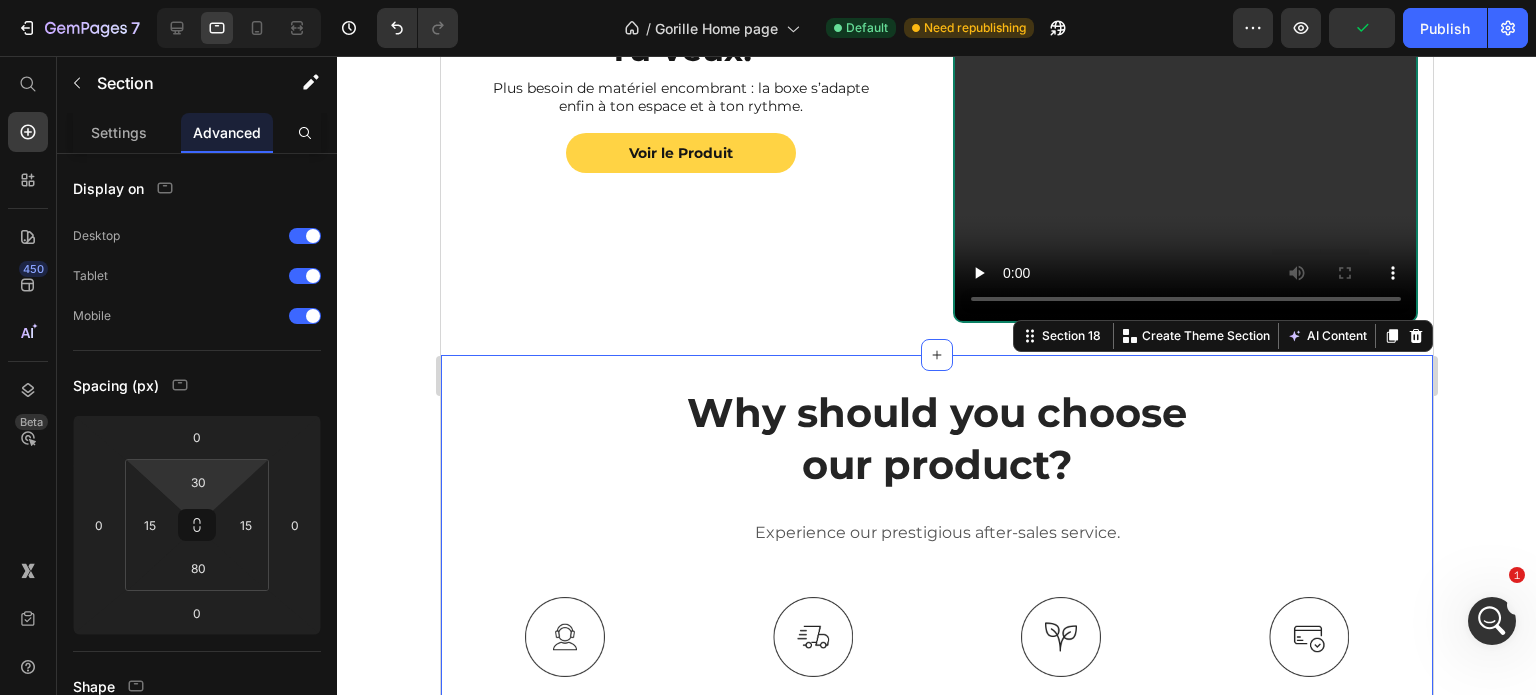 drag, startPoint x: 234, startPoint y: 472, endPoint x: 234, endPoint y: 459, distance: 13 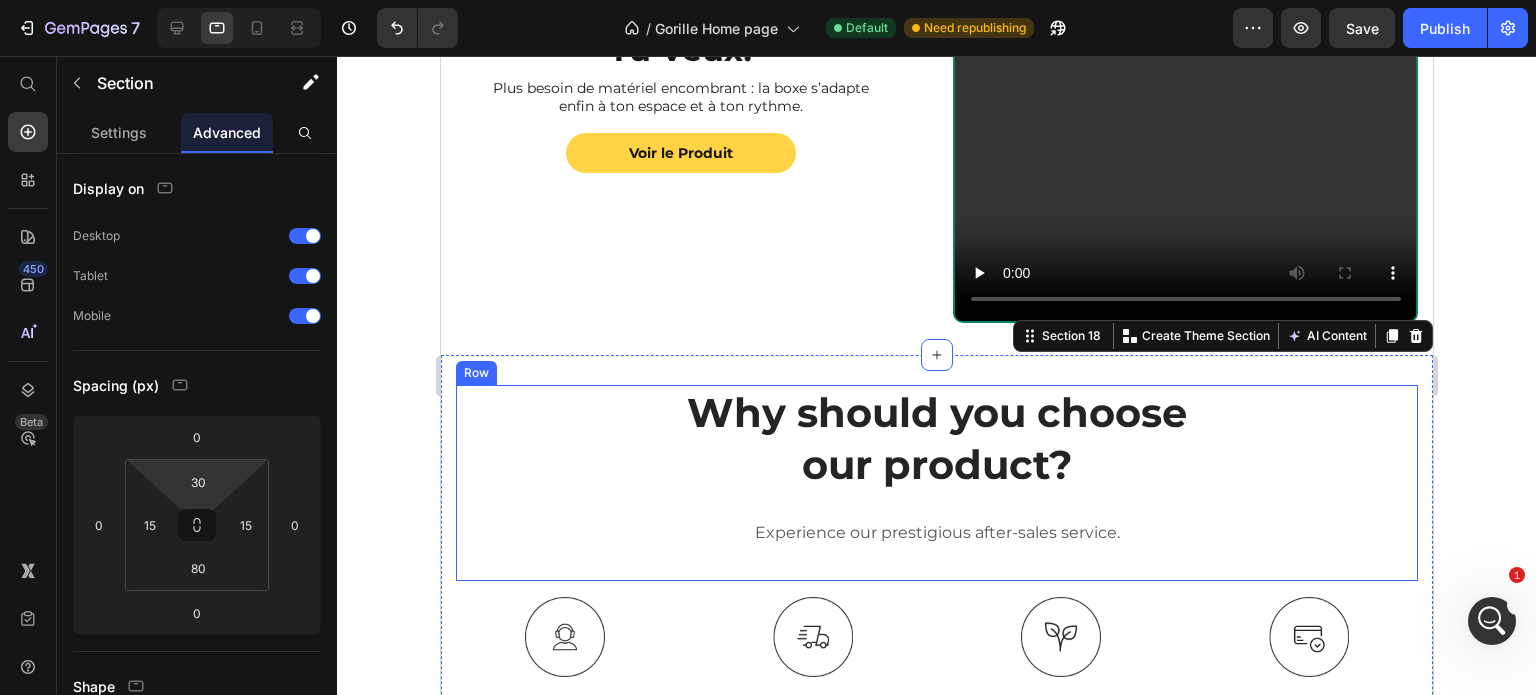 scroll, scrollTop: 2599, scrollLeft: 0, axis: vertical 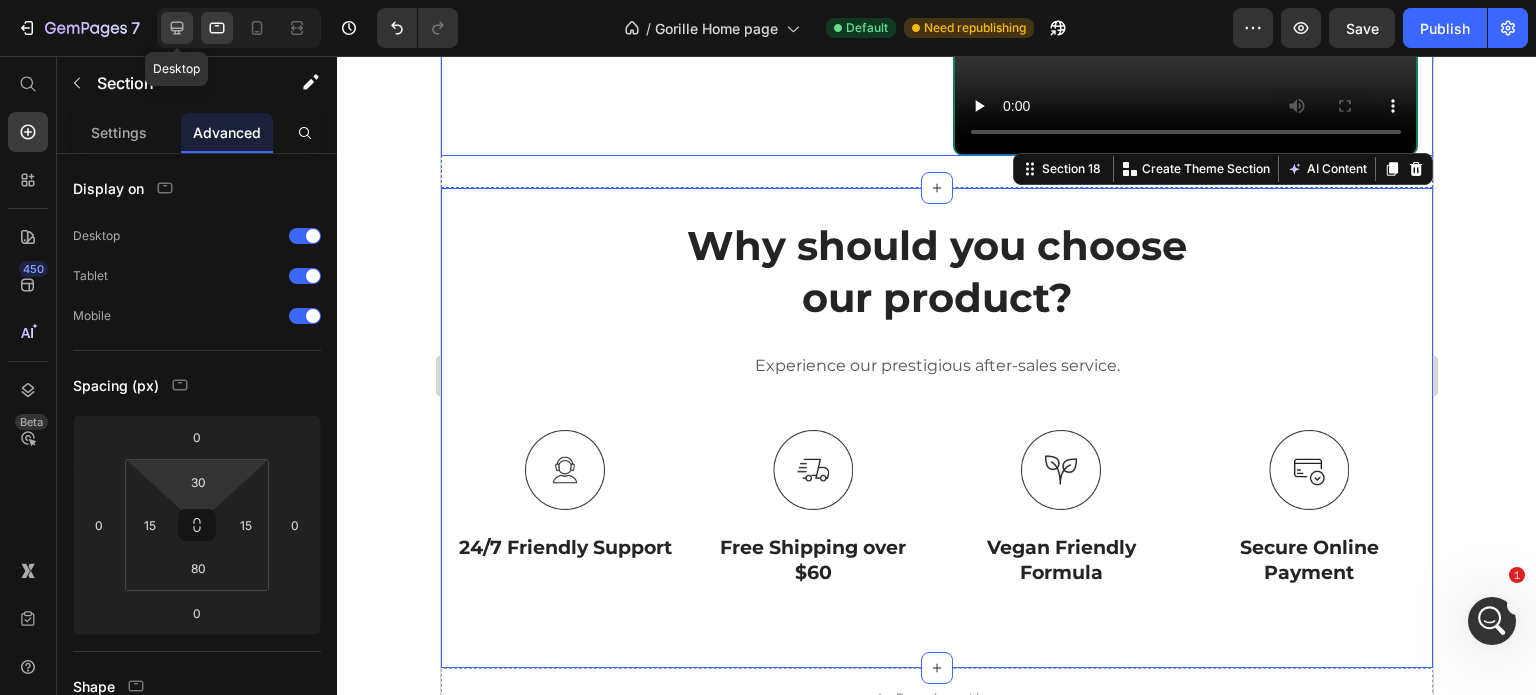 click 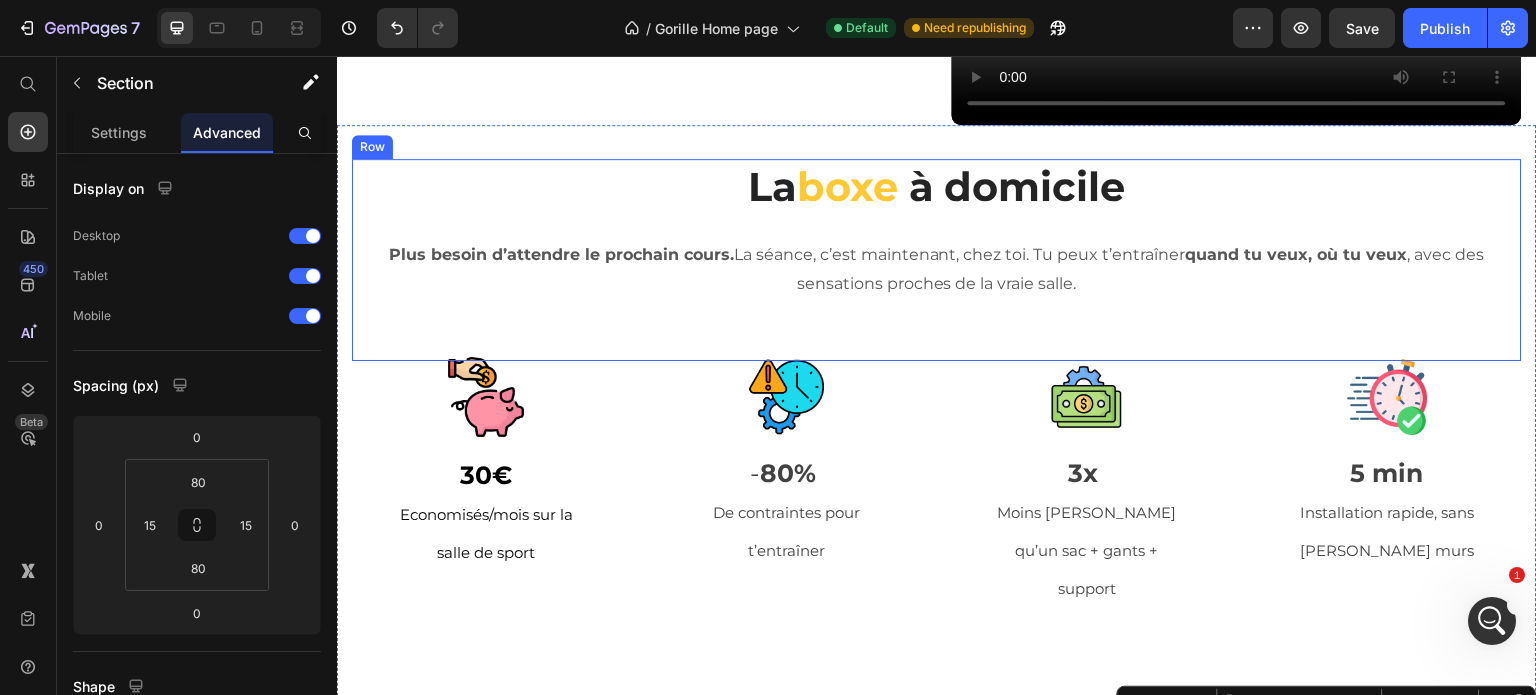 scroll, scrollTop: 1958, scrollLeft: 0, axis: vertical 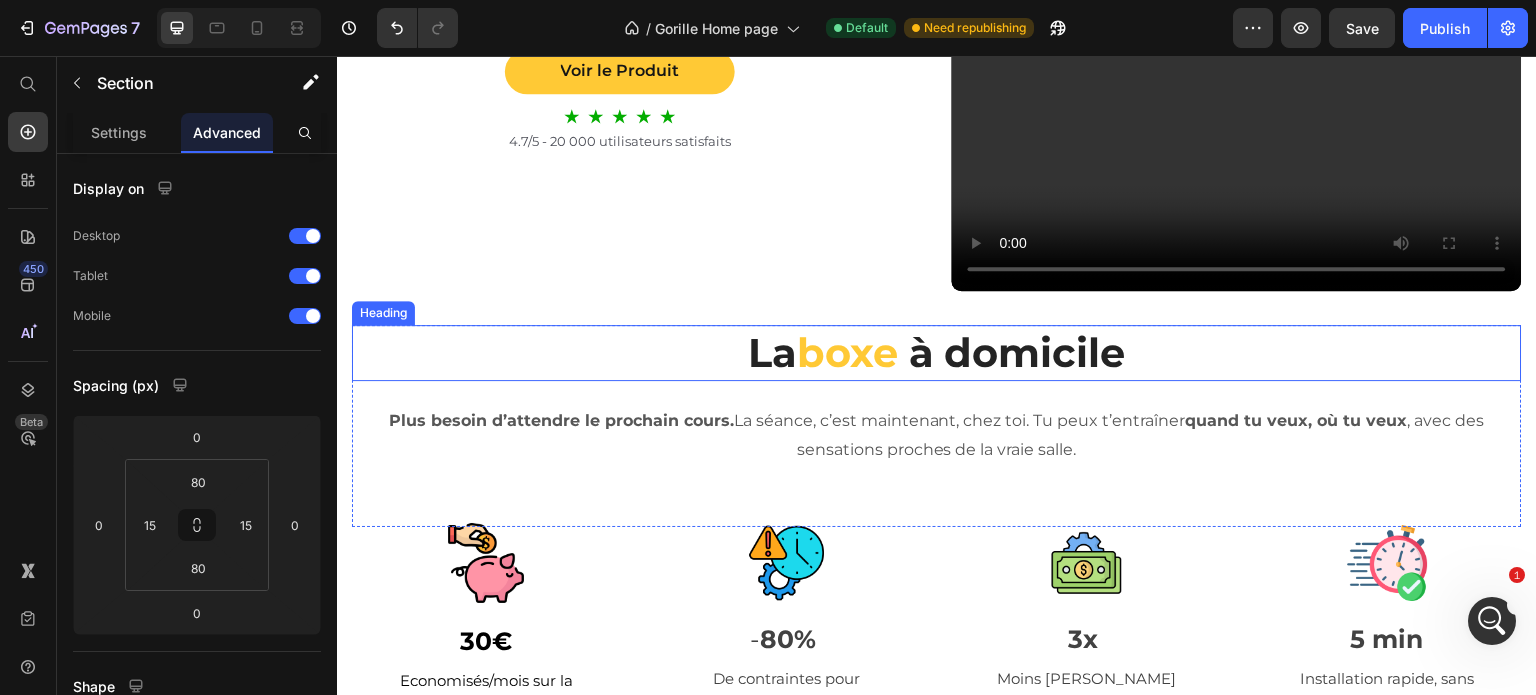 click on "La  boxe   à domicile" at bounding box center [937, 353] 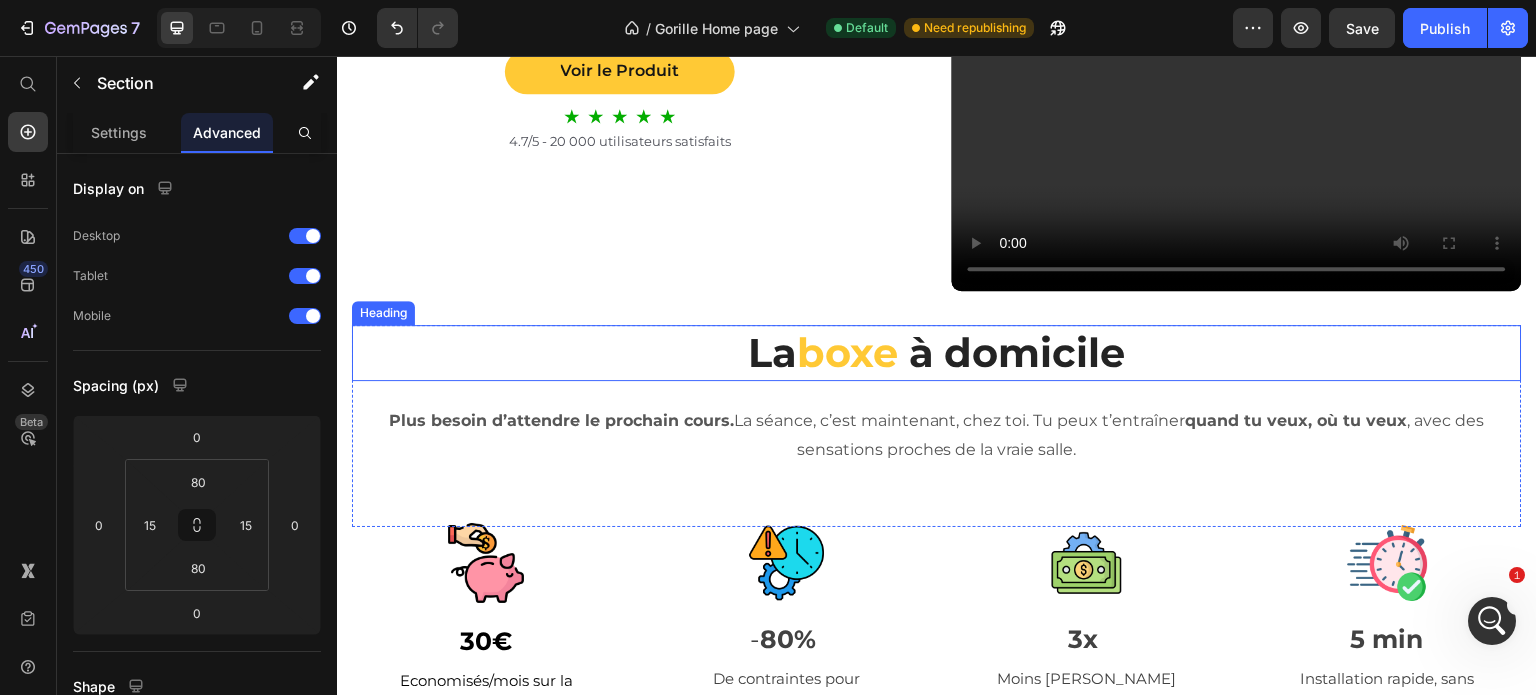 click on "La  boxe   à domicile" at bounding box center (937, 353) 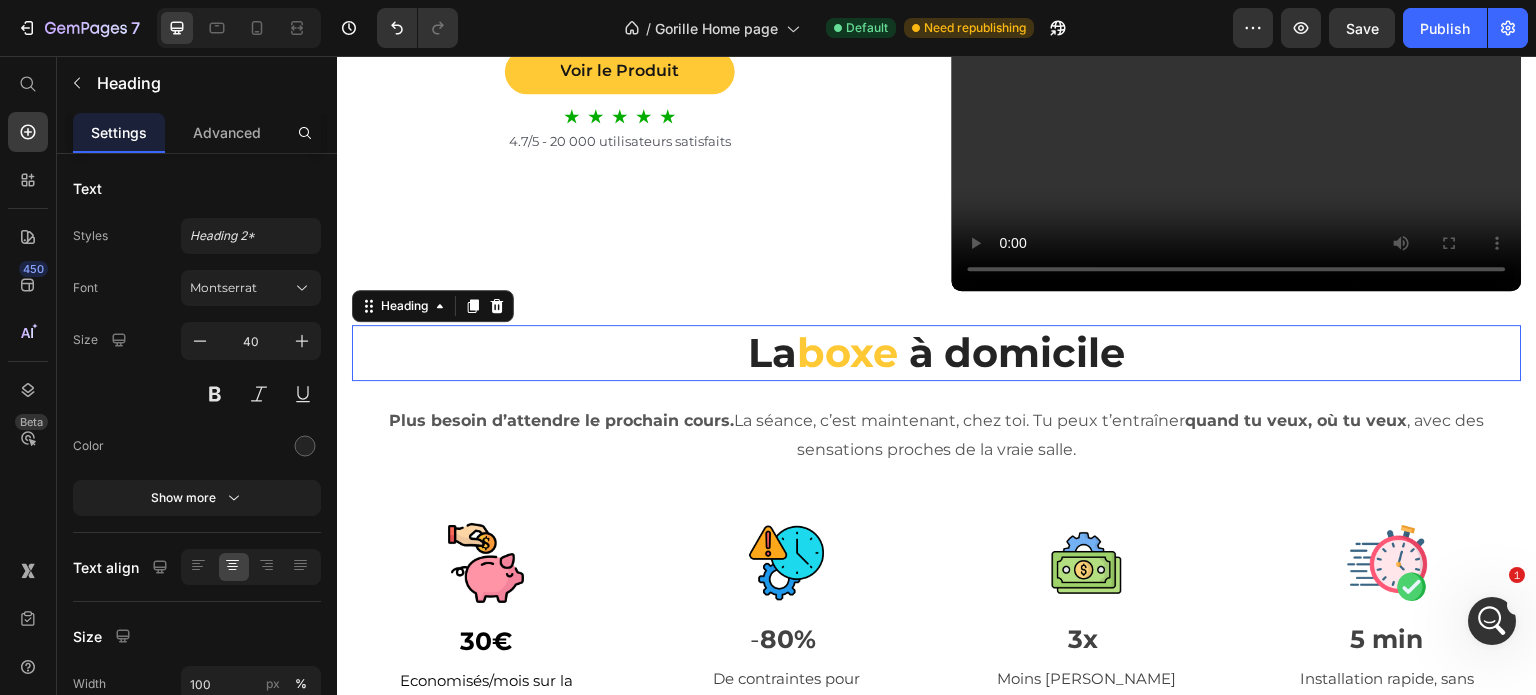 click on "La  boxe   à domicile" at bounding box center (937, 353) 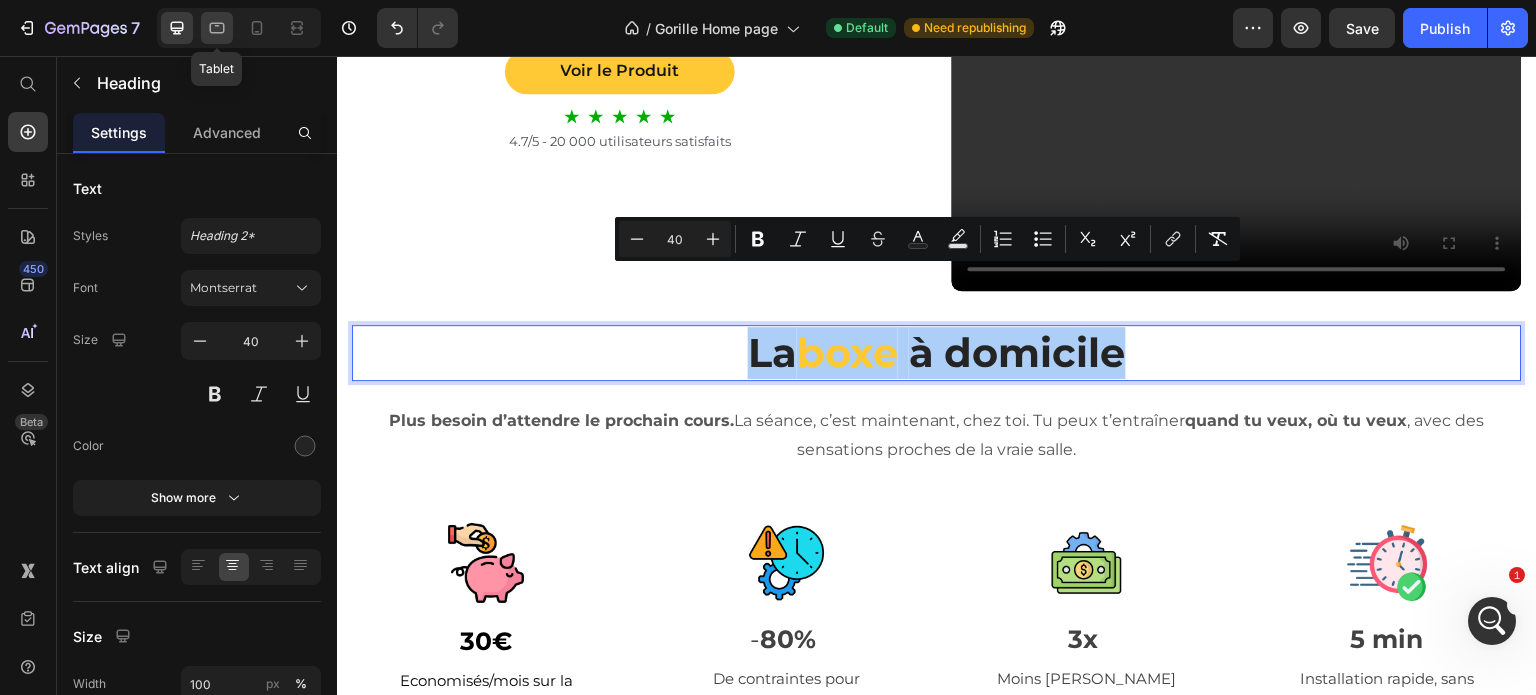 click 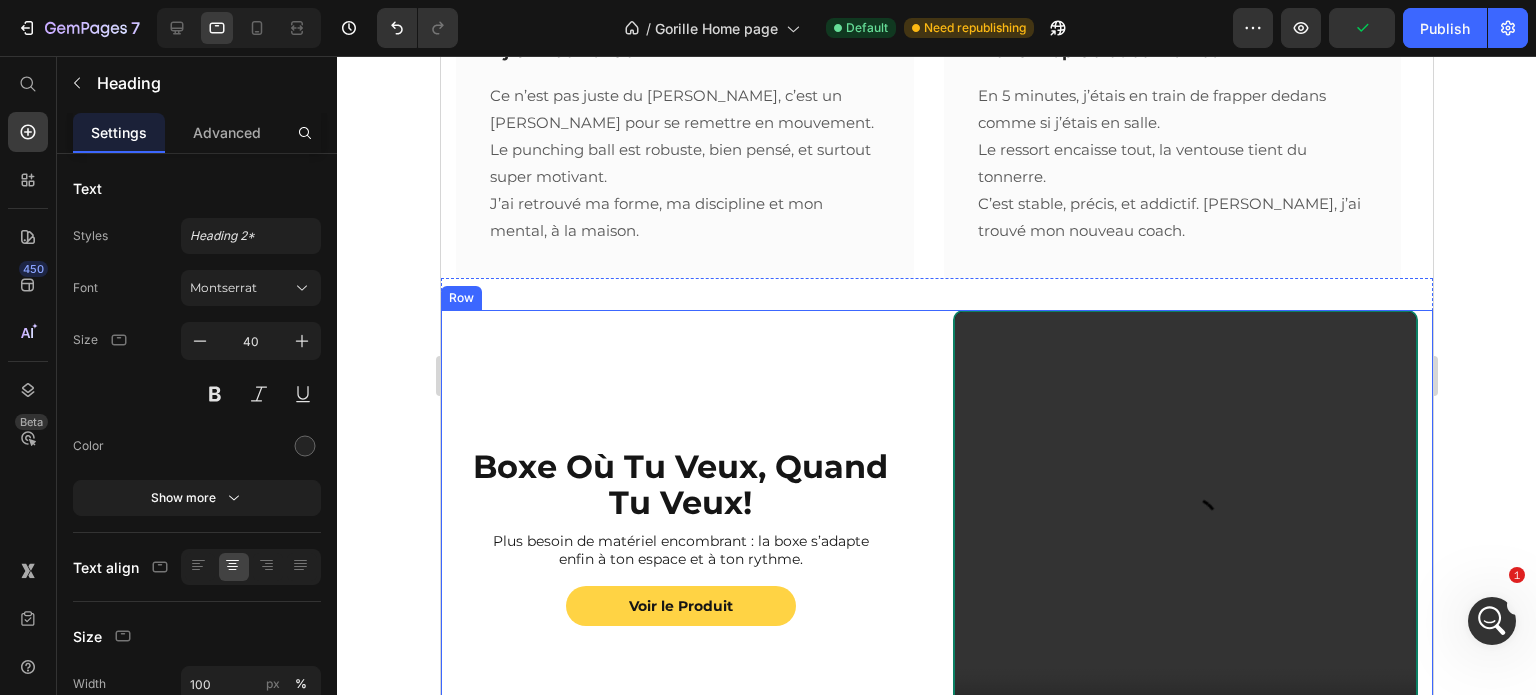 scroll, scrollTop: 2645, scrollLeft: 0, axis: vertical 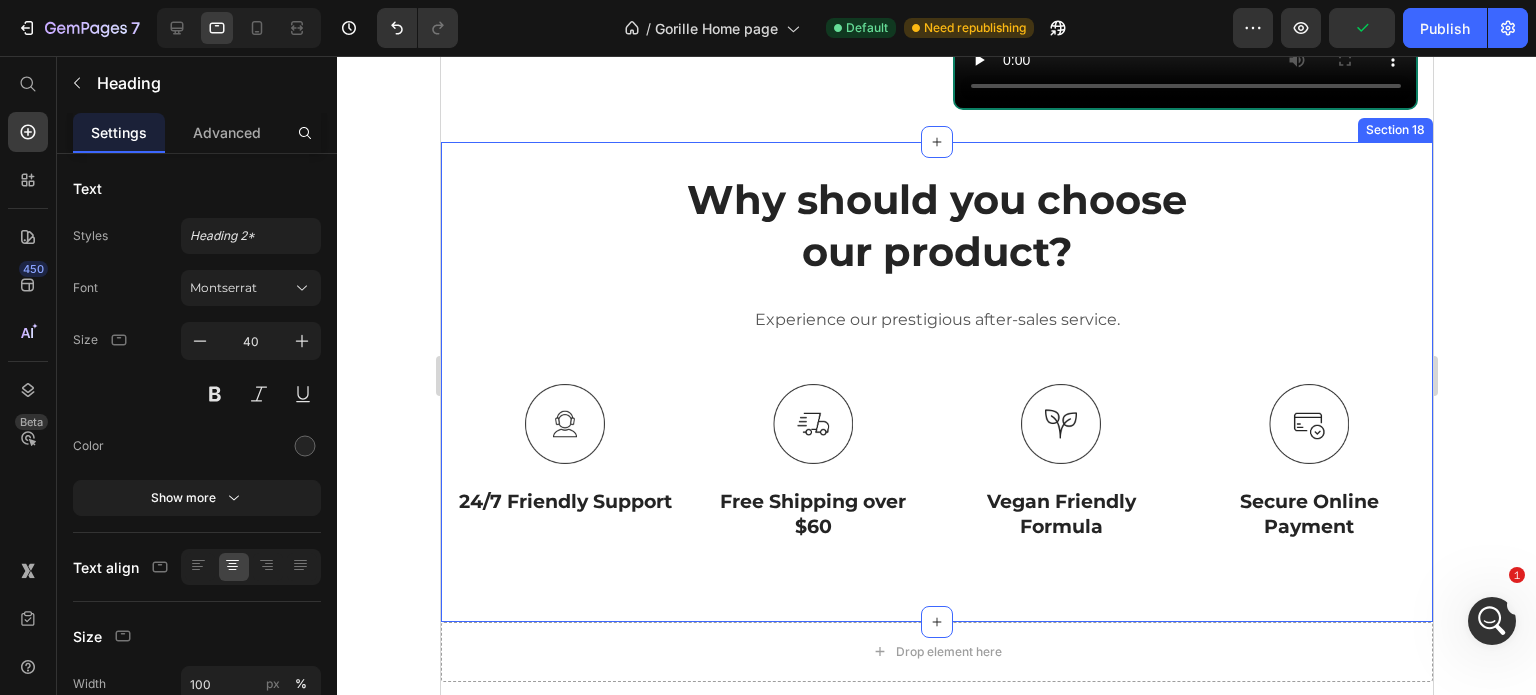 click on "Why should you choose our product? Heading Experience our prestigious after-sales service. Text block Row Image 24/7 Friendly Support Text Block Image Free Shipping over $60 Text Block Image Vegan Friendly Formula Text Block Image Secure Online Payment Text Block Row Section 18" at bounding box center (936, 382) 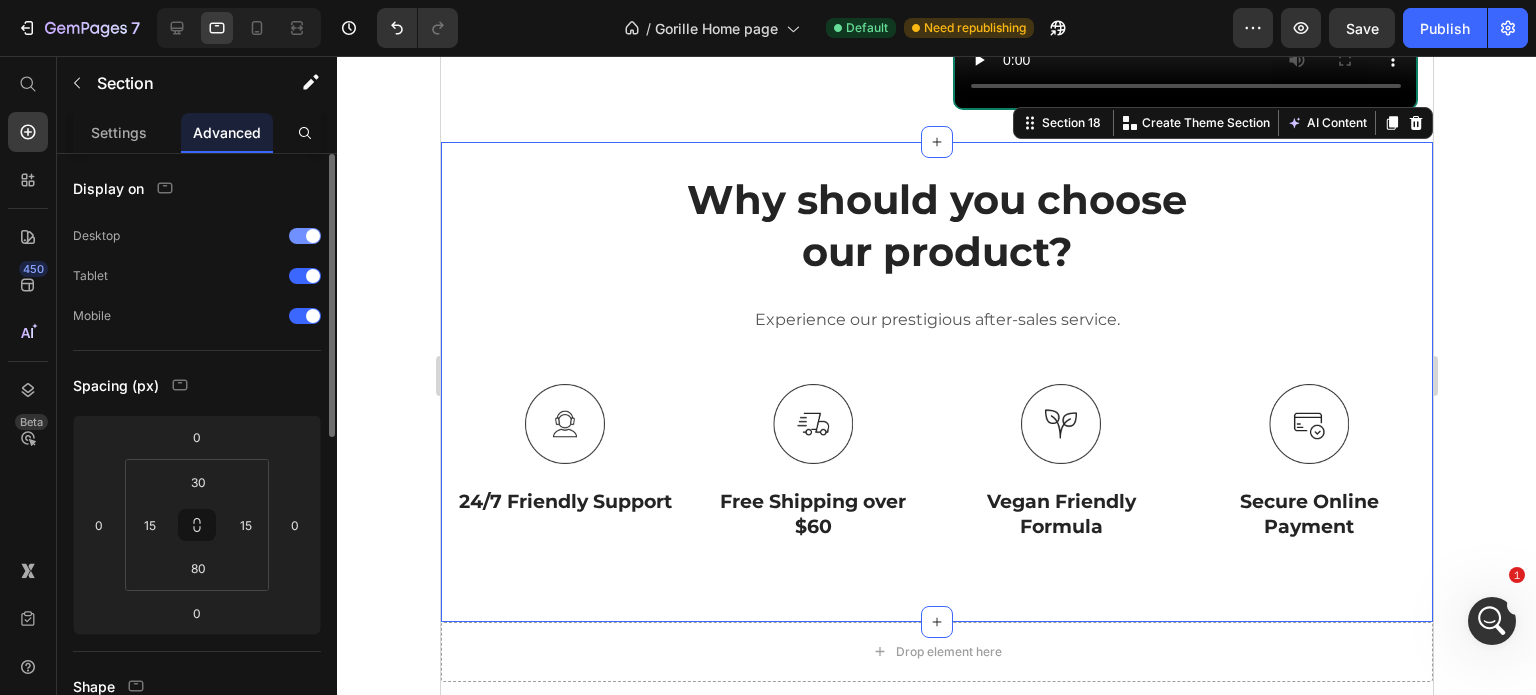 click at bounding box center [313, 236] 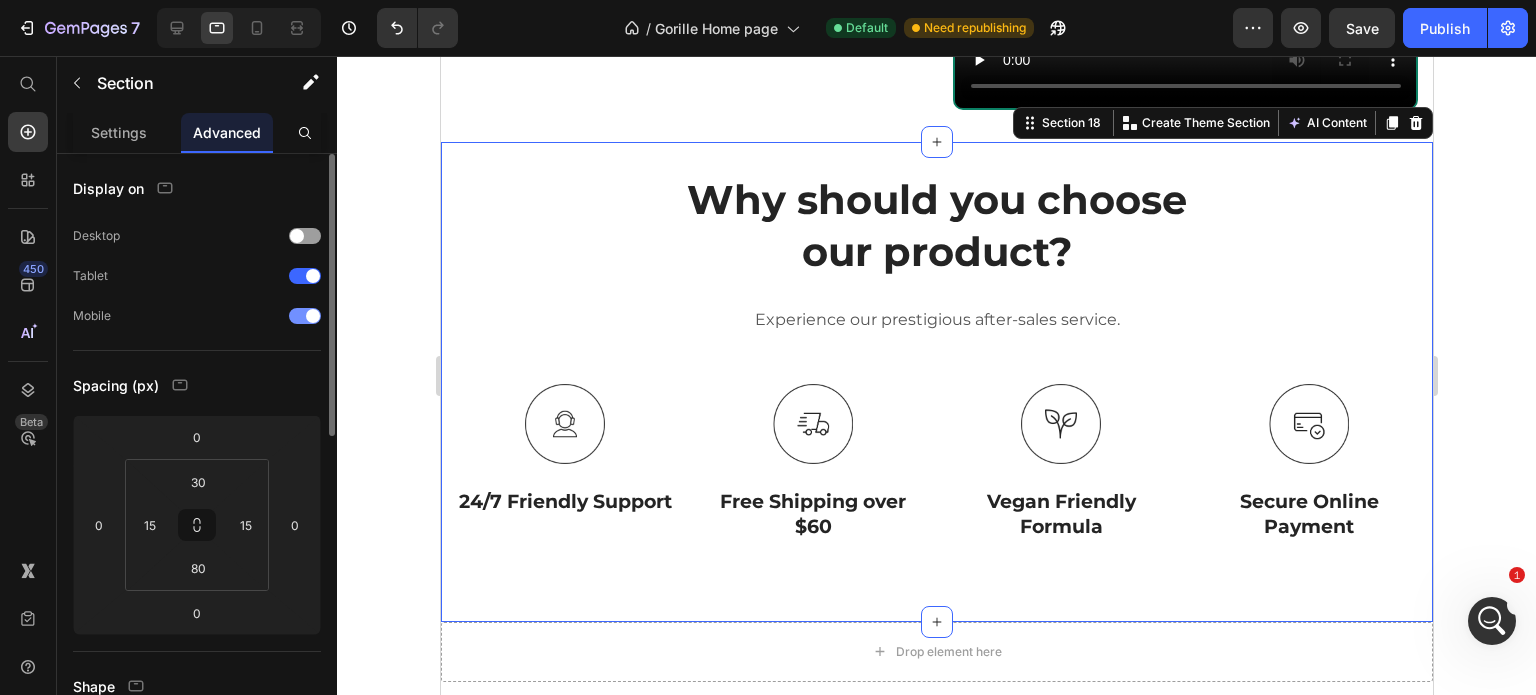 click at bounding box center (305, 316) 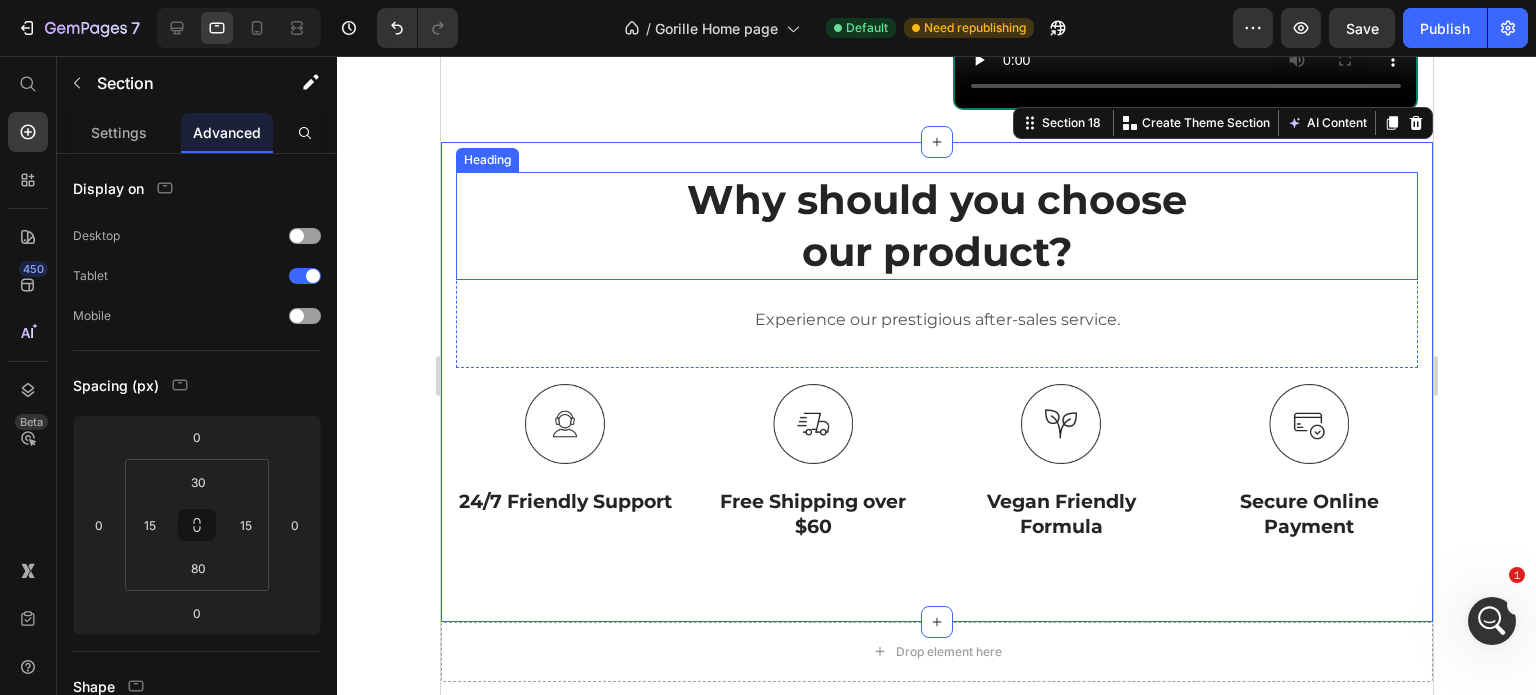 click on "Why should you choose our product?" at bounding box center (936, 226) 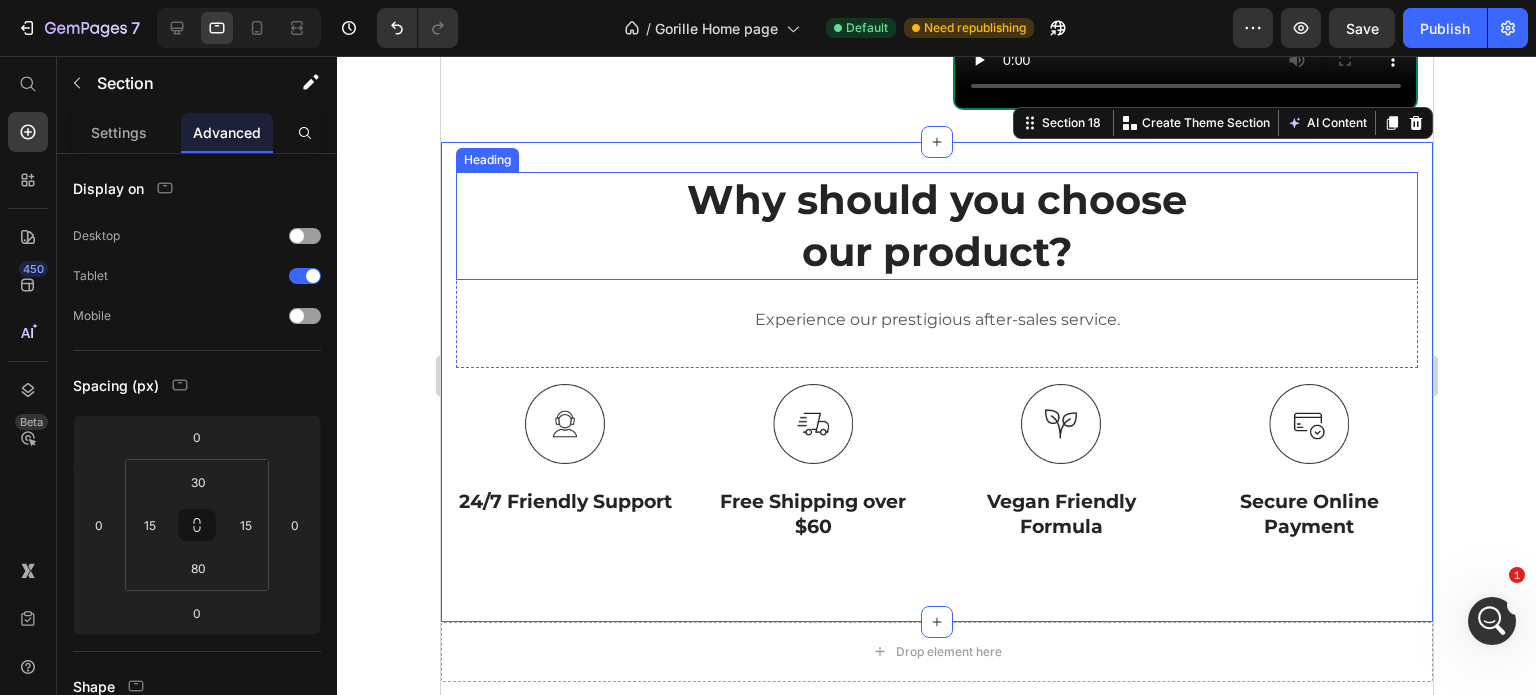 click on "Why should you choose our product?" at bounding box center (936, 226) 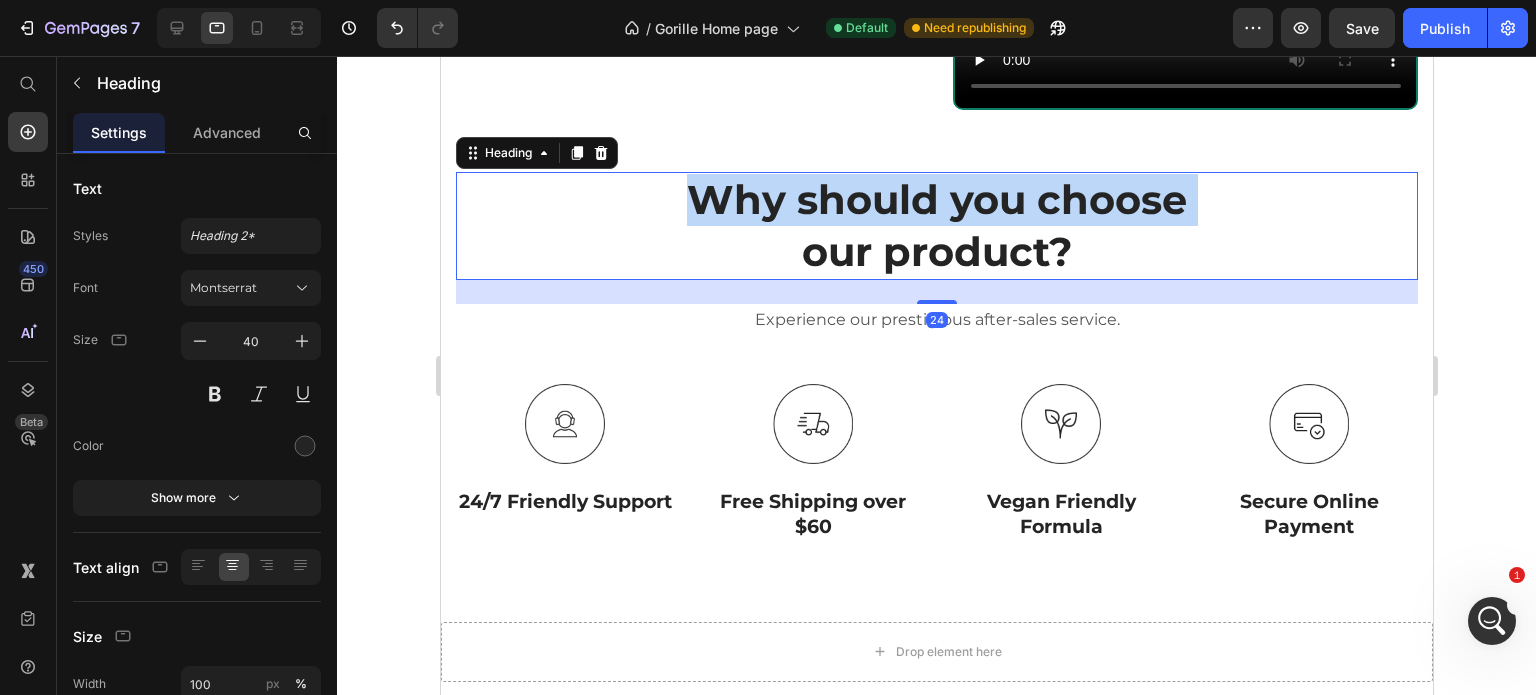 click on "Why should you choose our product?" at bounding box center (936, 226) 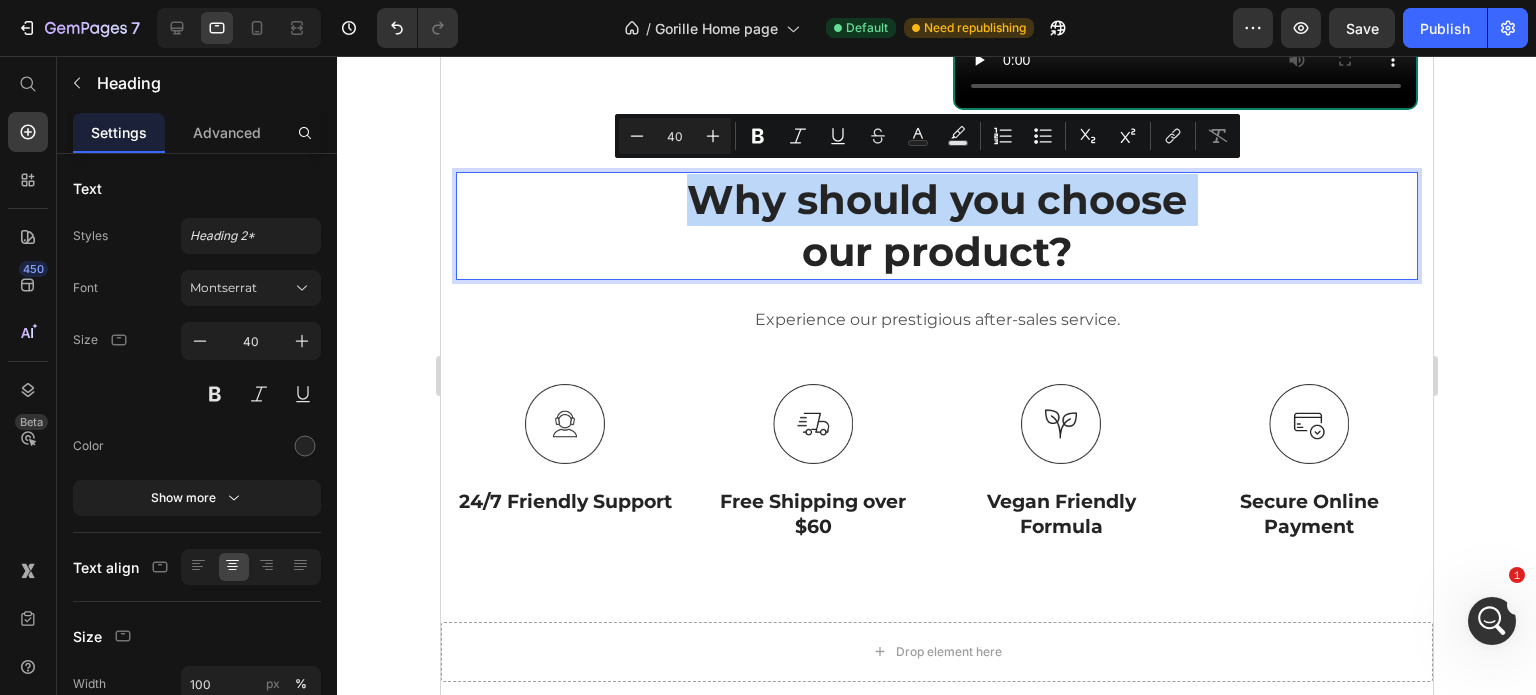 click on "Why should you choose our product?" at bounding box center (936, 226) 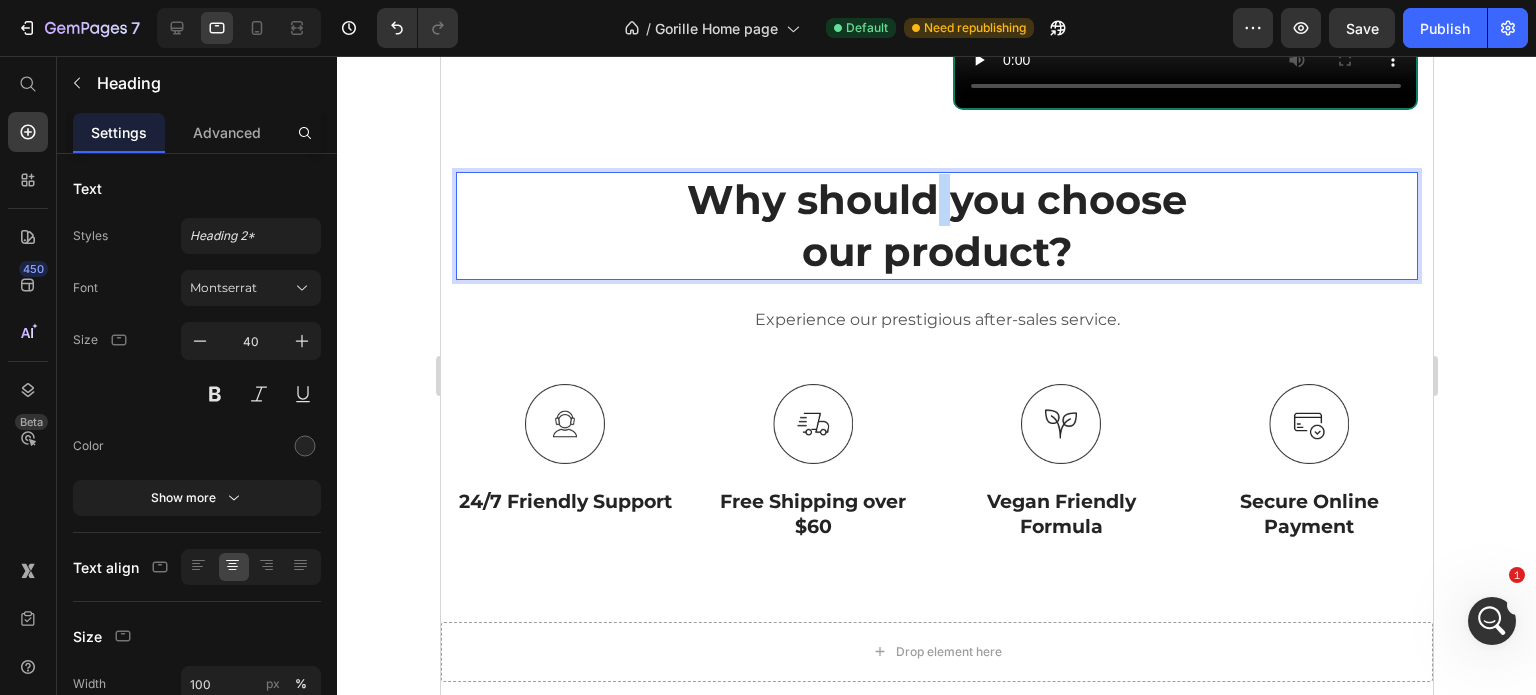 click on "Why should you choose our product?" at bounding box center (936, 226) 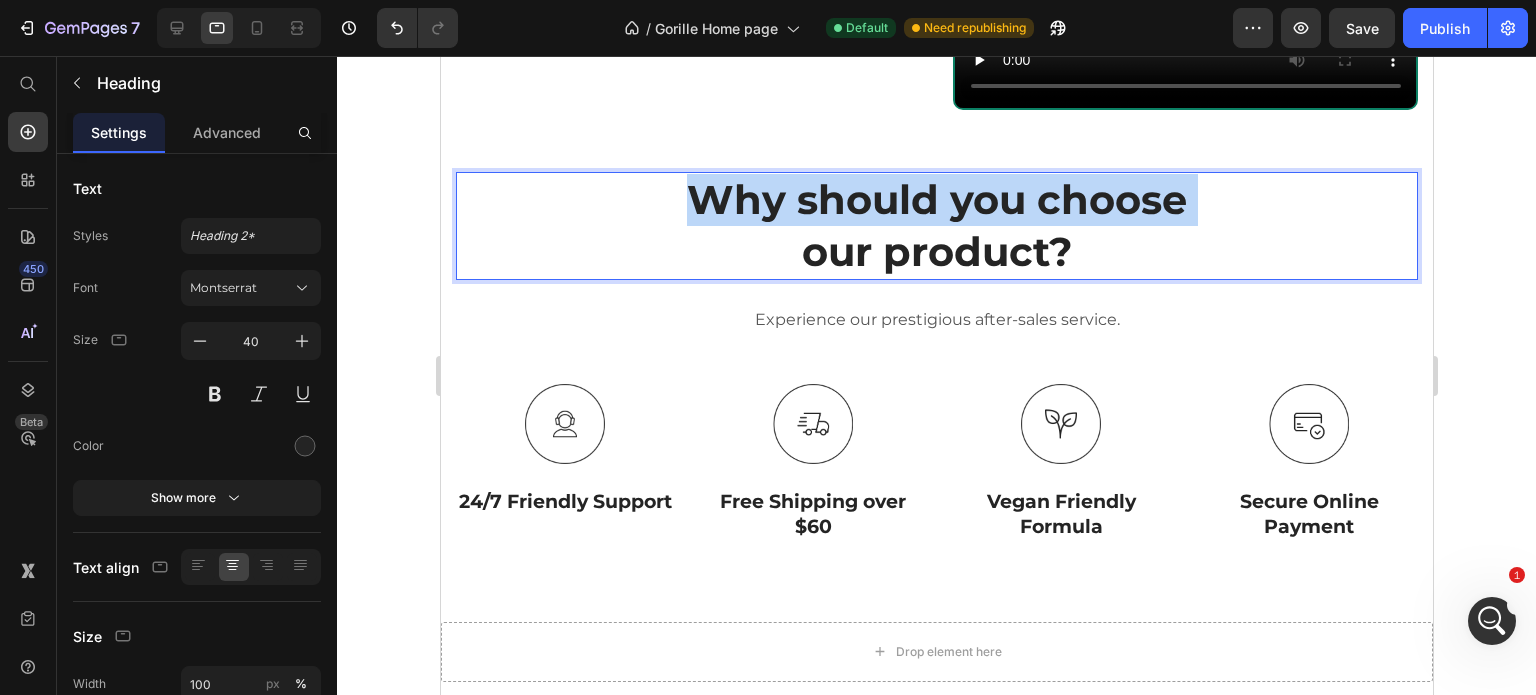 click on "Why should you choose our product?" at bounding box center [936, 226] 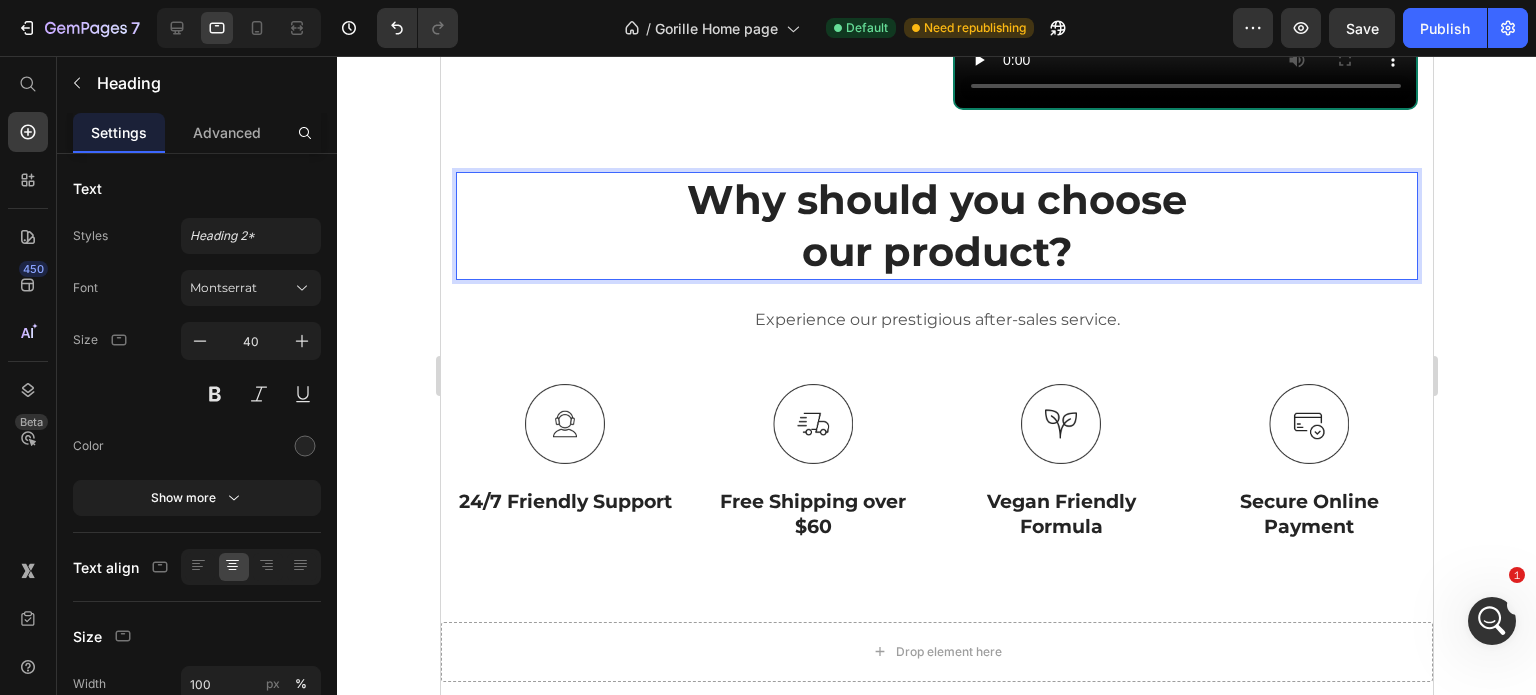 click on "Why should you choose our product?" at bounding box center [936, 226] 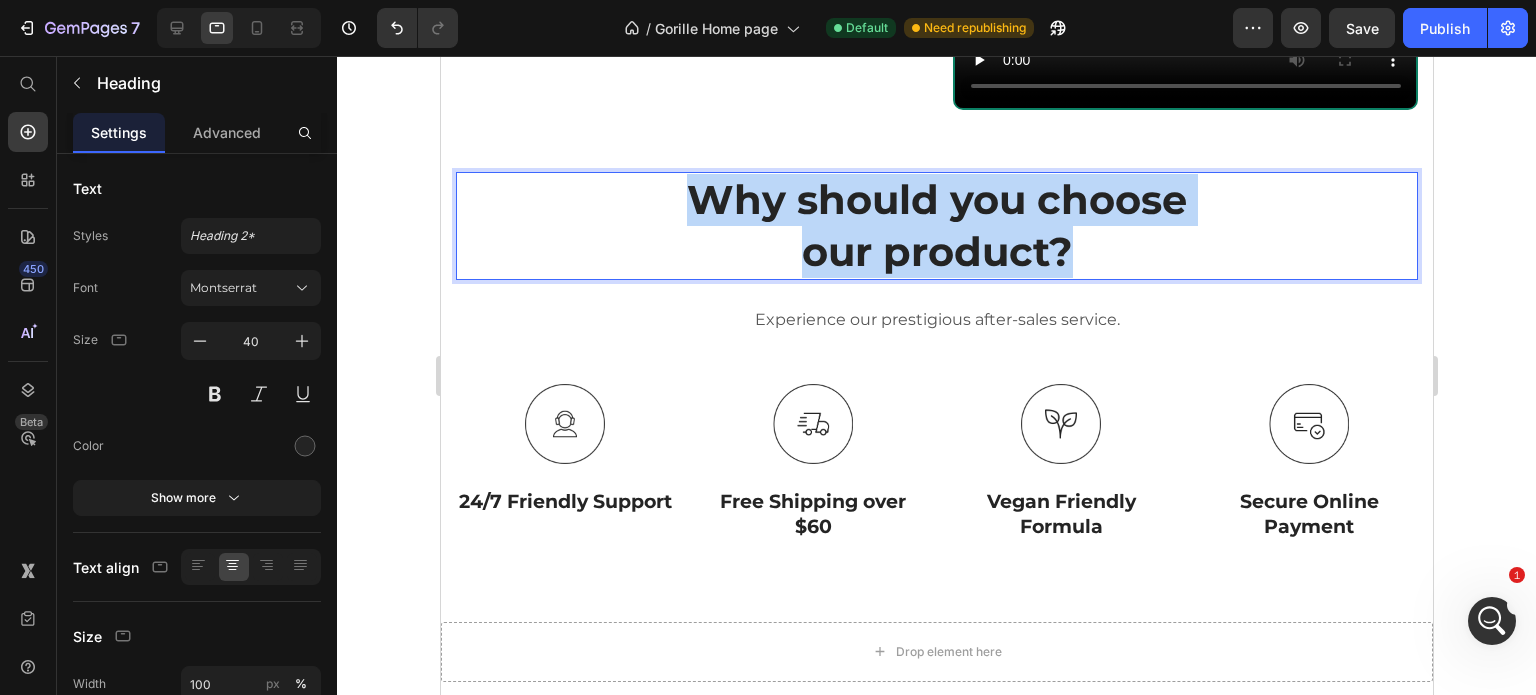 drag, startPoint x: 1063, startPoint y: 244, endPoint x: 617, endPoint y: 168, distance: 452.429 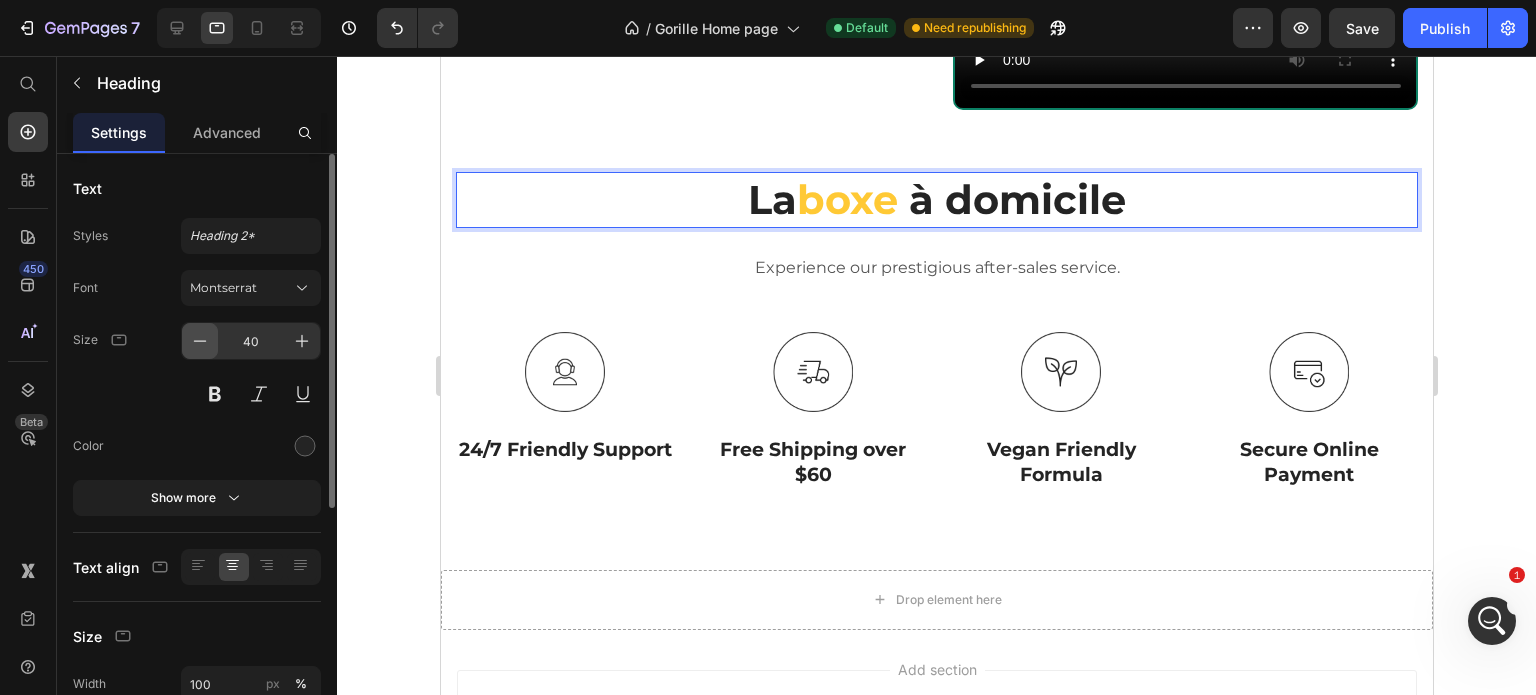 click at bounding box center (200, 341) 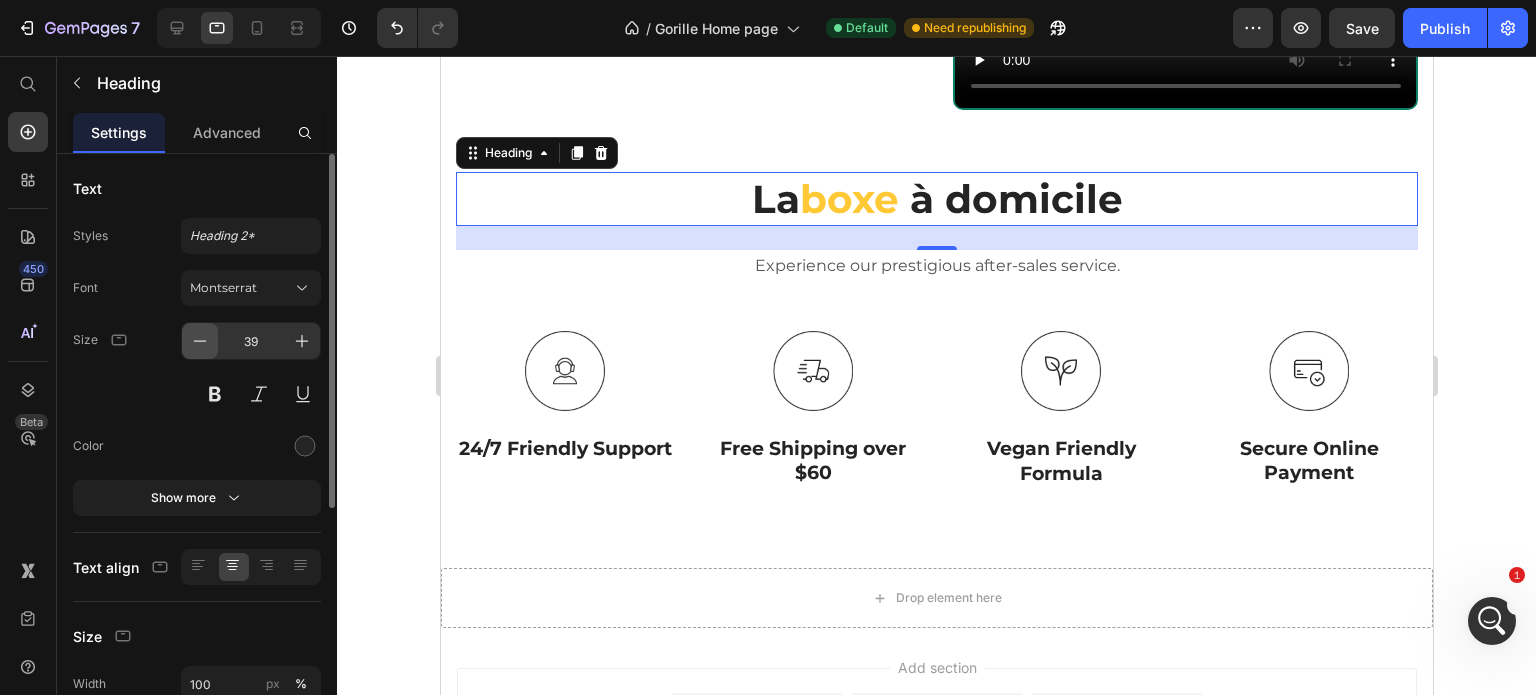 click at bounding box center (200, 341) 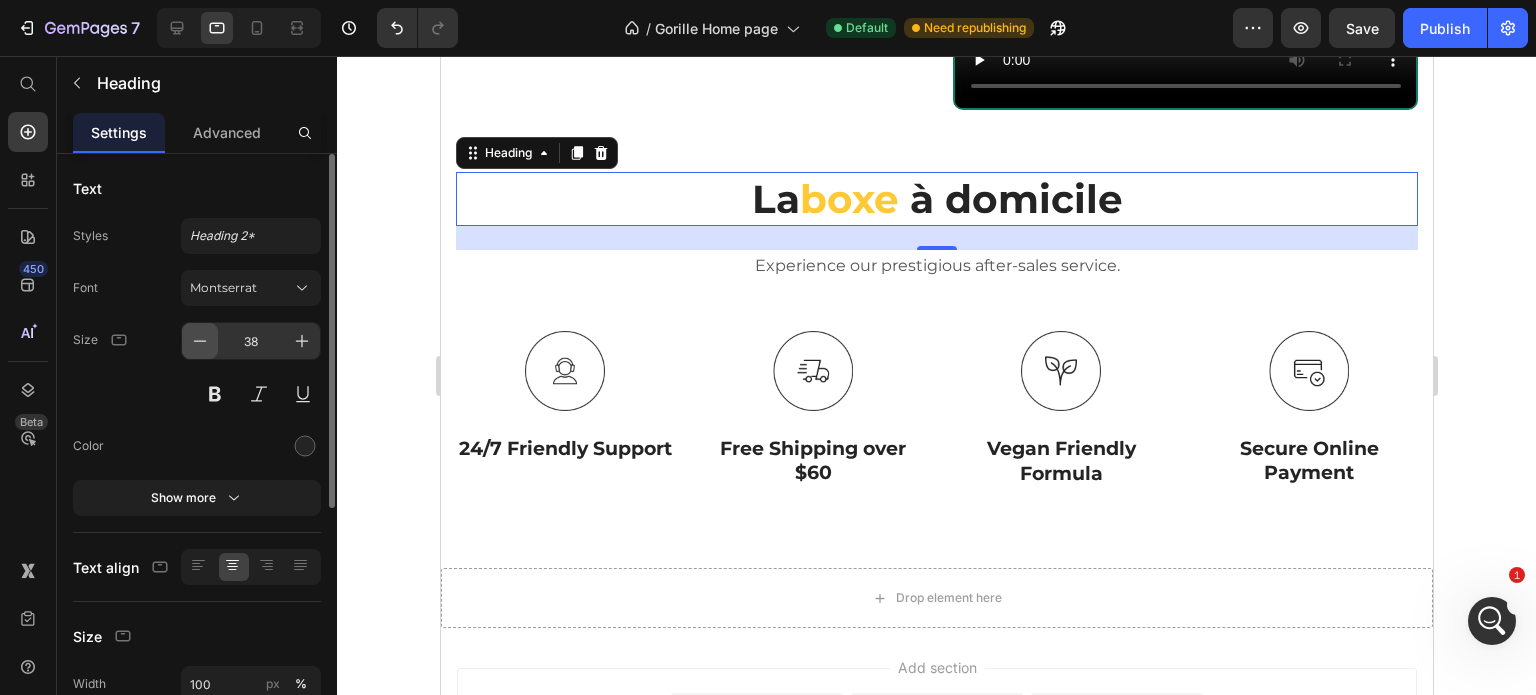 click at bounding box center (200, 341) 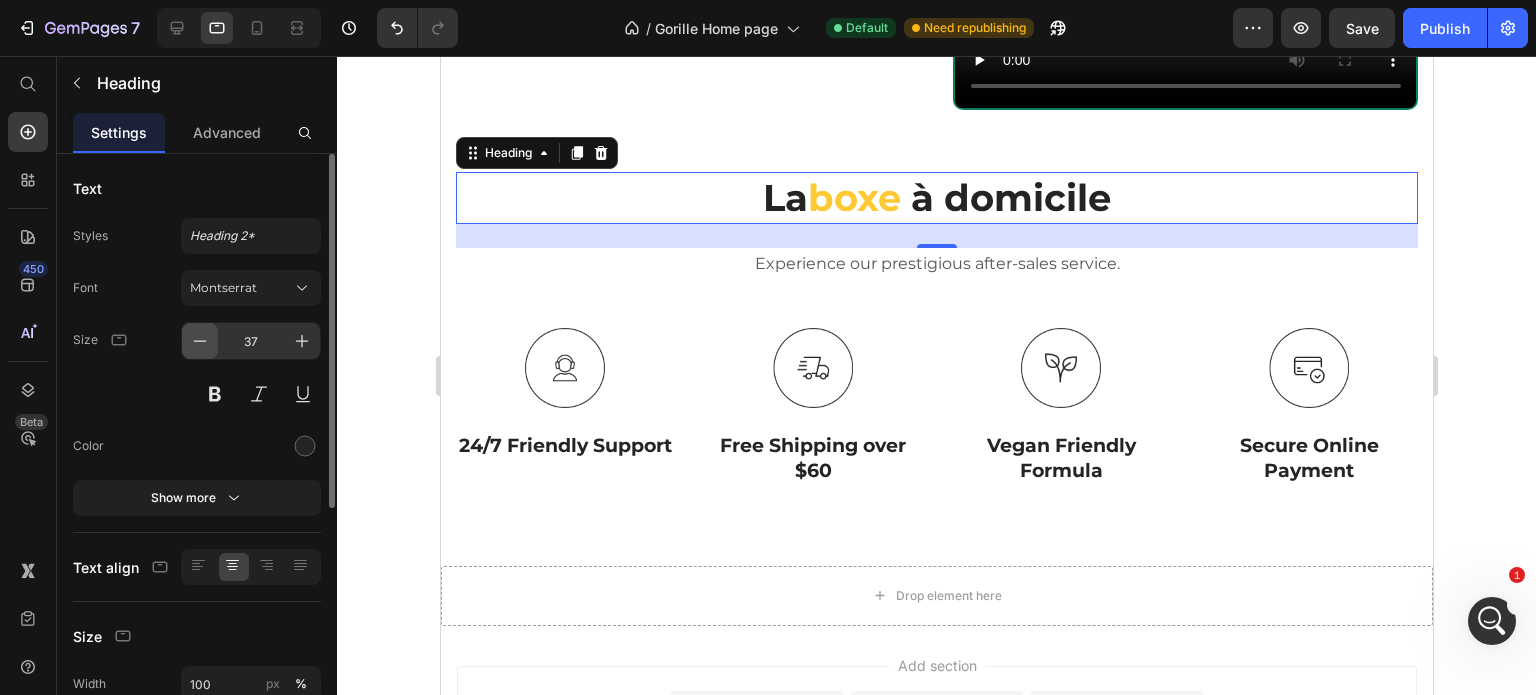 click at bounding box center (200, 341) 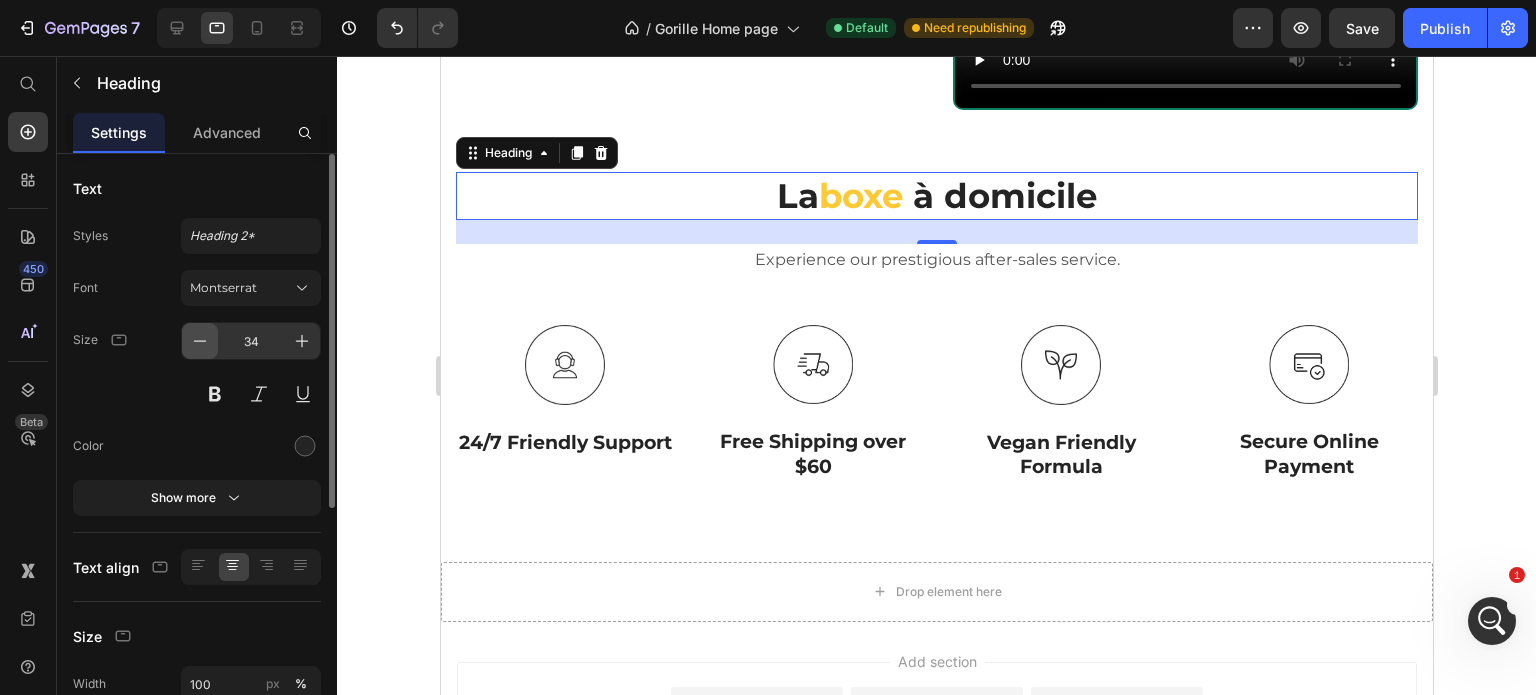 click at bounding box center [200, 341] 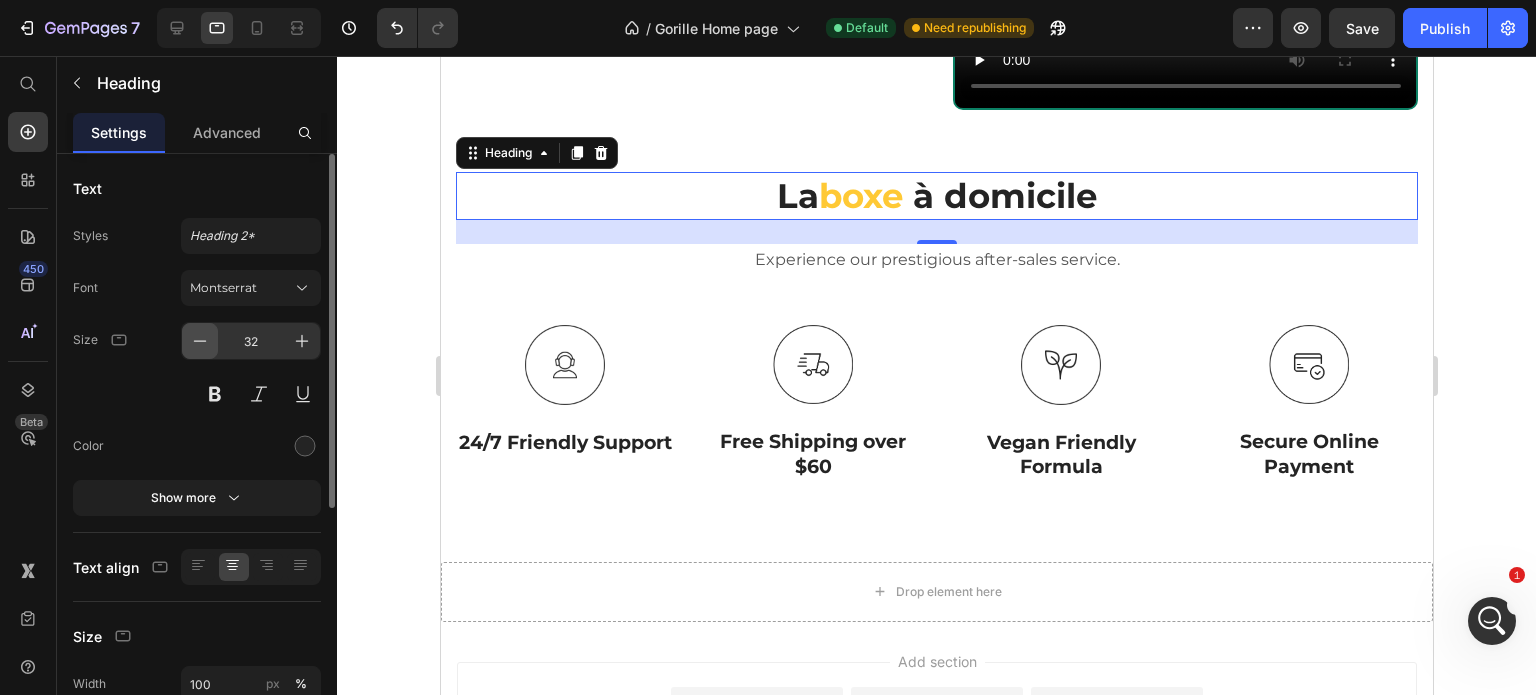 click at bounding box center [200, 341] 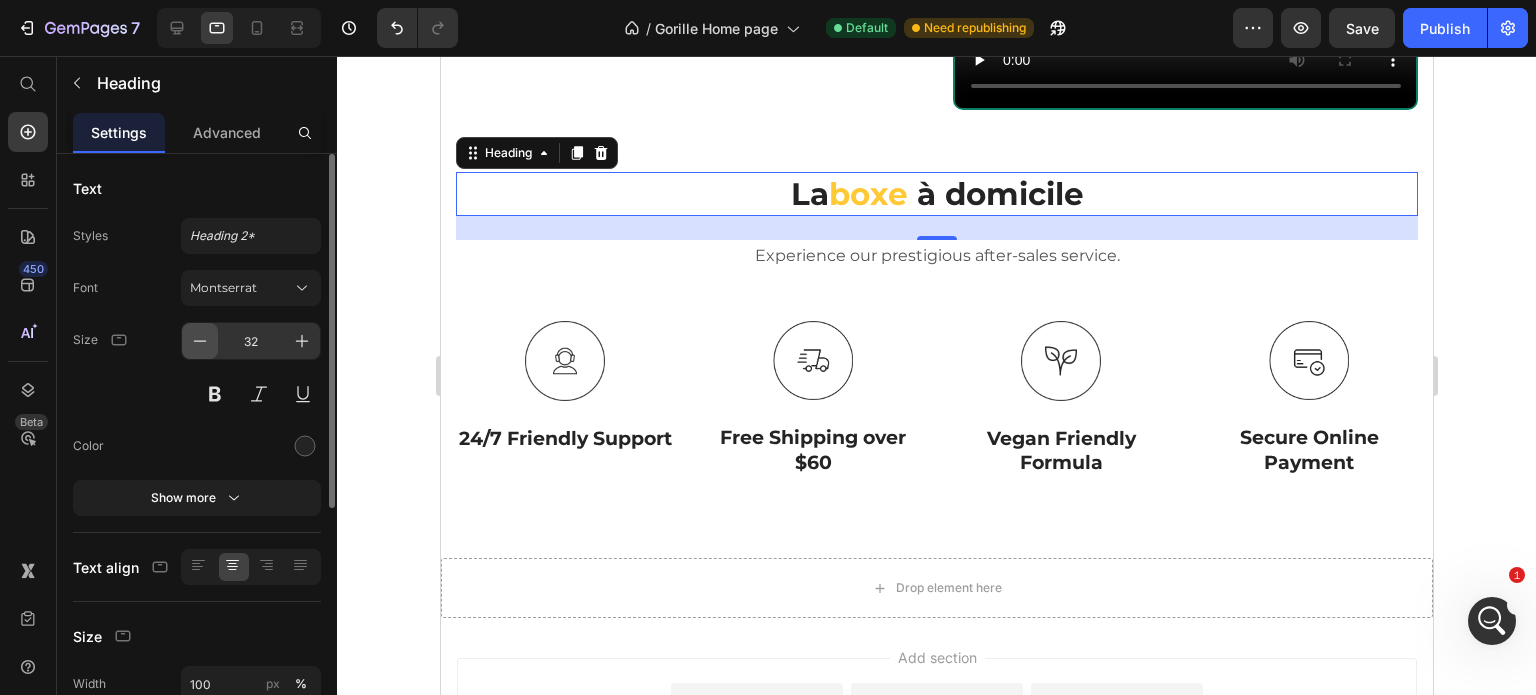 click at bounding box center (200, 341) 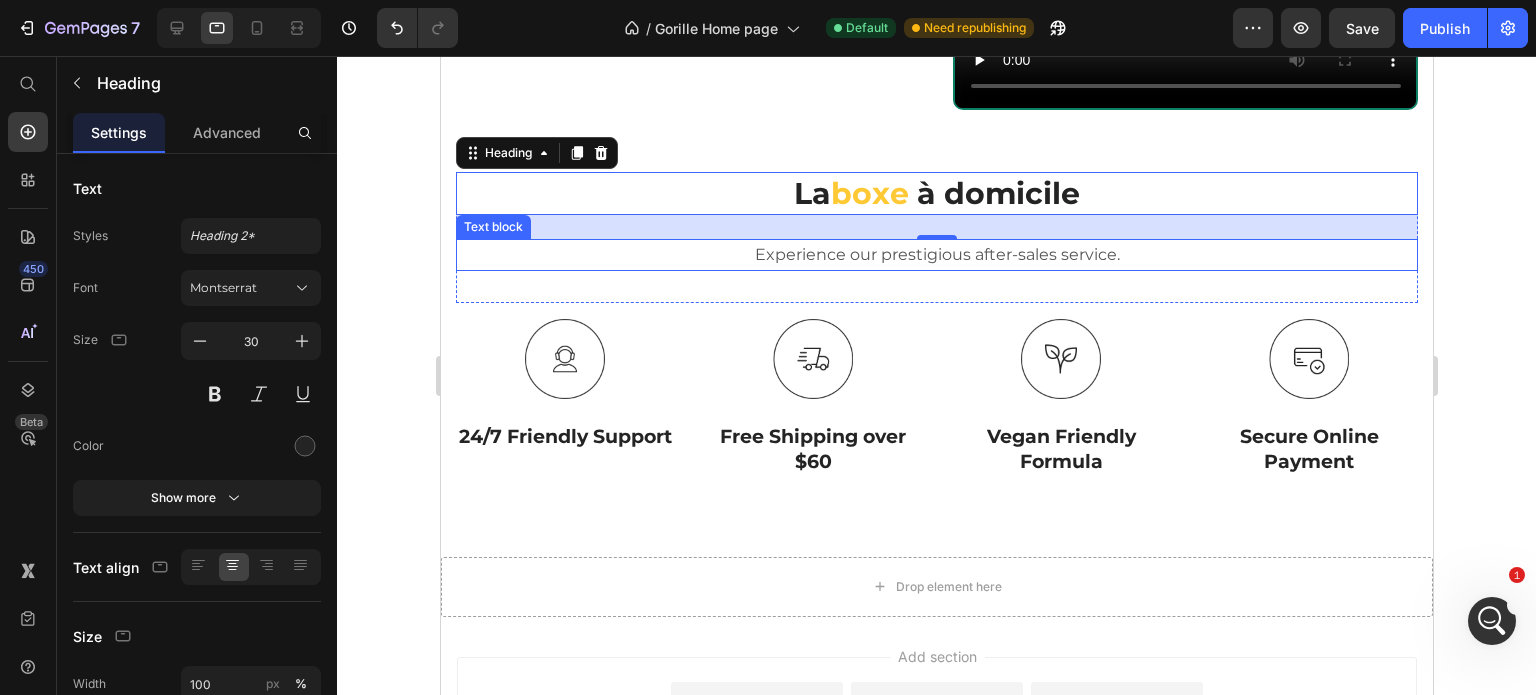 click on "Experience our prestigious after-sales service." at bounding box center (936, 255) 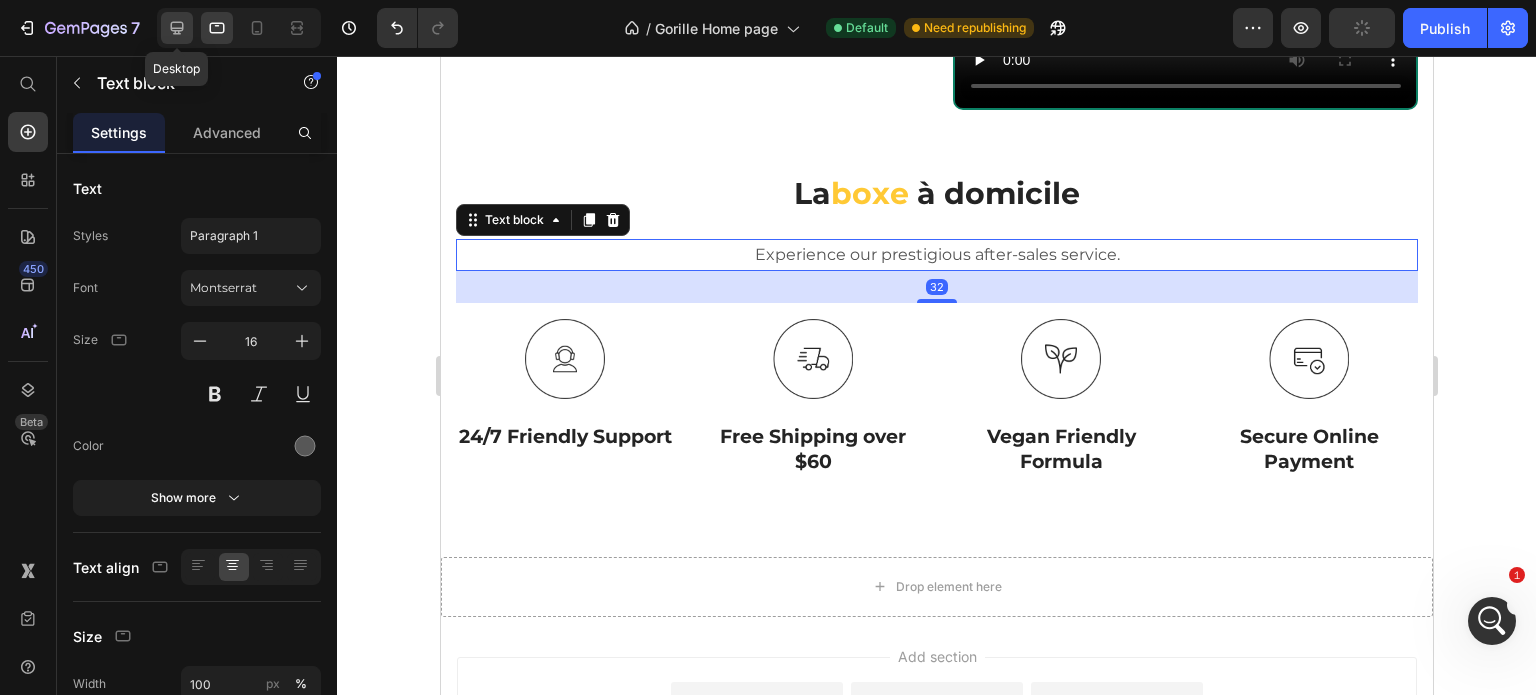 click 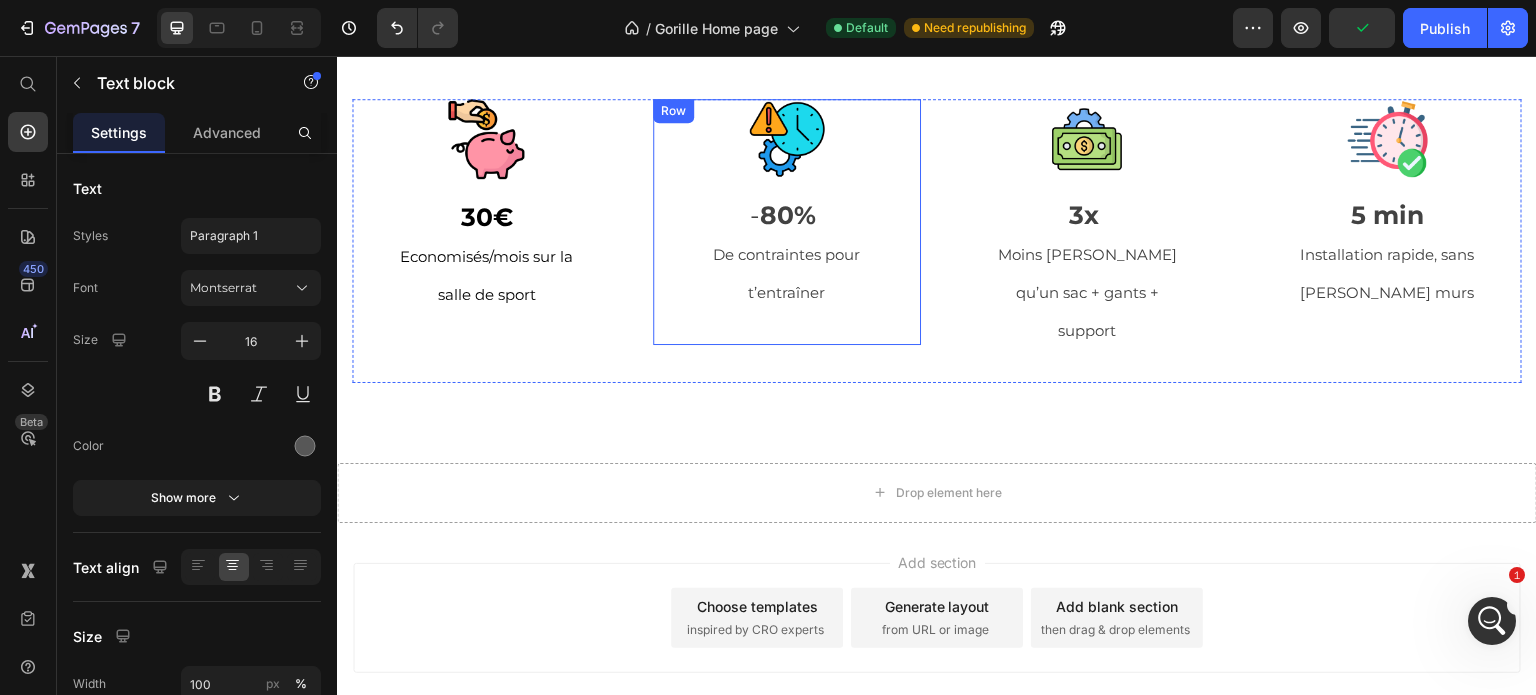 scroll, scrollTop: 1998, scrollLeft: 0, axis: vertical 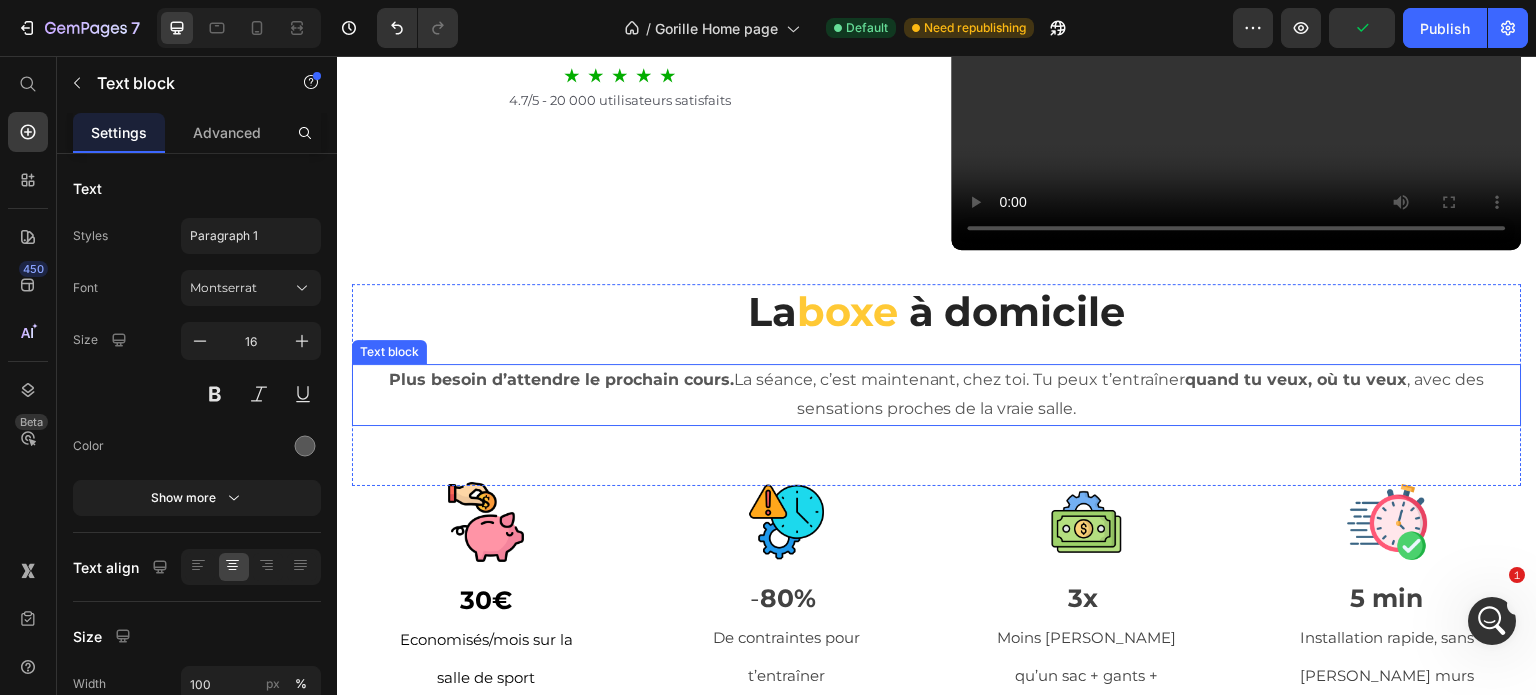 click on "Plus besoin d’attendre le prochain cours.  La séance, c’est maintenant, chez toi. Tu peux t’entraîner  quand tu veux, où tu veux , avec des sensations proches de la vraie salle." at bounding box center [937, 395] 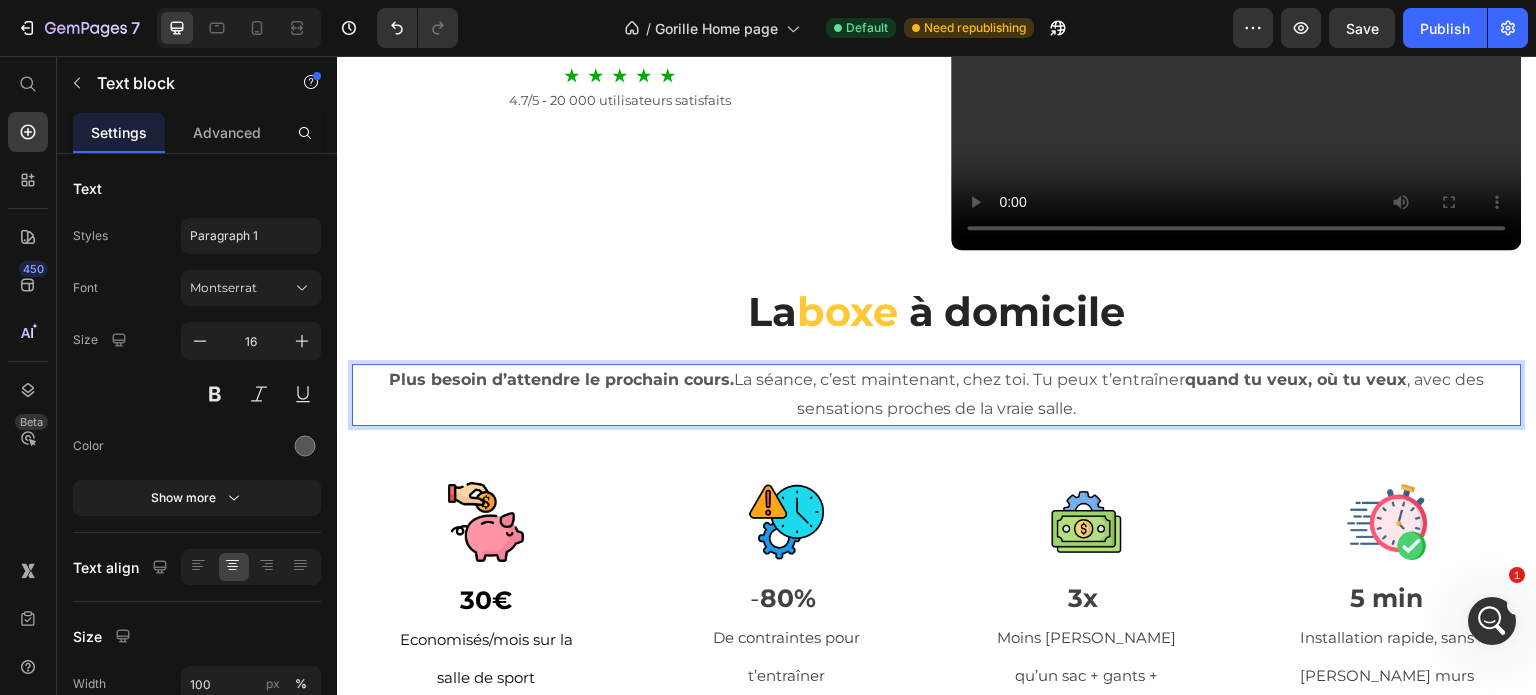 click on "Plus besoin d’attendre le prochain cours.  La séance, c’est maintenant, chez toi. Tu peux t’entraîner  quand tu veux, où tu veux , avec des sensations proches de la vraie salle." at bounding box center (937, 395) 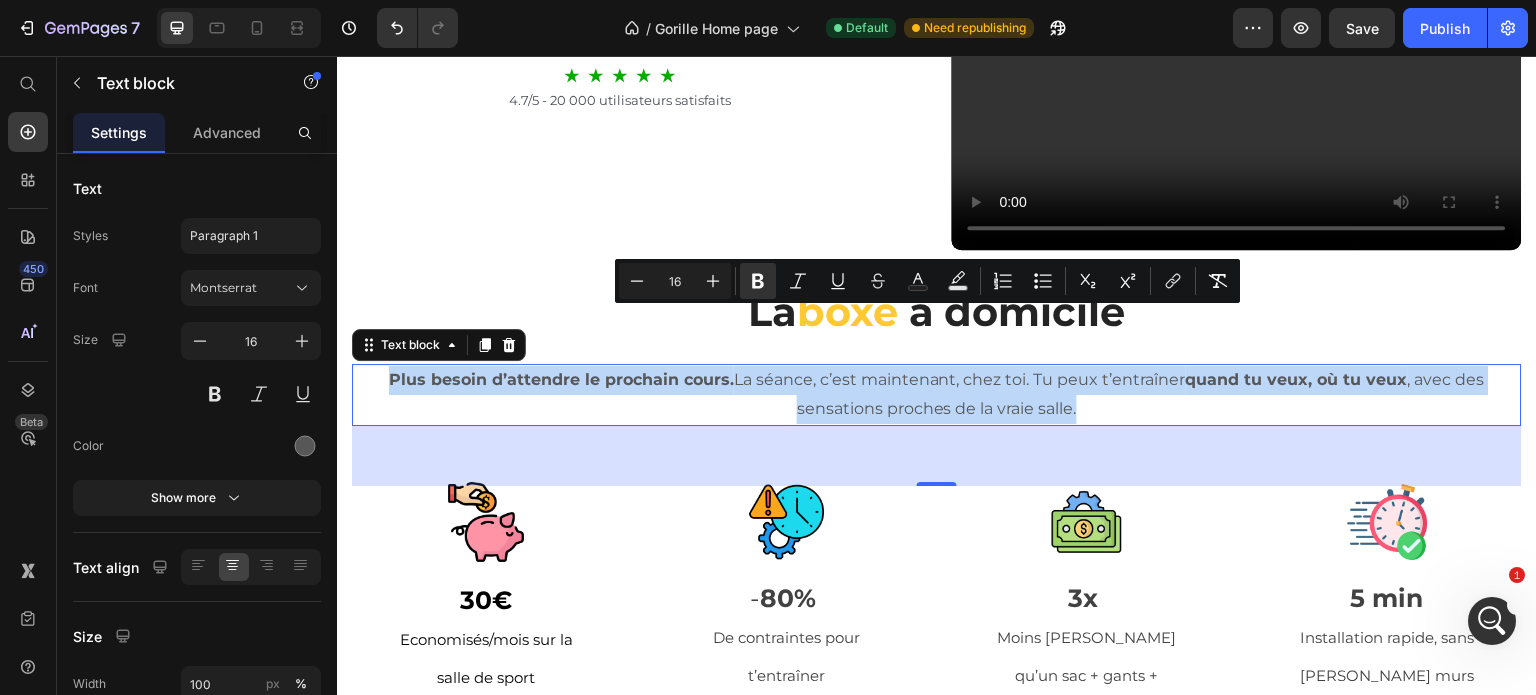 copy on "Plus besoin d’attendre le prochain cours.  La séance, c’est maintenant, chez toi. Tu peux t’entraîner  quand tu veux, où tu veux , avec des sensations proches de la vraie salle." 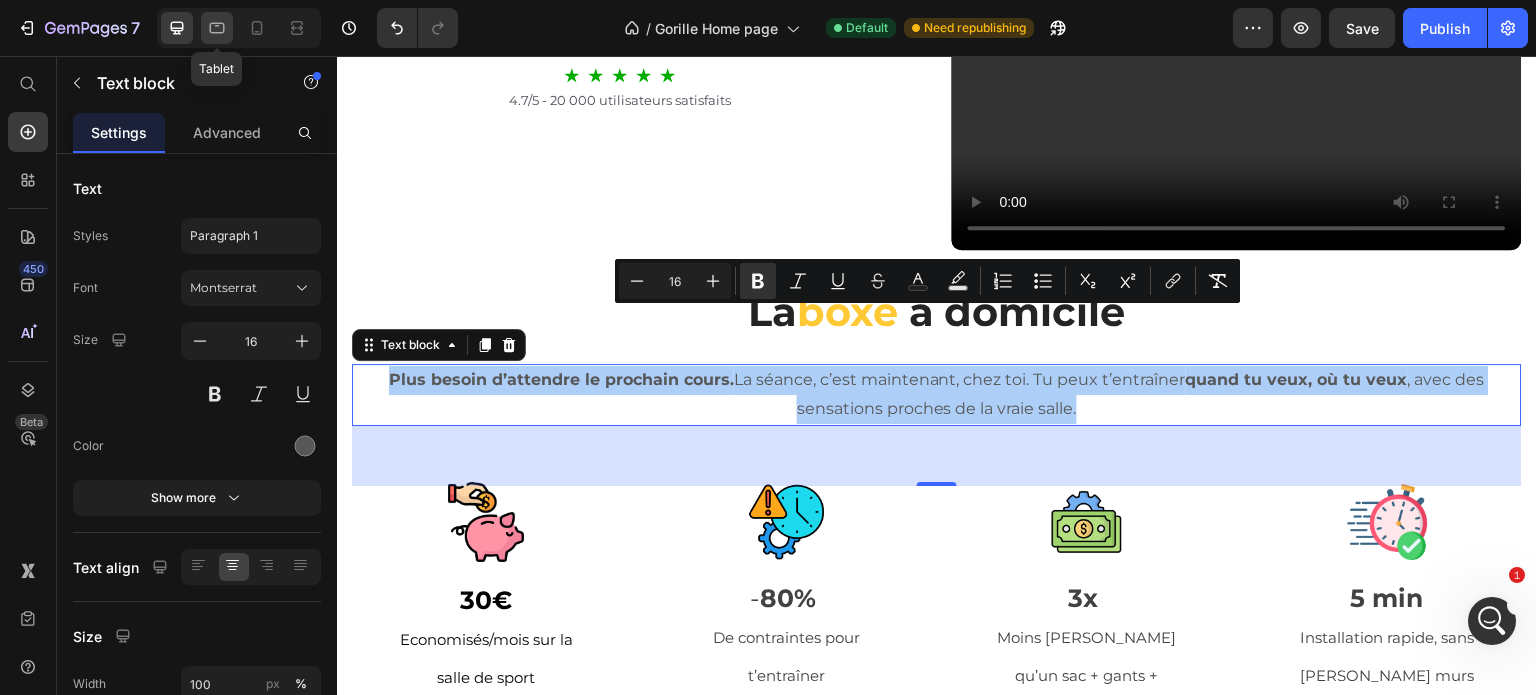 click 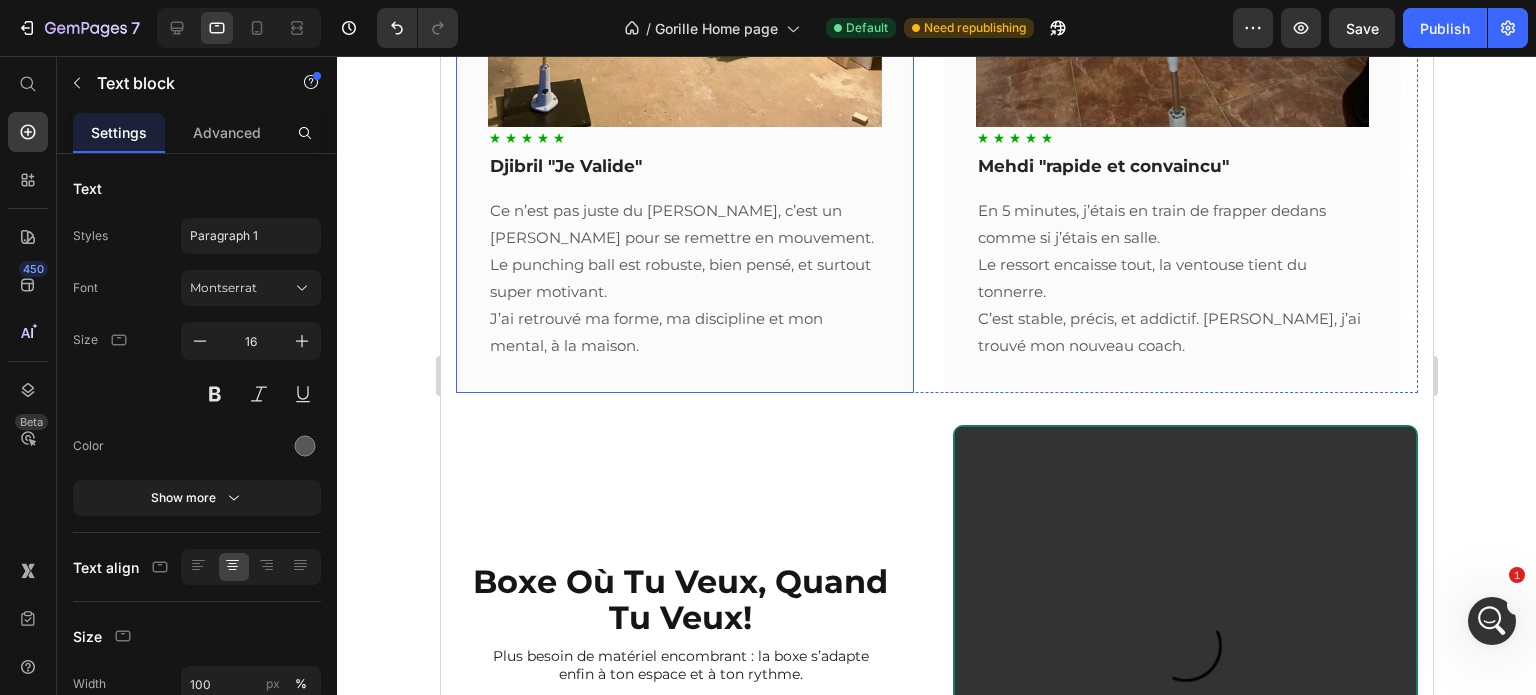 scroll, scrollTop: 2530, scrollLeft: 0, axis: vertical 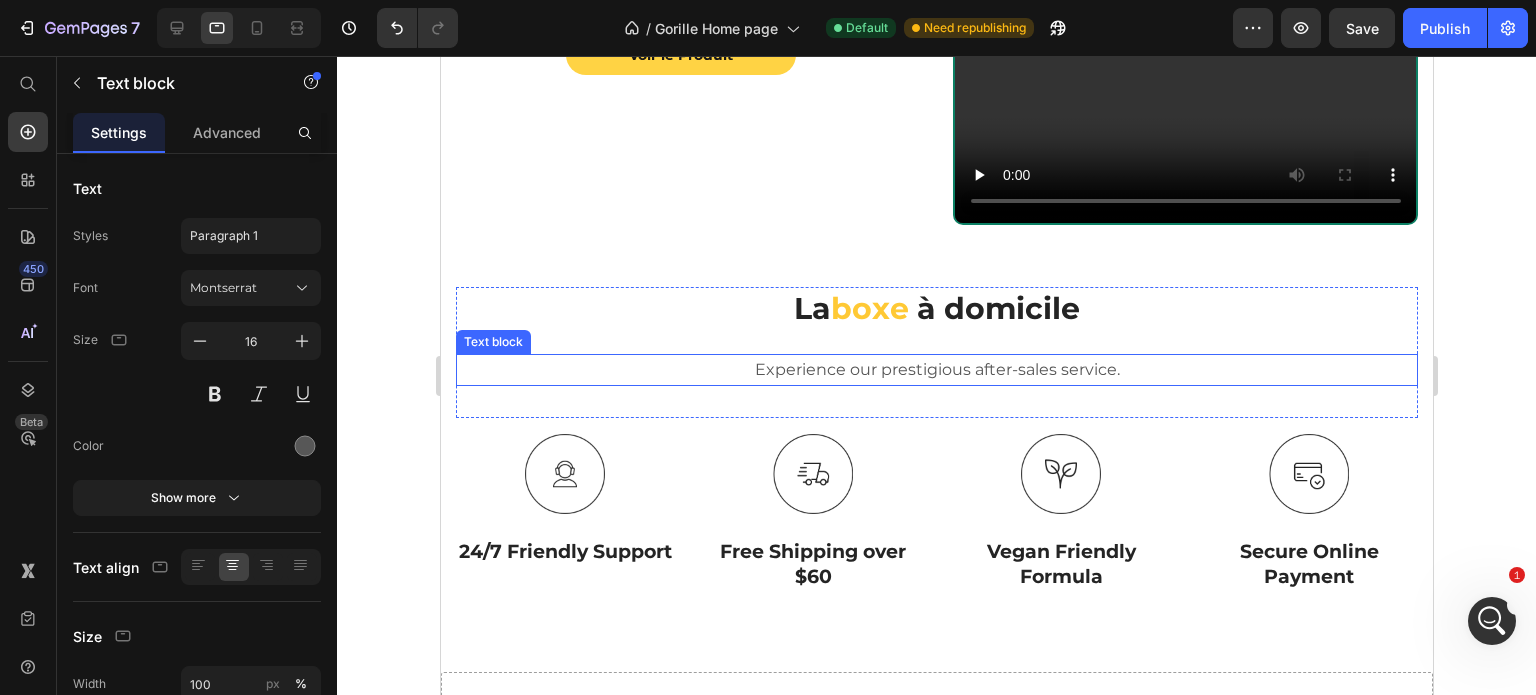 click on "Experience our prestigious after-sales service." at bounding box center [936, 370] 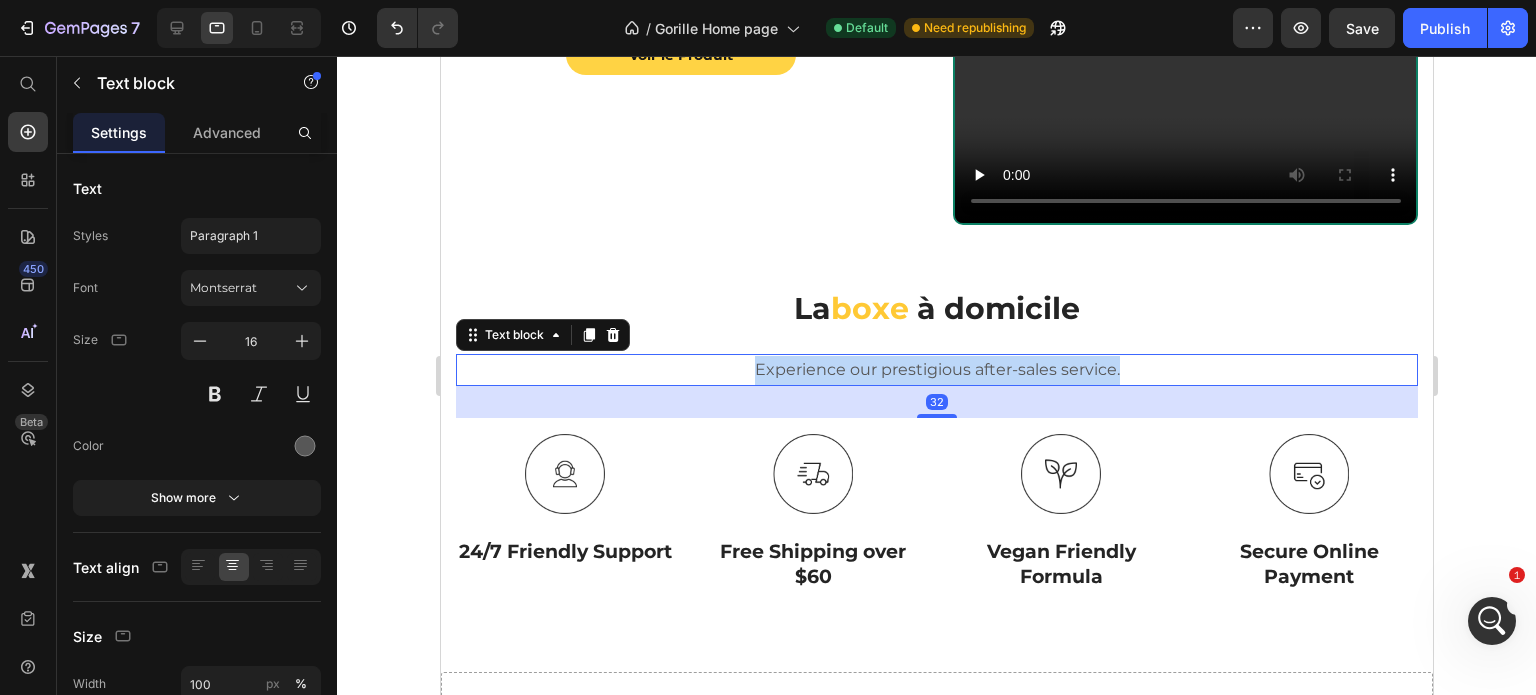 click on "Experience our prestigious after-sales service." at bounding box center (936, 370) 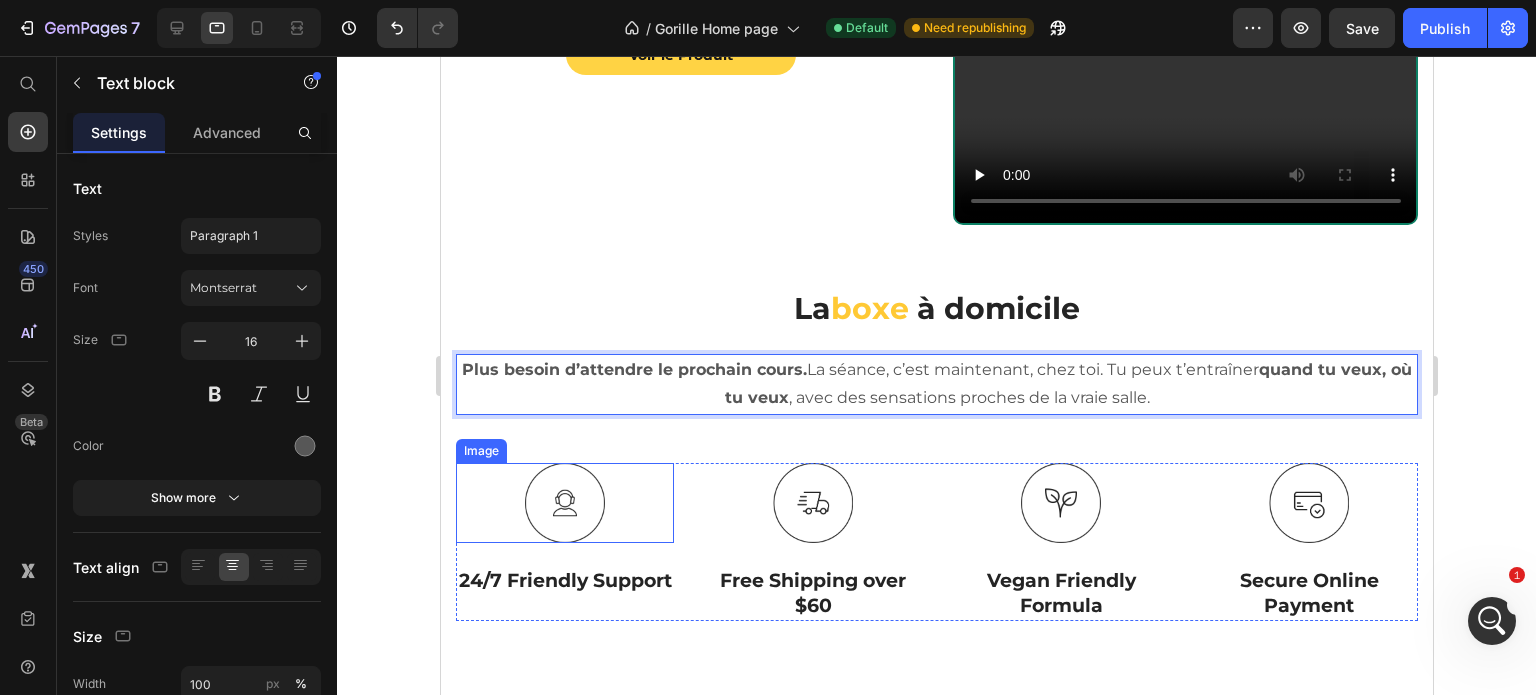 click at bounding box center (564, 503) 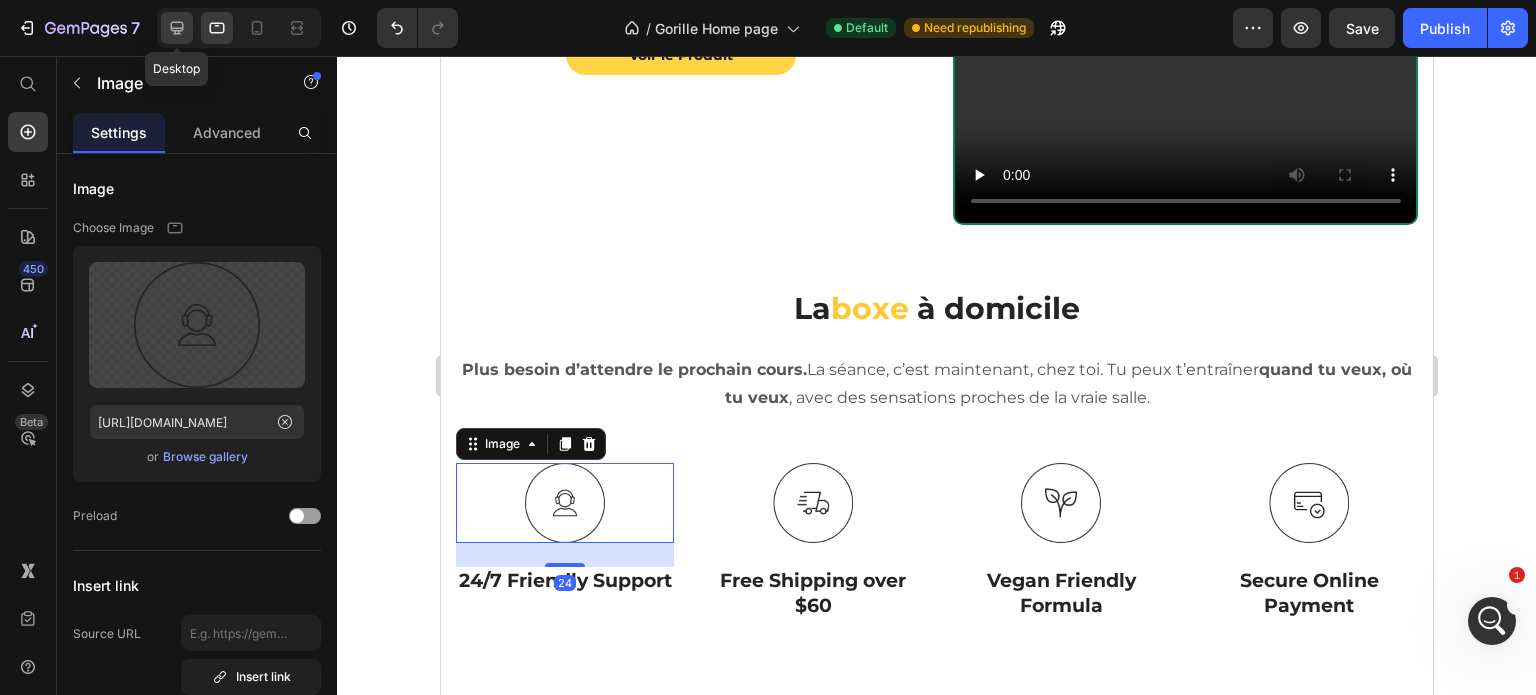 click 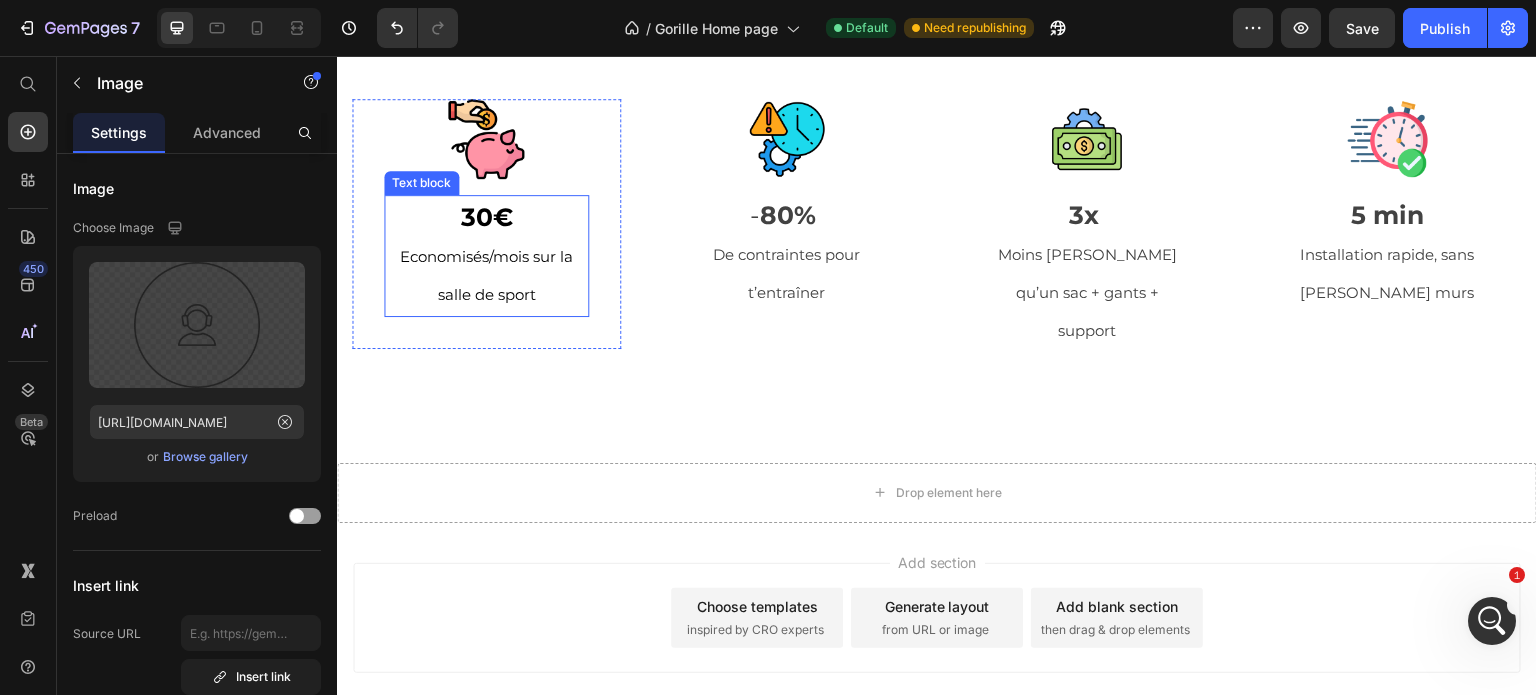 scroll, scrollTop: 2166, scrollLeft: 0, axis: vertical 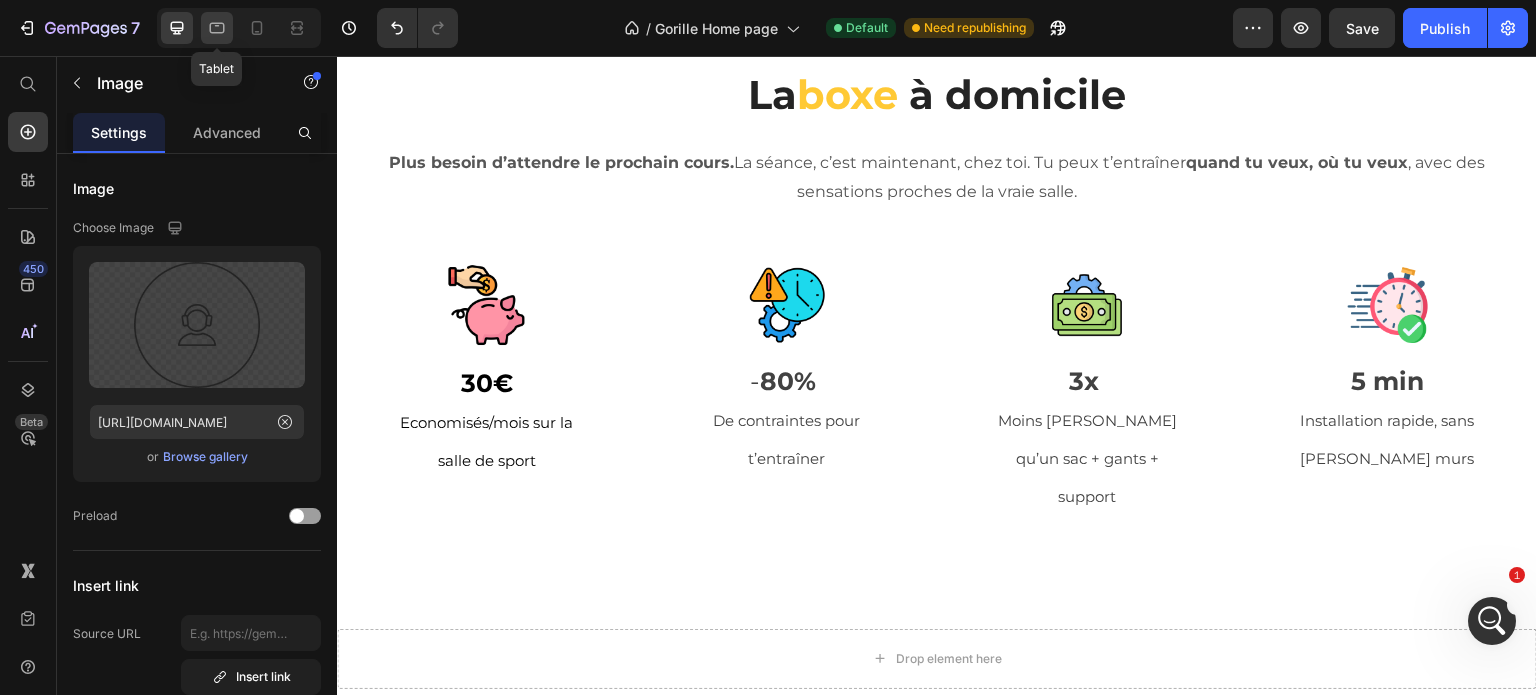click 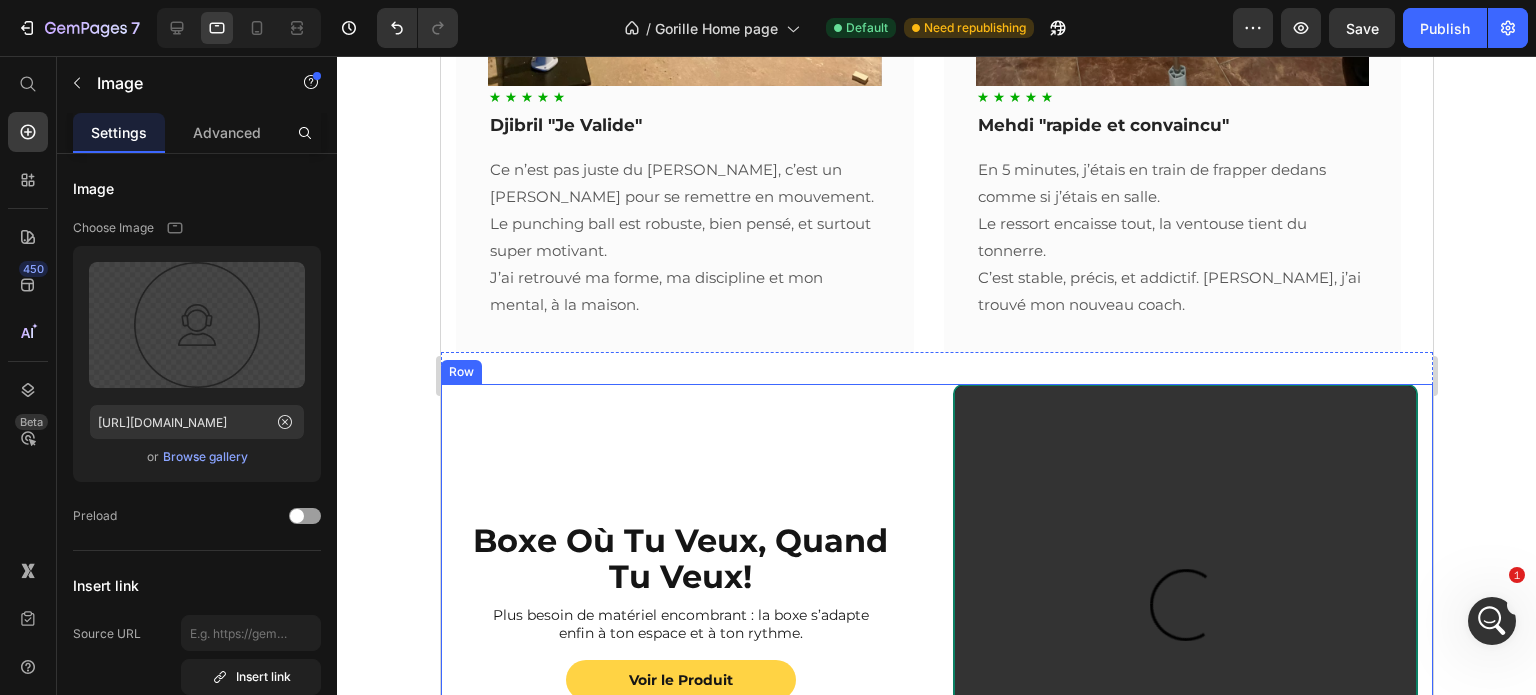 scroll, scrollTop: 2739, scrollLeft: 0, axis: vertical 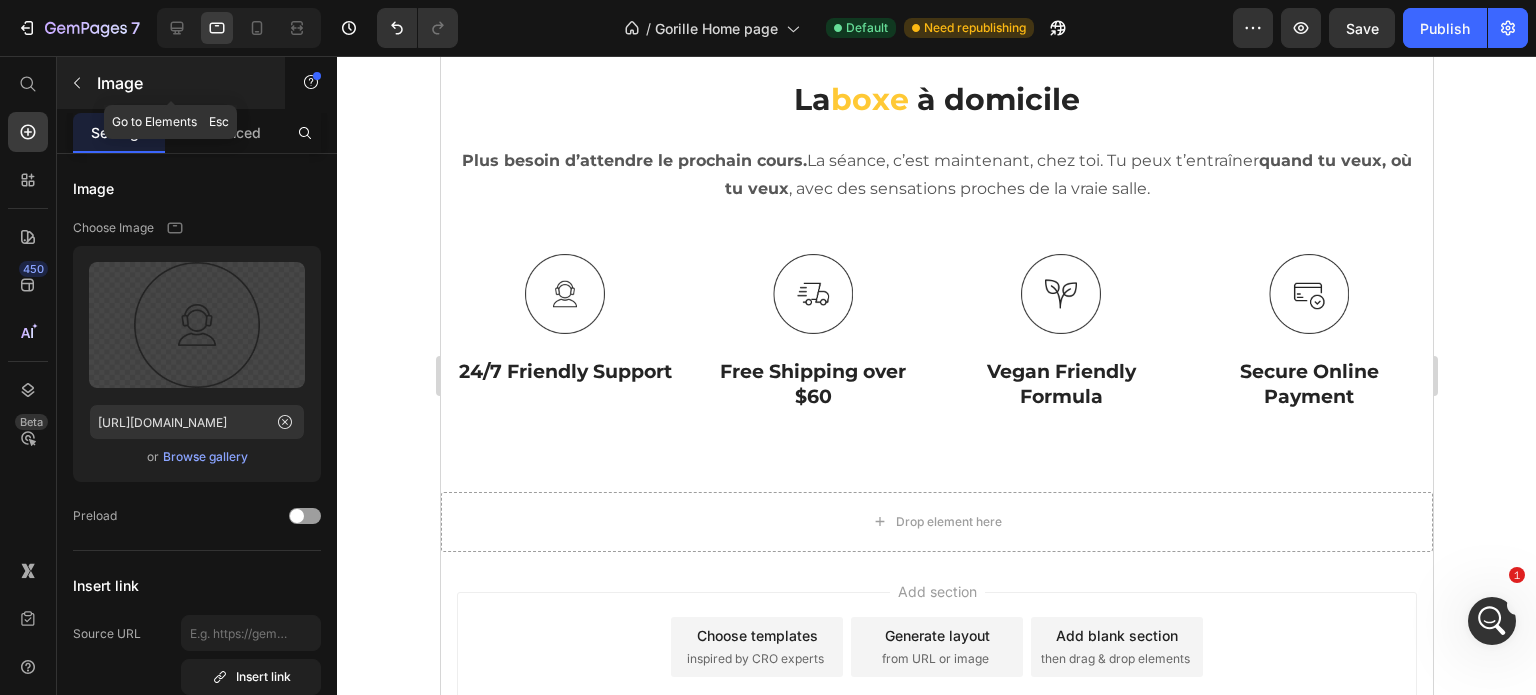 click at bounding box center [77, 83] 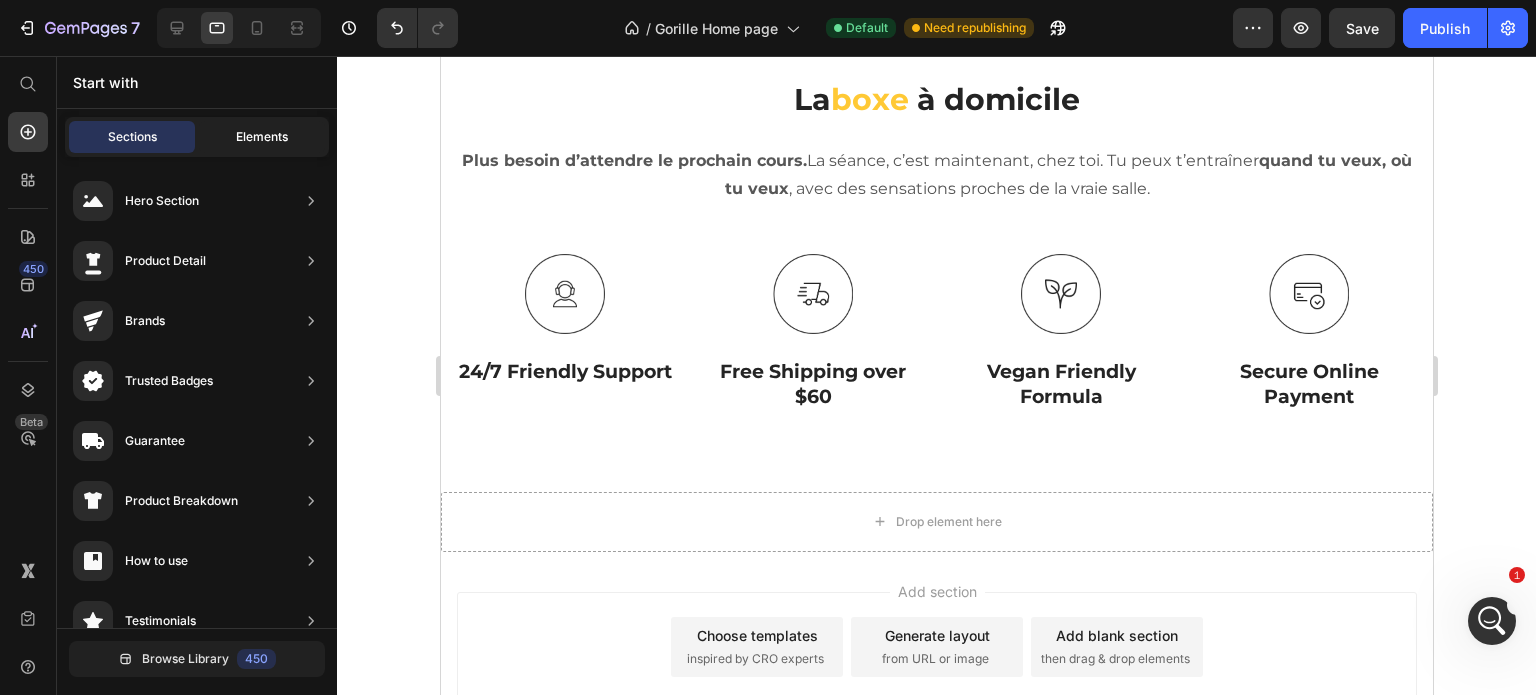 click on "Elements" 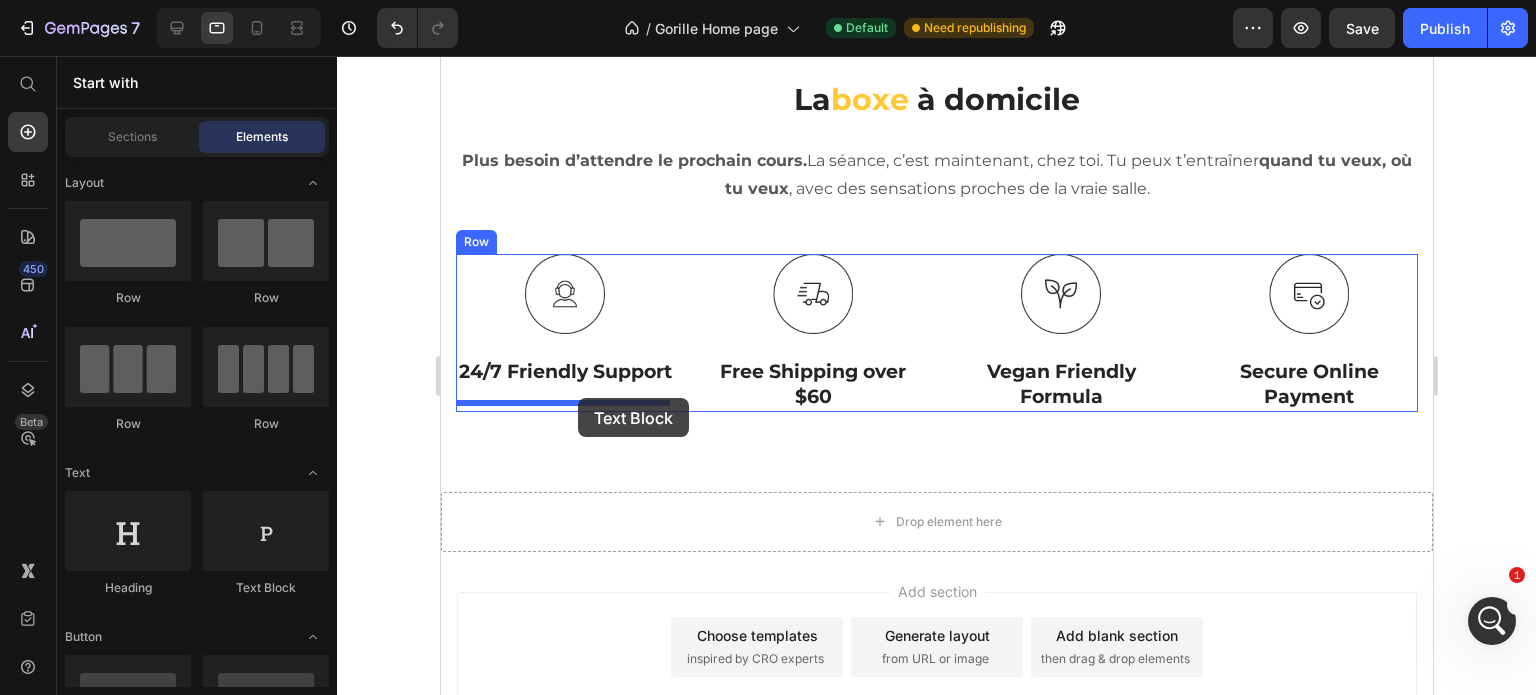 drag, startPoint x: 752, startPoint y: 599, endPoint x: 574, endPoint y: 399, distance: 267.73868 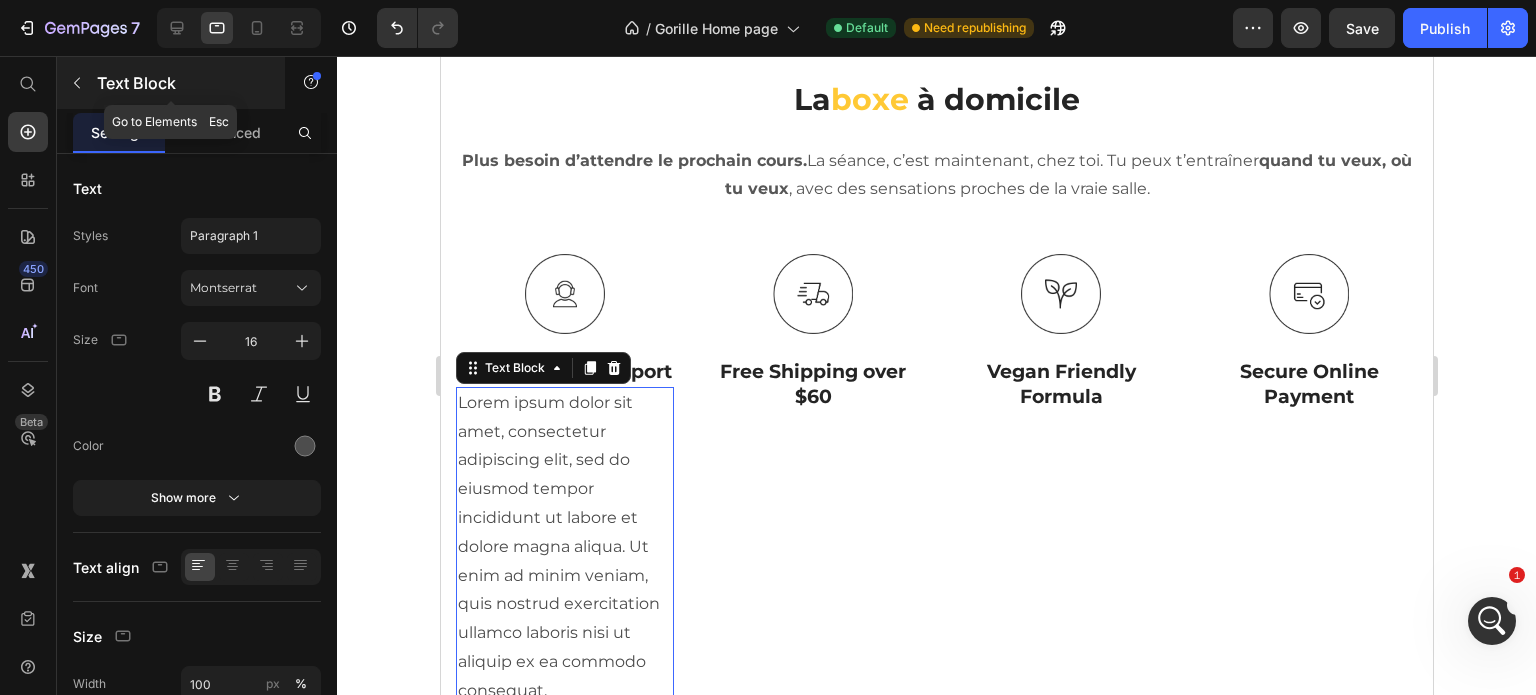 click on "Text Block" at bounding box center (182, 83) 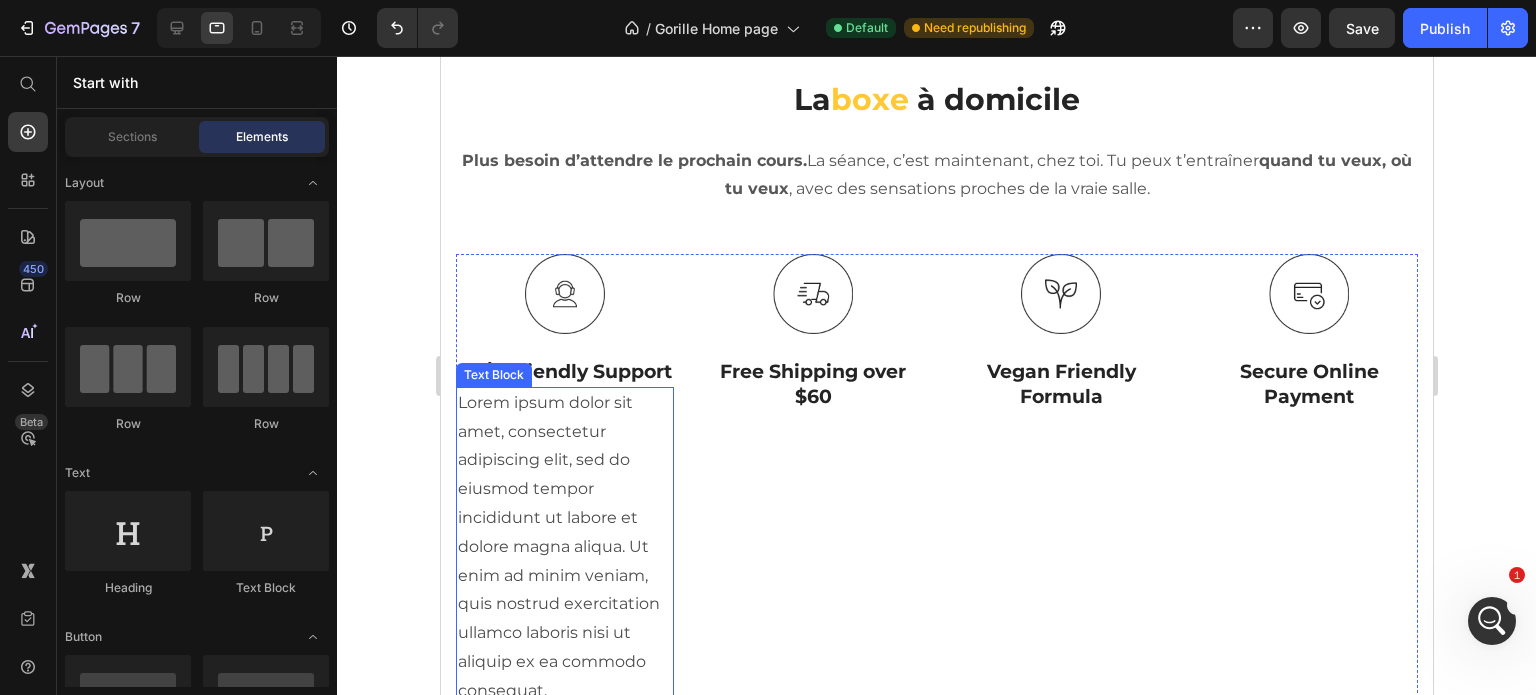 click on "Lorem ipsum dolor sit amet, consectetur adipiscing elit, sed do eiusmod tempor incididunt ut labore et dolore magna aliqua. Ut enim ad minim veniam, quis nostrud exercitation ullamco laboris nisi ut aliquip ex ea commodo consequat." at bounding box center (564, 547) 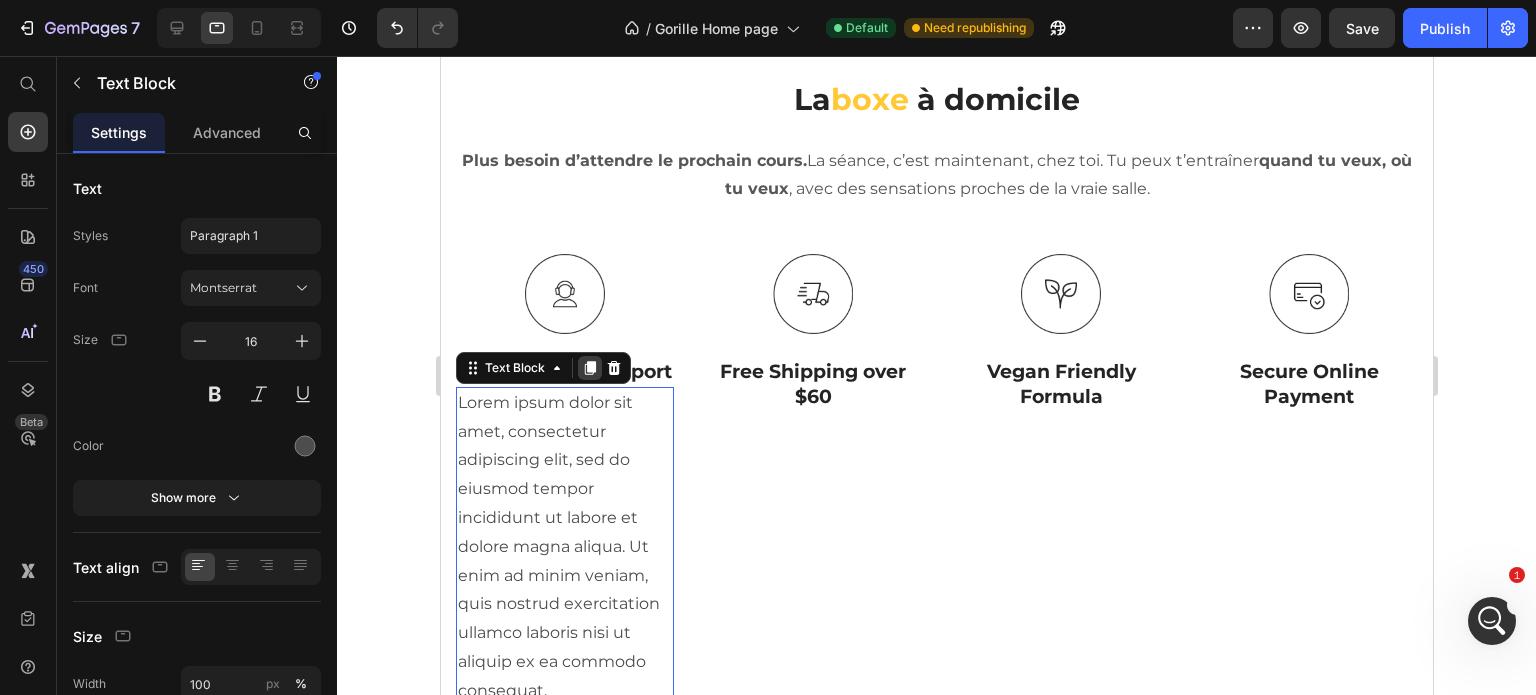 click 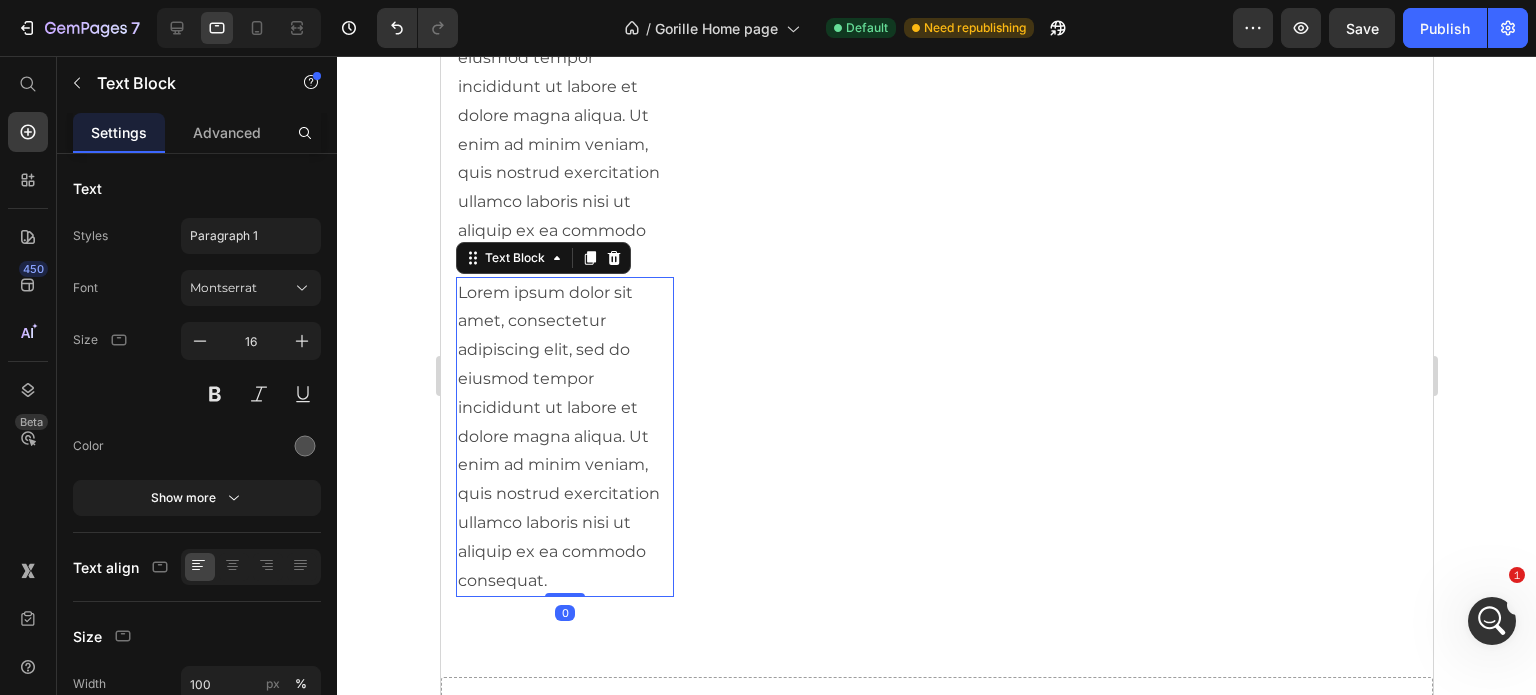 scroll, scrollTop: 3003, scrollLeft: 0, axis: vertical 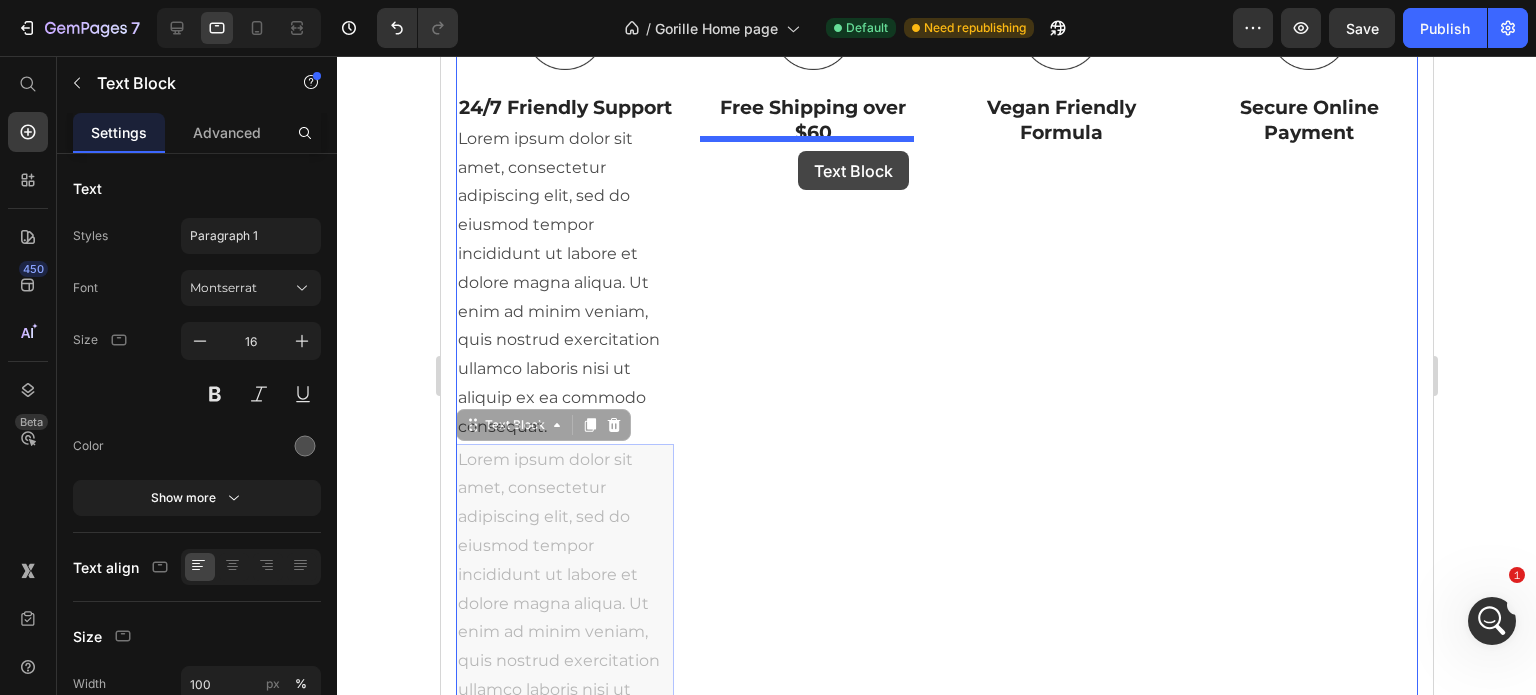 drag, startPoint x: 533, startPoint y: 441, endPoint x: 797, endPoint y: 151, distance: 392.16833 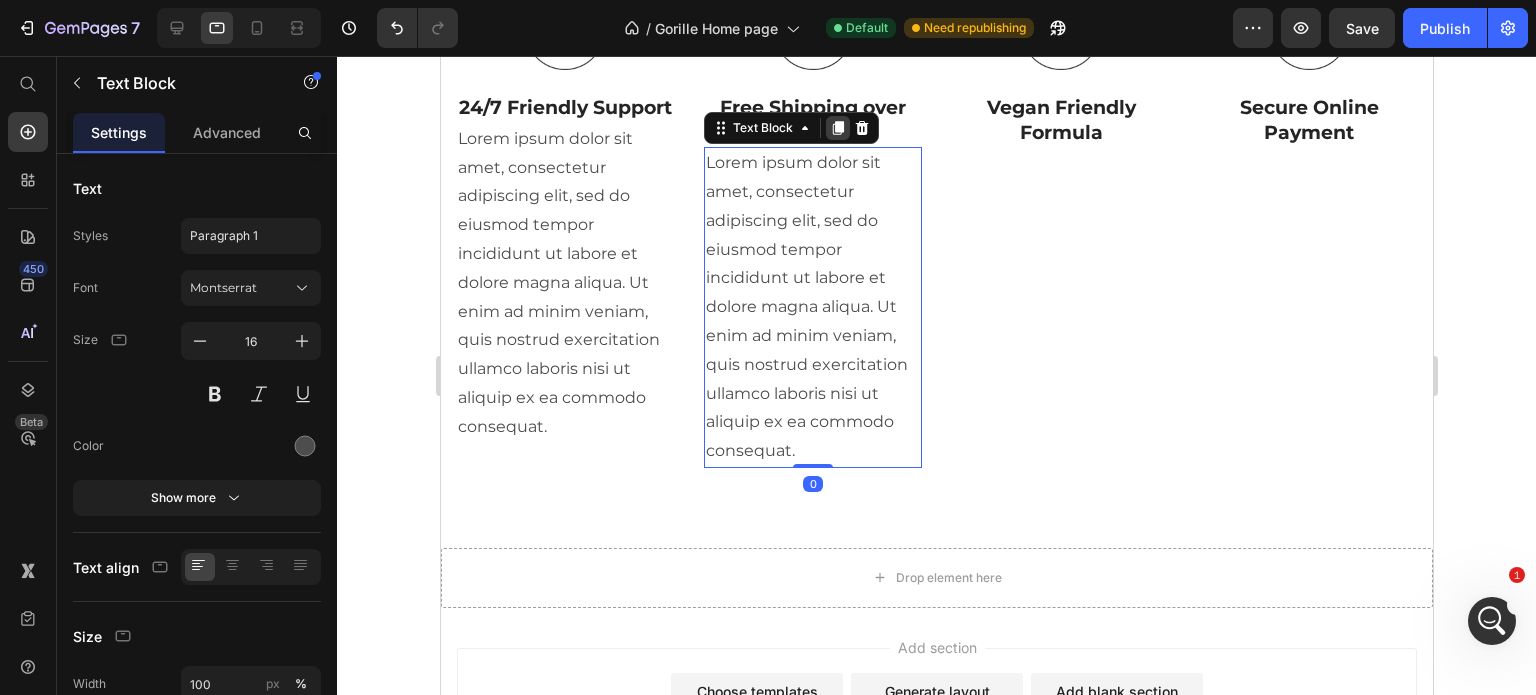 click 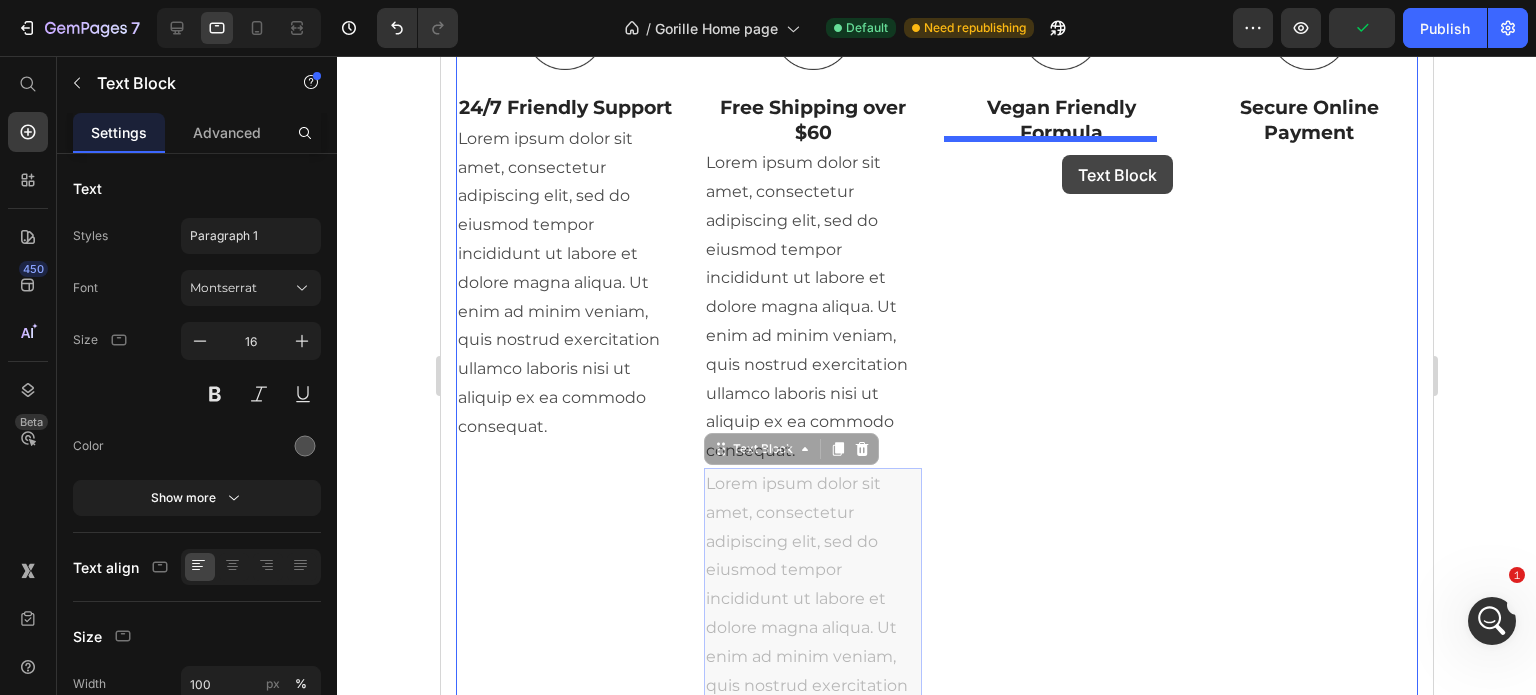 drag, startPoint x: 776, startPoint y: 441, endPoint x: 1061, endPoint y: 155, distance: 403.7586 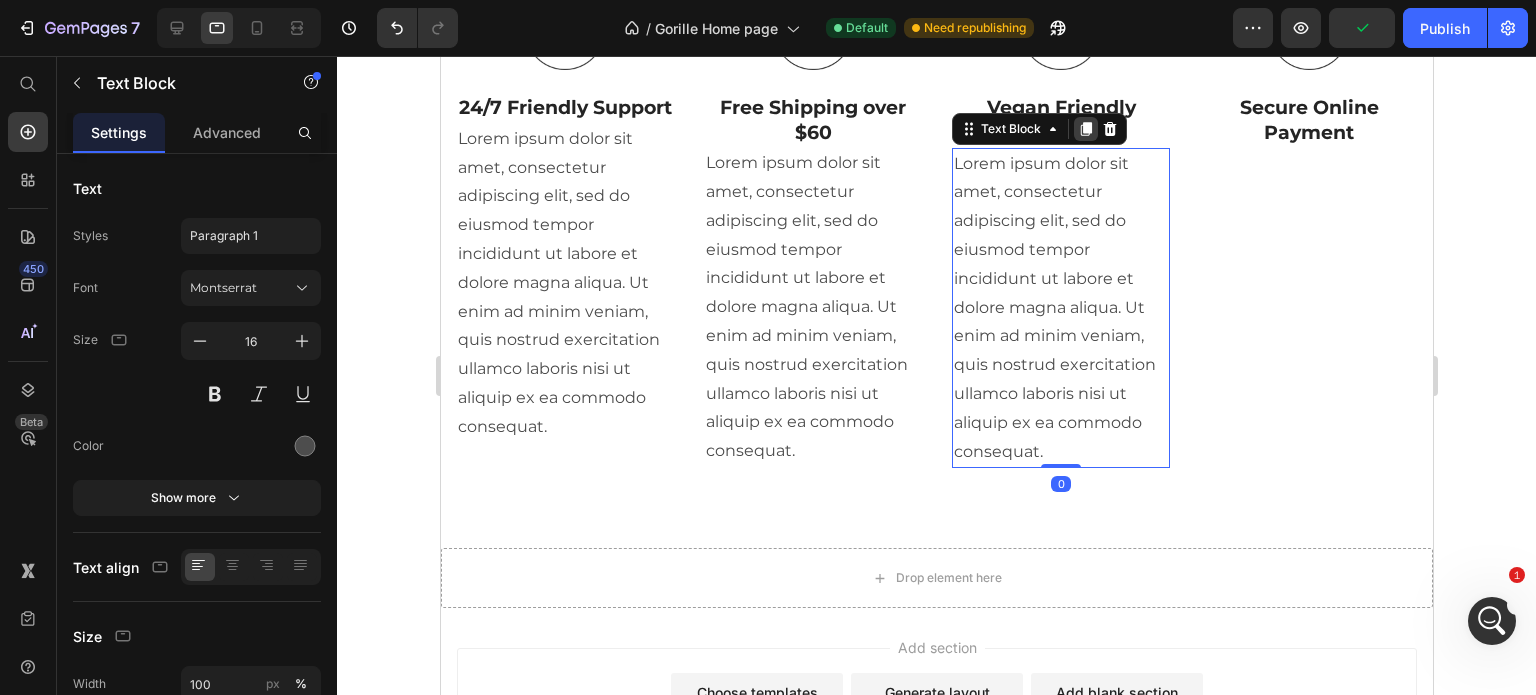 click 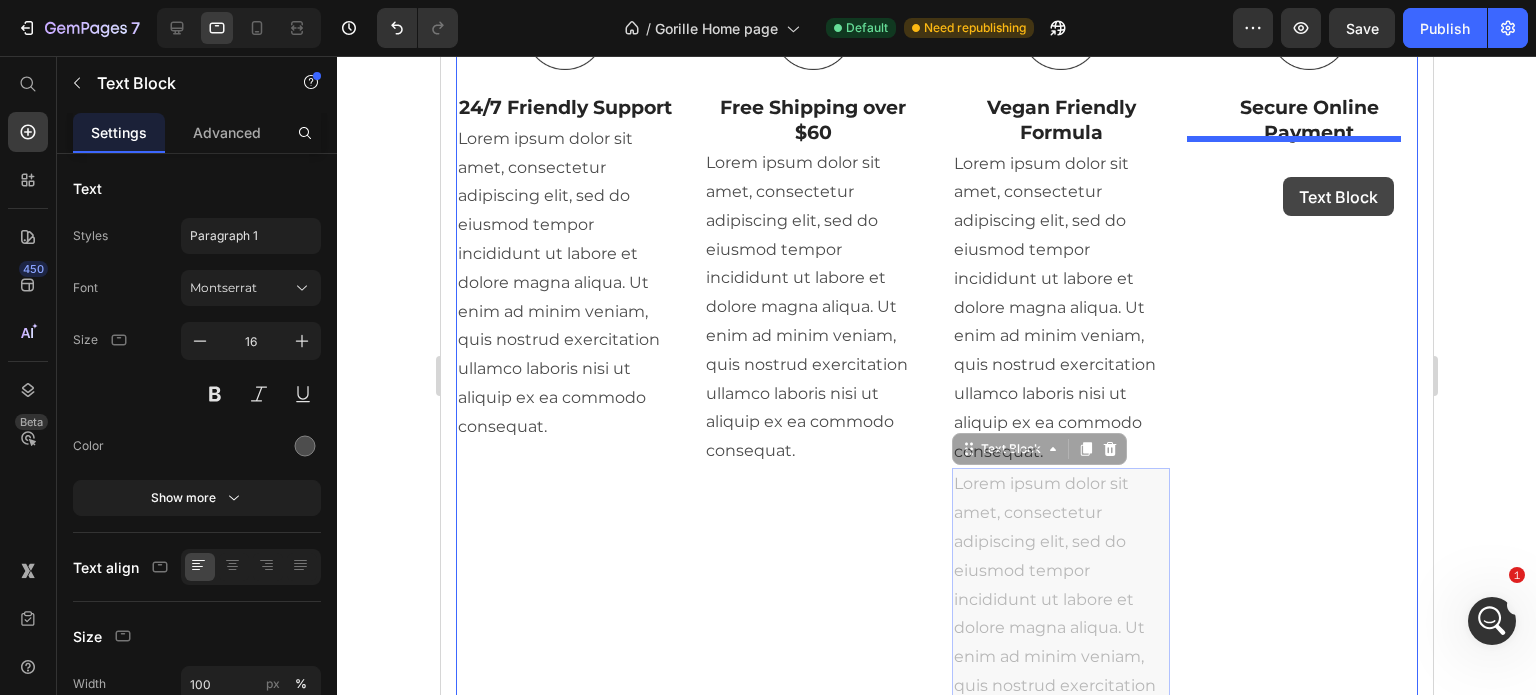 drag, startPoint x: 1024, startPoint y: 432, endPoint x: 1282, endPoint y: 177, distance: 362.75198 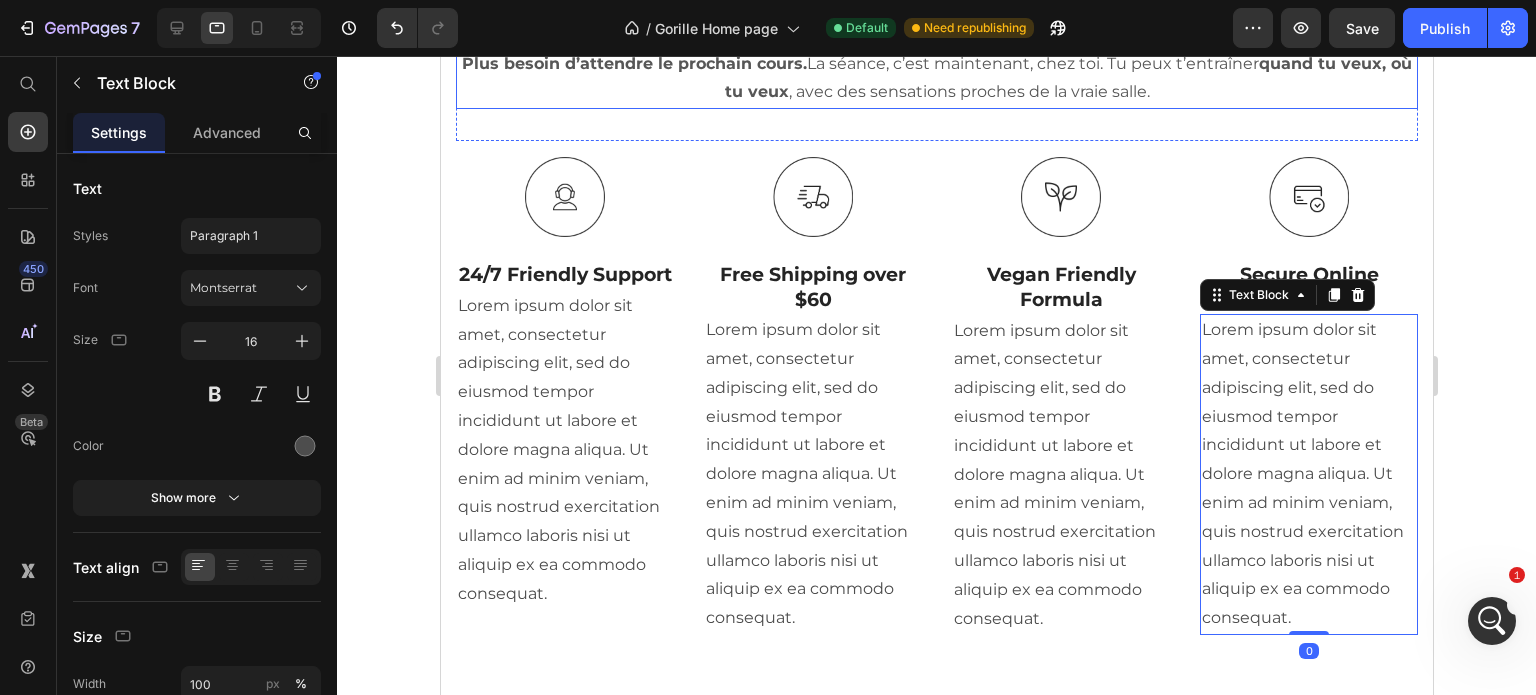 scroll, scrollTop: 2670, scrollLeft: 0, axis: vertical 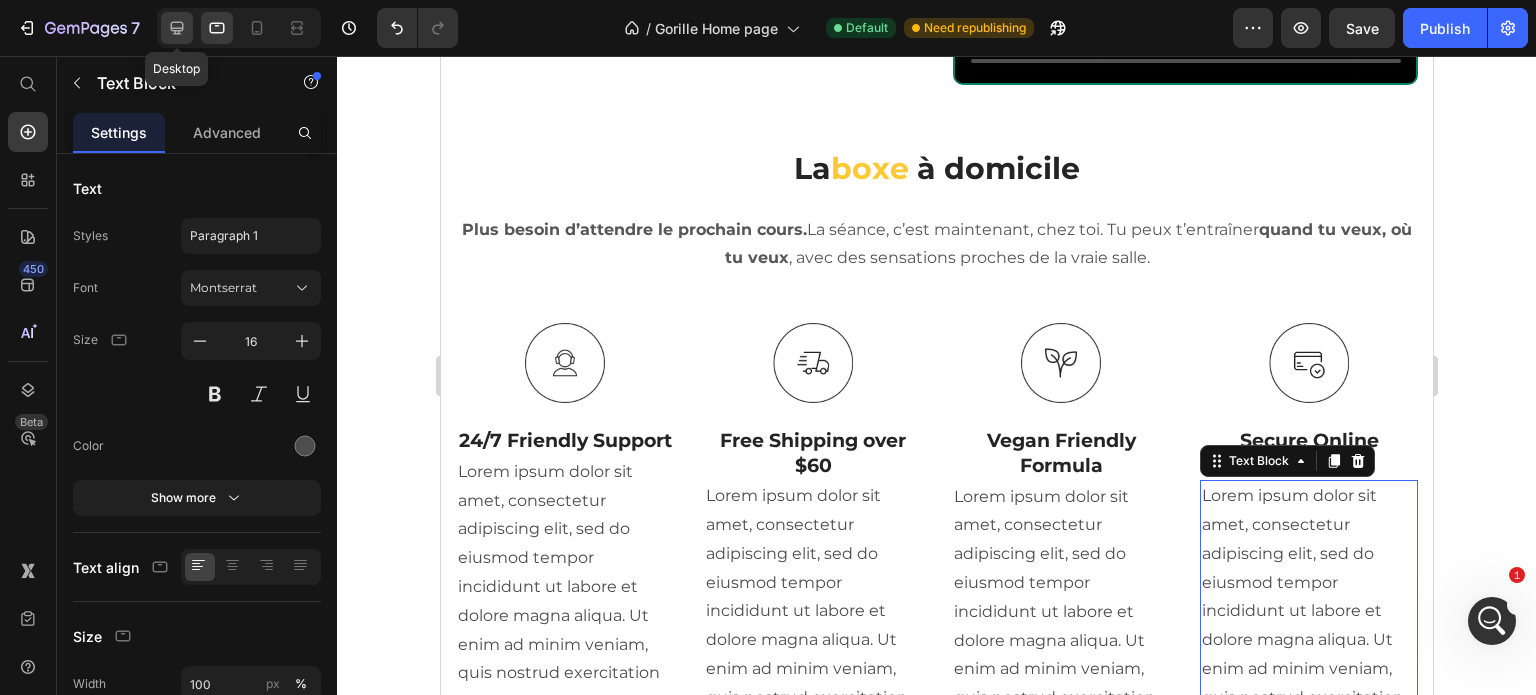 click 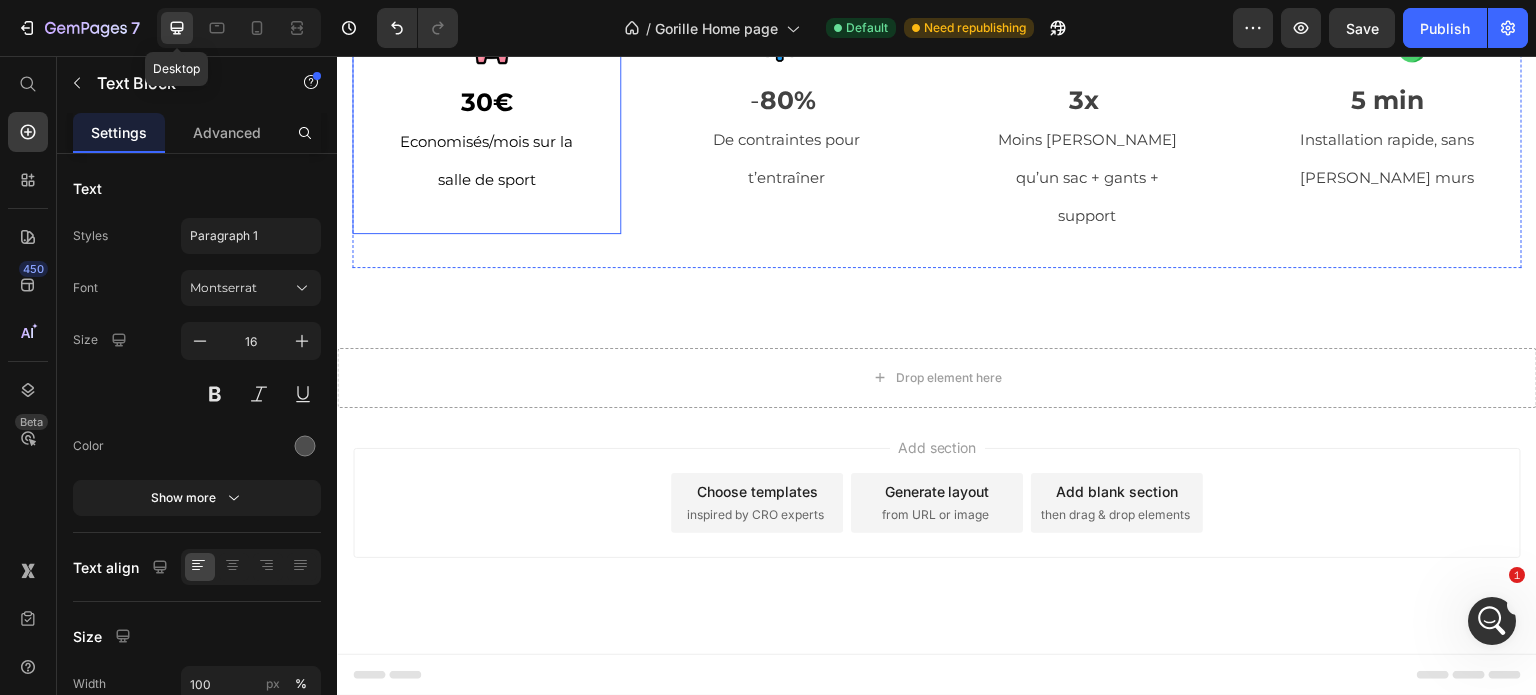 scroll, scrollTop: 2329, scrollLeft: 0, axis: vertical 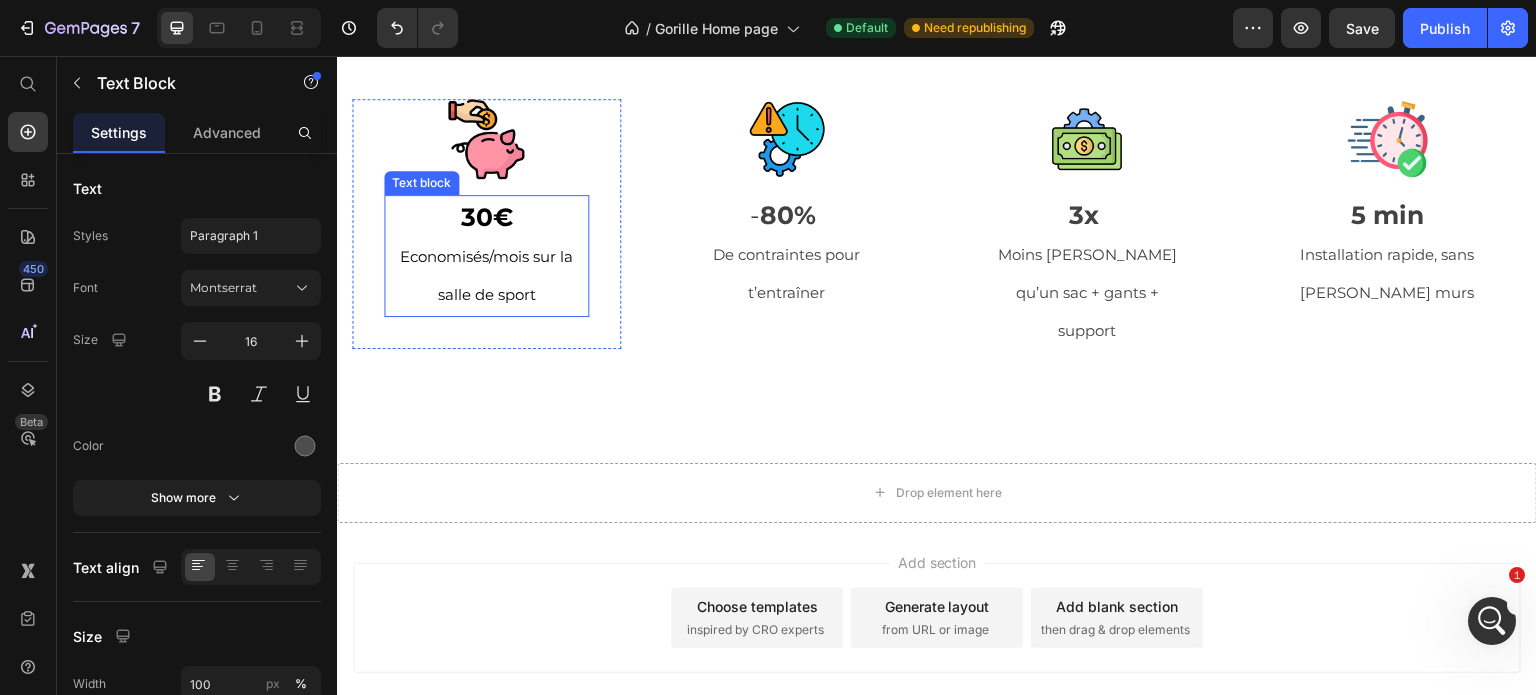 click on "30€" at bounding box center [486, 217] 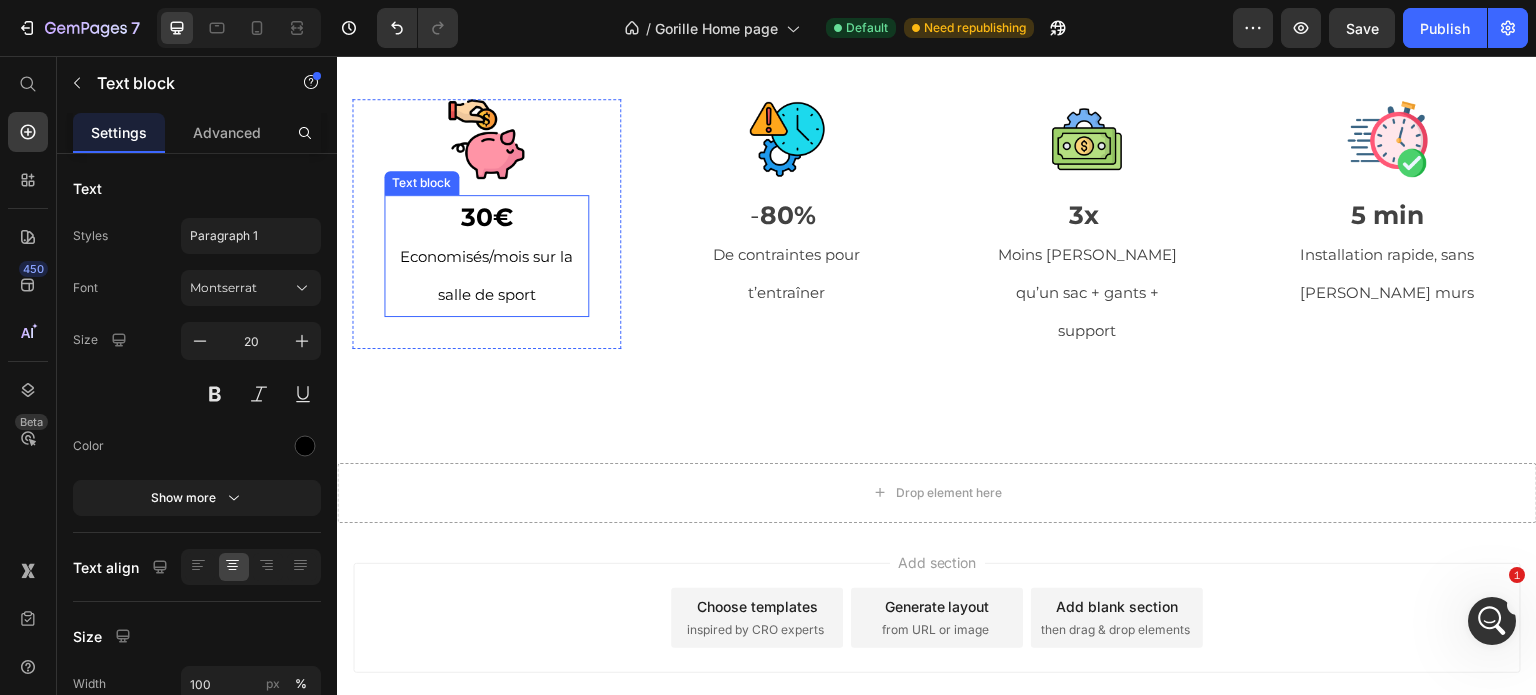 click on "30€" at bounding box center [486, 217] 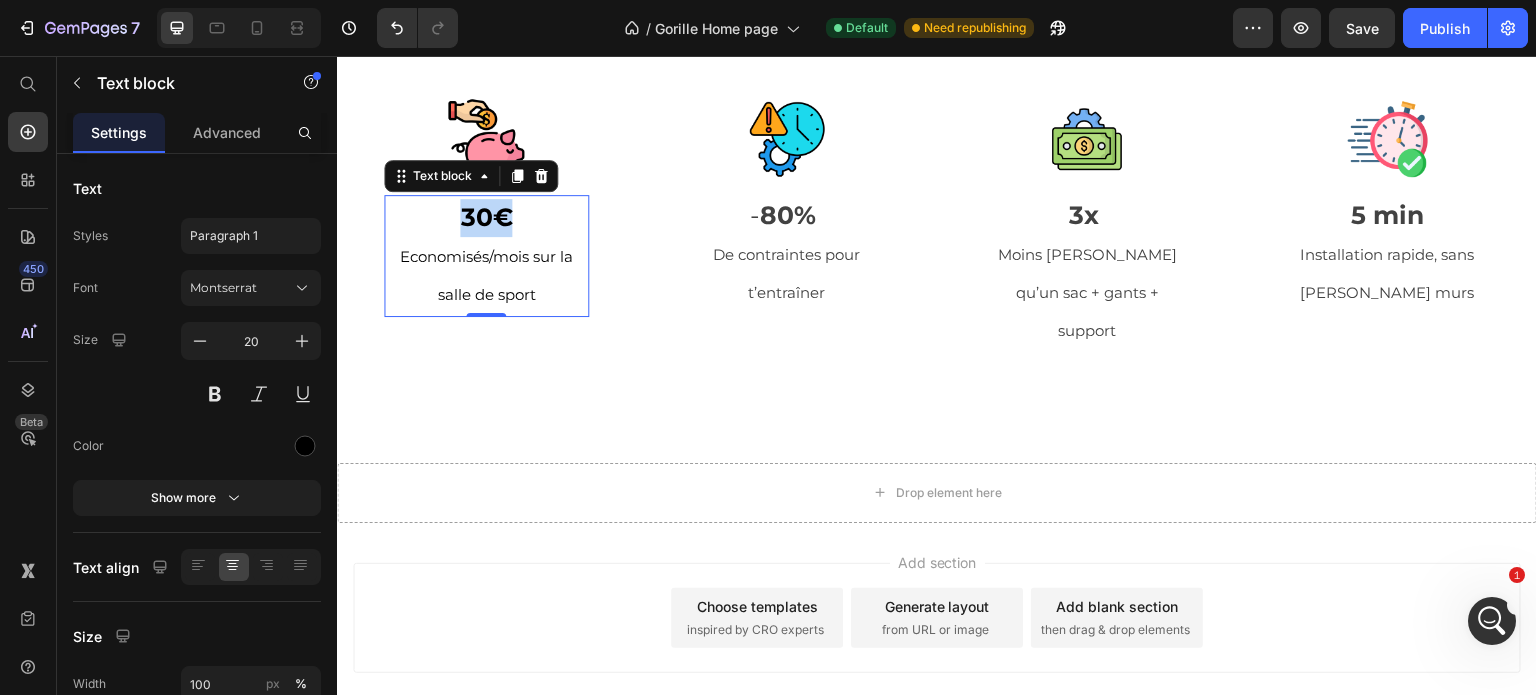 click on "30€" at bounding box center (486, 217) 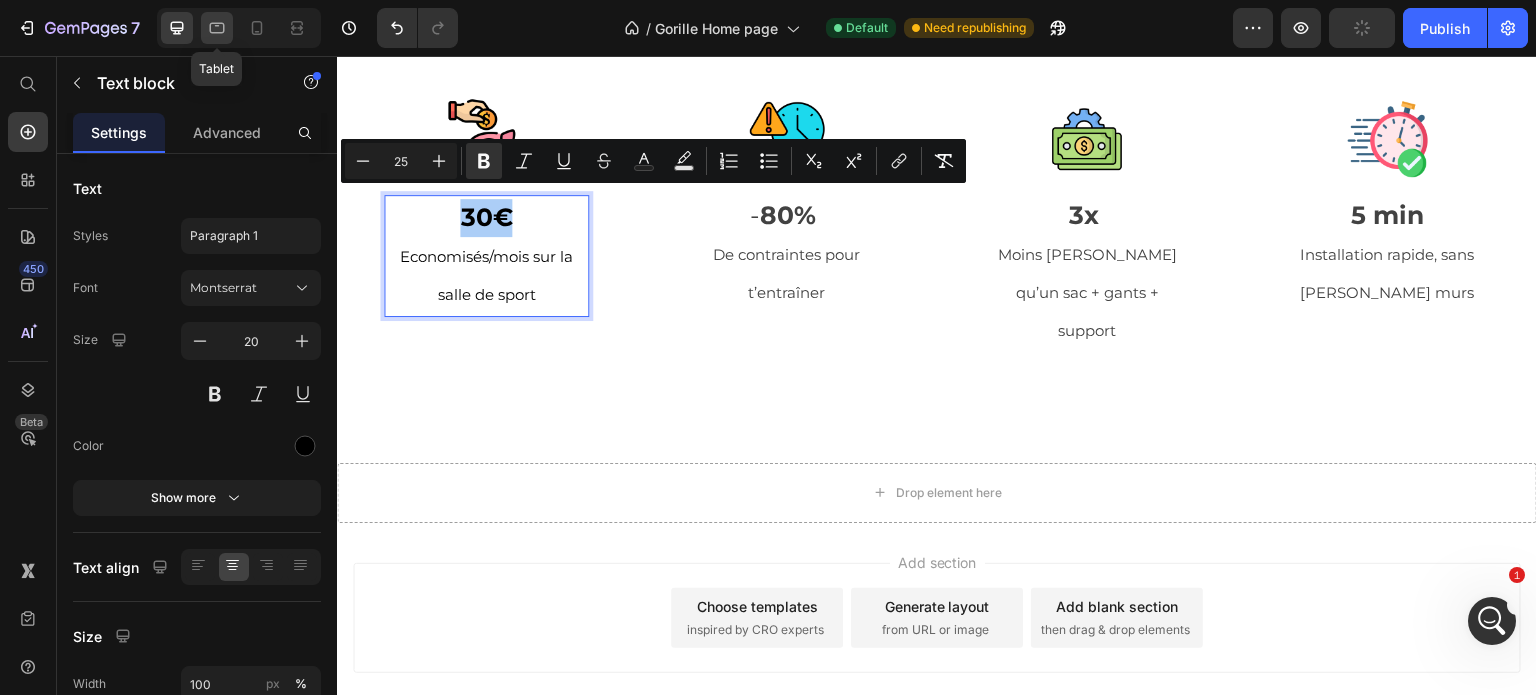 click 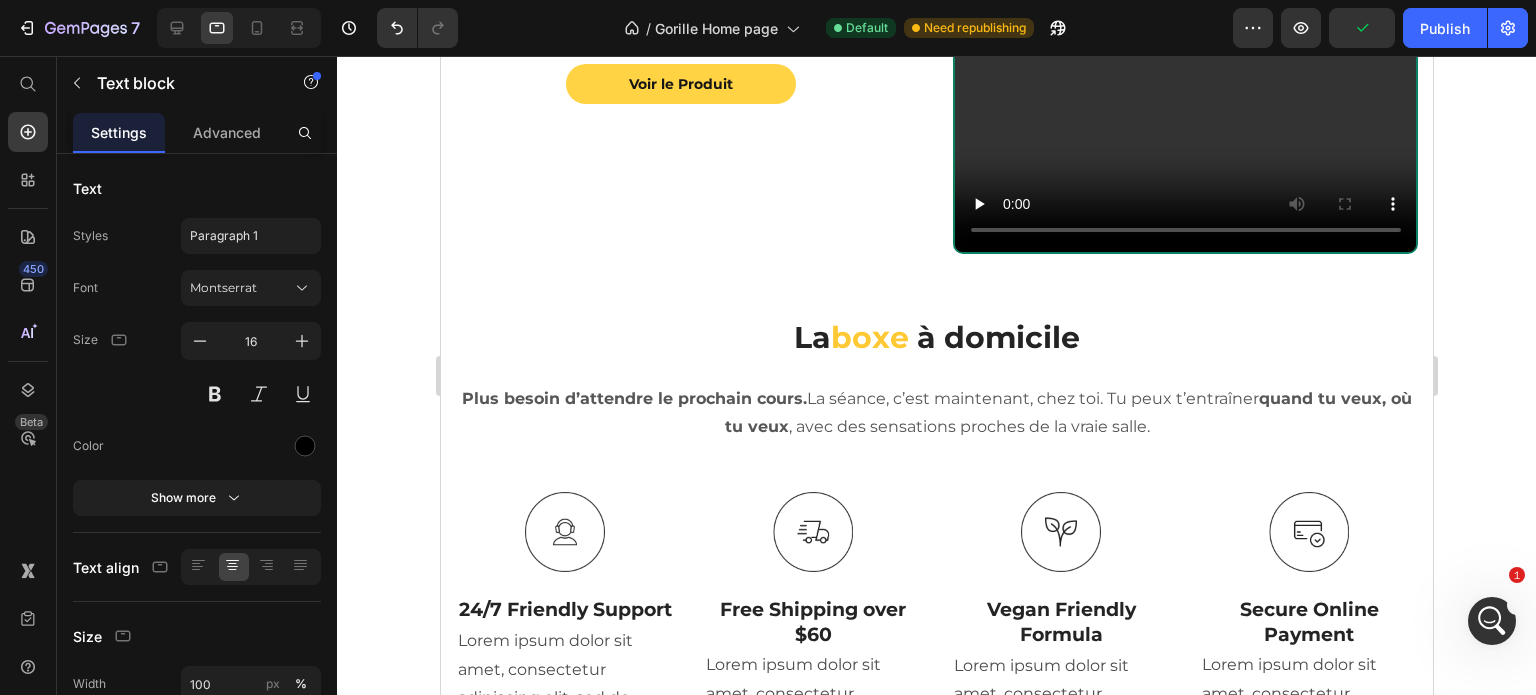 scroll, scrollTop: 2835, scrollLeft: 0, axis: vertical 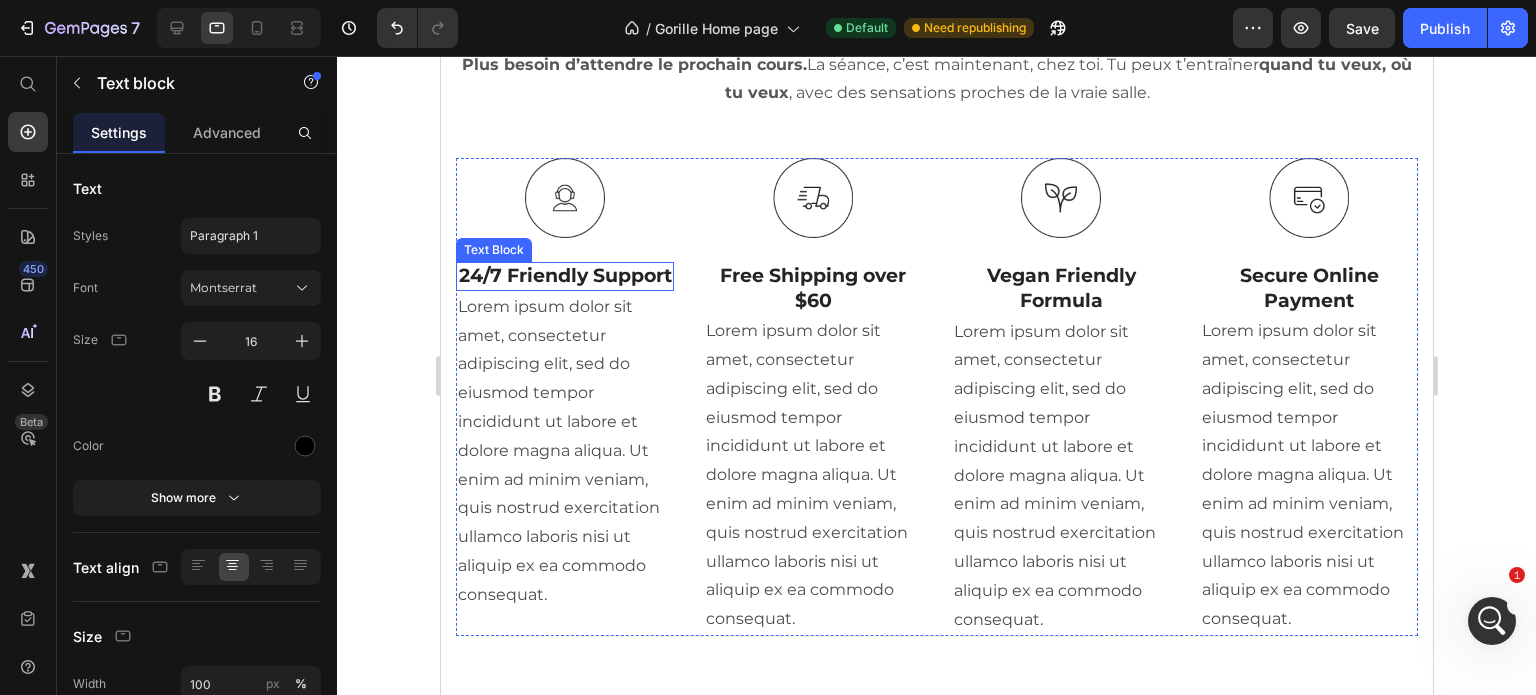 click on "24/7 Friendly Support" at bounding box center [564, 276] 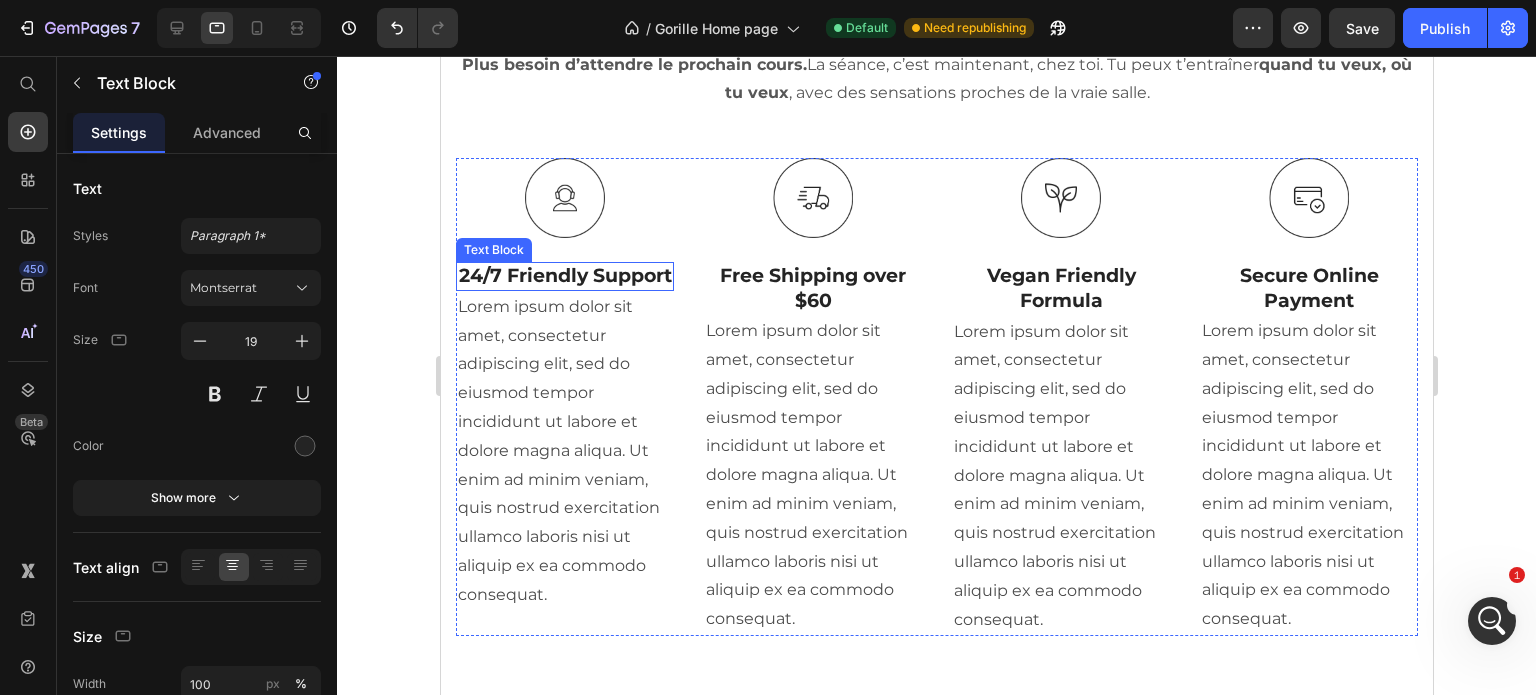 click on "24/7 Friendly Support" at bounding box center [564, 276] 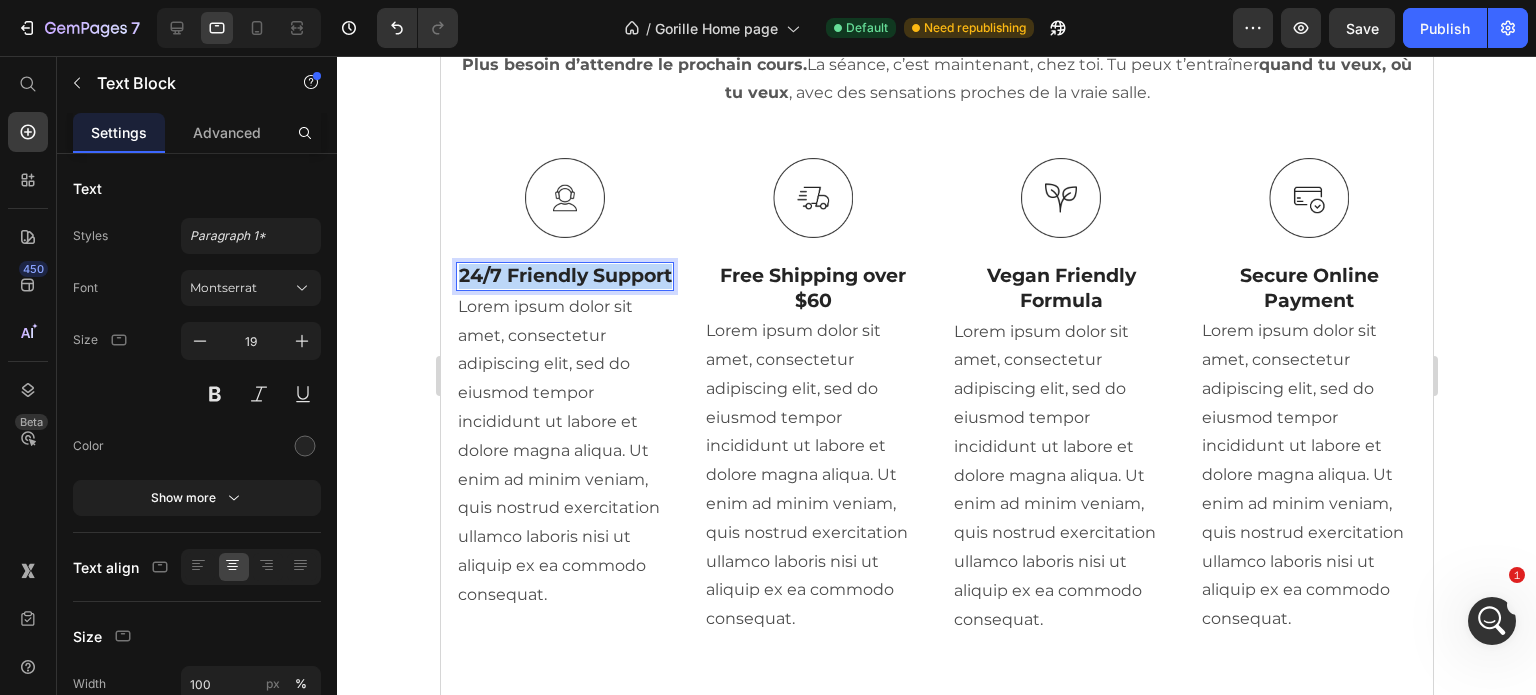 click on "24/7 Friendly Support" at bounding box center [564, 276] 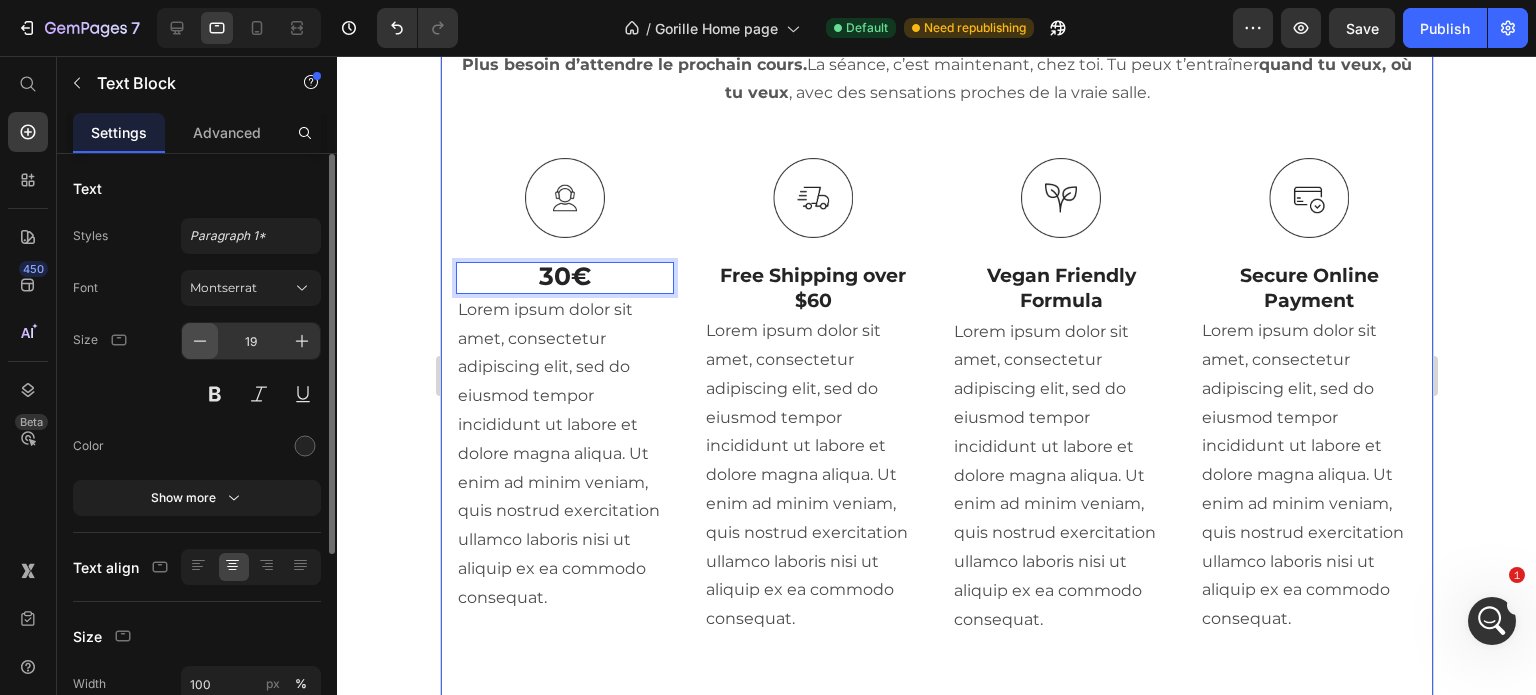 click 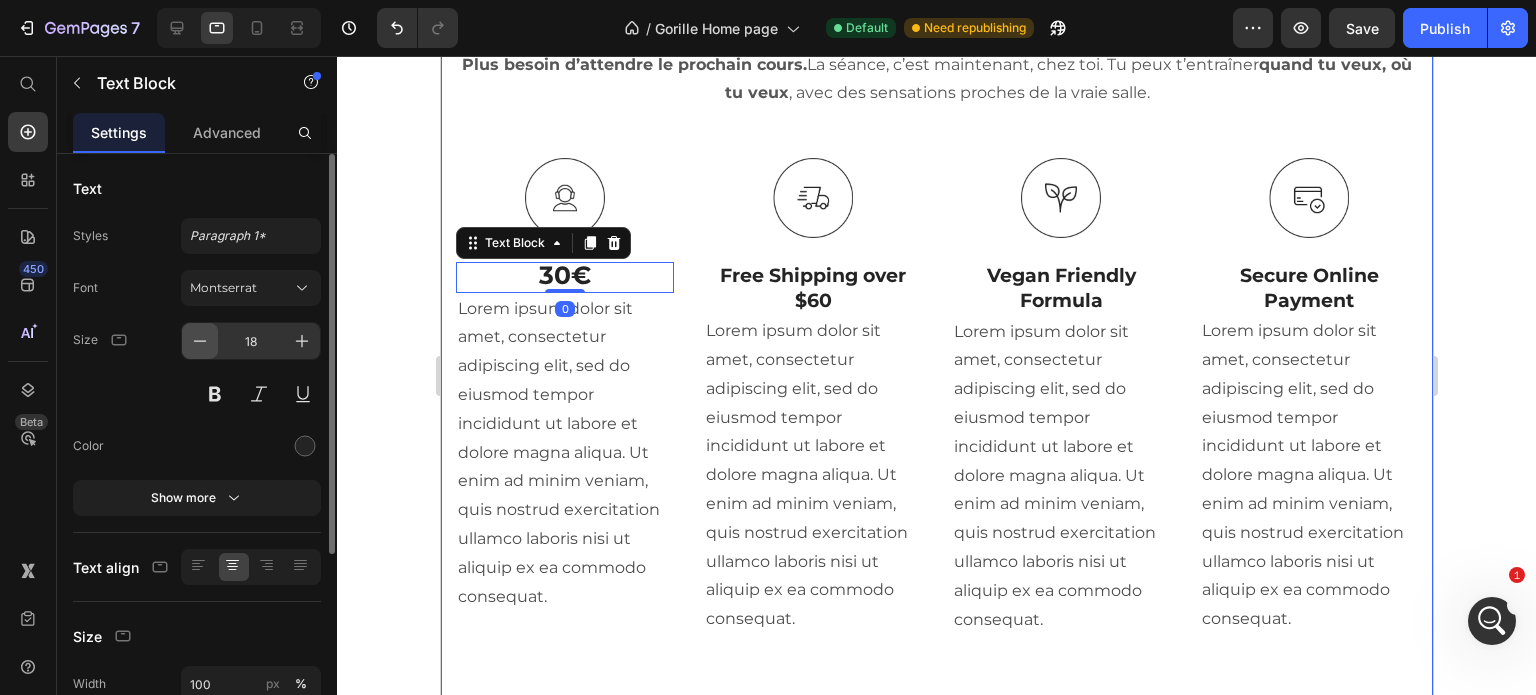 click 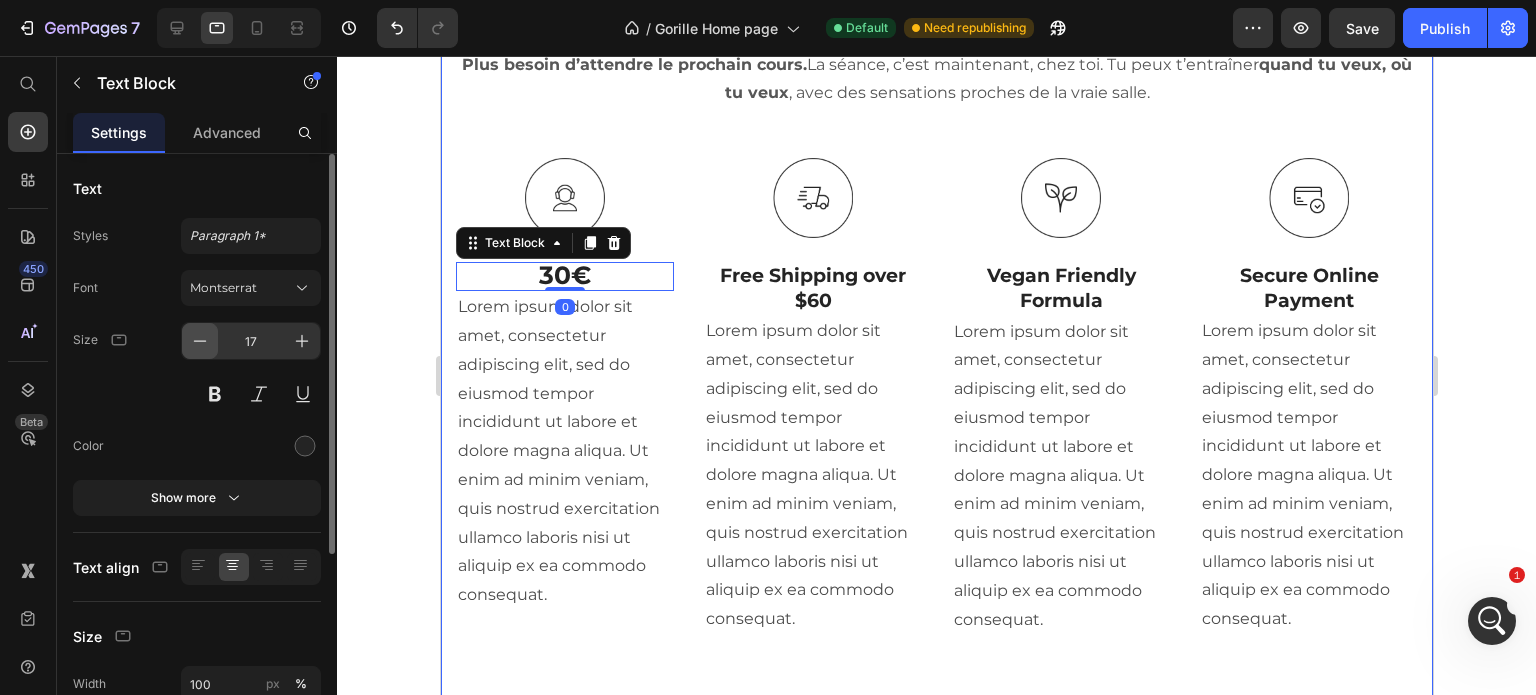 click 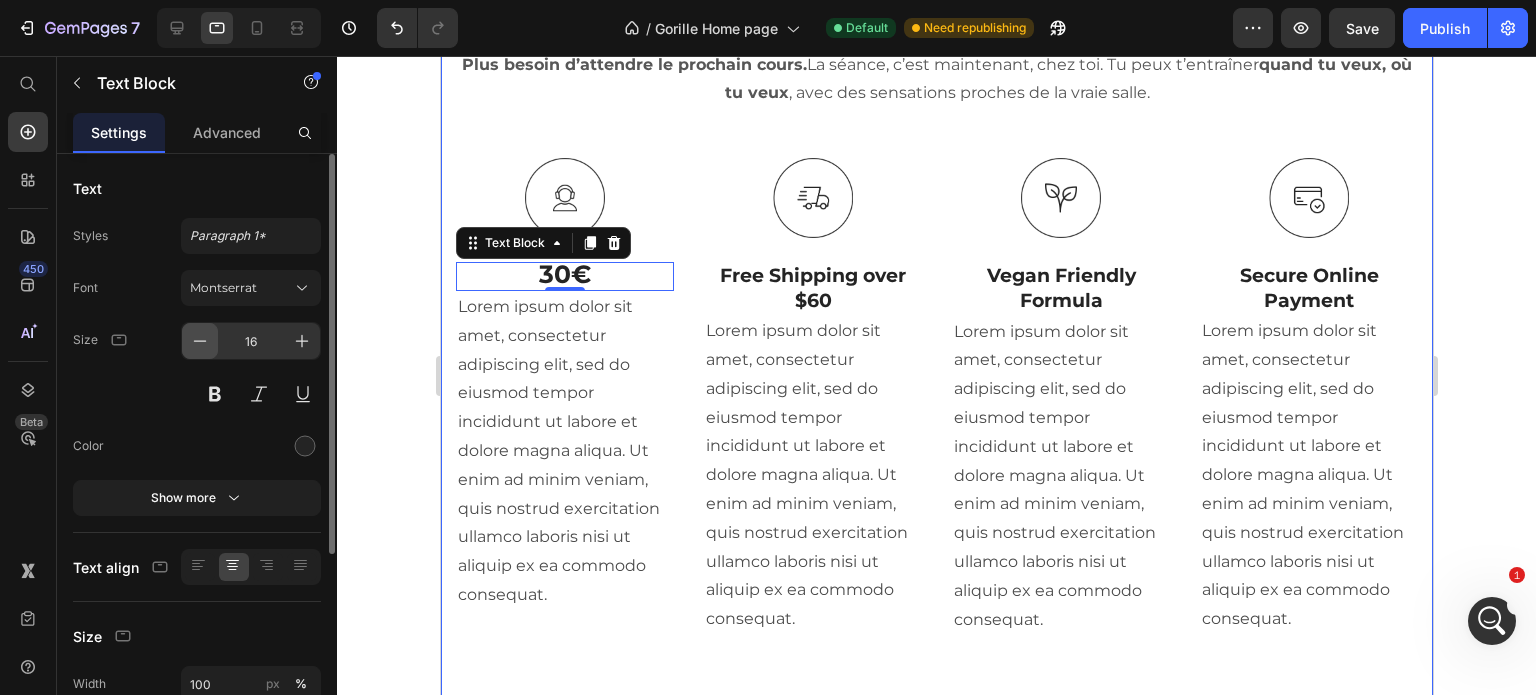 click 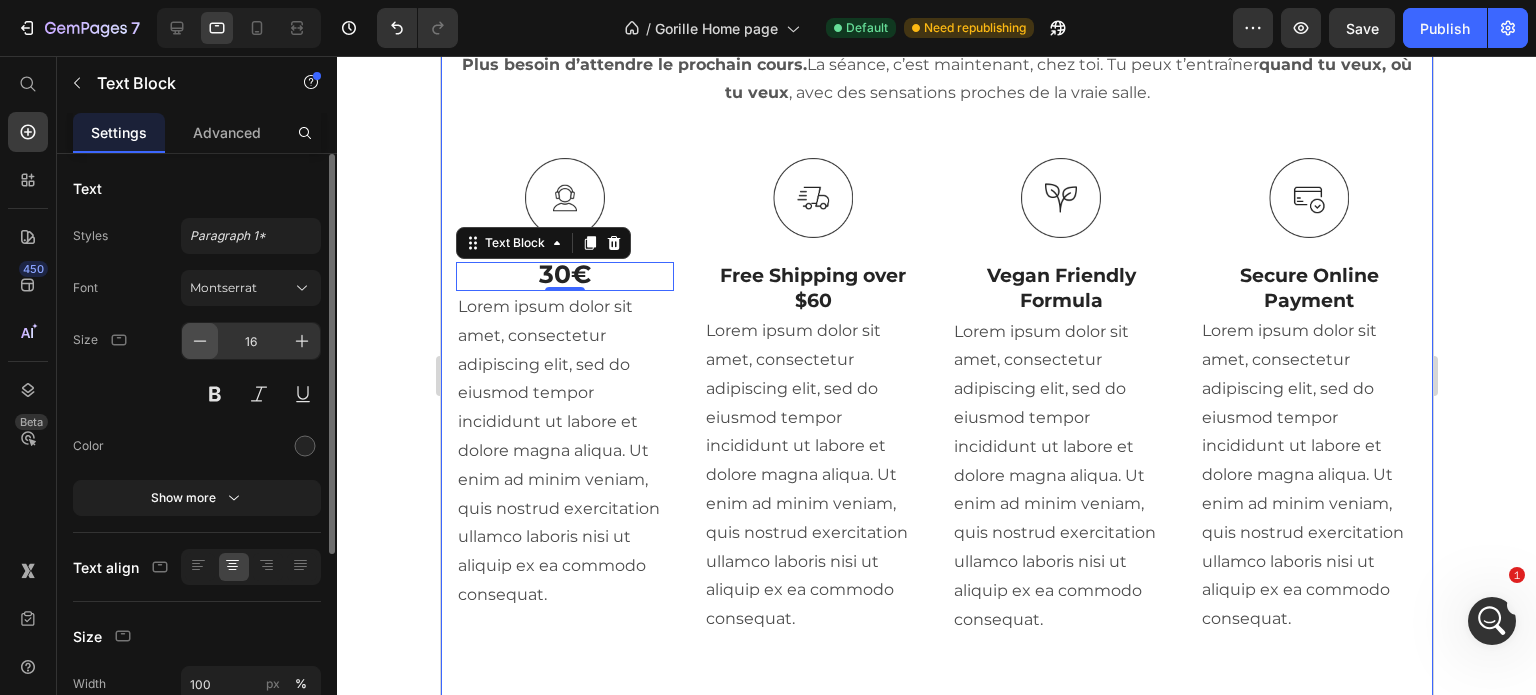type on "15" 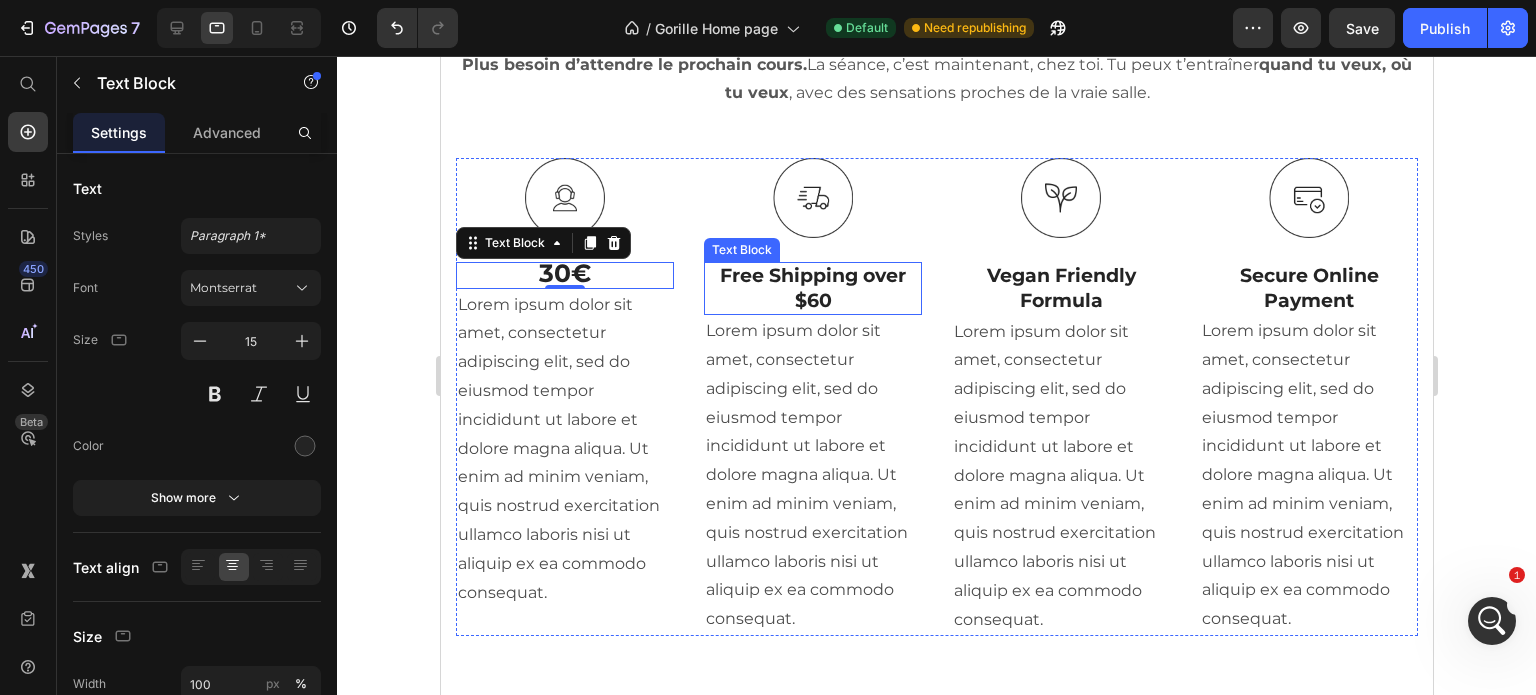 click on "Free Shipping over $60" at bounding box center [812, 288] 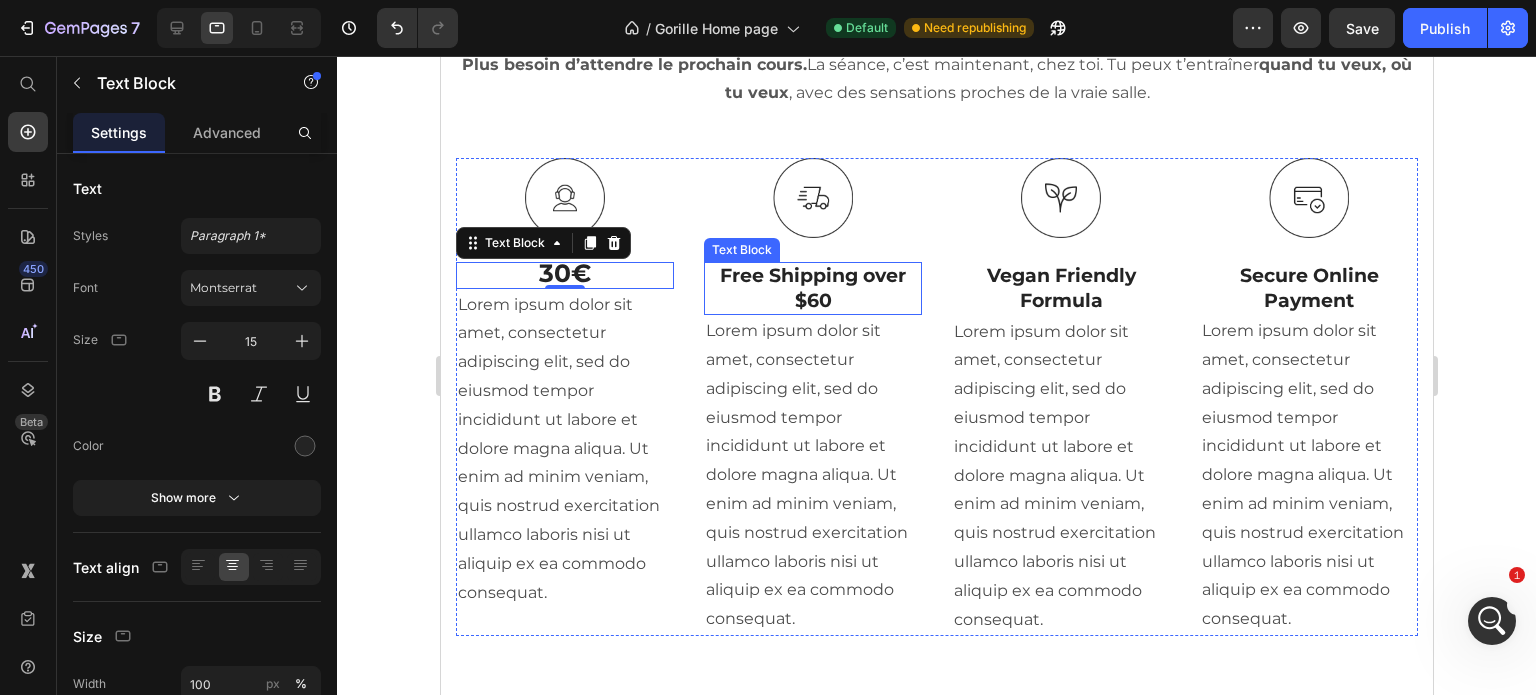 click on "Free Shipping over $60" at bounding box center [812, 288] 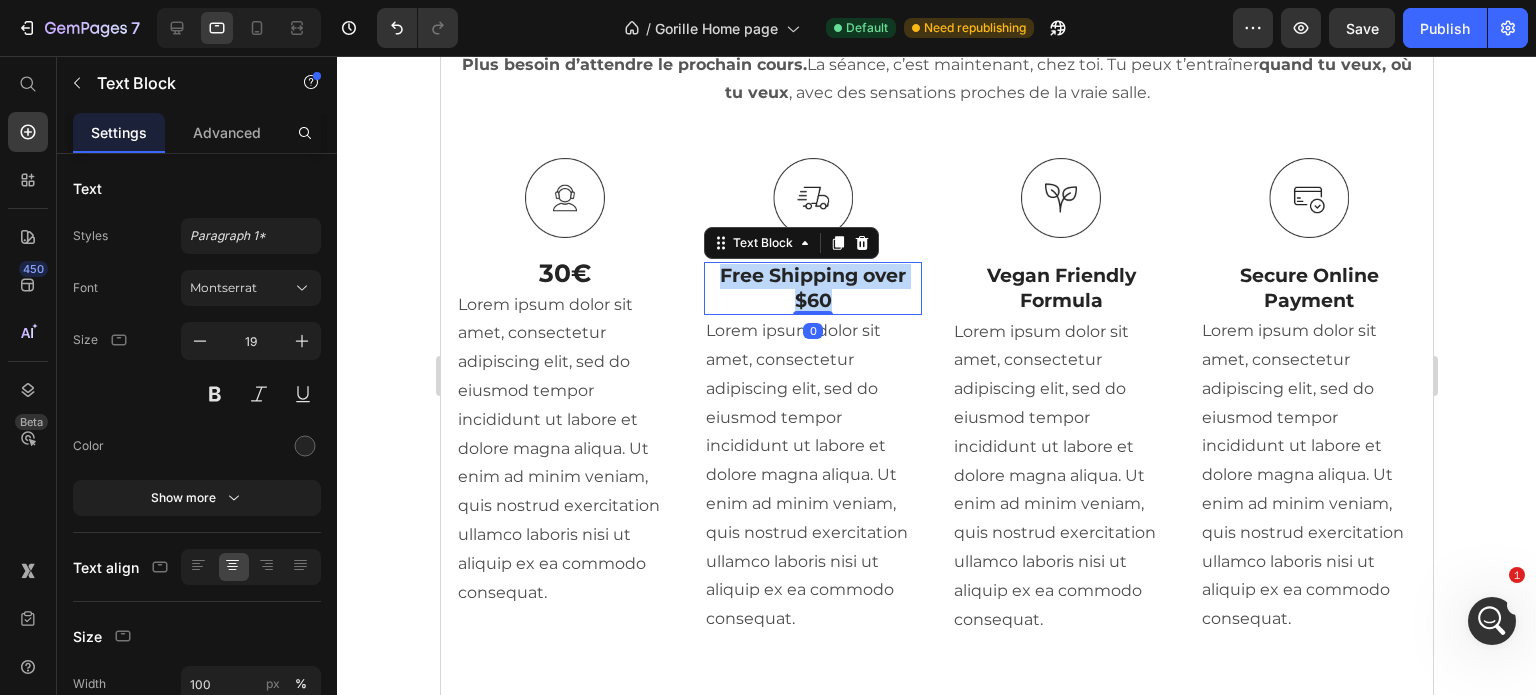 click on "Free Shipping over $60" at bounding box center (812, 288) 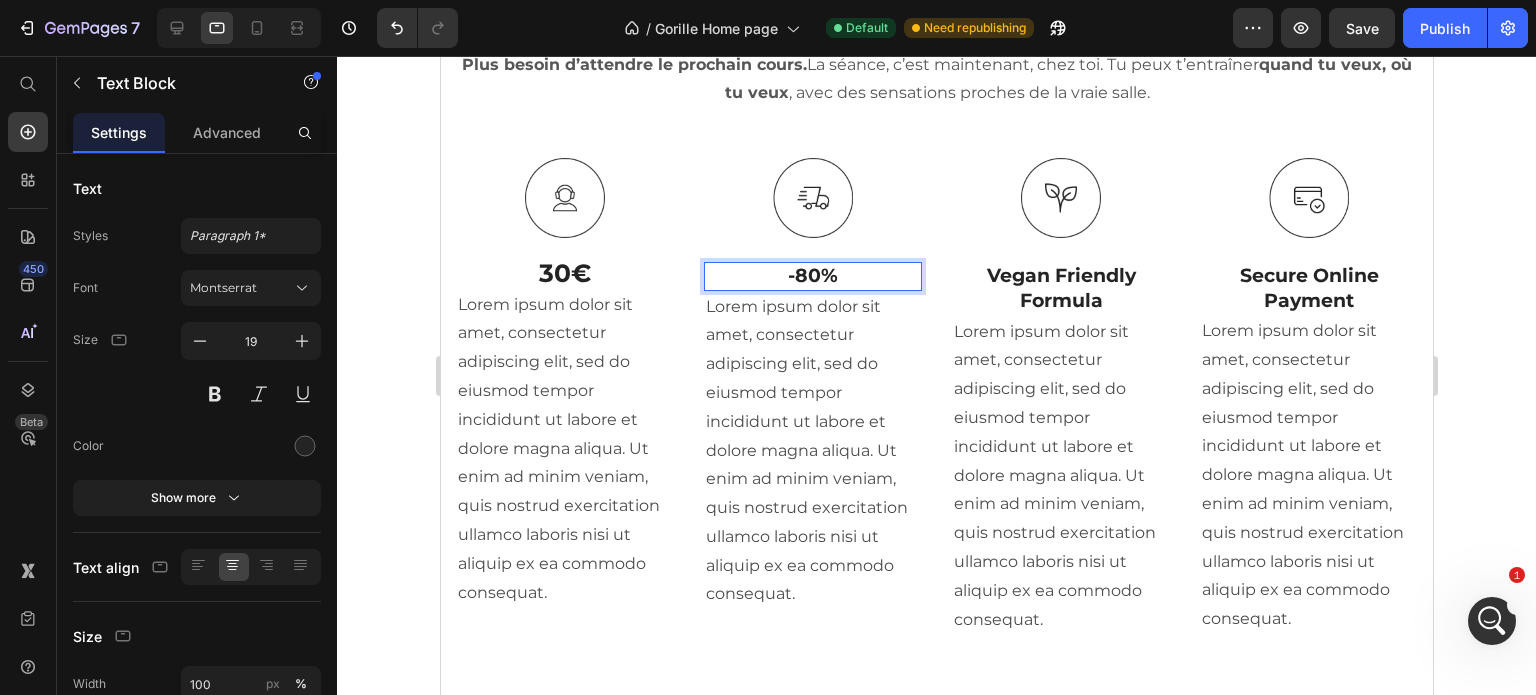 click on "-80%" at bounding box center (812, 276) 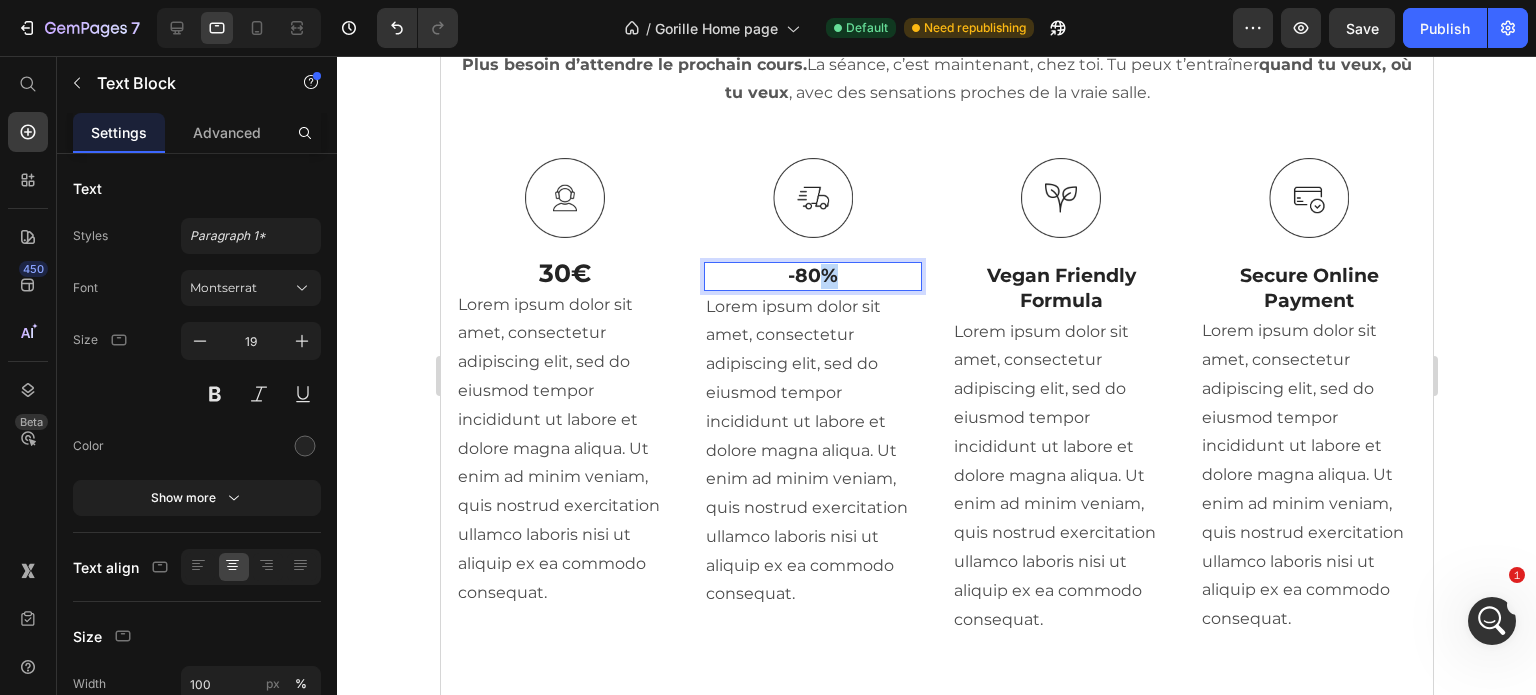 click on "-80%" at bounding box center [812, 276] 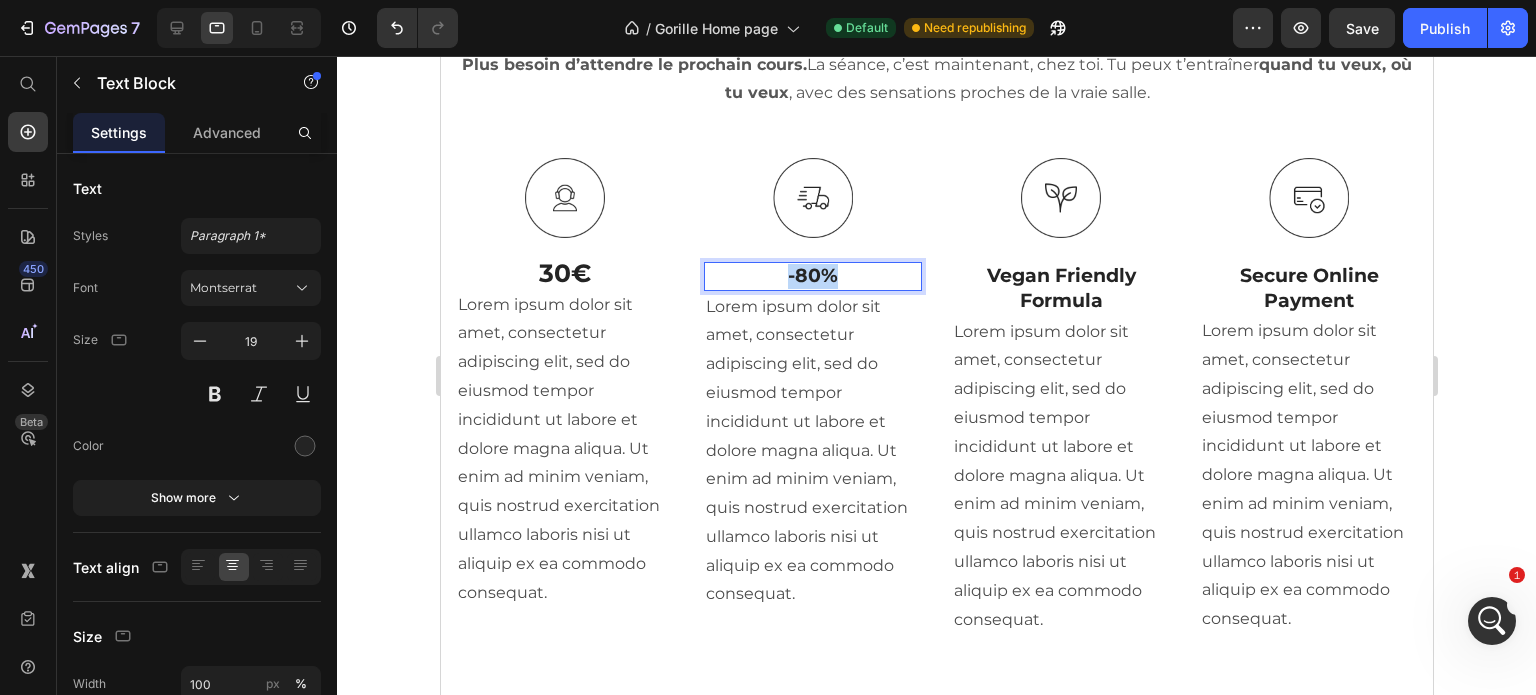 click on "-80%" at bounding box center [812, 276] 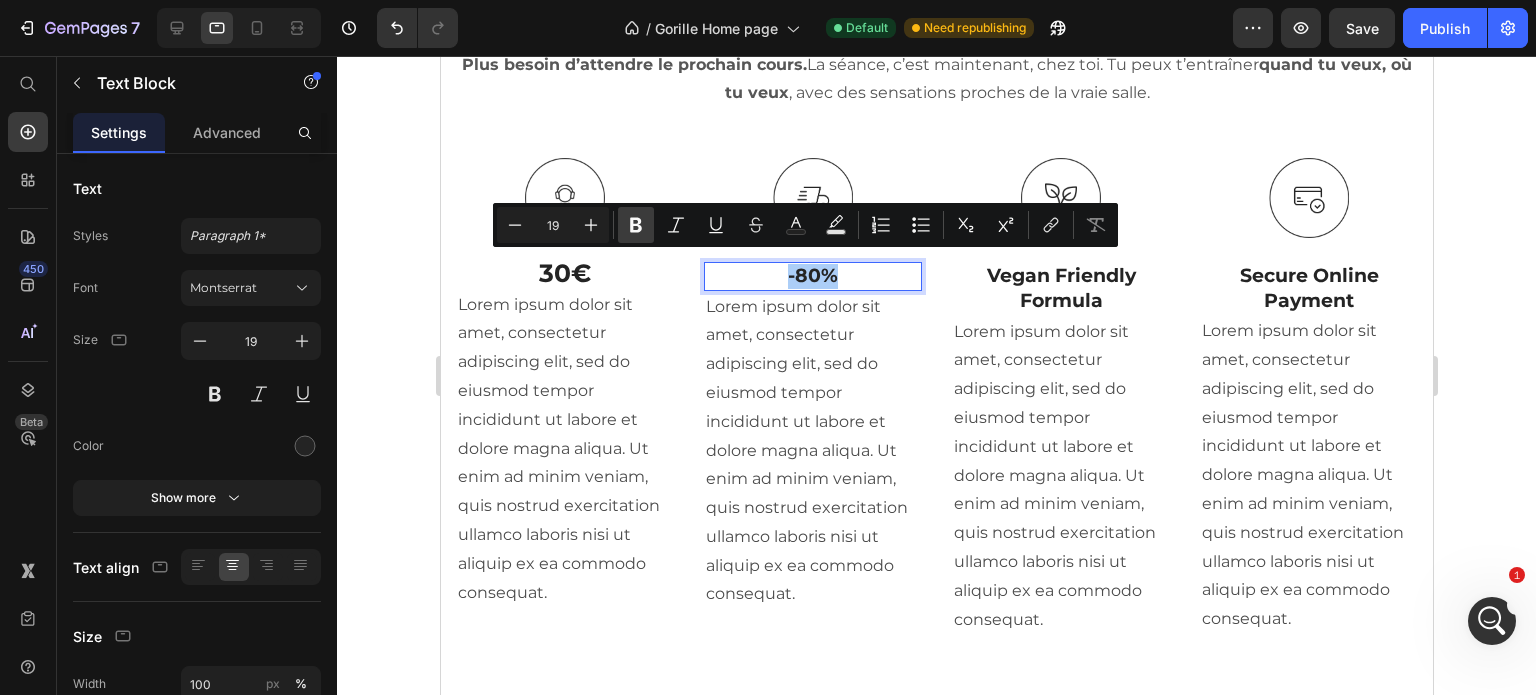 click 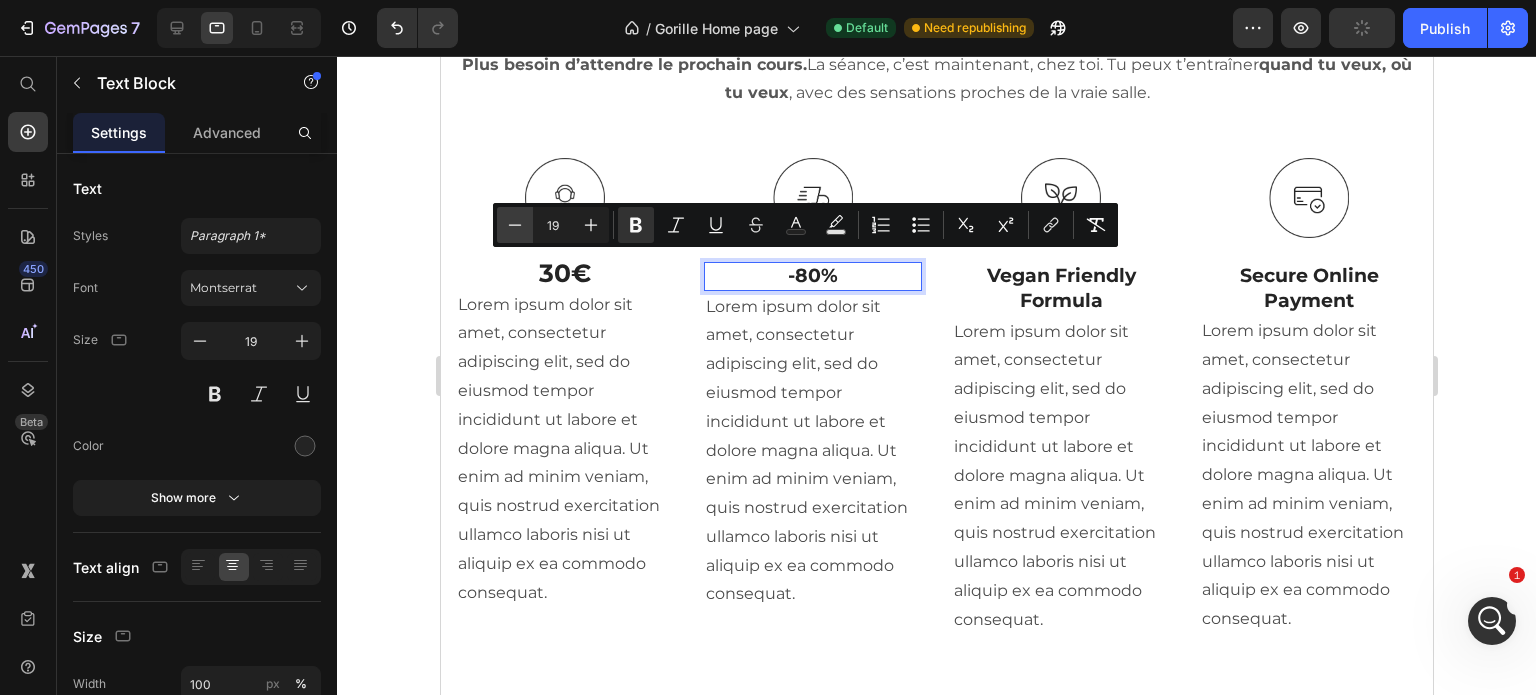 click 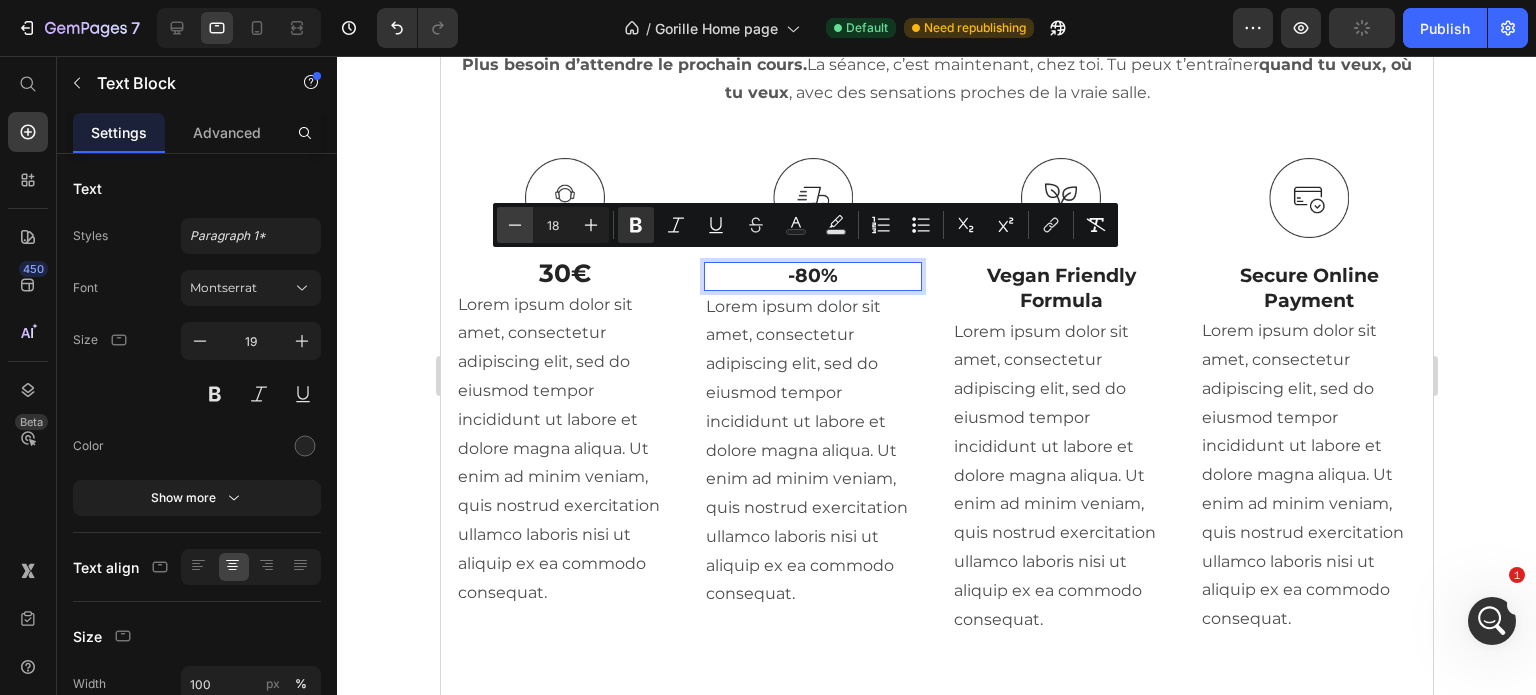 click 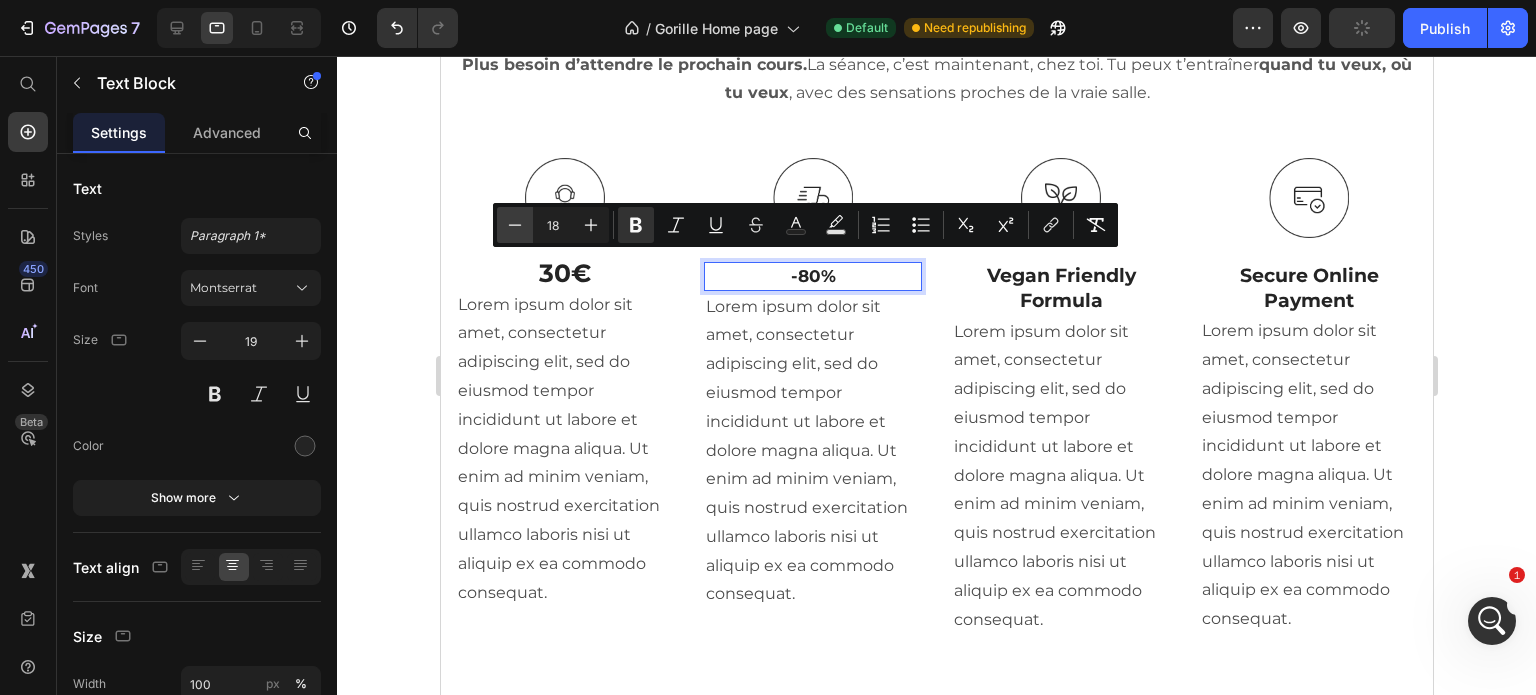type on "17" 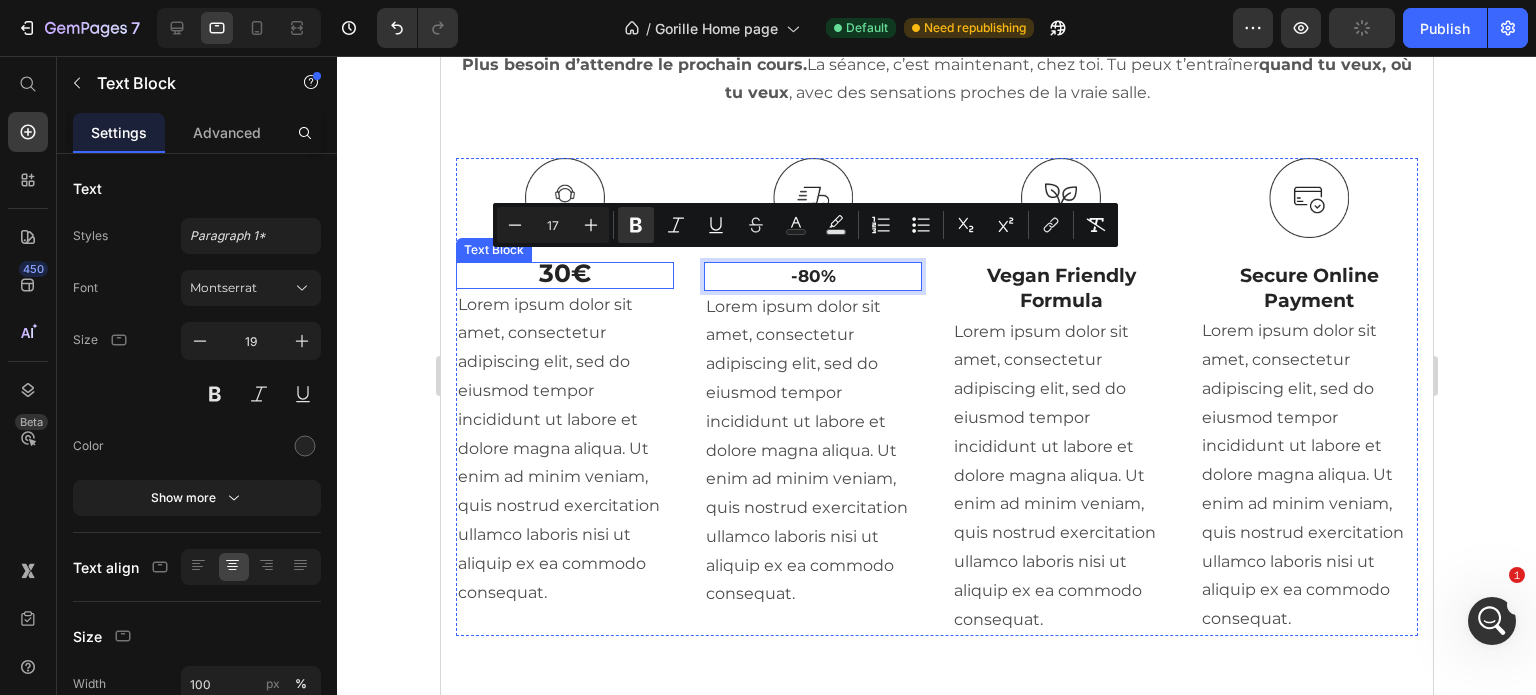 click on "30€" at bounding box center [564, 273] 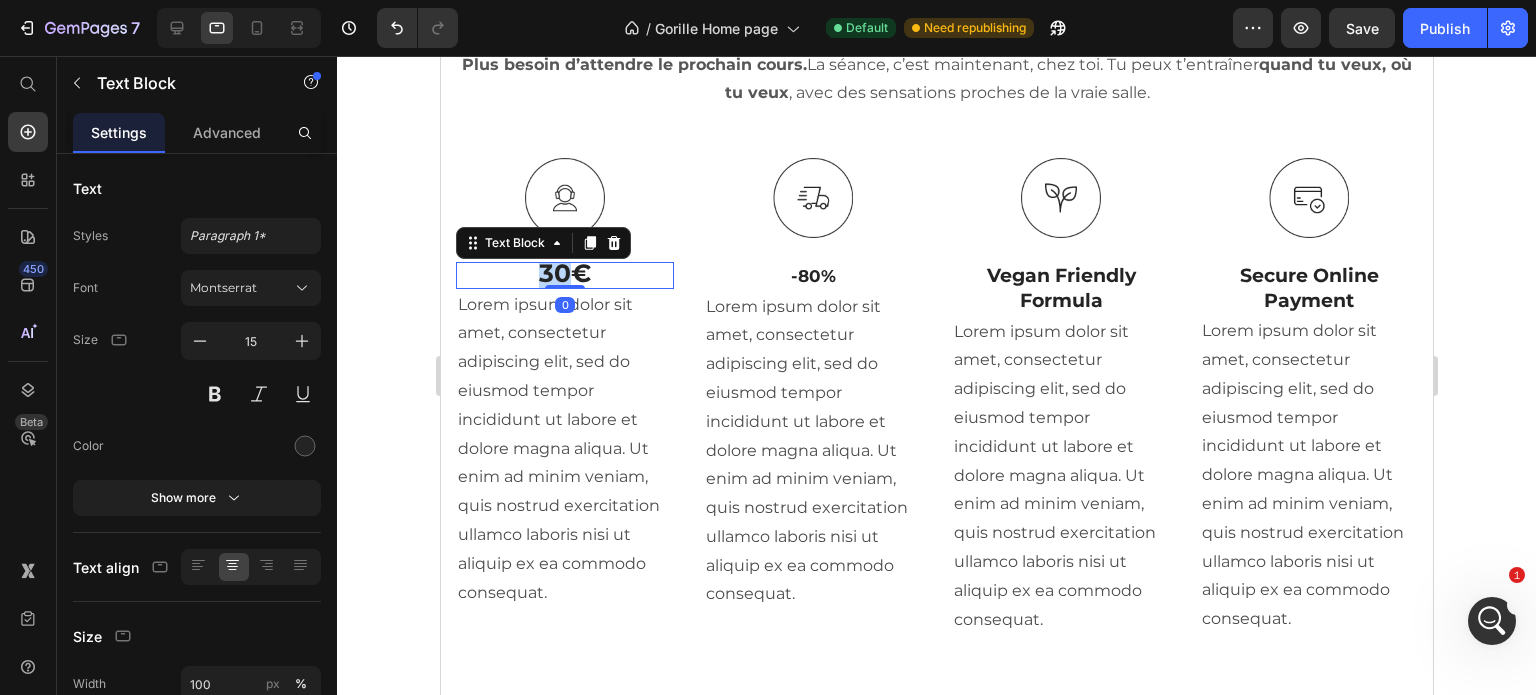 click on "30€" at bounding box center (564, 273) 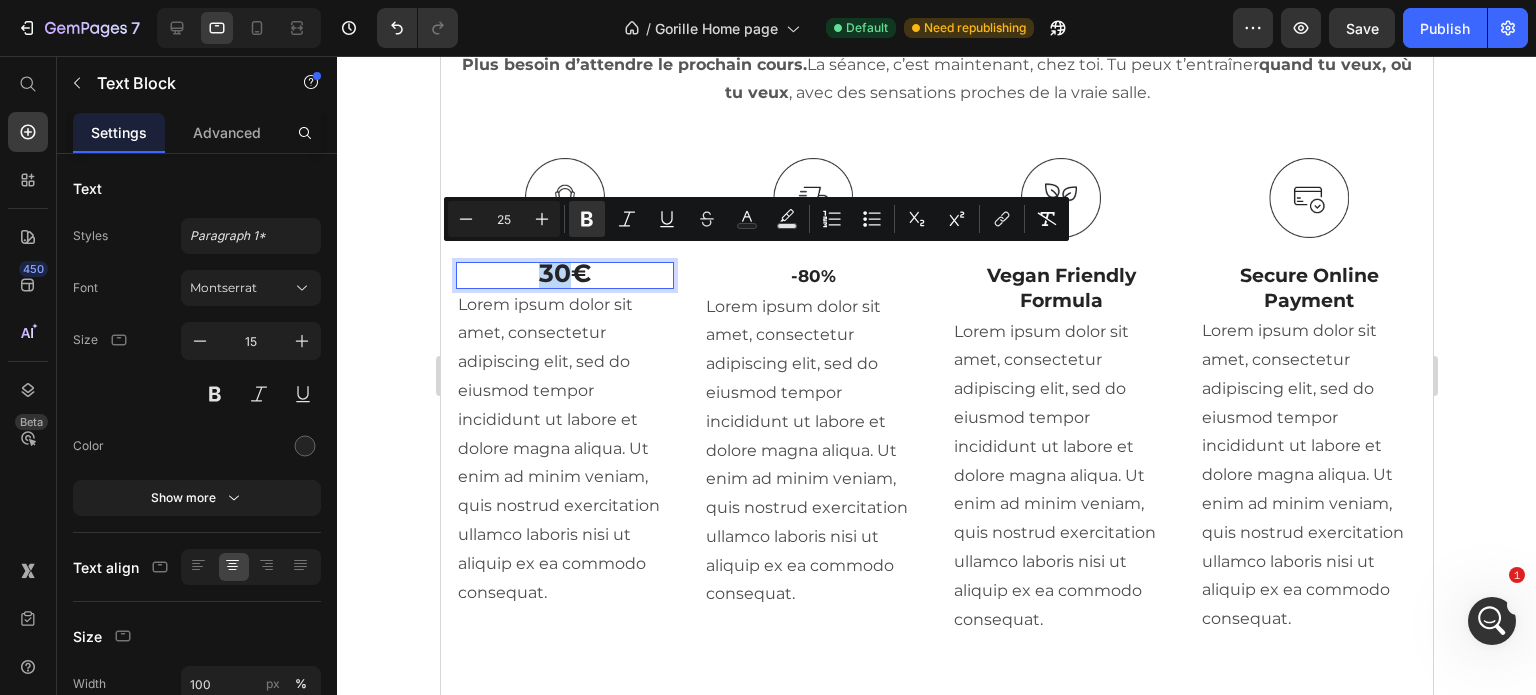 click on "30€" at bounding box center [564, 273] 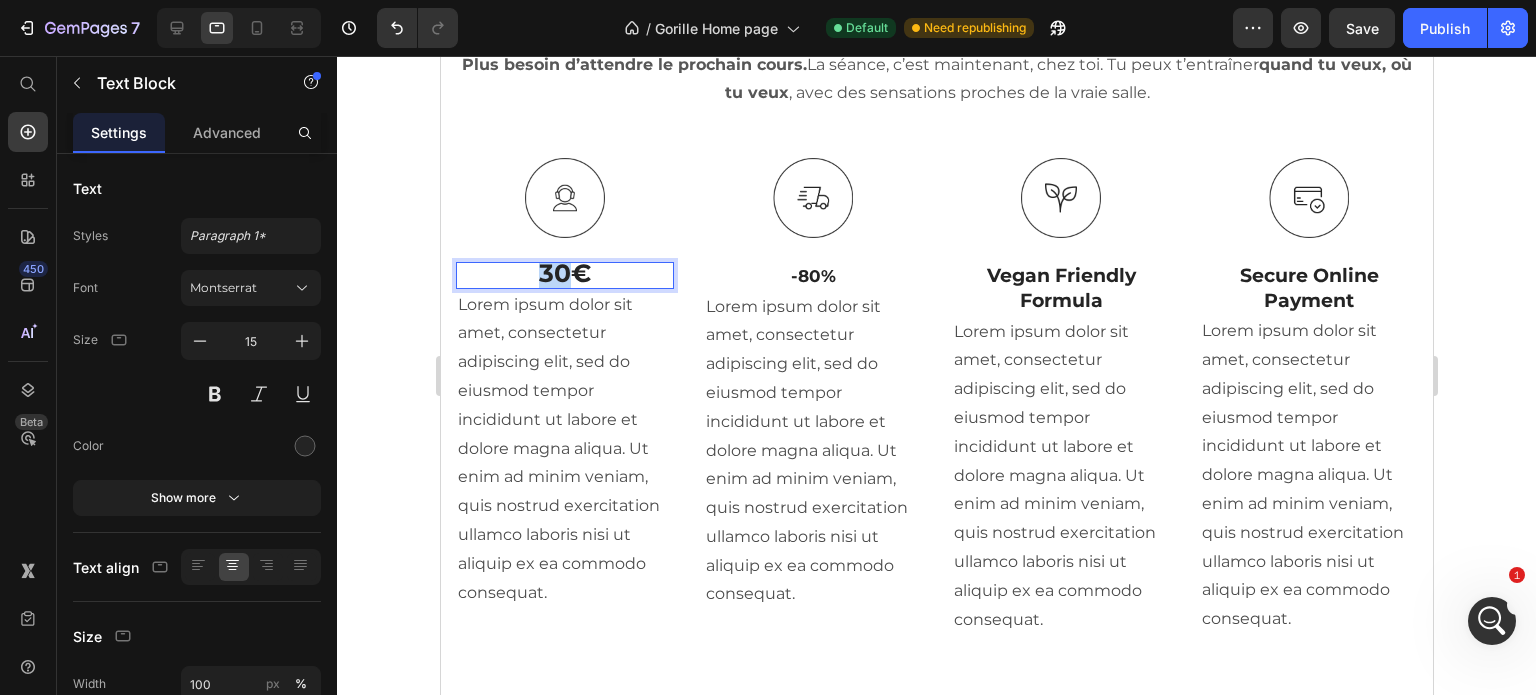 click on "30€" at bounding box center (564, 273) 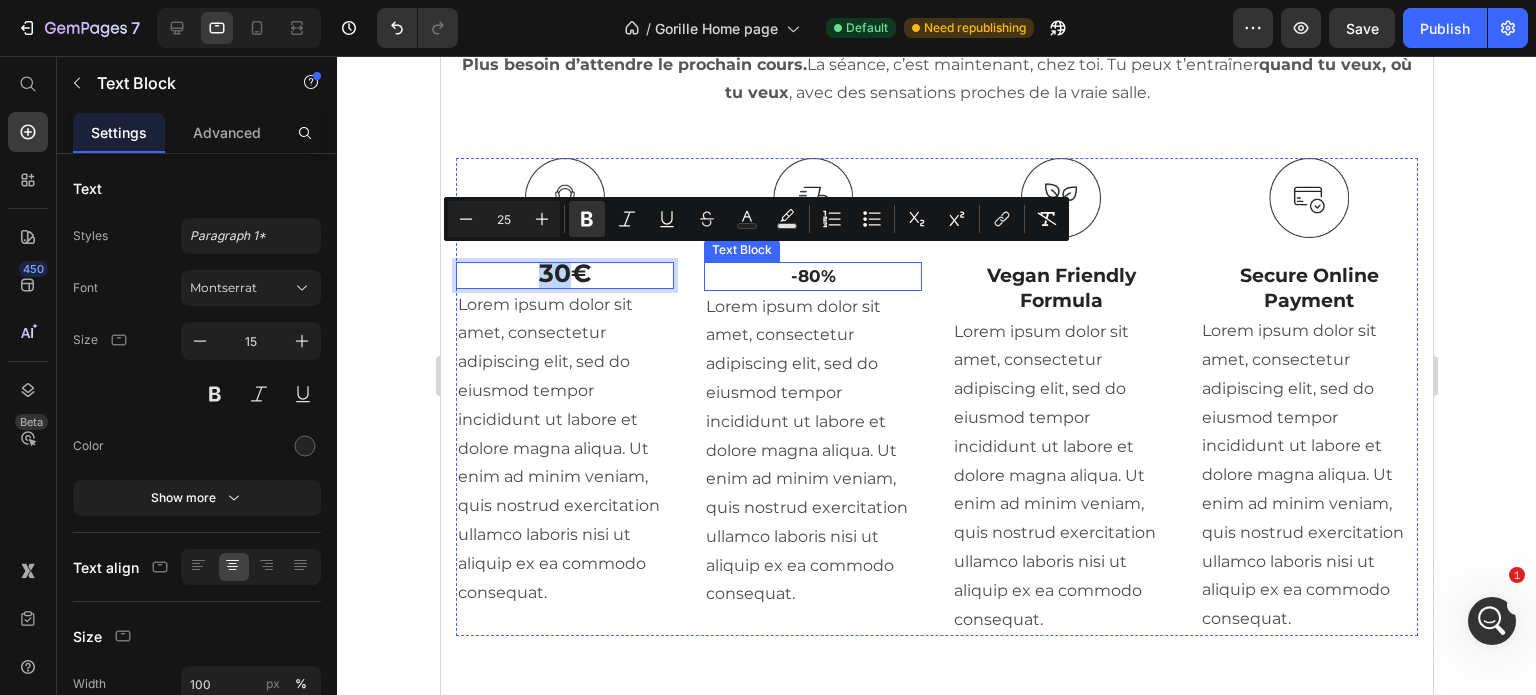 click on "-80%" at bounding box center [812, 276] 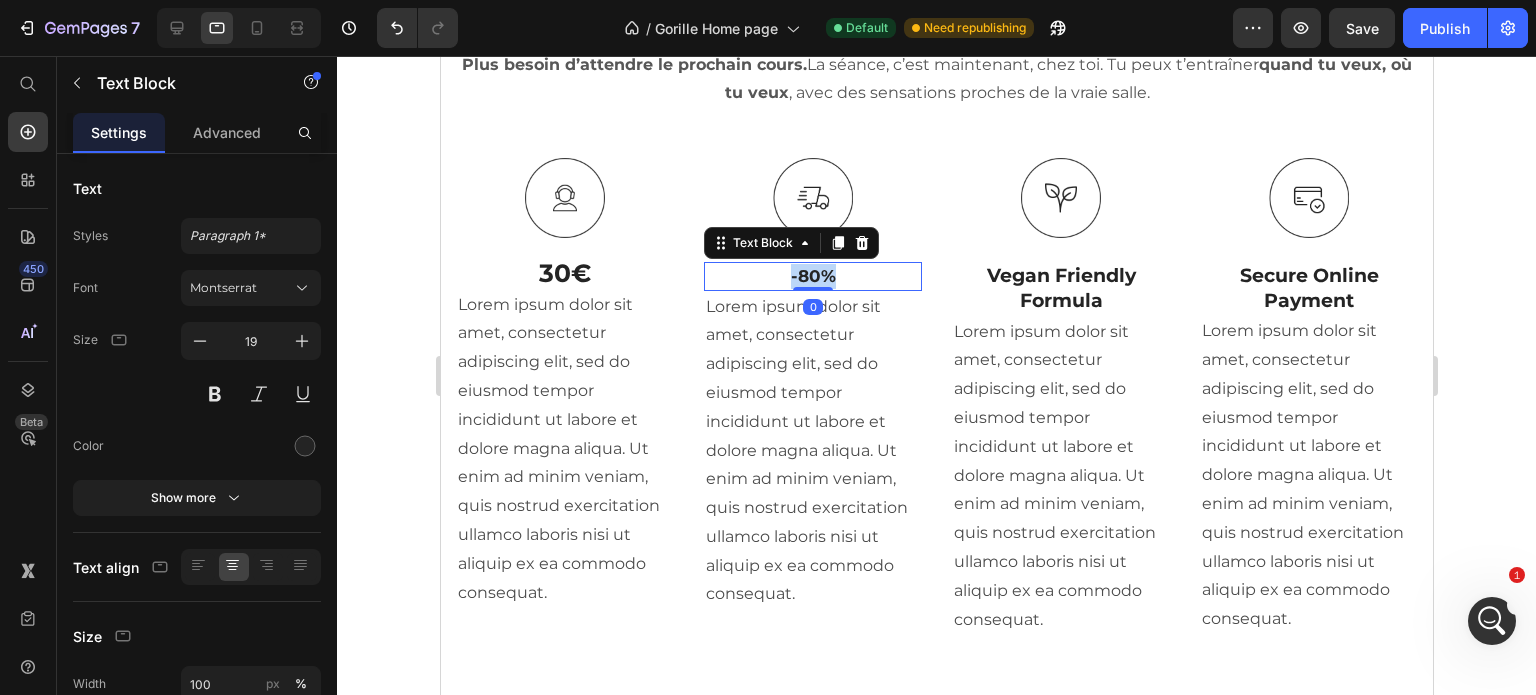 click on "-80%" at bounding box center [812, 276] 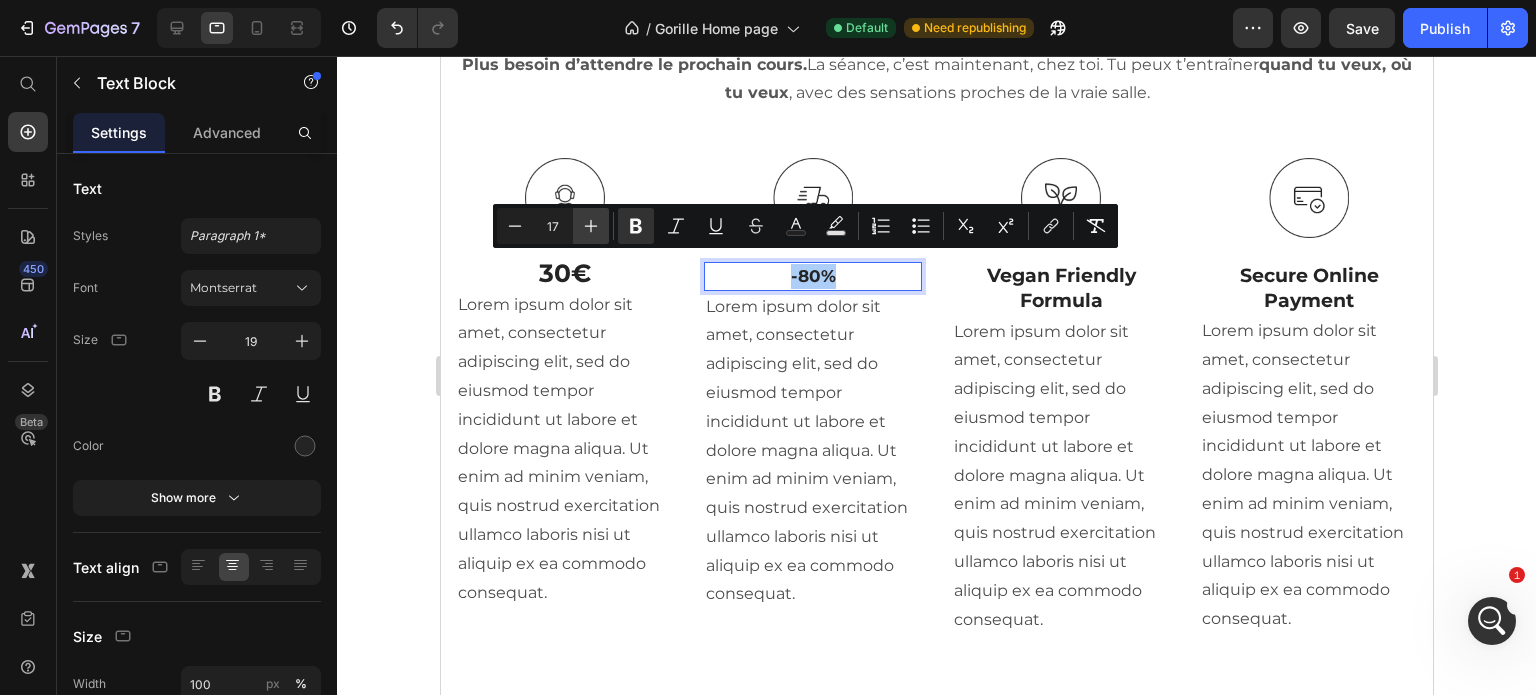 click 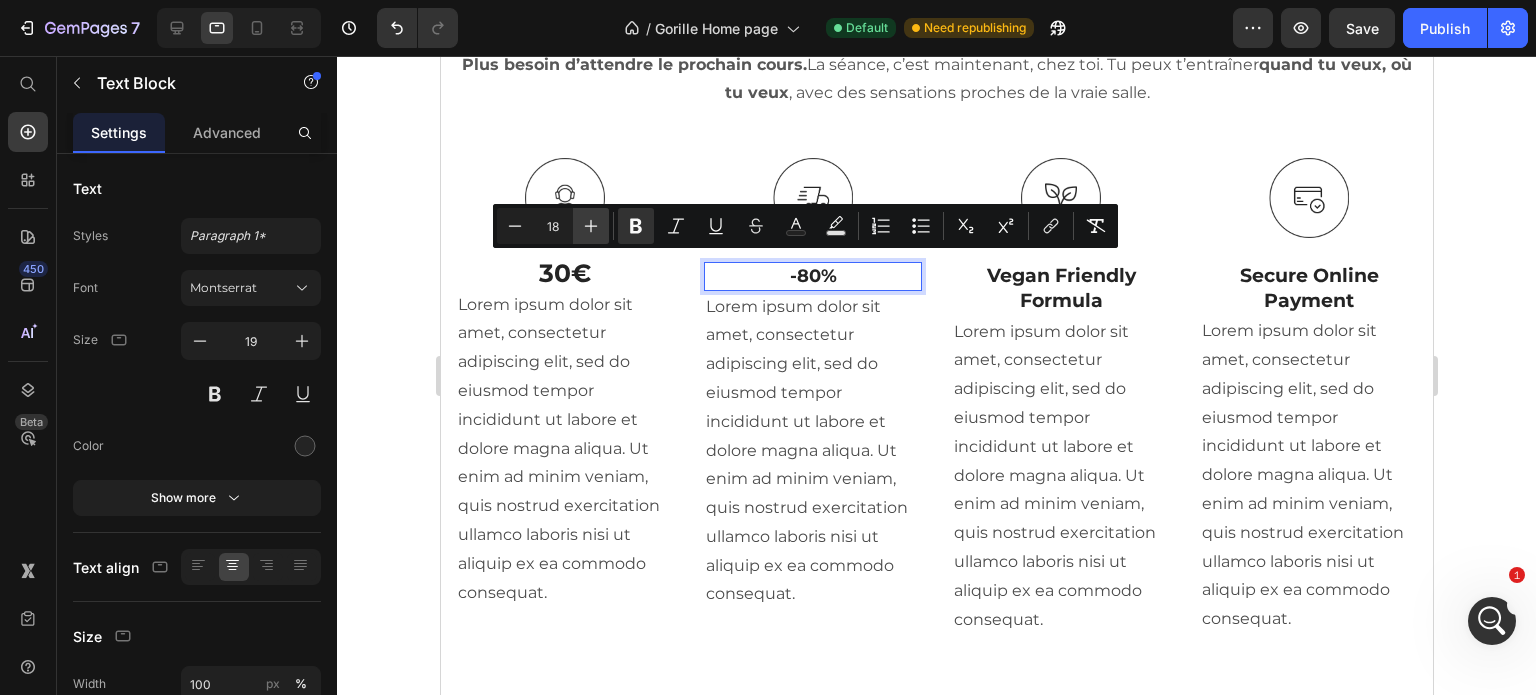 click 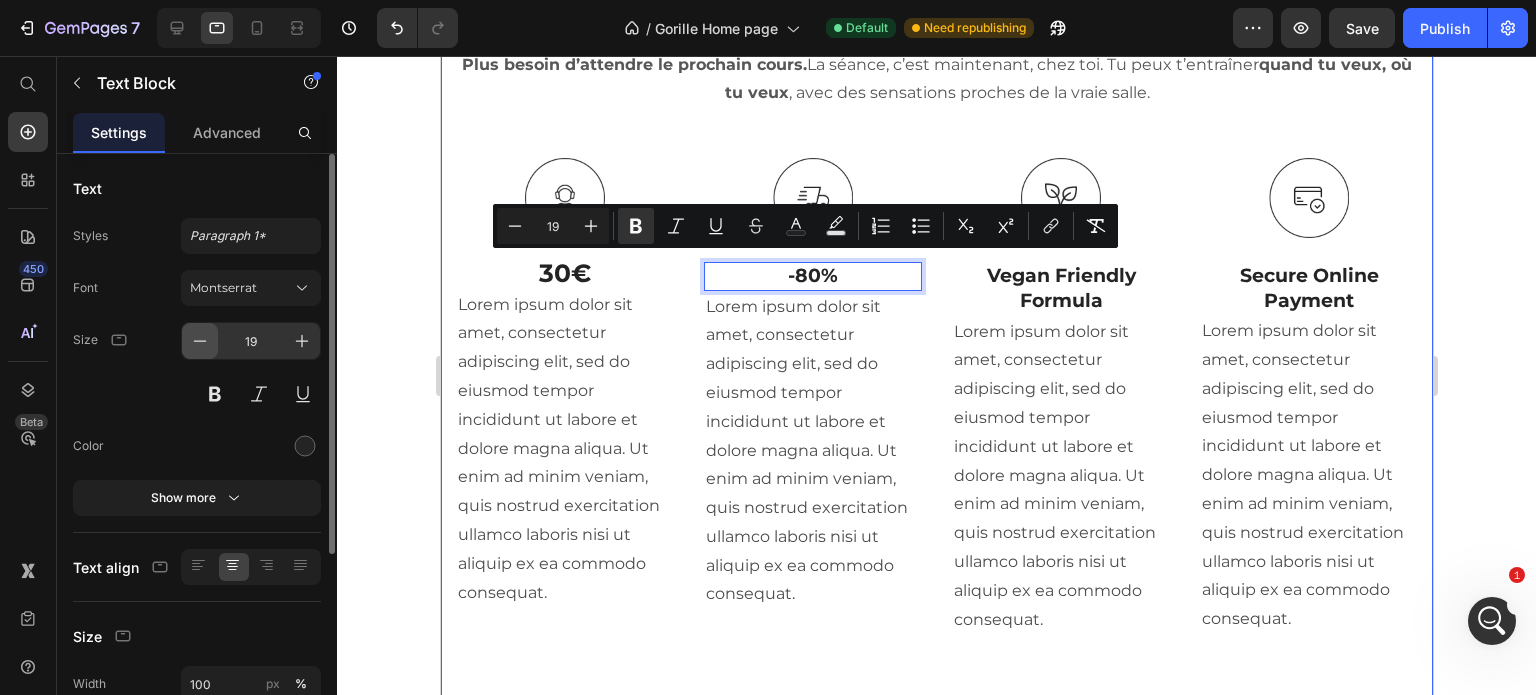 click at bounding box center [200, 341] 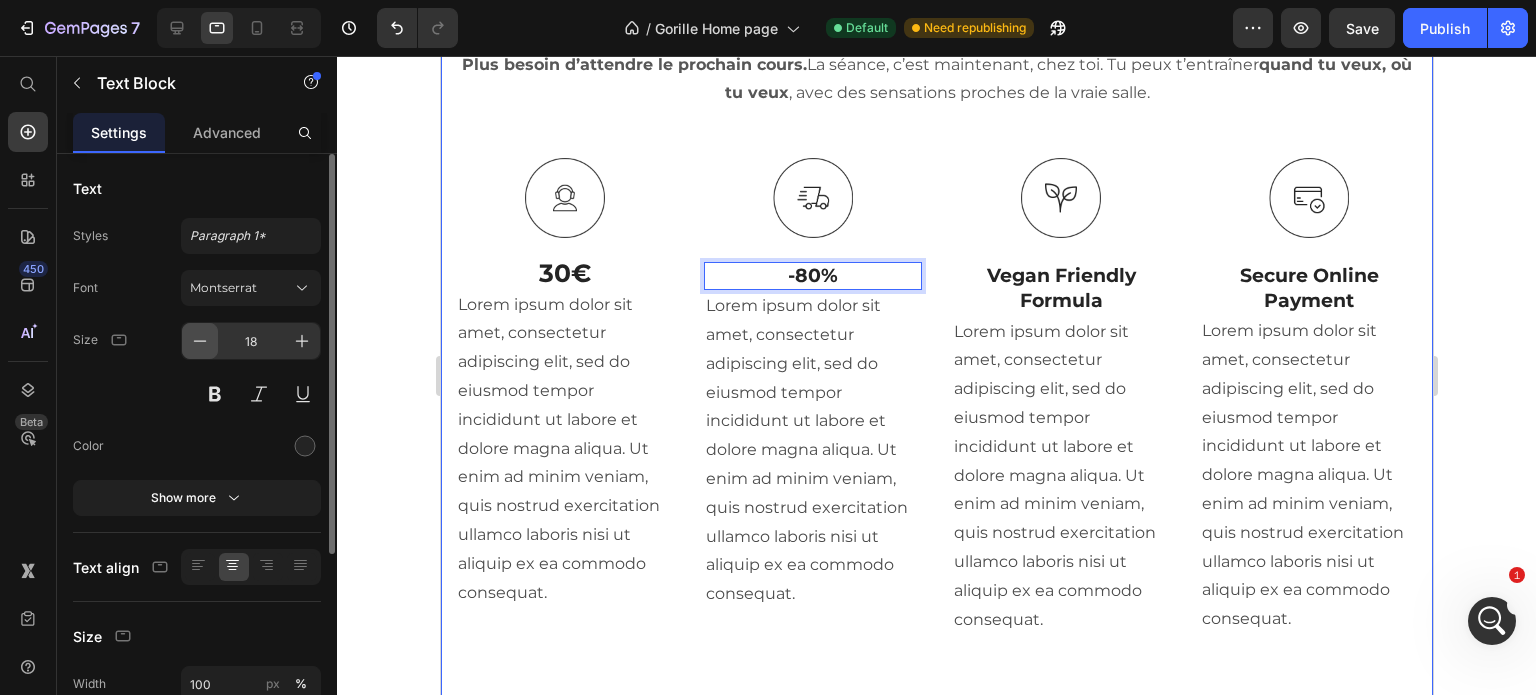 click at bounding box center [200, 341] 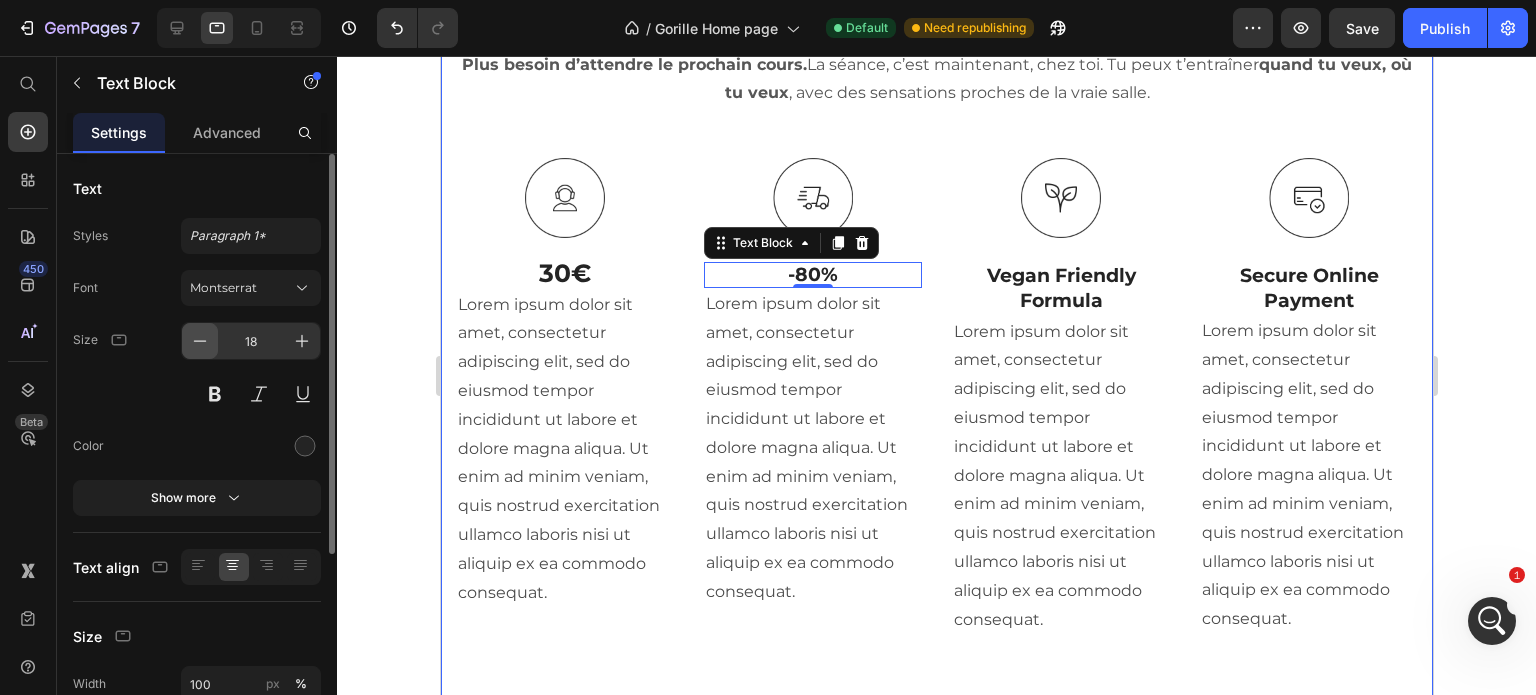 type on "17" 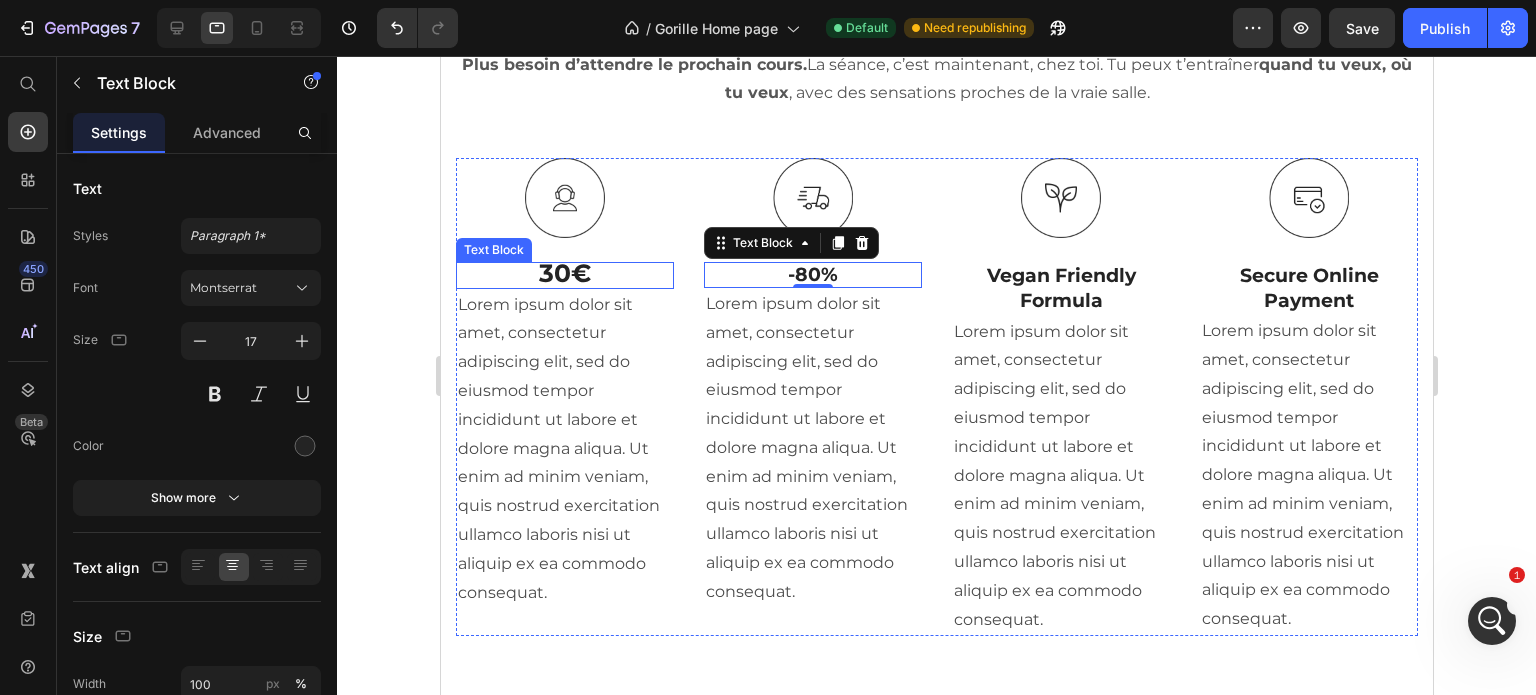 click on "30€" at bounding box center [564, 273] 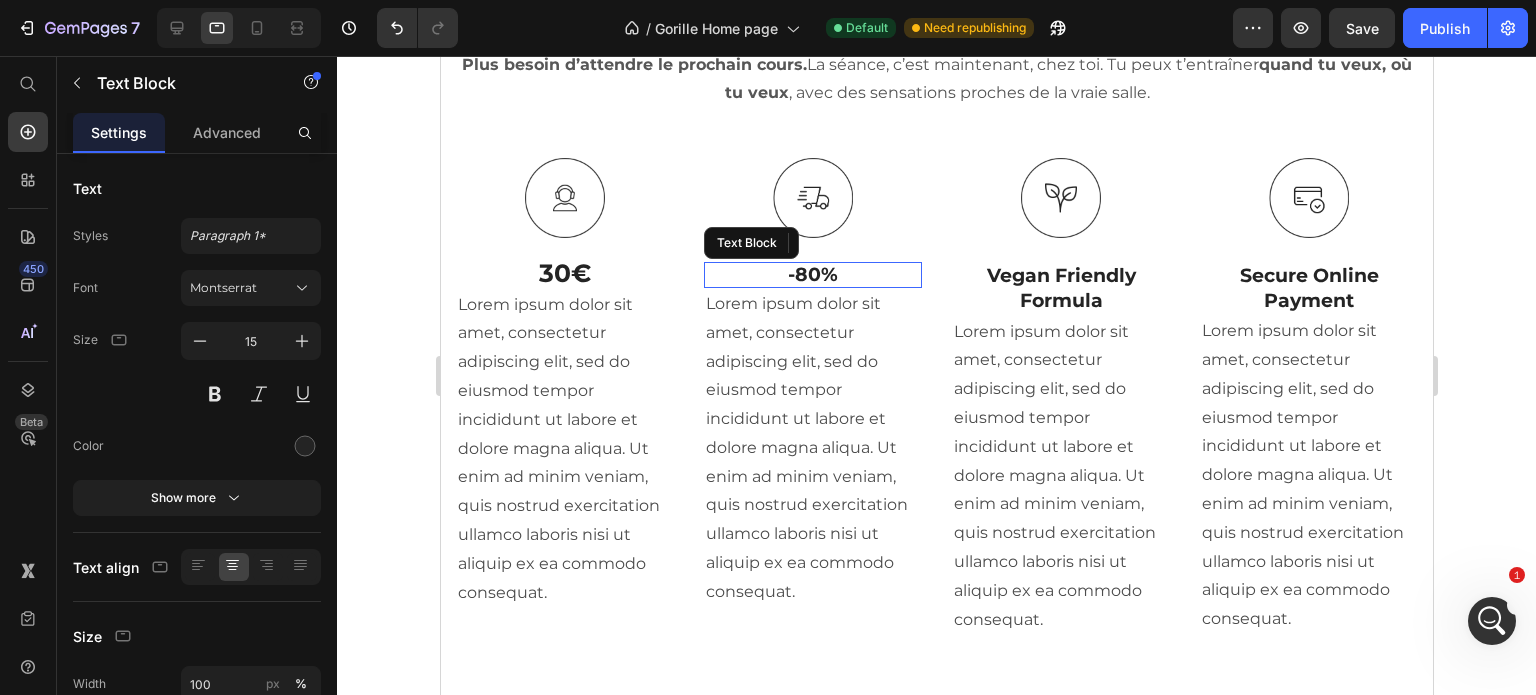 click on "-80%" at bounding box center (812, 275) 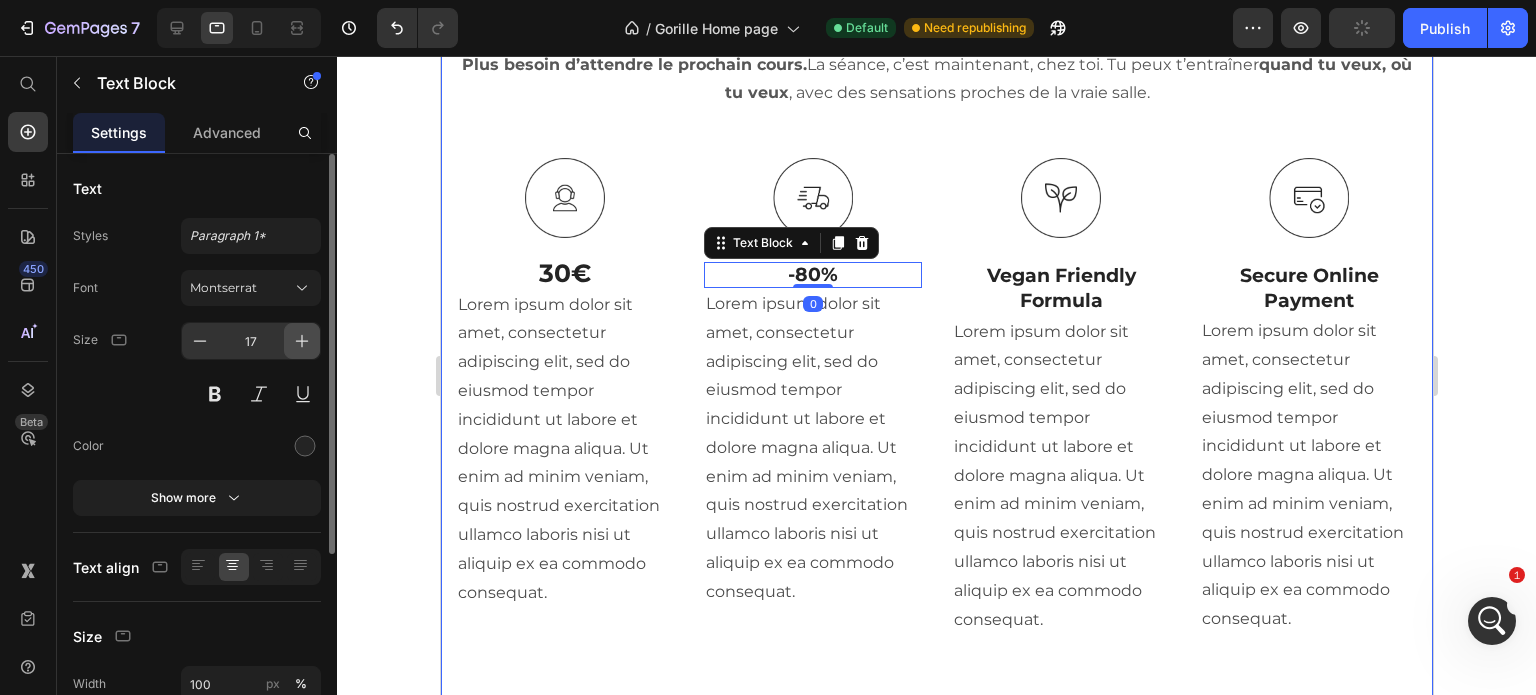 click 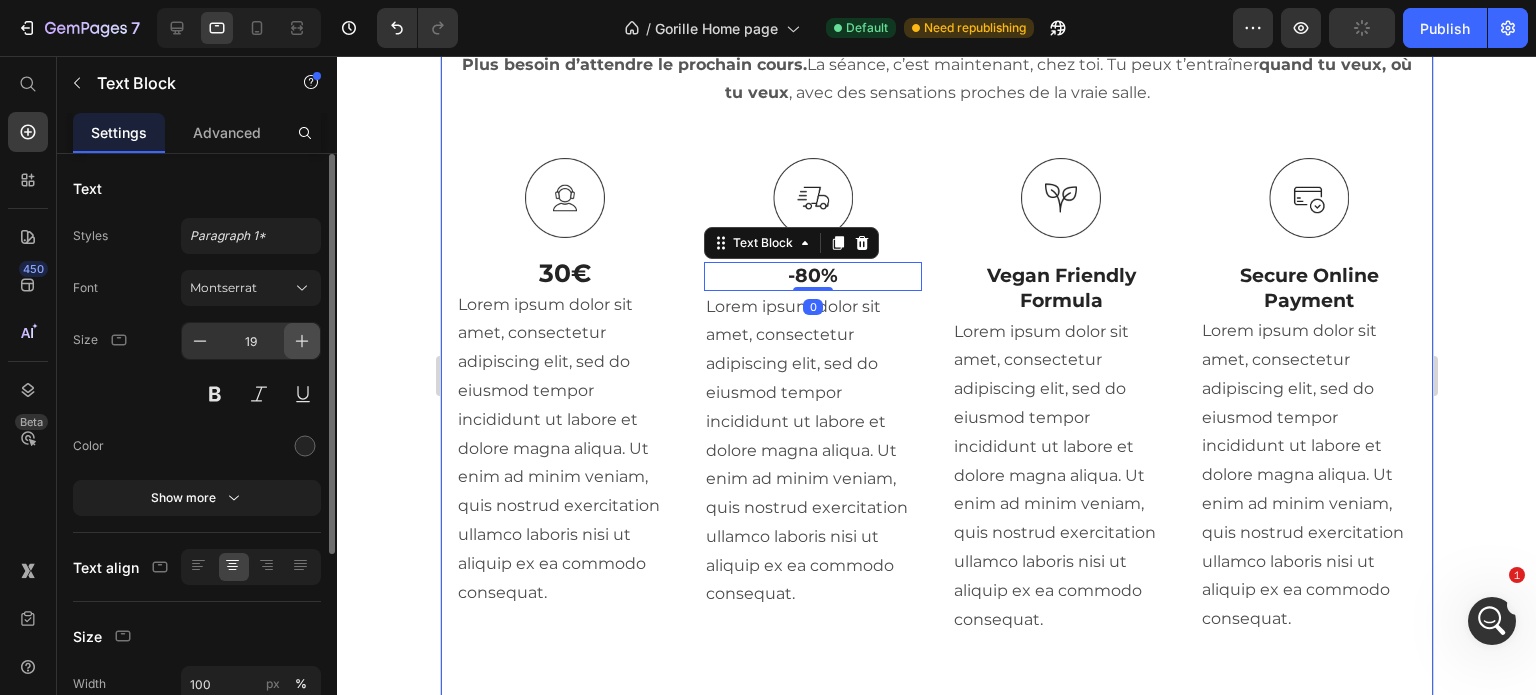 click 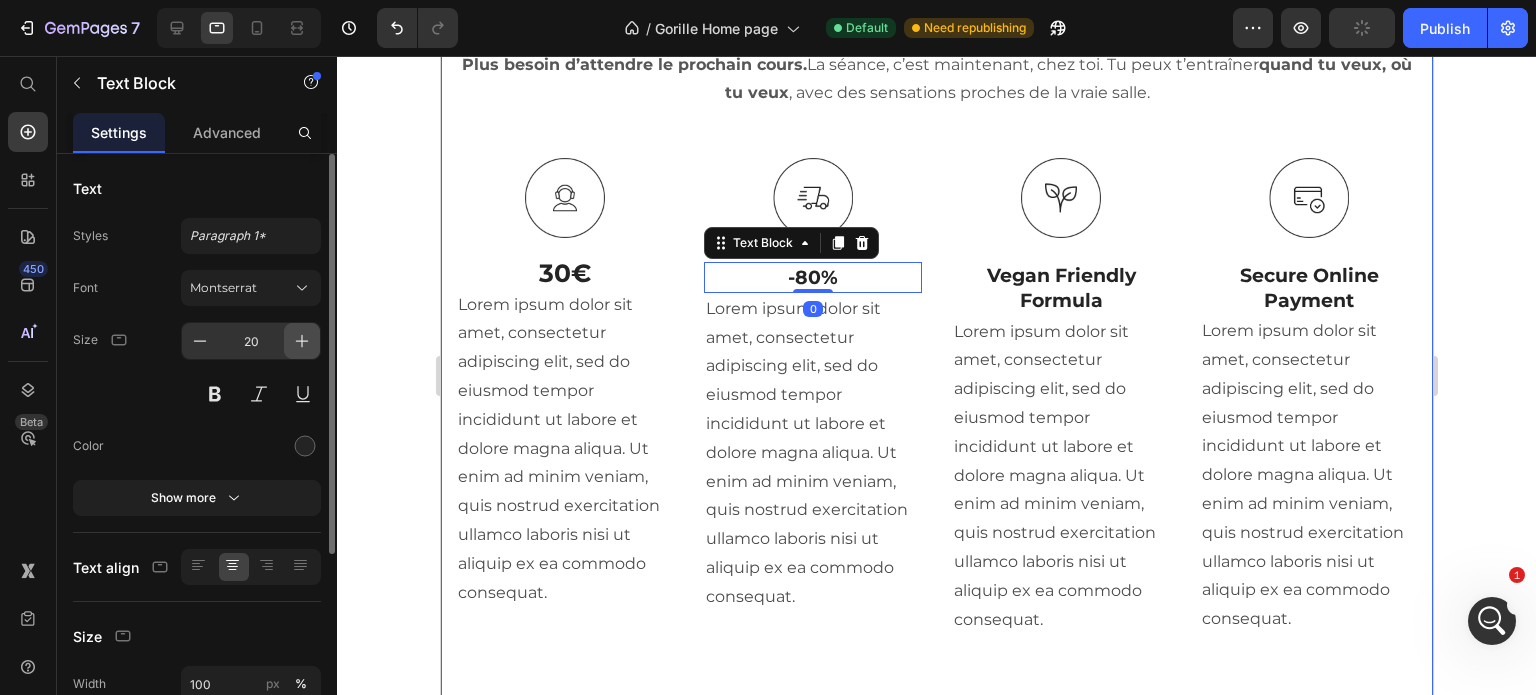 click 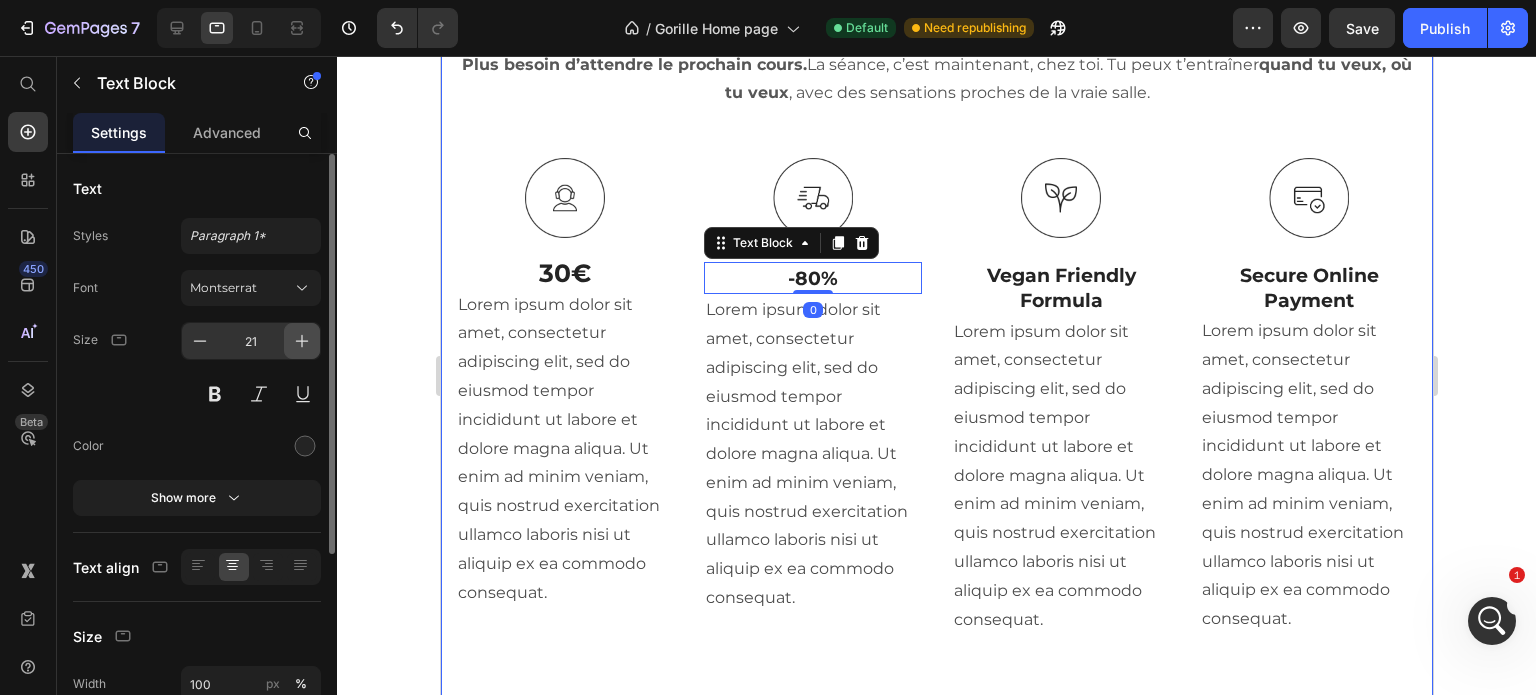 click 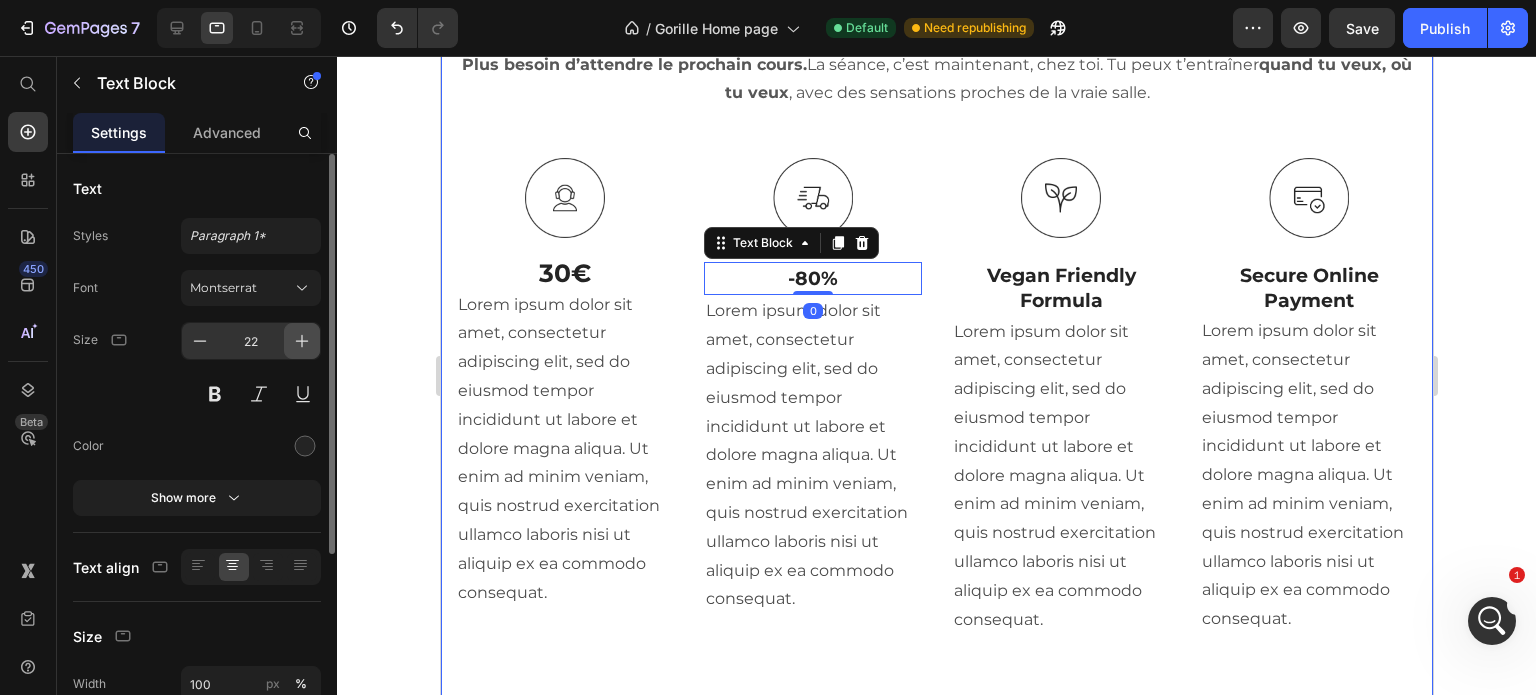 click 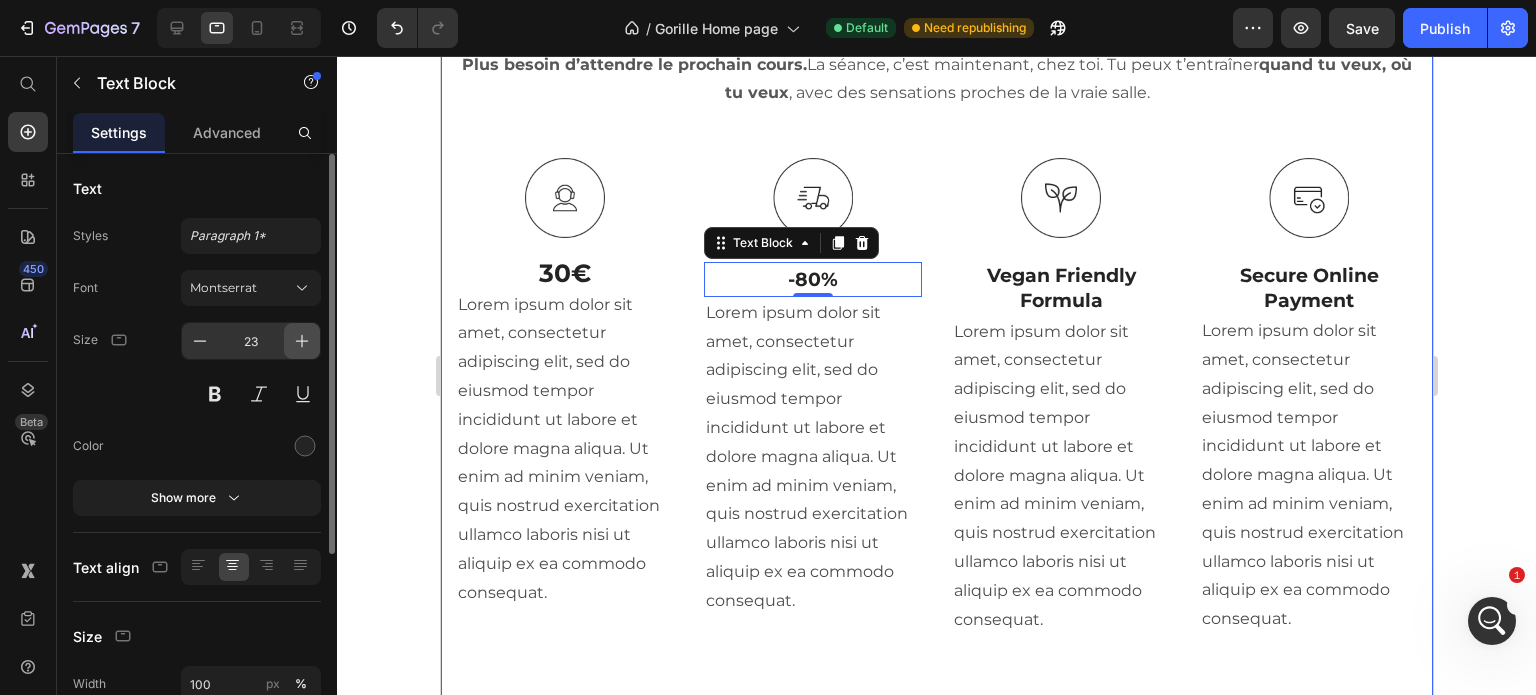 click 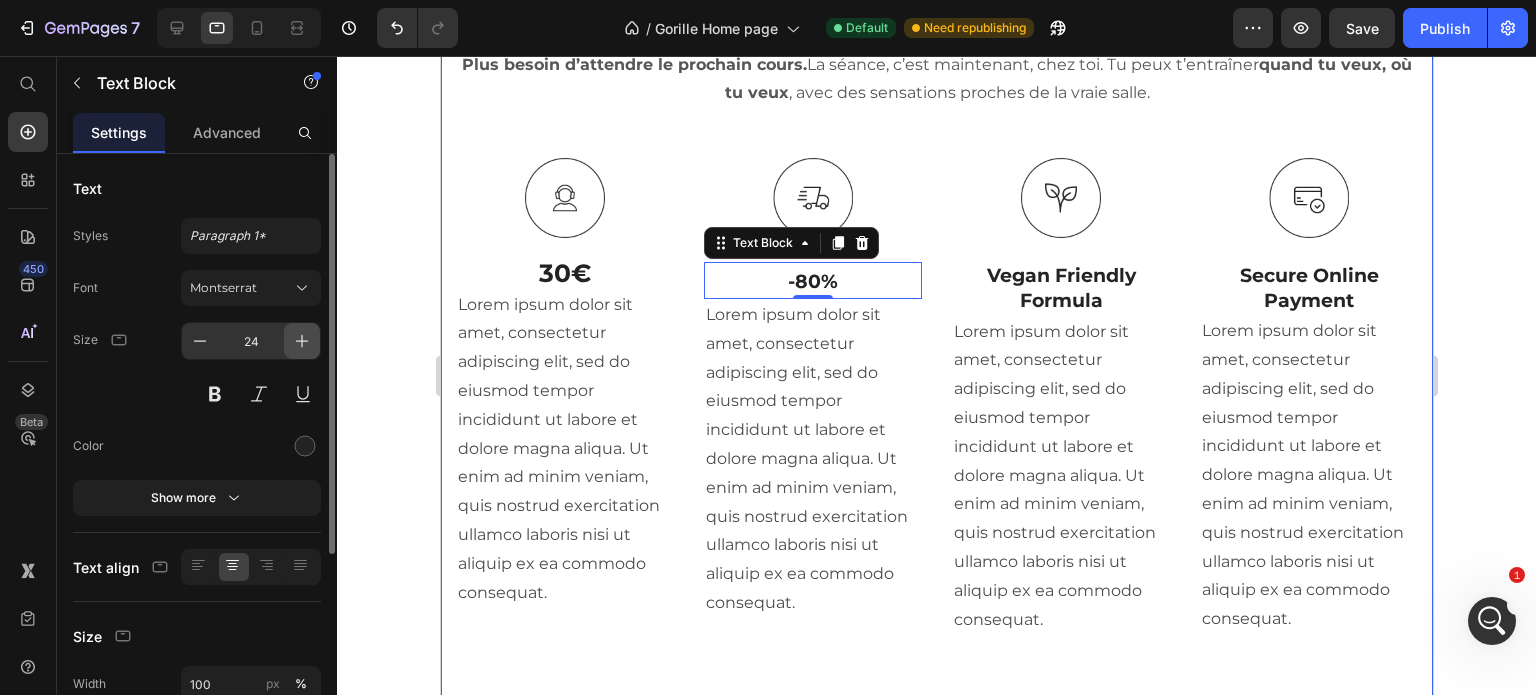 click 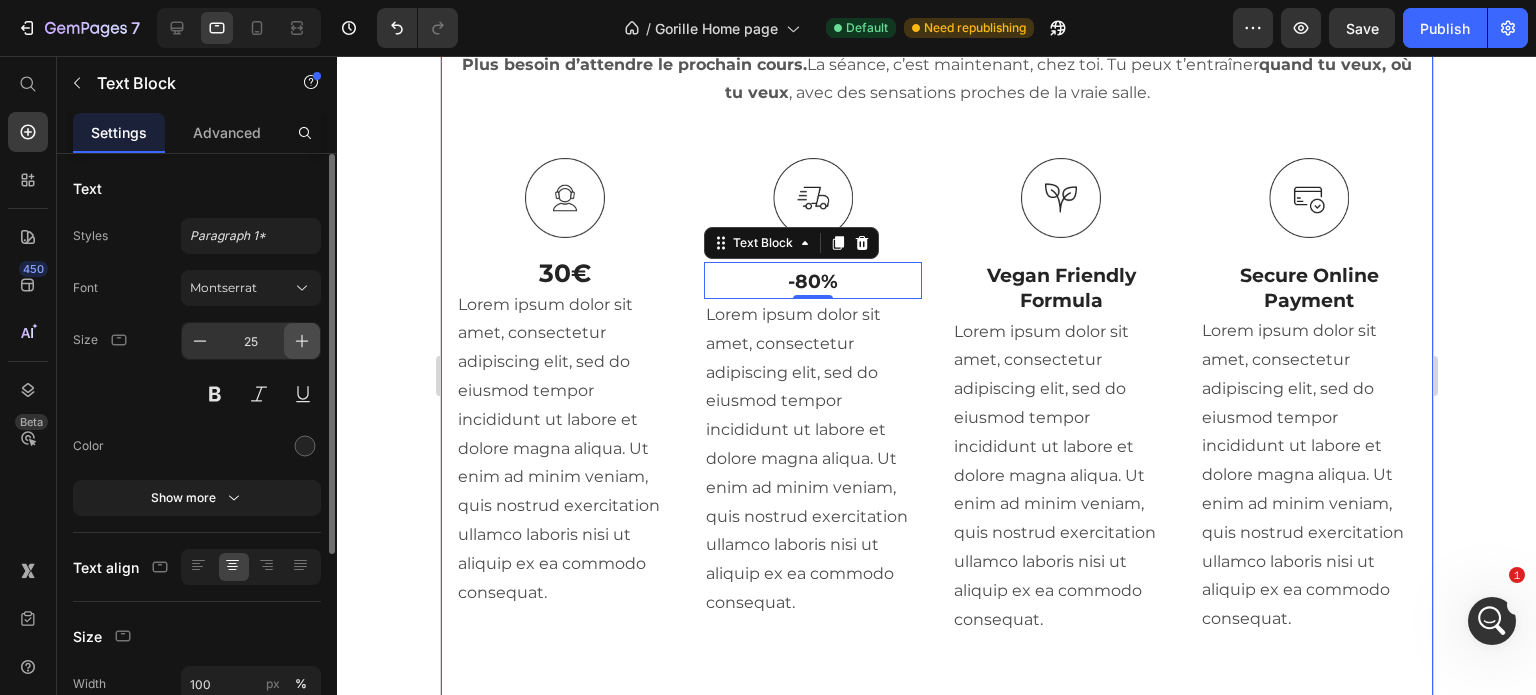click 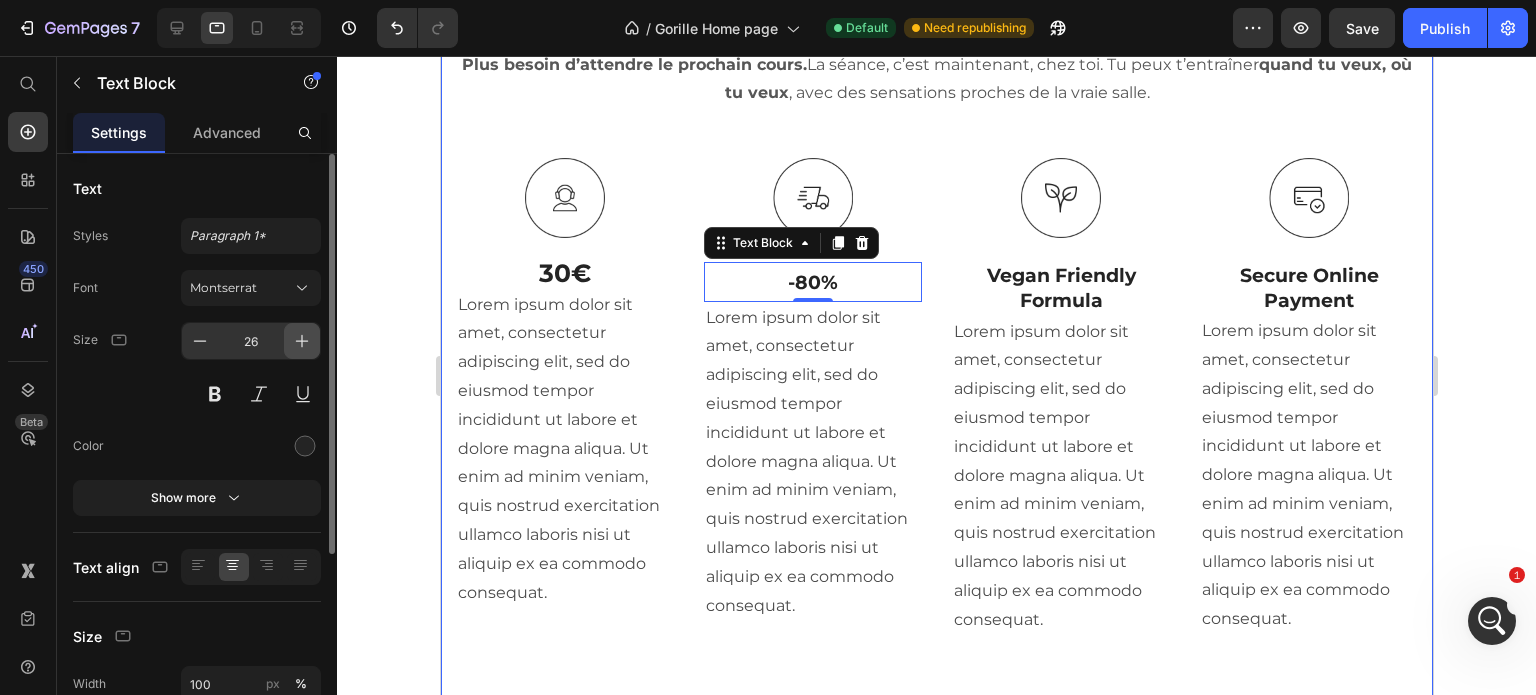 click 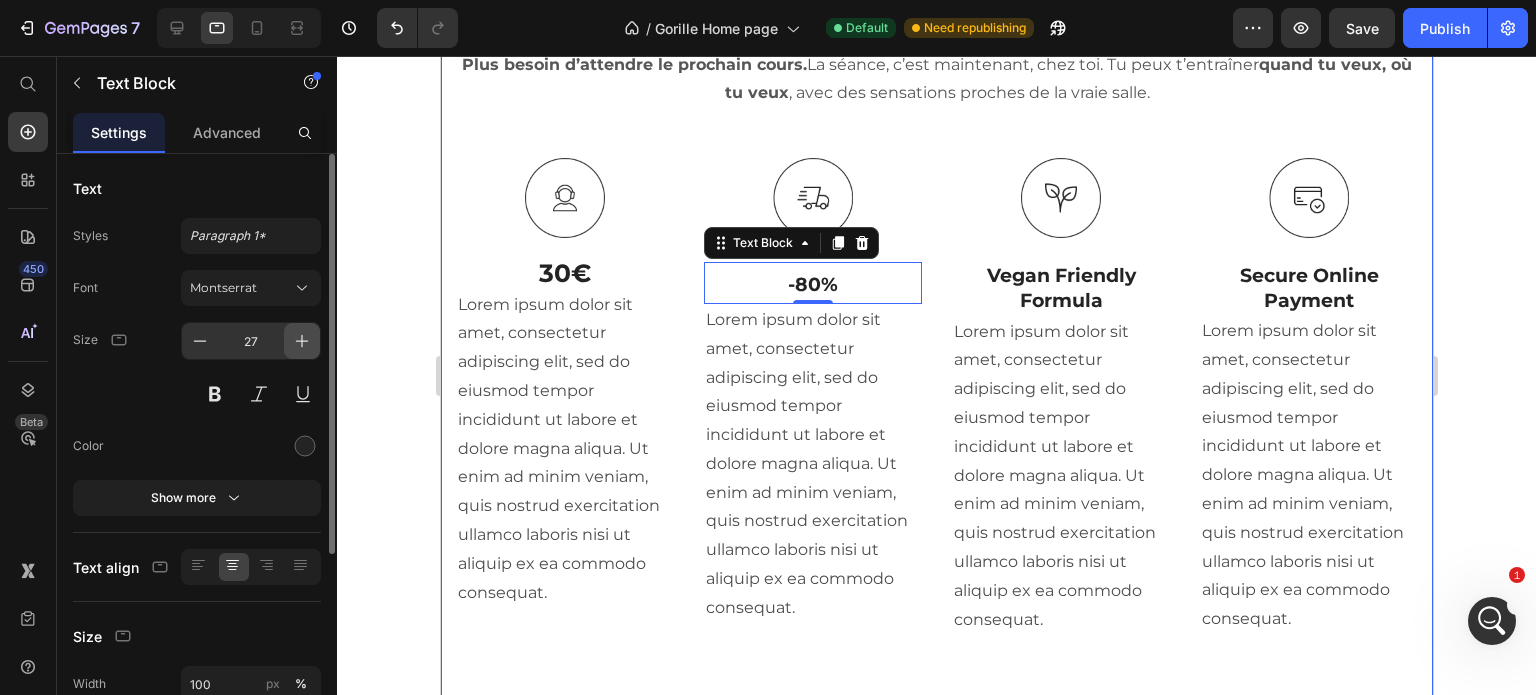 click 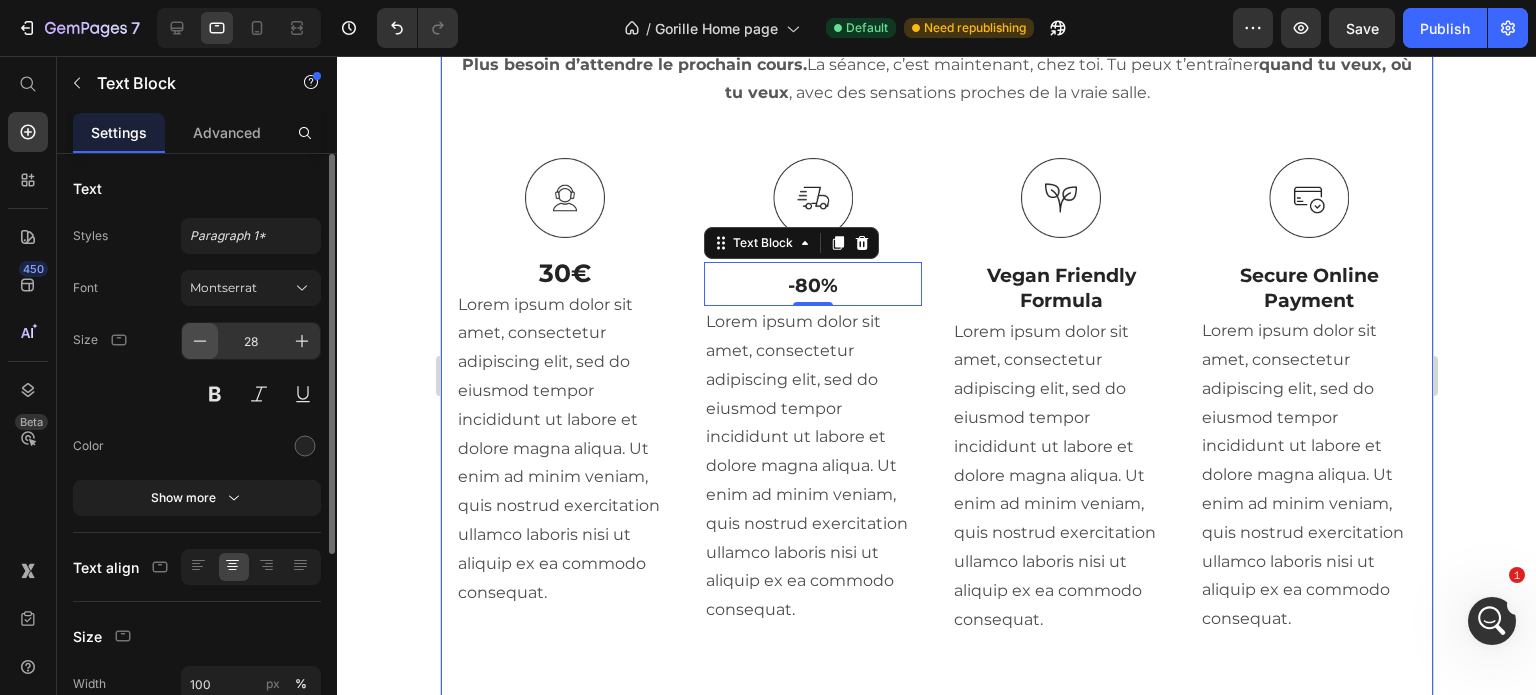 click 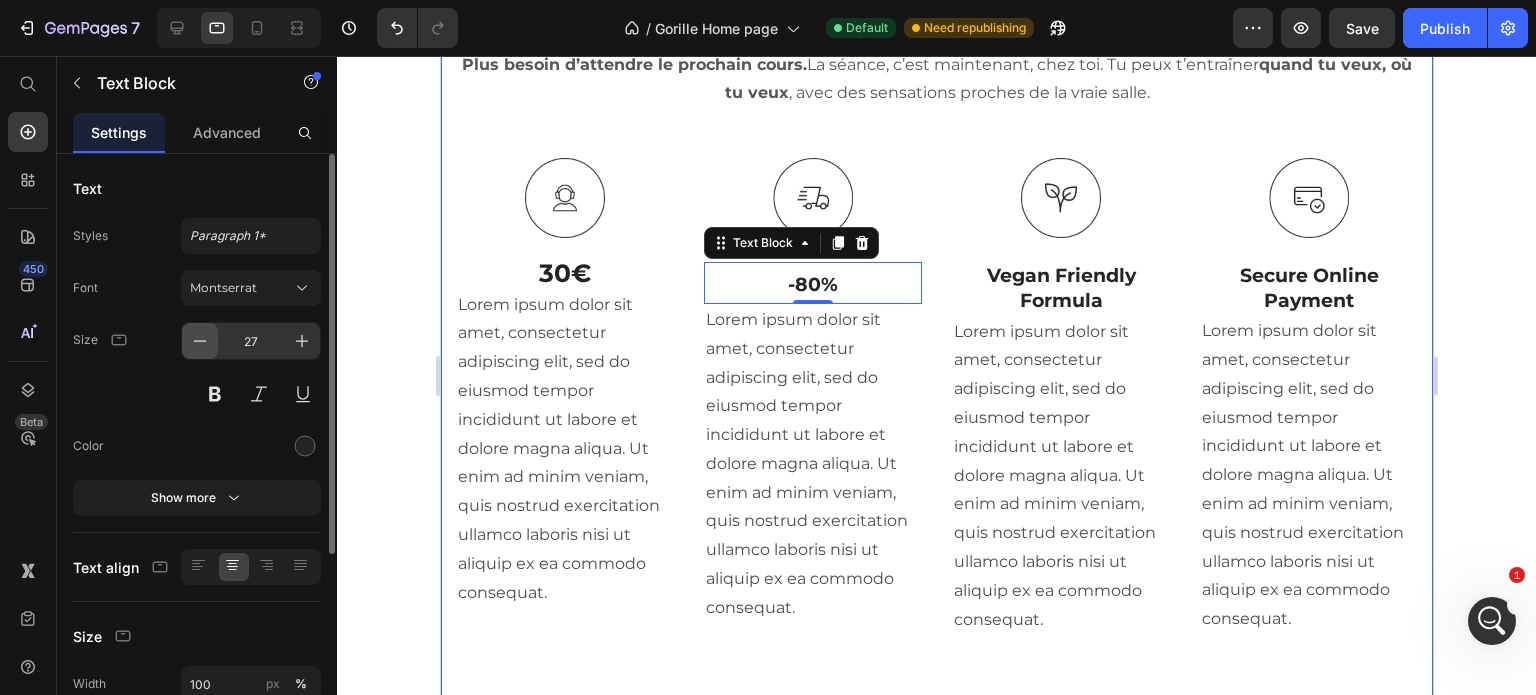 click 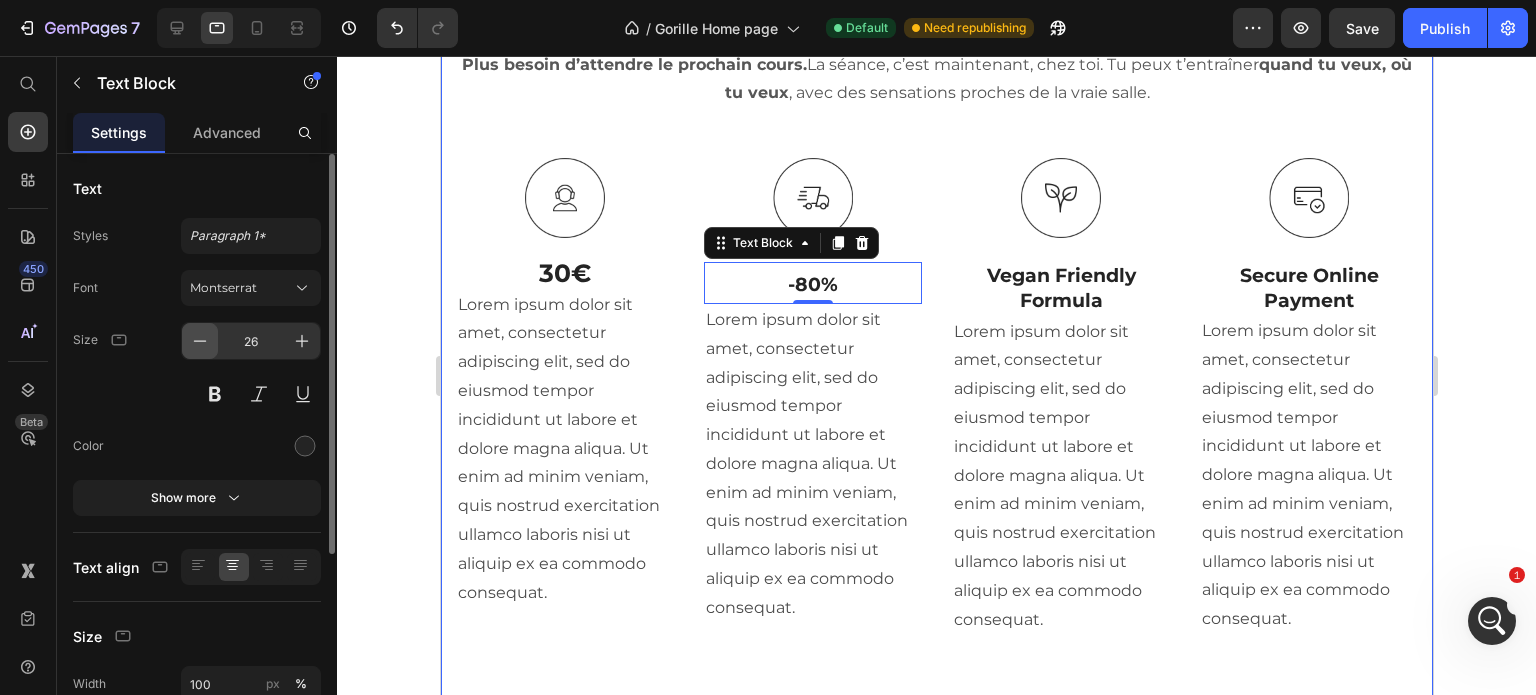 click 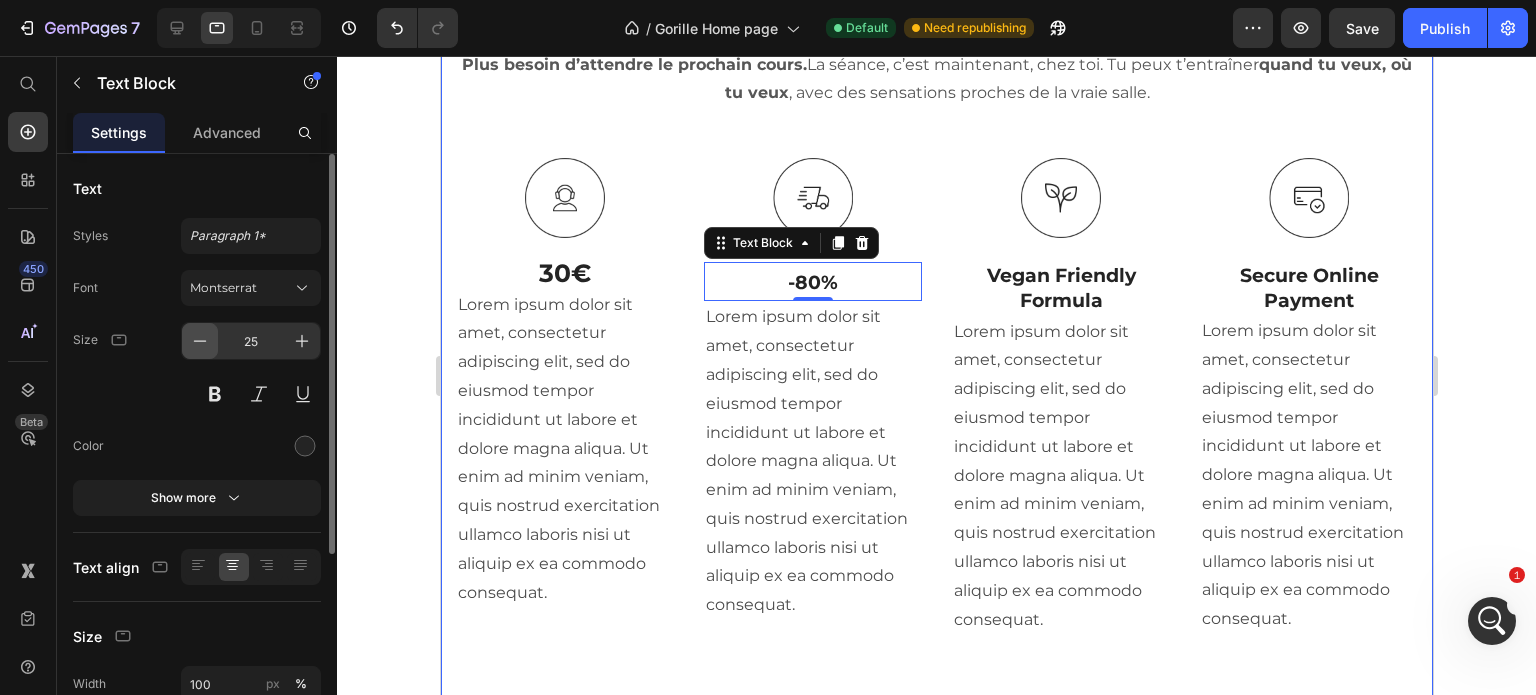 click 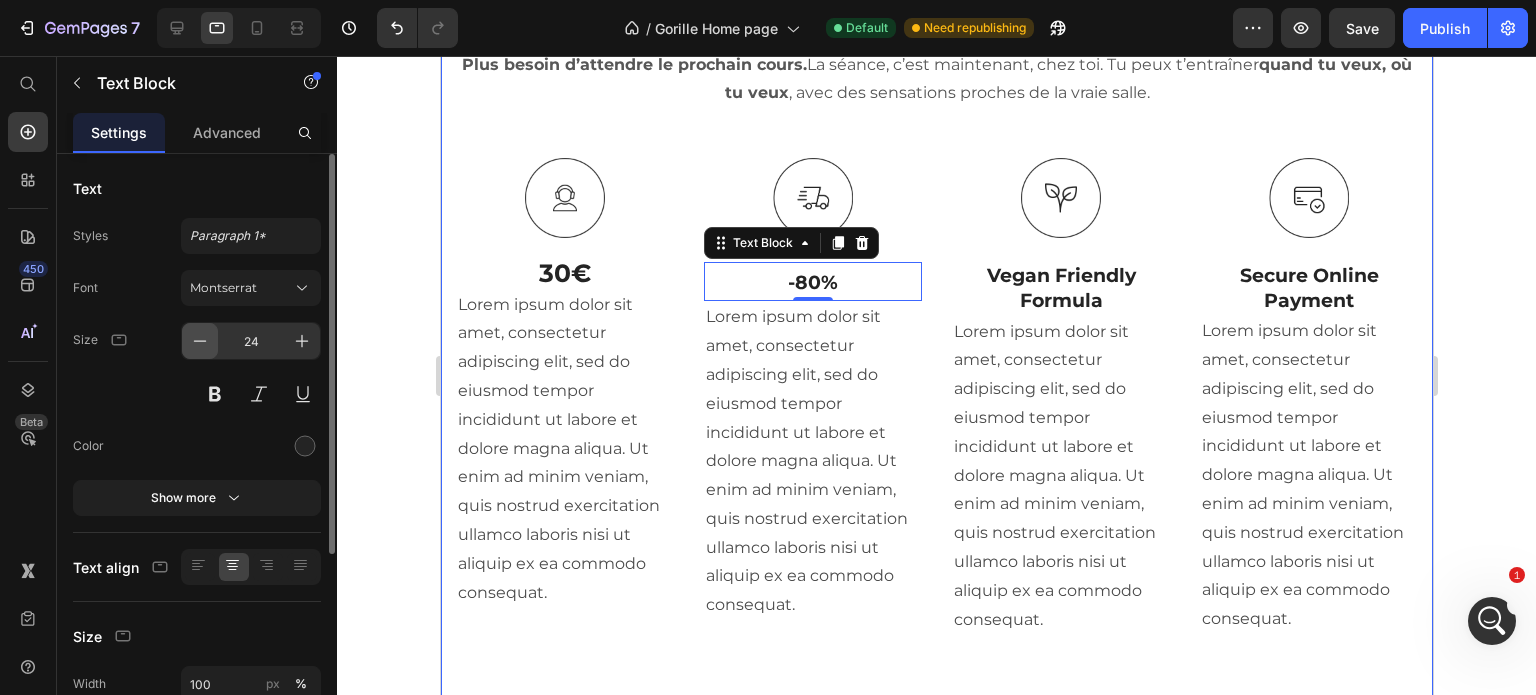 click 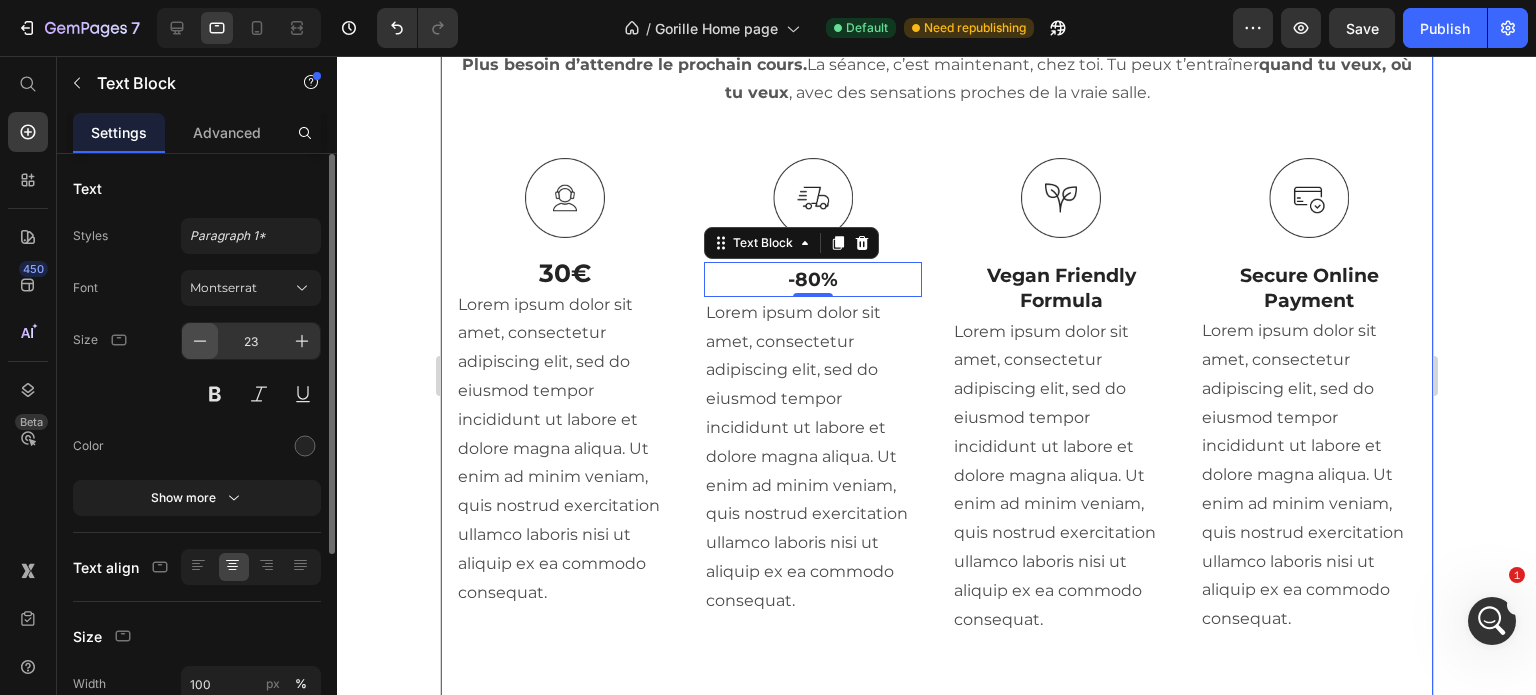 click 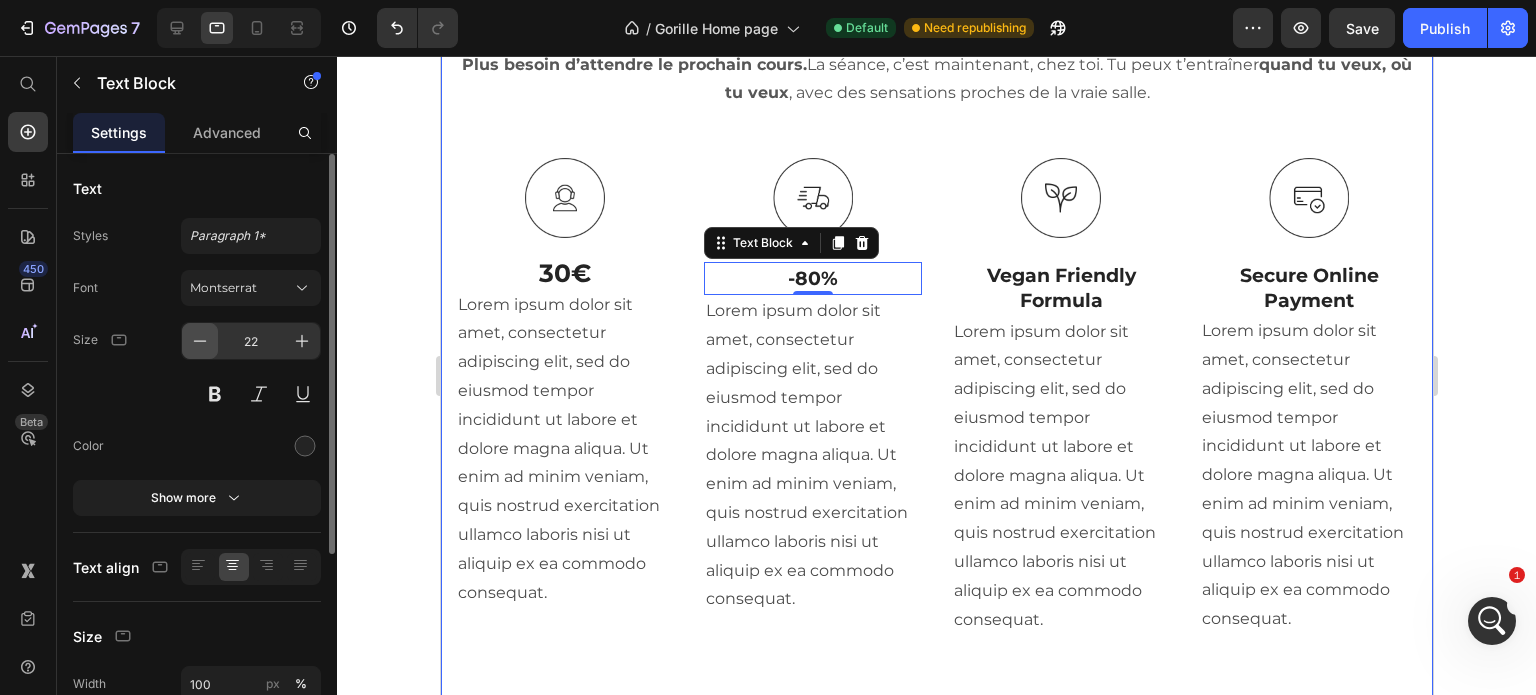 click 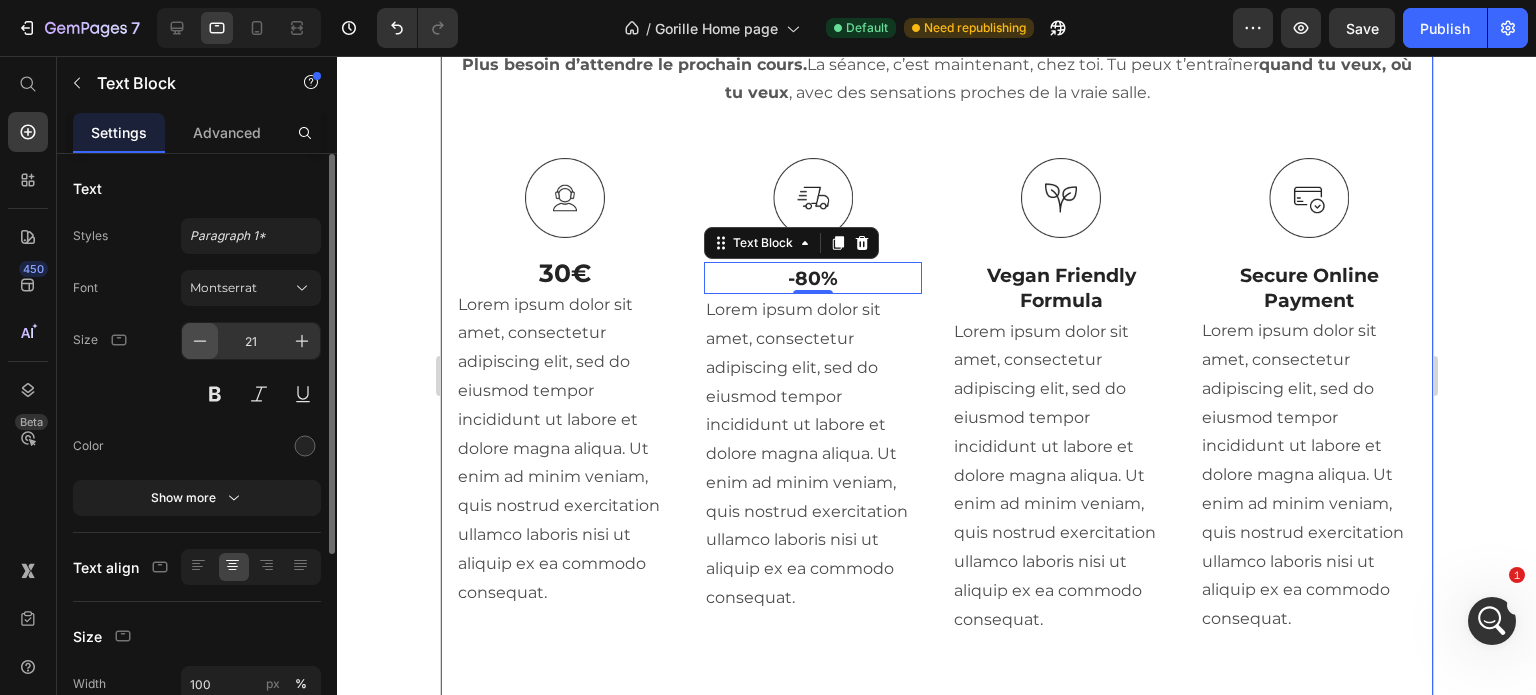 click 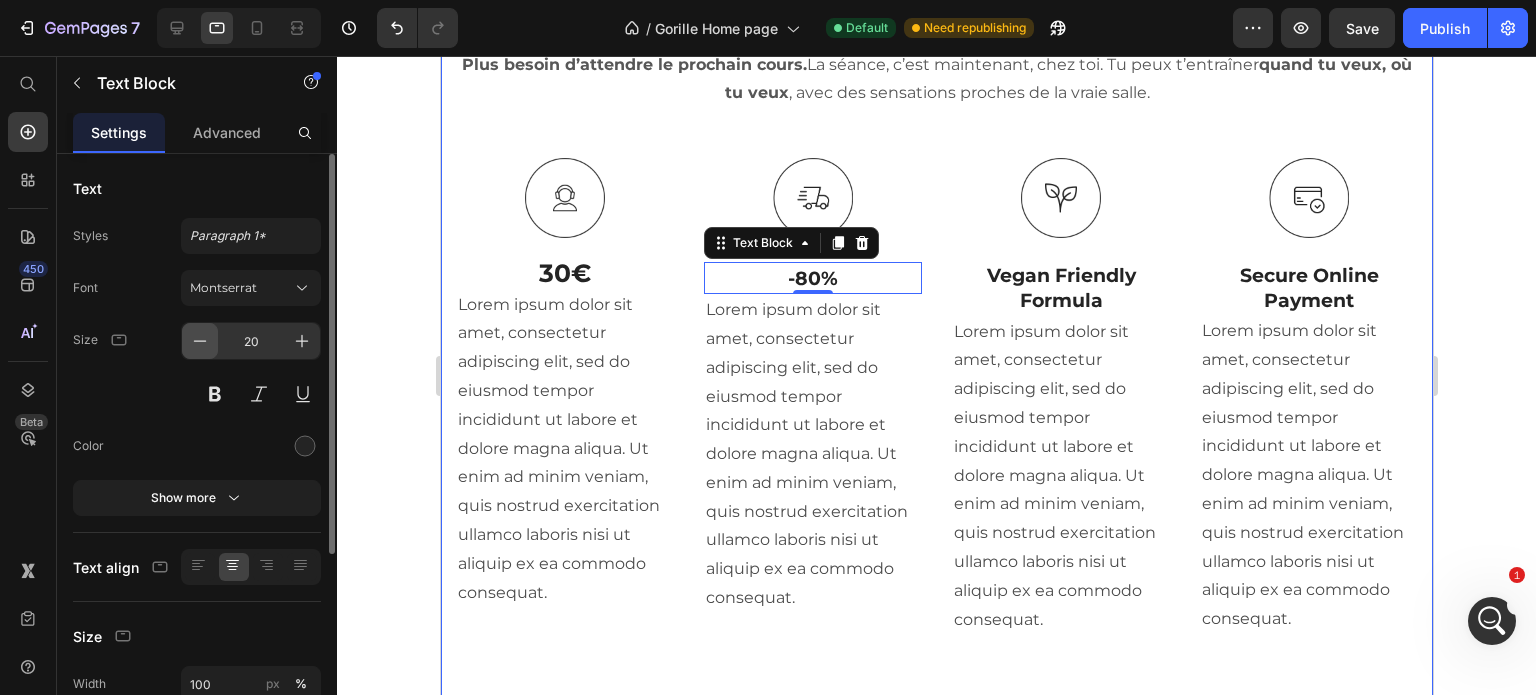 click 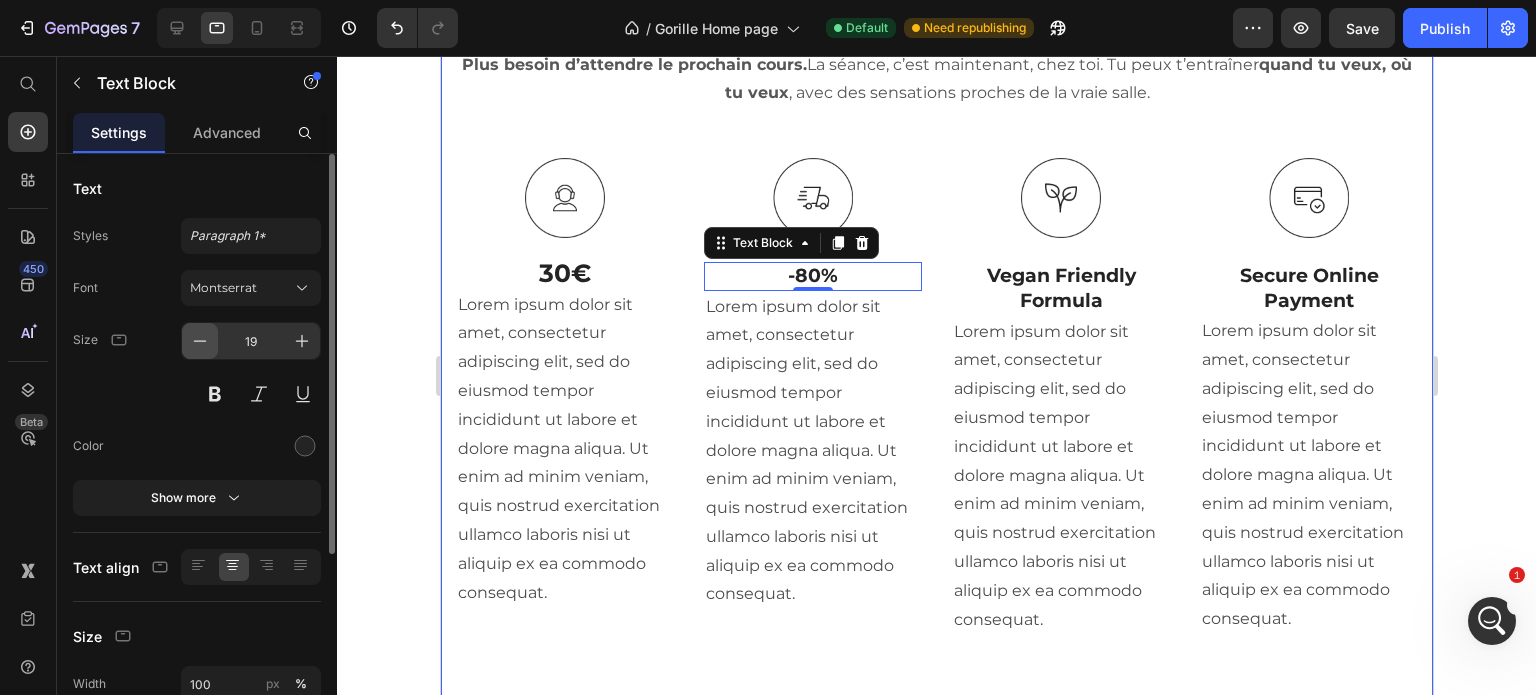 click 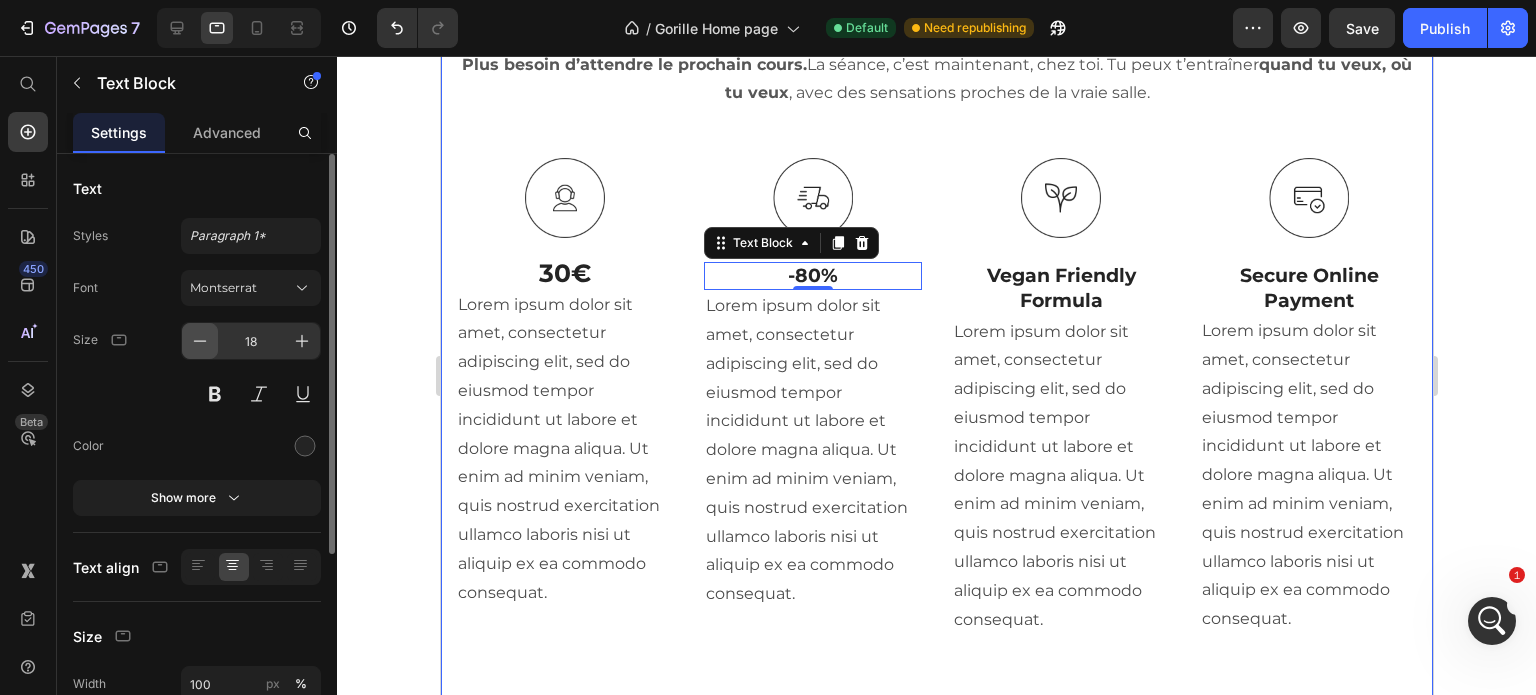 click 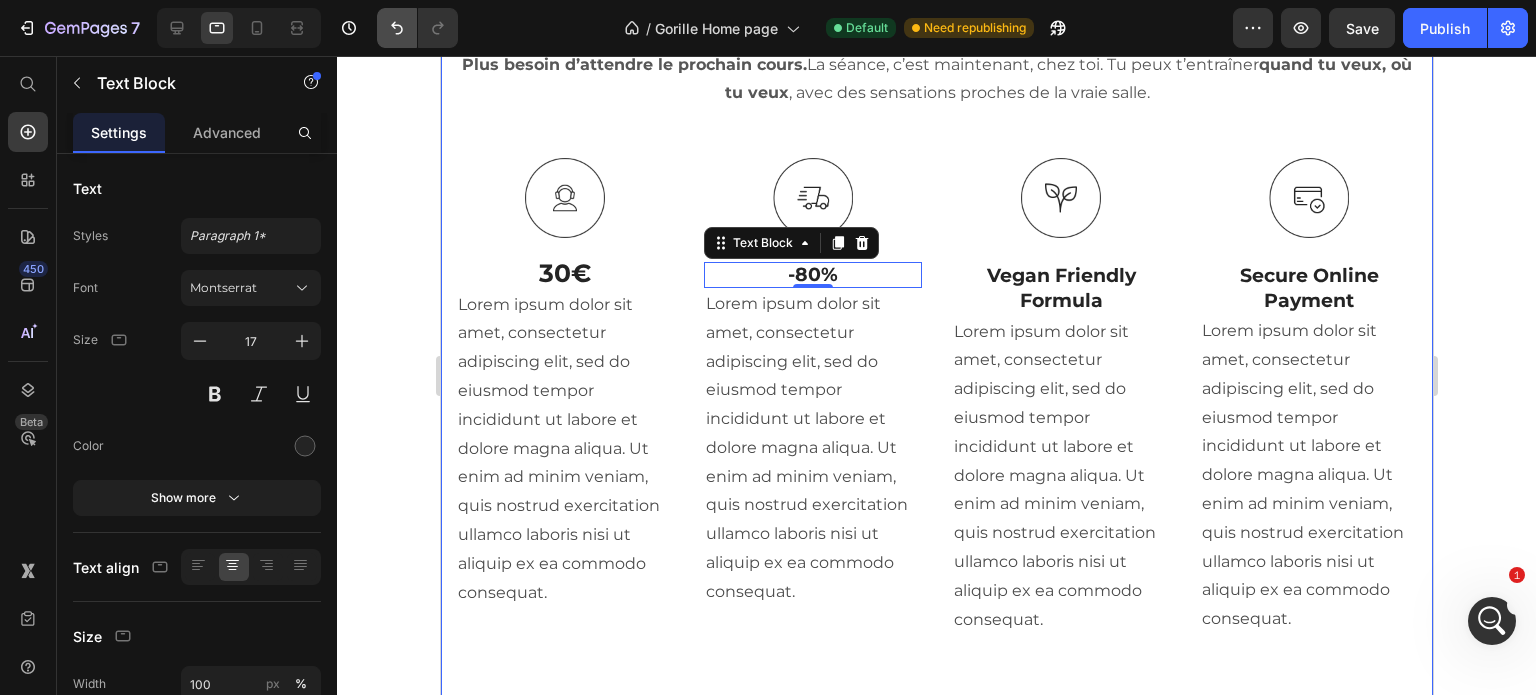click 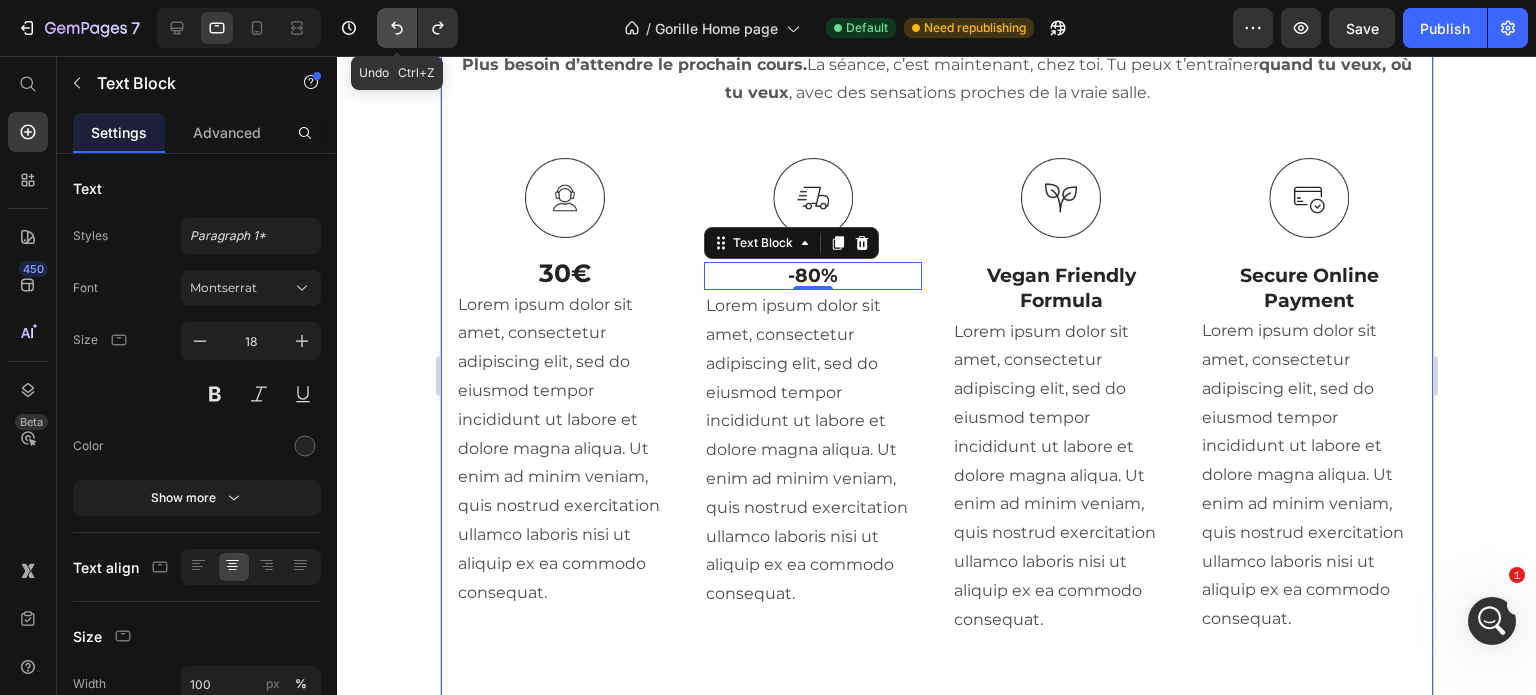 click 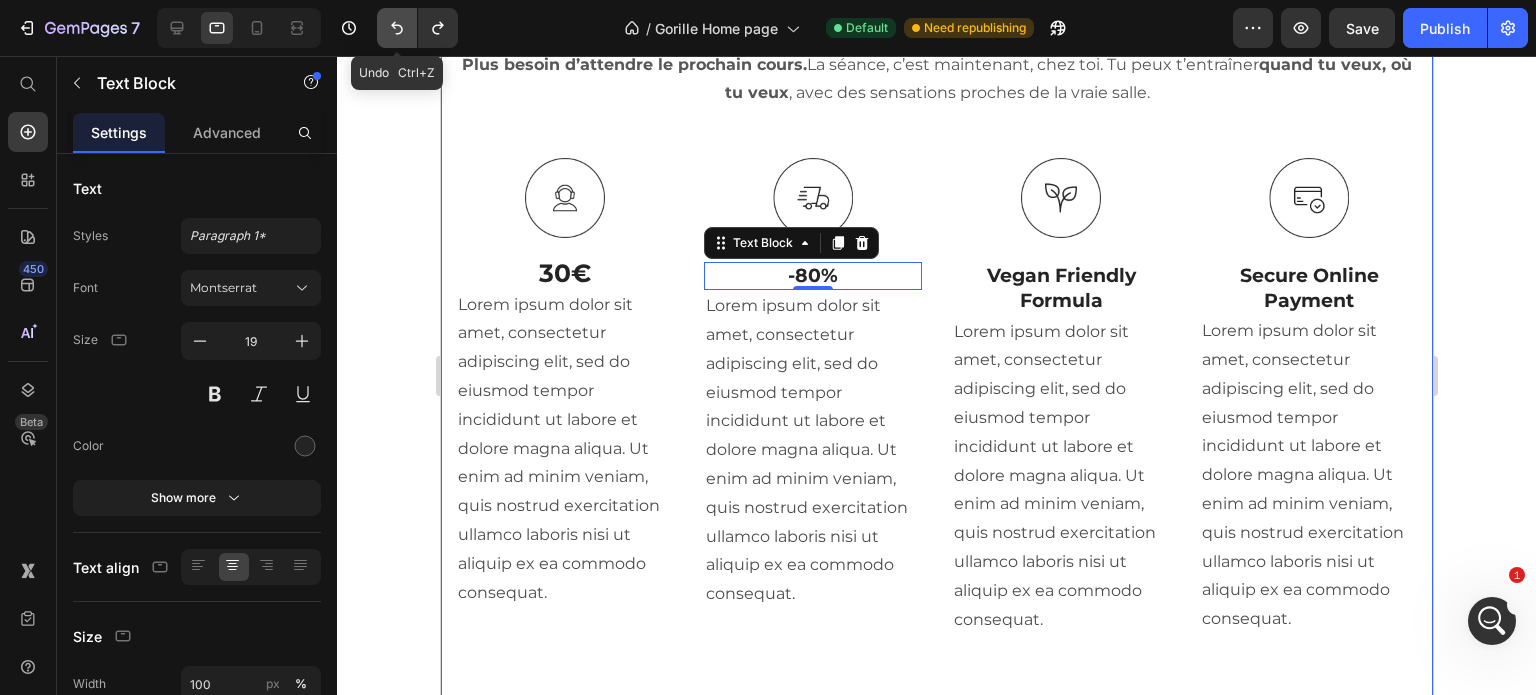 click 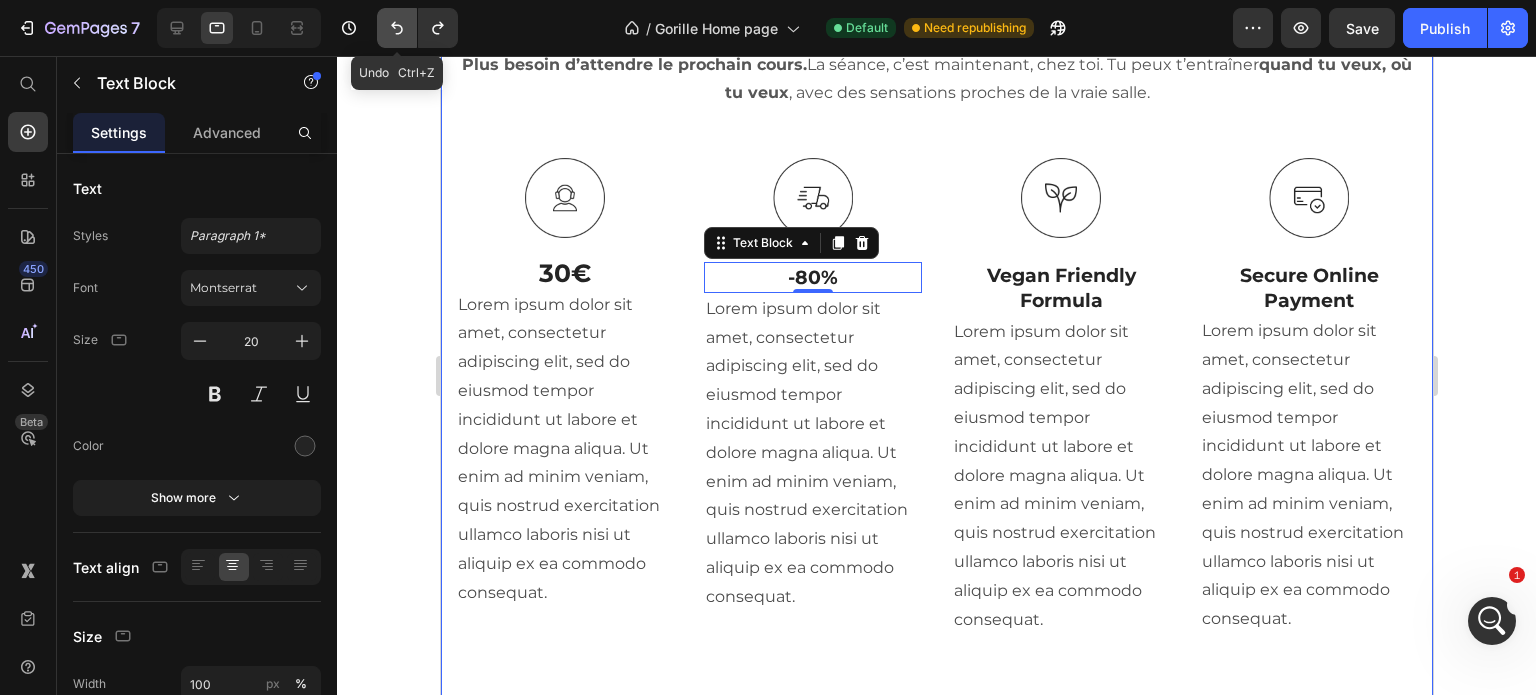 click 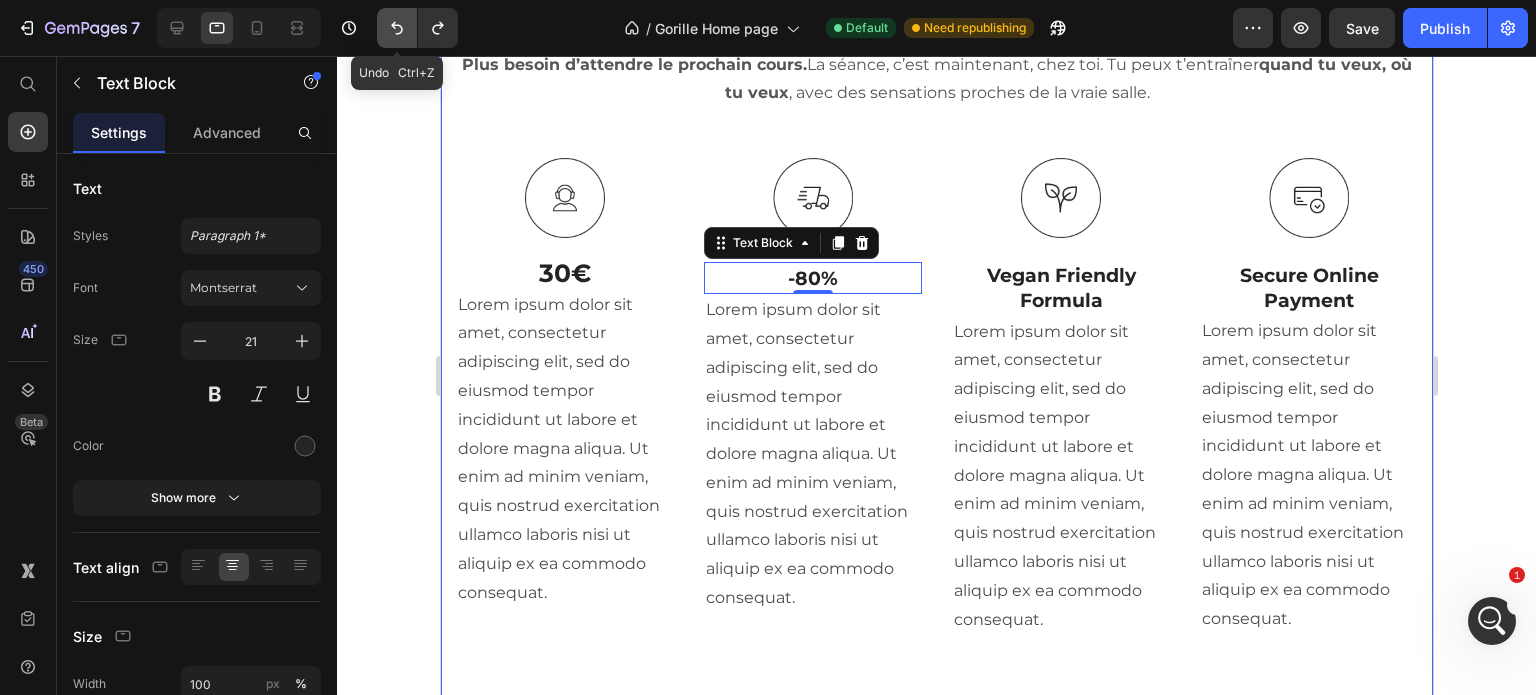 click 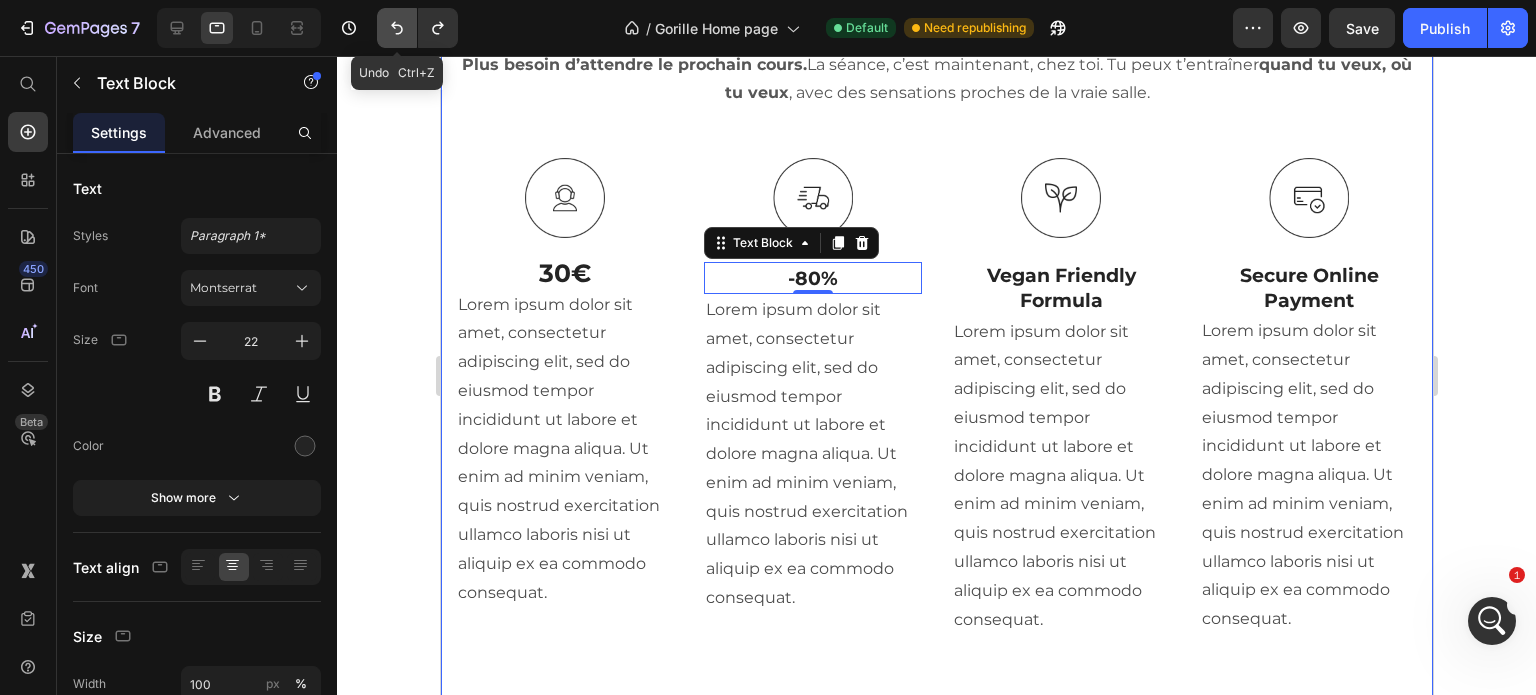 click 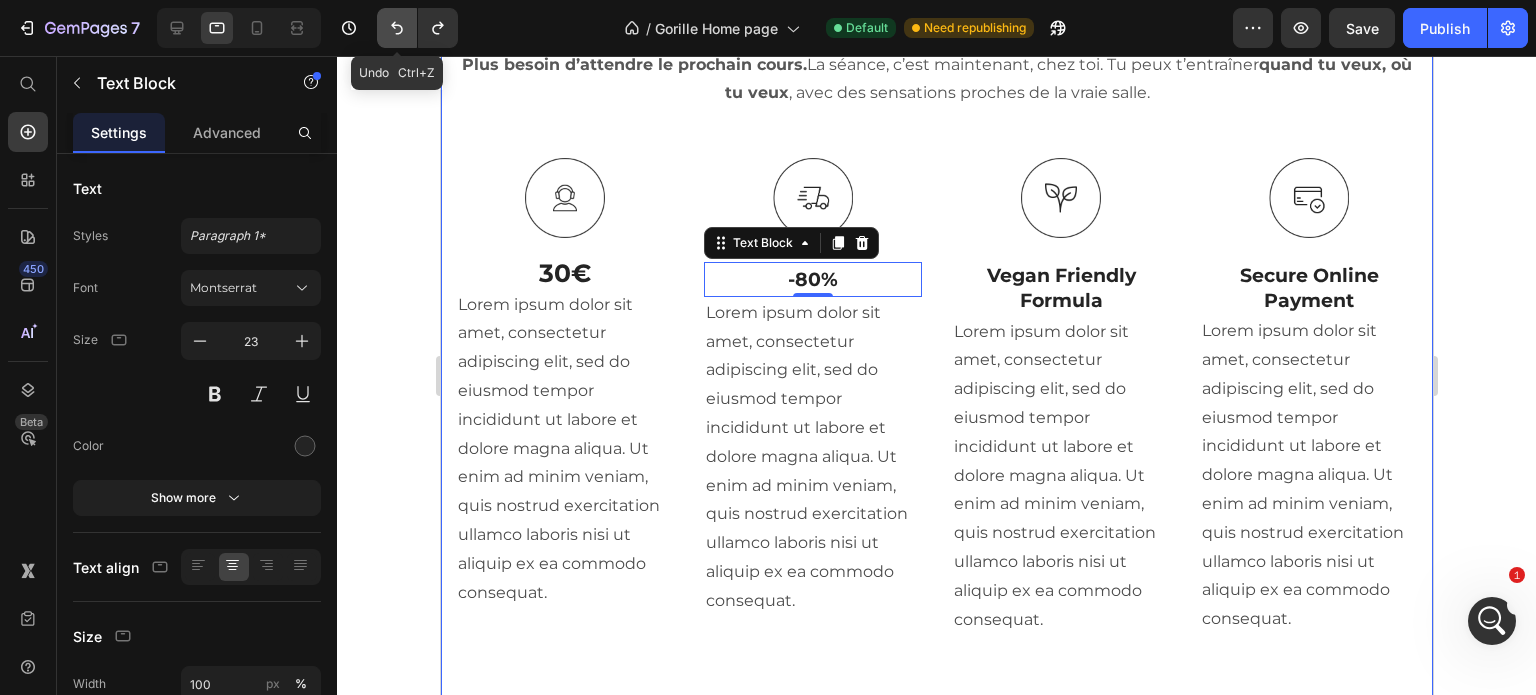 click 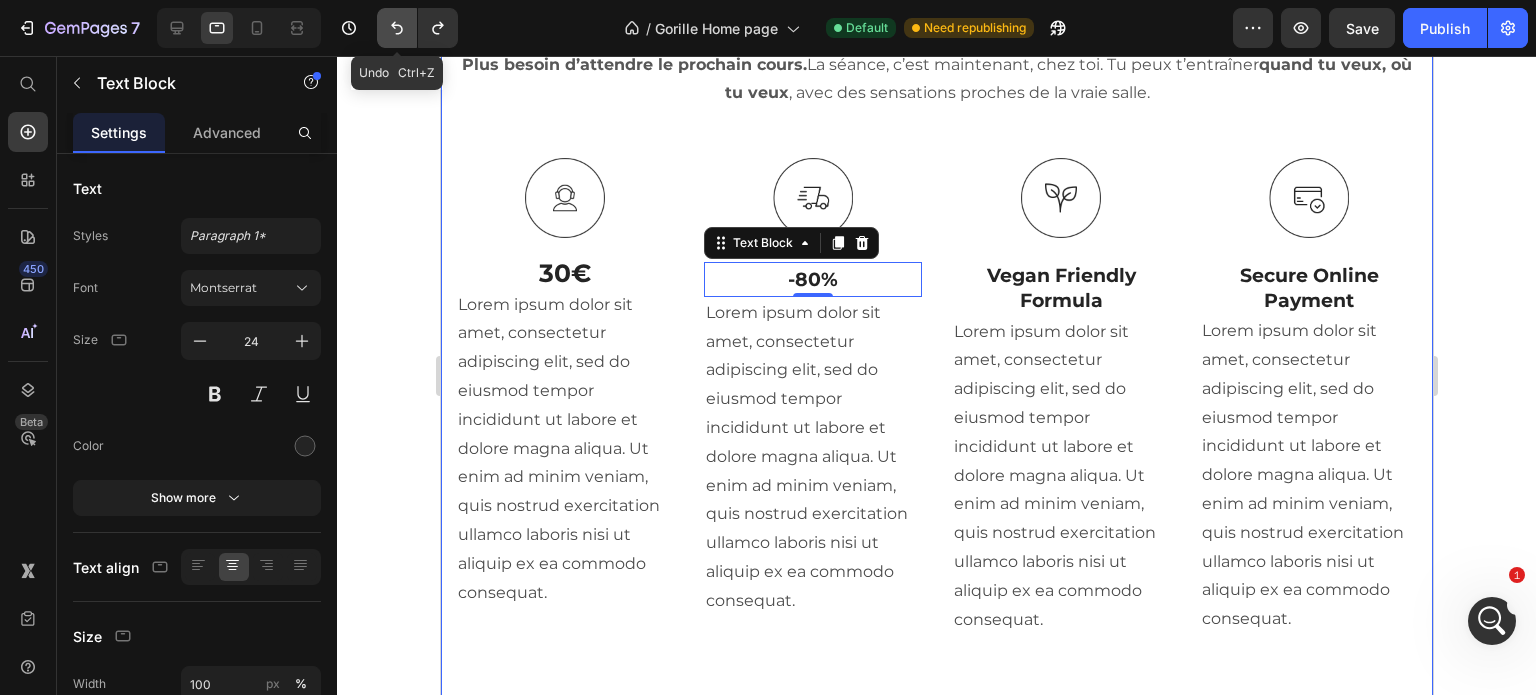 click 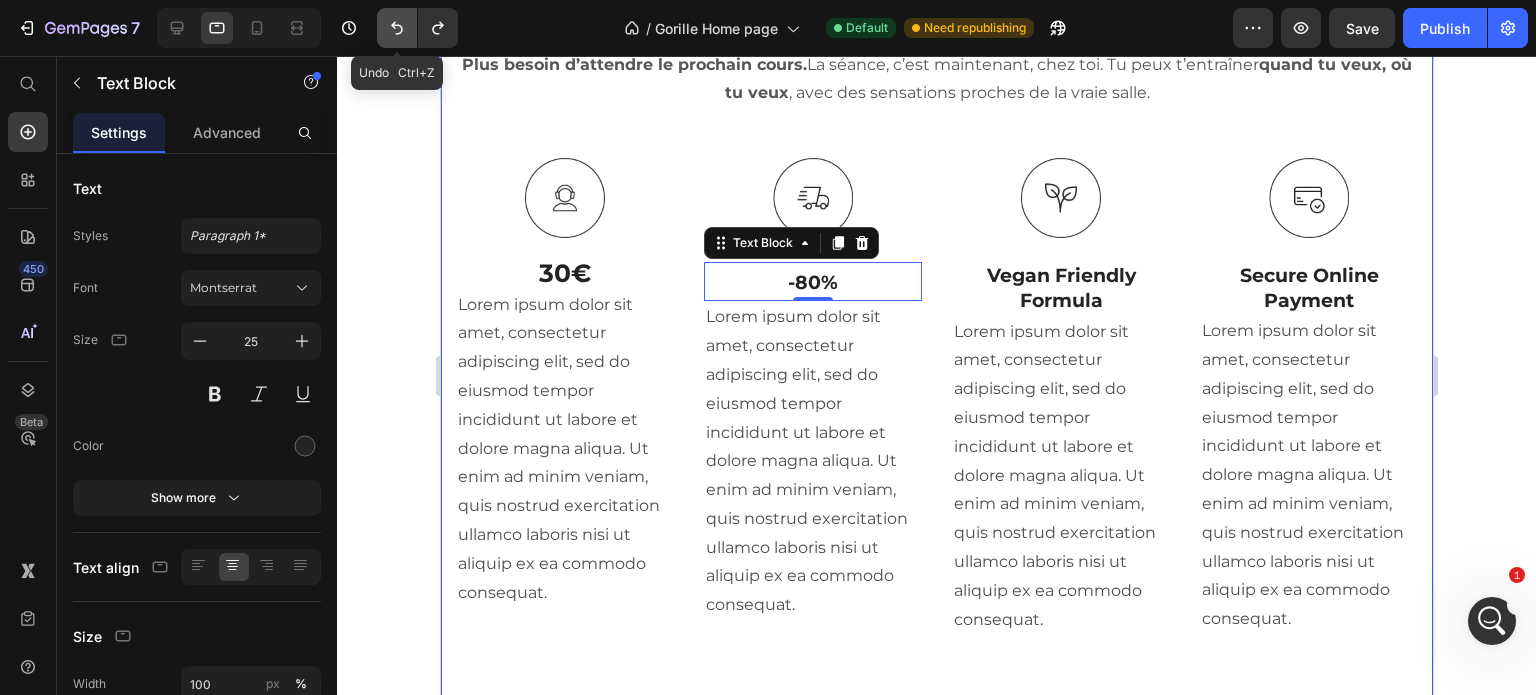 click 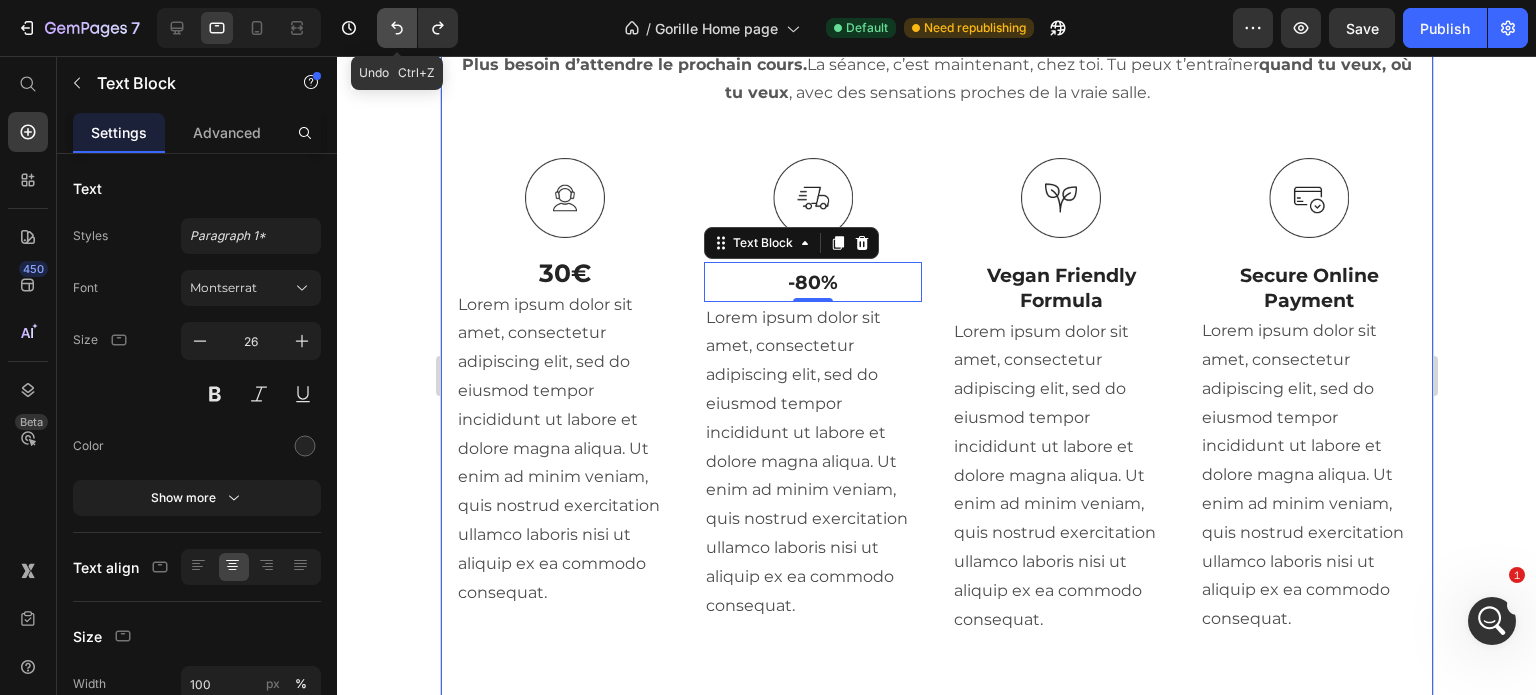 click 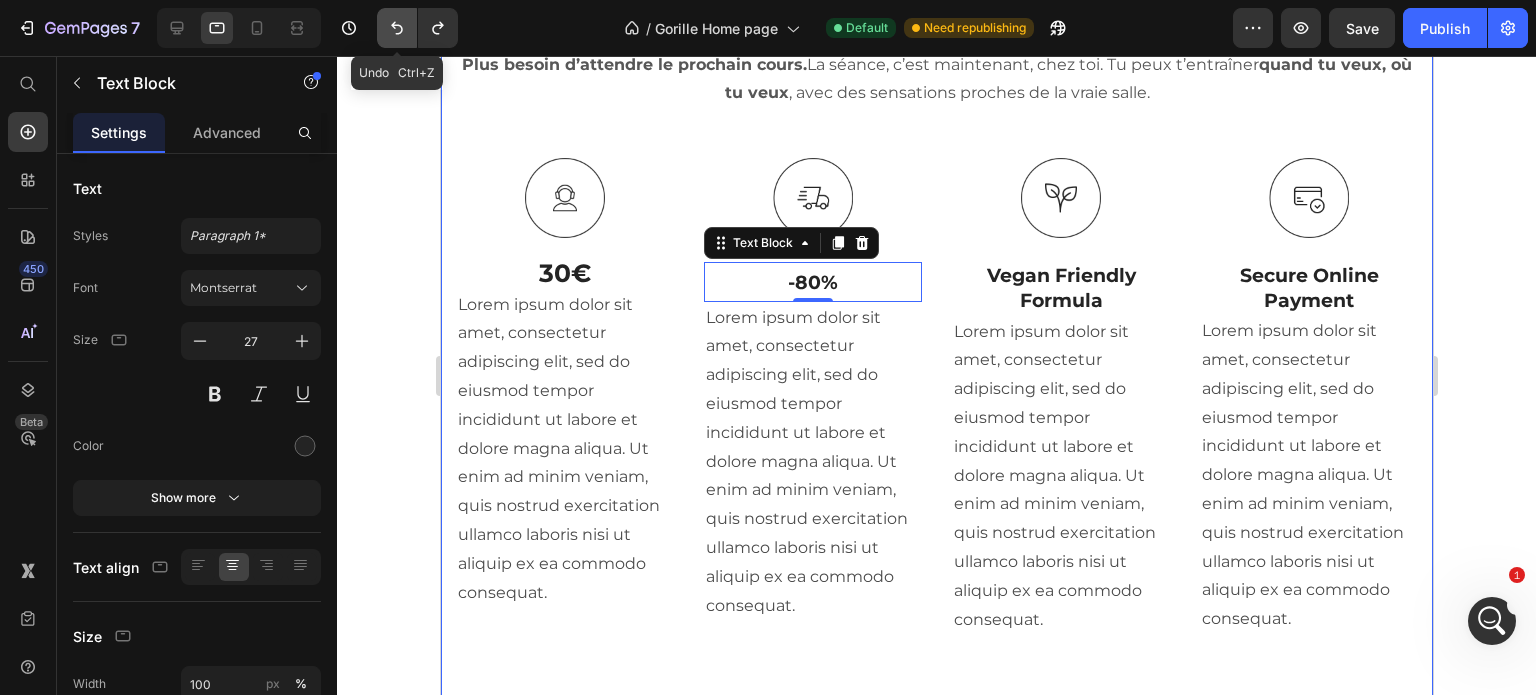 click 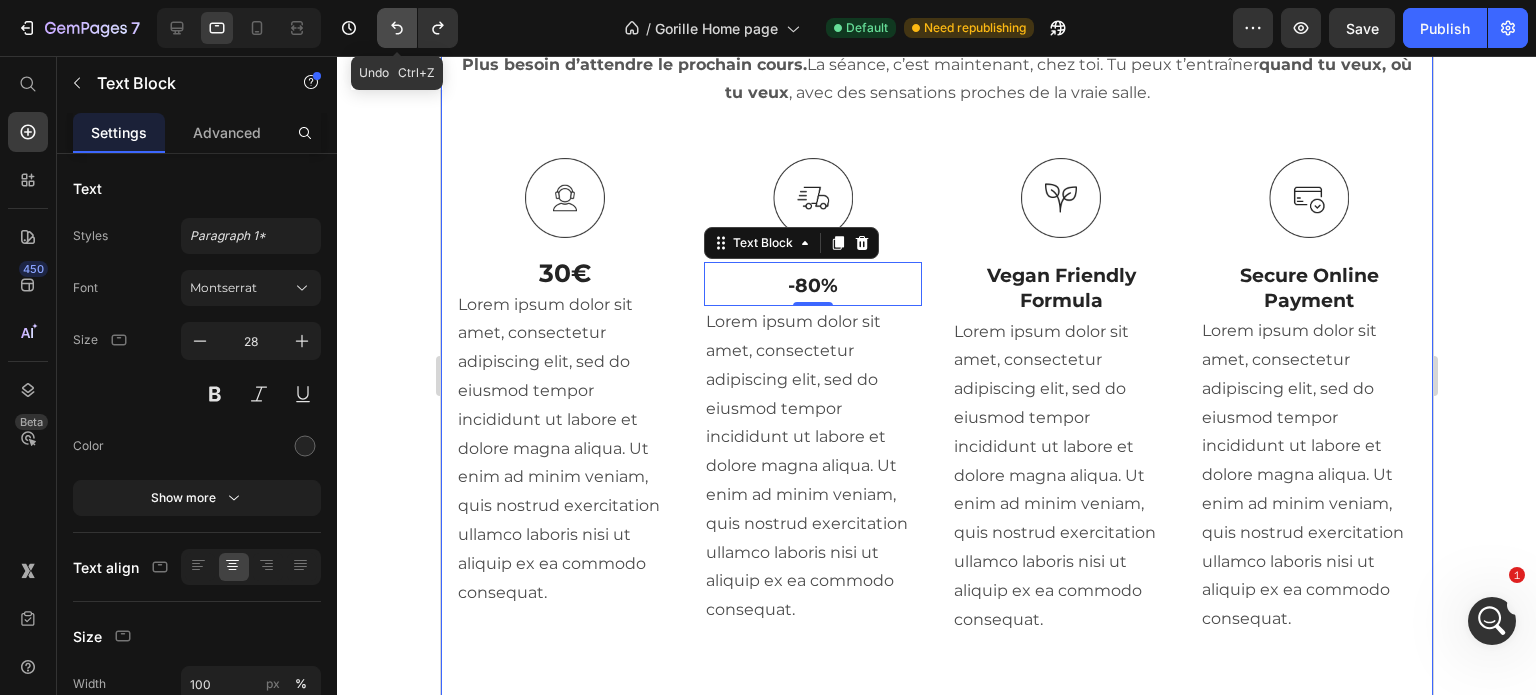 click 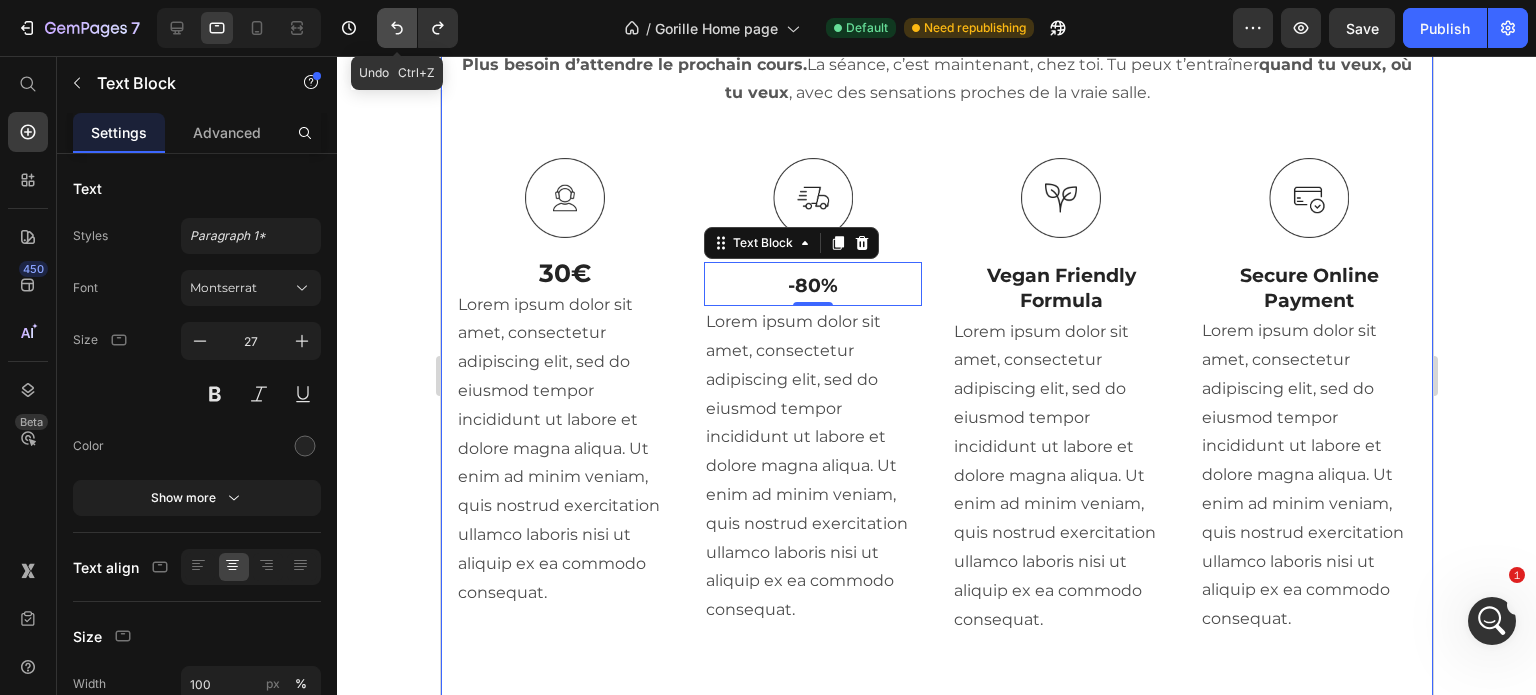 click 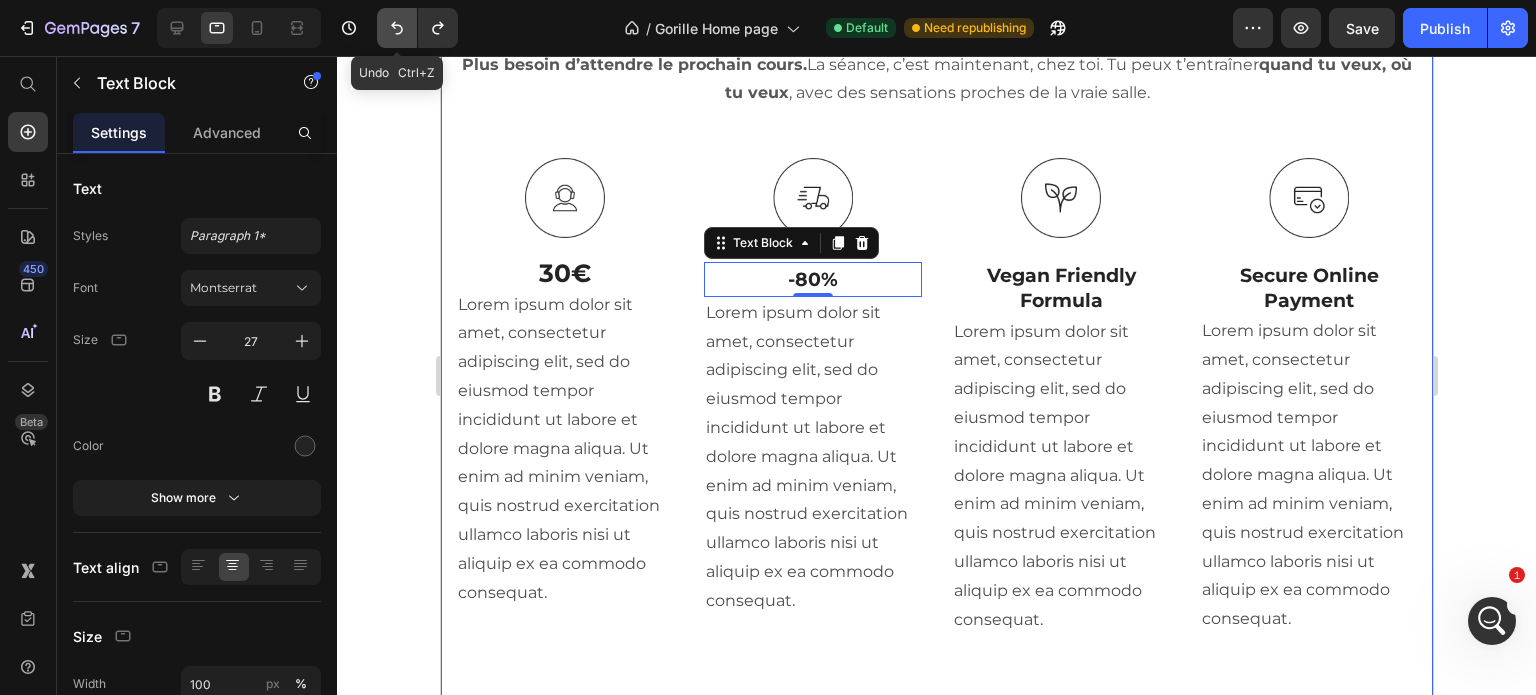 click 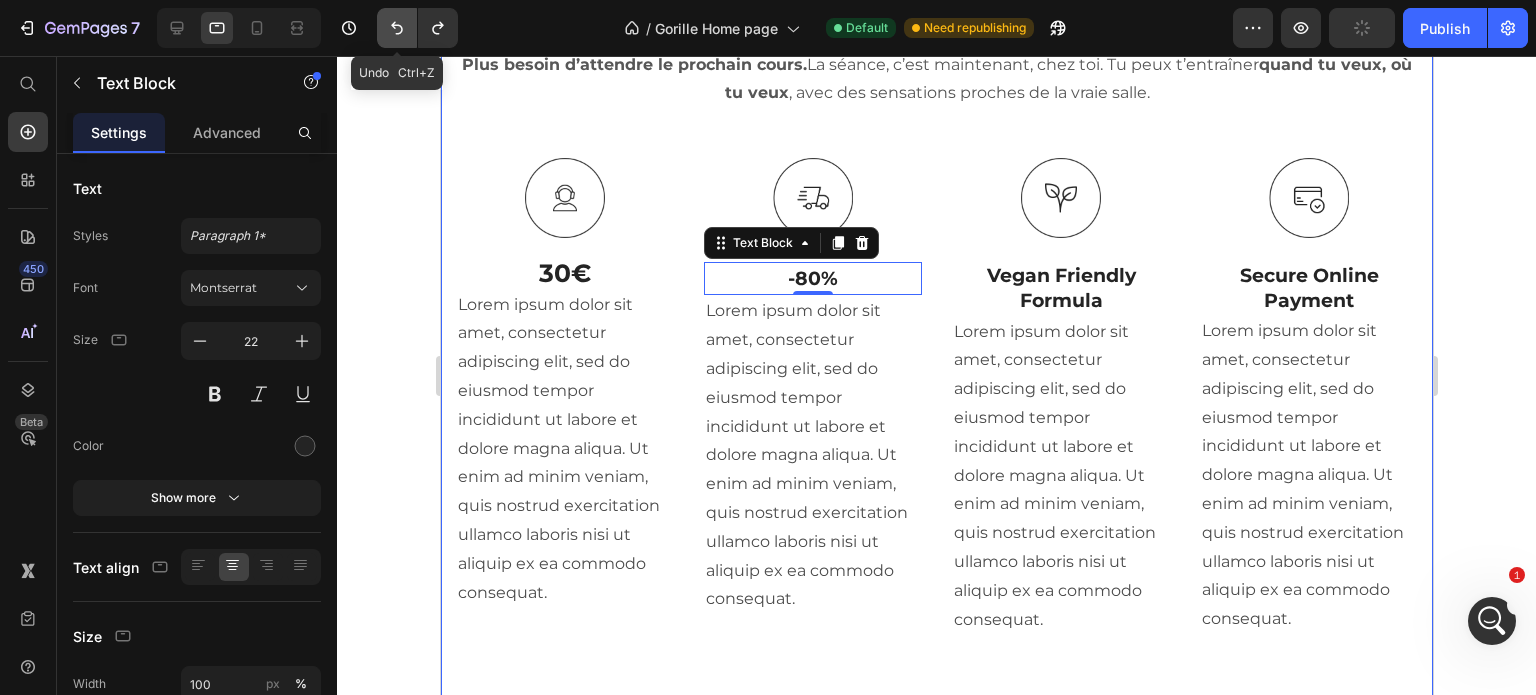 click 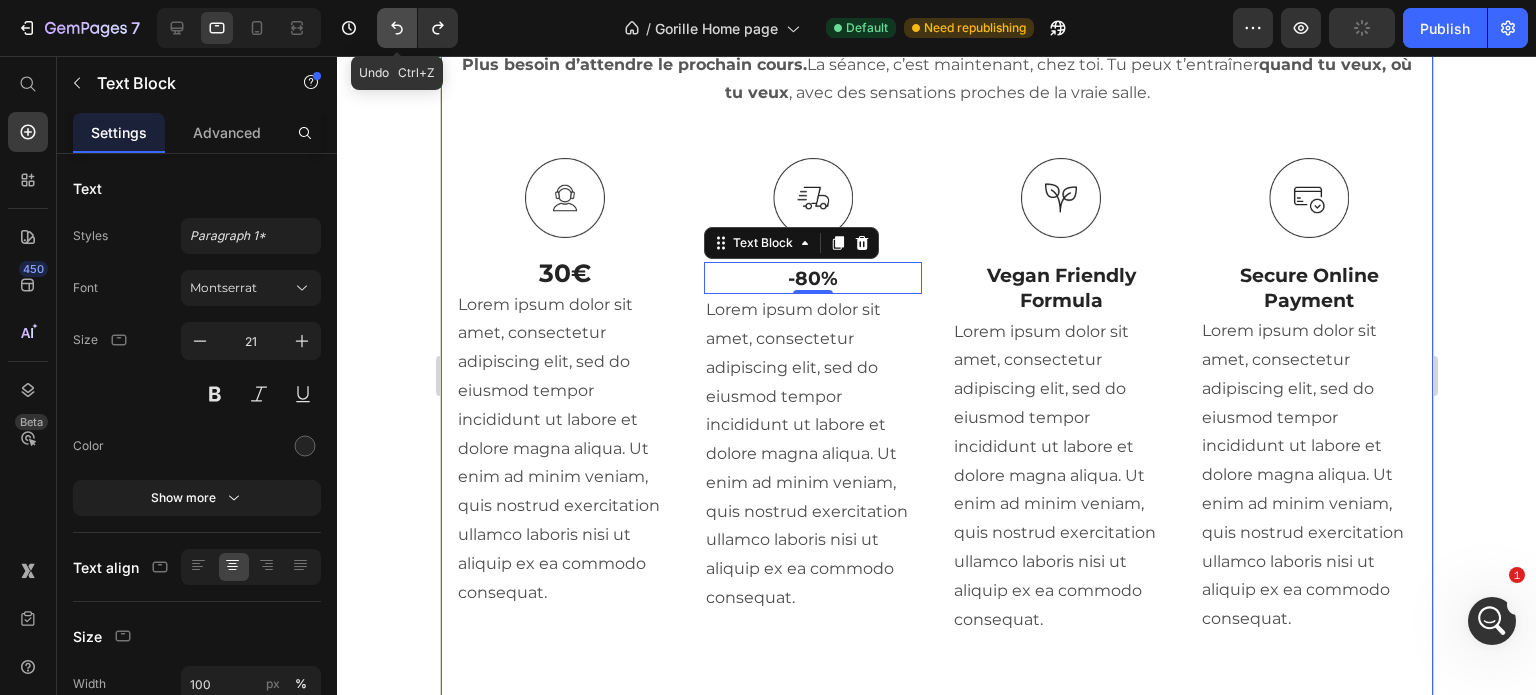click 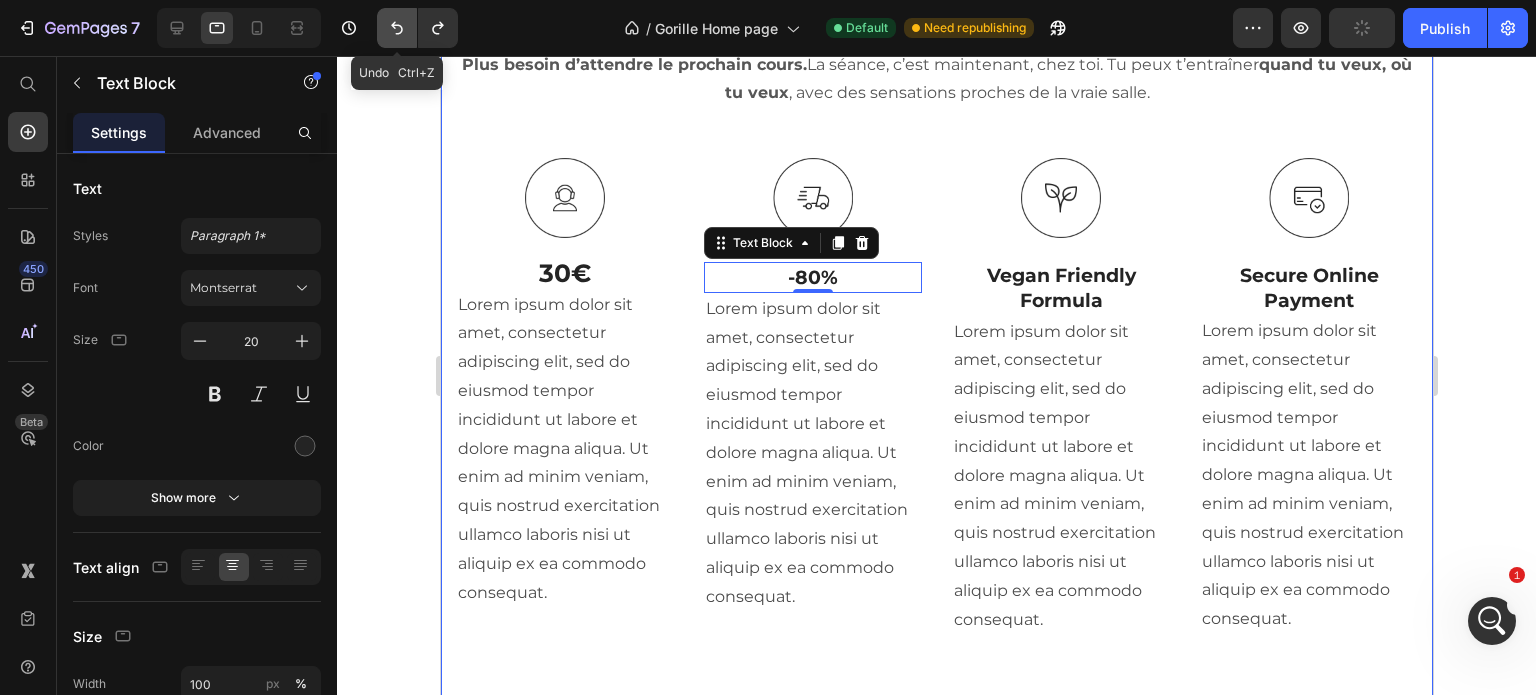 click 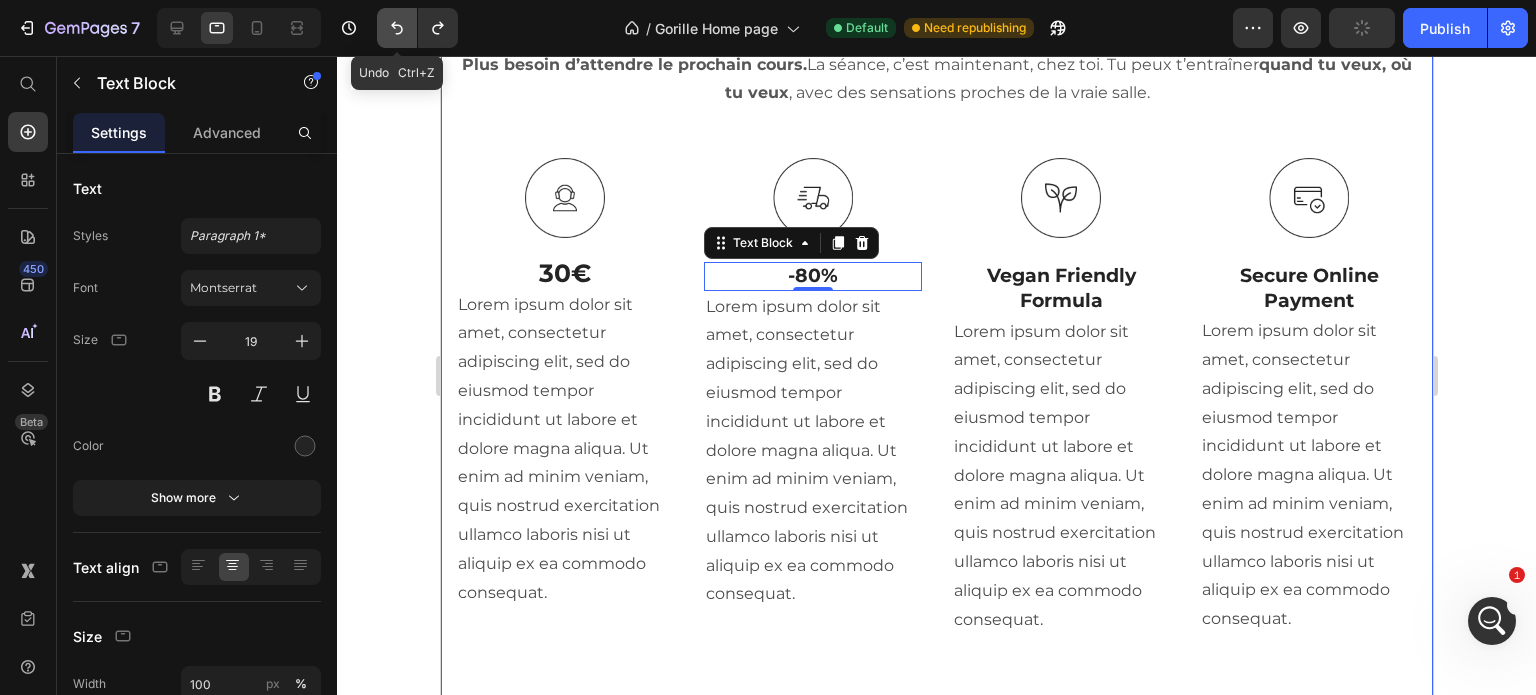 click 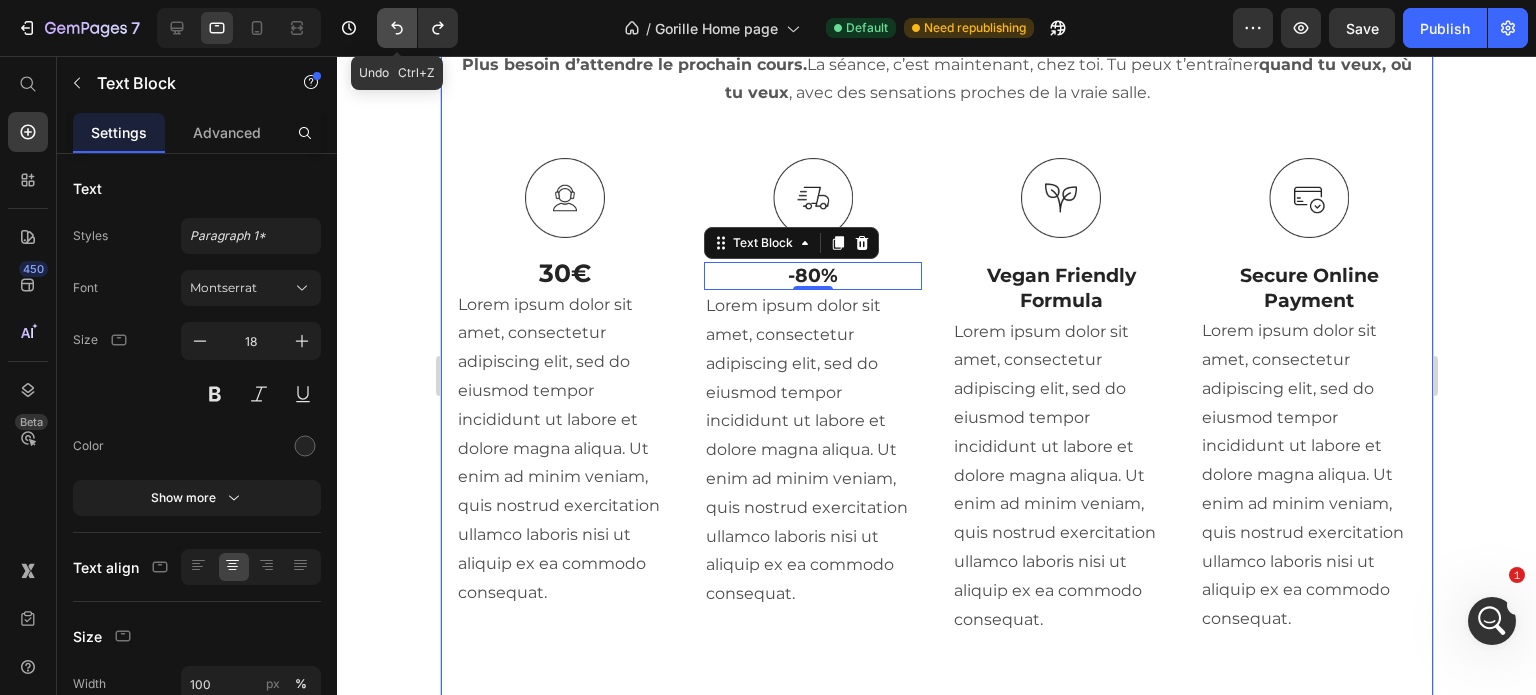 click 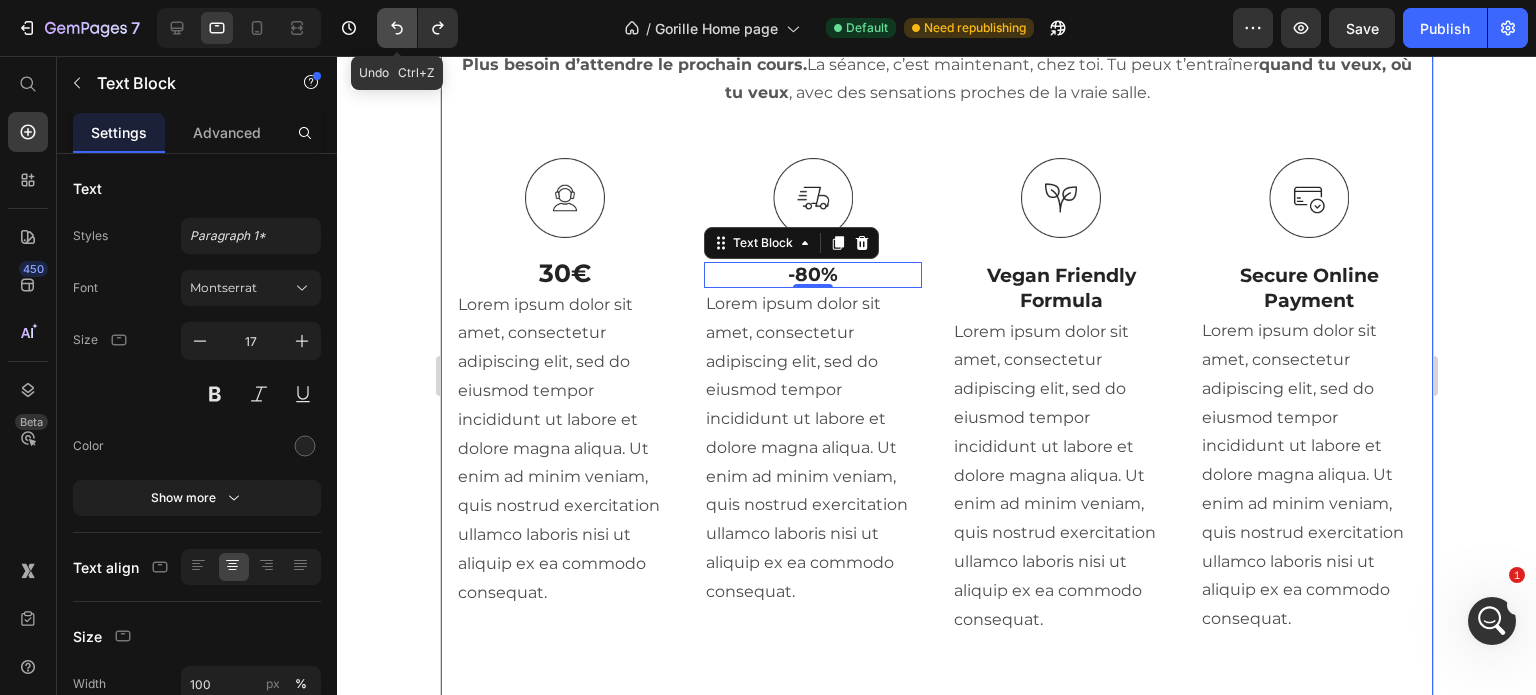 click 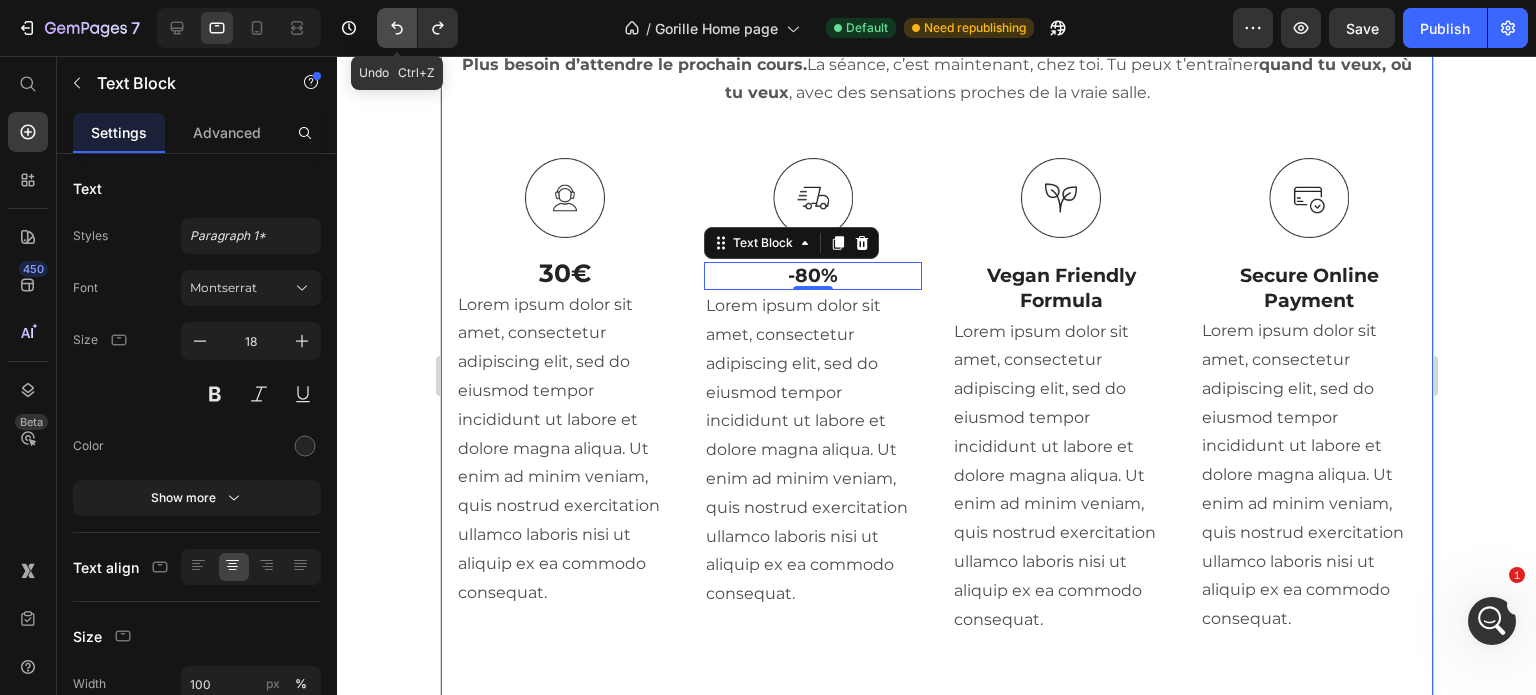 click 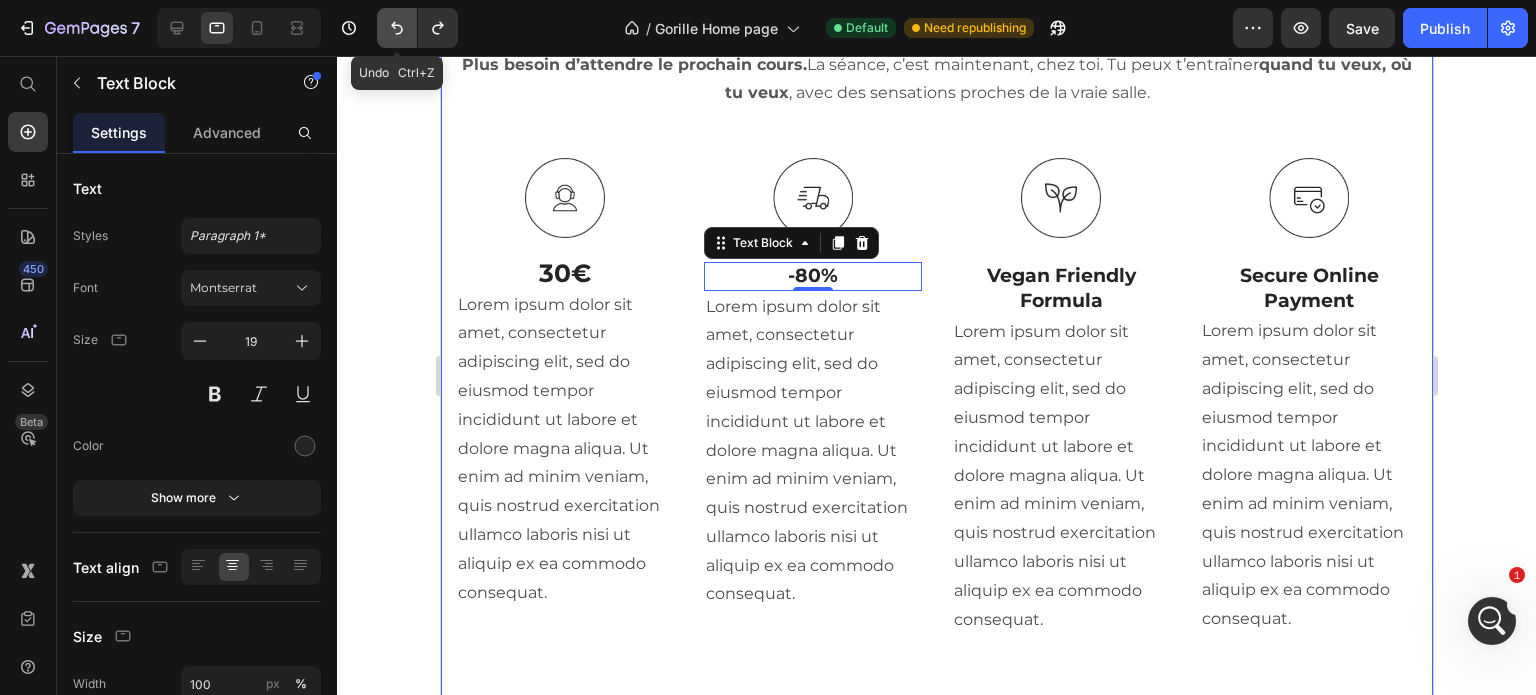 click 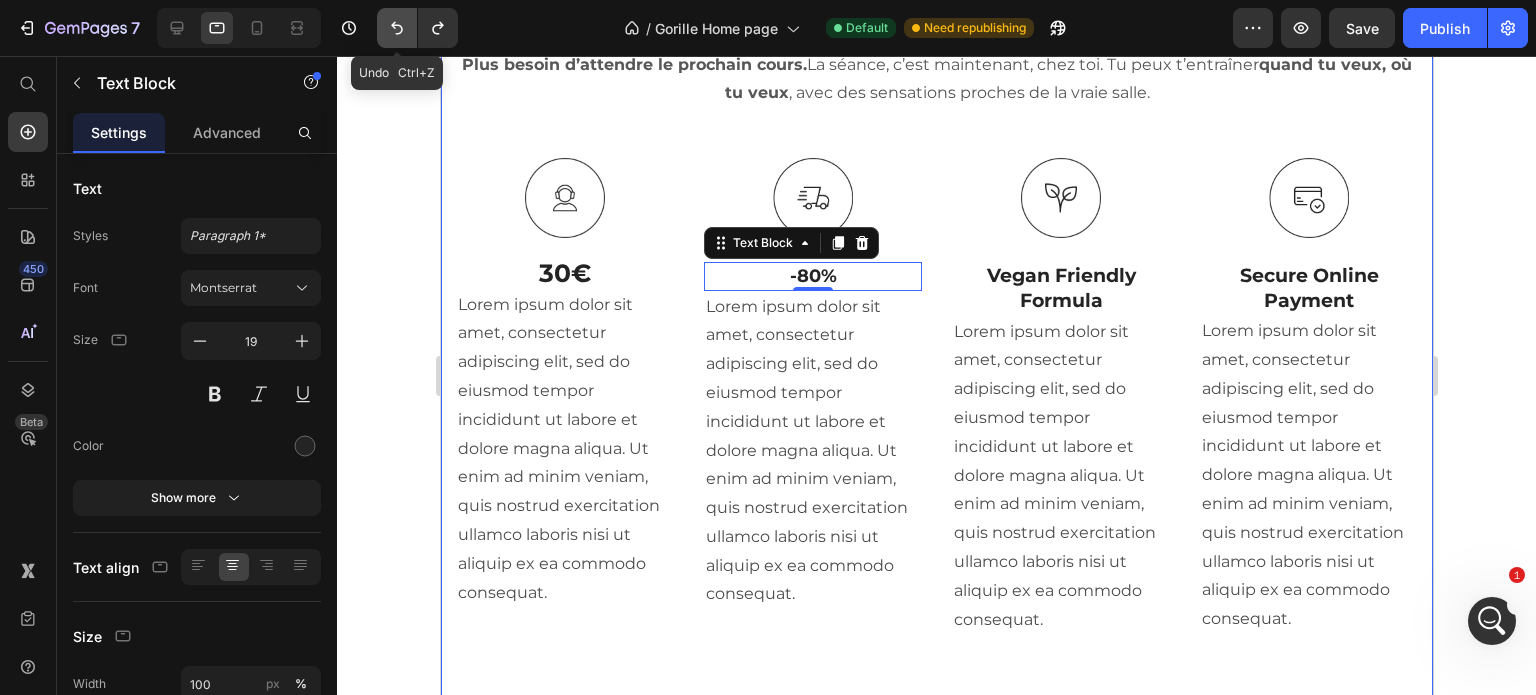 click 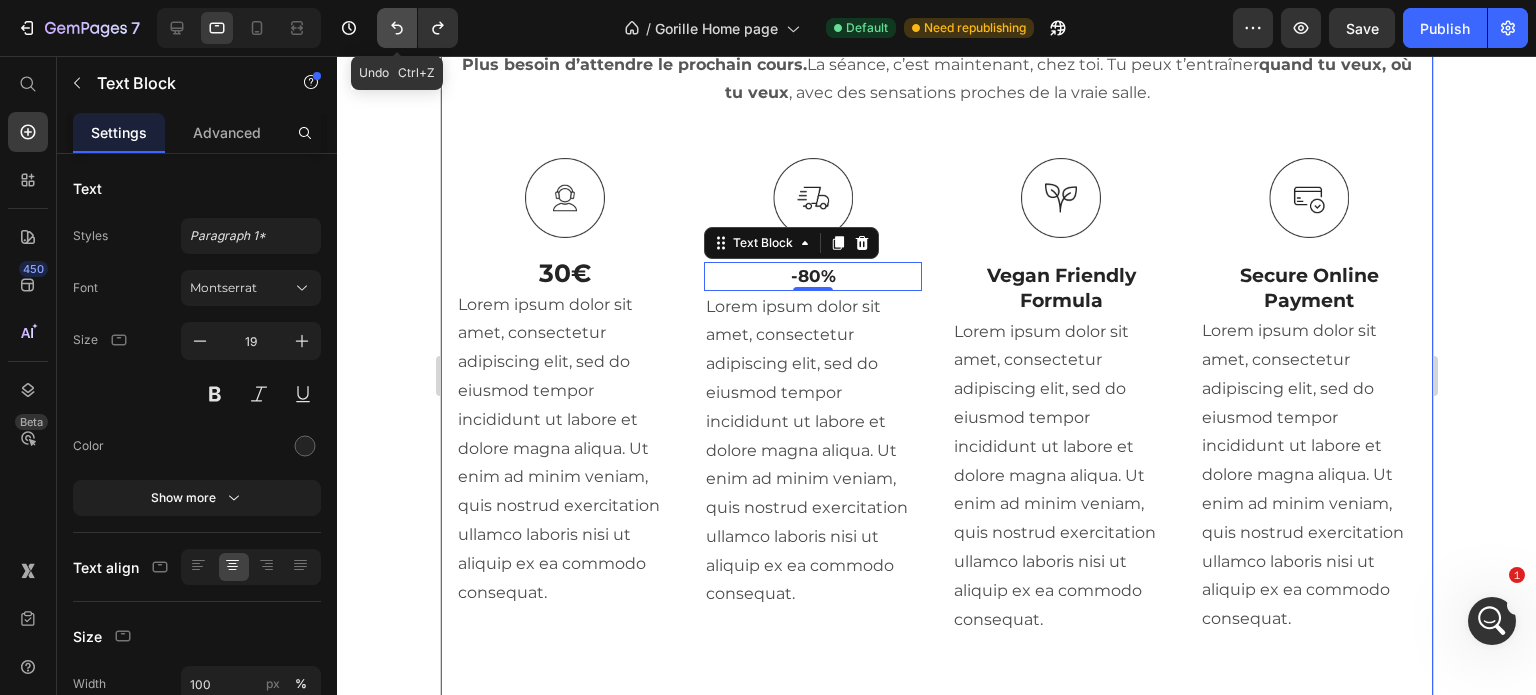 click 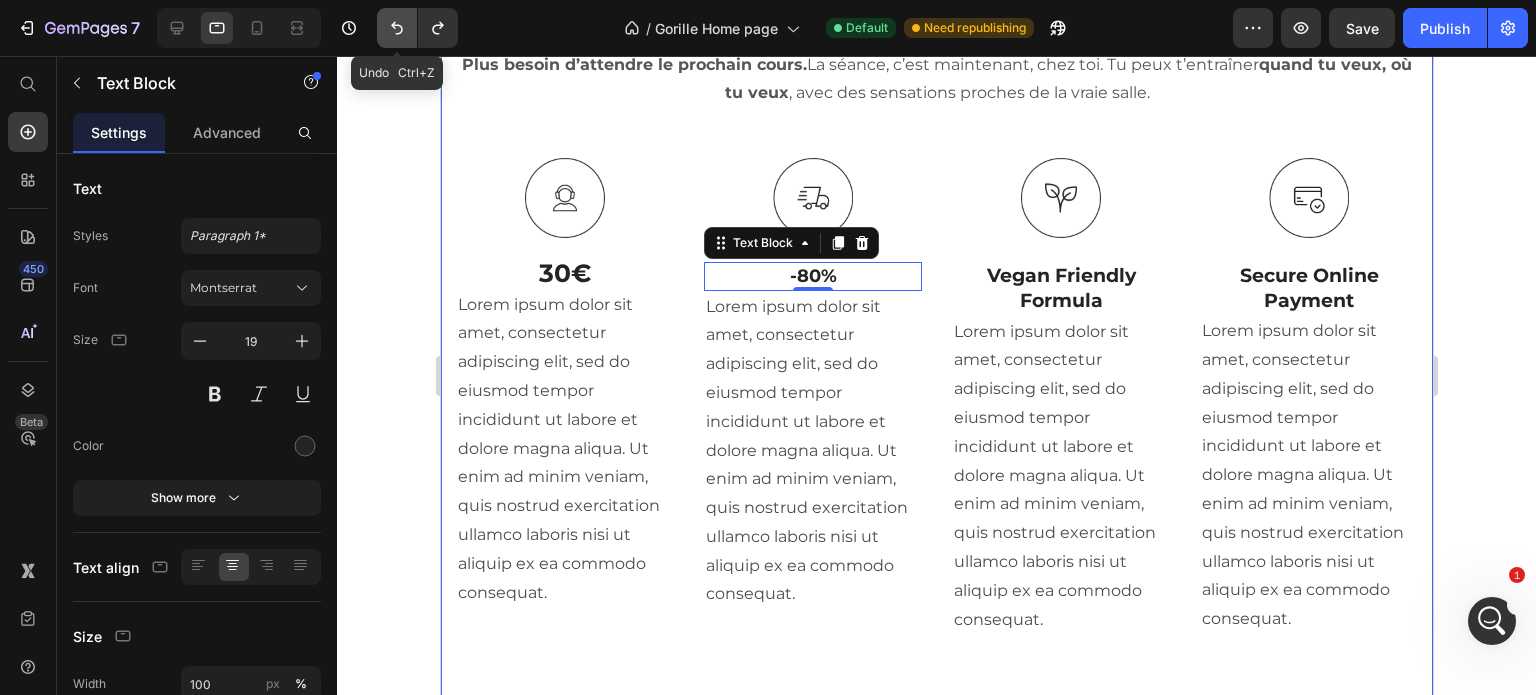 click 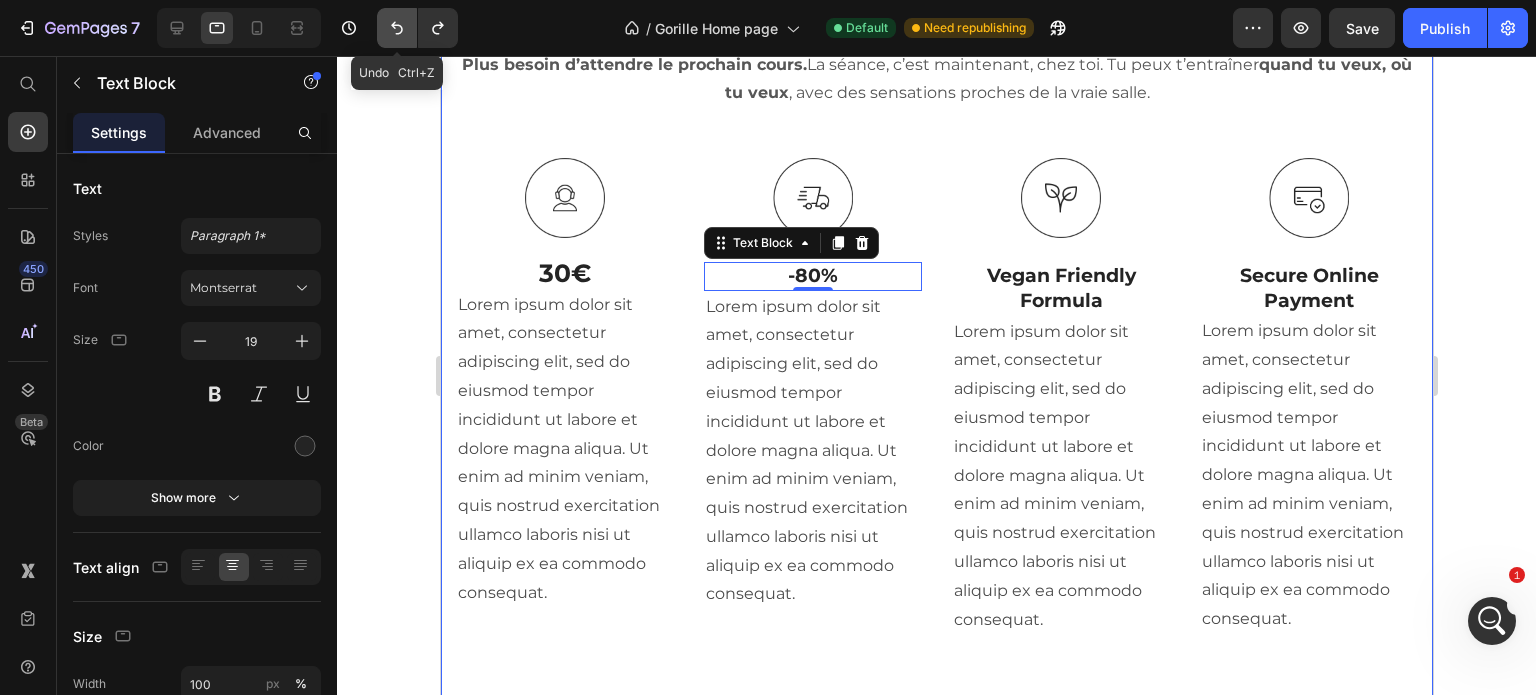 click 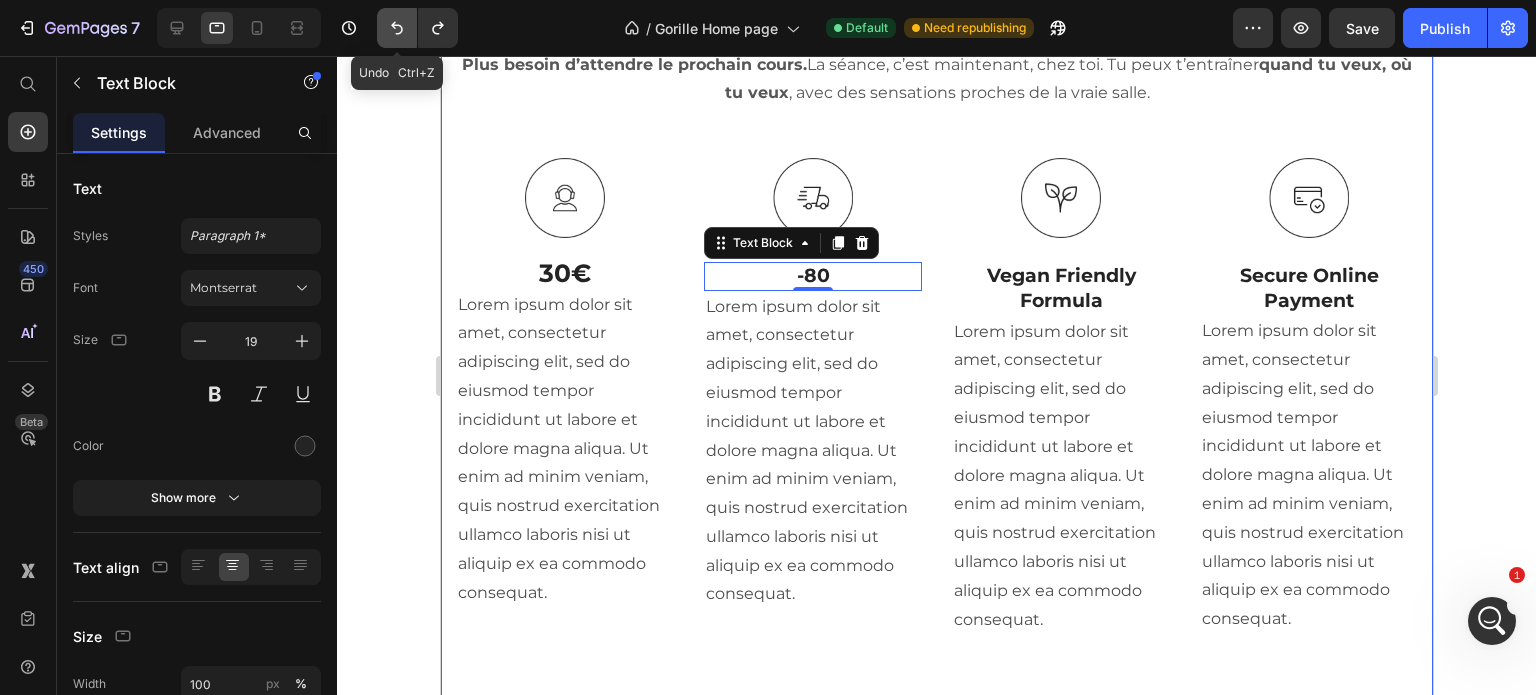 click 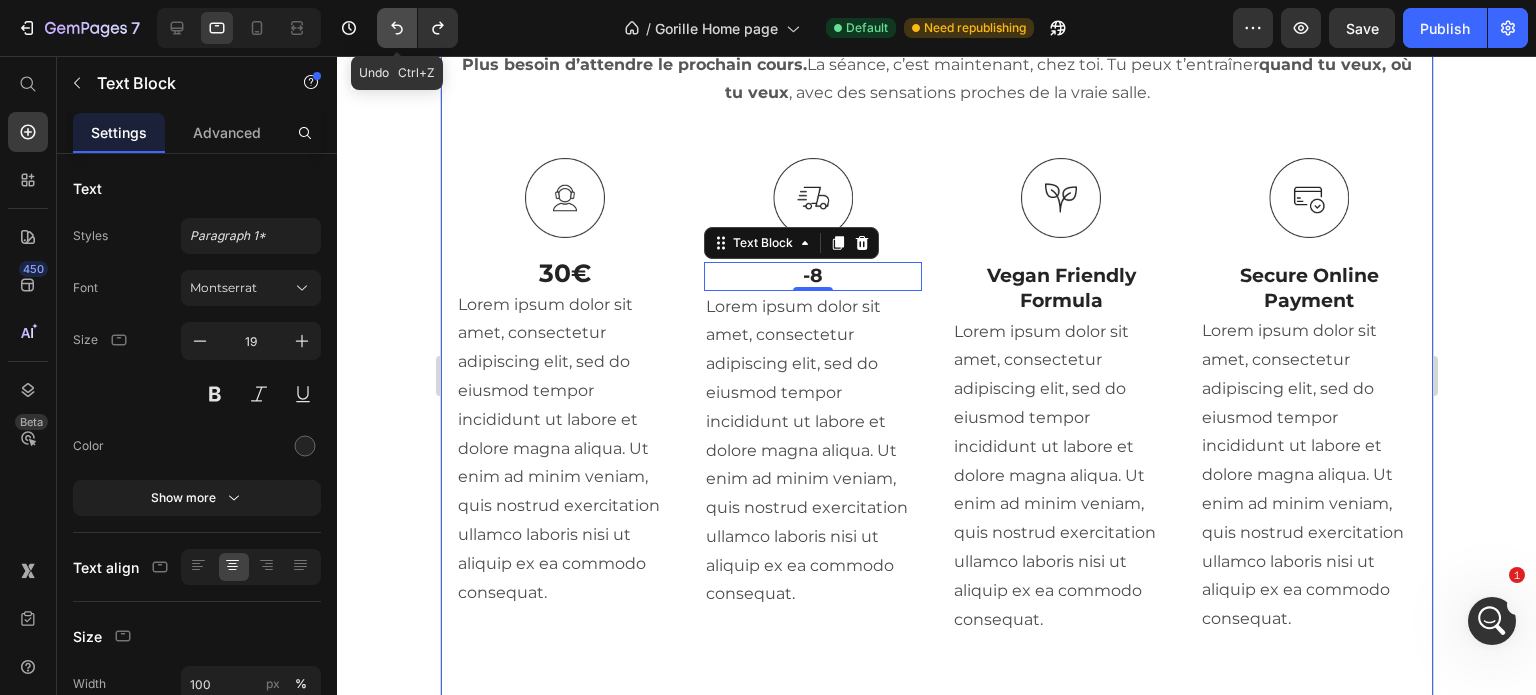 click 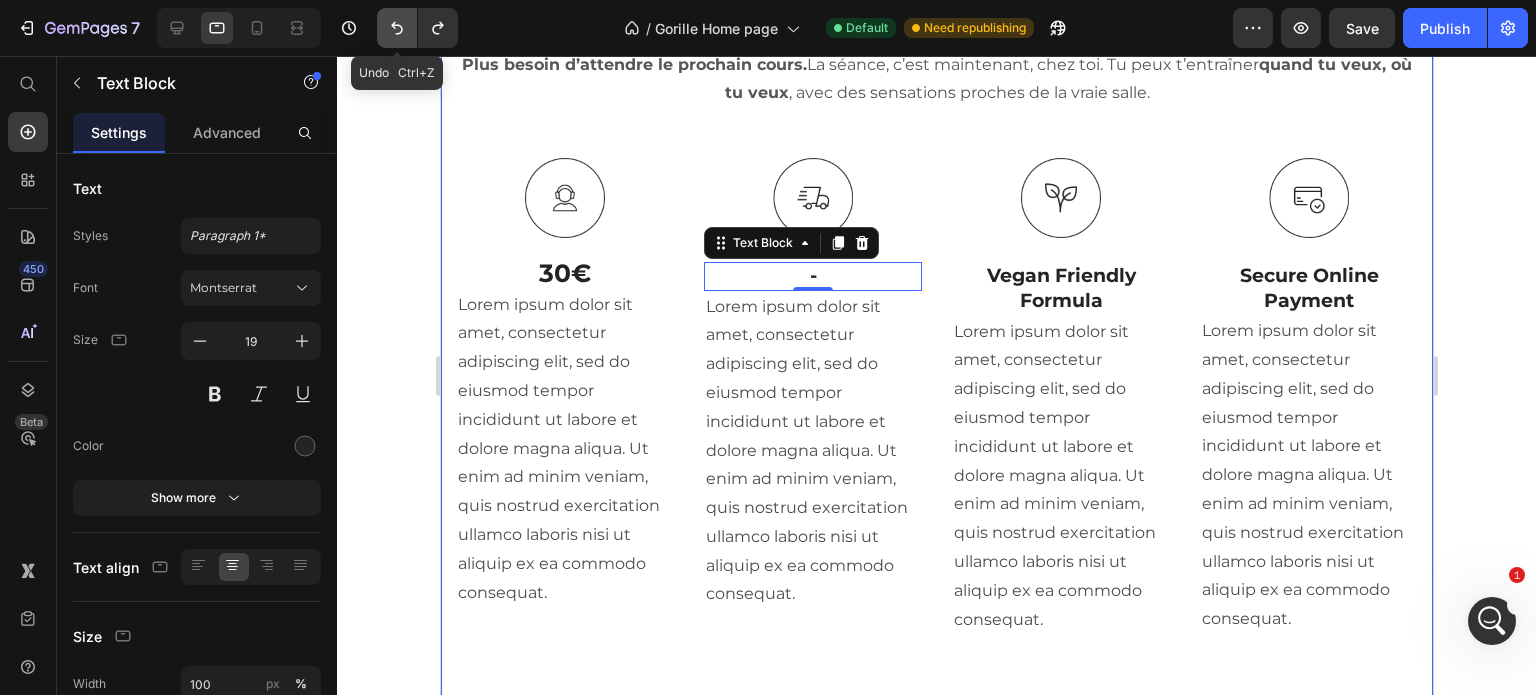 click 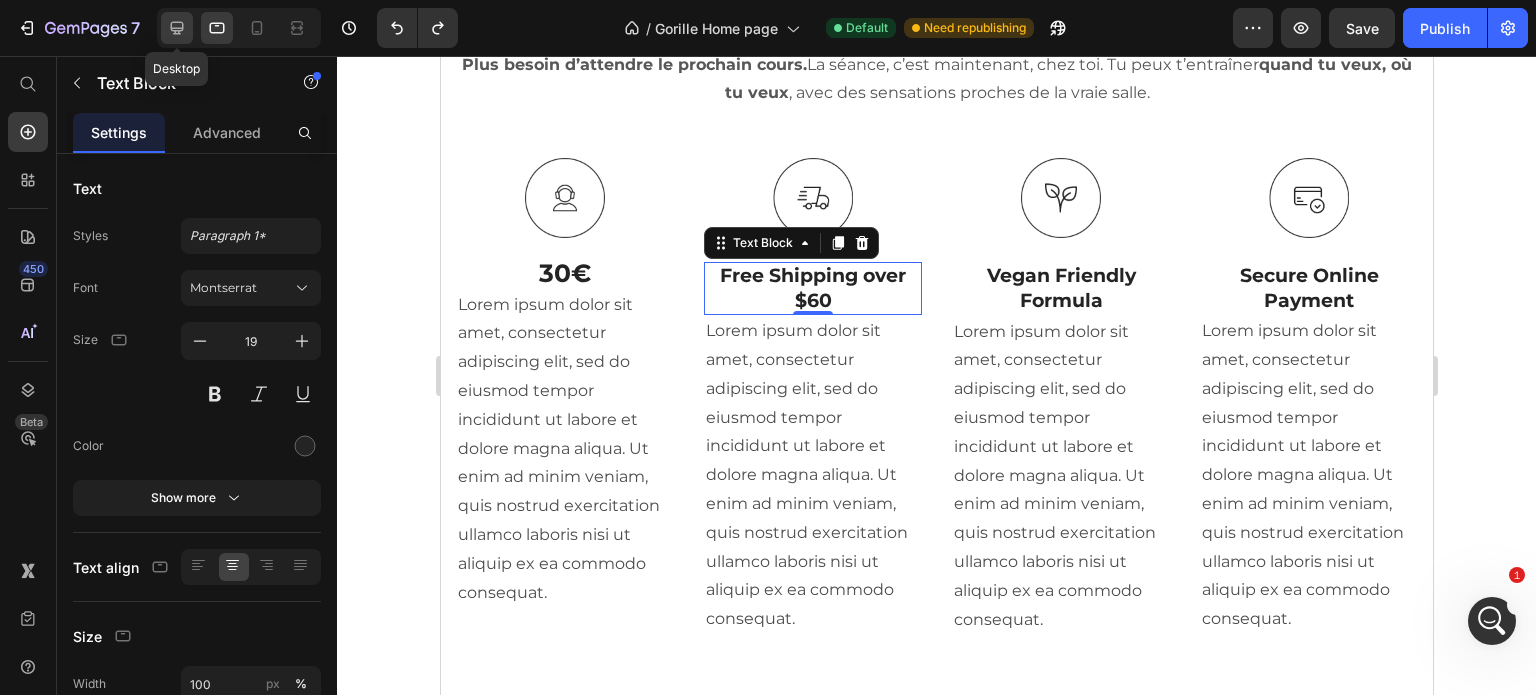 click 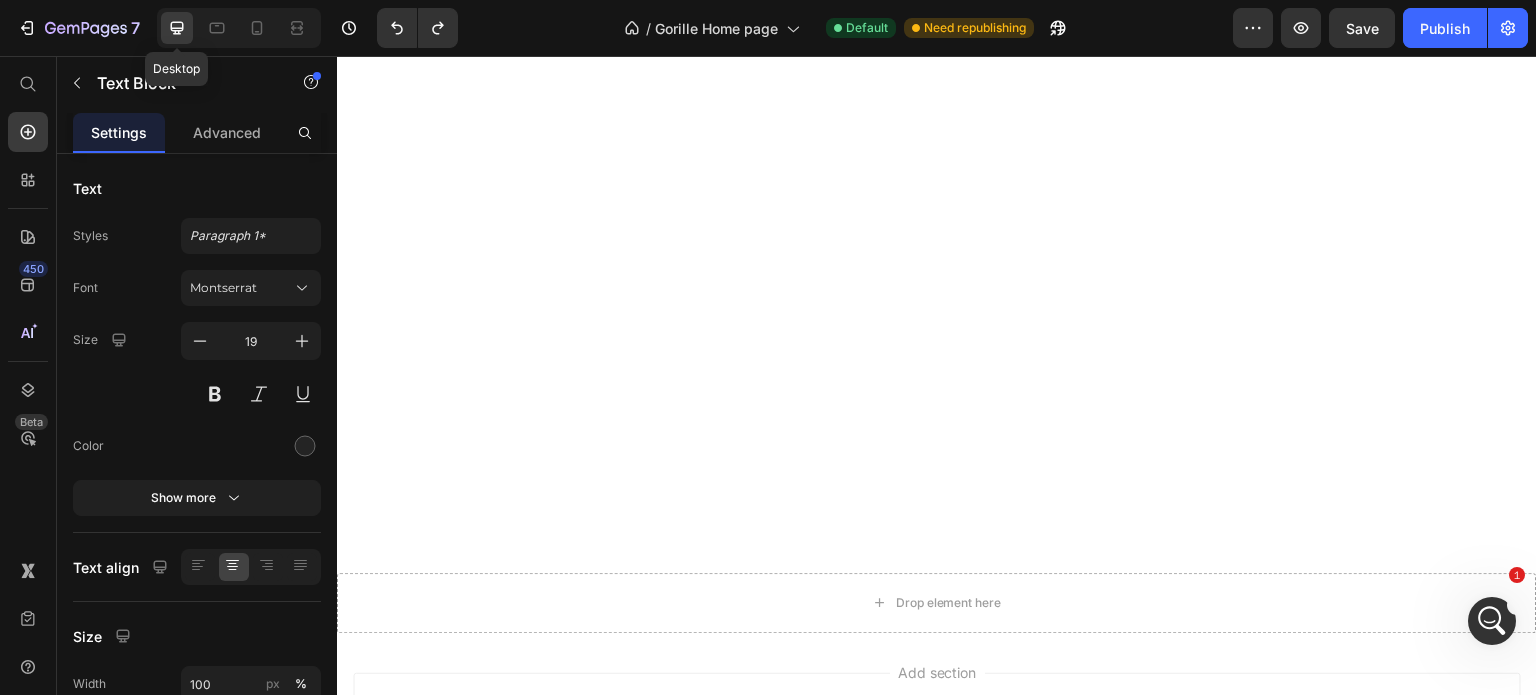 scroll, scrollTop: 2332, scrollLeft: 0, axis: vertical 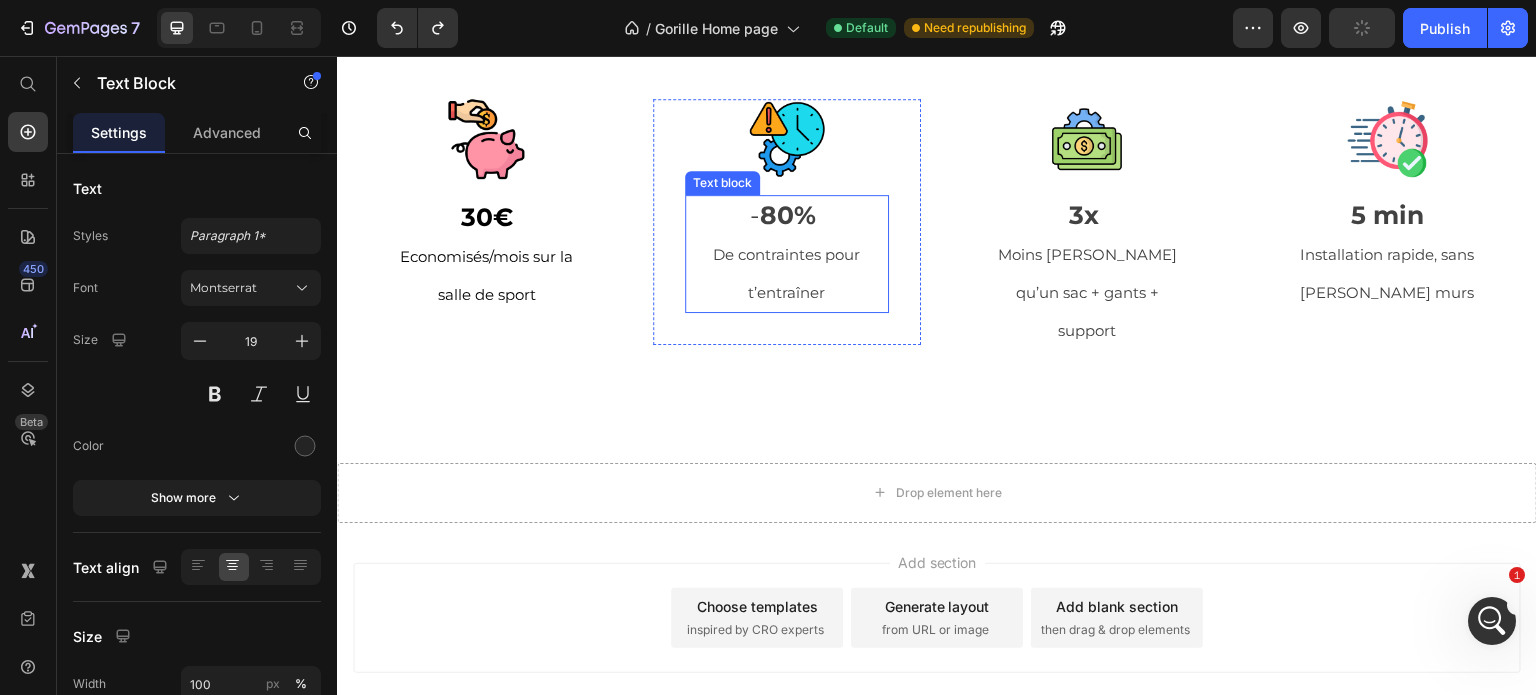 click on "80%" at bounding box center (788, 215) 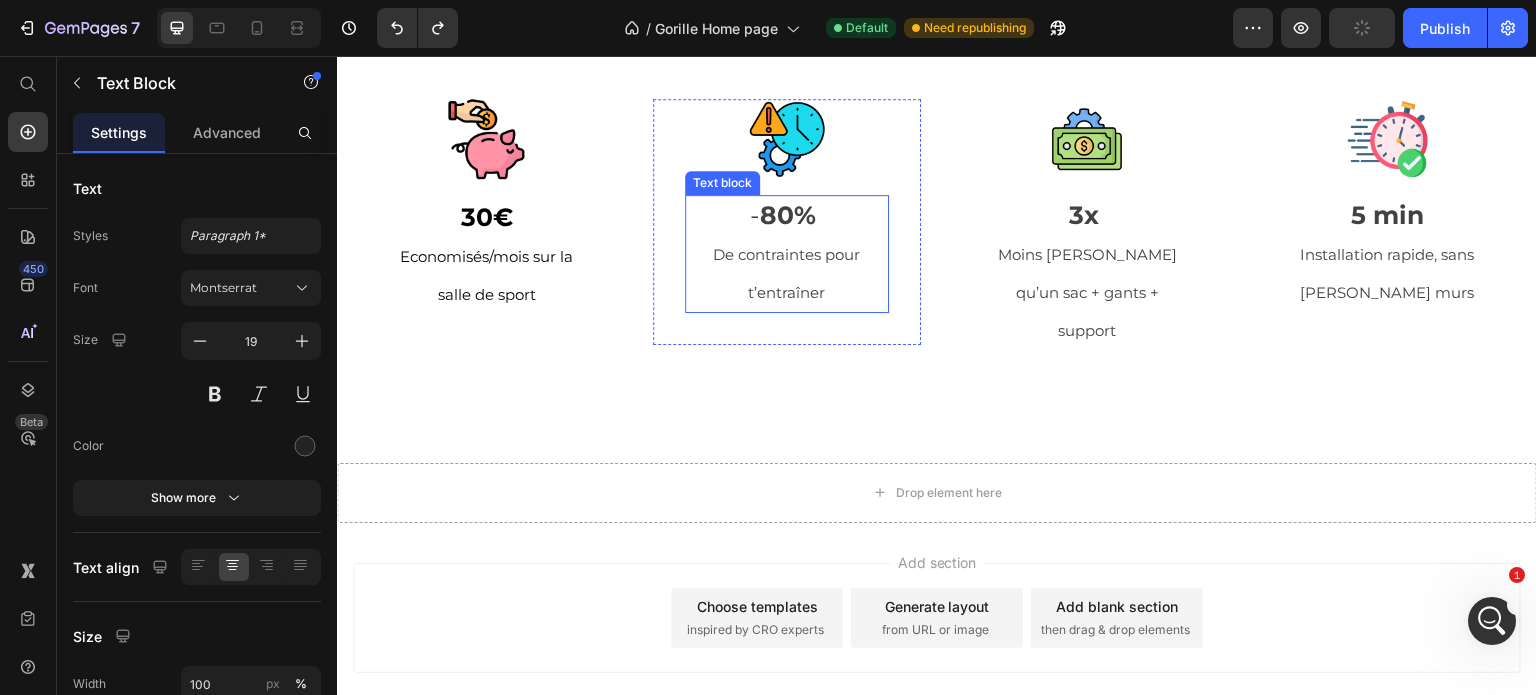 click on "80%" at bounding box center (788, 215) 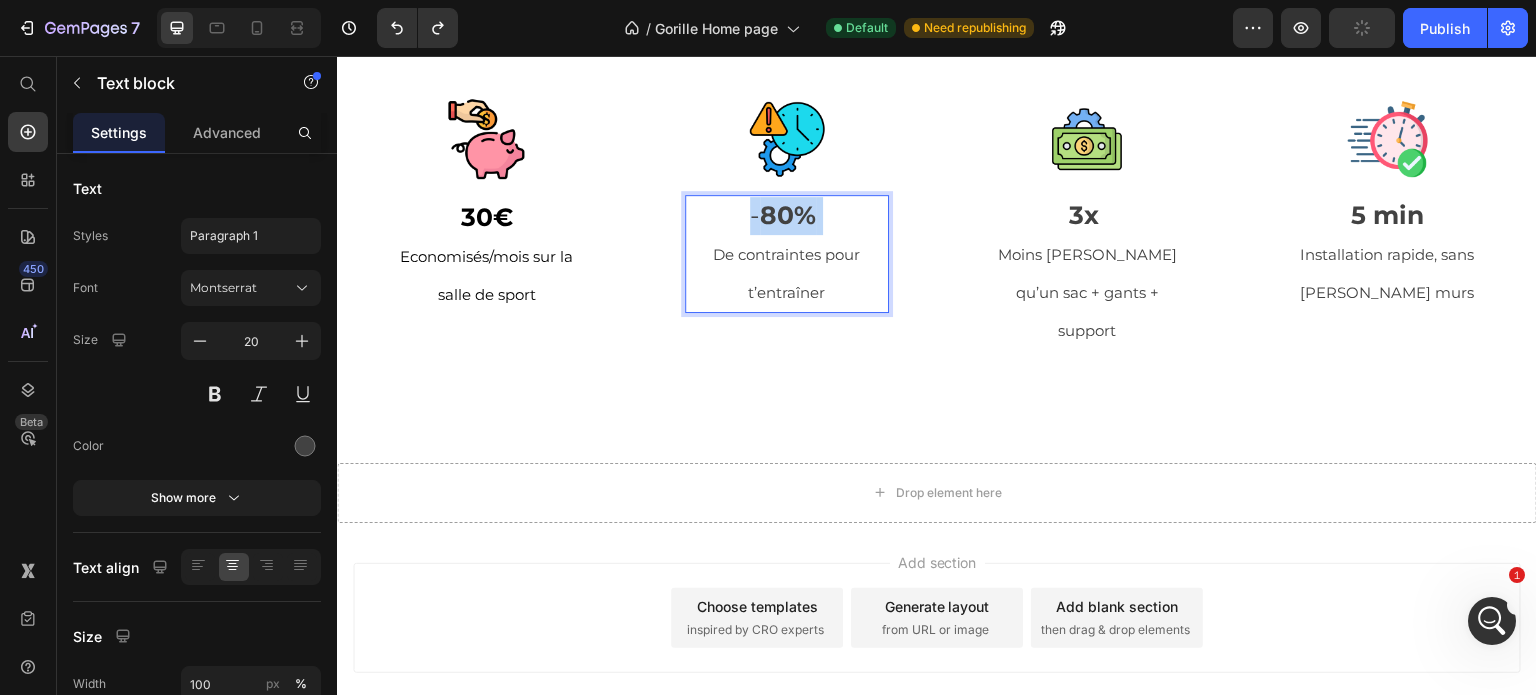 click on "80%" at bounding box center [788, 215] 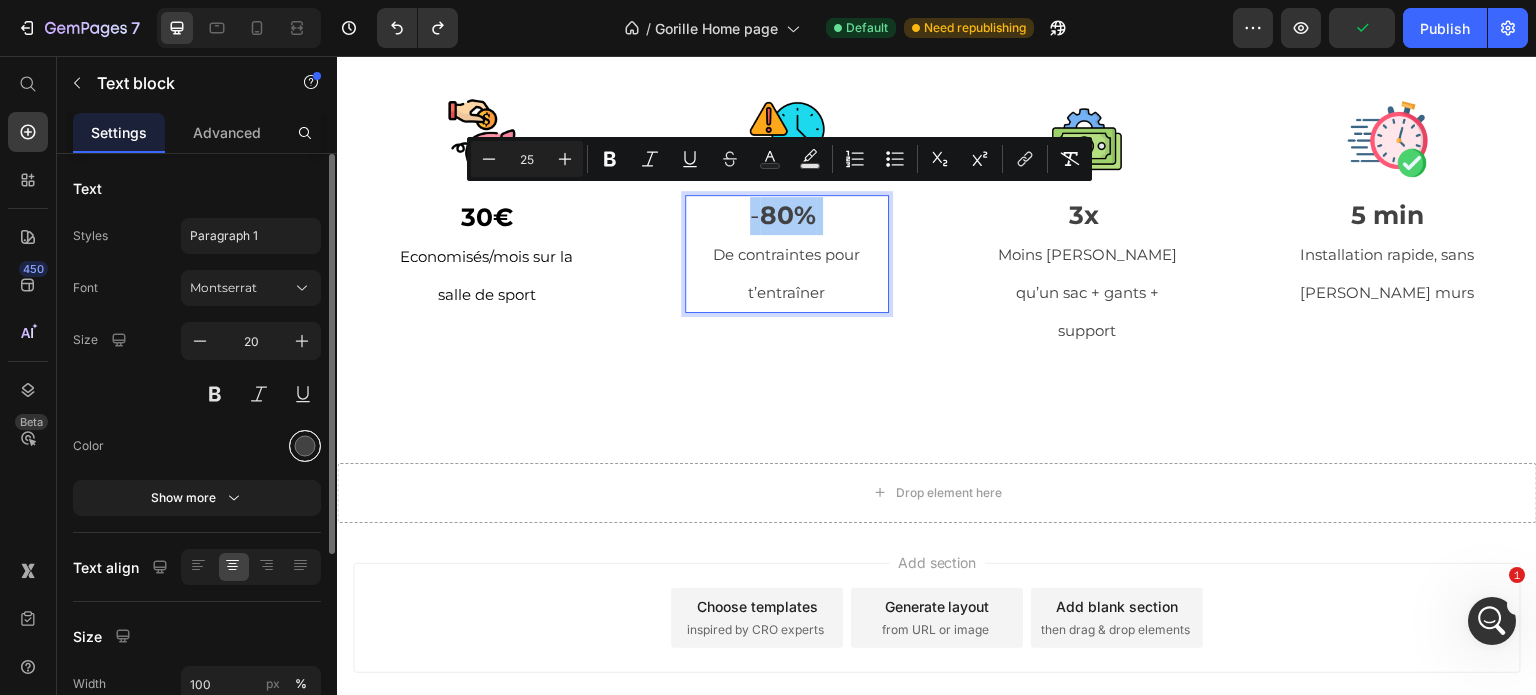 click at bounding box center (305, 446) 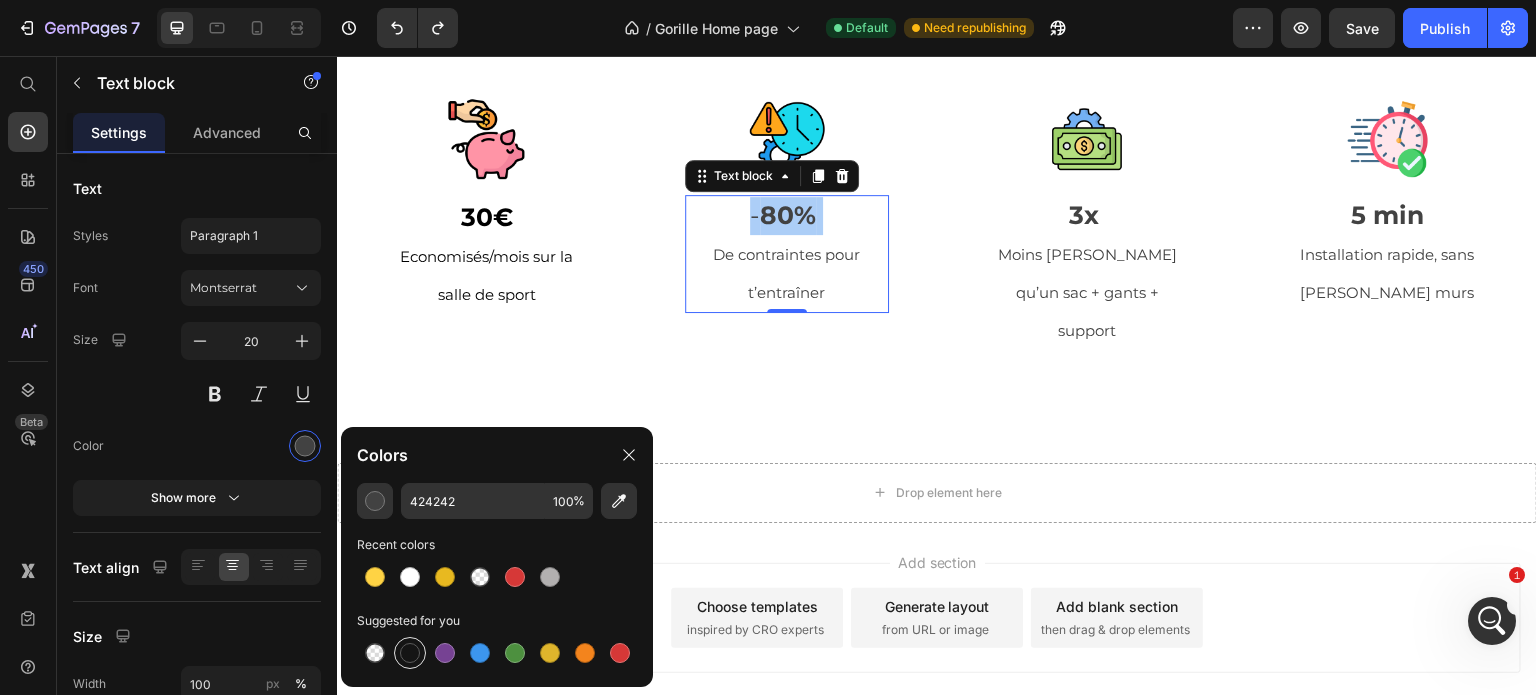 click at bounding box center [410, 653] 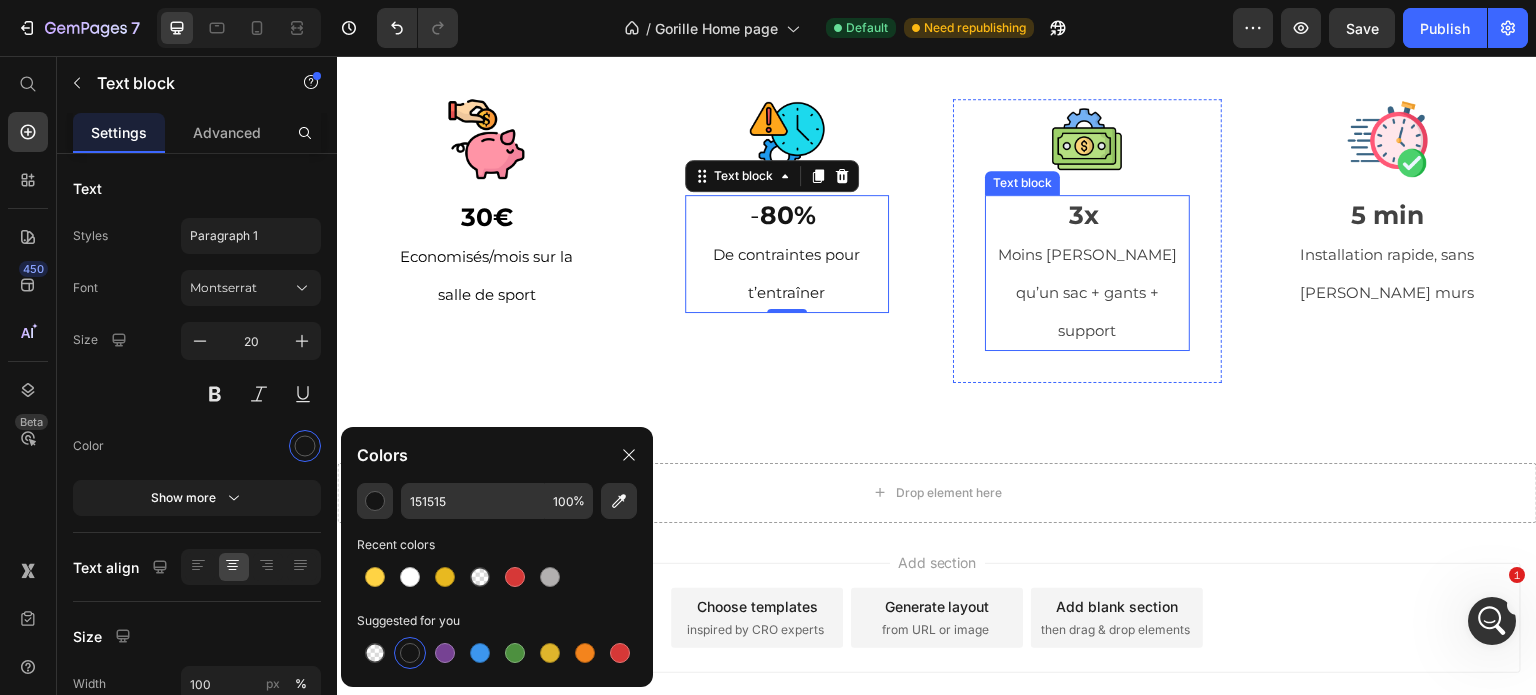click on "3x" at bounding box center (1084, 215) 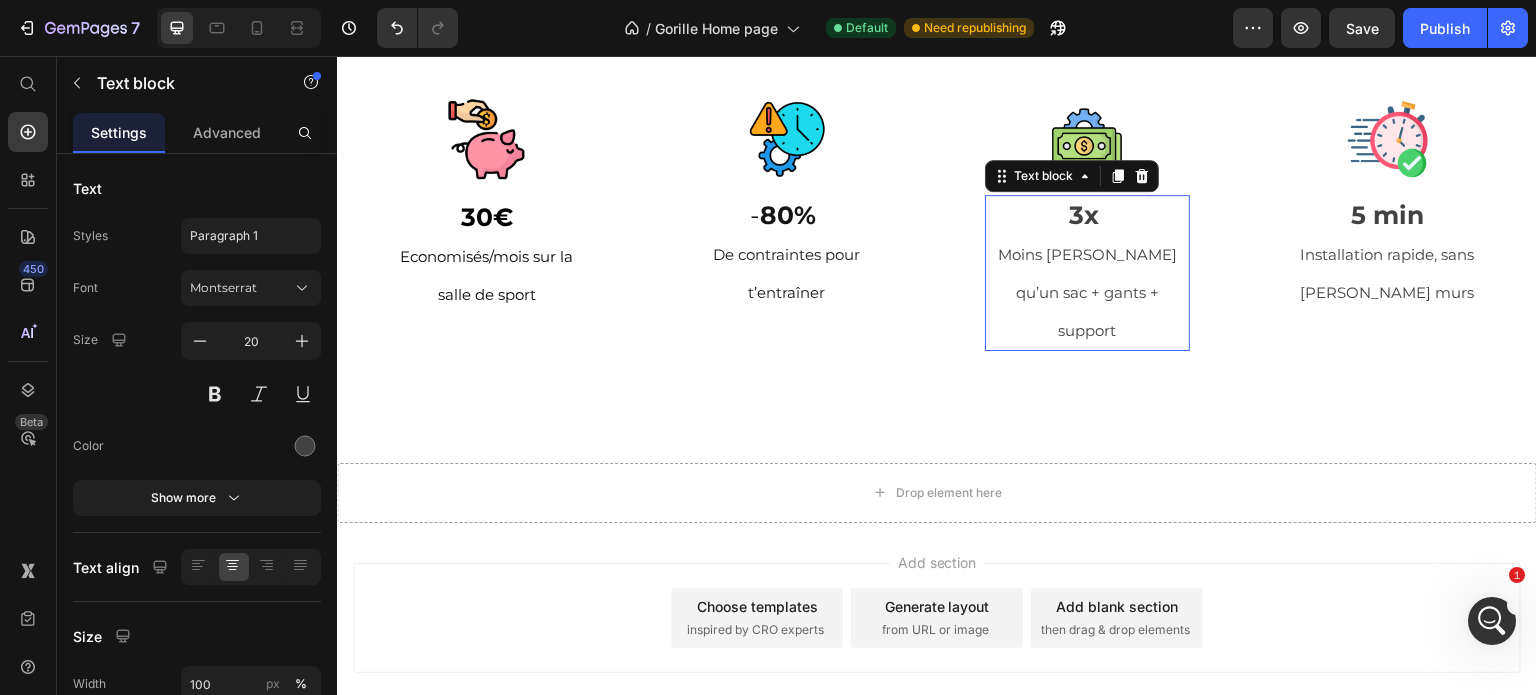 click on "3x" at bounding box center (1084, 215) 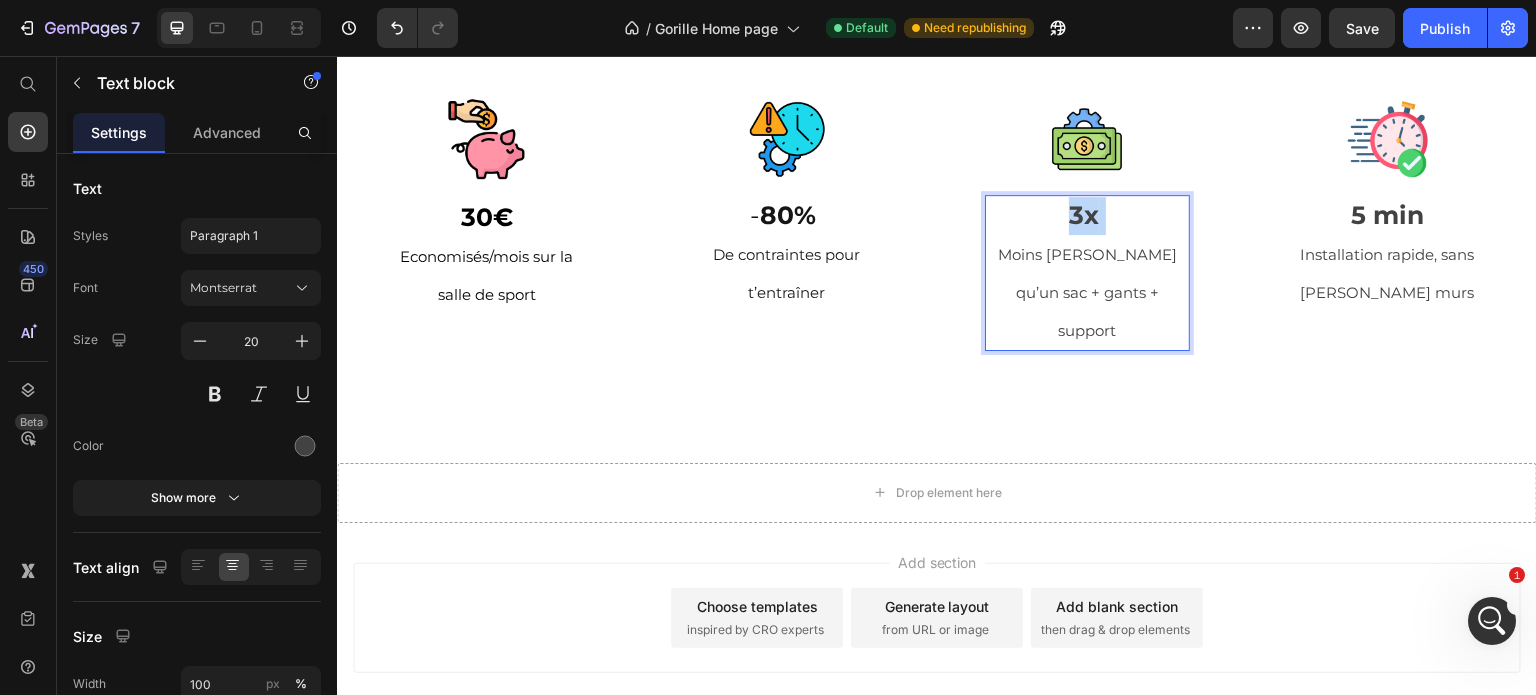 click on "3x" at bounding box center (1084, 215) 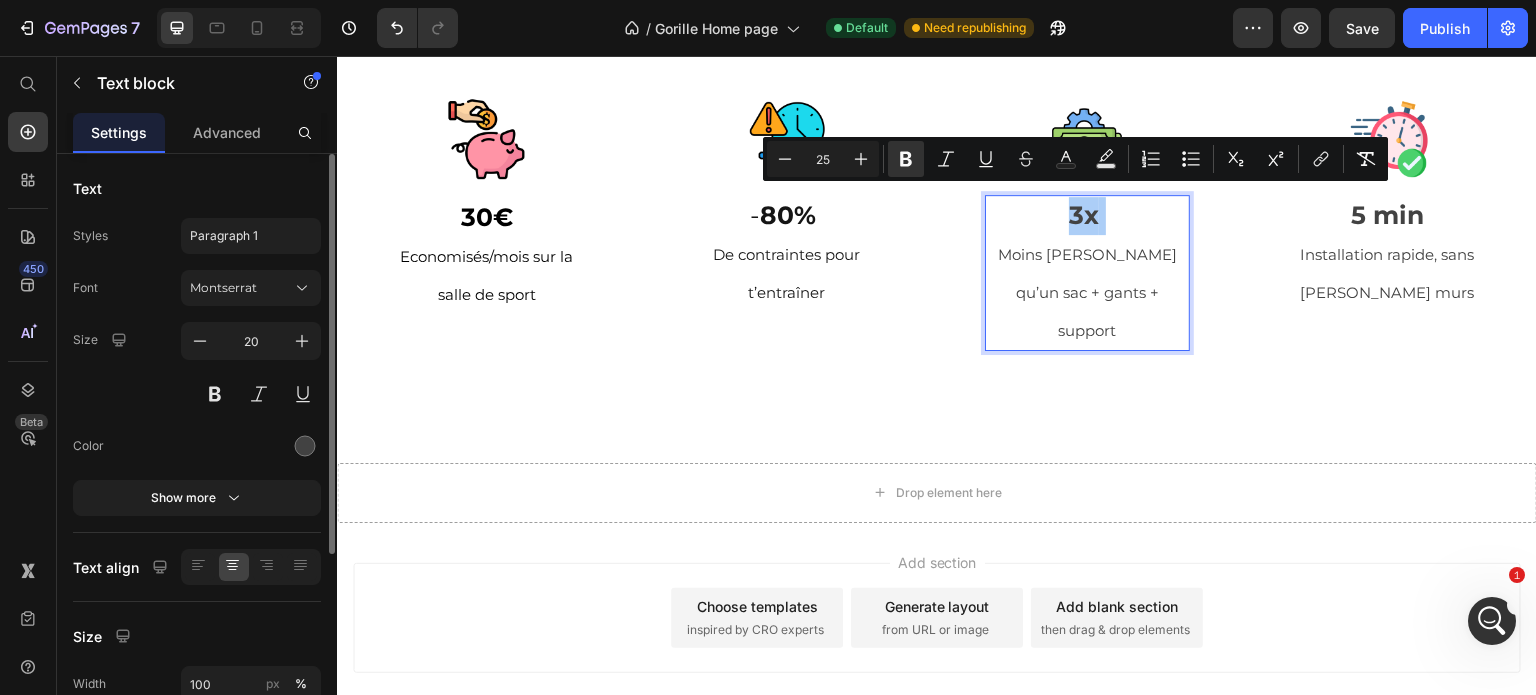 click on "Font Montserrat Size 20 Color Show more" at bounding box center (197, 393) 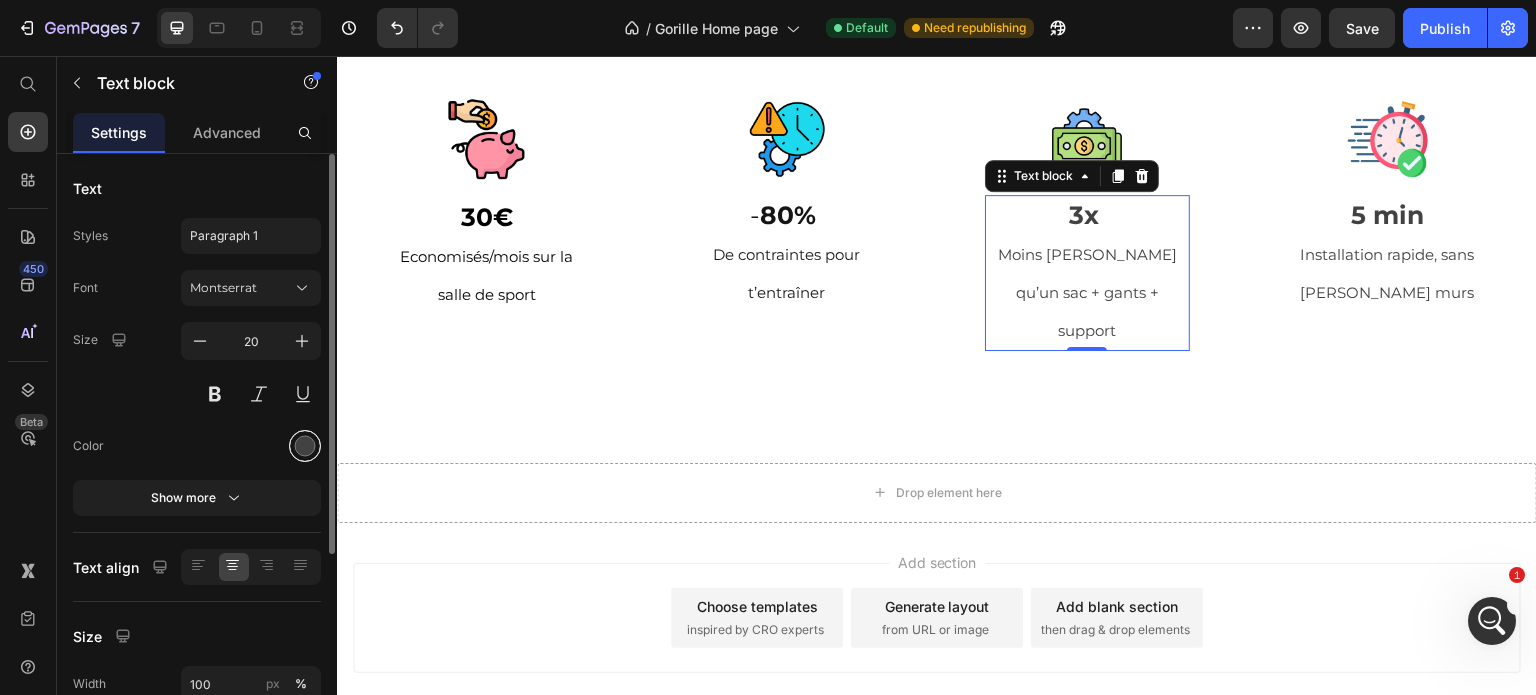 click at bounding box center [305, 446] 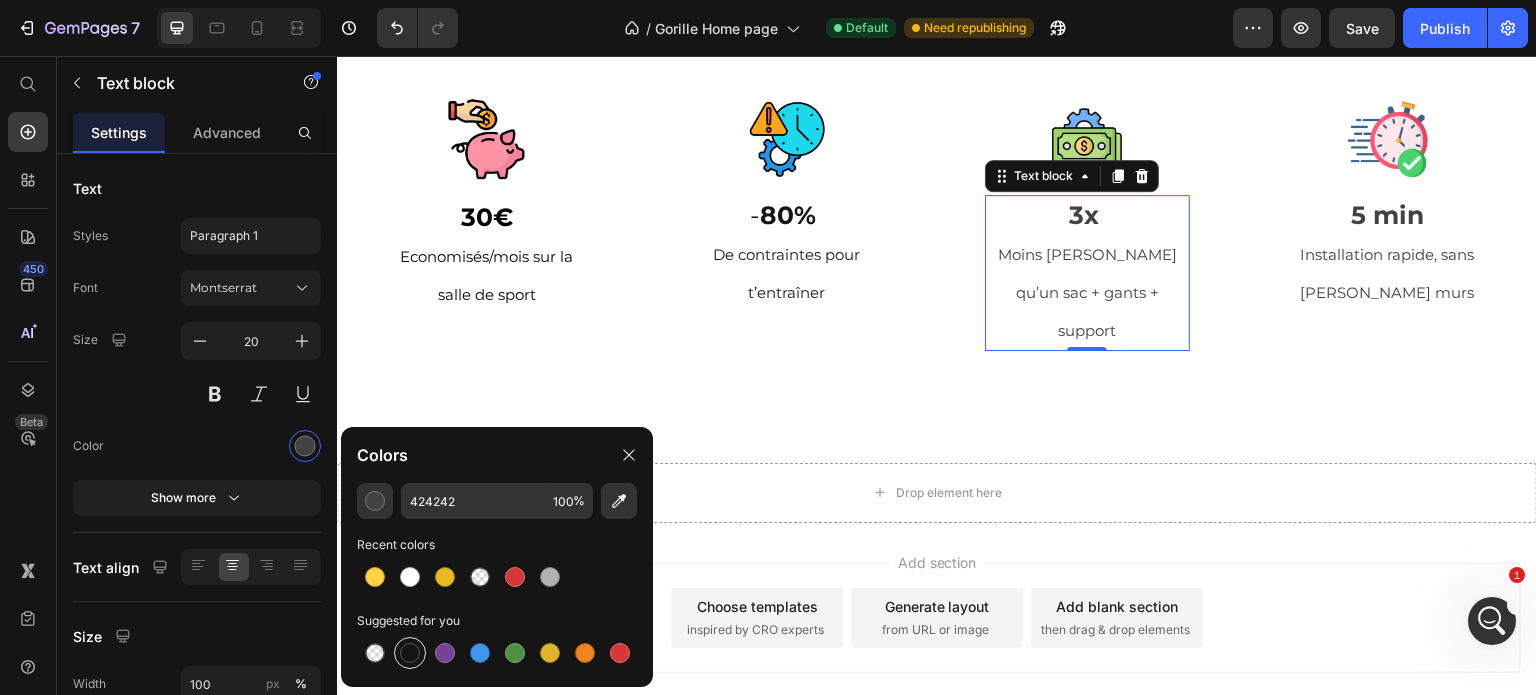 click at bounding box center (410, 653) 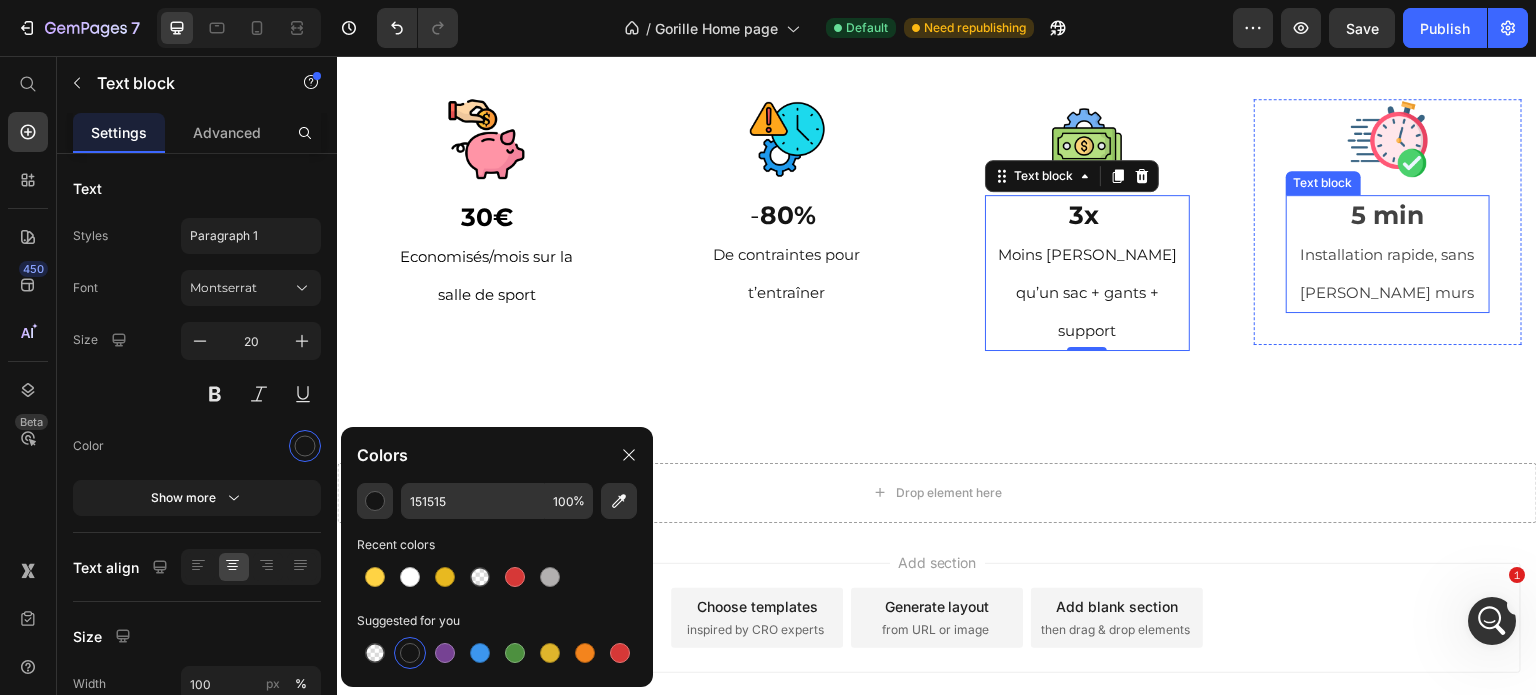 click on "5 min" at bounding box center (1387, 215) 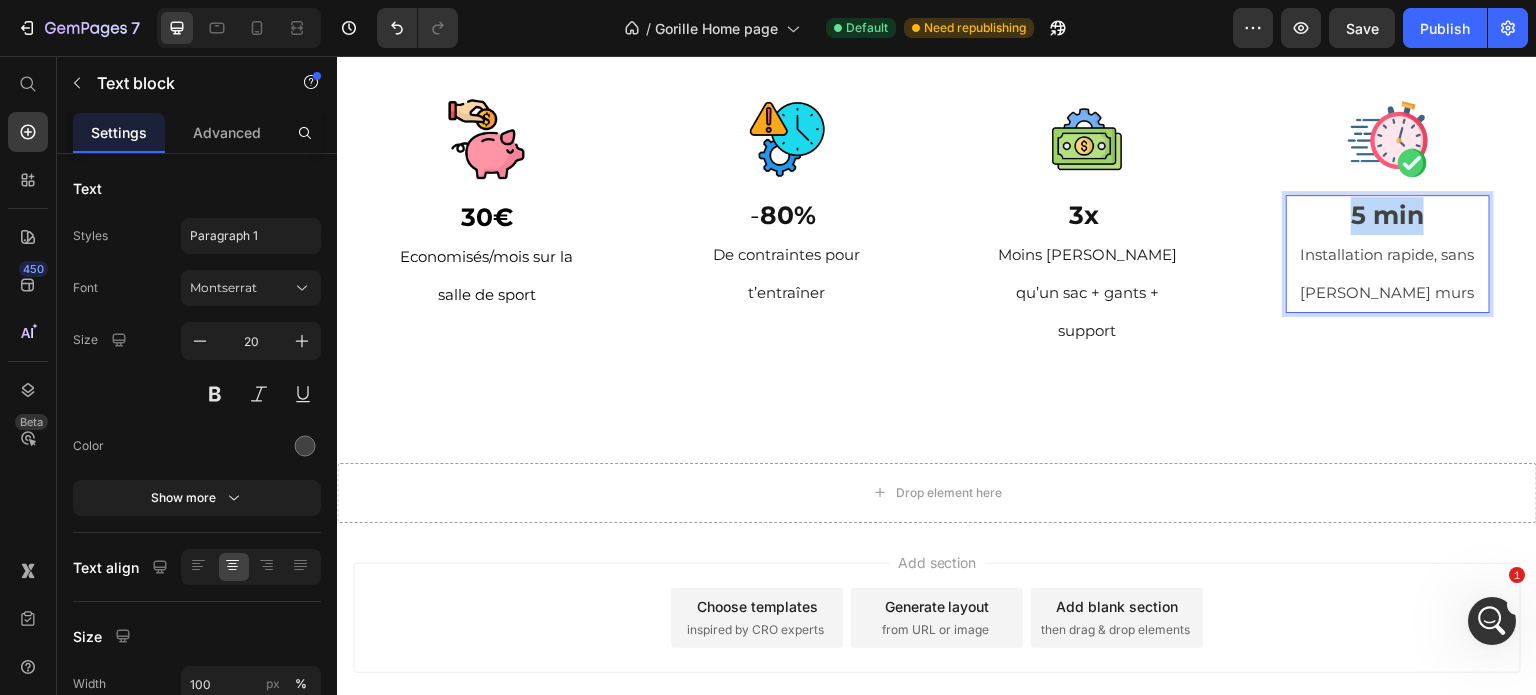 click on "5 min" at bounding box center [1387, 215] 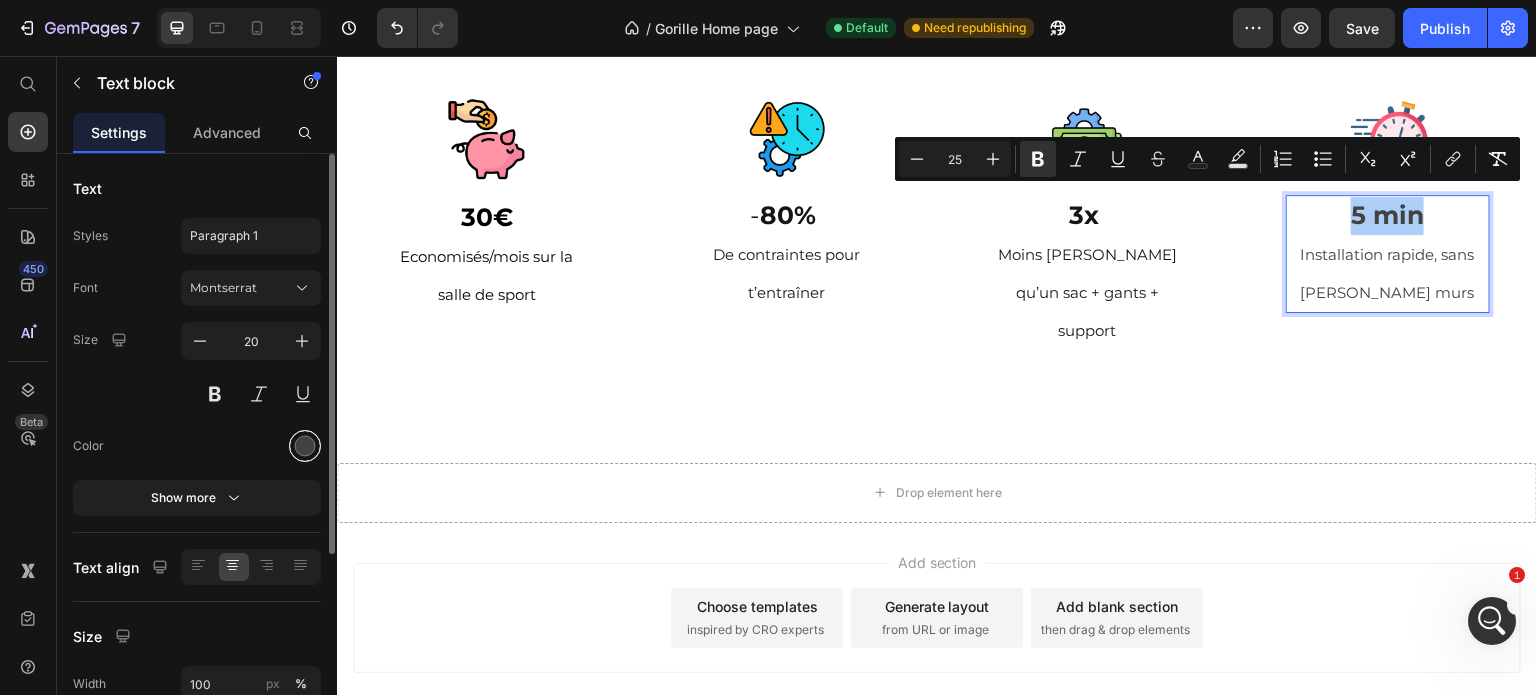 click at bounding box center [305, 446] 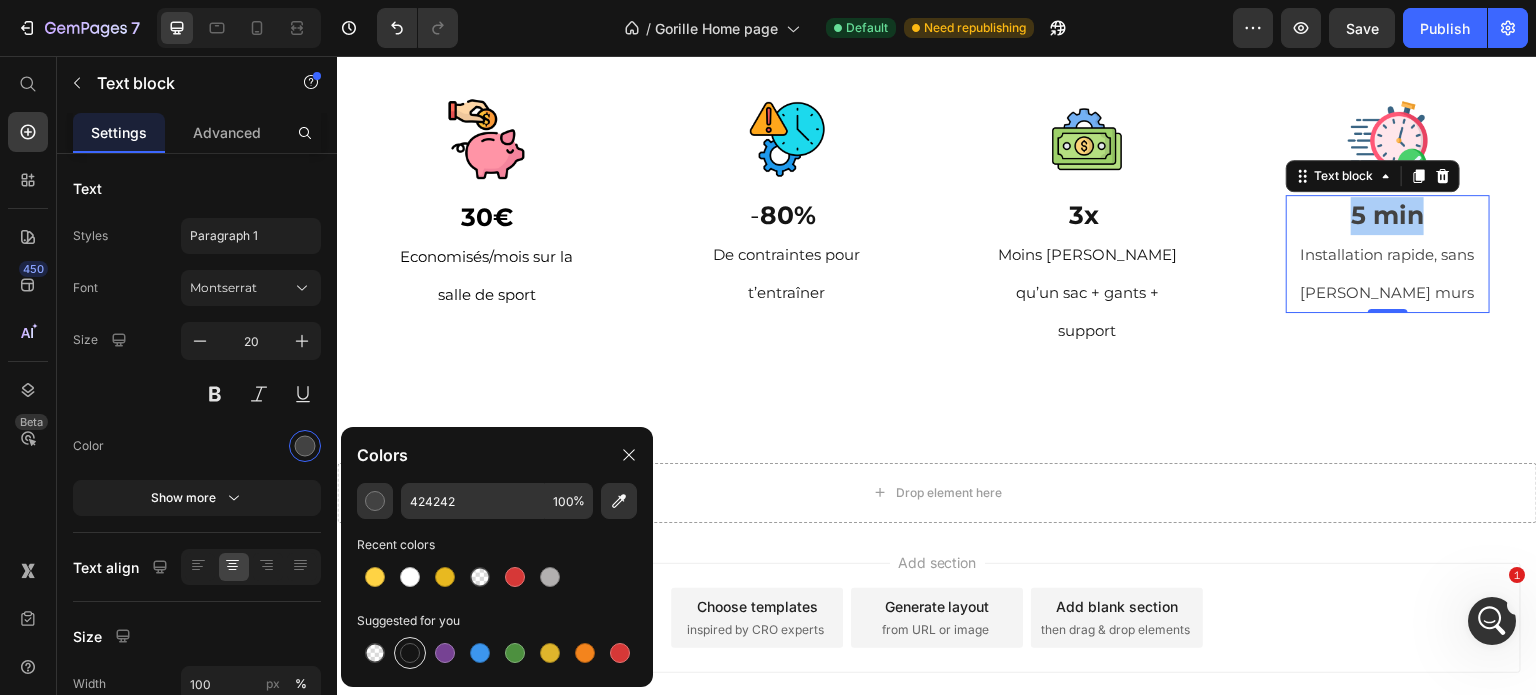click at bounding box center (410, 653) 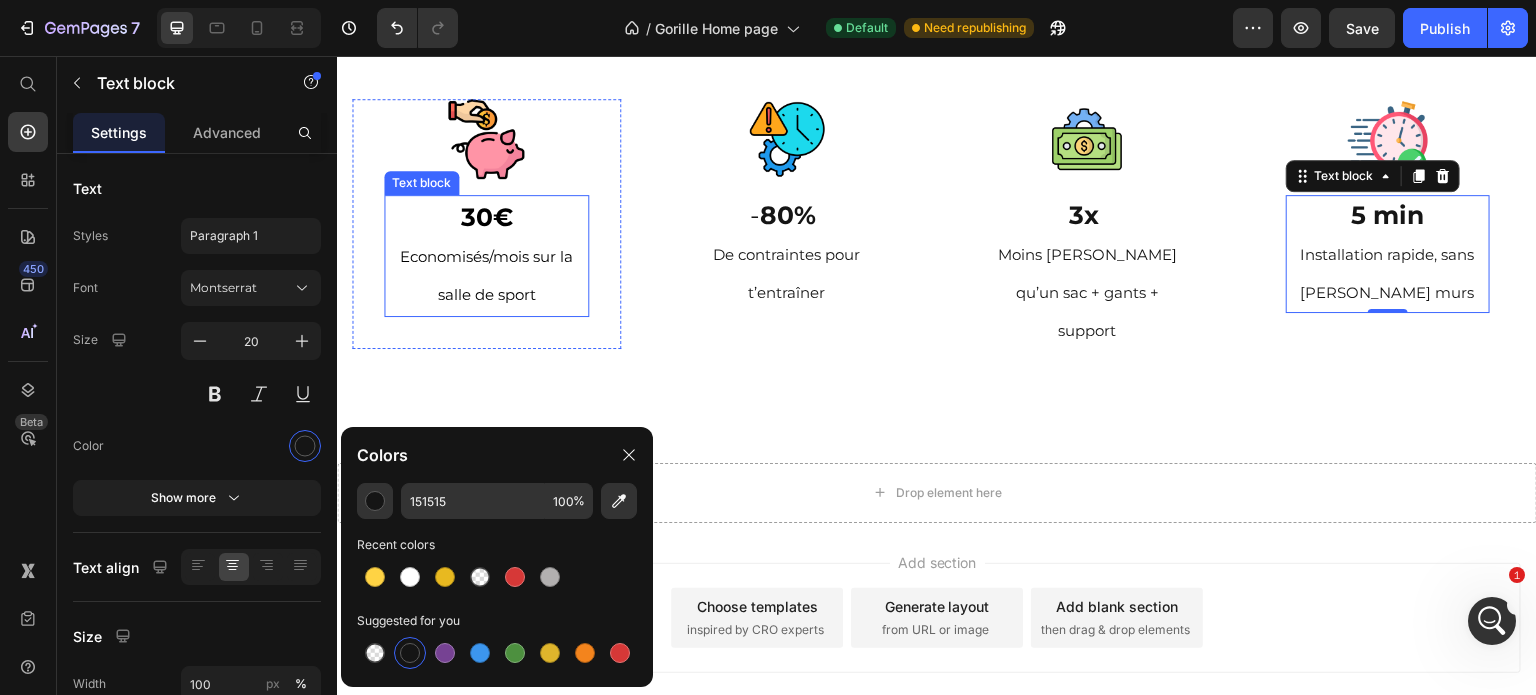 click on "30€" at bounding box center [486, 217] 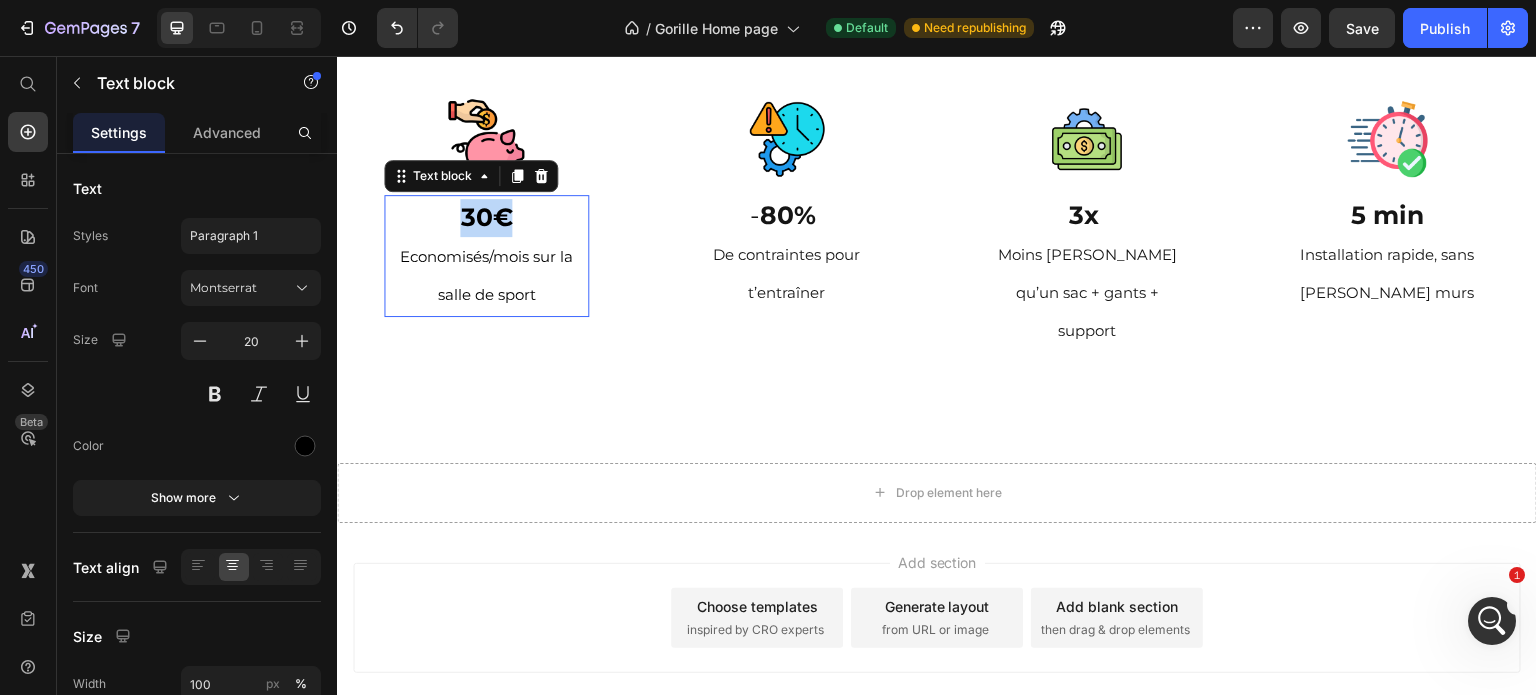 click on "30€" at bounding box center (486, 217) 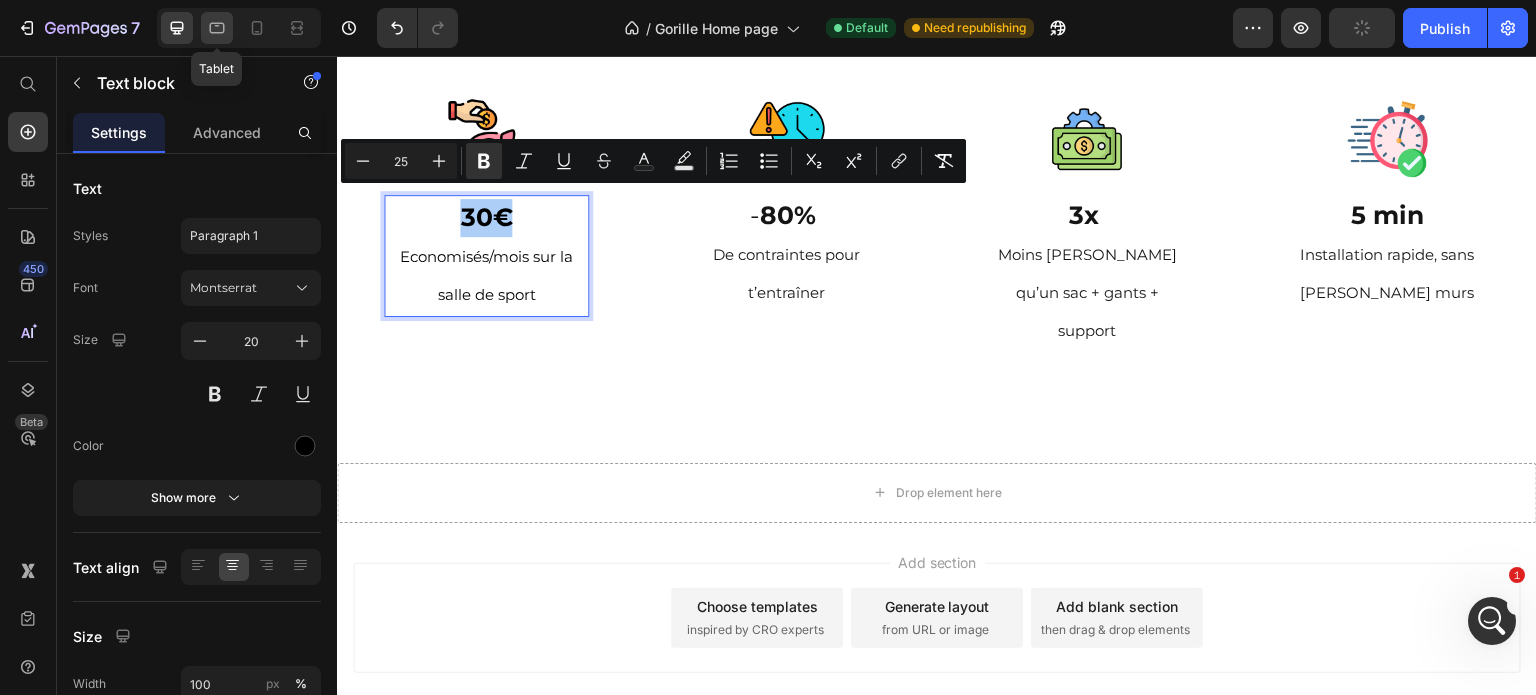 click 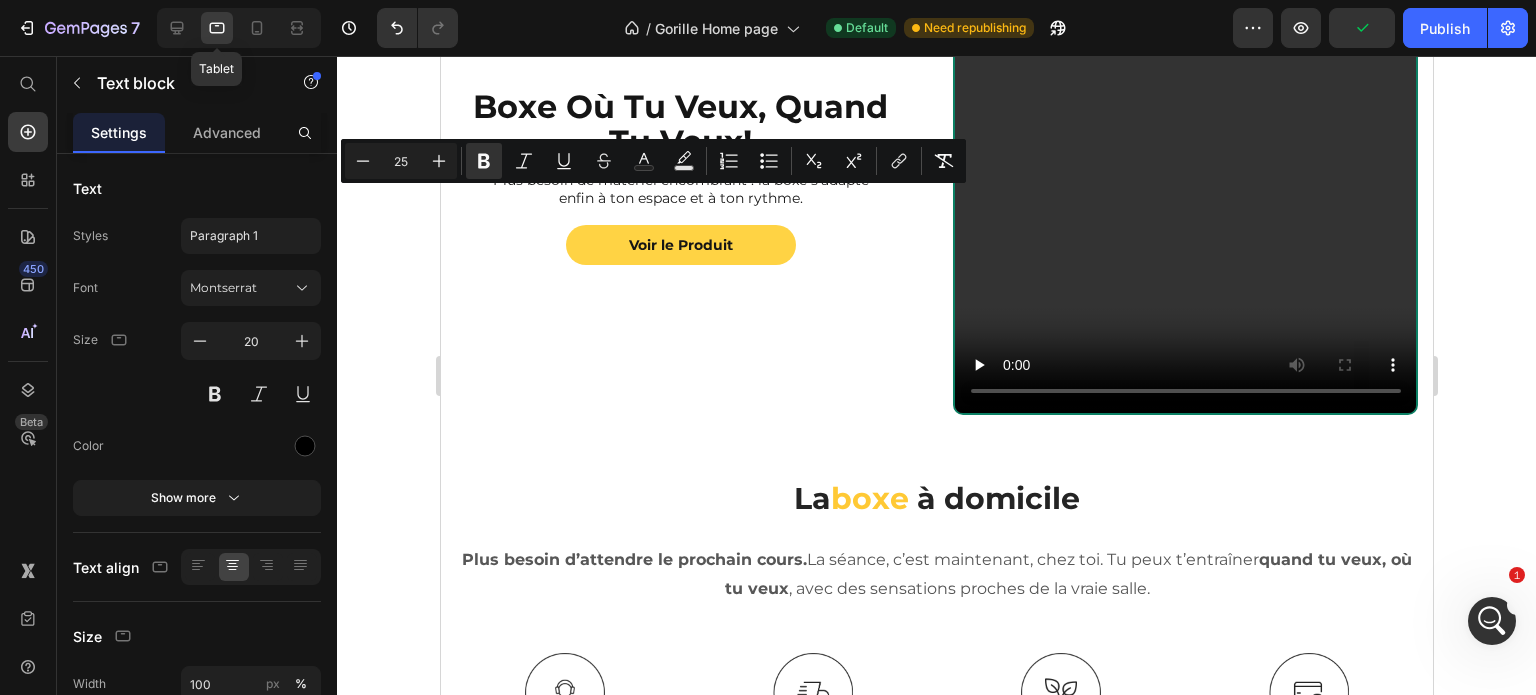 type on "16" 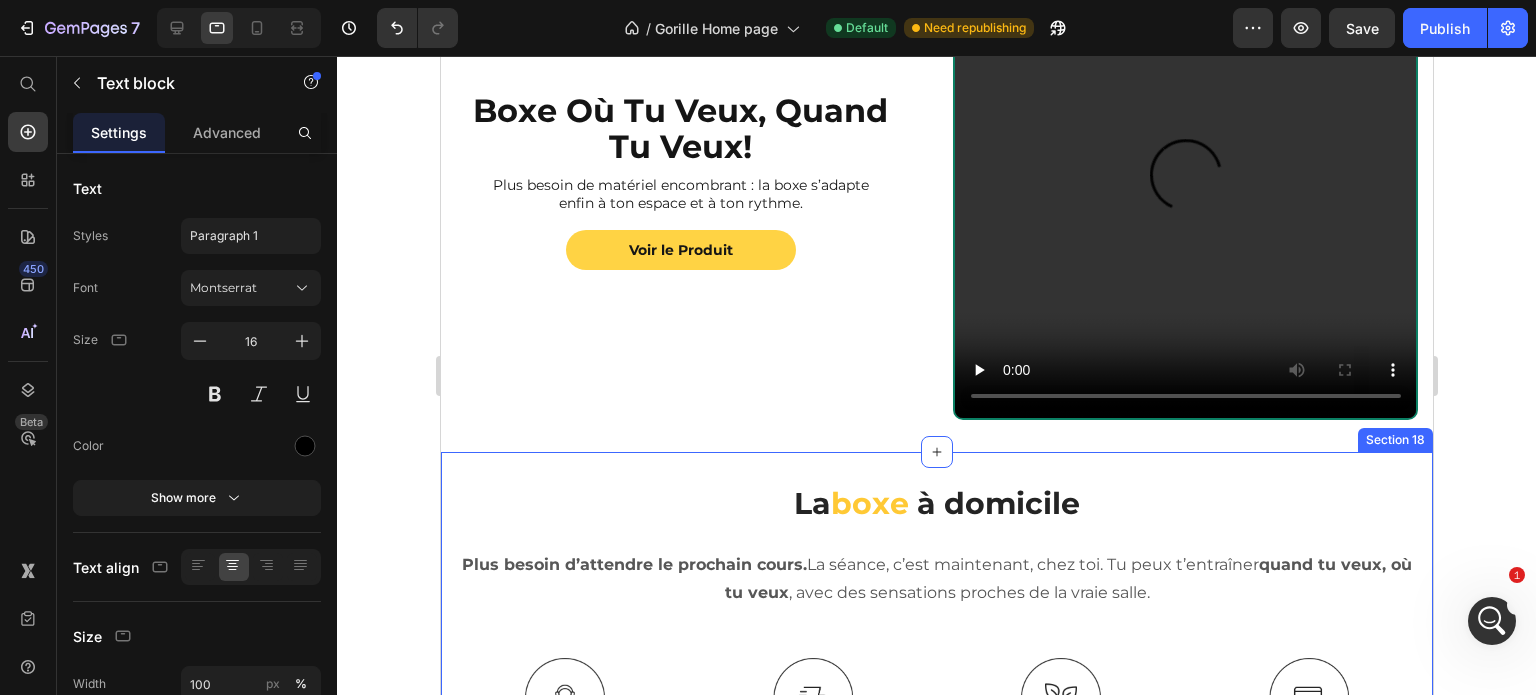 scroll, scrollTop: 2835, scrollLeft: 0, axis: vertical 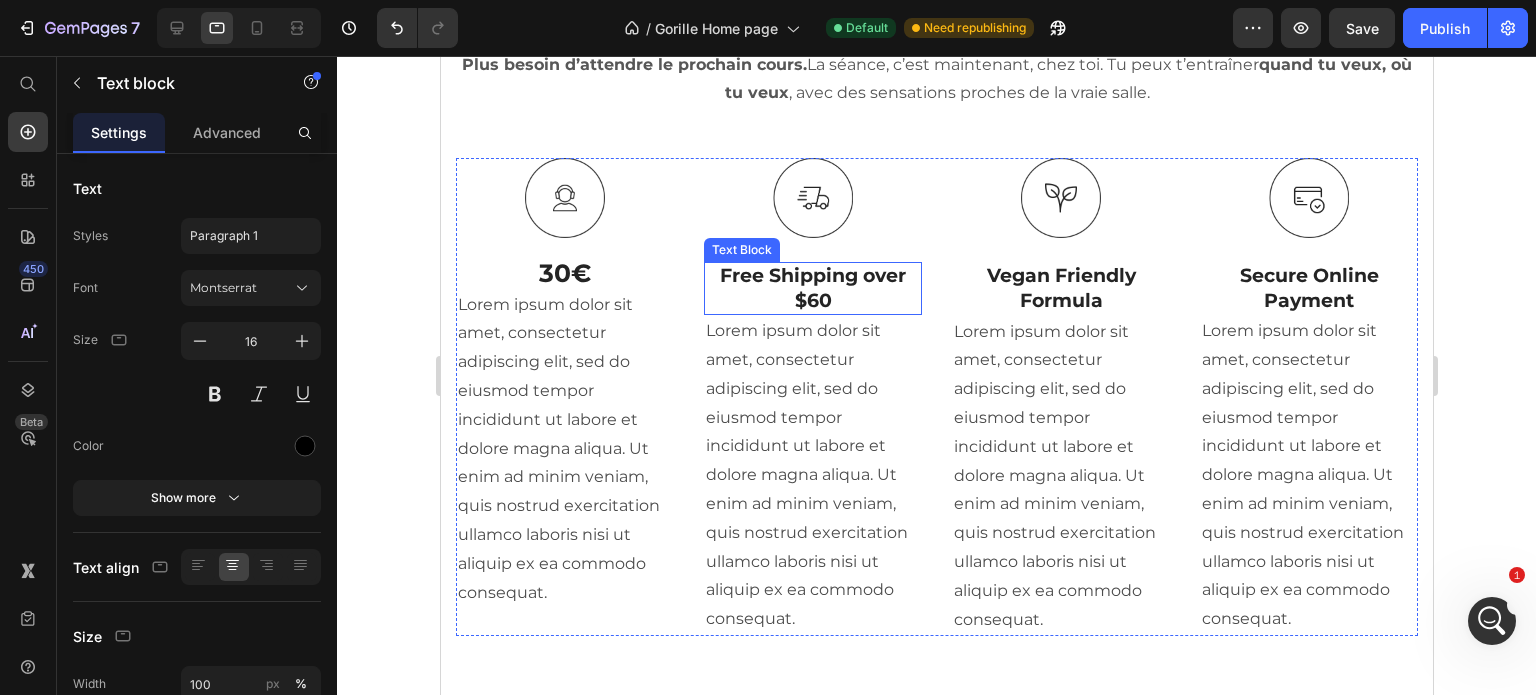 click on "Free Shipping over $60" at bounding box center [812, 288] 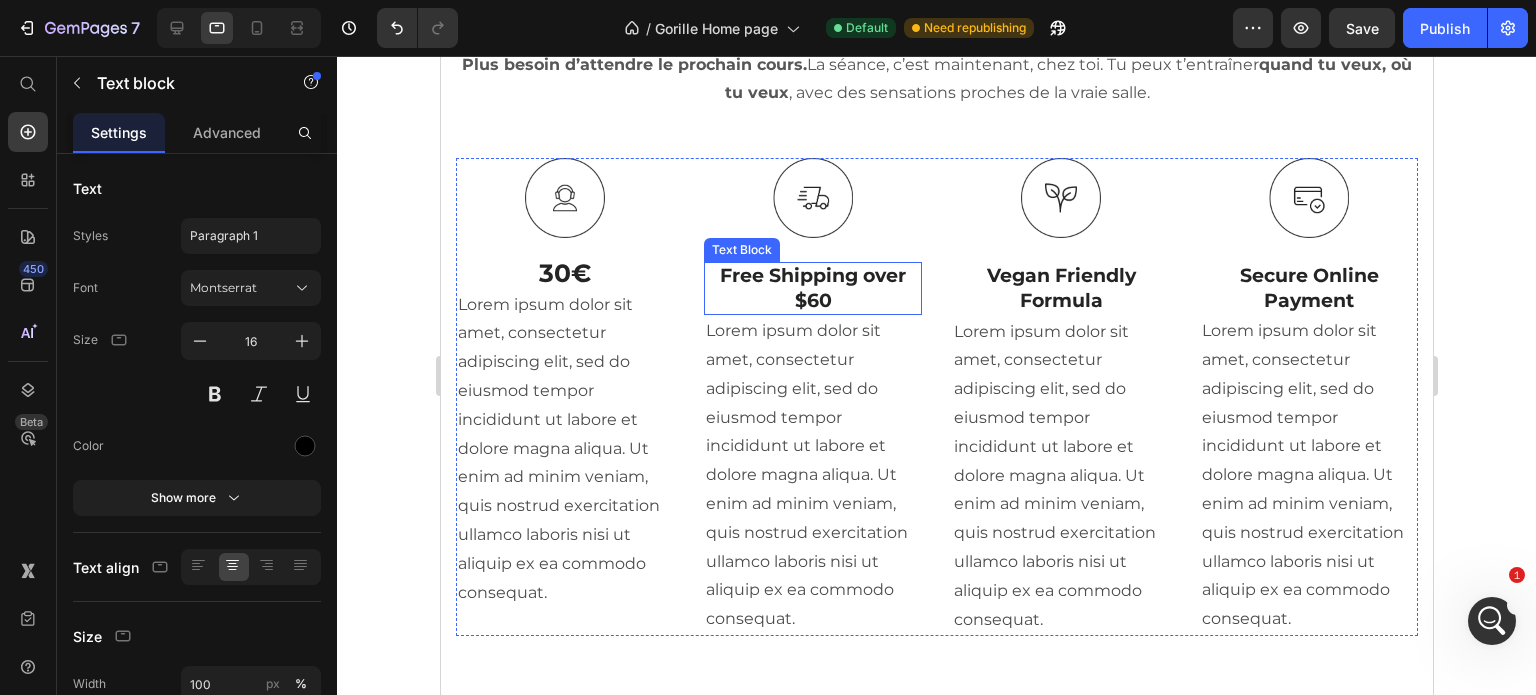 click on "Free Shipping over $60" at bounding box center [812, 288] 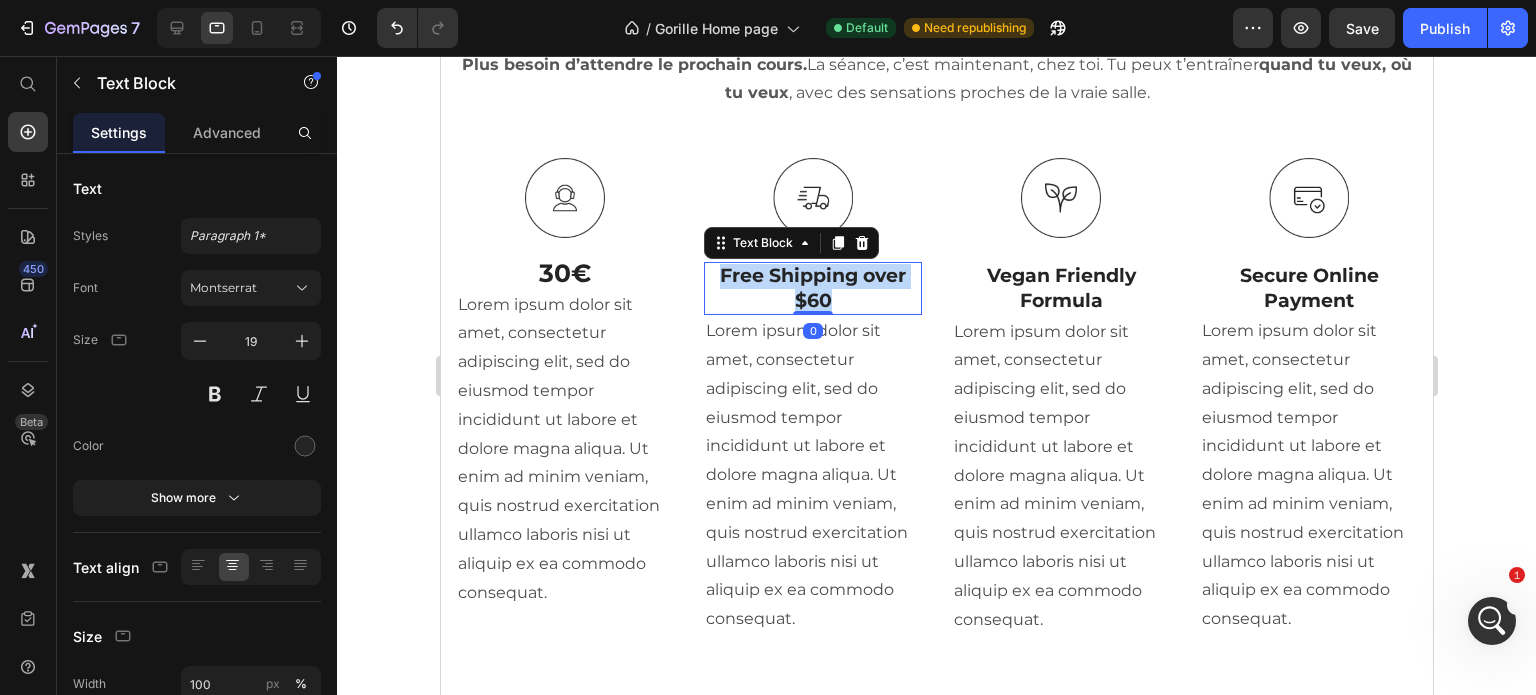 click on "Free Shipping over $60" at bounding box center (812, 288) 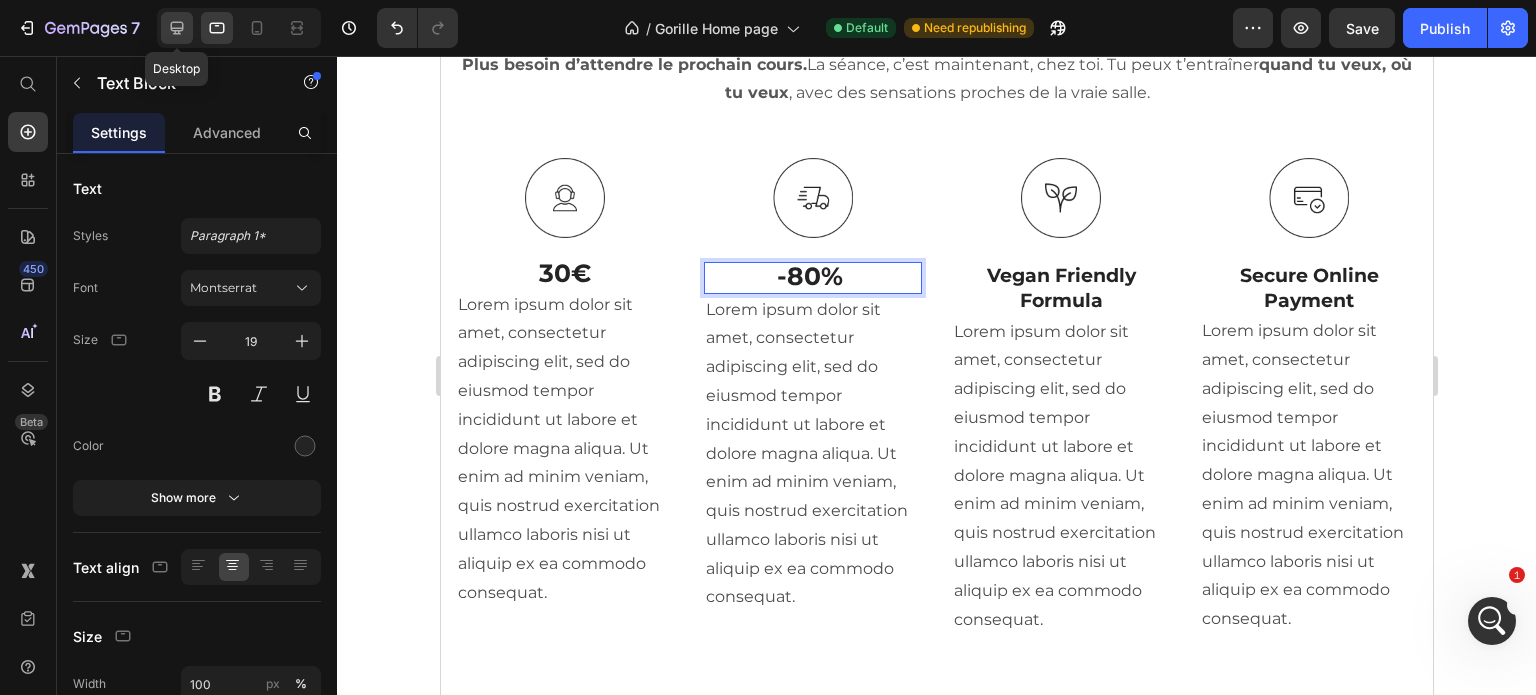 click 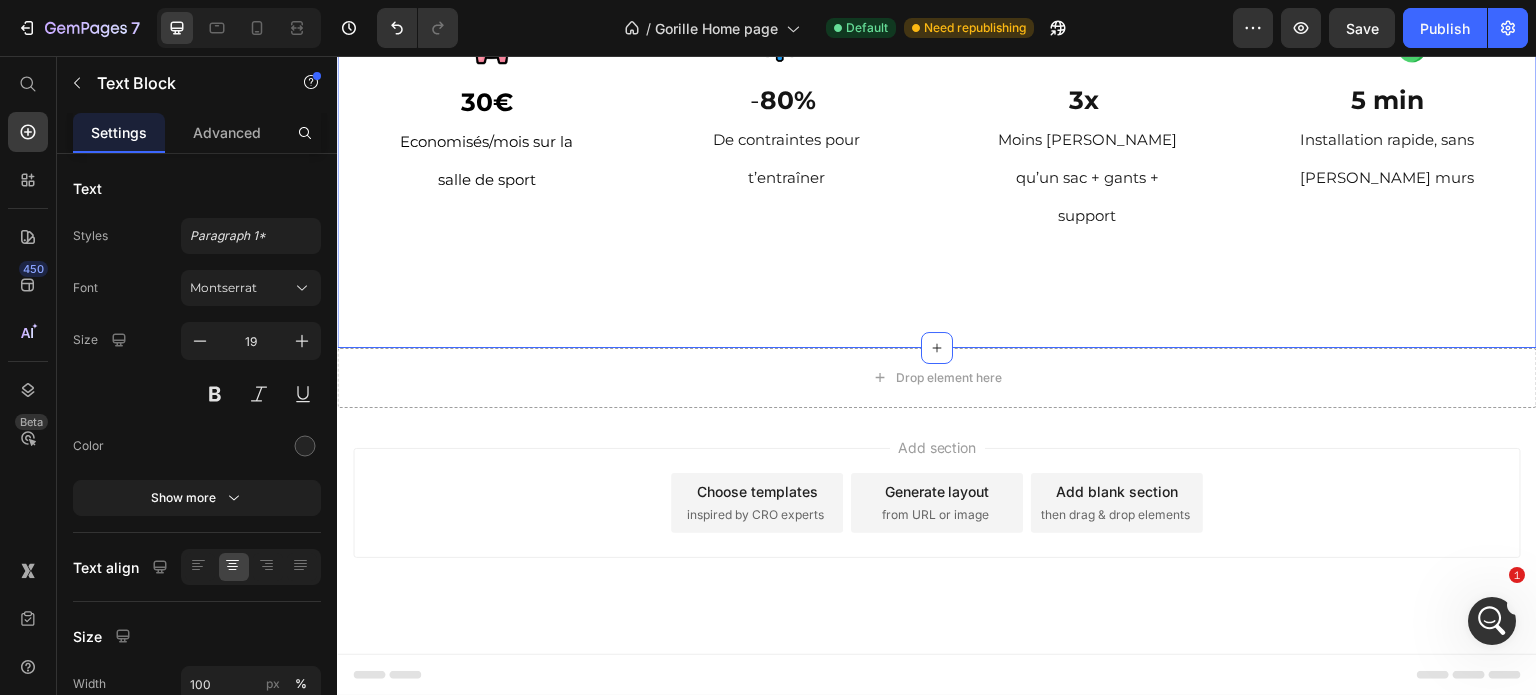 scroll, scrollTop: 2329, scrollLeft: 0, axis: vertical 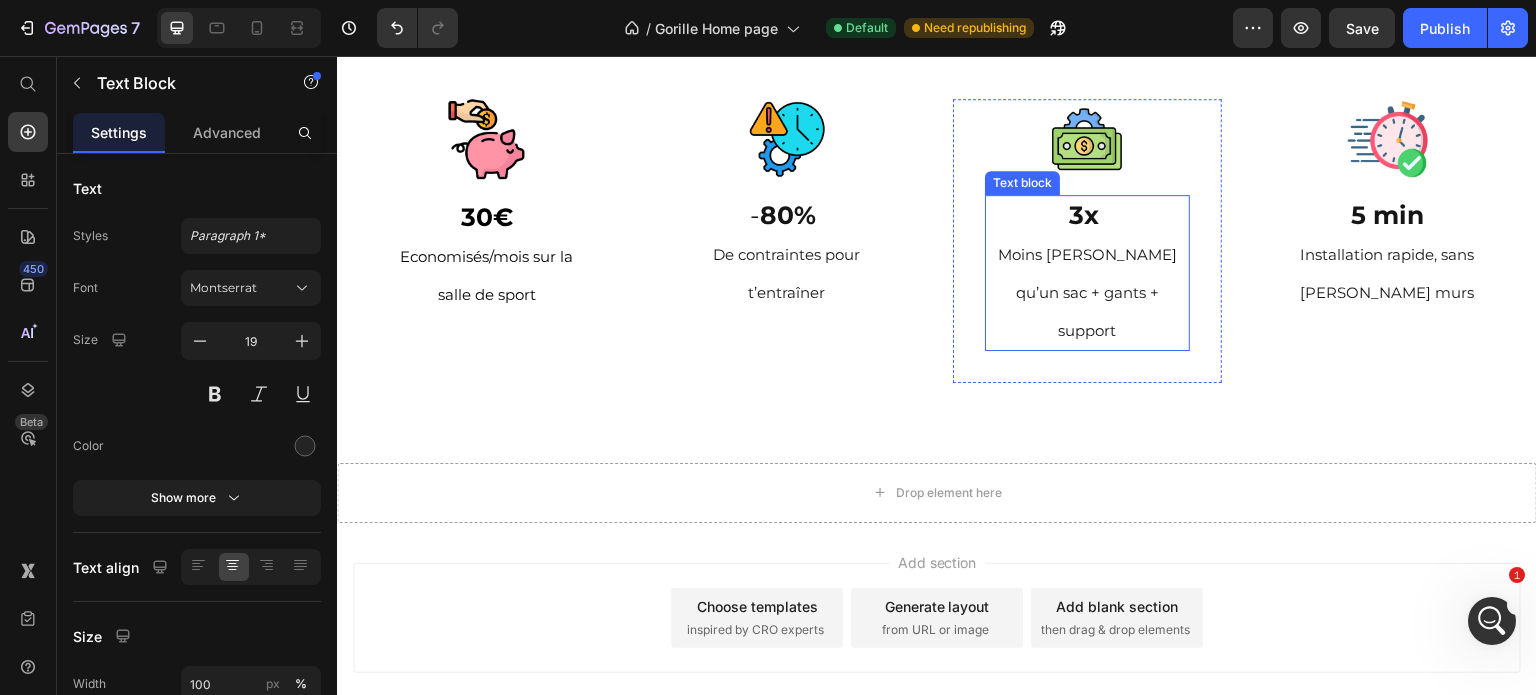 click on "3x" at bounding box center (1084, 215) 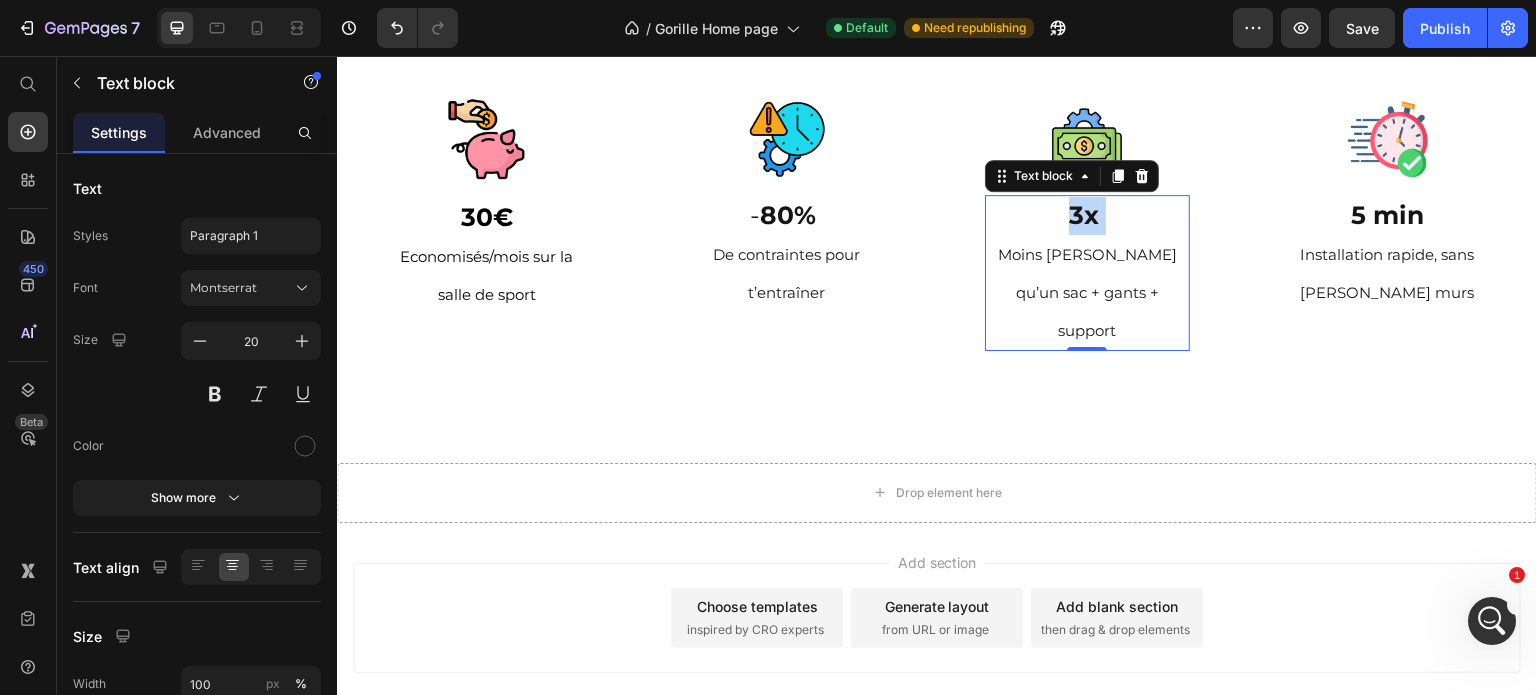 click on "3x" at bounding box center (1084, 215) 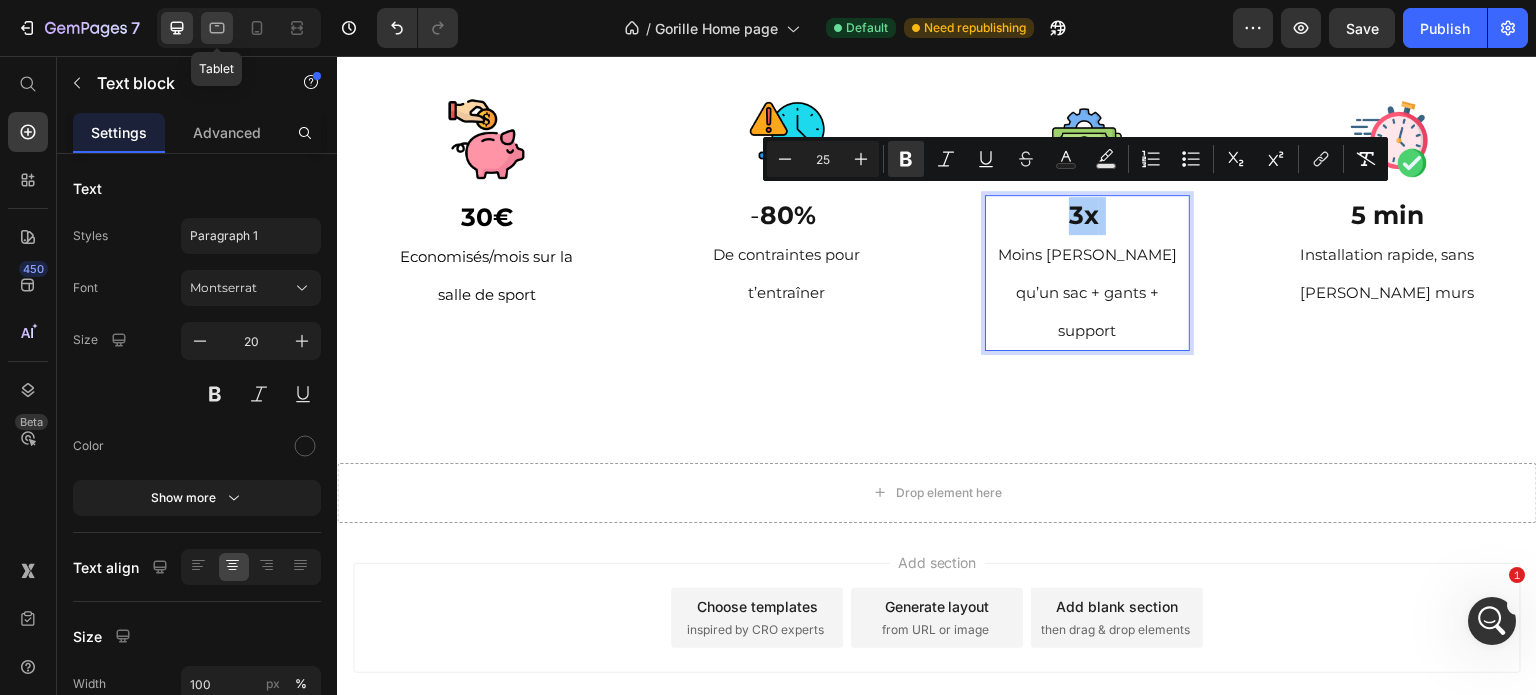 click 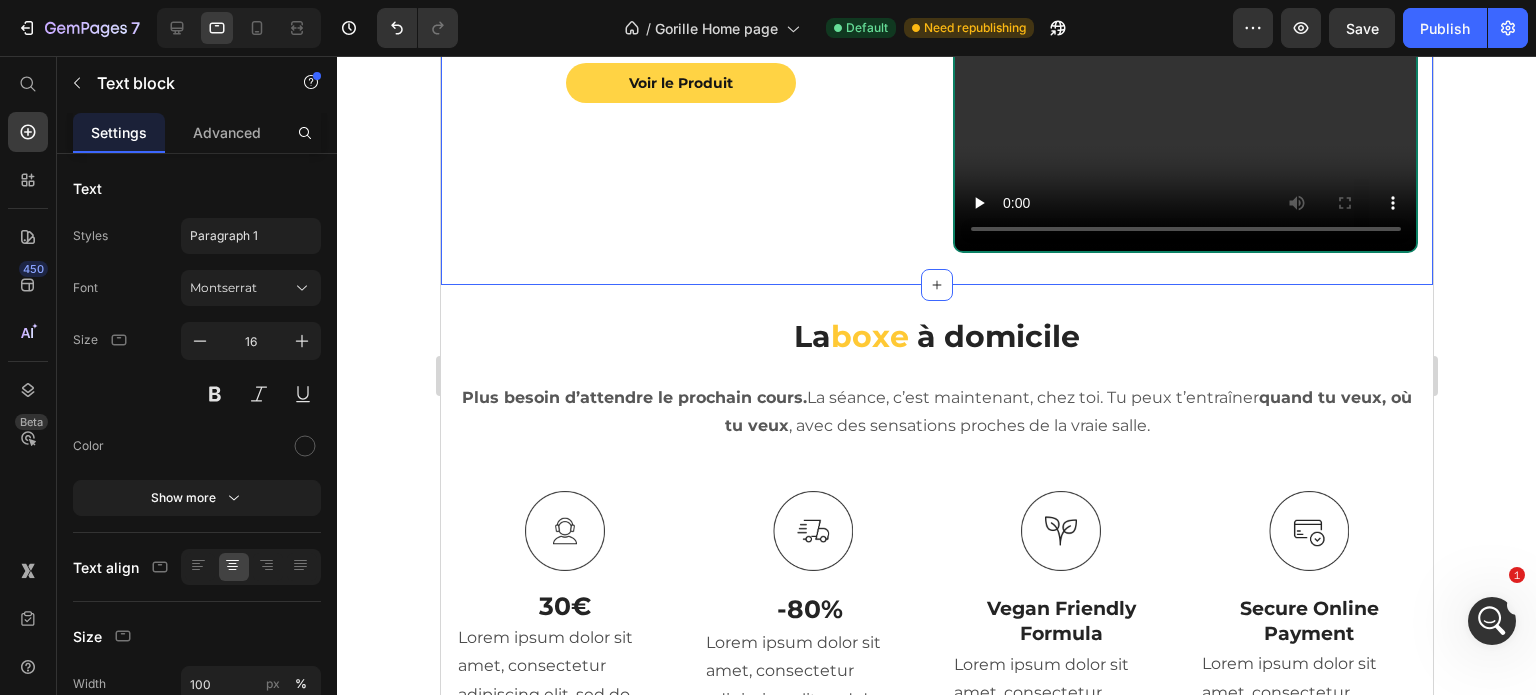 scroll, scrollTop: 2668, scrollLeft: 0, axis: vertical 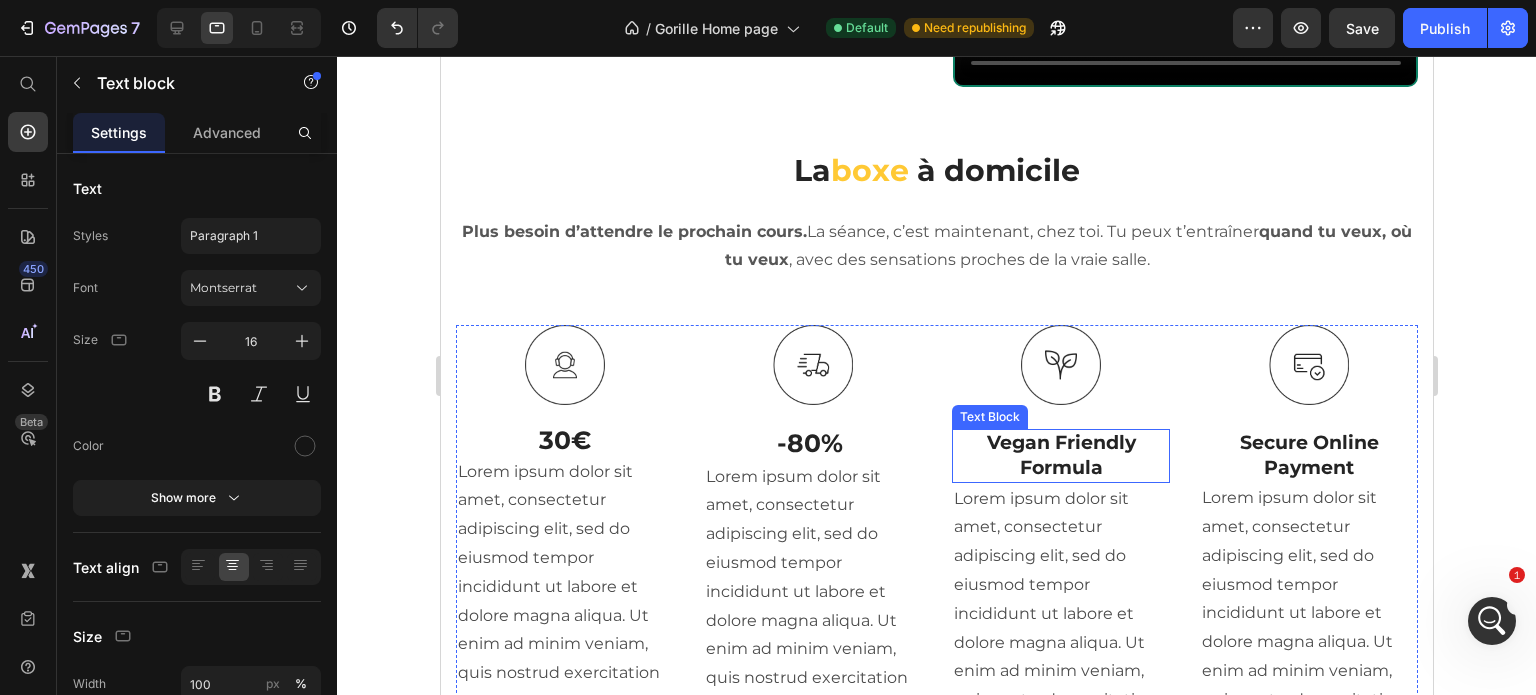 click on "Vegan Friendly Formula" at bounding box center [1060, 455] 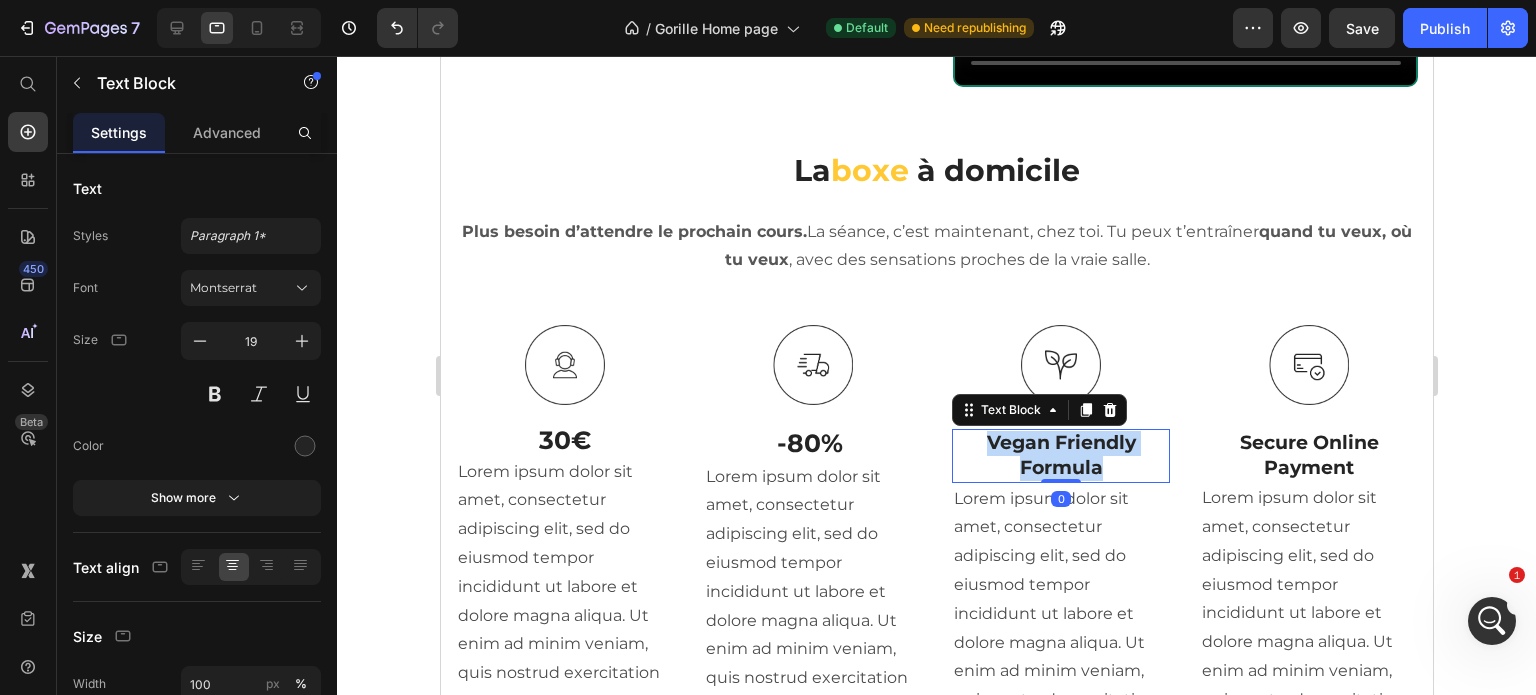 click on "Vegan Friendly Formula" at bounding box center (1060, 455) 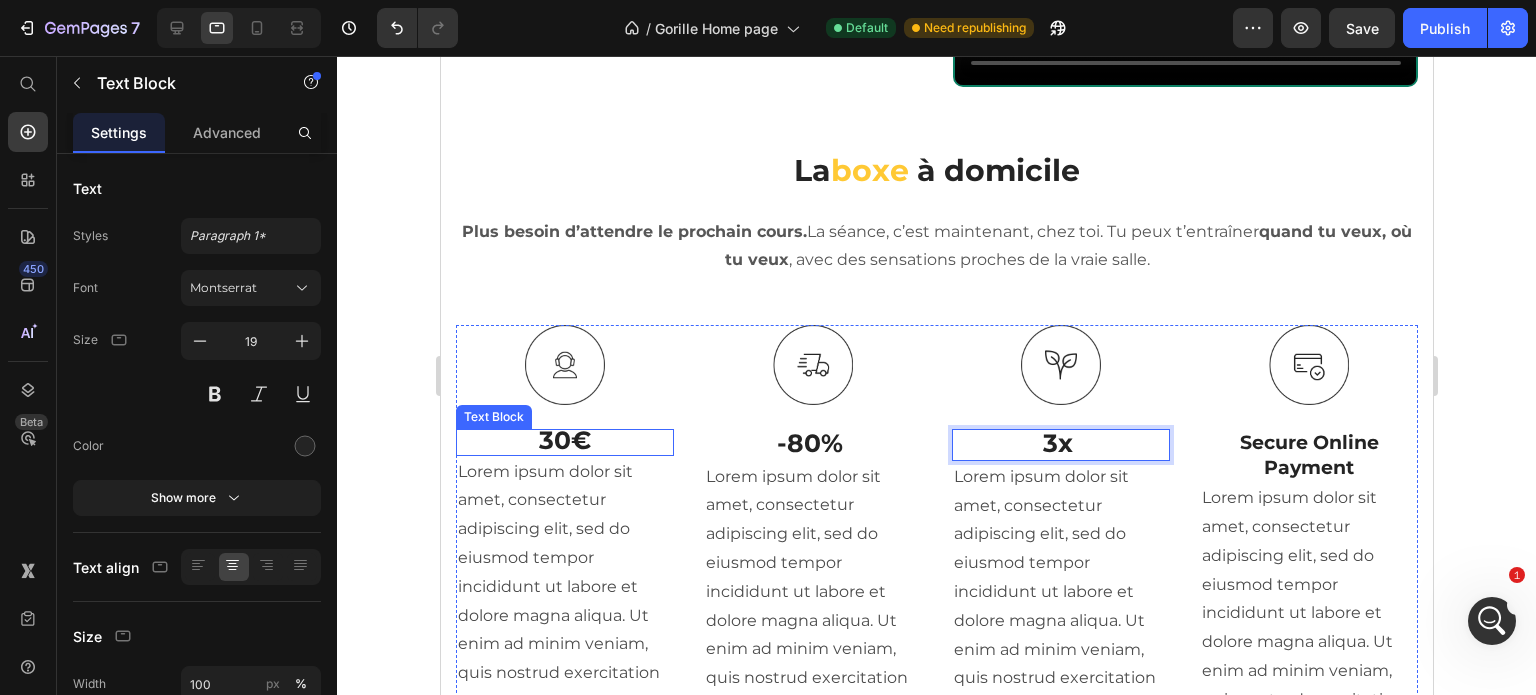 click on "30€" at bounding box center [564, 440] 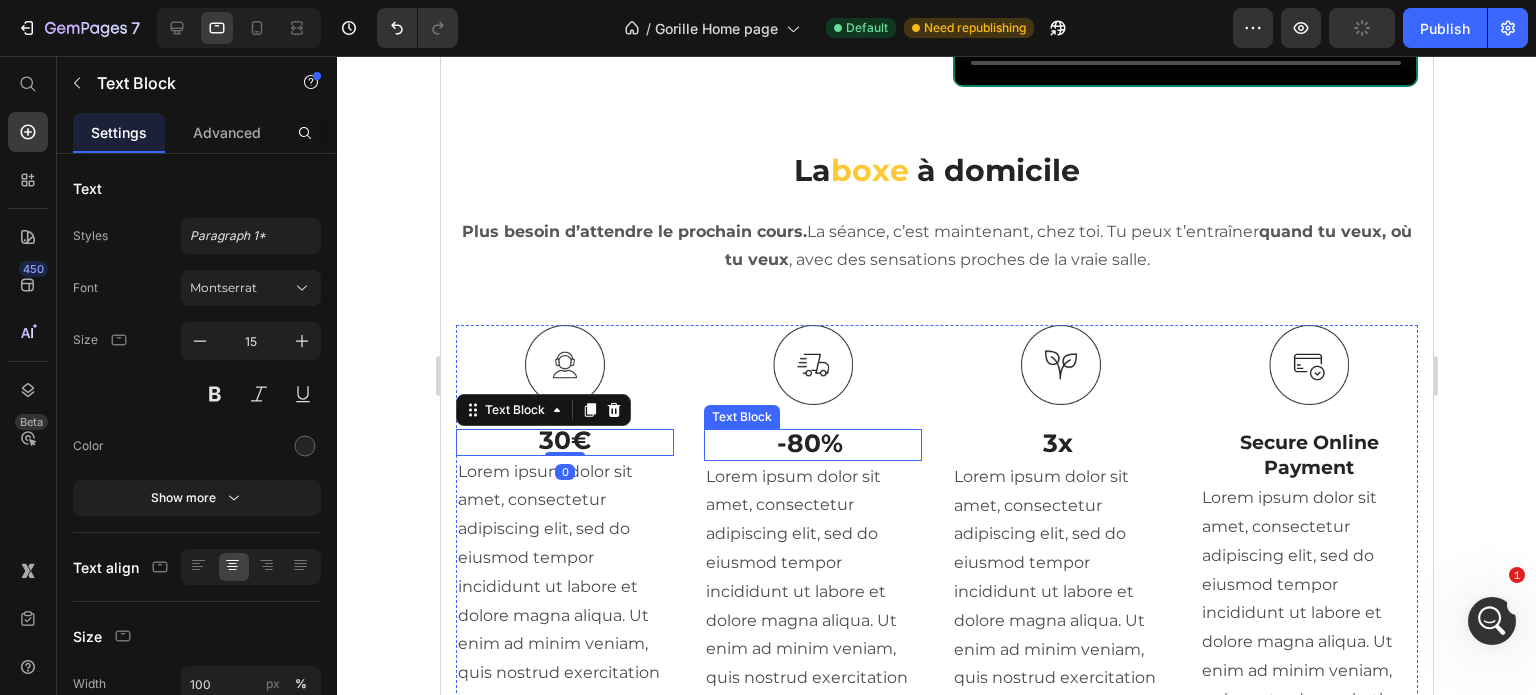 click on "80%" at bounding box center (814, 443) 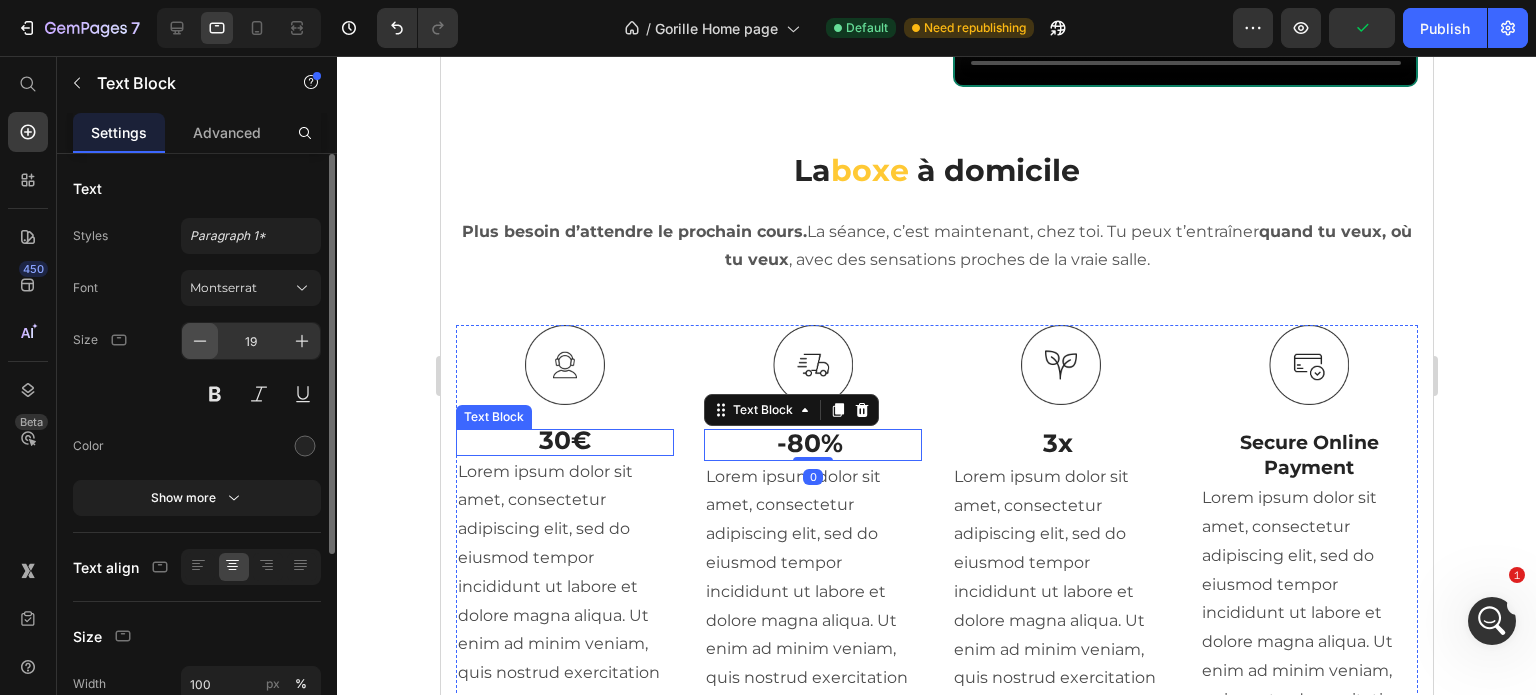 drag, startPoint x: 209, startPoint y: 332, endPoint x: 32, endPoint y: 380, distance: 183.39302 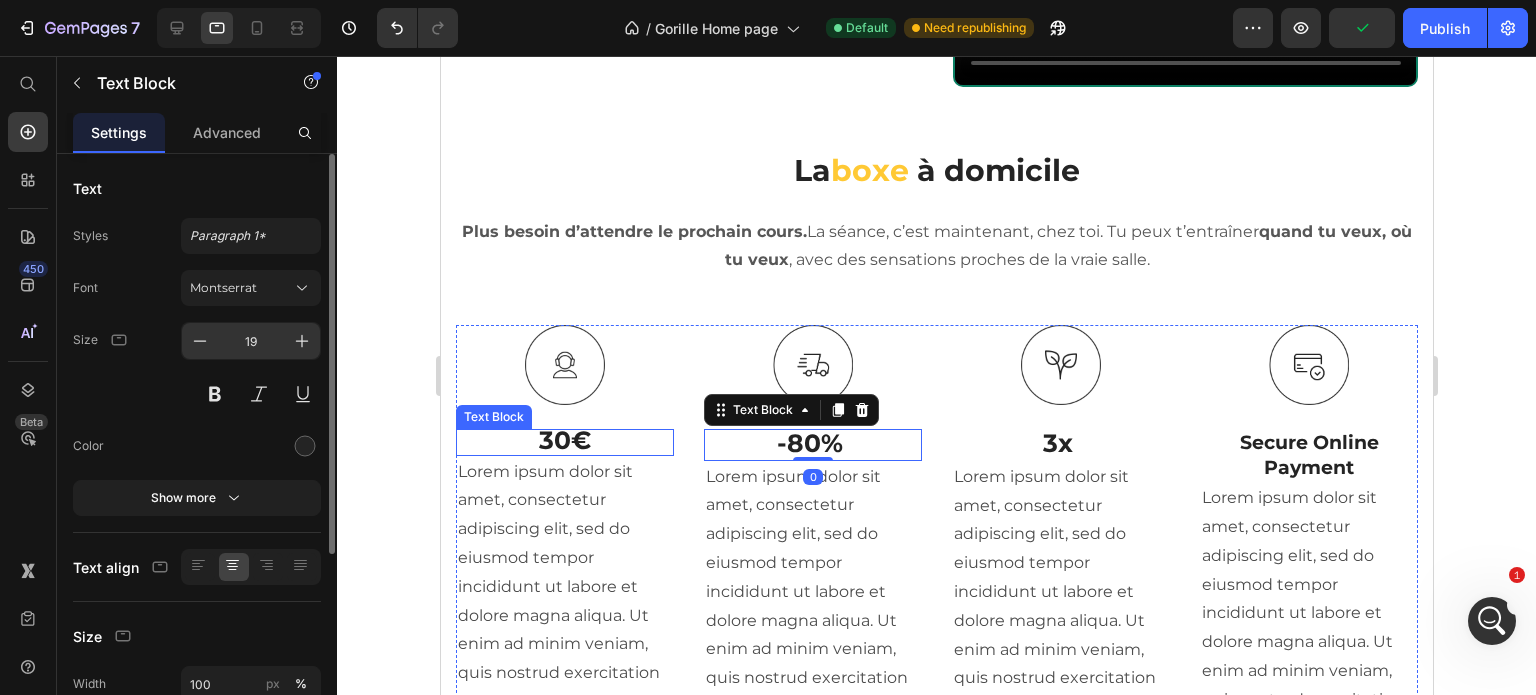 type on "17" 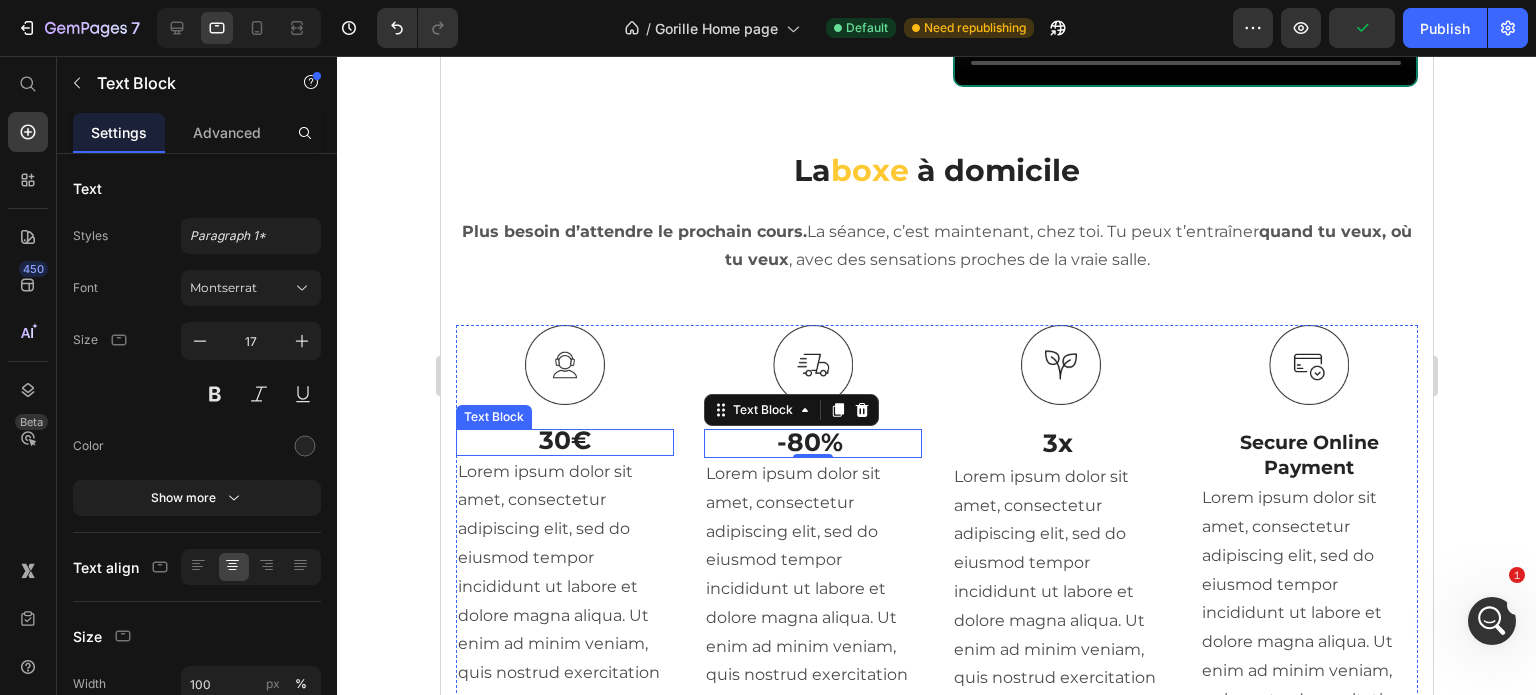 click on "30€" at bounding box center (564, 440) 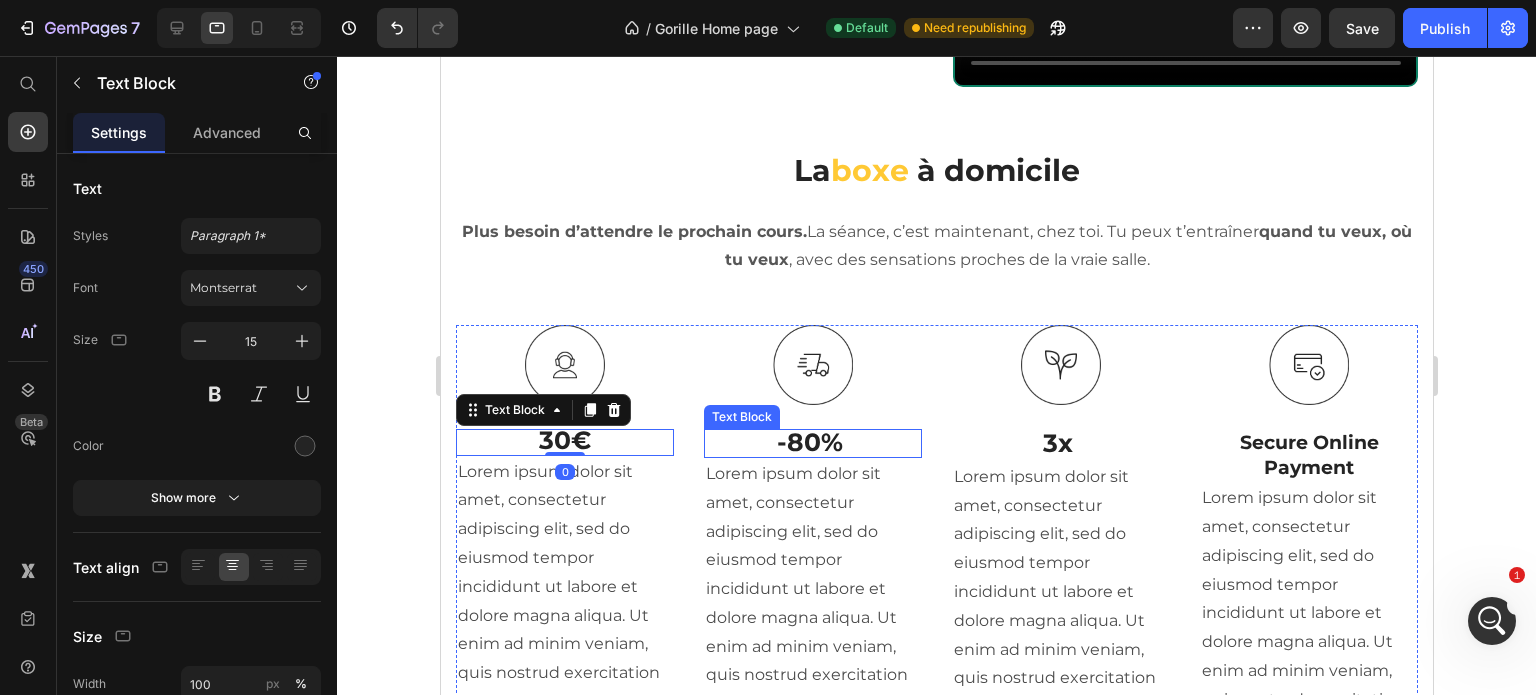 click on "80%" at bounding box center [814, 442] 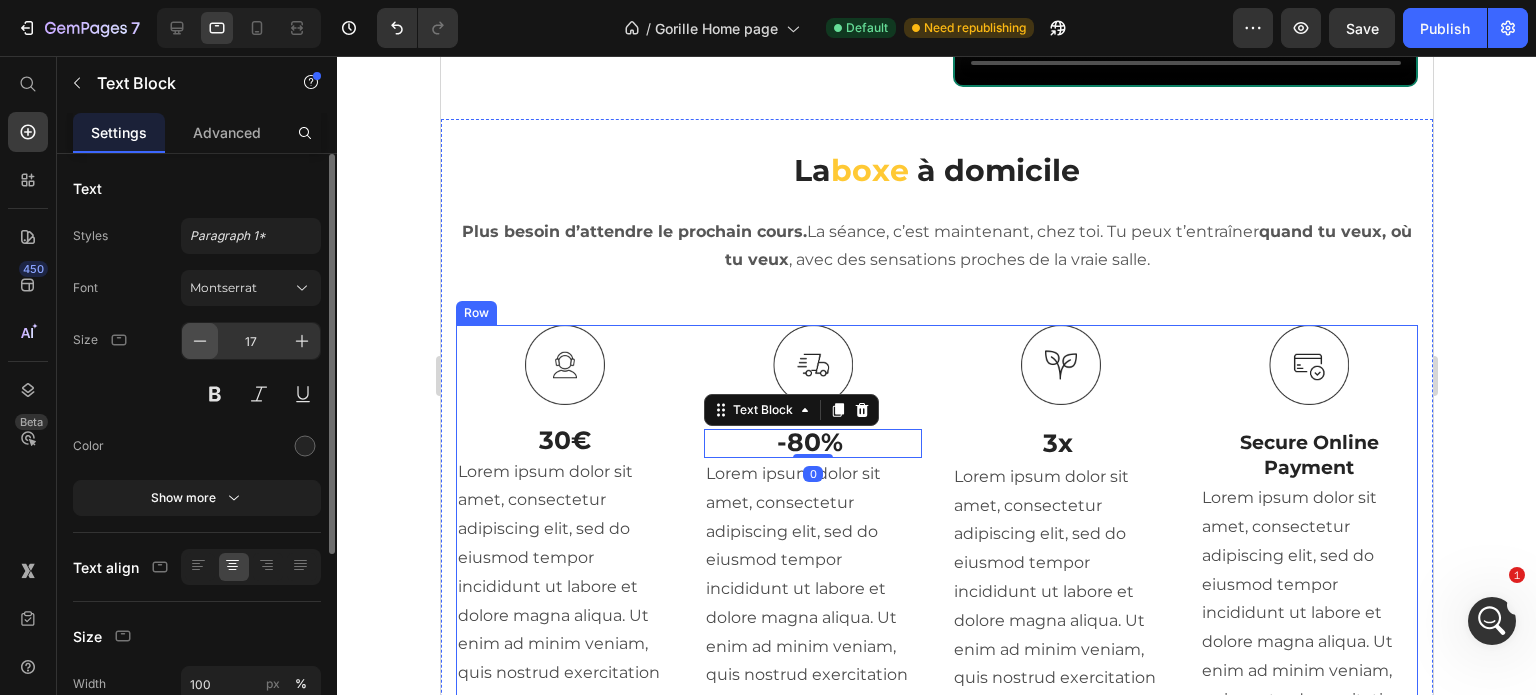 click 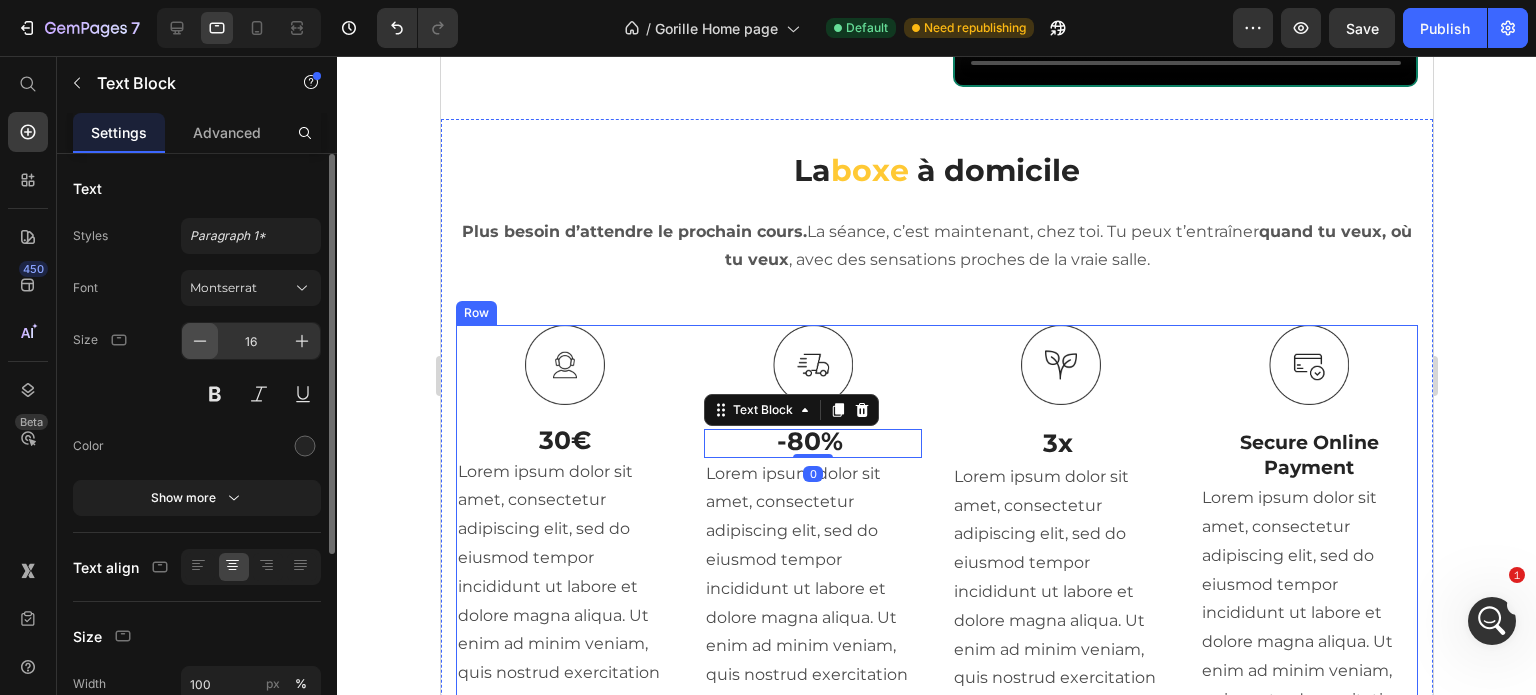 click 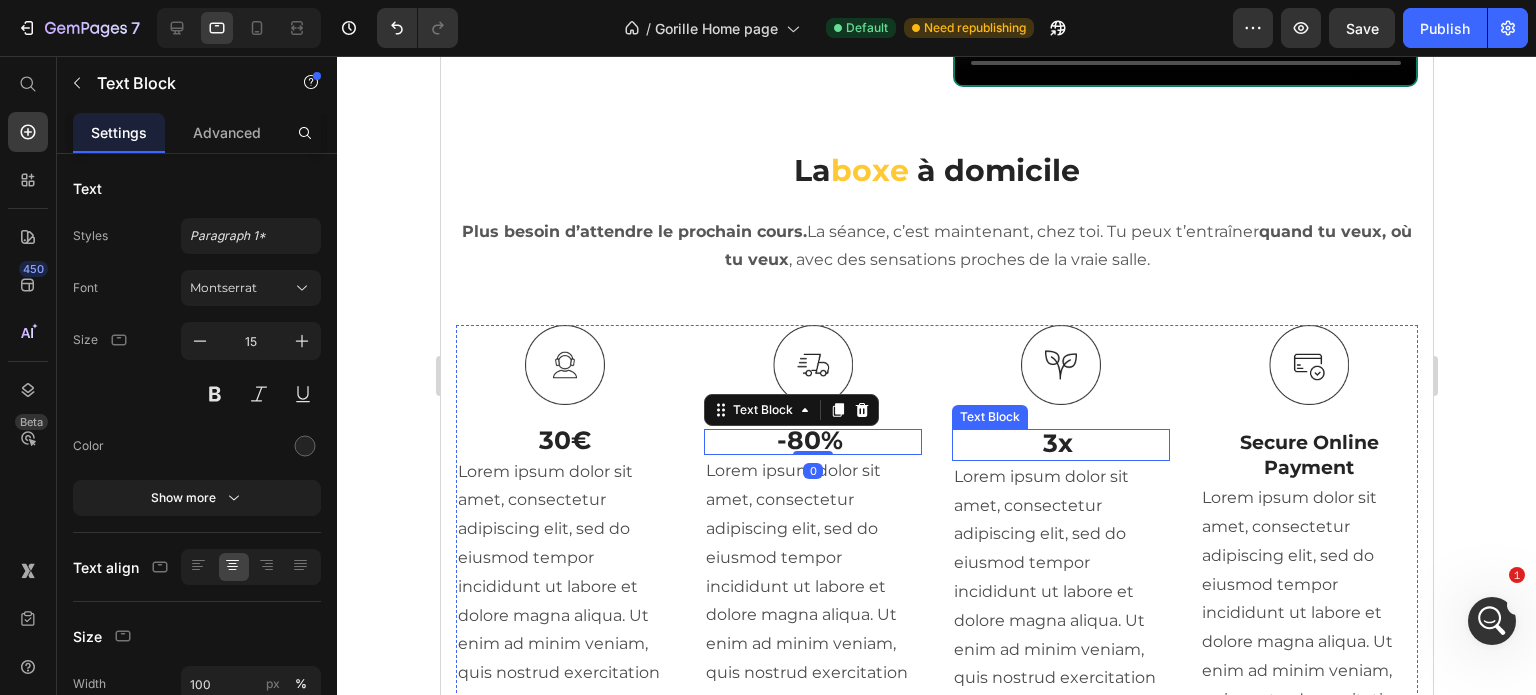 click on "3x" at bounding box center (1057, 443) 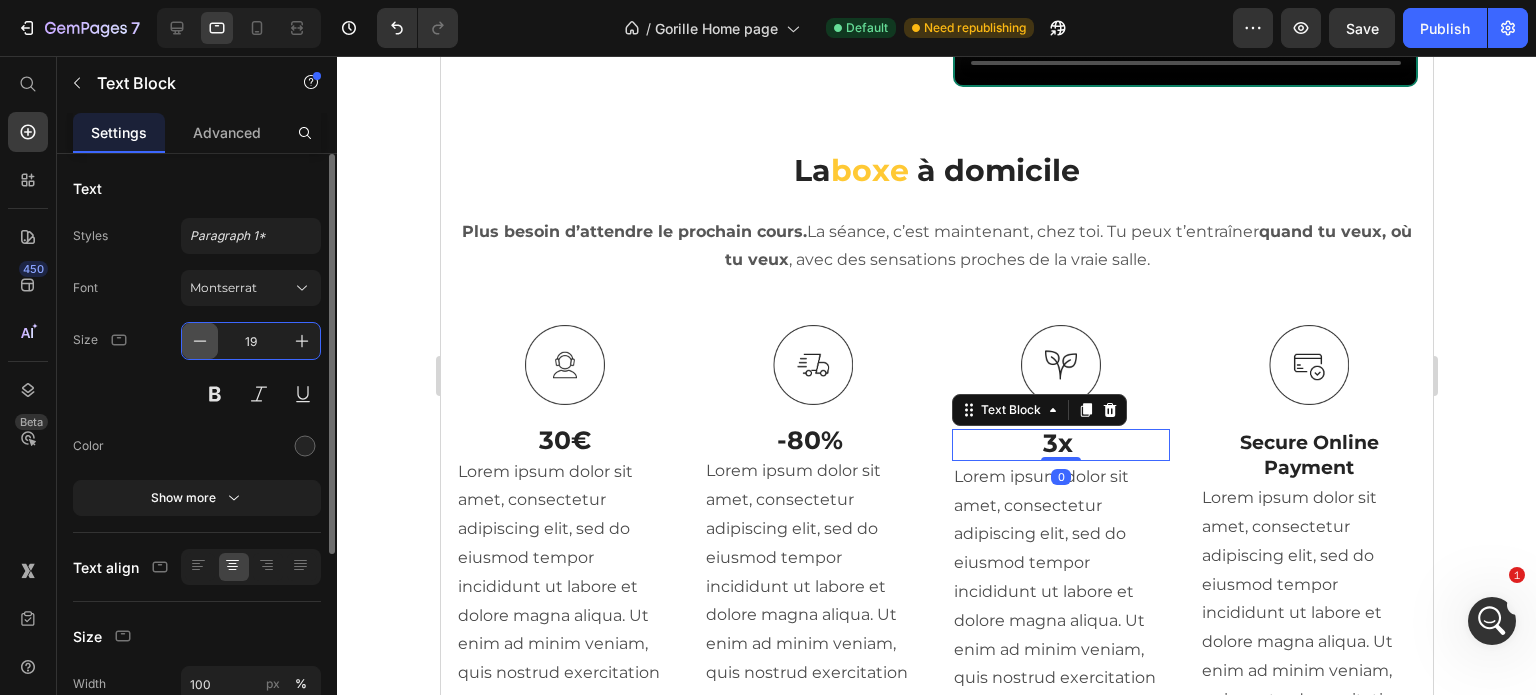 click at bounding box center (200, 341) 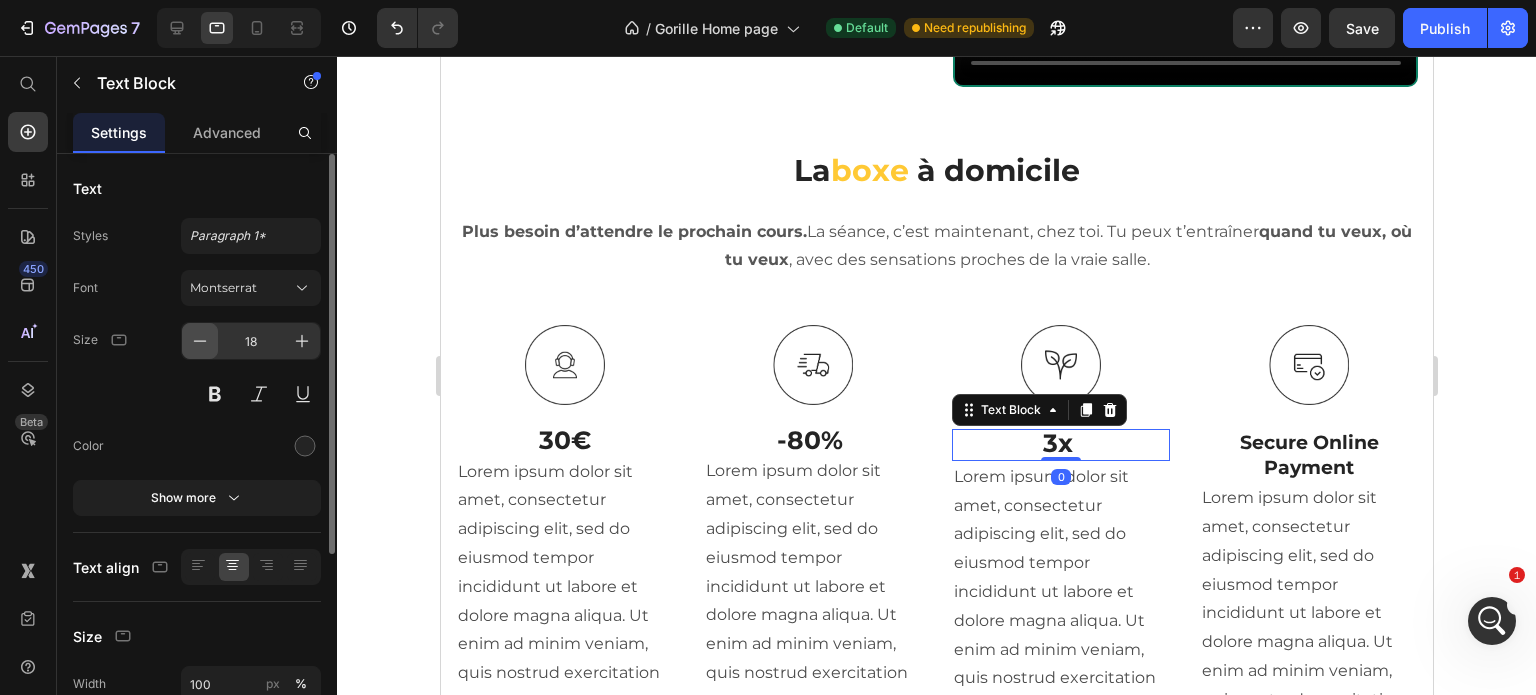 click at bounding box center [200, 341] 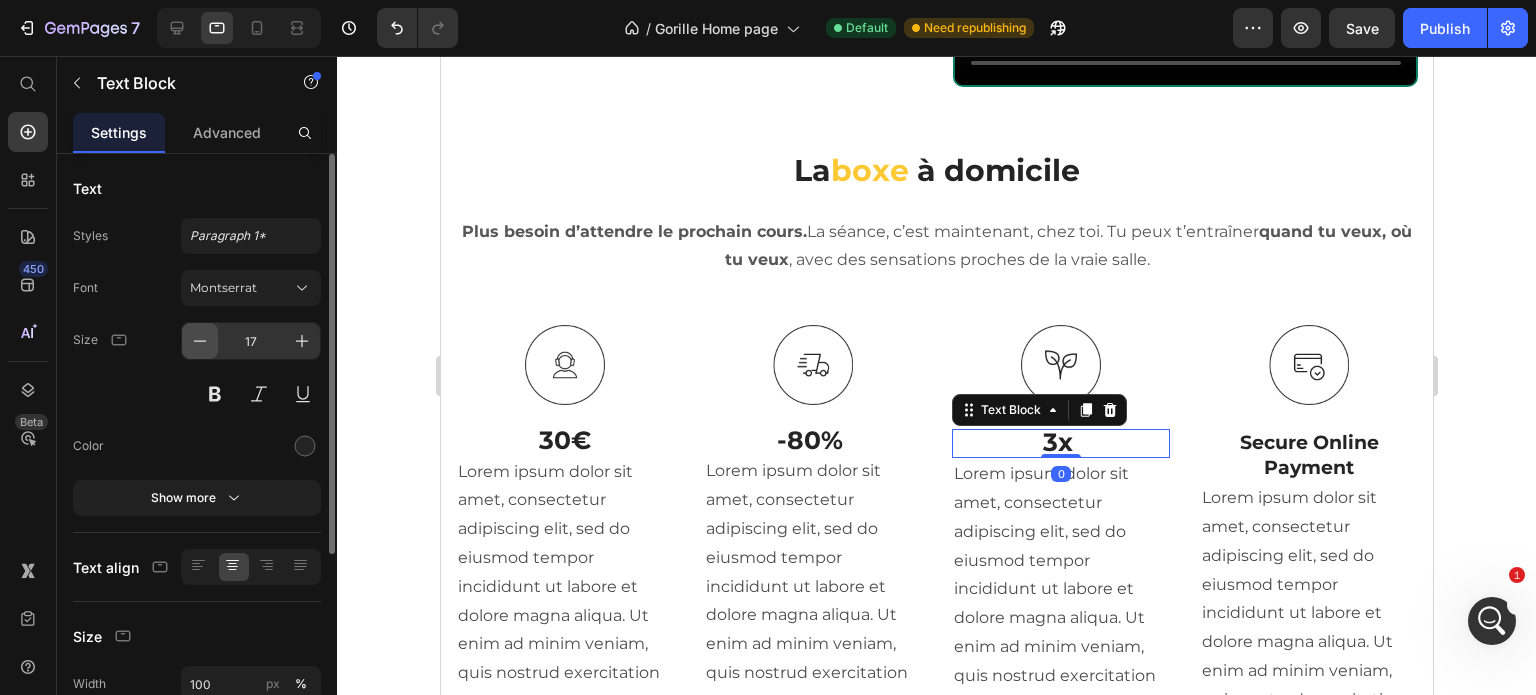 click at bounding box center [200, 341] 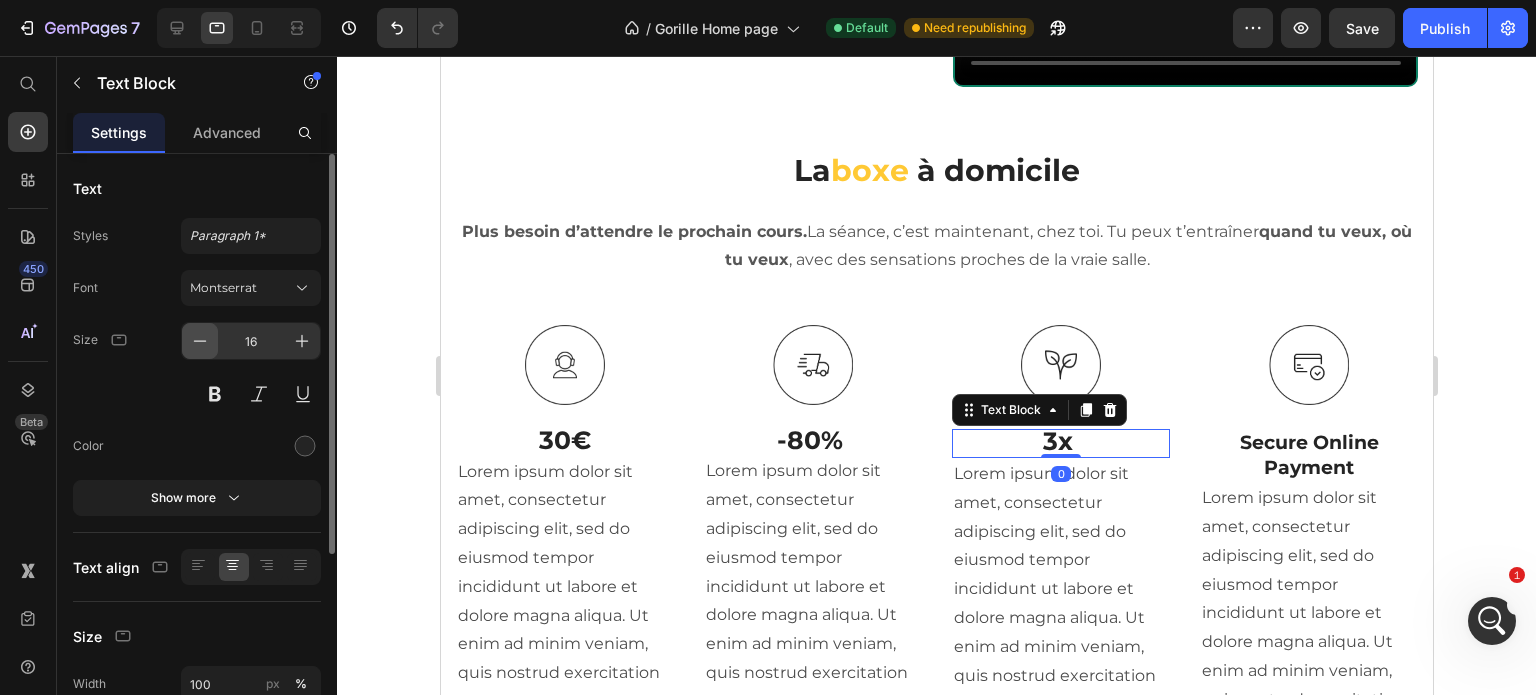 click at bounding box center (200, 341) 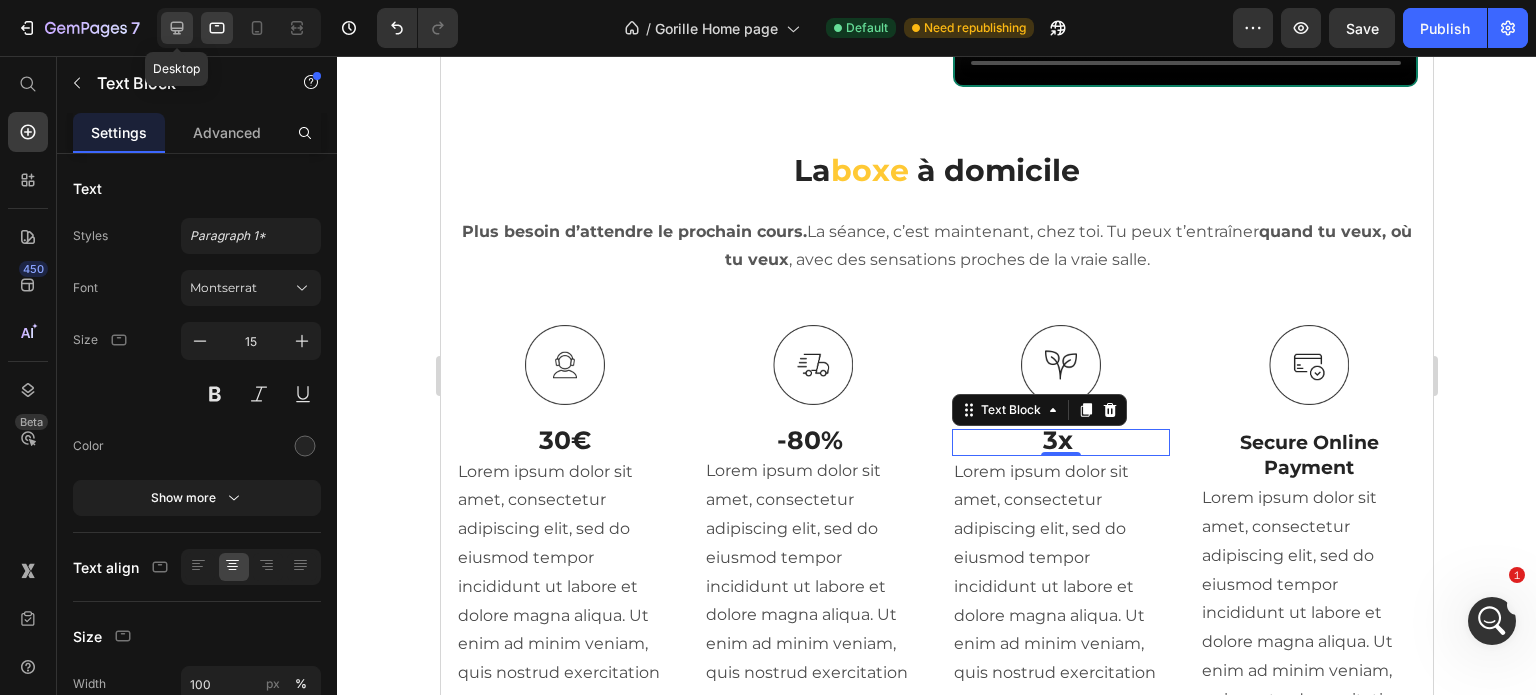 click 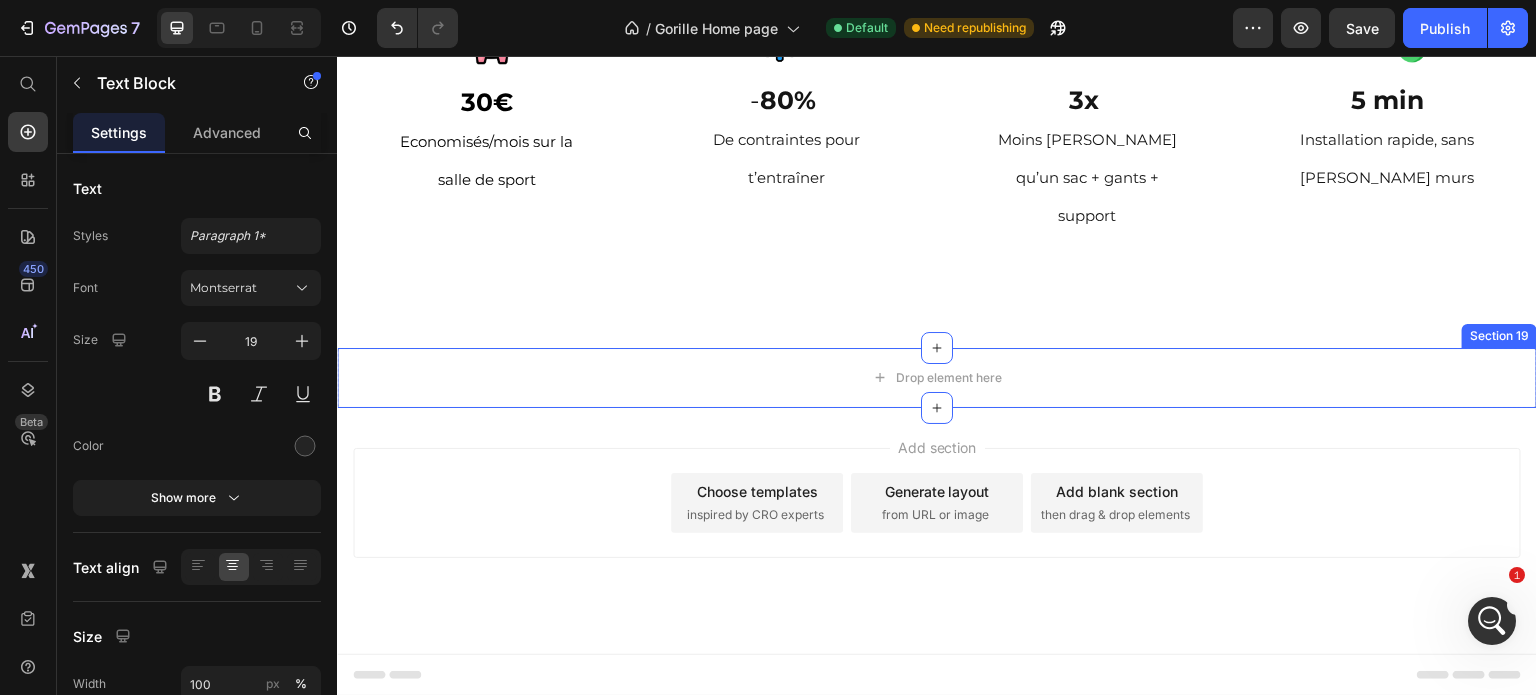 scroll, scrollTop: 2329, scrollLeft: 0, axis: vertical 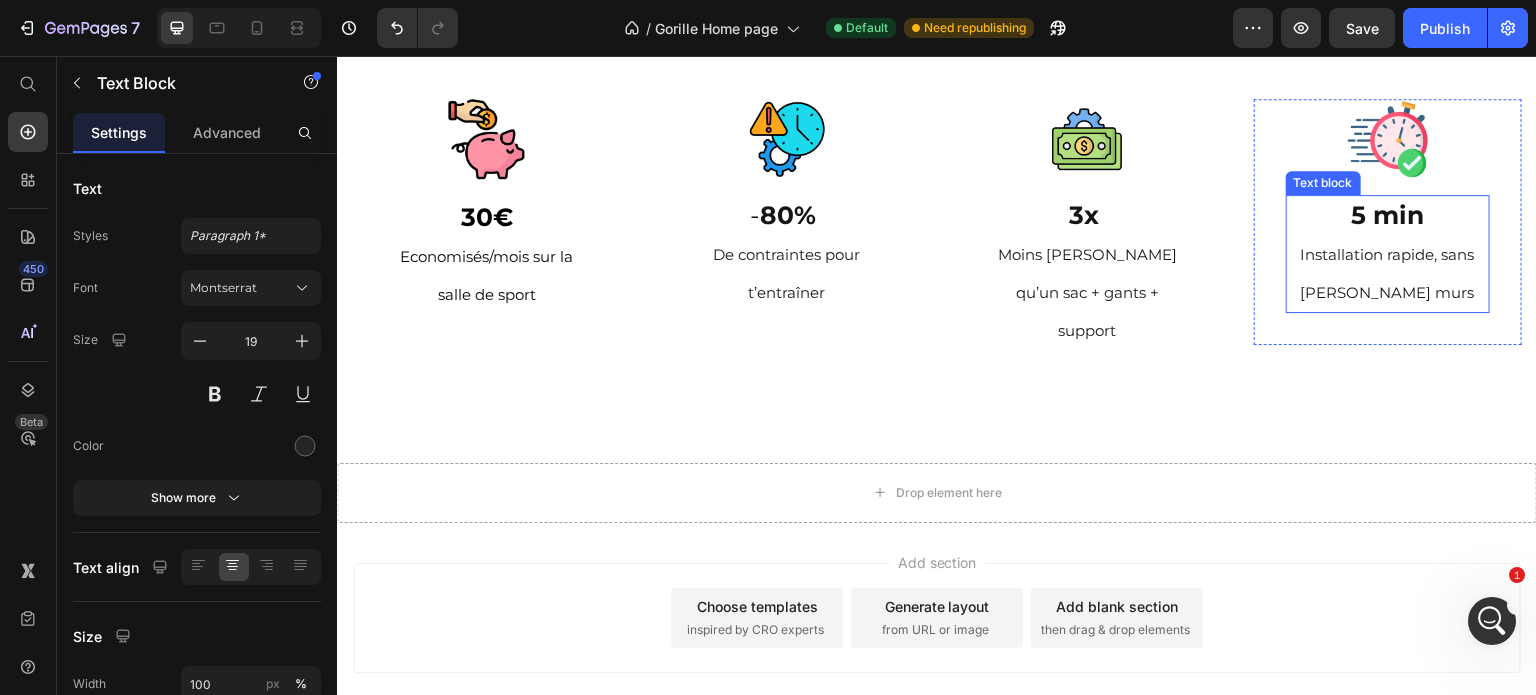 click on "5 min" at bounding box center (1387, 215) 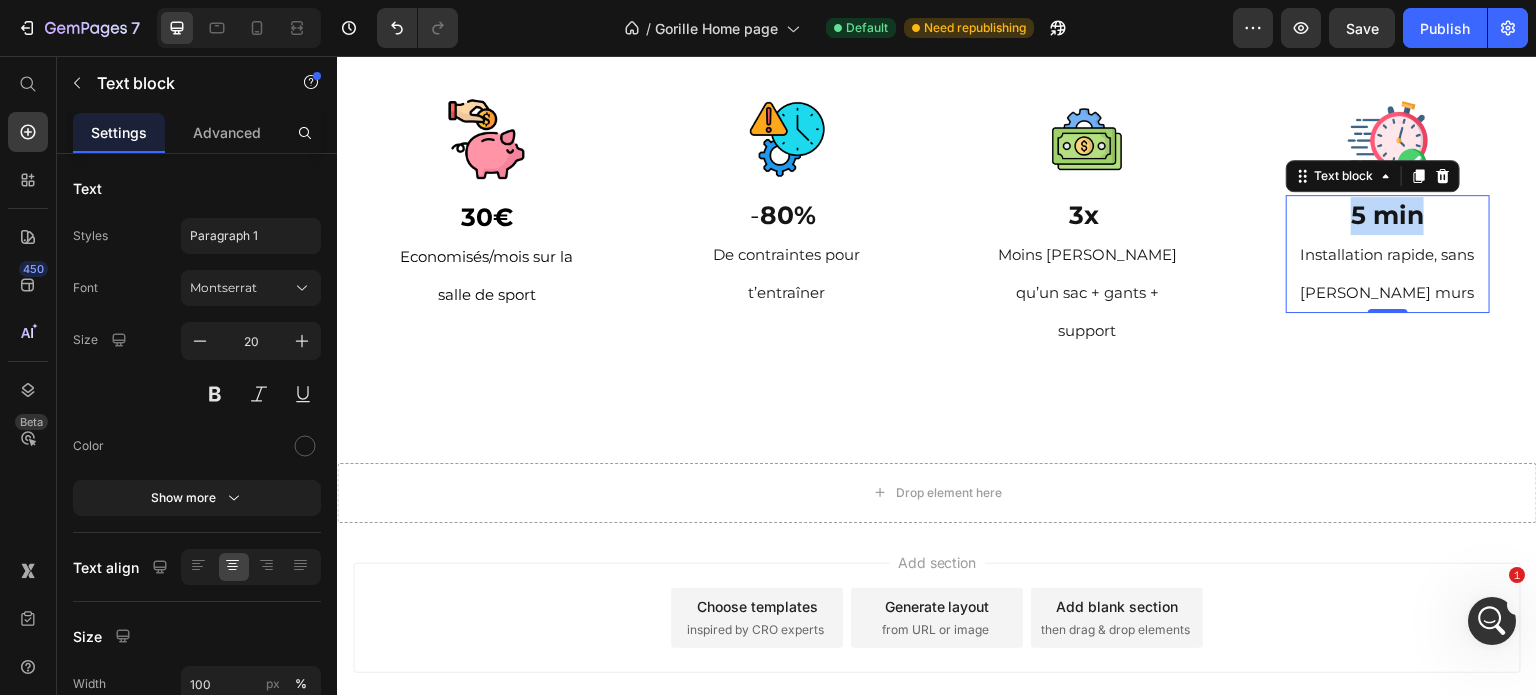 click on "5 min" at bounding box center [1387, 215] 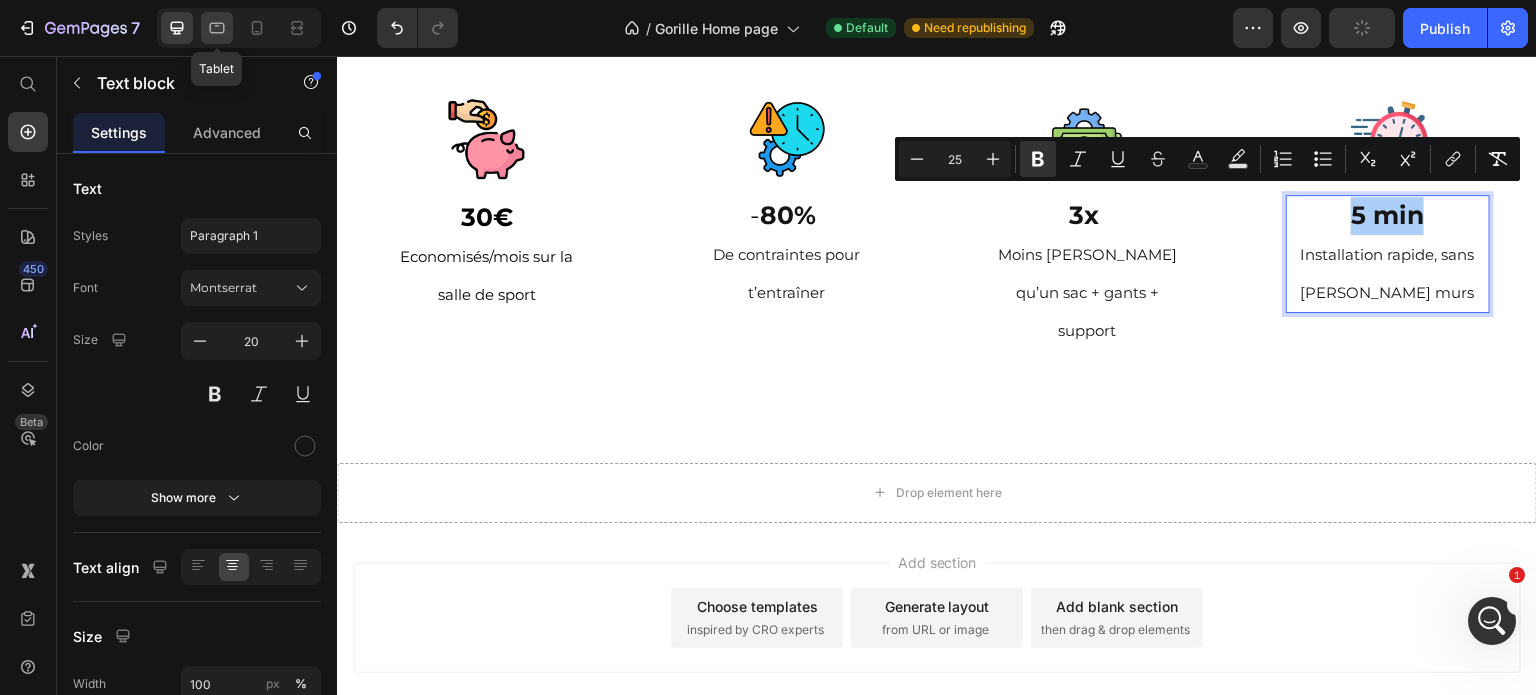 click 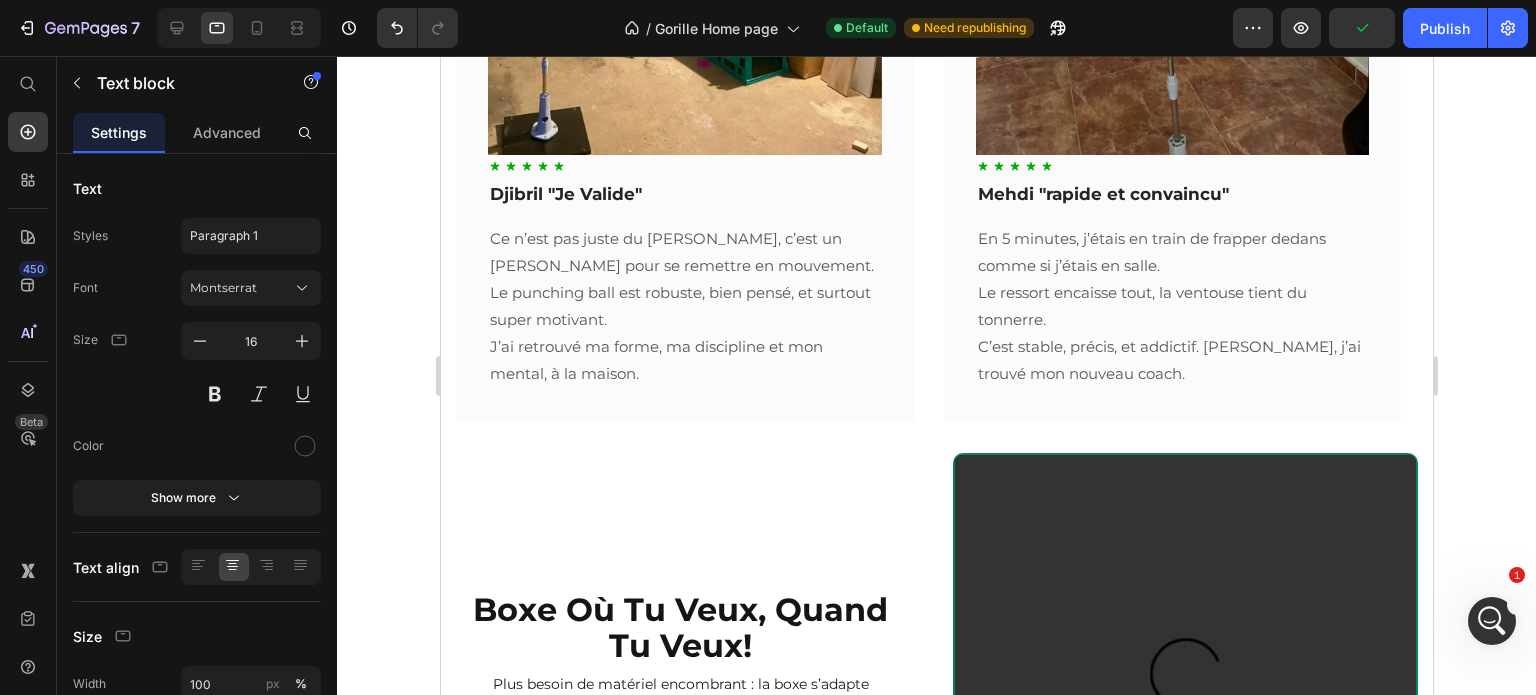 scroll, scrollTop: 2668, scrollLeft: 0, axis: vertical 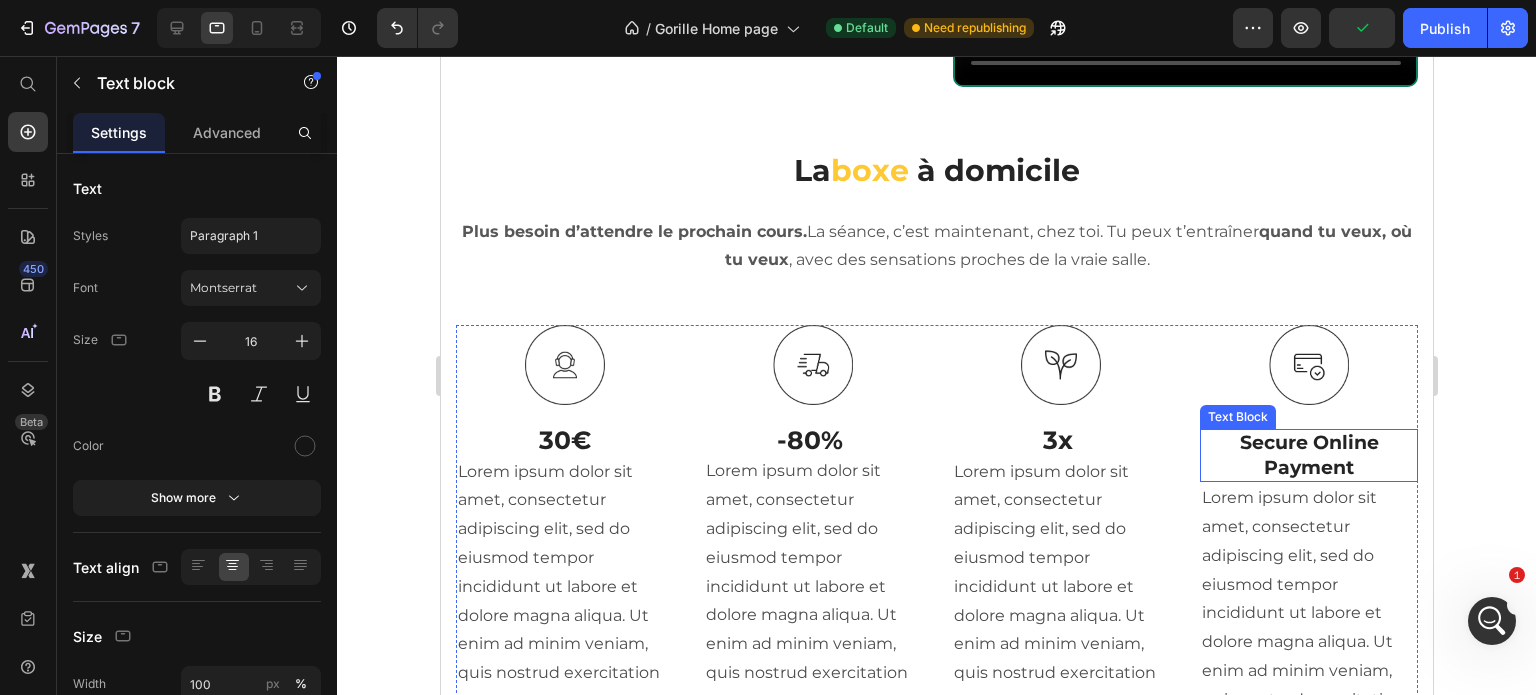 click on "Secure Online Payment" at bounding box center (1308, 455) 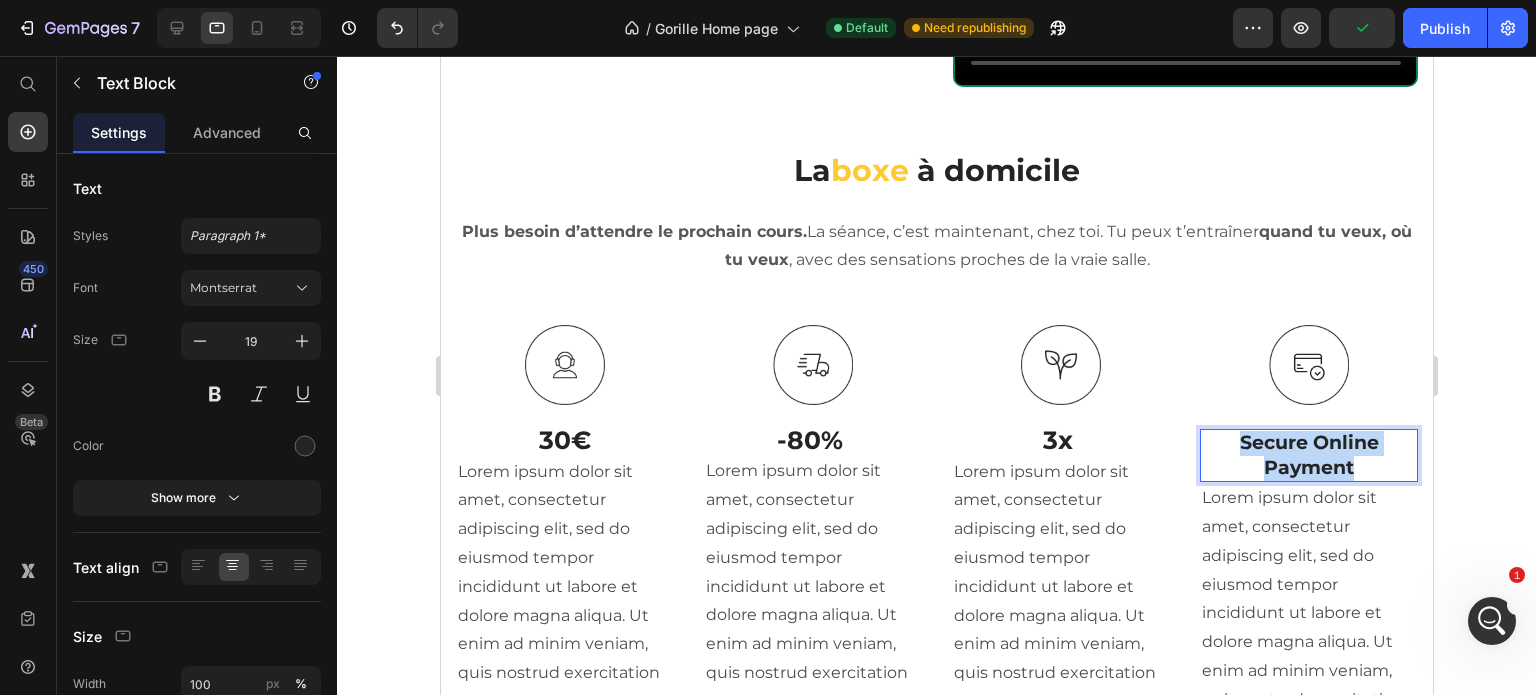 click on "Secure Online Payment" at bounding box center [1308, 455] 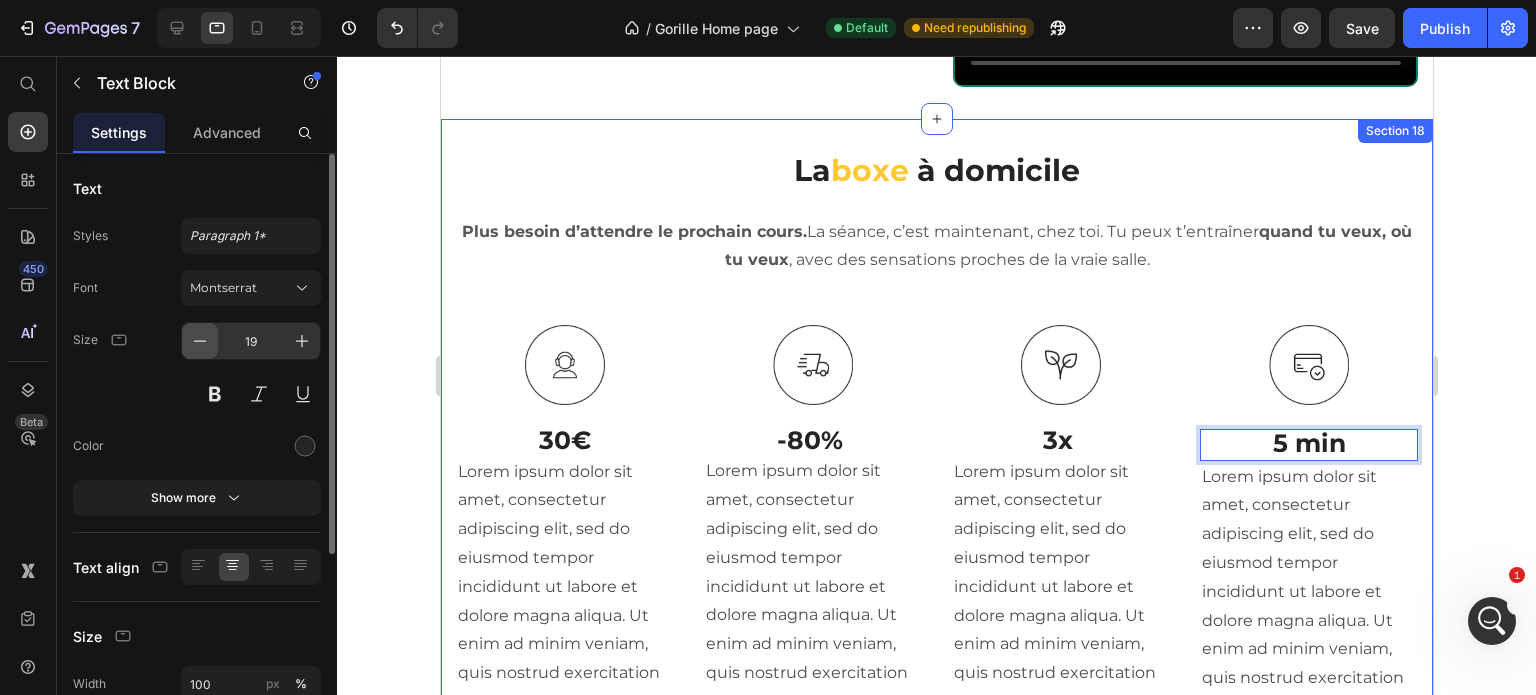 click 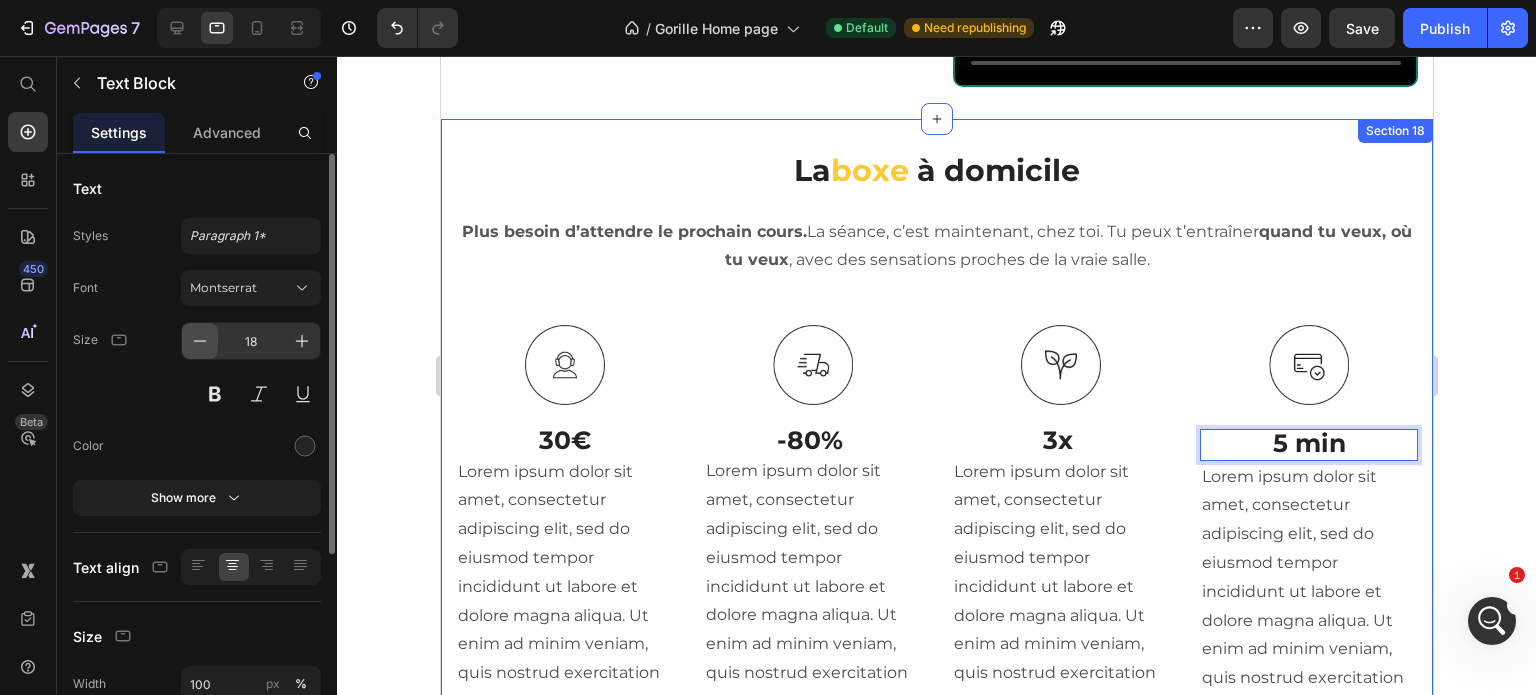 click 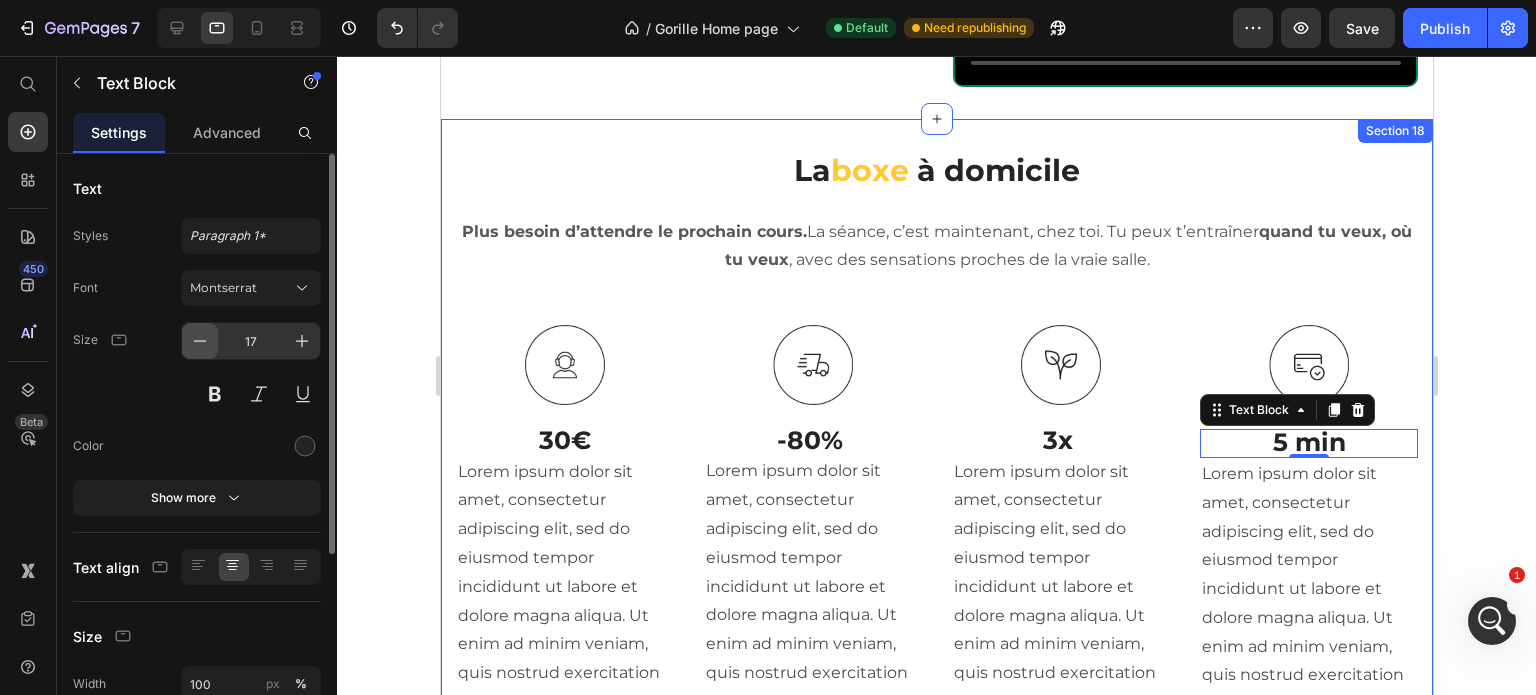 click 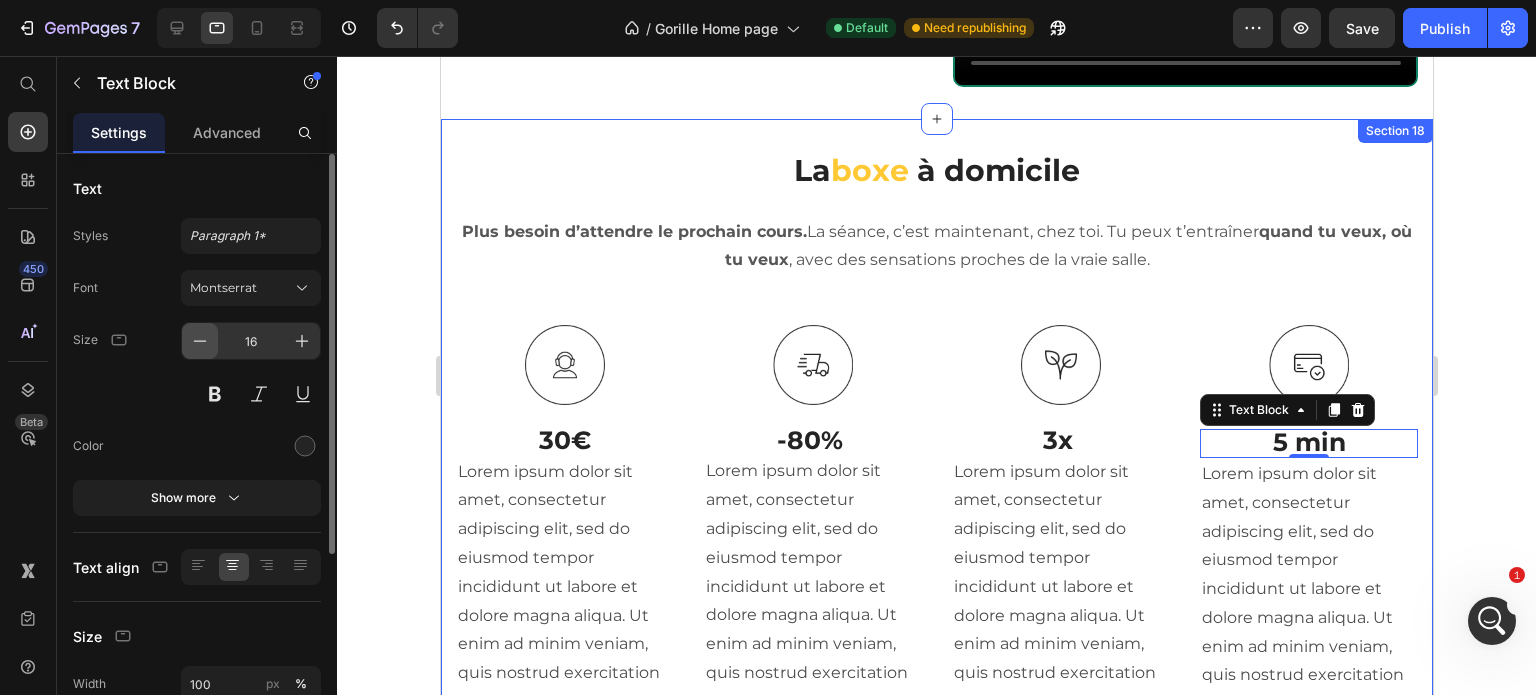 click 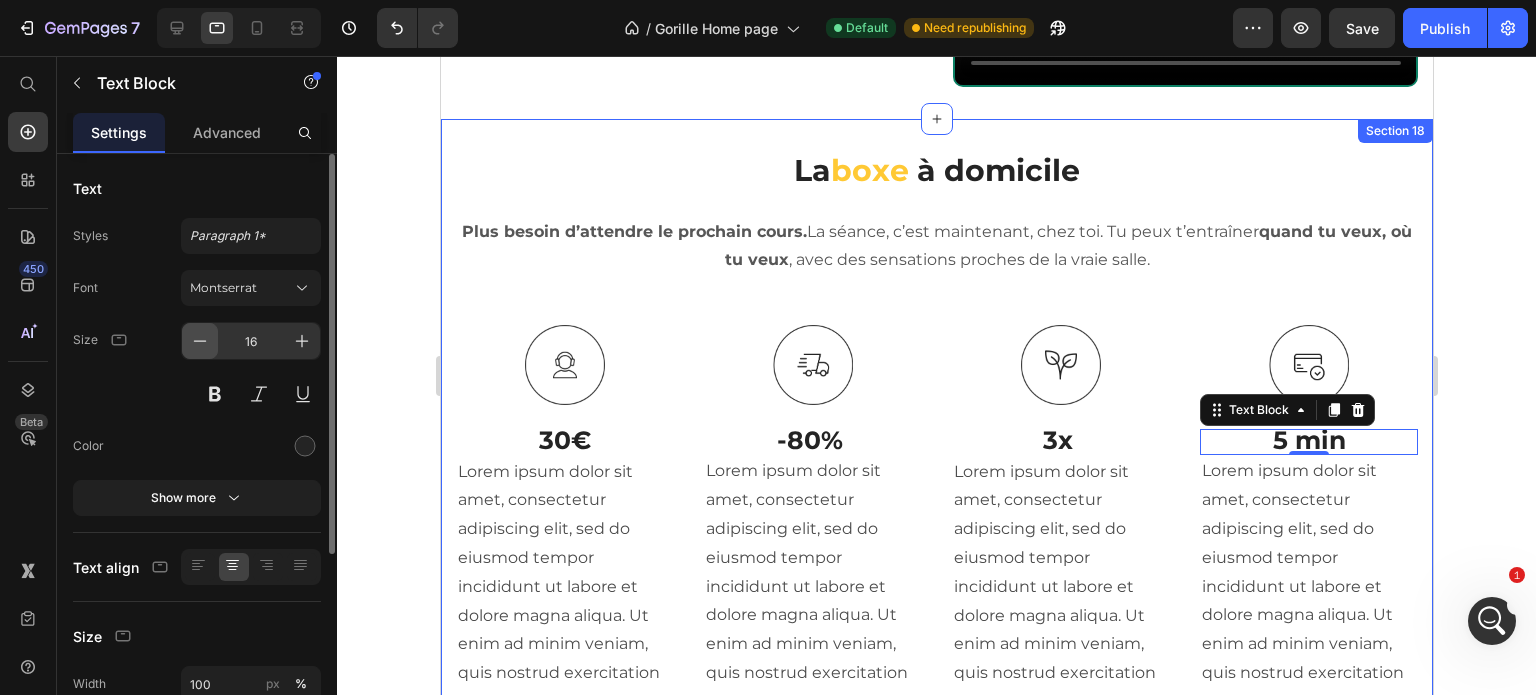 type on "15" 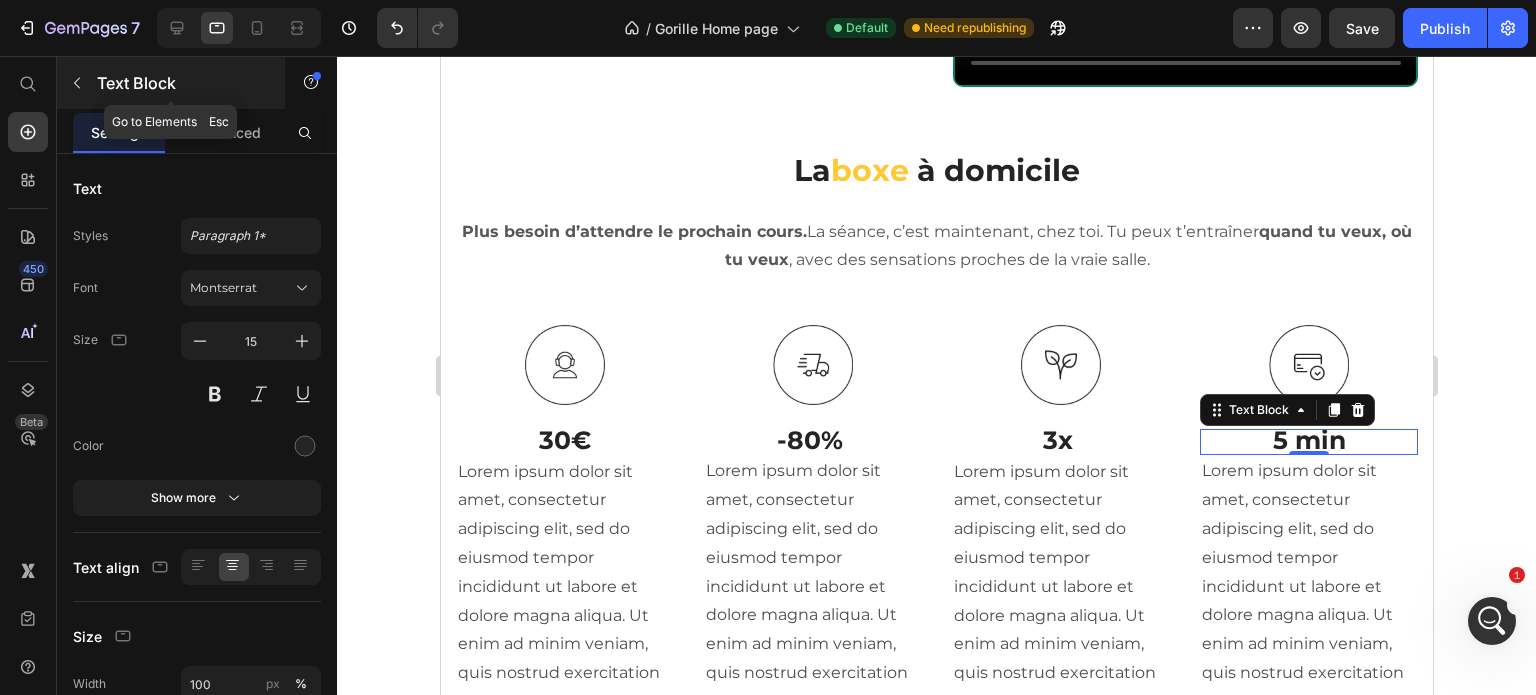 click on "Text Block" at bounding box center (182, 83) 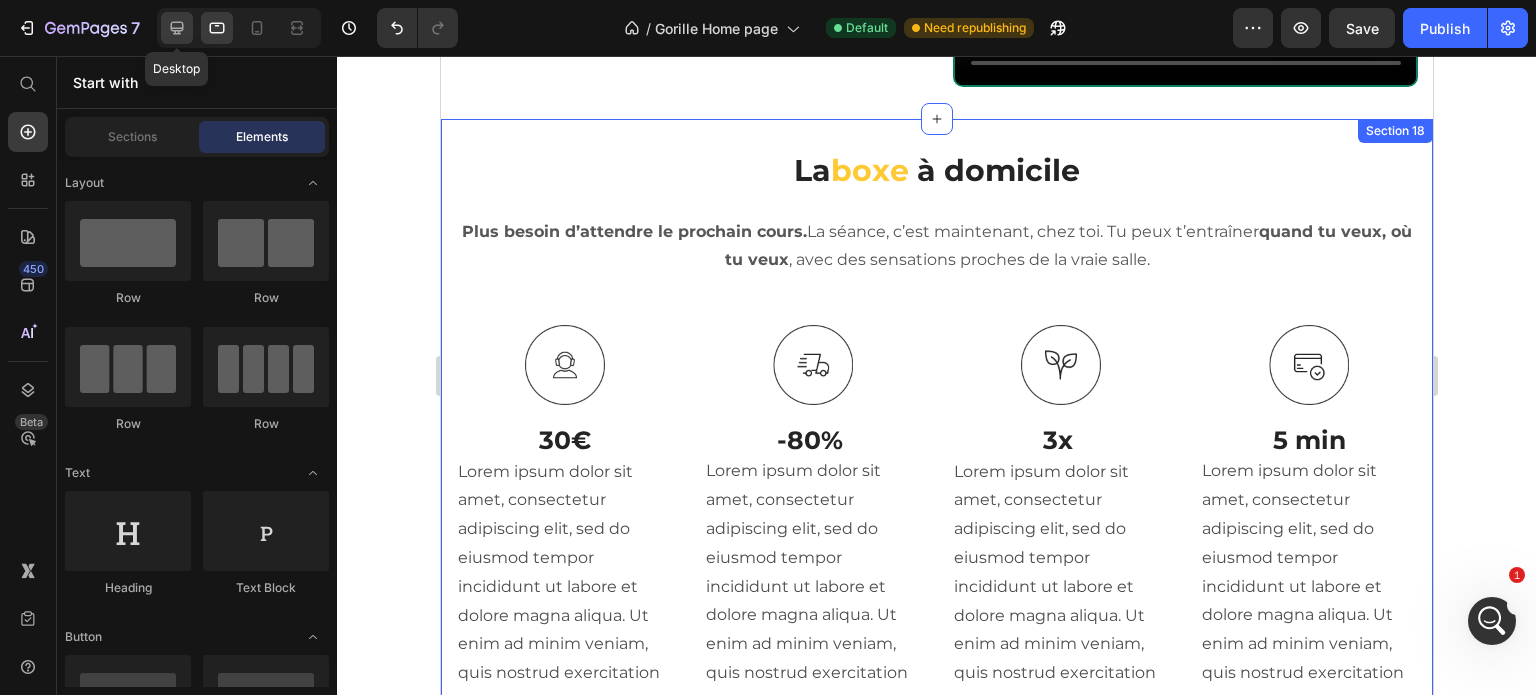 click 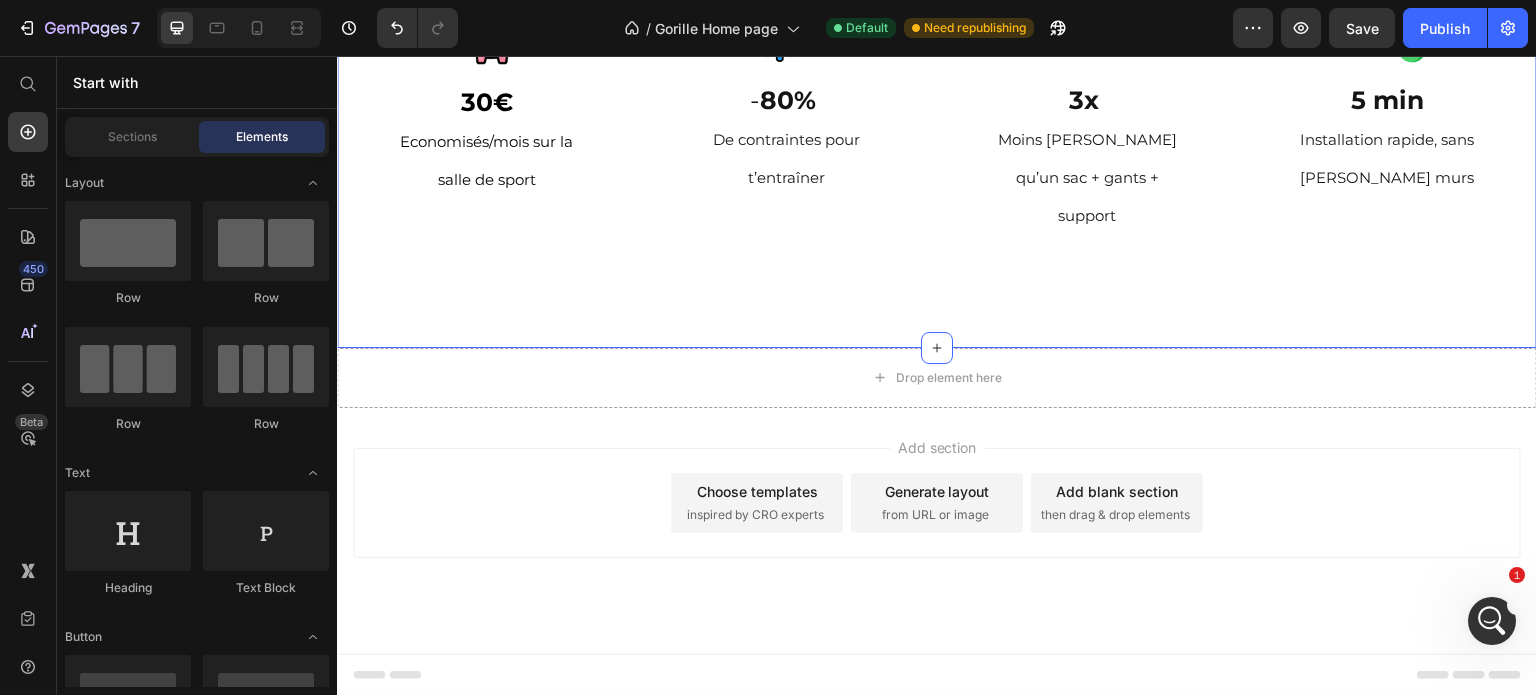 scroll, scrollTop: 2392, scrollLeft: 0, axis: vertical 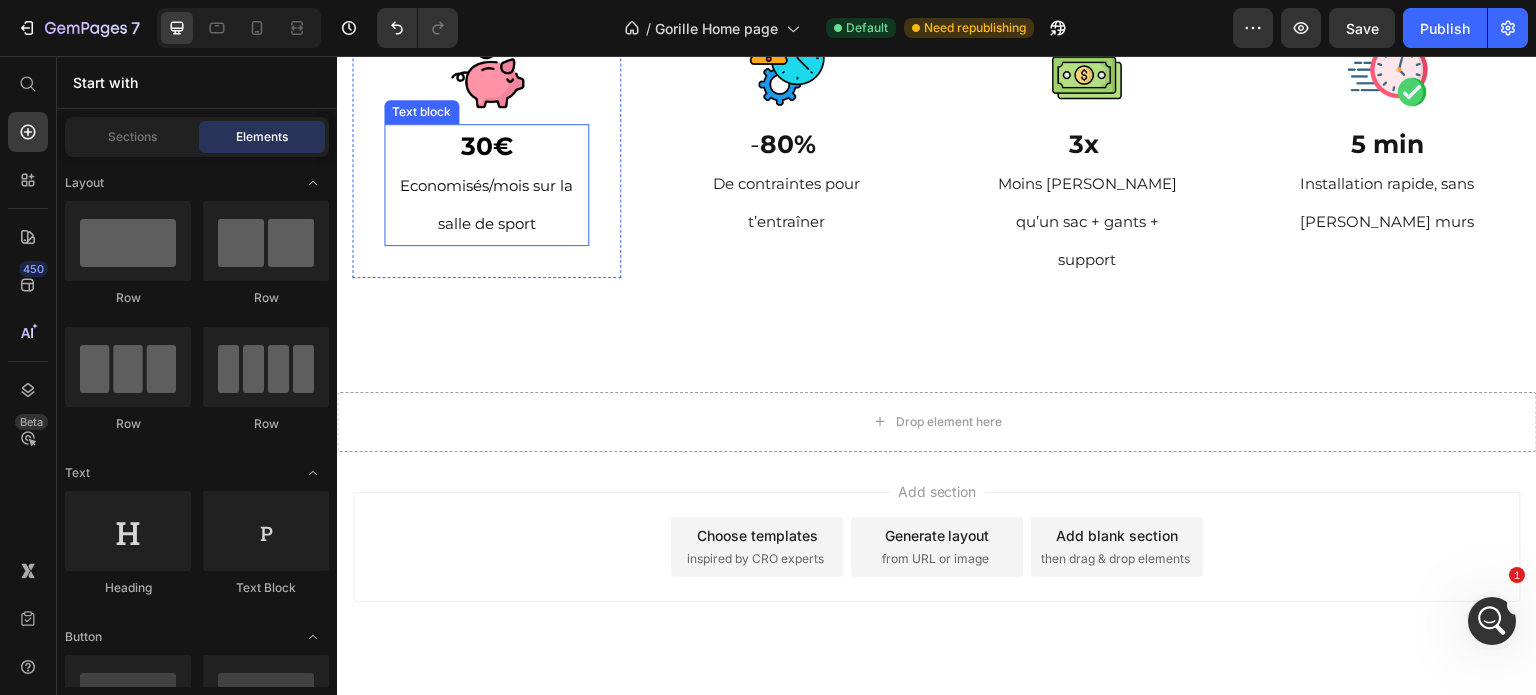 click on "Economisés/mois sur la salle de sport" at bounding box center [486, 204] 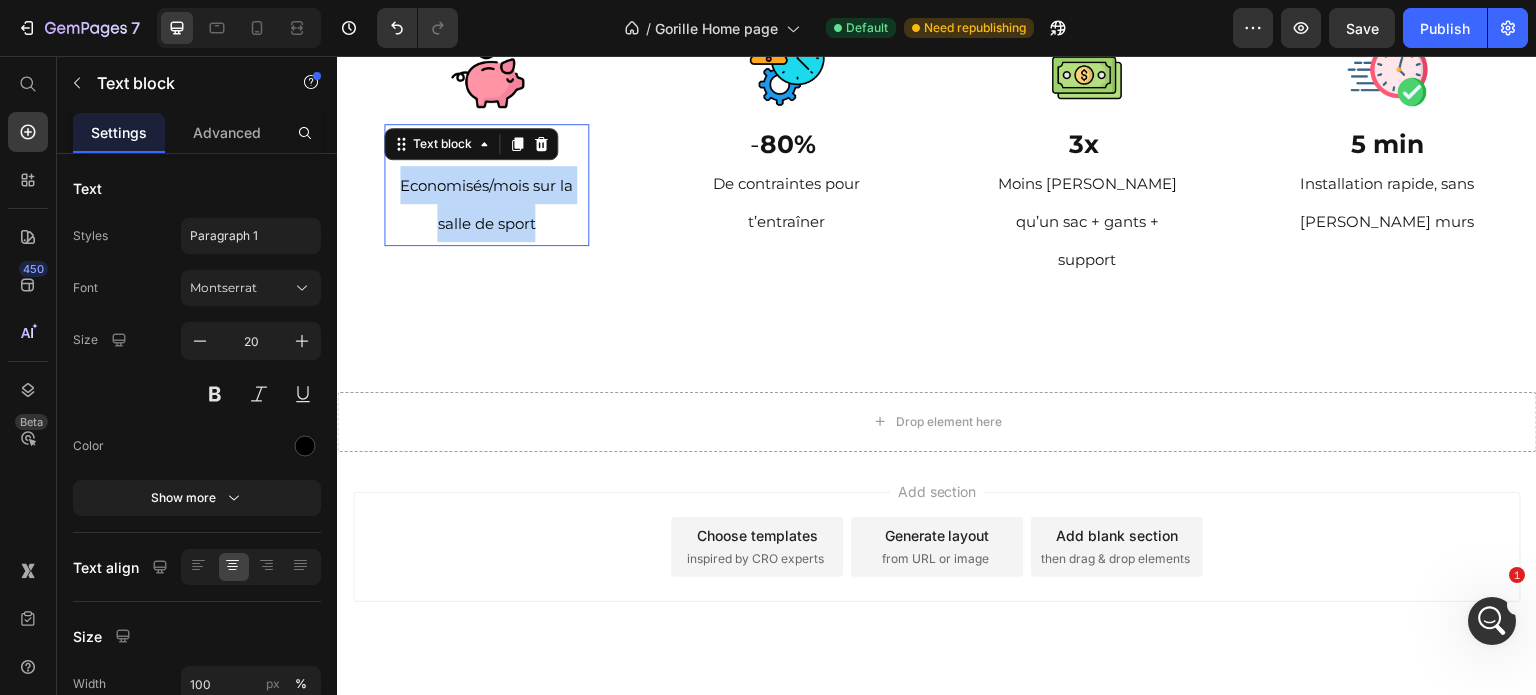 click on "Economisés/mois sur la salle de sport" at bounding box center [486, 204] 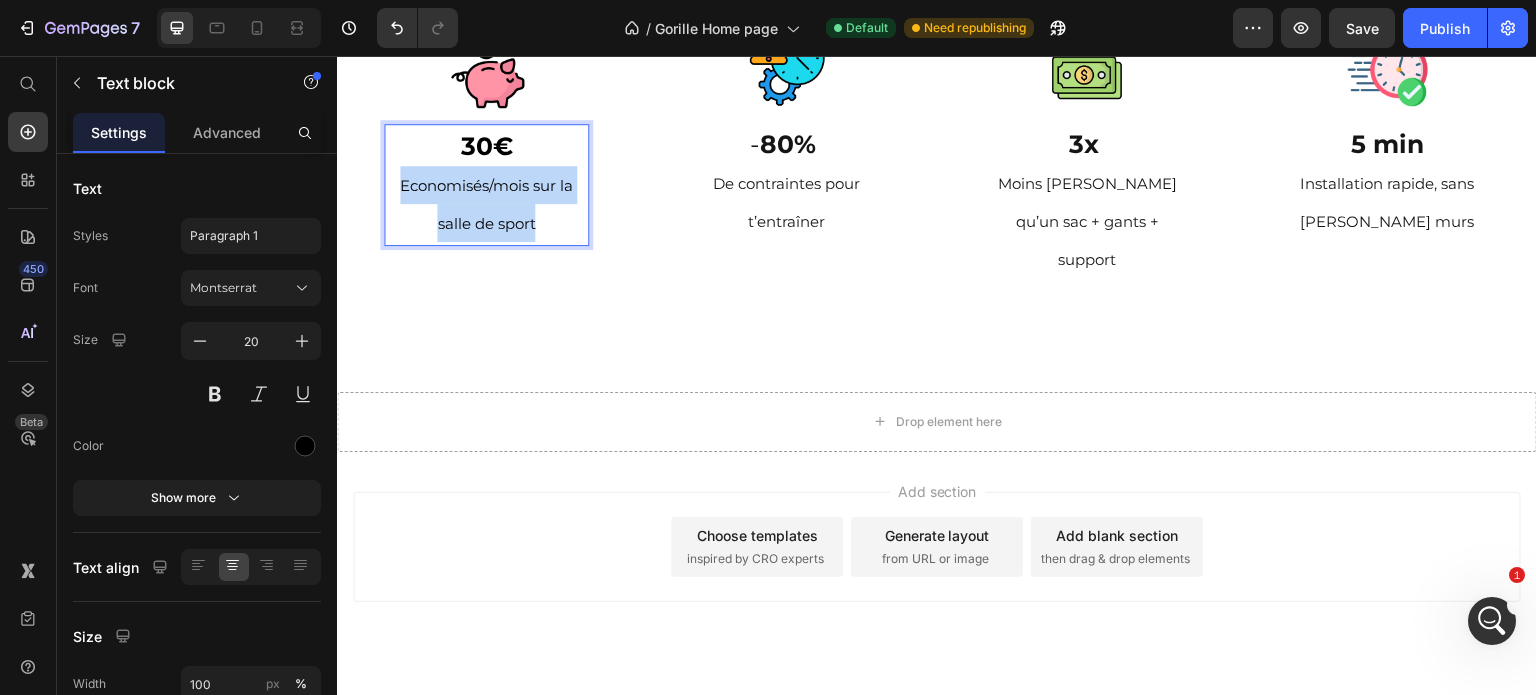 click on "Economisés/mois sur la salle de sport" at bounding box center (486, 204) 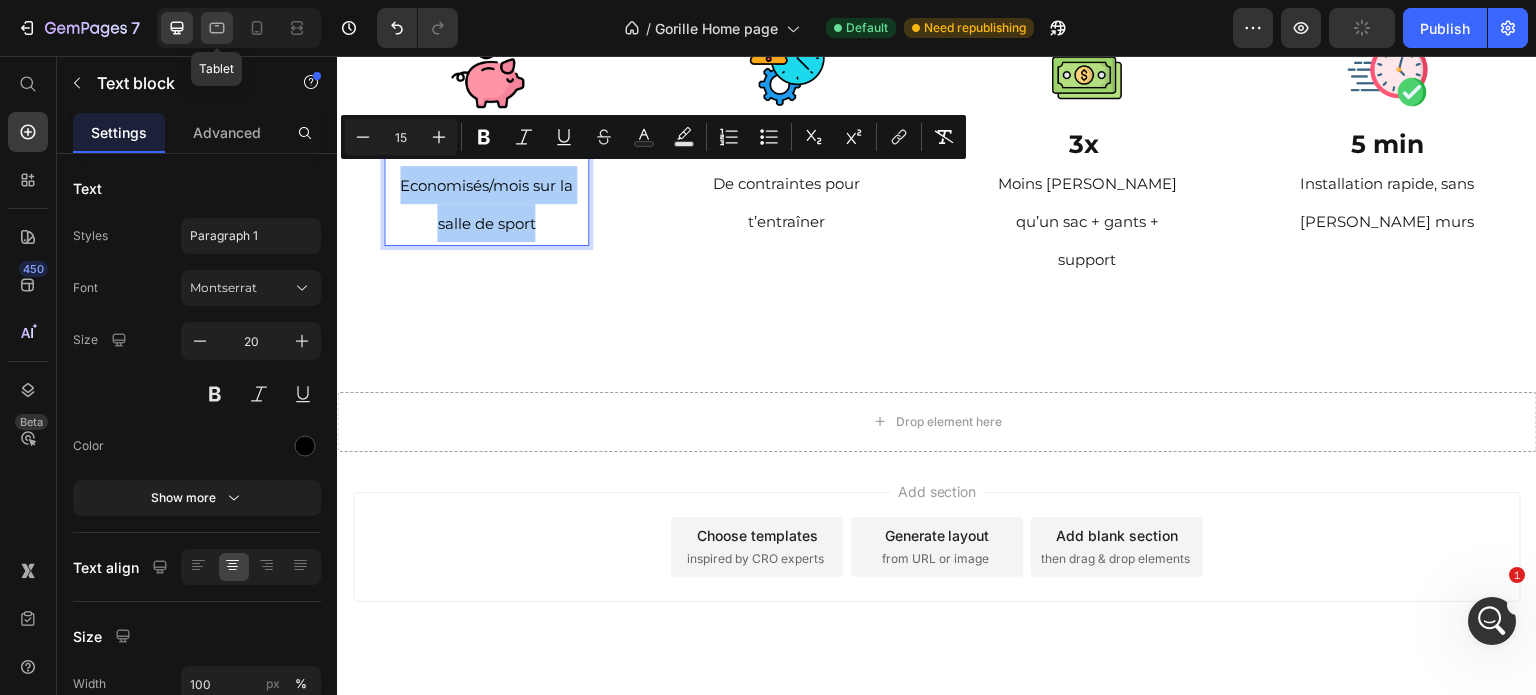 click 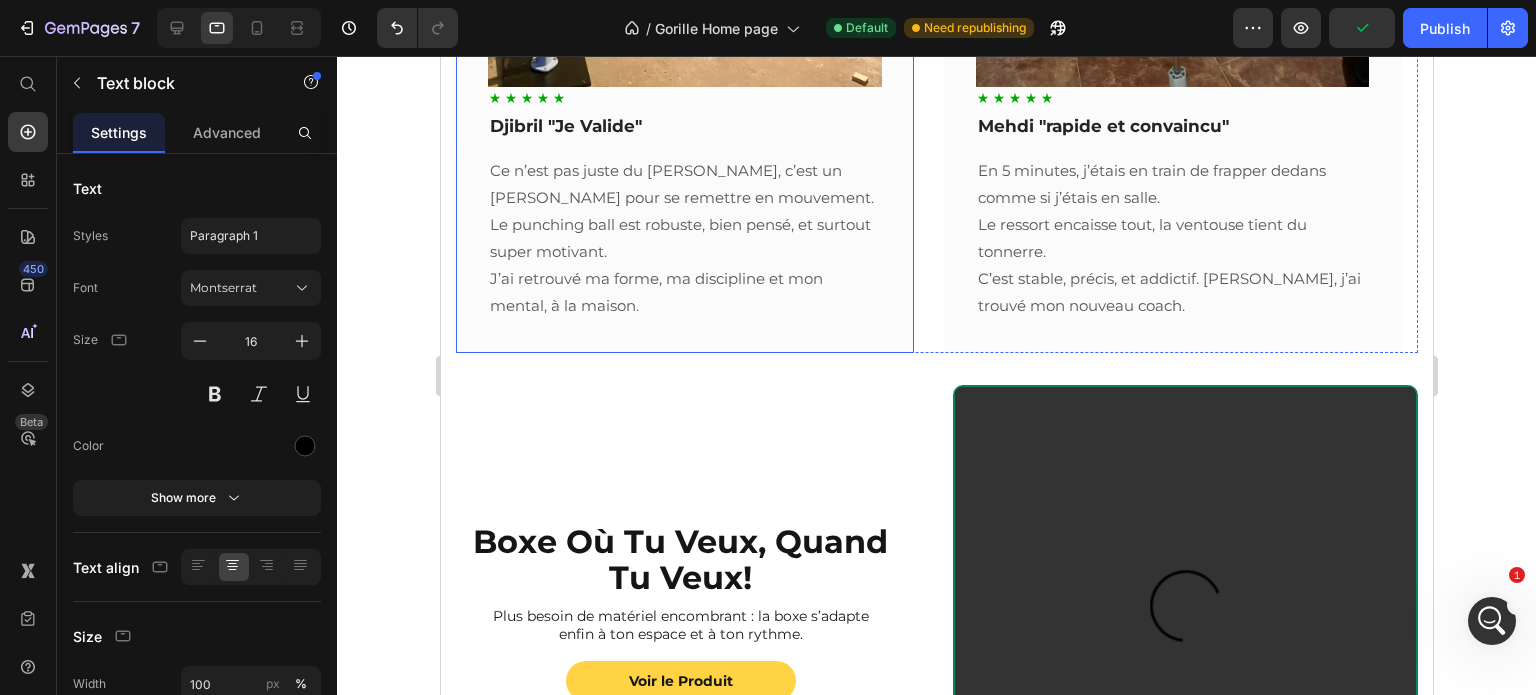 scroll, scrollTop: 2904, scrollLeft: 0, axis: vertical 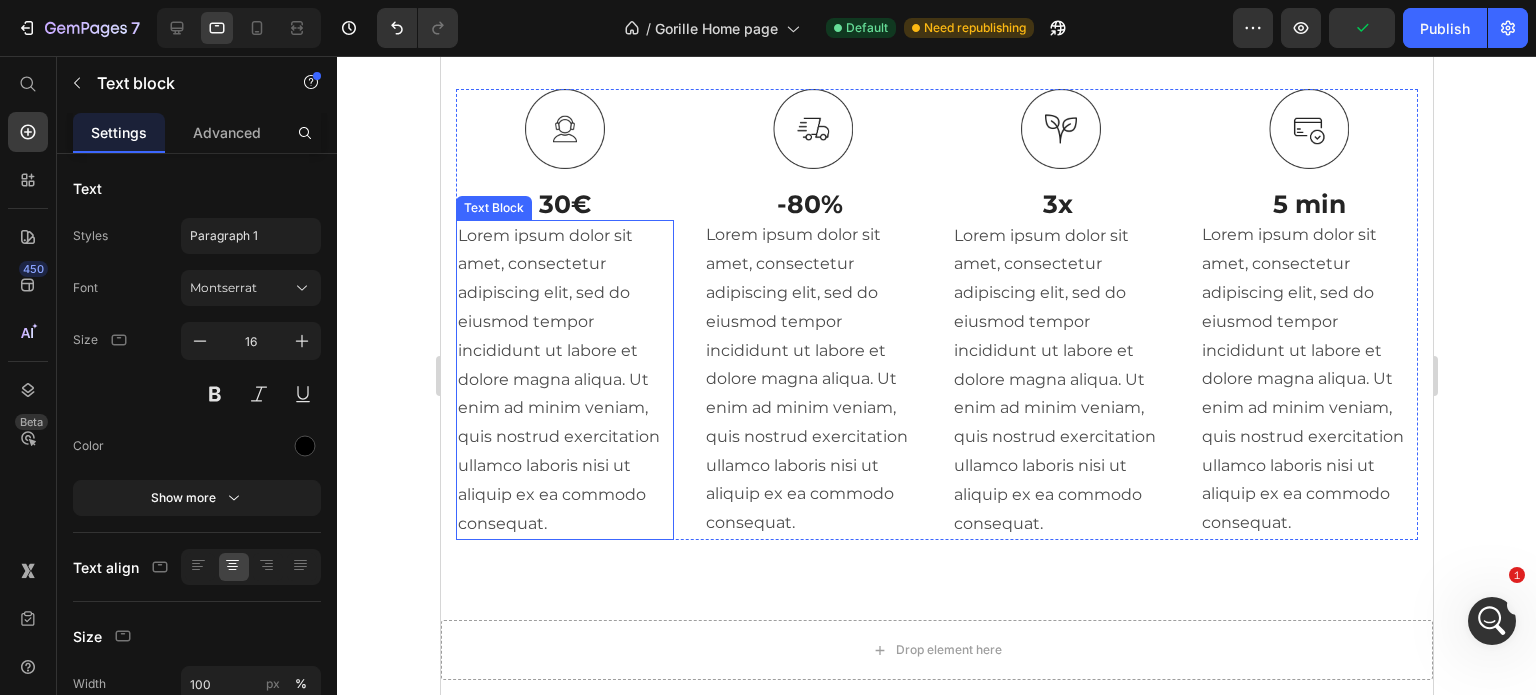 click on "Lorem ipsum dolor sit amet, consectetur adipiscing elit, sed do eiusmod tempor incididunt ut labore et dolore magna aliqua. Ut enim ad minim veniam, quis nostrud exercitation ullamco laboris nisi ut aliquip ex ea commodo consequat." at bounding box center (564, 380) 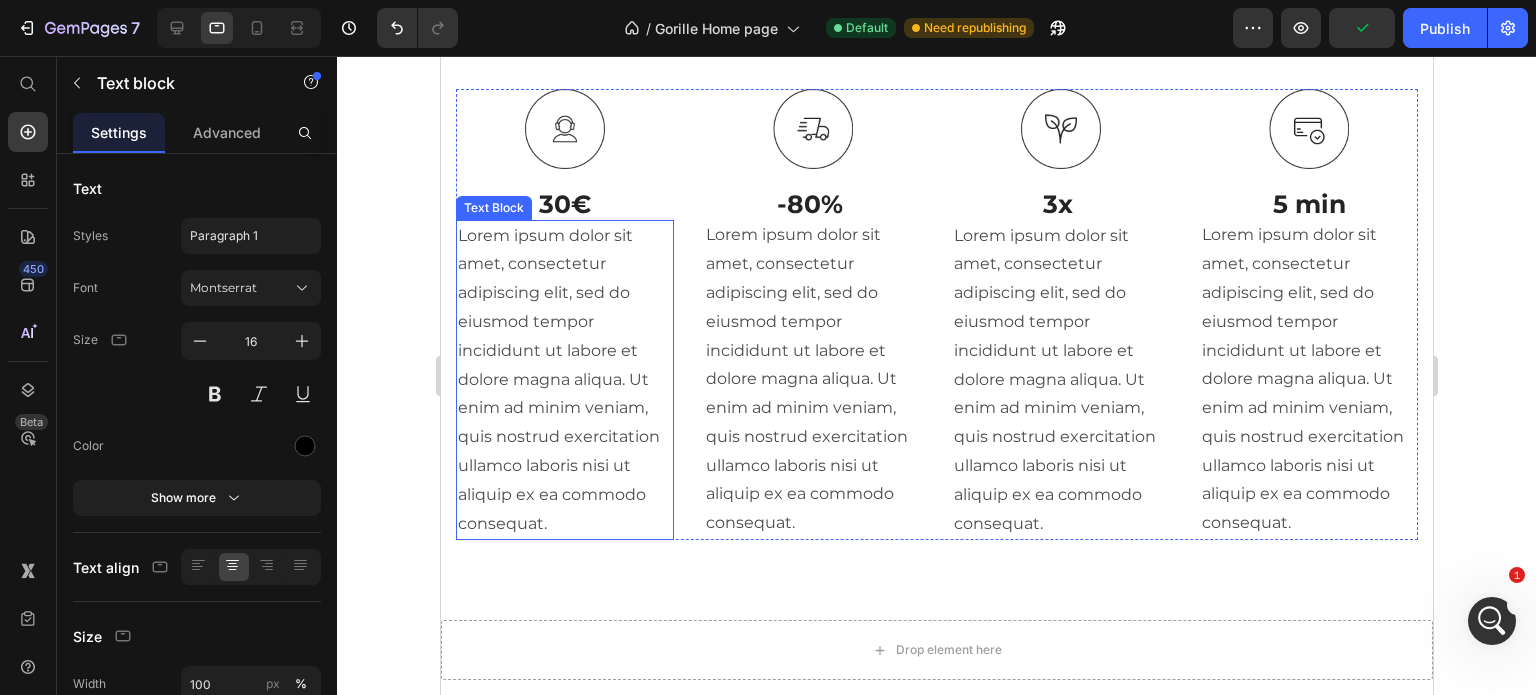 click on "Lorem ipsum dolor sit amet, consectetur adipiscing elit, sed do eiusmod tempor incididunt ut labore et dolore magna aliqua. Ut enim ad minim veniam, quis nostrud exercitation ullamco laboris nisi ut aliquip ex ea commodo consequat." at bounding box center [564, 380] 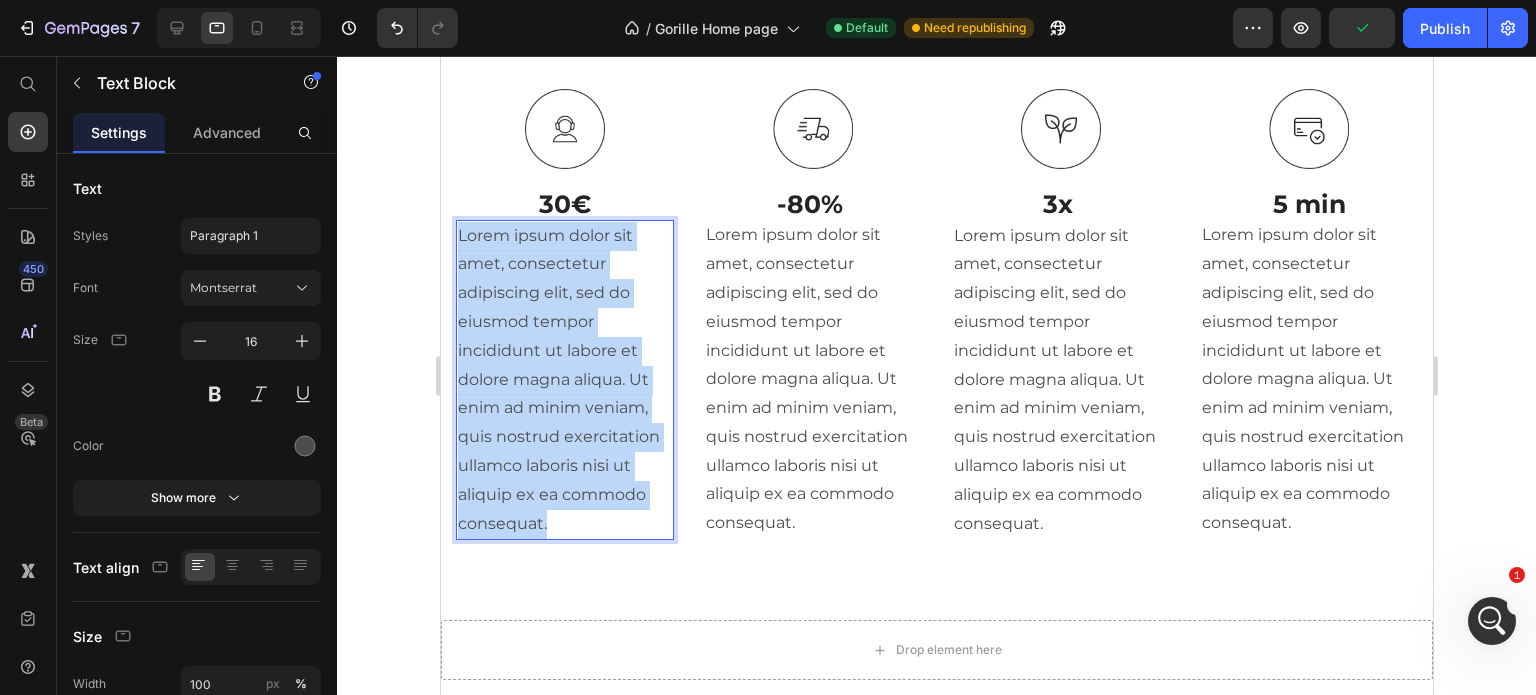 click on "Lorem ipsum dolor sit amet, consectetur adipiscing elit, sed do eiusmod tempor incididunt ut labore et dolore magna aliqua. Ut enim ad minim veniam, quis nostrud exercitation ullamco laboris nisi ut aliquip ex ea commodo consequat." at bounding box center (564, 380) 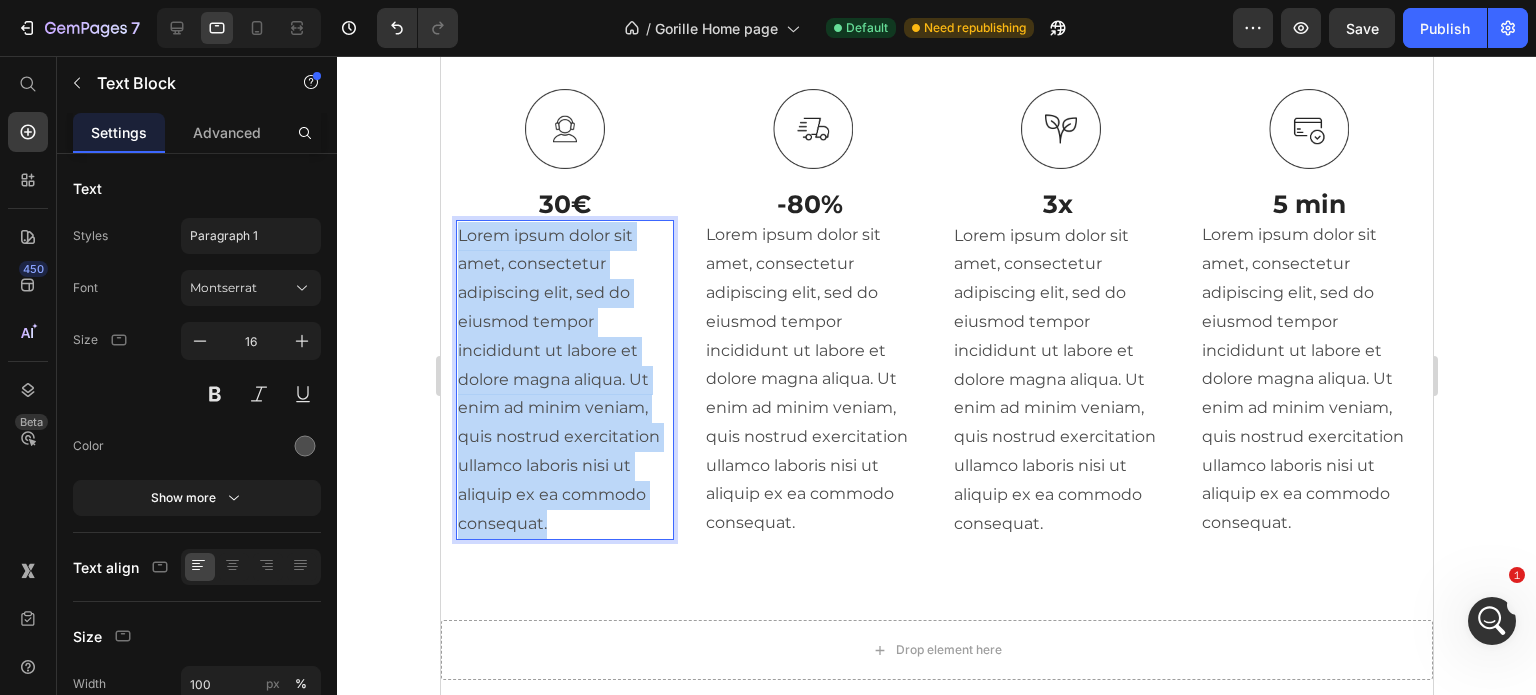 click on "Lorem ipsum dolor sit amet, consectetur adipiscing elit, sed do eiusmod tempor incididunt ut labore et dolore magna aliqua. Ut enim ad minim veniam, quis nostrud exercitation ullamco laboris nisi ut aliquip ex ea commodo consequat." at bounding box center (564, 380) 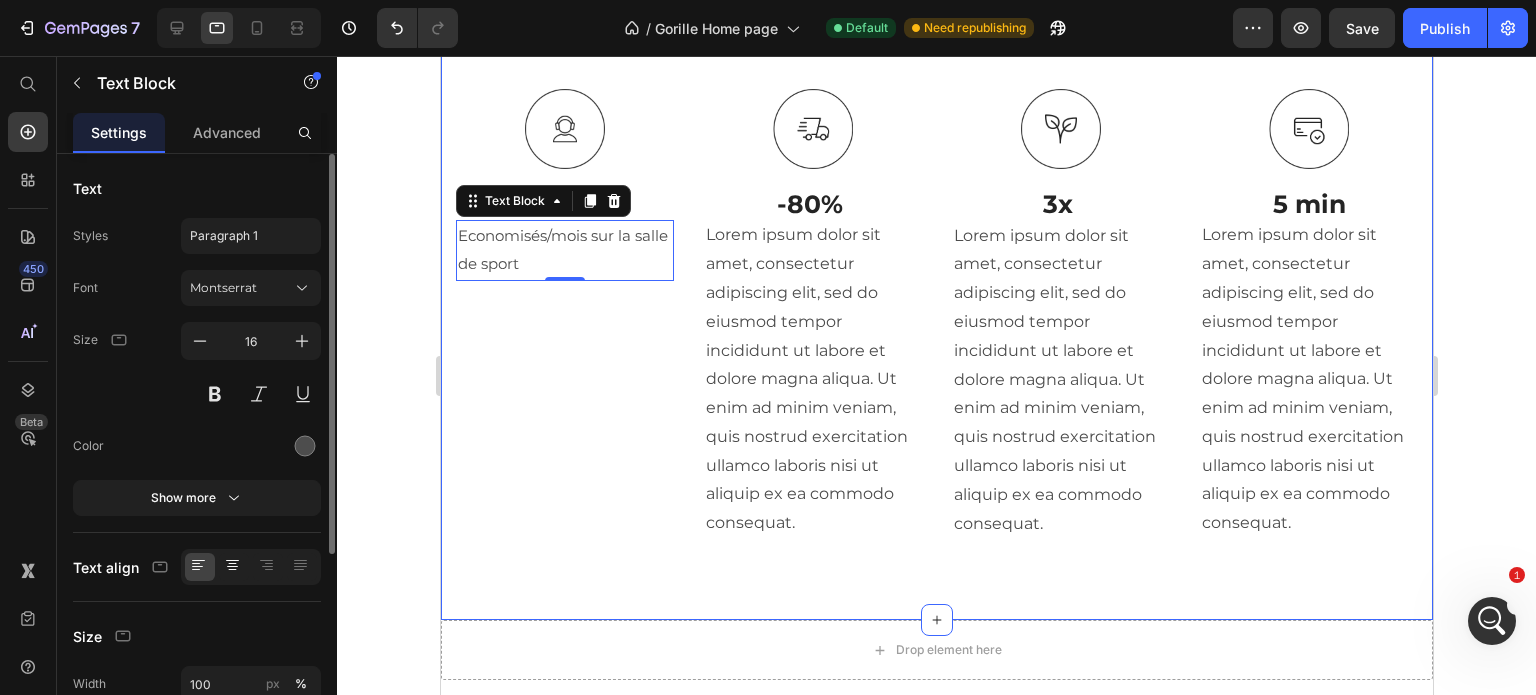 click 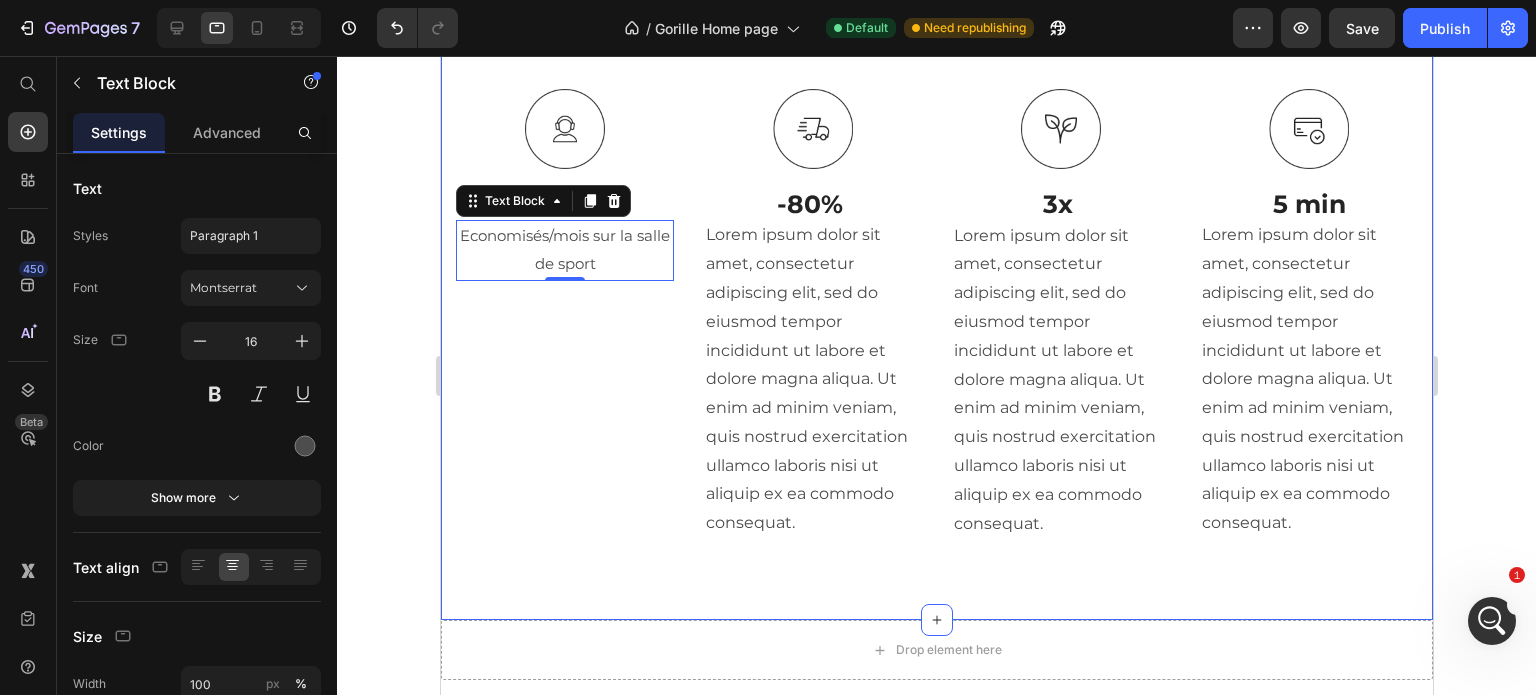 click on "Image 30€  Text Block Economisés/mois sur la salle de sport Text Block   0" at bounding box center (564, 314) 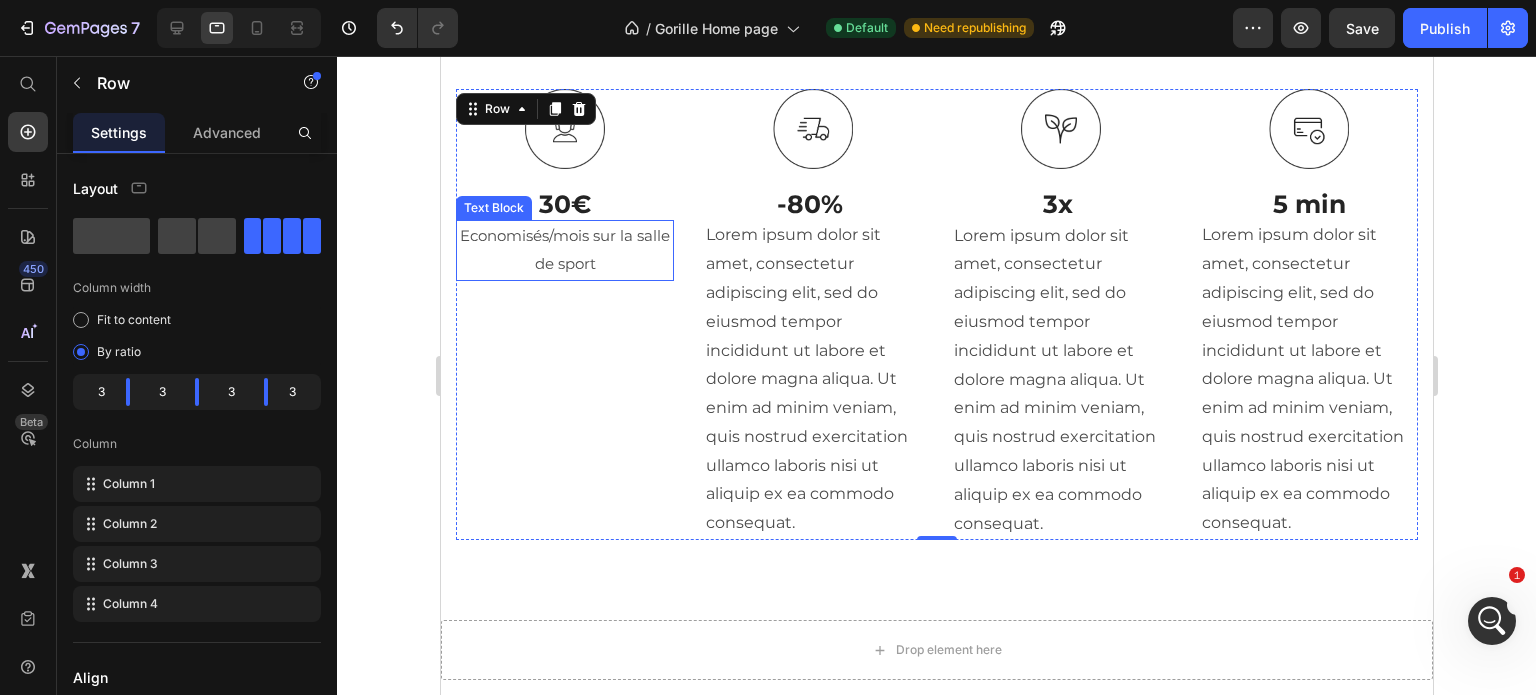 click on "Economisés/mois sur la salle de sport" at bounding box center (564, 250) 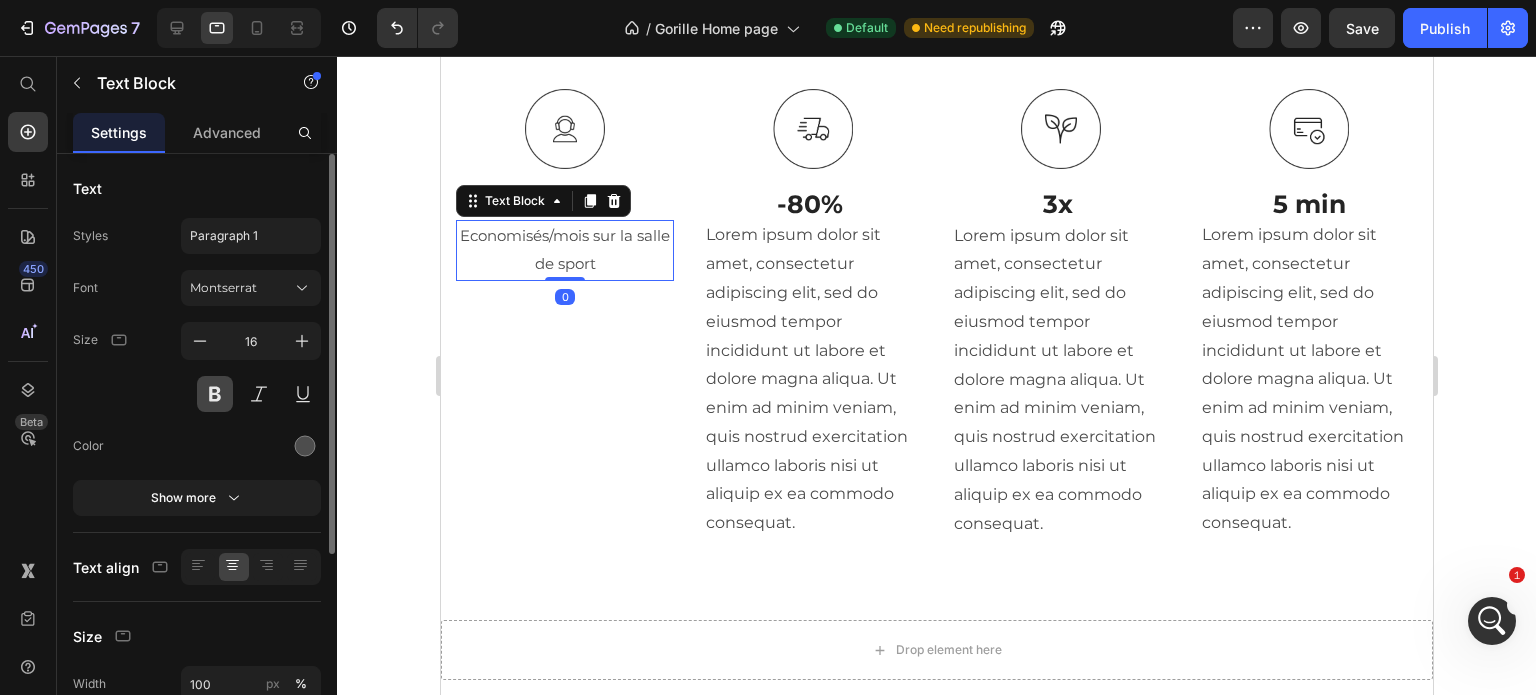 click at bounding box center (215, 394) 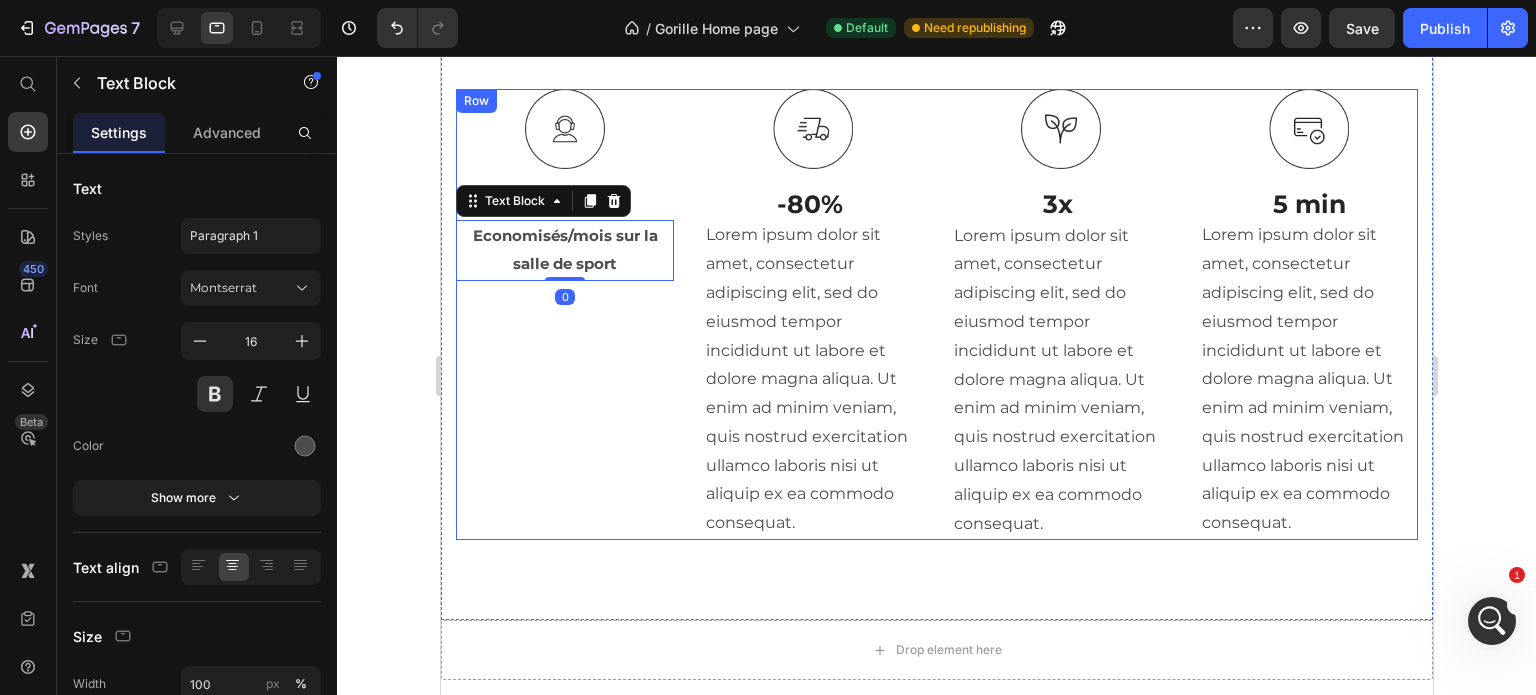 click on "Image 30€  Text Block Economisés/mois sur la salle de sport Text Block   0" at bounding box center [564, 314] 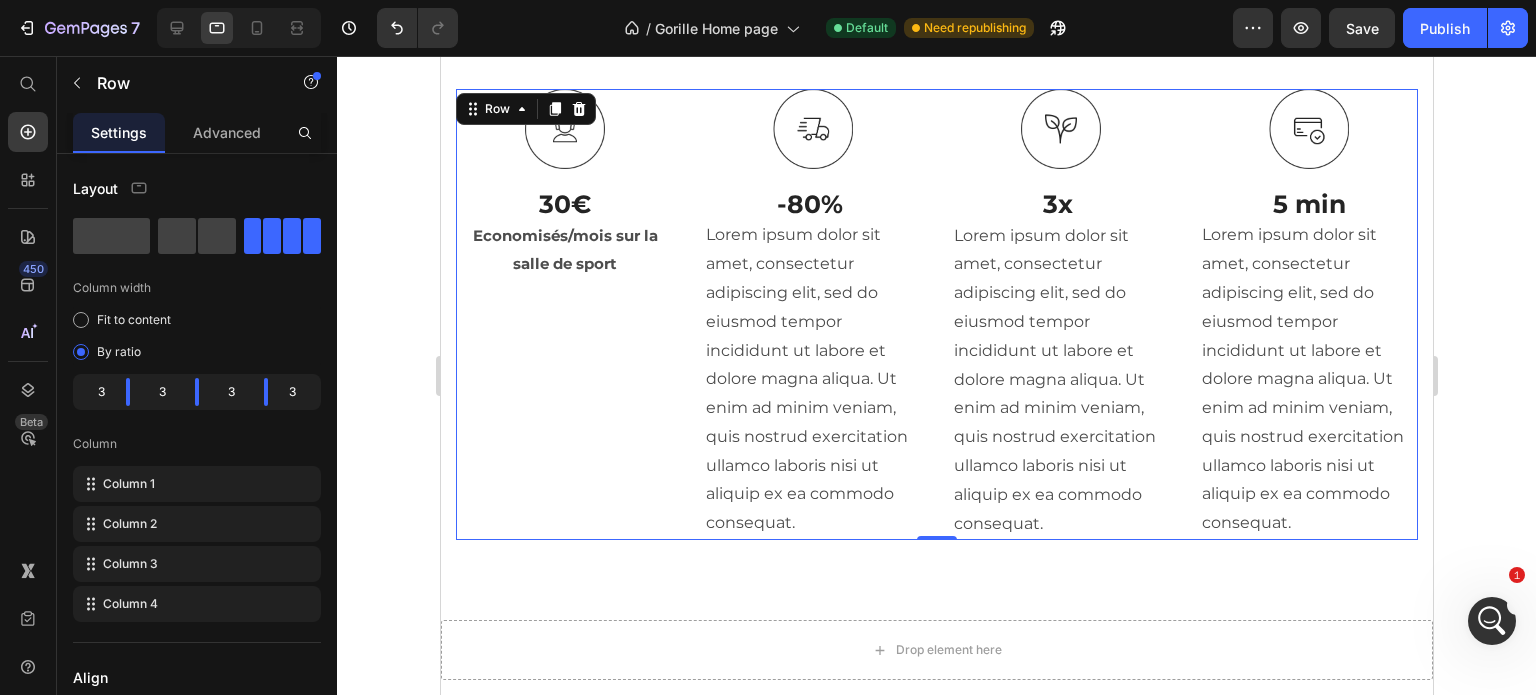 scroll, scrollTop: 2738, scrollLeft: 0, axis: vertical 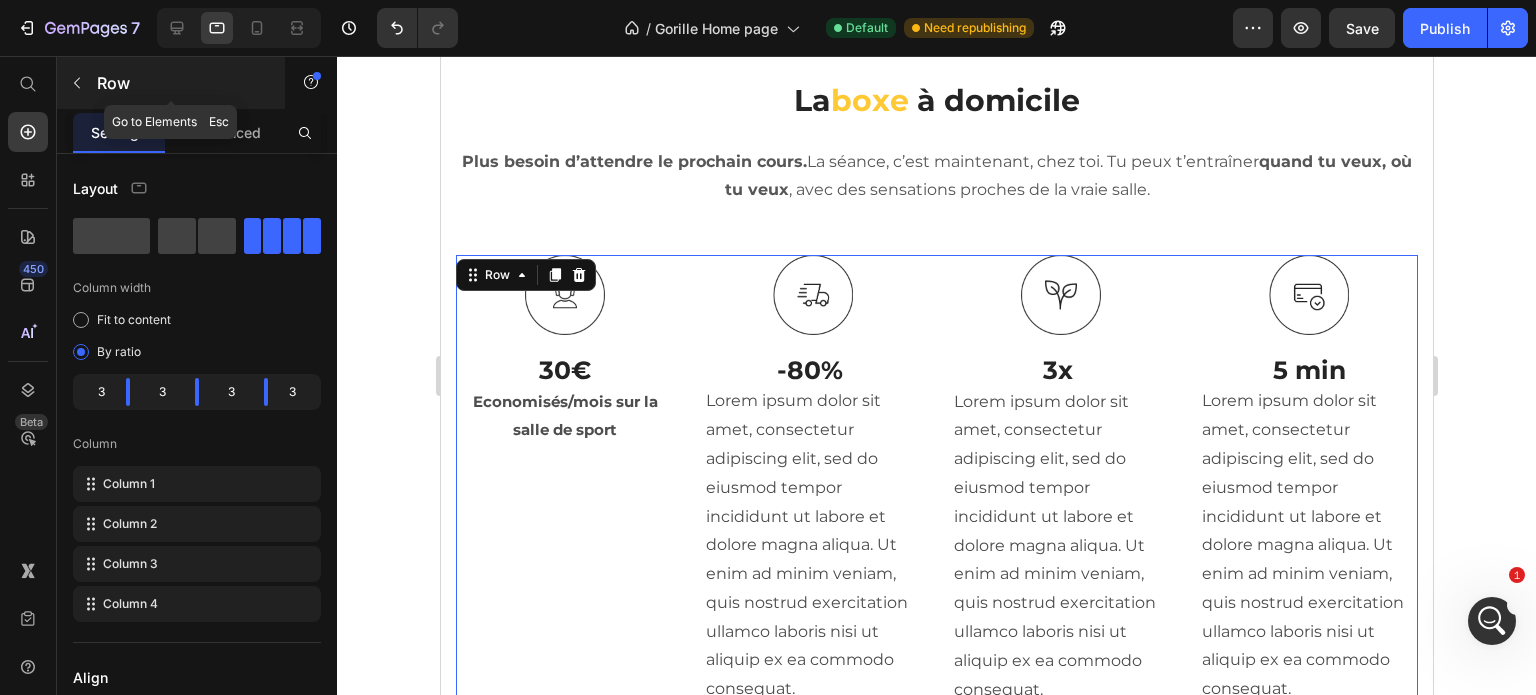 click on "Row" at bounding box center (182, 83) 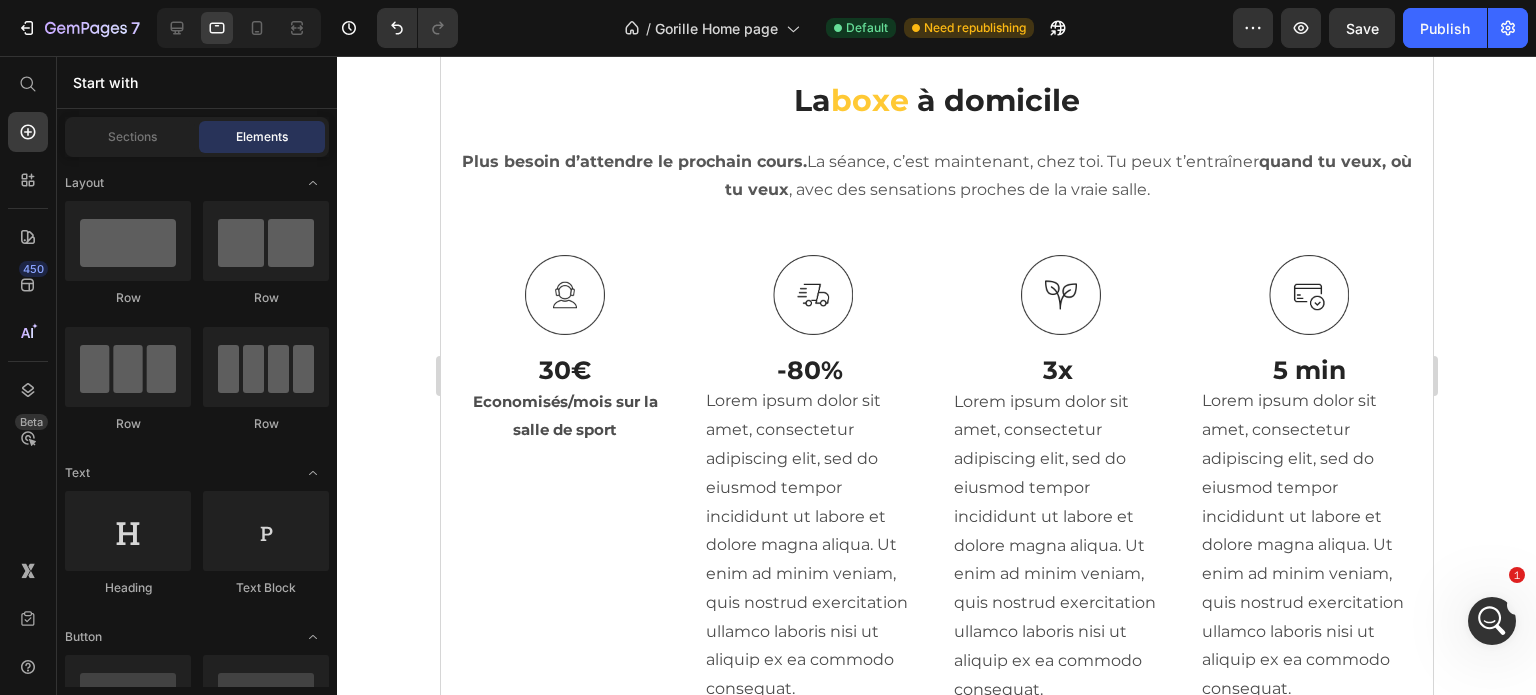 click 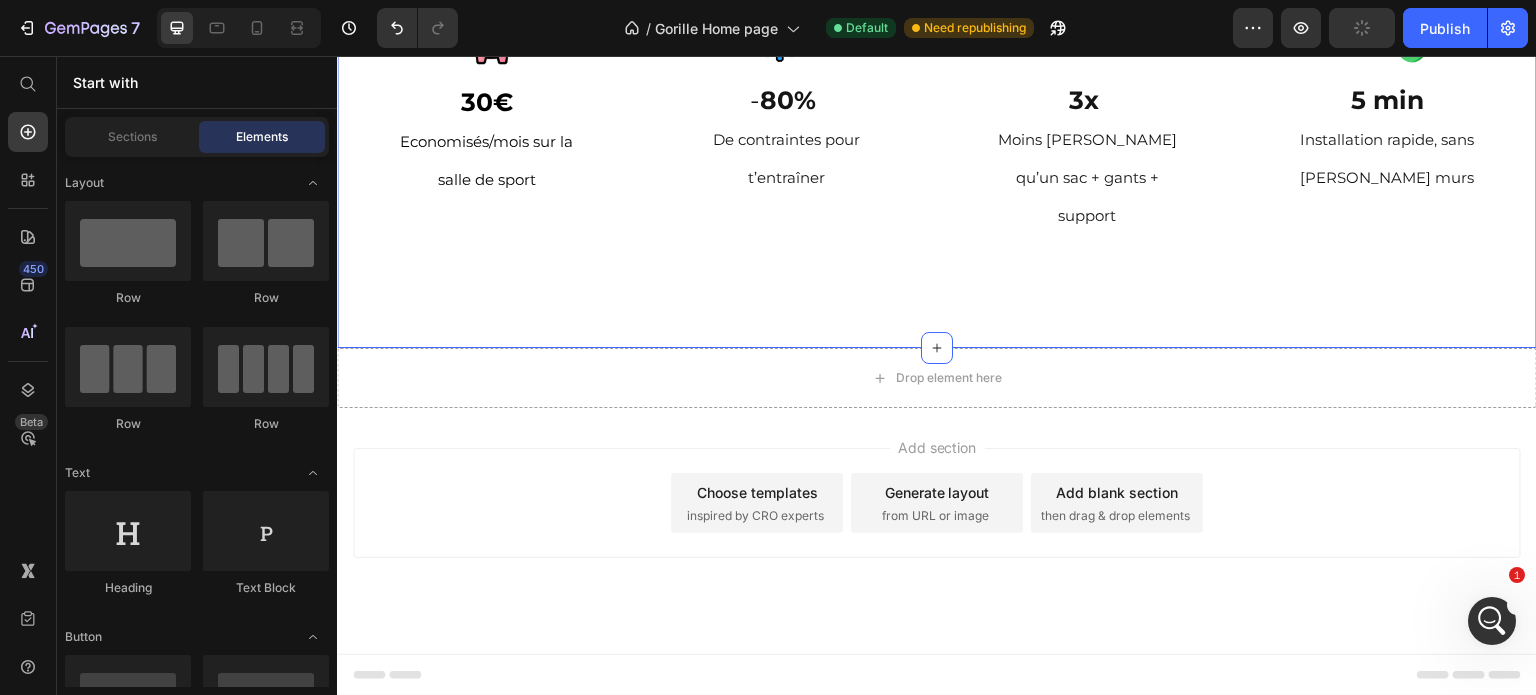 scroll, scrollTop: 2403, scrollLeft: 0, axis: vertical 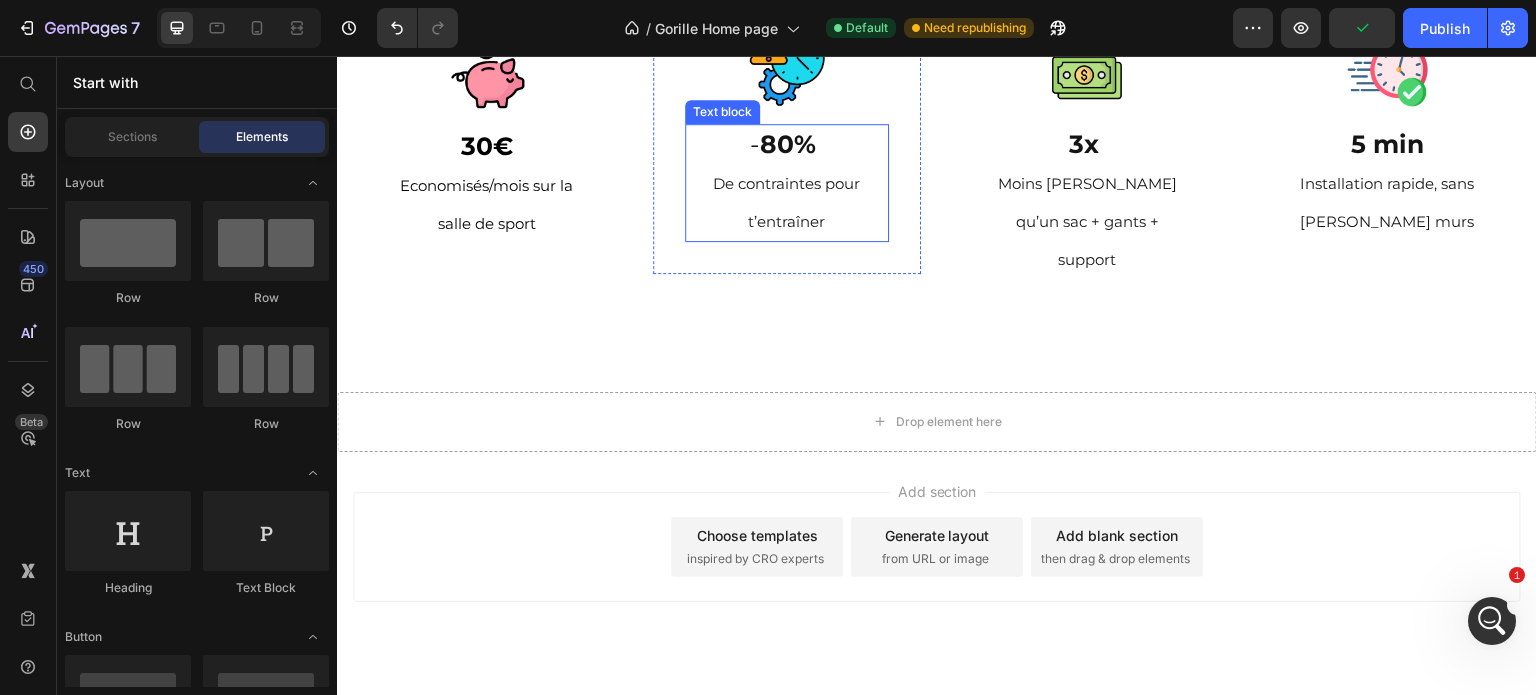 click on "De contraintes pour t’entraîner" at bounding box center (787, 202) 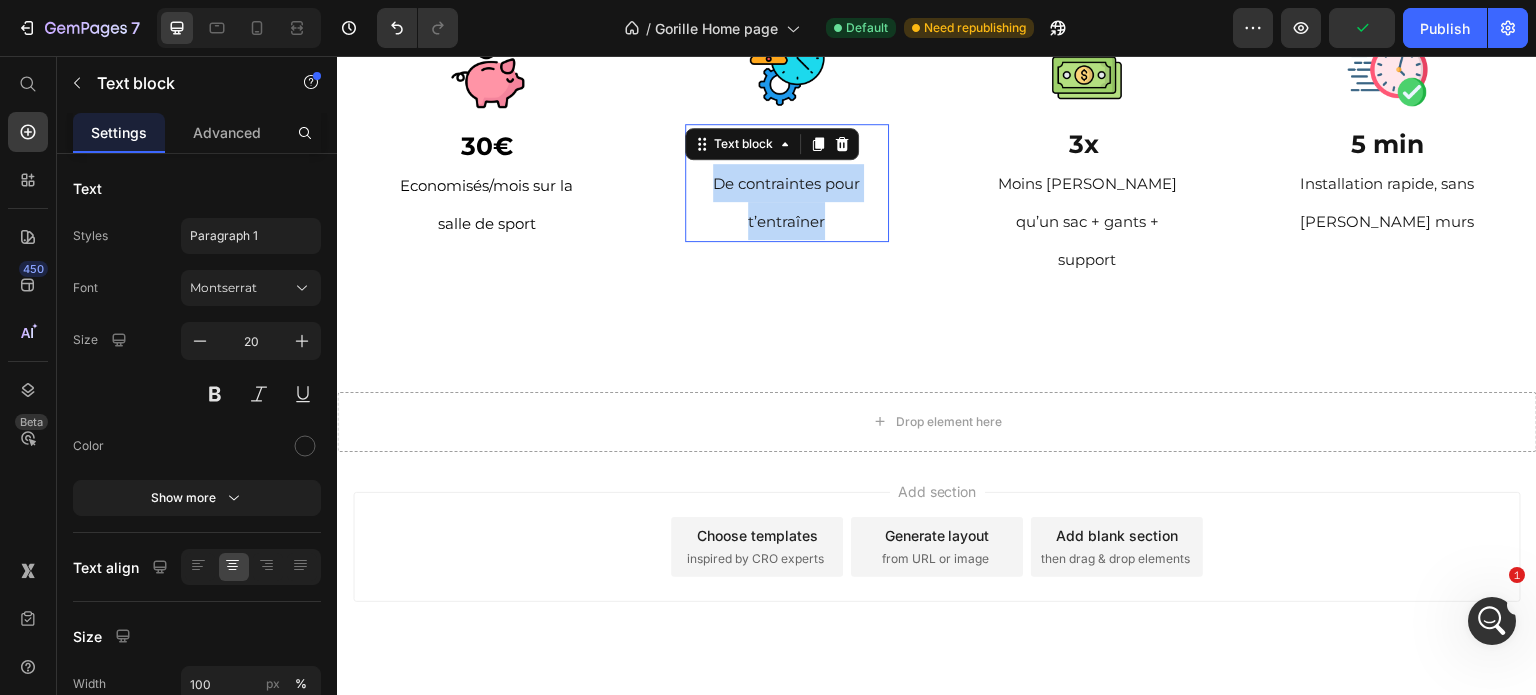 click on "De contraintes pour t’entraîner" at bounding box center [787, 202] 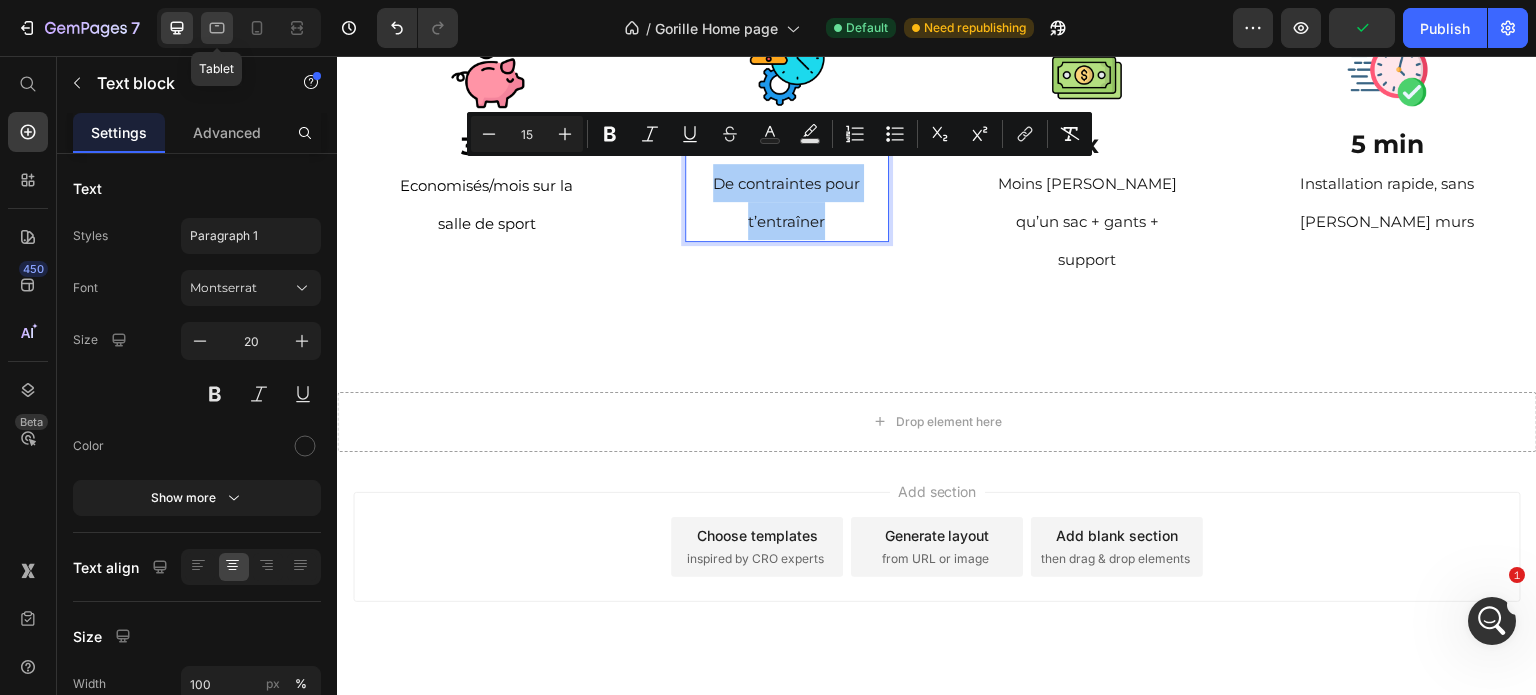 click 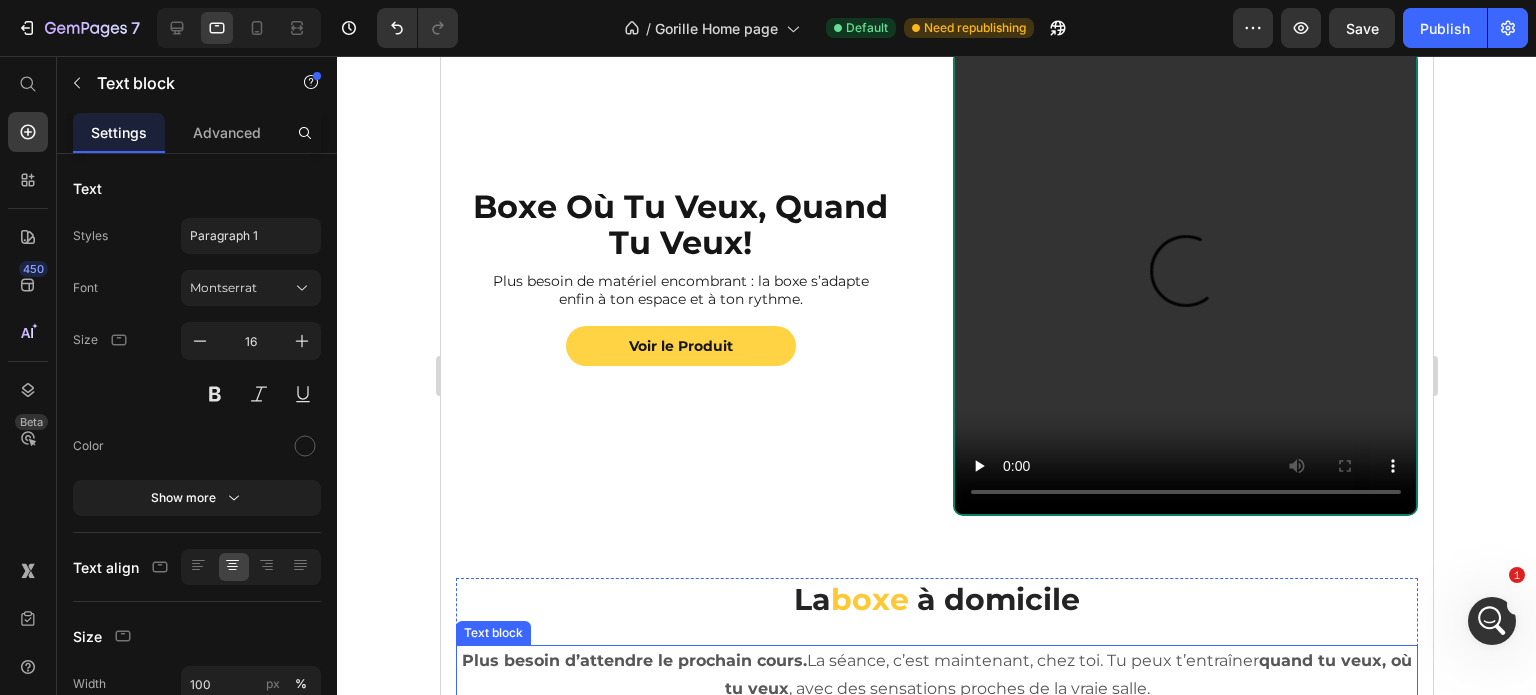 scroll, scrollTop: 3072, scrollLeft: 0, axis: vertical 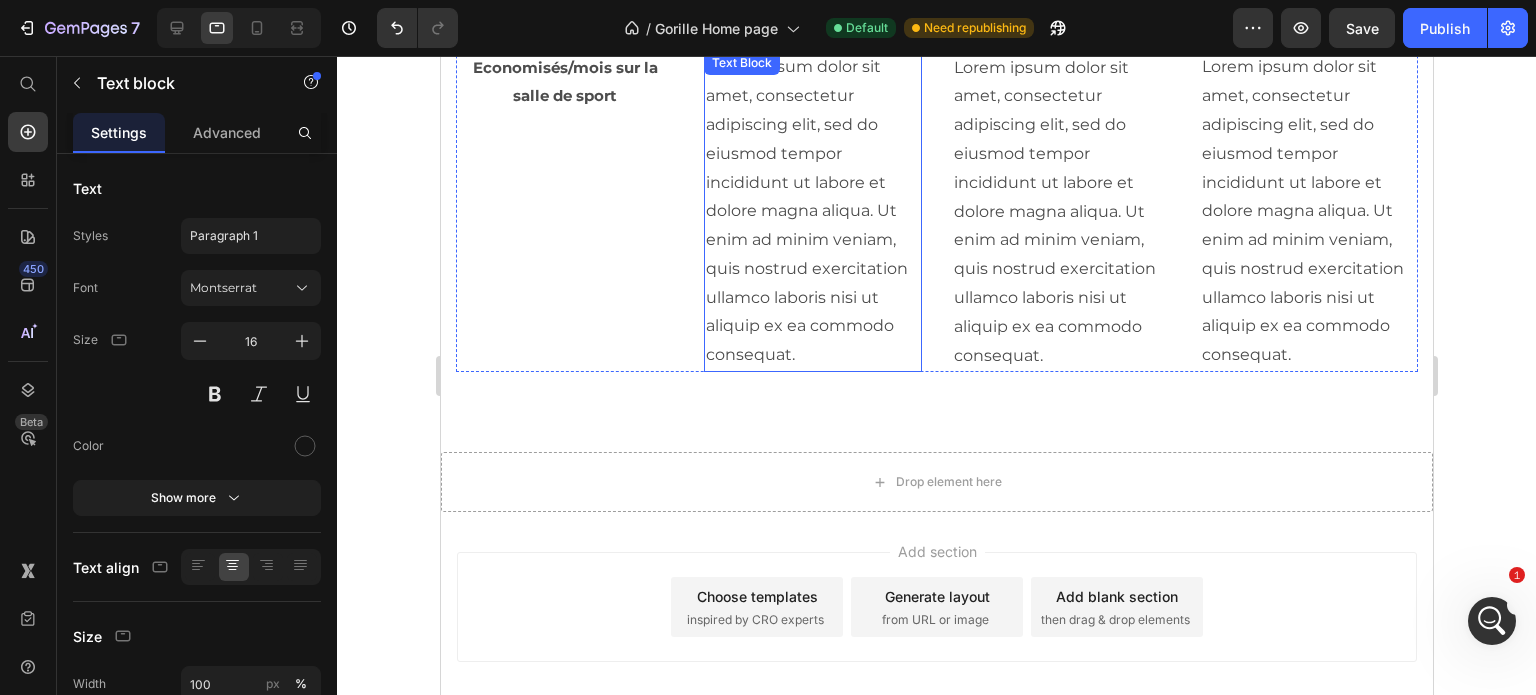 click on "Lorem ipsum dolor sit amet, consectetur adipiscing elit, sed do eiusmod tempor incididunt ut labore et dolore magna aliqua. Ut enim ad minim veniam, quis nostrud exercitation ullamco laboris nisi ut aliquip ex ea commodo consequat." at bounding box center (812, 211) 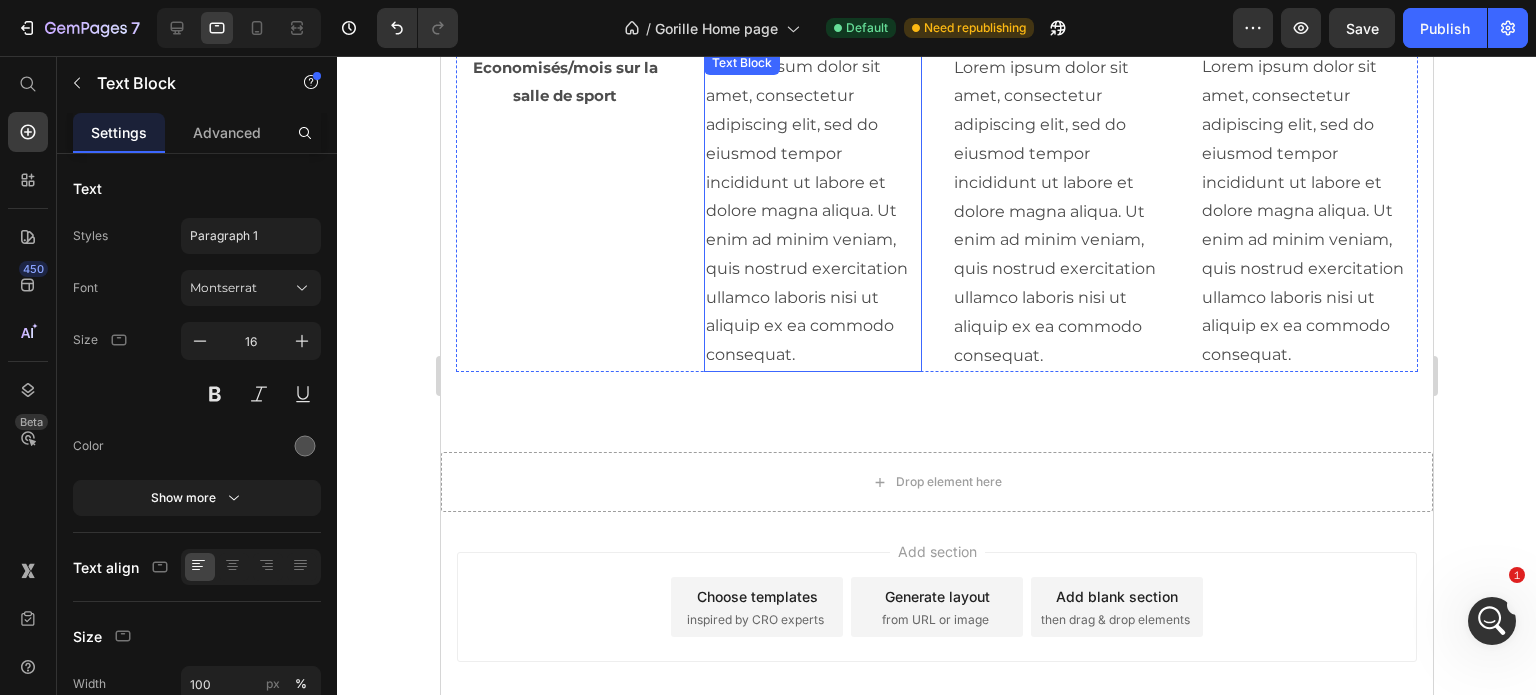 click on "Lorem ipsum dolor sit amet, consectetur adipiscing elit, sed do eiusmod tempor incididunt ut labore et dolore magna aliqua. Ut enim ad minim veniam, quis nostrud exercitation ullamco laboris nisi ut aliquip ex ea commodo consequat." at bounding box center (812, 211) 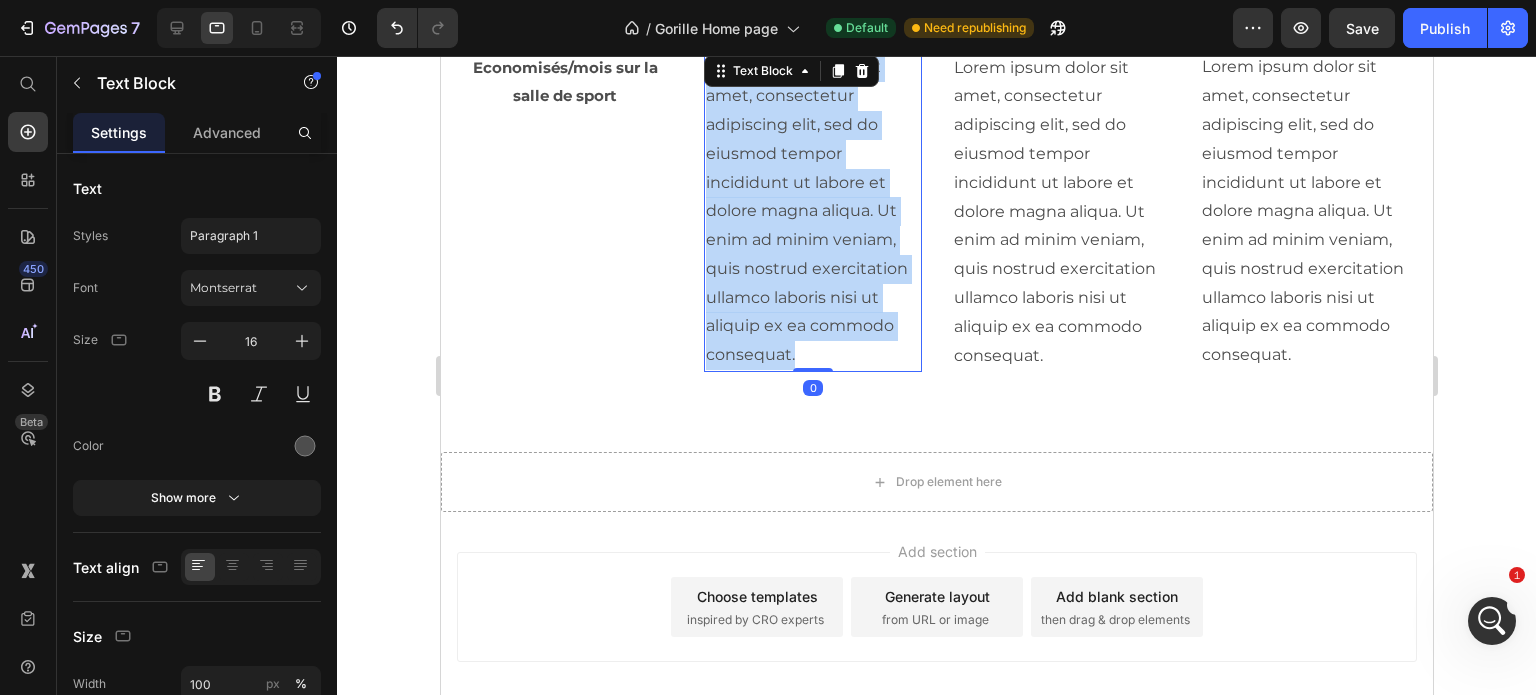 click on "Lorem ipsum dolor sit amet, consectetur adipiscing elit, sed do eiusmod tempor incididunt ut labore et dolore magna aliqua. Ut enim ad minim veniam, quis nostrud exercitation ullamco laboris nisi ut aliquip ex ea commodo consequat." at bounding box center [812, 211] 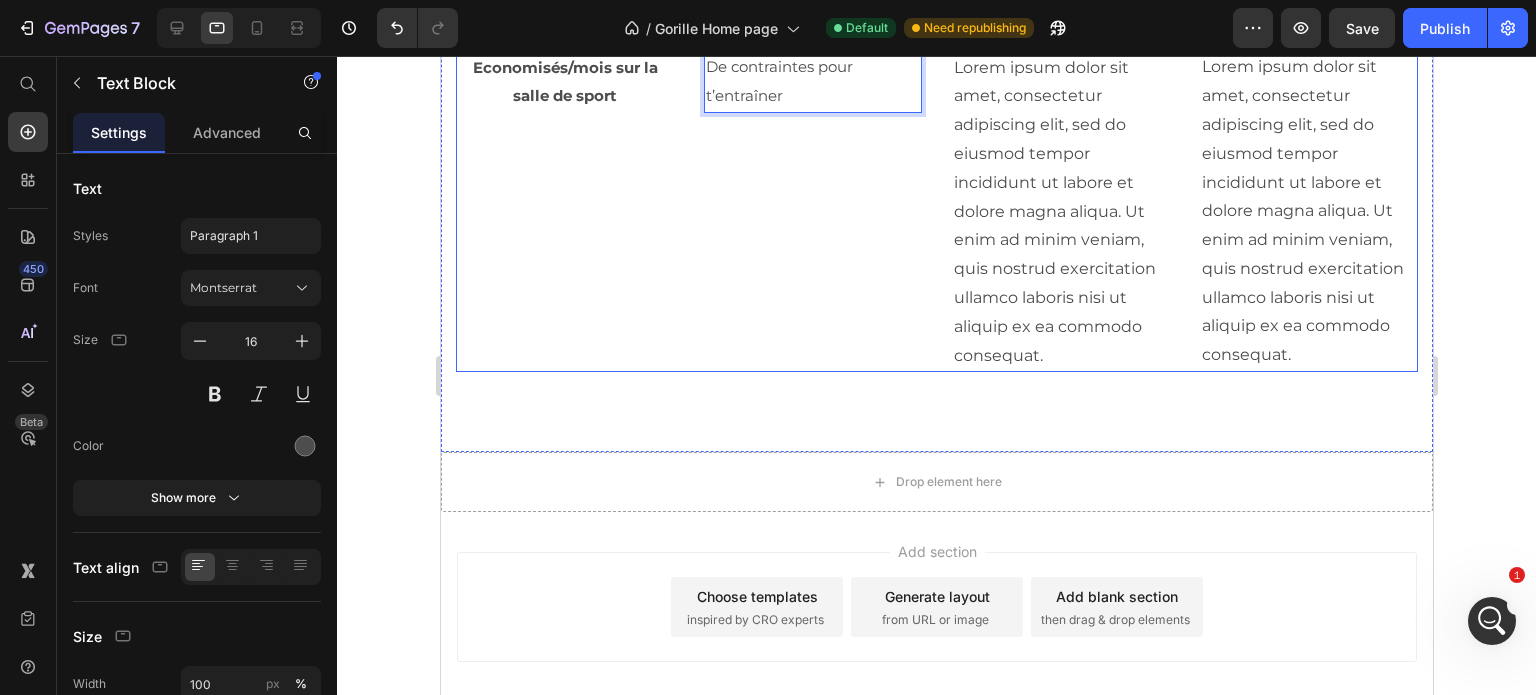 scroll, scrollTop: 2905, scrollLeft: 0, axis: vertical 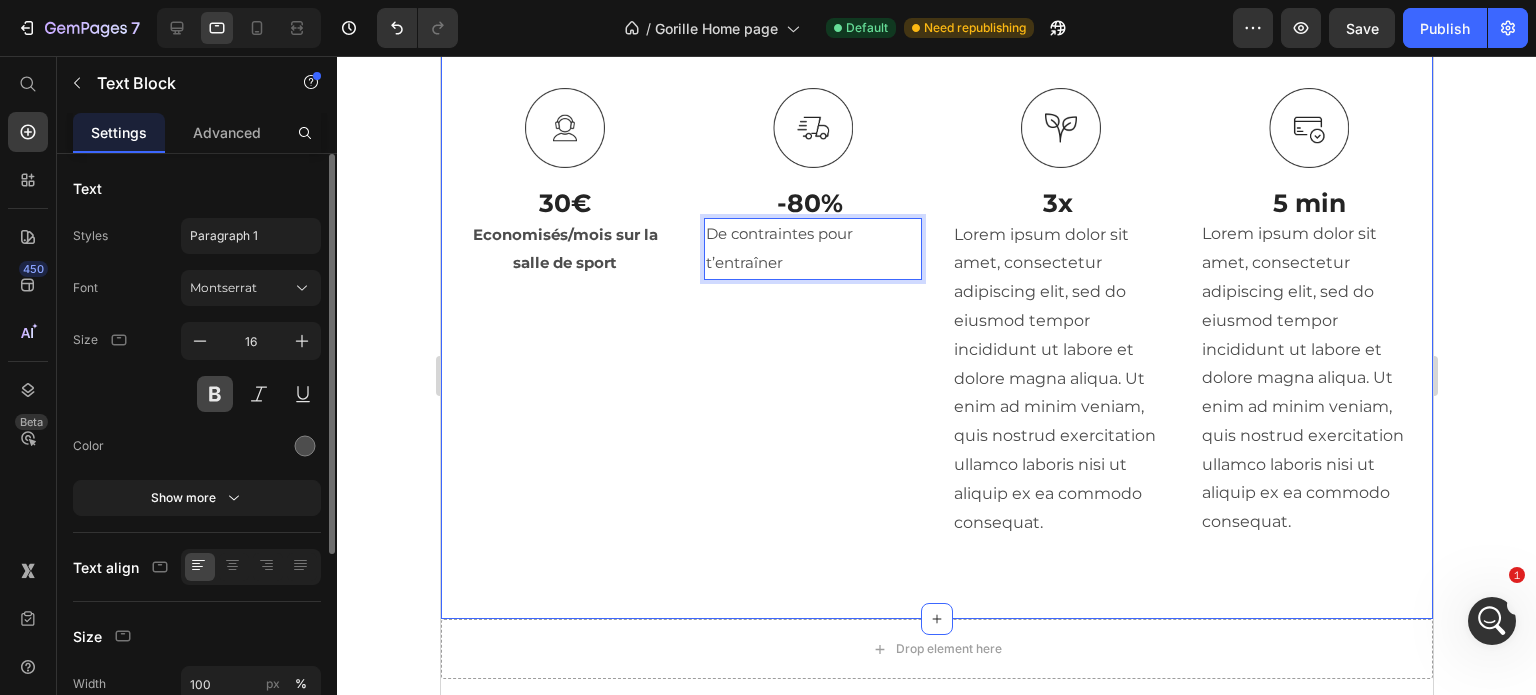 click at bounding box center (215, 394) 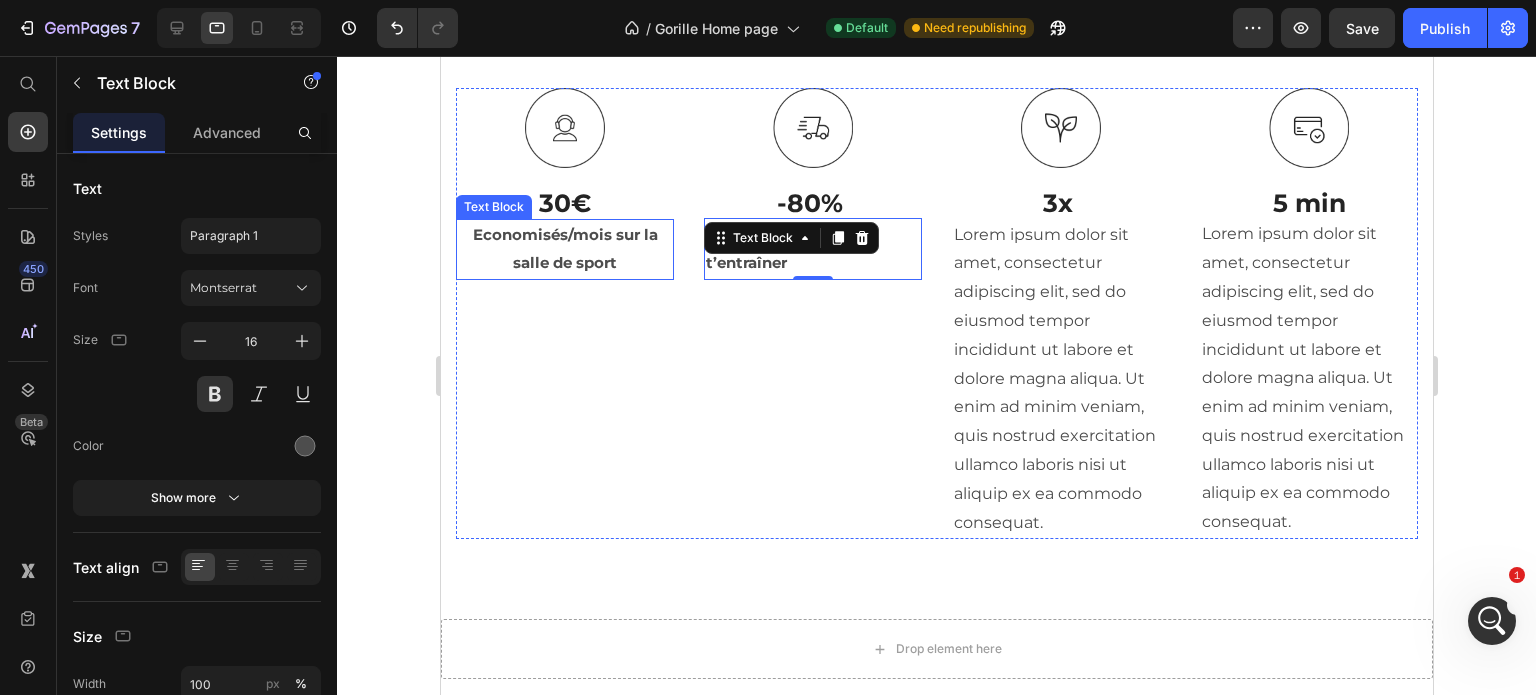 click on "Economisés/mois sur la salle de sport" at bounding box center (564, 249) 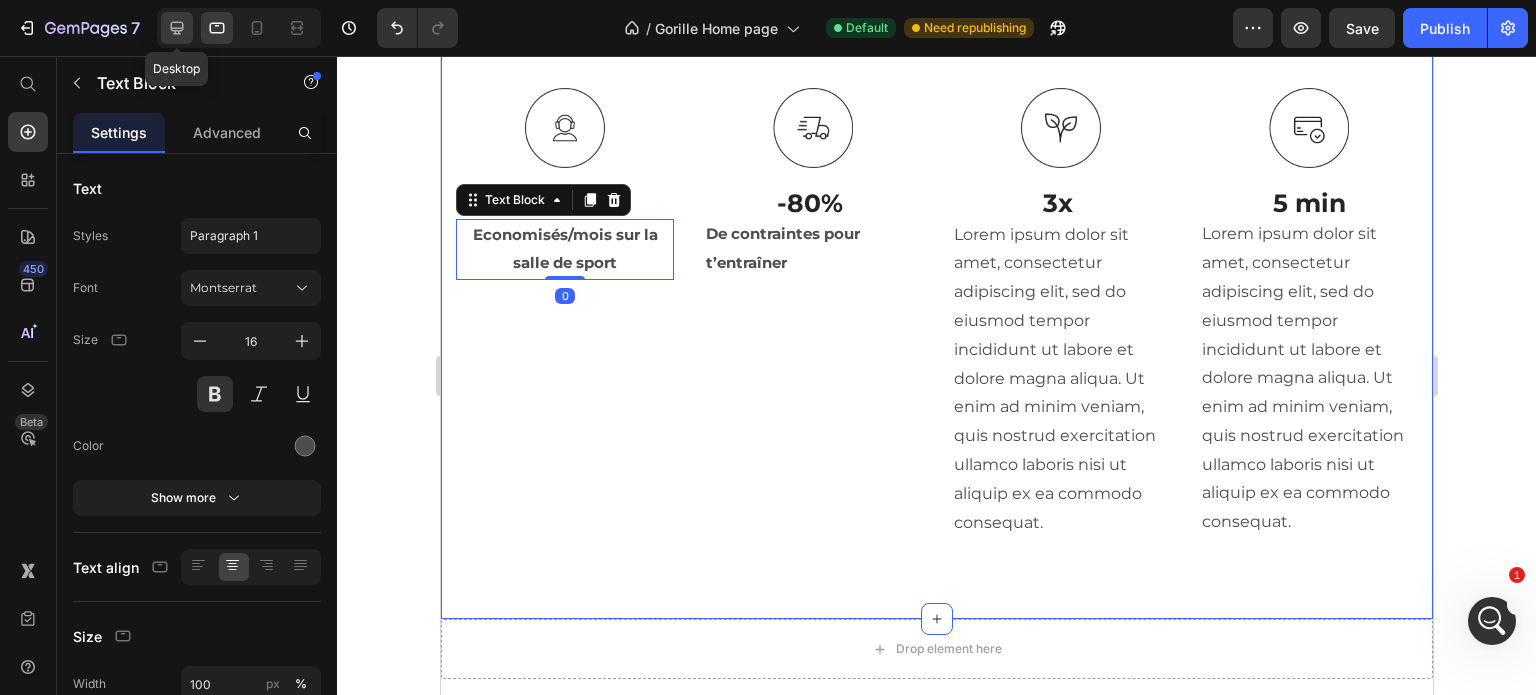 click 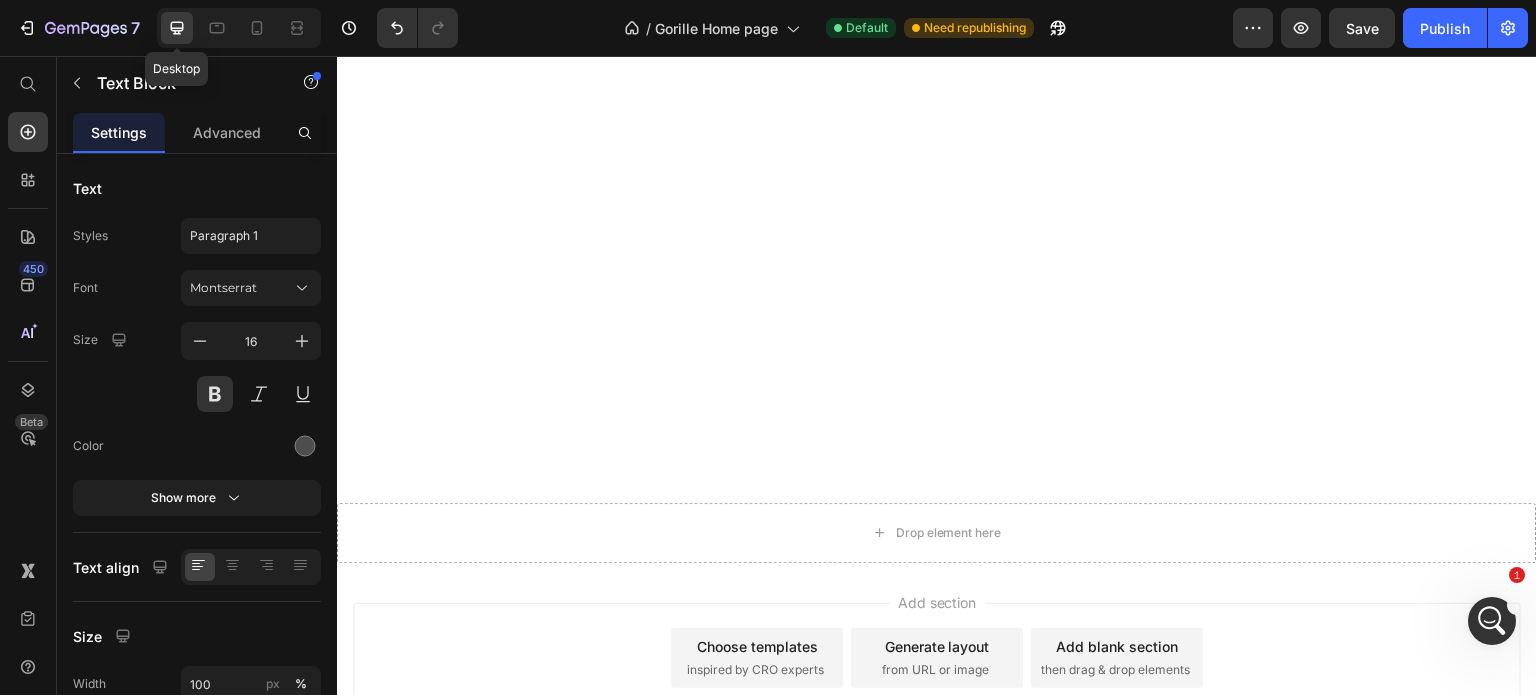 scroll, scrollTop: 2332, scrollLeft: 0, axis: vertical 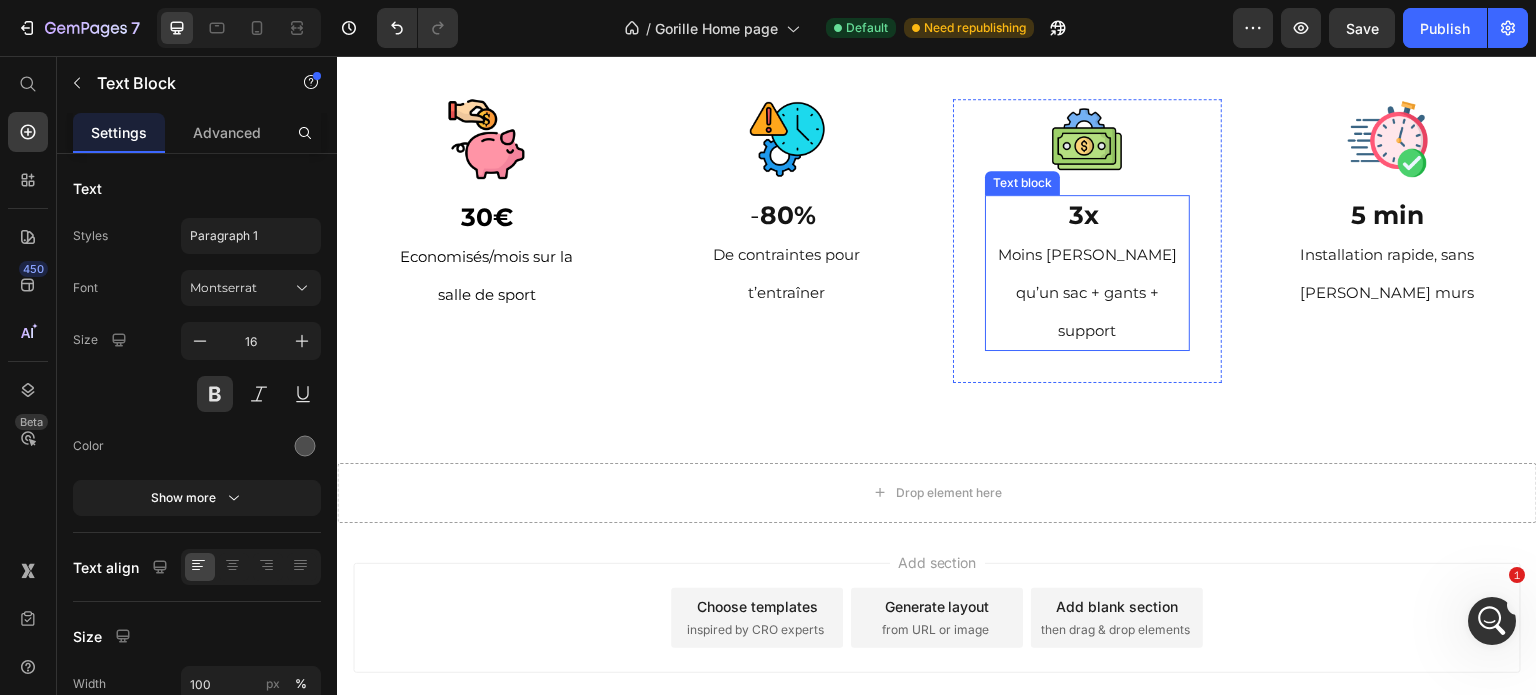 click on "Moins cher qu’un sac + gants + support" at bounding box center [1087, 292] 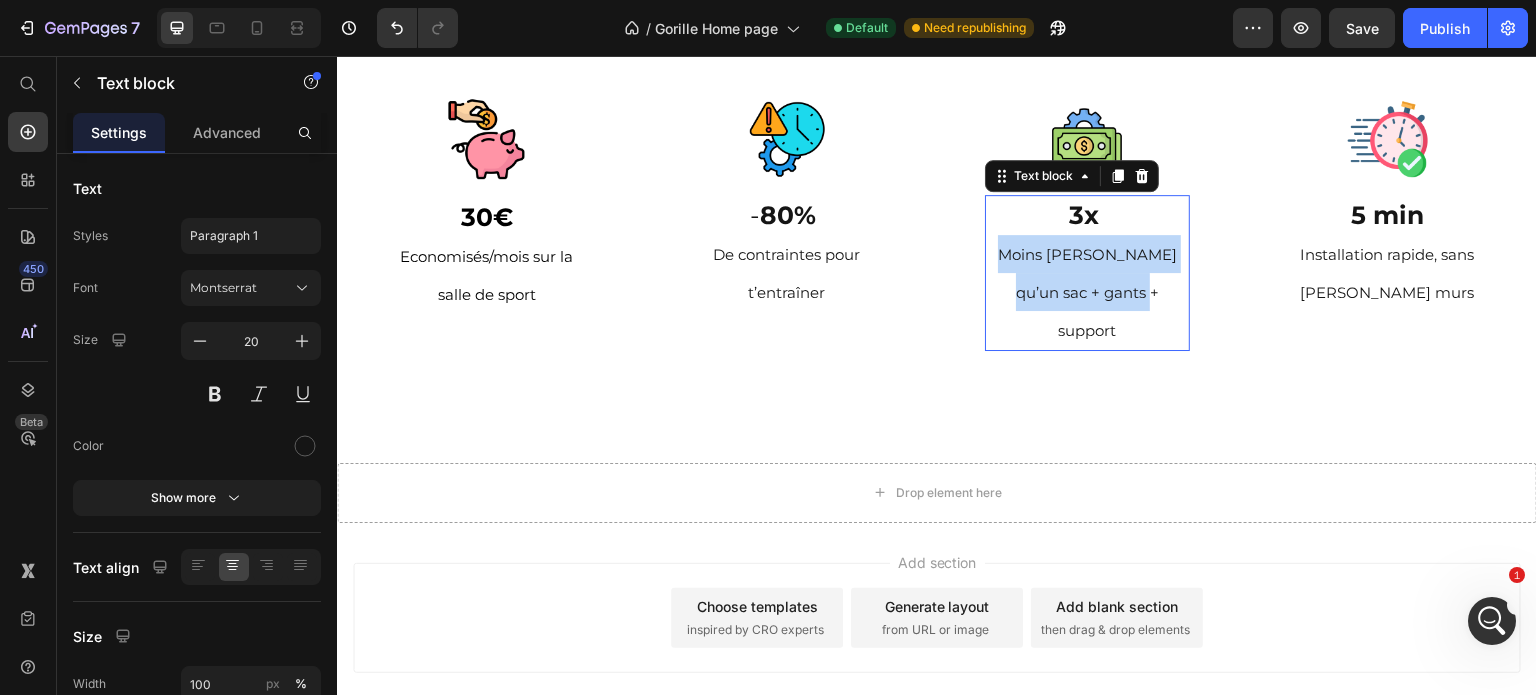 click on "Moins cher qu’un sac + gants + support" at bounding box center (1087, 292) 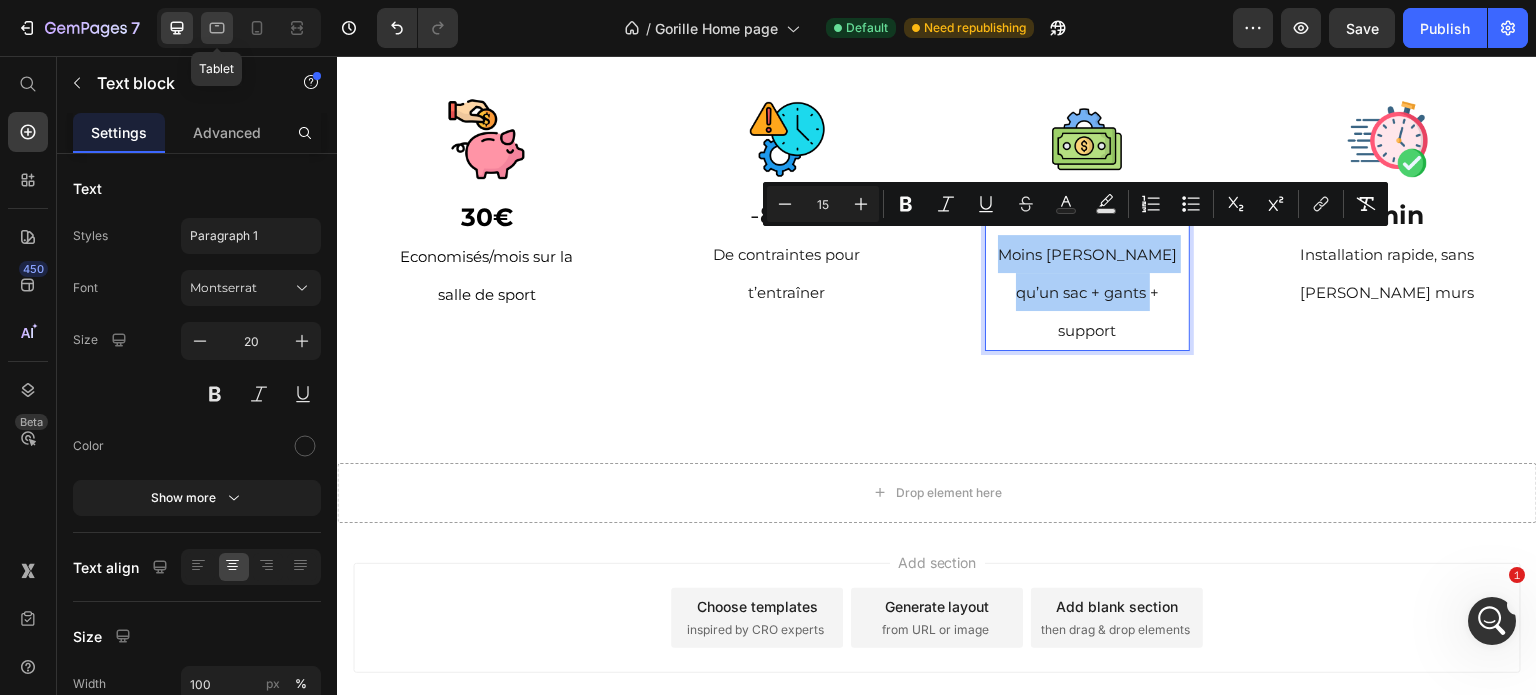 click 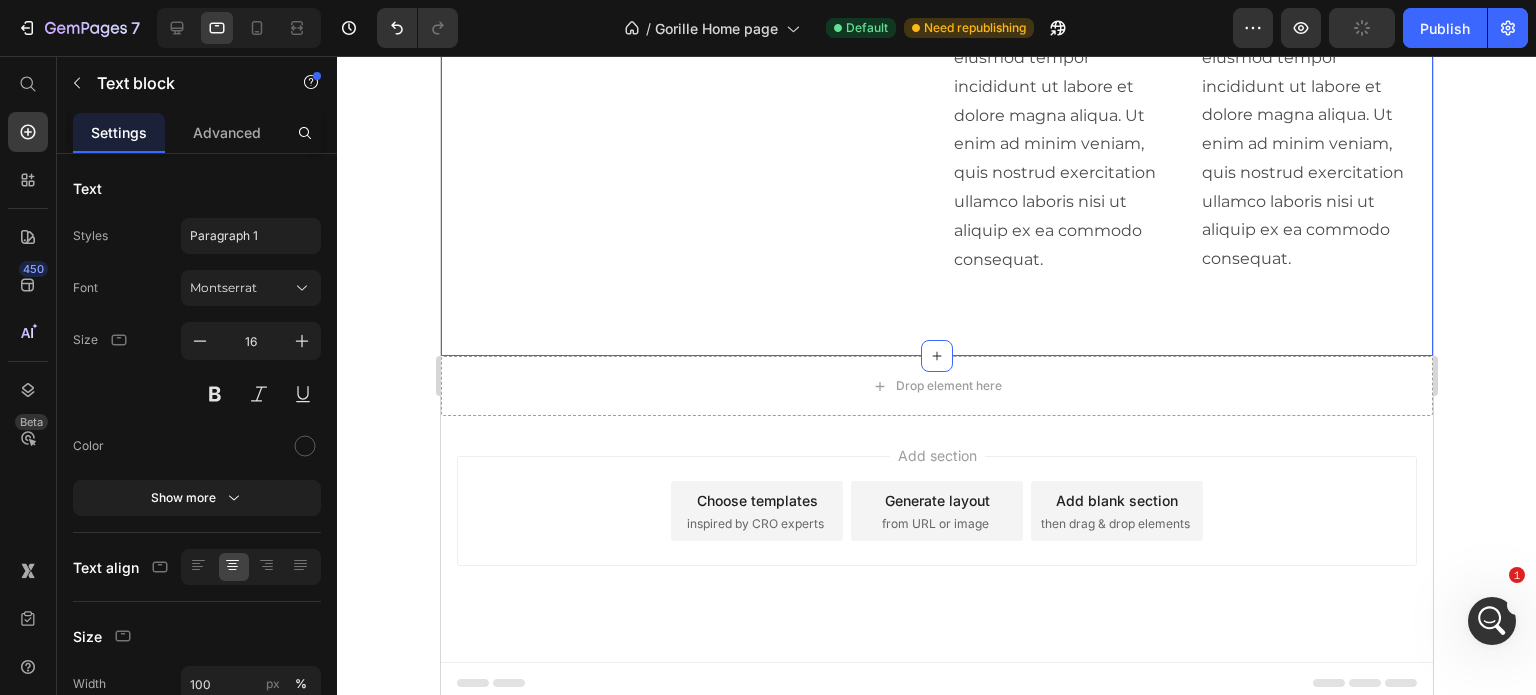 scroll, scrollTop: 3001, scrollLeft: 0, axis: vertical 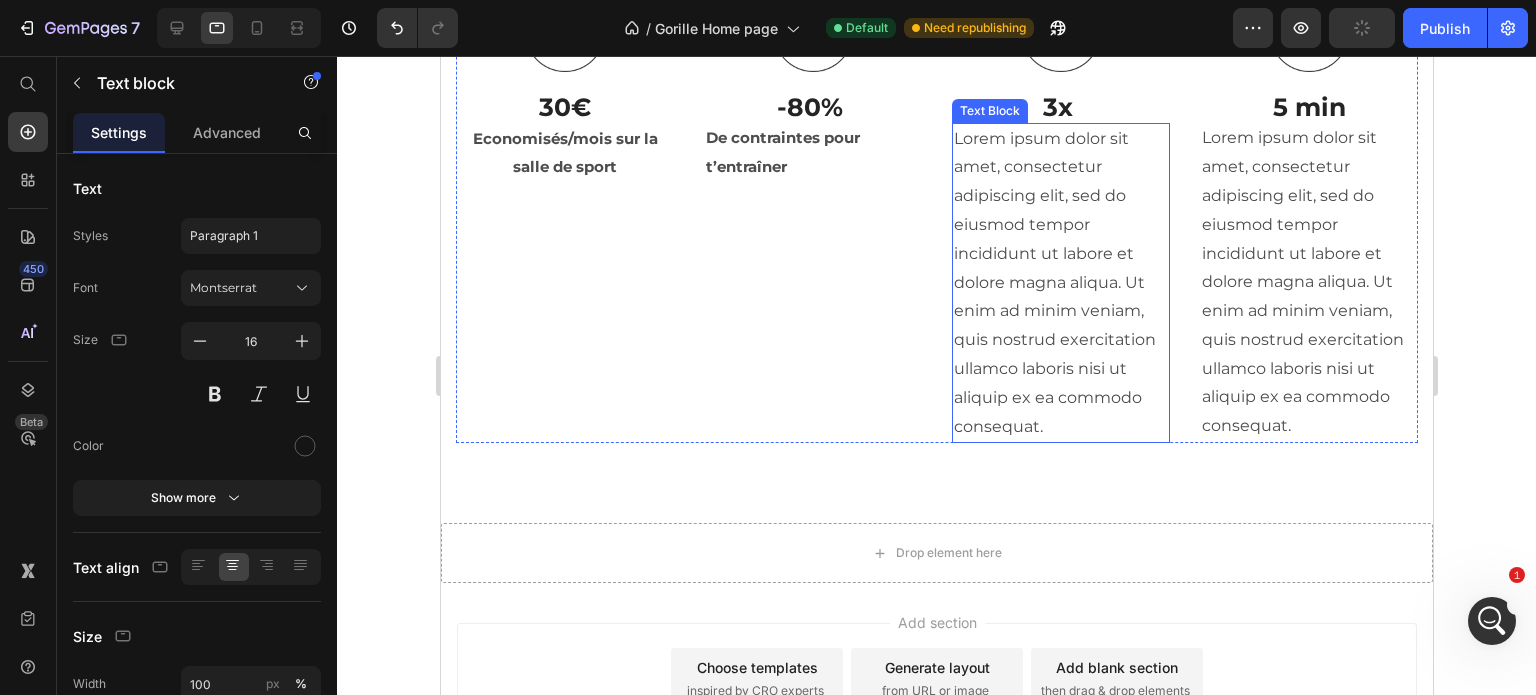 click on "Lorem ipsum dolor sit amet, consectetur adipiscing elit, sed do eiusmod tempor incididunt ut labore et dolore magna aliqua. Ut enim ad minim veniam, quis nostrud exercitation ullamco laboris nisi ut aliquip ex ea commodo consequat." at bounding box center [1060, 283] 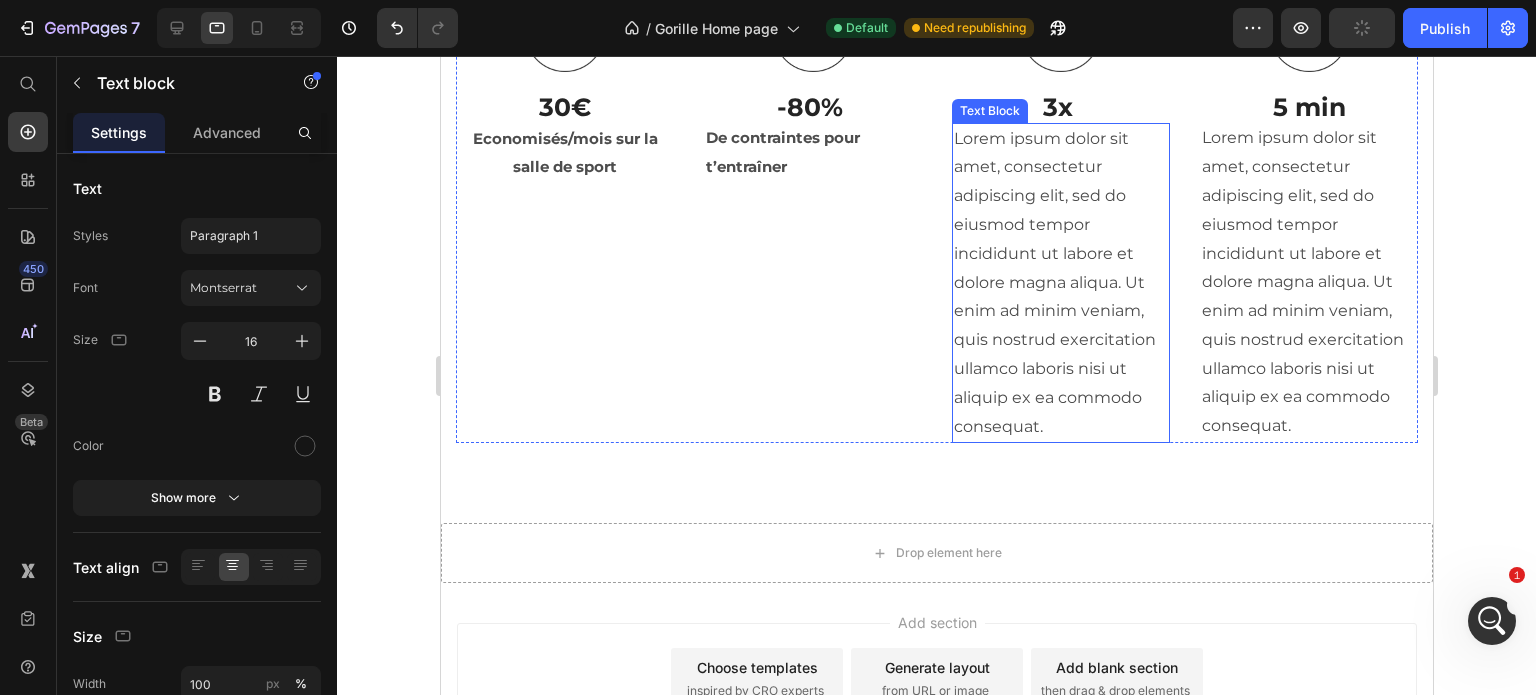 click on "Lorem ipsum dolor sit amet, consectetur adipiscing elit, sed do eiusmod tempor incididunt ut labore et dolore magna aliqua. Ut enim ad minim veniam, quis nostrud exercitation ullamco laboris nisi ut aliquip ex ea commodo consequat." at bounding box center [1060, 283] 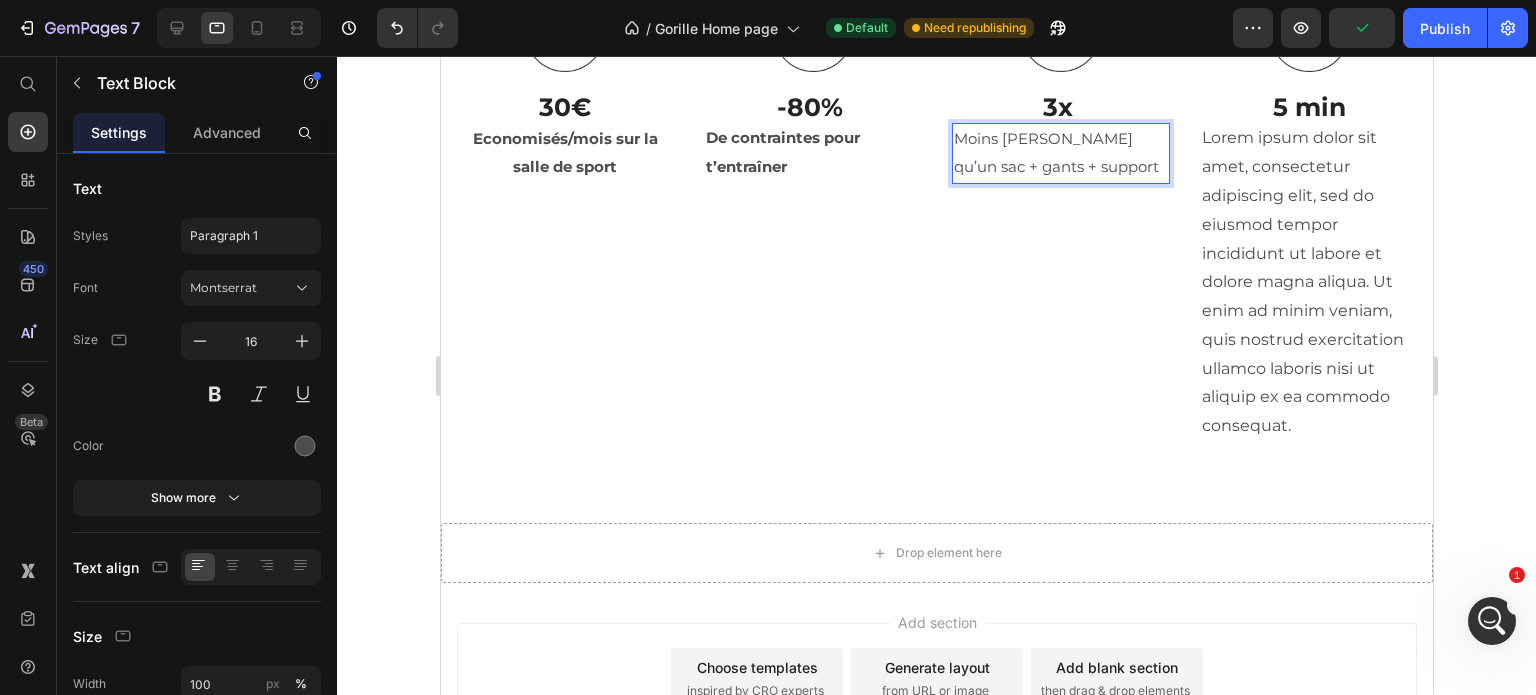 scroll, scrollTop: 2835, scrollLeft: 0, axis: vertical 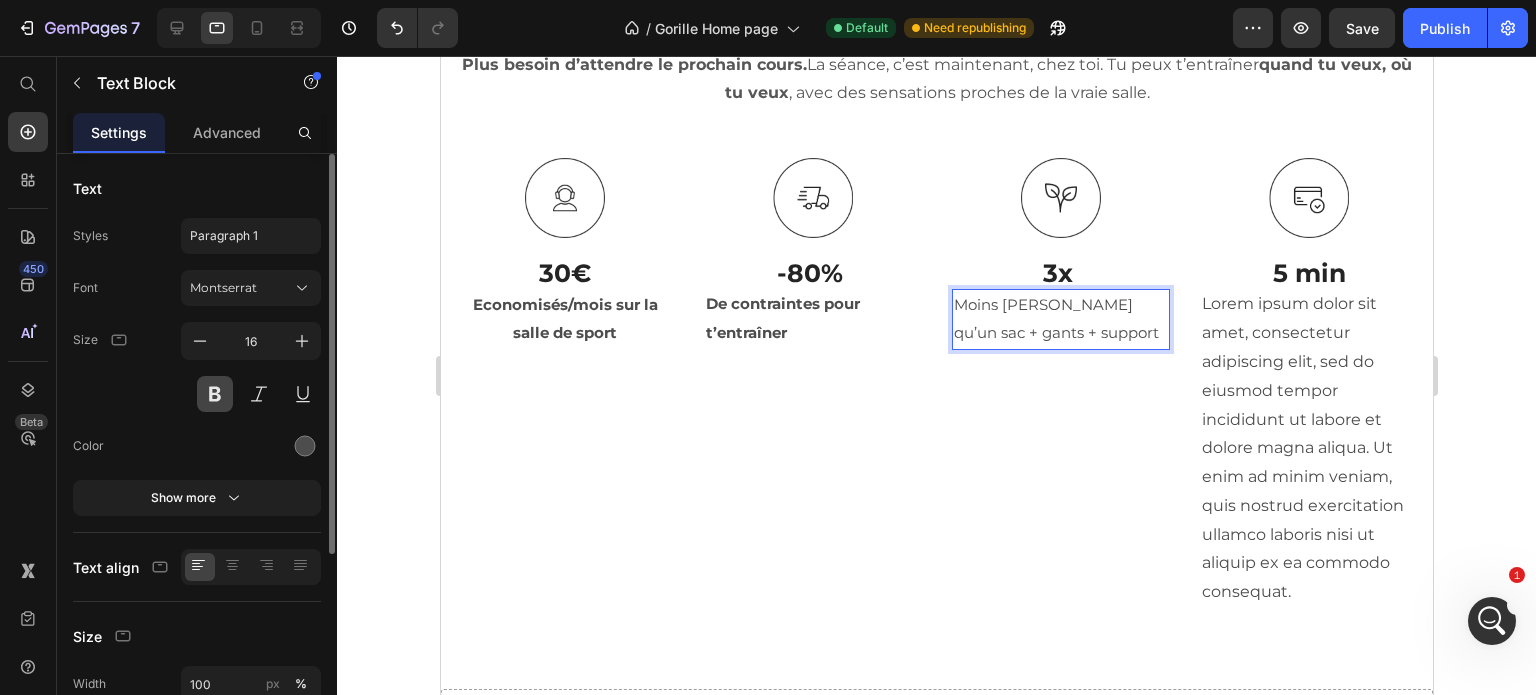 click at bounding box center [215, 394] 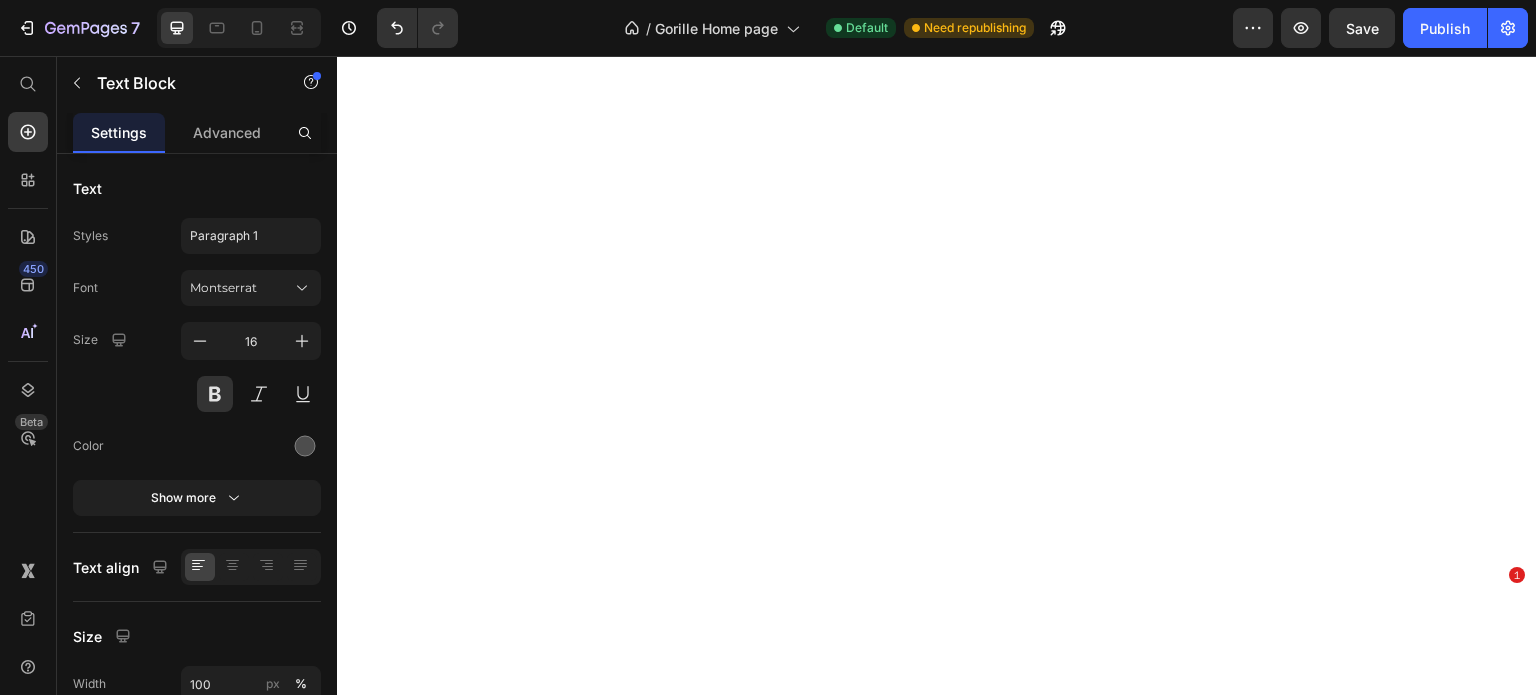 scroll, scrollTop: 0, scrollLeft: 0, axis: both 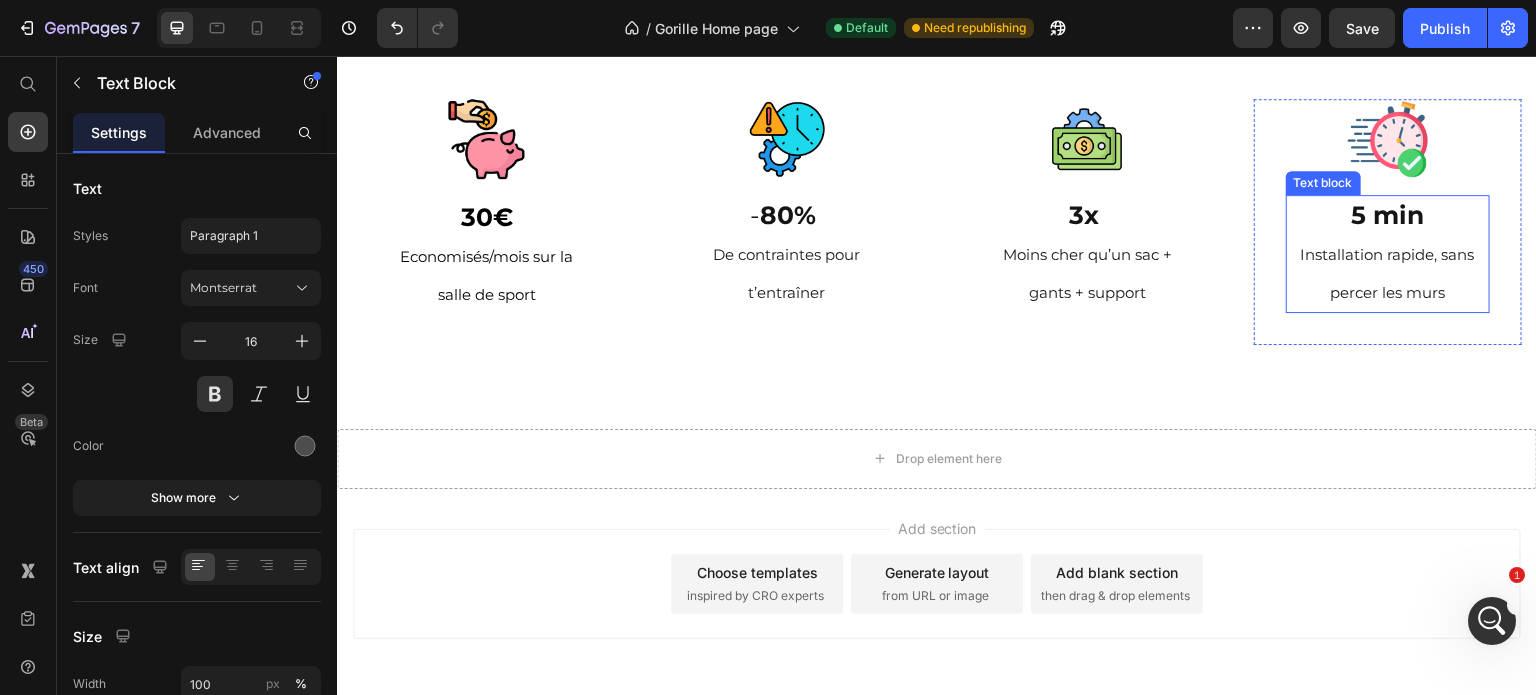 click on "Installation rapide, sans percer les murs" at bounding box center [1388, 273] 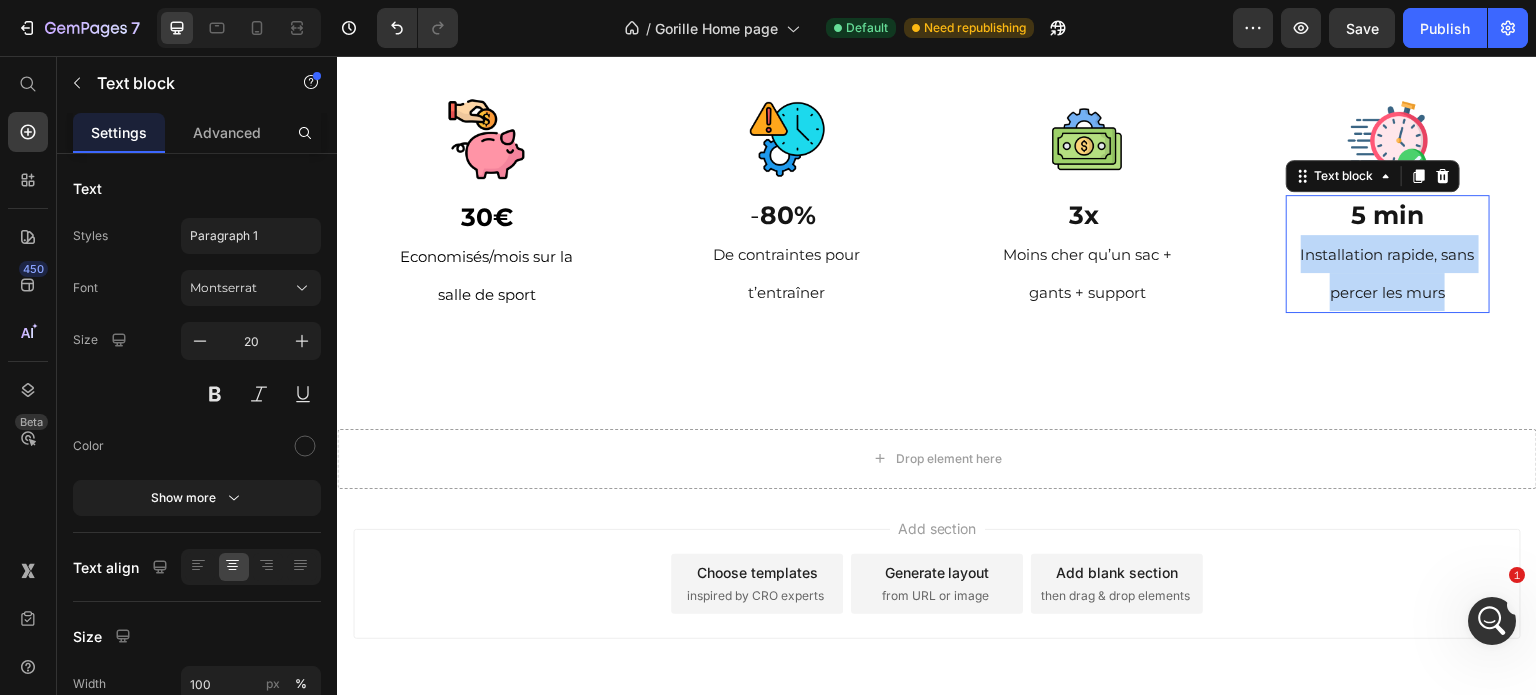 click on "Installation rapide, sans percer les murs" at bounding box center [1388, 273] 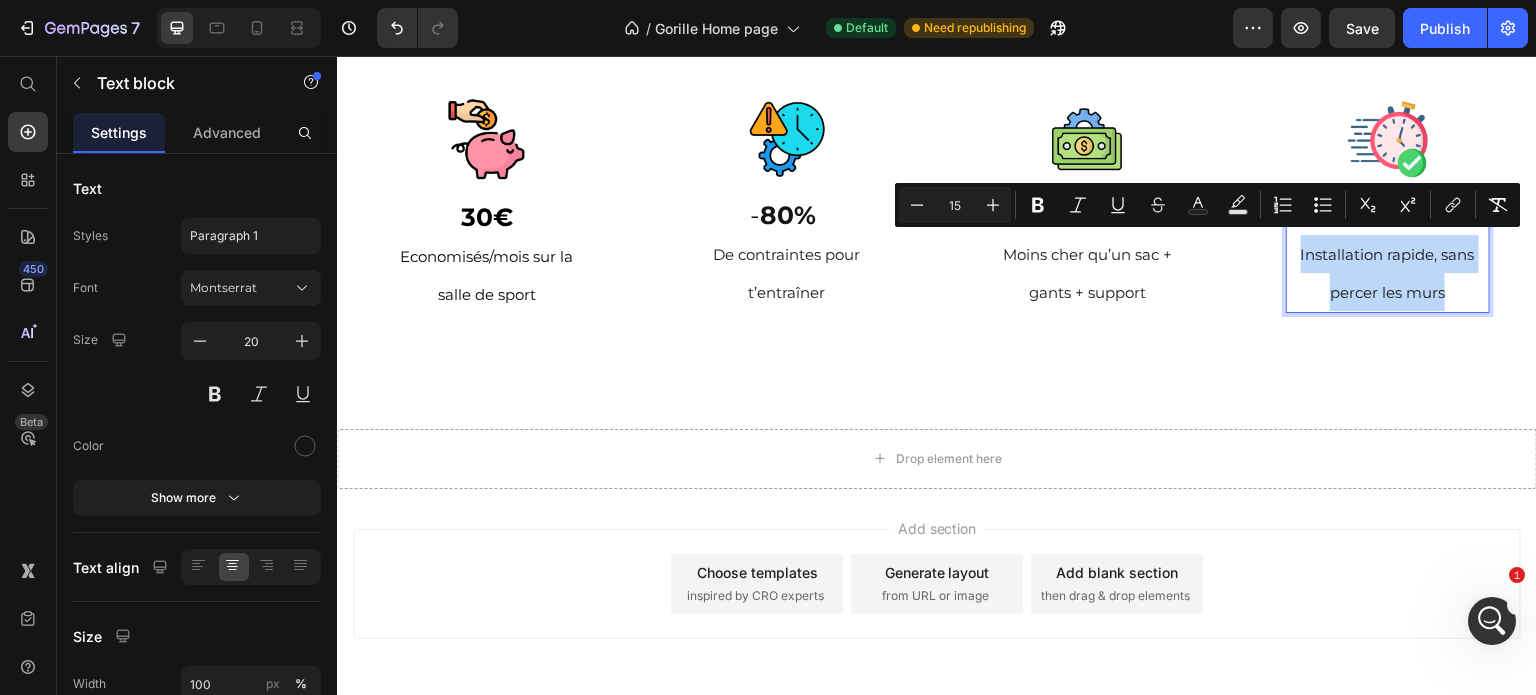 copy on "Installation rapide, sans percer les murs" 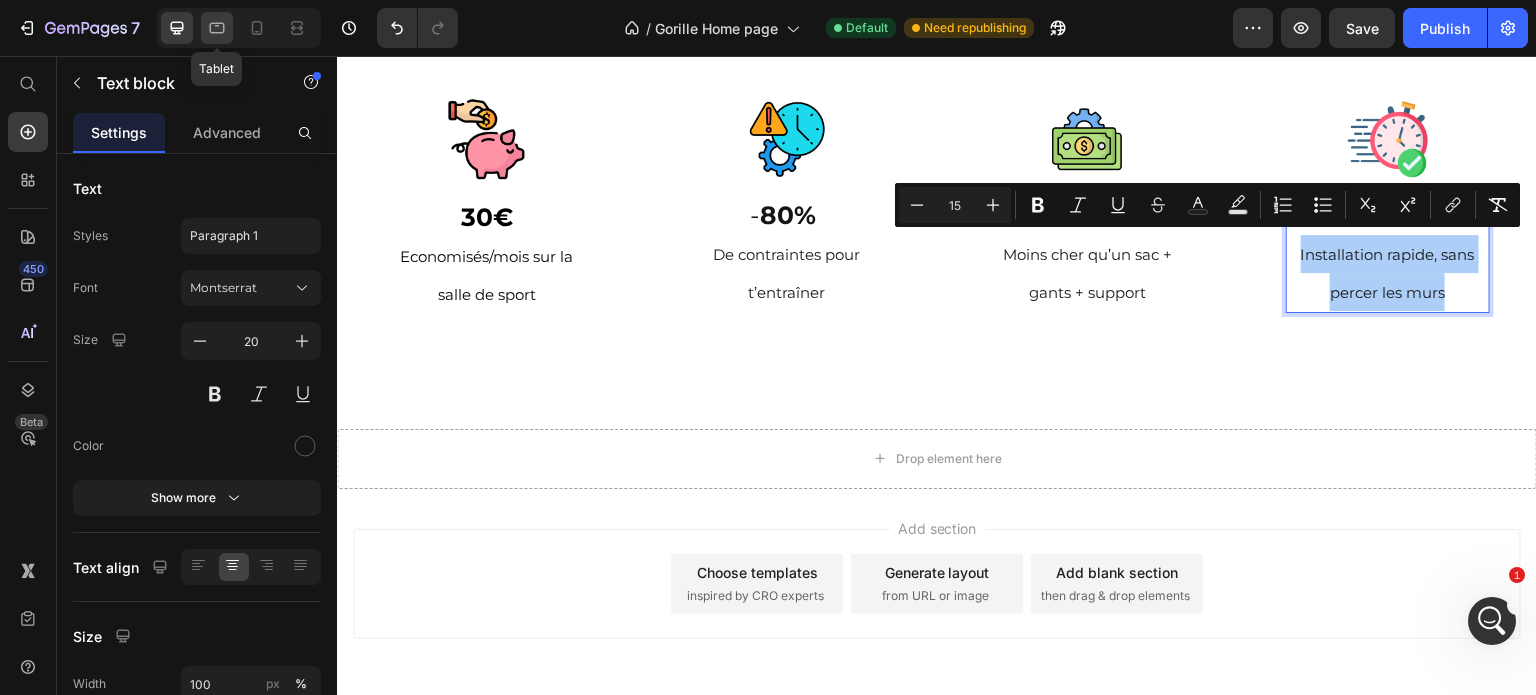 click 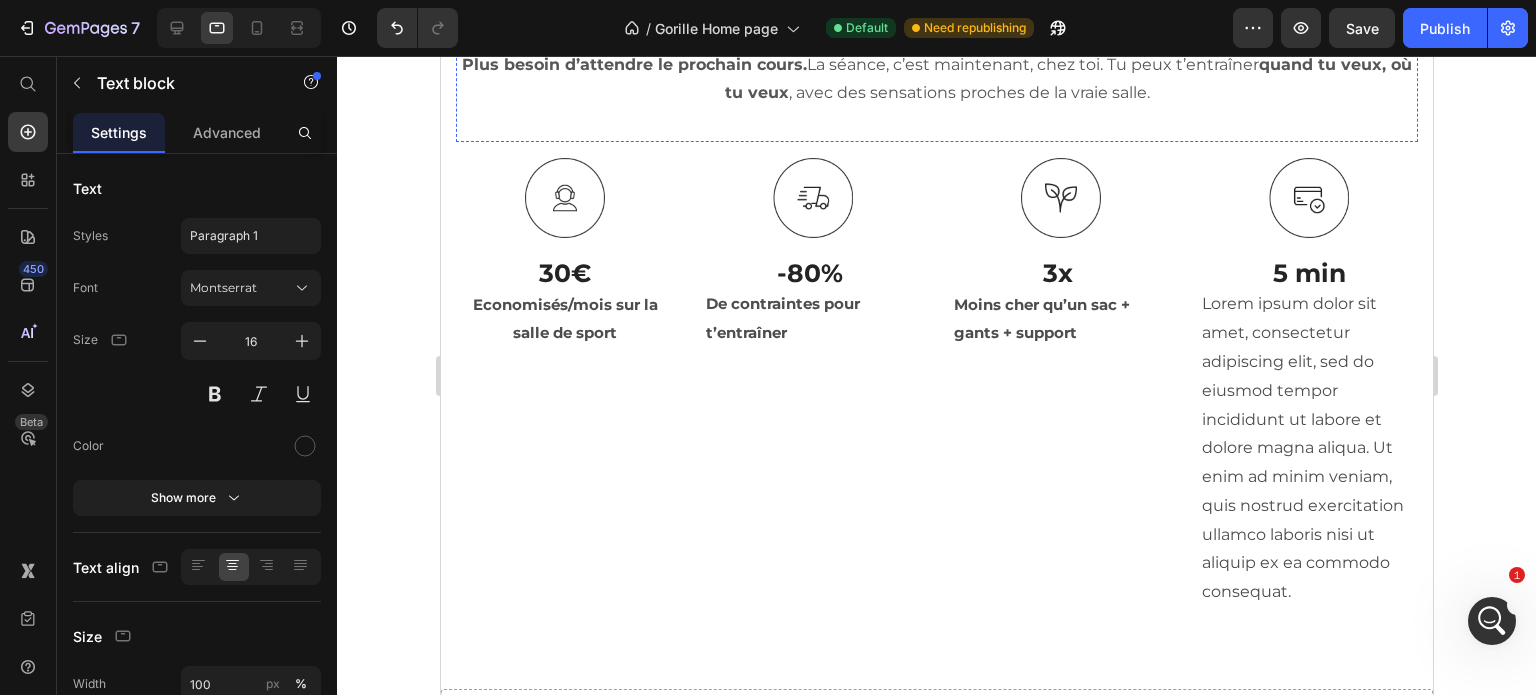 scroll, scrollTop: 3001, scrollLeft: 0, axis: vertical 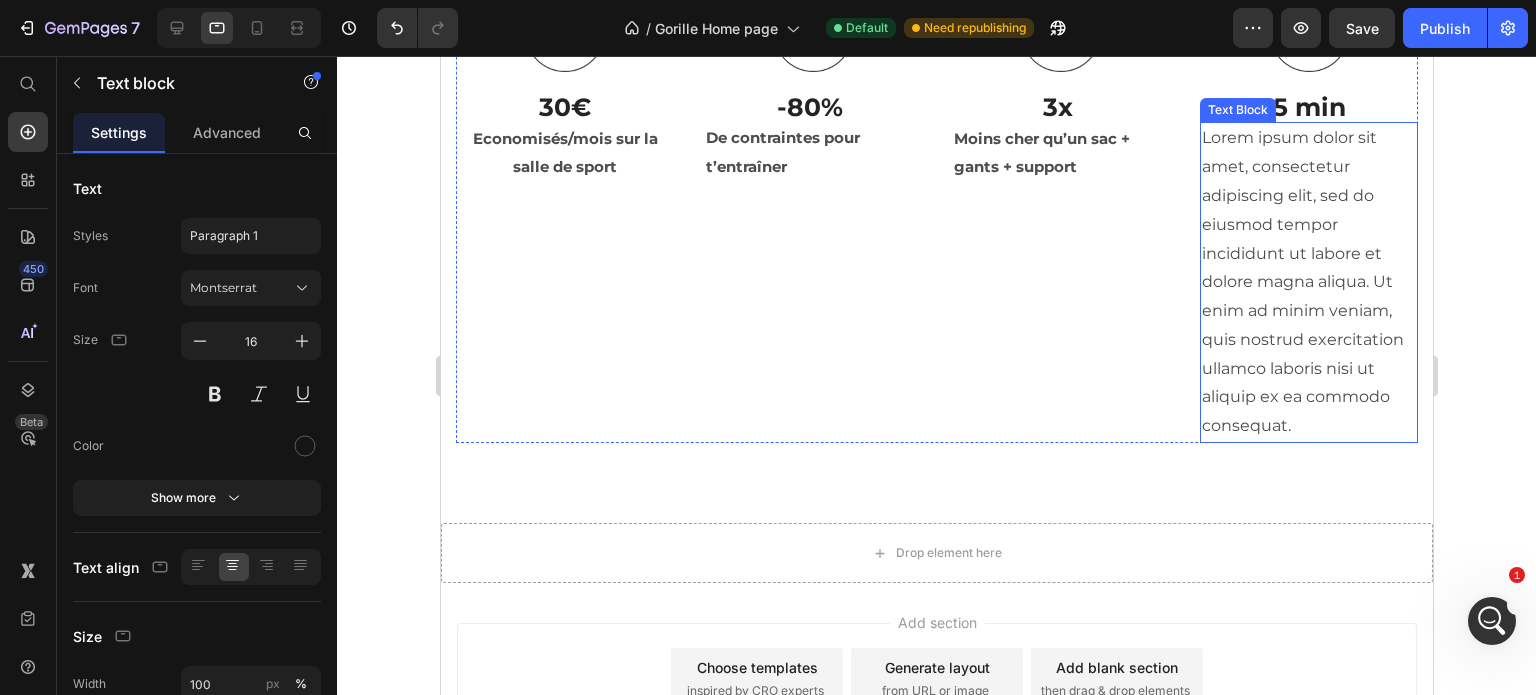 click on "Lorem ipsum dolor sit amet, consectetur adipiscing elit, sed do eiusmod tempor incididunt ut labore et dolore magna aliqua. Ut enim ad minim veniam, quis nostrud exercitation ullamco laboris nisi ut aliquip ex ea commodo consequat." at bounding box center (1308, 282) 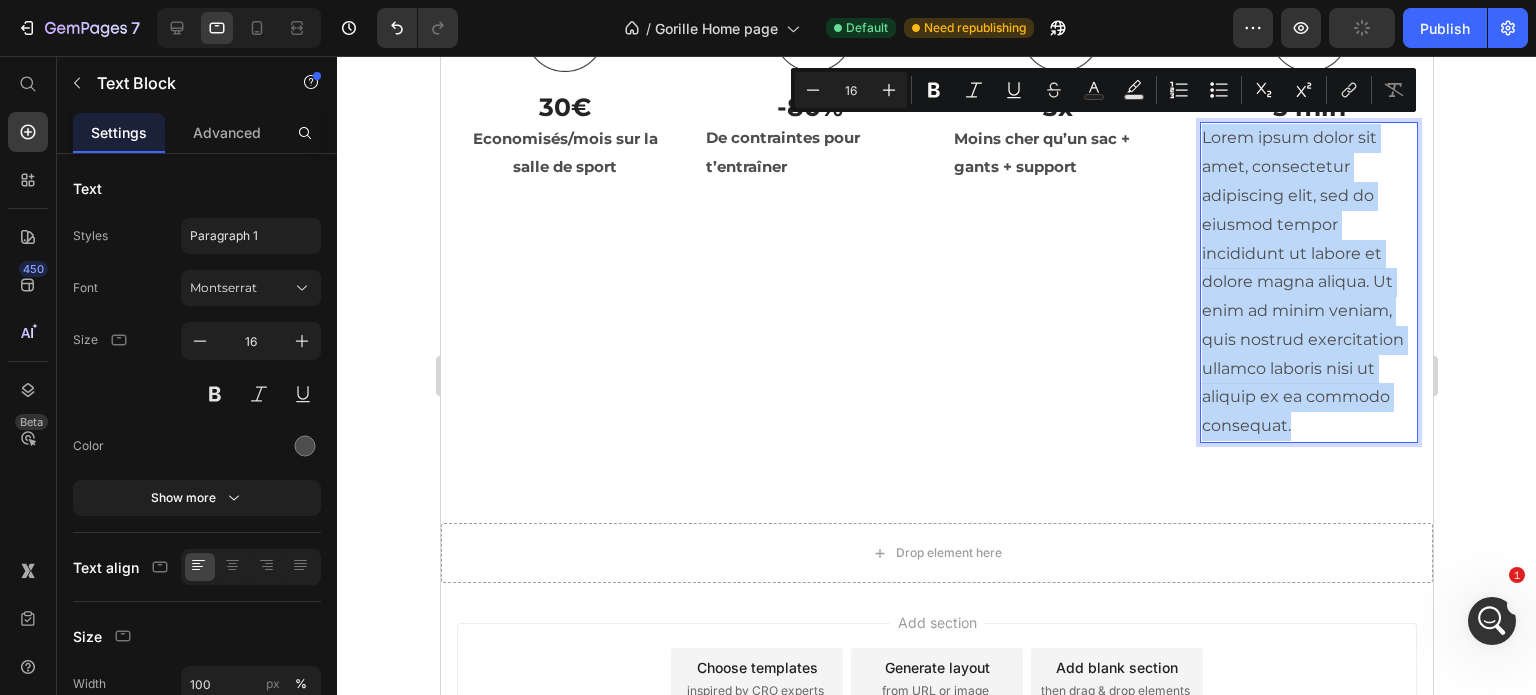 click on "Lorem ipsum dolor sit amet, consectetur adipiscing elit, sed do eiusmod tempor incididunt ut labore et dolore magna aliqua. Ut enim ad minim veniam, quis nostrud exercitation ullamco laboris nisi ut aliquip ex ea commodo consequat." at bounding box center (1308, 282) 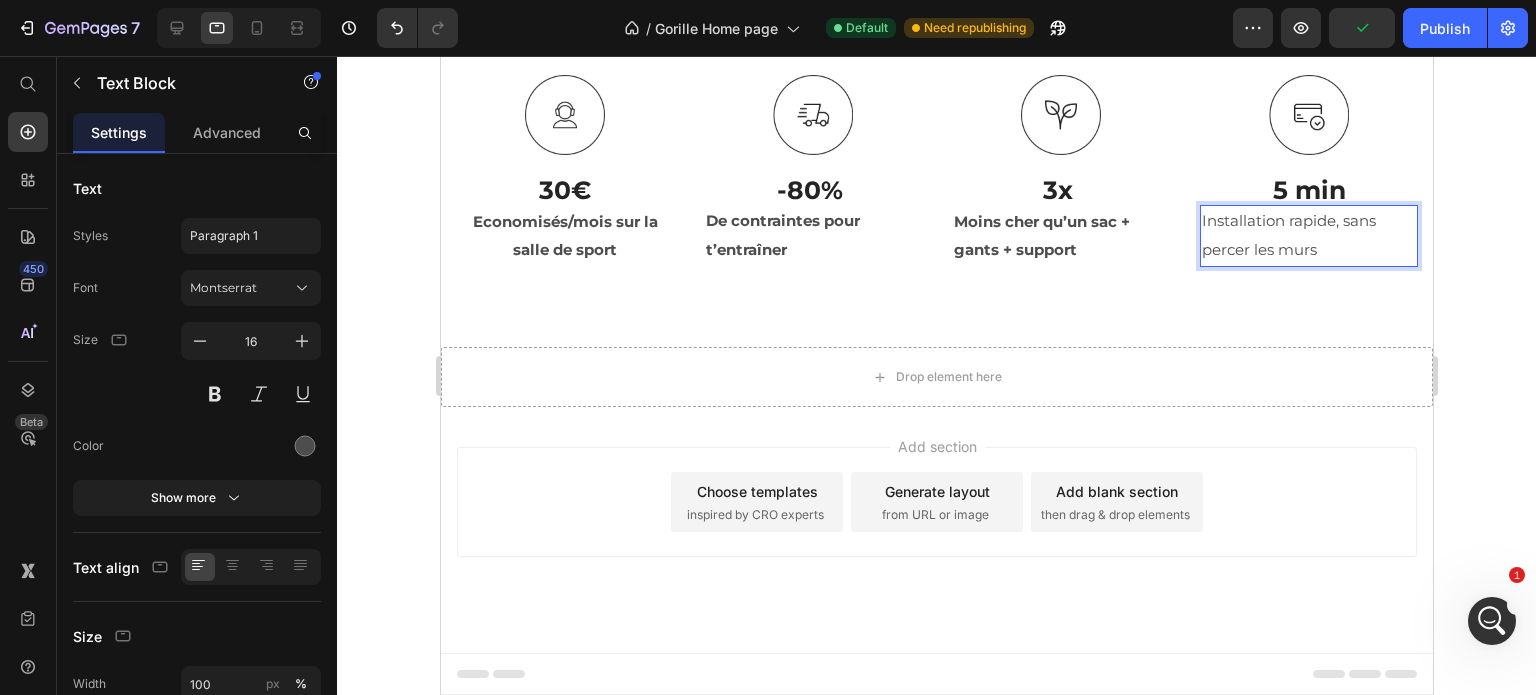 scroll, scrollTop: 2911, scrollLeft: 0, axis: vertical 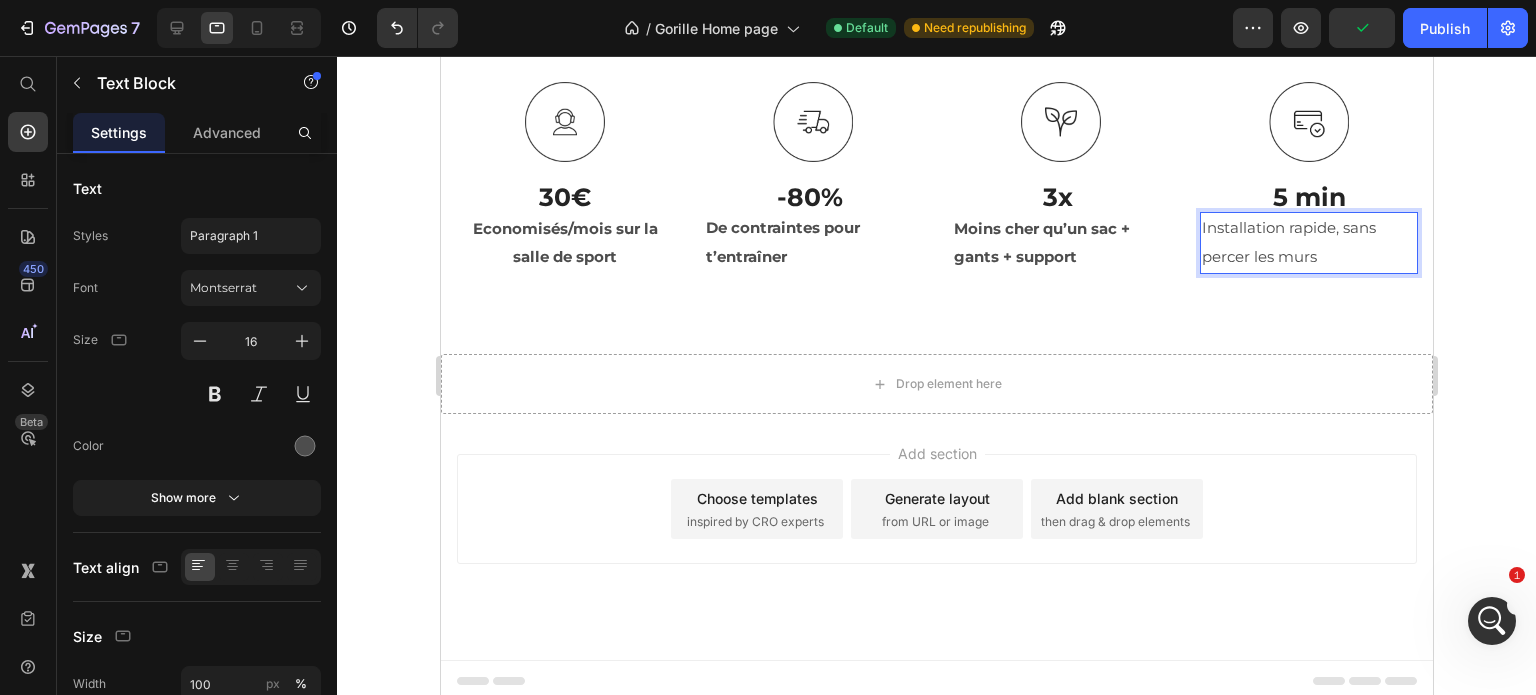 drag, startPoint x: 1229, startPoint y: 245, endPoint x: 1173, endPoint y: 246, distance: 56.008926 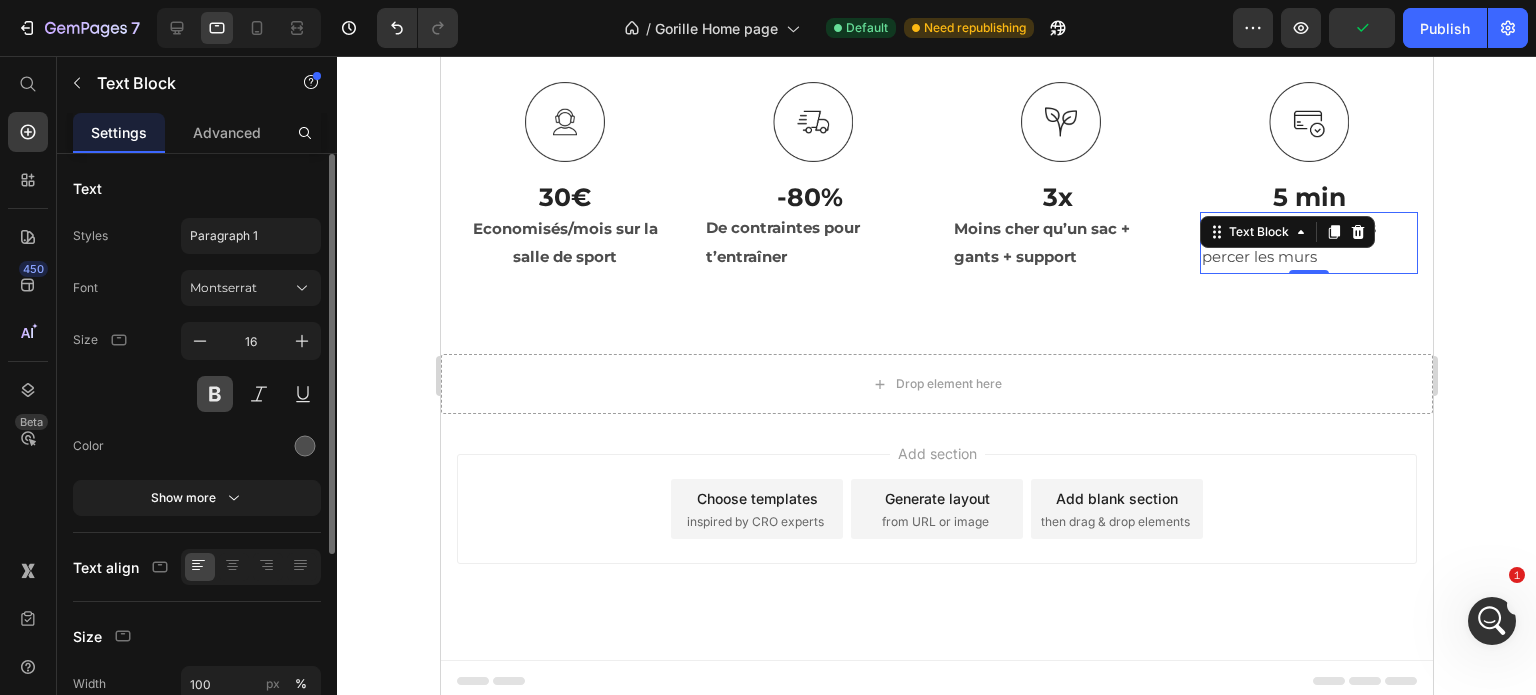 click at bounding box center (215, 394) 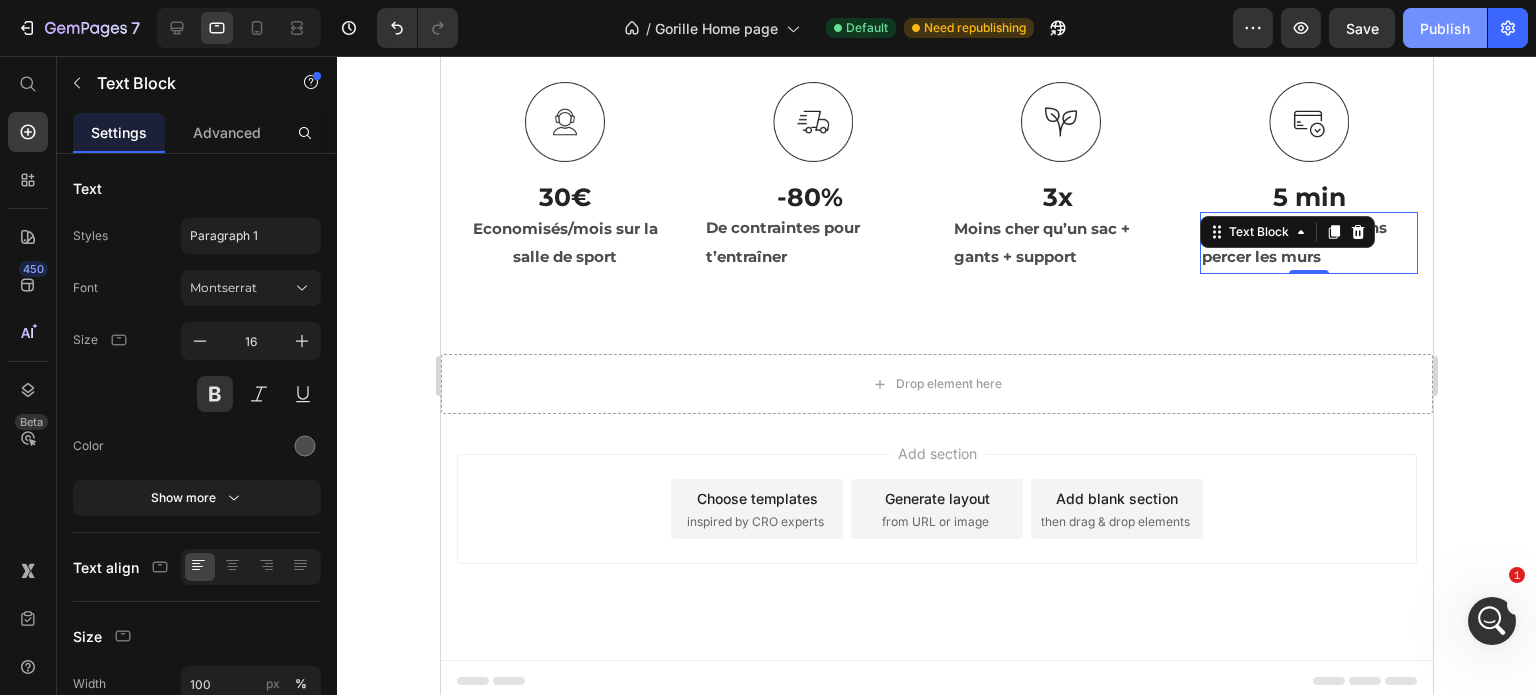 click on "Publish" 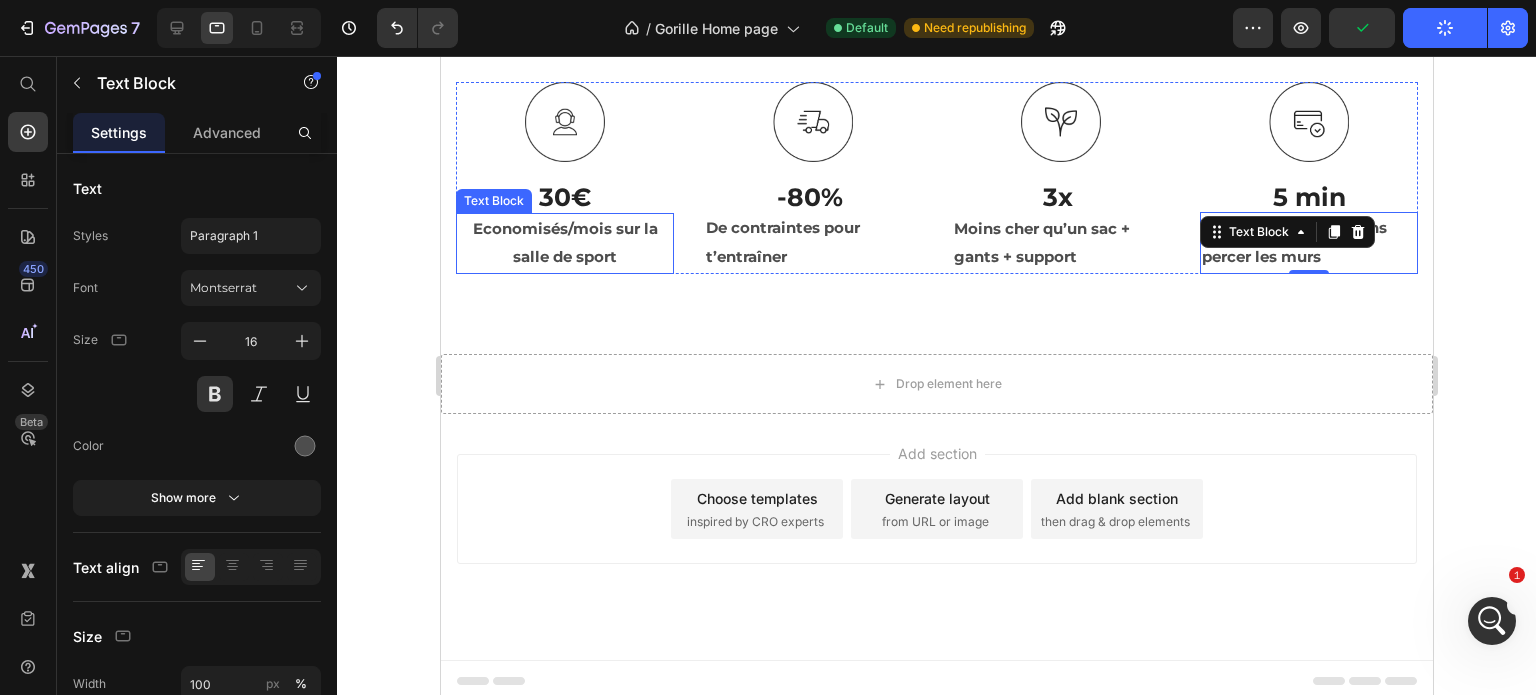 scroll, scrollTop: 2744, scrollLeft: 0, axis: vertical 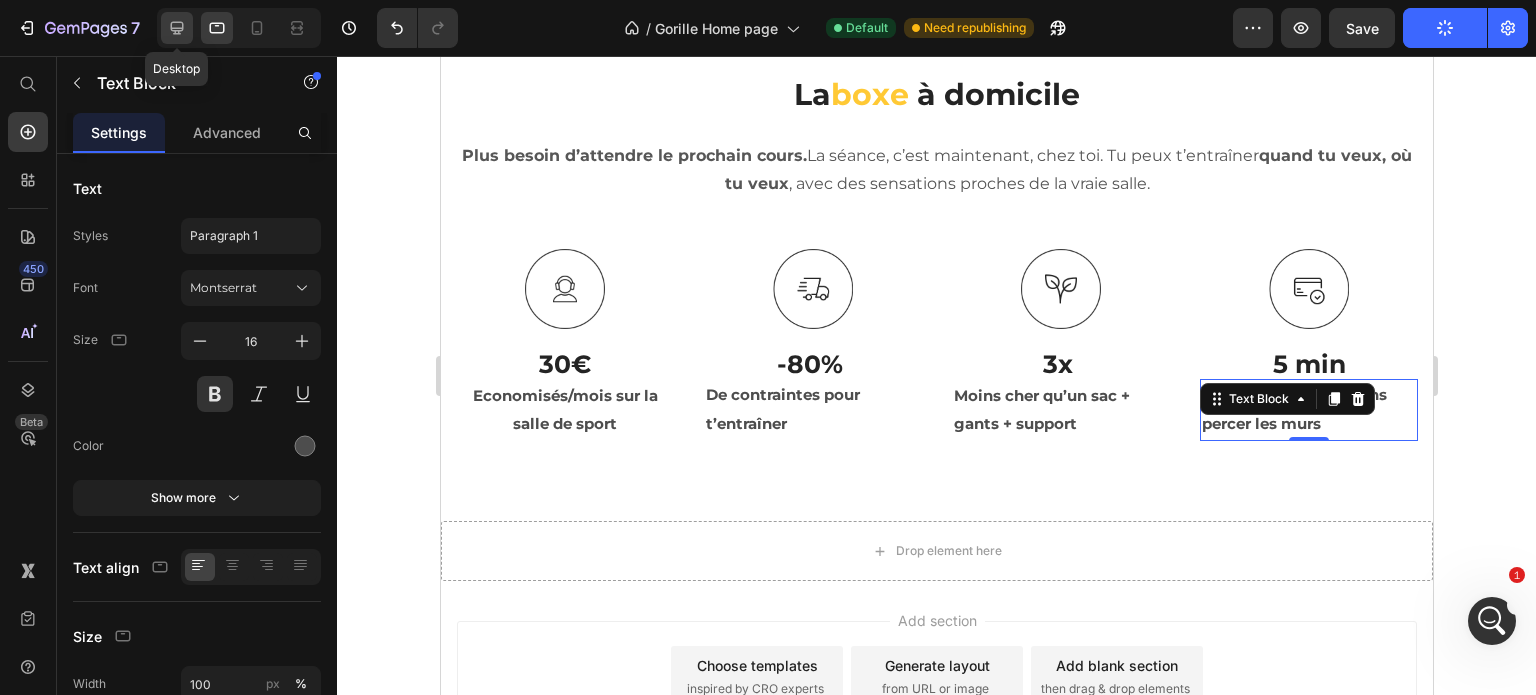 click 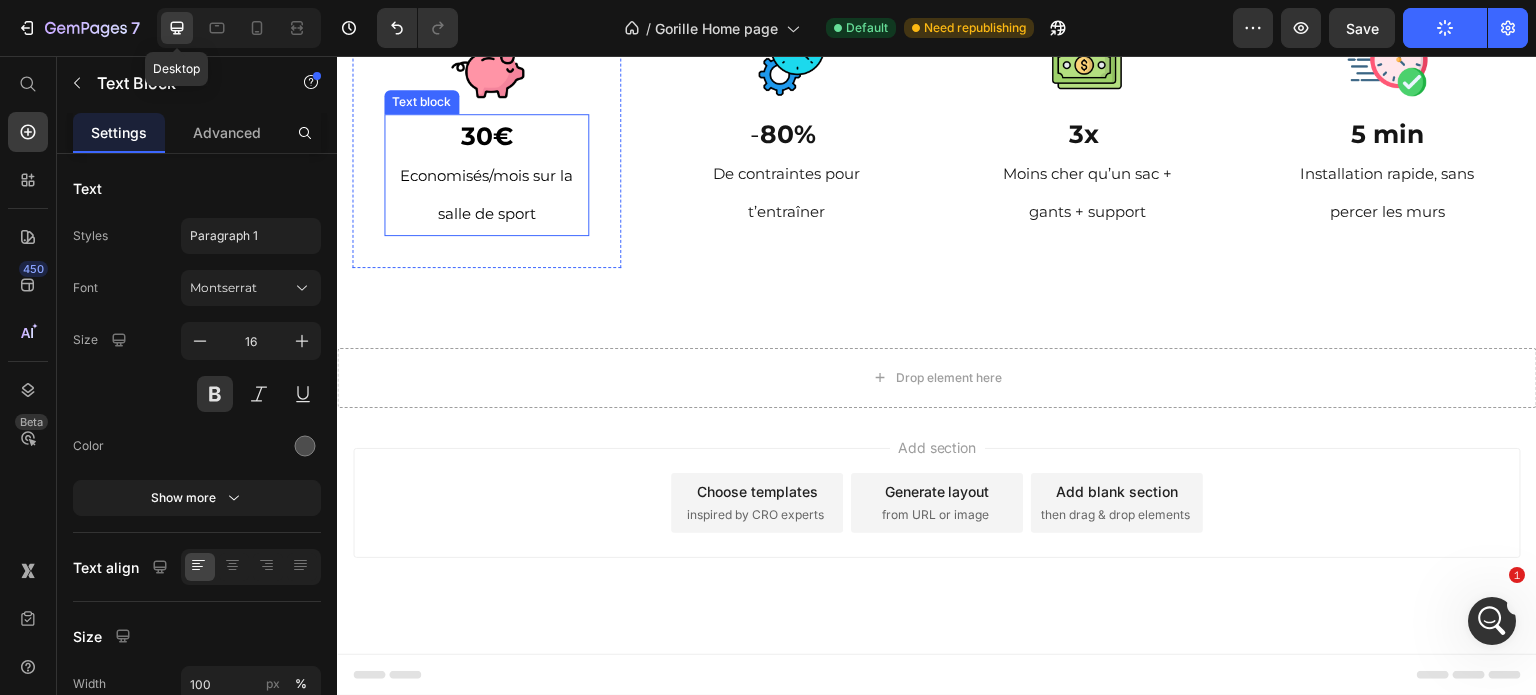 scroll, scrollTop: 2329, scrollLeft: 0, axis: vertical 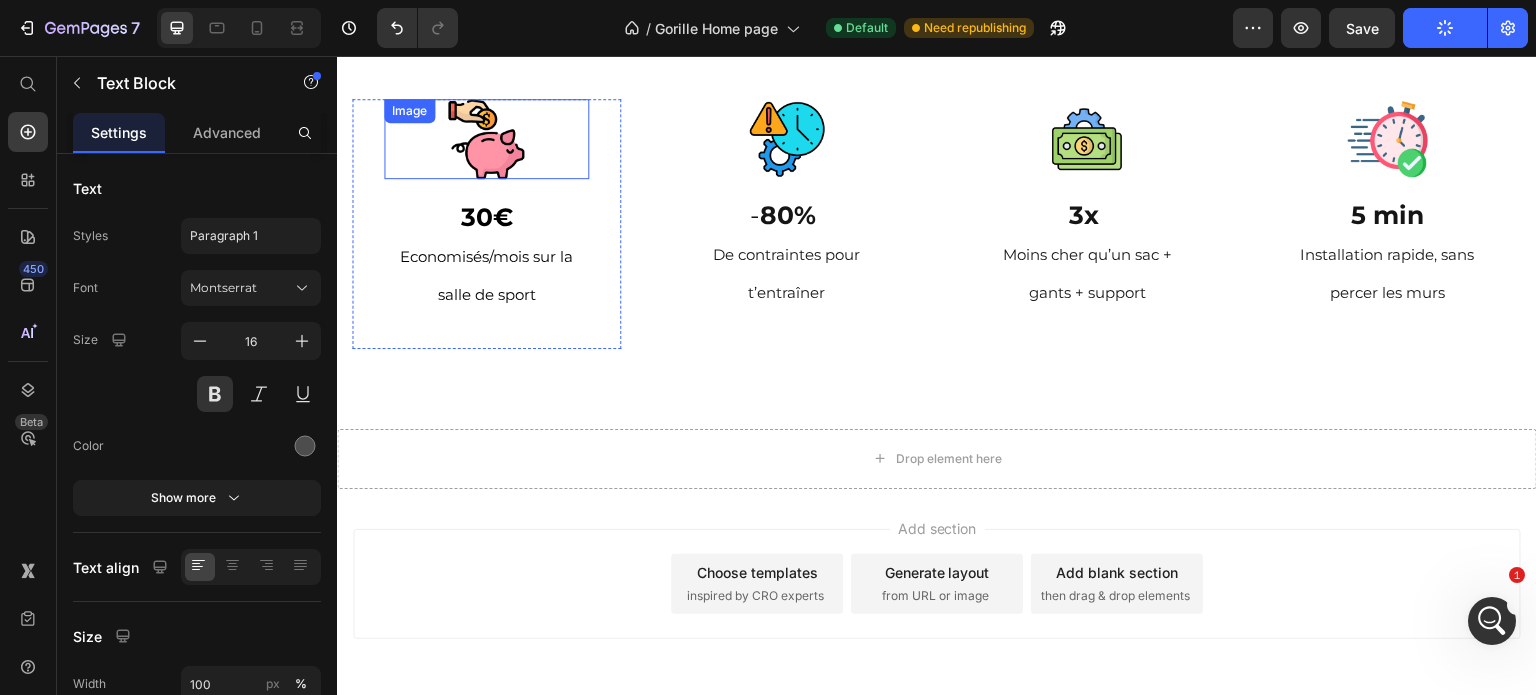 click at bounding box center [486, 139] 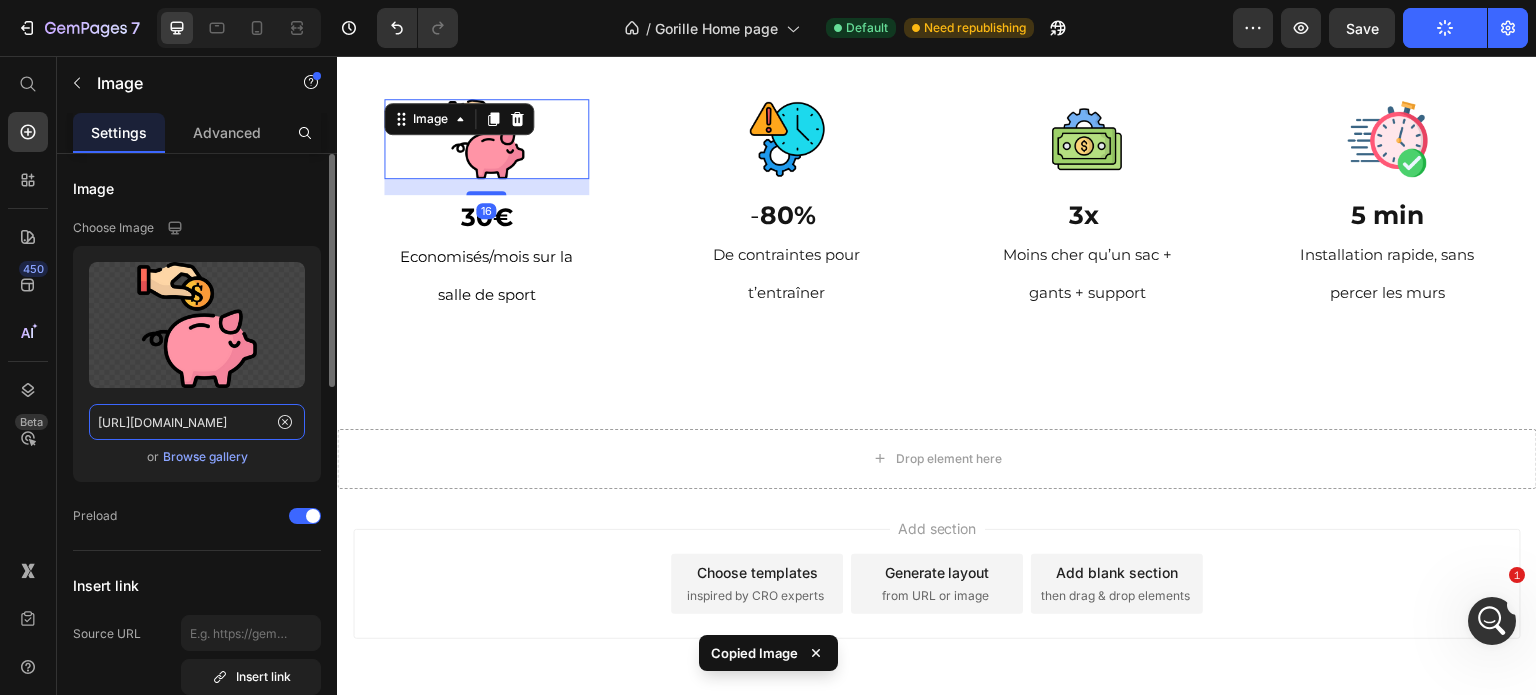 click on "[URL][DOMAIN_NAME]" 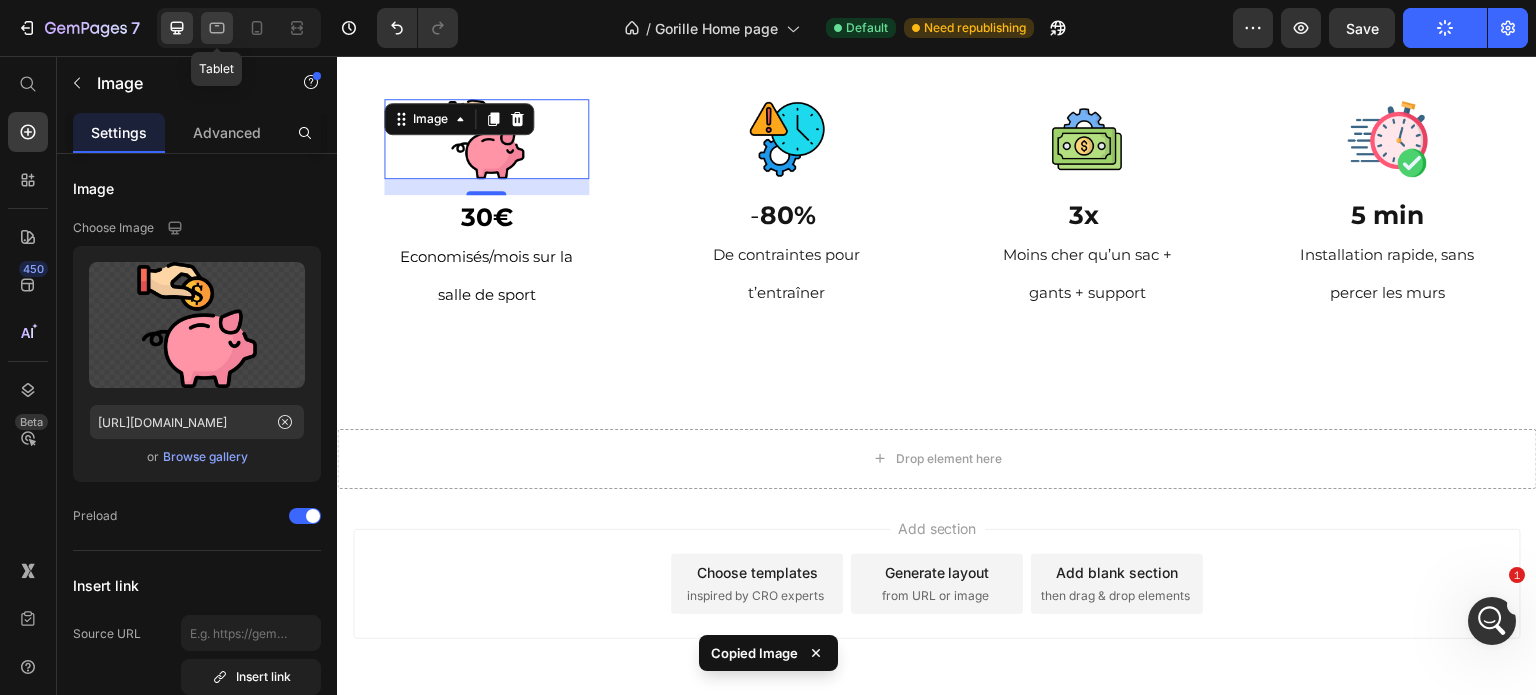 click 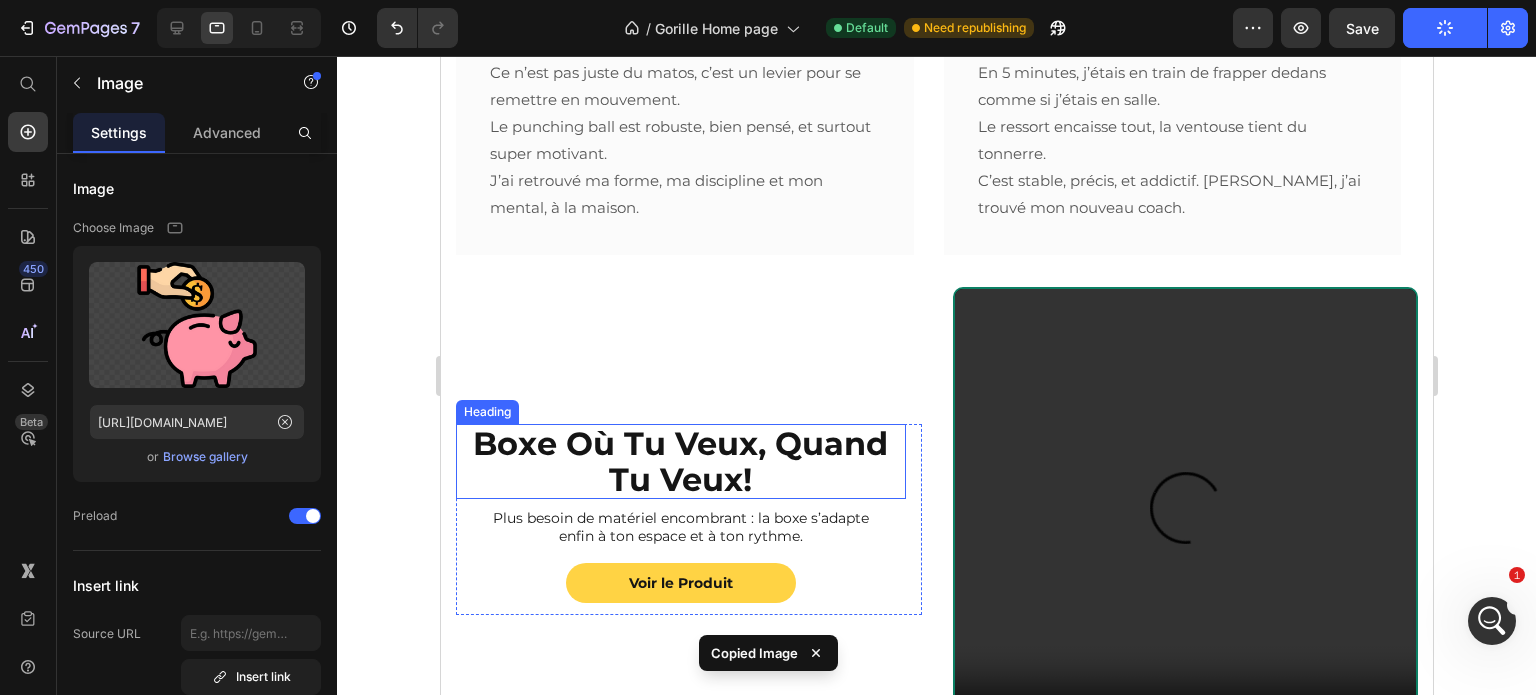 scroll, scrollTop: 2835, scrollLeft: 0, axis: vertical 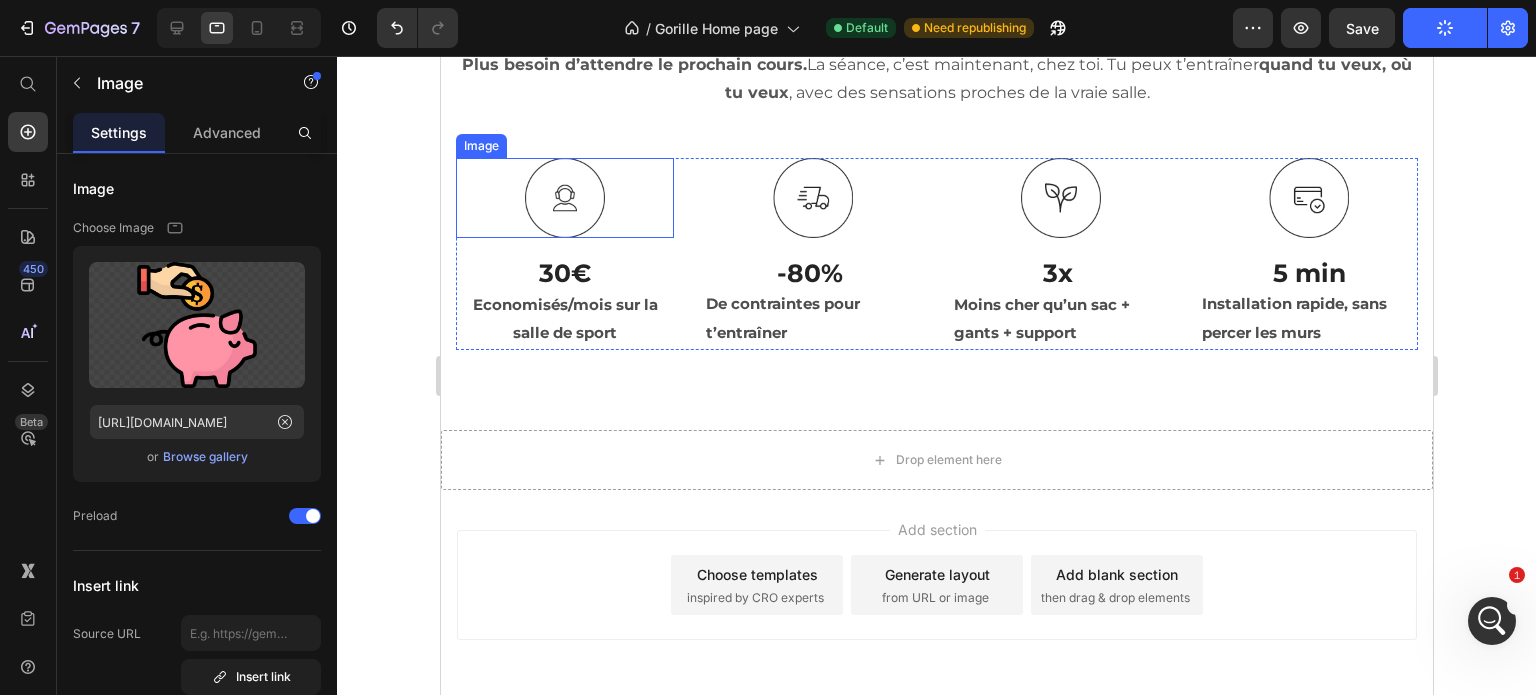 click at bounding box center (564, 198) 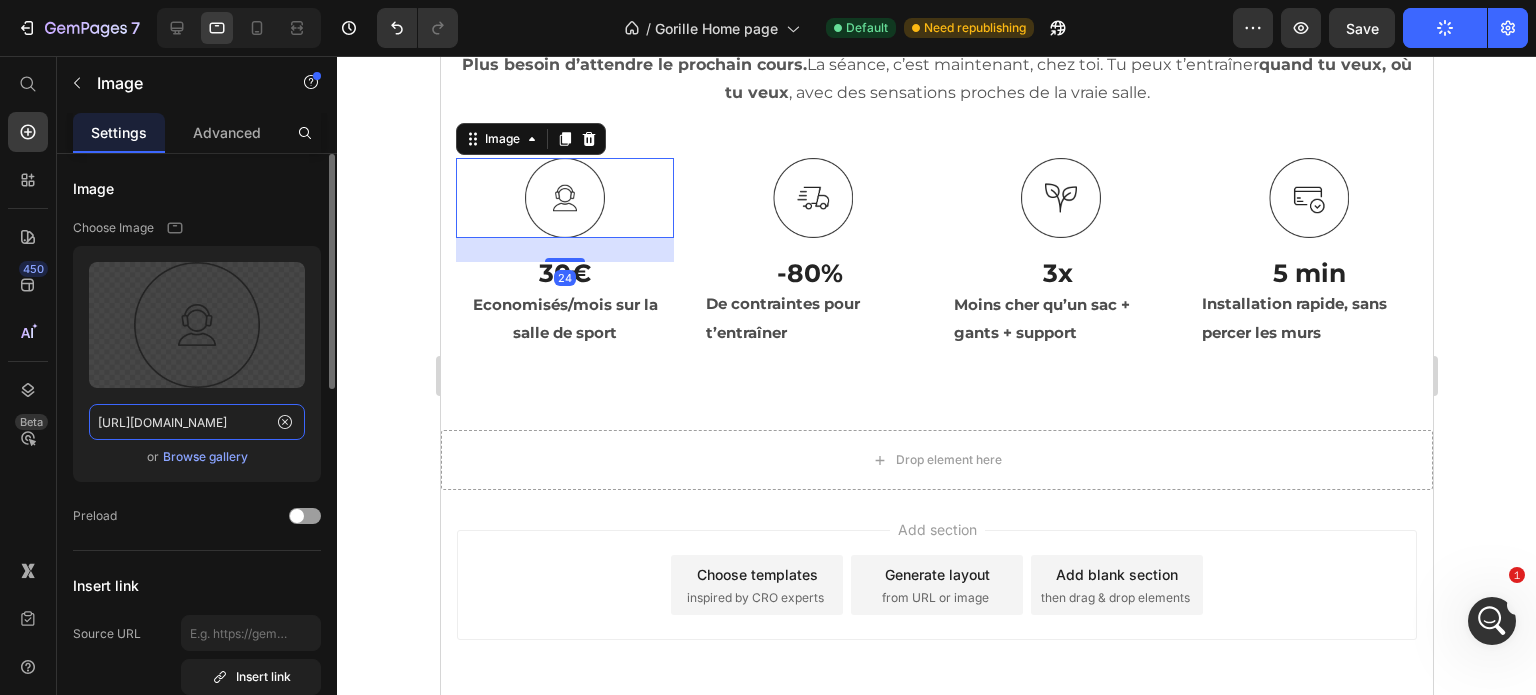 click on "[URL][DOMAIN_NAME]" 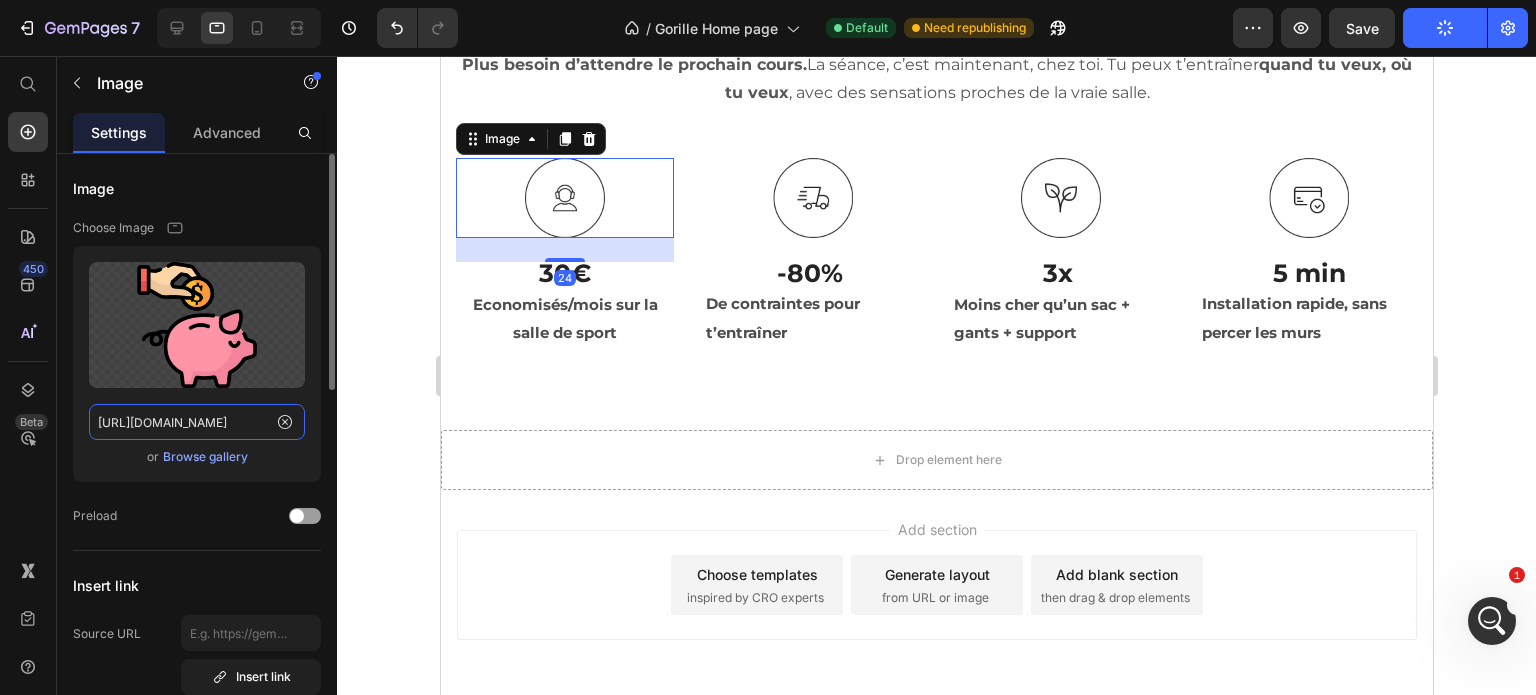 scroll, scrollTop: 0, scrollLeft: 602, axis: horizontal 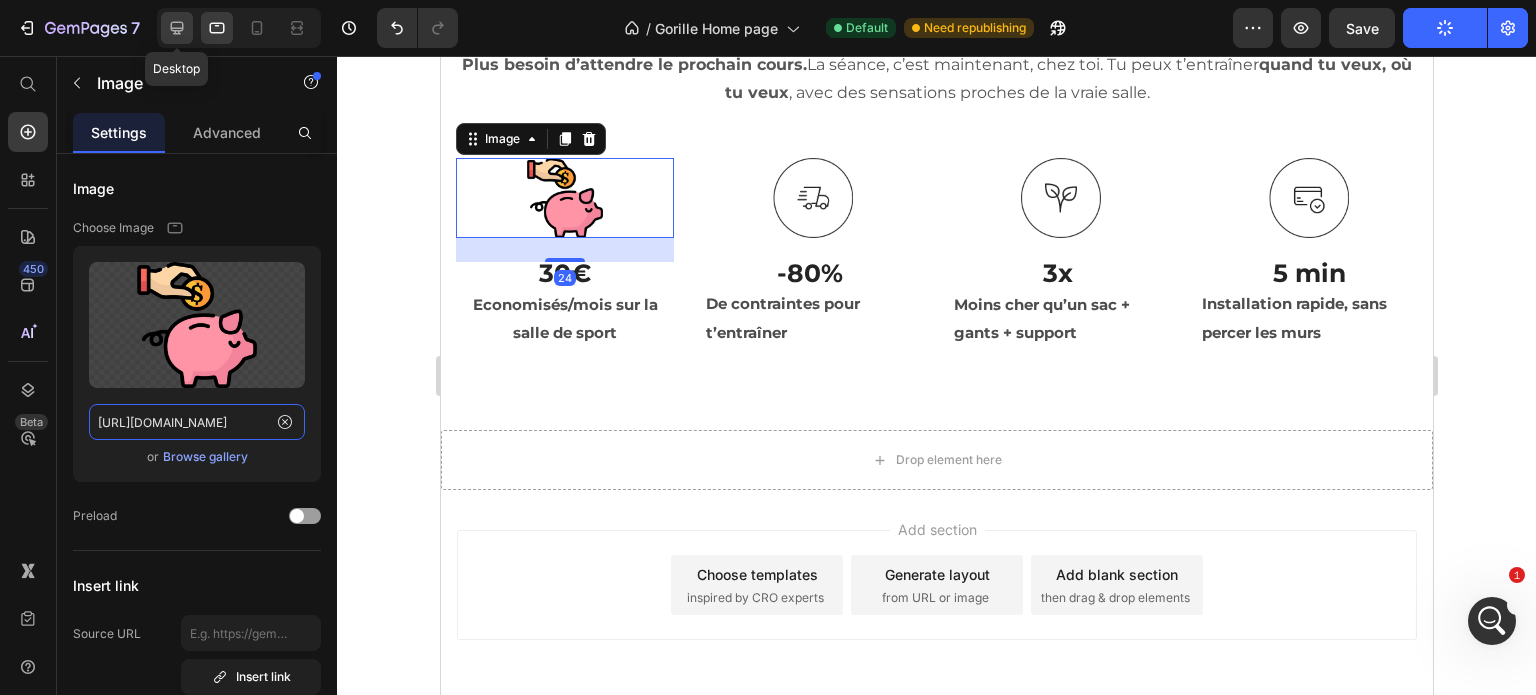 type on "[URL][DOMAIN_NAME]" 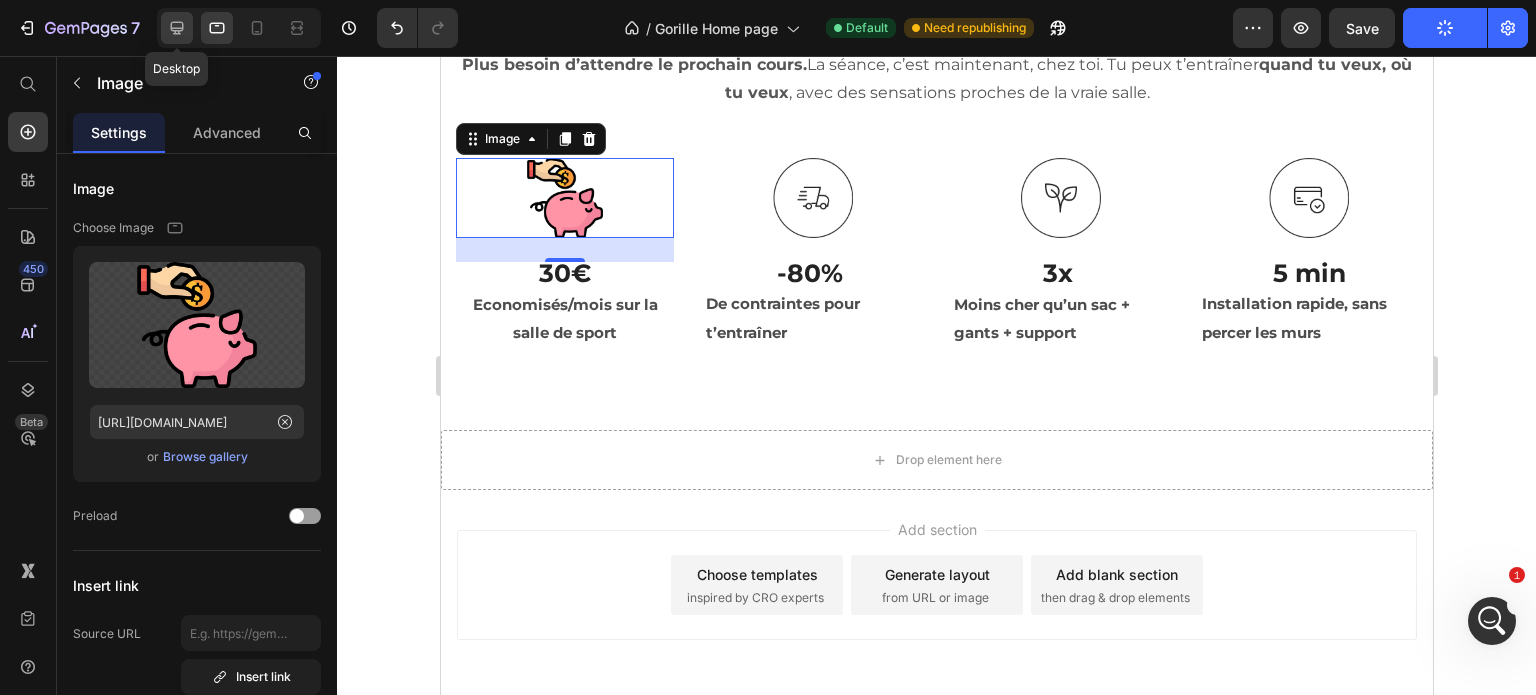 click 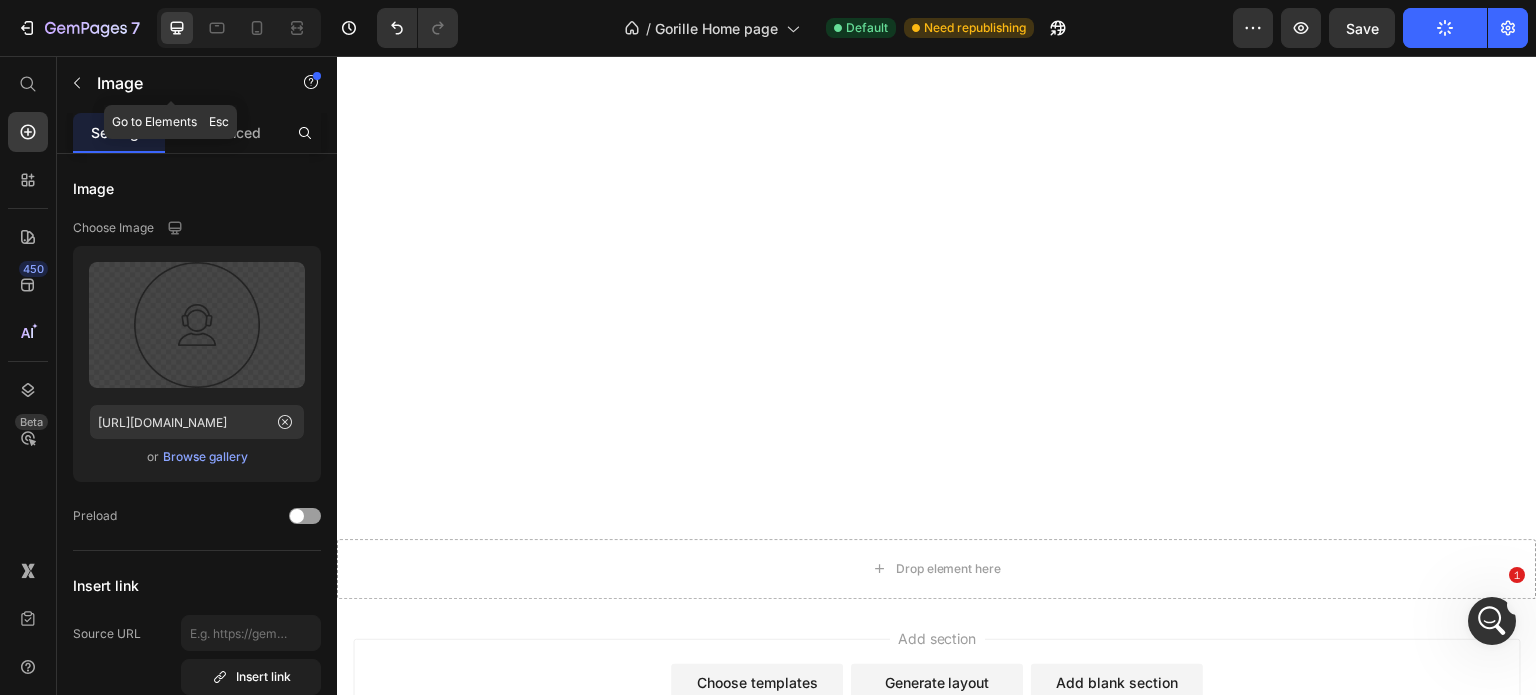 scroll, scrollTop: 2332, scrollLeft: 0, axis: vertical 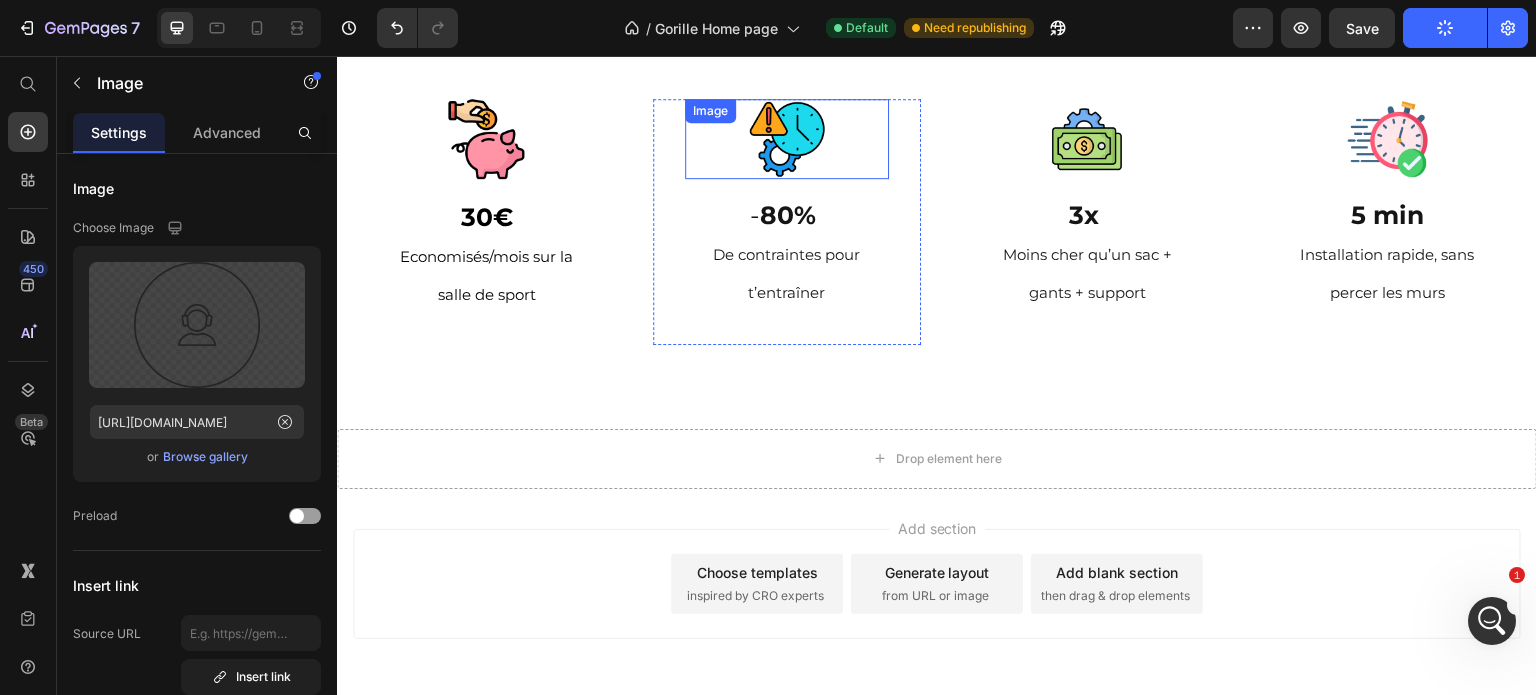 click at bounding box center [787, 139] 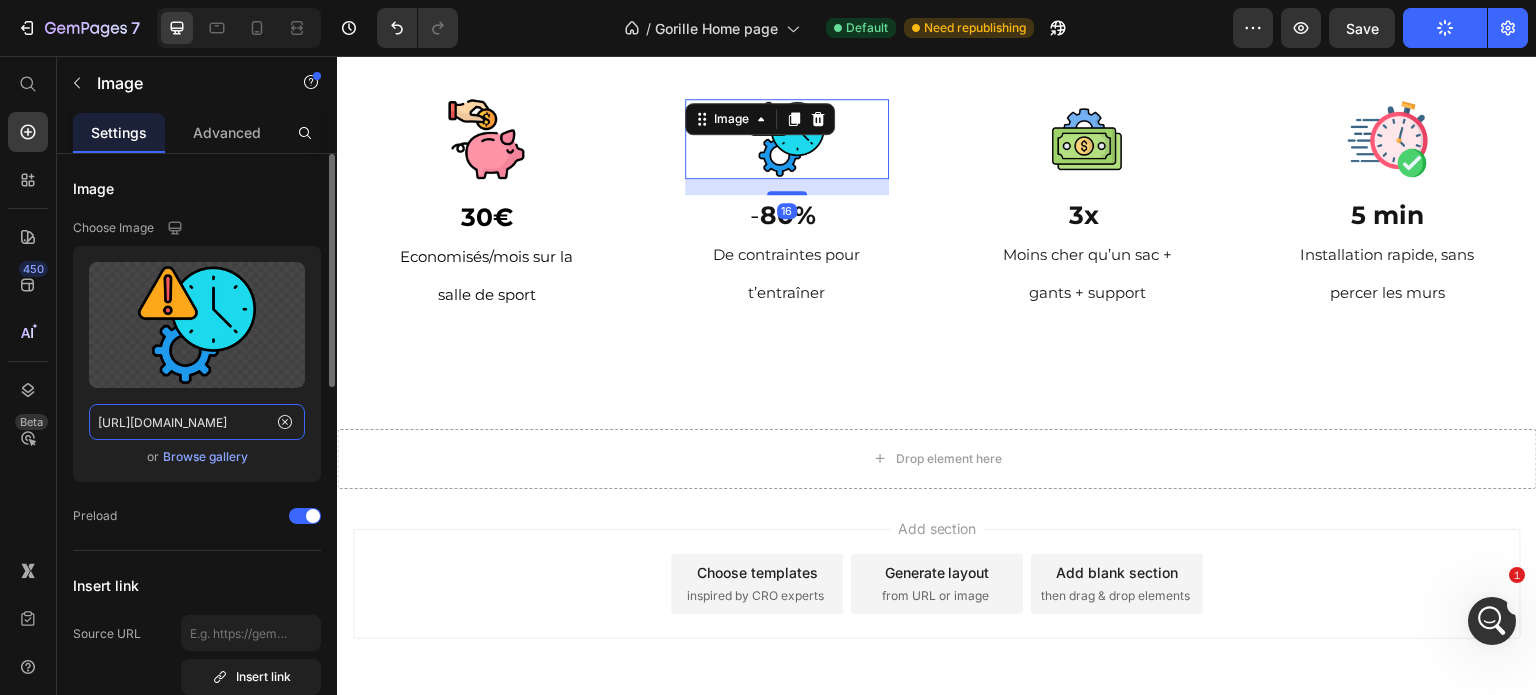 click on "[URL][DOMAIN_NAME]" 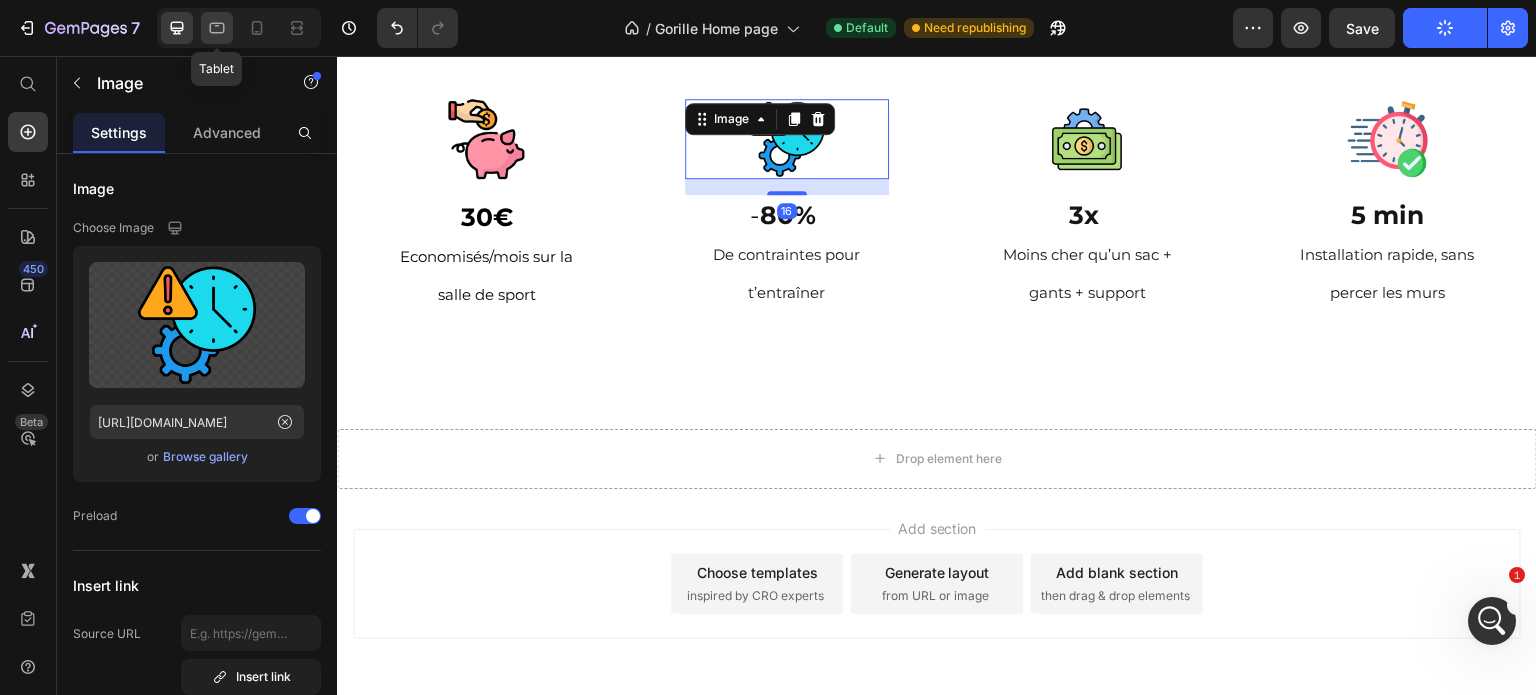 click 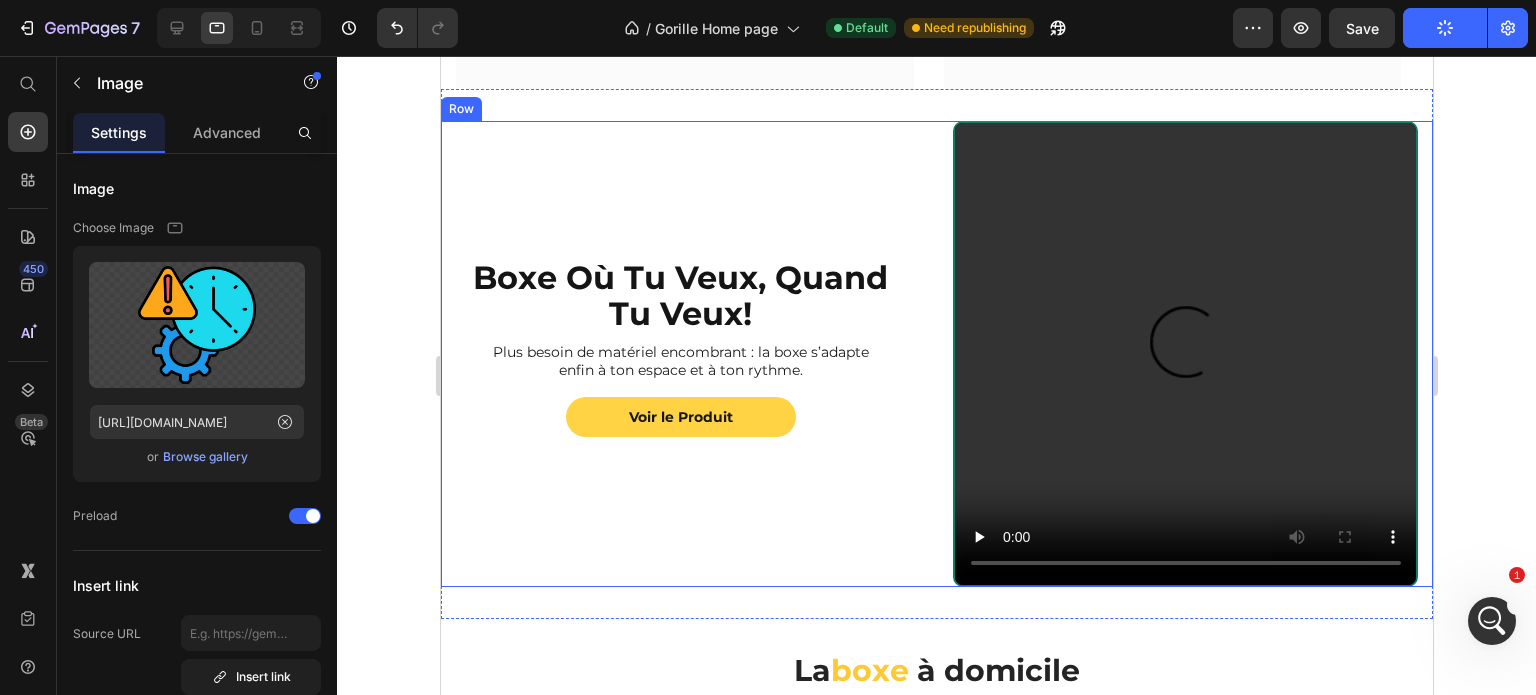 scroll, scrollTop: 2911, scrollLeft: 0, axis: vertical 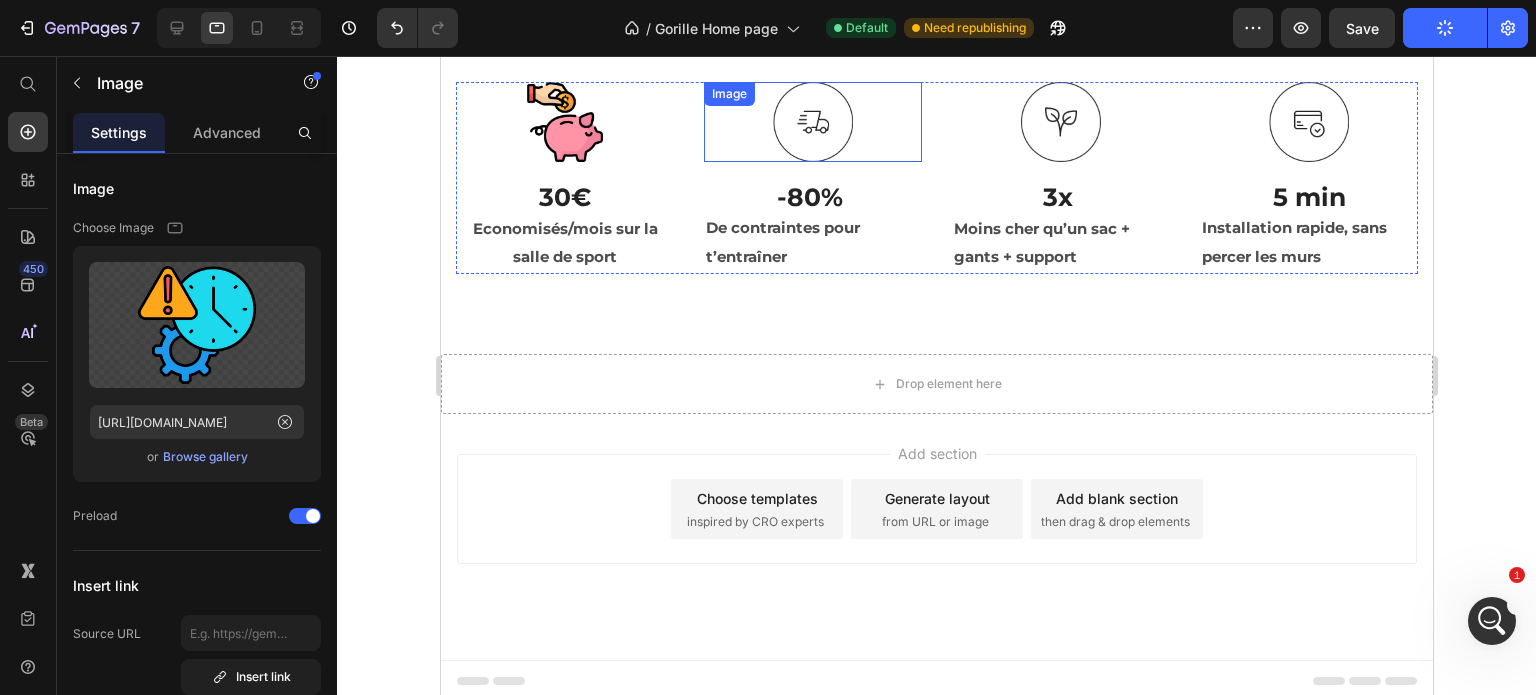 click at bounding box center (812, 122) 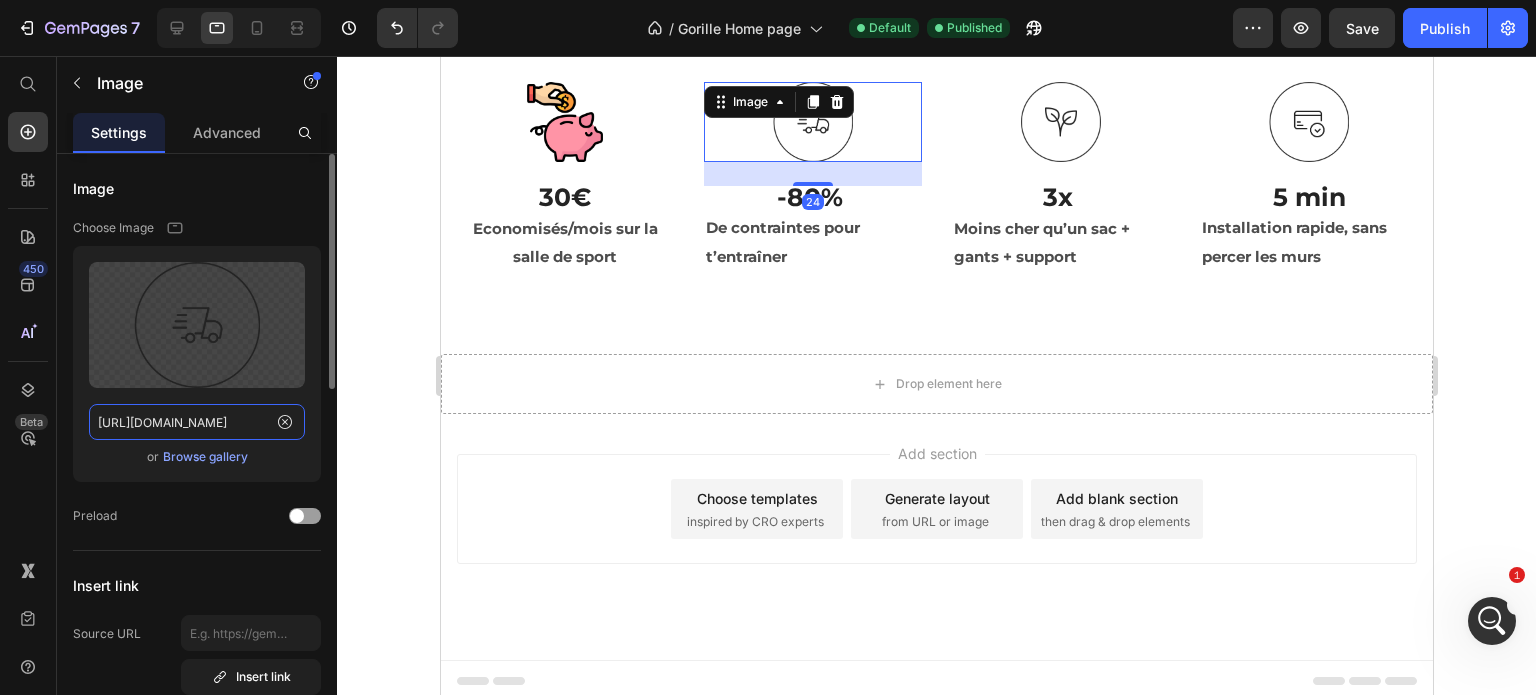 click on "[URL][DOMAIN_NAME]" 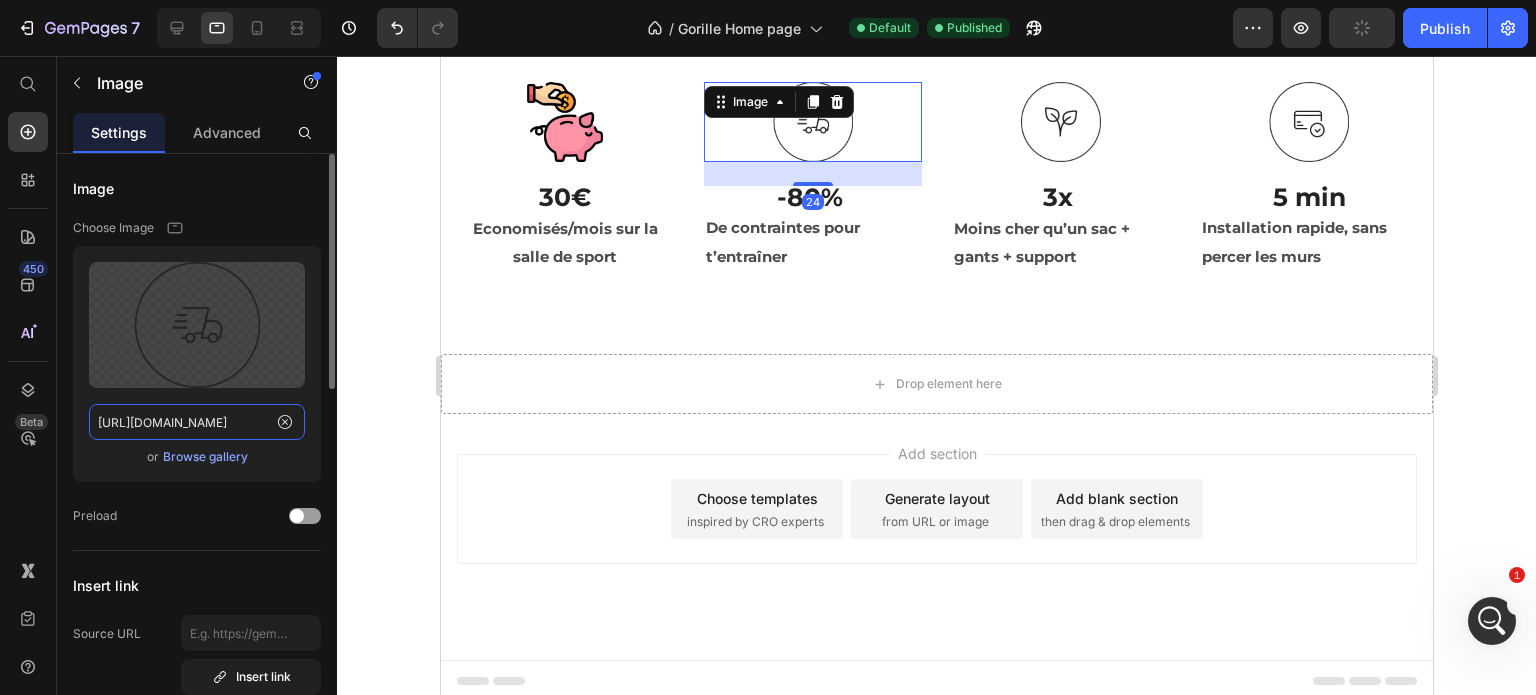 click on "[URL][DOMAIN_NAME]" 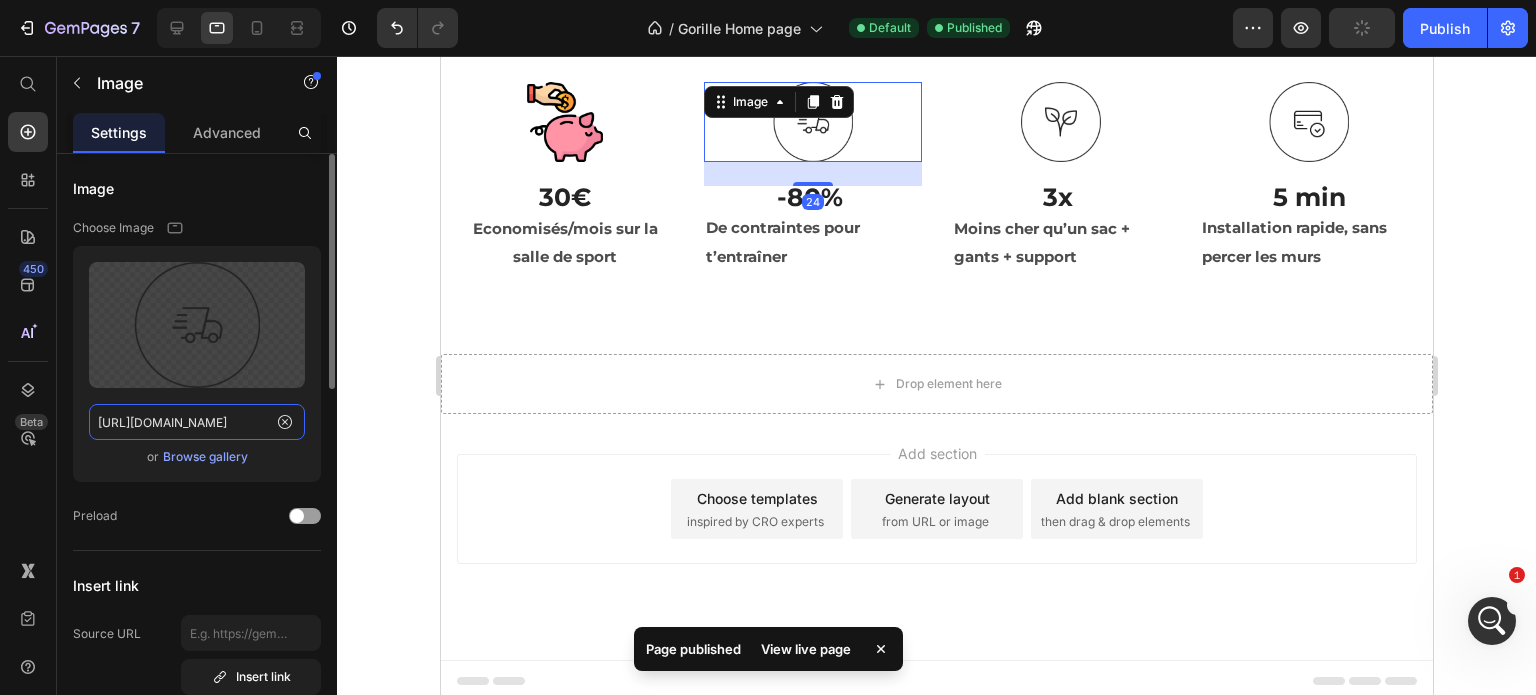 click on "[URL][DOMAIN_NAME]" 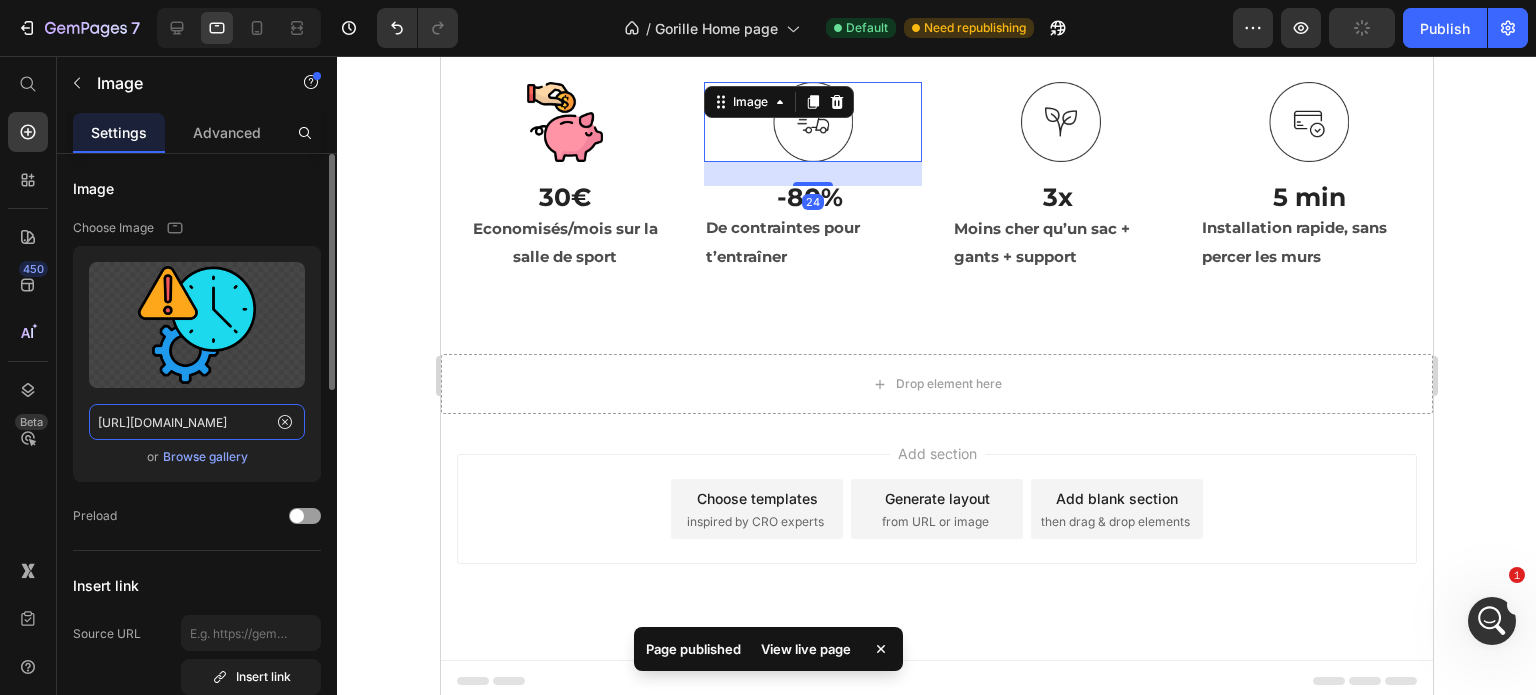 scroll, scrollTop: 0, scrollLeft: 598, axis: horizontal 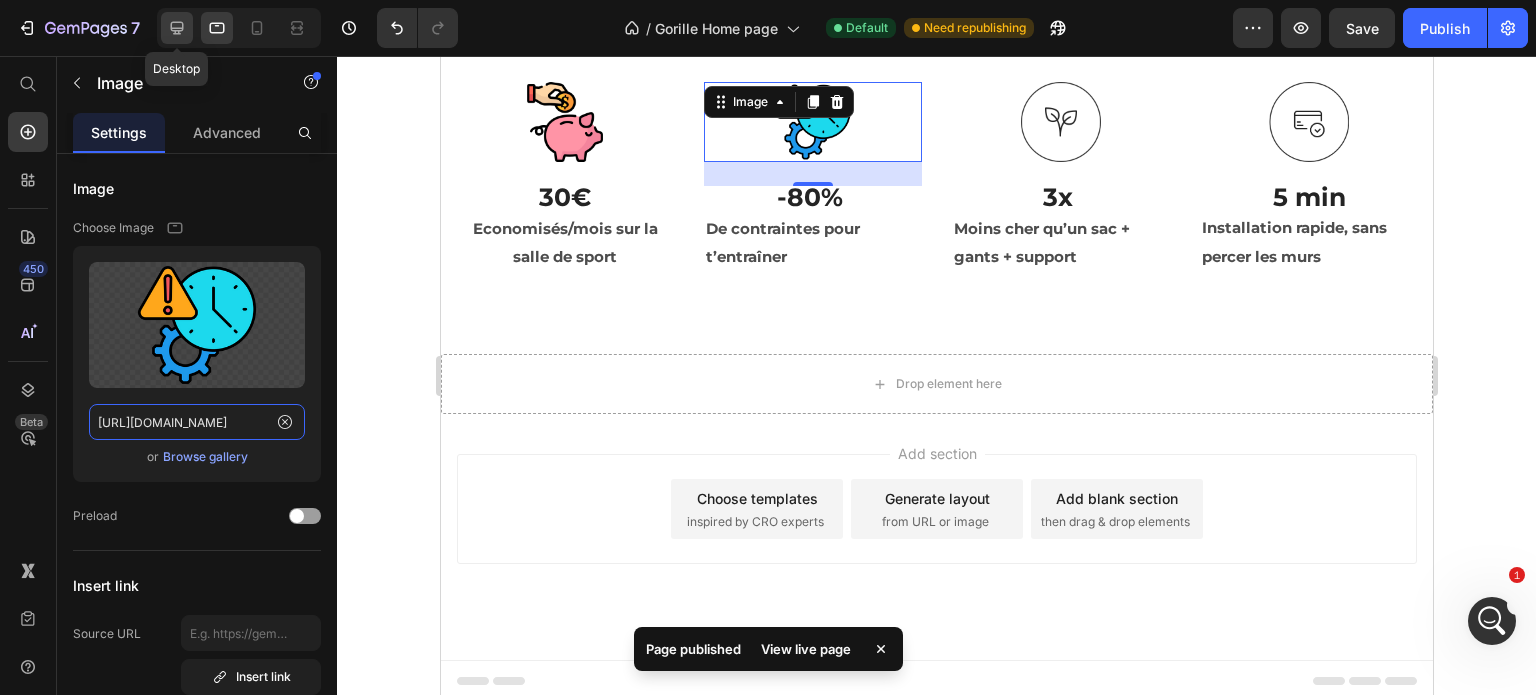type on "[URL][DOMAIN_NAME]" 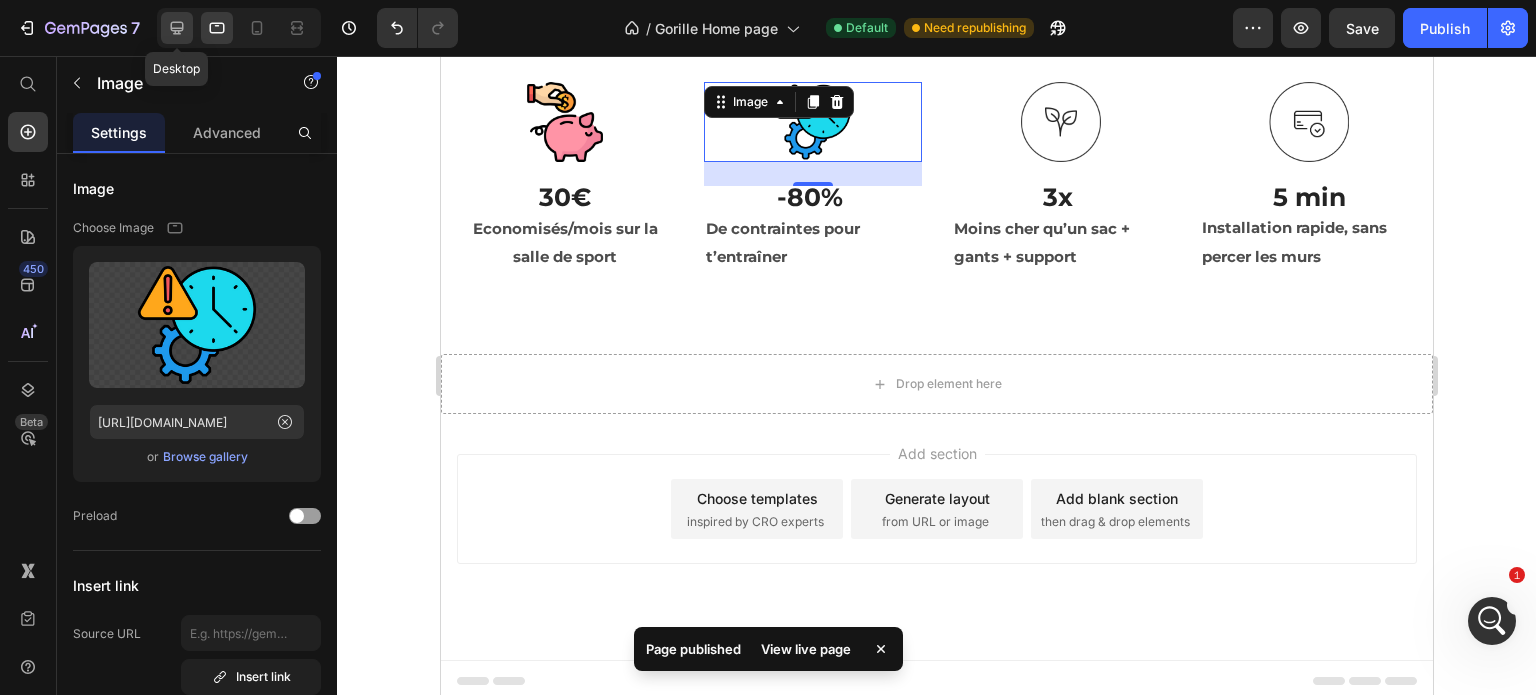 scroll, scrollTop: 0, scrollLeft: 0, axis: both 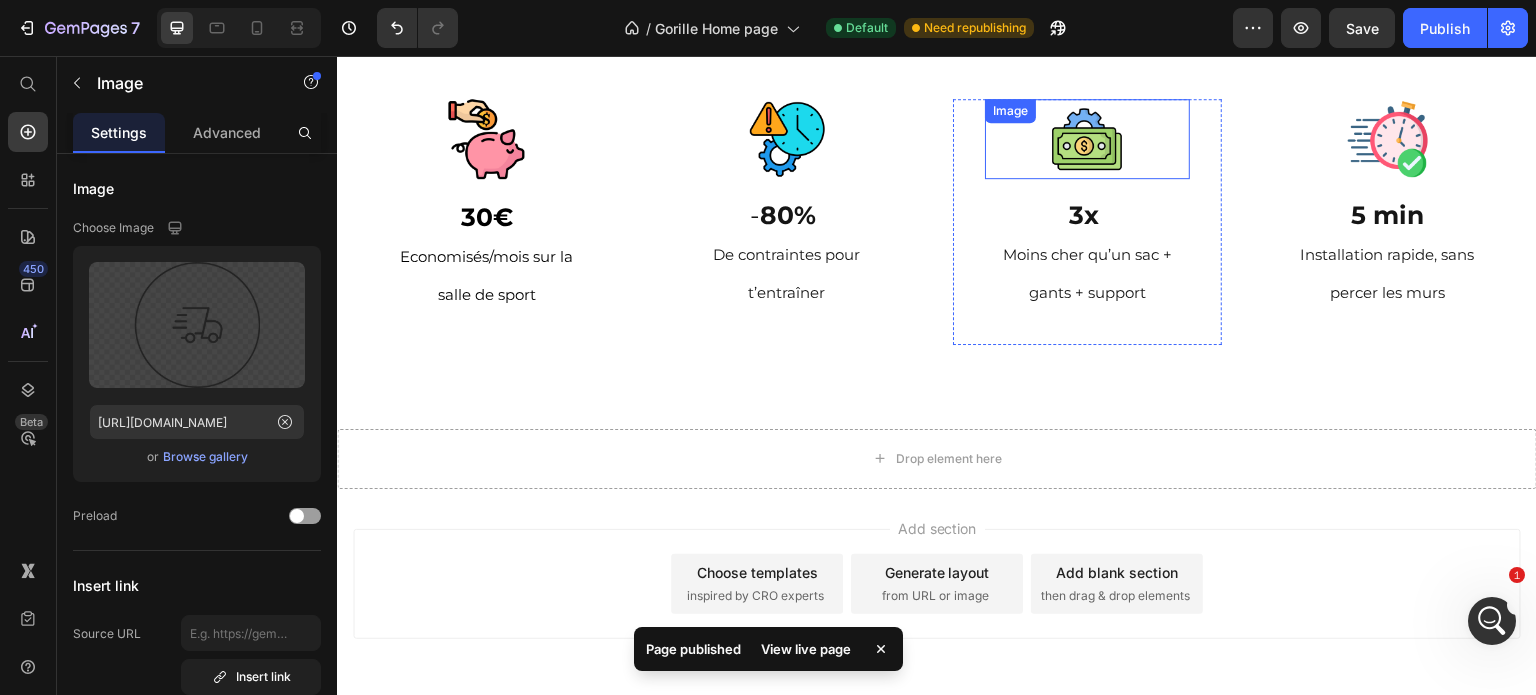 click at bounding box center (1087, 139) 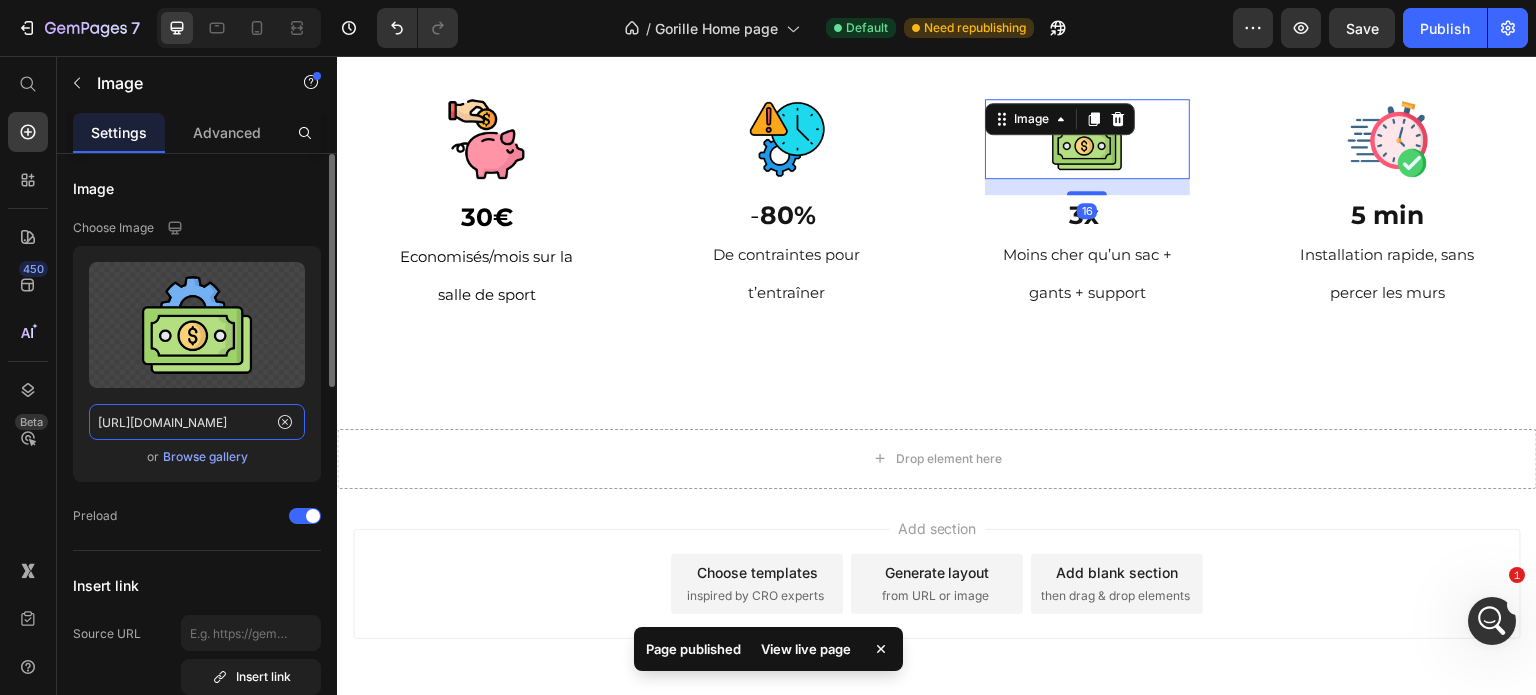 click on "[URL][DOMAIN_NAME]" 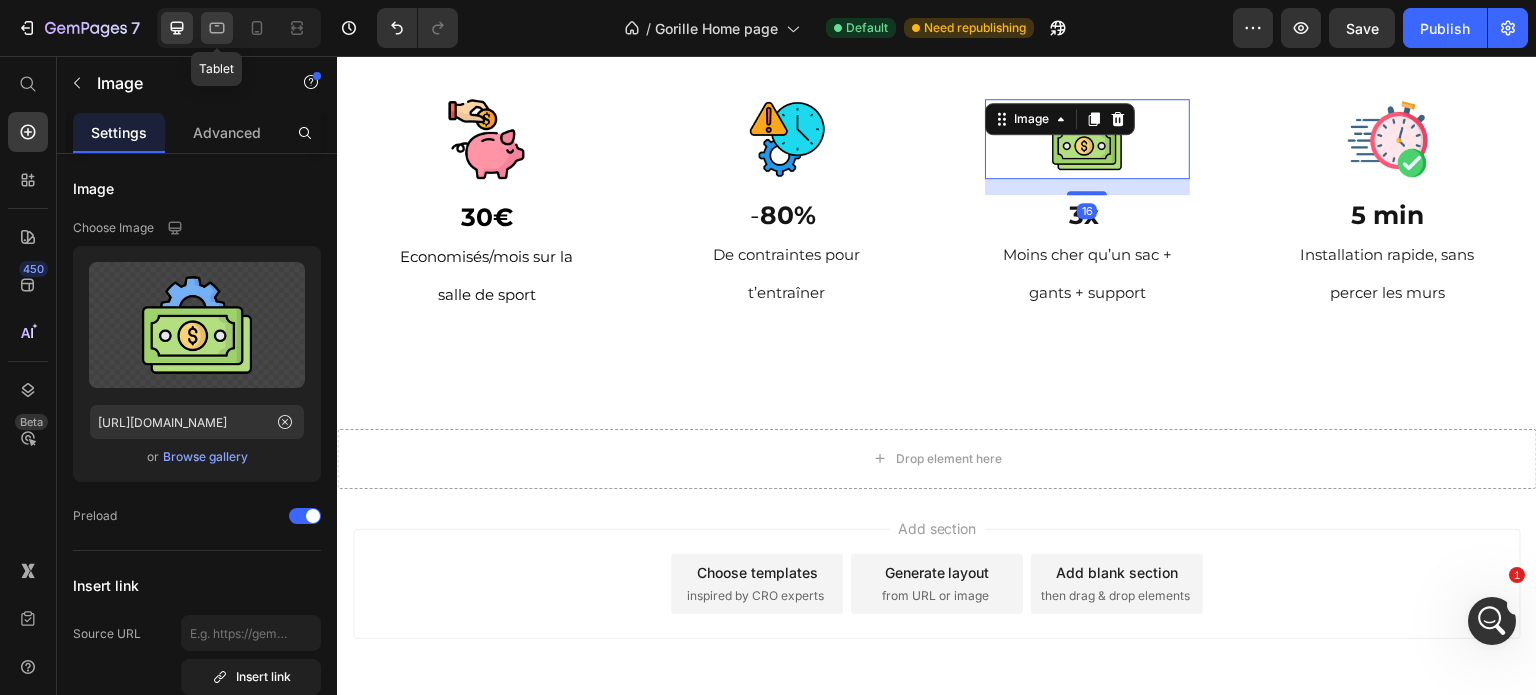 click 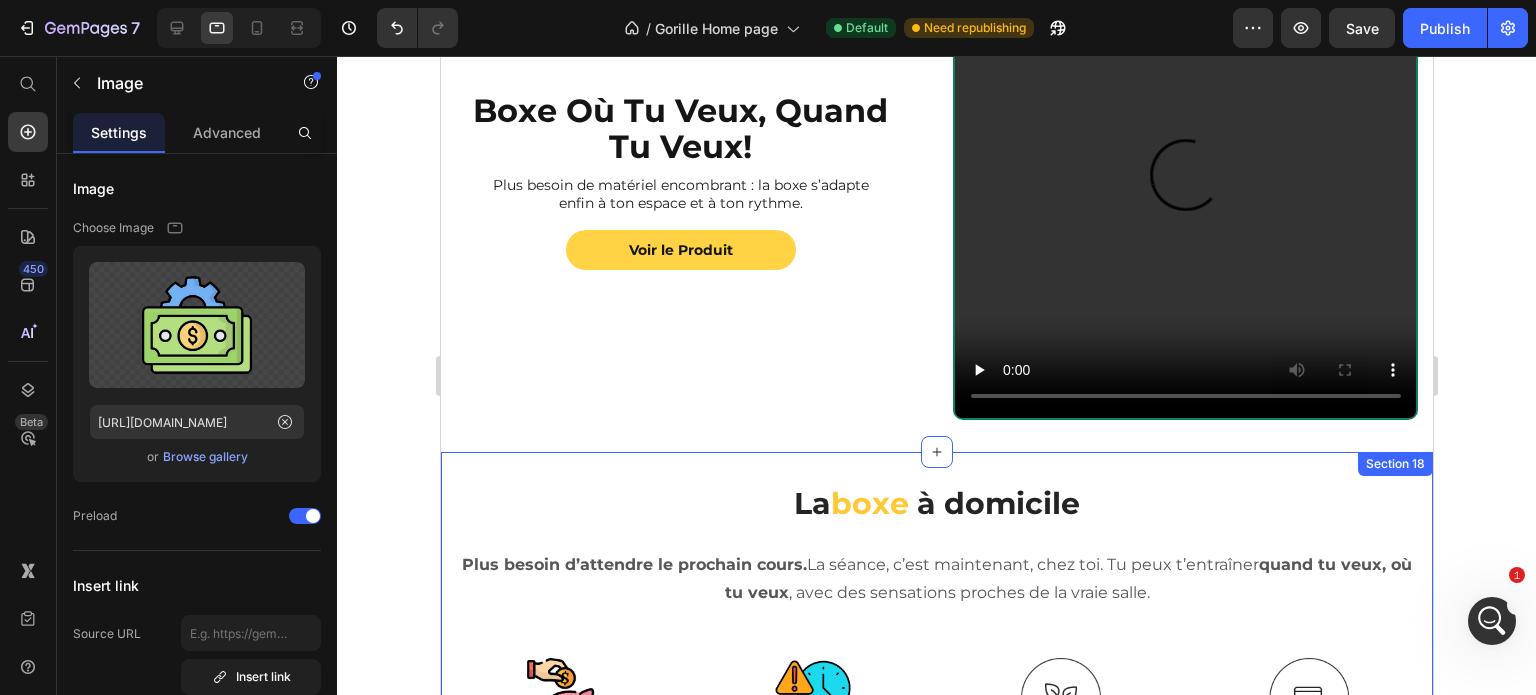 scroll, scrollTop: 2835, scrollLeft: 0, axis: vertical 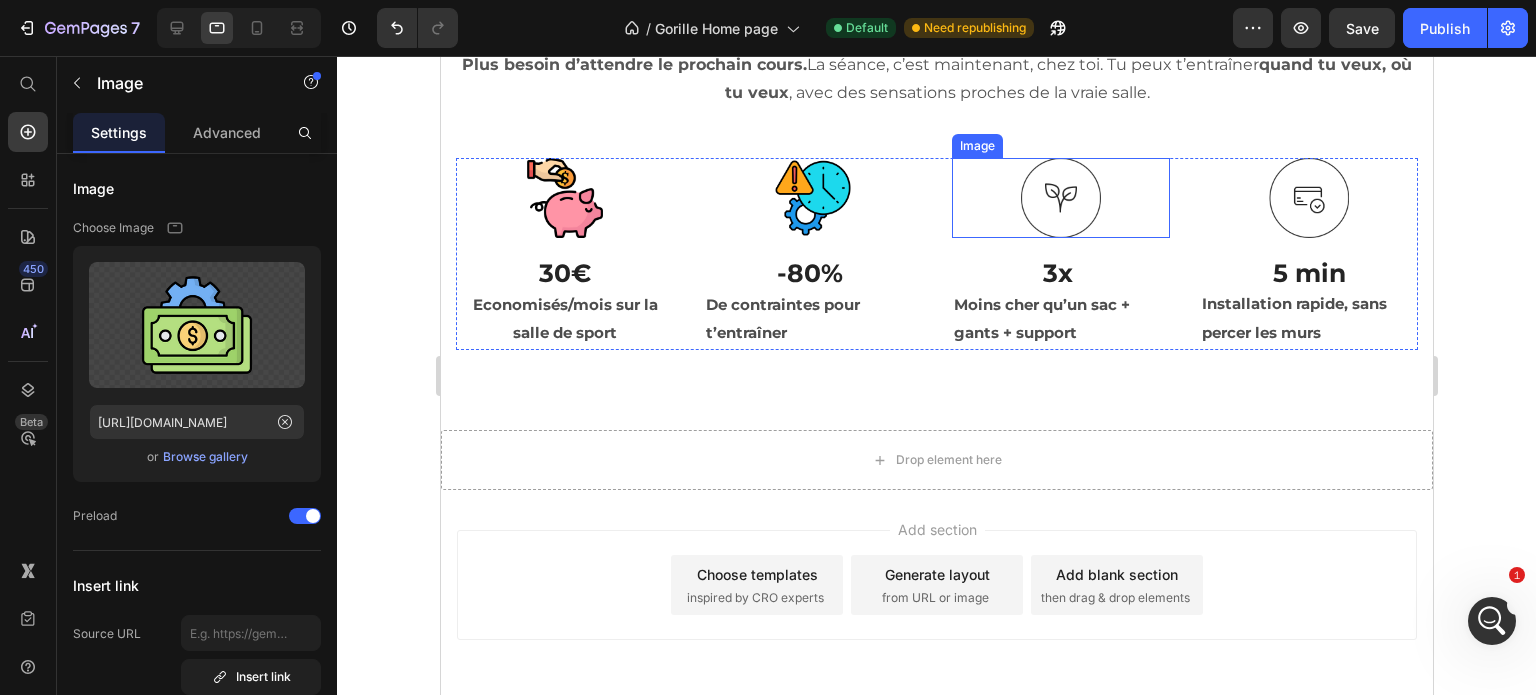 click at bounding box center [1060, 198] 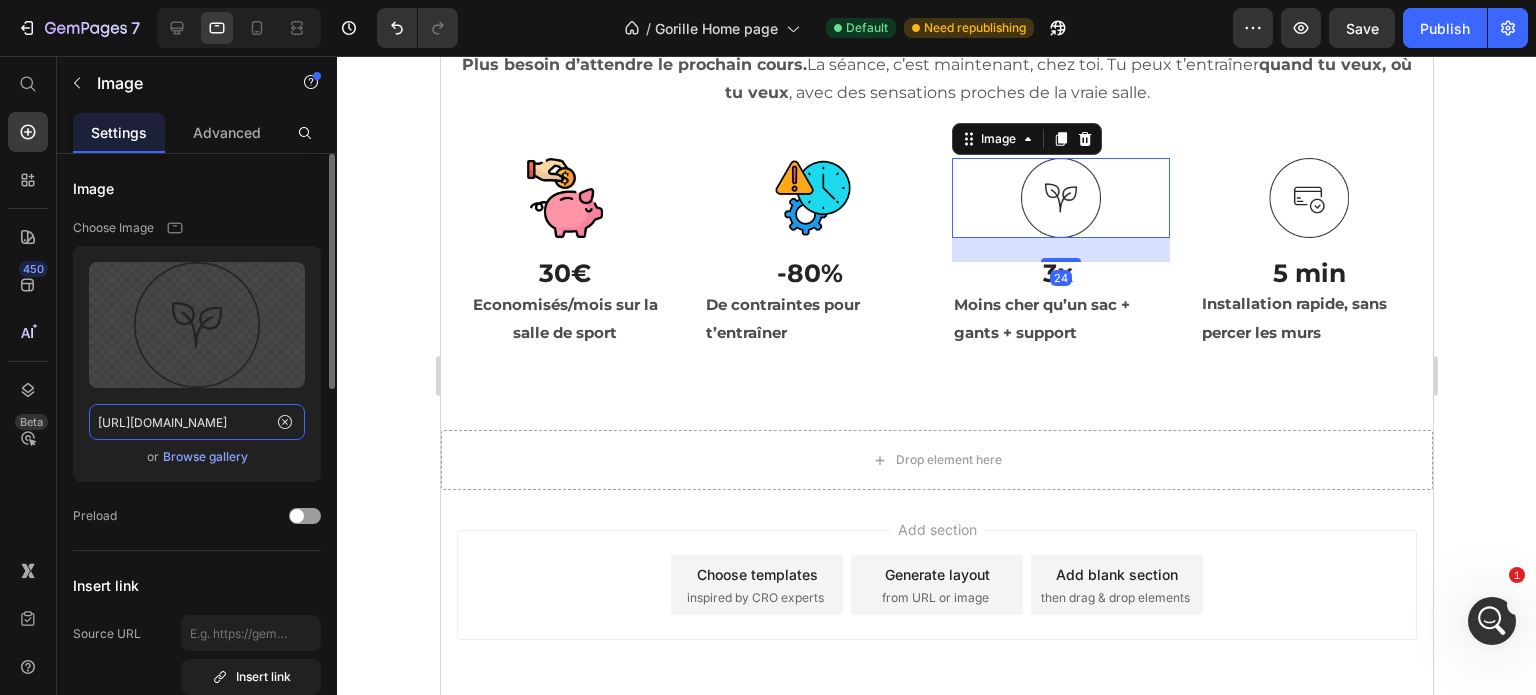 click on "[URL][DOMAIN_NAME]" 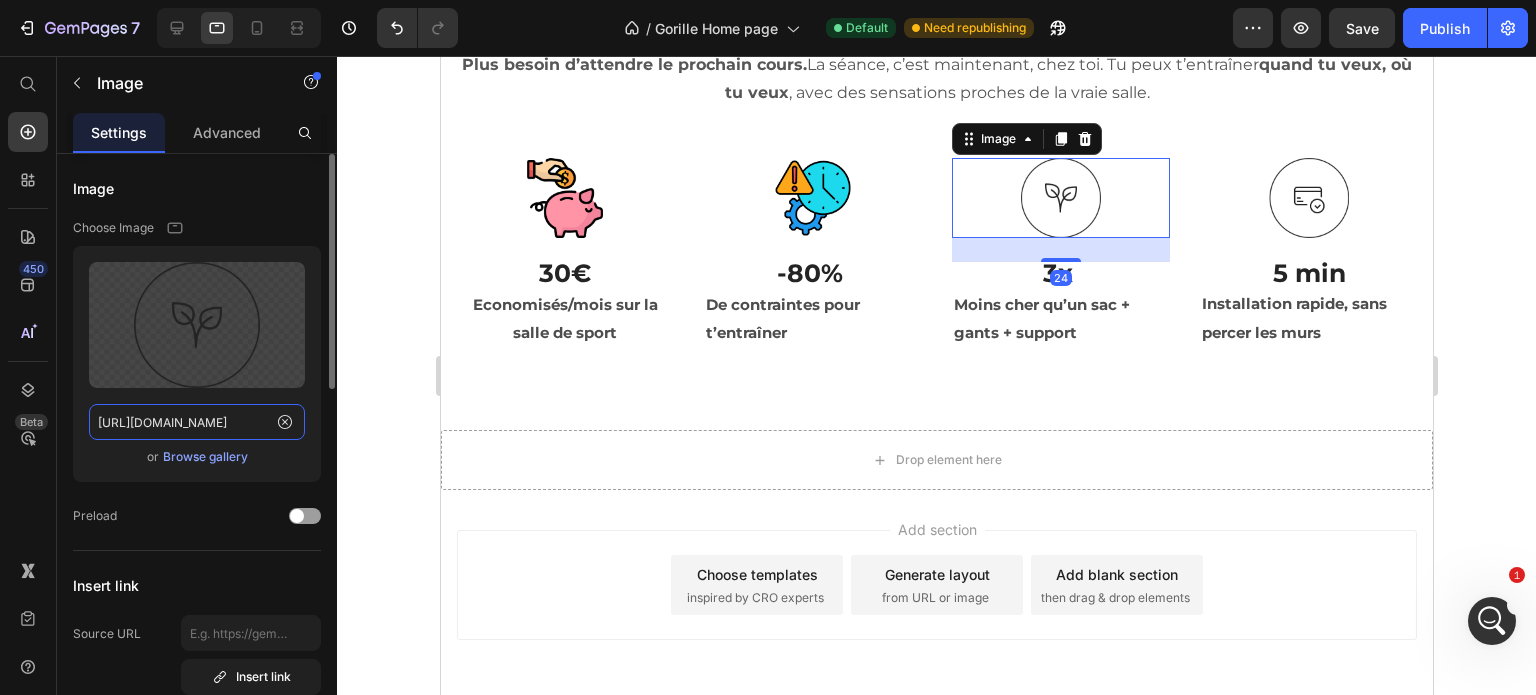 paste on "c28620af-81dc-45ef-9dfb-605655b8d0f8" 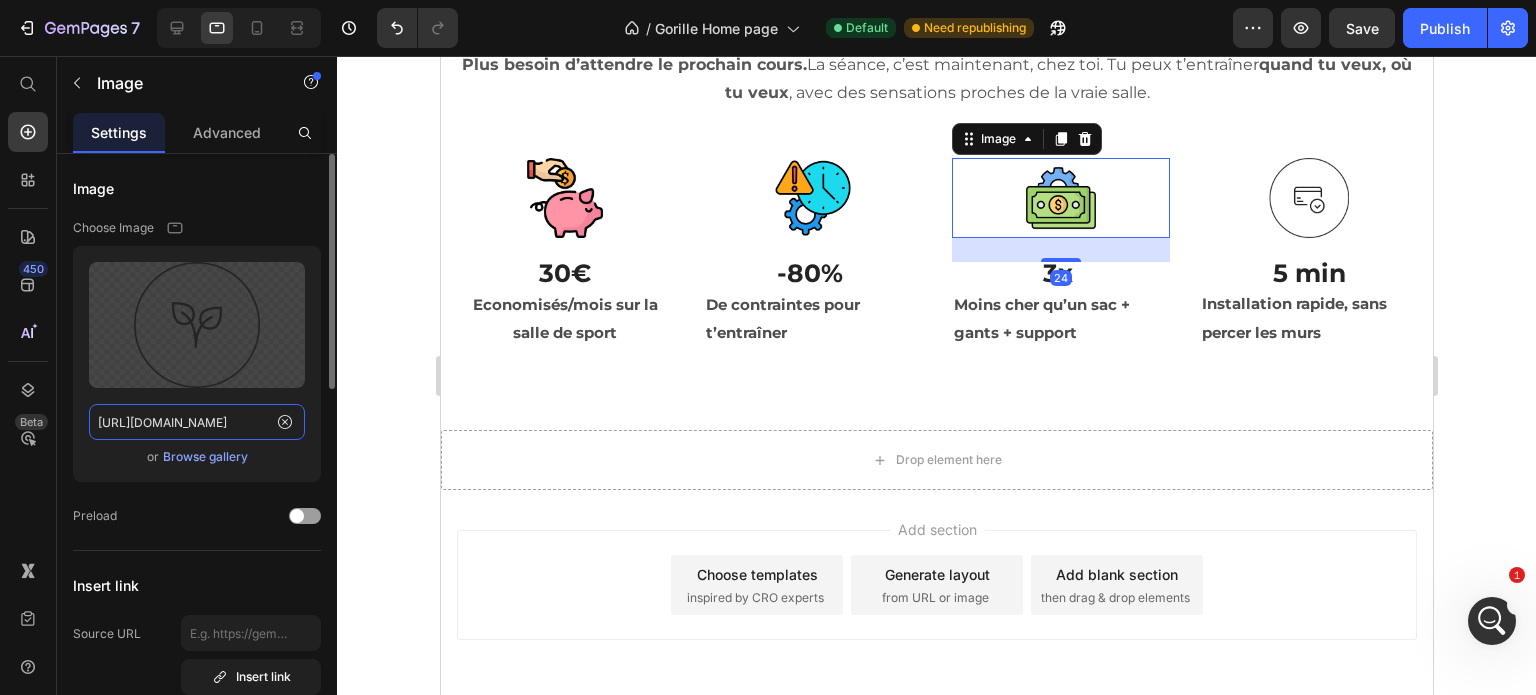 scroll, scrollTop: 0, scrollLeft: 599, axis: horizontal 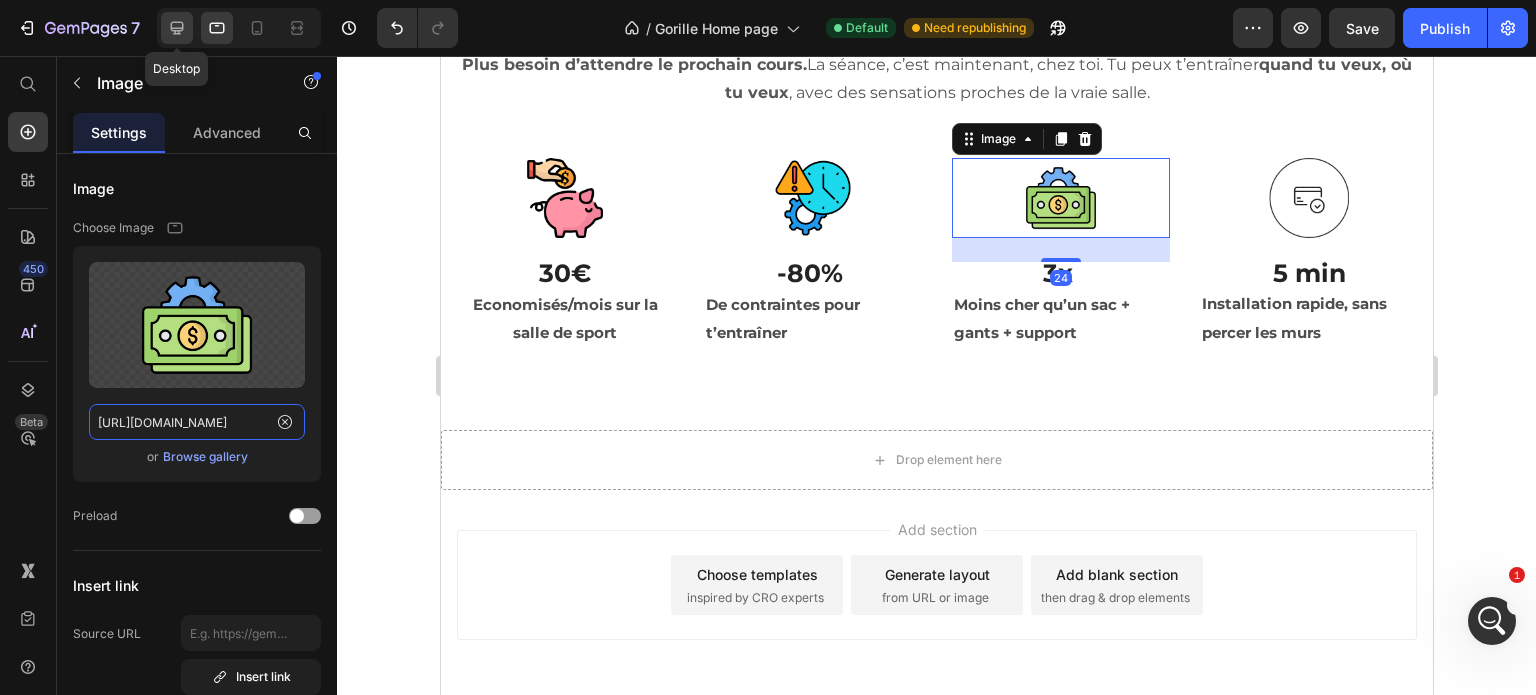 type on "[URL][DOMAIN_NAME]" 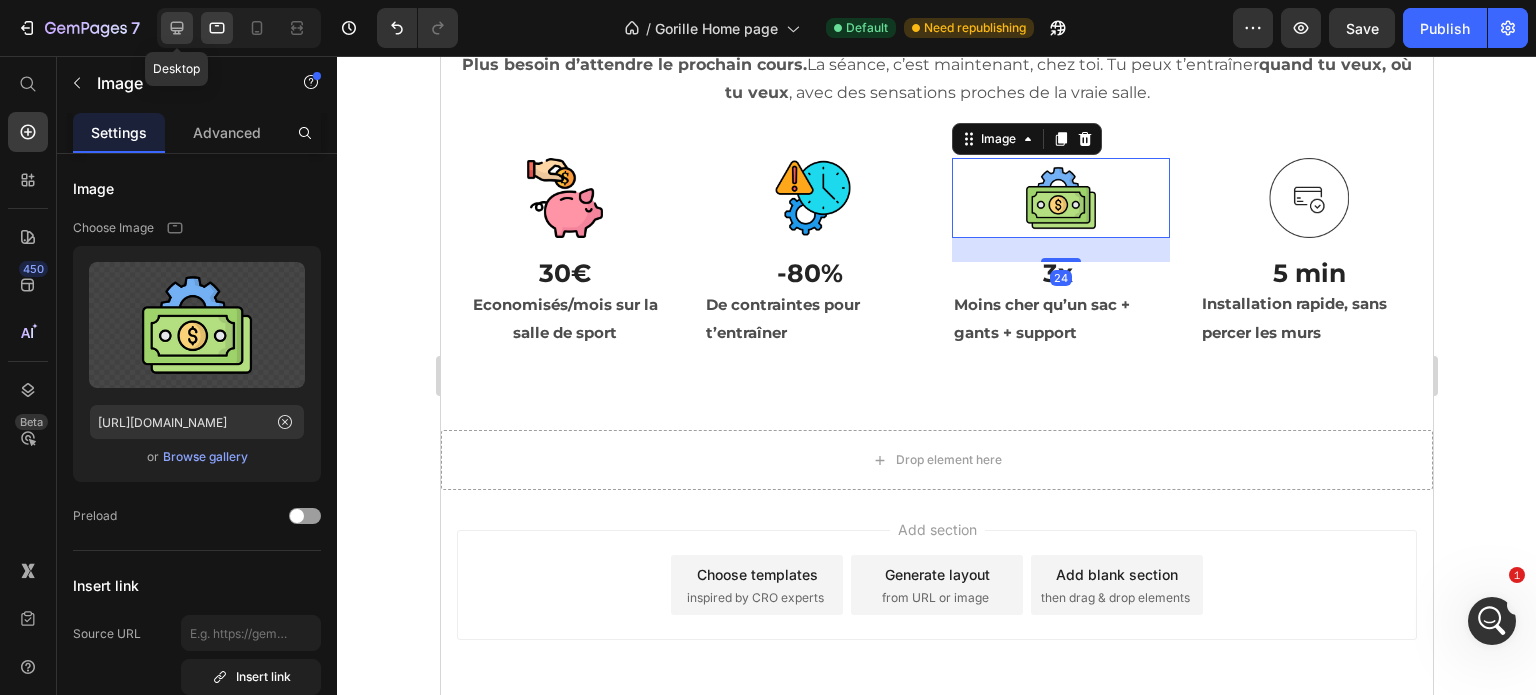 click 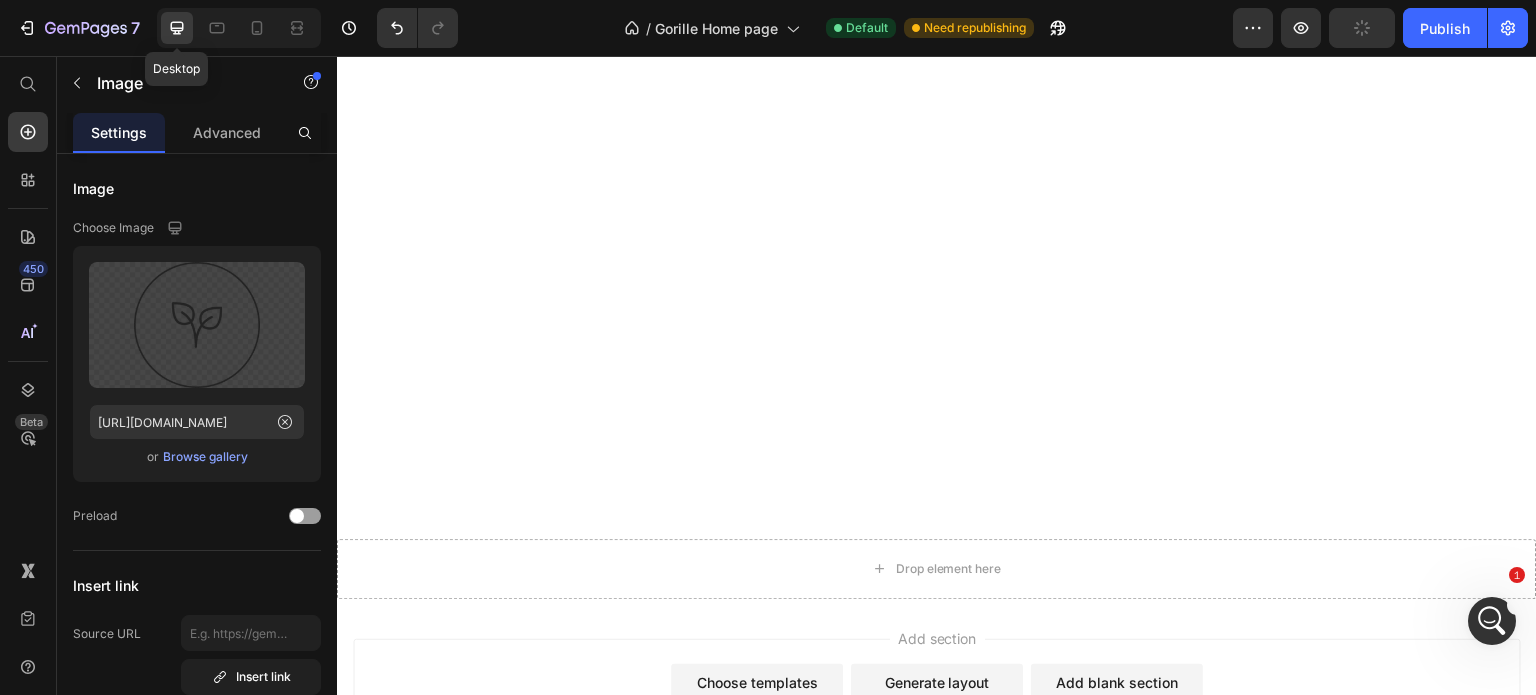 scroll, scrollTop: 2403, scrollLeft: 0, axis: vertical 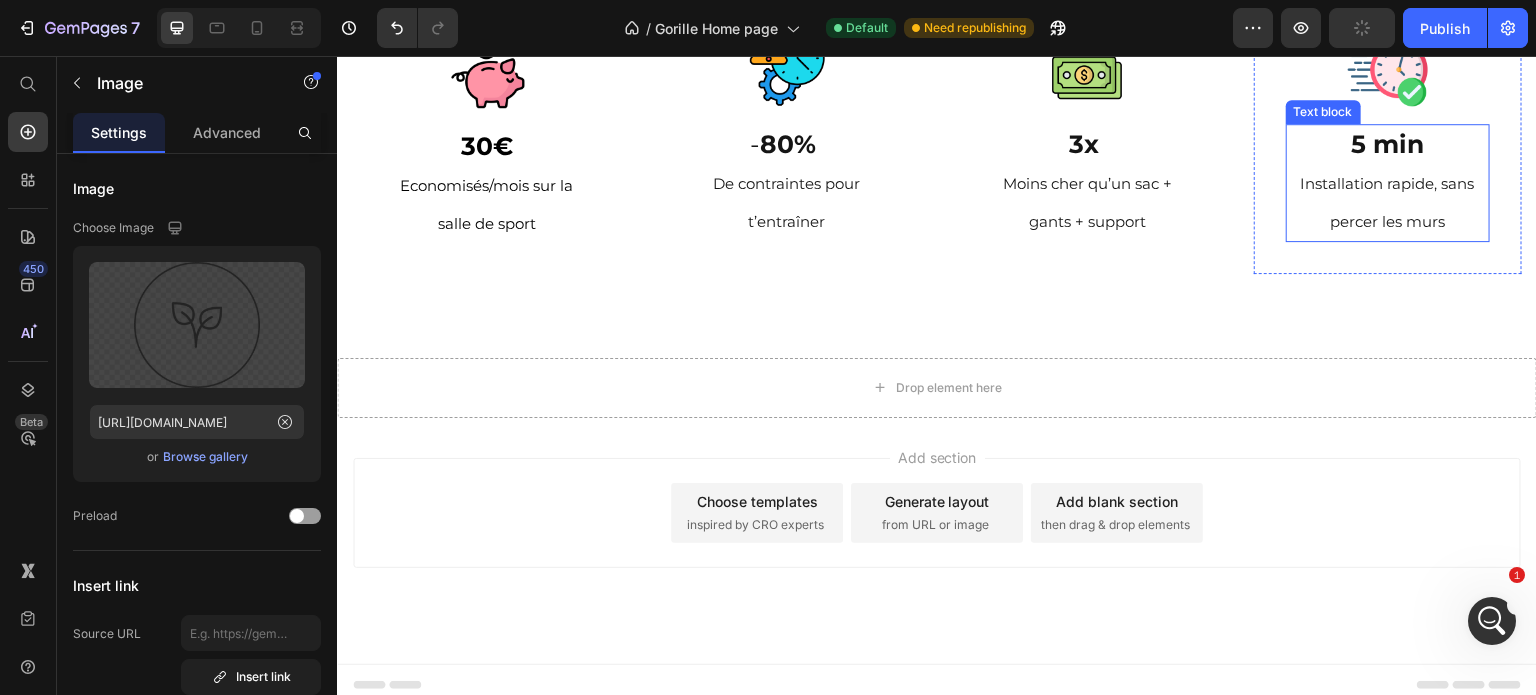 click at bounding box center (1388, 68) 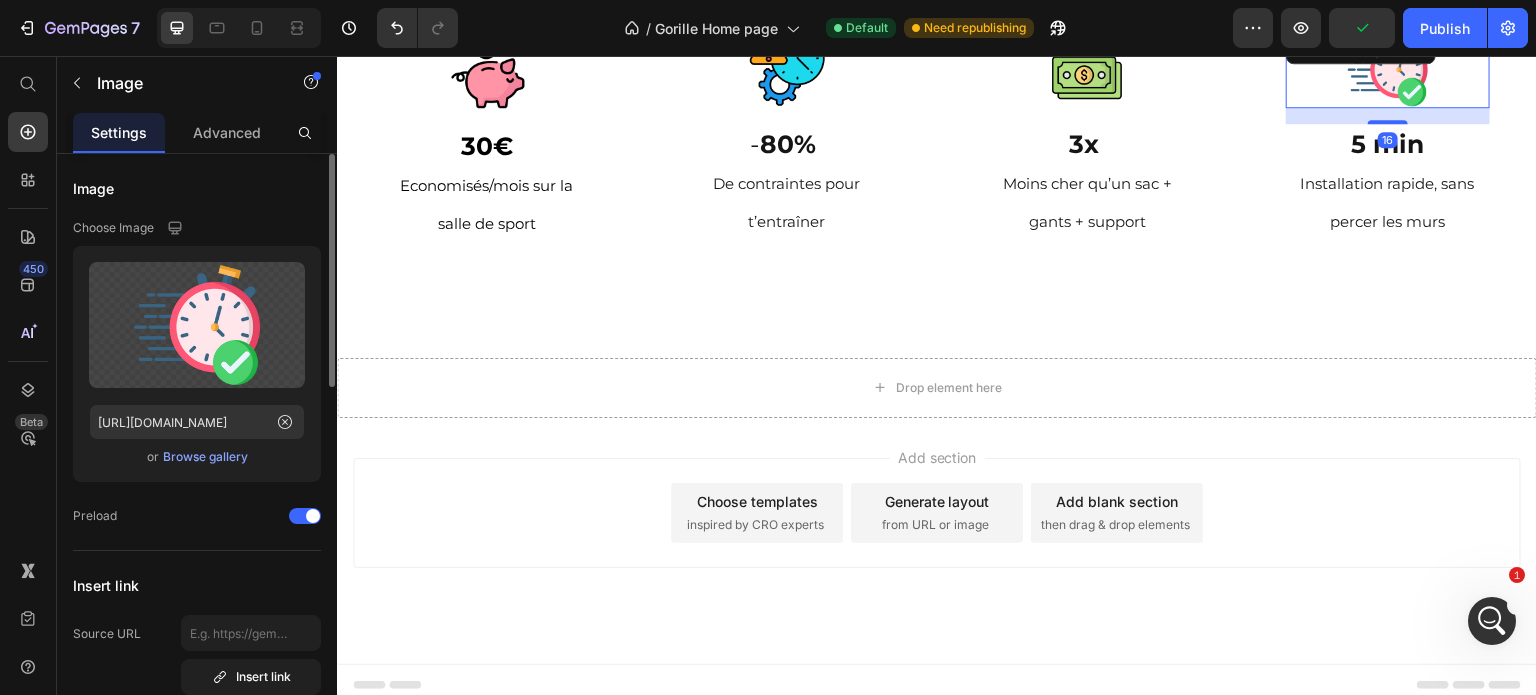 click on "Upload Image [URL][DOMAIN_NAME]  or   Browse gallery" at bounding box center (197, 364) 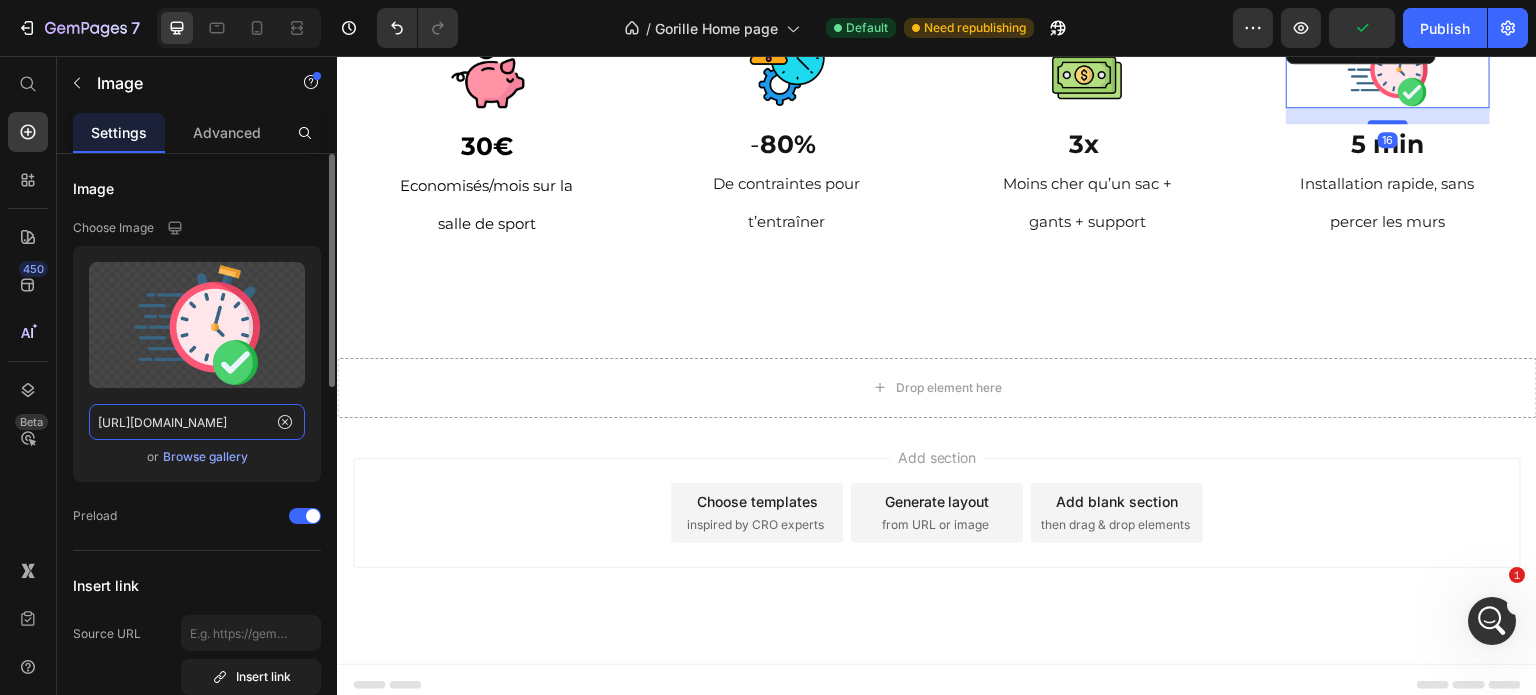 click on "[URL][DOMAIN_NAME]" 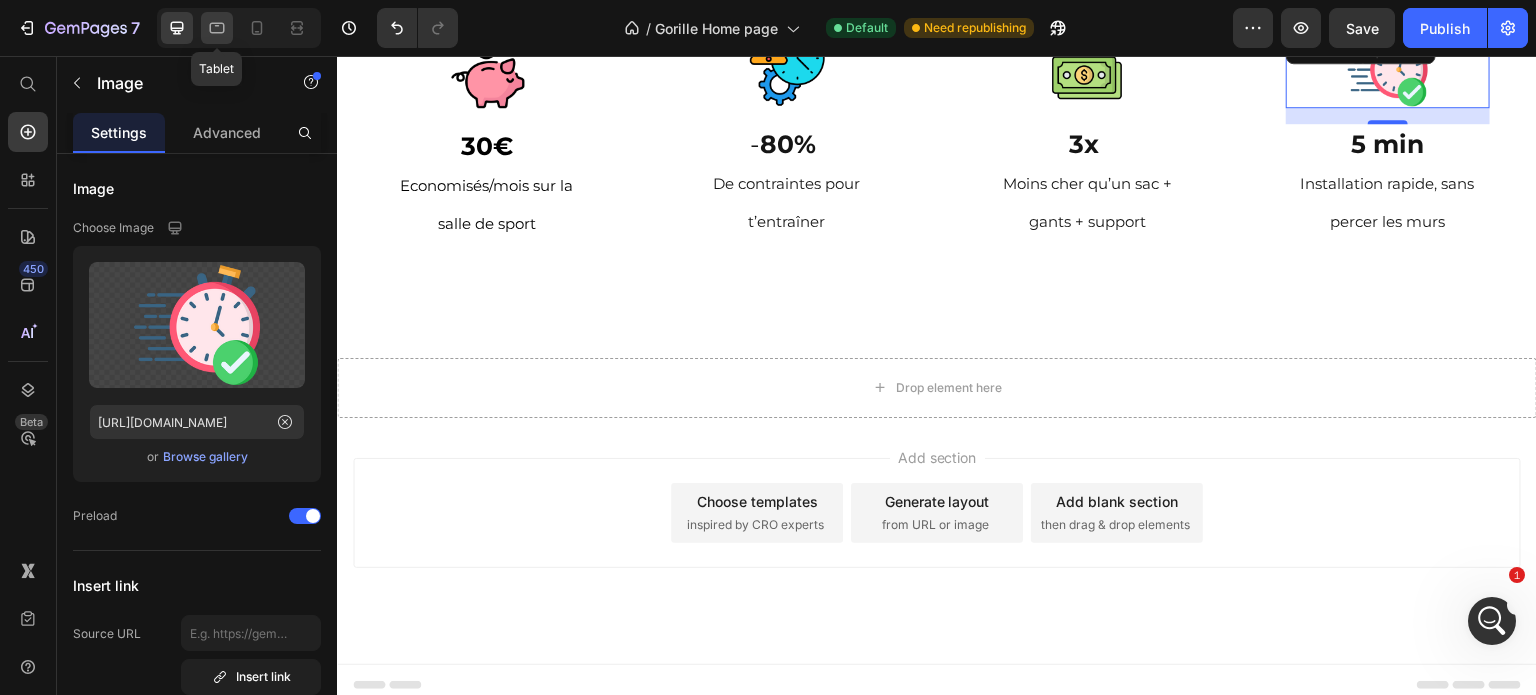 drag, startPoint x: 228, startPoint y: 28, endPoint x: 70, endPoint y: 32, distance: 158.05063 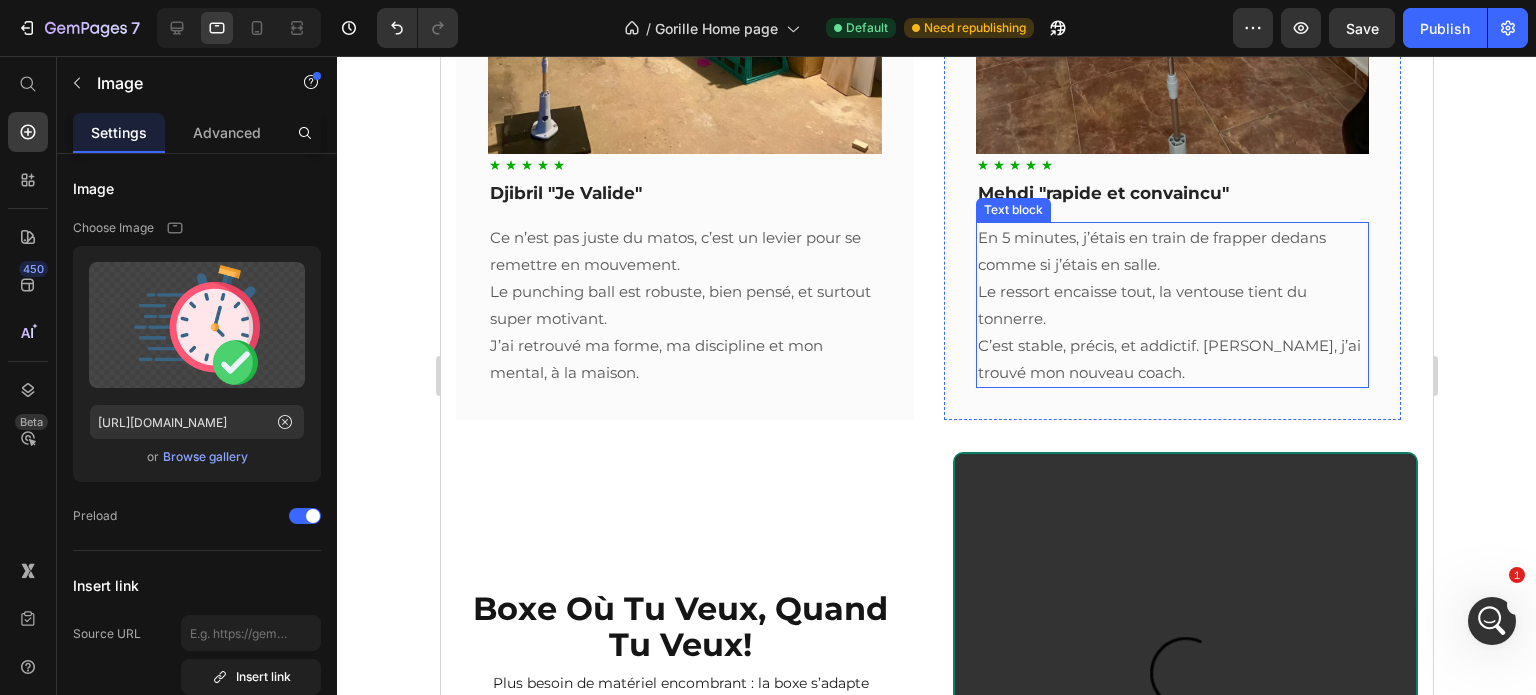 scroll, scrollTop: 2670, scrollLeft: 0, axis: vertical 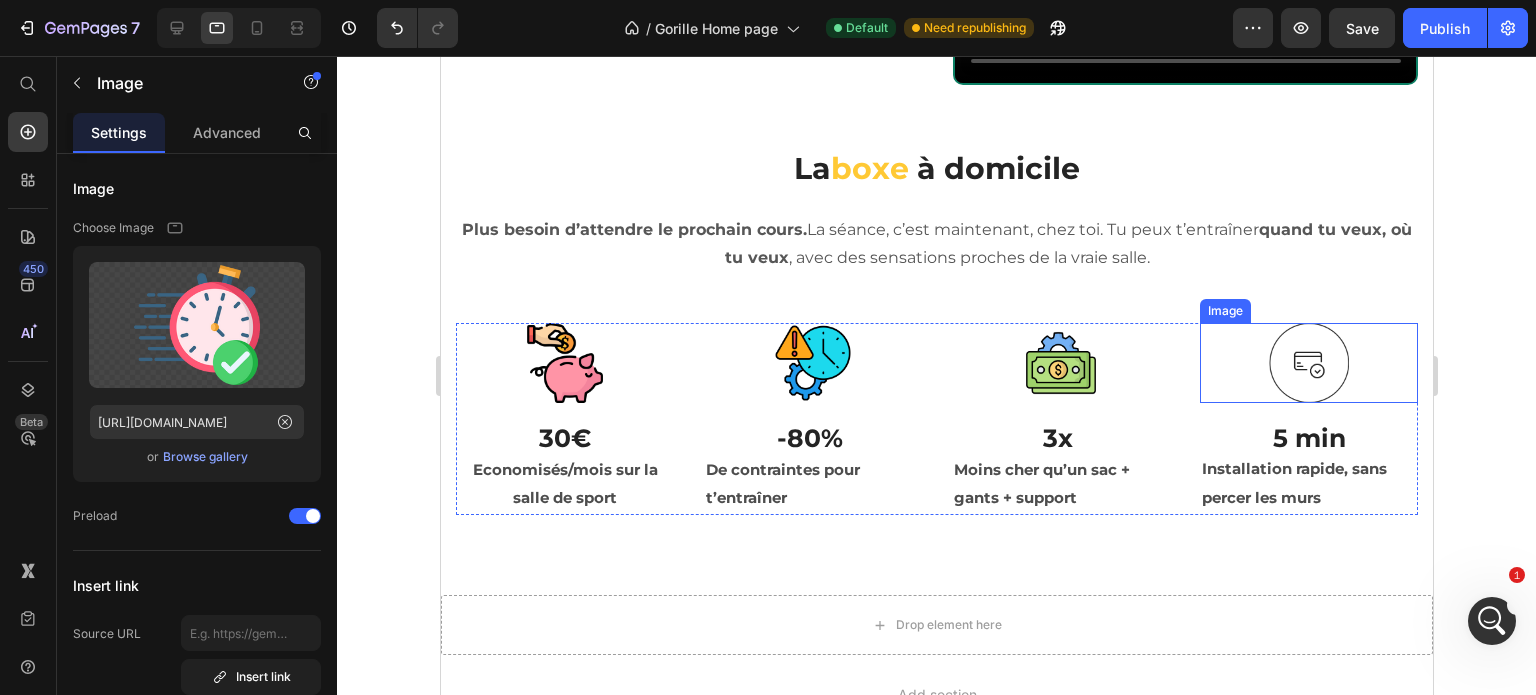 click at bounding box center [1308, 363] 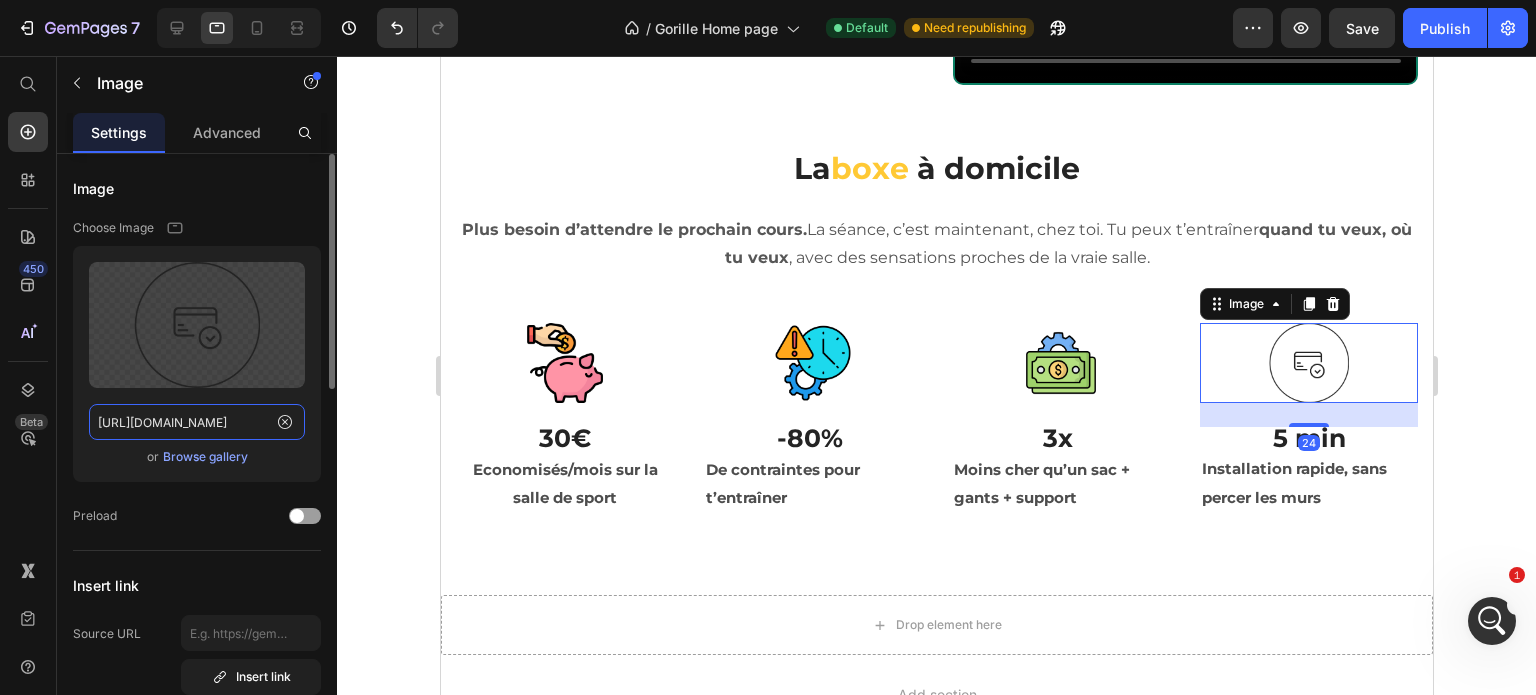 click on "[URL][DOMAIN_NAME]" 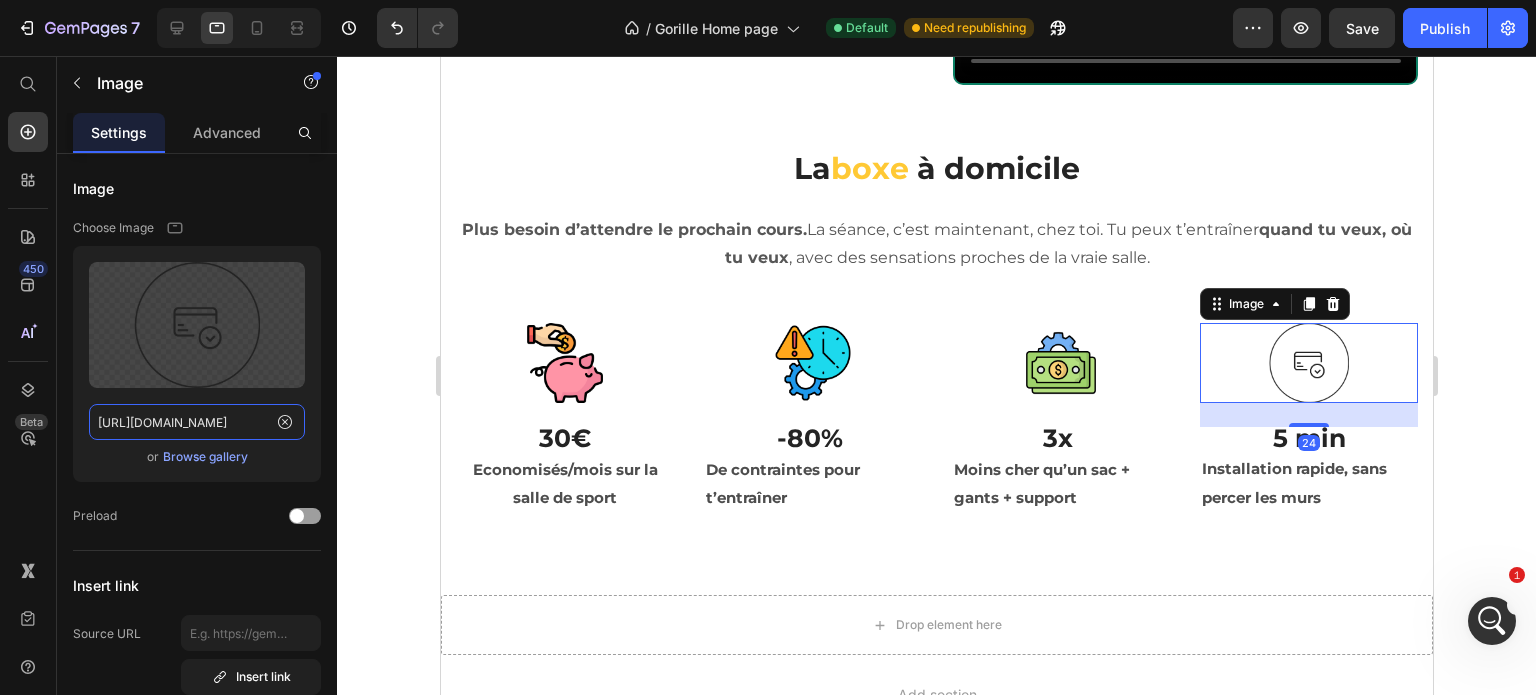 paste on "20f770af-40c5-4320-ada3-ed0fa4c13e9c" 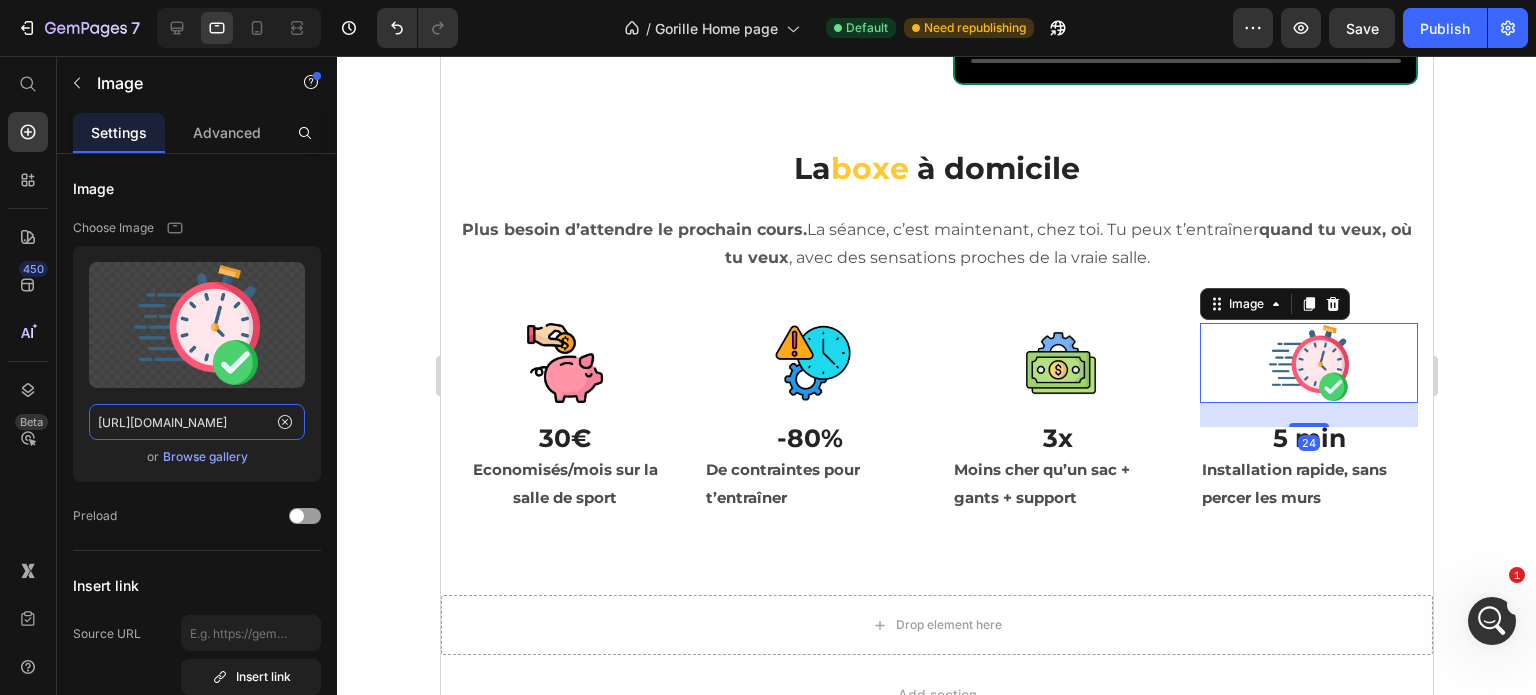 scroll, scrollTop: 0, scrollLeft: 600, axis: horizontal 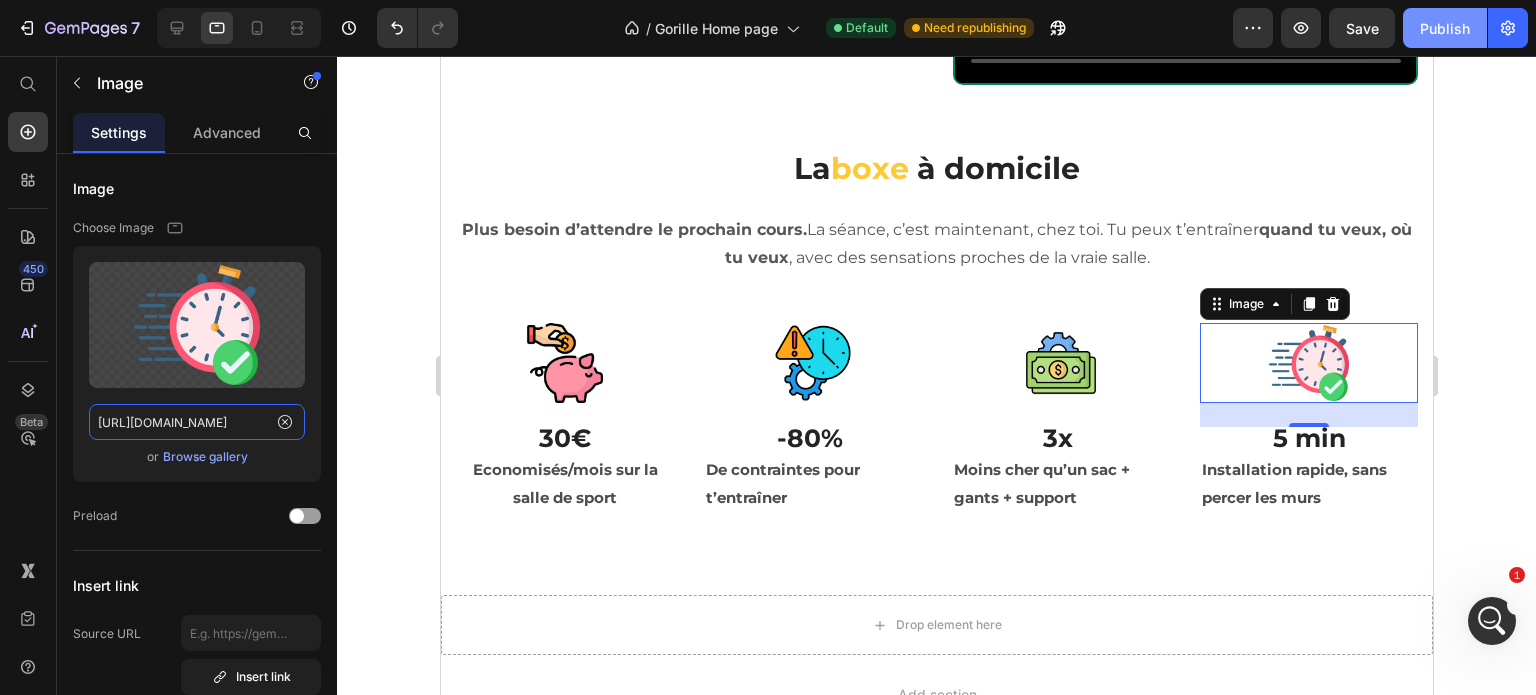type on "[URL][DOMAIN_NAME]" 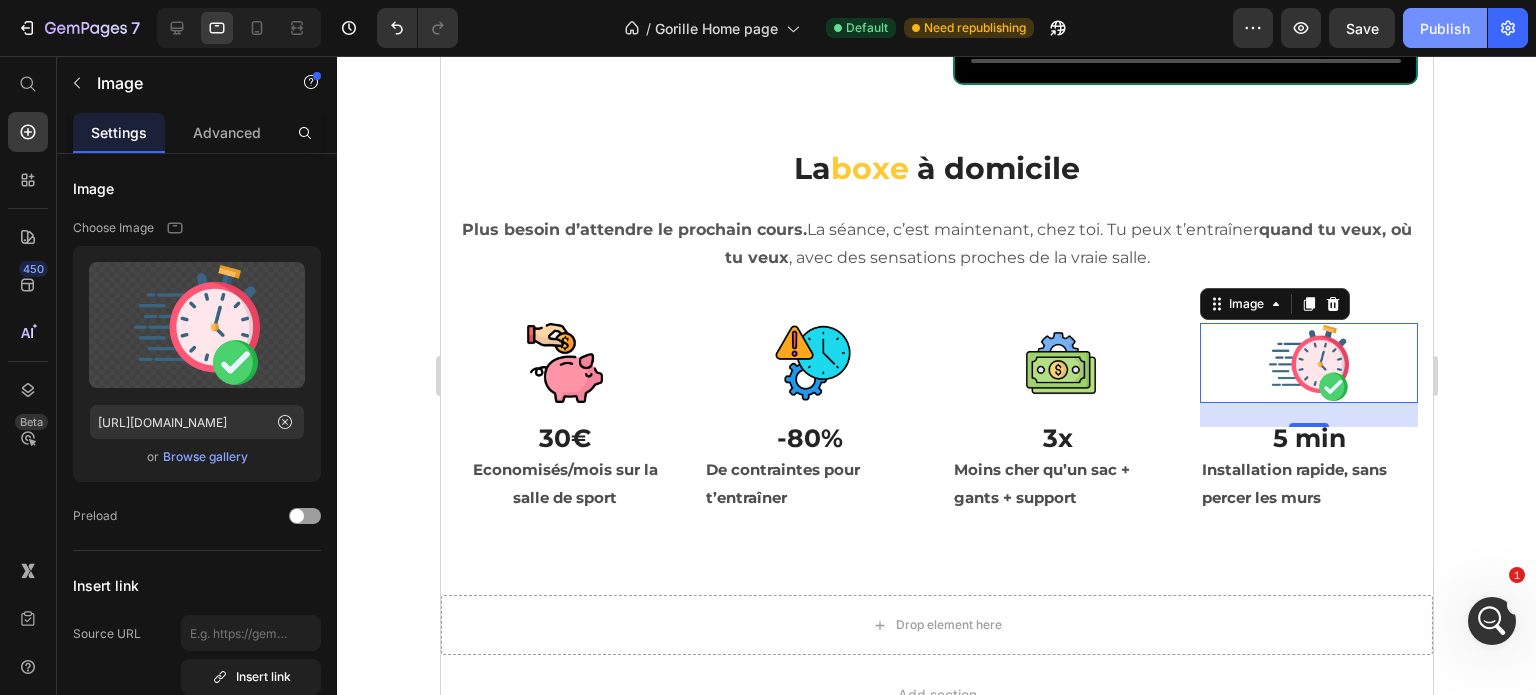 scroll, scrollTop: 0, scrollLeft: 0, axis: both 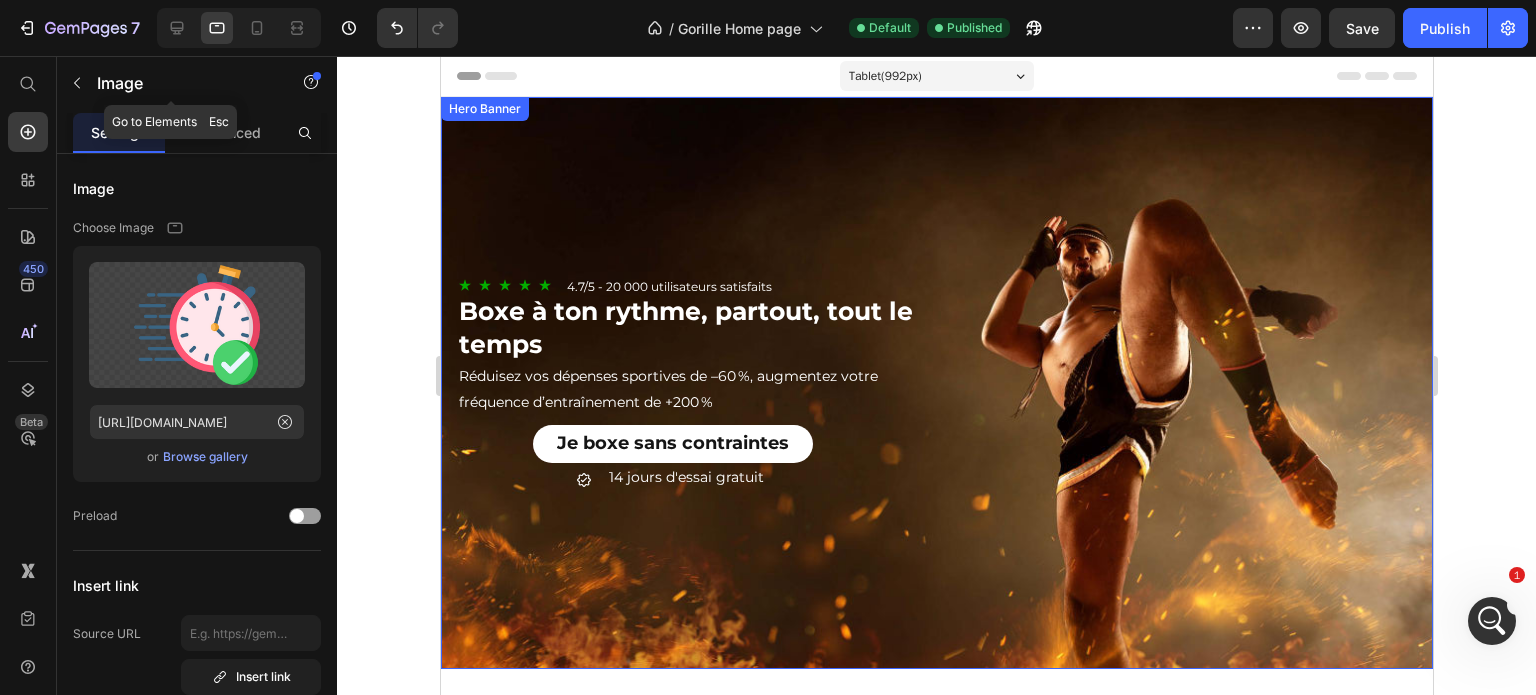 click on "Image" at bounding box center (171, 83) 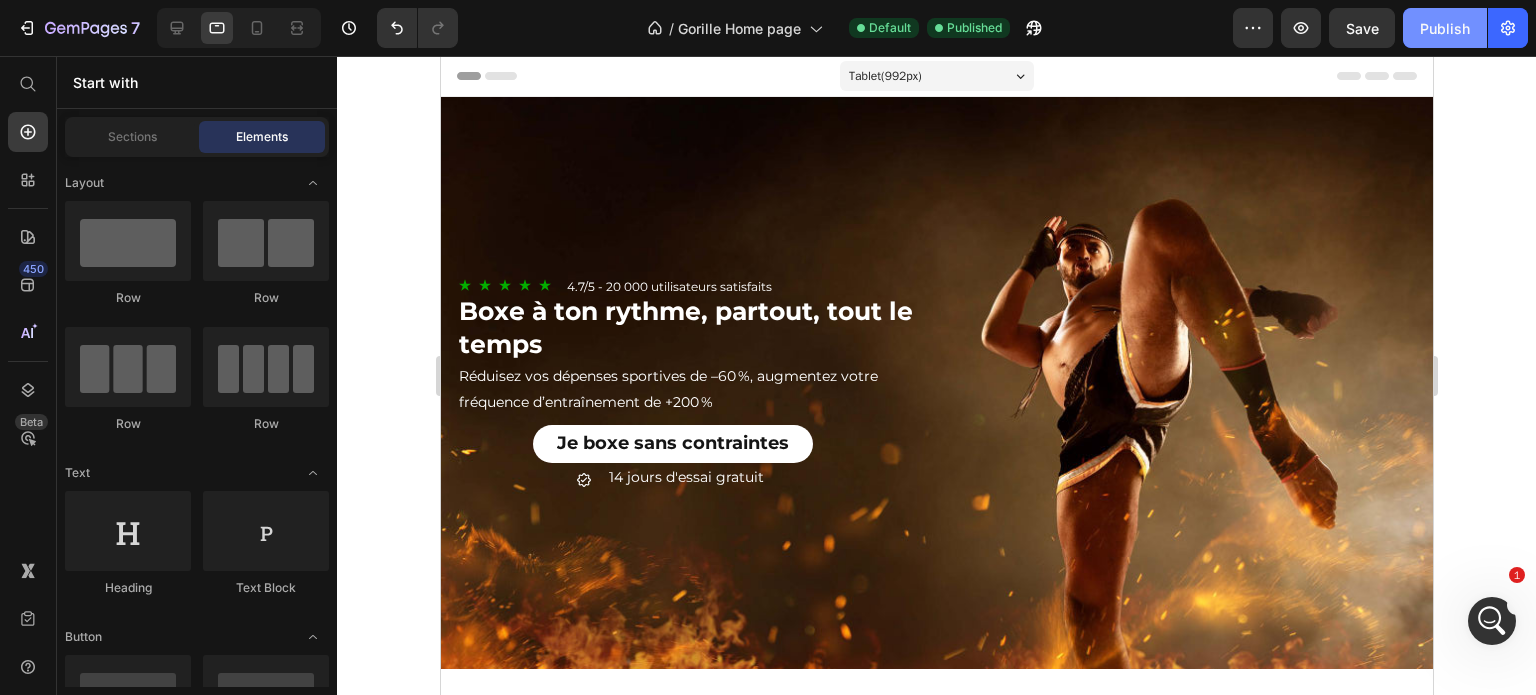 click on "Publish" at bounding box center (1445, 28) 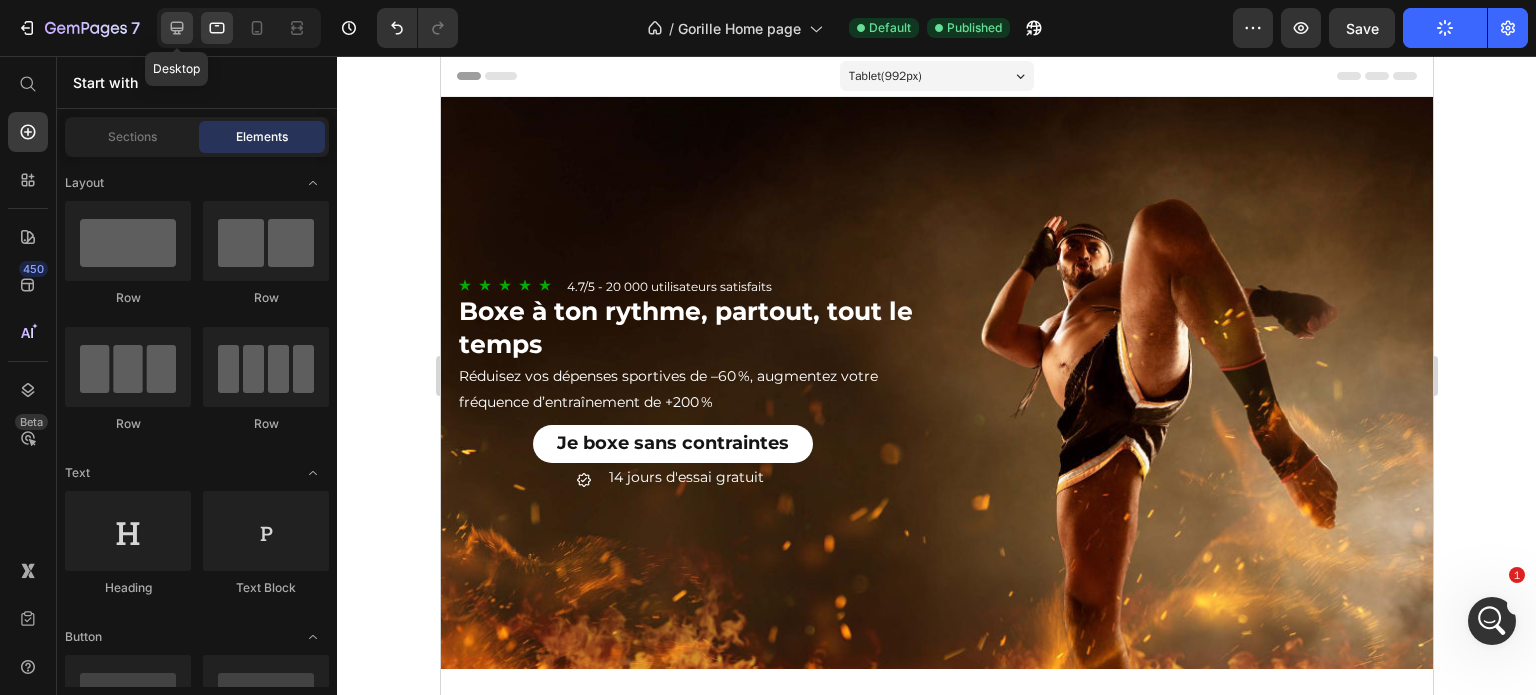 click 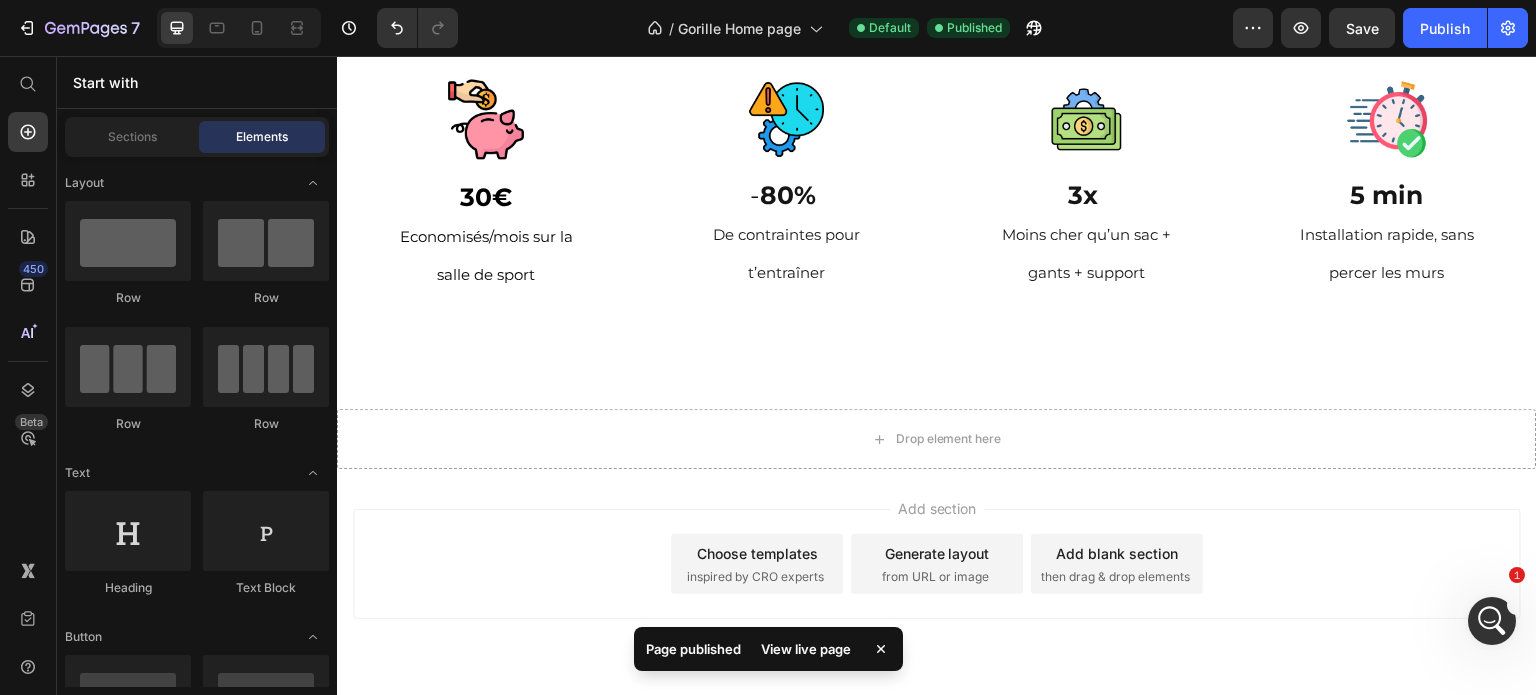 scroll, scrollTop: 2251, scrollLeft: 0, axis: vertical 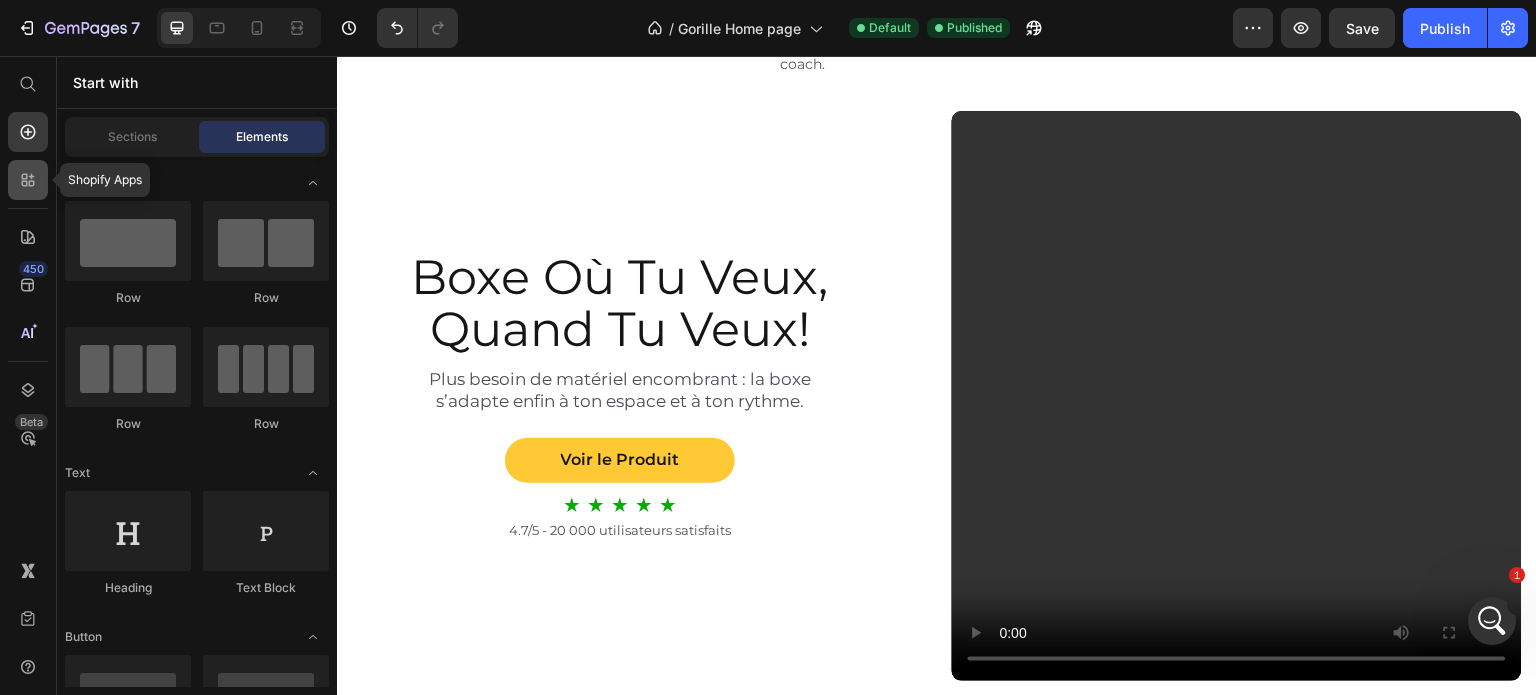 click 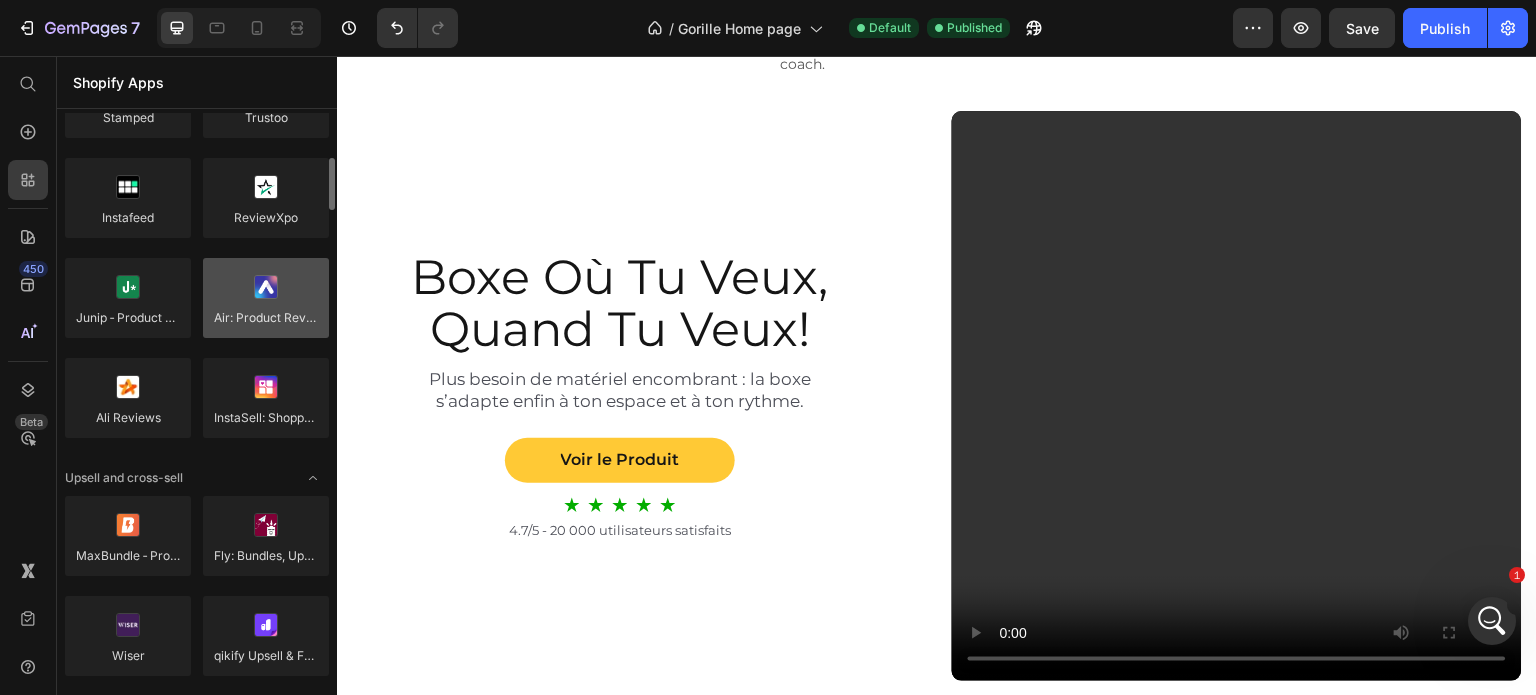 scroll, scrollTop: 665, scrollLeft: 0, axis: vertical 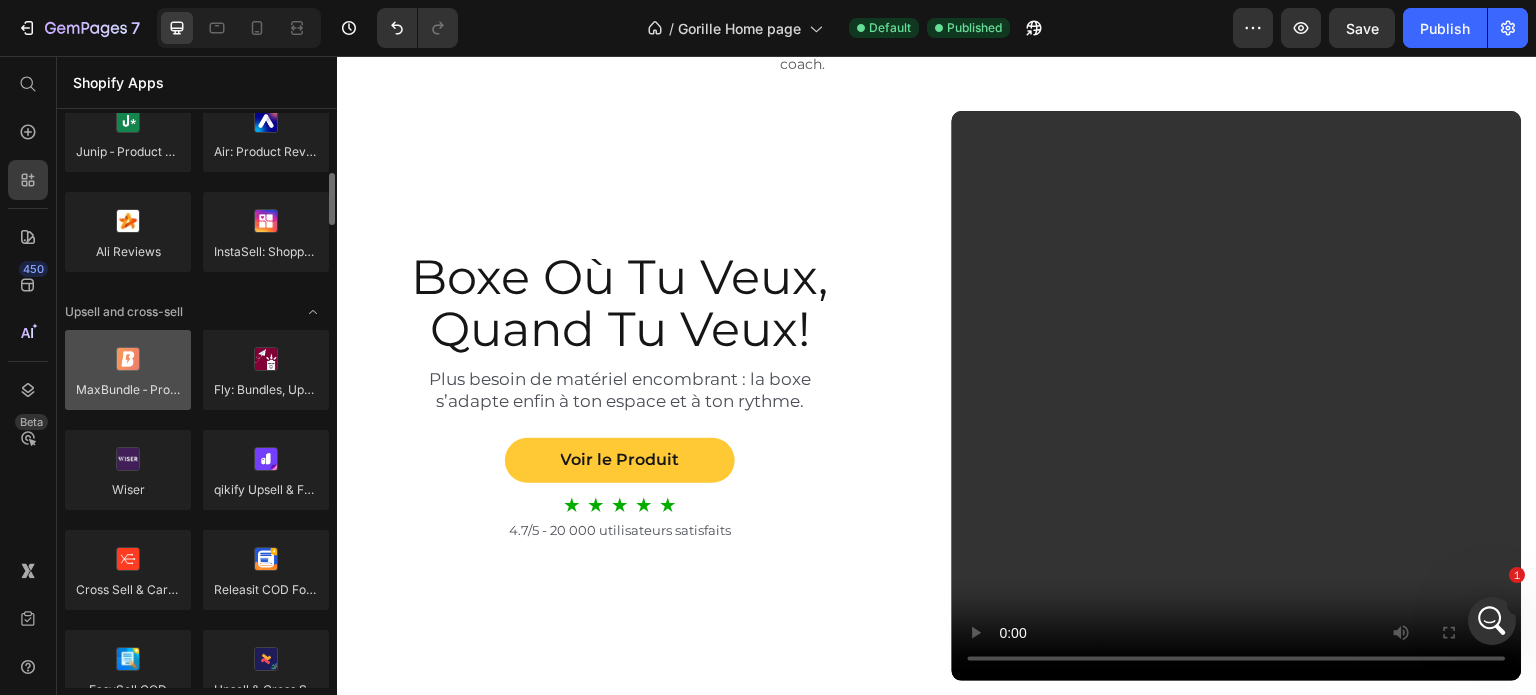 click at bounding box center [128, 370] 